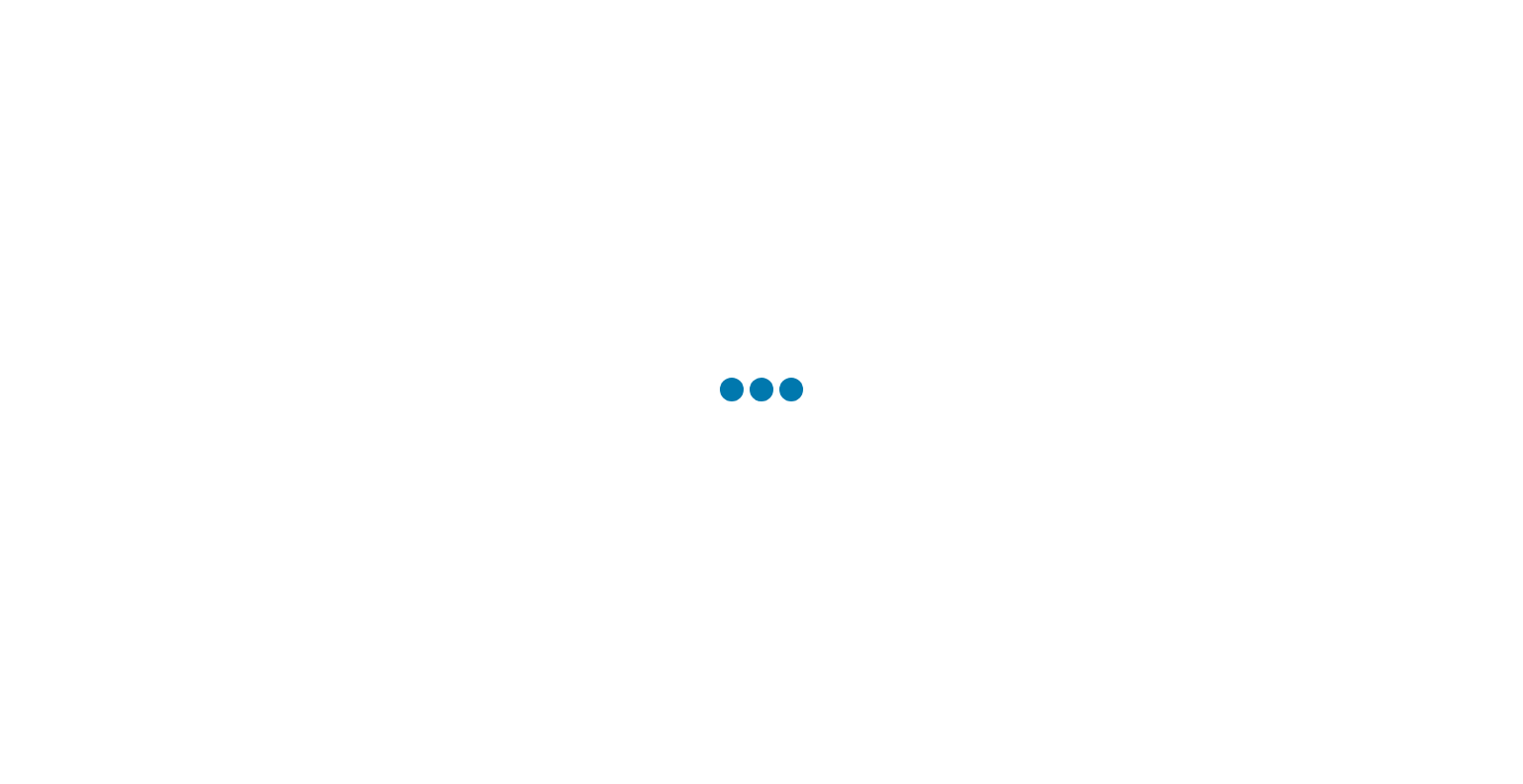 scroll, scrollTop: 0, scrollLeft: 0, axis: both 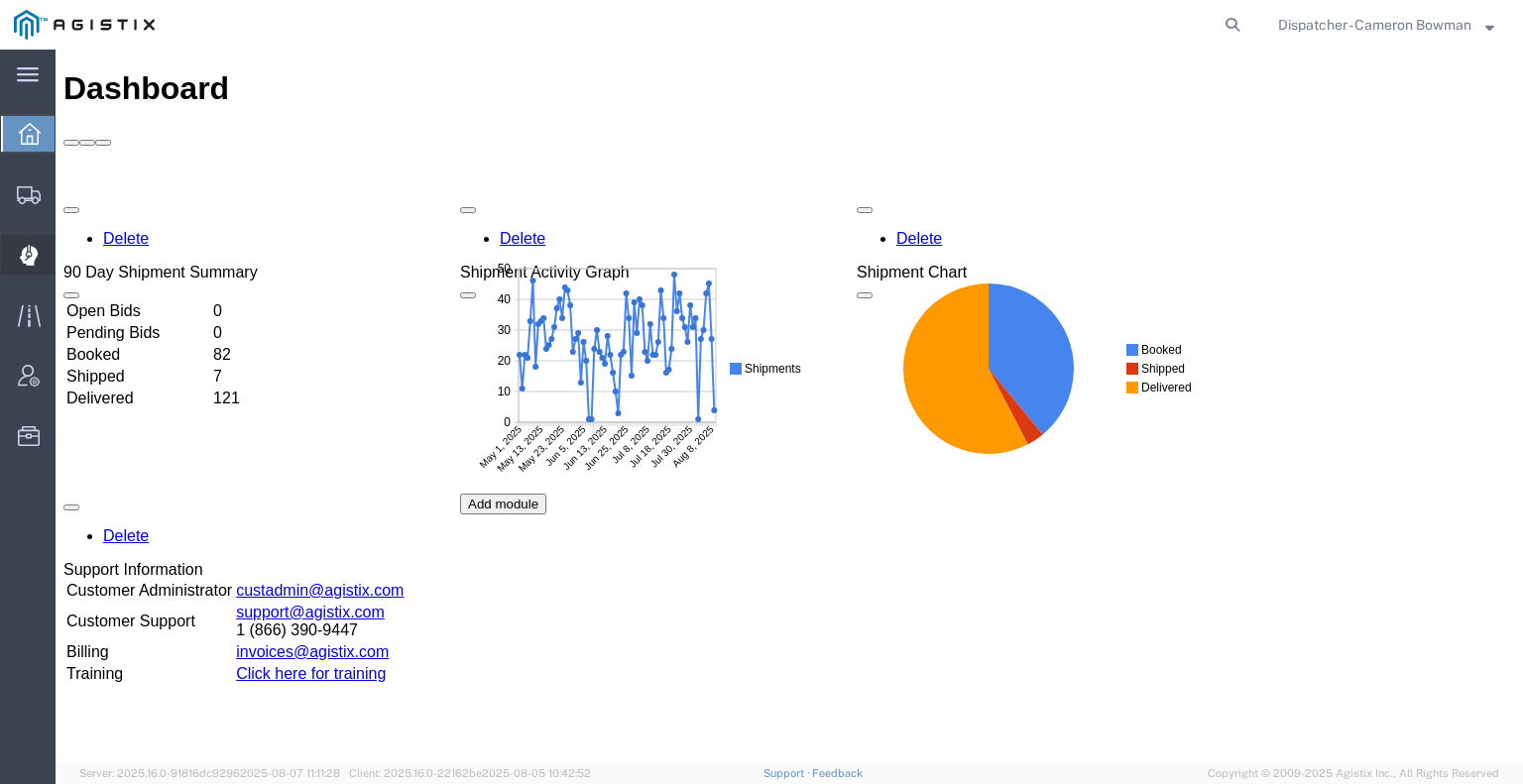 click 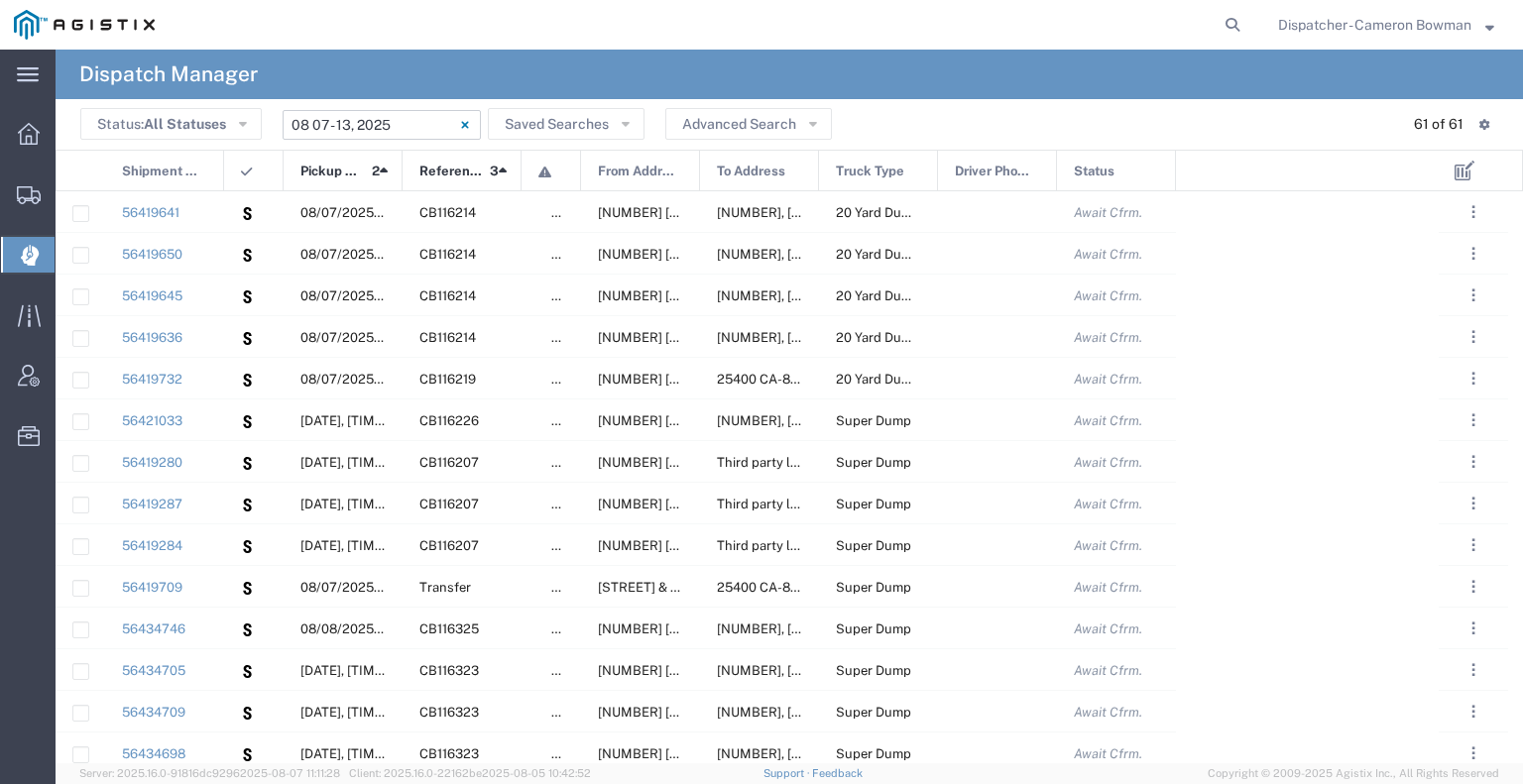 click on "[DATE] - [DATE]" 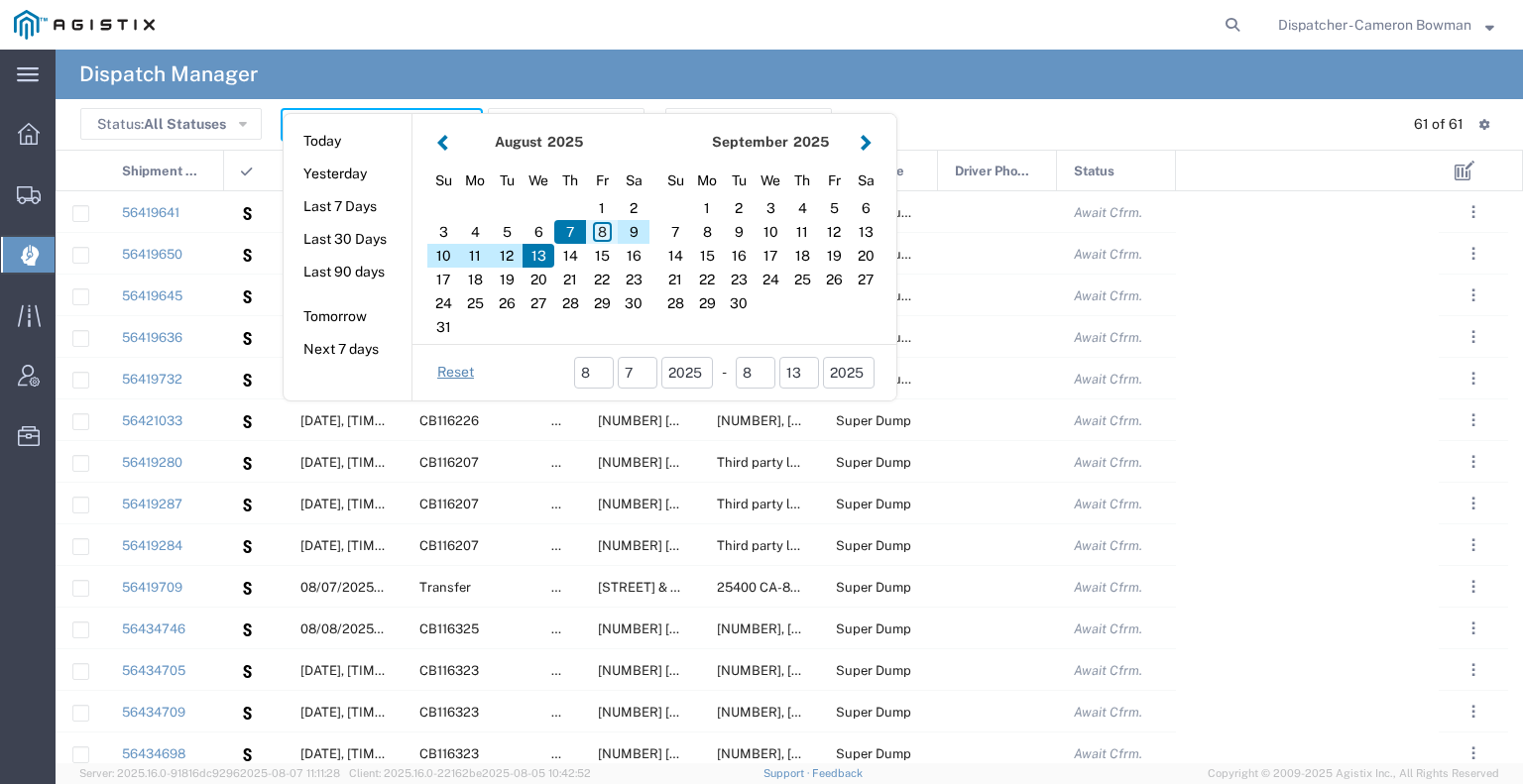 click on "8" 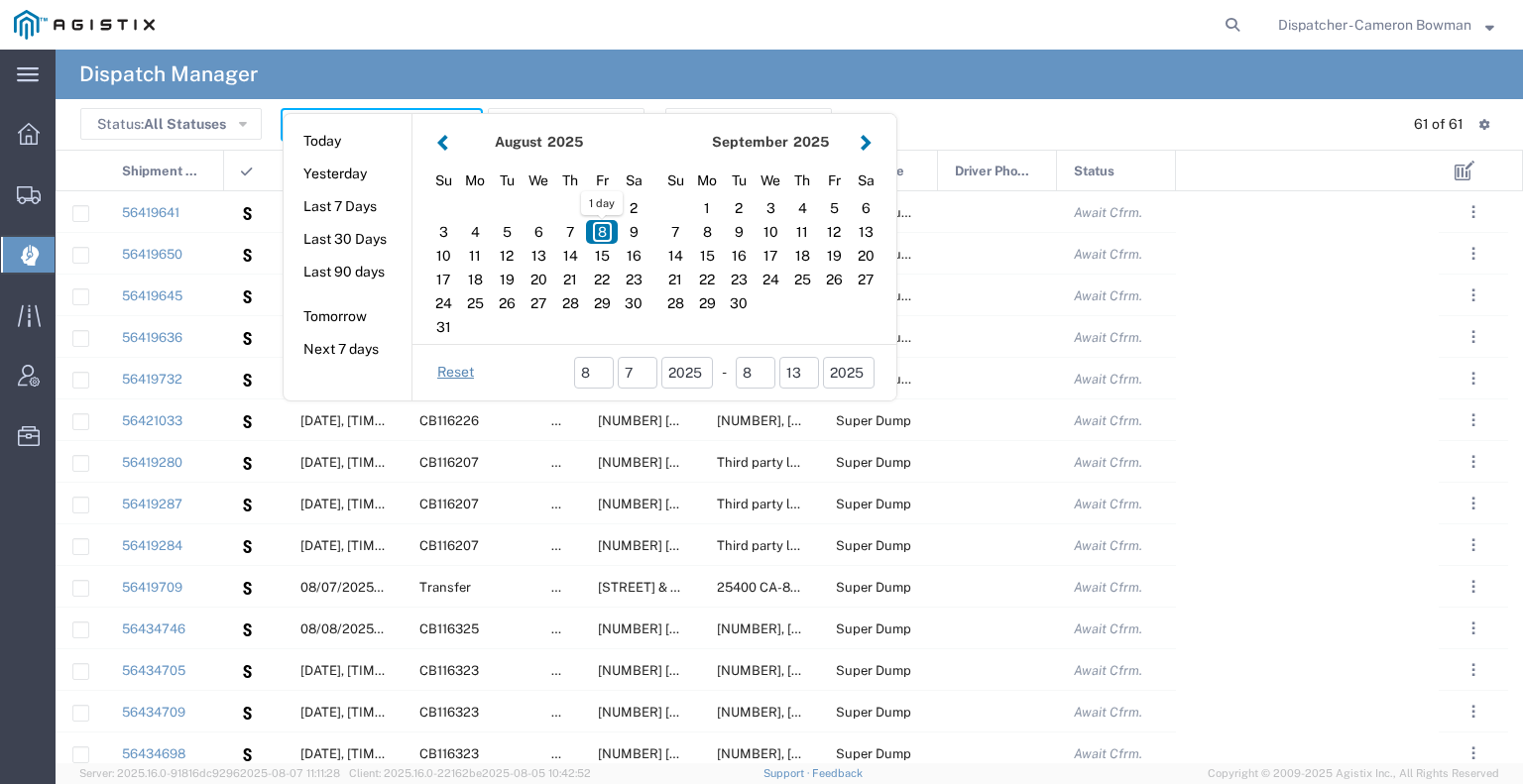 click on "8" 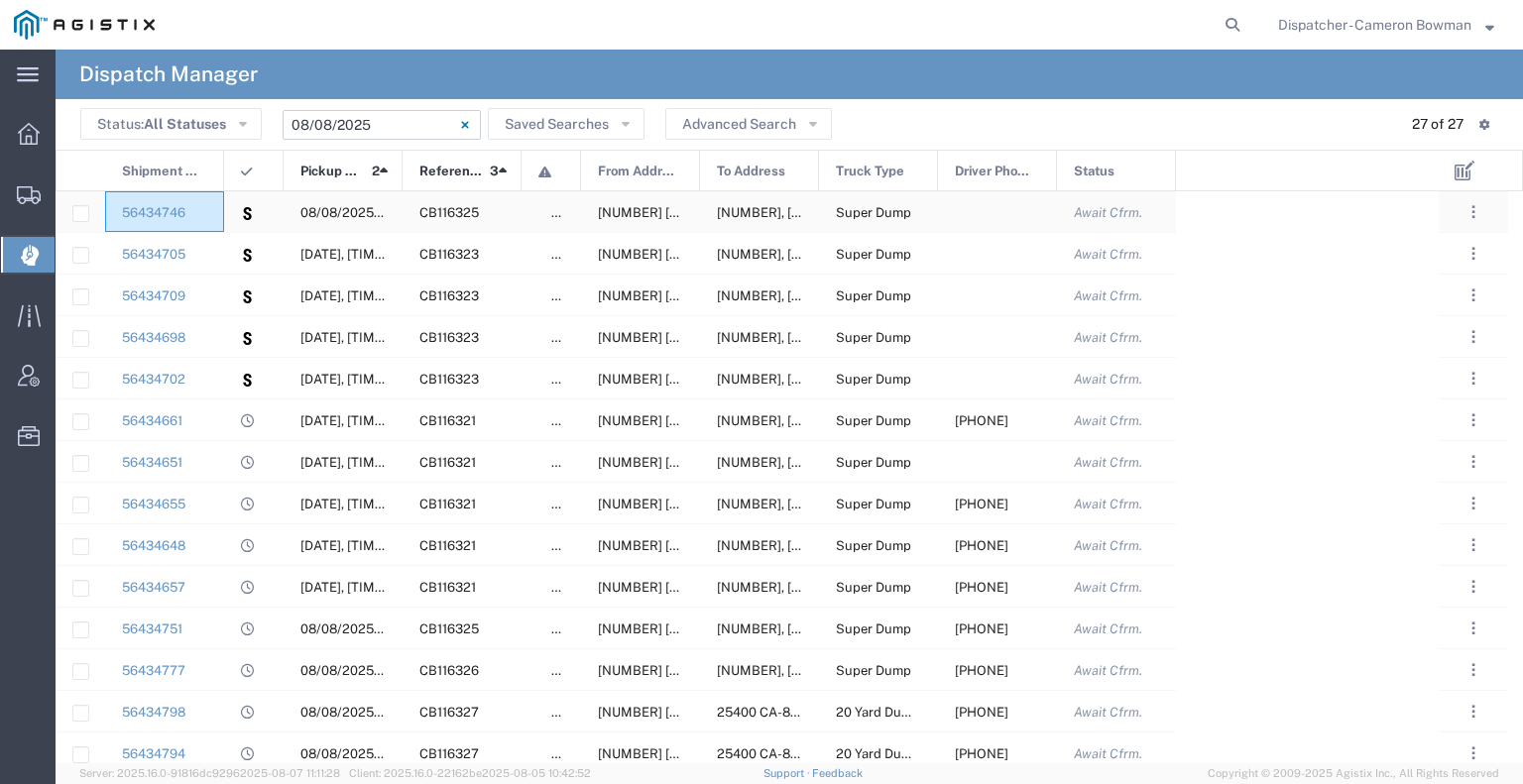 click on "56434746" 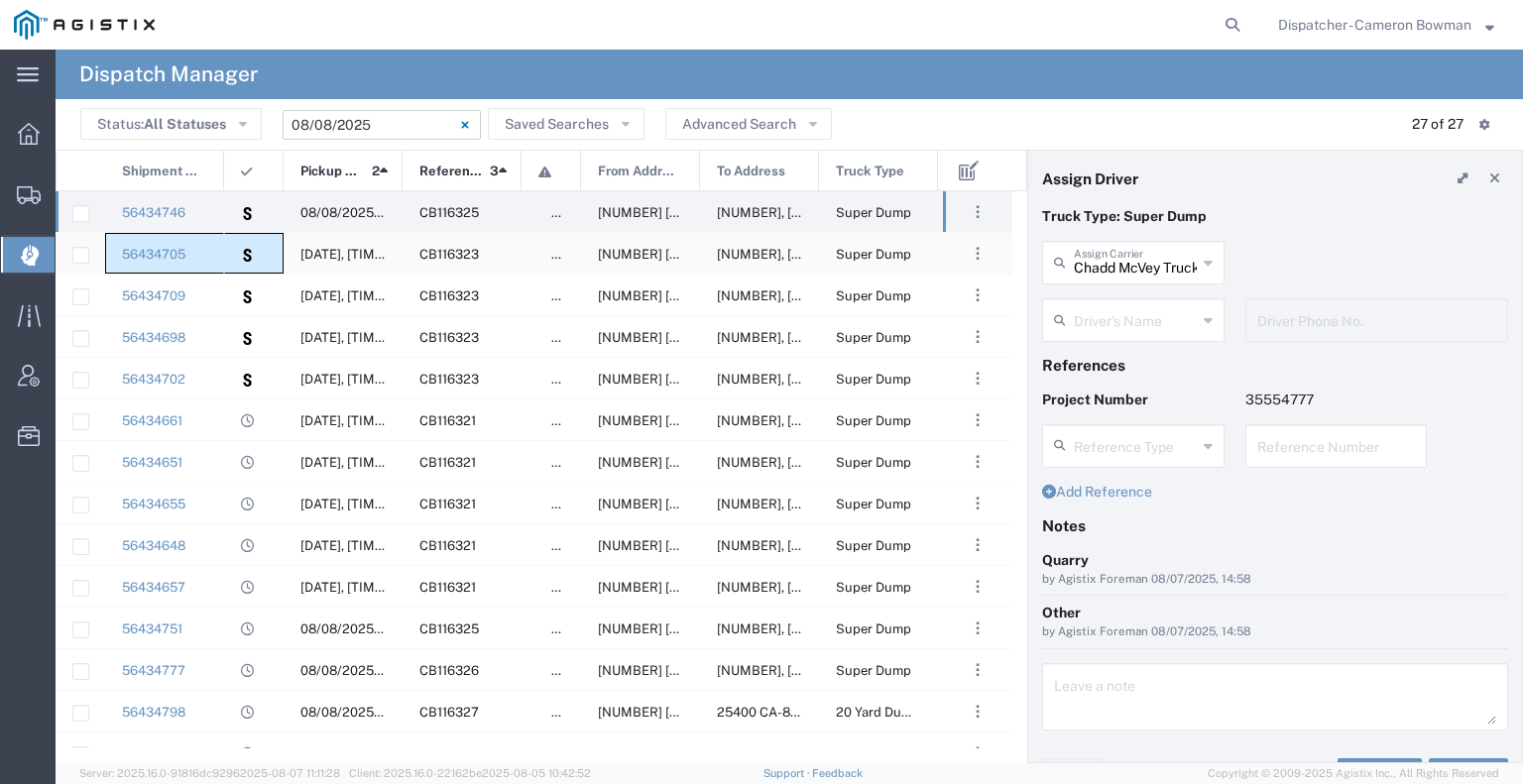 click on "56434705
08/08/2025, 06:30 CB116323 false 2601 Hwy 49, Cool, California, 95614, United States 6400 Claim St, Placerville, California, United States Super Dump  Await Cfrm." 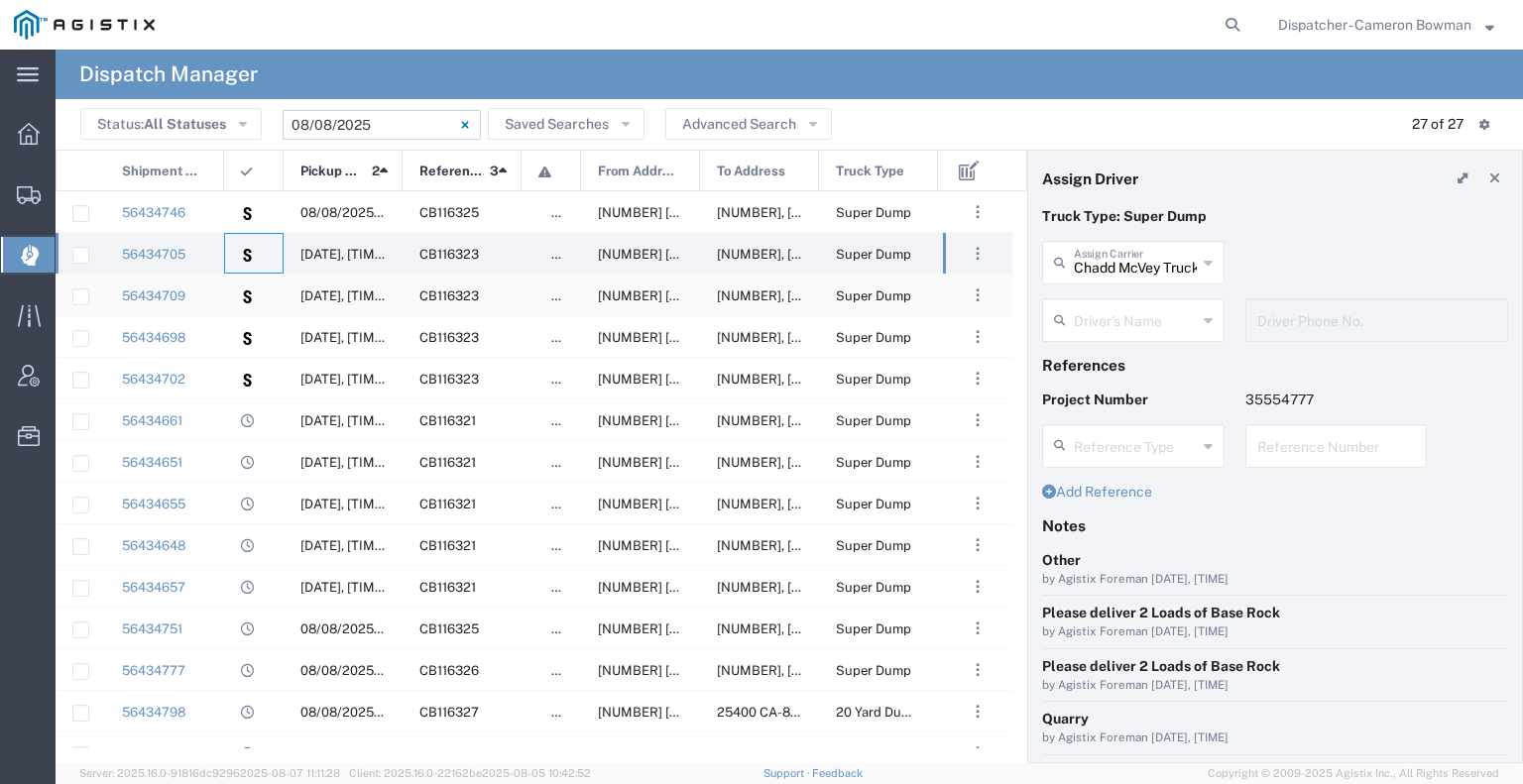 click on "56434709" 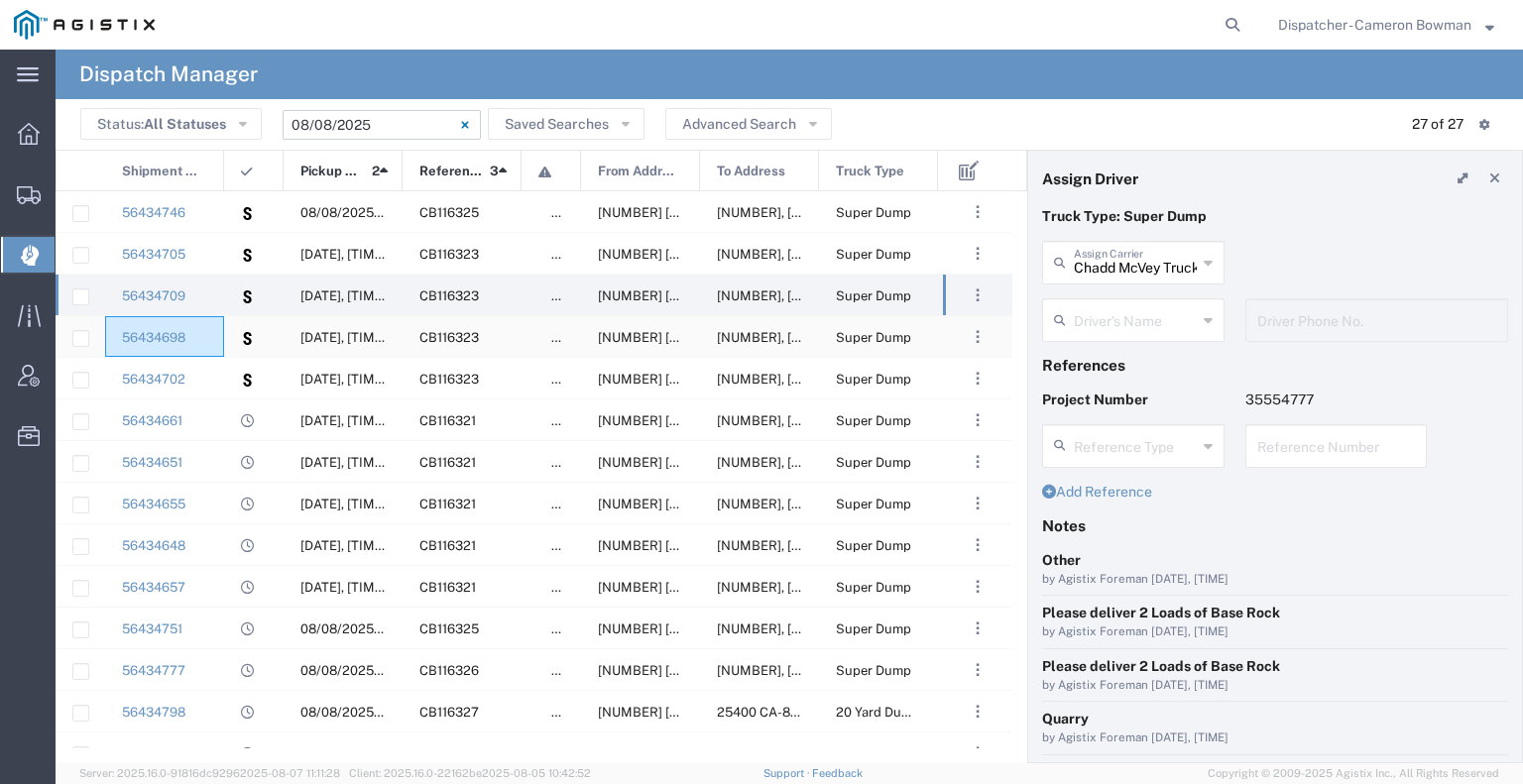 click on "56434698" 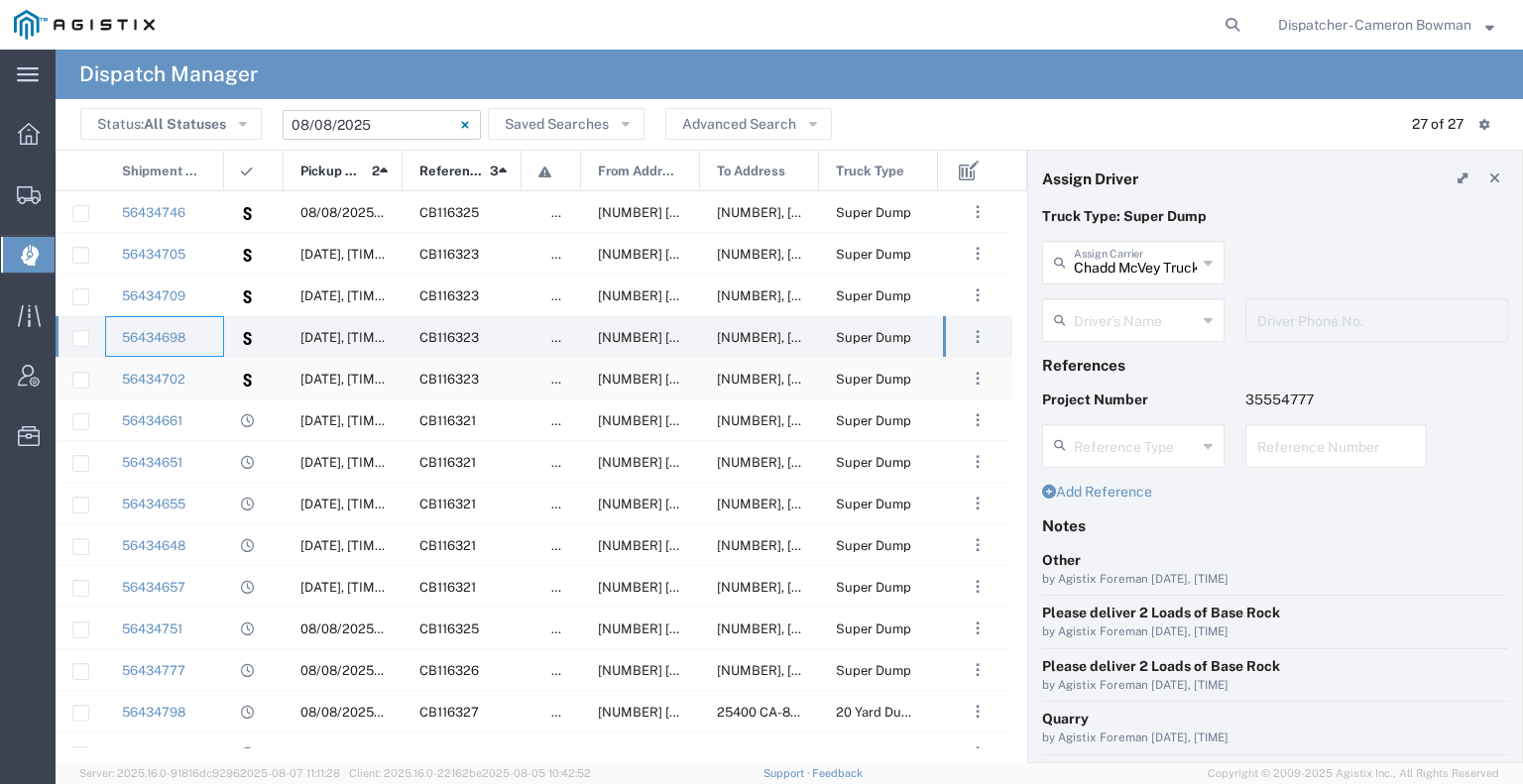 click on "56434702
08/08/2025, 06:30 CB116323 false 2601 Hwy 49, Cool, California, 95614, United States 6400 Claim St, Placerville, California, United States Super Dump  Await Cfrm." 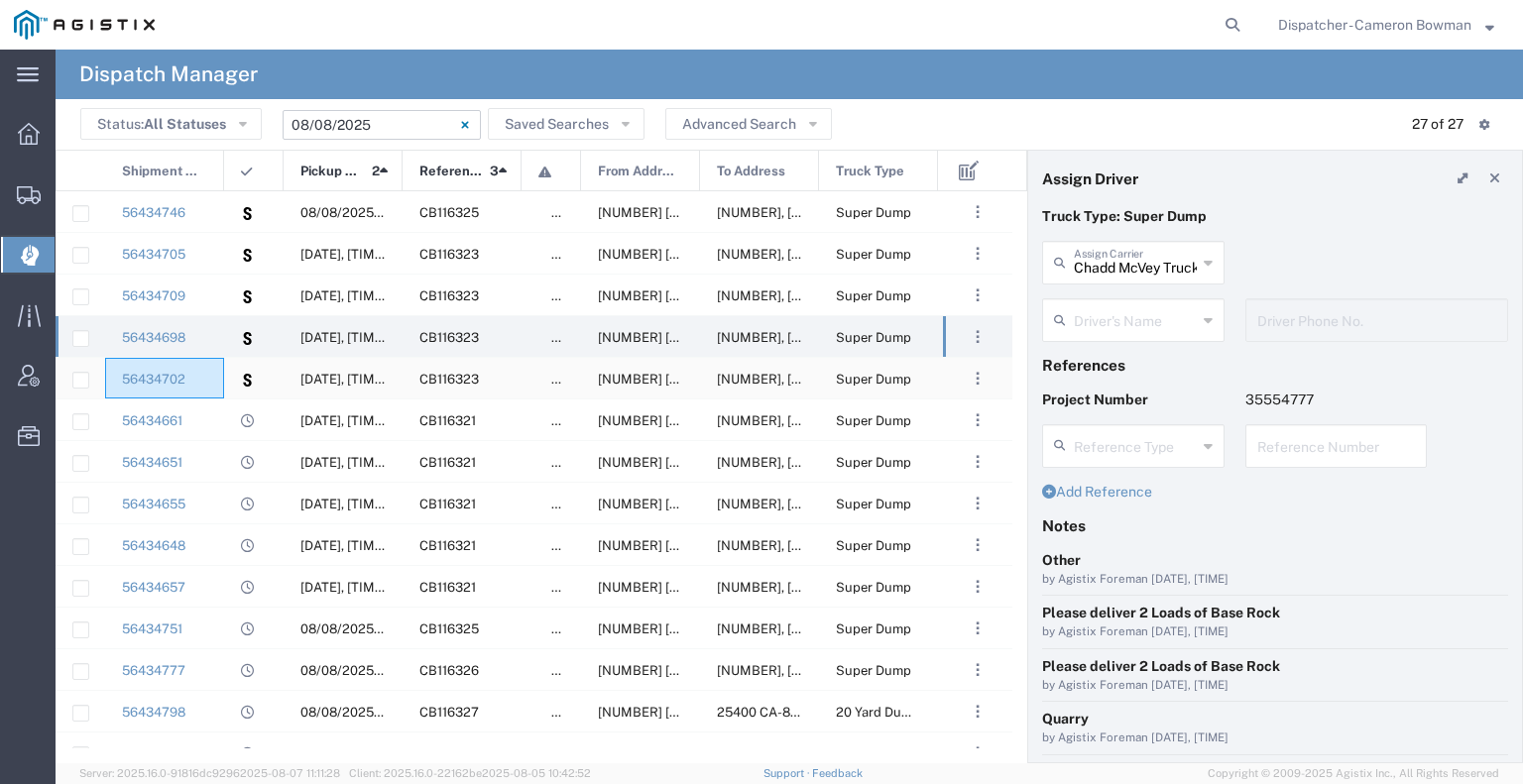 click on "56434702" 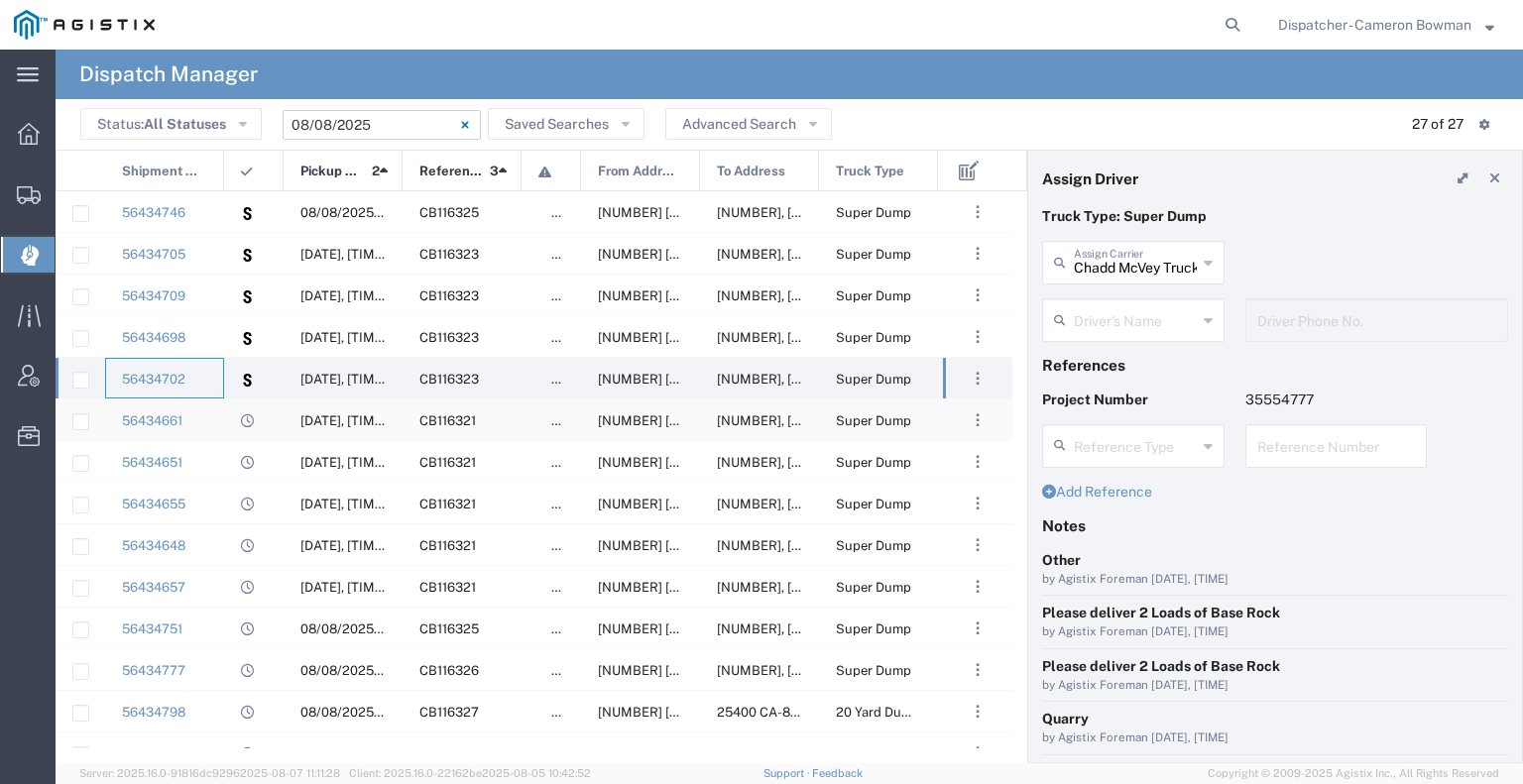 click on "56434661" 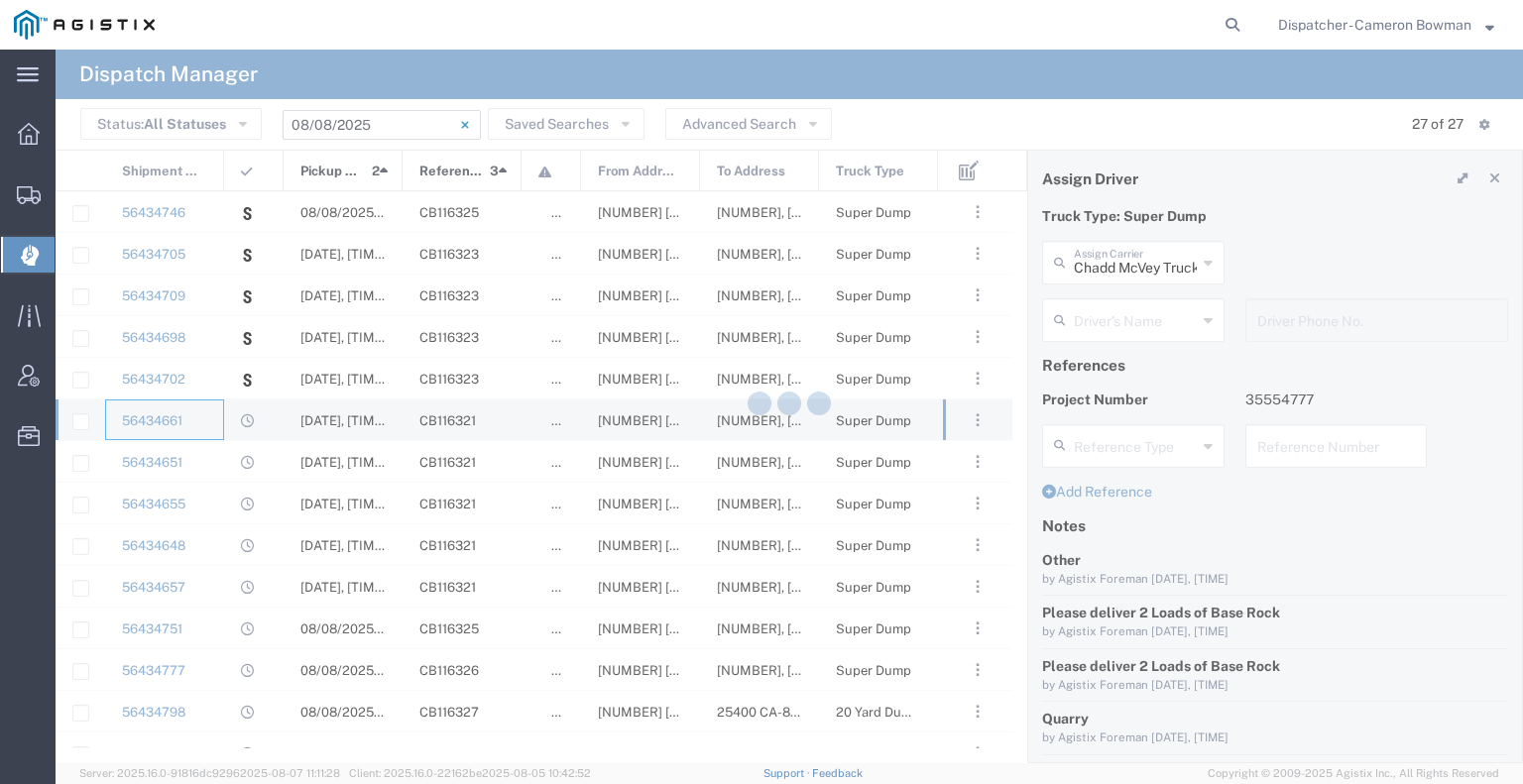type on "Ahmed & Sons Transport" 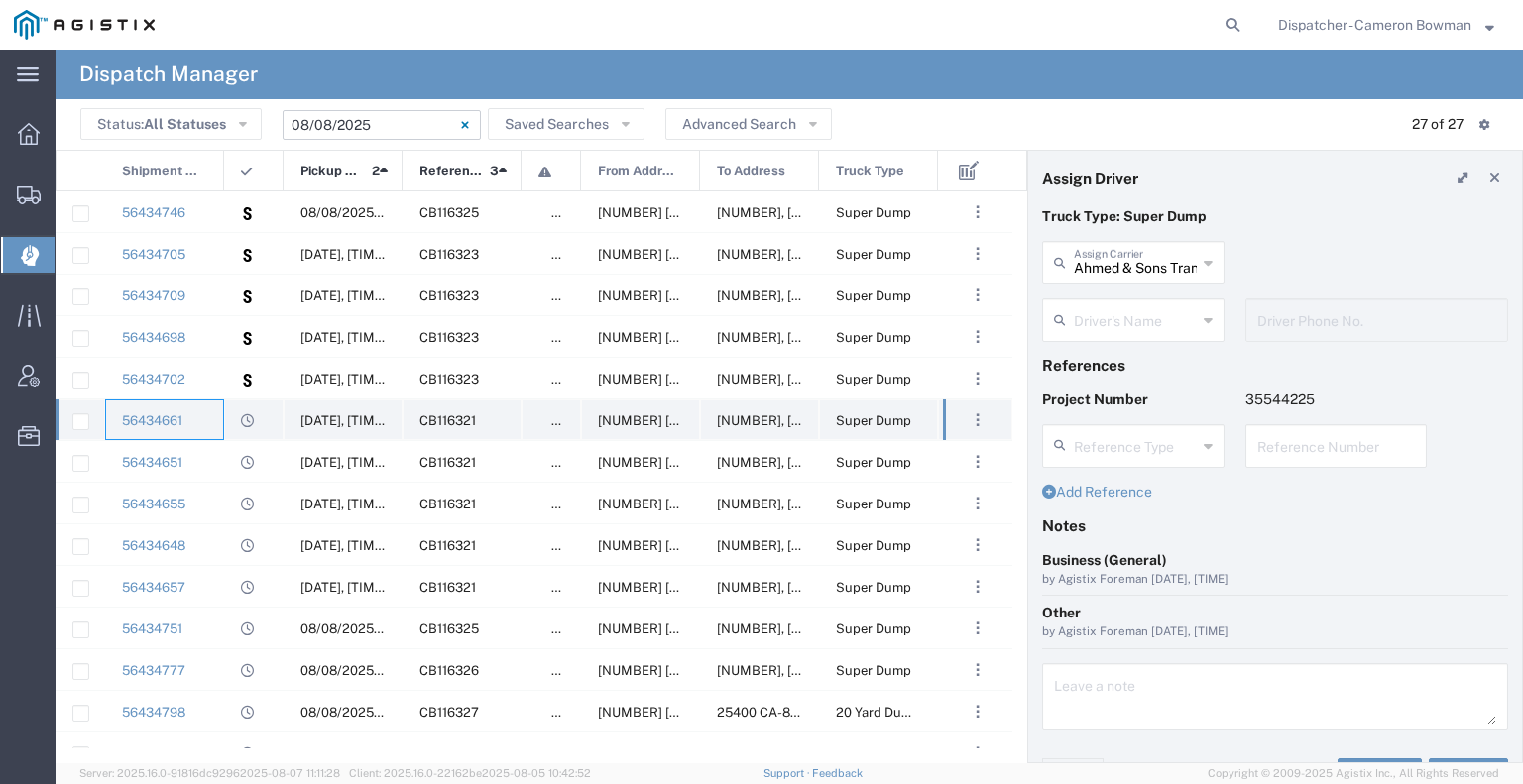 type on "Abid Ahmed" 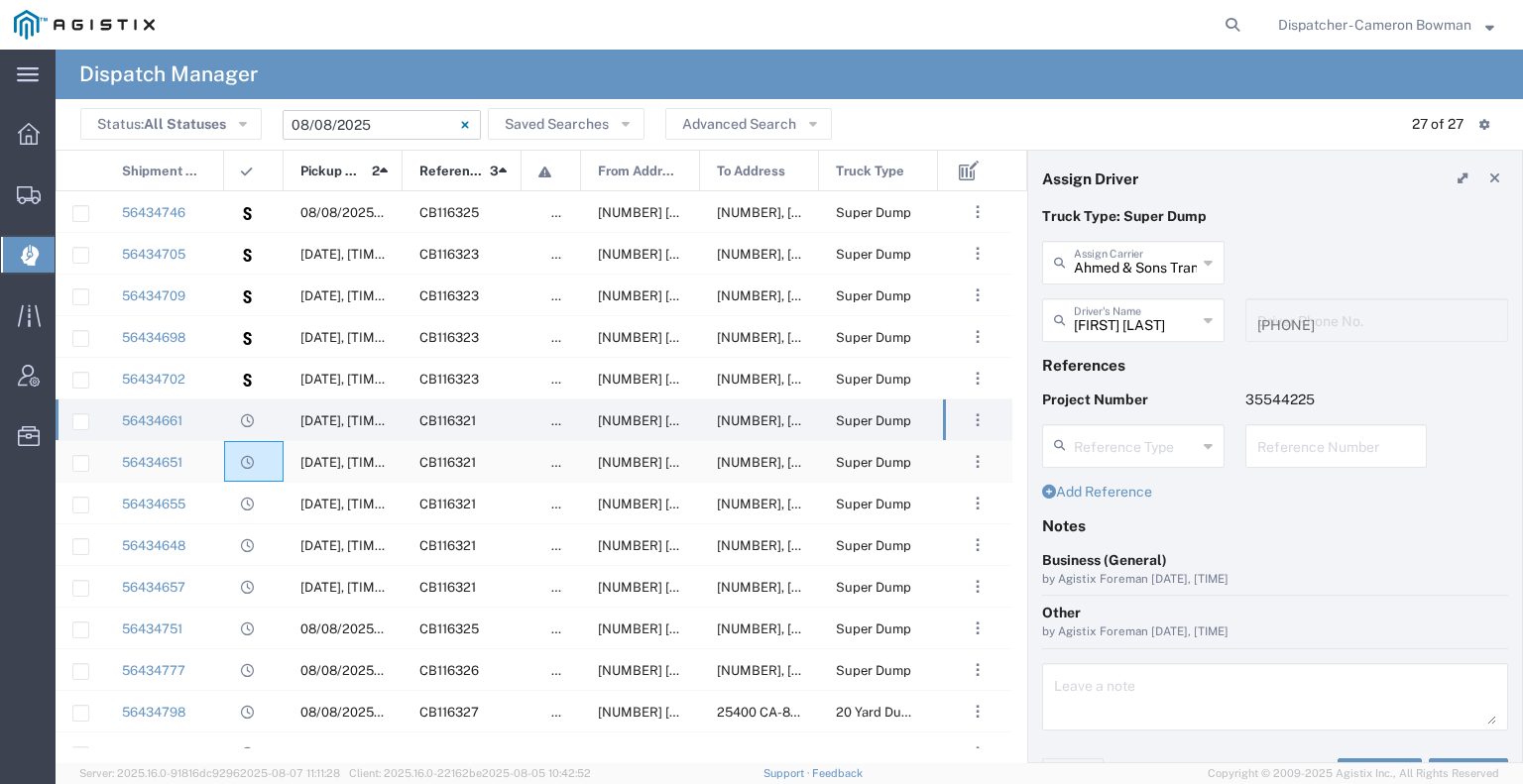 click 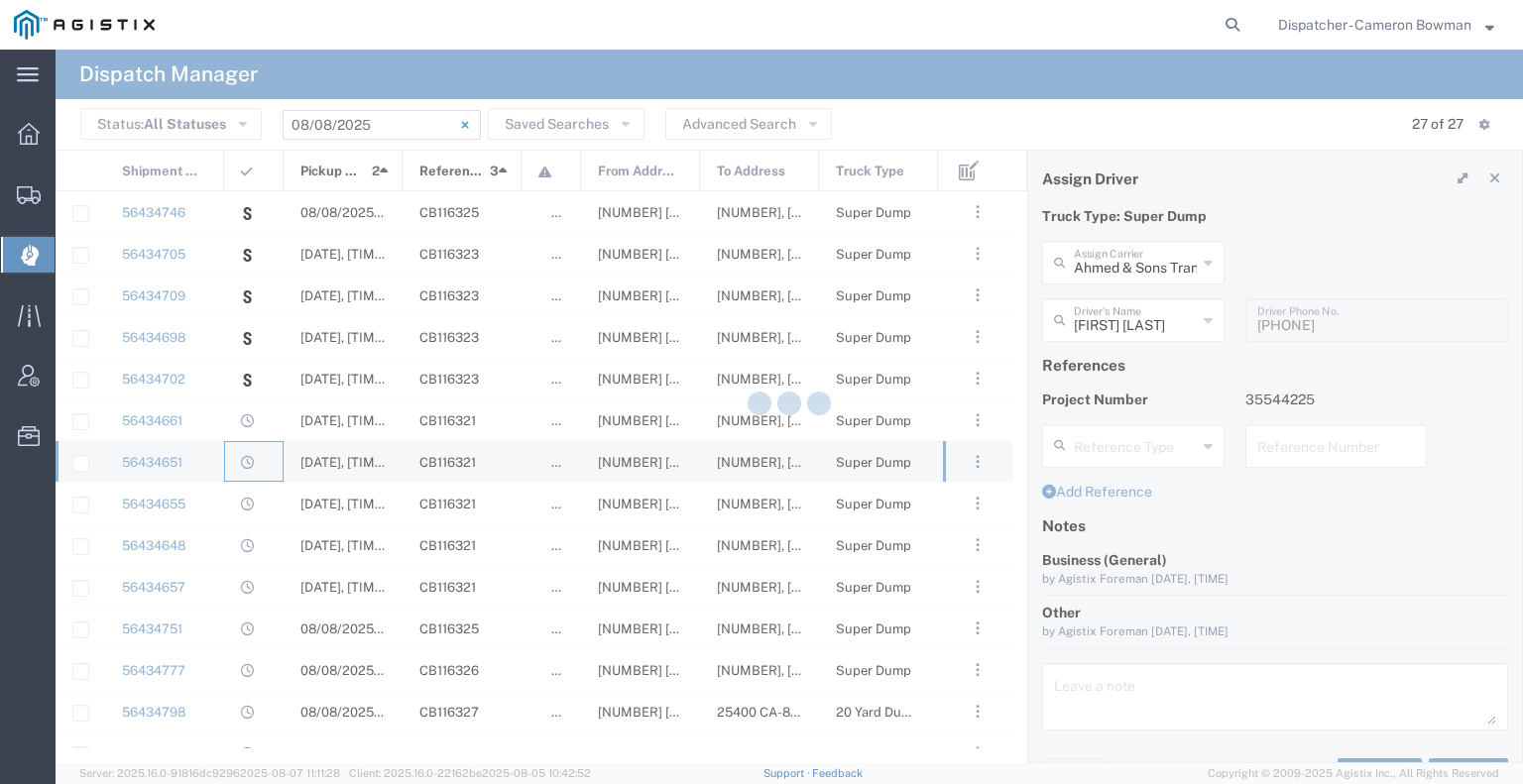 type 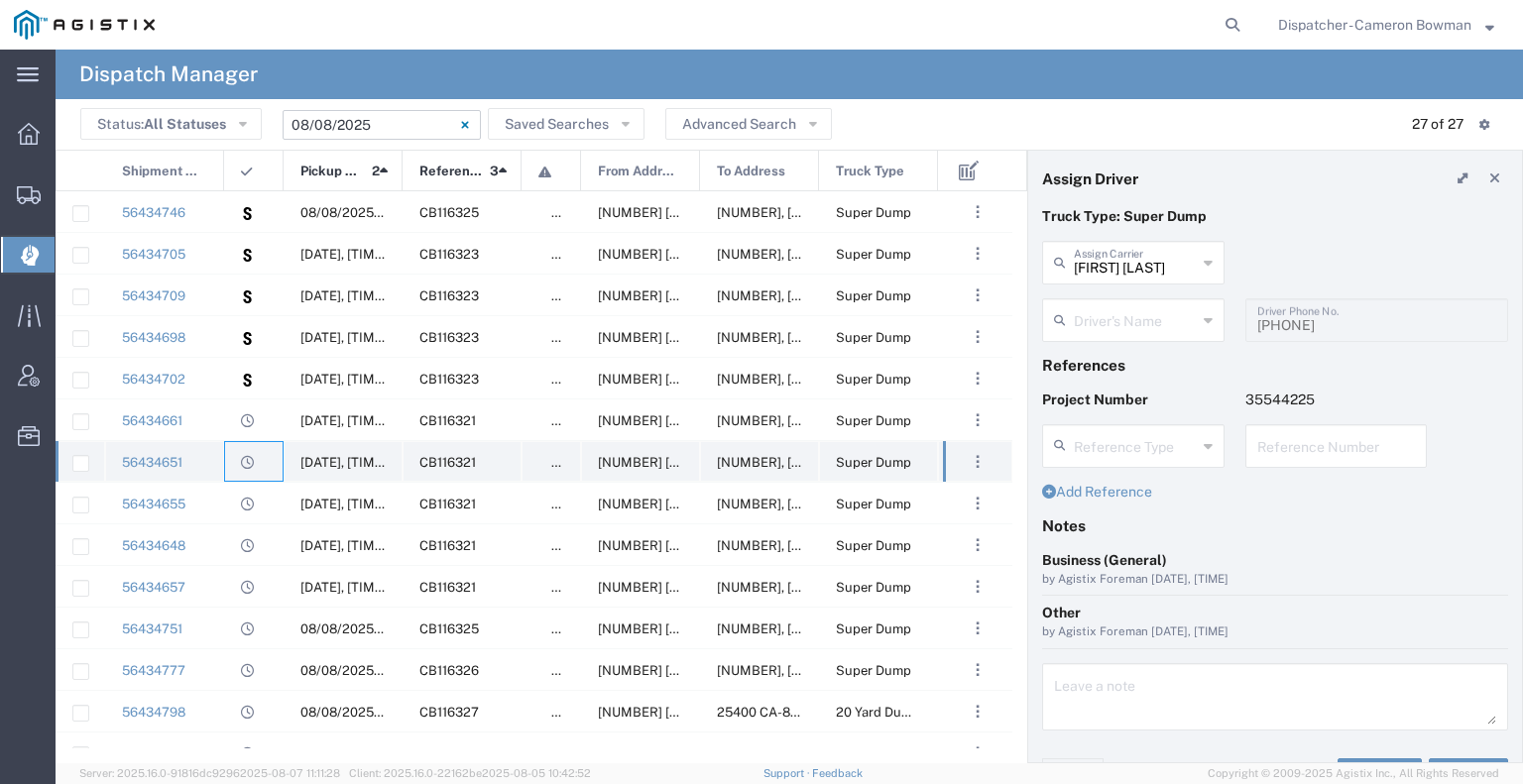 type on "Ovidiu Morar" 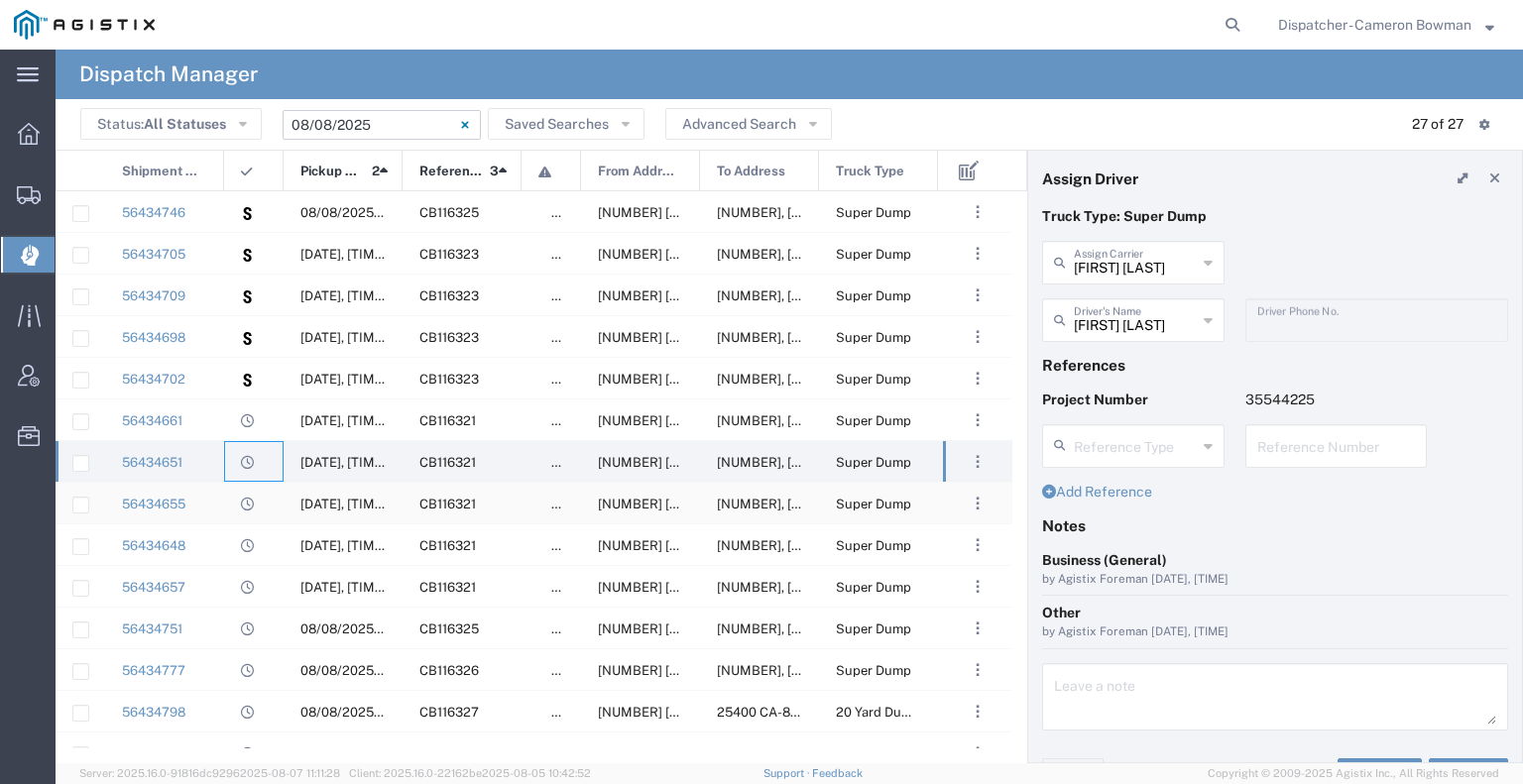 click 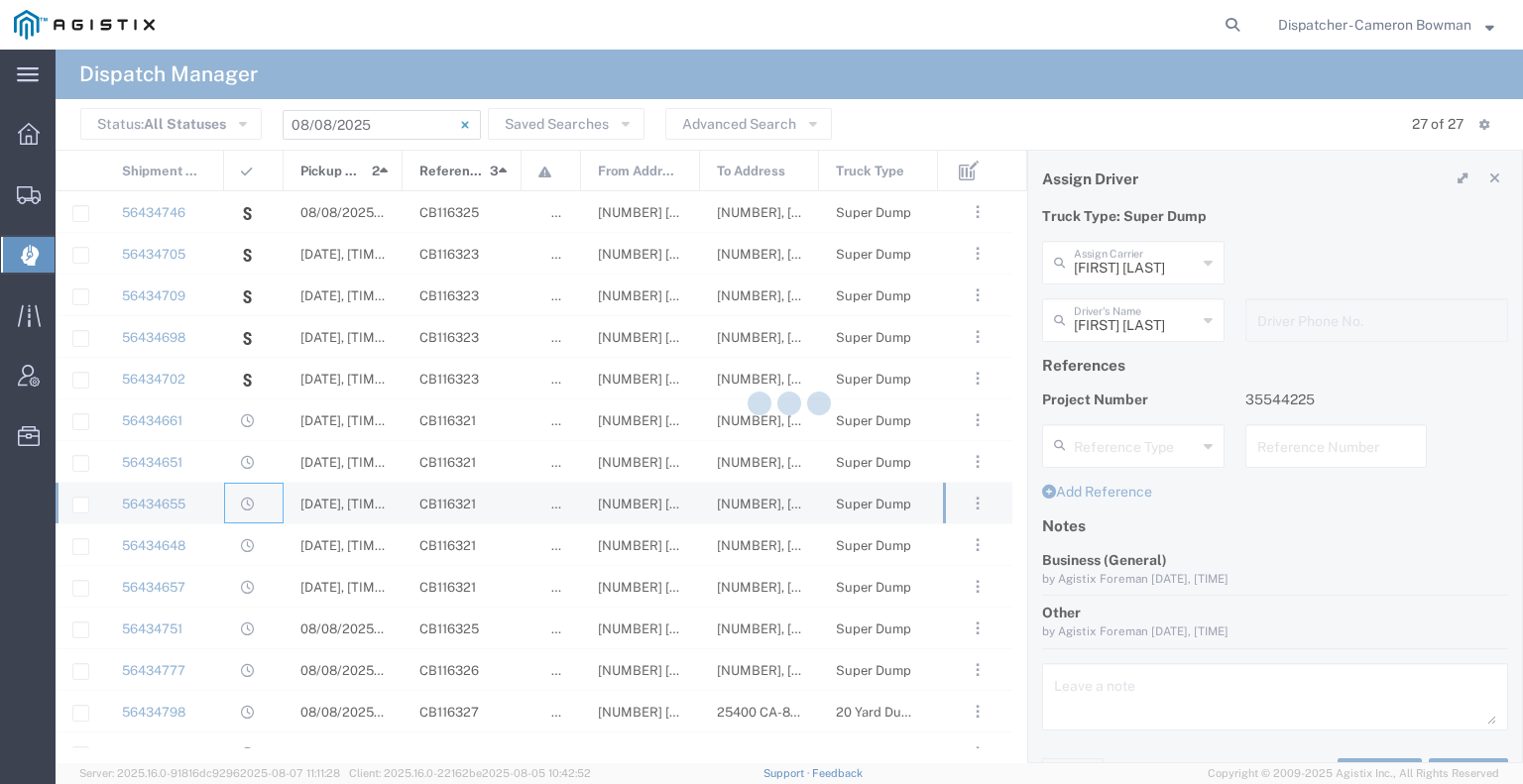type 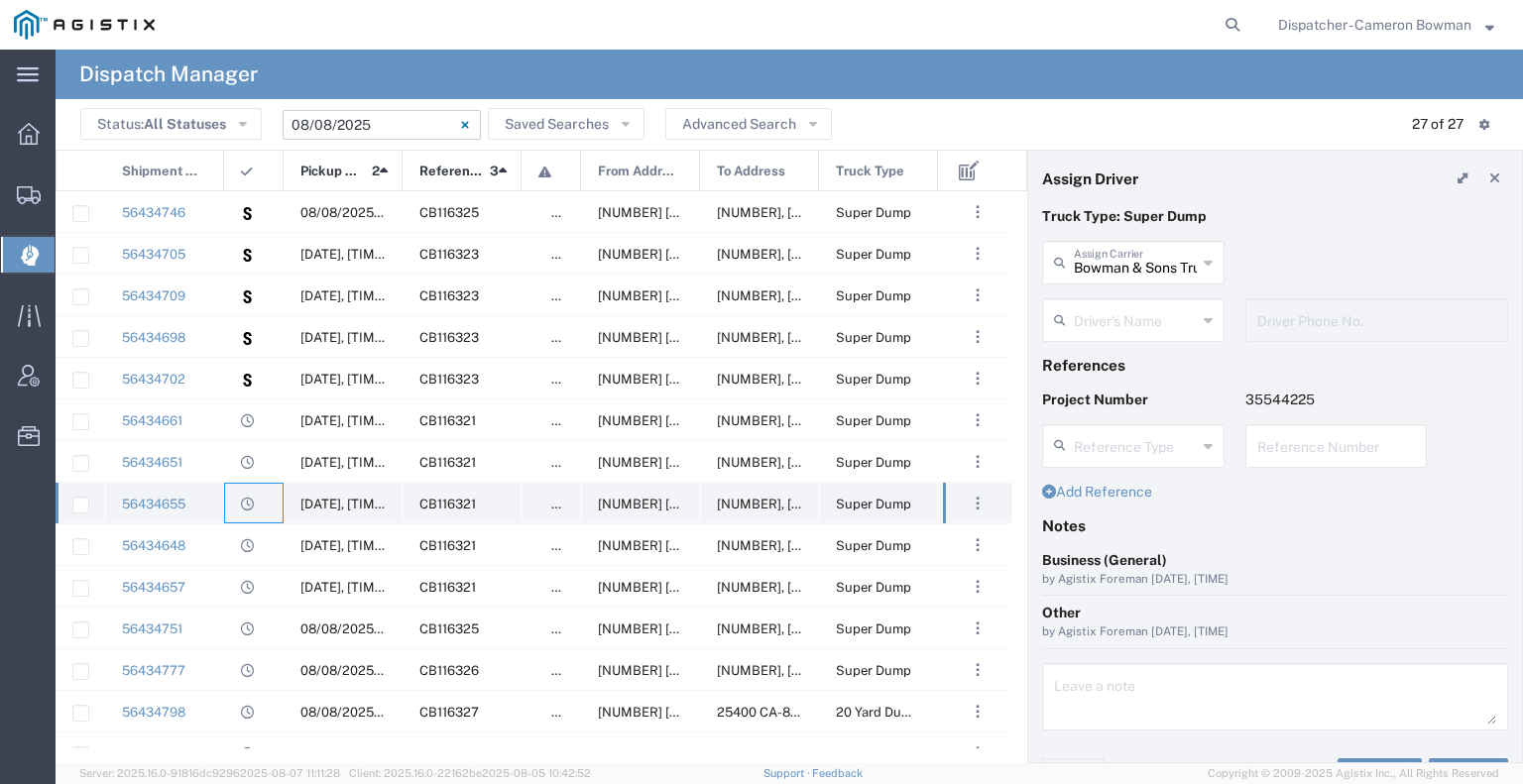 type on "Timothy Eure" 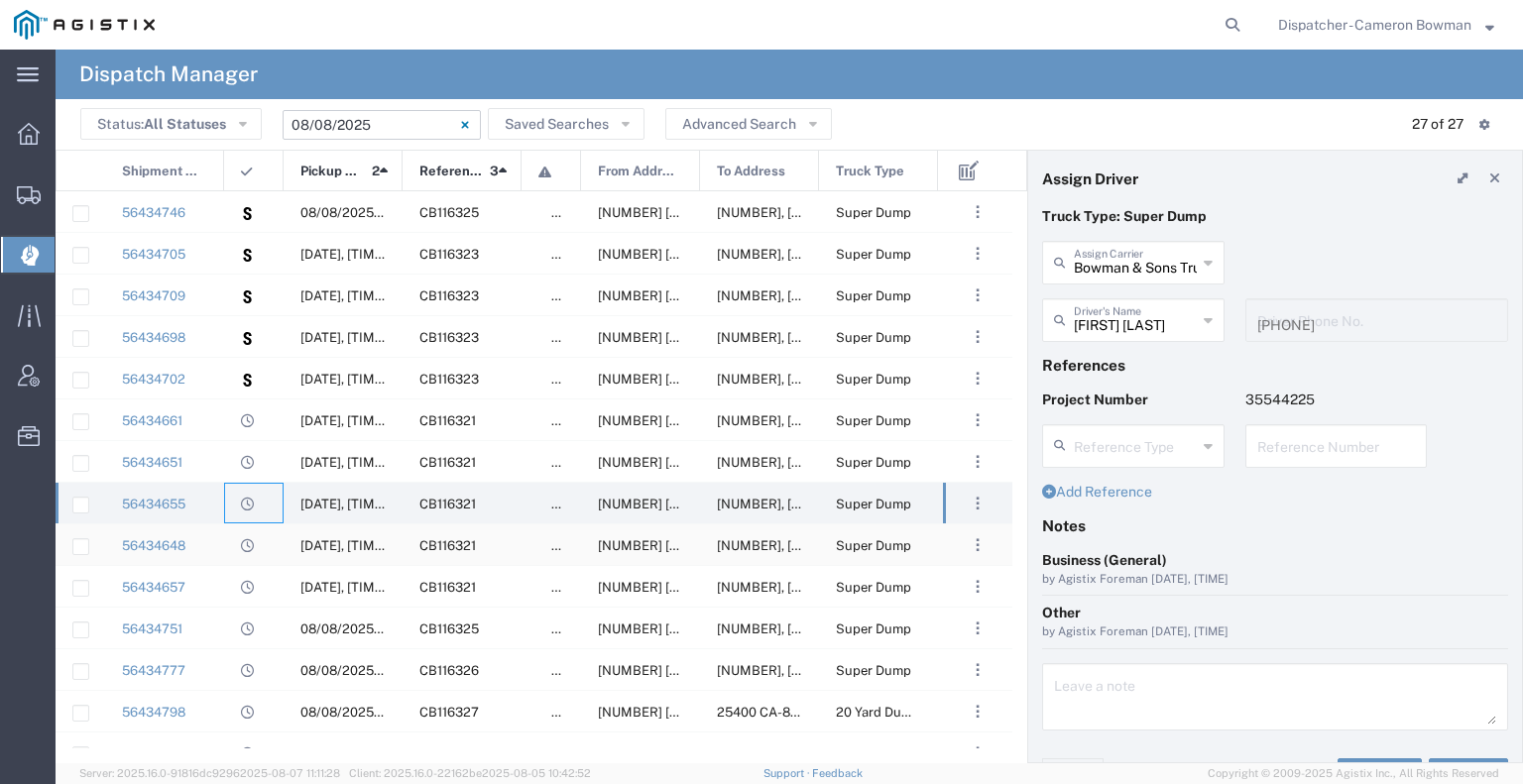 click on "56434648" 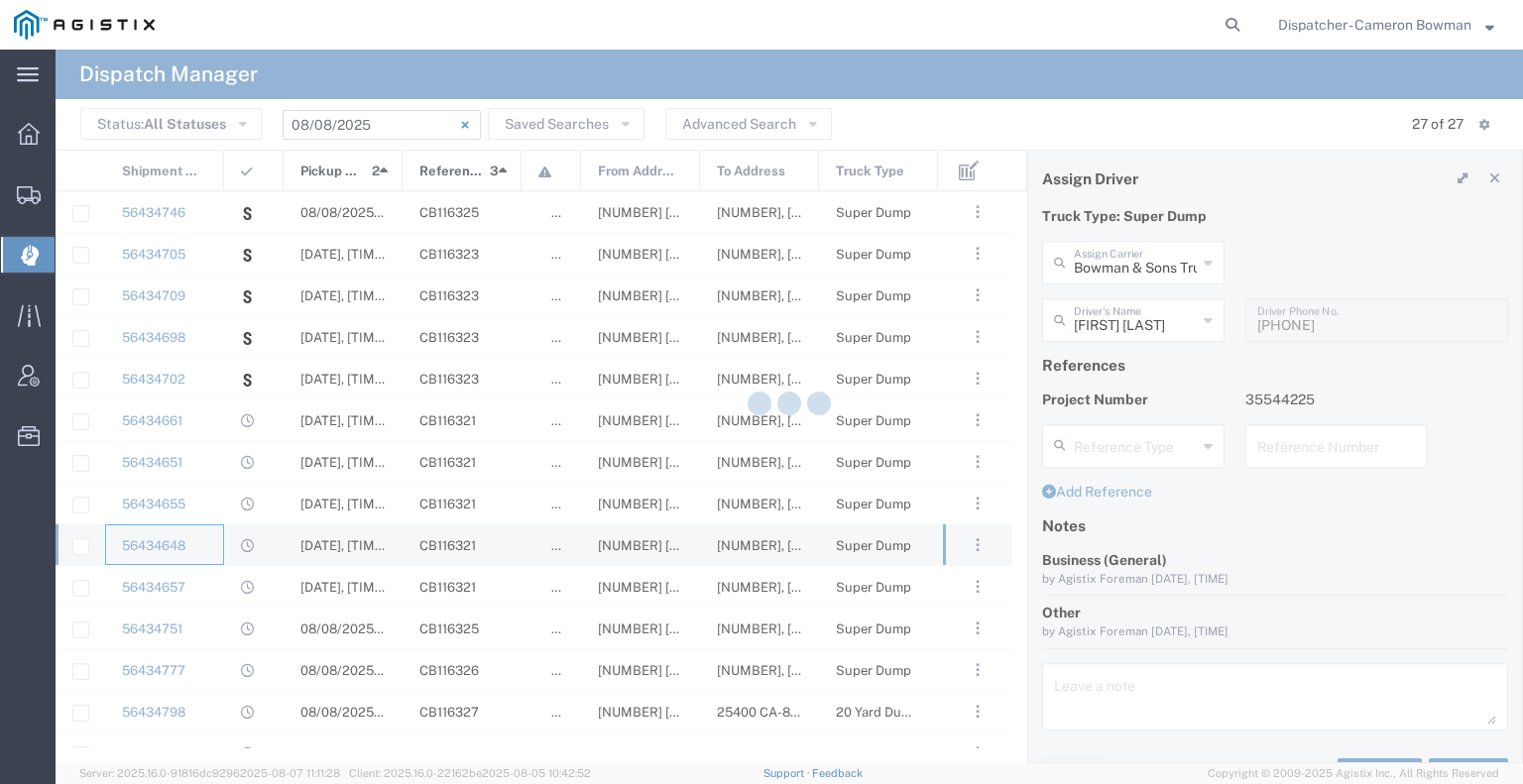 type 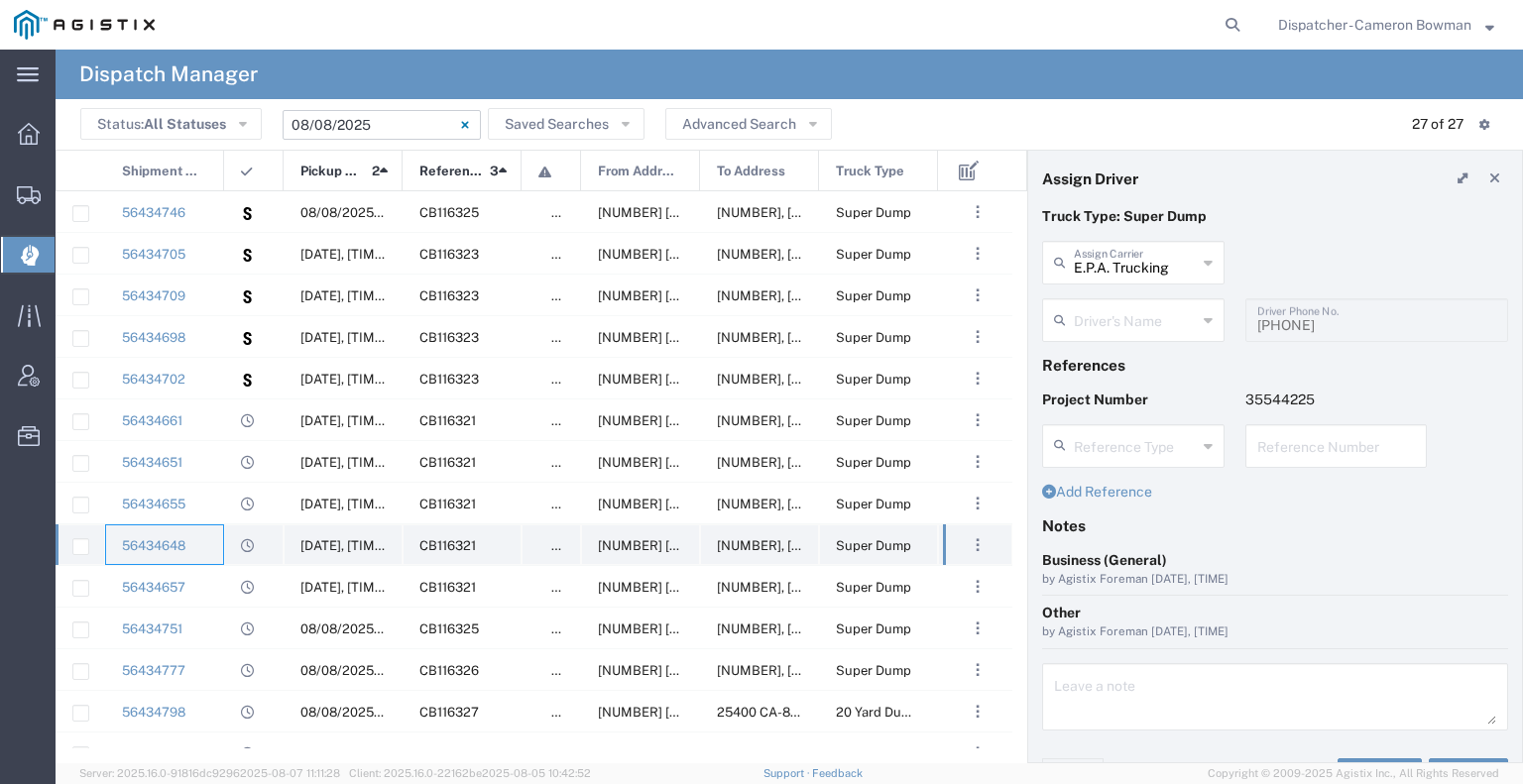 type on "[FIRST] [LAST]" 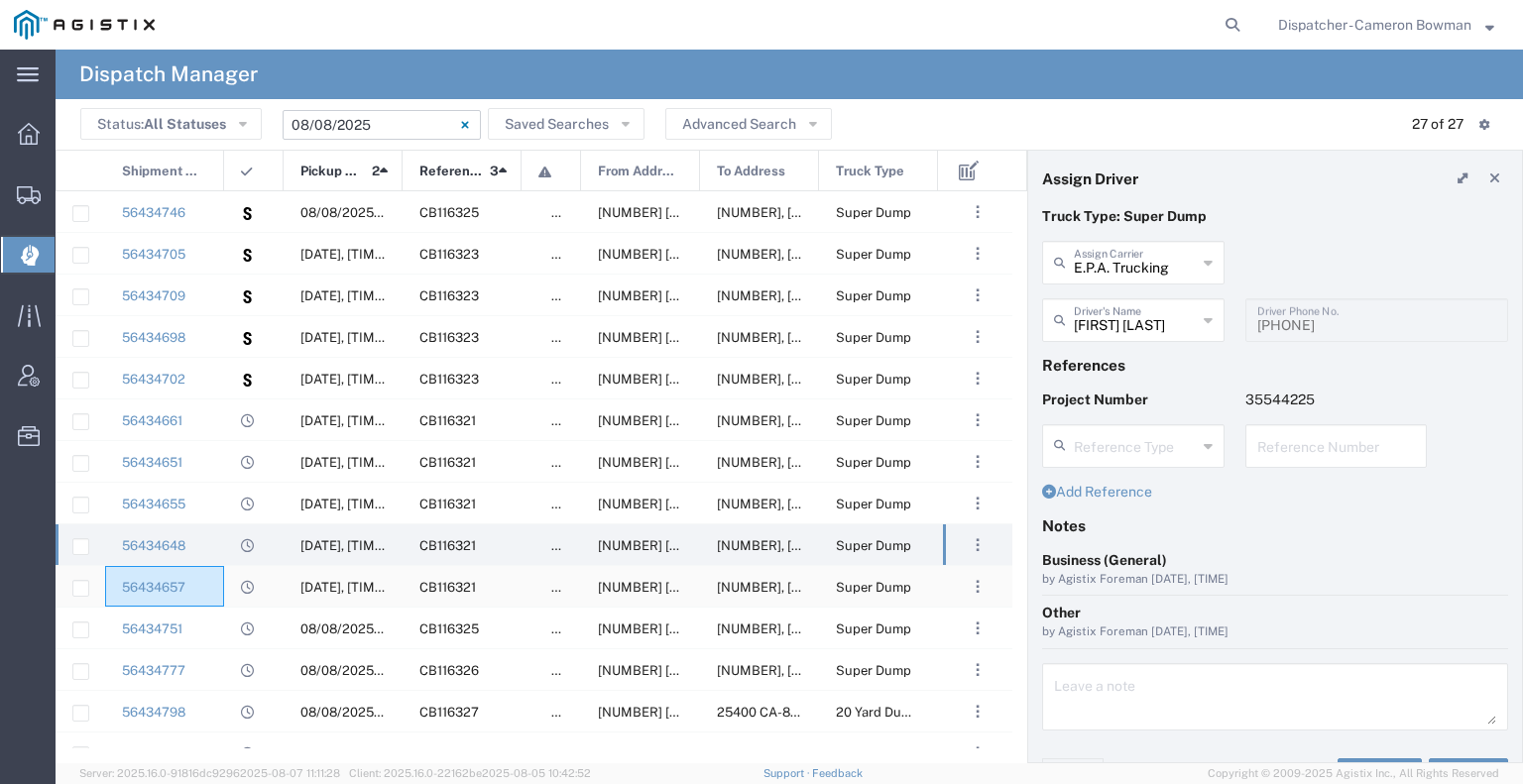click on "56434657" 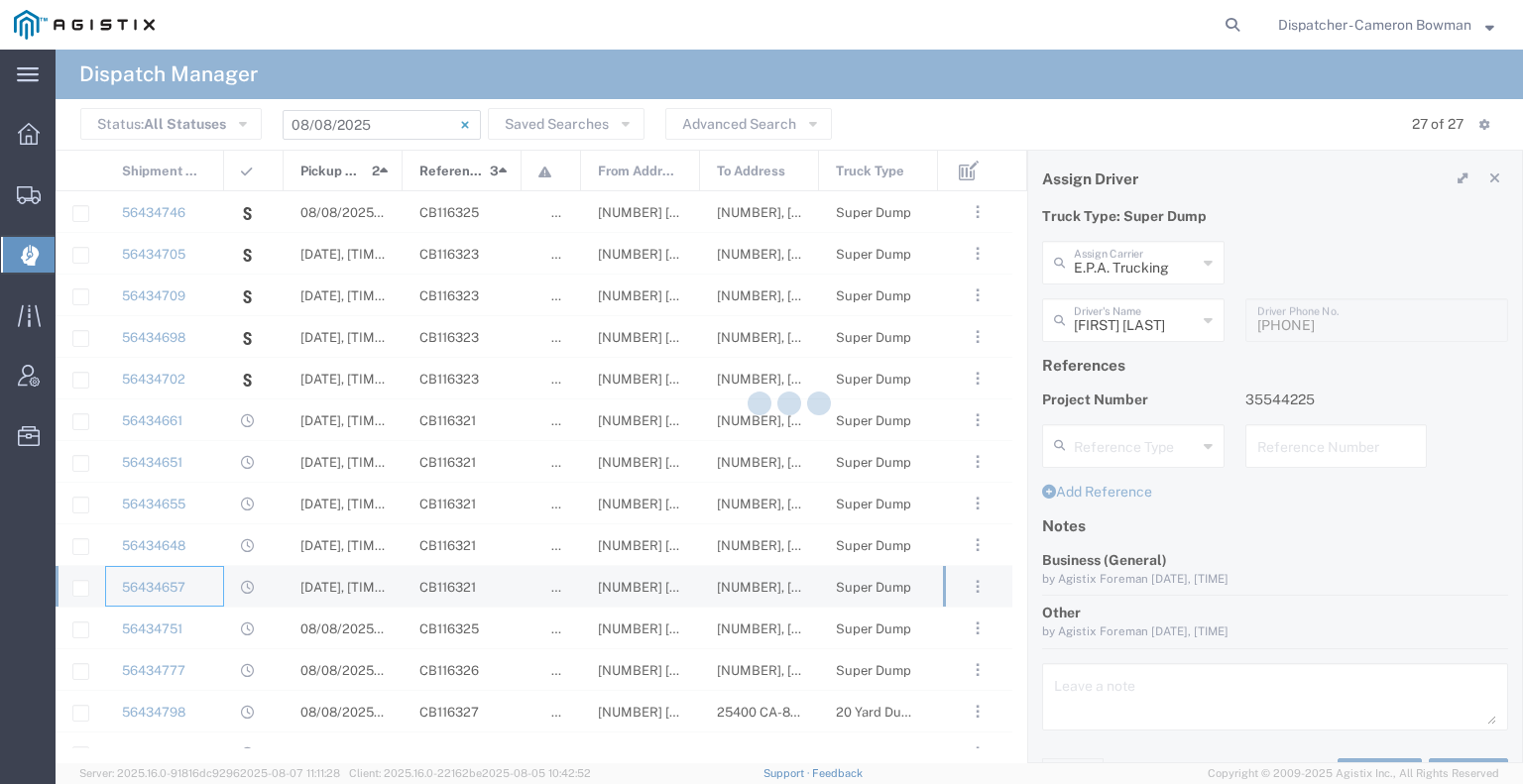 type on "Humberto Ramirez" 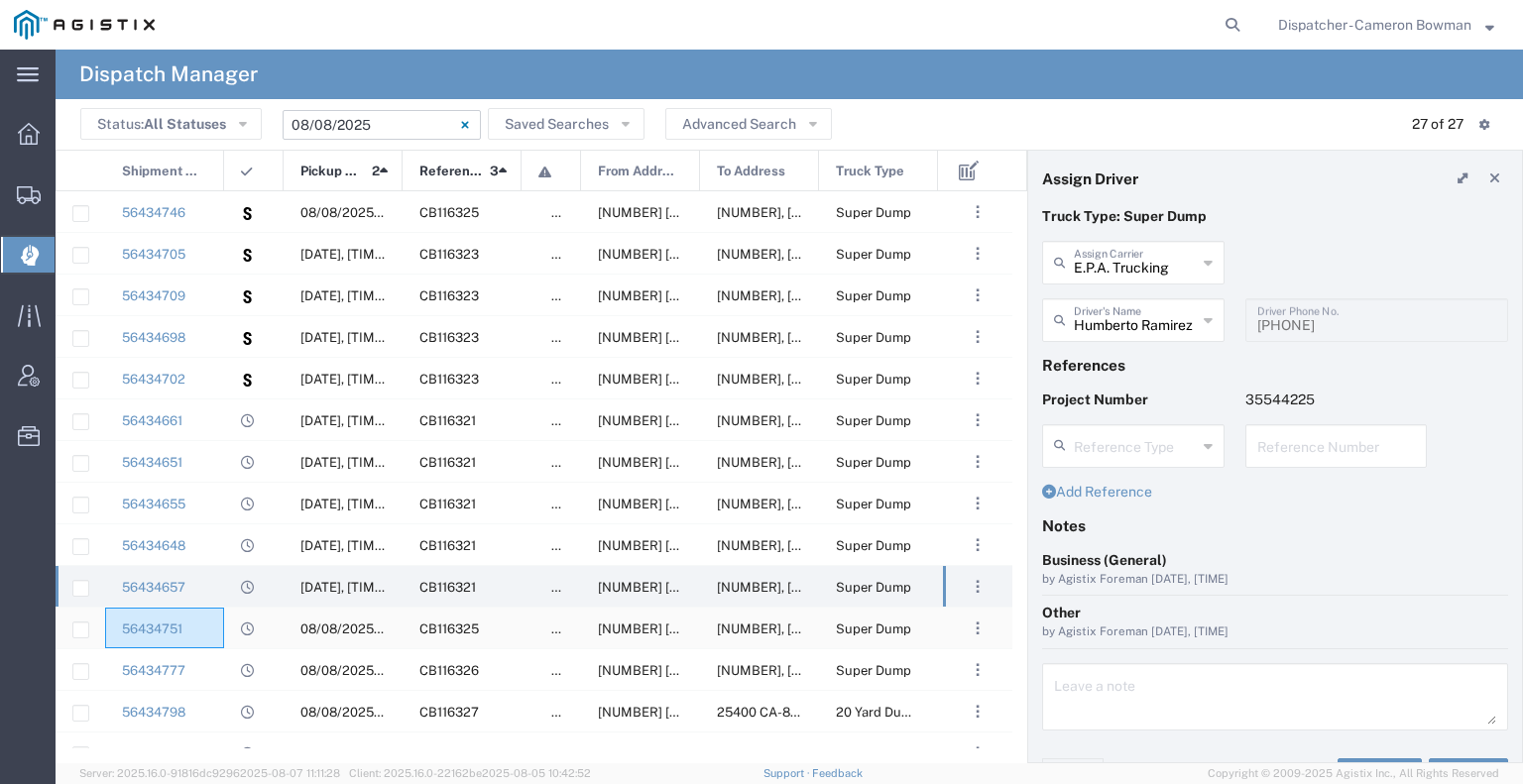 click on "56434751" 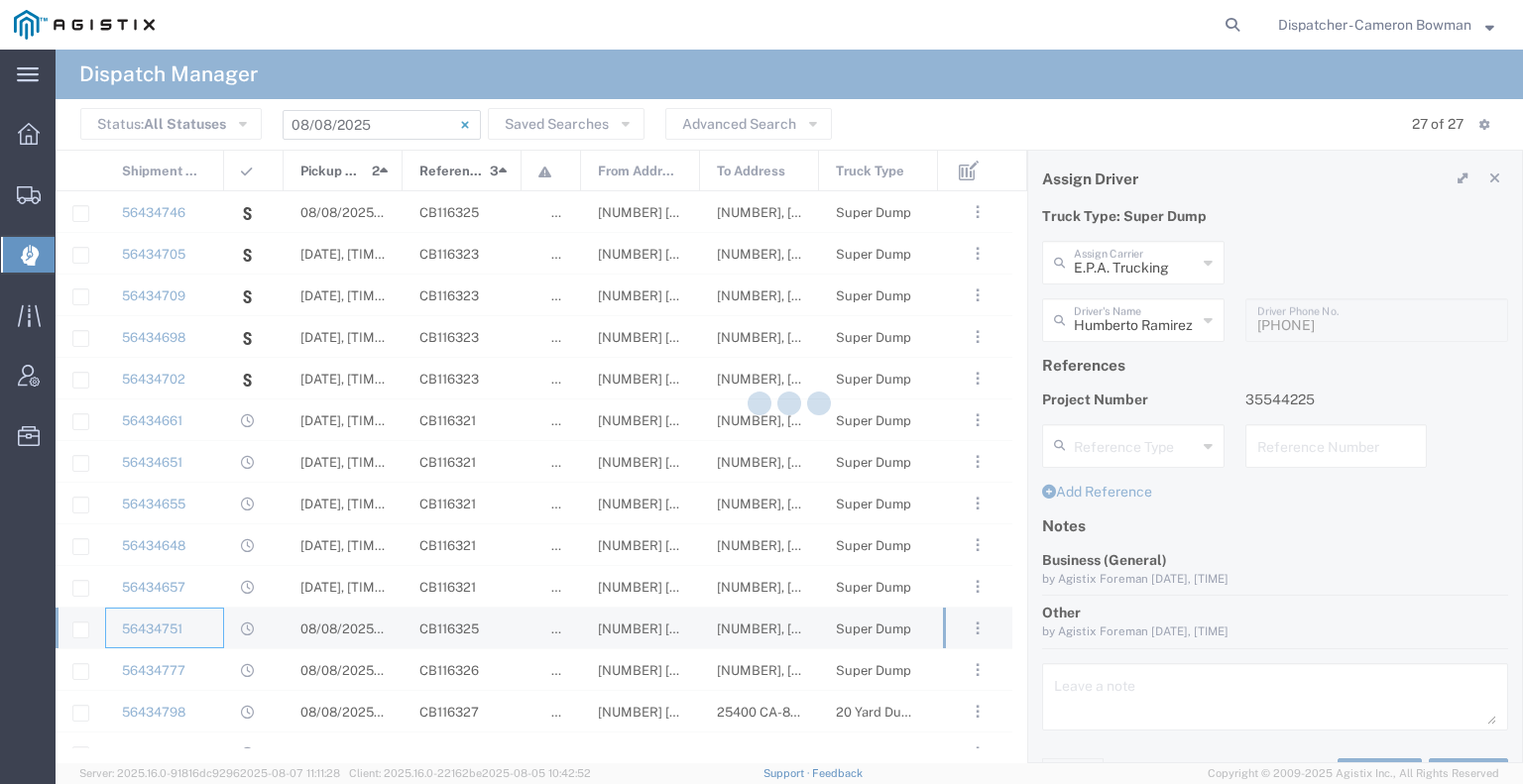 type 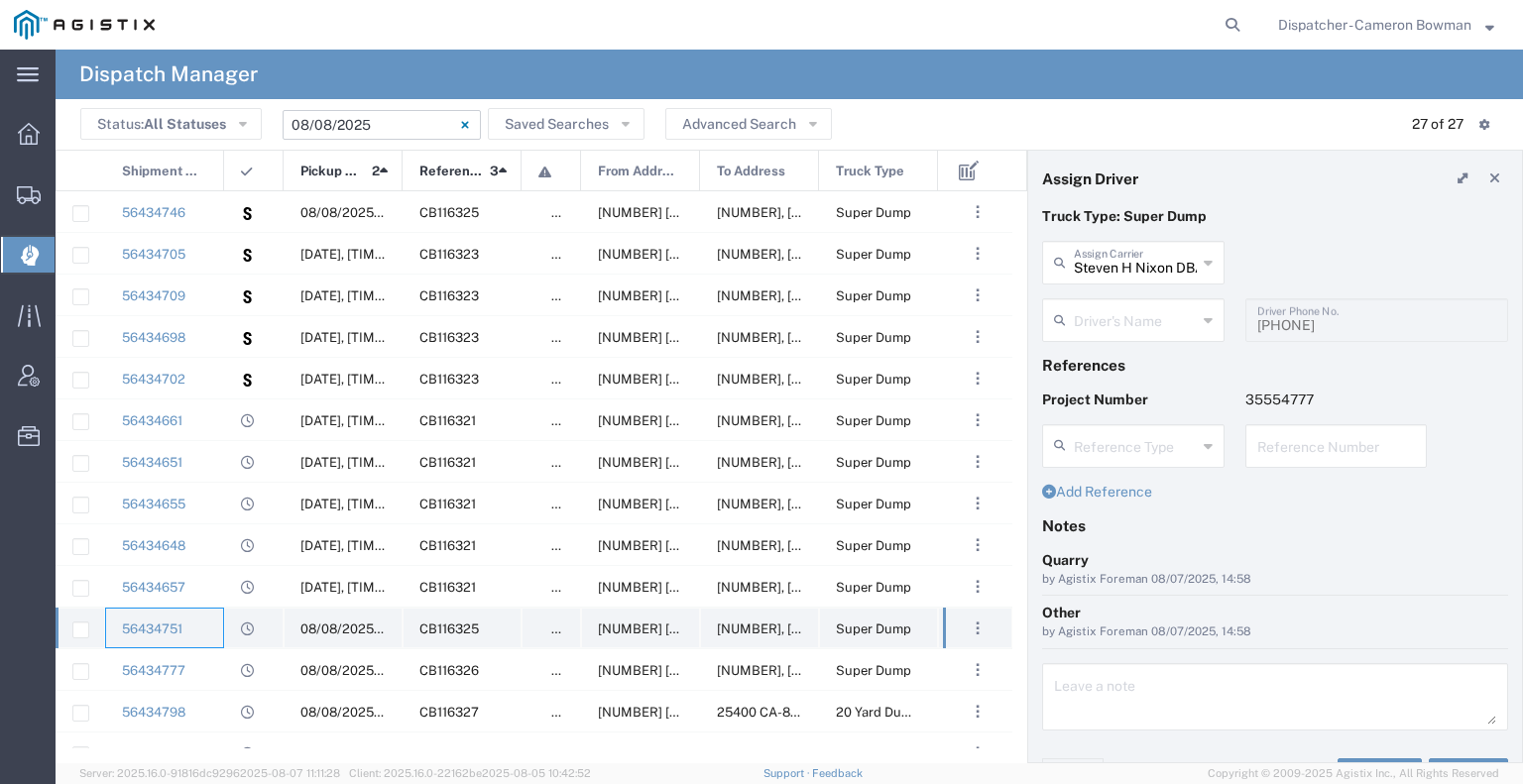 type on "Steven Nixon" 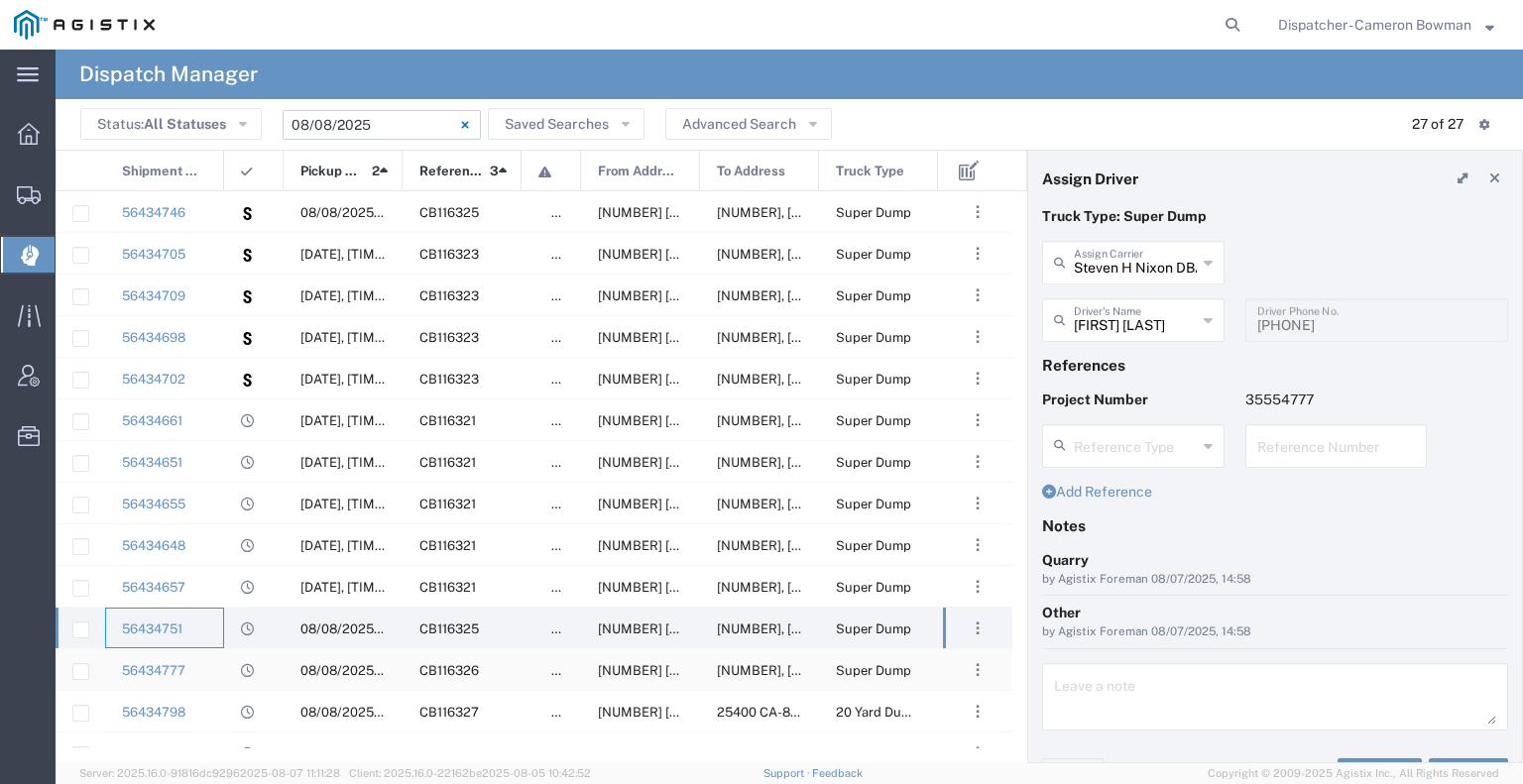 click on "56434777" 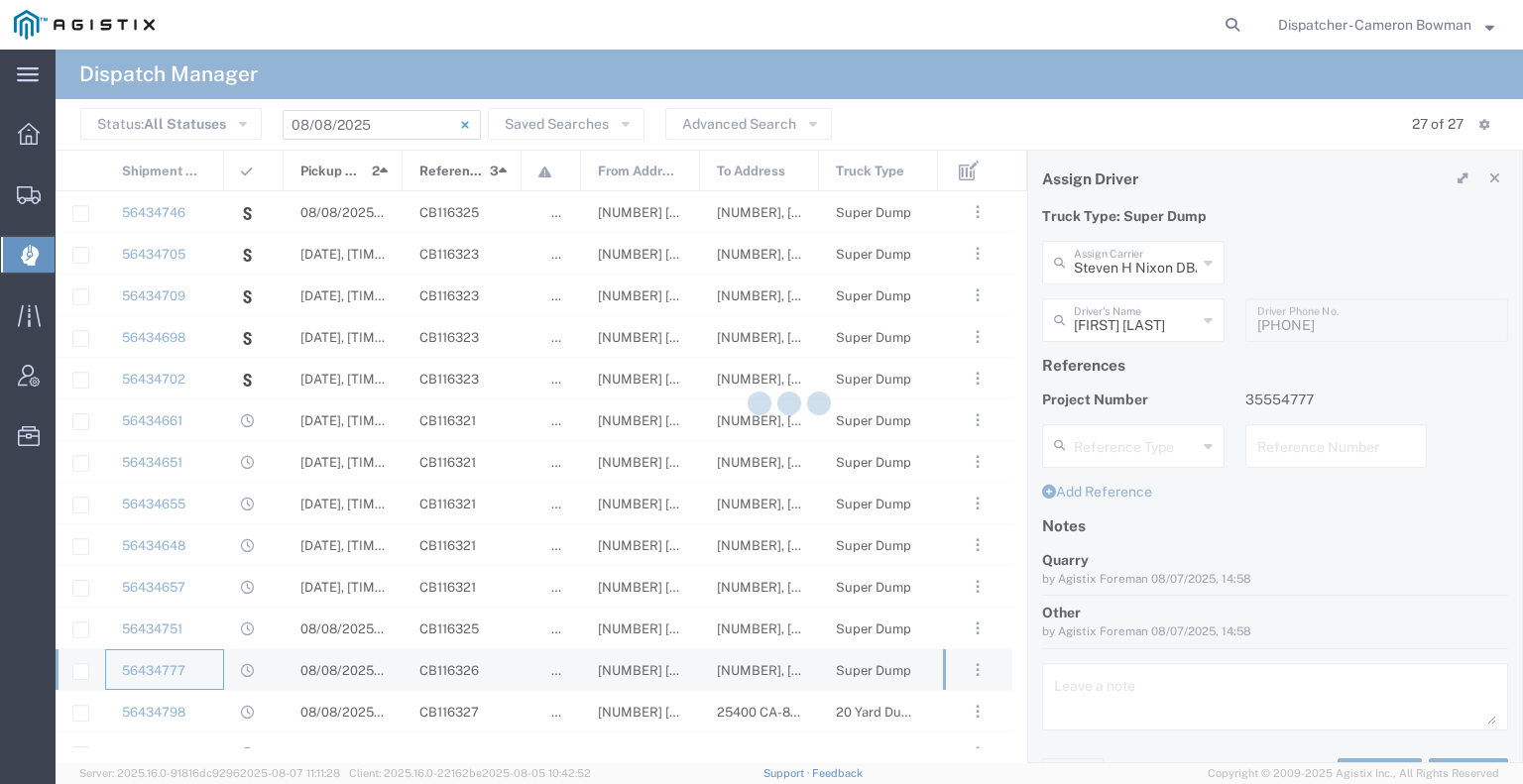 type 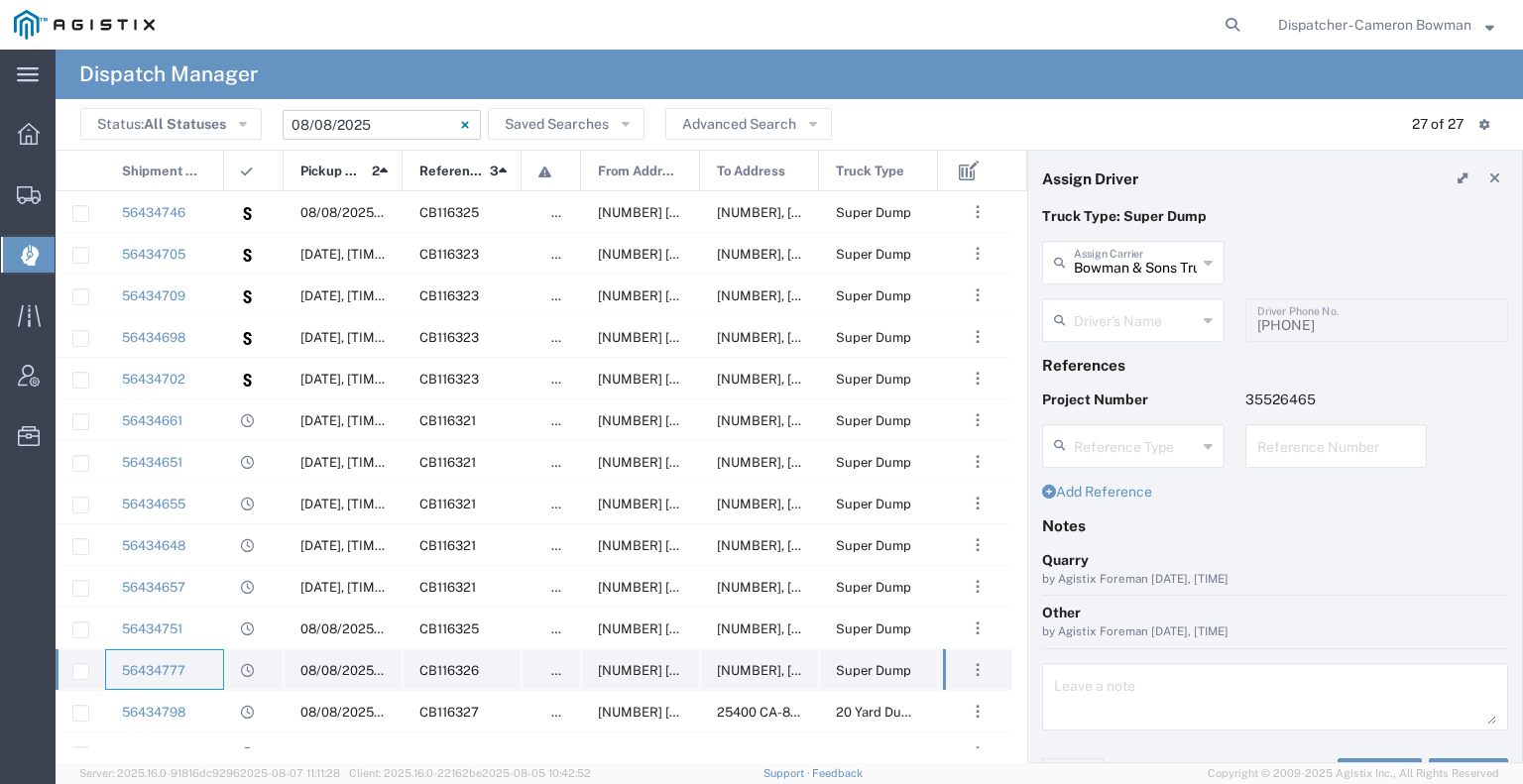 type on "John Townsley" 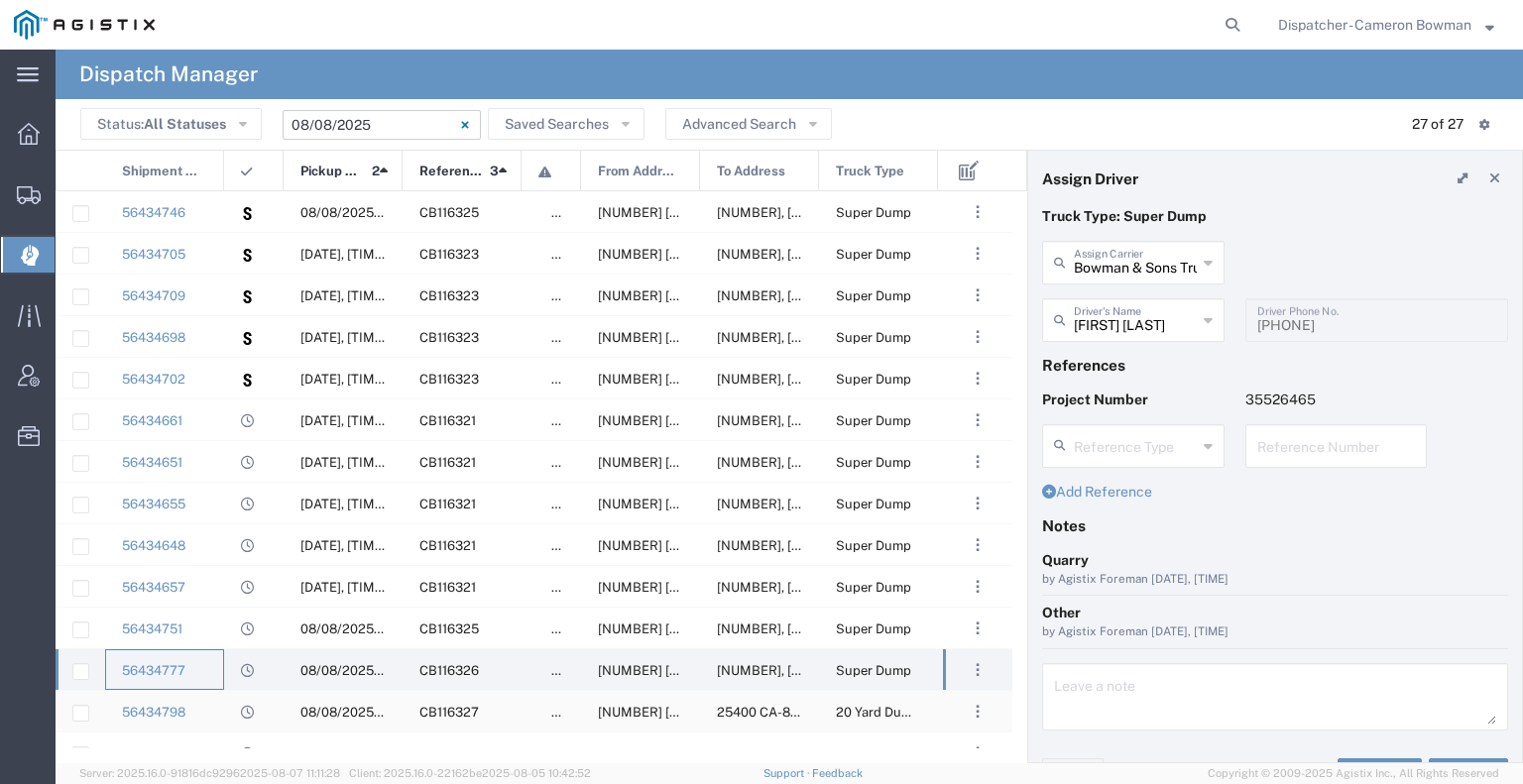 click on "56434798" 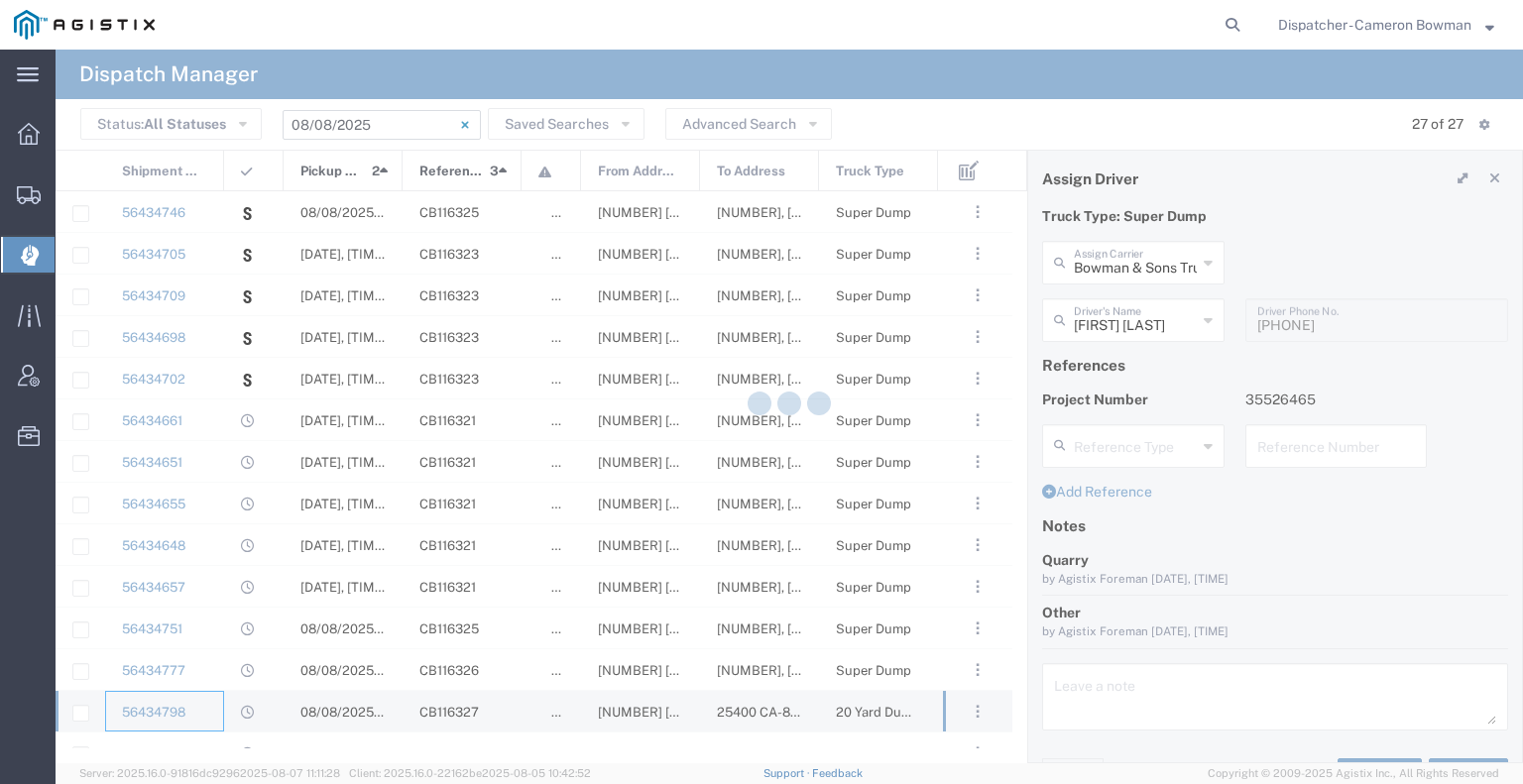type 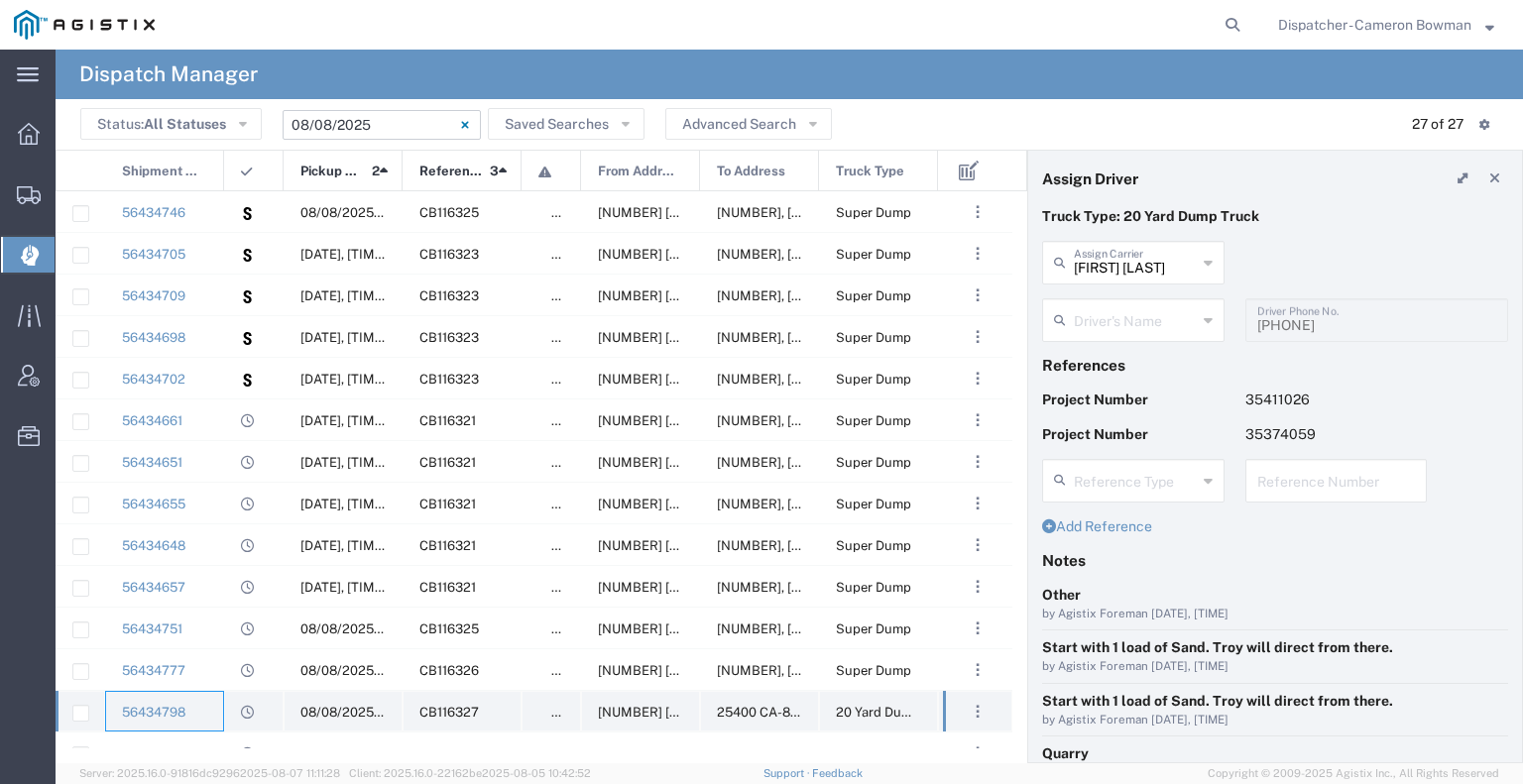 type on "Rosendo Gutierrez" 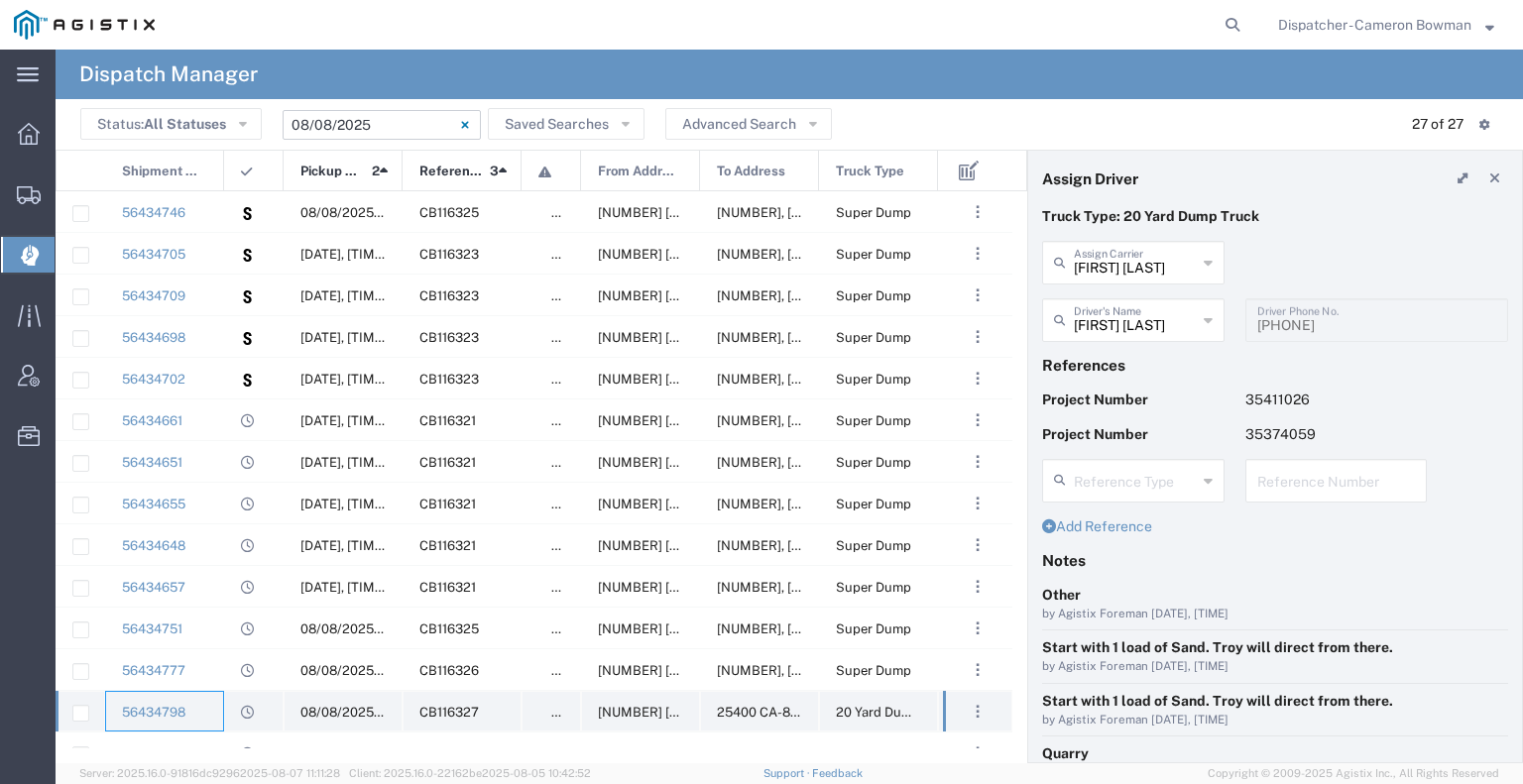 scroll, scrollTop: 99, scrollLeft: 0, axis: vertical 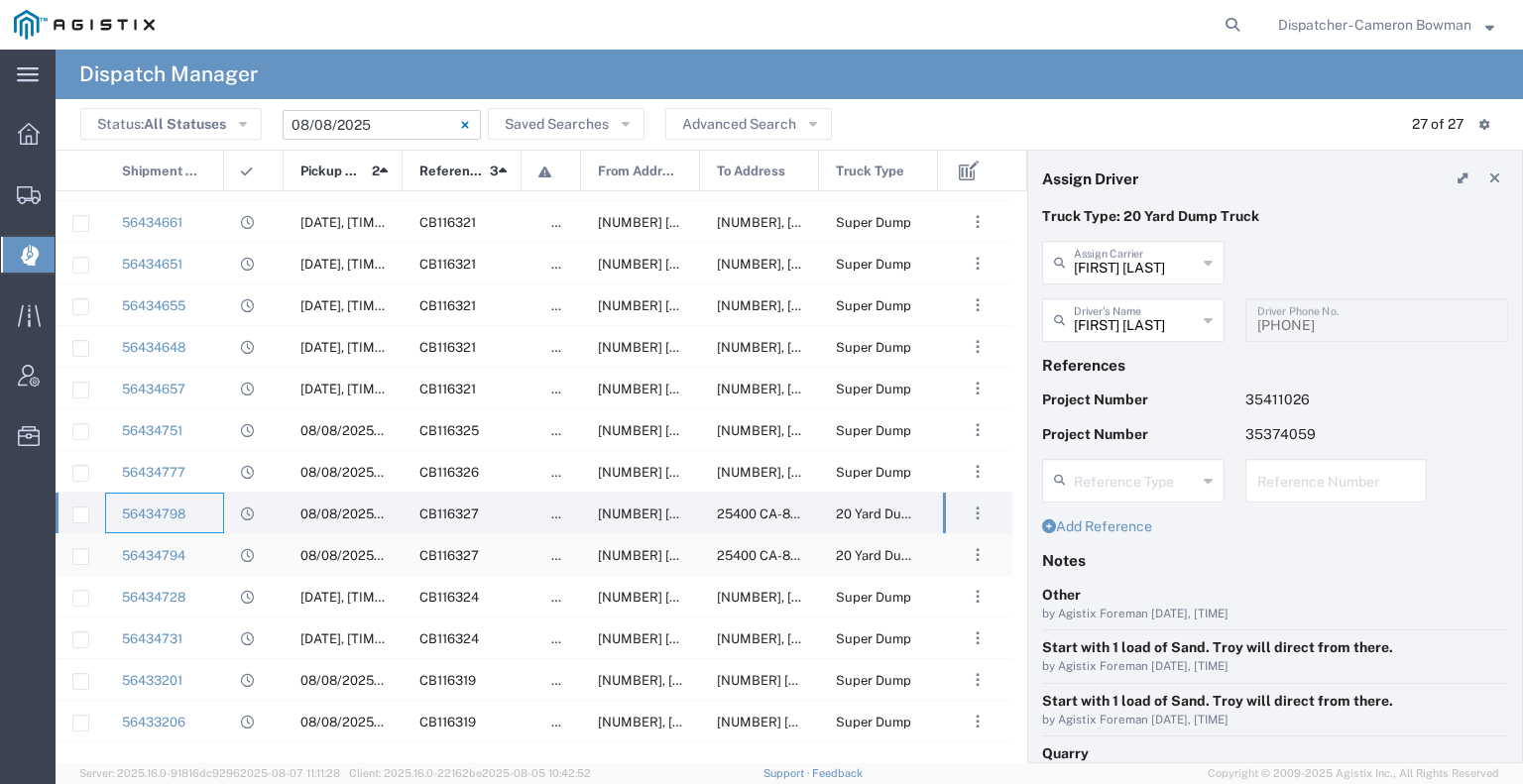 click on "56434794" 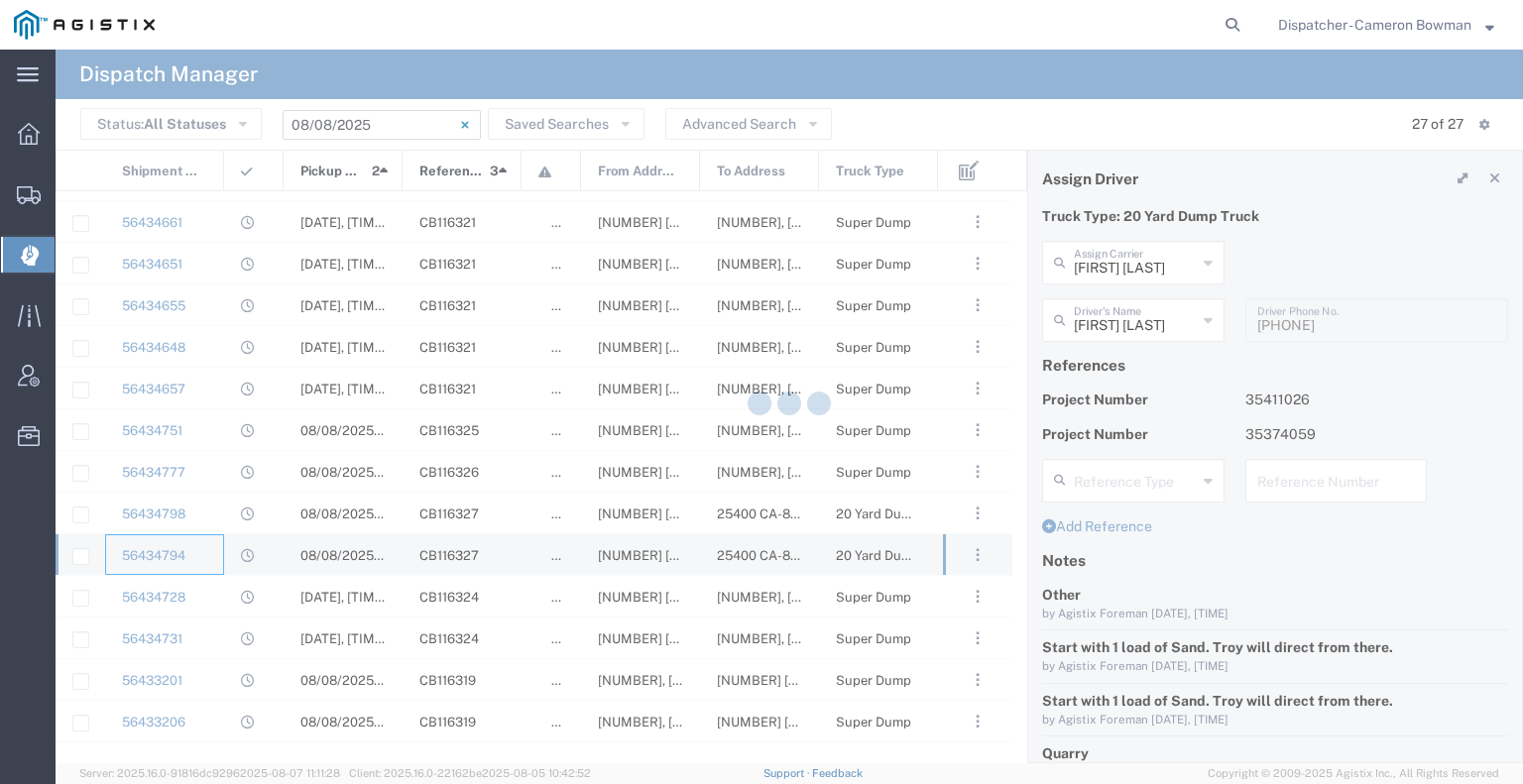 type on "Mark Semeit" 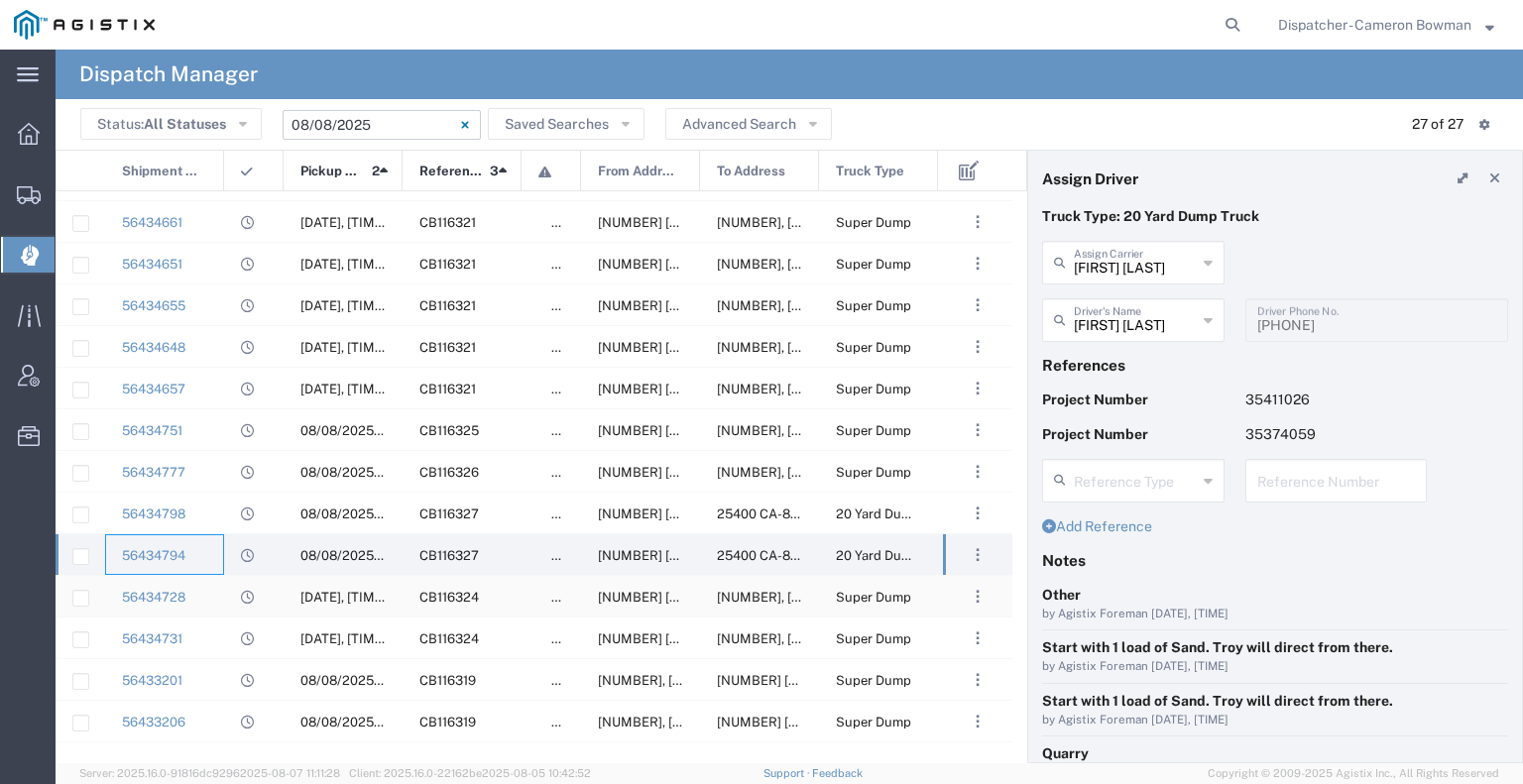 click on "56434728" 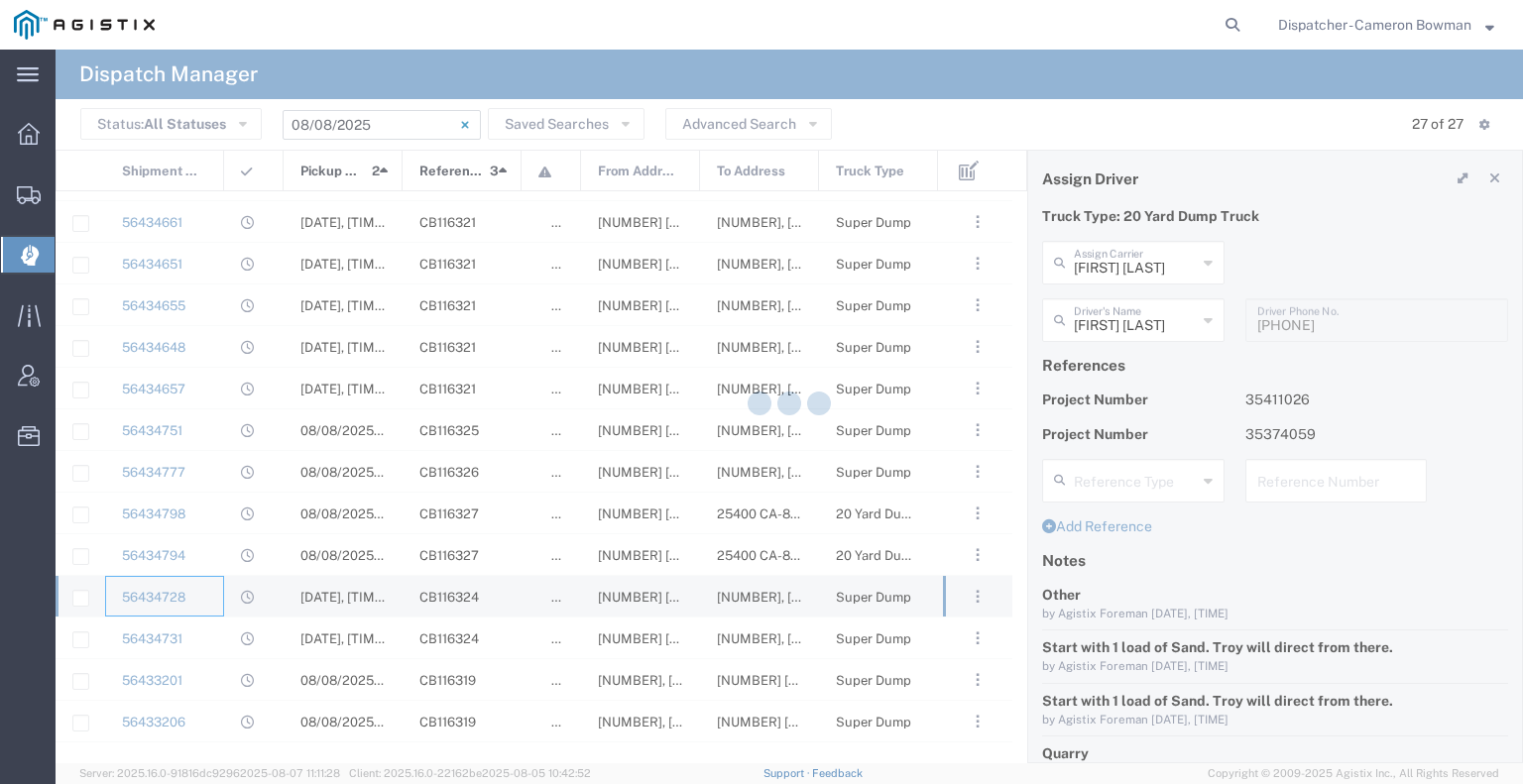 type 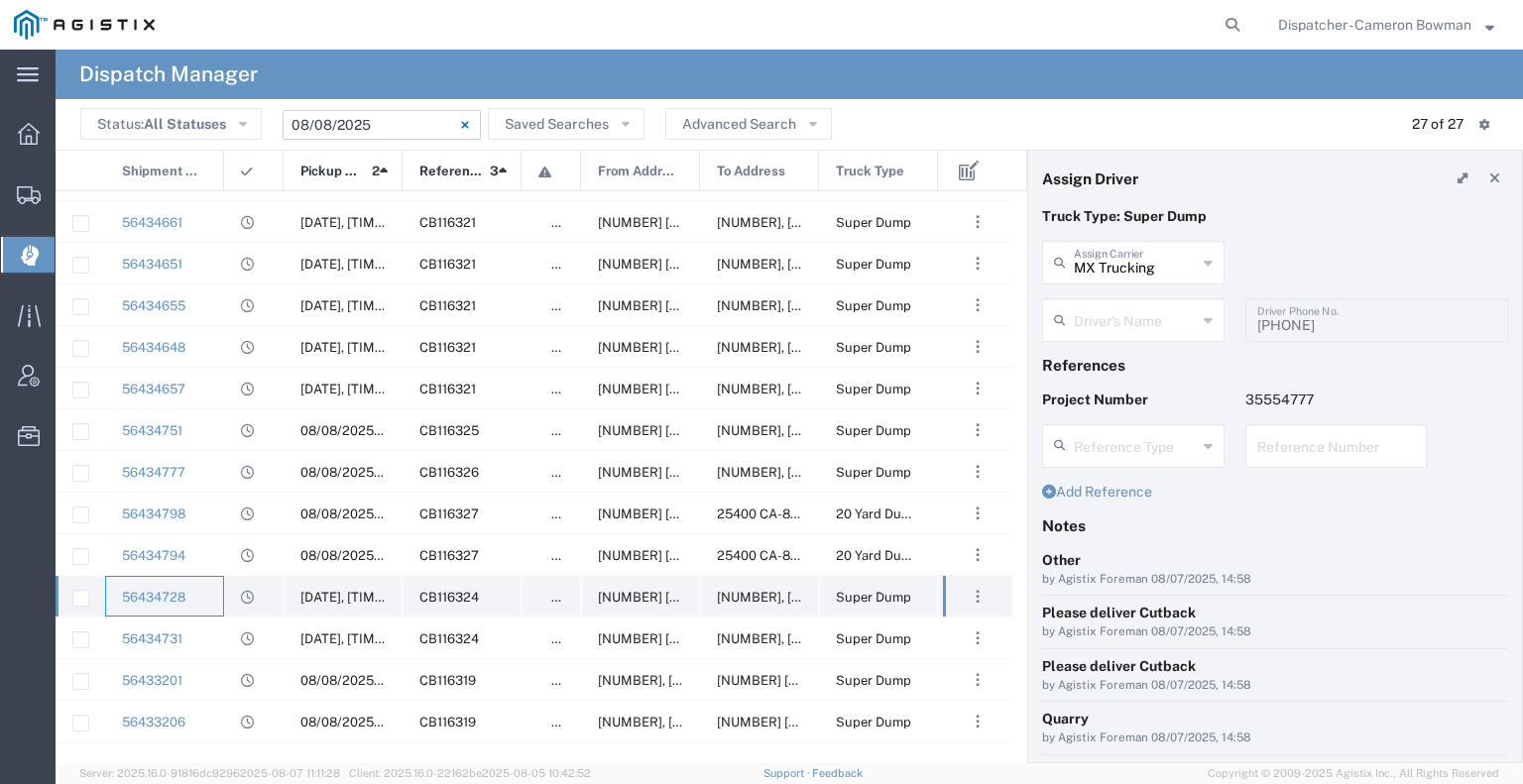 type on "Kenny Ricci" 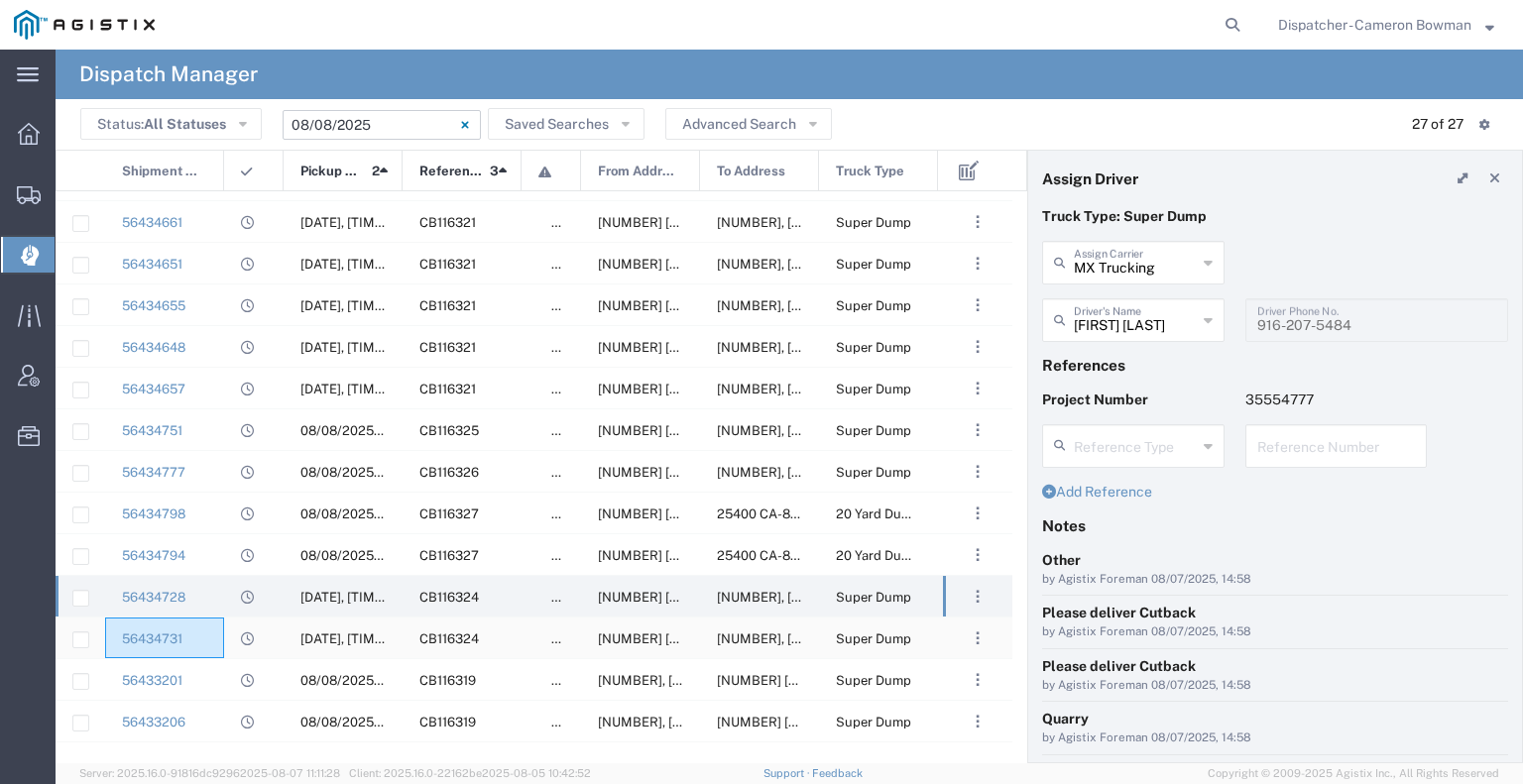 click on "56434731" 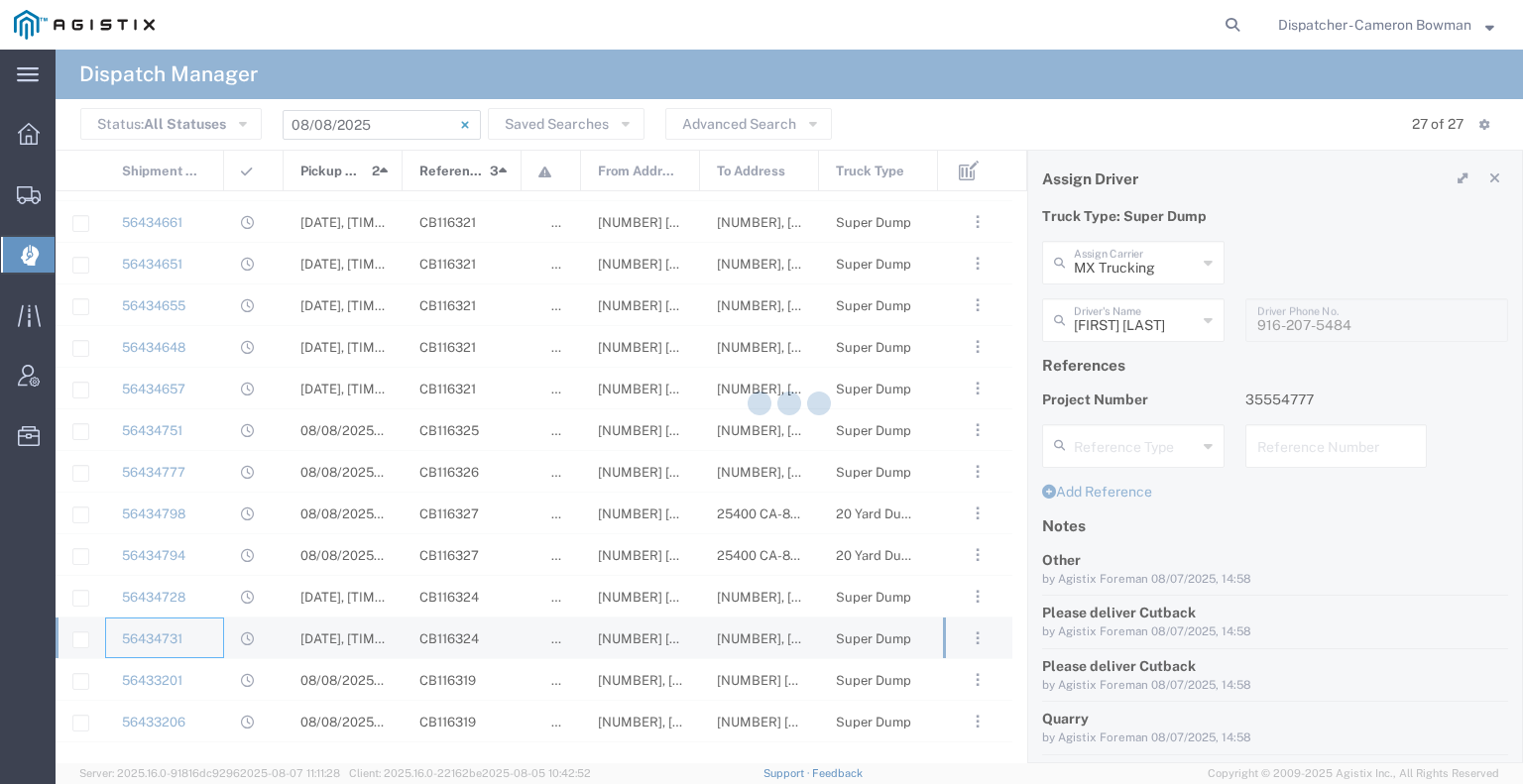 type 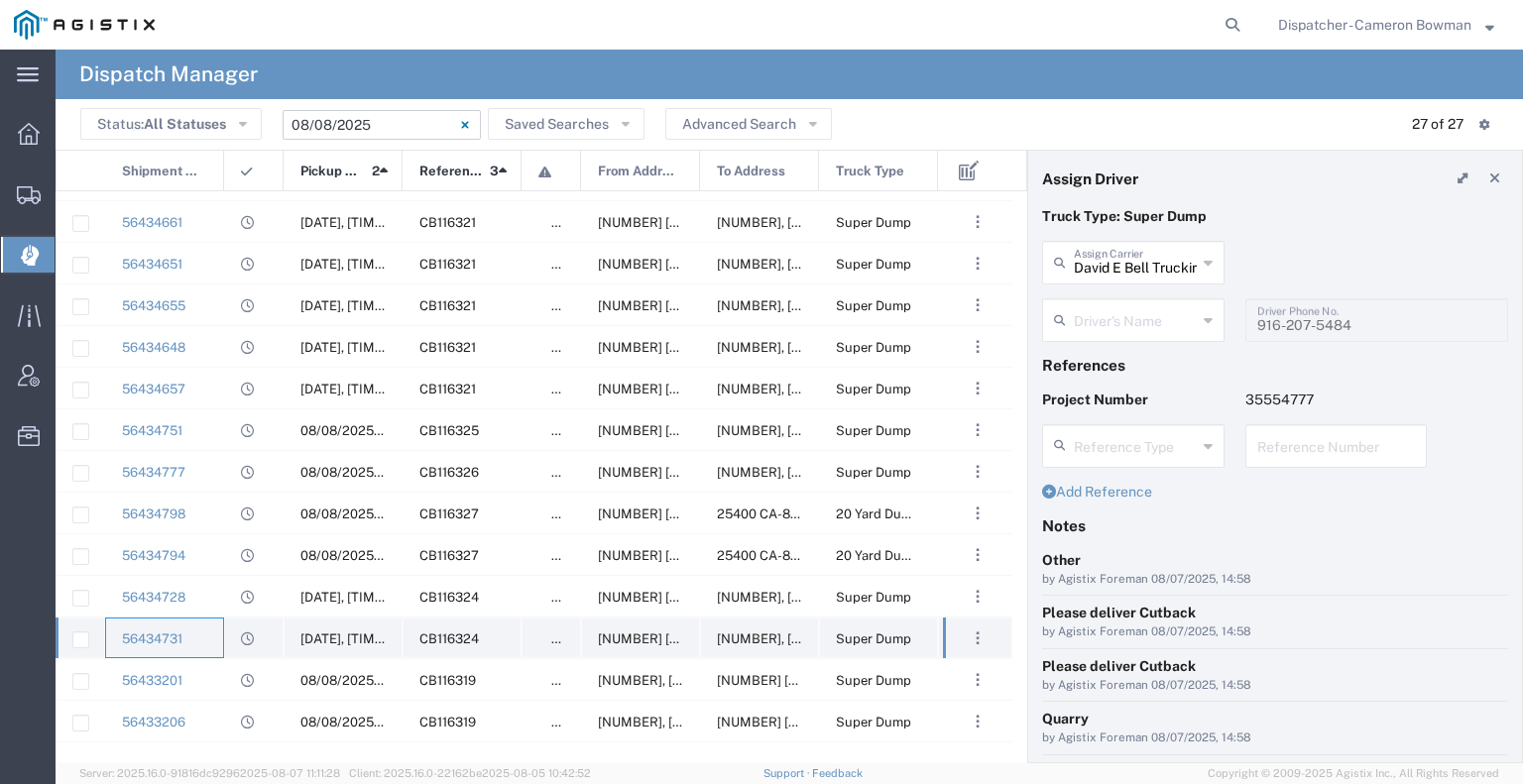 type on "Dennis Harned" 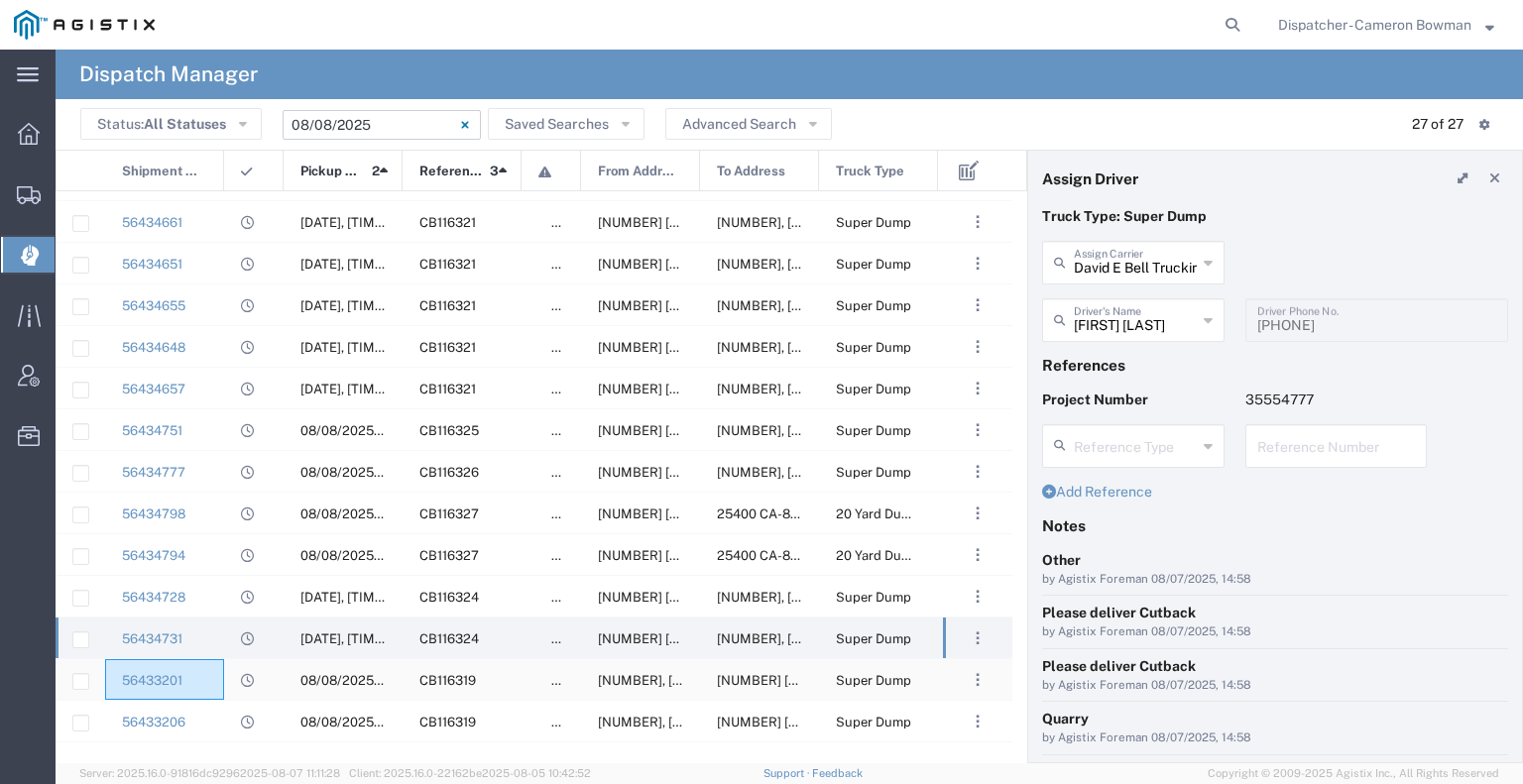 click on "56433201" 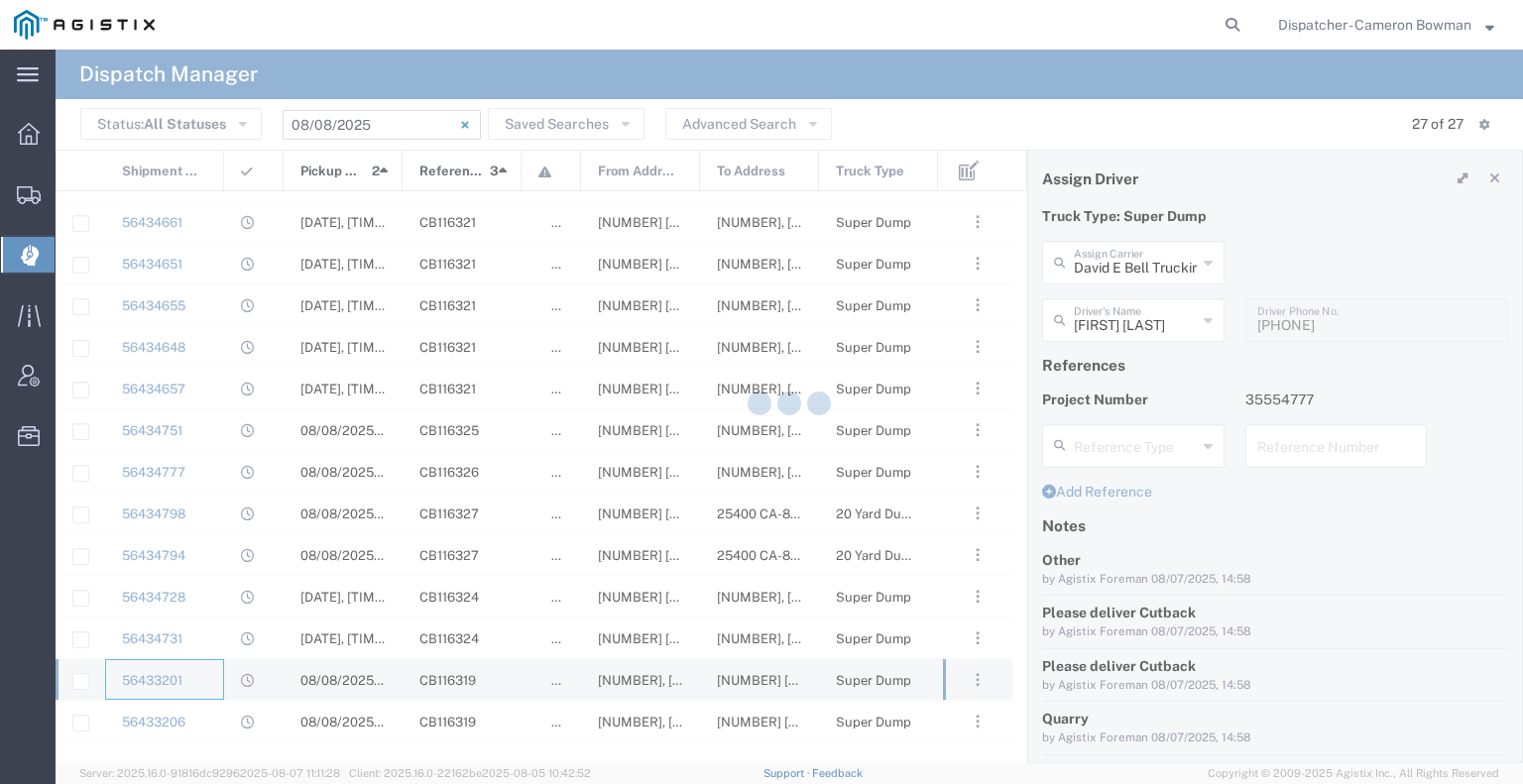 type 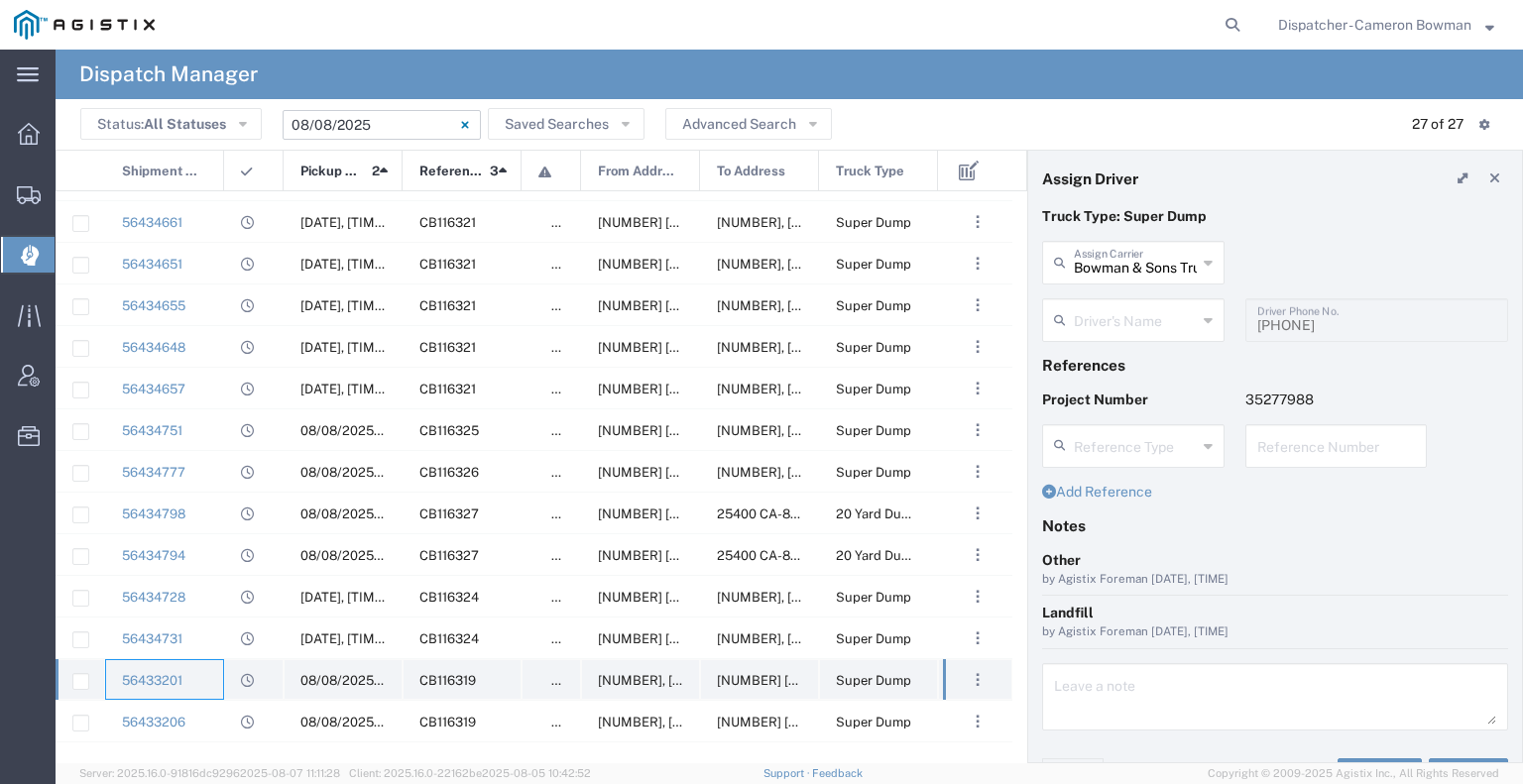 type on "Endy Gutierrez" 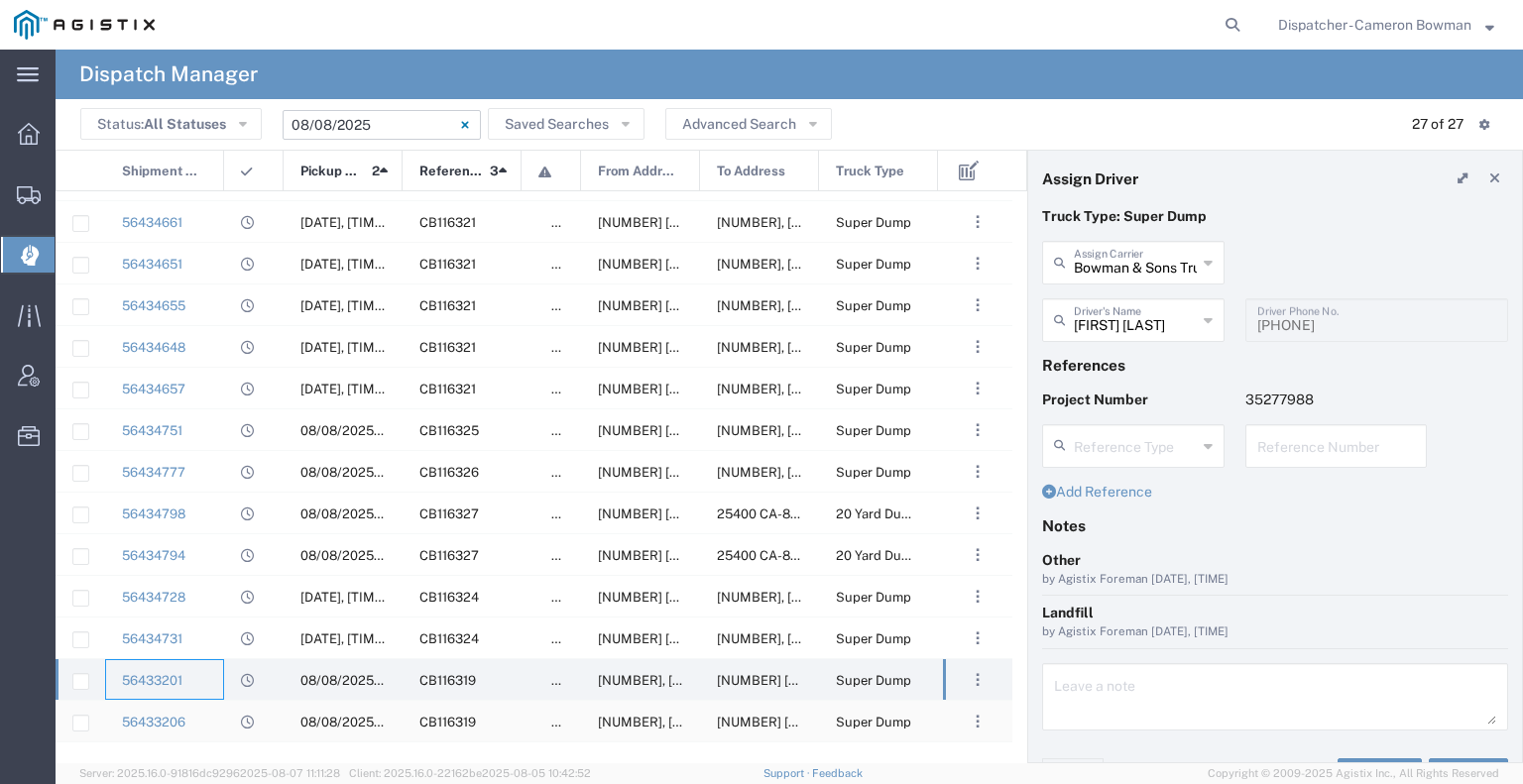click on "56433206" 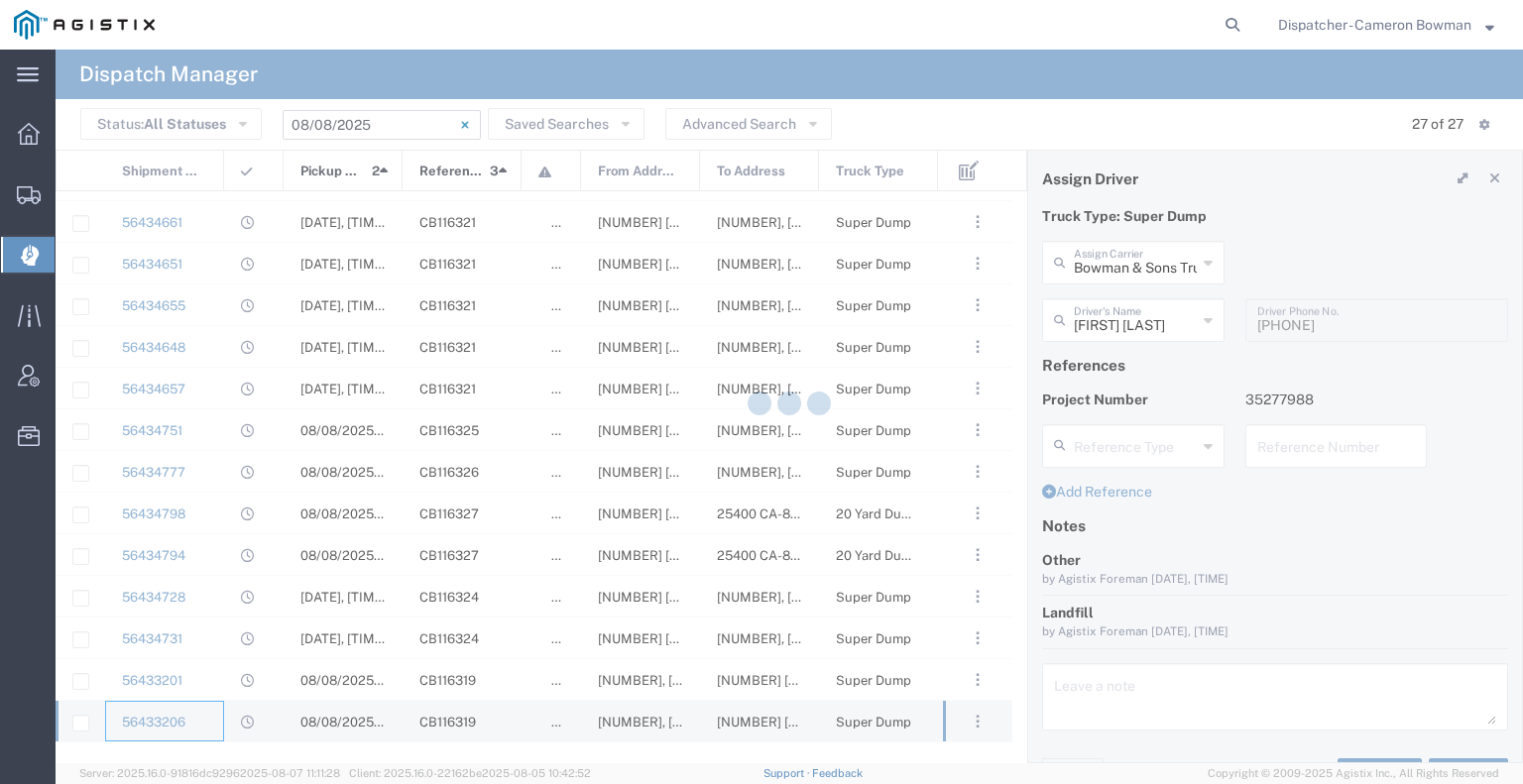 type on "Mike Riccobuano" 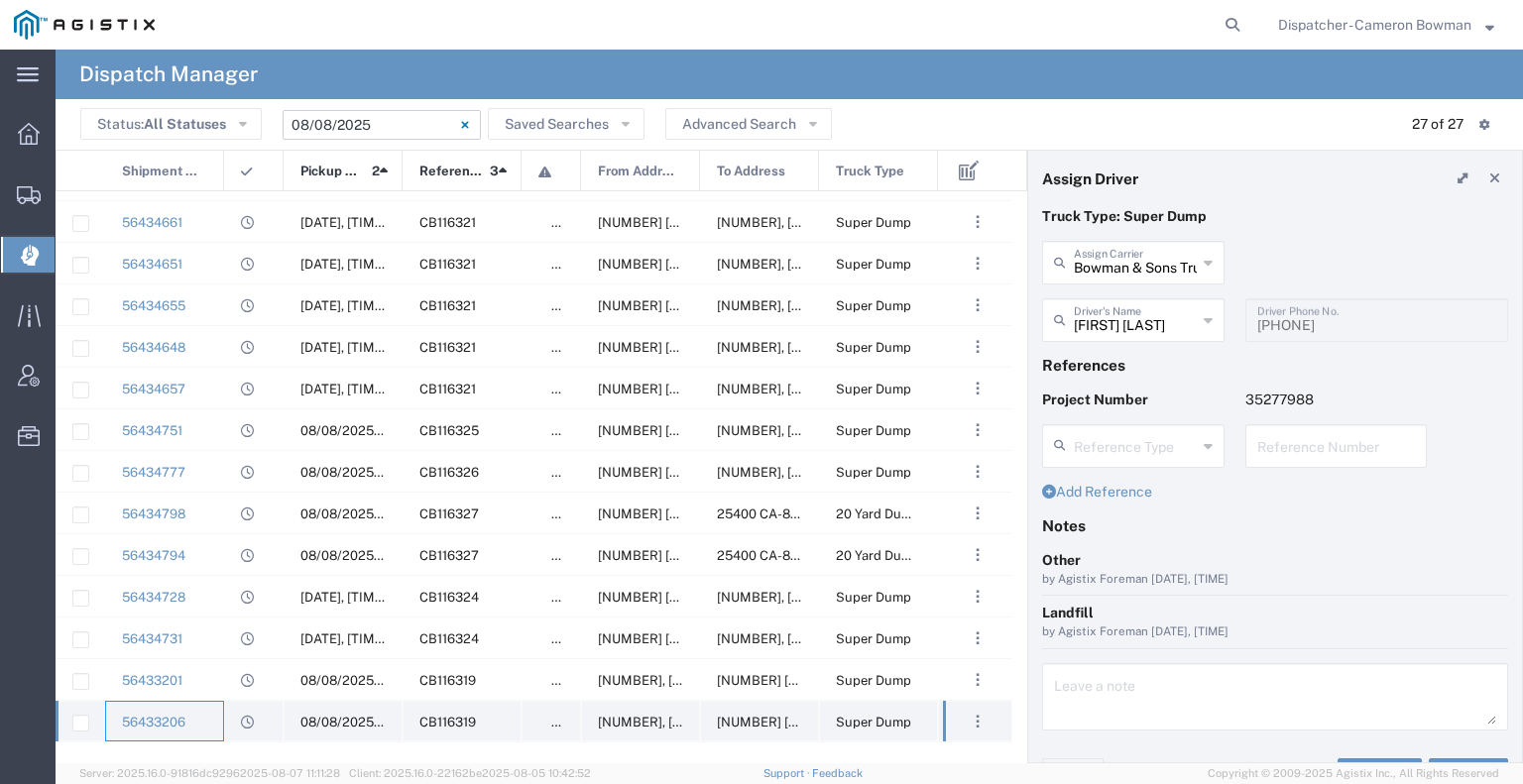 scroll, scrollTop: 271, scrollLeft: 0, axis: vertical 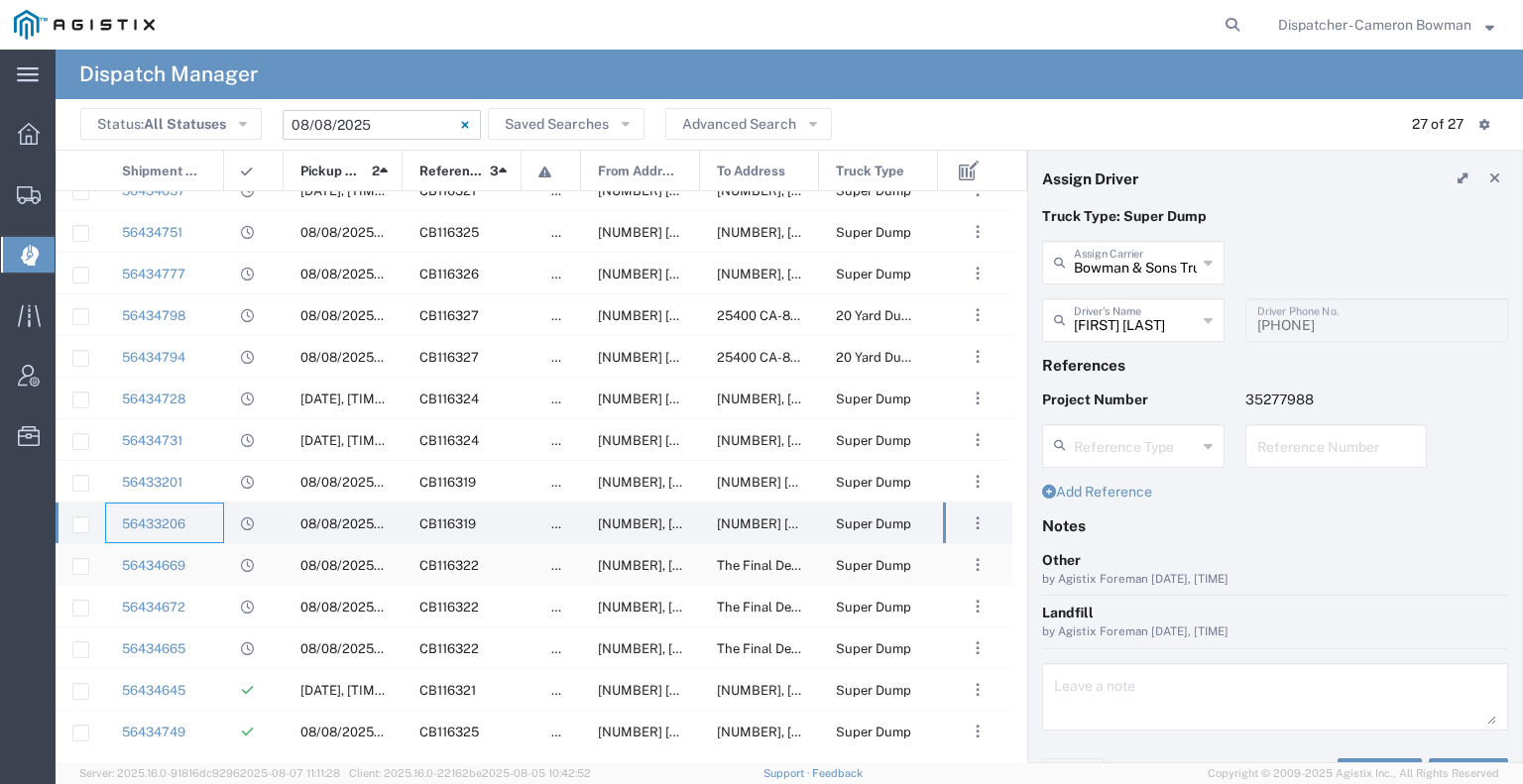 click on "56434669" 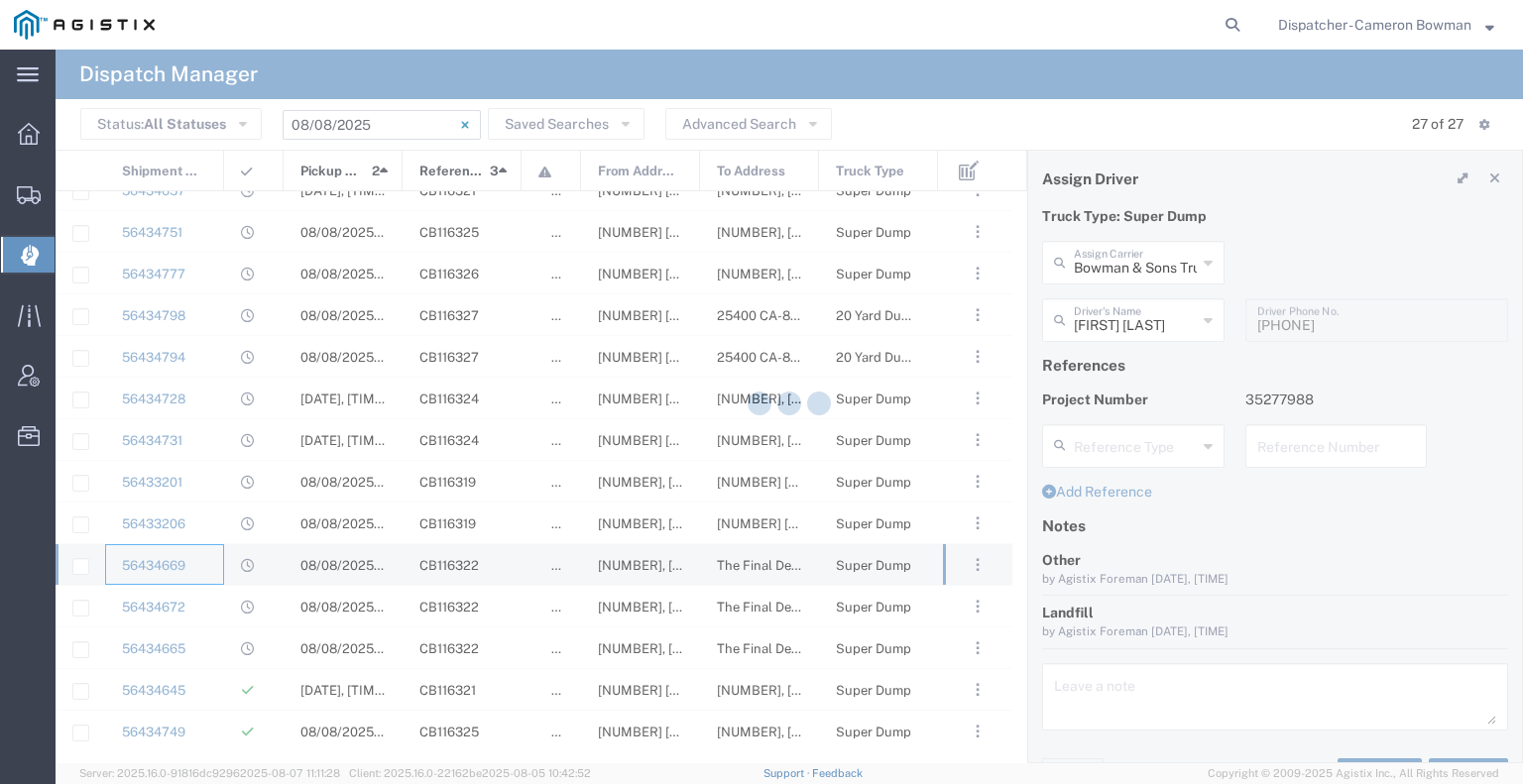 type 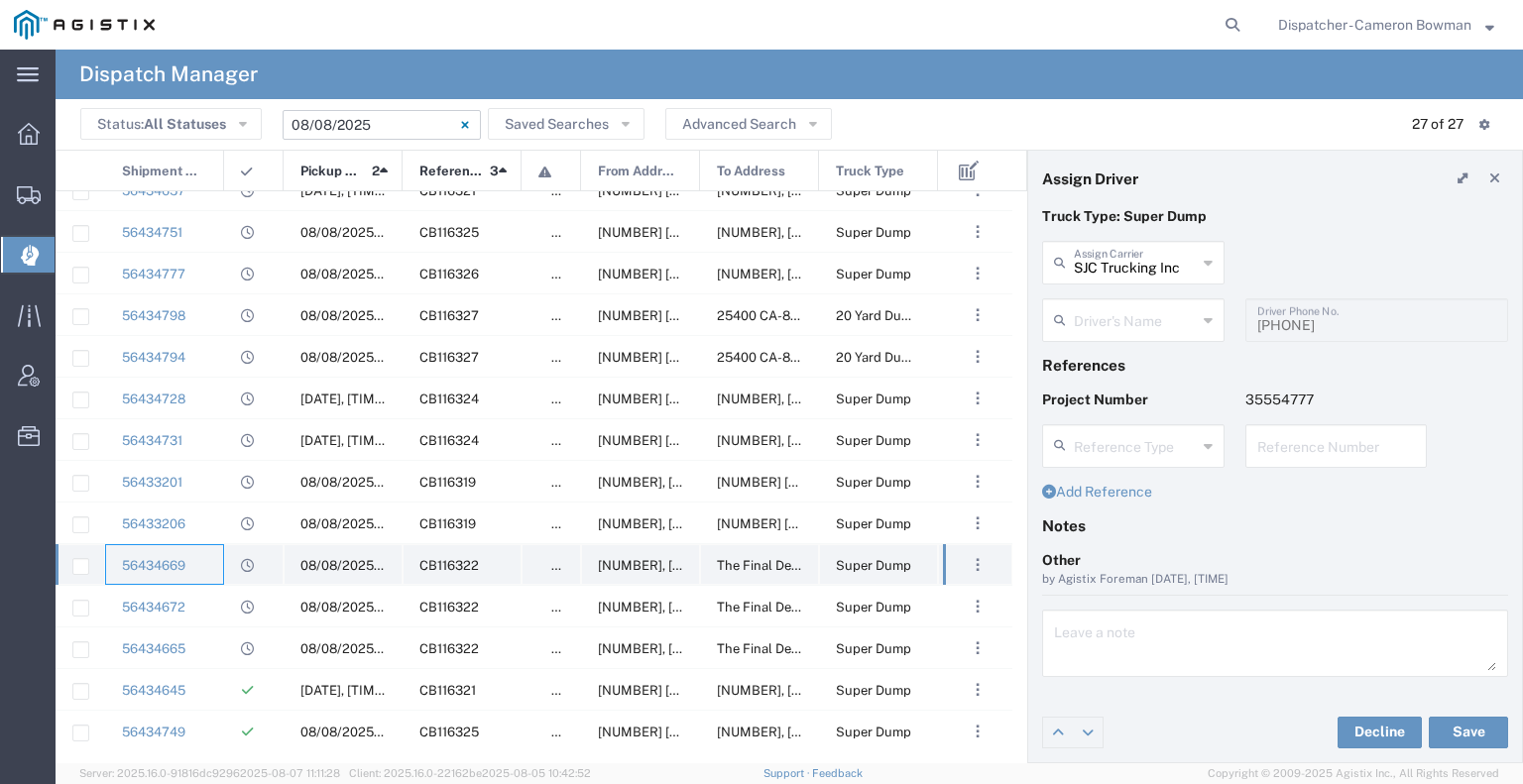 type on "[PERSON]" 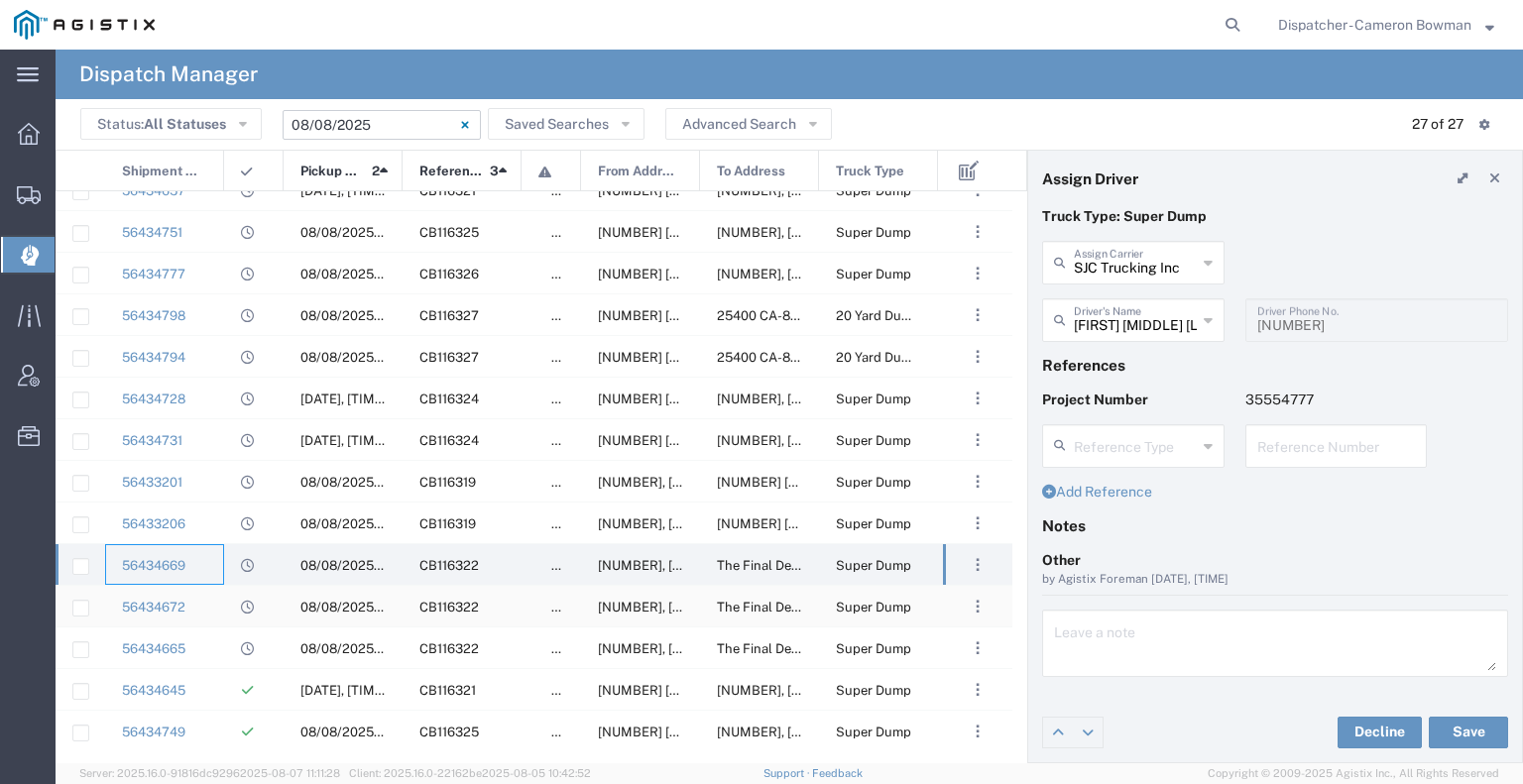 click on "56434672" 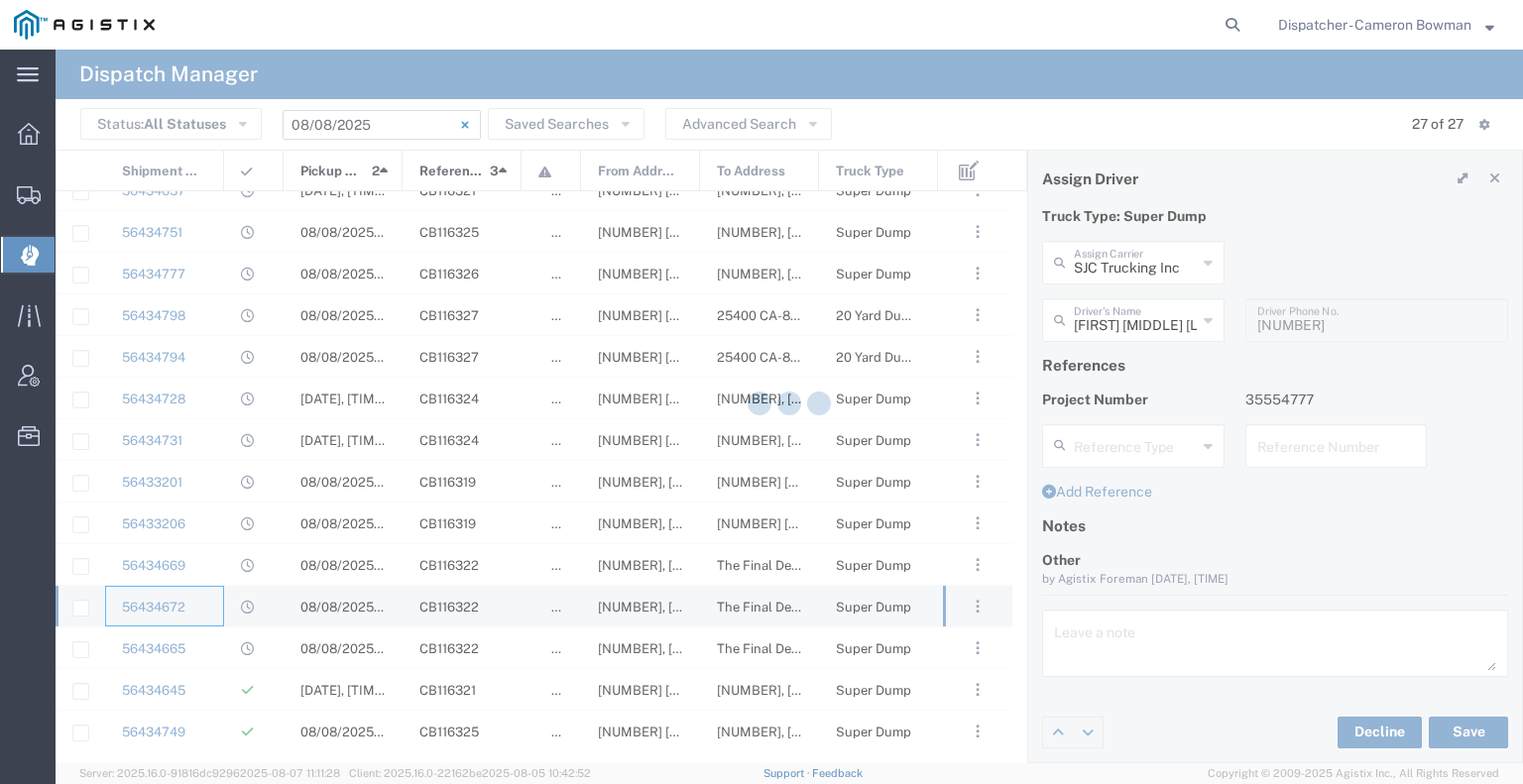 type on "[PERSON]" 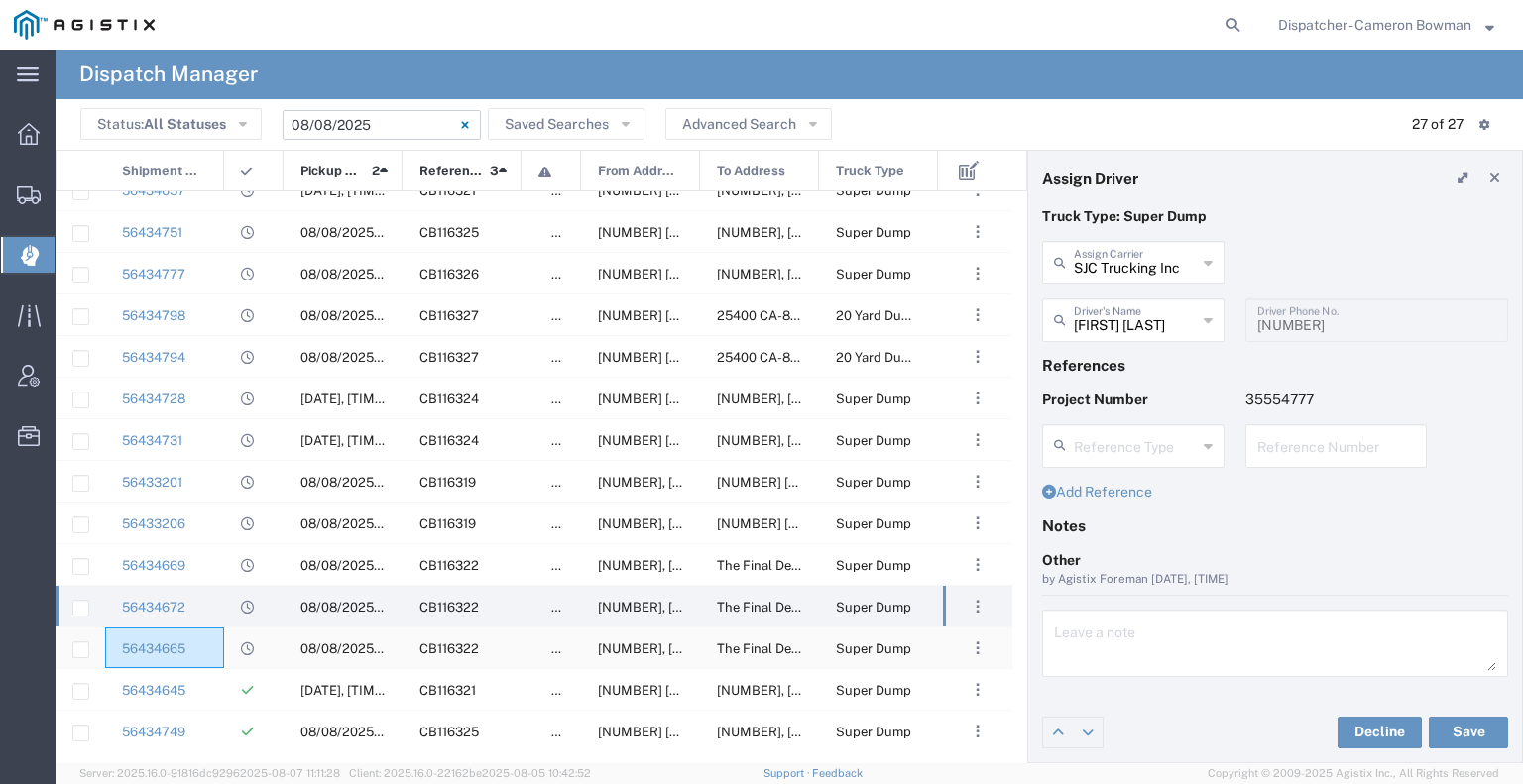 click on "56434665" 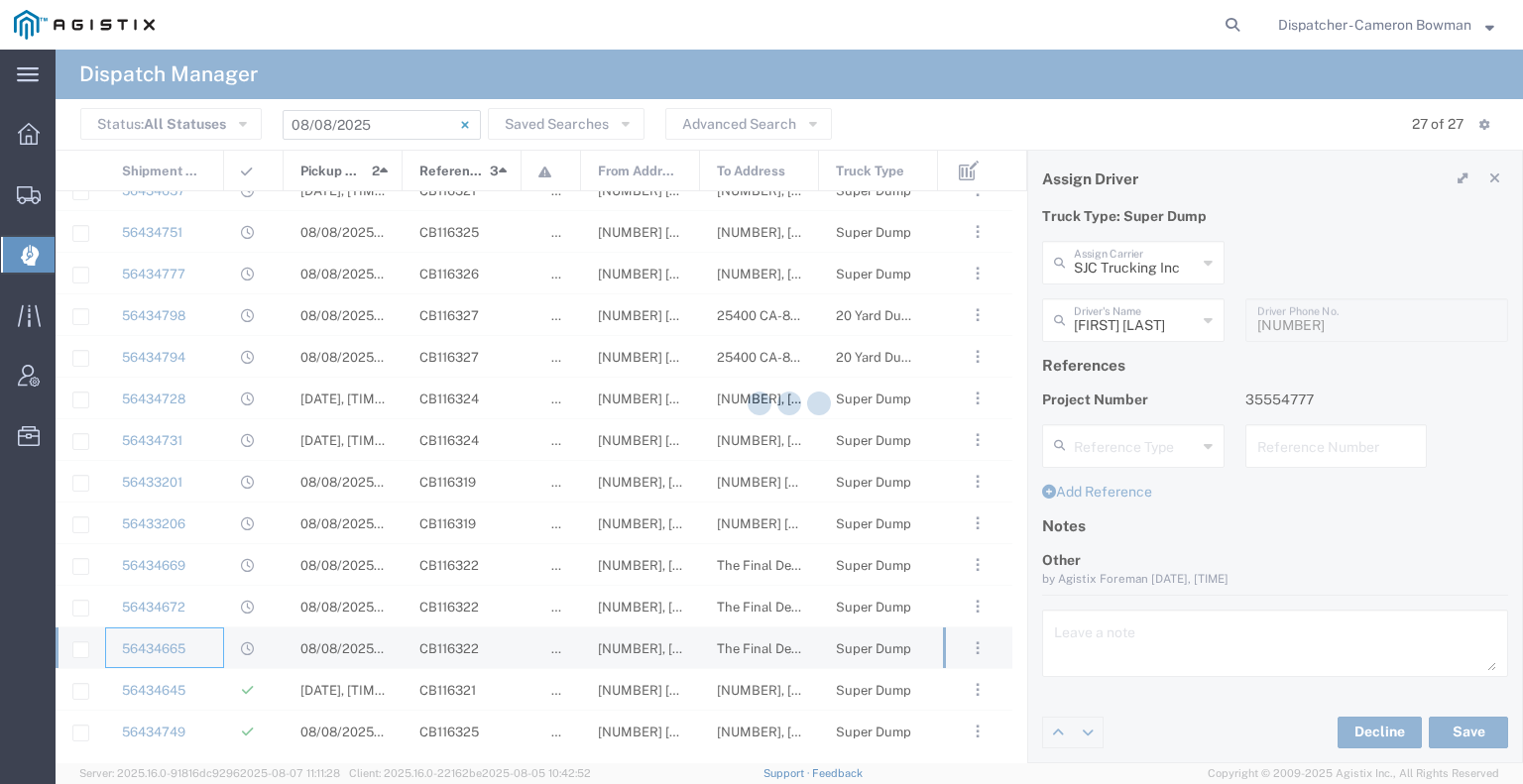 type 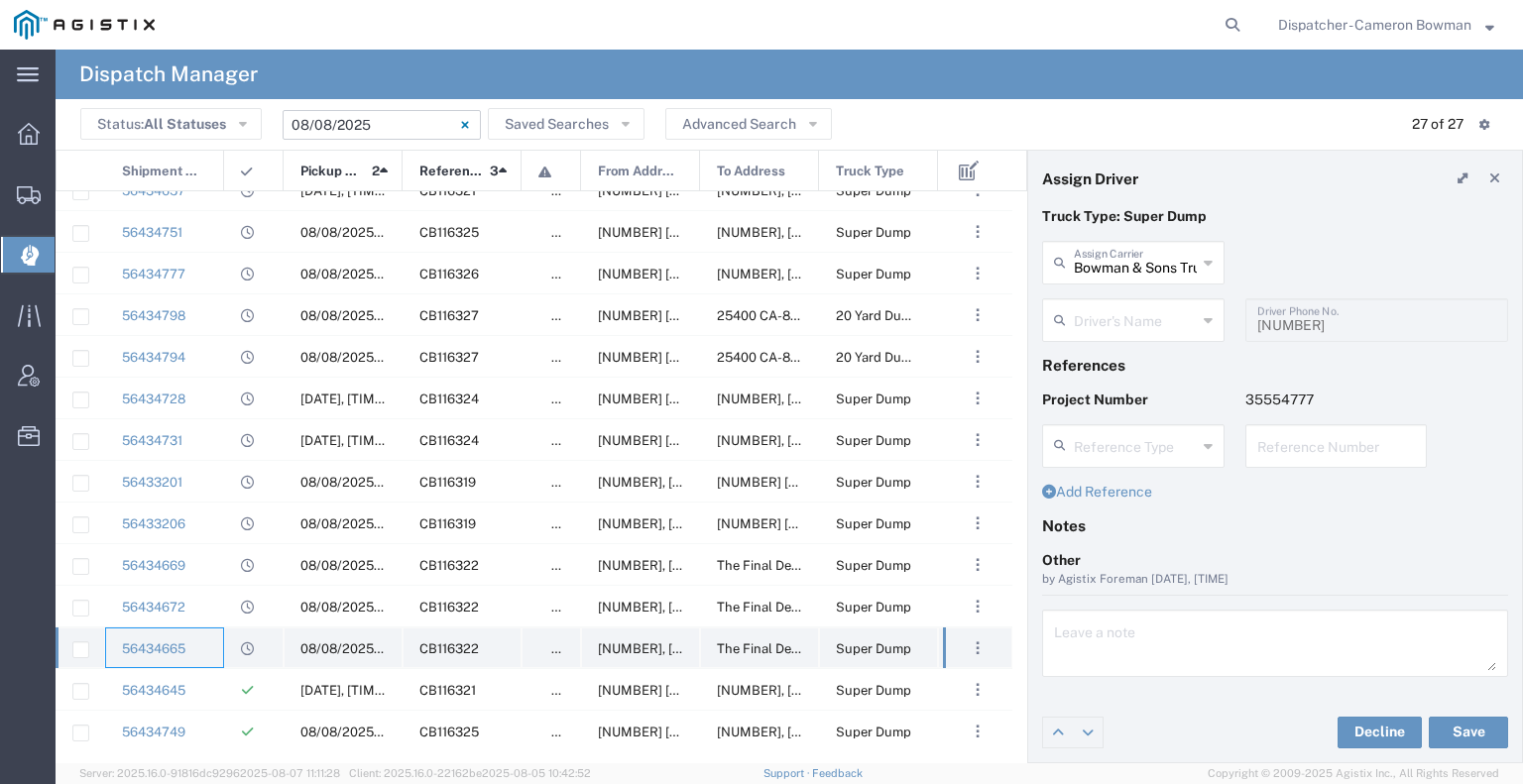type on "Alana Gibbs" 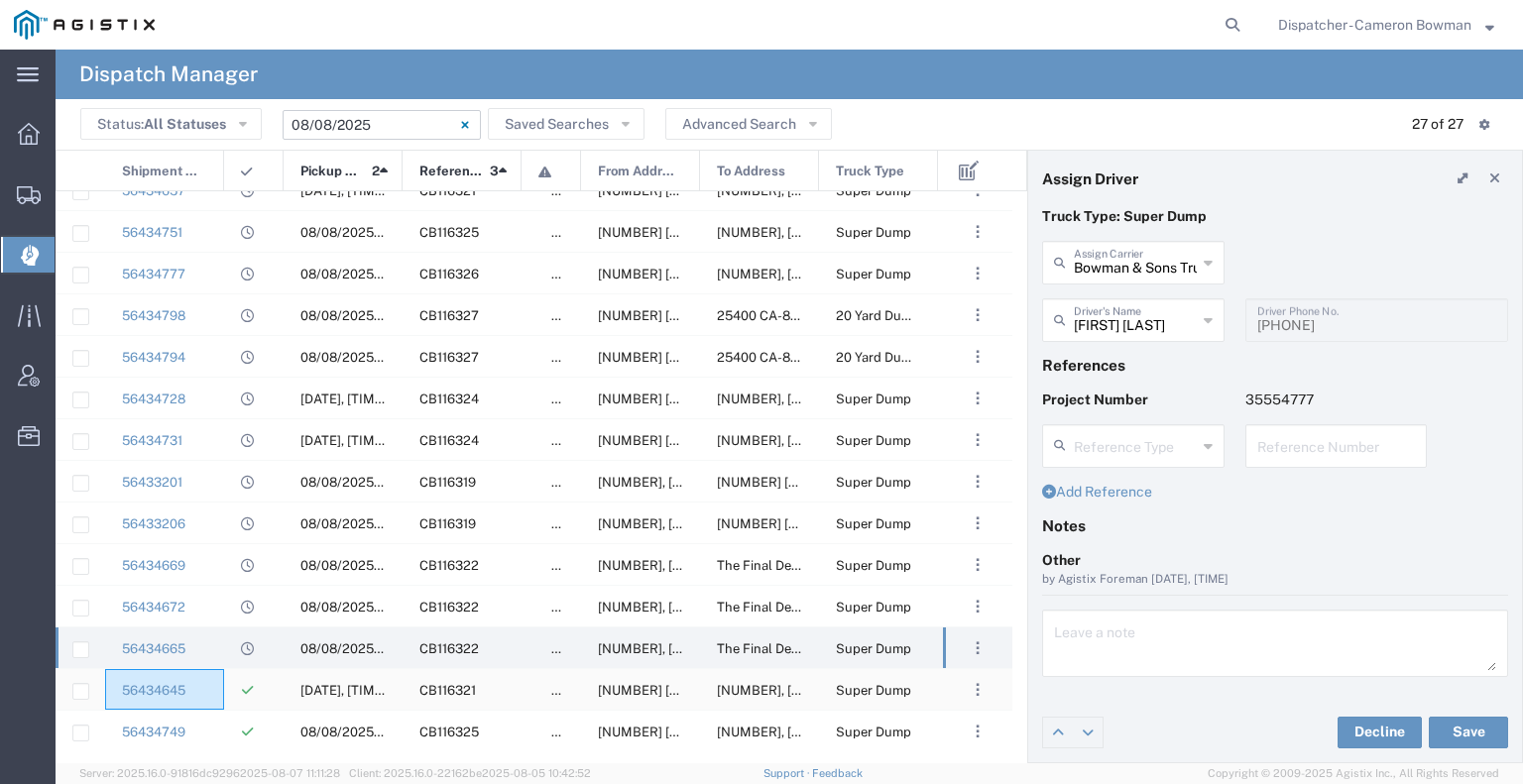 click on "56434645" 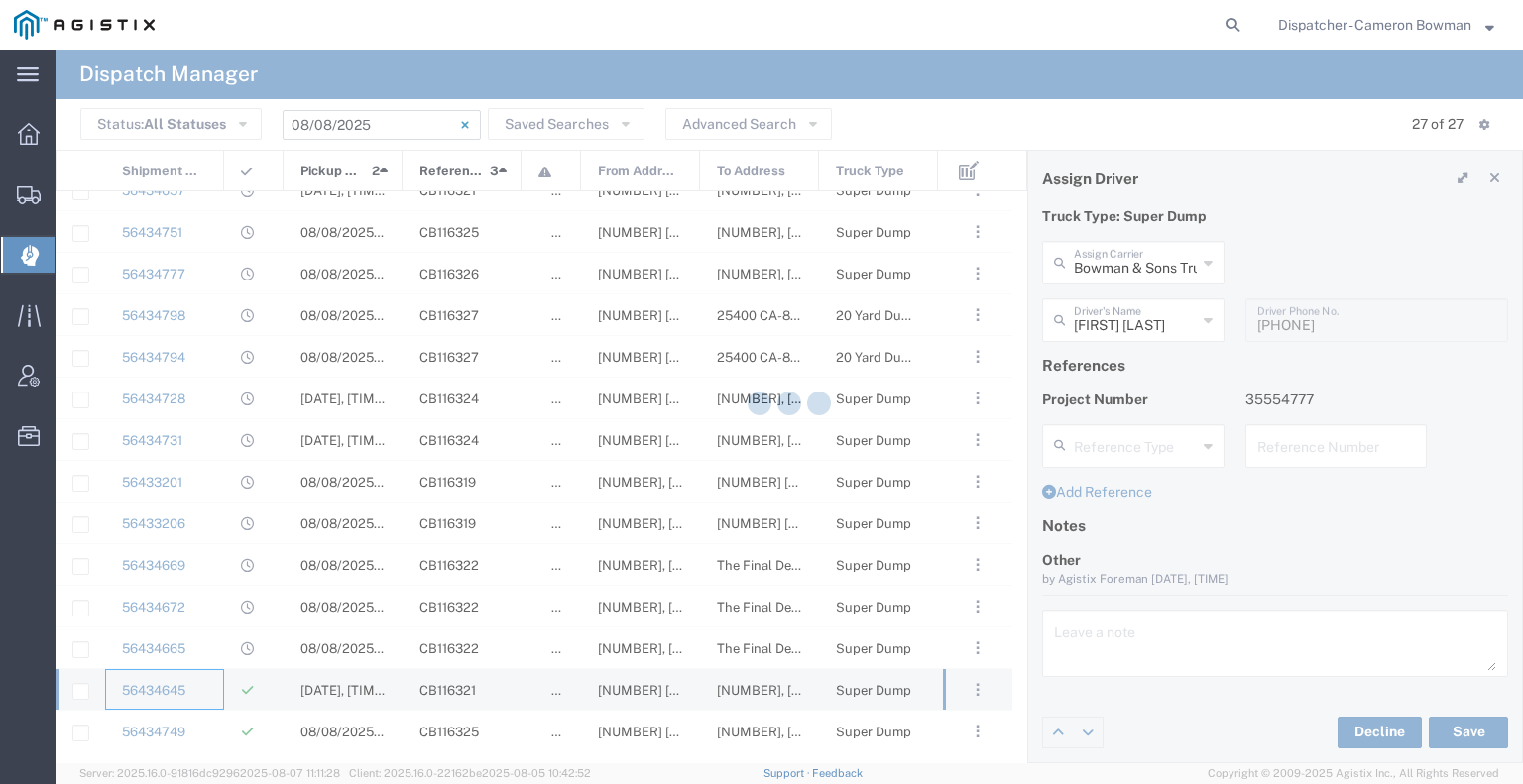 type 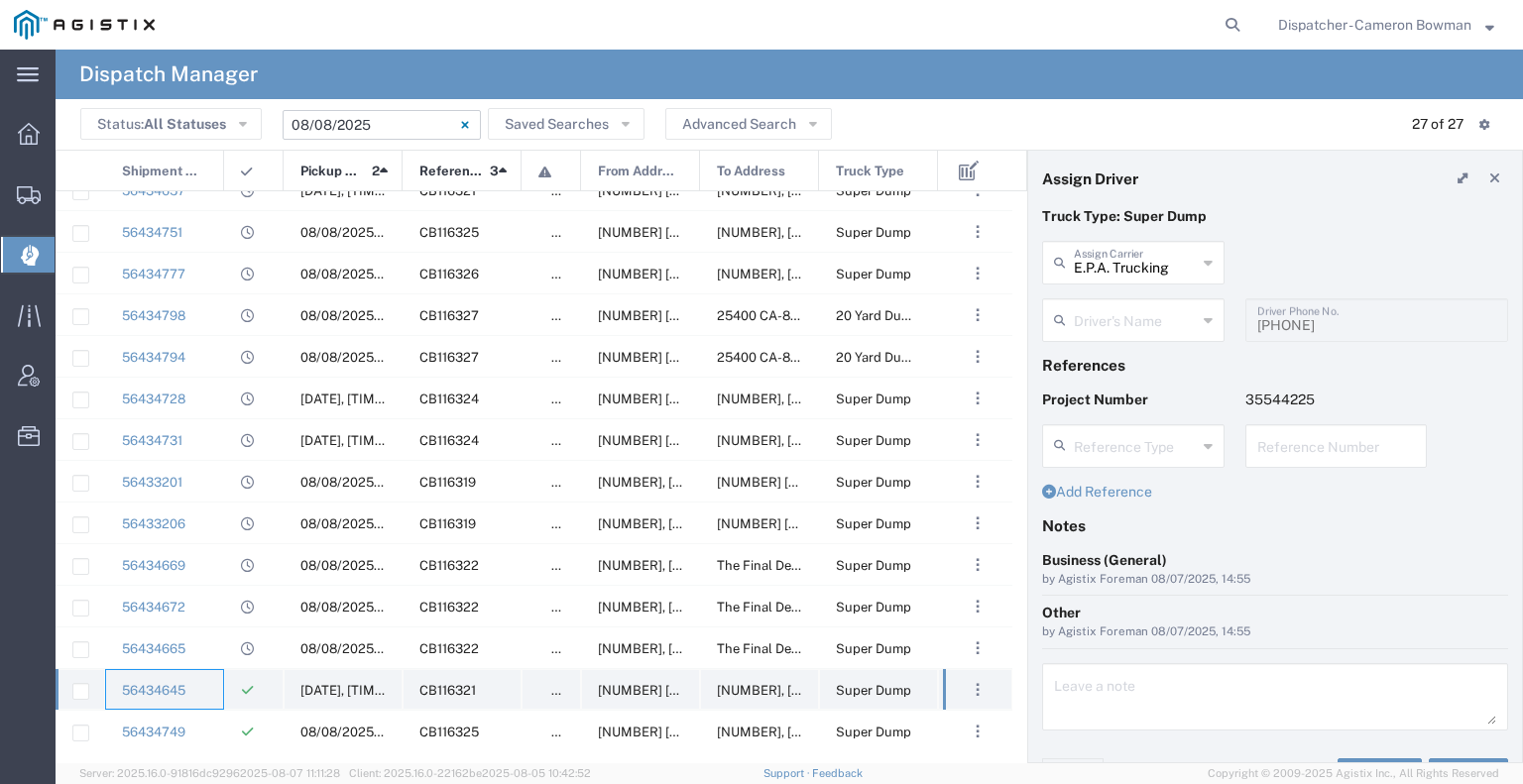 type on "[FIRST] [LAST]" 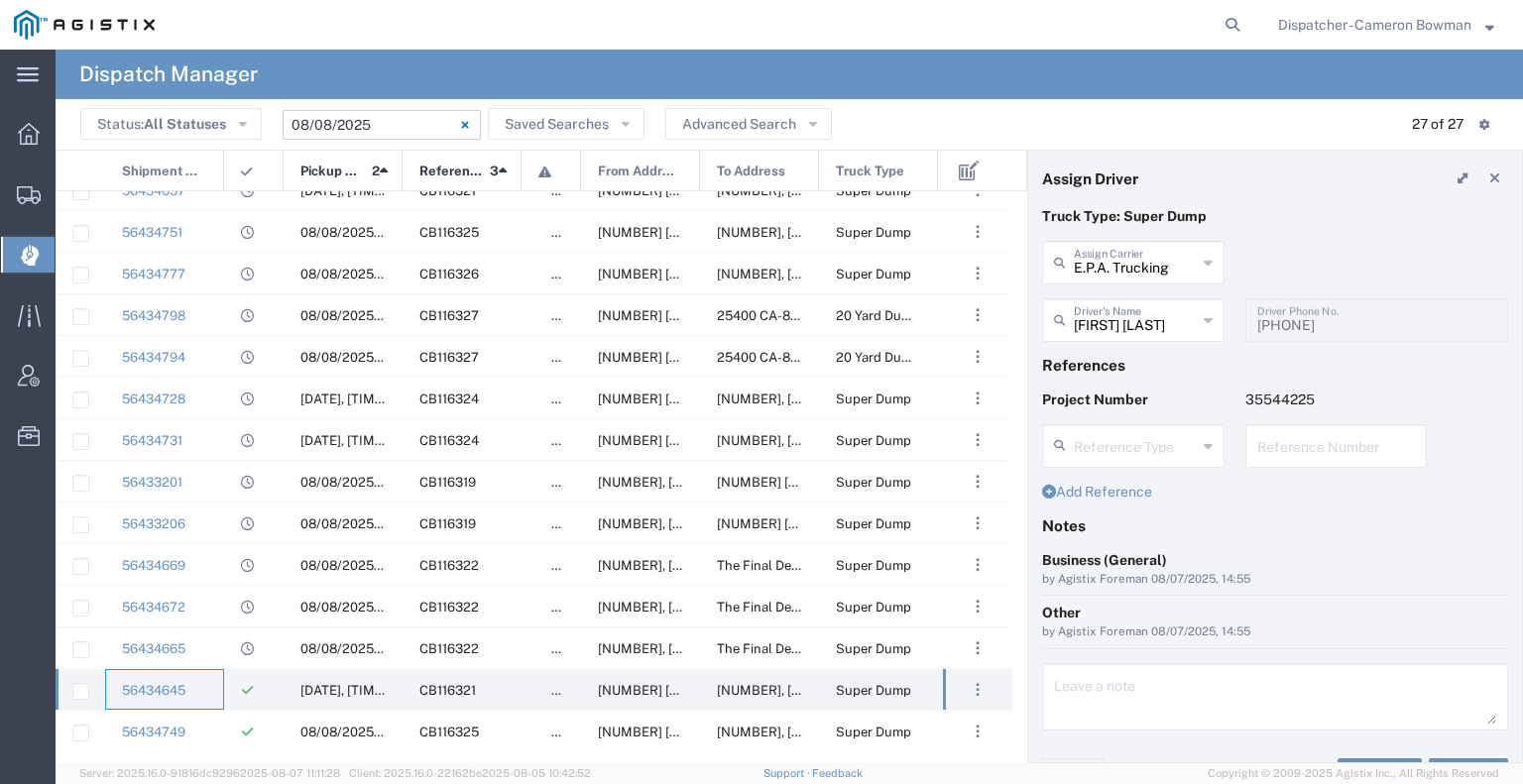 scroll, scrollTop: 567, scrollLeft: 0, axis: vertical 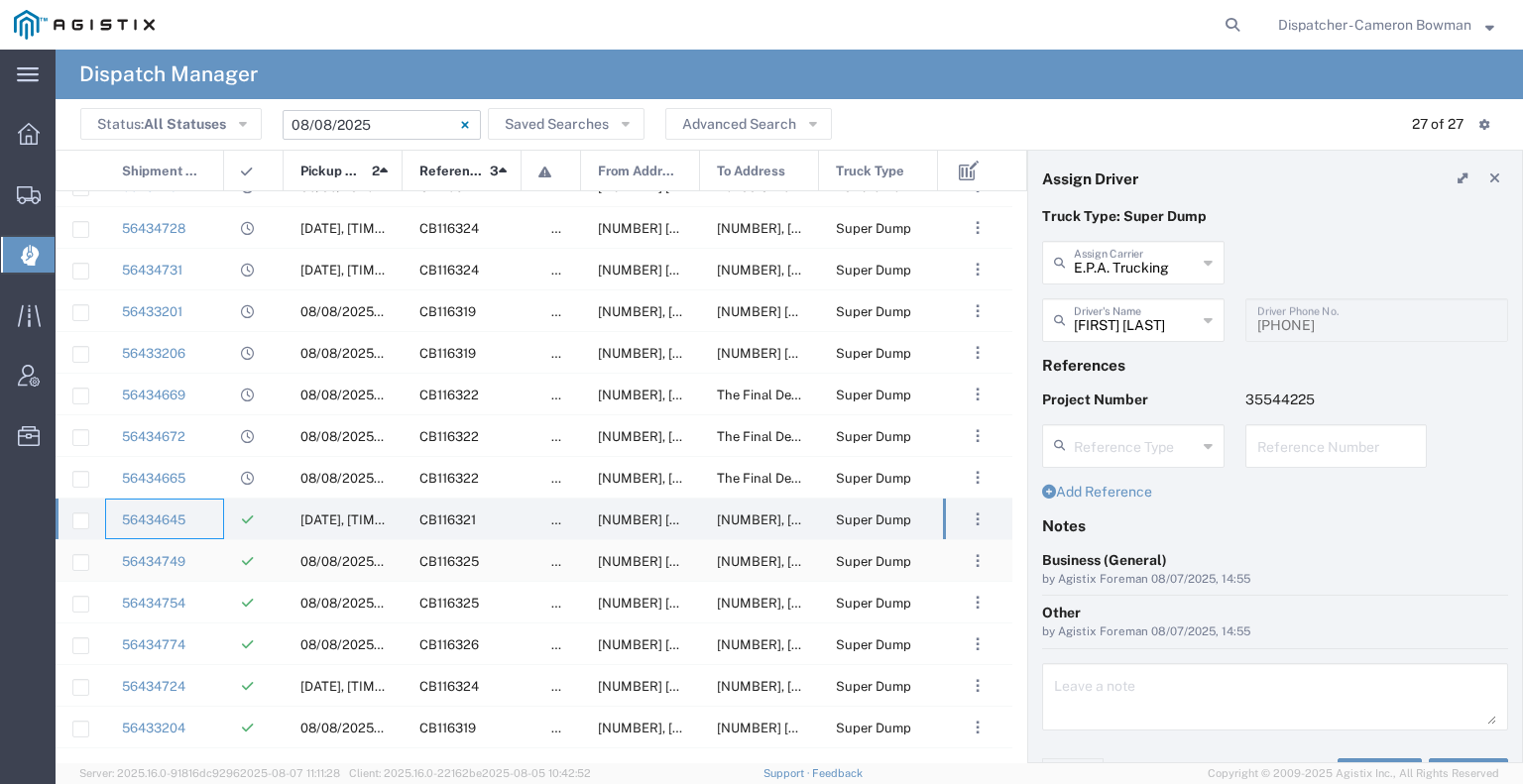 click on "56434749" 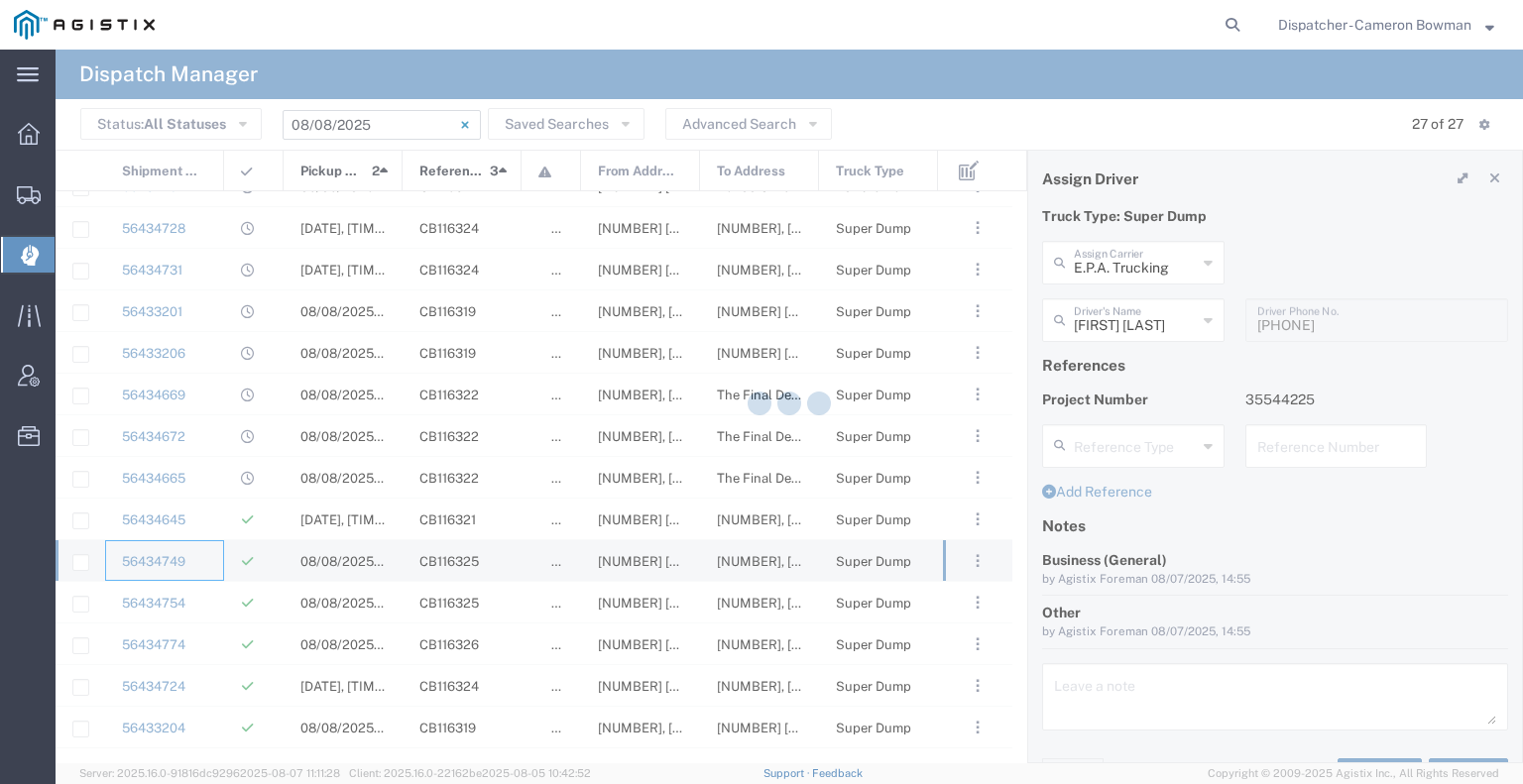 type 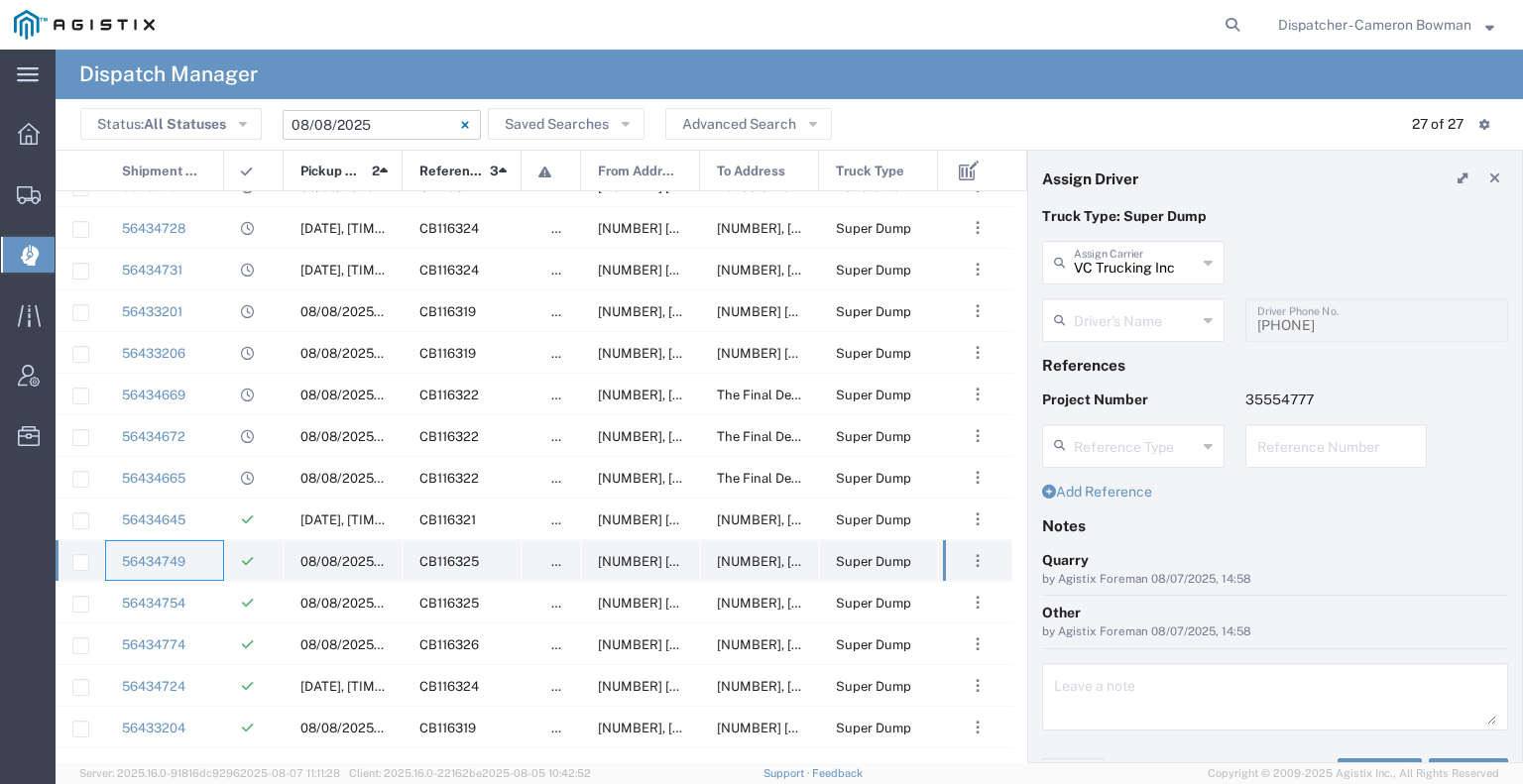 type on "Victor Carreon" 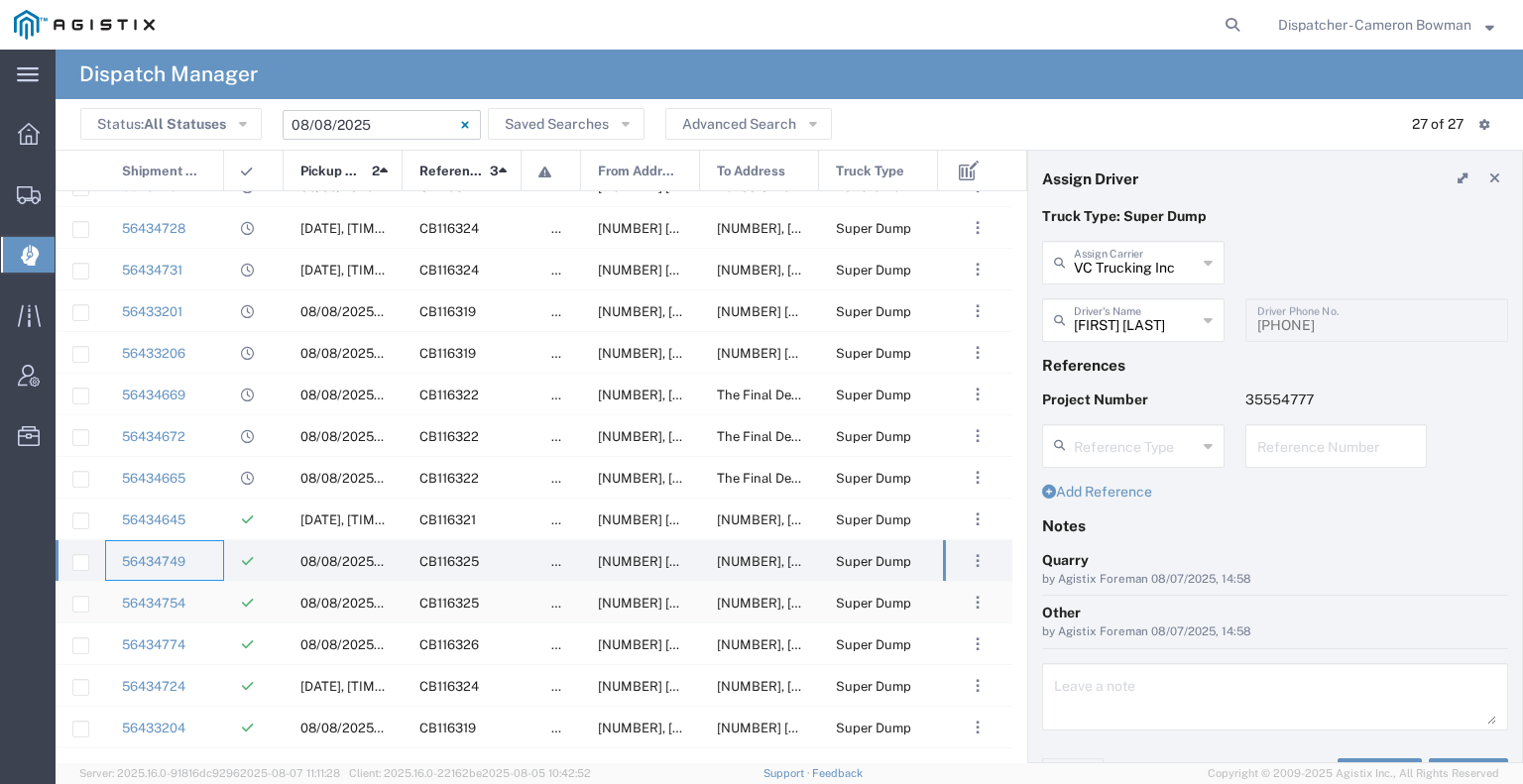 click on "56434754" 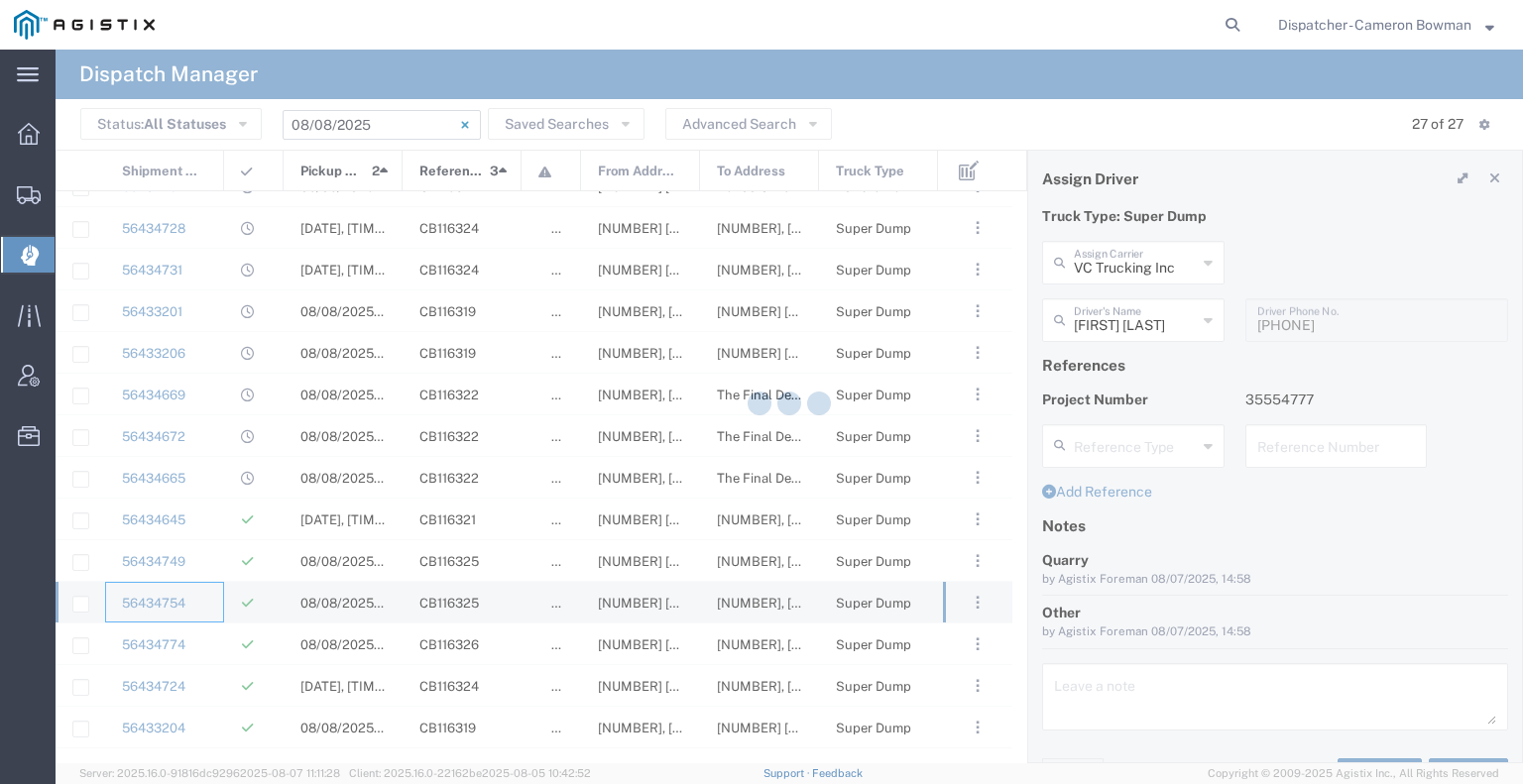 type 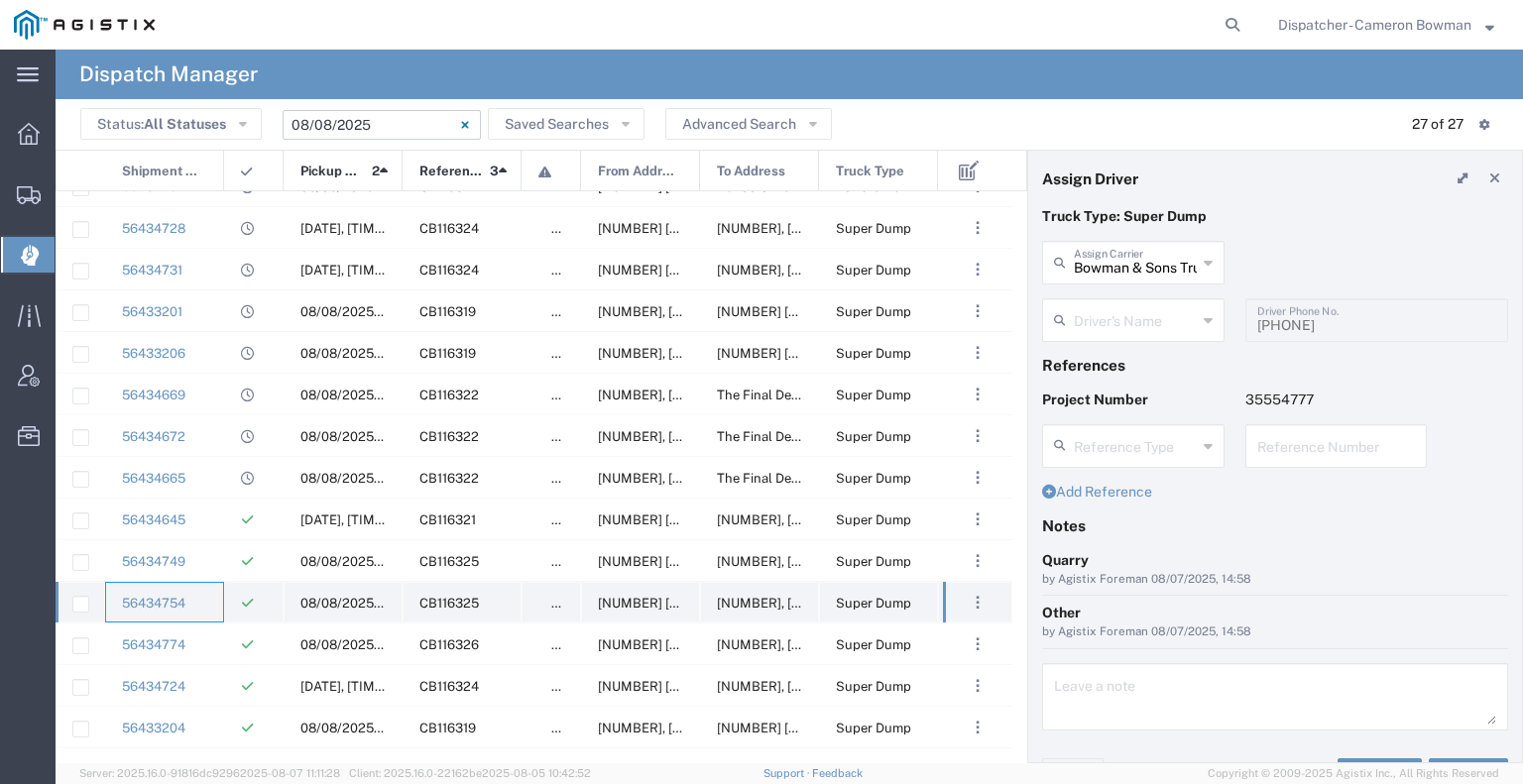 type on "Larry Red" 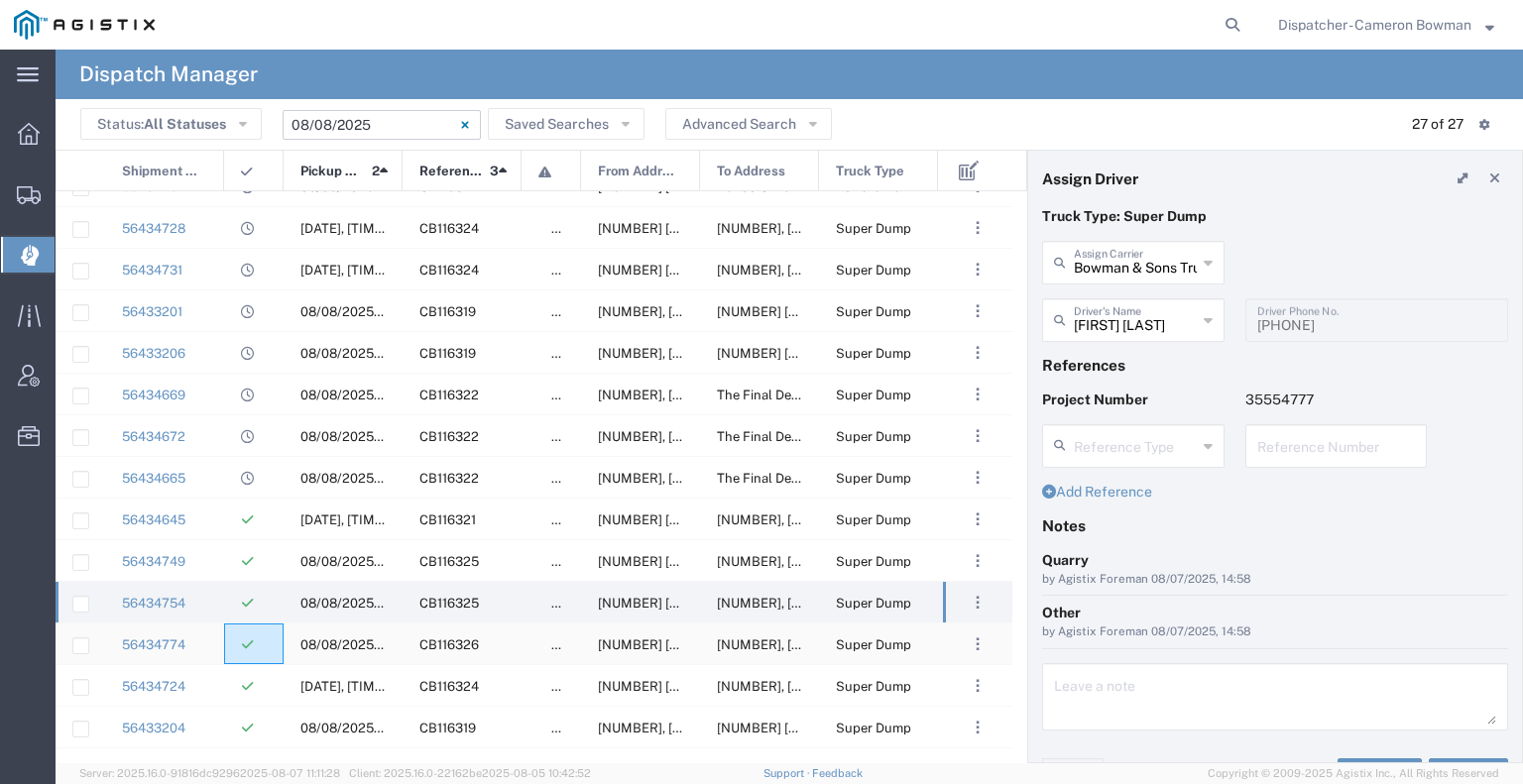 click 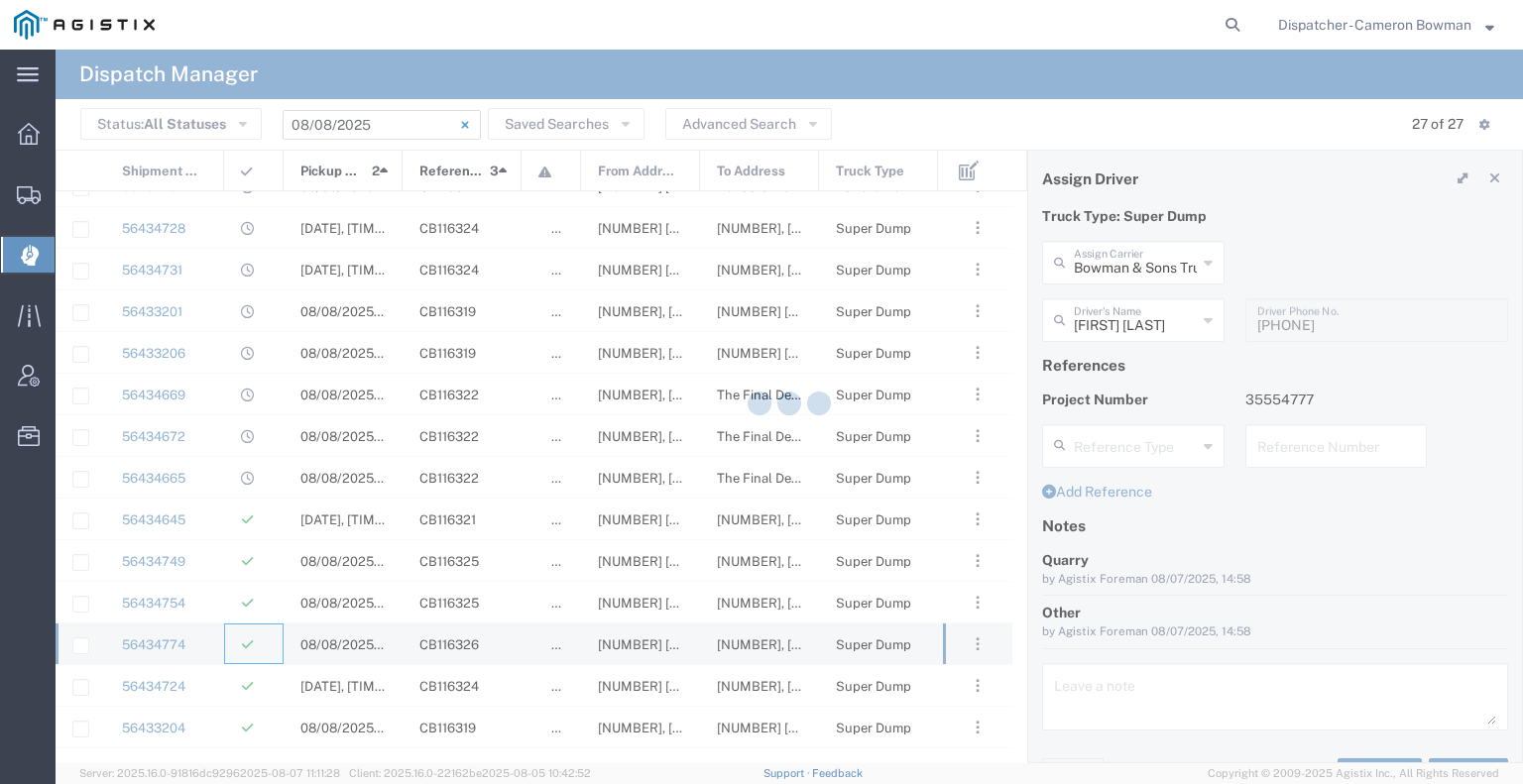 type on "Bryan Schmidt" 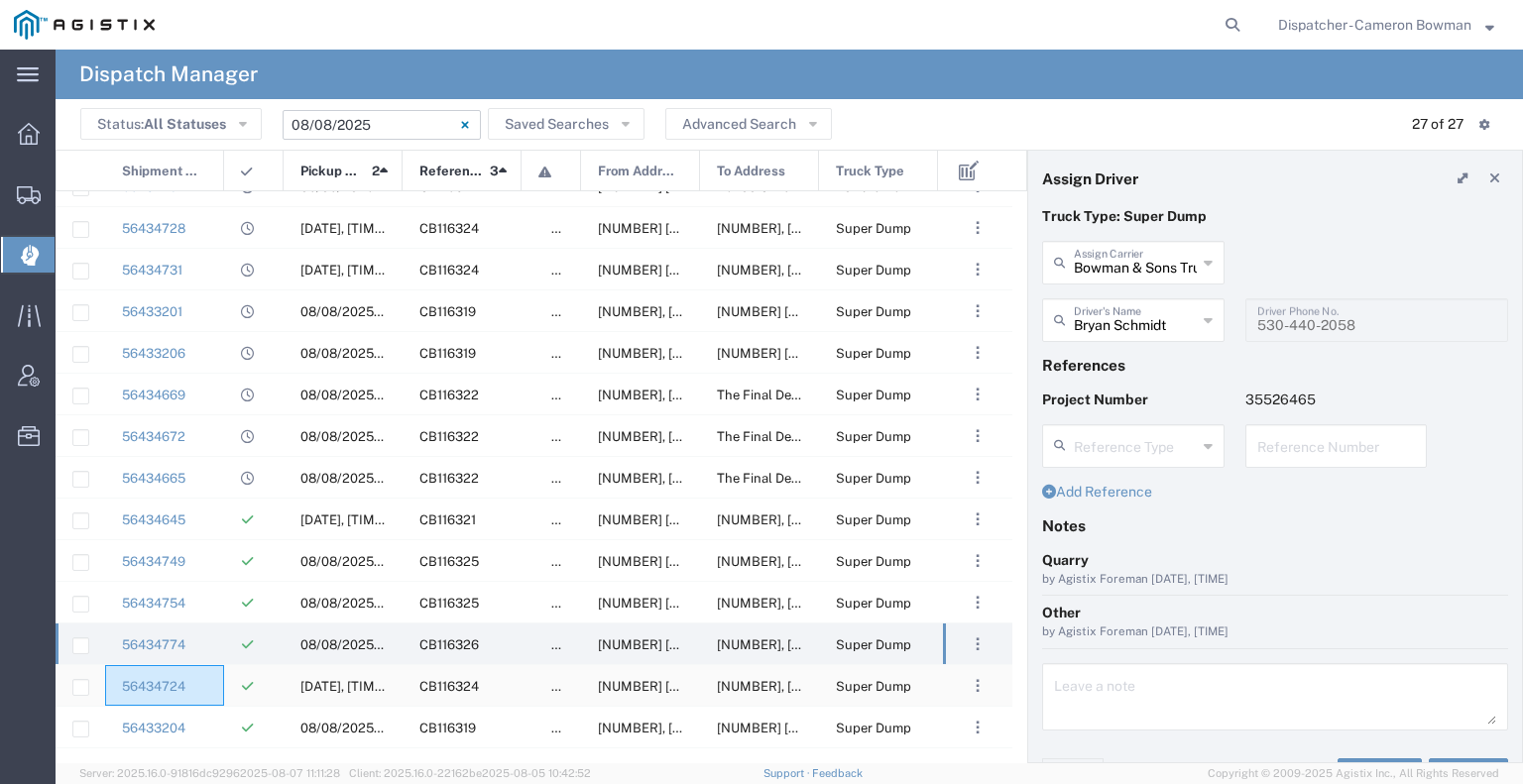 click on "56434724" 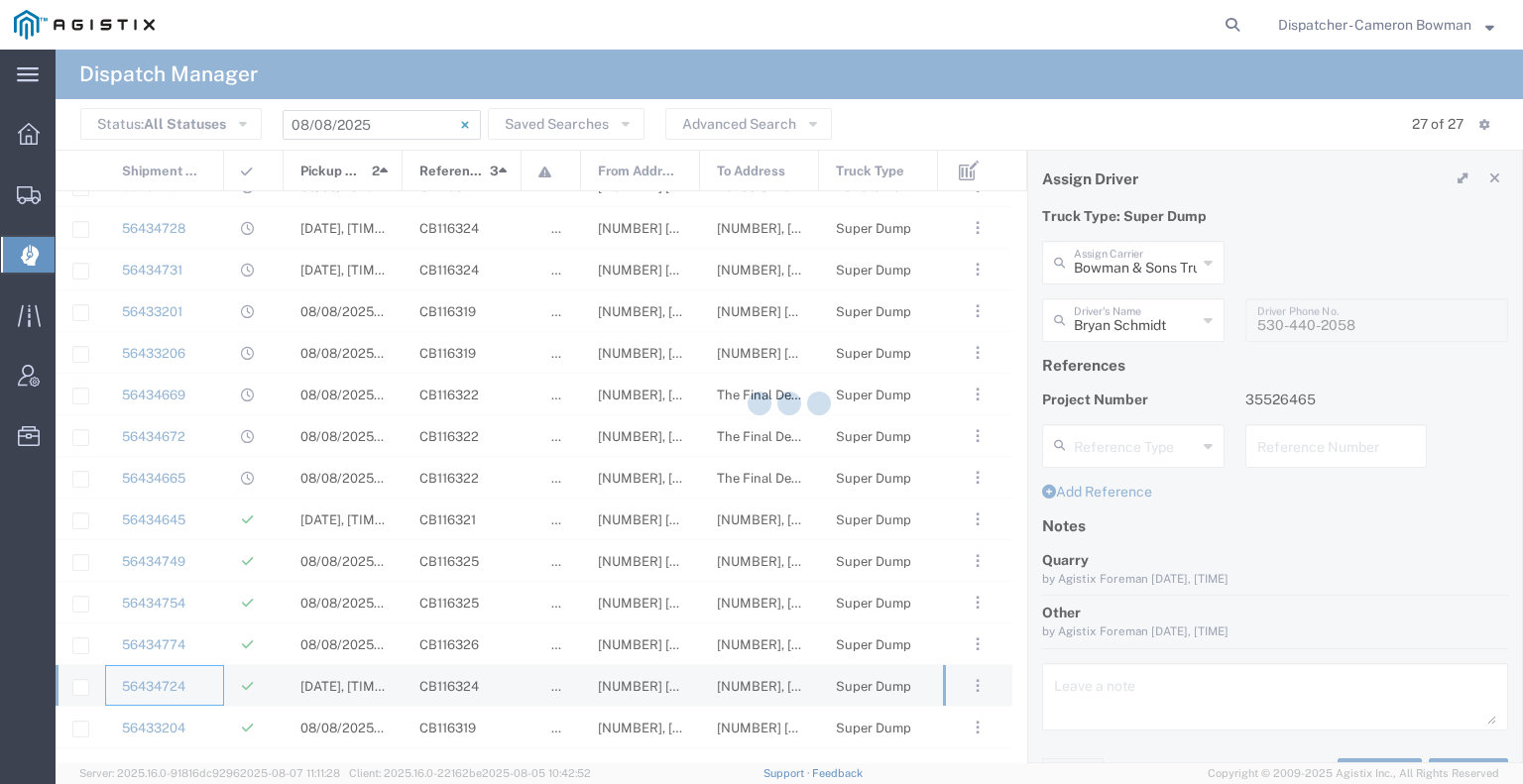 type 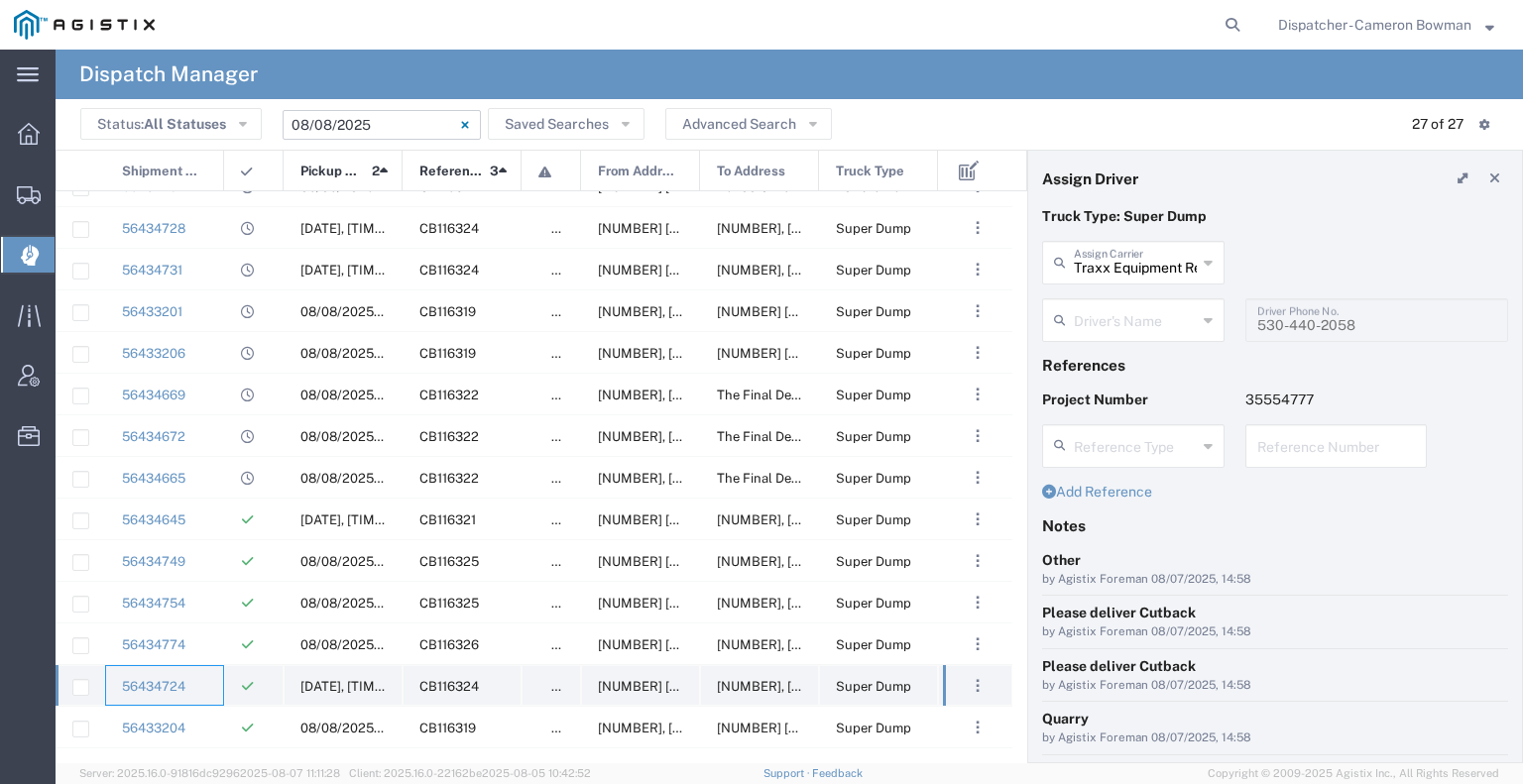type on "[PERSON]" 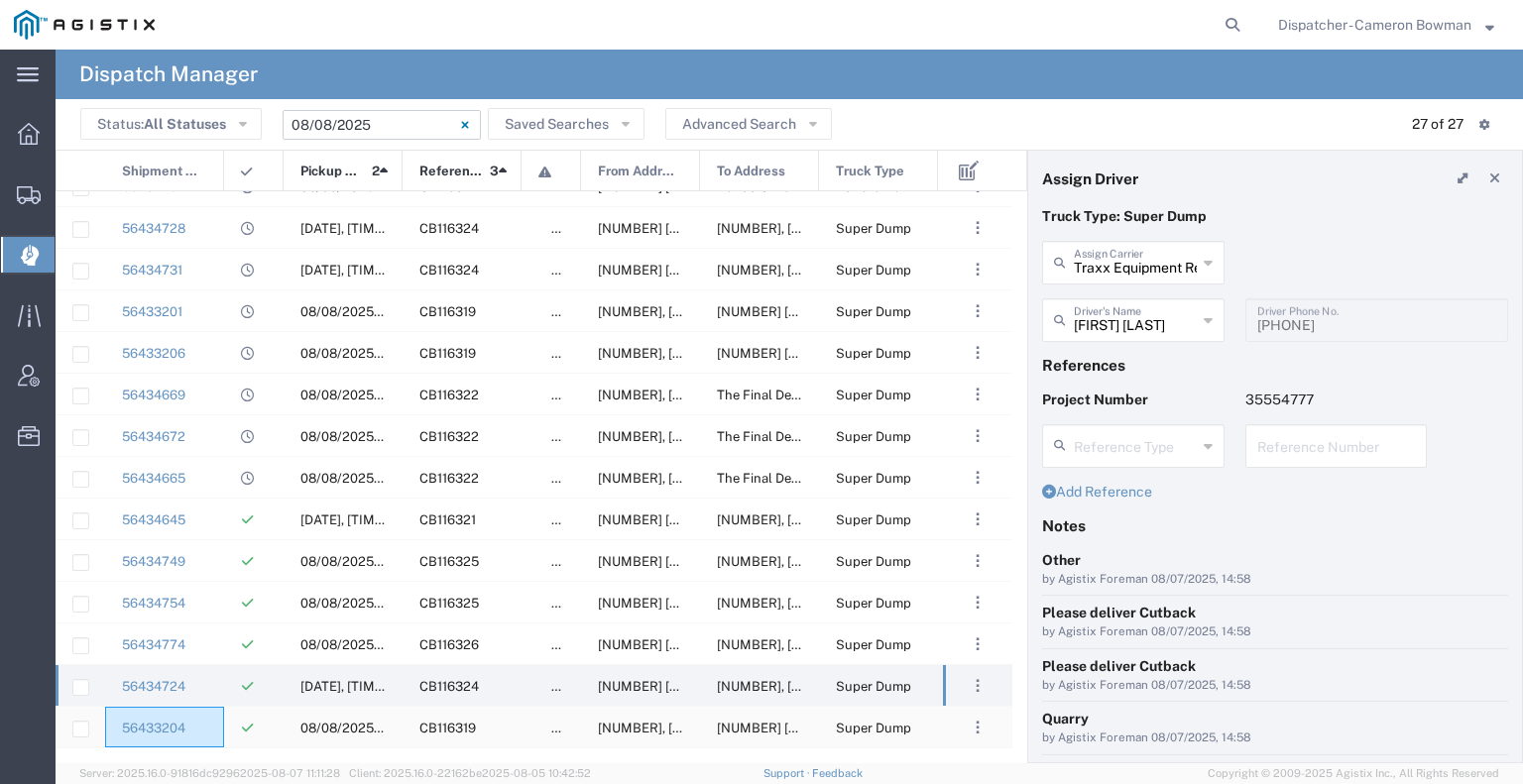 click on "56433204" 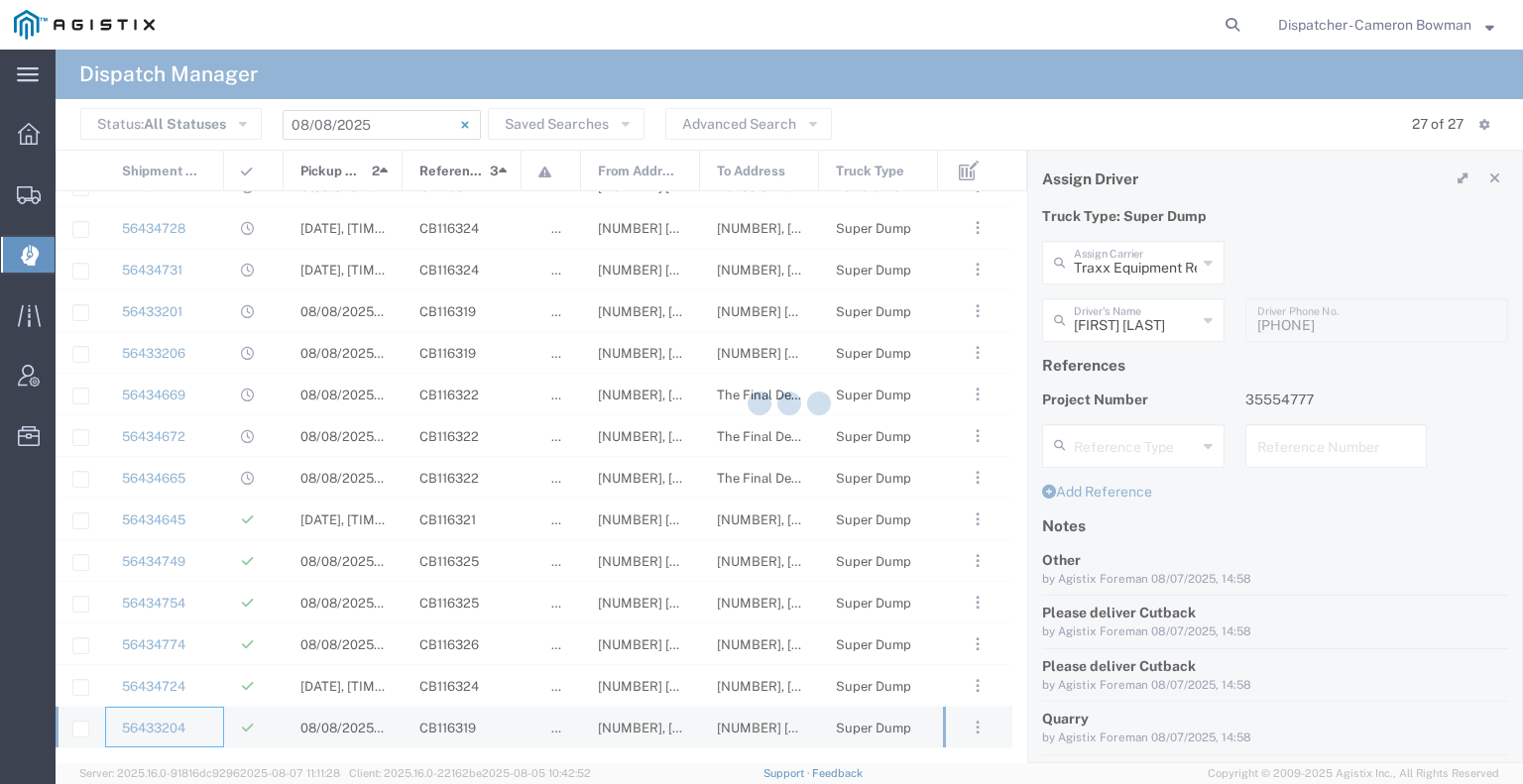 type 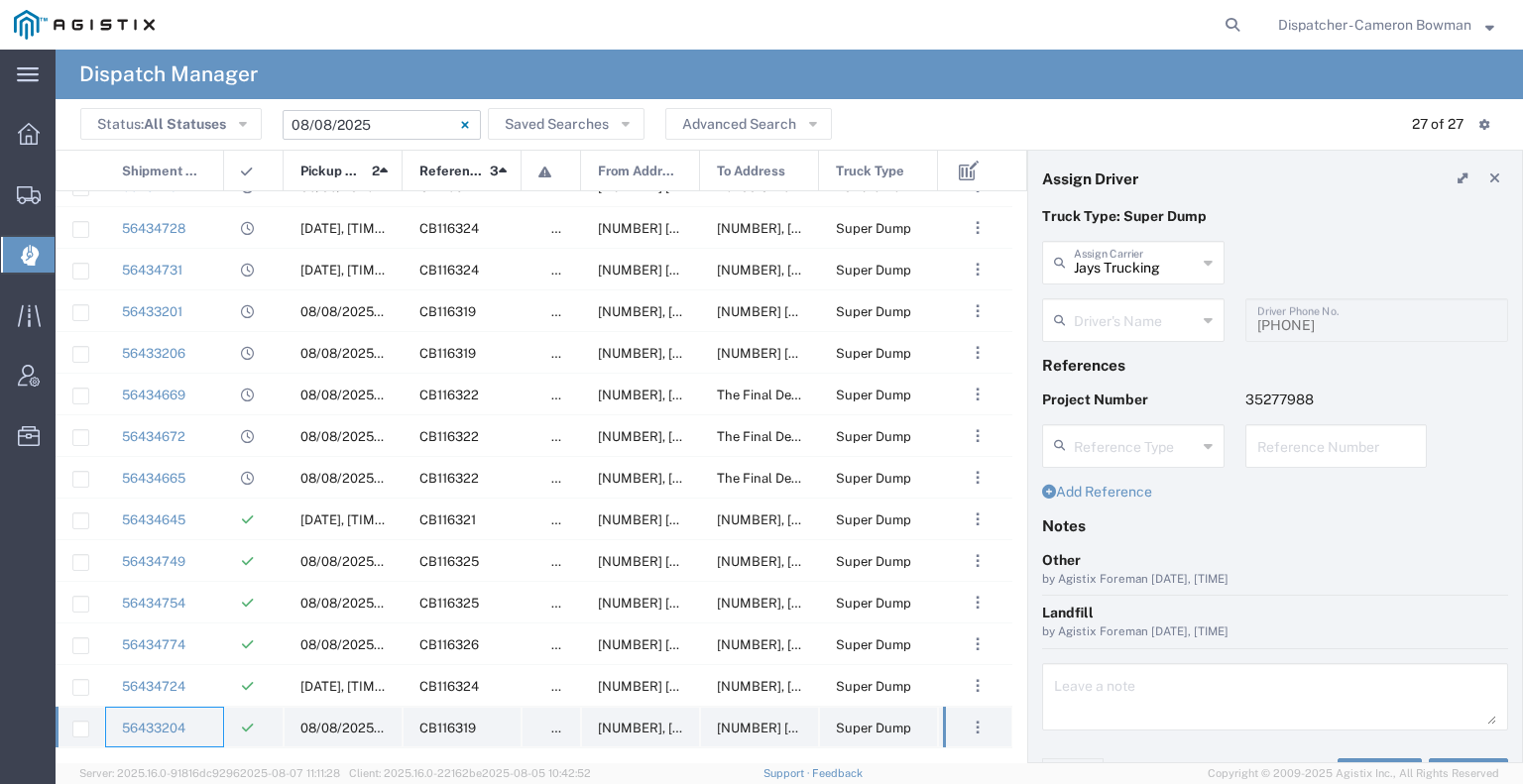 type on "[FIRST] [LAST]" 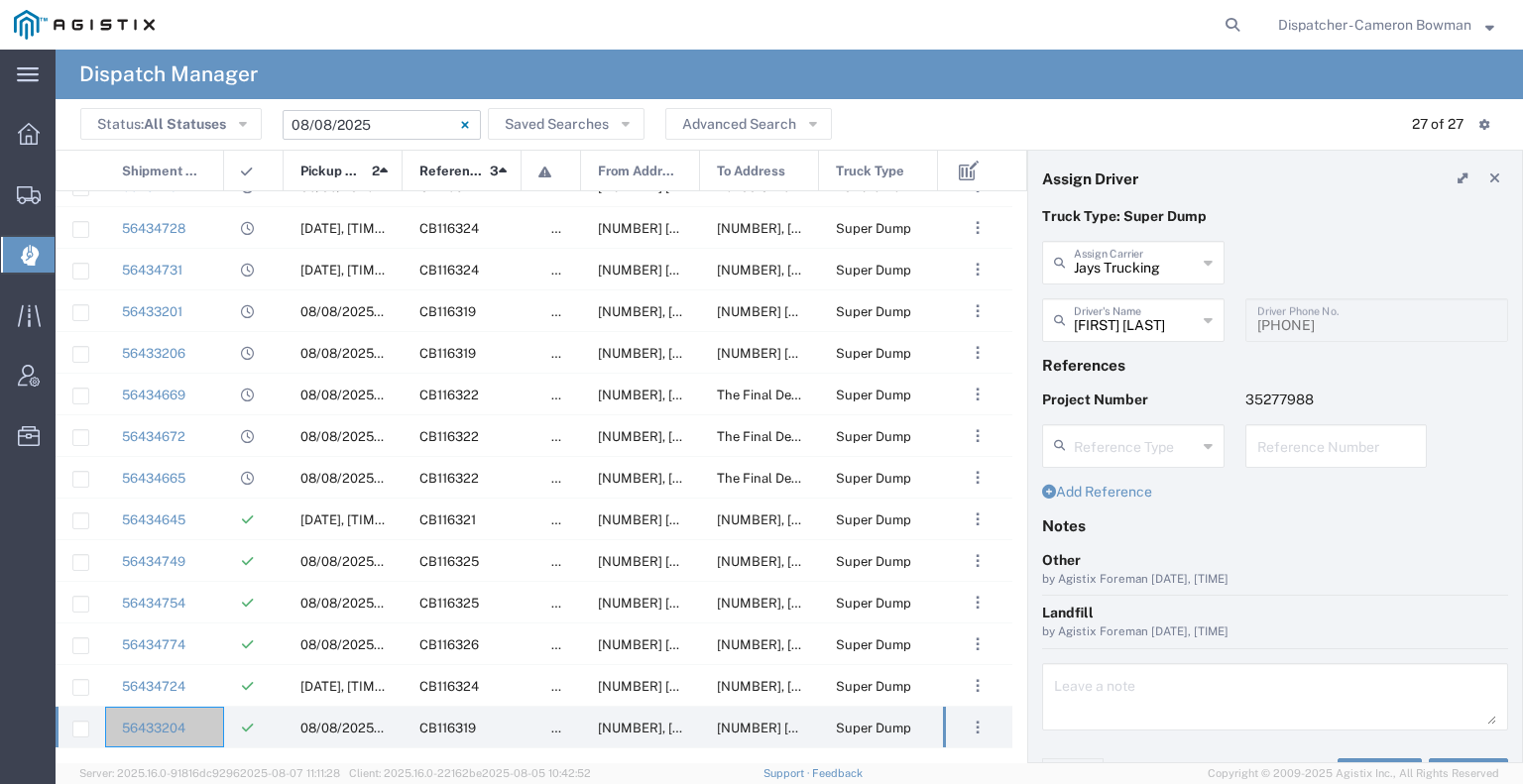 click 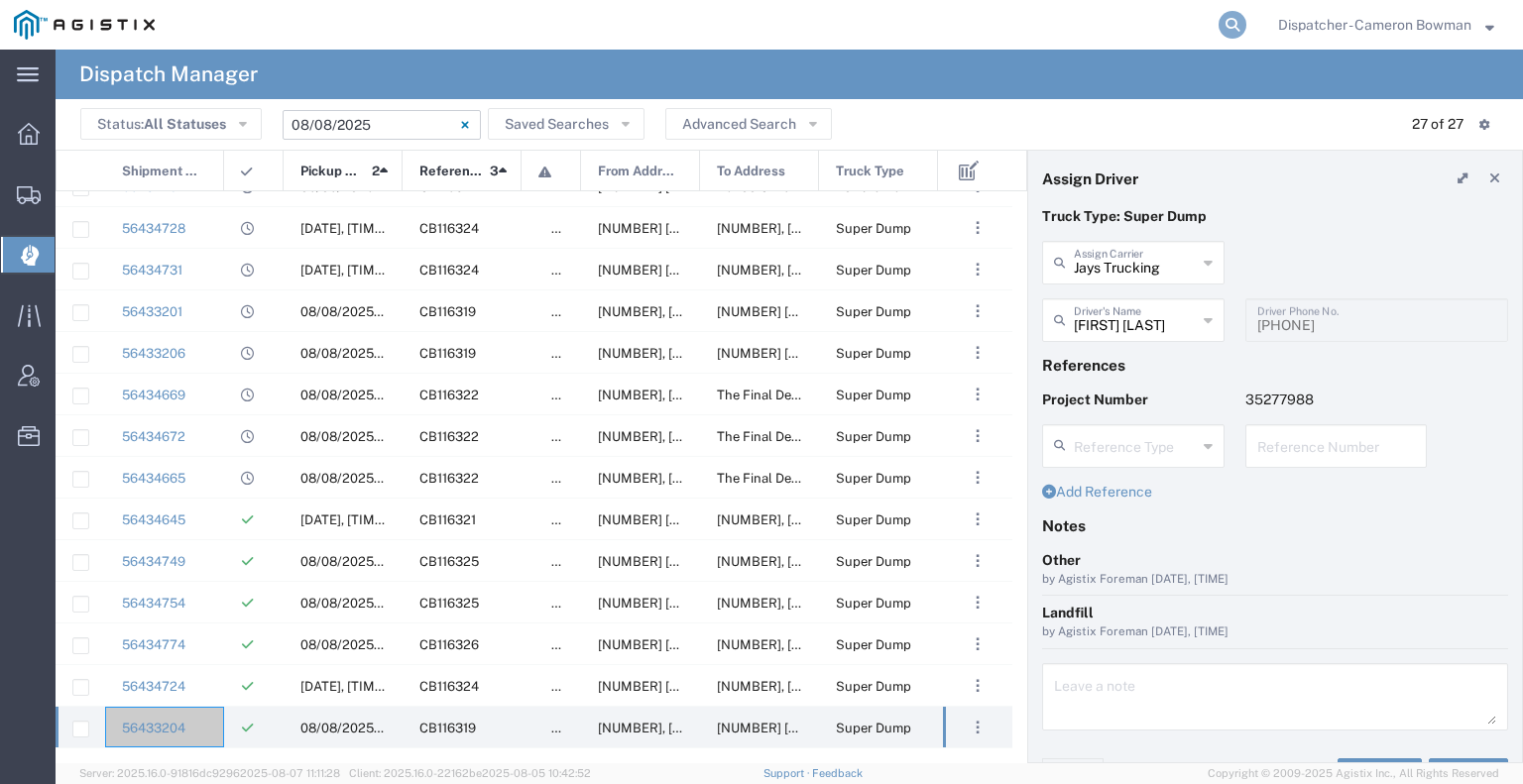click 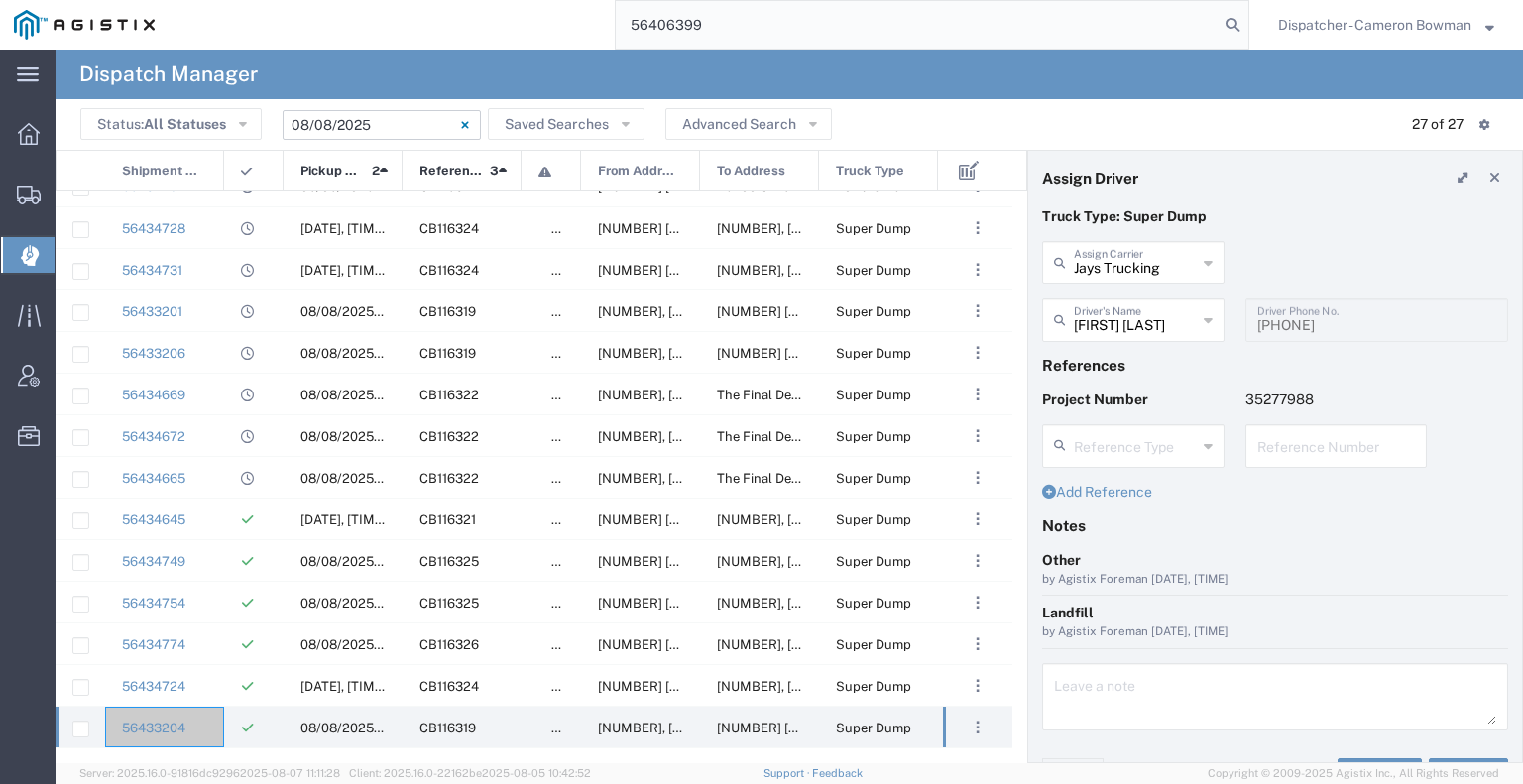 type on "56406399" 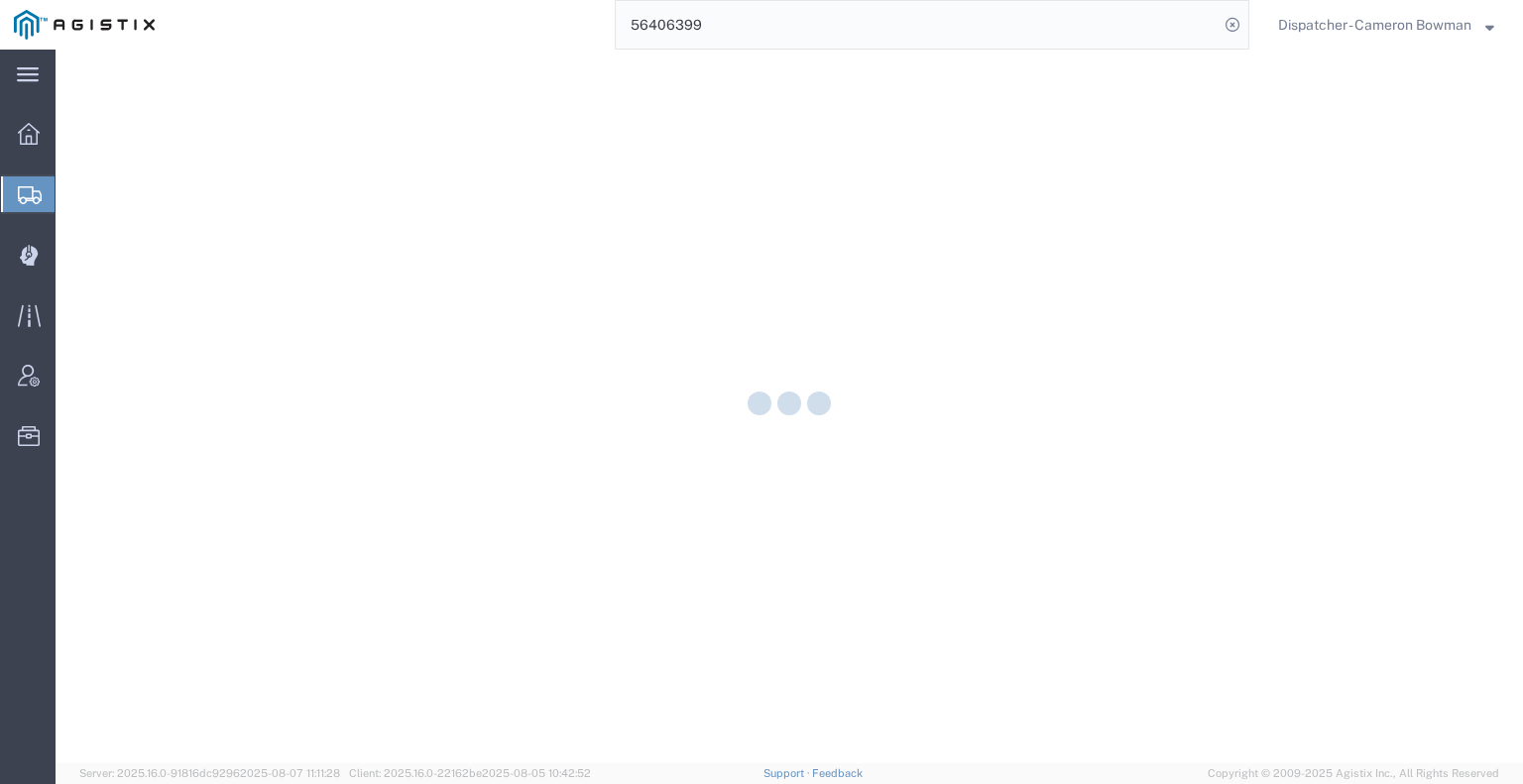 scroll, scrollTop: 0, scrollLeft: 0, axis: both 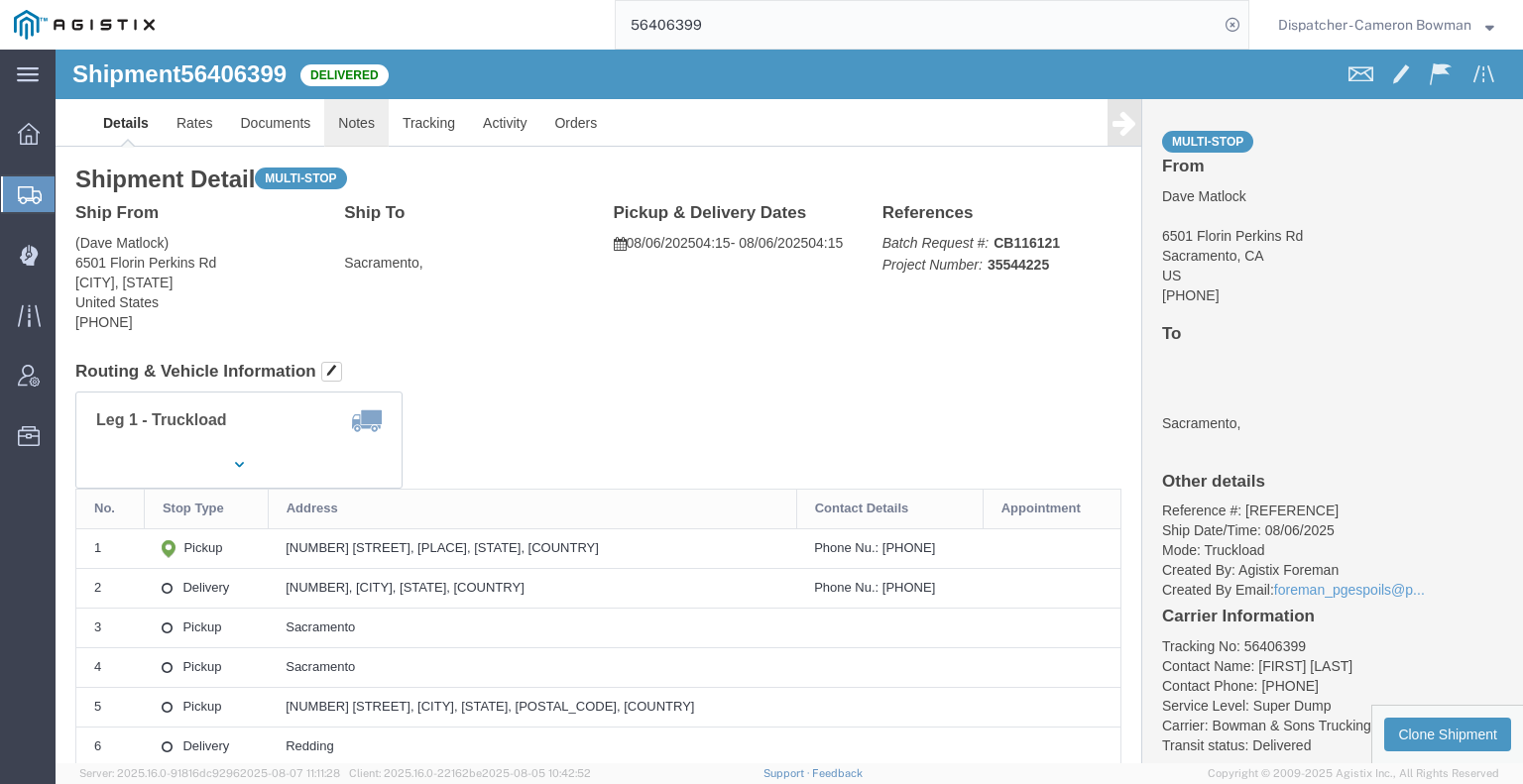 click on "Notes" 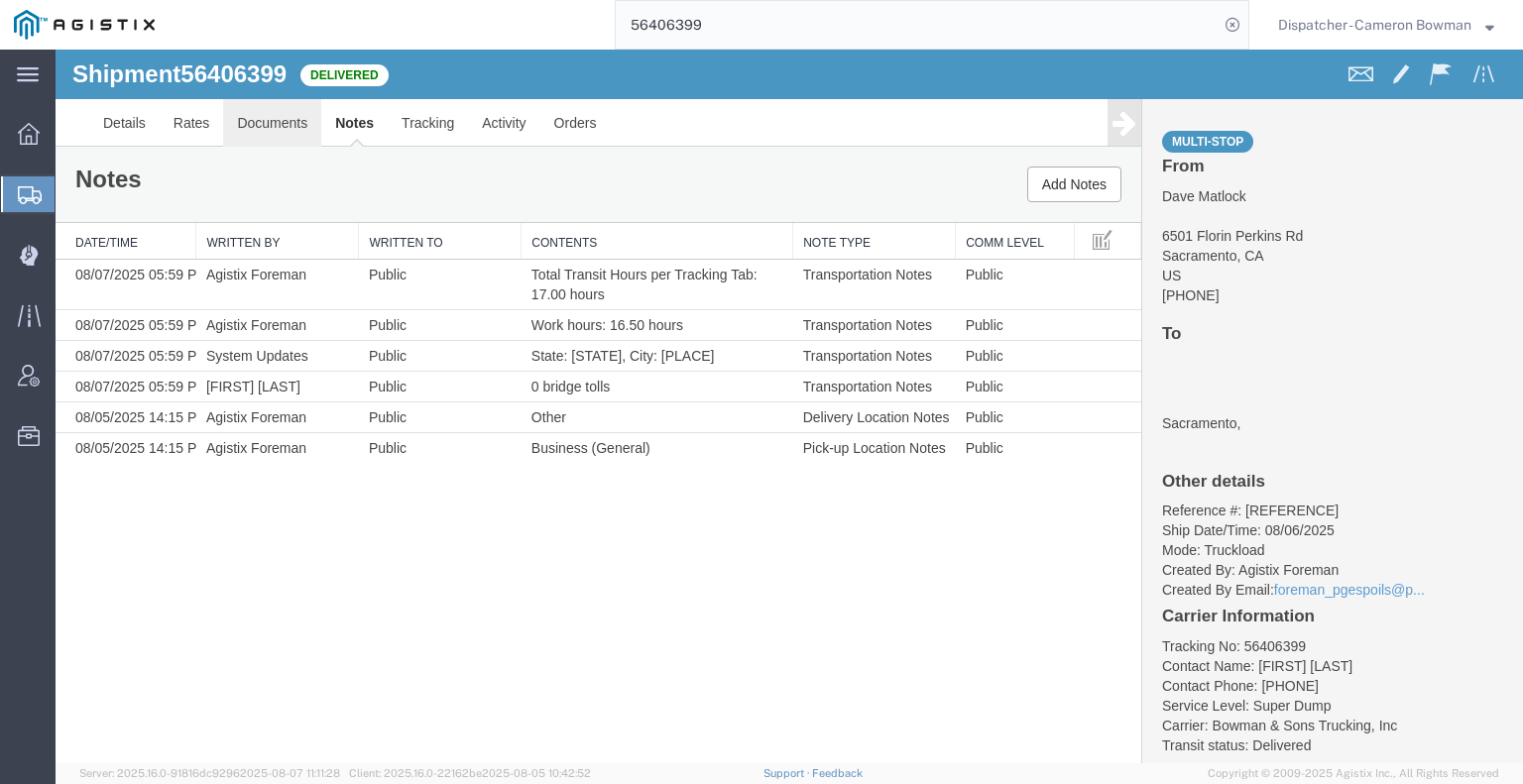 click on "Documents" at bounding box center [272, 123] 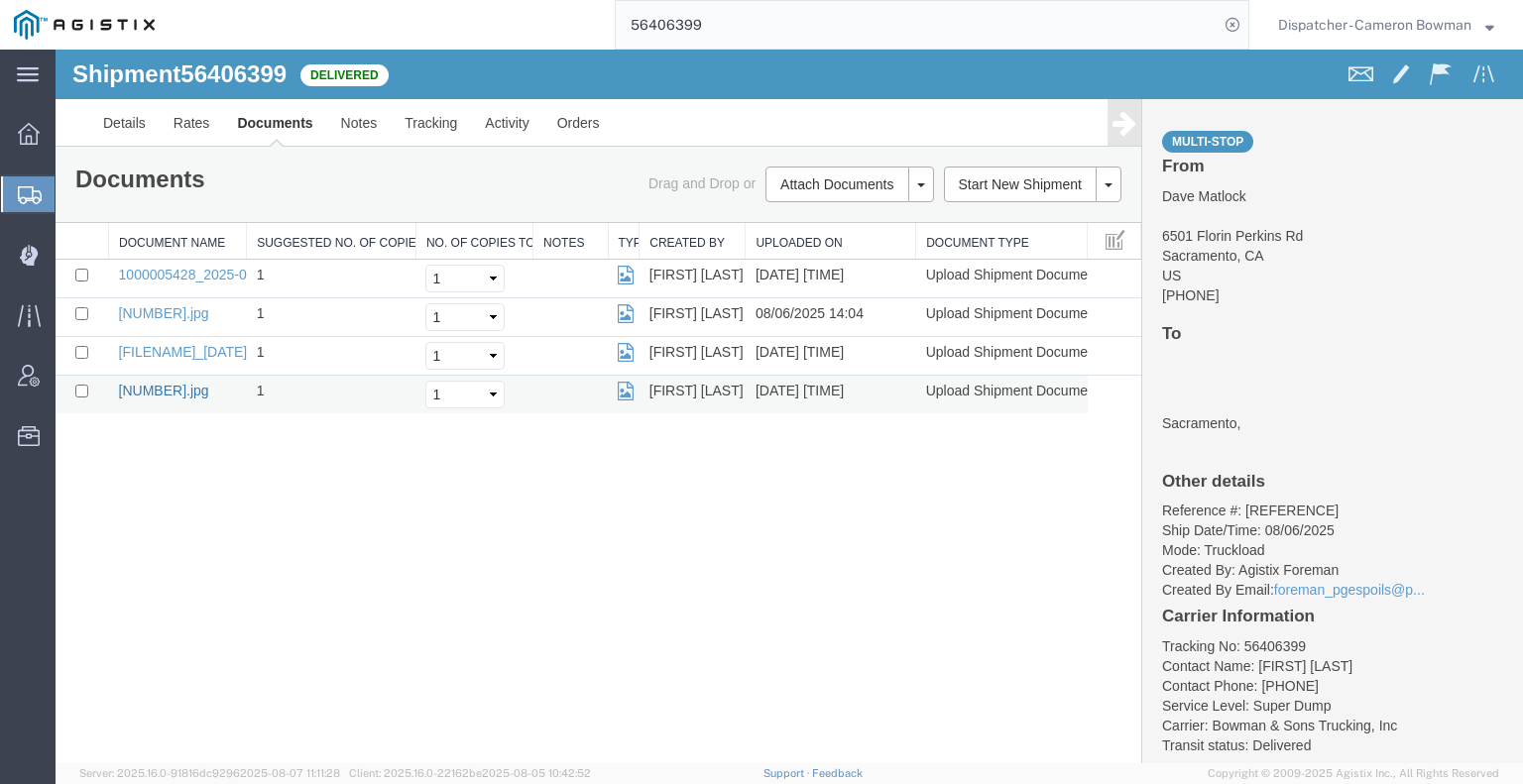 click on "1000007037_2025-08-06_15_59_31.jpg" at bounding box center (164, 391) 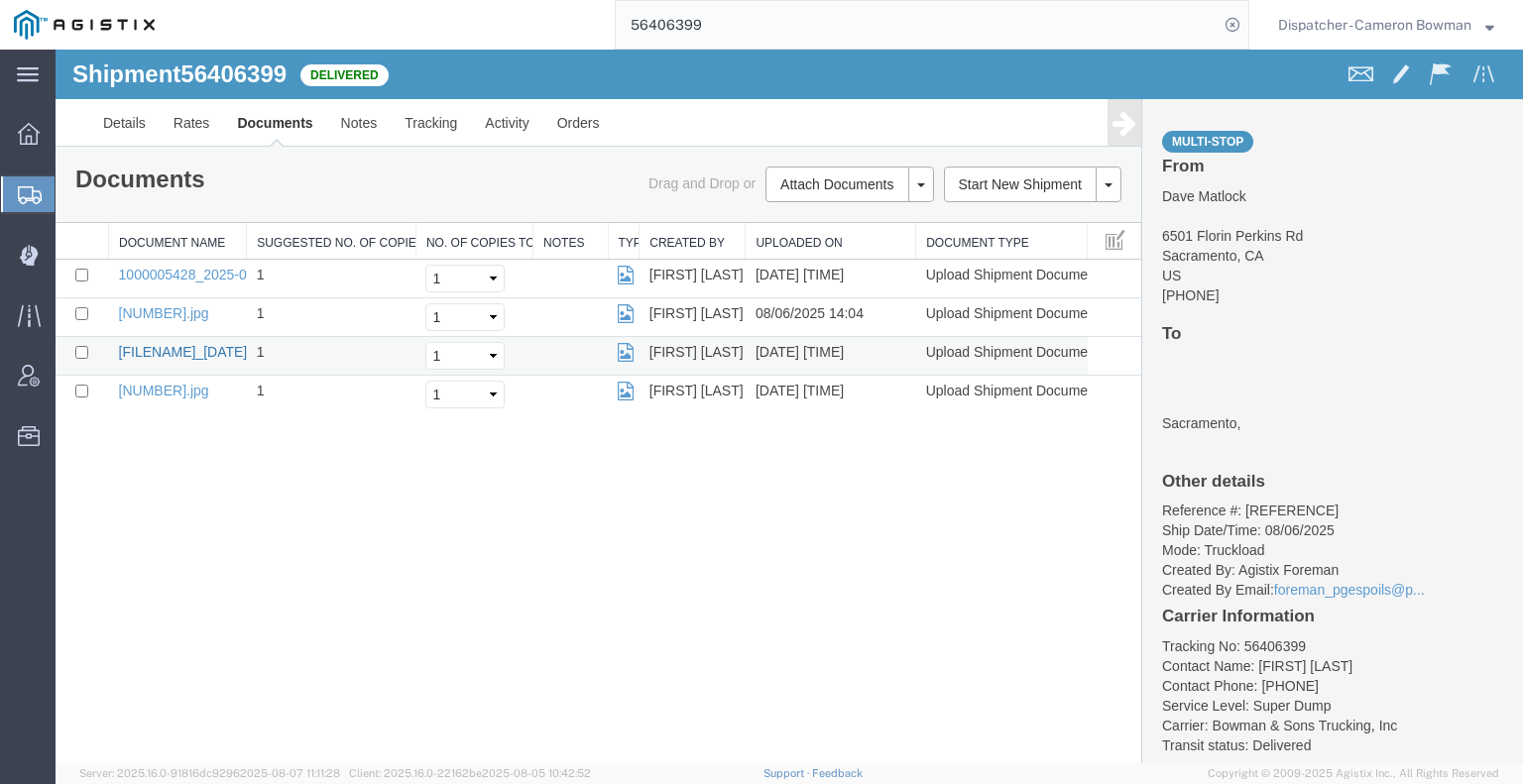 click on "1000007036_2025-08-06_07_54_50.jpg" at bounding box center [218, 352] 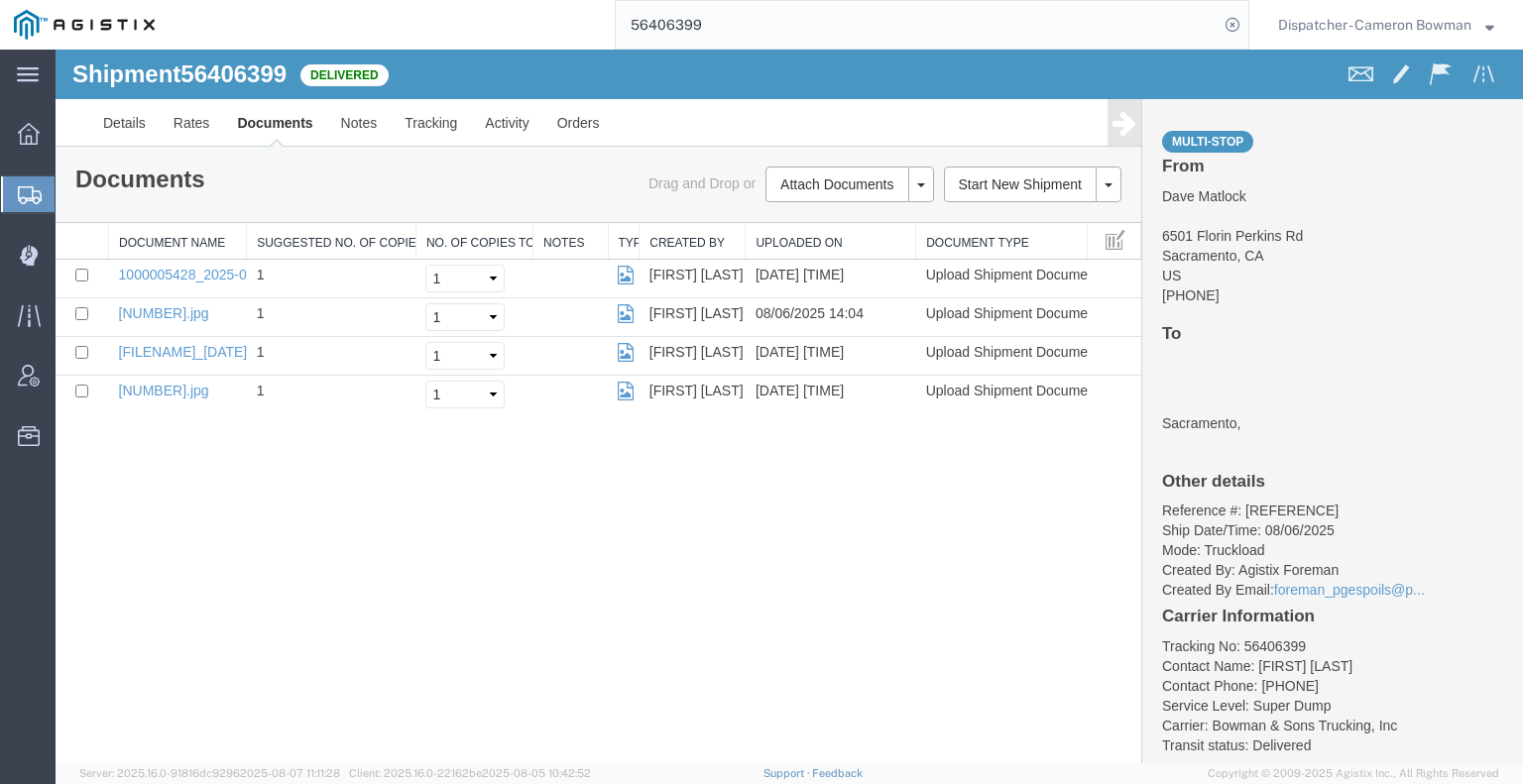 click on "Shipment  56406399 4
of
4   Delivered Details Rates Documents Notes Tracking Activity Orders Multi-stop From Dave Matlock 6501 Florin Perkins Rd Sacramento, CA  US 707-349-8263 To Sacramento,   Other details Reference #: CB116121 Ship Date/Time: 08/06/2025 Mode: Truckload Created By: Agistix Foreman Created By Email:
foreman_pgespoils@p...
Carrier Information Tracking No: 56406399 Contact Name: Timothy Eure Contact Phone: 2096295517 Service Level: Super Dump Carrier: Bowman & Sons Trucking, Inc Transit status: Delivered Please fix the following errors Documents
Ship Label Format:
Plain
Thermal
Drag and Drop or Attach Documents Print Documents Email Documents Remove Documents Regenerate Documents Print All Labels Start New Shipment Clone Shipment Document Name Suggested No. of Copies No. of Copies to Print Notes Type Created by Uploaded On Document Type    1000005428_2025-08-06_09_50_07.jpg   1  1 2" at bounding box center (789, 406) 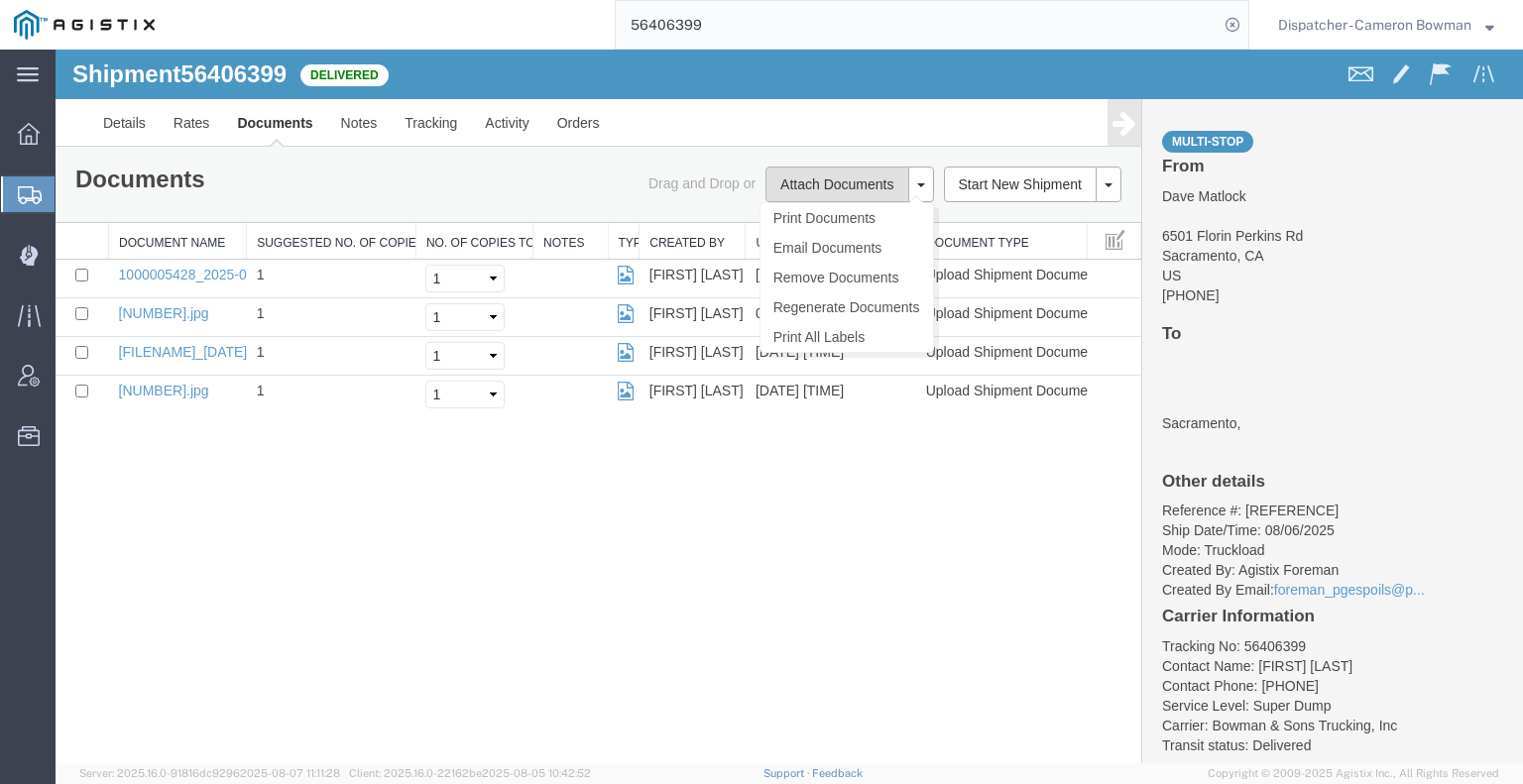 click on "Attach Documents" at bounding box center [837, 184] 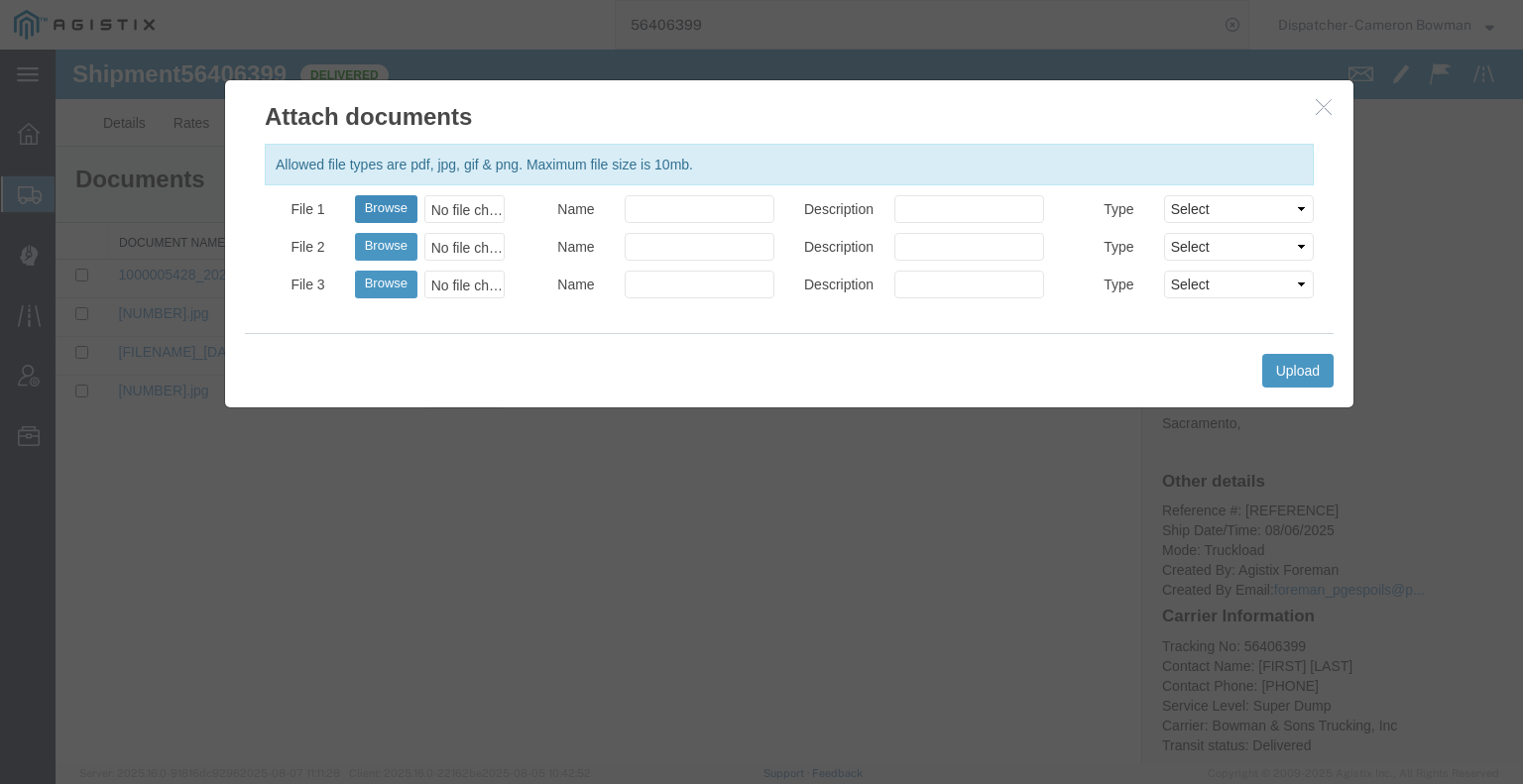 click on "Browse" at bounding box center [386, 209] 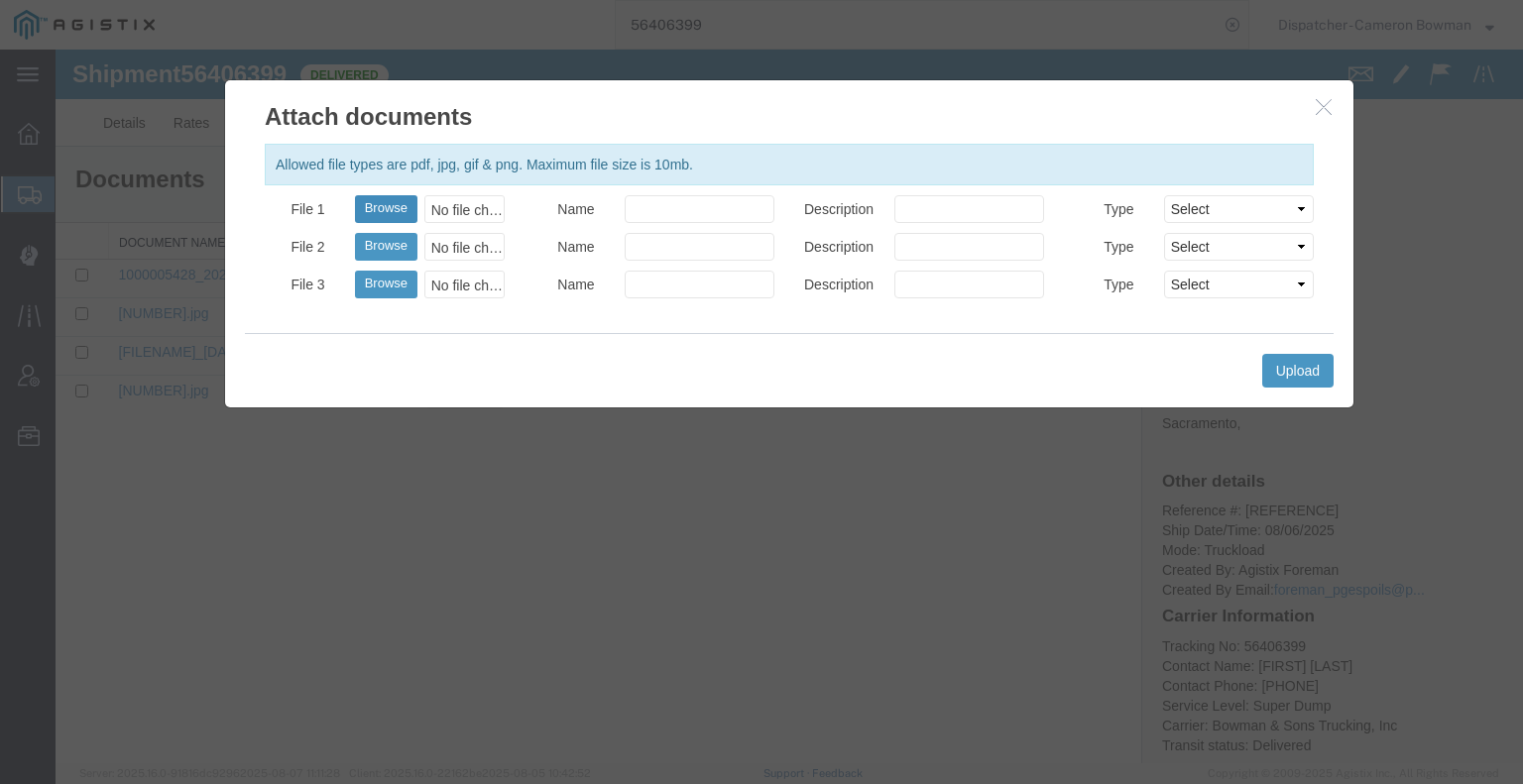 type on "C:\fakepath\56406399trktag.pdf" 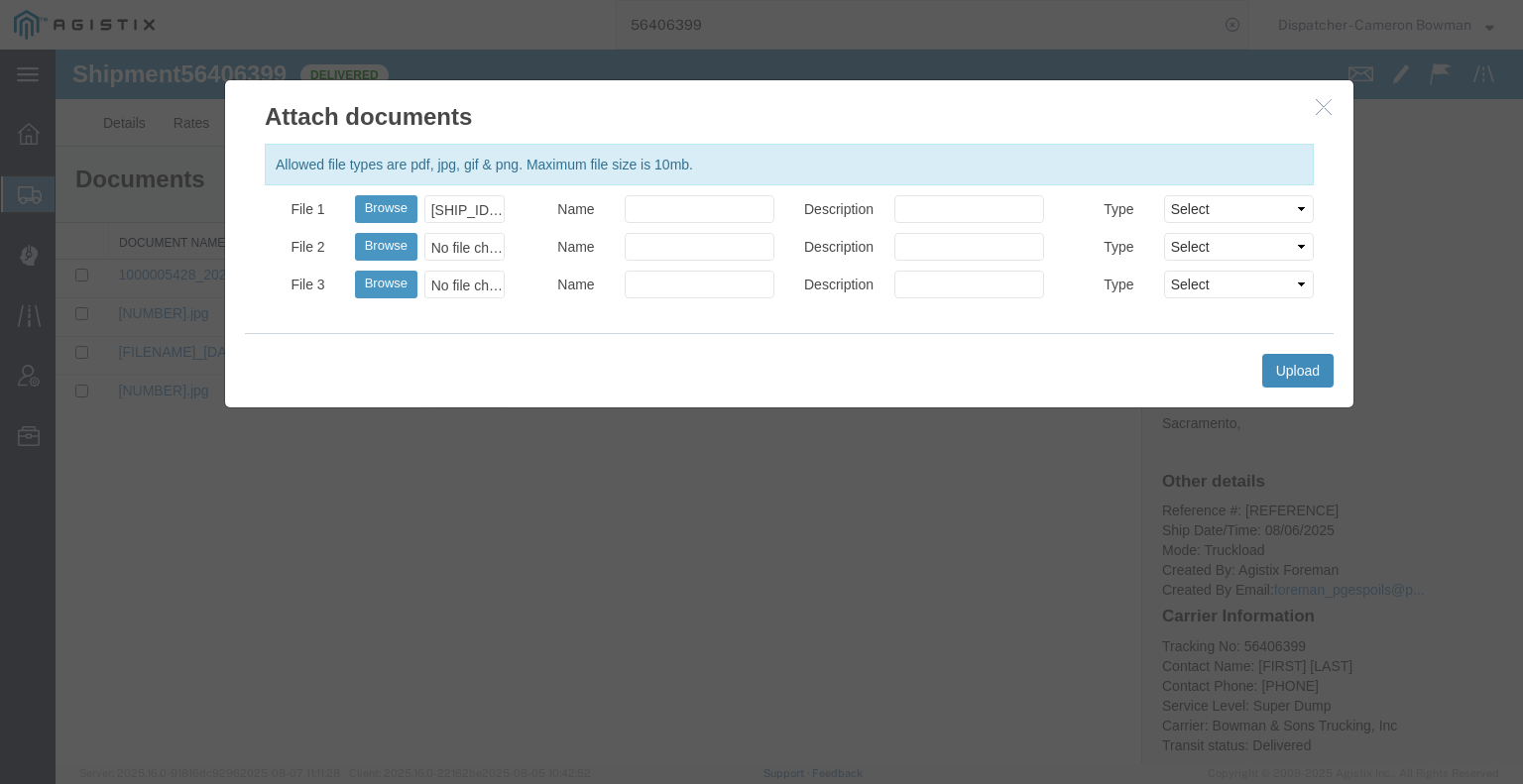 click on "Upload" at bounding box center [1298, 371] 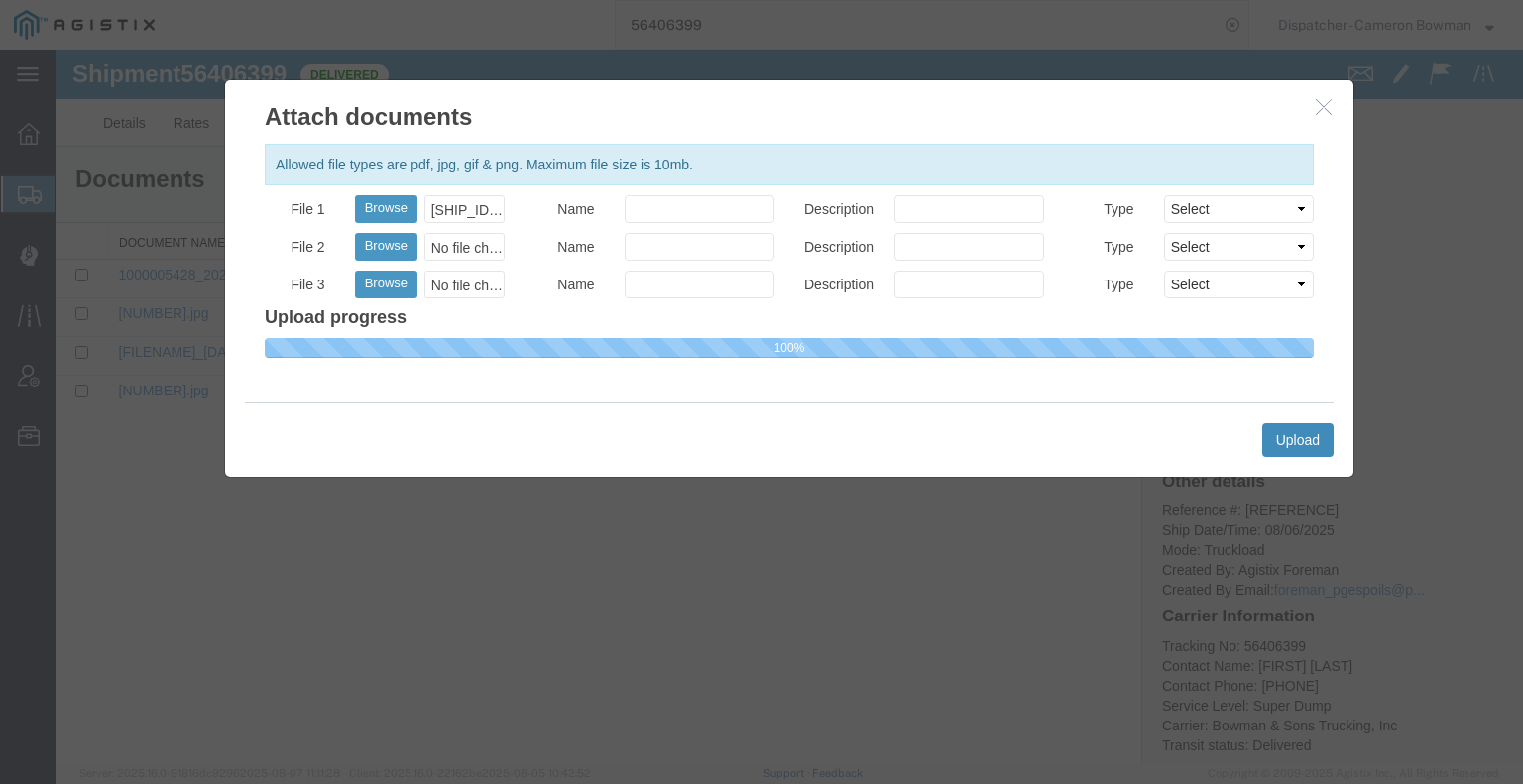type 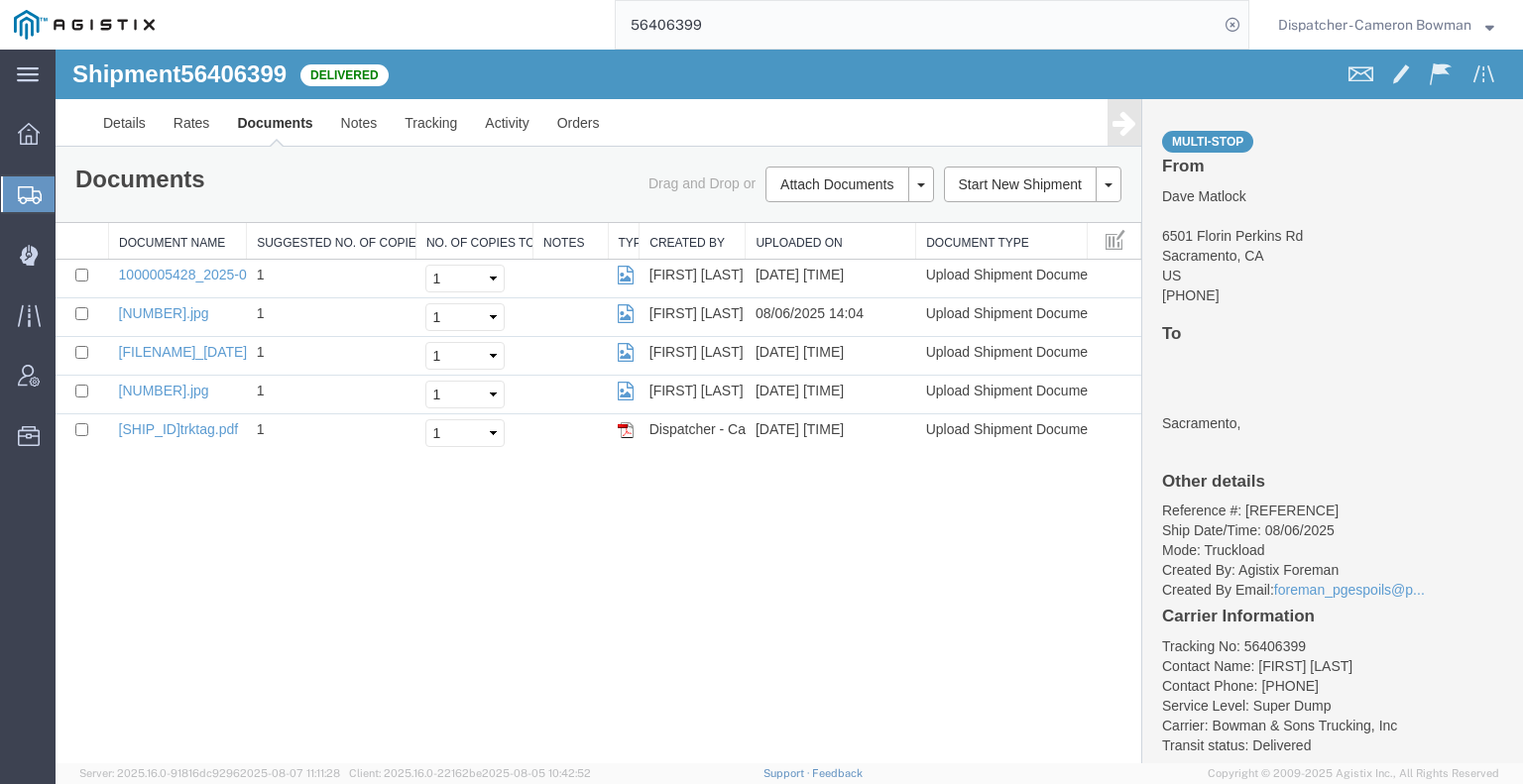 drag, startPoint x: 723, startPoint y: 34, endPoint x: 581, endPoint y: 36, distance: 142.01408 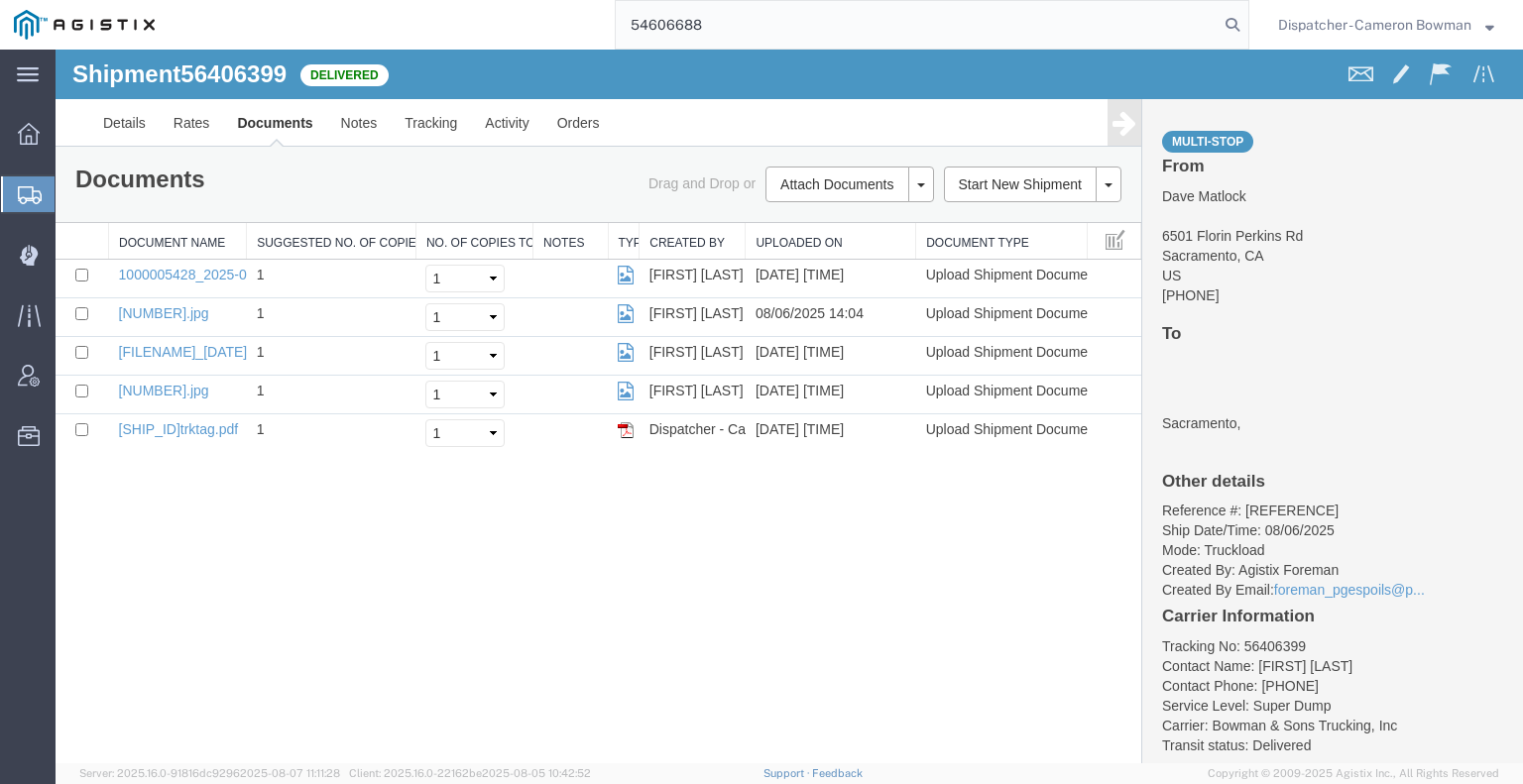 type on "54606688" 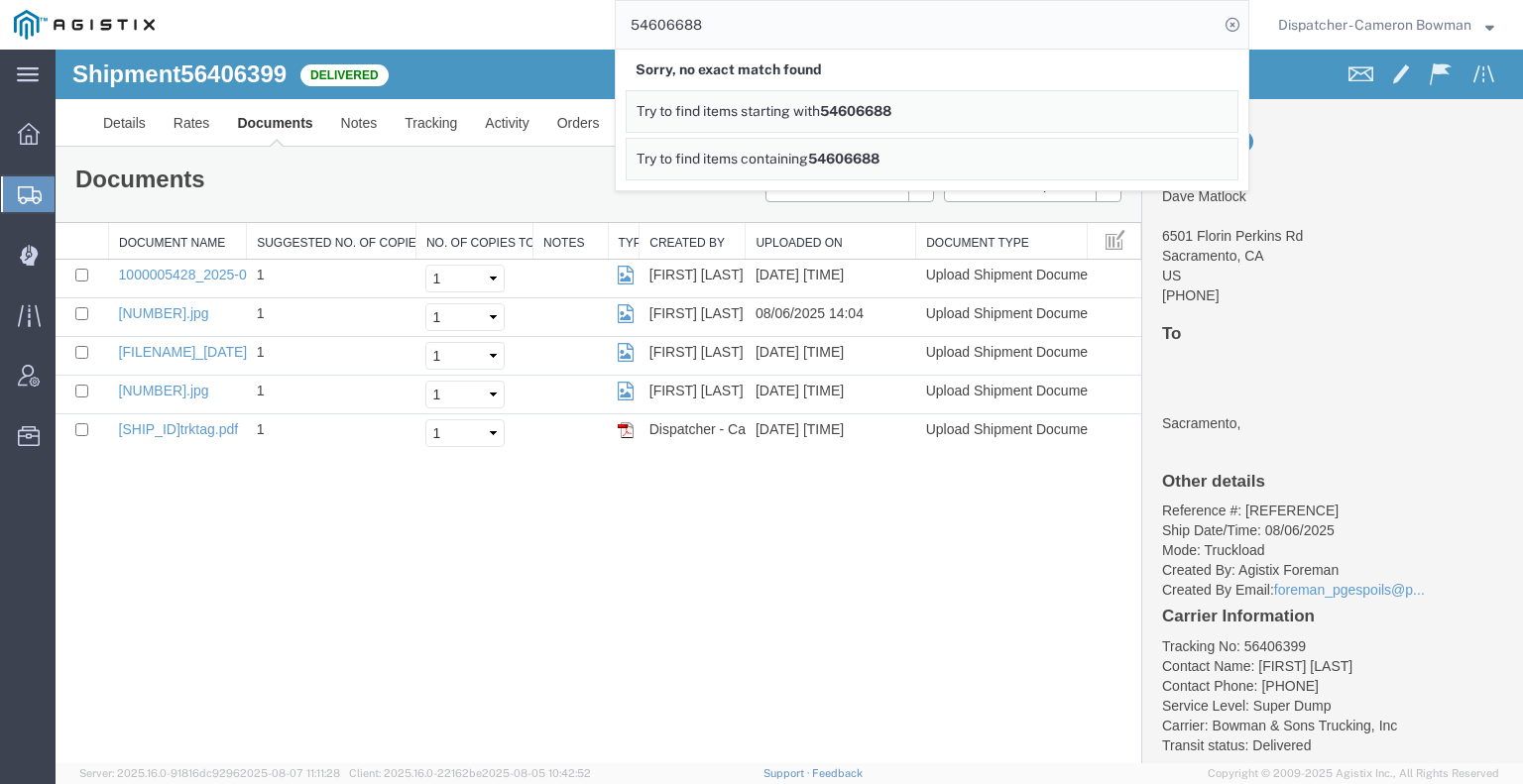 drag, startPoint x: 705, startPoint y: 27, endPoint x: 616, endPoint y: 31, distance: 89.089842 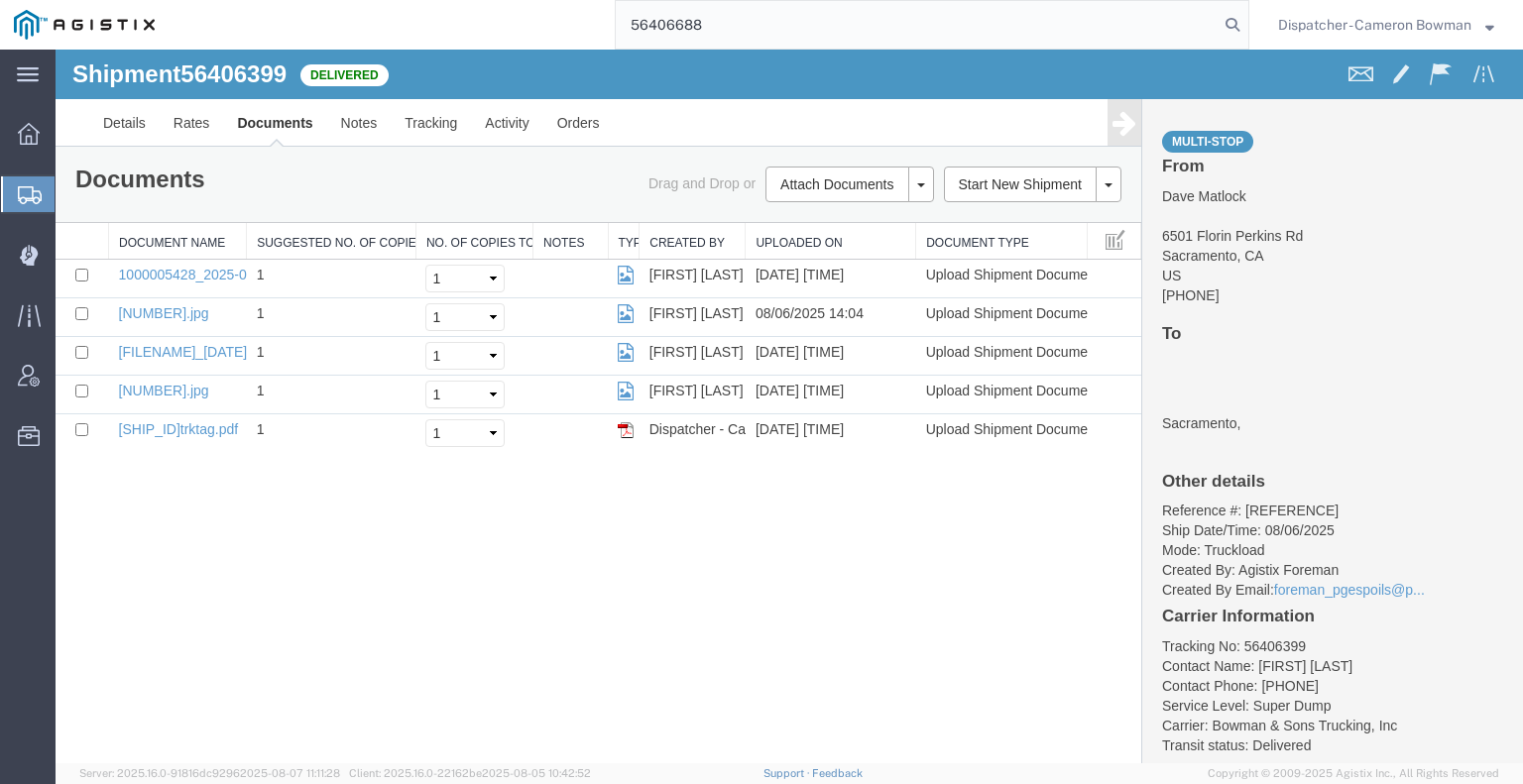 type on "56406688" 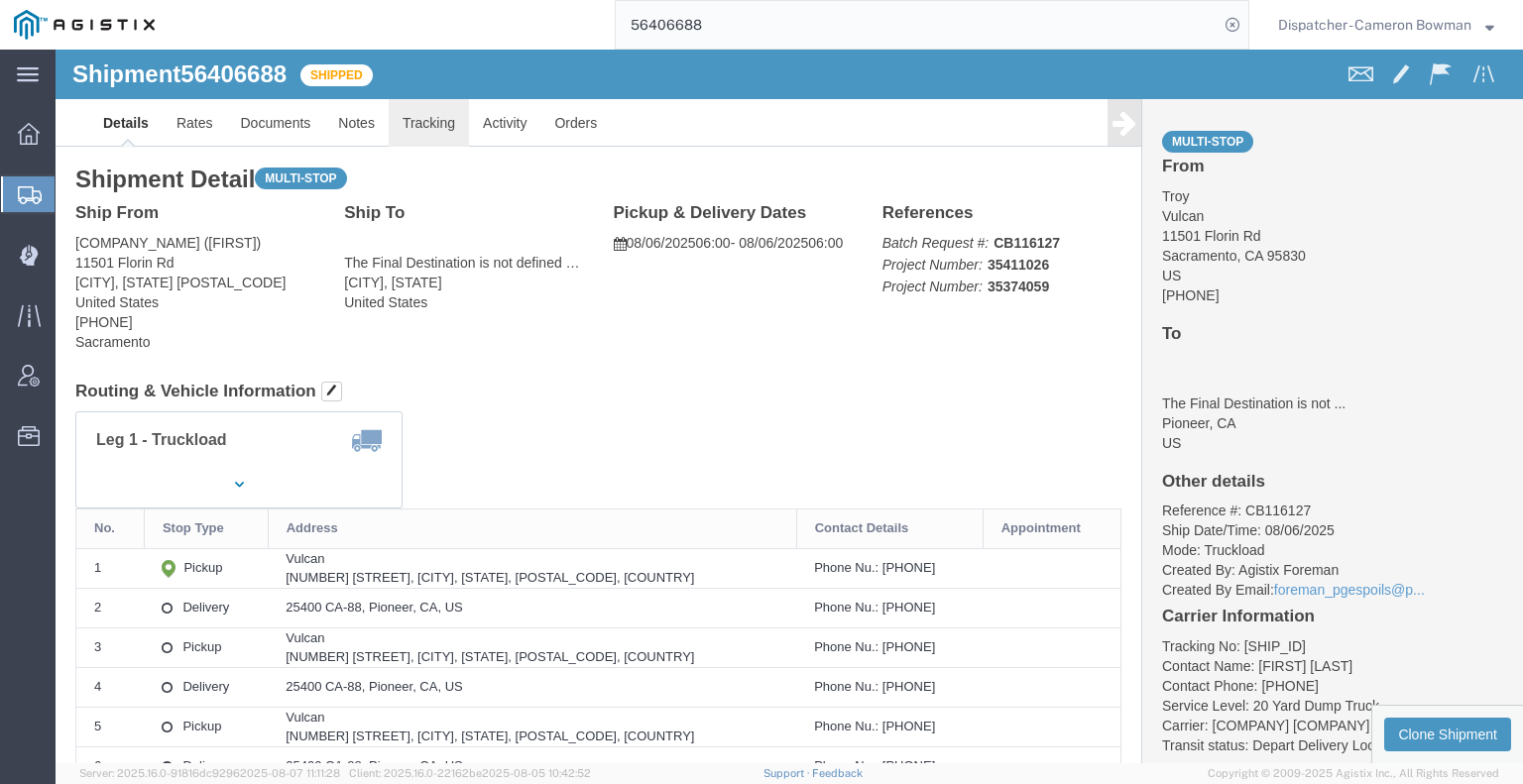 click on "Tracking" 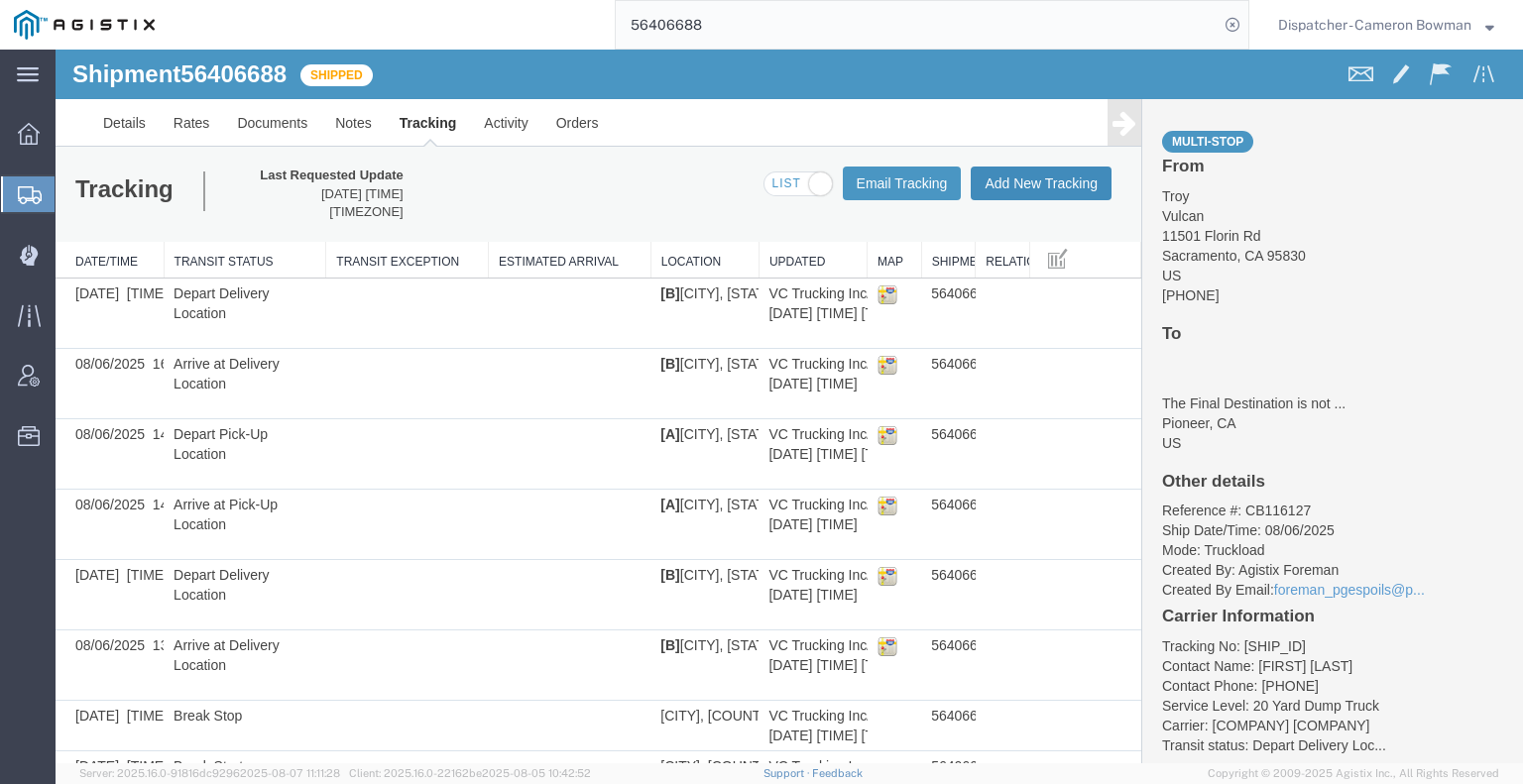 click on "Add New Tracking" at bounding box center (1041, 183) 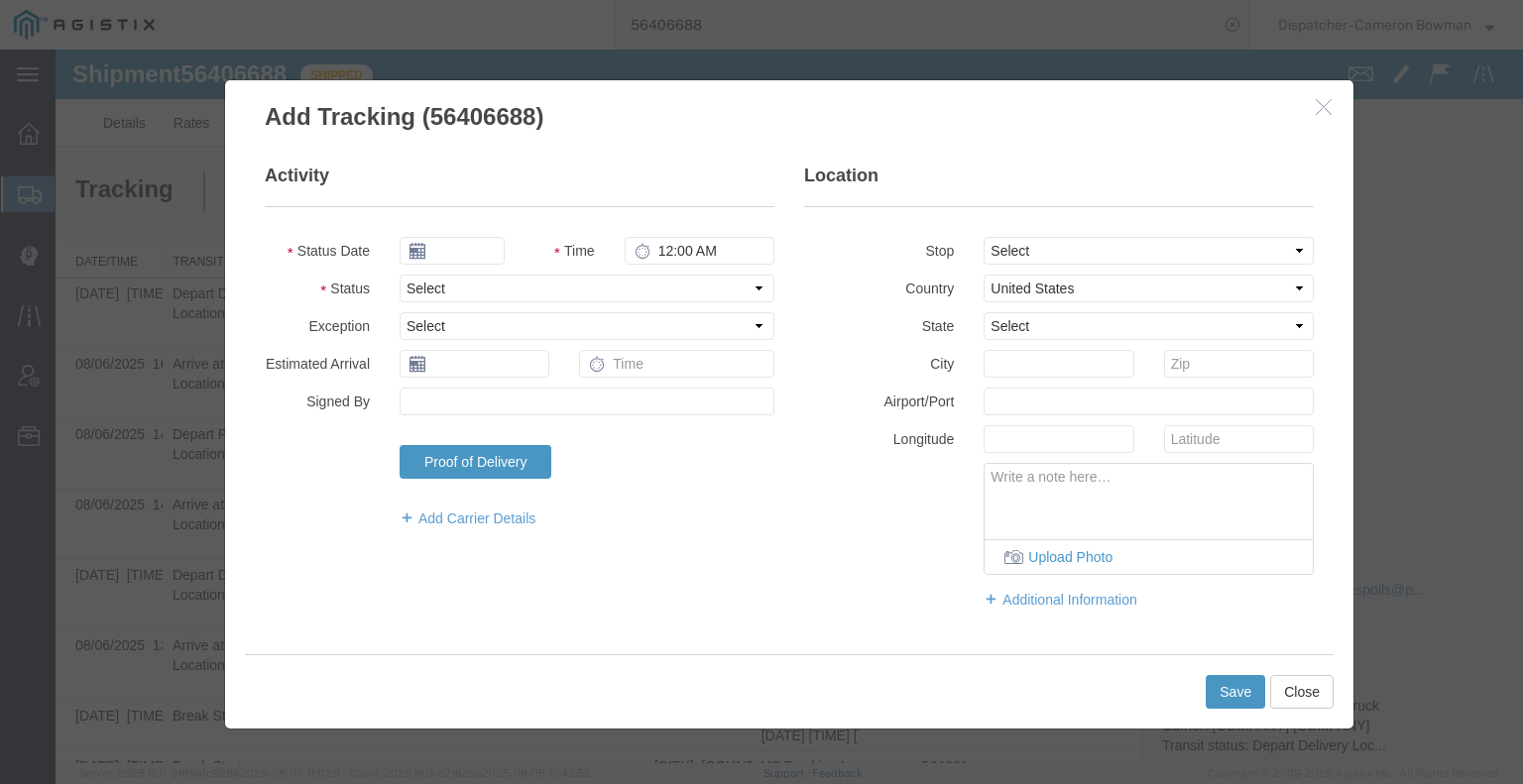 type on "08/08/2025" 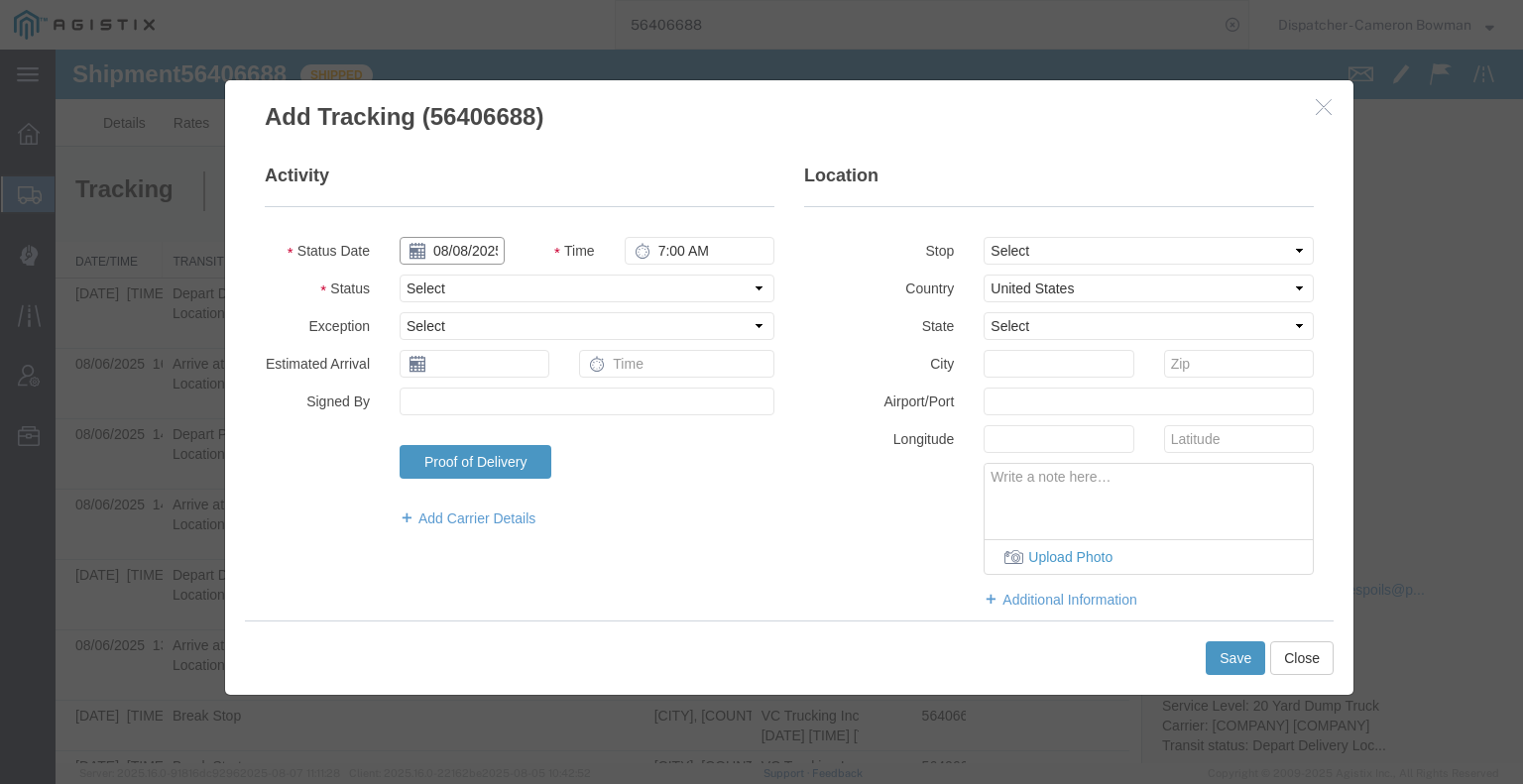 click on "08/08/2025" at bounding box center [452, 251] 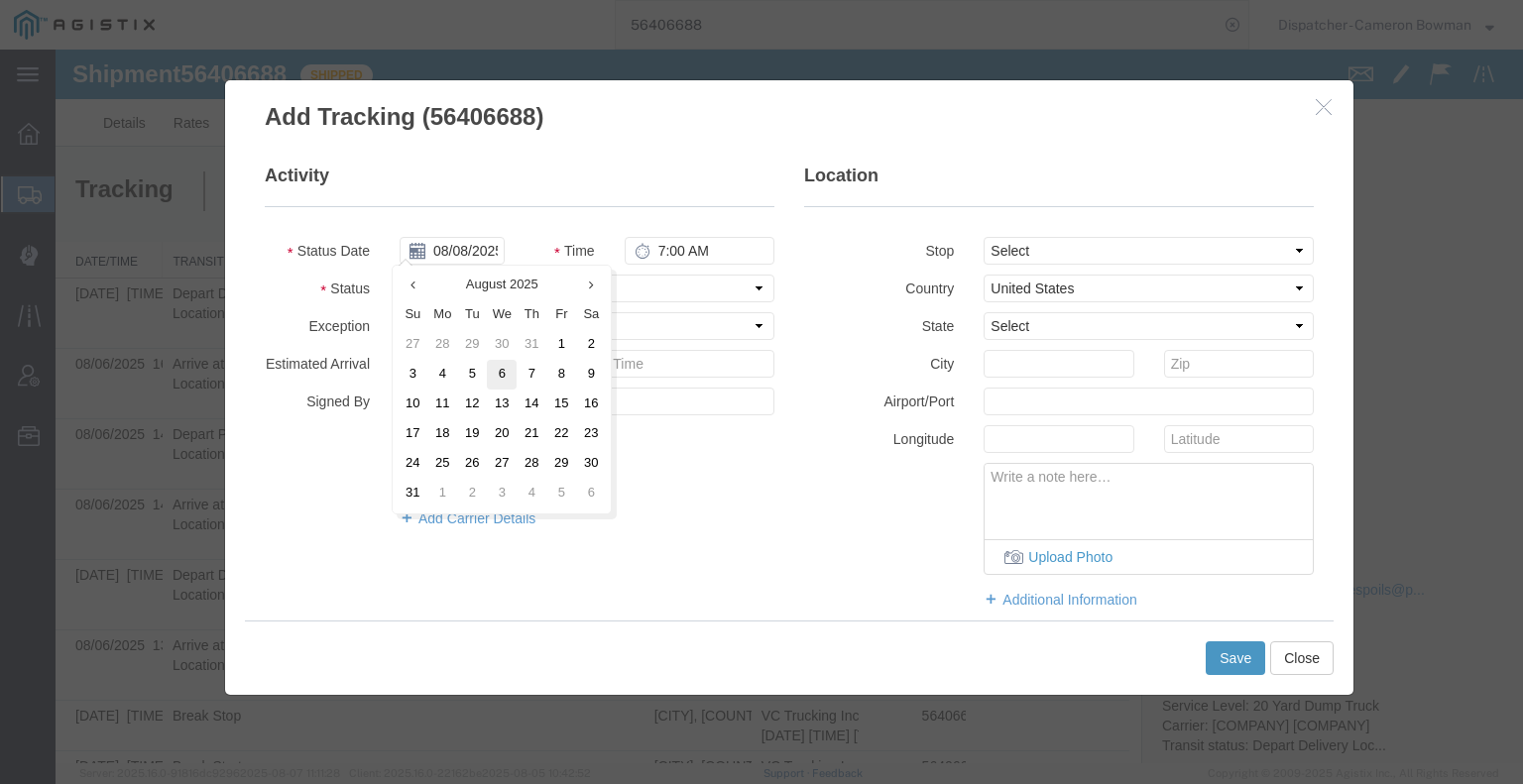 click on "6" at bounding box center [502, 375] 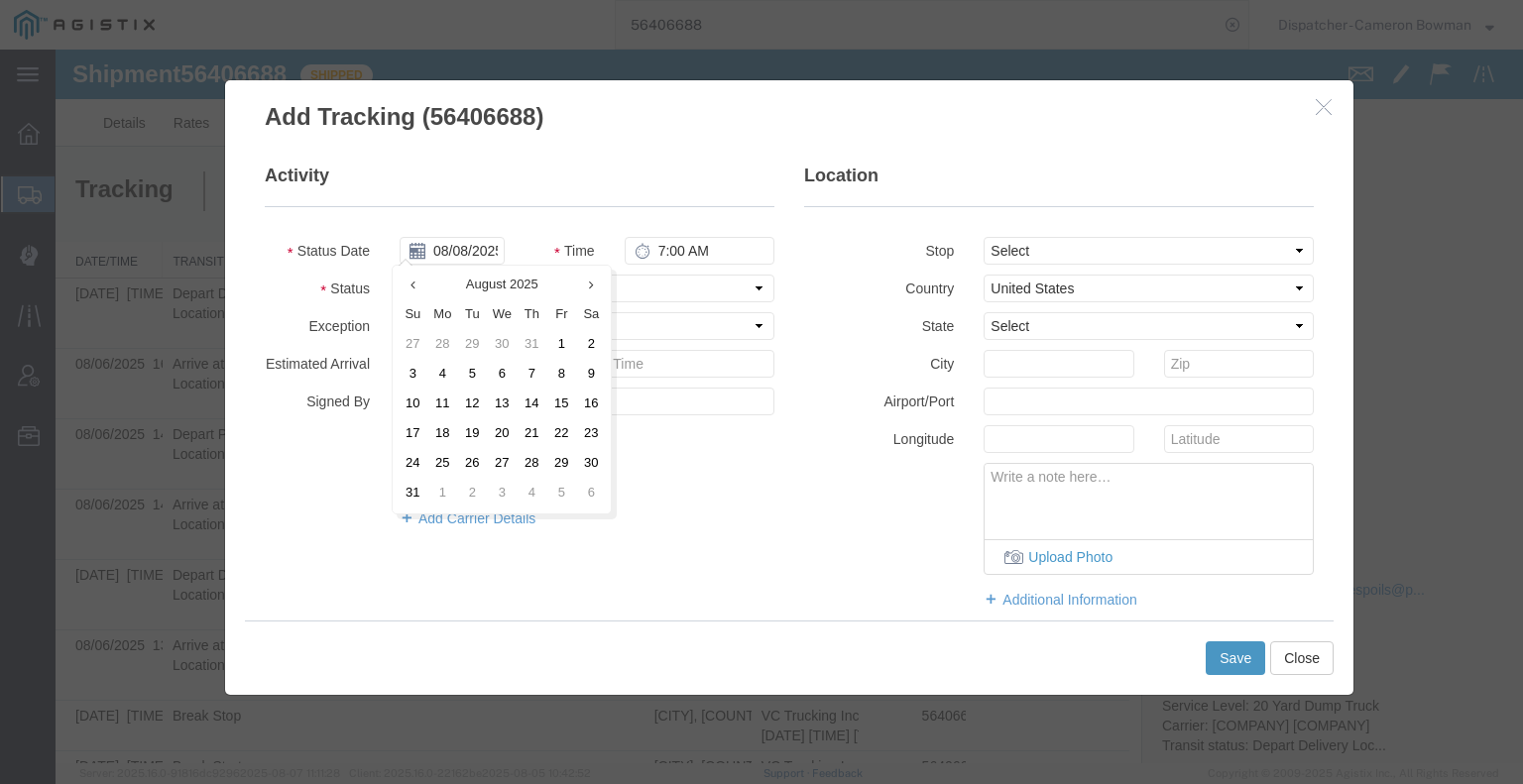 type on "08/06/2025" 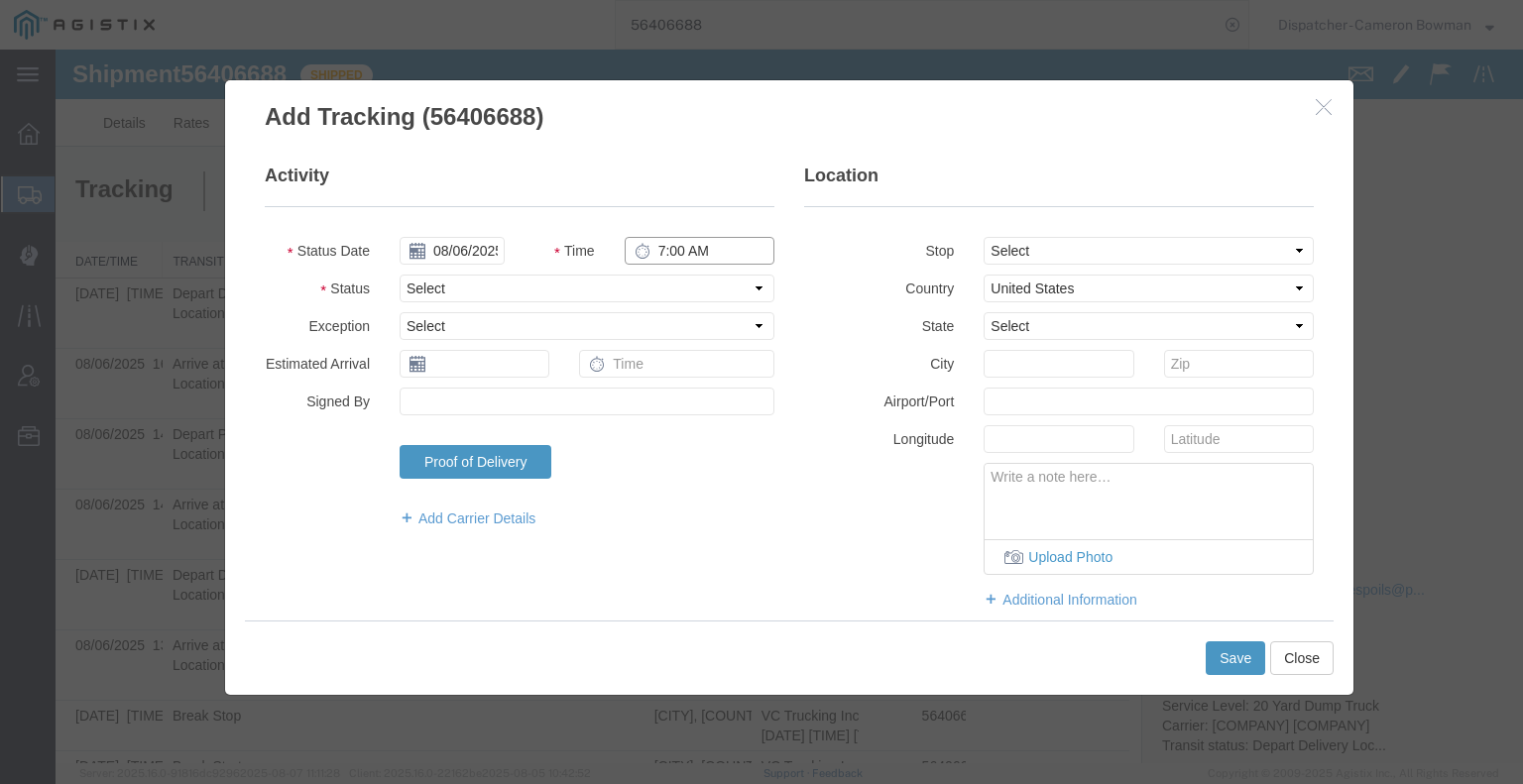 click on "7:00 AM" at bounding box center [699, 251] 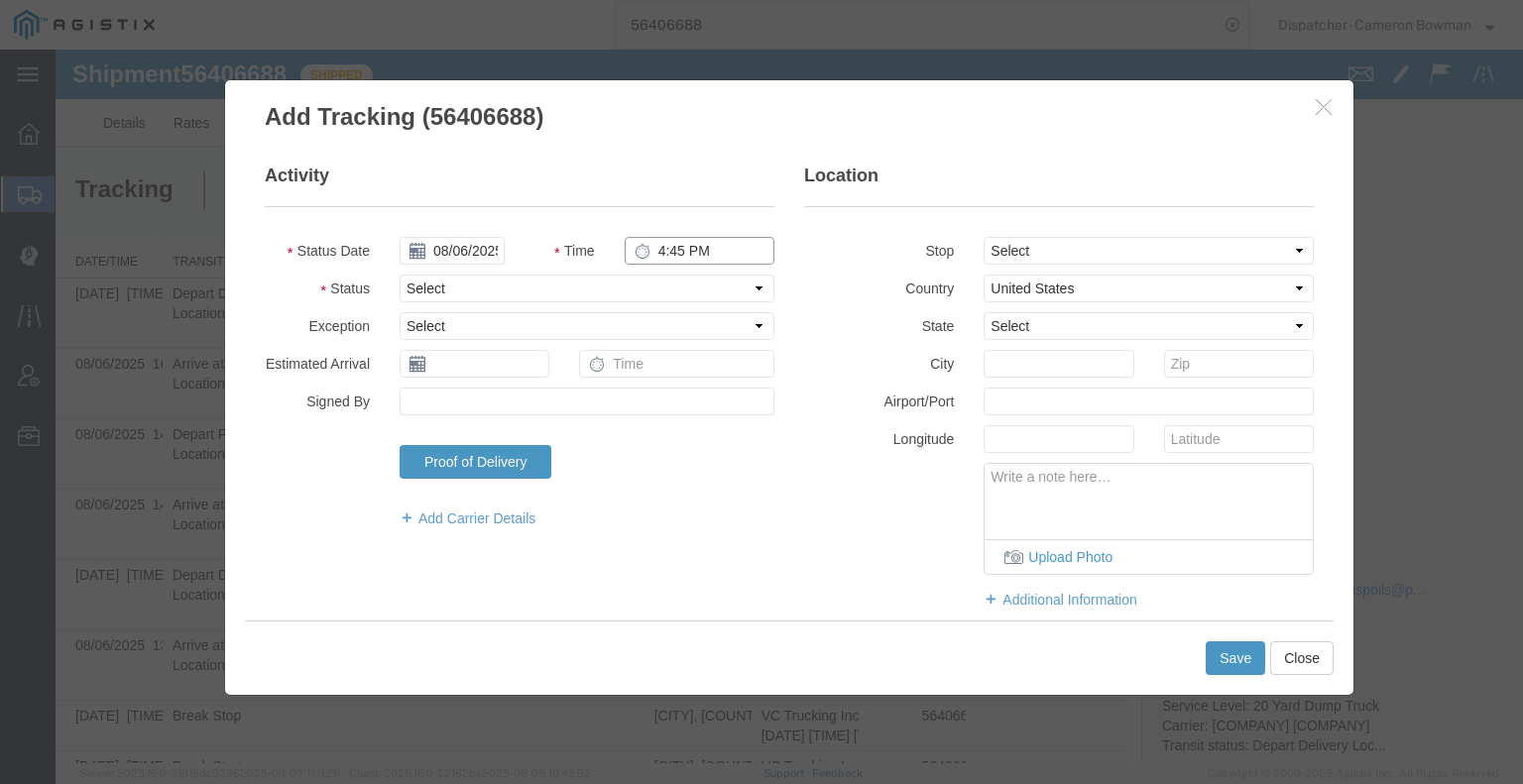 type on "4:45 PM" 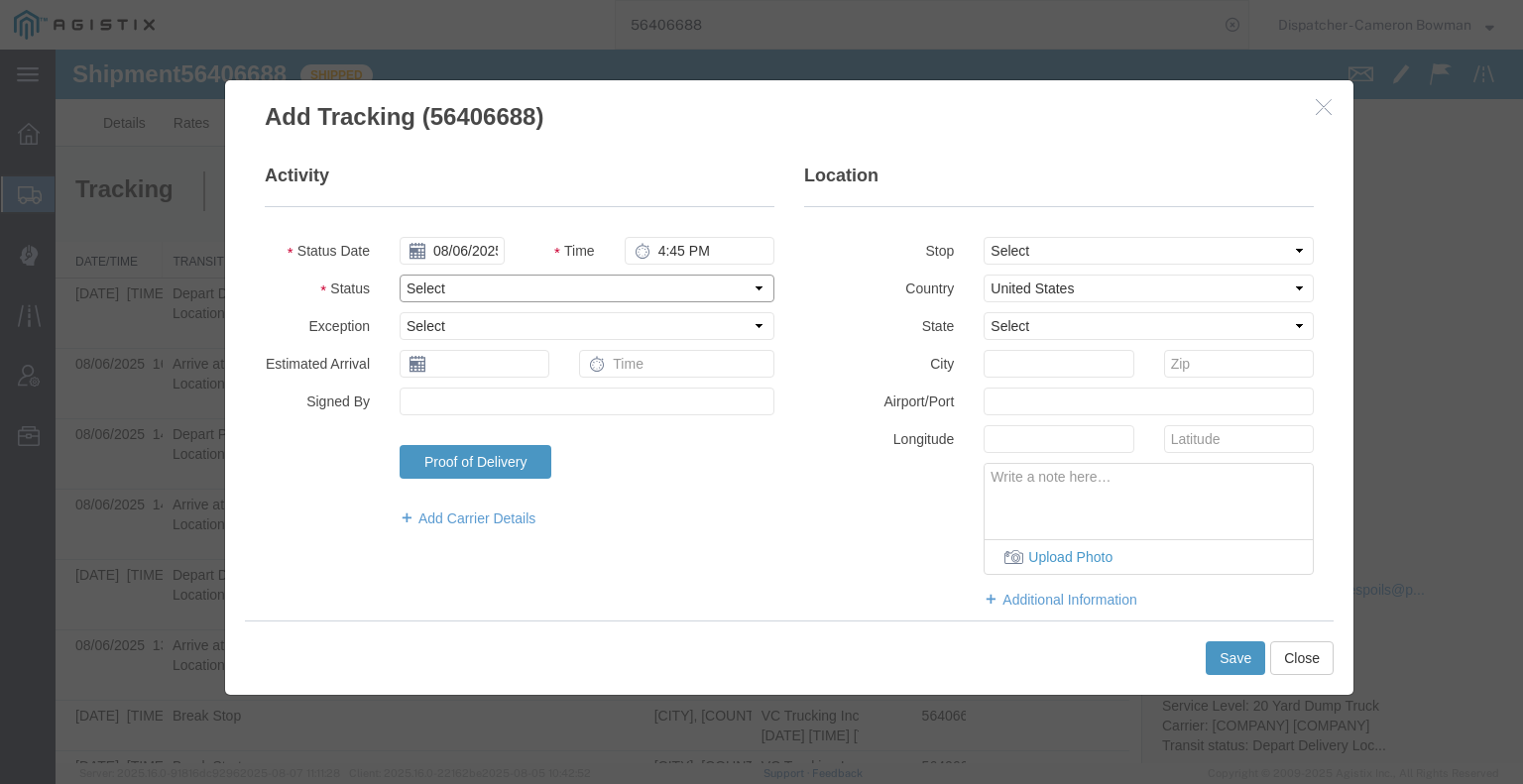 click on "Select Arrival Notice Available Arrival Notice Imported Arrive at Delivery Location Arrive at Pick-Up Location Arrive at Terminal Location Attempted Delivery Attempted Pick-Up Awaiting Customs Clearance Awaiting Pick-Up Break Start Break Stop Cargo Damaged Cargo-Offloaded Cleared Customs Confirmed on Board Customs Delay Customs Hold Customs Released DEA Hold Intact DEA Intensive/Exam Delivered Delivery Appointment Scheduled Delivery Confirmation Delivery Dock Closed Delivery Refused Depart Delivery Location Depart Pick-Up Location Depart Terminal Location Documents Uploaded Entry Docs Received Entry Submitted Estimated date / time for ETA Expired Export Customs Cleared Export Customs Sent FDA Documents Sent FDA Exam FDA Hold FDA Released FDA Review Flight Update Forwarded Fully Released Import Customs Cleared In-Transit In-Transit with Partner ISF filed Loaded Loading Started Mechanical Delay Missed Pick-Up Other Delay Out for Delivery Package Available Partial Delivery Partial Pick-Up Picked Up Proof of del" at bounding box center [587, 288] 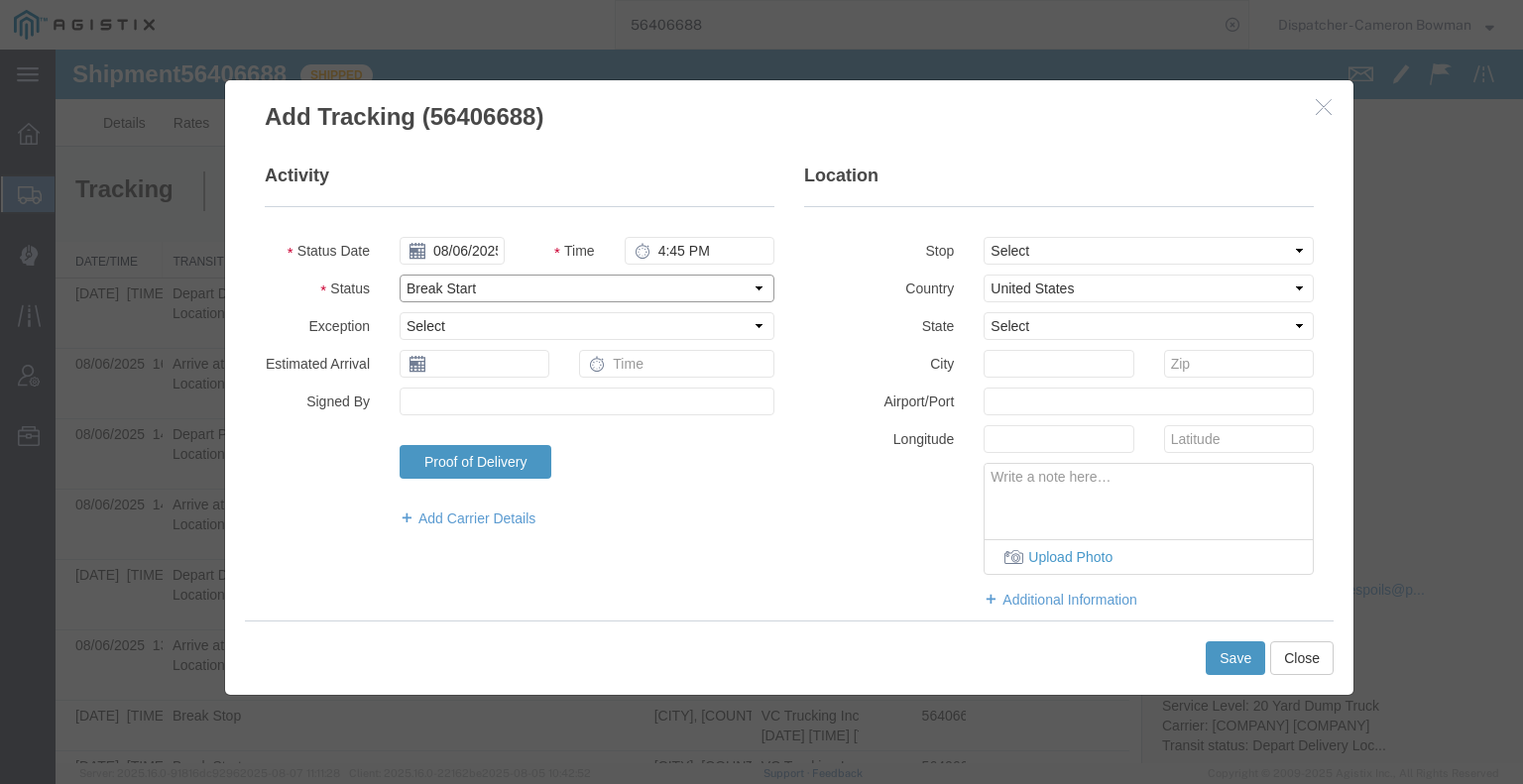 click on "Select Arrival Notice Available Arrival Notice Imported Arrive at Delivery Location Arrive at Pick-Up Location Arrive at Terminal Location Attempted Delivery Attempted Pick-Up Awaiting Customs Clearance Awaiting Pick-Up Break Start Break Stop Cargo Damaged Cargo-Offloaded Cleared Customs Confirmed on Board Customs Delay Customs Hold Customs Released DEA Hold Intact DEA Intensive/Exam Delivered Delivery Appointment Scheduled Delivery Confirmation Delivery Dock Closed Delivery Refused Depart Delivery Location Depart Pick-Up Location Depart Terminal Location Documents Uploaded Entry Docs Received Entry Submitted Estimated date / time for ETA Expired Export Customs Cleared Export Customs Sent FDA Documents Sent FDA Exam FDA Hold FDA Released FDA Review Flight Update Forwarded Fully Released Import Customs Cleared In-Transit In-Transit with Partner ISF filed Loaded Loading Started Mechanical Delay Missed Pick-Up Other Delay Out for Delivery Package Available Partial Delivery Partial Pick-Up Picked Up Proof of del" at bounding box center (587, 288) 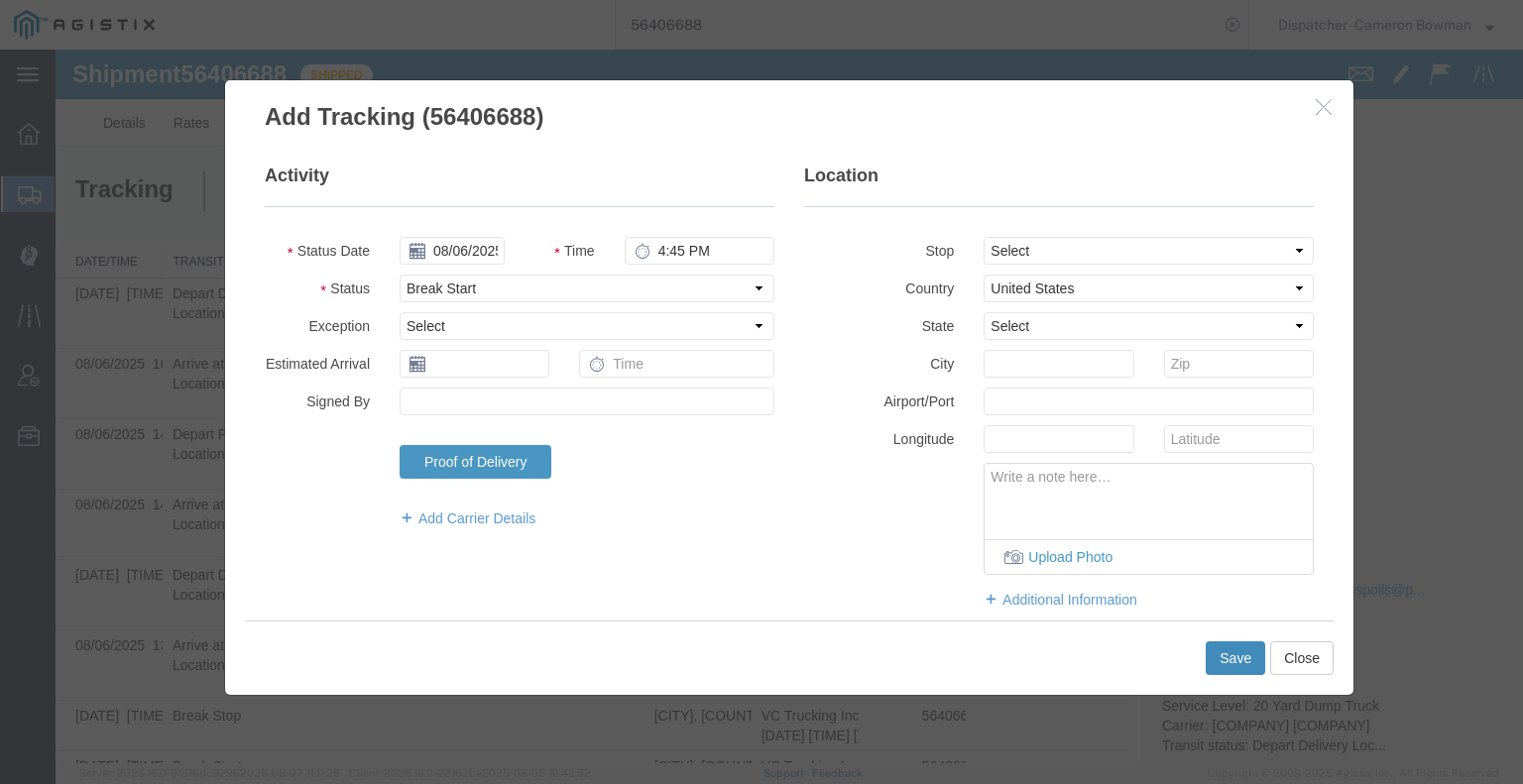 click on "Save" at bounding box center (1235, 658) 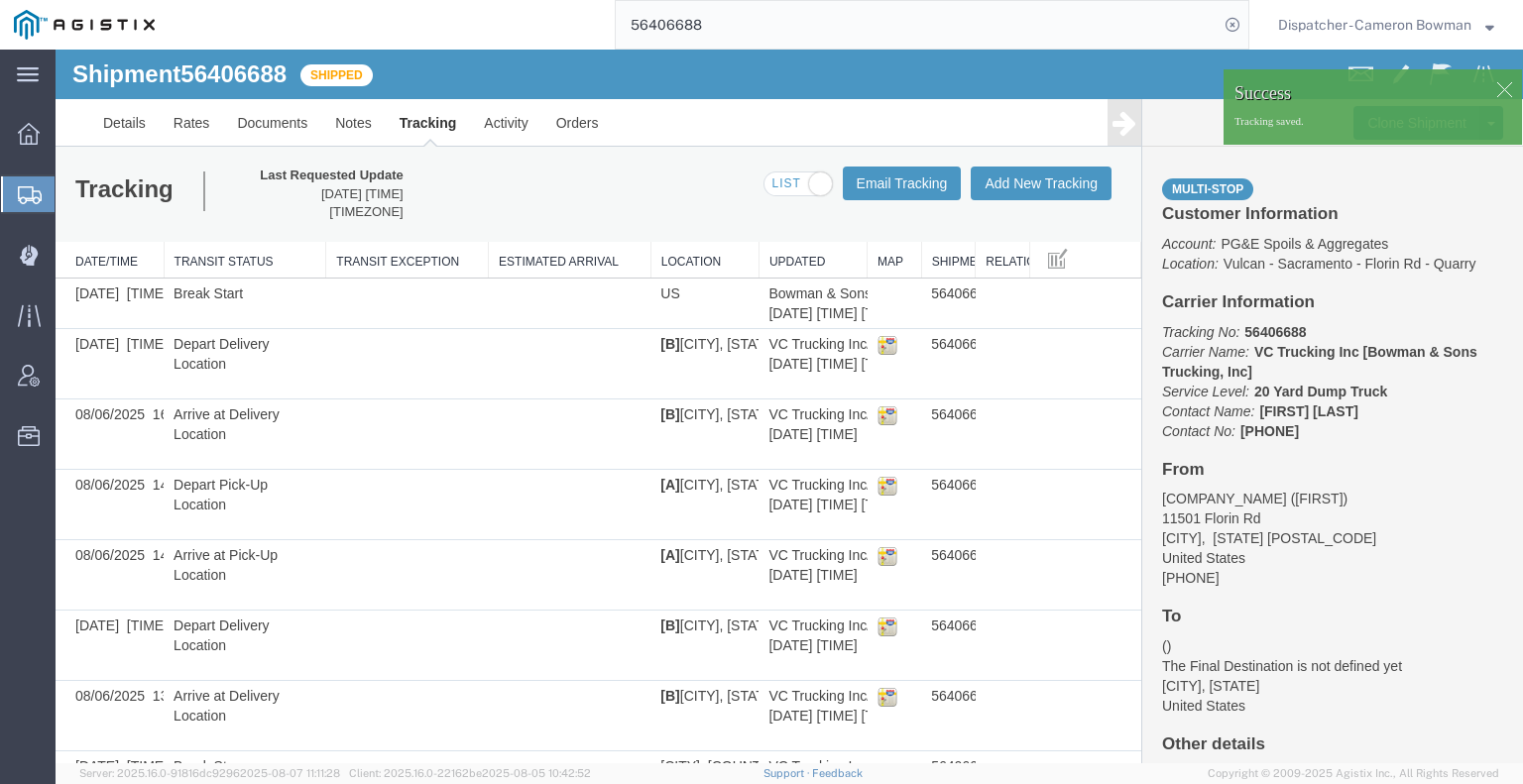 click at bounding box center (1124, 123) 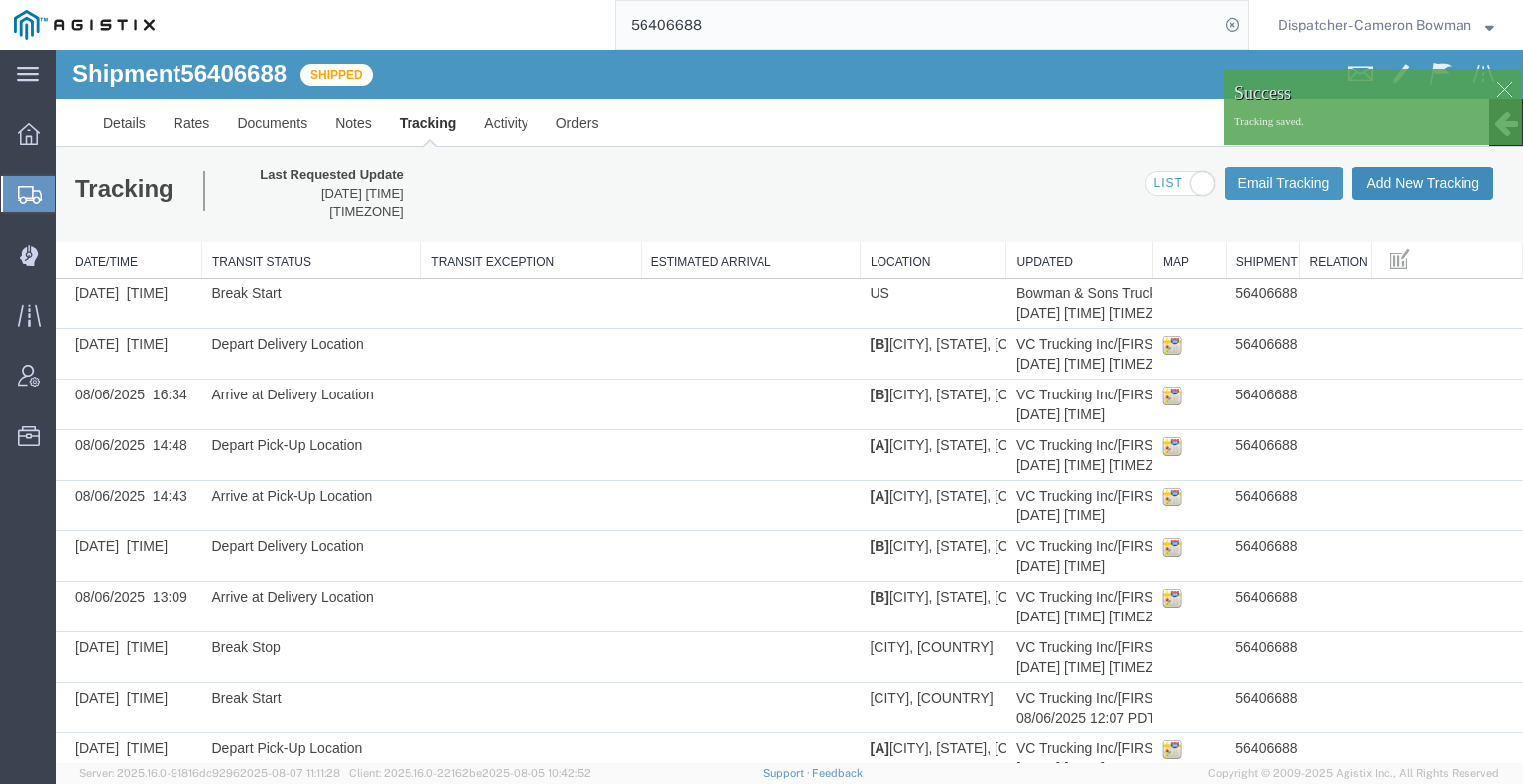 click on "Add New Tracking" at bounding box center [1423, 183] 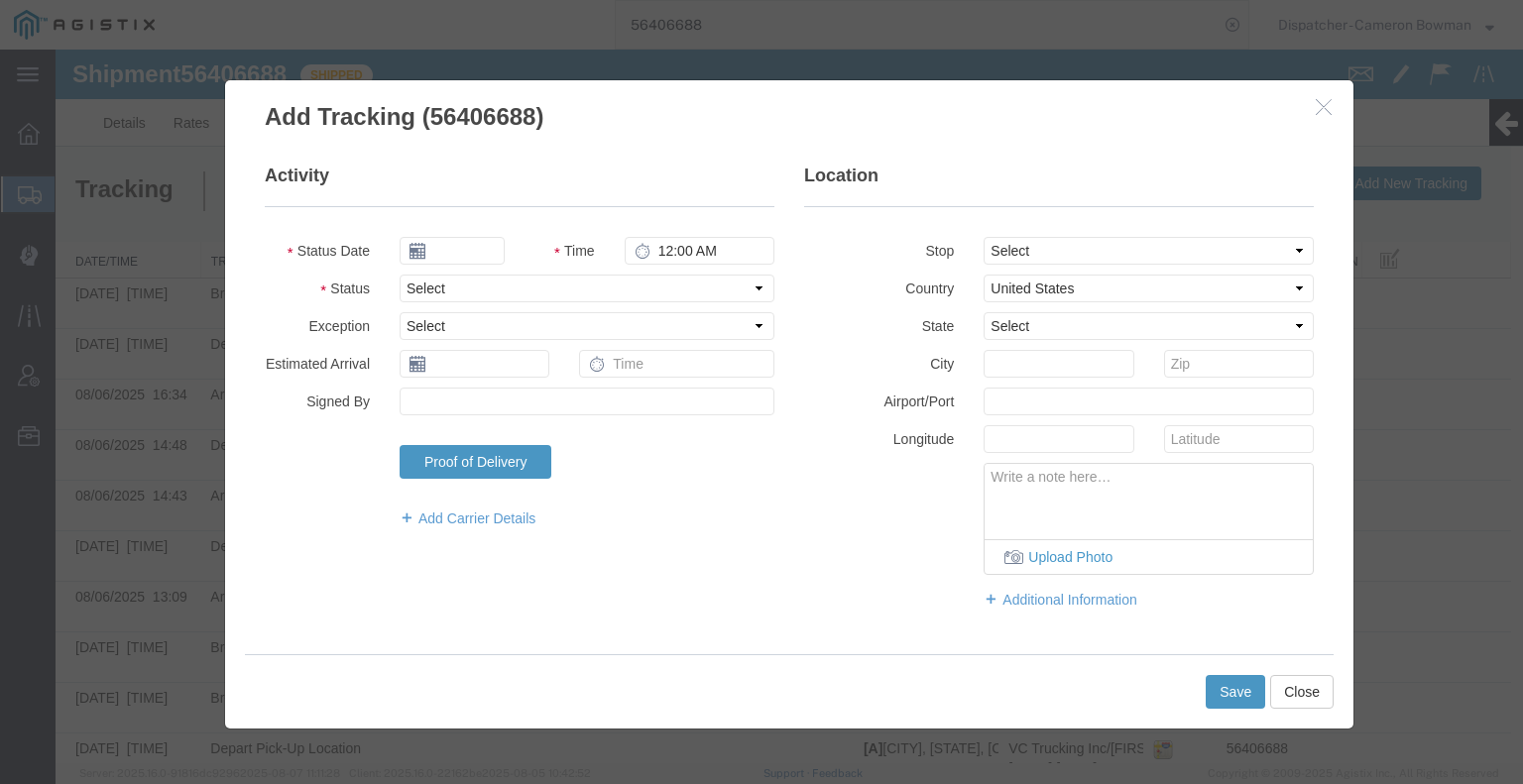 type on "08/08/2025" 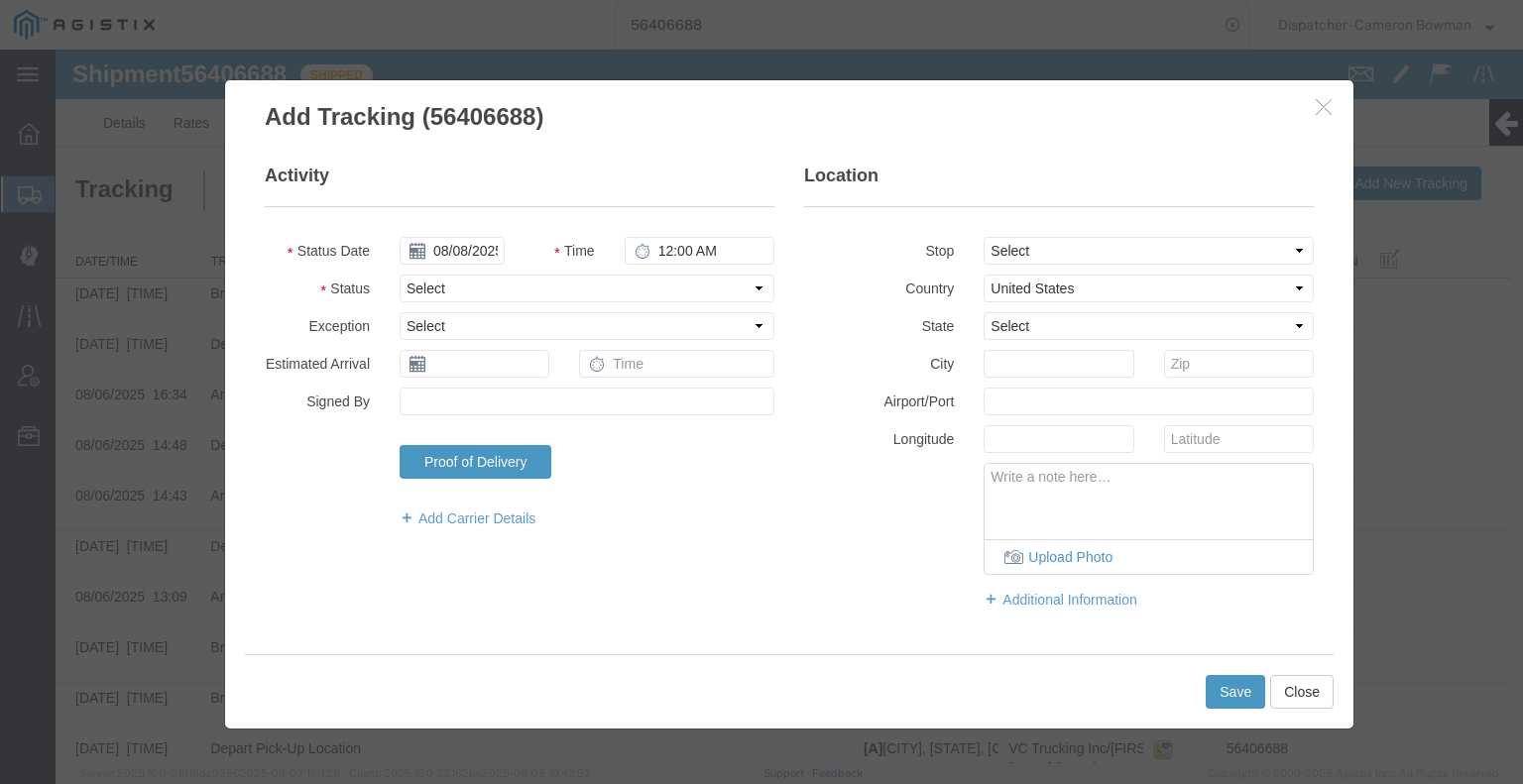 type on "7:00 AM" 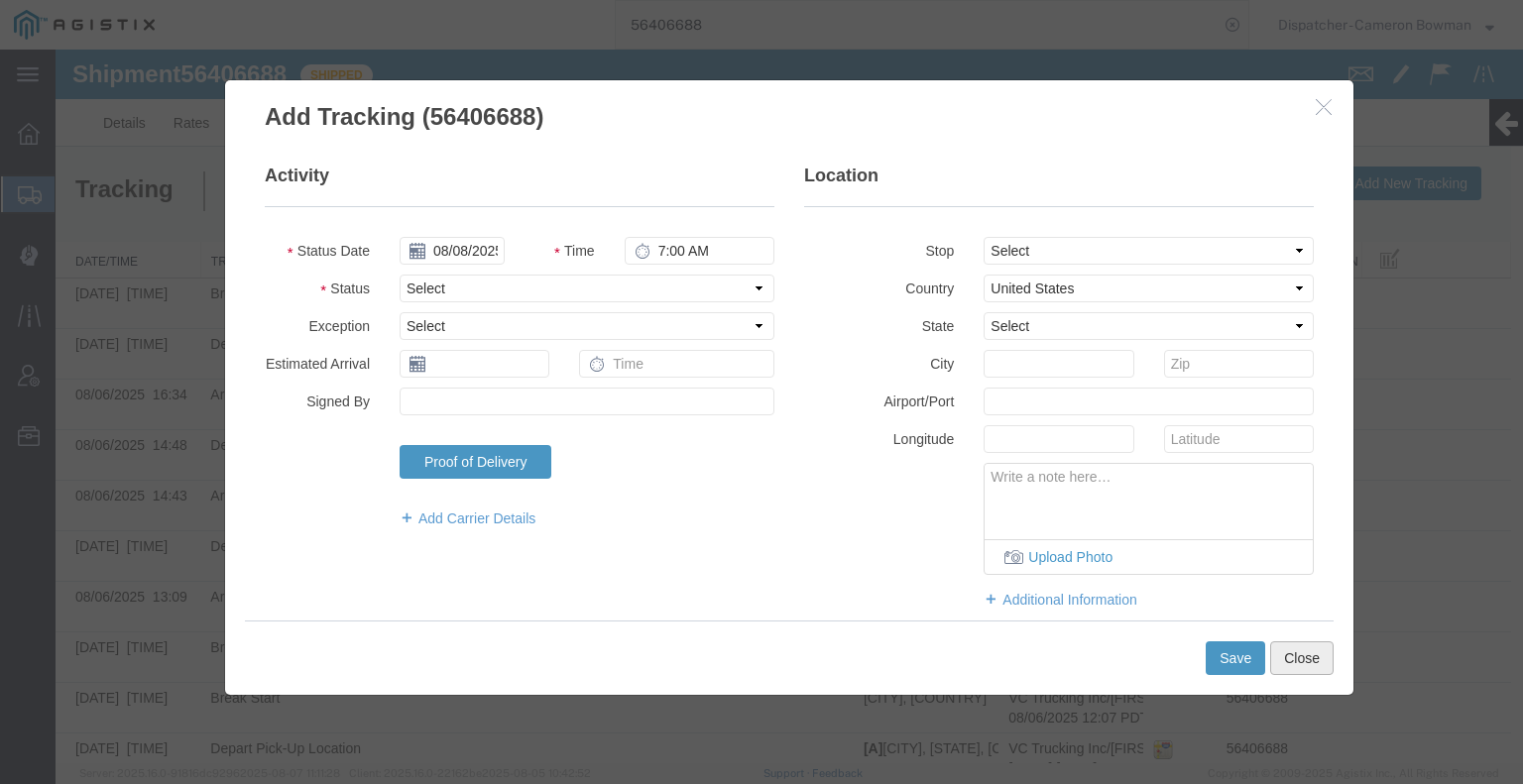 click on "Close" at bounding box center (1302, 658) 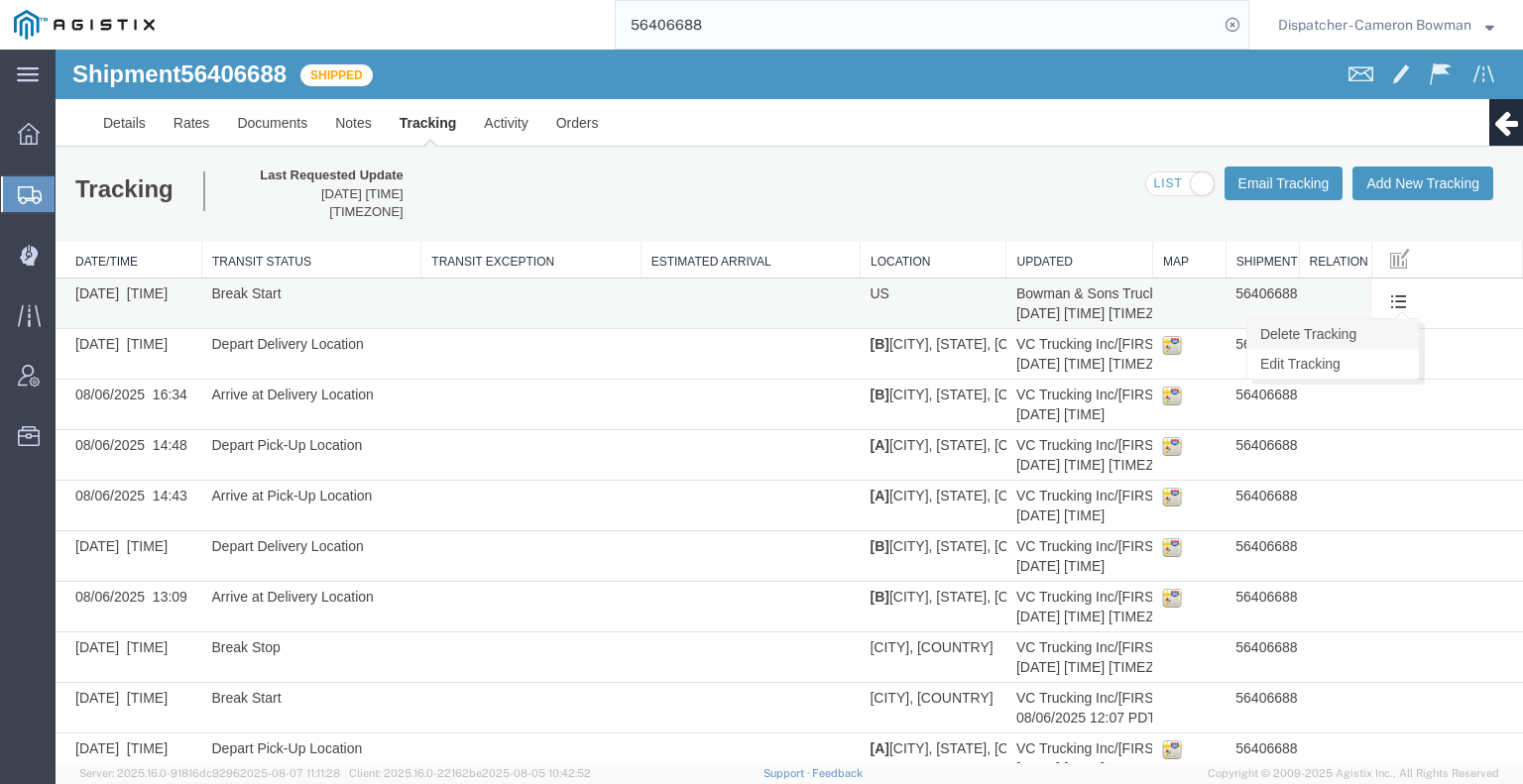 click on "Delete Tracking" at bounding box center (1333, 334) 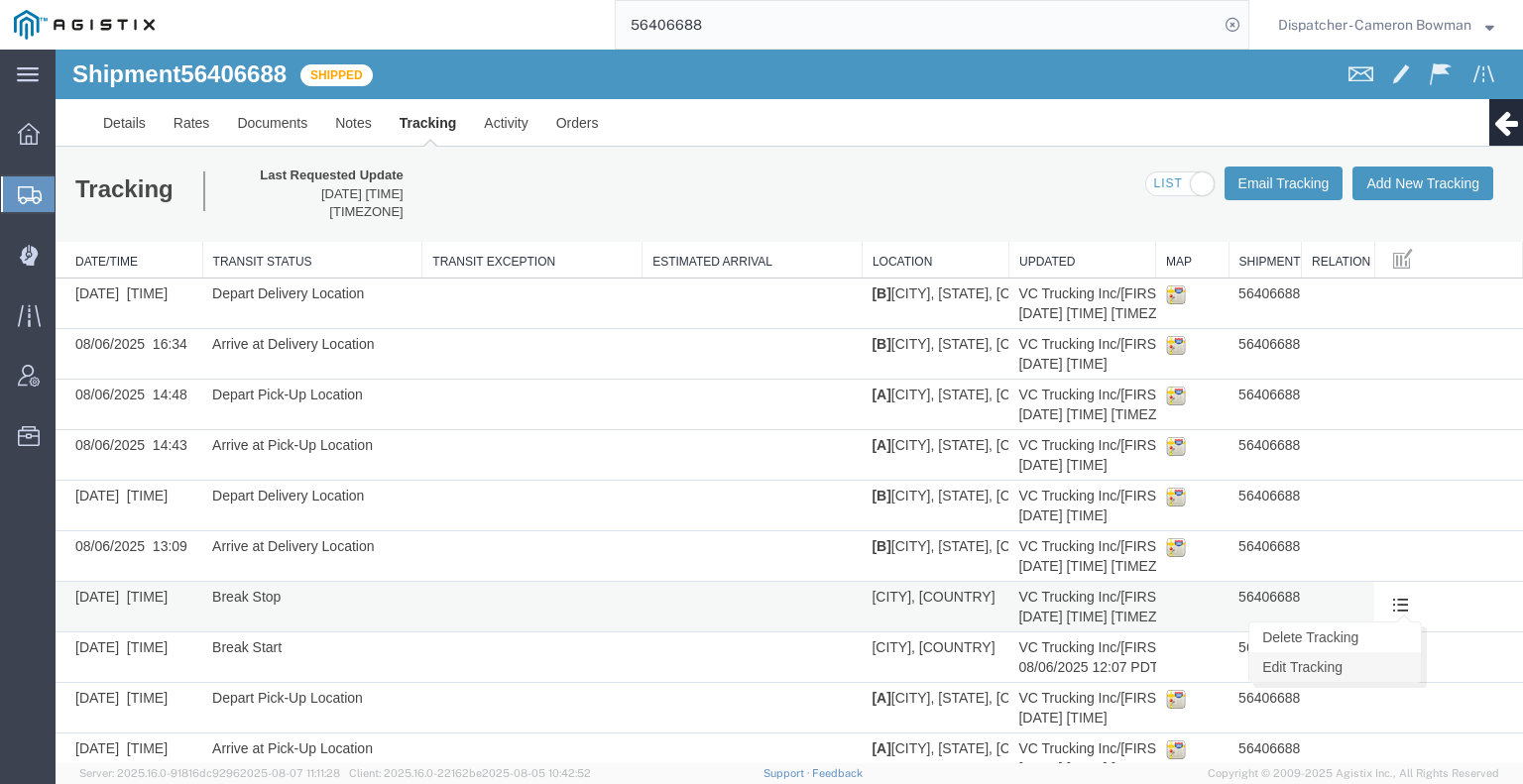 click on "Edit Tracking" at bounding box center (1335, 667) 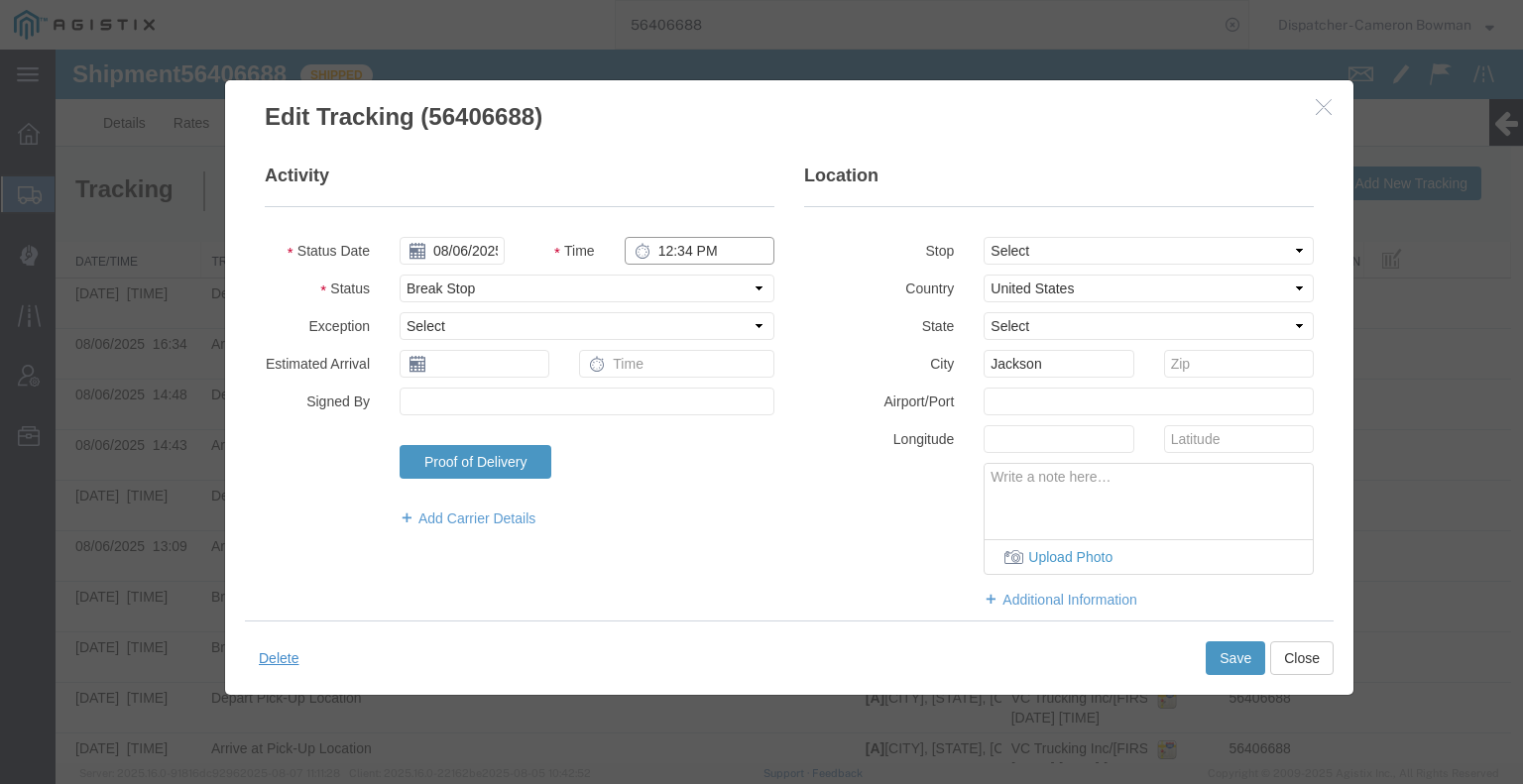 click on "12:34 PM" at bounding box center [699, 251] 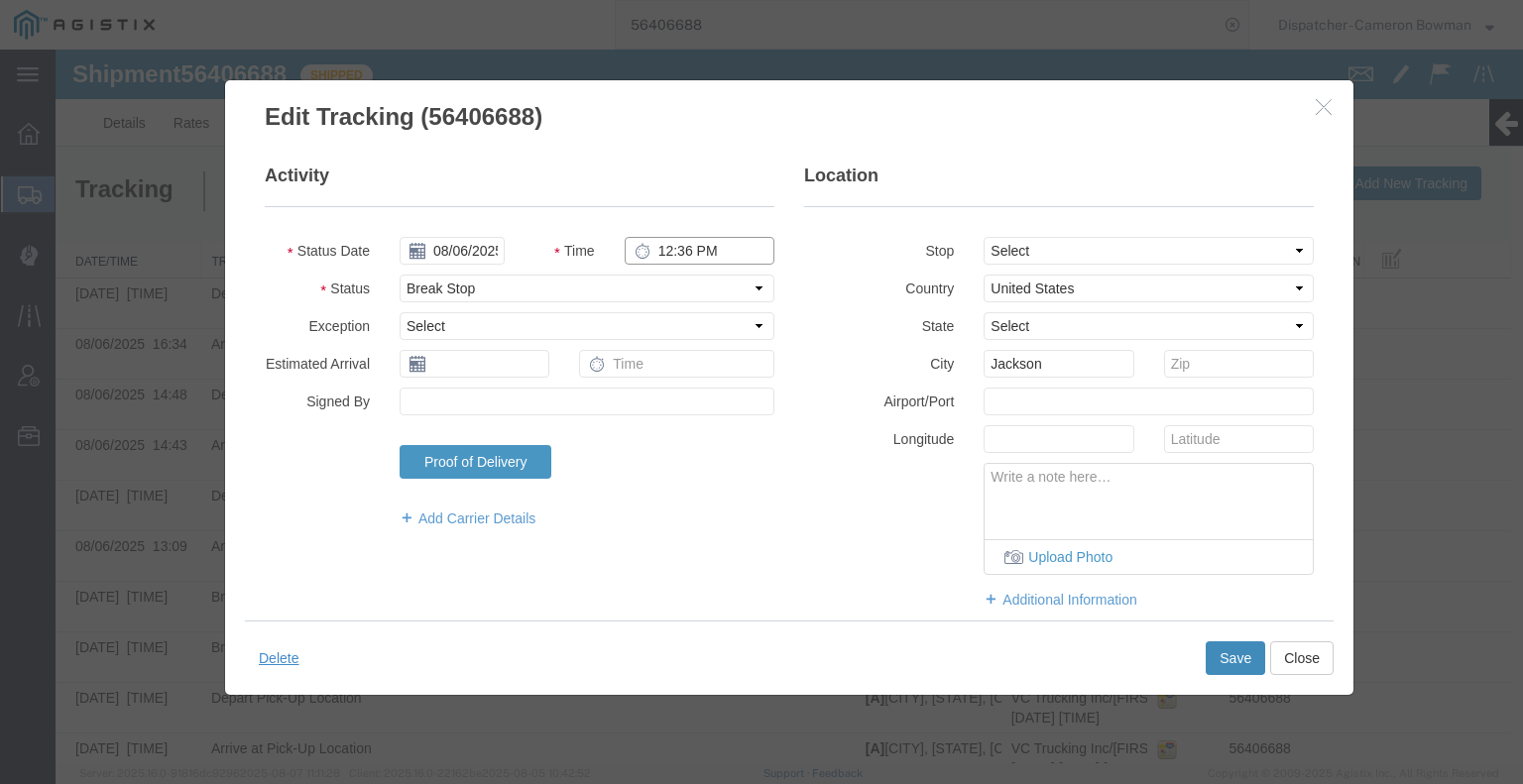 type on "12:36 PM" 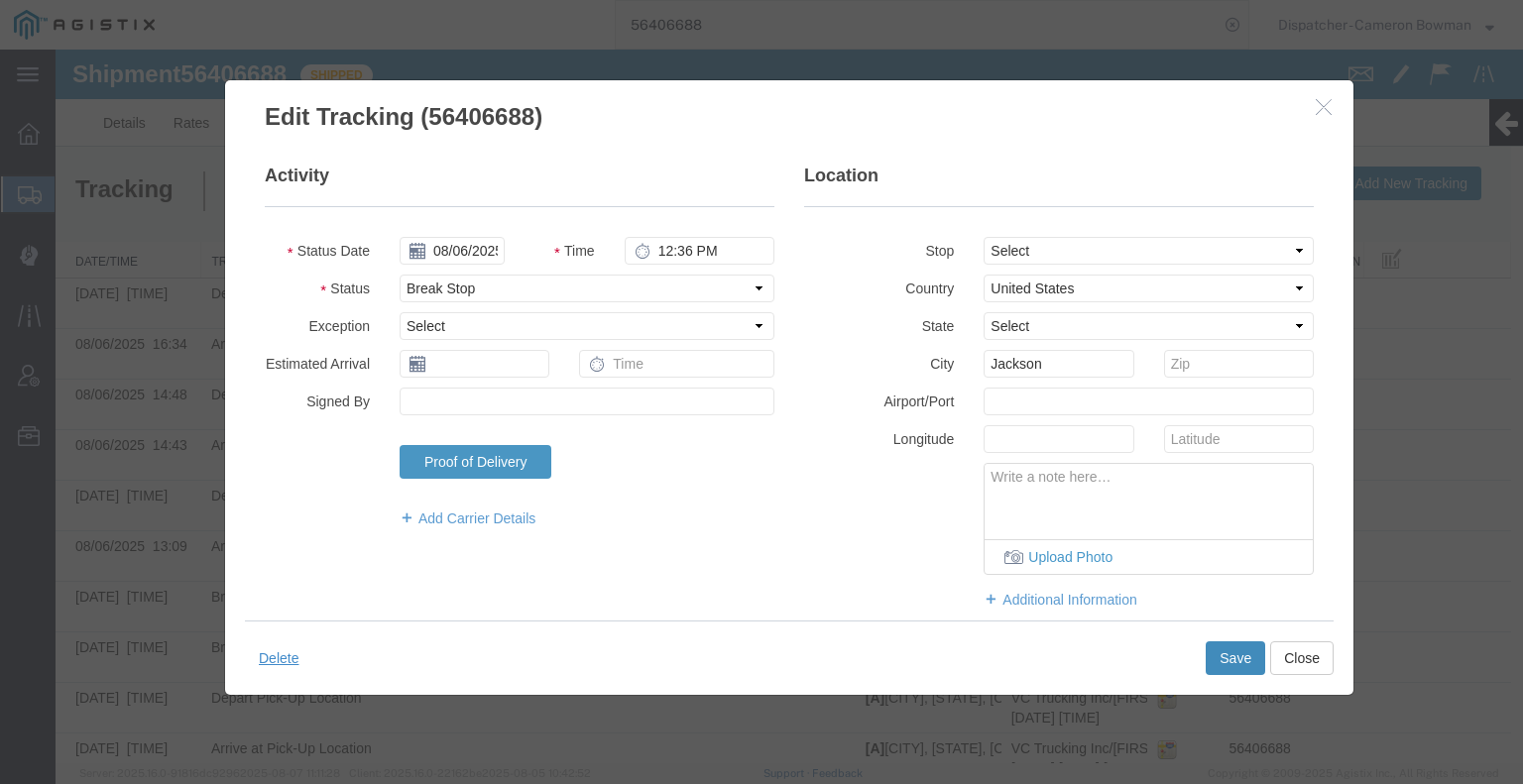 click on "Save" at bounding box center (1235, 658) 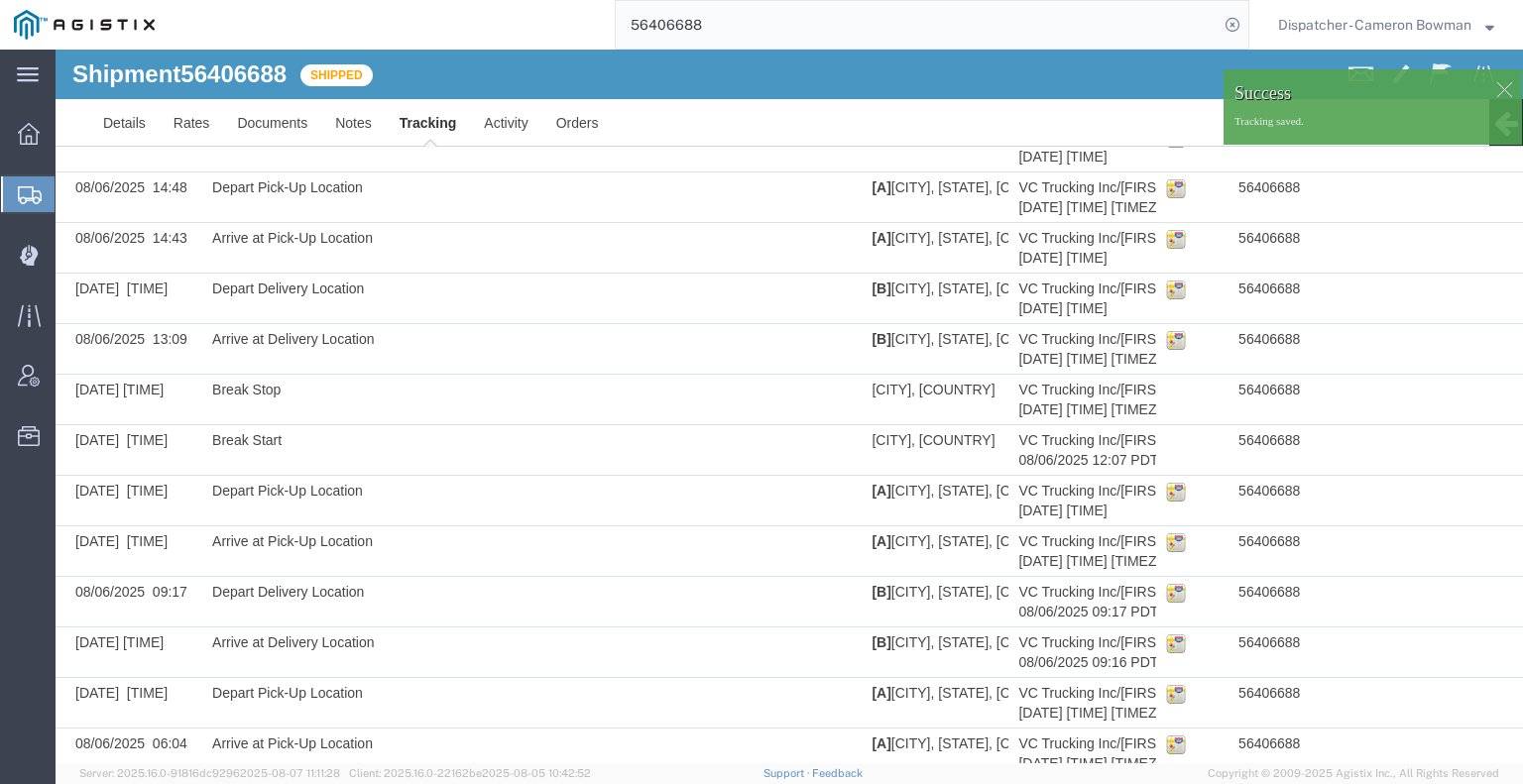 scroll, scrollTop: 280, scrollLeft: 0, axis: vertical 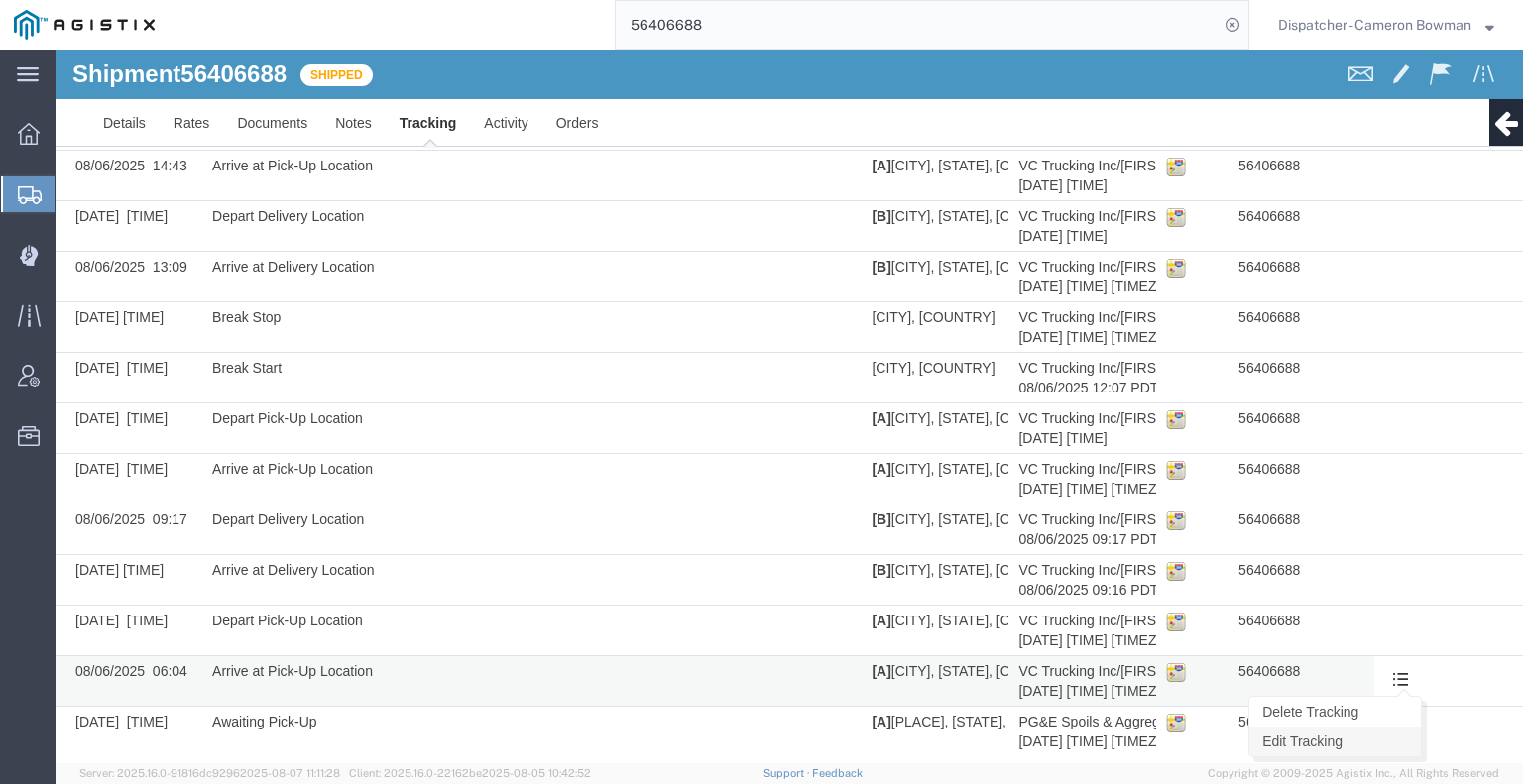 click on "Edit Tracking" at bounding box center [1335, 741] 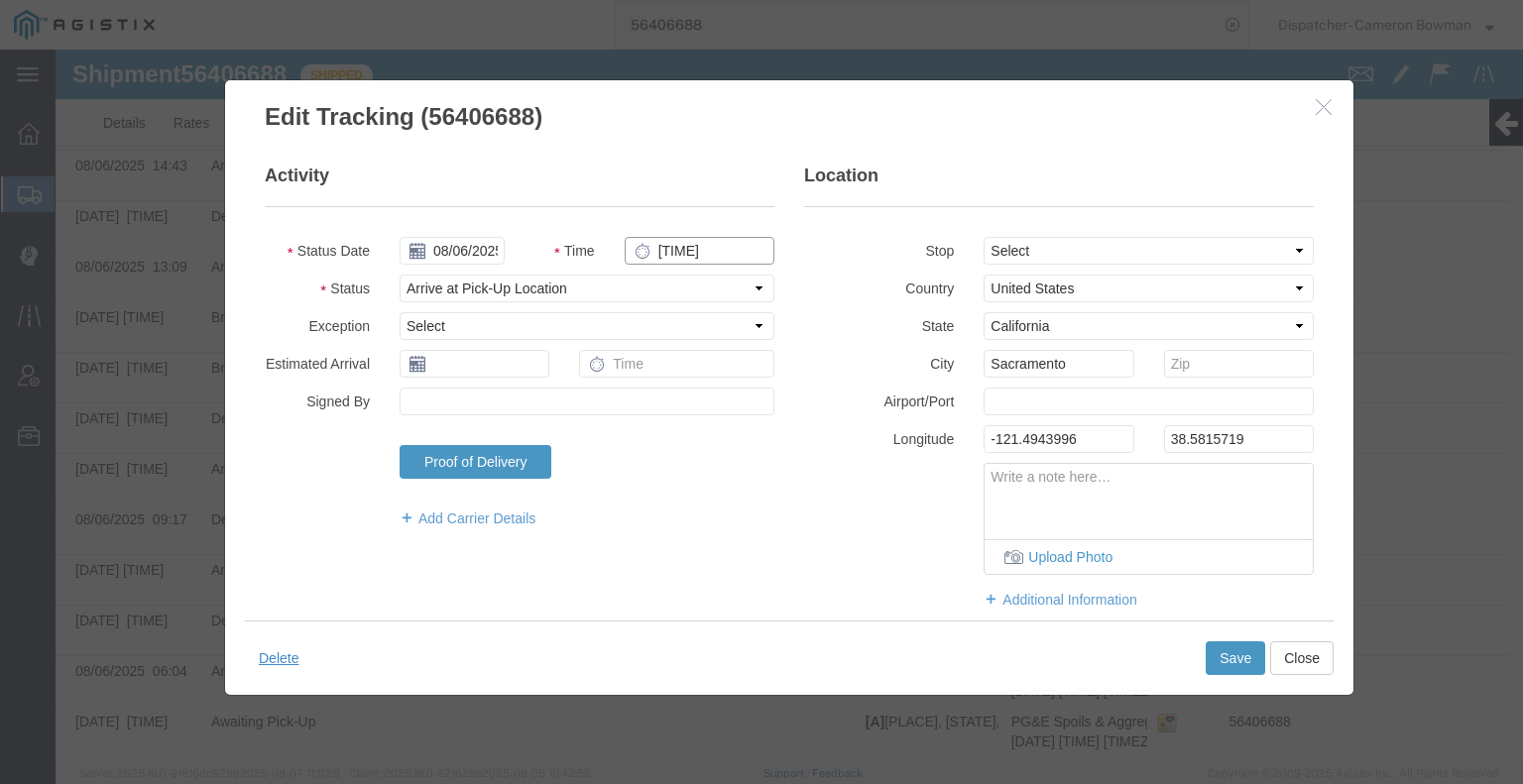 click on "6:04 AM" at bounding box center [699, 251] 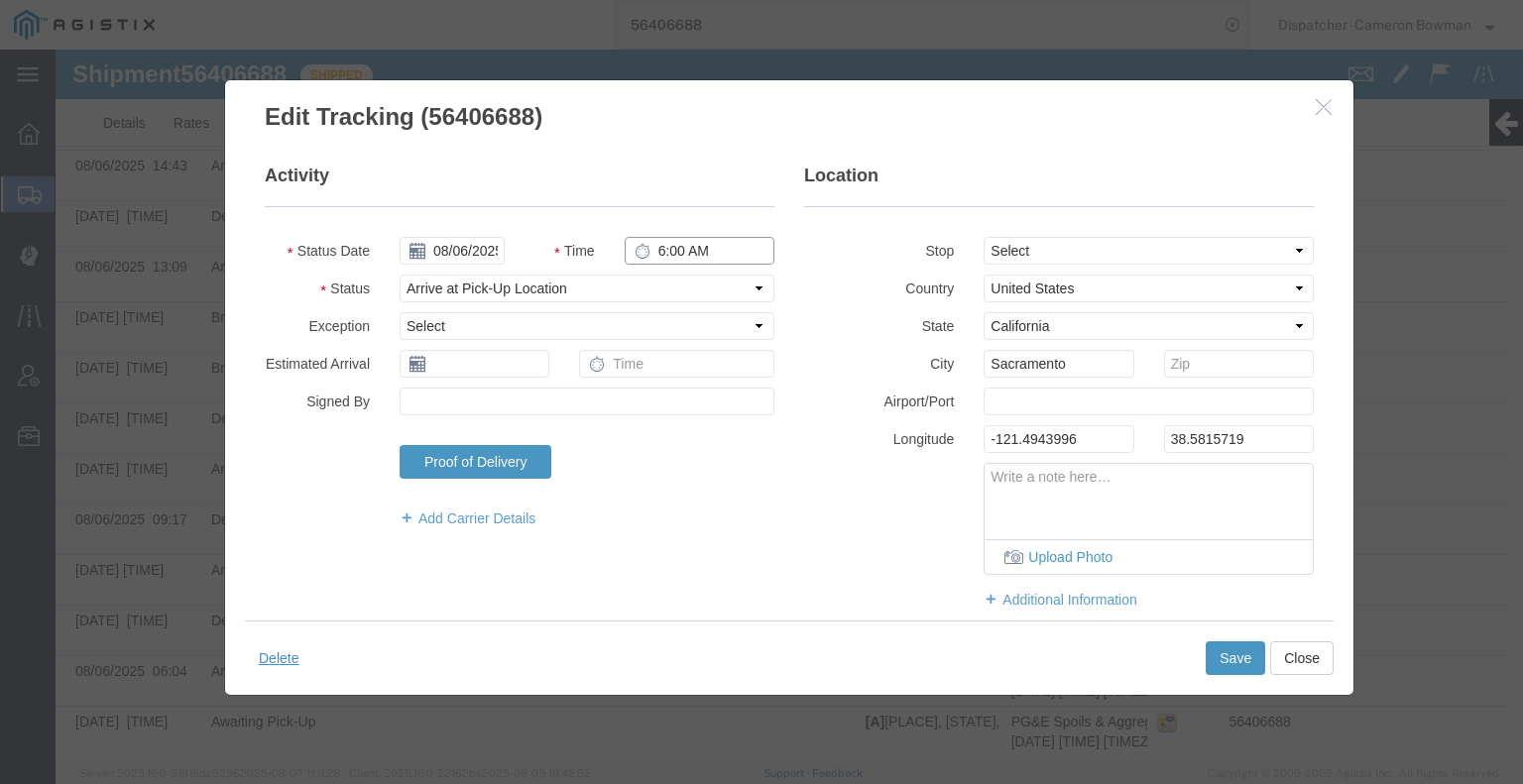 type on "6:00 AM" 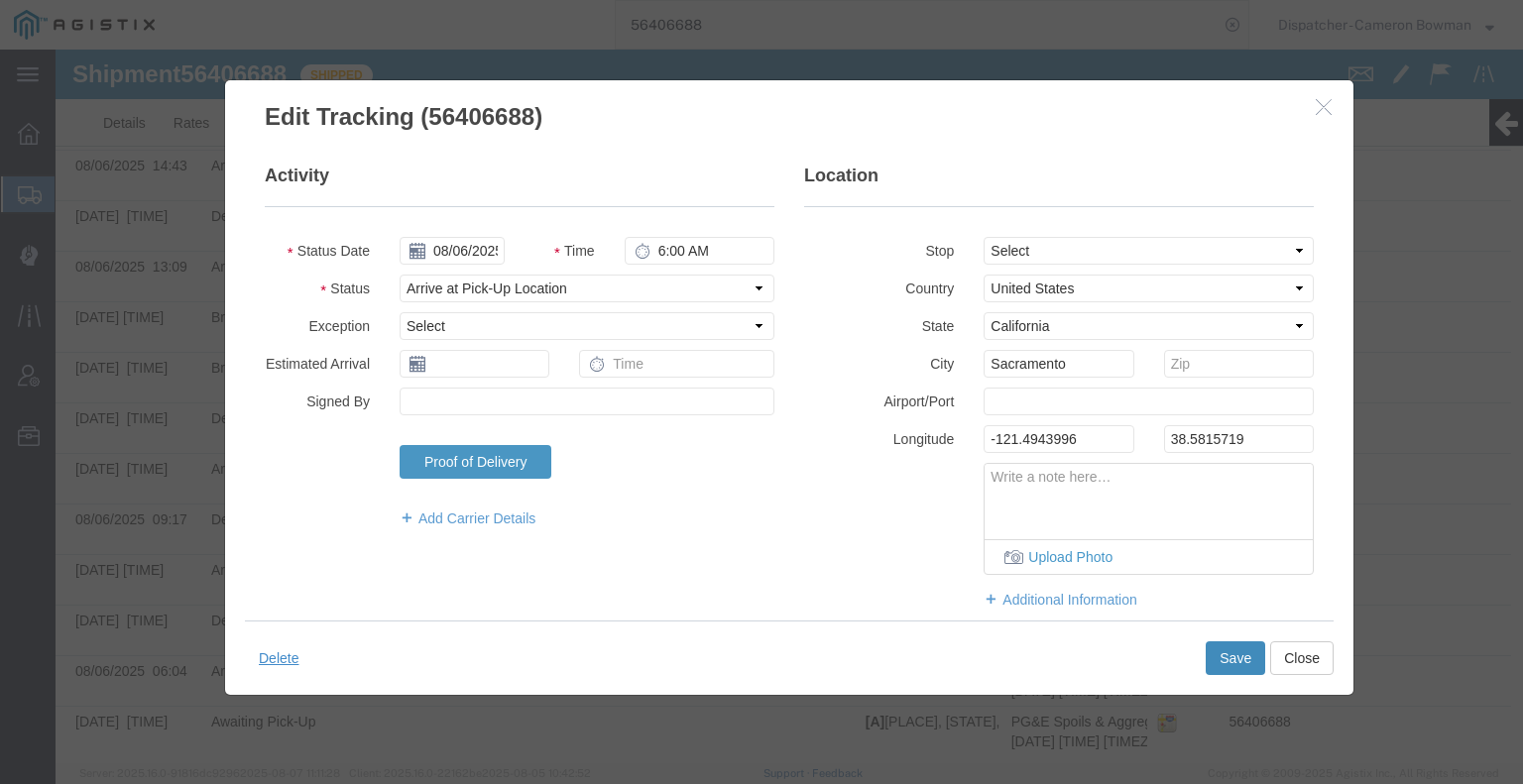 click on "Save" at bounding box center (1235, 658) 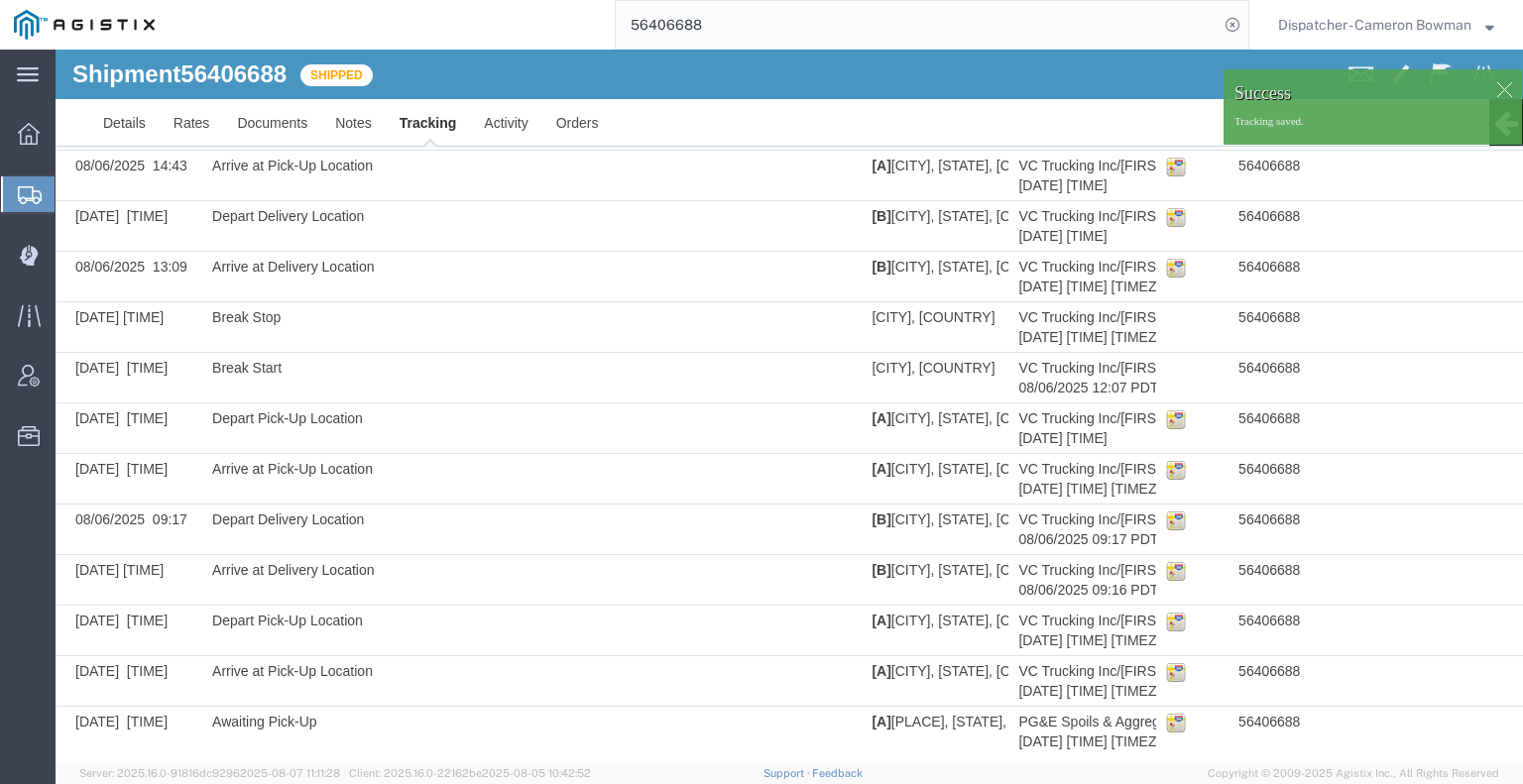 scroll, scrollTop: 0, scrollLeft: 0, axis: both 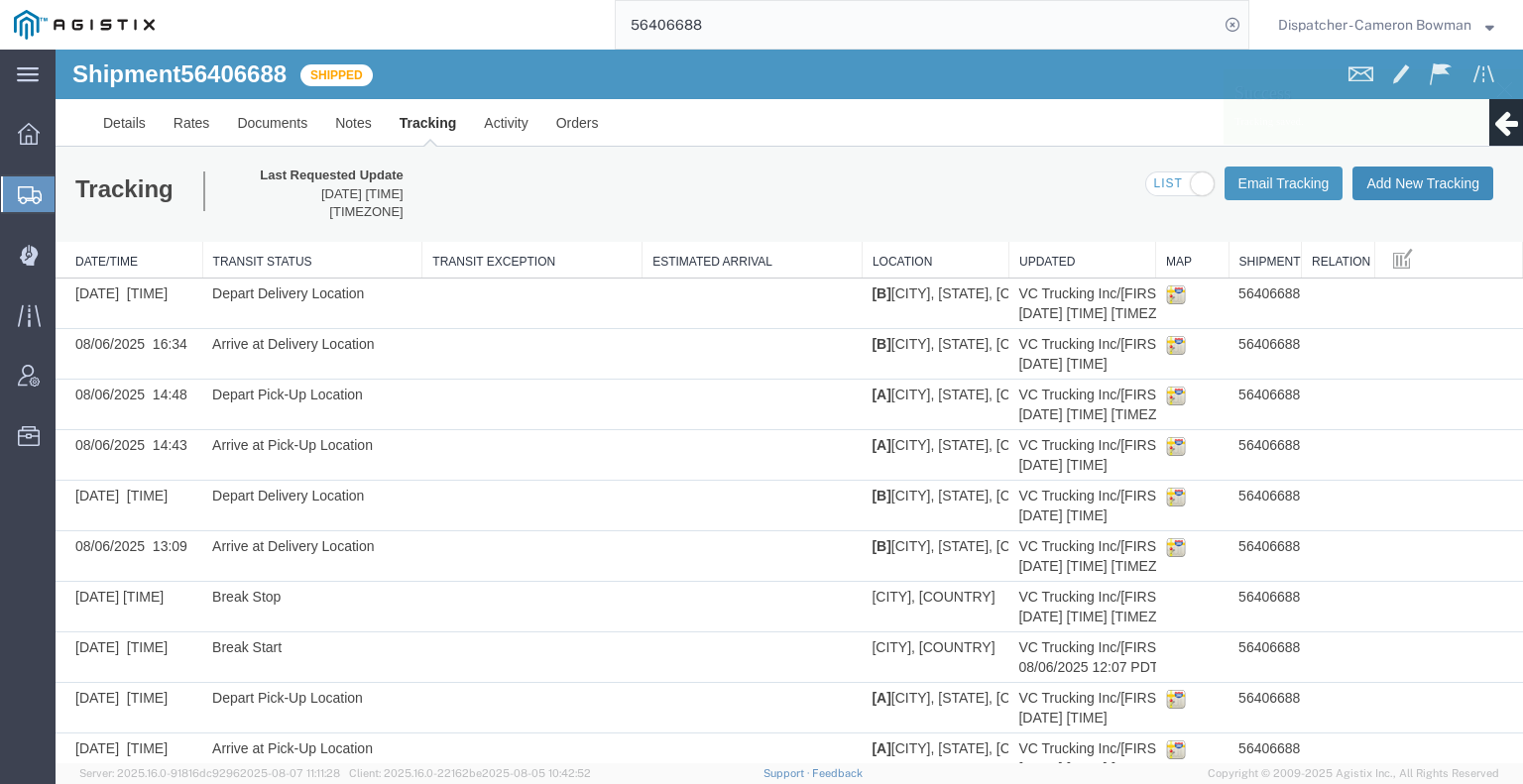 click on "Add New Tracking" at bounding box center (1423, 183) 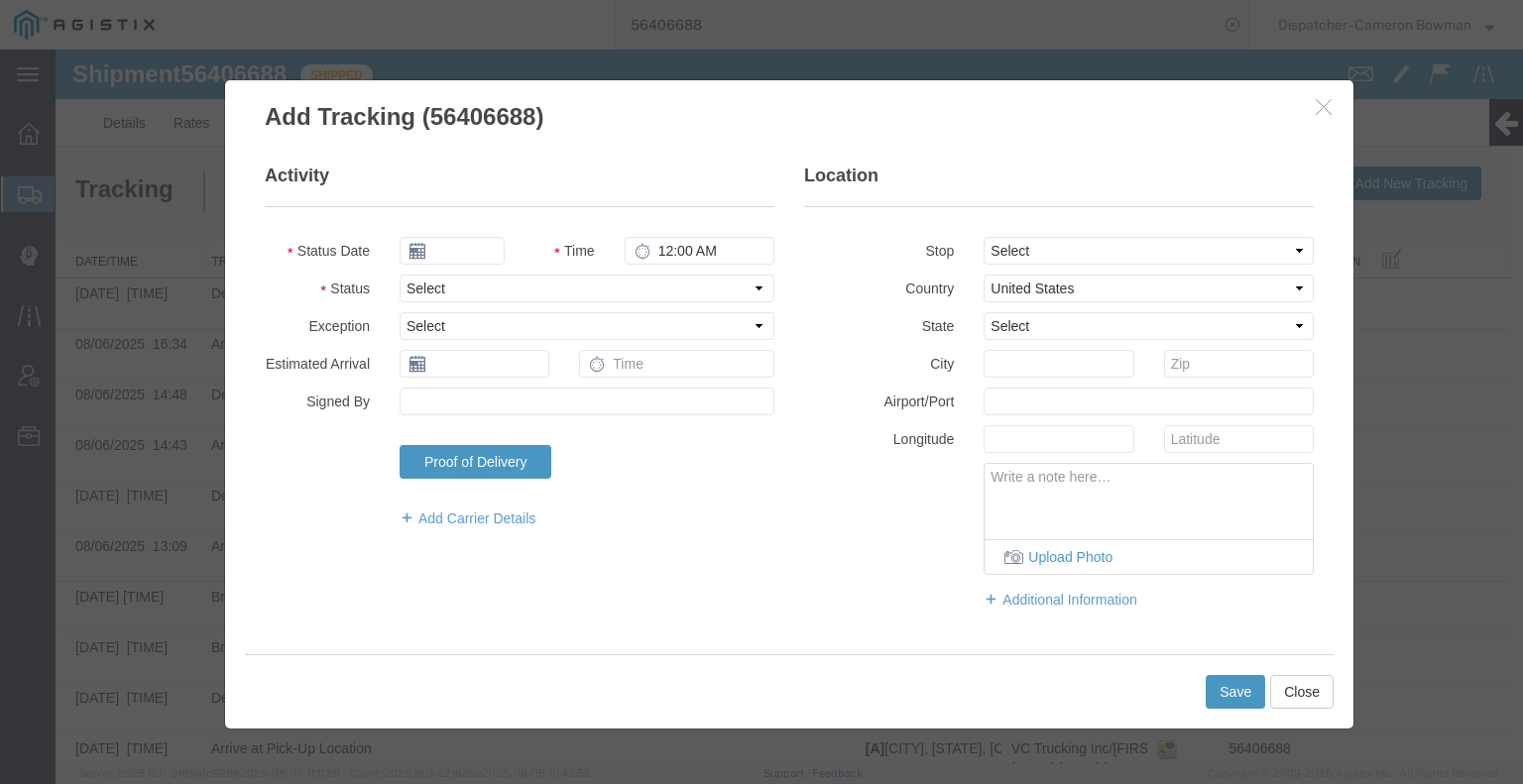 type on "08/08/2025" 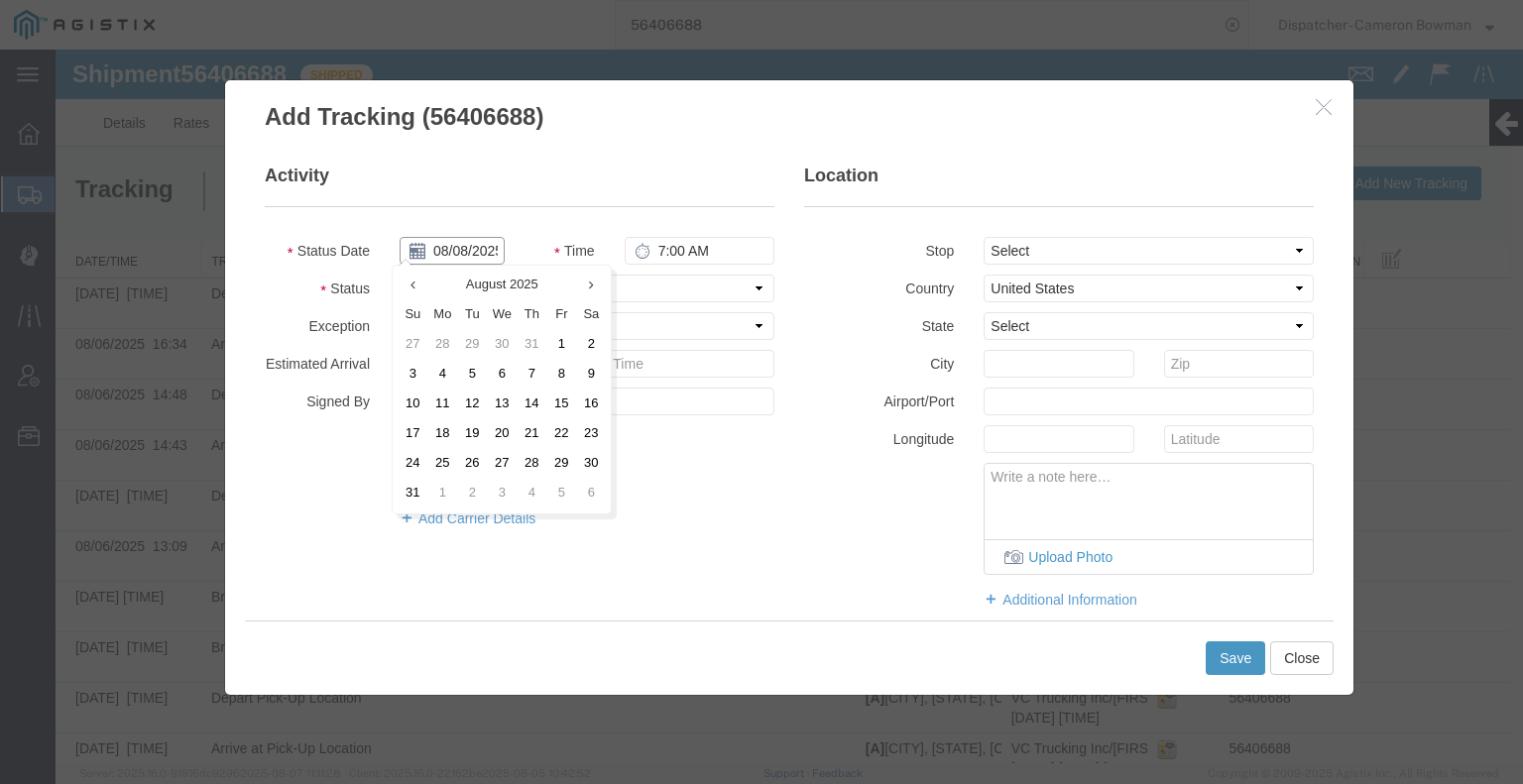 click on "08/08/2025" at bounding box center [452, 251] 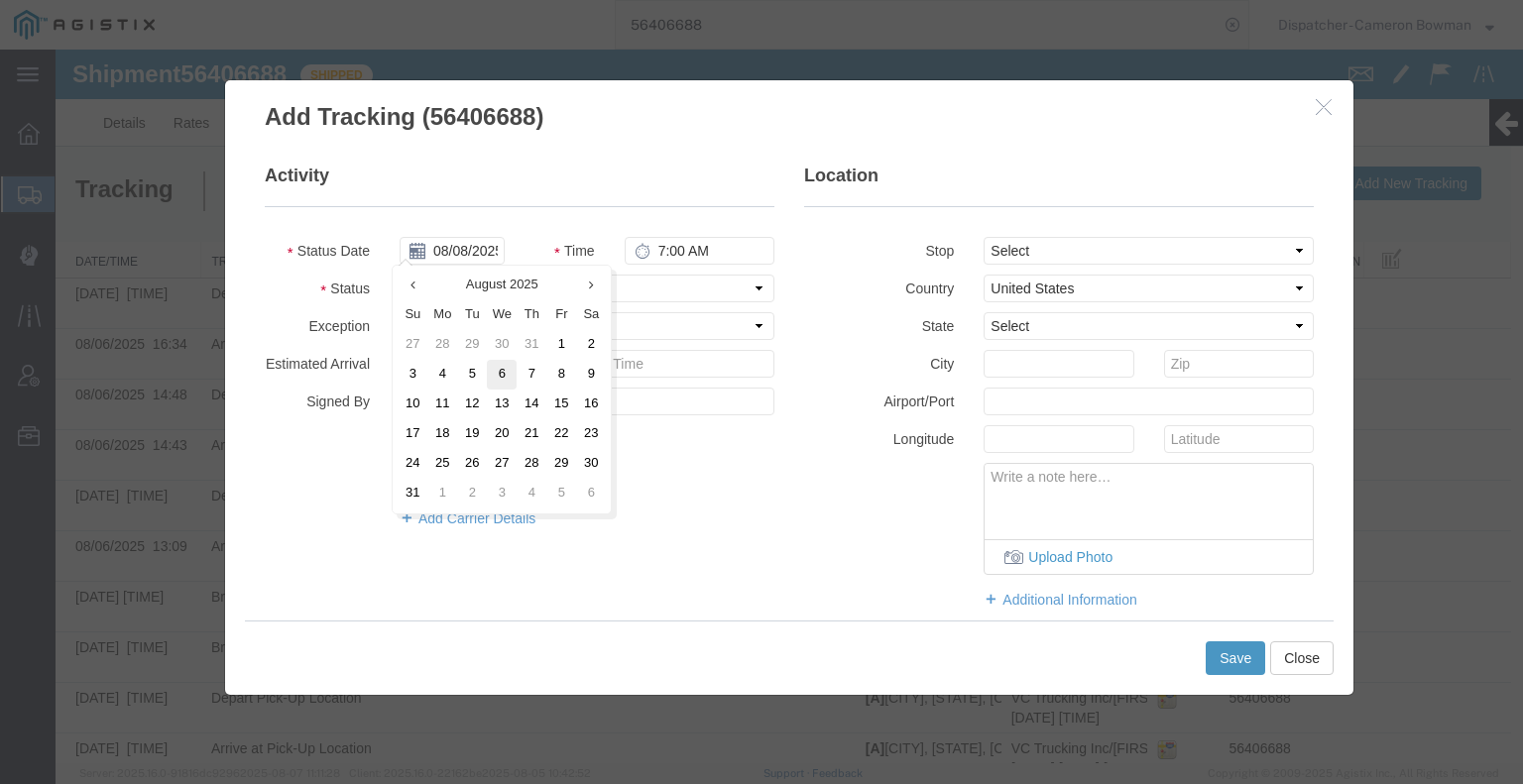 click on "6" at bounding box center [502, 375] 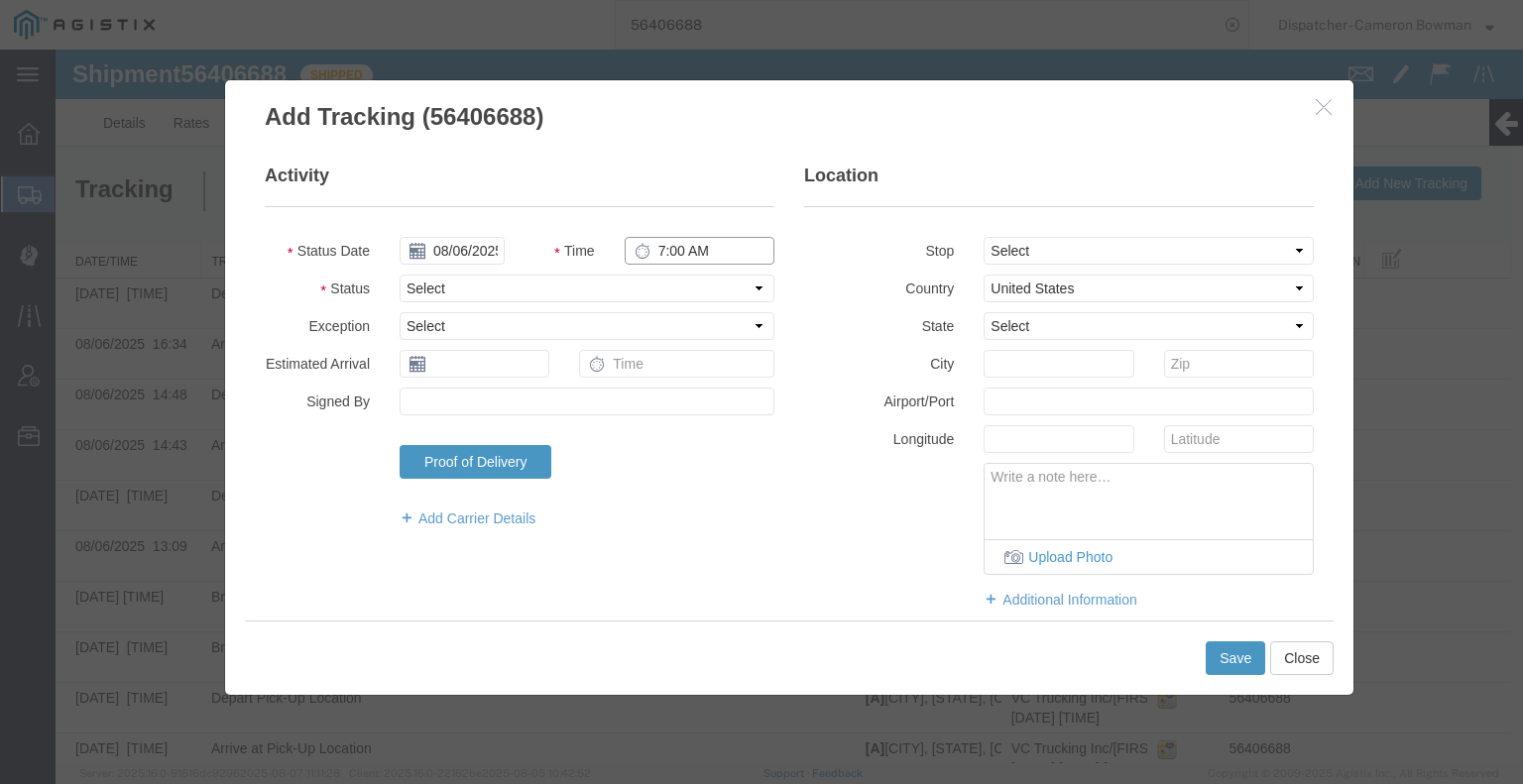 click on "7:00 AM" at bounding box center (699, 251) 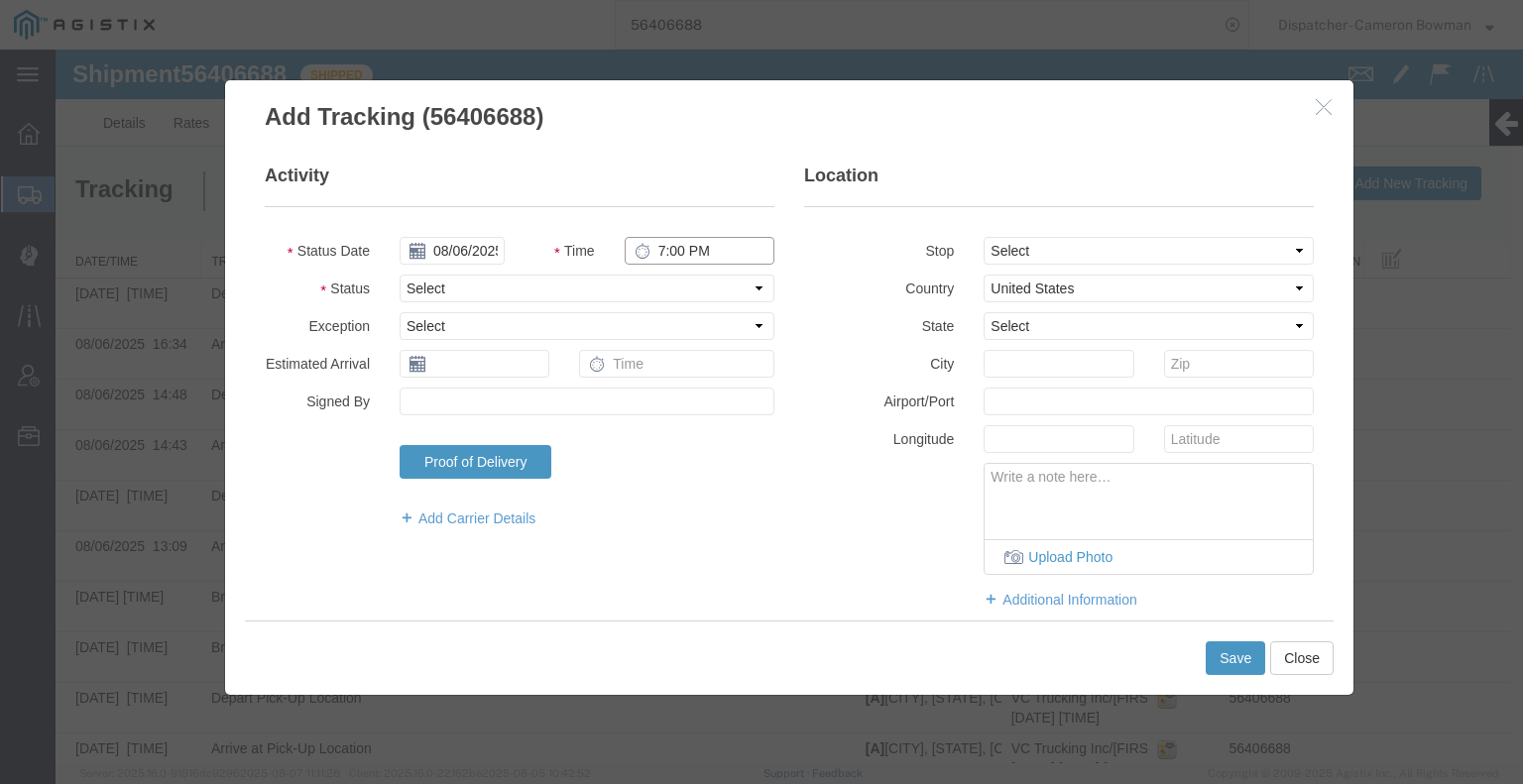 type on "7:00 PM" 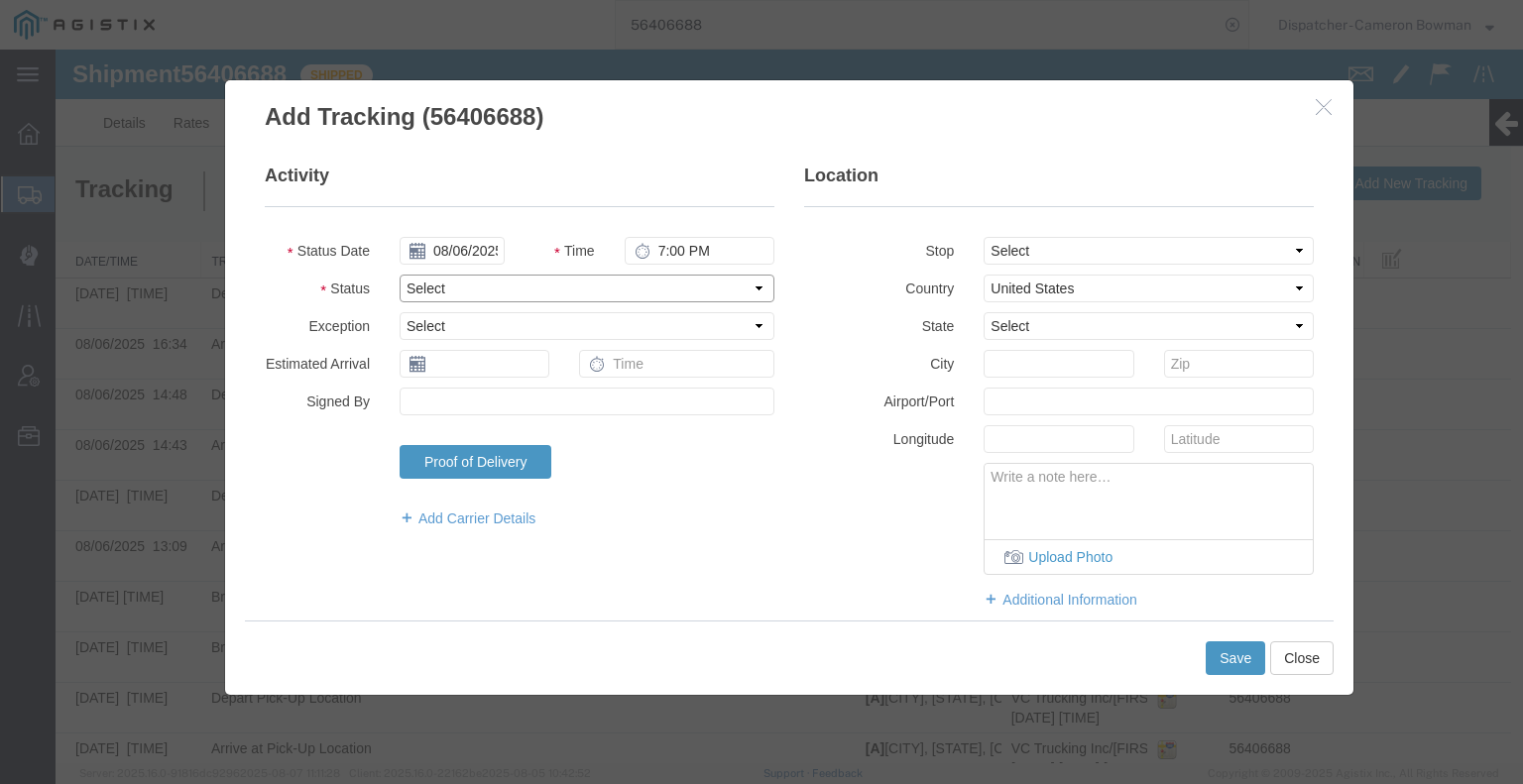 click on "Select Arrival Notice Available Arrival Notice Imported Arrive at Delivery Location Arrive at Pick-Up Location Arrive at Terminal Location Attempted Delivery Attempted Pick-Up Awaiting Customs Clearance Awaiting Pick-Up Break Start Break Stop Cargo Damaged Cargo-Offloaded Cleared Customs Confirmed on Board Customs Delay Customs Hold Customs Released DEA Hold Intact DEA Intensive/Exam Delivered Delivery Appointment Scheduled Delivery Confirmation Delivery Dock Closed Delivery Refused Depart Delivery Location Depart Pick-Up Location Depart Terminal Location Documents Uploaded Entry Docs Received Entry Submitted Estimated date / time for ETA Expired Export Customs Cleared Export Customs Sent FDA Documents Sent FDA Exam FDA Hold FDA Released FDA Review Flight Update Forwarded Fully Released Import Customs Cleared In-Transit In-Transit with Partner ISF filed Loaded Loading Started Mechanical Delay Missed Pick-Up Other Delay Out for Delivery Package Available Partial Delivery Partial Pick-Up Picked Up Proof of del" at bounding box center (587, 288) 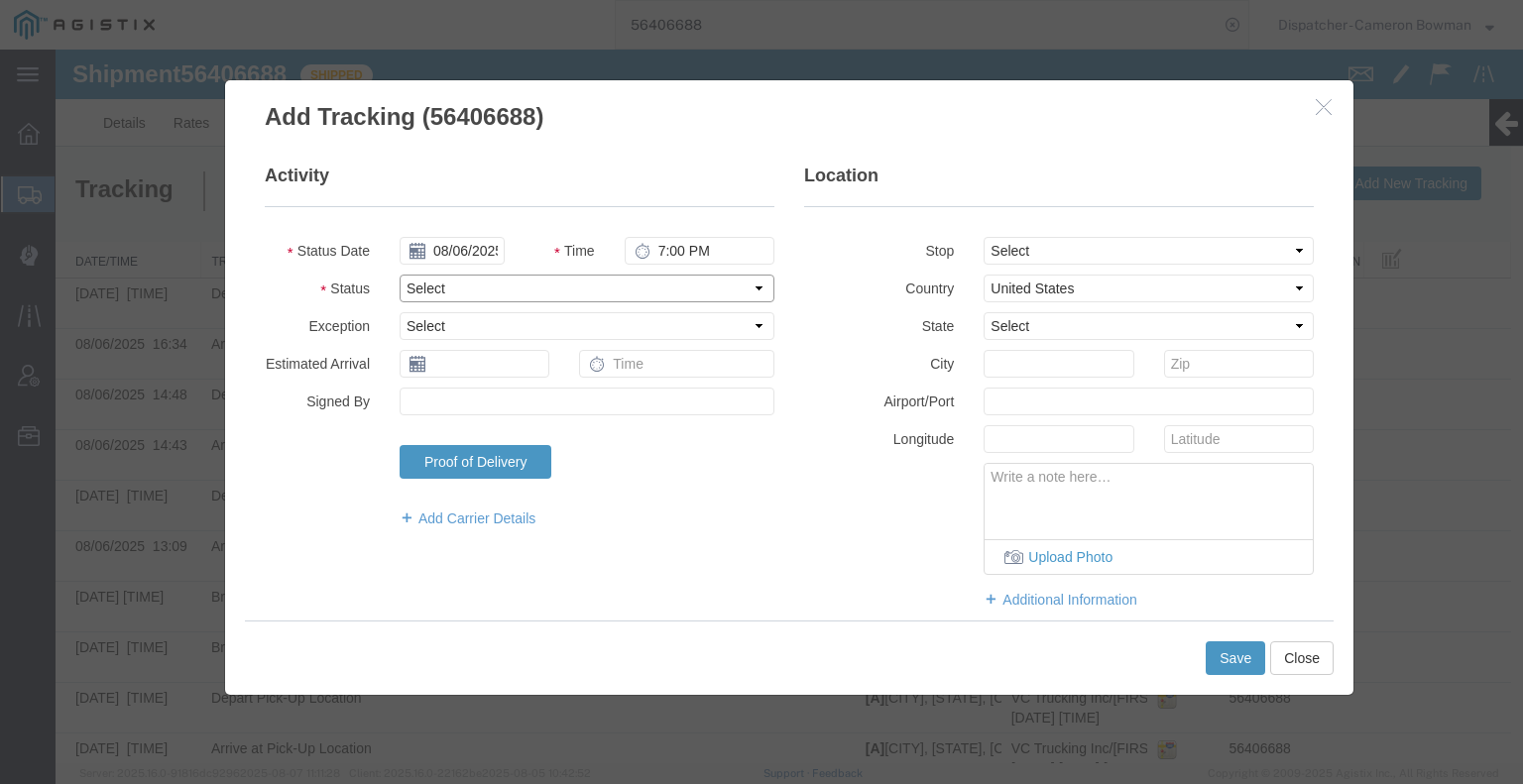 select on "DELIVRED" 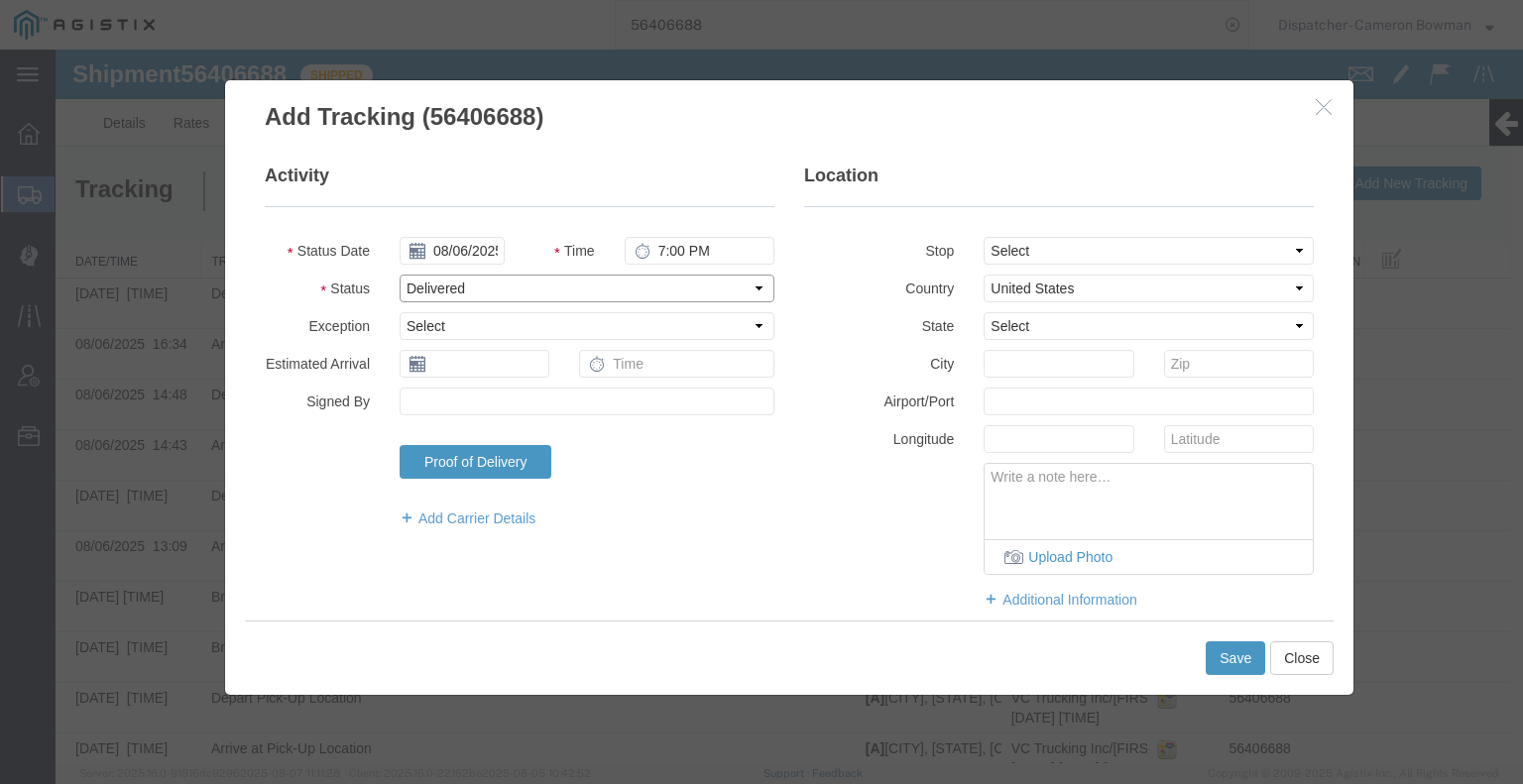 click on "Select Arrival Notice Available Arrival Notice Imported Arrive at Delivery Location Arrive at Pick-Up Location Arrive at Terminal Location Attempted Delivery Attempted Pick-Up Awaiting Customs Clearance Awaiting Pick-Up Break Start Break Stop Cargo Damaged Cargo-Offloaded Cleared Customs Confirmed on Board Customs Delay Customs Hold Customs Released DEA Hold Intact DEA Intensive/Exam Delivered Delivery Appointment Scheduled Delivery Confirmation Delivery Dock Closed Delivery Refused Depart Delivery Location Depart Pick-Up Location Depart Terminal Location Documents Uploaded Entry Docs Received Entry Submitted Estimated date / time for ETA Expired Export Customs Cleared Export Customs Sent FDA Documents Sent FDA Exam FDA Hold FDA Released FDA Review Flight Update Forwarded Fully Released Import Customs Cleared In-Transit In-Transit with Partner ISF filed Loaded Loading Started Mechanical Delay Missed Pick-Up Other Delay Out for Delivery Package Available Partial Delivery Partial Pick-Up Picked Up Proof of del" at bounding box center (587, 288) 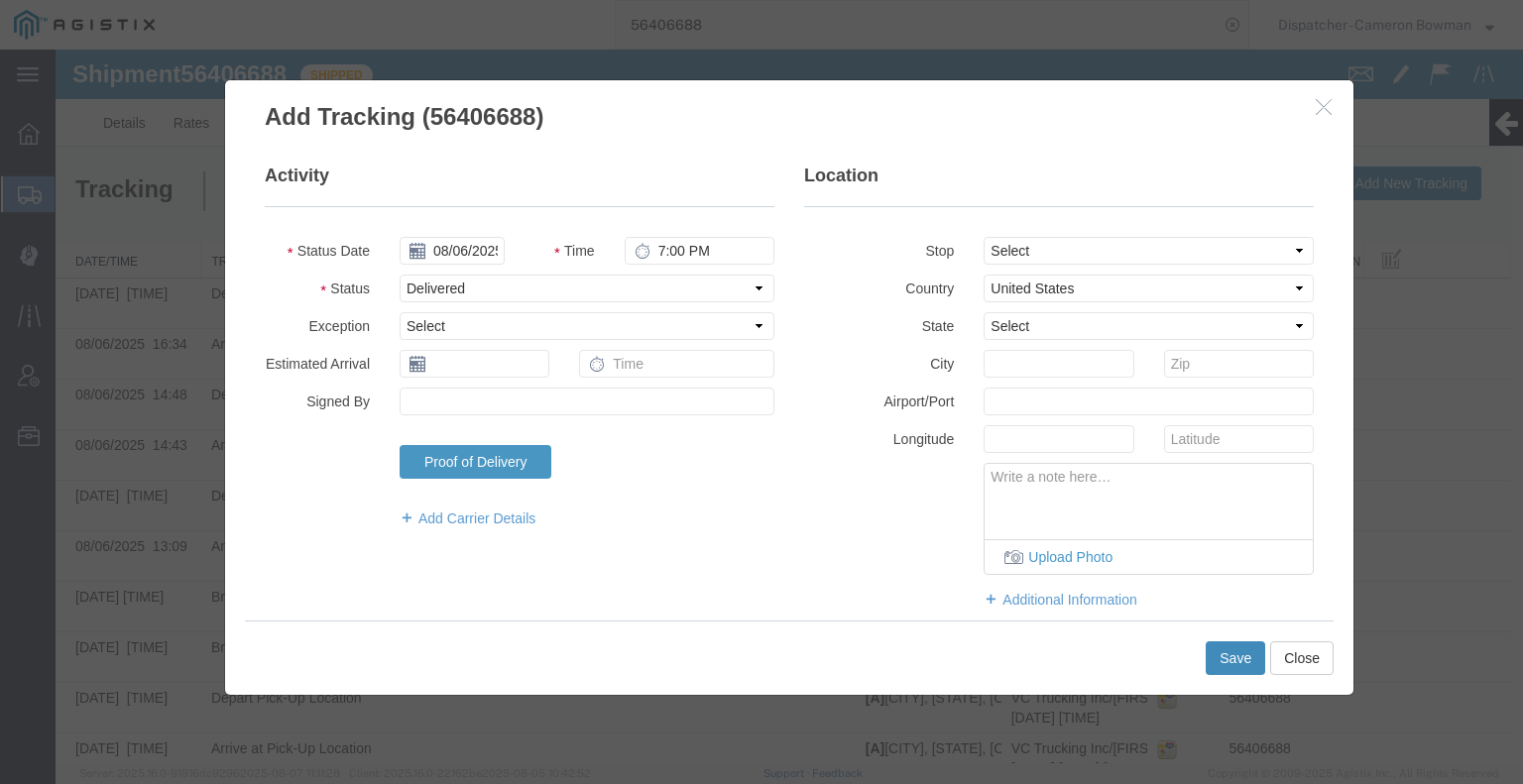 click on "Save" at bounding box center (1235, 658) 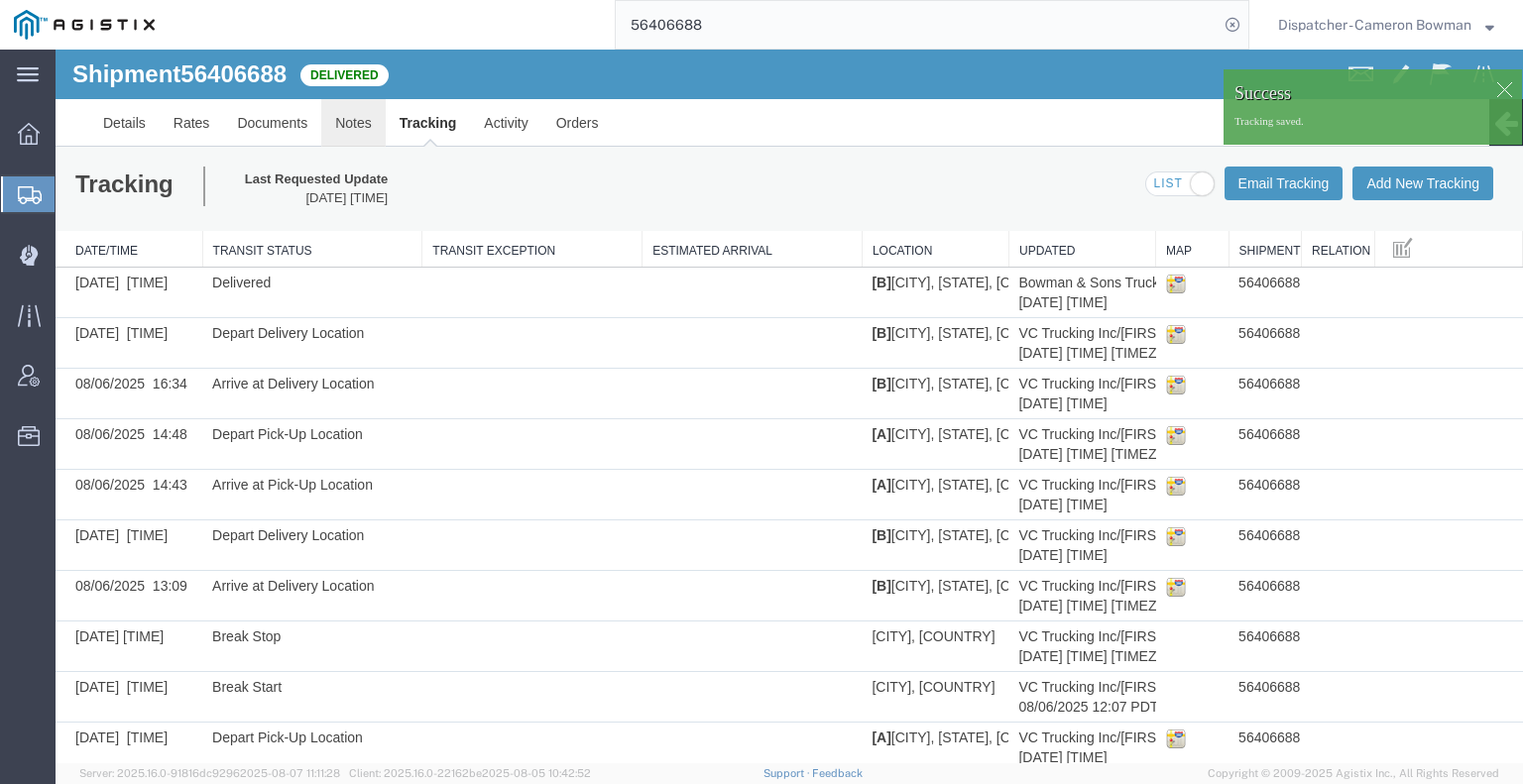 click on "Notes" at bounding box center [353, 123] 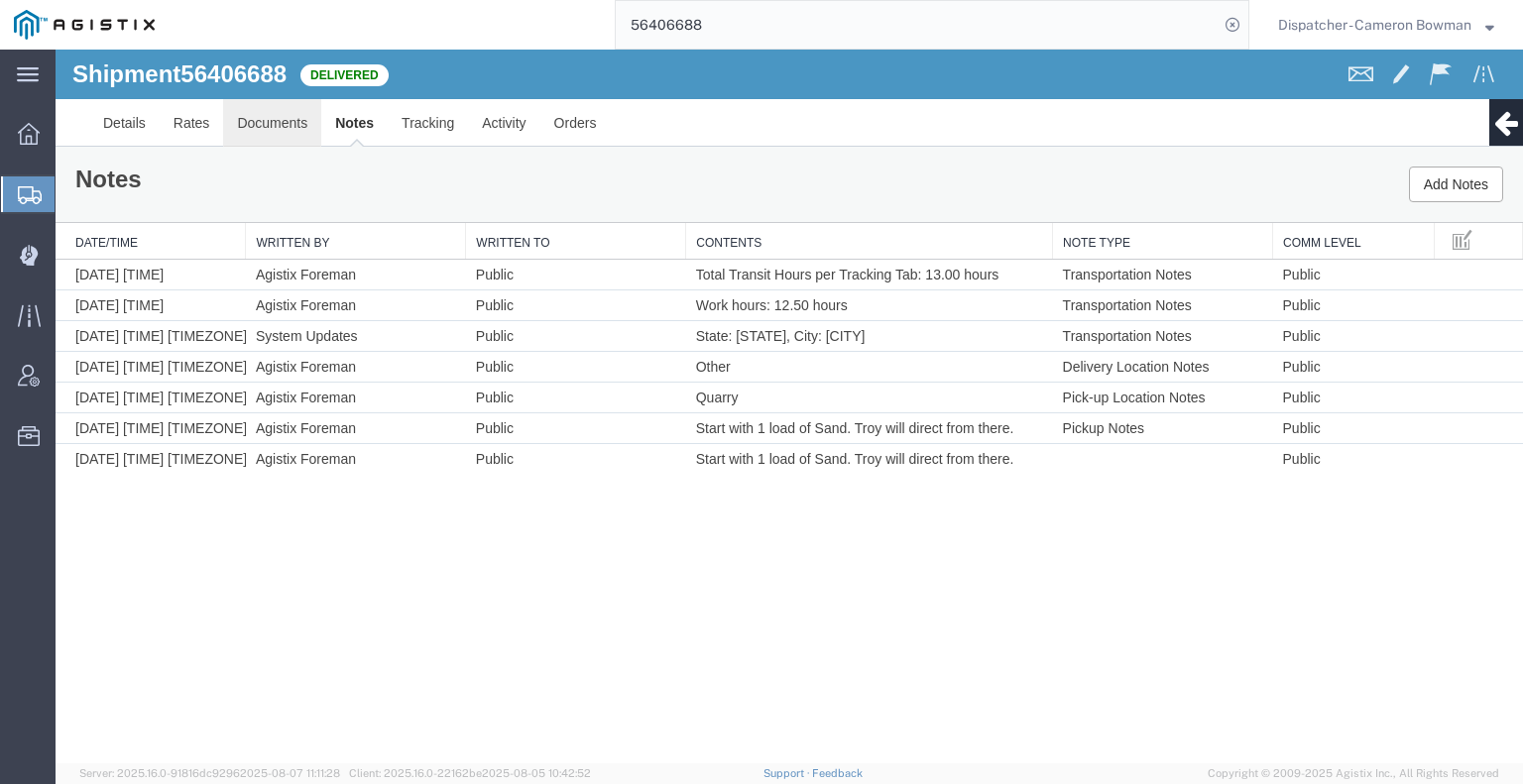 click on "Documents" at bounding box center [272, 123] 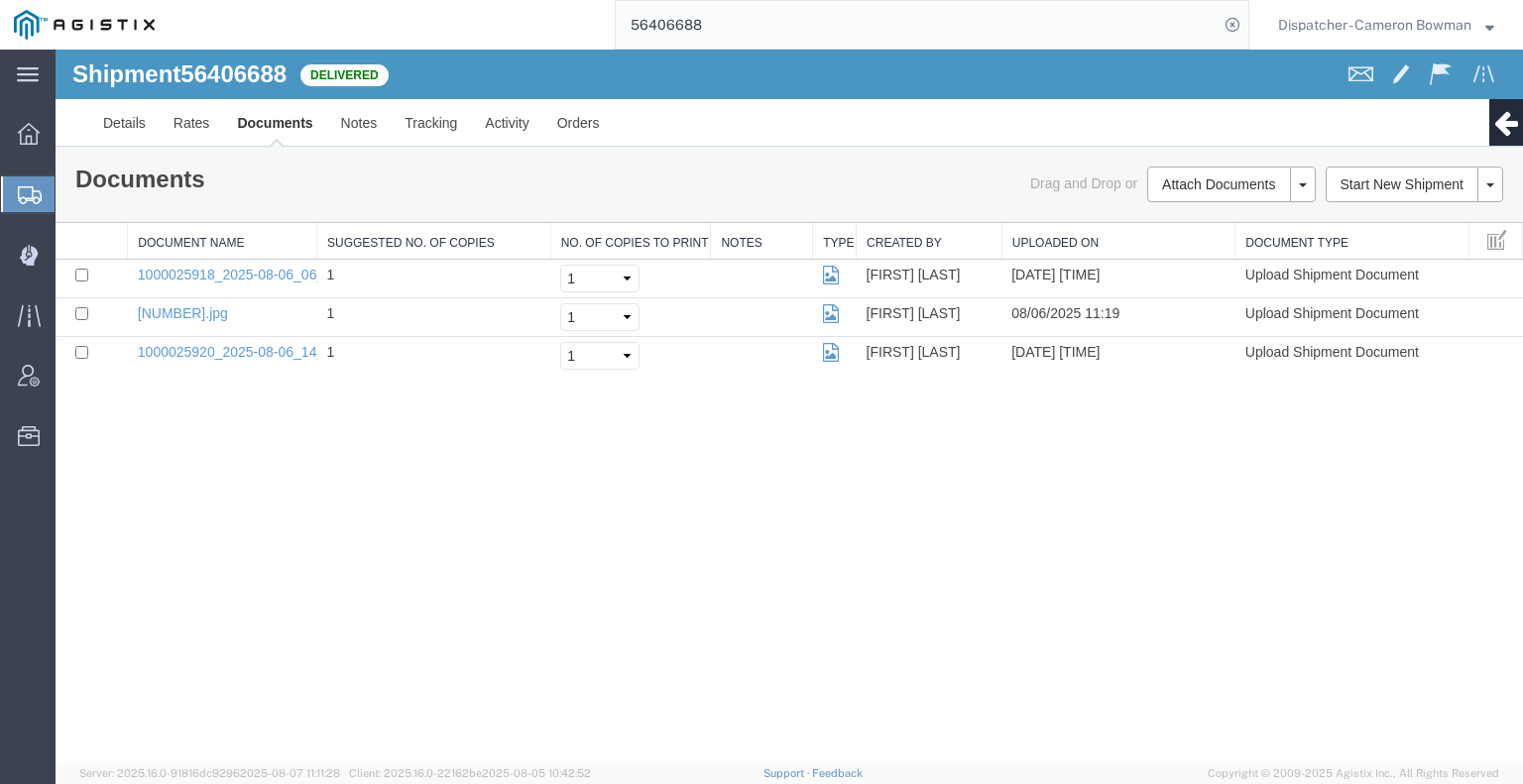 click on "Shipment  56406688 3
of
3   Delivered Details Rates Documents Notes Tracking Activity Orders
Clone Shipment
Save As Template
Multi-stop
Customer Information
Account: PG&E Spoils & Aggregates
Location: Vulcan - Sacramento - Florin Rd - Quarry
Carrier Information
Delivery Date: 08/06/2025 19:00
Tracking No: 56406688
Carrier Name: VC Trucking Inc [Bowman & Sons Trucking, Inc] VC Trucking Inc [Bowman & Sons Trucking, Inc]
Service Level: 20 Yard Dump Truck
Contact Name: Victor Carreon
Contact No: 916-416-0025
From
Vulcan (Troy)
11501 Florin Rd Sacramento,
CA 95830
United States
916-206-4307
To
()
The Final Destination is not defined yet Pioneer, CA
United States
Other details
Reference: CB116127
Ship Date: 08/06/2025
Mode: Truckload
Creator: Agistix Foreman
Creator: foreman_pgespoils@p...
Last Saved: 08/08/2025 06:03 PDT
Documents" at bounding box center [789, 406] 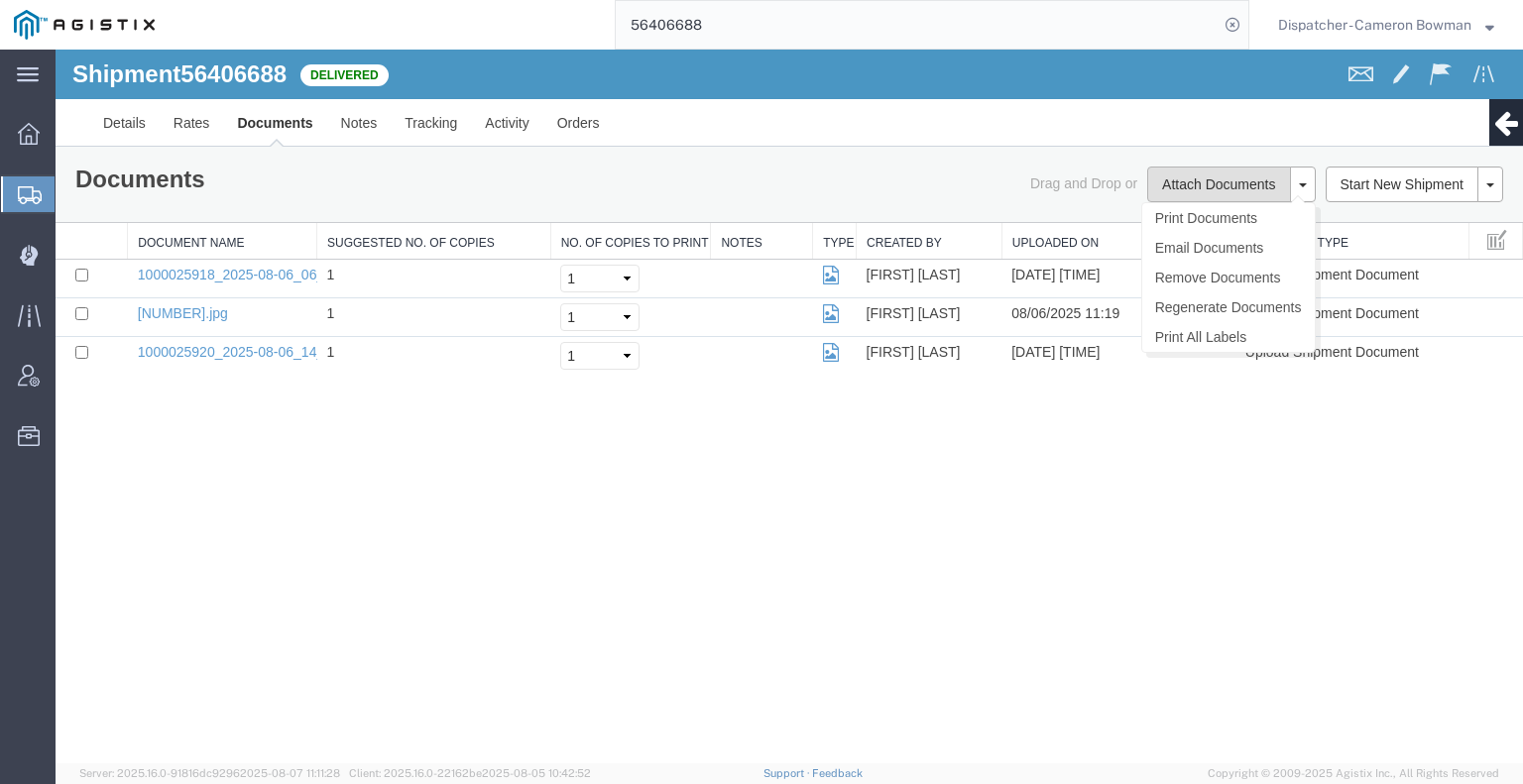 click on "Attach Documents" at bounding box center [1219, 184] 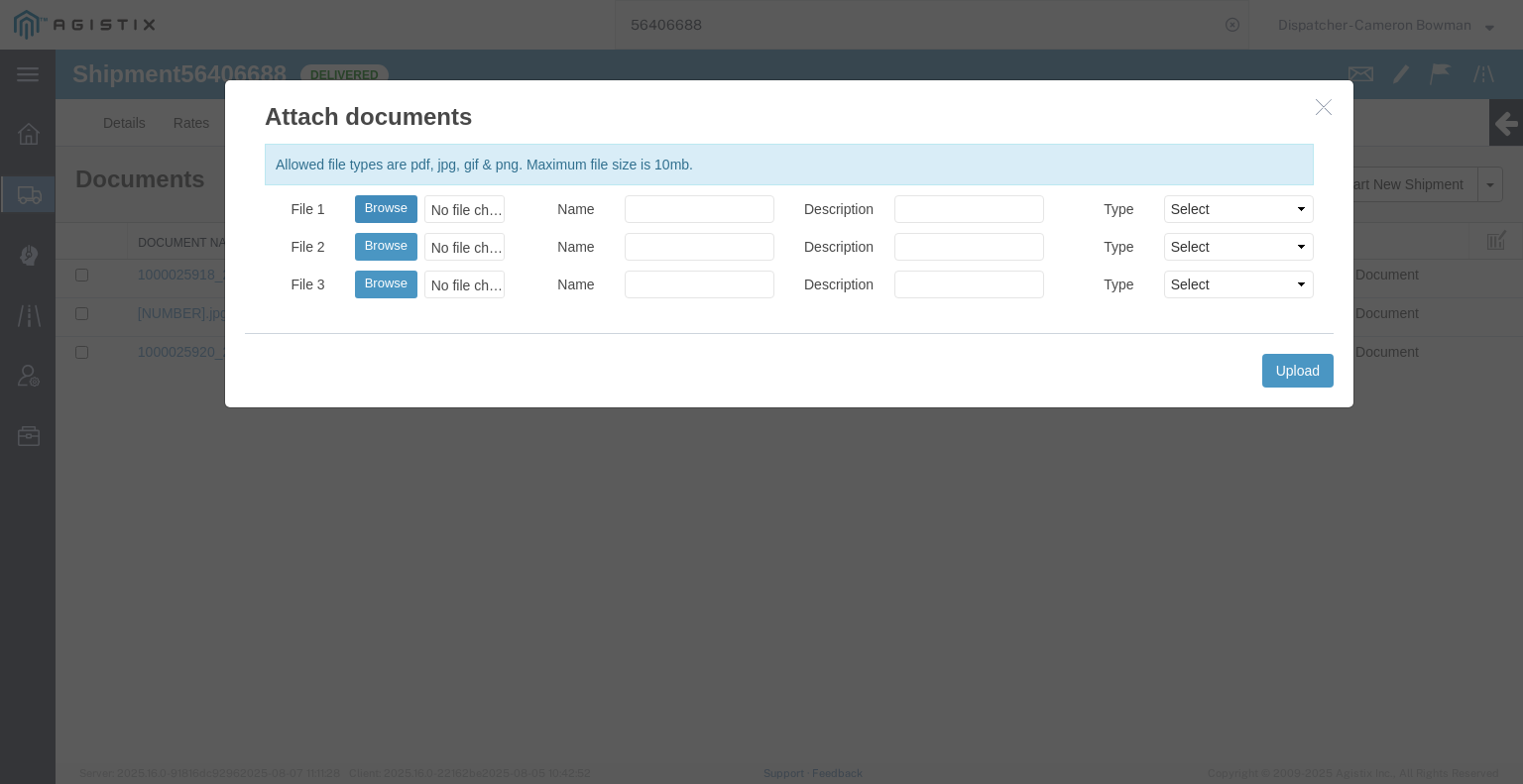 click on "Browse" at bounding box center [386, 209] 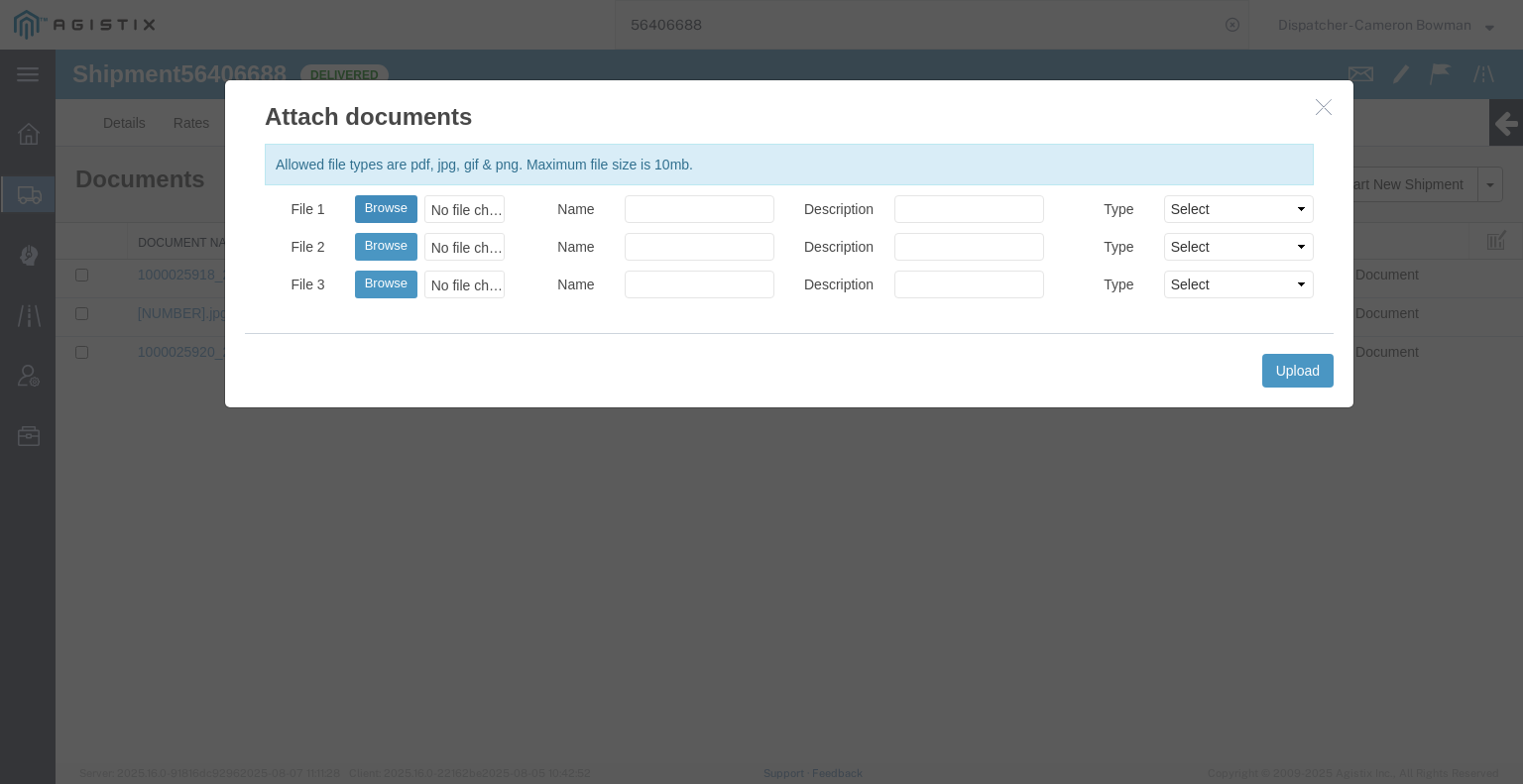 type on "C:\fakepath\56406688trktag.pdf" 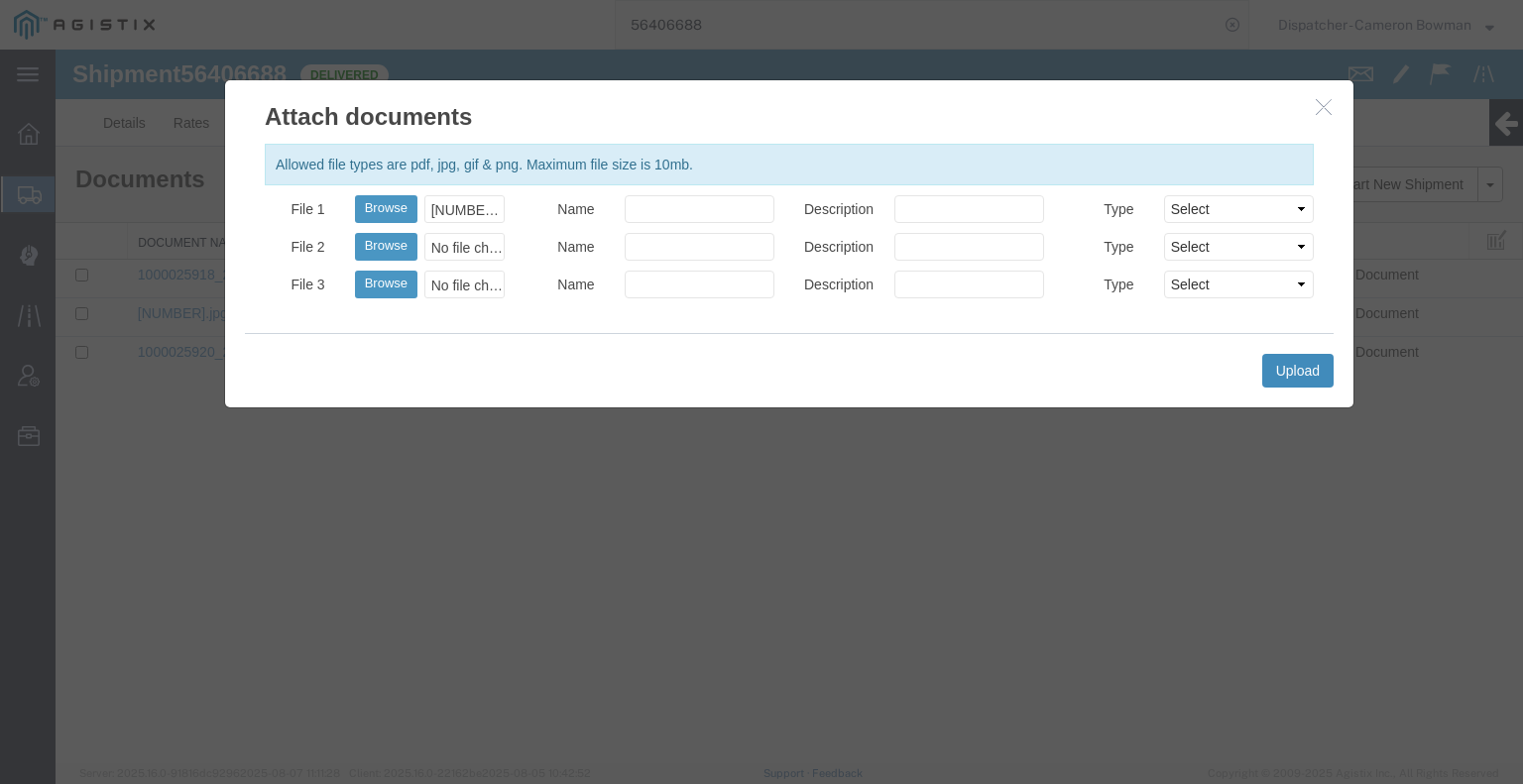 click on "Upload" at bounding box center (1298, 371) 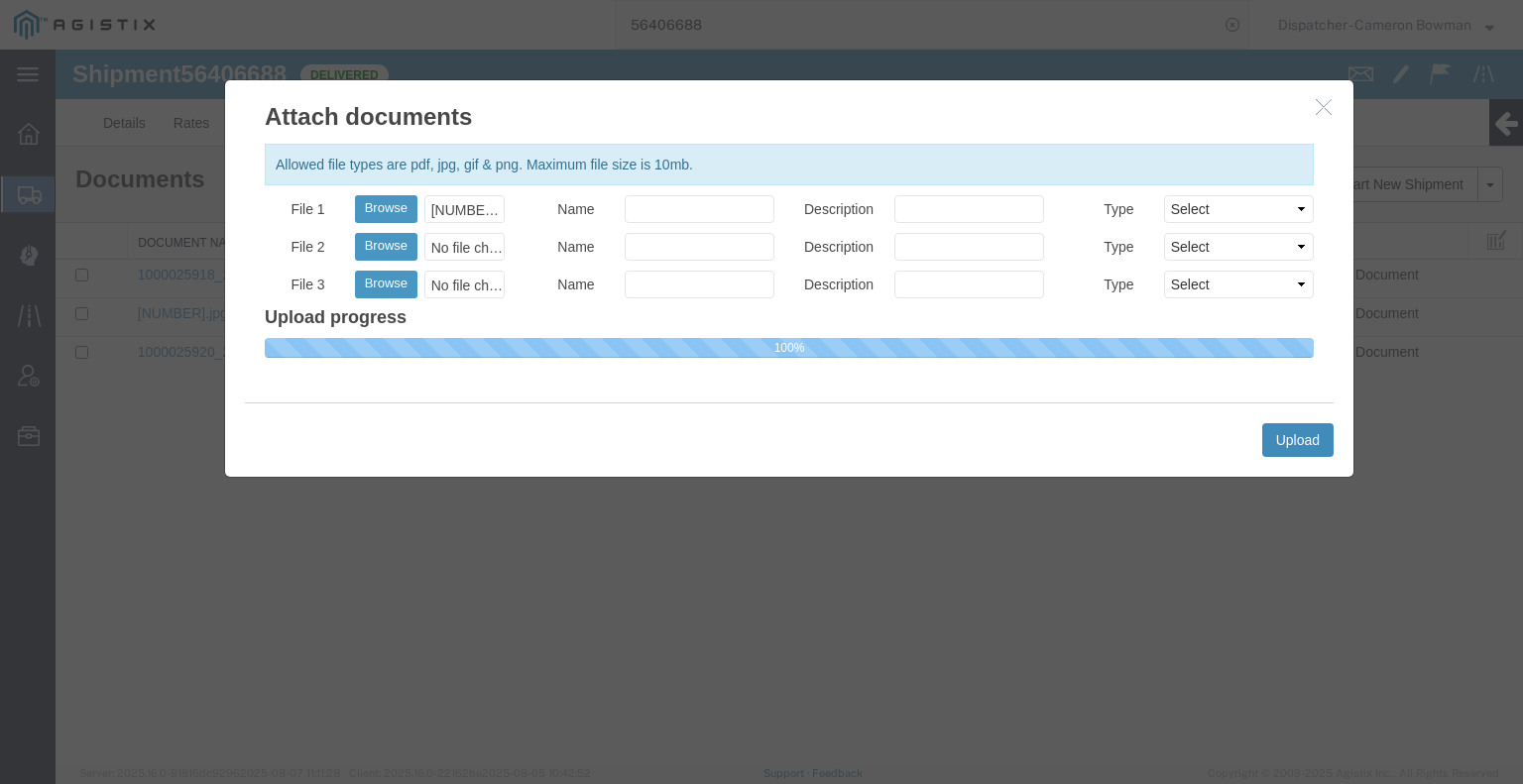 type 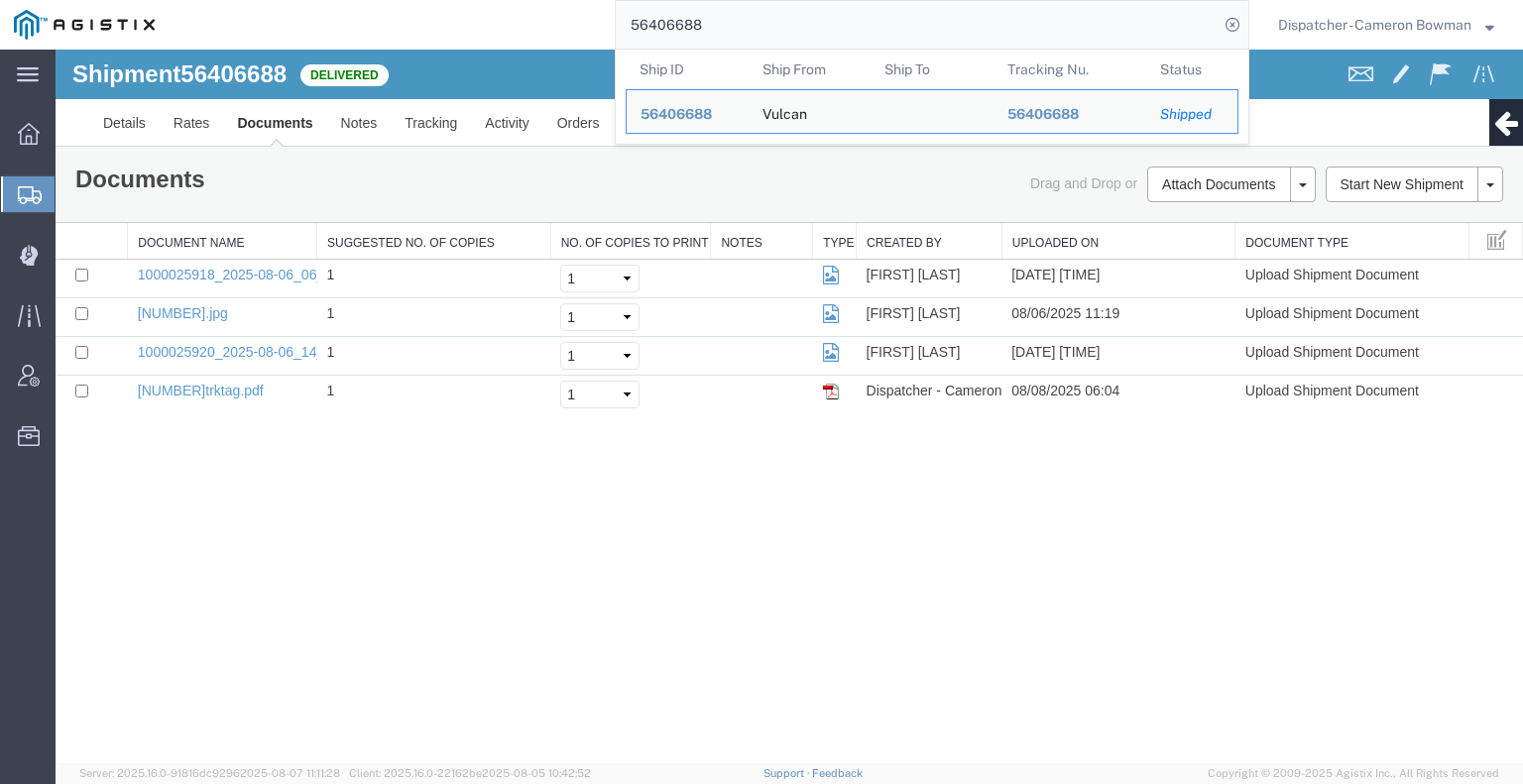 drag, startPoint x: 732, startPoint y: 2, endPoint x: 520, endPoint y: 32, distance: 214.11212 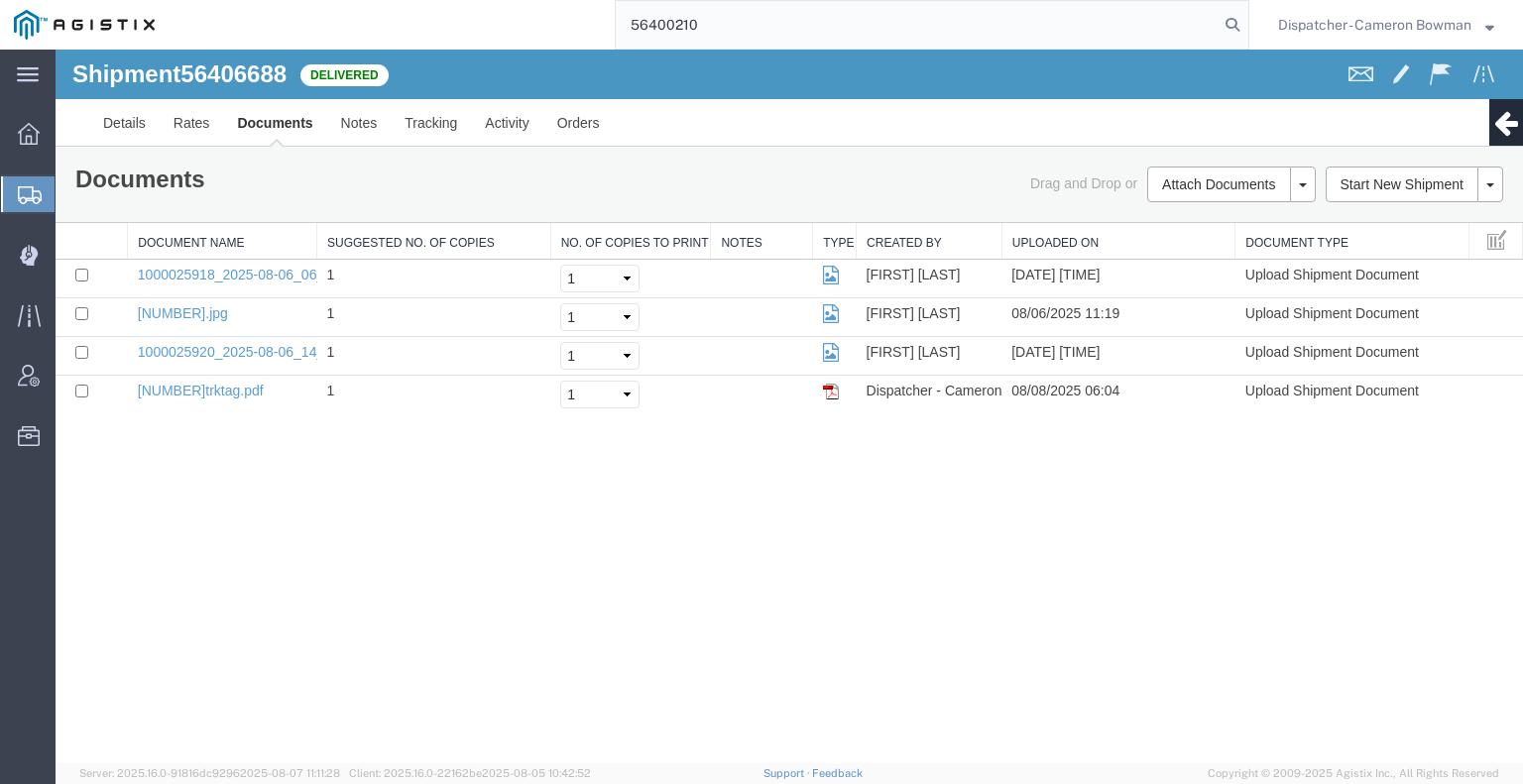 type on "56400210" 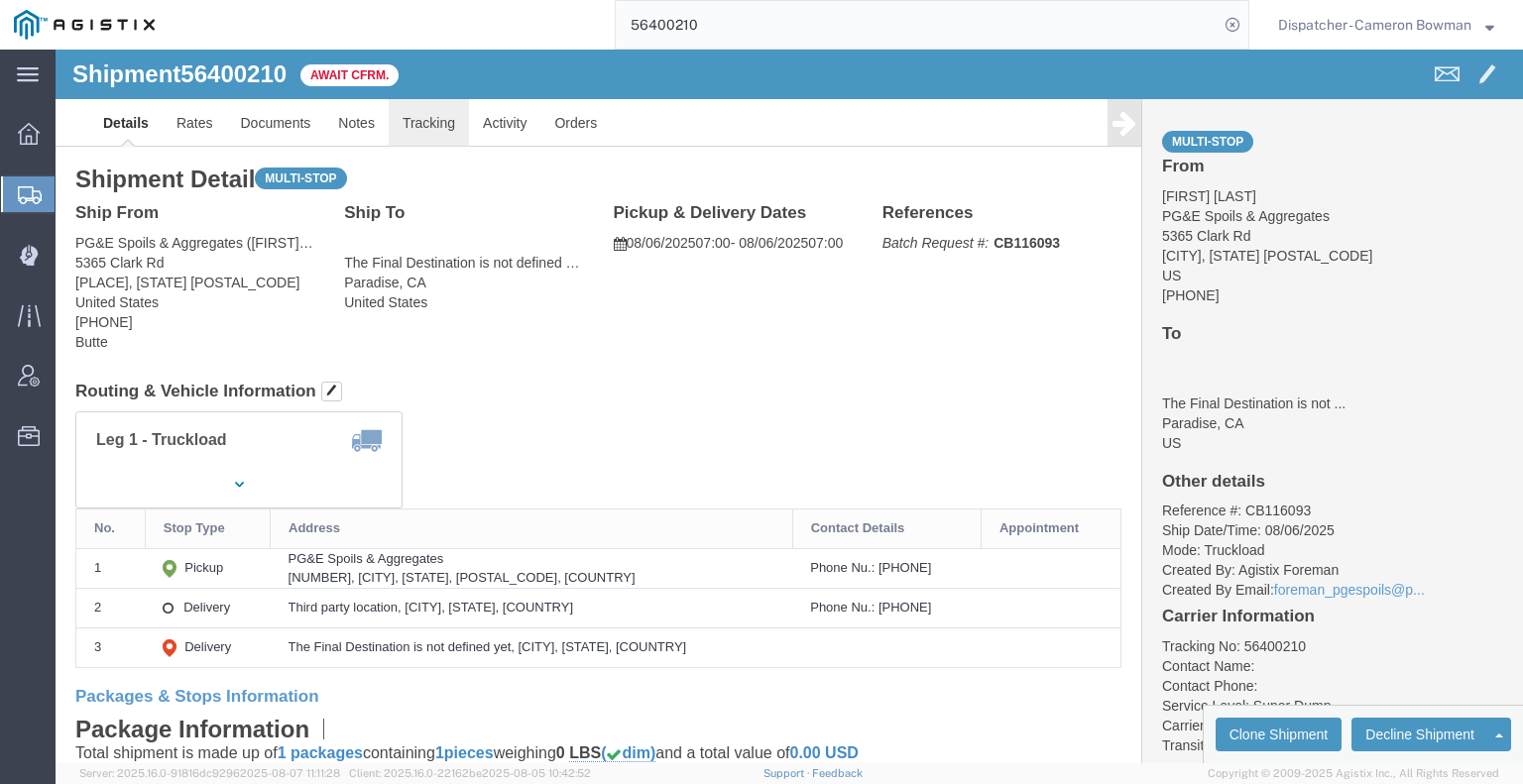 click on "Tracking" 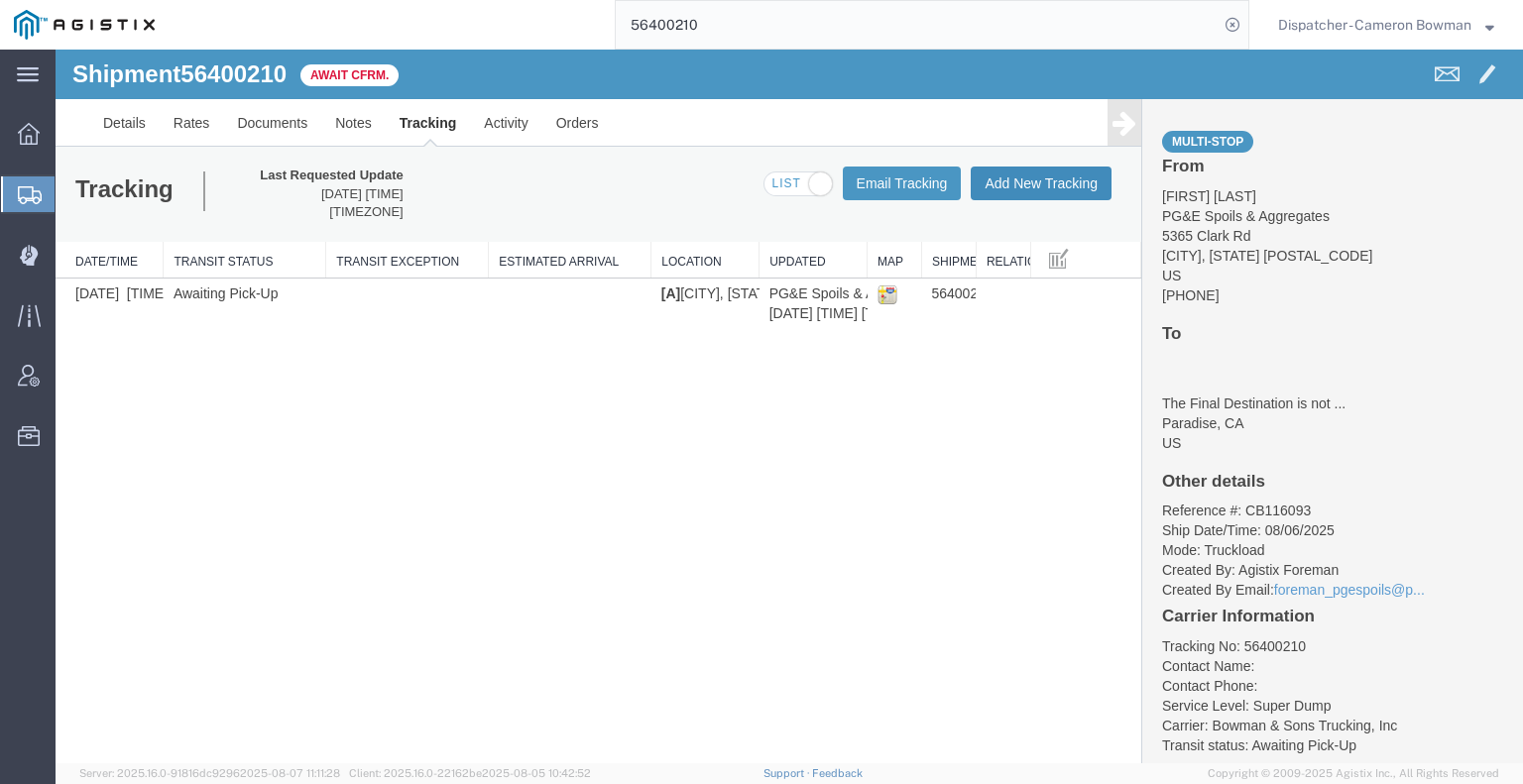 click on "Add New Tracking" at bounding box center (1041, 183) 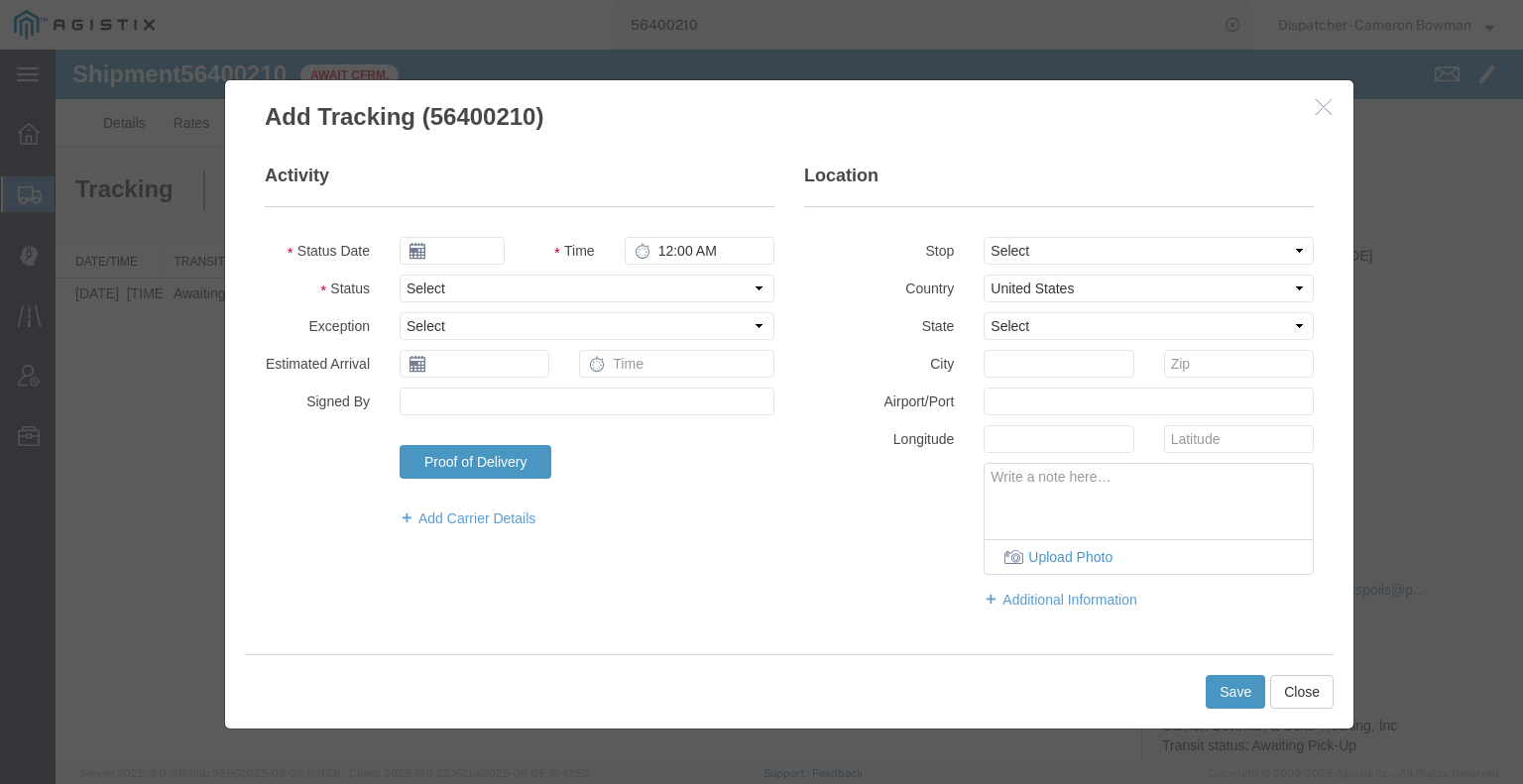 type on "08/08/2025" 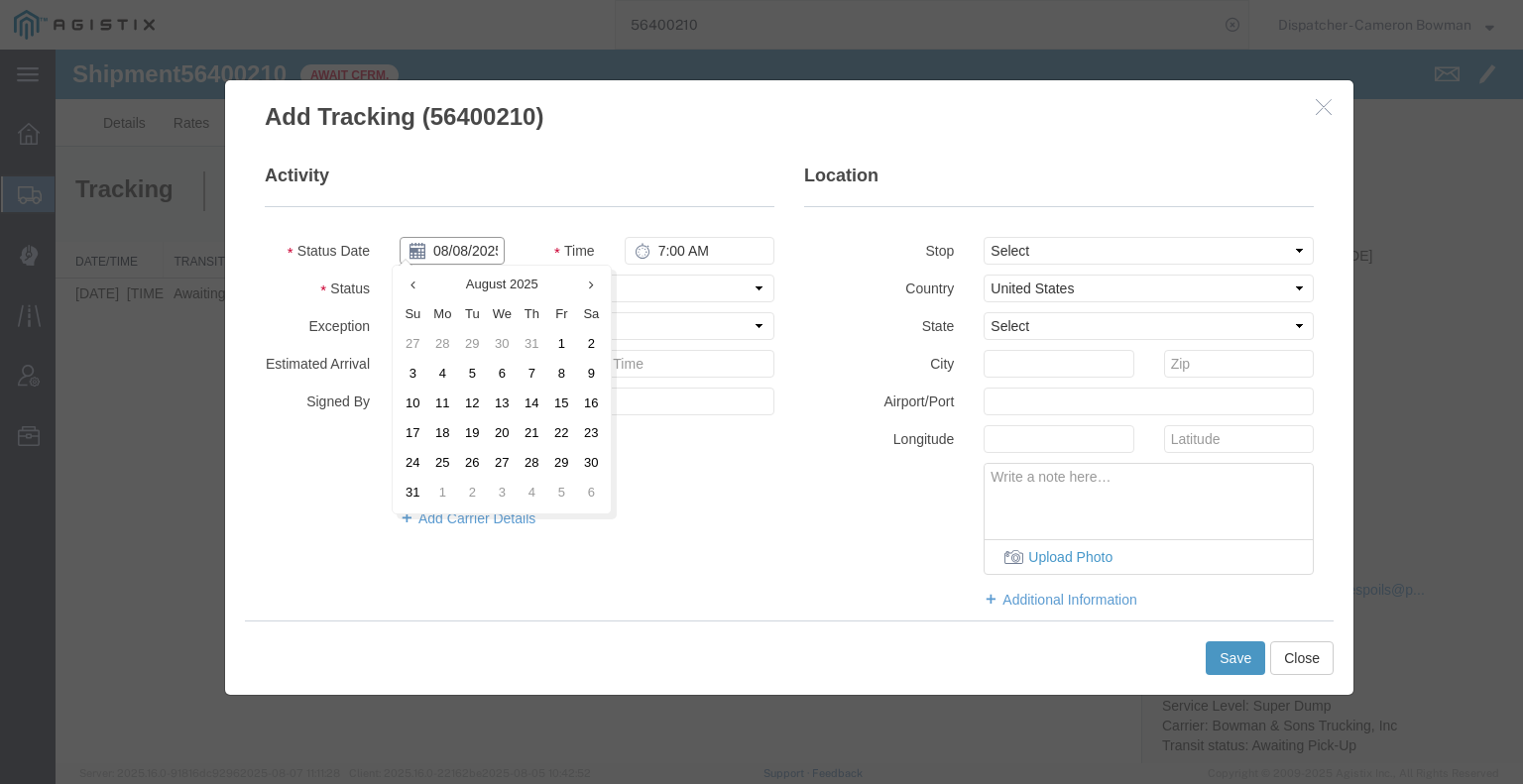 click on "08/08/2025" at bounding box center [452, 251] 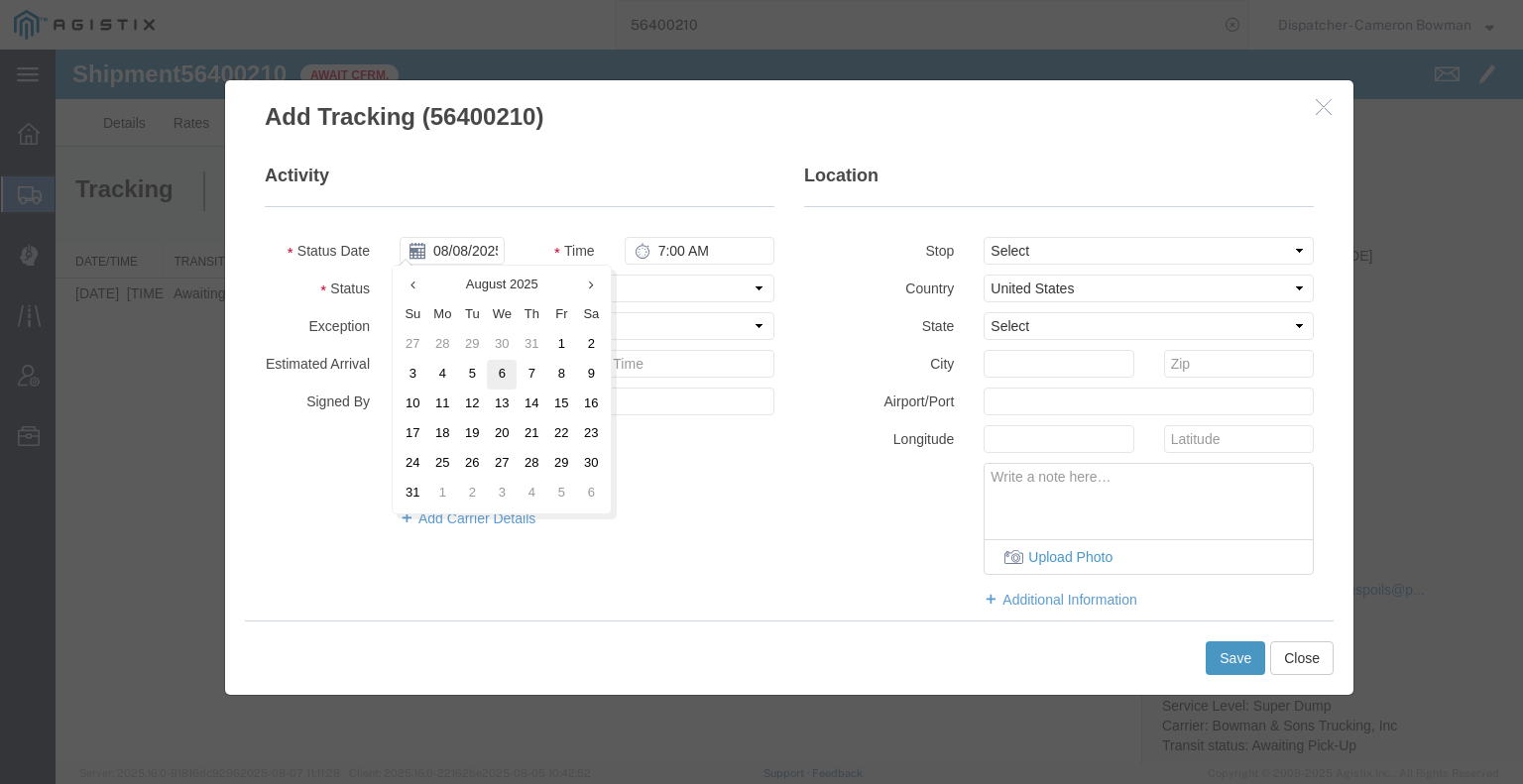 click on "6" at bounding box center (502, 375) 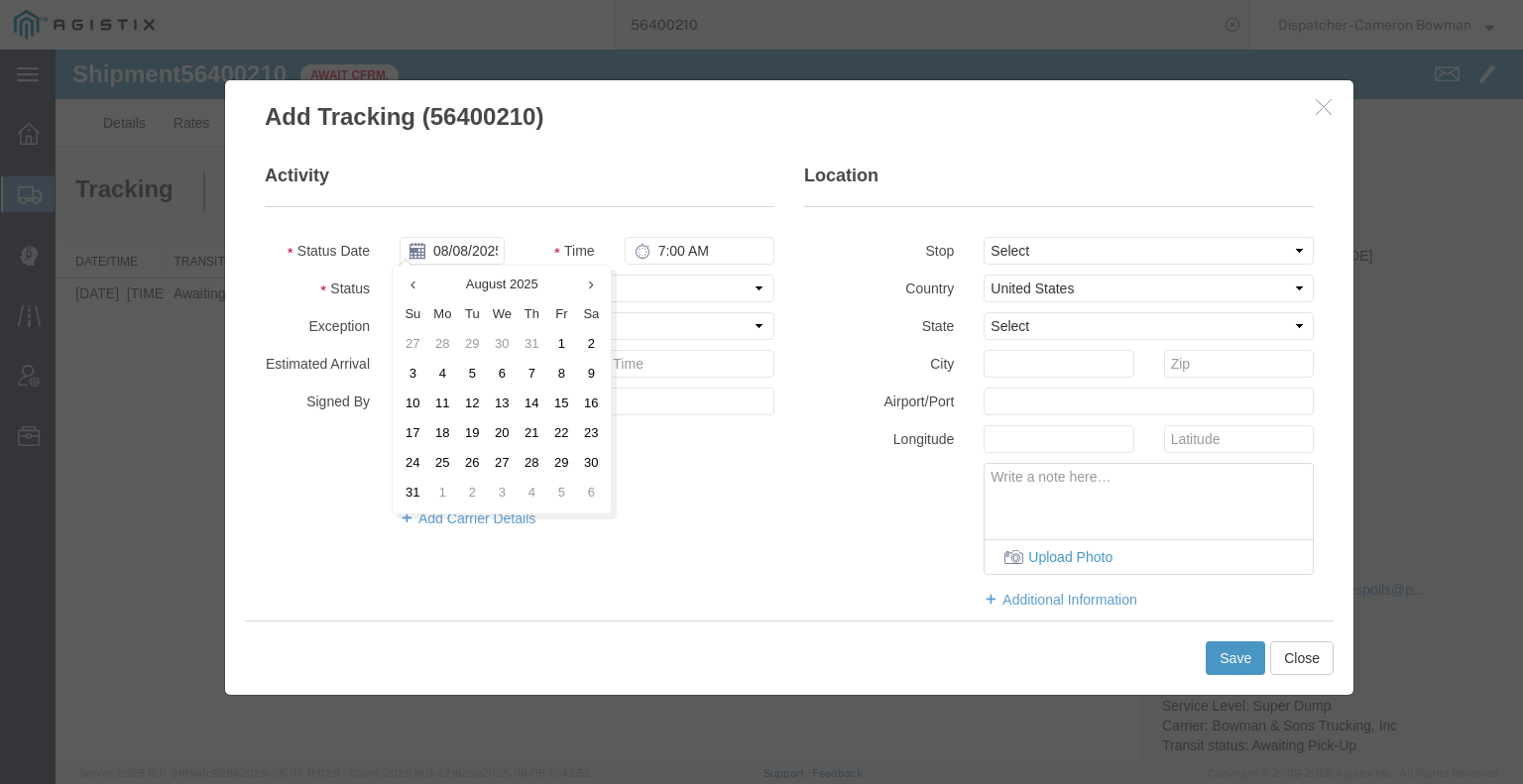 type on "08/06/2025" 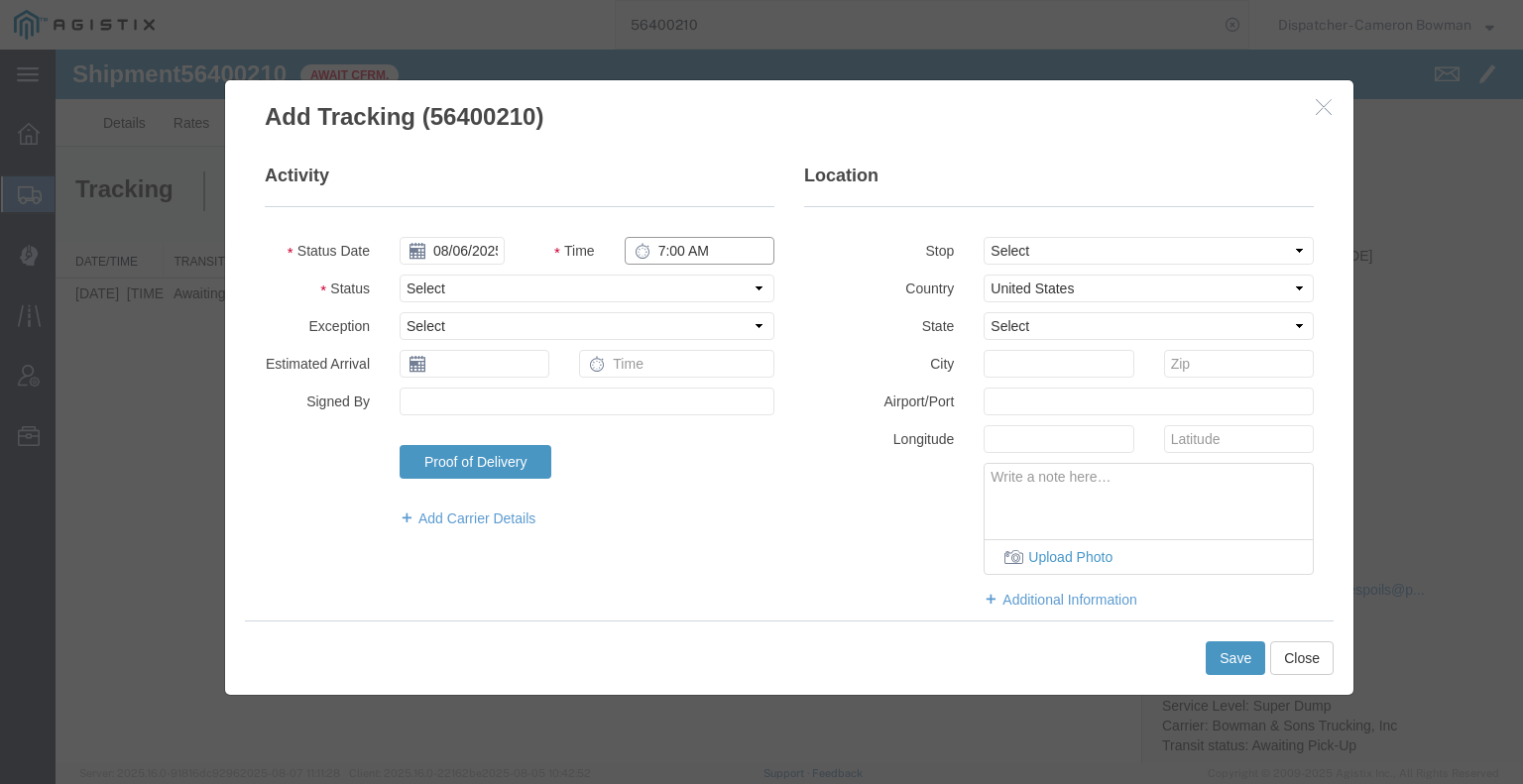 click on "7:00 AM" at bounding box center (699, 251) 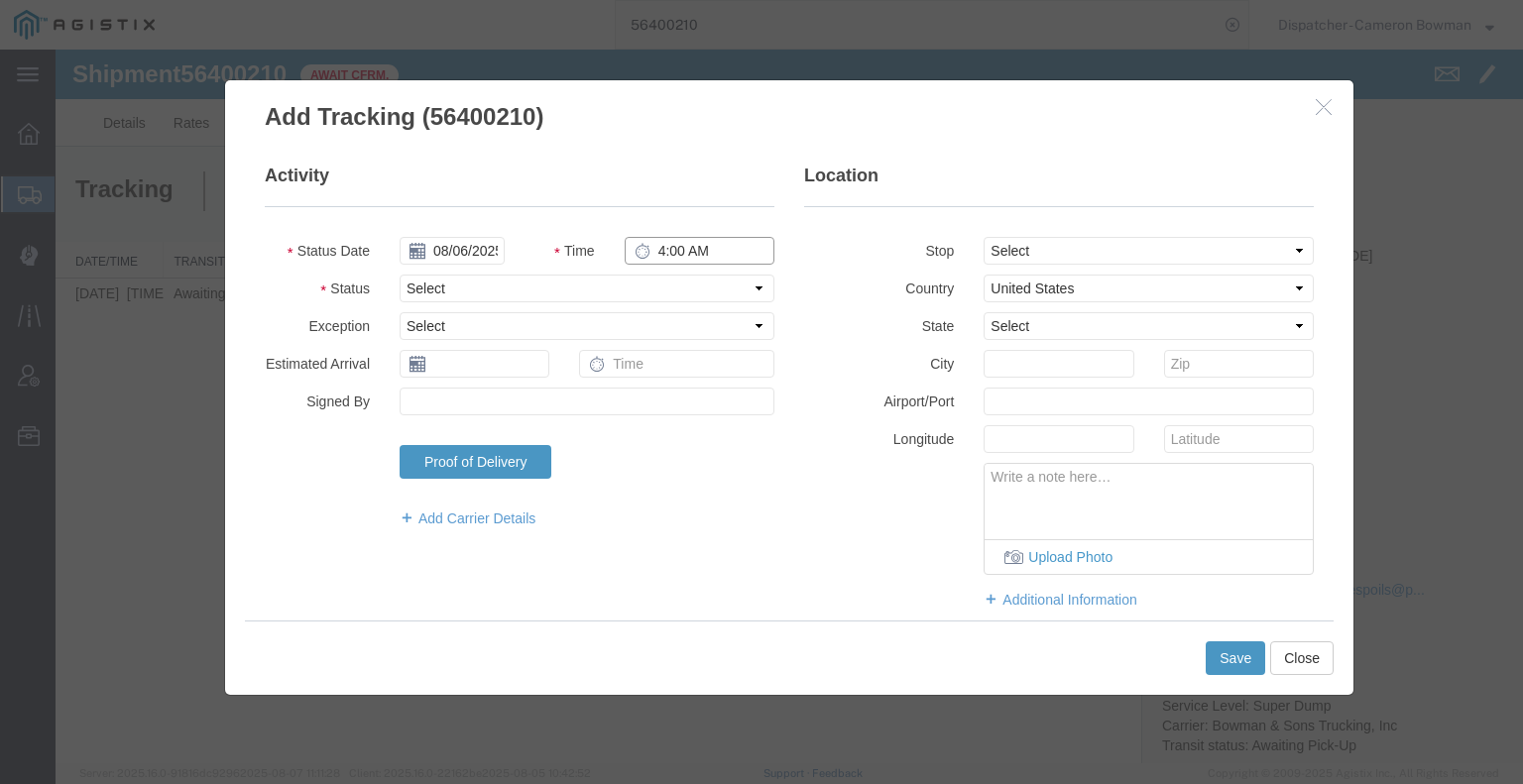 type on "4:00 AM" 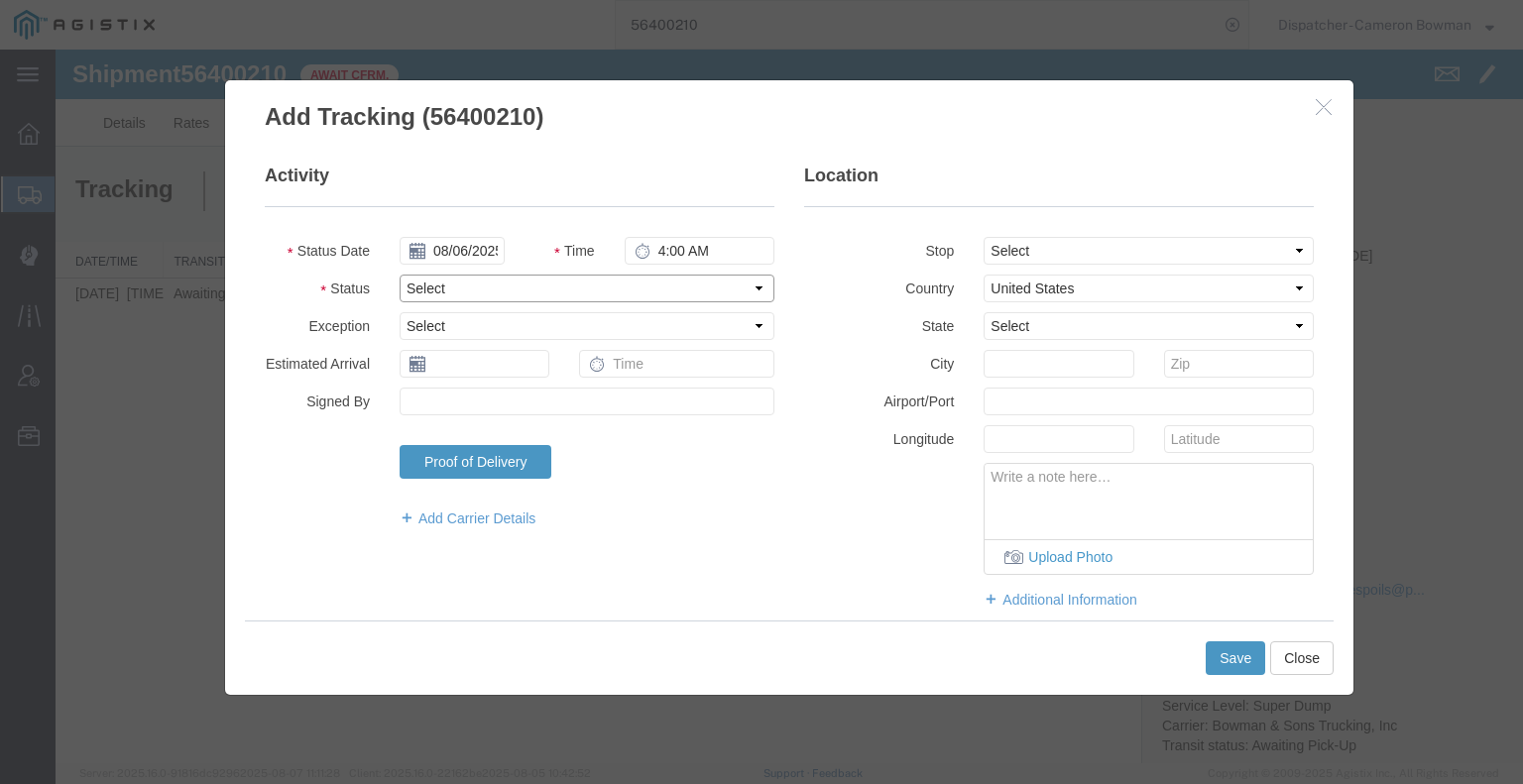 click on "Select Arrival Notice Available Arrival Notice Imported Arrive at Delivery Location Arrive at Pick-Up Location Arrive at Terminal Location Attempted Delivery Attempted Pick-Up Awaiting Customs Clearance Awaiting Pick-Up Break Start Break Stop Cargo Damaged Cargo-Offloaded Cleared Customs Confirmed on Board Customs Delay Customs Hold Customs Released DEA Hold Intact DEA Intensive/Exam Delivered Delivery Appointment Scheduled Delivery Confirmation Delivery Dock Closed Delivery Refused Depart Delivery Location Depart Pick-Up Location Depart Terminal Location Documents Uploaded Entry Docs Received Entry Submitted Estimated date / time for ETA Expired Export Customs Cleared Export Customs Sent FDA Documents Sent FDA Exam FDA Hold FDA Released FDA Review Flight Update Forwarded Fully Released Import Customs Cleared In-Transit In-Transit with Partner ISF filed Loaded Loading Started Mechanical Delay Missed Pick-Up Other Delay Out for Delivery Package Available Partial Delivery Partial Pick-Up Picked Up Proof of del" at bounding box center (587, 288) 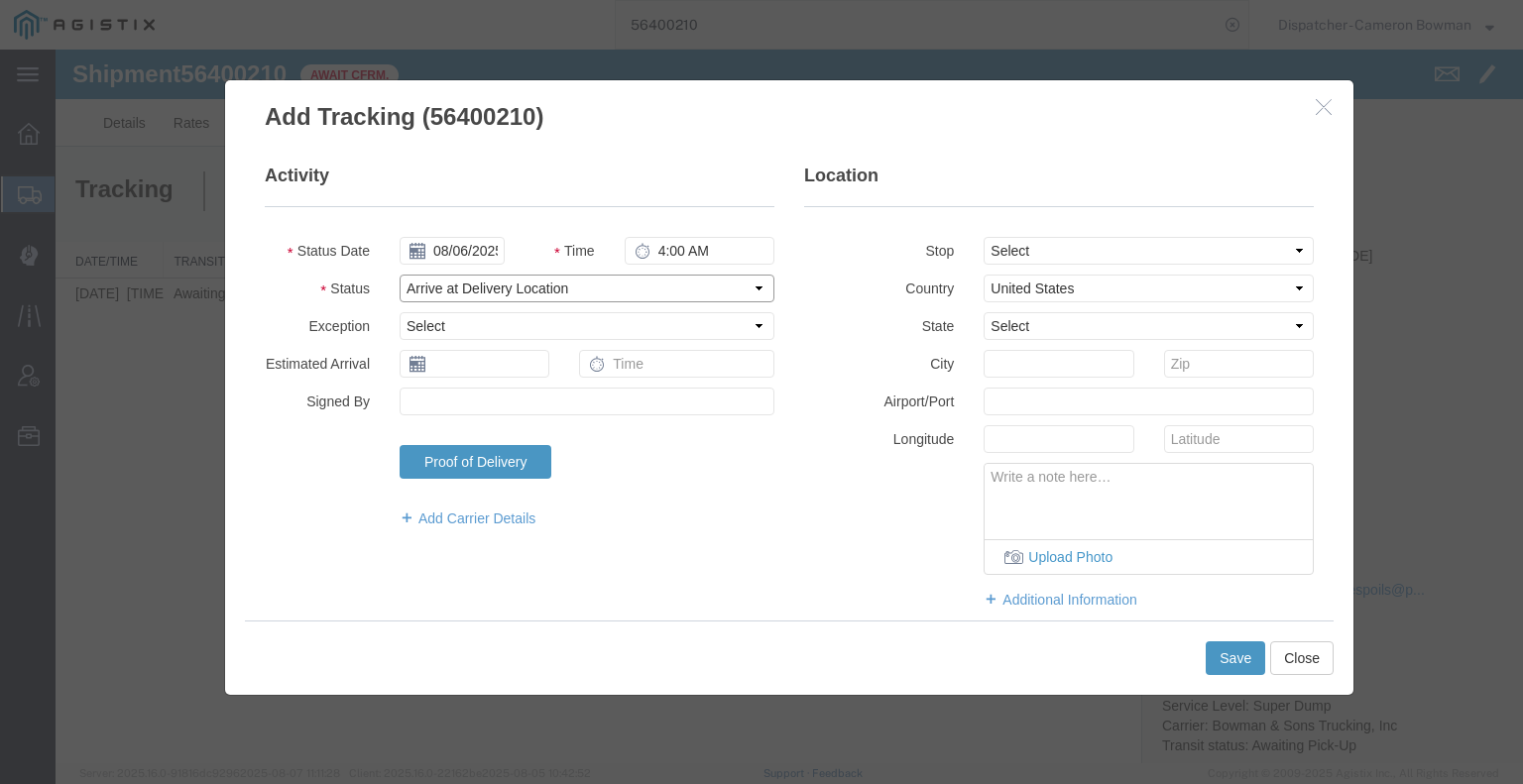 click on "Select Arrival Notice Available Arrival Notice Imported Arrive at Delivery Location Arrive at Pick-Up Location Arrive at Terminal Location Attempted Delivery Attempted Pick-Up Awaiting Customs Clearance Awaiting Pick-Up Break Start Break Stop Cargo Damaged Cargo-Offloaded Cleared Customs Confirmed on Board Customs Delay Customs Hold Customs Released DEA Hold Intact DEA Intensive/Exam Delivered Delivery Appointment Scheduled Delivery Confirmation Delivery Dock Closed Delivery Refused Depart Delivery Location Depart Pick-Up Location Depart Terminal Location Documents Uploaded Entry Docs Received Entry Submitted Estimated date / time for ETA Expired Export Customs Cleared Export Customs Sent FDA Documents Sent FDA Exam FDA Hold FDA Released FDA Review Flight Update Forwarded Fully Released Import Customs Cleared In-Transit In-Transit with Partner ISF filed Loaded Loading Started Mechanical Delay Missed Pick-Up Other Delay Out for Delivery Package Available Partial Delivery Partial Pick-Up Picked Up Proof of del" at bounding box center (587, 288) 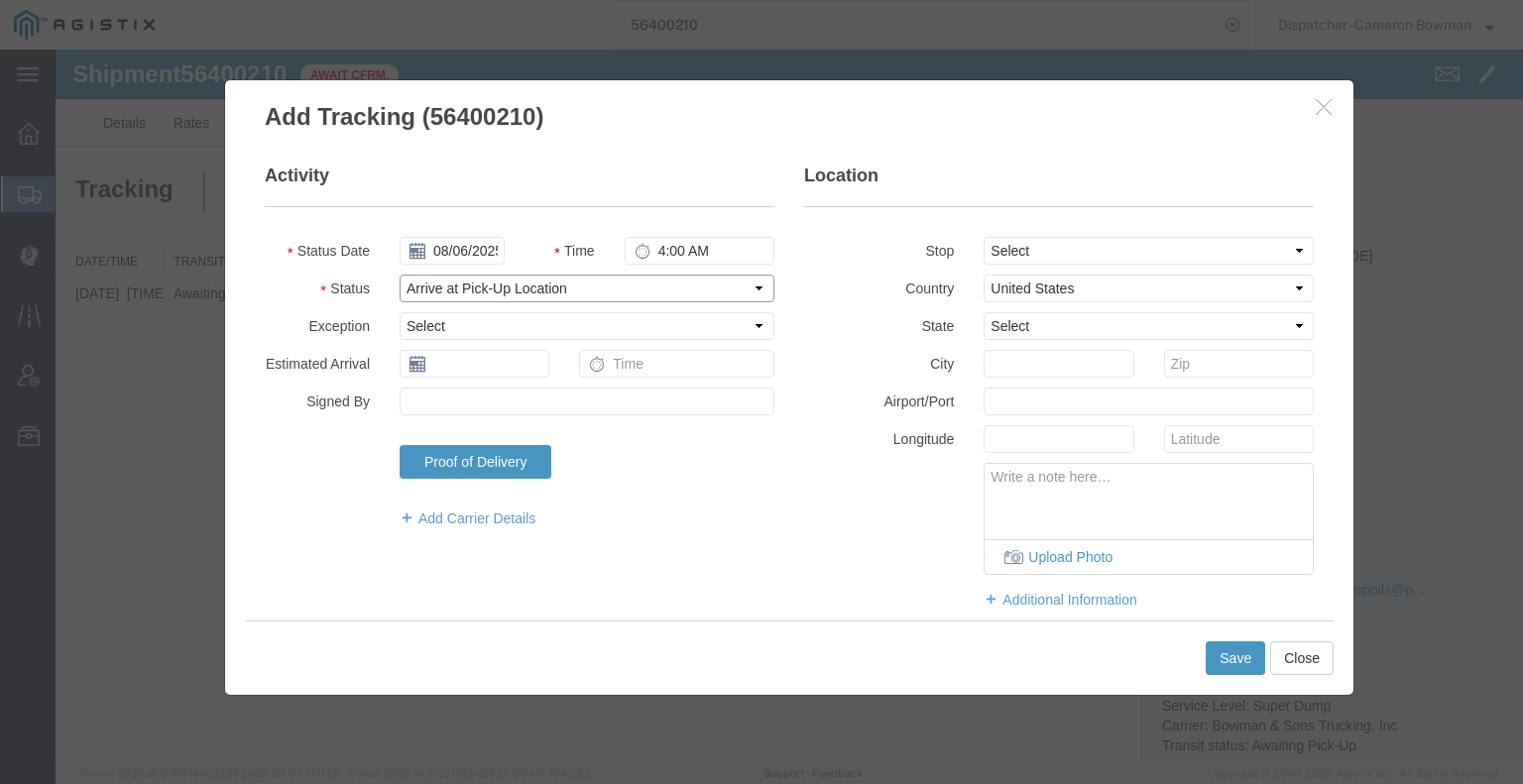click on "Select Arrival Notice Available Arrival Notice Imported Arrive at Delivery Location Arrive at Pick-Up Location Arrive at Terminal Location Attempted Delivery Attempted Pick-Up Awaiting Customs Clearance Awaiting Pick-Up Break Start Break Stop Cargo Damaged Cargo-Offloaded Cleared Customs Confirmed on Board Customs Delay Customs Hold Customs Released DEA Hold Intact DEA Intensive/Exam Delivered Delivery Appointment Scheduled Delivery Confirmation Delivery Dock Closed Delivery Refused Depart Delivery Location Depart Pick-Up Location Depart Terminal Location Documents Uploaded Entry Docs Received Entry Submitted Estimated date / time for ETA Expired Export Customs Cleared Export Customs Sent FDA Documents Sent FDA Exam FDA Hold FDA Released FDA Review Flight Update Forwarded Fully Released Import Customs Cleared In-Transit In-Transit with Partner ISF filed Loaded Loading Started Mechanical Delay Missed Pick-Up Other Delay Out for Delivery Package Available Partial Delivery Partial Pick-Up Picked Up Proof of del" at bounding box center [587, 288] 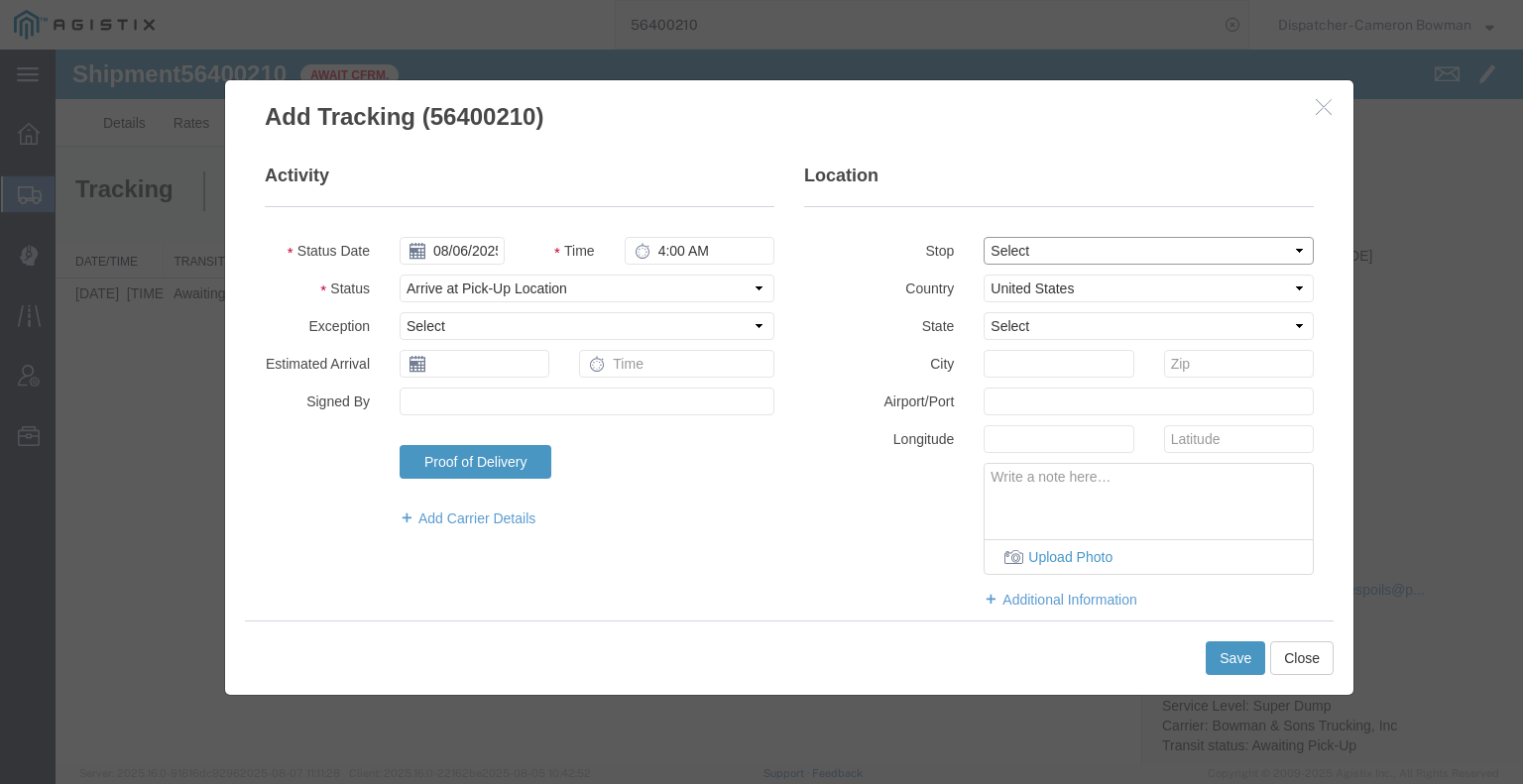 drag, startPoint x: 1097, startPoint y: 242, endPoint x: 1091, endPoint y: 262, distance: 20.880613 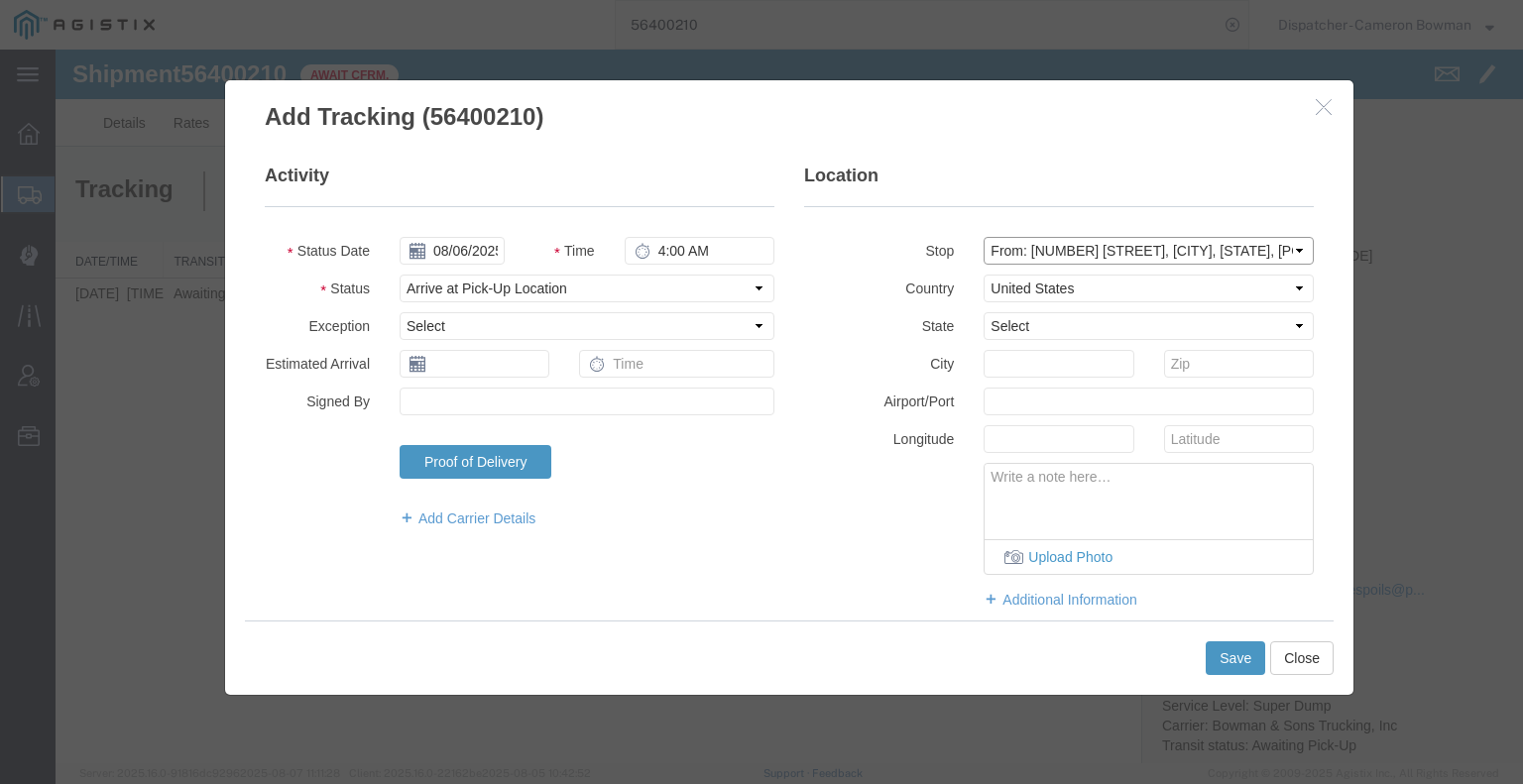 click on "Select From: [NUMBER] [STREET], [CITY], [STATE], [POSTAL_CODE], [COUNTRY] Stop 2: Third party location, [CITY], [COUNTRY] To: The Final Destination is not defined yet, [CITY], [COUNTRY]" at bounding box center [1148, 251] 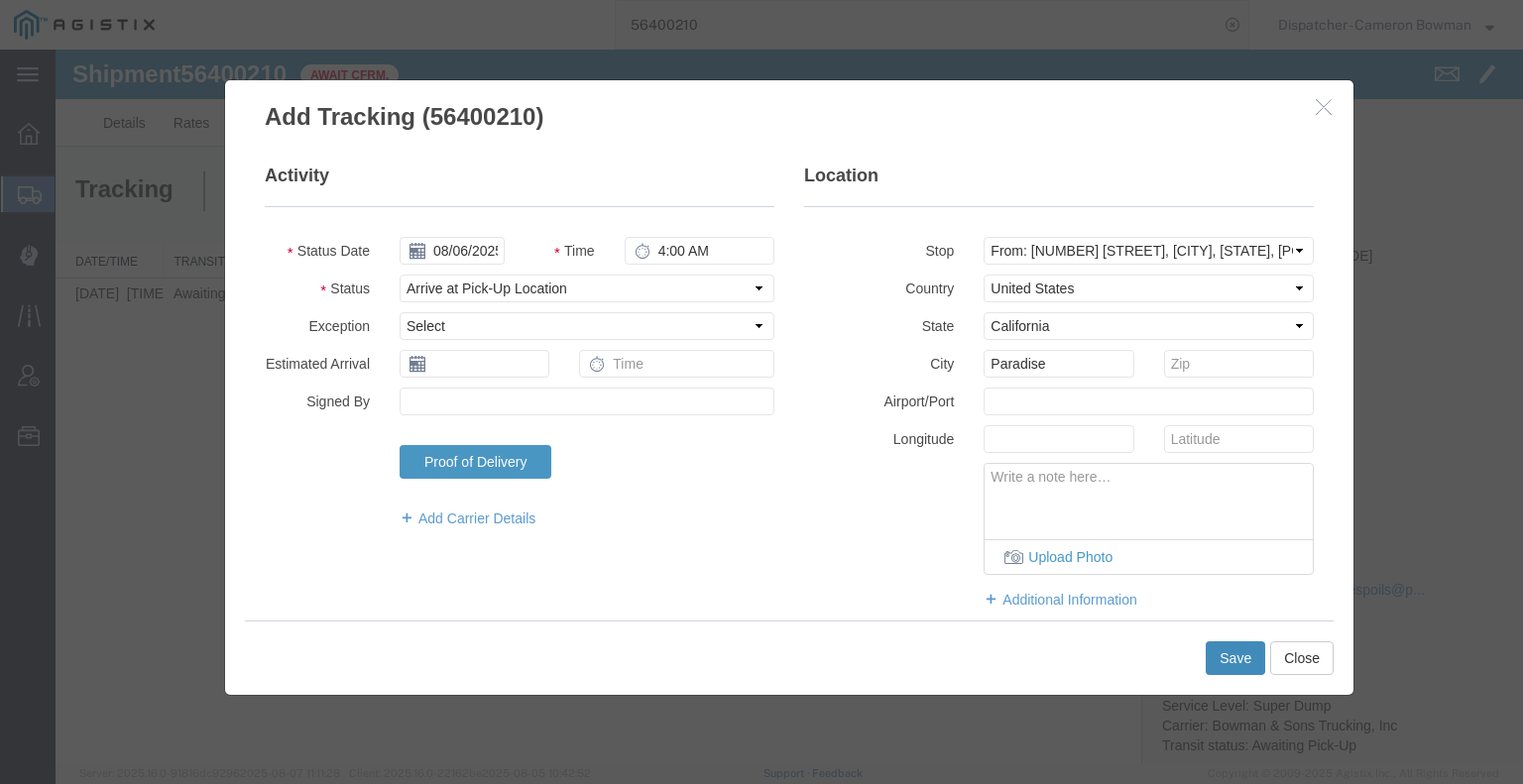 click on "Save" at bounding box center (1235, 658) 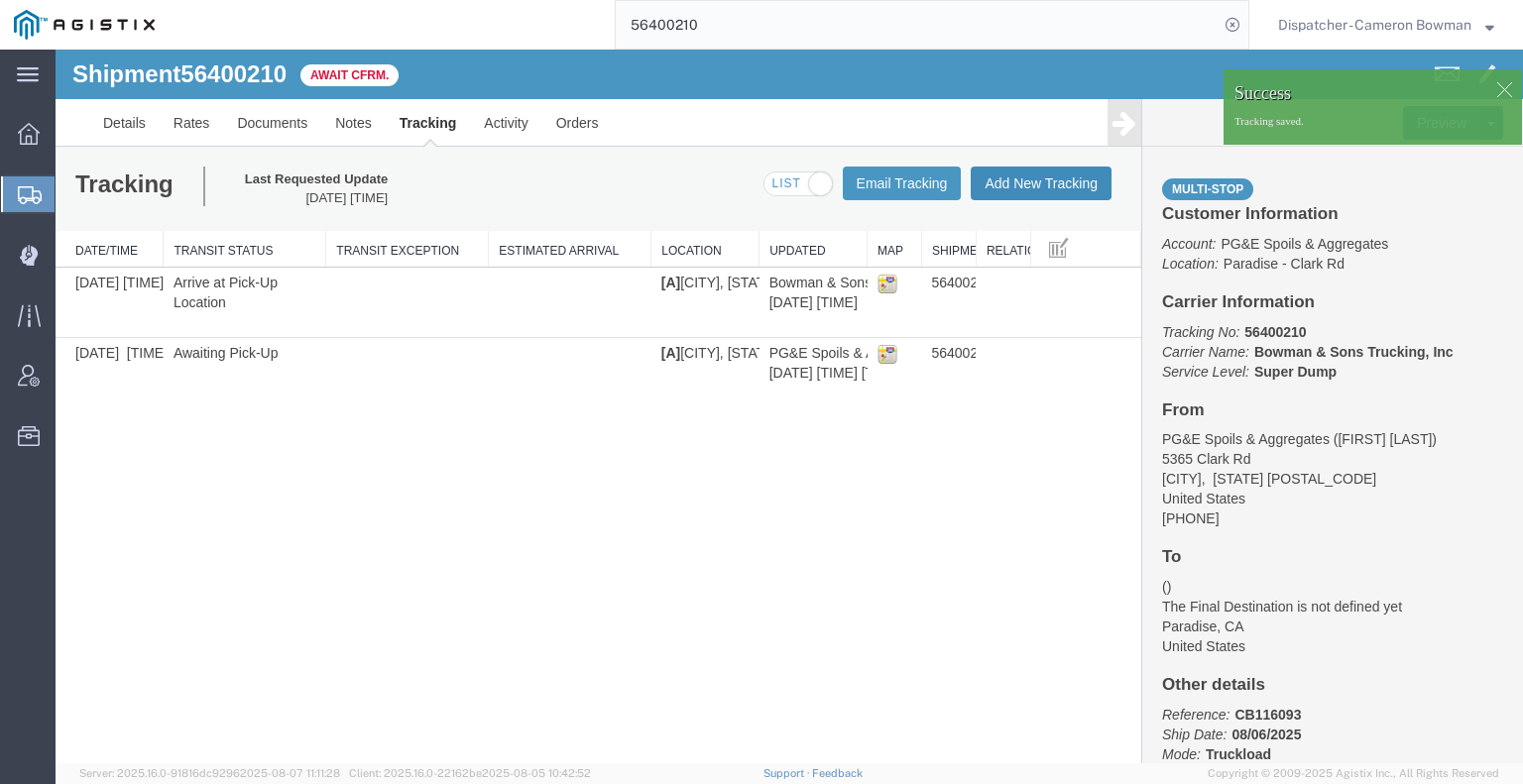 click on "Add New Tracking" at bounding box center [1041, 183] 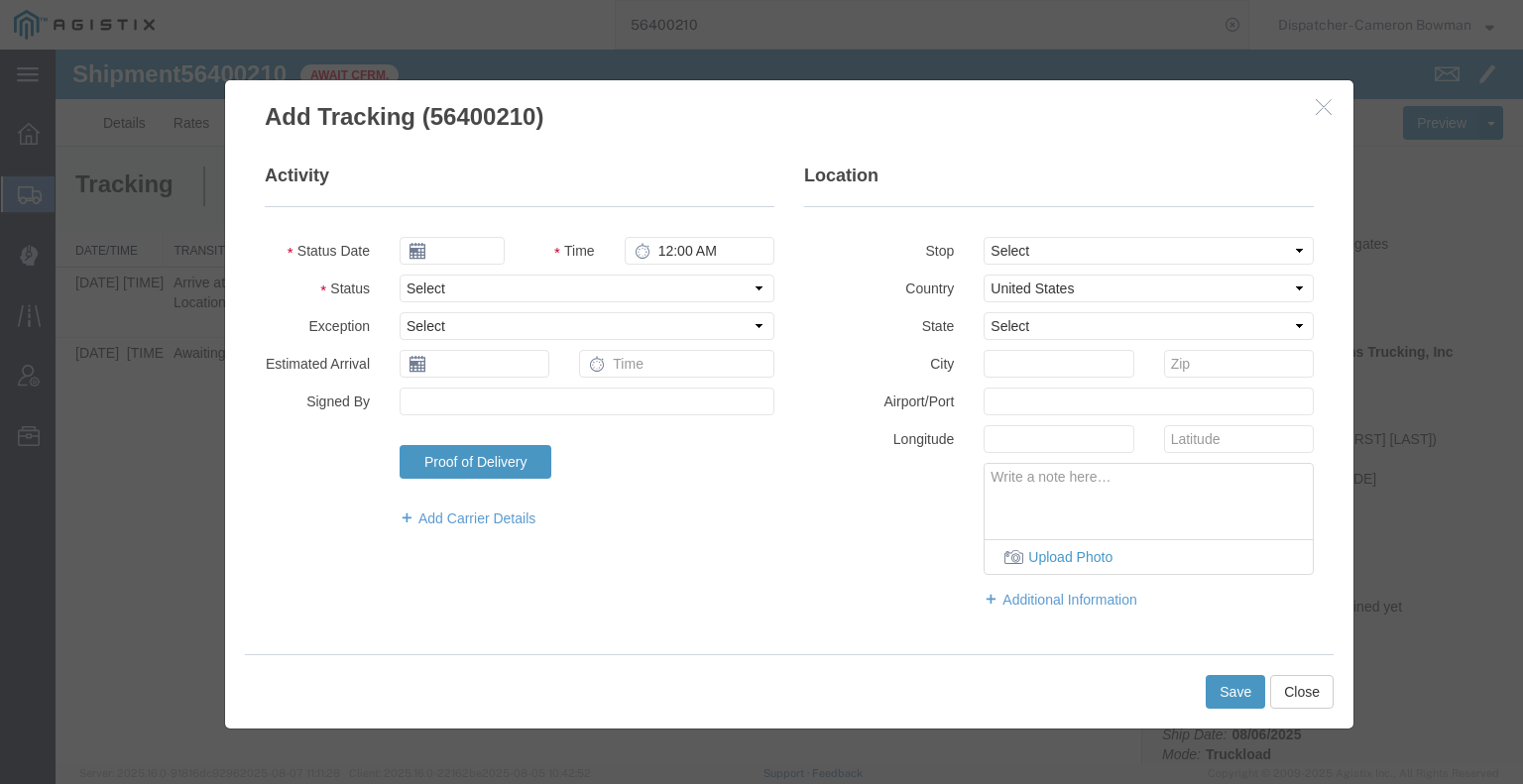 type on "08/08/2025" 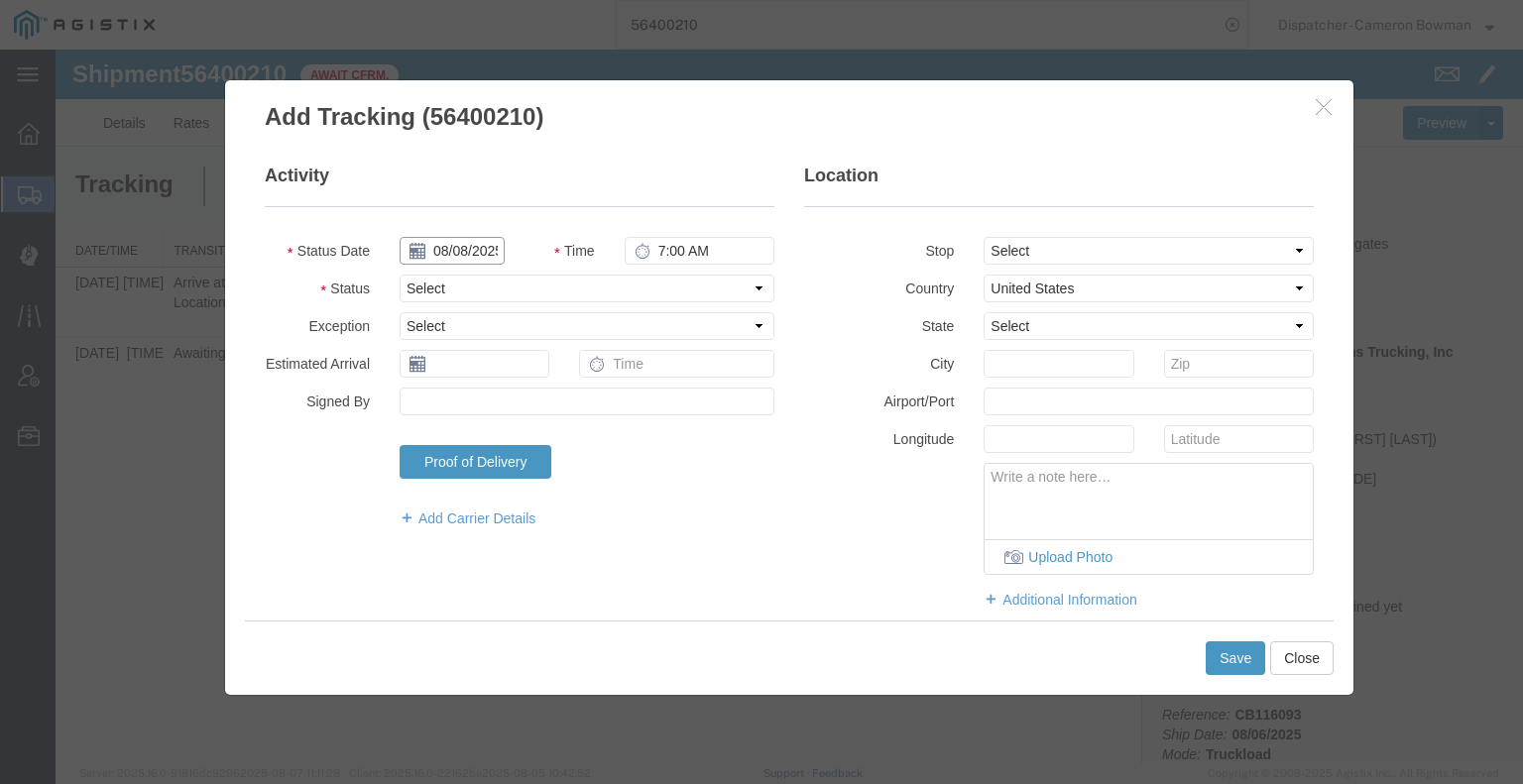 click on "08/08/2025" at bounding box center [452, 251] 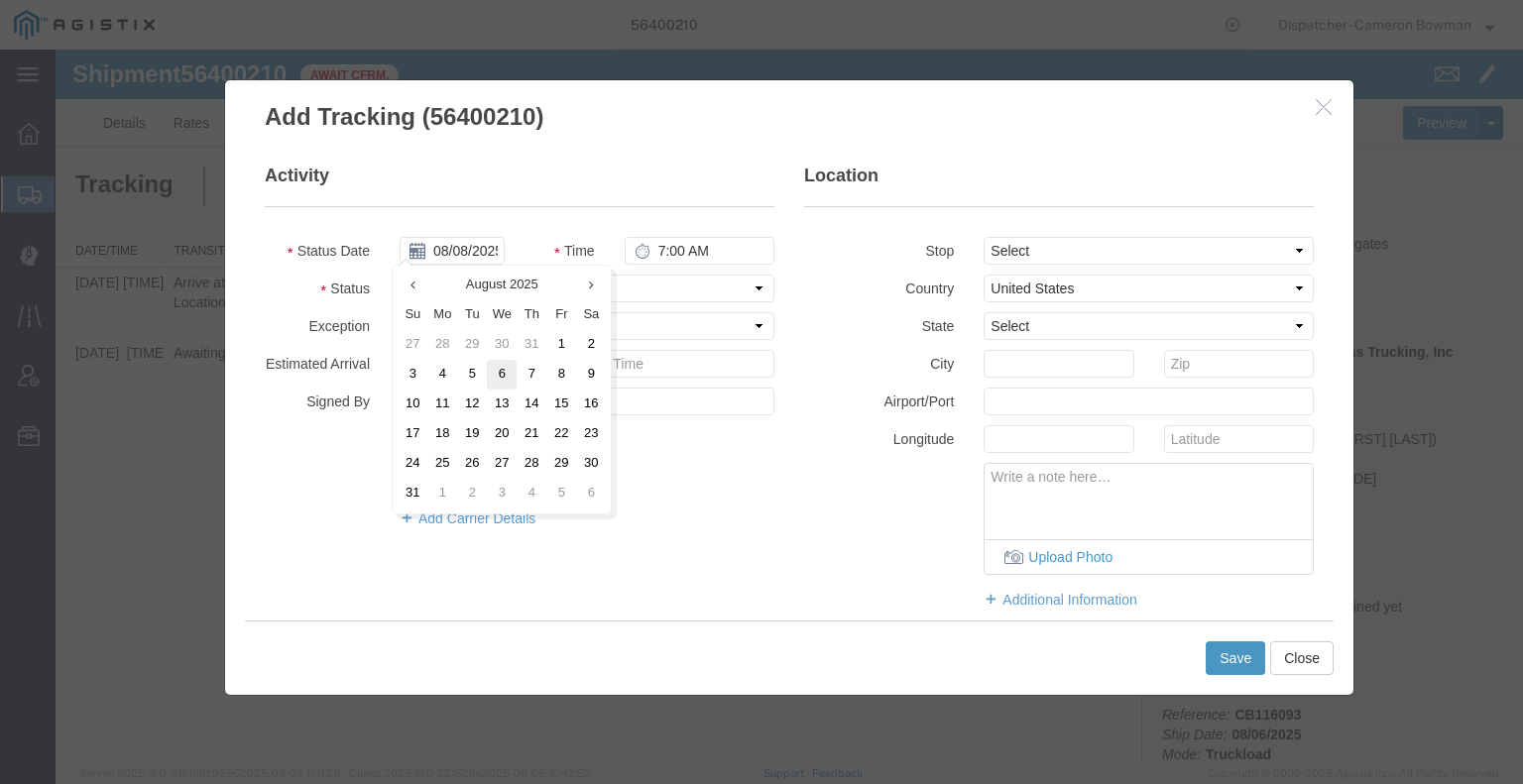 click on "6" at bounding box center [502, 375] 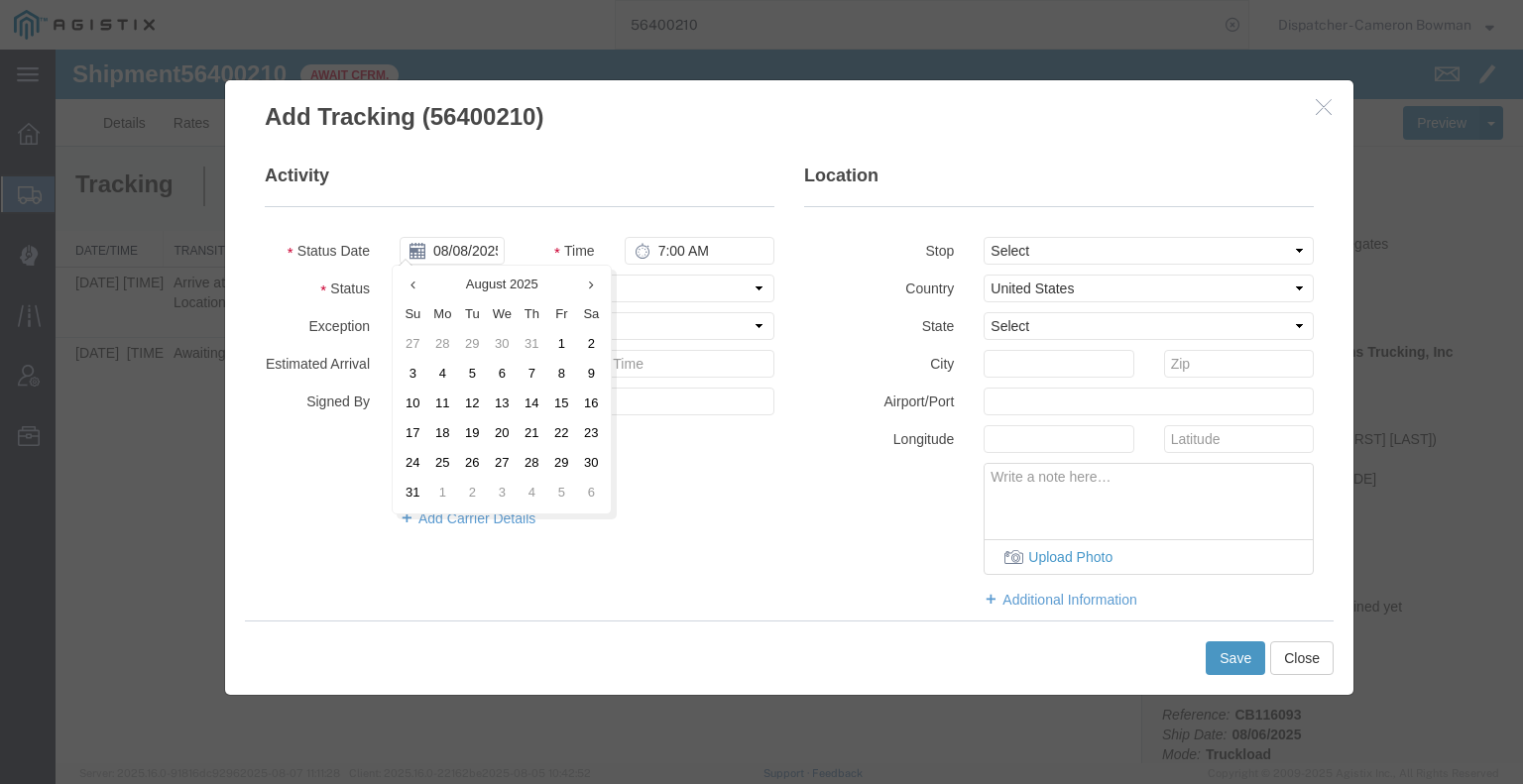 type on "08/06/2025" 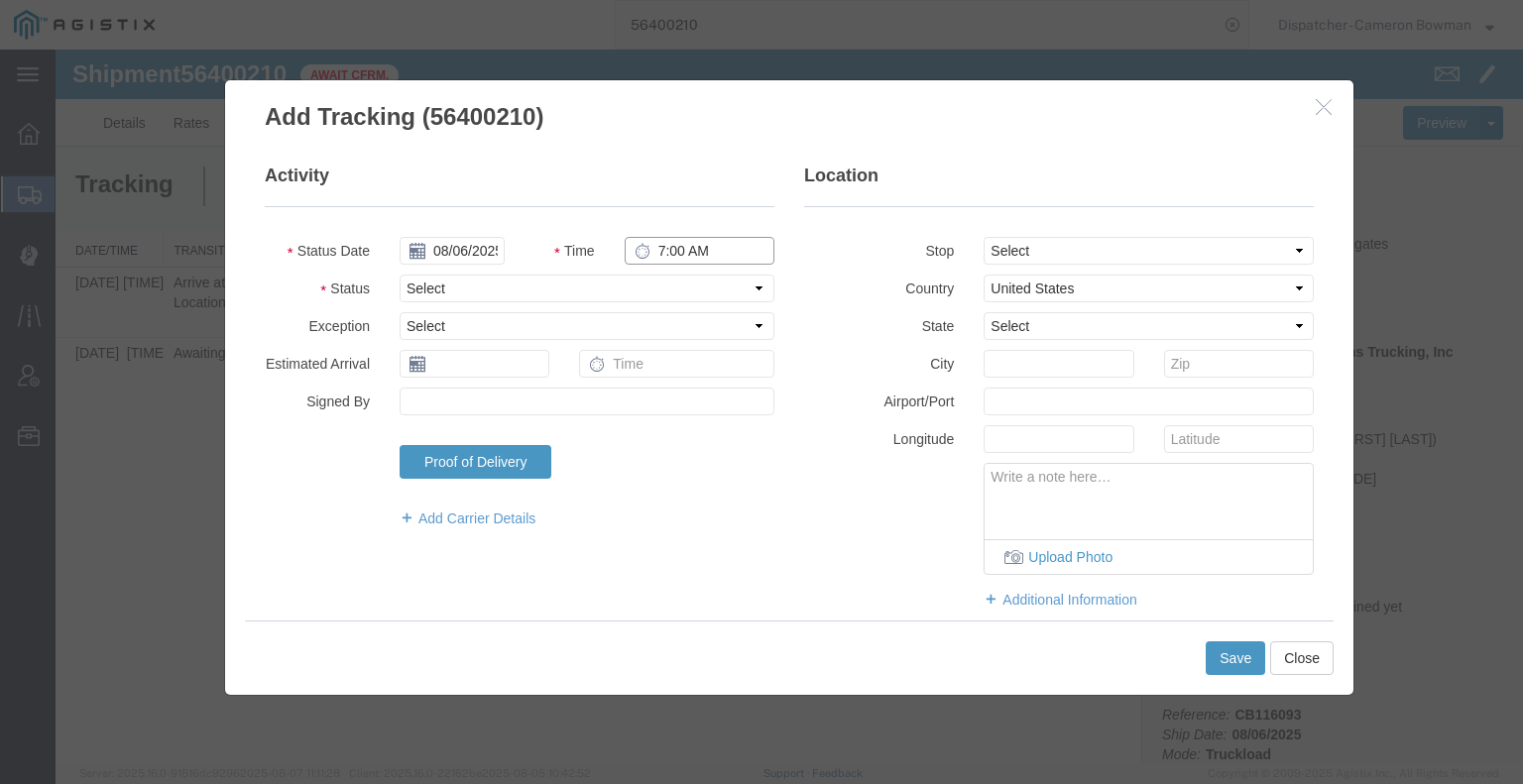 click on "7:00 AM" at bounding box center (699, 251) 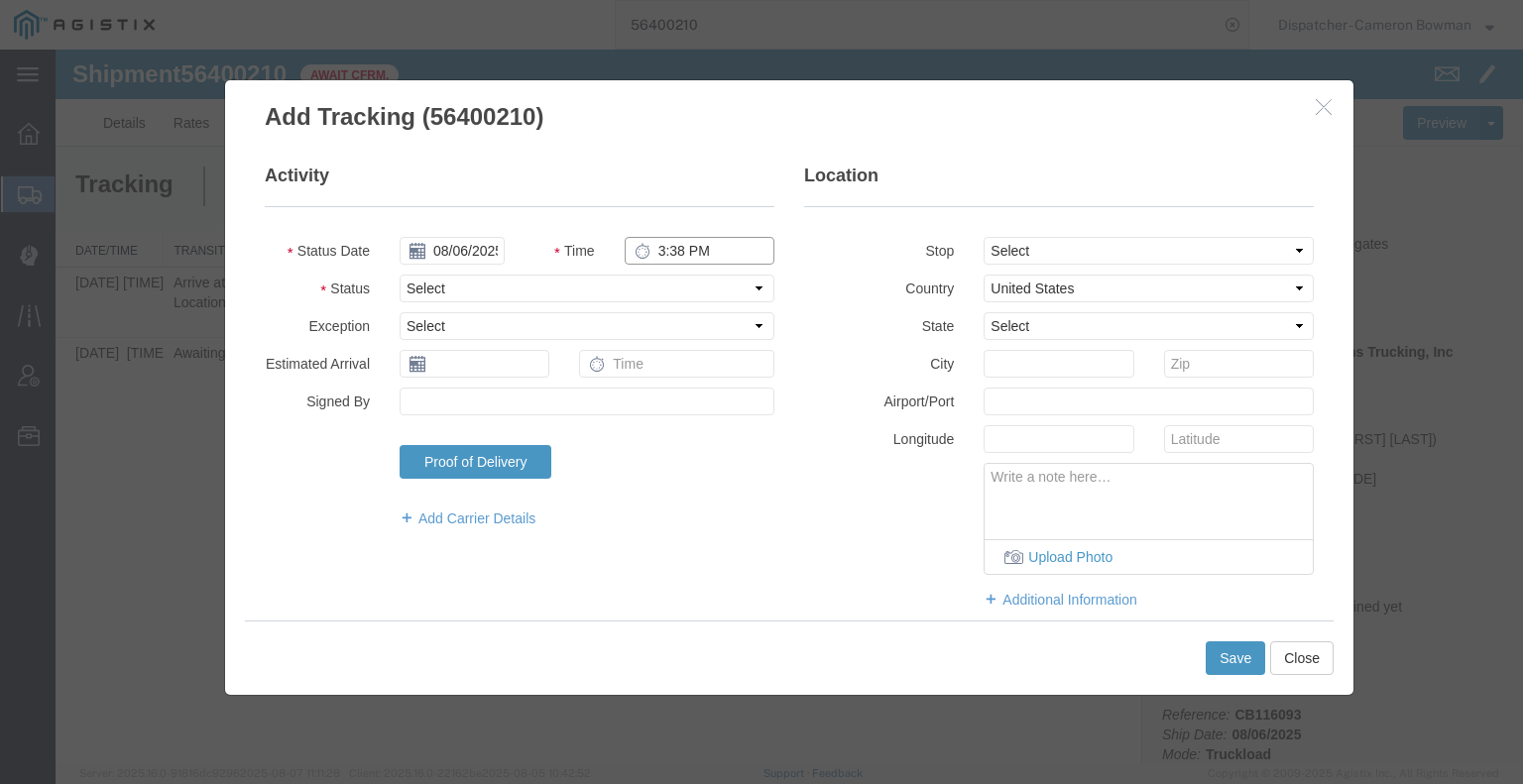 type on "3:38 PM" 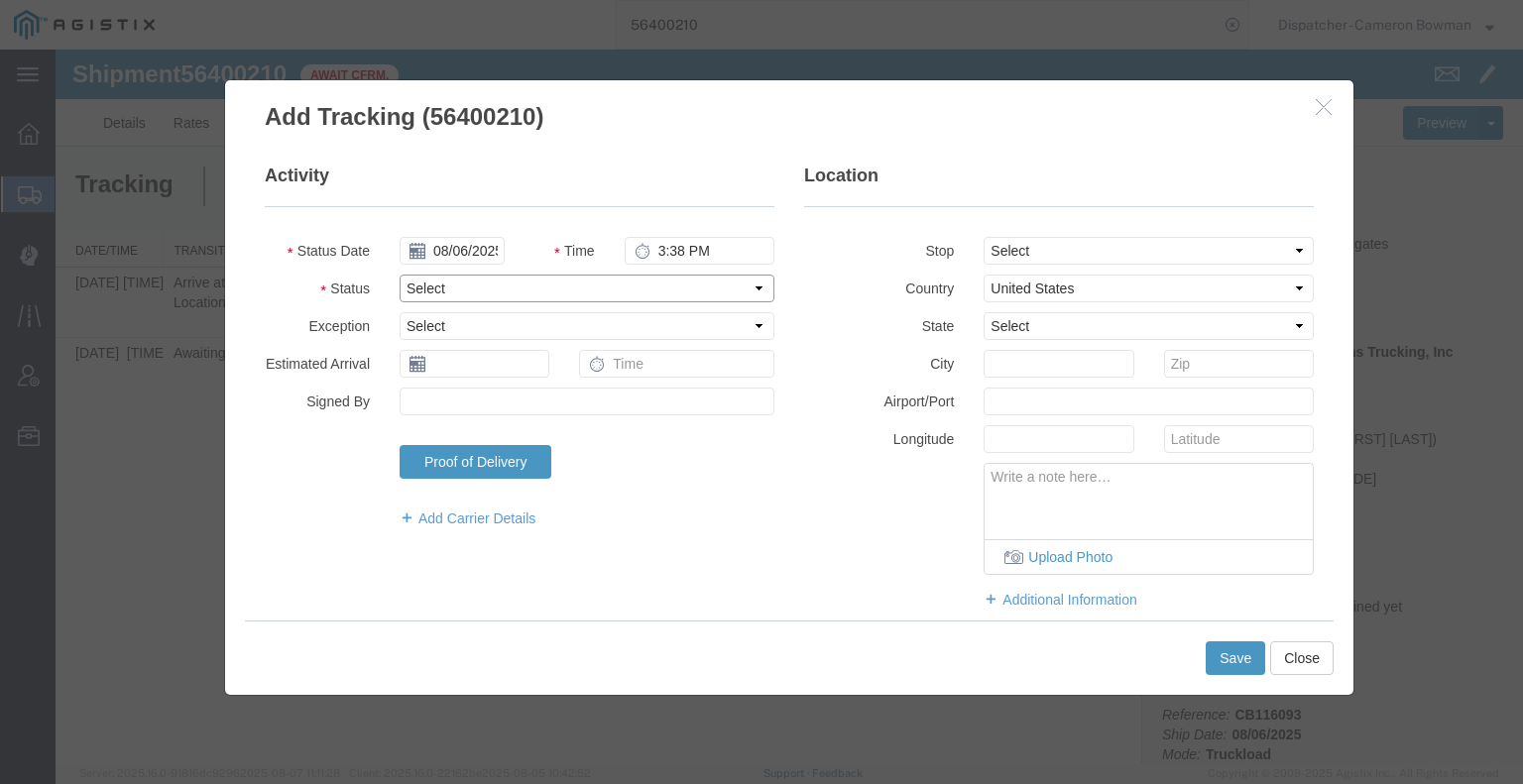 click on "Select Arrival Notice Available Arrival Notice Imported Arrive at Delivery Location Arrive at Pick-Up Location Arrive at Terminal Location Attempted Delivery Attempted Pick-Up Awaiting Customs Clearance Awaiting Pick-Up Break Start Break Stop Cargo Damaged Cargo-Offloaded Cleared Customs Confirmed on Board Customs Delay Customs Hold Customs Released DEA Hold Intact DEA Intensive/Exam Delivered Delivery Appointment Scheduled Delivery Confirmation Delivery Dock Closed Delivery Refused Depart Delivery Location Depart Pick-Up Location Depart Terminal Location Documents Uploaded Entry Docs Received Entry Submitted Estimated date / time for ETA Expired Export Customs Cleared Export Customs Sent FDA Documents Sent FDA Exam FDA Hold FDA Released FDA Review Flight Update Forwarded Fully Released Import Customs Cleared In-Transit In-Transit with Partner ISF filed Loaded Loading Started Mechanical Delay Missed Pick-Up Other Delay Out for Delivery Package Available Partial Delivery Partial Pick-Up Picked Up Proof of del" at bounding box center [587, 288] 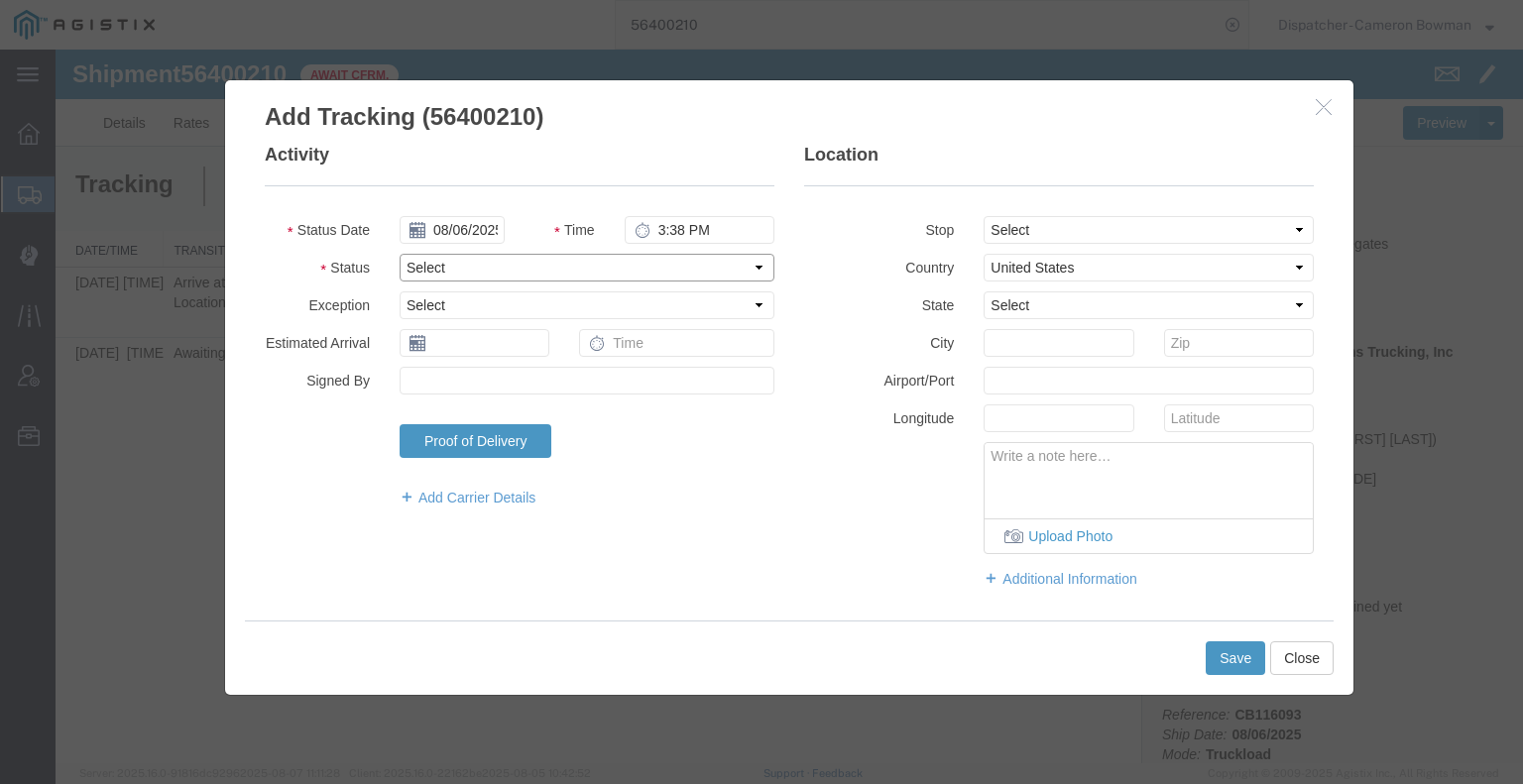 scroll, scrollTop: 32, scrollLeft: 0, axis: vertical 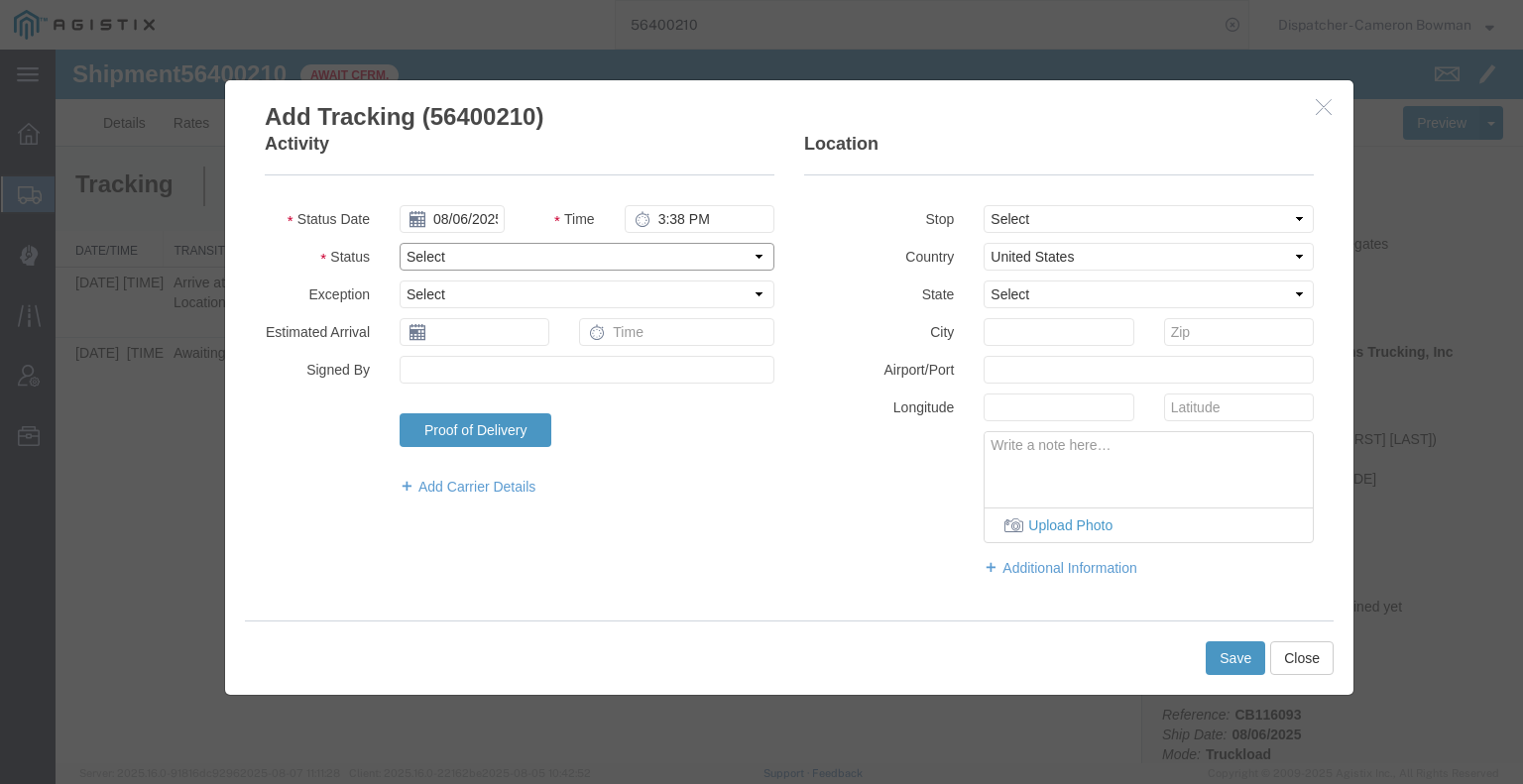 click on "Select Arrival Notice Available Arrival Notice Imported Arrive at Delivery Location Arrive at Pick-Up Location Arrive at Terminal Location Attempted Delivery Attempted Pick-Up Awaiting Customs Clearance Awaiting Pick-Up Break Start Break Stop Cargo Damaged Cargo-Offloaded Cleared Customs Confirmed on Board Customs Delay Customs Hold Customs Released DEA Hold Intact DEA Intensive/Exam Delivered Delivery Appointment Scheduled Delivery Confirmation Delivery Dock Closed Delivery Refused Depart Delivery Location Depart Pick-Up Location Depart Terminal Location Documents Uploaded Entry Docs Received Entry Submitted Estimated date / time for ETA Expired Export Customs Cleared Export Customs Sent FDA Documents Sent FDA Exam FDA Hold FDA Released FDA Review Flight Update Forwarded Fully Released Import Customs Cleared In-Transit In-Transit with Partner ISF filed Loaded Loading Started Mechanical Delay Missed Pick-Up Other Delay Out for Delivery Package Available Partial Delivery Partial Pick-Up Picked Up Proof of del" at bounding box center [587, 257] 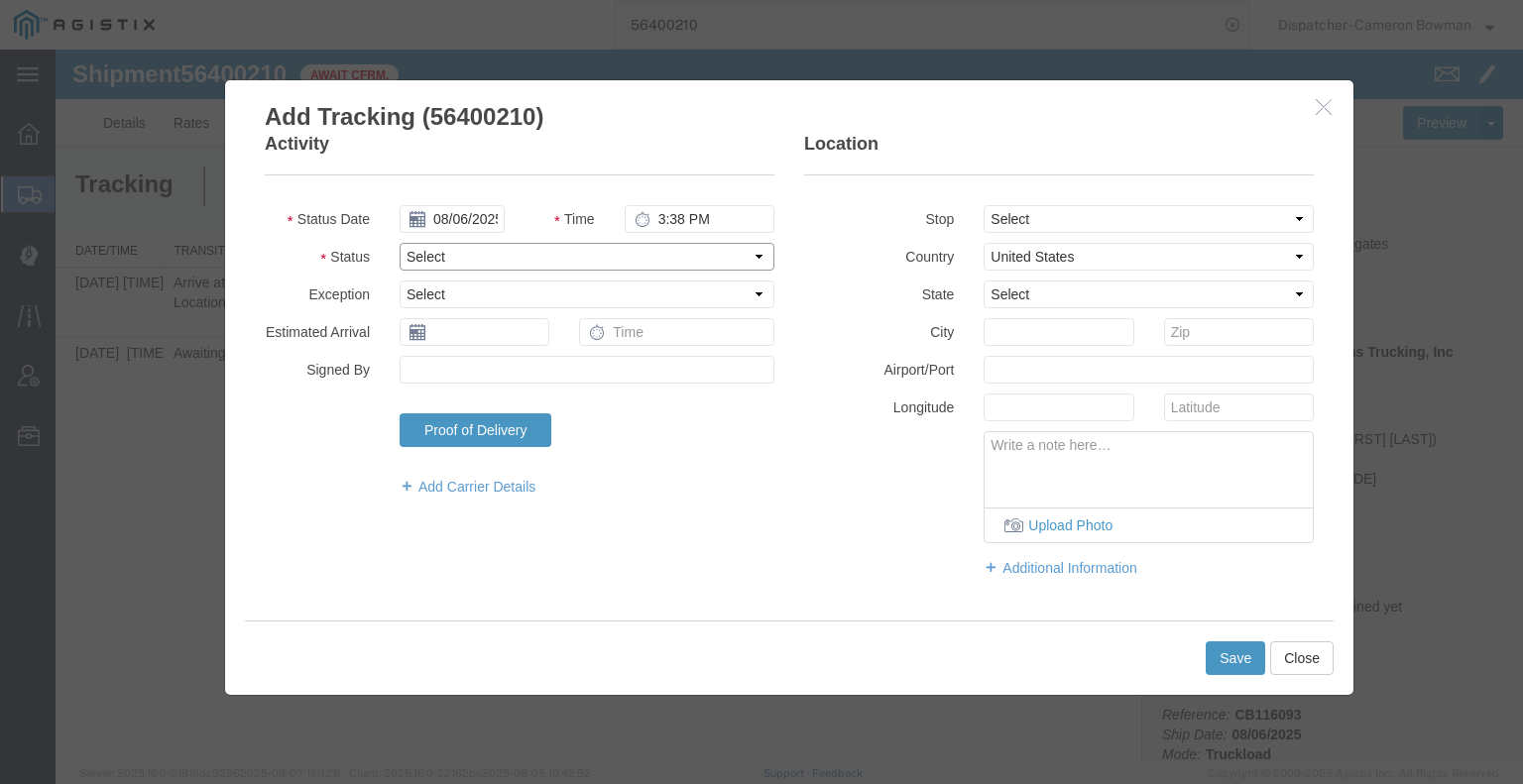 select on "DPTDLVLOC" 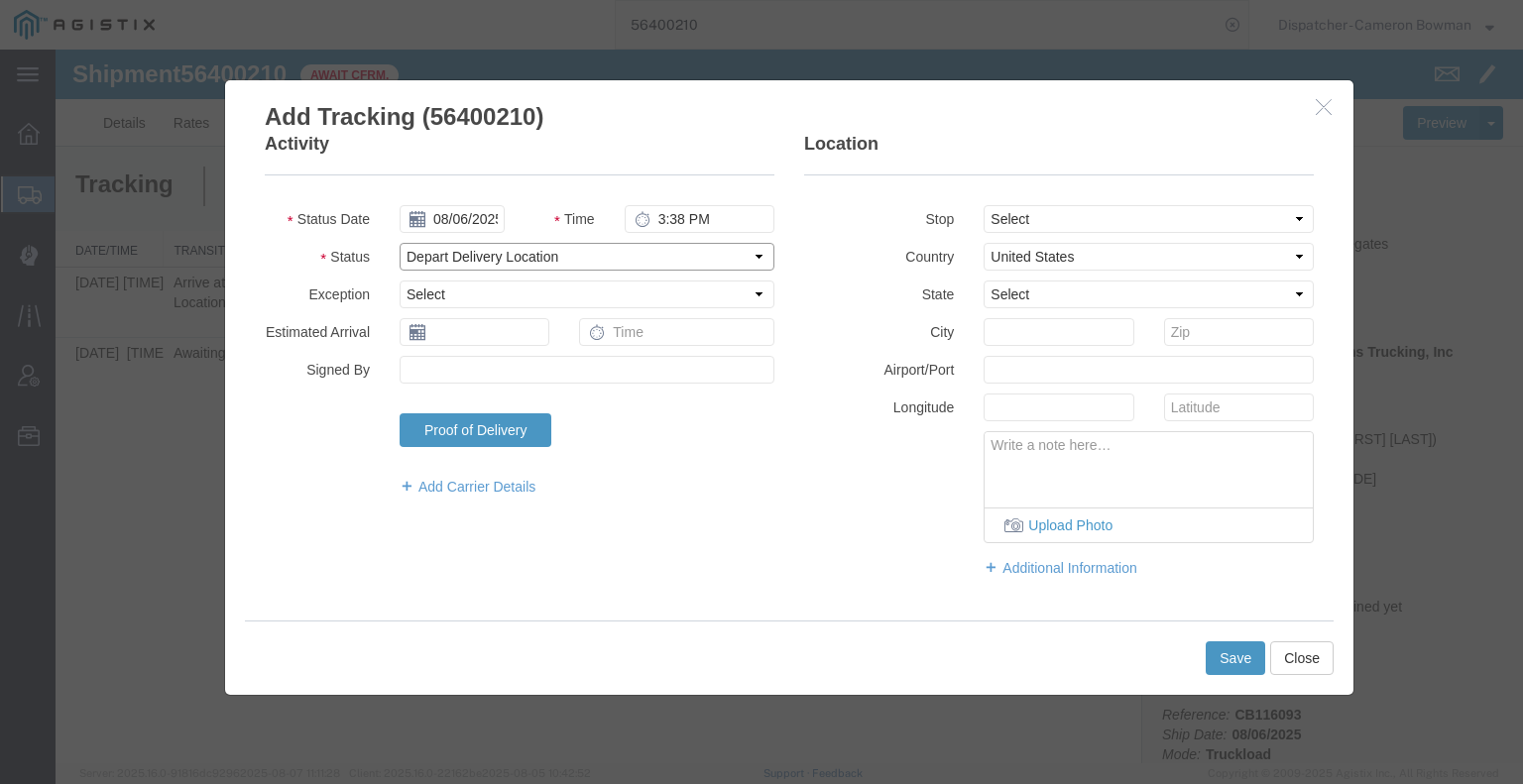 click on "Select Arrival Notice Available Arrival Notice Imported Arrive at Delivery Location Arrive at Pick-Up Location Arrive at Terminal Location Attempted Delivery Attempted Pick-Up Awaiting Customs Clearance Awaiting Pick-Up Break Start Break Stop Cargo Damaged Cargo-Offloaded Cleared Customs Confirmed on Board Customs Delay Customs Hold Customs Released DEA Hold Intact DEA Intensive/Exam Delivered Delivery Appointment Scheduled Delivery Confirmation Delivery Dock Closed Delivery Refused Depart Delivery Location Depart Pick-Up Location Depart Terminal Location Documents Uploaded Entry Docs Received Entry Submitted Estimated date / time for ETA Expired Export Customs Cleared Export Customs Sent FDA Documents Sent FDA Exam FDA Hold FDA Released FDA Review Flight Update Forwarded Fully Released Import Customs Cleared In-Transit In-Transit with Partner ISF filed Loaded Loading Started Mechanical Delay Missed Pick-Up Other Delay Out for Delivery Package Available Partial Delivery Partial Pick-Up Picked Up Proof of del" at bounding box center (587, 257) 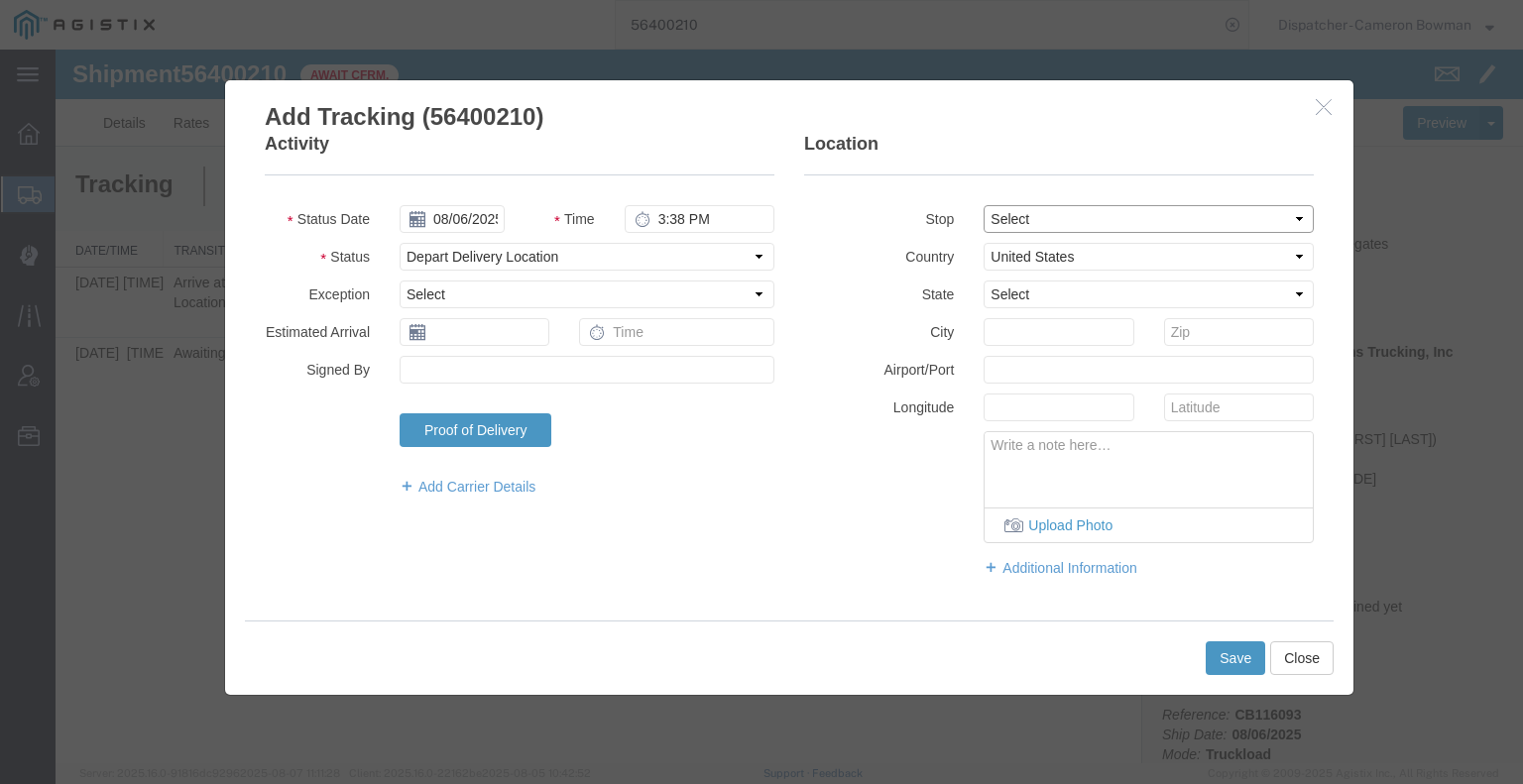 click on "Select From: [NUMBER] [STREET], [CITY], [STATE], [POSTAL_CODE], [COUNTRY] Stop 2: Third party location, [CITY], [COUNTRY] To: The Final Destination is not defined yet, [CITY], [COUNTRY]" at bounding box center (1148, 219) 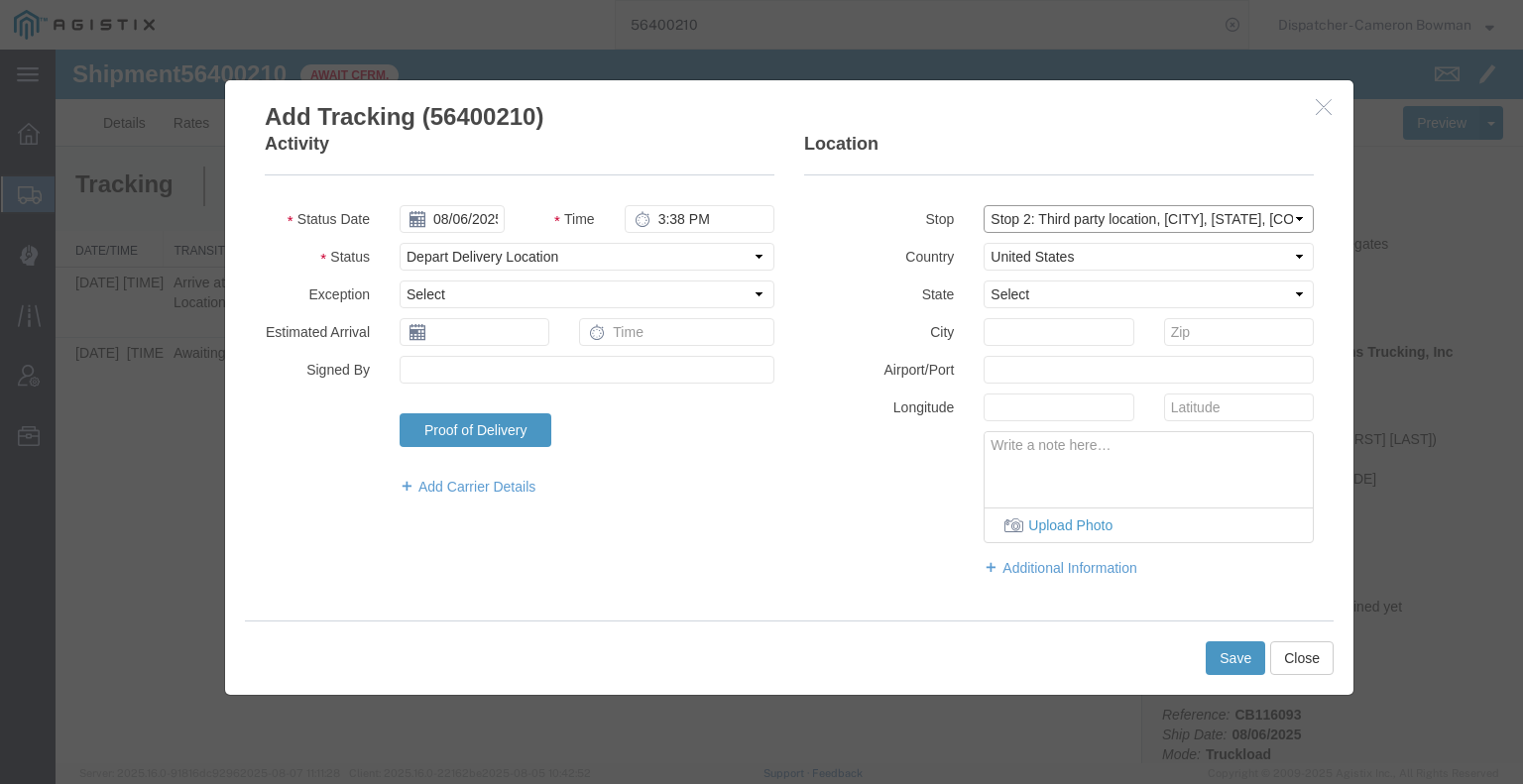 click on "Select From: [NUMBER] [STREET], [CITY], [STATE], [POSTAL_CODE], [COUNTRY] Stop 2: Third party location, [CITY], [COUNTRY] To: The Final Destination is not defined yet, [CITY], [COUNTRY]" at bounding box center [1148, 219] 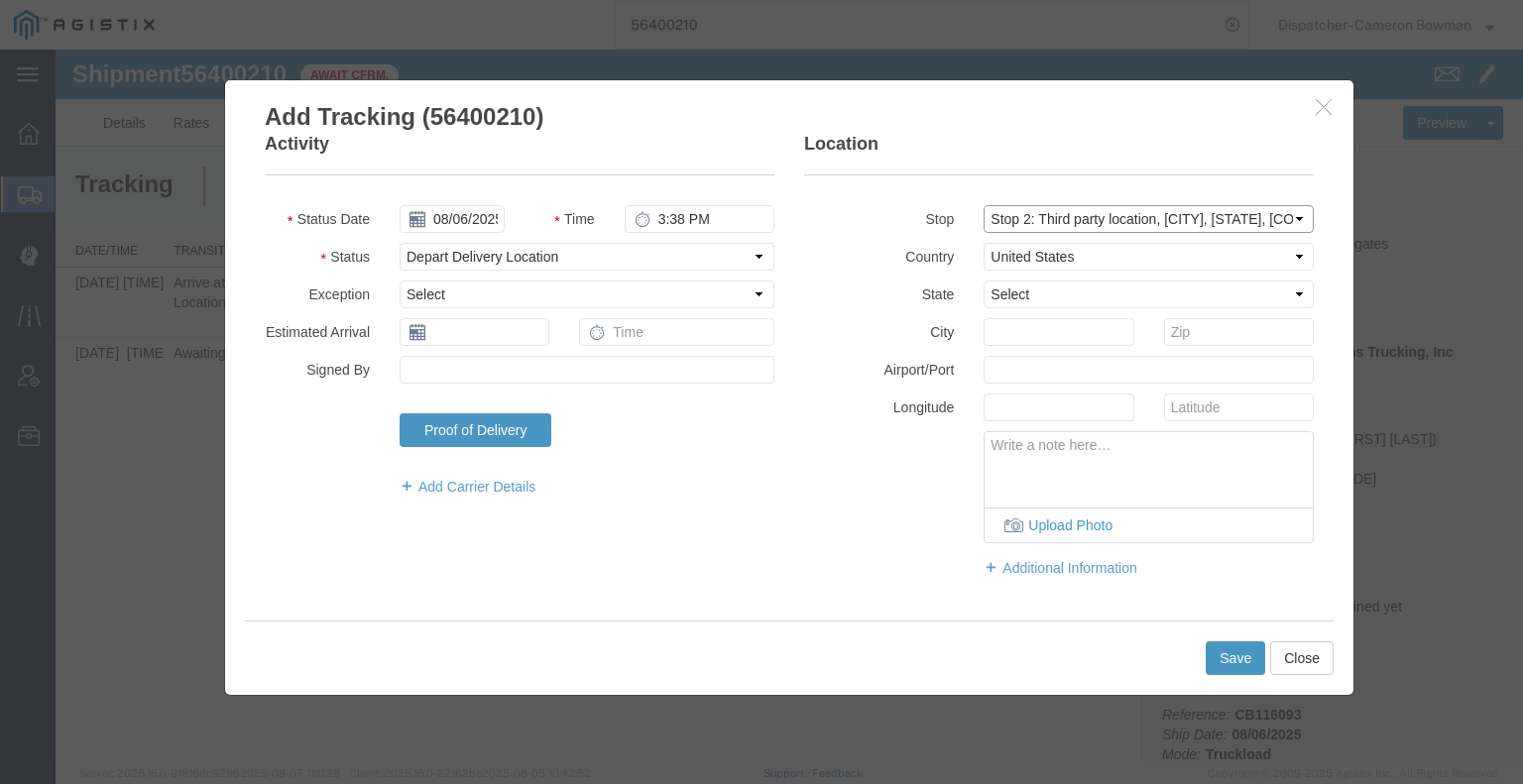 select on "CA" 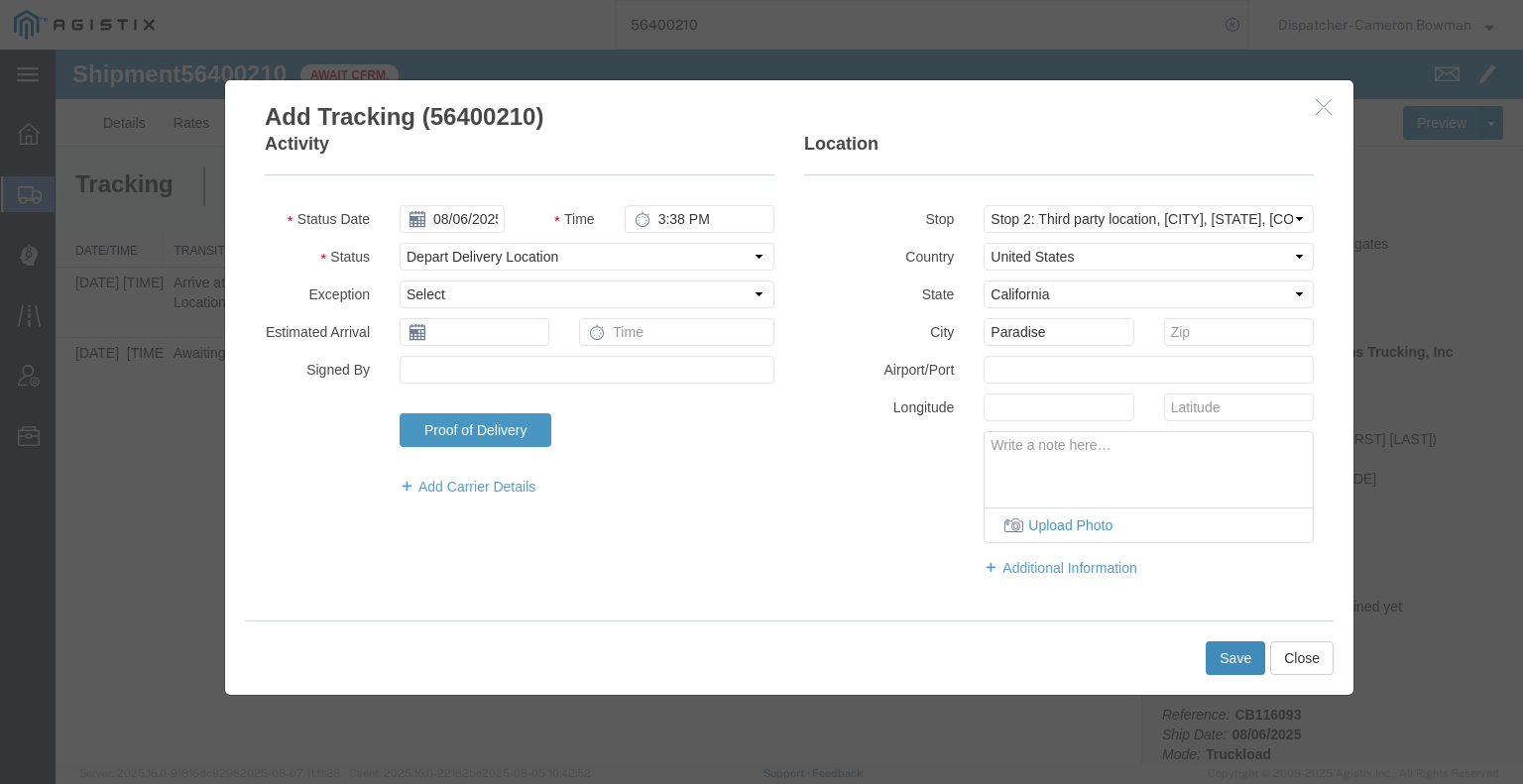 click on "Save" at bounding box center [1235, 658] 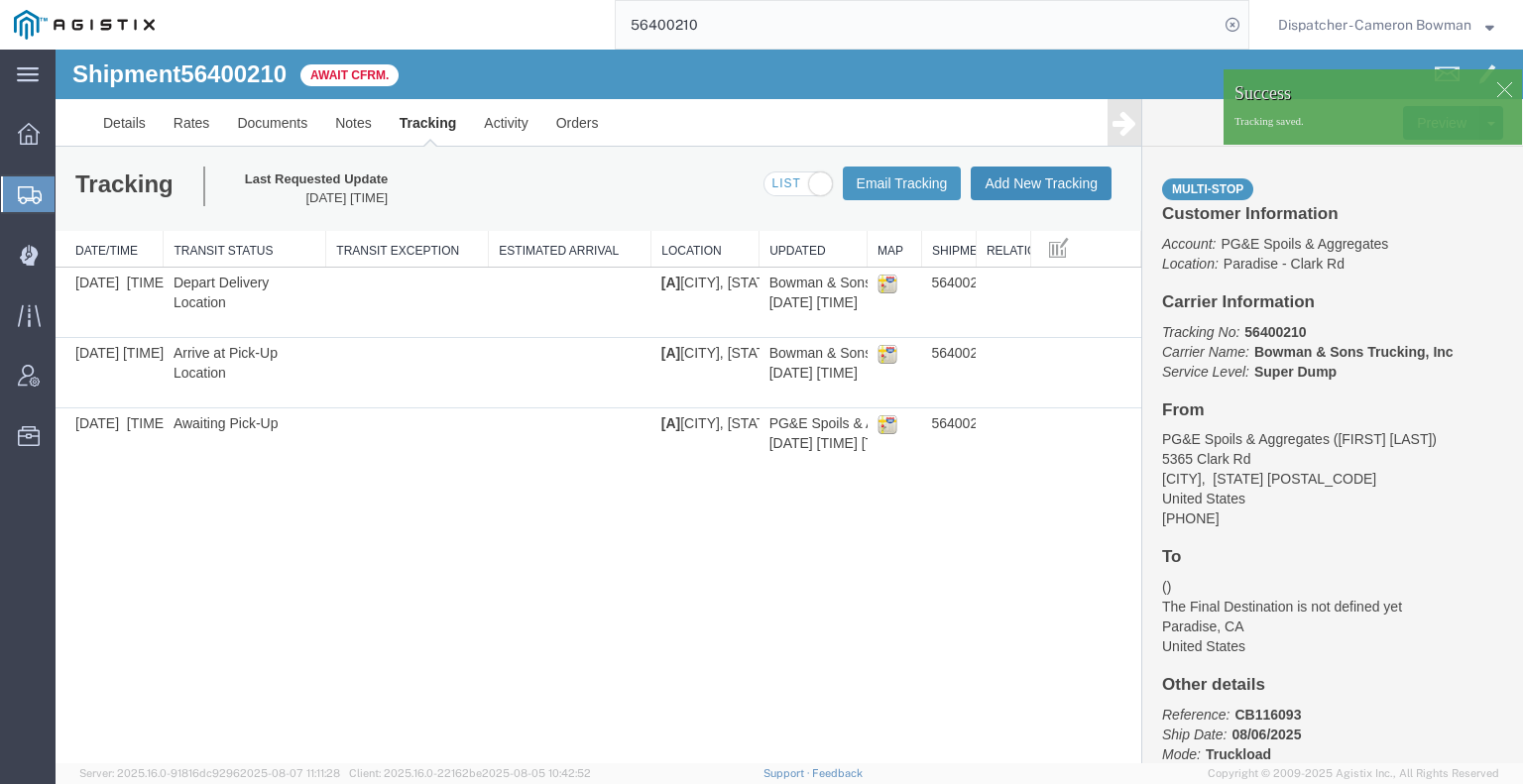 click on "Add New Tracking" at bounding box center [1041, 183] 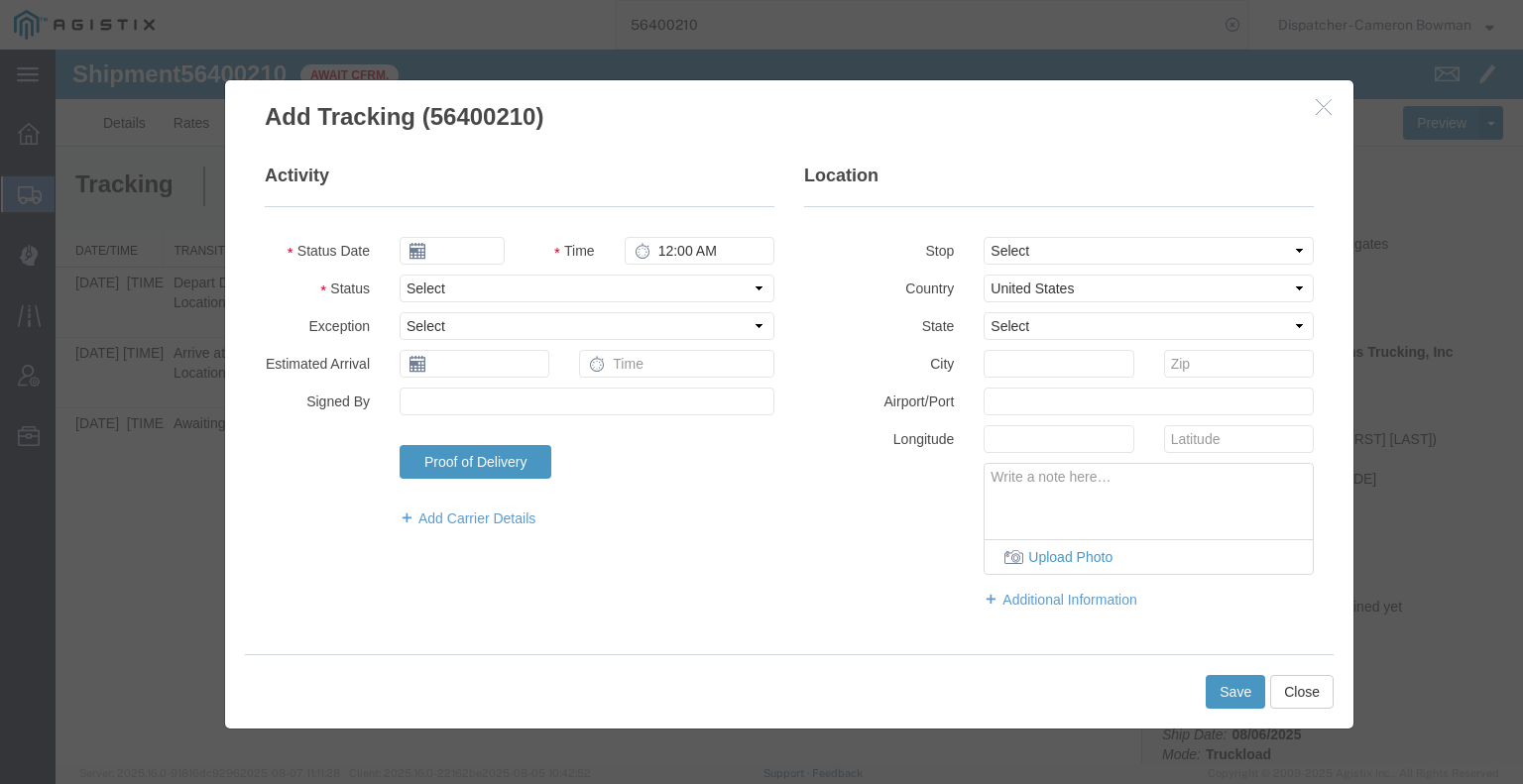 type on "08/08/2025" 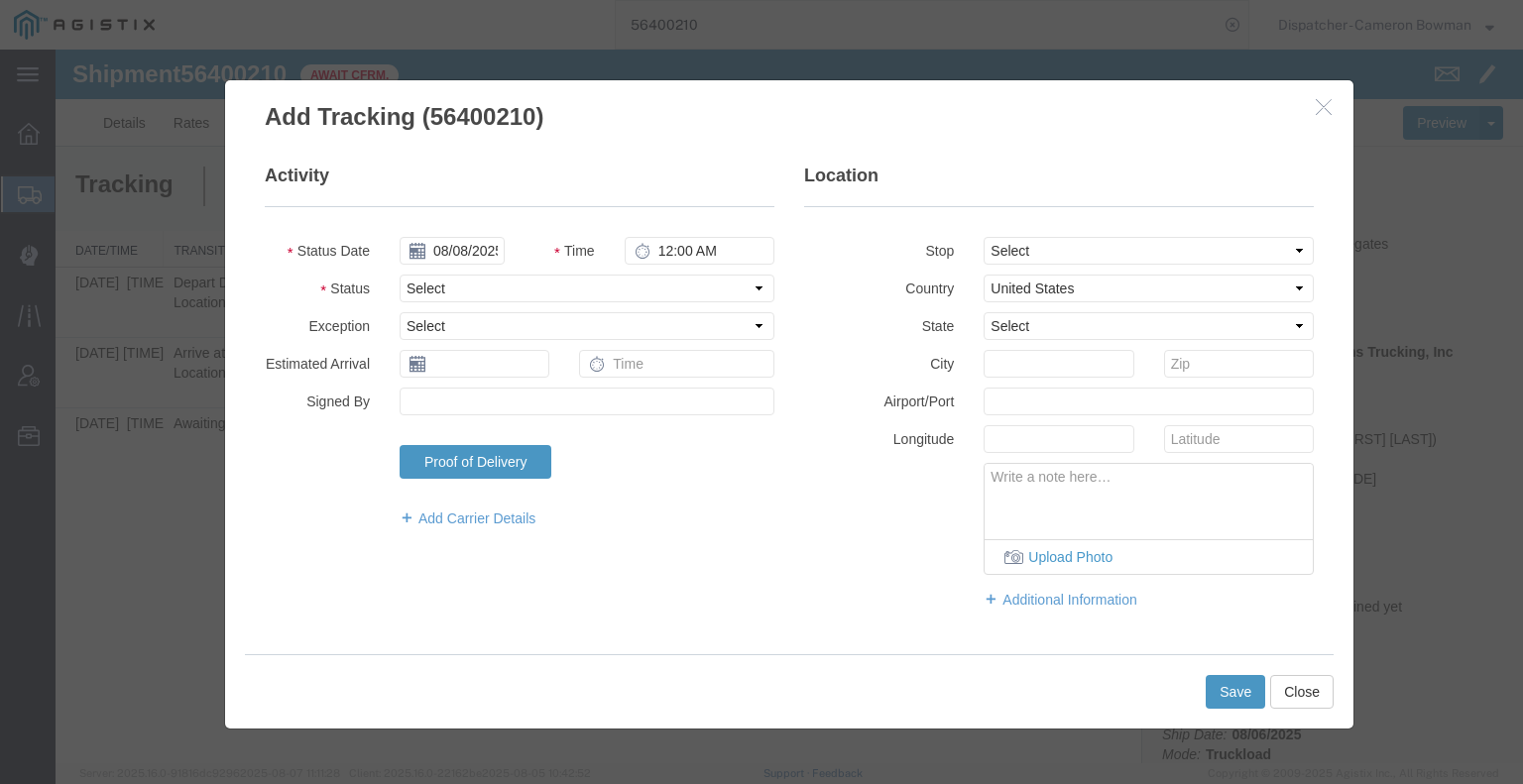 type on "7:00 AM" 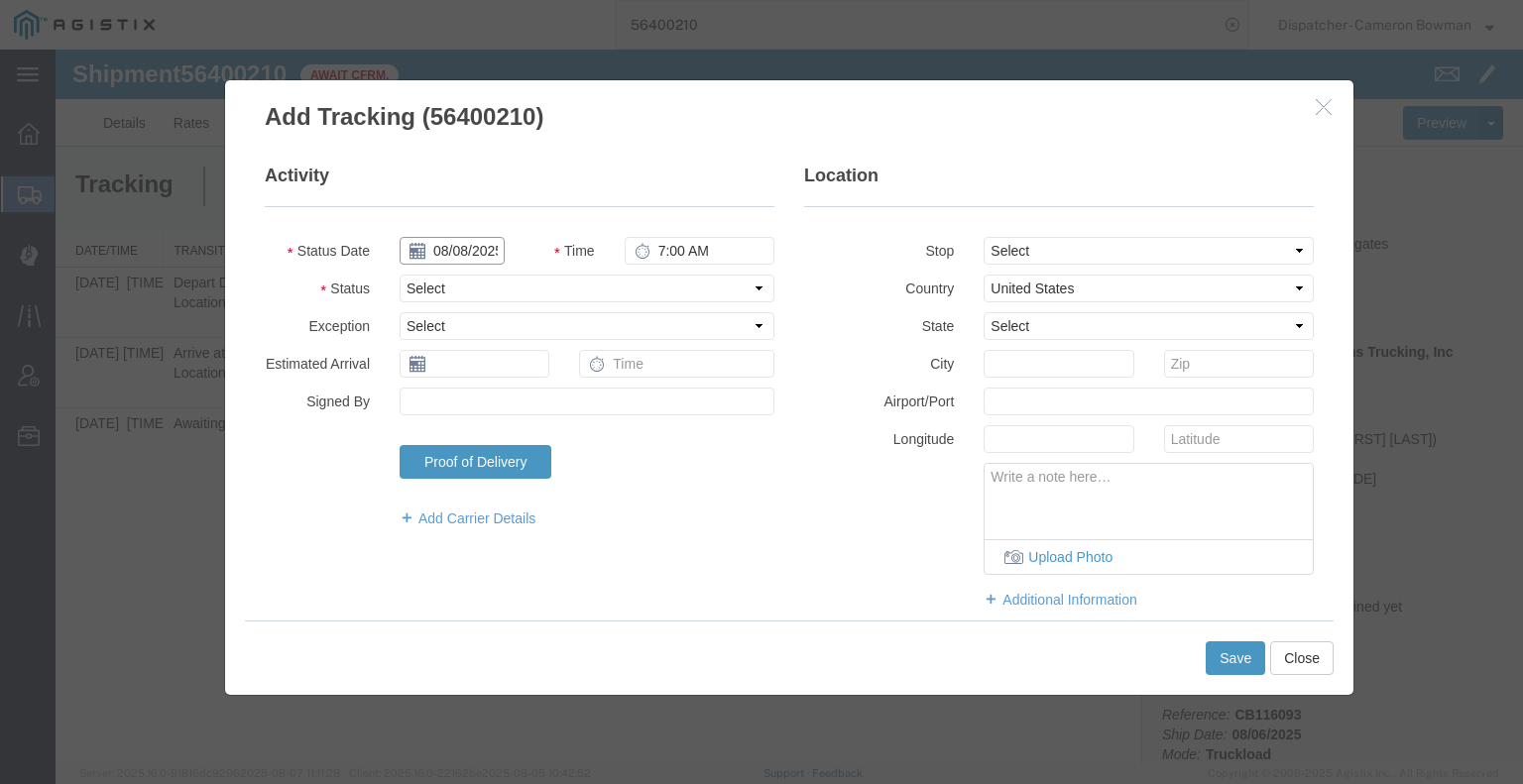 click on "08/08/2025" at bounding box center [452, 251] 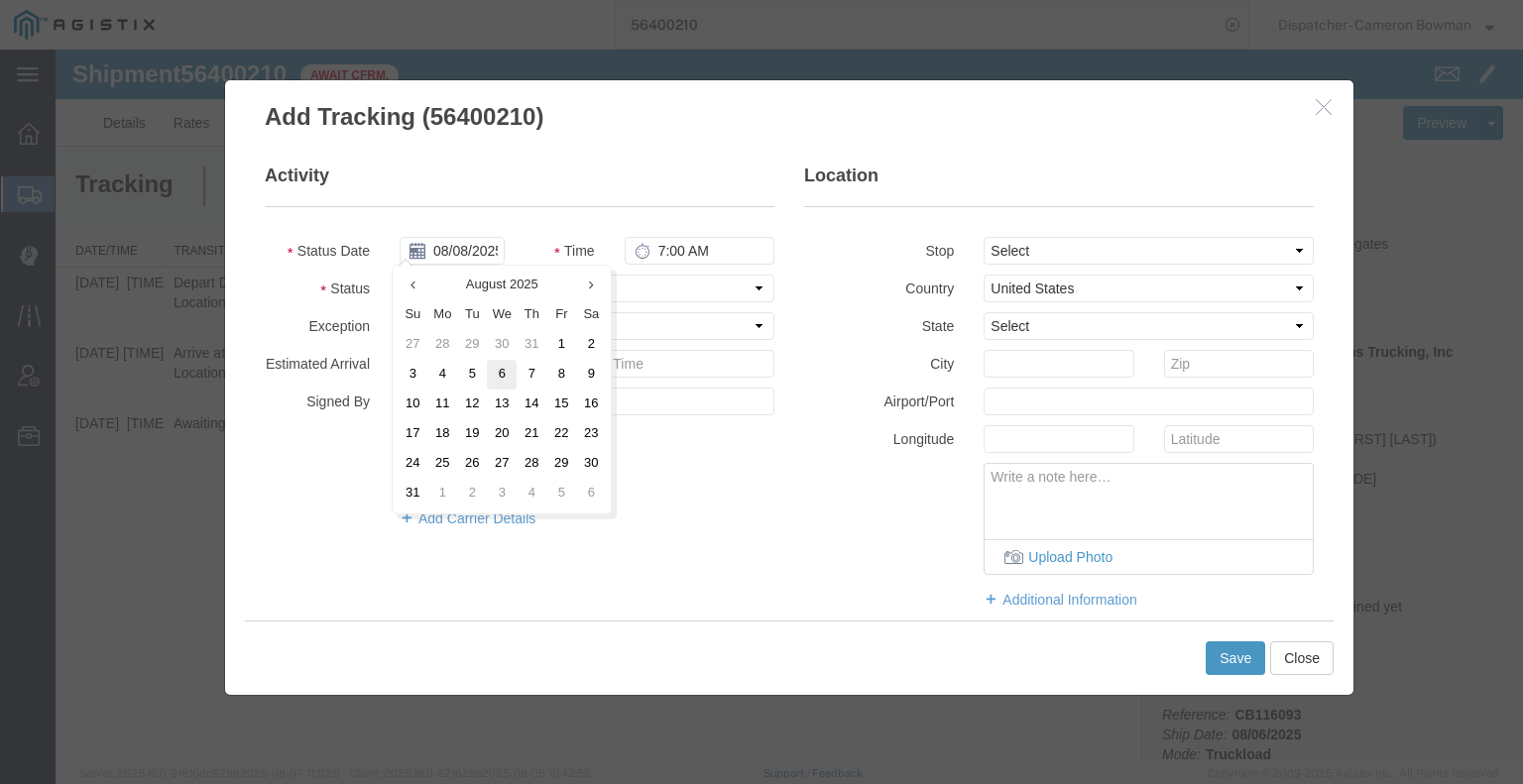 click on "6" at bounding box center [502, 375] 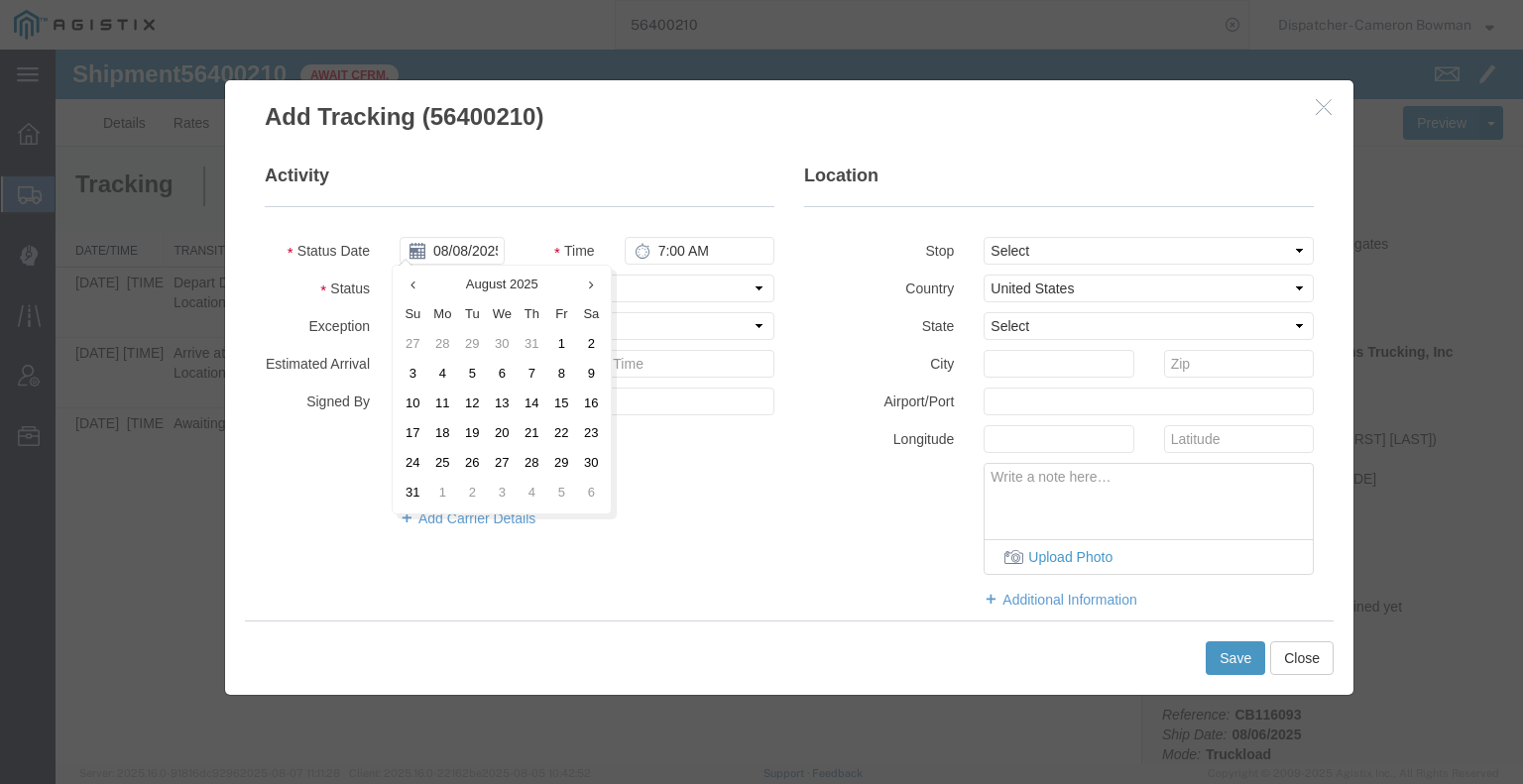 type on "08/06/2025" 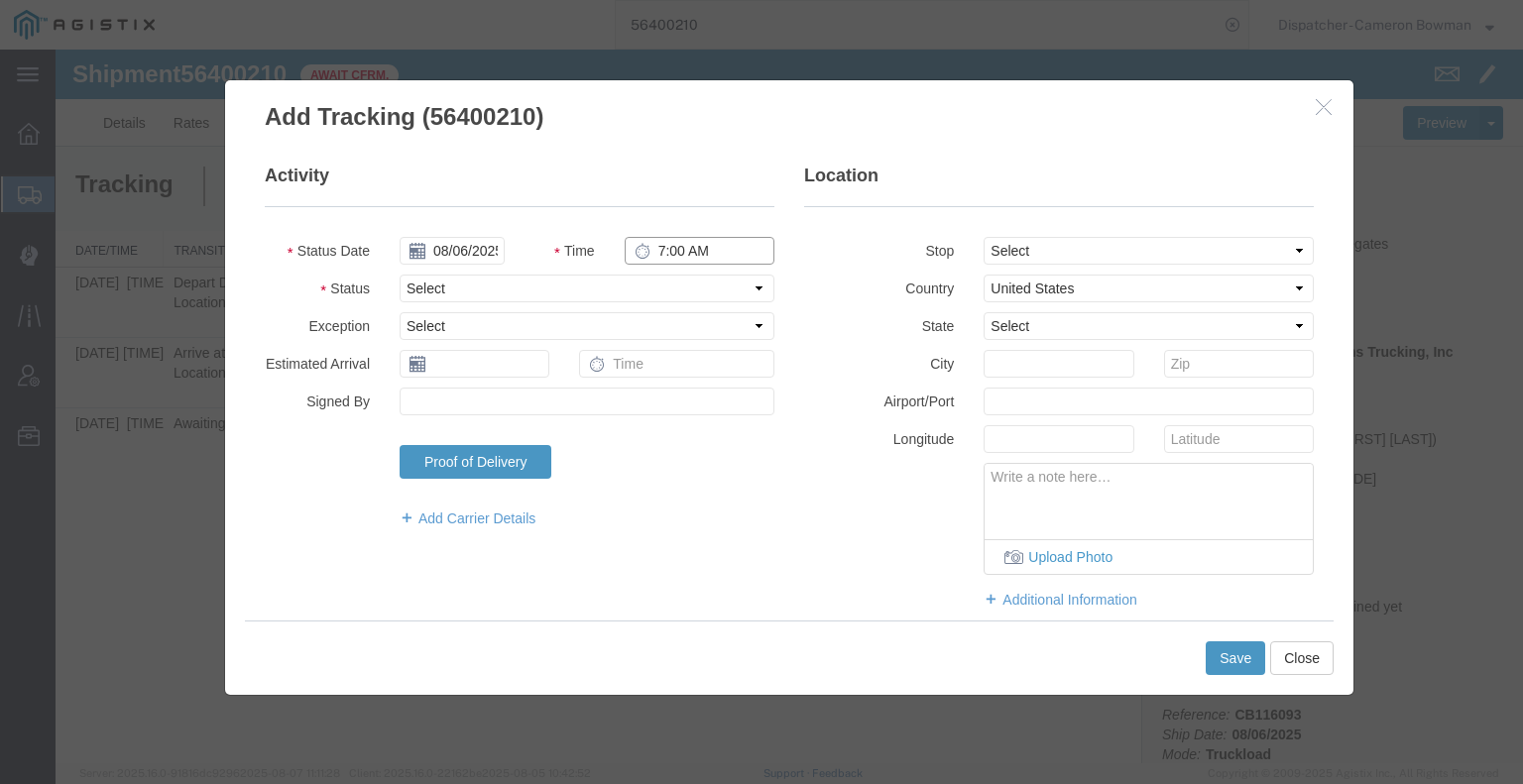 click on "7:00 AM" at bounding box center [699, 251] 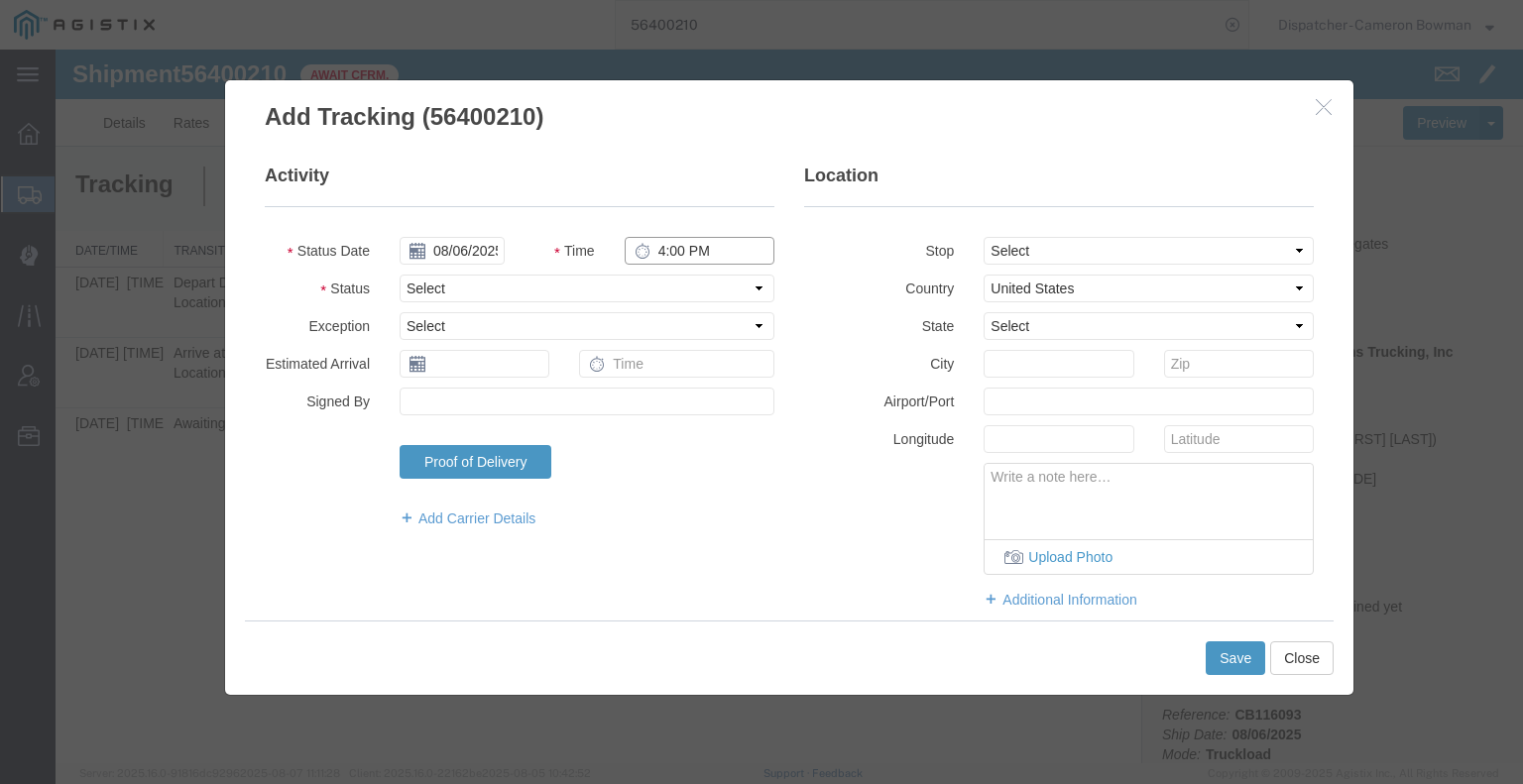type on "4:00 PM" 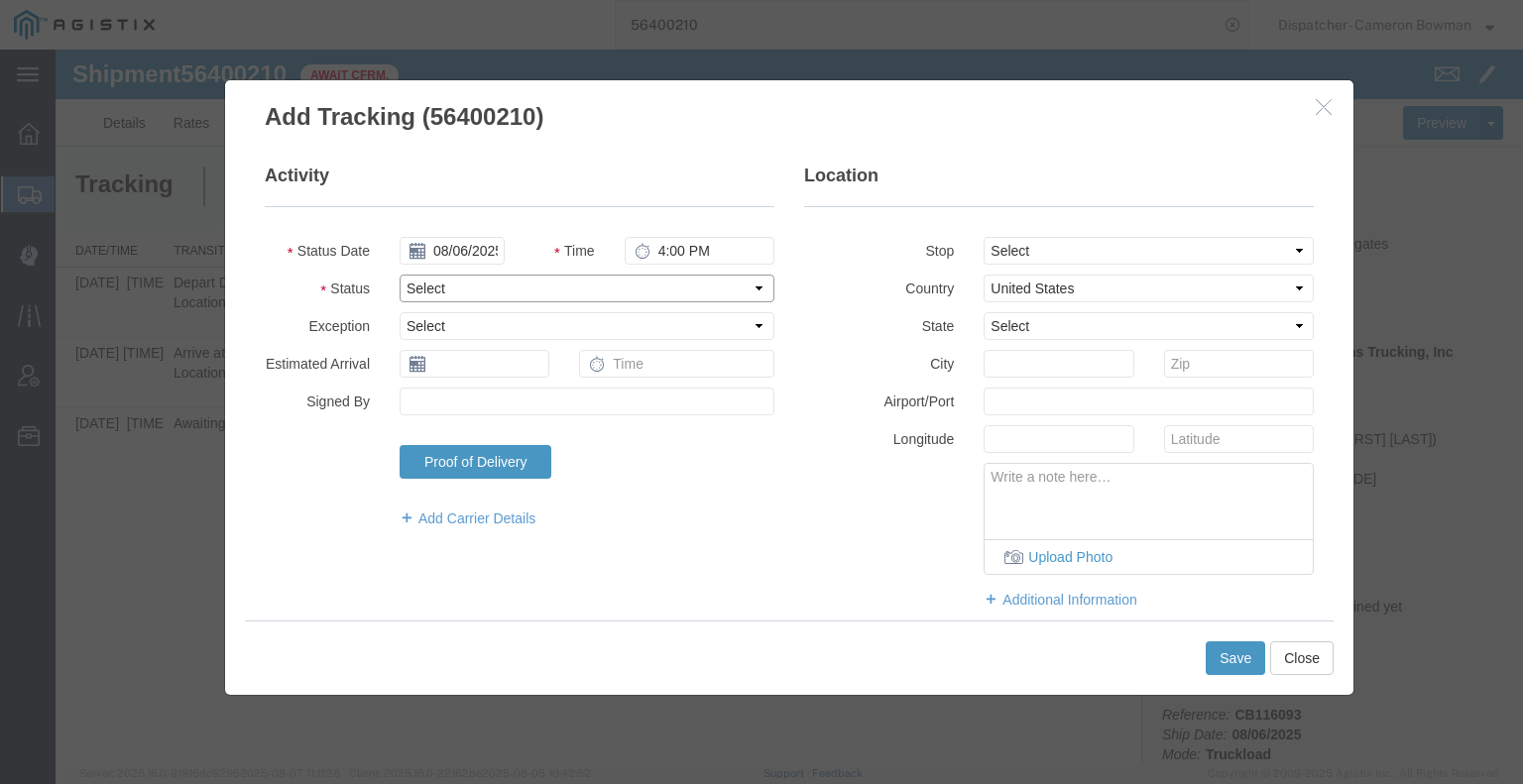 click on "Select Arrival Notice Available Arrival Notice Imported Arrive at Delivery Location Arrive at Pick-Up Location Arrive at Terminal Location Attempted Delivery Attempted Pick-Up Awaiting Customs Clearance Awaiting Pick-Up Break Start Break Stop Cargo Damaged Cargo-Offloaded Cleared Customs Confirmed on Board Customs Delay Customs Hold Customs Released DEA Hold Intact DEA Intensive/Exam Delivered Delivery Appointment Scheduled Delivery Confirmation Delivery Dock Closed Delivery Refused Depart Delivery Location Depart Pick-Up Location Depart Terminal Location Documents Uploaded Entry Docs Received Entry Submitted Estimated date / time for ETA Expired Export Customs Cleared Export Customs Sent FDA Documents Sent FDA Exam FDA Hold FDA Released FDA Review Flight Update Forwarded Fully Released Import Customs Cleared In-Transit In-Transit with Partner ISF filed Loaded Loading Started Mechanical Delay Missed Pick-Up Other Delay Out for Delivery Package Available Partial Delivery Partial Pick-Up Picked Up Proof of del" at bounding box center (587, 288) 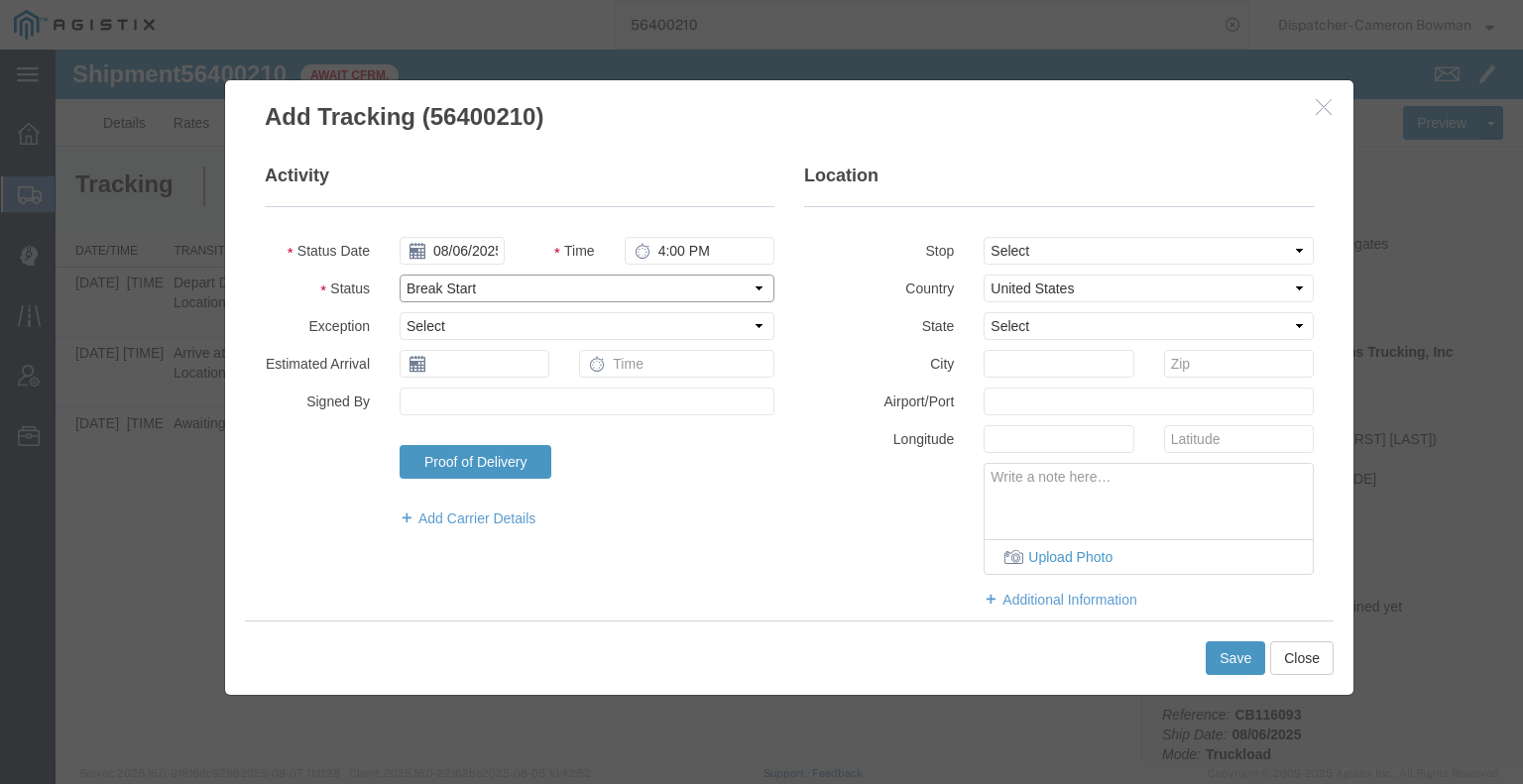 click on "Select Arrival Notice Available Arrival Notice Imported Arrive at Delivery Location Arrive at Pick-Up Location Arrive at Terminal Location Attempted Delivery Attempted Pick-Up Awaiting Customs Clearance Awaiting Pick-Up Break Start Break Stop Cargo Damaged Cargo-Offloaded Cleared Customs Confirmed on Board Customs Delay Customs Hold Customs Released DEA Hold Intact DEA Intensive/Exam Delivered Delivery Appointment Scheduled Delivery Confirmation Delivery Dock Closed Delivery Refused Depart Delivery Location Depart Pick-Up Location Depart Terminal Location Documents Uploaded Entry Docs Received Entry Submitted Estimated date / time for ETA Expired Export Customs Cleared Export Customs Sent FDA Documents Sent FDA Exam FDA Hold FDA Released FDA Review Flight Update Forwarded Fully Released Import Customs Cleared In-Transit In-Transit with Partner ISF filed Loaded Loading Started Mechanical Delay Missed Pick-Up Other Delay Out for Delivery Package Available Partial Delivery Partial Pick-Up Picked Up Proof of del" at bounding box center [587, 288] 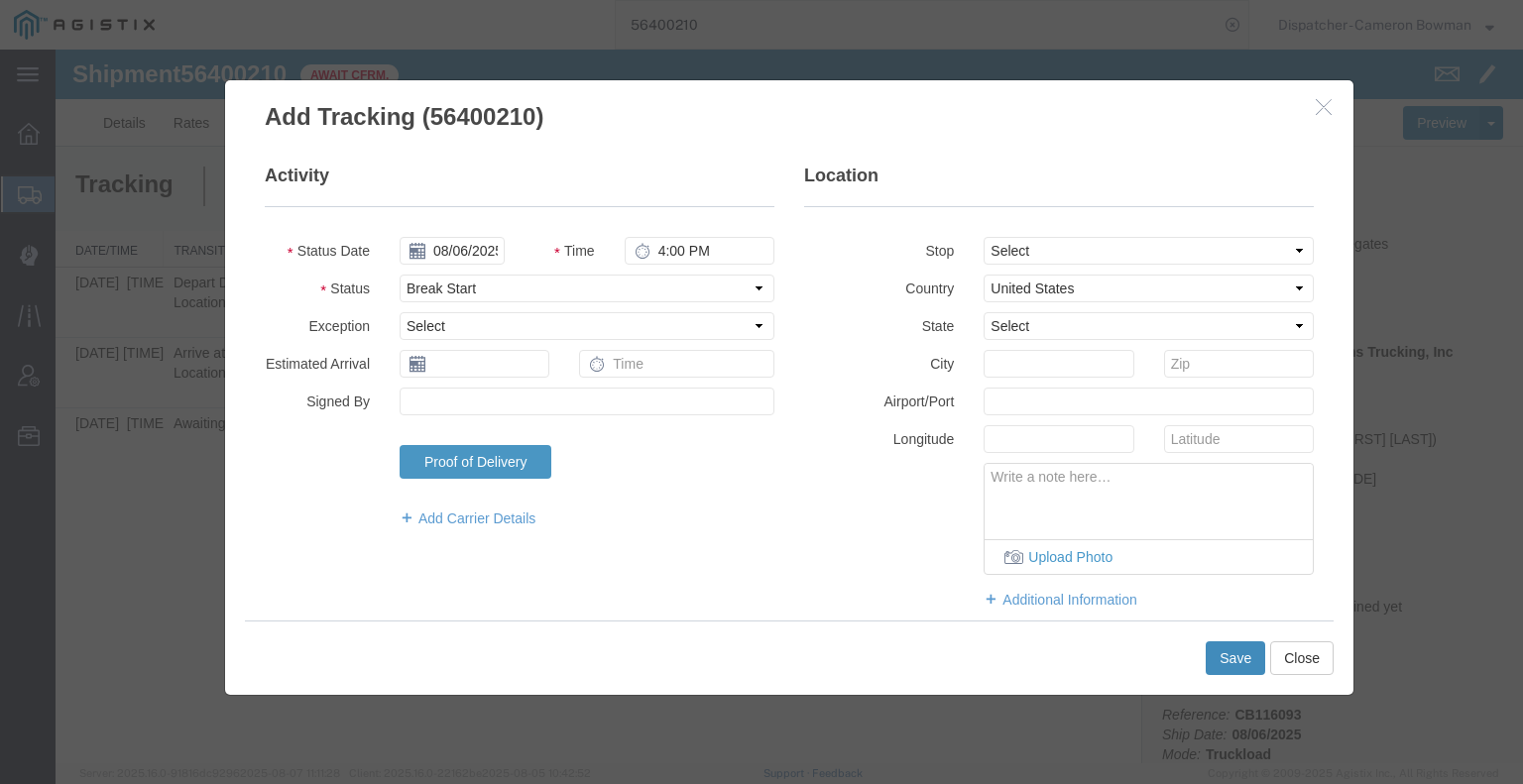 click on "Save" at bounding box center [1235, 658] 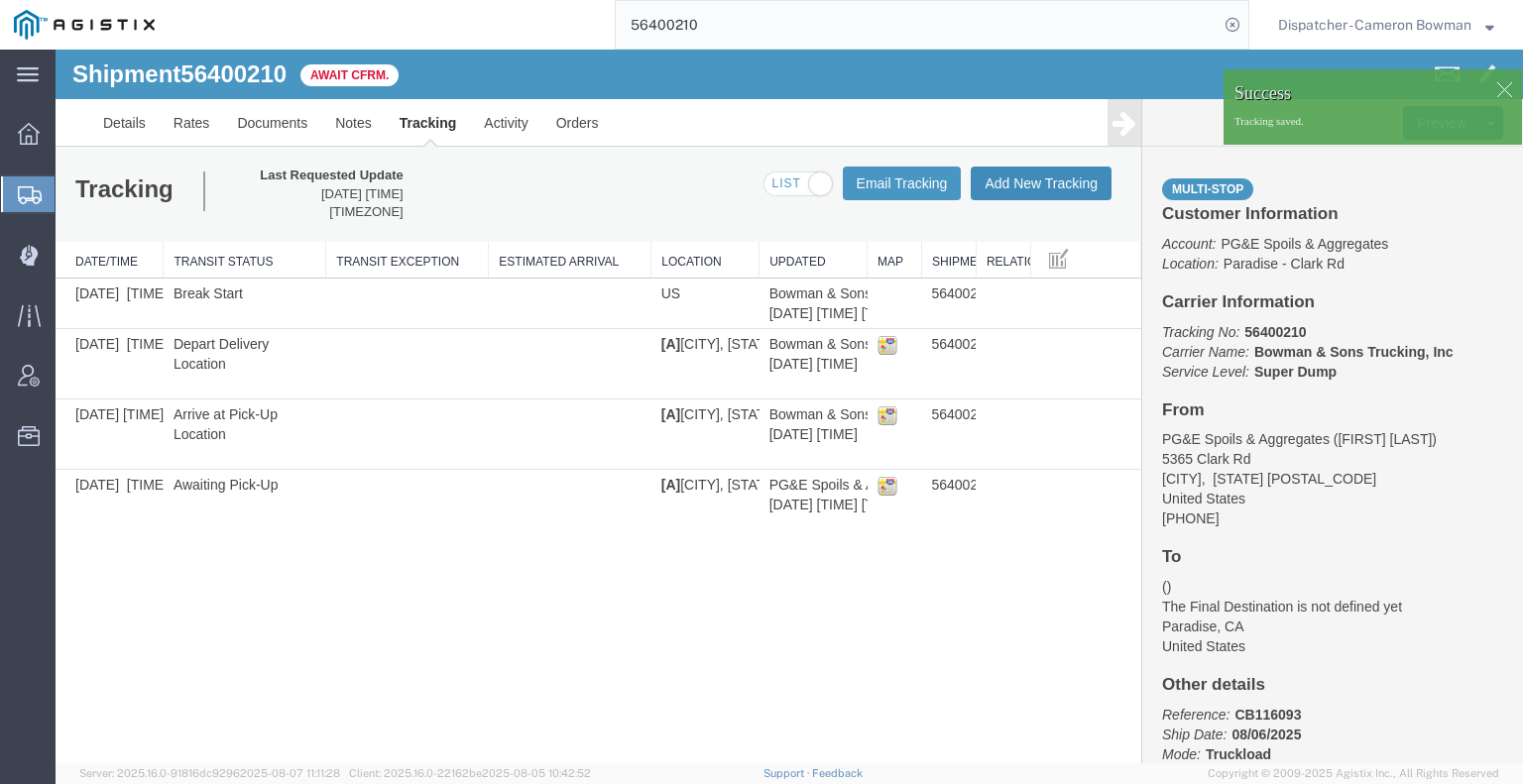 click on "Add New Tracking" at bounding box center [1041, 183] 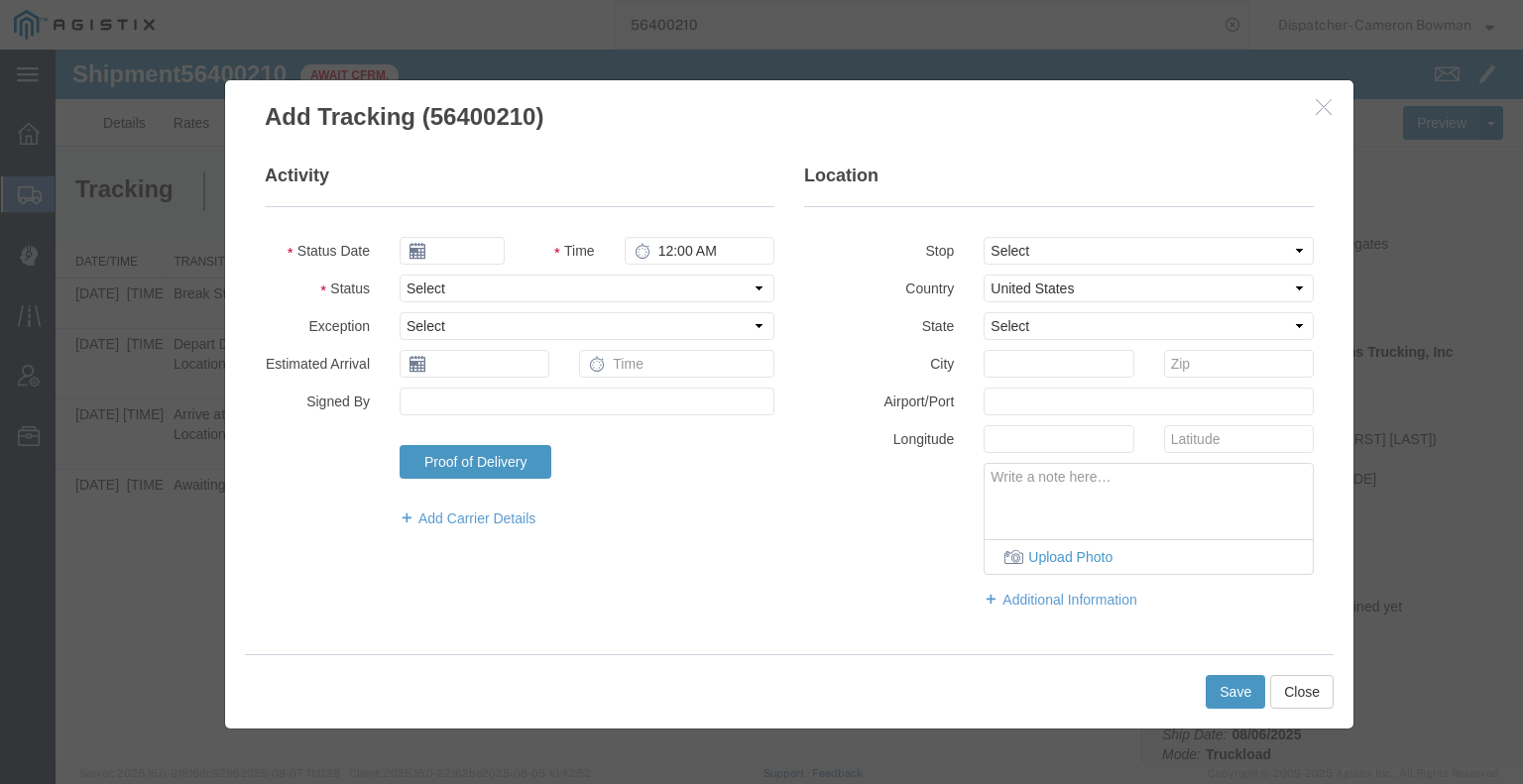 type on "08/08/2025" 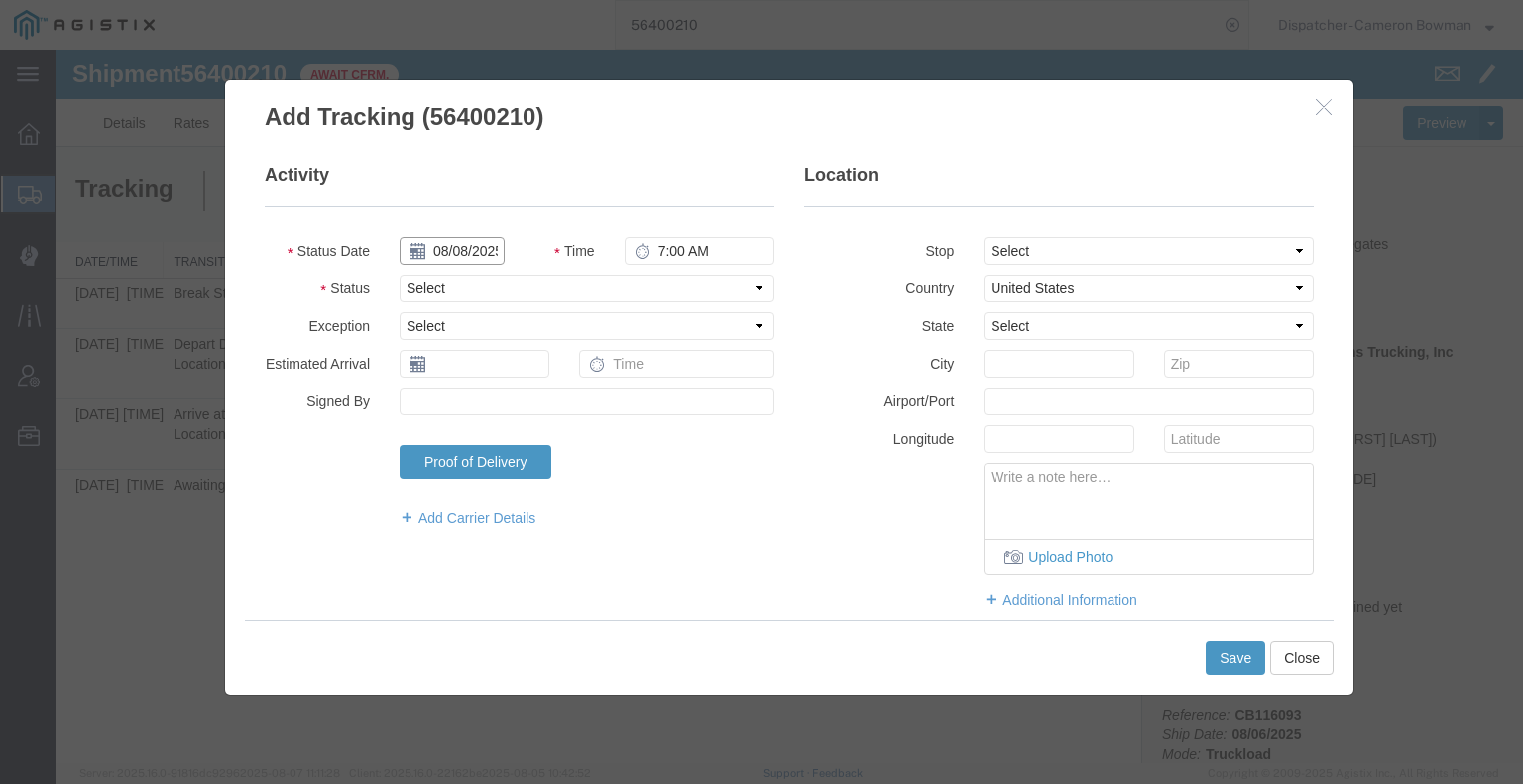 click on "08/08/2025" at bounding box center [452, 251] 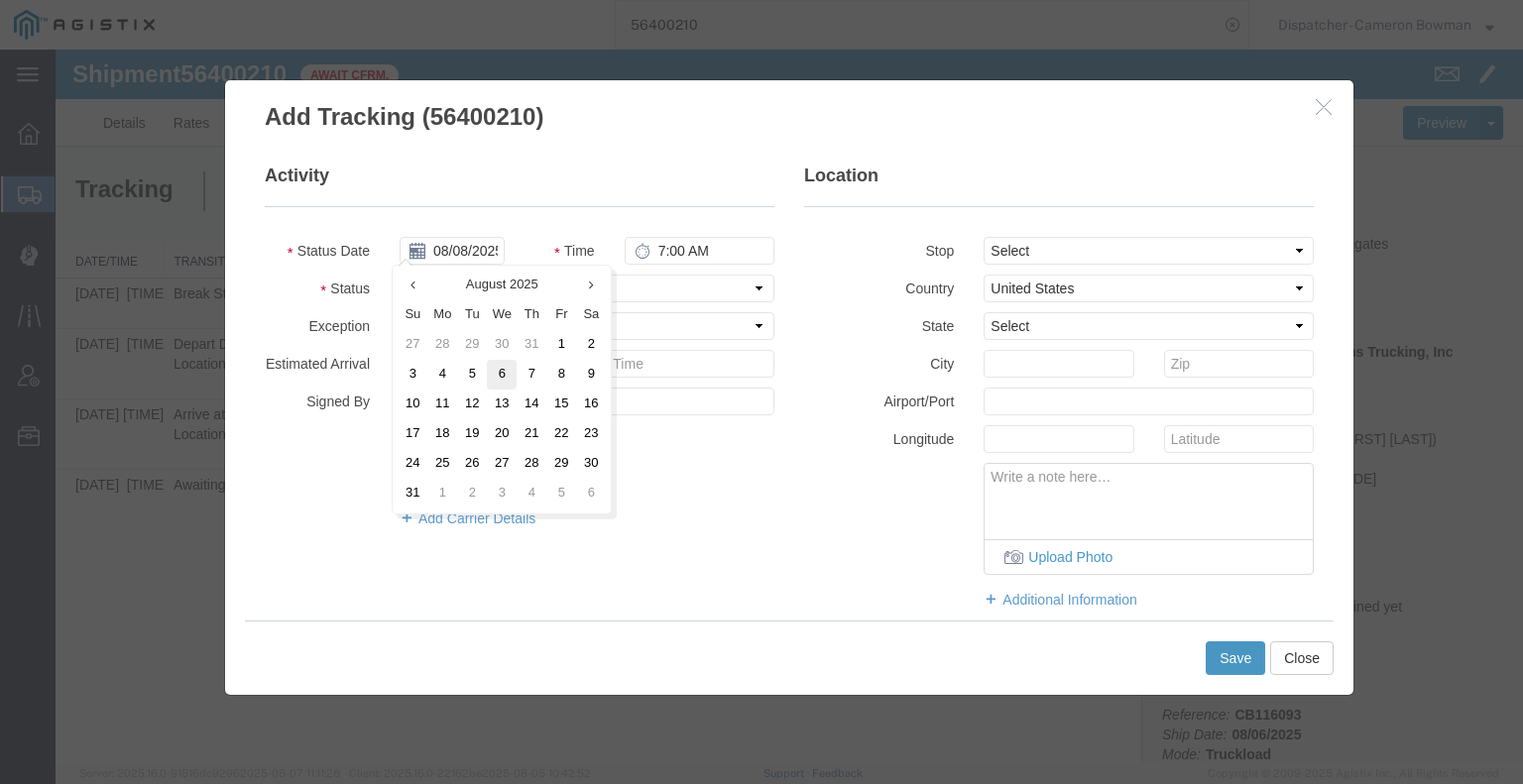 click on "6" at bounding box center (502, 375) 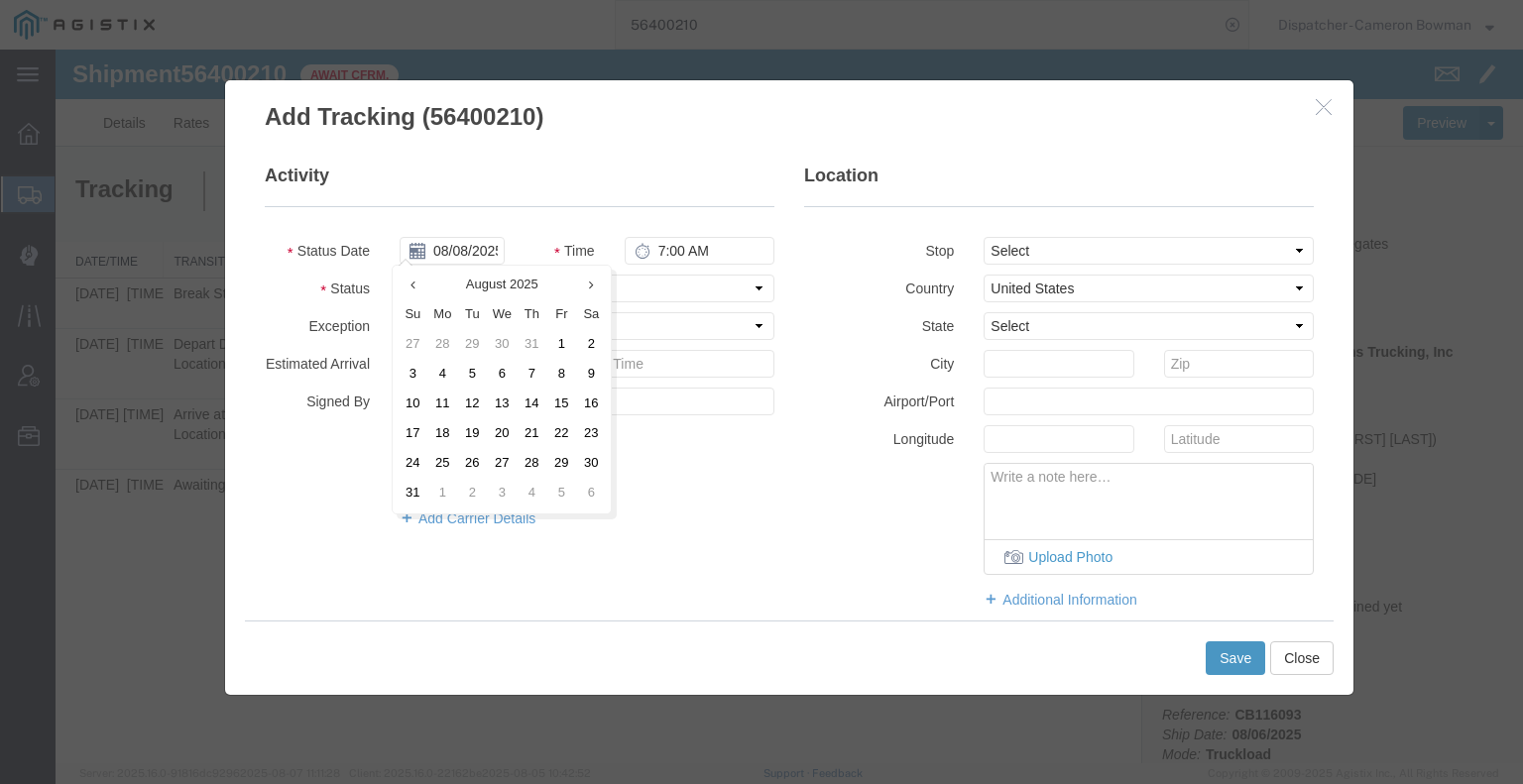type on "08/06/2025" 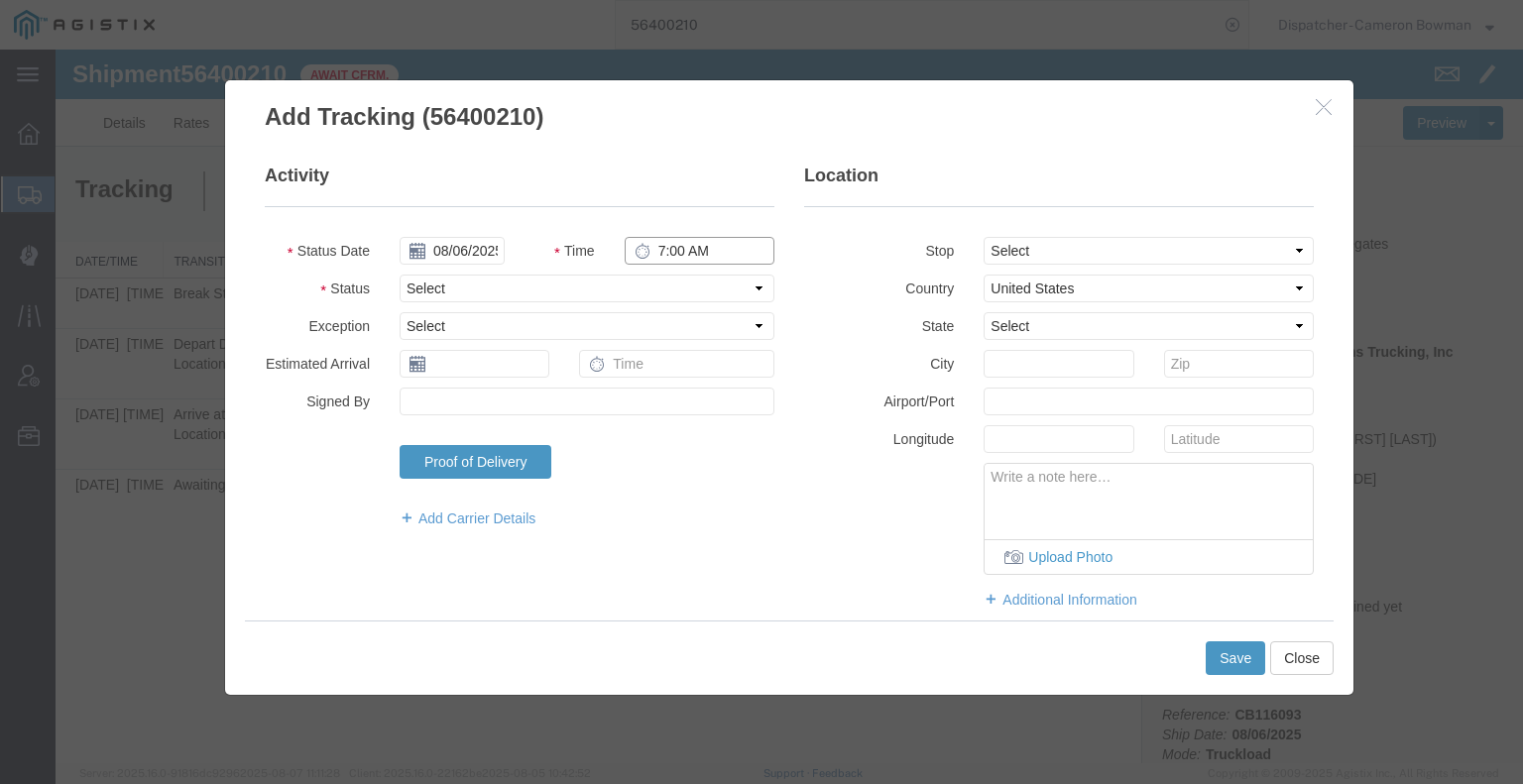 click on "7:00 AM" at bounding box center [699, 251] 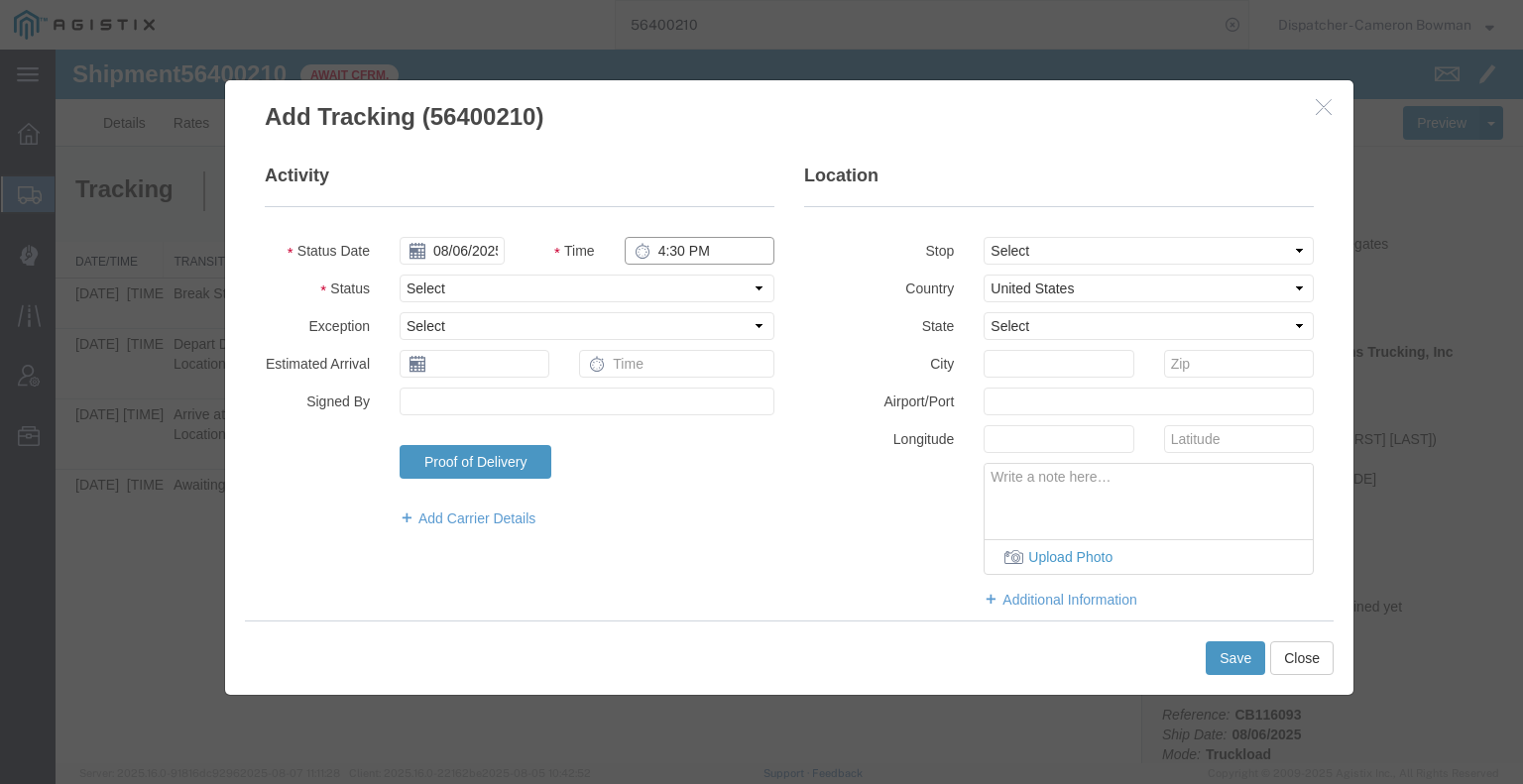 type on "4:30 PM" 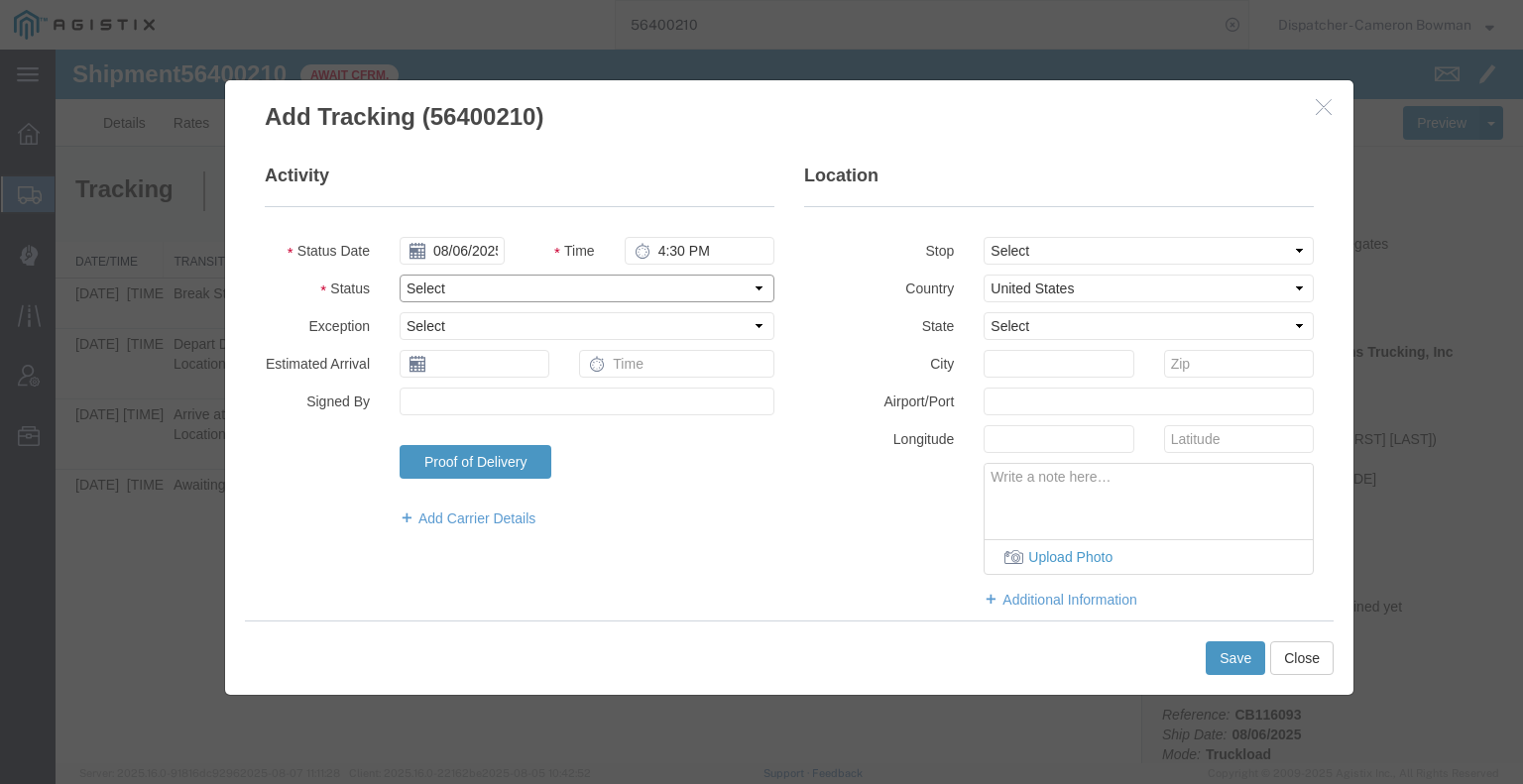 click on "Select Arrival Notice Available Arrival Notice Imported Arrive at Delivery Location Arrive at Pick-Up Location Arrive at Terminal Location Attempted Delivery Attempted Pick-Up Awaiting Customs Clearance Awaiting Pick-Up Break Start Break Stop Cargo Damaged Cargo-Offloaded Cleared Customs Confirmed on Board Customs Delay Customs Hold Customs Released DEA Hold Intact DEA Intensive/Exam Delivered Delivery Appointment Scheduled Delivery Confirmation Delivery Dock Closed Delivery Refused Depart Delivery Location Depart Pick-Up Location Depart Terminal Location Documents Uploaded Entry Docs Received Entry Submitted Estimated date / time for ETA Expired Export Customs Cleared Export Customs Sent FDA Documents Sent FDA Exam FDA Hold FDA Released FDA Review Flight Update Forwarded Fully Released Import Customs Cleared In-Transit In-Transit with Partner ISF filed Loaded Loading Started Mechanical Delay Missed Pick-Up Other Delay Out for Delivery Package Available Partial Delivery Partial Pick-Up Picked Up Proof of del" at bounding box center (587, 288) 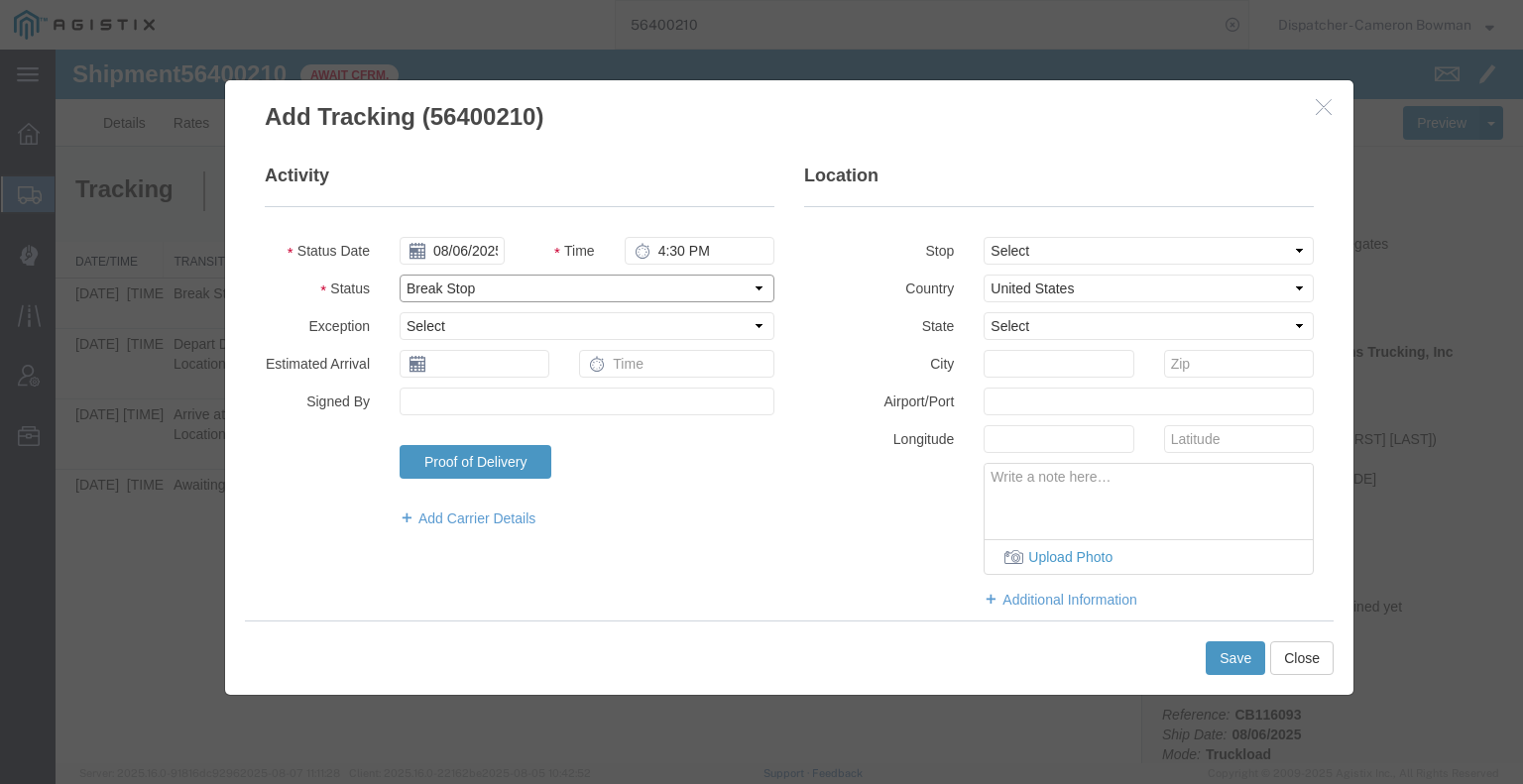 click on "Select Arrival Notice Available Arrival Notice Imported Arrive at Delivery Location Arrive at Pick-Up Location Arrive at Terminal Location Attempted Delivery Attempted Pick-Up Awaiting Customs Clearance Awaiting Pick-Up Break Start Break Stop Cargo Damaged Cargo-Offloaded Cleared Customs Confirmed on Board Customs Delay Customs Hold Customs Released DEA Hold Intact DEA Intensive/Exam Delivered Delivery Appointment Scheduled Delivery Confirmation Delivery Dock Closed Delivery Refused Depart Delivery Location Depart Pick-Up Location Depart Terminal Location Documents Uploaded Entry Docs Received Entry Submitted Estimated date / time for ETA Expired Export Customs Cleared Export Customs Sent FDA Documents Sent FDA Exam FDA Hold FDA Released FDA Review Flight Update Forwarded Fully Released Import Customs Cleared In-Transit In-Transit with Partner ISF filed Loaded Loading Started Mechanical Delay Missed Pick-Up Other Delay Out for Delivery Package Available Partial Delivery Partial Pick-Up Picked Up Proof of del" at bounding box center [587, 288] 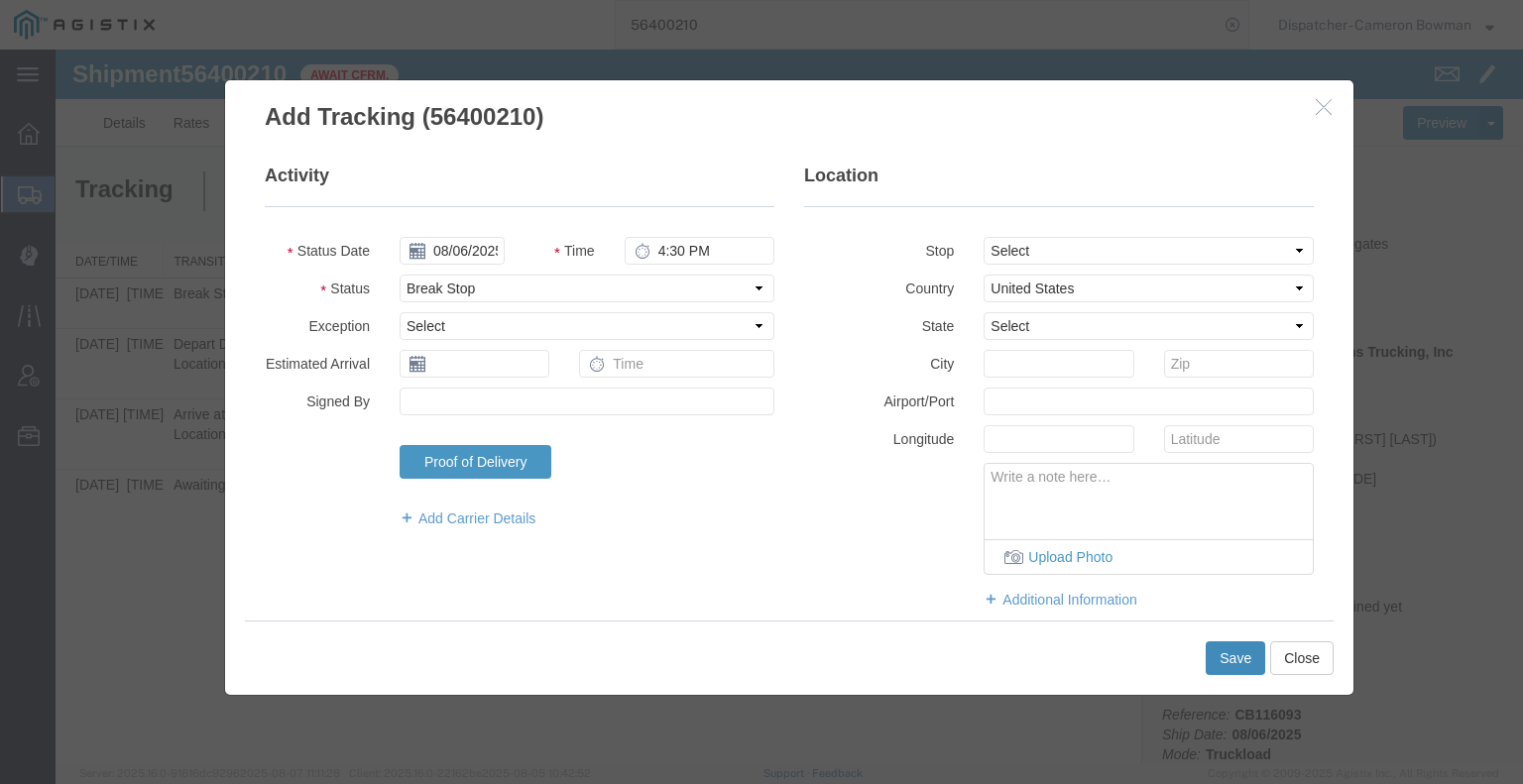 click on "Save" at bounding box center (1235, 658) 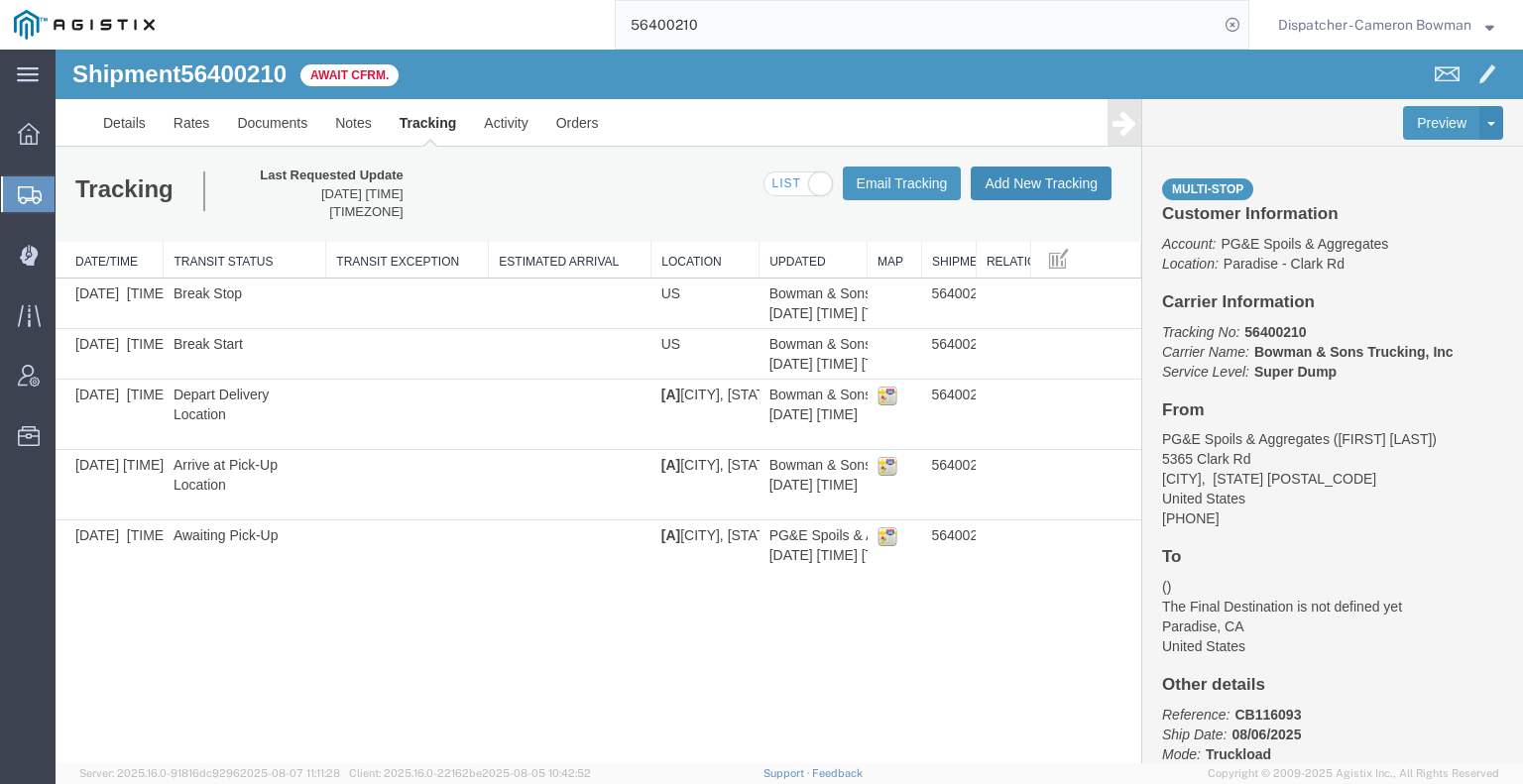 click on "Add New Tracking" at bounding box center (1041, 183) 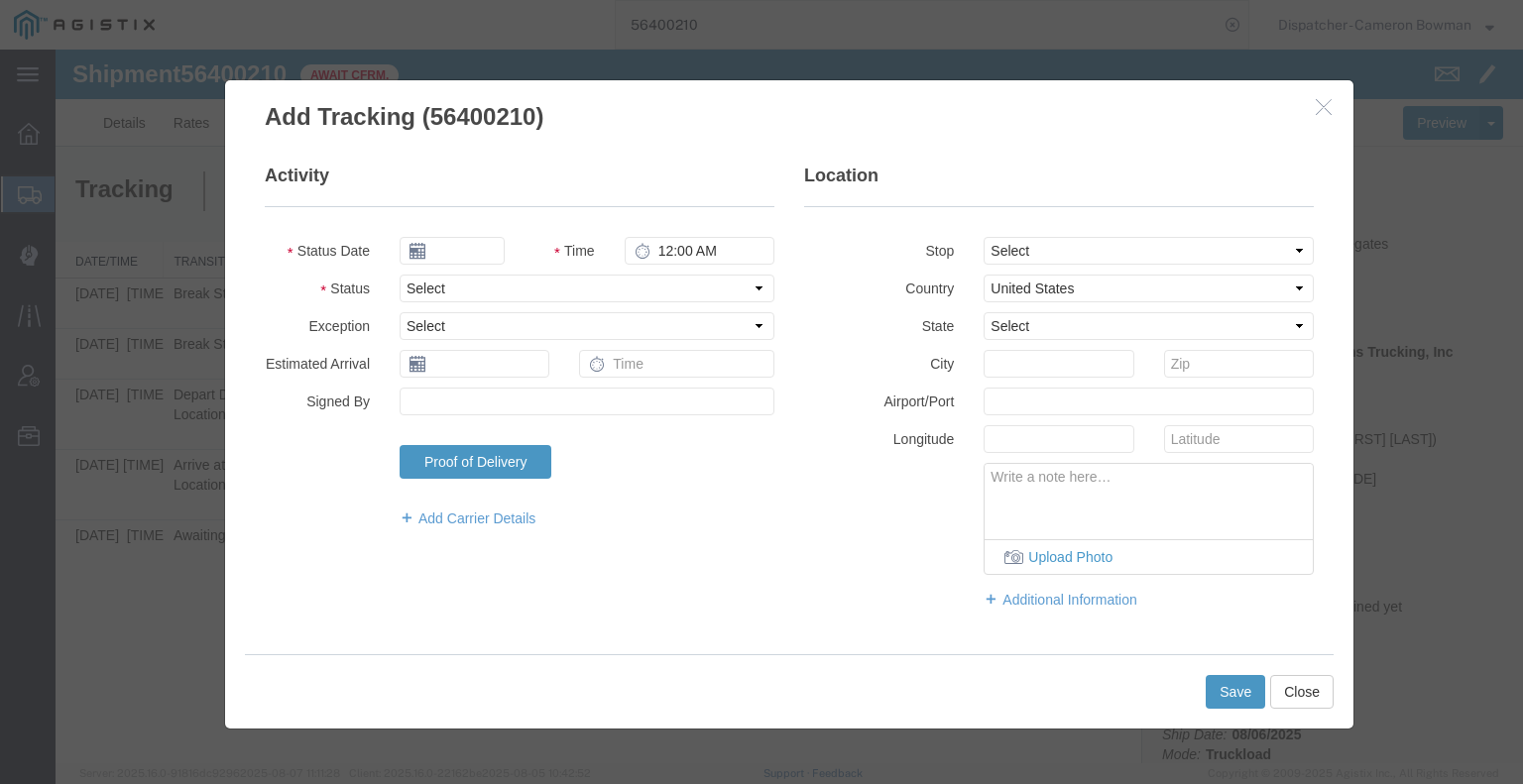 type on "08/08/2025" 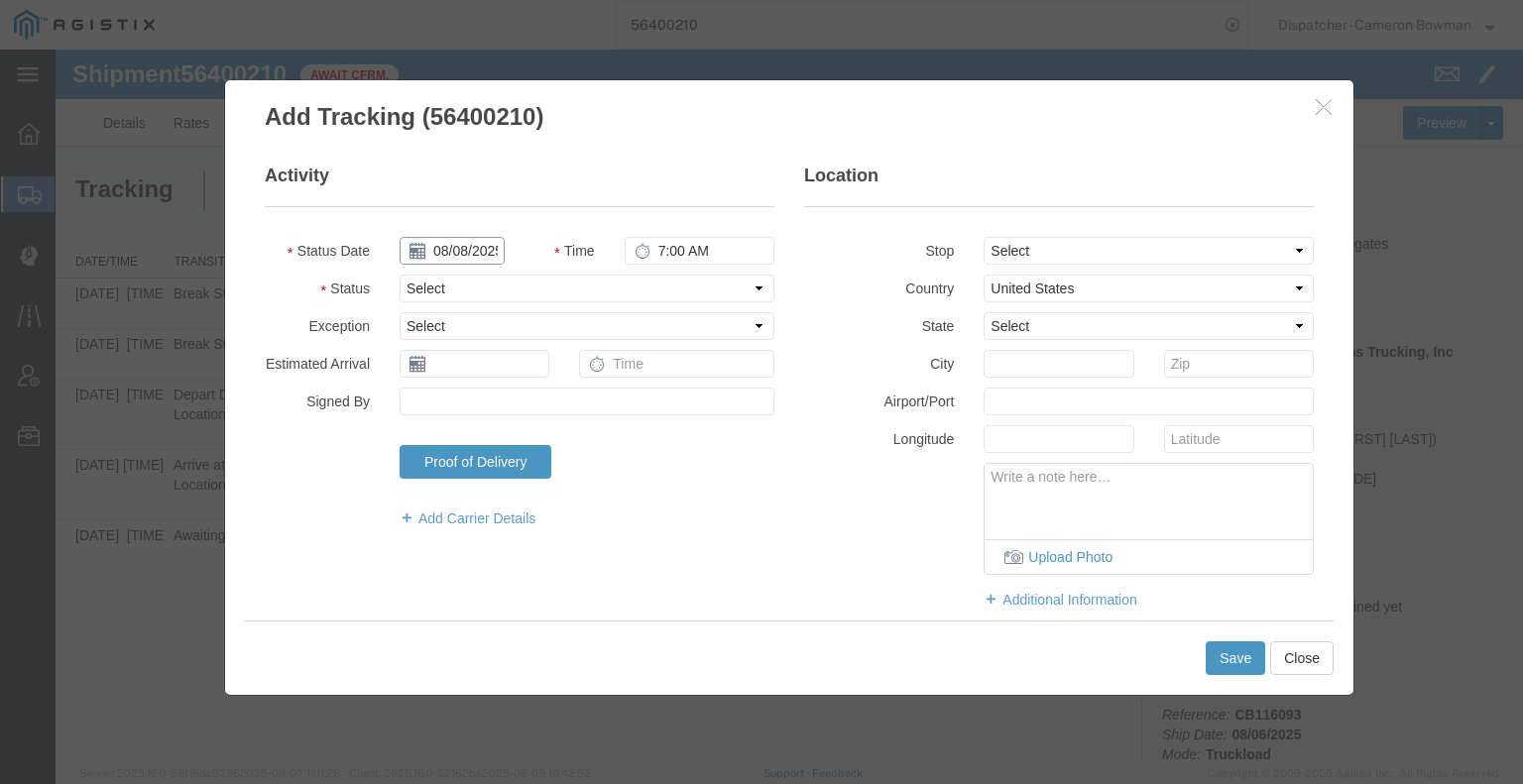 click on "08/08/2025" at bounding box center (452, 251) 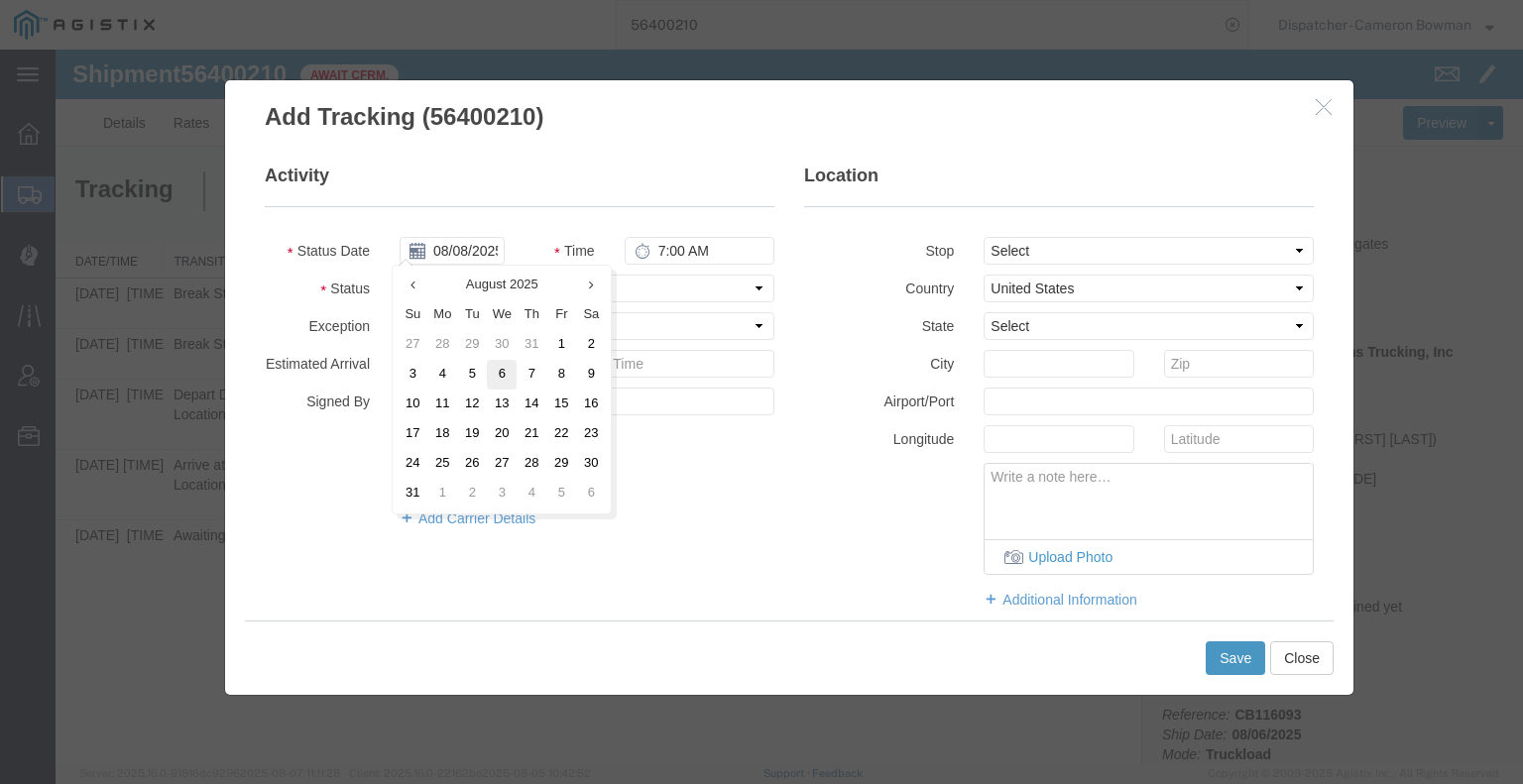 click on "6" at bounding box center (502, 375) 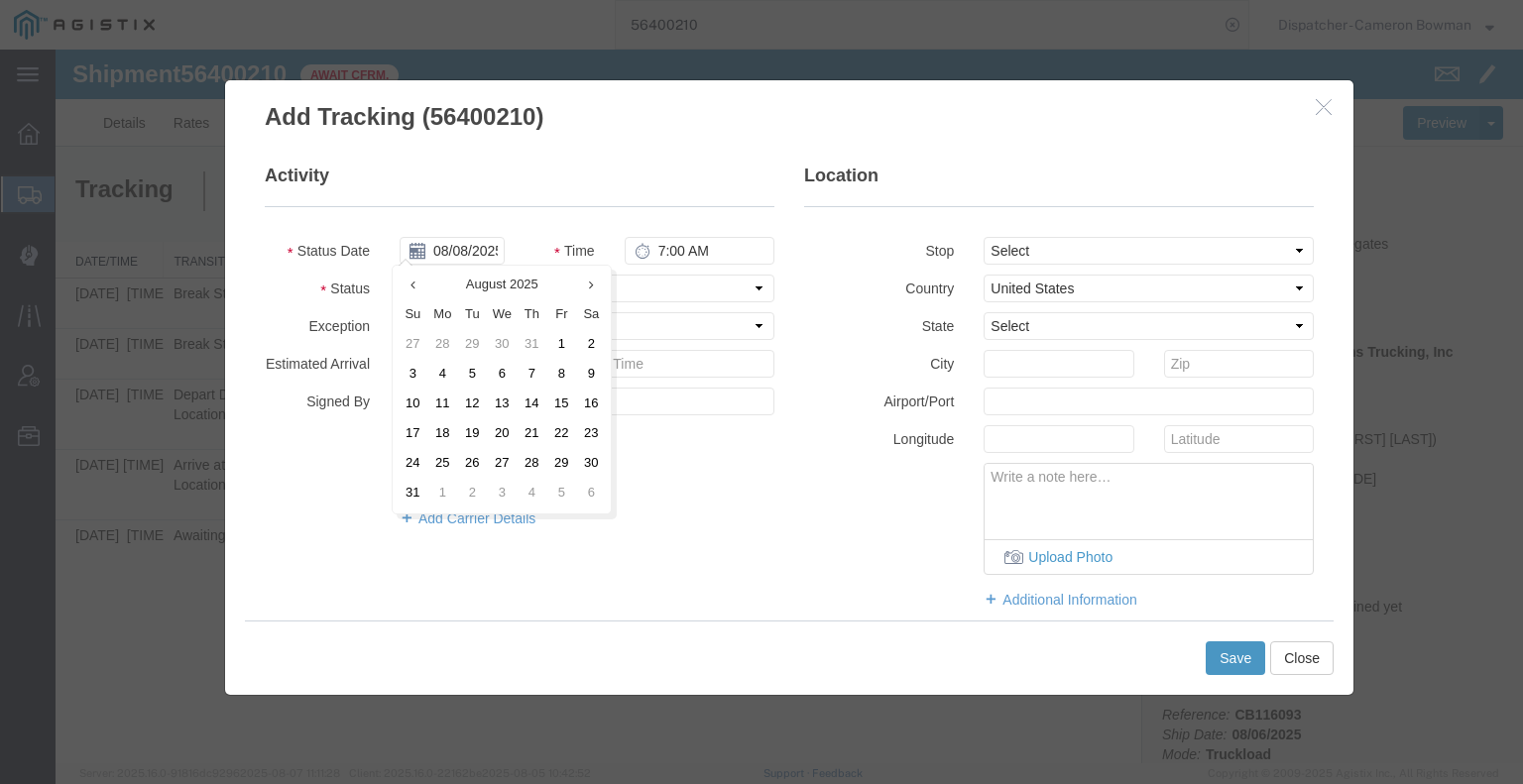 type on "08/06/2025" 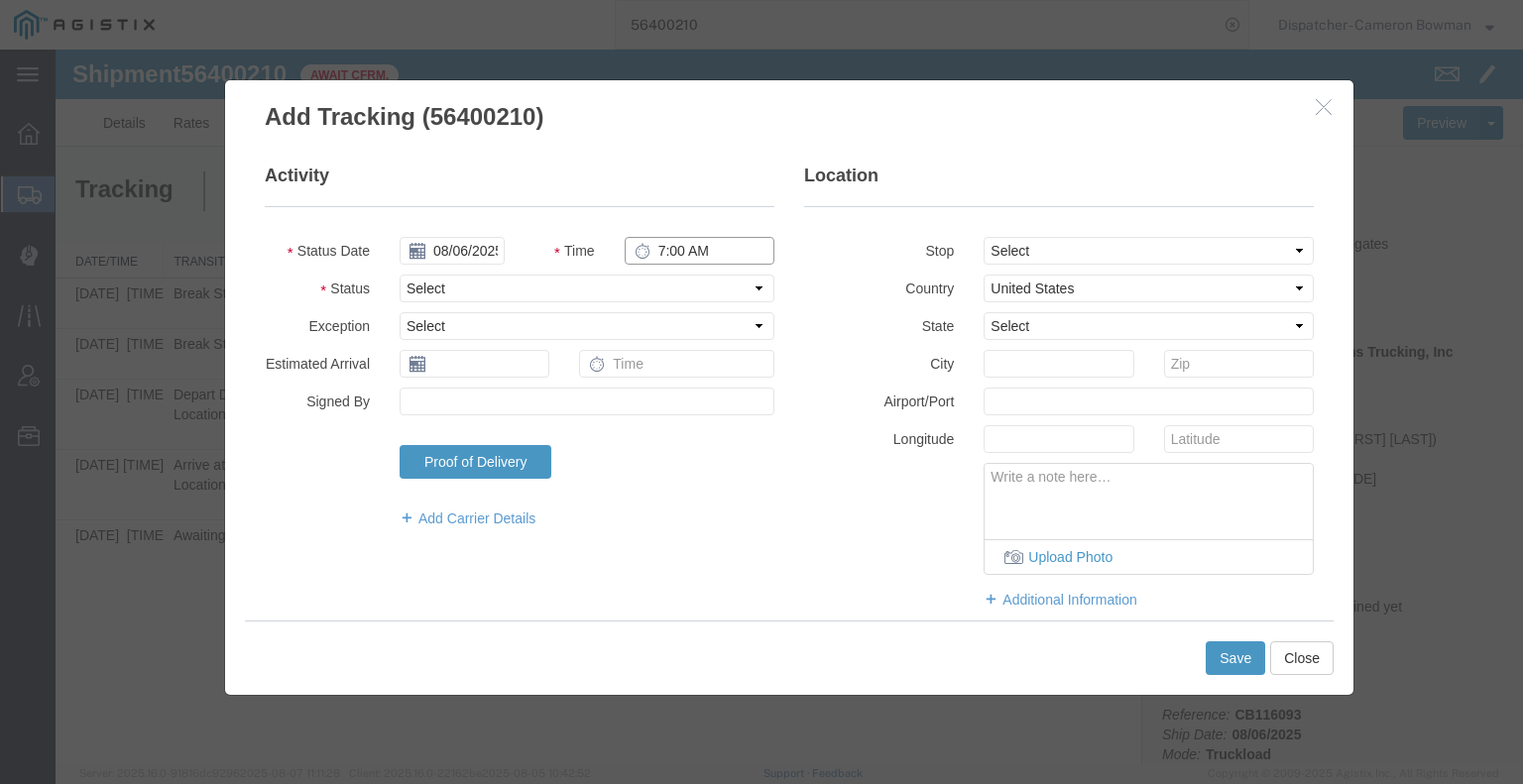 click on "7:00 AM" at bounding box center (699, 251) 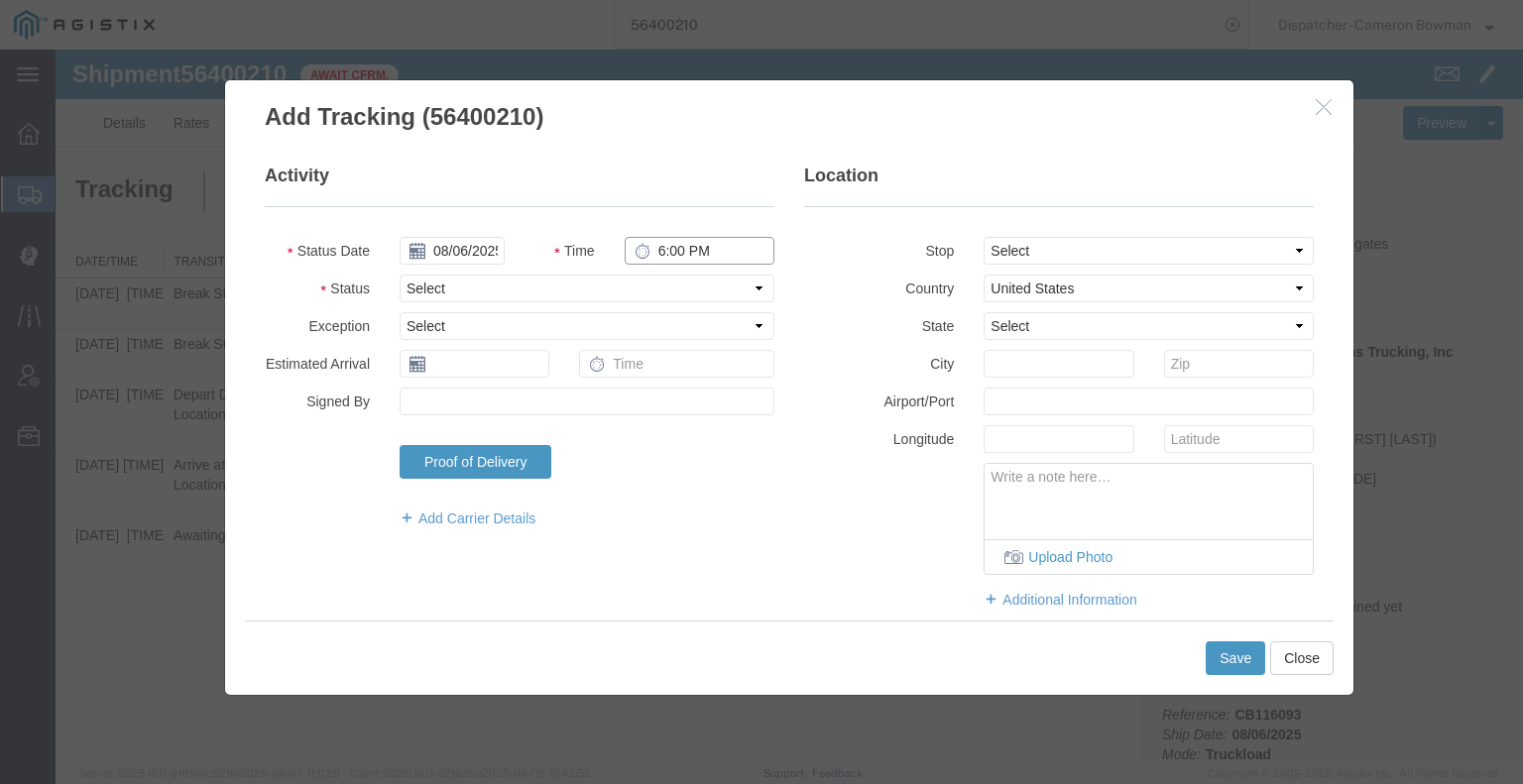 type on "6:00 PM" 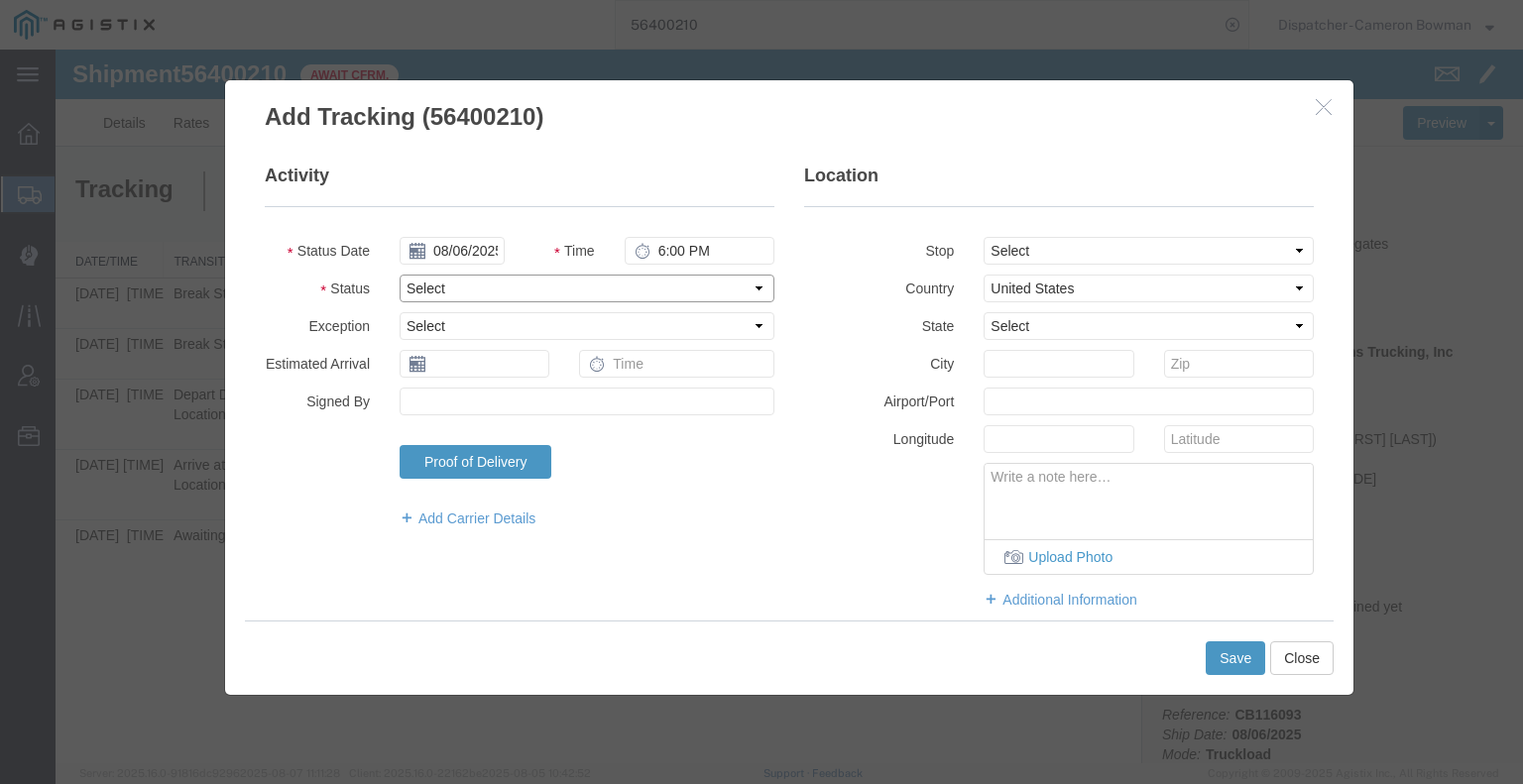 click on "Select Arrival Notice Available Arrival Notice Imported Arrive at Delivery Location Arrive at Pick-Up Location Arrive at Terminal Location Attempted Delivery Attempted Pick-Up Awaiting Customs Clearance Awaiting Pick-Up Break Start Break Stop Cargo Damaged Cargo-Offloaded Cleared Customs Confirmed on Board Customs Delay Customs Hold Customs Released DEA Hold Intact DEA Intensive/Exam Delivered Delivery Appointment Scheduled Delivery Confirmation Delivery Dock Closed Delivery Refused Depart Delivery Location Depart Pick-Up Location Depart Terminal Location Documents Uploaded Entry Docs Received Entry Submitted Estimated date / time for ETA Expired Export Customs Cleared Export Customs Sent FDA Documents Sent FDA Exam FDA Hold FDA Released FDA Review Flight Update Forwarded Fully Released Import Customs Cleared In-Transit In-Transit with Partner ISF filed Loaded Loading Started Mechanical Delay Missed Pick-Up Other Delay Out for Delivery Package Available Partial Delivery Partial Pick-Up Picked Up Proof of del" at bounding box center [587, 288] 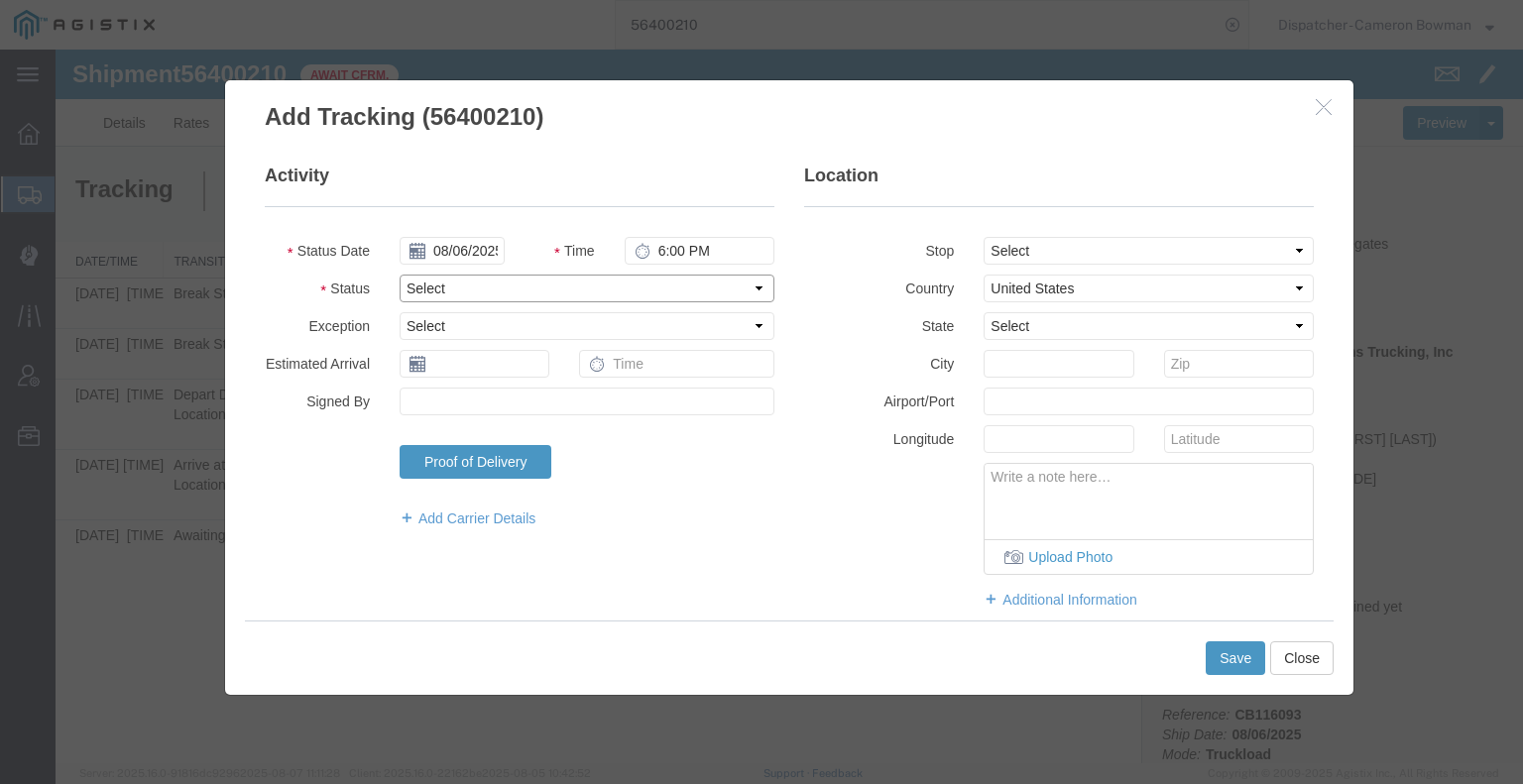 select on "DELIVRED" 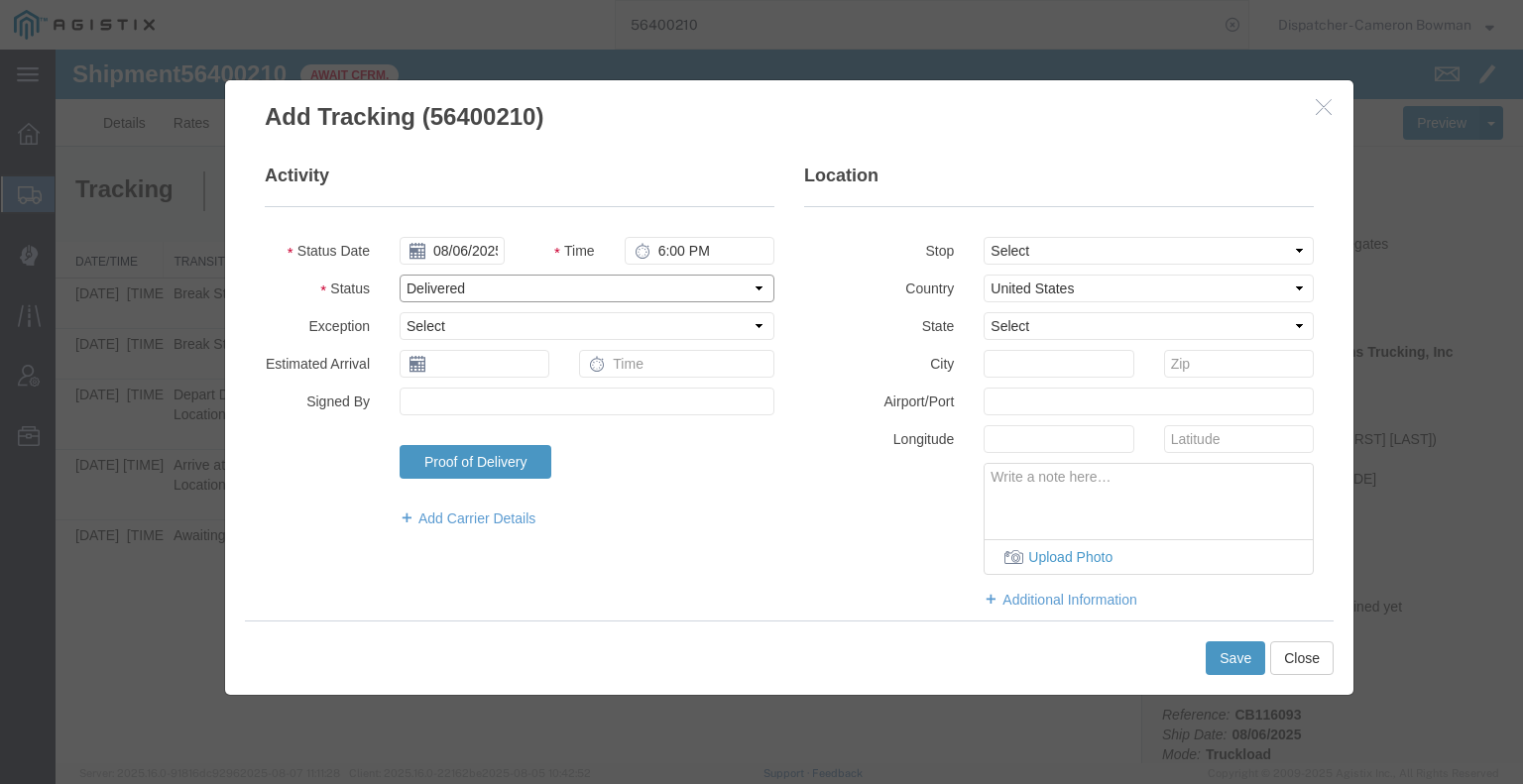 click on "Select Arrival Notice Available Arrival Notice Imported Arrive at Delivery Location Arrive at Pick-Up Location Arrive at Terminal Location Attempted Delivery Attempted Pick-Up Awaiting Customs Clearance Awaiting Pick-Up Break Start Break Stop Cargo Damaged Cargo-Offloaded Cleared Customs Confirmed on Board Customs Delay Customs Hold Customs Released DEA Hold Intact DEA Intensive/Exam Delivered Delivery Appointment Scheduled Delivery Confirmation Delivery Dock Closed Delivery Refused Depart Delivery Location Depart Pick-Up Location Depart Terminal Location Documents Uploaded Entry Docs Received Entry Submitted Estimated date / time for ETA Expired Export Customs Cleared Export Customs Sent FDA Documents Sent FDA Exam FDA Hold FDA Released FDA Review Flight Update Forwarded Fully Released Import Customs Cleared In-Transit In-Transit with Partner ISF filed Loaded Loading Started Mechanical Delay Missed Pick-Up Other Delay Out for Delivery Package Available Partial Delivery Partial Pick-Up Picked Up Proof of del" at bounding box center [587, 288] 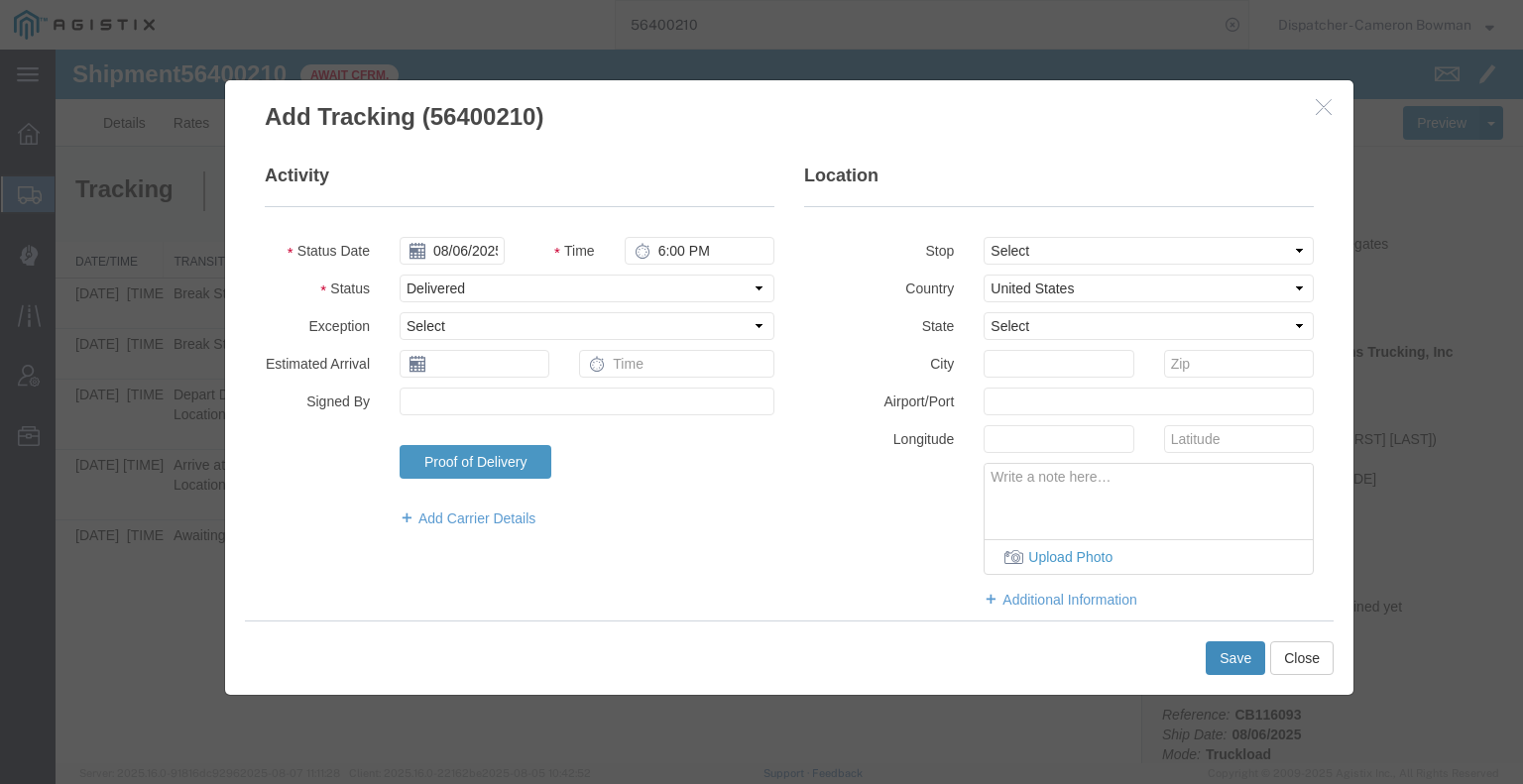click on "Save" at bounding box center (1235, 658) 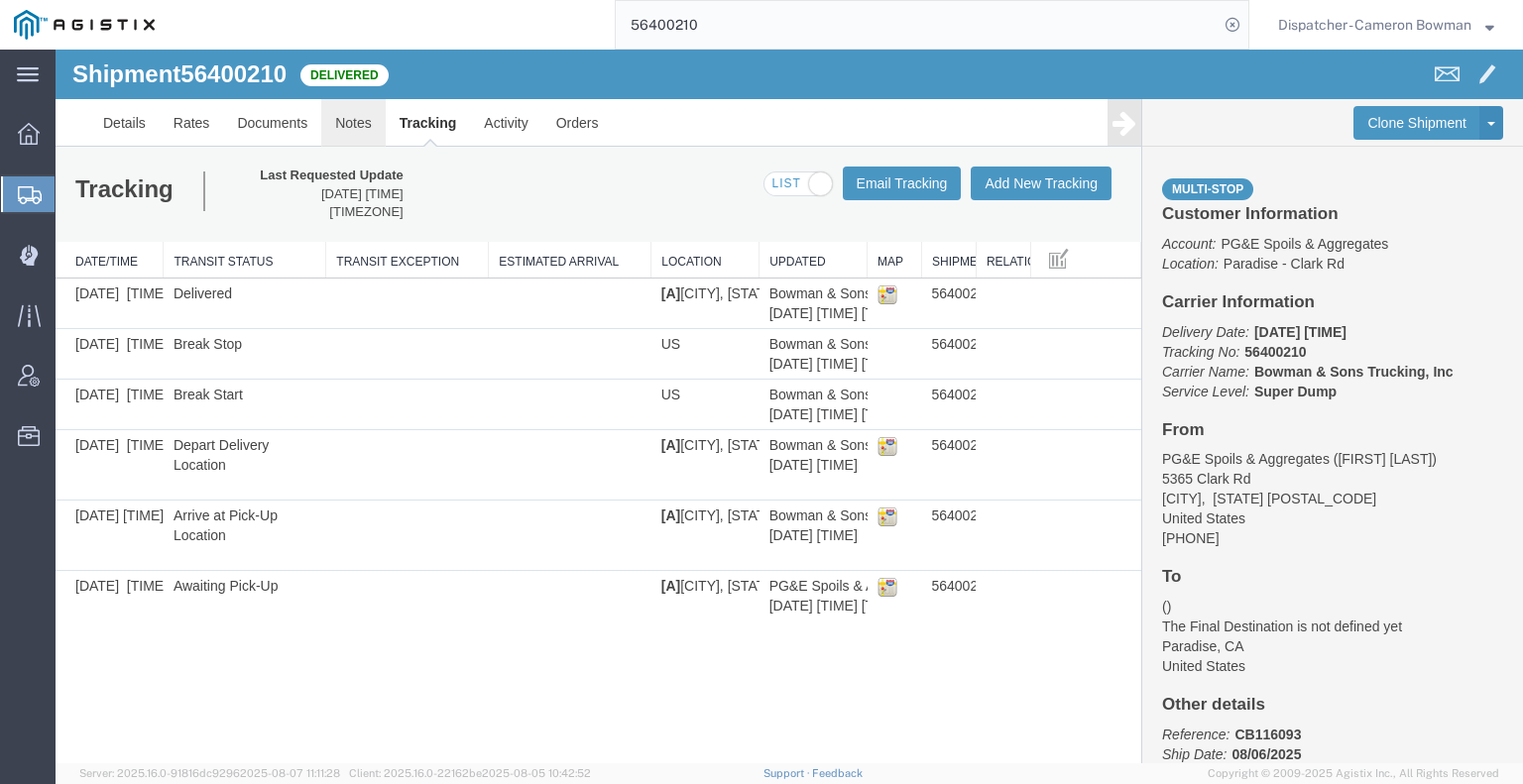 click on "Notes" at bounding box center (353, 123) 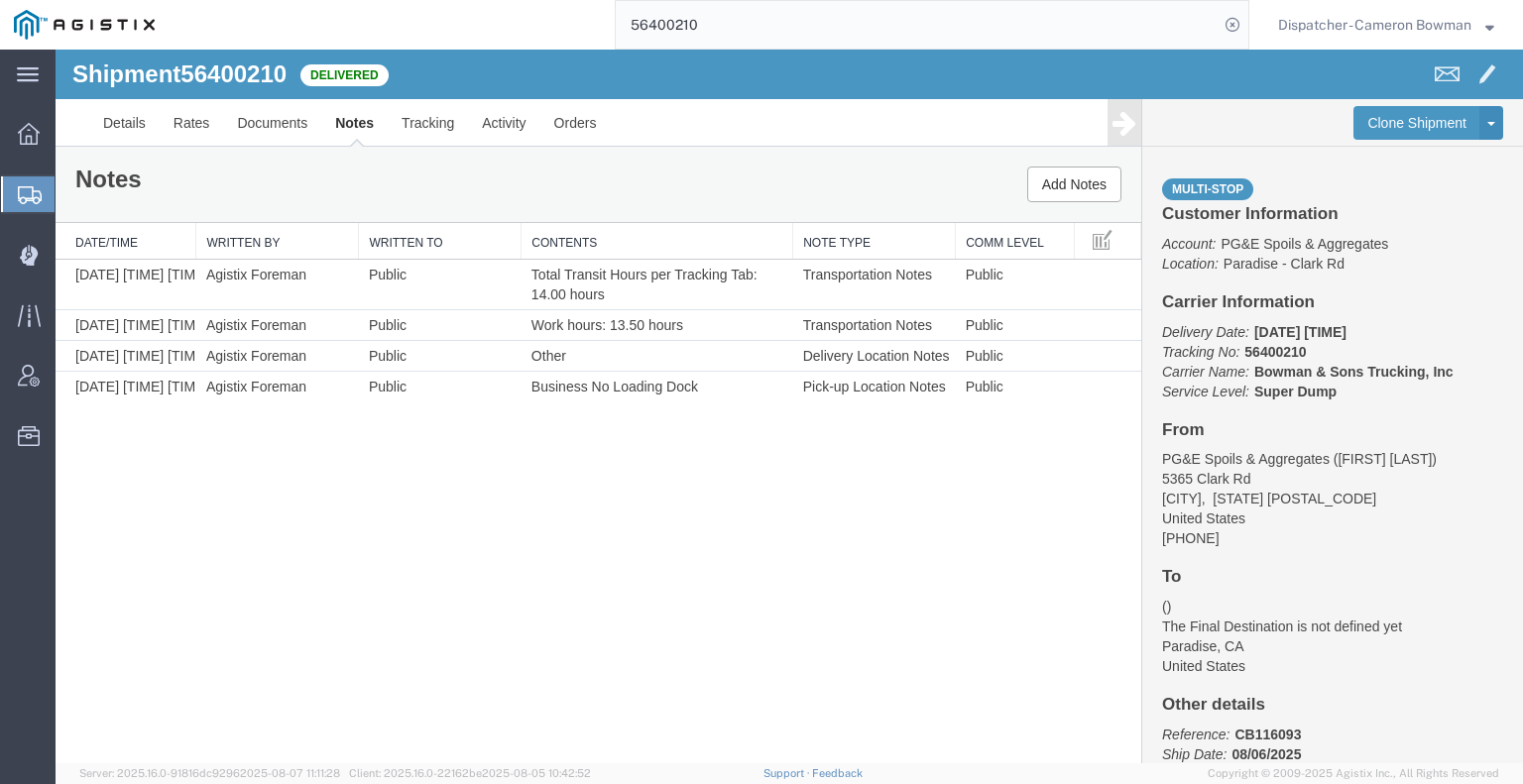 click on "Shipment  56400210 4
of
4   Delivered Details Rates Documents Notes Tracking Activity Orders
Clone Shipment
Save As Template
Multi-stop
Customer Information
Account: PG&E Spoils & Aggregates
Location: Paradise - Clark Rd
Carrier Information
Delivery Date: 08/06/2025 18:00
Tracking No: 56400210
Carrier Name: Bowman & Sons Trucking, Inc Bowman & Sons Trucking, Inc
Service Level: Super Dump
From
PG&E Spoils & Aggregates (Luke Morris)
5365 Clark Rd Paradise,
CA 95969
United States
530-353-1351
To
()
The Final Destination is not defined yet Paradise, CA
United States
Other details
Reference: CB116093
Ship Date: 08/06/2025
Mode: Truckload
Creator: Agistix Foreman
Creator: foreman_pgespoils@p...
Last Saved: 08/08/2025 06:07 PDT
Please fix the following errors Notes Add Notes Date/Time Written By Written To Contents Note Type Comm Level To" at bounding box center (789, 406) 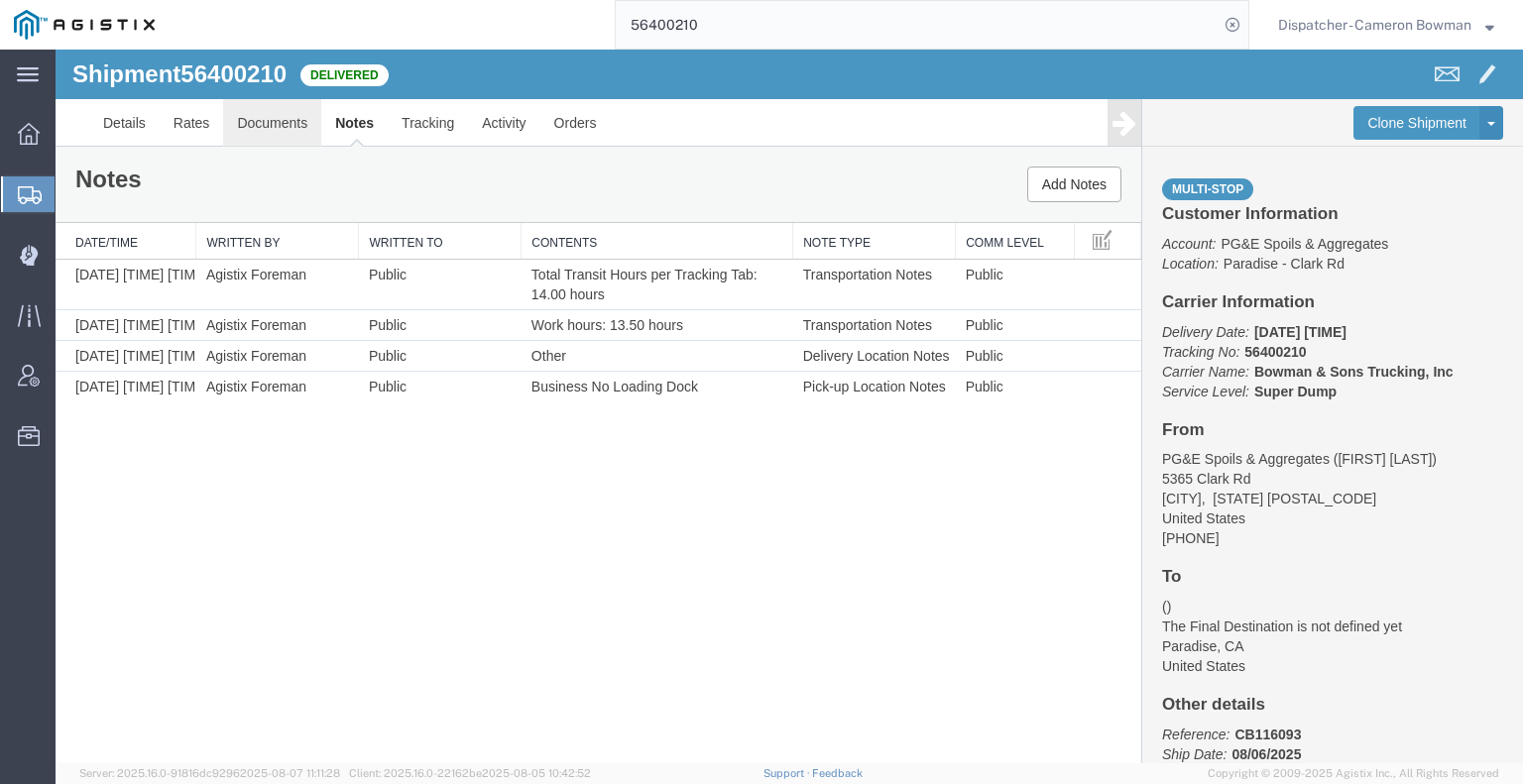 click on "Documents" at bounding box center [272, 123] 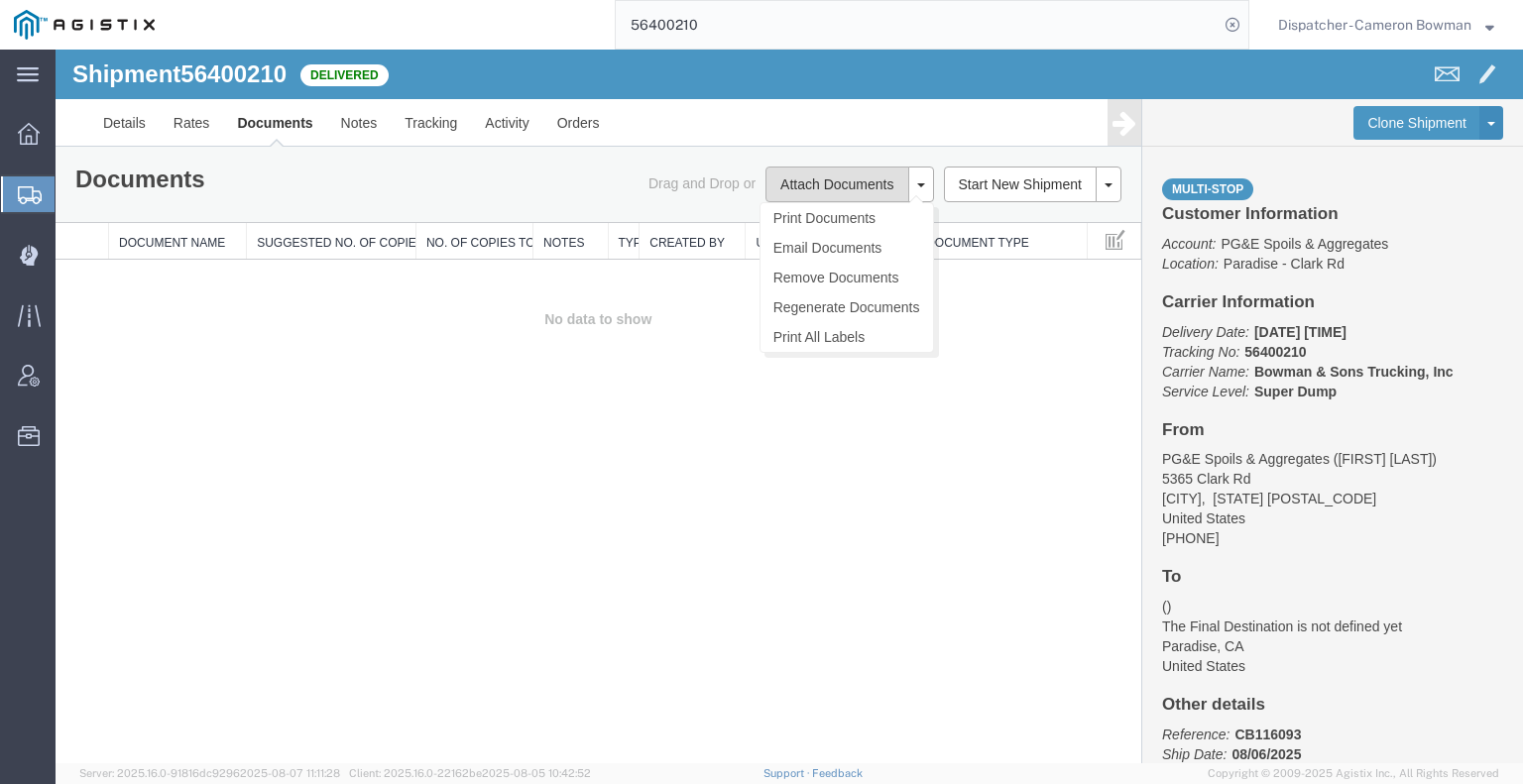 click on "Attach Documents" at bounding box center (837, 184) 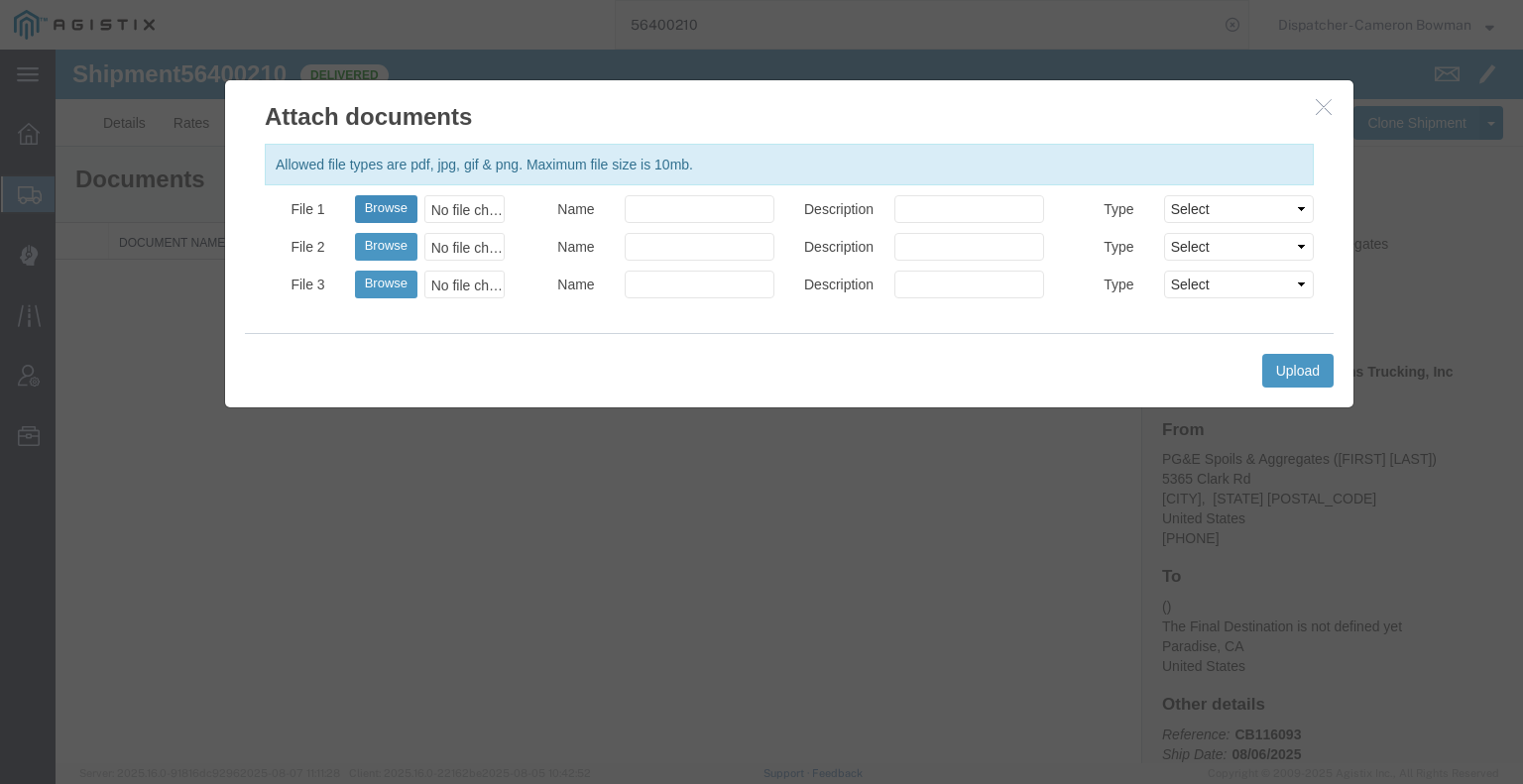 click on "Browse" at bounding box center [386, 209] 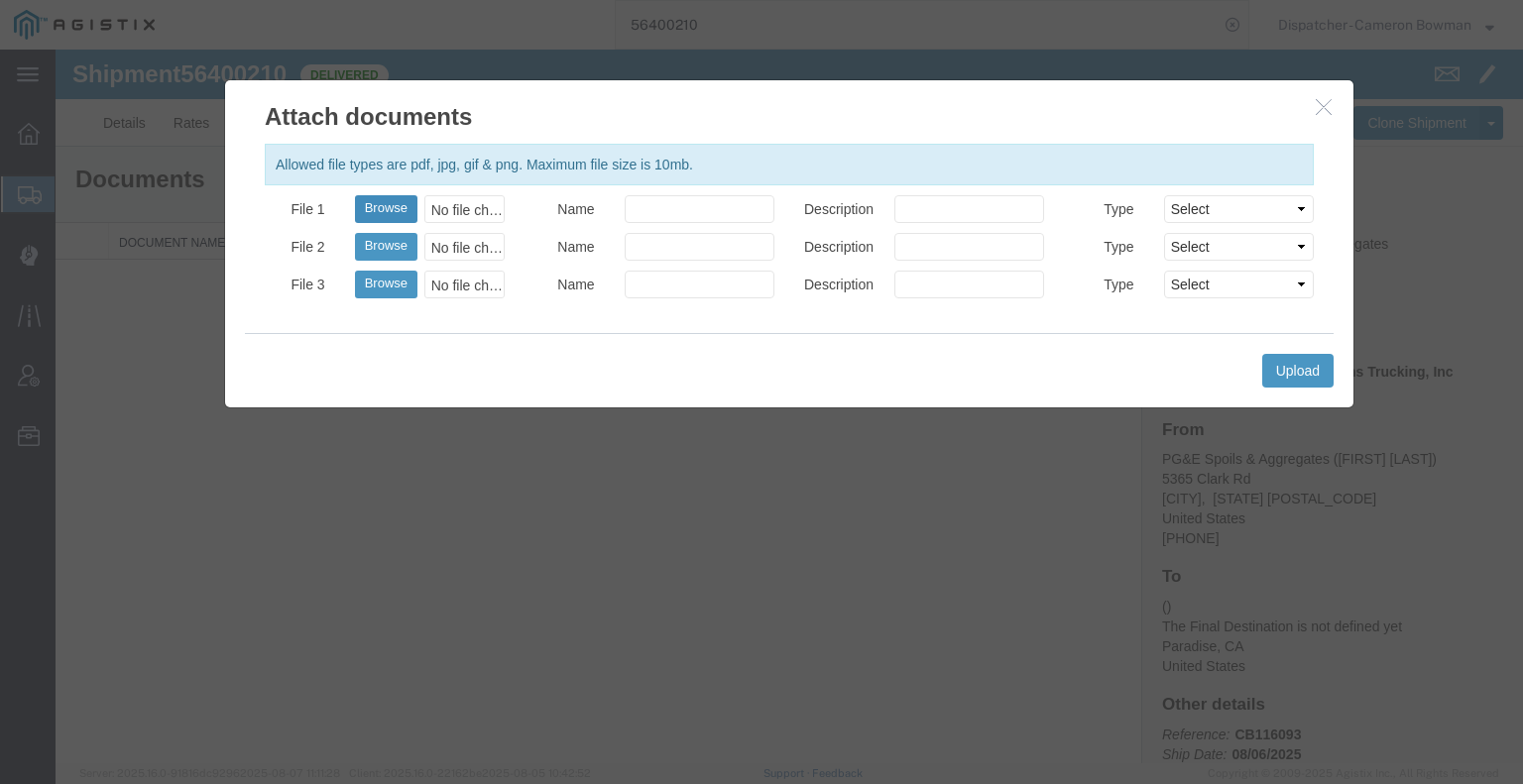 type on "C:\fakepath\56400210trktag.pdf" 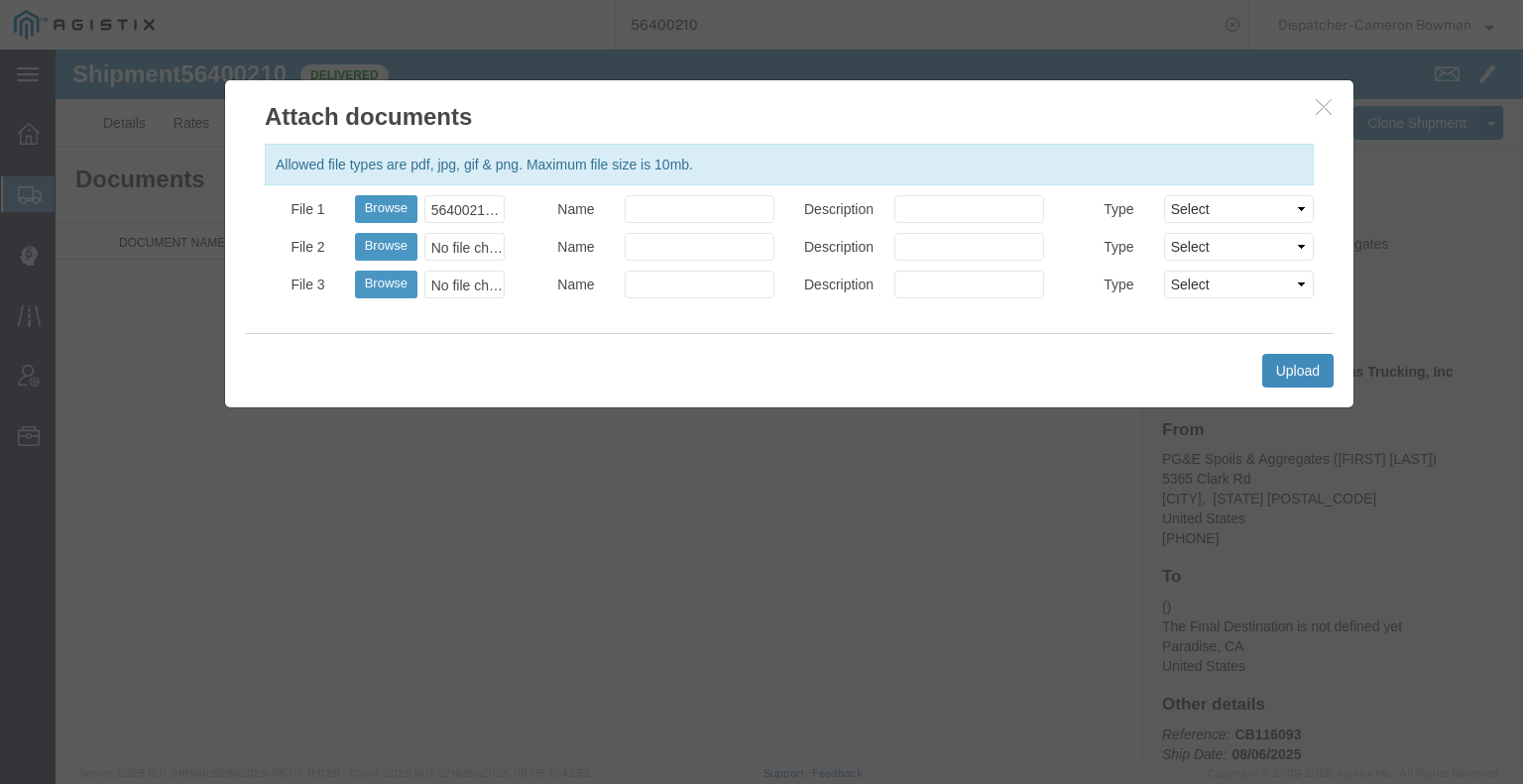 click on "Upload" at bounding box center (1298, 371) 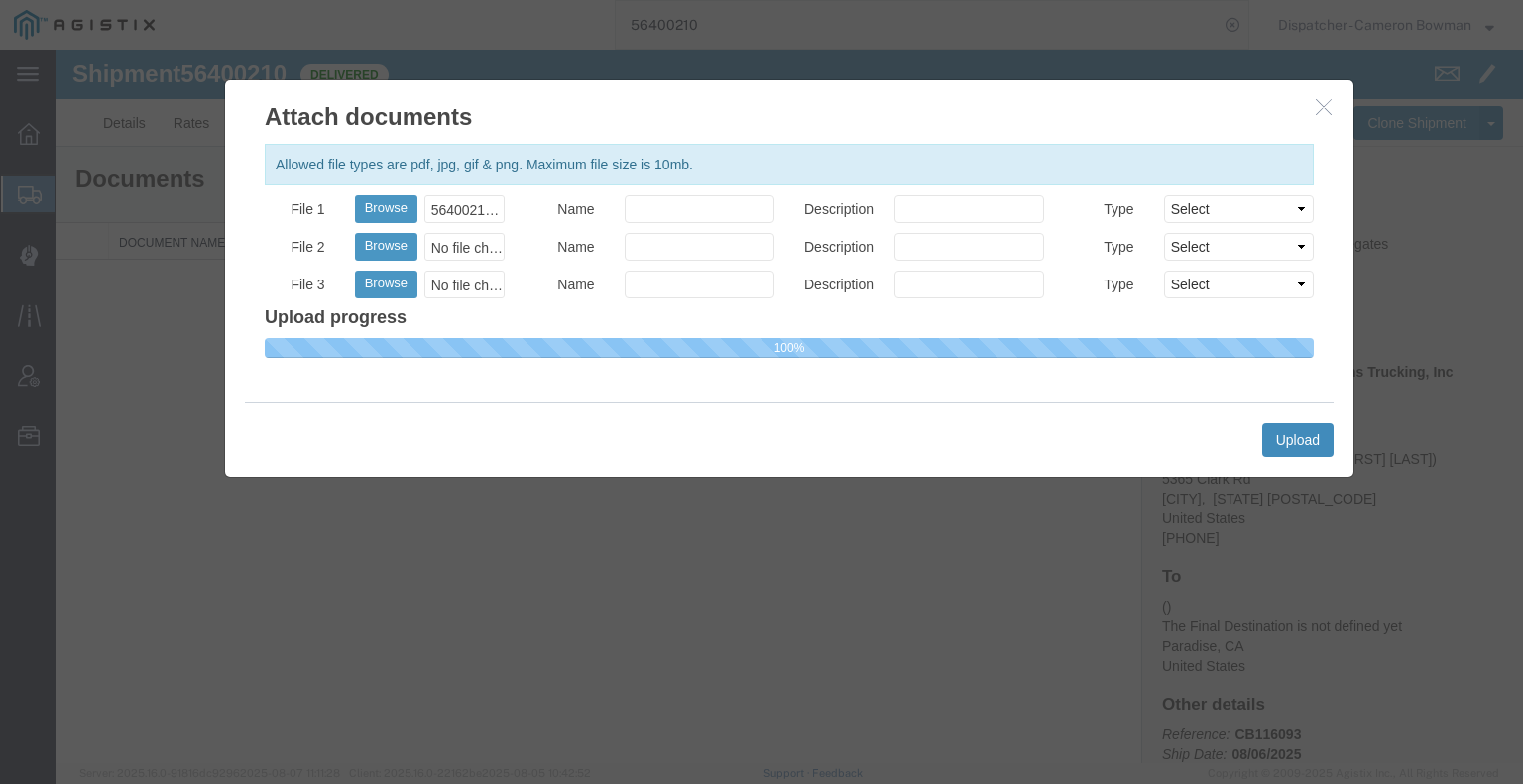 type 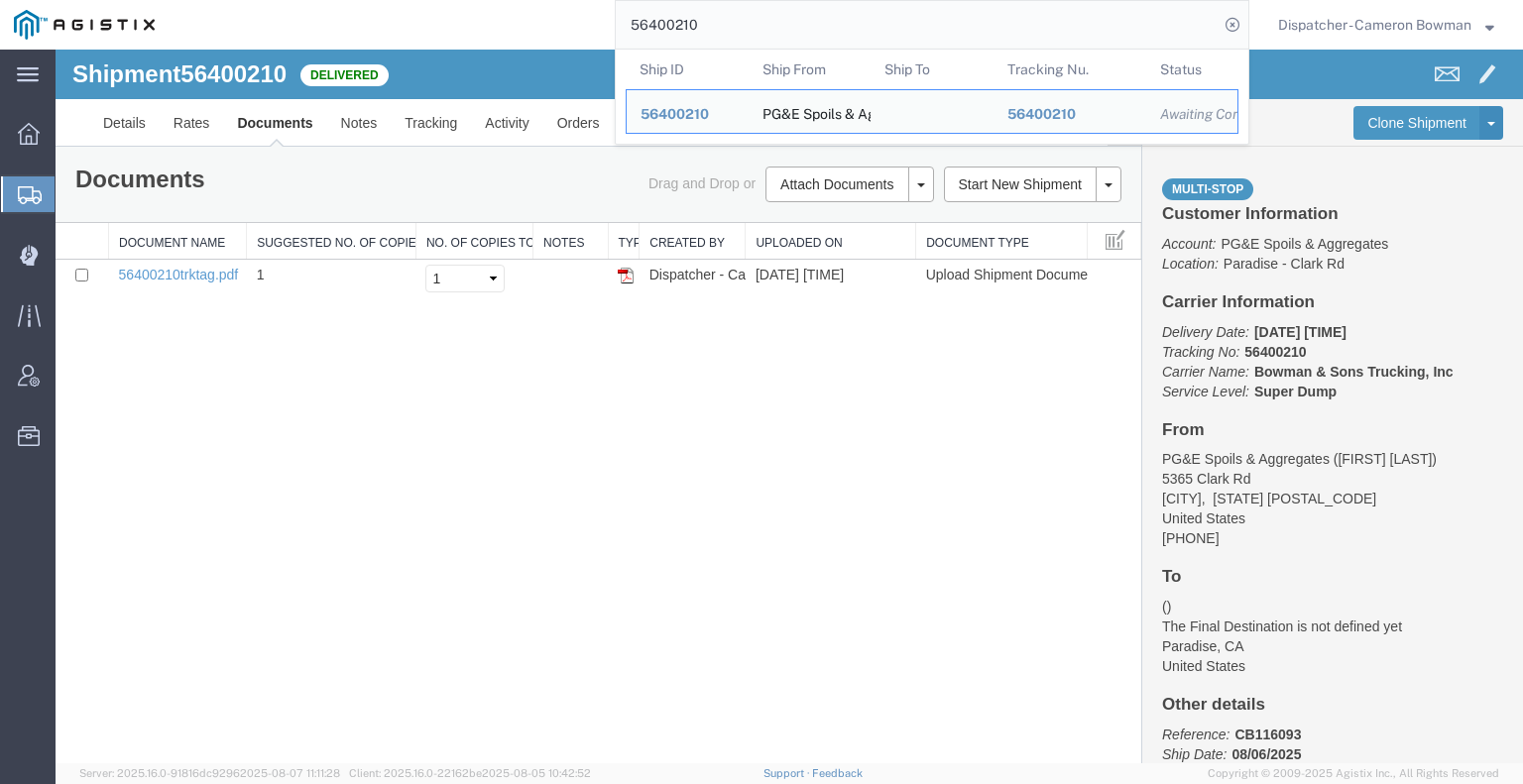 drag, startPoint x: 704, startPoint y: 40, endPoint x: 442, endPoint y: 48, distance: 262.1221 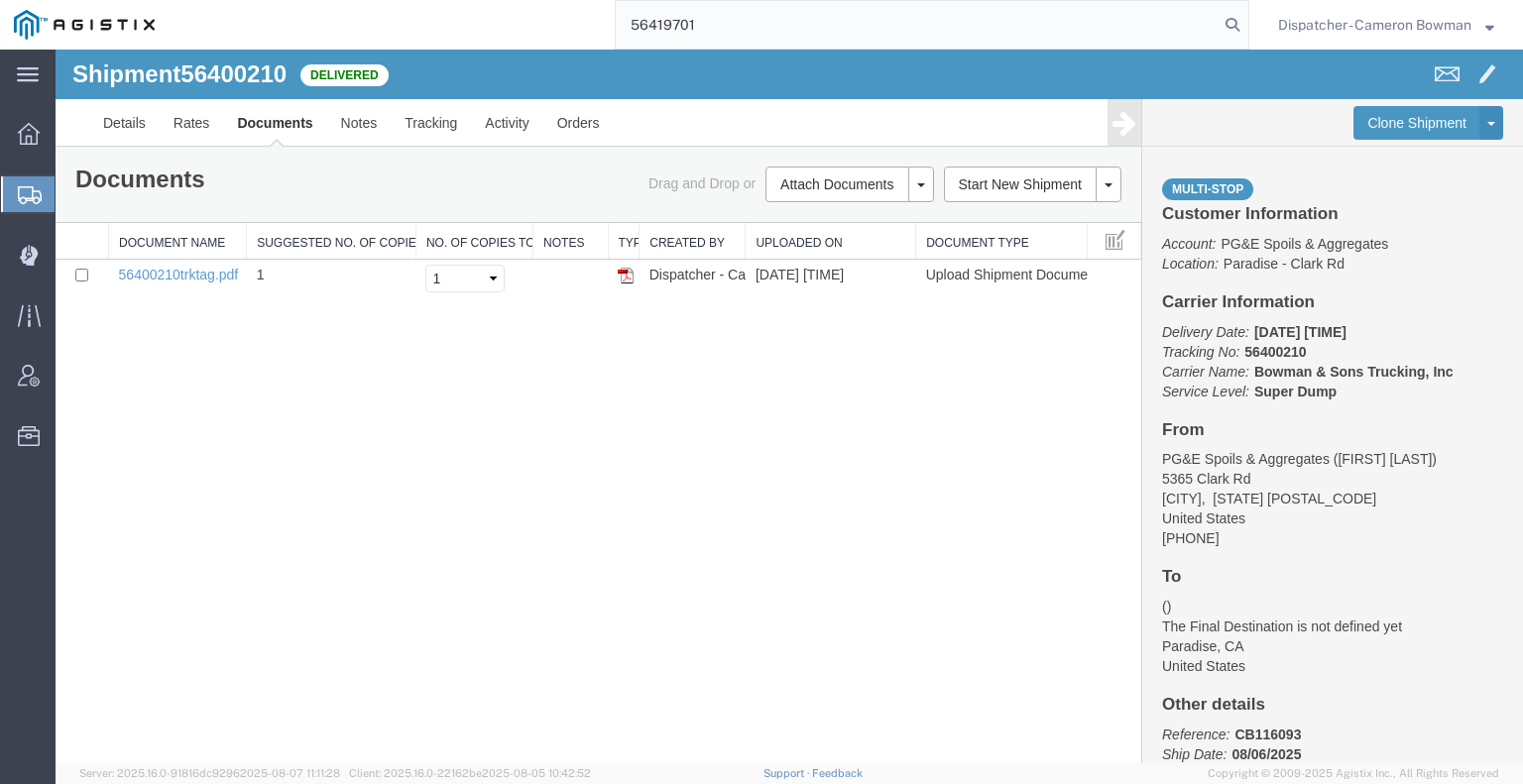 type on "56419701" 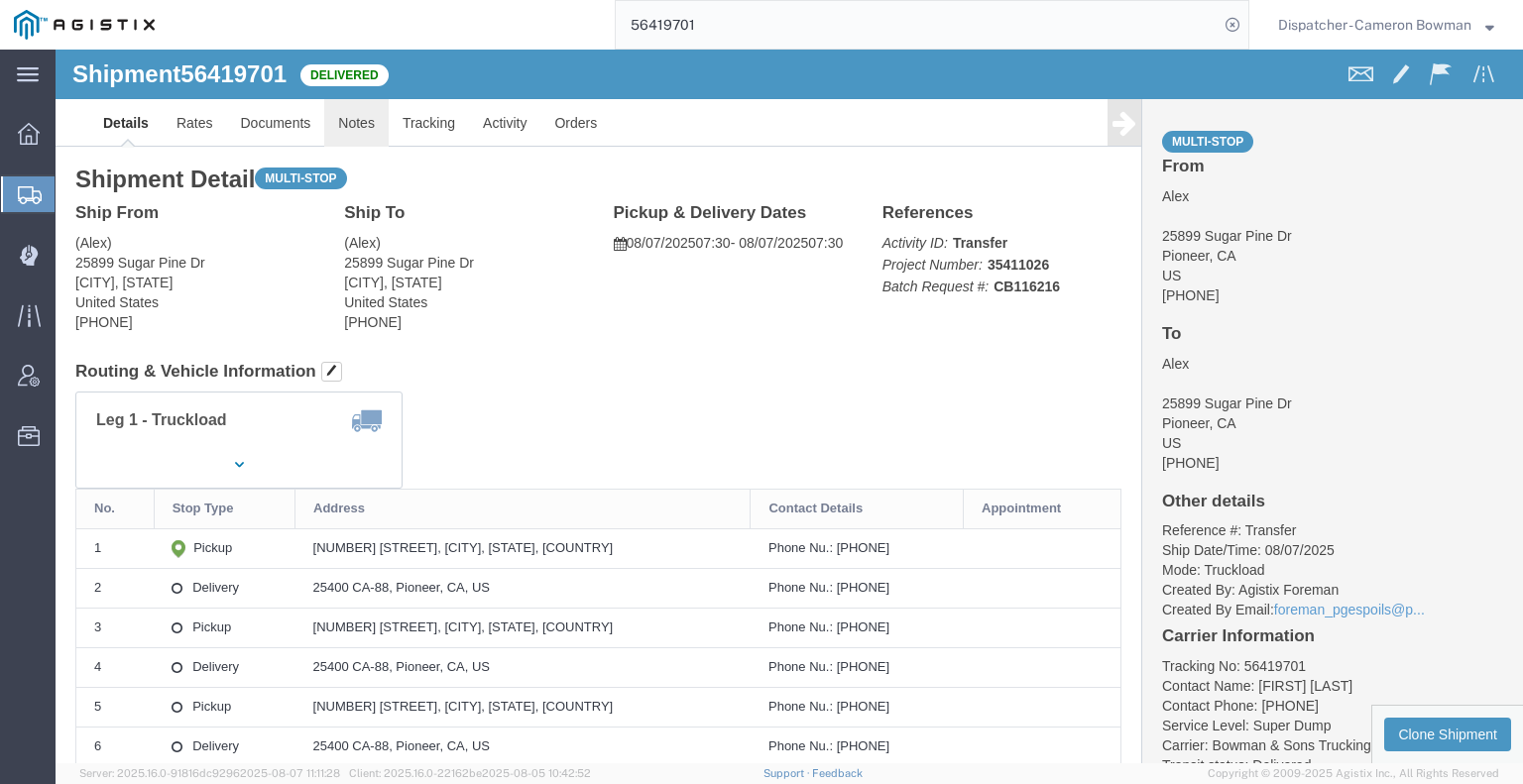 click on "Notes" 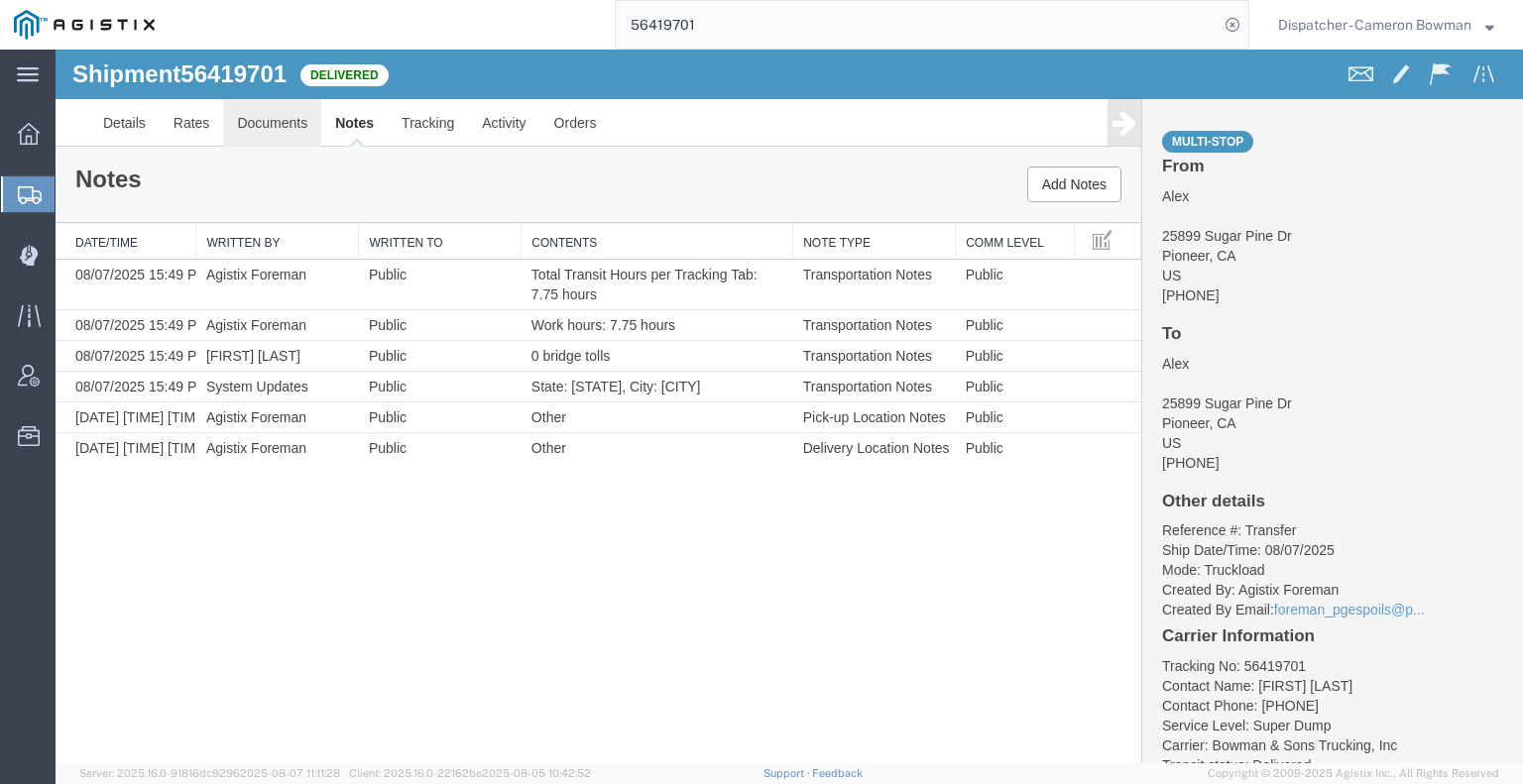click on "Documents" at bounding box center [272, 123] 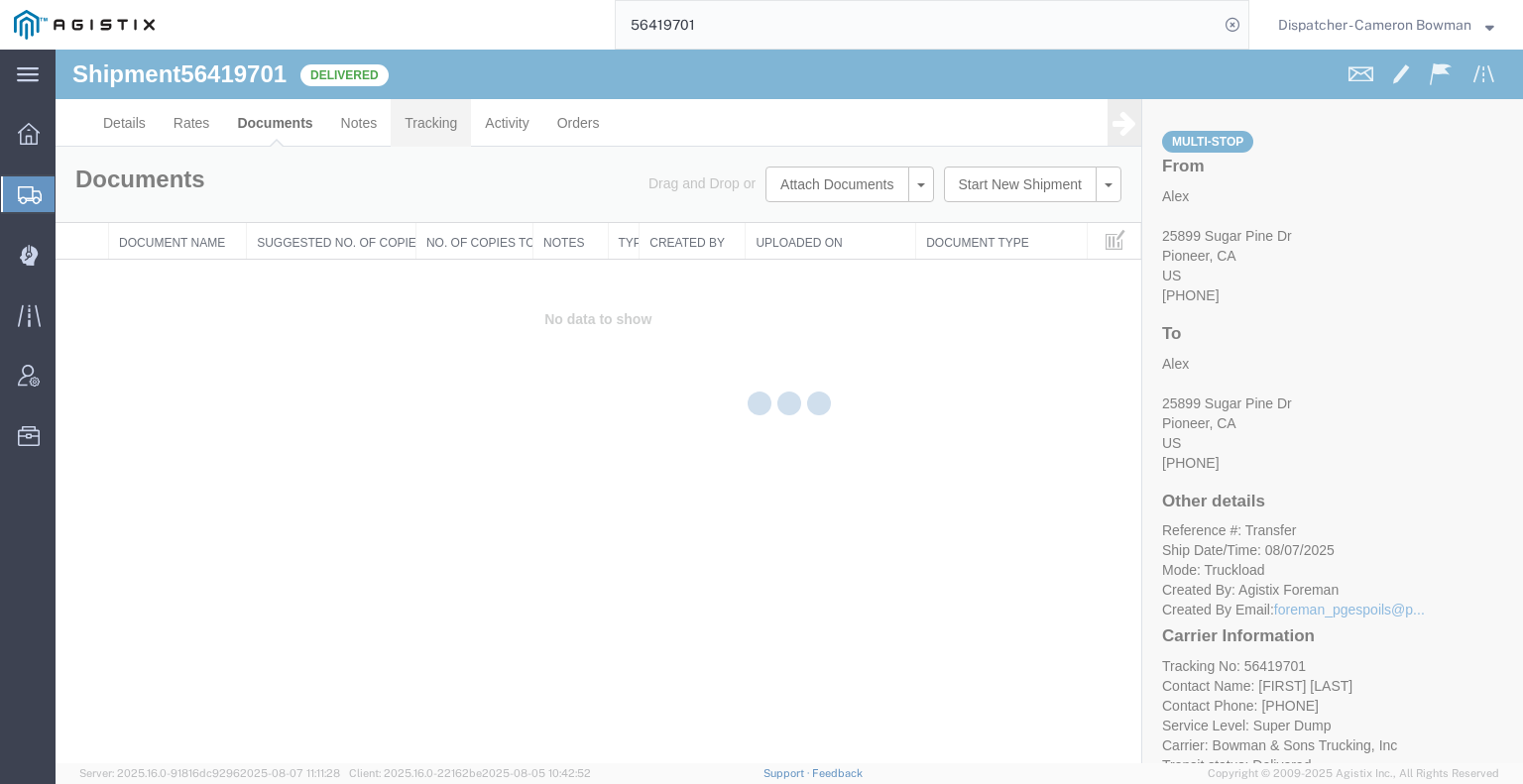 click on "Tracking" at bounding box center [430, 123] 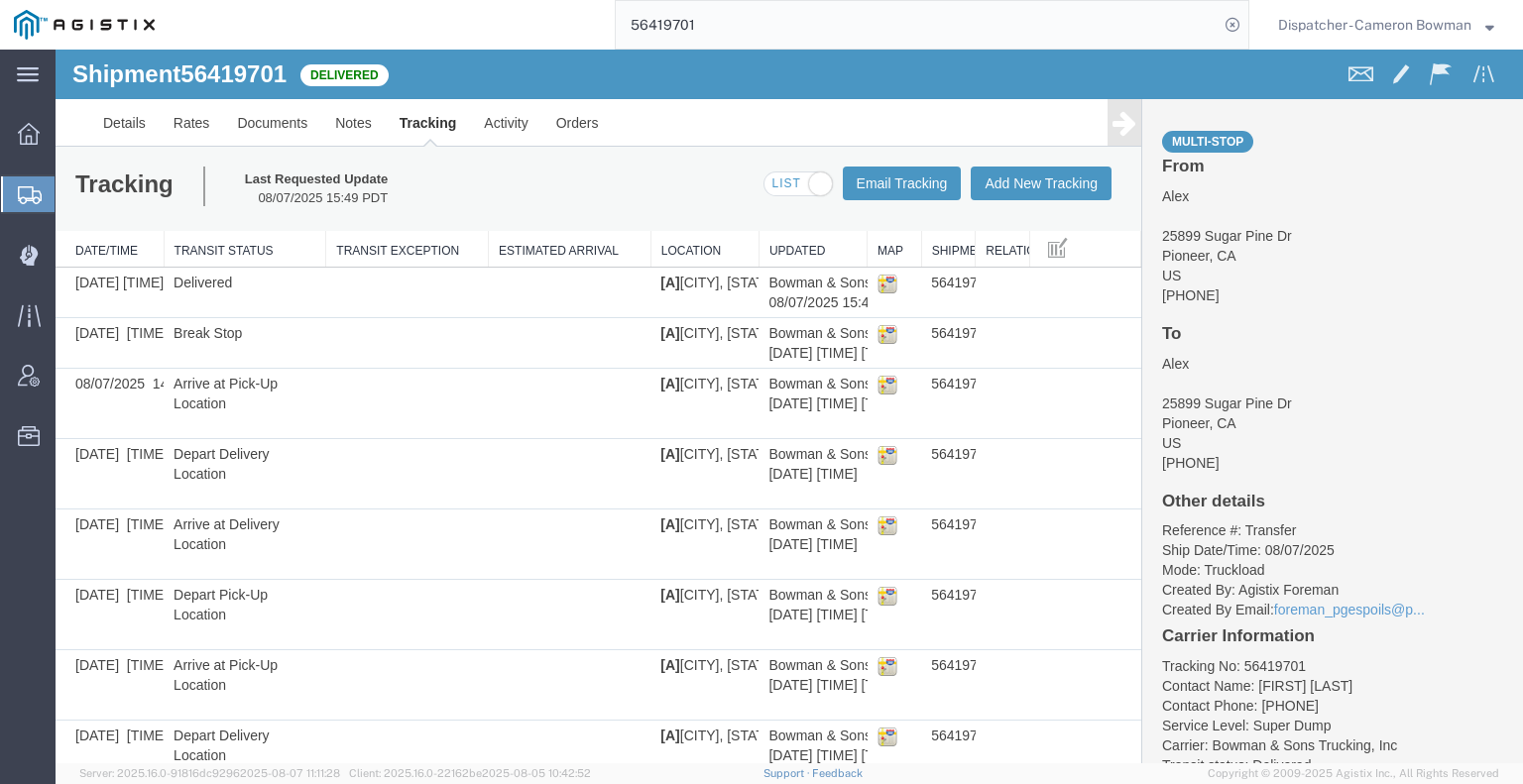 click at bounding box center [1124, 123] 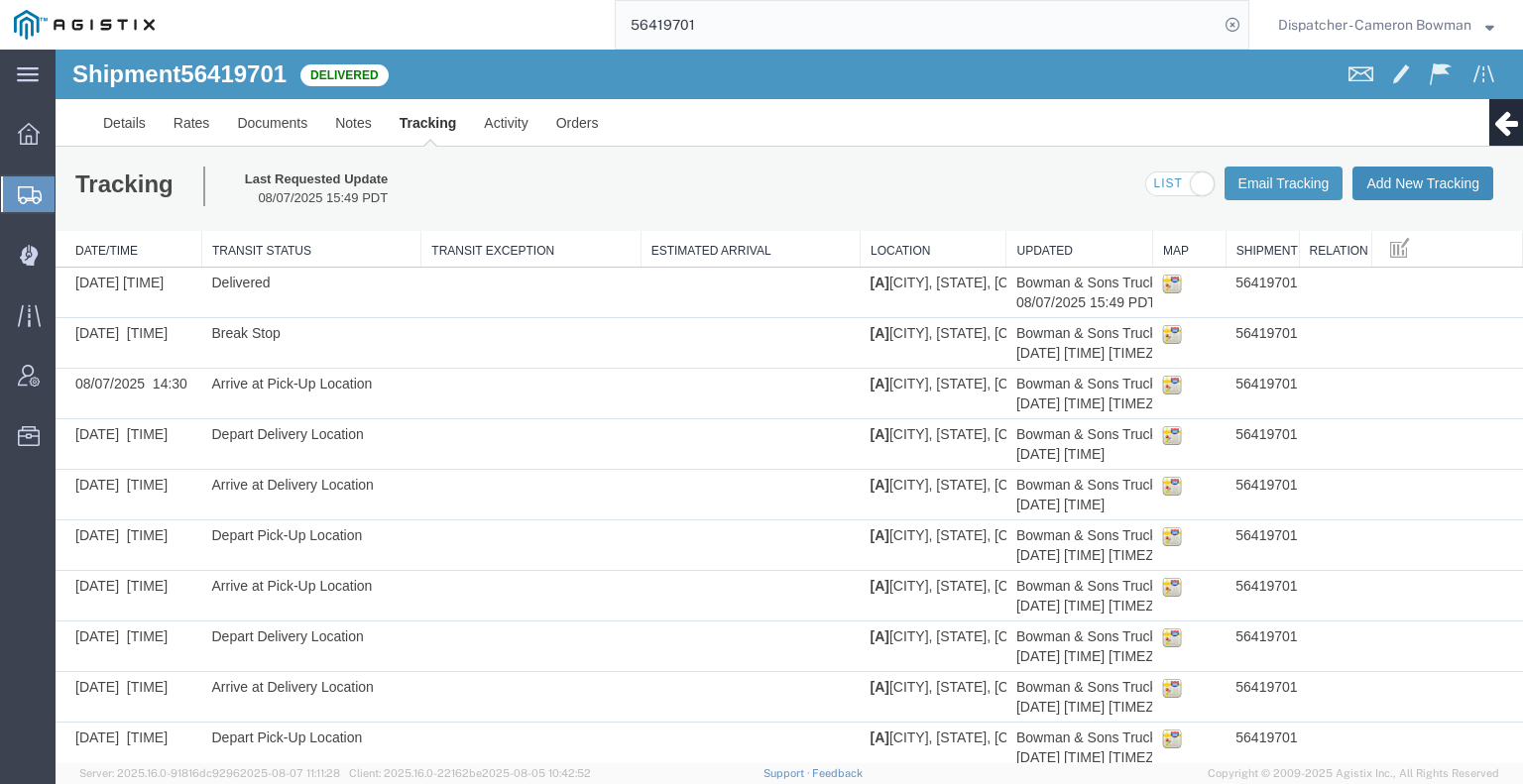 click on "Add New Tracking" at bounding box center [1423, 183] 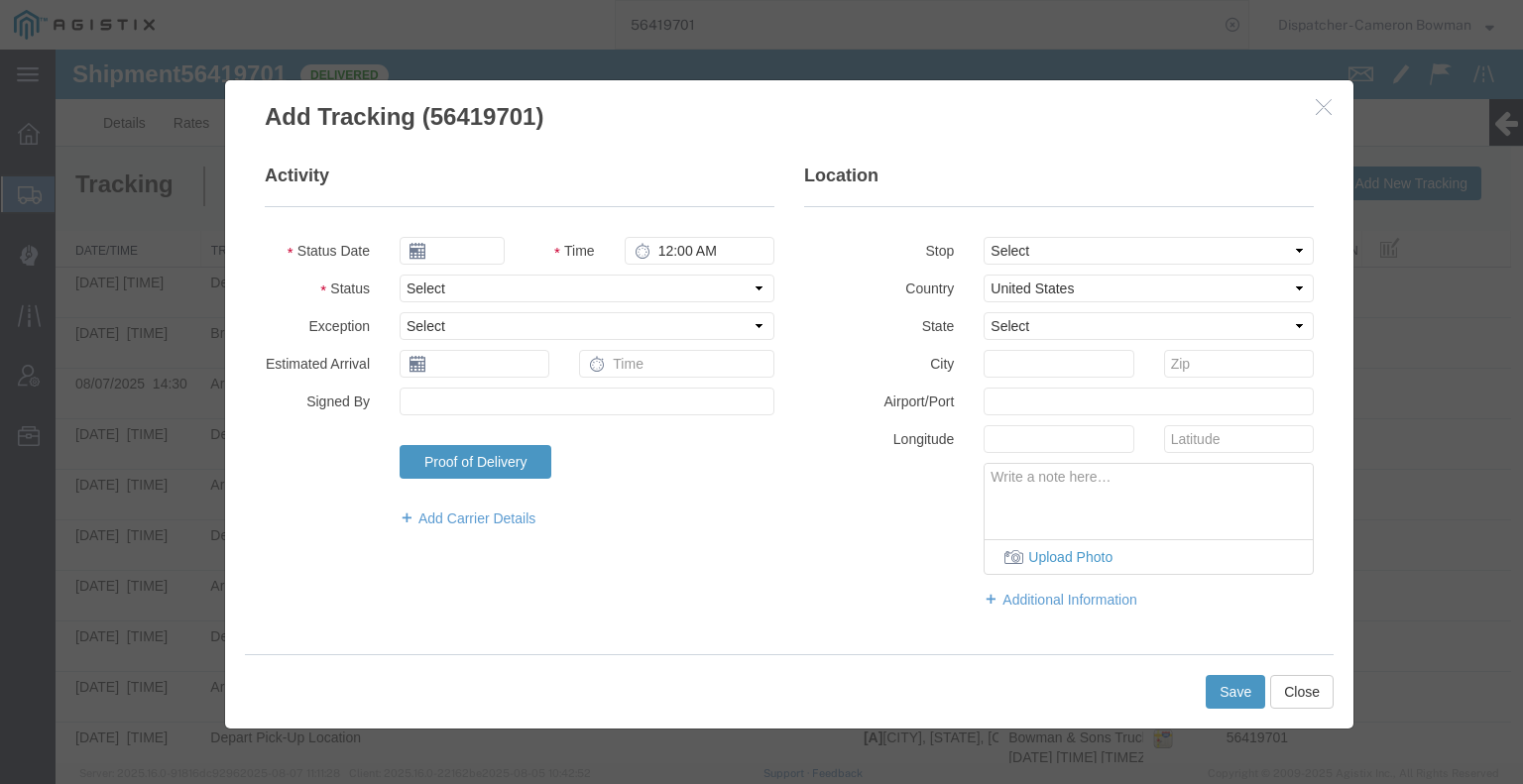 type on "08/08/2025" 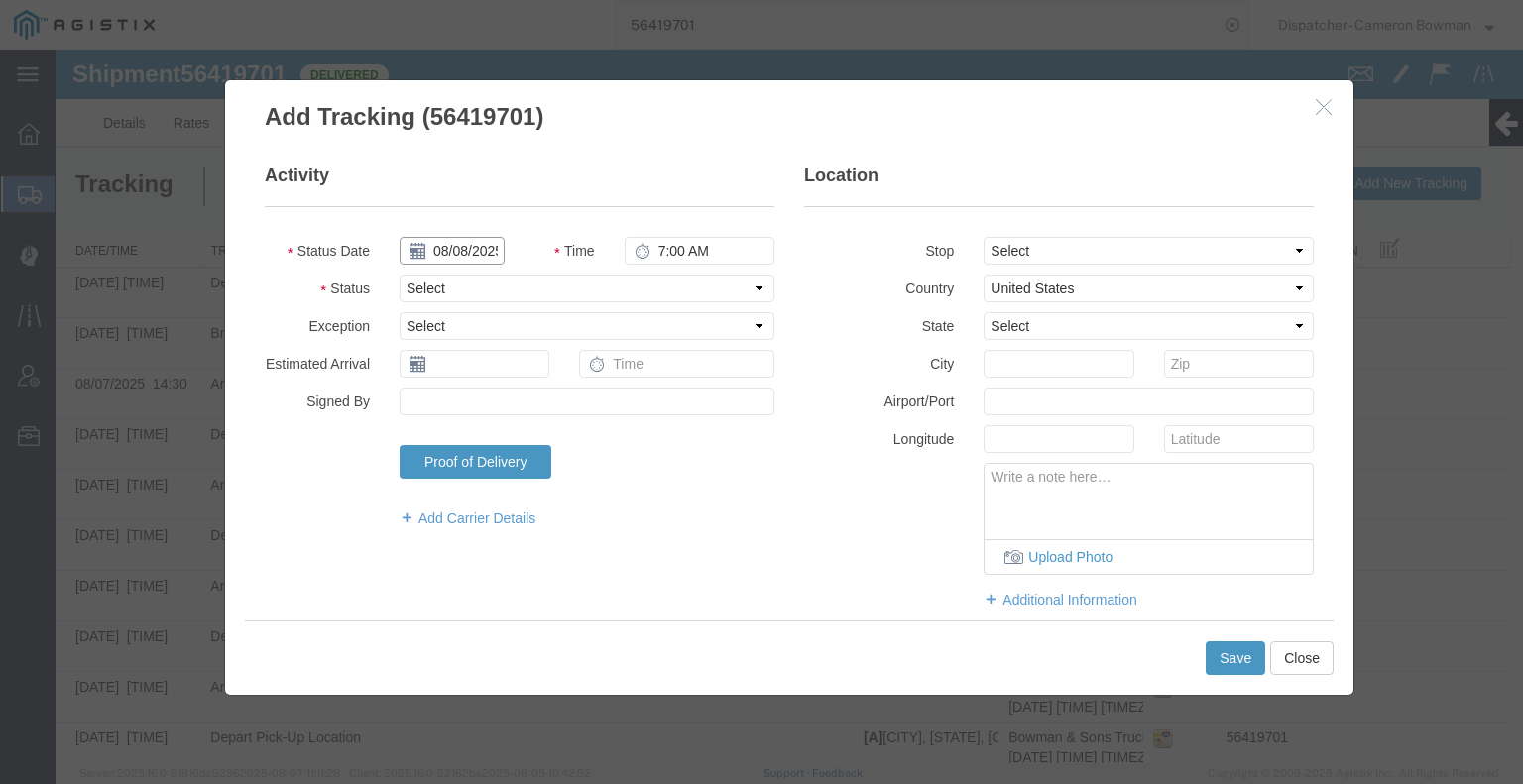 click on "08/08/2025" at bounding box center [452, 251] 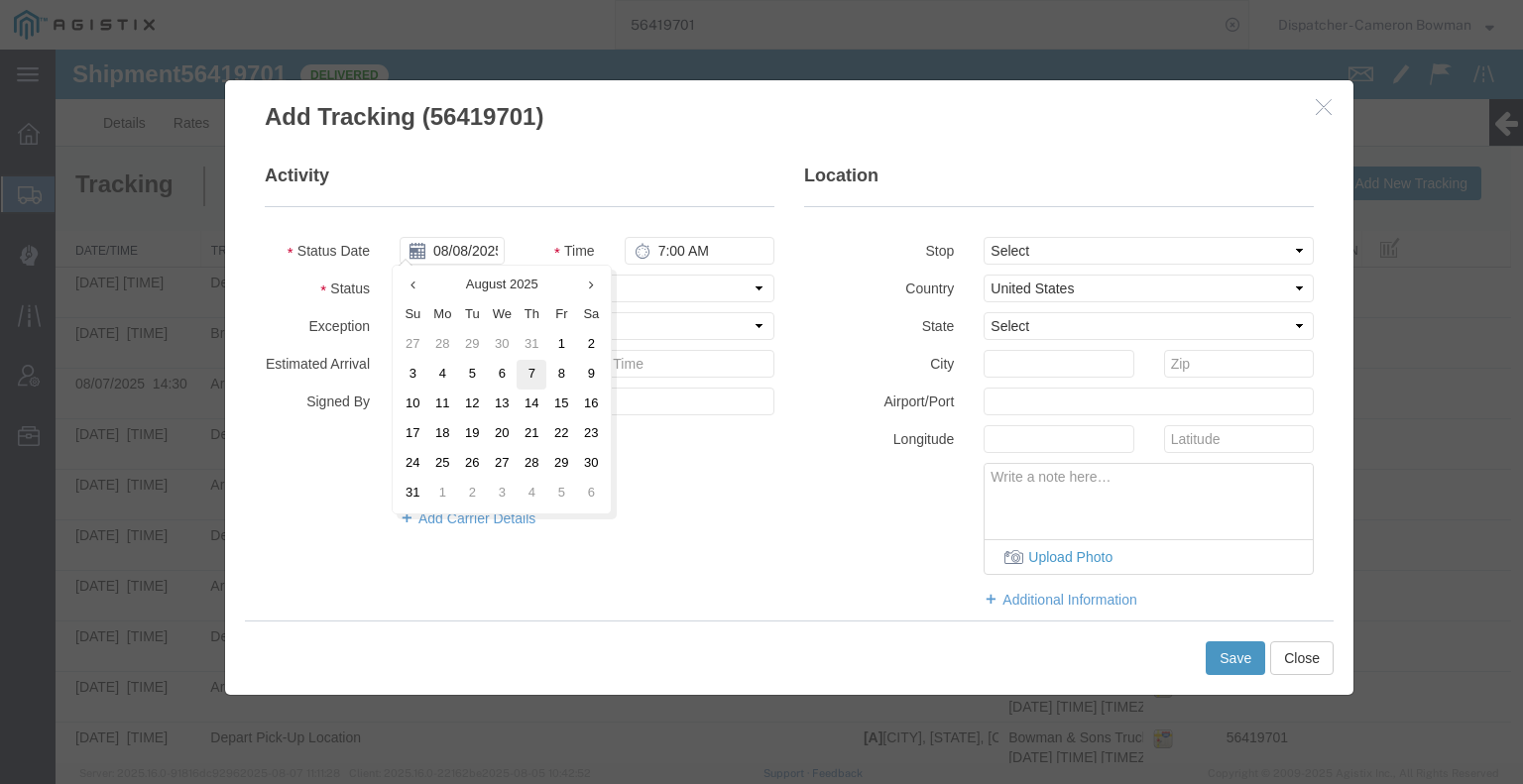 click on "7" at bounding box center (531, 375) 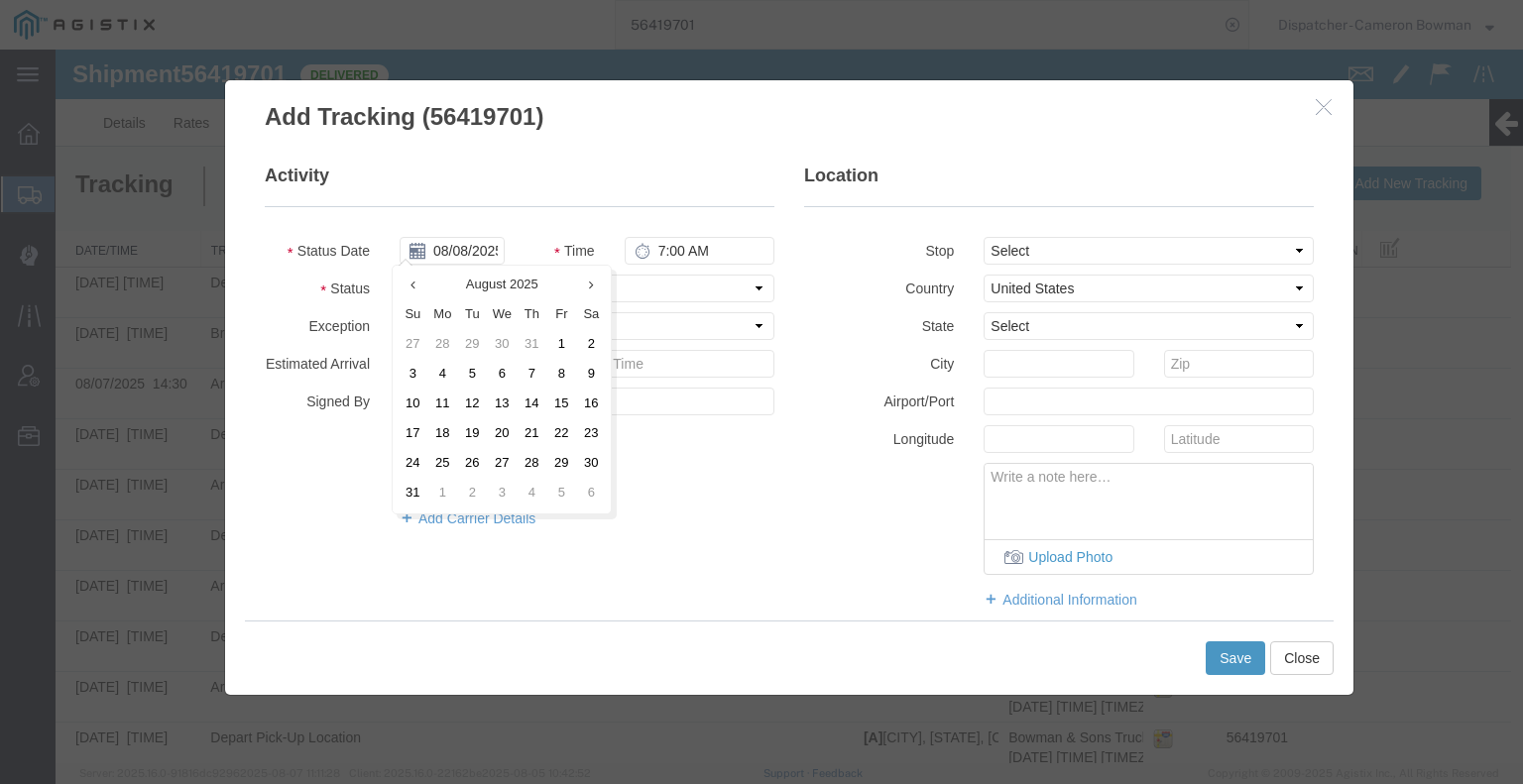 type on "08/07/2025" 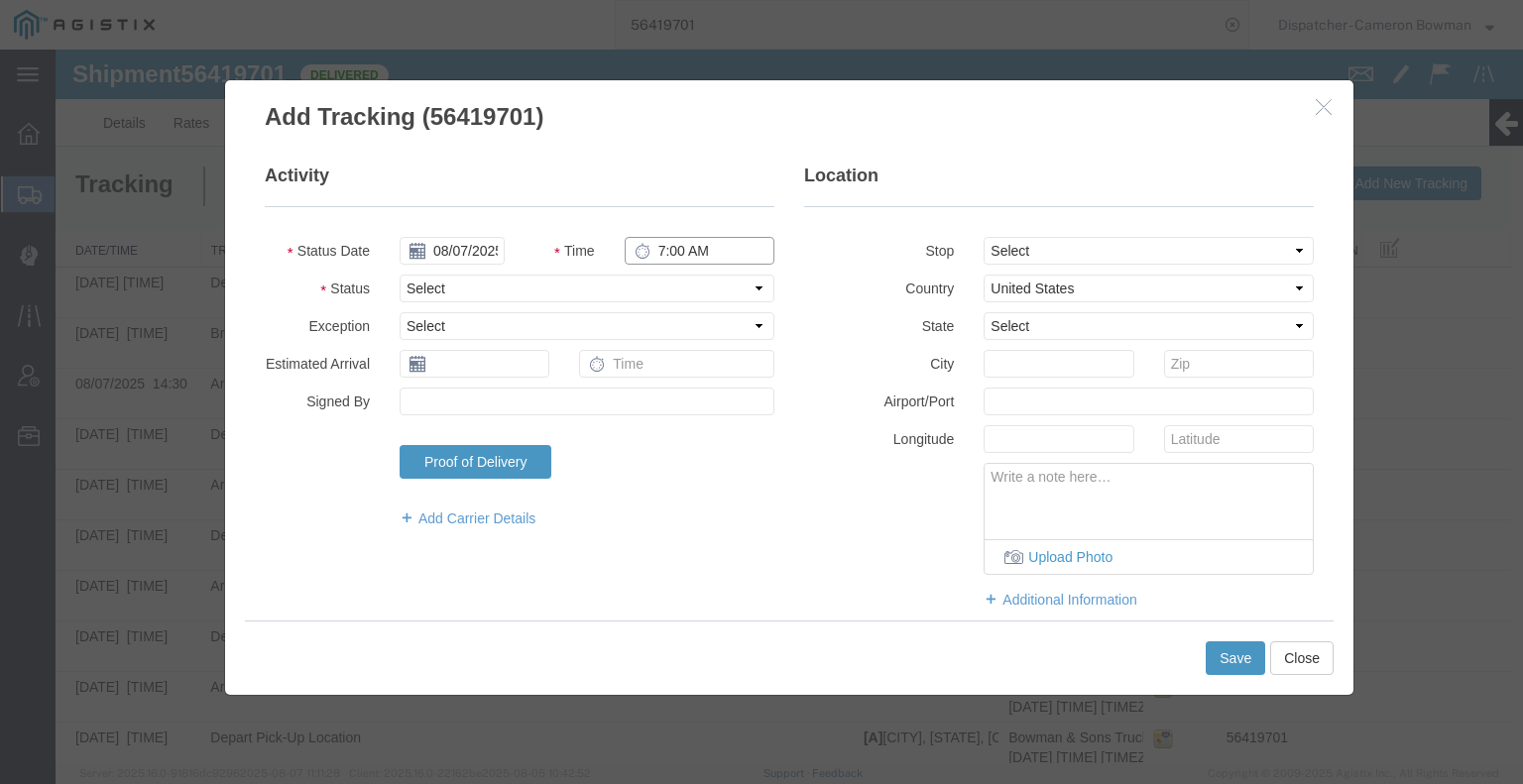 click on "7:00 AM" at bounding box center [699, 251] 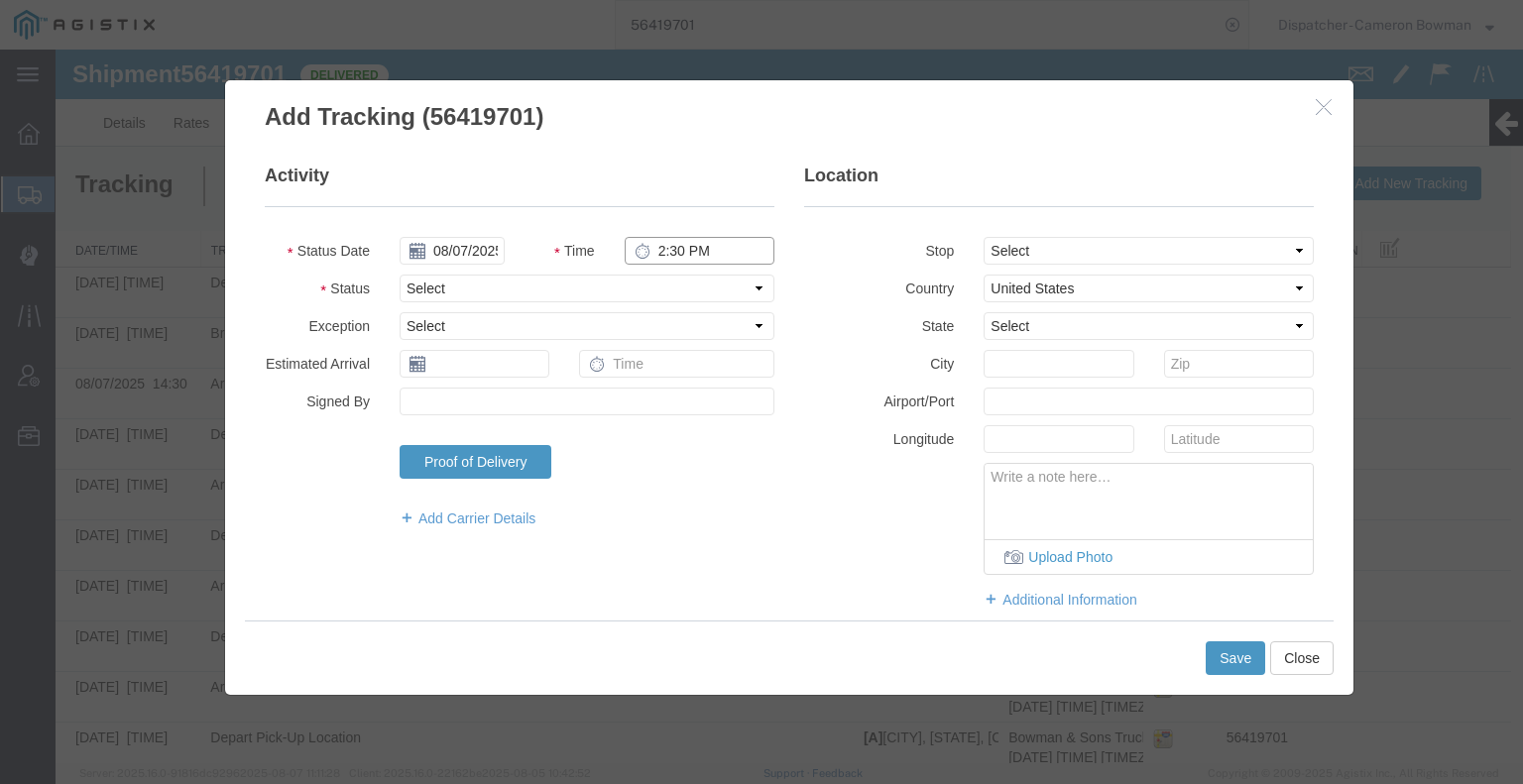 type on "2:30 PM" 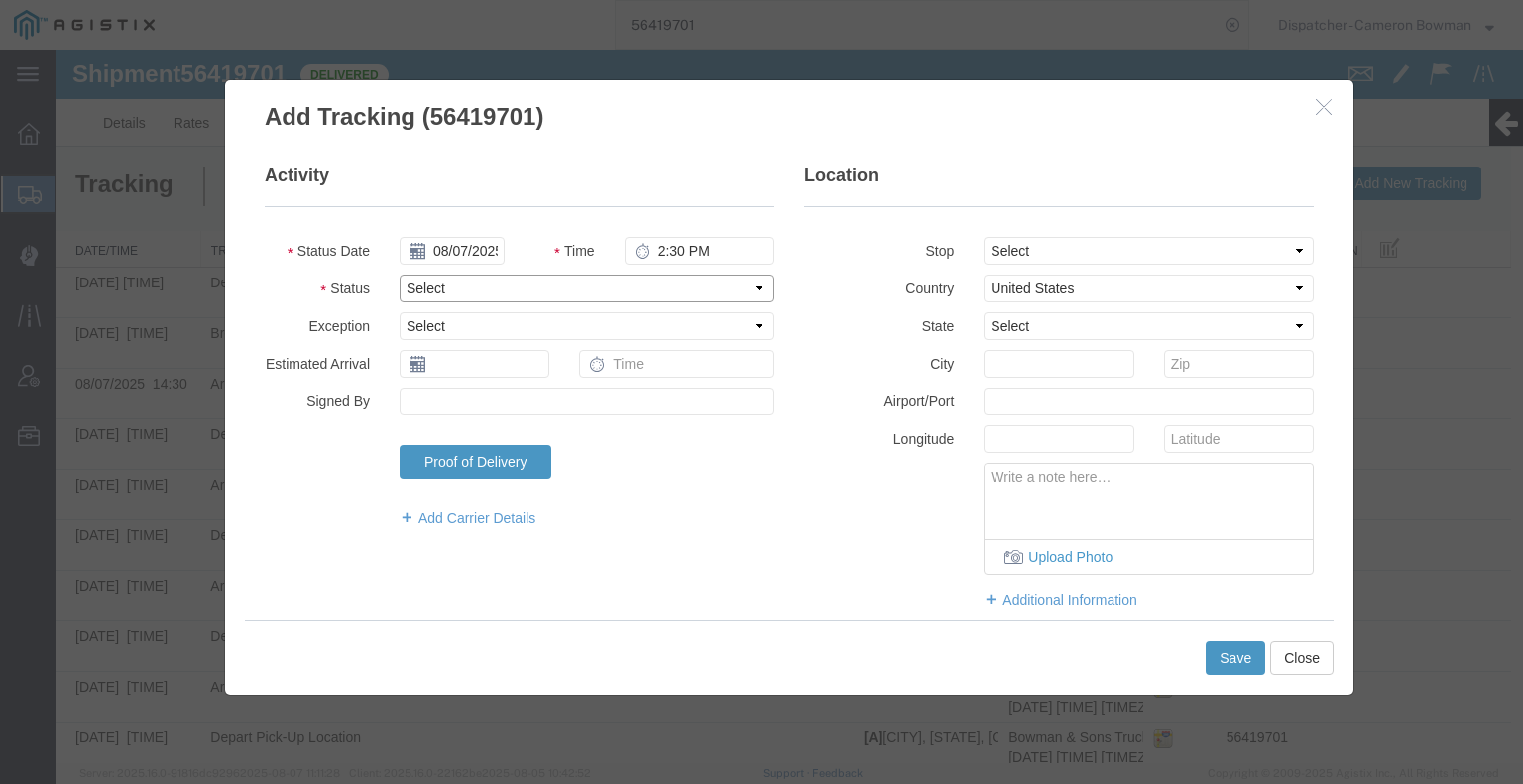 click on "Select Arrival Notice Available Arrival Notice Imported Arrive at Delivery Location Arrive at Pick-Up Location Arrive at Terminal Location Attempted Delivery Attempted Pick-Up Awaiting Customs Clearance Awaiting Pick-Up Break Start Break Stop Cargo Damaged Cargo-Offloaded Cleared Customs Confirmed on Board Customs Delay Customs Hold Customs Released DEA Hold Intact DEA Intensive/Exam Delivered Delivery Appointment Scheduled Delivery Confirmation Delivery Dock Closed Delivery Refused Depart Delivery Location Depart Pick-Up Location Depart Terminal Location Documents Uploaded Entry Docs Received Entry Submitted Estimated date / time for ETA Expired Export Customs Cleared Export Customs Sent FDA Documents Sent FDA Exam FDA Hold FDA Released FDA Review Flight Update Forwarded Fully Released Import Customs Cleared In-Transit In-Transit with Partner ISF filed Loaded Loading Started Mechanical Delay Missed Pick-Up Other Delay Out for Delivery Package Available Partial Delivery Partial Pick-Up Picked Up Proof of del" at bounding box center (587, 288) 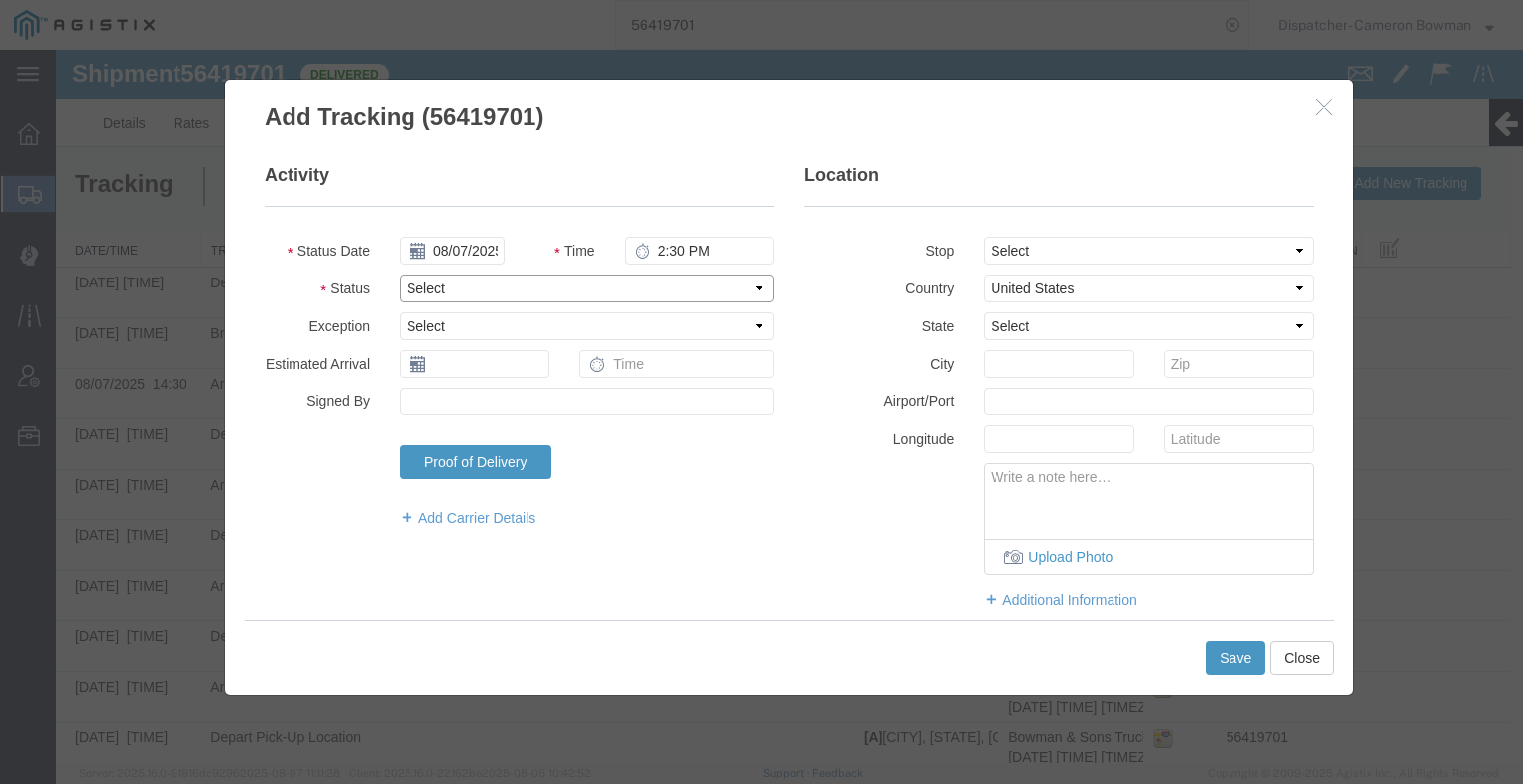 select on "BREAKSTART" 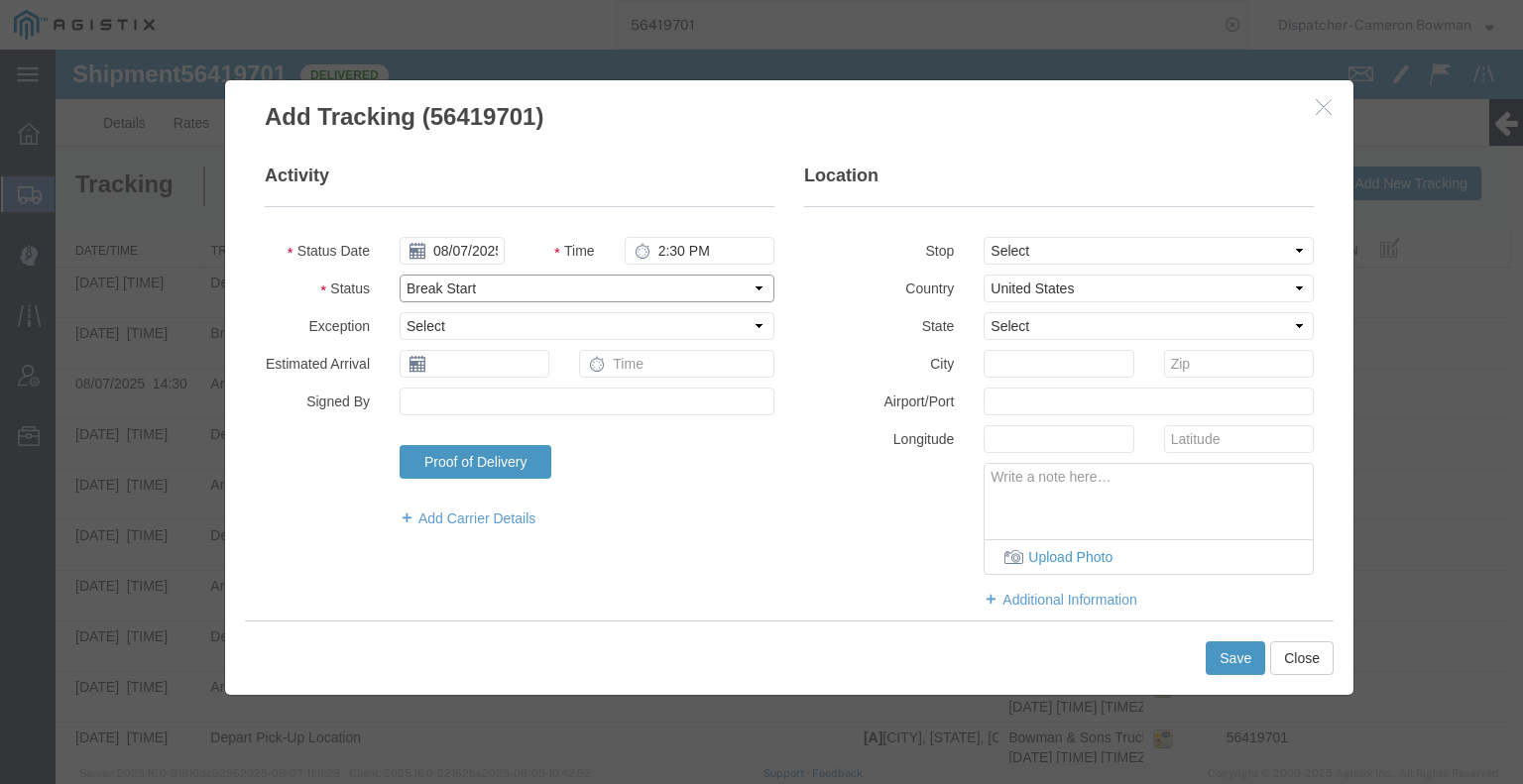 click on "Select Arrival Notice Available Arrival Notice Imported Arrive at Delivery Location Arrive at Pick-Up Location Arrive at Terminal Location Attempted Delivery Attempted Pick-Up Awaiting Customs Clearance Awaiting Pick-Up Break Start Break Stop Cargo Damaged Cargo-Offloaded Cleared Customs Confirmed on Board Customs Delay Customs Hold Customs Released DEA Hold Intact DEA Intensive/Exam Delivered Delivery Appointment Scheduled Delivery Confirmation Delivery Dock Closed Delivery Refused Depart Delivery Location Depart Pick-Up Location Depart Terminal Location Documents Uploaded Entry Docs Received Entry Submitted Estimated date / time for ETA Expired Export Customs Cleared Export Customs Sent FDA Documents Sent FDA Exam FDA Hold FDA Released FDA Review Flight Update Forwarded Fully Released Import Customs Cleared In-Transit In-Transit with Partner ISF filed Loaded Loading Started Mechanical Delay Missed Pick-Up Other Delay Out for Delivery Package Available Partial Delivery Partial Pick-Up Picked Up Proof of del" at bounding box center [587, 288] 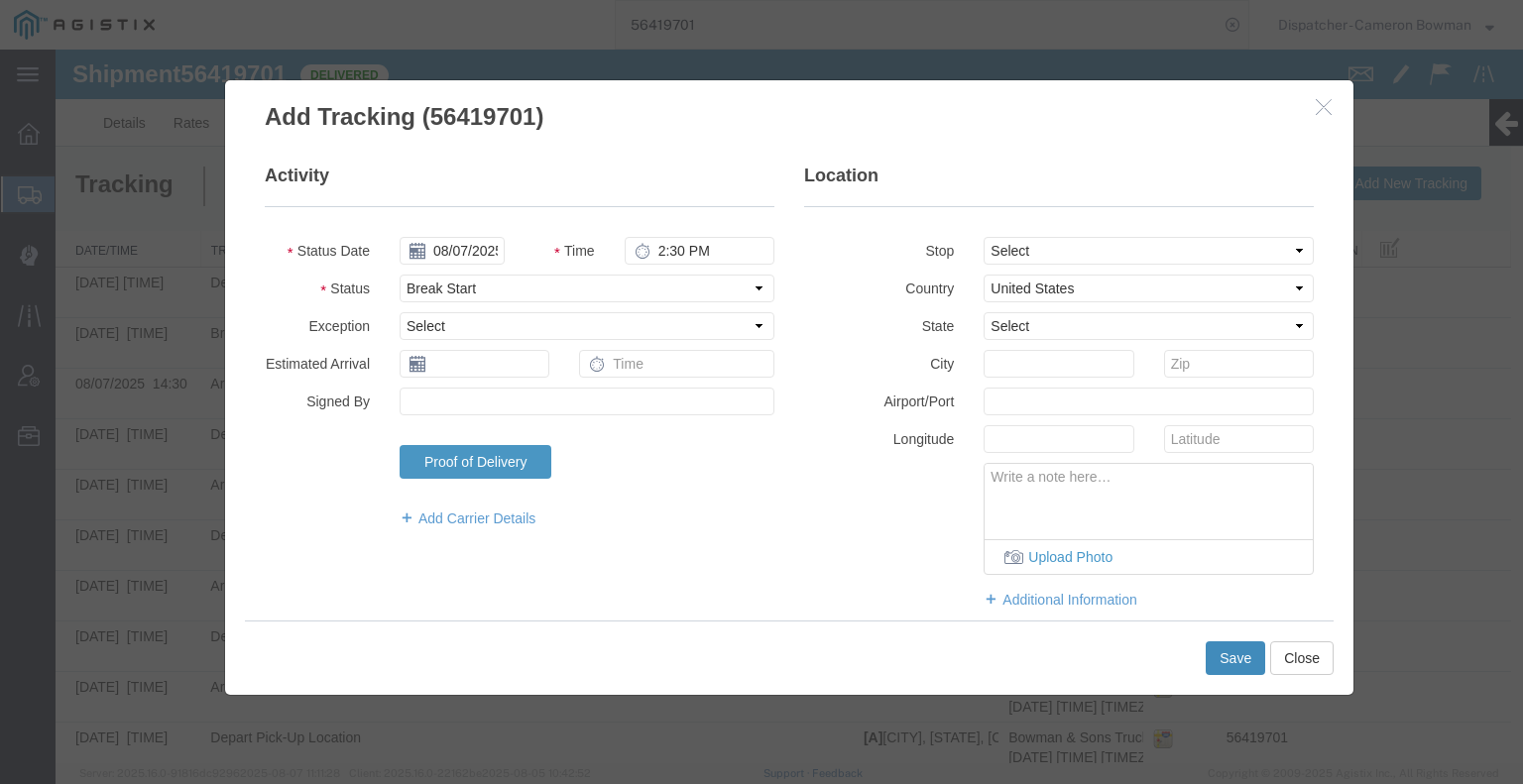 click on "Save" at bounding box center [1235, 658] 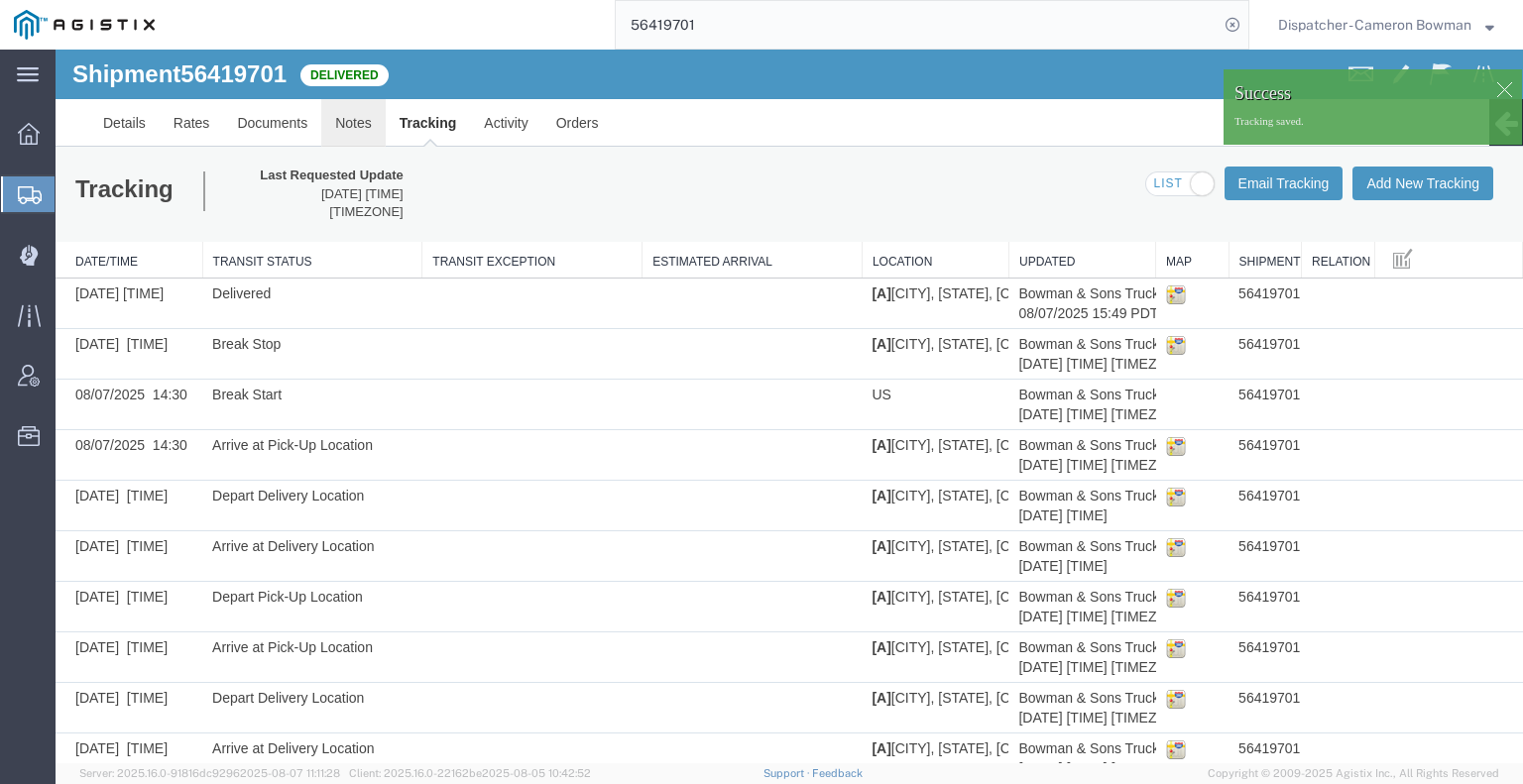 click on "Notes" at bounding box center [353, 123] 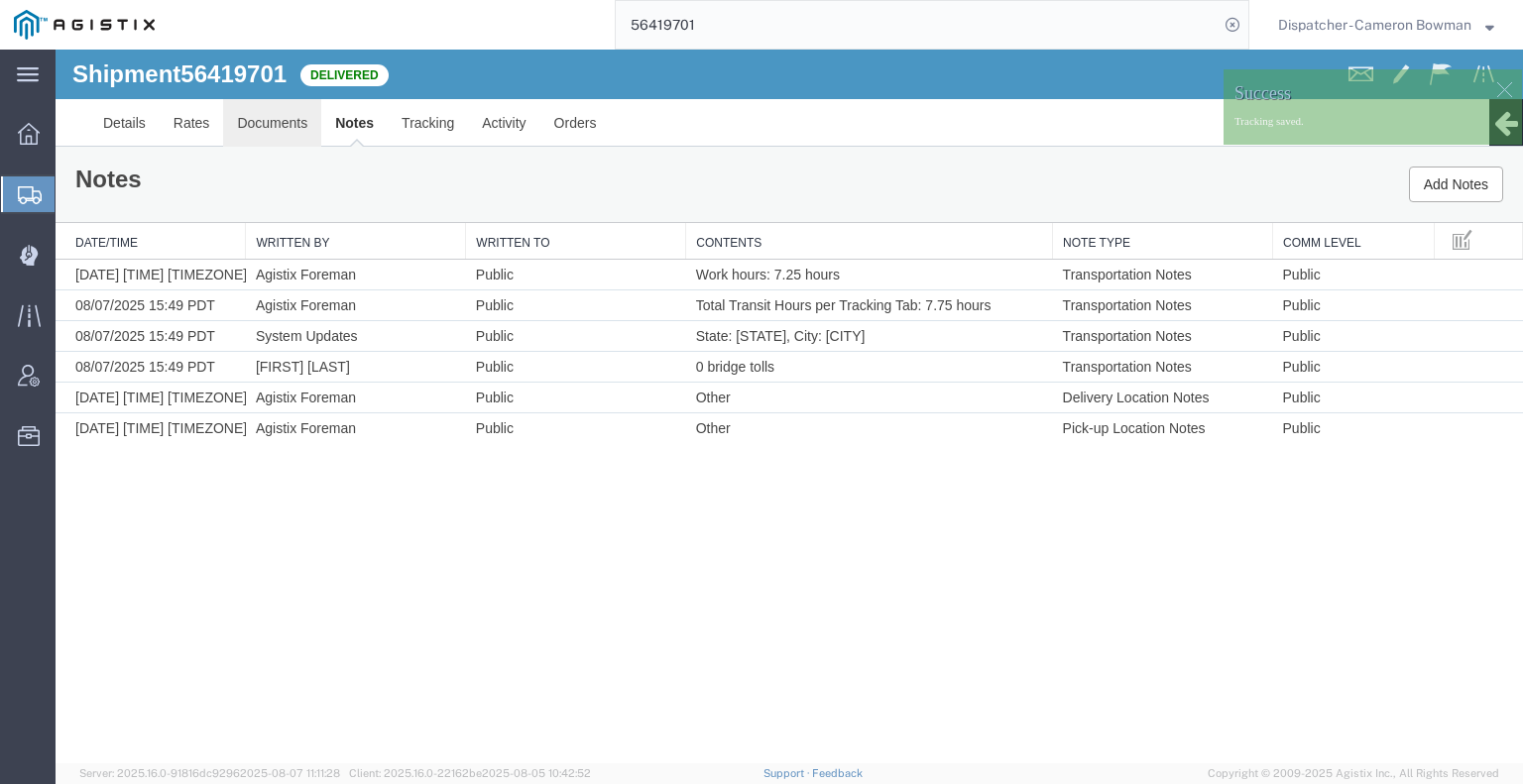 click on "Documents" at bounding box center [272, 123] 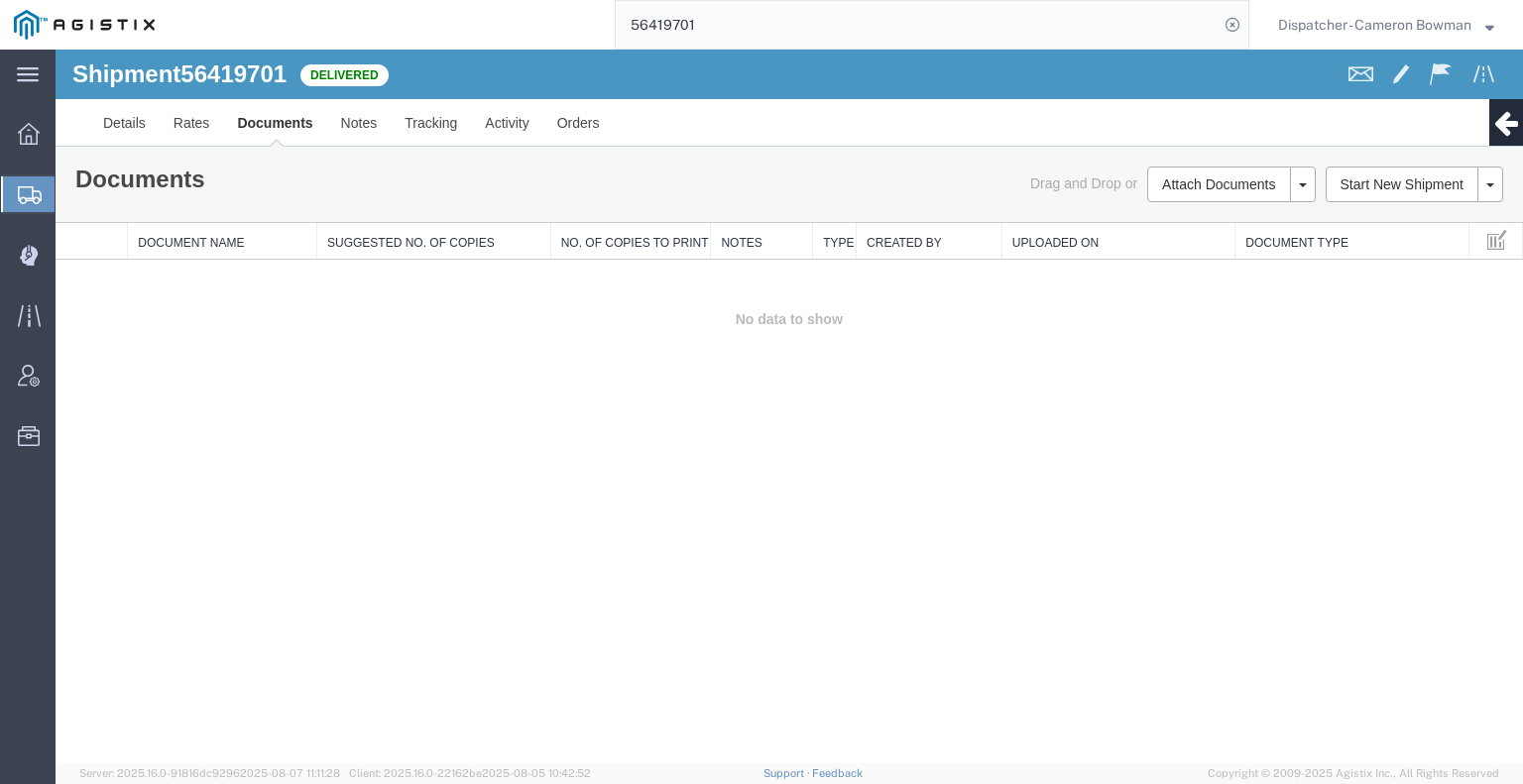 click on "Shipment  56419701 0
of
0   Delivered Details Rates Documents Notes Tracking Activity Orders
Clone Shipment
Save As Template
Multi-stop
Customer Information
Account: PG&E Spoils & Aggregates
Location: Master Location
Carrier Information
Delivery Date: 08/07/2025 15:15
Tracking No: 56419701
Carrier Name: Bowman & Sons Trucking, Inc Bowman & Sons Trucking, Inc
Service Level: Super Dump
Contact Name: Larry Red
Contact No: 530-957-0821
From
(Alex)
25899 Sugar Pine Dr Pioneer,
CA
United States
916-532-8657
To
(Alex)
25899 Sugar Pine Dr Pioneer, CA
United States
916-532-8657
Other details
Reference: Transfer
Ship Date: 08/07/2025
Mode: Truckload
Creator: Agistix Foreman
Creator: foreman_pgespoils@p...
Last Saved: 08/07/2025 15:49 PDT
Please fix the following errors Documents
Ship Label Format:
Plain
To" at bounding box center (789, 406) 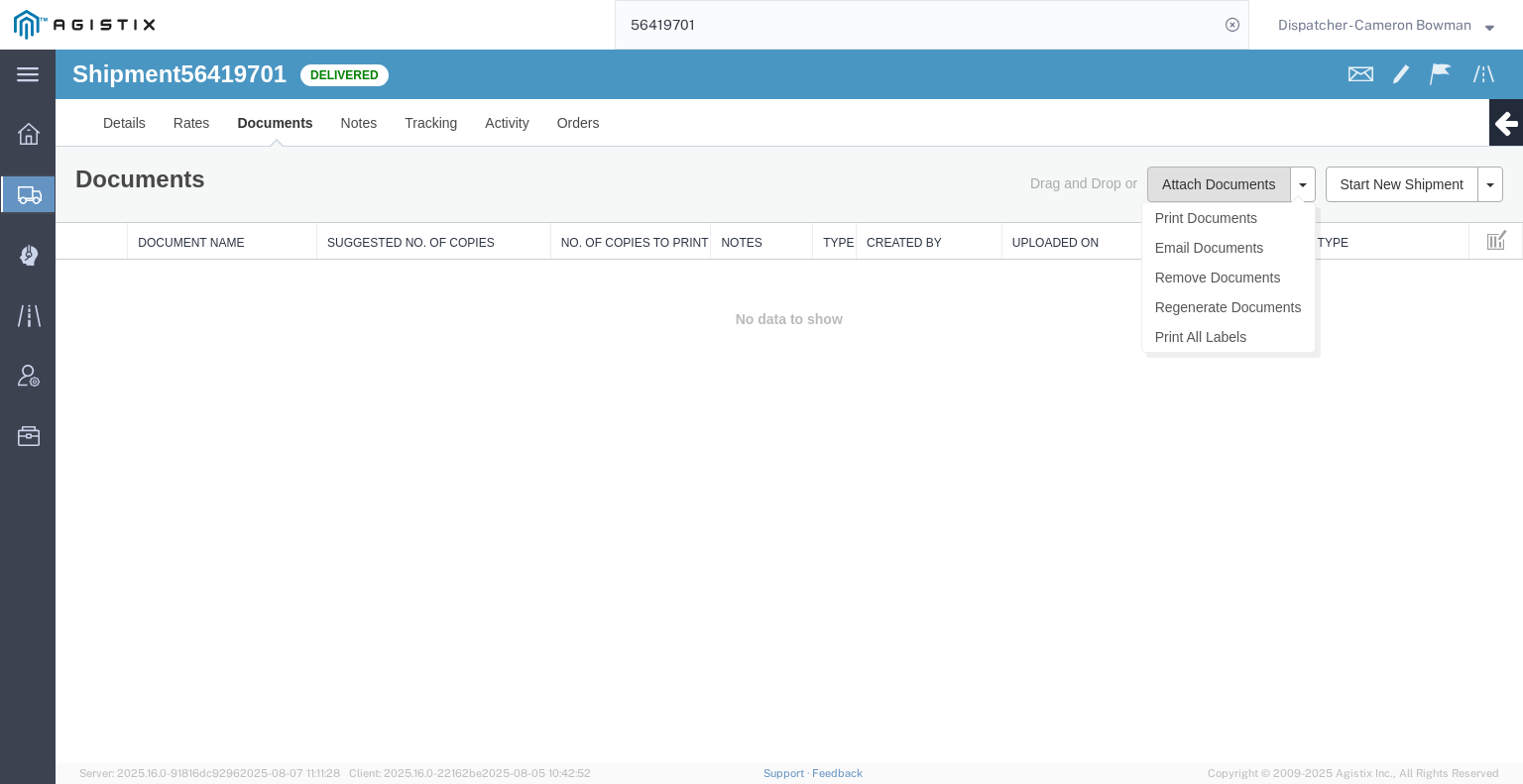 click on "Attach Documents" at bounding box center [1219, 184] 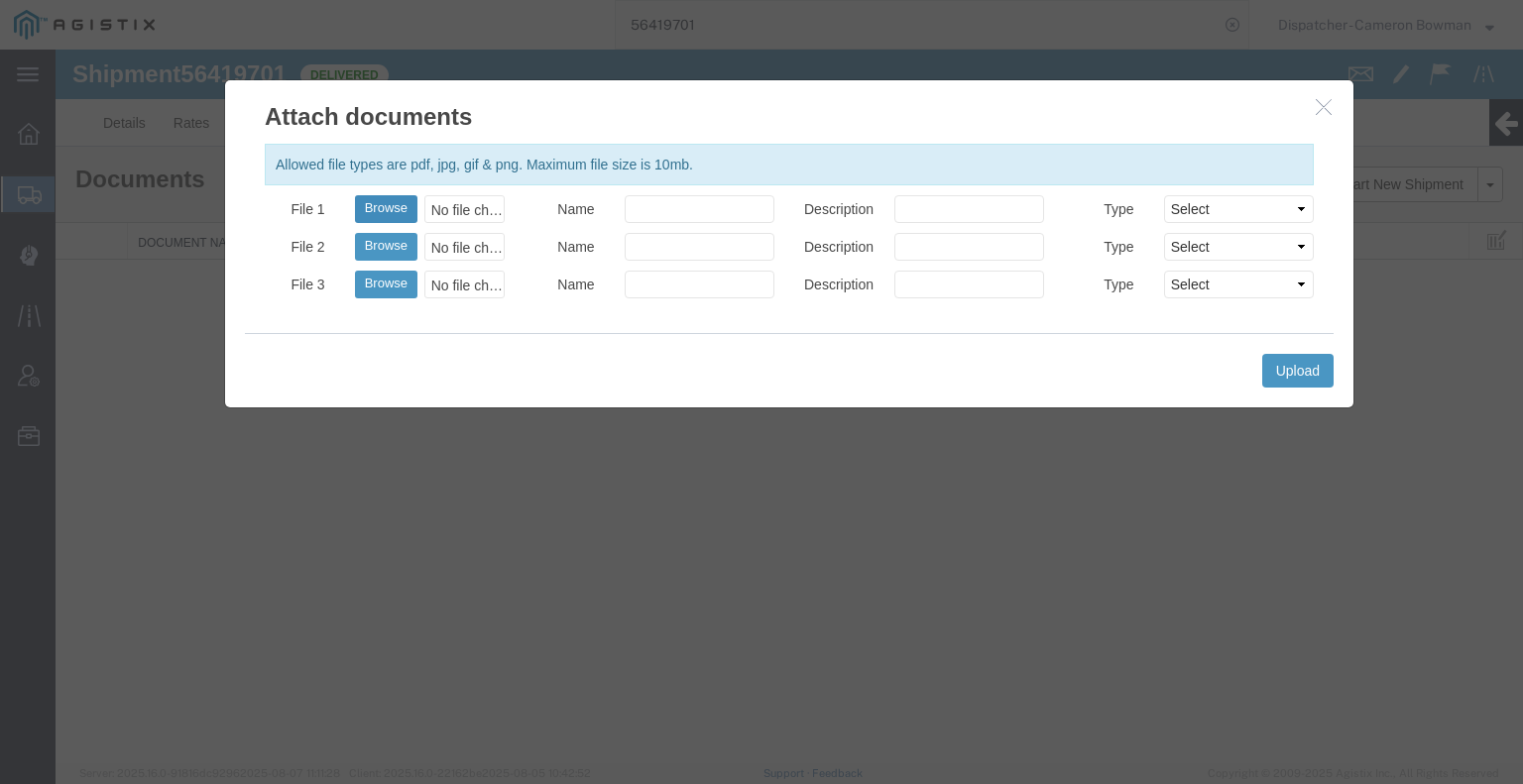 click on "Browse" at bounding box center (386, 209) 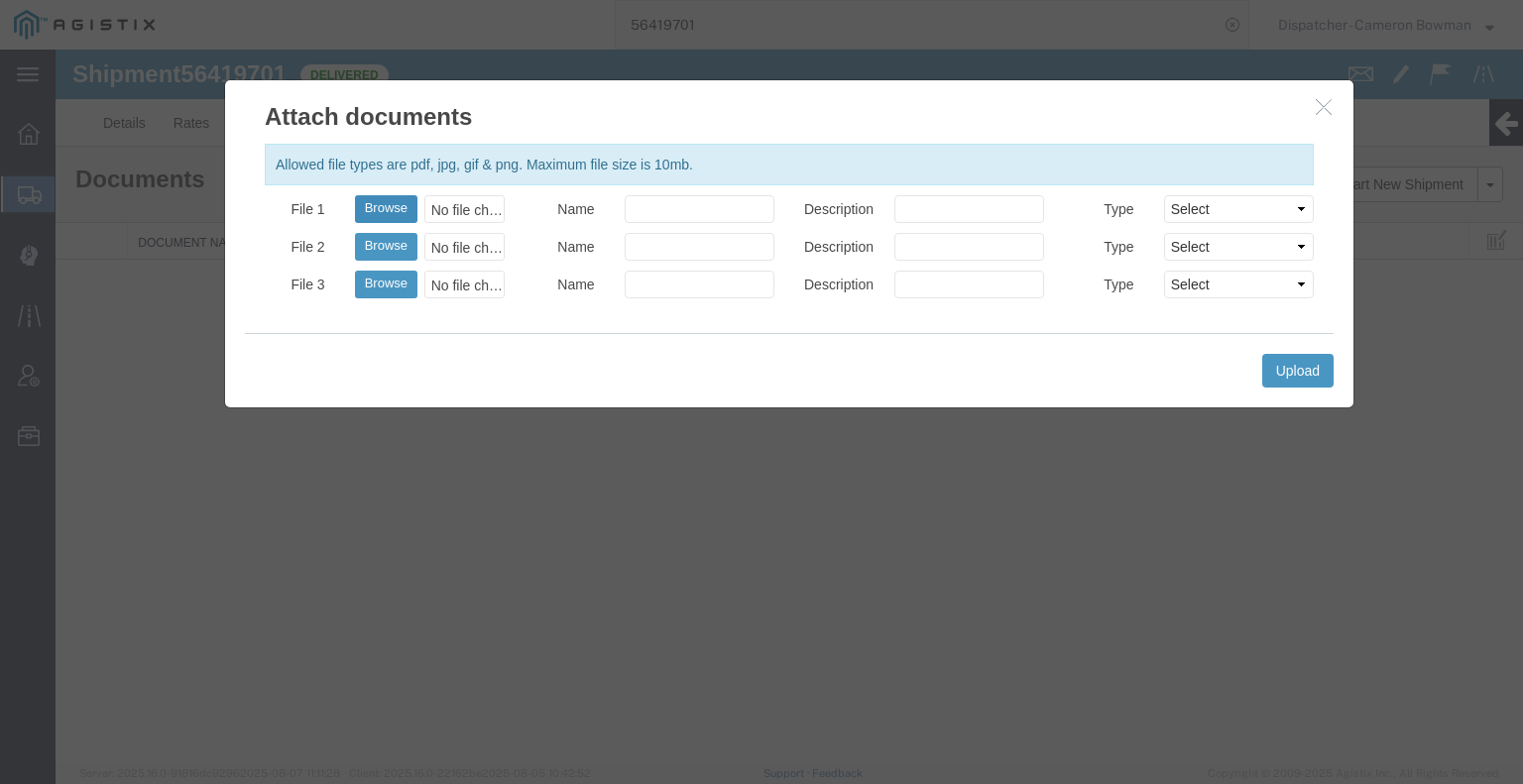 type on "C:\fakepath\56419701trktag.pdf" 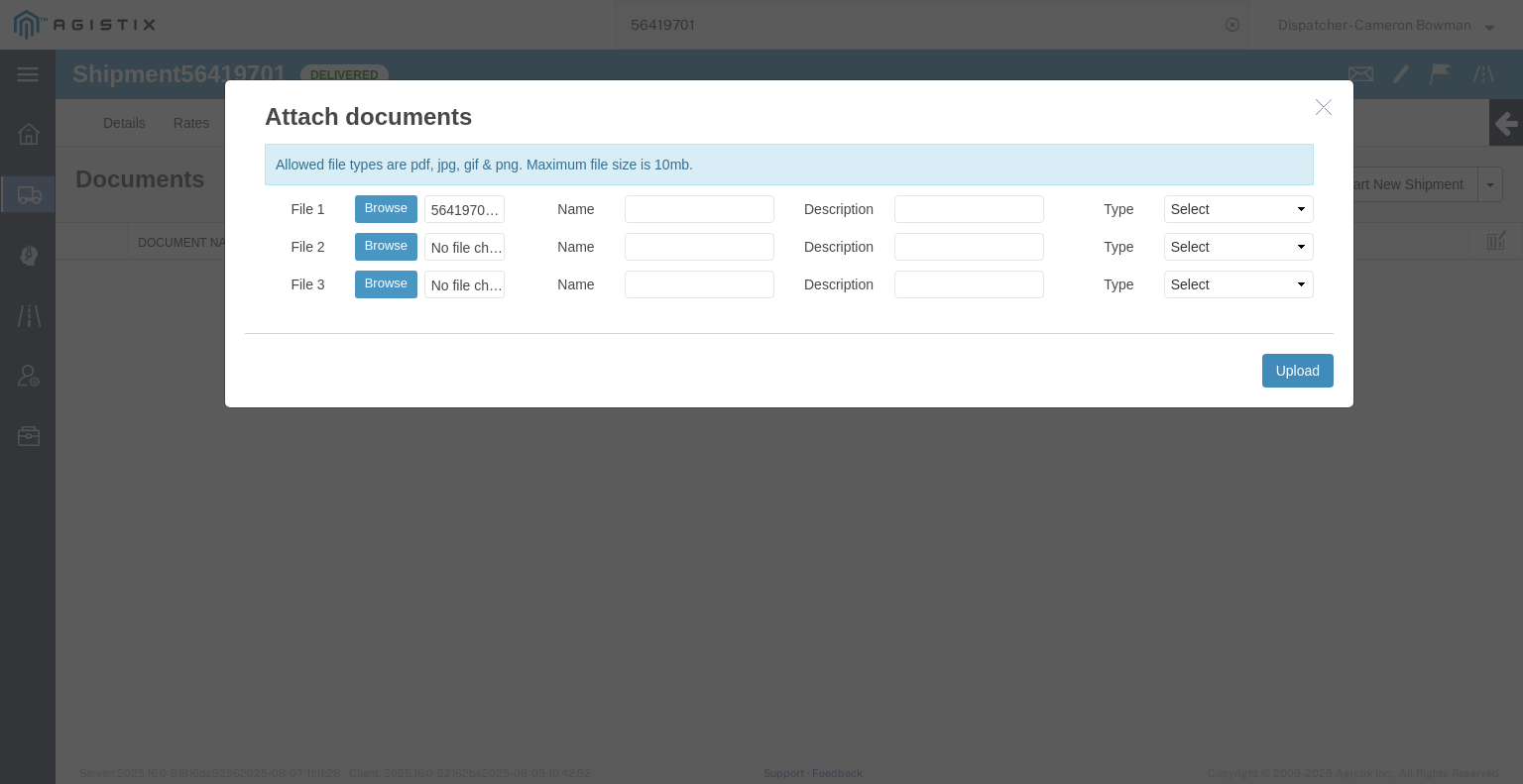 click on "Upload" at bounding box center [1298, 371] 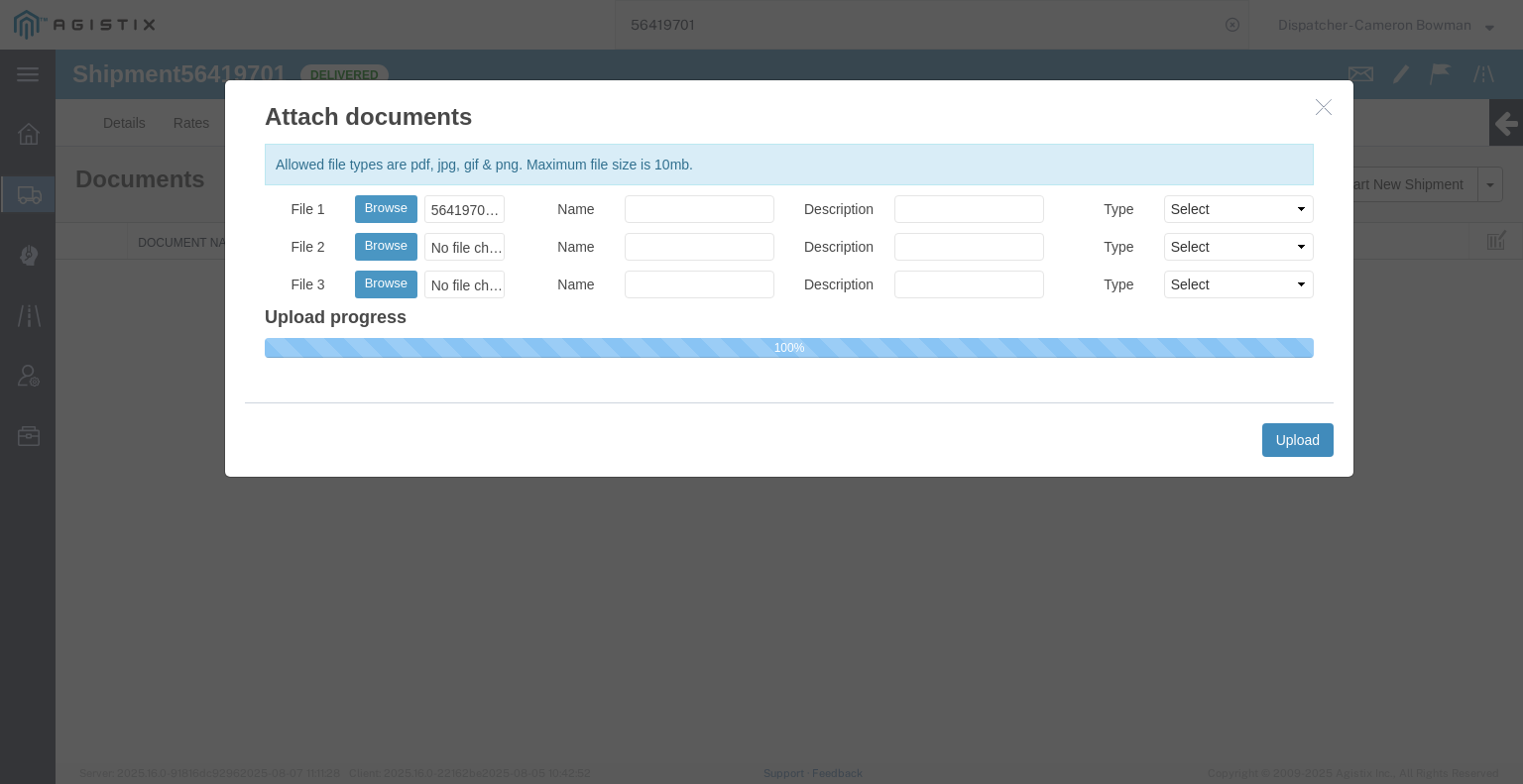 type 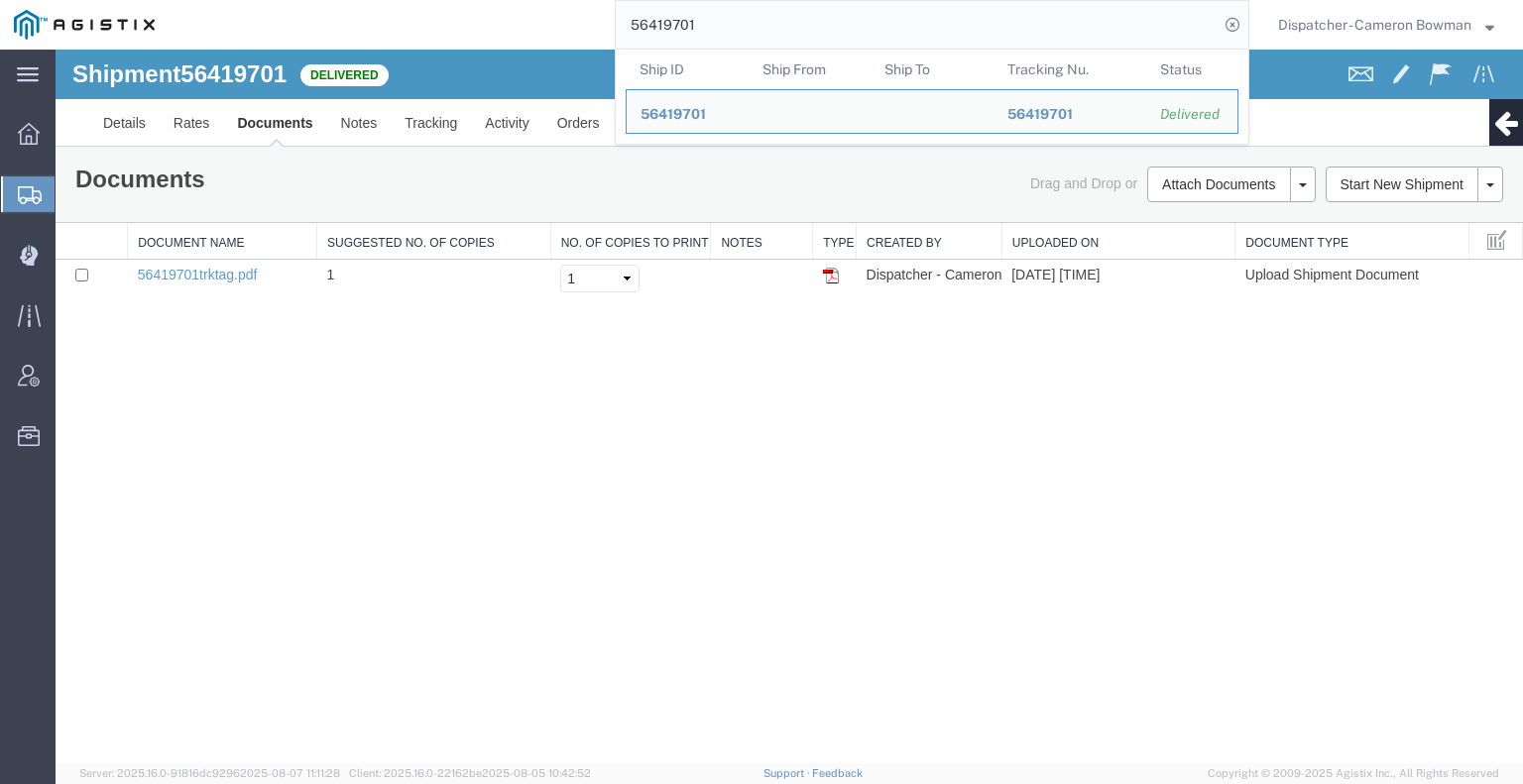 drag, startPoint x: 702, startPoint y: 19, endPoint x: 520, endPoint y: 19, distance: 182 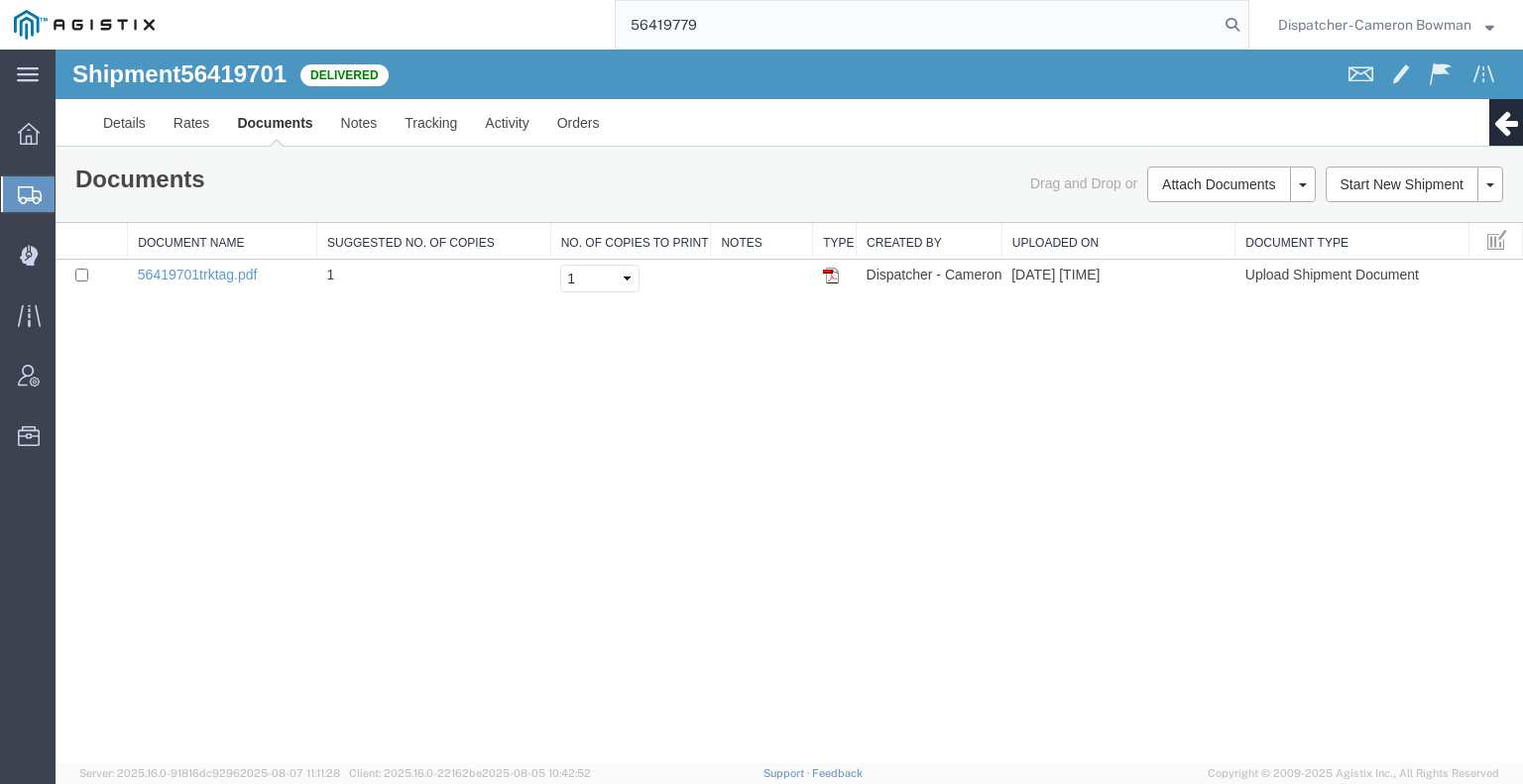 type on "56419779" 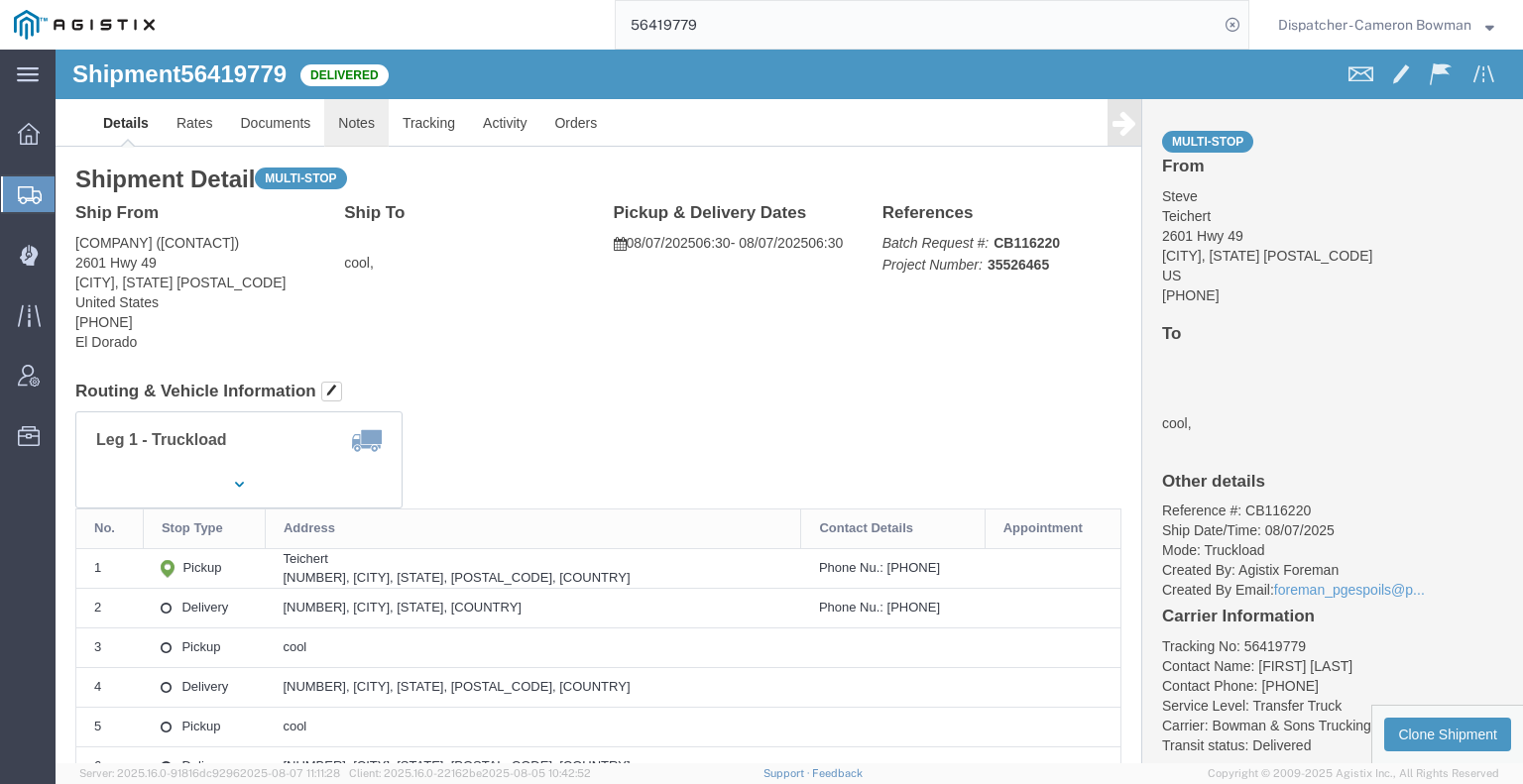 click on "Notes" 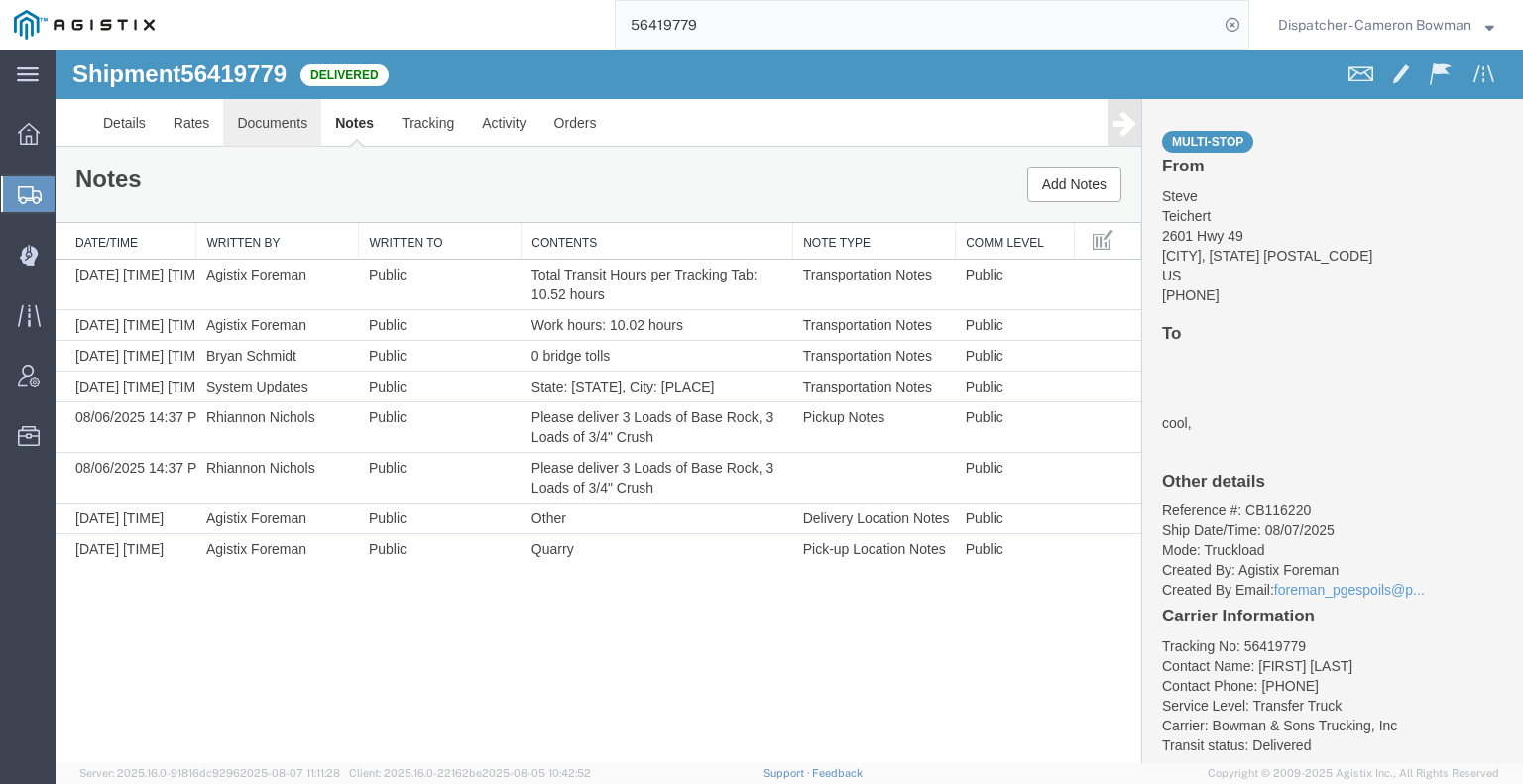 click on "Documents" at bounding box center (272, 123) 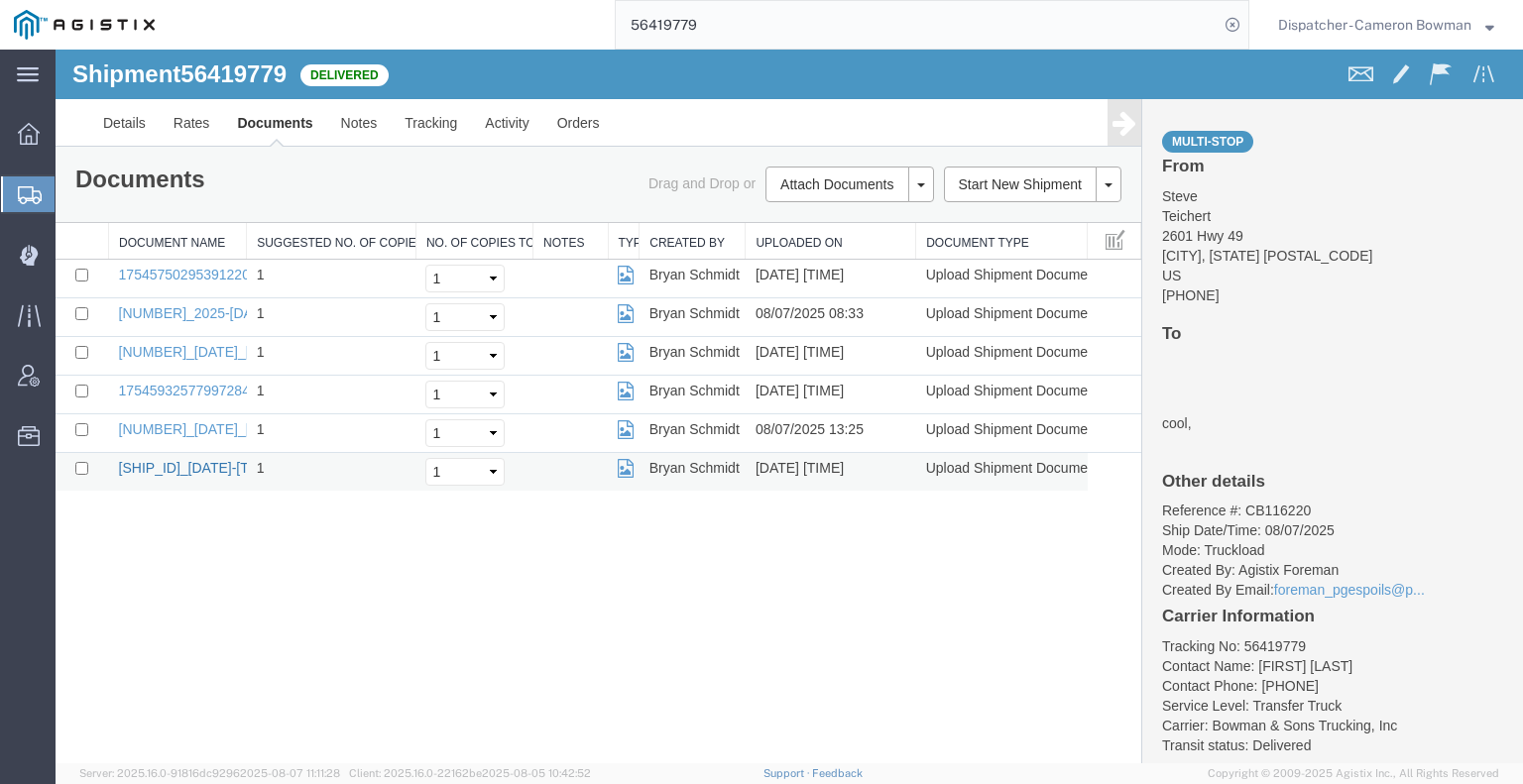 click on "17546032093713557190572695476514_2025-08-07_14_47_11.jpg" at bounding box center [209, 468] 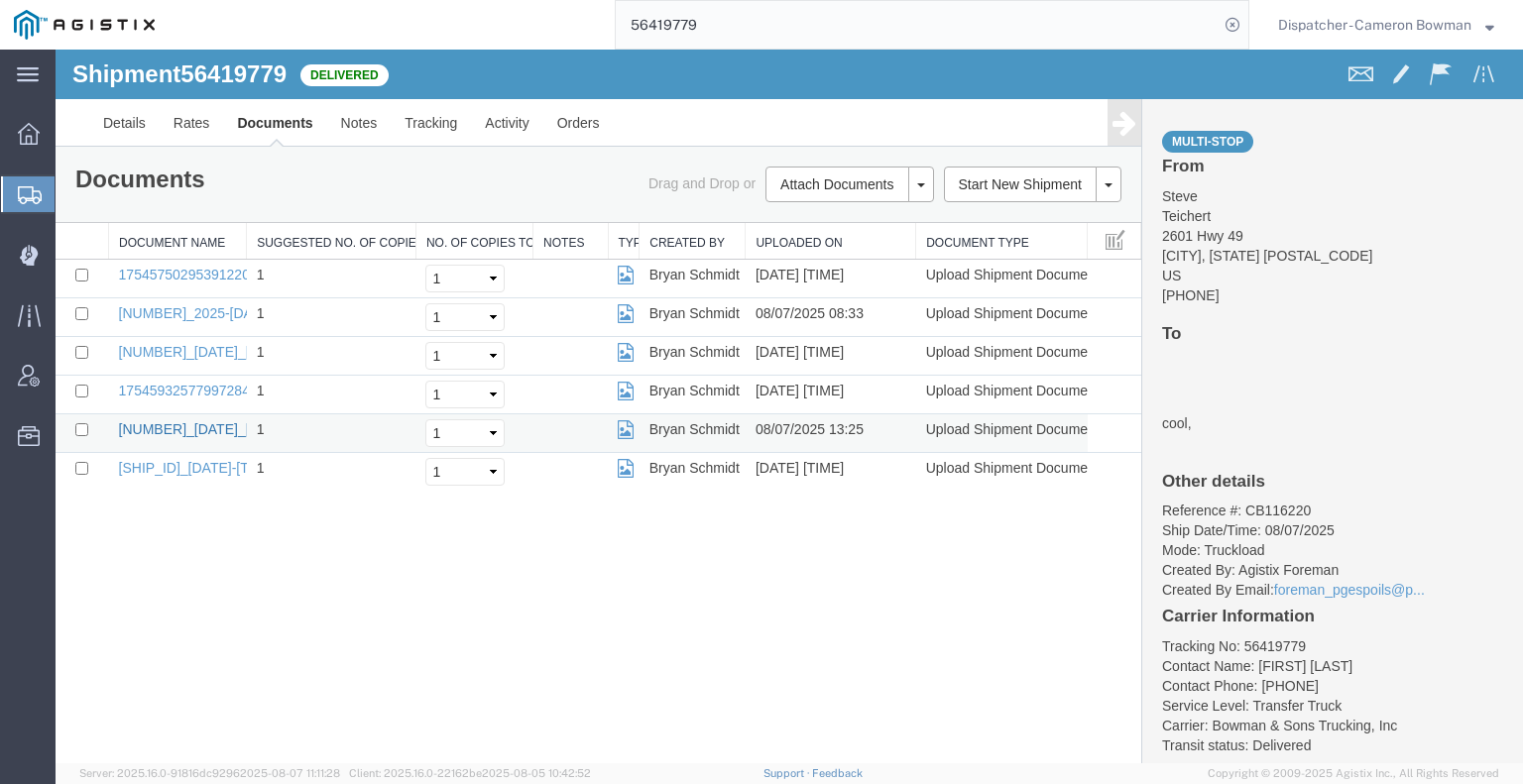 click on "17545982862172167103529697323755_2025-08-07_13_25_11.jpg" at bounding box center [263, 429] 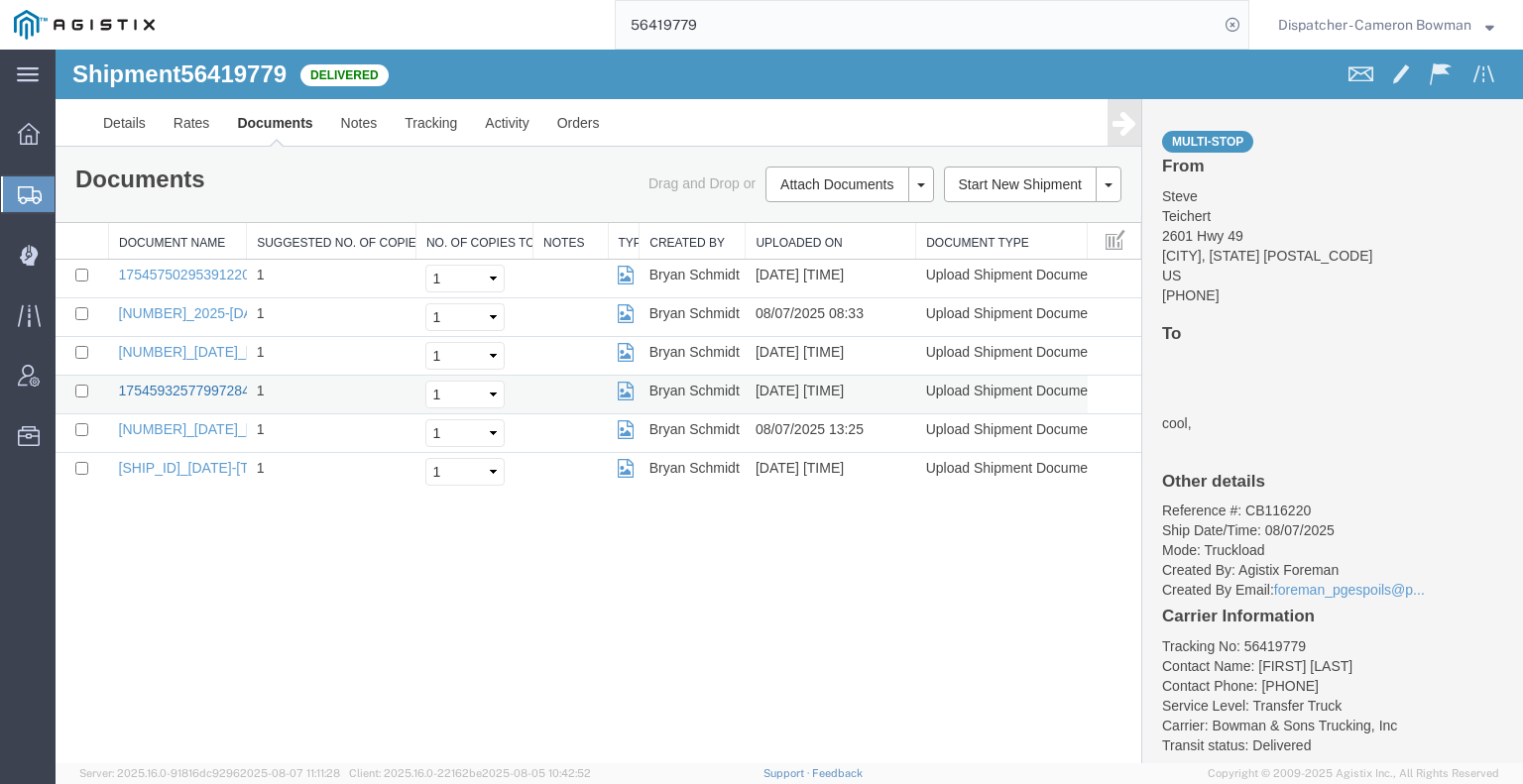 click on "17545932577997284370291192898874_2025-08-07_12_02_12.jpg" at bounding box center (327, 391) 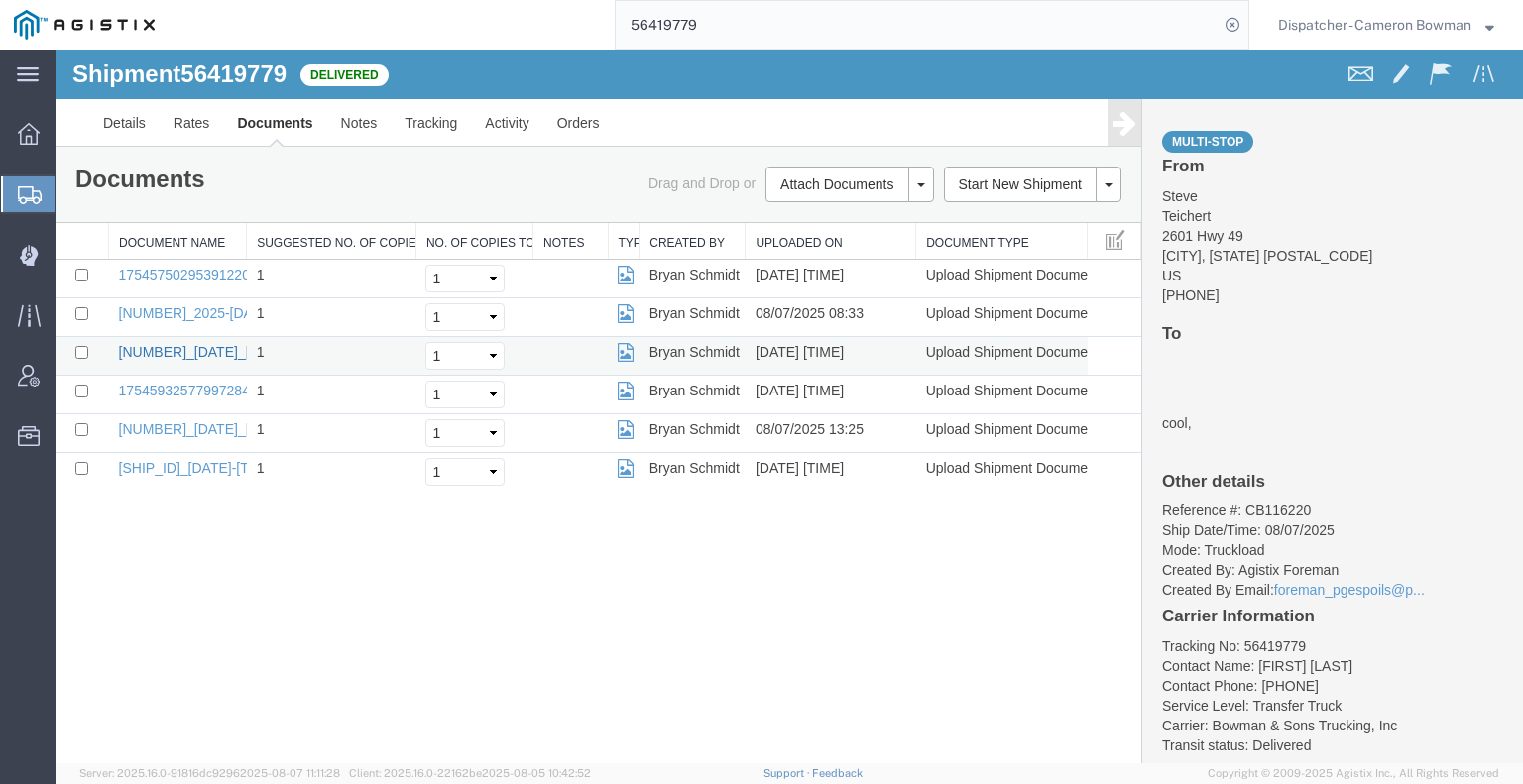 click on "17545871406028992857846303422354_2025-08-07_10_19_26.jpg" at bounding box center (263, 352) 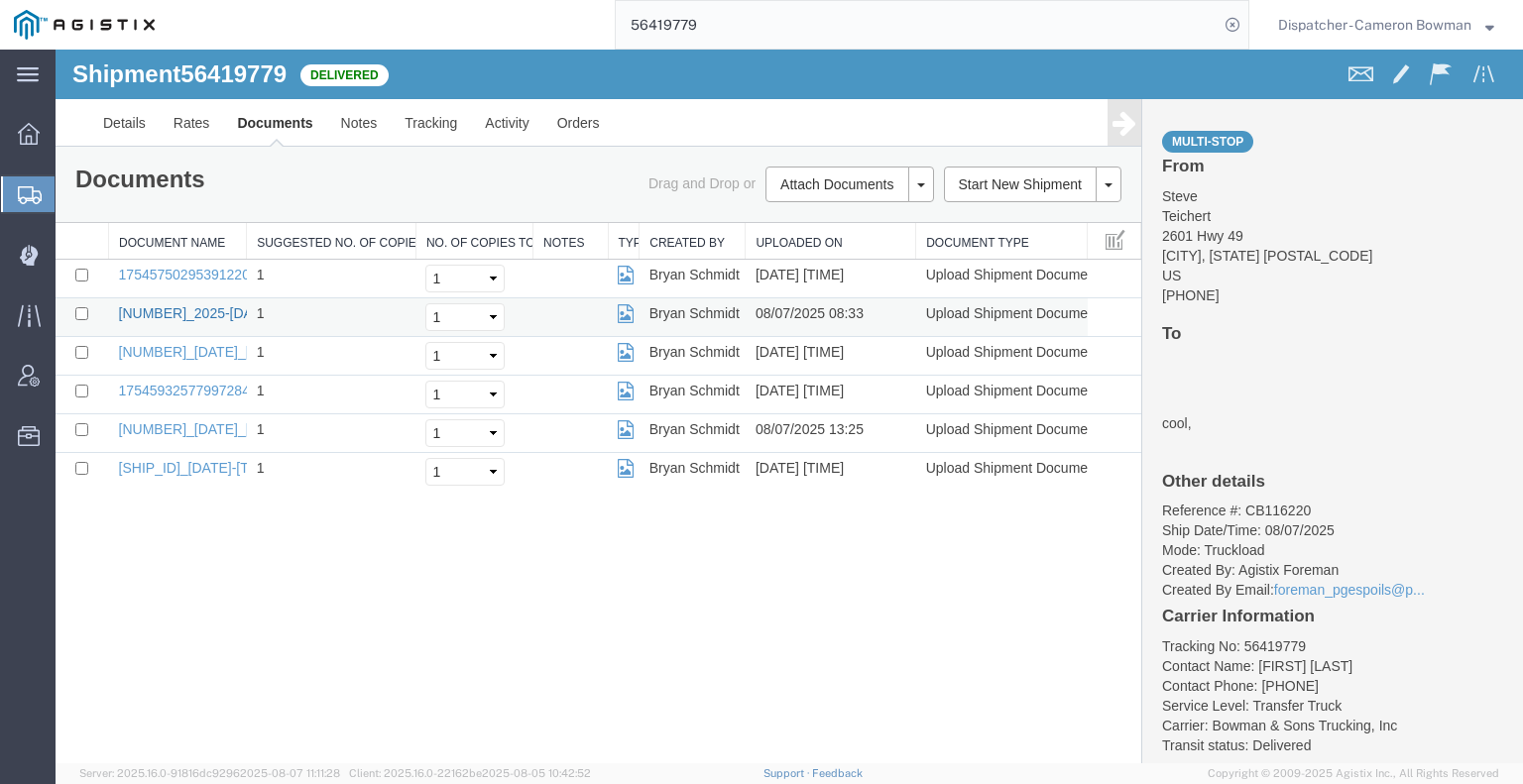 click on "17545807585118492064767233704408_2025-08-07_08_32_57.jpg" at bounding box center (281, 313) 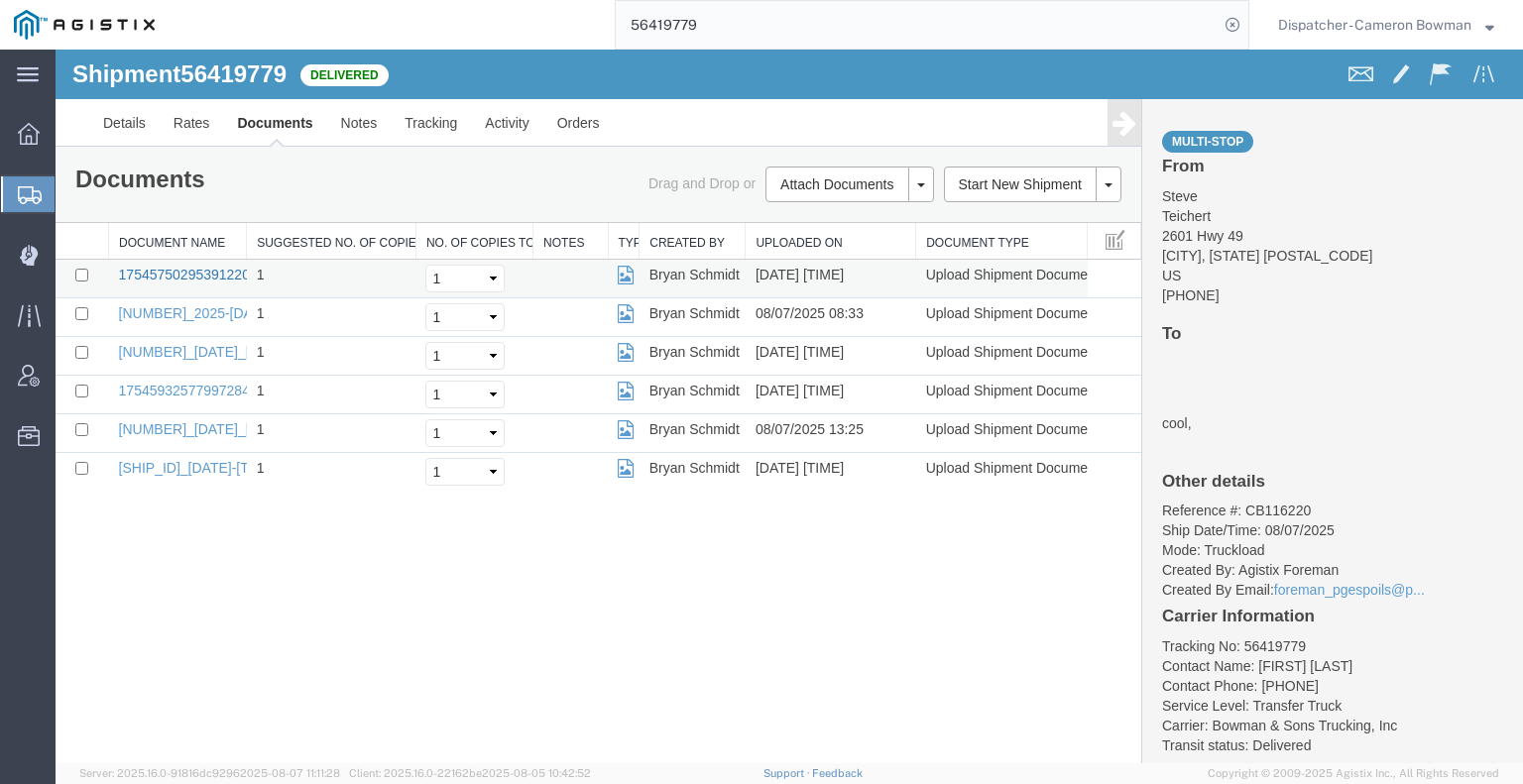 click on "17545750295391220678580246301844_2025-08-07_06_57_32.jpg" at bounding box center (327, 275) 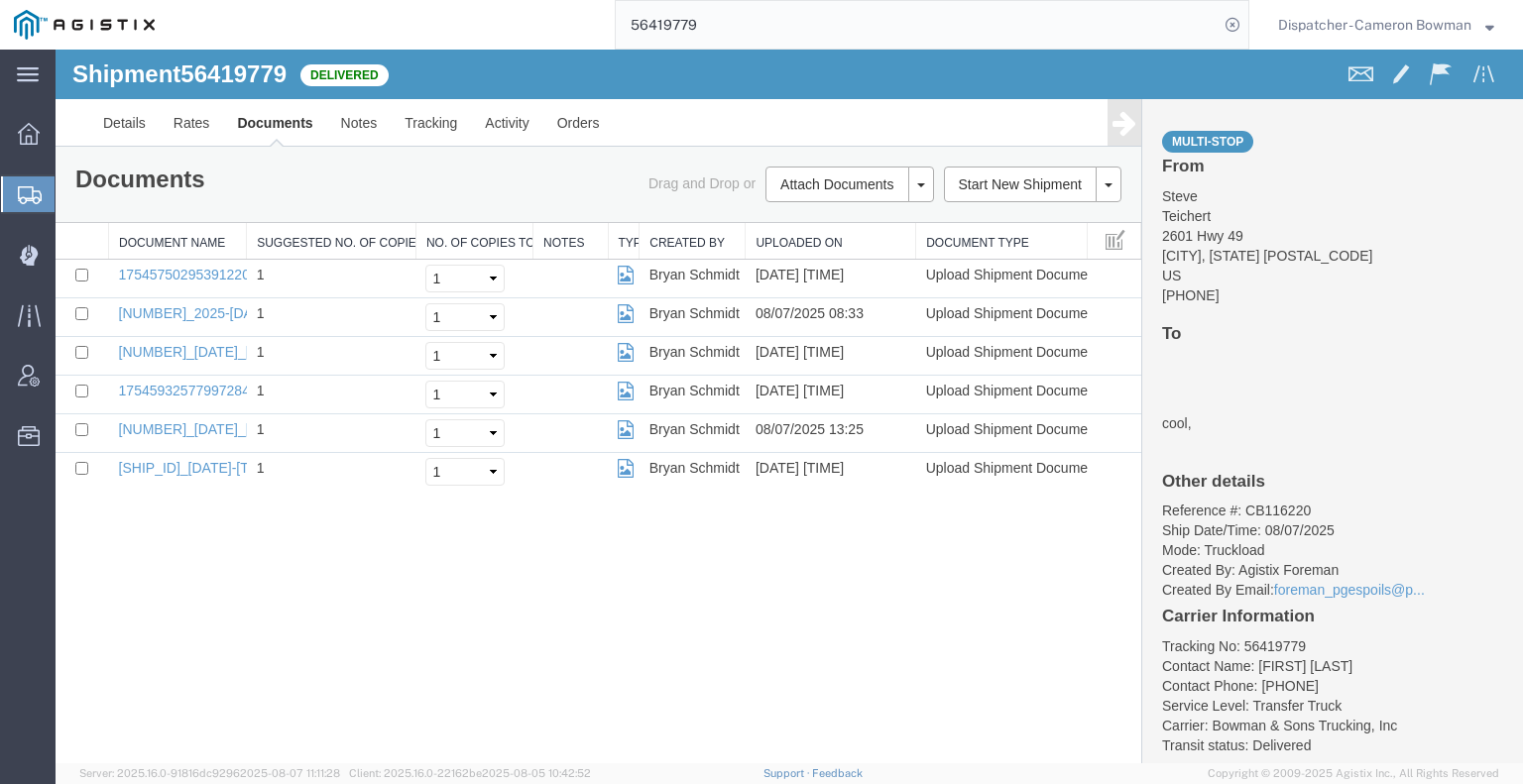 drag, startPoint x: 110, startPoint y: 678, endPoint x: 148, endPoint y: 633, distance: 58.898217 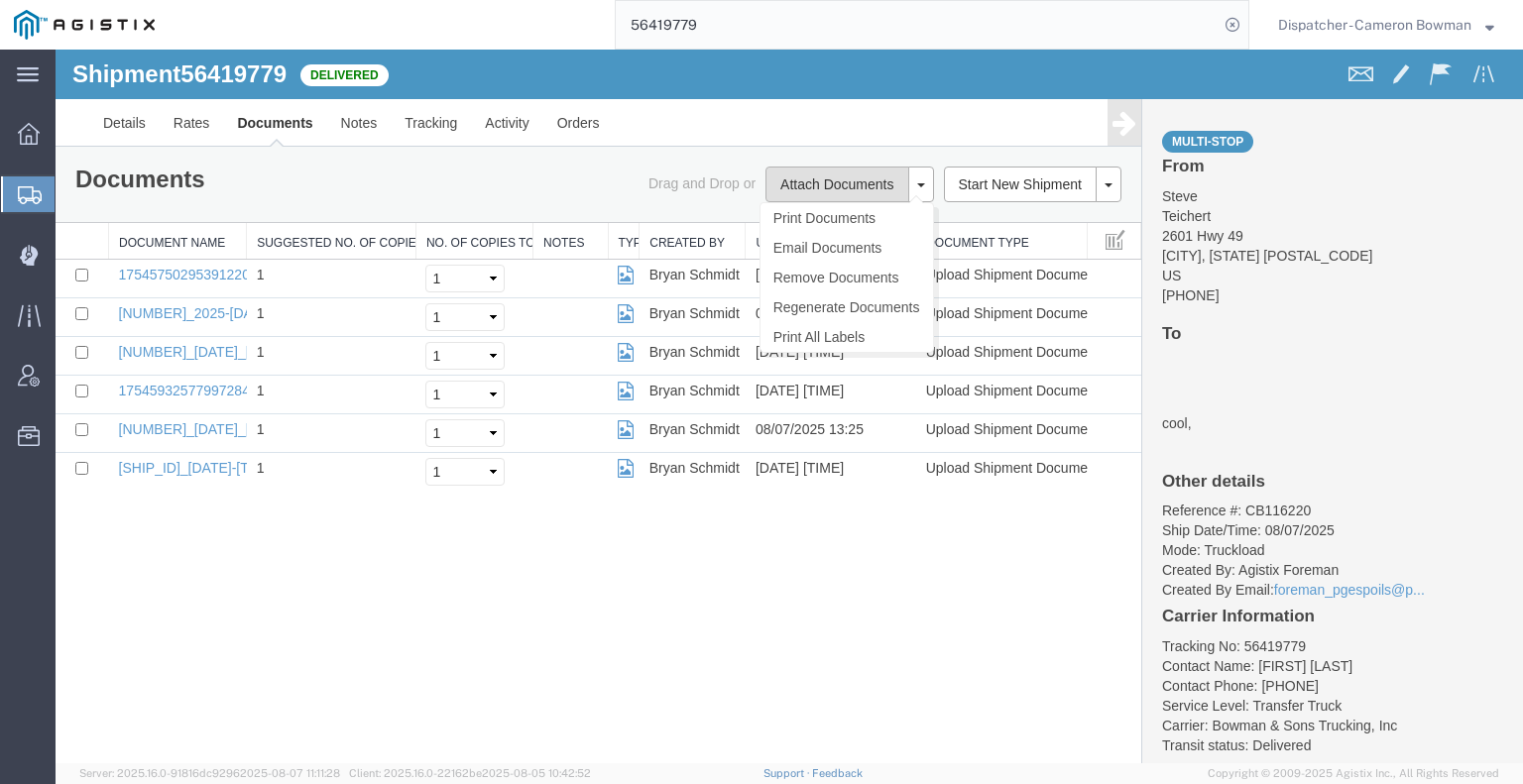 click on "Attach Documents" at bounding box center [837, 184] 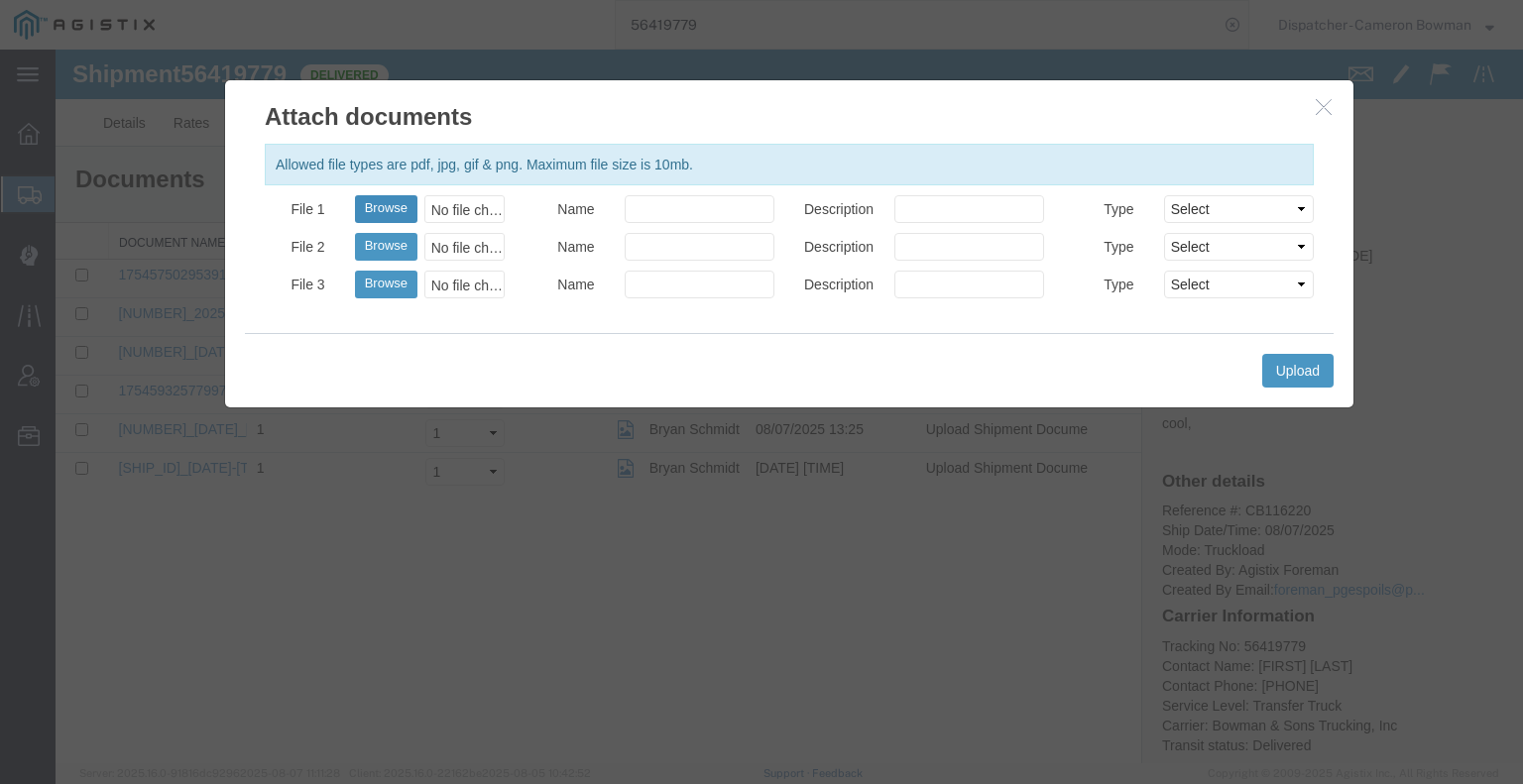 click on "Browse" at bounding box center (386, 209) 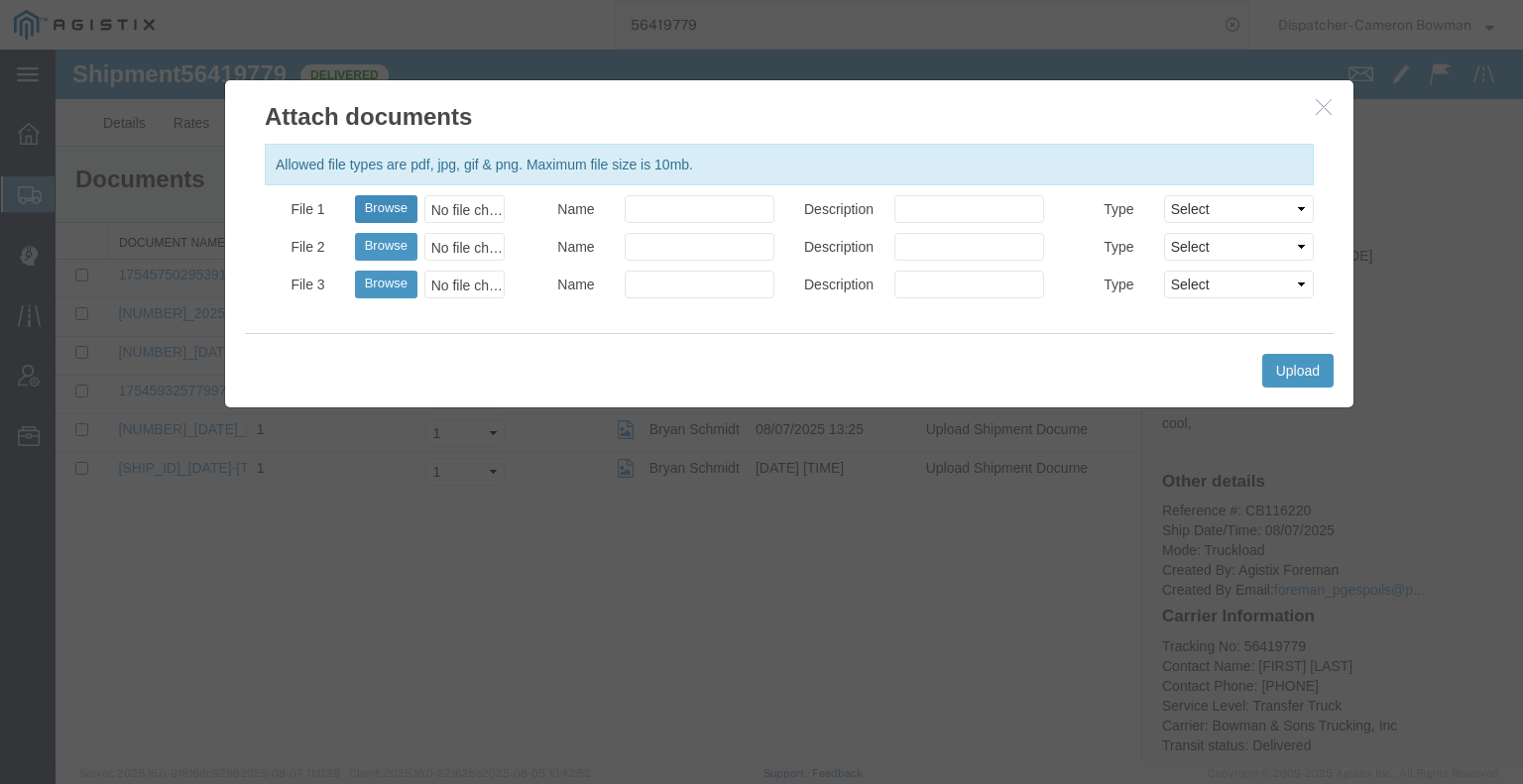 type on "C:\fakepath\56419779trktag.pdf" 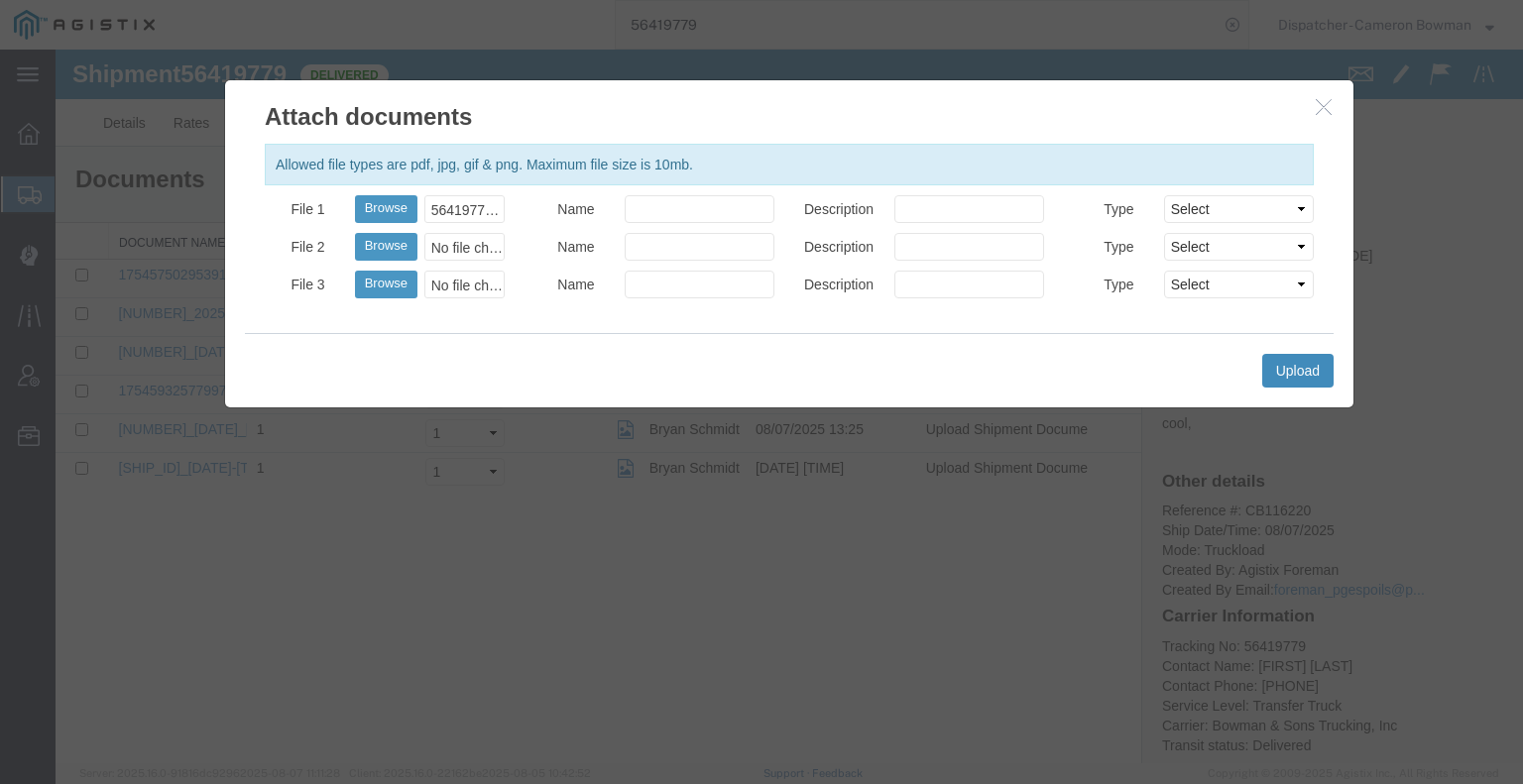click on "Upload" at bounding box center [1298, 371] 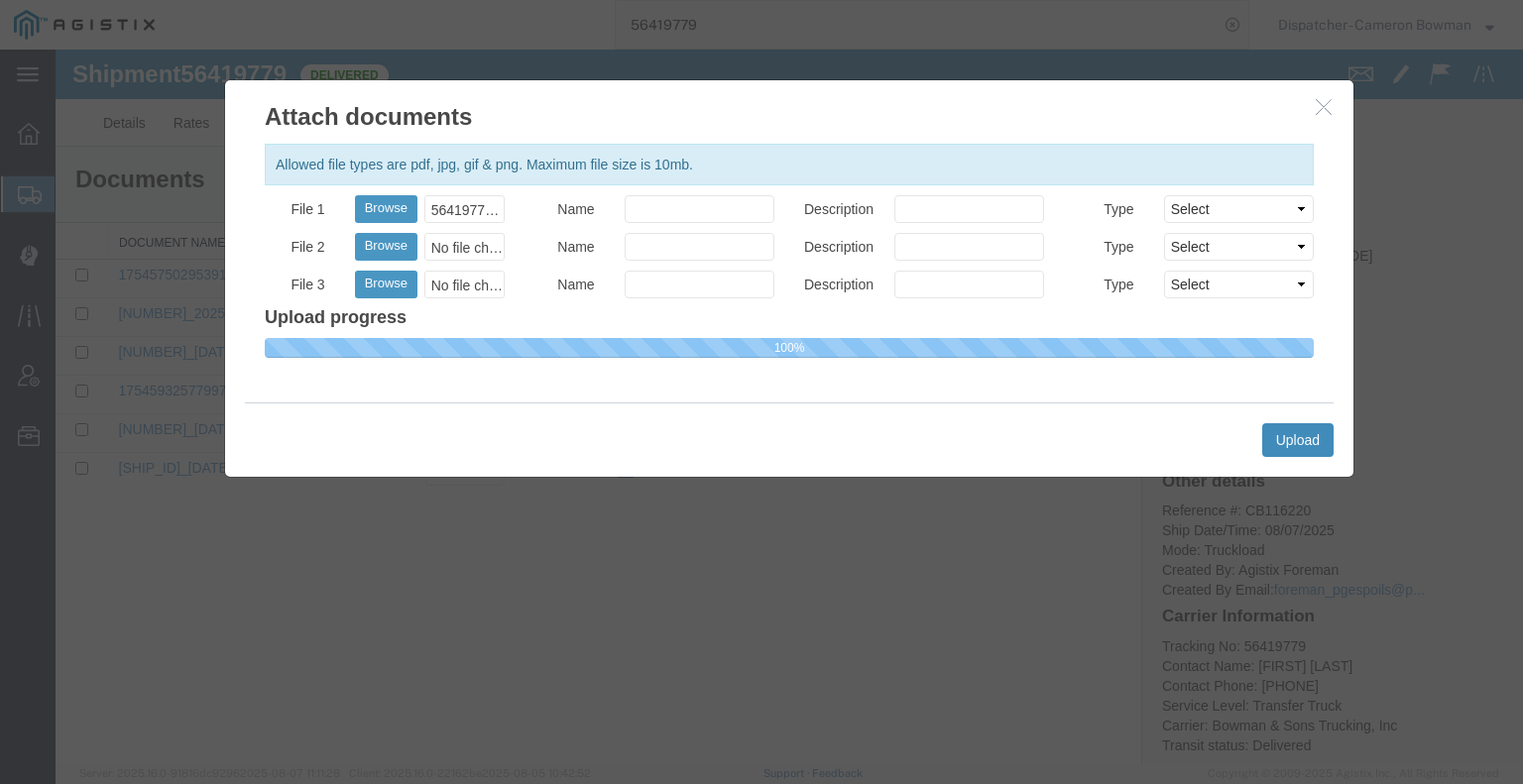type 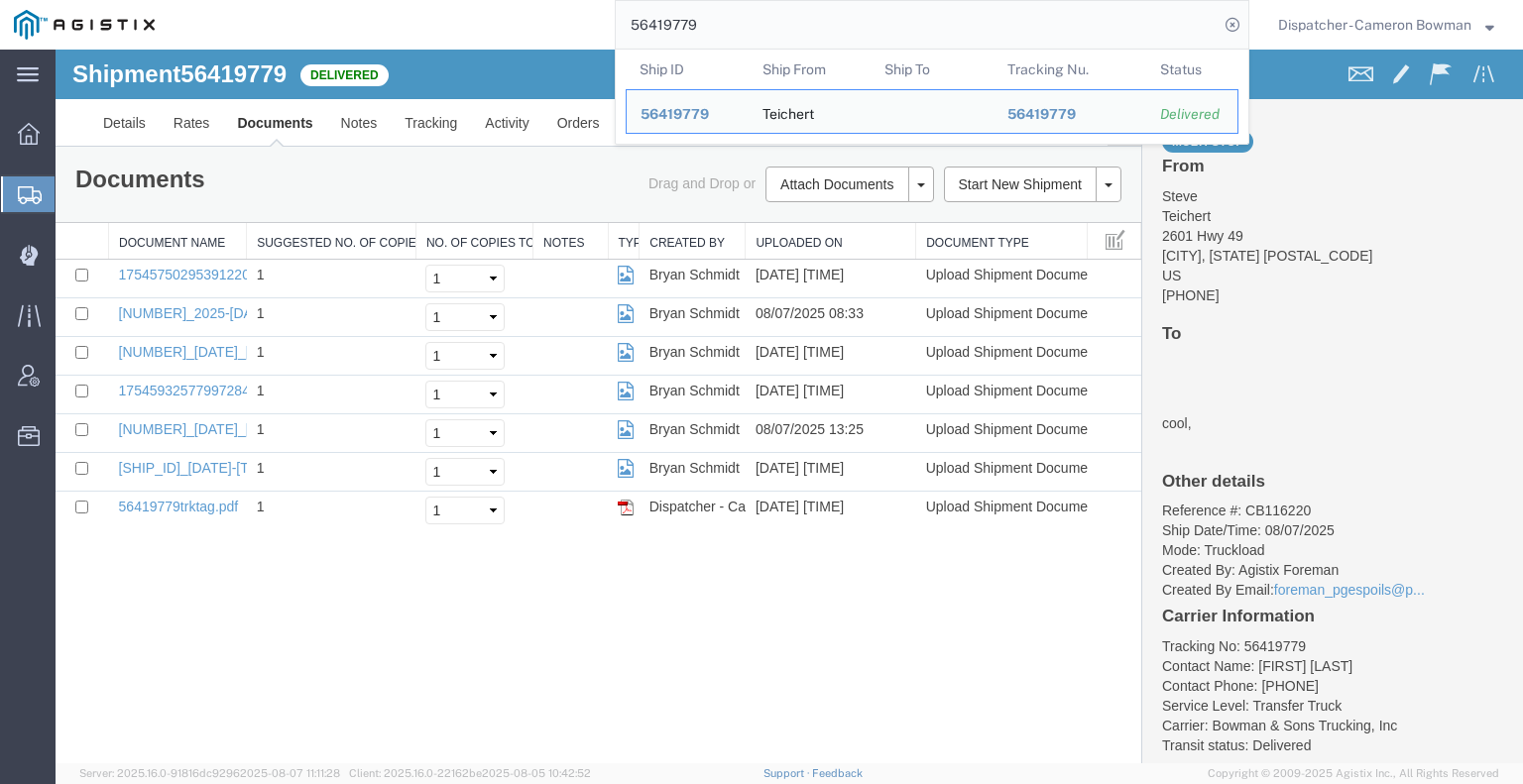 drag, startPoint x: 752, startPoint y: 14, endPoint x: 516, endPoint y: 17, distance: 236.0191 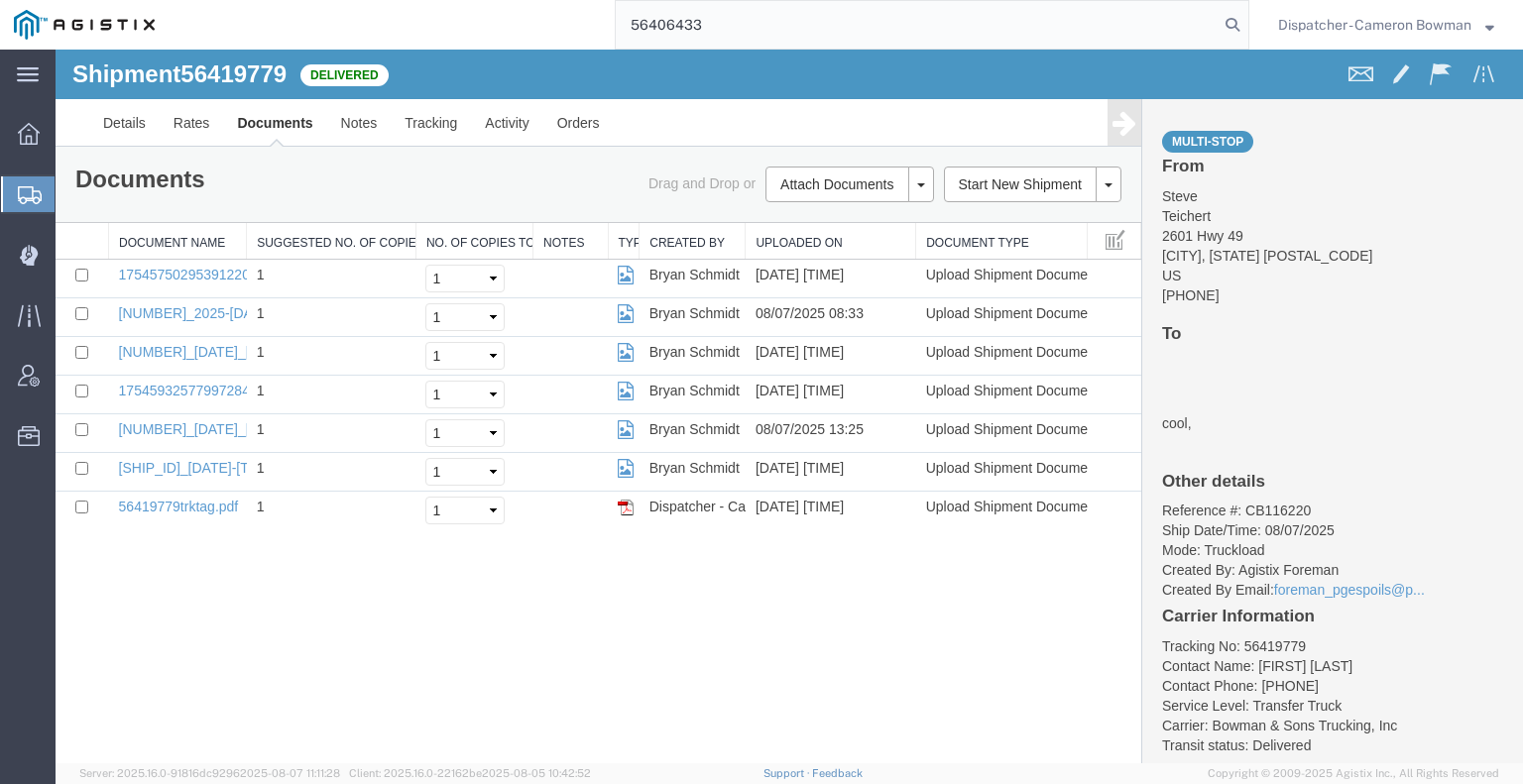type on "56406433" 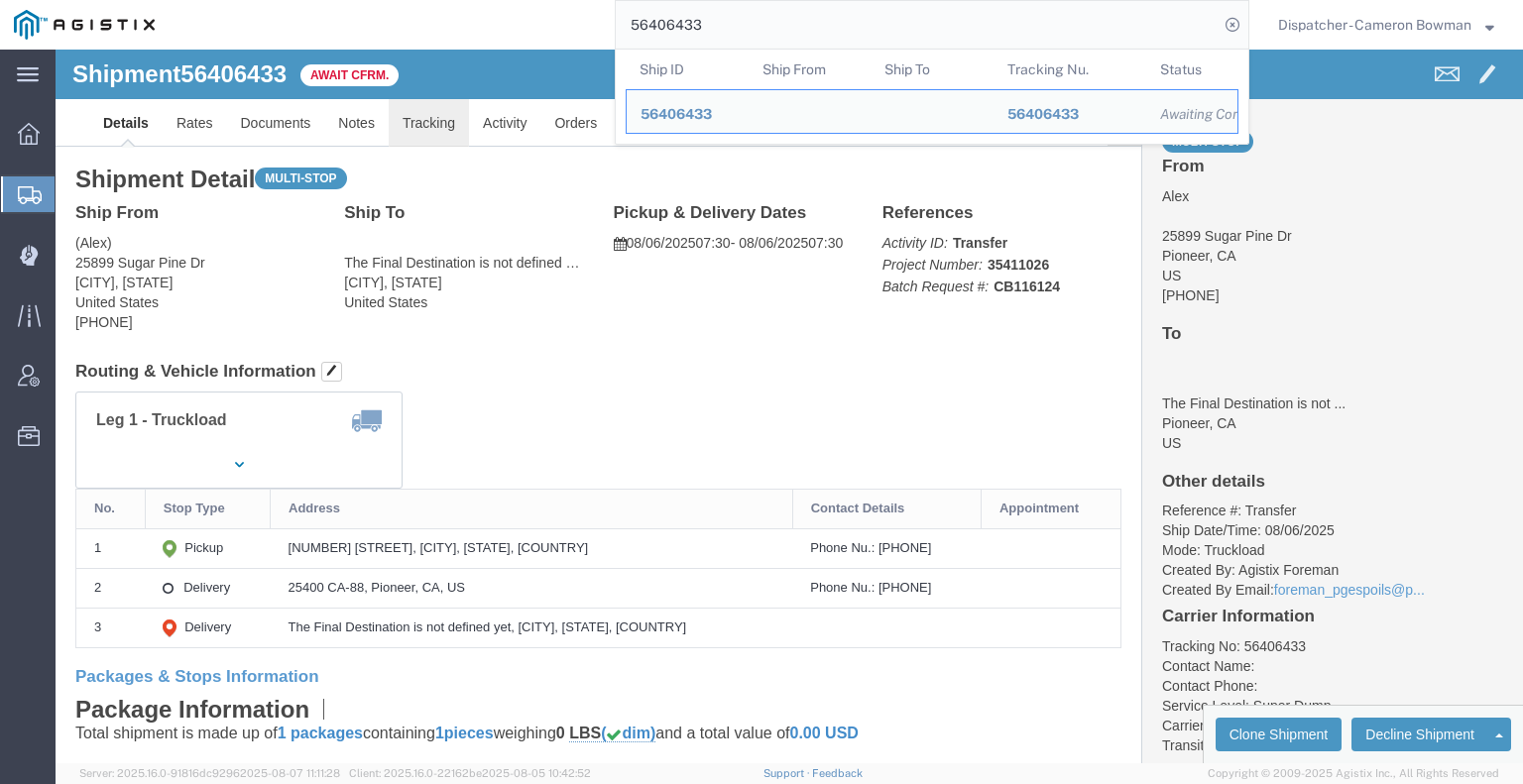 click on "Tracking" 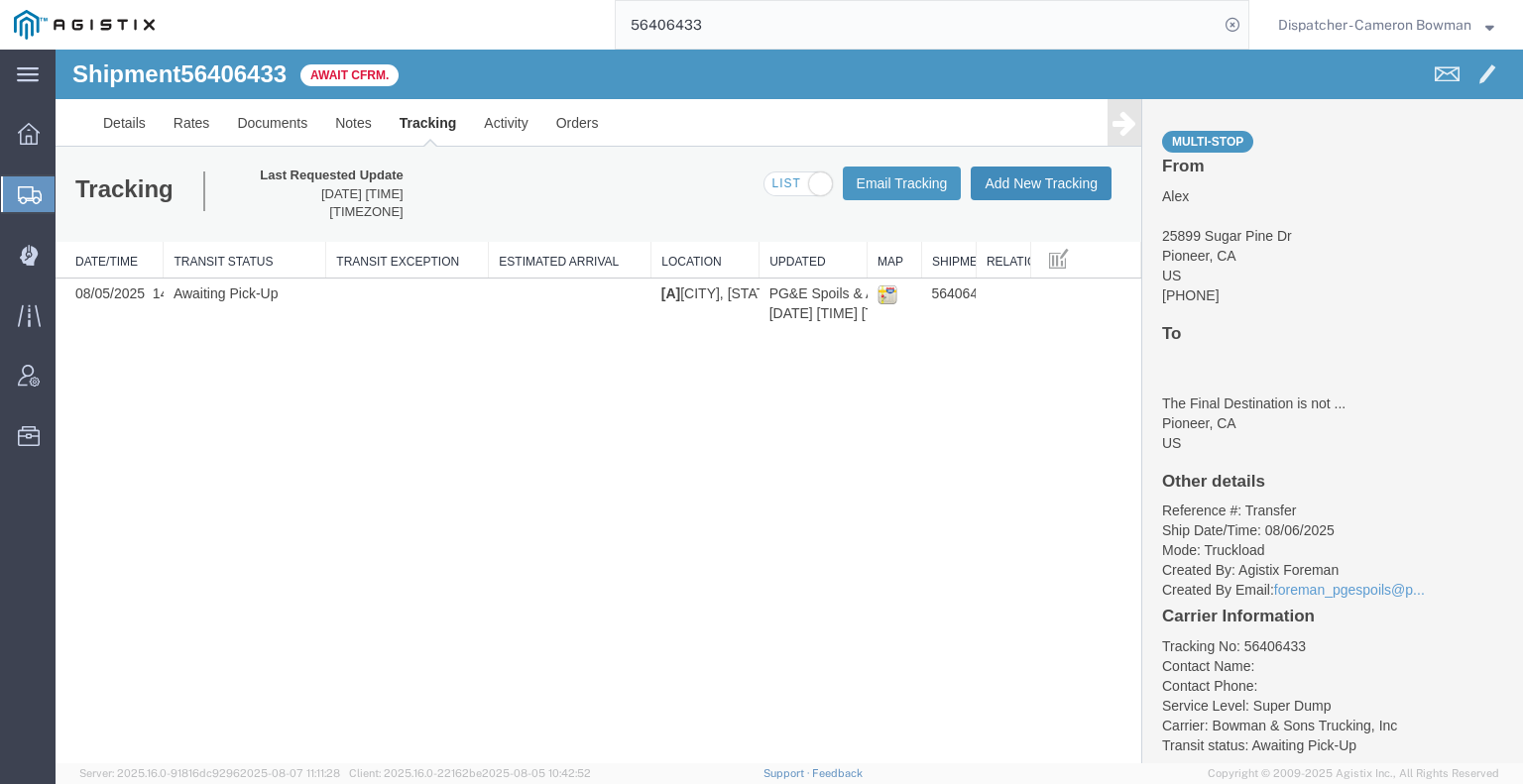 click on "Add New Tracking" at bounding box center [1041, 183] 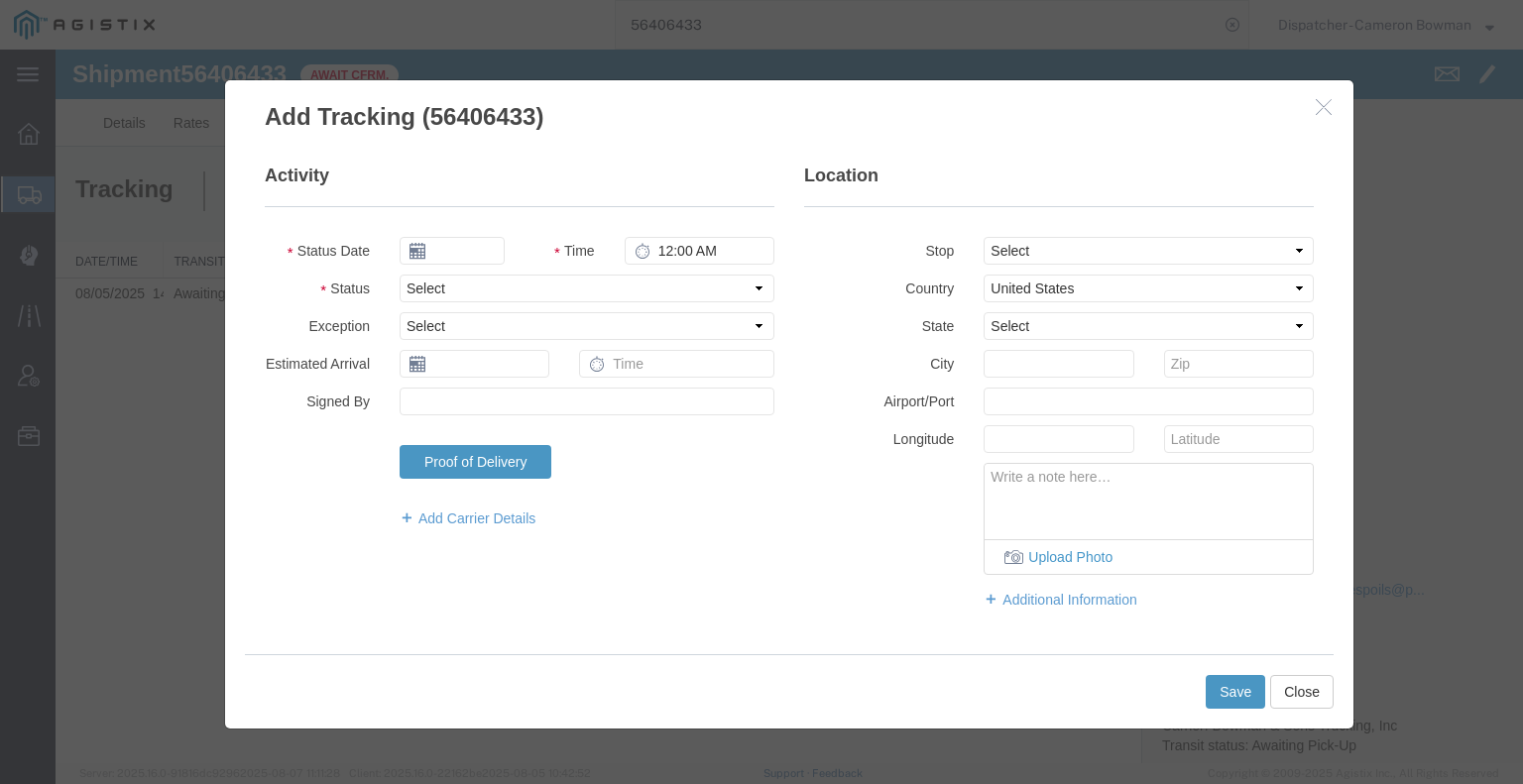 type on "08/08/2025" 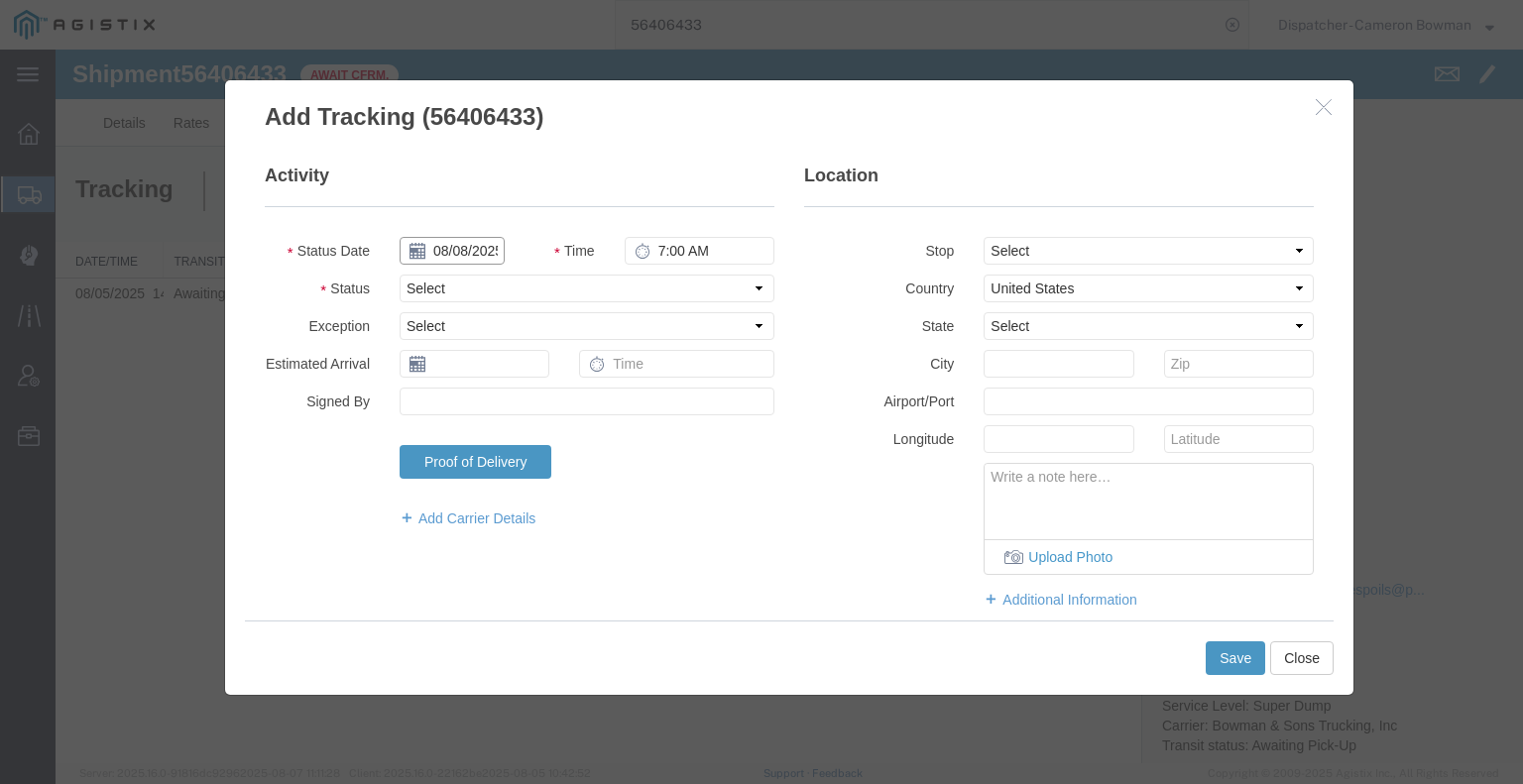 click on "08/08/2025" at bounding box center [452, 251] 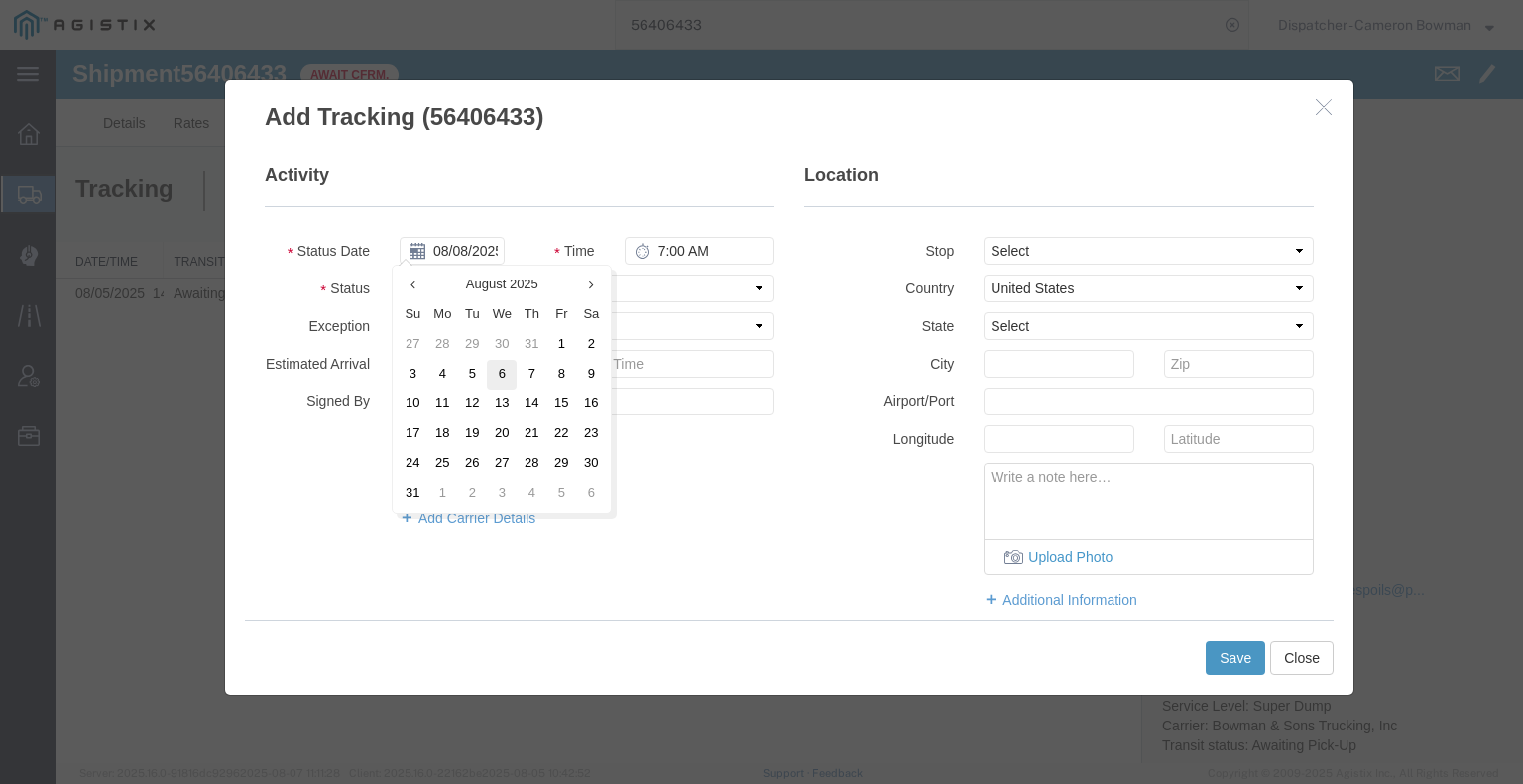 click on "6" at bounding box center [502, 375] 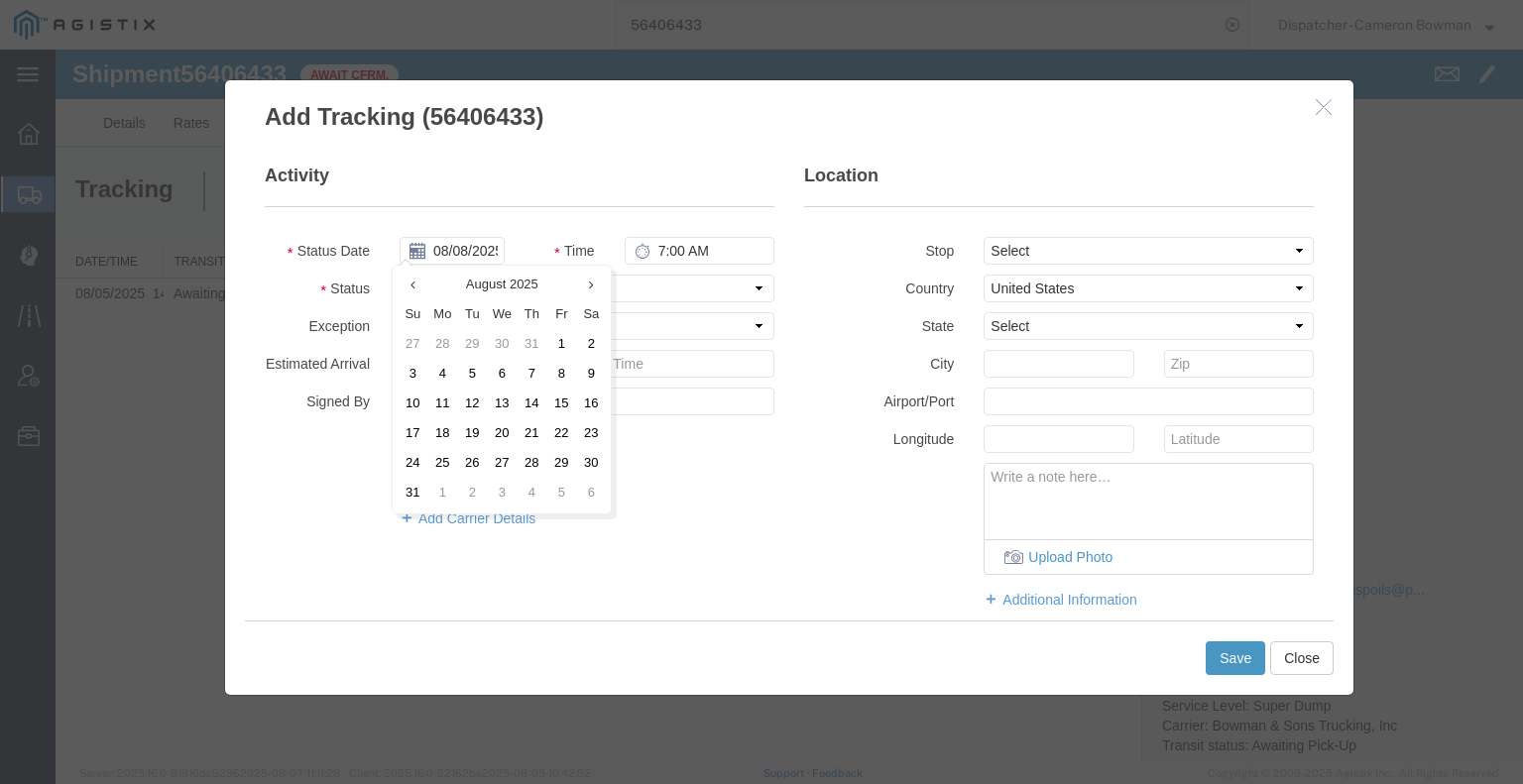 type on "08/06/2025" 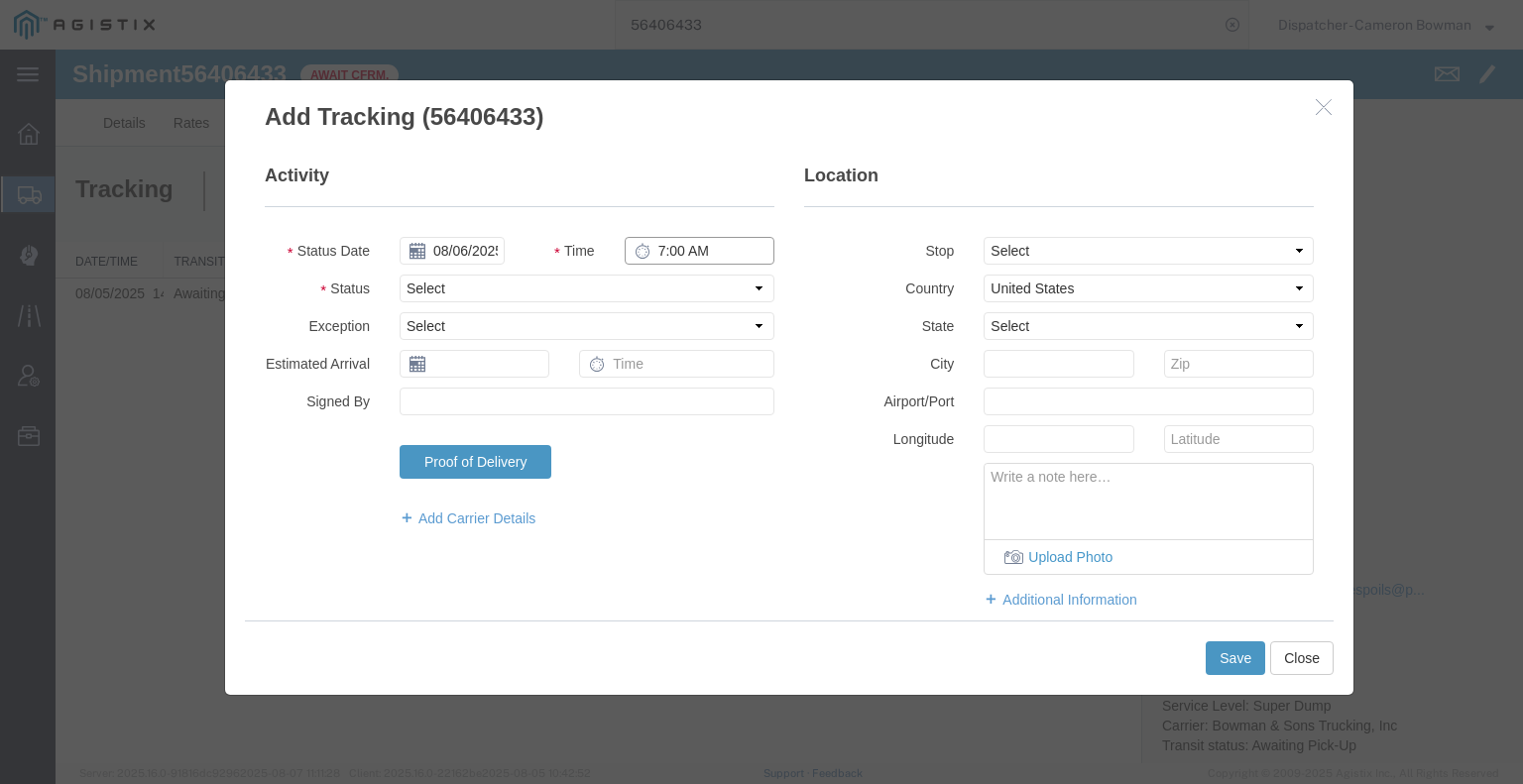 click on "7:00 AM" at bounding box center (699, 251) 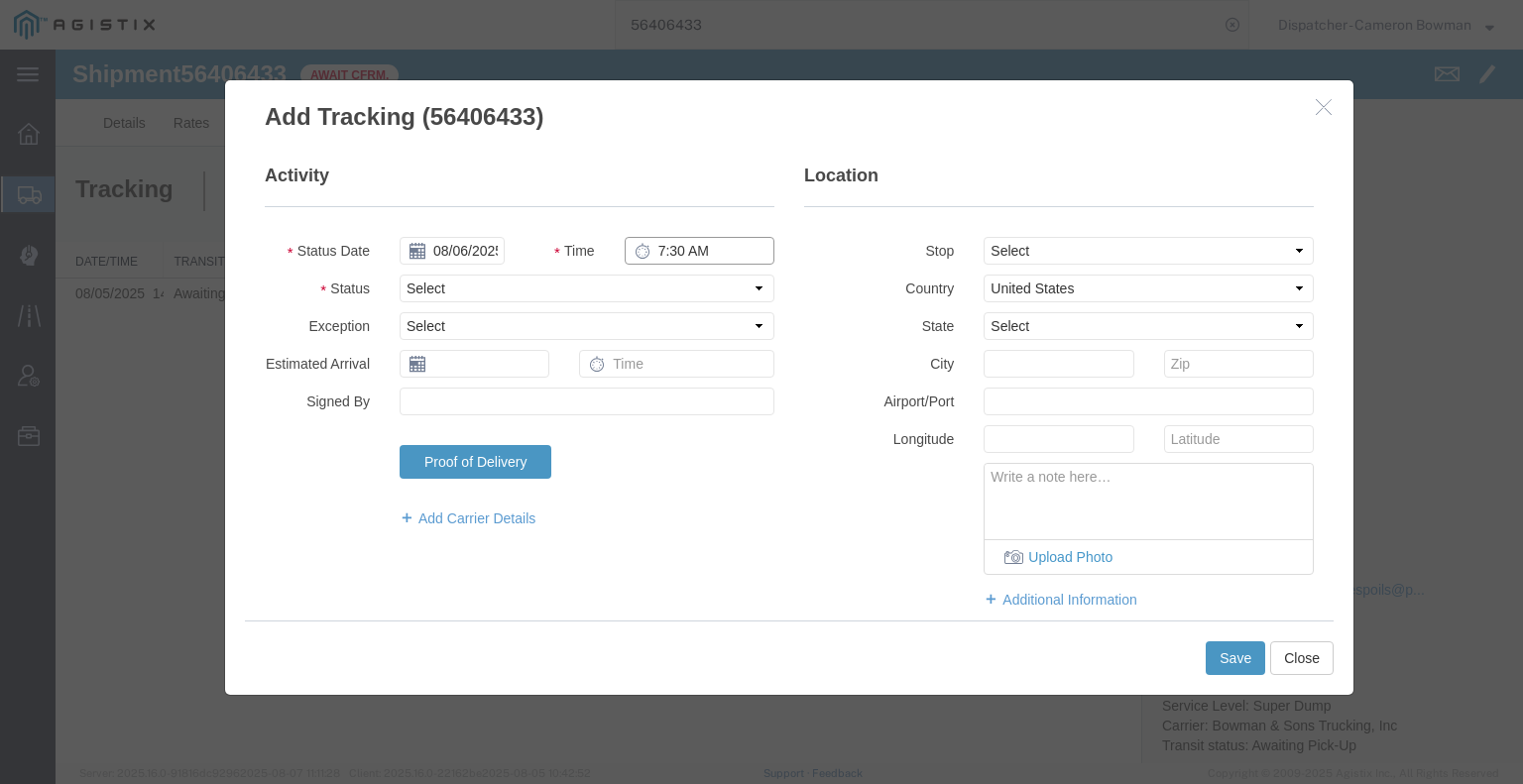 type on "7:30 AM" 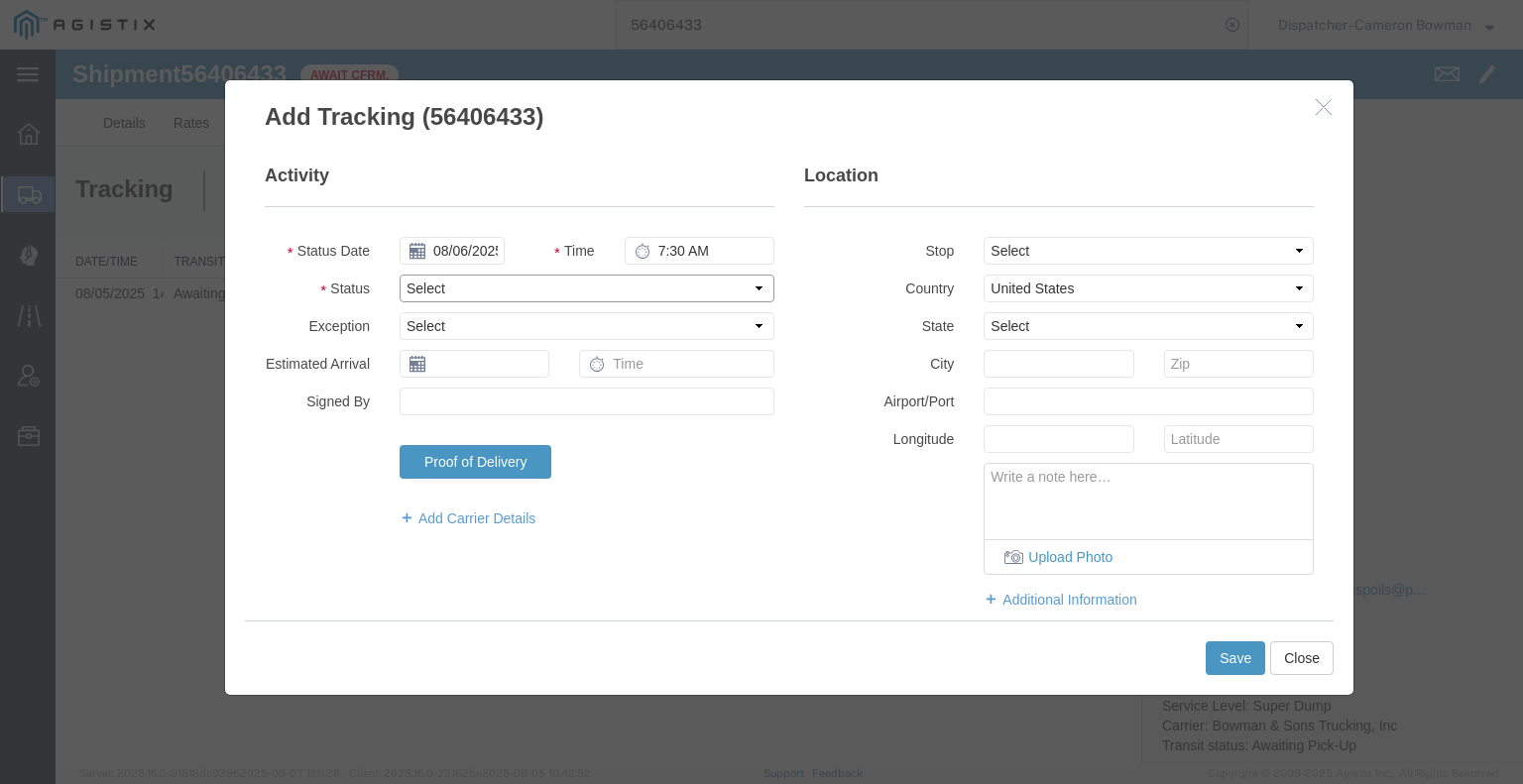 click on "Select Arrival Notice Available Arrival Notice Imported Arrive at Delivery Location Arrive at Pick-Up Location Arrive at Terminal Location Attempted Delivery Attempted Pick-Up Awaiting Customs Clearance Awaiting Pick-Up Break Start Break Stop Cargo Damaged Cargo-Offloaded Cleared Customs Confirmed on Board Customs Delay Customs Hold Customs Released DEA Hold Intact DEA Intensive/Exam Delivered Delivery Appointment Scheduled Delivery Confirmation Delivery Dock Closed Delivery Refused Depart Delivery Location Depart Pick-Up Location Depart Terminal Location Documents Uploaded Entry Docs Received Entry Submitted Estimated date / time for ETA Expired Export Customs Cleared Export Customs Sent FDA Documents Sent FDA Exam FDA Hold FDA Released FDA Review Flight Update Forwarded Fully Released Import Customs Cleared In-Transit In-Transit with Partner ISF filed Loaded Loading Started Mechanical Delay Missed Pick-Up Other Delay Out for Delivery Package Available Partial Delivery Partial Pick-Up Picked Up Proof of del" at bounding box center [587, 288] 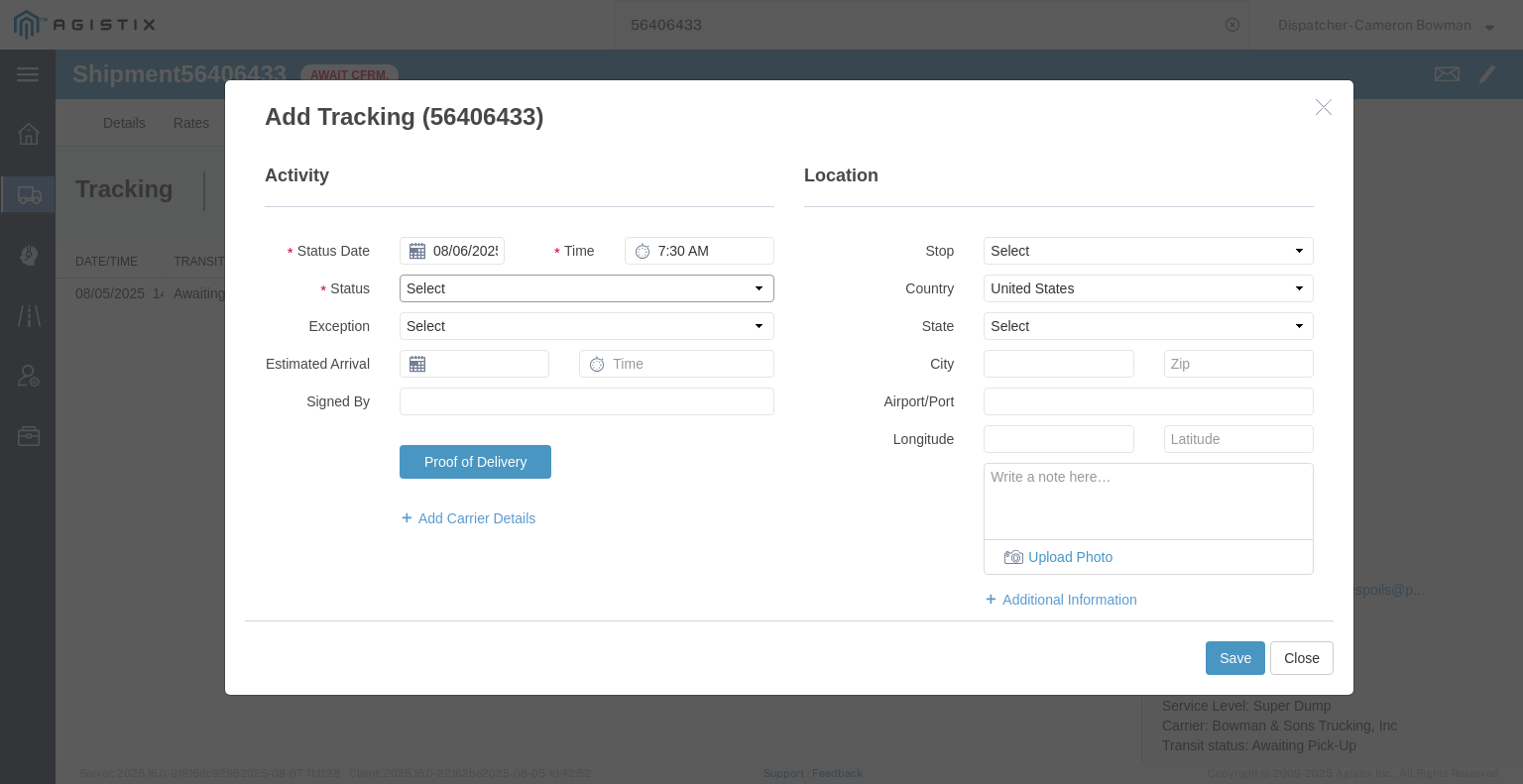 select on "ARVPULOC" 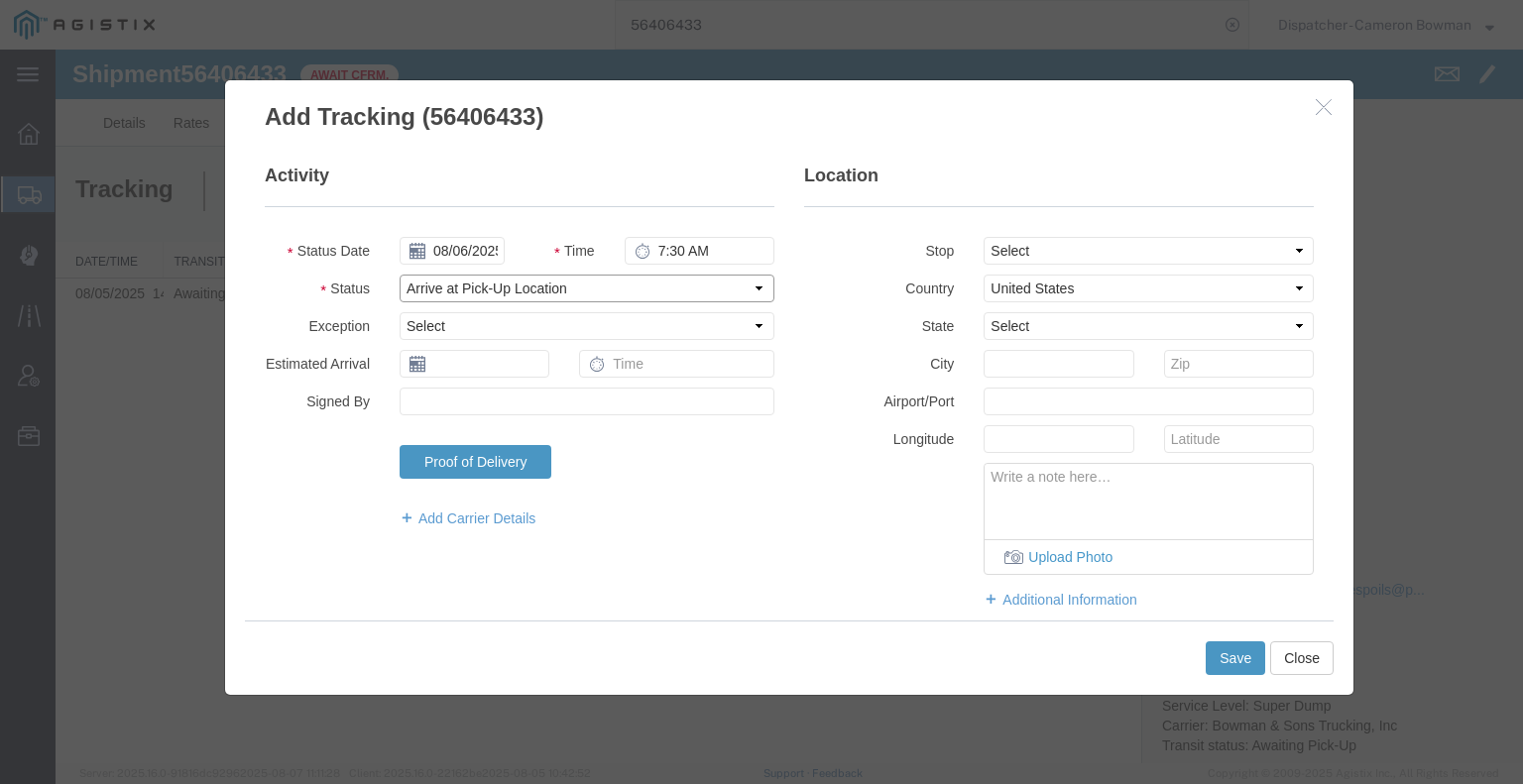 click on "Select Arrival Notice Available Arrival Notice Imported Arrive at Delivery Location Arrive at Pick-Up Location Arrive at Terminal Location Attempted Delivery Attempted Pick-Up Awaiting Customs Clearance Awaiting Pick-Up Break Start Break Stop Cargo Damaged Cargo-Offloaded Cleared Customs Confirmed on Board Customs Delay Customs Hold Customs Released DEA Hold Intact DEA Intensive/Exam Delivered Delivery Appointment Scheduled Delivery Confirmation Delivery Dock Closed Delivery Refused Depart Delivery Location Depart Pick-Up Location Depart Terminal Location Documents Uploaded Entry Docs Received Entry Submitted Estimated date / time for ETA Expired Export Customs Cleared Export Customs Sent FDA Documents Sent FDA Exam FDA Hold FDA Released FDA Review Flight Update Forwarded Fully Released Import Customs Cleared In-Transit In-Transit with Partner ISF filed Loaded Loading Started Mechanical Delay Missed Pick-Up Other Delay Out for Delivery Package Available Partial Delivery Partial Pick-Up Picked Up Proof of del" at bounding box center (587, 288) 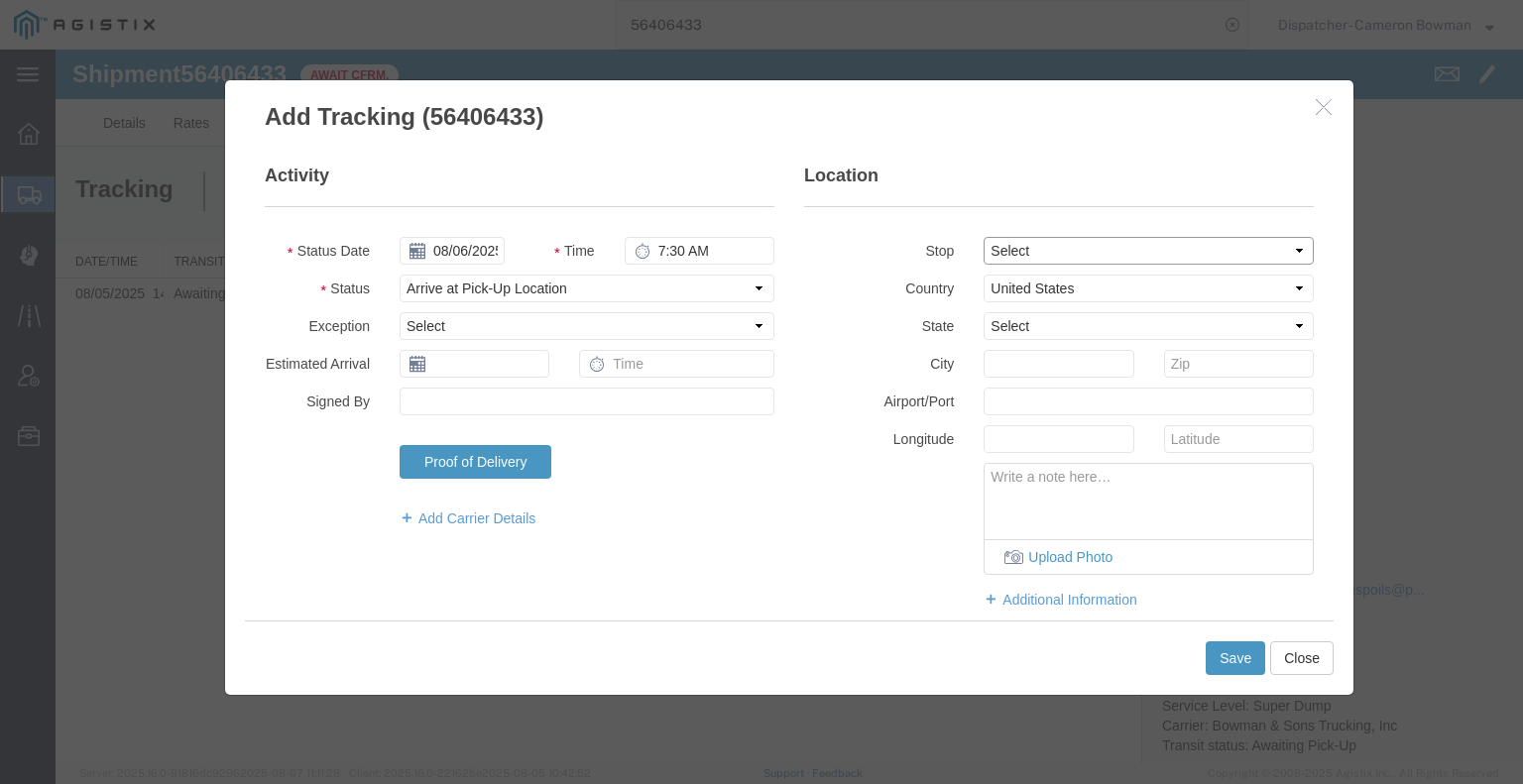 click on "Select From: 25899 Sugar Pine Dr, Pioneer, CA, US Stop 2: 25400 CA-88, Pioneer, CA, US To: The Final Destination is not defined yet, Pioneer, CA, US" at bounding box center [1148, 251] 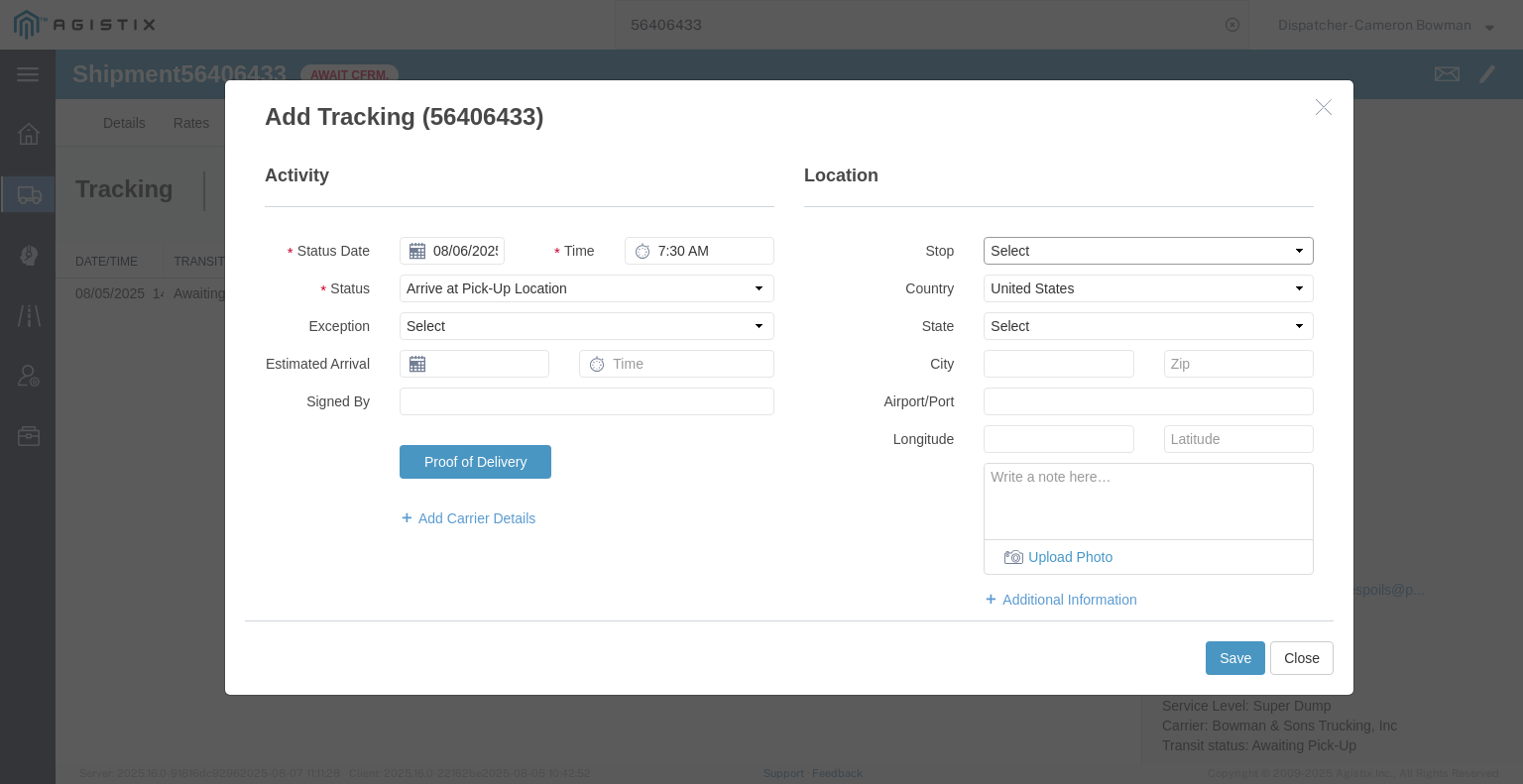 click on "Select From: 25899 Sugar Pine Dr, Pioneer, CA, US Stop 2: 25400 CA-88, Pioneer, CA, US To: The Final Destination is not defined yet, Pioneer, CA, US" at bounding box center (1148, 251) 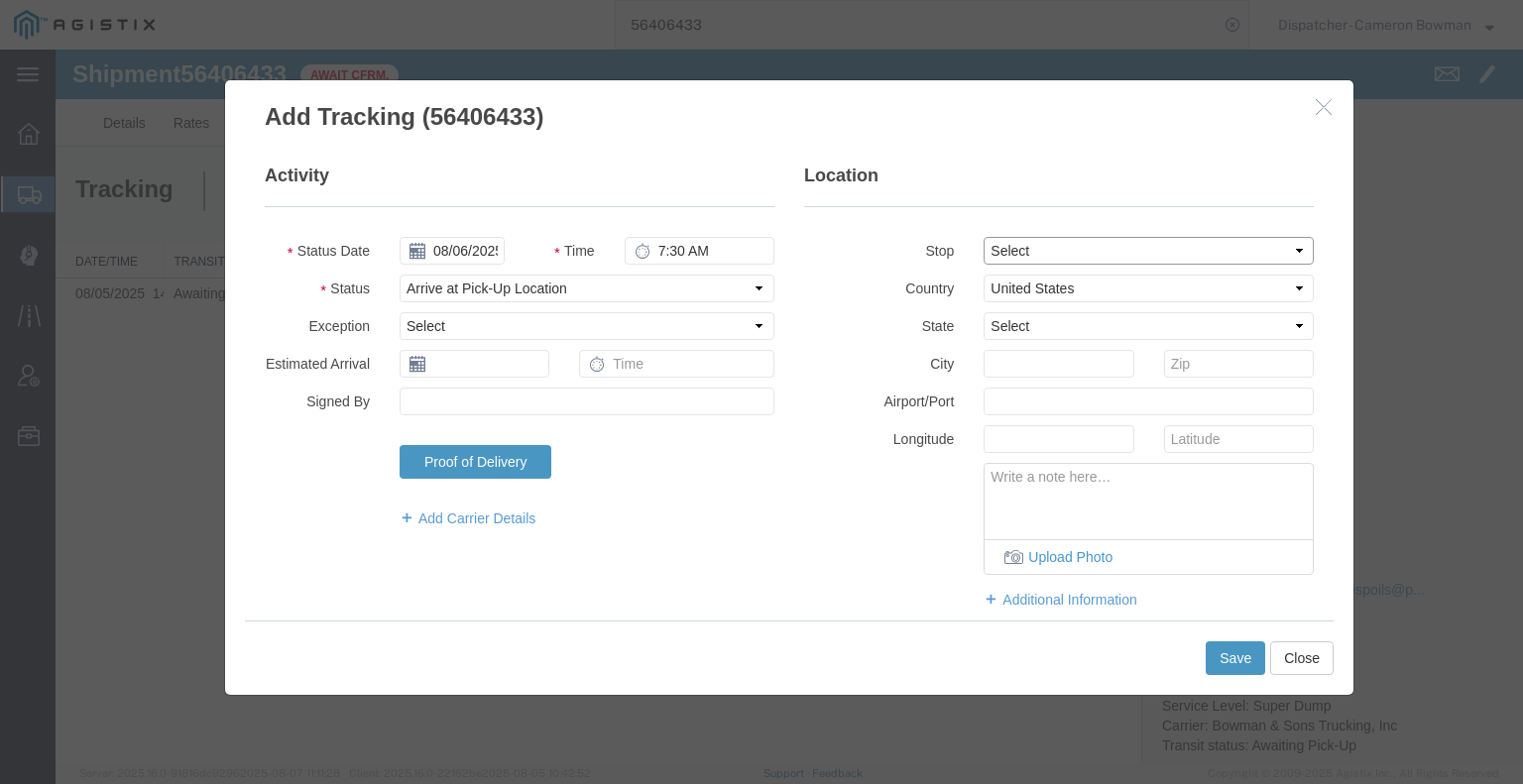 select on "CA" 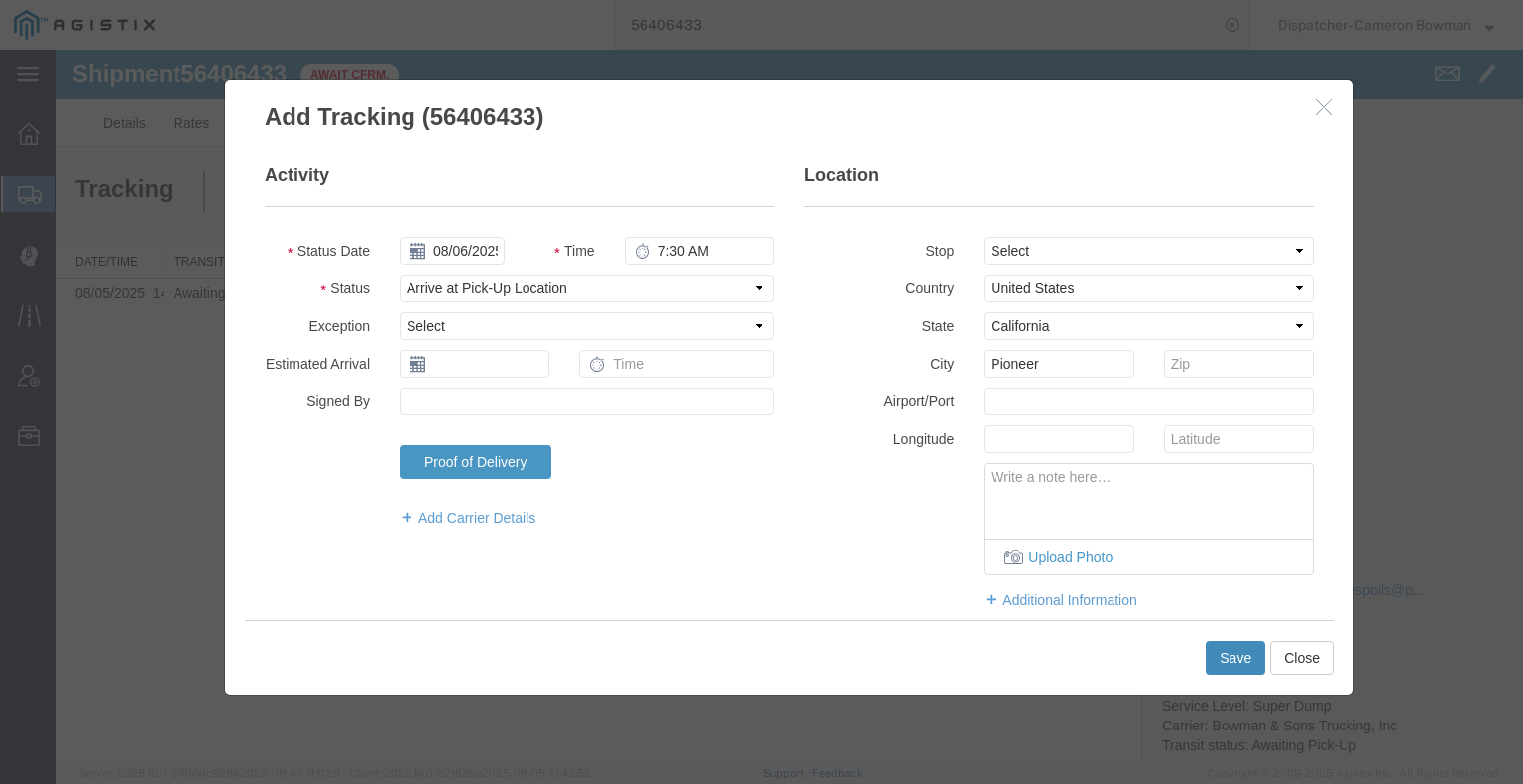 click on "Save" at bounding box center [1235, 658] 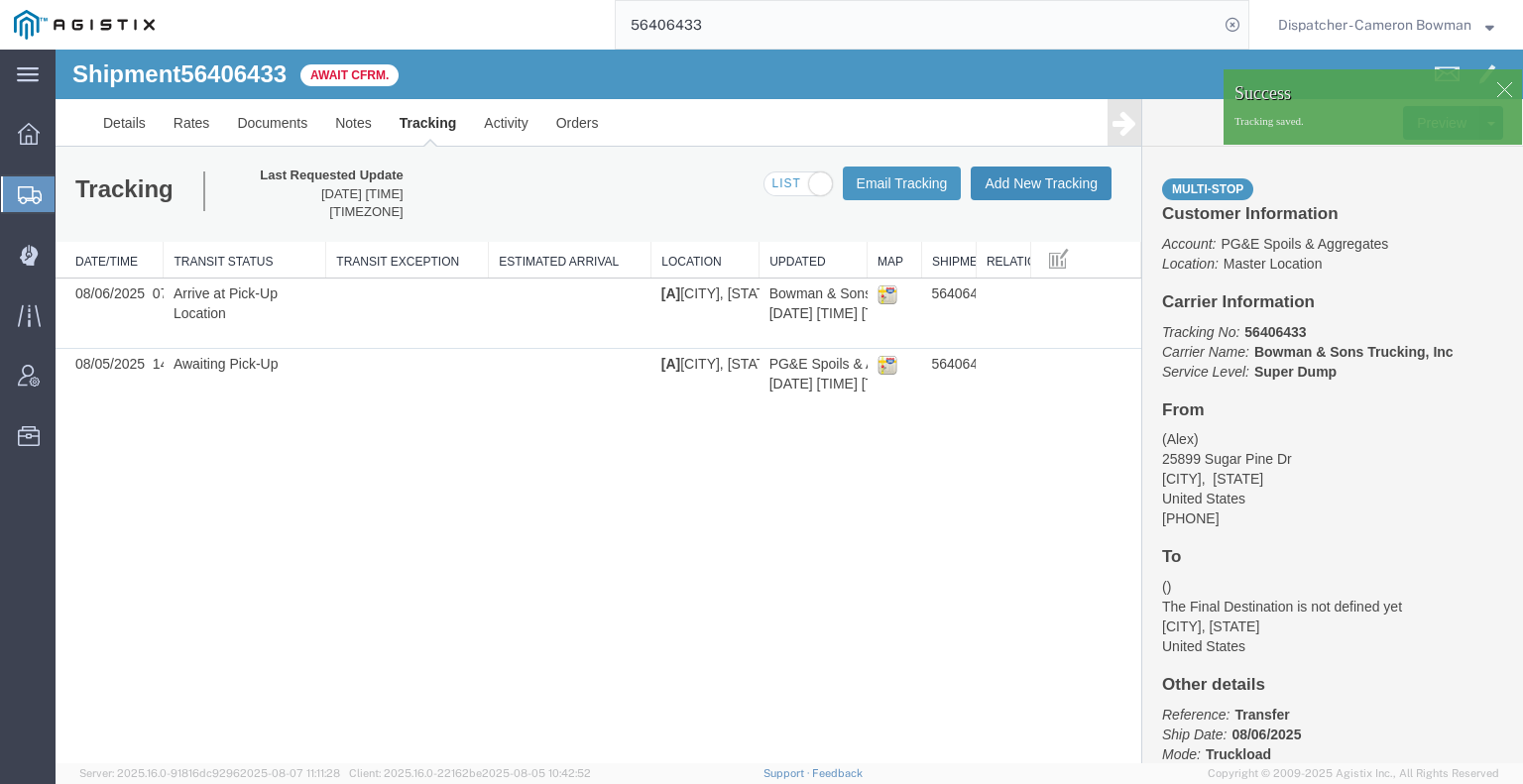 click on "Add New Tracking" at bounding box center [1041, 183] 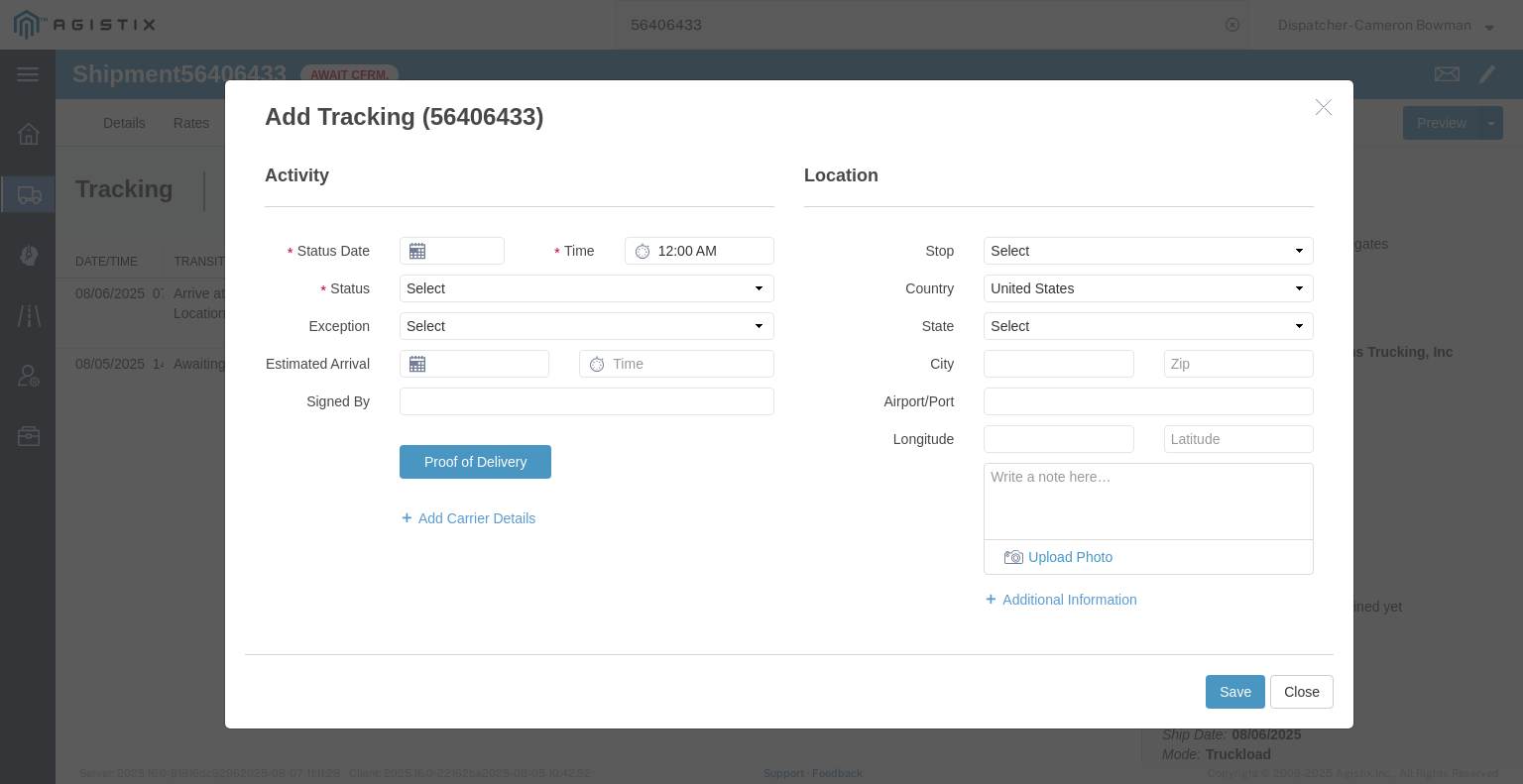 type on "08/08/2025" 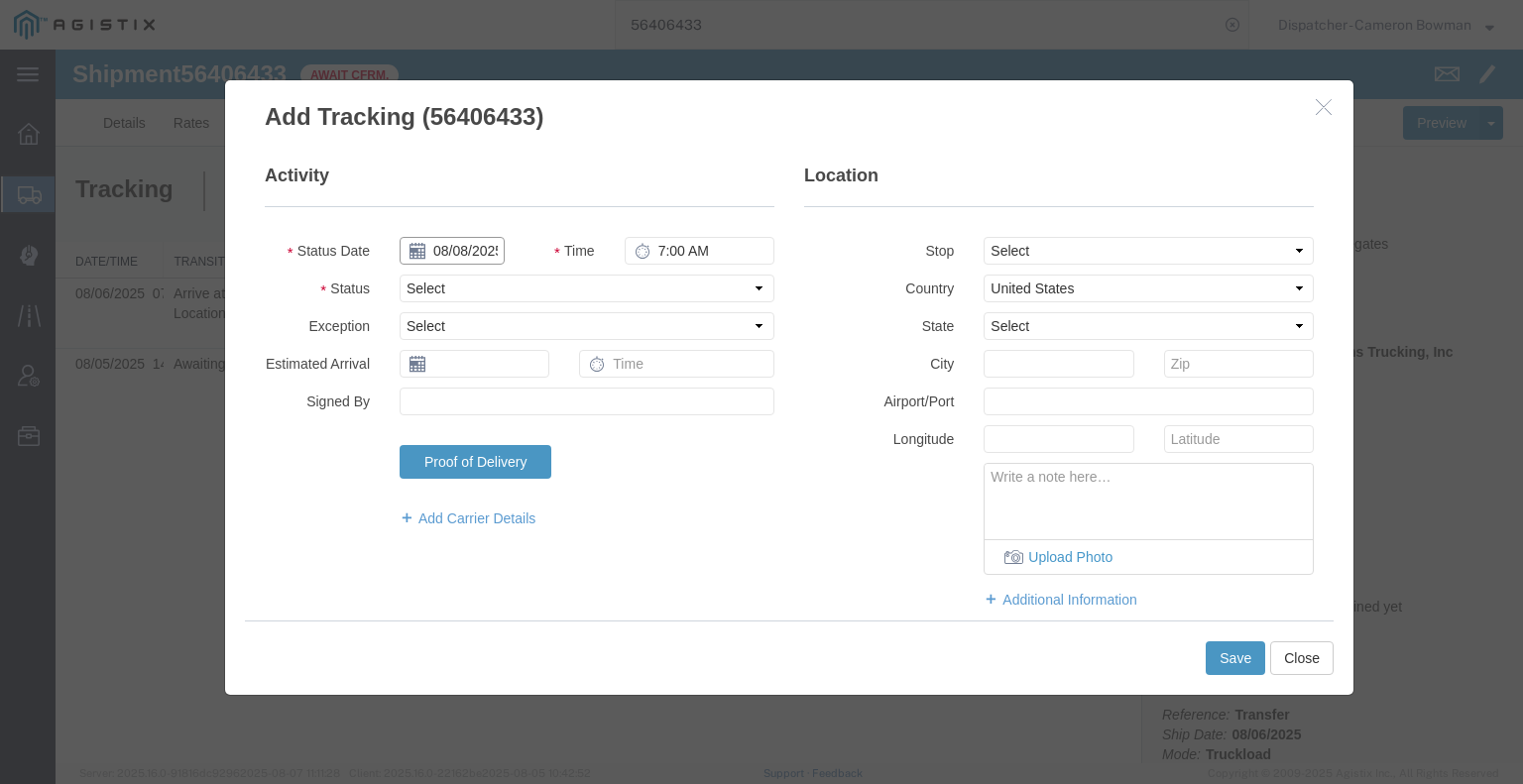 click on "08/08/2025" at bounding box center [452, 251] 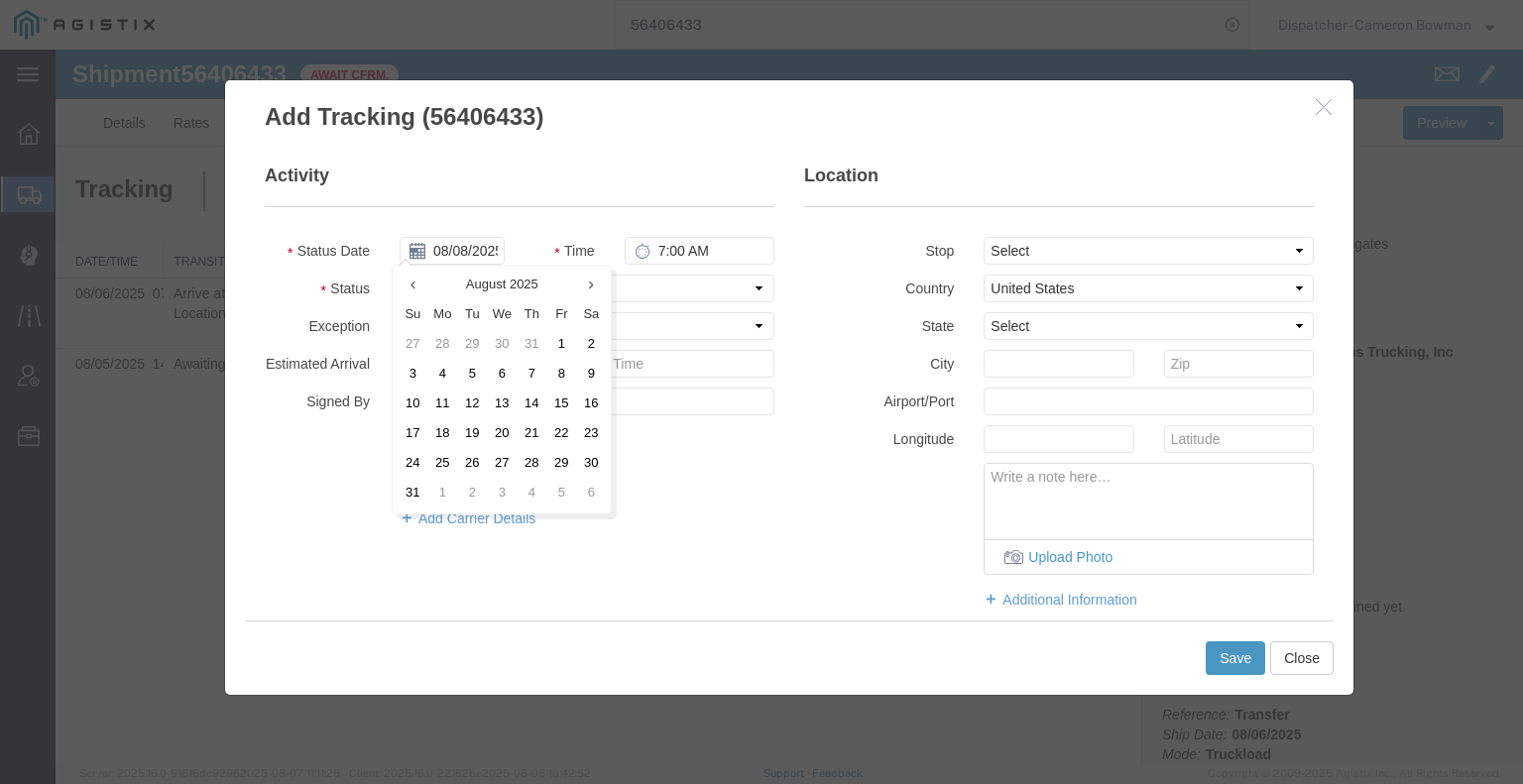 click on "6" at bounding box center (502, 375) 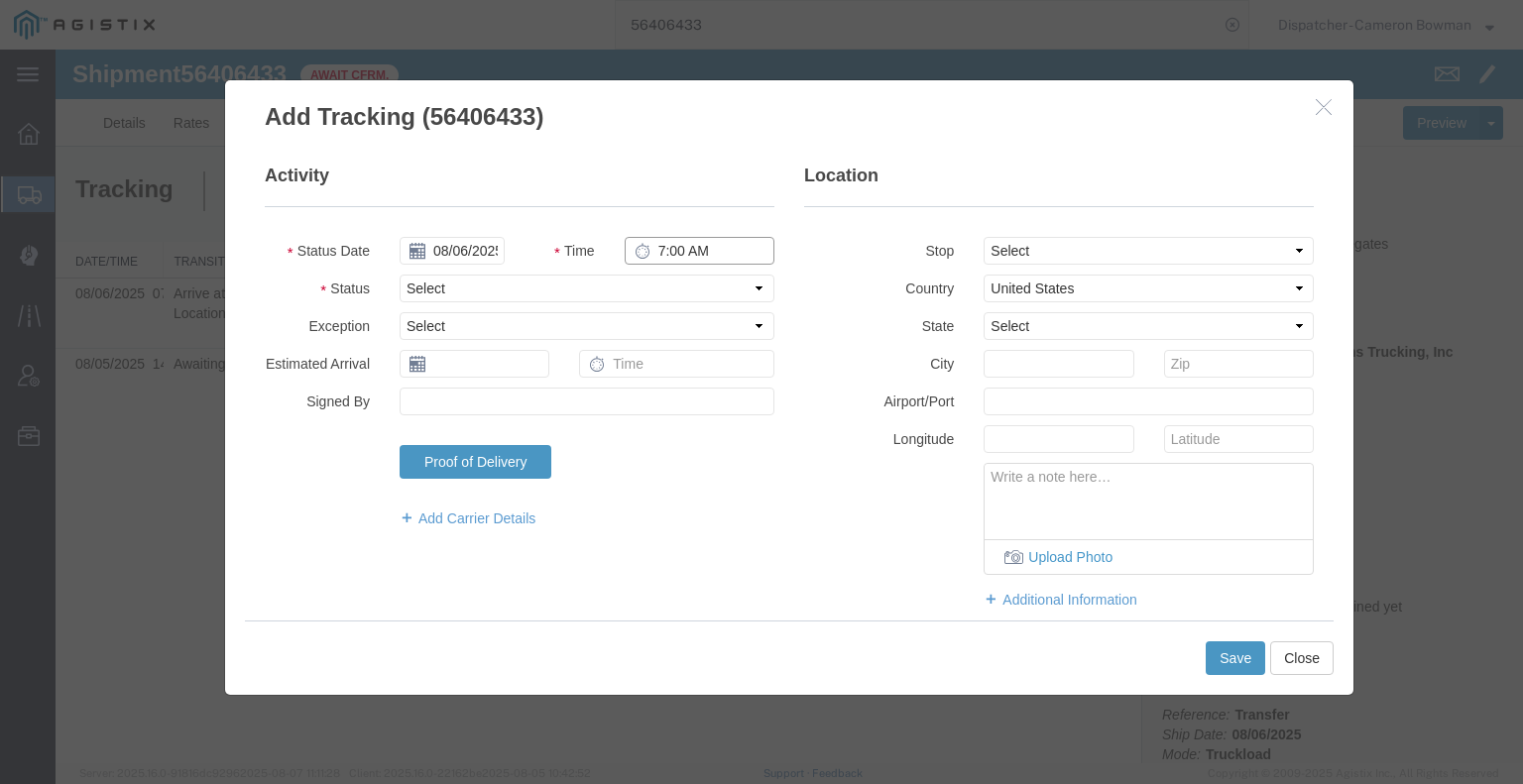 click on "7:00 AM" at bounding box center (699, 251) 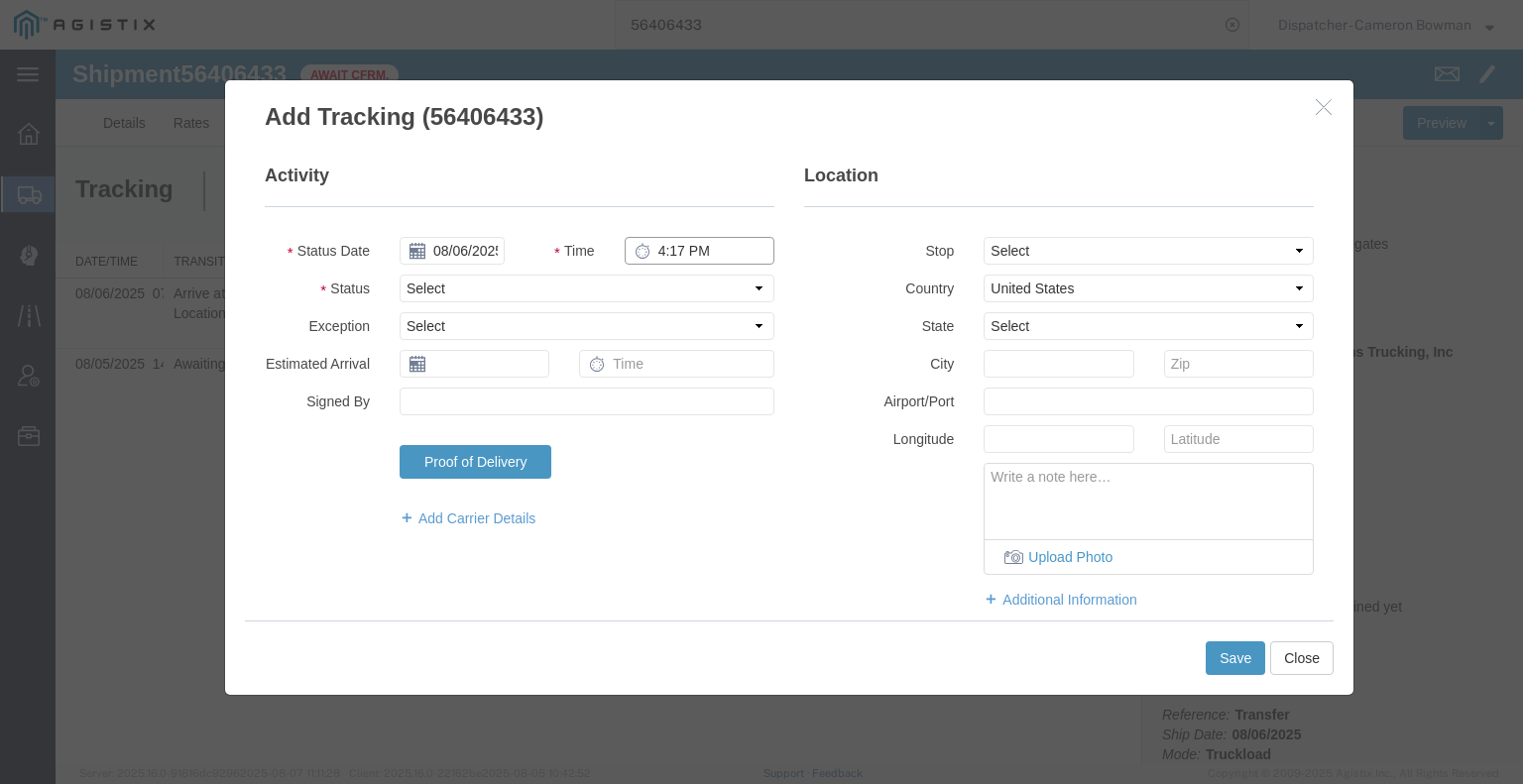 type on "4:17 PM" 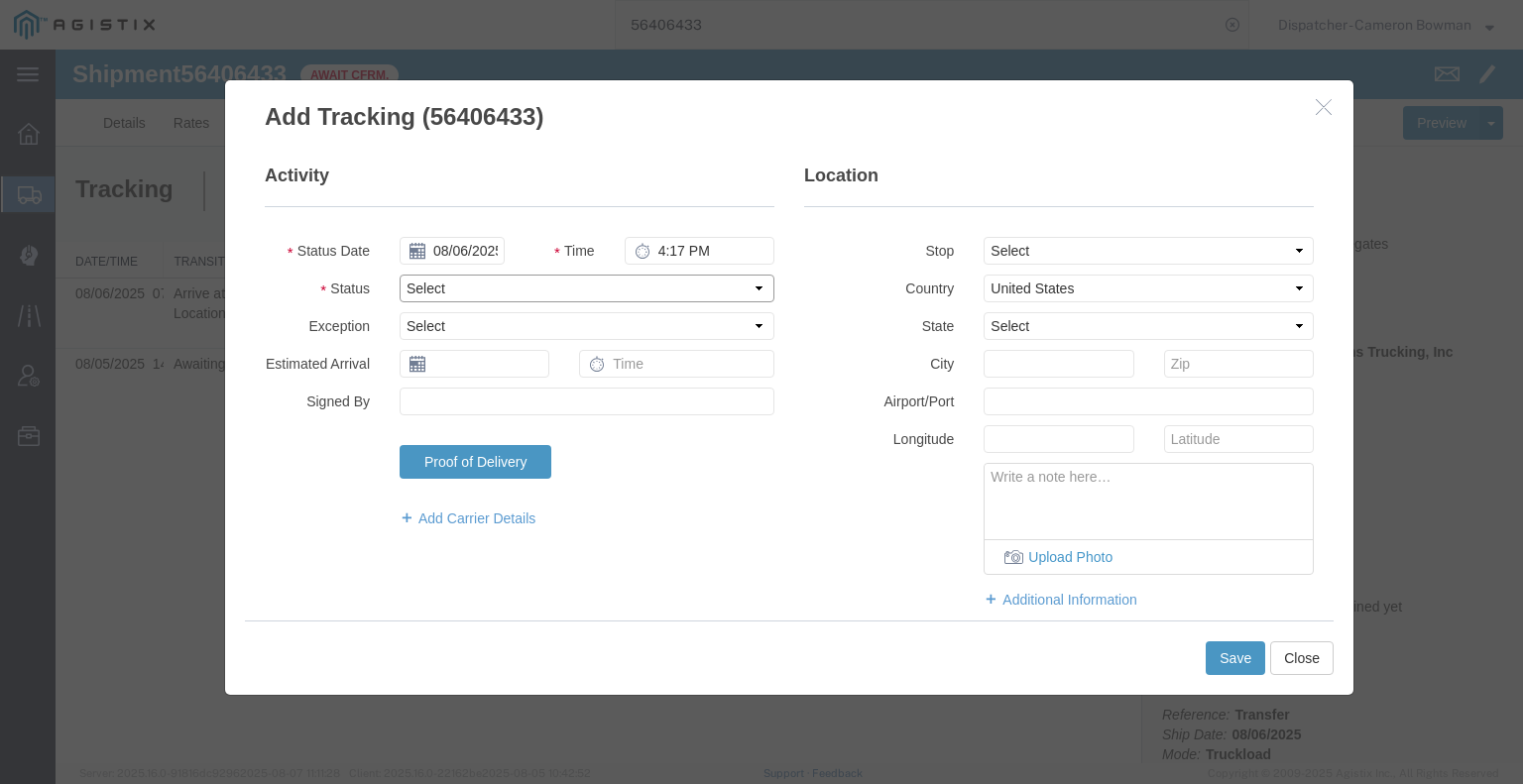 click on "Select Arrival Notice Available Arrival Notice Imported Arrive at Delivery Location Arrive at Pick-Up Location Arrive at Terminal Location Attempted Delivery Attempted Pick-Up Awaiting Customs Clearance Awaiting Pick-Up Break Start Break Stop Cargo Damaged Cargo-Offloaded Cleared Customs Confirmed on Board Customs Delay Customs Hold Customs Released DEA Hold Intact DEA Intensive/Exam Delivered Delivery Appointment Scheduled Delivery Confirmation Delivery Dock Closed Delivery Refused Depart Delivery Location Depart Pick-Up Location Depart Terminal Location Documents Uploaded Entry Docs Received Entry Submitted Estimated date / time for ETA Expired Export Customs Cleared Export Customs Sent FDA Documents Sent FDA Exam FDA Hold FDA Released FDA Review Flight Update Forwarded Fully Released Import Customs Cleared In-Transit In-Transit with Partner ISF filed Loaded Loading Started Mechanical Delay Missed Pick-Up Other Delay Out for Delivery Package Available Partial Delivery Partial Pick-Up Picked Up Proof of del" at bounding box center (587, 288) 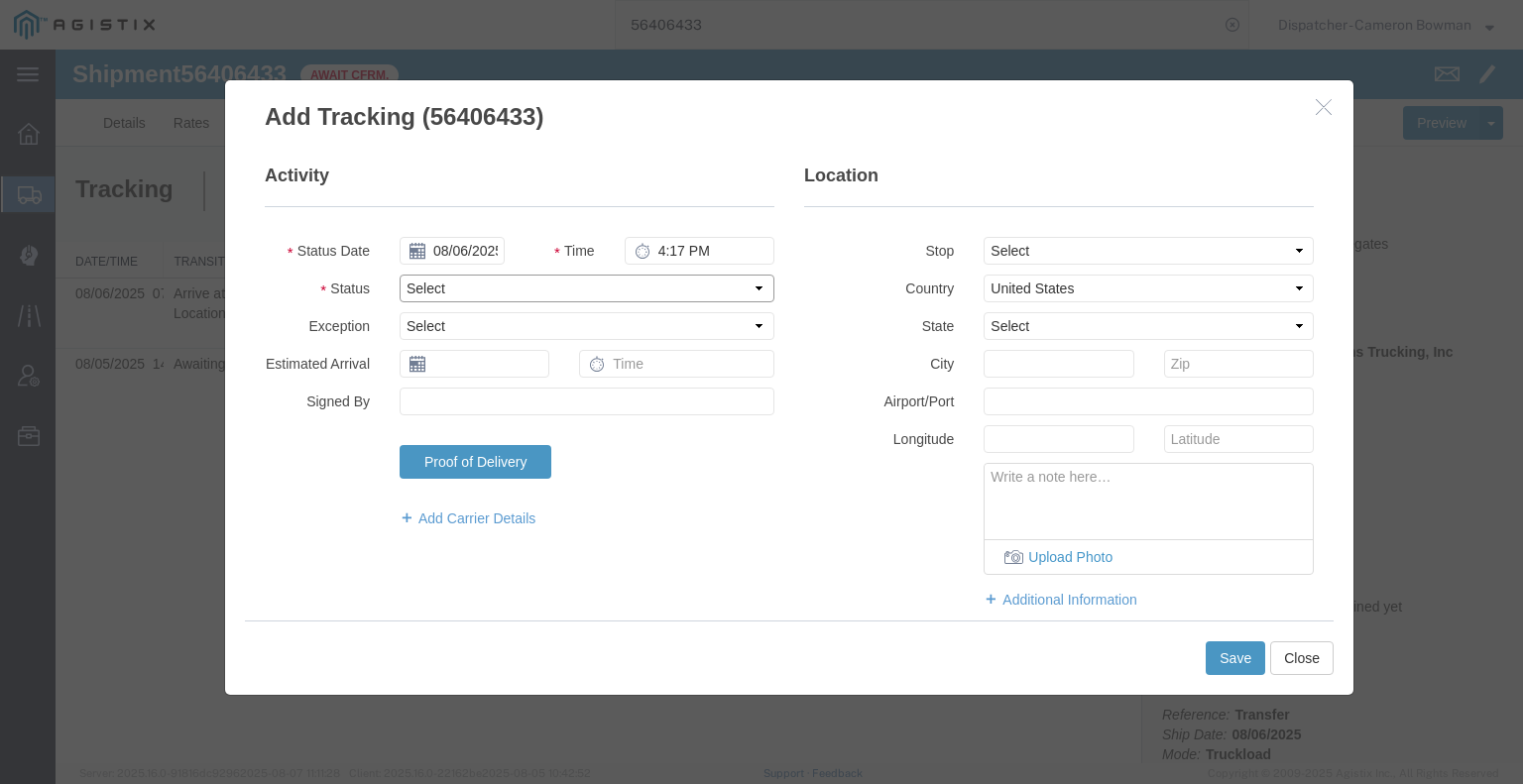 select on "DPTDLVLOC" 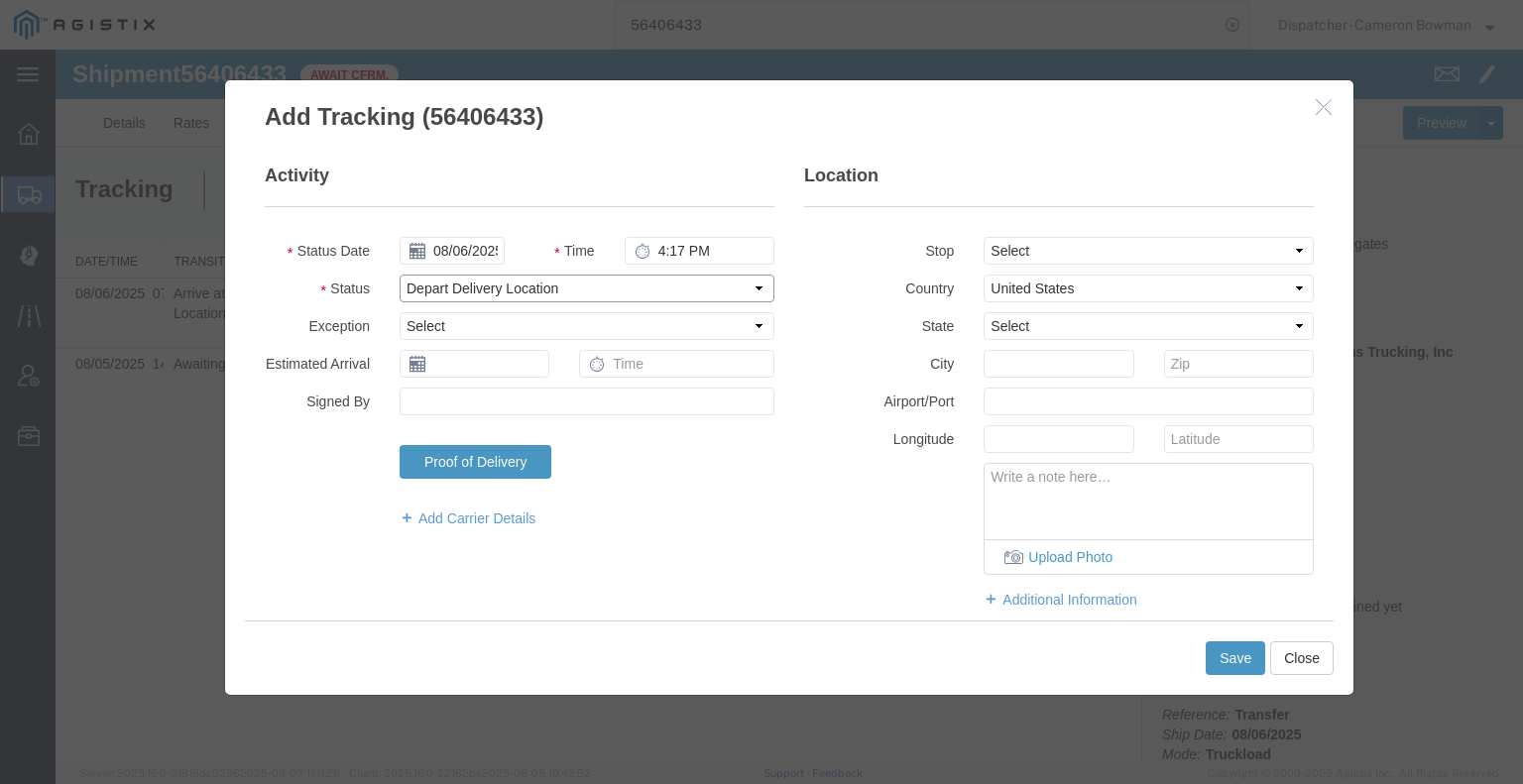 click on "Select Arrival Notice Available Arrival Notice Imported Arrive at Delivery Location Arrive at Pick-Up Location Arrive at Terminal Location Attempted Delivery Attempted Pick-Up Awaiting Customs Clearance Awaiting Pick-Up Break Start Break Stop Cargo Damaged Cargo-Offloaded Cleared Customs Confirmed on Board Customs Delay Customs Hold Customs Released DEA Hold Intact DEA Intensive/Exam Delivered Delivery Appointment Scheduled Delivery Confirmation Delivery Dock Closed Delivery Refused Depart Delivery Location Depart Pick-Up Location Depart Terminal Location Documents Uploaded Entry Docs Received Entry Submitted Estimated date / time for ETA Expired Export Customs Cleared Export Customs Sent FDA Documents Sent FDA Exam FDA Hold FDA Released FDA Review Flight Update Forwarded Fully Released Import Customs Cleared In-Transit In-Transit with Partner ISF filed Loaded Loading Started Mechanical Delay Missed Pick-Up Other Delay Out for Delivery Package Available Partial Delivery Partial Pick-Up Picked Up Proof of del" at bounding box center [587, 288] 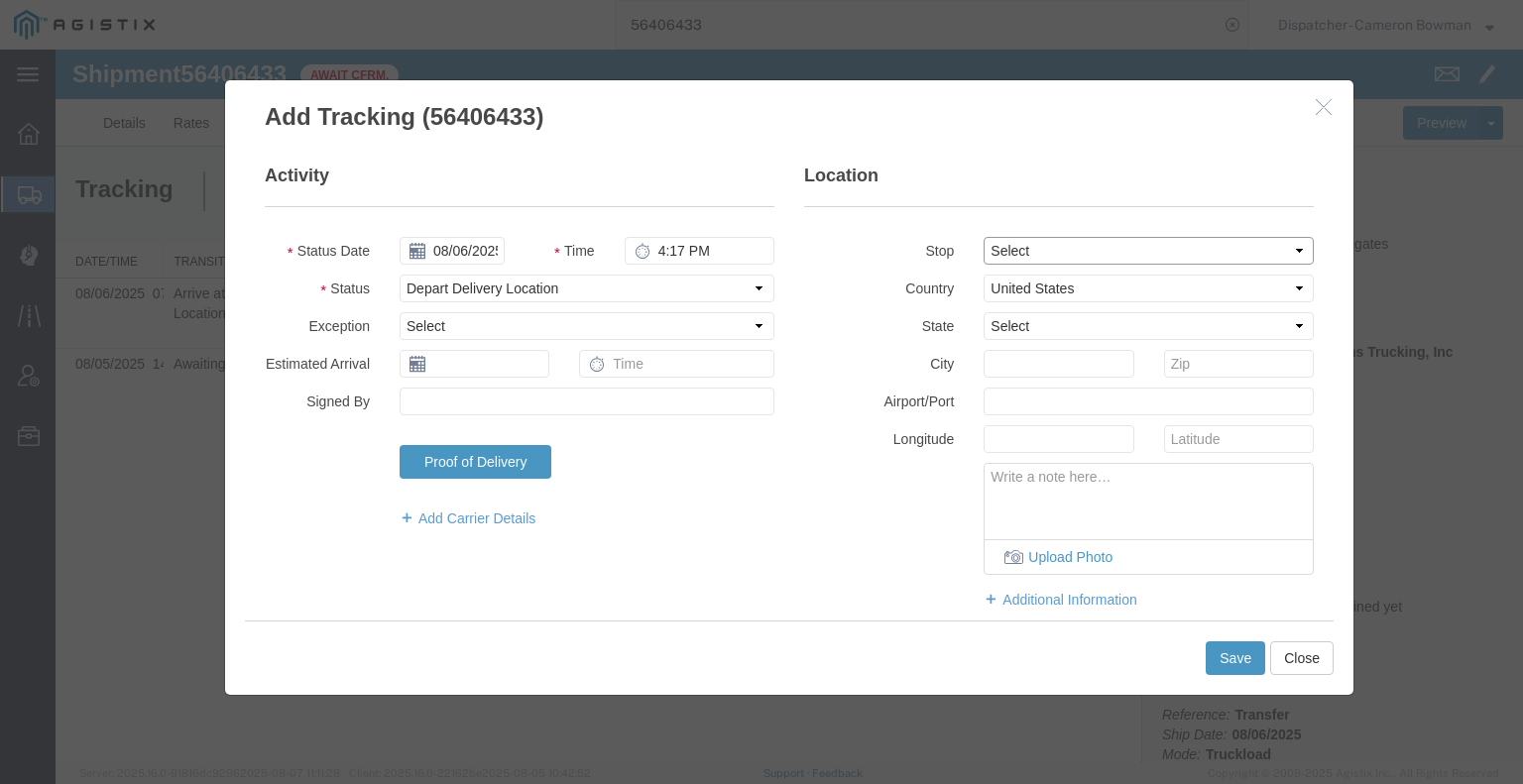 click on "Select From: 25899 Sugar Pine Dr, Pioneer, CA, US Stop 2: 25400 CA-88, Pioneer, CA, US To: The Final Destination is not defined yet, Pioneer, CA, US" at bounding box center (1148, 251) 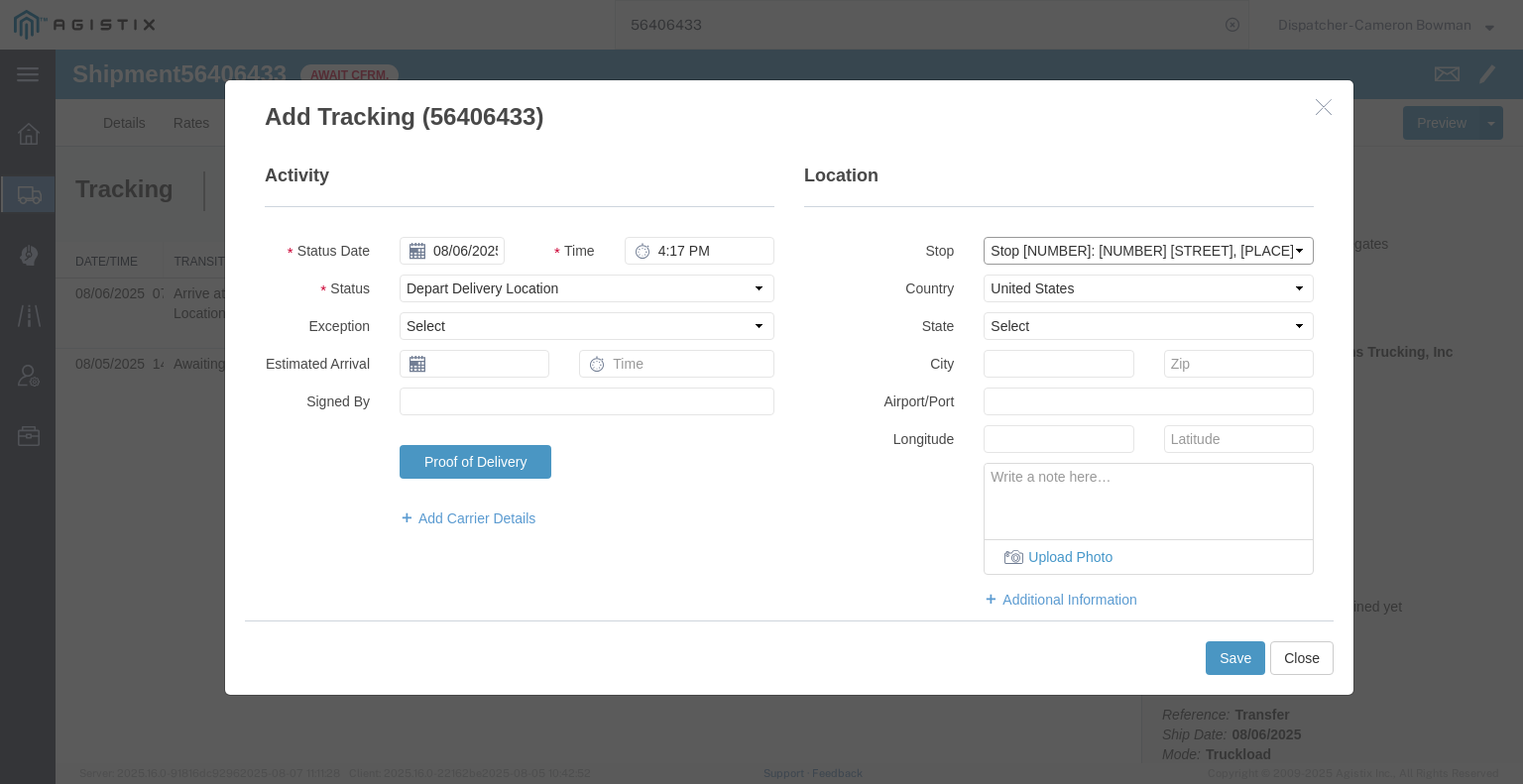 click on "Select From: 25899 Sugar Pine Dr, Pioneer, CA, US Stop 2: 25400 CA-88, Pioneer, CA, US To: The Final Destination is not defined yet, Pioneer, CA, US" at bounding box center [1148, 251] 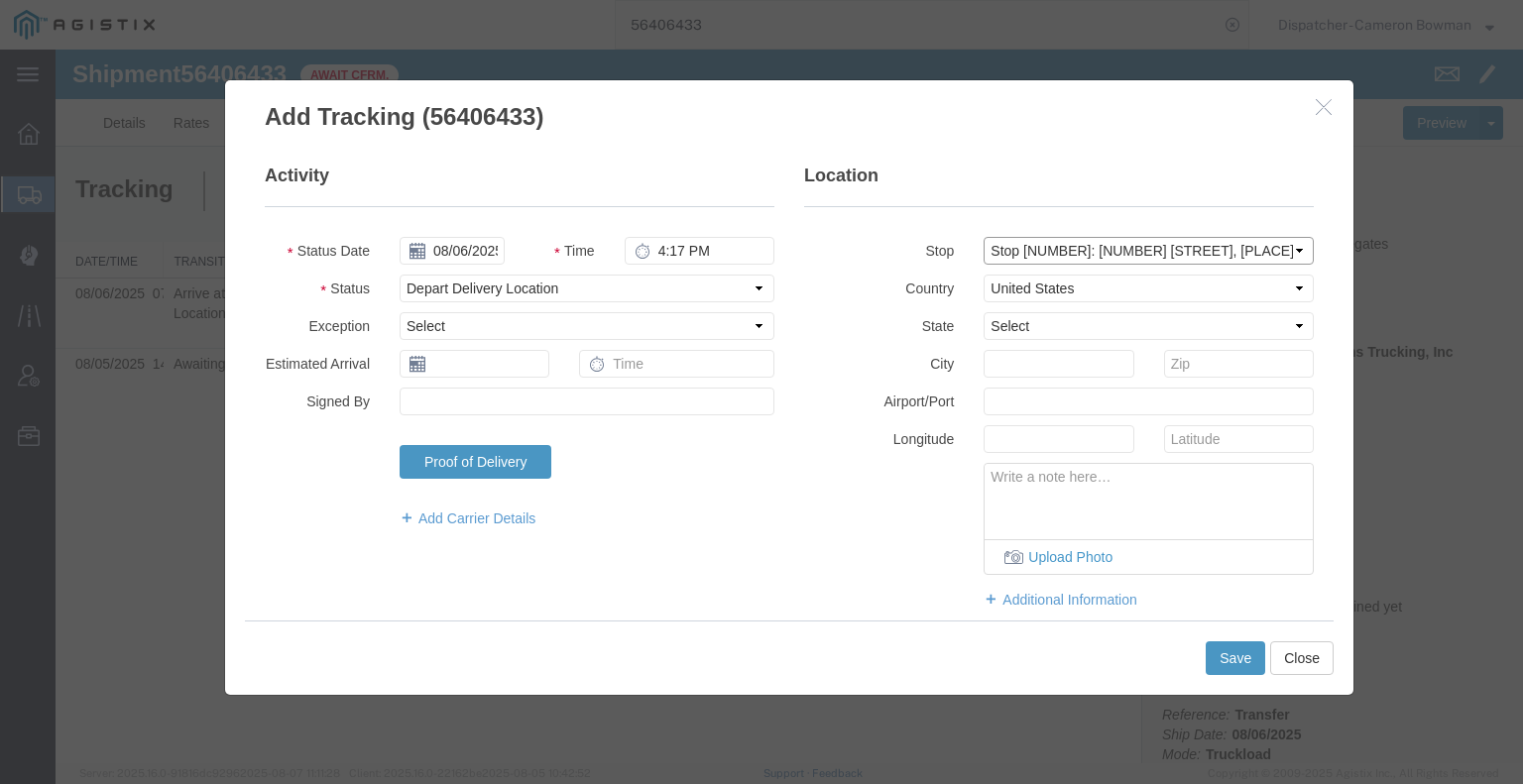 select on "CA" 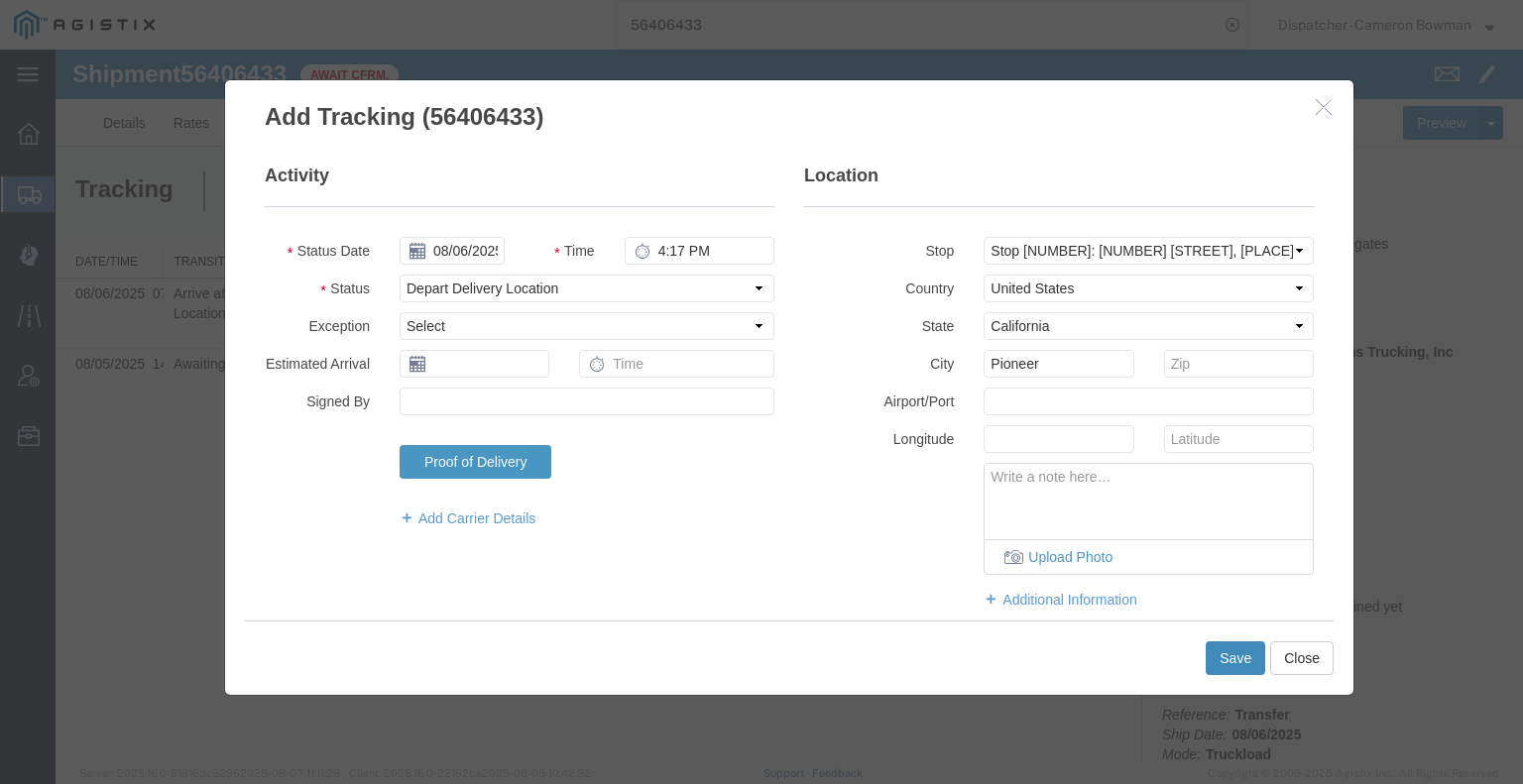 click on "Save" at bounding box center (1235, 658) 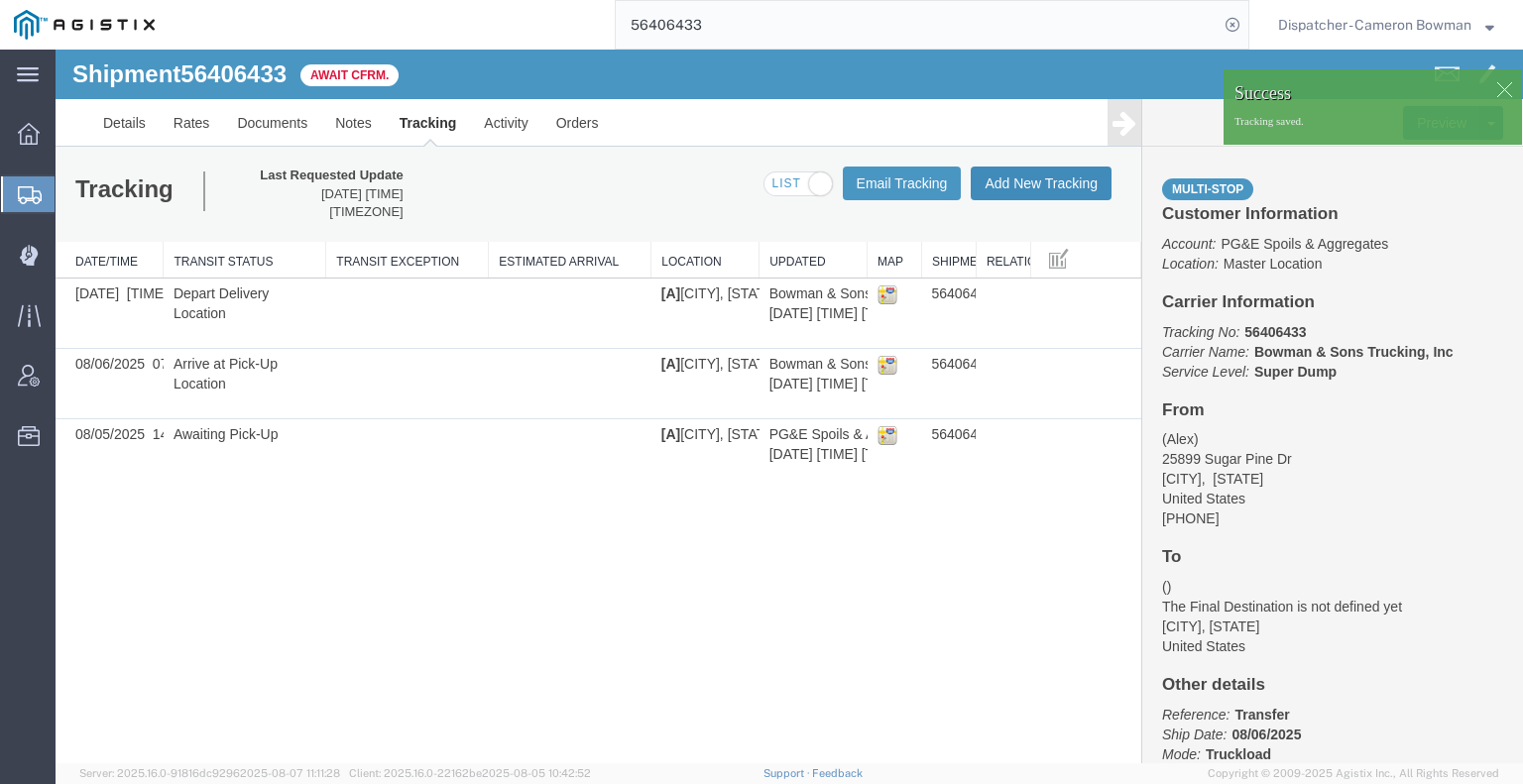 click on "Add New Tracking" at bounding box center [1041, 183] 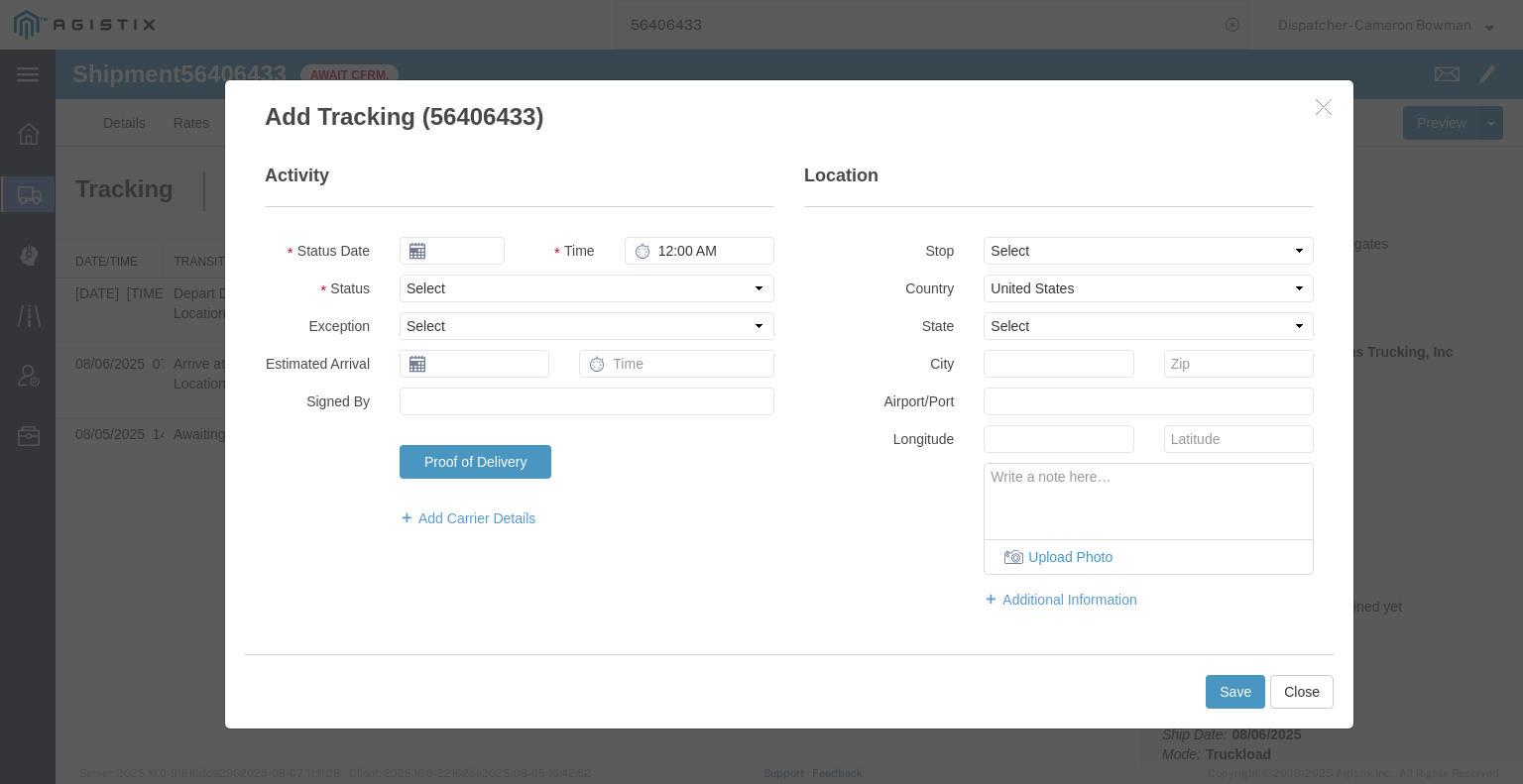 type on "08/08/2025" 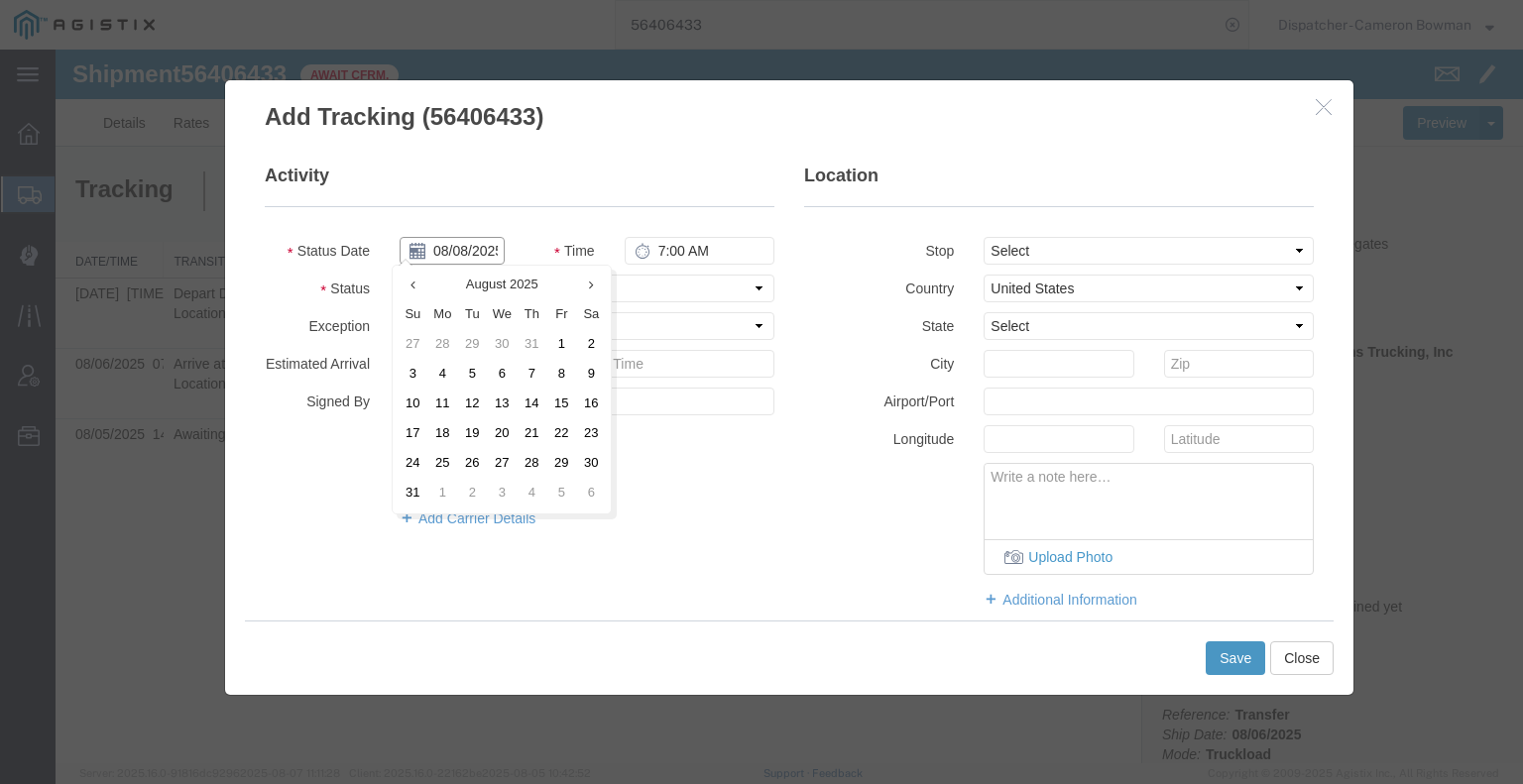 click on "08/08/2025" at bounding box center (452, 251) 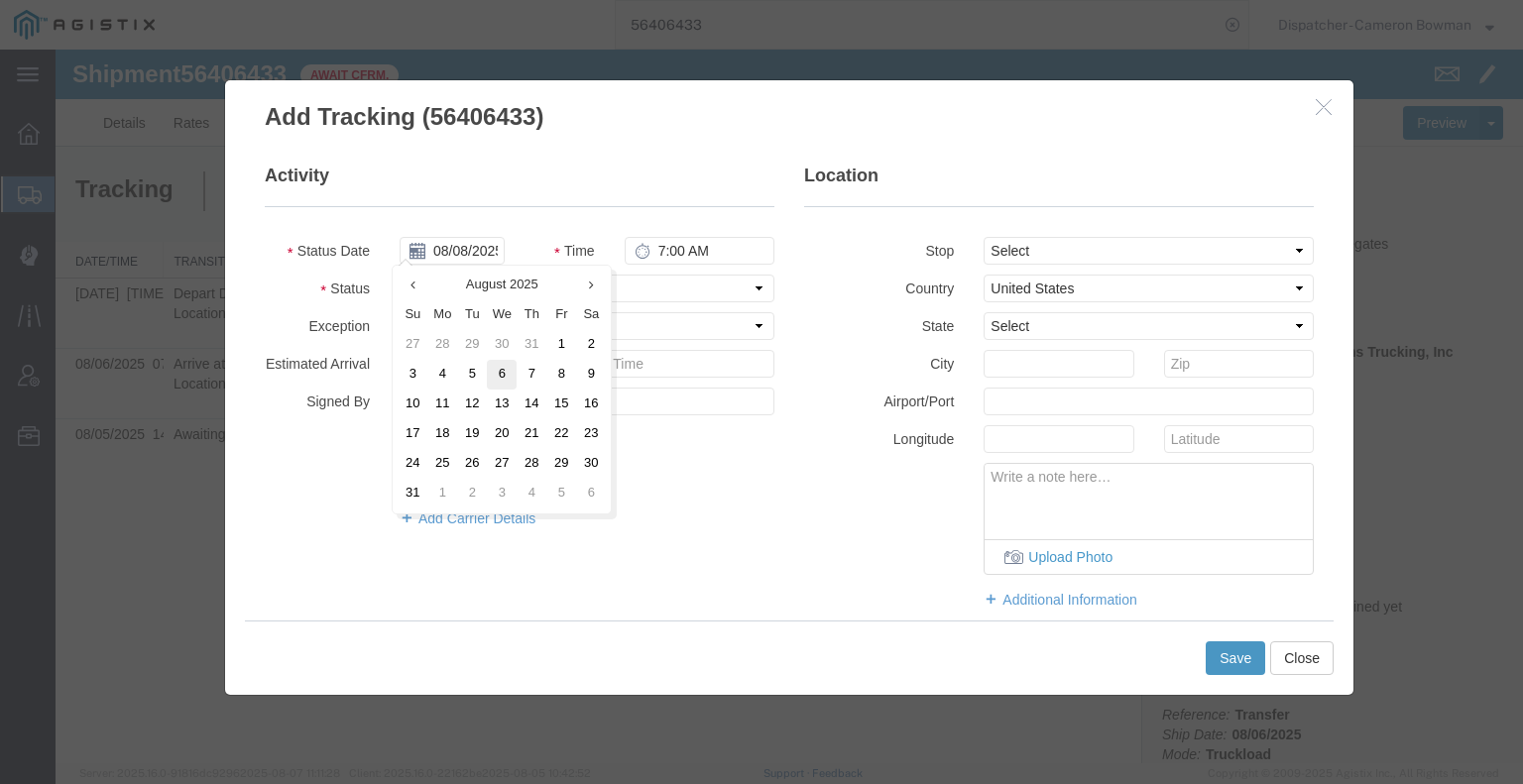 click on "6" at bounding box center [502, 375] 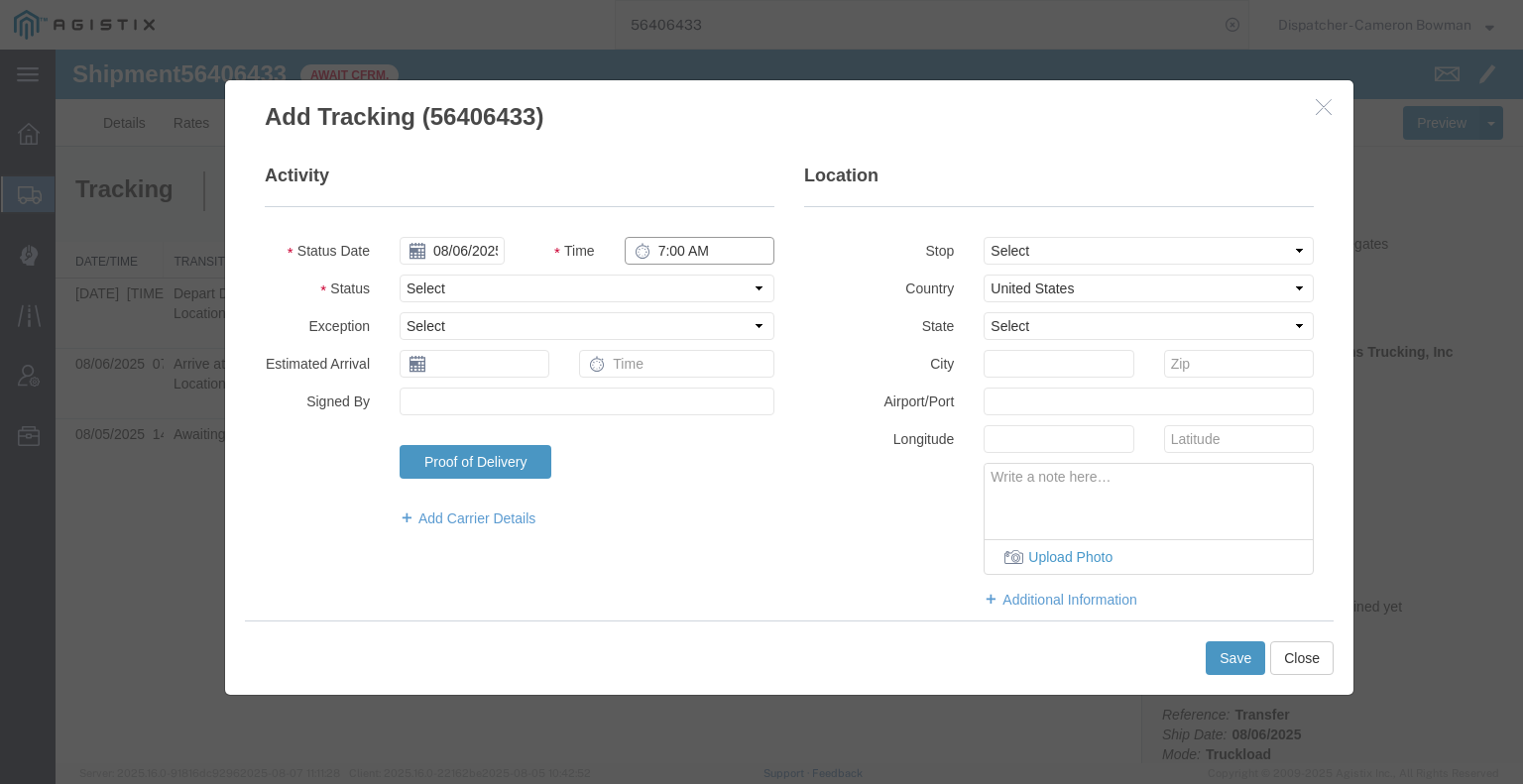 click on "7:00 AM" at bounding box center [699, 251] 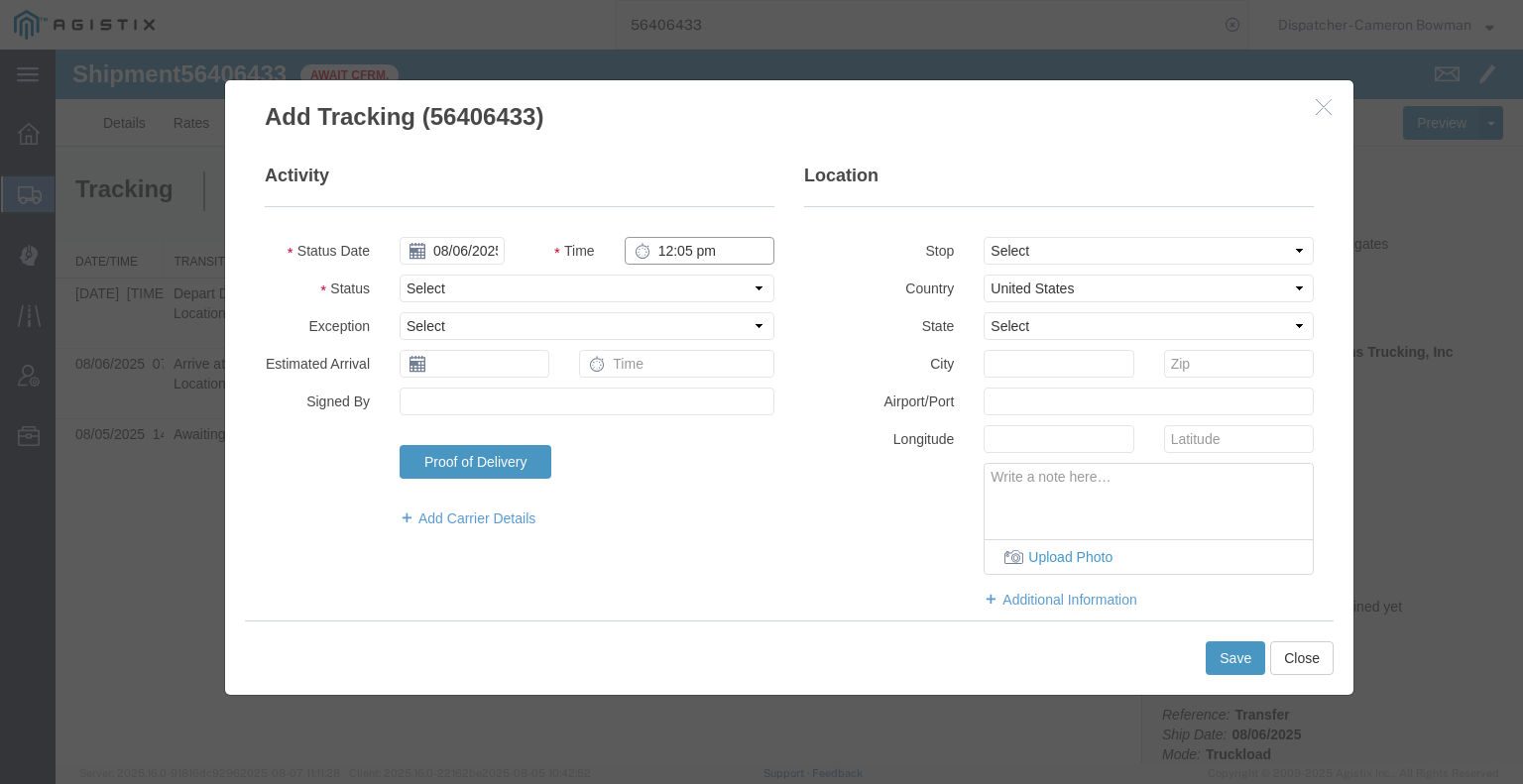 type on "12:05 PM" 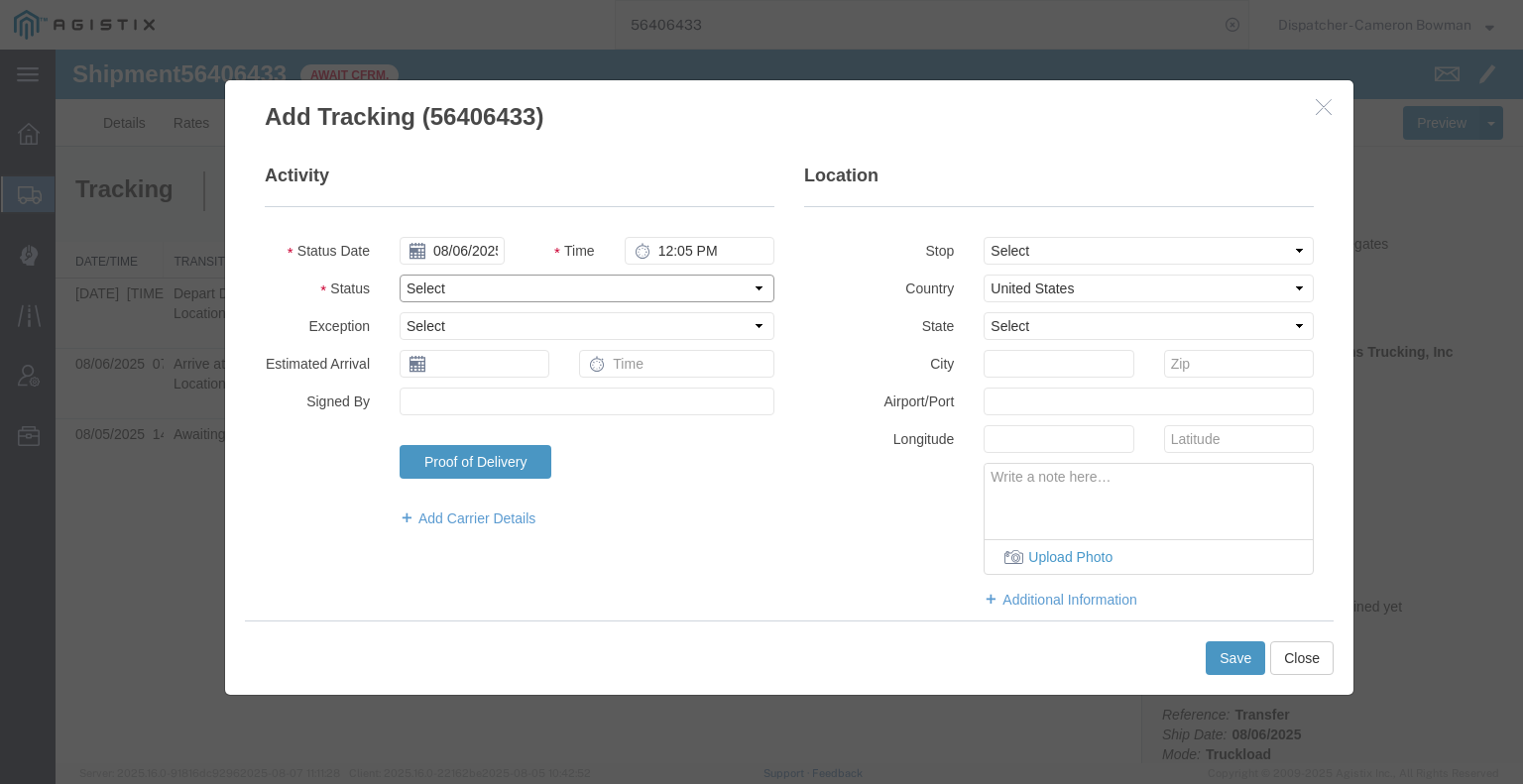 click on "Select Arrival Notice Available Arrival Notice Imported Arrive at Delivery Location Arrive at Pick-Up Location Arrive at Terminal Location Attempted Delivery Attempted Pick-Up Awaiting Customs Clearance Awaiting Pick-Up Break Start Break Stop Cargo Damaged Cargo-Offloaded Cleared Customs Confirmed on Board Customs Delay Customs Hold Customs Released DEA Hold Intact DEA Intensive/Exam Delivered Delivery Appointment Scheduled Delivery Confirmation Delivery Dock Closed Delivery Refused Depart Delivery Location Depart Pick-Up Location Depart Terminal Location Documents Uploaded Entry Docs Received Entry Submitted Estimated date / time for ETA Expired Export Customs Cleared Export Customs Sent FDA Documents Sent FDA Exam FDA Hold FDA Released FDA Review Flight Update Forwarded Fully Released Import Customs Cleared In-Transit In-Transit with Partner ISF filed Loaded Loading Started Mechanical Delay Missed Pick-Up Other Delay Out for Delivery Package Available Partial Delivery Partial Pick-Up Picked Up Proof of del" at bounding box center (587, 288) 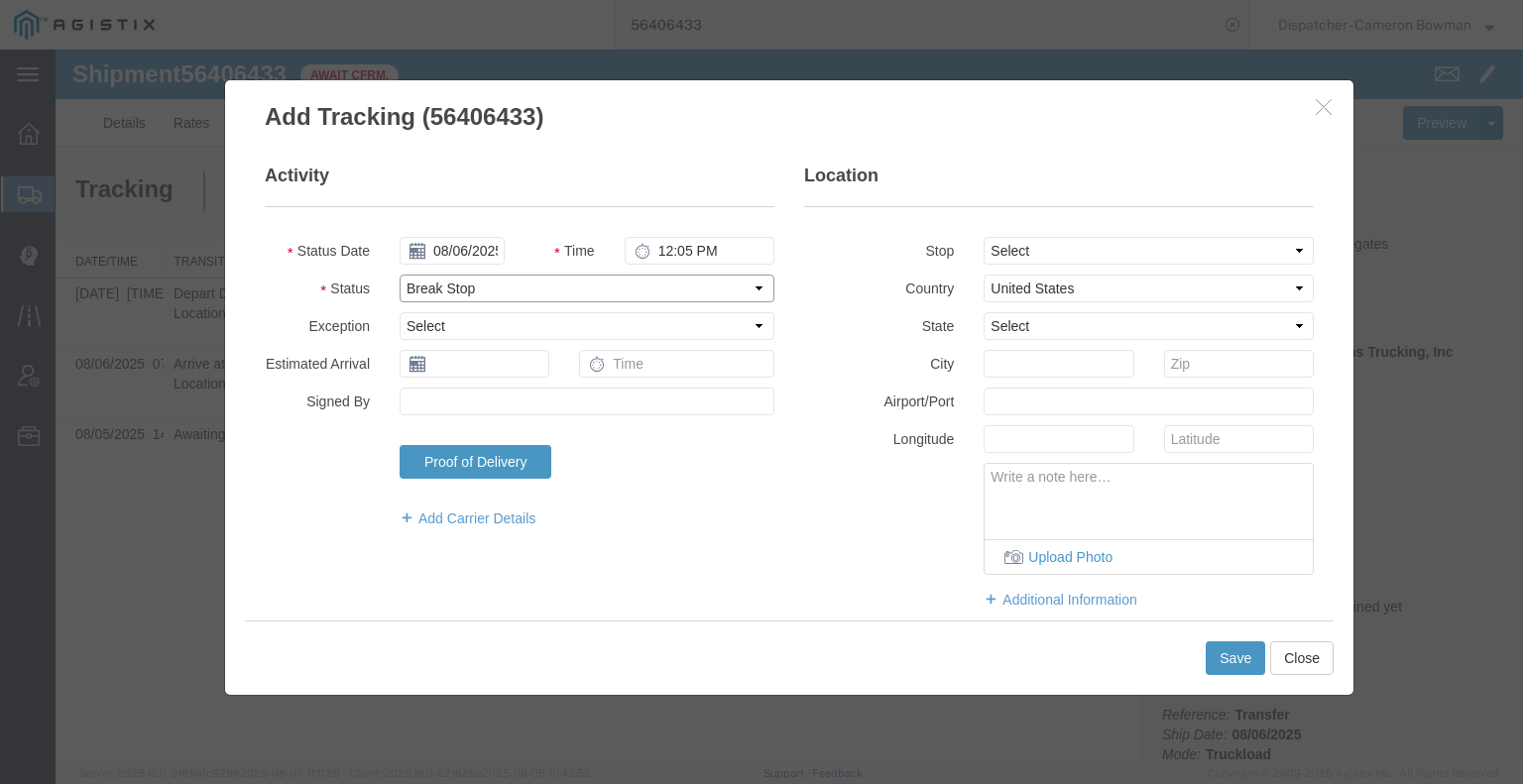 click on "Select Arrival Notice Available Arrival Notice Imported Arrive at Delivery Location Arrive at Pick-Up Location Arrive at Terminal Location Attempted Delivery Attempted Pick-Up Awaiting Customs Clearance Awaiting Pick-Up Break Start Break Stop Cargo Damaged Cargo-Offloaded Cleared Customs Confirmed on Board Customs Delay Customs Hold Customs Released DEA Hold Intact DEA Intensive/Exam Delivered Delivery Appointment Scheduled Delivery Confirmation Delivery Dock Closed Delivery Refused Depart Delivery Location Depart Pick-Up Location Depart Terminal Location Documents Uploaded Entry Docs Received Entry Submitted Estimated date / time for ETA Expired Export Customs Cleared Export Customs Sent FDA Documents Sent FDA Exam FDA Hold FDA Released FDA Review Flight Update Forwarded Fully Released Import Customs Cleared In-Transit In-Transit with Partner ISF filed Loaded Loading Started Mechanical Delay Missed Pick-Up Other Delay Out for Delivery Package Available Partial Delivery Partial Pick-Up Picked Up Proof of del" at bounding box center [587, 288] 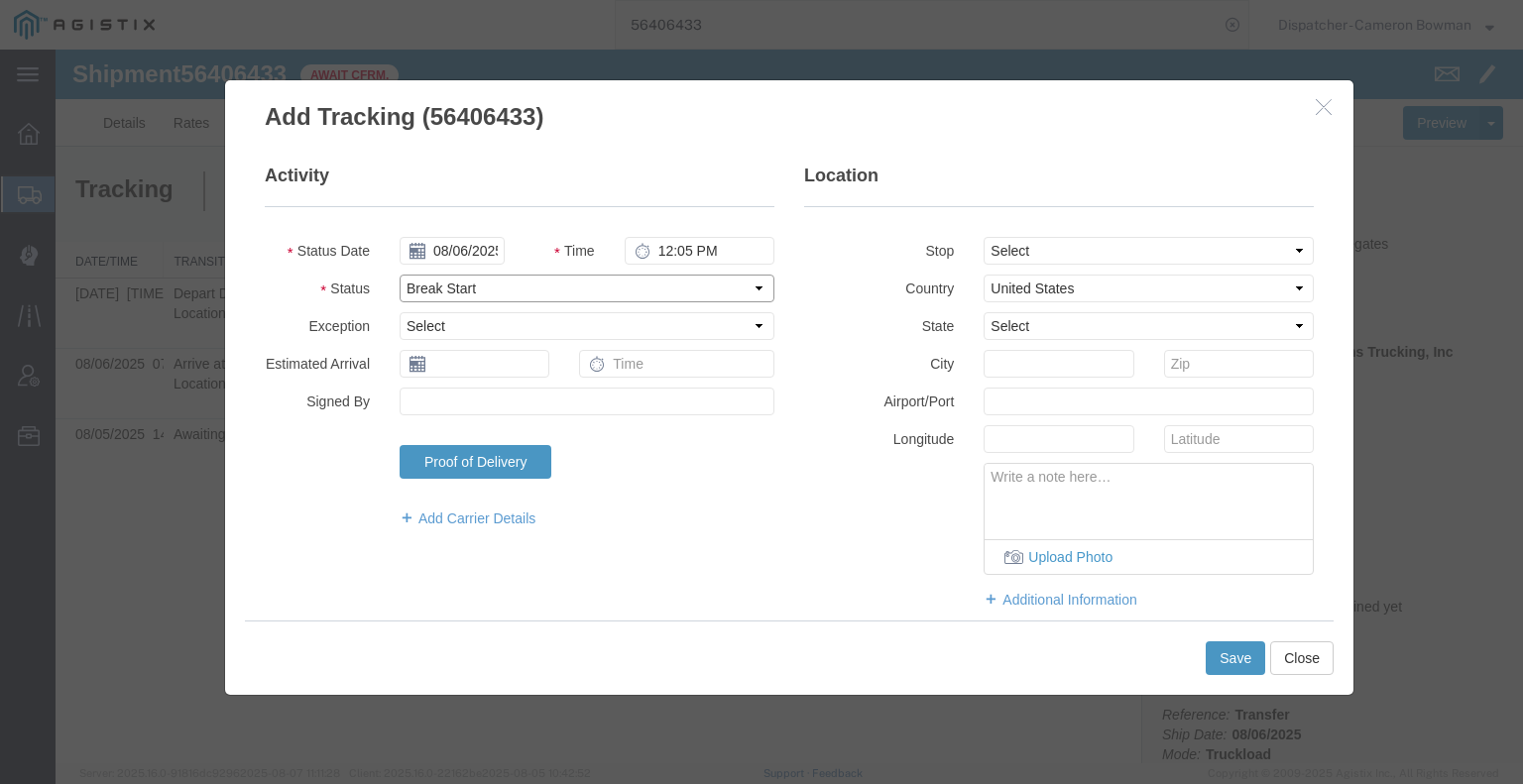 click on "Select Arrival Notice Available Arrival Notice Imported Arrive at Delivery Location Arrive at Pick-Up Location Arrive at Terminal Location Attempted Delivery Attempted Pick-Up Awaiting Customs Clearance Awaiting Pick-Up Break Start Break Stop Cargo Damaged Cargo-Offloaded Cleared Customs Confirmed on Board Customs Delay Customs Hold Customs Released DEA Hold Intact DEA Intensive/Exam Delivered Delivery Appointment Scheduled Delivery Confirmation Delivery Dock Closed Delivery Refused Depart Delivery Location Depart Pick-Up Location Depart Terminal Location Documents Uploaded Entry Docs Received Entry Submitted Estimated date / time for ETA Expired Export Customs Cleared Export Customs Sent FDA Documents Sent FDA Exam FDA Hold FDA Released FDA Review Flight Update Forwarded Fully Released Import Customs Cleared In-Transit In-Transit with Partner ISF filed Loaded Loading Started Mechanical Delay Missed Pick-Up Other Delay Out for Delivery Package Available Partial Delivery Partial Pick-Up Picked Up Proof of del" at bounding box center [587, 288] 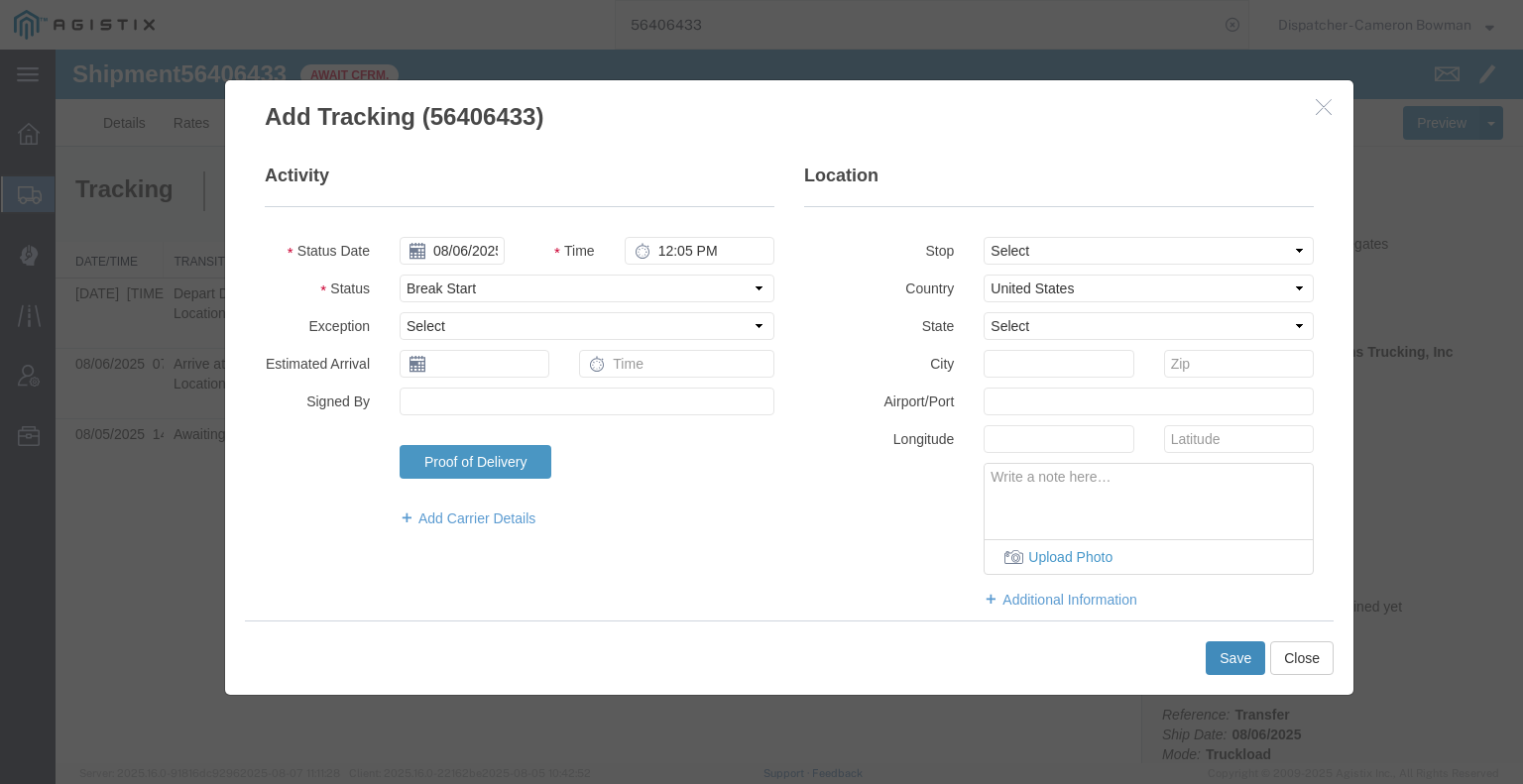 click on "Save" at bounding box center [1235, 658] 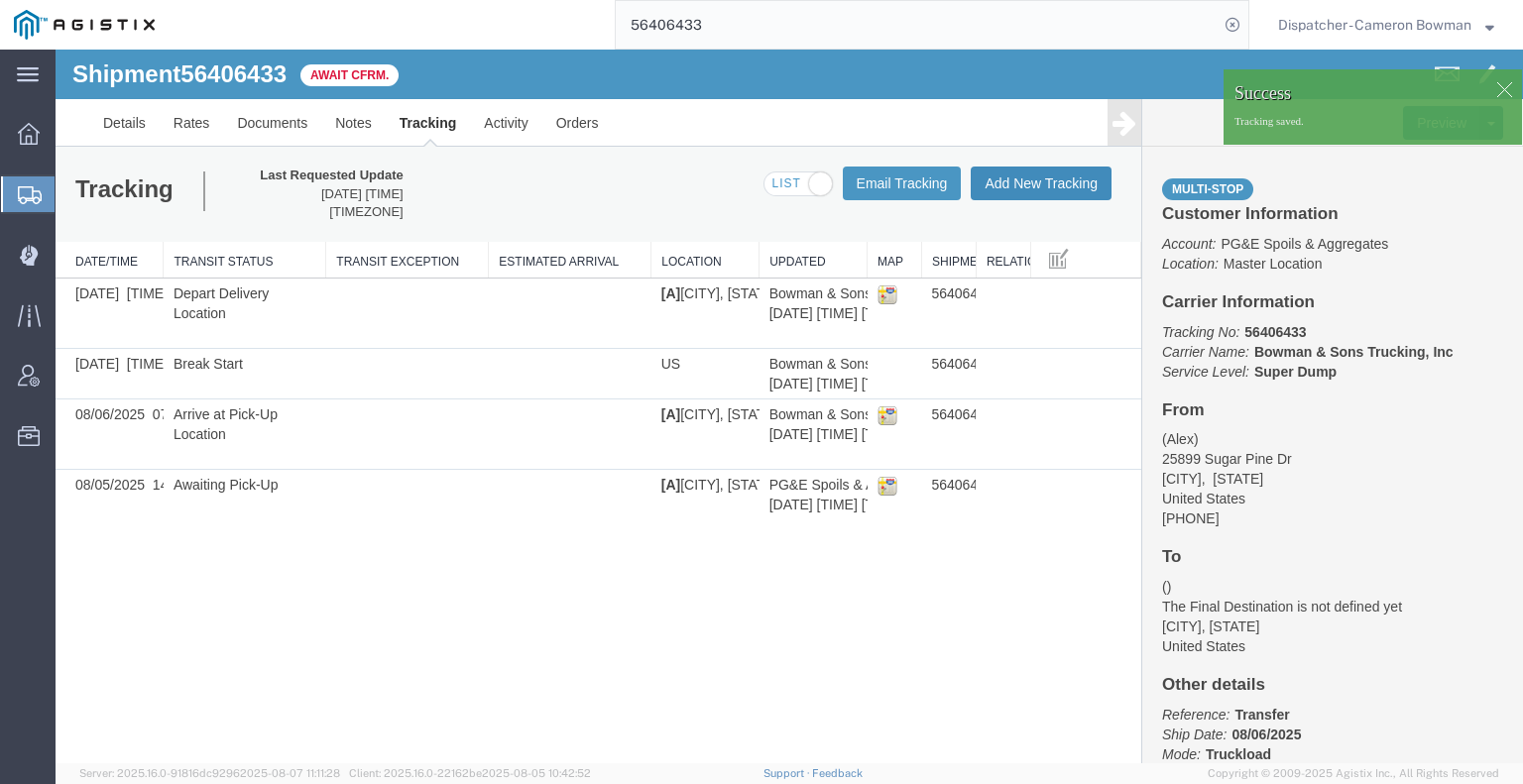 click on "Add New Tracking" at bounding box center (1041, 183) 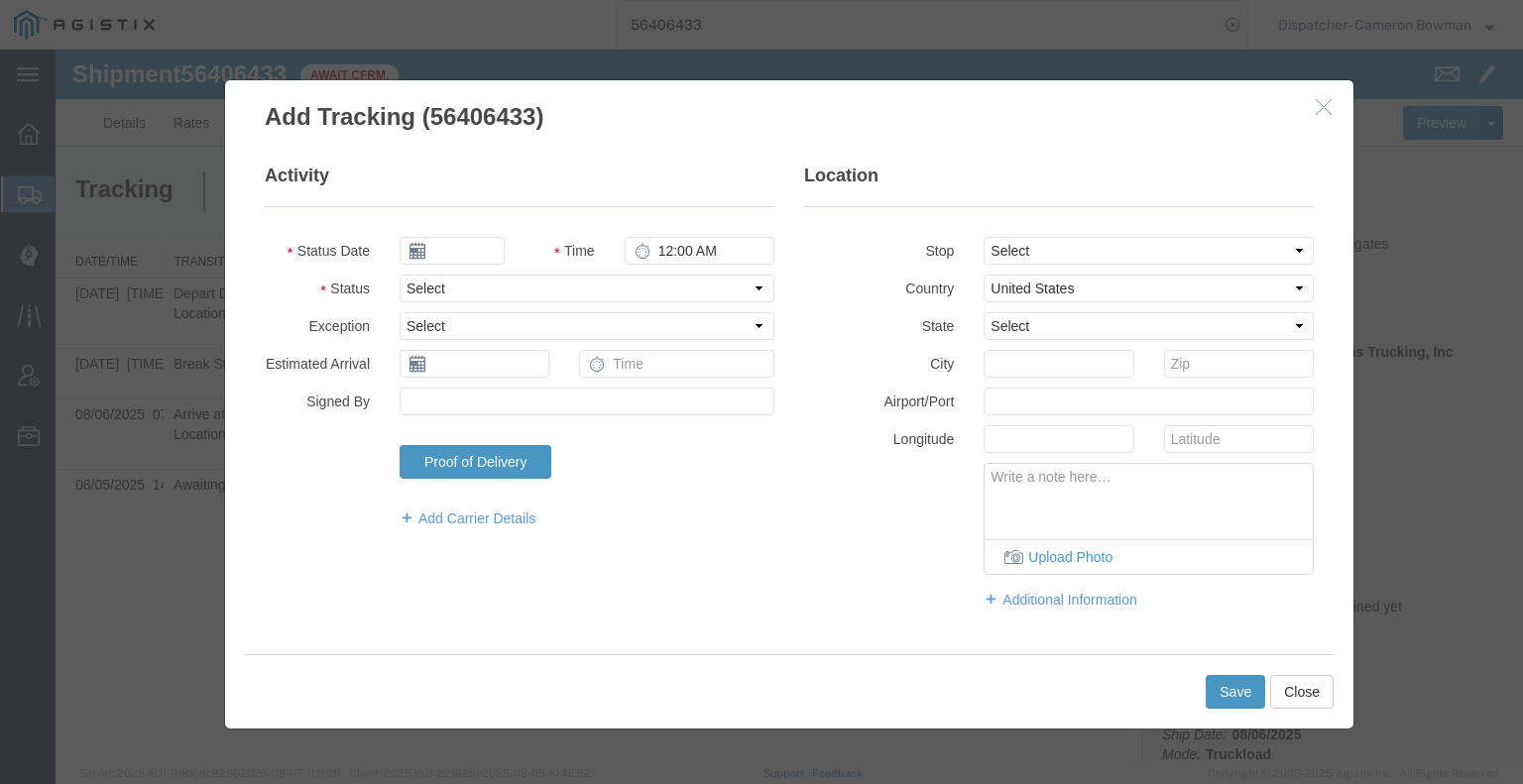 type on "08/08/2025" 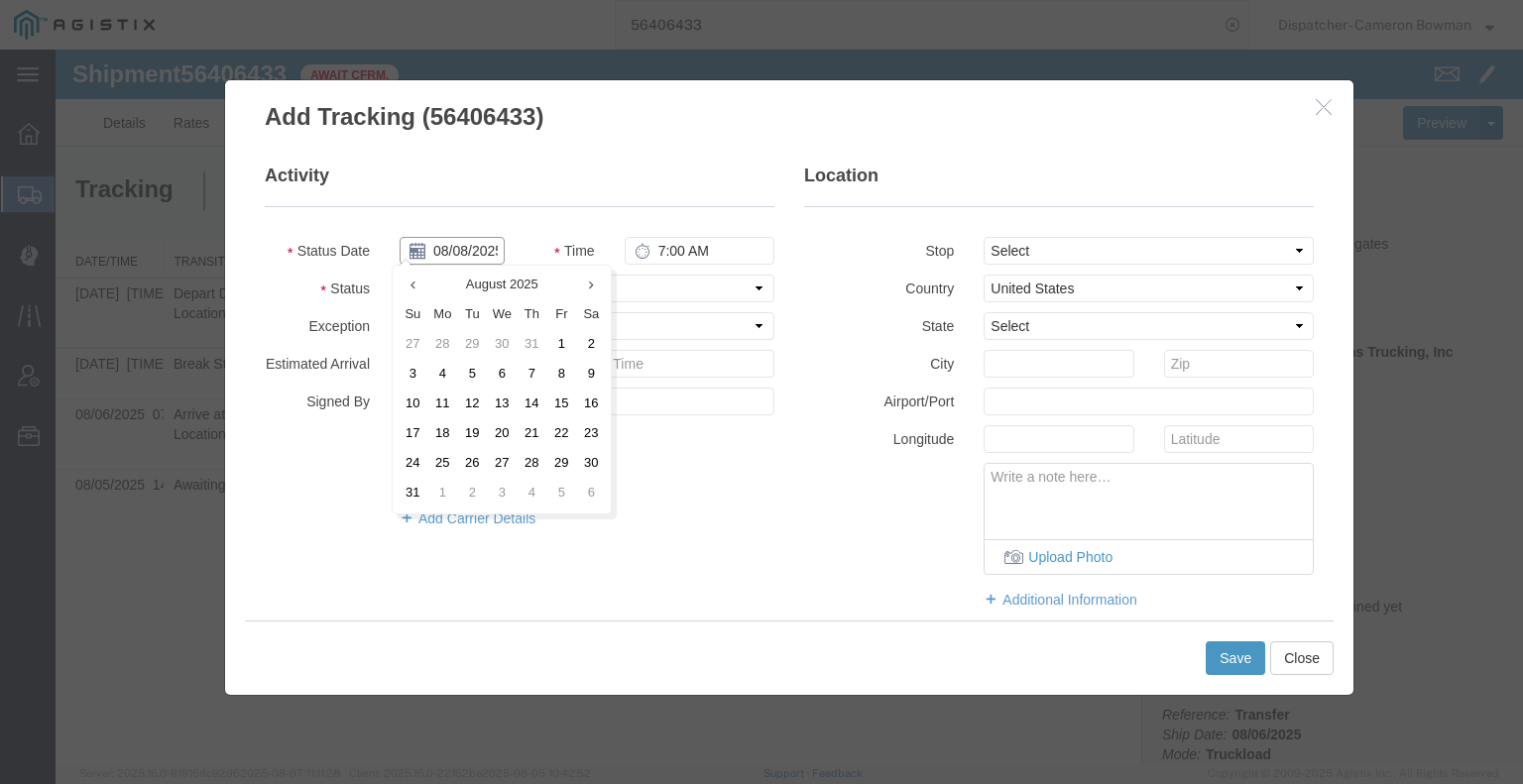 click on "08/08/2025" at bounding box center [452, 251] 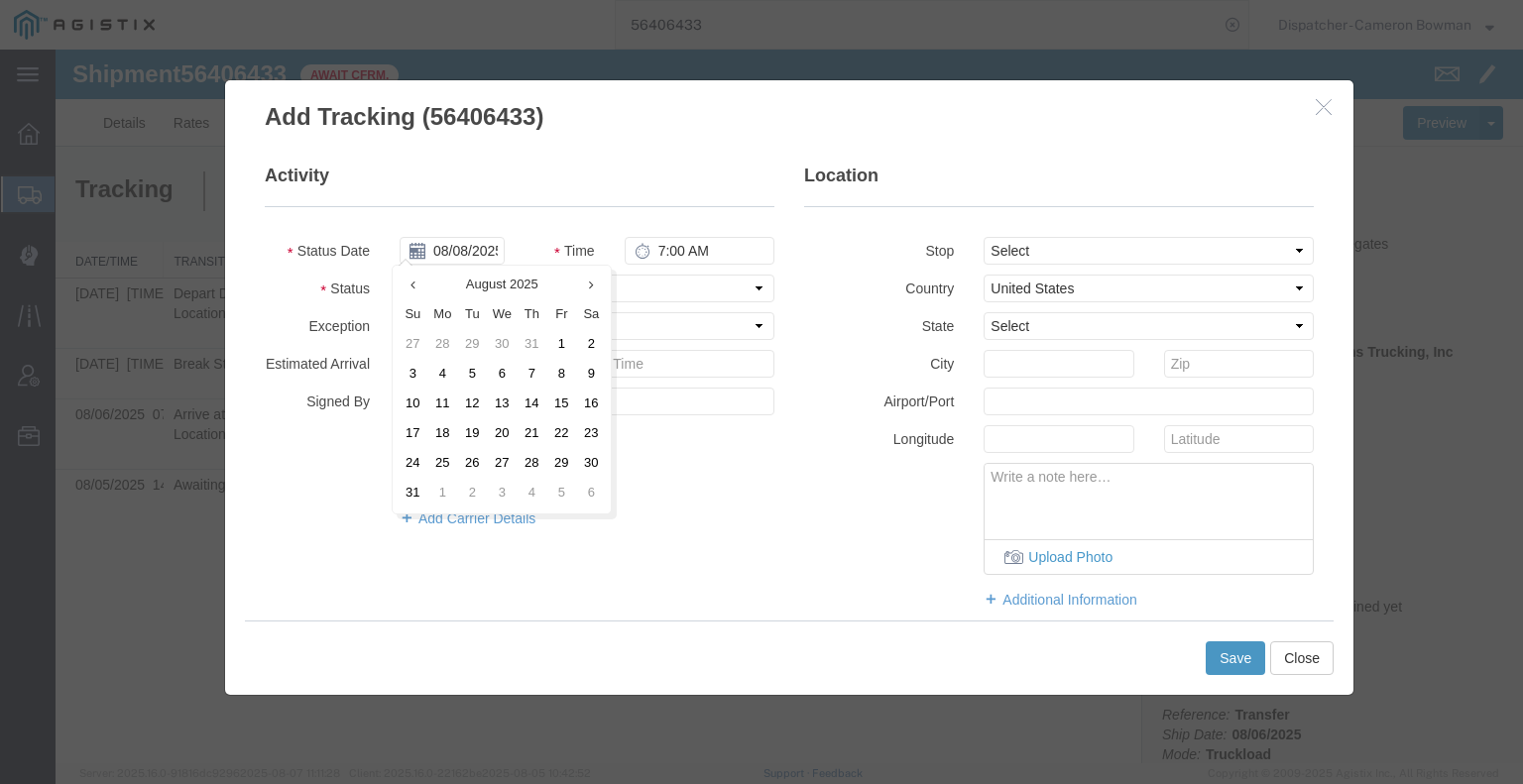 click on "6" at bounding box center [502, 375] 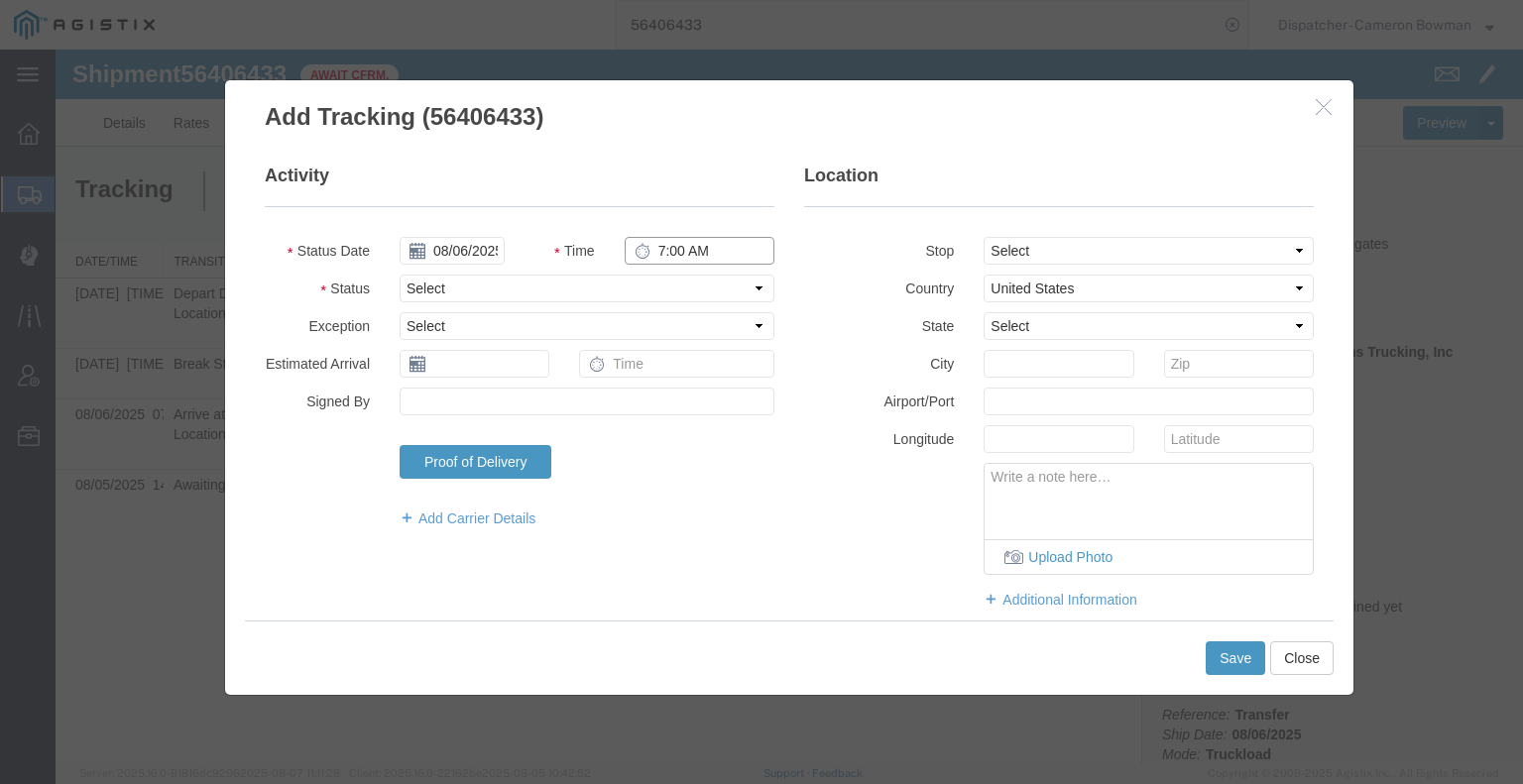 click on "7:00 AM" at bounding box center (699, 251) 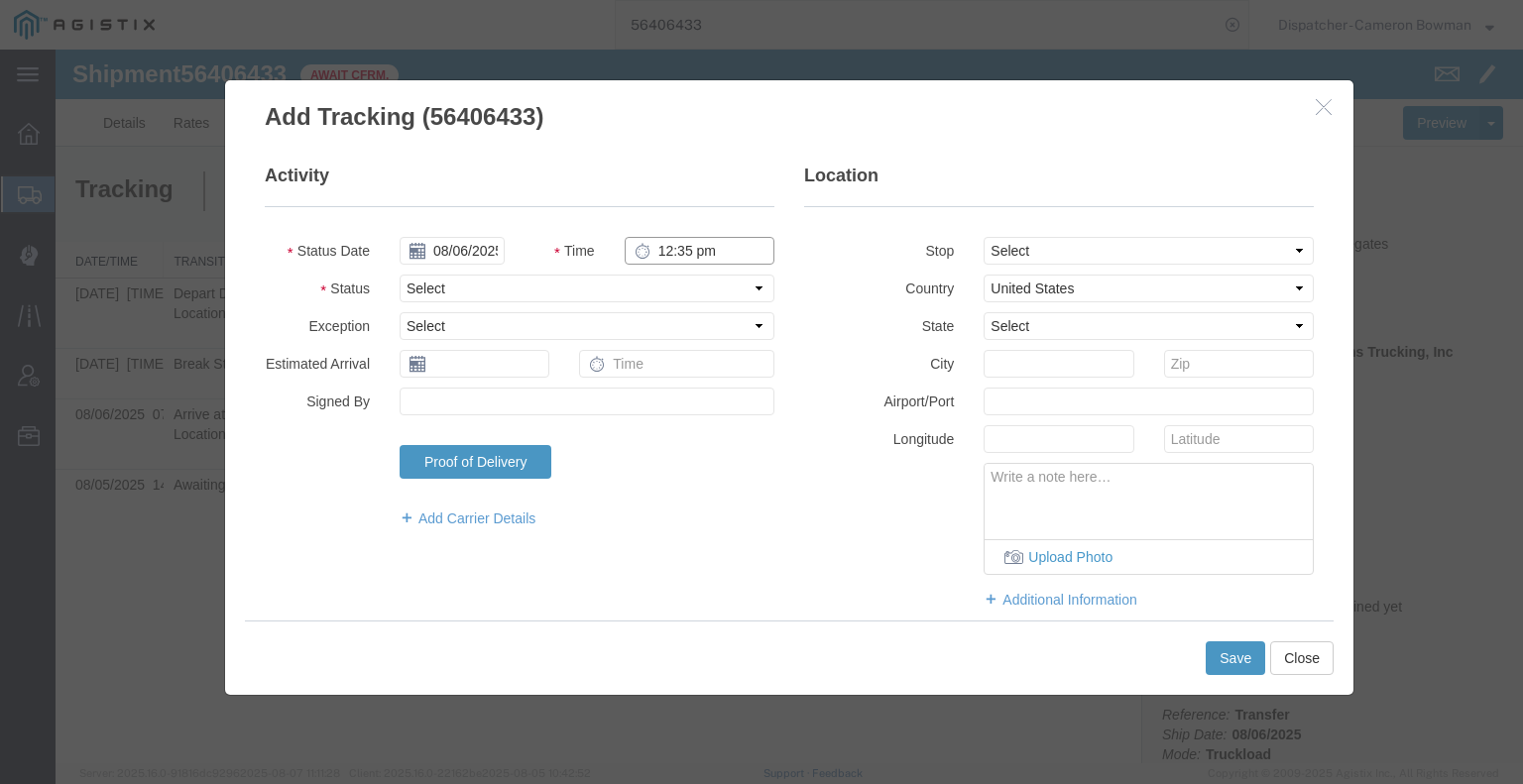 type on "12:35 PM" 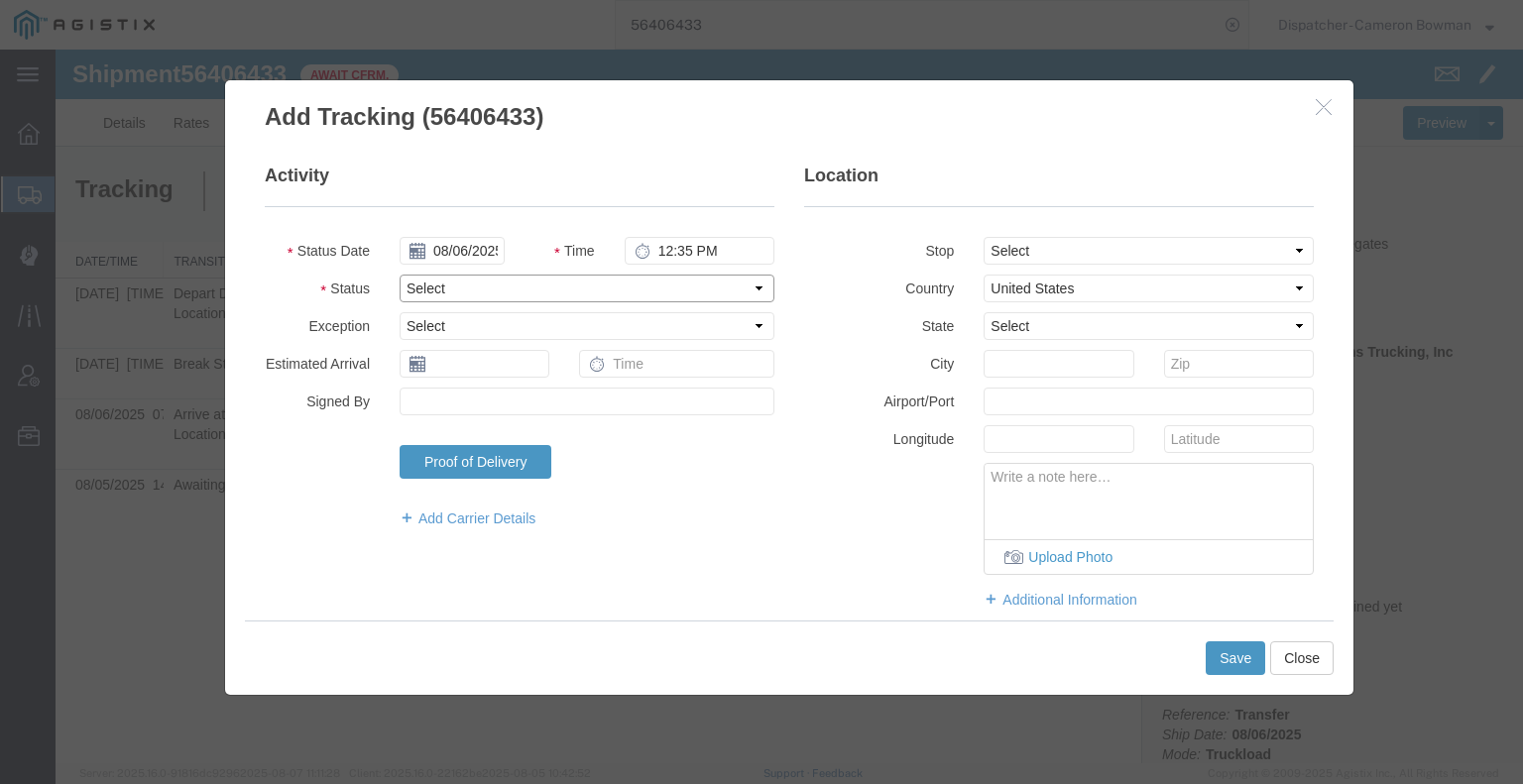 click on "Select Arrival Notice Available Arrival Notice Imported Arrive at Delivery Location Arrive at Pick-Up Location Arrive at Terminal Location Attempted Delivery Attempted Pick-Up Awaiting Customs Clearance Awaiting Pick-Up Break Start Break Stop Cargo Damaged Cargo-Offloaded Cleared Customs Confirmed on Board Customs Delay Customs Hold Customs Released DEA Hold Intact DEA Intensive/Exam Delivered Delivery Appointment Scheduled Delivery Confirmation Delivery Dock Closed Delivery Refused Depart Delivery Location Depart Pick-Up Location Depart Terminal Location Documents Uploaded Entry Docs Received Entry Submitted Estimated date / time for ETA Expired Export Customs Cleared Export Customs Sent FDA Documents Sent FDA Exam FDA Hold FDA Released FDA Review Flight Update Forwarded Fully Released Import Customs Cleared In-Transit In-Transit with Partner ISF filed Loaded Loading Started Mechanical Delay Missed Pick-Up Other Delay Out for Delivery Package Available Partial Delivery Partial Pick-Up Picked Up Proof of del" at bounding box center (587, 288) 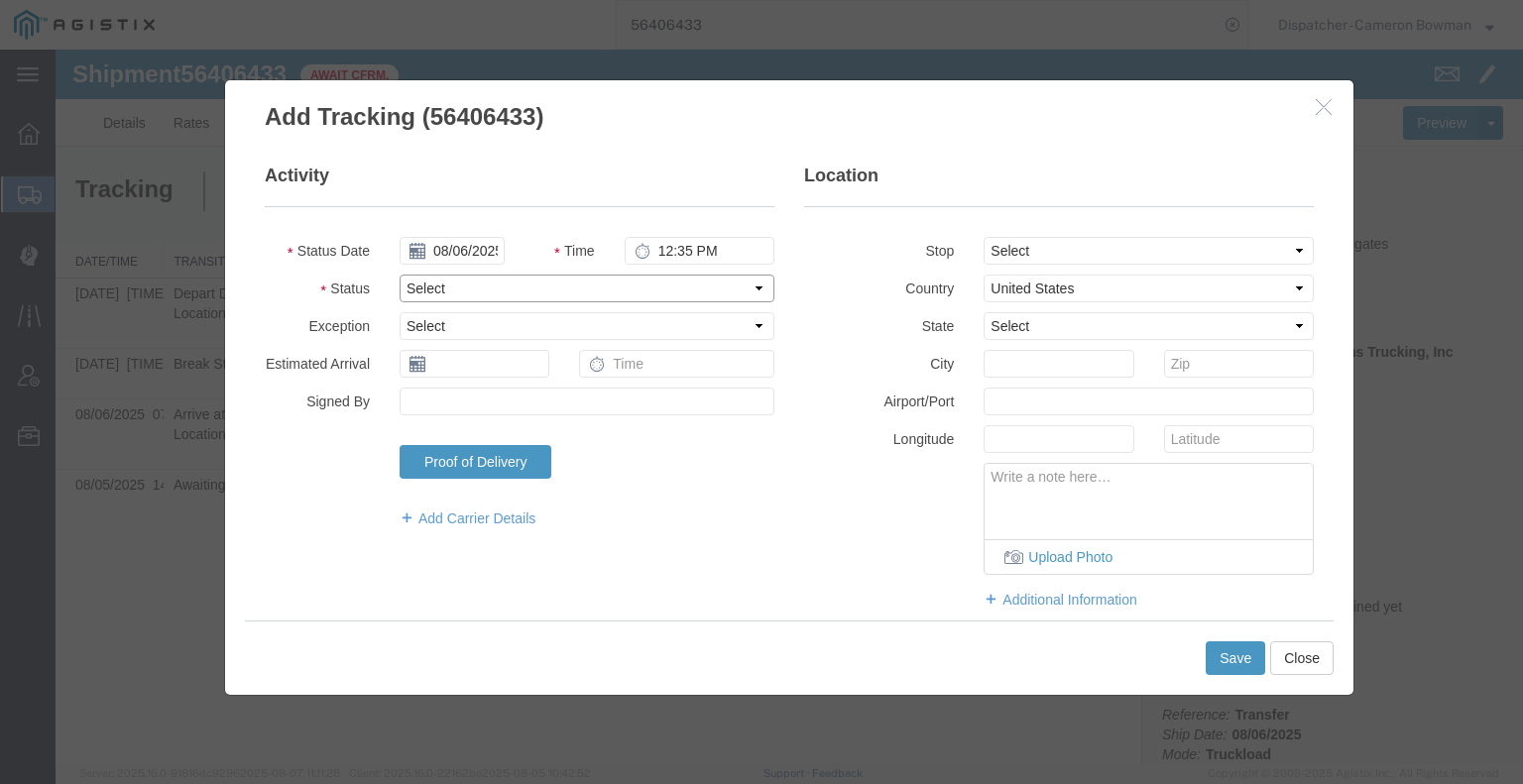select on "BREAKSTOP" 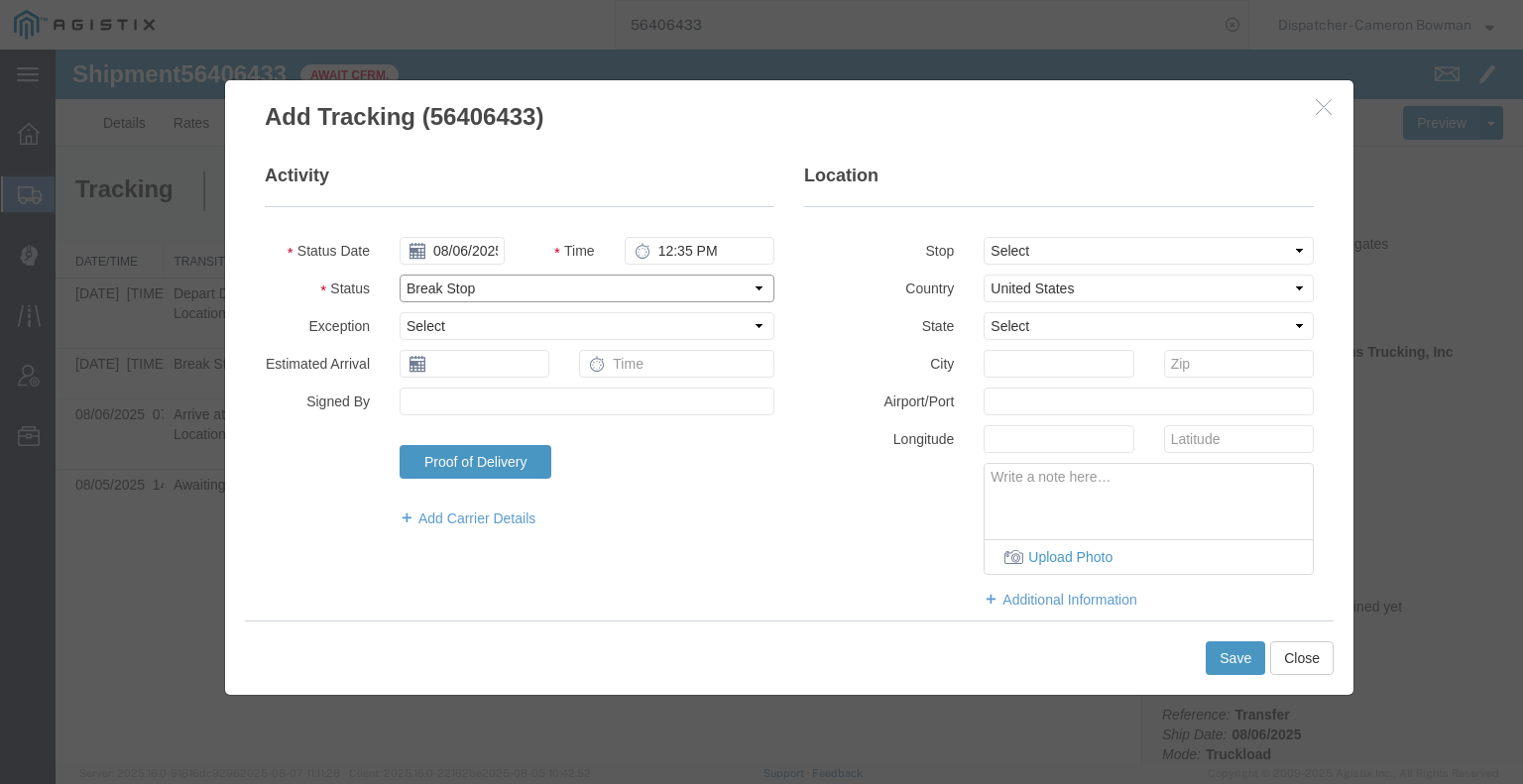click on "Select Arrival Notice Available Arrival Notice Imported Arrive at Delivery Location Arrive at Pick-Up Location Arrive at Terminal Location Attempted Delivery Attempted Pick-Up Awaiting Customs Clearance Awaiting Pick-Up Break Start Break Stop Cargo Damaged Cargo-Offloaded Cleared Customs Confirmed on Board Customs Delay Customs Hold Customs Released DEA Hold Intact DEA Intensive/Exam Delivered Delivery Appointment Scheduled Delivery Confirmation Delivery Dock Closed Delivery Refused Depart Delivery Location Depart Pick-Up Location Depart Terminal Location Documents Uploaded Entry Docs Received Entry Submitted Estimated date / time for ETA Expired Export Customs Cleared Export Customs Sent FDA Documents Sent FDA Exam FDA Hold FDA Released FDA Review Flight Update Forwarded Fully Released Import Customs Cleared In-Transit In-Transit with Partner ISF filed Loaded Loading Started Mechanical Delay Missed Pick-Up Other Delay Out for Delivery Package Available Partial Delivery Partial Pick-Up Picked Up Proof of del" at bounding box center (587, 288) 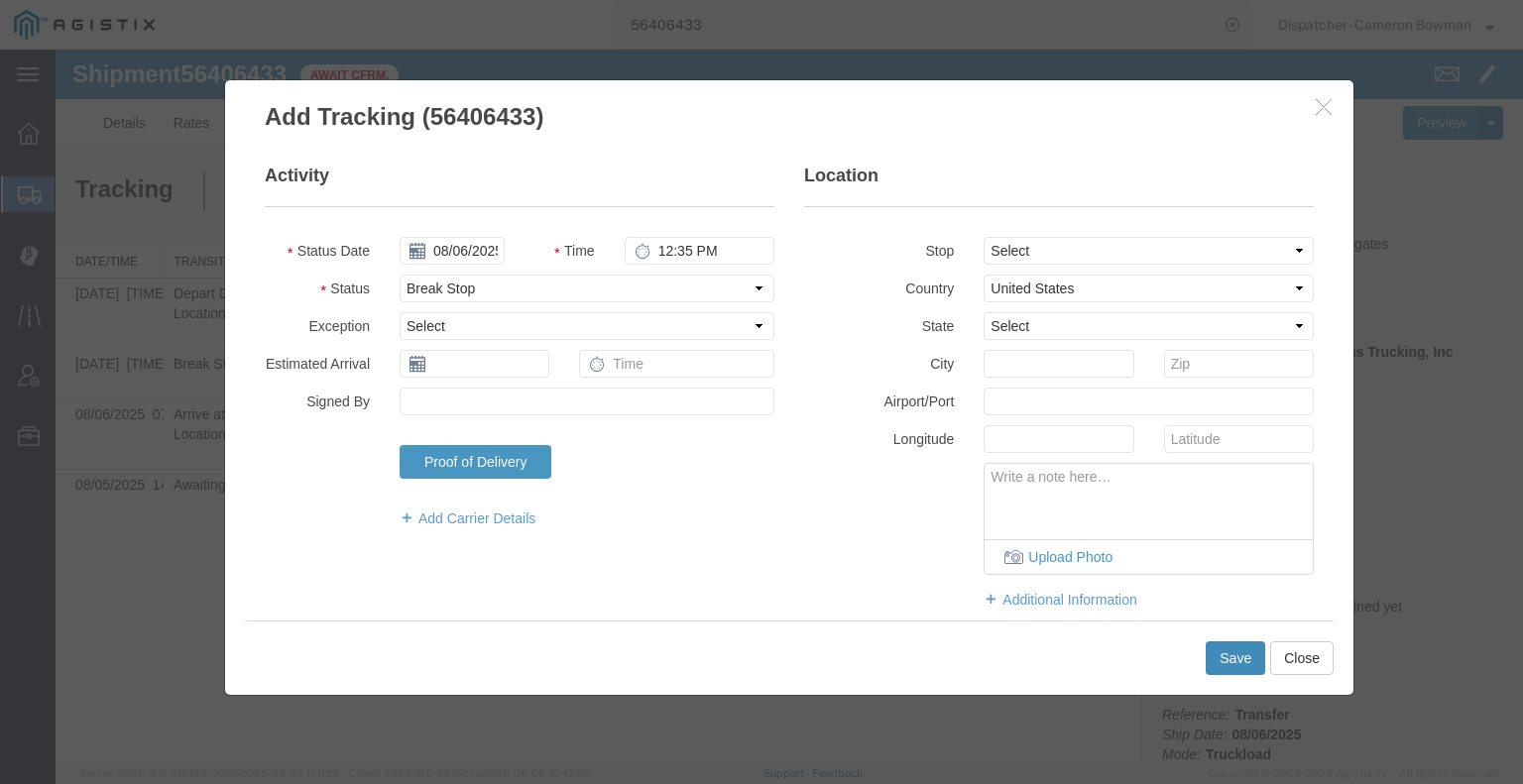 click on "Save" at bounding box center [1235, 658] 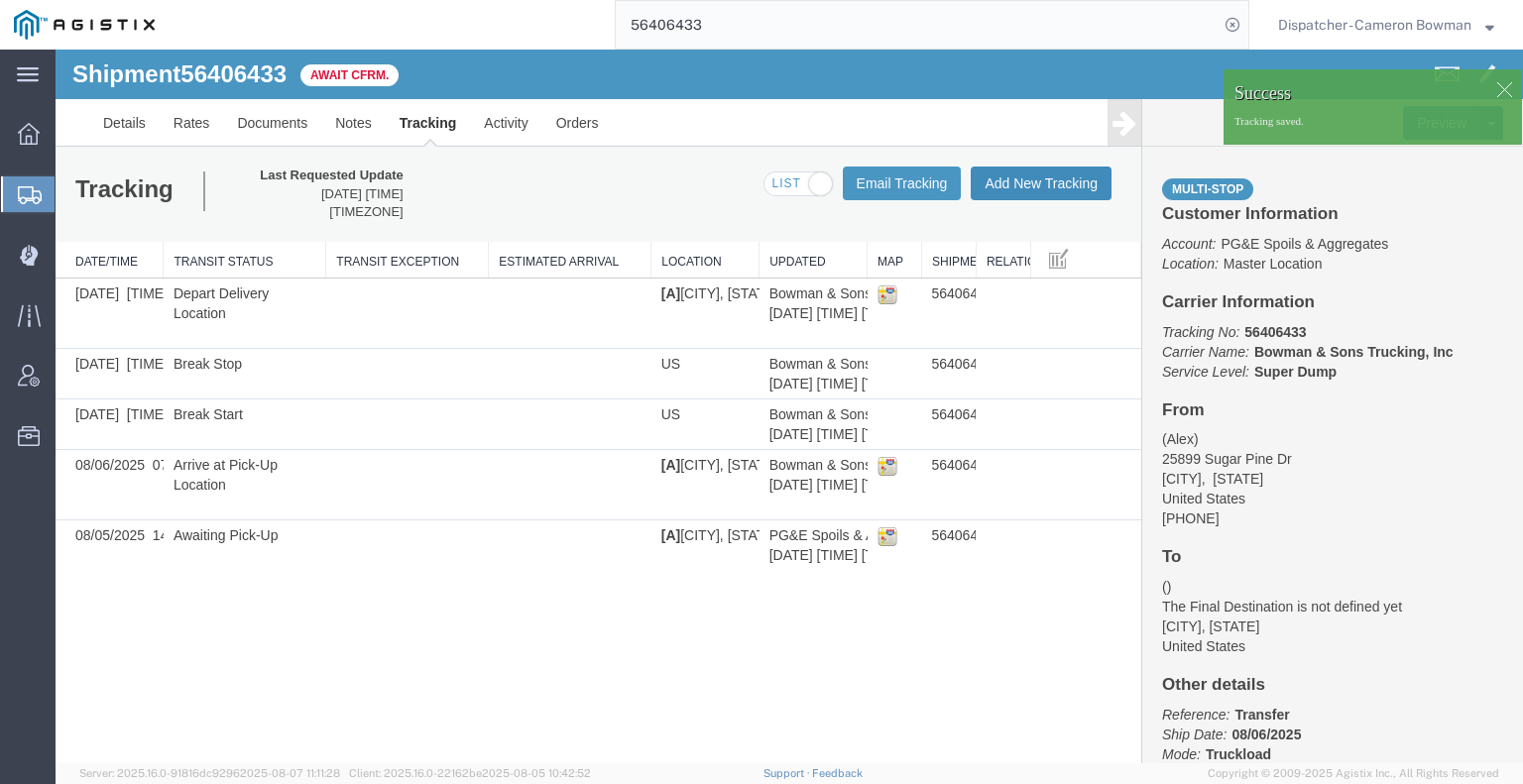 click on "Add New Tracking" at bounding box center [1041, 183] 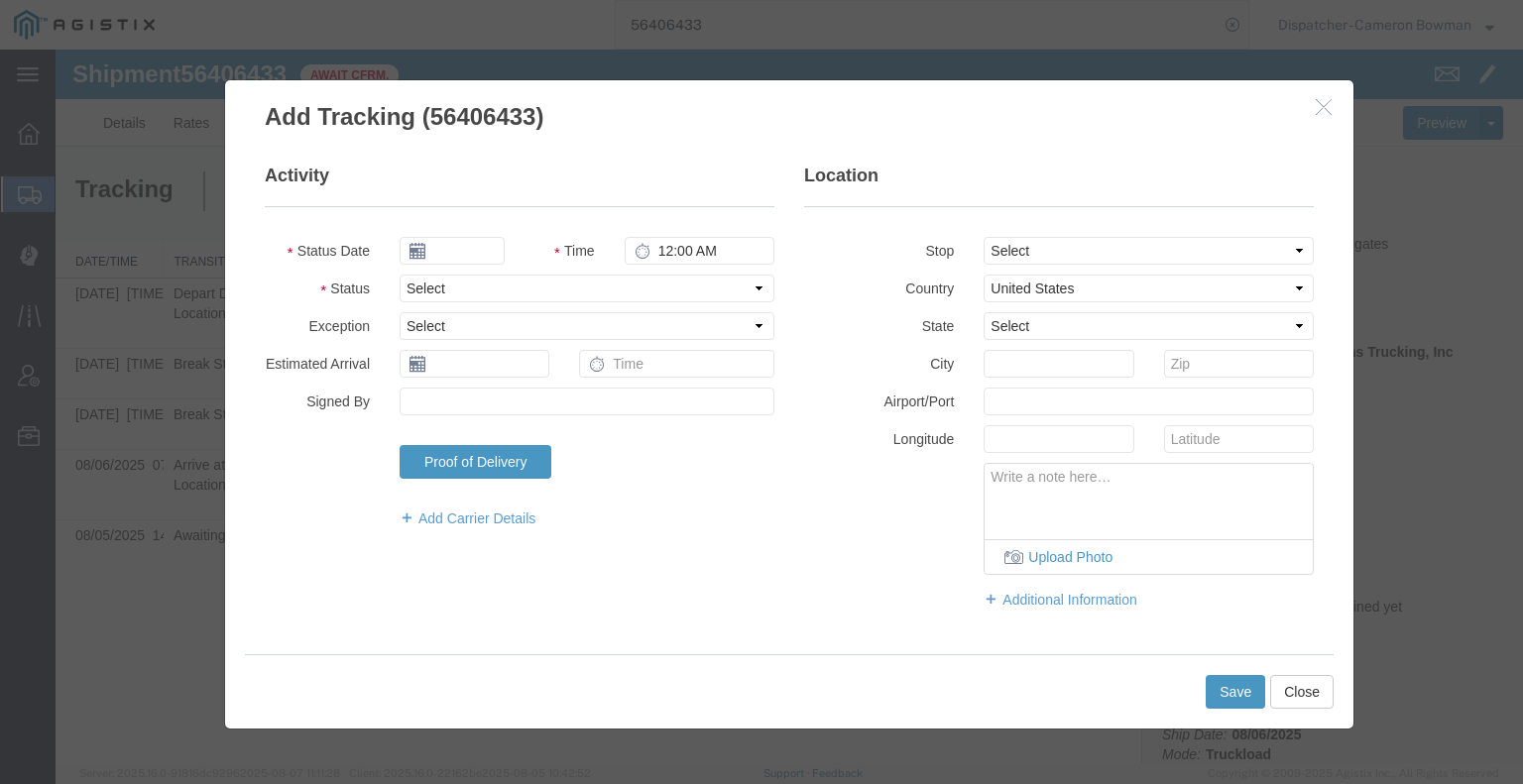 type on "08/08/2025" 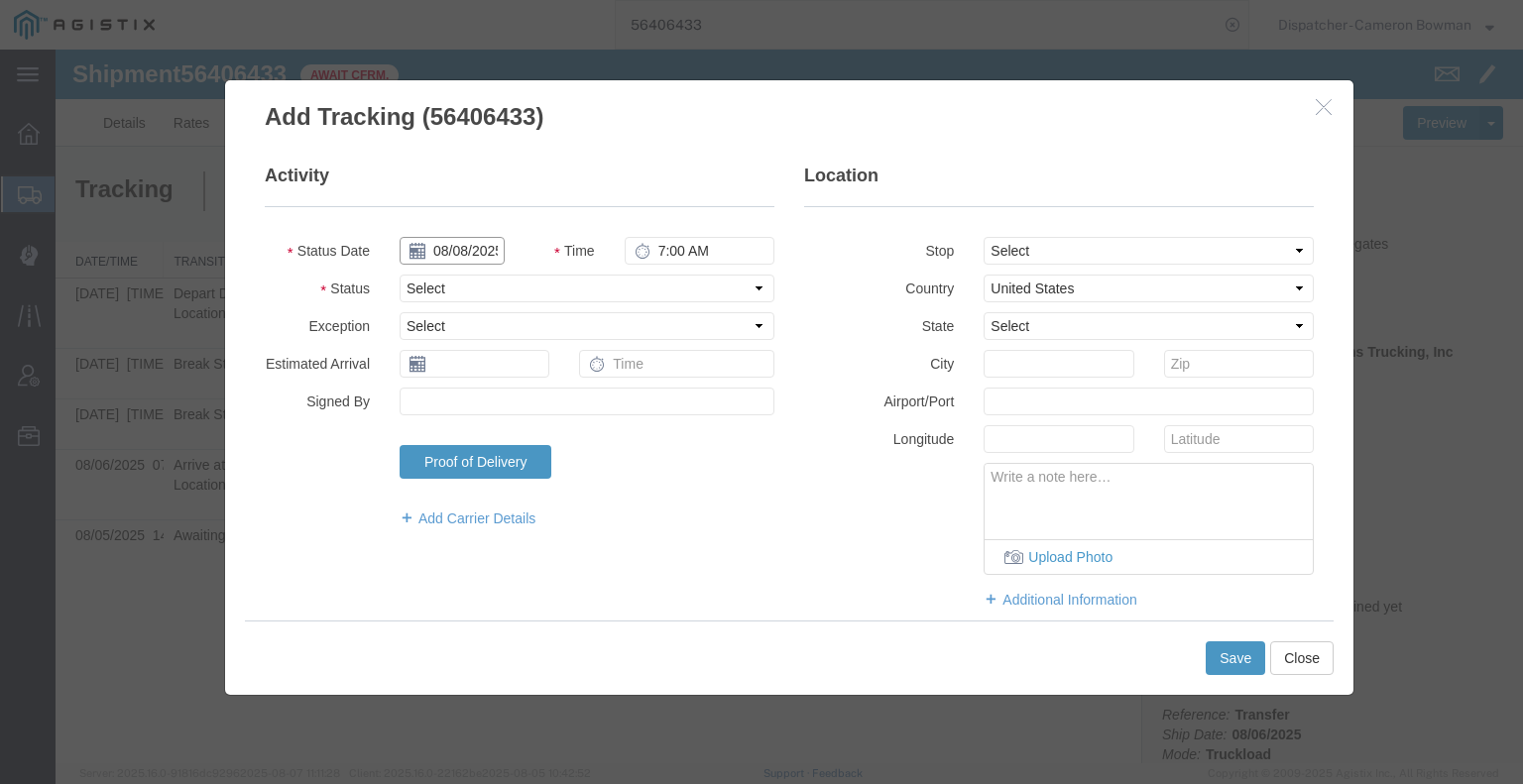 drag, startPoint x: 537, startPoint y: 294, endPoint x: 484, endPoint y: 248, distance: 70.1783 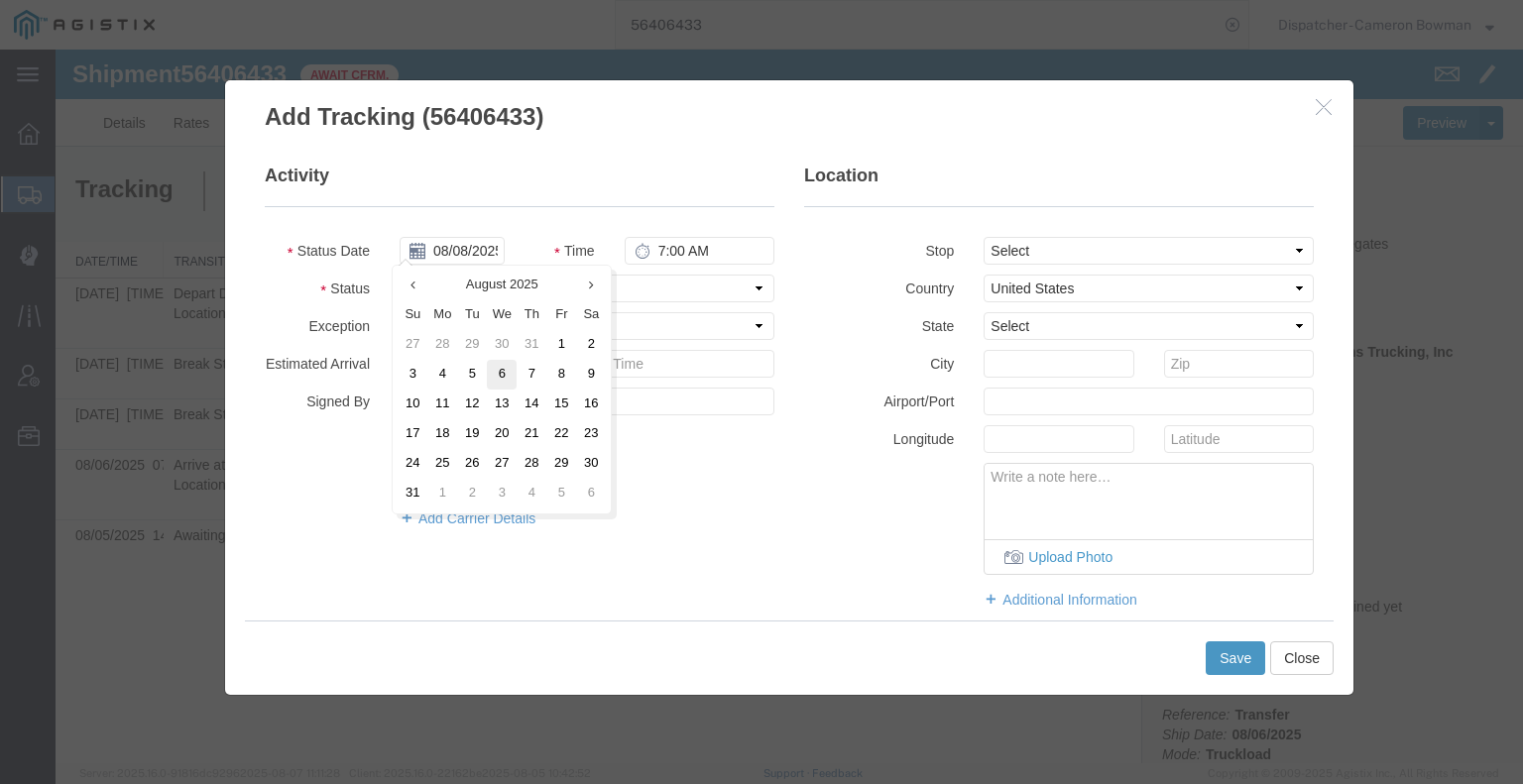 click on "6" at bounding box center [502, 375] 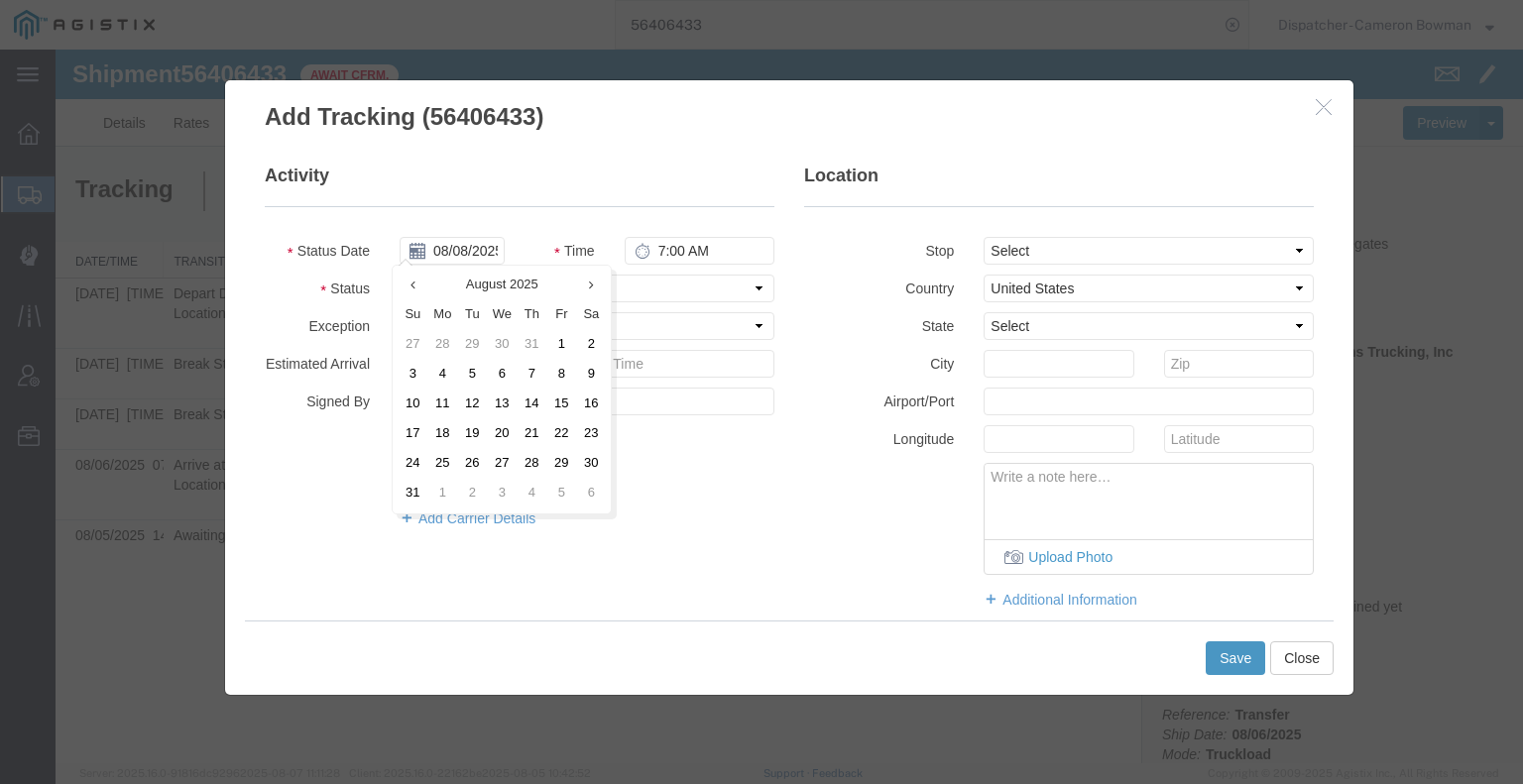 type on "08/06/2025" 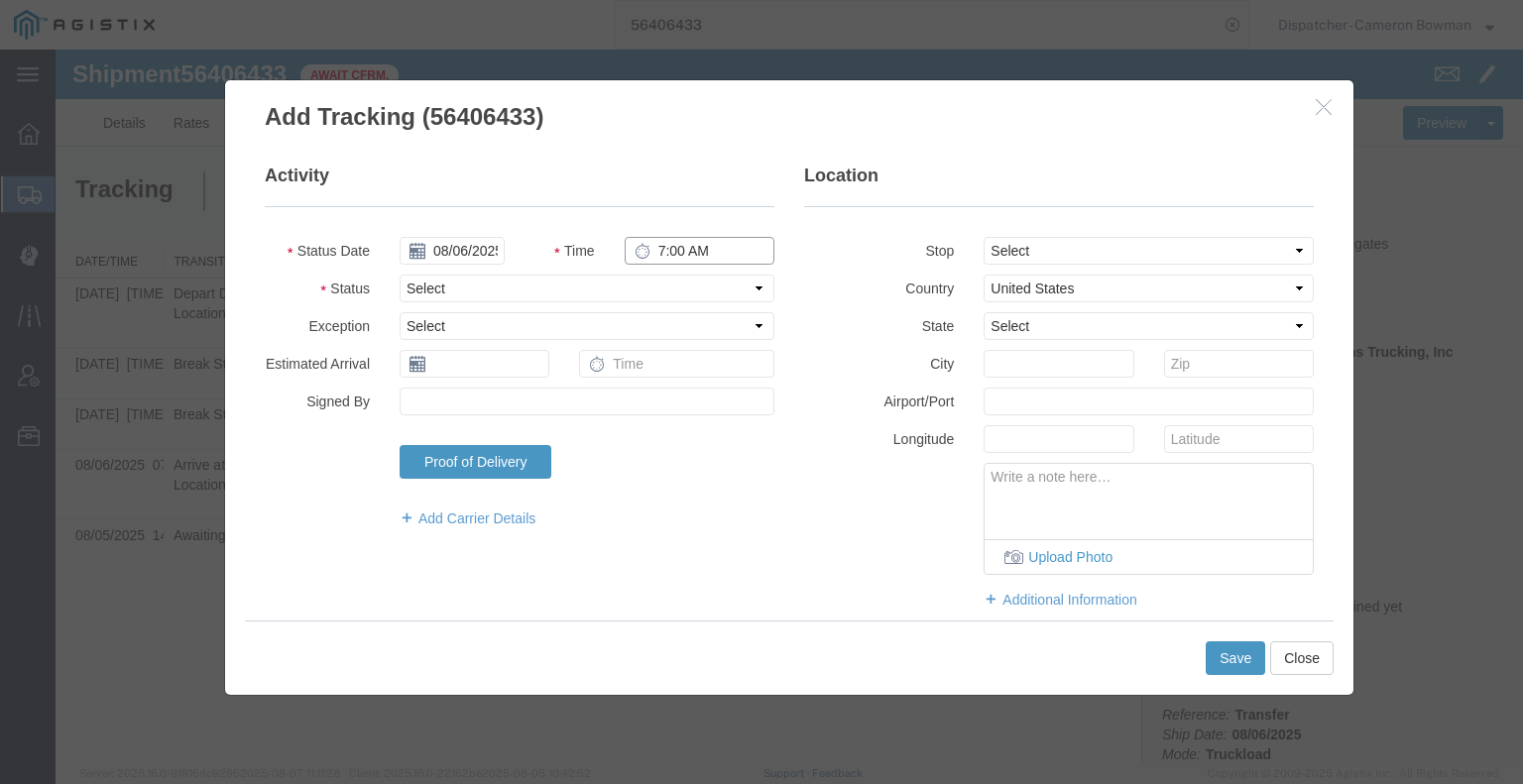click on "7:00 AM" at bounding box center (699, 251) 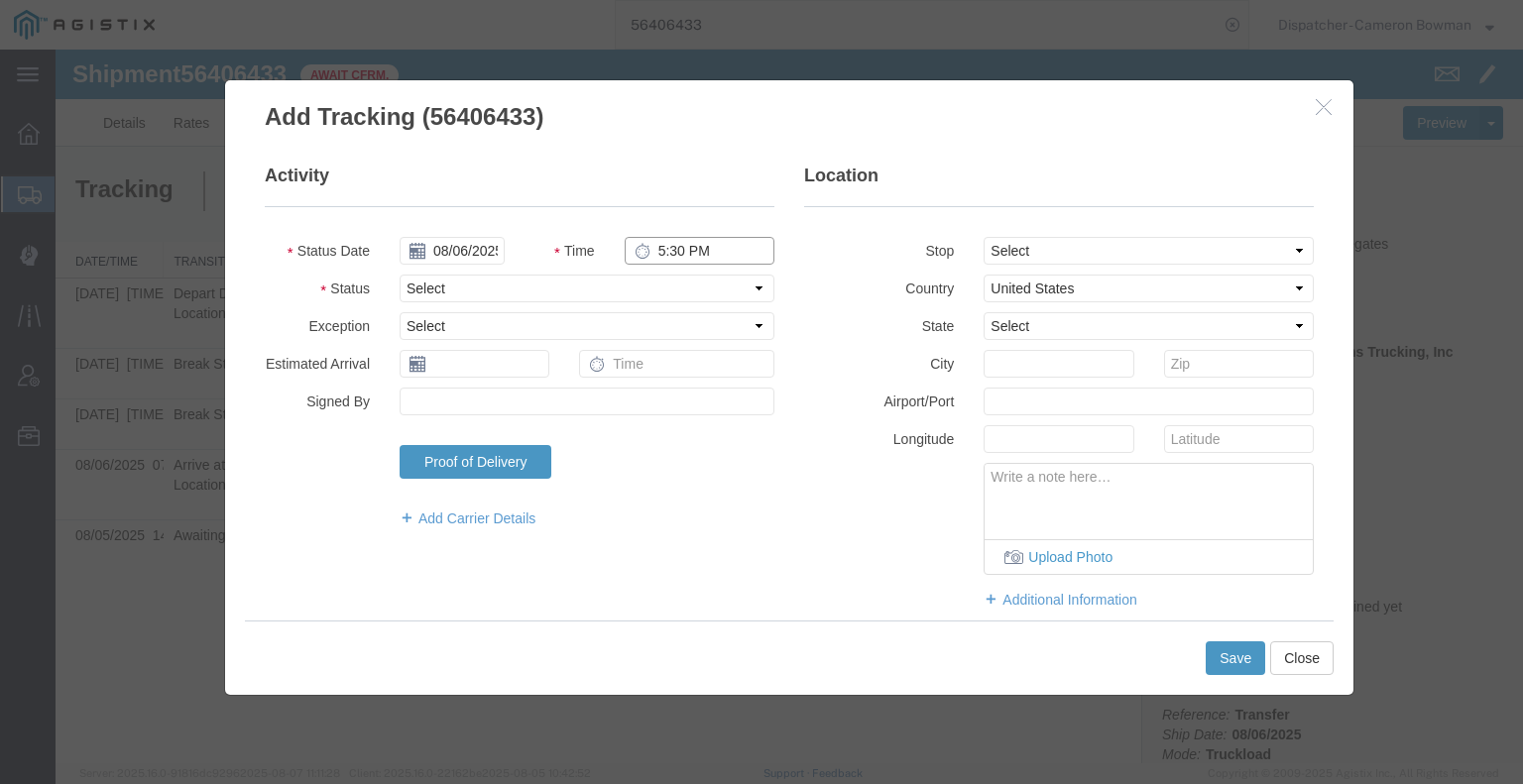 type on "5:30 PM" 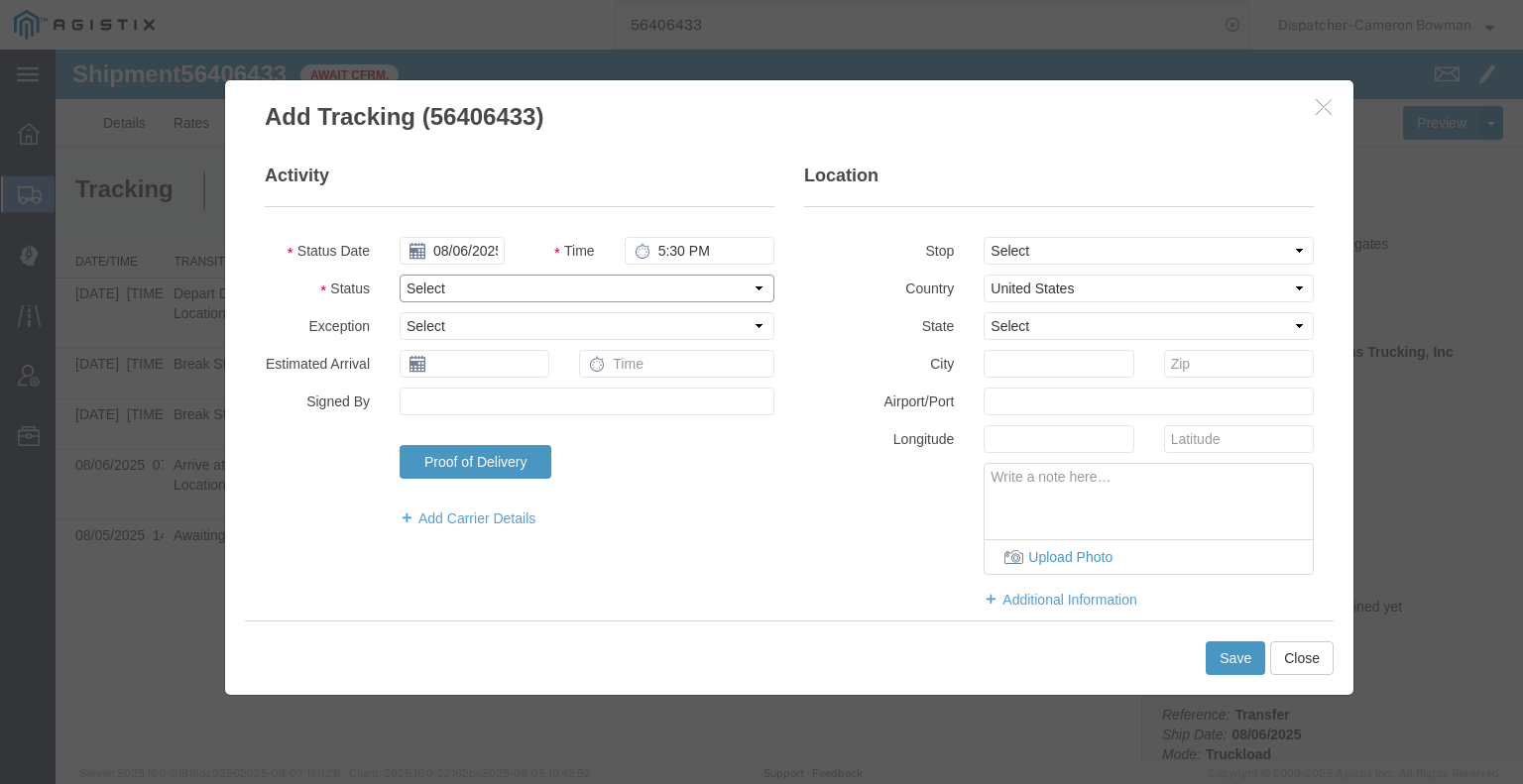 click on "Select Arrival Notice Available Arrival Notice Imported Arrive at Delivery Location Arrive at Pick-Up Location Arrive at Terminal Location Attempted Delivery Attempted Pick-Up Awaiting Customs Clearance Awaiting Pick-Up Break Start Break Stop Cargo Damaged Cargo-Offloaded Cleared Customs Confirmed on Board Customs Delay Customs Hold Customs Released DEA Hold Intact DEA Intensive/Exam Delivered Delivery Appointment Scheduled Delivery Confirmation Delivery Dock Closed Delivery Refused Depart Delivery Location Depart Pick-Up Location Depart Terminal Location Documents Uploaded Entry Docs Received Entry Submitted Estimated date / time for ETA Expired Export Customs Cleared Export Customs Sent FDA Documents Sent FDA Exam FDA Hold FDA Released FDA Review Flight Update Forwarded Fully Released Import Customs Cleared In-Transit In-Transit with Partner ISF filed Loaded Loading Started Mechanical Delay Missed Pick-Up Other Delay Out for Delivery Package Available Partial Delivery Partial Pick-Up Picked Up Proof of del" at bounding box center [587, 288] 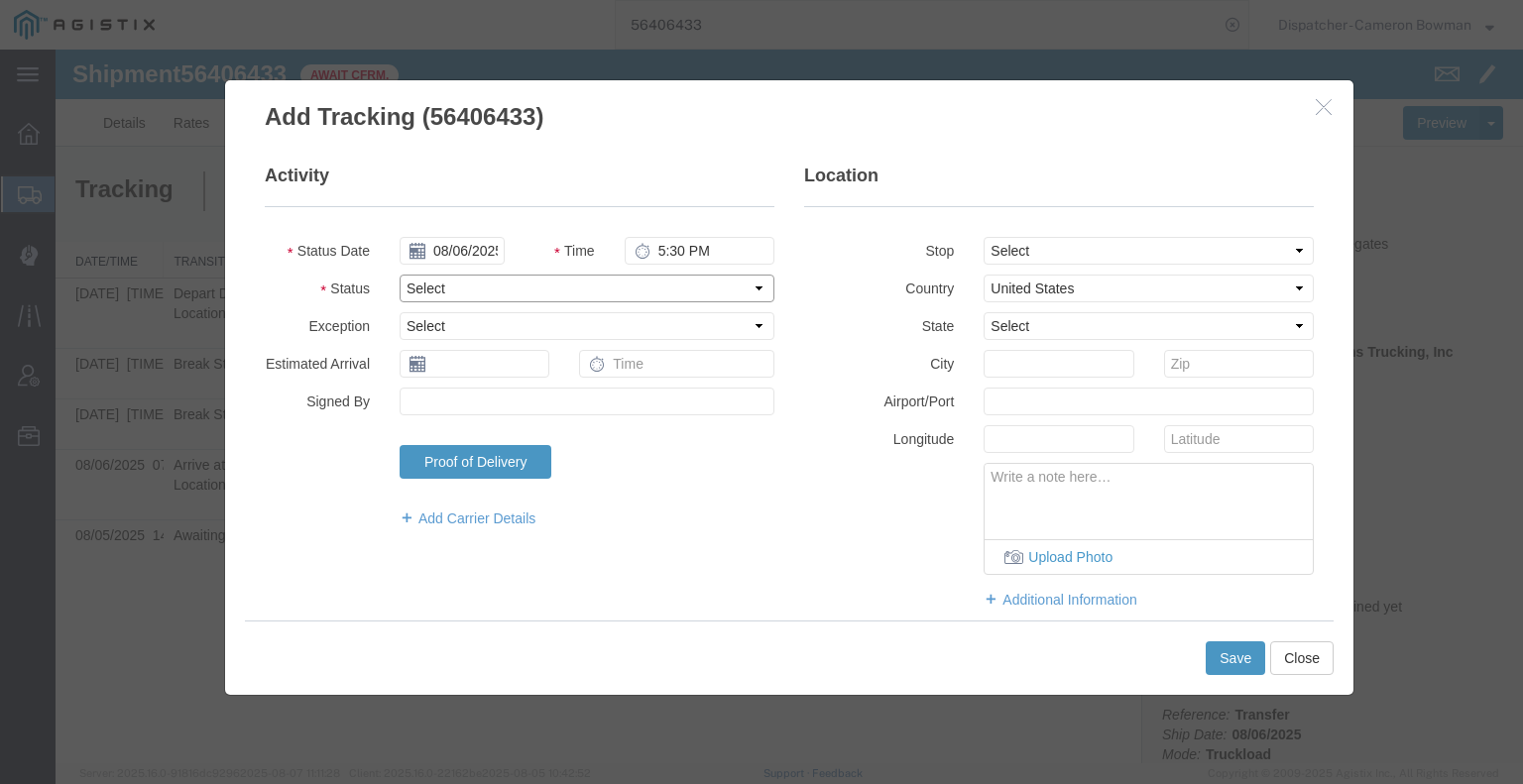 select on "DELIVRED" 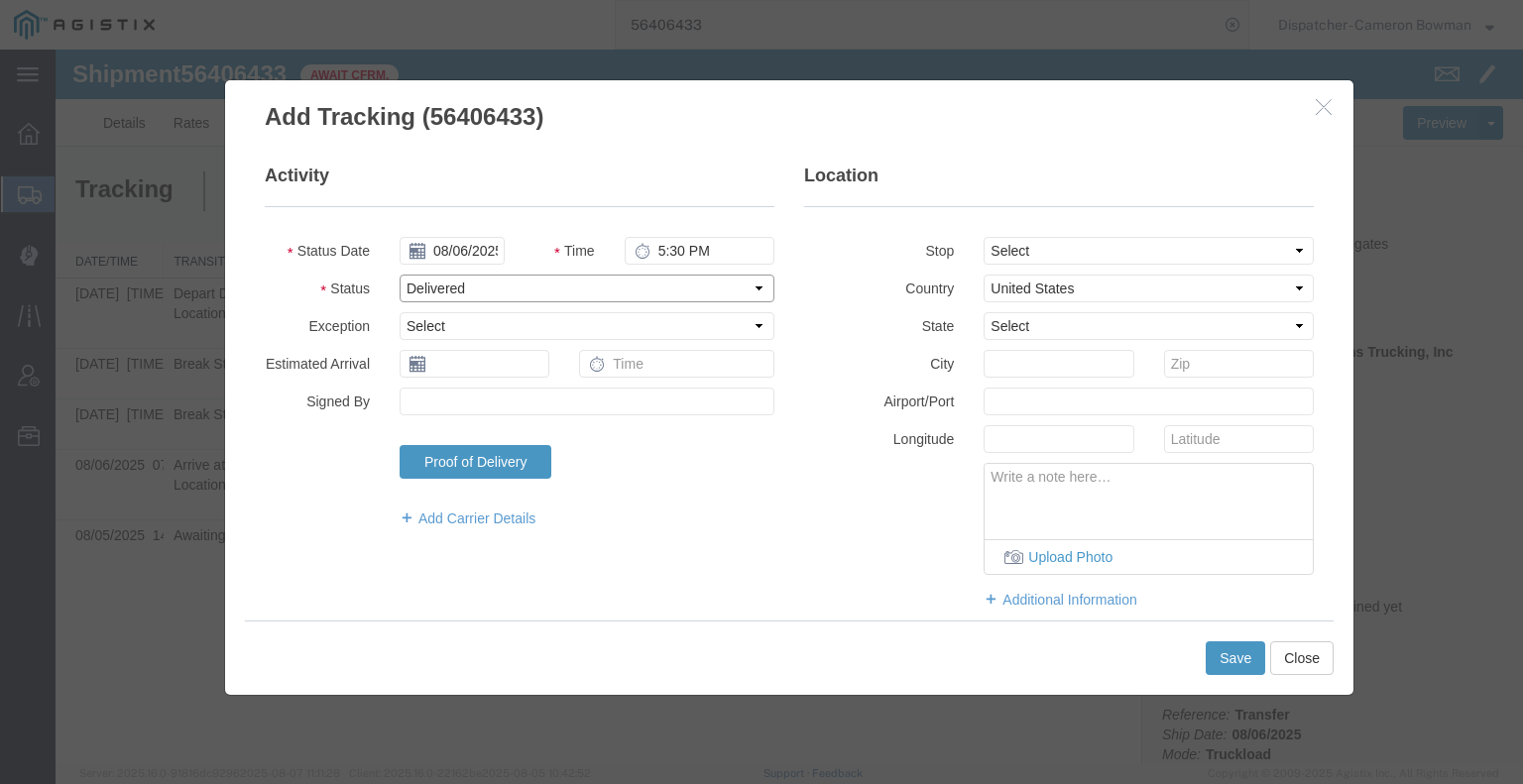 click on "Select Arrival Notice Available Arrival Notice Imported Arrive at Delivery Location Arrive at Pick-Up Location Arrive at Terminal Location Attempted Delivery Attempted Pick-Up Awaiting Customs Clearance Awaiting Pick-Up Break Start Break Stop Cargo Damaged Cargo-Offloaded Cleared Customs Confirmed on Board Customs Delay Customs Hold Customs Released DEA Hold Intact DEA Intensive/Exam Delivered Delivery Appointment Scheduled Delivery Confirmation Delivery Dock Closed Delivery Refused Depart Delivery Location Depart Pick-Up Location Depart Terminal Location Documents Uploaded Entry Docs Received Entry Submitted Estimated date / time for ETA Expired Export Customs Cleared Export Customs Sent FDA Documents Sent FDA Exam FDA Hold FDA Released FDA Review Flight Update Forwarded Fully Released Import Customs Cleared In-Transit In-Transit with Partner ISF filed Loaded Loading Started Mechanical Delay Missed Pick-Up Other Delay Out for Delivery Package Available Partial Delivery Partial Pick-Up Picked Up Proof of del" at bounding box center [587, 288] 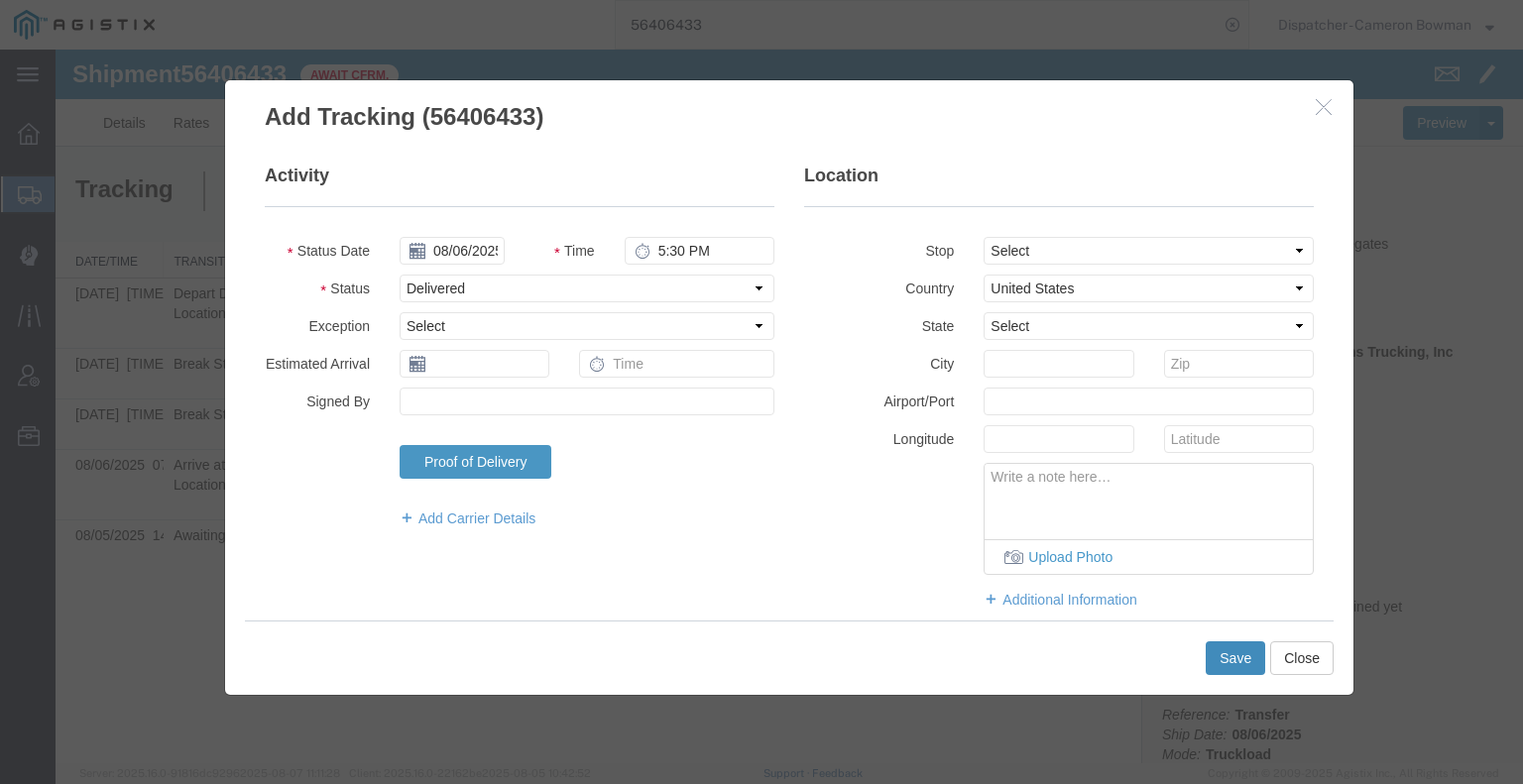 click on "Save" at bounding box center [1235, 658] 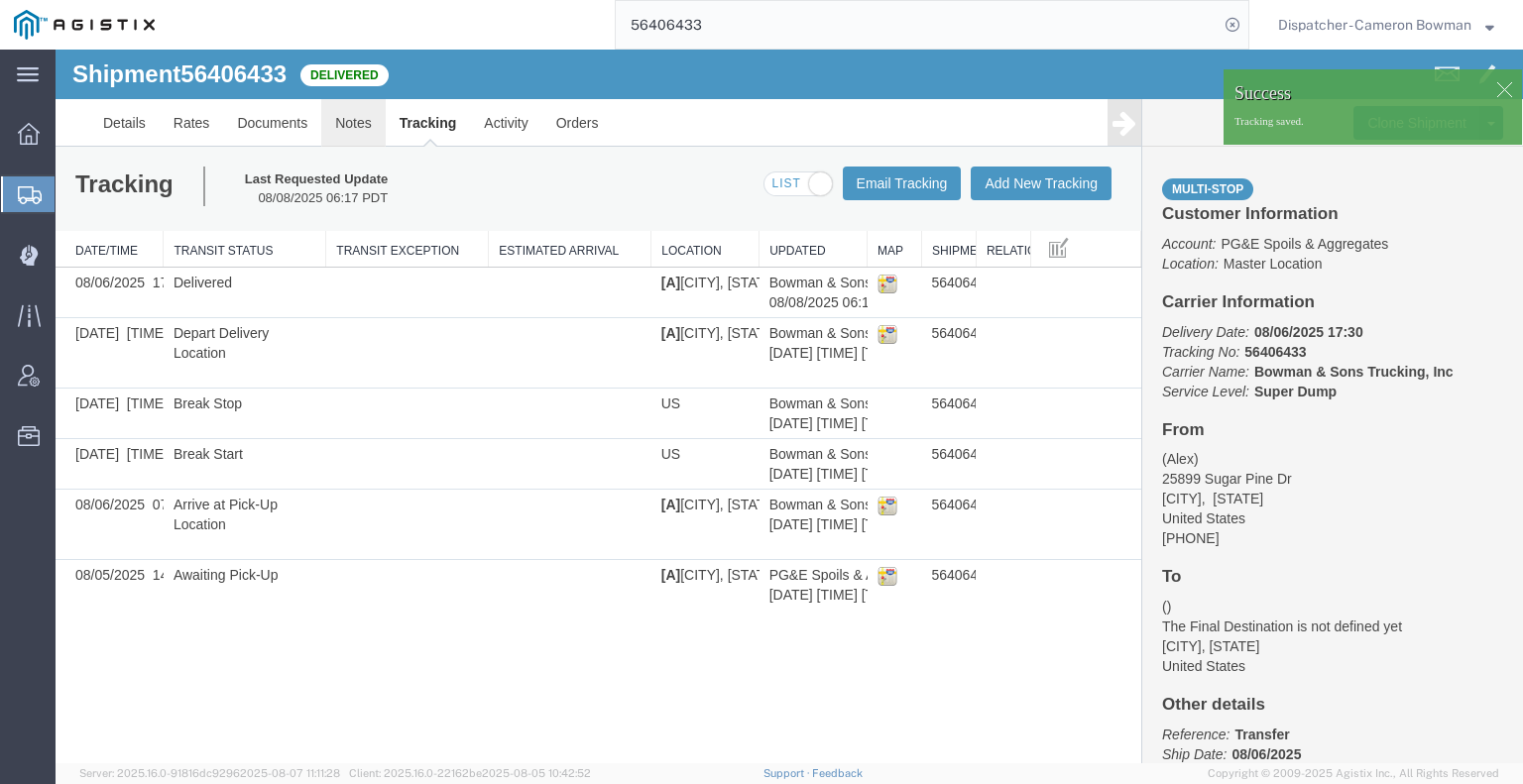 click on "Notes" at bounding box center [353, 123] 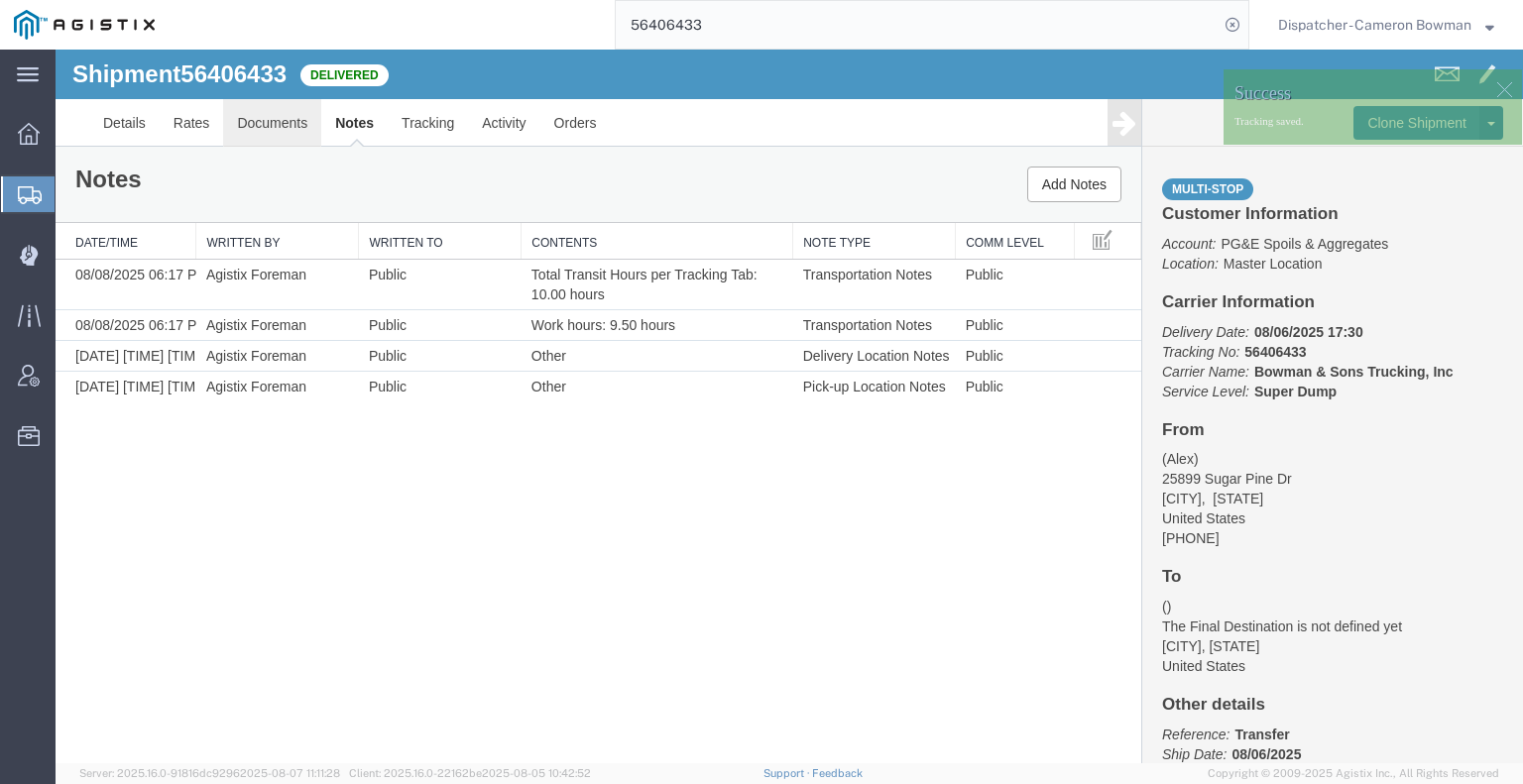 click on "Documents" at bounding box center (272, 123) 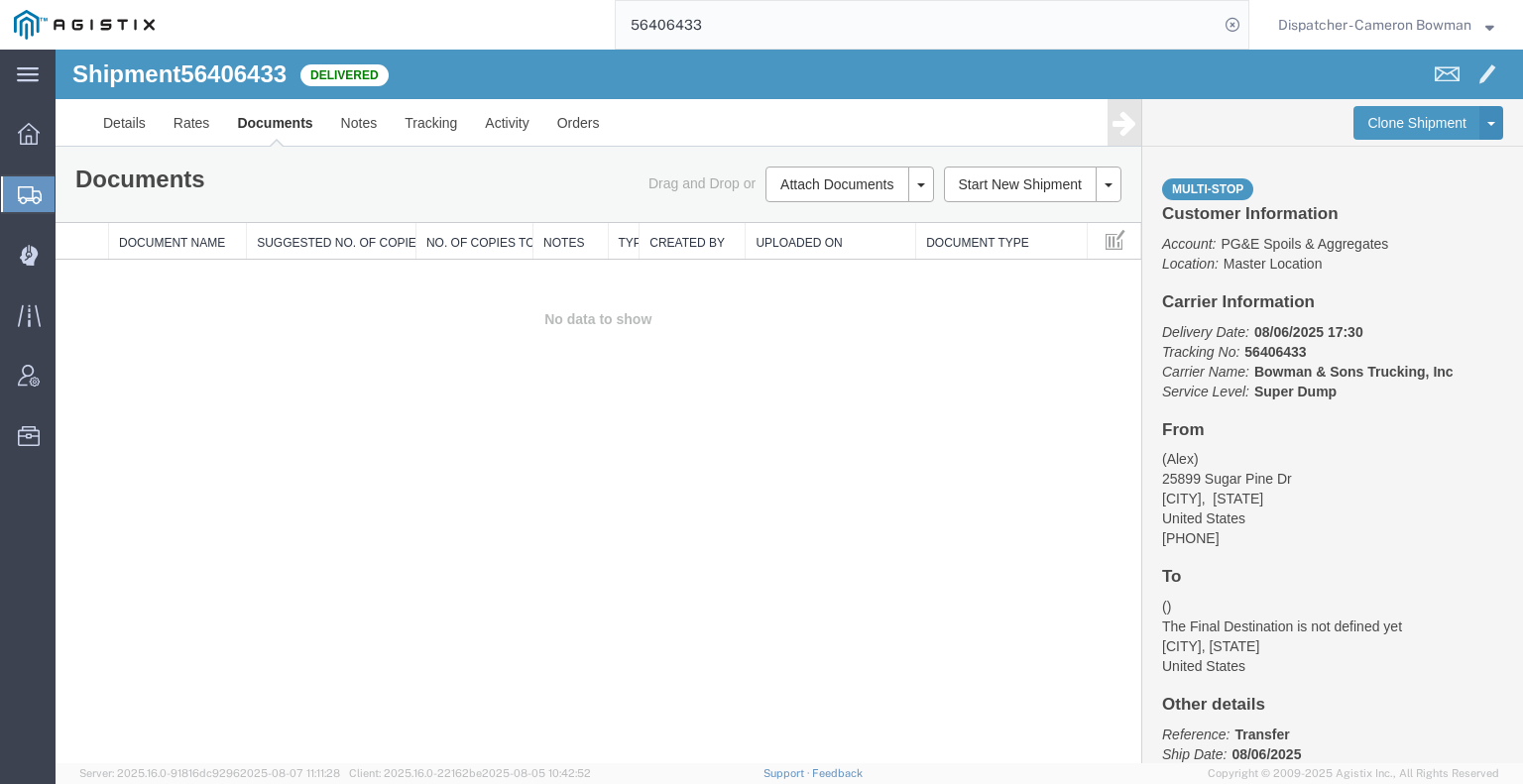 click on "Shipment  56406433 0
of
0   Delivered Details Rates Documents Notes Tracking Activity Orders
Clone Shipment
Save As Template
Multi-stop
Customer Information
Account: PG&E Spoils & Aggregates
Location: Master Location
Carrier Information
Delivery Date: 08/06/2025 17:30
Tracking No: 56406433
Carrier Name: Bowman & Sons Trucking, Inc Bowman & Sons Trucking, Inc
Service Level: Super Dump
From
(Alex)
25899 Sugar Pine Dr Pioneer,
CA
United States
916-532-8657
To
()
The Final Destination is not defined yet Pioneer, CA
United States
Other details
Reference: Transfer
Ship Date: 08/06/2025
Mode: Truckload
Creator: Agistix Foreman
Creator: foreman_pgespoils@p...
Last Saved: 08/08/2025 06:17 PDT
Please fix the following errors Documents
Ship Label Format:
Plain
Thermal
Drag and Drop or Notes To" at bounding box center [789, 406] 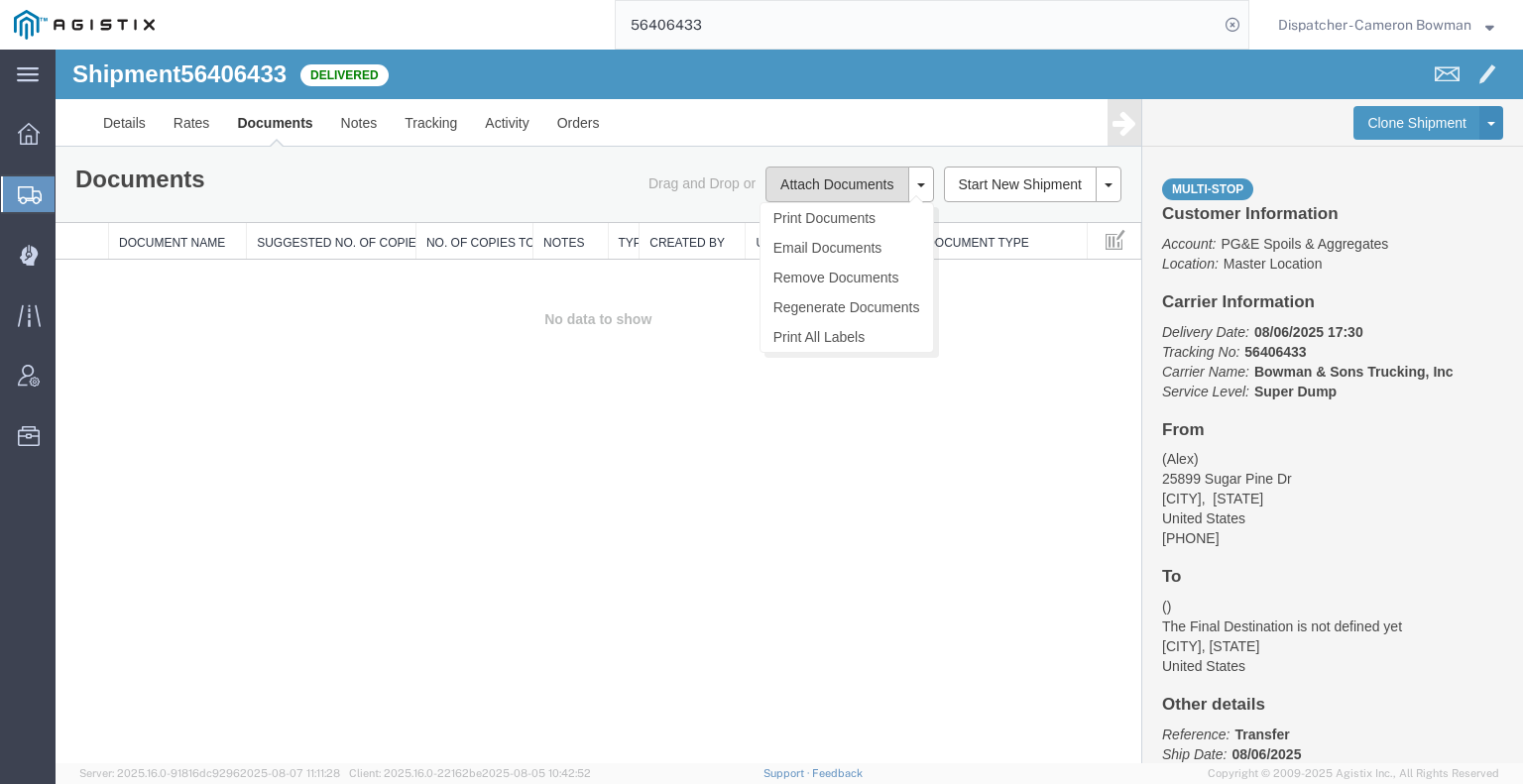 click on "Attach Documents" at bounding box center (837, 184) 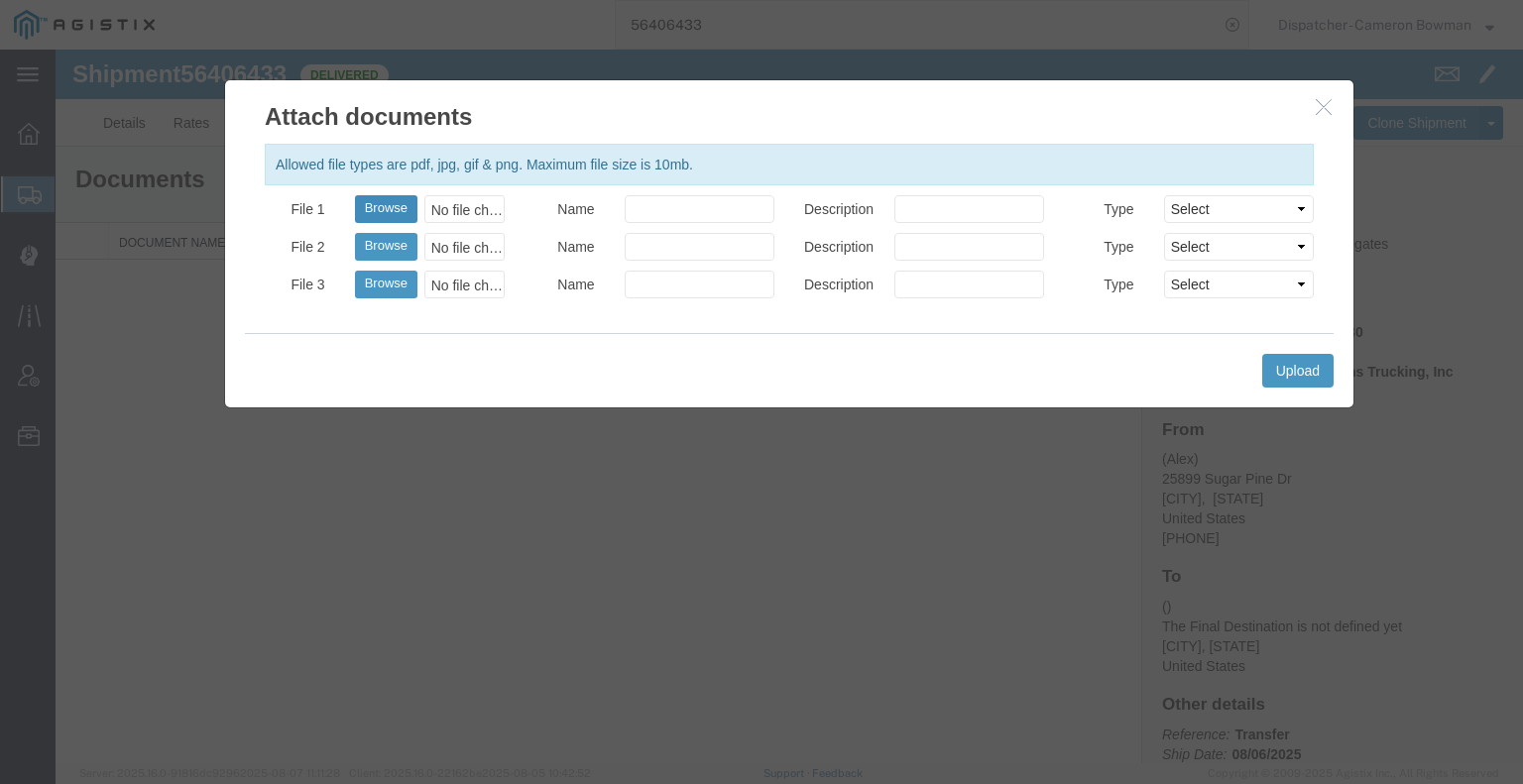 click on "Browse" at bounding box center [386, 209] 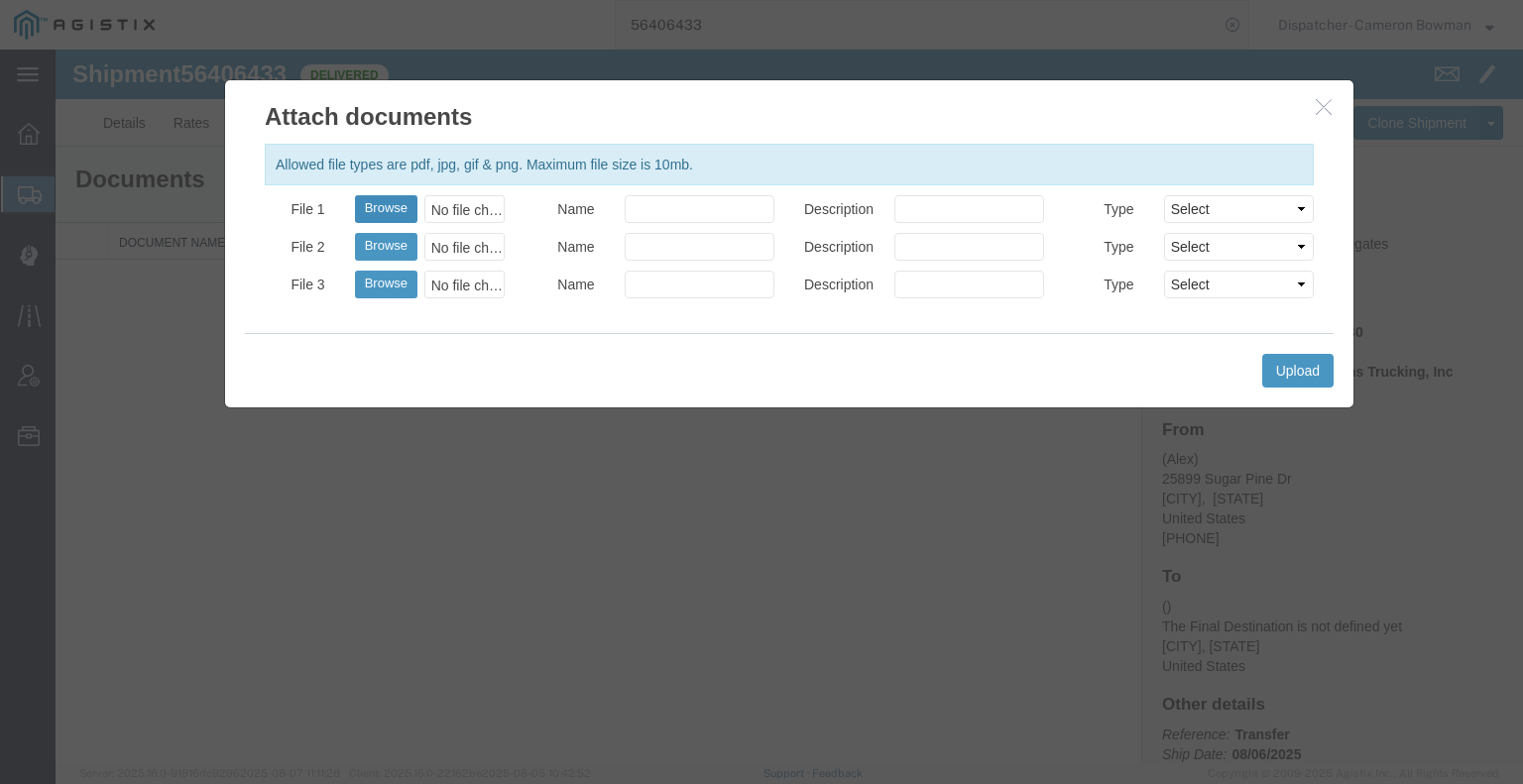 type on "C:\fakepath\56406433trktag.pdf" 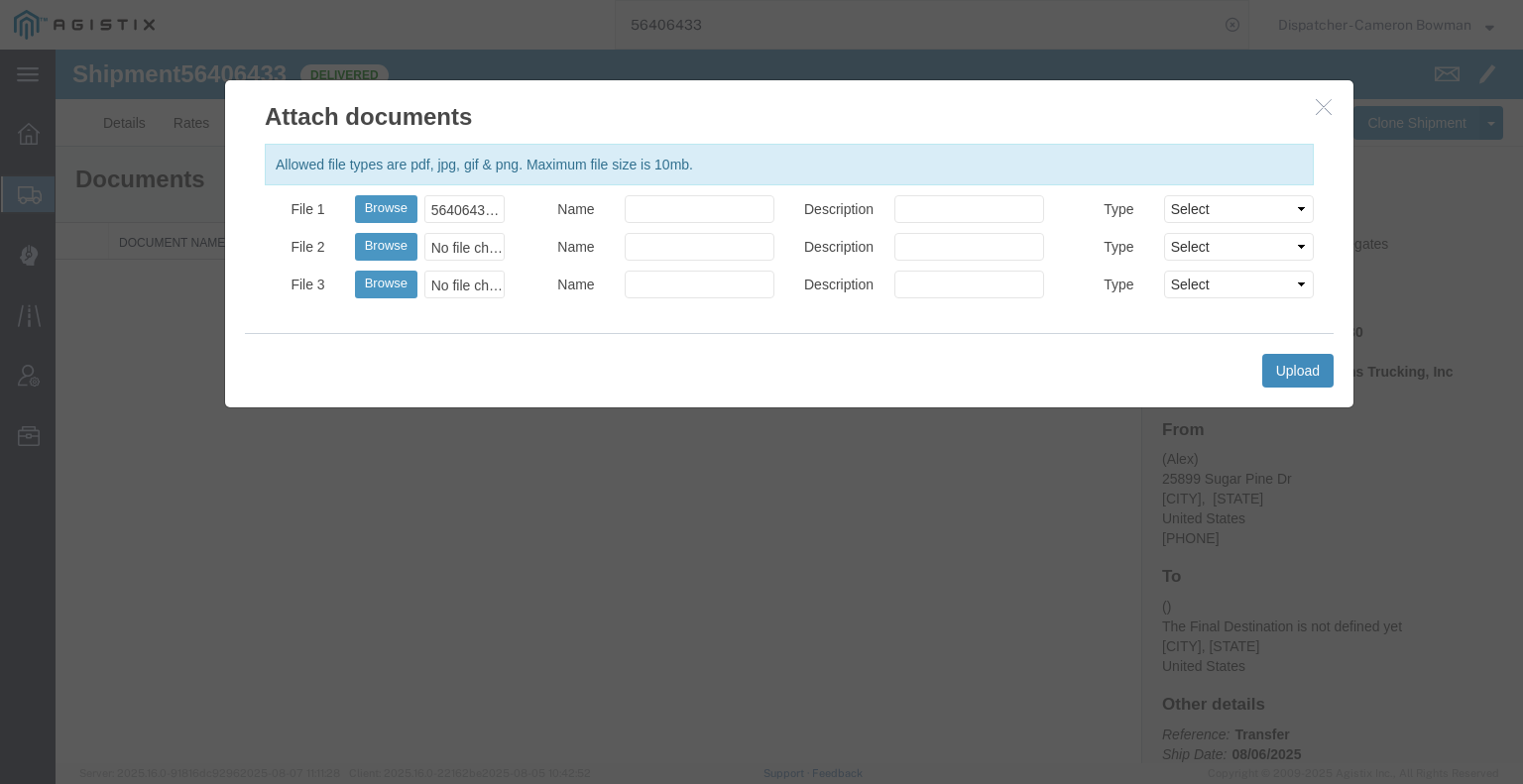 click on "Upload" at bounding box center [1298, 371] 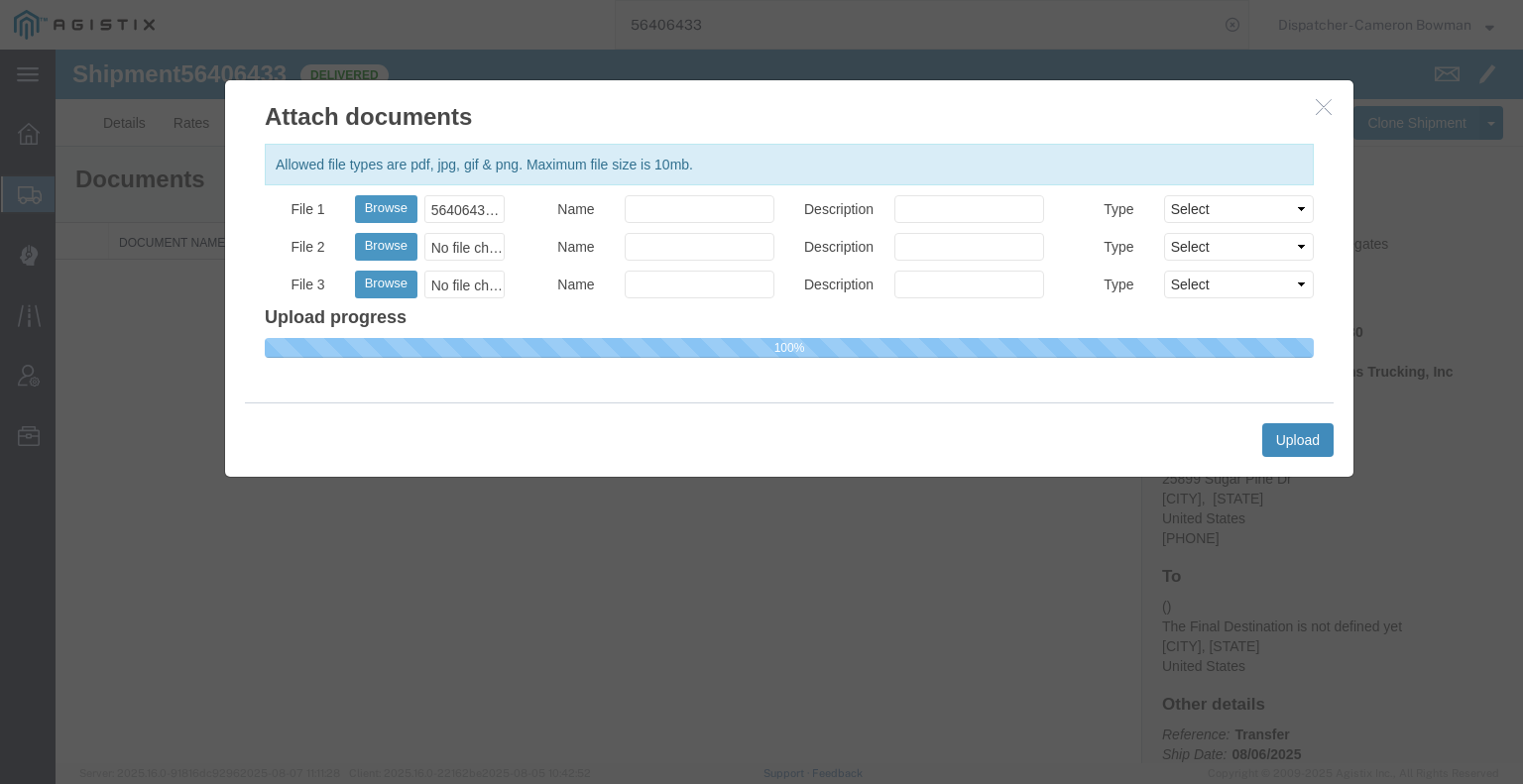 type 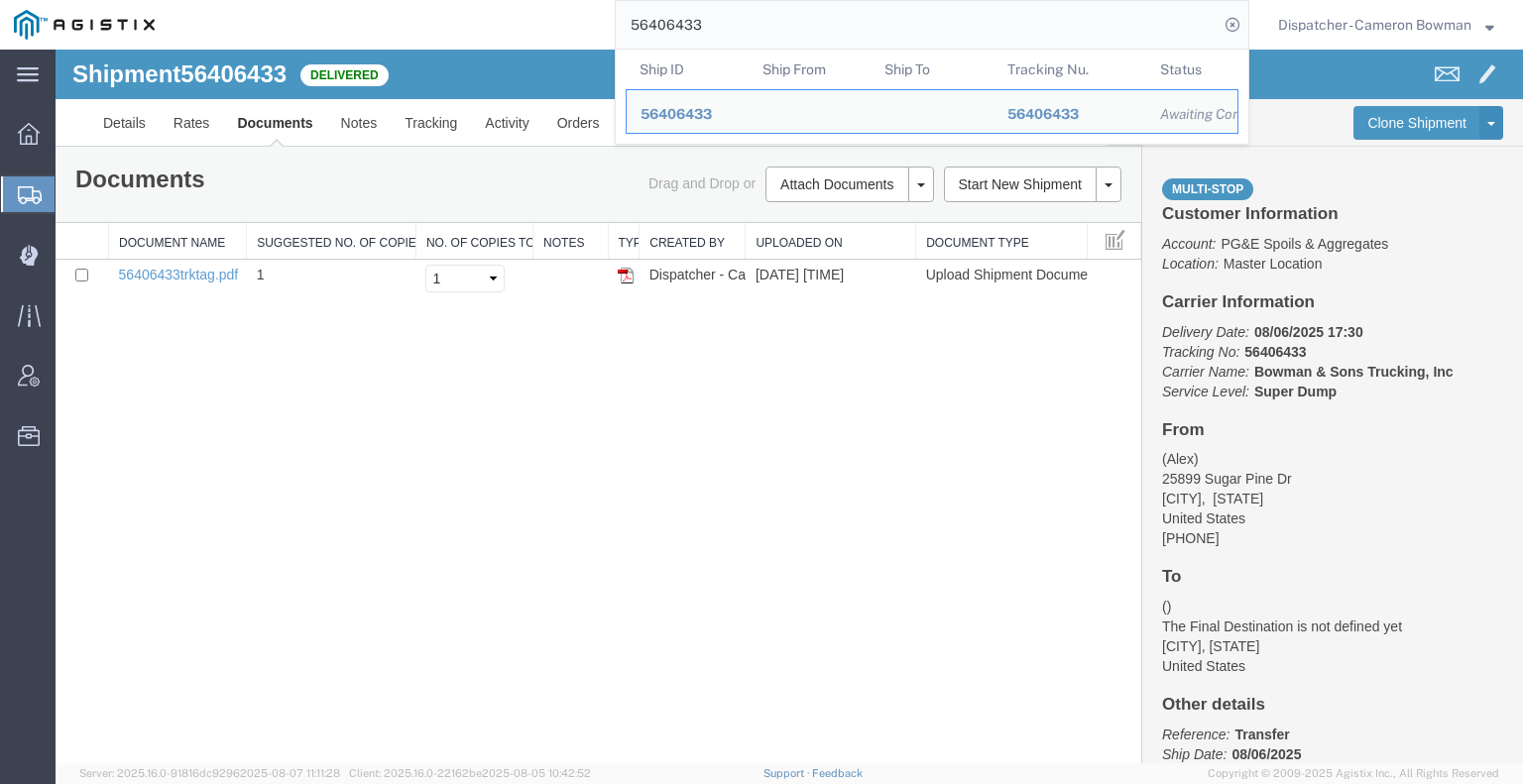 drag, startPoint x: 726, startPoint y: 27, endPoint x: 500, endPoint y: 24, distance: 226.01991 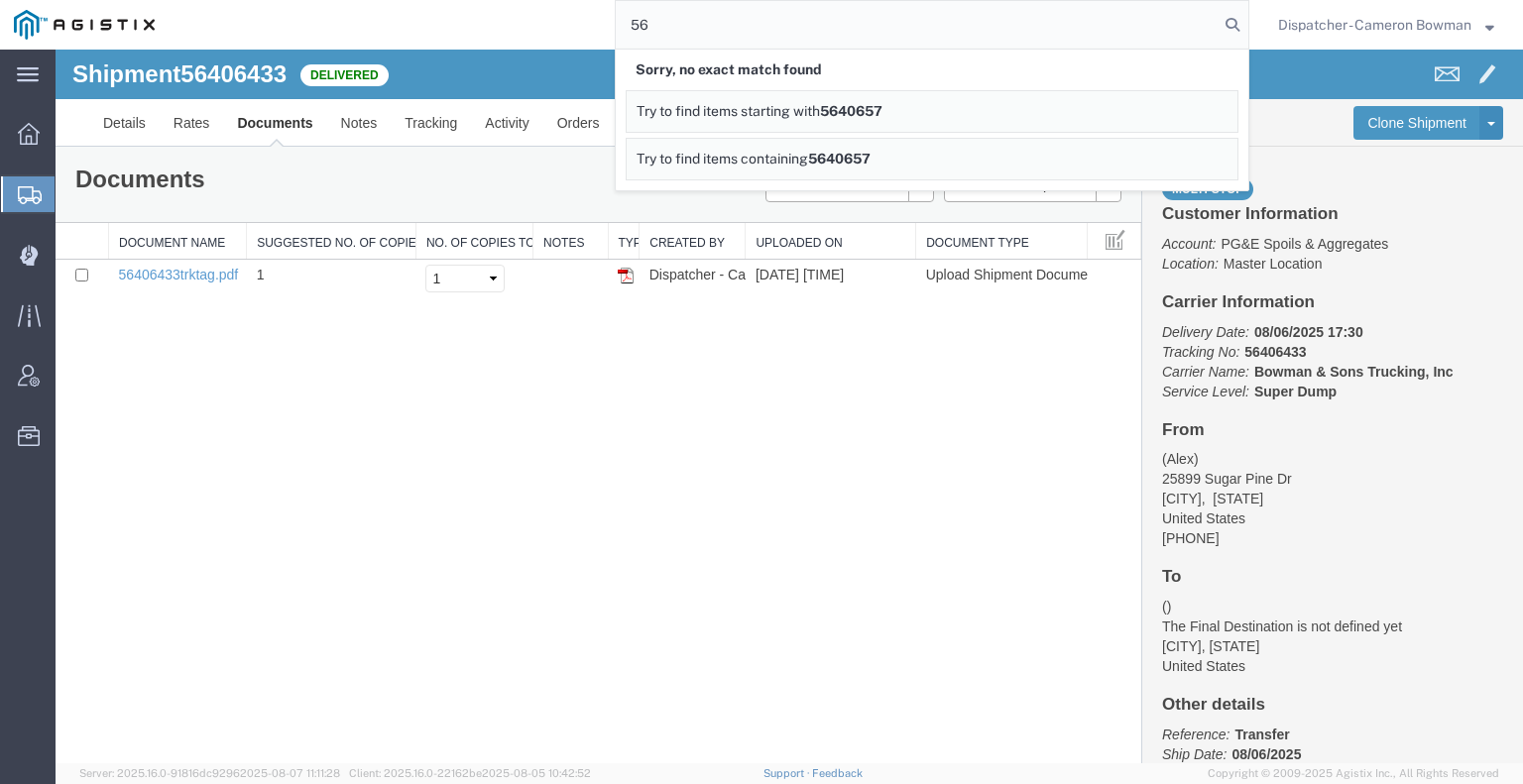 type on "5" 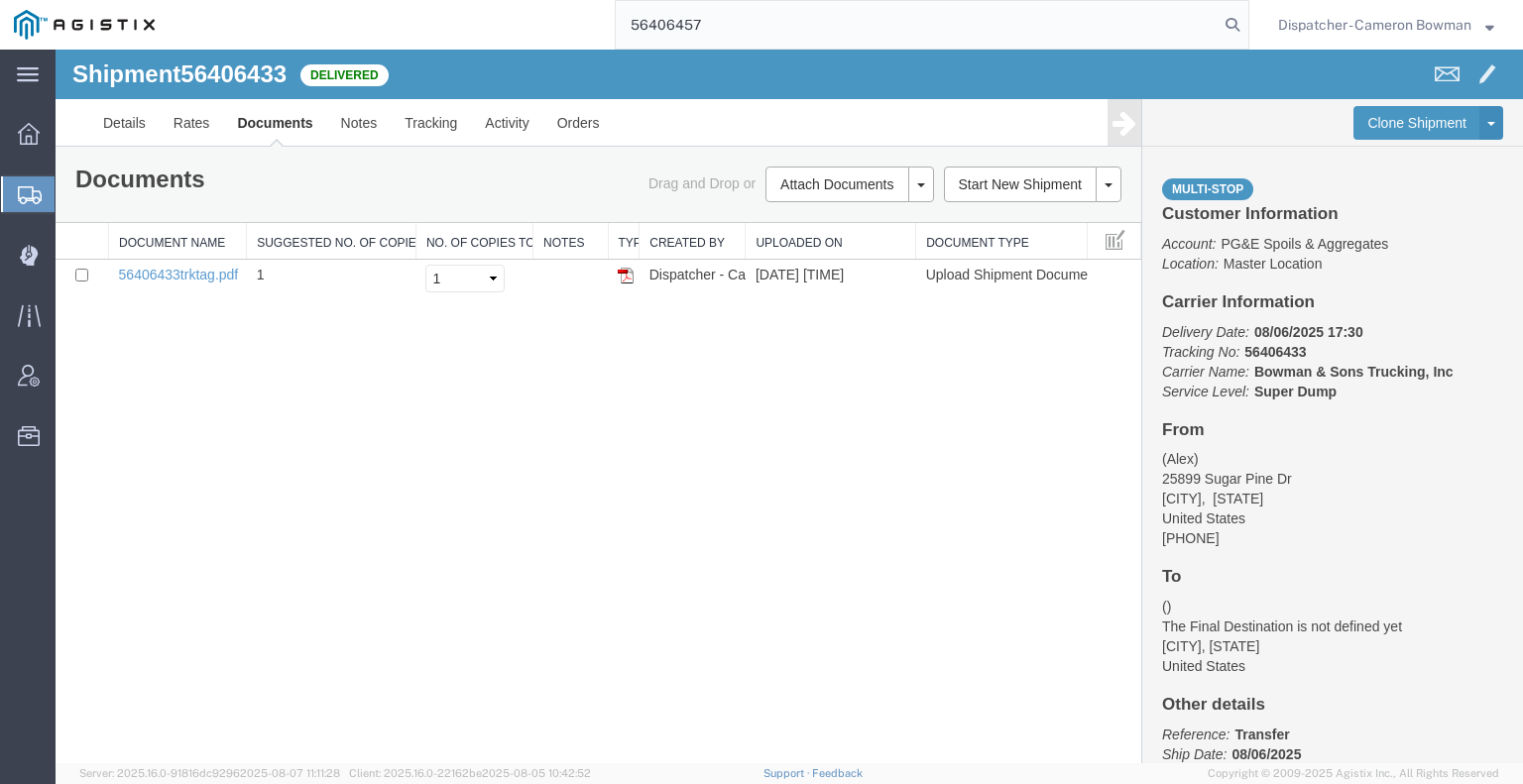 type on "56406457" 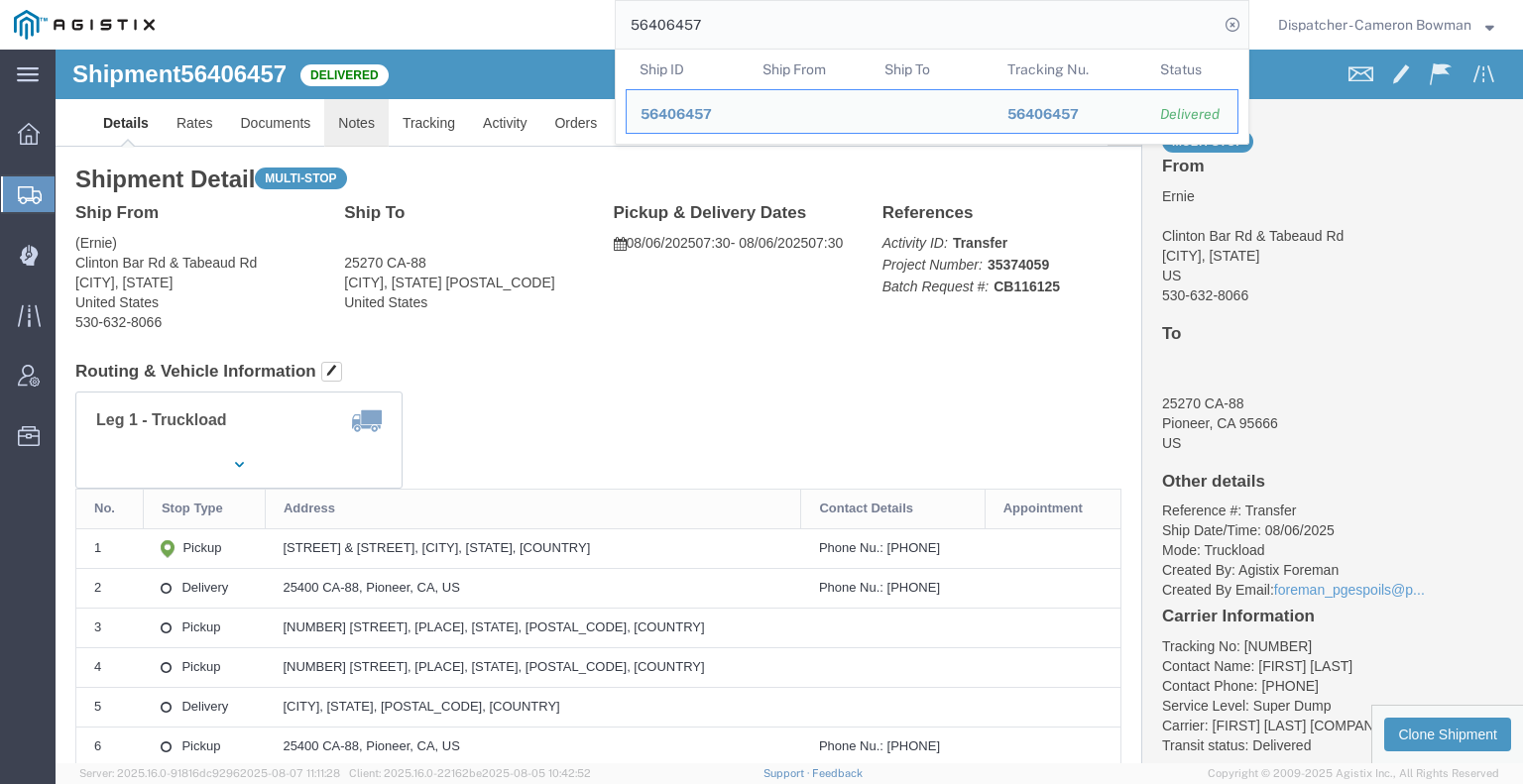 click on "Notes" 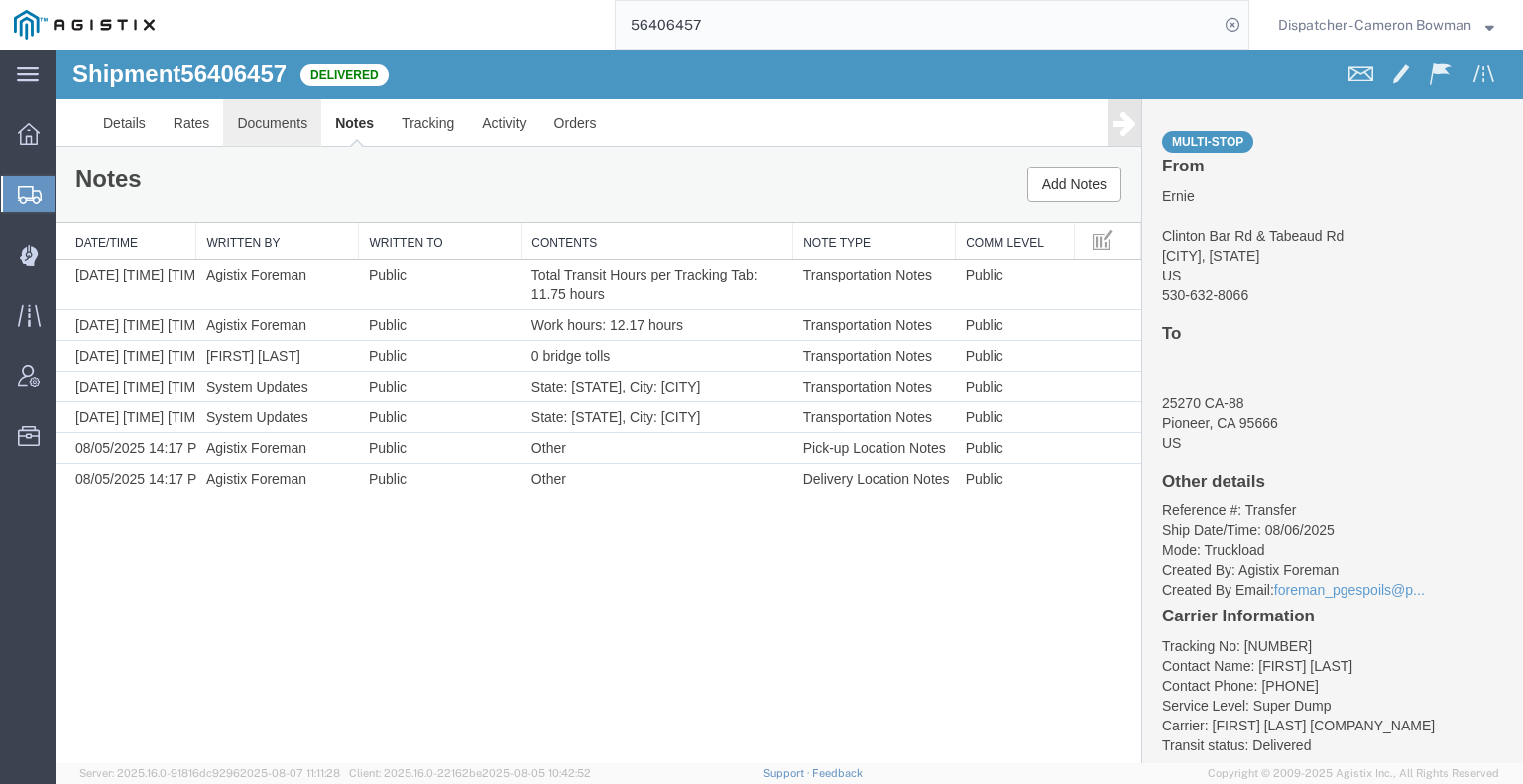 click on "Documents" at bounding box center [272, 123] 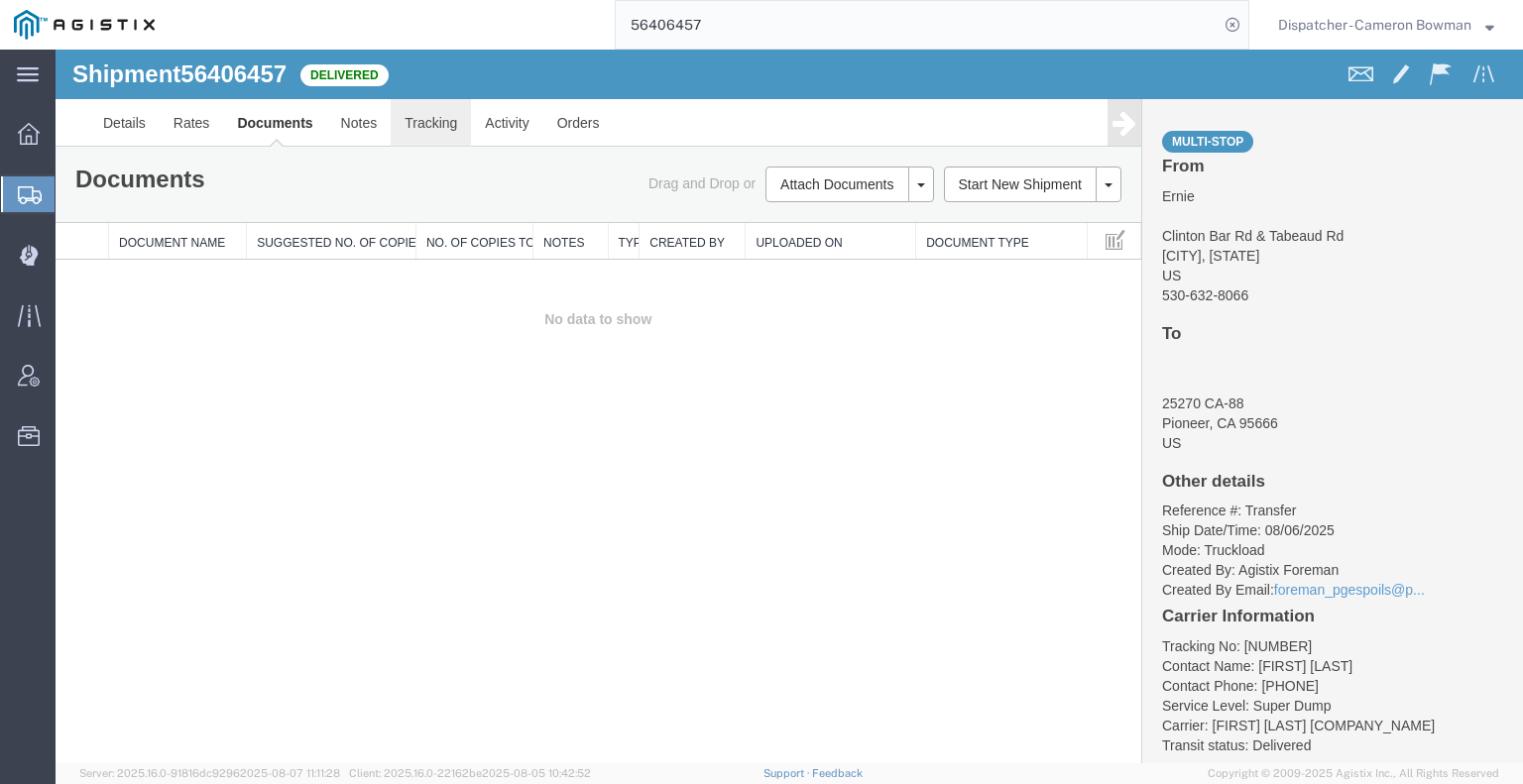click on "Tracking" at bounding box center (430, 123) 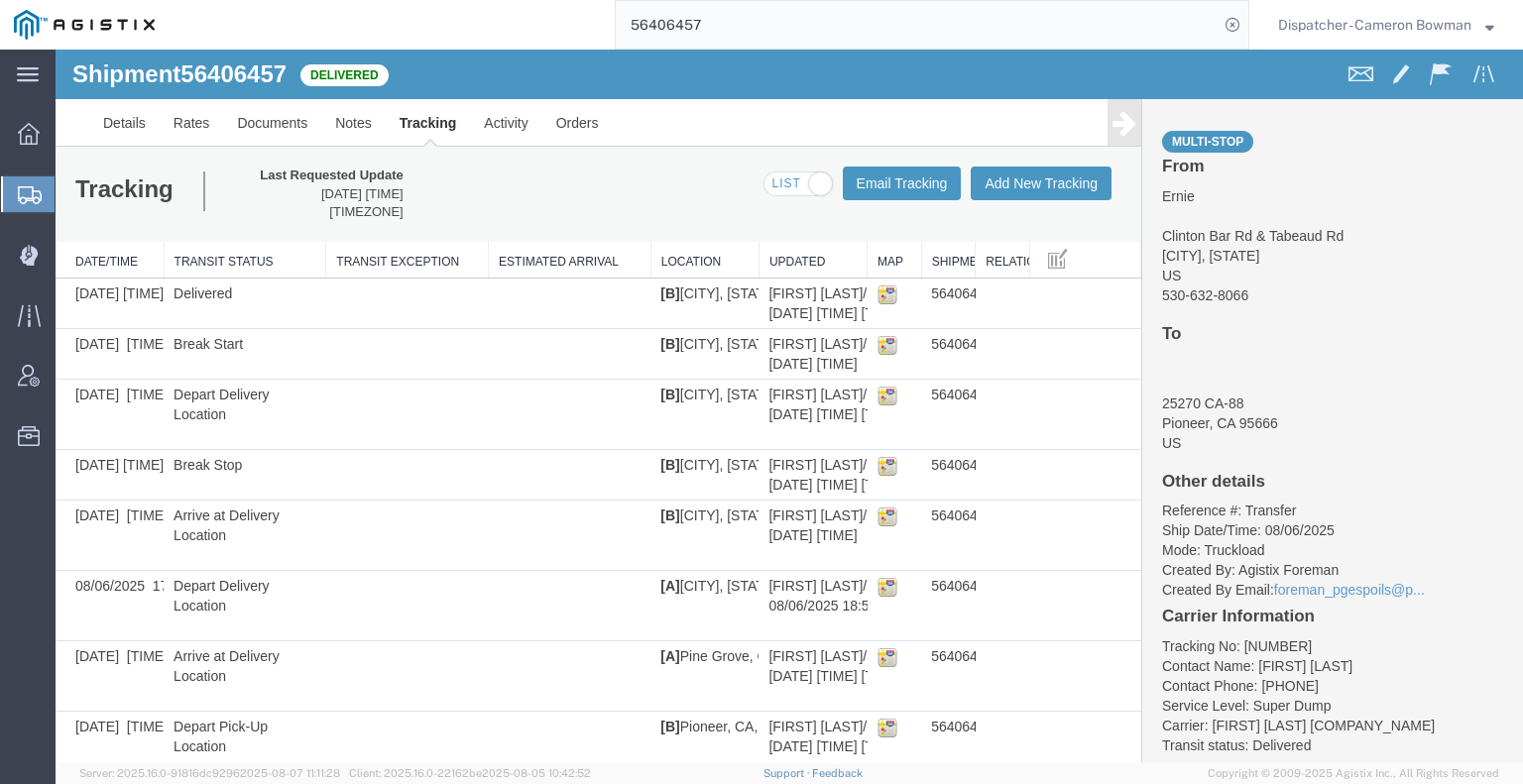 click at bounding box center (1124, 123) 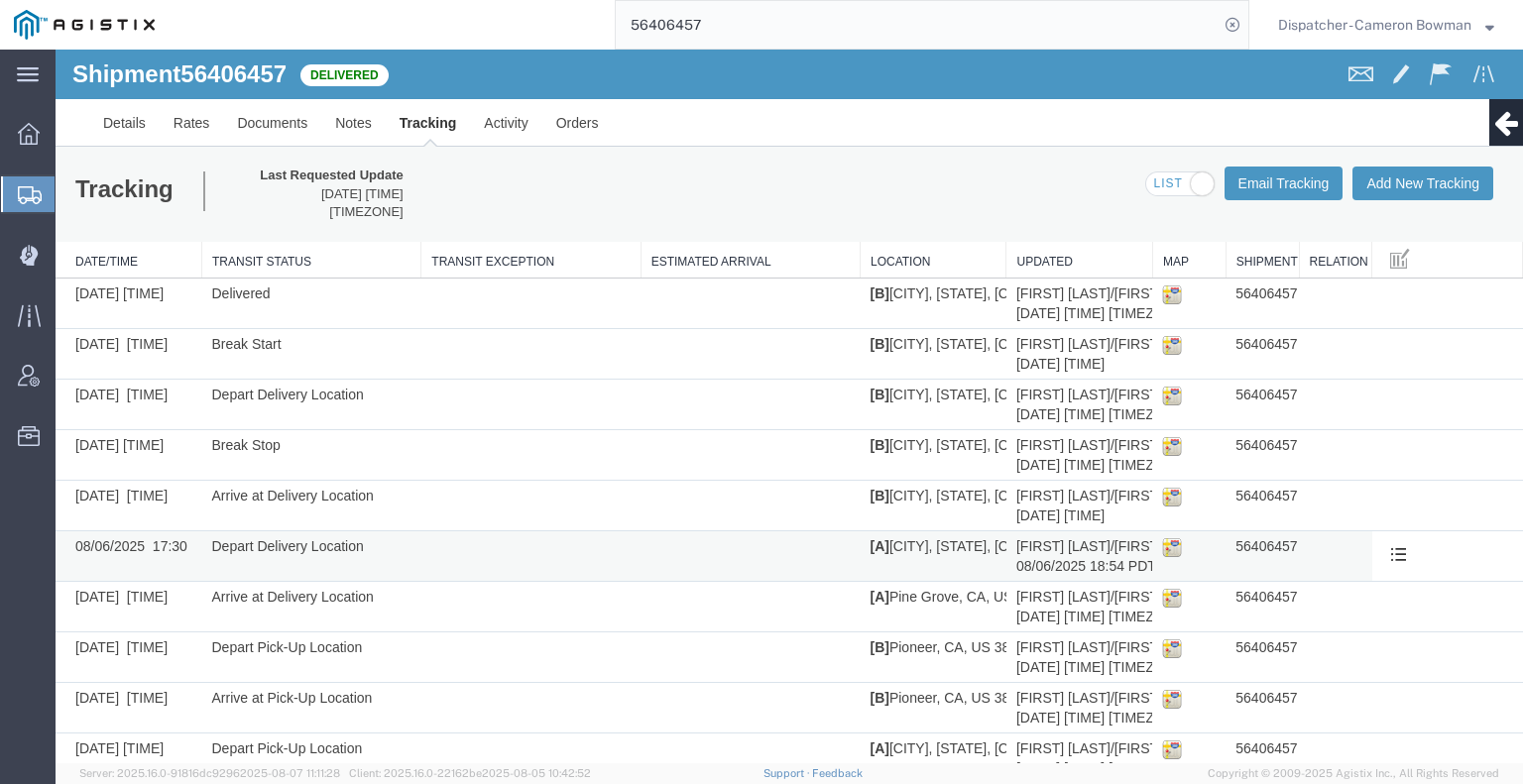 scroll, scrollTop: 99, scrollLeft: 0, axis: vertical 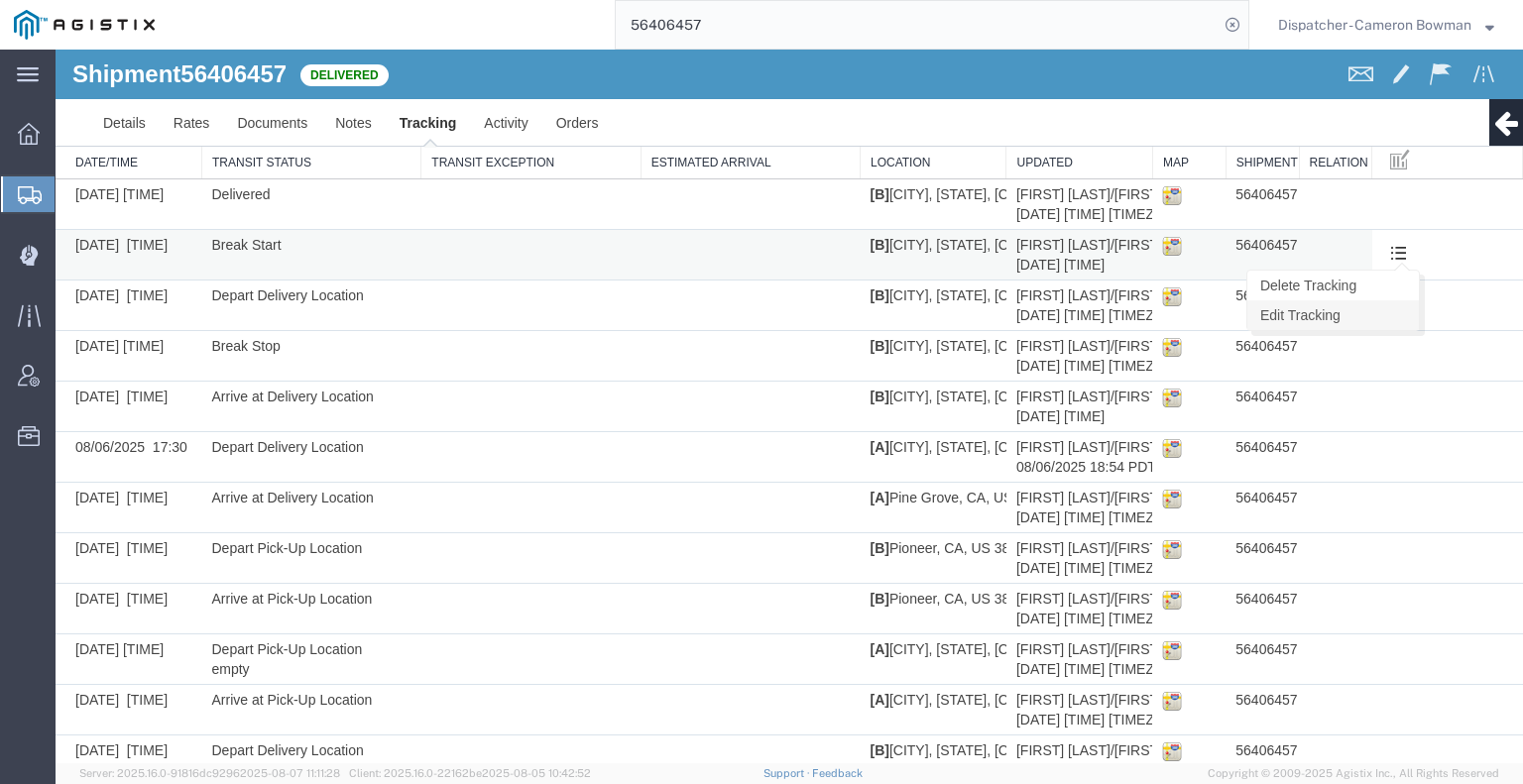 click on "Edit Tracking" at bounding box center [1333, 315] 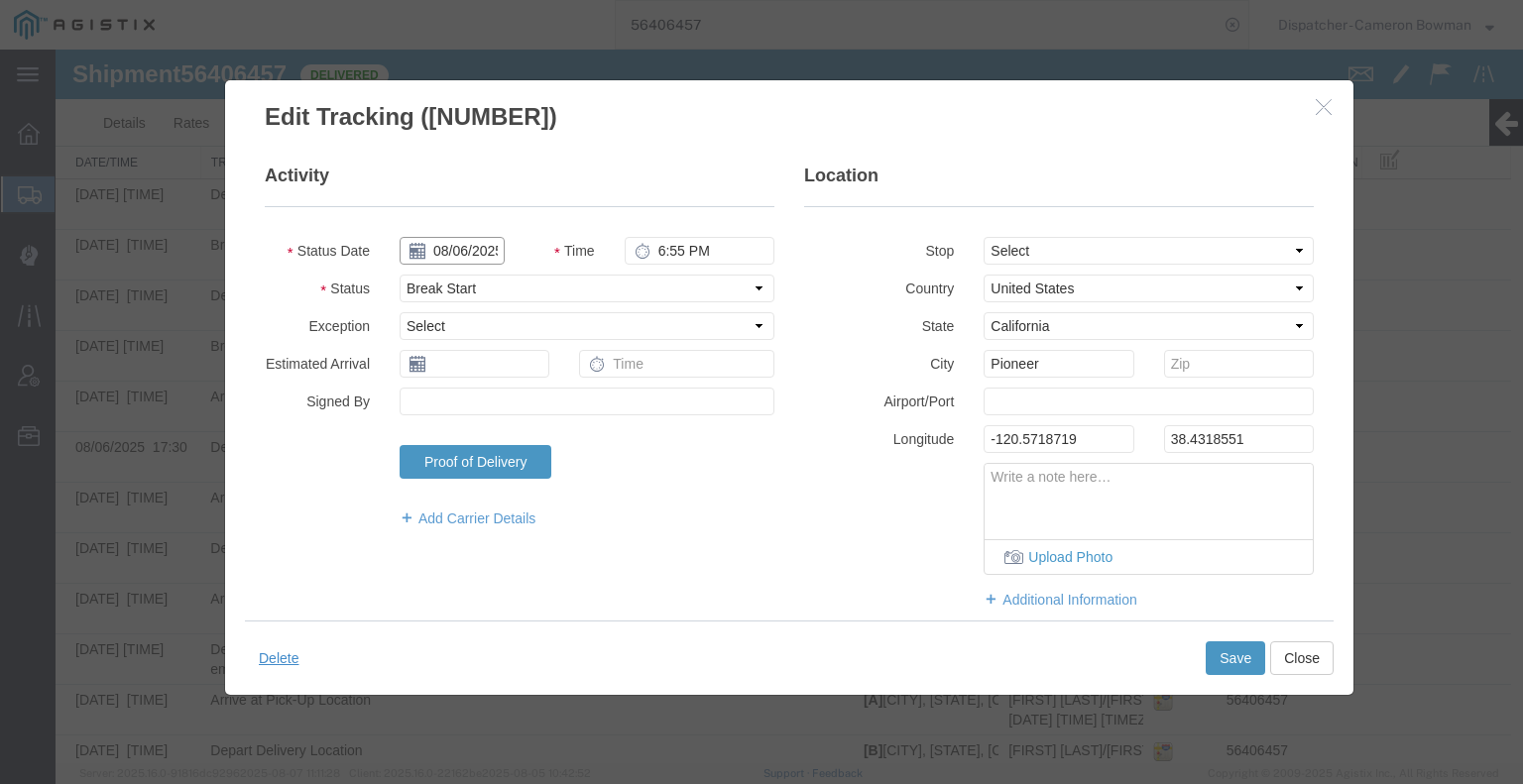 click on "08/06/2025" at bounding box center (452, 251) 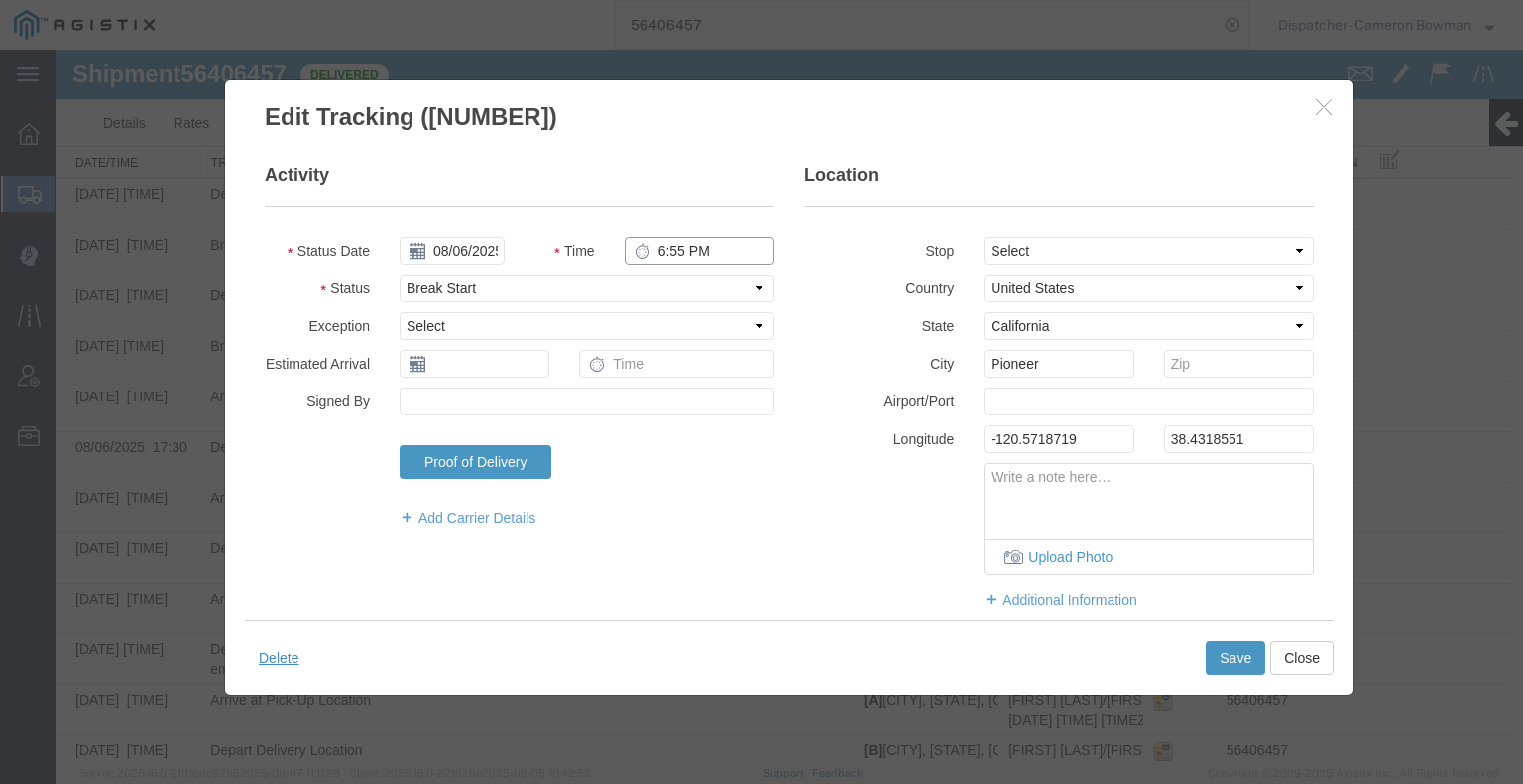click on "6:55 PM" at bounding box center [699, 251] 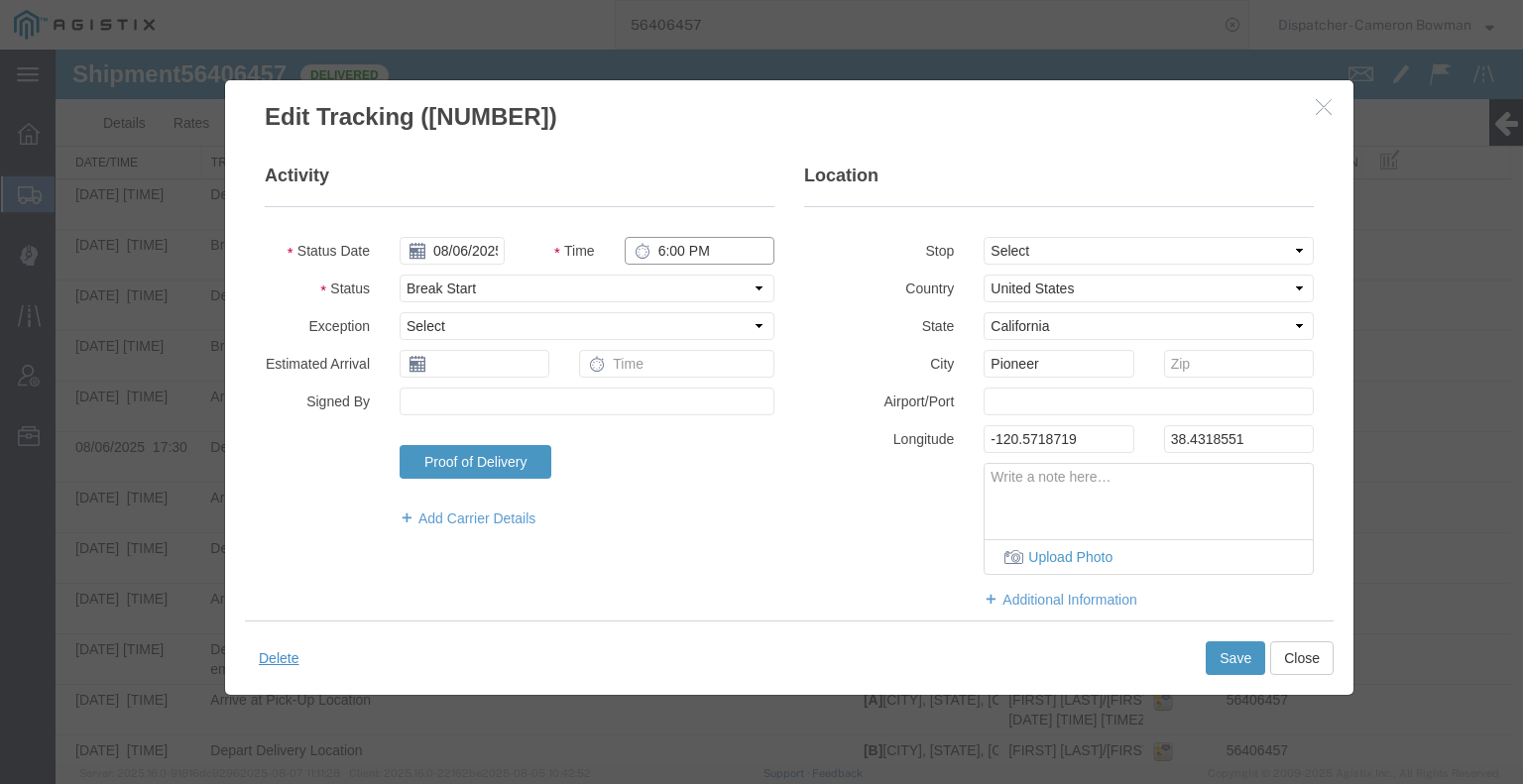 type on "6:00 PM" 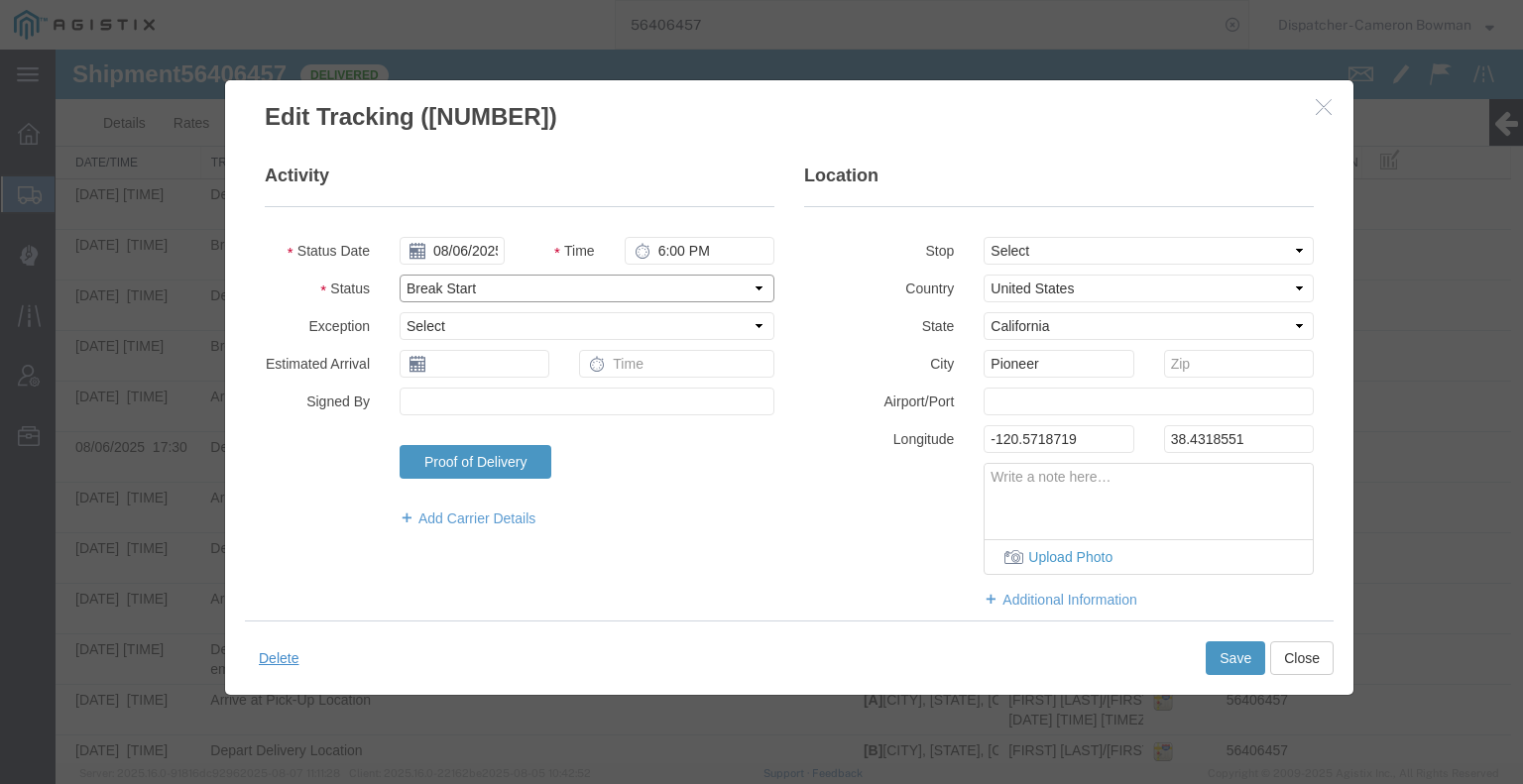 click on "Select Arrival Notice Available Arrival Notice Imported Arrive at Delivery Location Arrive at Pick-Up Location Arrive at Terminal Location Attempted Delivery Attempted Pick-Up Awaiting Customs Clearance Awaiting Pick-Up Break Start Break Stop Cargo Damaged Cargo-Offloaded Cleared Customs Confirmed on Board Customs Delay Customs Hold Customs Released DEA Hold Intact DEA Intensive/Exam Delivered Delivery Appointment Scheduled Delivery Confirmation Delivery Dock Closed Delivery Refused Depart Delivery Location Depart Pick-Up Location Depart Terminal Location Documents Uploaded Entry Docs Received Entry Submitted Estimated date / time for ETA Expired Export Customs Cleared Export Customs Sent FDA Documents Sent FDA Exam FDA Hold FDA Released FDA Review Flight Update Forwarded Fully Released Import Customs Cleared In-Transit In-Transit with Partner ISF filed Loaded Loading Started Mechanical Delay Missed Pick-Up Other Delay Out for Delivery Package Available Partial Delivery Partial Pick-Up Picked Up Proof of del" at bounding box center (587, 288) 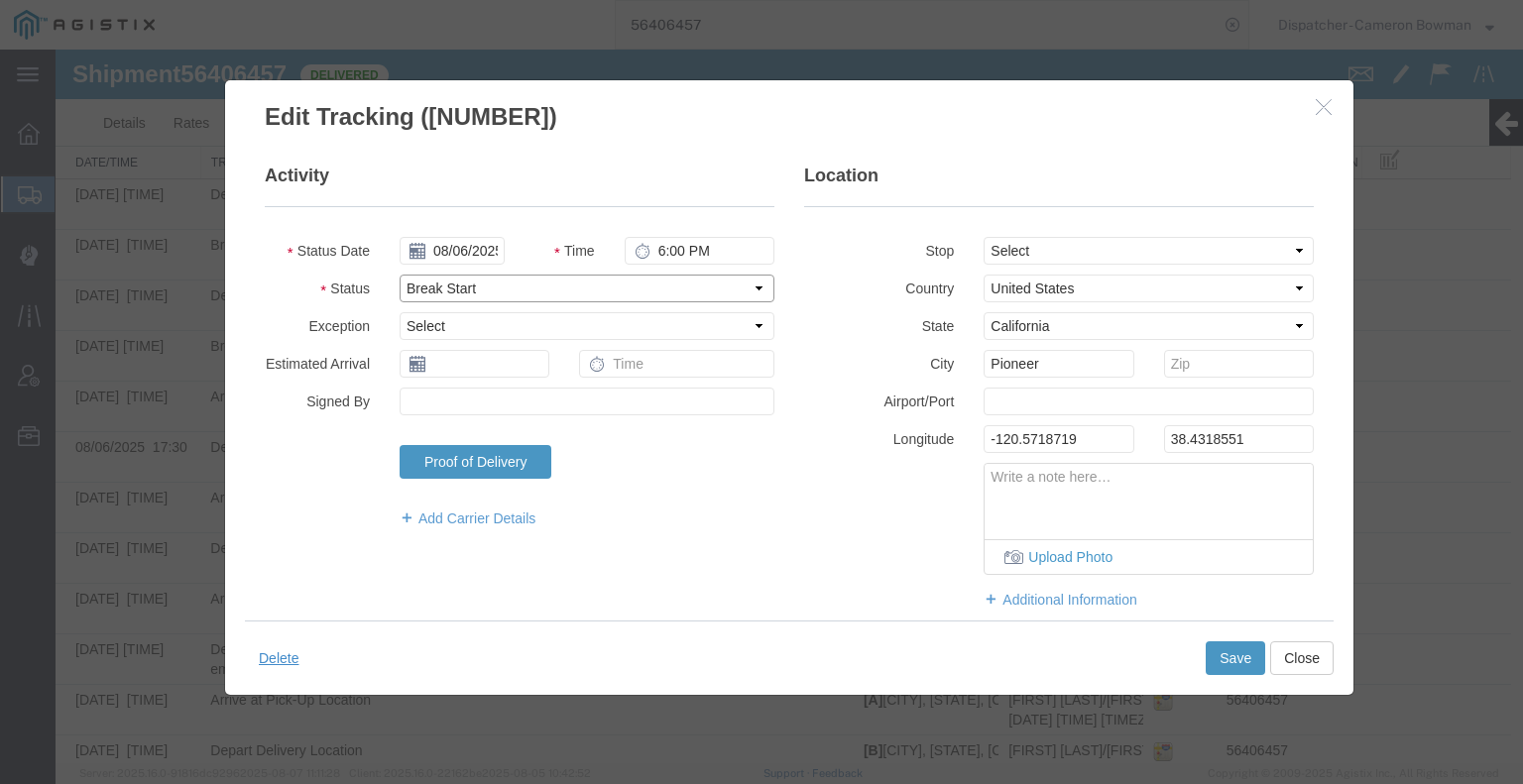 click on "Select Arrival Notice Available Arrival Notice Imported Arrive at Delivery Location Arrive at Pick-Up Location Arrive at Terminal Location Attempted Delivery Attempted Pick-Up Awaiting Customs Clearance Awaiting Pick-Up Break Start Break Stop Cargo Damaged Cargo-Offloaded Cleared Customs Confirmed on Board Customs Delay Customs Hold Customs Released DEA Hold Intact DEA Intensive/Exam Delivered Delivery Appointment Scheduled Delivery Confirmation Delivery Dock Closed Delivery Refused Depart Delivery Location Depart Pick-Up Location Depart Terminal Location Documents Uploaded Entry Docs Received Entry Submitted Estimated date / time for ETA Expired Export Customs Cleared Export Customs Sent FDA Documents Sent FDA Exam FDA Hold FDA Released FDA Review Flight Update Forwarded Fully Released Import Customs Cleared In-Transit In-Transit with Partner ISF filed Loaded Loading Started Mechanical Delay Missed Pick-Up Other Delay Out for Delivery Package Available Partial Delivery Partial Pick-Up Picked Up Proof of del" at bounding box center (587, 288) 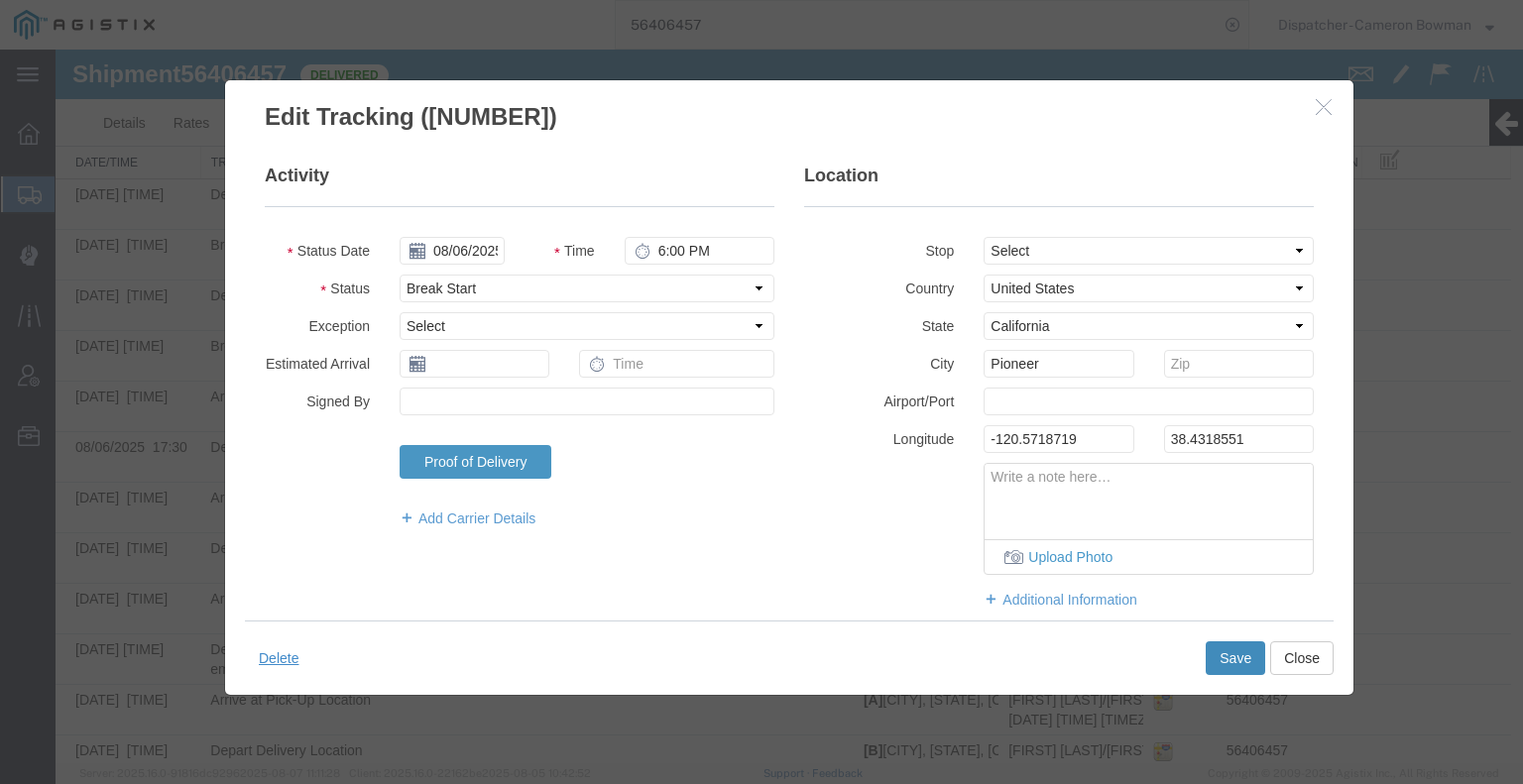 click on "Save" at bounding box center (1235, 658) 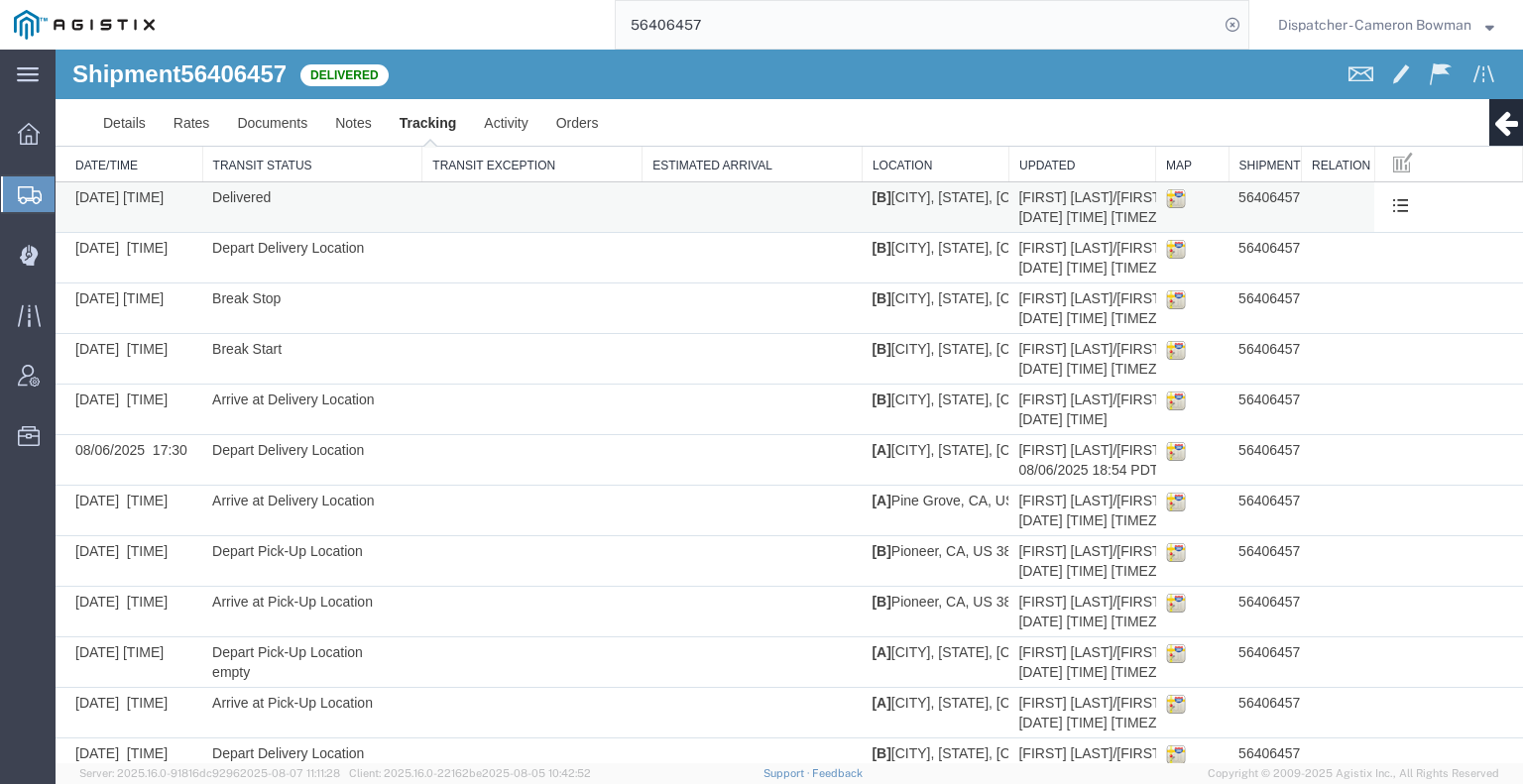scroll, scrollTop: 0, scrollLeft: 0, axis: both 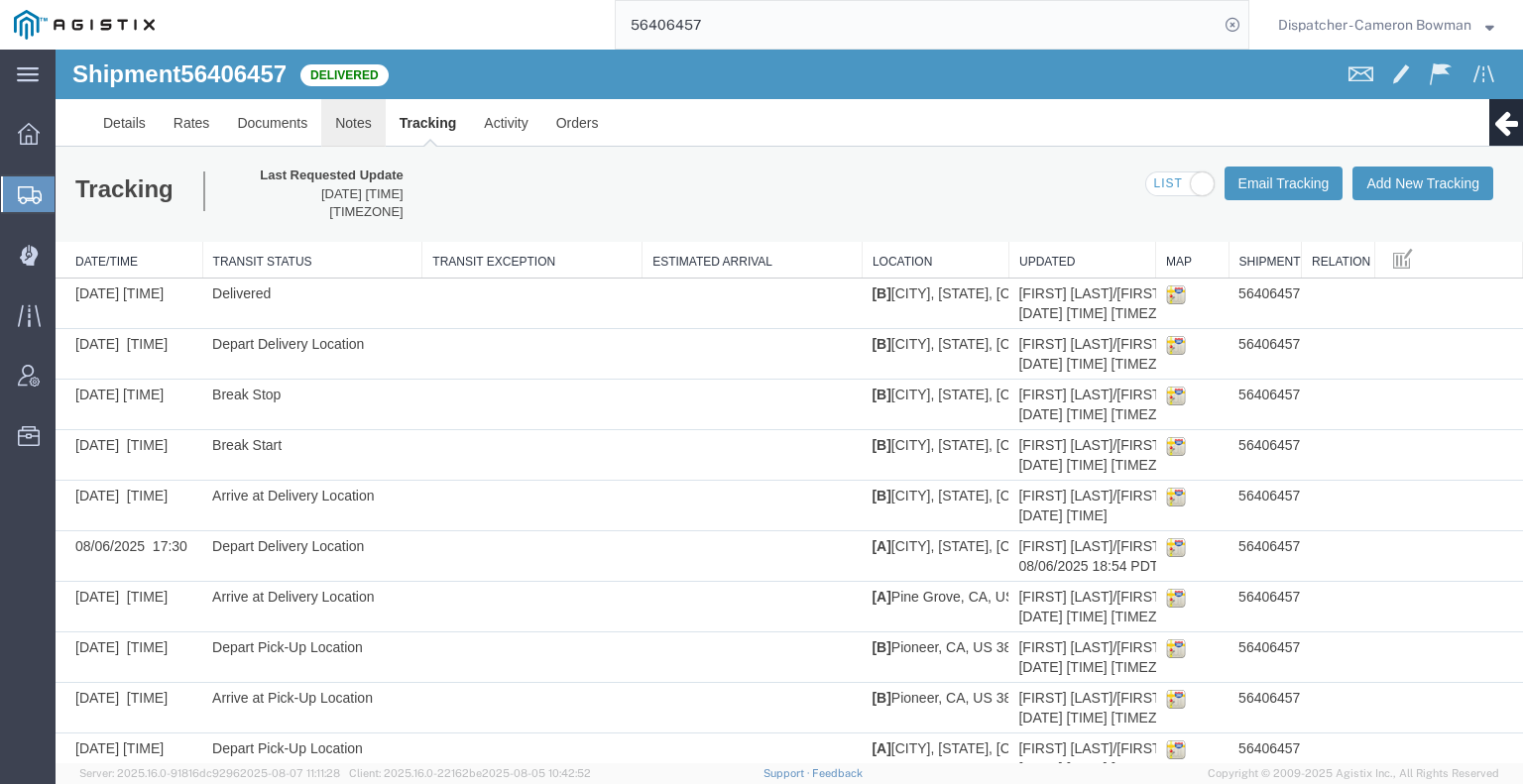 click on "Notes" at bounding box center [353, 123] 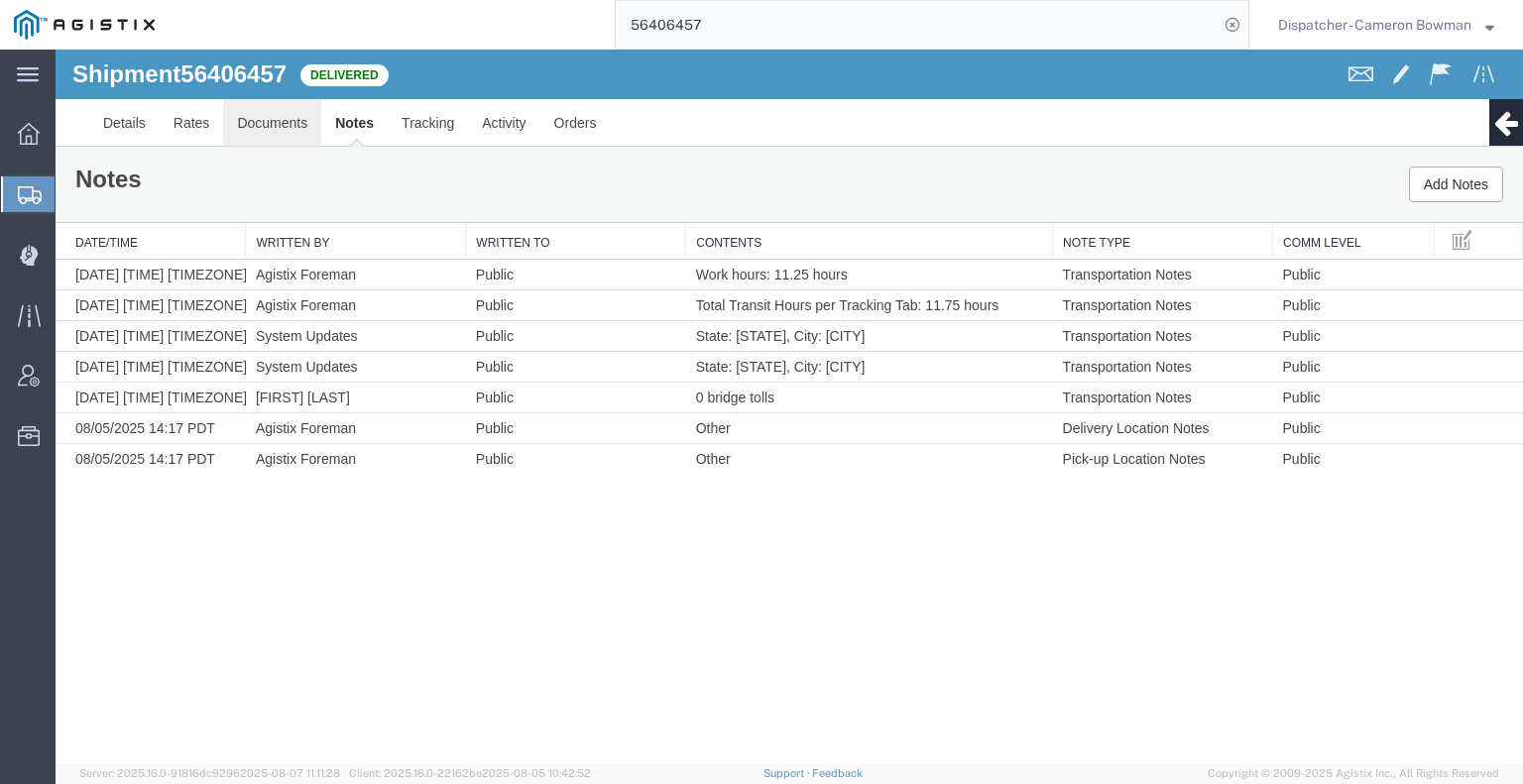 click on "Documents" at bounding box center (272, 123) 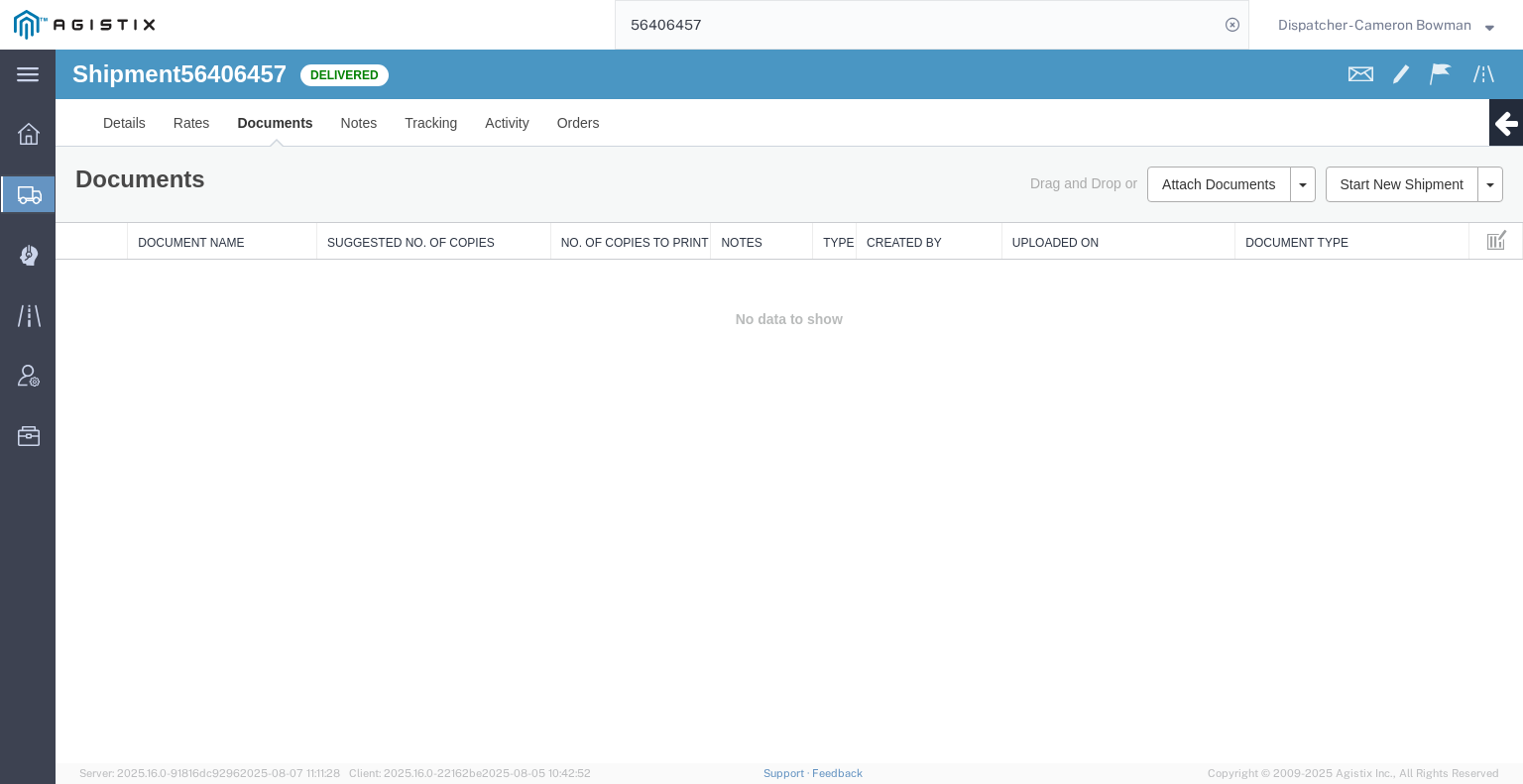 drag, startPoint x: 1346, startPoint y: 403, endPoint x: 1336, endPoint y: 393, distance: 14.142136 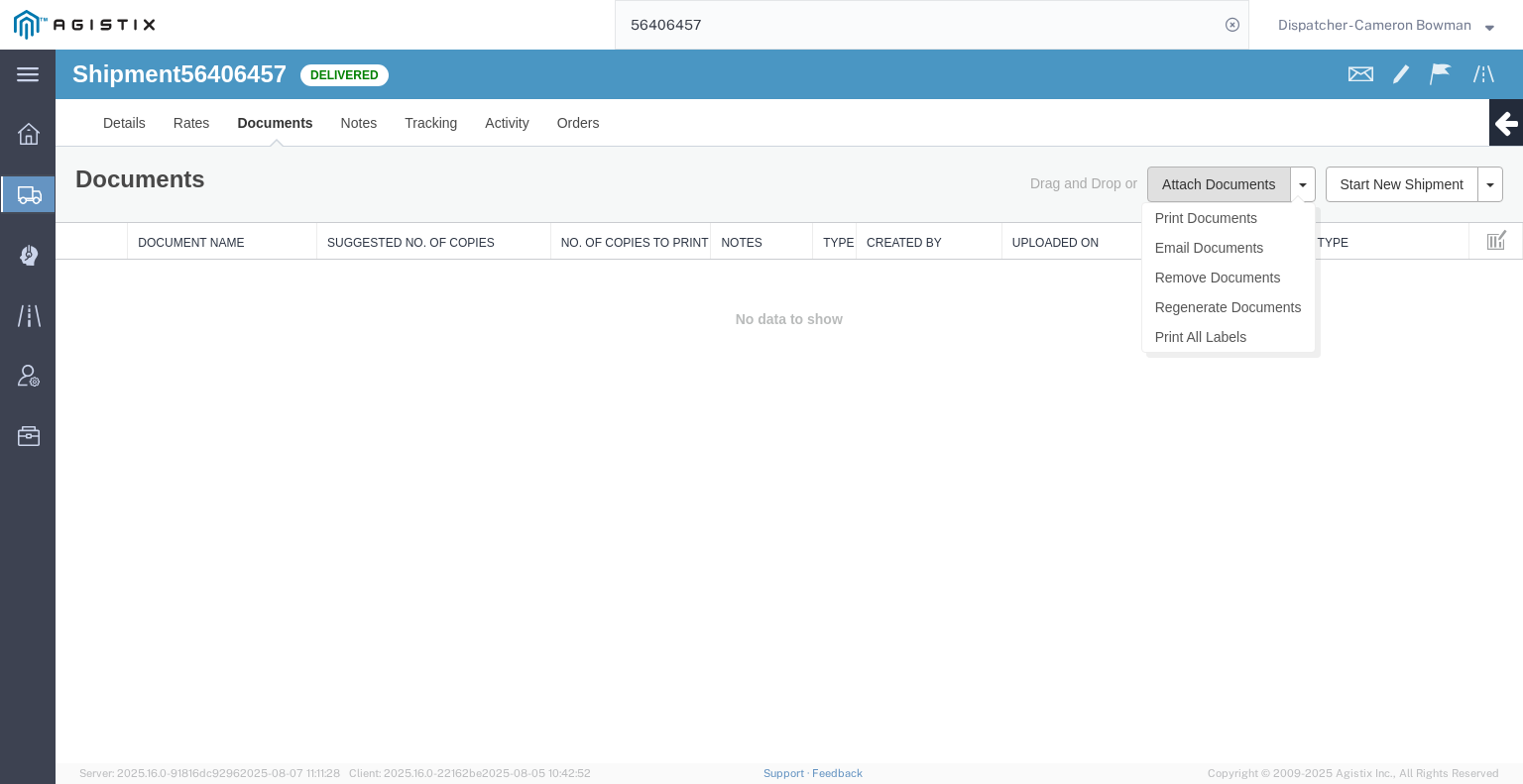 click on "Attach Documents" at bounding box center (1219, 184) 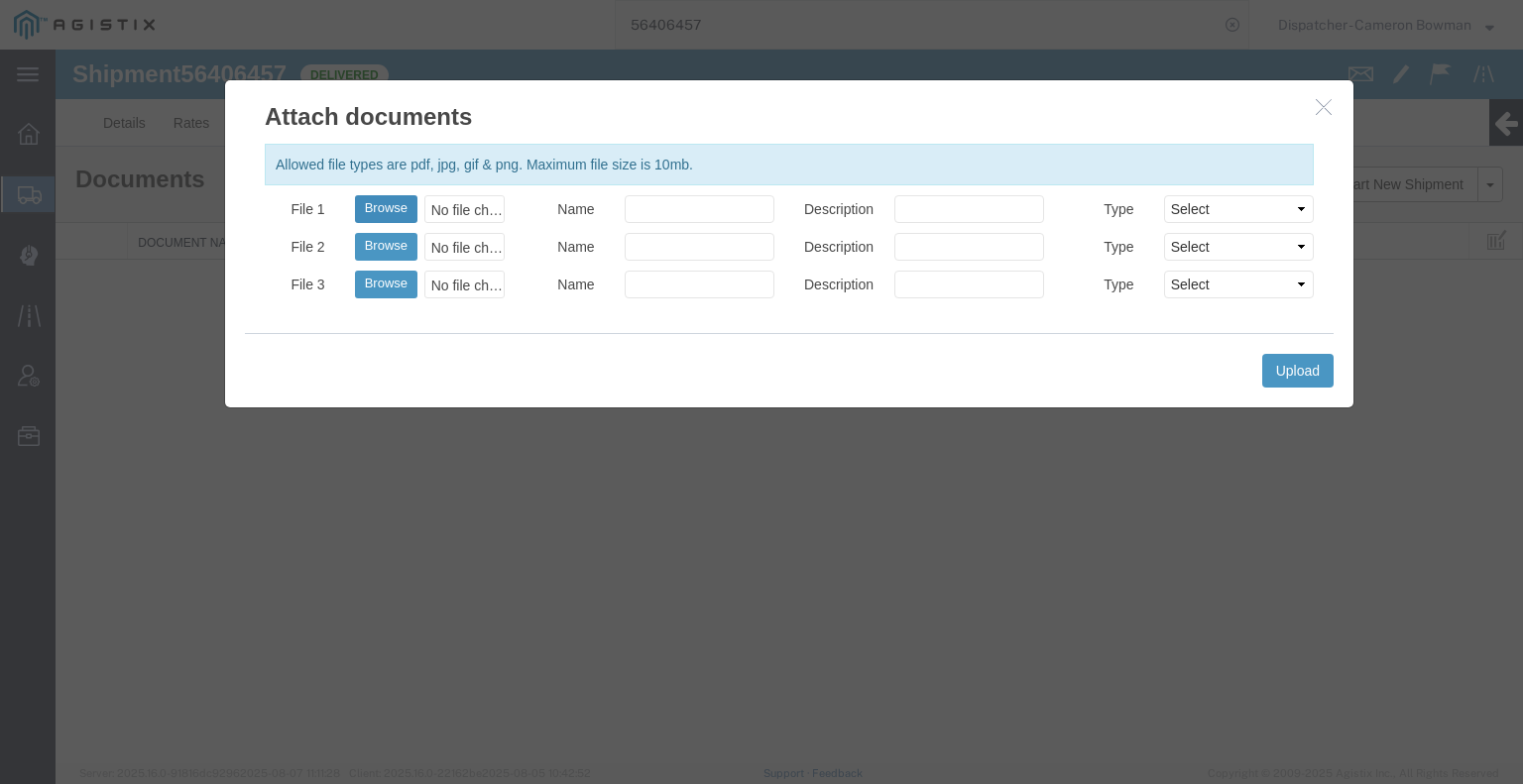 click on "Browse" at bounding box center [386, 209] 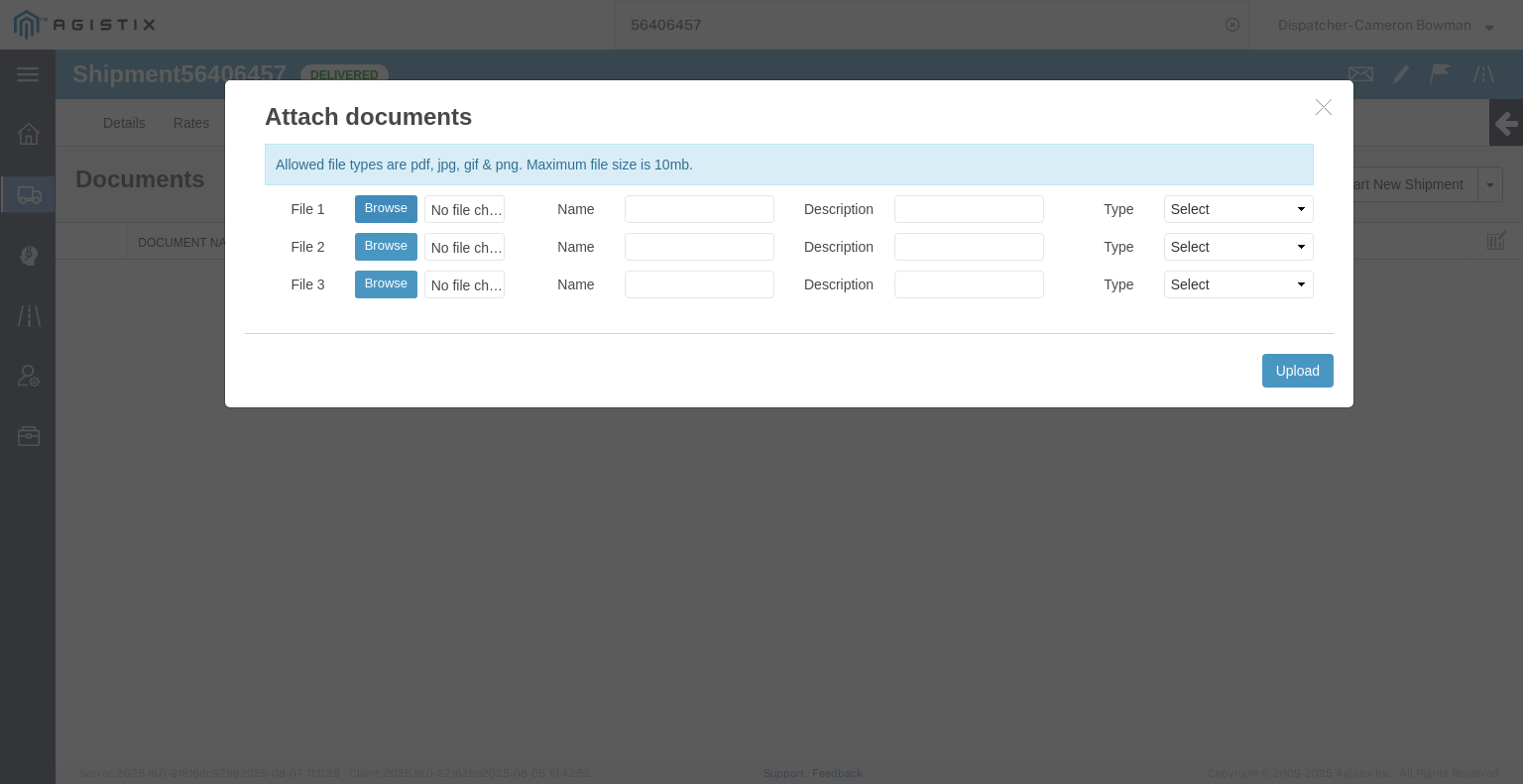 type on "C:\fakepath\56406457trktag.pdf" 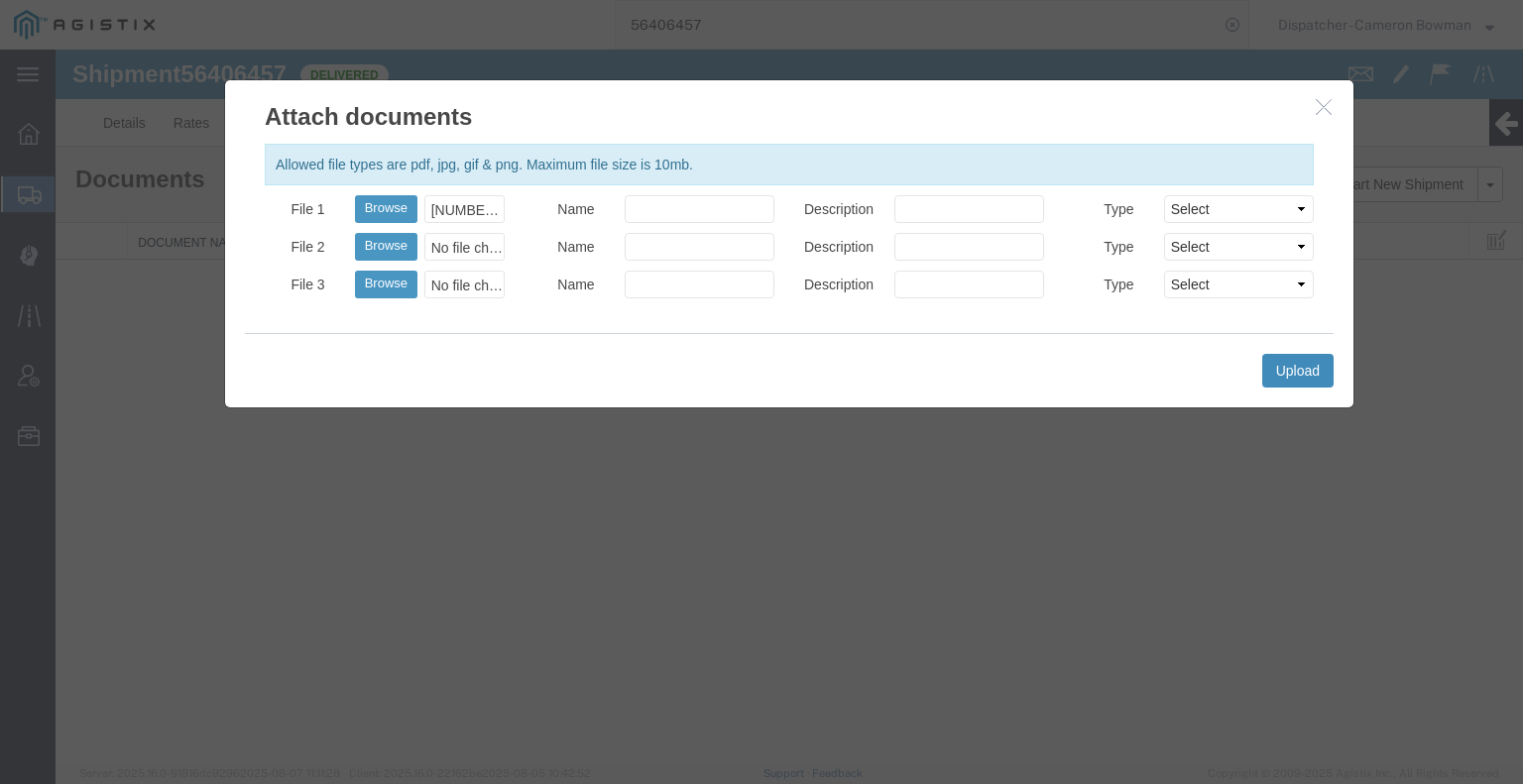 click on "Upload" at bounding box center (1298, 371) 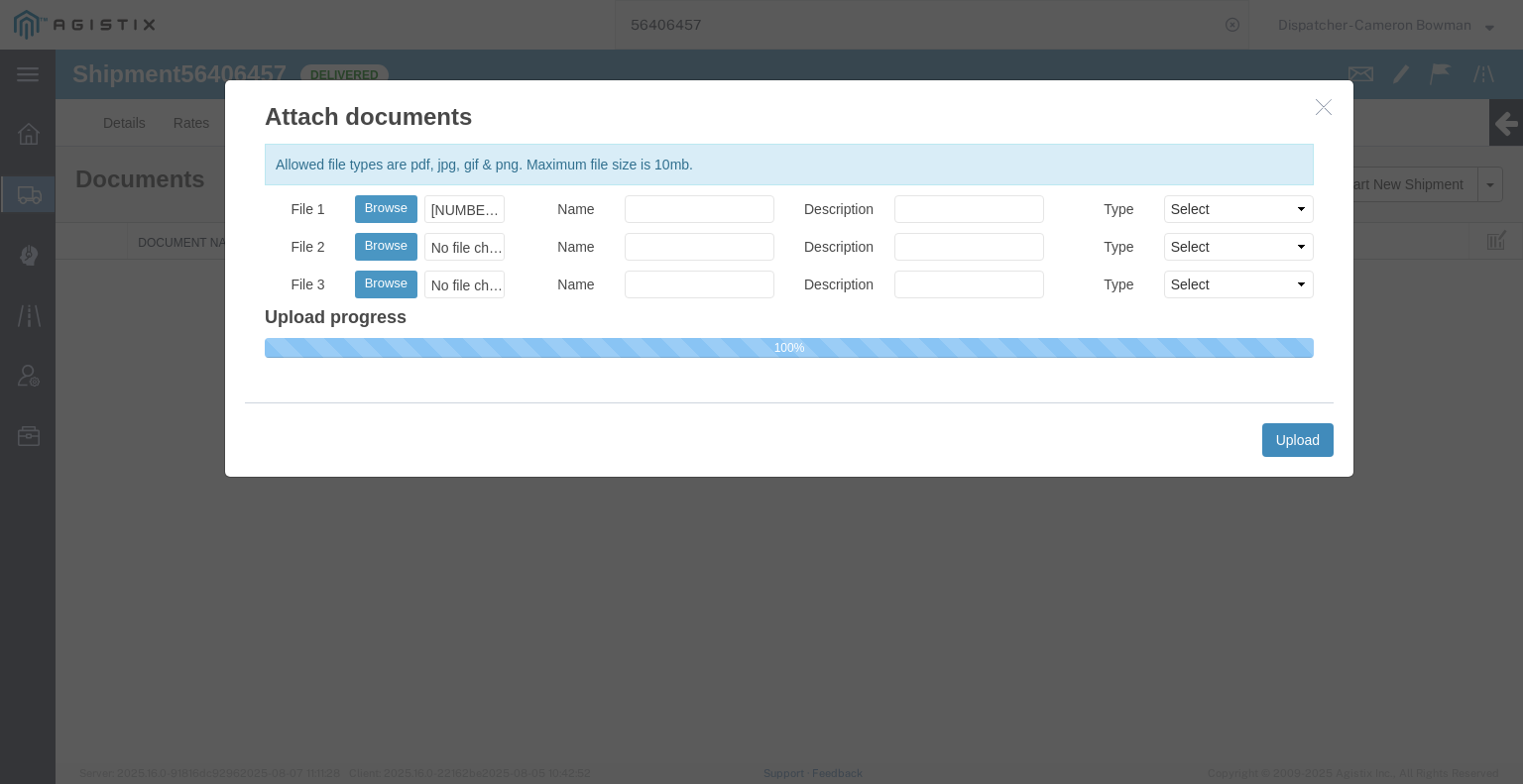 type 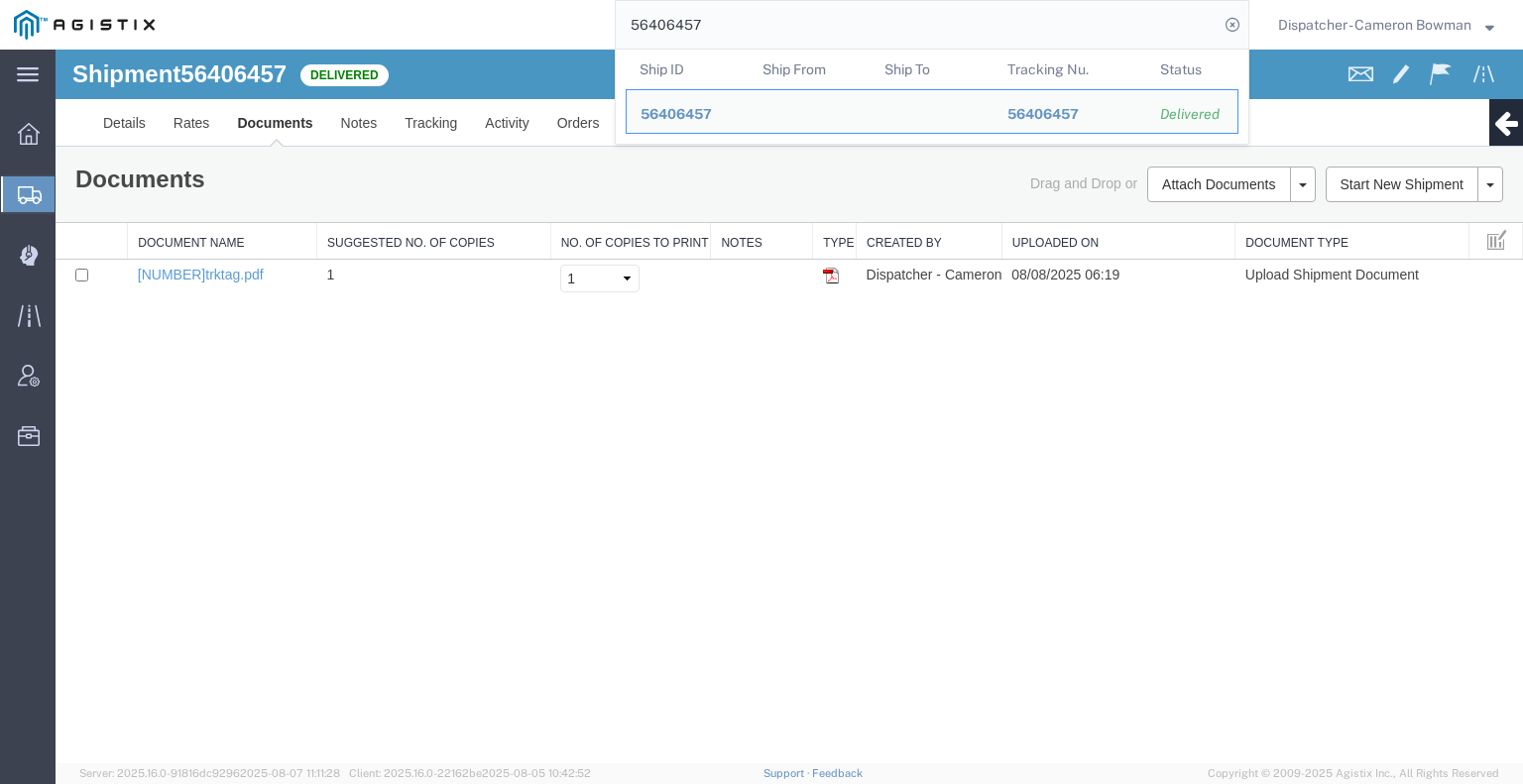 drag, startPoint x: 718, startPoint y: 26, endPoint x: 518, endPoint y: 26, distance: 200 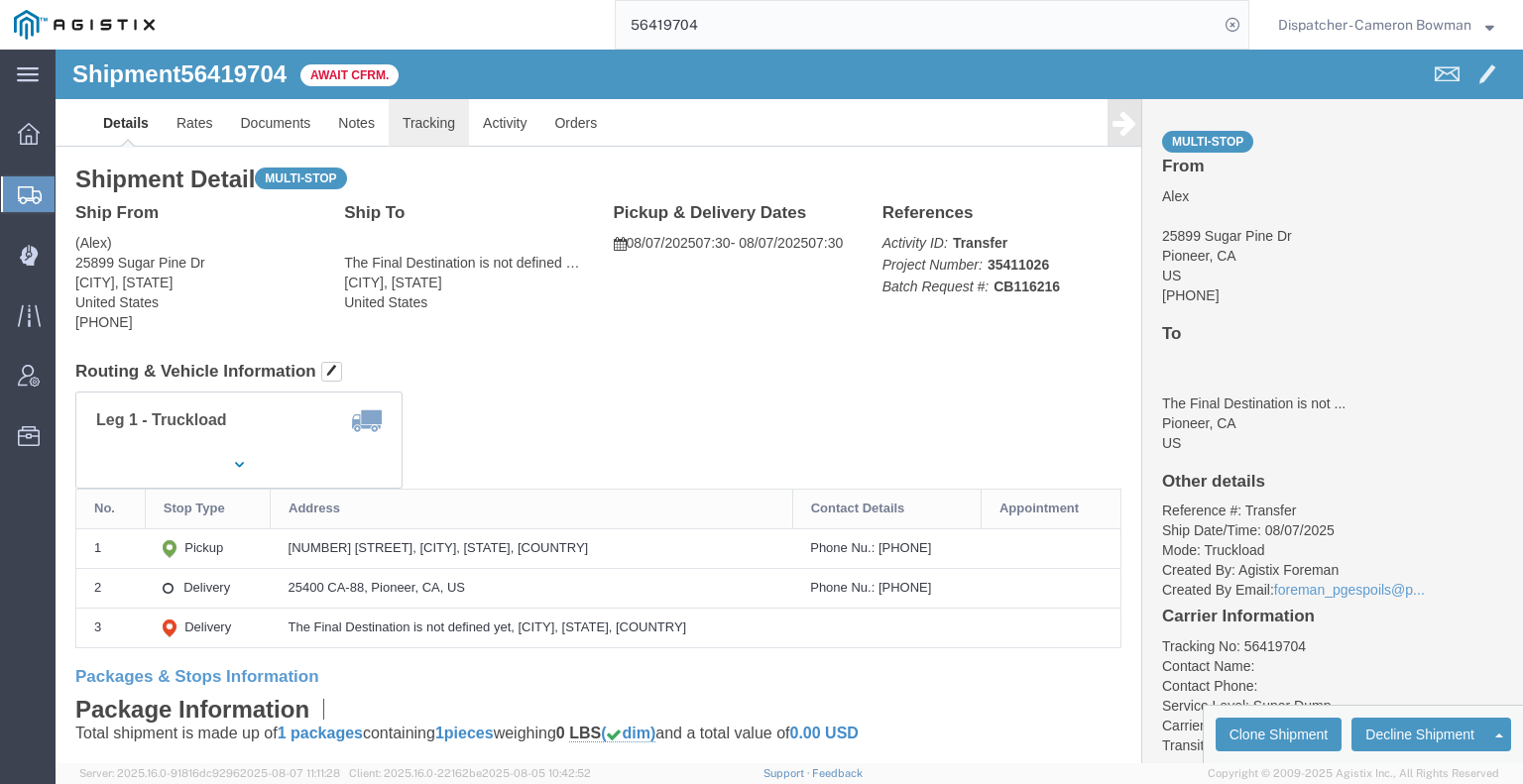 click on "Tracking" 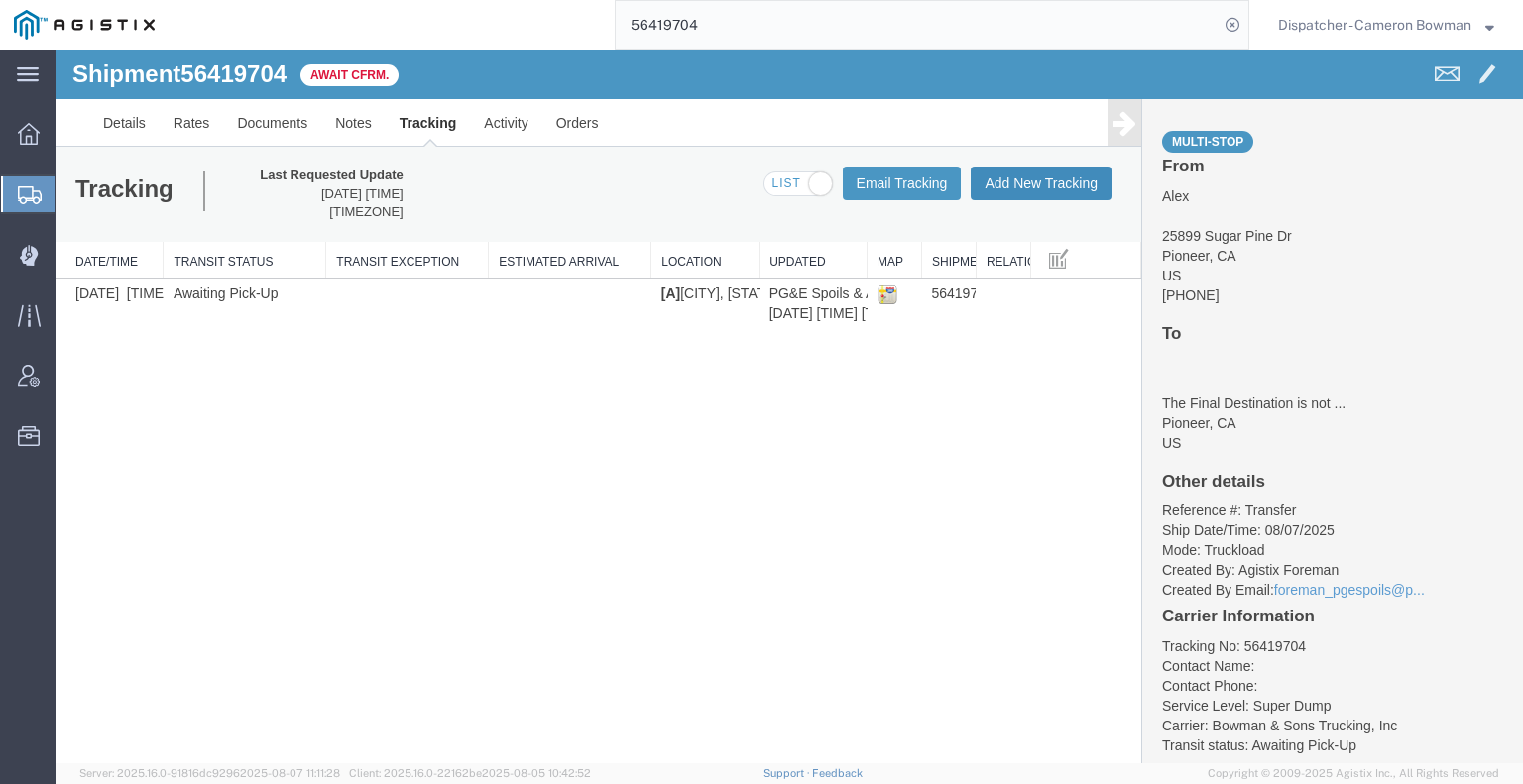 click on "Add New Tracking" at bounding box center (1041, 183) 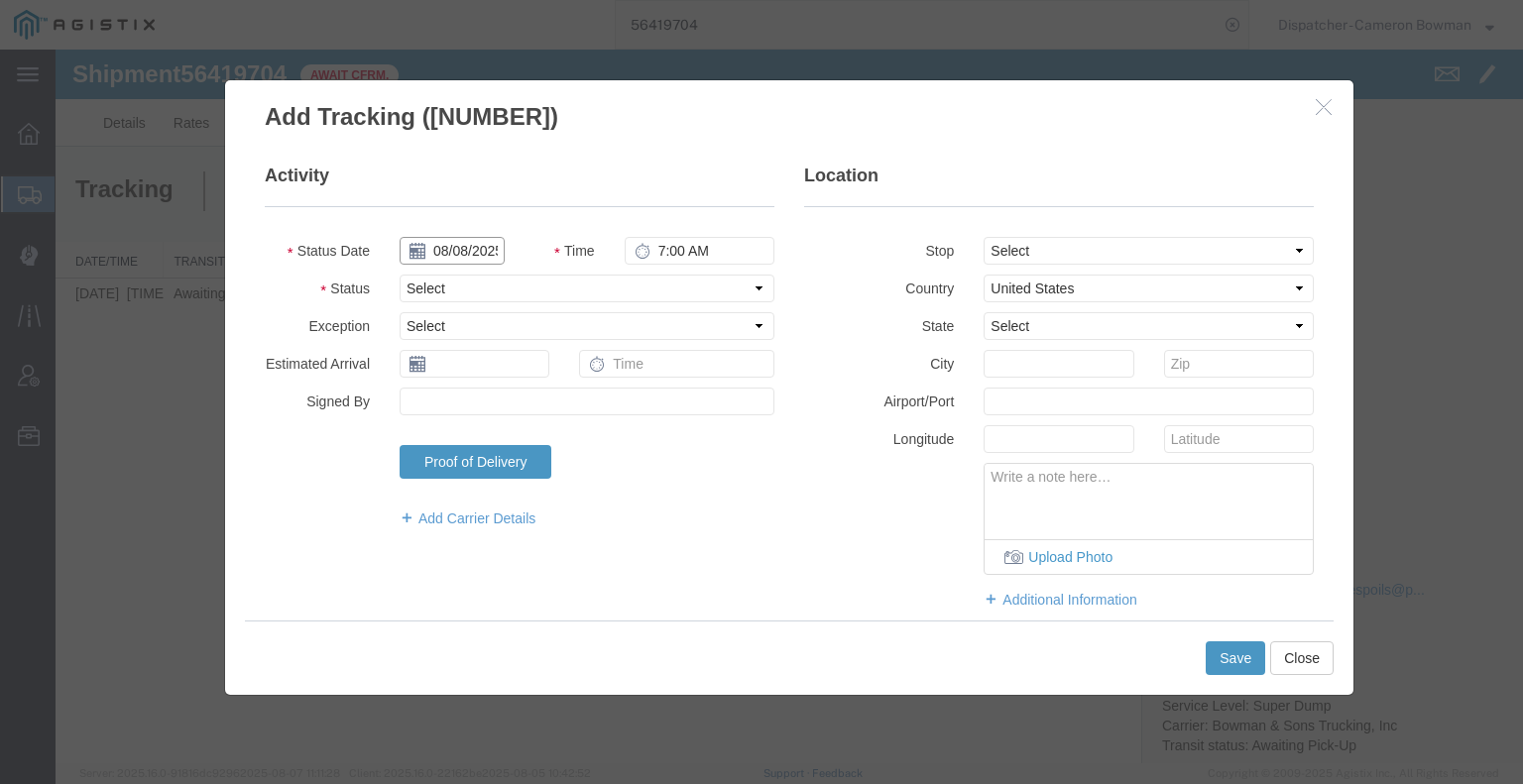 click on "08/08/2025" at bounding box center (452, 251) 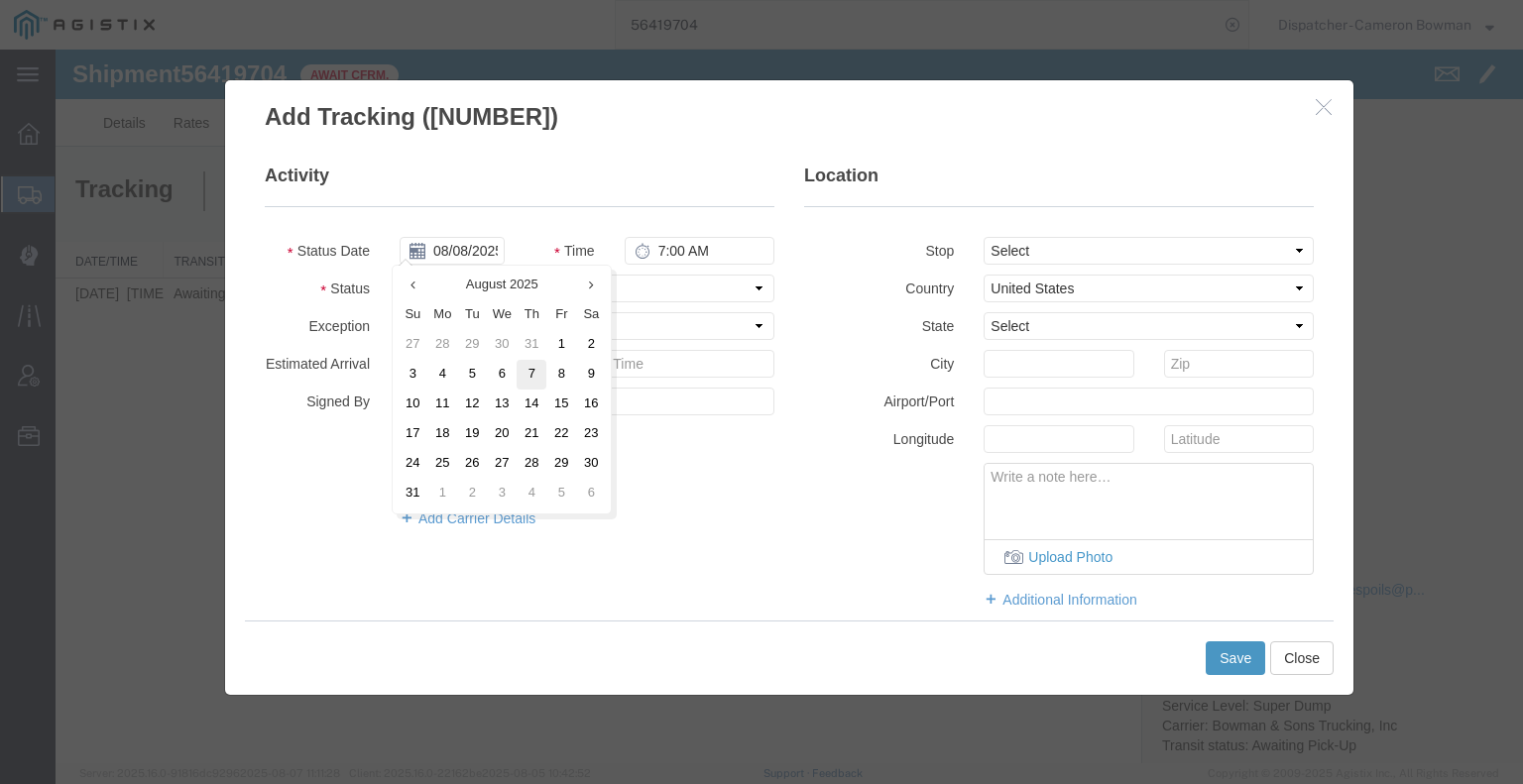 click on "7" at bounding box center (531, 375) 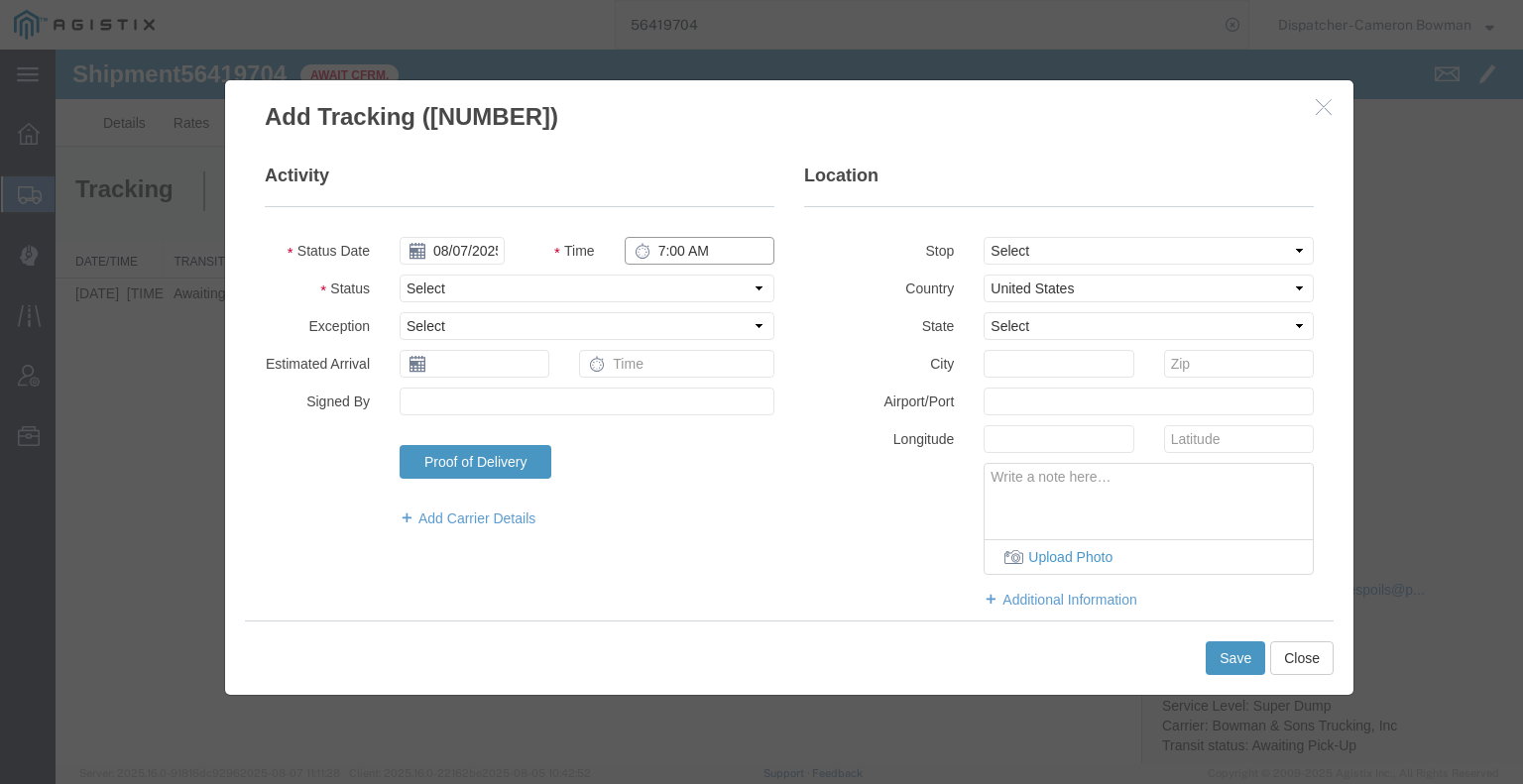click on "7:00 AM" at bounding box center [699, 251] 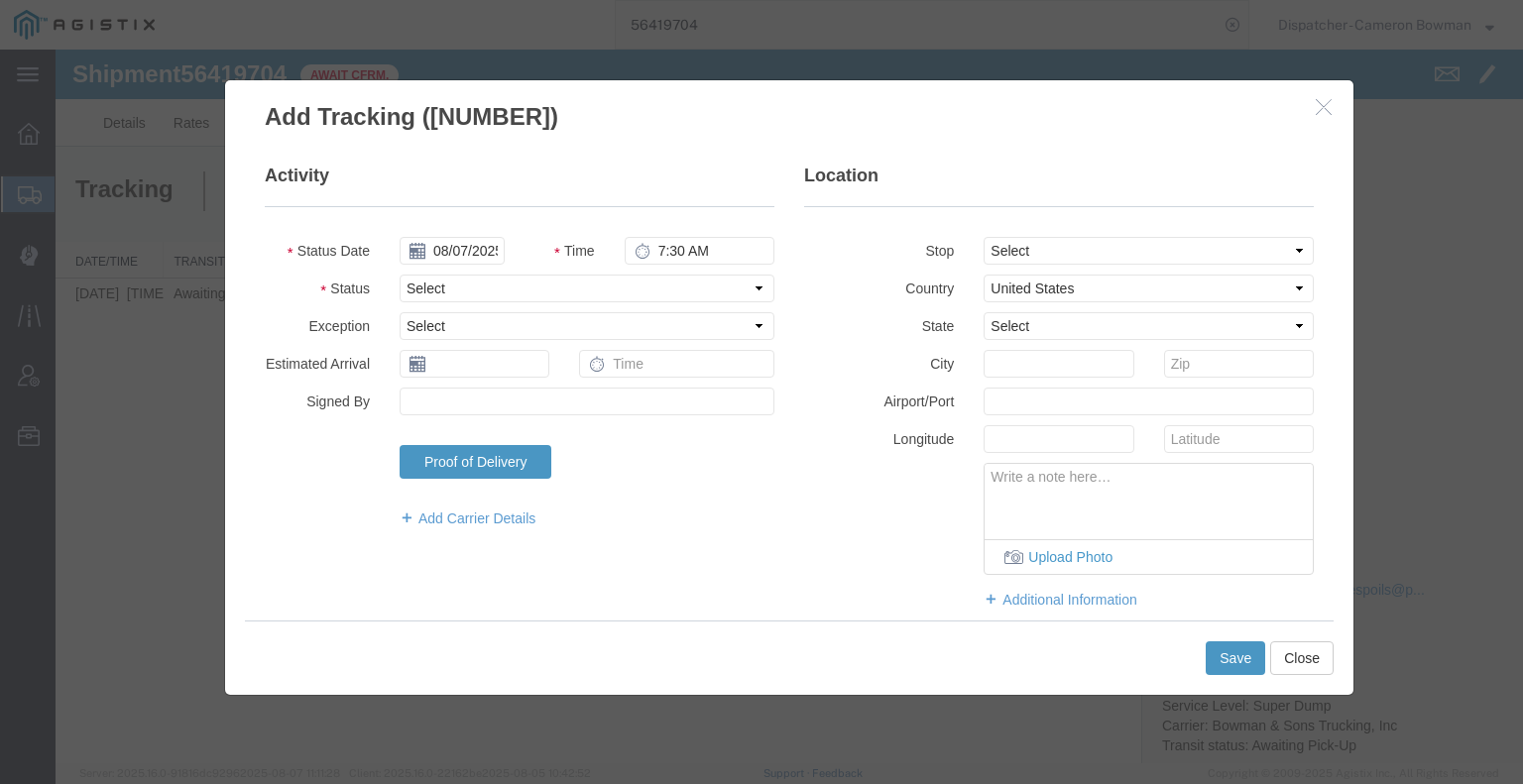 click on "Select Arrival Notice Available Arrival Notice Imported Arrive at Delivery Location Arrive at Pick-Up Location Arrive at Terminal Location Attempted Delivery Attempted Pick-Up Awaiting Customs Clearance Awaiting Pick-Up Break Start Break Stop Cargo Damaged Cargo-Offloaded Cleared Customs Confirmed on Board Customs Delay Customs Hold Customs Released DEA Hold Intact DEA Intensive/Exam Delivered Delivery Appointment Scheduled Delivery Confirmation Delivery Dock Closed Delivery Refused Depart Delivery Location Depart Pick-Up Location Depart Terminal Location Documents Uploaded Entry Docs Received Entry Submitted Estimated date / time for ETA Expired Export Customs Cleared Export Customs Sent FDA Documents Sent FDA Exam FDA Hold FDA Released FDA Review Flight Update Forwarded Fully Released Import Customs Cleared In-Transit In-Transit with Partner ISF filed Loaded Loading Started Mechanical Delay Missed Pick-Up Other Delay Out for Delivery Package Available Partial Delivery Partial Pick-Up Picked Up Unloaded" at bounding box center [587, 288] 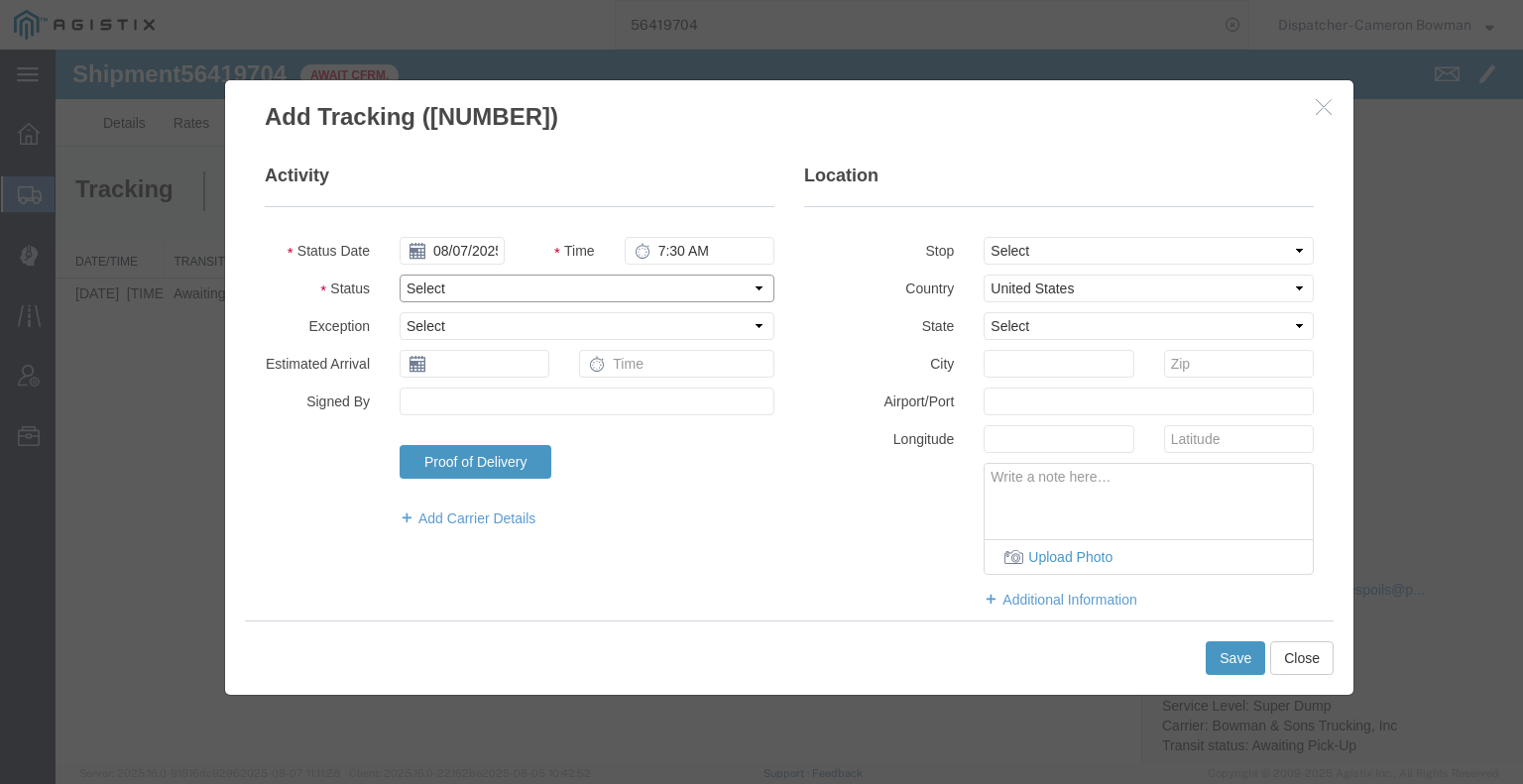 click on "Select Arrival Notice Available Arrival Notice Imported Arrive at Delivery Location Arrive at Pick-Up Location Arrive at Terminal Location Attempted Delivery Attempted Pick-Up Awaiting Customs Clearance Awaiting Pick-Up Break Start Break Stop Cargo Damaged Cargo-Offloaded Cleared Customs Confirmed on Board Customs Delay Customs Hold Customs Released DEA Hold Intact DEA Intensive/Exam Delivered Delivery Appointment Scheduled Delivery Confirmation Delivery Dock Closed Delivery Refused Depart Delivery Location Depart Pick-Up Location Depart Terminal Location Documents Uploaded Entry Docs Received Entry Submitted Estimated date / time for ETA Expired Export Customs Cleared Export Customs Sent FDA Documents Sent FDA Exam FDA Hold FDA Released FDA Review Flight Update Forwarded Fully Released Import Customs Cleared In-Transit In-Transit with Partner ISF filed Loaded Loading Started Mechanical Delay Missed Pick-Up Other Delay Out for Delivery Package Available Partial Delivery Partial Pick-Up Picked Up Proof of del" at bounding box center (587, 288) 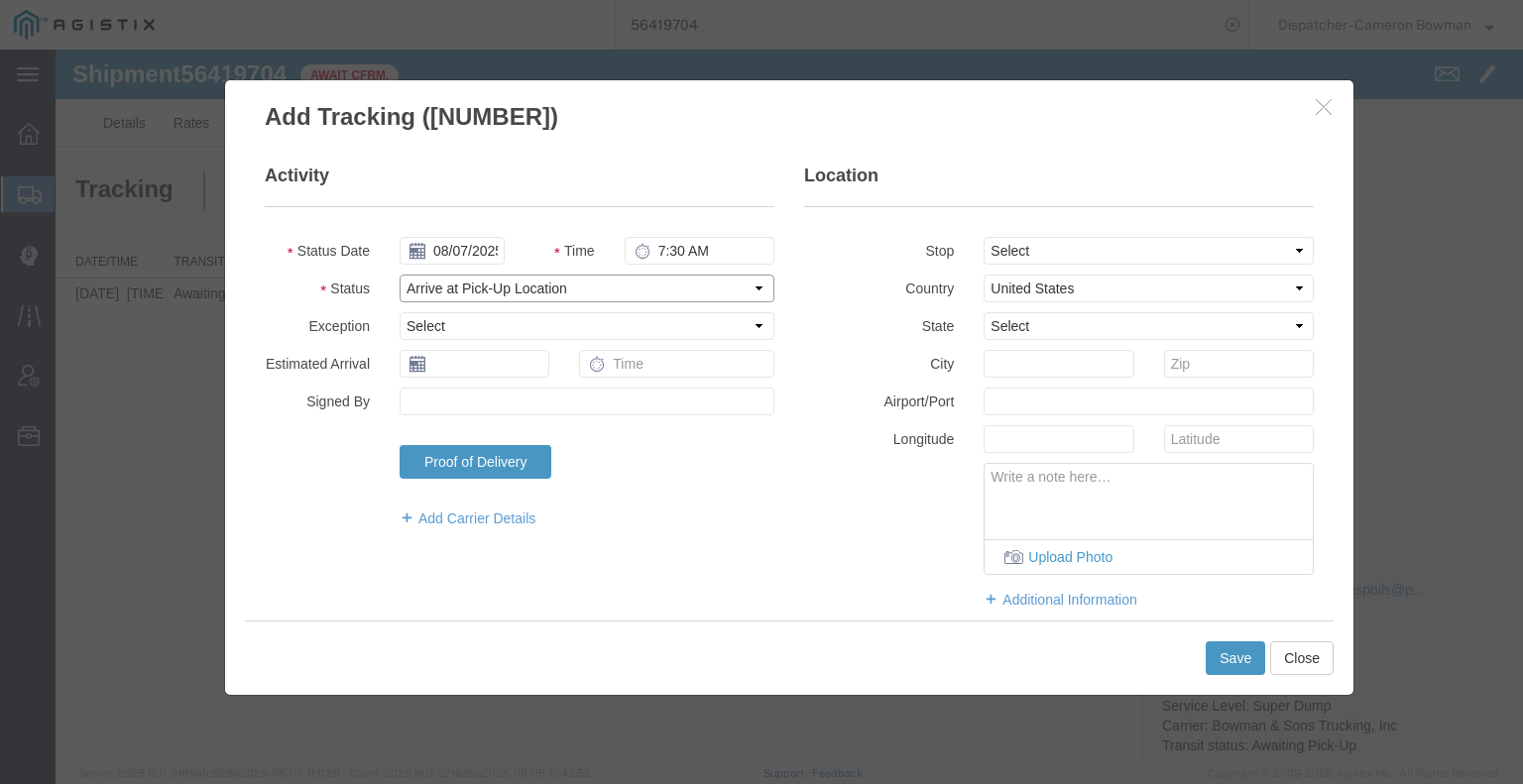 click on "Select Arrival Notice Available Arrival Notice Imported Arrive at Delivery Location Arrive at Pick-Up Location Arrive at Terminal Location Attempted Delivery Attempted Pick-Up Awaiting Customs Clearance Awaiting Pick-Up Break Start Break Stop Cargo Damaged Cargo-Offloaded Cleared Customs Confirmed on Board Customs Delay Customs Hold Customs Released DEA Hold Intact DEA Intensive/Exam Delivered Delivery Appointment Scheduled Delivery Confirmation Delivery Dock Closed Delivery Refused Depart Delivery Location Depart Pick-Up Location Depart Terminal Location Documents Uploaded Entry Docs Received Entry Submitted Estimated date / time for ETA Expired Export Customs Cleared Export Customs Sent FDA Documents Sent FDA Exam FDA Hold FDA Released FDA Review Flight Update Forwarded Fully Released Import Customs Cleared In-Transit In-Transit with Partner ISF filed Loaded Loading Started Mechanical Delay Missed Pick-Up Other Delay Out for Delivery Package Available Partial Delivery Partial Pick-Up Picked Up Proof of del" at bounding box center (587, 288) 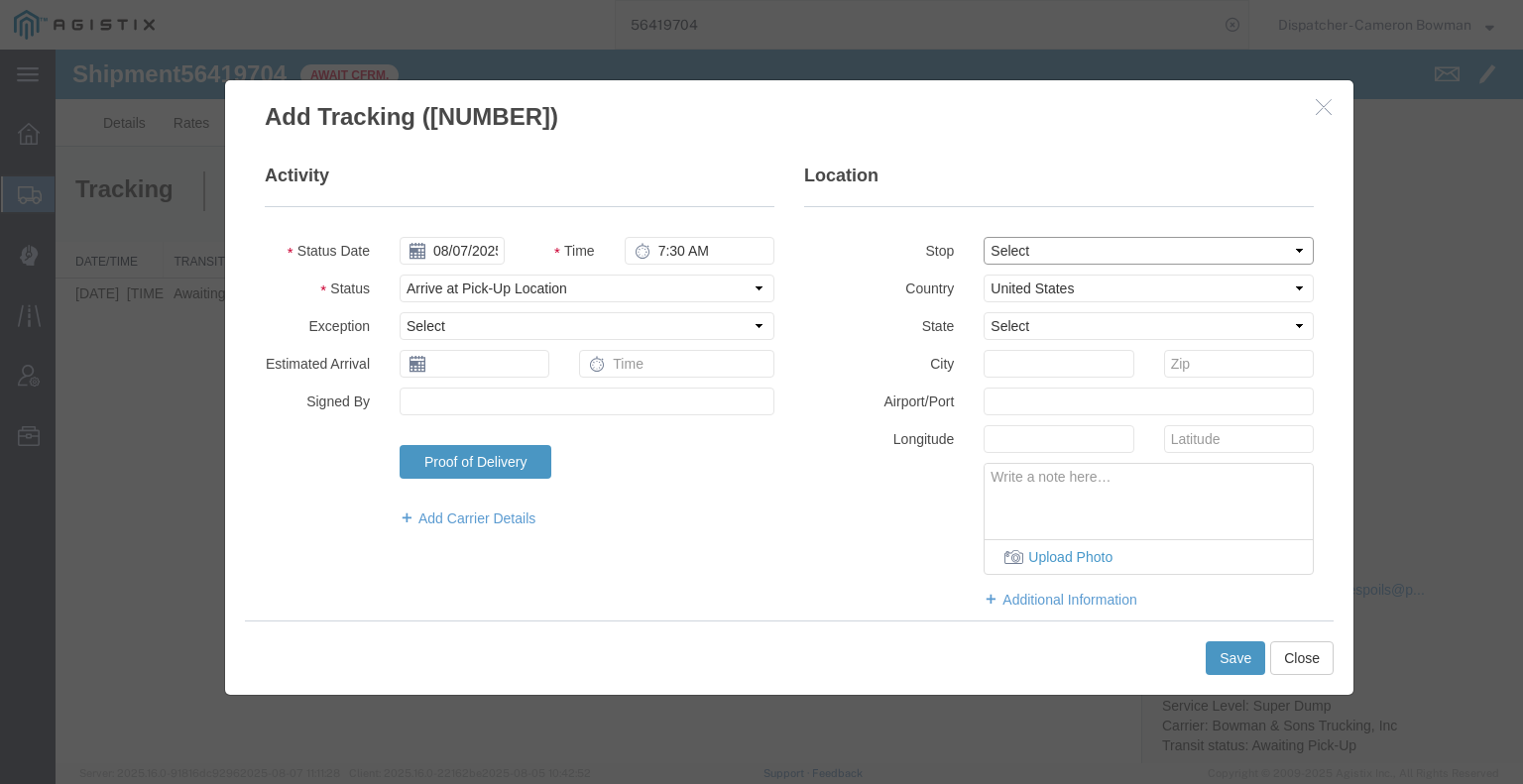 click on "Select From: 25899 Sugar Pine Dr, Pioneer, CA, US Stop 2: 25400 CA-88, Pioneer, CA, US To: The Final Destination is not defined yet, Pioneer, CA, US" at bounding box center (1148, 251) 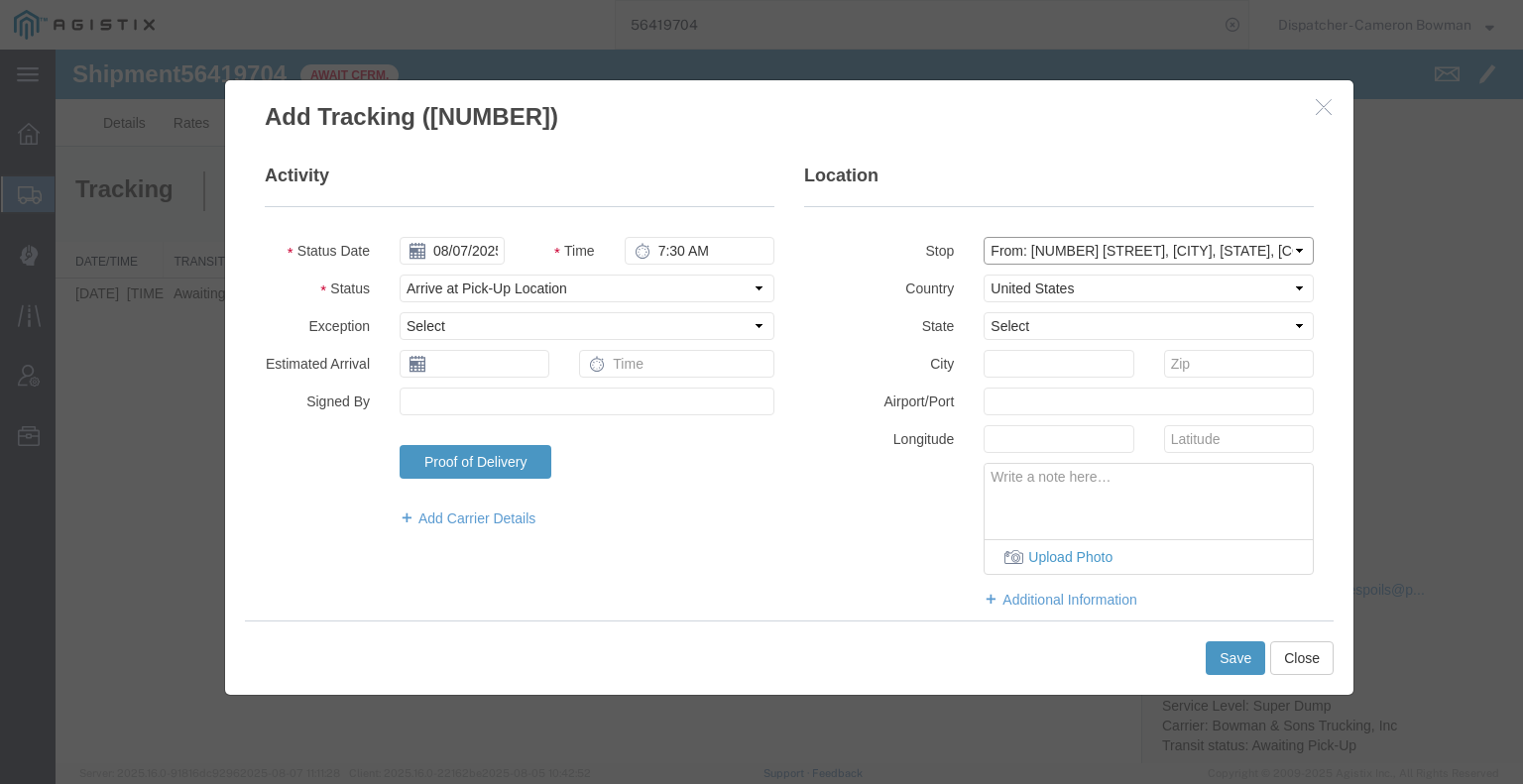 click on "Select From: 25899 Sugar Pine Dr, Pioneer, CA, US Stop 2: 25400 CA-88, Pioneer, CA, US To: The Final Destination is not defined yet, Pioneer, CA, US" at bounding box center [1148, 251] 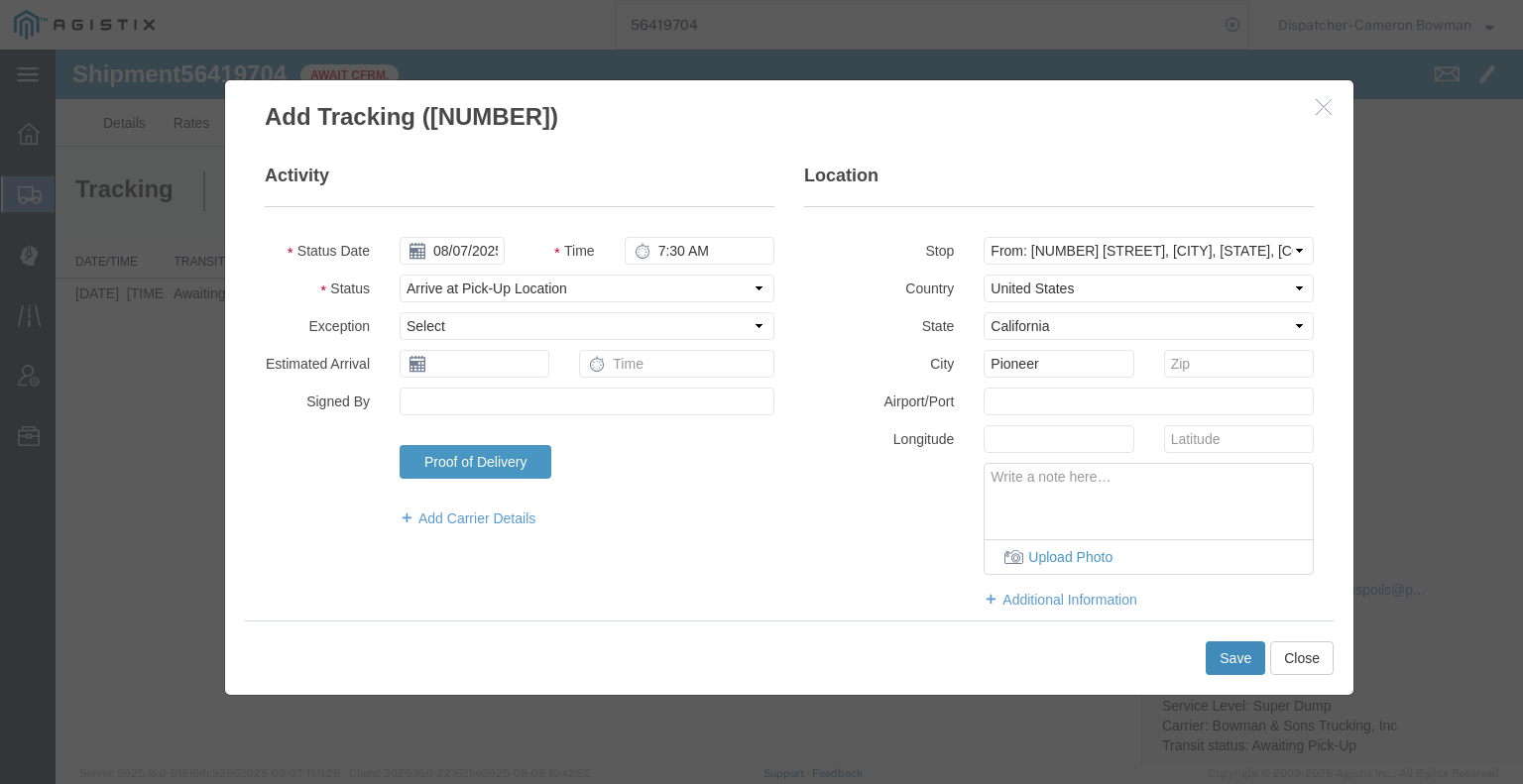 click on "Save" at bounding box center (1235, 658) 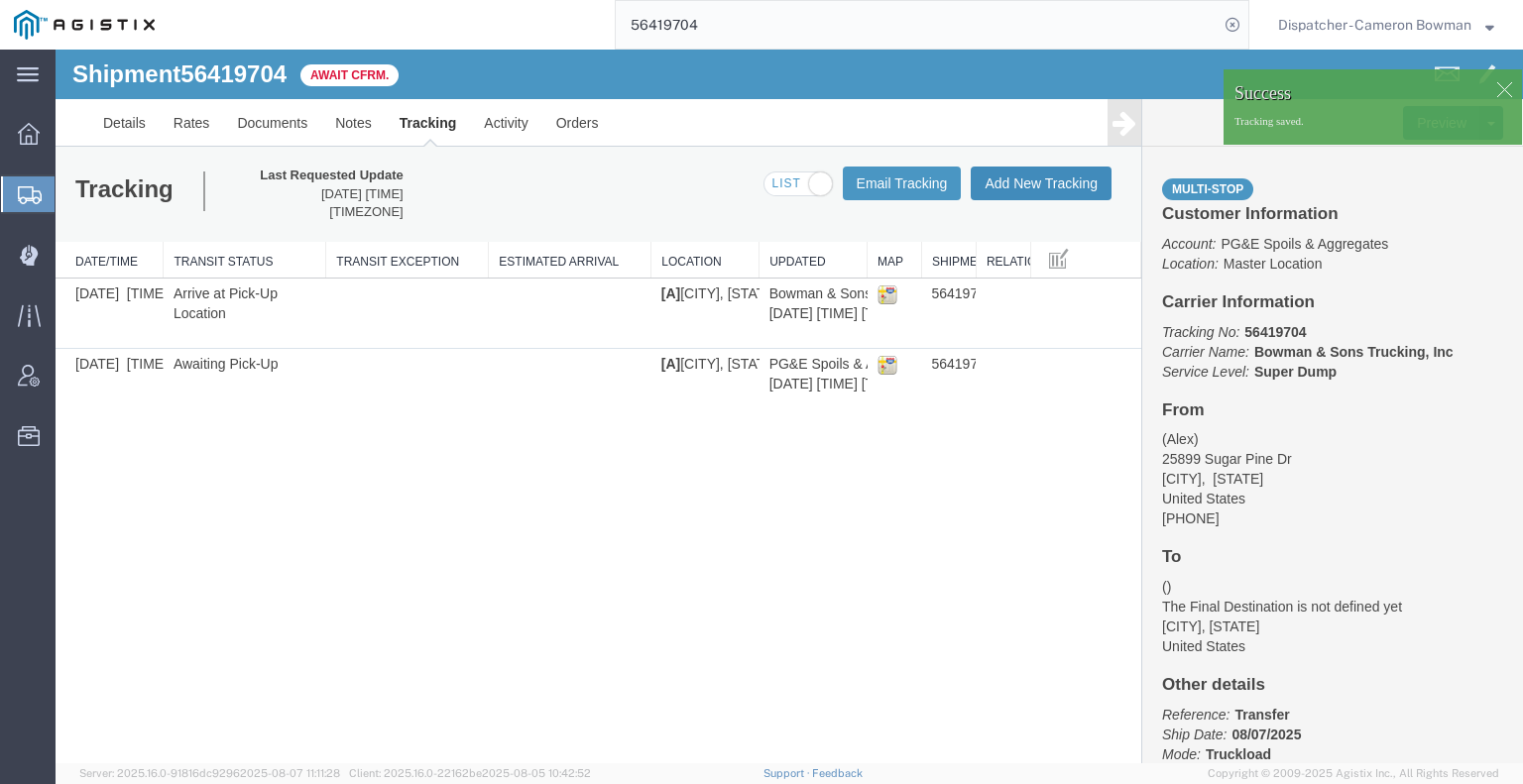 click on "Add New Tracking" at bounding box center (1041, 183) 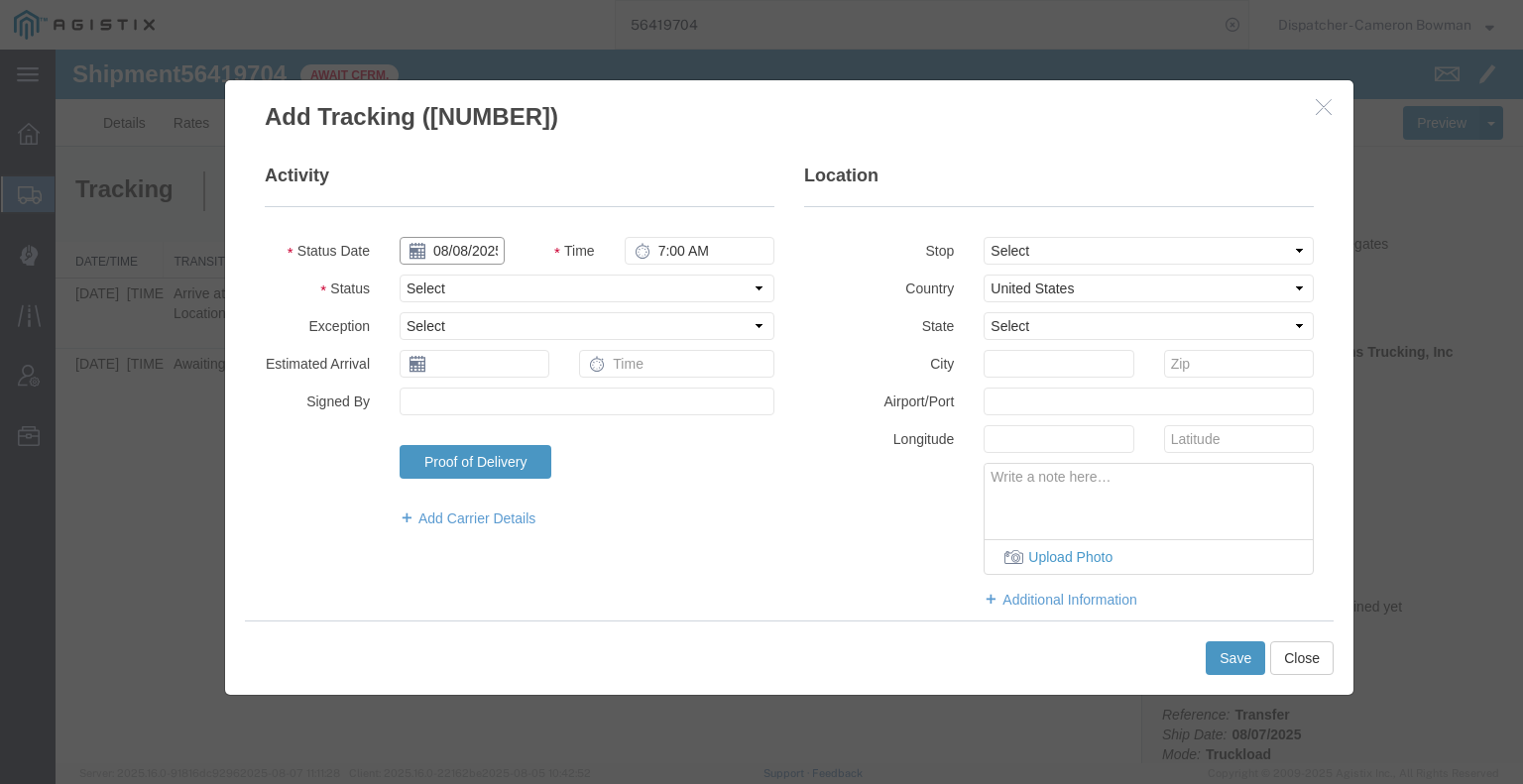 click on "08/08/2025" at bounding box center (452, 251) 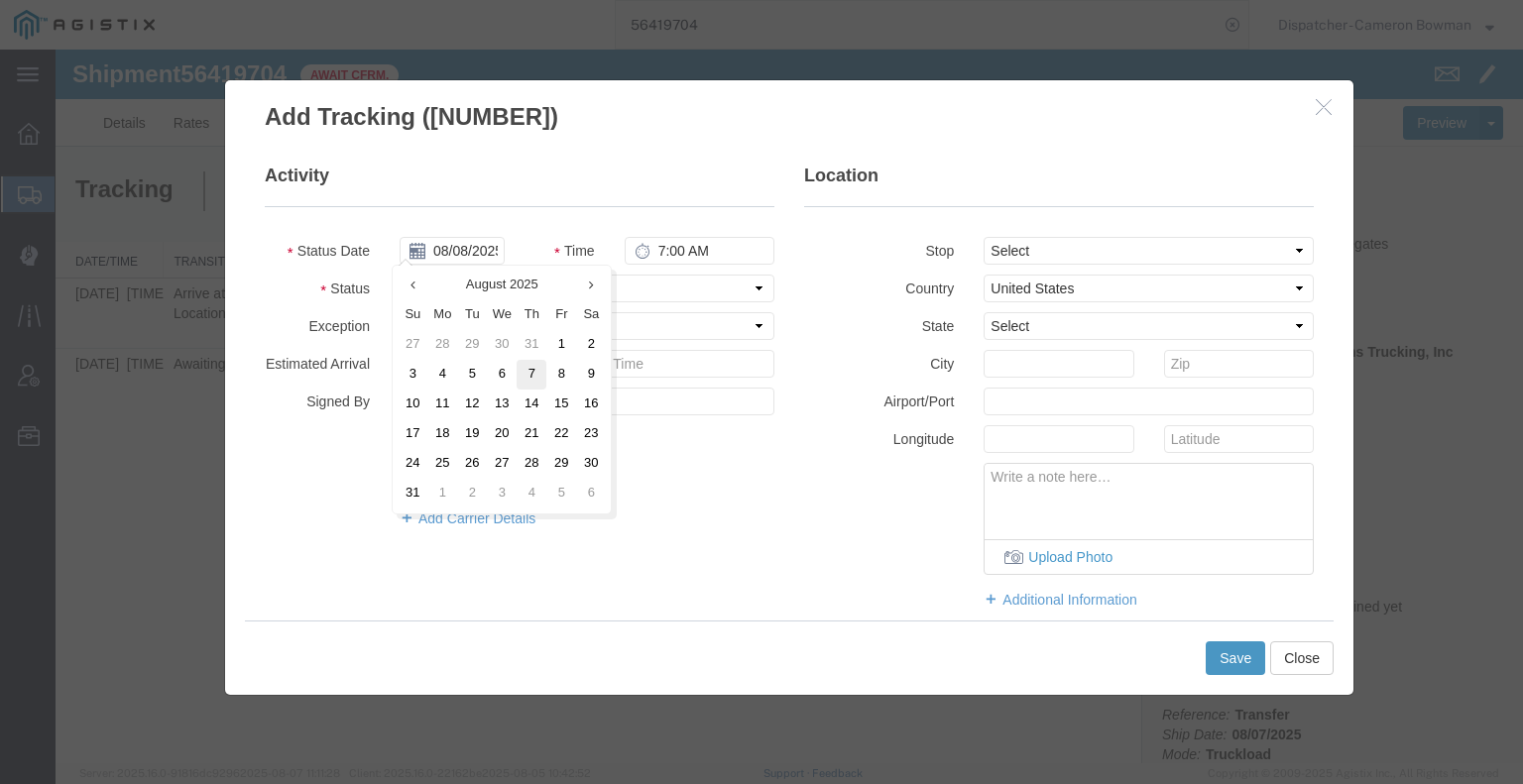 click on "7" at bounding box center (531, 375) 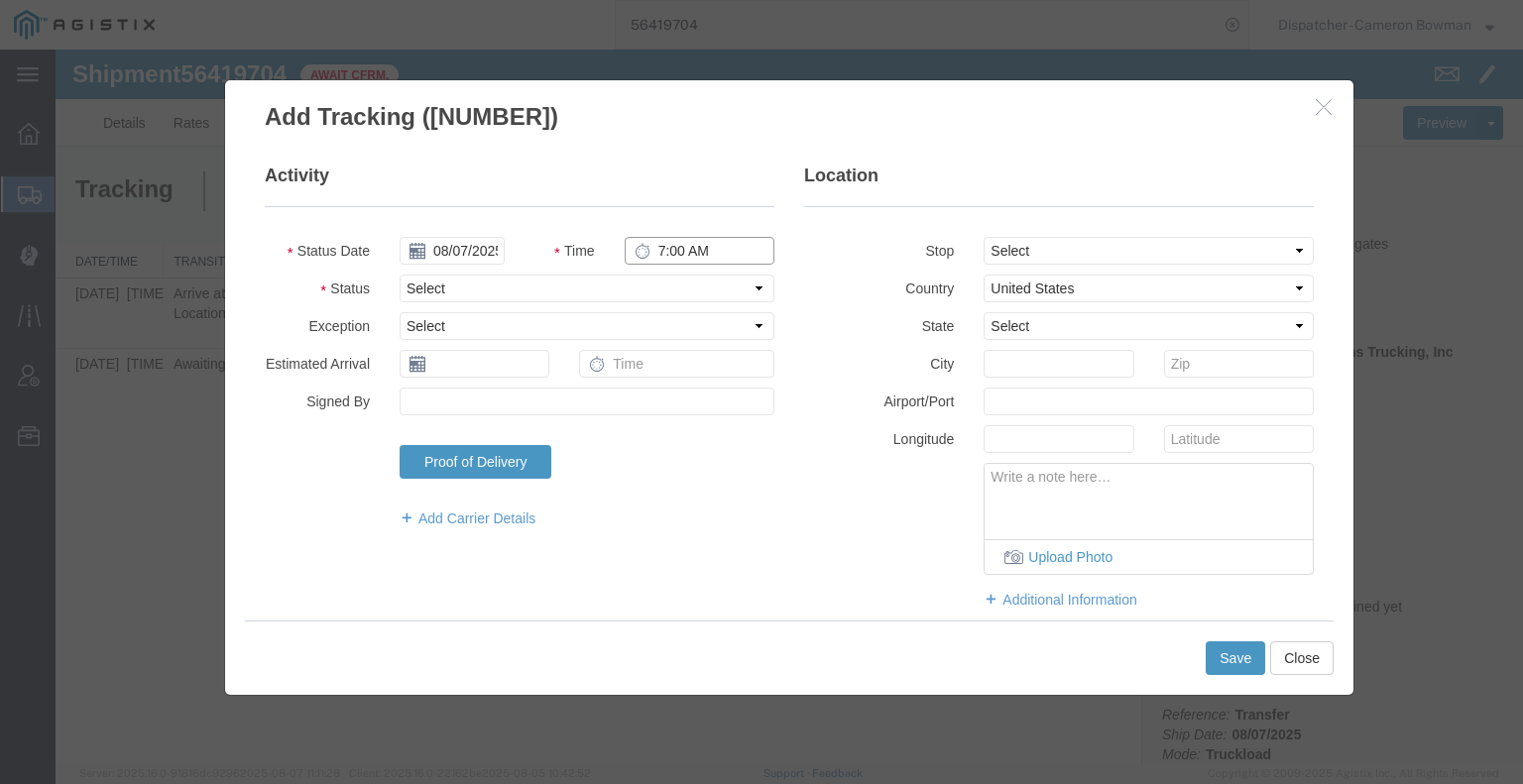 click on "7:00 AM" at bounding box center [699, 251] 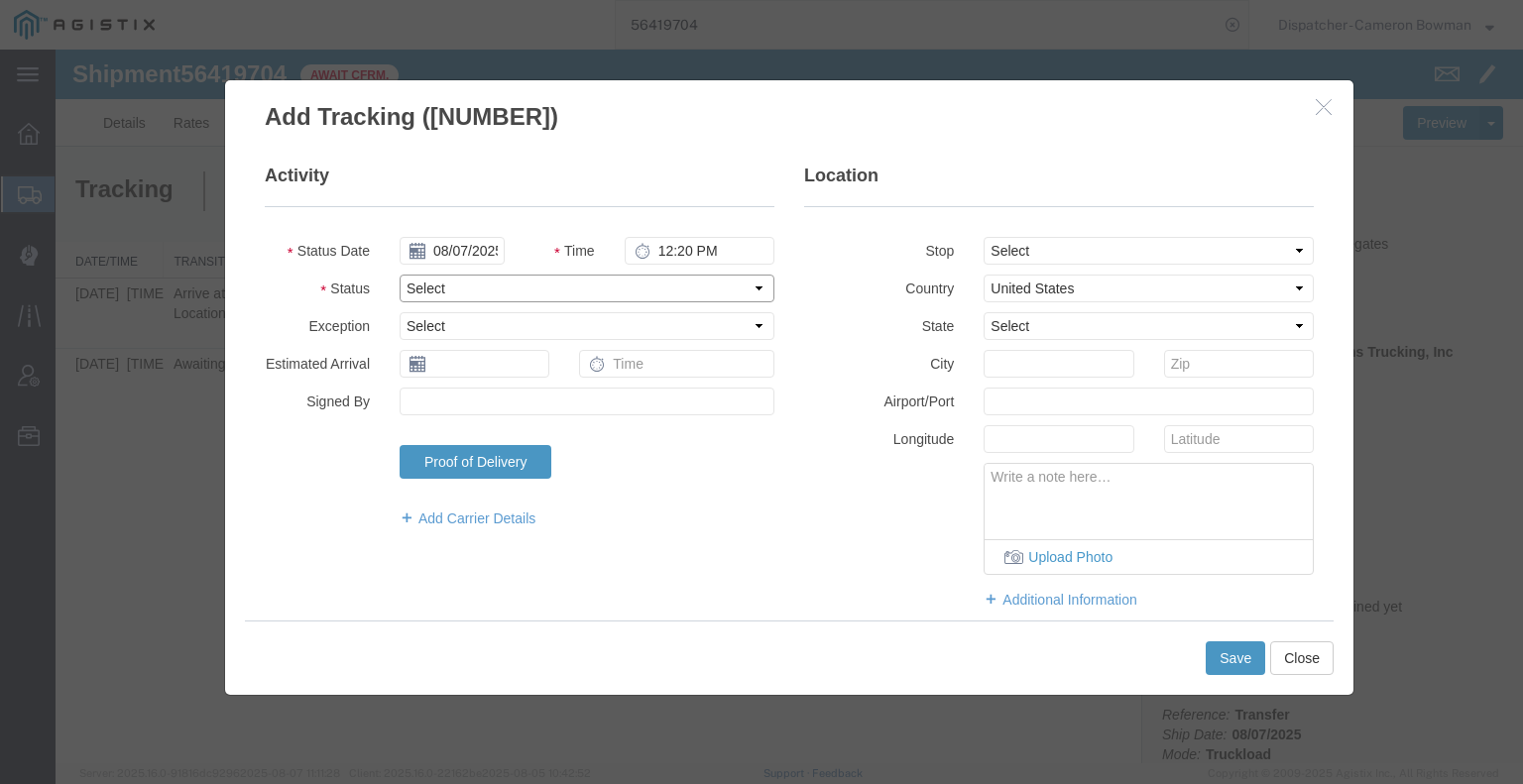 drag, startPoint x: 703, startPoint y: 265, endPoint x: 694, endPoint y: 286, distance: 22.847319 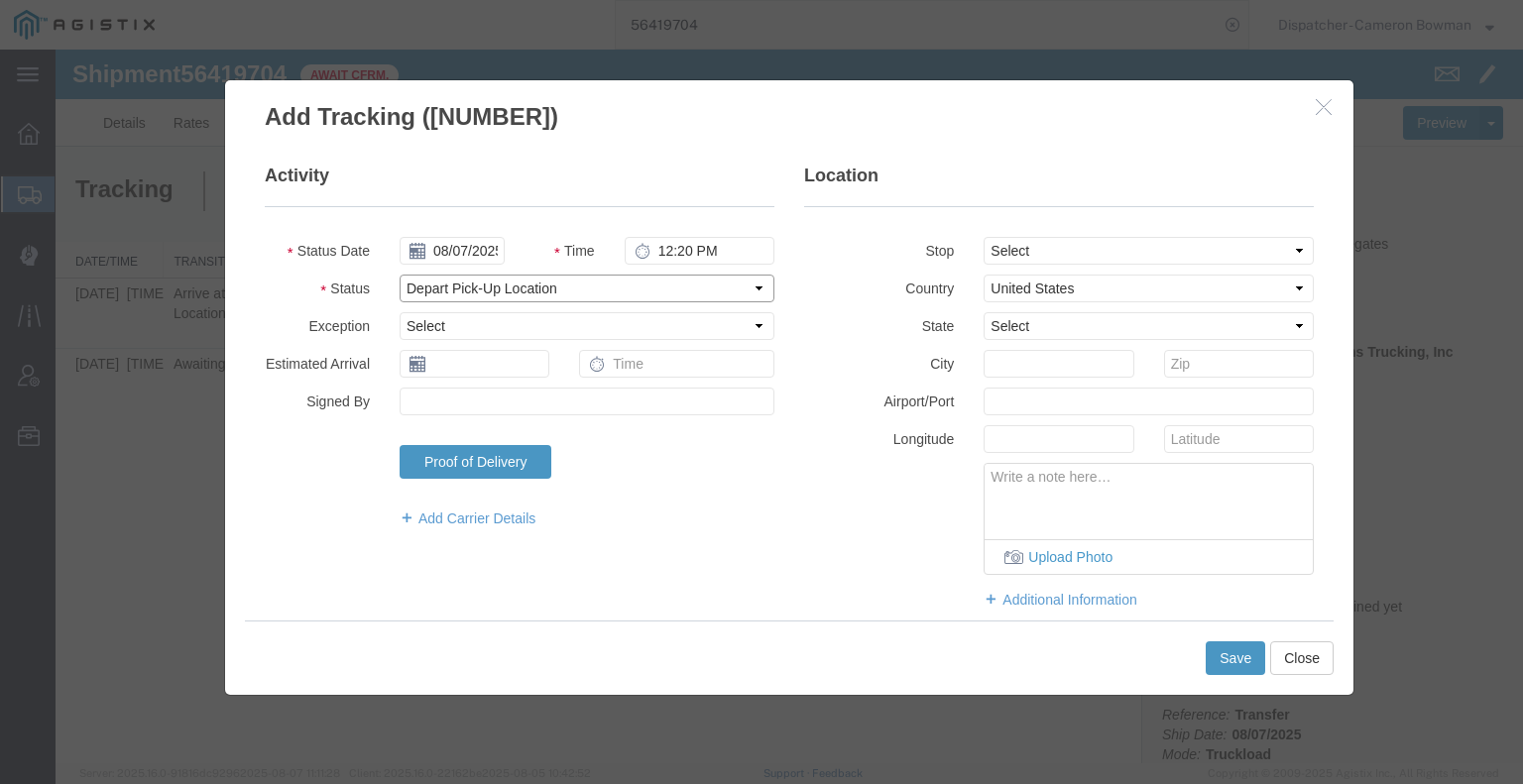 click on "Select Arrival Notice Available Arrival Notice Imported Arrive at Delivery Location Arrive at Pick-Up Location Arrive at Terminal Location Attempted Delivery Attempted Pick-Up Awaiting Customs Clearance Awaiting Pick-Up Break Start Break Stop Cargo Damaged Cargo-Offloaded Cleared Customs Confirmed on Board Customs Delay Customs Hold Customs Released DEA Hold Intact DEA Intensive/Exam Delivered Delivery Appointment Scheduled Delivery Confirmation Delivery Dock Closed Delivery Refused Depart Delivery Location Depart Pick-Up Location Depart Terminal Location Documents Uploaded Entry Docs Received Entry Submitted Estimated date / time for ETA Expired Export Customs Cleared Export Customs Sent FDA Documents Sent FDA Exam FDA Hold FDA Released FDA Review Flight Update Forwarded Fully Released Import Customs Cleared In-Transit In-Transit with Partner ISF filed Loaded Loading Started Mechanical Delay Missed Pick-Up Other Delay Out for Delivery Package Available Partial Delivery Partial Pick-Up Picked Up Proof of del" at bounding box center [587, 288] 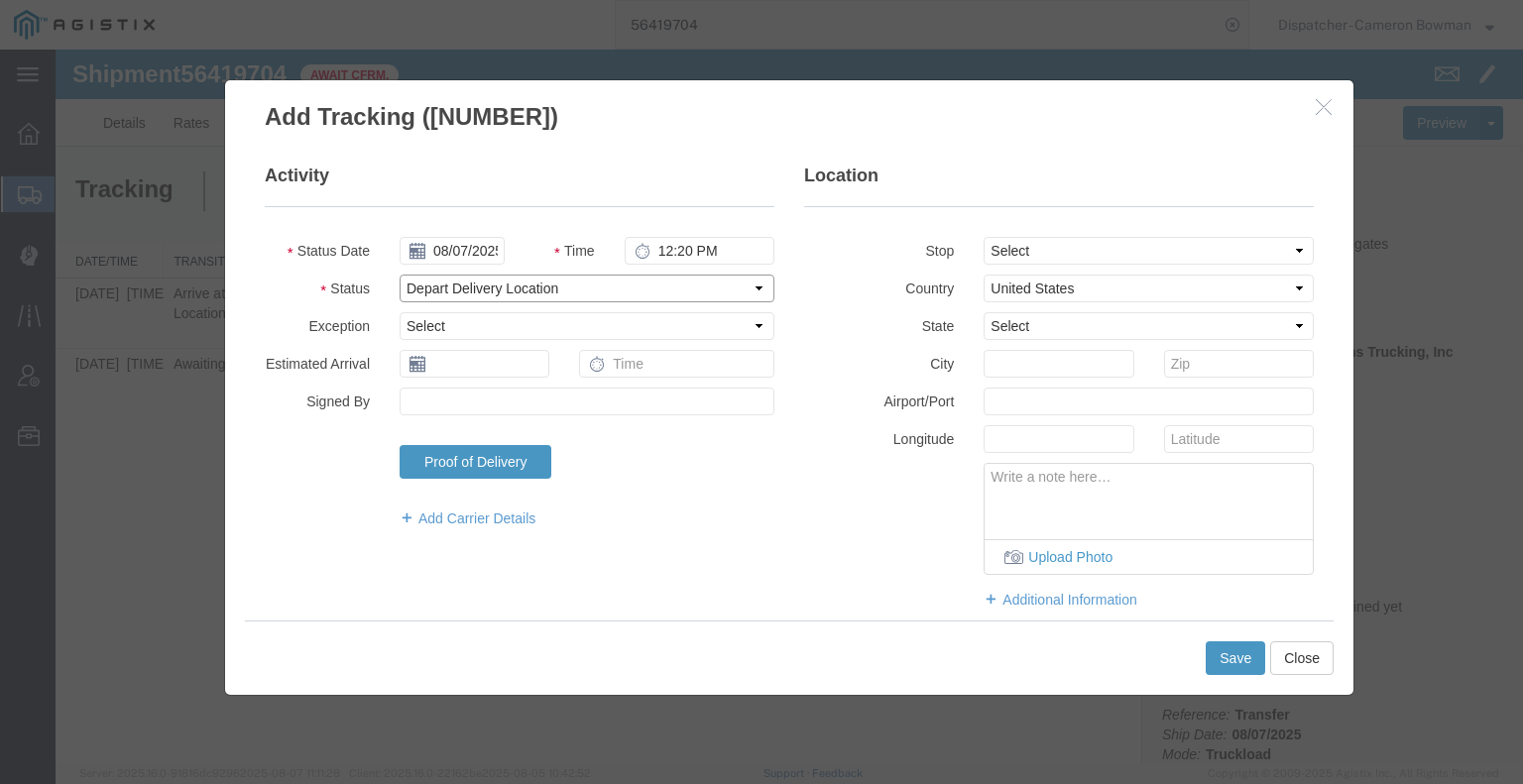 click on "Select Arrival Notice Available Arrival Notice Imported Arrive at Delivery Location Arrive at Pick-Up Location Arrive at Terminal Location Attempted Delivery Attempted Pick-Up Awaiting Customs Clearance Awaiting Pick-Up Break Start Break Stop Cargo Damaged Cargo-Offloaded Cleared Customs Confirmed on Board Customs Delay Customs Hold Customs Released DEA Hold Intact DEA Intensive/Exam Delivered Delivery Appointment Scheduled Delivery Confirmation Delivery Dock Closed Delivery Refused Depart Delivery Location Depart Pick-Up Location Depart Terminal Location Documents Uploaded Entry Docs Received Entry Submitted Estimated date / time for ETA Expired Export Customs Cleared Export Customs Sent FDA Documents Sent FDA Exam FDA Hold FDA Released FDA Review Flight Update Forwarded Fully Released Import Customs Cleared In-Transit In-Transit with Partner ISF filed Loaded Loading Started Mechanical Delay Missed Pick-Up Other Delay Out for Delivery Package Available Partial Delivery Partial Pick-Up Picked Up Proof of del" at bounding box center (587, 288) 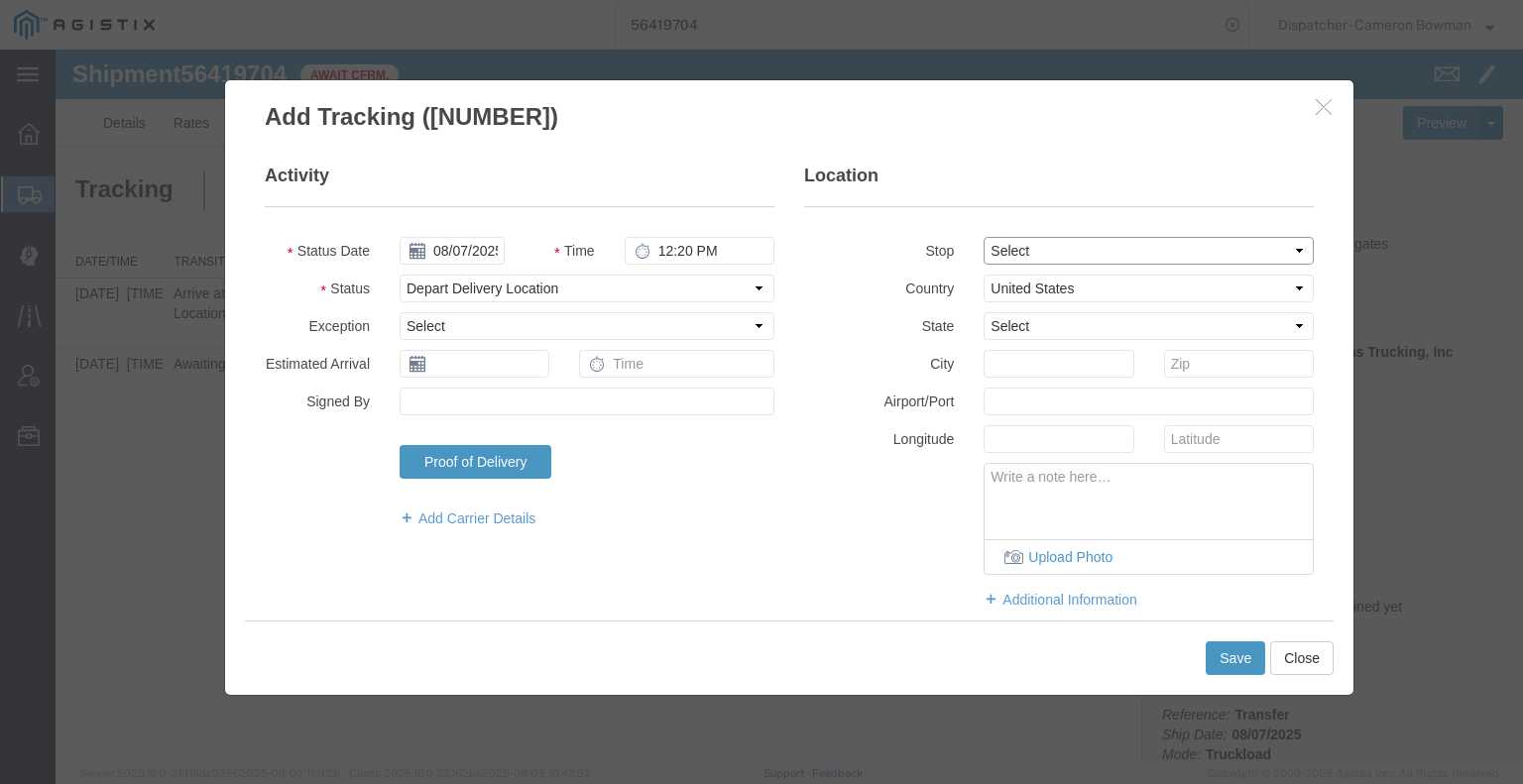 click on "Select From: 25899 Sugar Pine Dr, Pioneer, CA, US Stop 2: 25400 CA-88, Pioneer, CA, US To: The Final Destination is not defined yet, Pioneer, CA, US" at bounding box center (1148, 251) 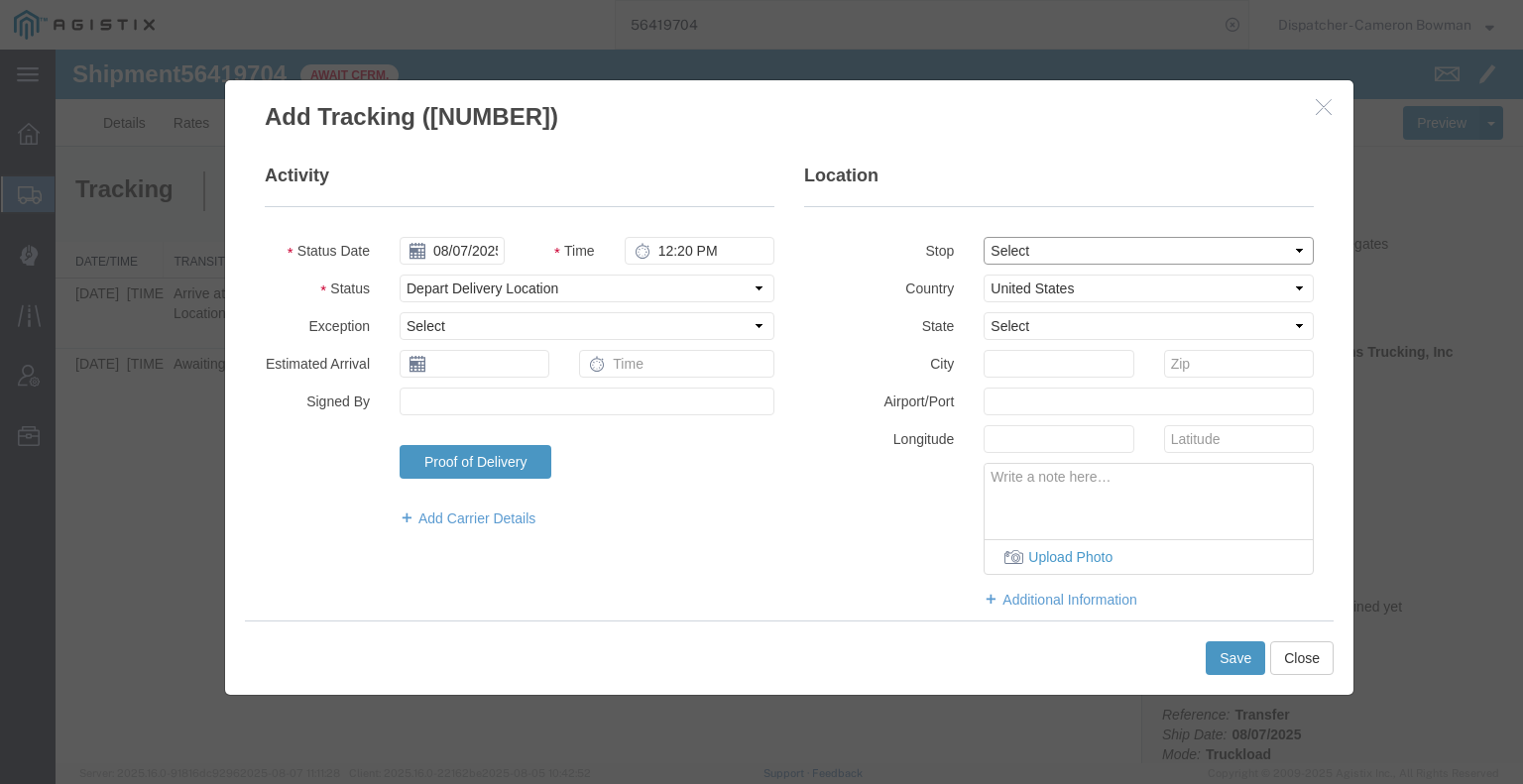 click on "Select From: 25899 Sugar Pine Dr, Pioneer, CA, US Stop 2: 25400 CA-88, Pioneer, CA, US To: The Final Destination is not defined yet, Pioneer, CA, US" at bounding box center (1148, 251) 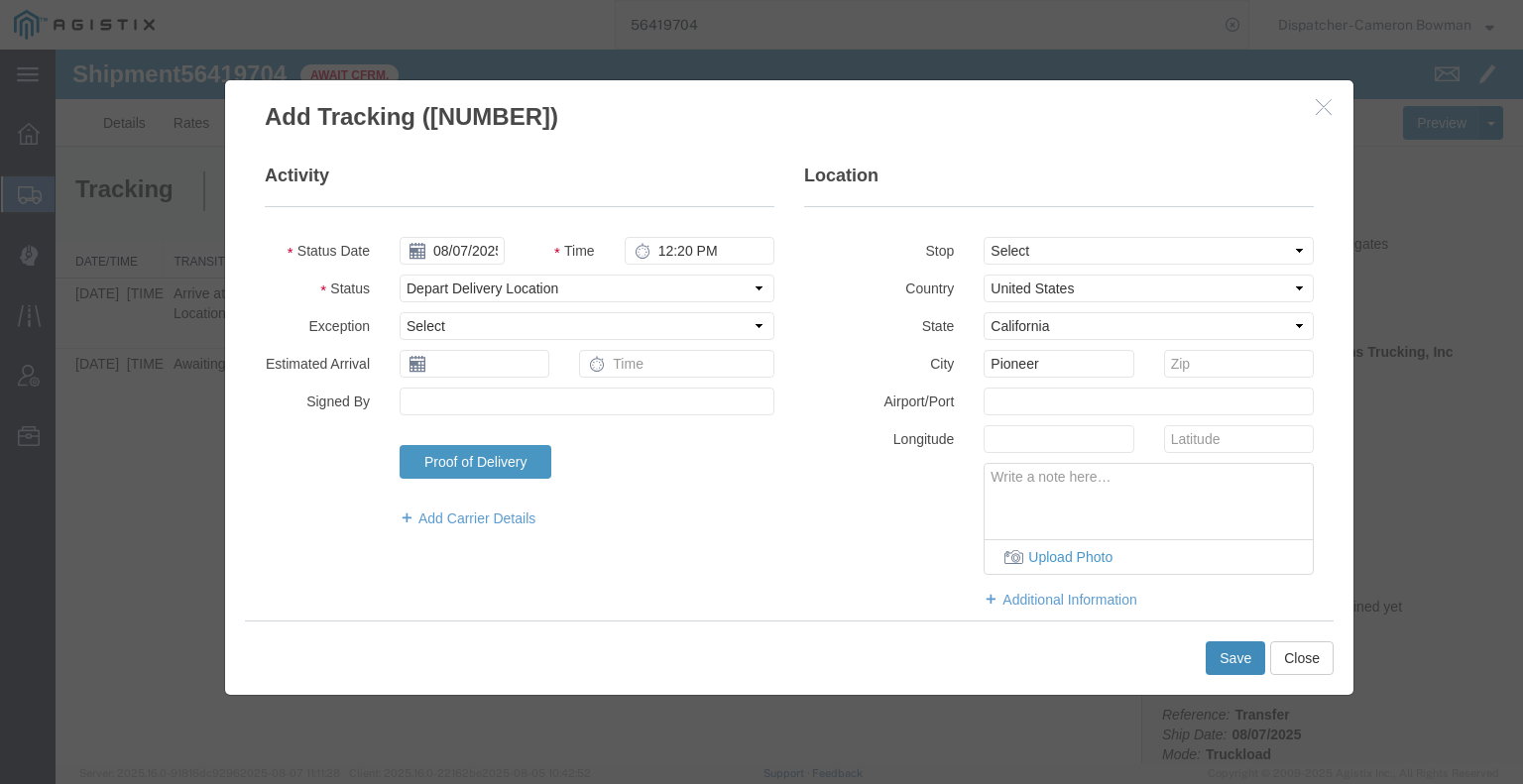 click on "Save" at bounding box center (1235, 658) 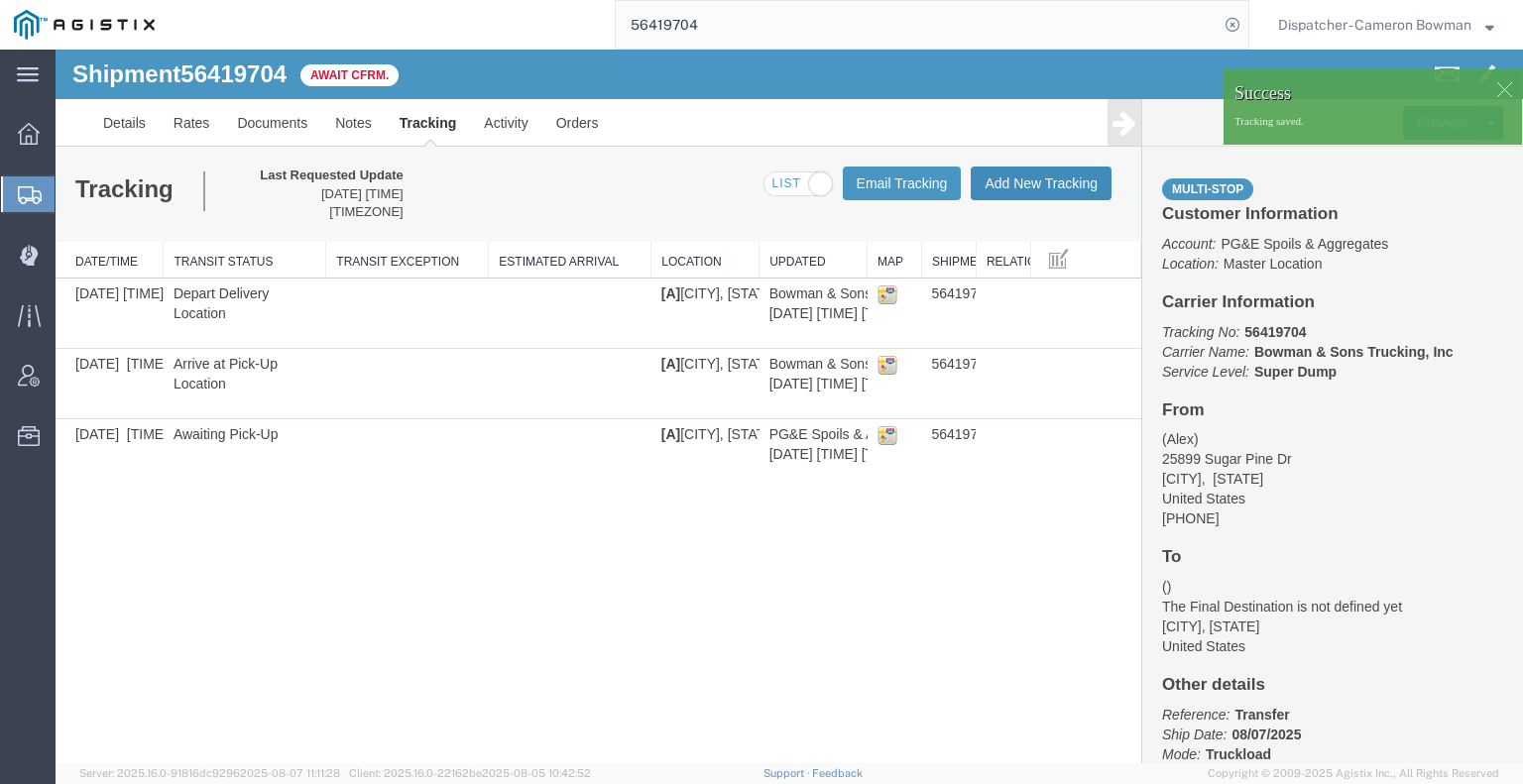click on "Add New Tracking" at bounding box center (1041, 183) 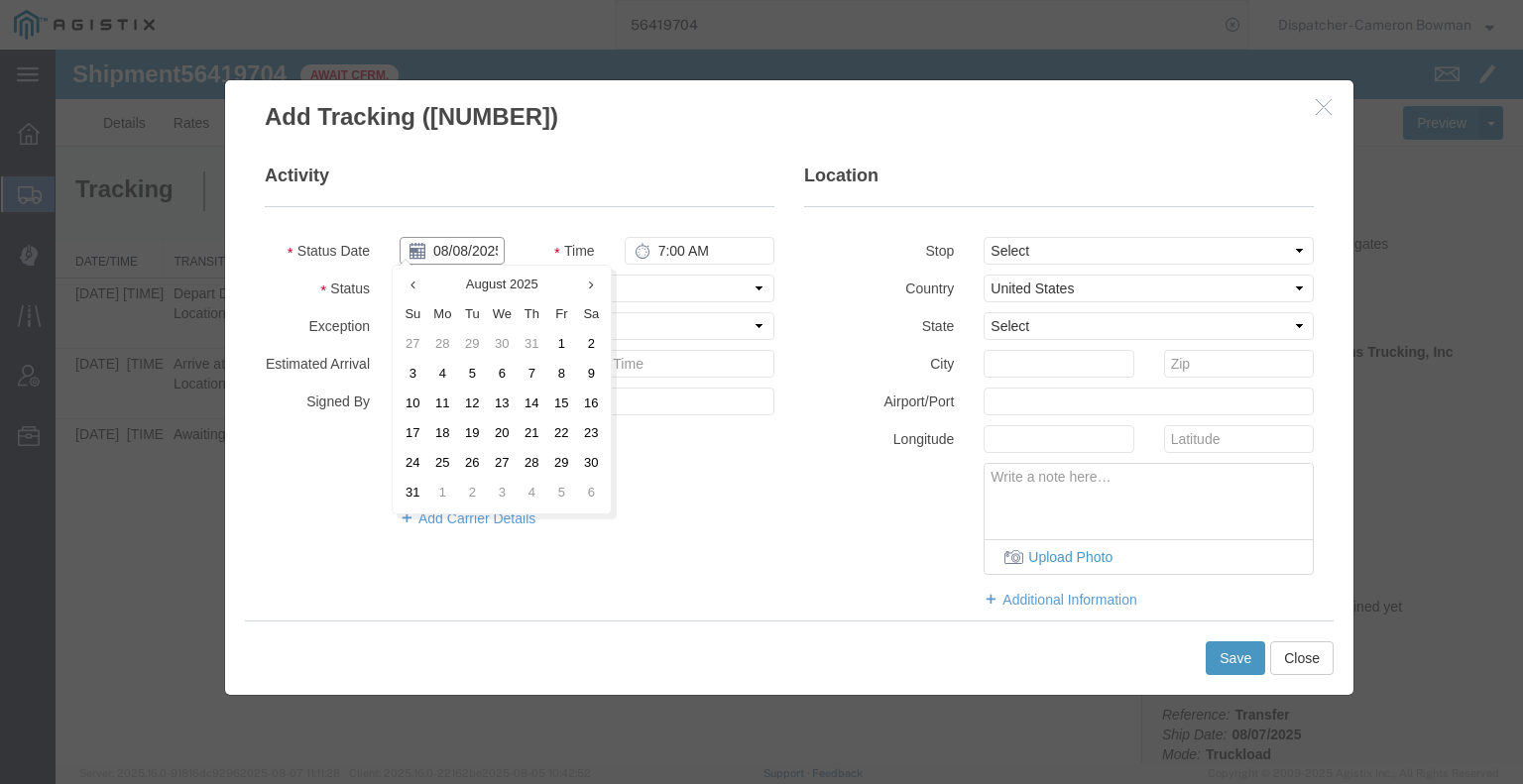 click on "08/08/2025" at bounding box center (452, 251) 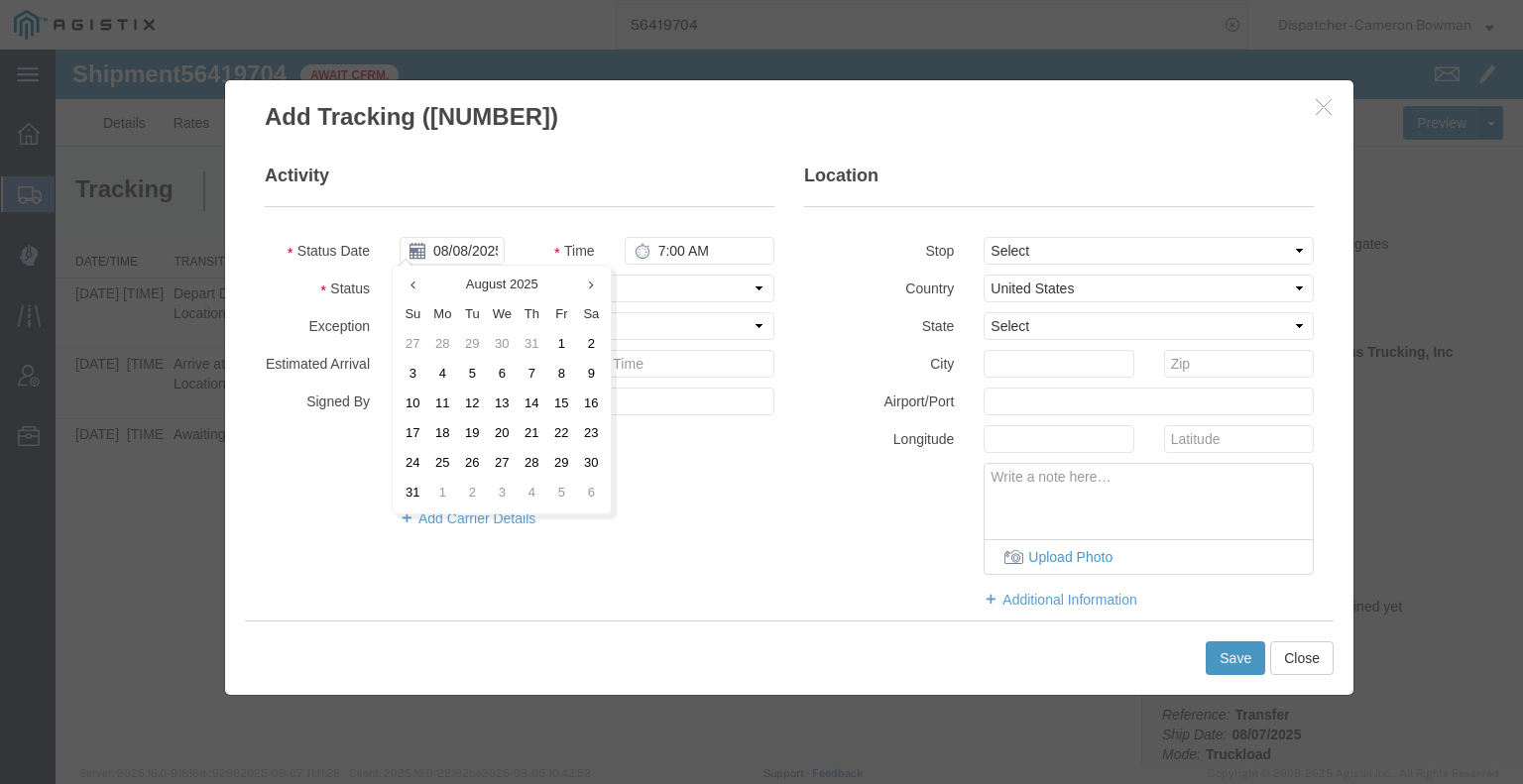 click on "7" at bounding box center (531, 375) 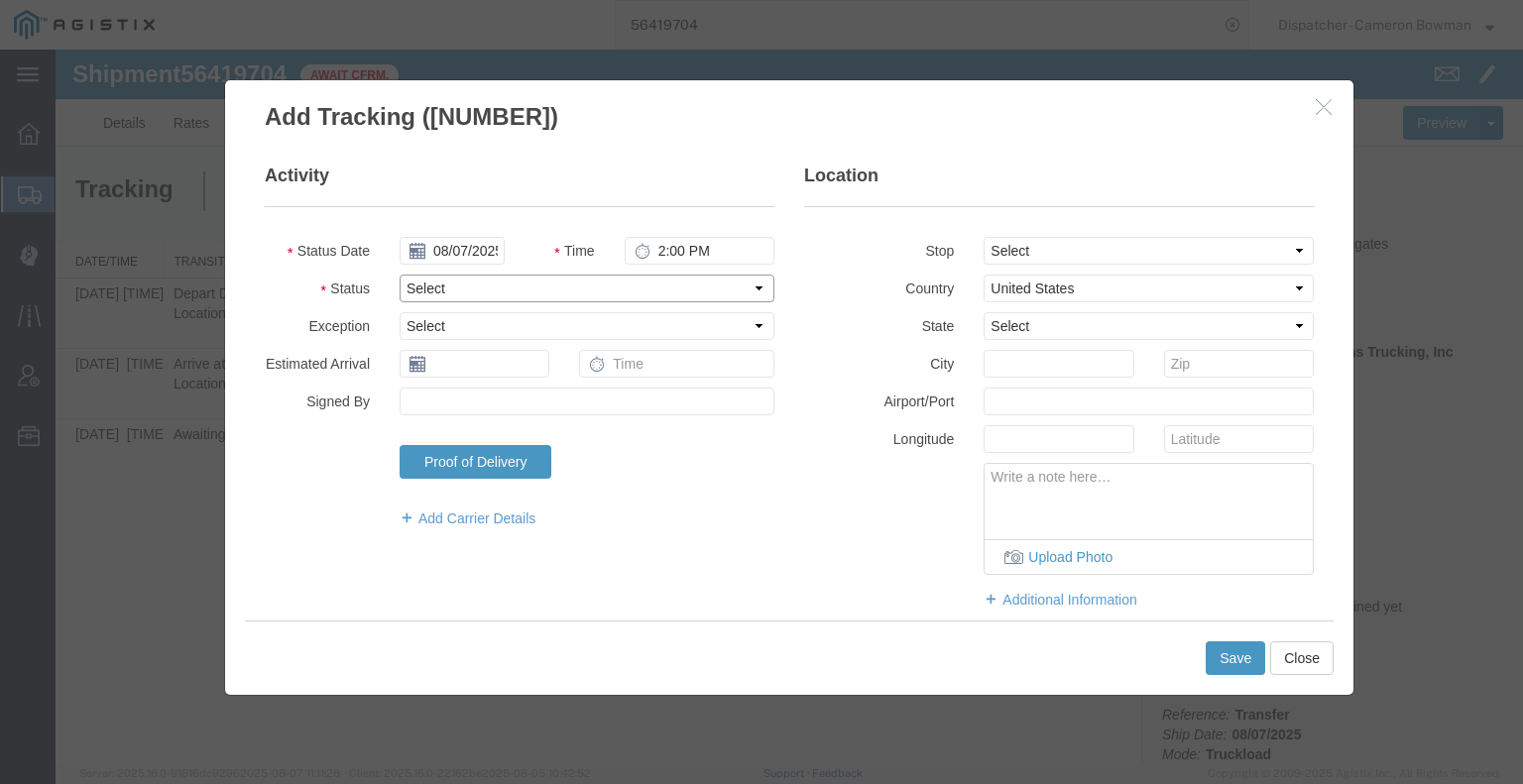 click on "Select Arrival Notice Available Arrival Notice Imported Arrive at Delivery Location Arrive at Pick-Up Location Arrive at Terminal Location Attempted Delivery Attempted Pick-Up Awaiting Customs Clearance Awaiting Pick-Up Break Start Break Stop Cargo Damaged Cargo-Offloaded Cleared Customs Confirmed on Board Customs Delay Customs Hold Customs Released DEA Hold Intact DEA Intensive/Exam Delivered Delivery Appointment Scheduled Delivery Confirmation Delivery Dock Closed Delivery Refused Depart Delivery Location Depart Pick-Up Location Depart Terminal Location Documents Uploaded Entry Docs Received Entry Submitted Estimated date / time for ETA Expired Export Customs Cleared Export Customs Sent FDA Documents Sent FDA Exam FDA Hold FDA Released FDA Review Flight Update Forwarded Fully Released Import Customs Cleared In-Transit In-Transit with Partner ISF filed Loaded Loading Started Mechanical Delay Missed Pick-Up Other Delay Out for Delivery Package Available Partial Delivery Partial Pick-Up Picked Up Proof of del" at bounding box center (587, 288) 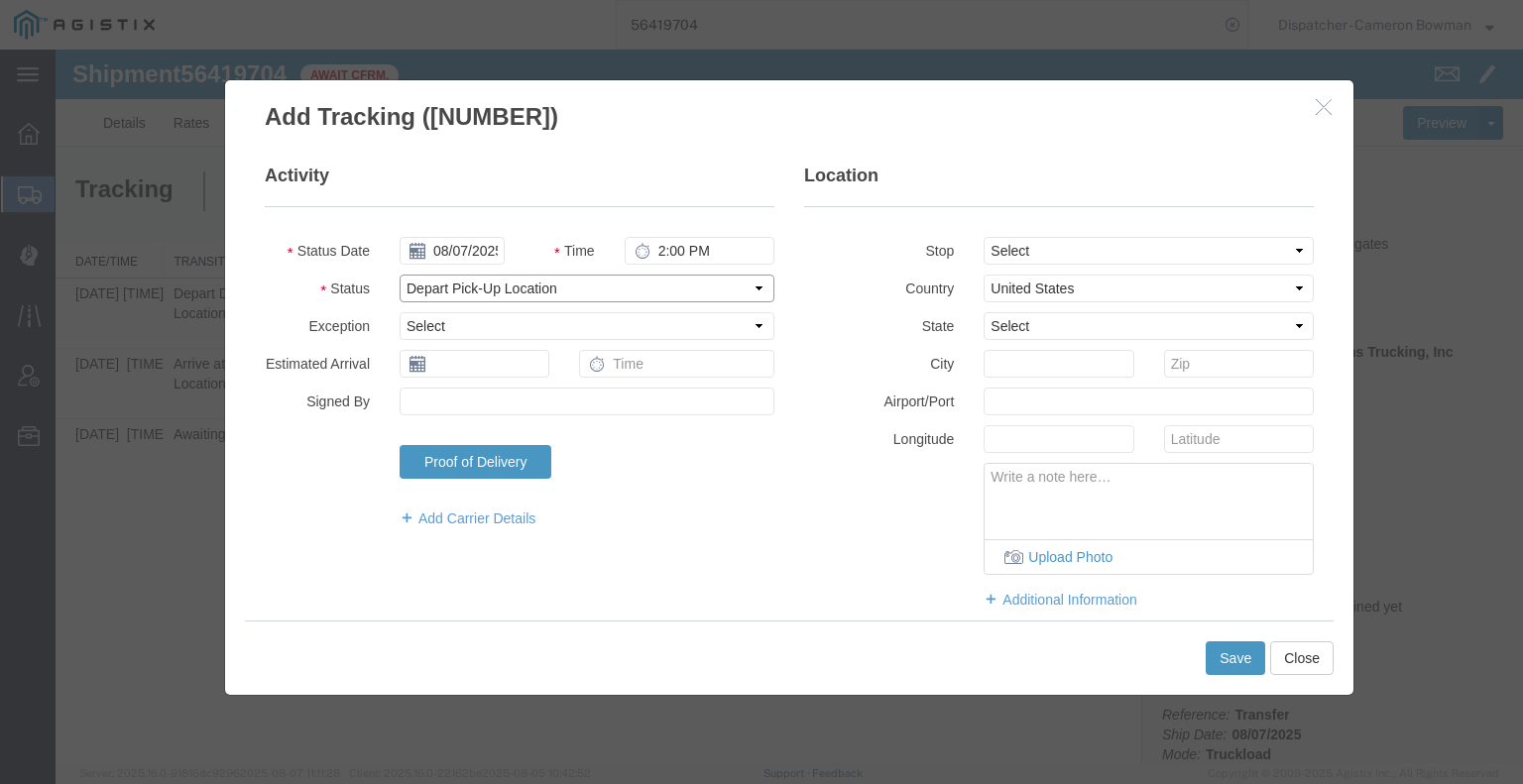click on "Select Arrival Notice Available Arrival Notice Imported Arrive at Delivery Location Arrive at Pick-Up Location Arrive at Terminal Location Attempted Delivery Attempted Pick-Up Awaiting Customs Clearance Awaiting Pick-Up Break Start Break Stop Cargo Damaged Cargo-Offloaded Cleared Customs Confirmed on Board Customs Delay Customs Hold Customs Released DEA Hold Intact DEA Intensive/Exam Delivered Delivery Appointment Scheduled Delivery Confirmation Delivery Dock Closed Delivery Refused Depart Delivery Location Depart Pick-Up Location Depart Terminal Location Documents Uploaded Entry Docs Received Entry Submitted Estimated date / time for ETA Expired Export Customs Cleared Export Customs Sent FDA Documents Sent FDA Exam FDA Hold FDA Released FDA Review Flight Update Forwarded Fully Released Import Customs Cleared In-Transit In-Transit with Partner ISF filed Loaded Loading Started Mechanical Delay Missed Pick-Up Other Delay Out for Delivery Package Available Partial Delivery Partial Pick-Up Picked Up Proof of del" at bounding box center [587, 288] 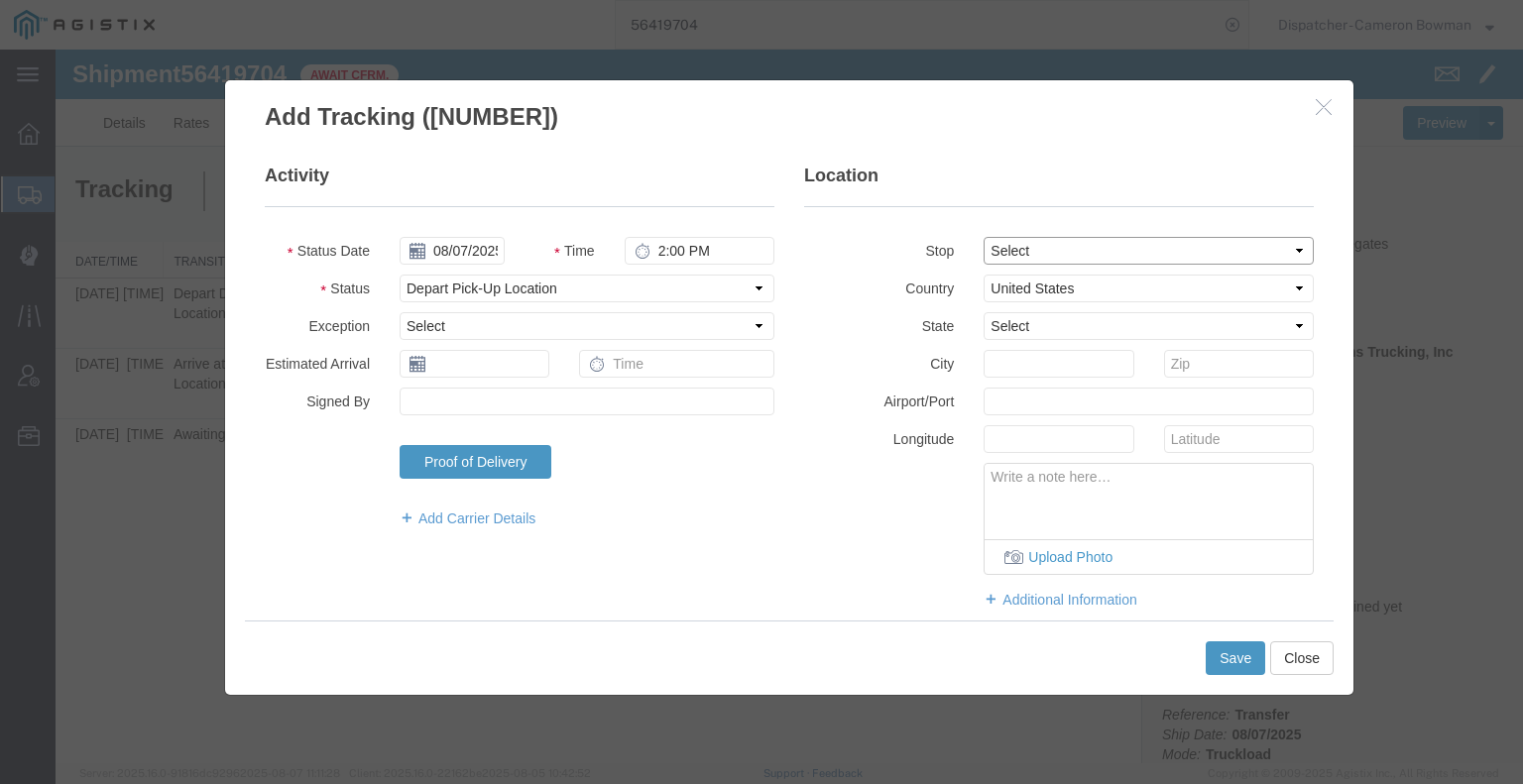 click on "Select From: 25899 Sugar Pine Dr, Pioneer, CA, US Stop 2: 25400 CA-88, Pioneer, CA, US To: The Final Destination is not defined yet, Pioneer, CA, US" at bounding box center [1148, 251] 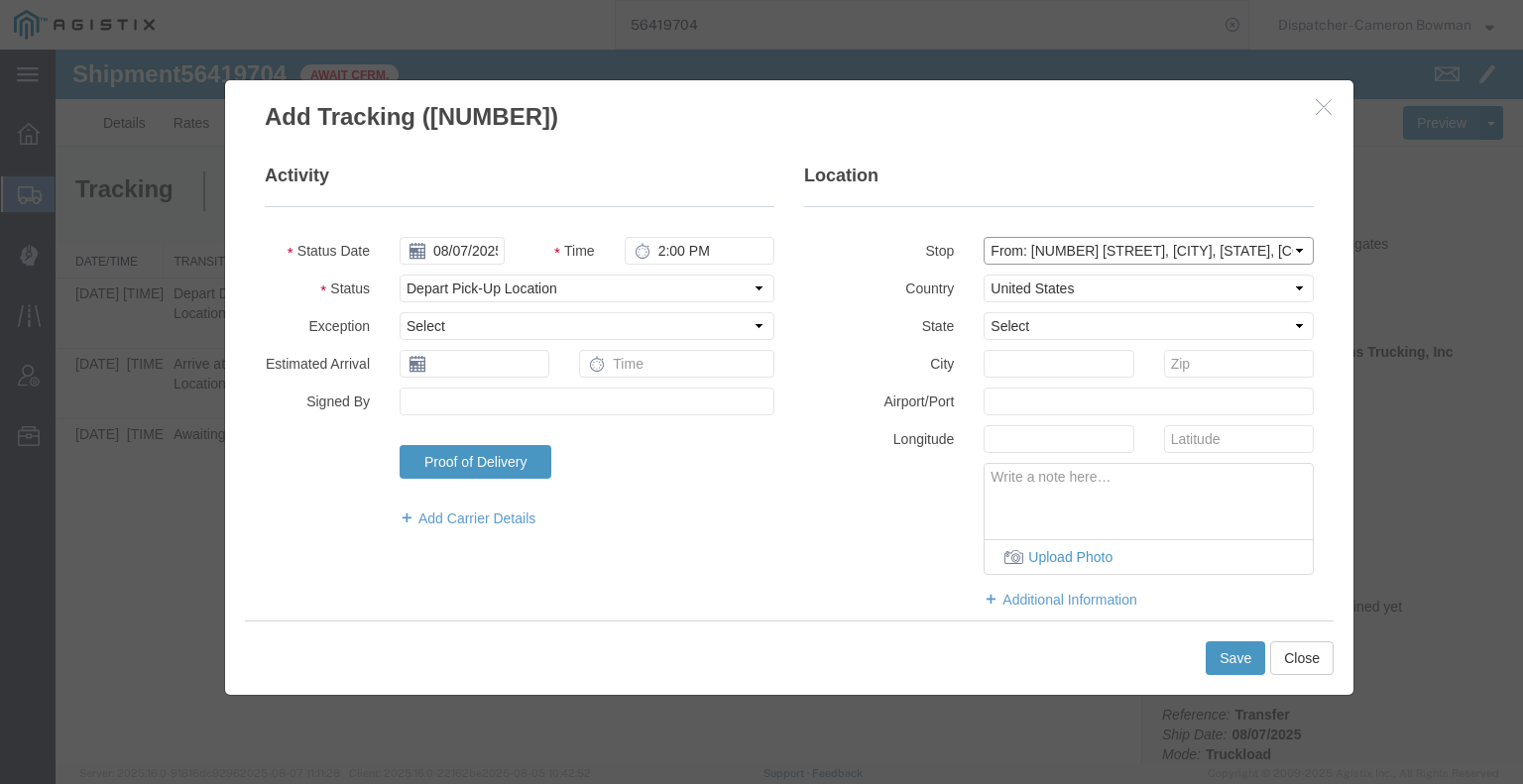 click on "Select From: 25899 Sugar Pine Dr, Pioneer, CA, US Stop 2: 25400 CA-88, Pioneer, CA, US To: The Final Destination is not defined yet, Pioneer, CA, US" at bounding box center (1148, 251) 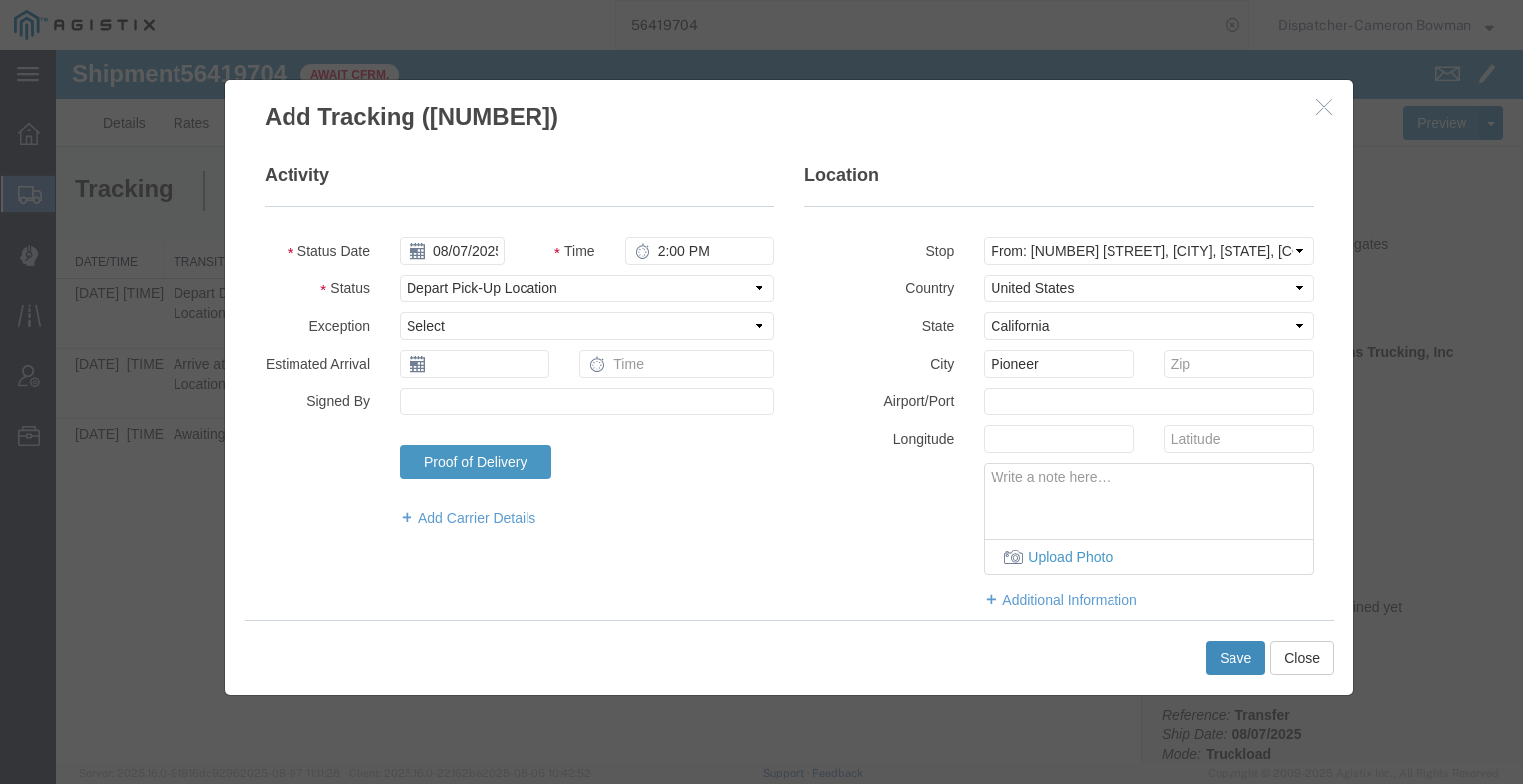 click on "Save" at bounding box center [1235, 658] 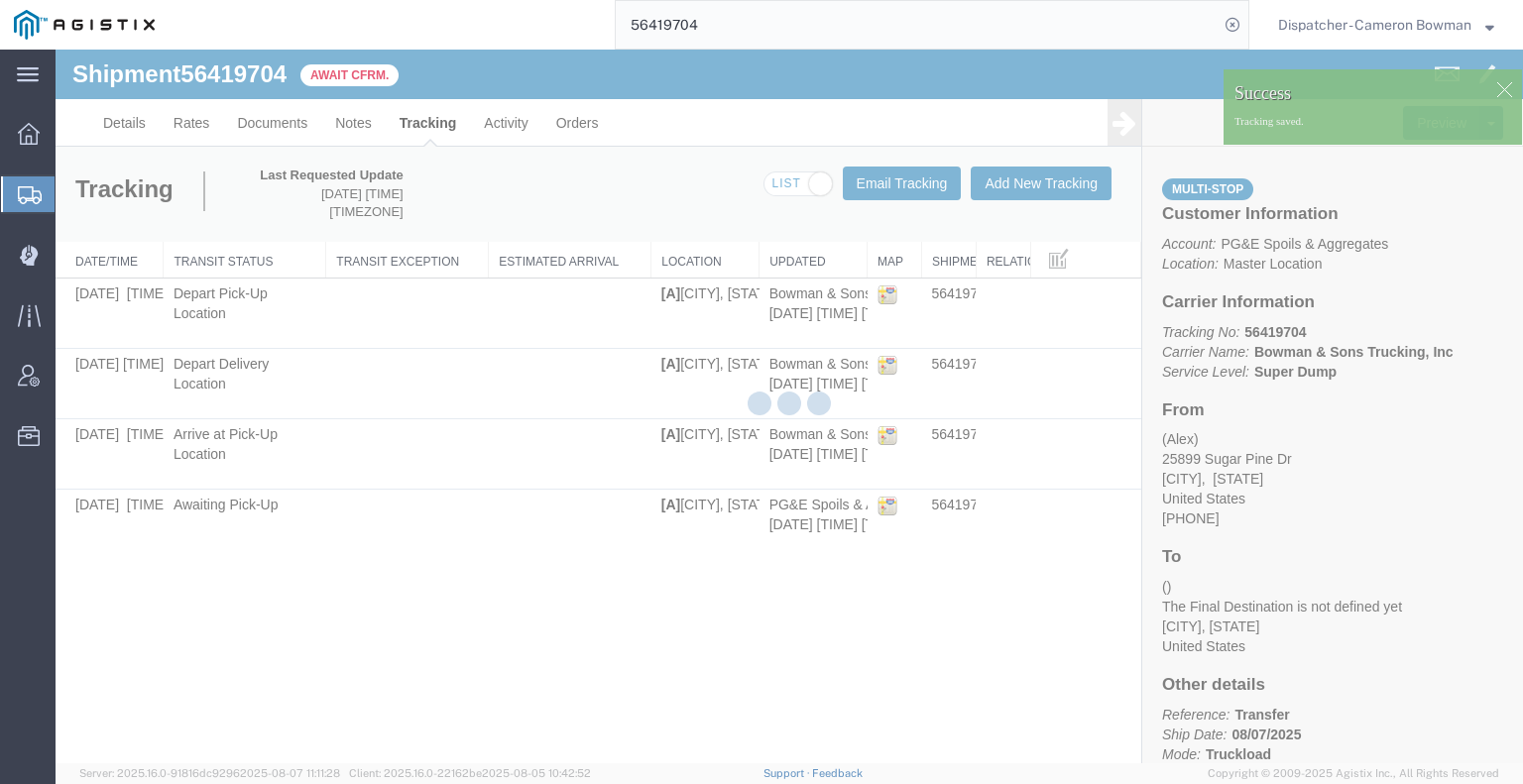 click 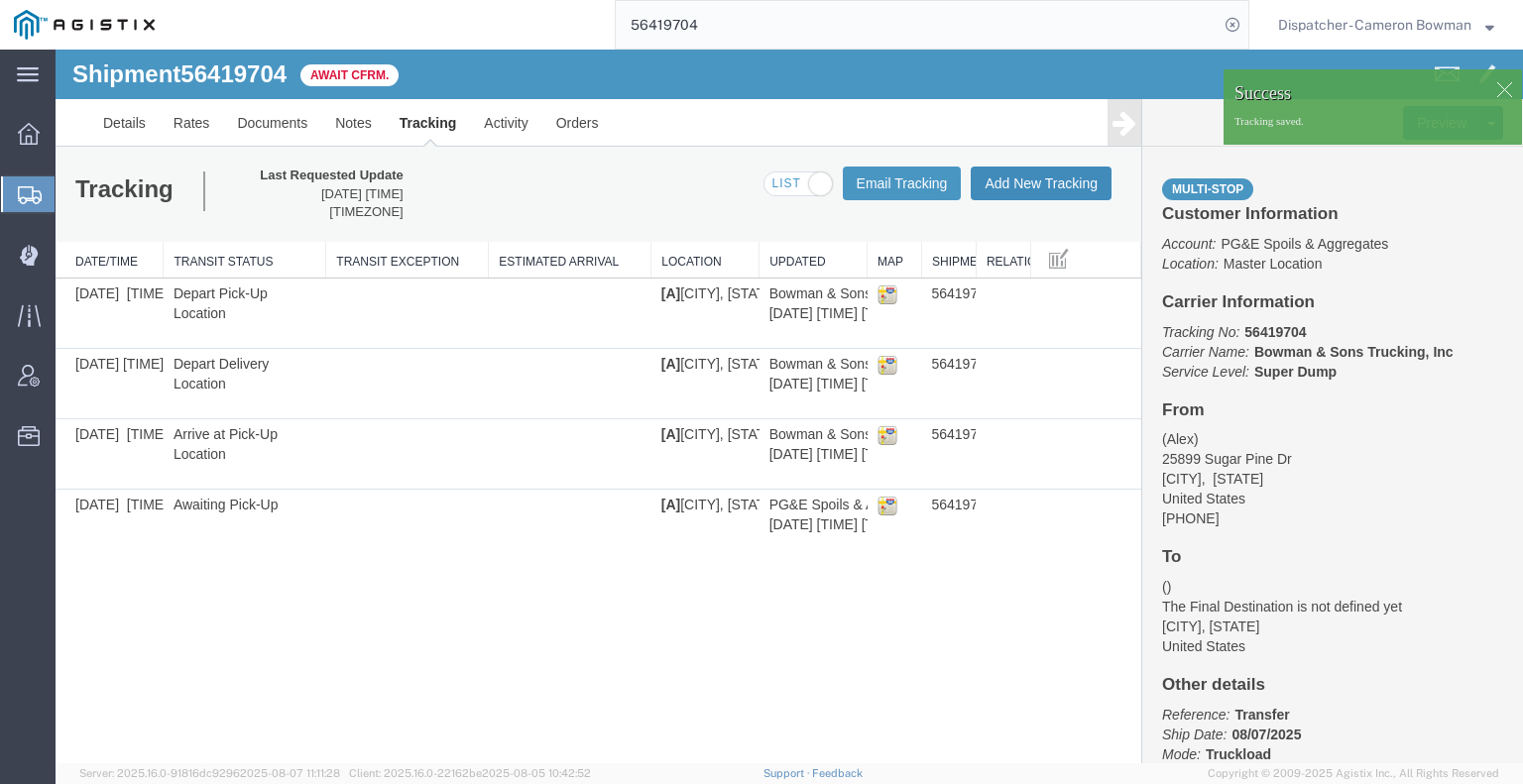 click on "Add New Tracking" at bounding box center [1041, 183] 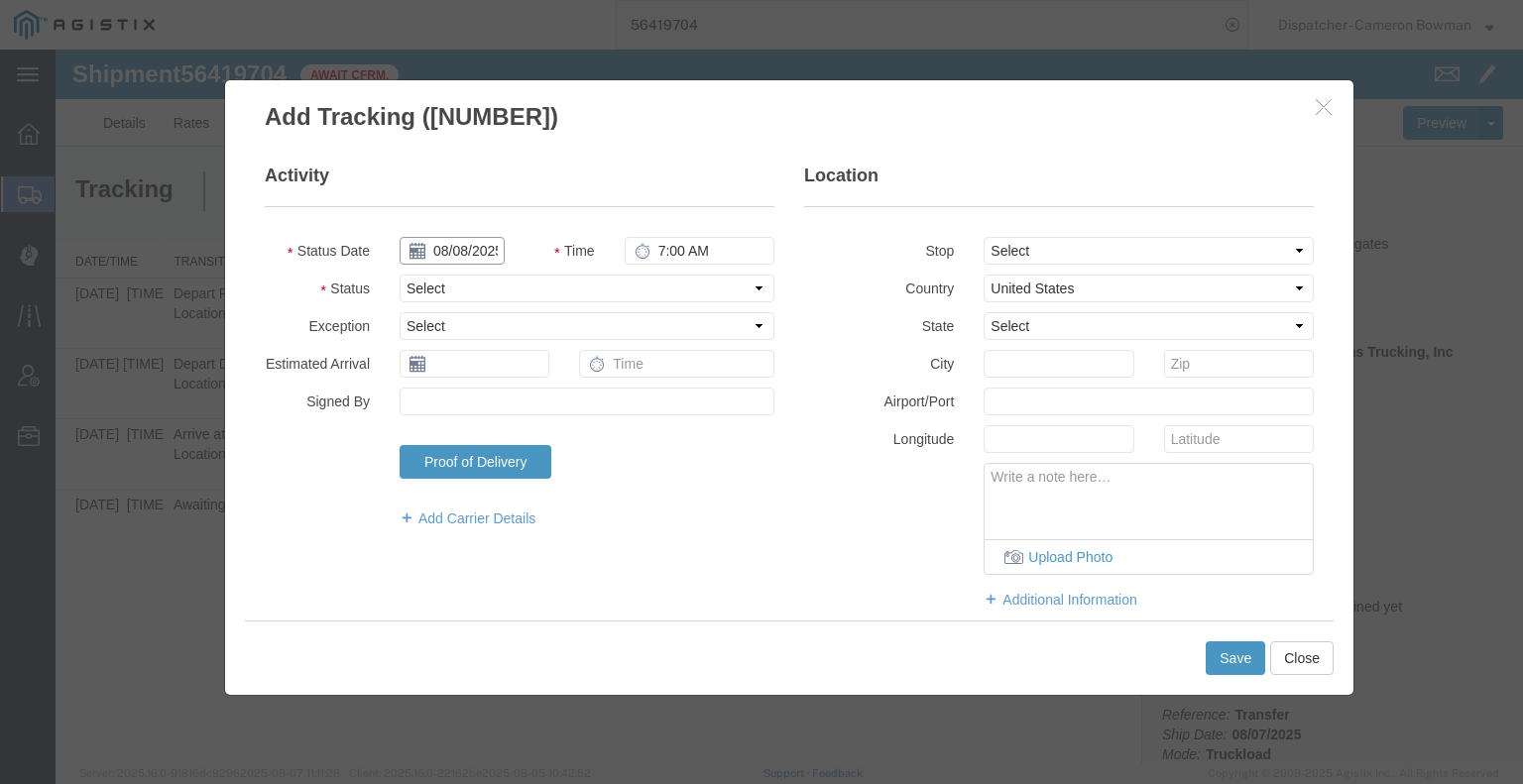 click on "08/08/2025" at bounding box center [452, 251] 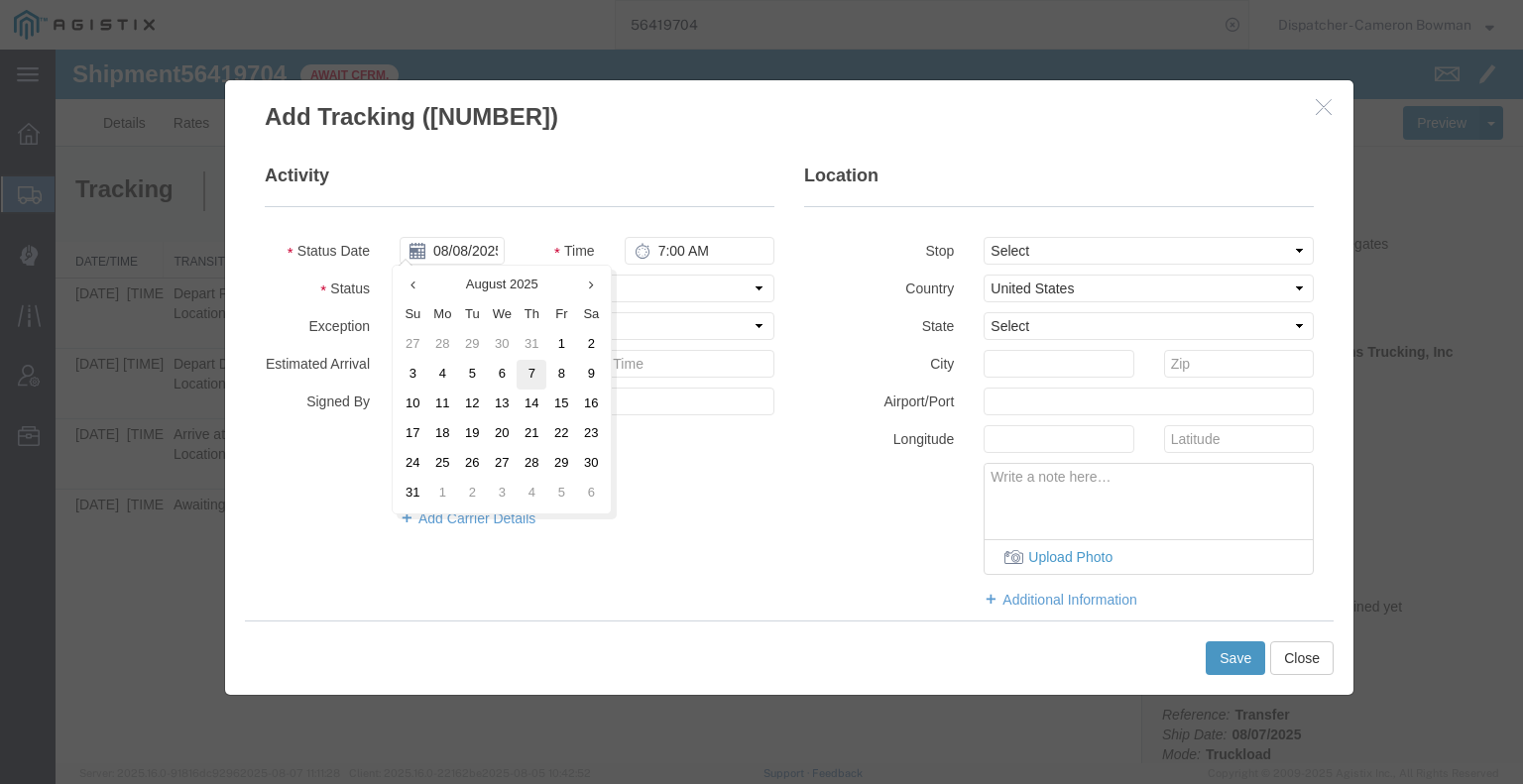 click on "7" at bounding box center (531, 375) 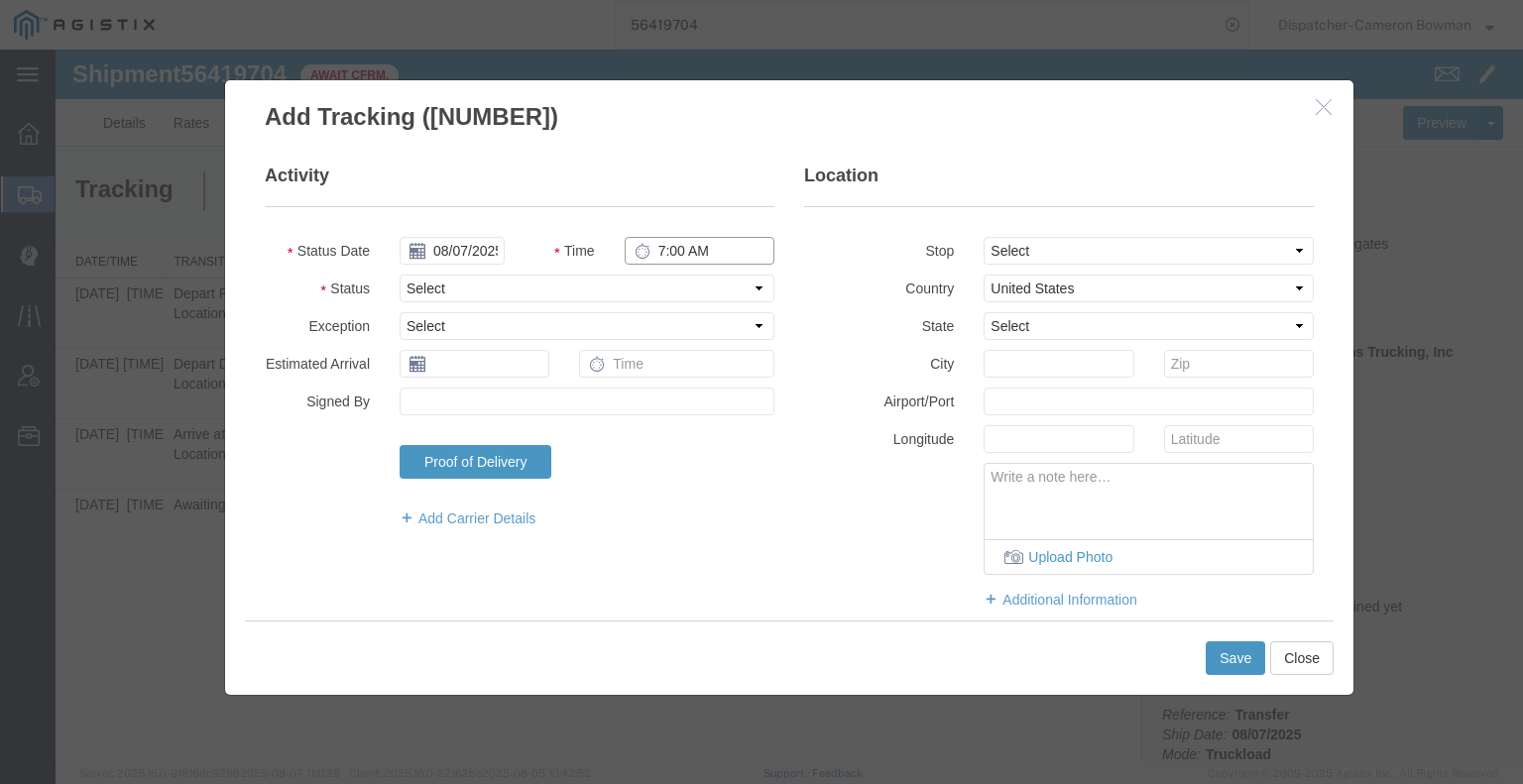 click on "7:00 AM" at bounding box center (699, 251) 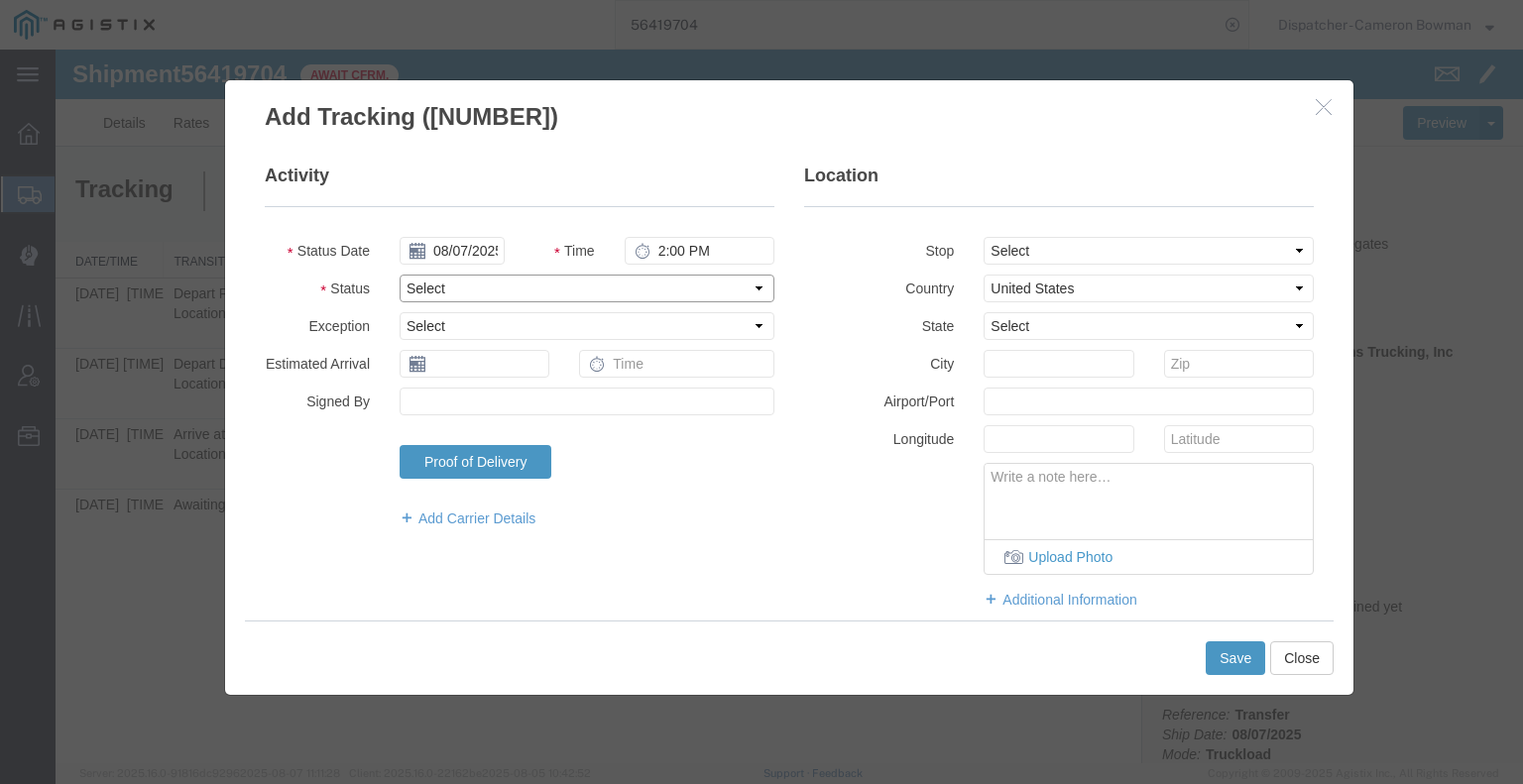click on "Select Arrival Notice Available Arrival Notice Imported Arrive at Delivery Location Arrive at Pick-Up Location Arrive at Terminal Location Attempted Delivery Attempted Pick-Up Awaiting Customs Clearance Awaiting Pick-Up Break Start Break Stop Cargo Damaged Cargo-Offloaded Cleared Customs Confirmed on Board Customs Delay Customs Hold Customs Released DEA Hold Intact DEA Intensive/Exam Delivered Delivery Appointment Scheduled Delivery Confirmation Delivery Dock Closed Delivery Refused Depart Delivery Location Depart Pick-Up Location Depart Terminal Location Documents Uploaded Entry Docs Received Entry Submitted Estimated date / time for ETA Expired Export Customs Cleared Export Customs Sent FDA Documents Sent FDA Exam FDA Hold FDA Released FDA Review Flight Update Forwarded Fully Released Import Customs Cleared In-Transit In-Transit with Partner ISF filed Loaded Loading Started Mechanical Delay Missed Pick-Up Other Delay Out for Delivery Package Available Partial Delivery Partial Pick-Up Picked Up Proof of del" at bounding box center [587, 288] 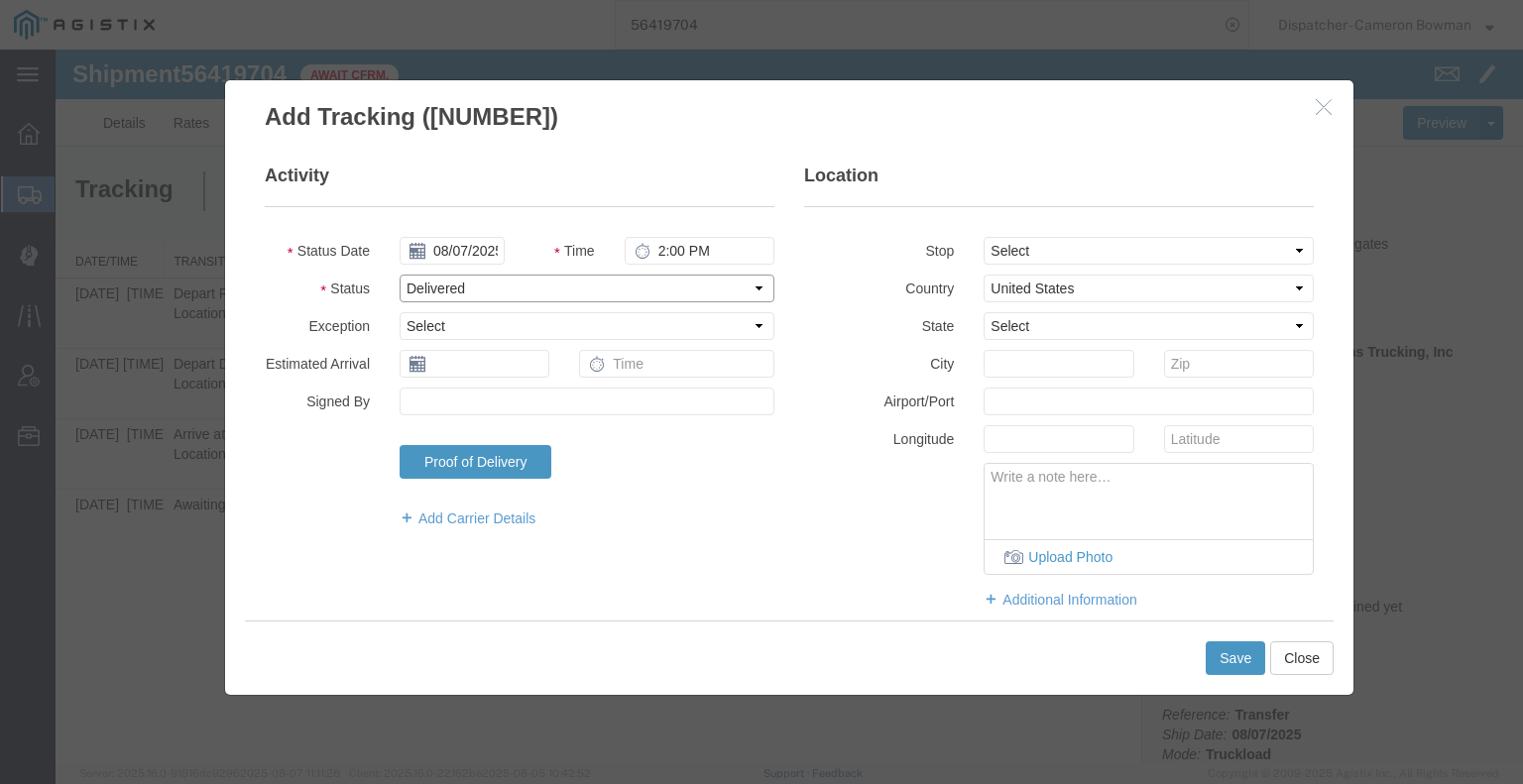 click on "Select Arrival Notice Available Arrival Notice Imported Arrive at Delivery Location Arrive at Pick-Up Location Arrive at Terminal Location Attempted Delivery Attempted Pick-Up Awaiting Customs Clearance Awaiting Pick-Up Break Start Break Stop Cargo Damaged Cargo-Offloaded Cleared Customs Confirmed on Board Customs Delay Customs Hold Customs Released DEA Hold Intact DEA Intensive/Exam Delivered Delivery Appointment Scheduled Delivery Confirmation Delivery Dock Closed Delivery Refused Depart Delivery Location Depart Pick-Up Location Depart Terminal Location Documents Uploaded Entry Docs Received Entry Submitted Estimated date / time for ETA Expired Export Customs Cleared Export Customs Sent FDA Documents Sent FDA Exam FDA Hold FDA Released FDA Review Flight Update Forwarded Fully Released Import Customs Cleared In-Transit In-Transit with Partner ISF filed Loaded Loading Started Mechanical Delay Missed Pick-Up Other Delay Out for Delivery Package Available Partial Delivery Partial Pick-Up Picked Up Proof of del" at bounding box center [587, 288] 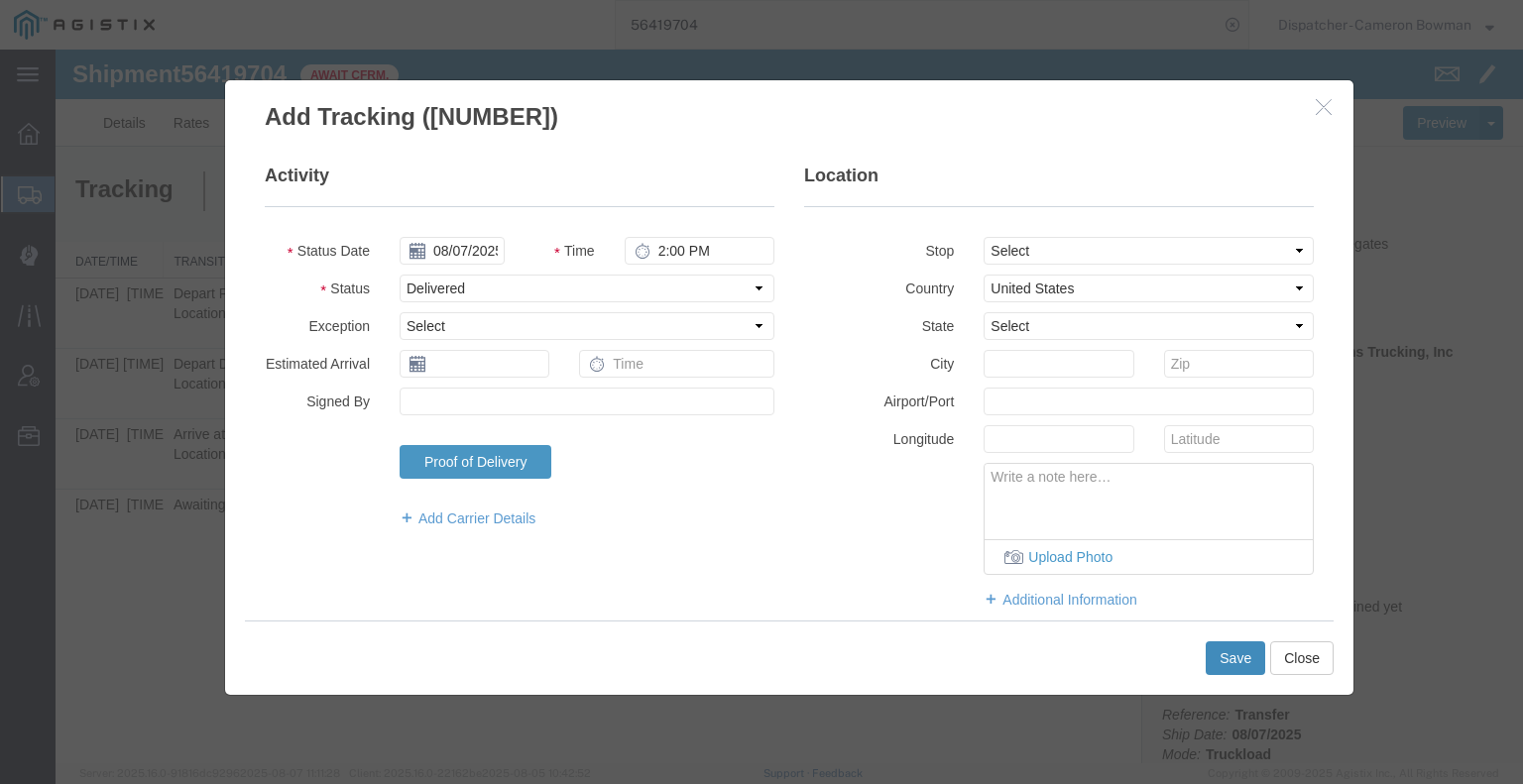 click on "Save" at bounding box center [1235, 658] 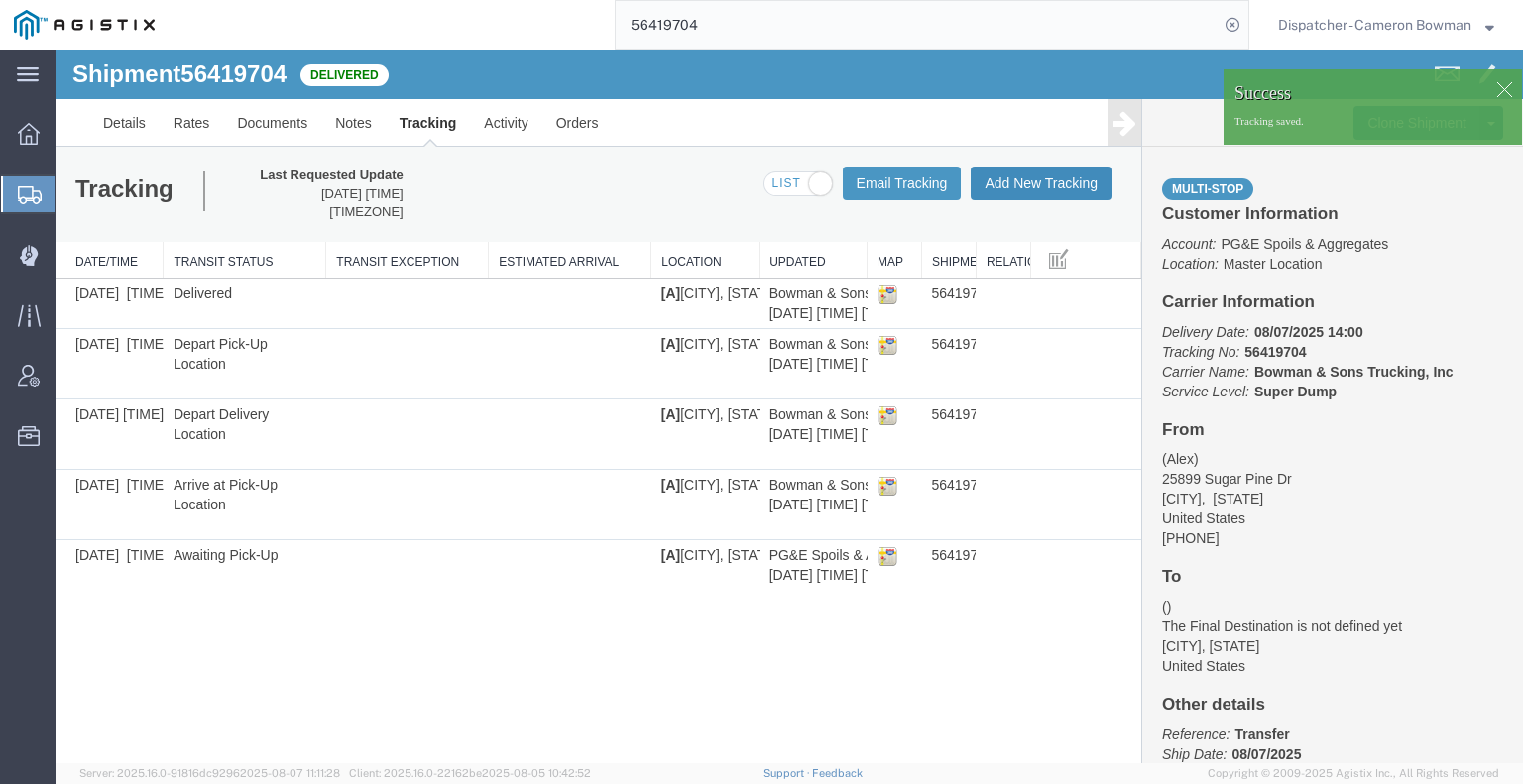 click on "Add New Tracking" at bounding box center (1041, 183) 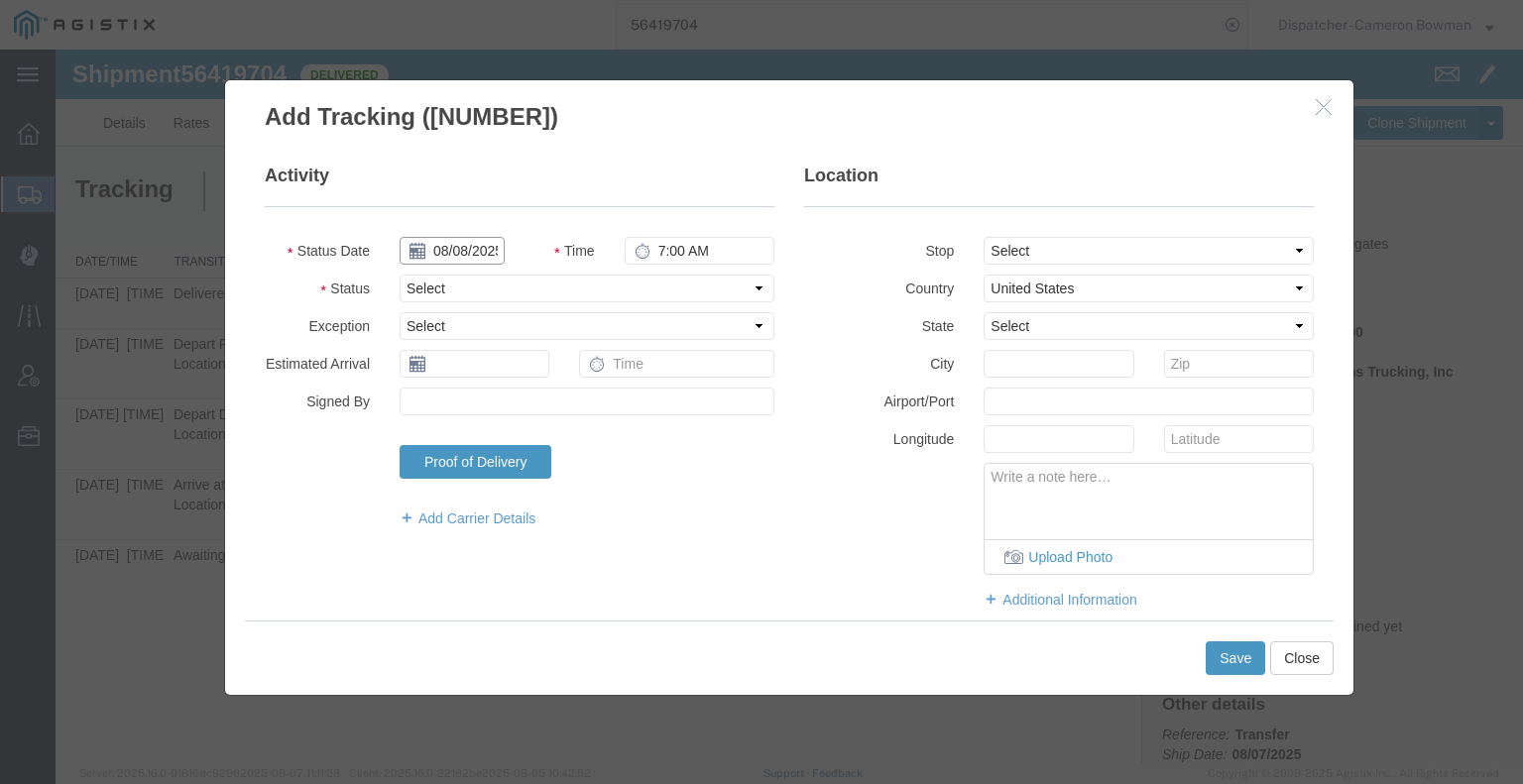 click on "08/08/2025" at bounding box center [452, 251] 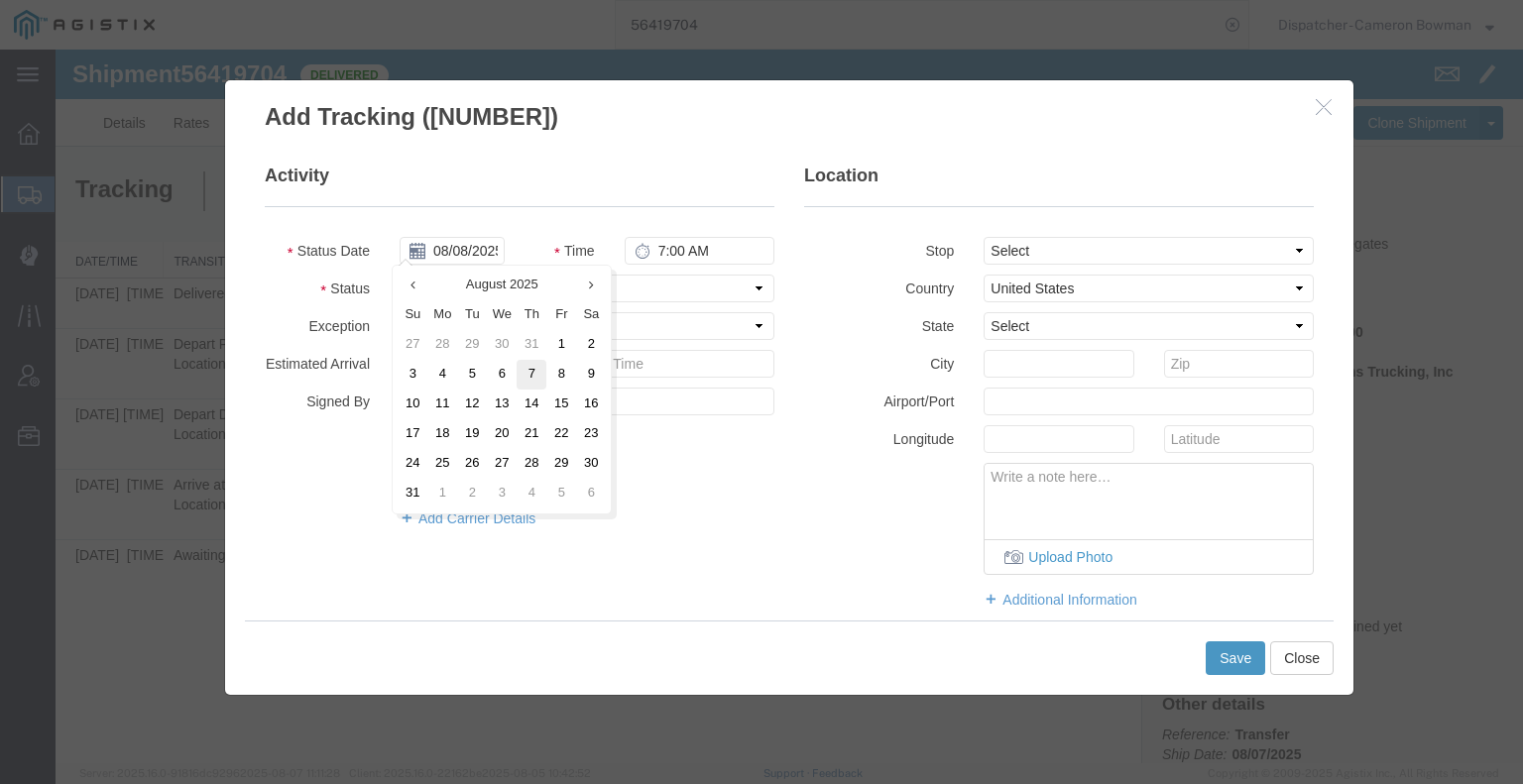 click on "7" at bounding box center (531, 375) 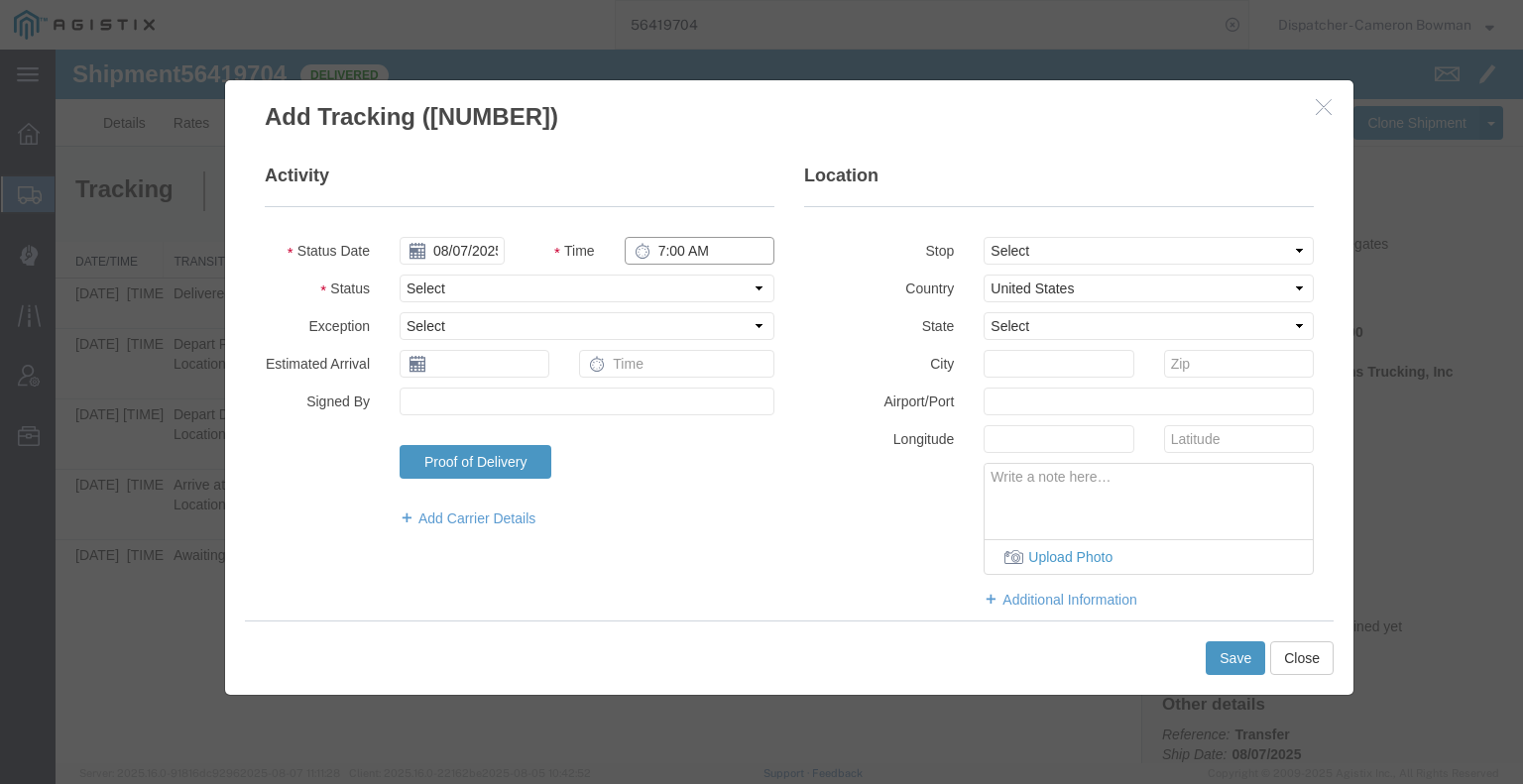 click on "7:00 AM" at bounding box center [699, 251] 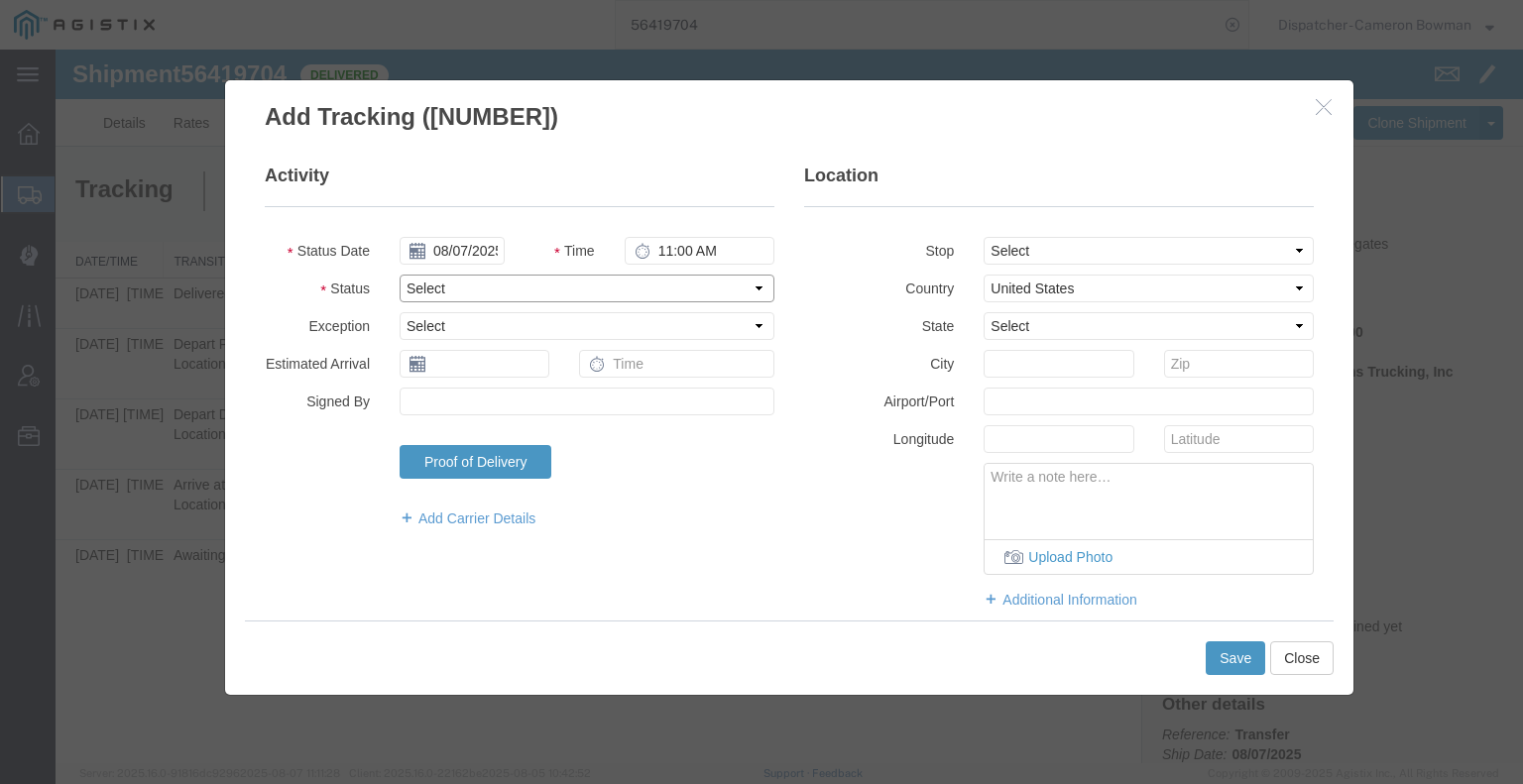 click on "Select Arrival Notice Available Arrival Notice Imported Arrive at Delivery Location Arrive at Pick-Up Location Arrive at Terminal Location Attempted Delivery Attempted Pick-Up Awaiting Customs Clearance Awaiting Pick-Up Break Start Break Stop Cargo Damaged Cargo-Offloaded Cleared Customs Confirmed on Board Customs Delay Customs Hold Customs Released DEA Hold Intact DEA Intensive/Exam Delivered Delivery Appointment Scheduled Delivery Confirmation Delivery Dock Closed Delivery Refused Depart Delivery Location Depart Pick-Up Location Depart Terminal Location Documents Uploaded Entry Docs Received Entry Submitted Estimated date / time for ETA Expired Export Customs Cleared Export Customs Sent FDA Documents Sent FDA Exam FDA Hold FDA Released FDA Review Flight Update Forwarded Fully Released Import Customs Cleared In-Transit In-Transit with Partner ISF filed Loaded Loading Started Mechanical Delay Missed Pick-Up Other Delay Out for Delivery Package Available Partial Delivery Partial Pick-Up Picked Up Proof of del" at bounding box center (587, 288) 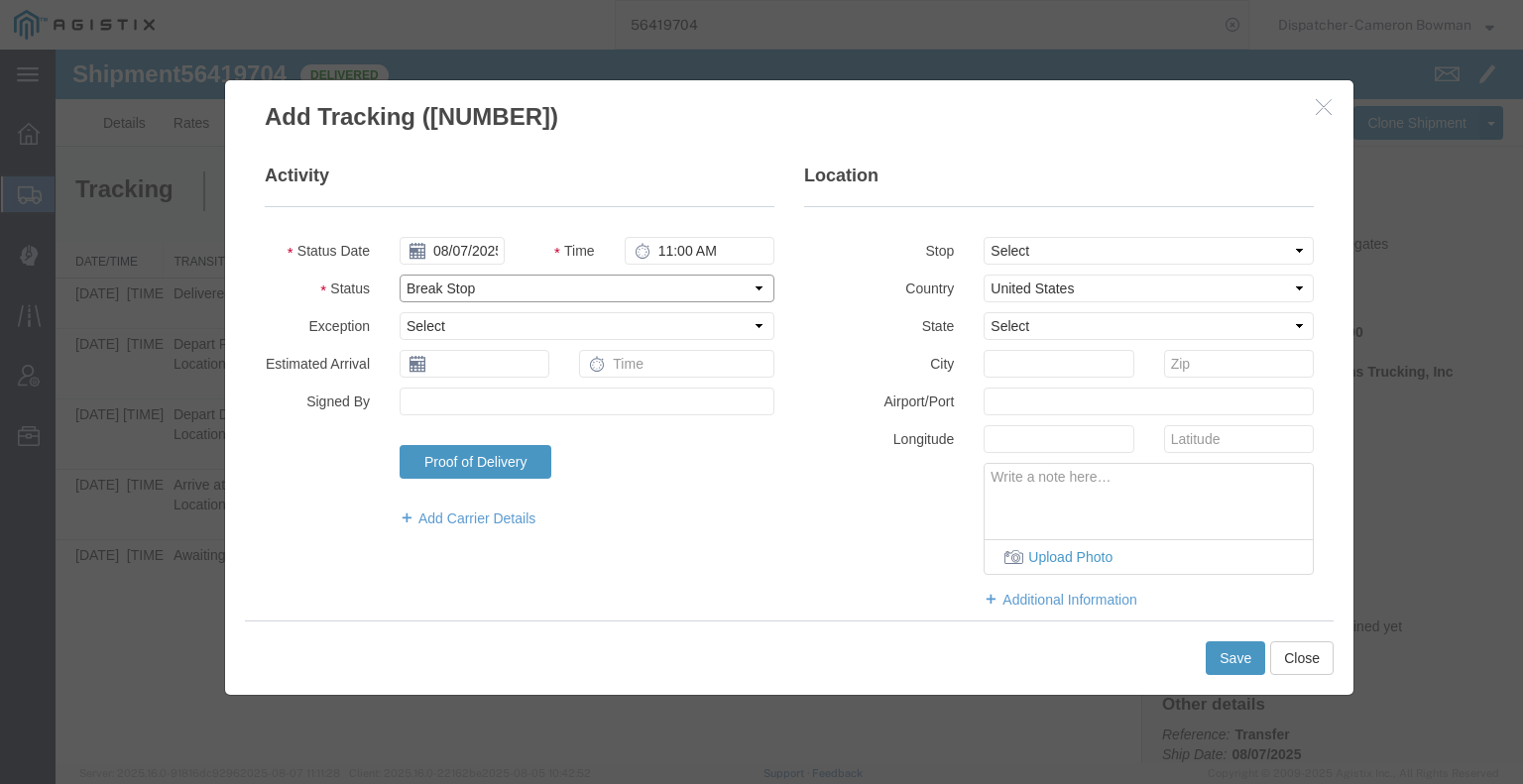 click on "Select Arrival Notice Available Arrival Notice Imported Arrive at Delivery Location Arrive at Pick-Up Location Arrive at Terminal Location Attempted Delivery Attempted Pick-Up Awaiting Customs Clearance Awaiting Pick-Up Break Start Break Stop Cargo Damaged Cargo-Offloaded Cleared Customs Confirmed on Board Customs Delay Customs Hold Customs Released DEA Hold Intact DEA Intensive/Exam Delivered Delivery Appointment Scheduled Delivery Confirmation Delivery Dock Closed Delivery Refused Depart Delivery Location Depart Pick-Up Location Depart Terminal Location Documents Uploaded Entry Docs Received Entry Submitted Estimated date / time for ETA Expired Export Customs Cleared Export Customs Sent FDA Documents Sent FDA Exam FDA Hold FDA Released FDA Review Flight Update Forwarded Fully Released Import Customs Cleared In-Transit In-Transit with Partner ISF filed Loaded Loading Started Mechanical Delay Missed Pick-Up Other Delay Out for Delivery Package Available Partial Delivery Partial Pick-Up Picked Up Proof of del" at bounding box center (587, 288) 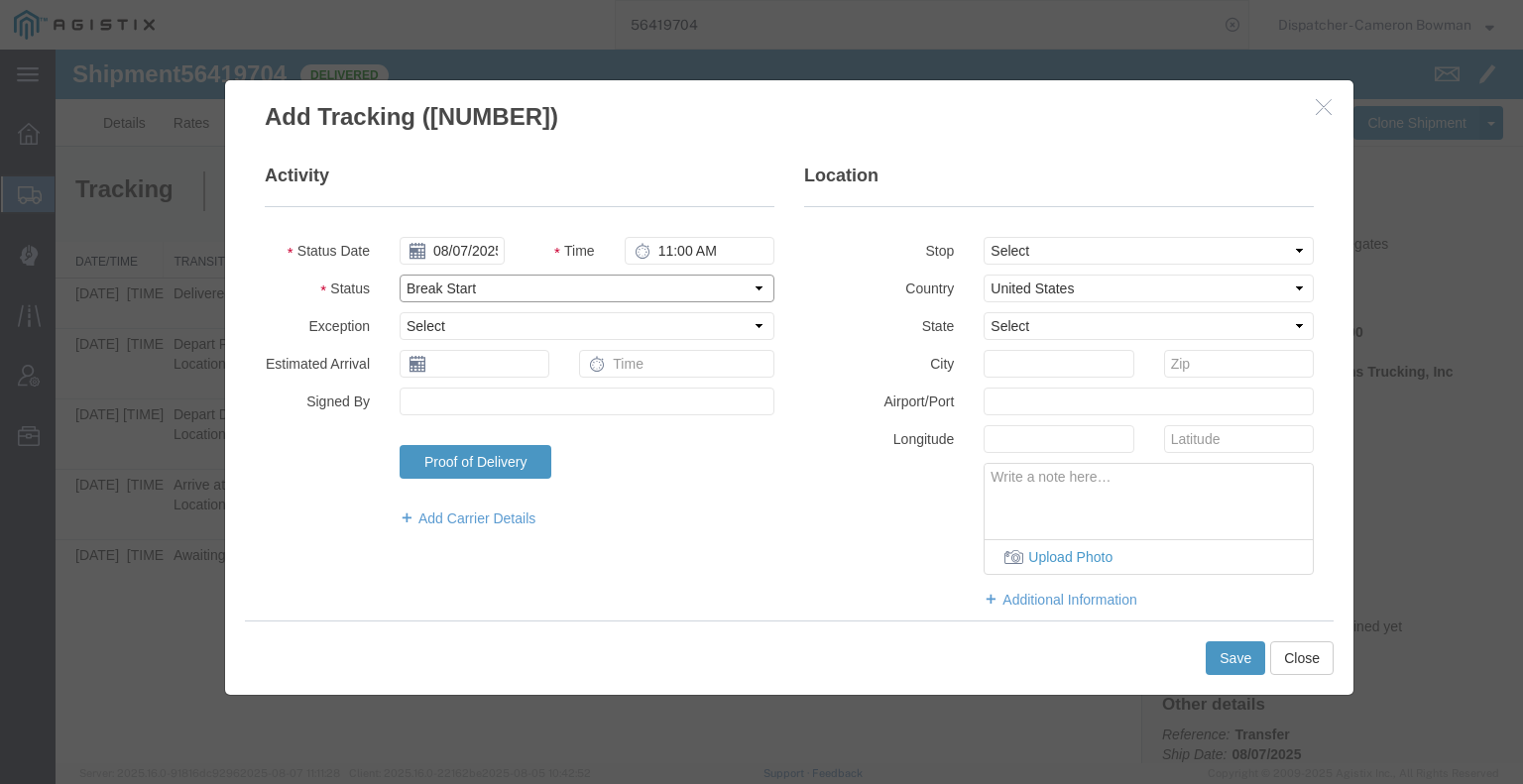 click on "Select Arrival Notice Available Arrival Notice Imported Arrive at Delivery Location Arrive at Pick-Up Location Arrive at Terminal Location Attempted Delivery Attempted Pick-Up Awaiting Customs Clearance Awaiting Pick-Up Break Start Break Stop Cargo Damaged Cargo-Offloaded Cleared Customs Confirmed on Board Customs Delay Customs Hold Customs Released DEA Hold Intact DEA Intensive/Exam Delivered Delivery Appointment Scheduled Delivery Confirmation Delivery Dock Closed Delivery Refused Depart Delivery Location Depart Pick-Up Location Depart Terminal Location Documents Uploaded Entry Docs Received Entry Submitted Estimated date / time for ETA Expired Export Customs Cleared Export Customs Sent FDA Documents Sent FDA Exam FDA Hold FDA Released FDA Review Flight Update Forwarded Fully Released Import Customs Cleared In-Transit In-Transit with Partner ISF filed Loaded Loading Started Mechanical Delay Missed Pick-Up Other Delay Out for Delivery Package Available Partial Delivery Partial Pick-Up Picked Up Proof of del" at bounding box center (587, 288) 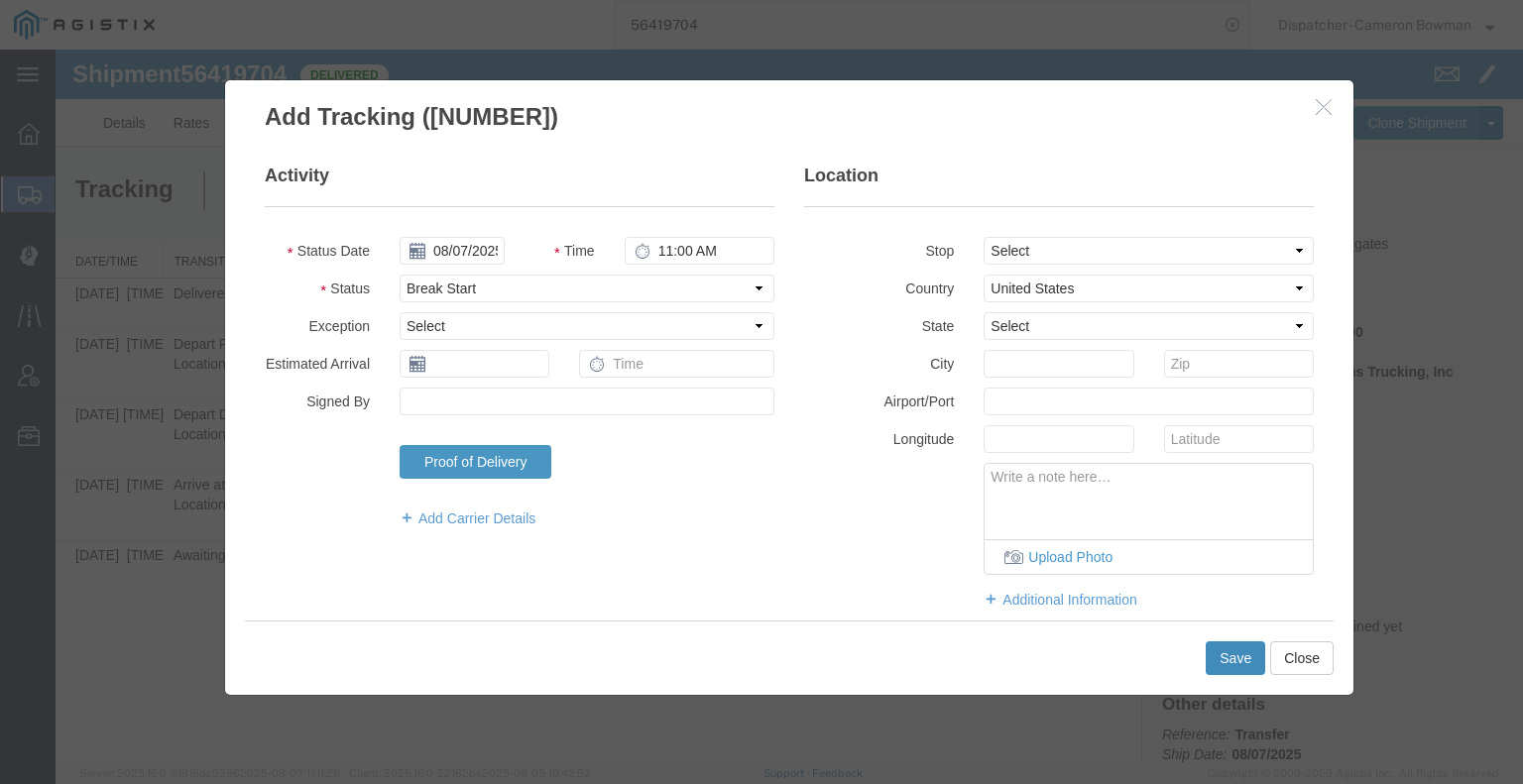 click on "Save" at bounding box center [1235, 658] 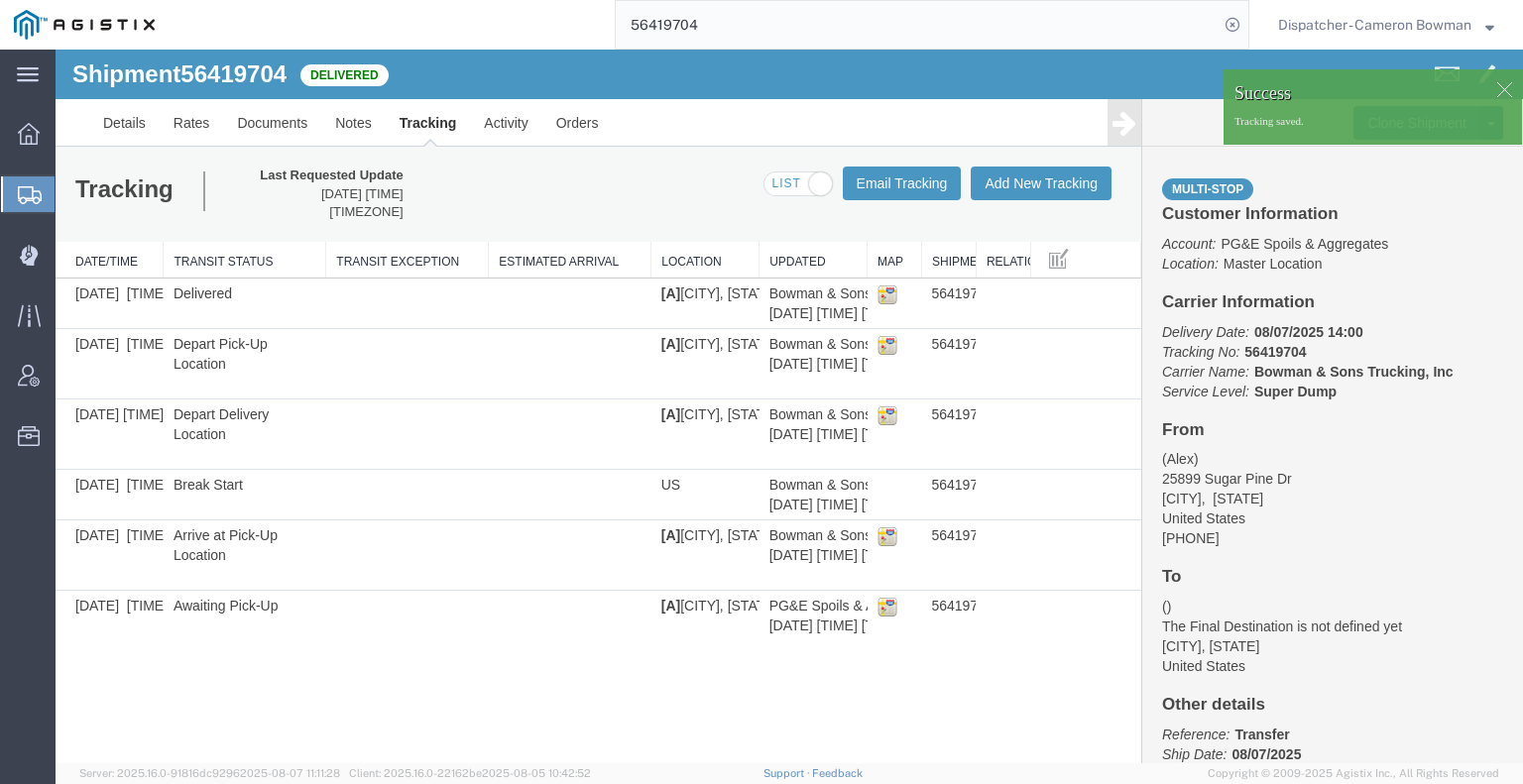 click at bounding box center (1124, 123) 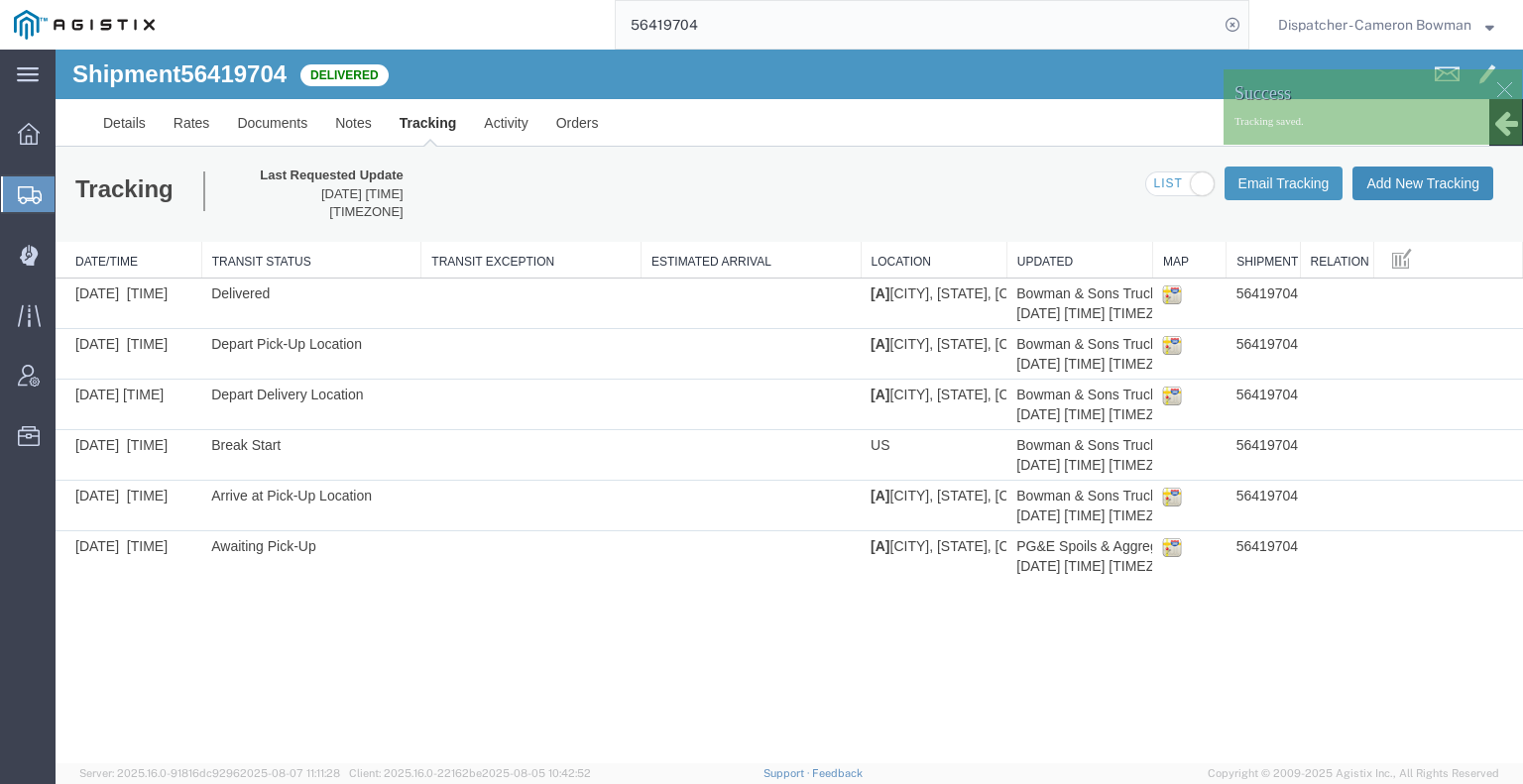 click on "Add New Tracking" at bounding box center (1423, 183) 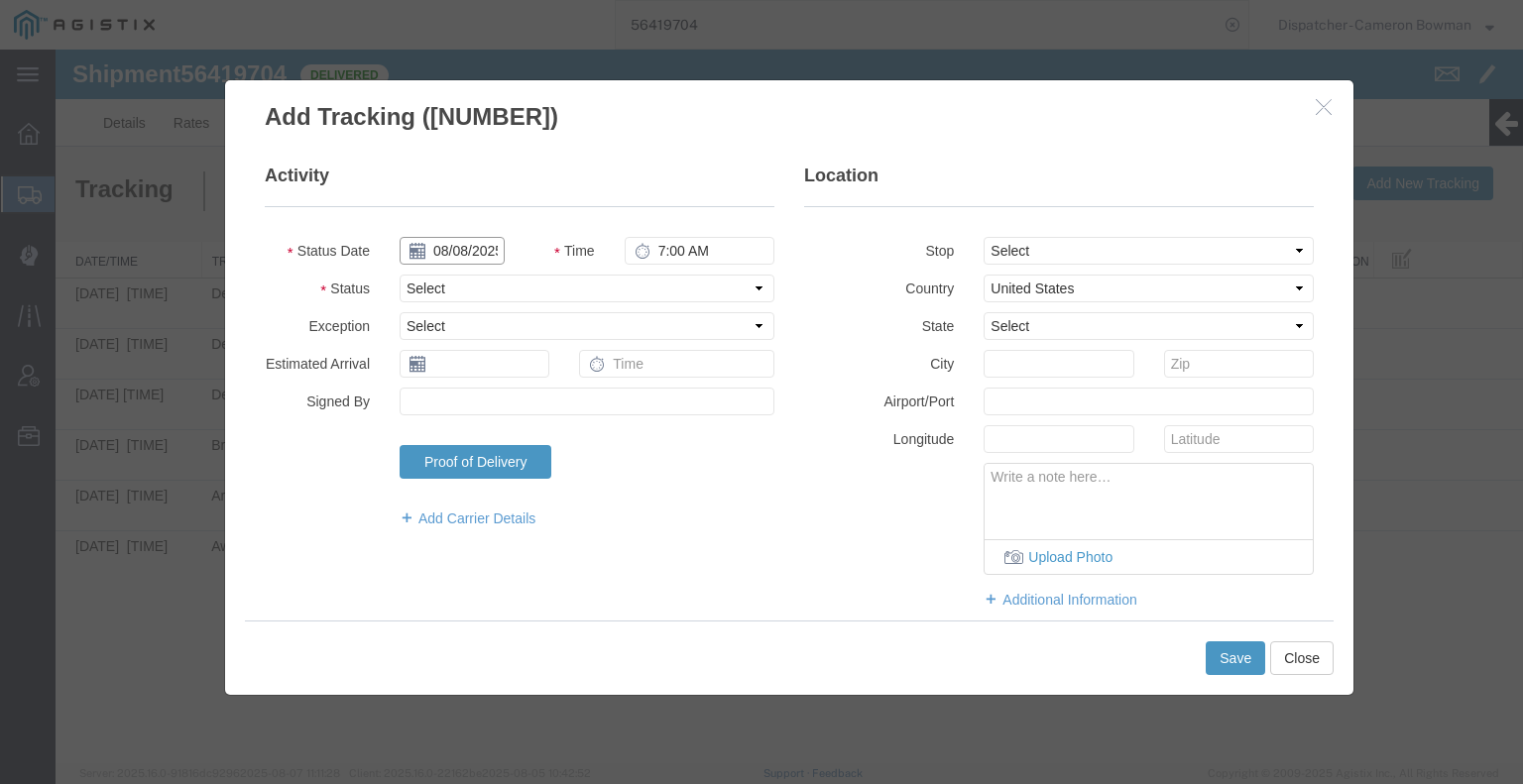 click on "08/08/2025" at bounding box center (452, 251) 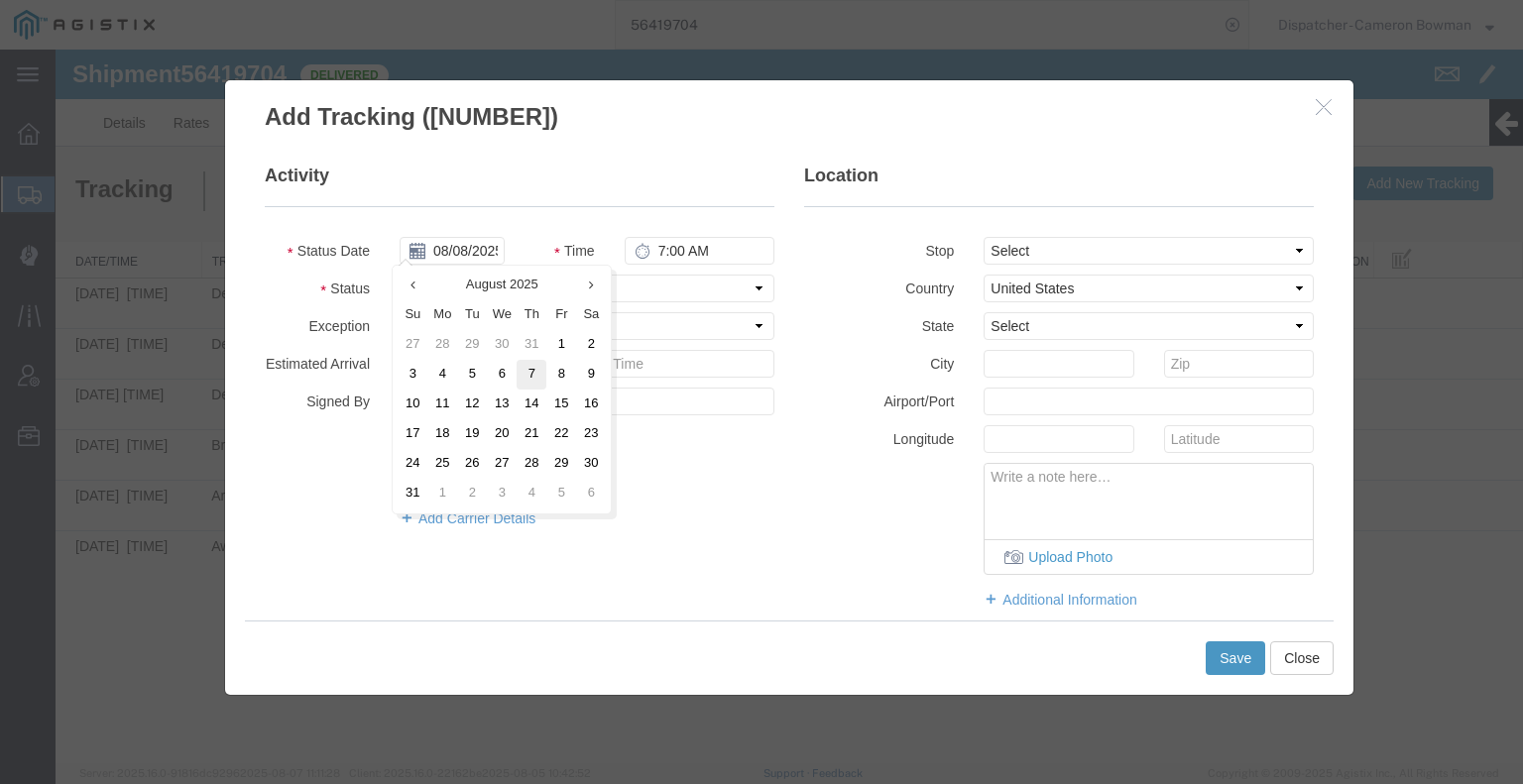 click on "7" at bounding box center (531, 375) 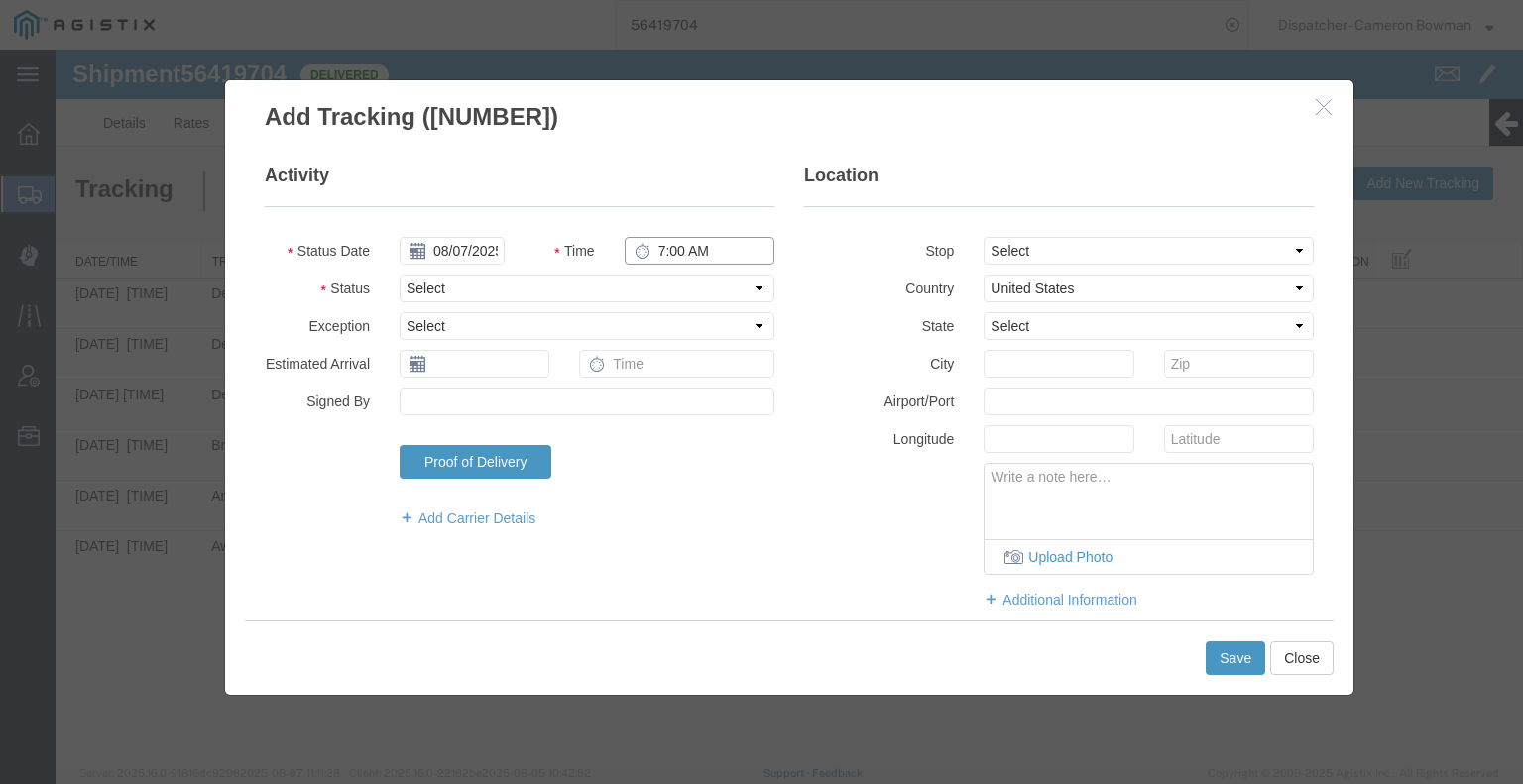 click on "7:00 AM" at bounding box center [699, 251] 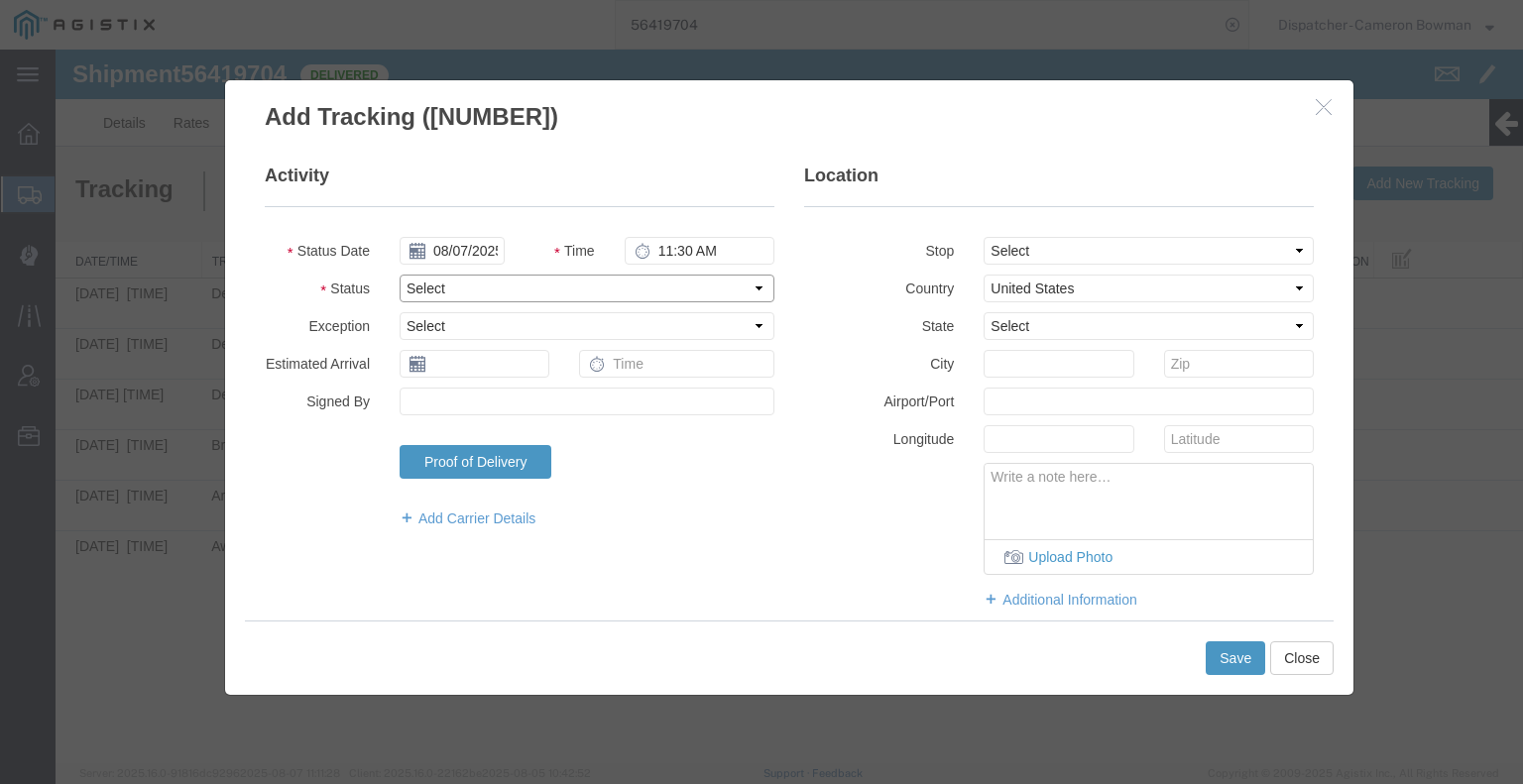 click on "Select Arrival Notice Available Arrival Notice Imported Arrive at Delivery Location Arrive at Pick-Up Location Arrive at Terminal Location Attempted Delivery Attempted Pick-Up Awaiting Customs Clearance Awaiting Pick-Up Break Start Break Stop Cargo Damaged Cargo-Offloaded Cleared Customs Confirmed on Board Customs Delay Customs Hold Customs Released DEA Hold Intact DEA Intensive/Exam Delivered Delivery Appointment Scheduled Delivery Confirmation Delivery Dock Closed Delivery Refused Depart Delivery Location Depart Pick-Up Location Depart Terminal Location Documents Uploaded Entry Docs Received Entry Submitted Estimated date / time for ETA Expired Export Customs Cleared Export Customs Sent FDA Documents Sent FDA Exam FDA Hold FDA Released FDA Review Flight Update Forwarded Fully Released Import Customs Cleared In-Transit In-Transit with Partner ISF filed Loaded Loading Started Mechanical Delay Missed Pick-Up Other Delay Out for Delivery Package Available Partial Delivery Partial Pick-Up Picked Up Proof of del" at bounding box center [587, 288] 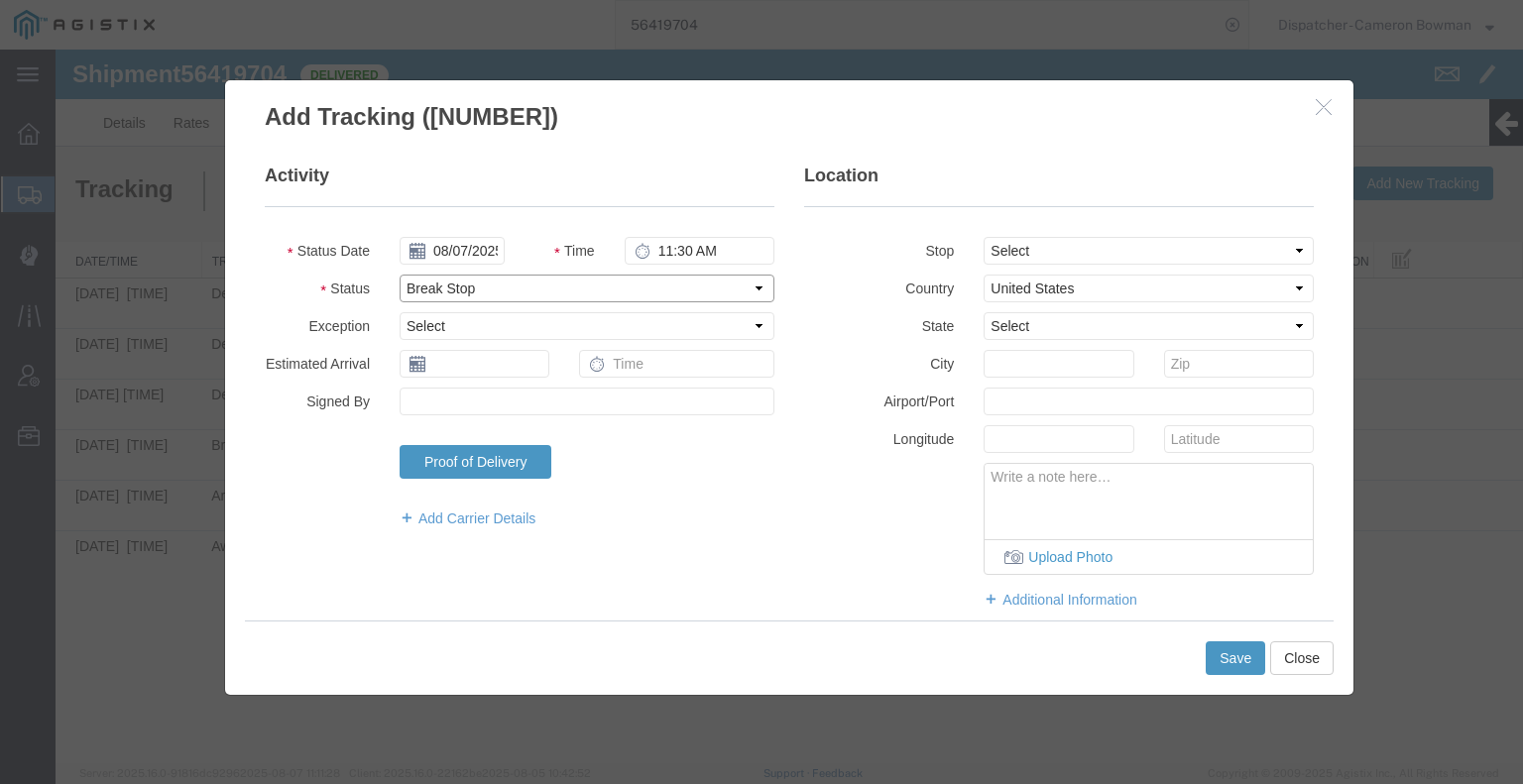 click on "Select Arrival Notice Available Arrival Notice Imported Arrive at Delivery Location Arrive at Pick-Up Location Arrive at Terminal Location Attempted Delivery Attempted Pick-Up Awaiting Customs Clearance Awaiting Pick-Up Break Start Break Stop Cargo Damaged Cargo-Offloaded Cleared Customs Confirmed on Board Customs Delay Customs Hold Customs Released DEA Hold Intact DEA Intensive/Exam Delivered Delivery Appointment Scheduled Delivery Confirmation Delivery Dock Closed Delivery Refused Depart Delivery Location Depart Pick-Up Location Depart Terminal Location Documents Uploaded Entry Docs Received Entry Submitted Estimated date / time for ETA Expired Export Customs Cleared Export Customs Sent FDA Documents Sent FDA Exam FDA Hold FDA Released FDA Review Flight Update Forwarded Fully Released Import Customs Cleared In-Transit In-Transit with Partner ISF filed Loaded Loading Started Mechanical Delay Missed Pick-Up Other Delay Out for Delivery Package Available Partial Delivery Partial Pick-Up Picked Up Proof of del" at bounding box center [587, 288] 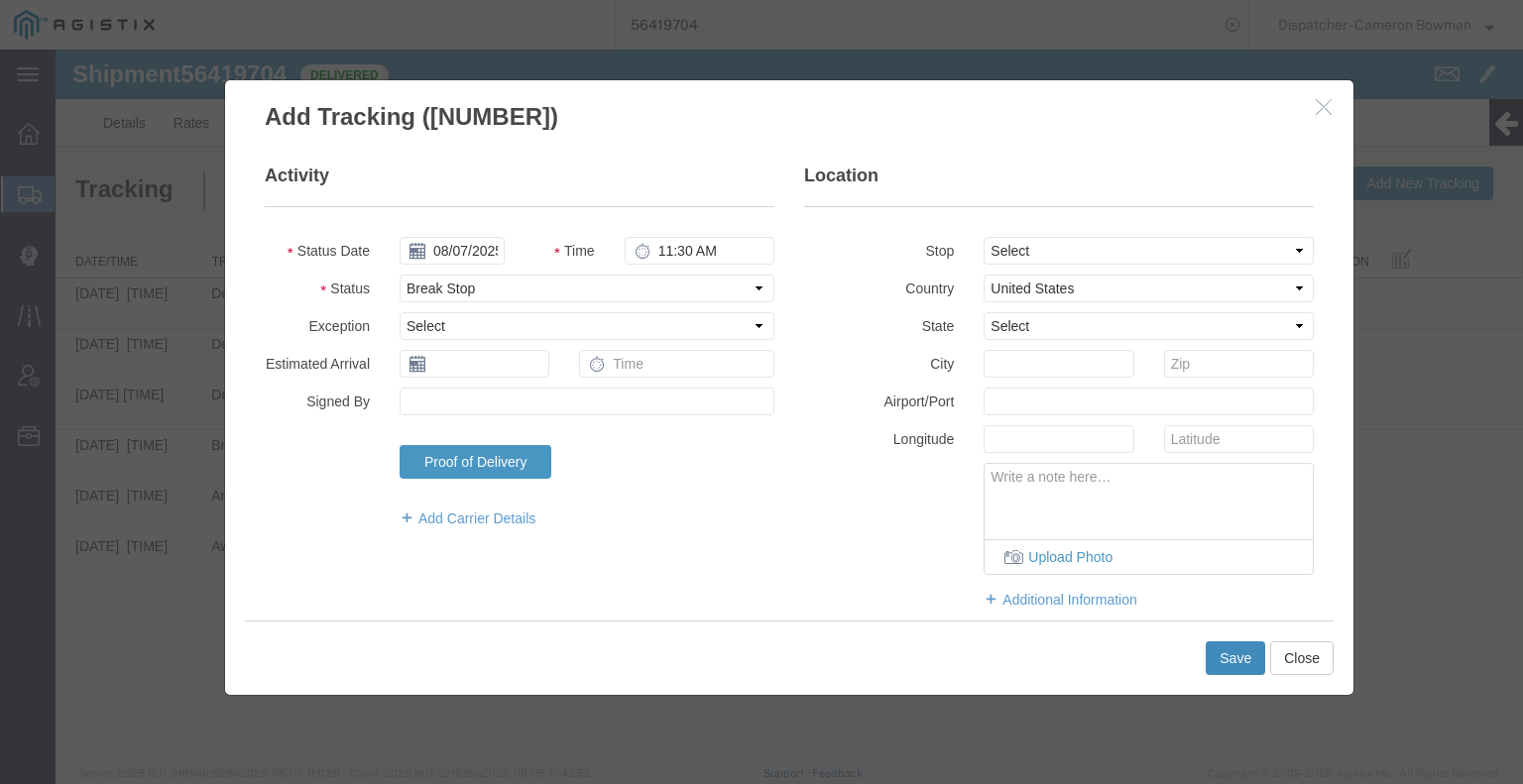 click on "Save" at bounding box center (1235, 658) 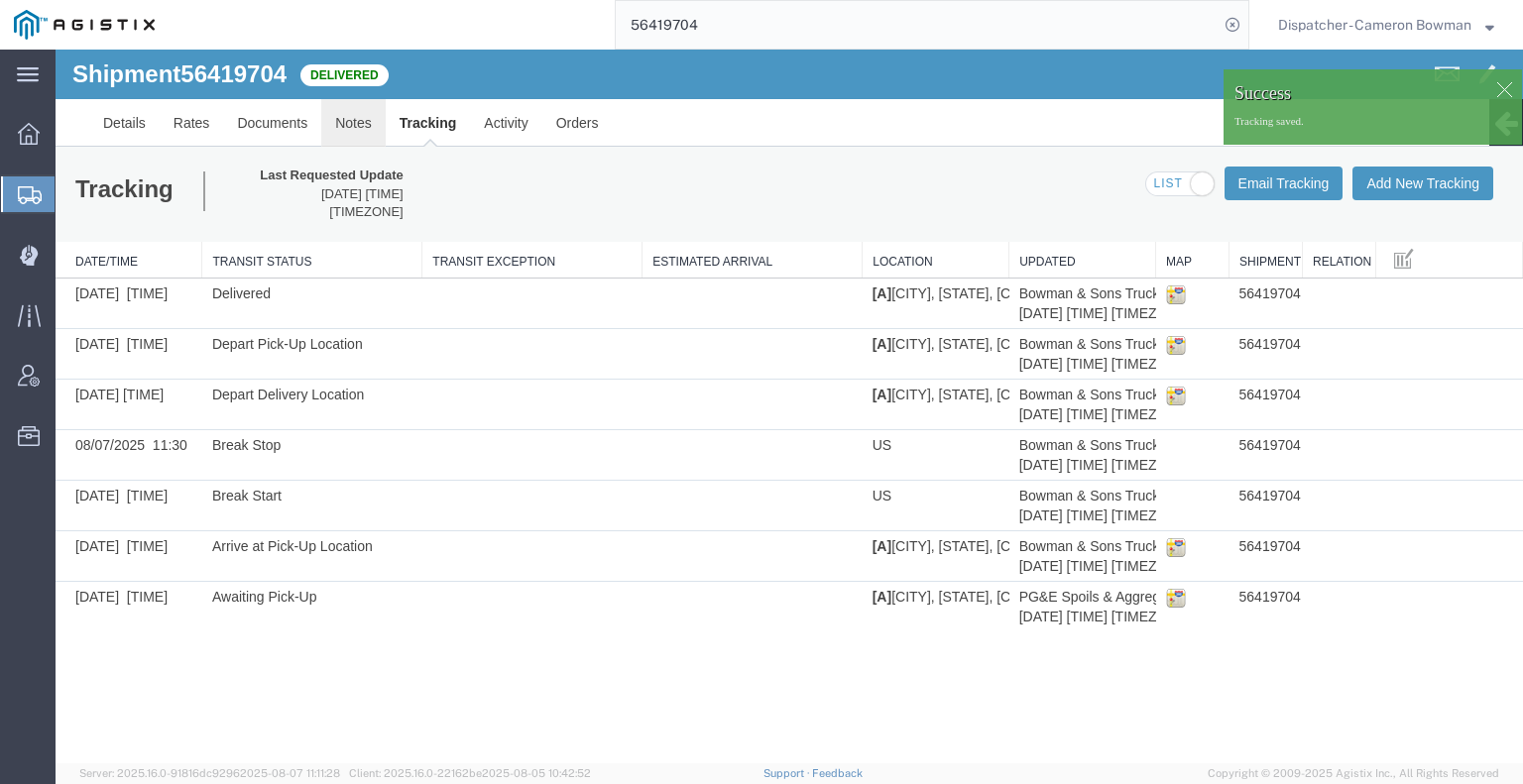 click on "Notes" at bounding box center (353, 123) 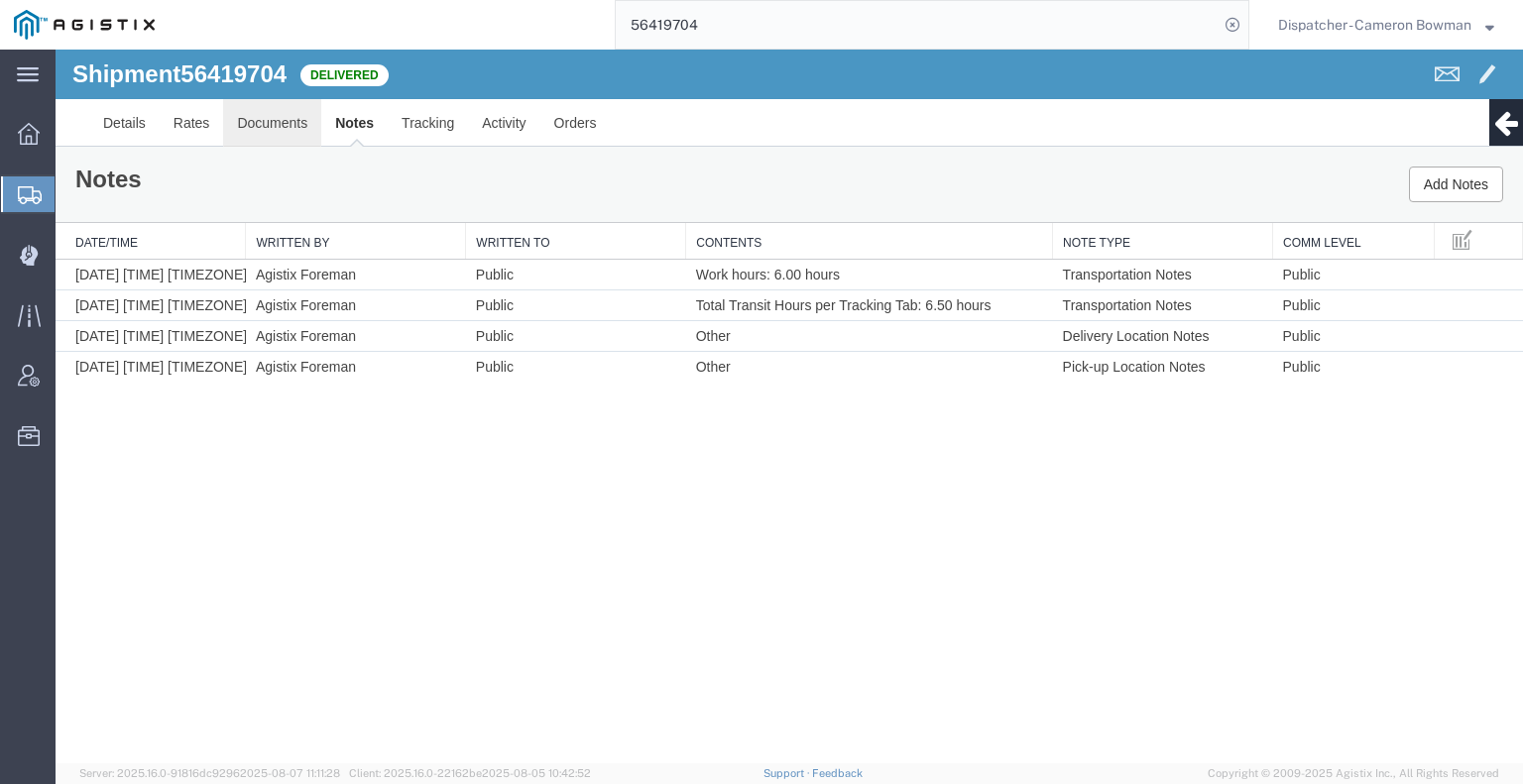 click on "Documents" at bounding box center (272, 123) 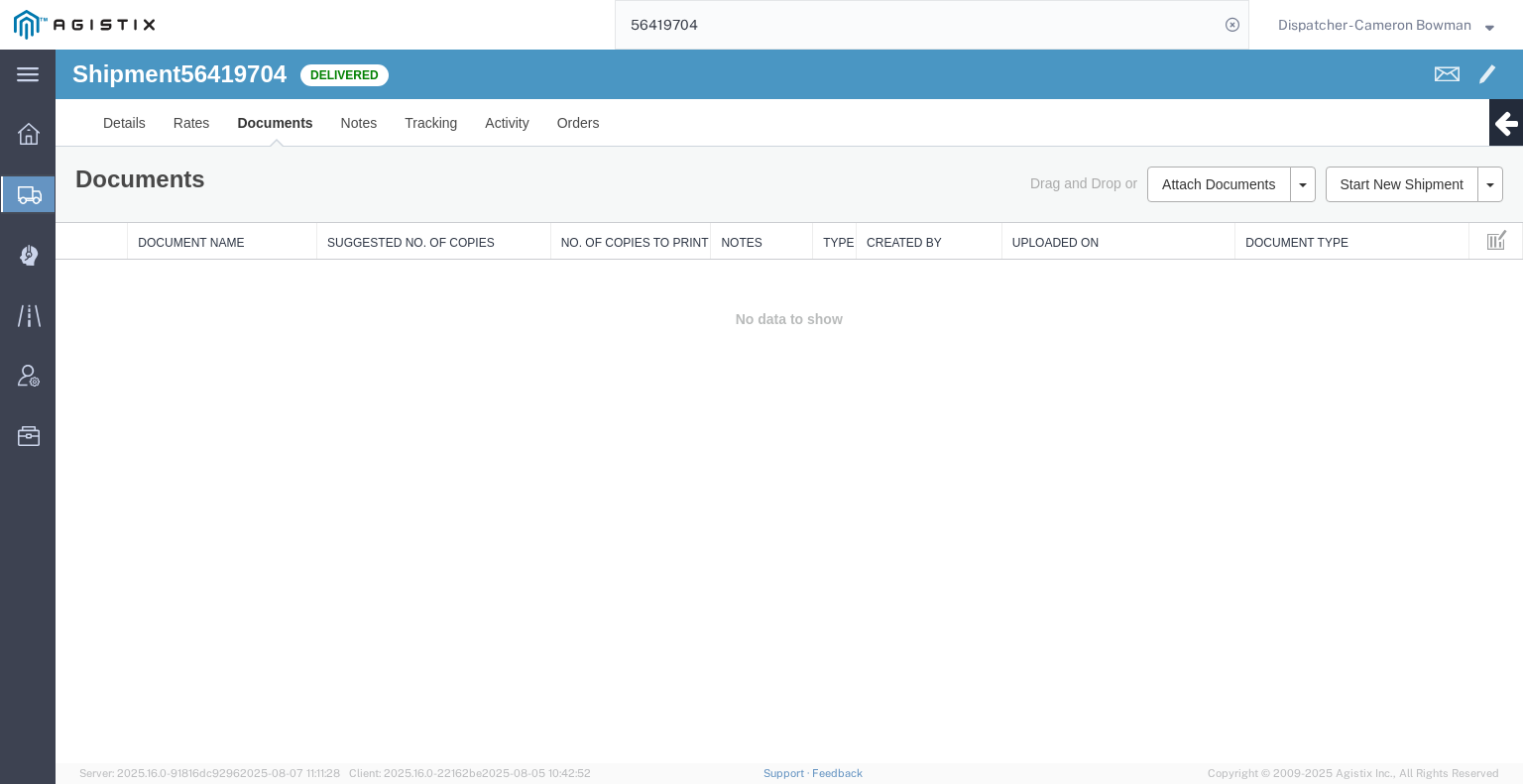 drag, startPoint x: 1423, startPoint y: 505, endPoint x: 1372, endPoint y: 449, distance: 75.74299 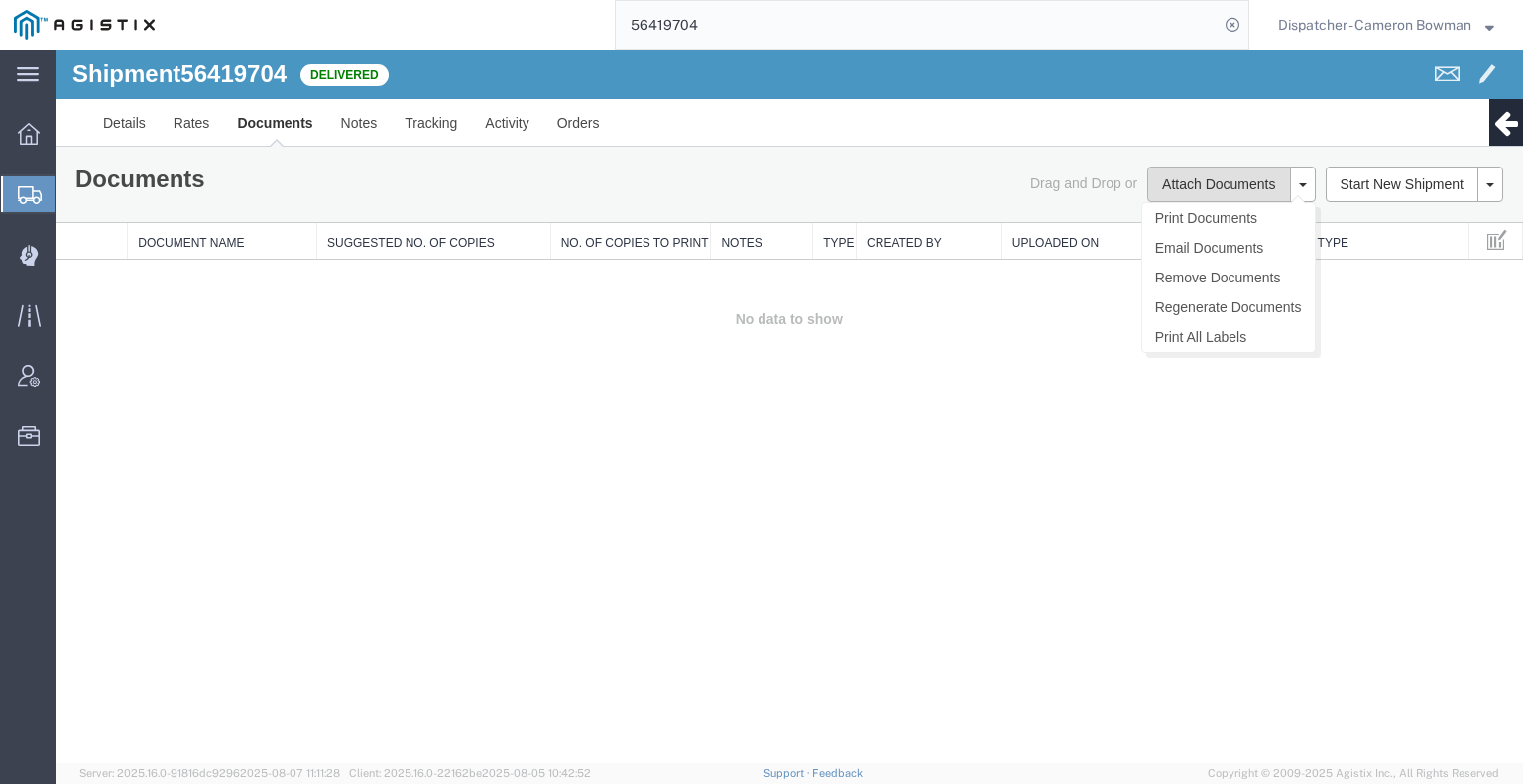 click on "Attach Documents" at bounding box center (1219, 184) 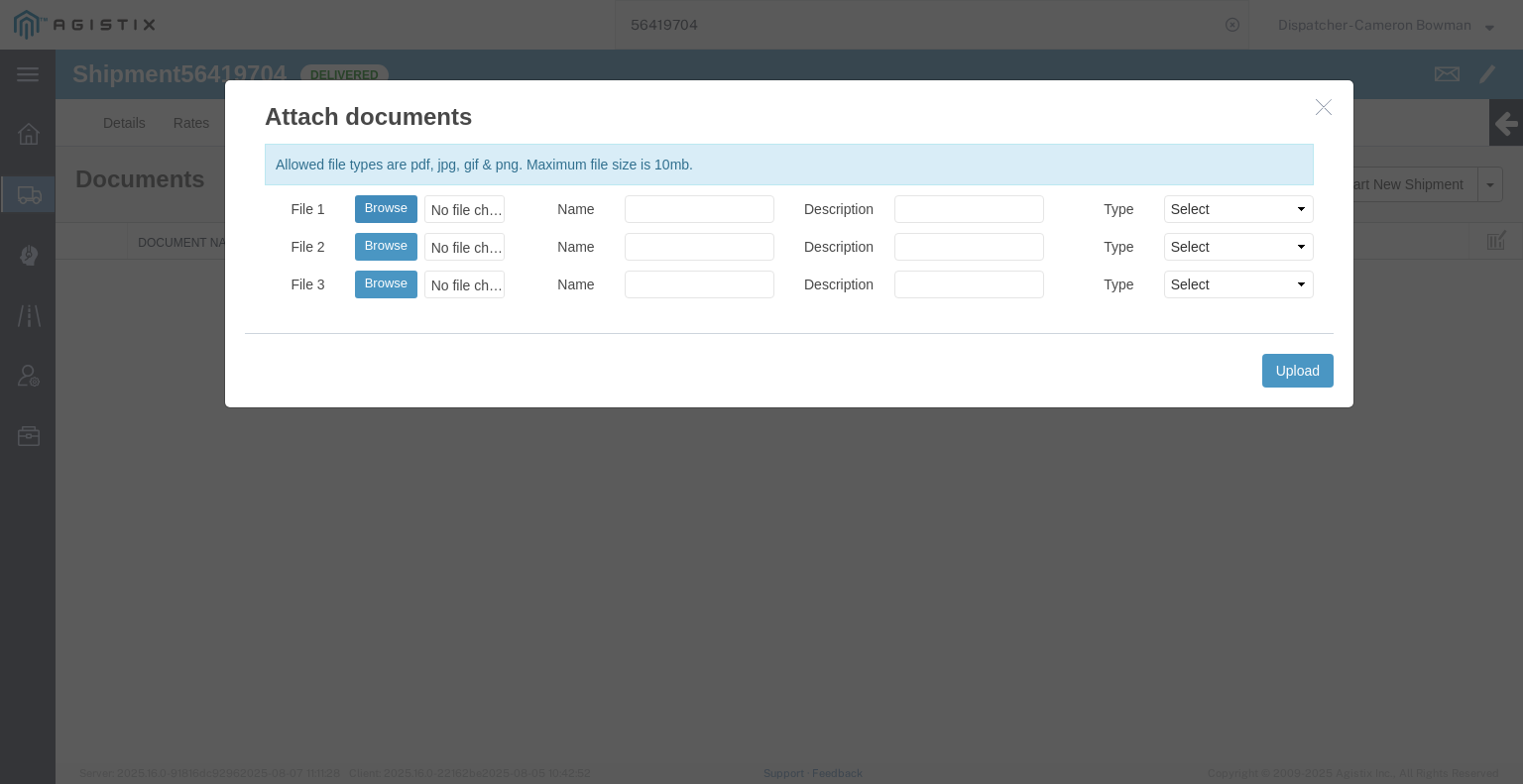 click on "Browse" at bounding box center [386, 209] 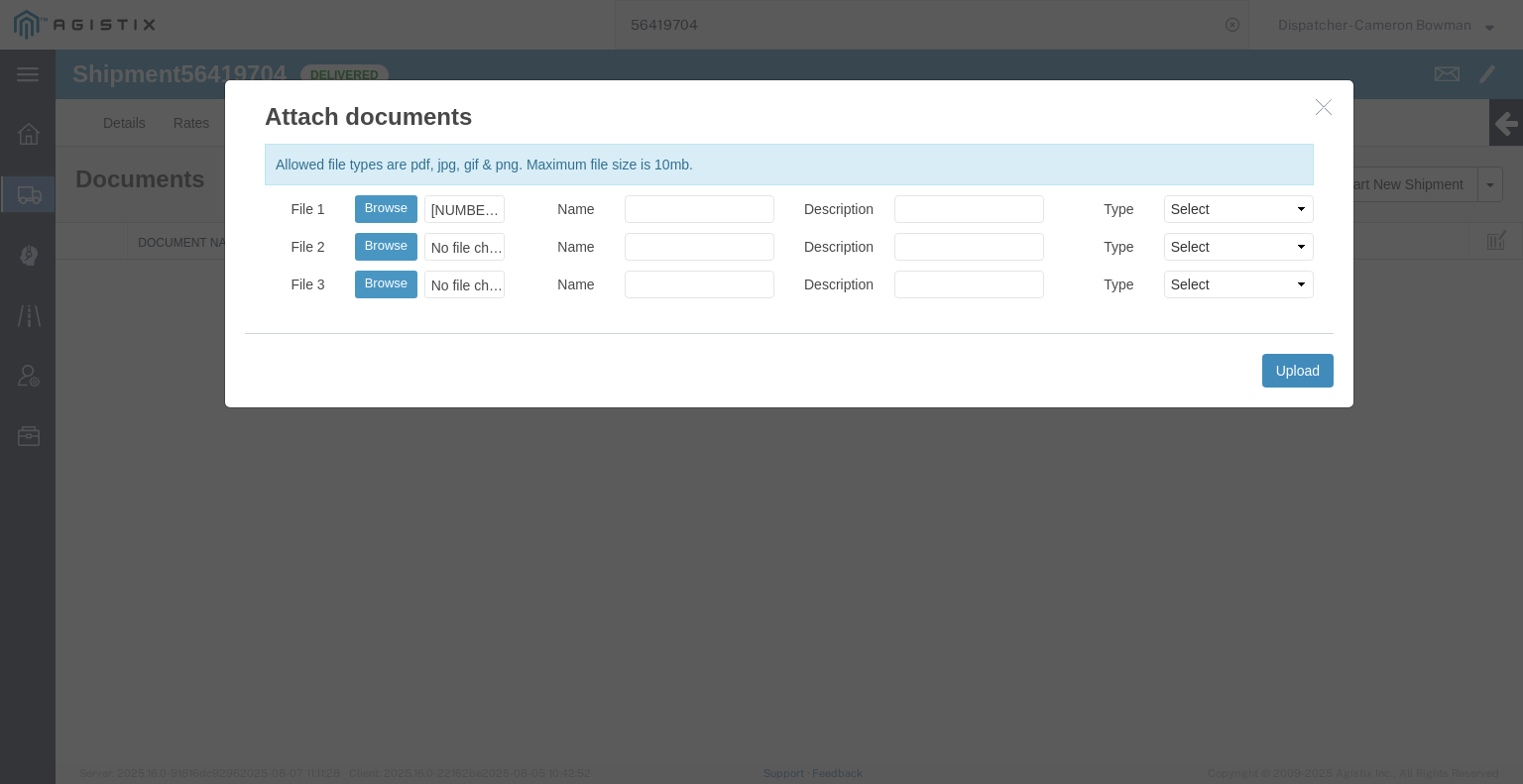 click on "Upload" at bounding box center (1298, 371) 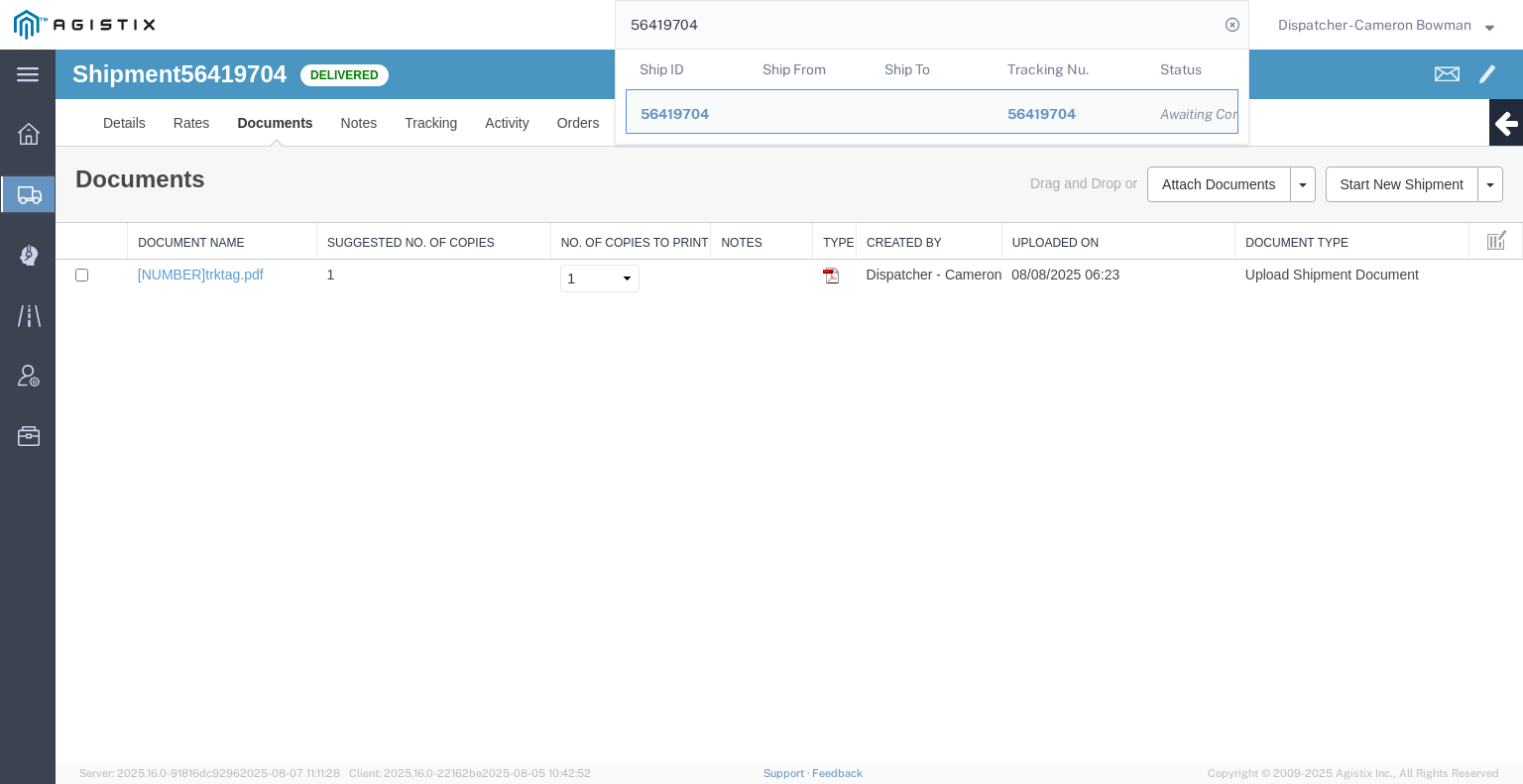 drag, startPoint x: 769, startPoint y: 17, endPoint x: 596, endPoint y: 27, distance: 173.28878 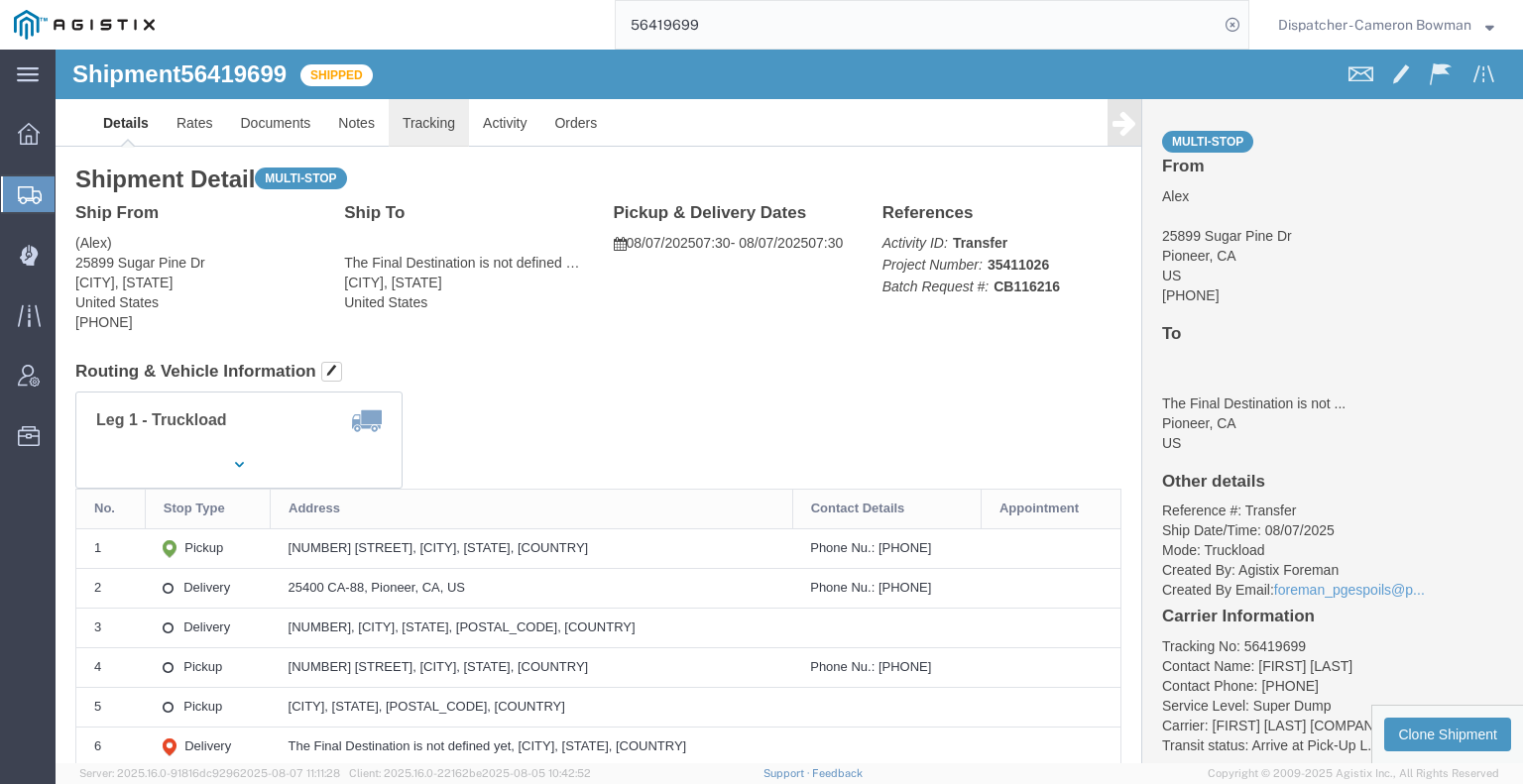 click on "Tracking" 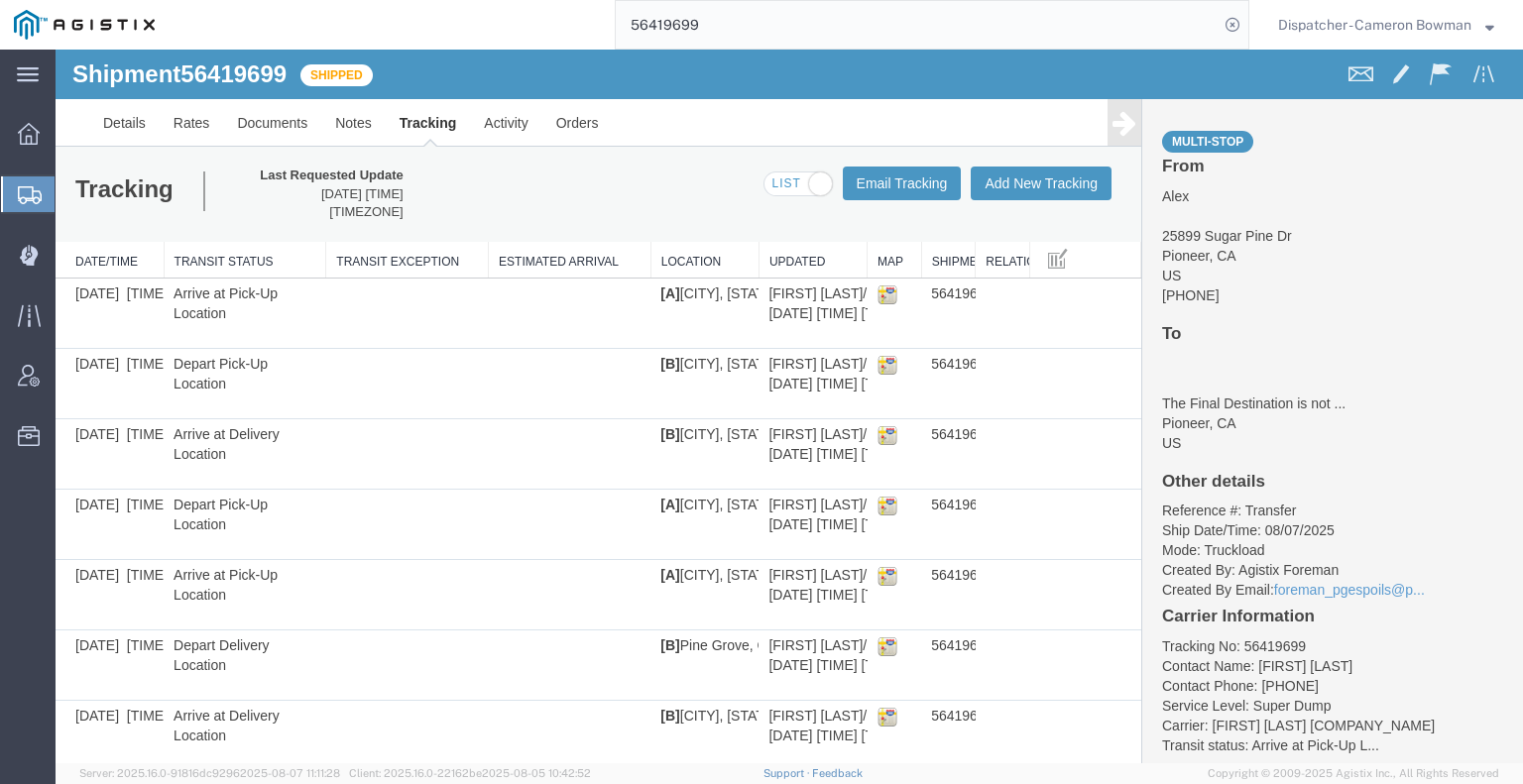 click at bounding box center [1124, 123] 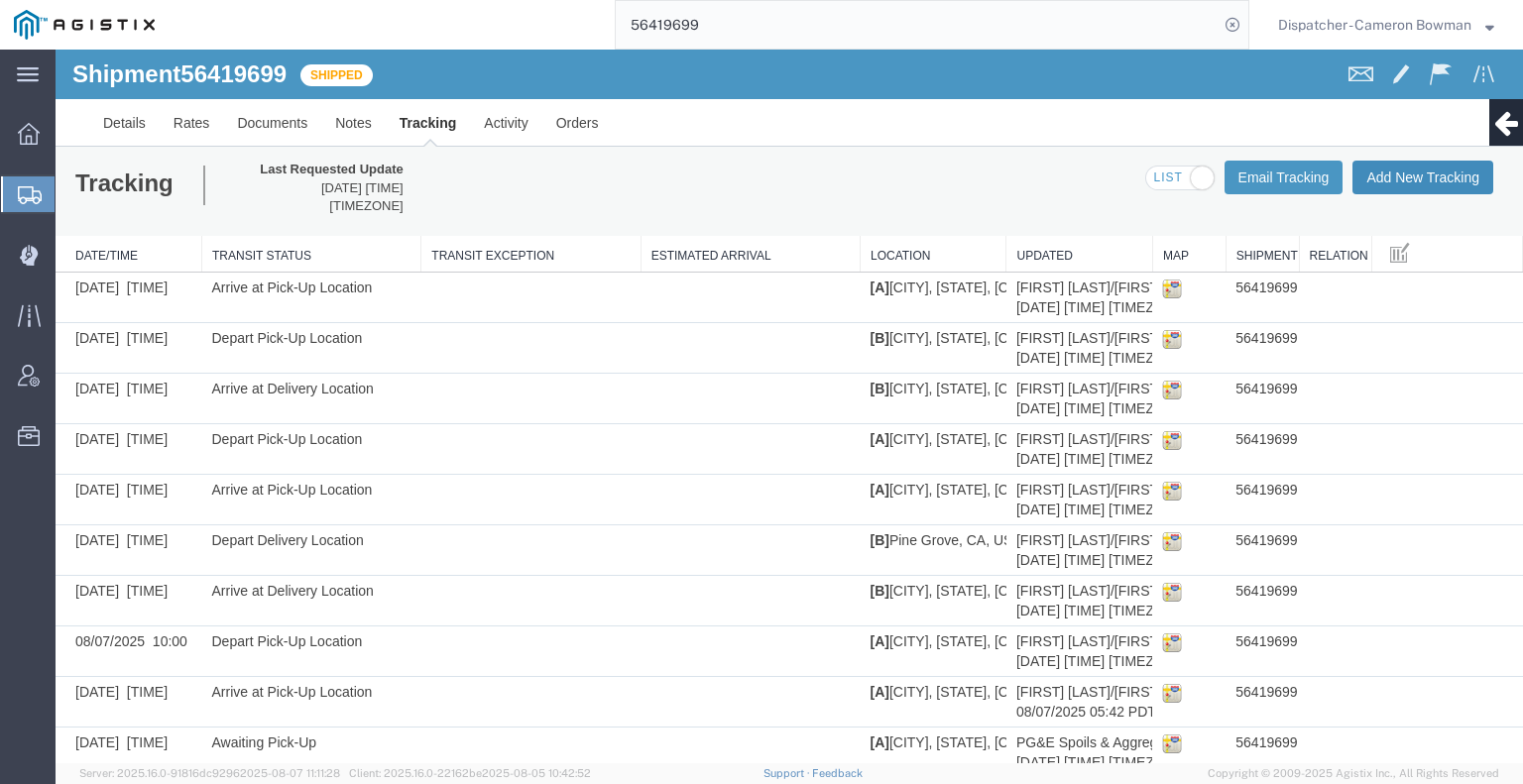 scroll, scrollTop: 0, scrollLeft: 0, axis: both 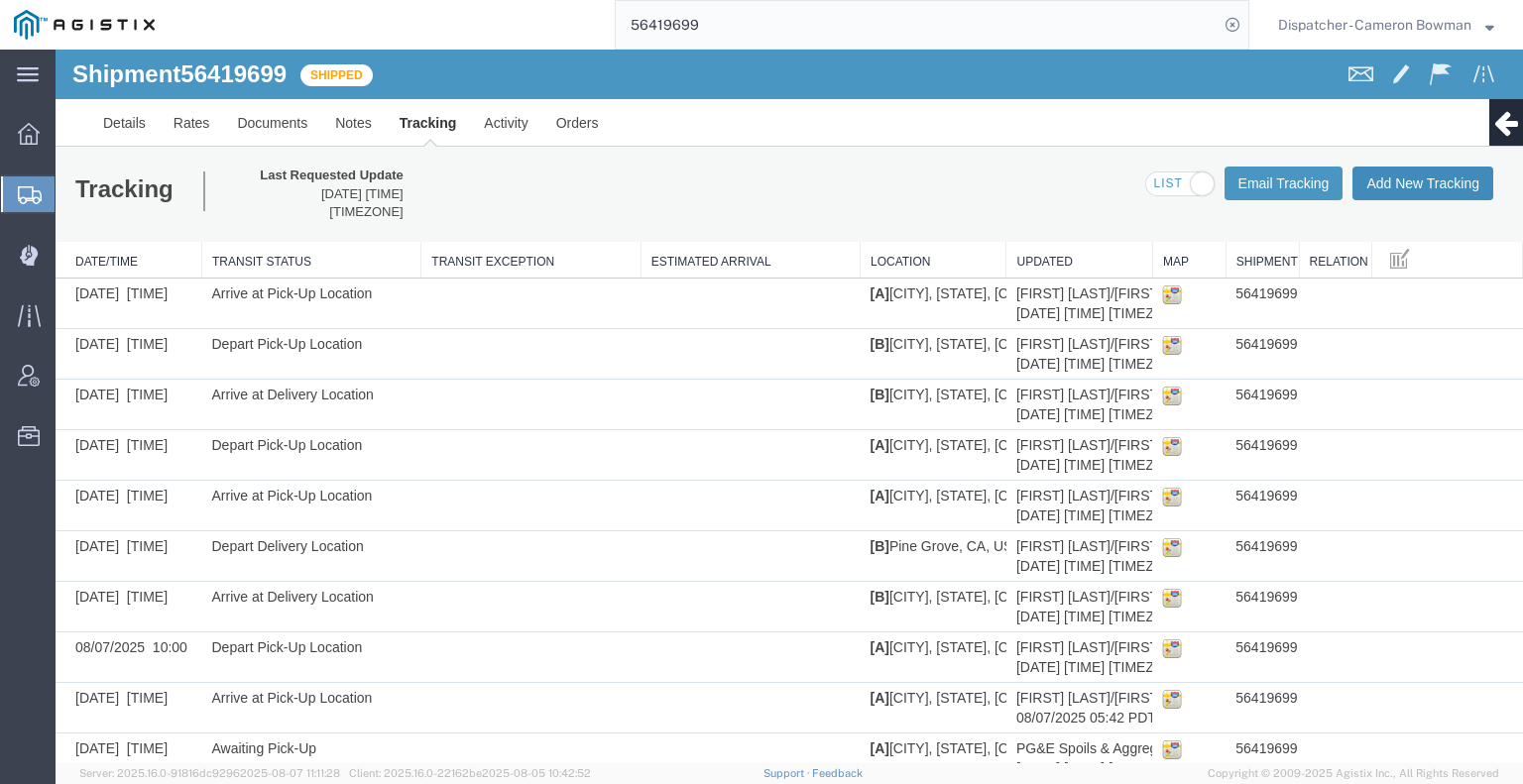 click on "Add New Tracking" at bounding box center [1423, 183] 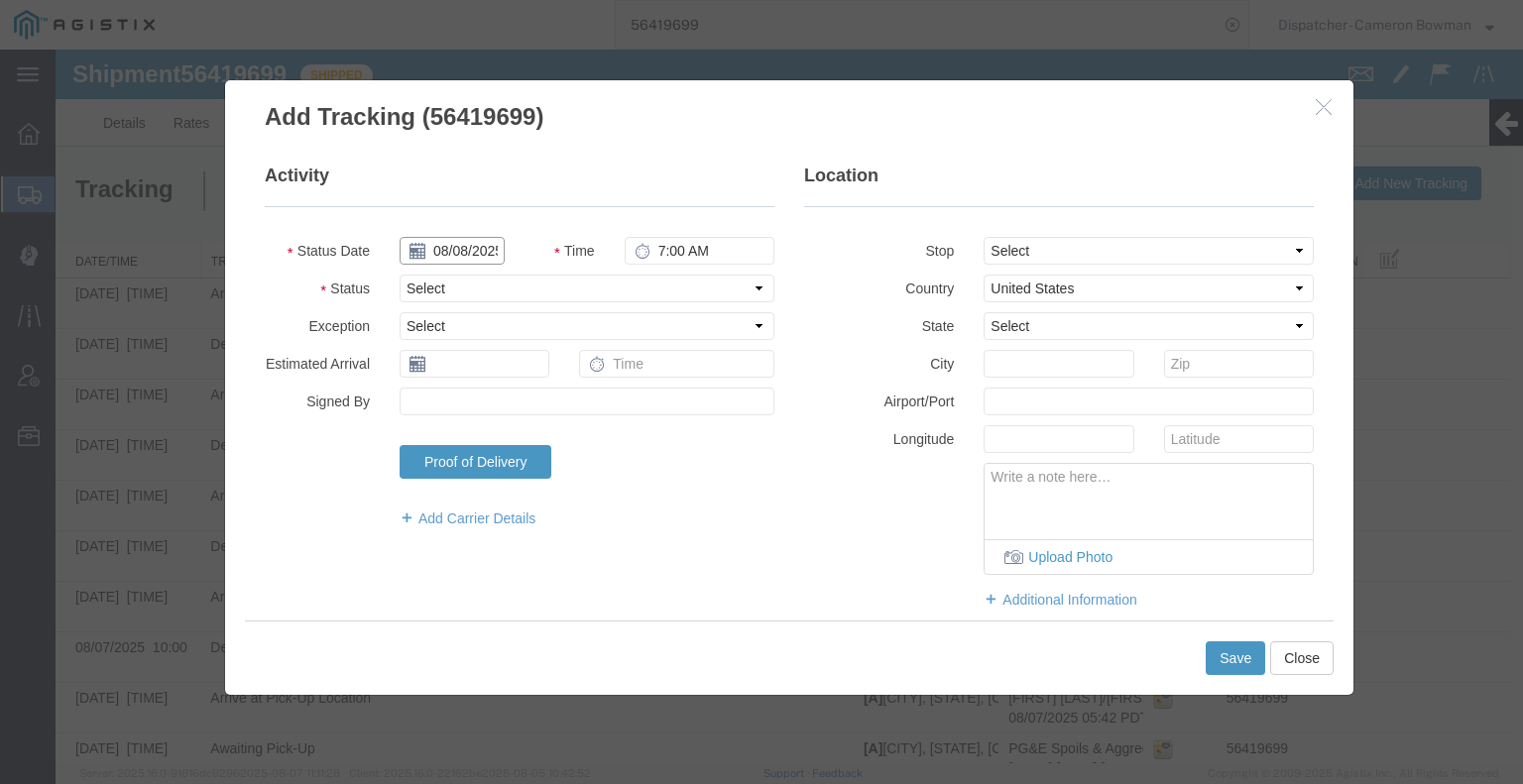 click on "08/08/2025" at bounding box center [452, 251] 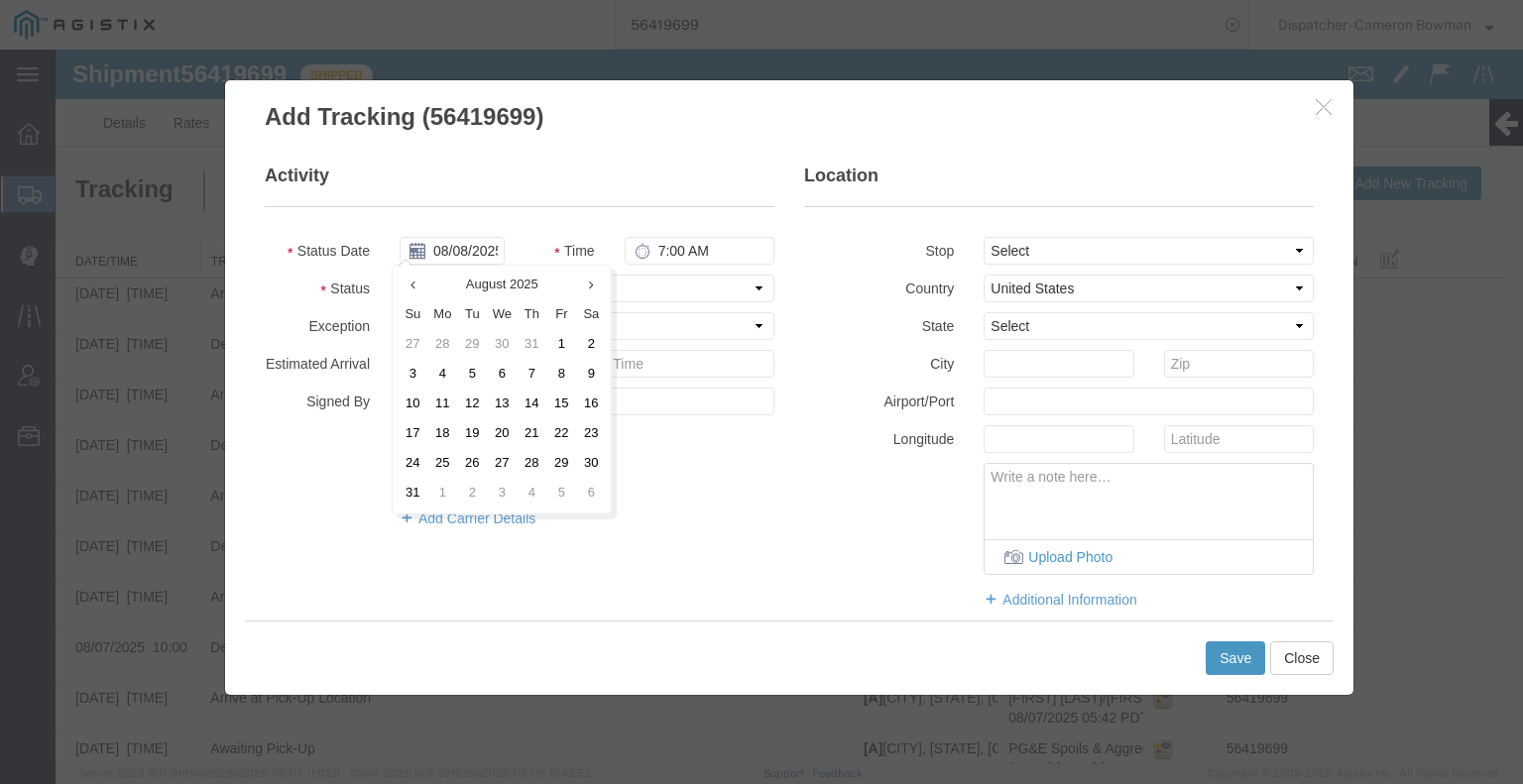 click on "7" at bounding box center (531, 375) 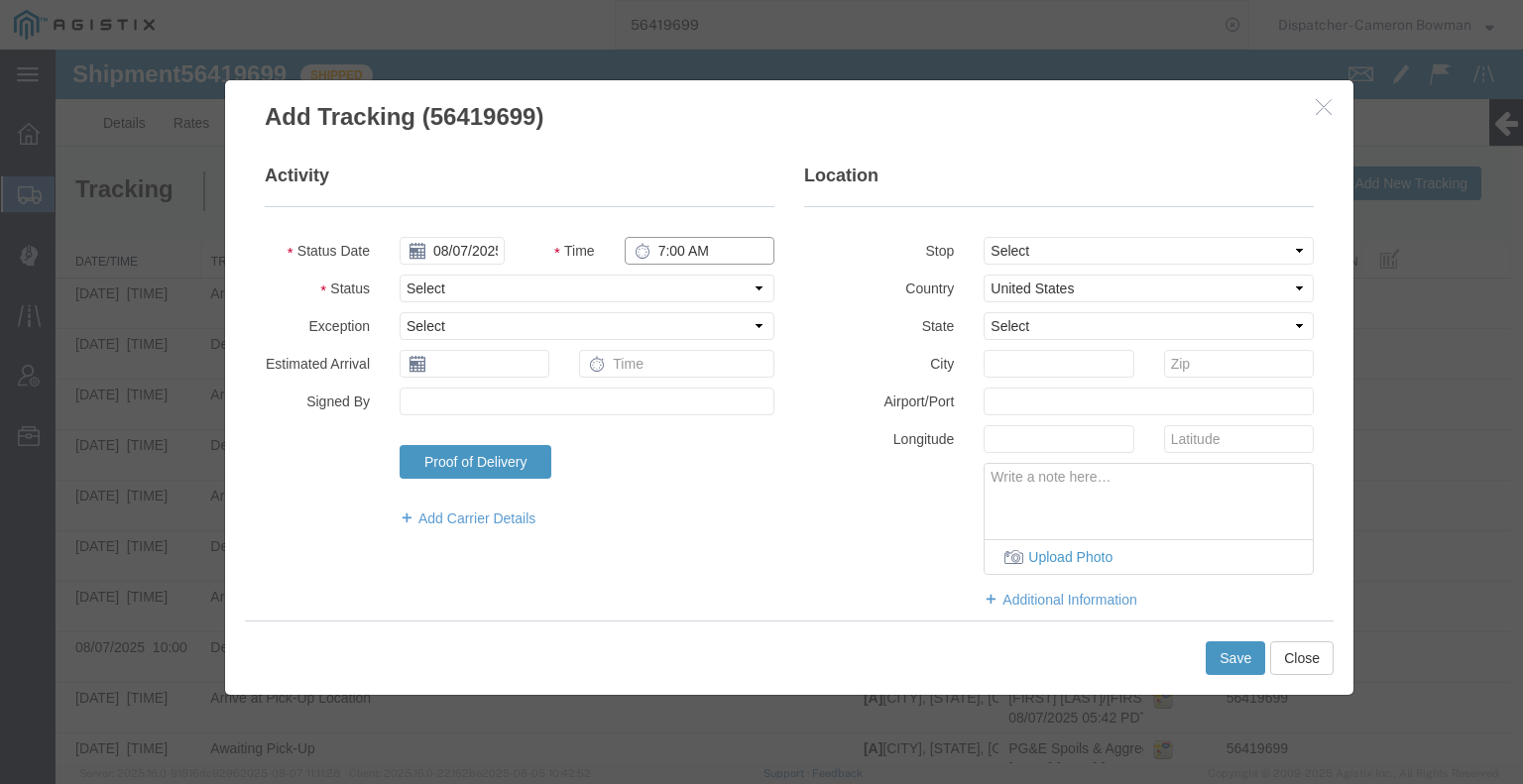 click on "7:00 AM" at bounding box center [699, 251] 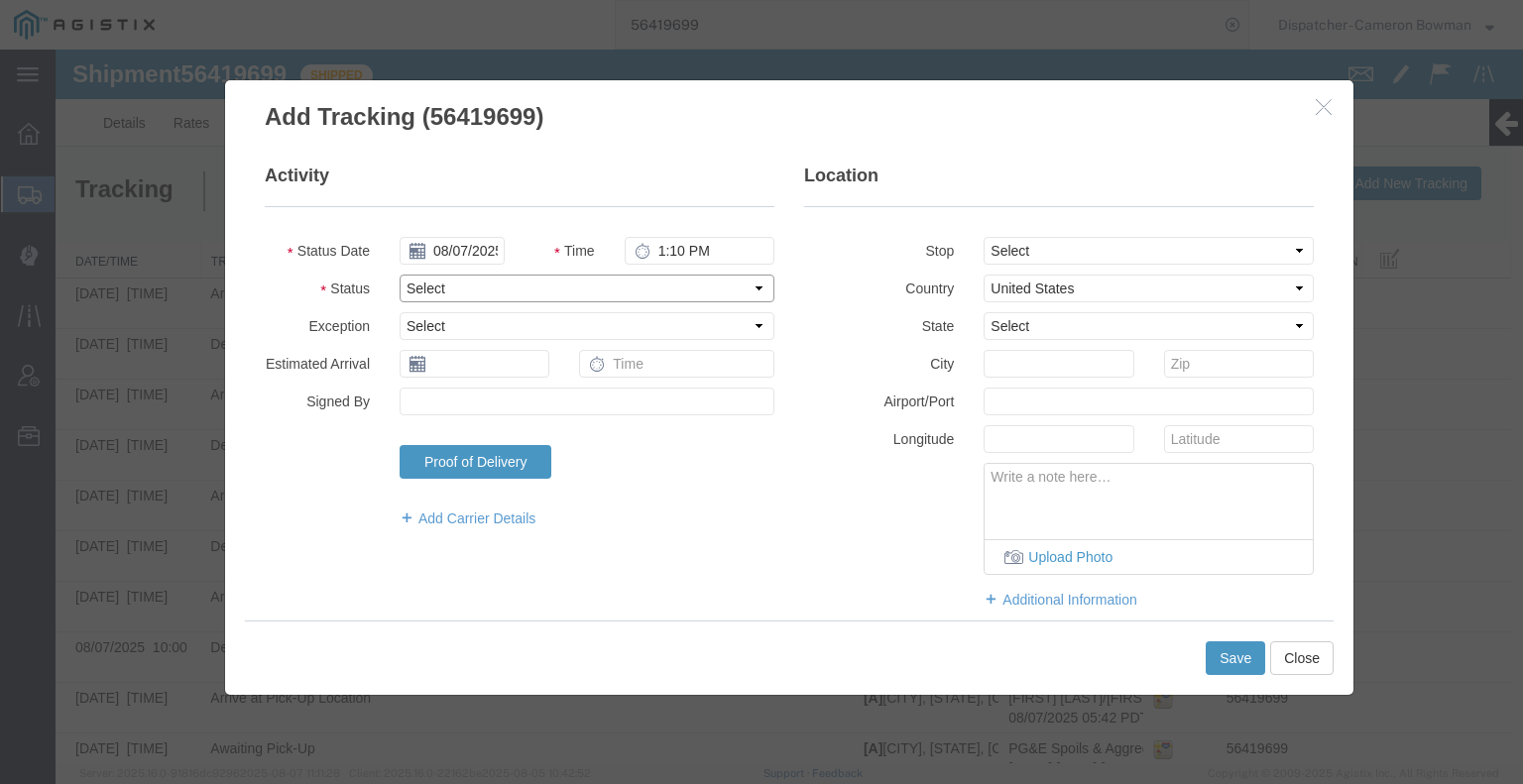 click on "Select Arrival Notice Available Arrival Notice Imported Arrive at Delivery Location Arrive at Pick-Up Location Arrive at Terminal Location Attempted Delivery Attempted Pick-Up Awaiting Customs Clearance Awaiting Pick-Up Break Start Break Stop Cargo Damaged Cargo-Offloaded Cleared Customs Confirmed on Board Customs Delay Customs Hold Customs Released DEA Hold Intact DEA Intensive/Exam Delivered Delivery Appointment Scheduled Delivery Confirmation Delivery Dock Closed Delivery Refused Depart Delivery Location Depart Pick-Up Location Depart Terminal Location Documents Uploaded Entry Docs Received Entry Submitted Estimated date / time for ETA Expired Export Customs Cleared Export Customs Sent FDA Documents Sent FDA Exam FDA Hold FDA Released FDA Review Flight Update Forwarded Fully Released Import Customs Cleared In-Transit In-Transit with Partner ISF filed Loaded Loading Started Mechanical Delay Missed Pick-Up Other Delay Out for Delivery Package Available Partial Delivery Partial Pick-Up Picked Up Proof of del" at bounding box center [587, 288] 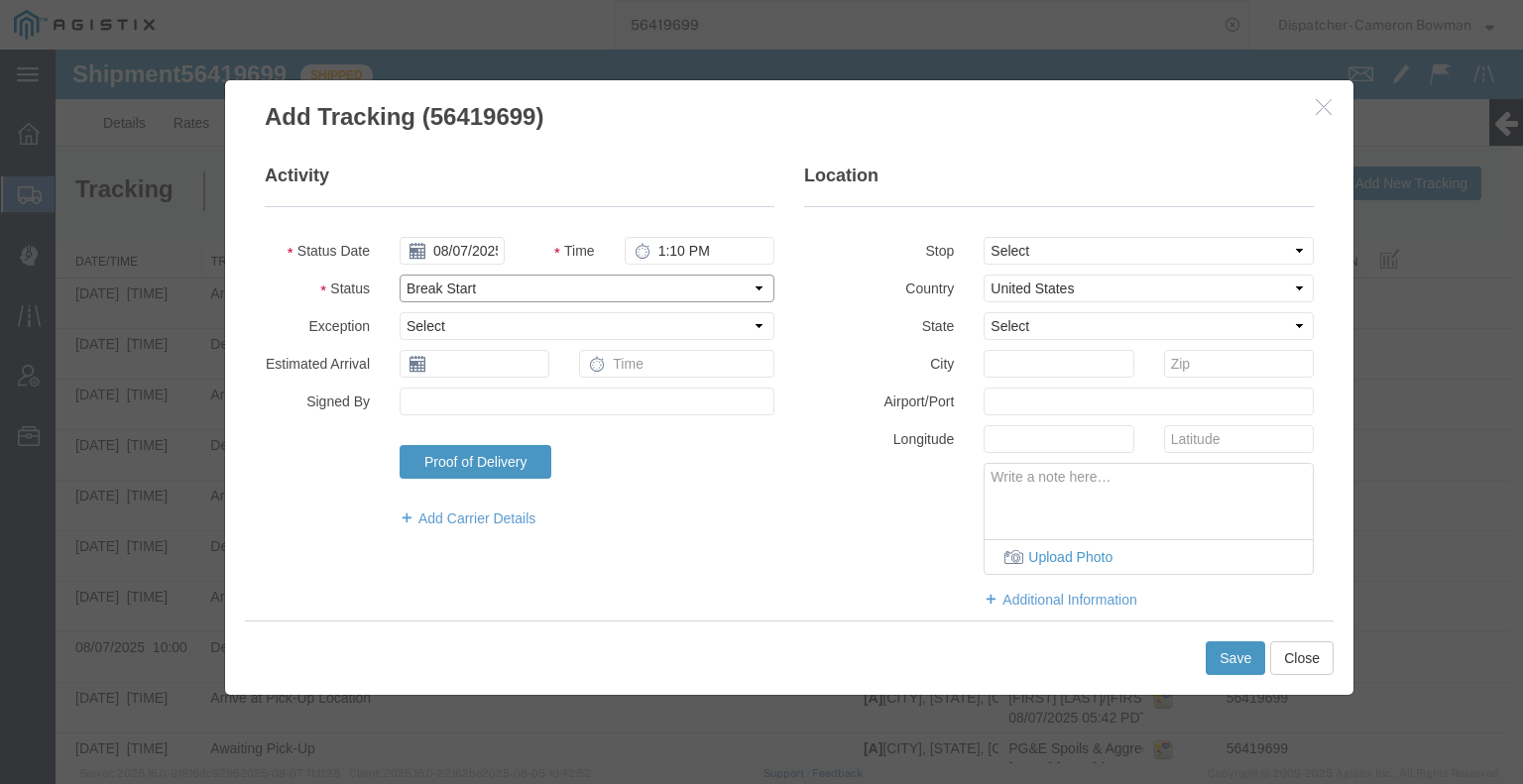 click on "Select Arrival Notice Available Arrival Notice Imported Arrive at Delivery Location Arrive at Pick-Up Location Arrive at Terminal Location Attempted Delivery Attempted Pick-Up Awaiting Customs Clearance Awaiting Pick-Up Break Start Break Stop Cargo Damaged Cargo-Offloaded Cleared Customs Confirmed on Board Customs Delay Customs Hold Customs Released DEA Hold Intact DEA Intensive/Exam Delivered Delivery Appointment Scheduled Delivery Confirmation Delivery Dock Closed Delivery Refused Depart Delivery Location Depart Pick-Up Location Depart Terminal Location Documents Uploaded Entry Docs Received Entry Submitted Estimated date / time for ETA Expired Export Customs Cleared Export Customs Sent FDA Documents Sent FDA Exam FDA Hold FDA Released FDA Review Flight Update Forwarded Fully Released Import Customs Cleared In-Transit In-Transit with Partner ISF filed Loaded Loading Started Mechanical Delay Missed Pick-Up Other Delay Out for Delivery Package Available Partial Delivery Partial Pick-Up Picked Up Proof of del" at bounding box center [587, 288] 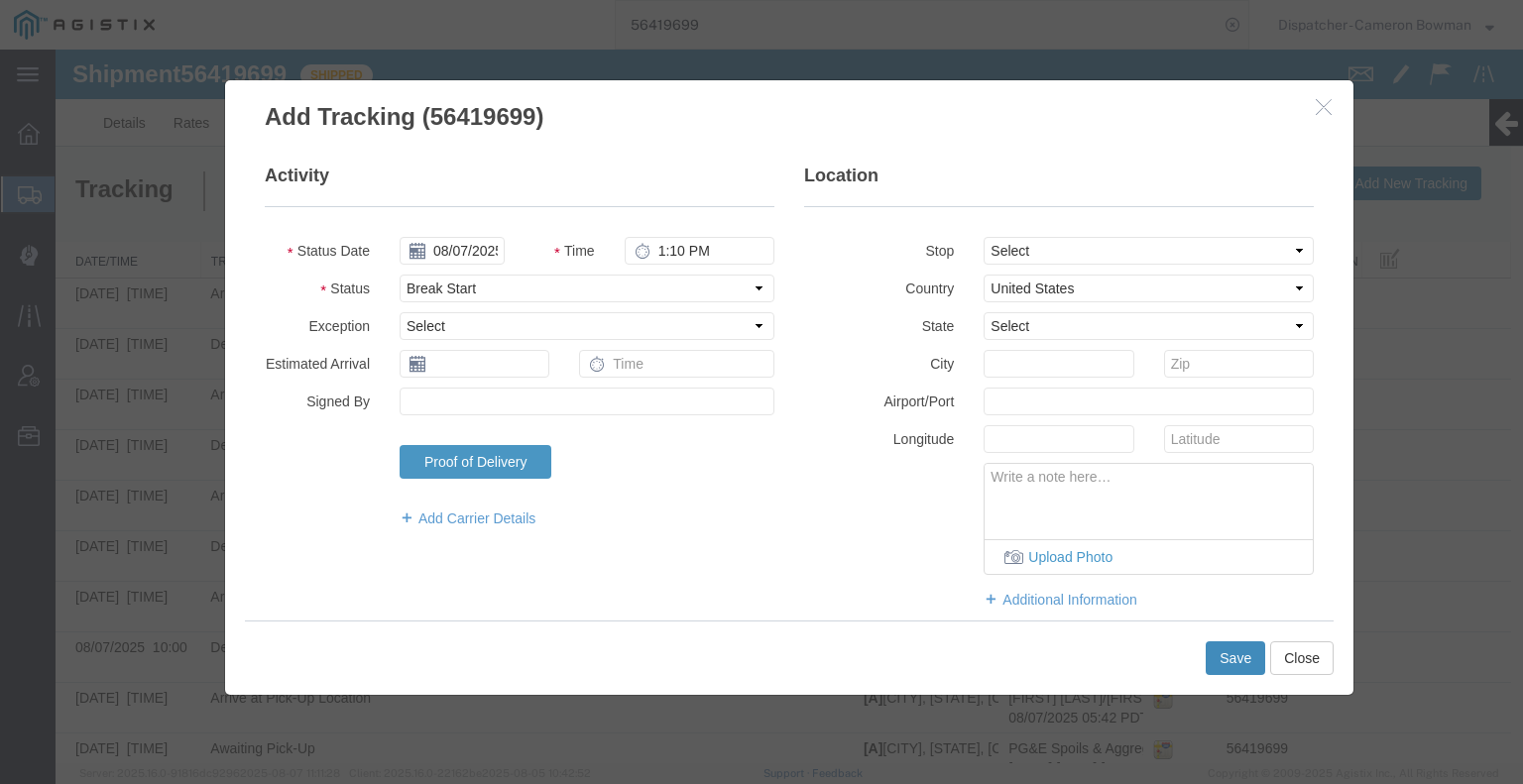 click on "Save" at bounding box center [1235, 658] 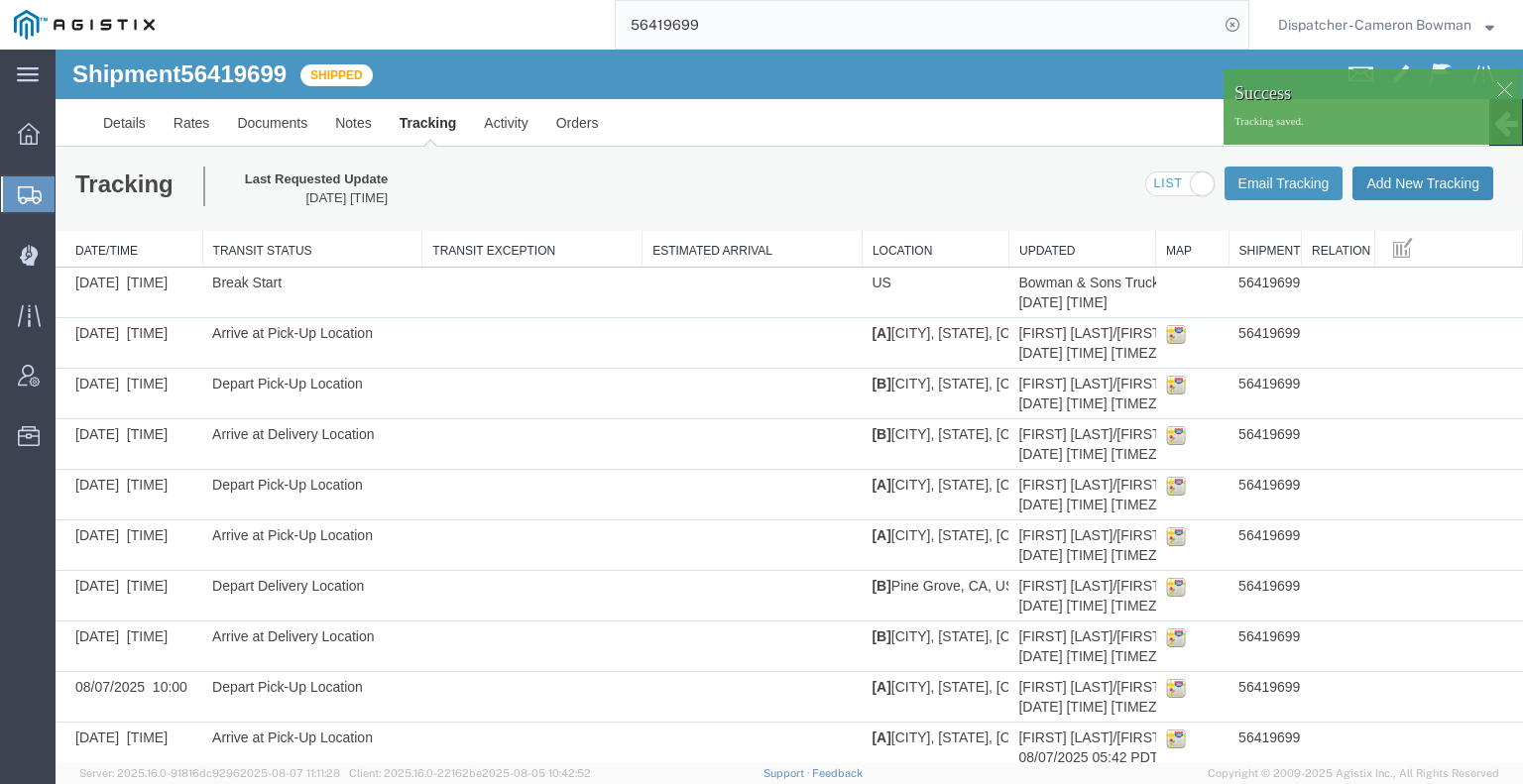 click on "Add New Tracking" at bounding box center (1423, 183) 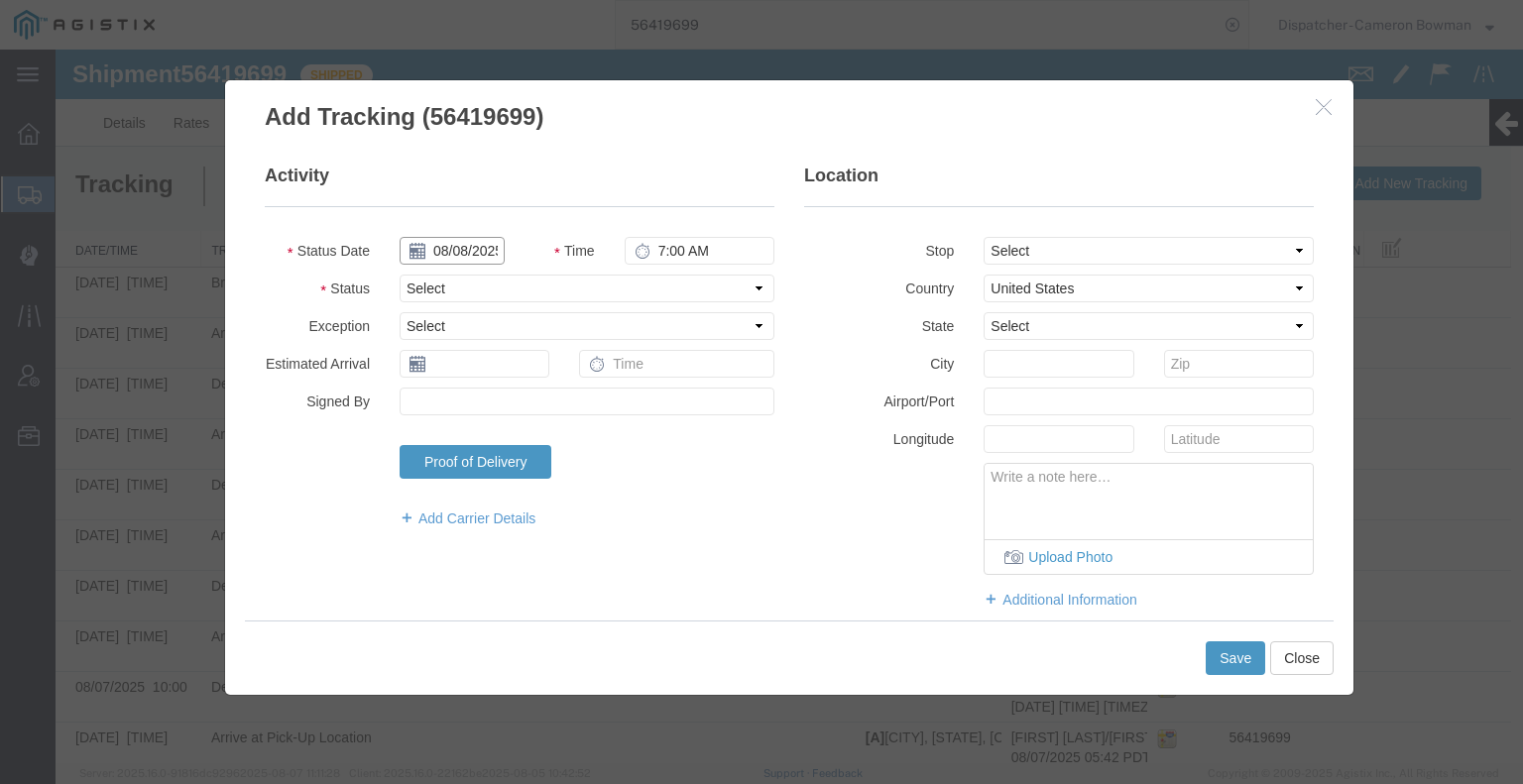 click on "08/08/2025" at bounding box center [452, 251] 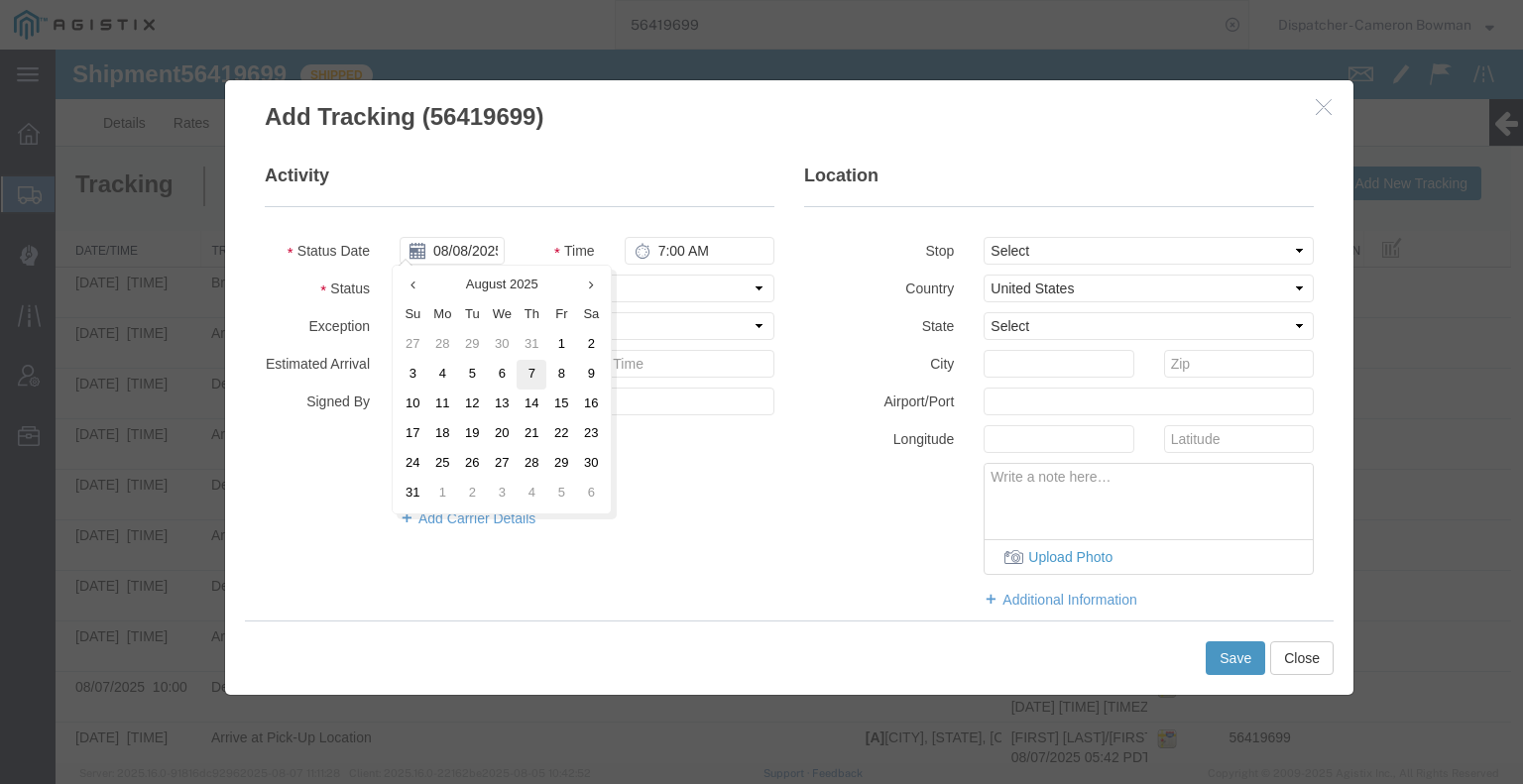 click on "7" at bounding box center [531, 375] 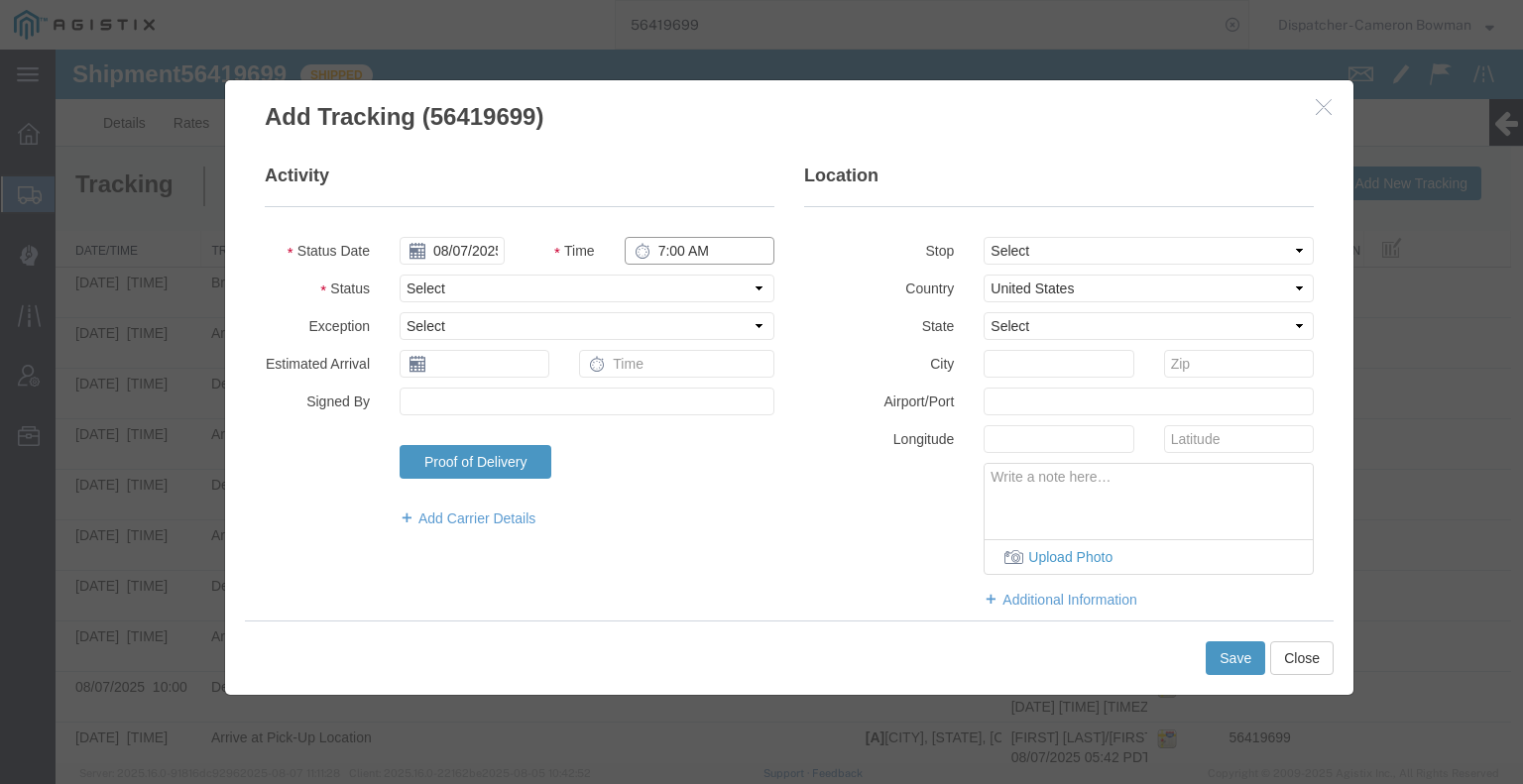 click on "7:00 AM" at bounding box center (699, 251) 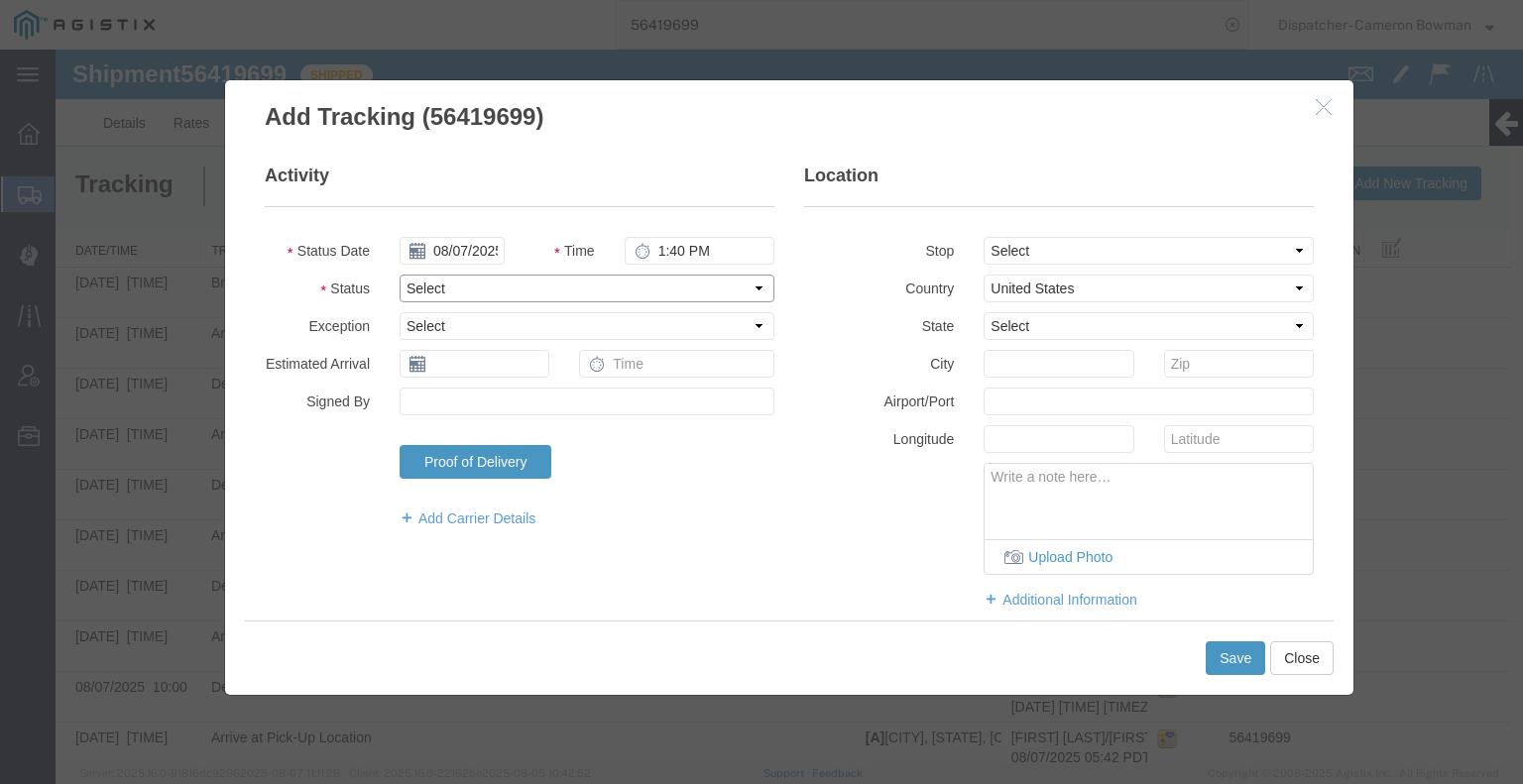 click on "Select Arrival Notice Available Arrival Notice Imported Arrive at Delivery Location Arrive at Pick-Up Location Arrive at Terminal Location Attempted Delivery Attempted Pick-Up Awaiting Customs Clearance Awaiting Pick-Up Break Start Break Stop Cargo Damaged Cargo-Offloaded Cleared Customs Confirmed on Board Customs Delay Customs Hold Customs Released DEA Hold Intact DEA Intensive/Exam Delivered Delivery Appointment Scheduled Delivery Confirmation Delivery Dock Closed Delivery Refused Depart Delivery Location Depart Pick-Up Location Depart Terminal Location Documents Uploaded Entry Docs Received Entry Submitted Estimated date / time for ETA Expired Export Customs Cleared Export Customs Sent FDA Documents Sent FDA Exam FDA Hold FDA Released FDA Review Flight Update Forwarded Fully Released Import Customs Cleared In-Transit In-Transit with Partner ISF filed Loaded Loading Started Mechanical Delay Missed Pick-Up Other Delay Out for Delivery Package Available Partial Delivery Partial Pick-Up Picked Up Proof of del" at bounding box center (587, 288) 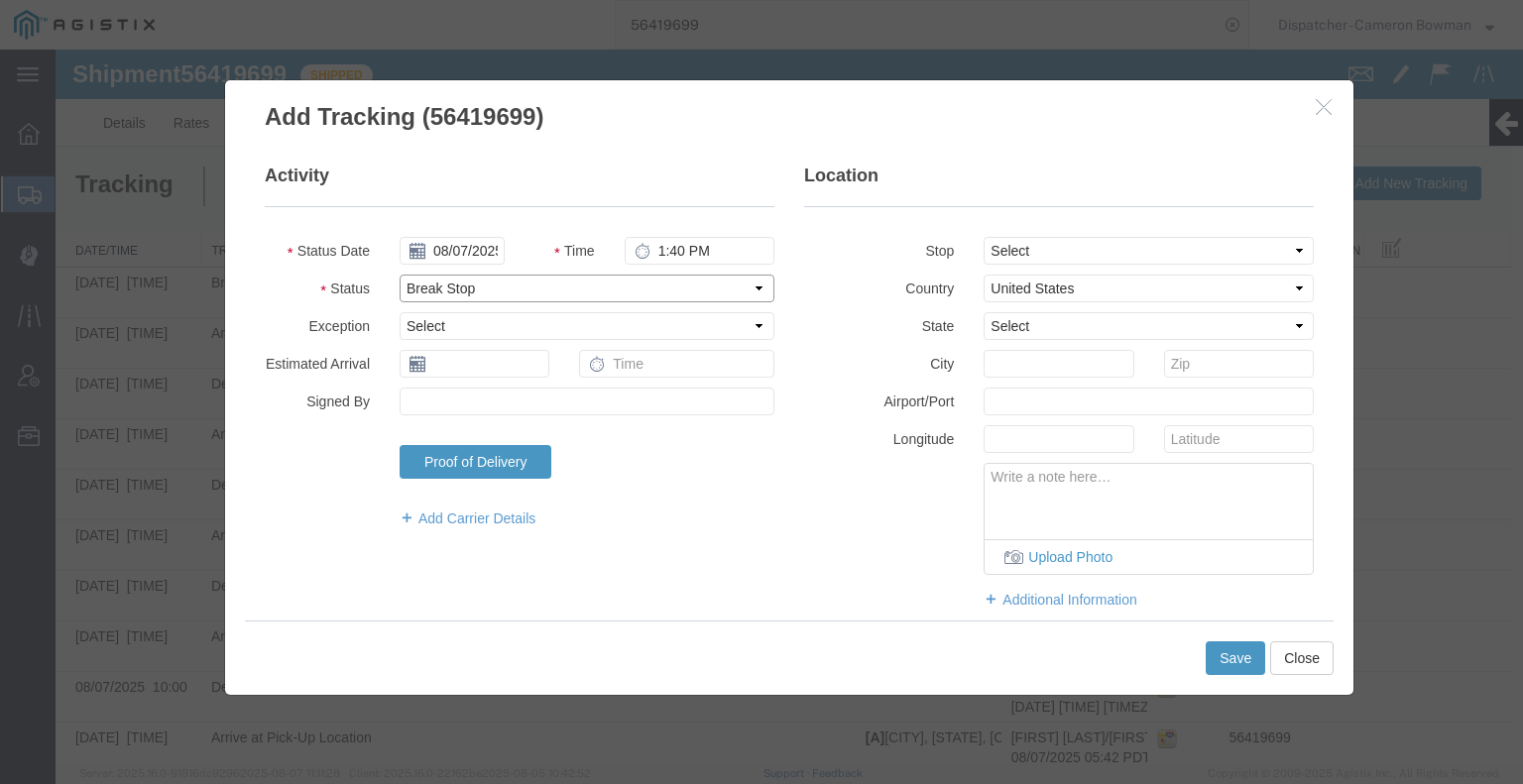 click on "Select Arrival Notice Available Arrival Notice Imported Arrive at Delivery Location Arrive at Pick-Up Location Arrive at Terminal Location Attempted Delivery Attempted Pick-Up Awaiting Customs Clearance Awaiting Pick-Up Break Start Break Stop Cargo Damaged Cargo-Offloaded Cleared Customs Confirmed on Board Customs Delay Customs Hold Customs Released DEA Hold Intact DEA Intensive/Exam Delivered Delivery Appointment Scheduled Delivery Confirmation Delivery Dock Closed Delivery Refused Depart Delivery Location Depart Pick-Up Location Depart Terminal Location Documents Uploaded Entry Docs Received Entry Submitted Estimated date / time for ETA Expired Export Customs Cleared Export Customs Sent FDA Documents Sent FDA Exam FDA Hold FDA Released FDA Review Flight Update Forwarded Fully Released Import Customs Cleared In-Transit In-Transit with Partner ISF filed Loaded Loading Started Mechanical Delay Missed Pick-Up Other Delay Out for Delivery Package Available Partial Delivery Partial Pick-Up Picked Up Proof of del" at bounding box center [587, 288] 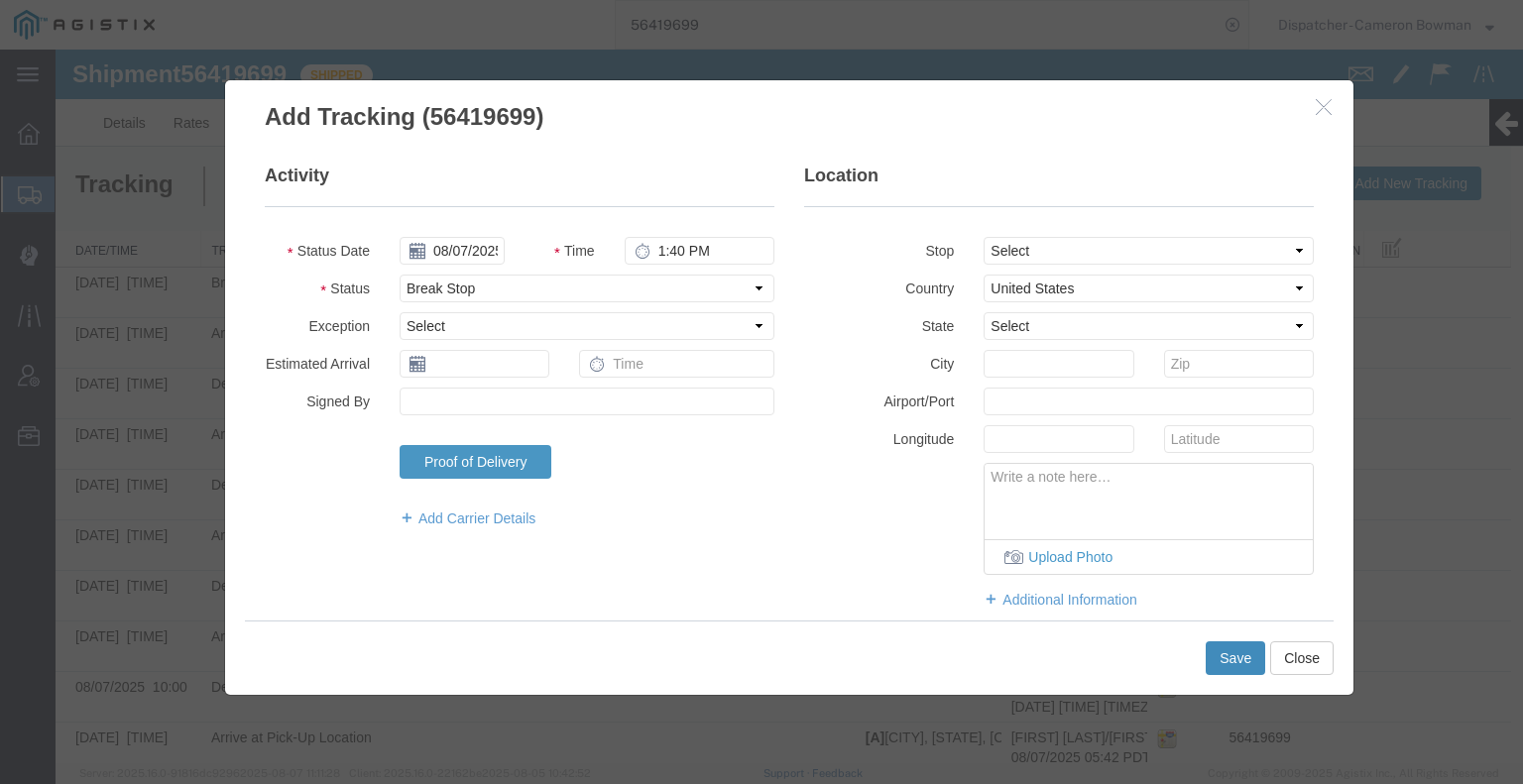 click on "Save" at bounding box center [1235, 658] 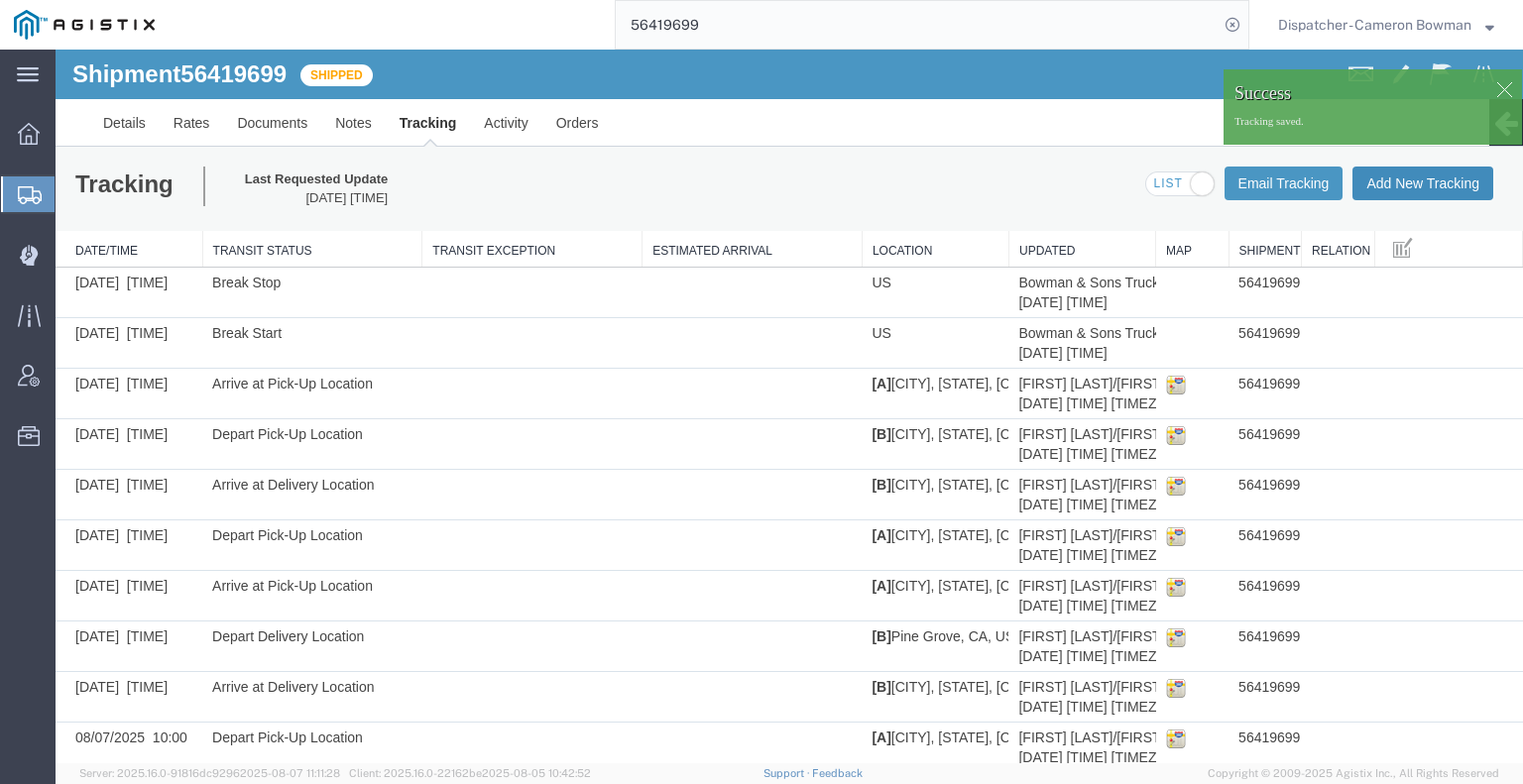 click on "Add New Tracking" at bounding box center [1423, 183] 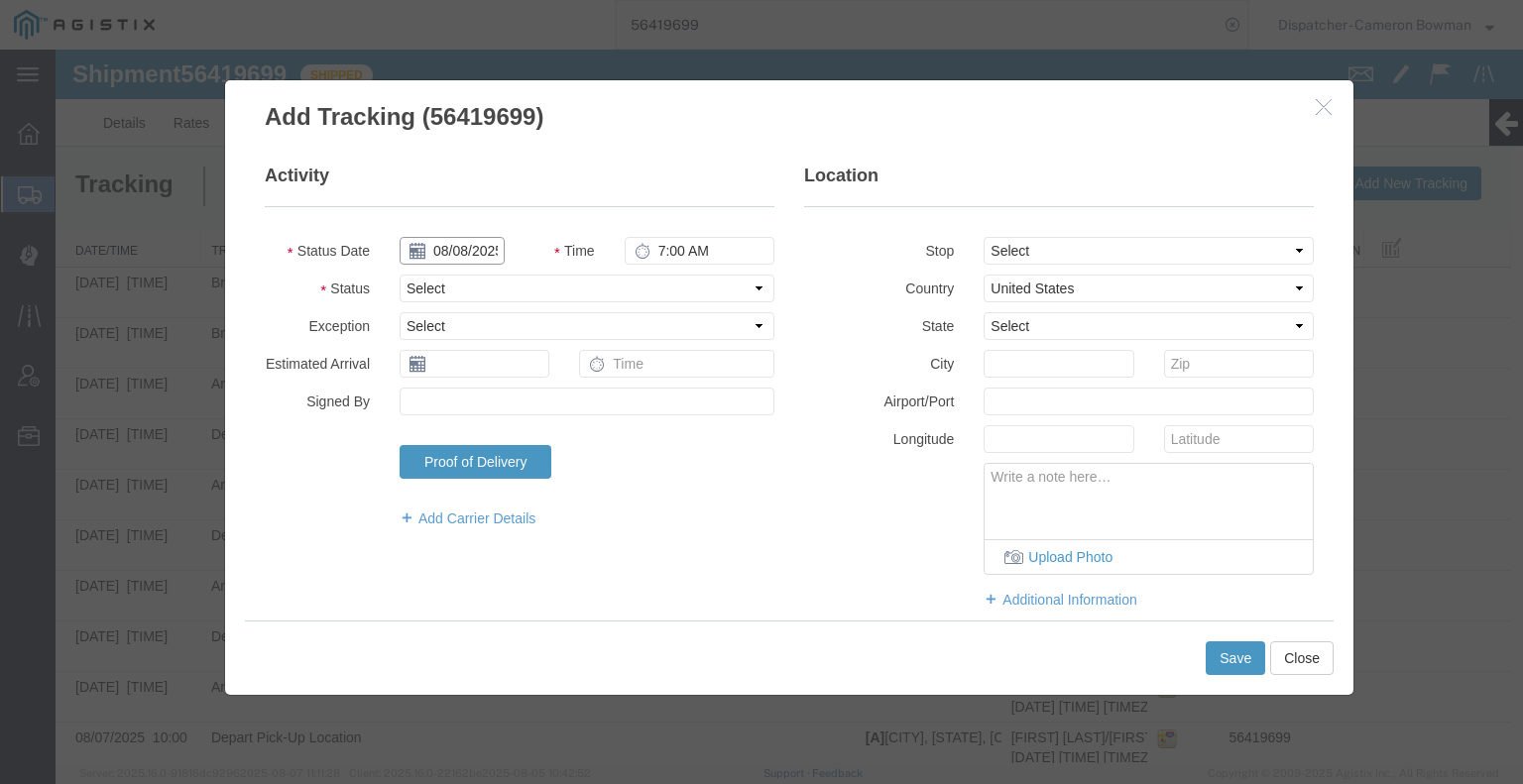 click on "08/08/2025" at bounding box center (452, 251) 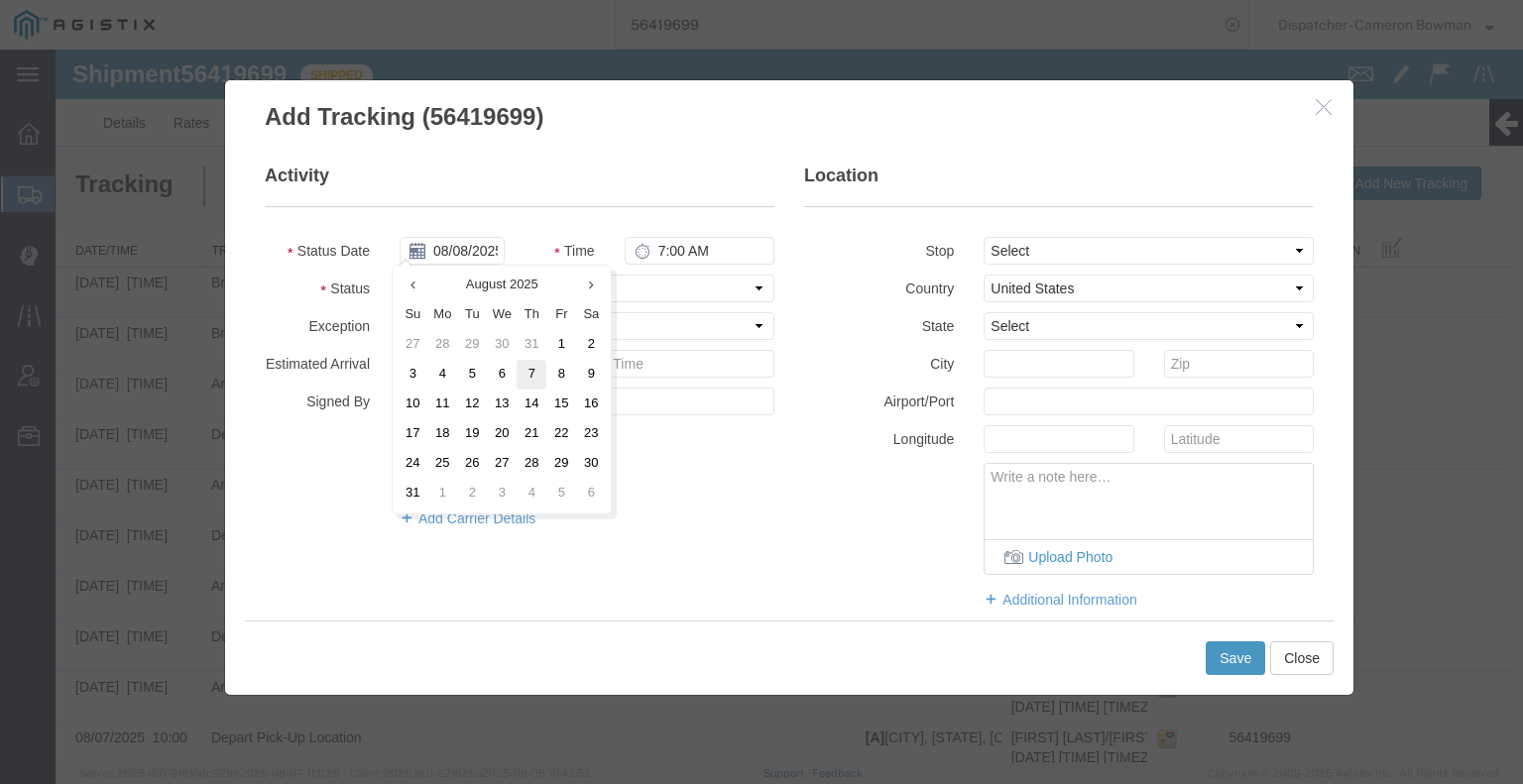 click on "7" at bounding box center [531, 375] 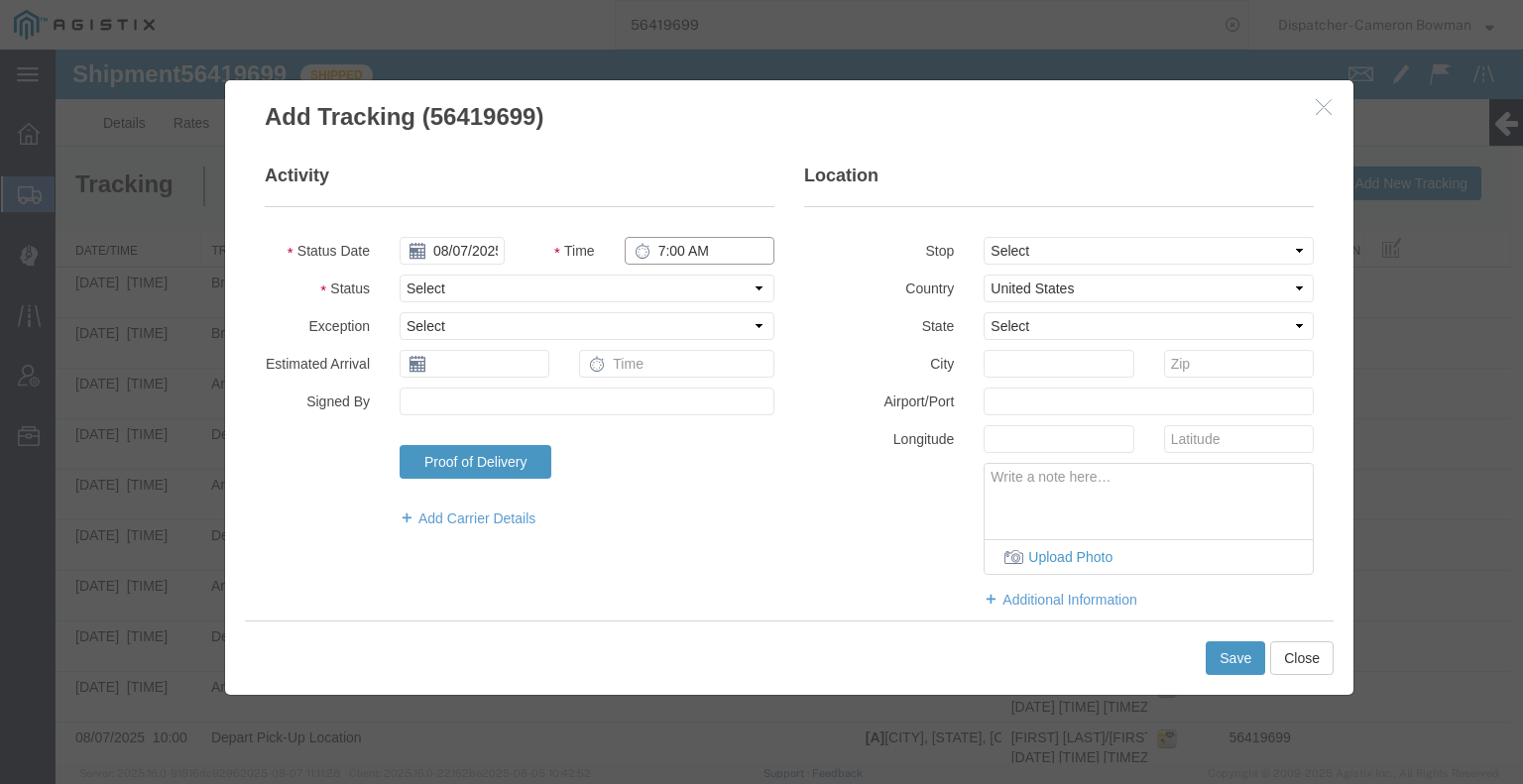 click on "7:00 AM" at bounding box center [699, 251] 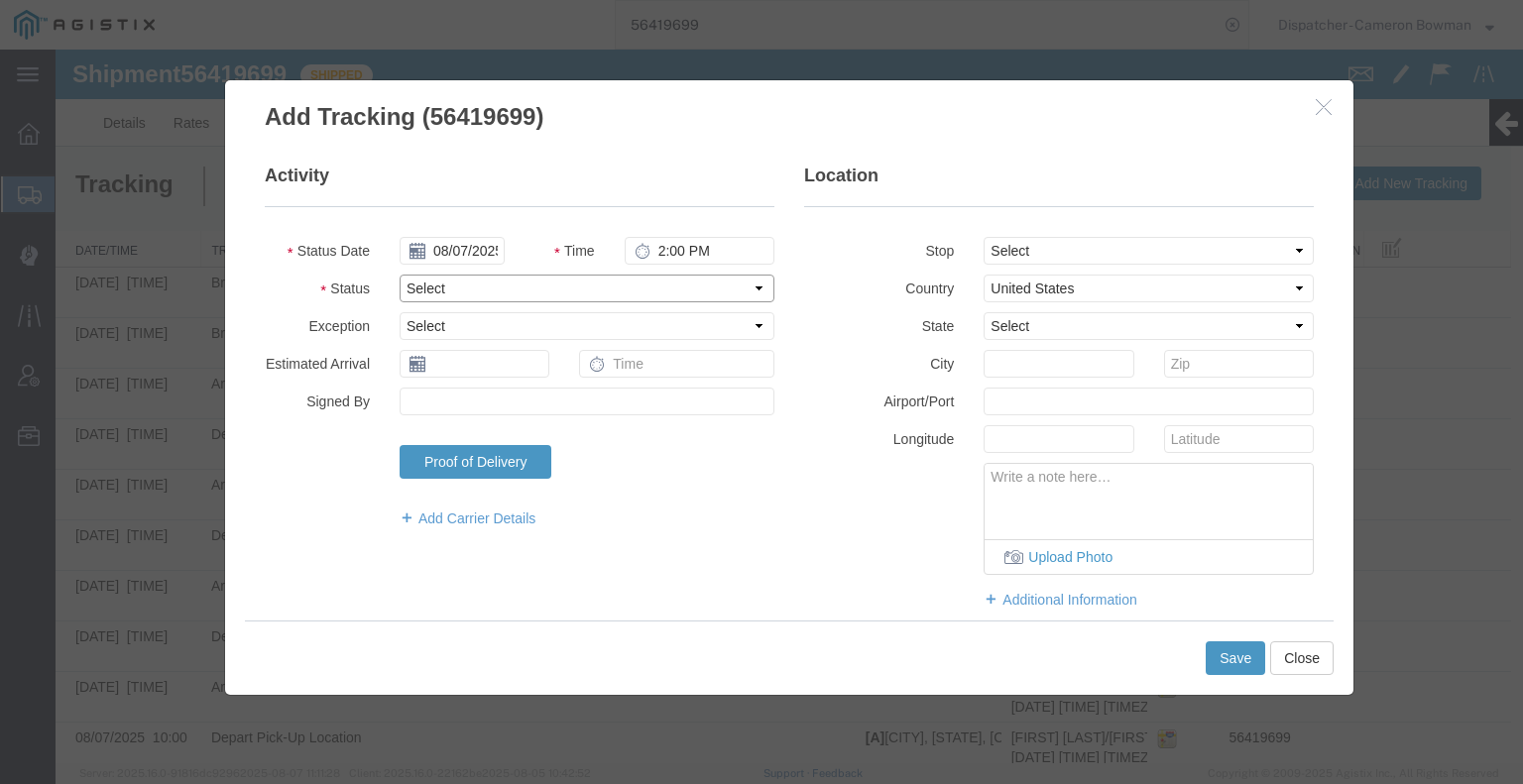 click on "Select Arrival Notice Available Arrival Notice Imported Arrive at Delivery Location Arrive at Pick-Up Location Arrive at Terminal Location Attempted Delivery Attempted Pick-Up Awaiting Customs Clearance Awaiting Pick-Up Break Start Break Stop Cargo Damaged Cargo-Offloaded Cleared Customs Confirmed on Board Customs Delay Customs Hold Customs Released DEA Hold Intact DEA Intensive/Exam Delivered Delivery Appointment Scheduled Delivery Confirmation Delivery Dock Closed Delivery Refused Depart Delivery Location Depart Pick-Up Location Depart Terminal Location Documents Uploaded Entry Docs Received Entry Submitted Estimated date / time for ETA Expired Export Customs Cleared Export Customs Sent FDA Documents Sent FDA Exam FDA Hold FDA Released FDA Review Flight Update Forwarded Fully Released Import Customs Cleared In-Transit In-Transit with Partner ISF filed Loaded Loading Started Mechanical Delay Missed Pick-Up Other Delay Out for Delivery Package Available Partial Delivery Partial Pick-Up Picked Up Proof of del" at bounding box center (587, 288) 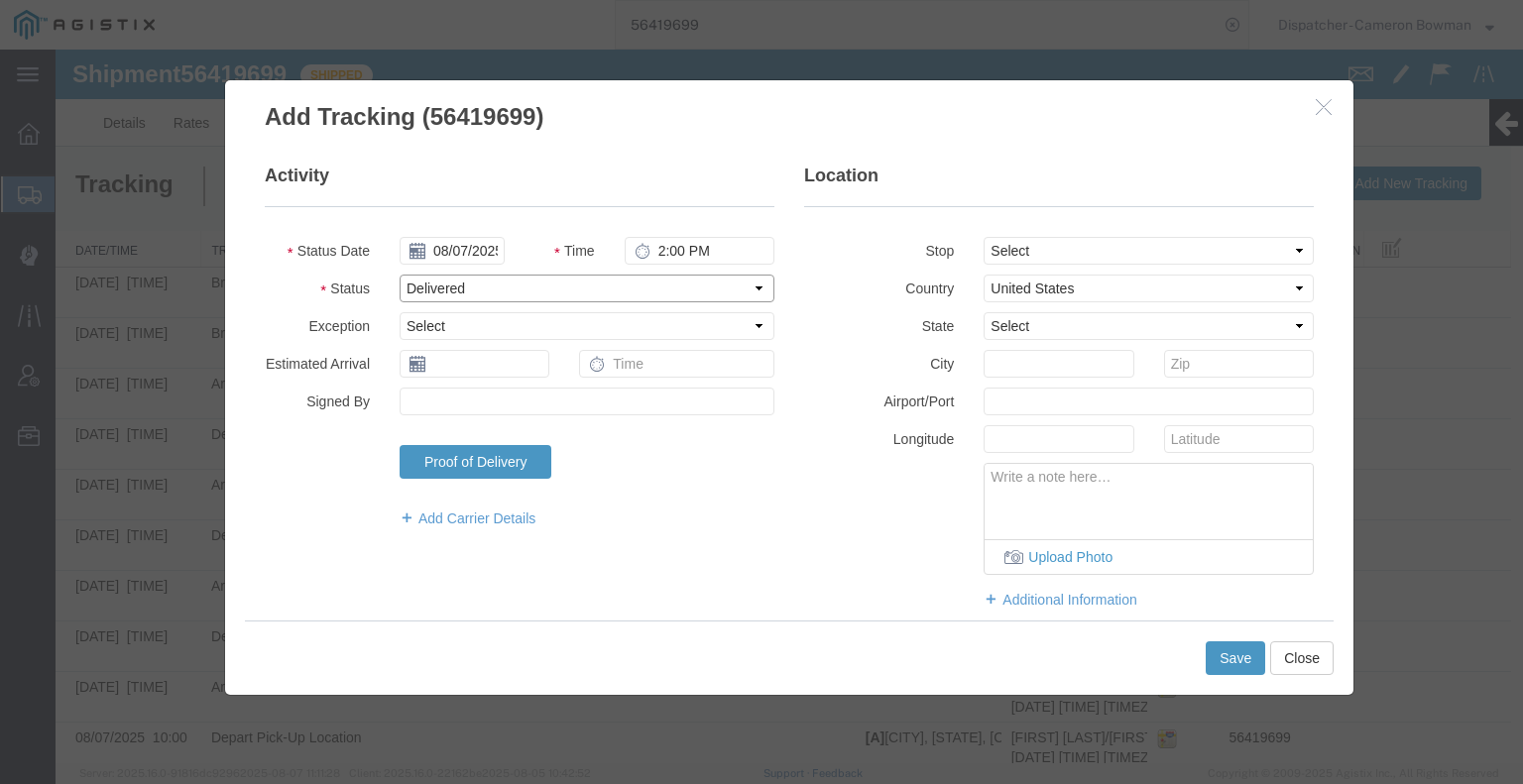 click on "Select Arrival Notice Available Arrival Notice Imported Arrive at Delivery Location Arrive at Pick-Up Location Arrive at Terminal Location Attempted Delivery Attempted Pick-Up Awaiting Customs Clearance Awaiting Pick-Up Break Start Break Stop Cargo Damaged Cargo-Offloaded Cleared Customs Confirmed on Board Customs Delay Customs Hold Customs Released DEA Hold Intact DEA Intensive/Exam Delivered Delivery Appointment Scheduled Delivery Confirmation Delivery Dock Closed Delivery Refused Depart Delivery Location Depart Pick-Up Location Depart Terminal Location Documents Uploaded Entry Docs Received Entry Submitted Estimated date / time for ETA Expired Export Customs Cleared Export Customs Sent FDA Documents Sent FDA Exam FDA Hold FDA Released FDA Review Flight Update Forwarded Fully Released Import Customs Cleared In-Transit In-Transit with Partner ISF filed Loaded Loading Started Mechanical Delay Missed Pick-Up Other Delay Out for Delivery Package Available Partial Delivery Partial Pick-Up Picked Up Proof of del" at bounding box center (587, 288) 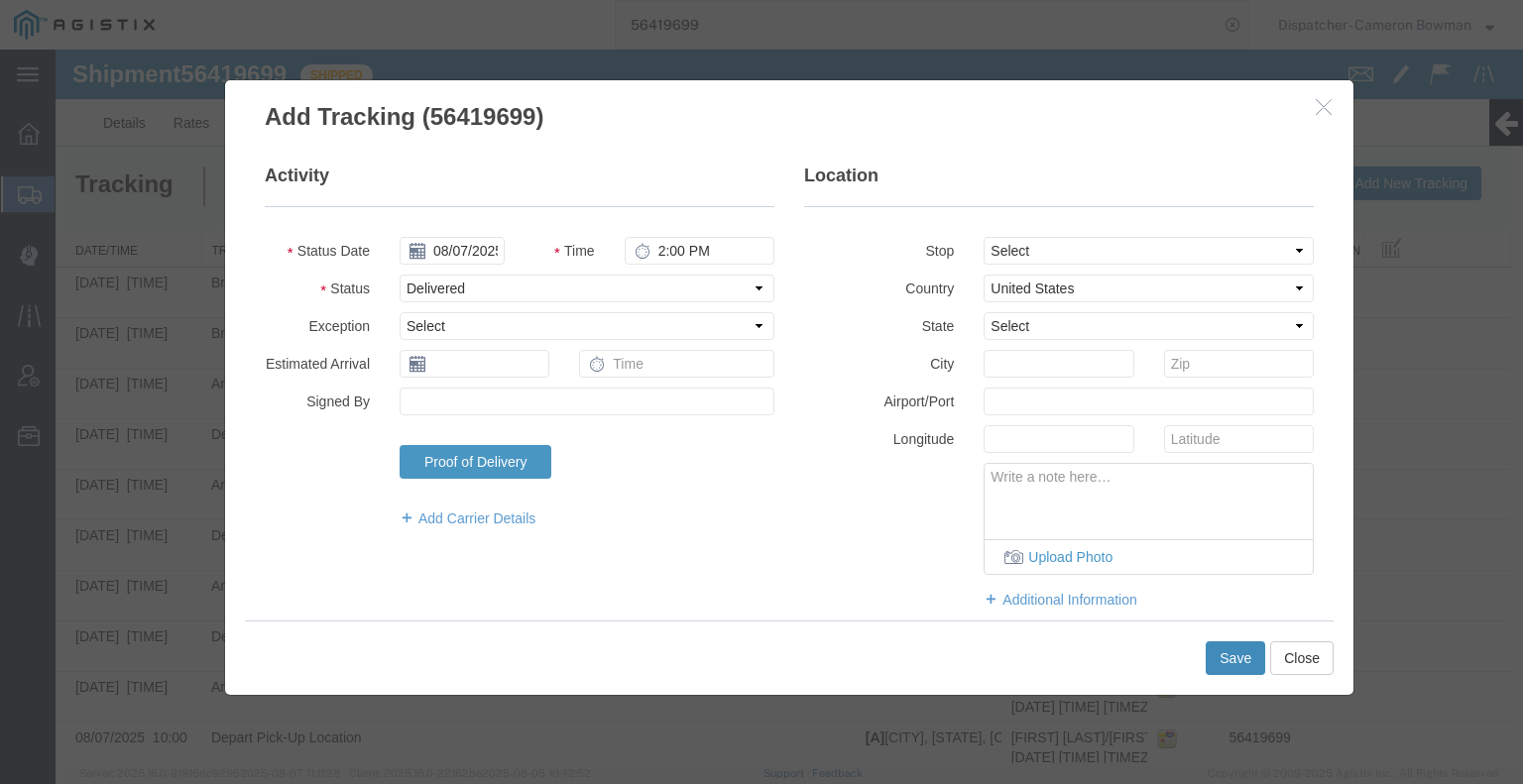 click on "Save" at bounding box center [1235, 658] 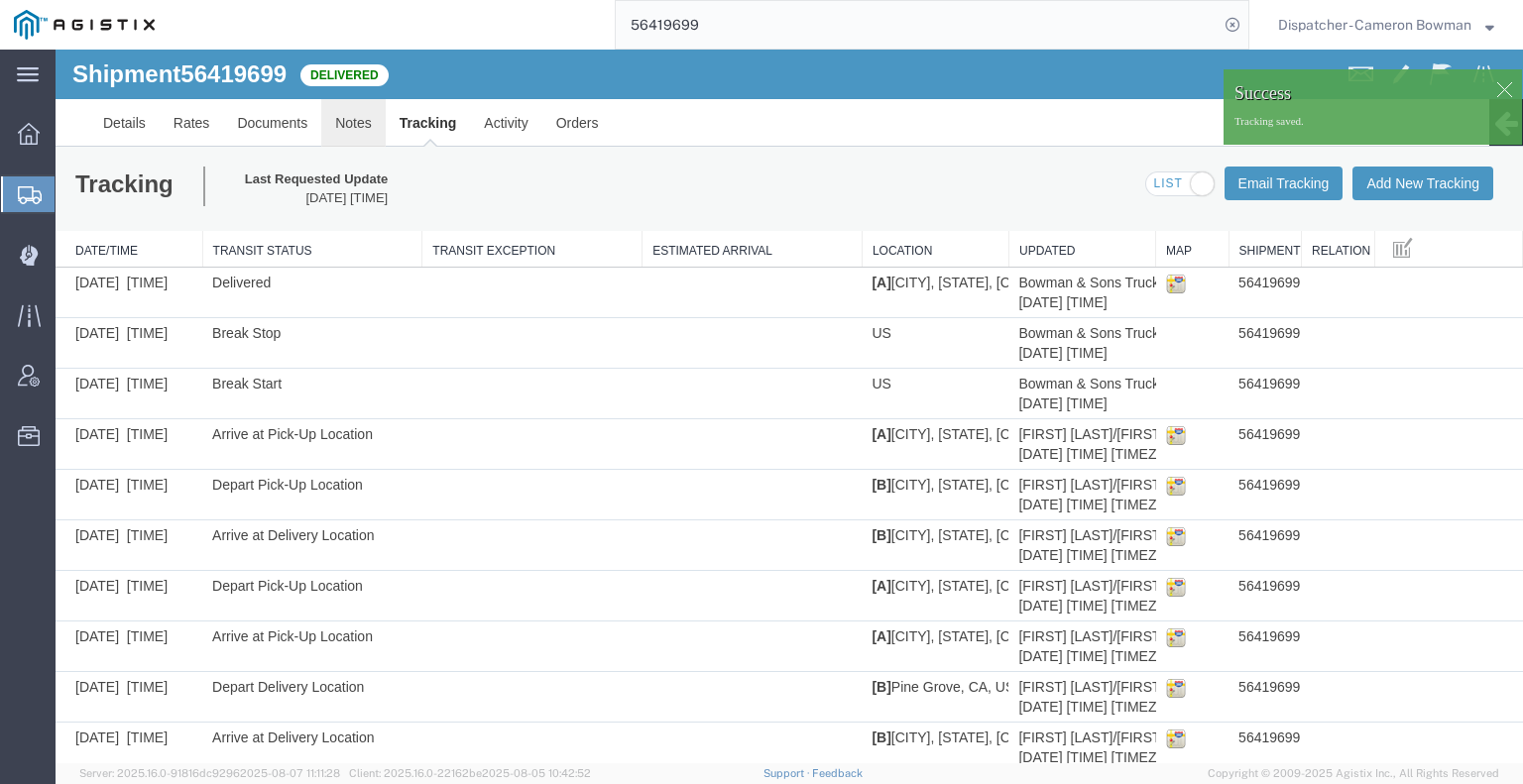 click on "Notes" at bounding box center [353, 123] 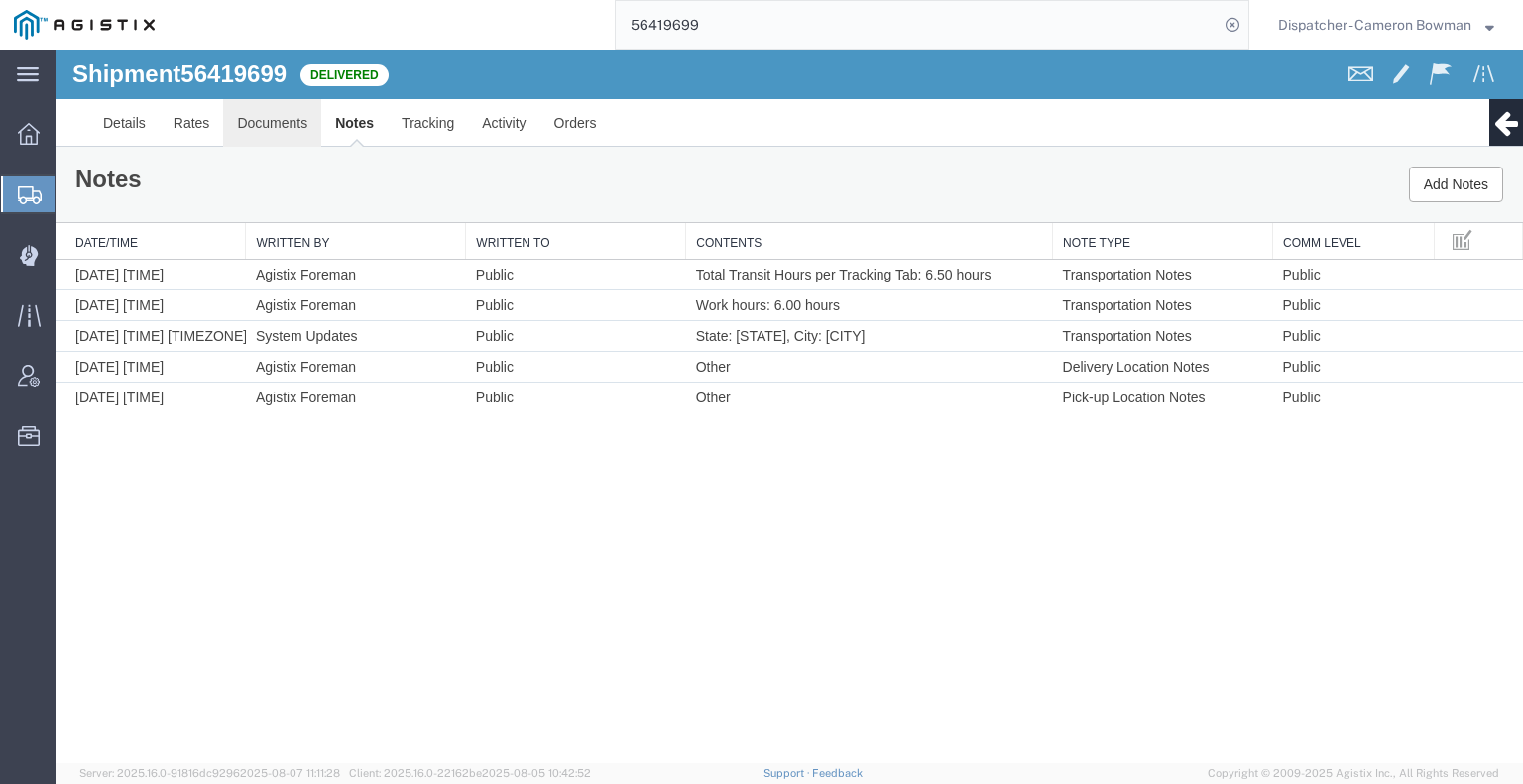 click on "Documents" at bounding box center (272, 123) 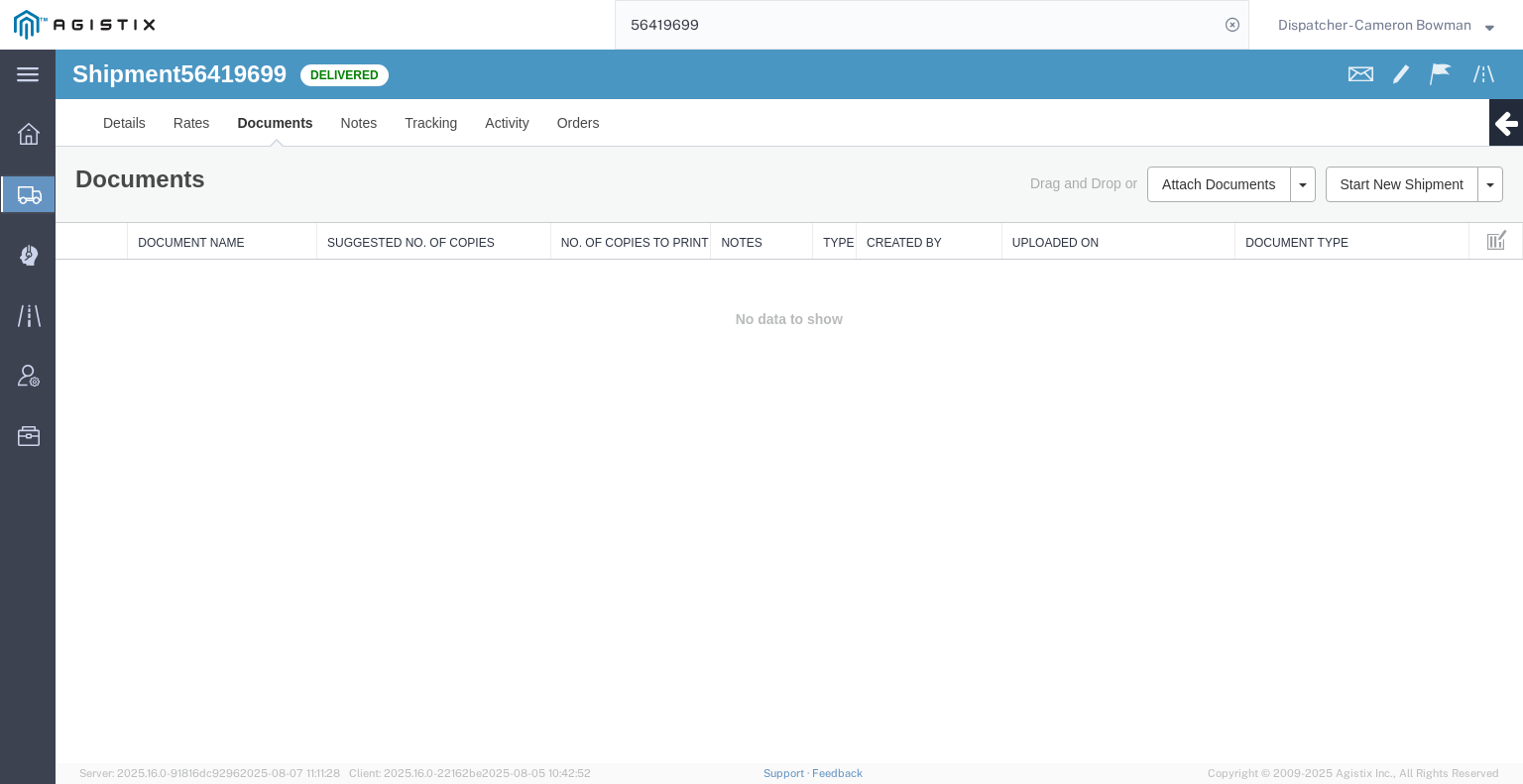 click on "Shipment  56419699 0
of
0   Delivered Details Rates Documents Notes Tracking Activity Orders
Clone Shipment
Save As Template
Multi-stop
Customer Information
Account: PG&E Spoils & Aggregates
Location: Master Location
Carrier Information
Delivery Date: 08/07/2025 14:00
Tracking No: 56419699
Carrier Name: Mark W Seimeit [Bowman & Sons Trucking, Inc] Mark W Seimeit [Bowman & Sons Trucking, Inc]
Service Level: Super Dump
Contact Name: Mark Semeit
Contact No: 9164175343
From
(Alex)
25899 Sugar Pine Dr Pioneer,
CA
United States
916-532-8657
To
()
The Final Destination is not defined yet Pioneer, CA
United States
Other details
Reference: Transfer
Ship Date: 08/07/2025
Mode: Truckload
Creator: Agistix Foreman
Creator: foreman_pgespoils@p...
Last Saved: 08/08/2025 06:24 PDT
Please fix the following errors Documents Drag and Drop or" at bounding box center [789, 406] 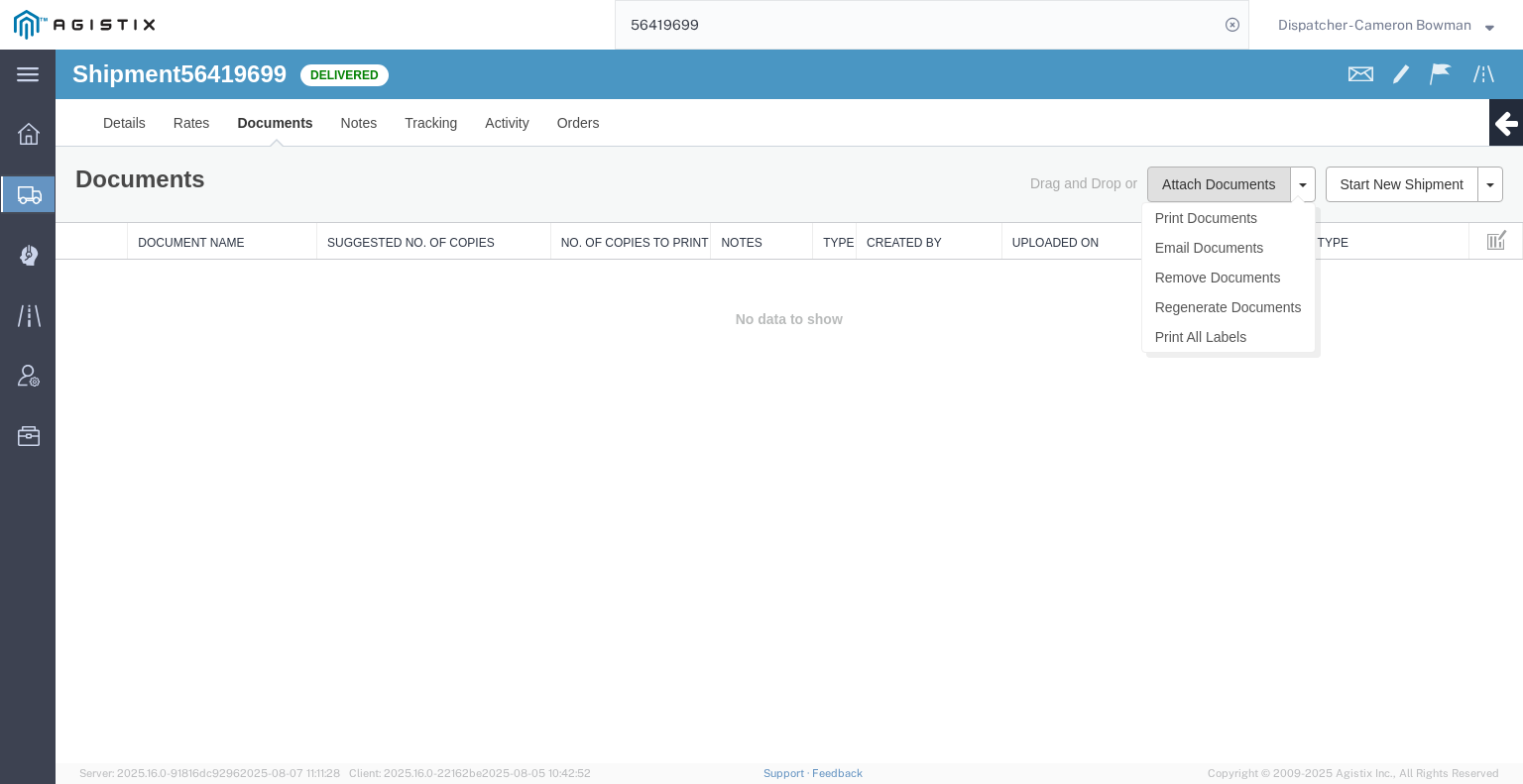 click on "Attach Documents" at bounding box center [1219, 184] 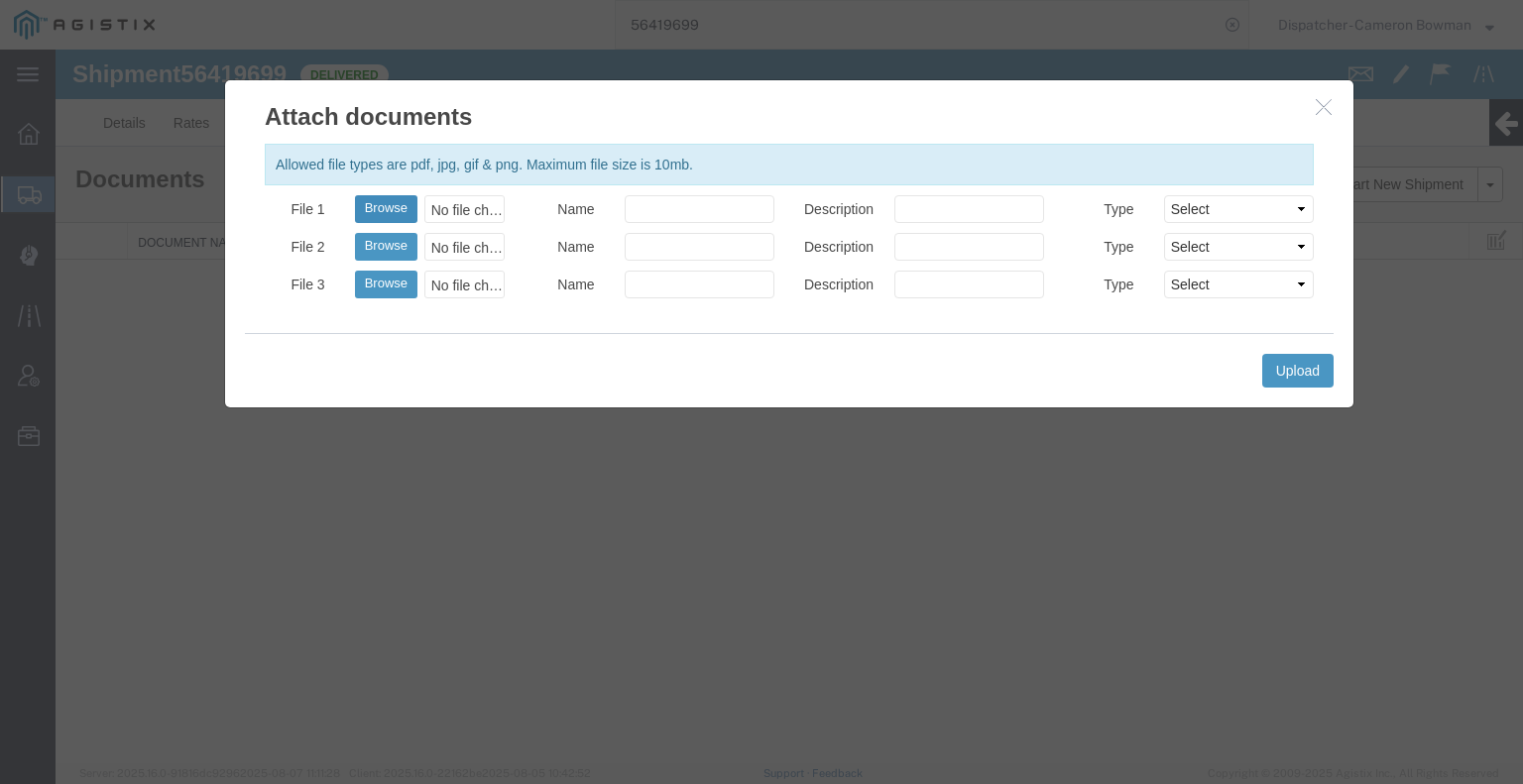 click on "Browse" at bounding box center [386, 209] 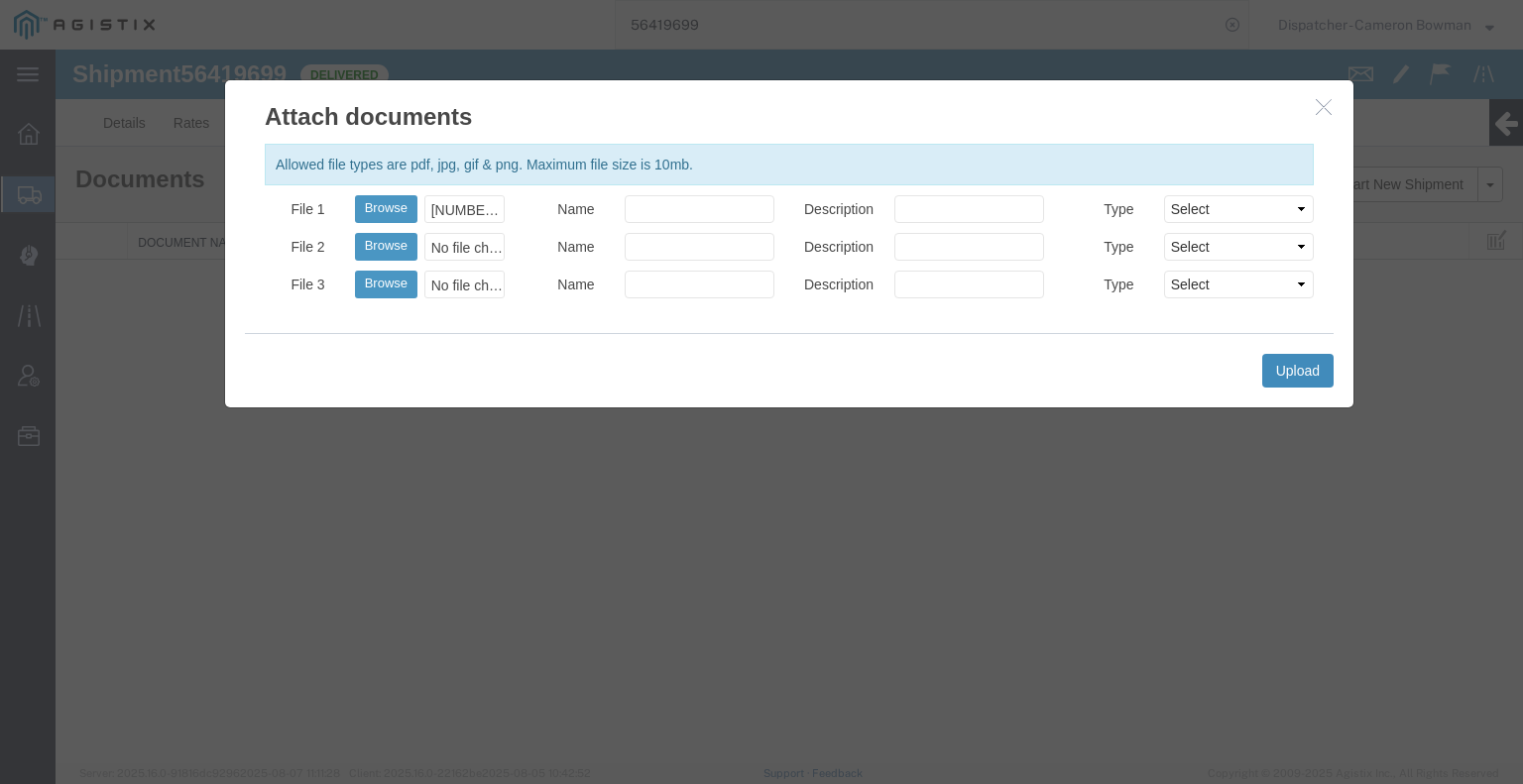 click on "Upload" at bounding box center [1298, 371] 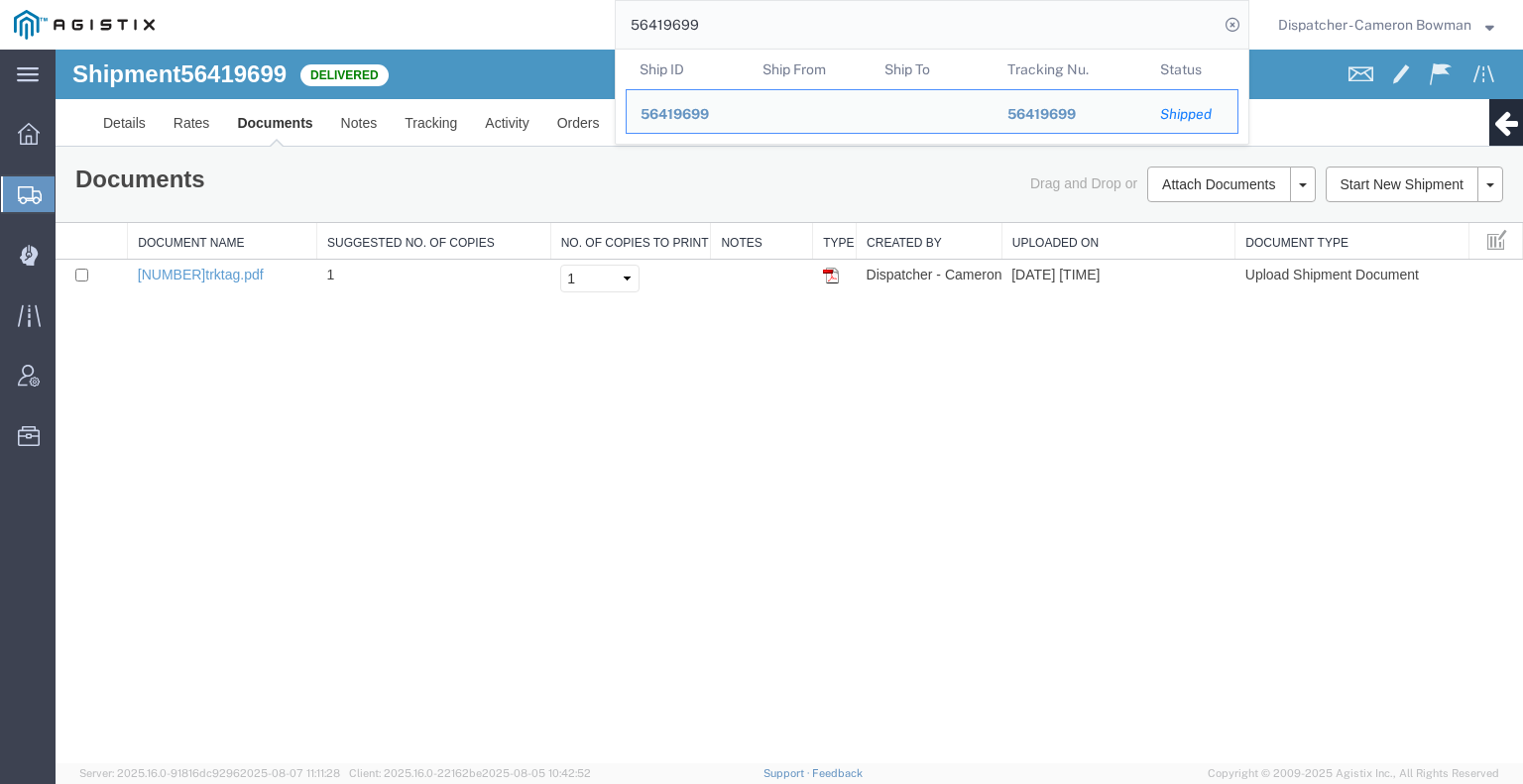 drag, startPoint x: 740, startPoint y: 27, endPoint x: 535, endPoint y: 29, distance: 205.0098 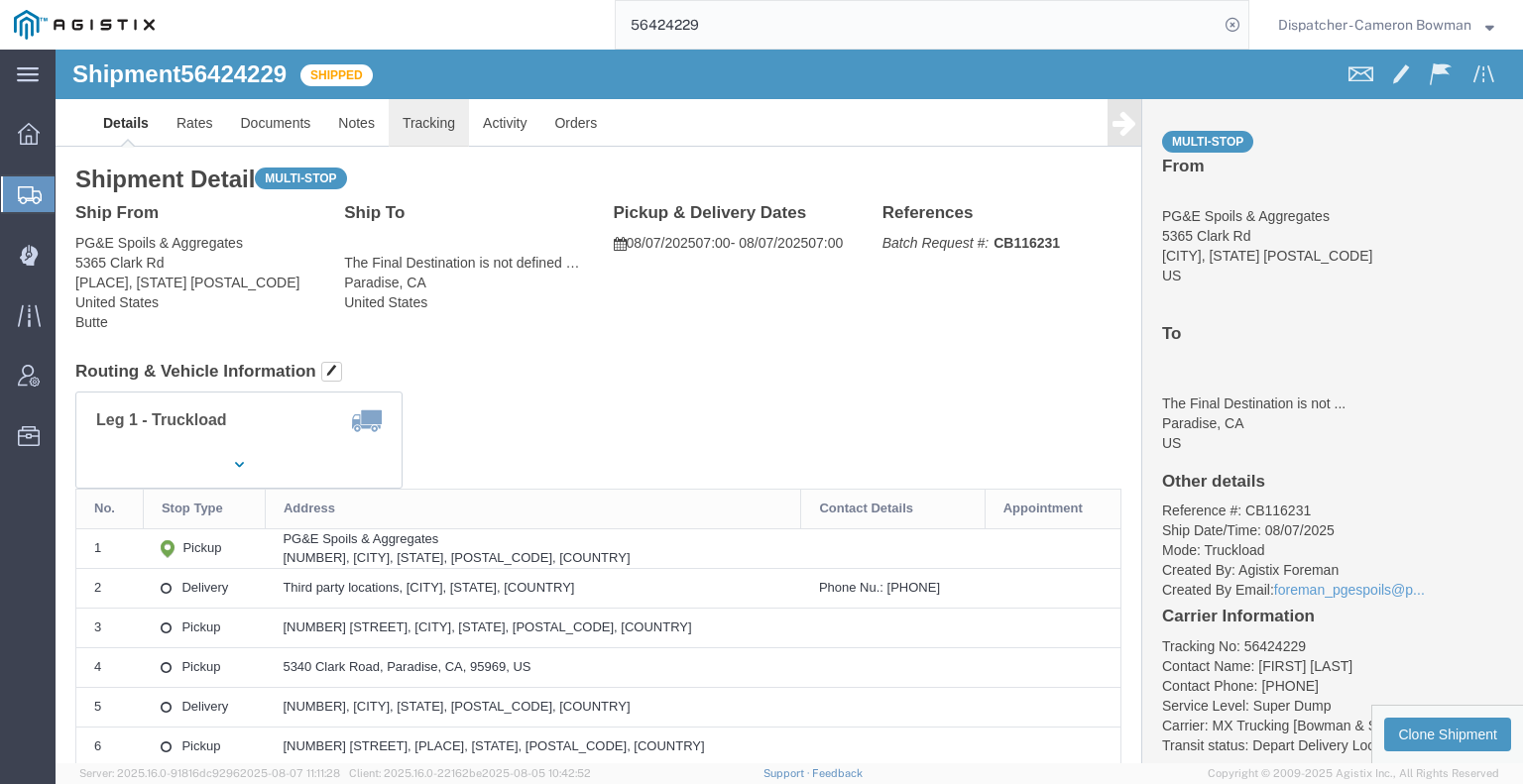 click on "Tracking" 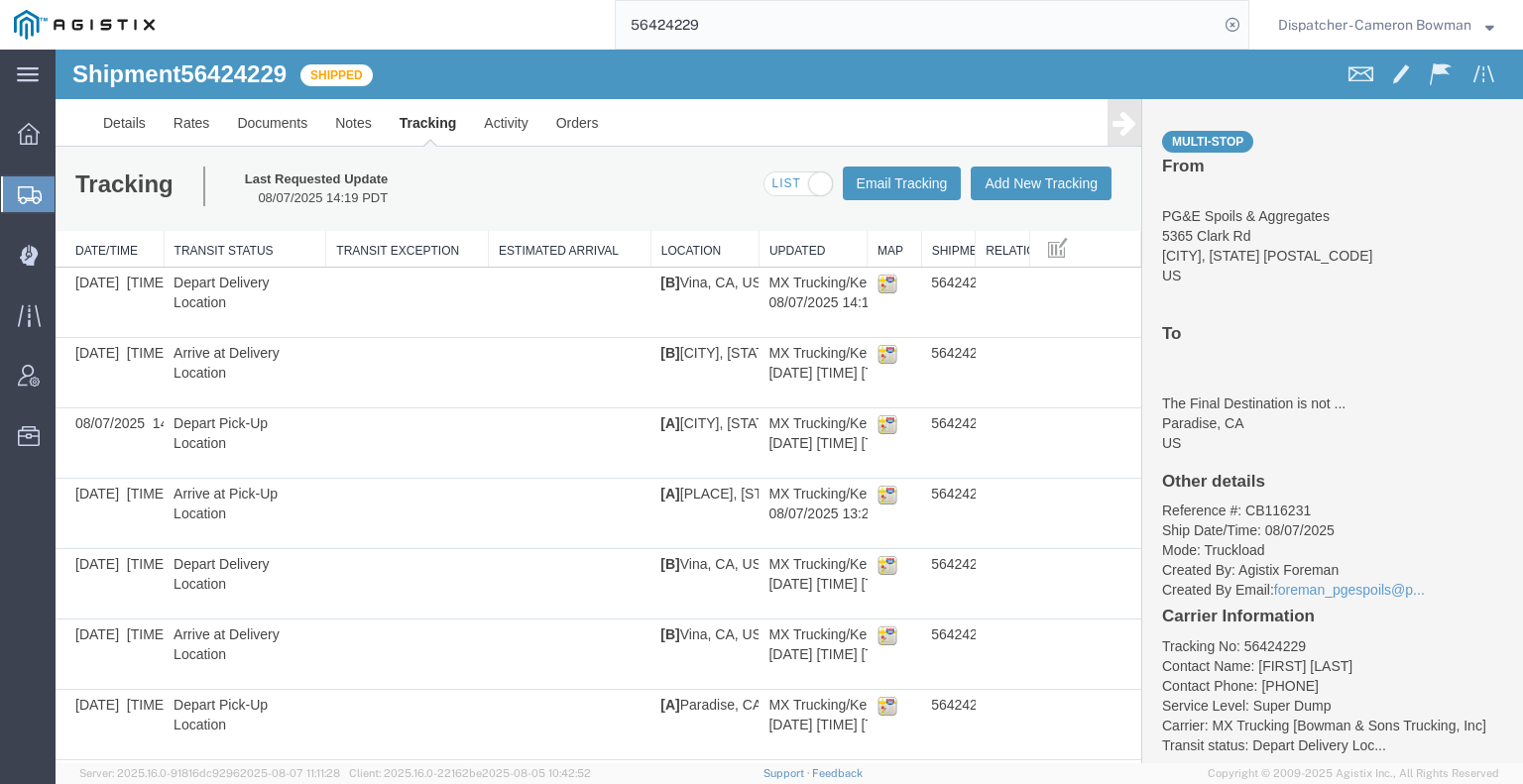 drag, startPoint x: 1162, startPoint y: 182, endPoint x: 1108, endPoint y: 133, distance: 72.917762 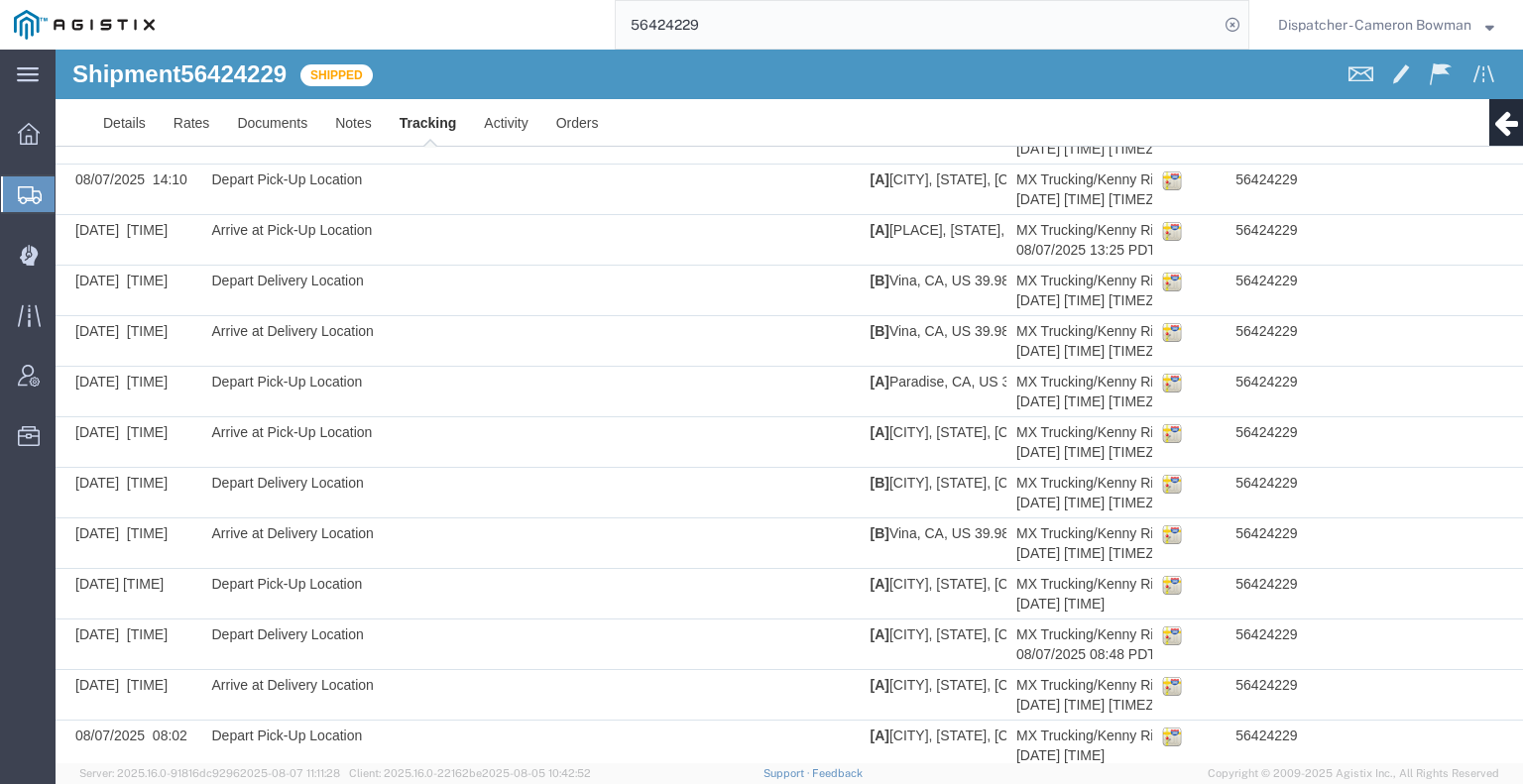 scroll, scrollTop: 481, scrollLeft: 0, axis: vertical 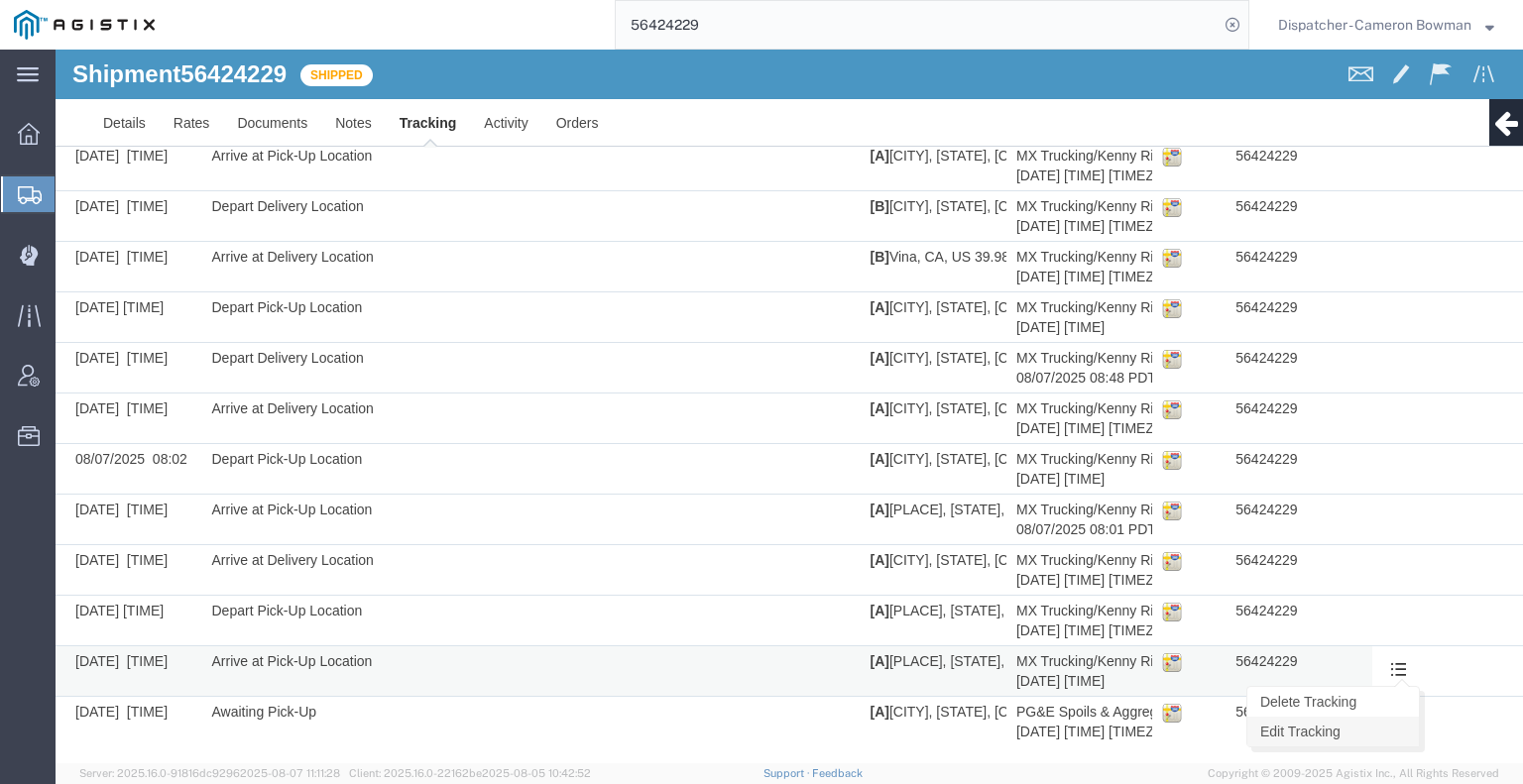 click on "Edit Tracking" at bounding box center [1333, 731] 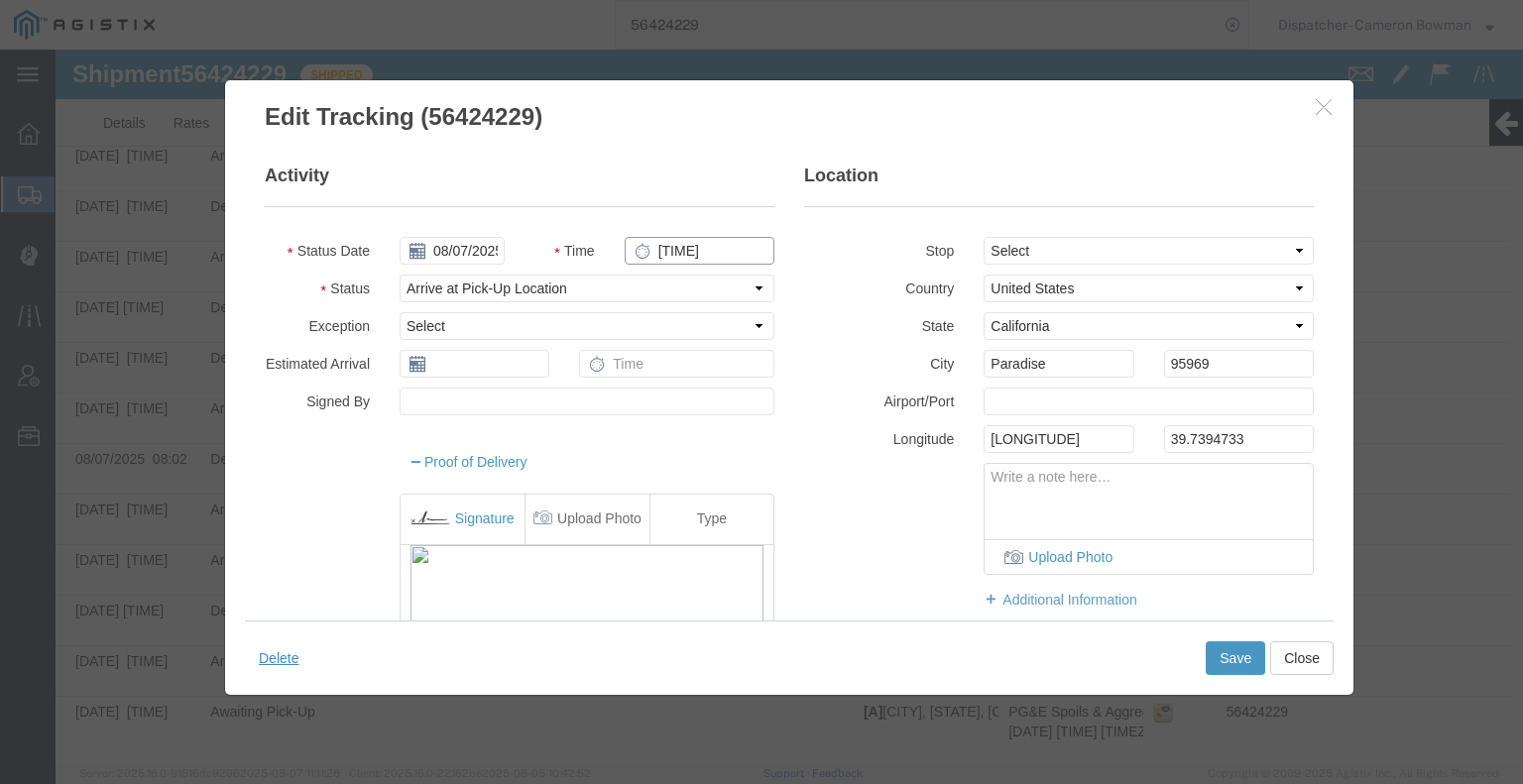 click on "7:01 AM" at bounding box center (699, 251) 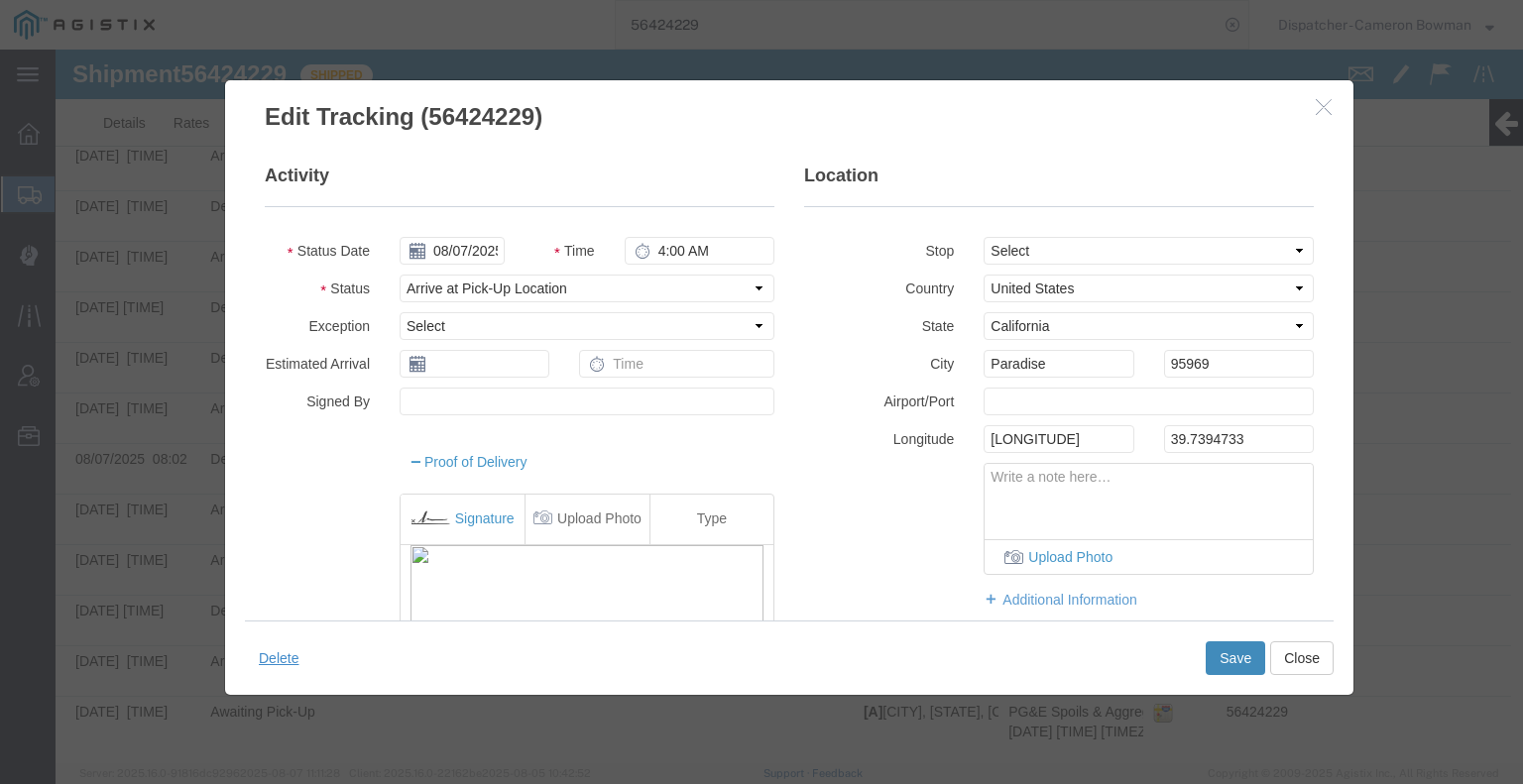 click on "Save" at bounding box center [1235, 658] 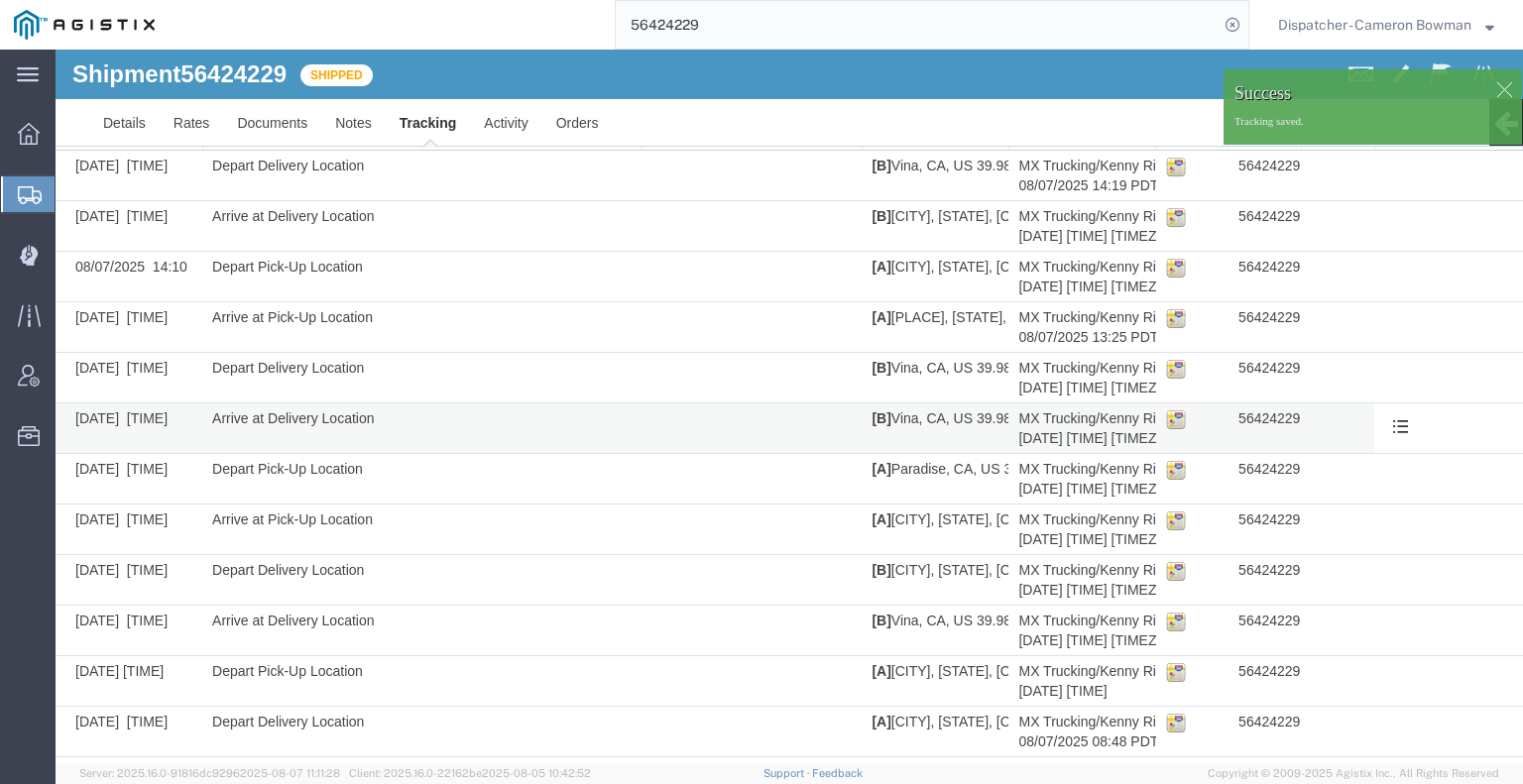 scroll, scrollTop: 0, scrollLeft: 0, axis: both 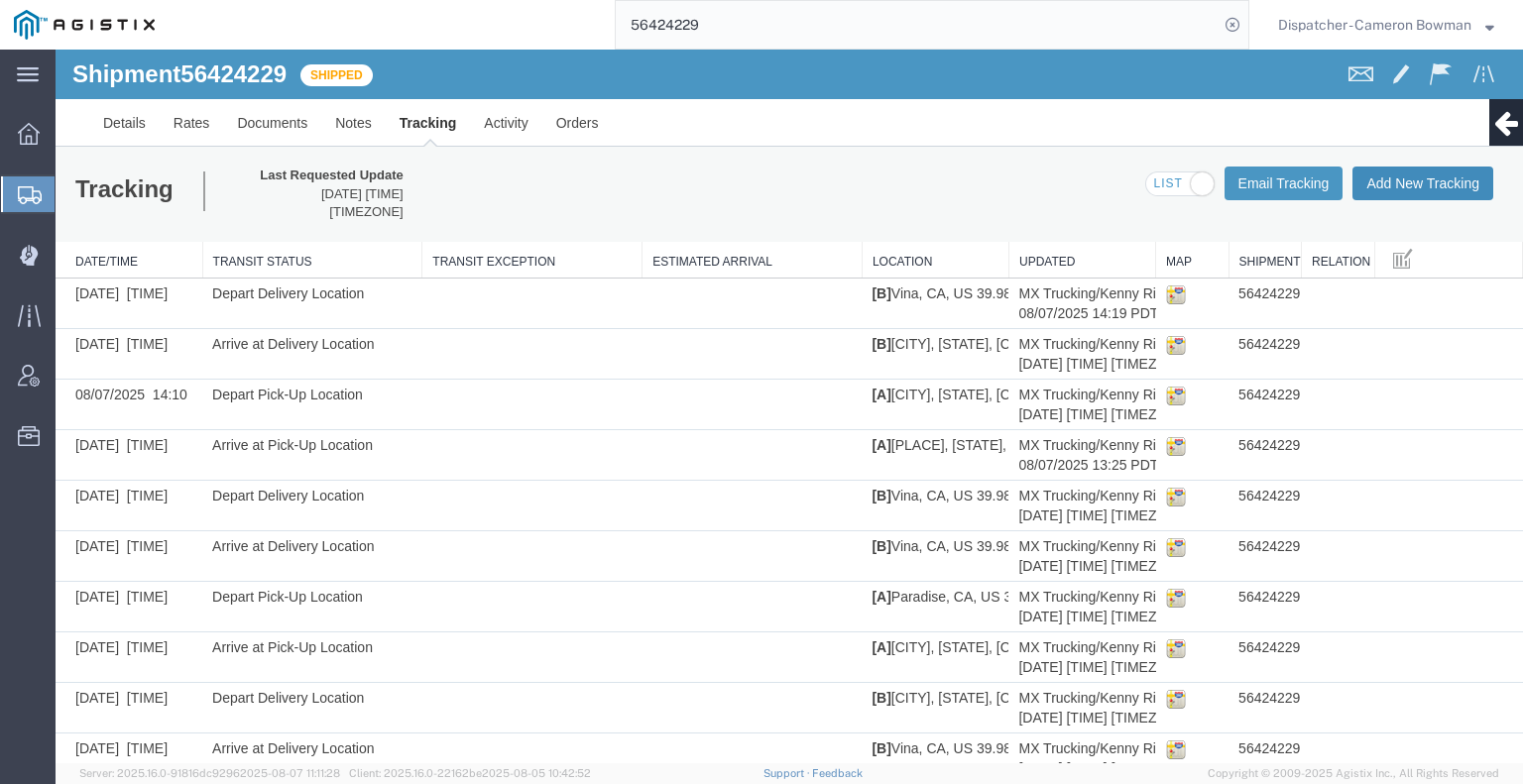 click on "Add New Tracking" at bounding box center (1423, 183) 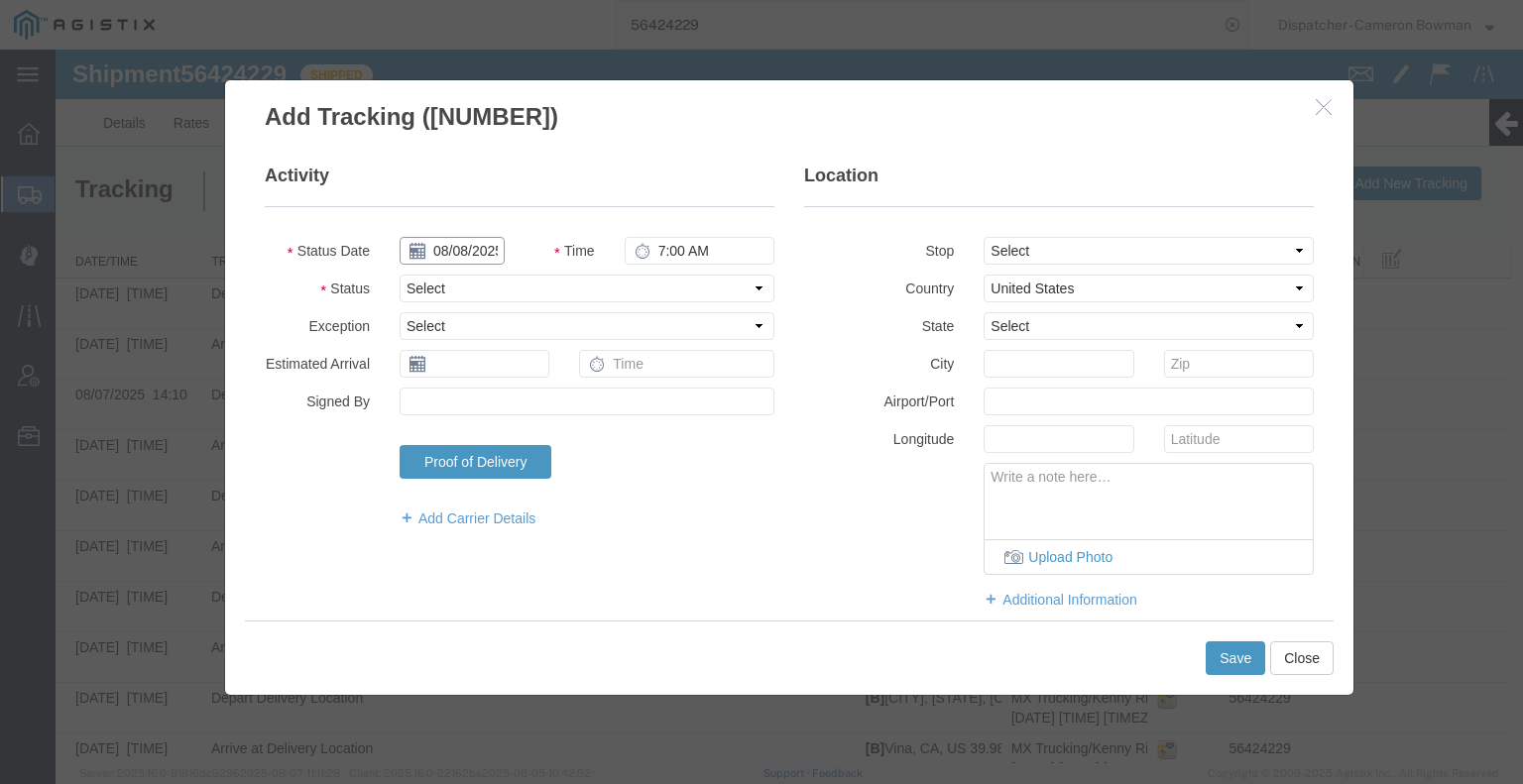 click on "08/08/2025" at bounding box center (452, 251) 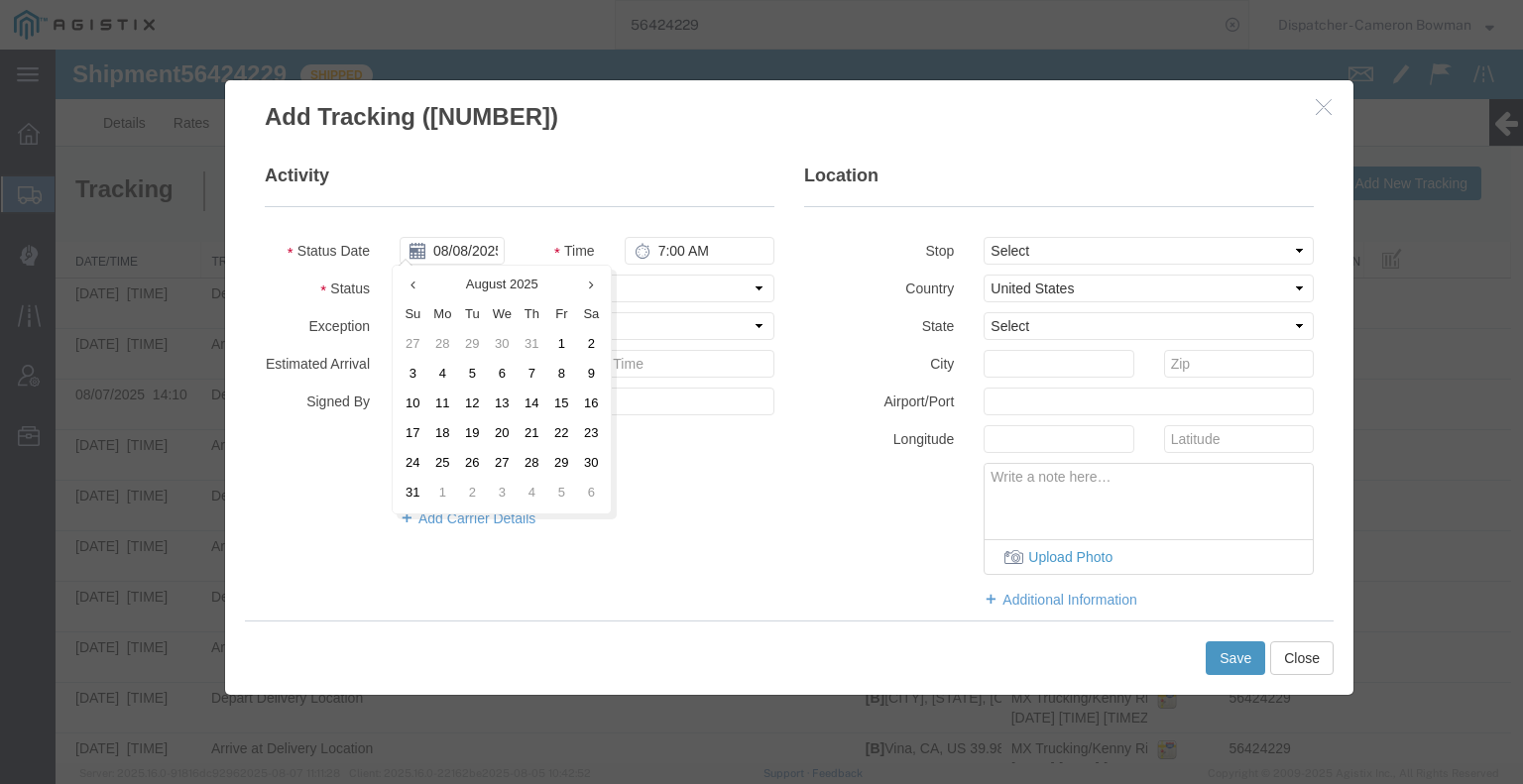 click on "7" at bounding box center (531, 375) 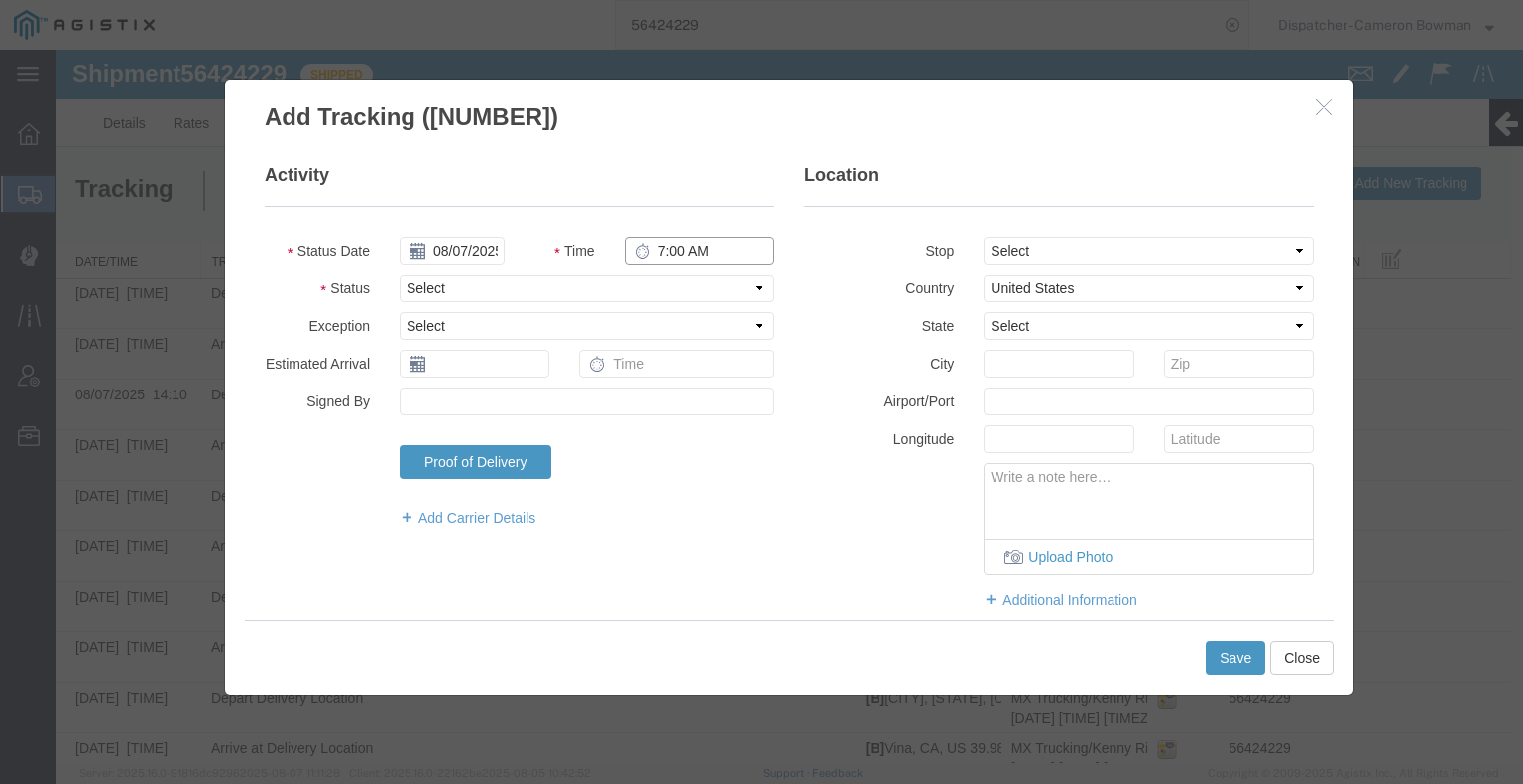 click on "7:00 AM" at bounding box center [699, 251] 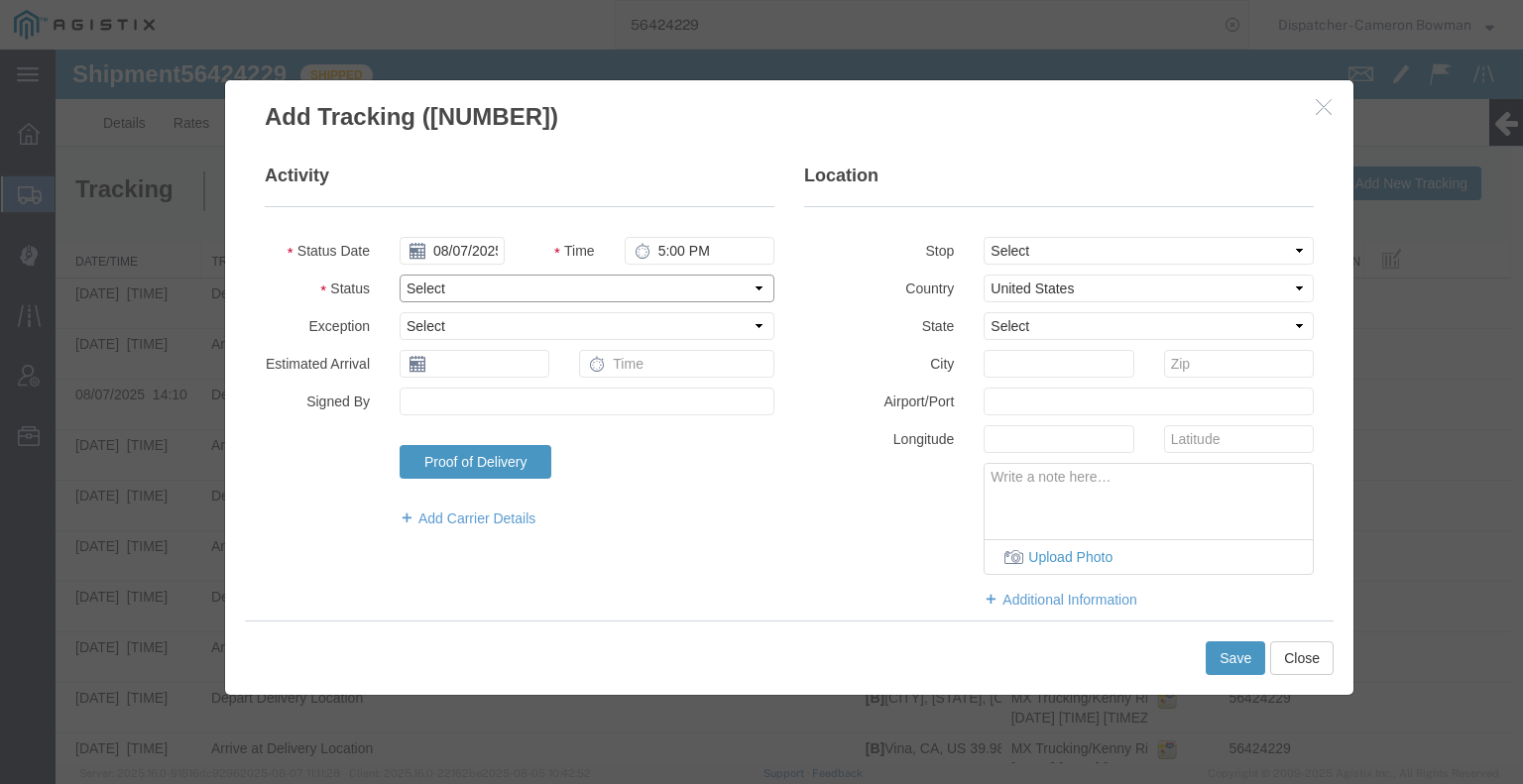 click on "Select Arrival Notice Available Arrival Notice Imported Arrive at Delivery Location Arrive at Pick-Up Location Arrive at Terminal Location Attempted Delivery Attempted Pick-Up Awaiting Customs Clearance Awaiting Pick-Up Break Start Break Stop Cargo Damaged Cargo-Offloaded Cleared Customs Confirmed on Board Customs Delay Customs Hold Customs Released DEA Hold Intact DEA Intensive/Exam Delivered Delivery Appointment Scheduled Delivery Confirmation Delivery Dock Closed Delivery Refused Depart Delivery Location Depart Pick-Up Location Depart Terminal Location Documents Uploaded Entry Docs Received Entry Submitted Estimated date / time for ETA Expired Export Customs Cleared Export Customs Sent FDA Documents Sent FDA Exam FDA Hold FDA Released FDA Review Flight Update Forwarded Fully Released Import Customs Cleared In-Transit In-Transit with Partner ISF filed Loaded Loading Started Mechanical Delay Missed Pick-Up Other Delay Out for Delivery Package Available Partial Delivery Partial Pick-Up Picked Up Proof of del" at bounding box center (587, 288) 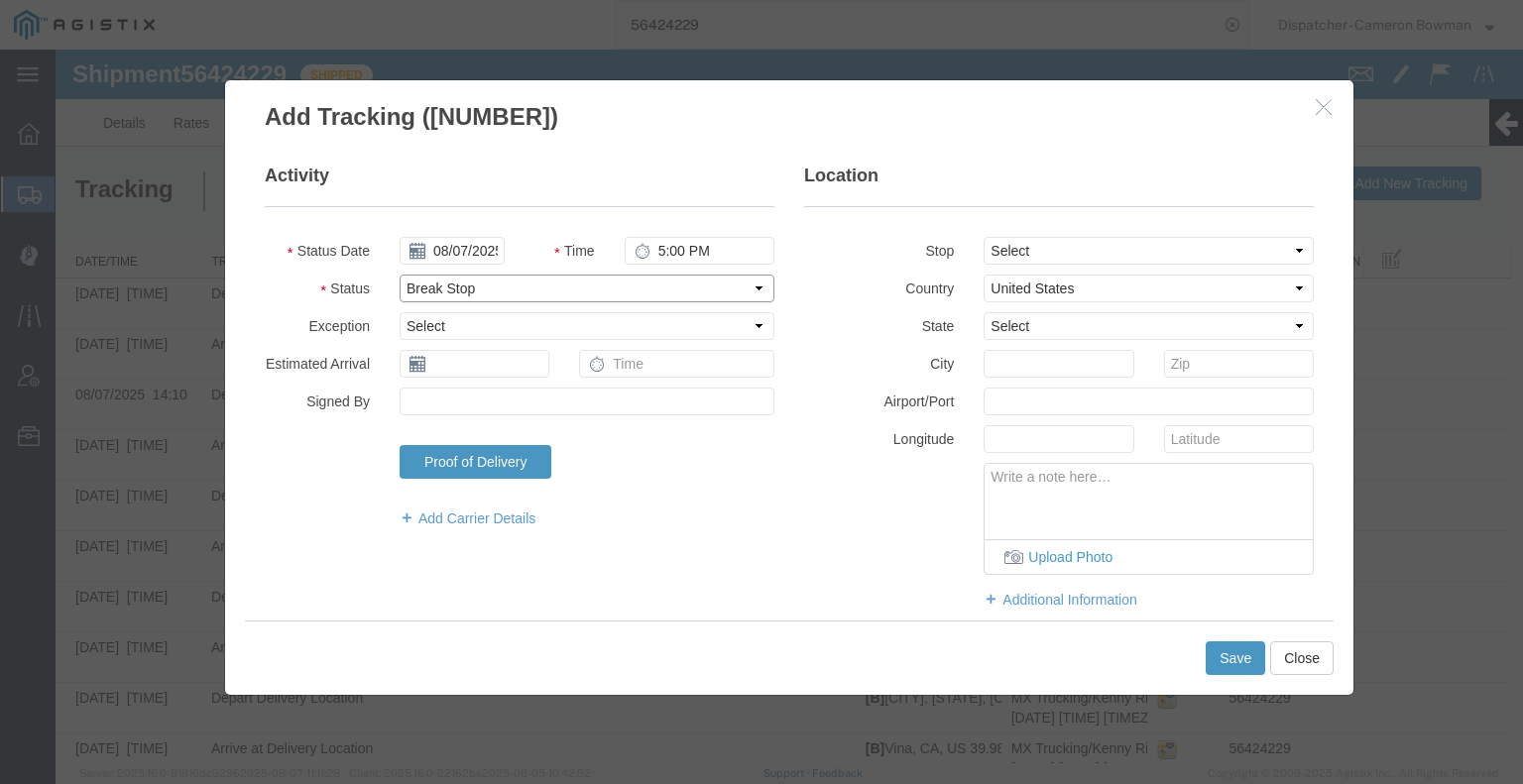 click on "Select Arrival Notice Available Arrival Notice Imported Arrive at Delivery Location Arrive at Pick-Up Location Arrive at Terminal Location Attempted Delivery Attempted Pick-Up Awaiting Customs Clearance Awaiting Pick-Up Break Start Break Stop Cargo Damaged Cargo-Offloaded Cleared Customs Confirmed on Board Customs Delay Customs Hold Customs Released DEA Hold Intact DEA Intensive/Exam Delivered Delivery Appointment Scheduled Delivery Confirmation Delivery Dock Closed Delivery Refused Depart Delivery Location Depart Pick-Up Location Depart Terminal Location Documents Uploaded Entry Docs Received Entry Submitted Estimated date / time for ETA Expired Export Customs Cleared Export Customs Sent FDA Documents Sent FDA Exam FDA Hold FDA Released FDA Review Flight Update Forwarded Fully Released Import Customs Cleared In-Transit In-Transit with Partner ISF filed Loaded Loading Started Mechanical Delay Missed Pick-Up Other Delay Out for Delivery Package Available Partial Delivery Partial Pick-Up Picked Up Proof of del" at bounding box center (587, 288) 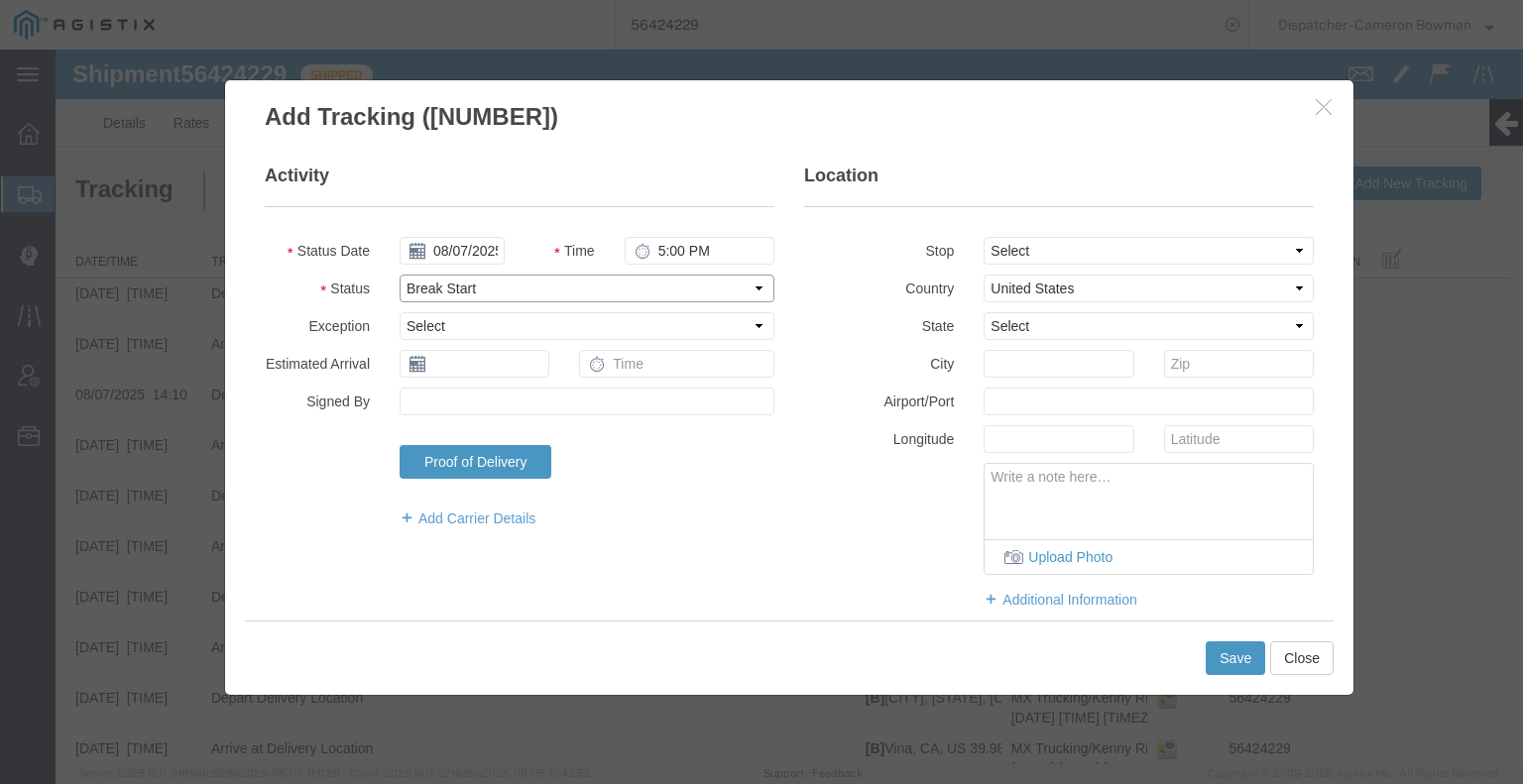 click on "Select Arrival Notice Available Arrival Notice Imported Arrive at Delivery Location Arrive at Pick-Up Location Arrive at Terminal Location Attempted Delivery Attempted Pick-Up Awaiting Customs Clearance Awaiting Pick-Up Break Start Break Stop Cargo Damaged Cargo-Offloaded Cleared Customs Confirmed on Board Customs Delay Customs Hold Customs Released DEA Hold Intact DEA Intensive/Exam Delivered Delivery Appointment Scheduled Delivery Confirmation Delivery Dock Closed Delivery Refused Depart Delivery Location Depart Pick-Up Location Depart Terminal Location Documents Uploaded Entry Docs Received Entry Submitted Estimated date / time for ETA Expired Export Customs Cleared Export Customs Sent FDA Documents Sent FDA Exam FDA Hold FDA Released FDA Review Flight Update Forwarded Fully Released Import Customs Cleared In-Transit In-Transit with Partner ISF filed Loaded Loading Started Mechanical Delay Missed Pick-Up Other Delay Out for Delivery Package Available Partial Delivery Partial Pick-Up Picked Up Proof of del" at bounding box center (587, 288) 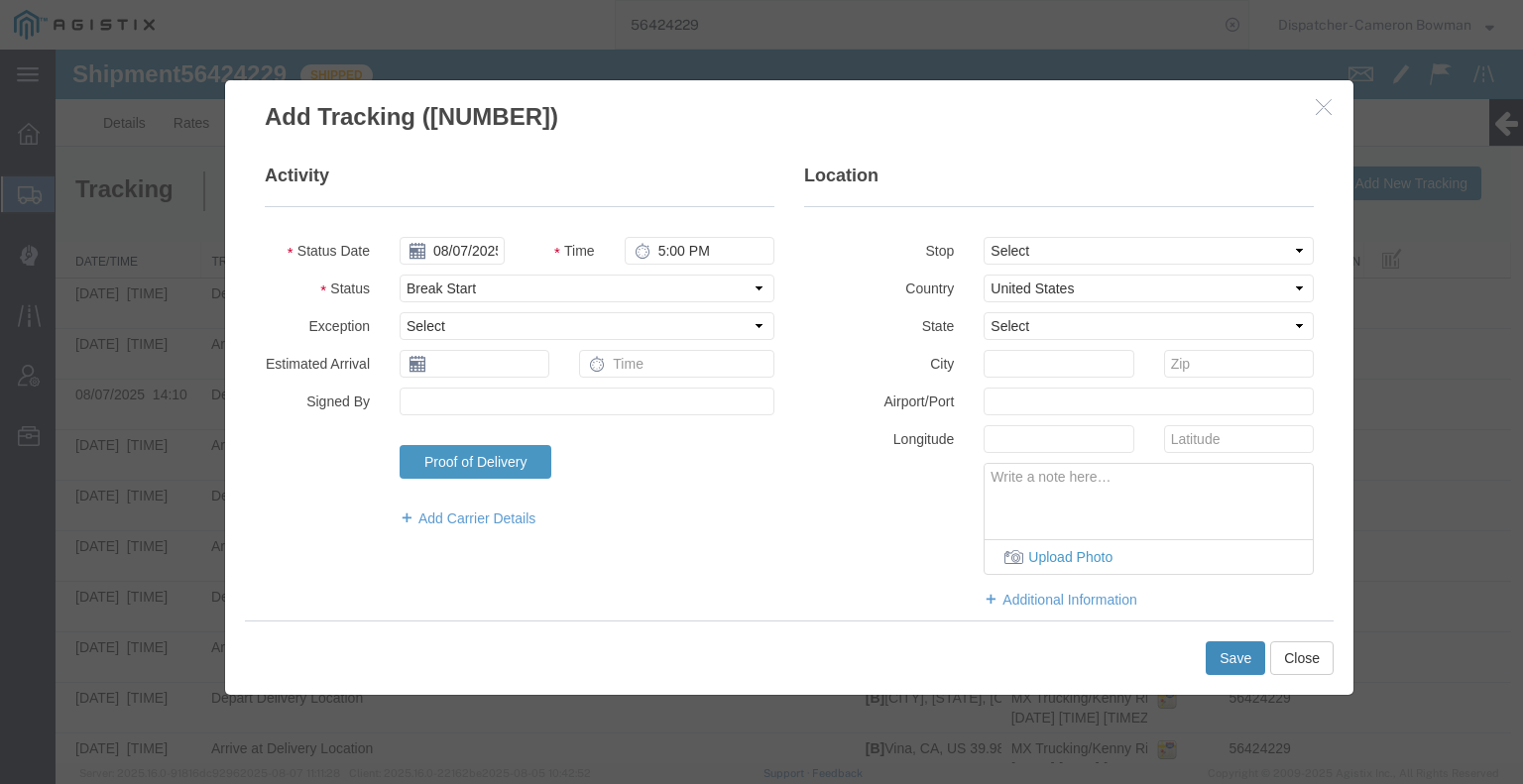click on "Save" at bounding box center [1235, 658] 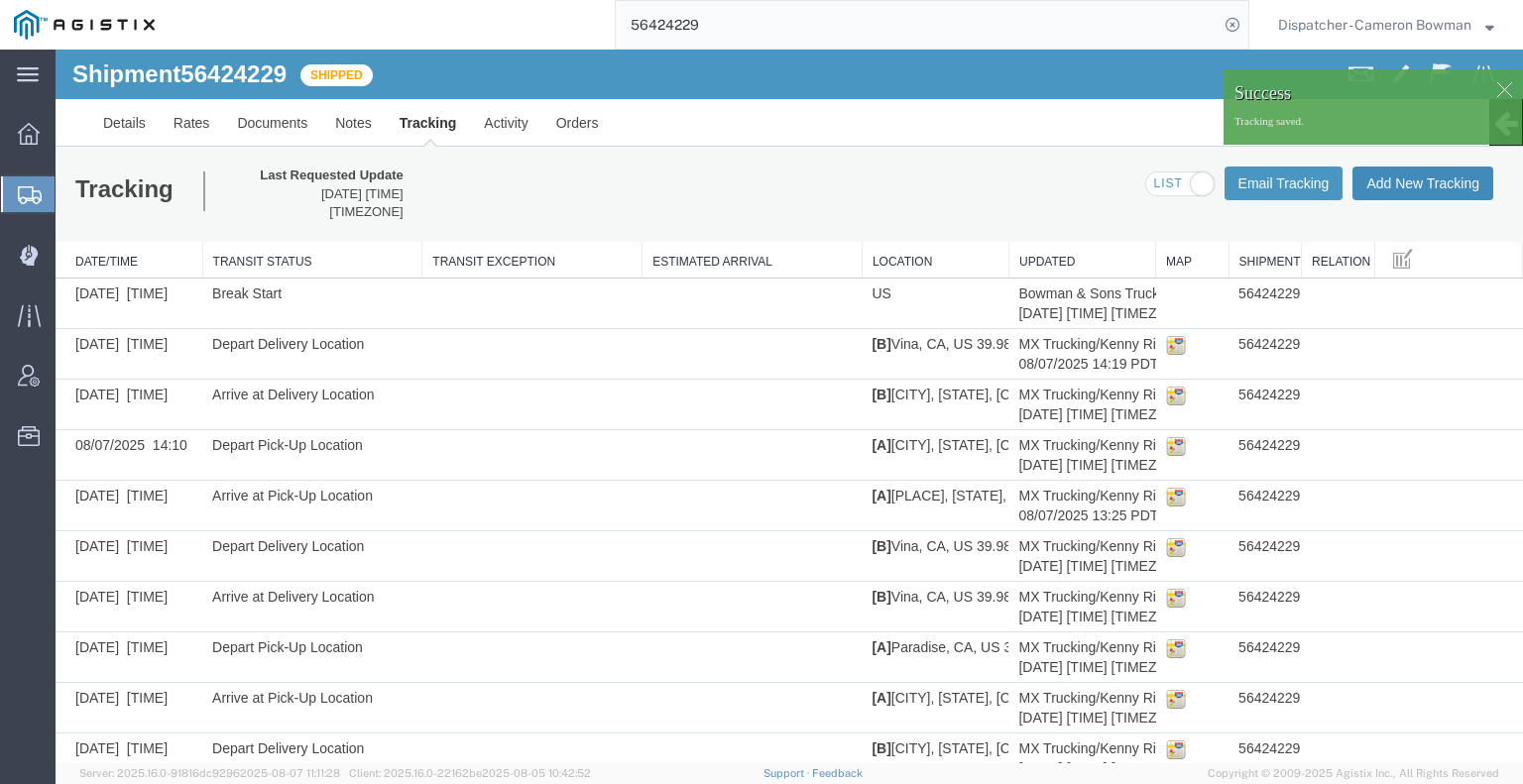click on "Add New Tracking" at bounding box center [1423, 183] 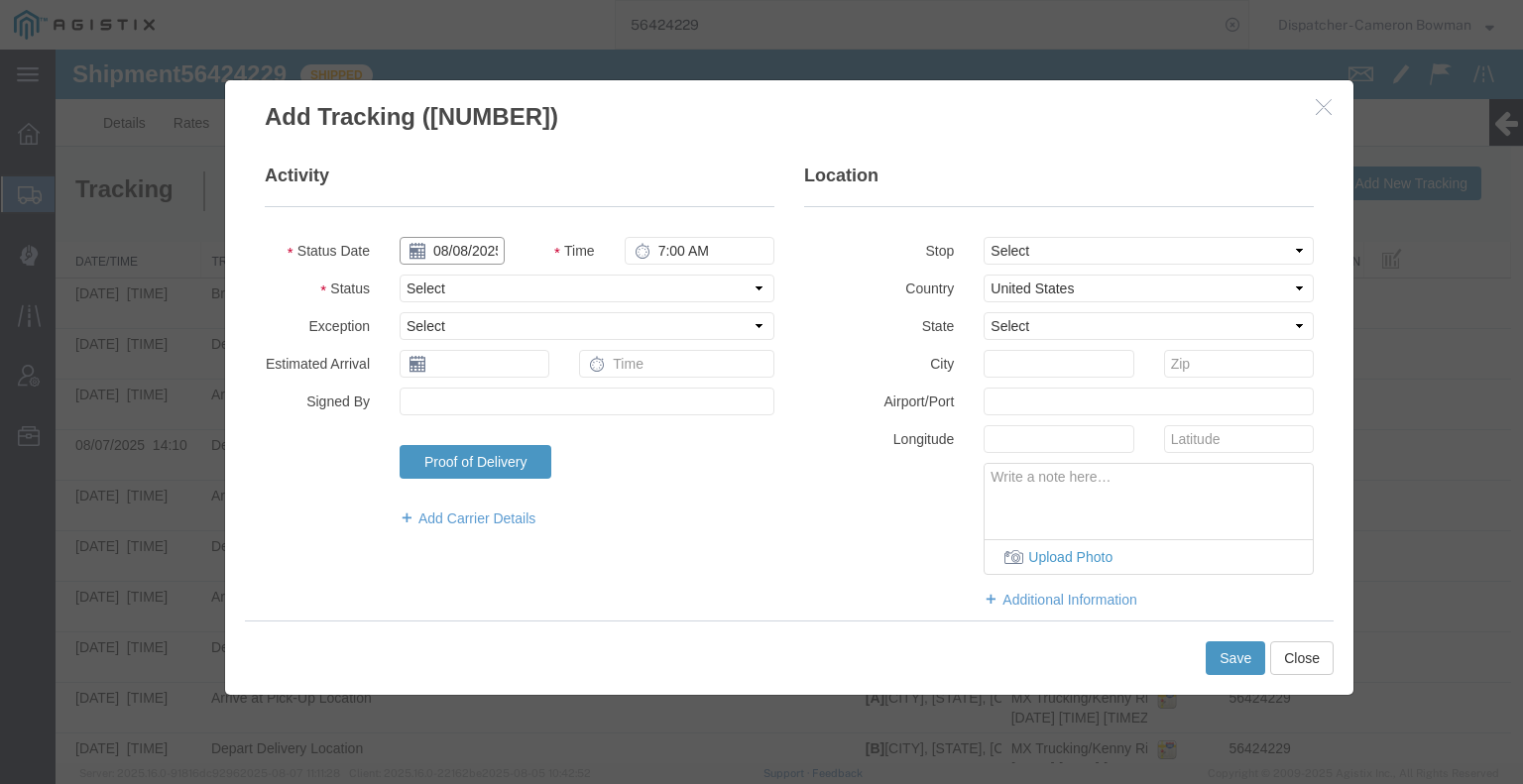 click on "08/08/2025" at bounding box center [452, 251] 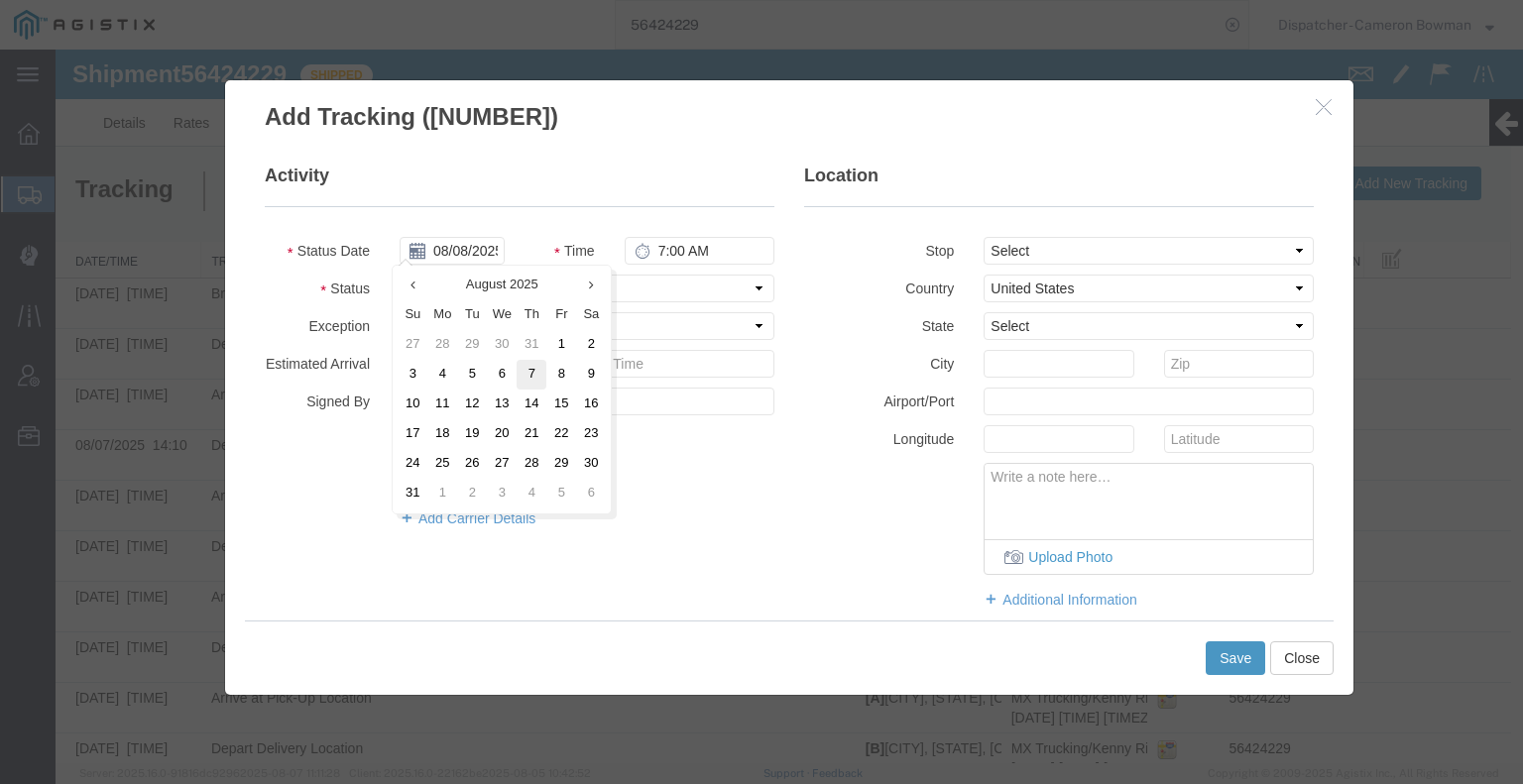 click on "7" at bounding box center [531, 375] 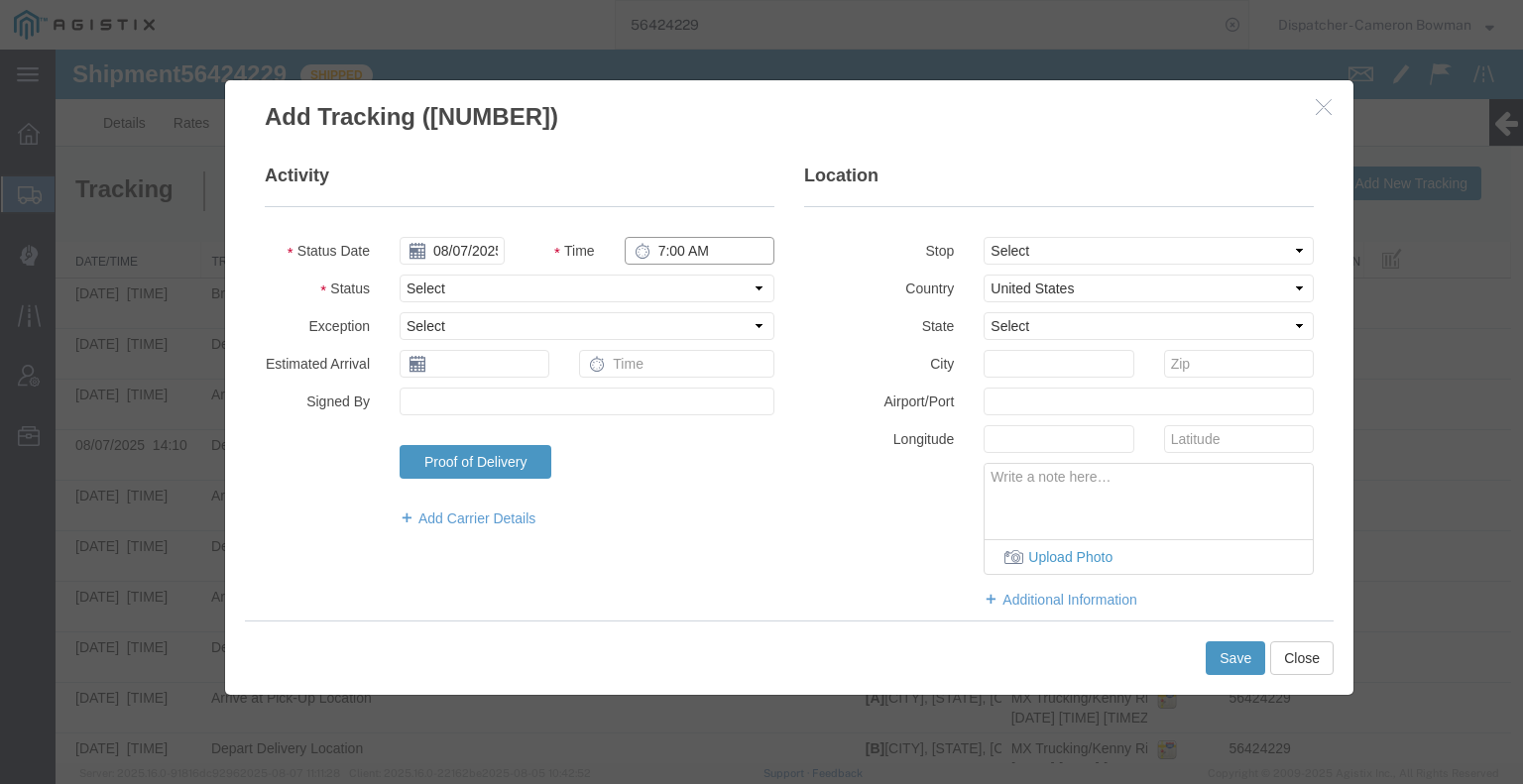 click on "7:00 AM" at bounding box center (699, 251) 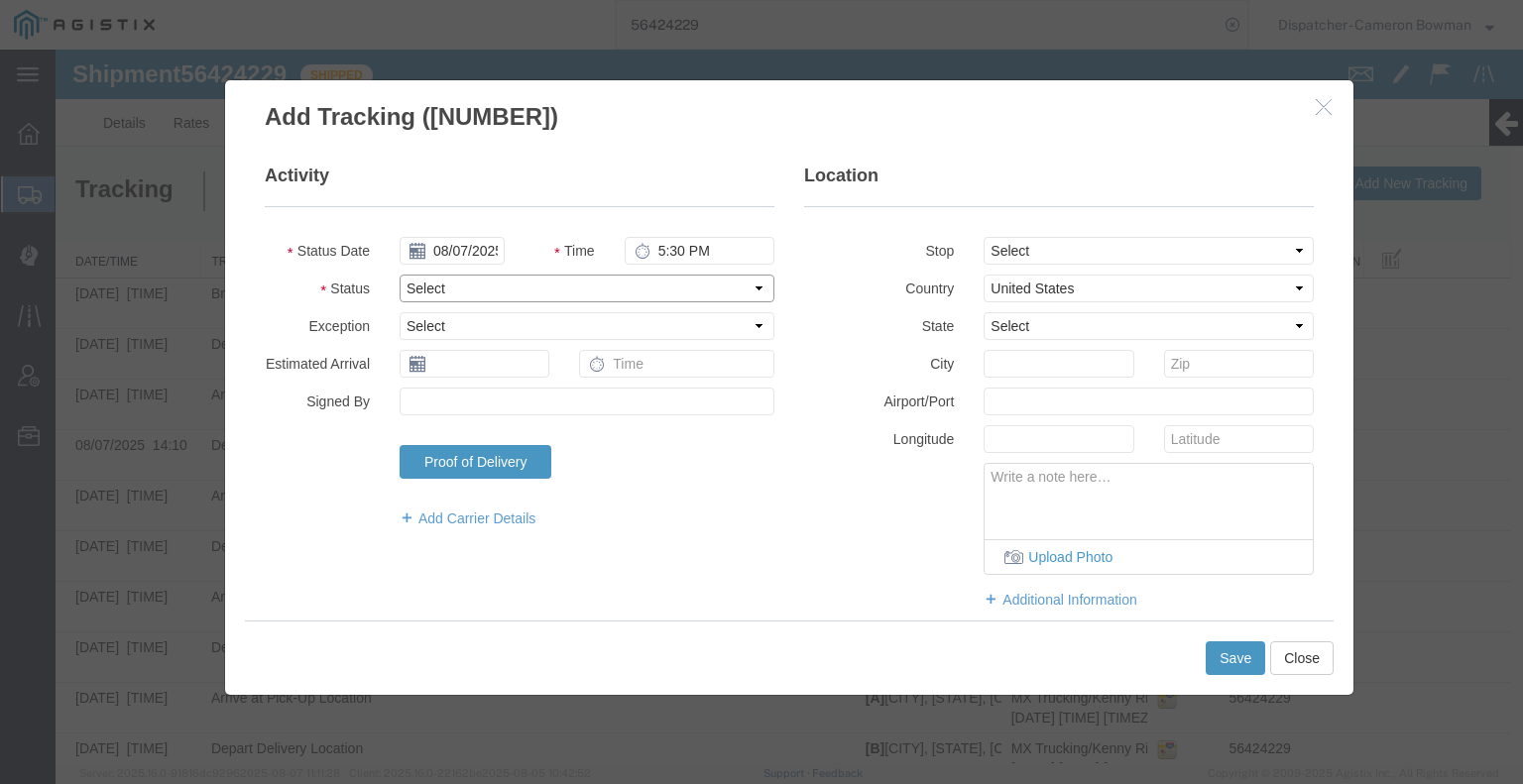 click on "Select Arrival Notice Available Arrival Notice Imported Arrive at Delivery Location Arrive at Pick-Up Location Arrive at Terminal Location Attempted Delivery Attempted Pick-Up Awaiting Customs Clearance Awaiting Pick-Up Break Start Break Stop Cargo Damaged Cargo-Offloaded Cleared Customs Confirmed on Board Customs Delay Customs Hold Customs Released DEA Hold Intact DEA Intensive/Exam Delivered Delivery Appointment Scheduled Delivery Confirmation Delivery Dock Closed Delivery Refused Depart Delivery Location Depart Pick-Up Location Depart Terminal Location Documents Uploaded Entry Docs Received Entry Submitted Estimated date / time for ETA Expired Export Customs Cleared Export Customs Sent FDA Documents Sent FDA Exam FDA Hold FDA Released FDA Review Flight Update Forwarded Fully Released Import Customs Cleared In-Transit In-Transit with Partner ISF filed Loaded Loading Started Mechanical Delay Missed Pick-Up Other Delay Out for Delivery Package Available Partial Delivery Partial Pick-Up Picked Up Proof of del" at bounding box center (587, 288) 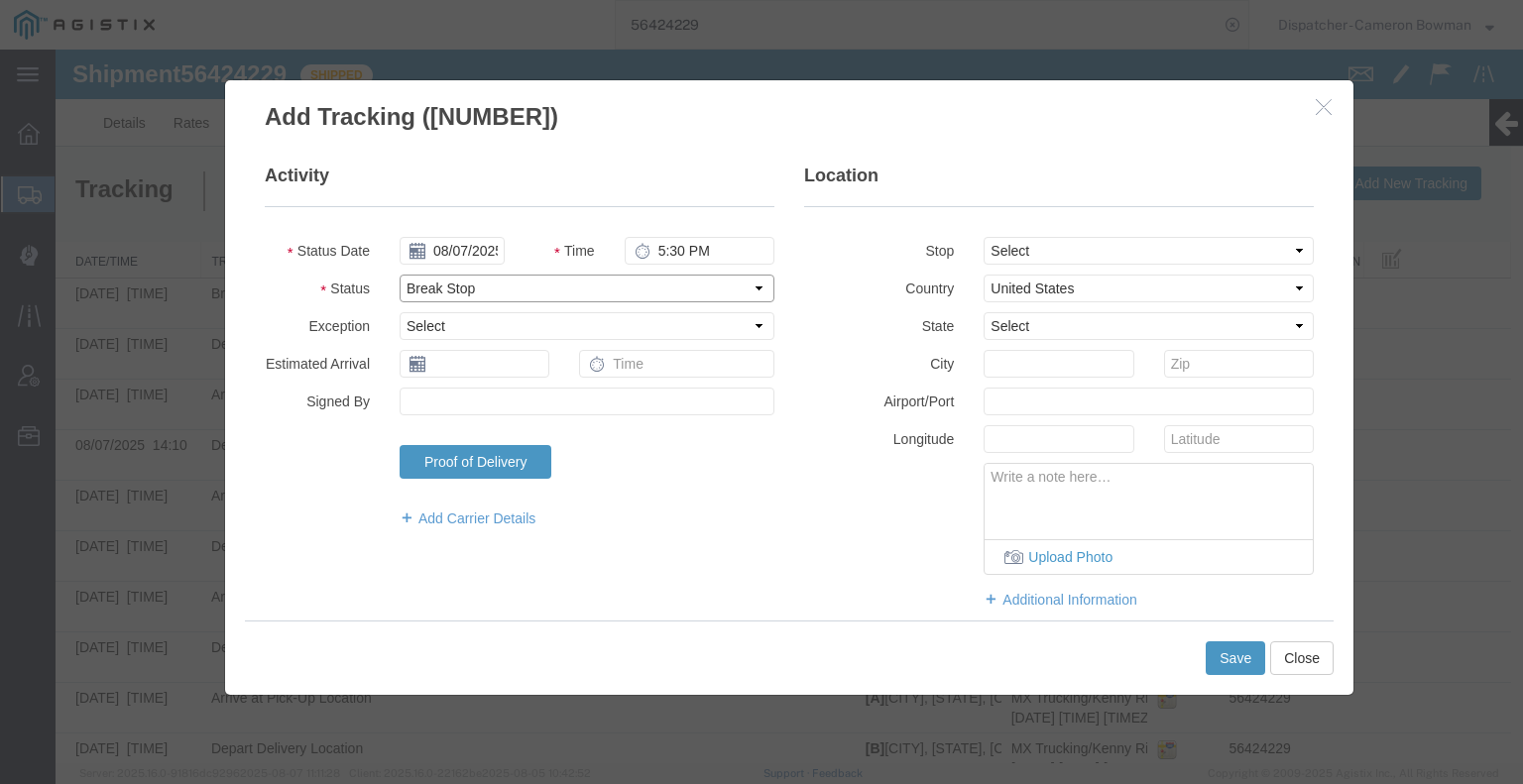 click on "Select Arrival Notice Available Arrival Notice Imported Arrive at Delivery Location Arrive at Pick-Up Location Arrive at Terminal Location Attempted Delivery Attempted Pick-Up Awaiting Customs Clearance Awaiting Pick-Up Break Start Break Stop Cargo Damaged Cargo-Offloaded Cleared Customs Confirmed on Board Customs Delay Customs Hold Customs Released DEA Hold Intact DEA Intensive/Exam Delivered Delivery Appointment Scheduled Delivery Confirmation Delivery Dock Closed Delivery Refused Depart Delivery Location Depart Pick-Up Location Depart Terminal Location Documents Uploaded Entry Docs Received Entry Submitted Estimated date / time for ETA Expired Export Customs Cleared Export Customs Sent FDA Documents Sent FDA Exam FDA Hold FDA Released FDA Review Flight Update Forwarded Fully Released Import Customs Cleared In-Transit In-Transit with Partner ISF filed Loaded Loading Started Mechanical Delay Missed Pick-Up Other Delay Out for Delivery Package Available Partial Delivery Partial Pick-Up Picked Up Proof of del" at bounding box center (587, 288) 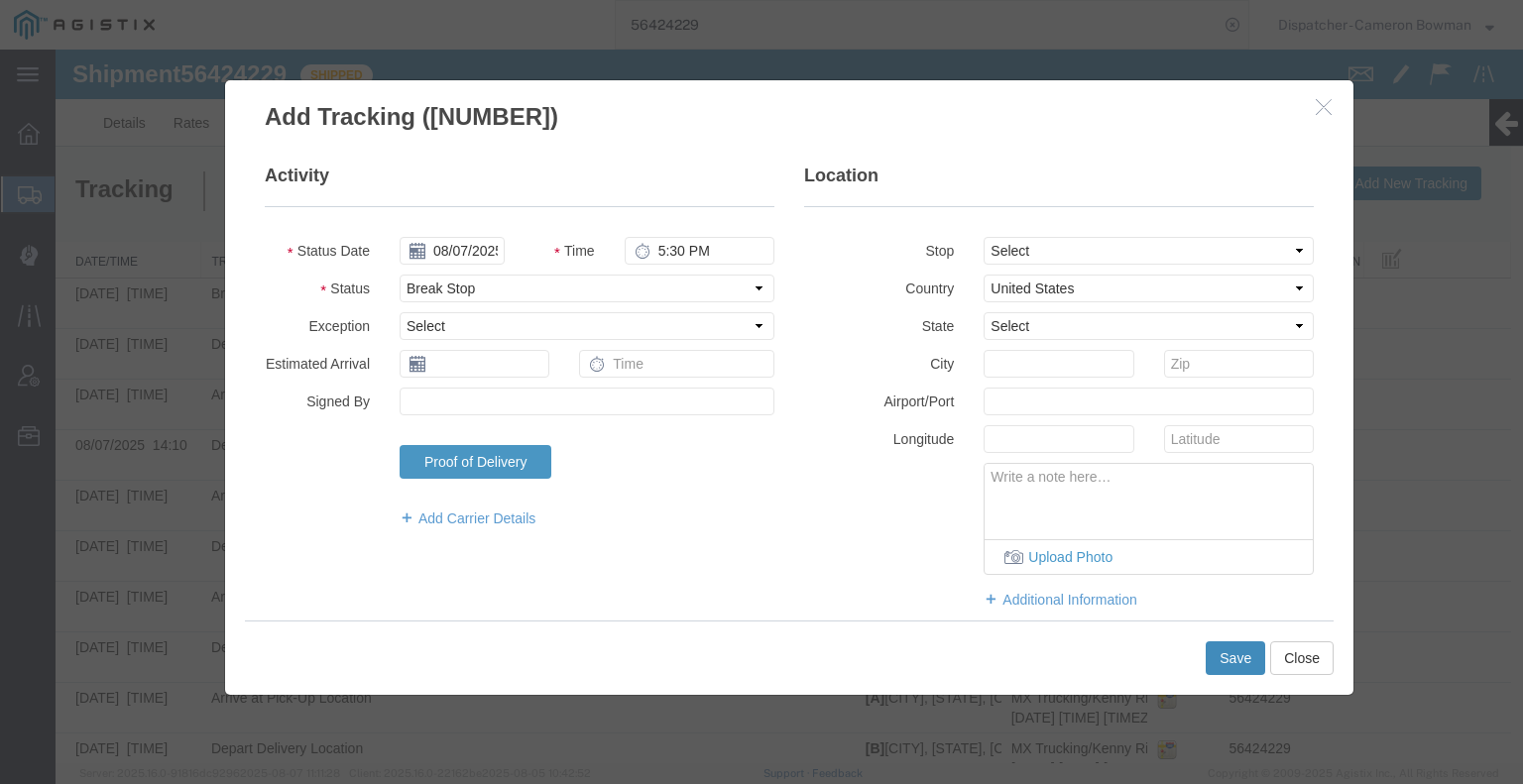 click on "Save" at bounding box center [1235, 658] 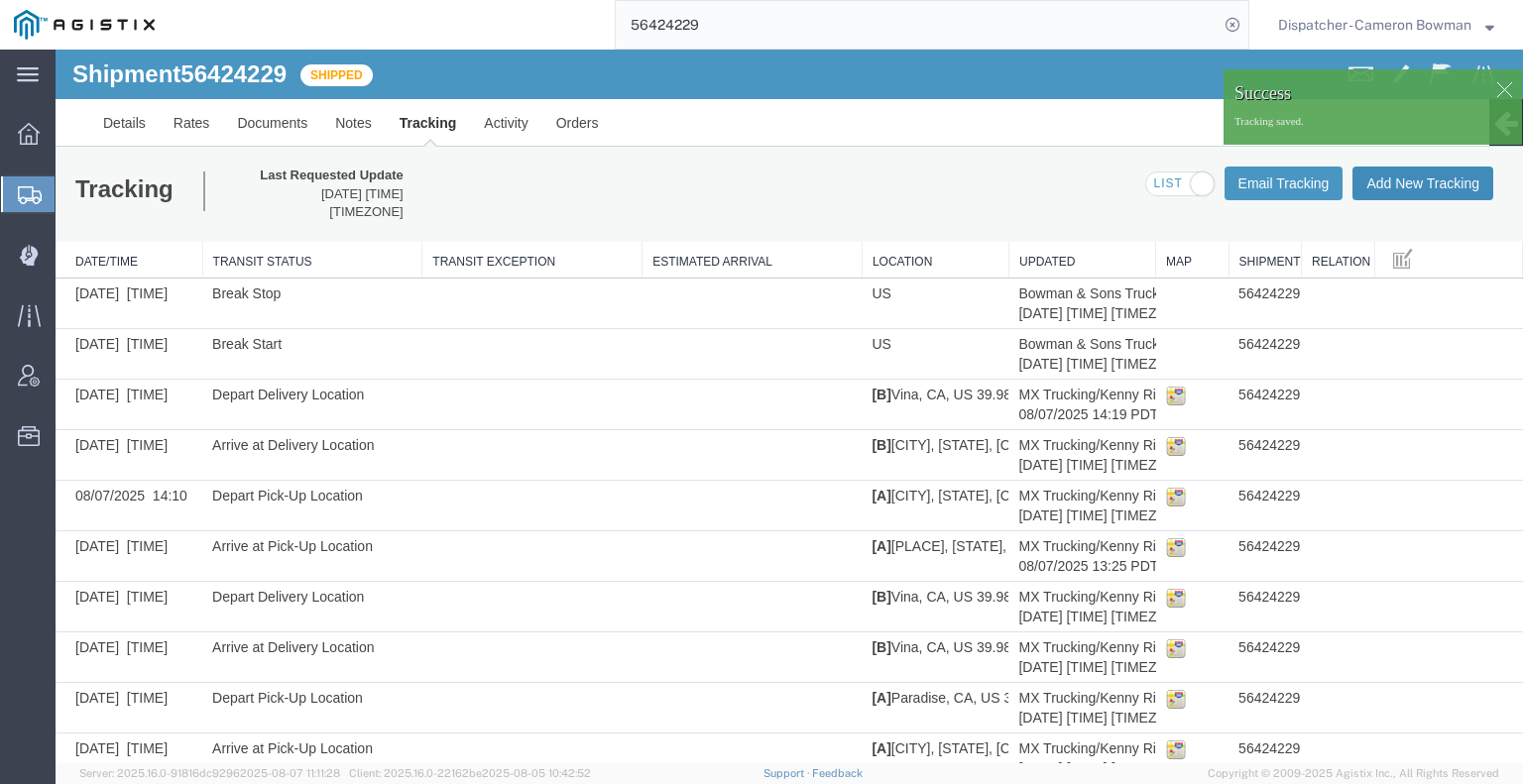 click on "Add New Tracking" at bounding box center (1423, 183) 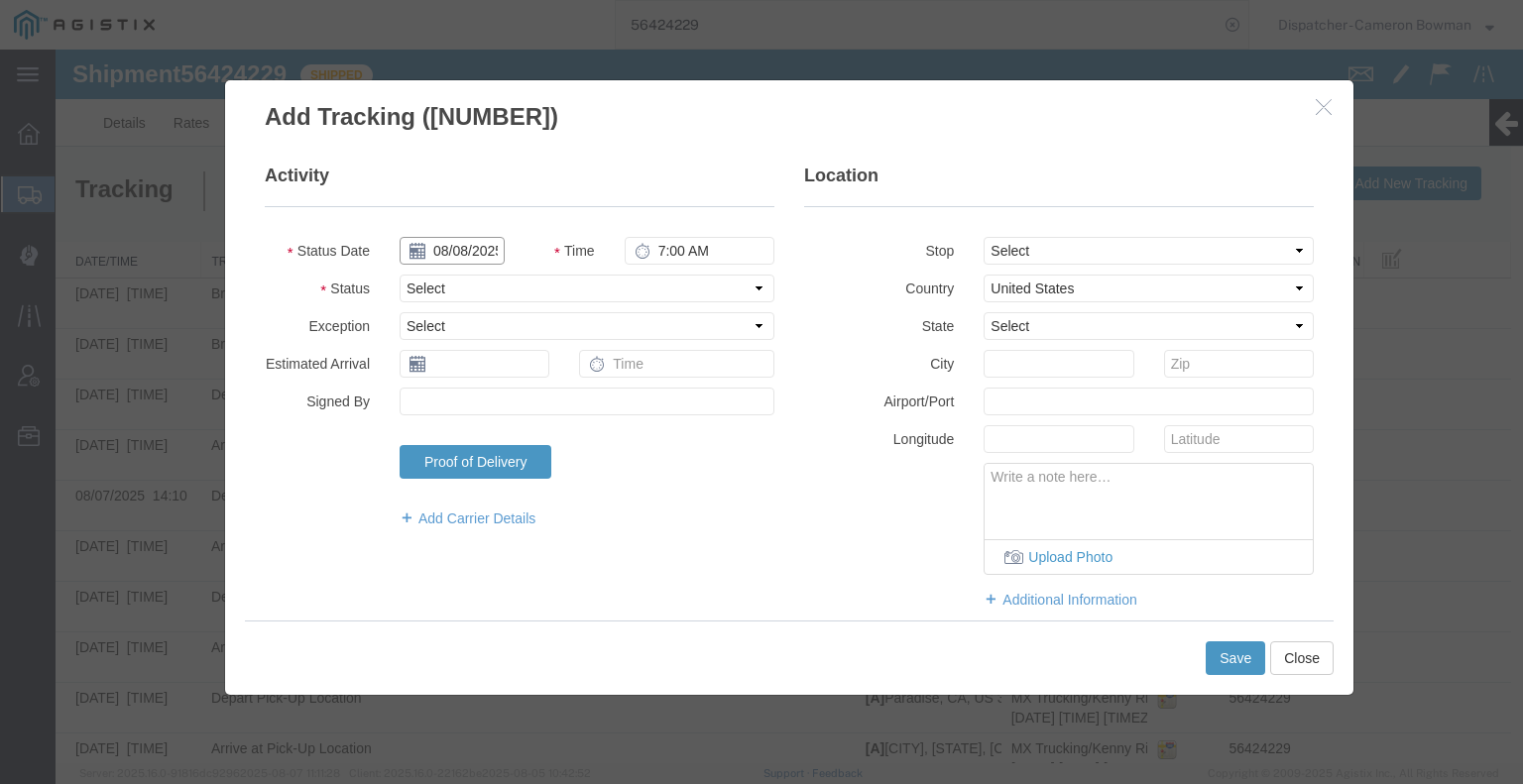 click on "08/08/2025" at bounding box center (452, 251) 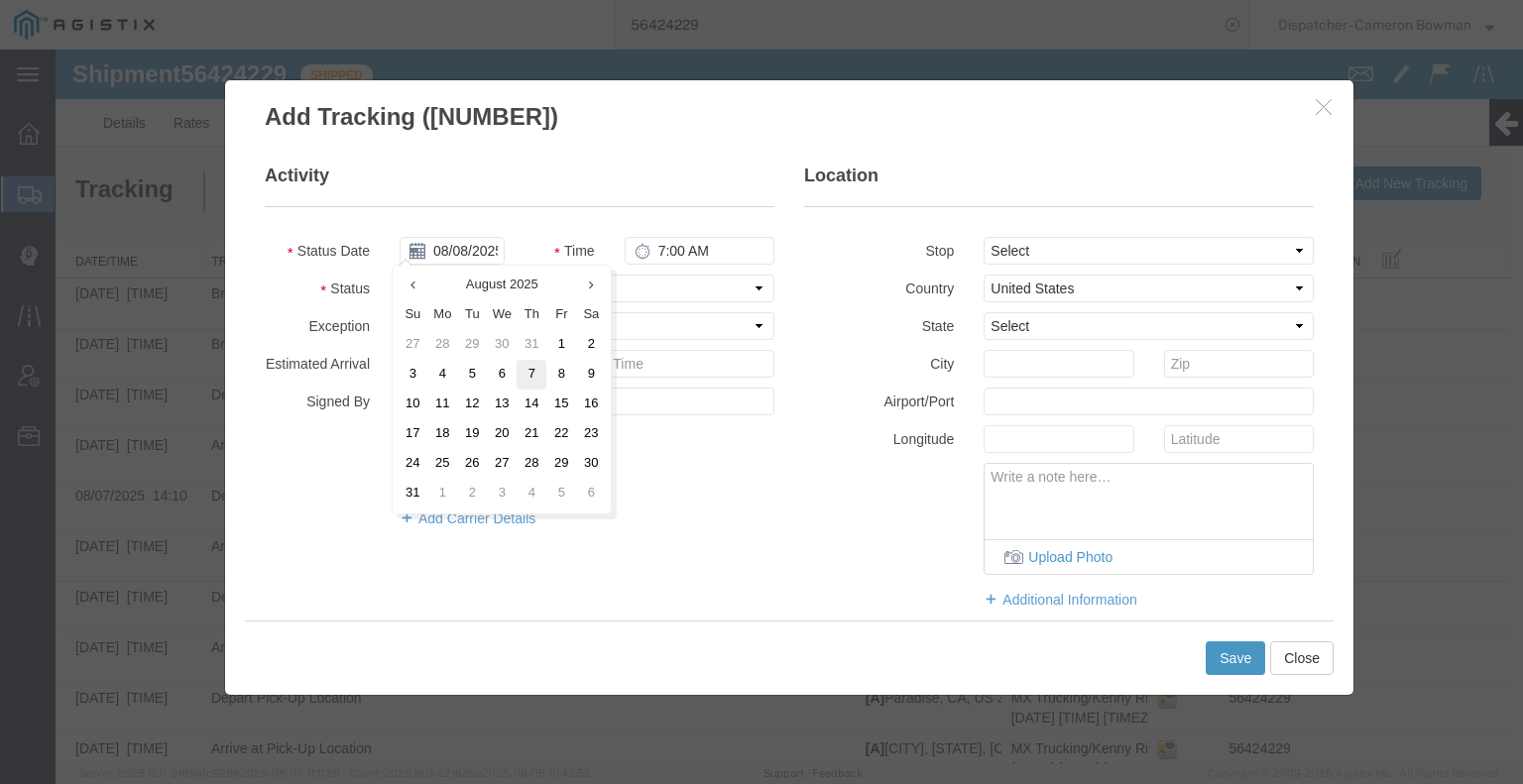 click on "7" at bounding box center (531, 375) 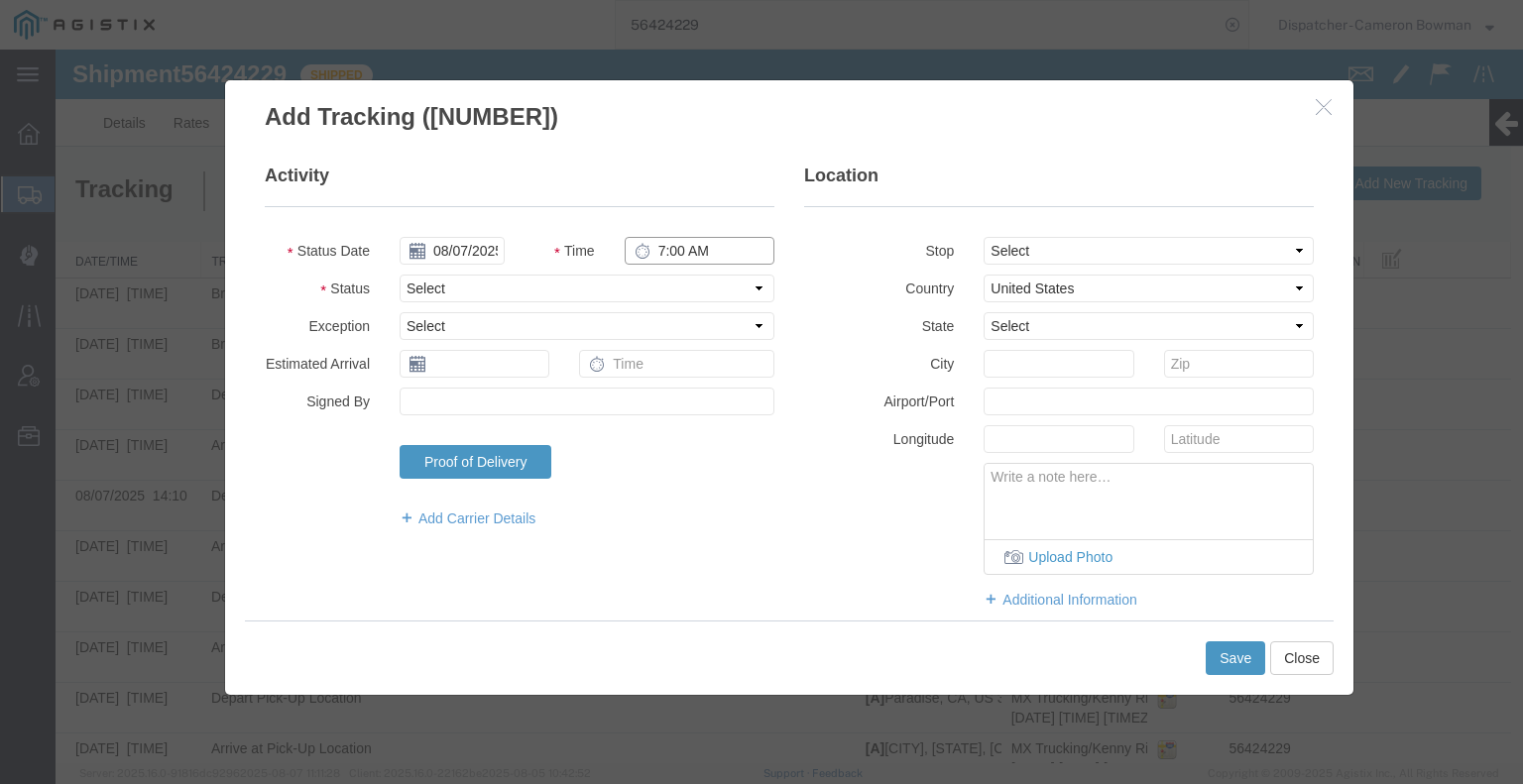 click on "7:00 AM" at bounding box center (699, 251) 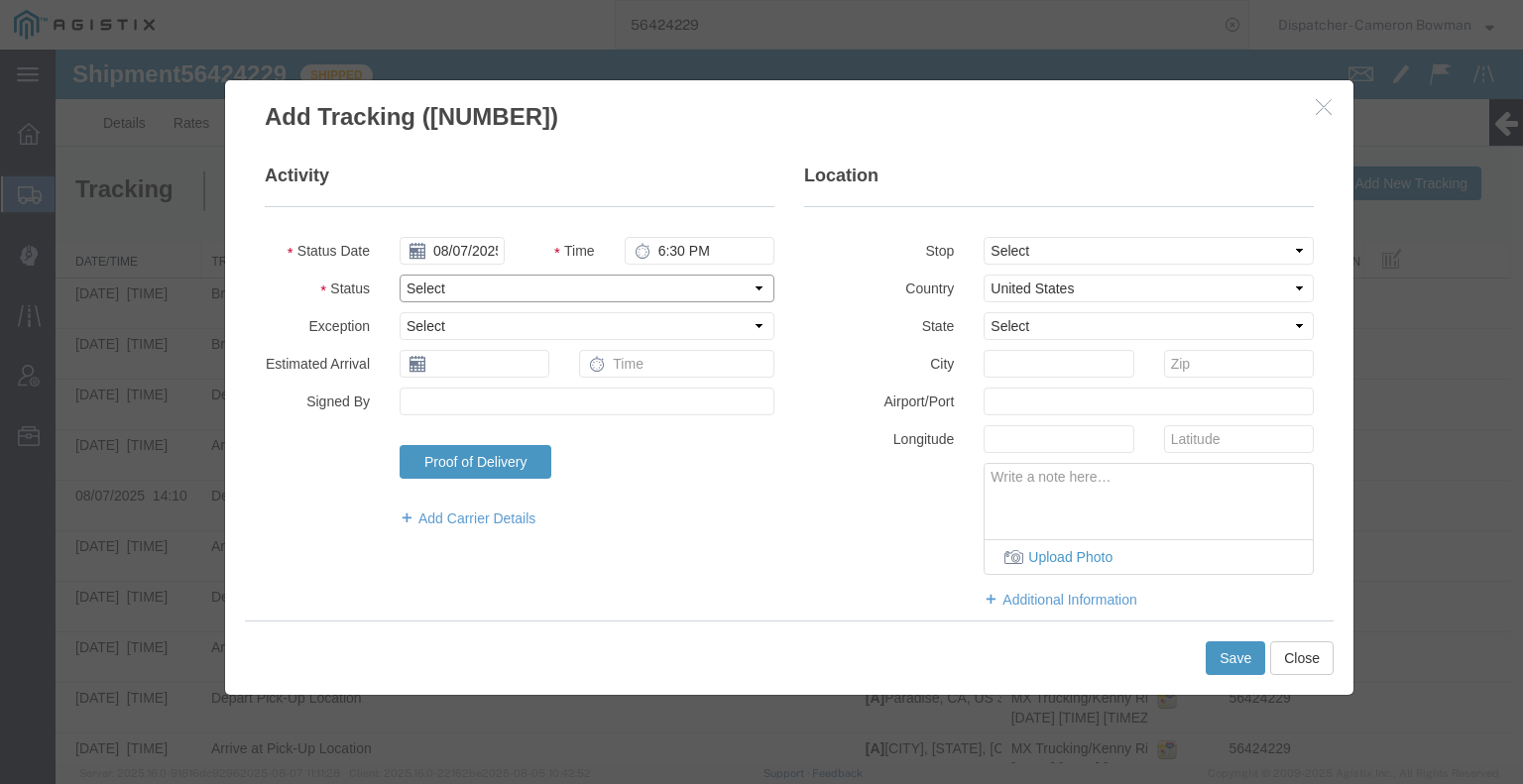 click on "Select Arrival Notice Available Arrival Notice Imported Arrive at Delivery Location Arrive at Pick-Up Location Arrive at Terminal Location Attempted Delivery Attempted Pick-Up Awaiting Customs Clearance Awaiting Pick-Up Break Start Break Stop Cargo Damaged Cargo-Offloaded Cleared Customs Confirmed on Board Customs Delay Customs Hold Customs Released DEA Hold Intact DEA Intensive/Exam Delivered Delivery Appointment Scheduled Delivery Confirmation Delivery Dock Closed Delivery Refused Depart Delivery Location Depart Pick-Up Location Depart Terminal Location Documents Uploaded Entry Docs Received Entry Submitted Estimated date / time for ETA Expired Export Customs Cleared Export Customs Sent FDA Documents Sent FDA Exam FDA Hold FDA Released FDA Review Flight Update Forwarded Fully Released Import Customs Cleared In-Transit In-Transit with Partner ISF filed Loaded Loading Started Mechanical Delay Missed Pick-Up Other Delay Out for Delivery Package Available Partial Delivery Partial Pick-Up Picked Up Proof of del" at bounding box center [587, 288] 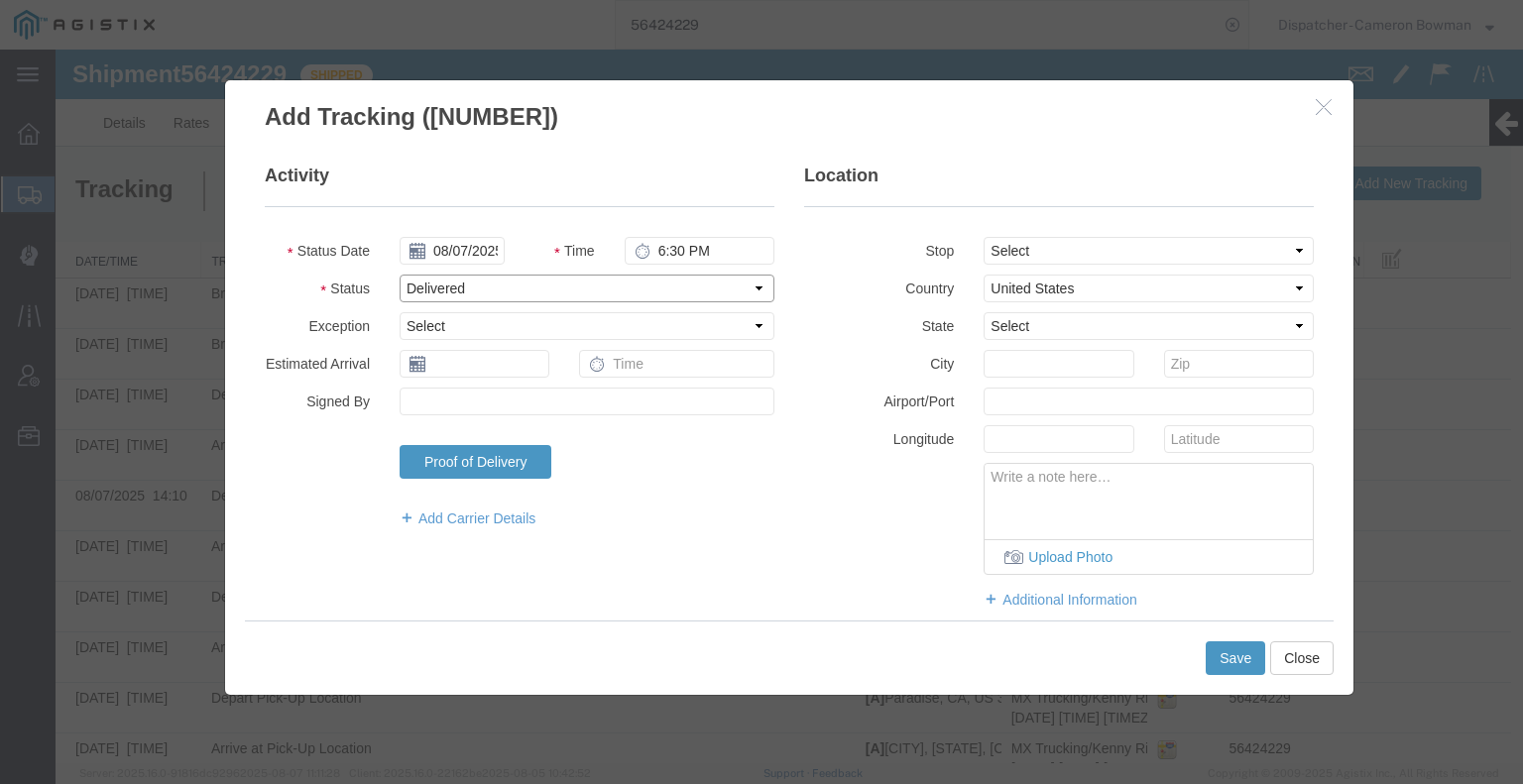 click on "Select Arrival Notice Available Arrival Notice Imported Arrive at Delivery Location Arrive at Pick-Up Location Arrive at Terminal Location Attempted Delivery Attempted Pick-Up Awaiting Customs Clearance Awaiting Pick-Up Break Start Break Stop Cargo Damaged Cargo-Offloaded Cleared Customs Confirmed on Board Customs Delay Customs Hold Customs Released DEA Hold Intact DEA Intensive/Exam Delivered Delivery Appointment Scheduled Delivery Confirmation Delivery Dock Closed Delivery Refused Depart Delivery Location Depart Pick-Up Location Depart Terminal Location Documents Uploaded Entry Docs Received Entry Submitted Estimated date / time for ETA Expired Export Customs Cleared Export Customs Sent FDA Documents Sent FDA Exam FDA Hold FDA Released FDA Review Flight Update Forwarded Fully Released Import Customs Cleared In-Transit In-Transit with Partner ISF filed Loaded Loading Started Mechanical Delay Missed Pick-Up Other Delay Out for Delivery Package Available Partial Delivery Partial Pick-Up Picked Up Proof of del" at bounding box center (587, 288) 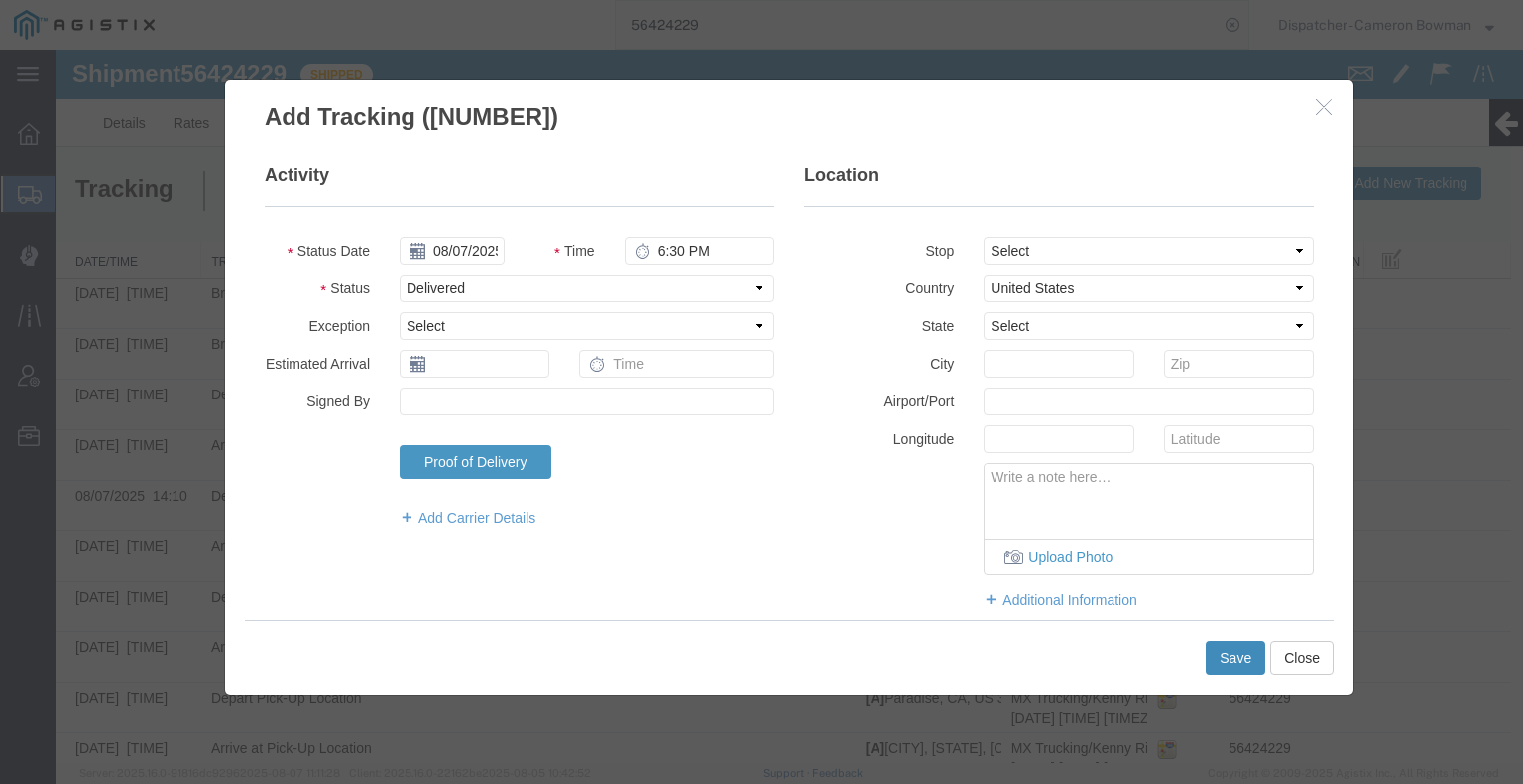 click on "Save" at bounding box center [1235, 658] 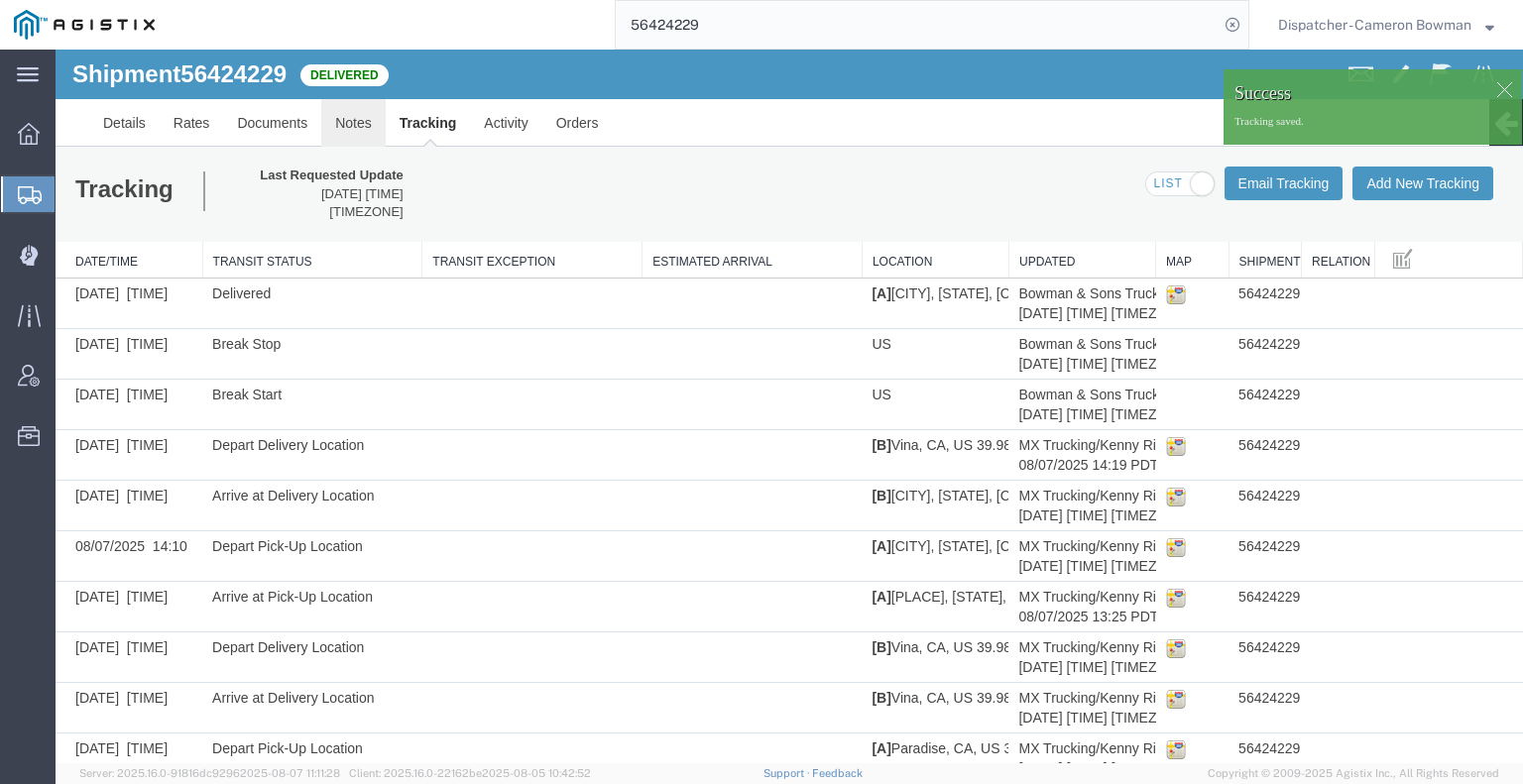click on "Notes" at bounding box center [353, 123] 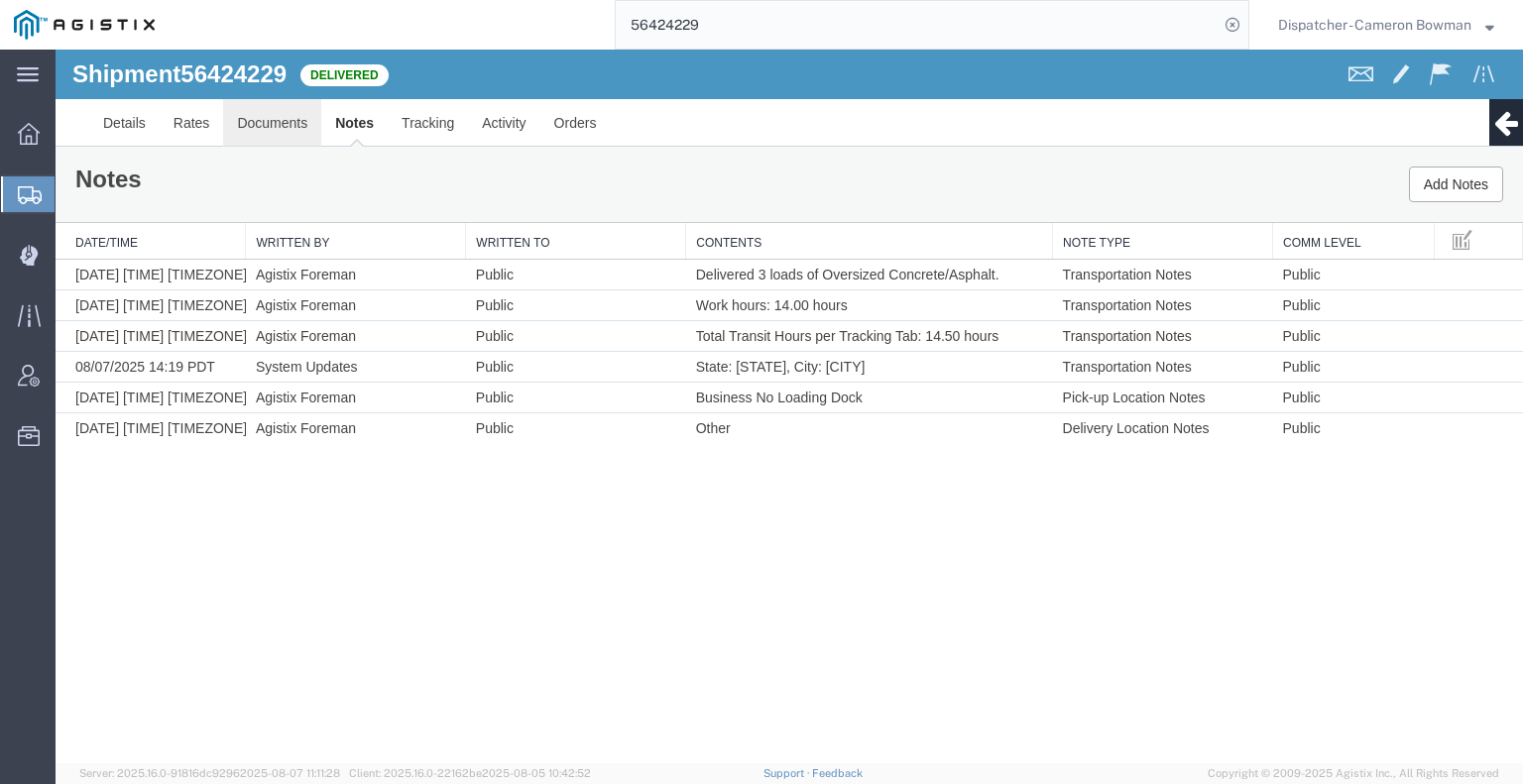click on "Documents" at bounding box center [272, 123] 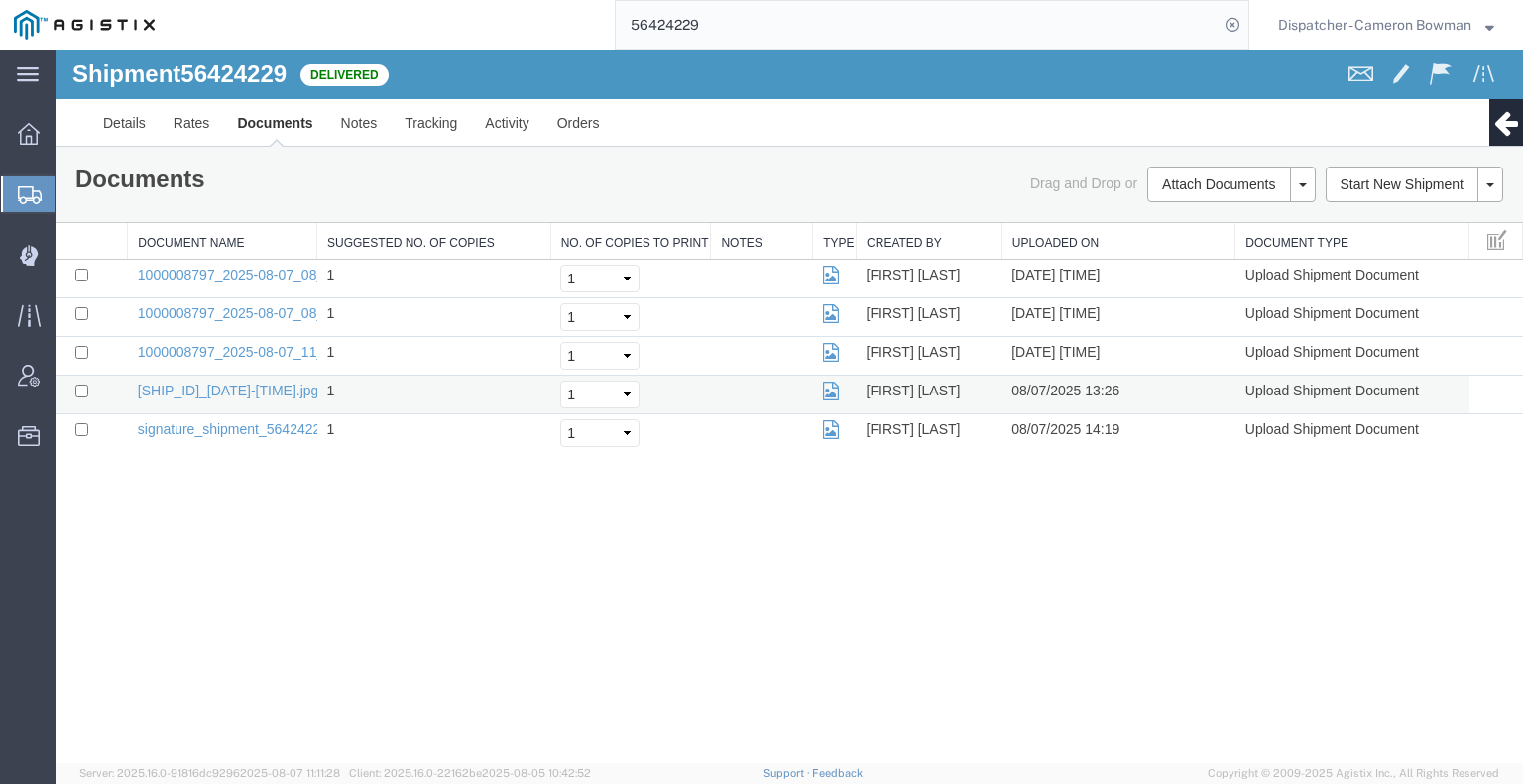 click at bounding box center [91, 394] 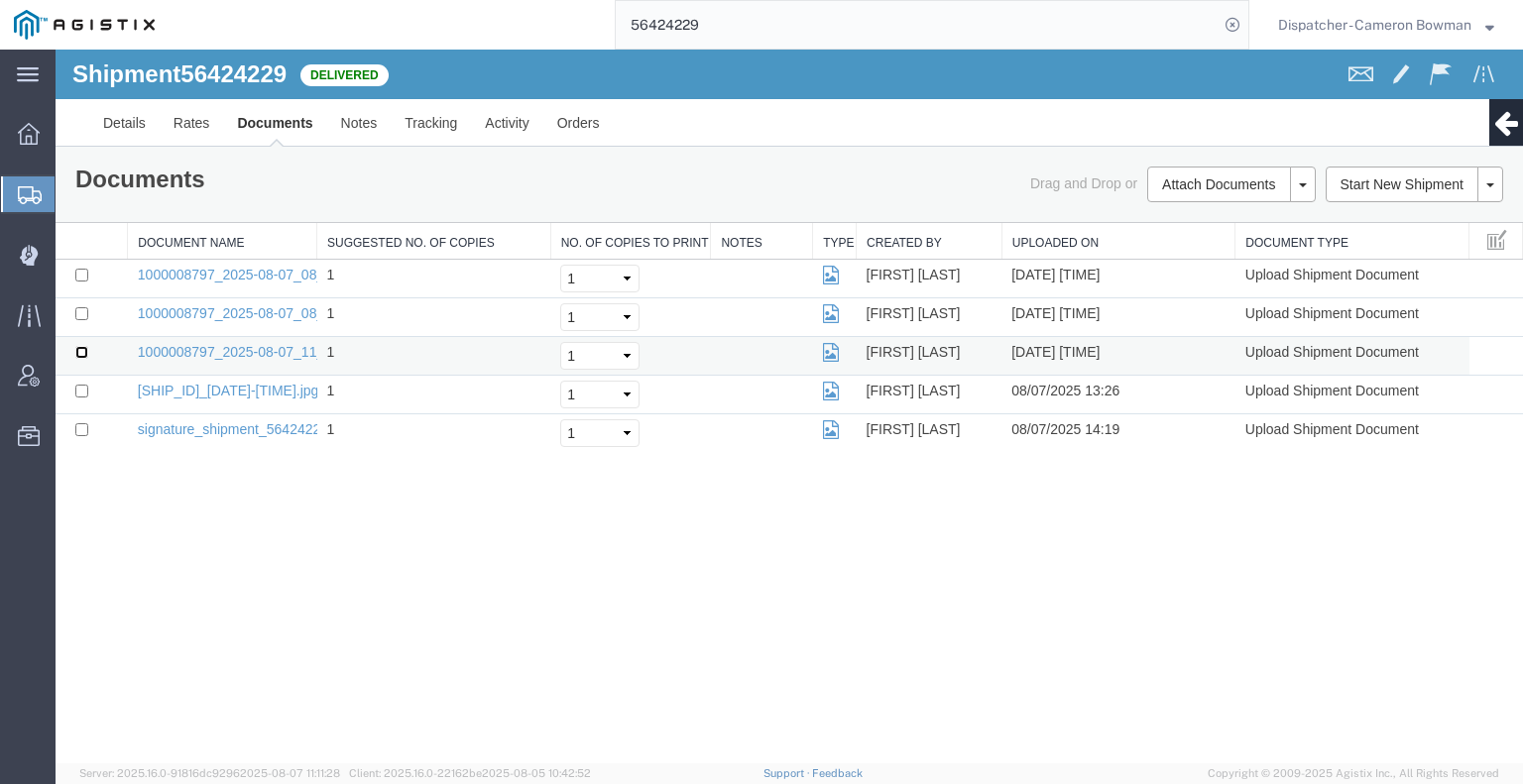 click at bounding box center [81, 352] 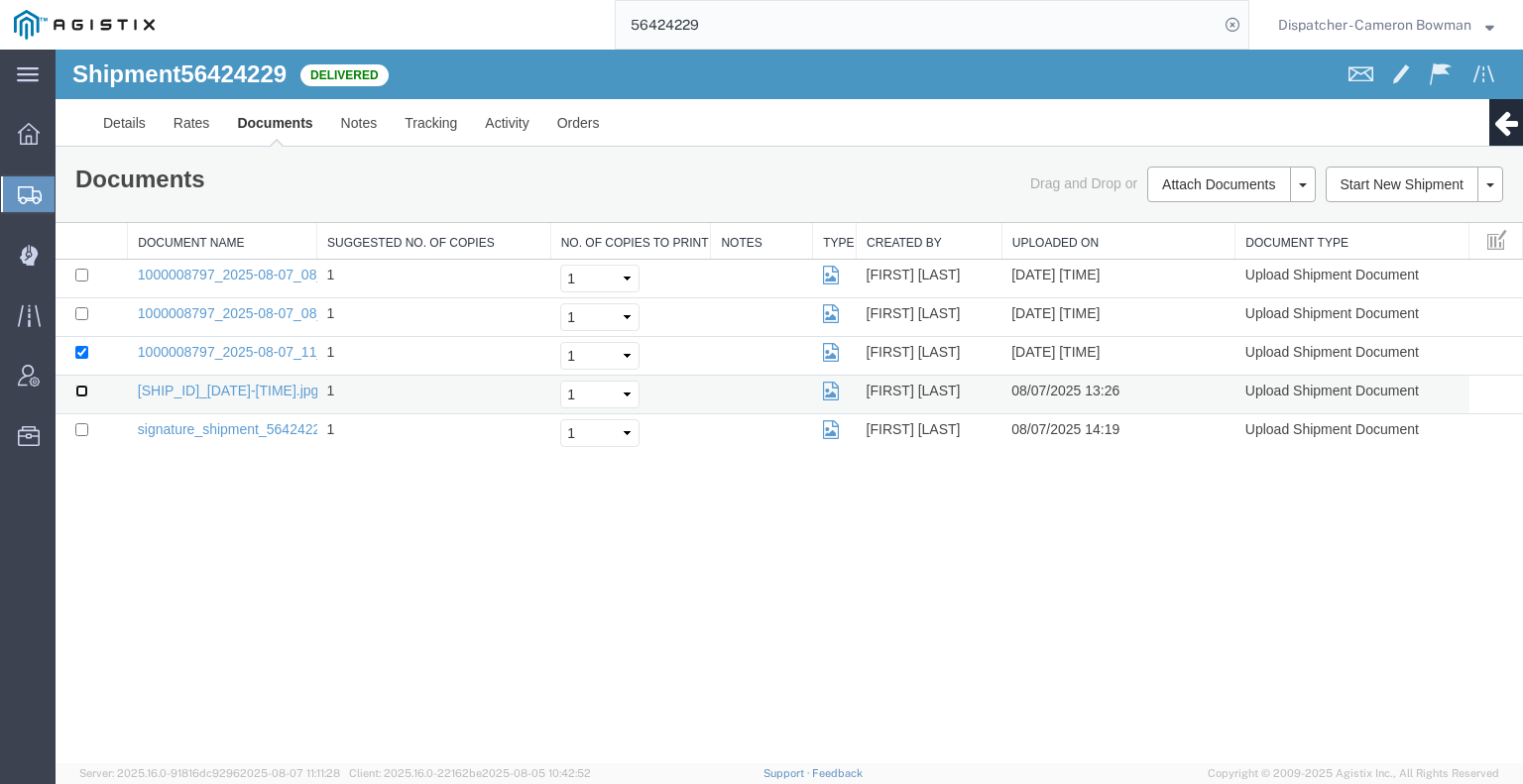 click at bounding box center (81, 391) 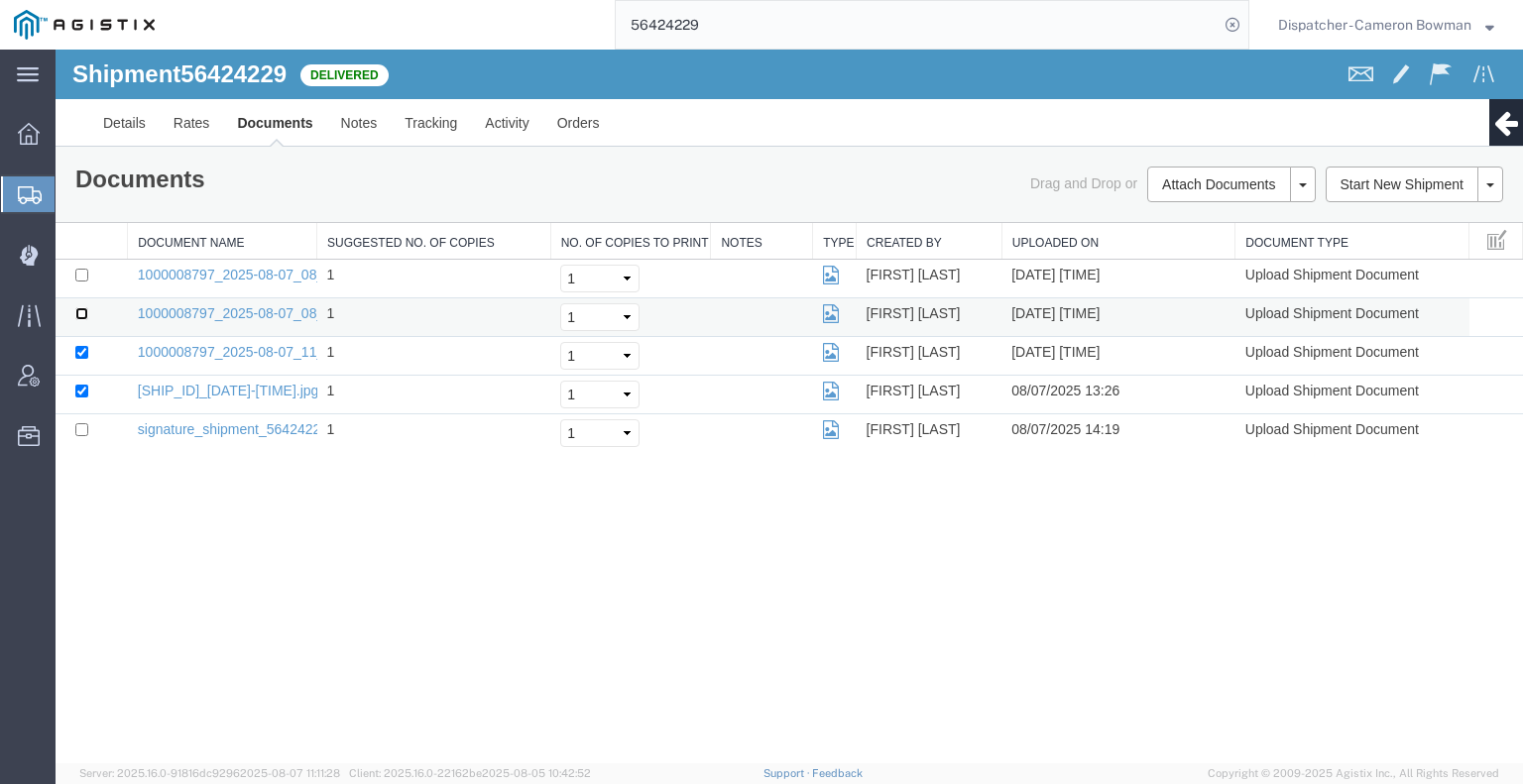 click at bounding box center [81, 313] 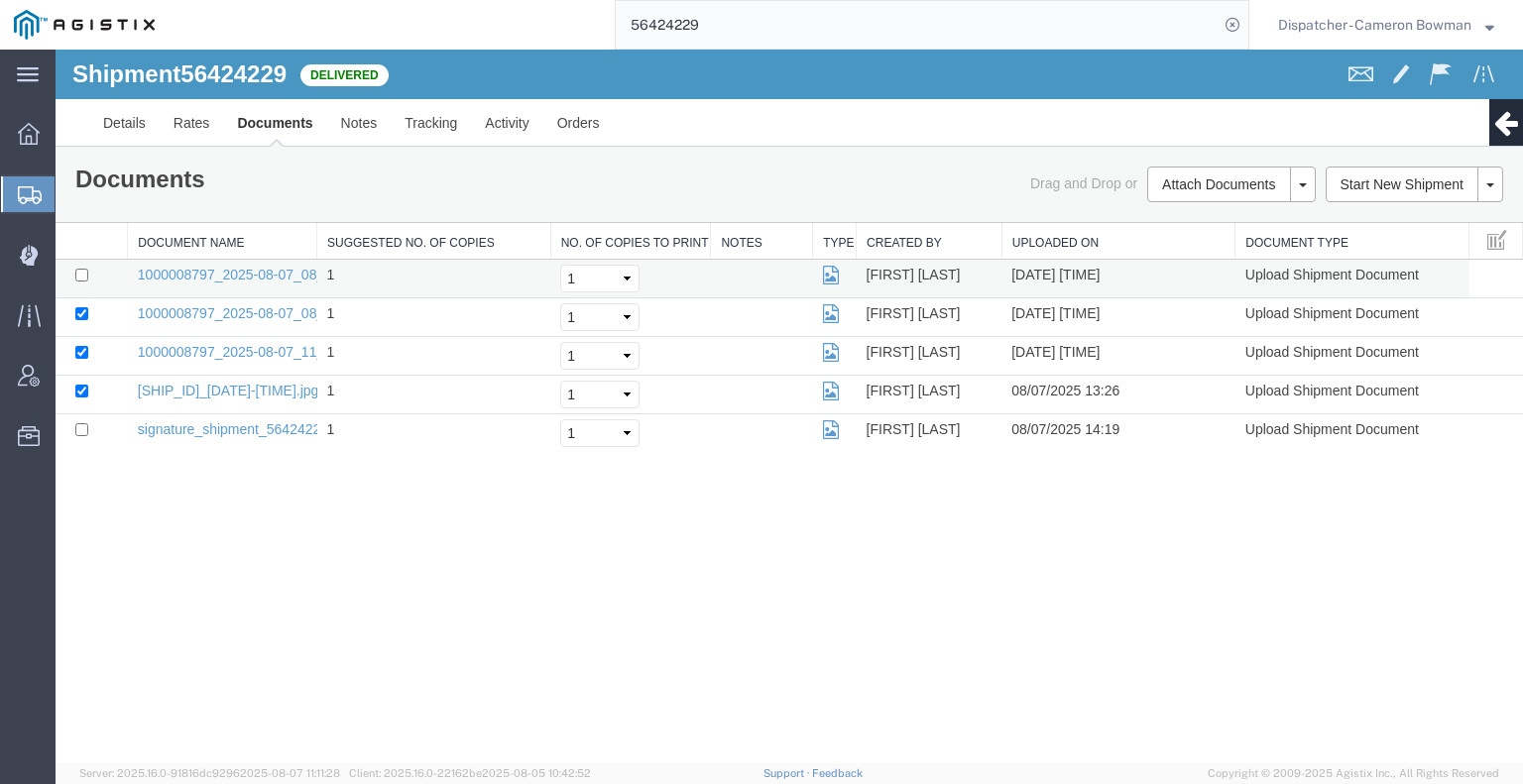 click at bounding box center (91, 279) 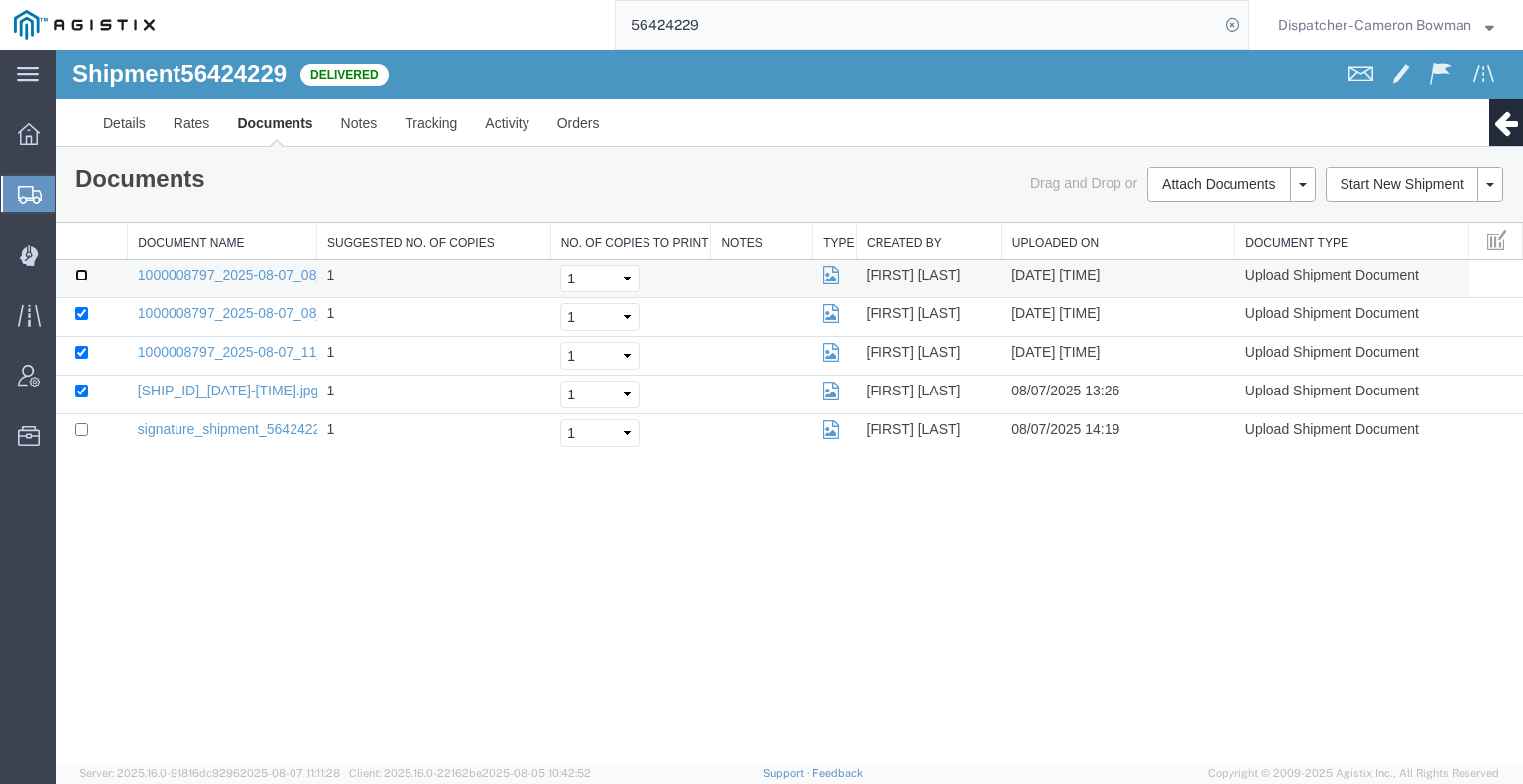 click at bounding box center (81, 275) 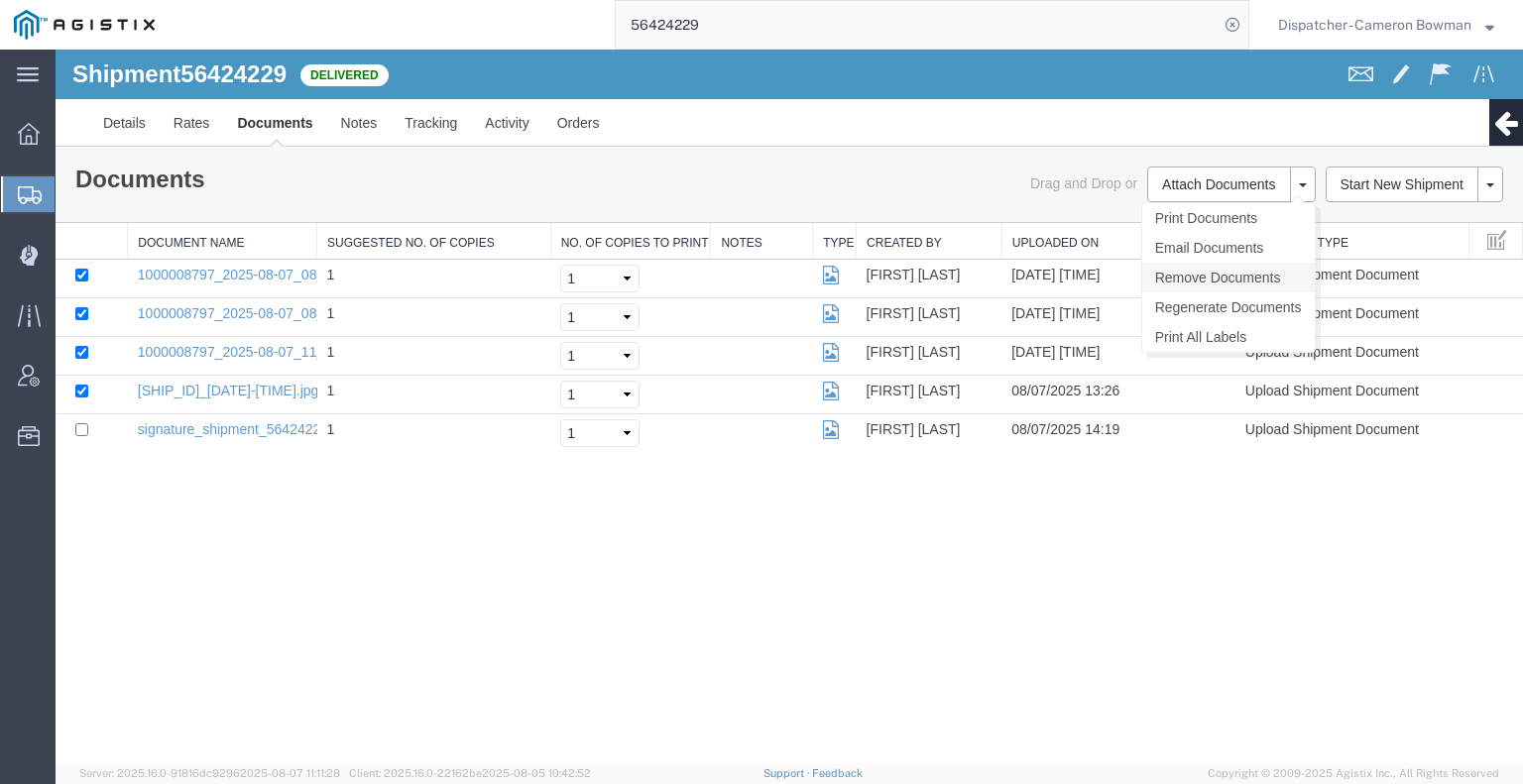 click on "Remove Documents" at bounding box center [1229, 278] 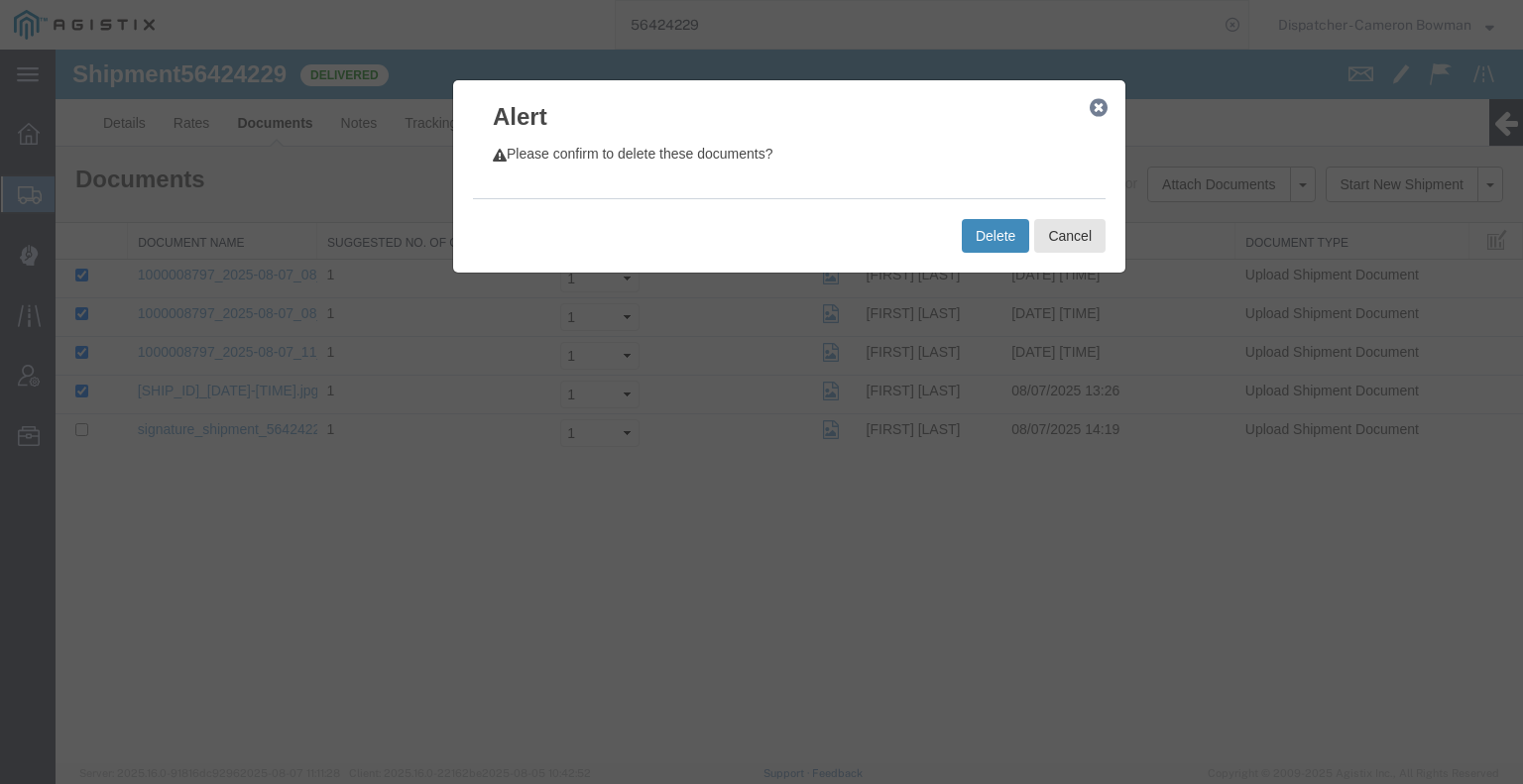 click on "Delete" at bounding box center (996, 236) 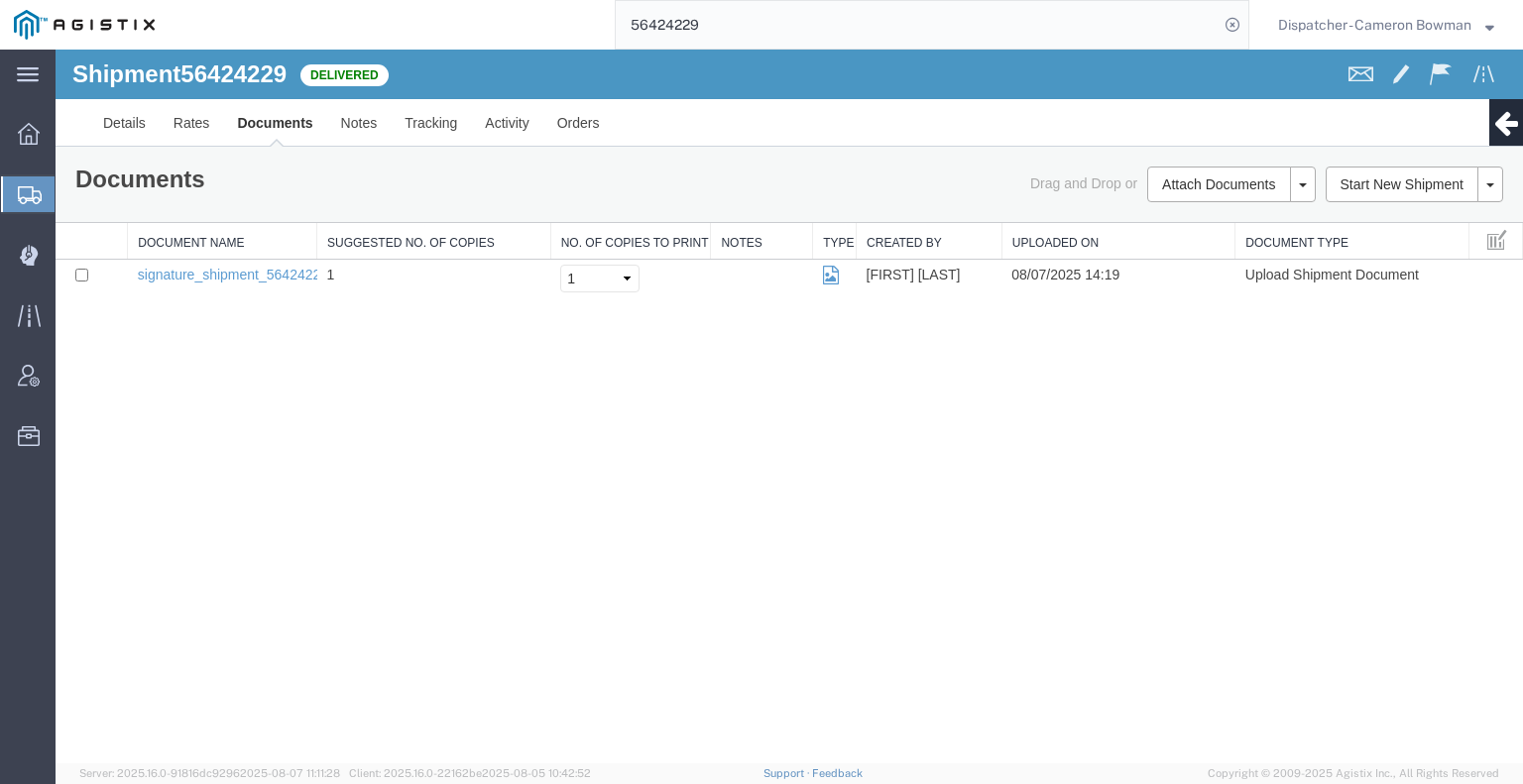 click on "Shipment  56424229 1
of
1   Delivered Details Rates Documents Notes Tracking Activity Orders
Clone Shipment
Save As Template
Multi-stop
Customer Information
Account: PG&E Spoils & Aggregates
Location: Paradise - Clark Rd
Carrier Information
Delivery Date: 08/07/2025 18:30
Tracking No: 56424229
Carrier Name: MX Trucking [Bowman & Sons Trucking, Inc] MX Trucking [Bowman & Sons Trucking, Inc]
Service Level: Super Dump
Contact Name: Kenny Ricci
Contact No: 916-207-5484
From
PG&E Spoils & Aggregates ()
5365 Clark Rd Paradise,
CA 95969
United States
To
()
The Final Destination is not defined yet Paradise, CA
United States
Other details
Reference: CB116231
Ship Date: 08/07/2025
Mode: Truckload
Creator: Agistix Foreman
Creator: foreman_pgespoils@p...
Last Saved: 08/08/2025 06:28 PDT
Please fix the following errors Documents Notes" at bounding box center [789, 406] 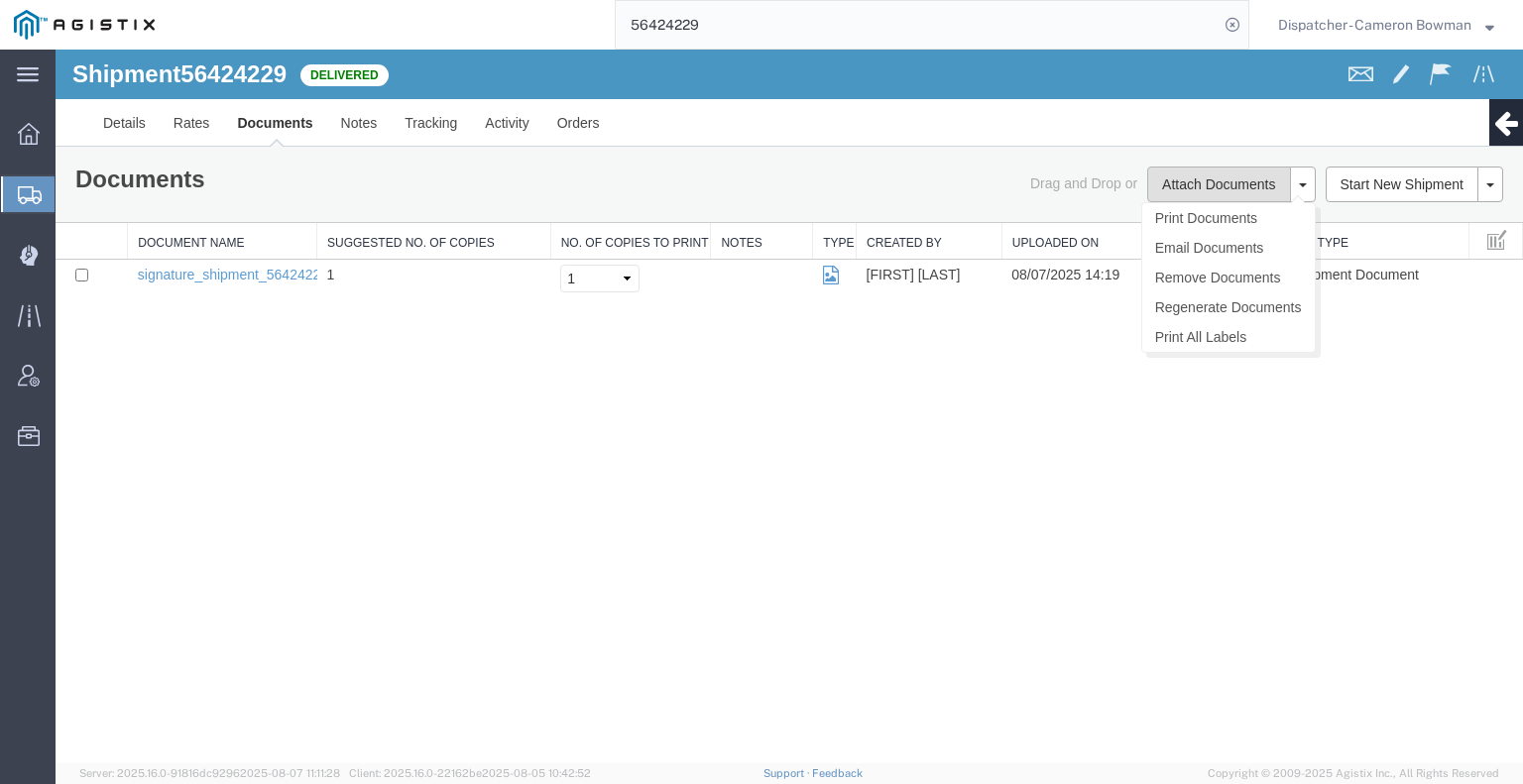 click on "Attach Documents" at bounding box center (1219, 184) 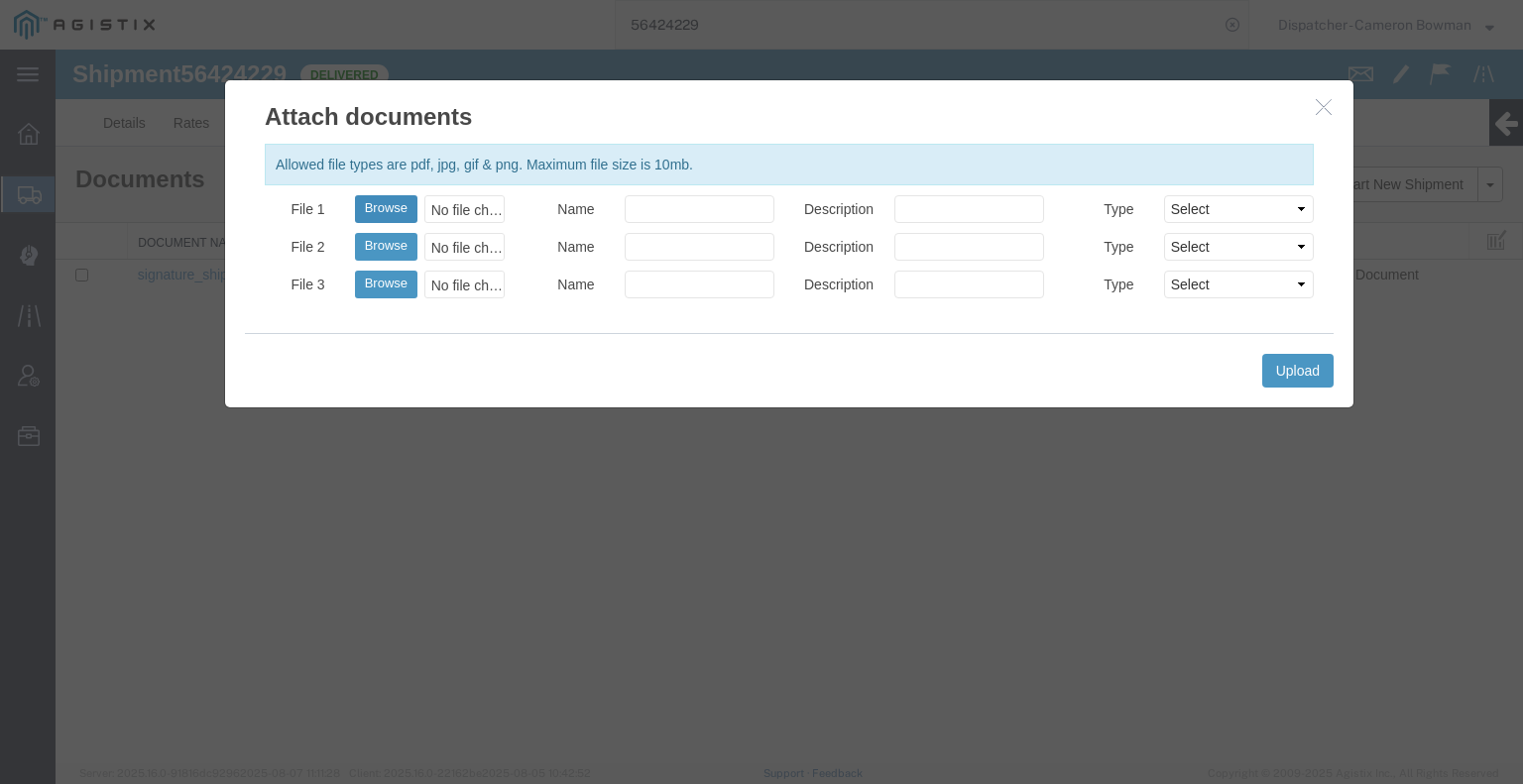 click on "Browse" at bounding box center [386, 209] 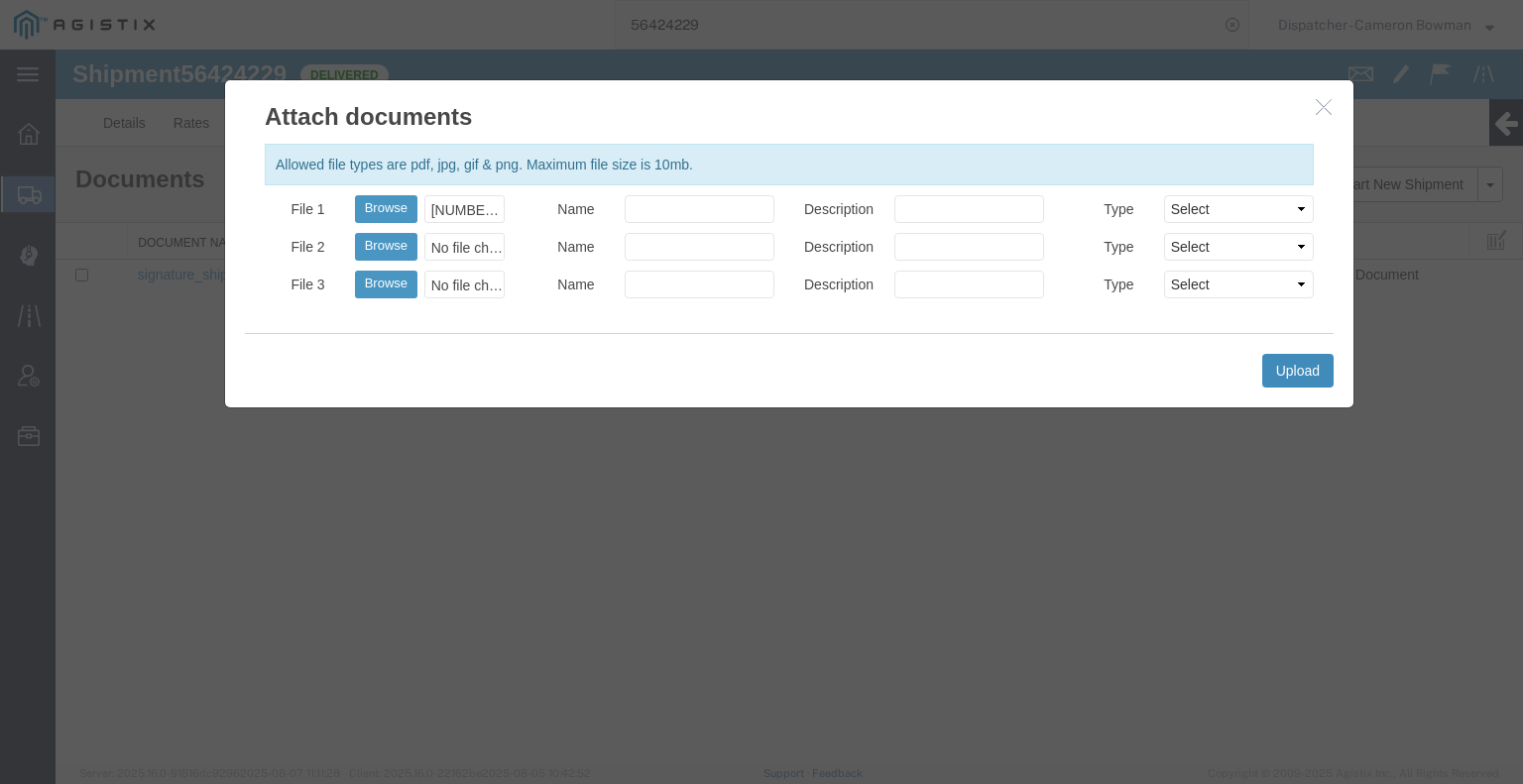 click on "Upload" at bounding box center (1298, 371) 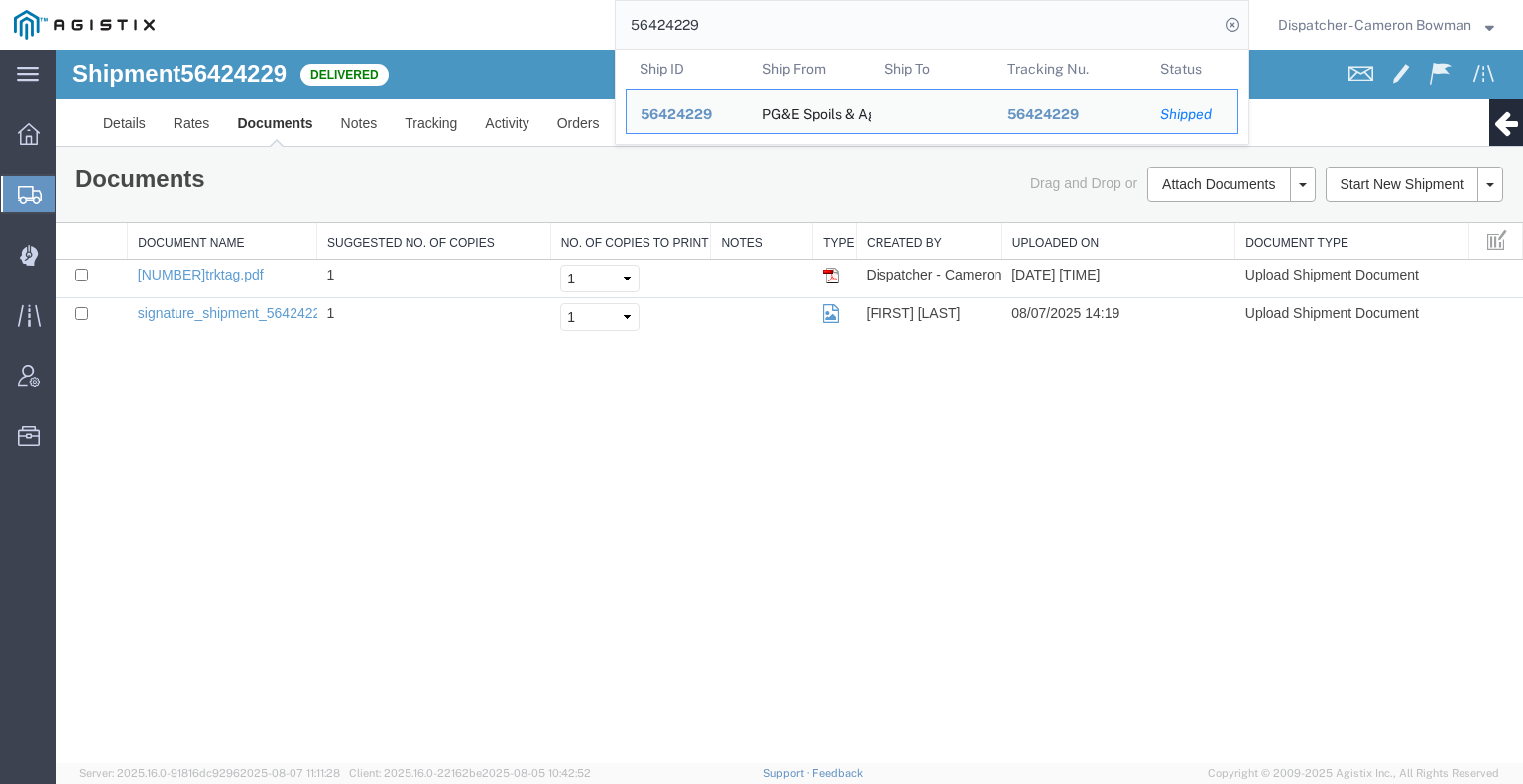 drag, startPoint x: 694, startPoint y: 28, endPoint x: 527, endPoint y: 23, distance: 167.07483 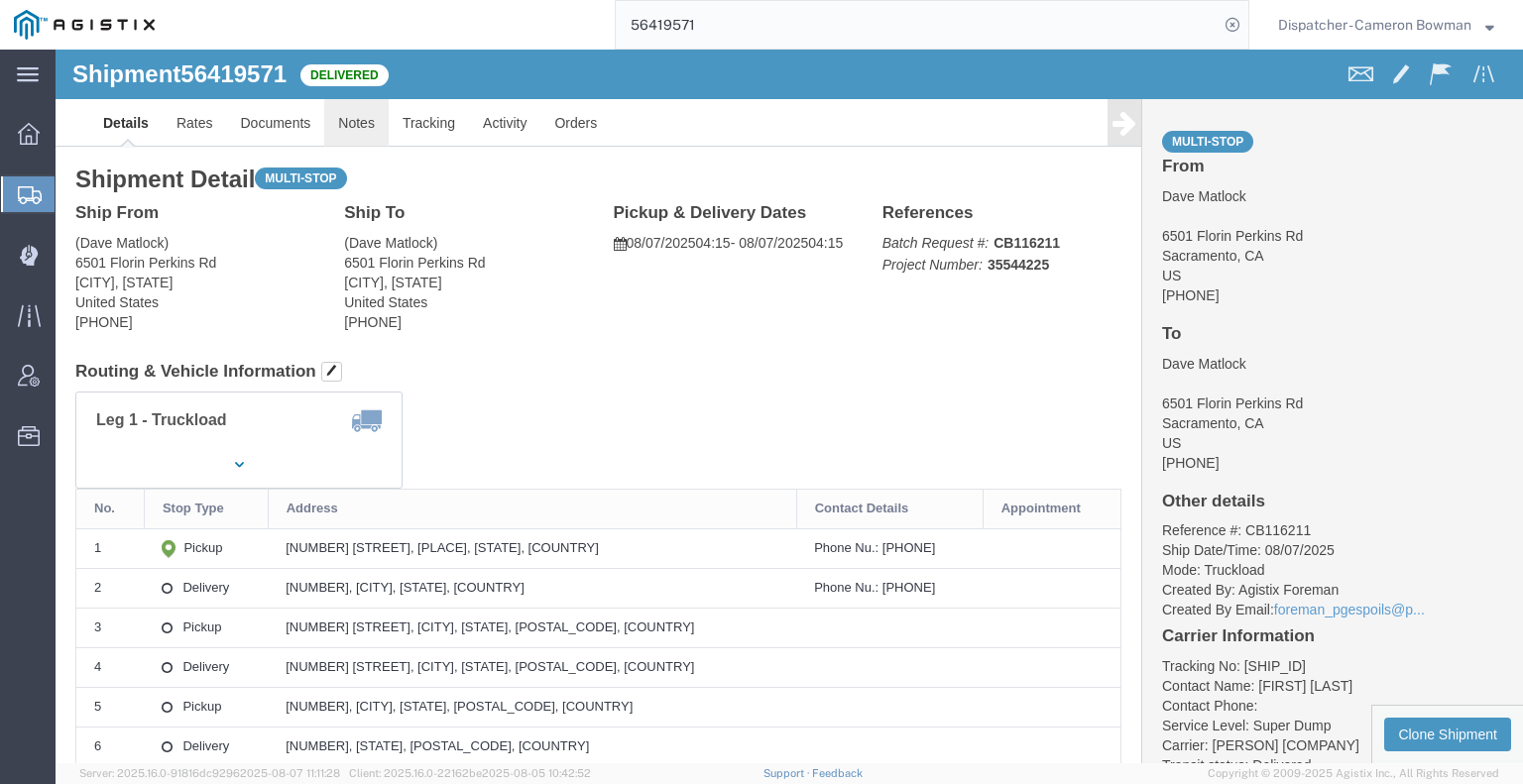 click on "Notes" 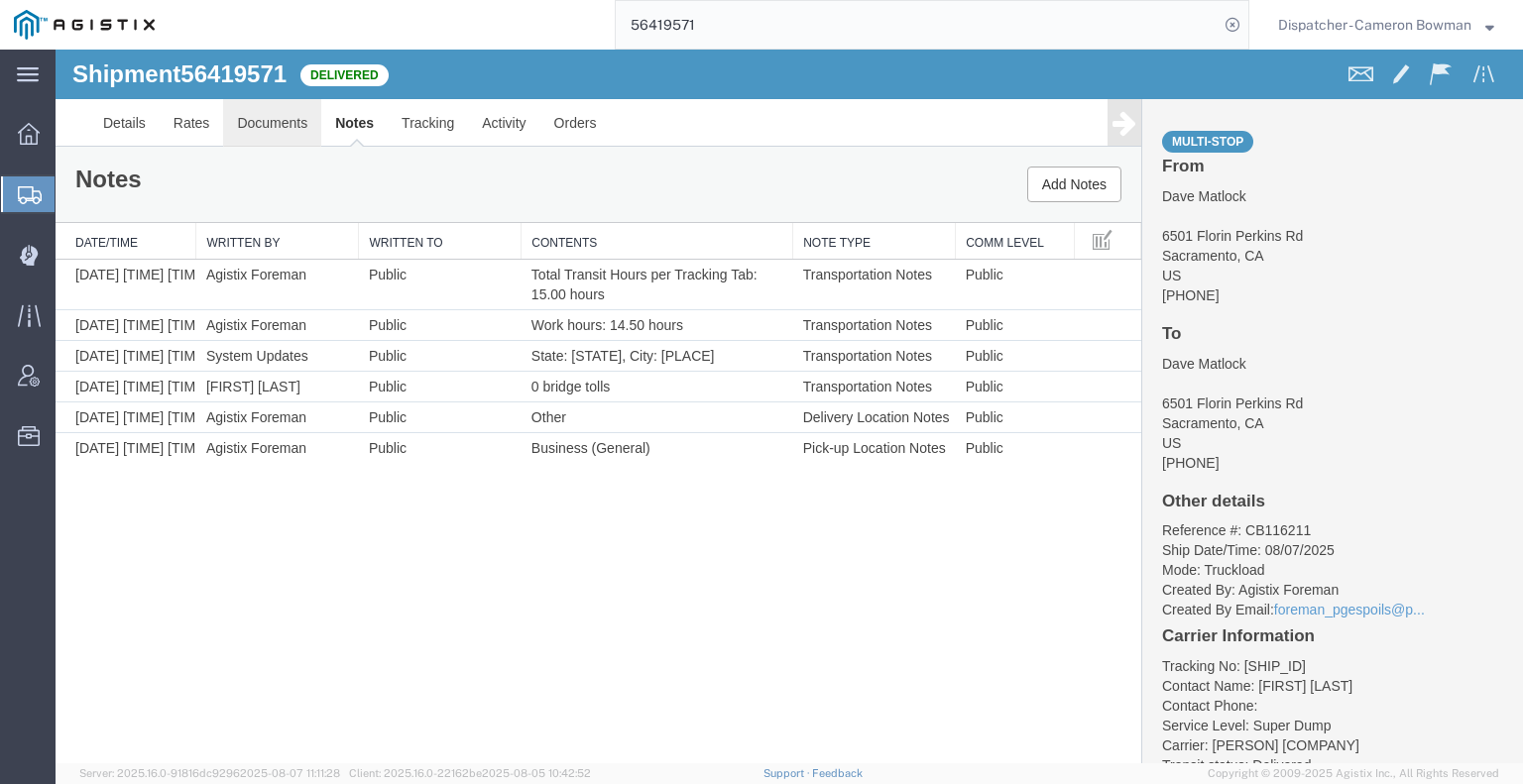 click on "Documents" at bounding box center (272, 123) 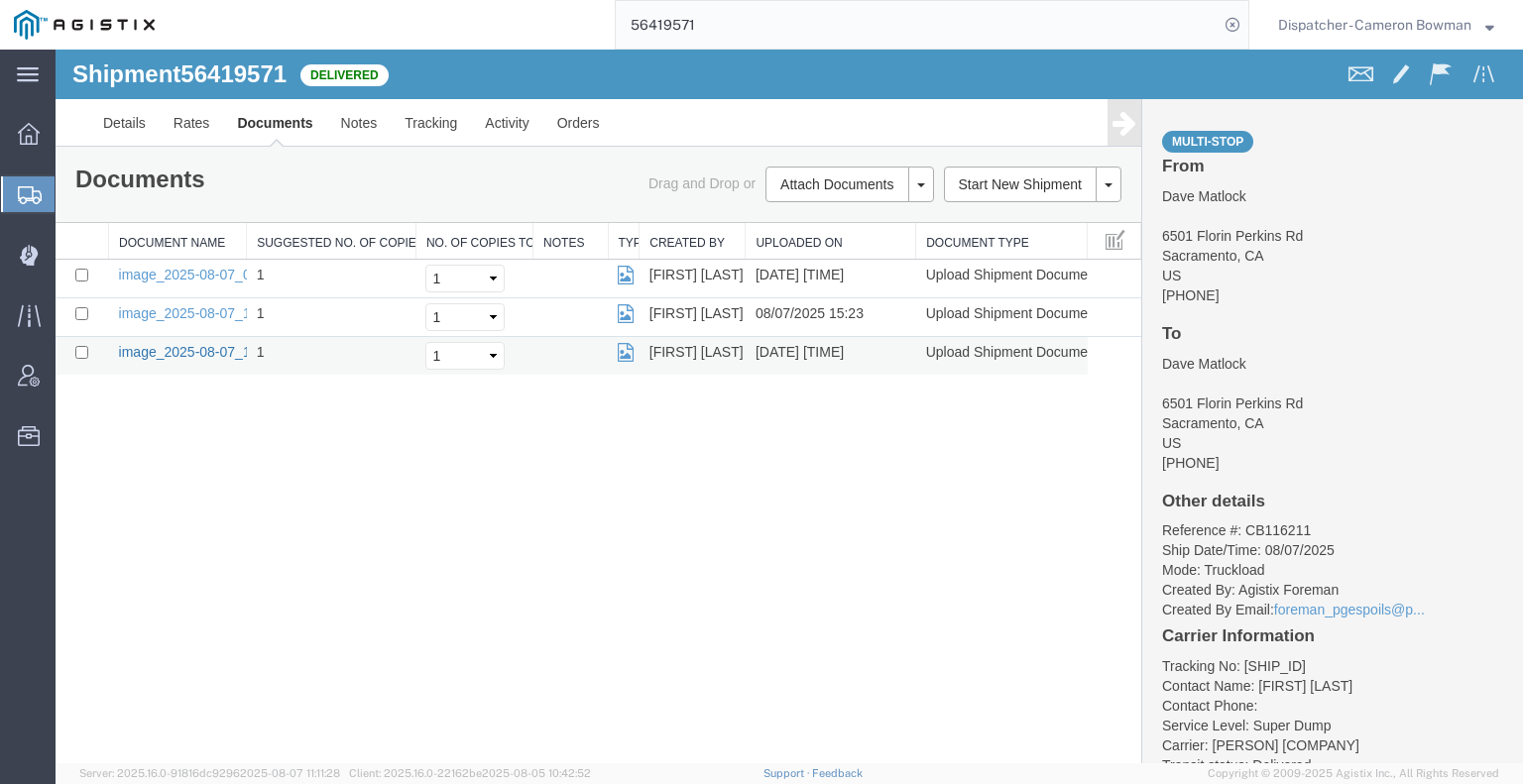 click on "image_2025-08-07_16_21_27.jpg" at bounding box center (223, 352) 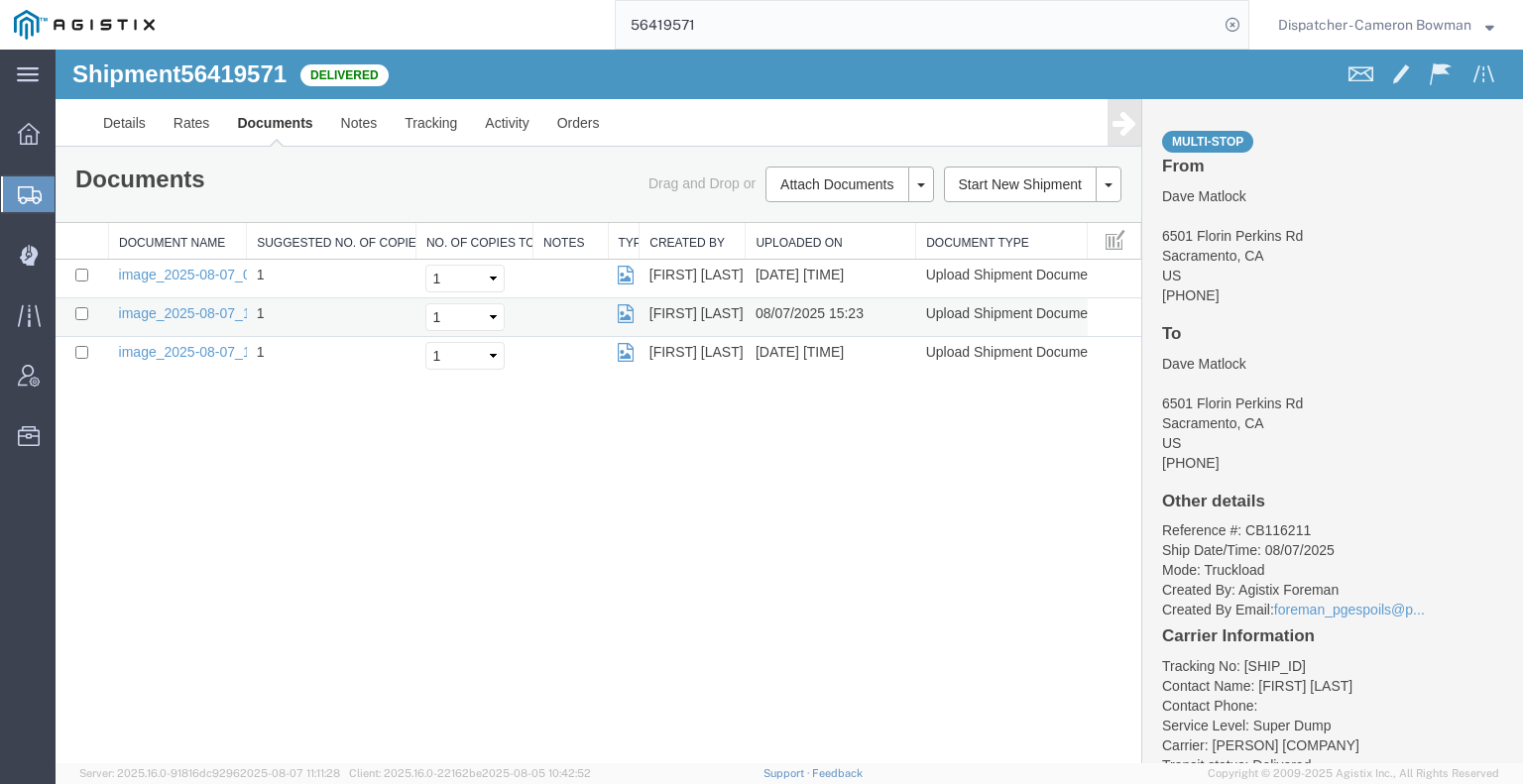 click on "image_2025-08-07_15_23_39.jpg" at bounding box center [177, 317] 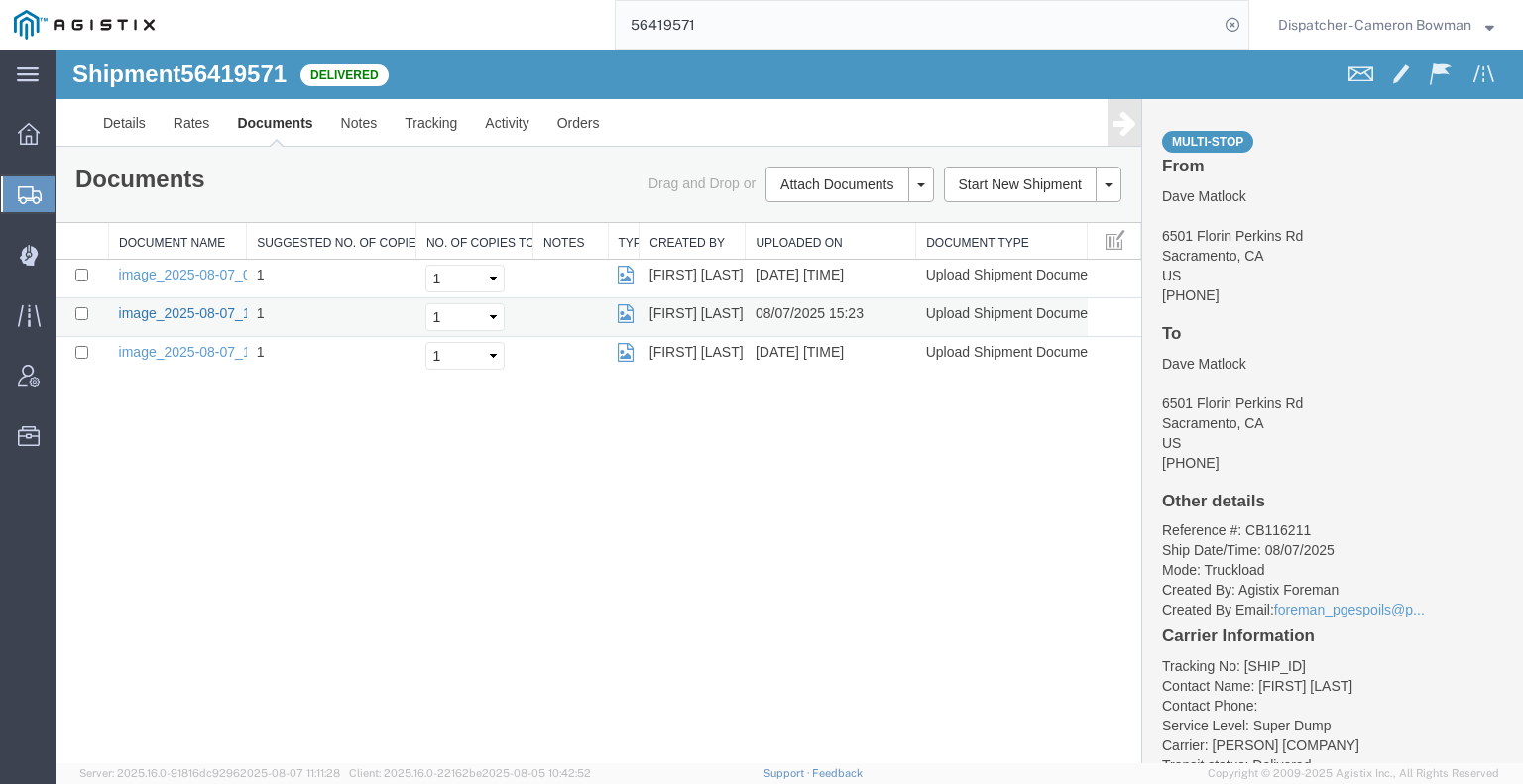 click on "image_2025-08-07_15_23_39.jpg" at bounding box center [223, 313] 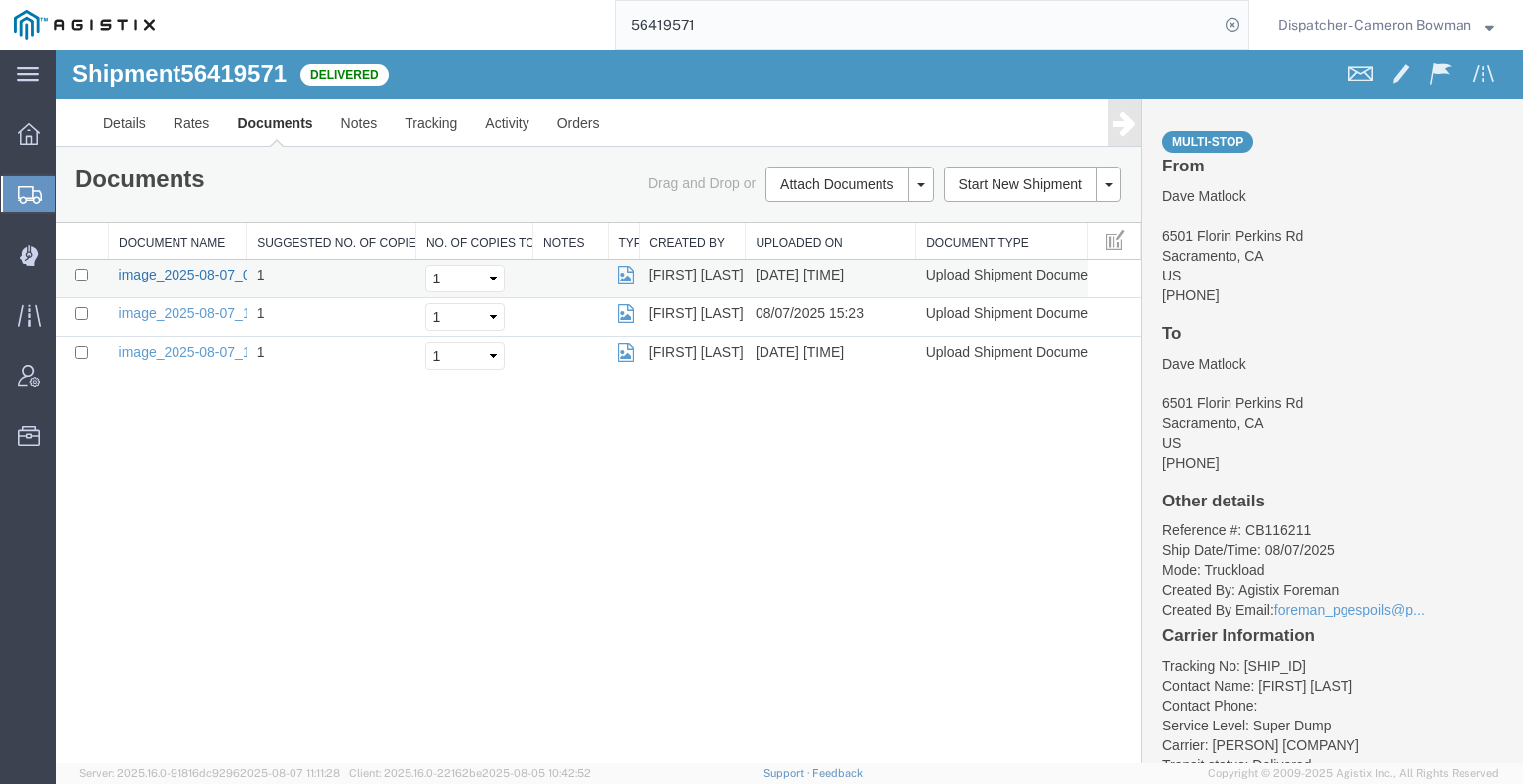 click on "image_2025-08-07_07_50_35.jpg" at bounding box center [223, 275] 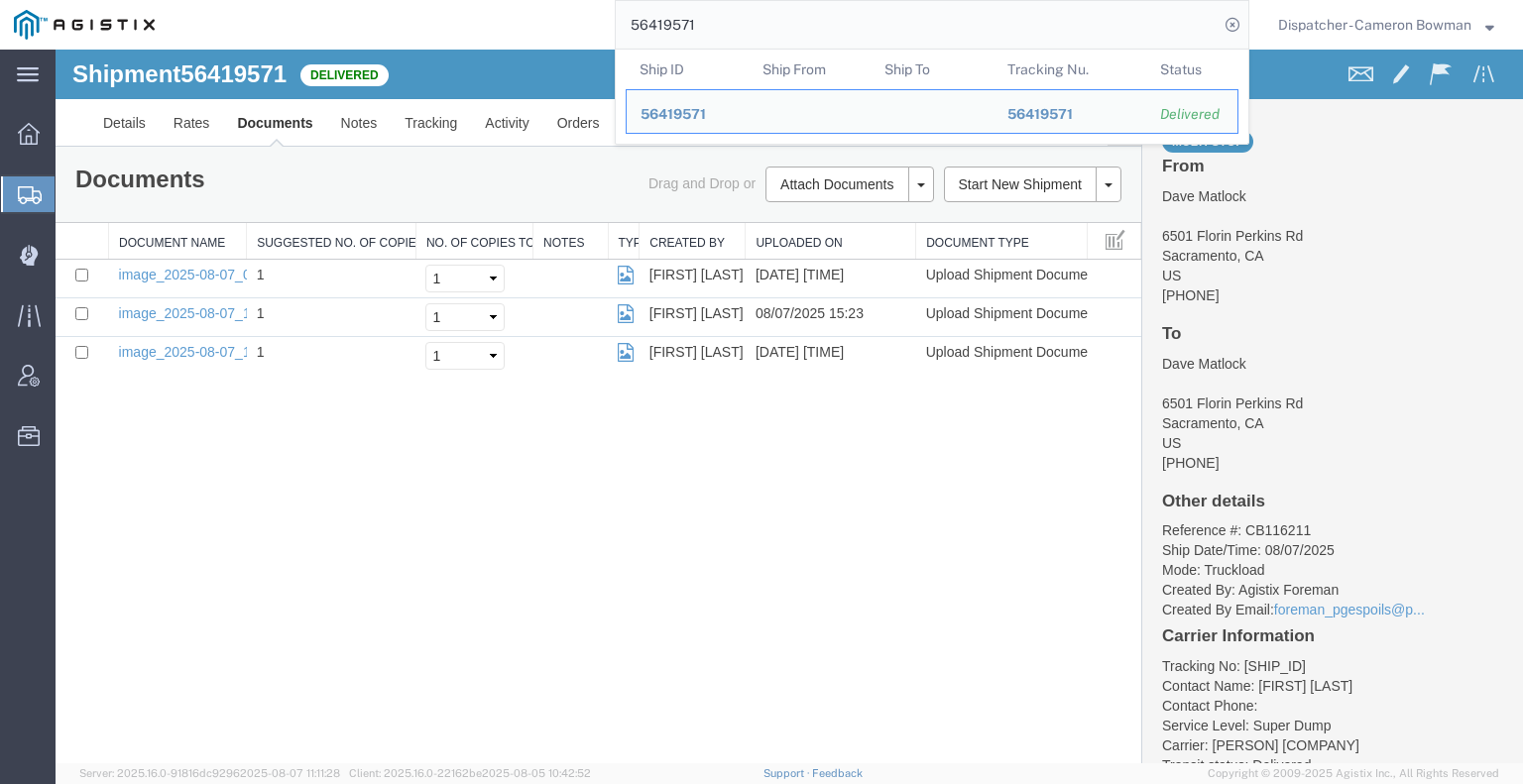 drag, startPoint x: 707, startPoint y: 23, endPoint x: 393, endPoint y: 23, distance: 314 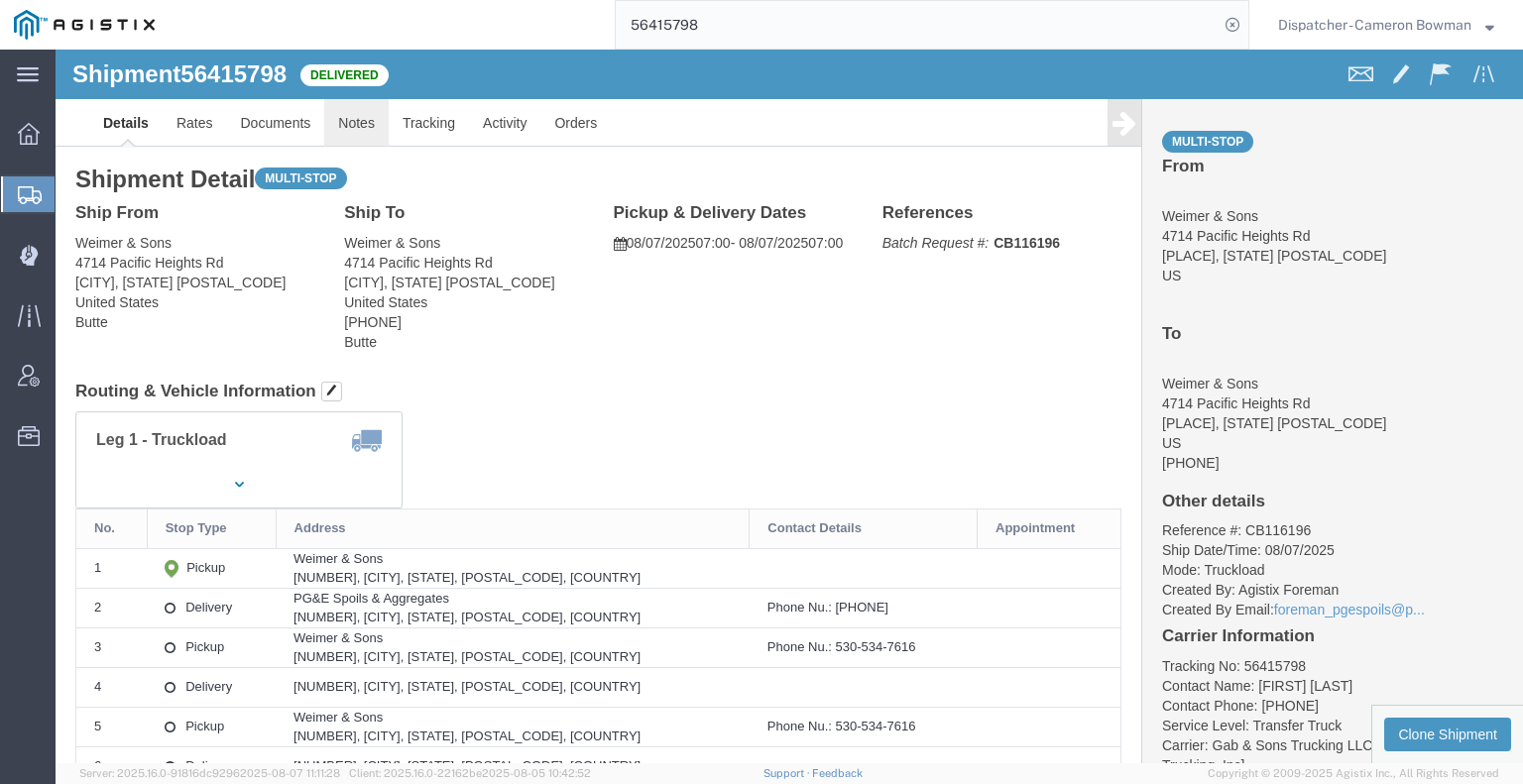 click on "Notes" 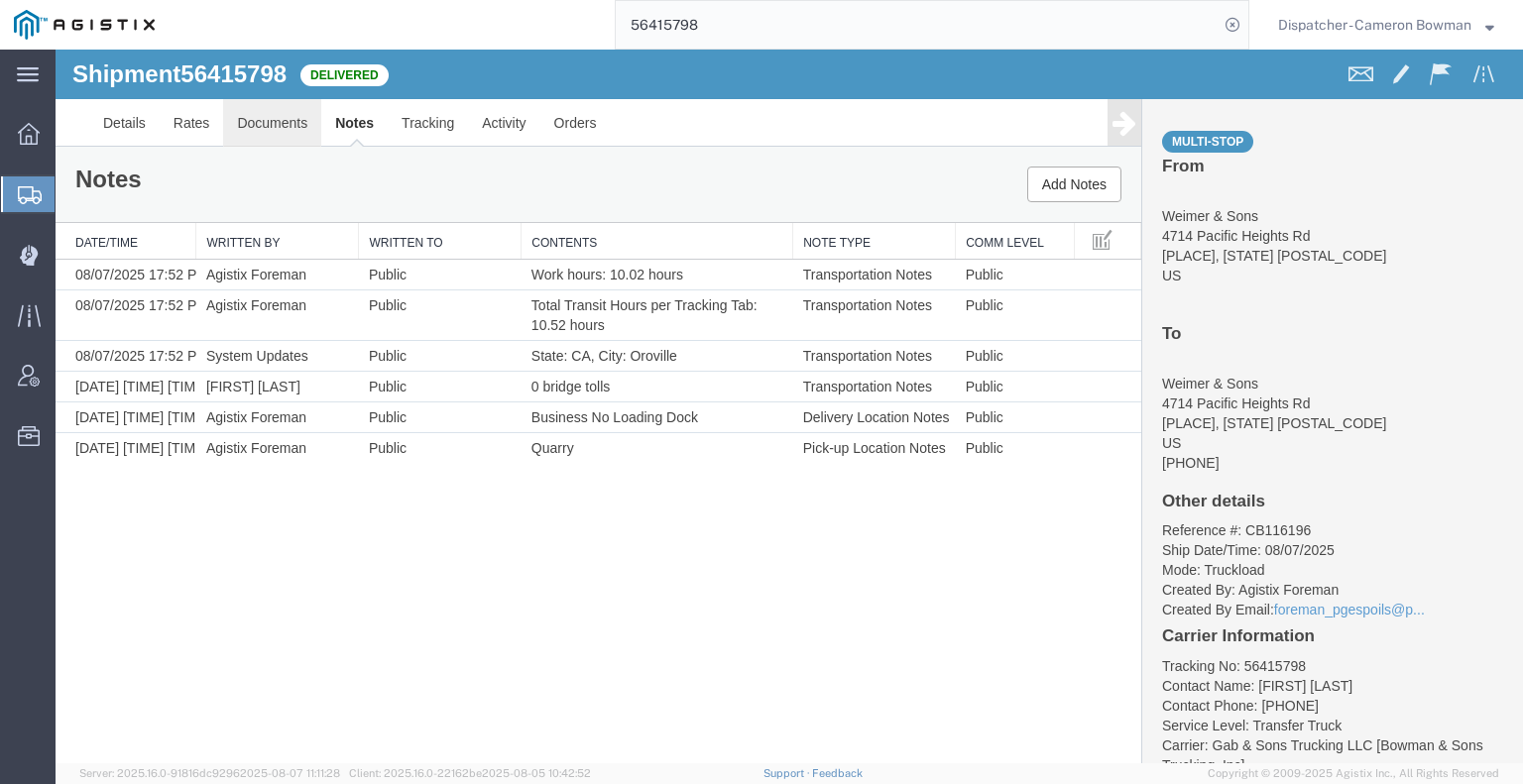 click on "Documents" at bounding box center [272, 123] 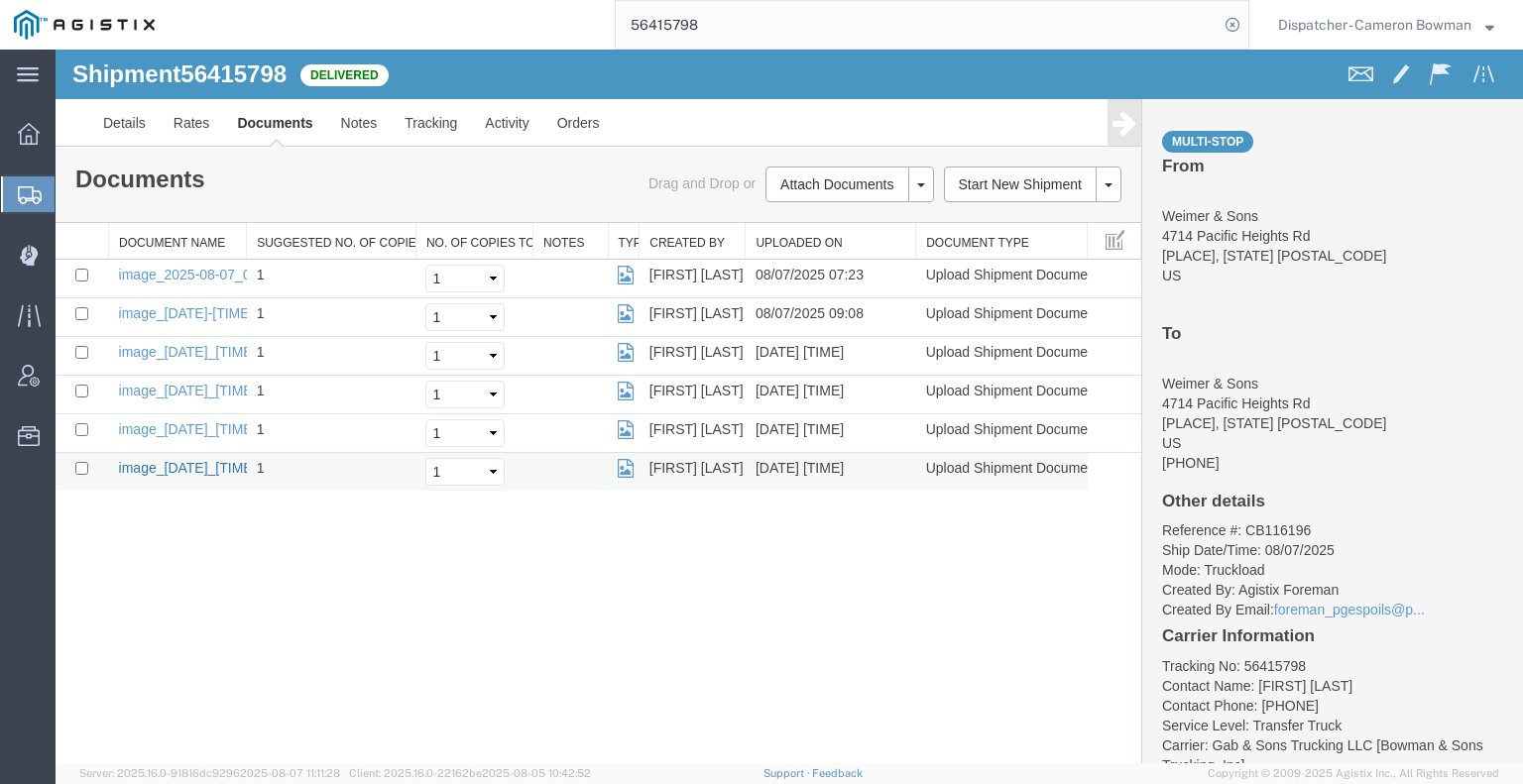 click on "image_2025-08-07_17_52_45.jpg" at bounding box center (223, 468) 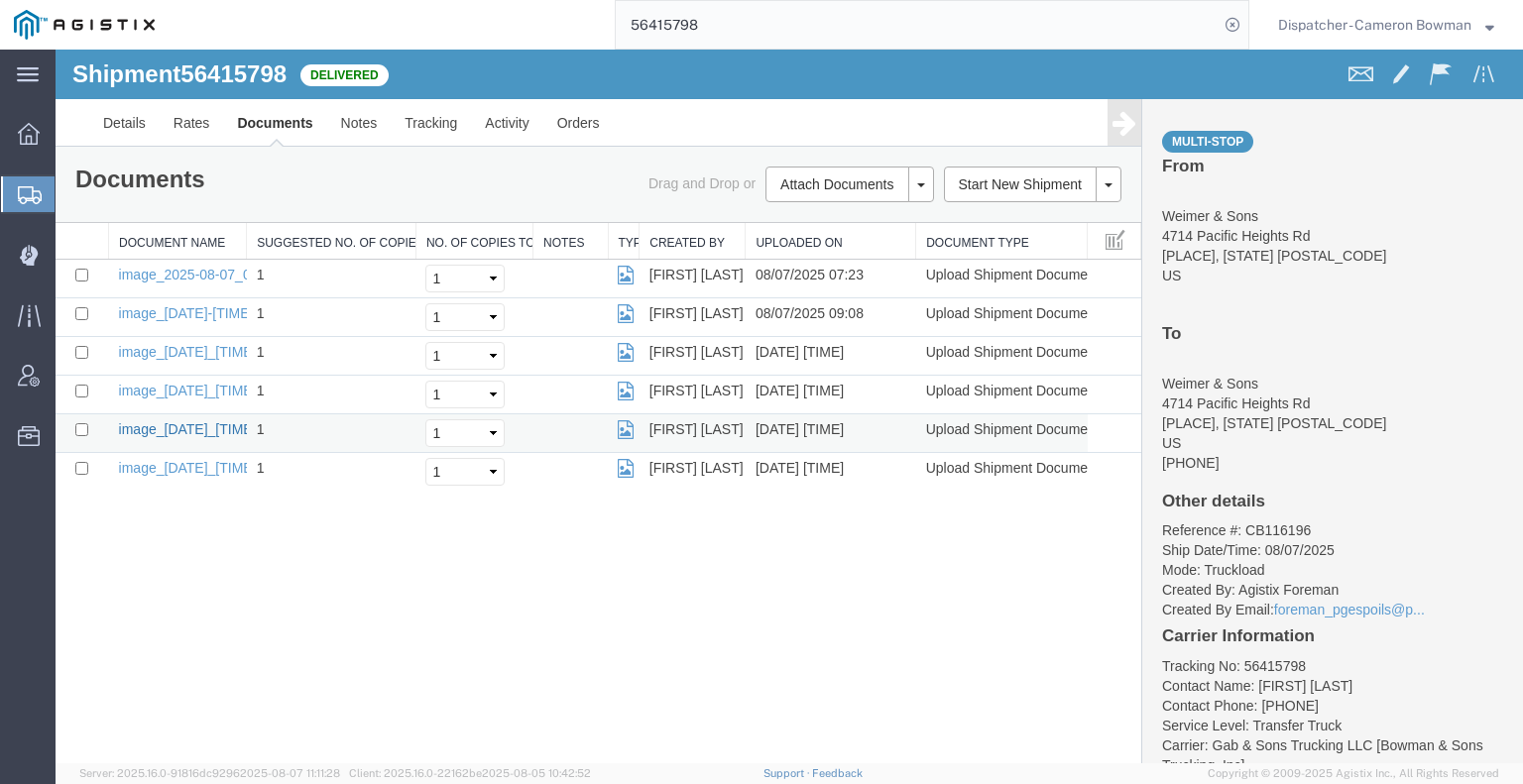 click on "image_2025-08-07_15_05_13.jpg" at bounding box center [223, 429] 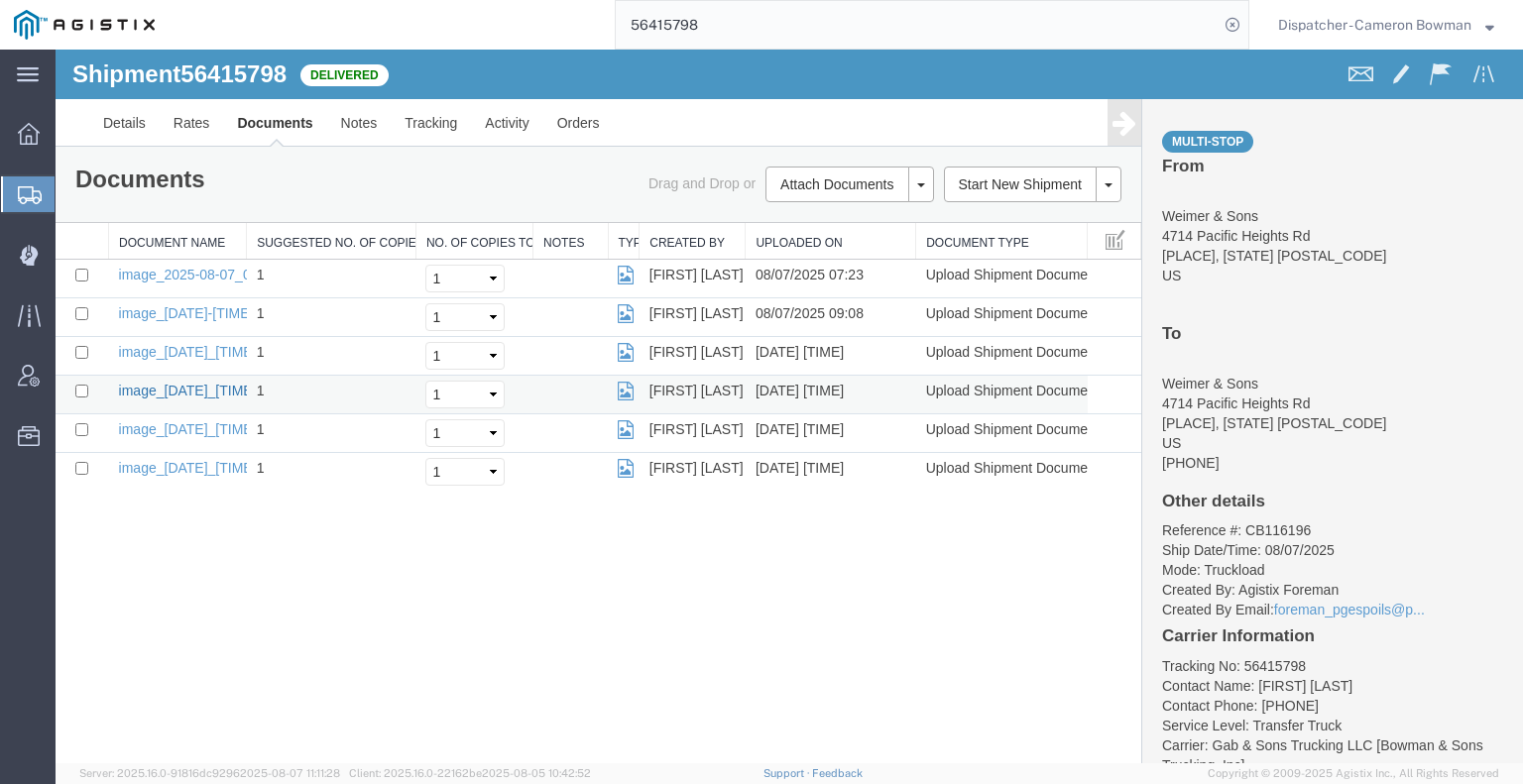 click on "image_2025-08-07_13_08_29.jpg" at bounding box center [223, 391] 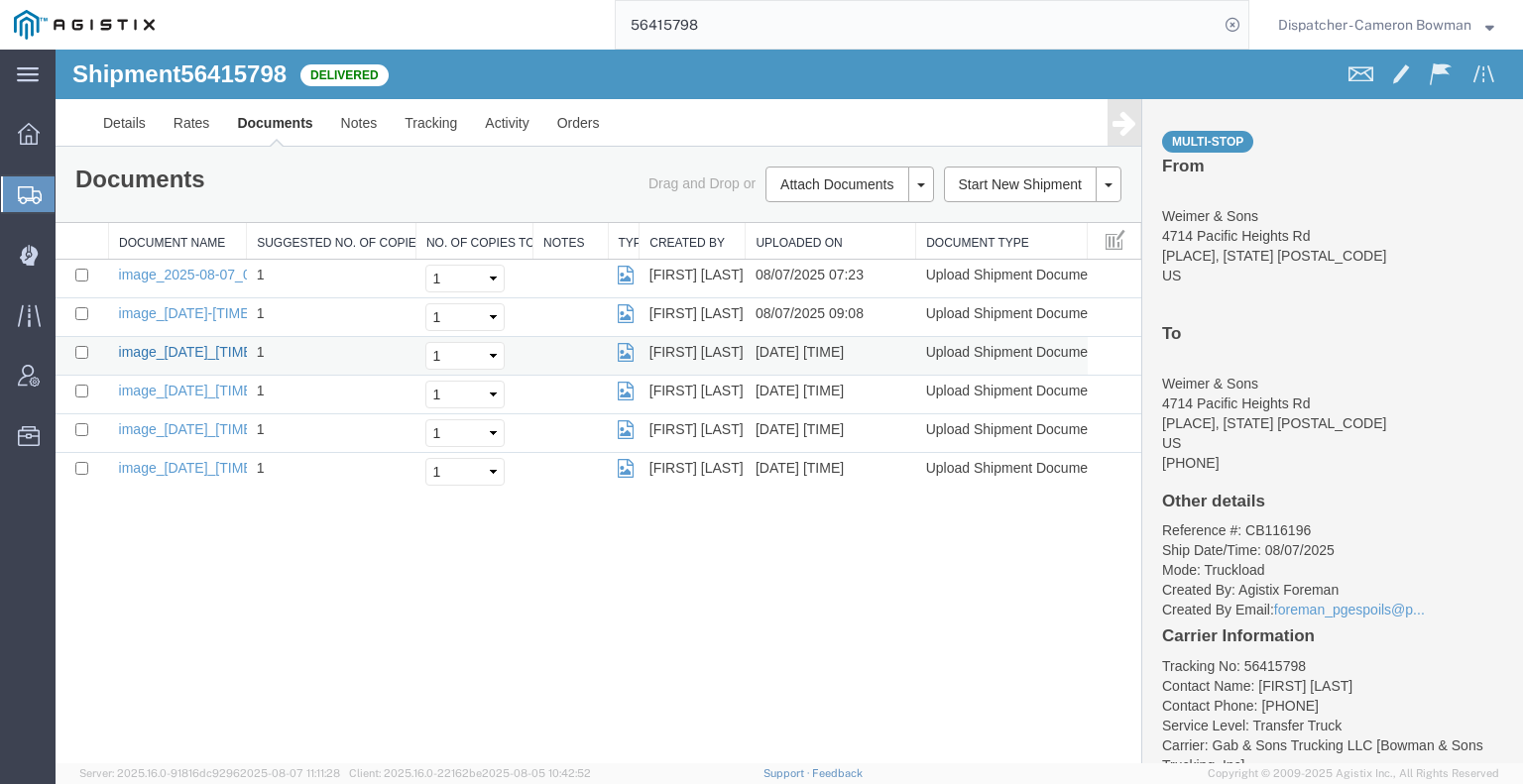 click on "image_2025-08-07_11_07_35.jpg" at bounding box center [223, 352] 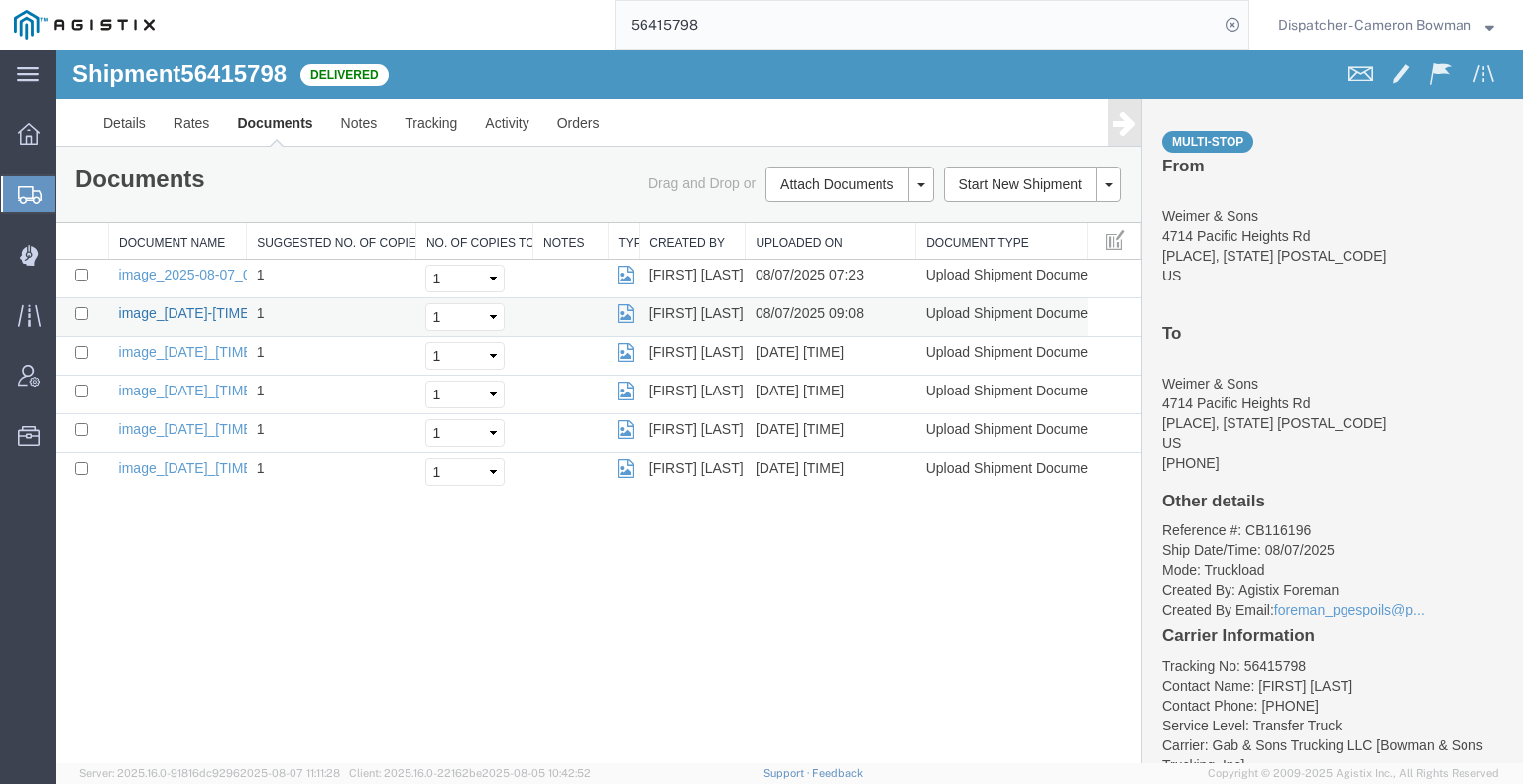 click on "image_2025-08-07_09_08_39.jpg" at bounding box center [197, 313] 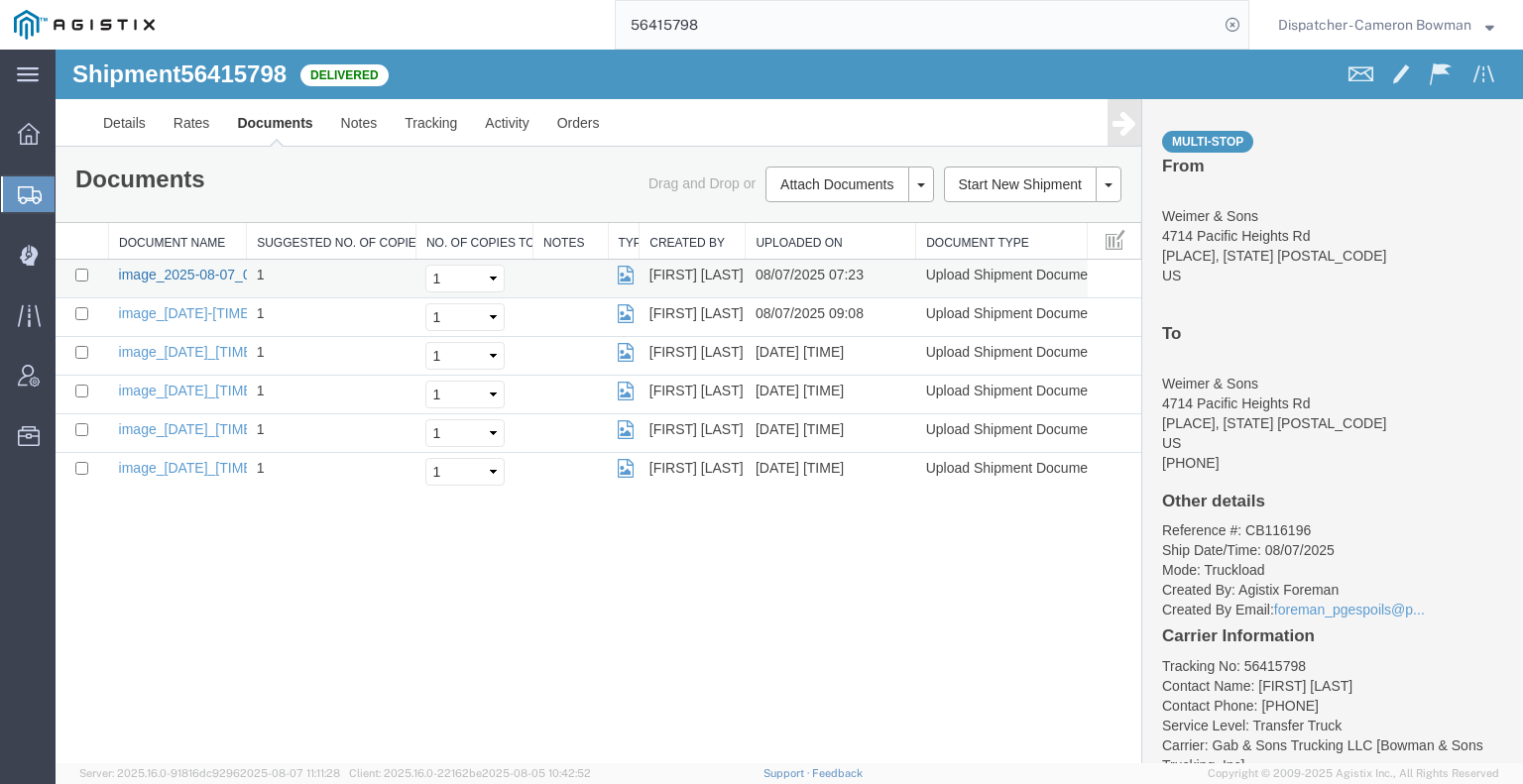 click on "image_2025-08-07_07_22_58.jpg" at bounding box center [223, 275] 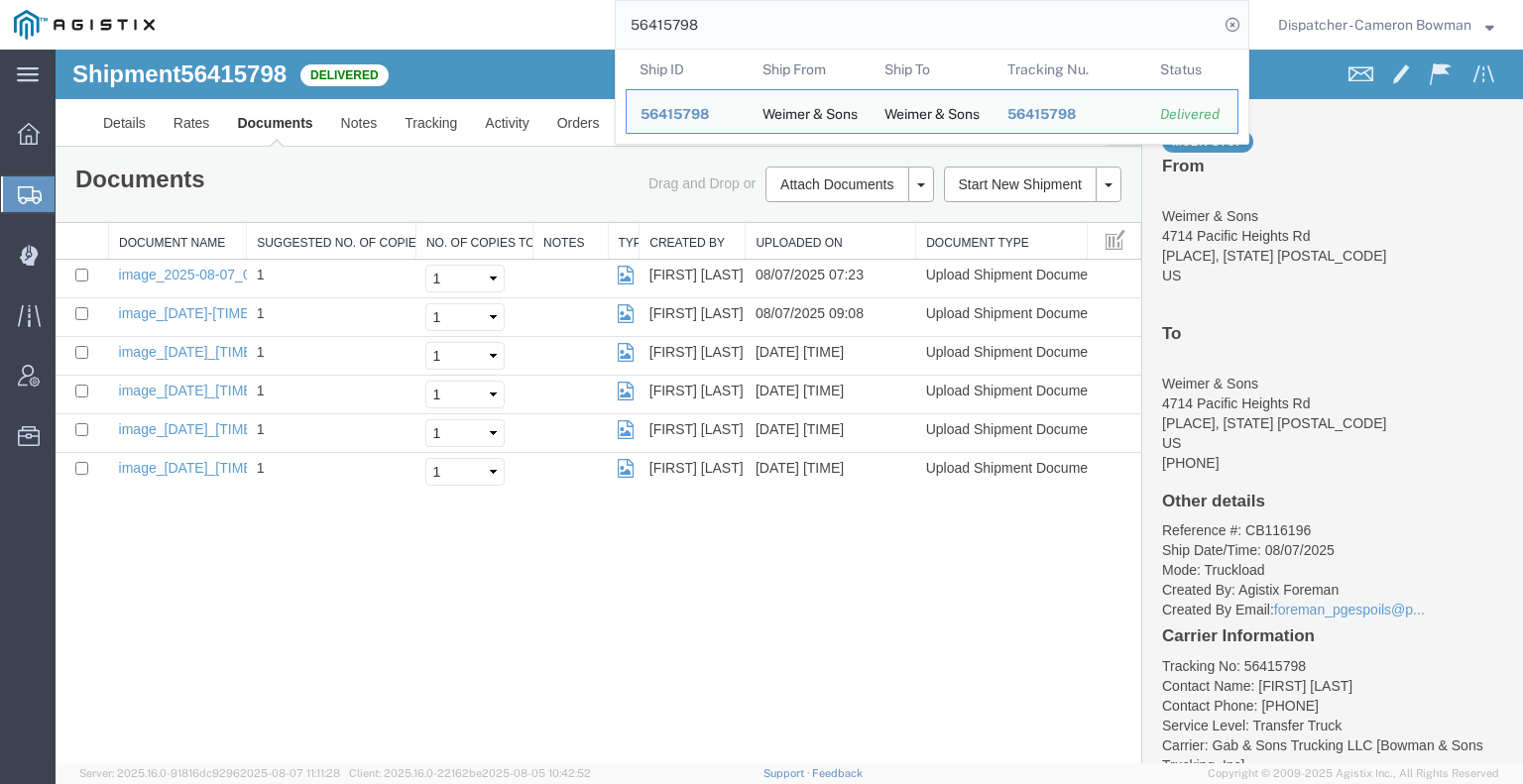 drag, startPoint x: 729, startPoint y: 31, endPoint x: 533, endPoint y: 9, distance: 197.23083 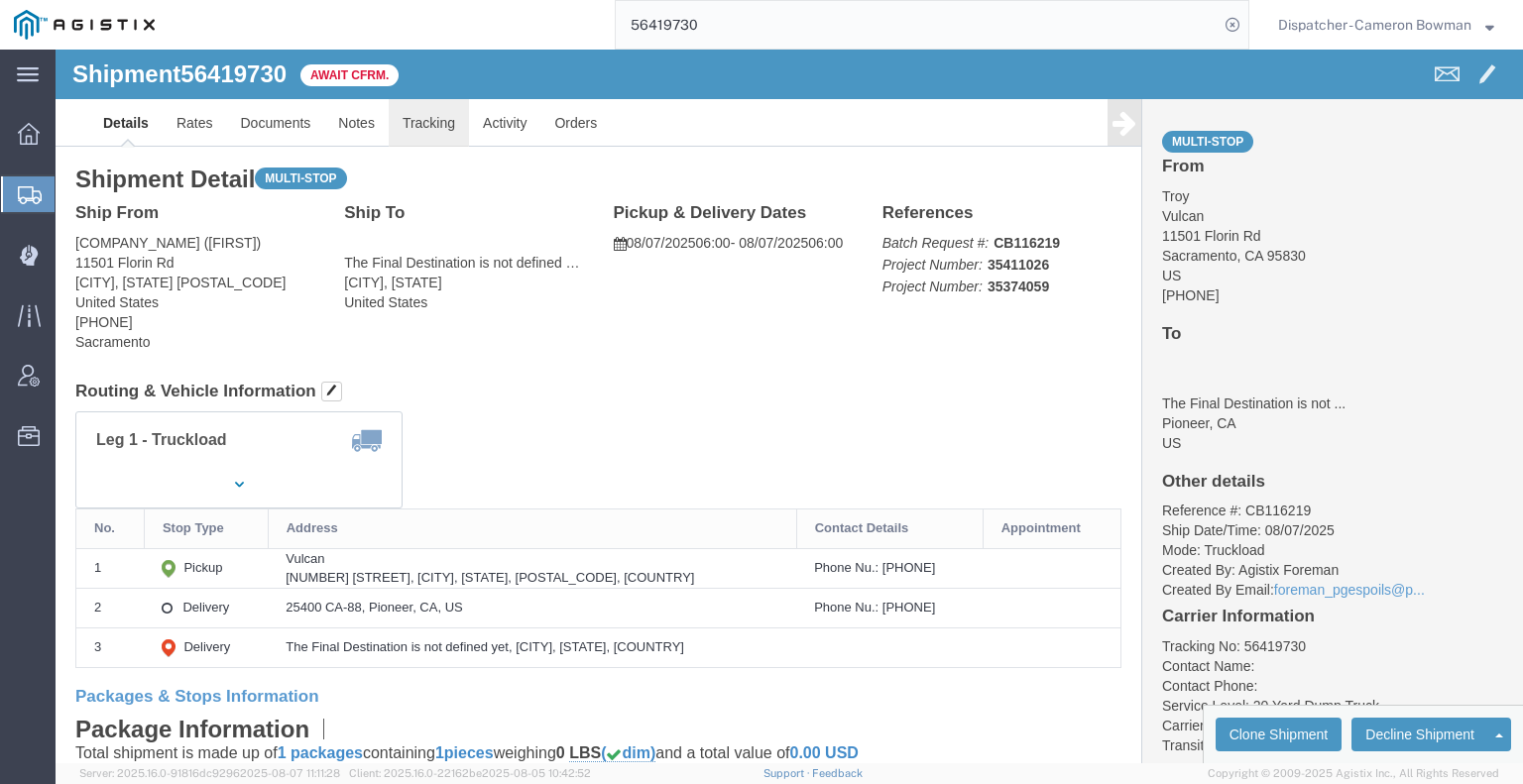 click on "Tracking" 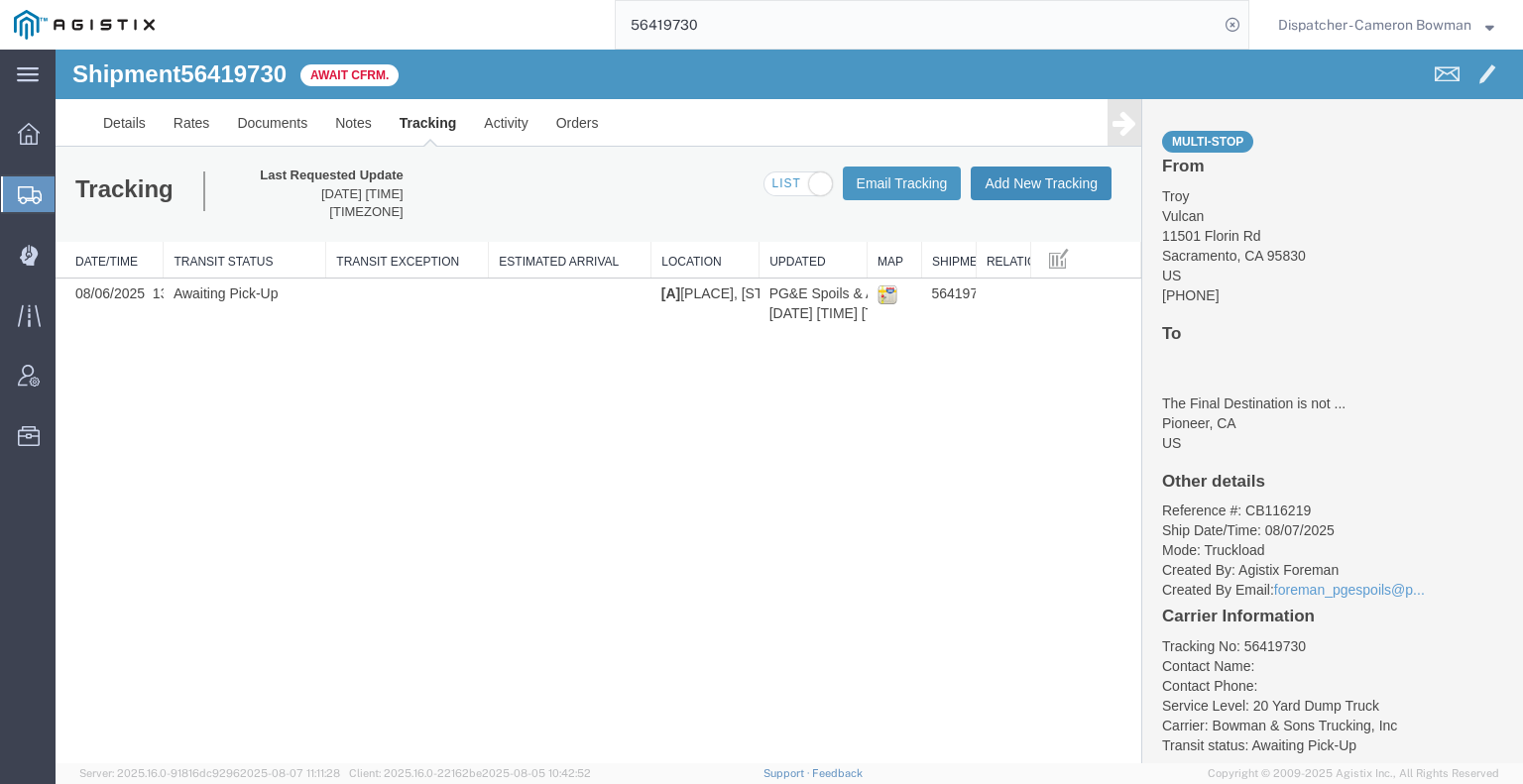 click on "Add New Tracking" at bounding box center (1041, 183) 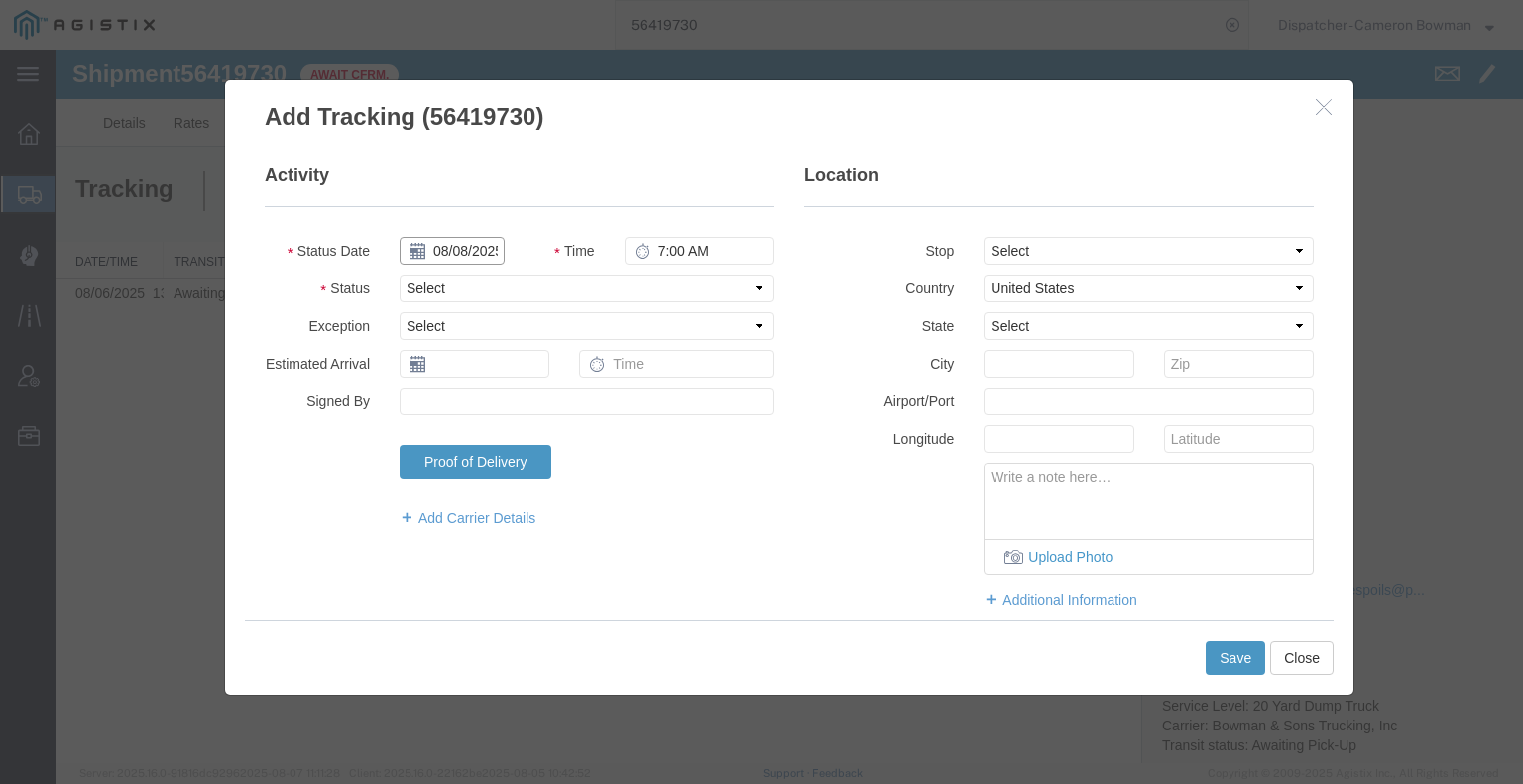 click on "08/08/2025" at bounding box center (452, 251) 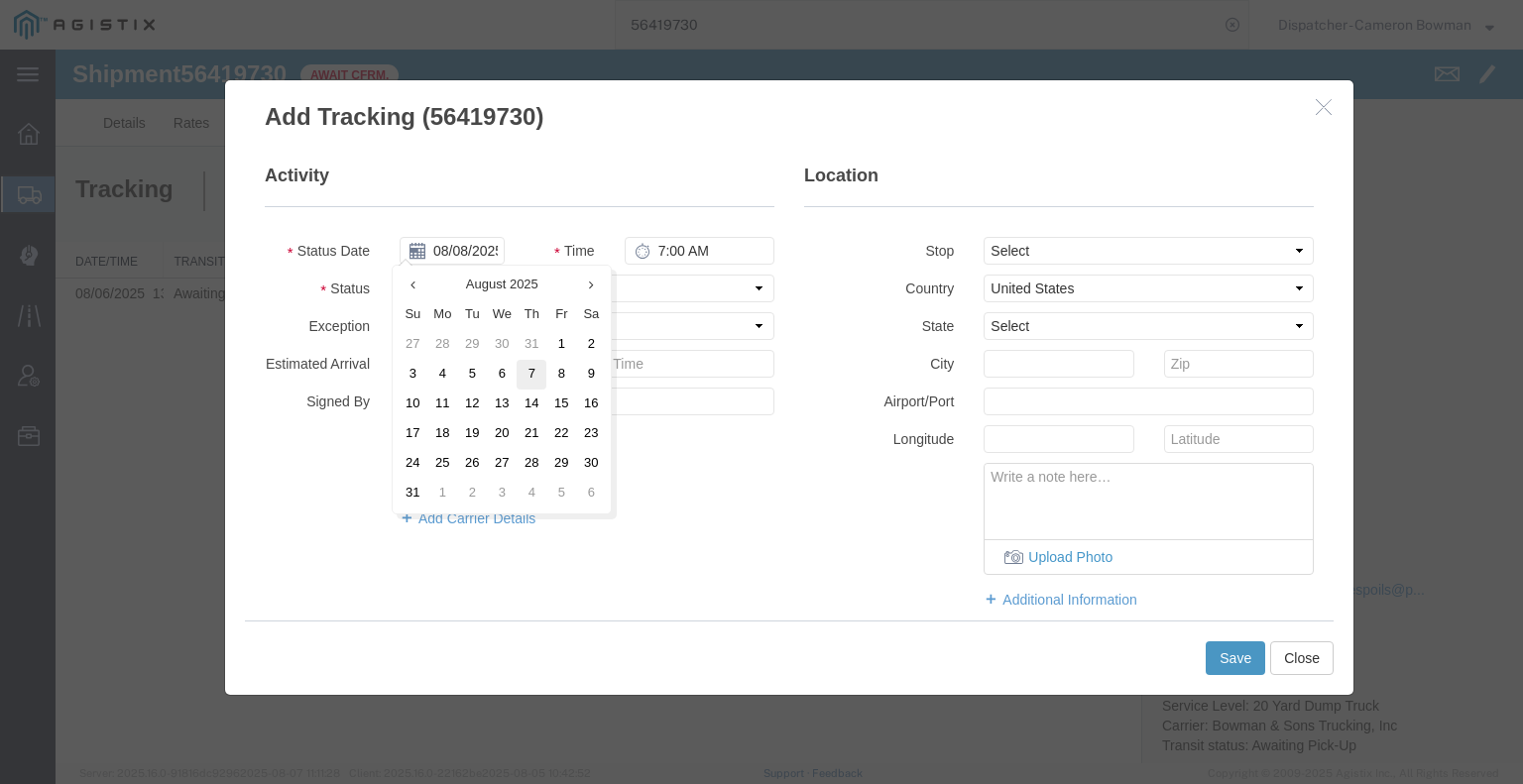 click on "7" at bounding box center (531, 375) 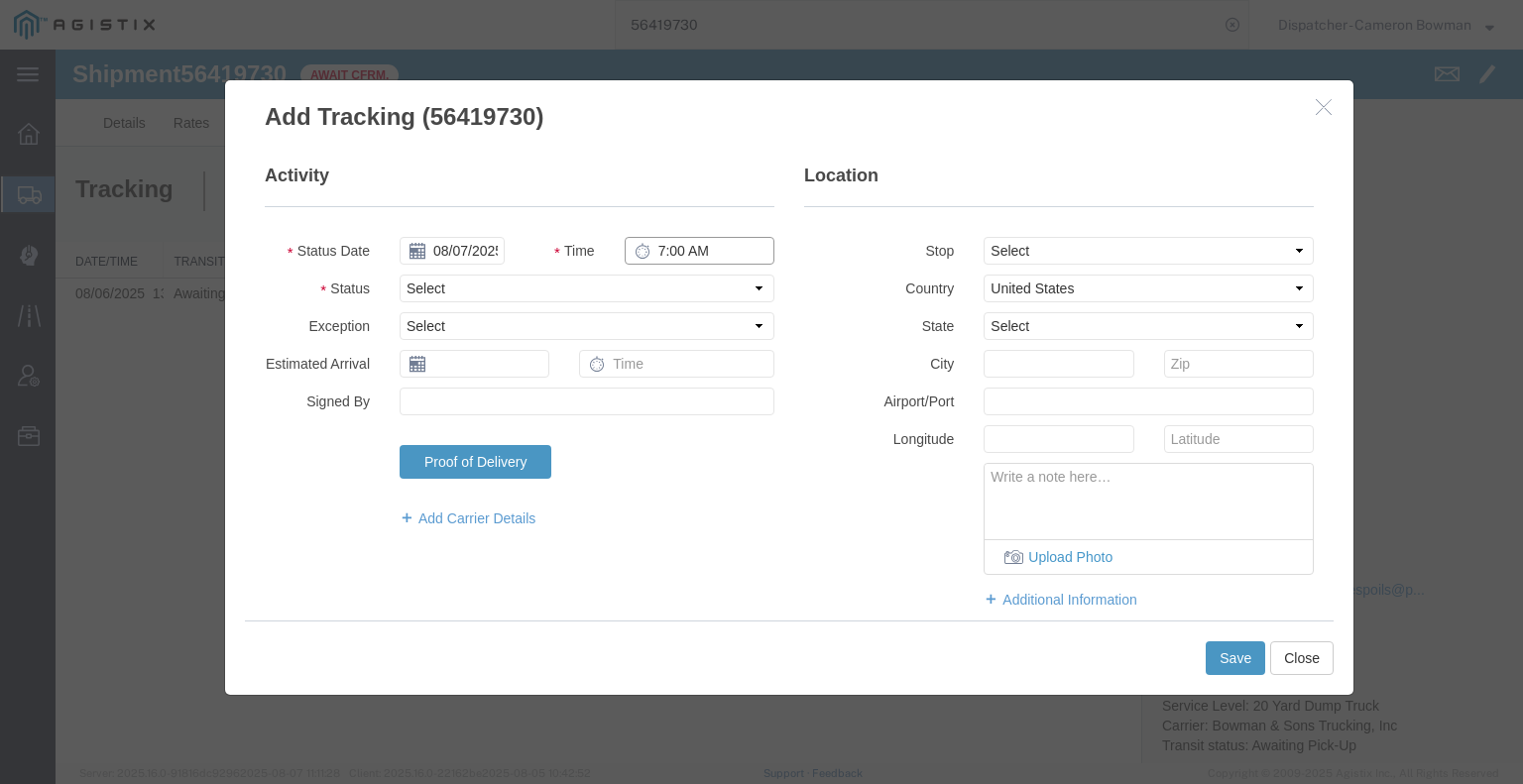 click on "7:00 AM" at bounding box center (699, 251) 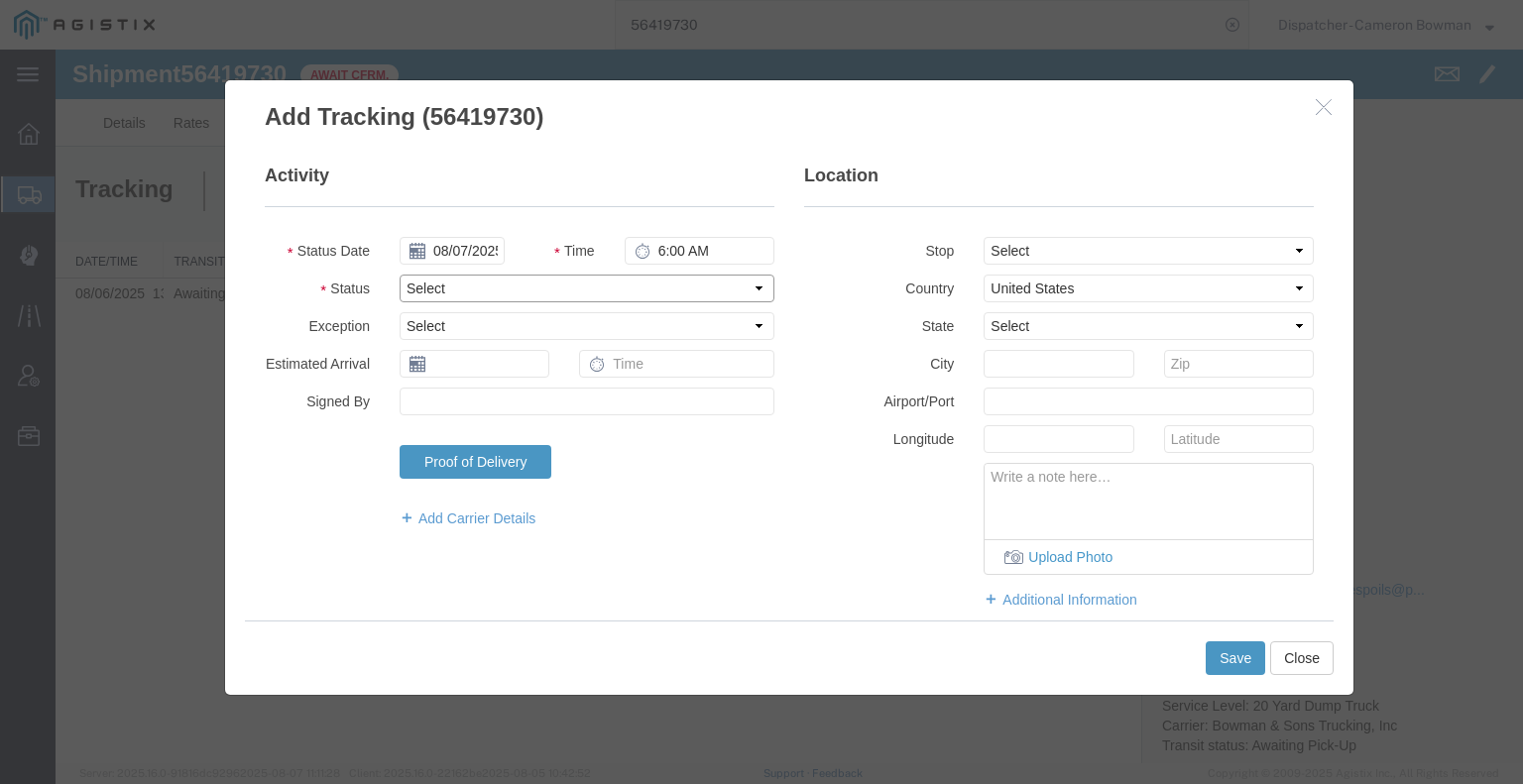 click on "Select Arrival Notice Available Arrival Notice Imported Arrive at Delivery Location Arrive at Pick-Up Location Arrive at Terminal Location Attempted Delivery Attempted Pick-Up Awaiting Customs Clearance Awaiting Pick-Up Break Start Break Stop Cargo Damaged Cargo-Offloaded Cleared Customs Confirmed on Board Customs Delay Customs Hold Customs Released DEA Hold Intact DEA Intensive/Exam Delivered Delivery Appointment Scheduled Delivery Confirmation Delivery Dock Closed Delivery Refused Depart Delivery Location Depart Pick-Up Location Depart Terminal Location Documents Uploaded Entry Docs Received Entry Submitted Estimated date / time for ETA Expired Export Customs Cleared Export Customs Sent FDA Documents Sent FDA Exam FDA Hold FDA Released FDA Review Flight Update Forwarded Fully Released Import Customs Cleared In-Transit In-Transit with Partner ISF filed Loaded Loading Started Mechanical Delay Missed Pick-Up Other Delay Out for Delivery Package Available Partial Delivery Partial Pick-Up Picked Up Proof of del" at bounding box center (587, 288) 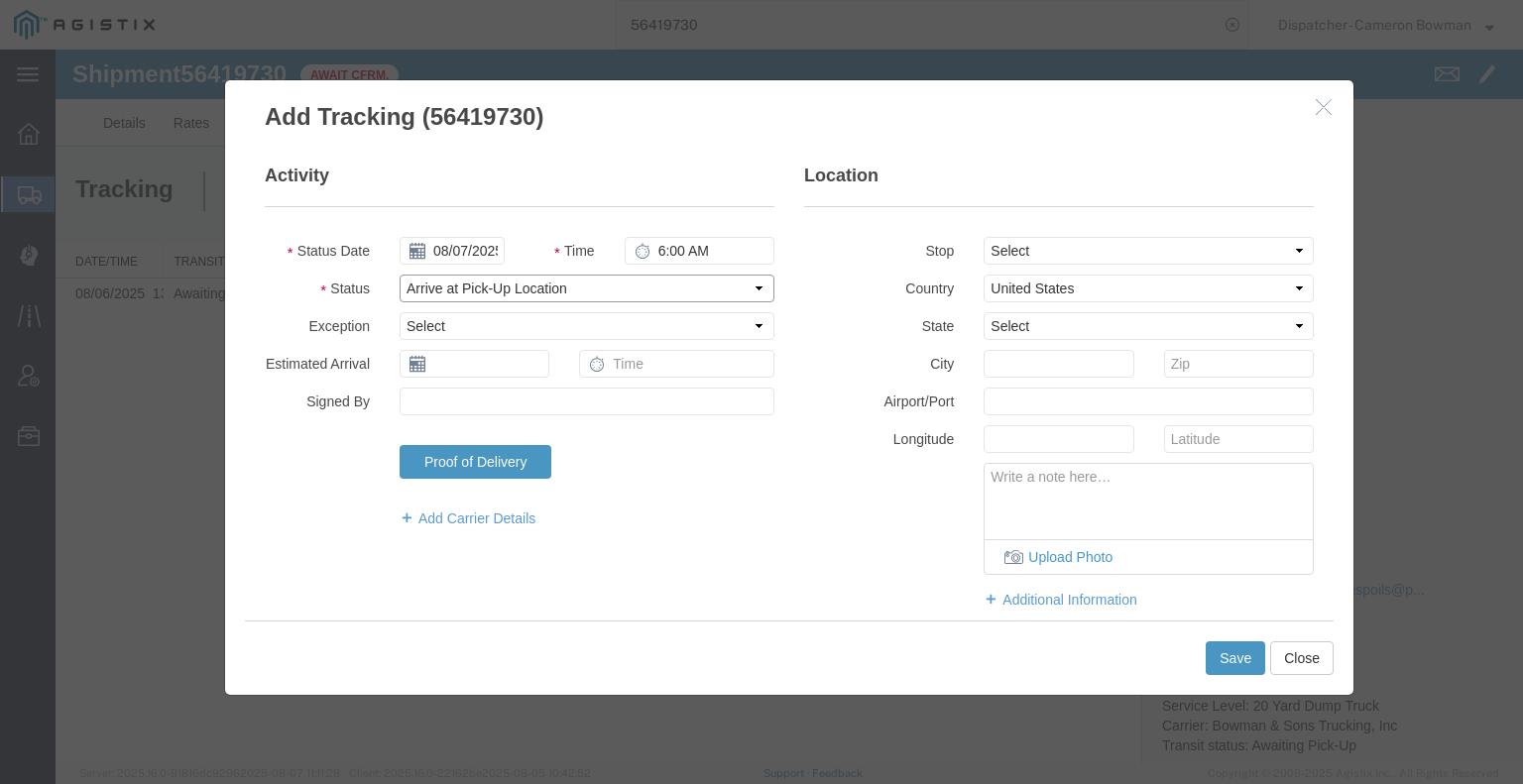 click on "Select Arrival Notice Available Arrival Notice Imported Arrive at Delivery Location Arrive at Pick-Up Location Arrive at Terminal Location Attempted Delivery Attempted Pick-Up Awaiting Customs Clearance Awaiting Pick-Up Break Start Break Stop Cargo Damaged Cargo-Offloaded Cleared Customs Confirmed on Board Customs Delay Customs Hold Customs Released DEA Hold Intact DEA Intensive/Exam Delivered Delivery Appointment Scheduled Delivery Confirmation Delivery Dock Closed Delivery Refused Depart Delivery Location Depart Pick-Up Location Depart Terminal Location Documents Uploaded Entry Docs Received Entry Submitted Estimated date / time for ETA Expired Export Customs Cleared Export Customs Sent FDA Documents Sent FDA Exam FDA Hold FDA Released FDA Review Flight Update Forwarded Fully Released Import Customs Cleared In-Transit In-Transit with Partner ISF filed Loaded Loading Started Mechanical Delay Missed Pick-Up Other Delay Out for Delivery Package Available Partial Delivery Partial Pick-Up Picked Up Proof of del" at bounding box center [587, 288] 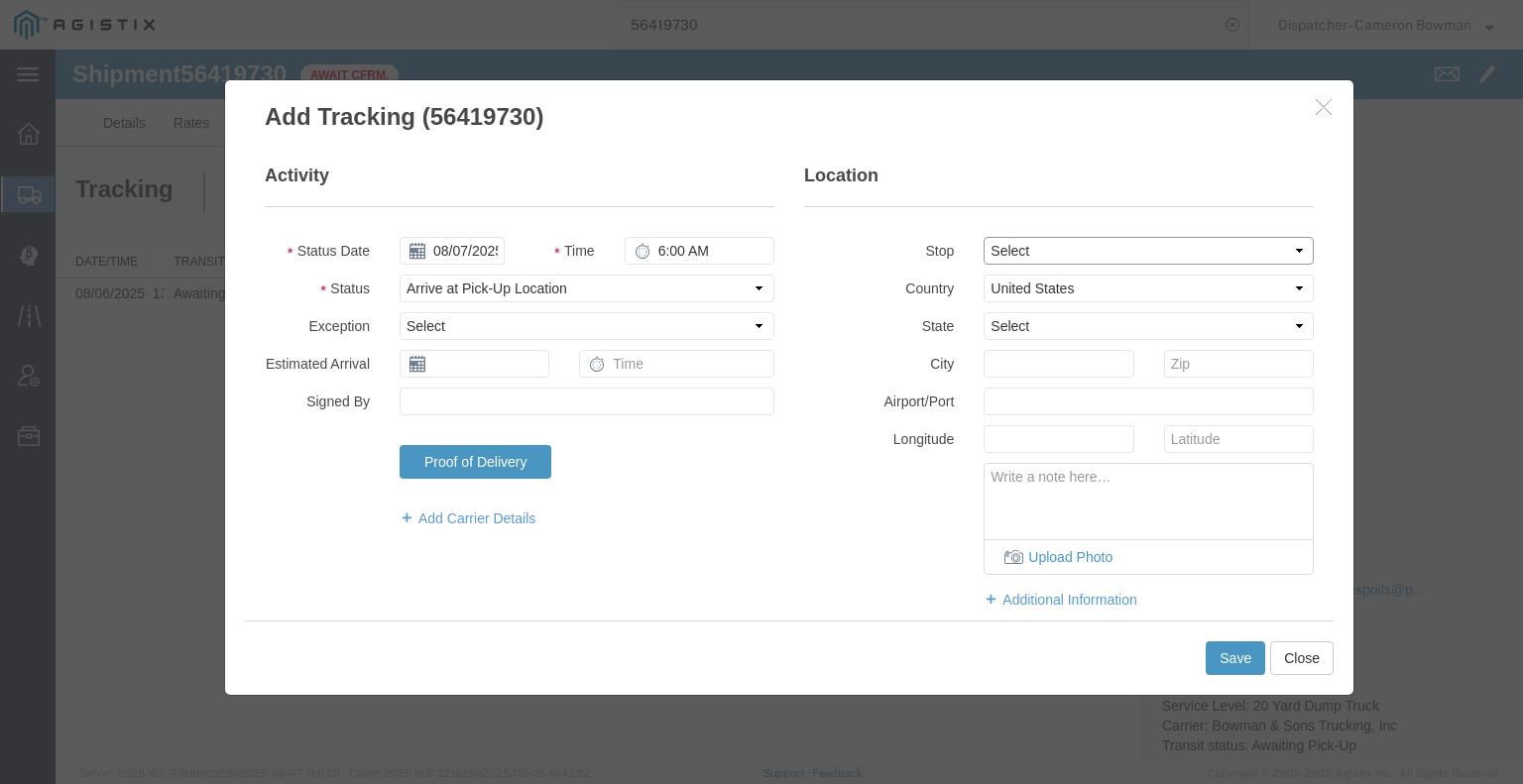click on "Select From: 11501 Florin Rd, Sacramento, CA, 95830, US Stop 2: 25400 CA-88, Pioneer, CA, US To: The Final Destination is not defined yet, Pioneer, CA, US" at bounding box center [1148, 251] 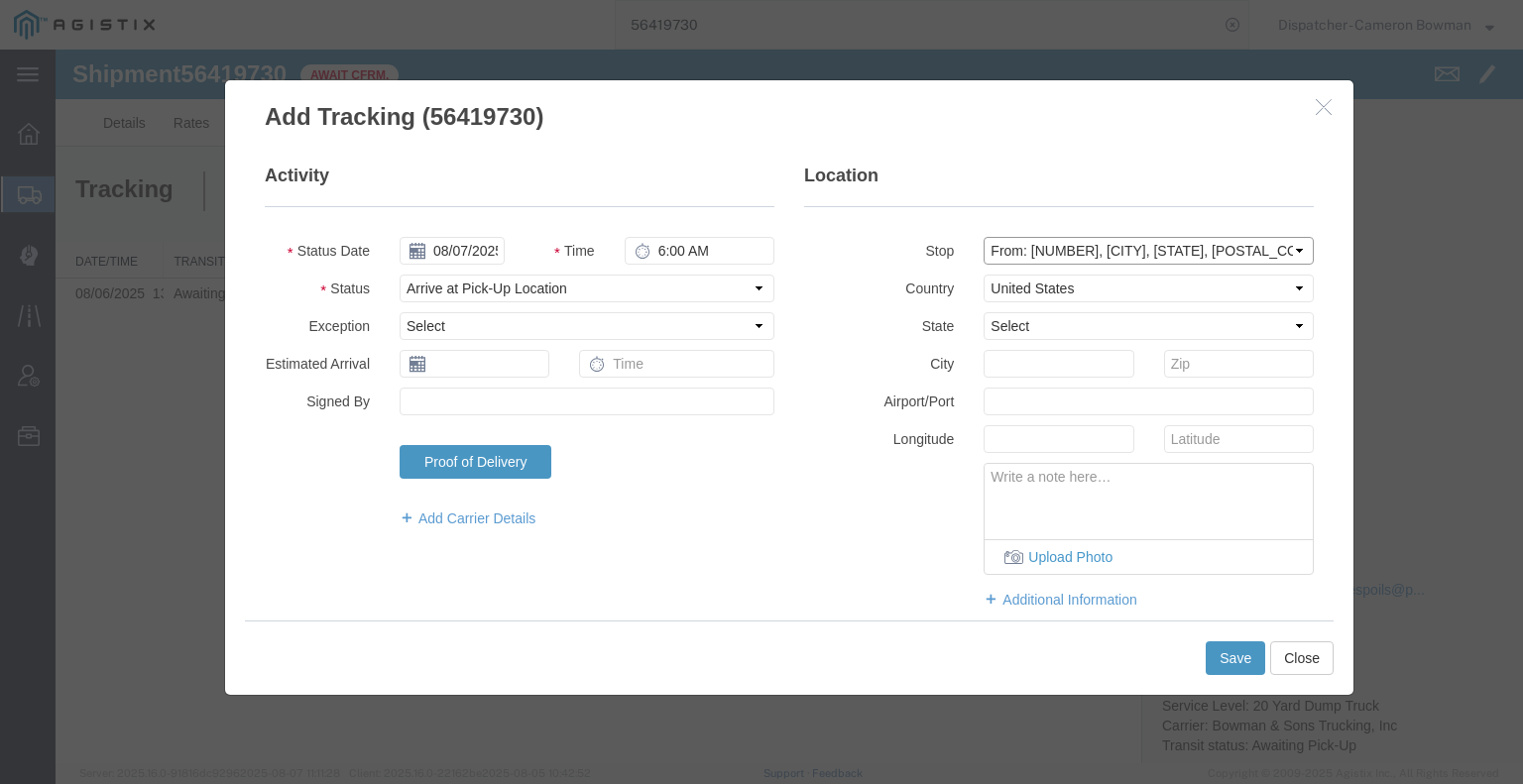 click on "Select From: 11501 Florin Rd, Sacramento, CA, 95830, US Stop 2: 25400 CA-88, Pioneer, CA, US To: The Final Destination is not defined yet, Pioneer, CA, US" at bounding box center [1148, 251] 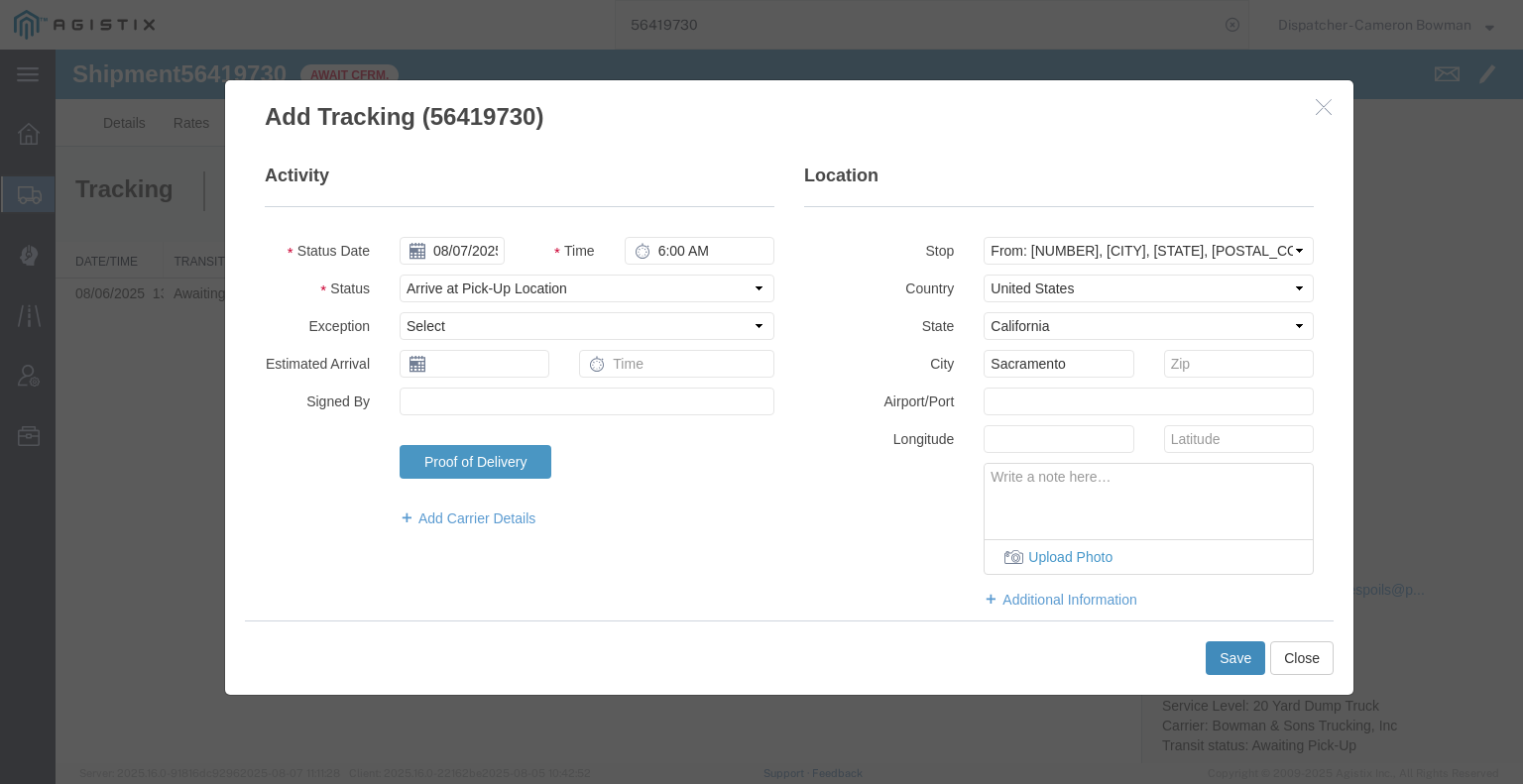 click on "Save" at bounding box center (1235, 658) 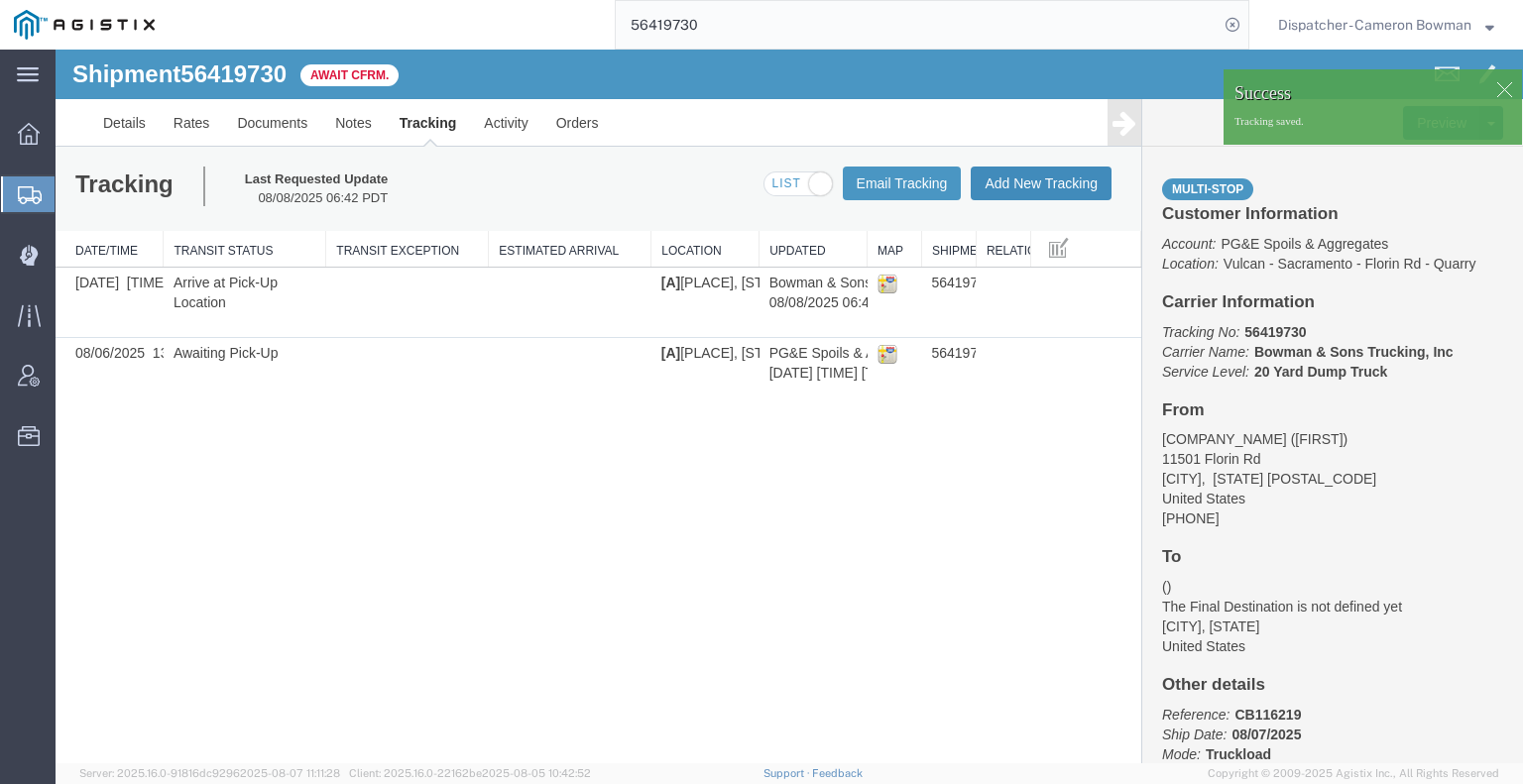 click on "Add New Tracking" at bounding box center (1041, 183) 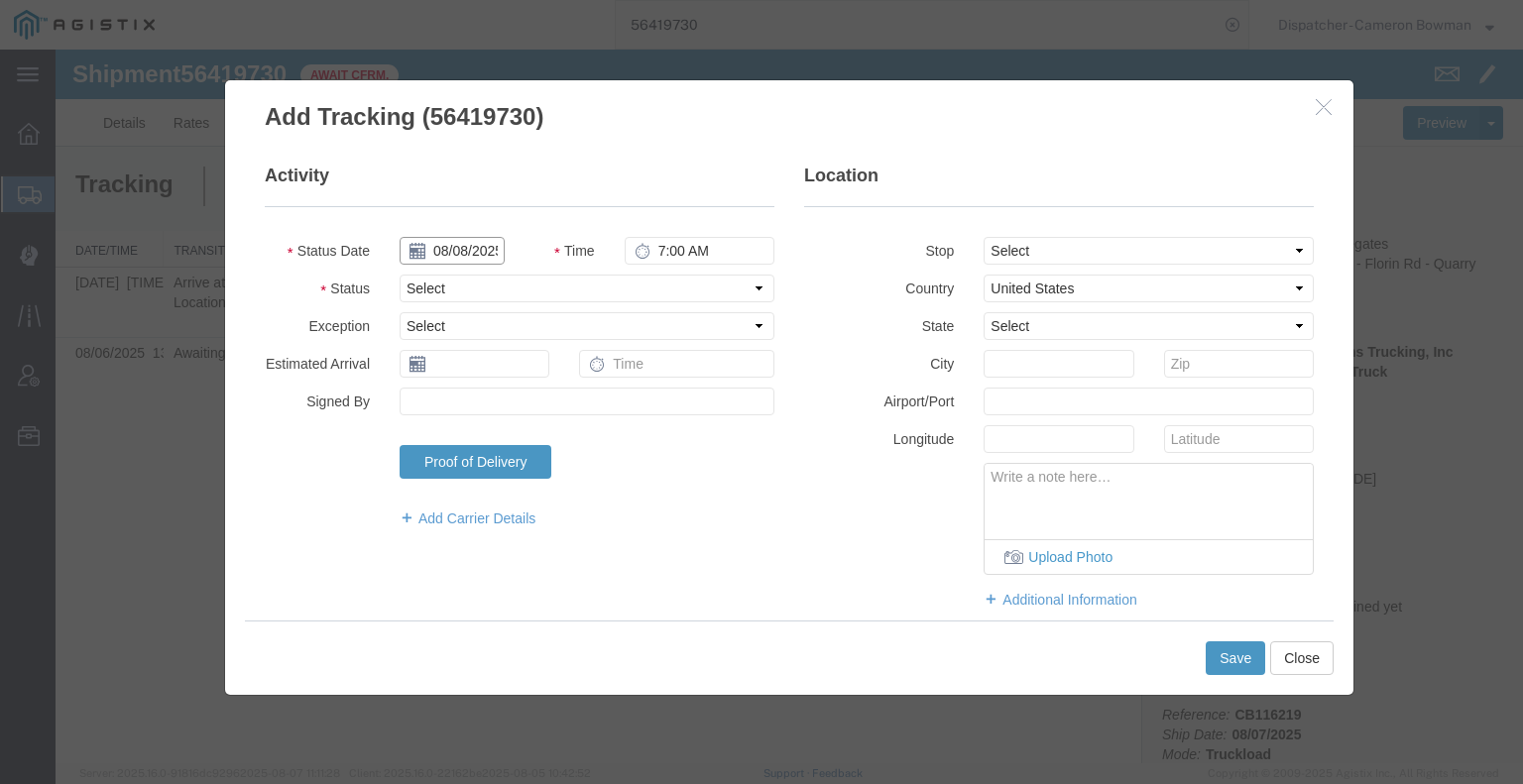 click on "08/08/2025" at bounding box center [452, 251] 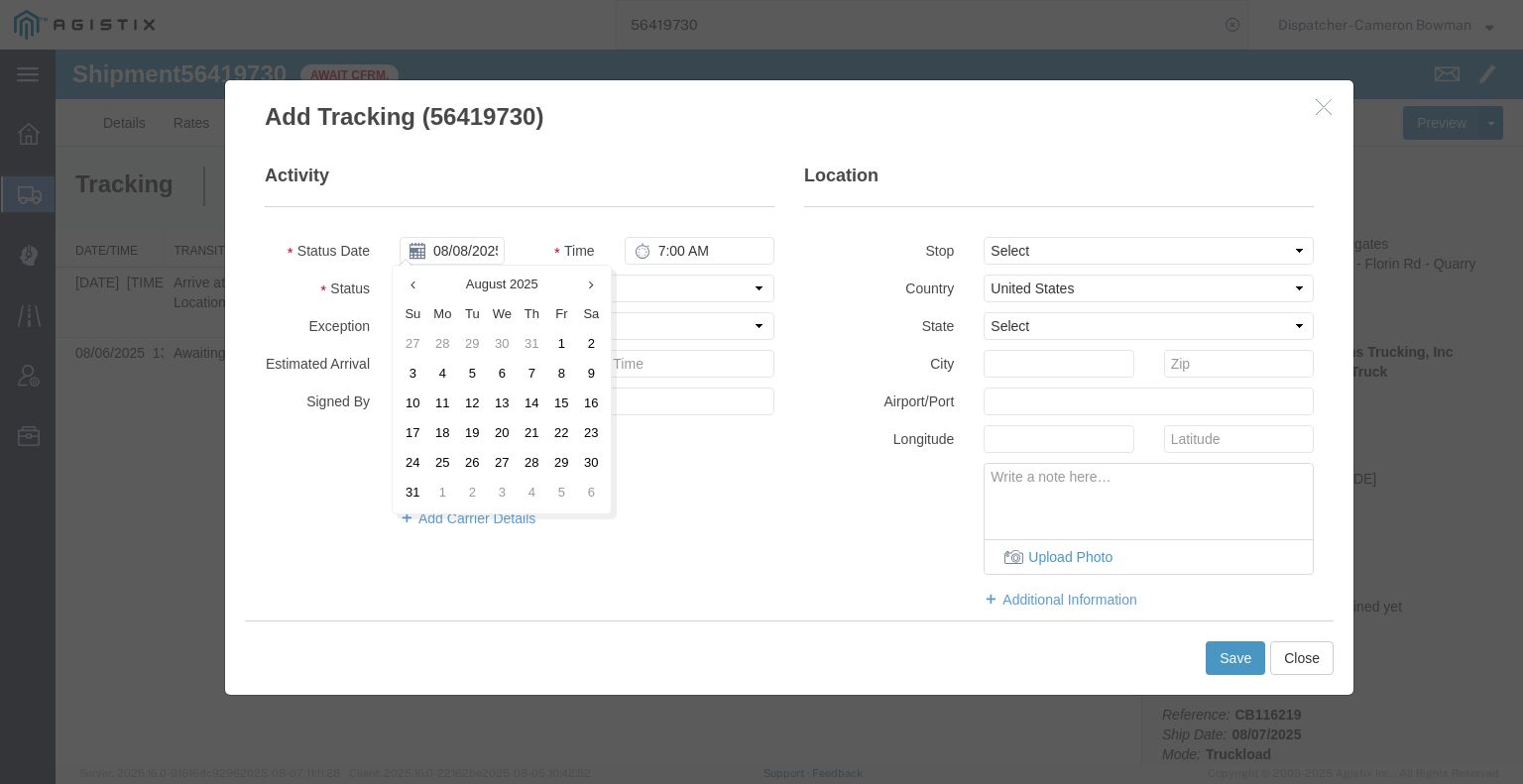 click on "7" at bounding box center [531, 375] 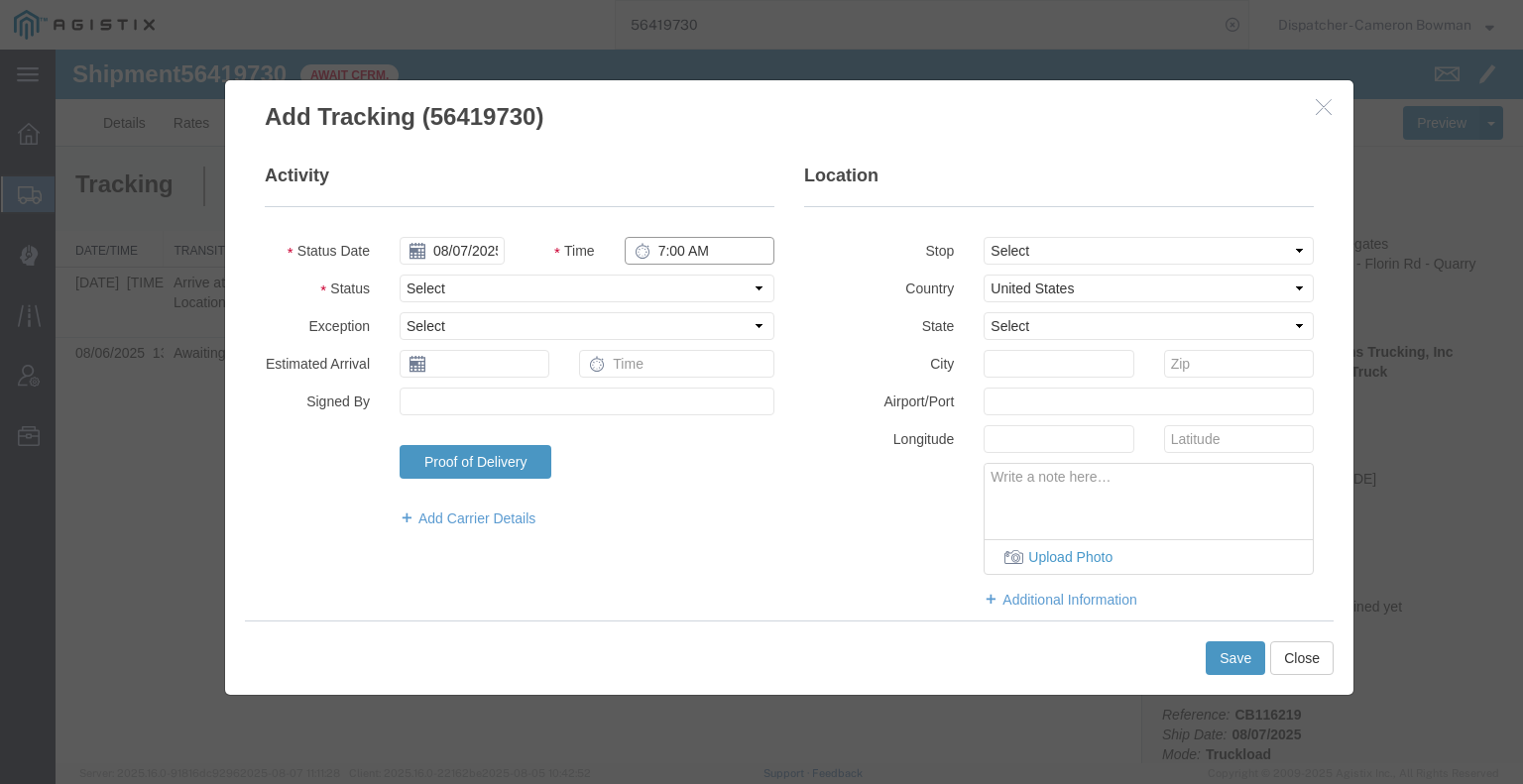 click on "7:00 AM" at bounding box center (699, 251) 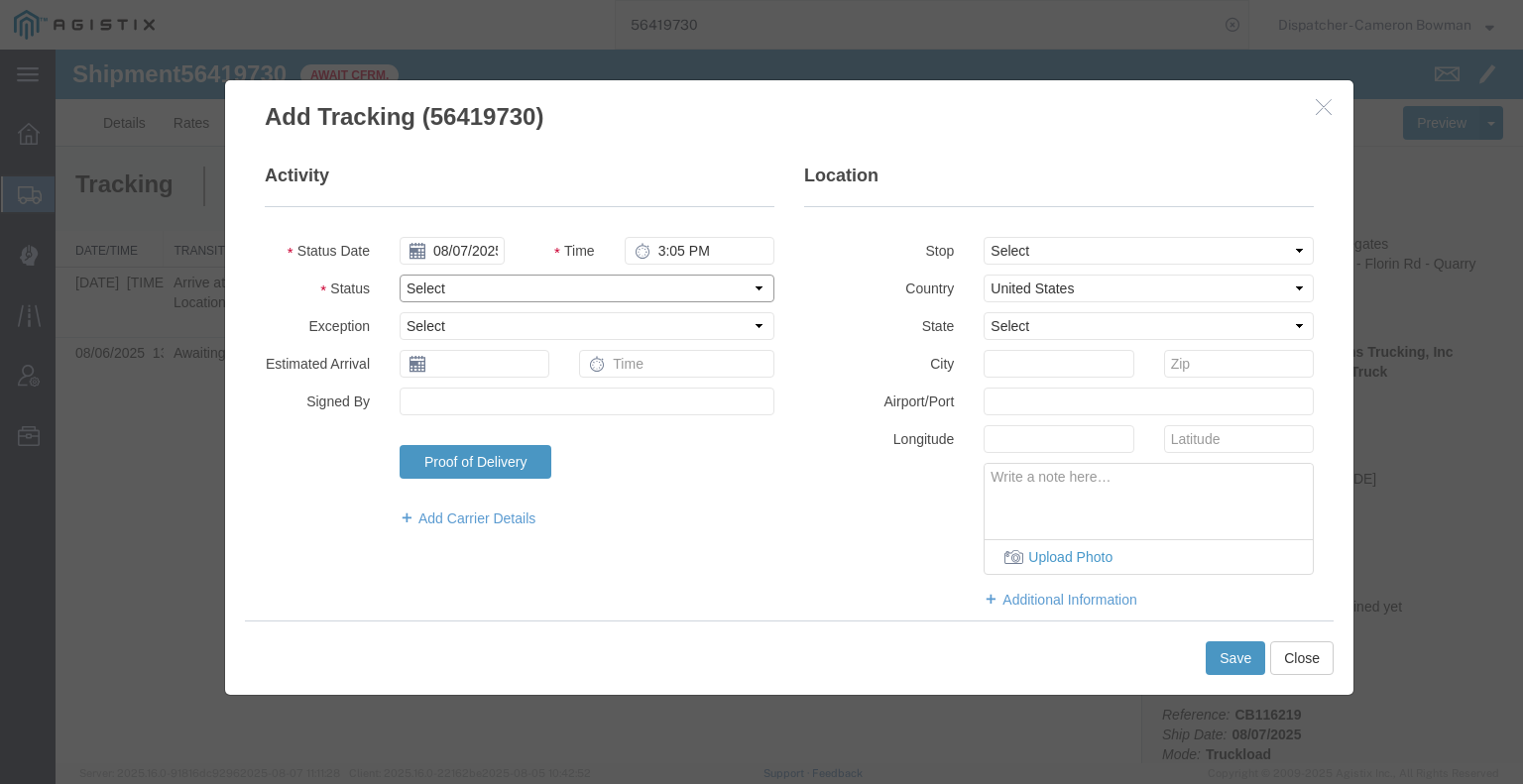 click on "Select Arrival Notice Available Arrival Notice Imported Arrive at Delivery Location Arrive at Pick-Up Location Arrive at Terminal Location Attempted Delivery Attempted Pick-Up Awaiting Customs Clearance Awaiting Pick-Up Break Start Break Stop Cargo Damaged Cargo-Offloaded Cleared Customs Confirmed on Board Customs Delay Customs Hold Customs Released DEA Hold Intact DEA Intensive/Exam Delivered Delivery Appointment Scheduled Delivery Confirmation Delivery Dock Closed Delivery Refused Depart Delivery Location Depart Pick-Up Location Depart Terminal Location Documents Uploaded Entry Docs Received Entry Submitted Estimated date / time for ETA Expired Export Customs Cleared Export Customs Sent FDA Documents Sent FDA Exam FDA Hold FDA Released FDA Review Flight Update Forwarded Fully Released Import Customs Cleared In-Transit In-Transit with Partner ISF filed Loaded Loading Started Mechanical Delay Missed Pick-Up Other Delay Out for Delivery Package Available Partial Delivery Partial Pick-Up Picked Up Proof of del" at bounding box center [587, 288] 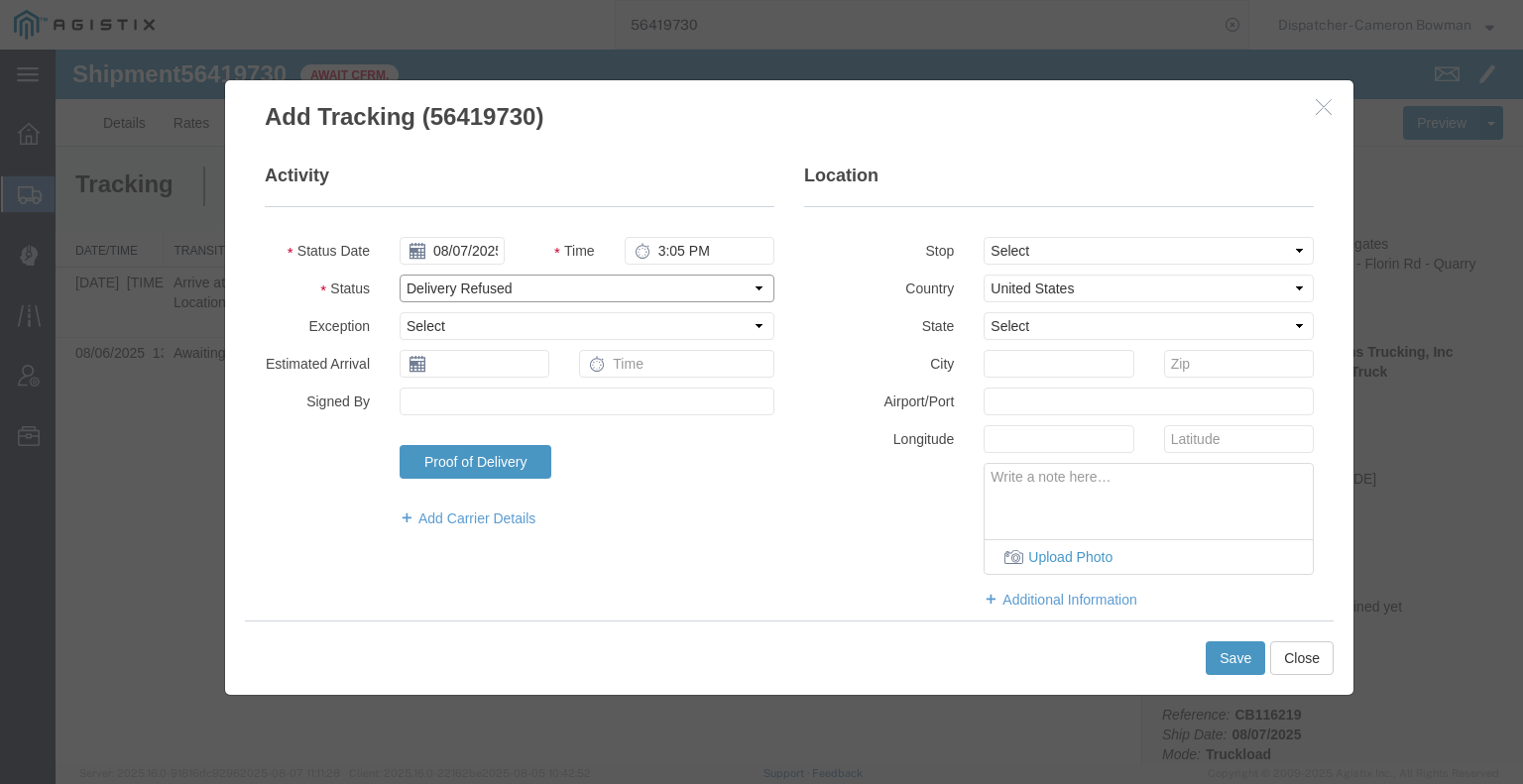 click on "Select Arrival Notice Available Arrival Notice Imported Arrive at Delivery Location Arrive at Pick-Up Location Arrive at Terminal Location Attempted Delivery Attempted Pick-Up Awaiting Customs Clearance Awaiting Pick-Up Break Start Break Stop Cargo Damaged Cargo-Offloaded Cleared Customs Confirmed on Board Customs Delay Customs Hold Customs Released DEA Hold Intact DEA Intensive/Exam Delivered Delivery Appointment Scheduled Delivery Confirmation Delivery Dock Closed Delivery Refused Depart Delivery Location Depart Pick-Up Location Depart Terminal Location Documents Uploaded Entry Docs Received Entry Submitted Estimated date / time for ETA Expired Export Customs Cleared Export Customs Sent FDA Documents Sent FDA Exam FDA Hold FDA Released FDA Review Flight Update Forwarded Fully Released Import Customs Cleared In-Transit In-Transit with Partner ISF filed Loaded Loading Started Mechanical Delay Missed Pick-Up Other Delay Out for Delivery Package Available Partial Delivery Partial Pick-Up Picked Up Proof of del" at bounding box center [587, 288] 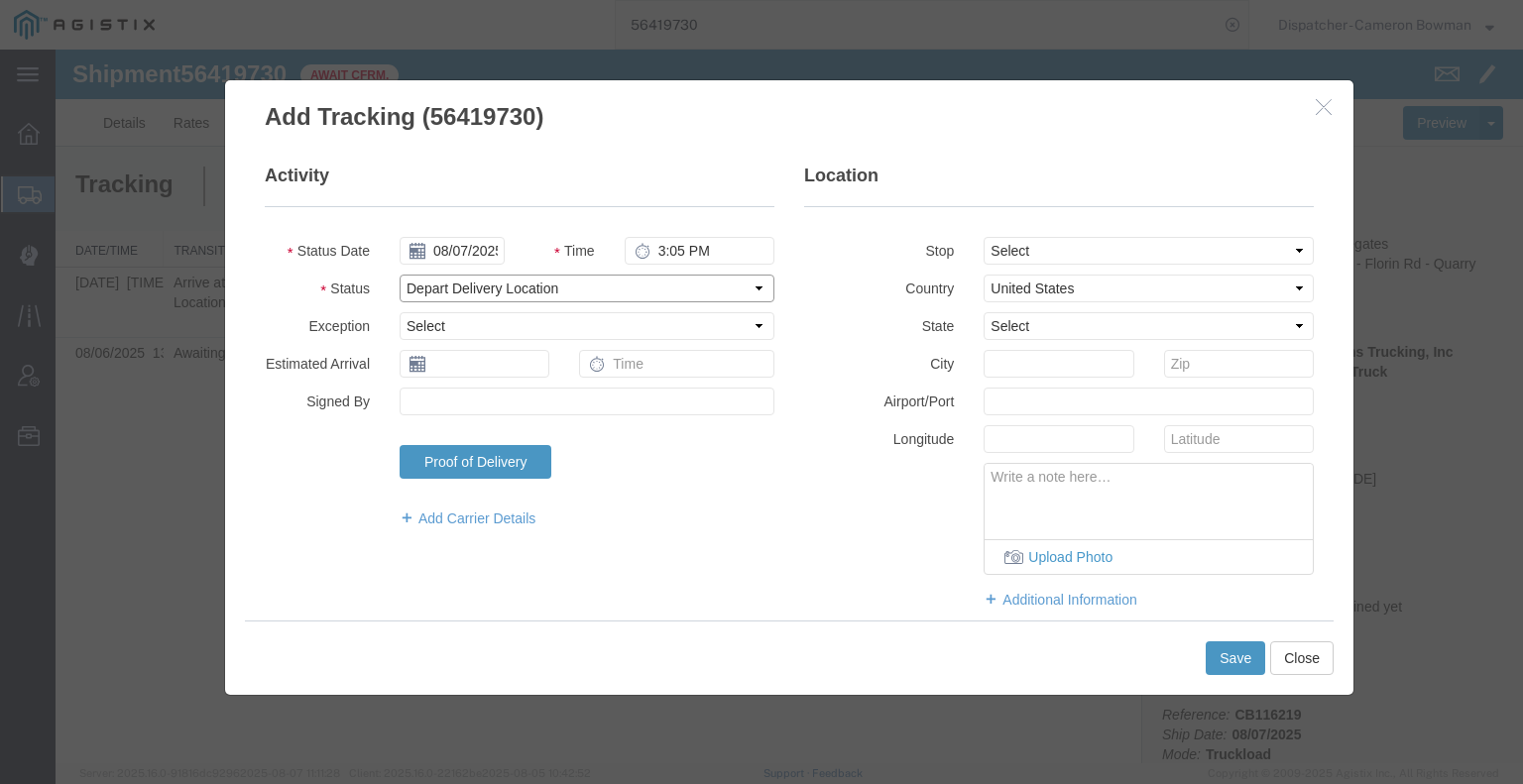 click on "Select Arrival Notice Available Arrival Notice Imported Arrive at Delivery Location Arrive at Pick-Up Location Arrive at Terminal Location Attempted Delivery Attempted Pick-Up Awaiting Customs Clearance Awaiting Pick-Up Break Start Break Stop Cargo Damaged Cargo-Offloaded Cleared Customs Confirmed on Board Customs Delay Customs Hold Customs Released DEA Hold Intact DEA Intensive/Exam Delivered Delivery Appointment Scheduled Delivery Confirmation Delivery Dock Closed Delivery Refused Depart Delivery Location Depart Pick-Up Location Depart Terminal Location Documents Uploaded Entry Docs Received Entry Submitted Estimated date / time for ETA Expired Export Customs Cleared Export Customs Sent FDA Documents Sent FDA Exam FDA Hold FDA Released FDA Review Flight Update Forwarded Fully Released Import Customs Cleared In-Transit In-Transit with Partner ISF filed Loaded Loading Started Mechanical Delay Missed Pick-Up Other Delay Out for Delivery Package Available Partial Delivery Partial Pick-Up Picked Up Proof of del" at bounding box center (587, 288) 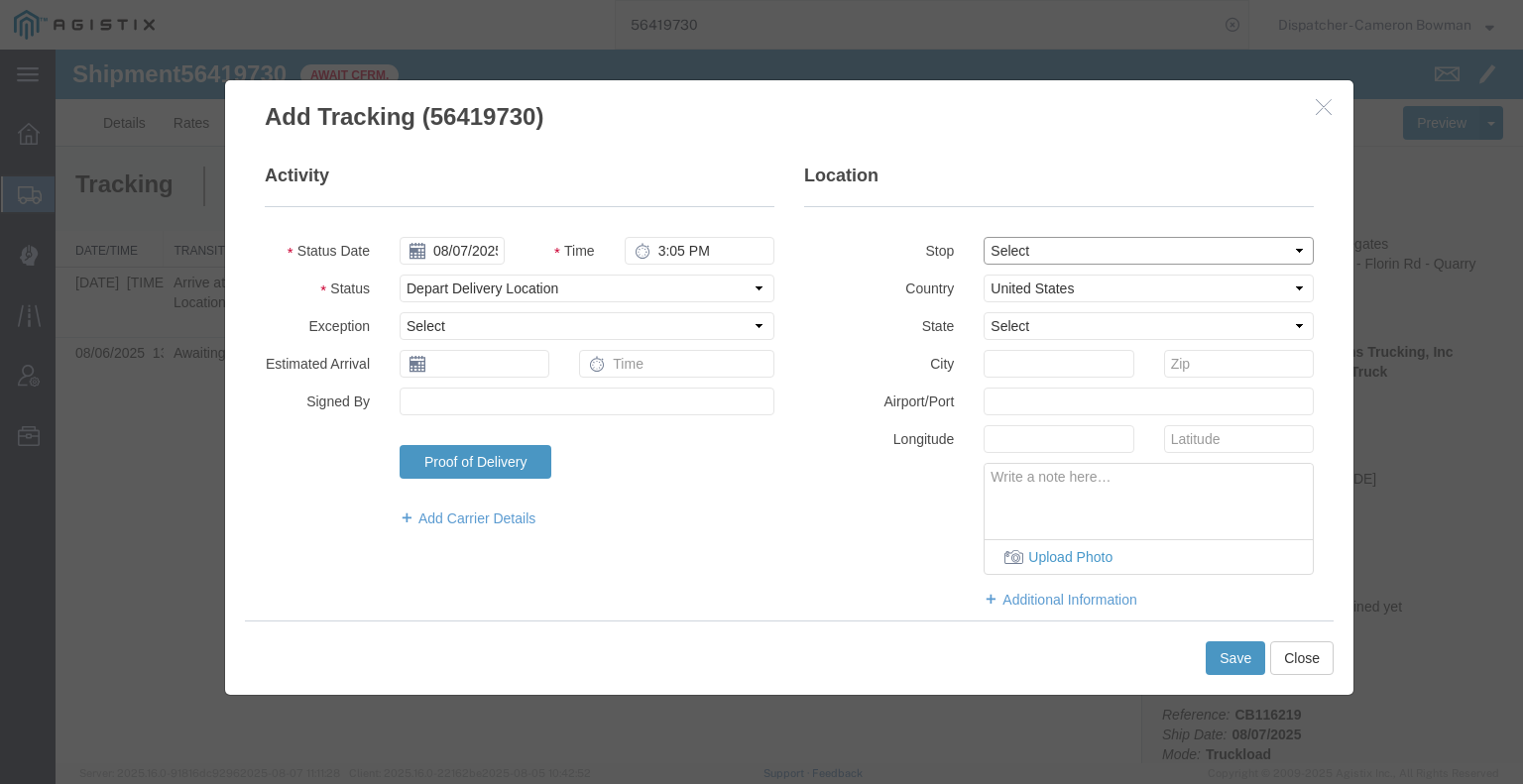 click on "Select From: 11501 Florin Rd, Sacramento, CA, 95830, US Stop 2: 25400 CA-88, Pioneer, CA, US To: The Final Destination is not defined yet, Pioneer, CA, US" at bounding box center (1148, 251) 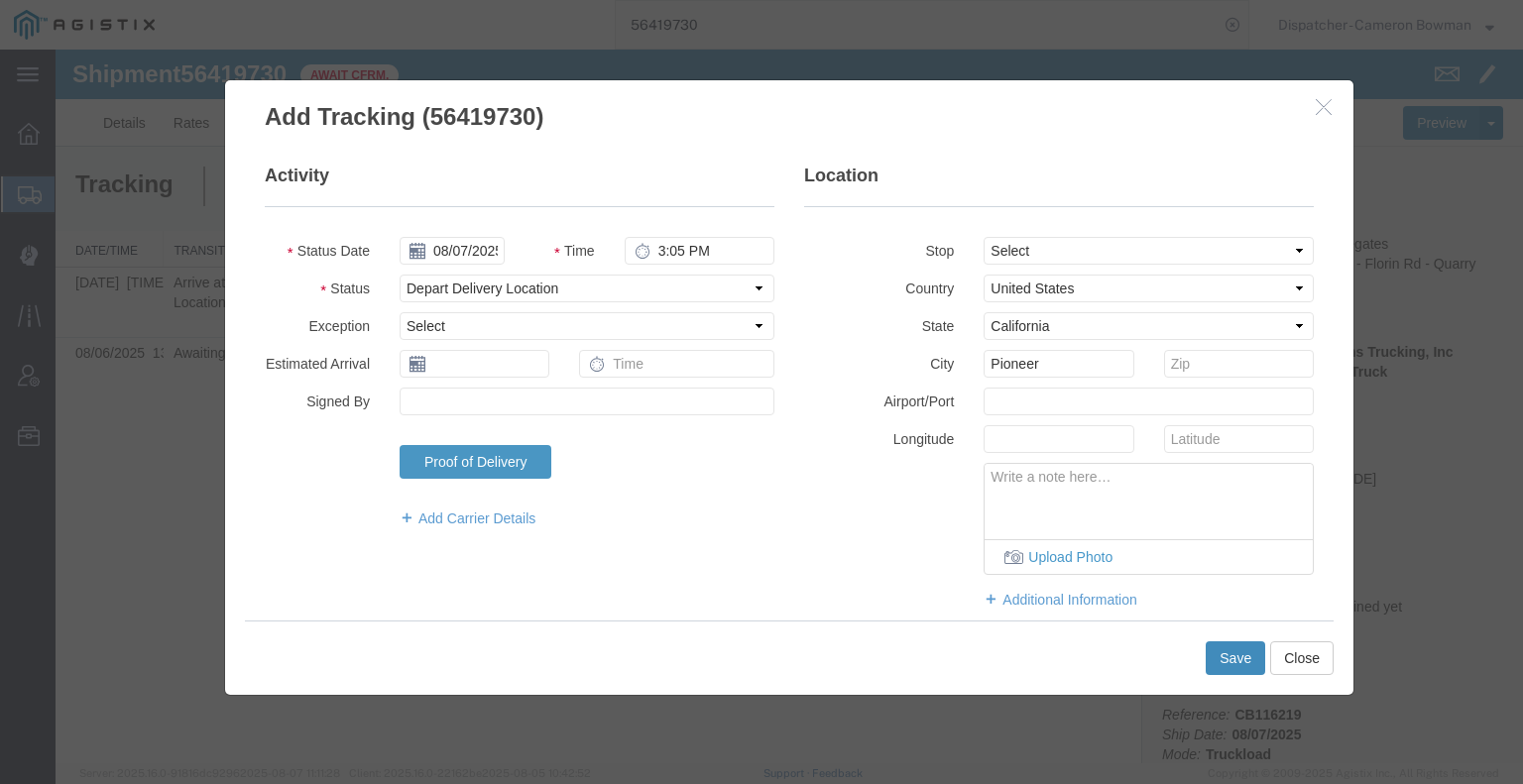 click on "Save" at bounding box center [1235, 658] 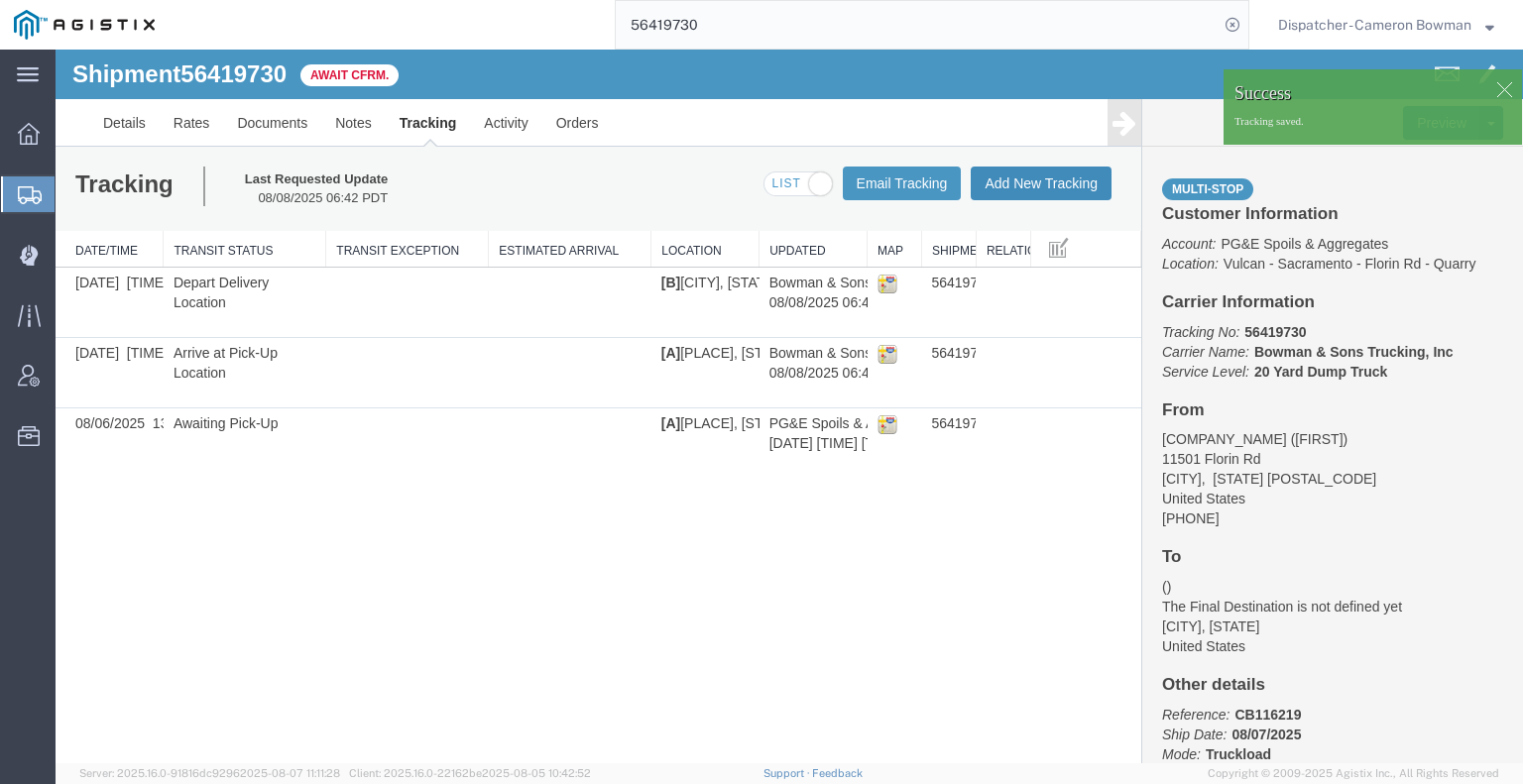 click on "Add New Tracking" at bounding box center (1041, 183) 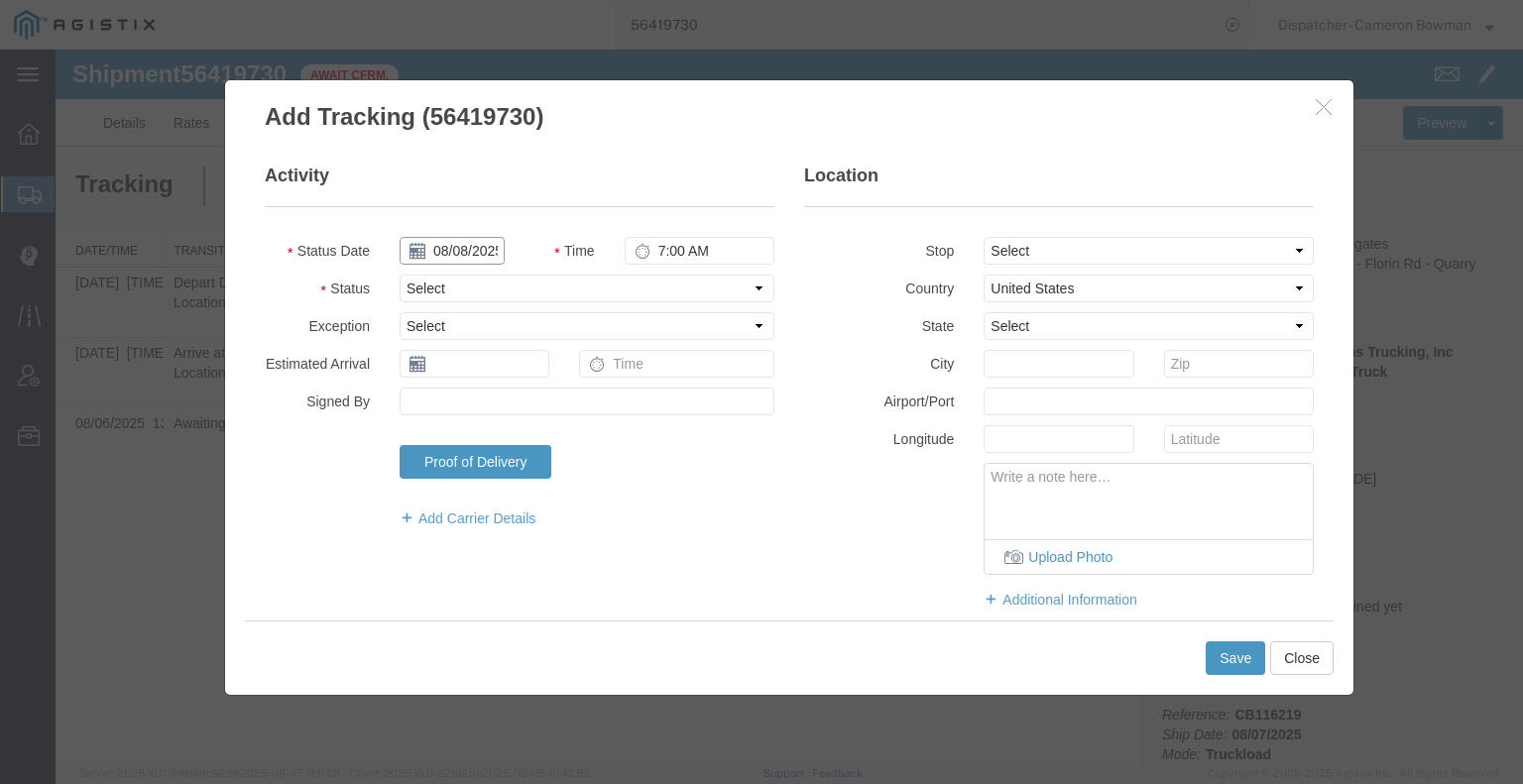 click on "08/08/2025" at bounding box center (452, 251) 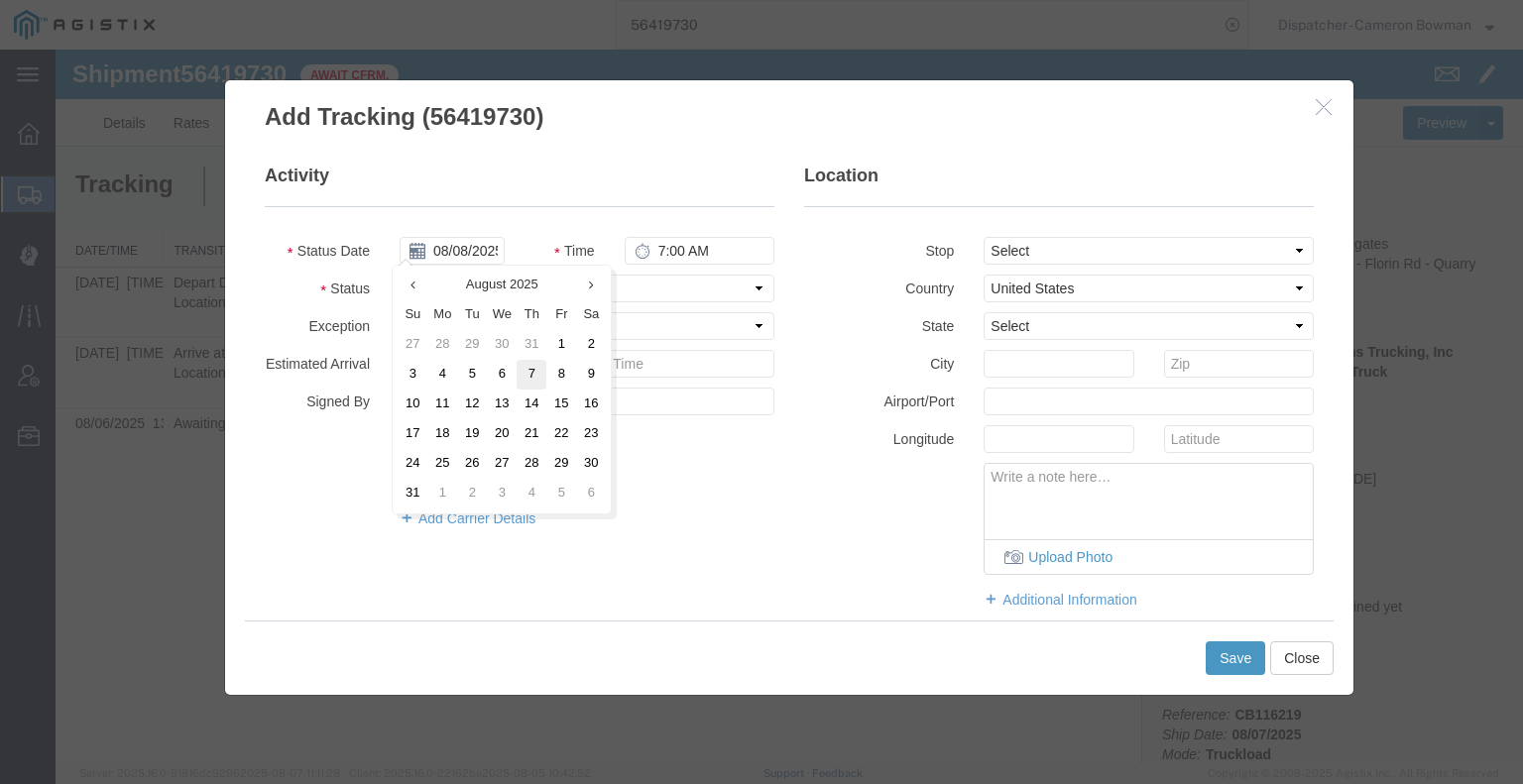 click on "7" at bounding box center [531, 375] 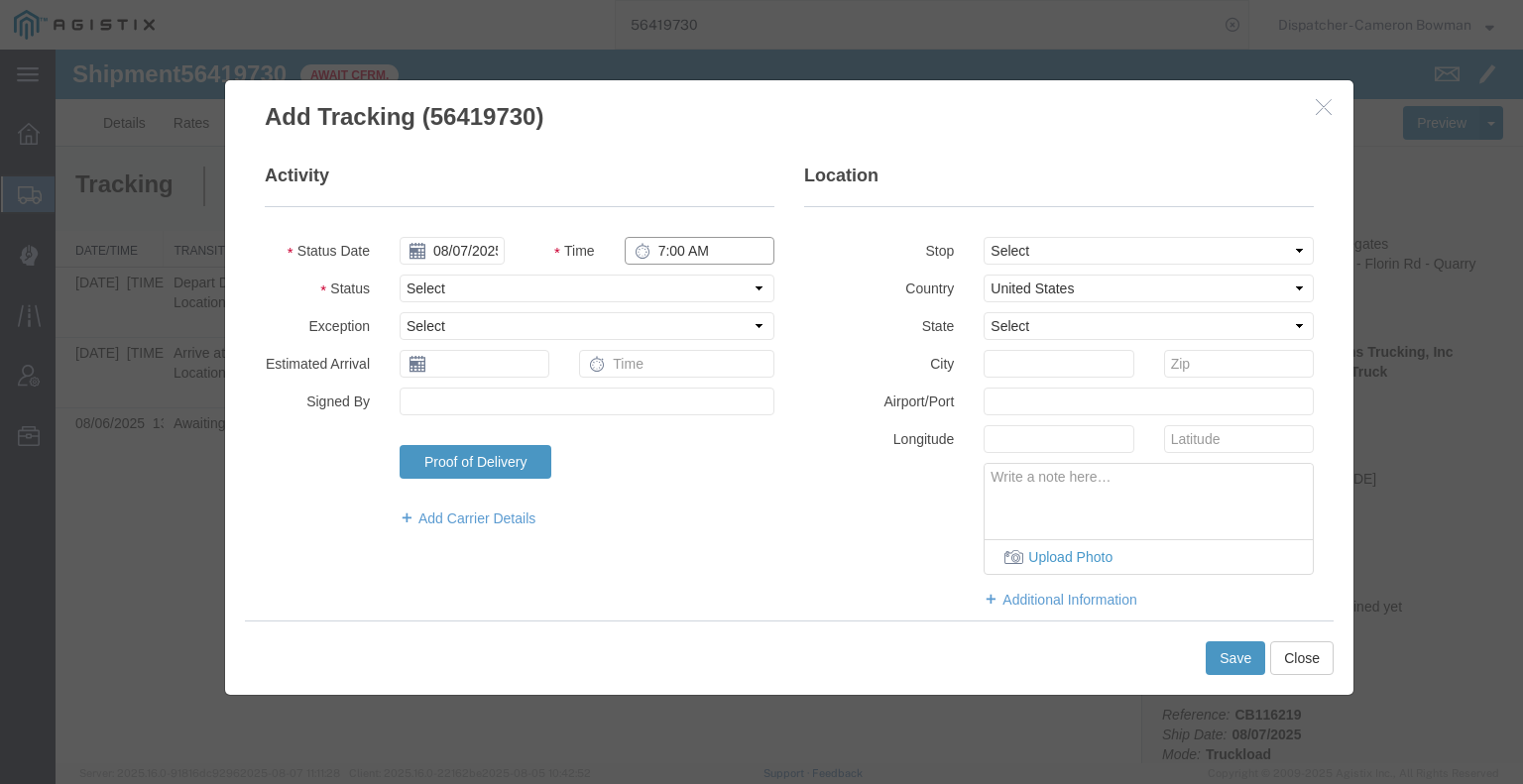 click on "7:00 AM" at bounding box center (699, 251) 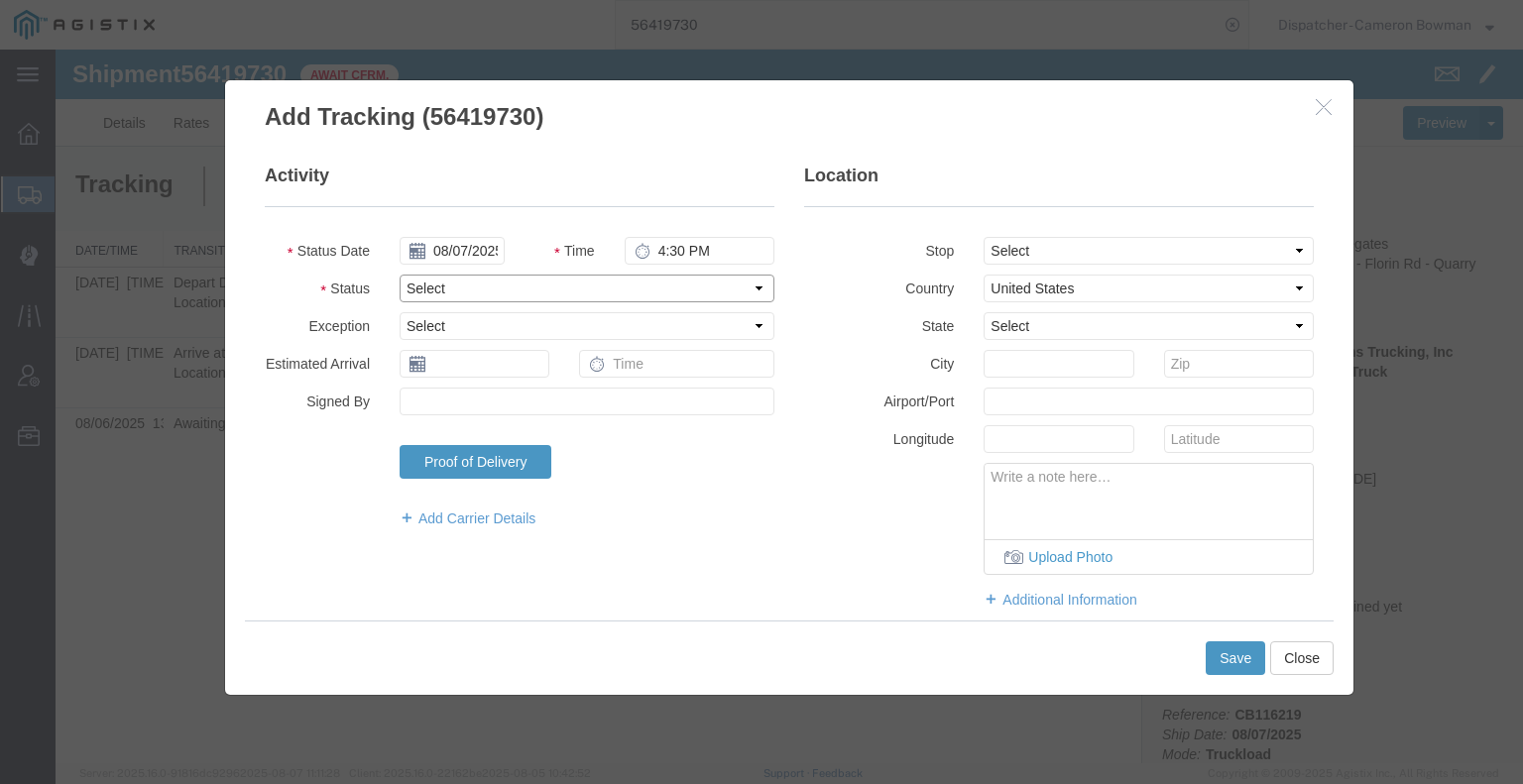 drag, startPoint x: 685, startPoint y: 286, endPoint x: 681, endPoint y: 297, distance: 11.7046999 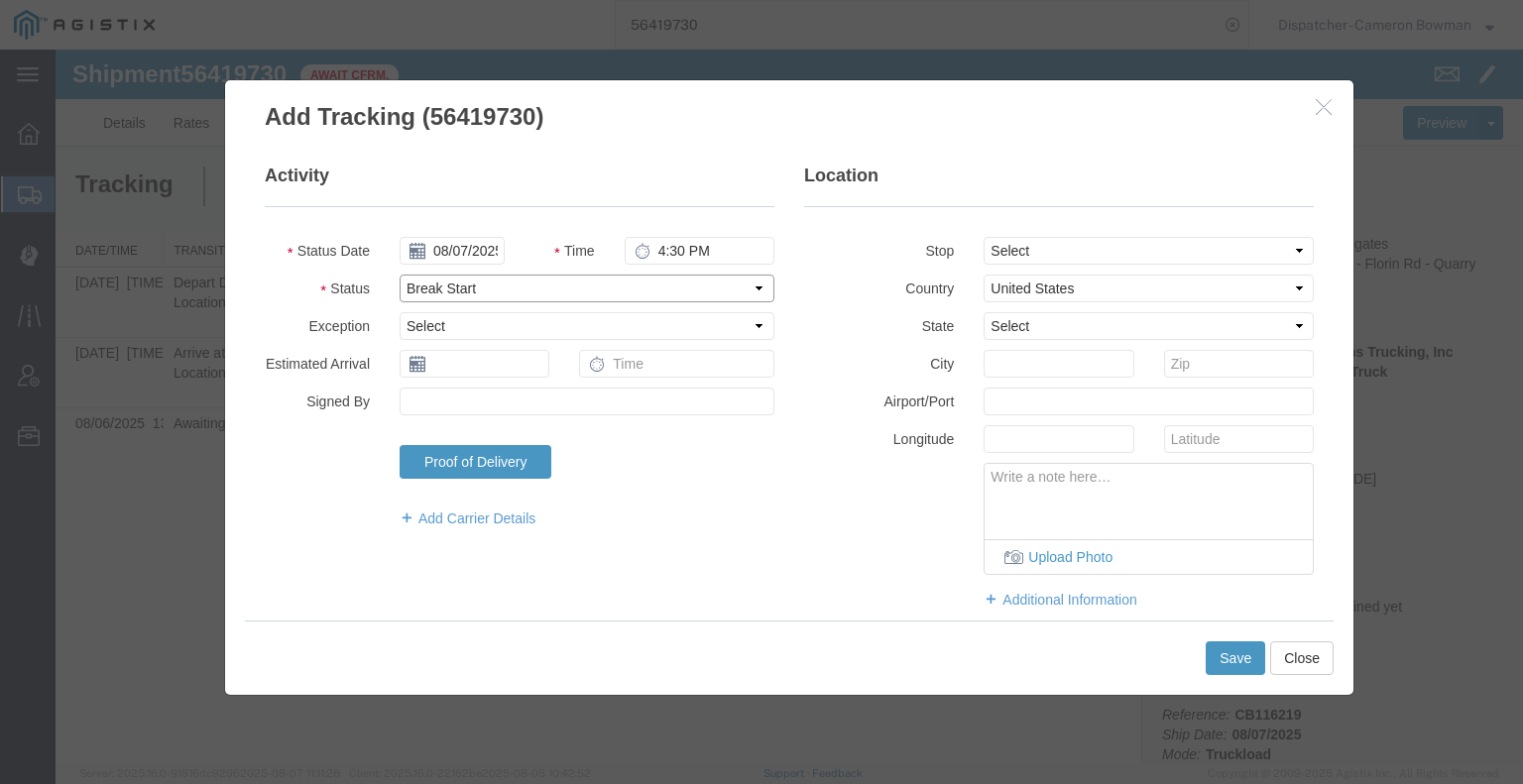 click on "Select Arrival Notice Available Arrival Notice Imported Arrive at Delivery Location Arrive at Pick-Up Location Arrive at Terminal Location Attempted Delivery Attempted Pick-Up Awaiting Customs Clearance Awaiting Pick-Up Break Start Break Stop Cargo Damaged Cargo-Offloaded Cleared Customs Confirmed on Board Customs Delay Customs Hold Customs Released DEA Hold Intact DEA Intensive/Exam Delivered Delivery Appointment Scheduled Delivery Confirmation Delivery Dock Closed Delivery Refused Depart Delivery Location Depart Pick-Up Location Depart Terminal Location Documents Uploaded Entry Docs Received Entry Submitted Estimated date / time for ETA Expired Export Customs Cleared Export Customs Sent FDA Documents Sent FDA Exam FDA Hold FDA Released FDA Review Flight Update Forwarded Fully Released Import Customs Cleared In-Transit In-Transit with Partner ISF filed Loaded Loading Started Mechanical Delay Missed Pick-Up Other Delay Out for Delivery Package Available Partial Delivery Partial Pick-Up Picked Up Proof of del" at bounding box center (587, 288) 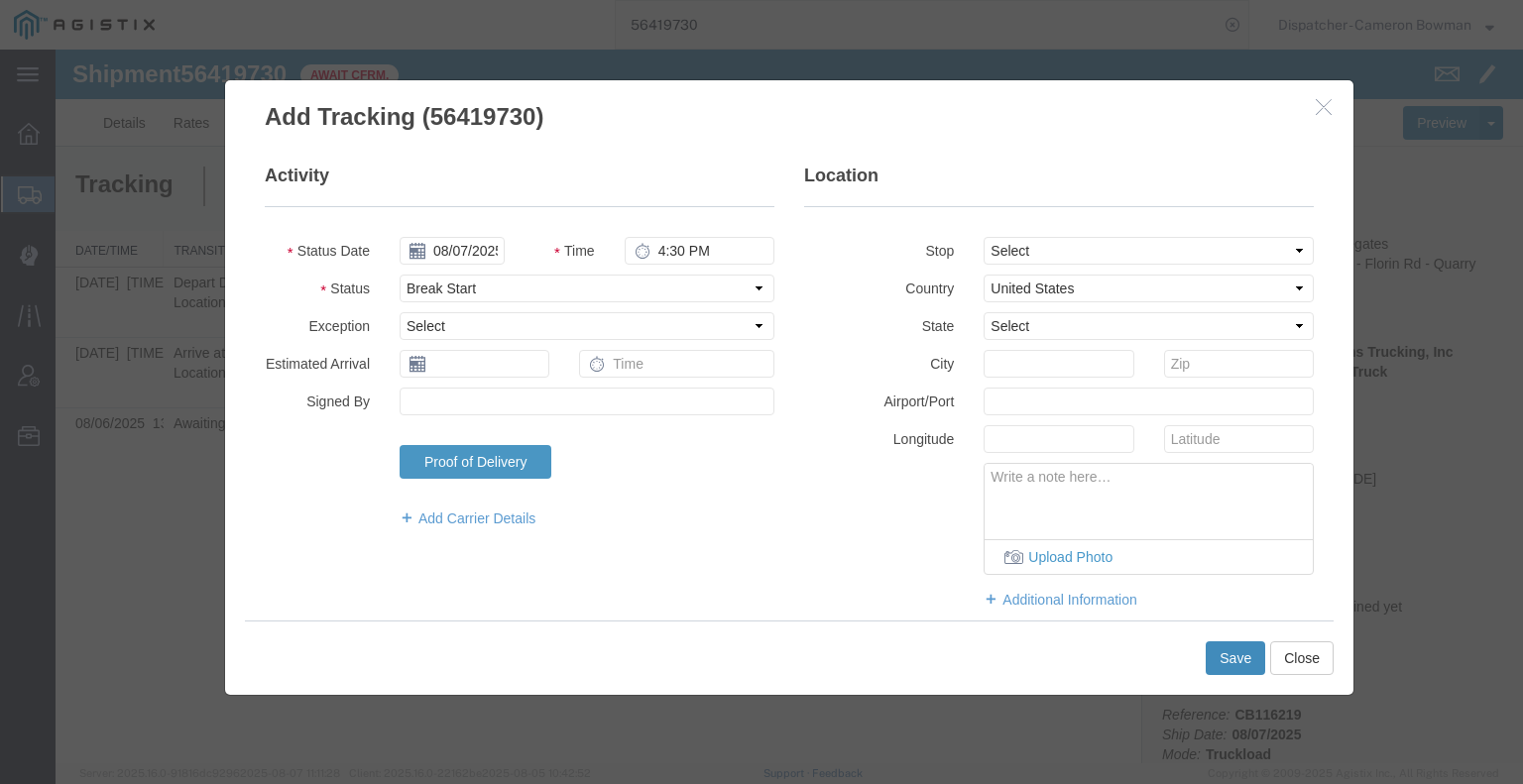 click on "Save" at bounding box center [1235, 658] 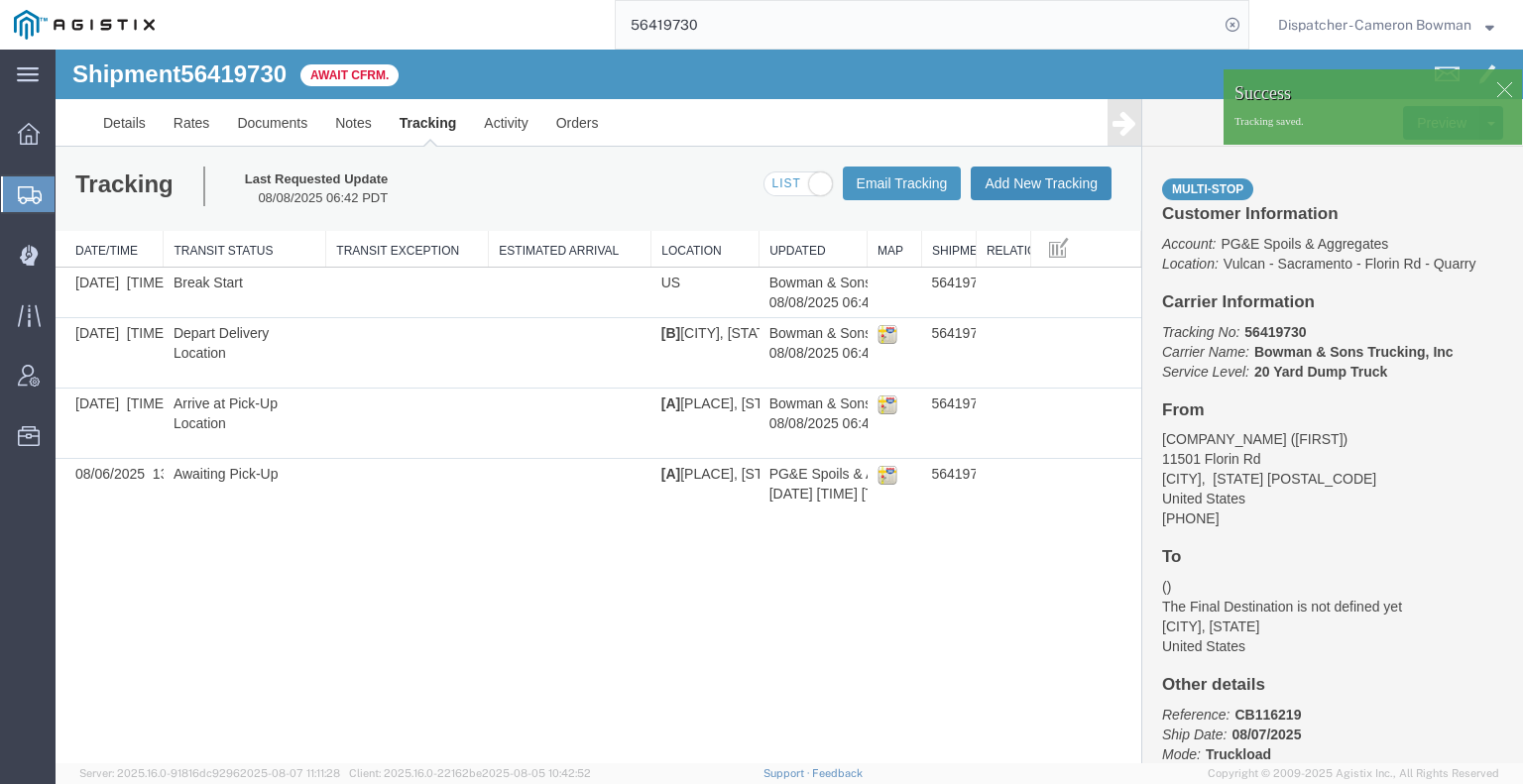 click on "Add New Tracking" at bounding box center (1041, 183) 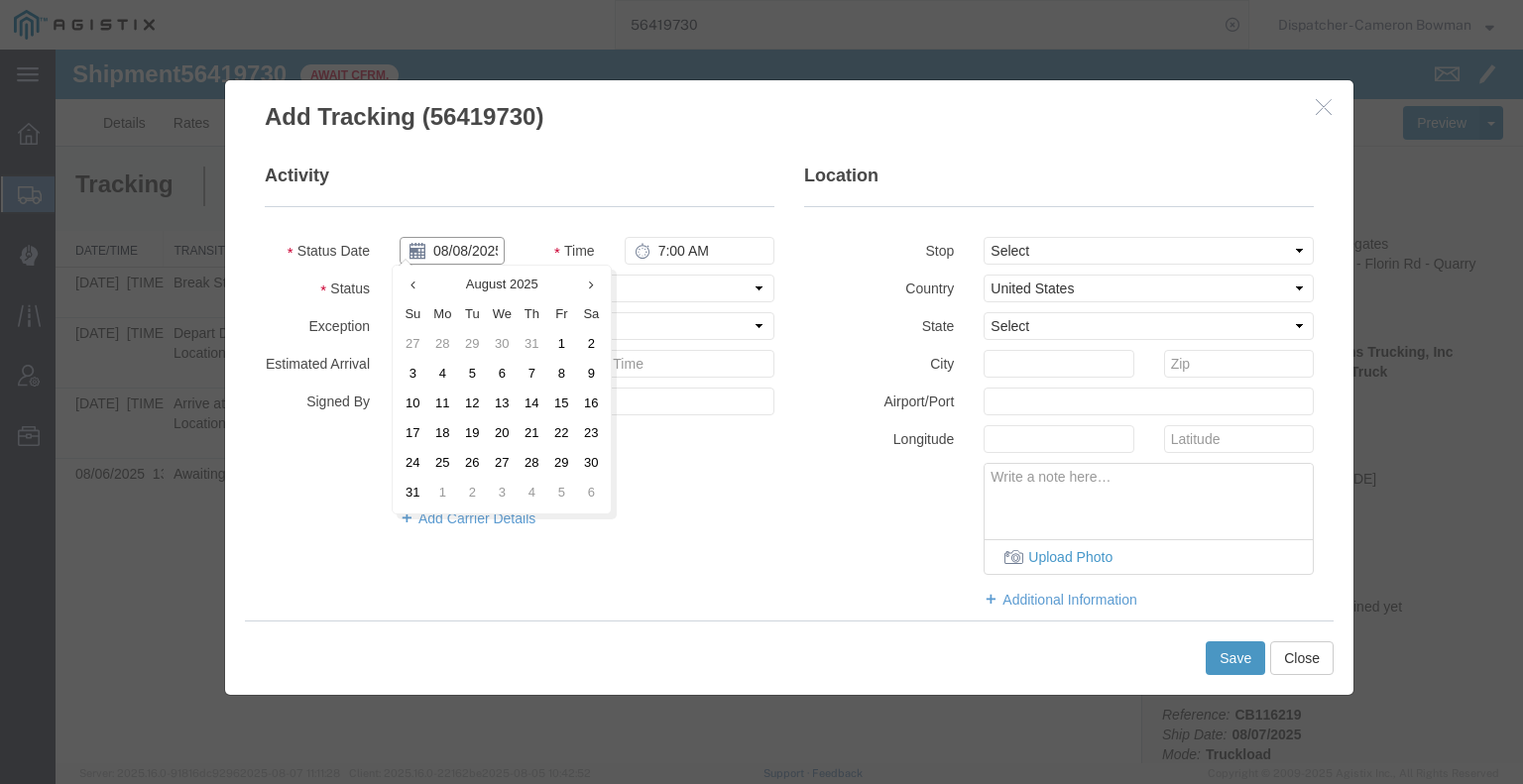 click on "08/08/2025" at bounding box center (452, 251) 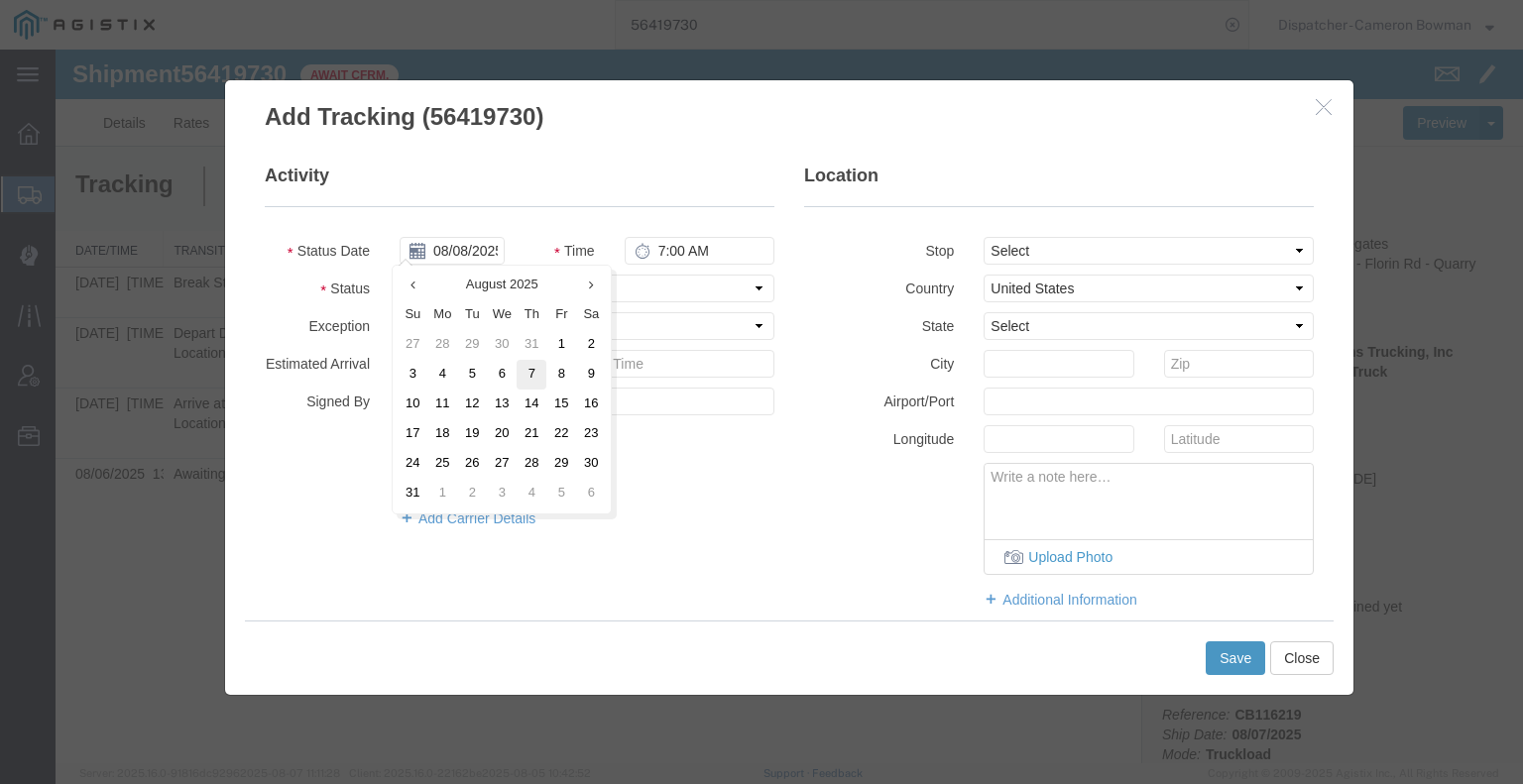 click on "7" at bounding box center [531, 375] 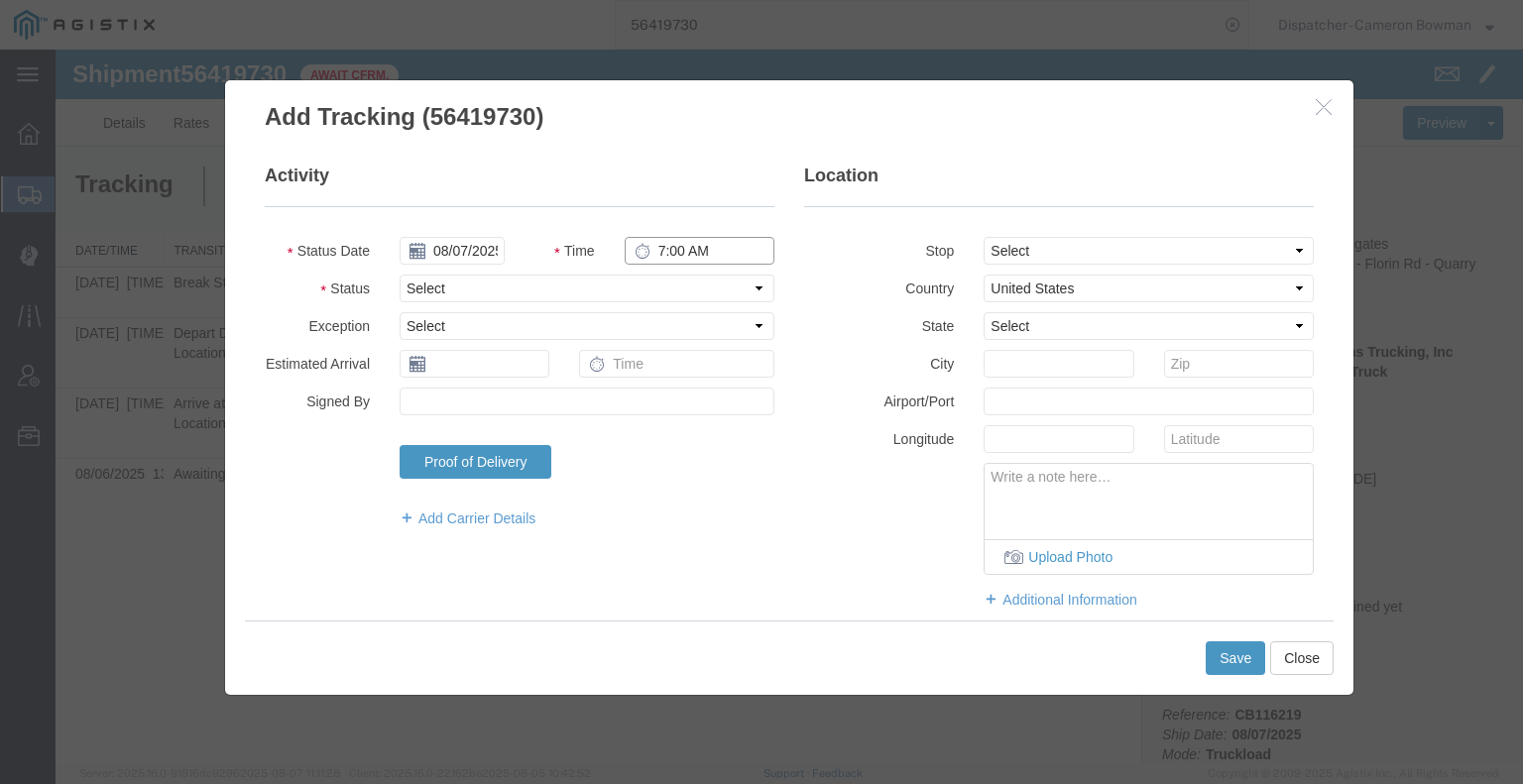 click on "7:00 AM" at bounding box center (699, 251) 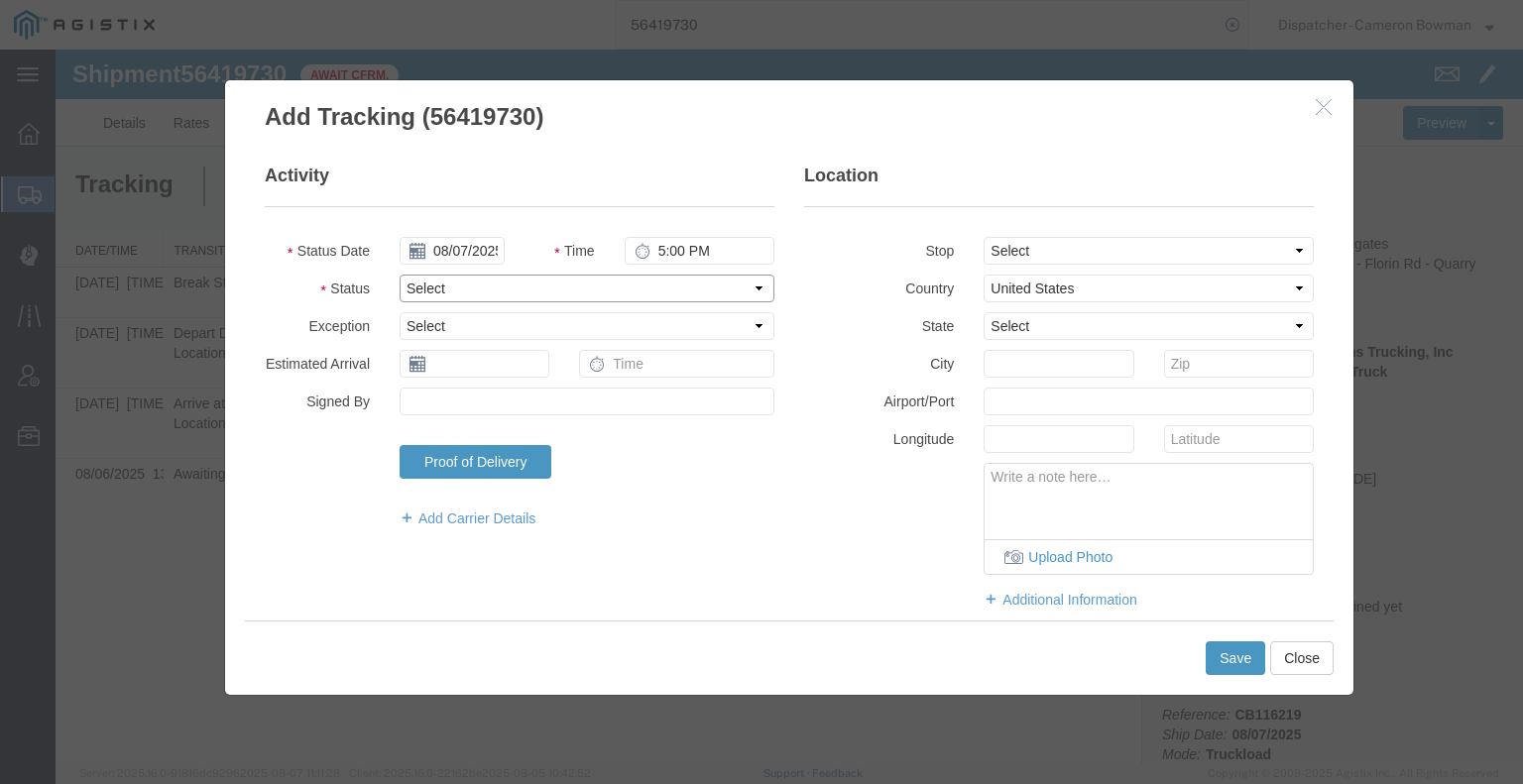 click on "Select Arrival Notice Available Arrival Notice Imported Arrive at Delivery Location Arrive at Pick-Up Location Arrive at Terminal Location Attempted Delivery Attempted Pick-Up Awaiting Customs Clearance Awaiting Pick-Up Break Start Break Stop Cargo Damaged Cargo-Offloaded Cleared Customs Confirmed on Board Customs Delay Customs Hold Customs Released DEA Hold Intact DEA Intensive/Exam Delivered Delivery Appointment Scheduled Delivery Confirmation Delivery Dock Closed Delivery Refused Depart Delivery Location Depart Pick-Up Location Depart Terminal Location Documents Uploaded Entry Docs Received Entry Submitted Estimated date / time for ETA Expired Export Customs Cleared Export Customs Sent FDA Documents Sent FDA Exam FDA Hold FDA Released FDA Review Flight Update Forwarded Fully Released Import Customs Cleared In-Transit In-Transit with Partner ISF filed Loaded Loading Started Mechanical Delay Missed Pick-Up Other Delay Out for Delivery Package Available Partial Delivery Partial Pick-Up Picked Up Proof of del" at bounding box center [587, 288] 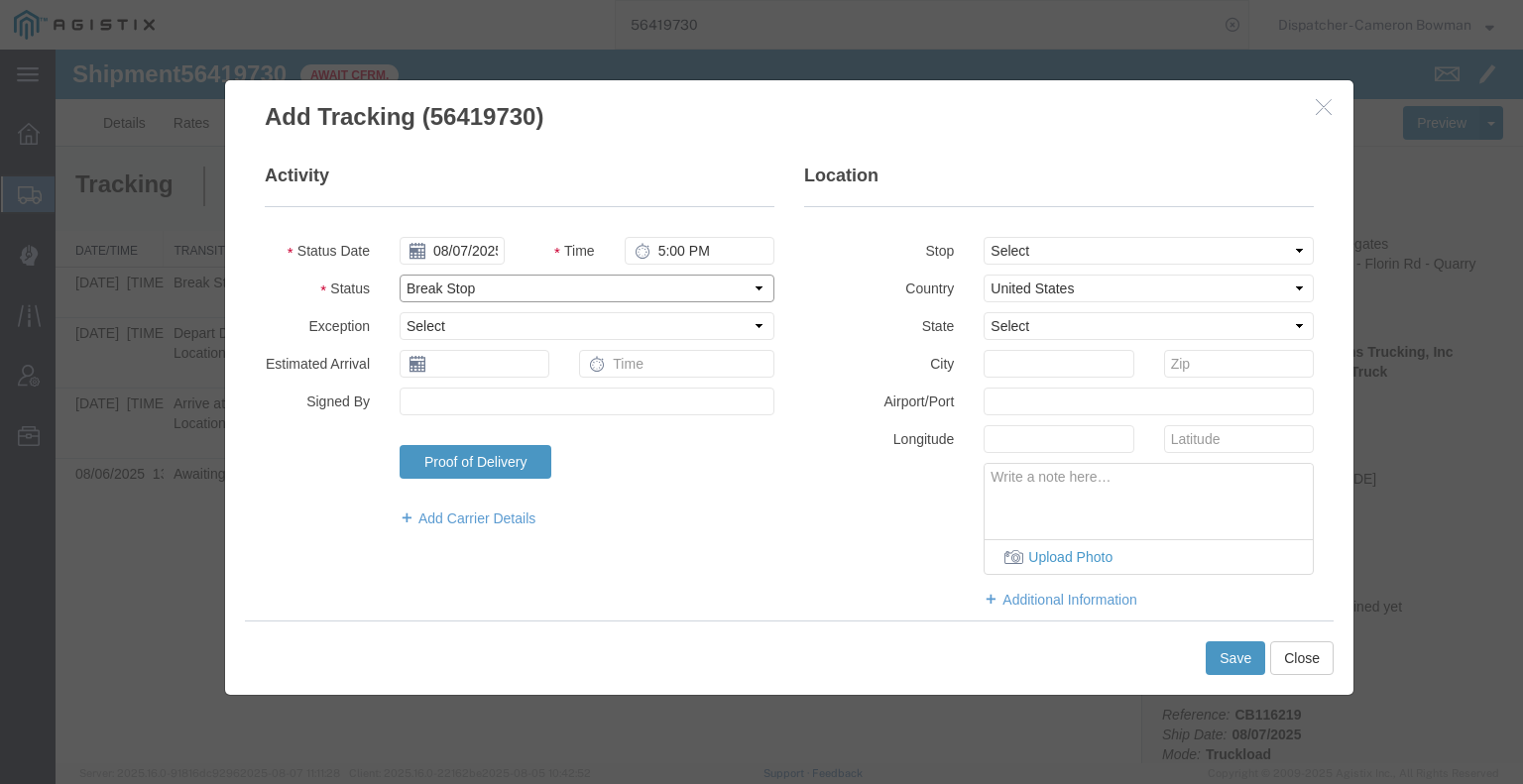 click on "Select Arrival Notice Available Arrival Notice Imported Arrive at Delivery Location Arrive at Pick-Up Location Arrive at Terminal Location Attempted Delivery Attempted Pick-Up Awaiting Customs Clearance Awaiting Pick-Up Break Start Break Stop Cargo Damaged Cargo-Offloaded Cleared Customs Confirmed on Board Customs Delay Customs Hold Customs Released DEA Hold Intact DEA Intensive/Exam Delivered Delivery Appointment Scheduled Delivery Confirmation Delivery Dock Closed Delivery Refused Depart Delivery Location Depart Pick-Up Location Depart Terminal Location Documents Uploaded Entry Docs Received Entry Submitted Estimated date / time for ETA Expired Export Customs Cleared Export Customs Sent FDA Documents Sent FDA Exam FDA Hold FDA Released FDA Review Flight Update Forwarded Fully Released Import Customs Cleared In-Transit In-Transit with Partner ISF filed Loaded Loading Started Mechanical Delay Missed Pick-Up Other Delay Out for Delivery Package Available Partial Delivery Partial Pick-Up Picked Up Proof of del" at bounding box center [587, 288] 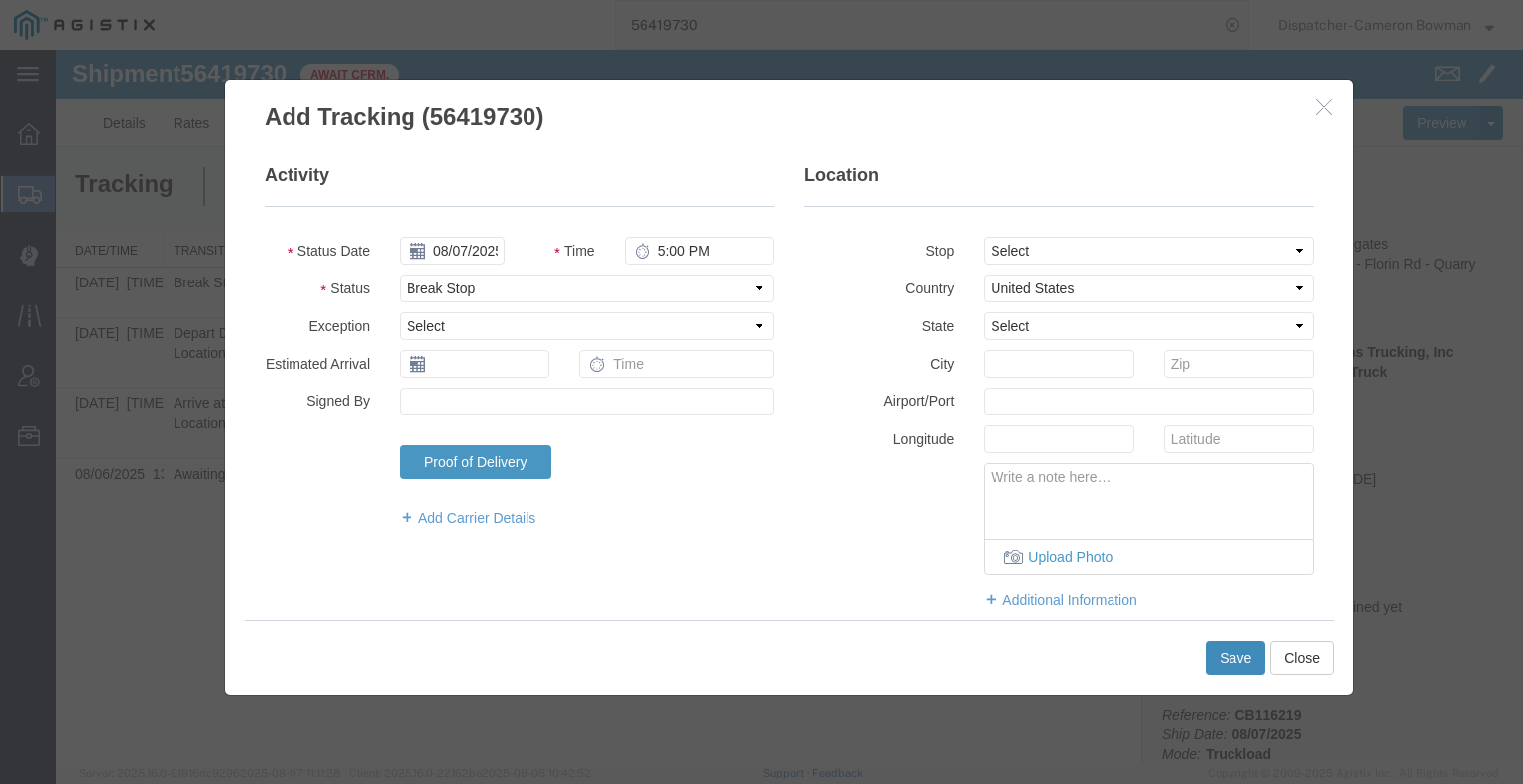 click on "Save" at bounding box center [1235, 658] 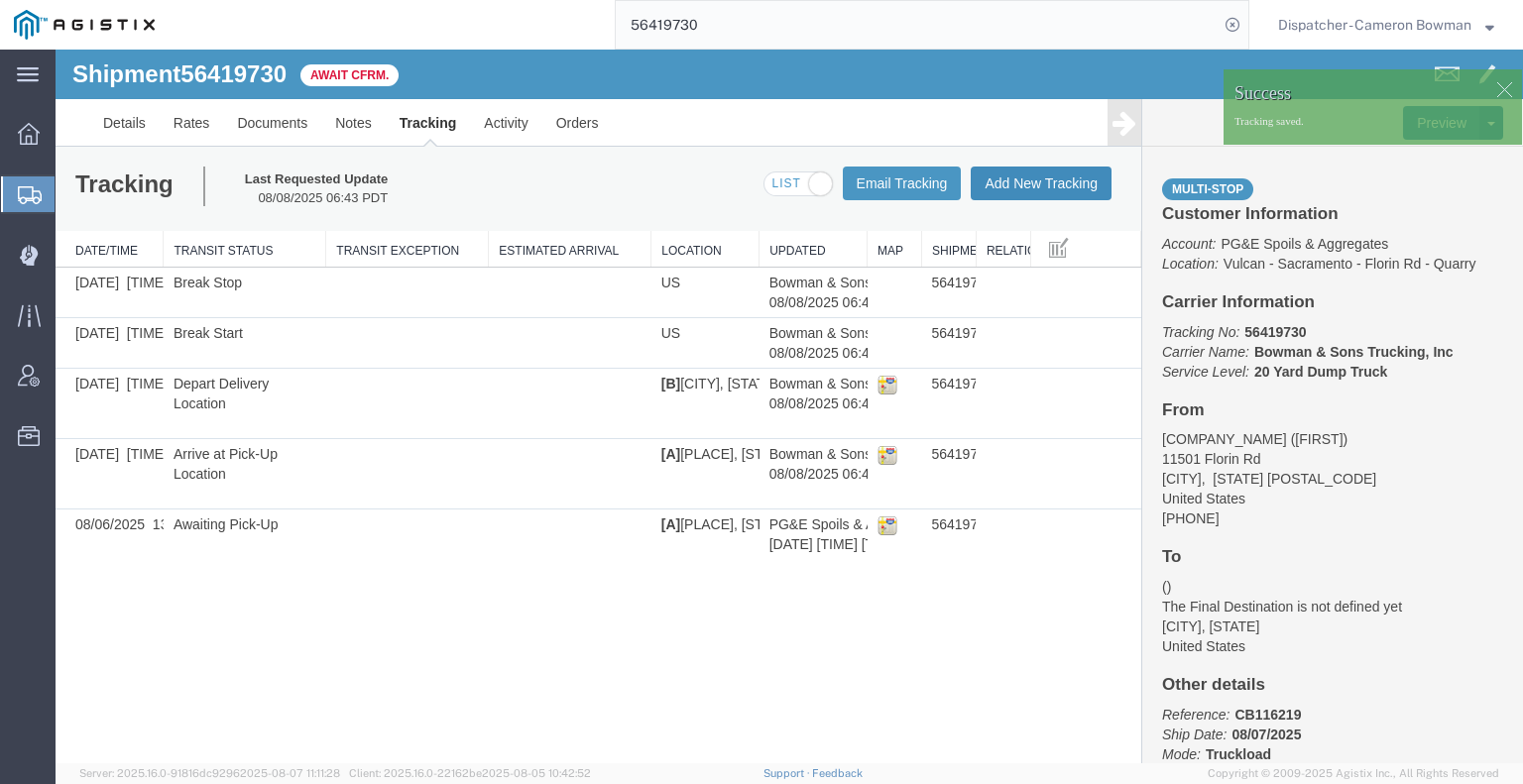 click on "Add New Tracking" at bounding box center [1041, 183] 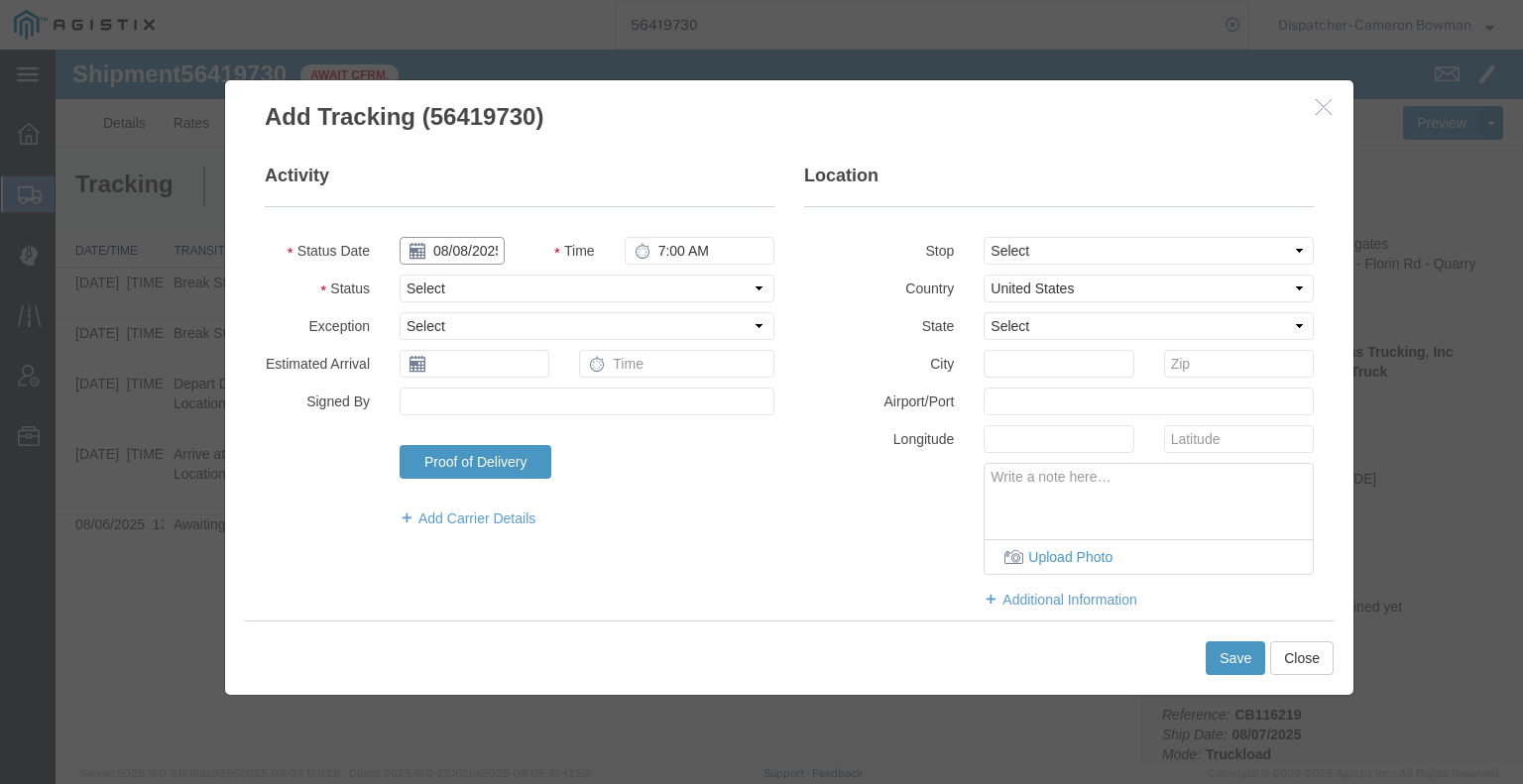 click on "08/08/2025" at bounding box center [452, 251] 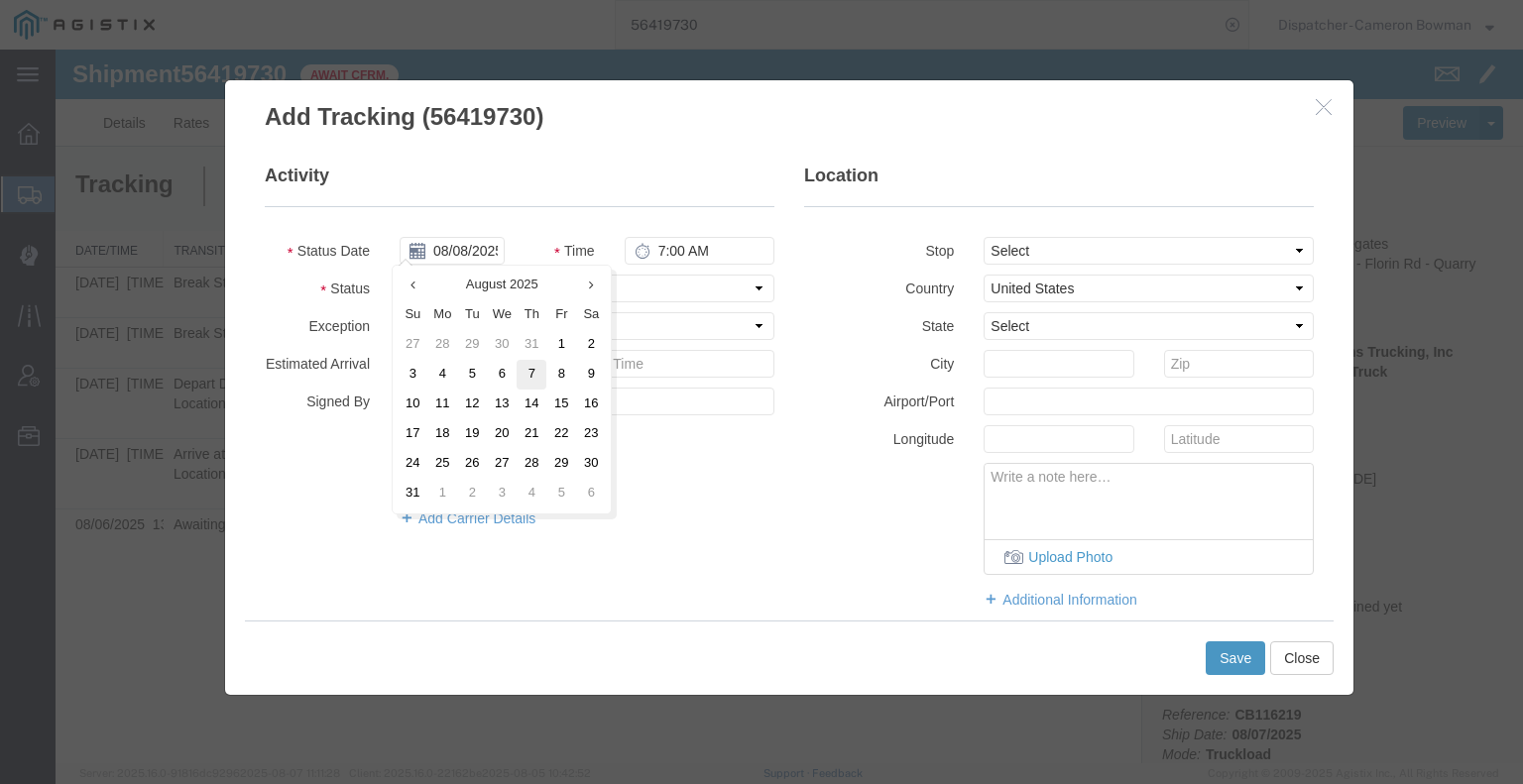 click on "7" at bounding box center [531, 375] 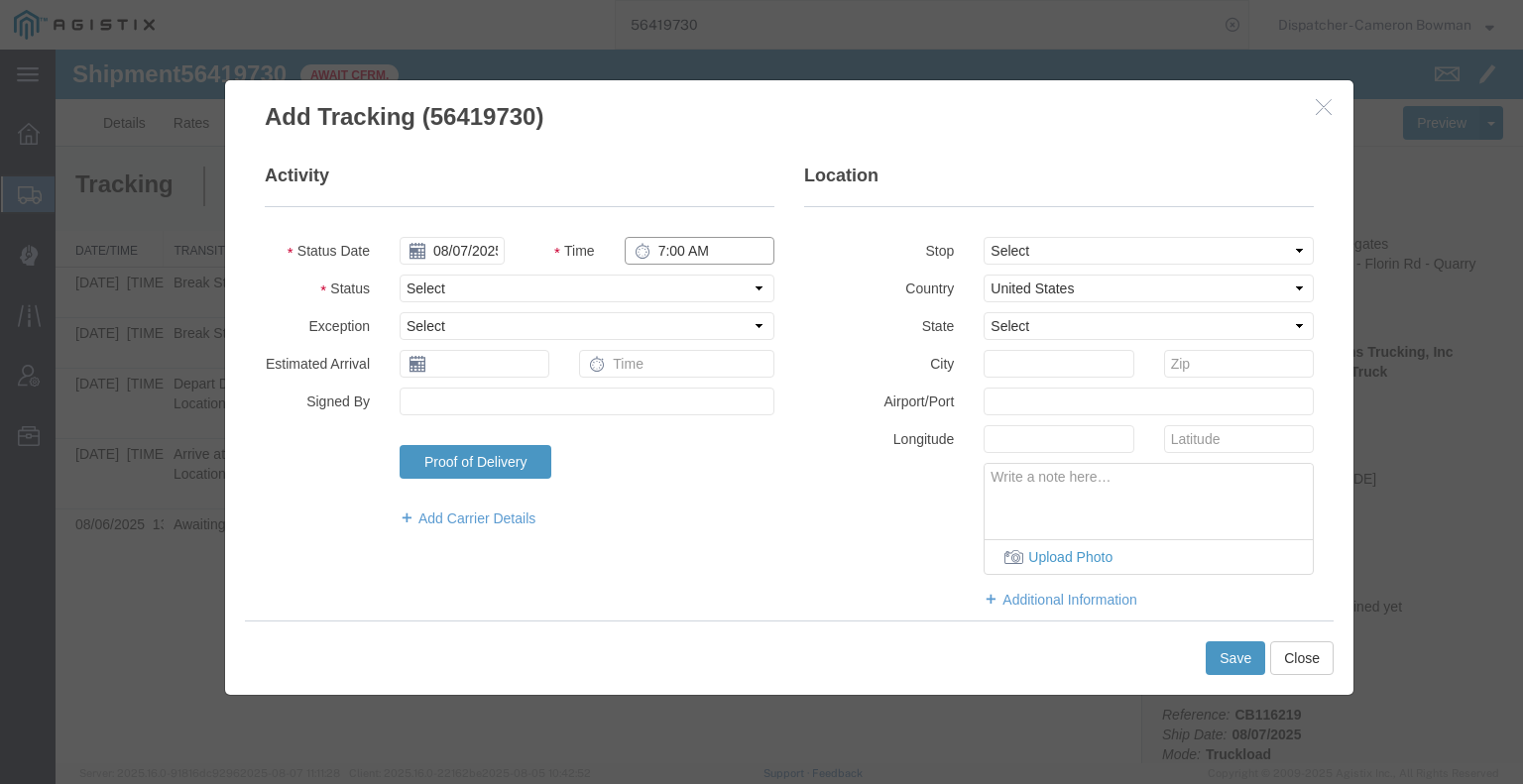 click on "7:00 AM" at bounding box center (699, 251) 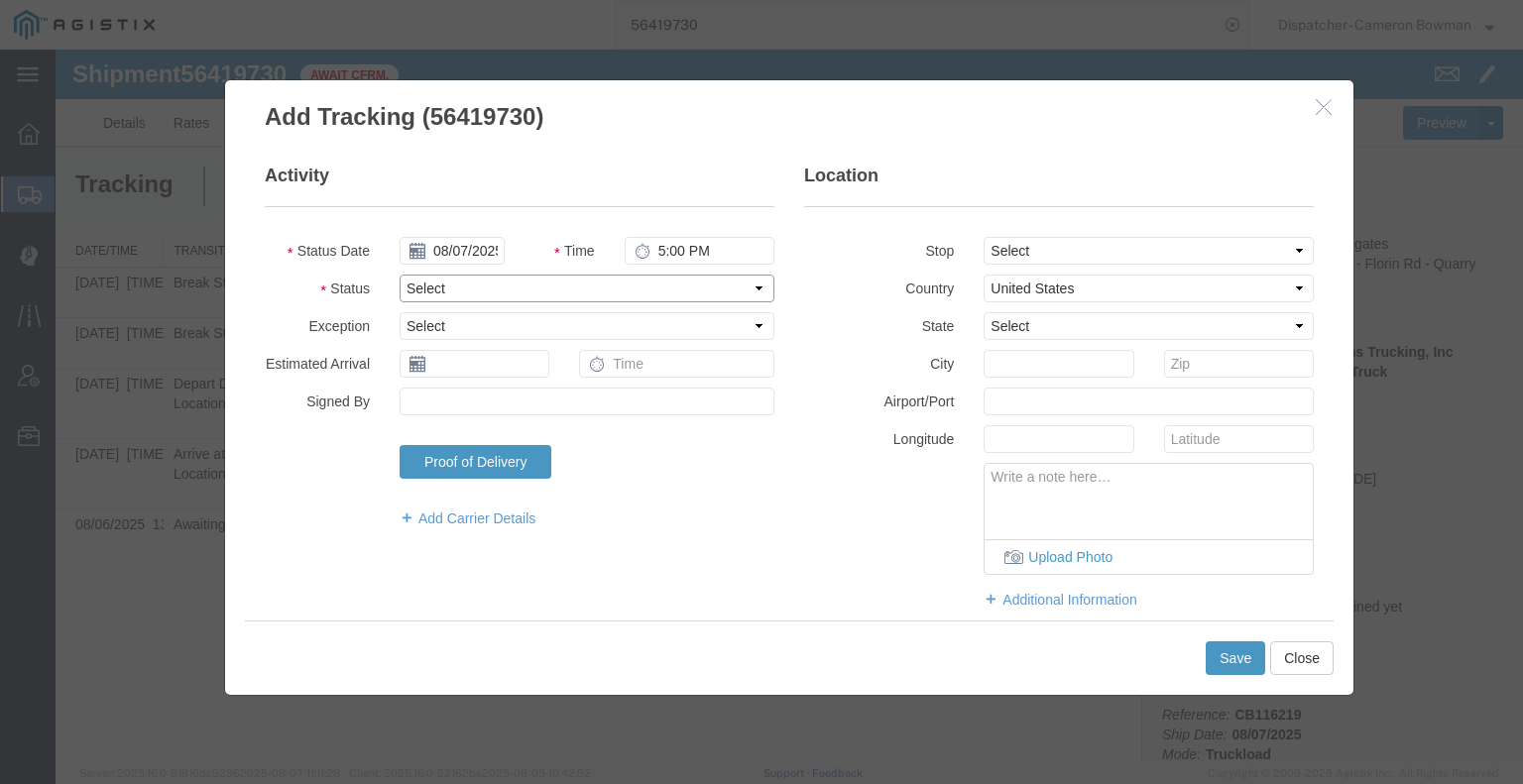 click on "Select Arrival Notice Available Arrival Notice Imported Arrive at Delivery Location Arrive at Pick-Up Location Arrive at Terminal Location Attempted Delivery Attempted Pick-Up Awaiting Customs Clearance Awaiting Pick-Up Break Start Break Stop Cargo Damaged Cargo-Offloaded Cleared Customs Confirmed on Board Customs Delay Customs Hold Customs Released DEA Hold Intact DEA Intensive/Exam Delivered Delivery Appointment Scheduled Delivery Confirmation Delivery Dock Closed Delivery Refused Depart Delivery Location Depart Pick-Up Location Depart Terminal Location Documents Uploaded Entry Docs Received Entry Submitted Estimated date / time for ETA Expired Export Customs Cleared Export Customs Sent FDA Documents Sent FDA Exam FDA Hold FDA Released FDA Review Flight Update Forwarded Fully Released Import Customs Cleared In-Transit In-Transit with Partner ISF filed Loaded Loading Started Mechanical Delay Missed Pick-Up Other Delay Out for Delivery Package Available Partial Delivery Partial Pick-Up Picked Up Proof of del" at bounding box center (587, 288) 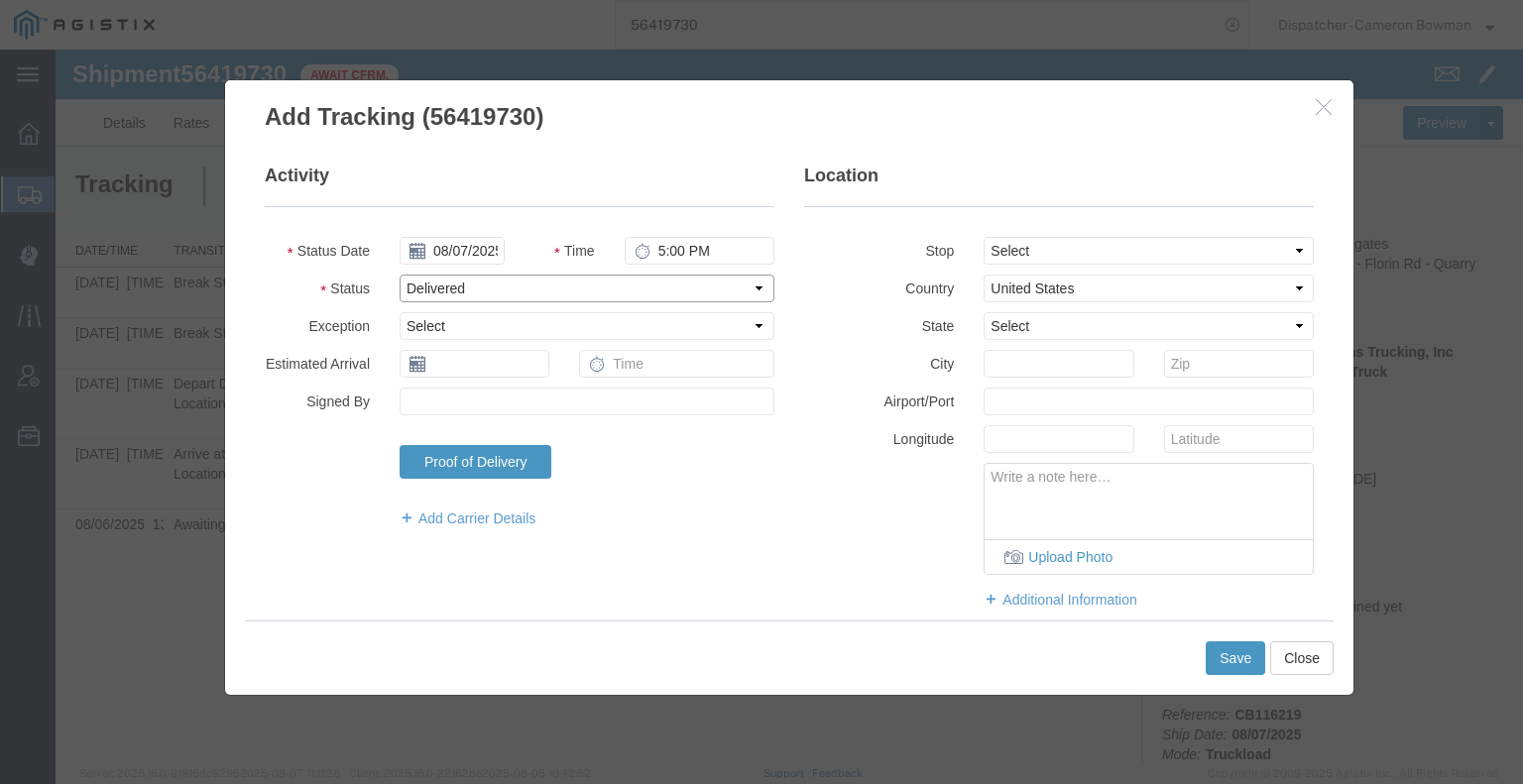 click on "Select Arrival Notice Available Arrival Notice Imported Arrive at Delivery Location Arrive at Pick-Up Location Arrive at Terminal Location Attempted Delivery Attempted Pick-Up Awaiting Customs Clearance Awaiting Pick-Up Break Start Break Stop Cargo Damaged Cargo-Offloaded Cleared Customs Confirmed on Board Customs Delay Customs Hold Customs Released DEA Hold Intact DEA Intensive/Exam Delivered Delivery Appointment Scheduled Delivery Confirmation Delivery Dock Closed Delivery Refused Depart Delivery Location Depart Pick-Up Location Depart Terminal Location Documents Uploaded Entry Docs Received Entry Submitted Estimated date / time for ETA Expired Export Customs Cleared Export Customs Sent FDA Documents Sent FDA Exam FDA Hold FDA Released FDA Review Flight Update Forwarded Fully Released Import Customs Cleared In-Transit In-Transit with Partner ISF filed Loaded Loading Started Mechanical Delay Missed Pick-Up Other Delay Out for Delivery Package Available Partial Delivery Partial Pick-Up Picked Up Proof of del" at bounding box center [587, 288] 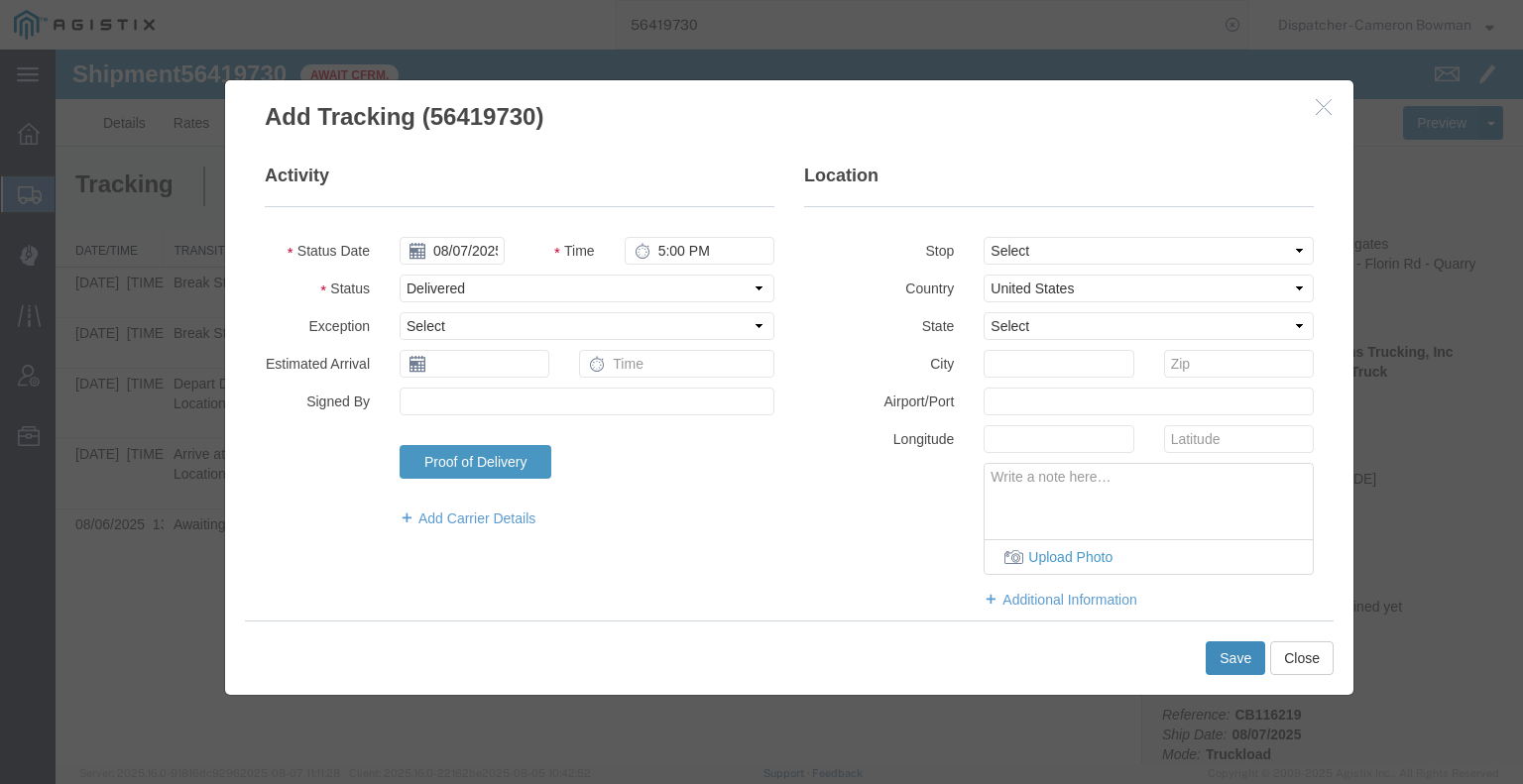 click on "Save" at bounding box center (1235, 658) 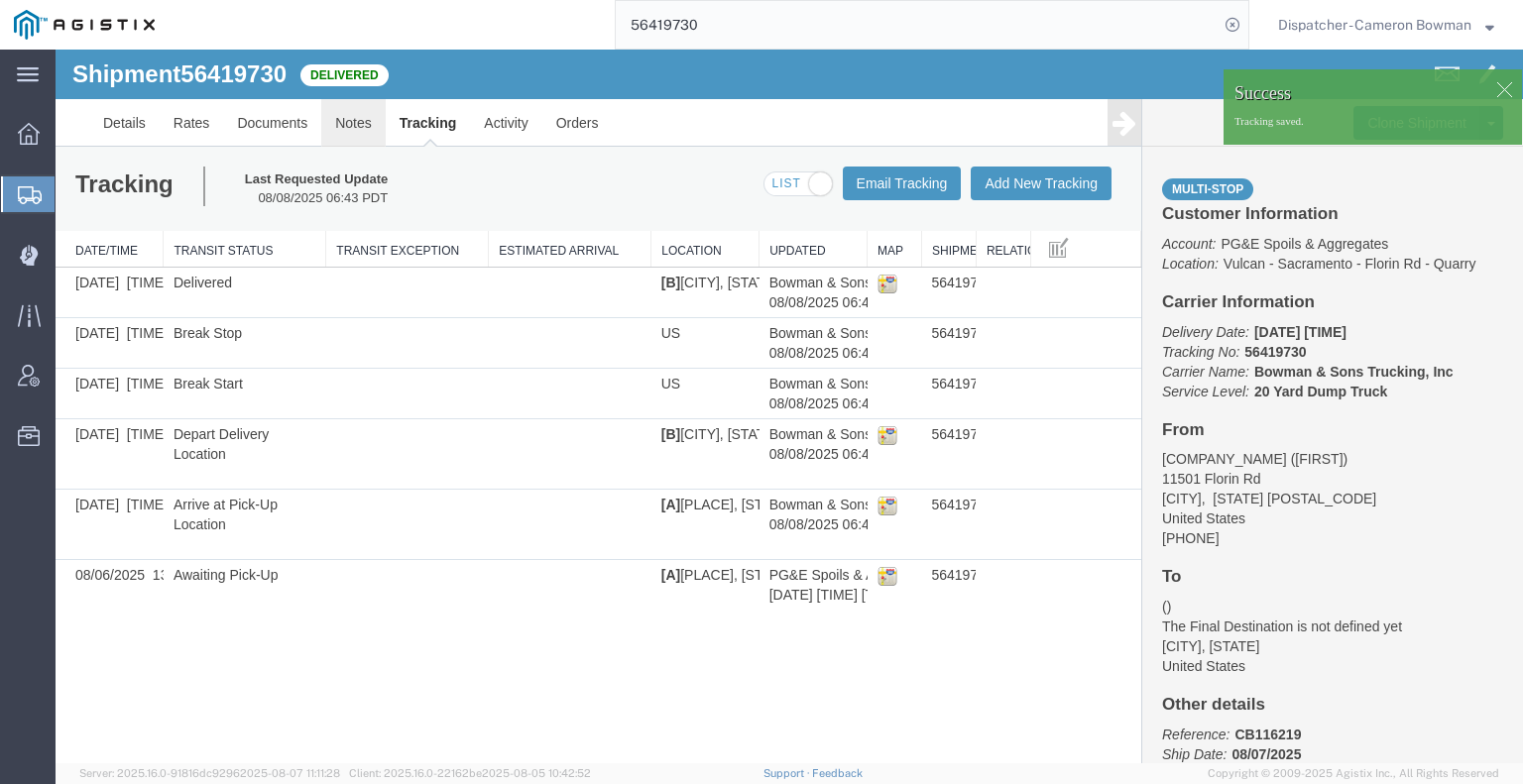 click on "Notes" at bounding box center [353, 123] 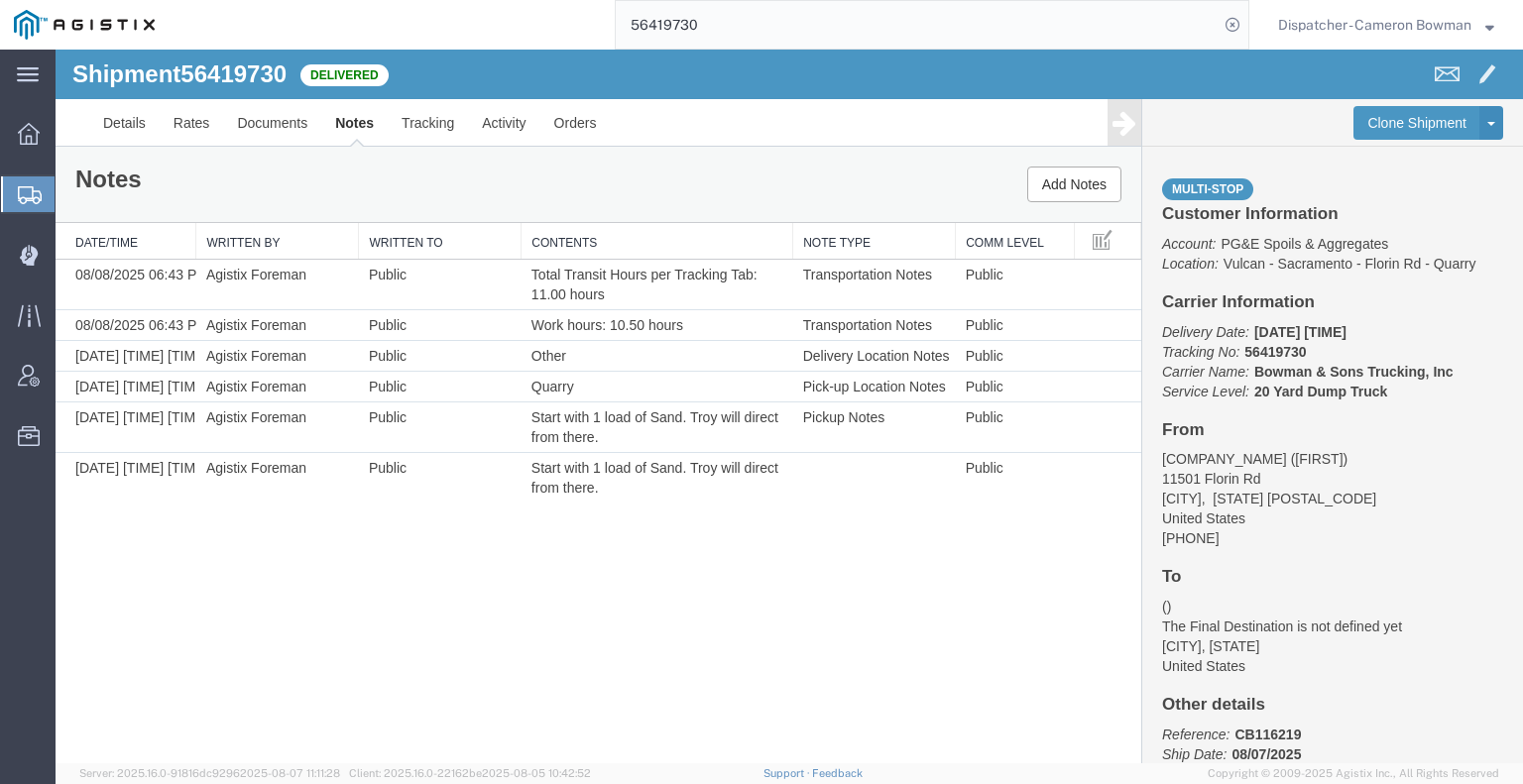 drag, startPoint x: 809, startPoint y: 72, endPoint x: 501, endPoint y: 55, distance: 308.4688 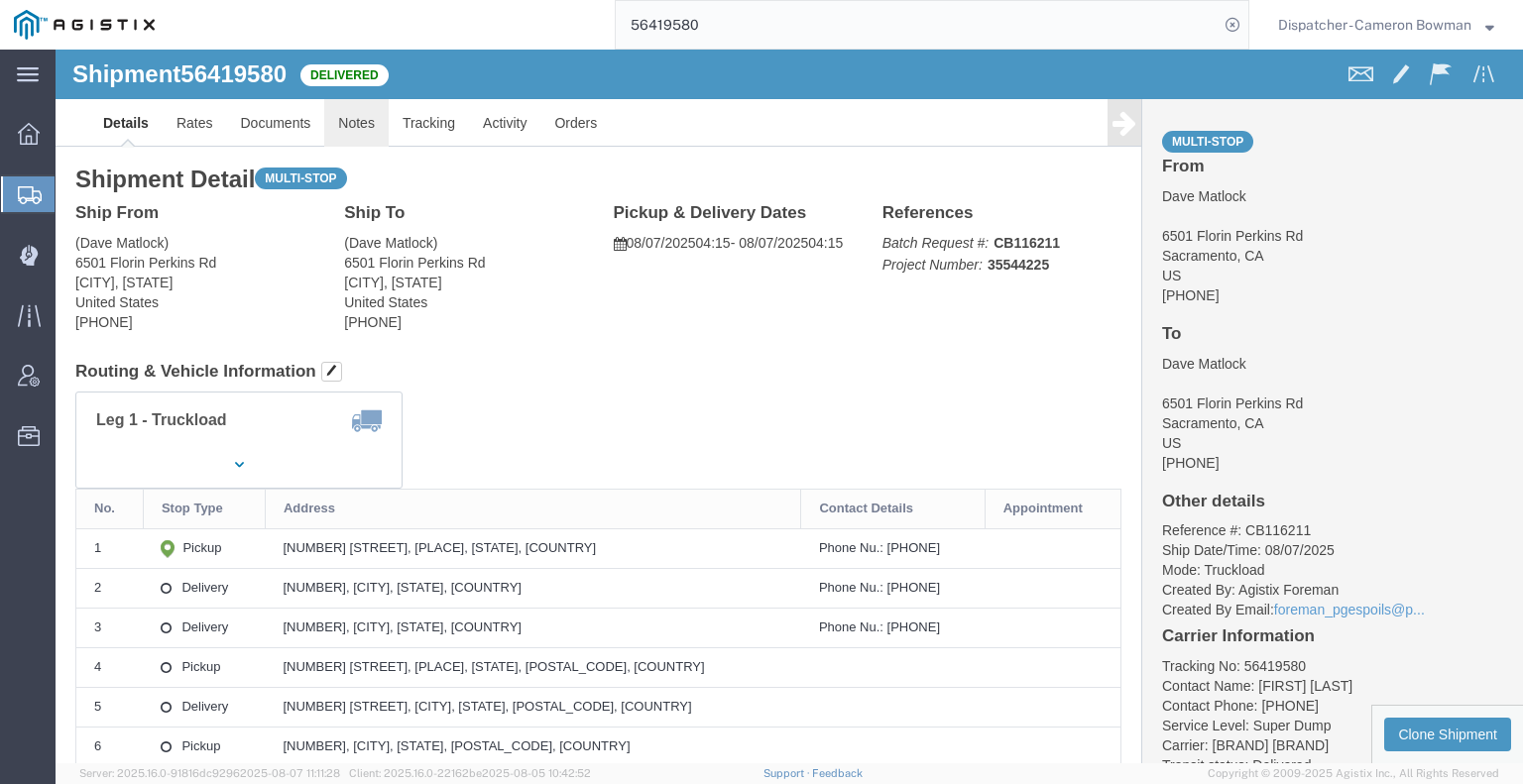click on "Notes" 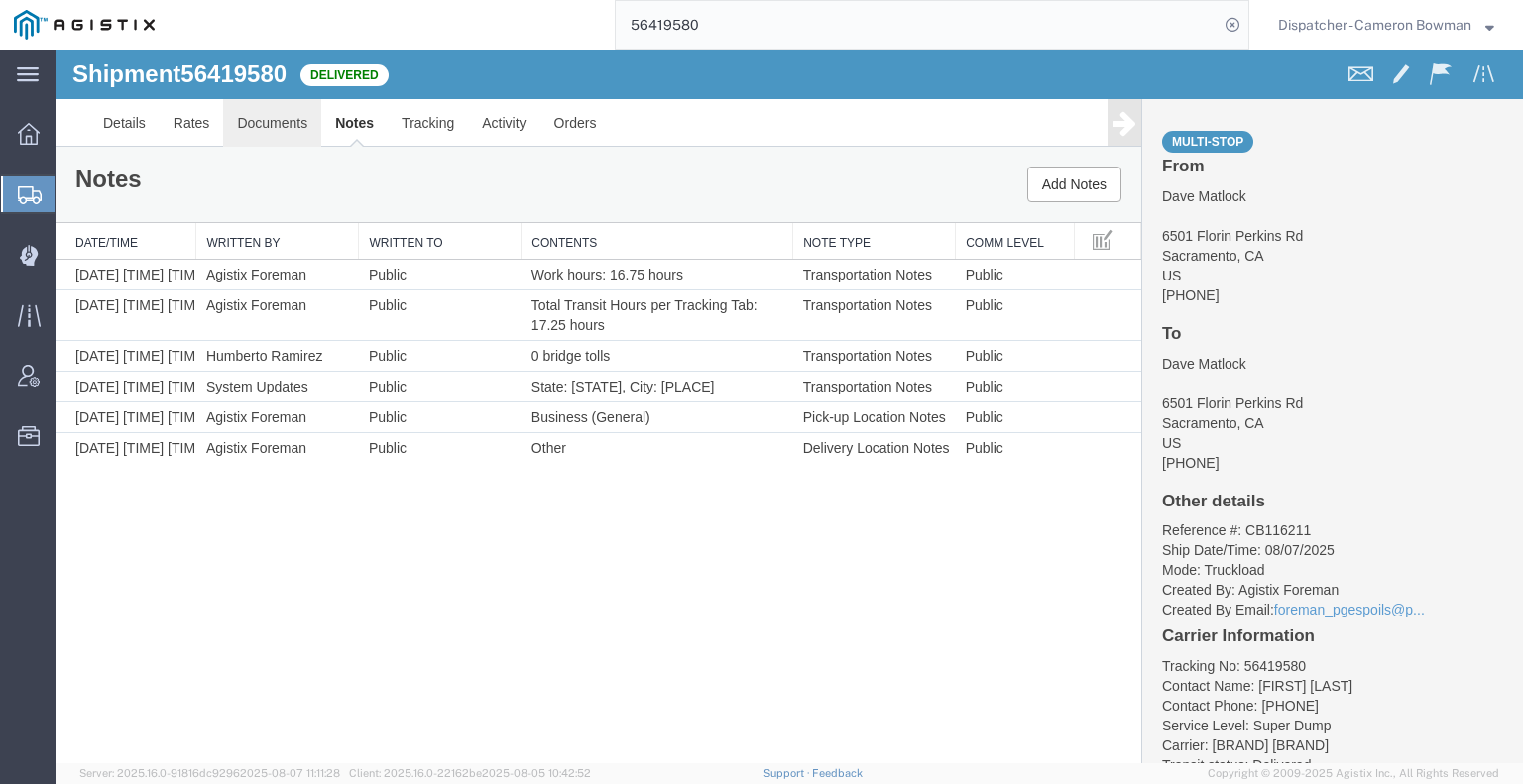click on "Documents" at bounding box center (272, 123) 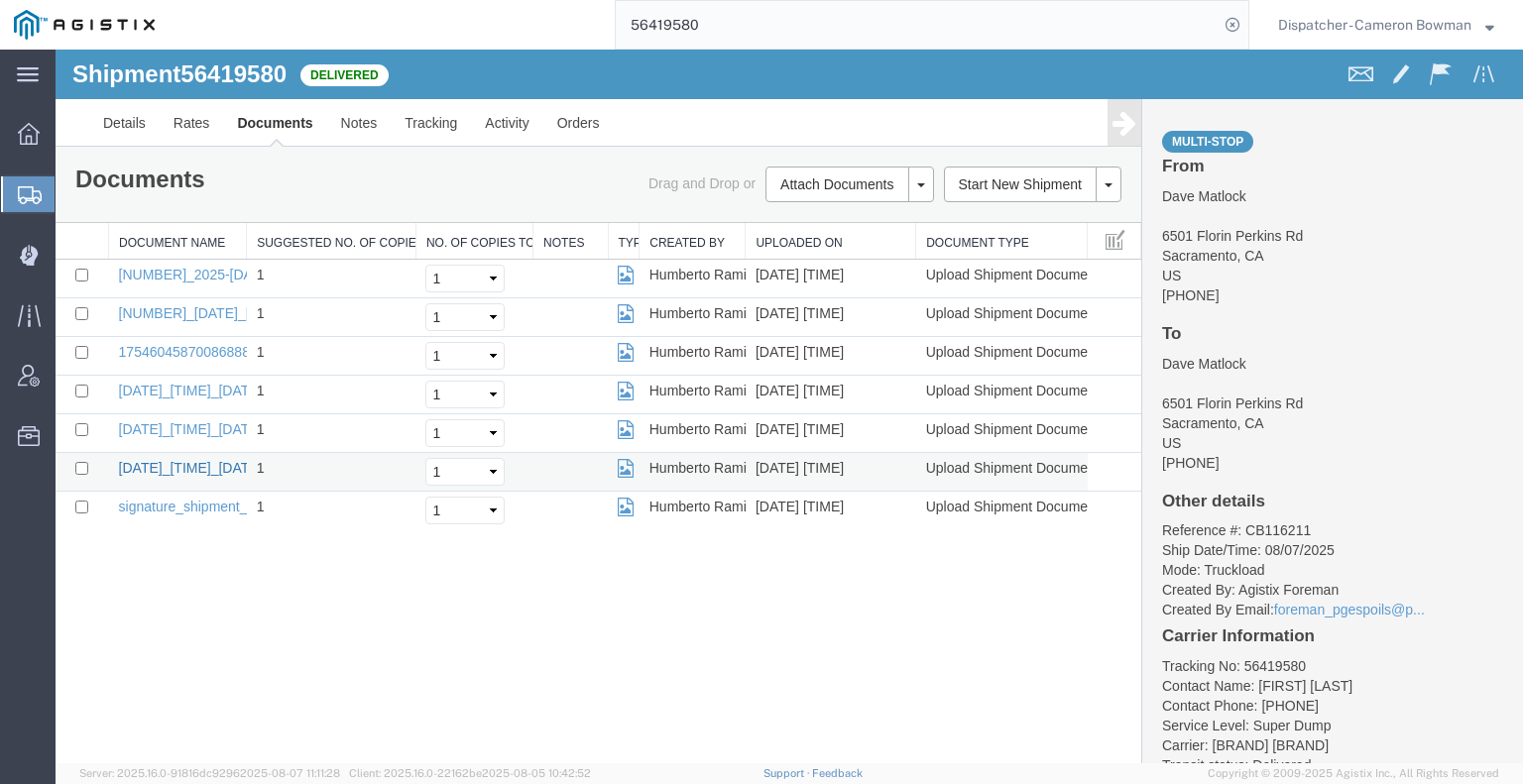 click on "20250807_182941_2025-08-07_18_31_15.jpg" at bounding box center [251, 468] 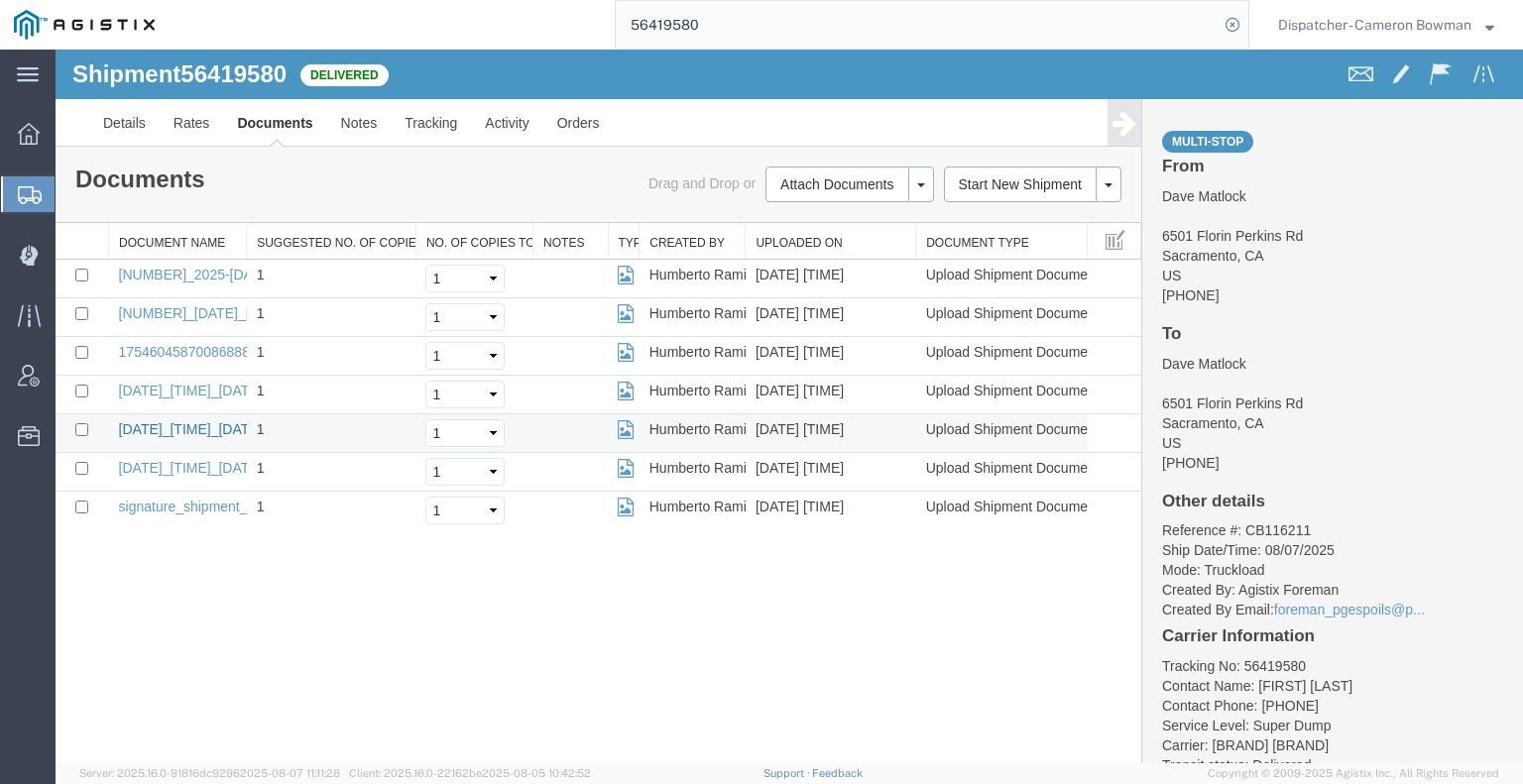 click on "20250807_161245_2025-08-07_16_14_28.jpg" at bounding box center (251, 429) 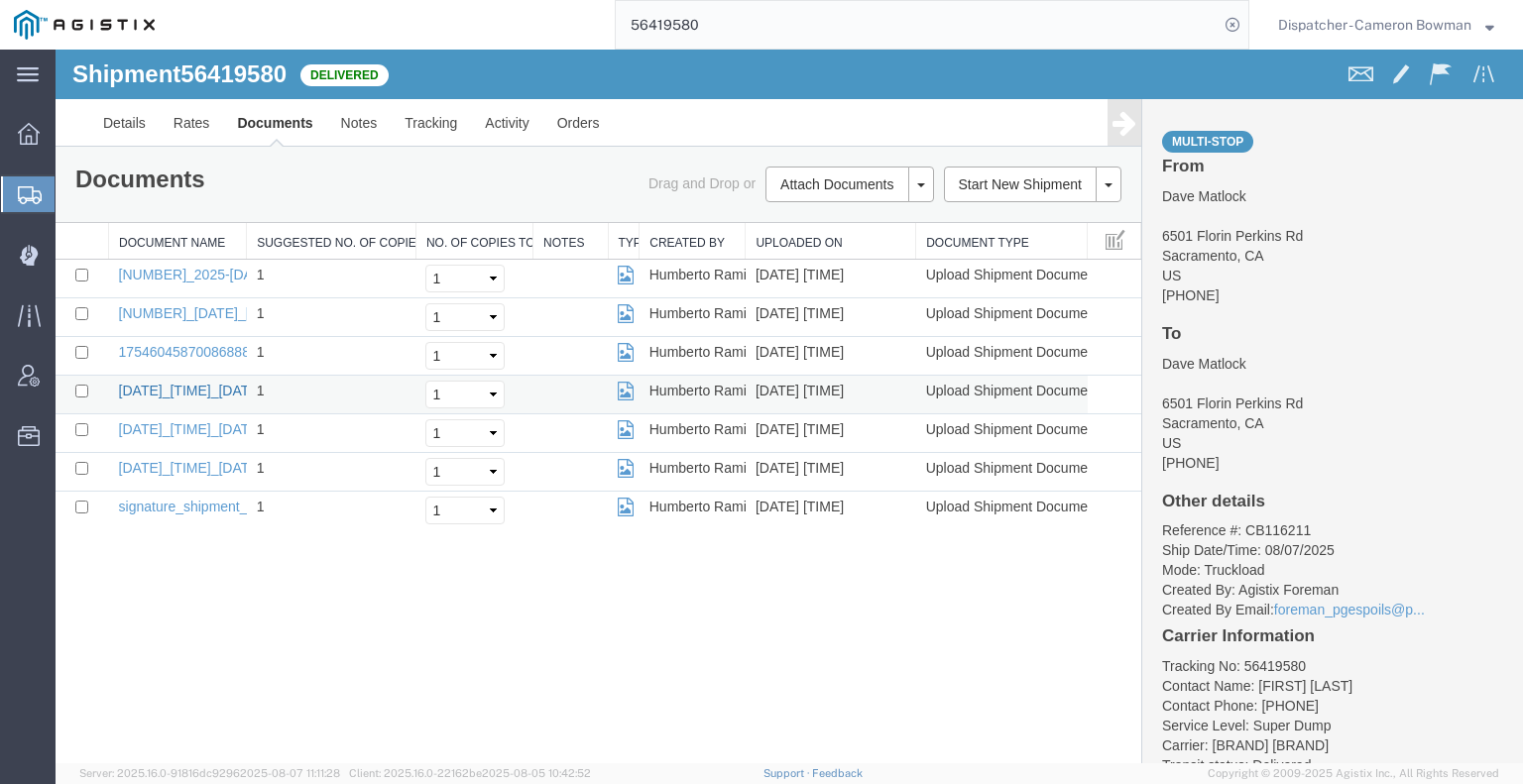 click on "20250807_074230_2025-08-07_07_44_19.jpg" at bounding box center (251, 391) 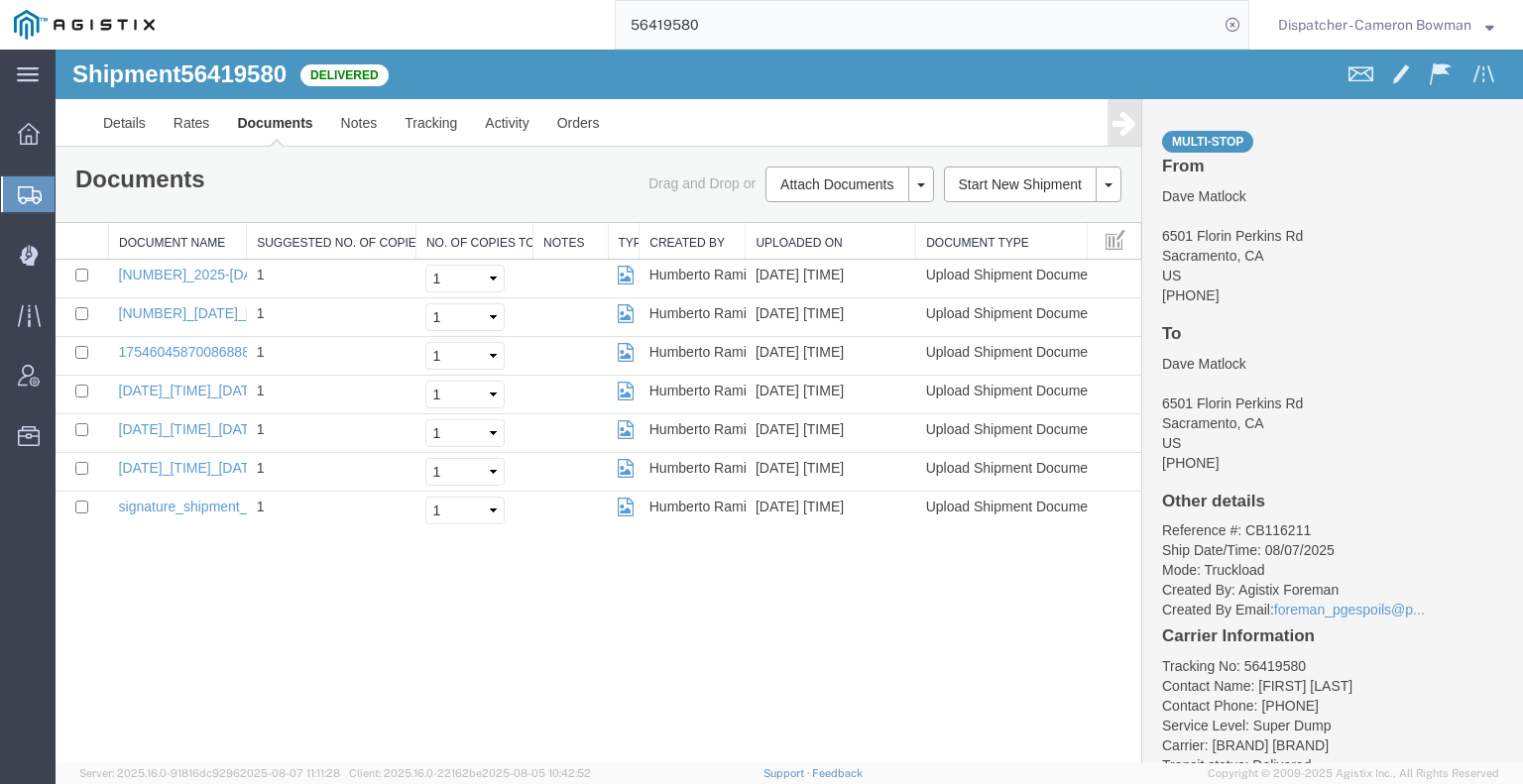 drag, startPoint x: 806, startPoint y: 96, endPoint x: 581, endPoint y: 61, distance: 227.70595 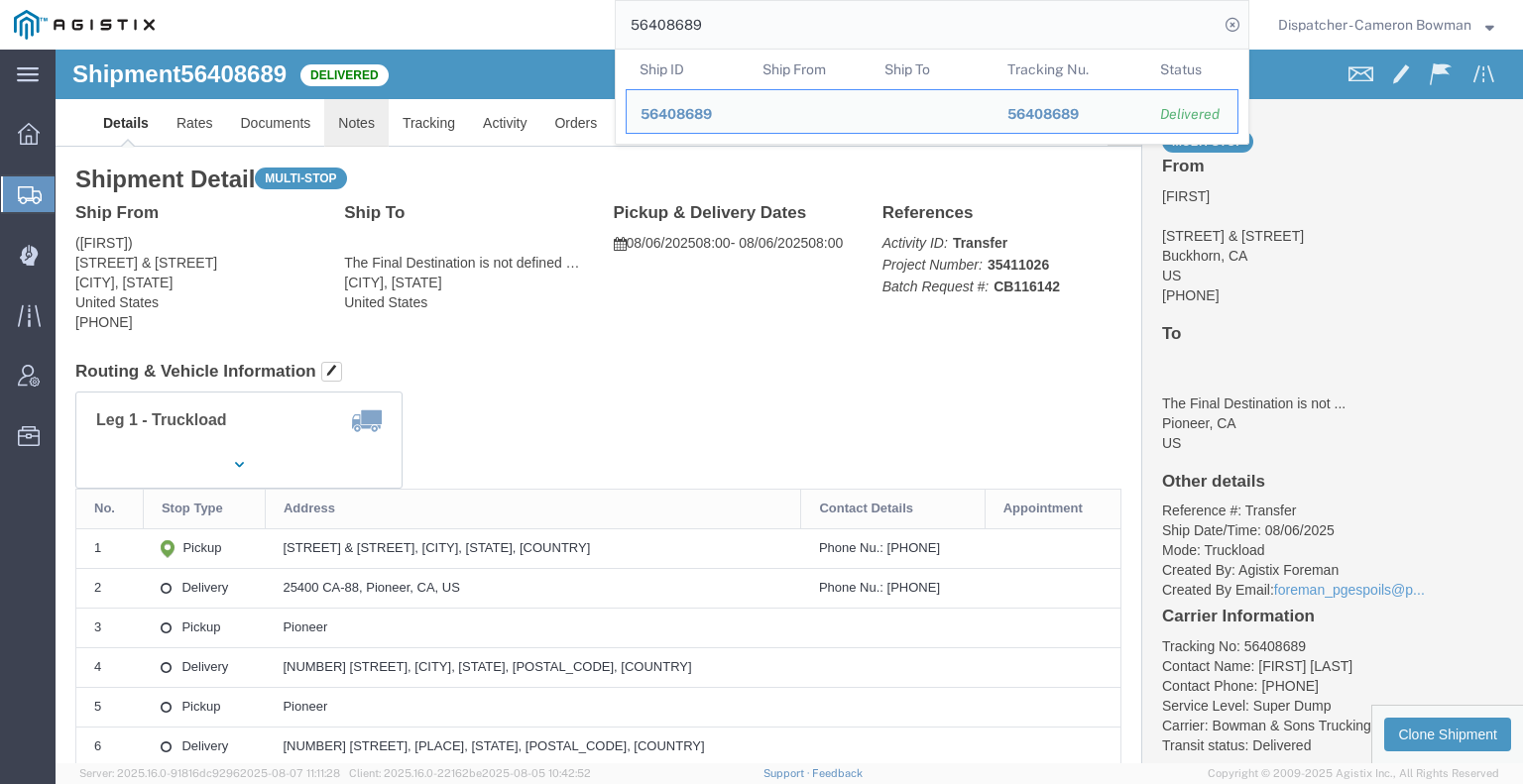 click on "Notes" 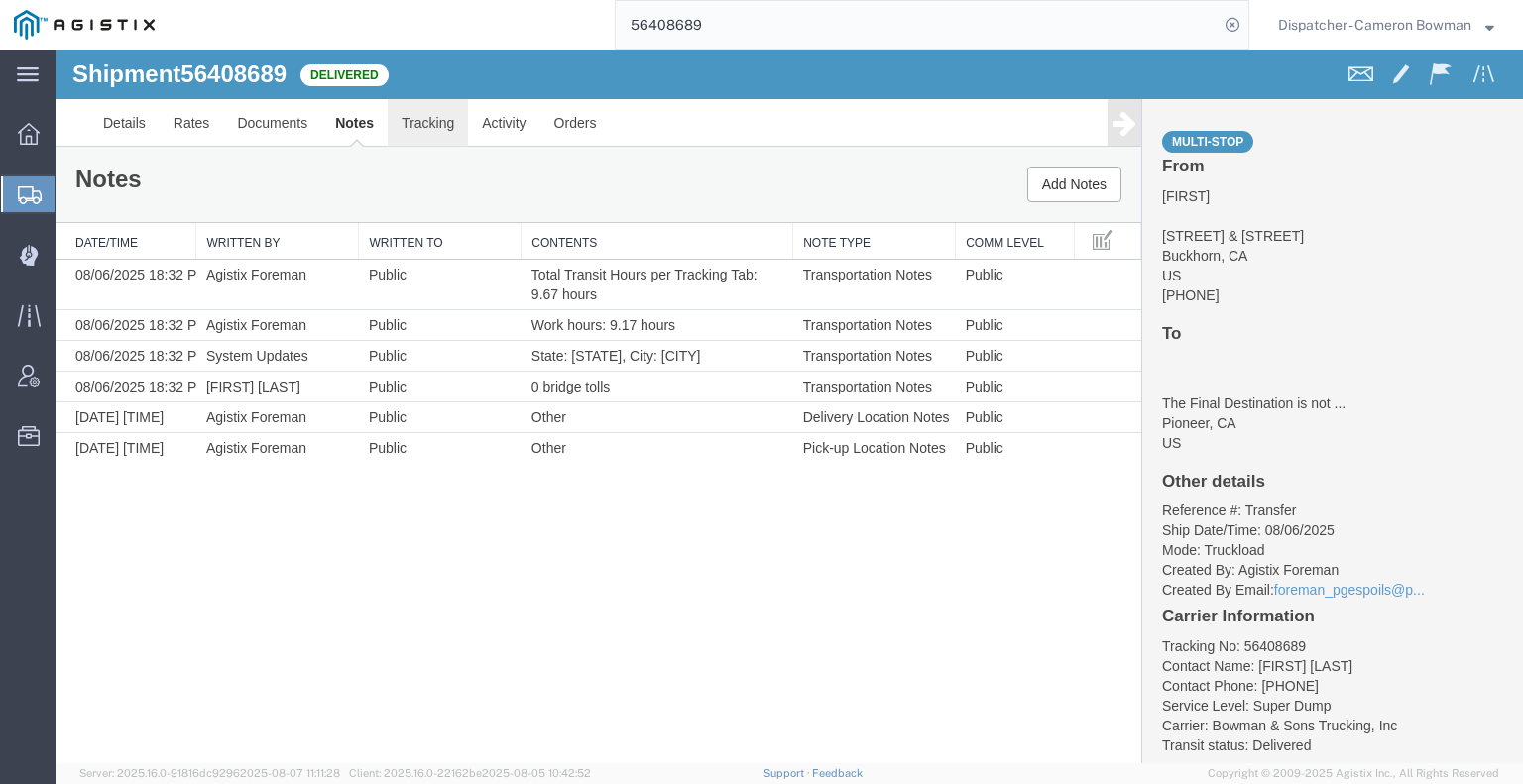 click on "Tracking" at bounding box center (427, 123) 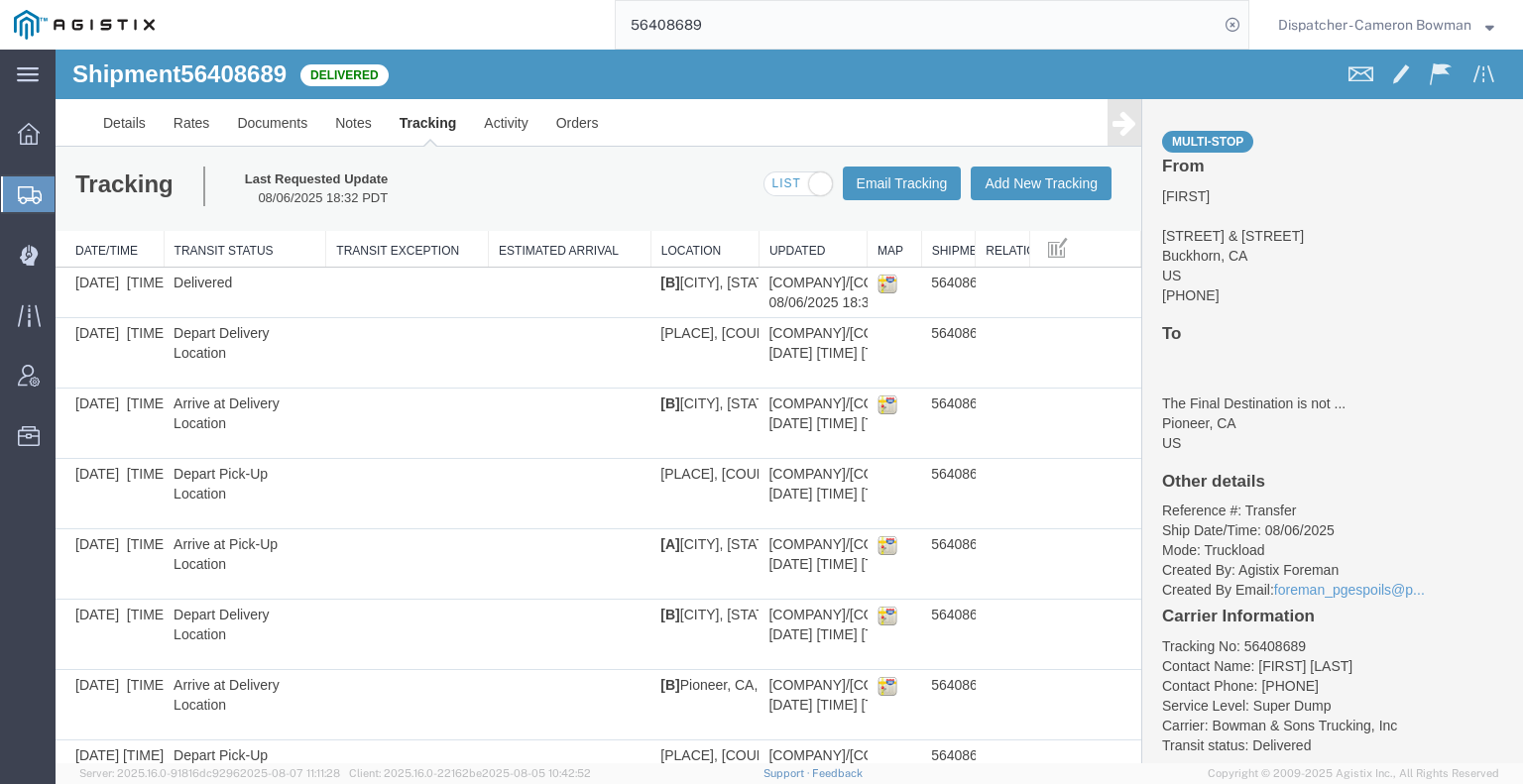 click at bounding box center (1124, 123) 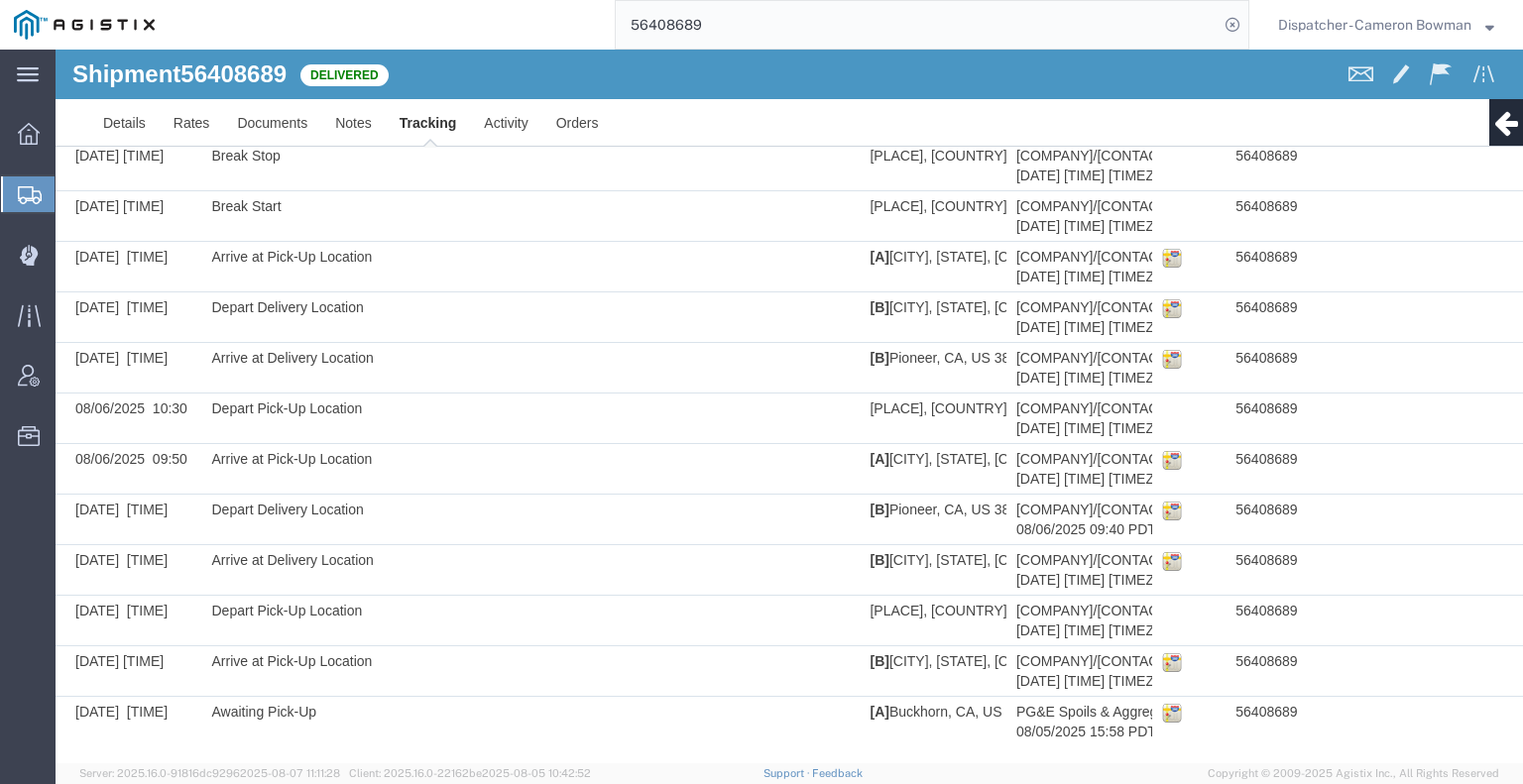 scroll, scrollTop: 0, scrollLeft: 0, axis: both 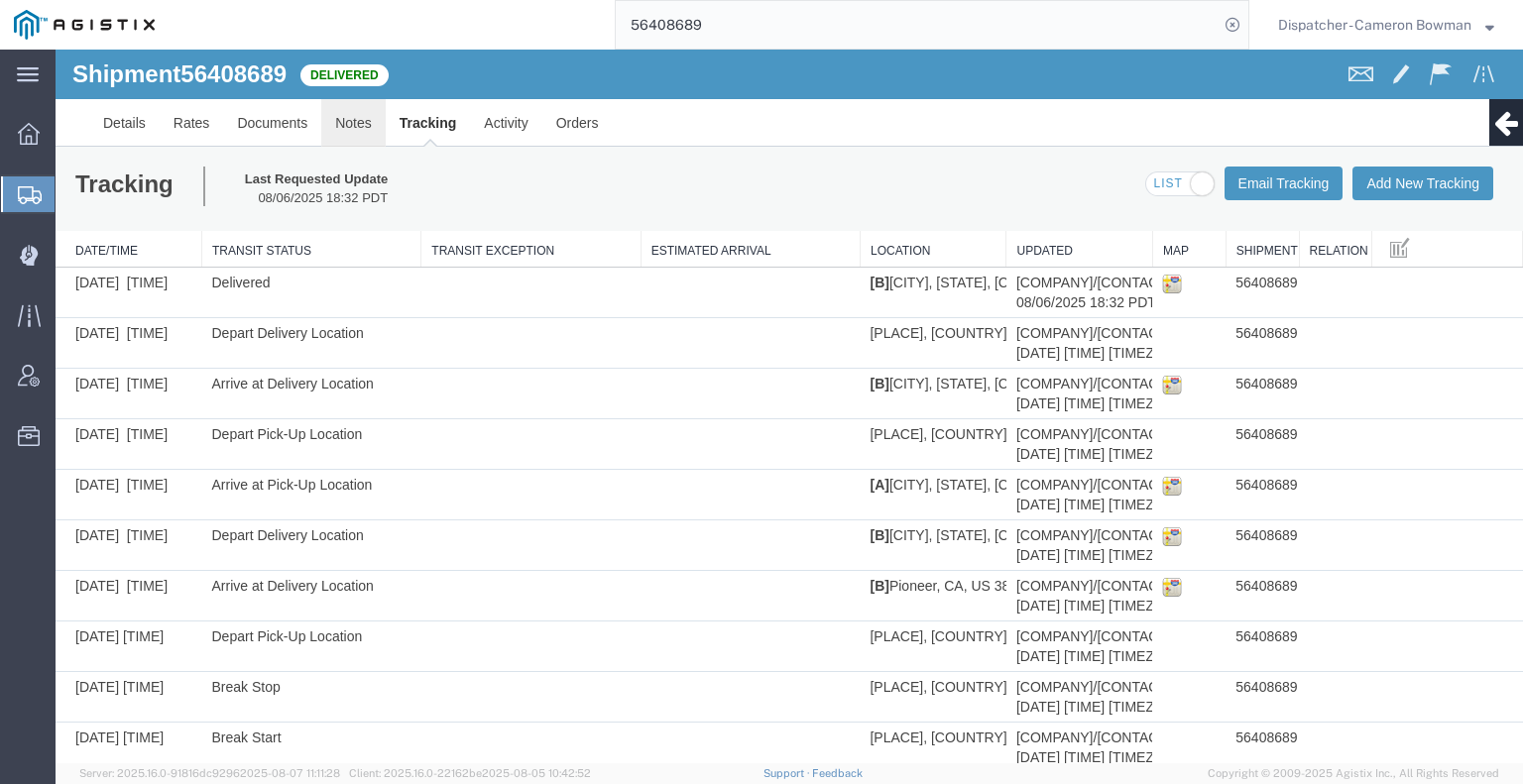 click on "Notes" at bounding box center (353, 123) 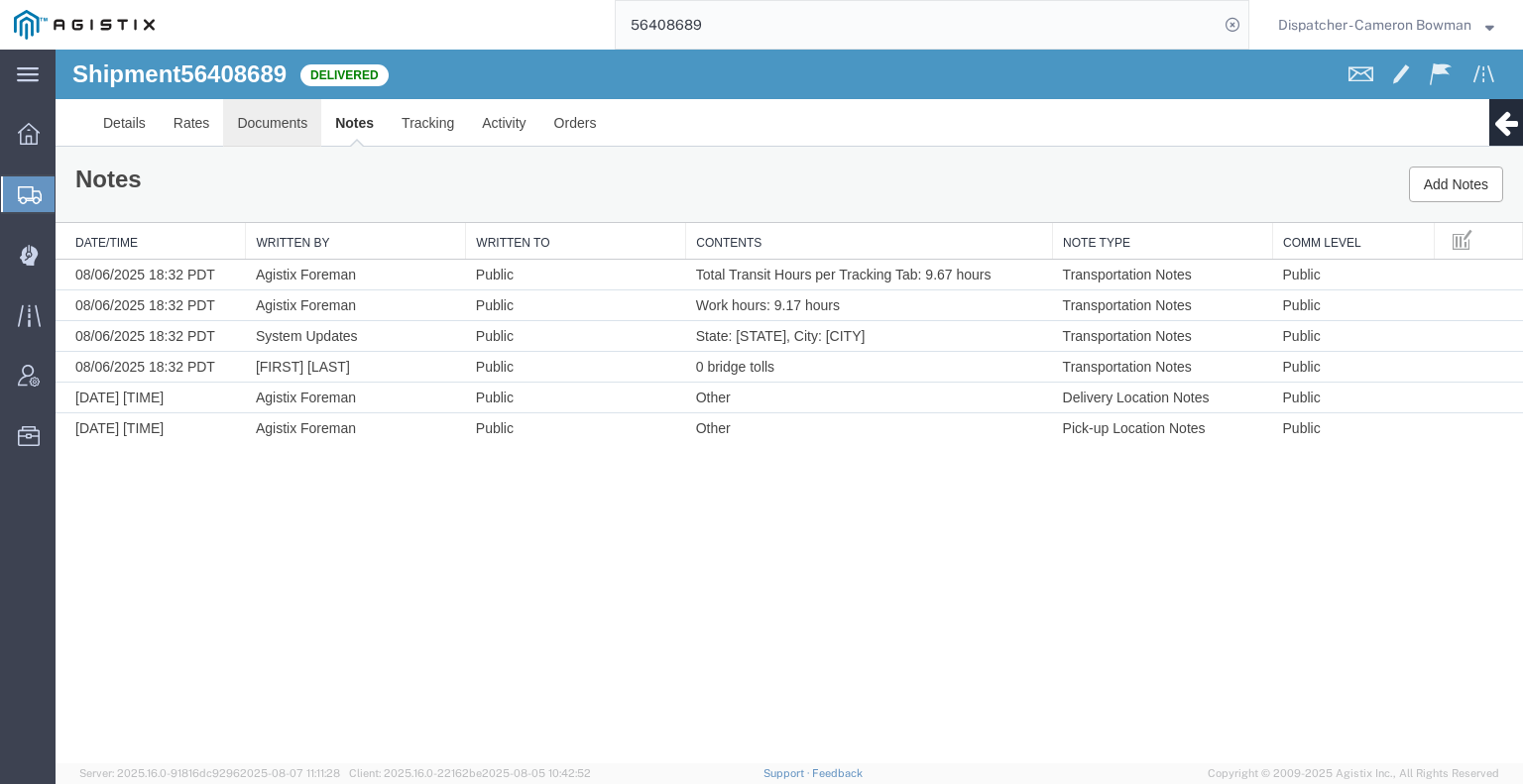 click on "Documents" at bounding box center (272, 123) 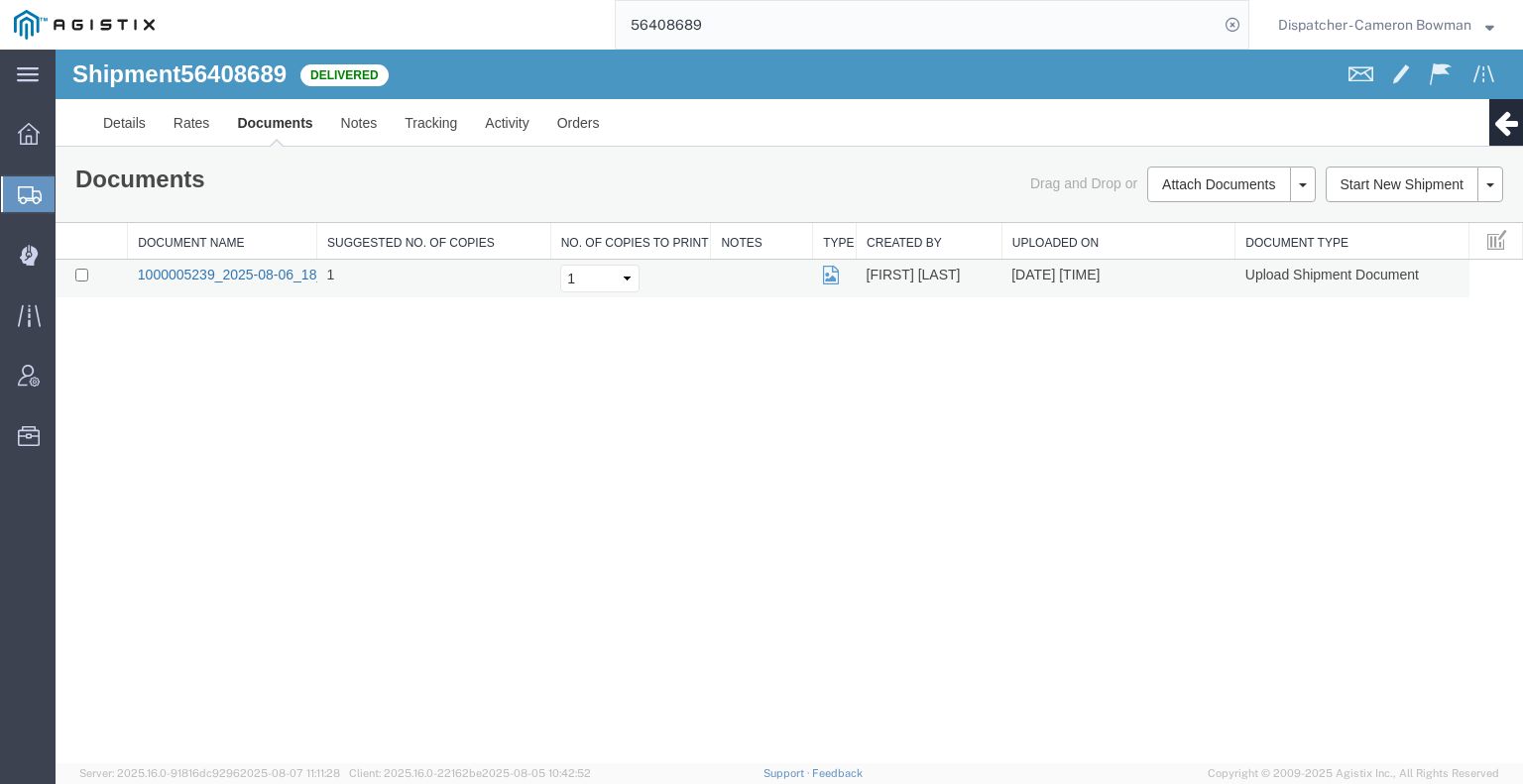 click on "1000005239_2025-08-06_18_32_26.jpg" at bounding box center [262, 275] 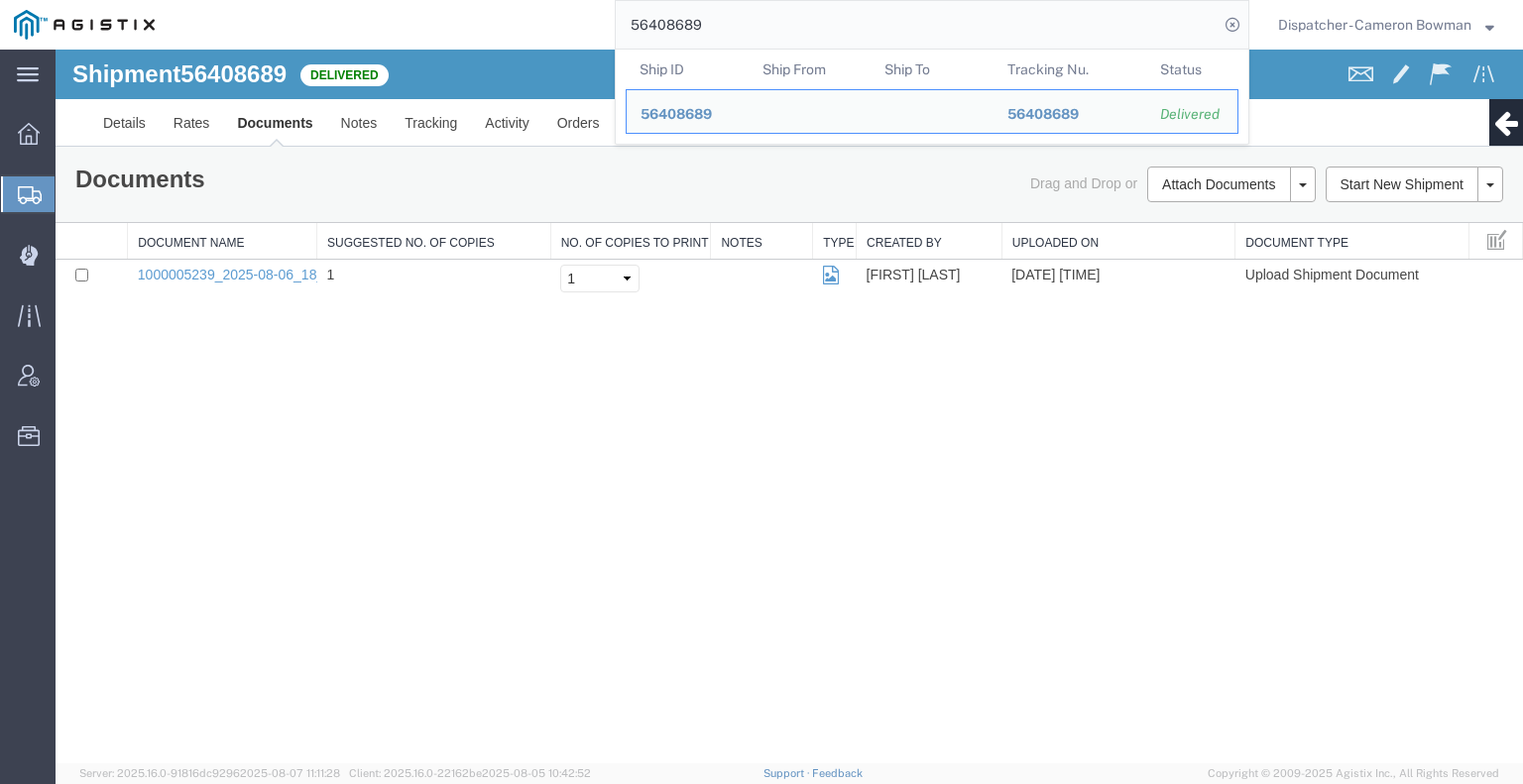 drag, startPoint x: 620, startPoint y: 31, endPoint x: 444, endPoint y: 31, distance: 176 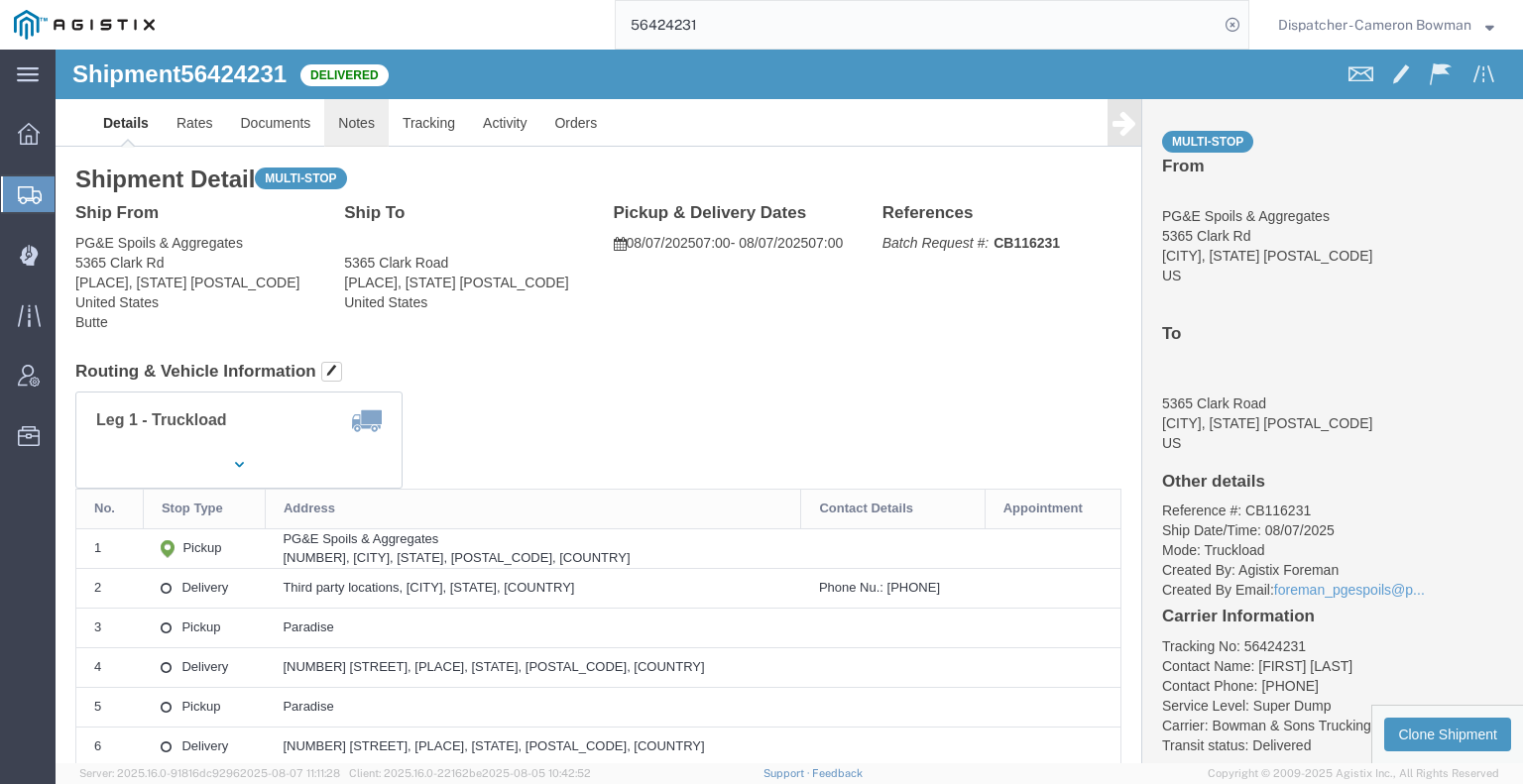 click on "Notes" 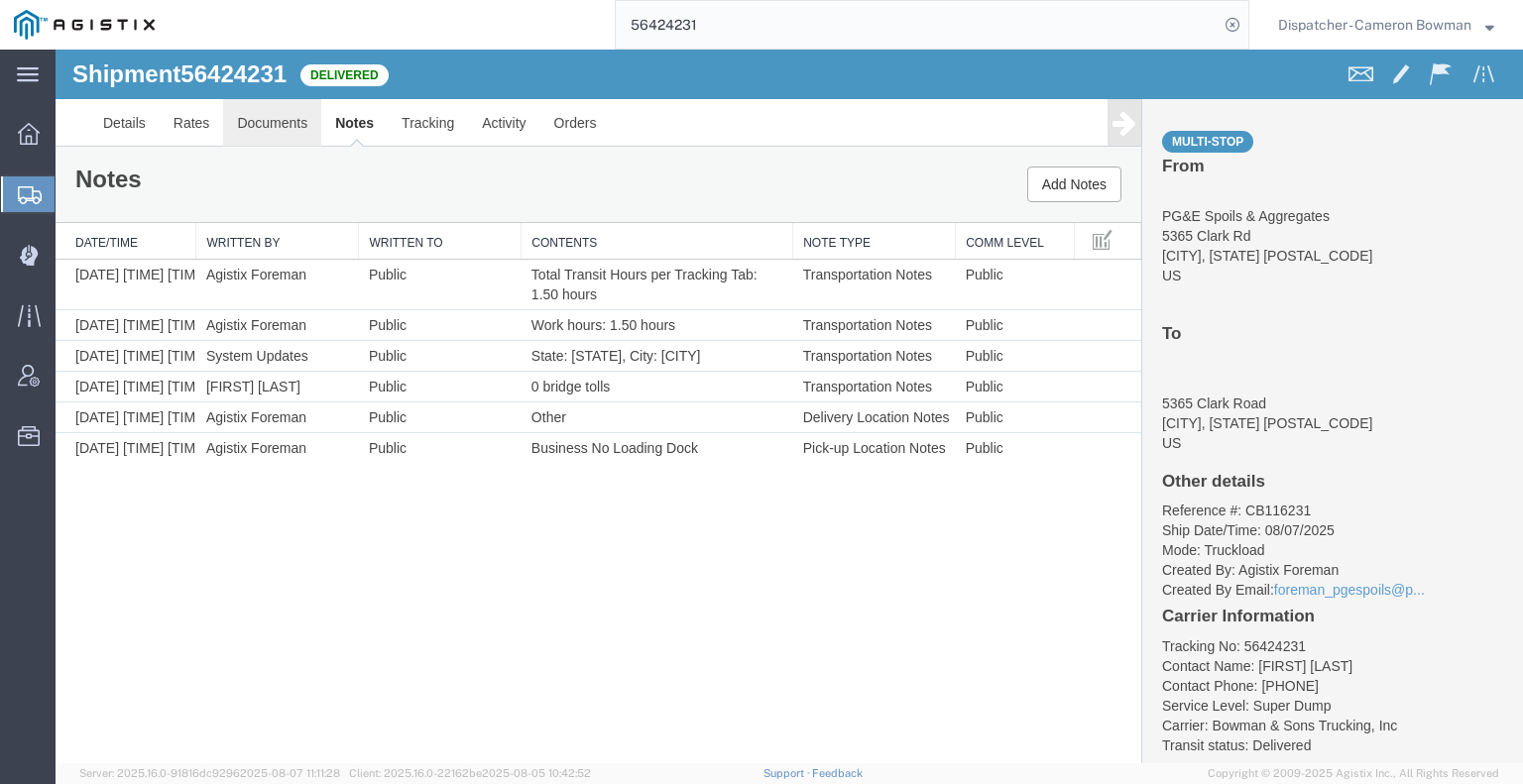 click on "Documents" at bounding box center (272, 123) 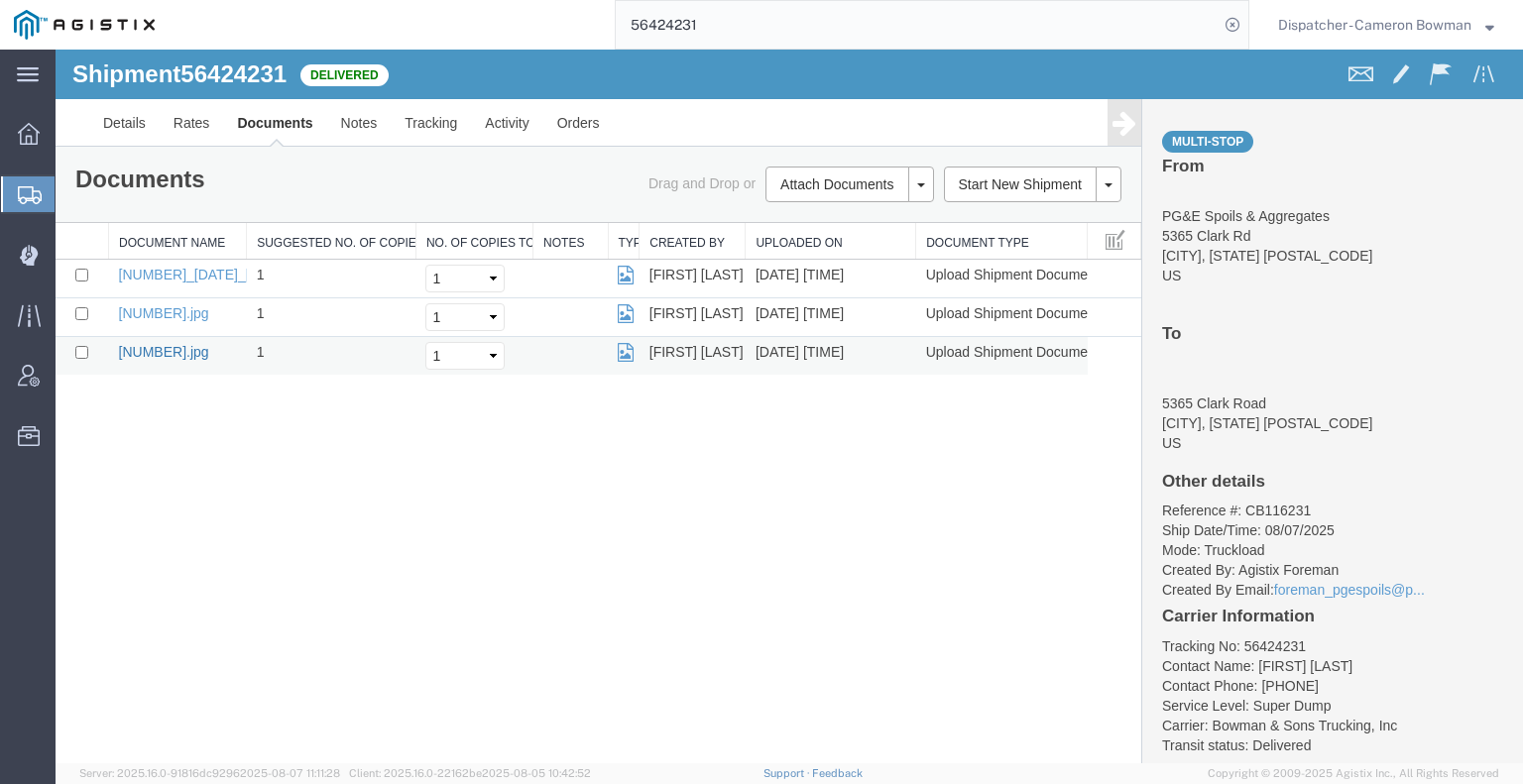click on "1000005256_2025-08-07_08_34_50.jpg" at bounding box center (164, 352) 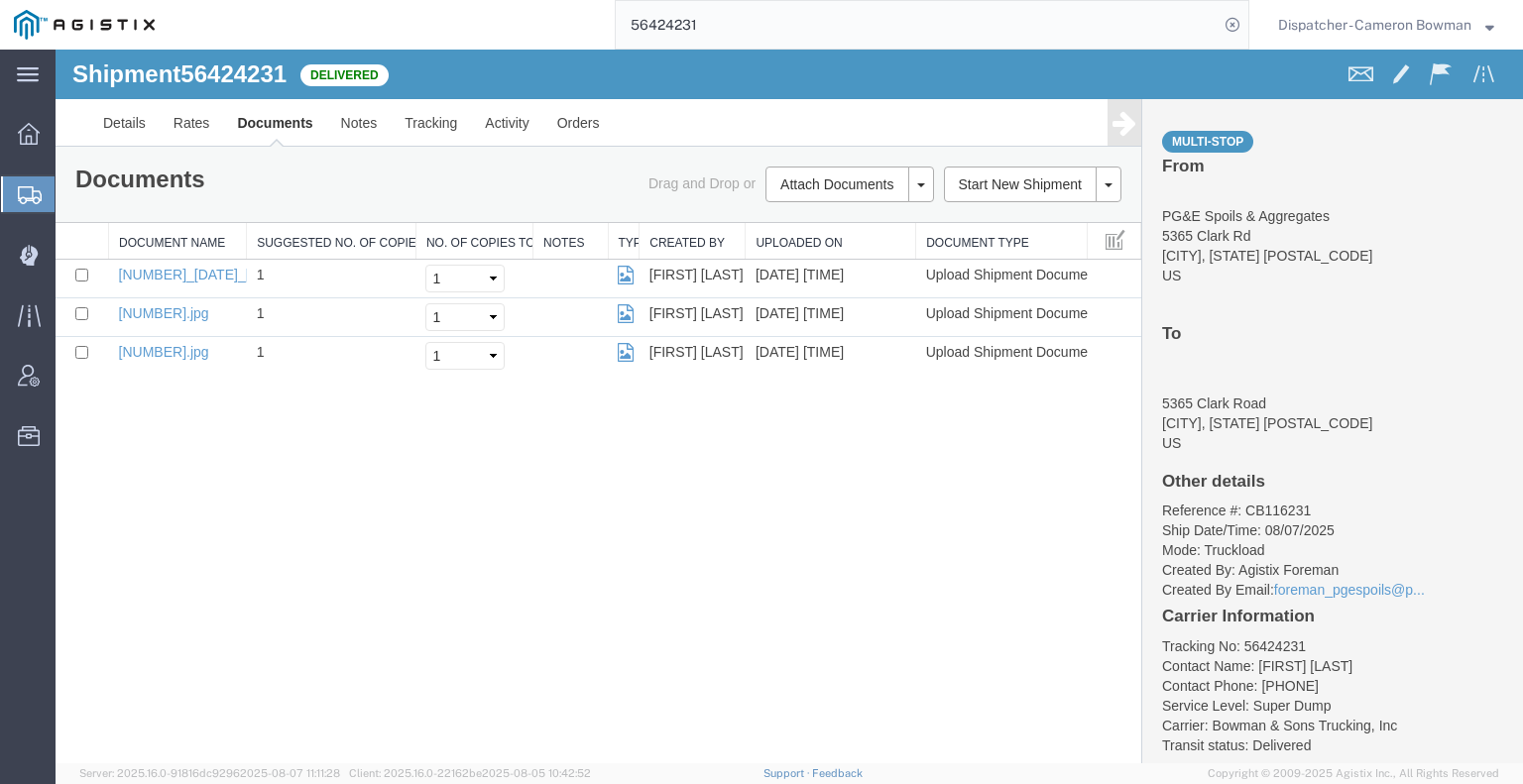 drag, startPoint x: 514, startPoint y: 27, endPoint x: 385, endPoint y: 27, distance: 129 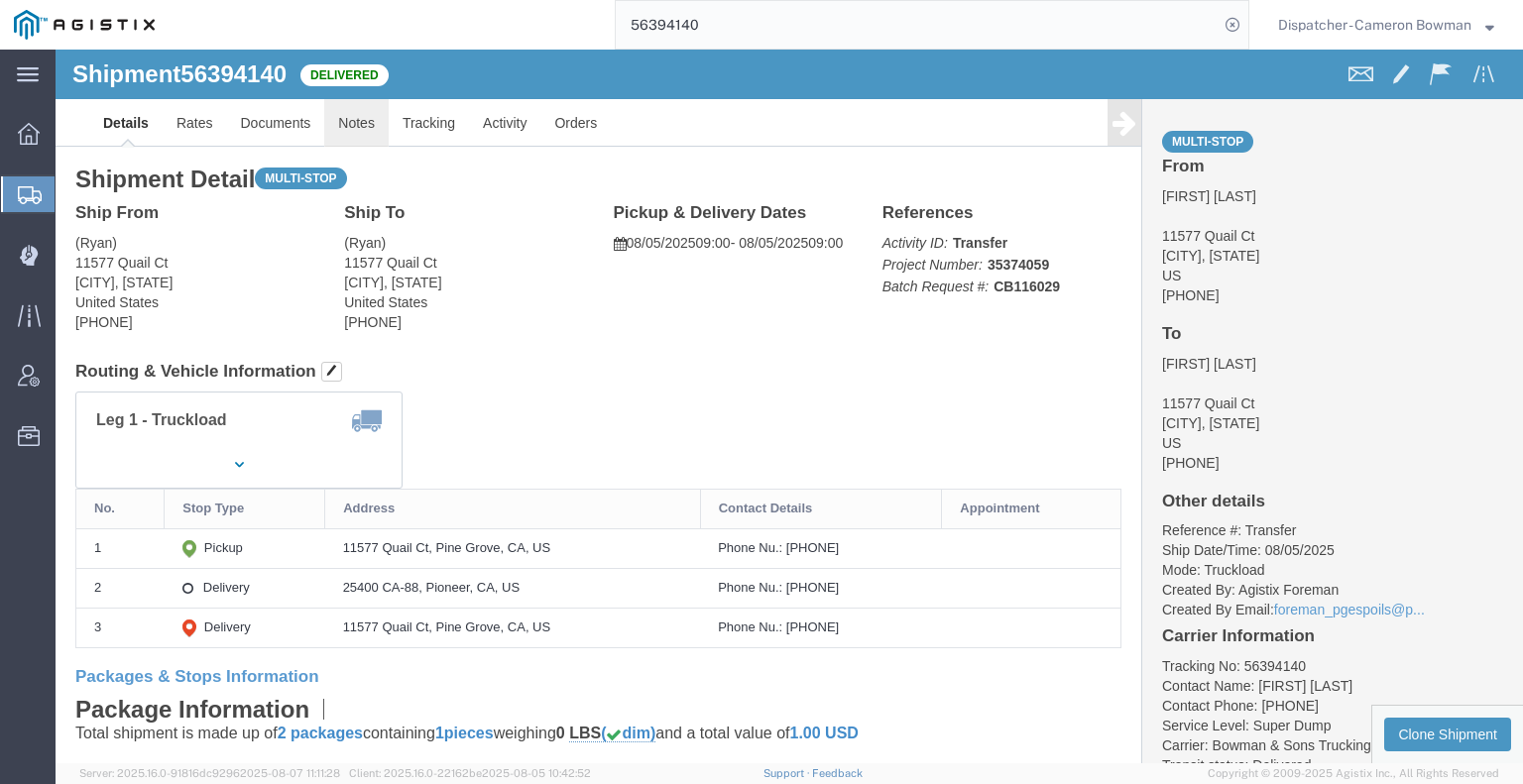 click on "Notes" 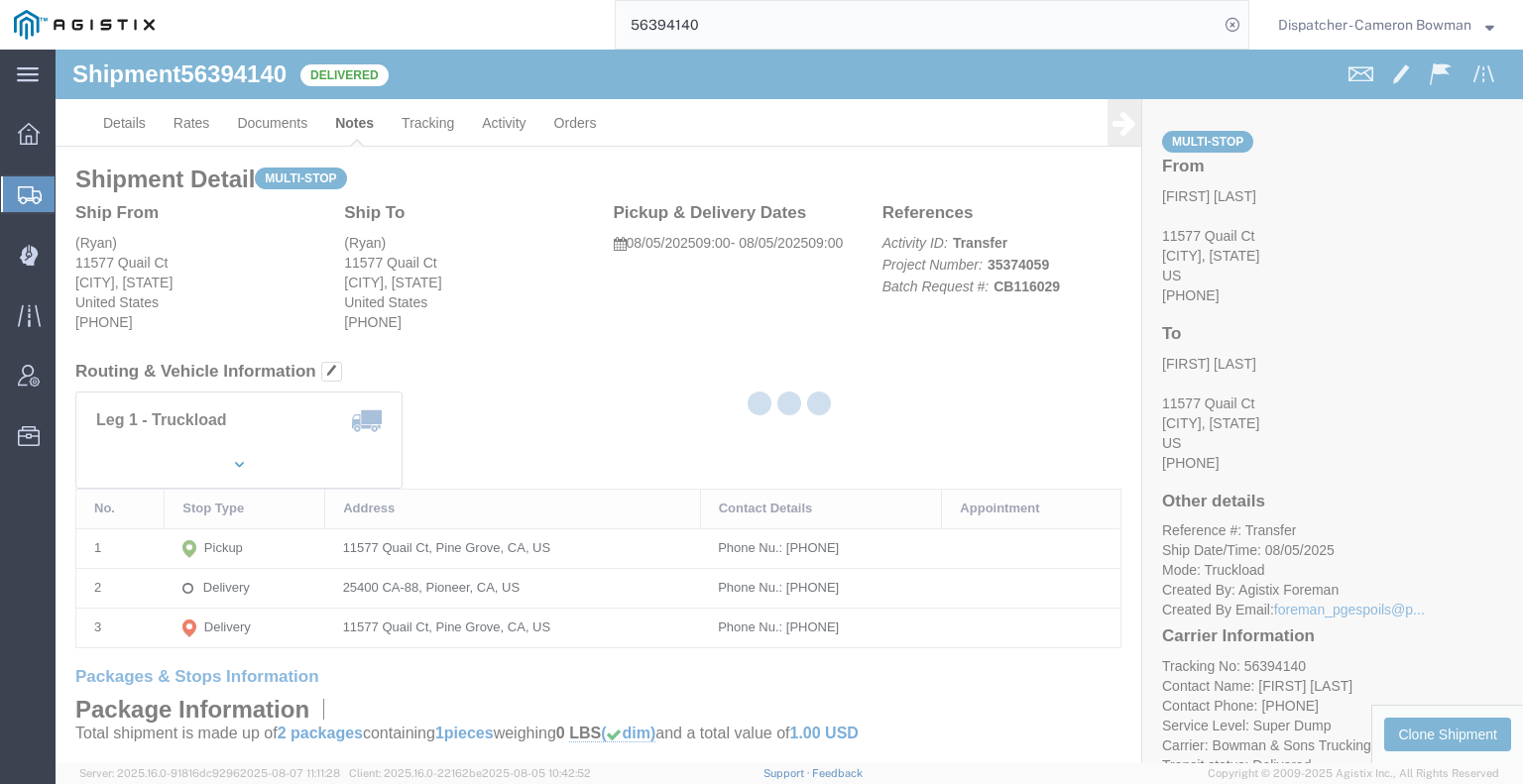 click 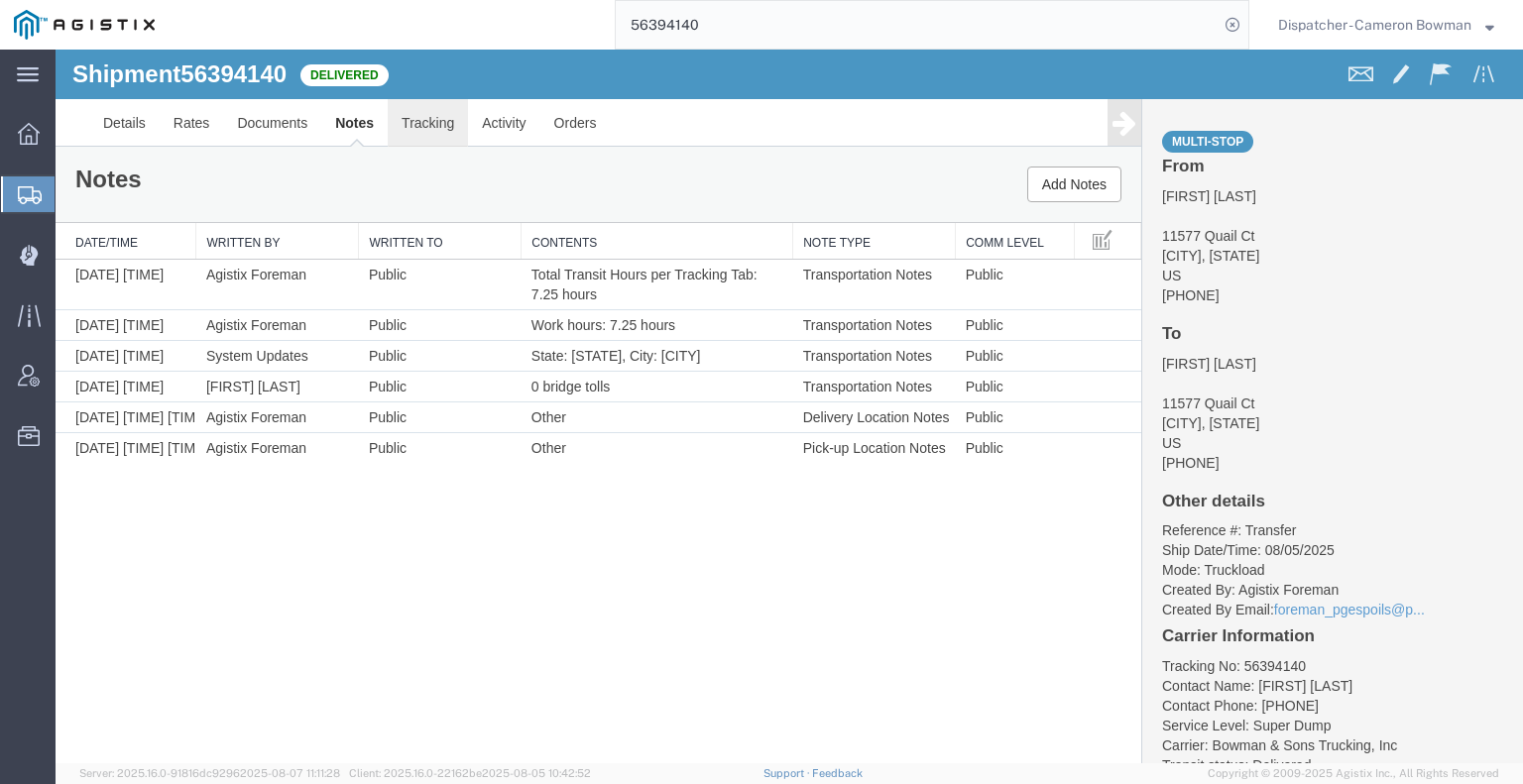 click on "Tracking" at bounding box center [427, 123] 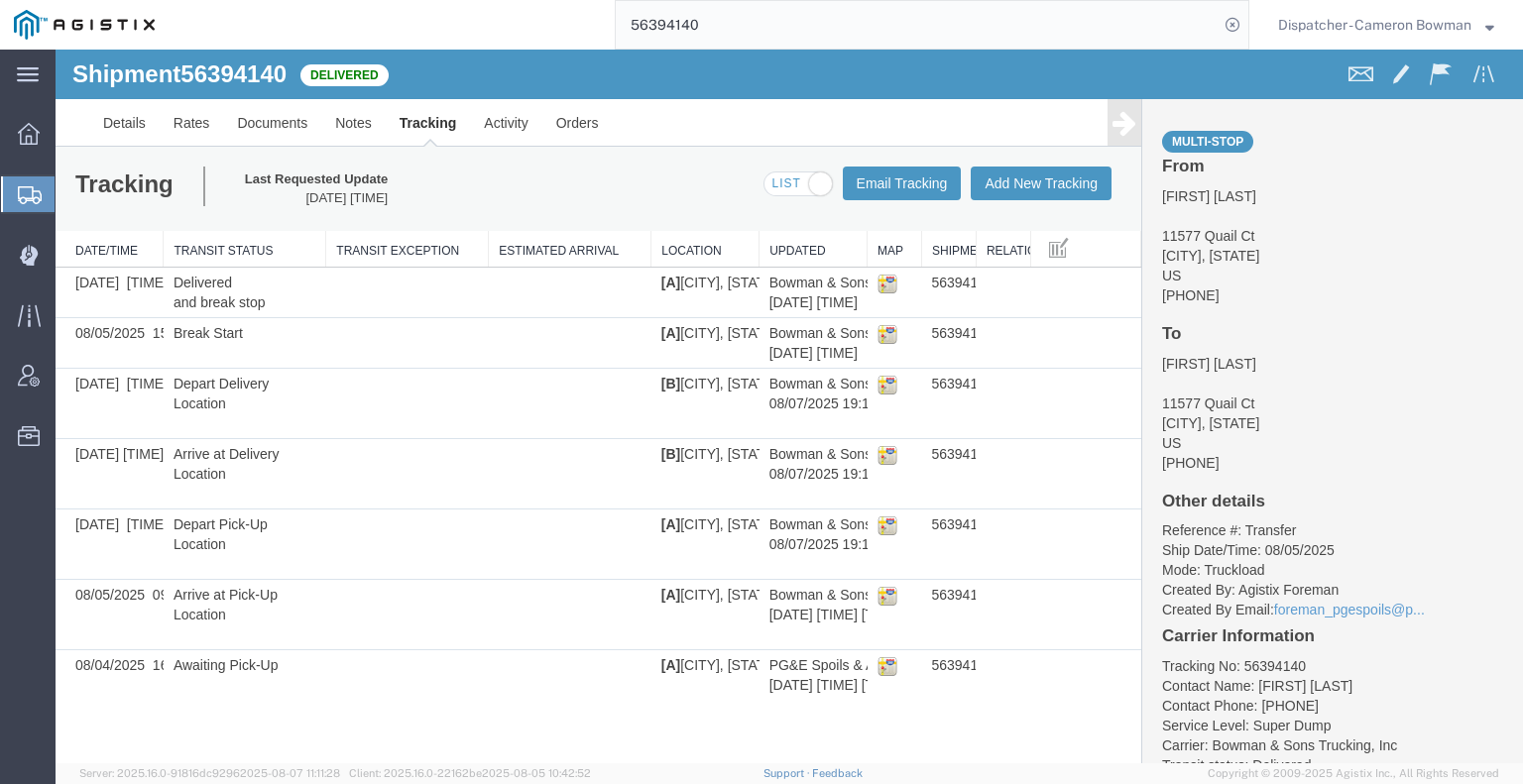 click at bounding box center [1124, 123] 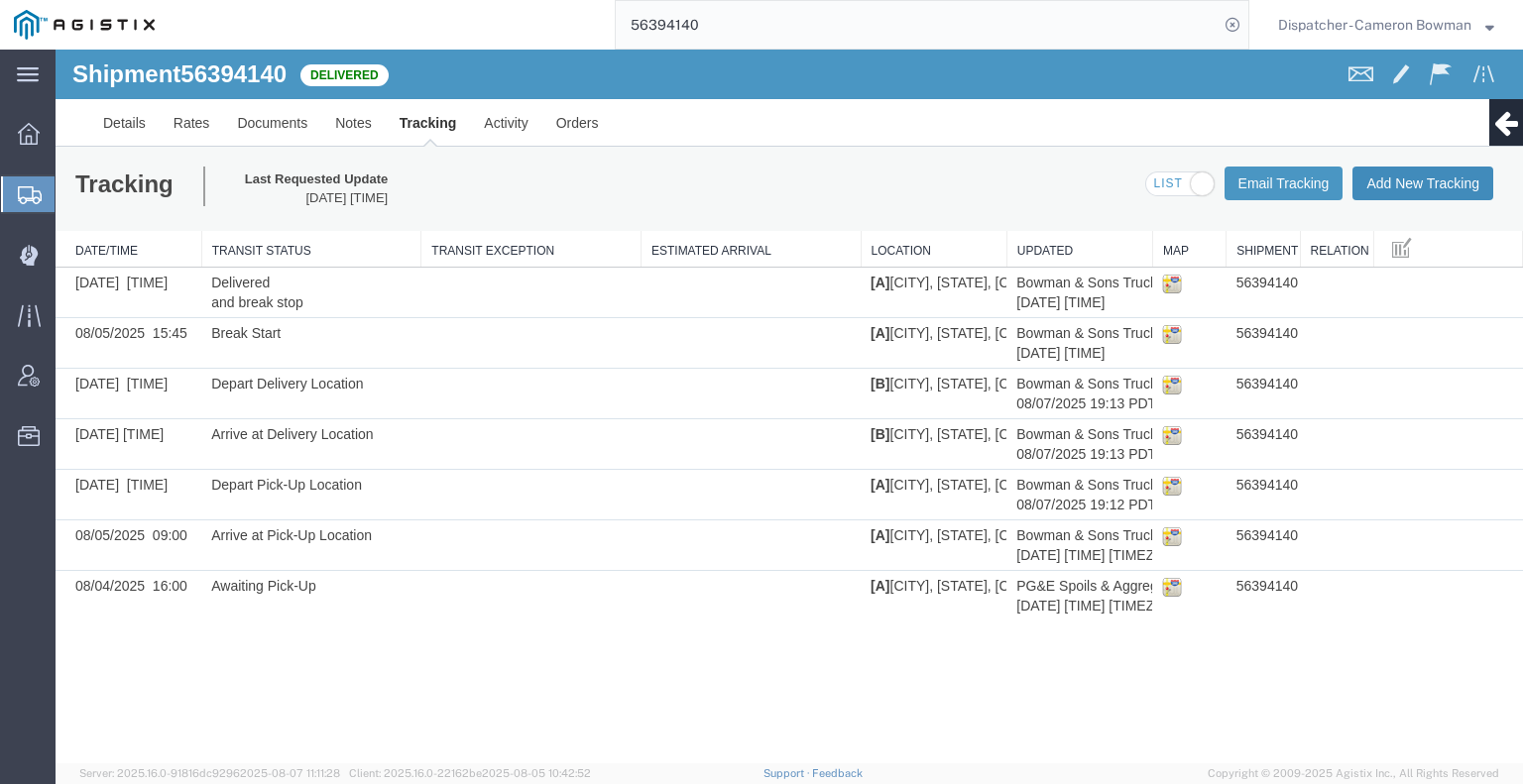 click on "Add New Tracking" at bounding box center [1423, 183] 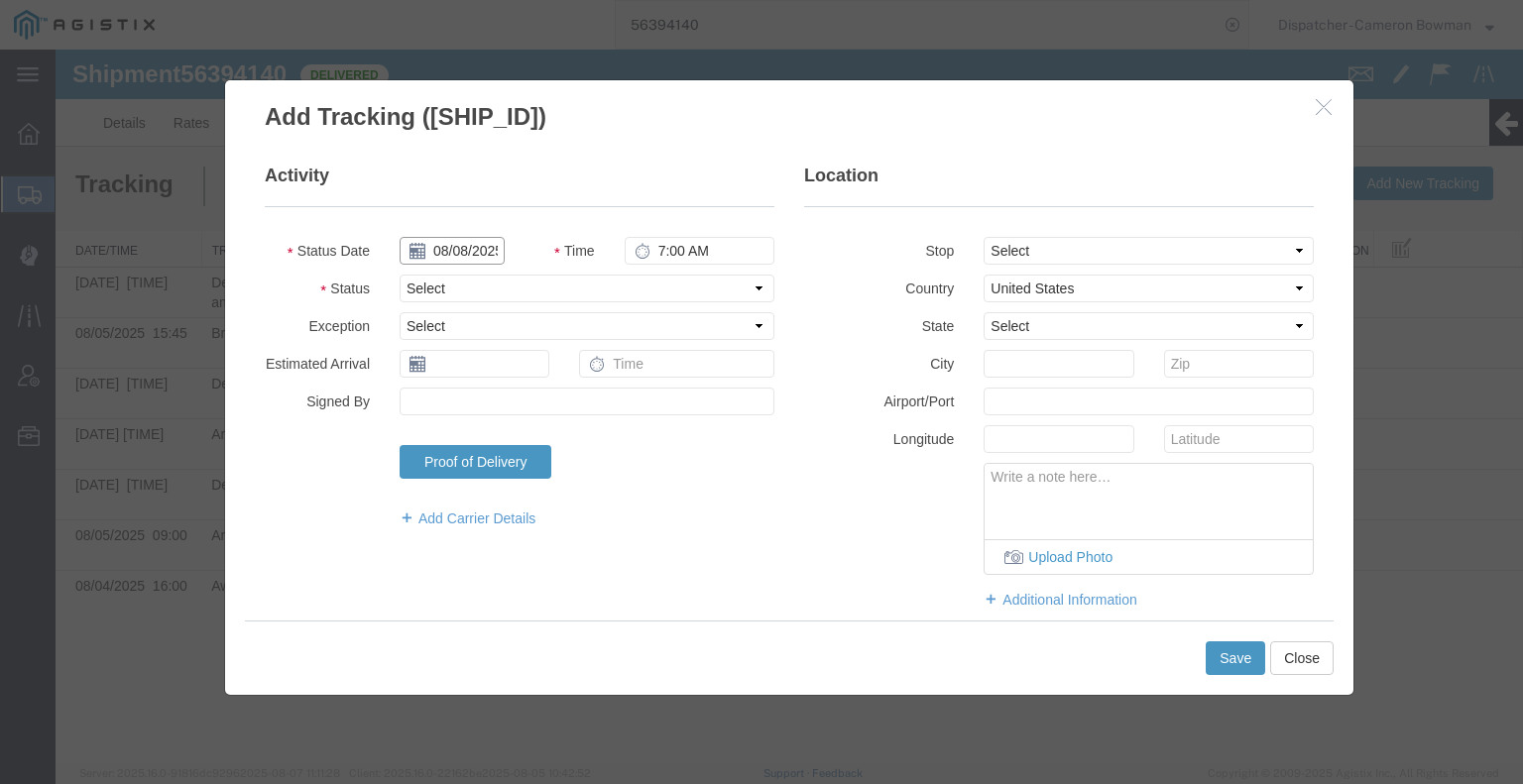 click on "08/08/2025" at bounding box center [452, 251] 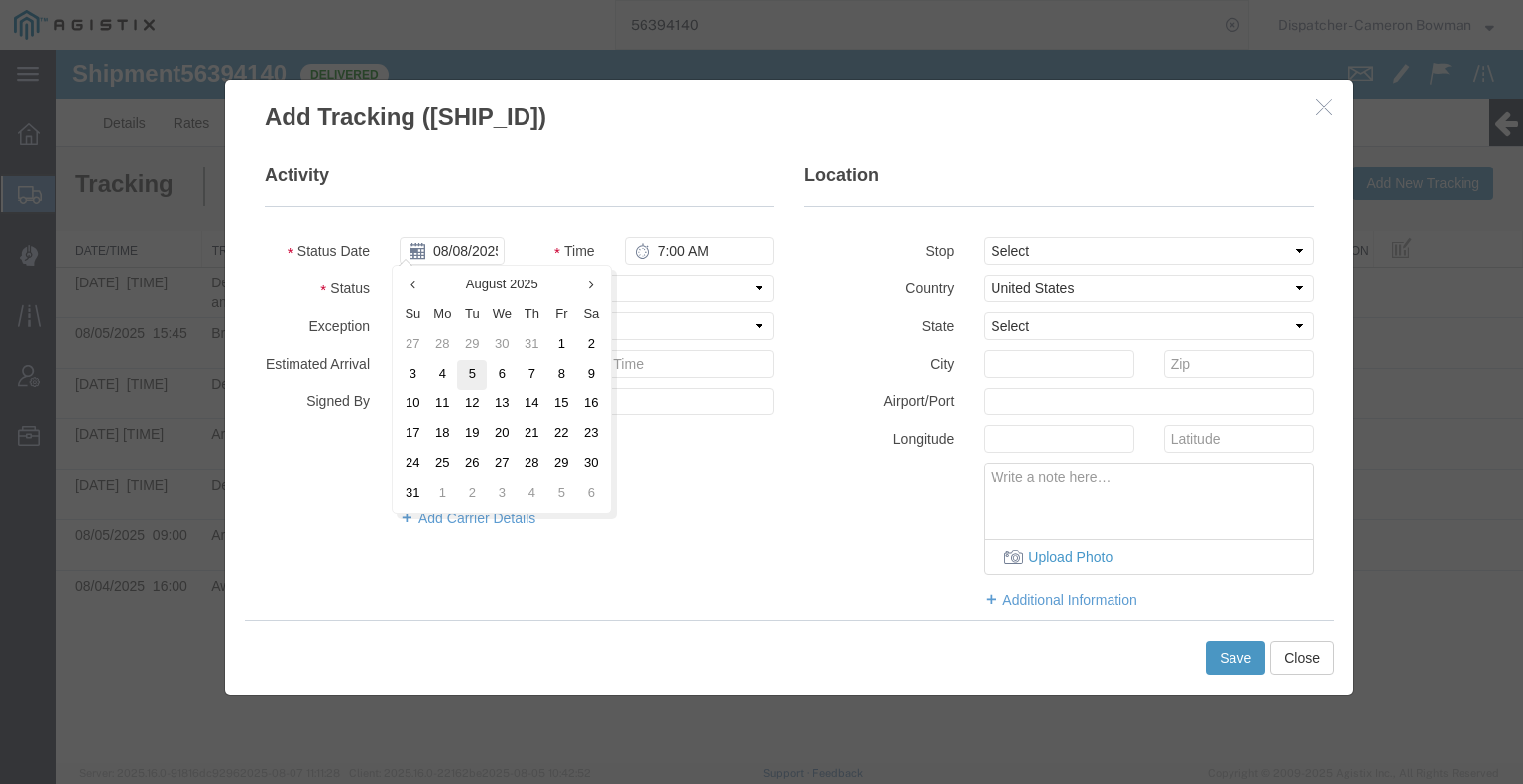 click on "5" at bounding box center (472, 375) 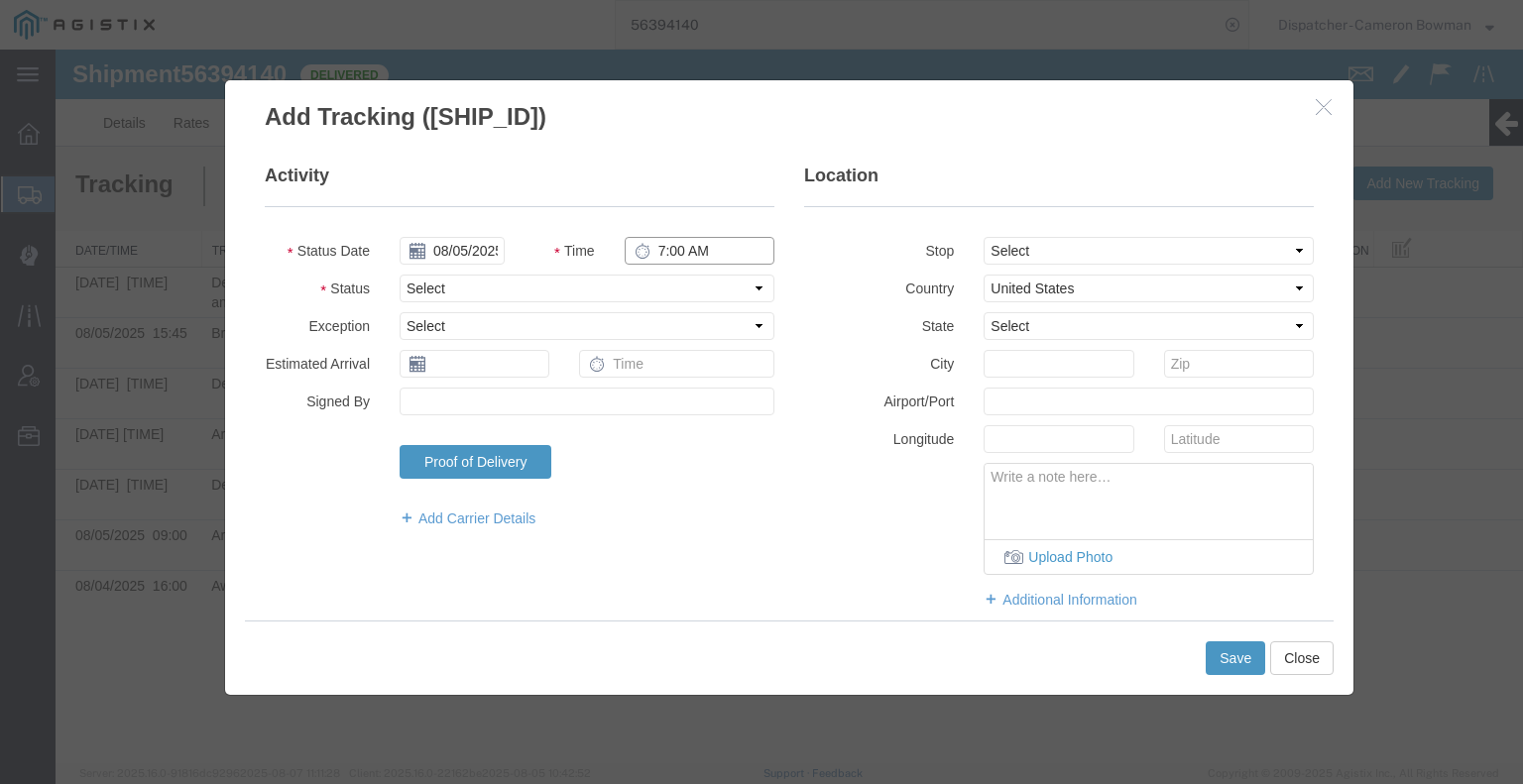 click on "7:00 AM" at bounding box center (699, 251) 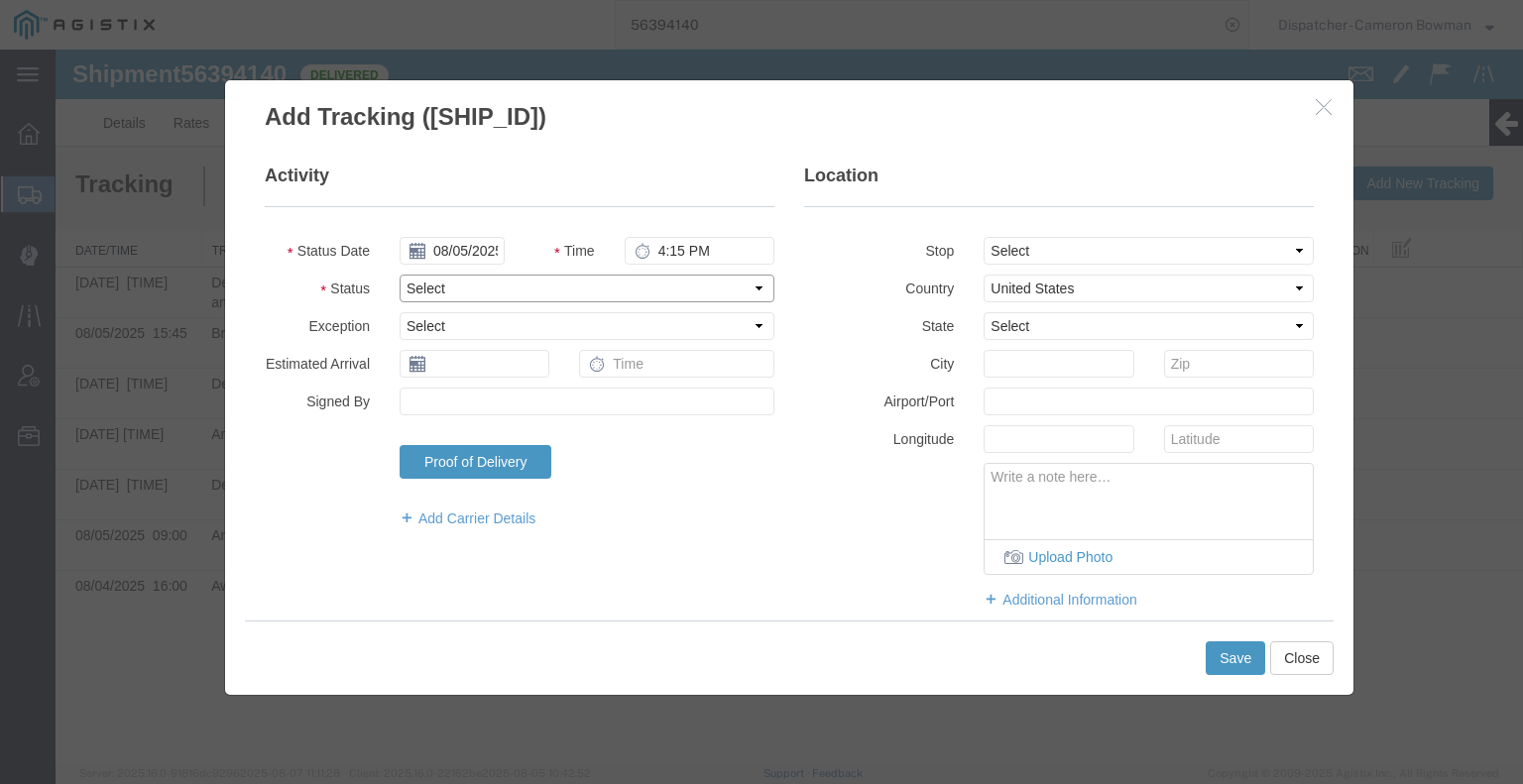 click on "Select Arrival Notice Available Arrival Notice Imported Arrive at Delivery Location Arrive at Pick-Up Location Arrive at Terminal Location Attempted Delivery Attempted Pick-Up Awaiting Customs Clearance Awaiting Pick-Up Break Start Break Stop Cargo Damaged Cargo-Offloaded Cleared Customs Confirmed on Board Customs Delay Customs Hold Customs Released DEA Hold Intact DEA Intensive/Exam Delivered Delivery Appointment Scheduled Delivery Confirmation Delivery Dock Closed Delivery Refused Depart Delivery Location Depart Pick-Up Location Depart Terminal Location Documents Uploaded Entry Docs Received Entry Submitted Estimated date / time for ETA Expired Export Customs Cleared Export Customs Sent FDA Documents Sent FDA Exam FDA Hold FDA Released FDA Review Flight Update Forwarded Fully Released Import Customs Cleared In-Transit In-Transit with Partner ISF filed Loaded Loading Started Mechanical Delay Missed Pick-Up Other Delay Out for Delivery Package Available Partial Delivery Partial Pick-Up Picked Up Proof of del" at bounding box center (587, 288) 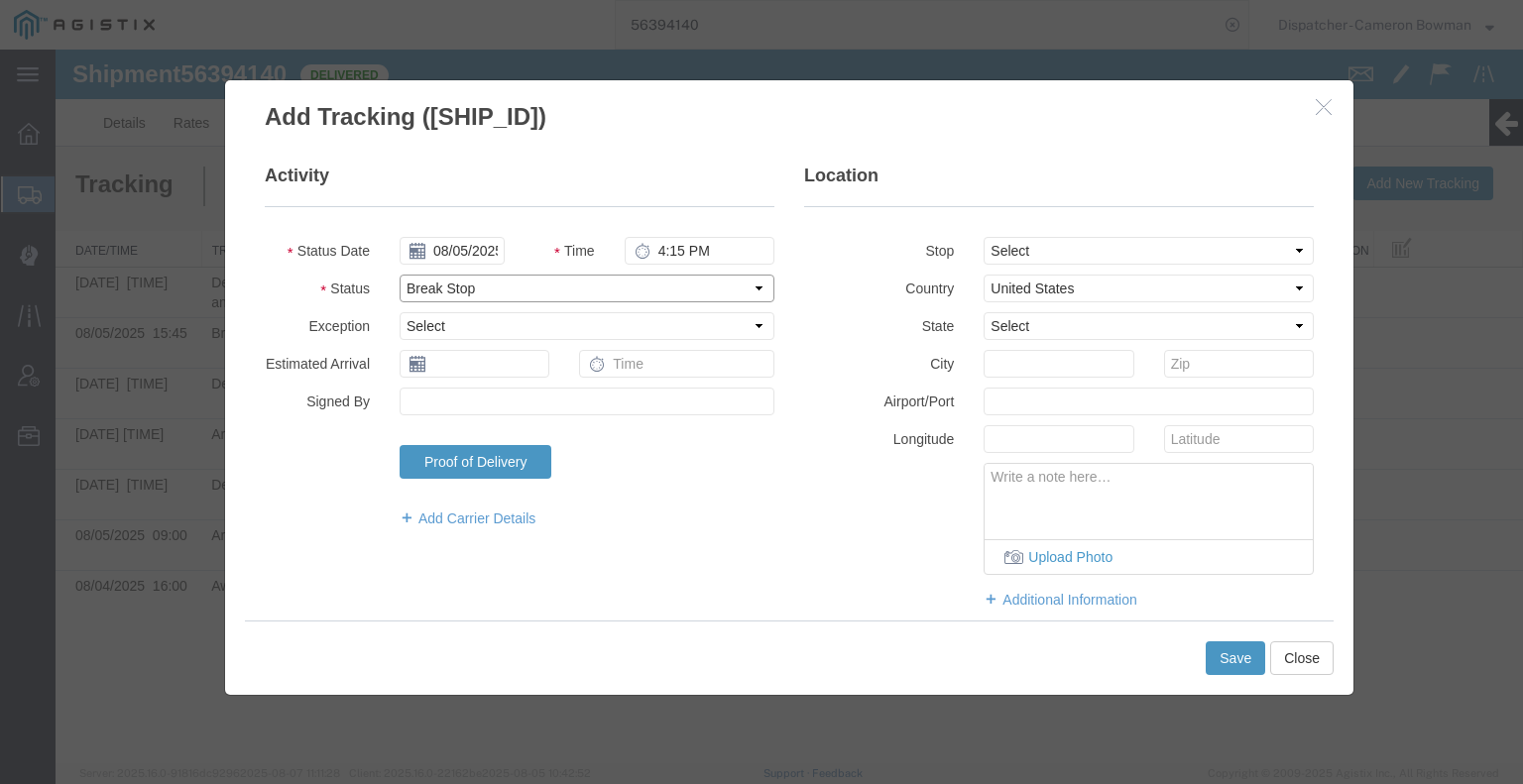 click on "Select Arrival Notice Available Arrival Notice Imported Arrive at Delivery Location Arrive at Pick-Up Location Arrive at Terminal Location Attempted Delivery Attempted Pick-Up Awaiting Customs Clearance Awaiting Pick-Up Break Start Break Stop Cargo Damaged Cargo-Offloaded Cleared Customs Confirmed on Board Customs Delay Customs Hold Customs Released DEA Hold Intact DEA Intensive/Exam Delivered Delivery Appointment Scheduled Delivery Confirmation Delivery Dock Closed Delivery Refused Depart Delivery Location Depart Pick-Up Location Depart Terminal Location Documents Uploaded Entry Docs Received Entry Submitted Estimated date / time for ETA Expired Export Customs Cleared Export Customs Sent FDA Documents Sent FDA Exam FDA Hold FDA Released FDA Review Flight Update Forwarded Fully Released Import Customs Cleared In-Transit In-Transit with Partner ISF filed Loaded Loading Started Mechanical Delay Missed Pick-Up Other Delay Out for Delivery Package Available Partial Delivery Partial Pick-Up Picked Up Proof of del" at bounding box center [587, 288] 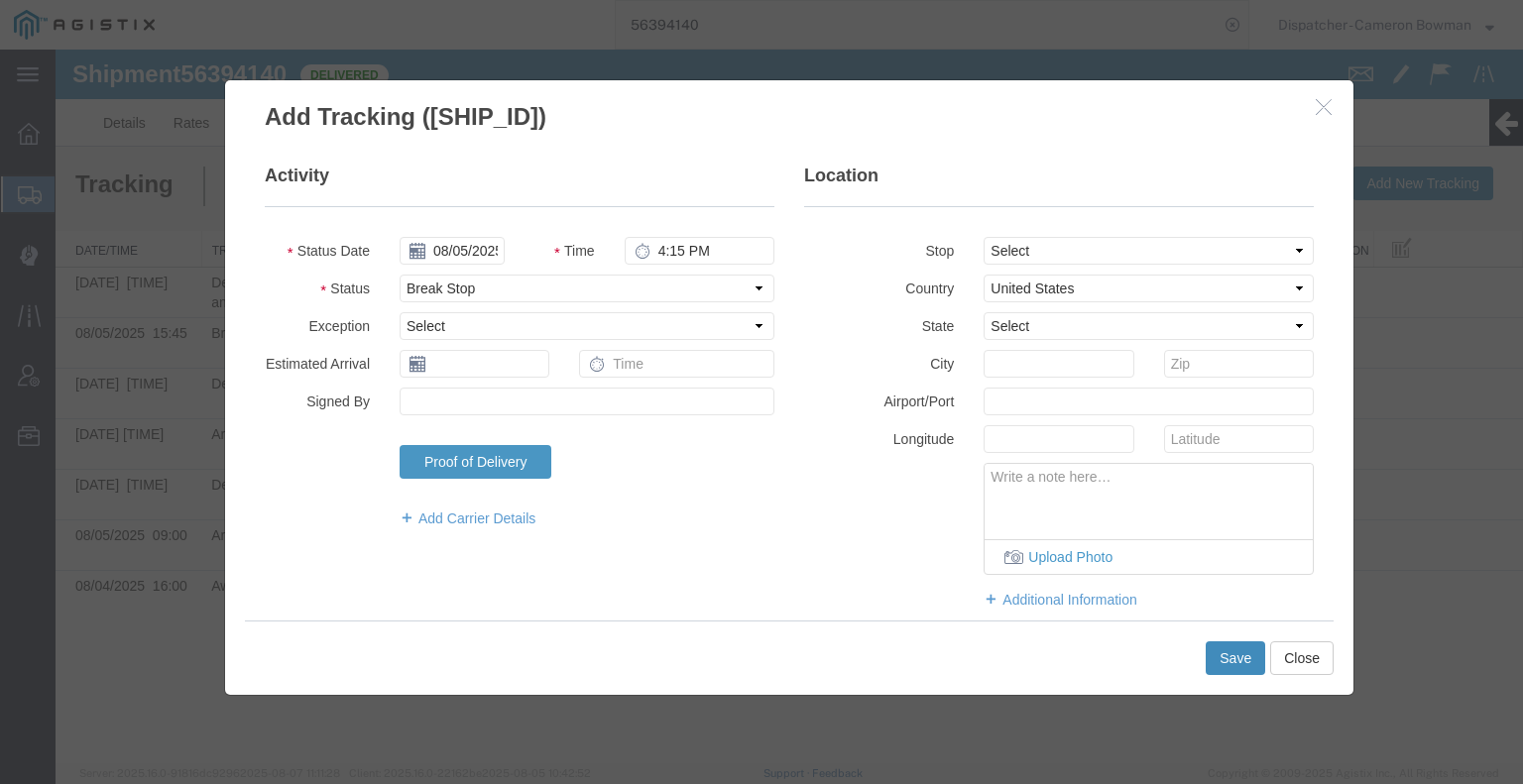 click on "Save" at bounding box center (1235, 658) 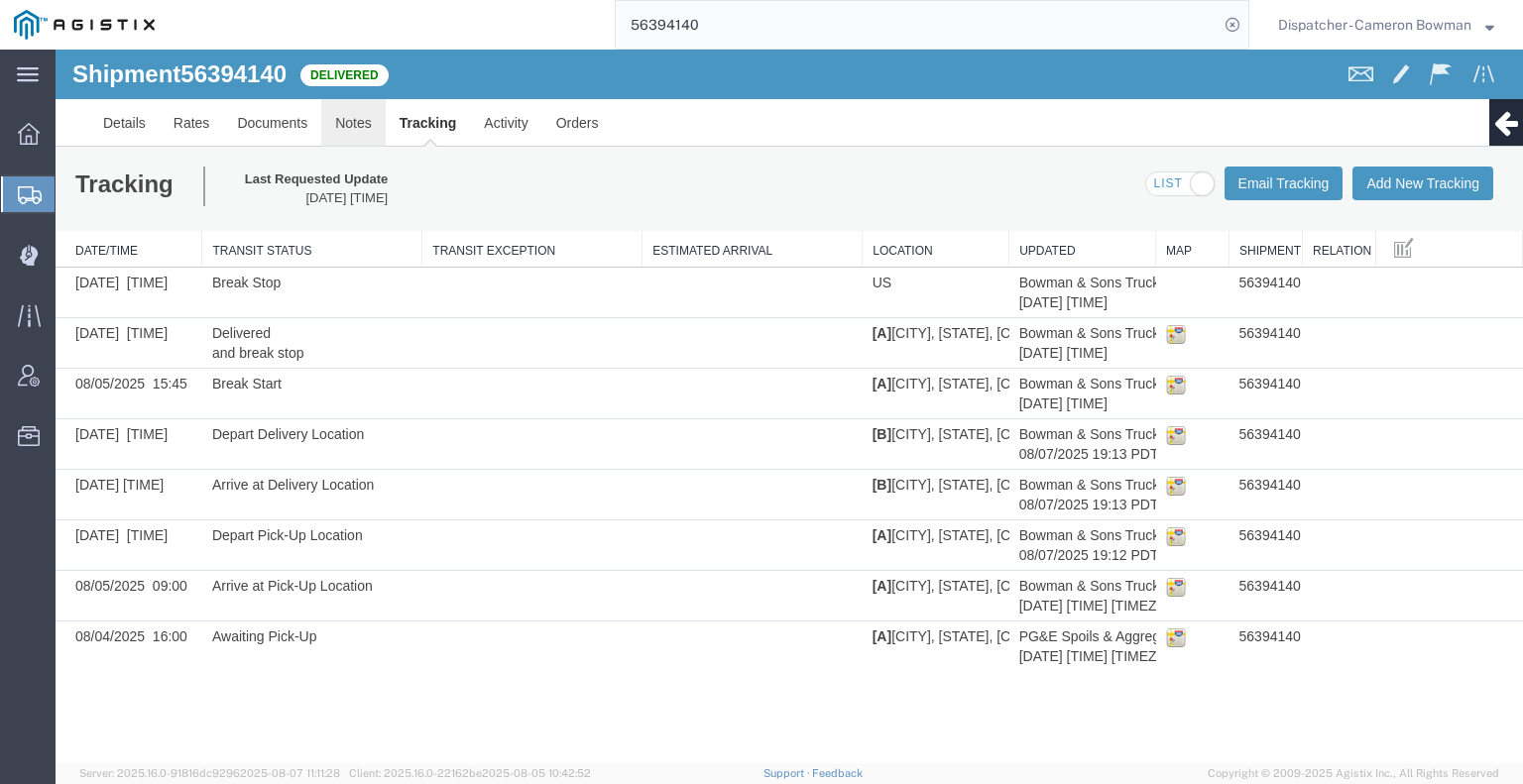 click on "Notes" at bounding box center (353, 123) 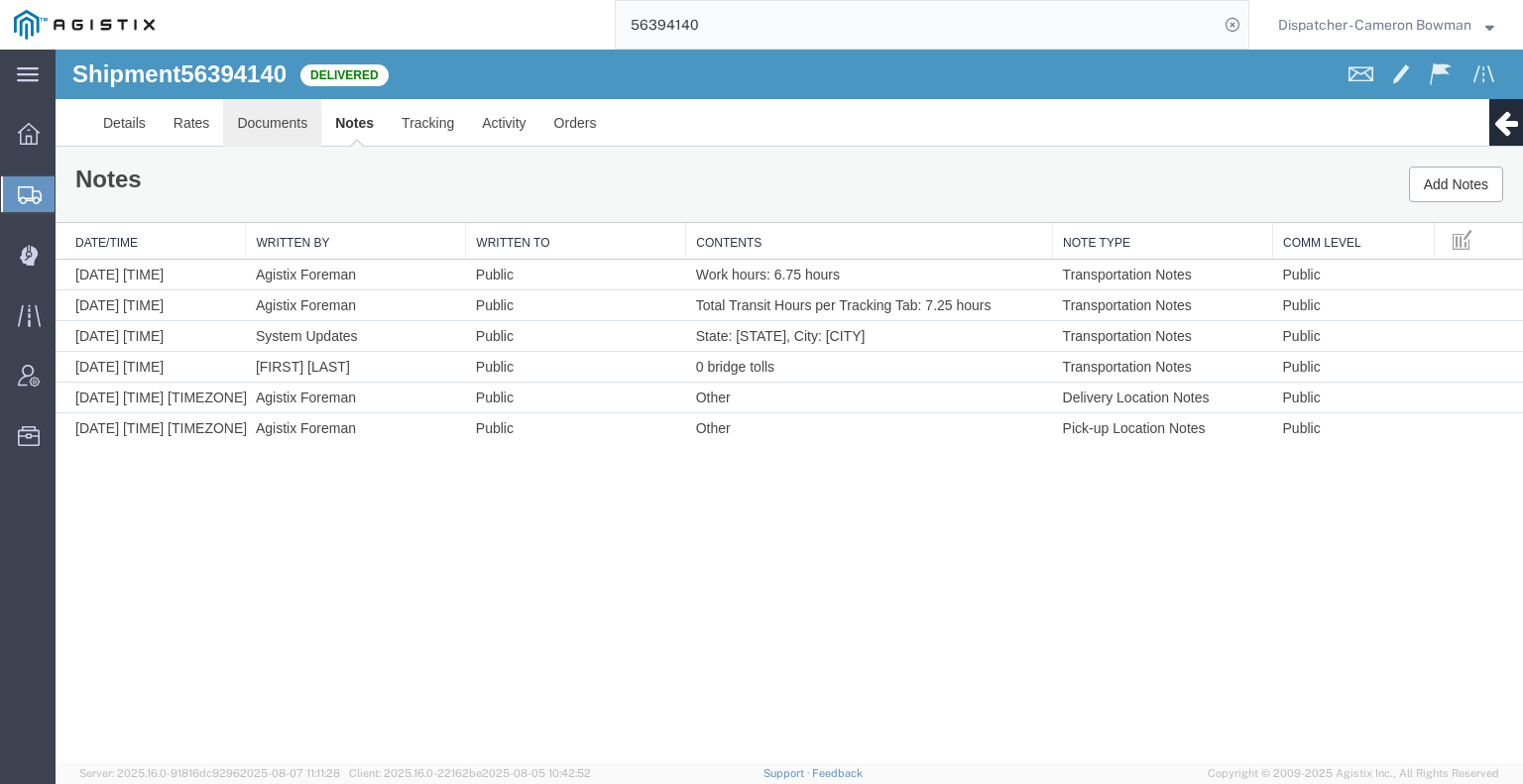 click on "Documents" at bounding box center (272, 123) 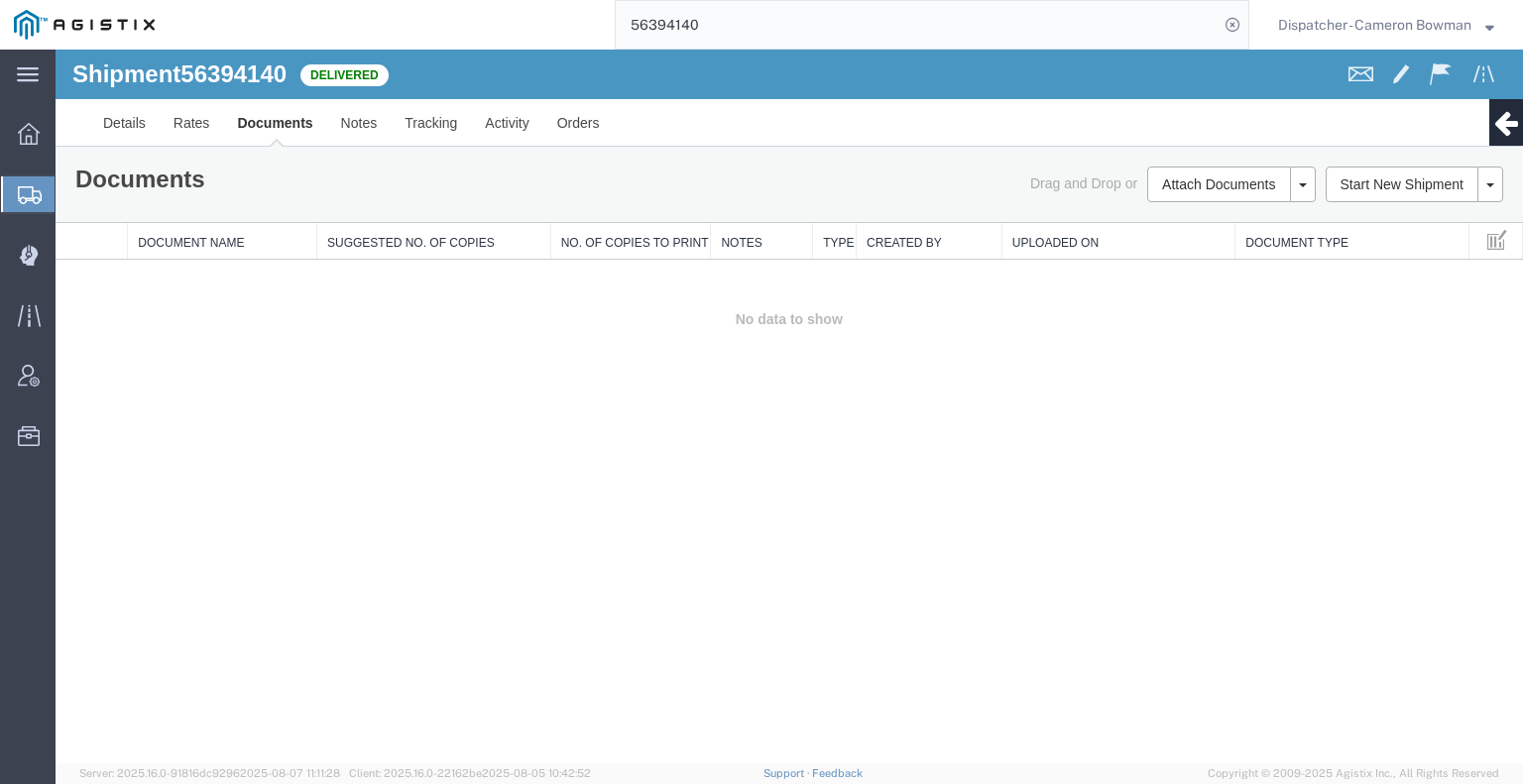click on "Shipment  56394140 0
of
0   Delivered Details Rates Documents Notes Tracking Activity Orders
Clone Shipment
Save As Template
Multi-stop
Customer Information
Account: PG&E Spoils & Aggregates
Location: Master Location
Carrier Information
Delivery Date: 08/05/2025 16:15
Tracking No: 56394140
Carrier Name: Bowman & Sons Trucking, Inc Bowman & Sons Trucking, Inc
Service Level: Super Dump
Contact Name: Edgar Horta-Vega
Contact No: 916-316-1206
From
(Ryan)
11577 Quail Ct Pine Grove,
CA
United States
209-252-2963
To
(Ryan)
11577 Quail Ct Pine Grove, CA
United States
209-252-2963
Other details
Reference: Transfer
Ship Date: 08/05/2025
Mode: Truckload
Creator: Agistix Foreman
Creator: foreman_pgespoils@p...
Last Saved: 08/07/2025 19:14 PDT
Please fix the following errors Documents
Ship Label Format:
Plain" at bounding box center (789, 406) 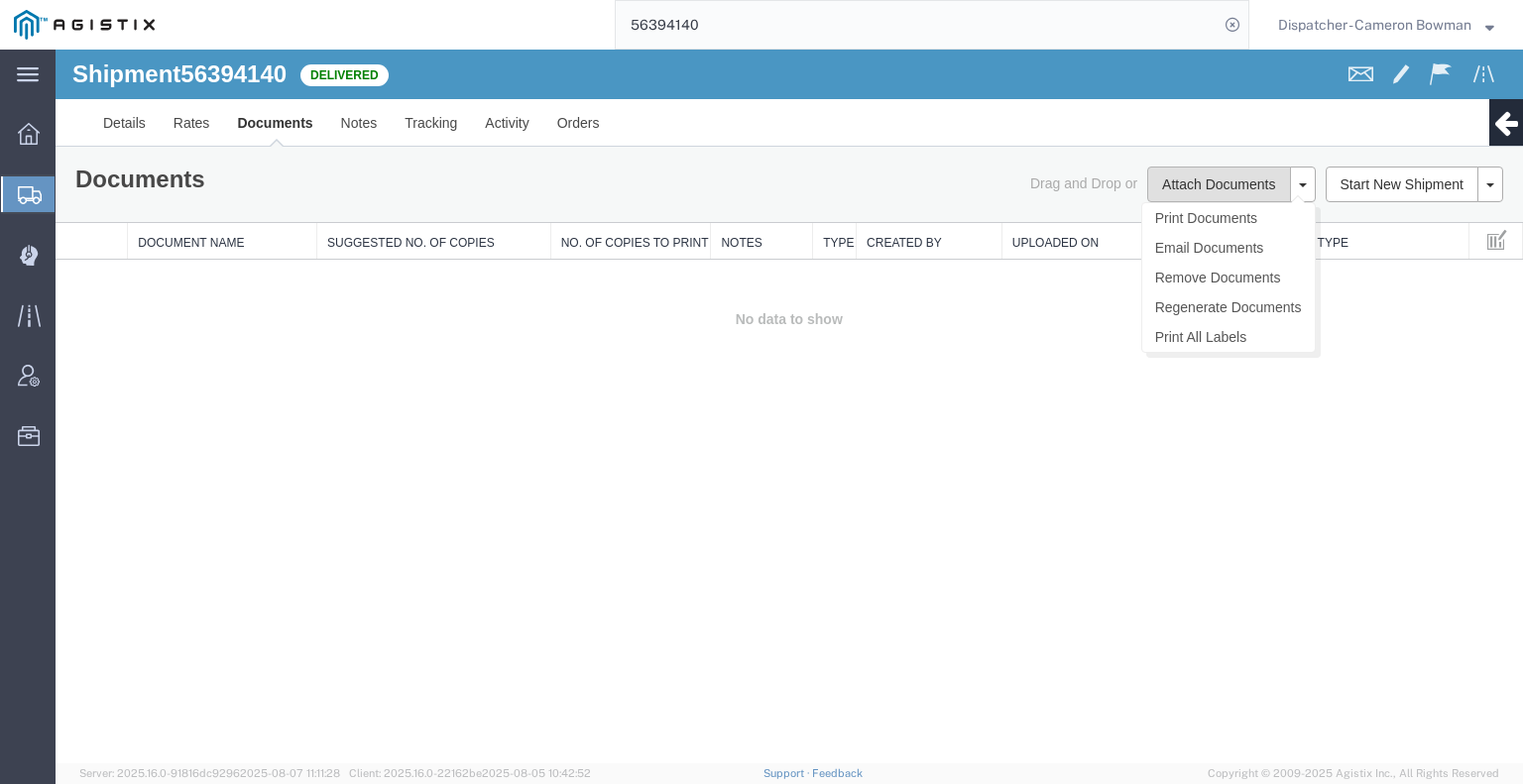 click on "Attach Documents" at bounding box center (1219, 184) 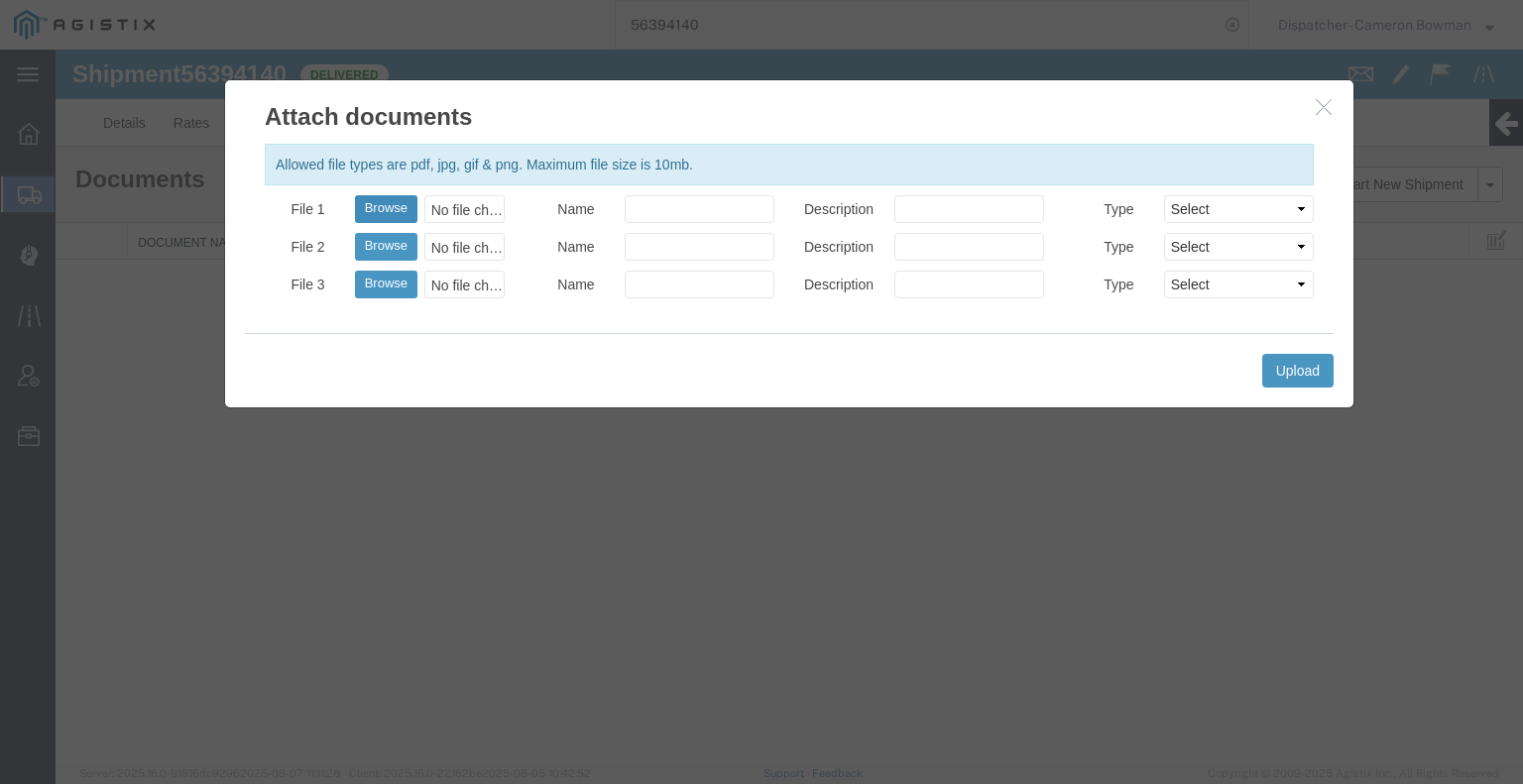 click on "Browse" at bounding box center (386, 209) 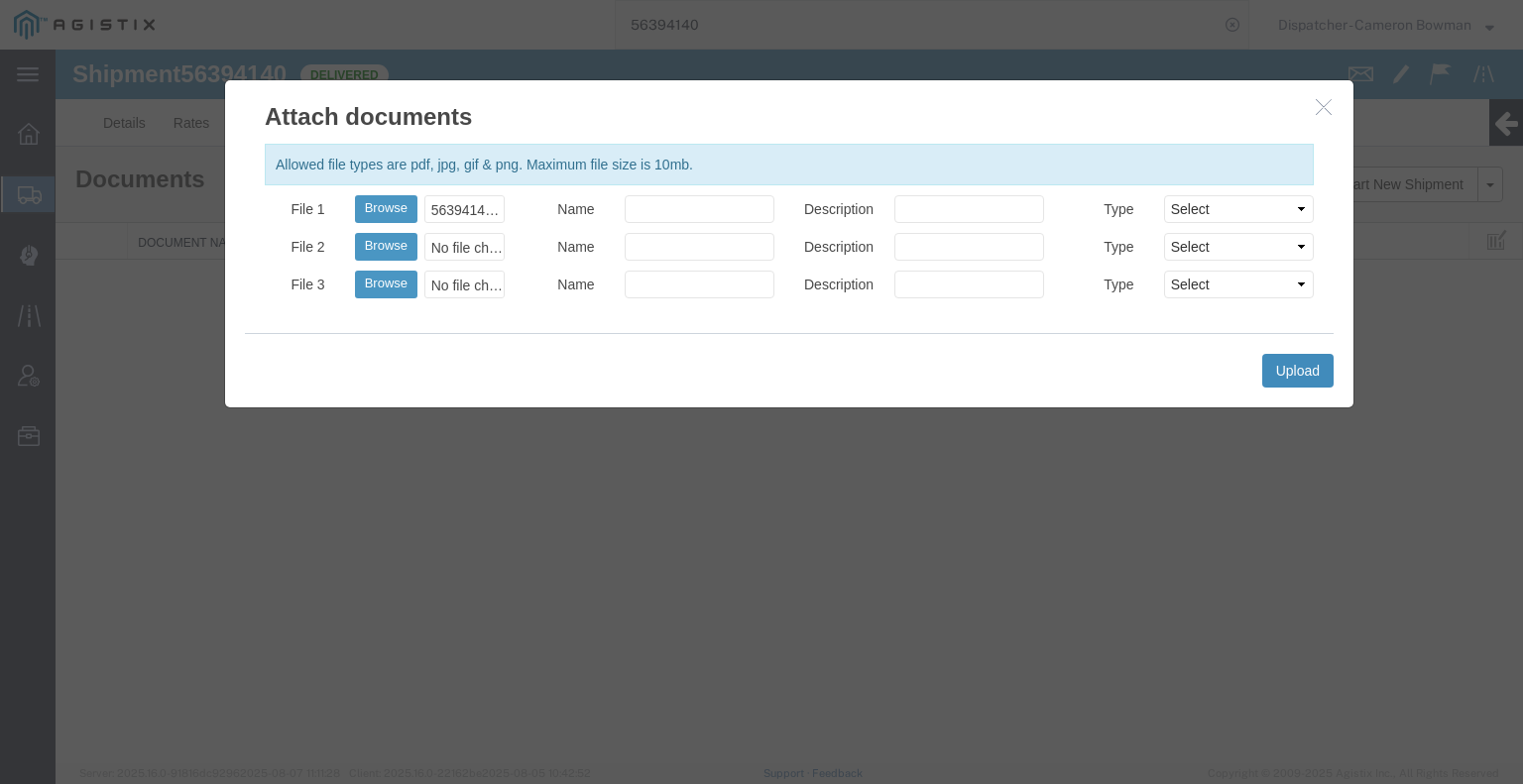 click on "Upload" at bounding box center (1298, 371) 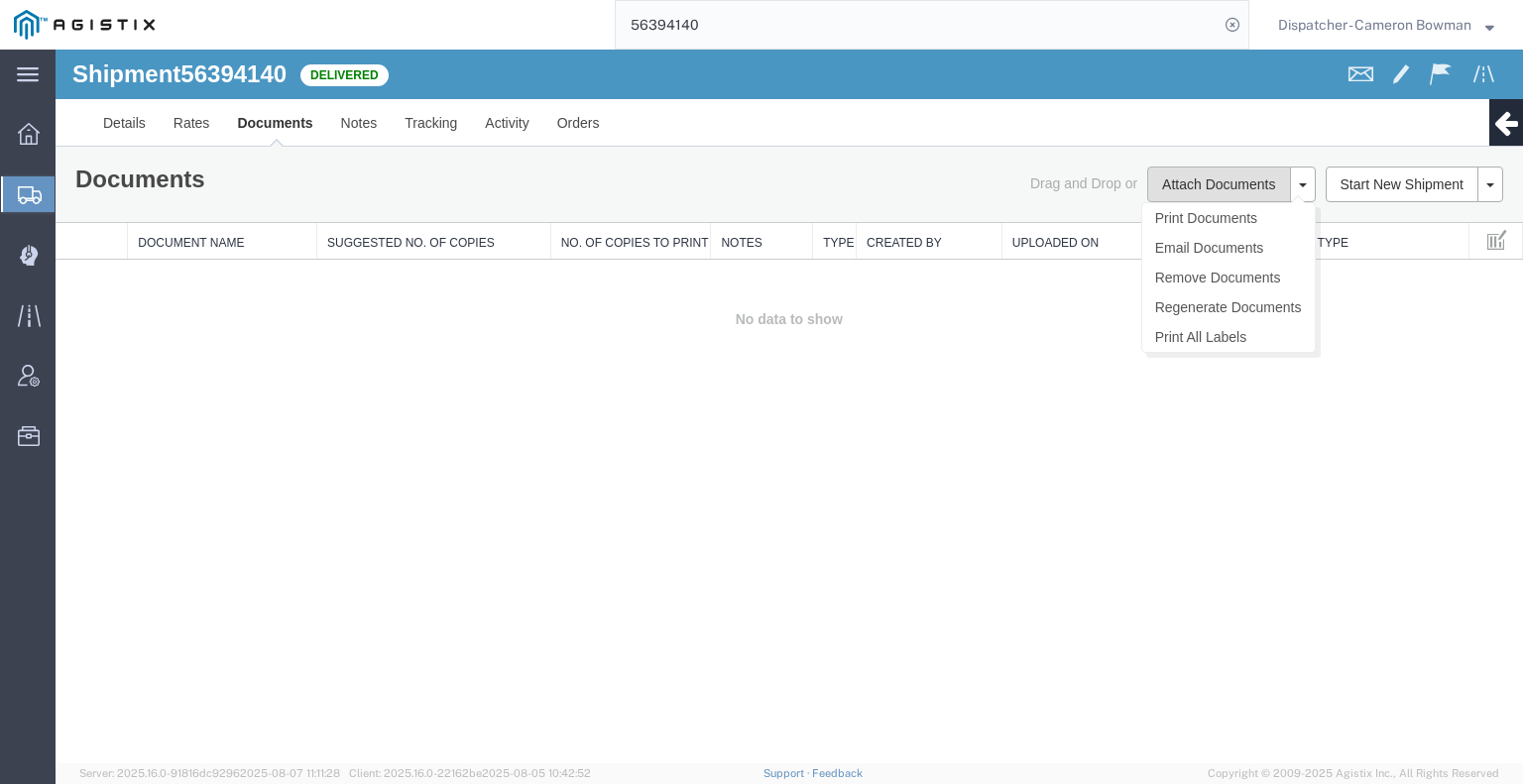 click on "Attach Documents" at bounding box center [1219, 184] 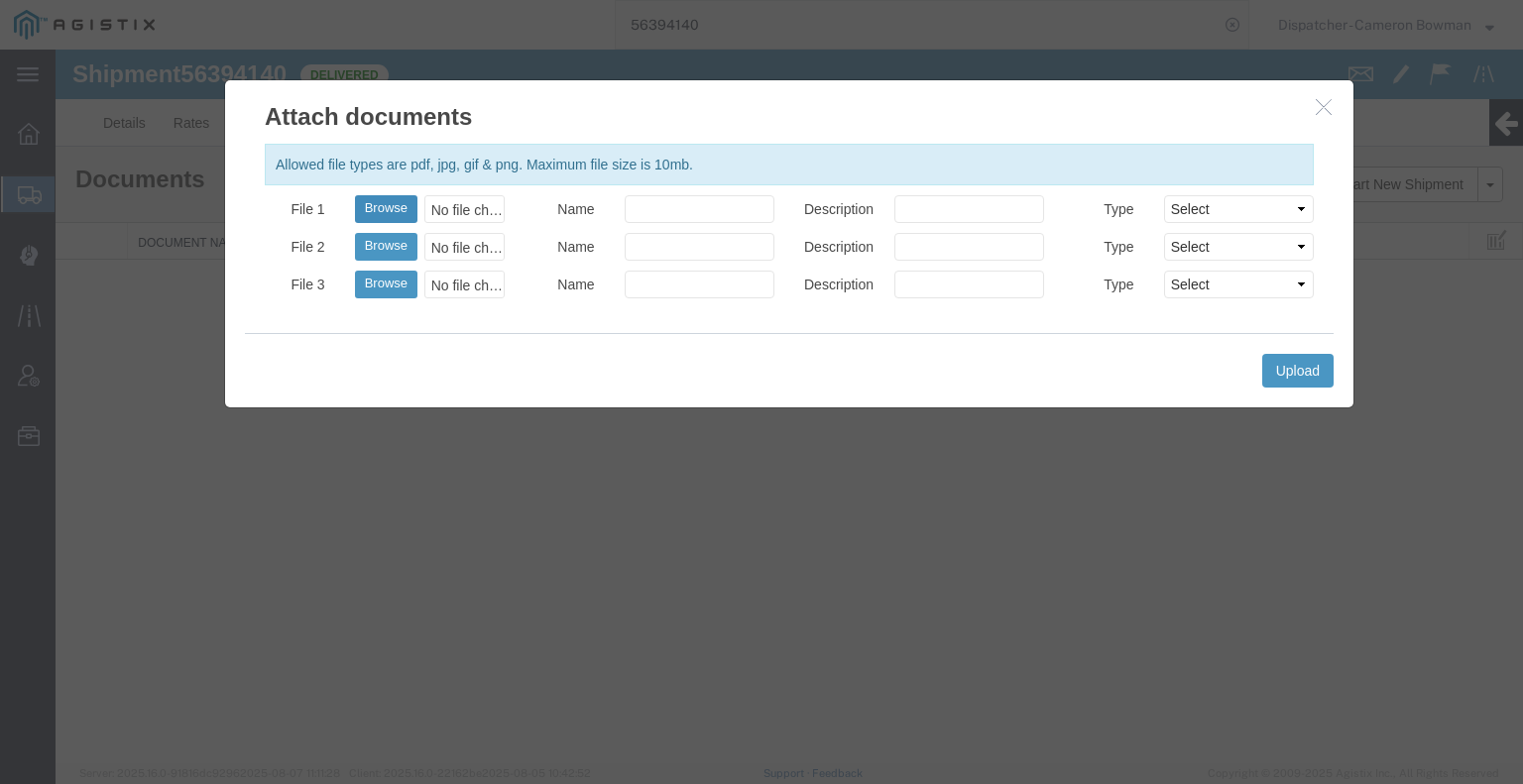 click on "Browse" at bounding box center (386, 209) 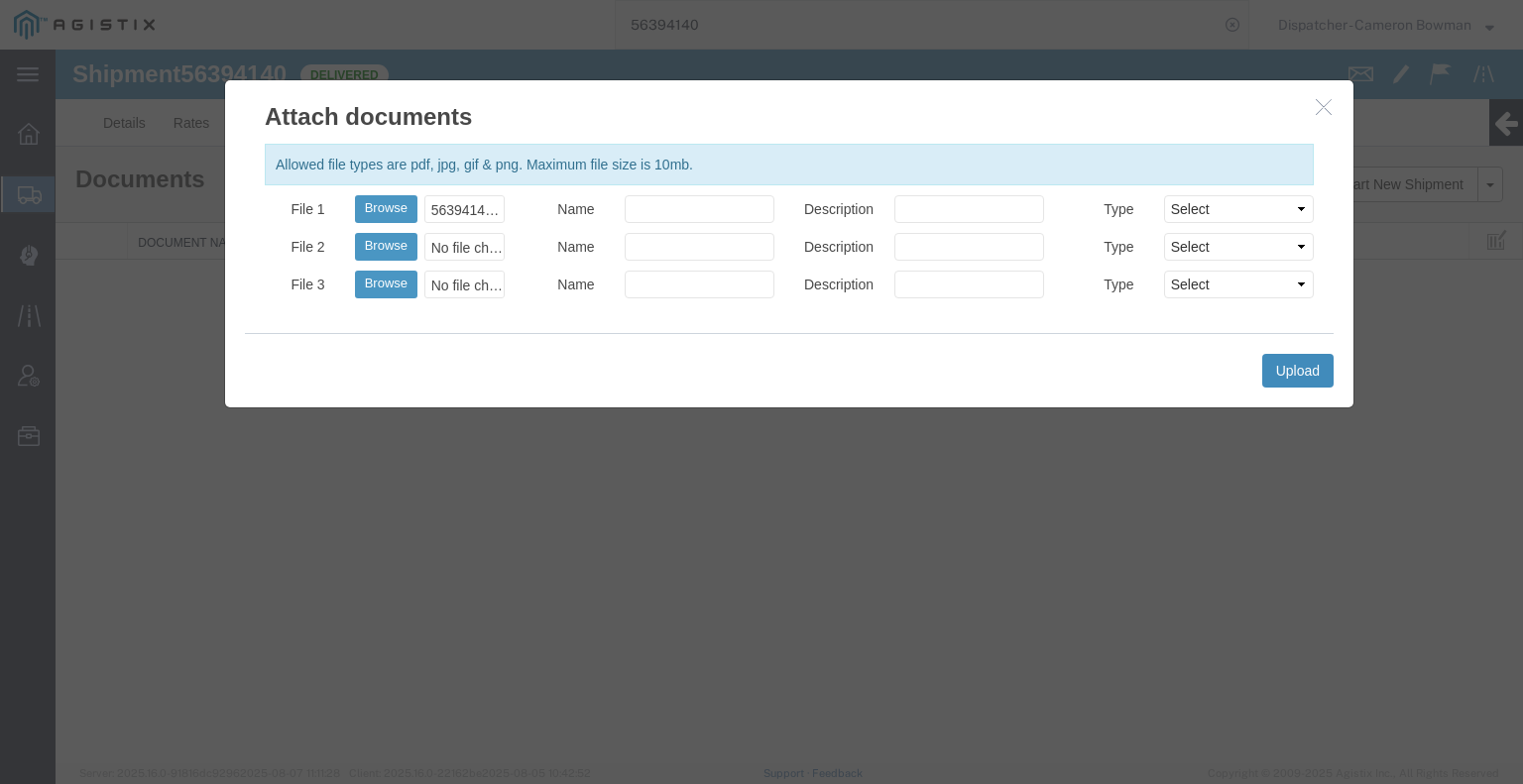 click on "Upload" at bounding box center [1298, 371] 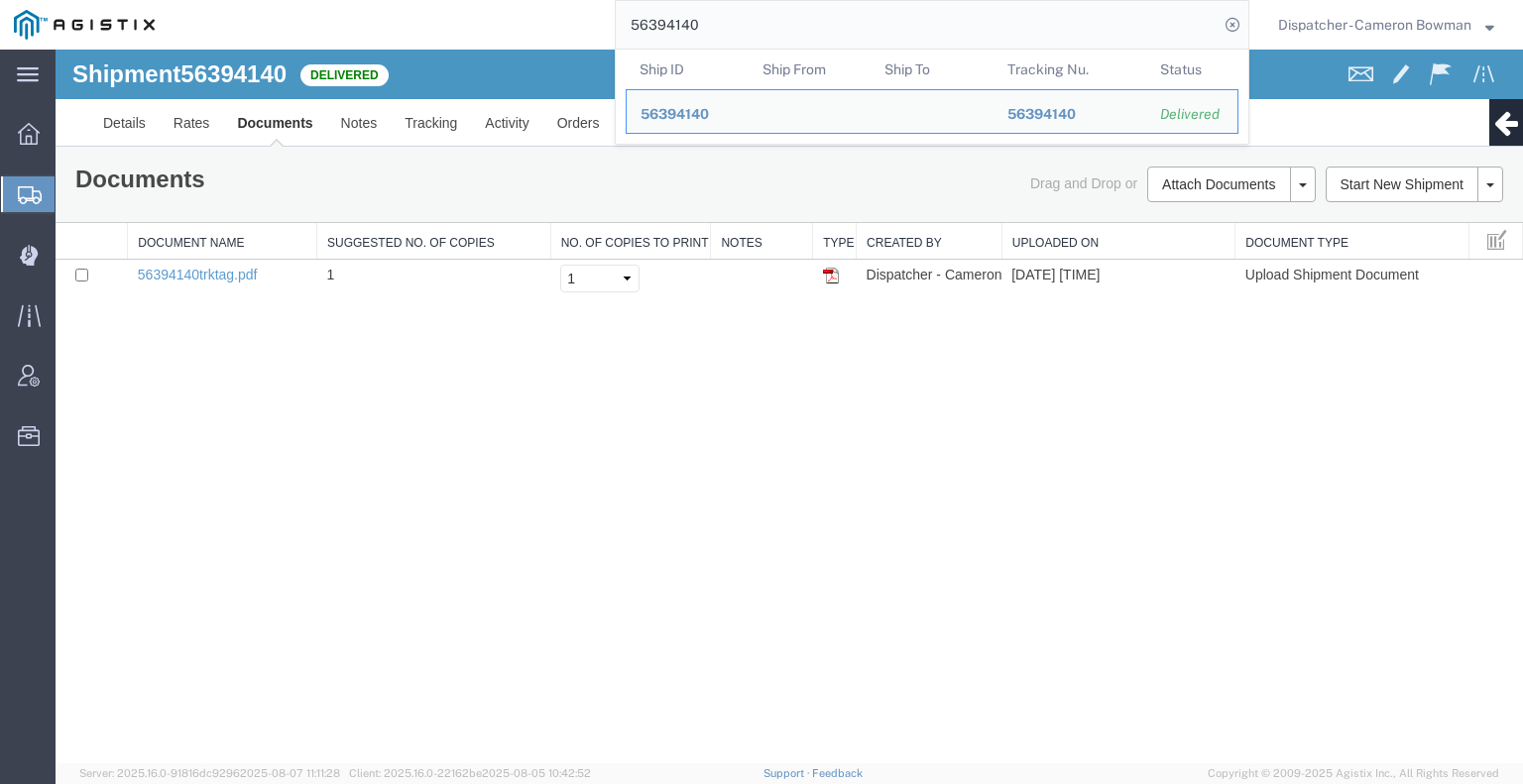 drag, startPoint x: 725, startPoint y: 27, endPoint x: 562, endPoint y: 40, distance: 163.51758 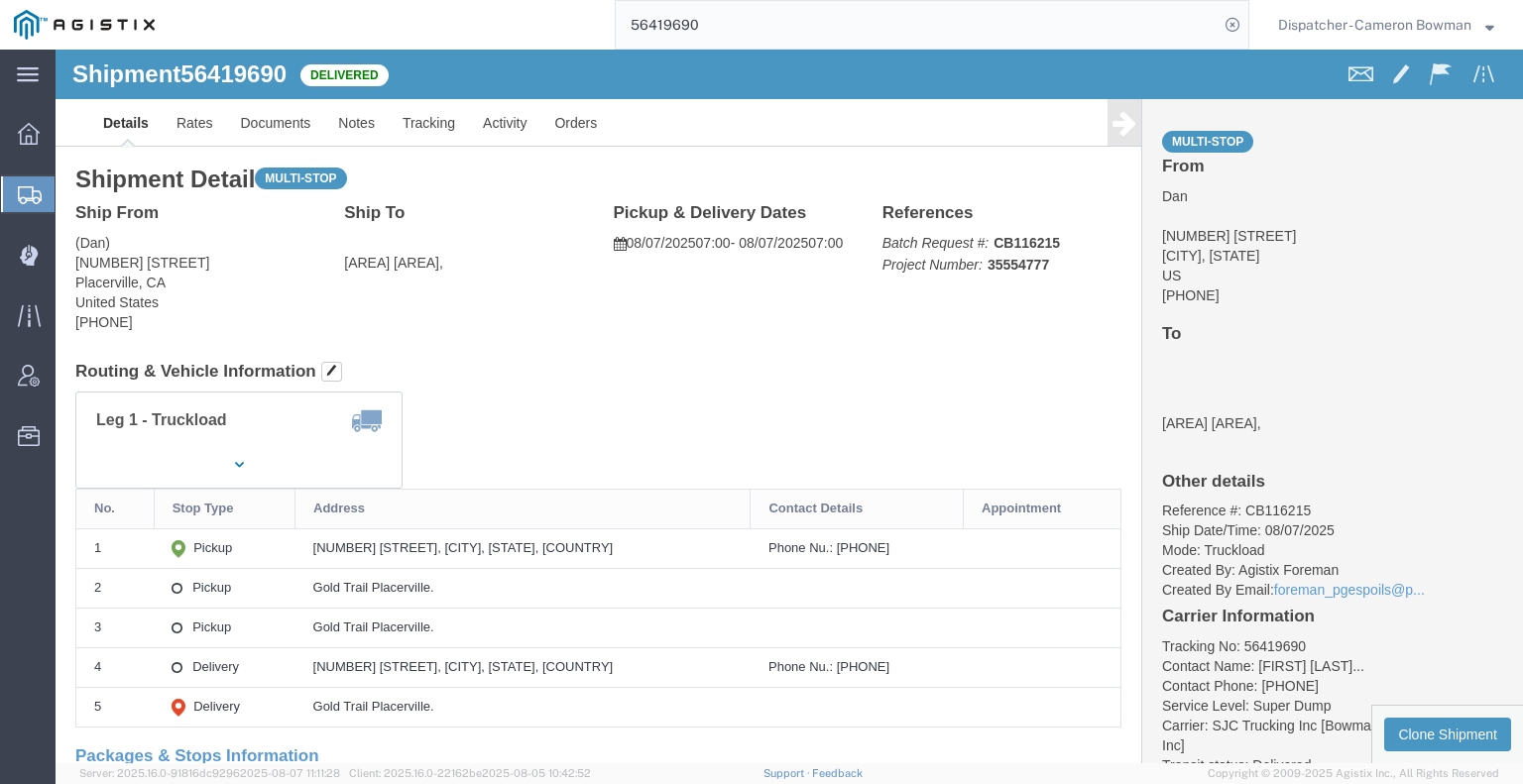 scroll, scrollTop: 0, scrollLeft: 0, axis: both 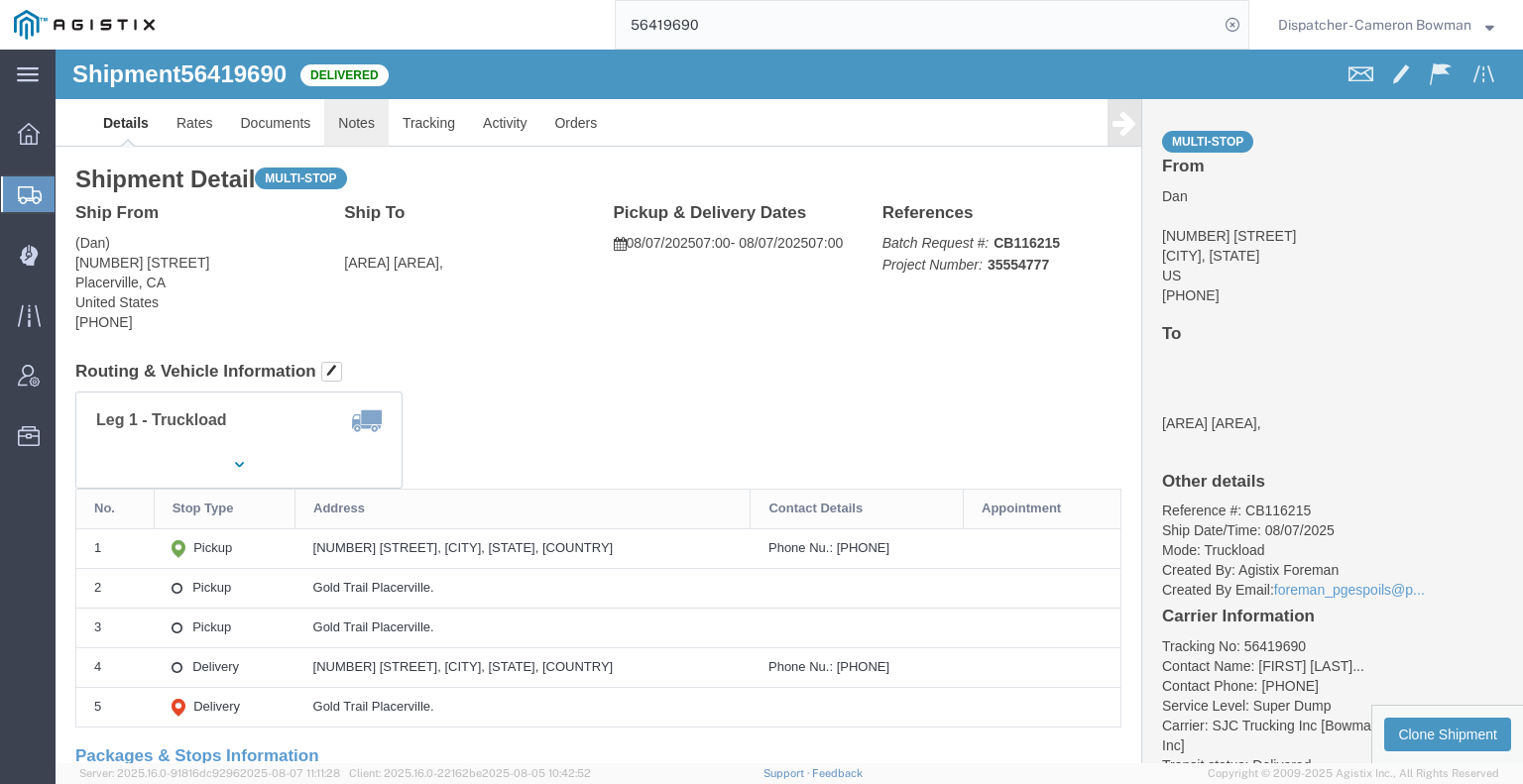 click on "Notes" 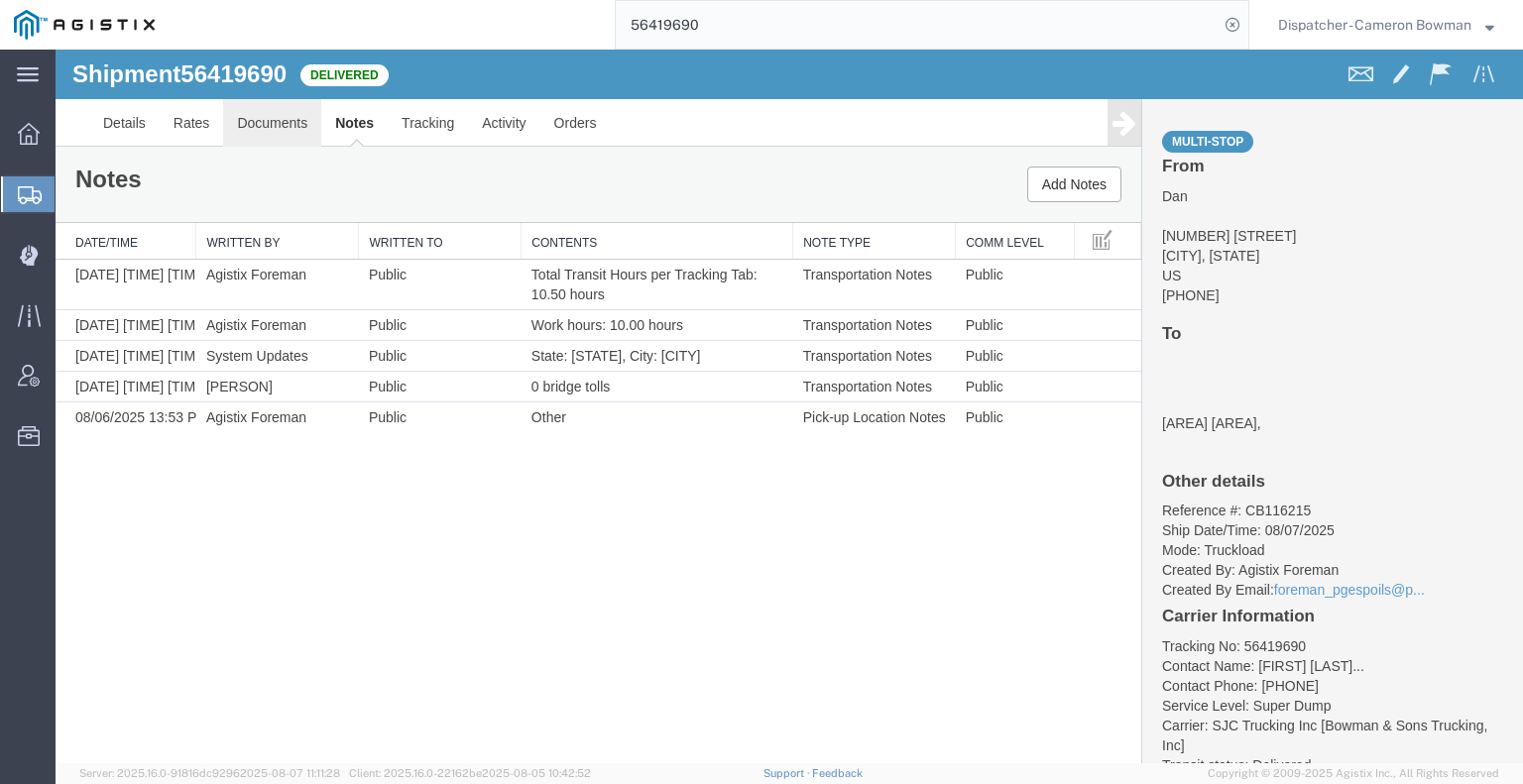 click on "Documents" at bounding box center [272, 123] 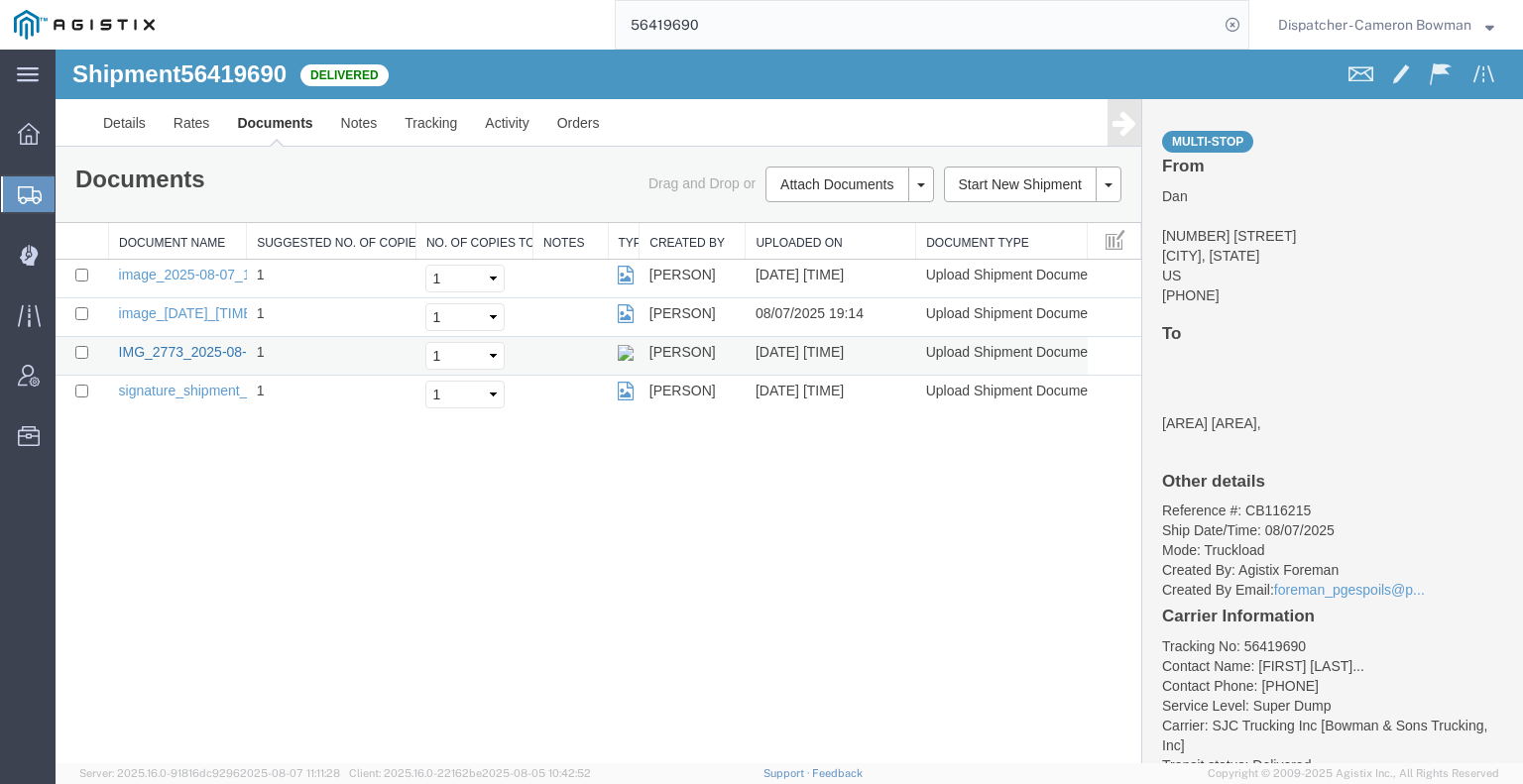 click on "IMG_2773_2025-08-07_19_15_08.jpeg" at bounding box center [240, 352] 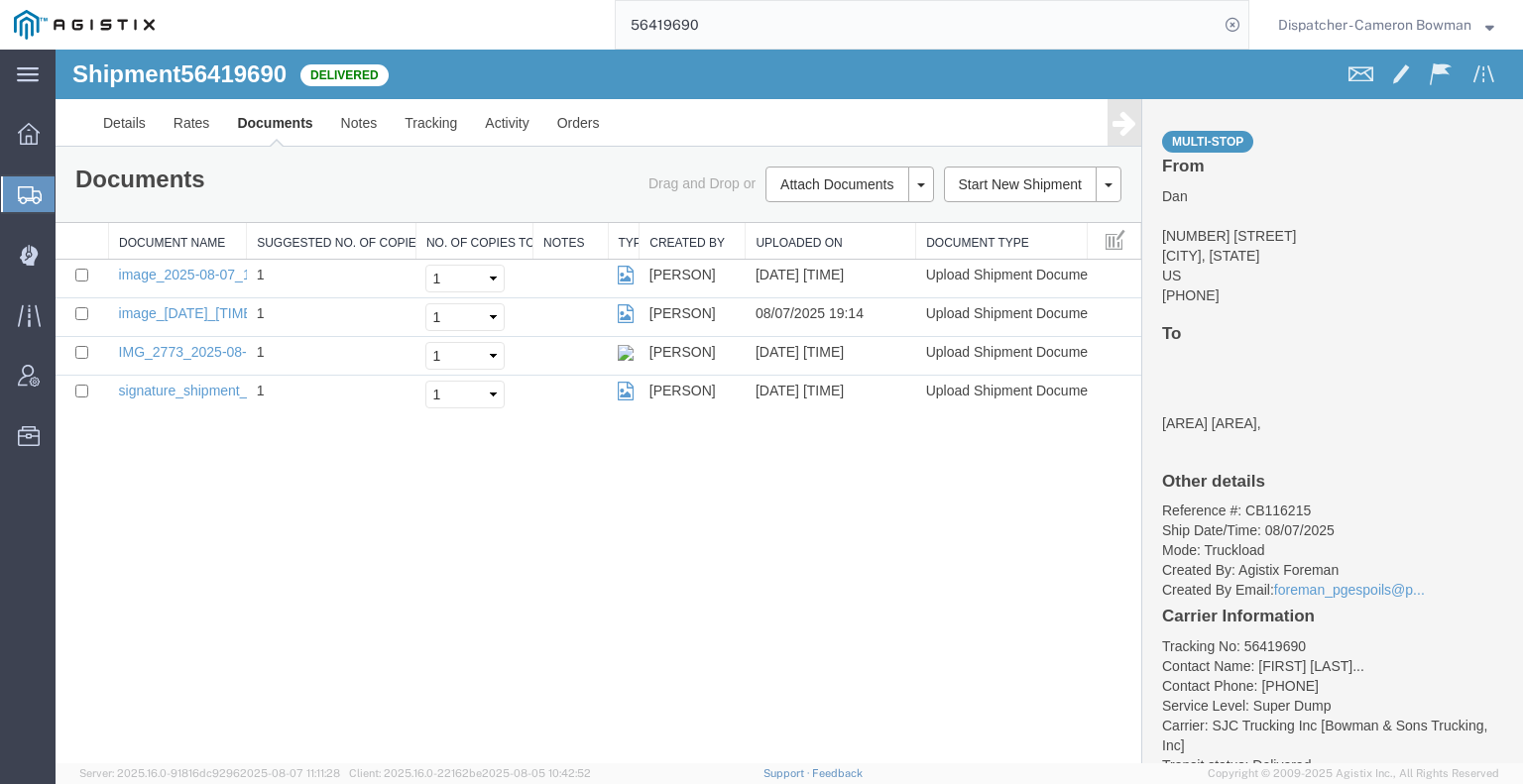 drag, startPoint x: 705, startPoint y: 27, endPoint x: 527, endPoint y: 27, distance: 178 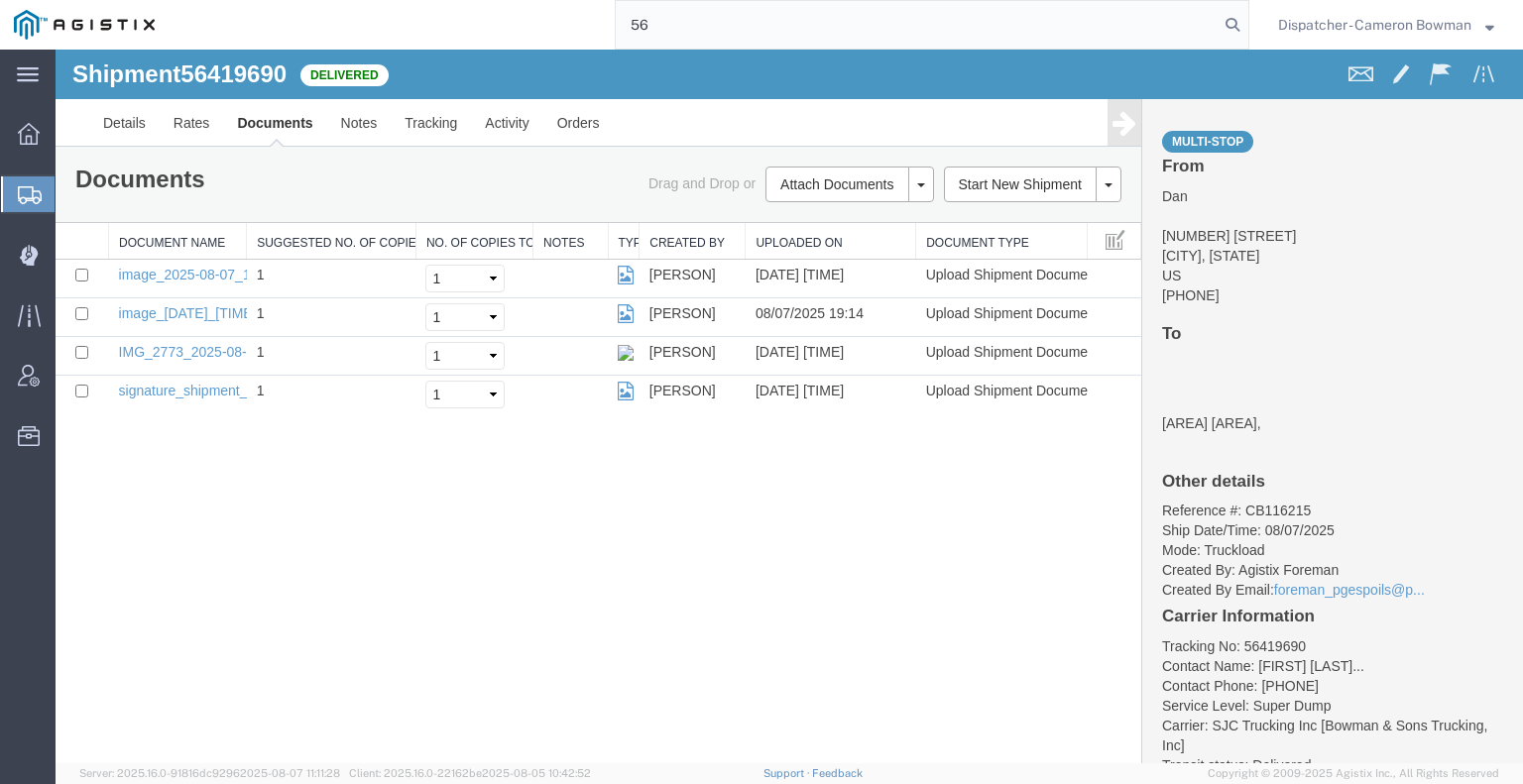 type on "5" 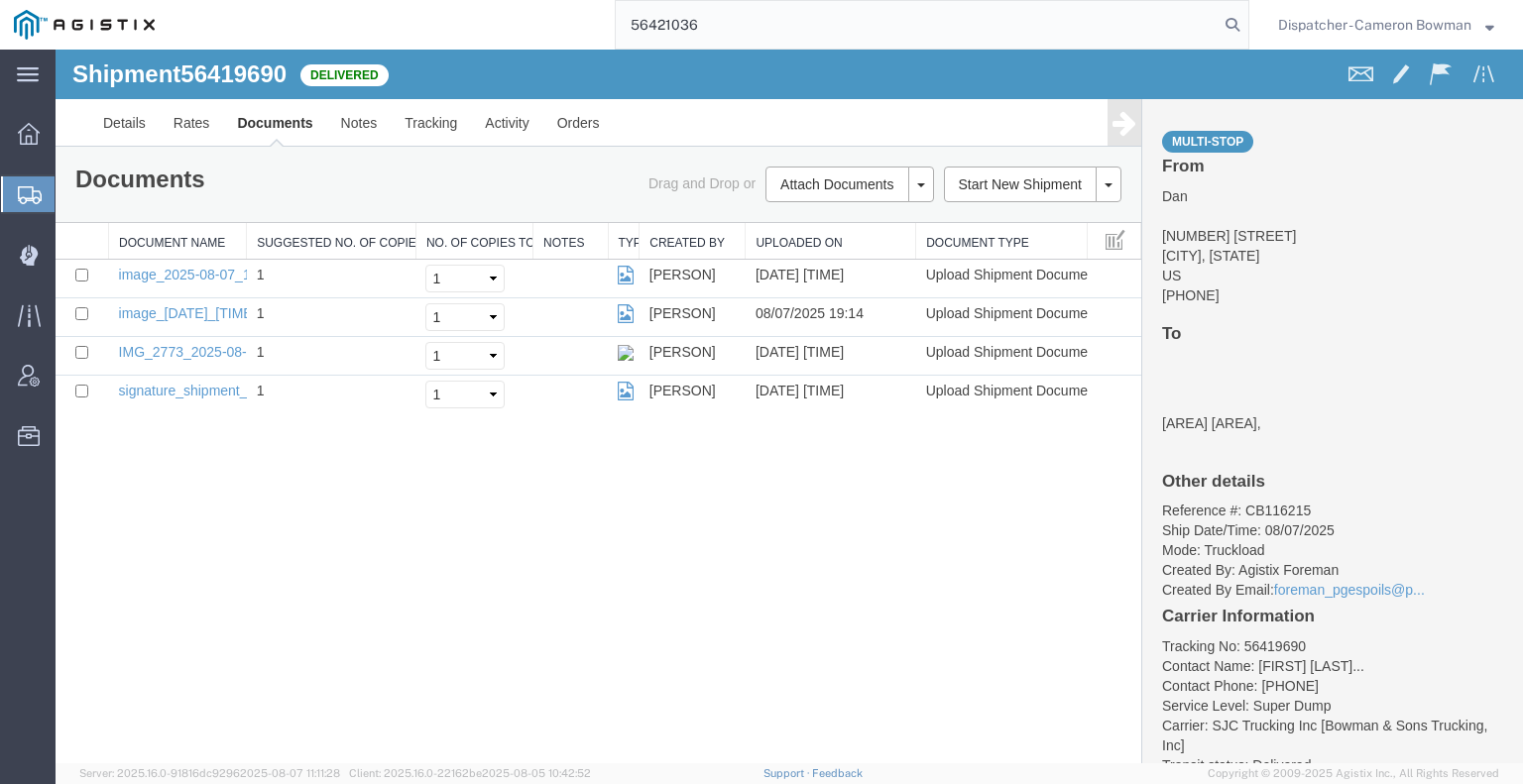 type on "56421036" 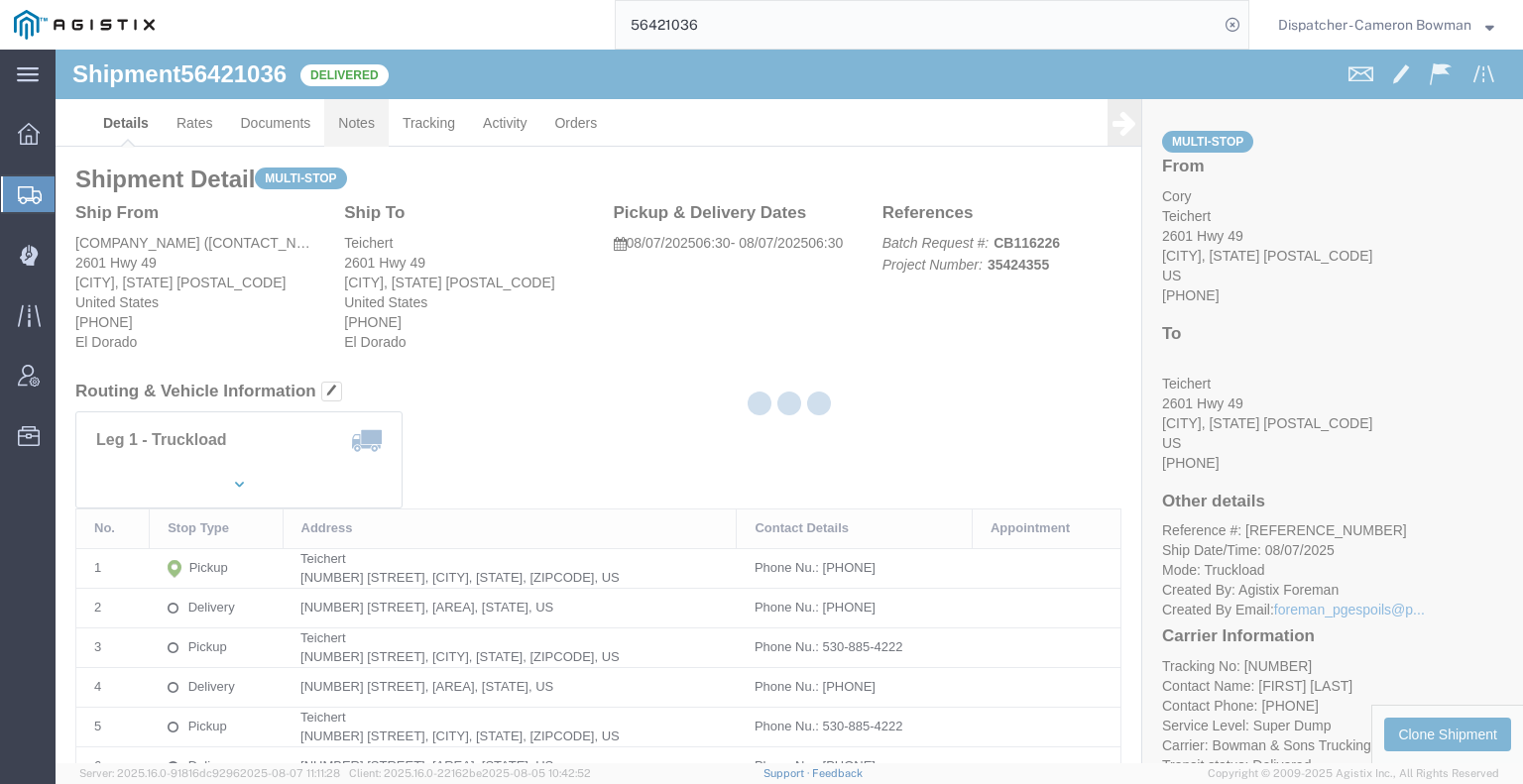 click on "Notes" 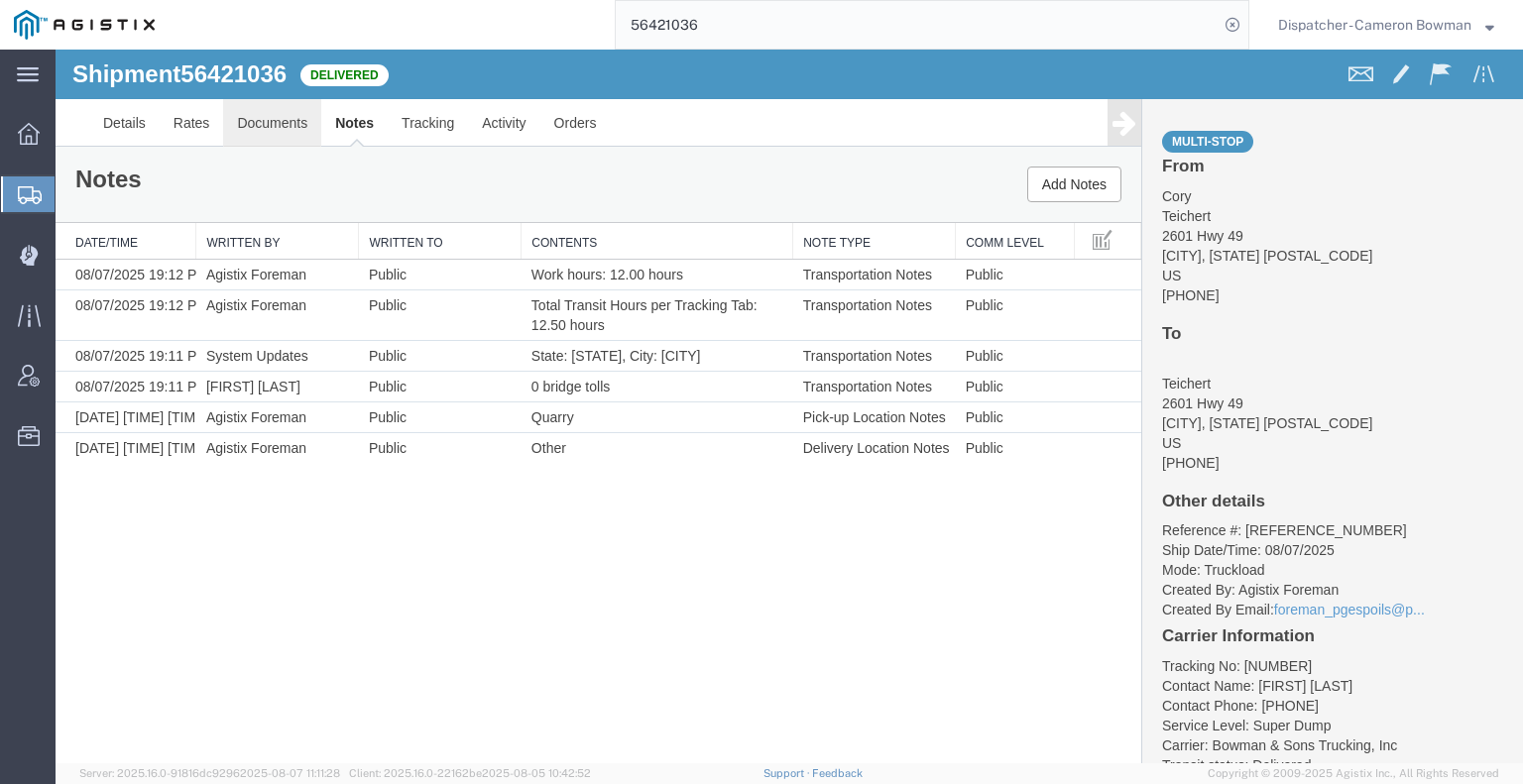 click on "Documents" at bounding box center [272, 123] 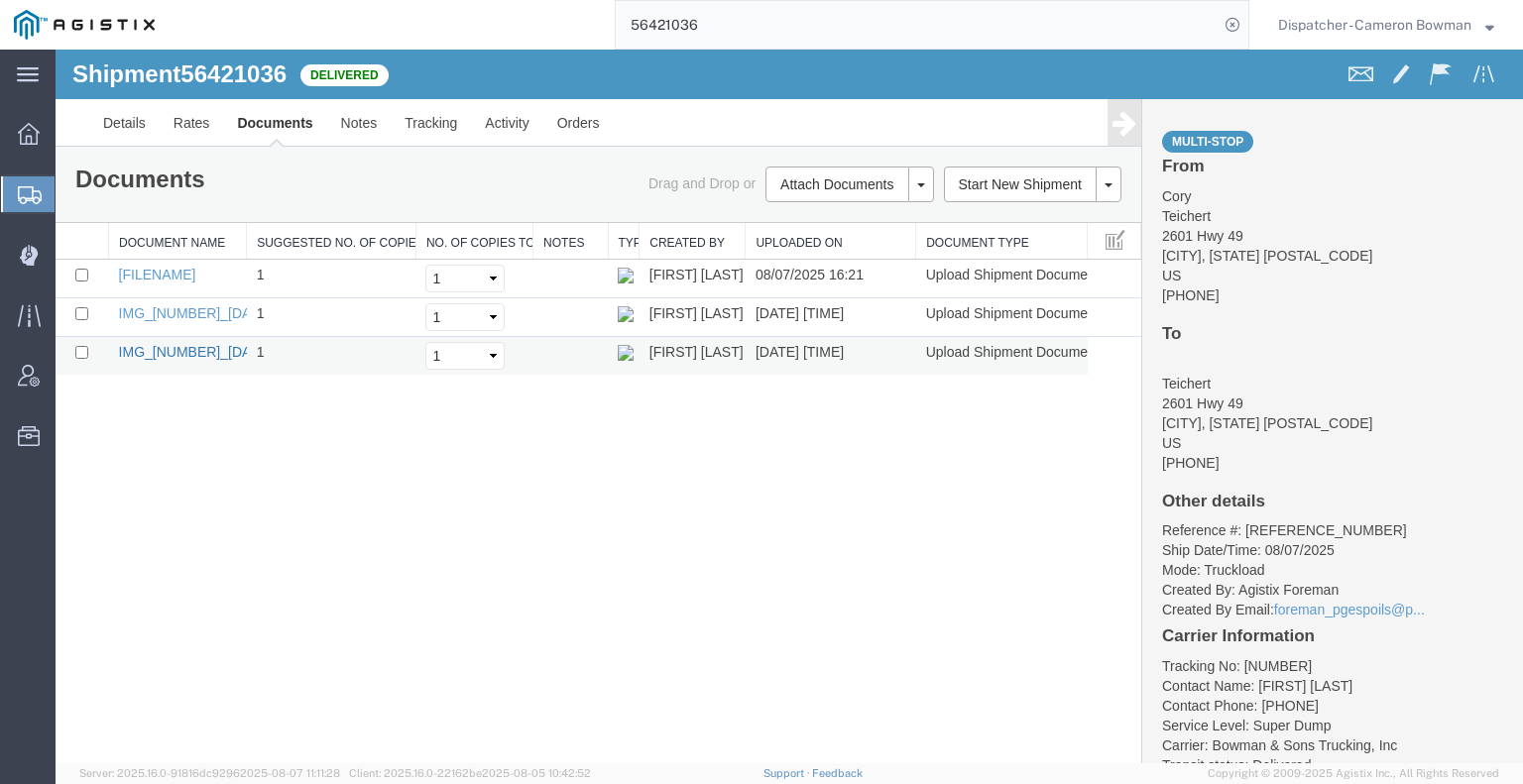click on "IMG_[NUMBER]_[DATE]_[TIME]_[TIME]_[TIME].jpeg" at bounding box center (284, 352) 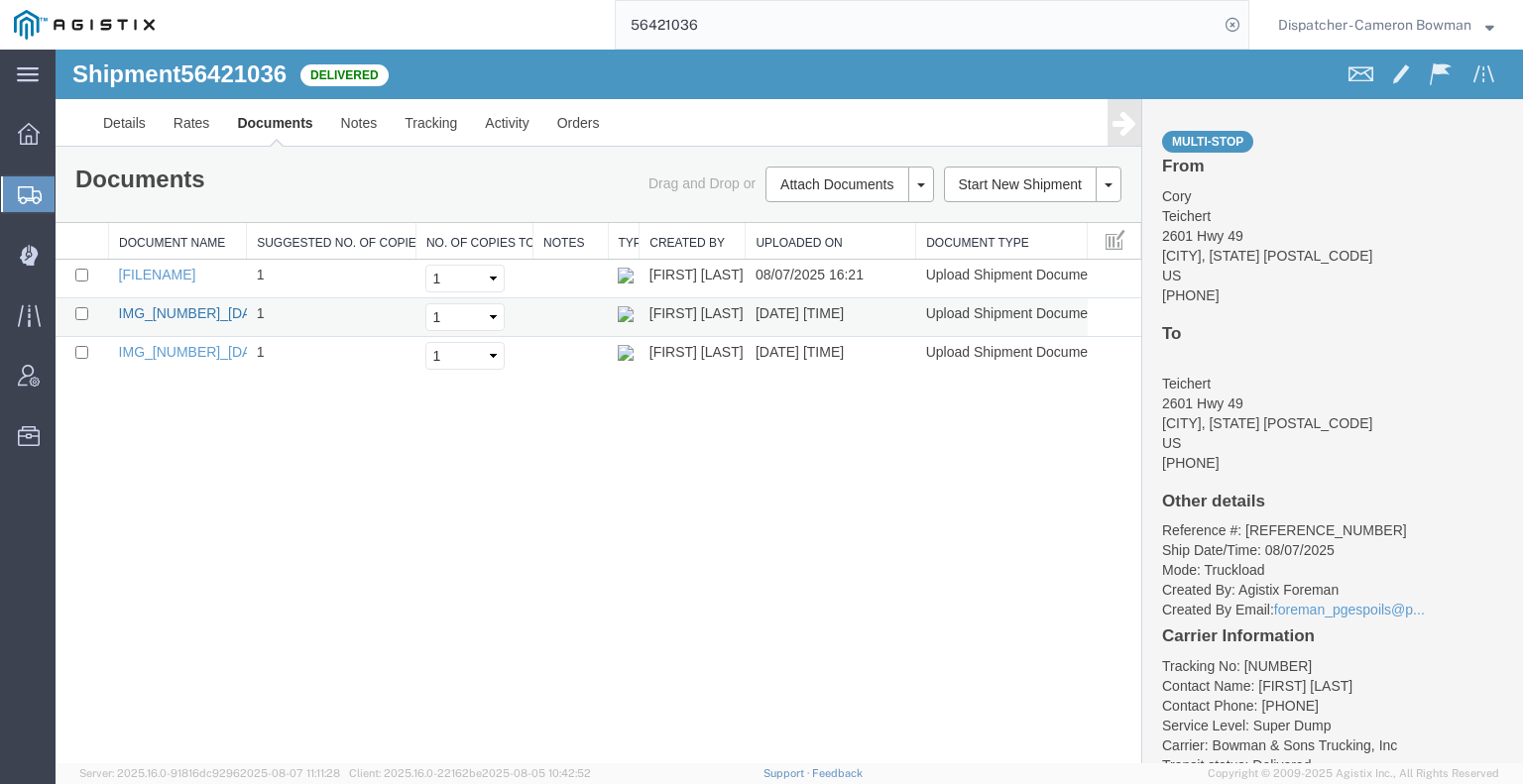 click on "IMG_[NUMBER]_[DATE]_[TIME]_[TIME]_[TIME].jpeg" at bounding box center (284, 313) 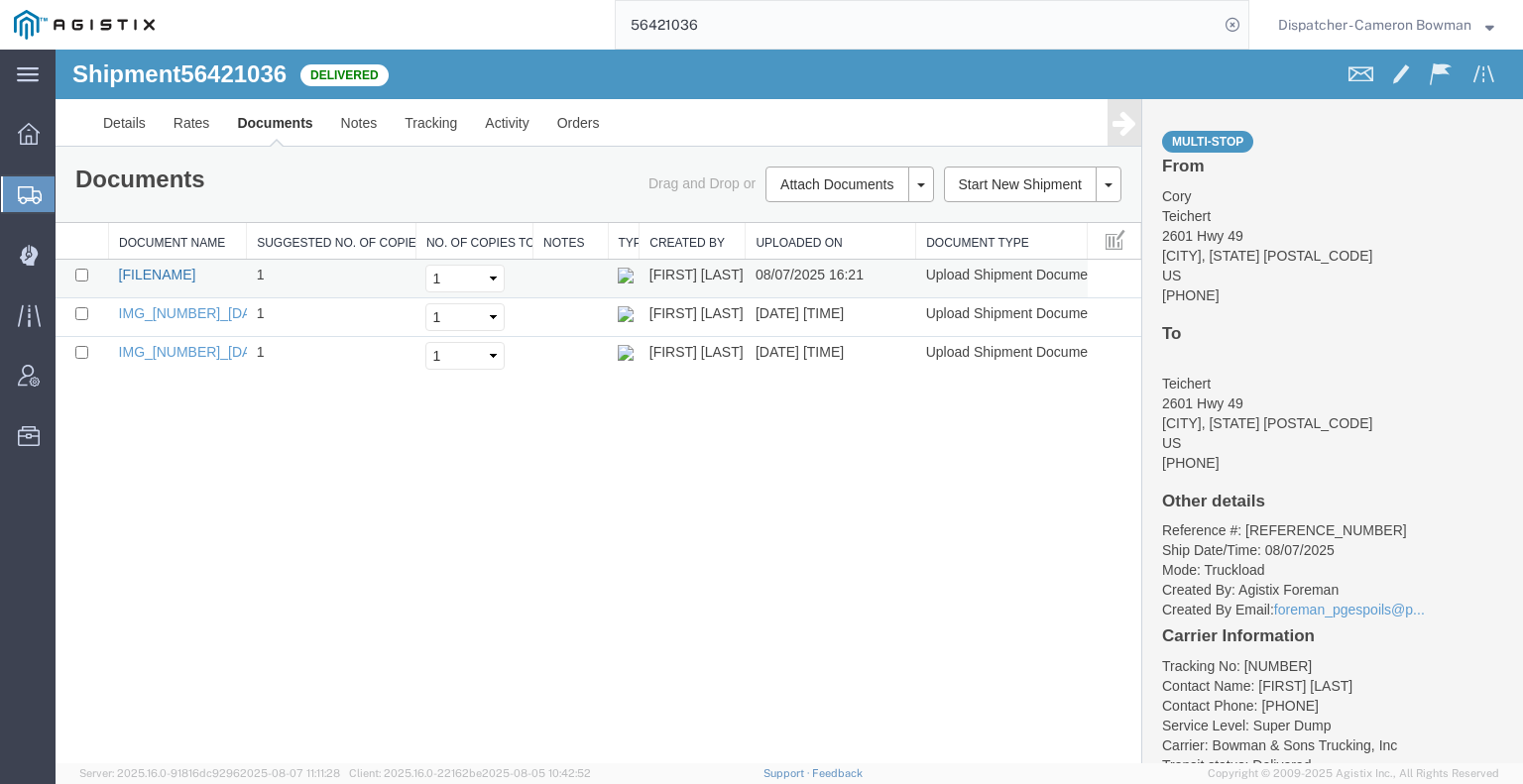 click on "[FILENAME]" at bounding box center [158, 275] 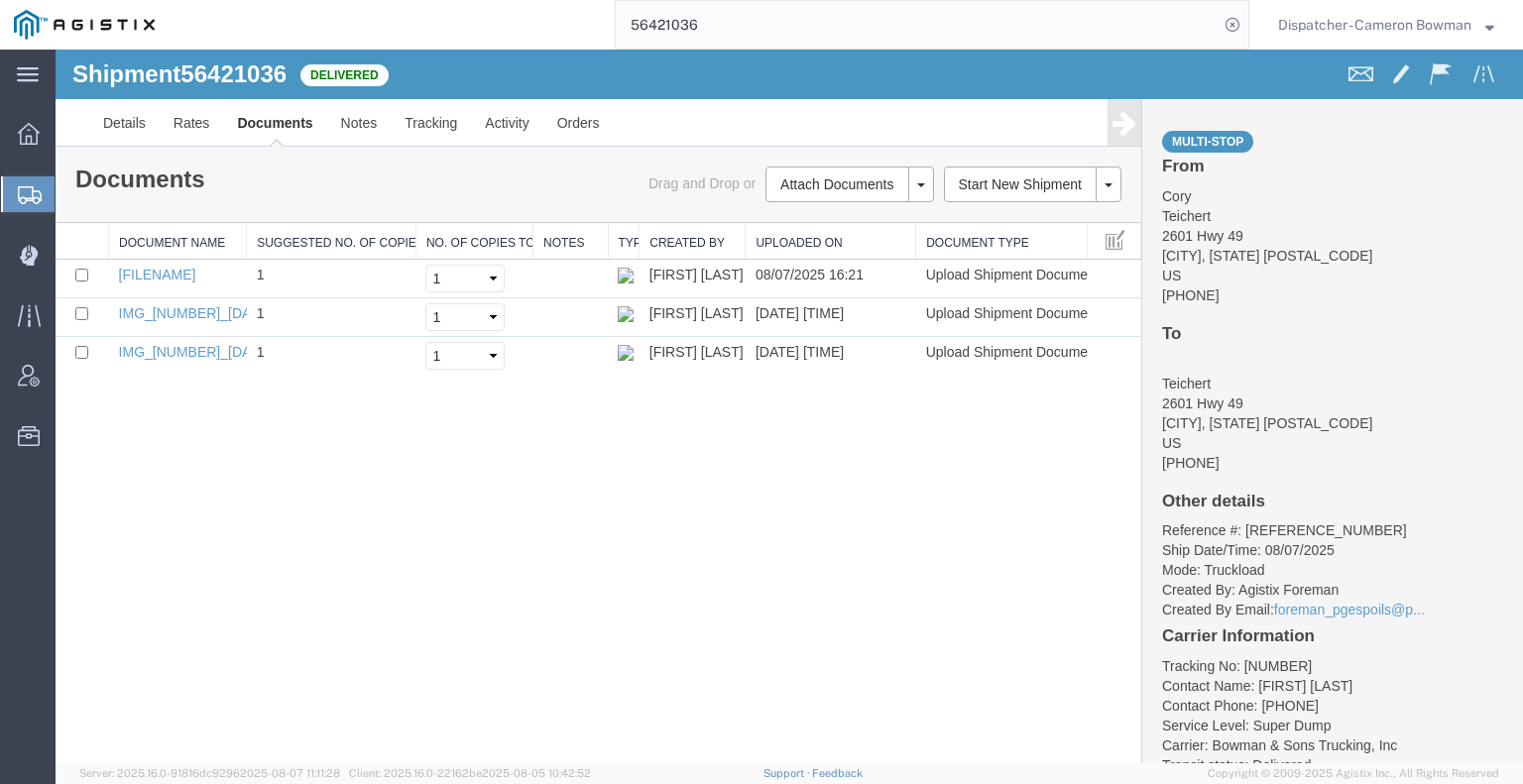 click on "Shipment  56421036 3
of
3   Delivered Details Rates Documents Notes Tracking Activity Orders Multi-stop From [COMPANY] [NUMBER] [STREET] [CITY], [STATE] [ZIPCODE] US [PHONE] To [COMPANY] [NUMBER] [STREET] [CITY], [STATE] [ZIPCODE] US [PHONE] Other details Reference #: CB116226 Ship Date/Time: 08/07/2025 Mode: Truckload Created By: Agistix Foreman Created By Email:
foreman_pgespoils@p...
Carrier Information Tracking No: 56421036 Contact Name: [FIRST] [LAST] Contact Phone: [PHONE] Service Level: Super Dump Carrier: Bowman & Sons Trucking, Inc Transit status: Delivered Please fix the following errors Documents
Ship Label Format:
Plain
Thermal
Drag and Drop or Attach Documents Print Documents Email Documents Remove Documents Regenerate Documents Print All Labels Start New Shipment Clone Shipment Document Name Suggested No. of Copies No. of Copies to Print Notes Type Created by Uploaded On Document Type      1  1 2 3" at bounding box center (789, 406) 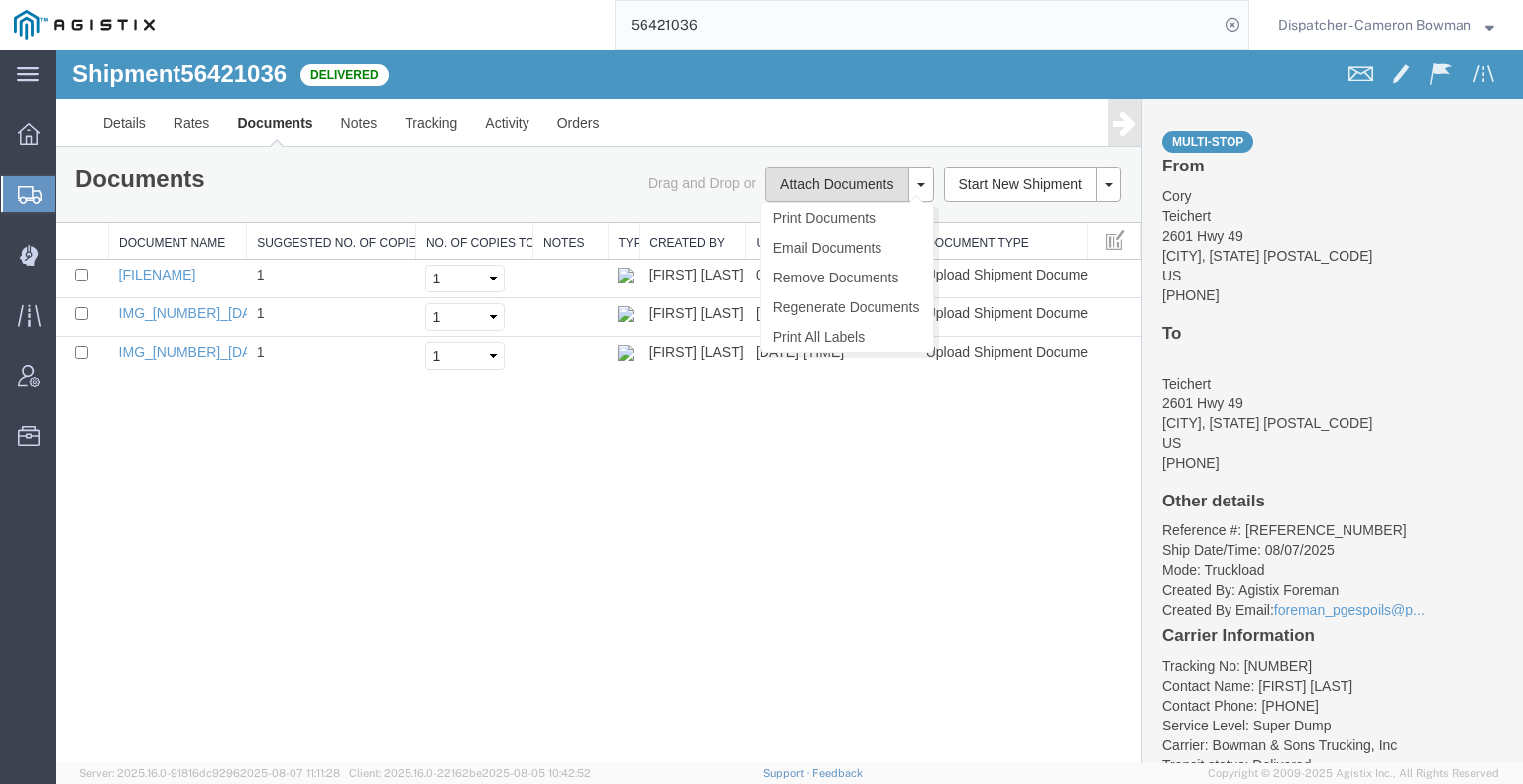 click on "Attach Documents" at bounding box center [837, 184] 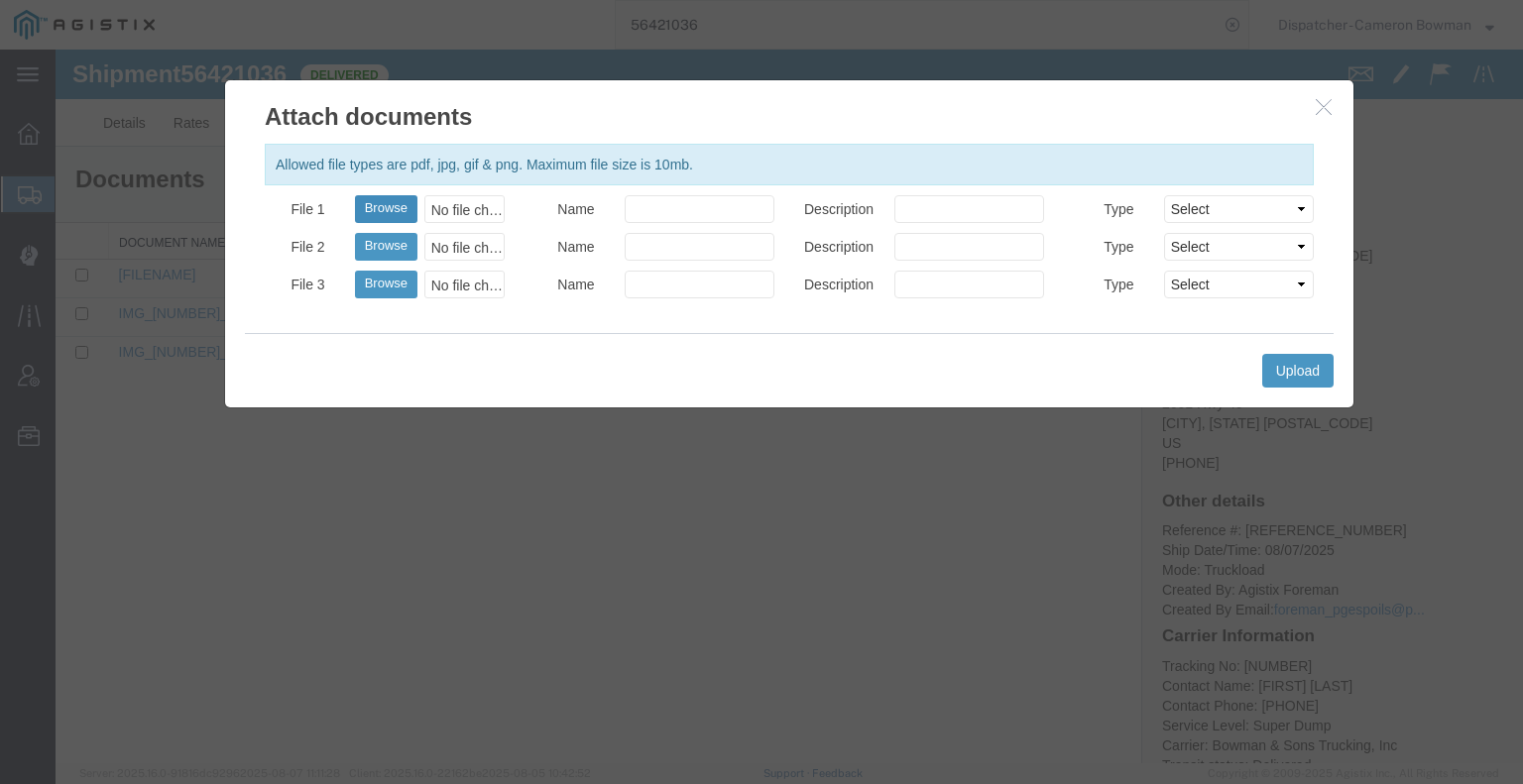 click on "Browse" at bounding box center (386, 209) 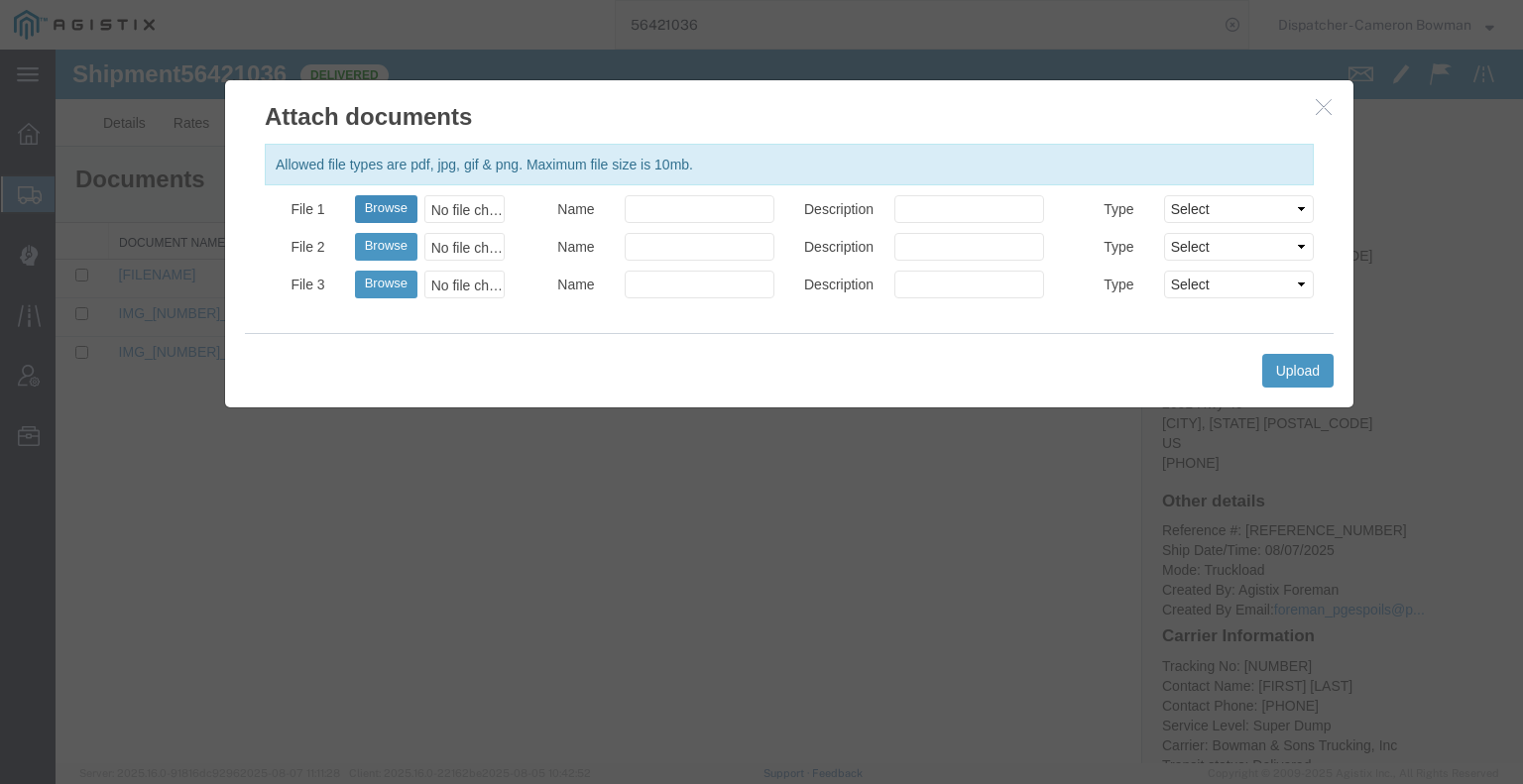 type on "C:\fakepath\56421036trktag.pdf" 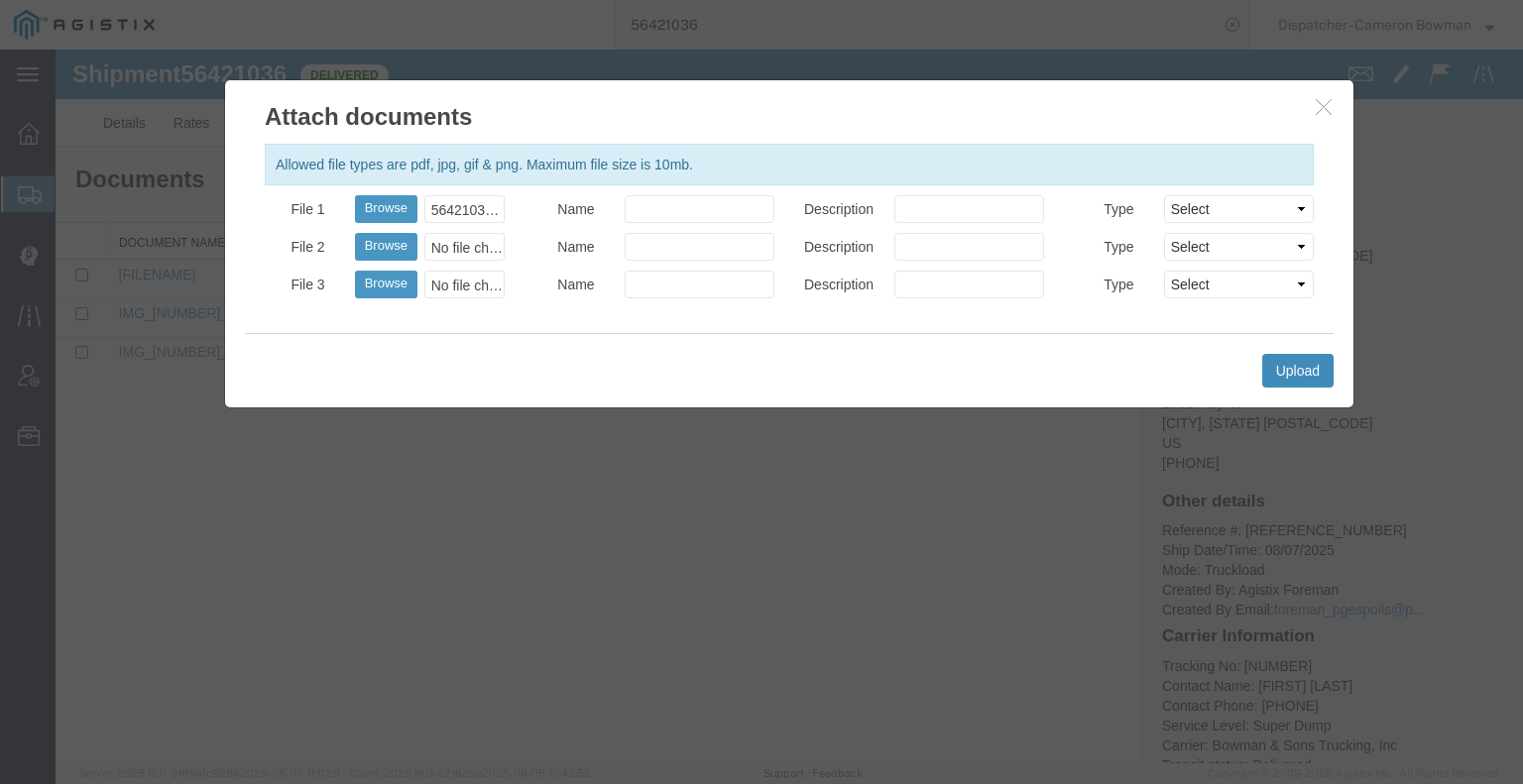 click on "Upload" at bounding box center [1298, 371] 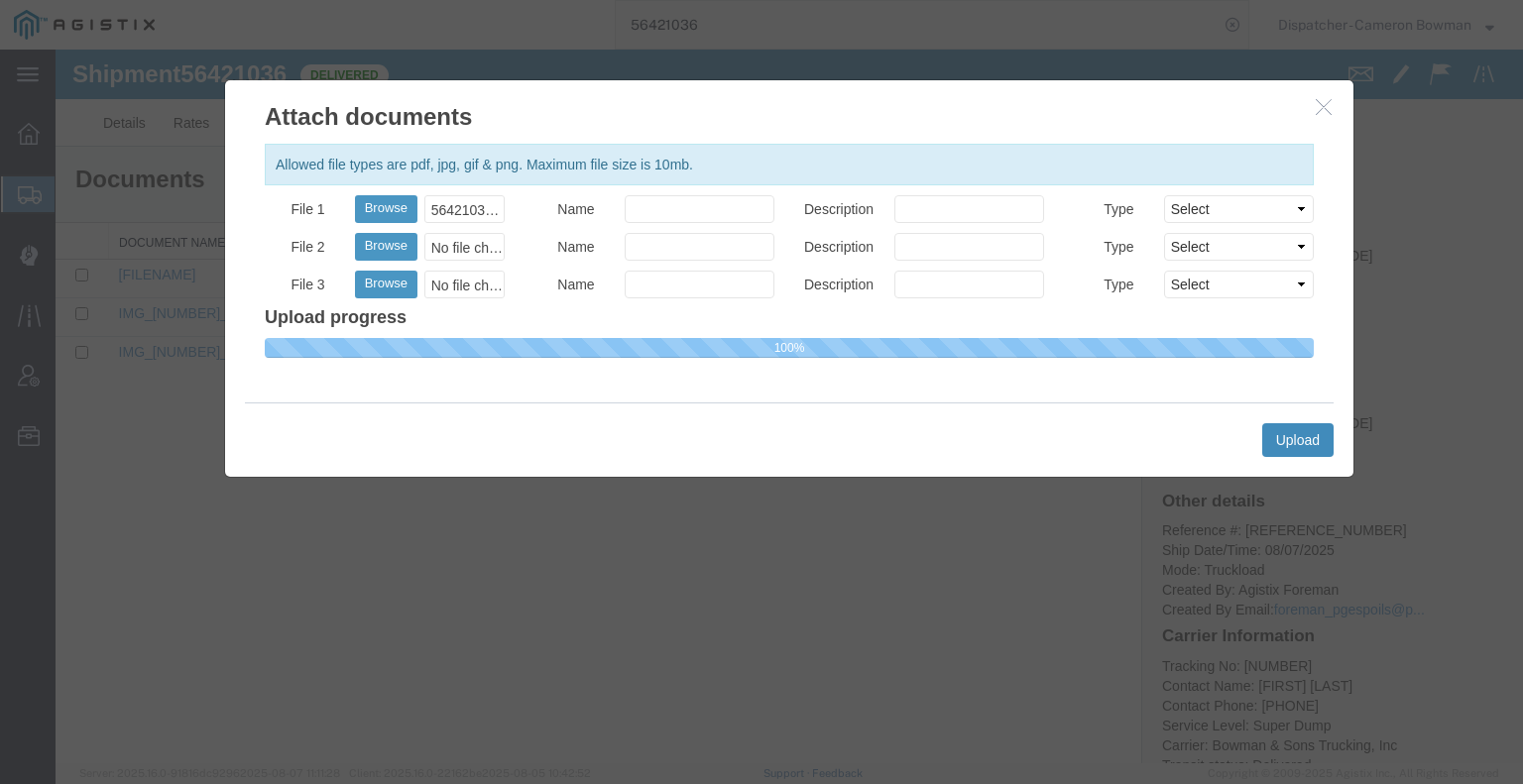 type 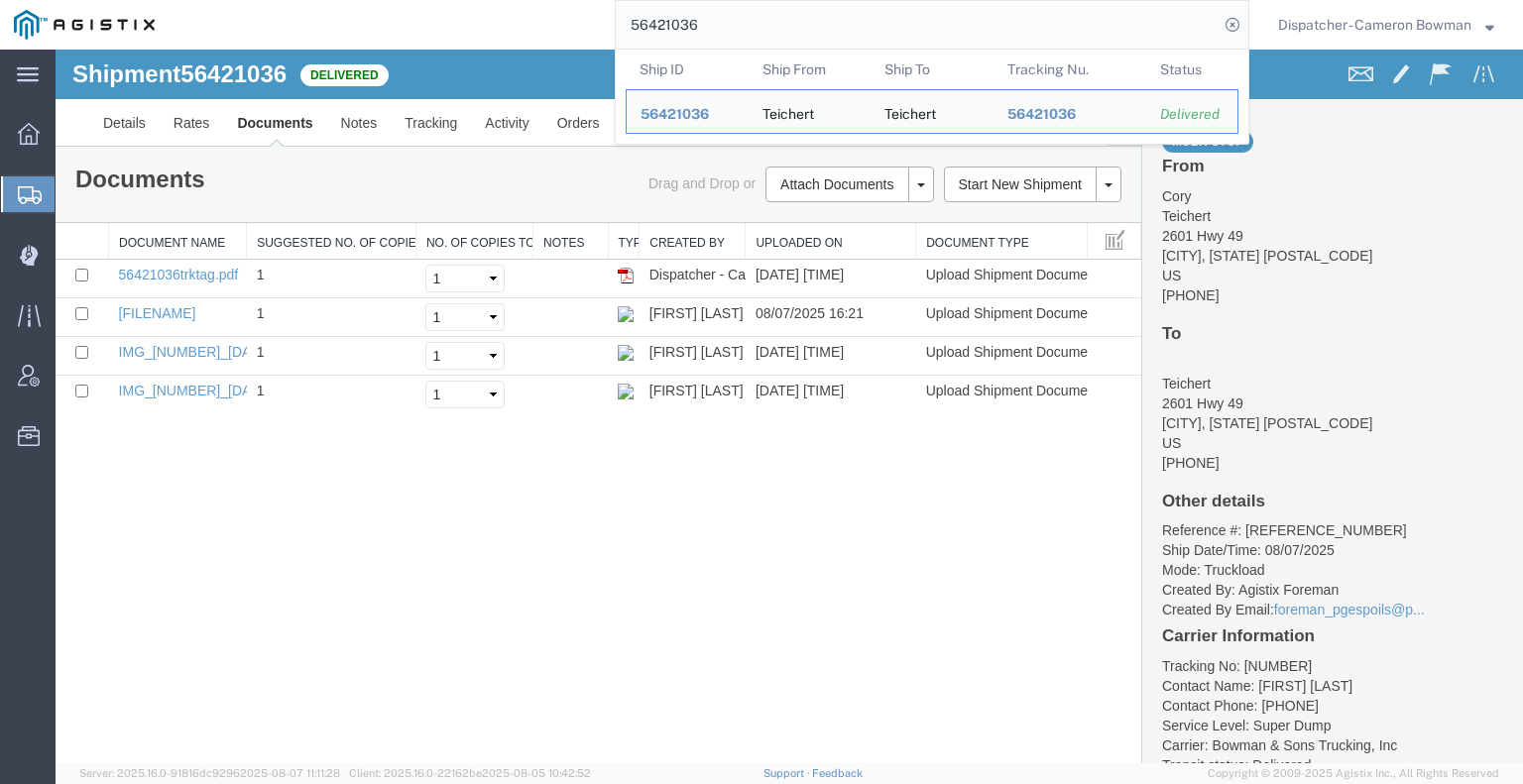 drag, startPoint x: 682, startPoint y: 39, endPoint x: 551, endPoint y: 20, distance: 132.37069 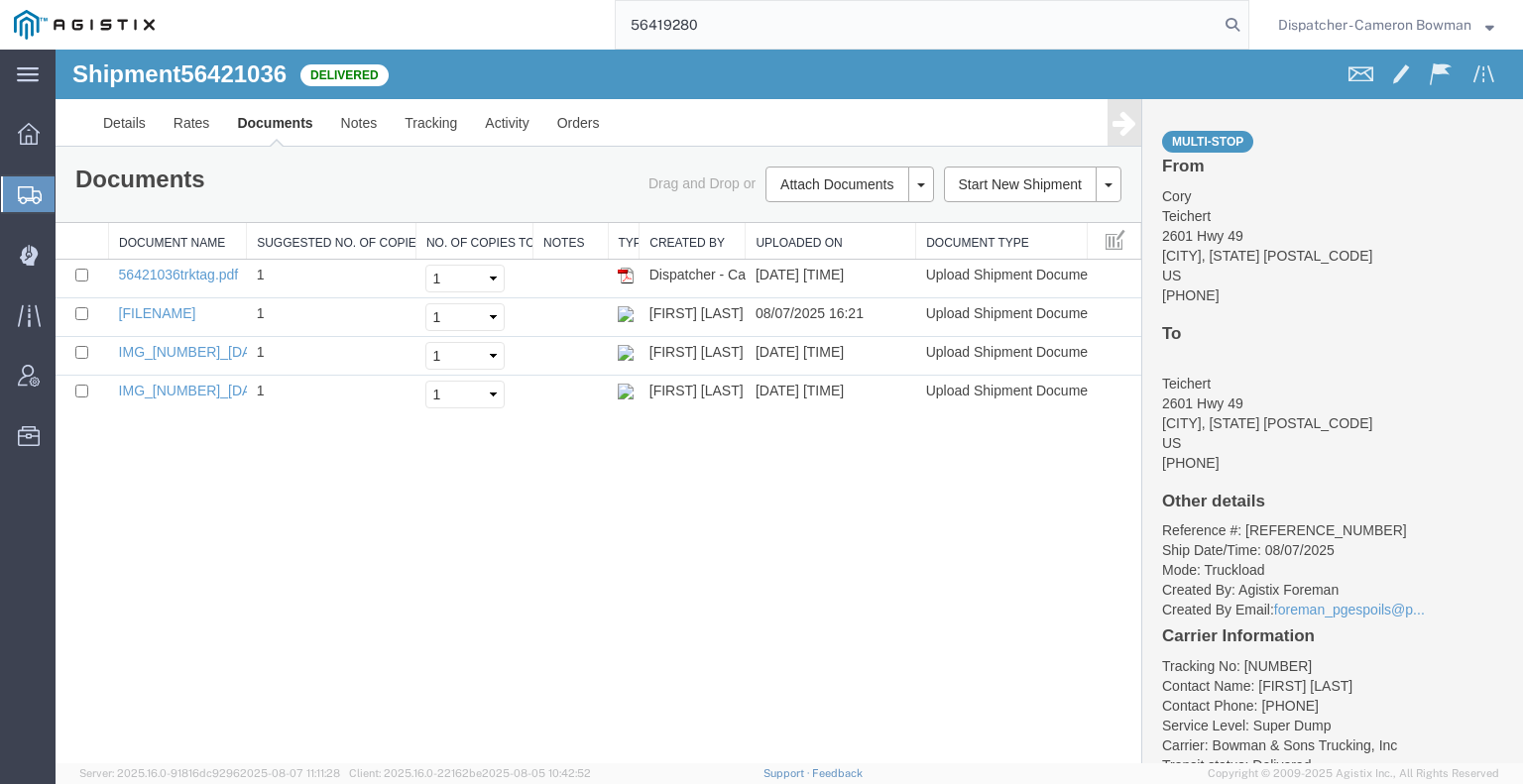 type on "56419280" 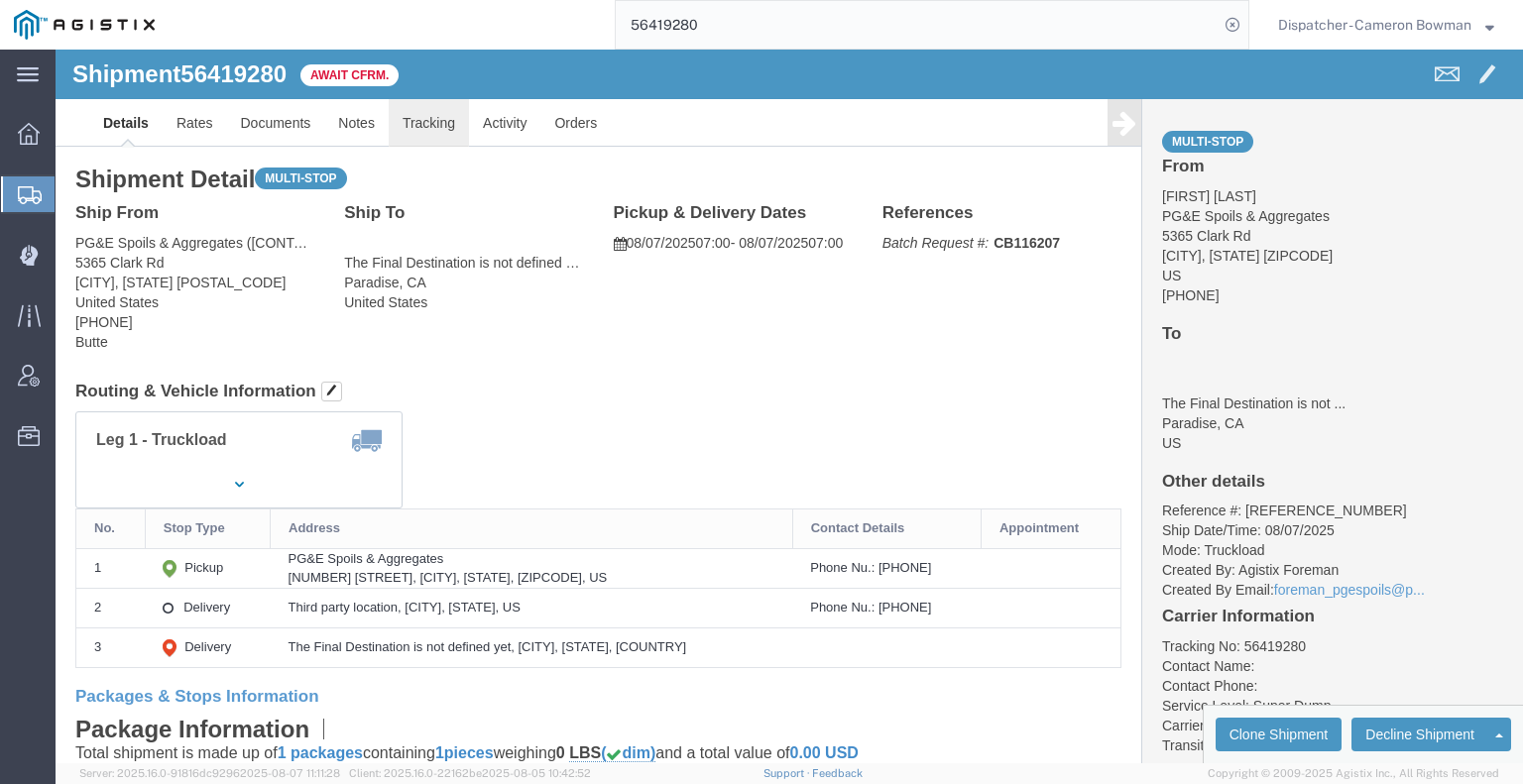 click on "Tracking" 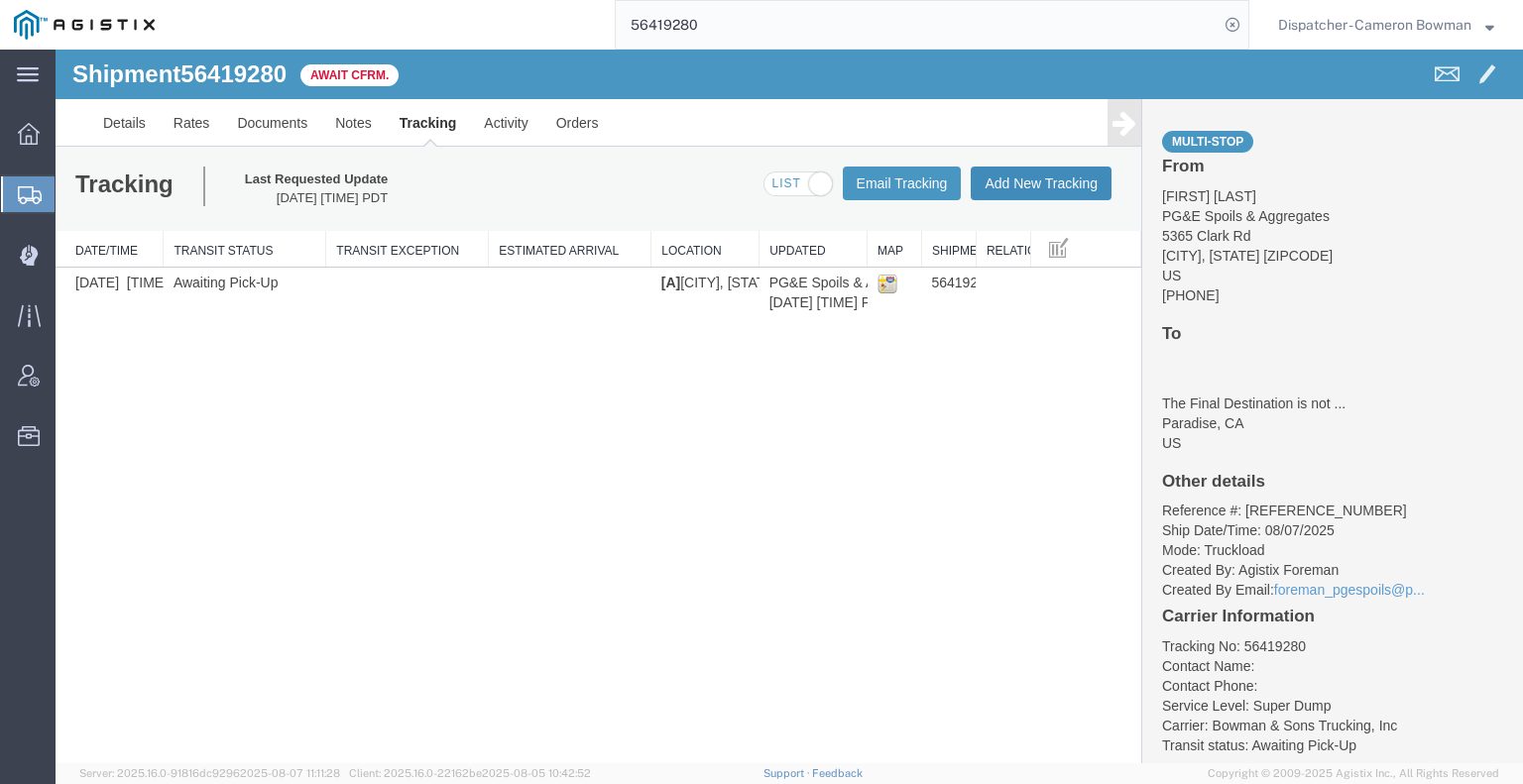 click on "Add New Tracking" at bounding box center [1041, 183] 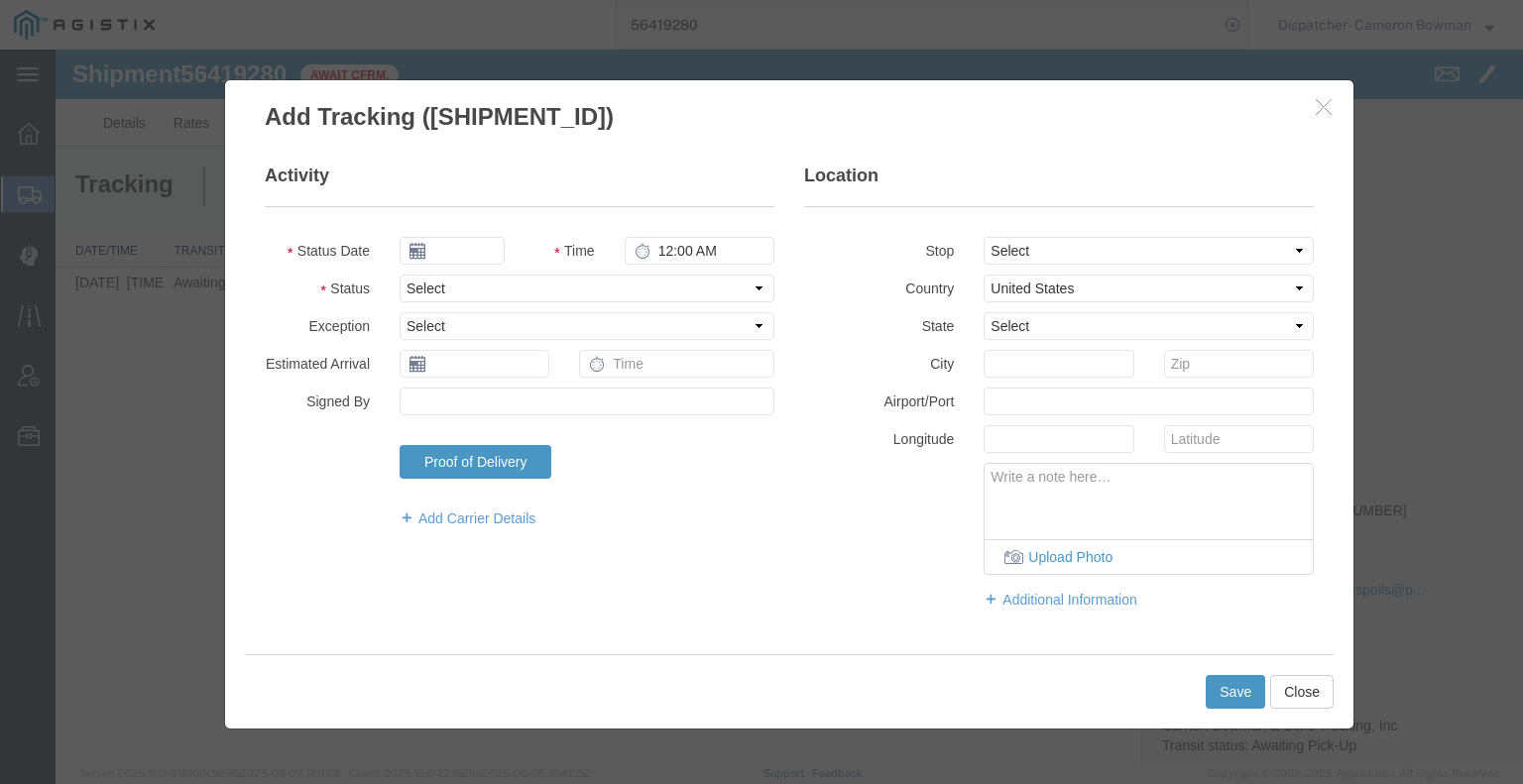 type on "08/08/2025" 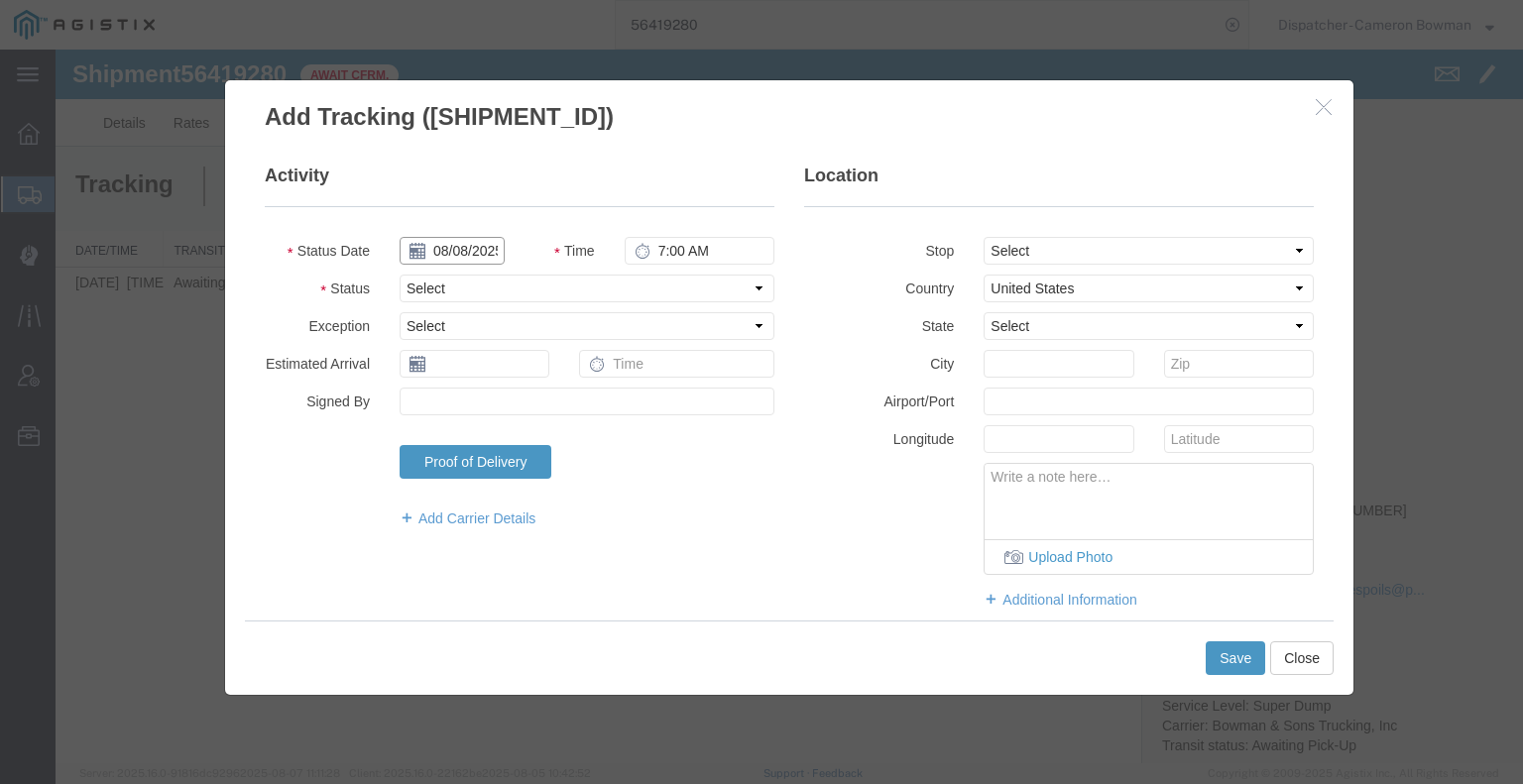 click on "08/08/2025" at bounding box center [452, 251] 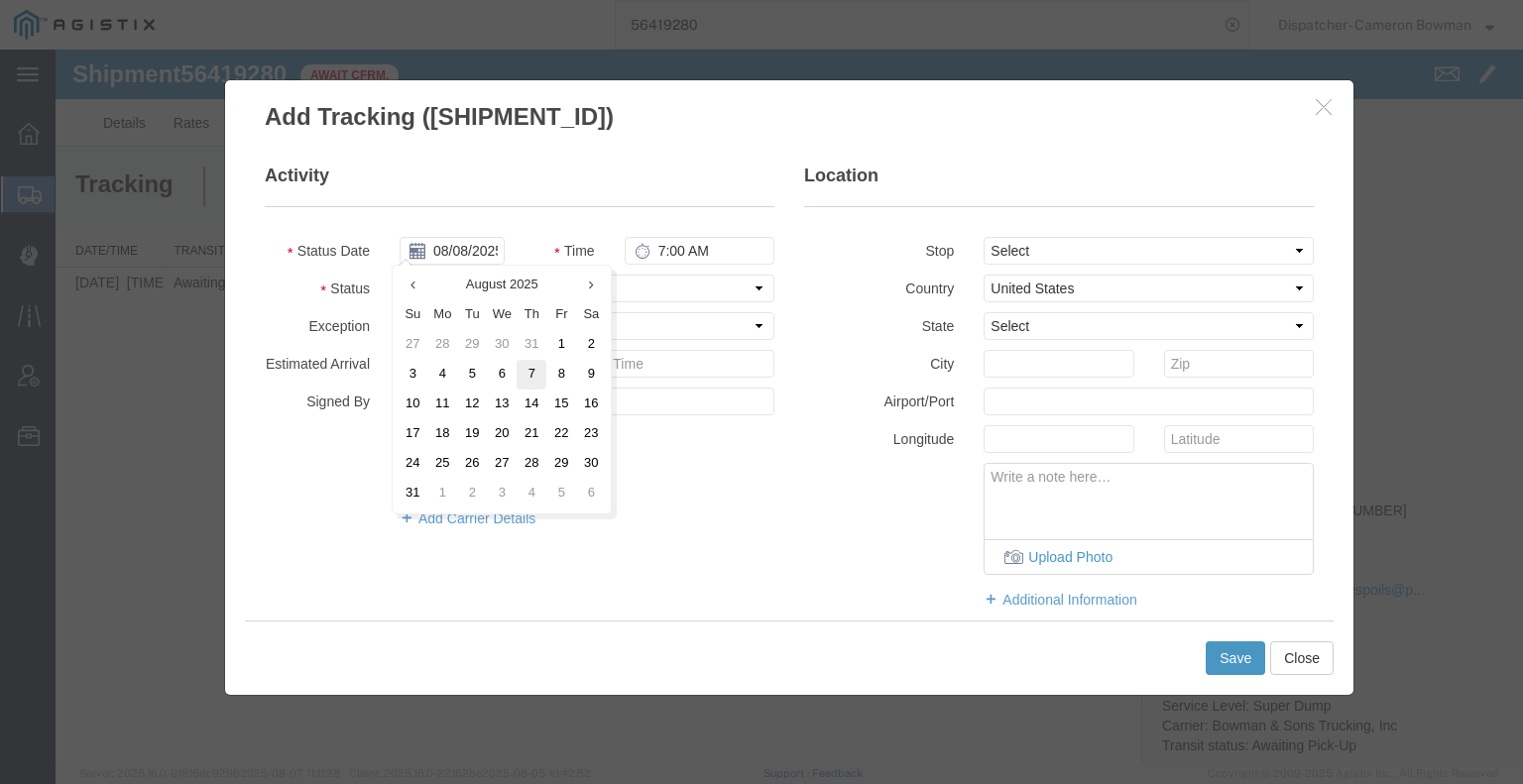click on "7" at bounding box center [531, 375] 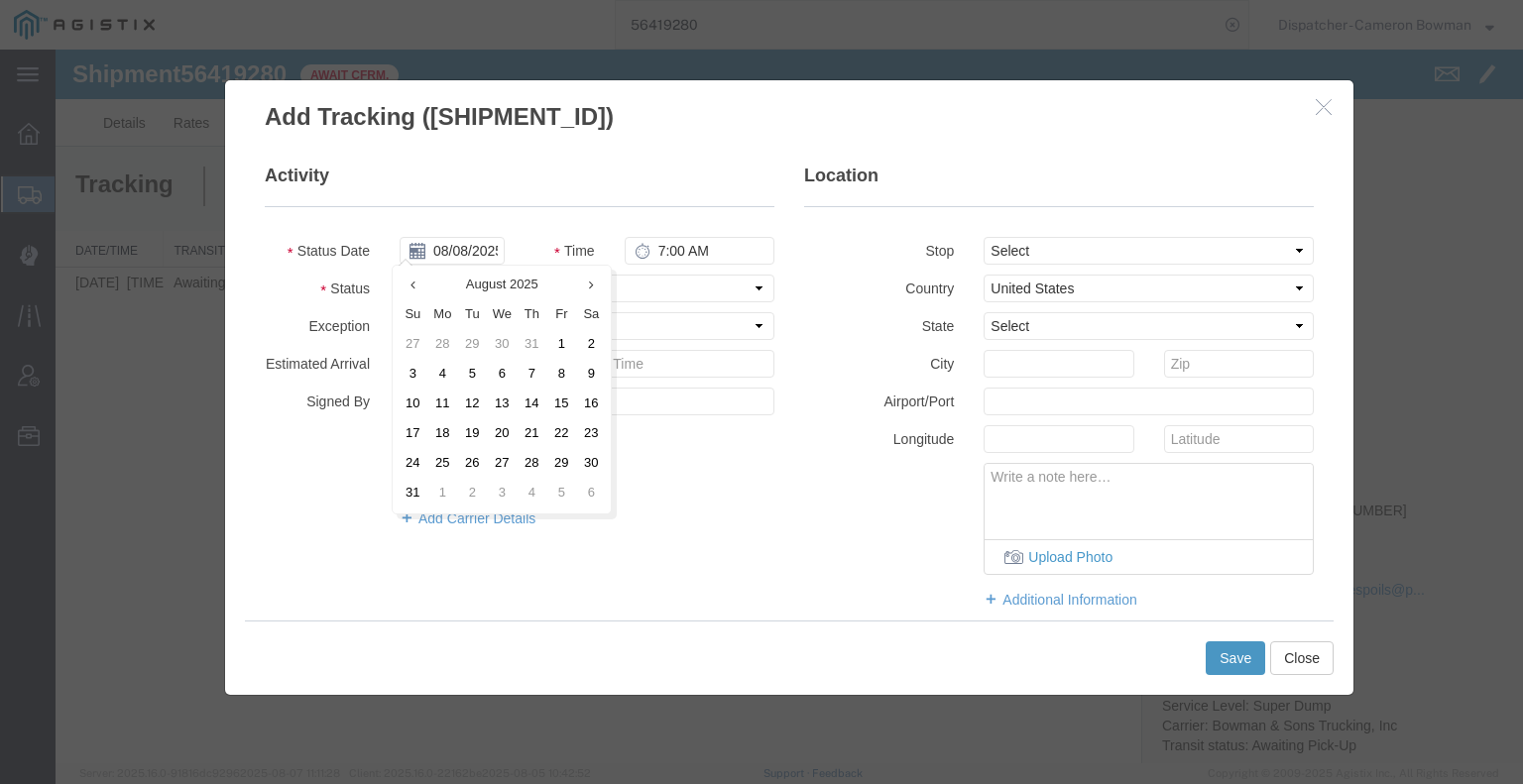 type on "08/07/2025" 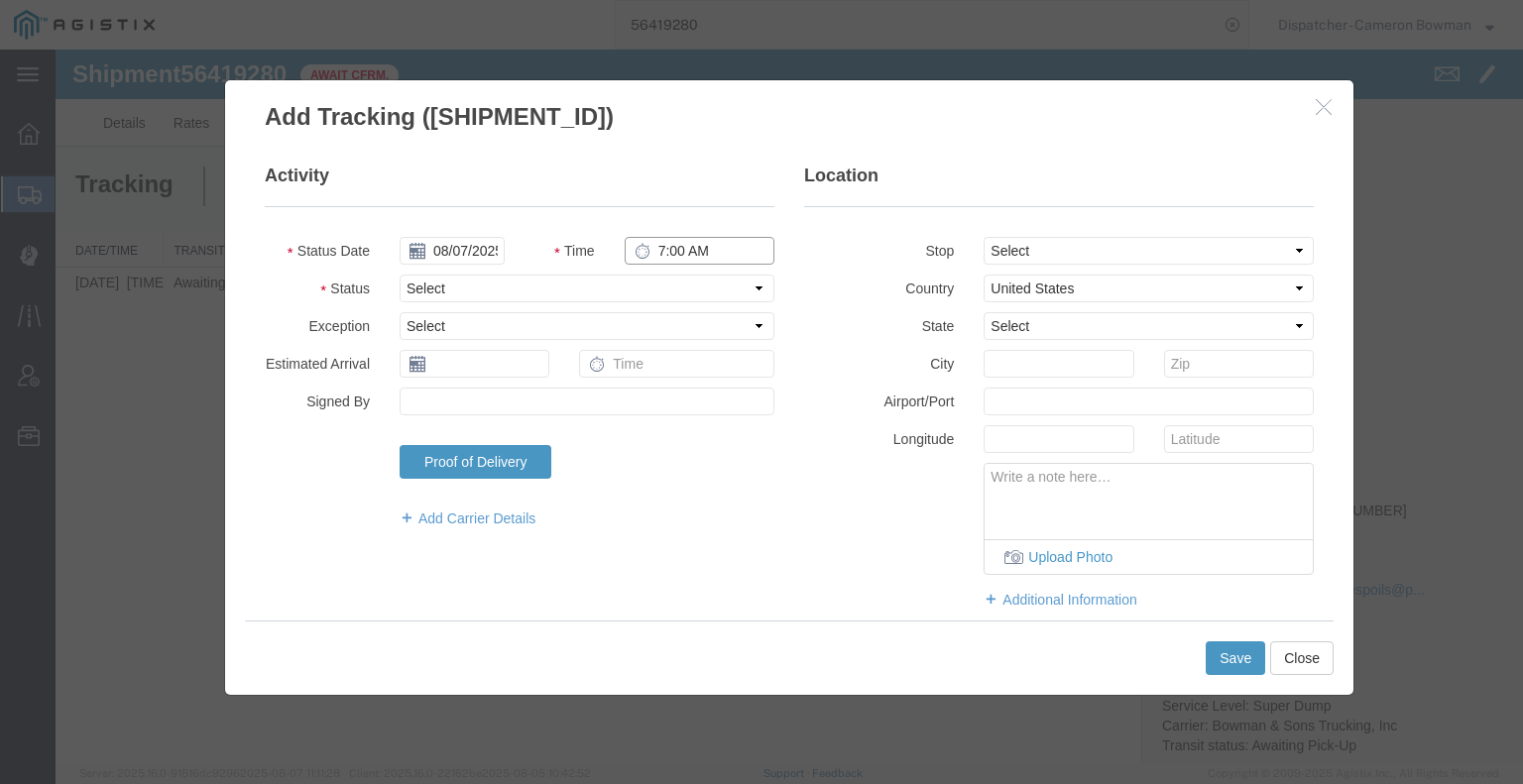 click on "7:00 AM" at bounding box center (699, 251) 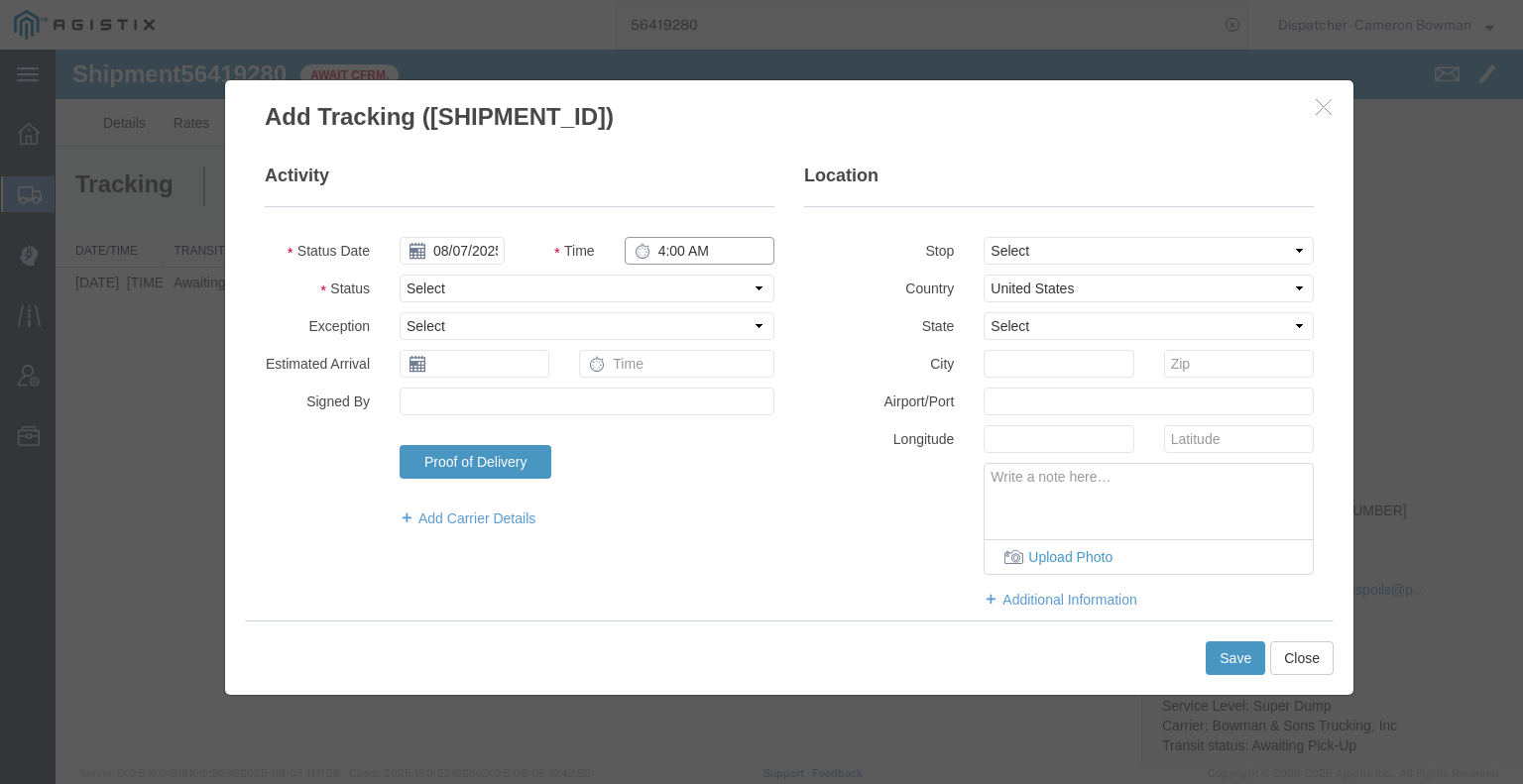 type on "4:00 AM" 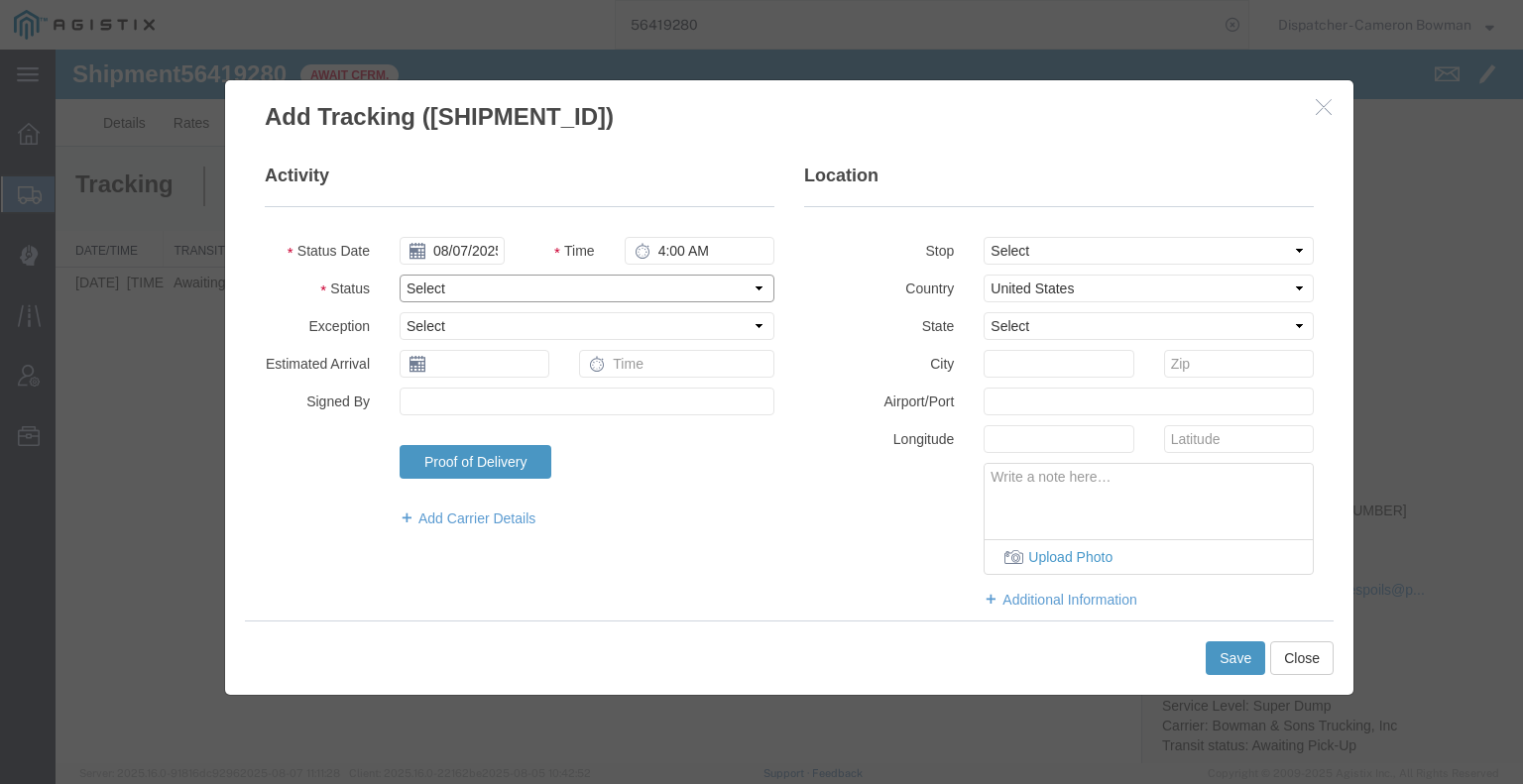 click on "Select Arrival Notice Available Arrival Notice Imported Arrive at Delivery Location Arrive at Pick-Up Location Arrive at Terminal Location Attempted Delivery Attempted Pick-Up Awaiting Customs Clearance Awaiting Pick-Up Break Start Break Stop Cargo Damaged Cargo-Offloaded Cleared Customs Confirmed on Board Customs Delay Customs Hold Customs Released DEA Hold Intact DEA Intensive/Exam Delivered Delivery Appointment Scheduled Delivery Confirmation Delivery Dock Closed Delivery Refused Depart Delivery Location Depart Pick-Up Location Depart Terminal Location Documents Uploaded Entry Docs Received Entry Submitted Estimated date / time for ETA Expired Export Customs Cleared Export Customs Sent FDA Documents Sent FDA Exam FDA Hold FDA Released FDA Review Flight Update Forwarded Fully Released Import Customs Cleared In-Transit In-Transit with Partner ISF filed Loaded Loading Started Mechanical Delay Missed Pick-Up Other Delay Out for Delivery Package Available Partial Delivery Partial Pick-Up Picked Up Proof of del" at bounding box center [587, 288] 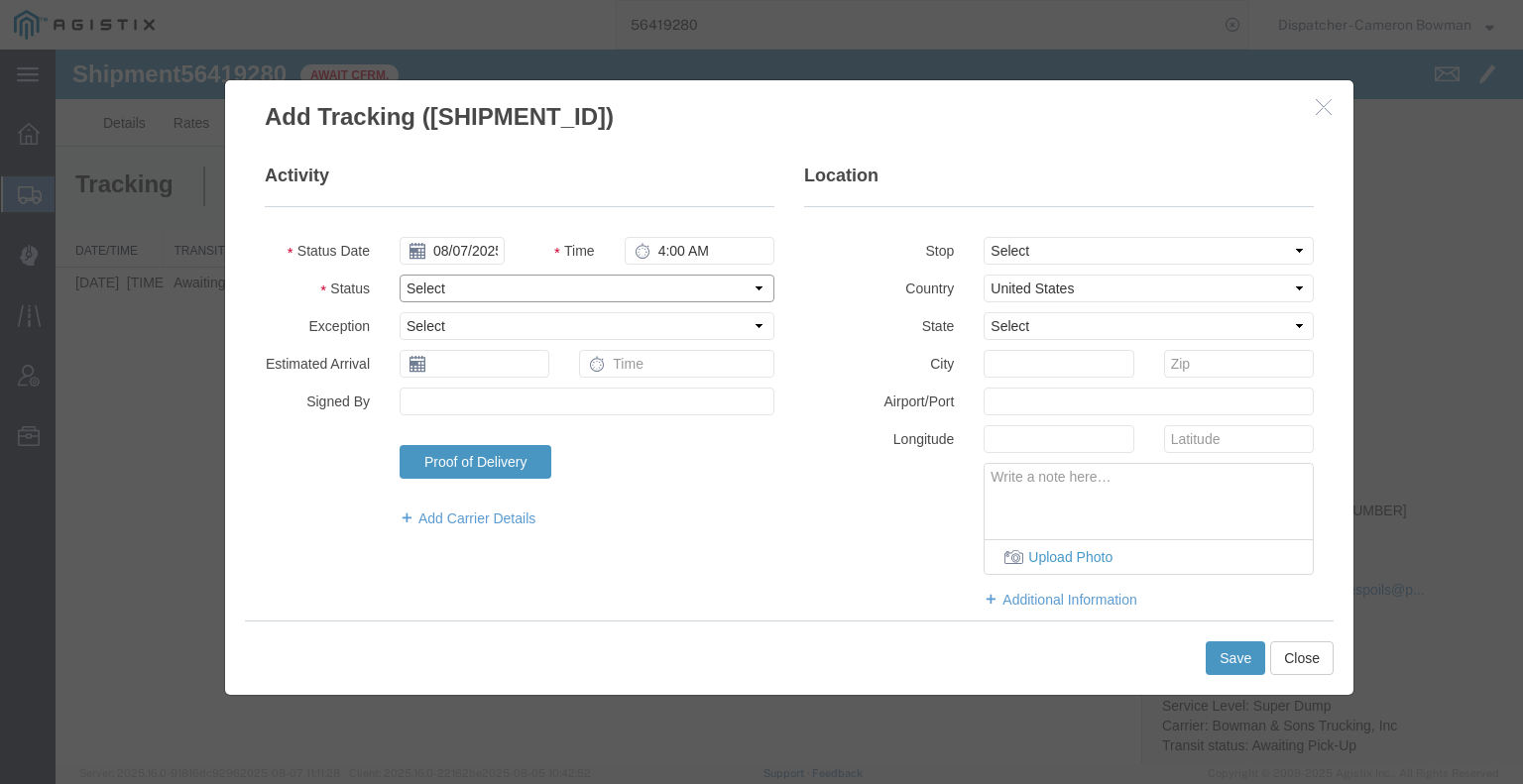 select on "ARVPULOC" 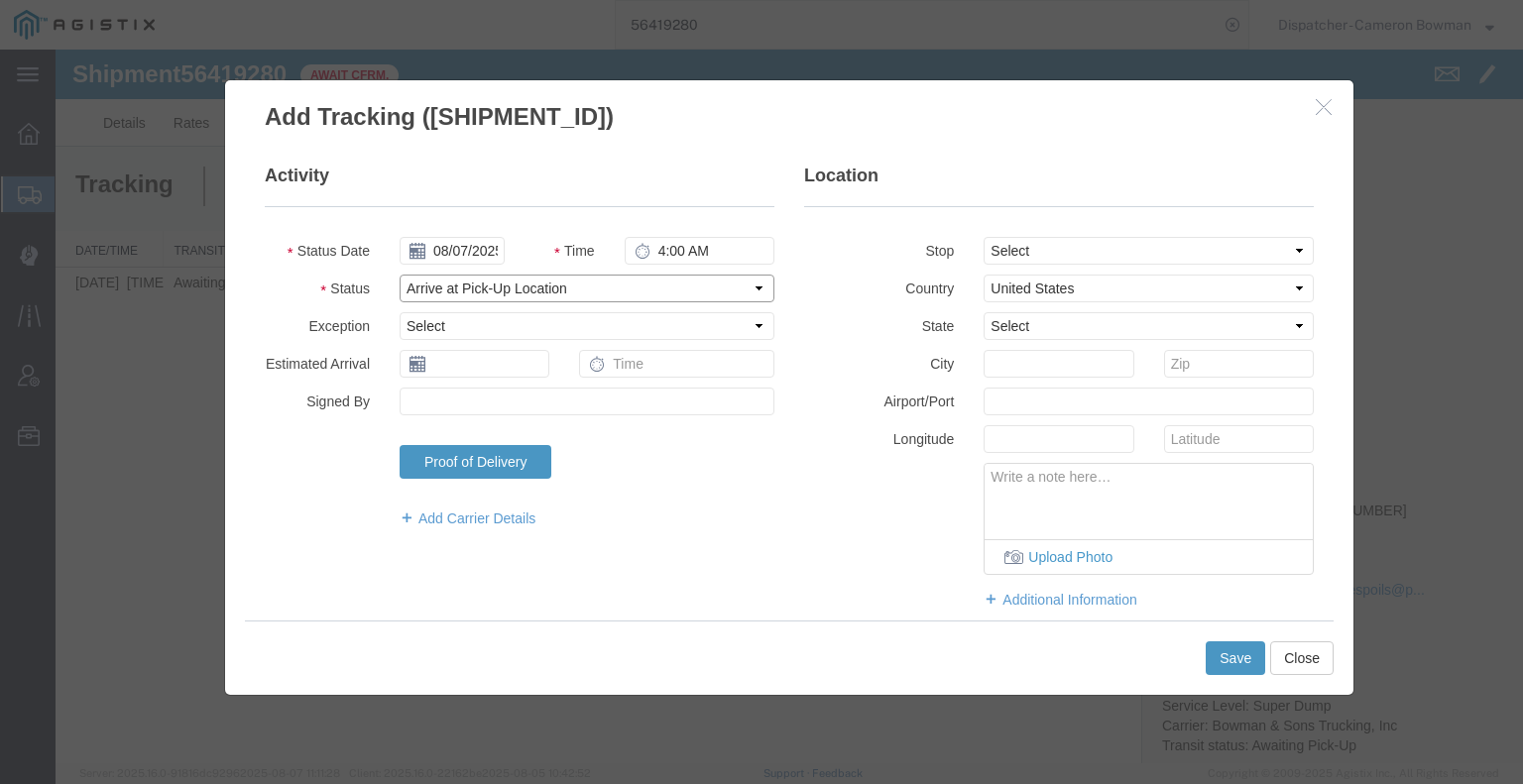 click on "Select Arrival Notice Available Arrival Notice Imported Arrive at Delivery Location Arrive at Pick-Up Location Arrive at Terminal Location Attempted Delivery Attempted Pick-Up Awaiting Customs Clearance Awaiting Pick-Up Break Start Break Stop Cargo Damaged Cargo-Offloaded Cleared Customs Confirmed on Board Customs Delay Customs Hold Customs Released DEA Hold Intact DEA Intensive/Exam Delivered Delivery Appointment Scheduled Delivery Confirmation Delivery Dock Closed Delivery Refused Depart Delivery Location Depart Pick-Up Location Depart Terminal Location Documents Uploaded Entry Docs Received Entry Submitted Estimated date / time for ETA Expired Export Customs Cleared Export Customs Sent FDA Documents Sent FDA Exam FDA Hold FDA Released FDA Review Flight Update Forwarded Fully Released Import Customs Cleared In-Transit In-Transit with Partner ISF filed Loaded Loading Started Mechanical Delay Missed Pick-Up Other Delay Out for Delivery Package Available Partial Delivery Partial Pick-Up Picked Up Proof of del" at bounding box center [587, 288] 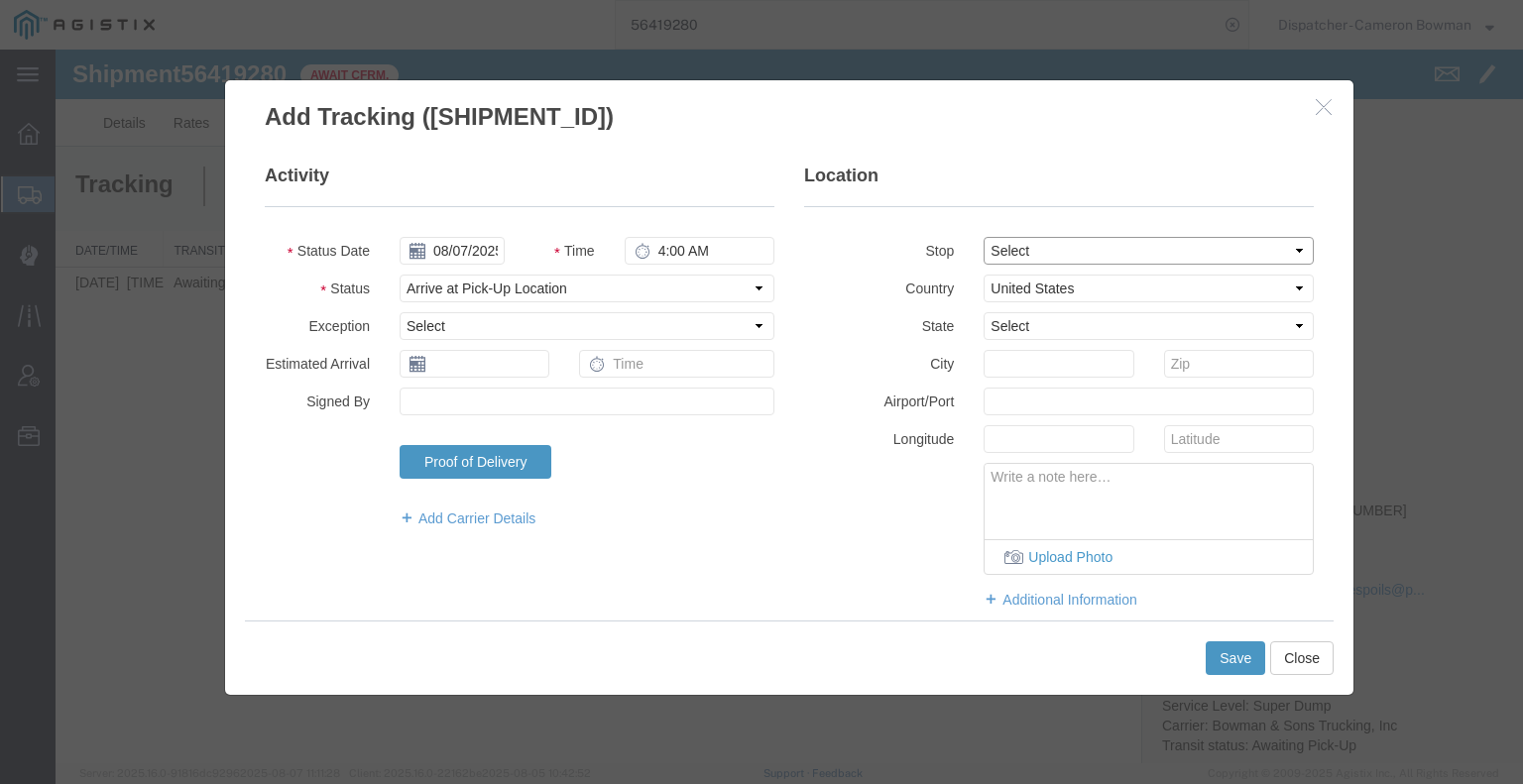 click on "Select From: [NUMBER] [STREET], [CITY], [STATE], [POSTAL_CODE], [COUNTRY] Stop 2: Third party location, [CITY], [COUNTRY] To: The Final Destination is not defined yet, [CITY], [COUNTRY]" at bounding box center [1148, 251] 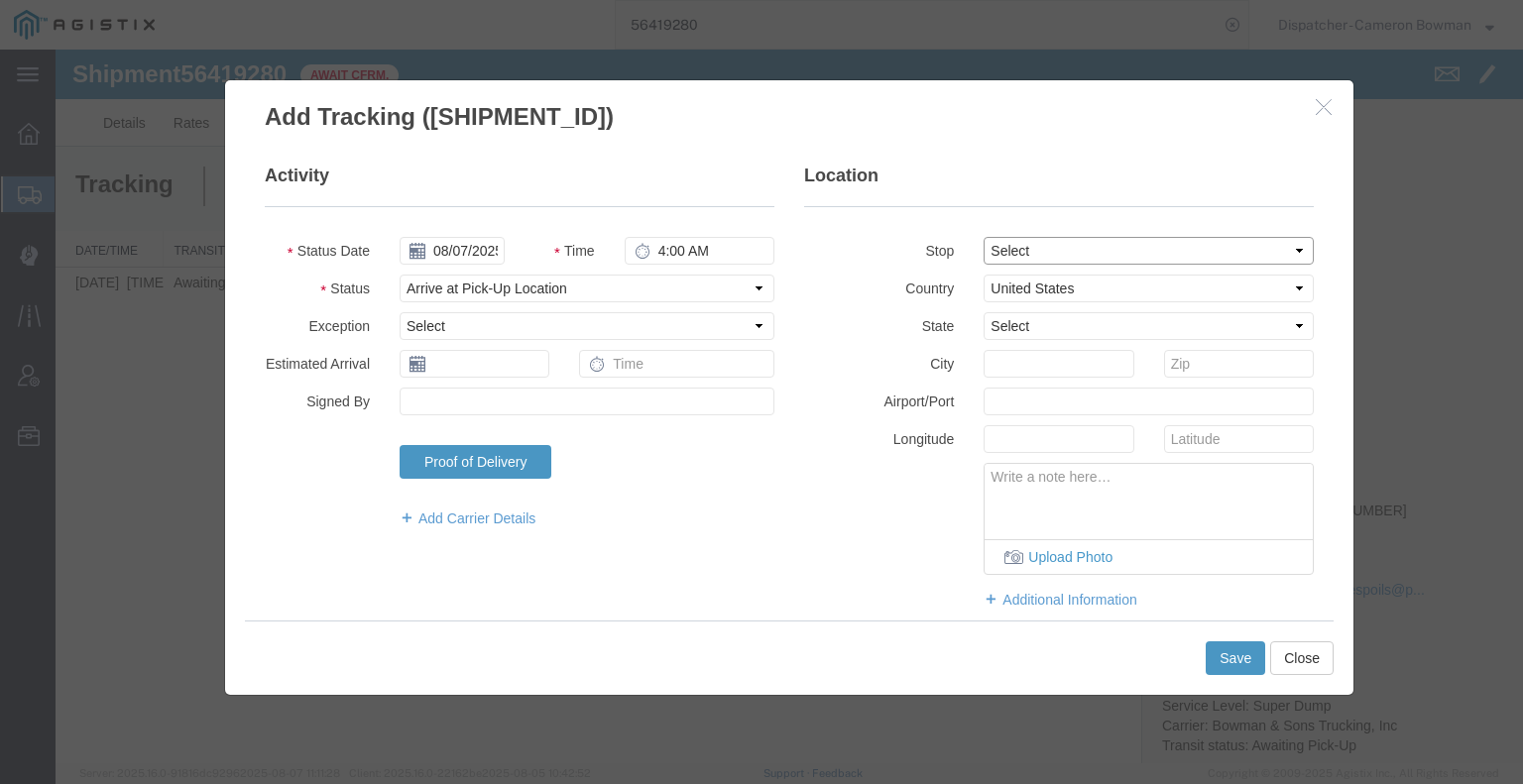 click on "Select From: [NUMBER] [STREET], [CITY], [STATE], [POSTAL_CODE], [COUNTRY] Stop 2: Third party location, [CITY], [COUNTRY] To: The Final Destination is not defined yet, [CITY], [COUNTRY]" at bounding box center [1148, 251] 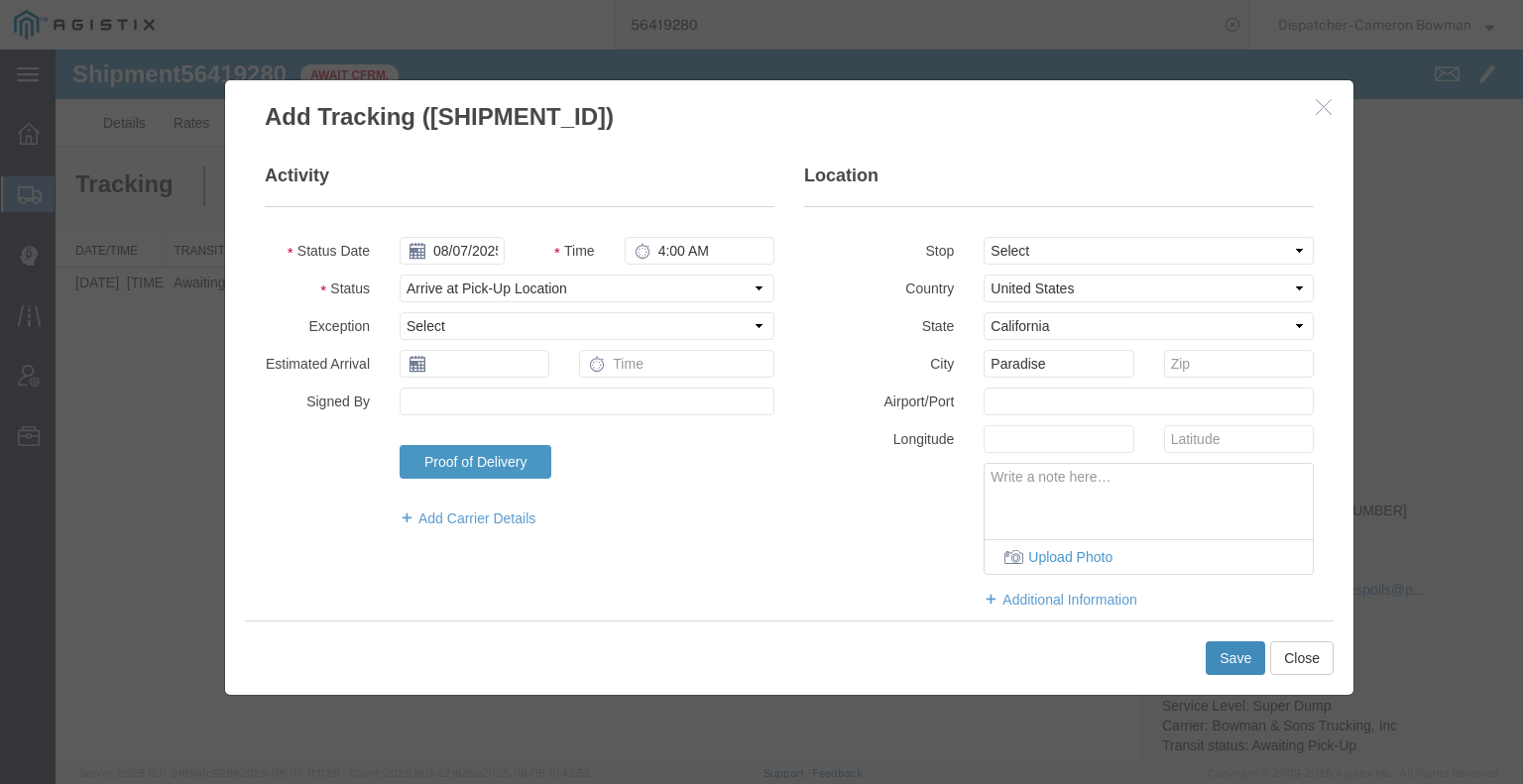 click on "Save" at bounding box center [1235, 658] 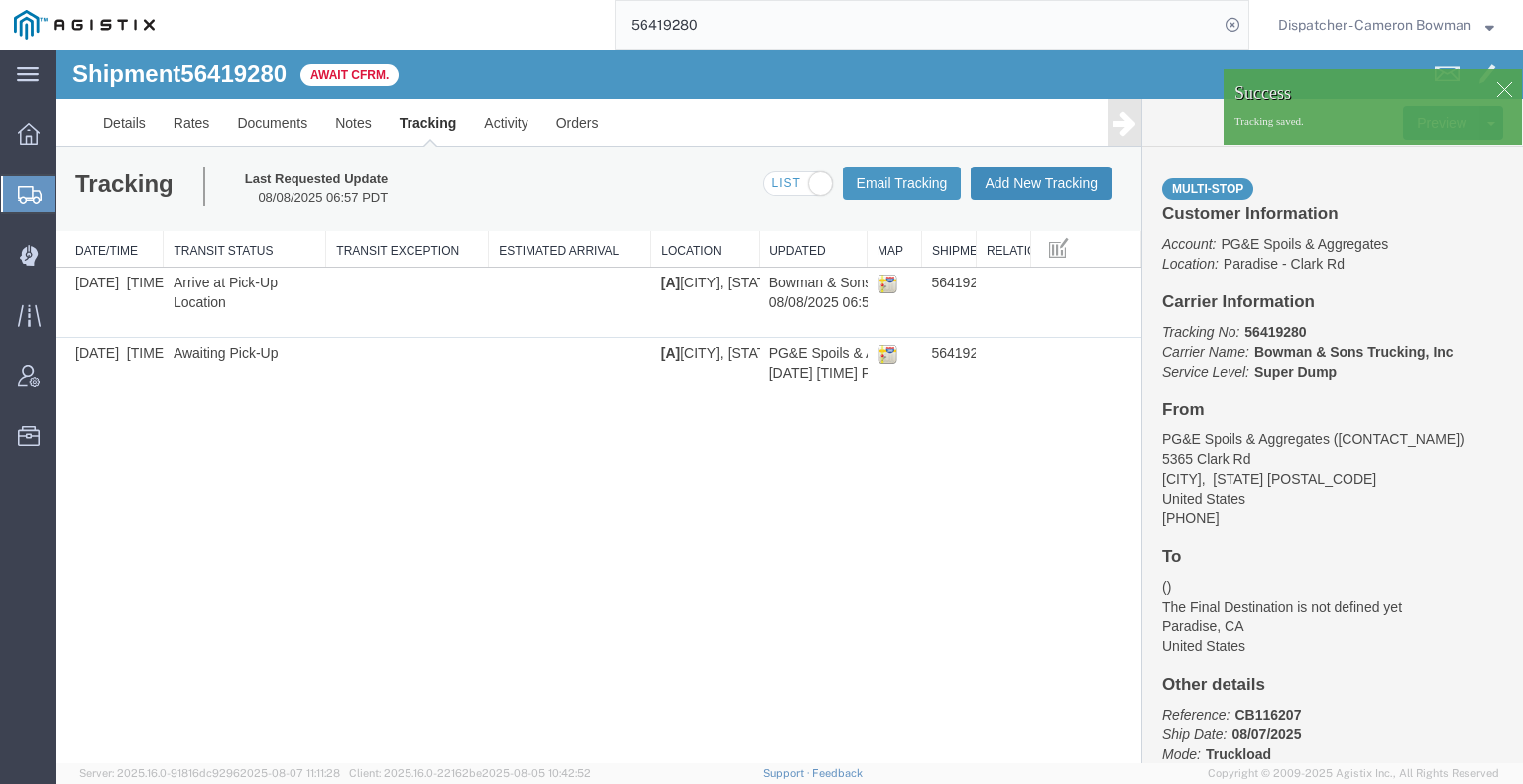 click on "Add New Tracking" at bounding box center [1041, 183] 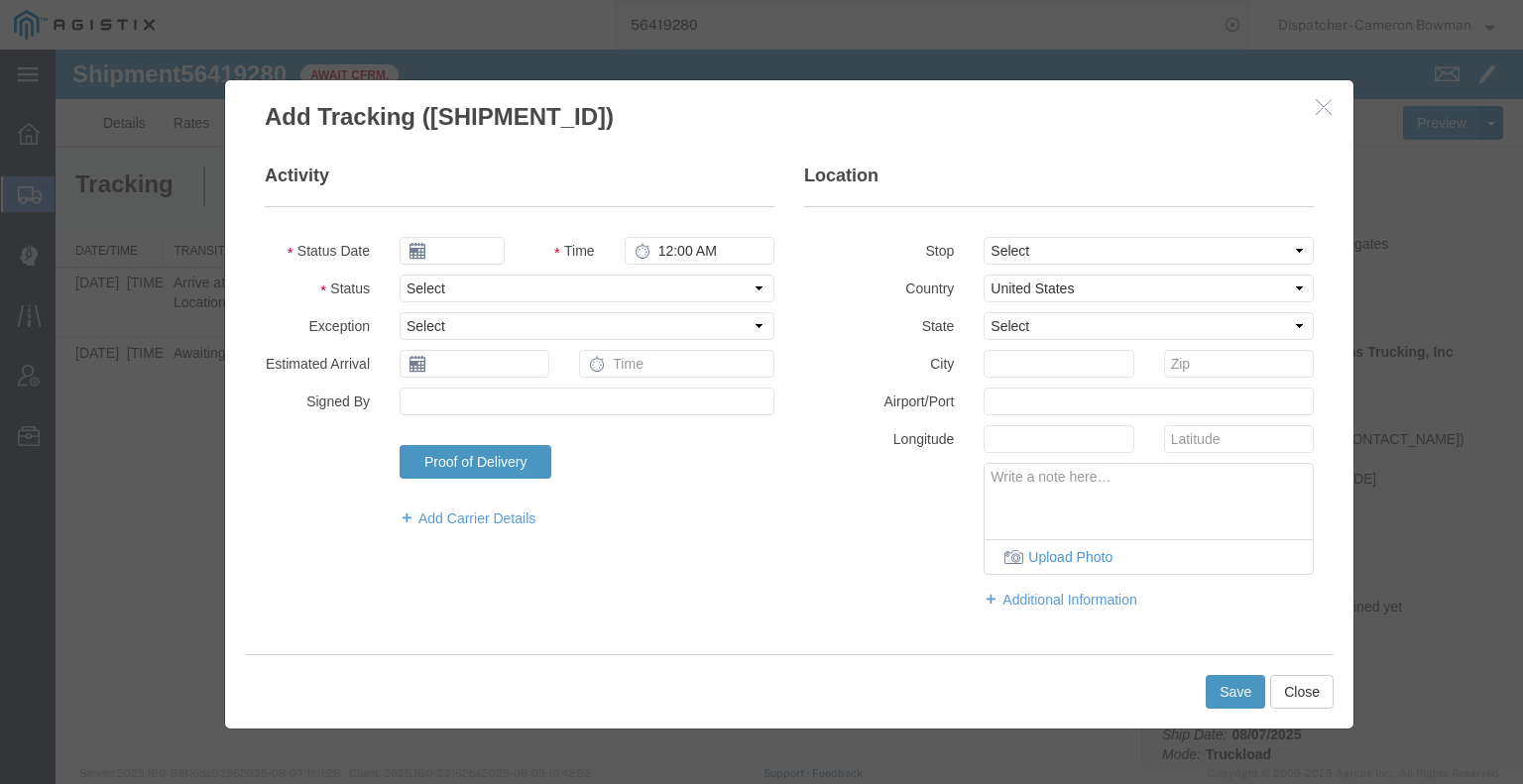 type on "08/08/2025" 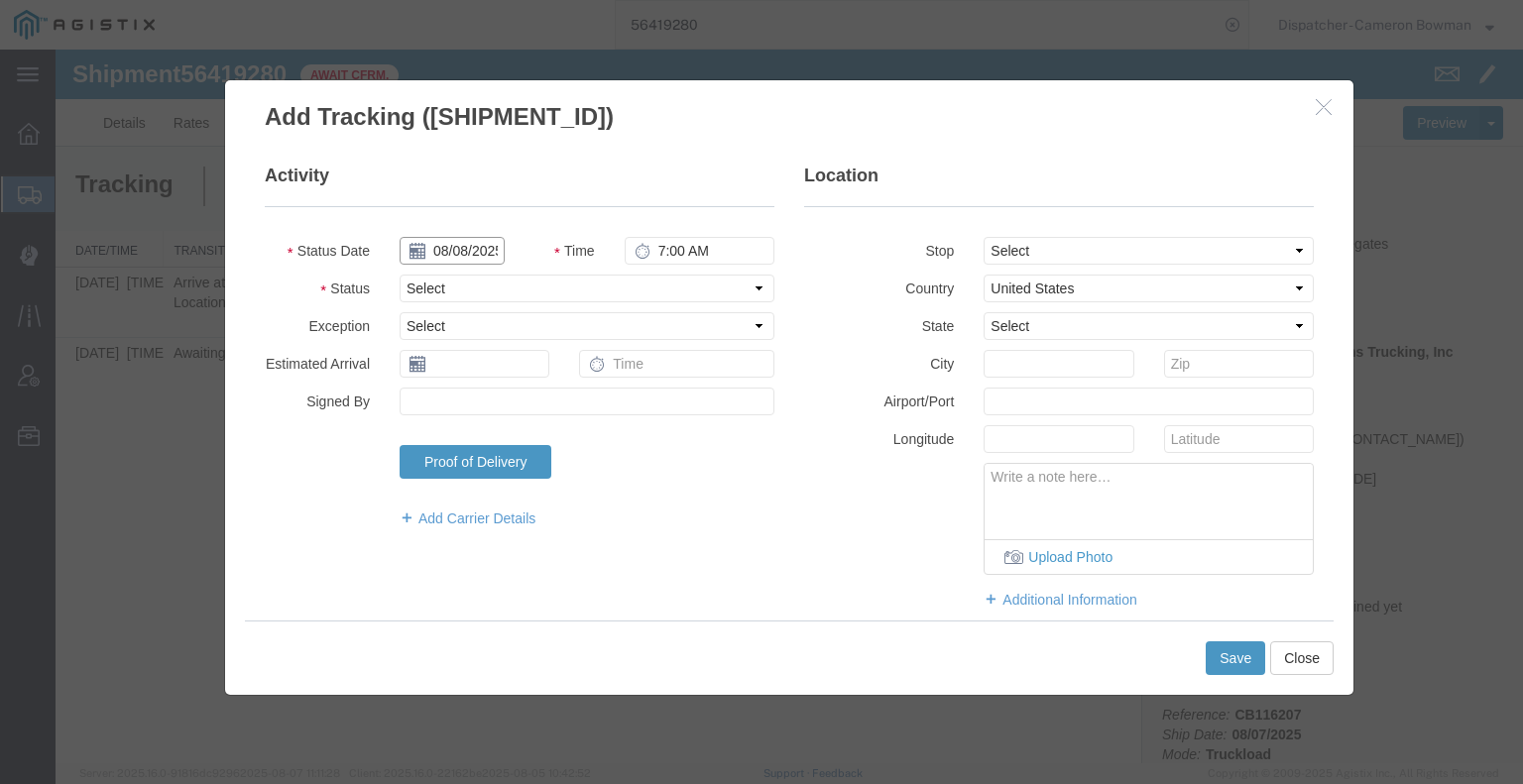 click on "08/08/2025" at bounding box center [452, 251] 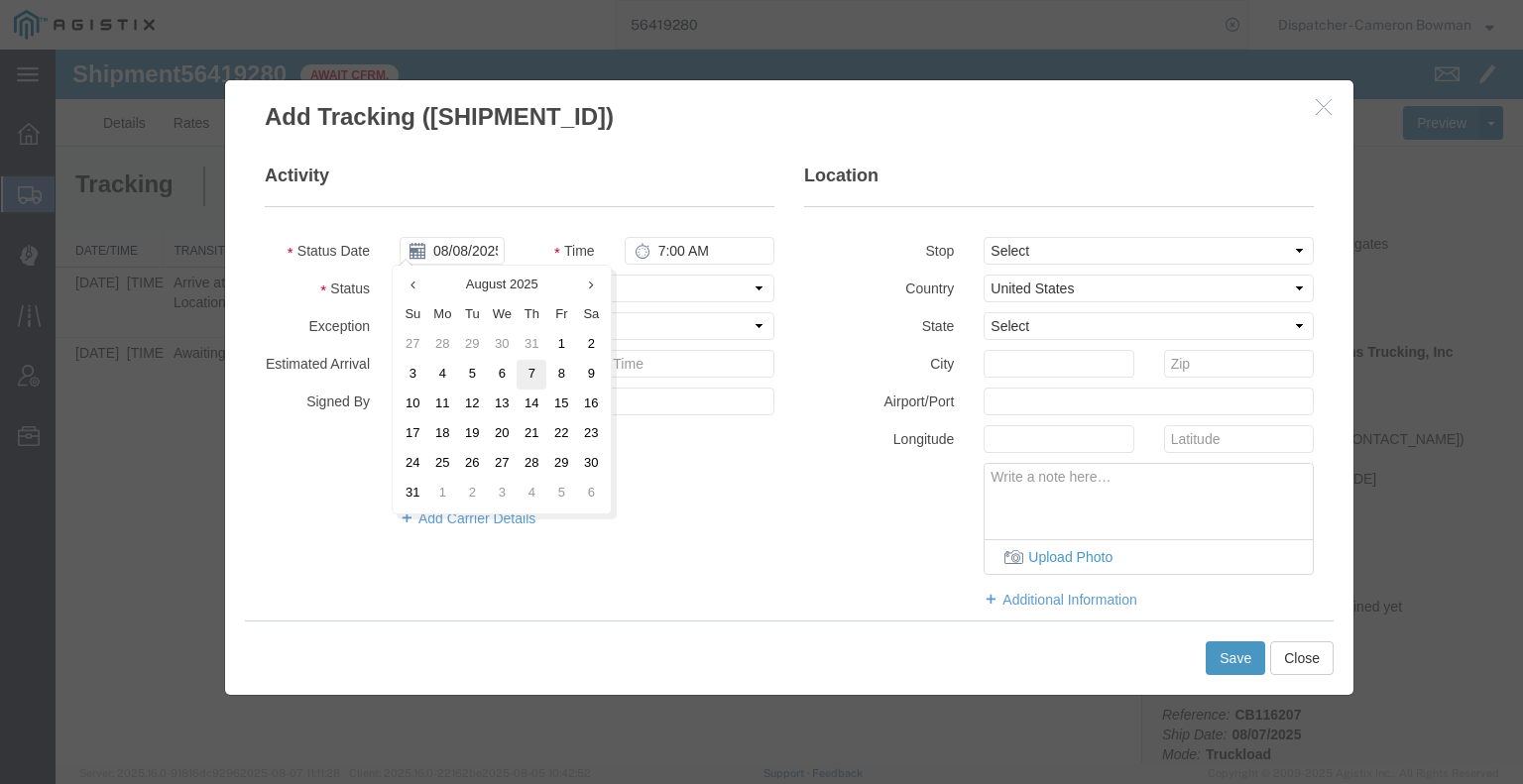 click on "7" at bounding box center (531, 375) 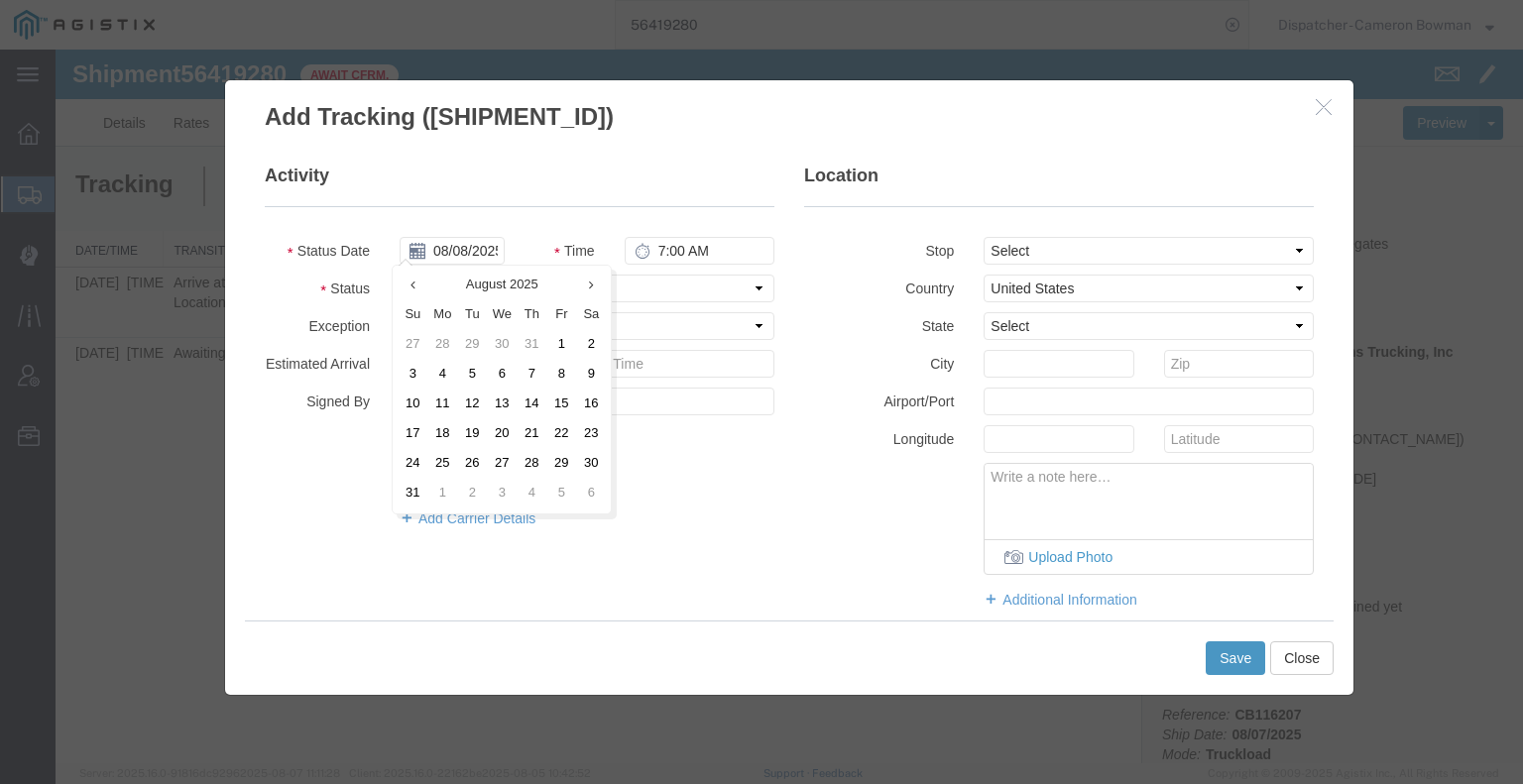 type on "08/07/2025" 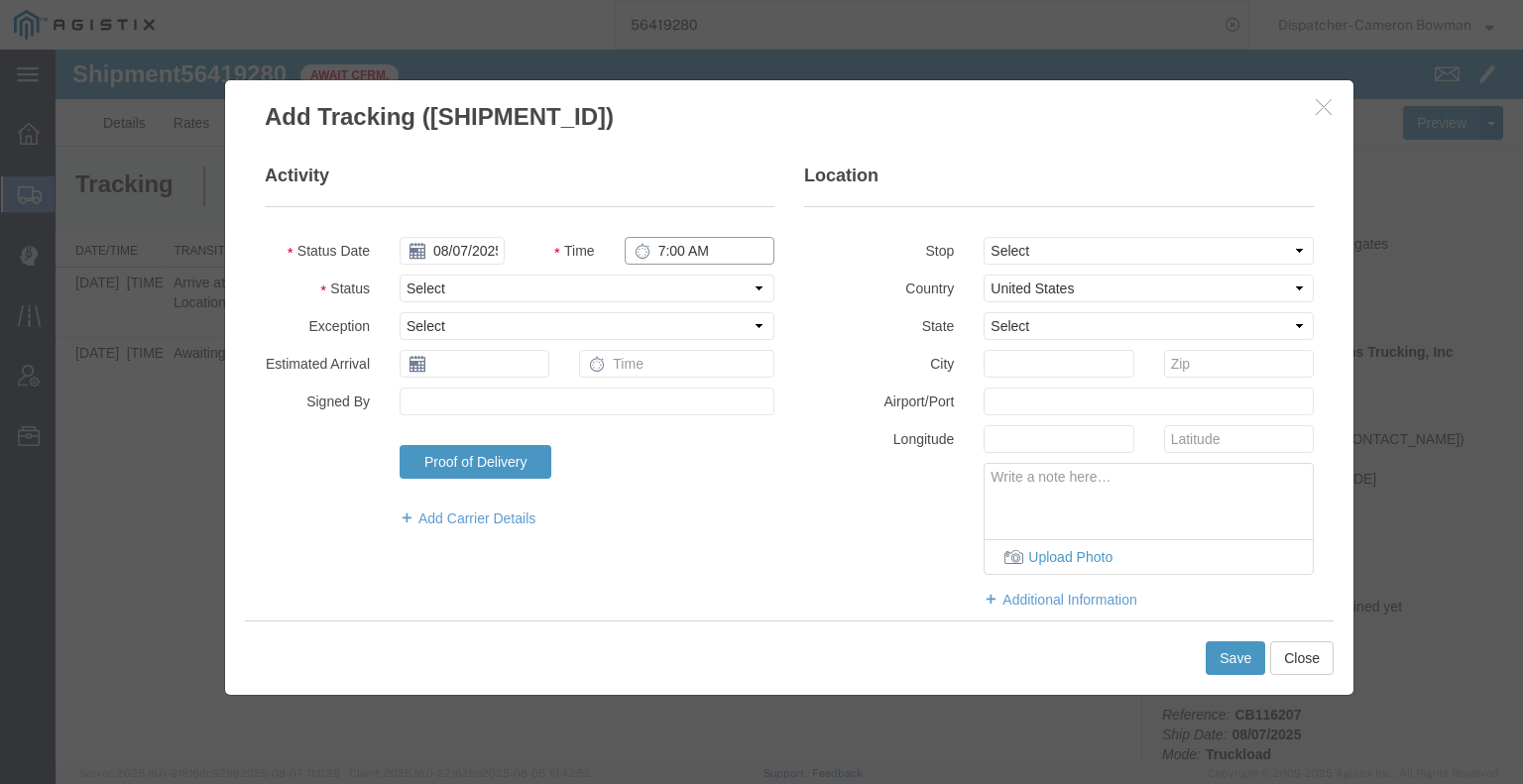 click on "7:00 AM" at bounding box center [699, 251] 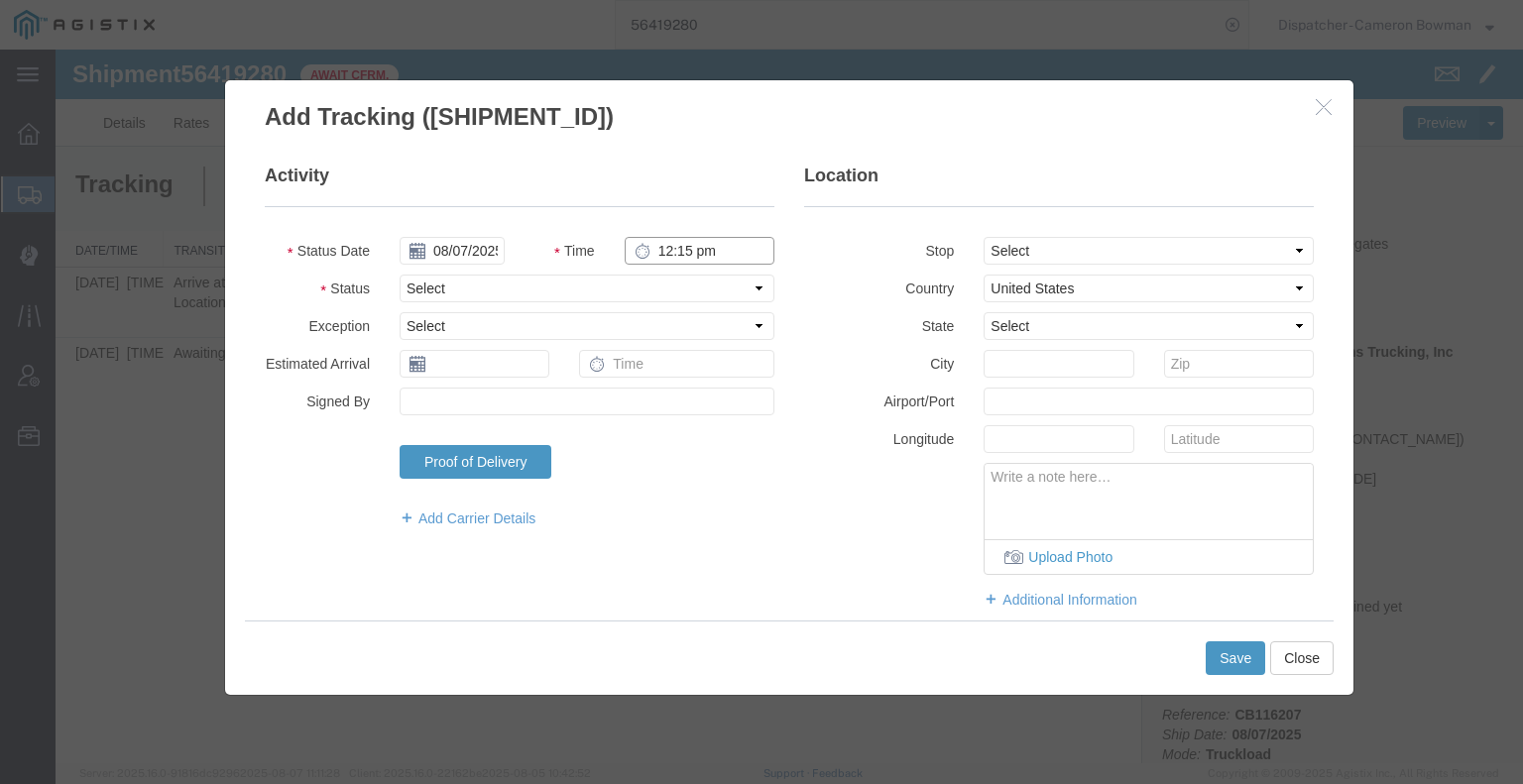 type on "12:15 PM" 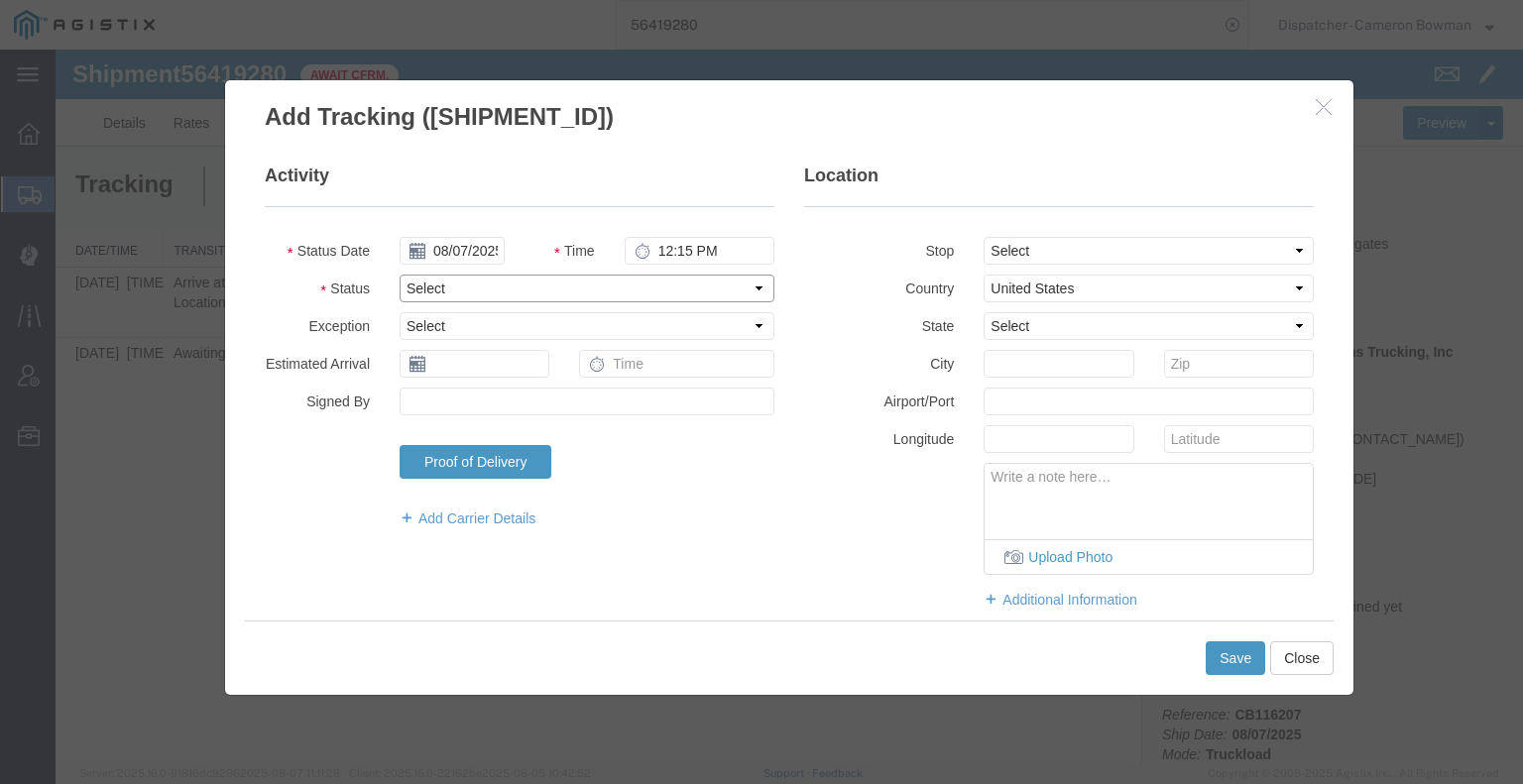 drag, startPoint x: 681, startPoint y: 257, endPoint x: 676, endPoint y: 286, distance: 29.427878 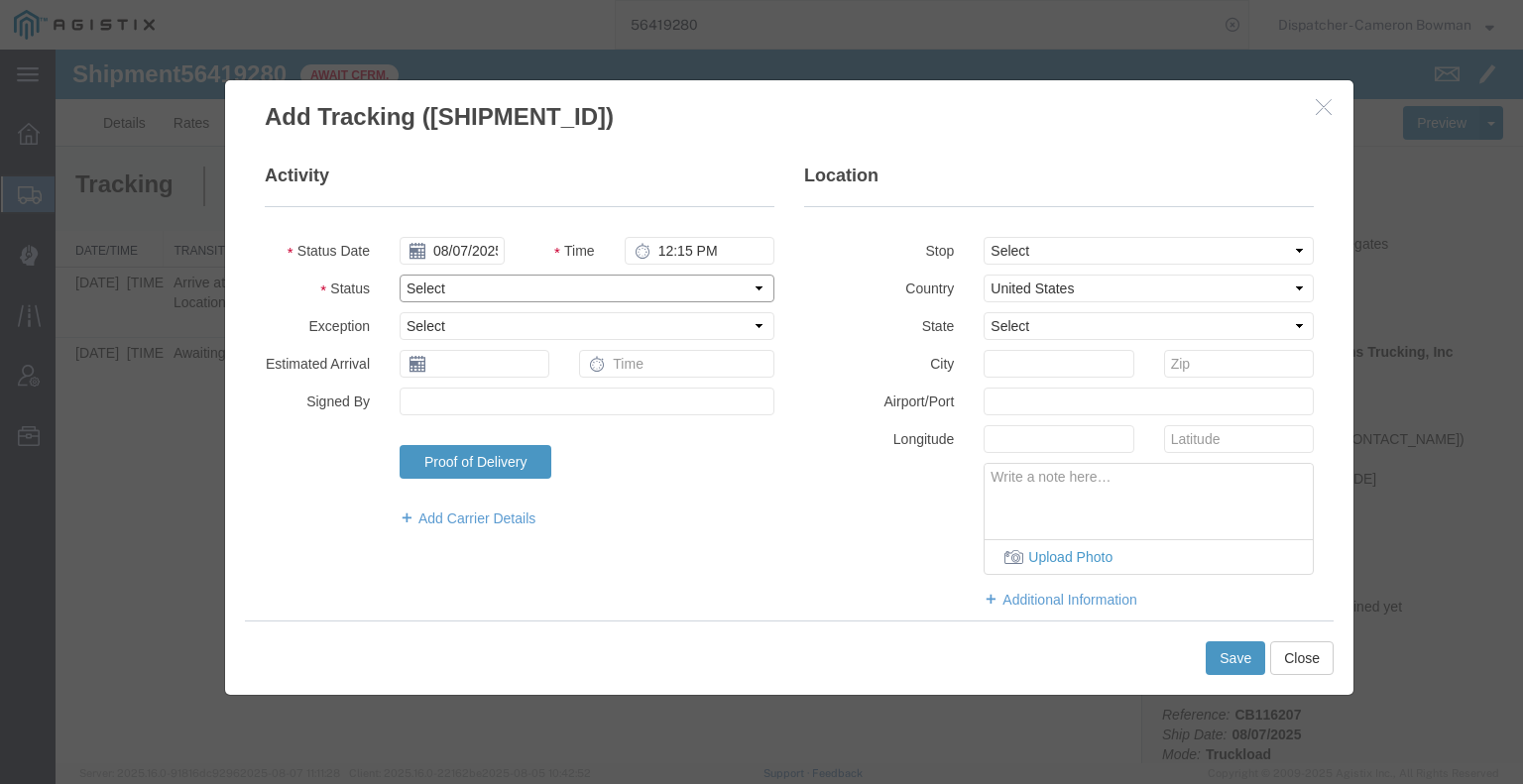 select on "DPTDLVLOC" 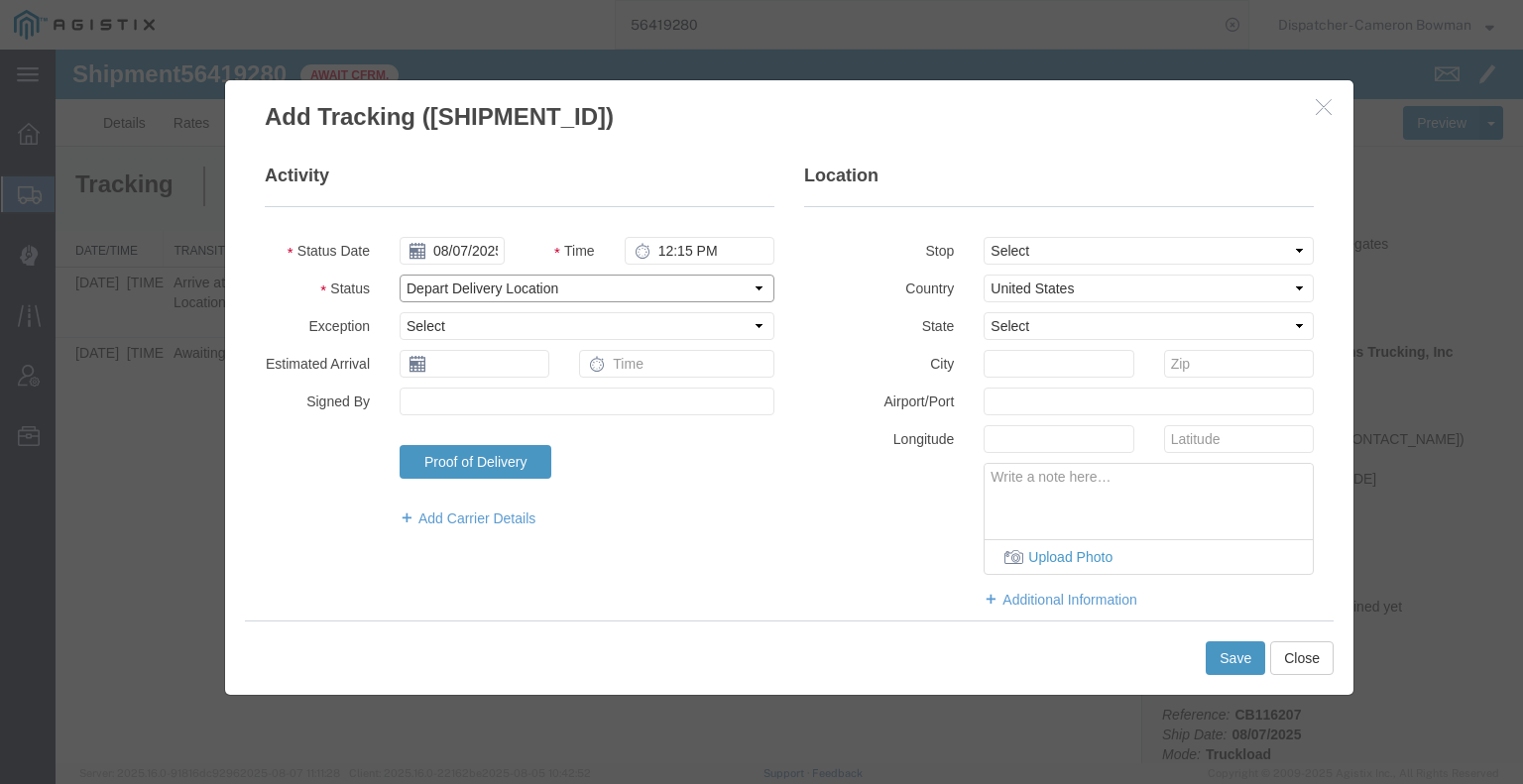 click on "Select Arrival Notice Available Arrival Notice Imported Arrive at Delivery Location Arrive at Pick-Up Location Arrive at Terminal Location Attempted Delivery Attempted Pick-Up Awaiting Customs Clearance Awaiting Pick-Up Break Start Break Stop Cargo Damaged Cargo-Offloaded Cleared Customs Confirmed on Board Customs Delay Customs Hold Customs Released DEA Hold Intact DEA Intensive/Exam Delivered Delivery Appointment Scheduled Delivery Confirmation Delivery Dock Closed Delivery Refused Depart Delivery Location Depart Pick-Up Location Depart Terminal Location Documents Uploaded Entry Docs Received Entry Submitted Estimated date / time for ETA Expired Export Customs Cleared Export Customs Sent FDA Documents Sent FDA Exam FDA Hold FDA Released FDA Review Flight Update Forwarded Fully Released Import Customs Cleared In-Transit In-Transit with Partner ISF filed Loaded Loading Started Mechanical Delay Missed Pick-Up Other Delay Out for Delivery Package Available Partial Delivery Partial Pick-Up Picked Up Proof of del" at bounding box center [587, 288] 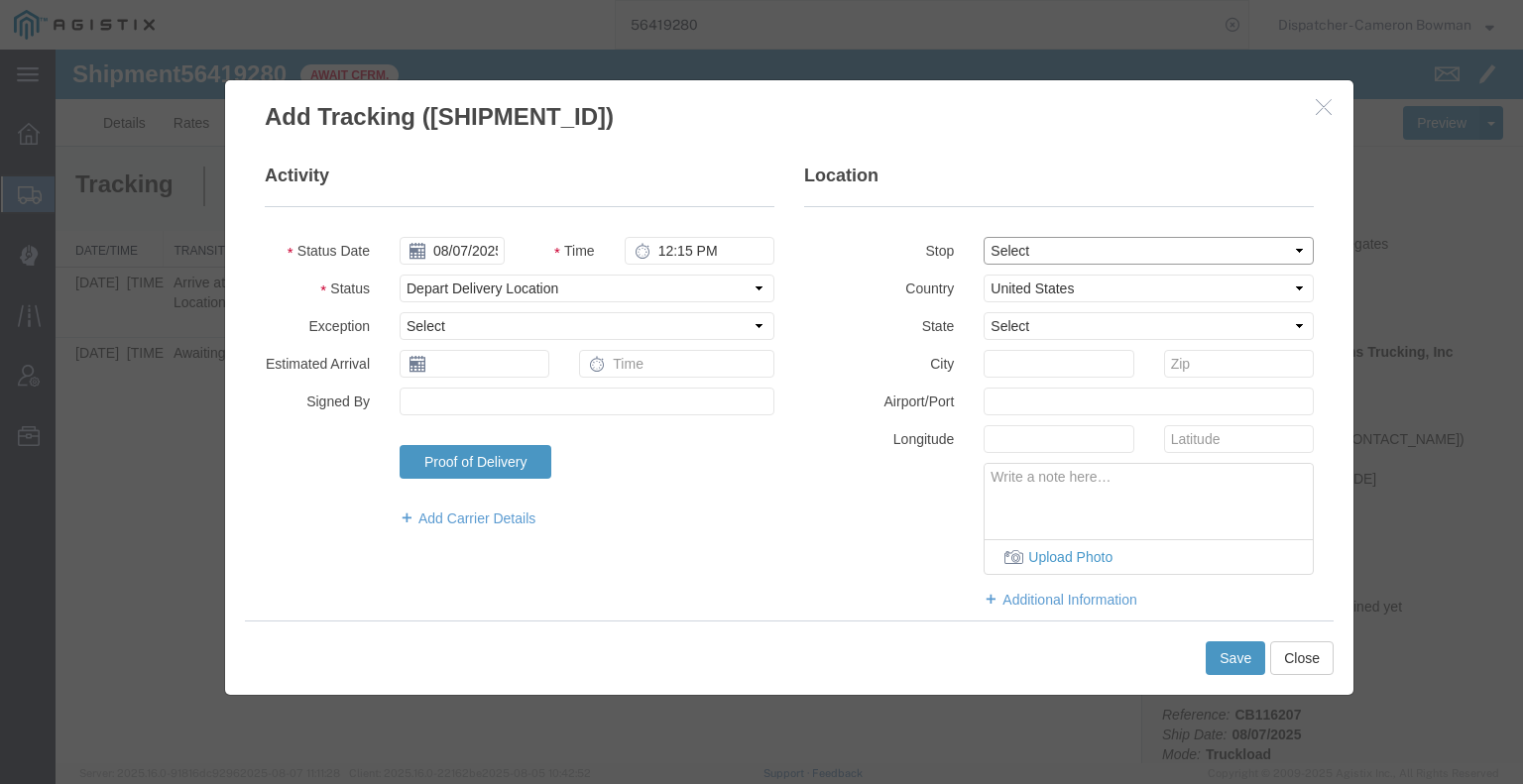 drag, startPoint x: 1084, startPoint y: 250, endPoint x: 1083, endPoint y: 262, distance: 12.0415946 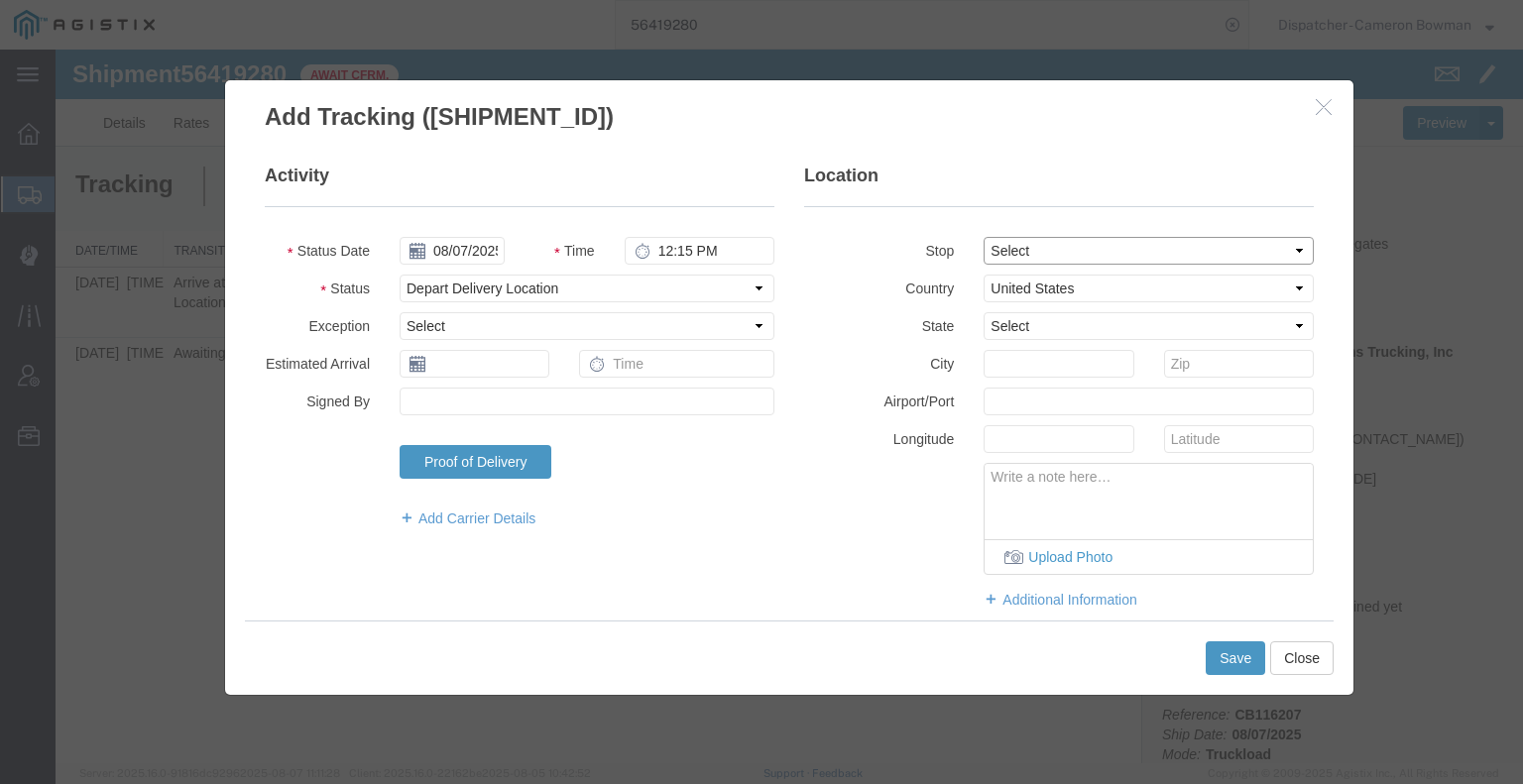 click on "Select From: [NUMBER] [STREET], [CITY], [STATE], [POSTAL_CODE], [COUNTRY] Stop 2: Third party location, [CITY], [COUNTRY] To: The Final Destination is not defined yet, [CITY], [COUNTRY]" at bounding box center (1148, 251) 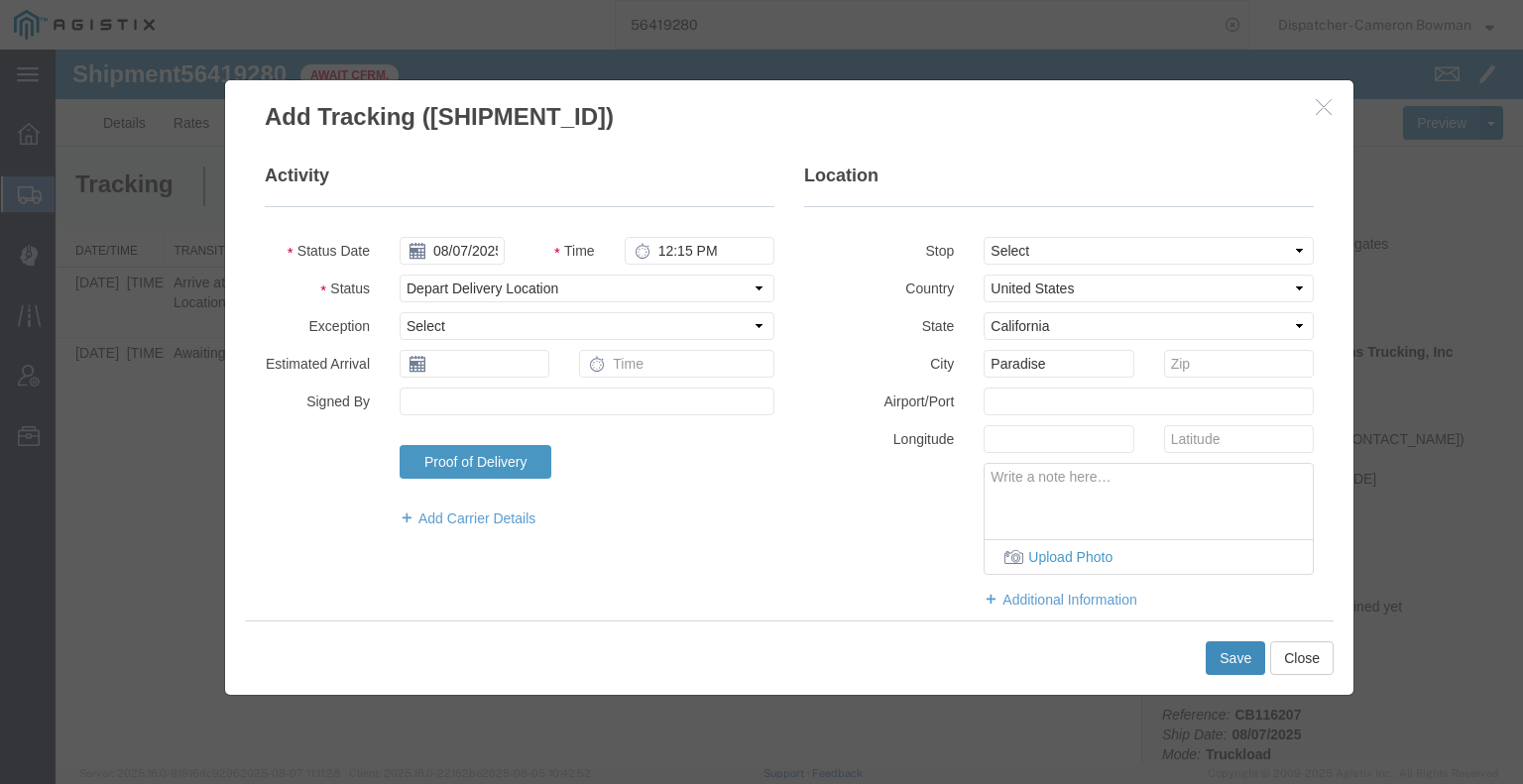 click on "Save" at bounding box center [1235, 658] 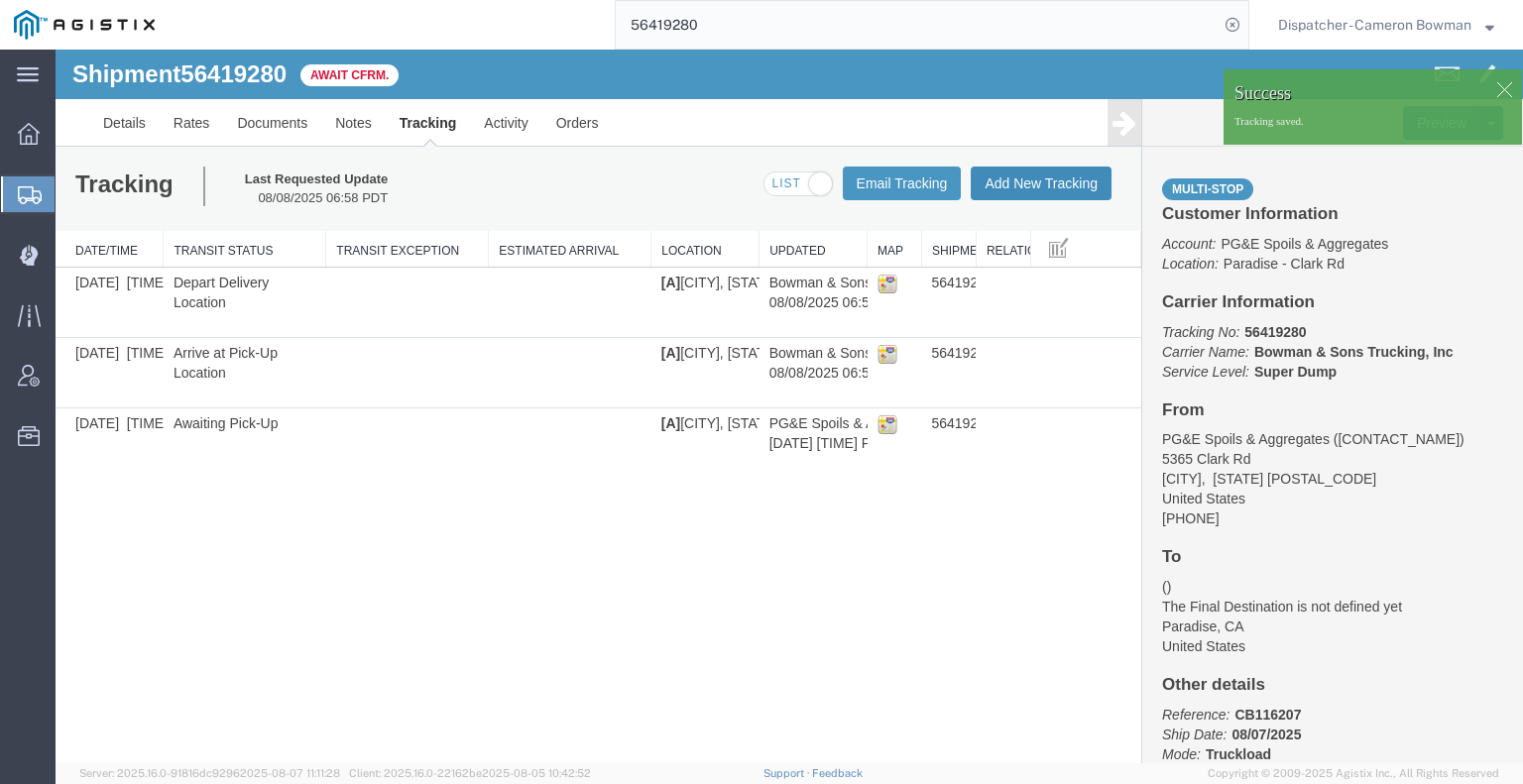 click on "Add New Tracking" at bounding box center (1041, 183) 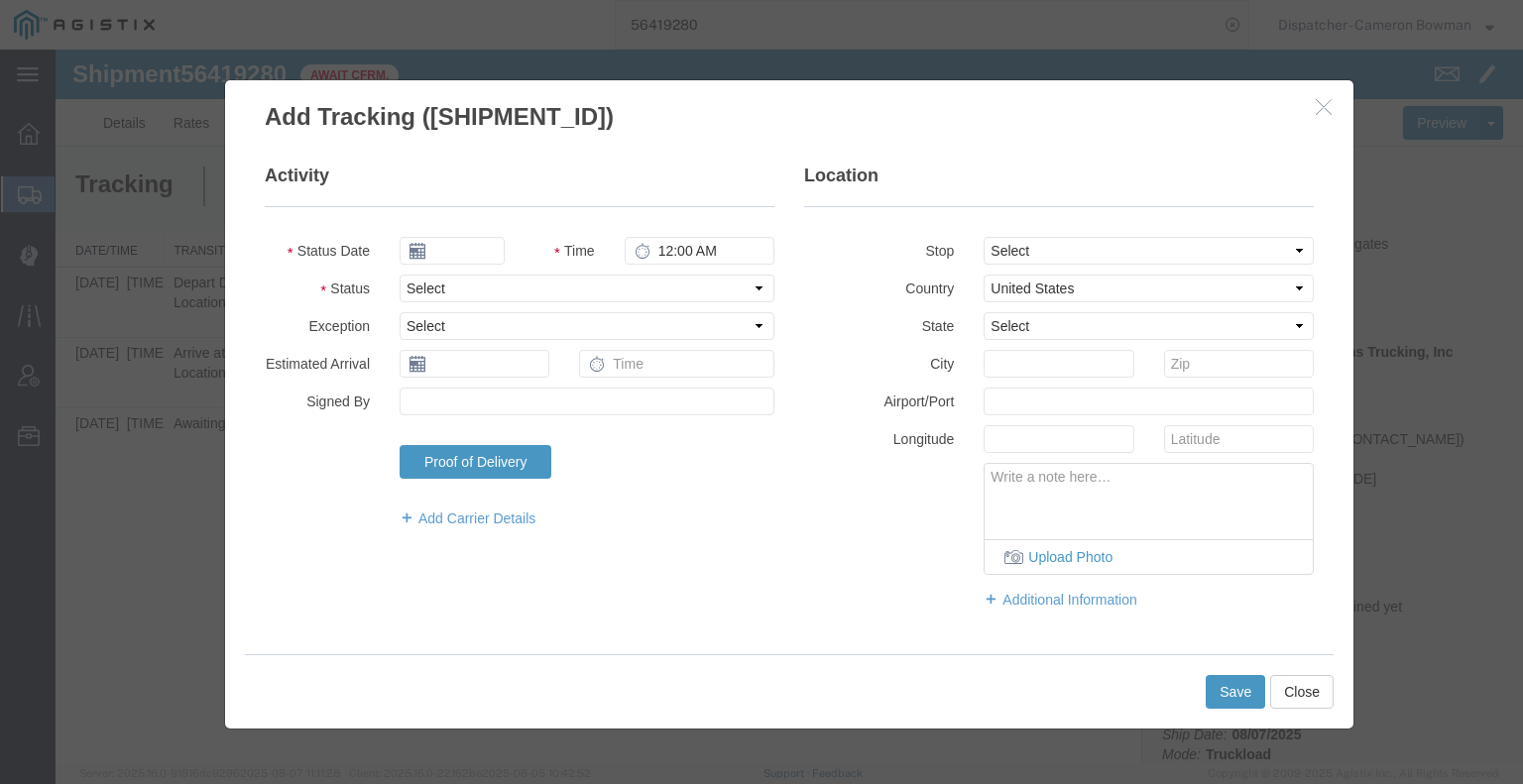 type on "08/08/2025" 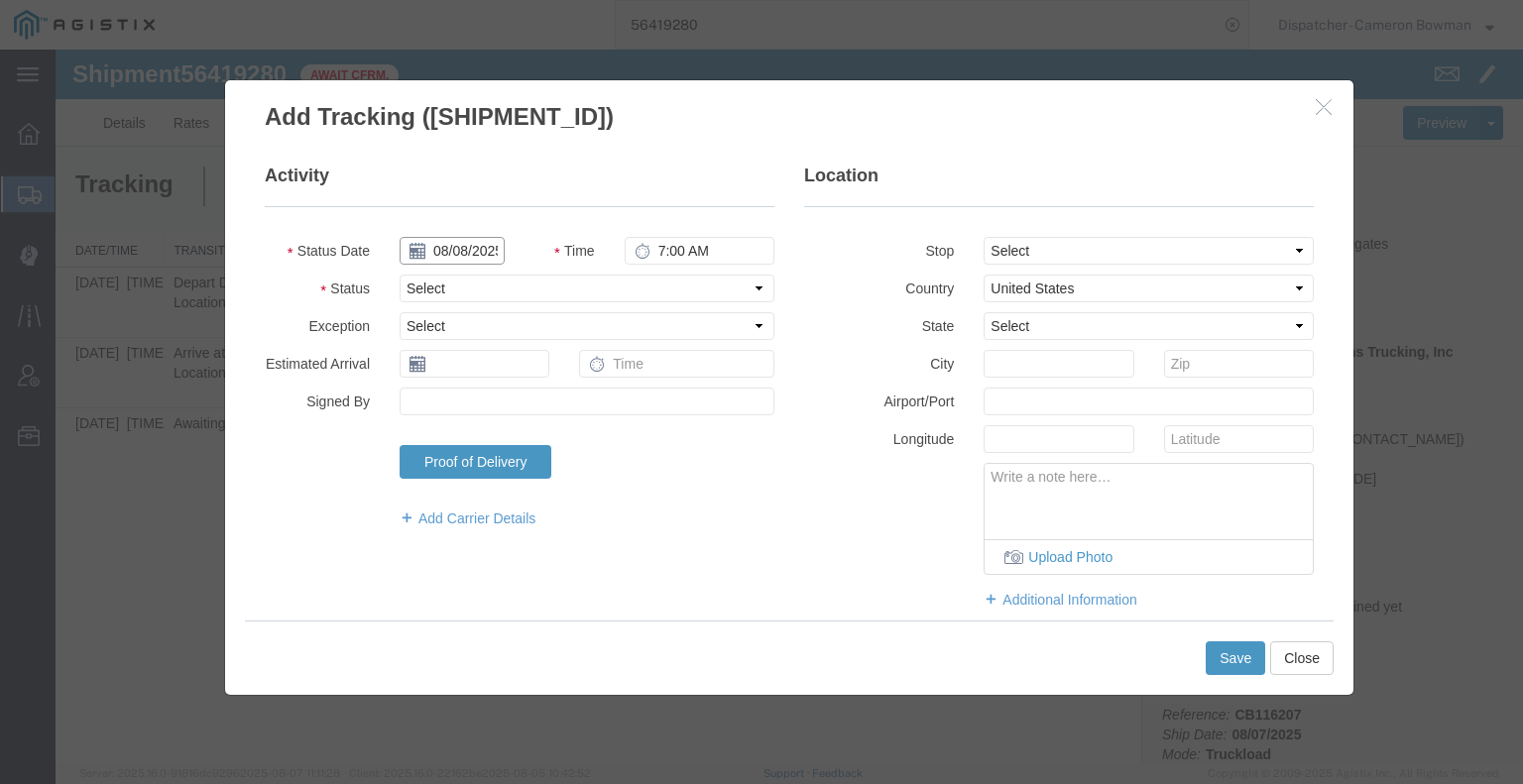 click on "08/08/2025" at bounding box center (452, 251) 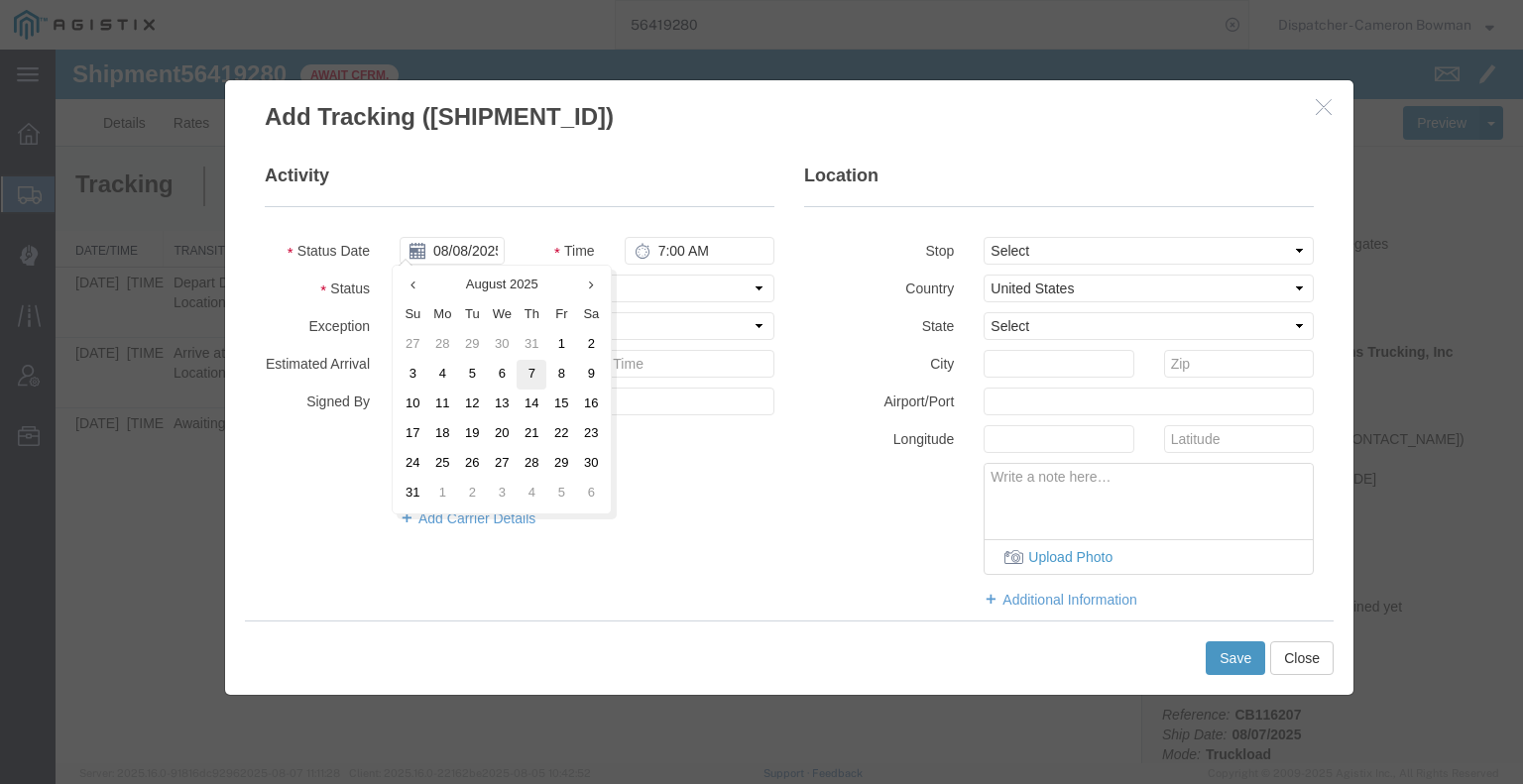 click on "7" at bounding box center (531, 375) 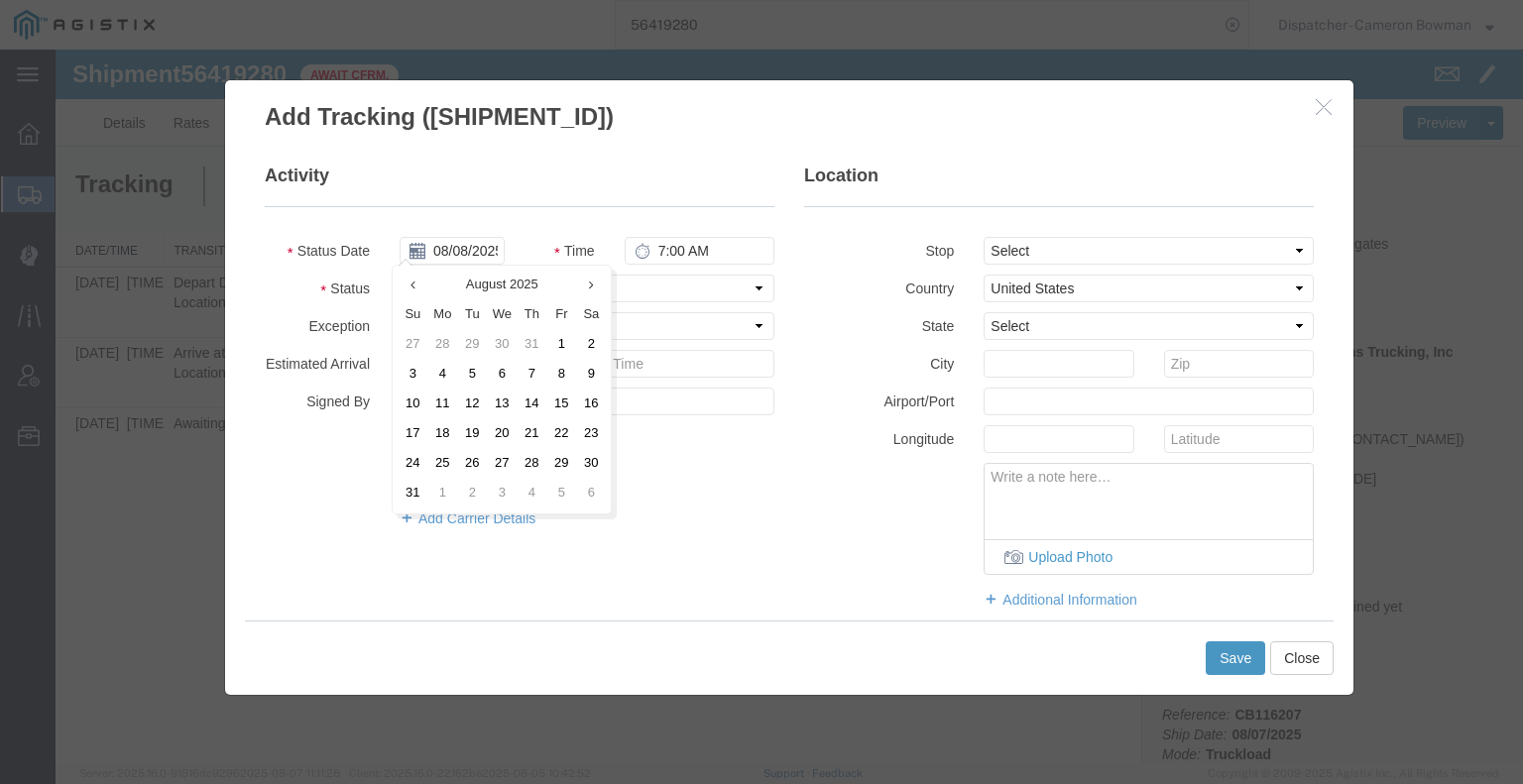 type on "08/07/2025" 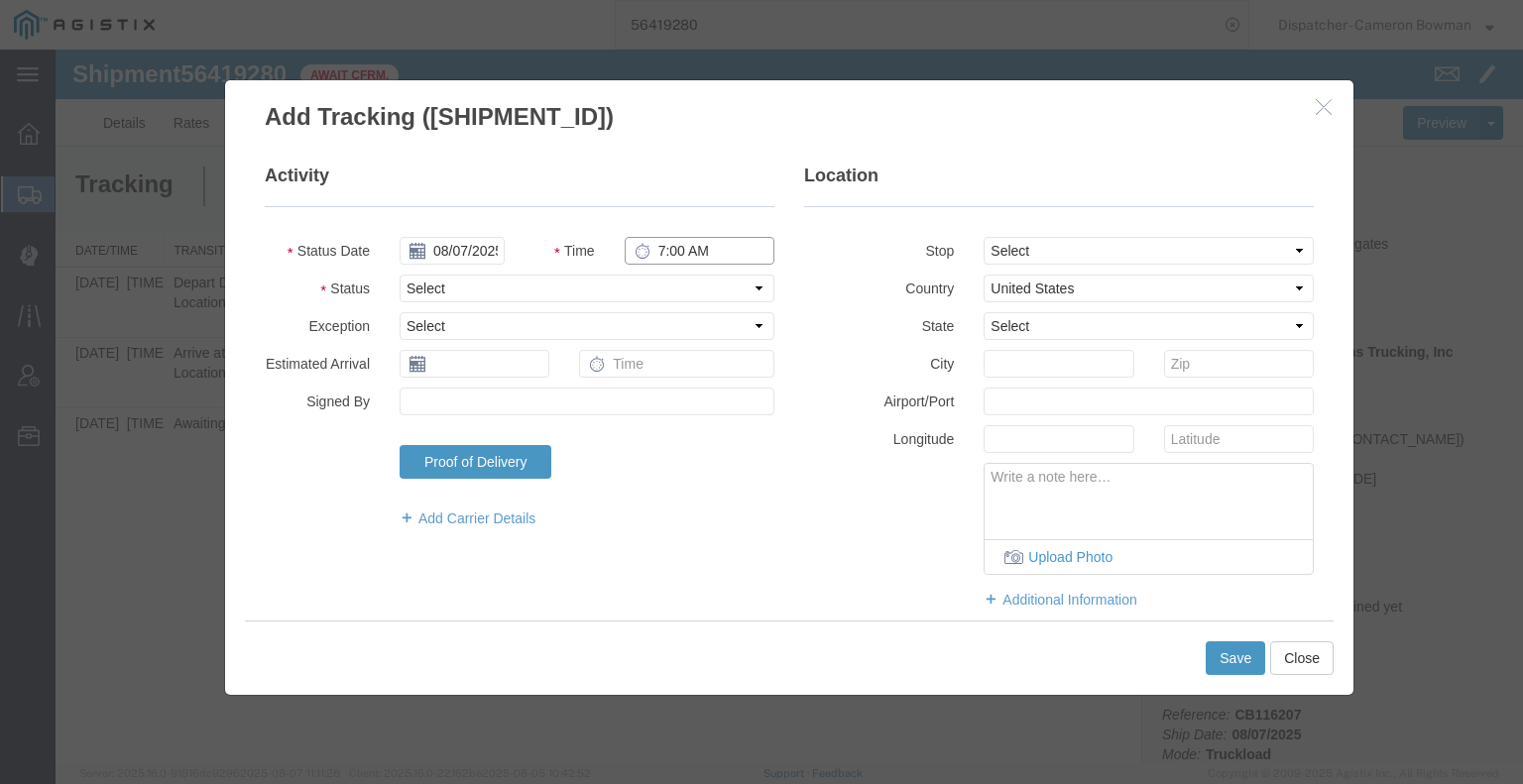 click on "7:00 AM" at bounding box center (699, 251) 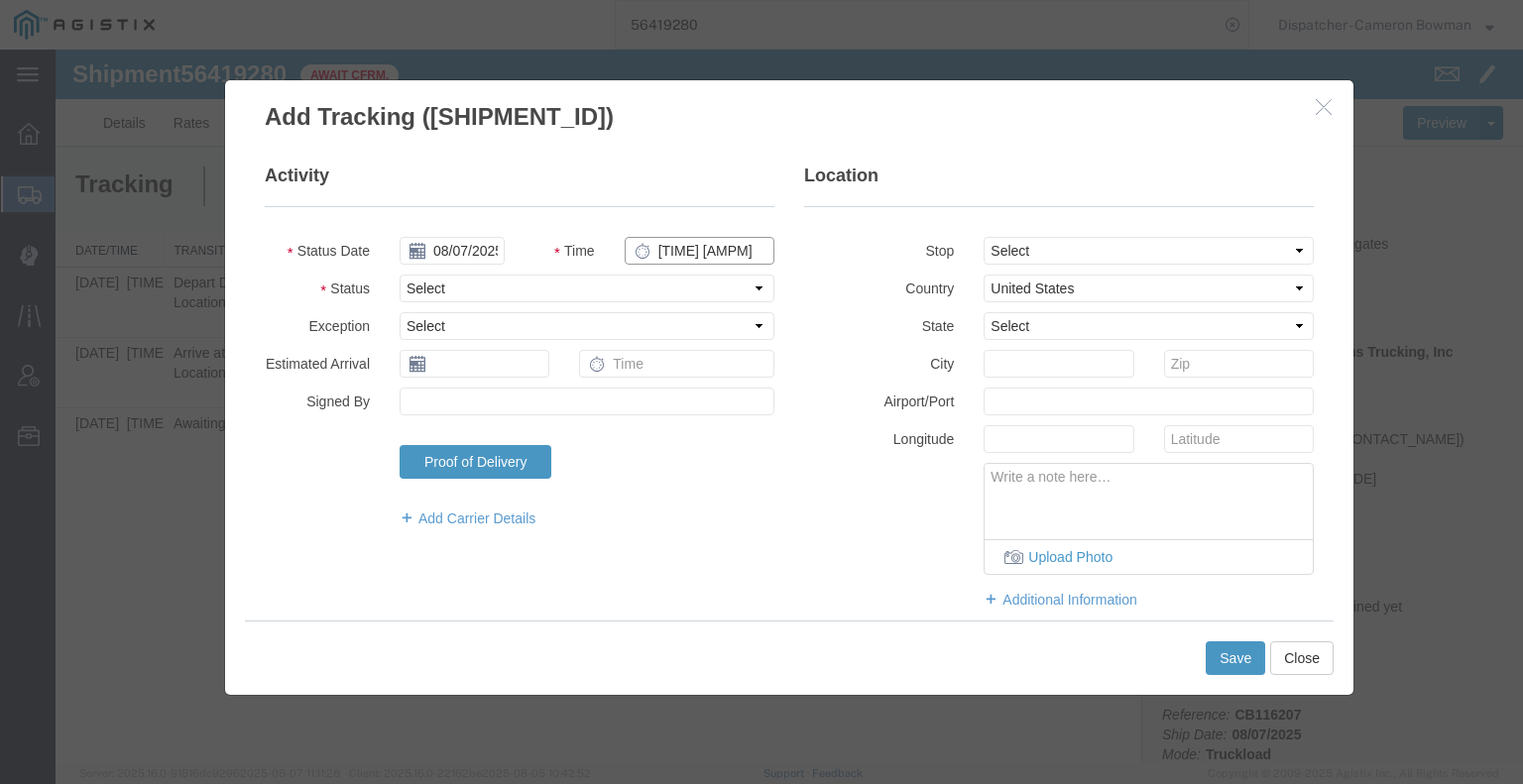 type on "12:30 PM" 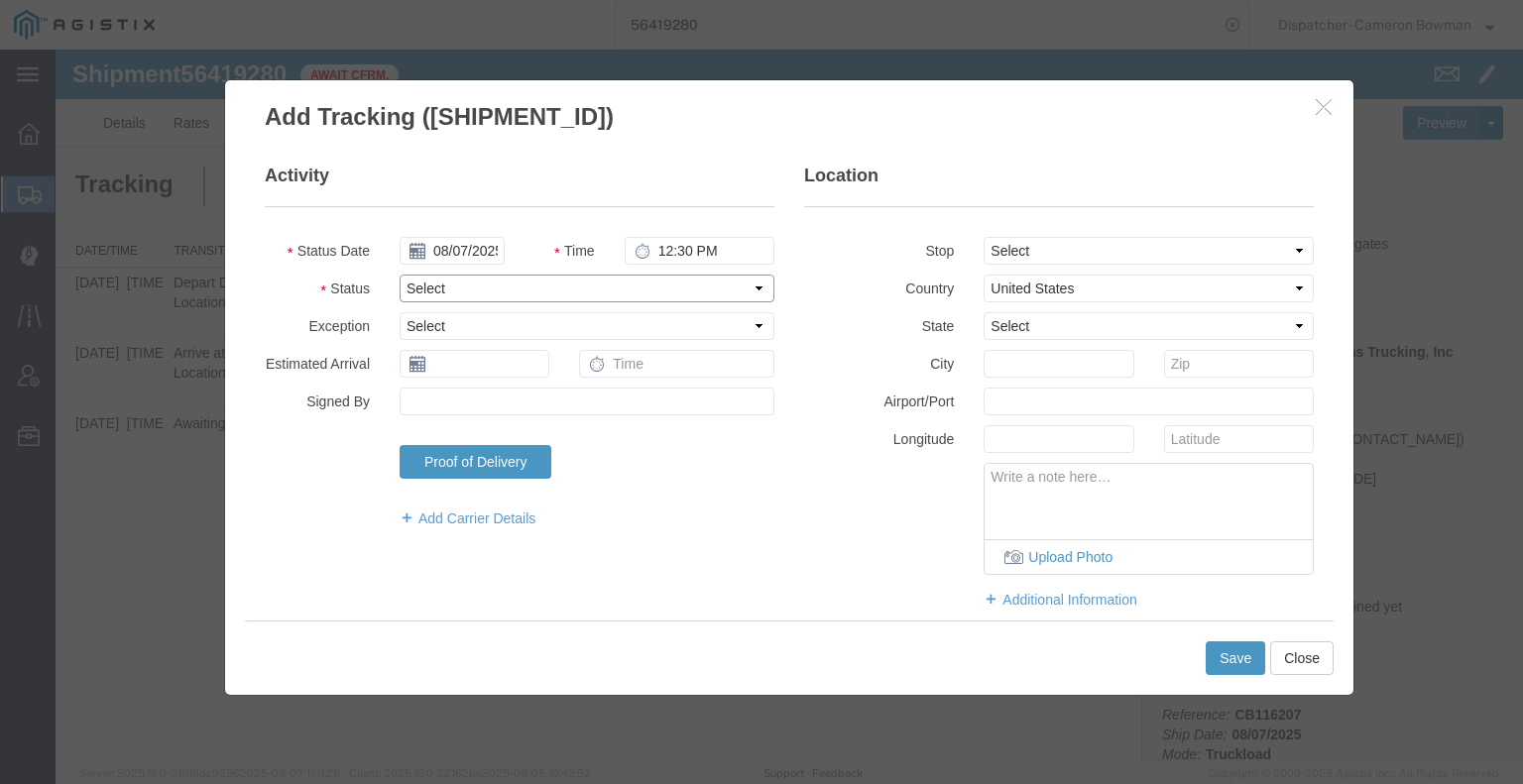 click on "Select Arrival Notice Available Arrival Notice Imported Arrive at Delivery Location Arrive at Pick-Up Location Arrive at Terminal Location Attempted Delivery Attempted Pick-Up Awaiting Customs Clearance Awaiting Pick-Up Break Start Break Stop Cargo Damaged Cargo-Offloaded Cleared Customs Confirmed on Board Customs Delay Customs Hold Customs Released DEA Hold Intact DEA Intensive/Exam Delivered Delivery Appointment Scheduled Delivery Confirmation Delivery Dock Closed Delivery Refused Depart Delivery Location Depart Pick-Up Location Depart Terminal Location Documents Uploaded Entry Docs Received Entry Submitted Estimated date / time for ETA Expired Export Customs Cleared Export Customs Sent FDA Documents Sent FDA Exam FDA Hold FDA Released FDA Review Flight Update Forwarded Fully Released Import Customs Cleared In-Transit In-Transit with Partner ISF filed Loaded Loading Started Mechanical Delay Missed Pick-Up Other Delay Out for Delivery Package Available Partial Delivery Partial Pick-Up Picked Up Proof of del" at bounding box center (587, 288) 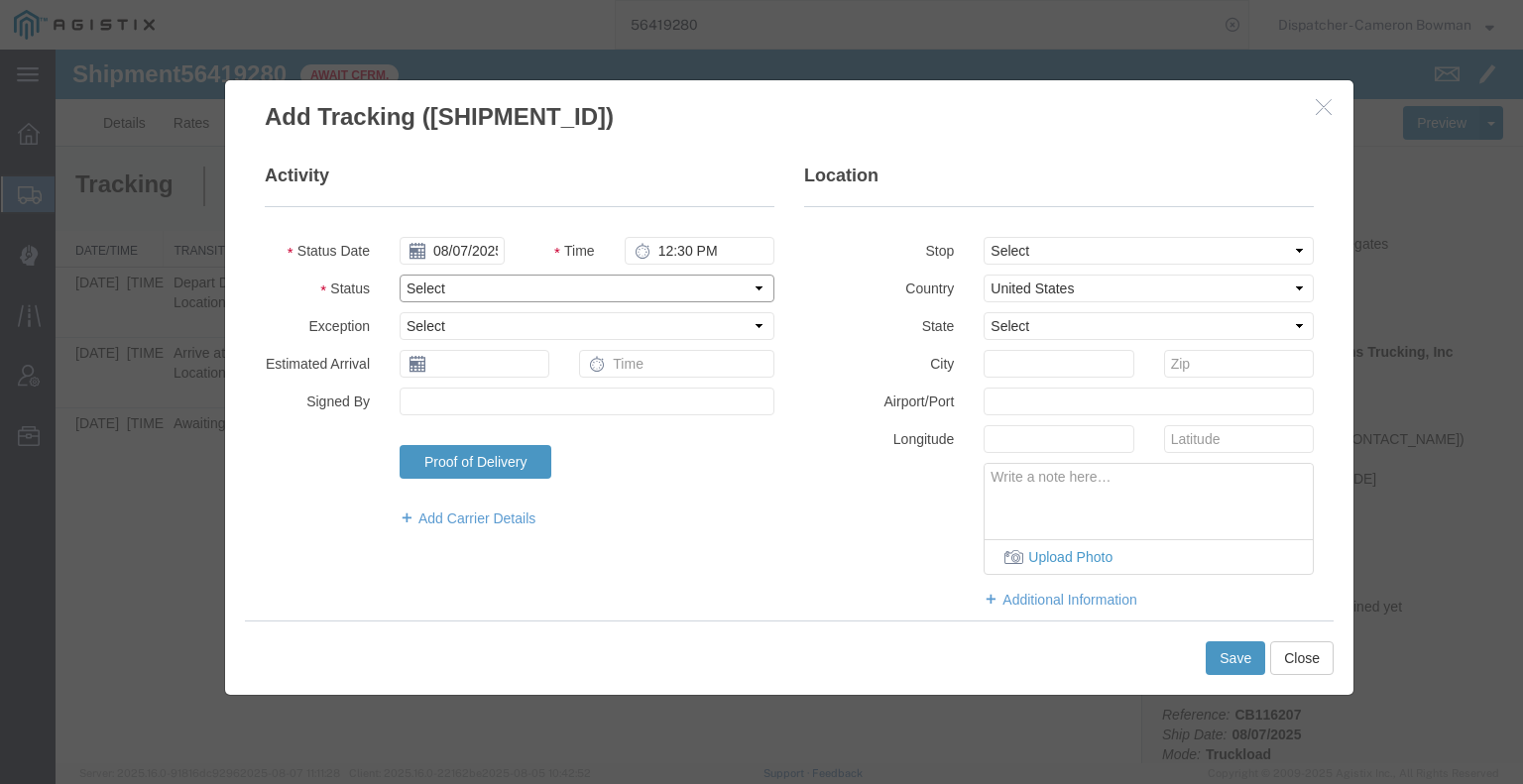 select on "BREAKSTART" 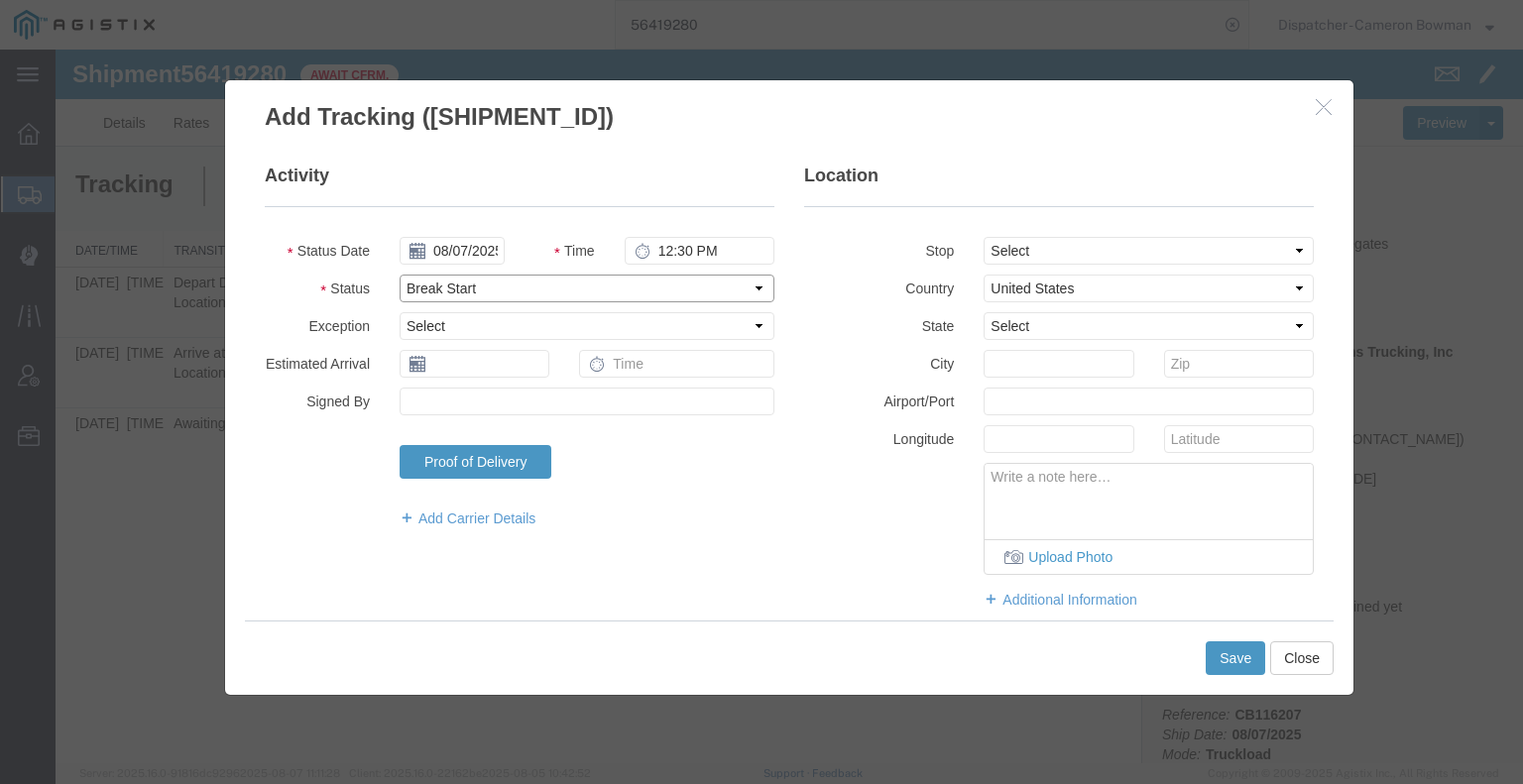 click on "Select Arrival Notice Available Arrival Notice Imported Arrive at Delivery Location Arrive at Pick-Up Location Arrive at Terminal Location Attempted Delivery Attempted Pick-Up Awaiting Customs Clearance Awaiting Pick-Up Break Start Break Stop Cargo Damaged Cargo-Offloaded Cleared Customs Confirmed on Board Customs Delay Customs Hold Customs Released DEA Hold Intact DEA Intensive/Exam Delivered Delivery Appointment Scheduled Delivery Confirmation Delivery Dock Closed Delivery Refused Depart Delivery Location Depart Pick-Up Location Depart Terminal Location Documents Uploaded Entry Docs Received Entry Submitted Estimated date / time for ETA Expired Export Customs Cleared Export Customs Sent FDA Documents Sent FDA Exam FDA Hold FDA Released FDA Review Flight Update Forwarded Fully Released Import Customs Cleared In-Transit In-Transit with Partner ISF filed Loaded Loading Started Mechanical Delay Missed Pick-Up Other Delay Out for Delivery Package Available Partial Delivery Partial Pick-Up Picked Up Proof of del" at bounding box center [587, 288] 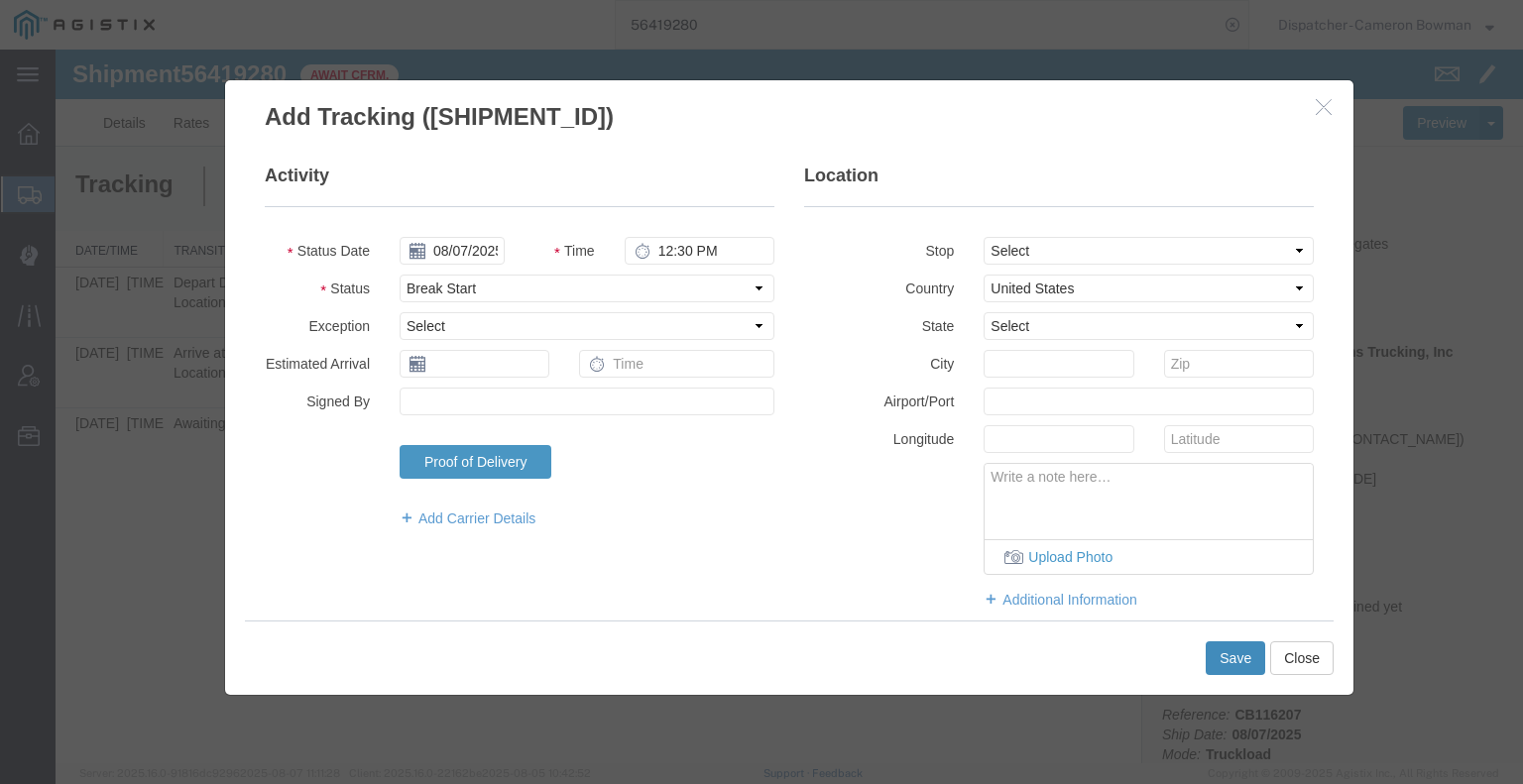 click on "Save" at bounding box center (1235, 658) 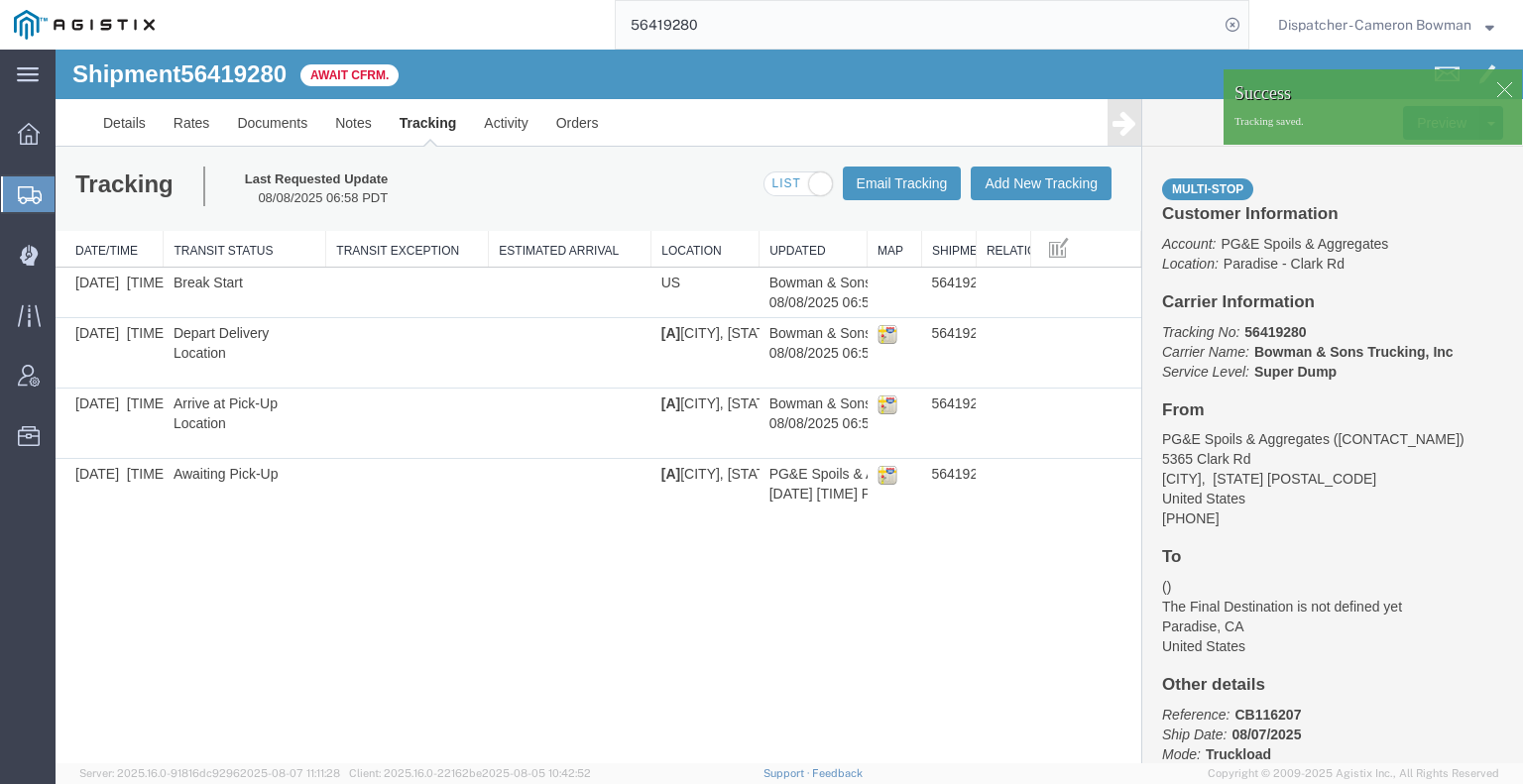 click at bounding box center (1124, 123) 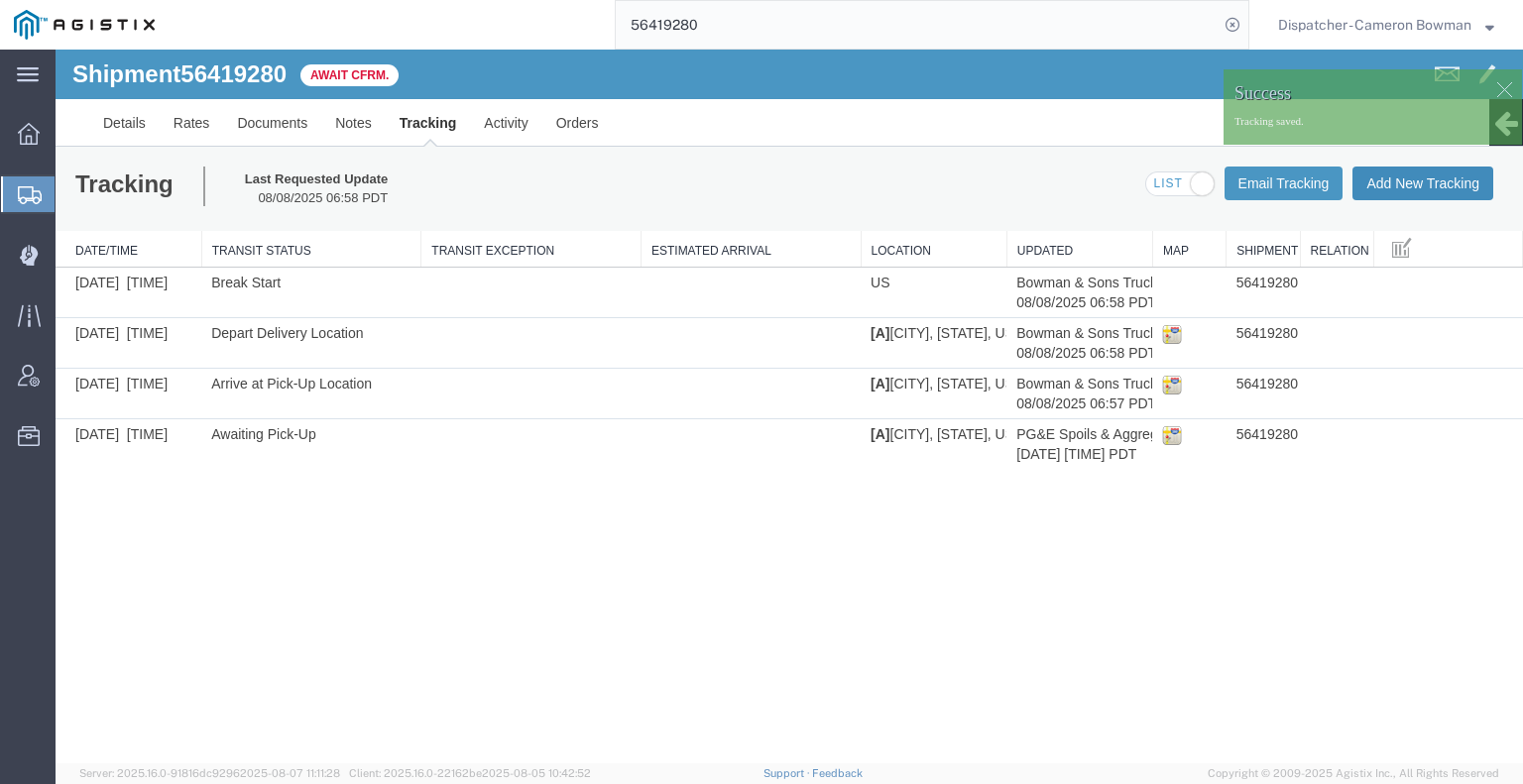 click on "Add New Tracking" at bounding box center [1423, 183] 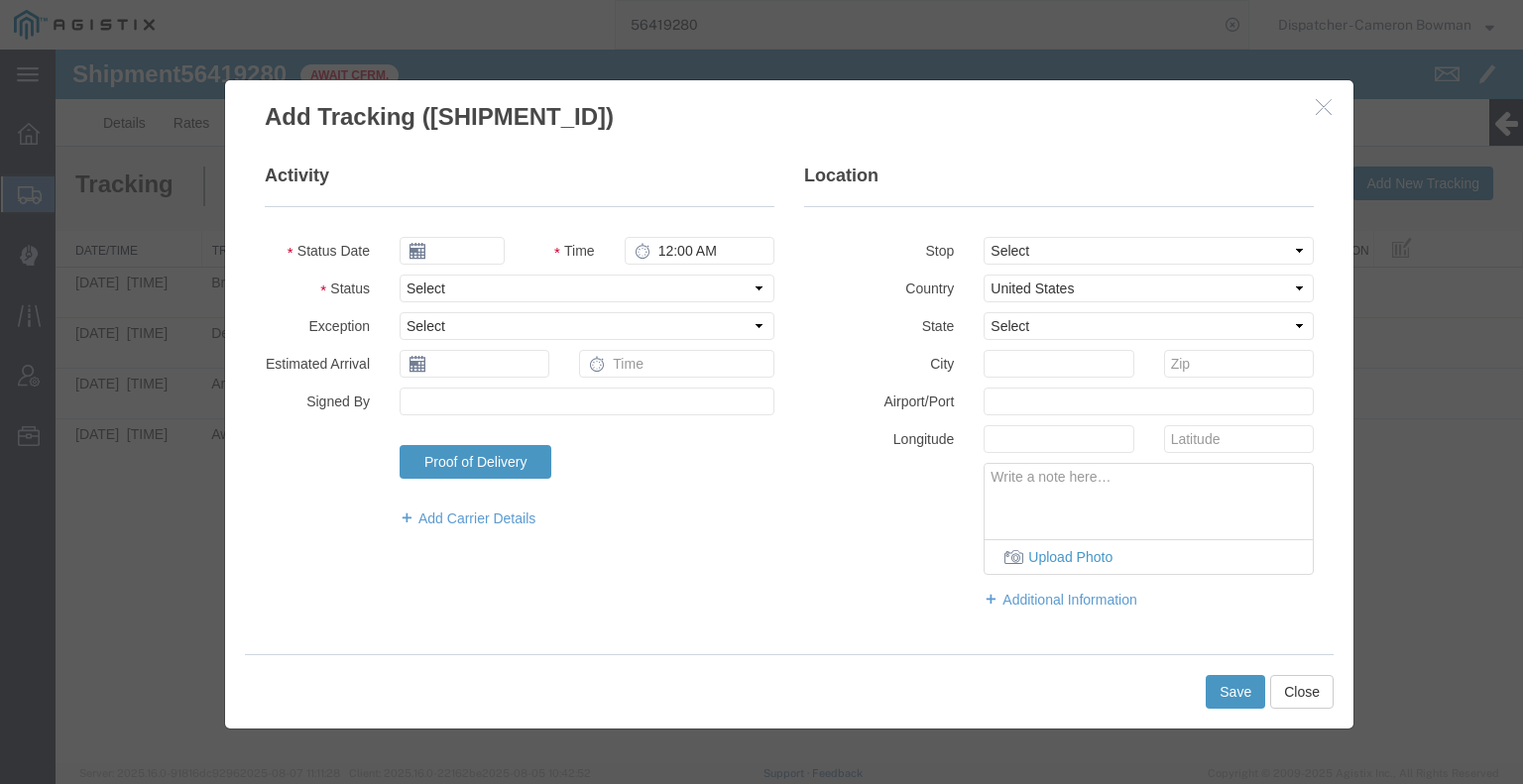 type on "08/08/2025" 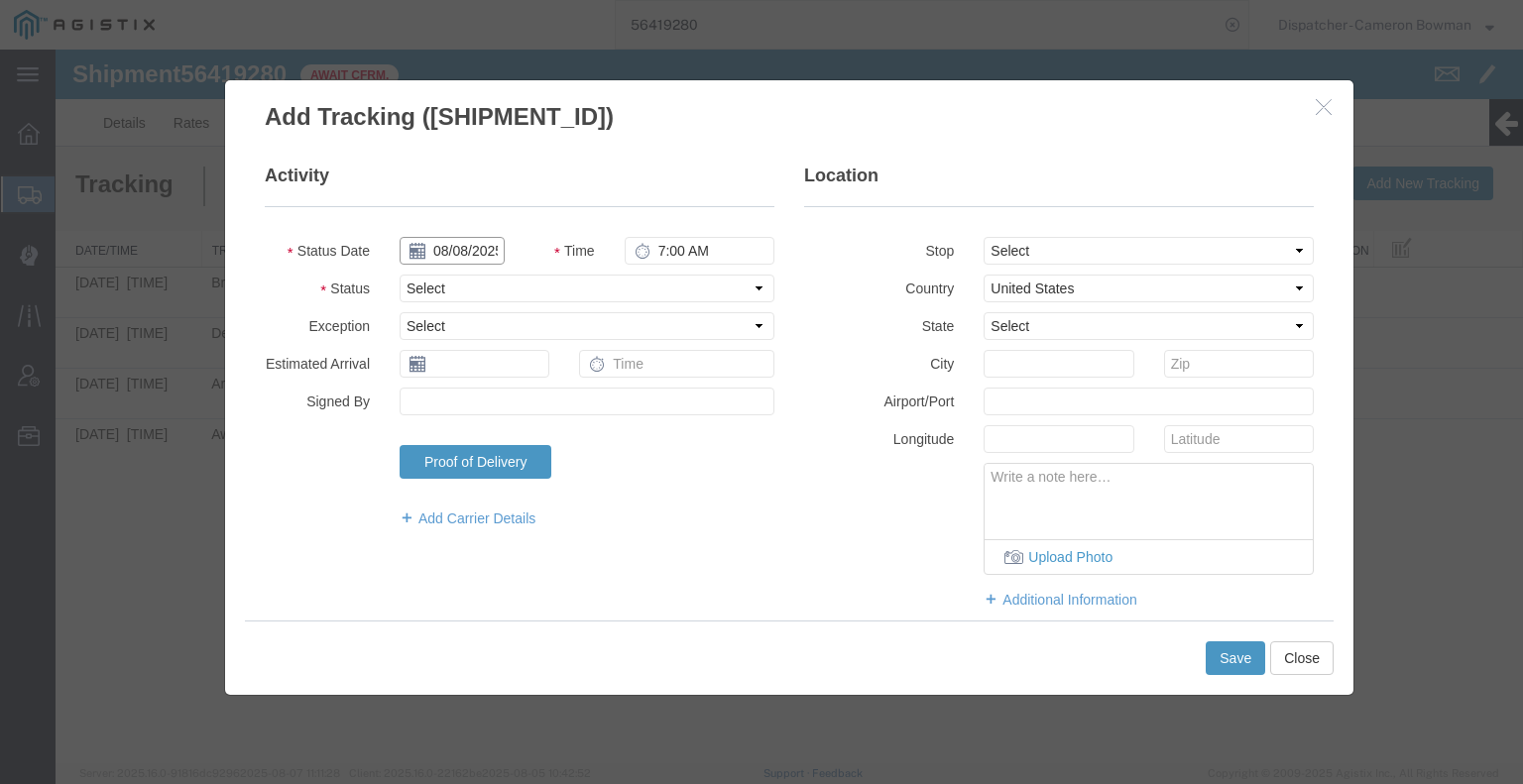 click on "08/08/2025" at bounding box center (452, 251) 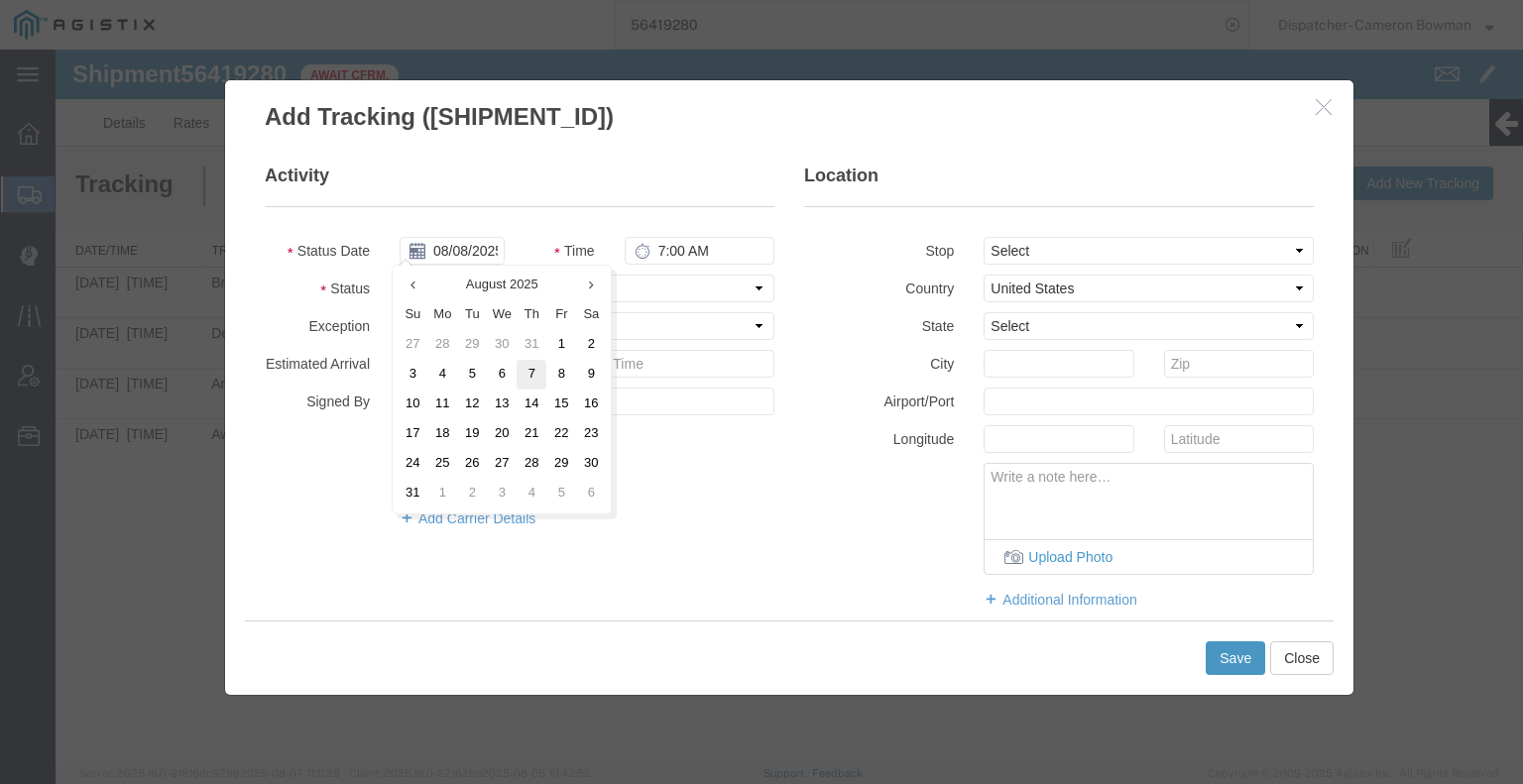 click on "7" at bounding box center (531, 375) 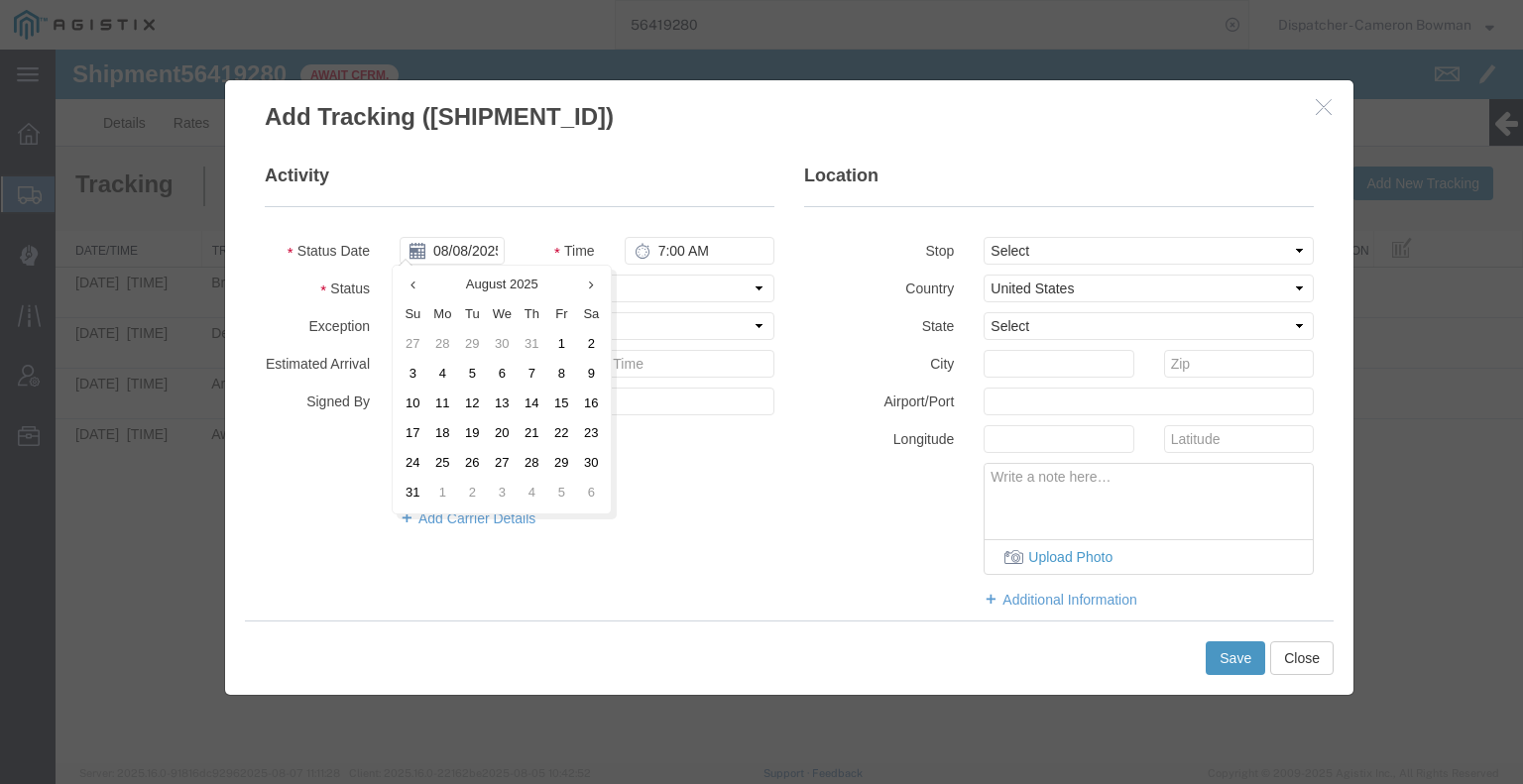 type on "08/07/2025" 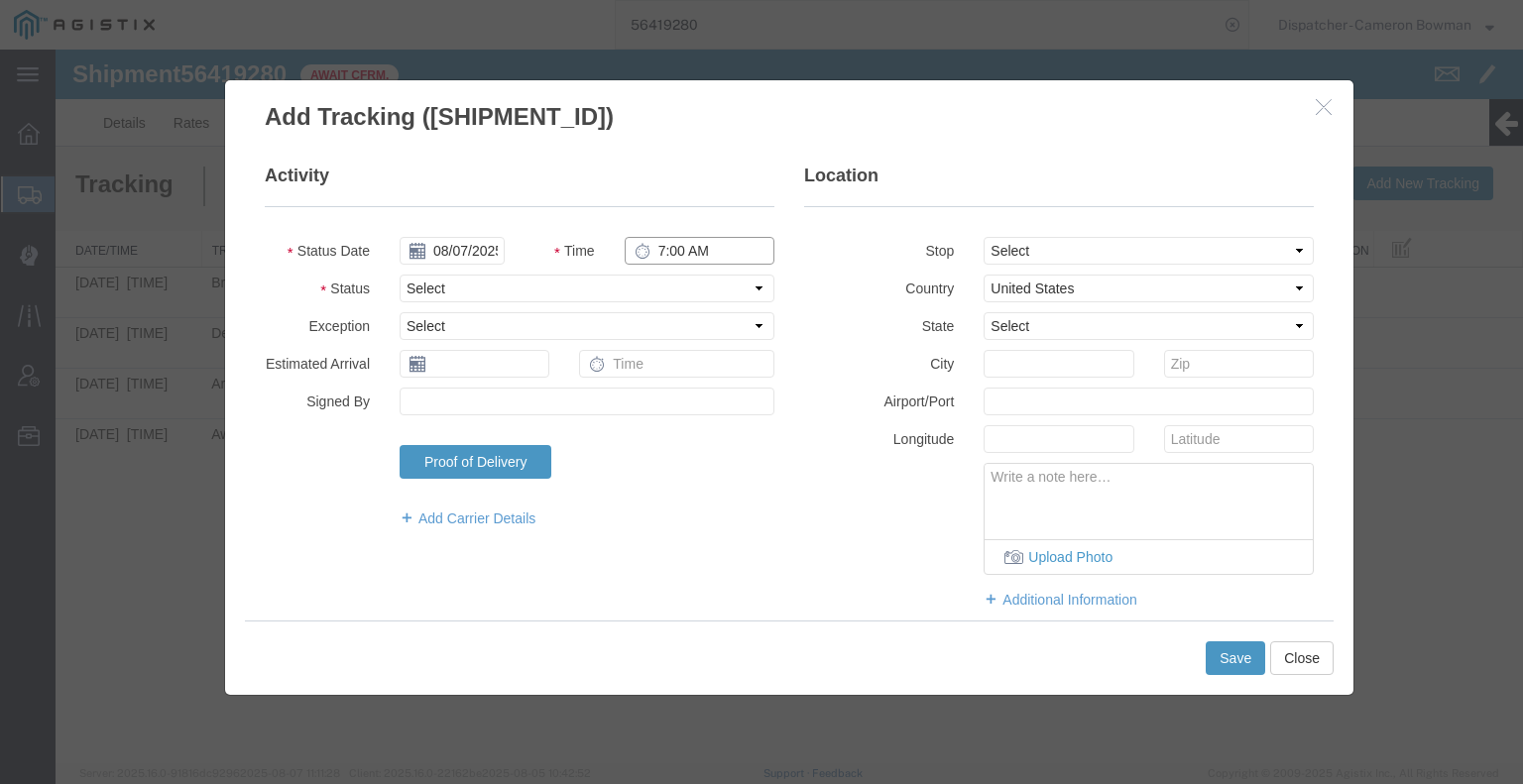 click on "7:00 AM" at bounding box center [699, 251] 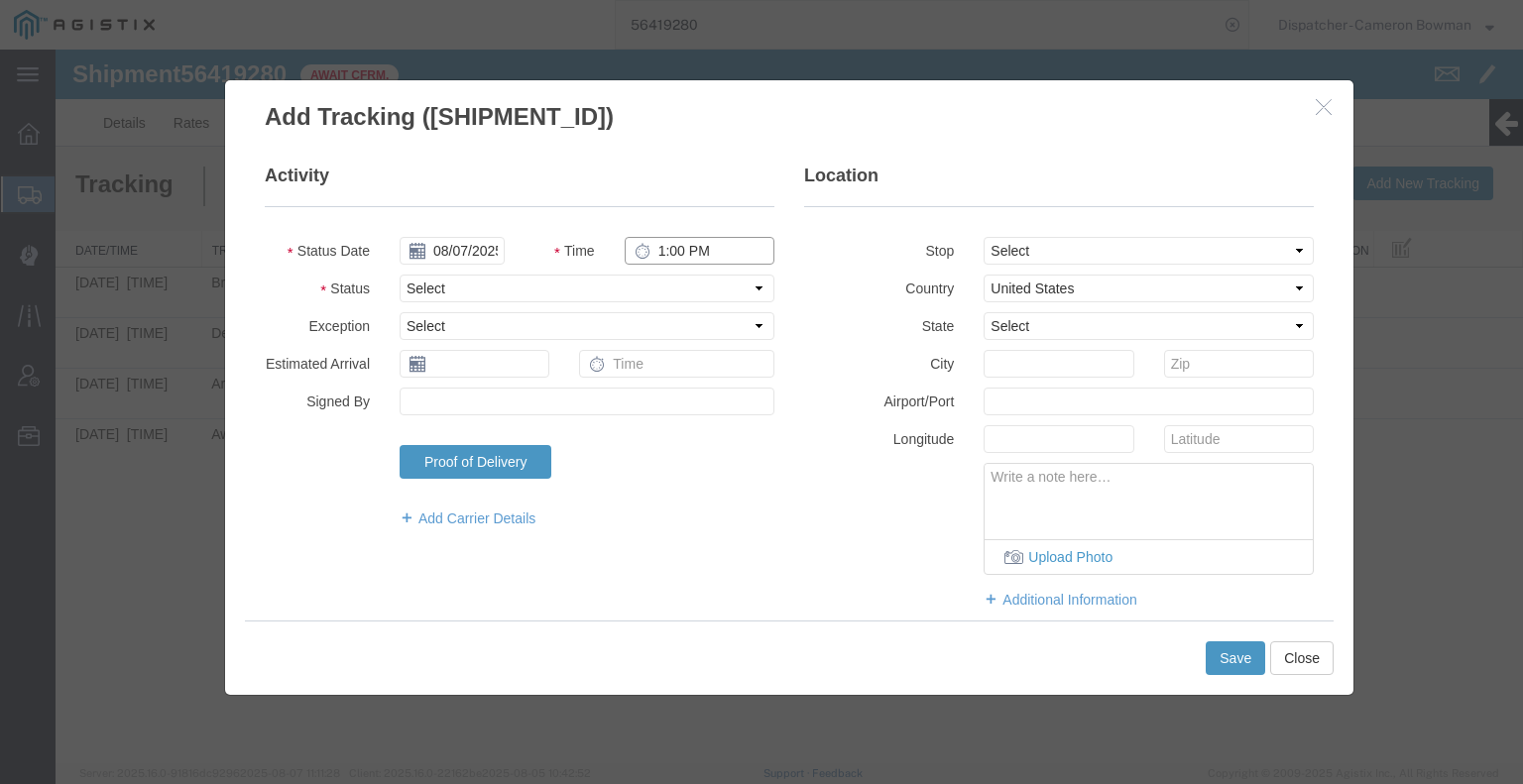 type on "1:00 PM" 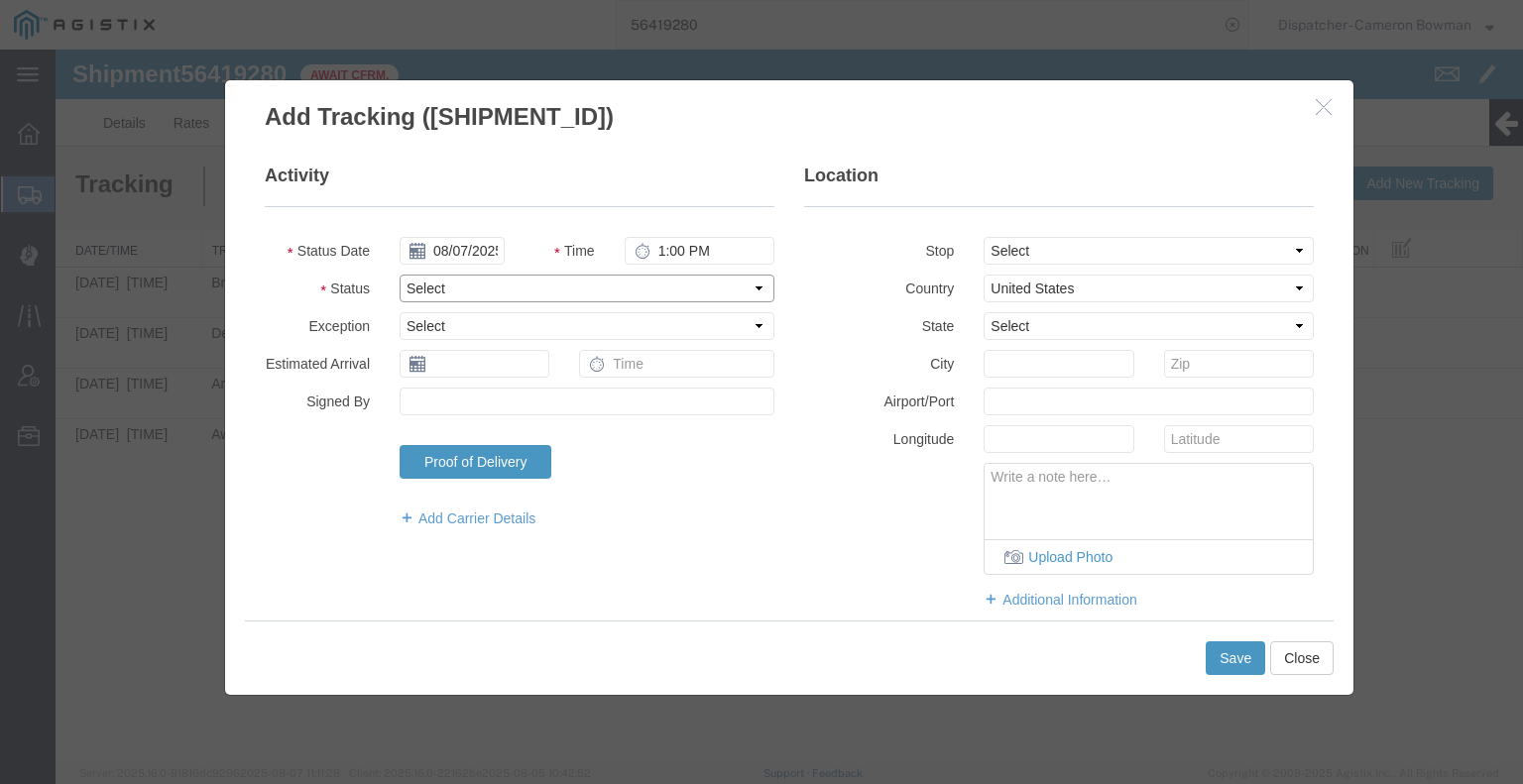 click on "Select Arrival Notice Available Arrival Notice Imported Arrive at Delivery Location Arrive at Pick-Up Location Arrive at Terminal Location Attempted Delivery Attempted Pick-Up Awaiting Customs Clearance Awaiting Pick-Up Break Start Break Stop Cargo Damaged Cargo-Offloaded Cleared Customs Confirmed on Board Customs Delay Customs Hold Customs Released DEA Hold Intact DEA Intensive/Exam Delivered Delivery Appointment Scheduled Delivery Confirmation Delivery Dock Closed Delivery Refused Depart Delivery Location Depart Pick-Up Location Depart Terminal Location Documents Uploaded Entry Docs Received Entry Submitted Estimated date / time for ETA Expired Export Customs Cleared Export Customs Sent FDA Documents Sent FDA Exam FDA Hold FDA Released FDA Review Flight Update Forwarded Fully Released Import Customs Cleared In-Transit In-Transit with Partner ISF filed Loaded Loading Started Mechanical Delay Missed Pick-Up Other Delay Out for Delivery Package Available Partial Delivery Partial Pick-Up Picked Up Proof of del" at bounding box center [587, 288] 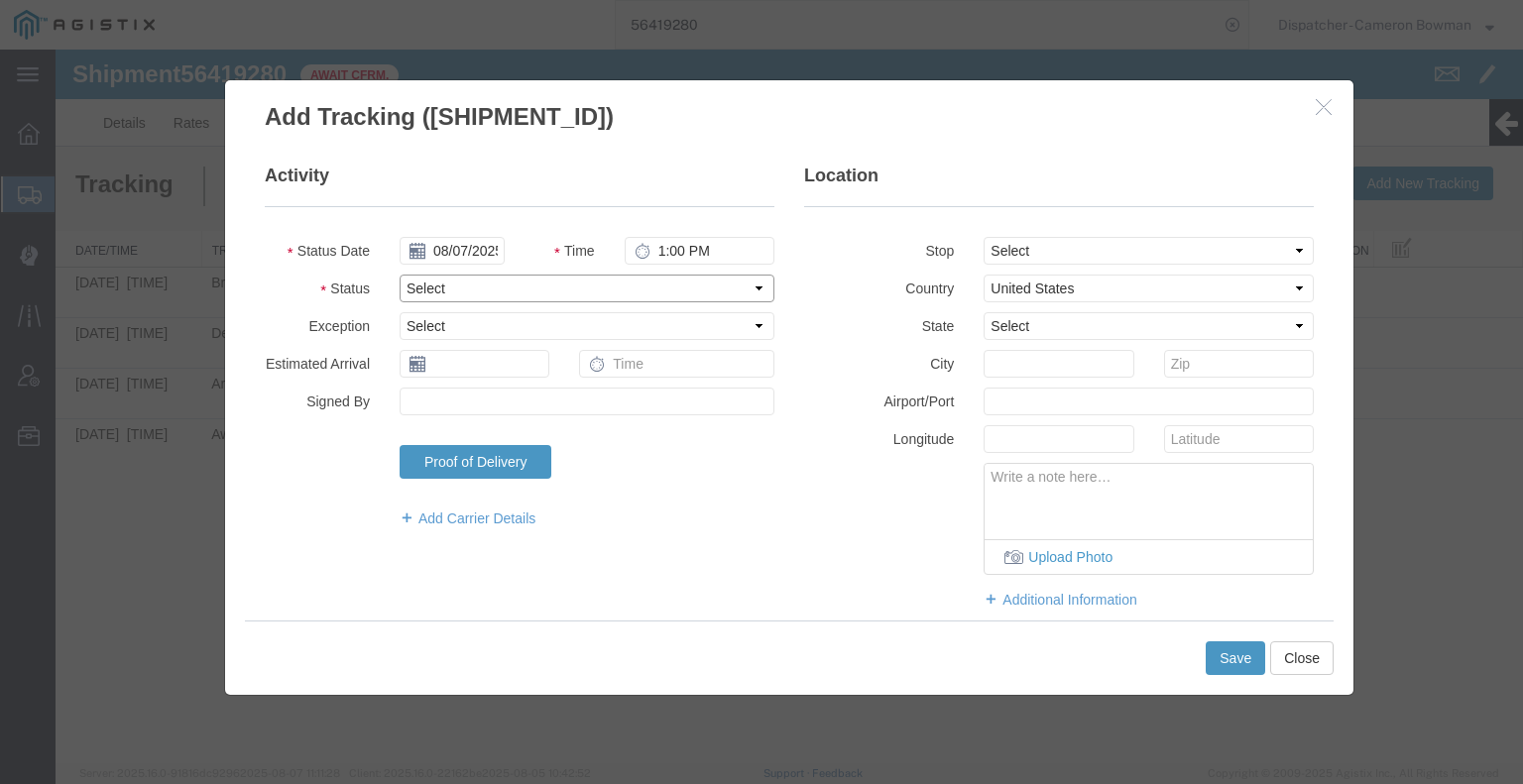 select on "BREAKSTOP" 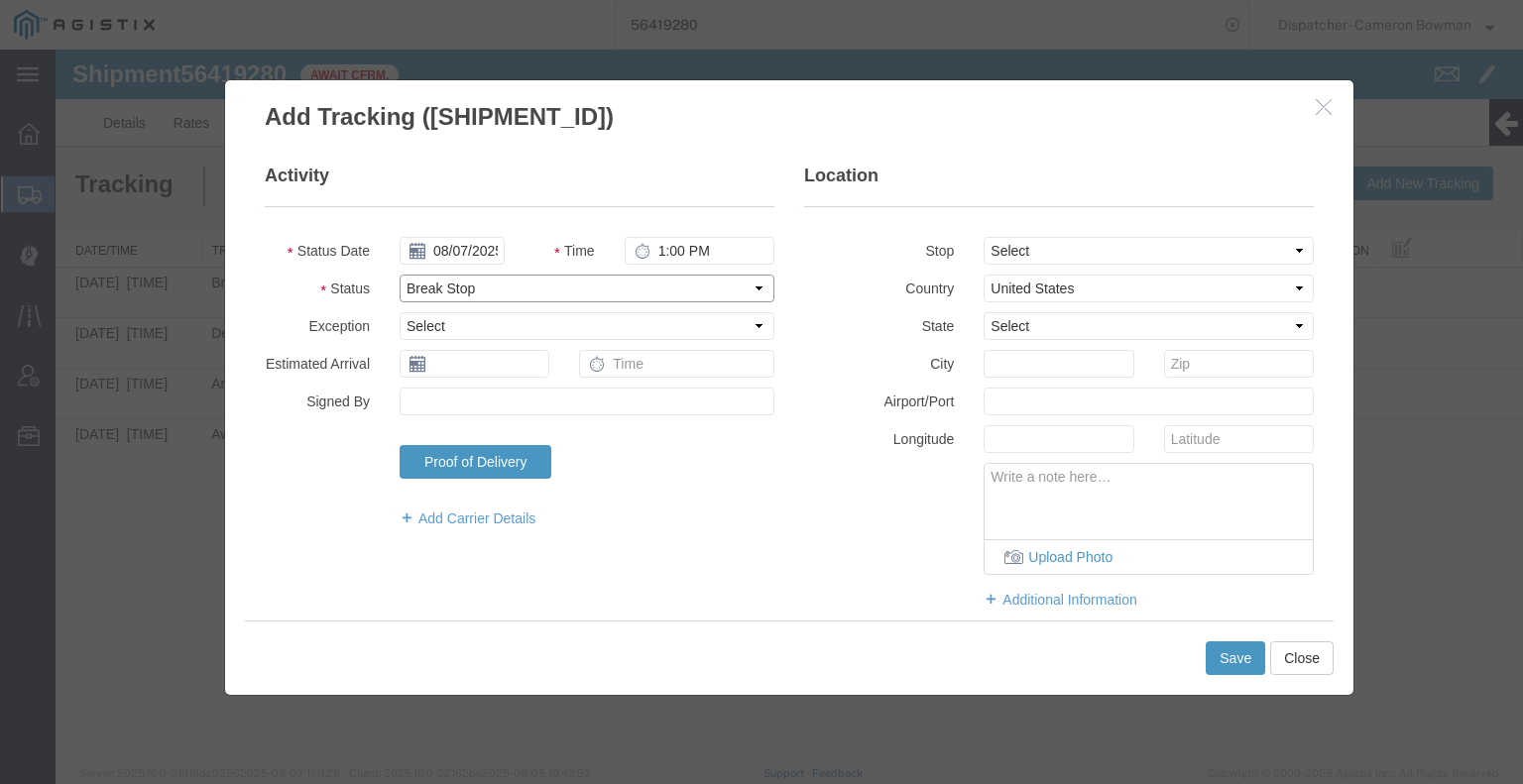 click on "Select Arrival Notice Available Arrival Notice Imported Arrive at Delivery Location Arrive at Pick-Up Location Arrive at Terminal Location Attempted Delivery Attempted Pick-Up Awaiting Customs Clearance Awaiting Pick-Up Break Start Break Stop Cargo Damaged Cargo-Offloaded Cleared Customs Confirmed on Board Customs Delay Customs Hold Customs Released DEA Hold Intact DEA Intensive/Exam Delivered Delivery Appointment Scheduled Delivery Confirmation Delivery Dock Closed Delivery Refused Depart Delivery Location Depart Pick-Up Location Depart Terminal Location Documents Uploaded Entry Docs Received Entry Submitted Estimated date / time for ETA Expired Export Customs Cleared Export Customs Sent FDA Documents Sent FDA Exam FDA Hold FDA Released FDA Review Flight Update Forwarded Fully Released Import Customs Cleared In-Transit In-Transit with Partner ISF filed Loaded Loading Started Mechanical Delay Missed Pick-Up Other Delay Out for Delivery Package Available Partial Delivery Partial Pick-Up Picked Up Proof of del" at bounding box center [587, 288] 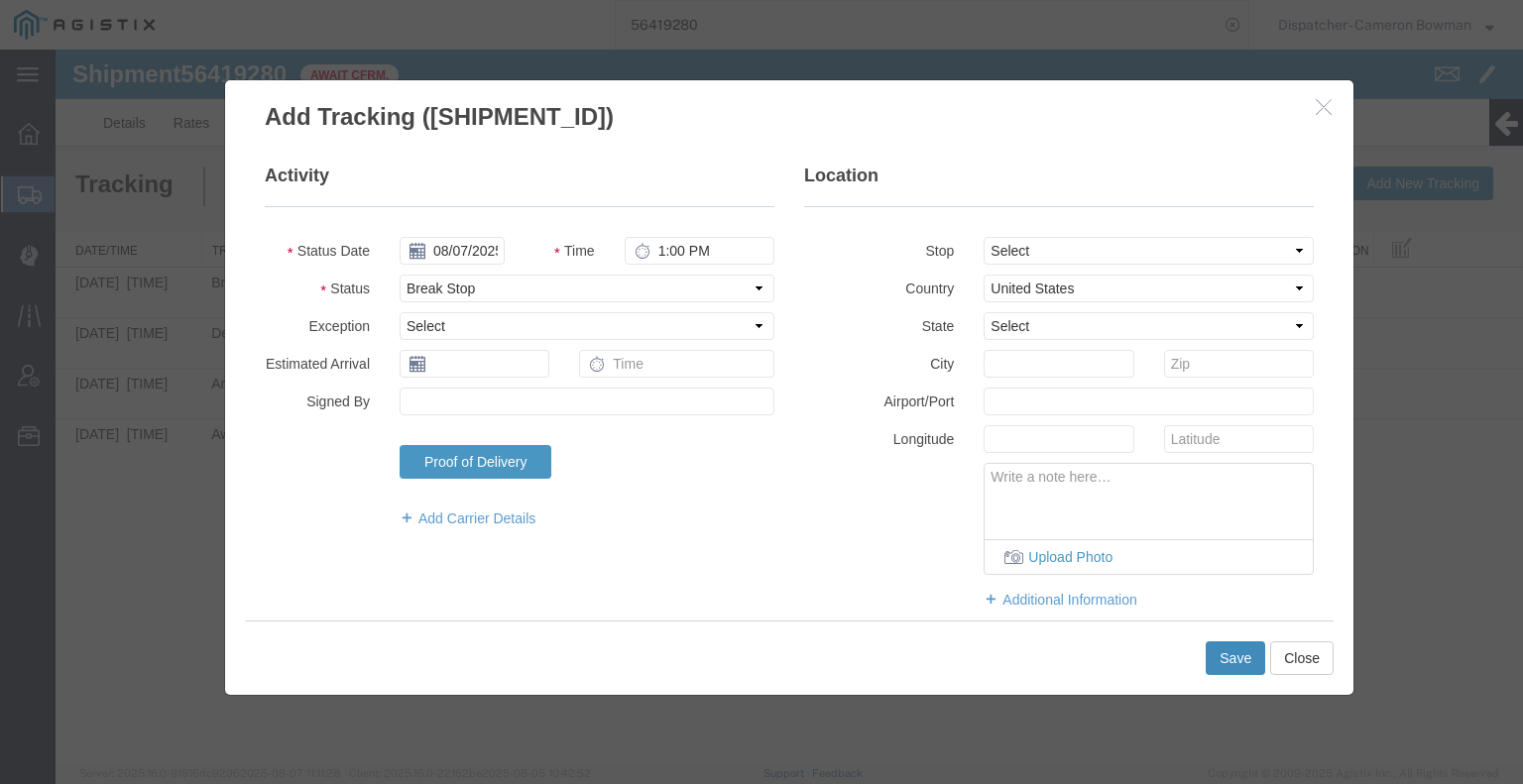 click on "Save" at bounding box center [1235, 658] 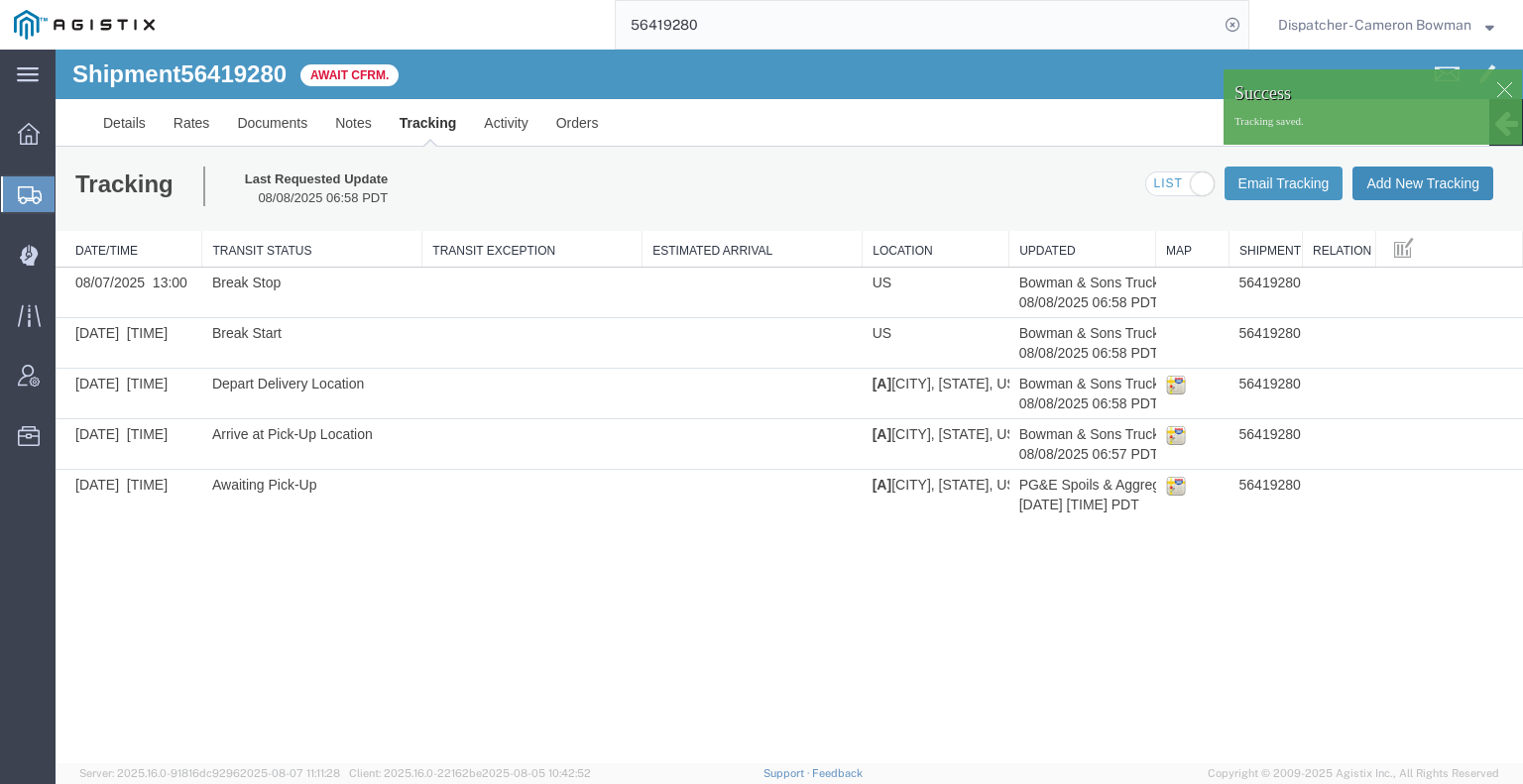 click on "Add New Tracking" at bounding box center [1423, 183] 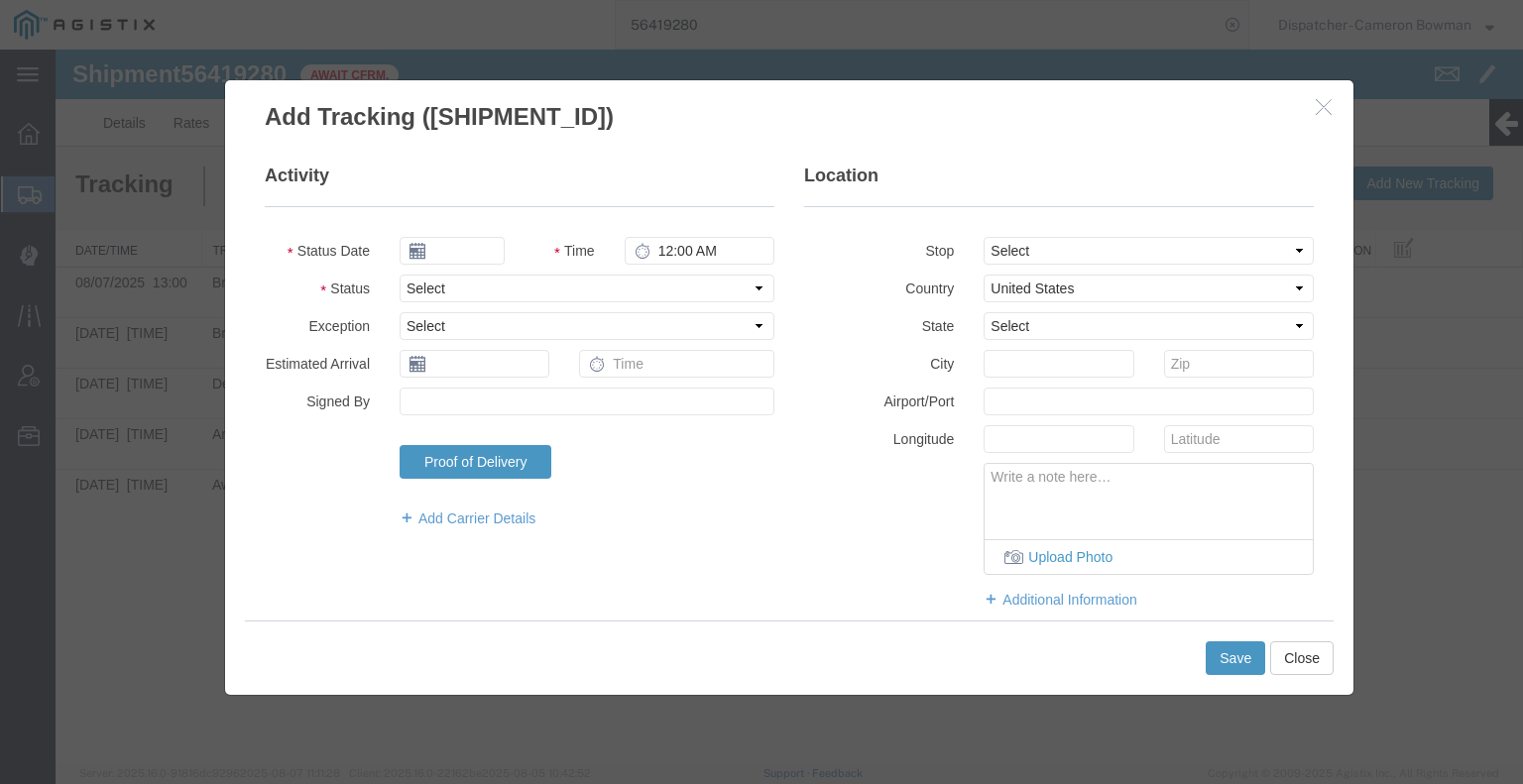 type on "08/08/2025" 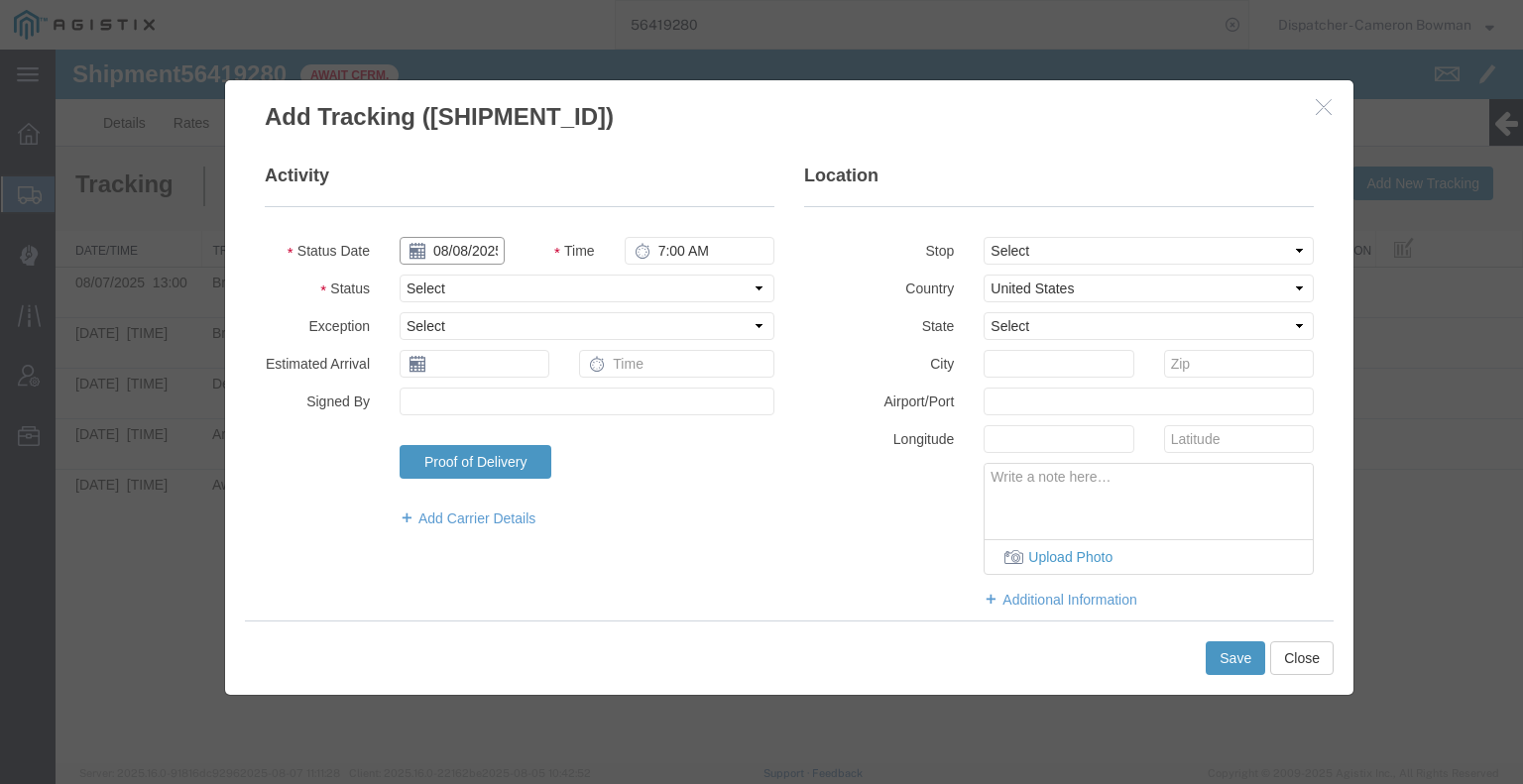 click on "08/08/2025" at bounding box center [452, 251] 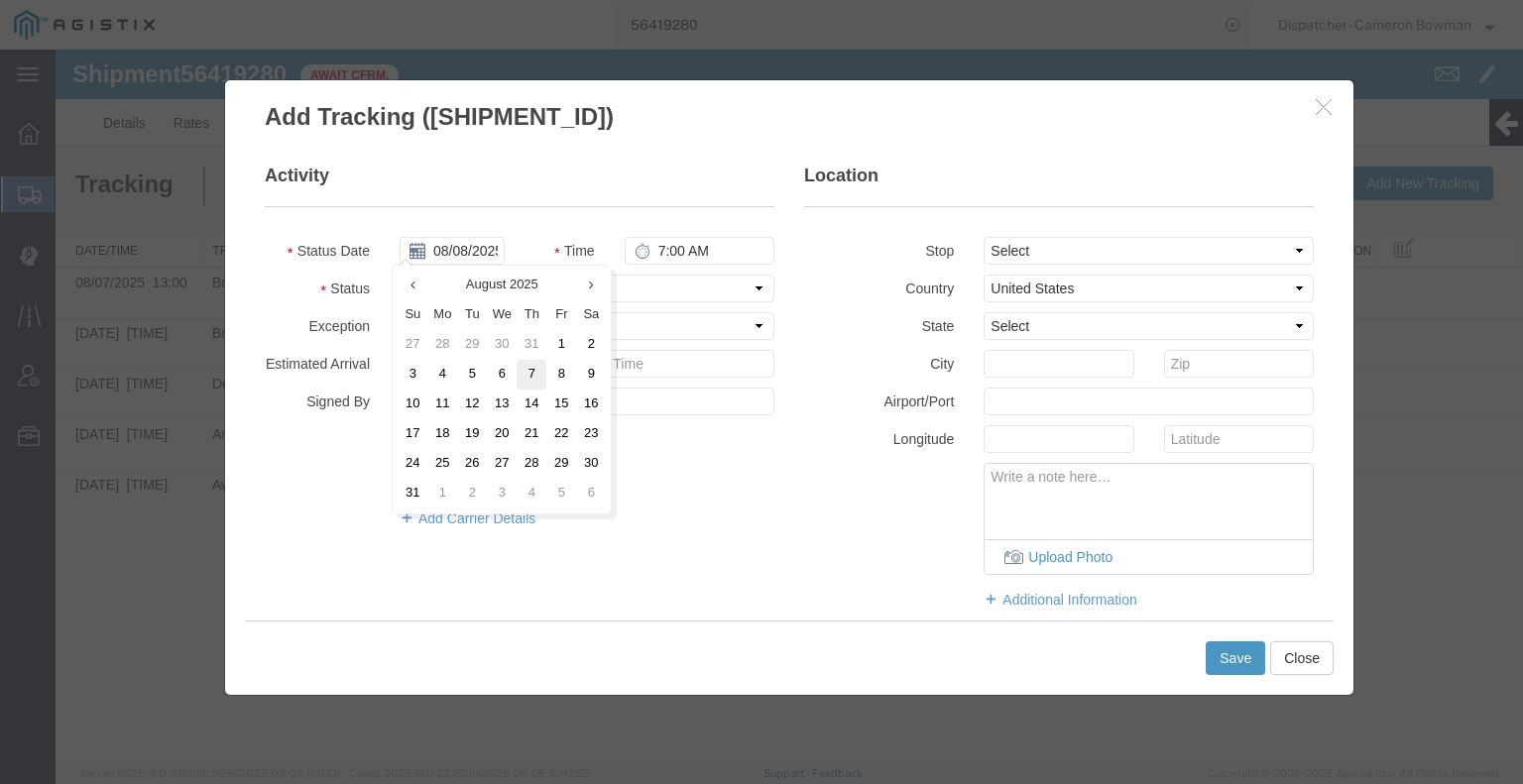 click on "7" at bounding box center (531, 375) 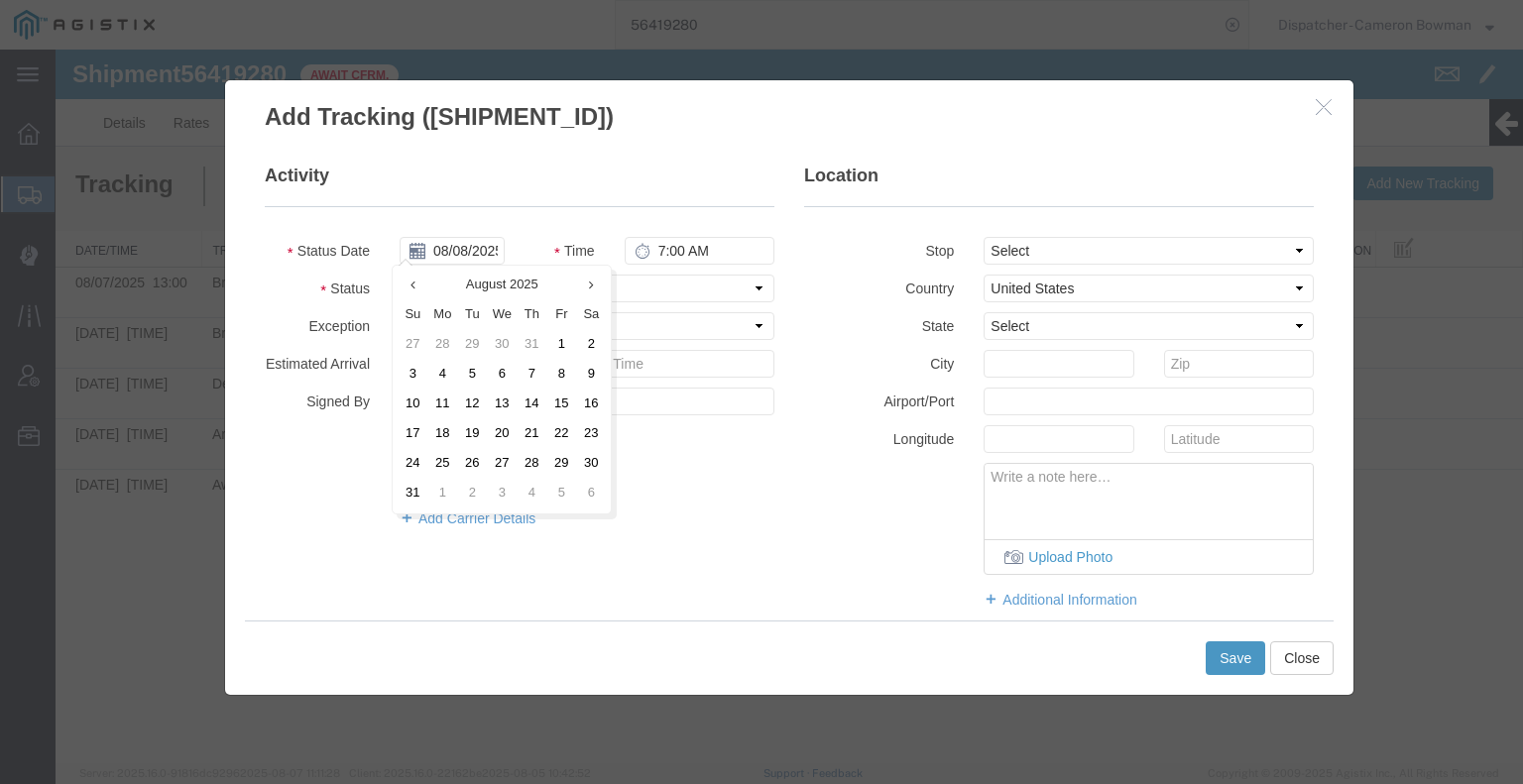 type on "08/07/2025" 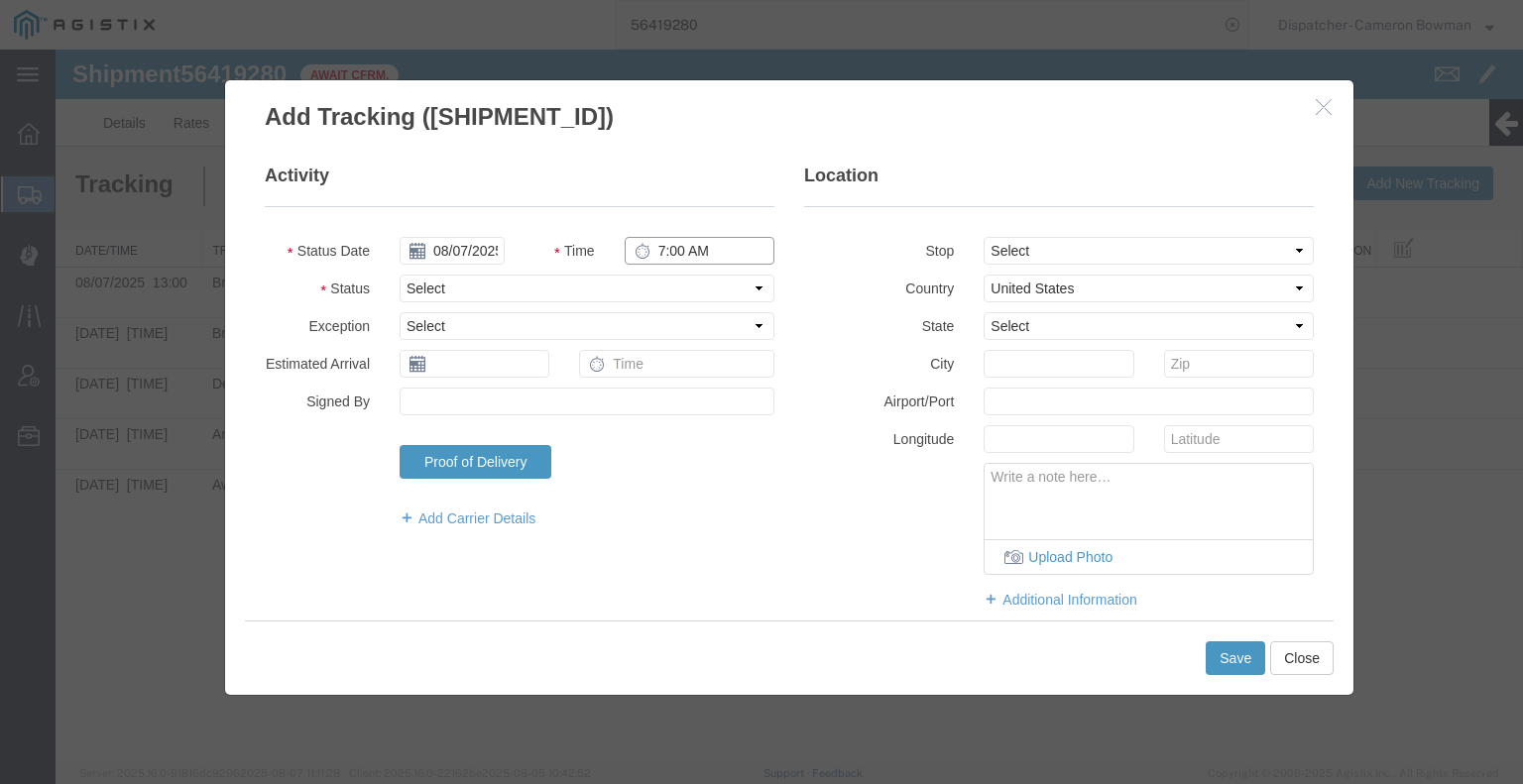 click on "7:00 AM" at bounding box center (699, 251) 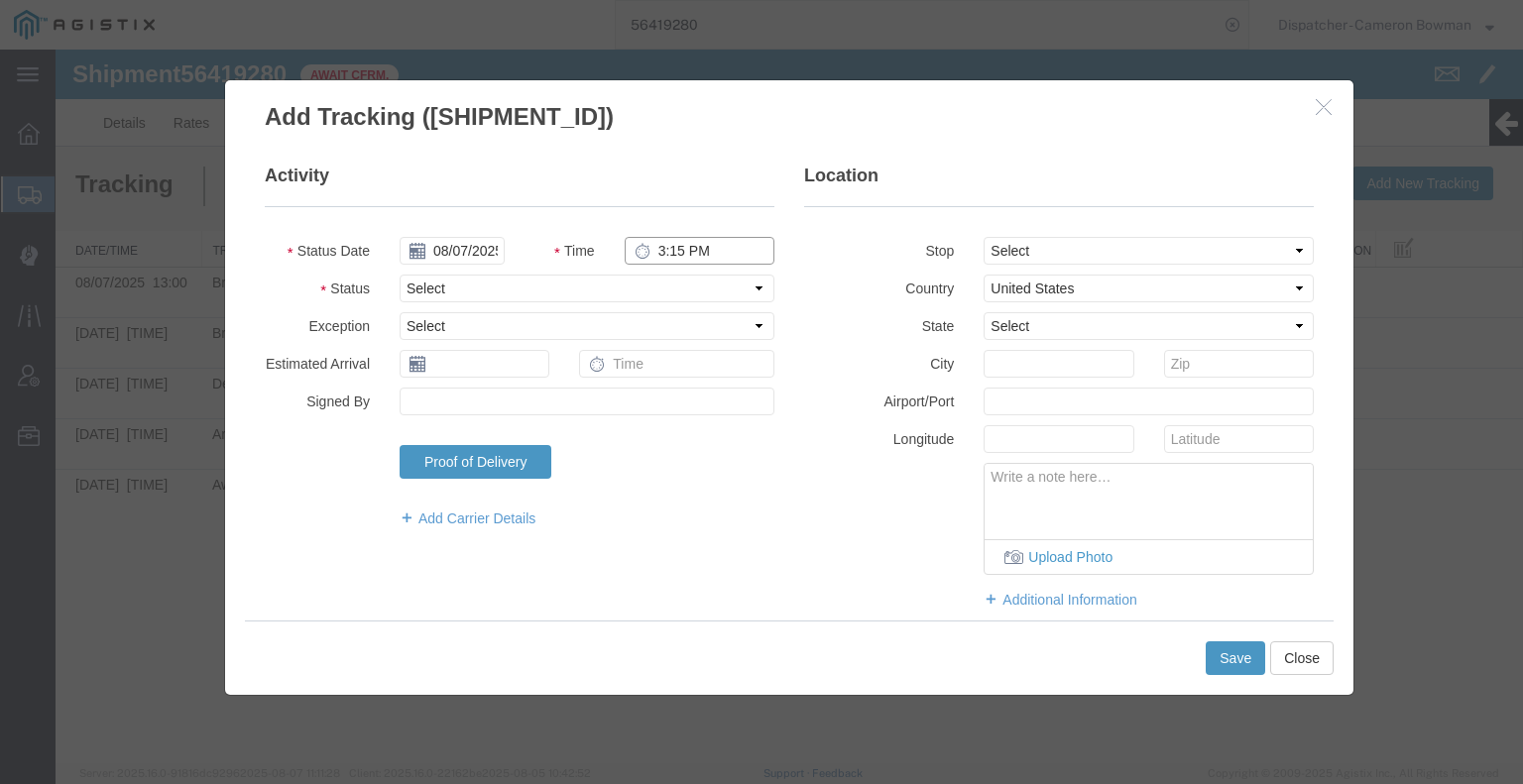 type on "3:15 PM" 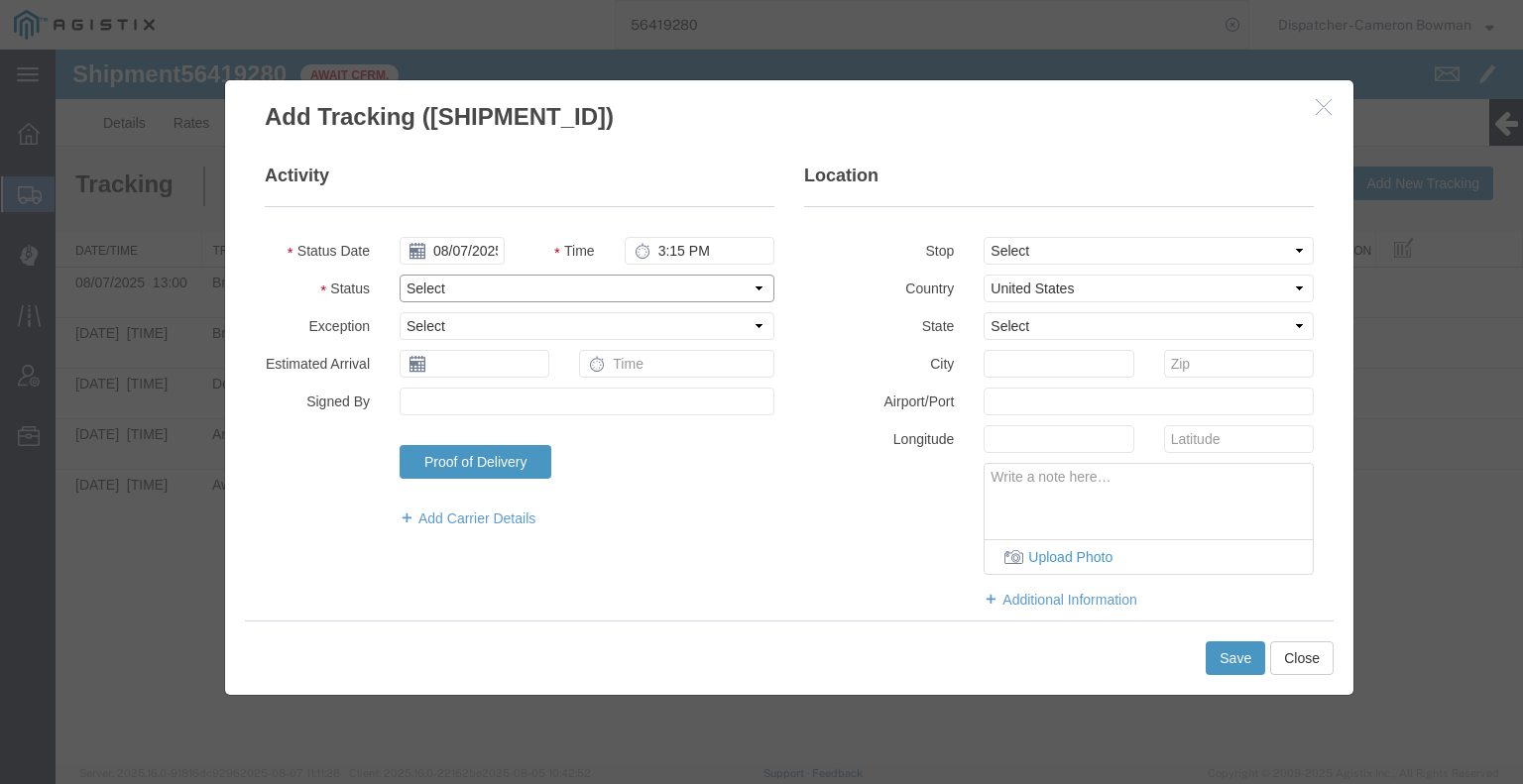 click on "Select Arrival Notice Available Arrival Notice Imported Arrive at Delivery Location Arrive at Pick-Up Location Arrive at Terminal Location Attempted Delivery Attempted Pick-Up Awaiting Customs Clearance Awaiting Pick-Up Break Start Break Stop Cargo Damaged Cargo-Offloaded Cleared Customs Confirmed on Board Customs Delay Customs Hold Customs Released DEA Hold Intact DEA Intensive/Exam Delivered Delivery Appointment Scheduled Delivery Confirmation Delivery Dock Closed Delivery Refused Depart Delivery Location Depart Pick-Up Location Depart Terminal Location Documents Uploaded Entry Docs Received Entry Submitted Estimated date / time for ETA Expired Export Customs Cleared Export Customs Sent FDA Documents Sent FDA Exam FDA Hold FDA Released FDA Review Flight Update Forwarded Fully Released Import Customs Cleared In-Transit In-Transit with Partner ISF filed Loaded Loading Started Mechanical Delay Missed Pick-Up Other Delay Out for Delivery Package Available Partial Delivery Partial Pick-Up Picked Up Proof of del" at bounding box center (587, 288) 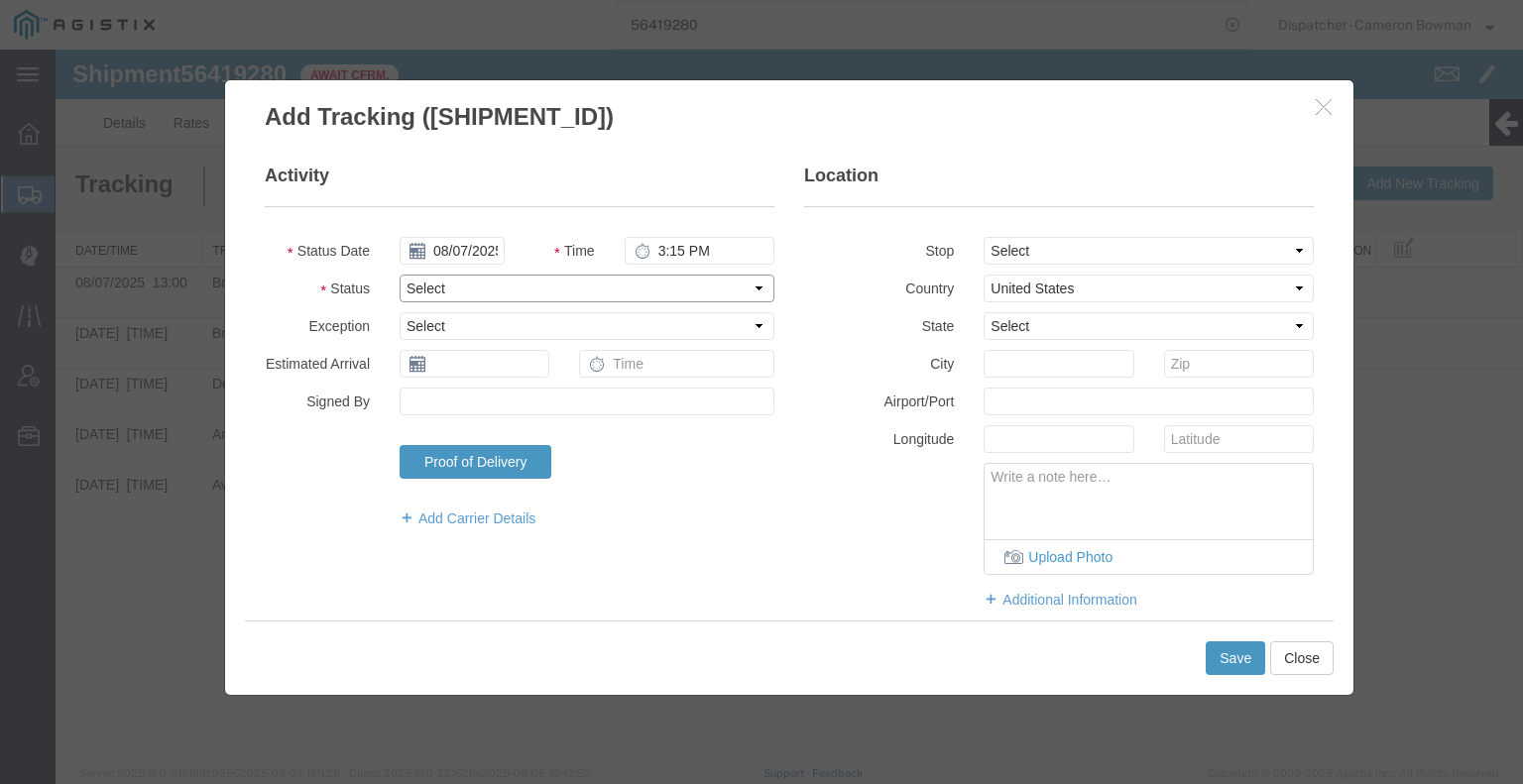 select on "DELIVRED" 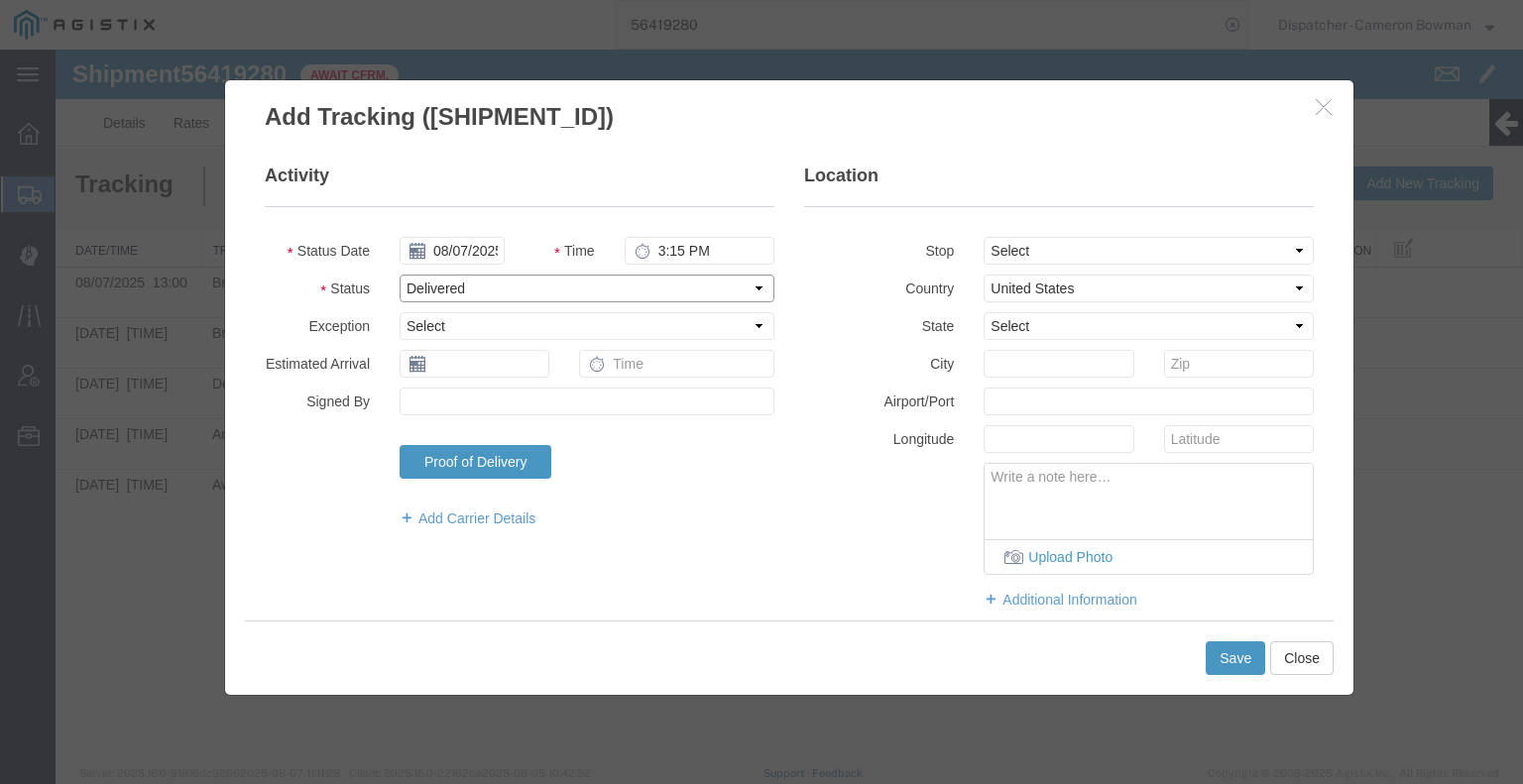 click on "Select Arrival Notice Available Arrival Notice Imported Arrive at Delivery Location Arrive at Pick-Up Location Arrive at Terminal Location Attempted Delivery Attempted Pick-Up Awaiting Customs Clearance Awaiting Pick-Up Break Start Break Stop Cargo Damaged Cargo-Offloaded Cleared Customs Confirmed on Board Customs Delay Customs Hold Customs Released DEA Hold Intact DEA Intensive/Exam Delivered Delivery Appointment Scheduled Delivery Confirmation Delivery Dock Closed Delivery Refused Depart Delivery Location Depart Pick-Up Location Depart Terminal Location Documents Uploaded Entry Docs Received Entry Submitted Estimated date / time for ETA Expired Export Customs Cleared Export Customs Sent FDA Documents Sent FDA Exam FDA Hold FDA Released FDA Review Flight Update Forwarded Fully Released Import Customs Cleared In-Transit In-Transit with Partner ISF filed Loaded Loading Started Mechanical Delay Missed Pick-Up Other Delay Out for Delivery Package Available Partial Delivery Partial Pick-Up Picked Up Proof of del" at bounding box center (587, 288) 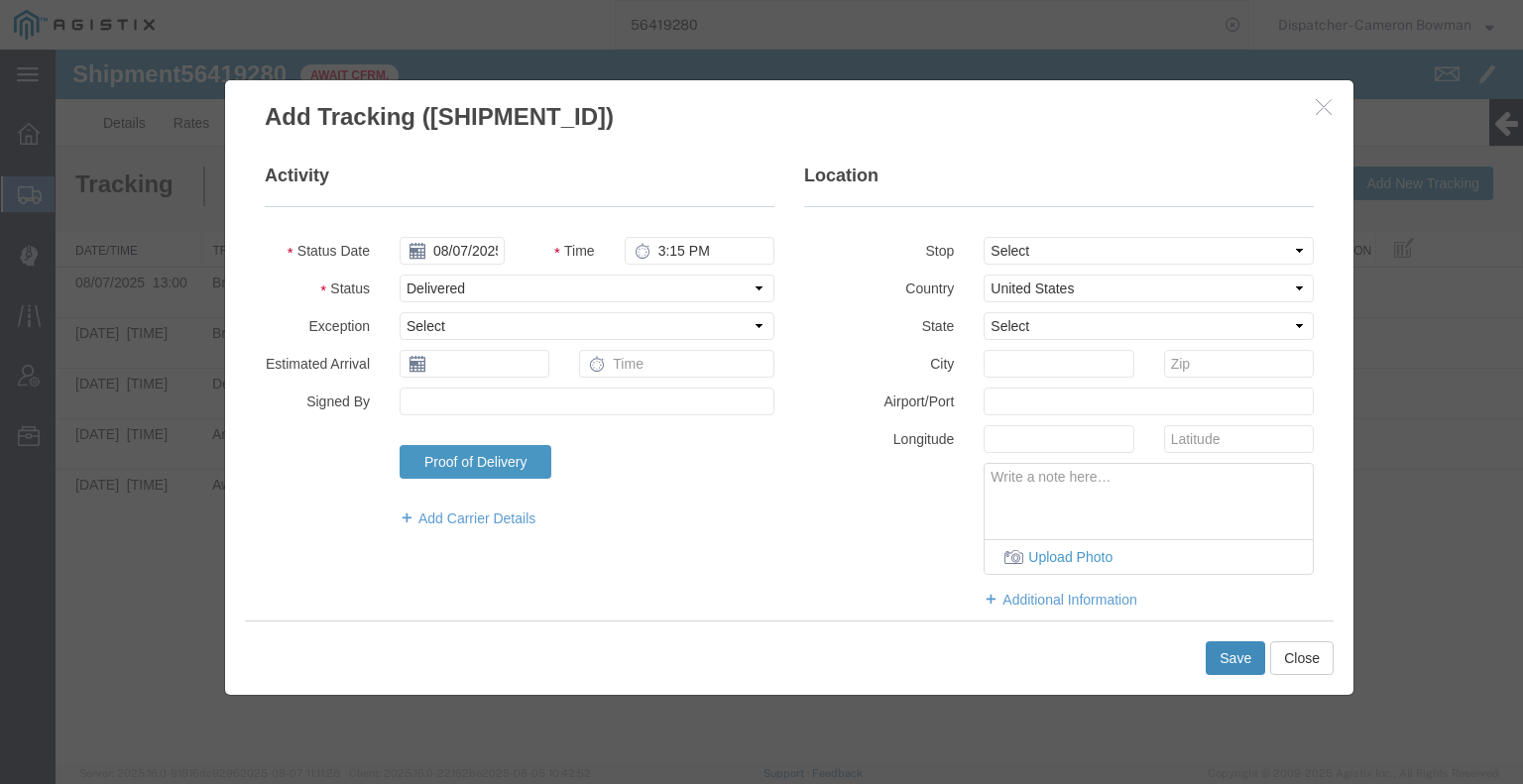 click on "Save" at bounding box center [1235, 658] 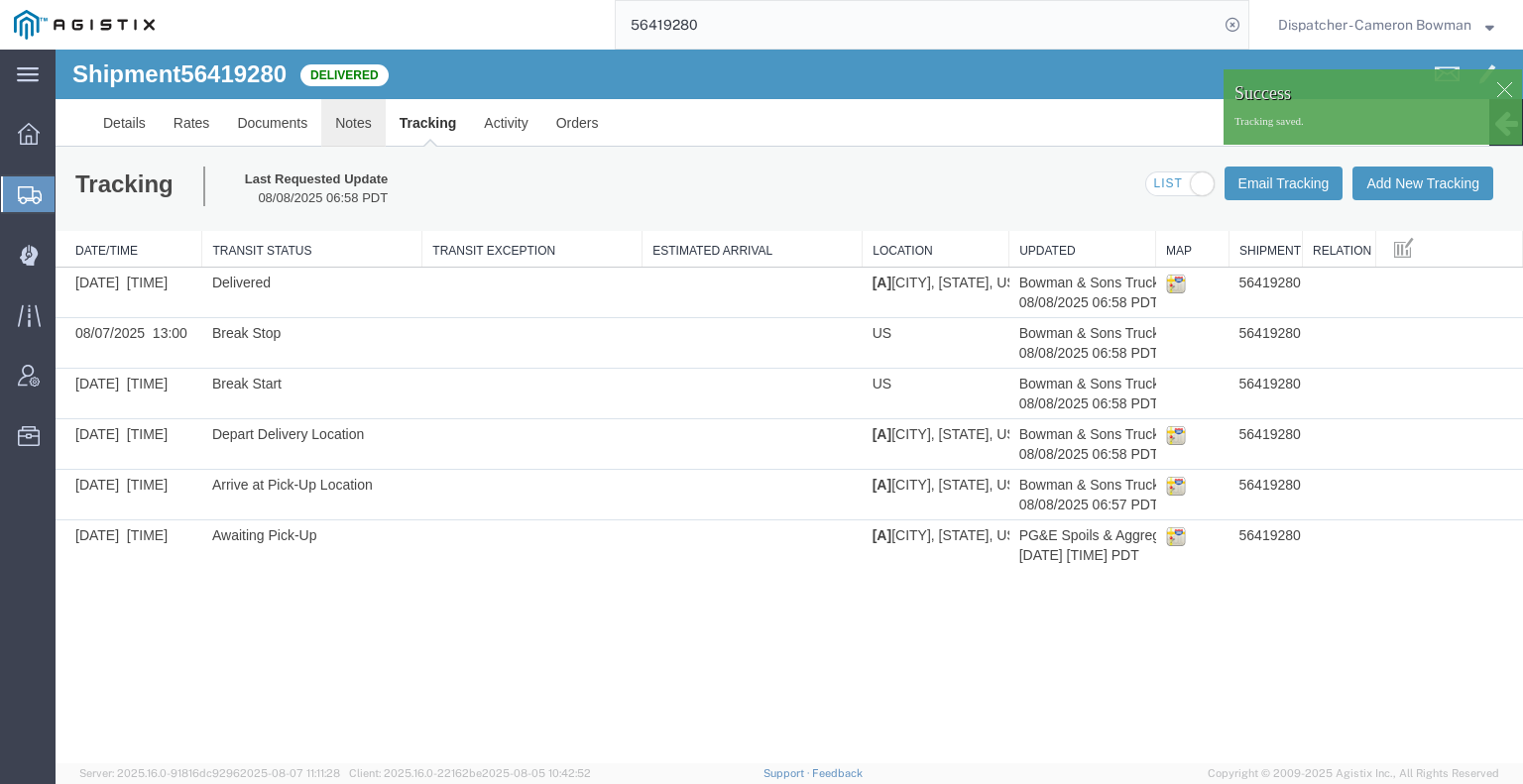 click on "Notes" at bounding box center (353, 123) 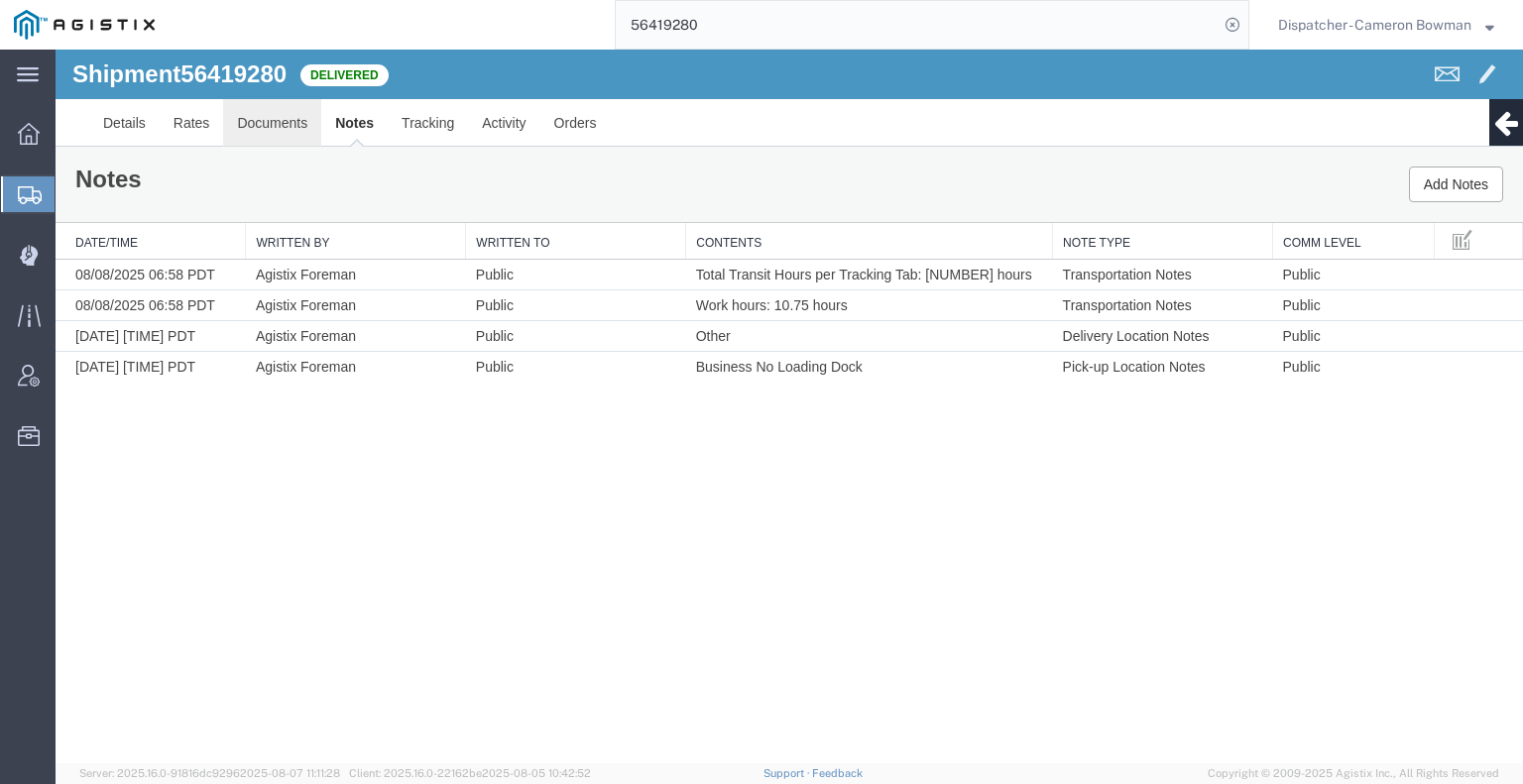 click on "Documents" at bounding box center [272, 123] 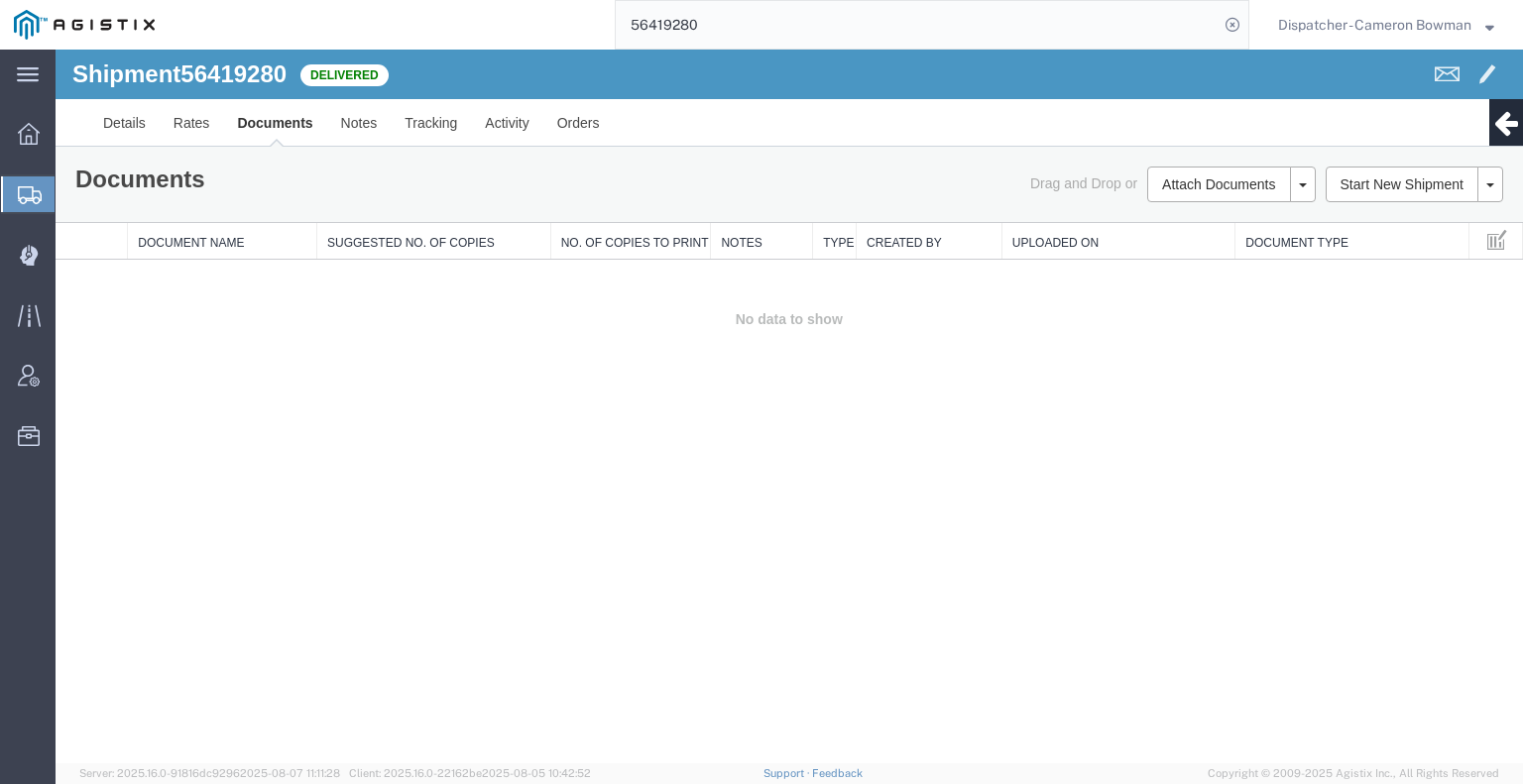 click on "Shipment  56419280 0
of
0   Delivered Details Rates Documents Notes Tracking Activity Orders
Clone Shipment
Save As Template
Multi-stop
Customer Information
Account: PG&E Spoils & Aggregates
Location: [CITY] - [STREET]
Carrier Information
Delivery Date: 08/07/2025 15:15
Tracking No: 56419280
Carrier Name: Bowman & Sons Trucking, Inc Bowman & Sons Trucking, Inc
Service Level: Super Dump
From
PG&E Spoils & Aggregates ([FIRST] [LAST])
[NUMBER] [STREET] [CITY],
[STATE] [ZIPCODE]
United States
[PHONE]
To
()
The Final Destination is not defined yet [CITY], [STATE]
United States
Other details
Reference: CB116207
Ship Date: 08/07/2025
Mode: Truckload
Creator: Agistix Foreman
Creator: foreman_pgespoils@p...
Last Saved: 08/08/2025 06:58 PDT
Please fix the following errors Documents
Ship Label Format:
Plain
Print Documents" at bounding box center [789, 406] 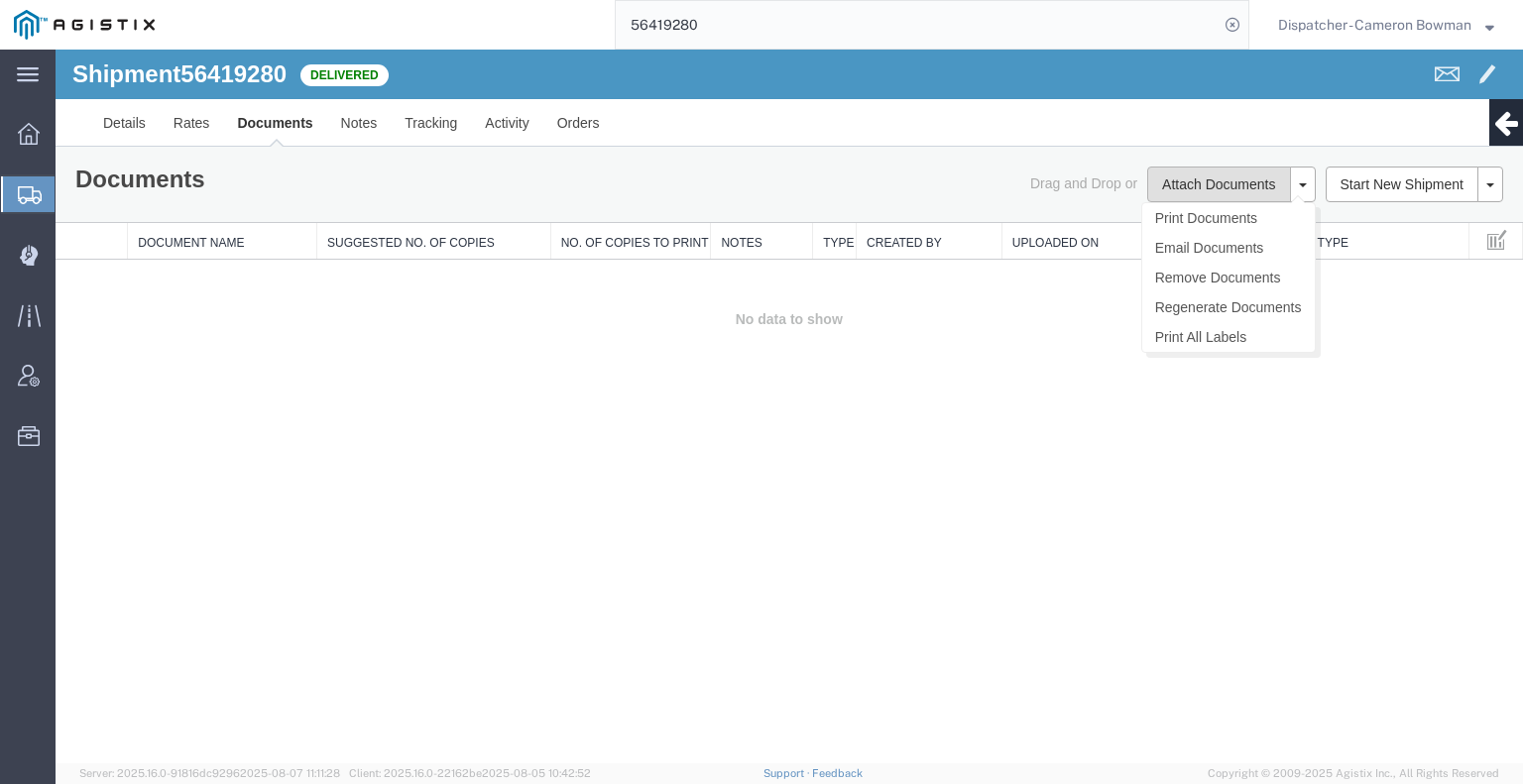 click on "Attach Documents" at bounding box center (1219, 184) 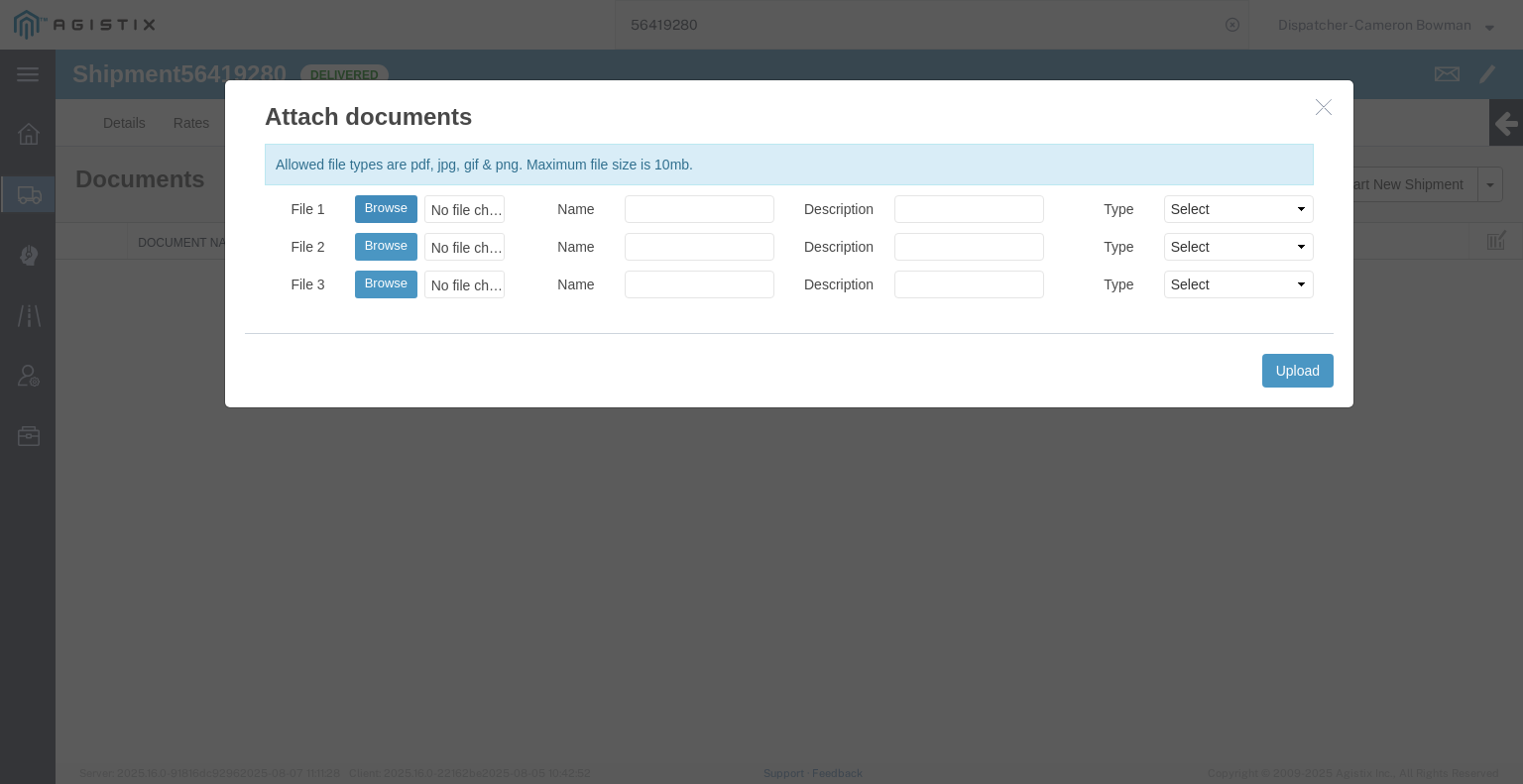 click on "Browse" at bounding box center (386, 209) 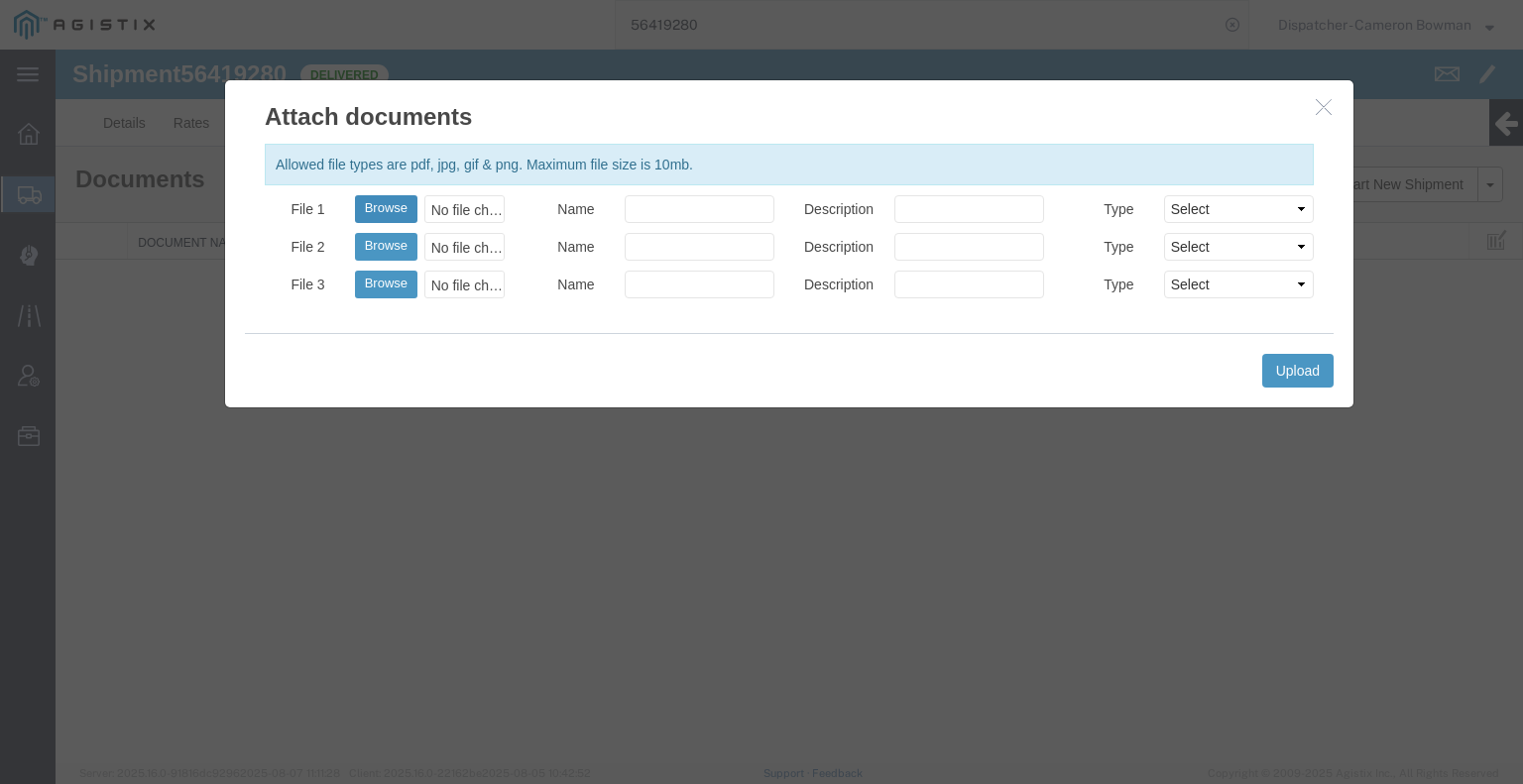 type on "C:\fakepath\[FILENAME].pdf" 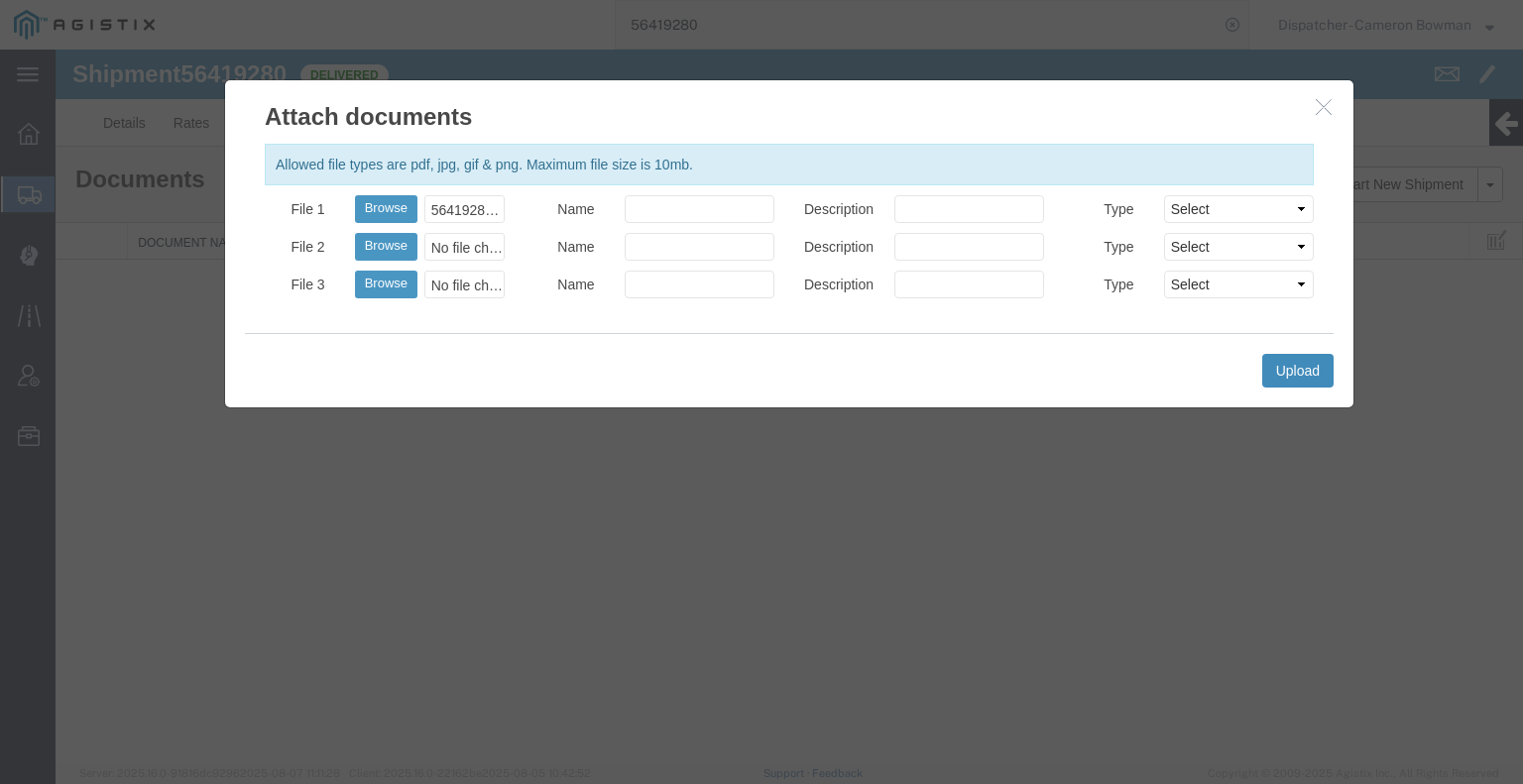 click on "Upload" at bounding box center [1298, 371] 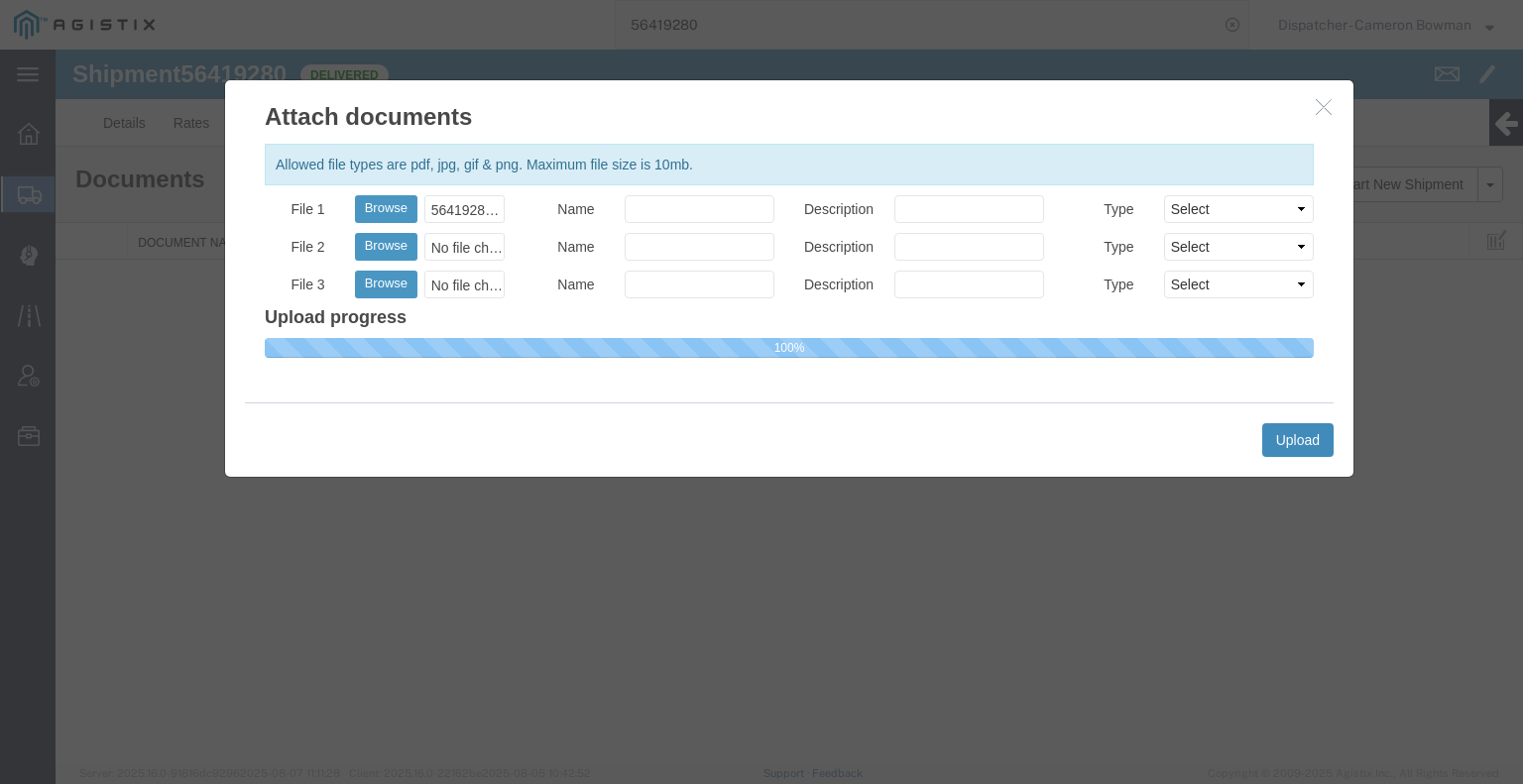 type 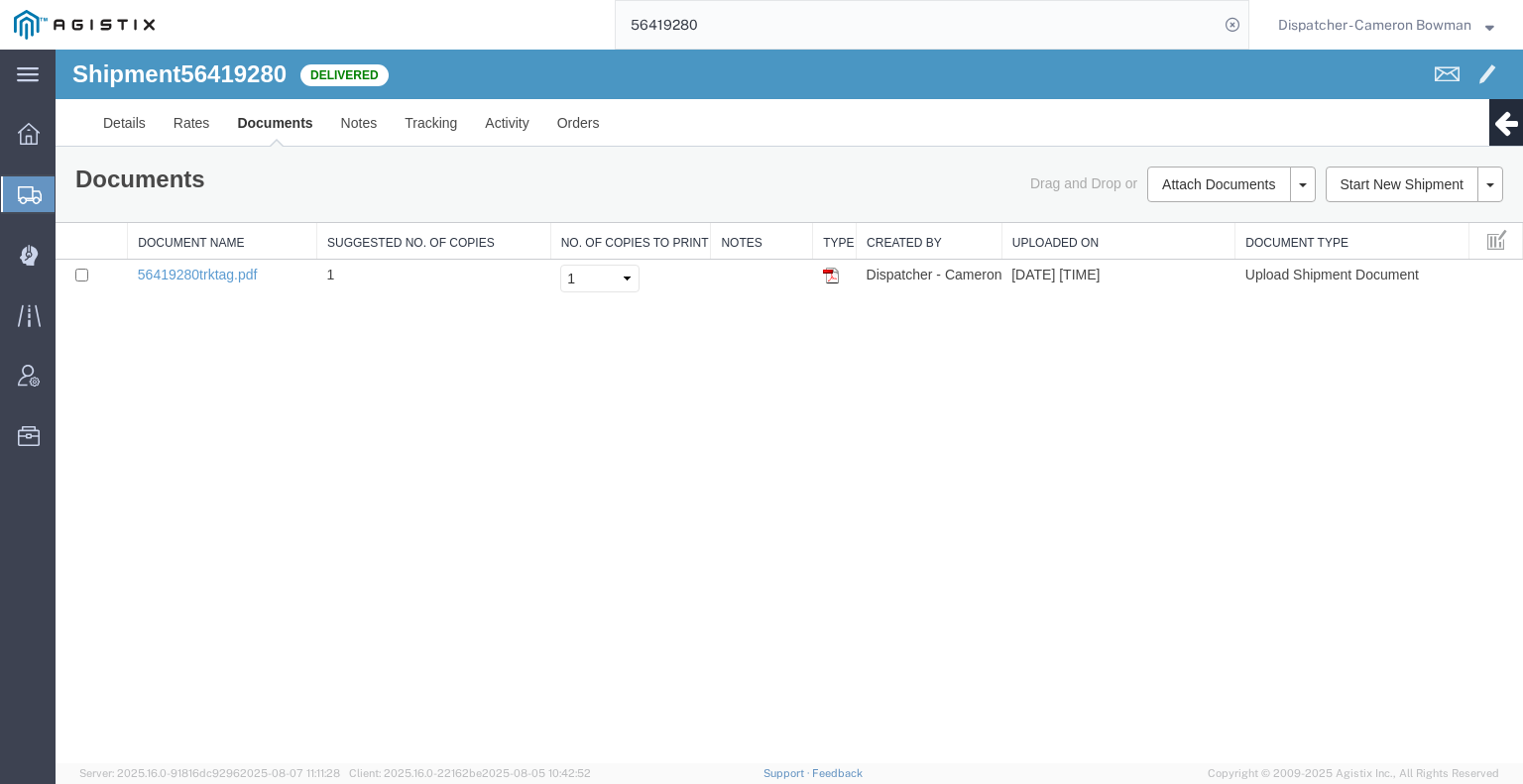 drag, startPoint x: 581, startPoint y: 11, endPoint x: 436, endPoint y: 2, distance: 145.27904 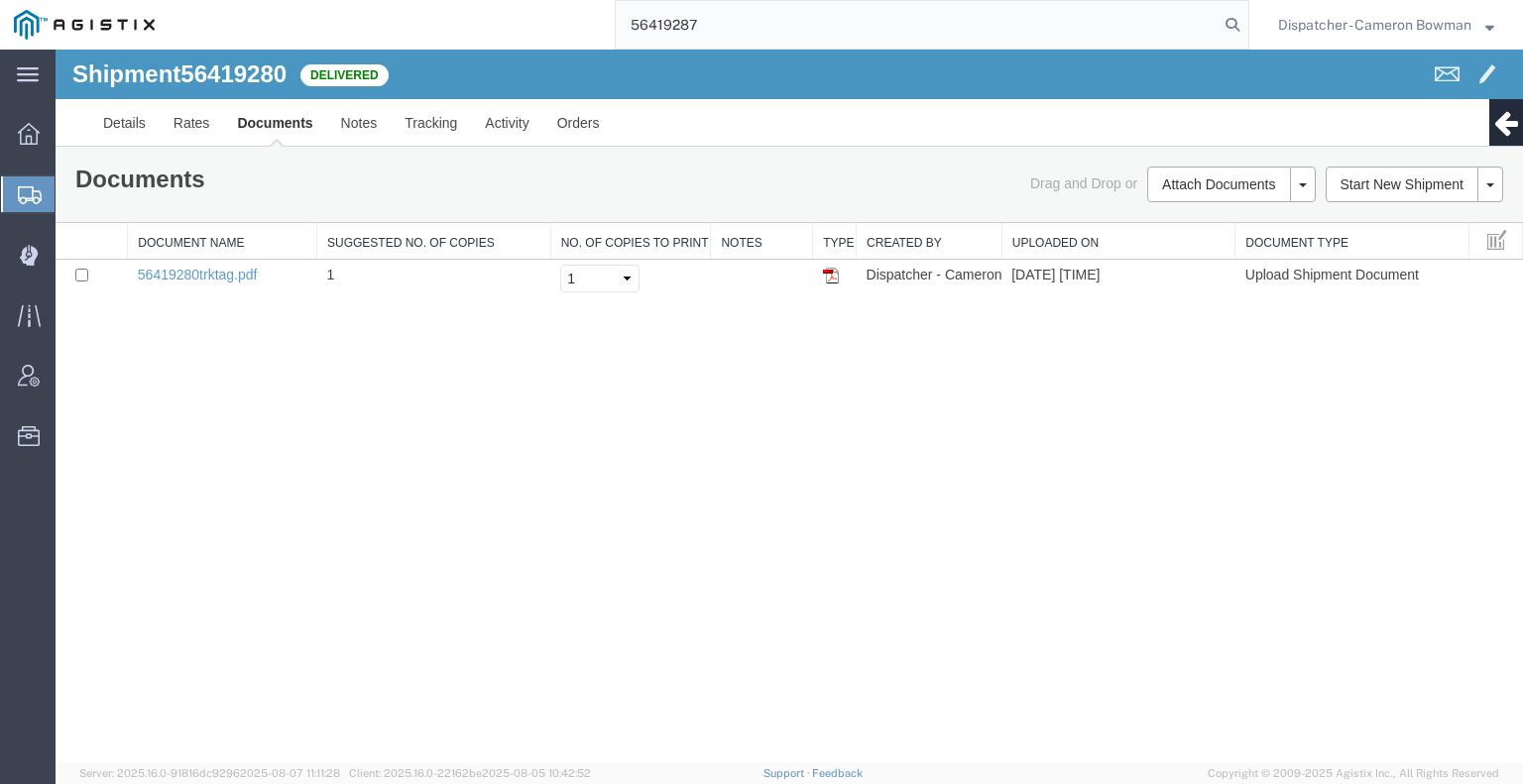 type on "56419287" 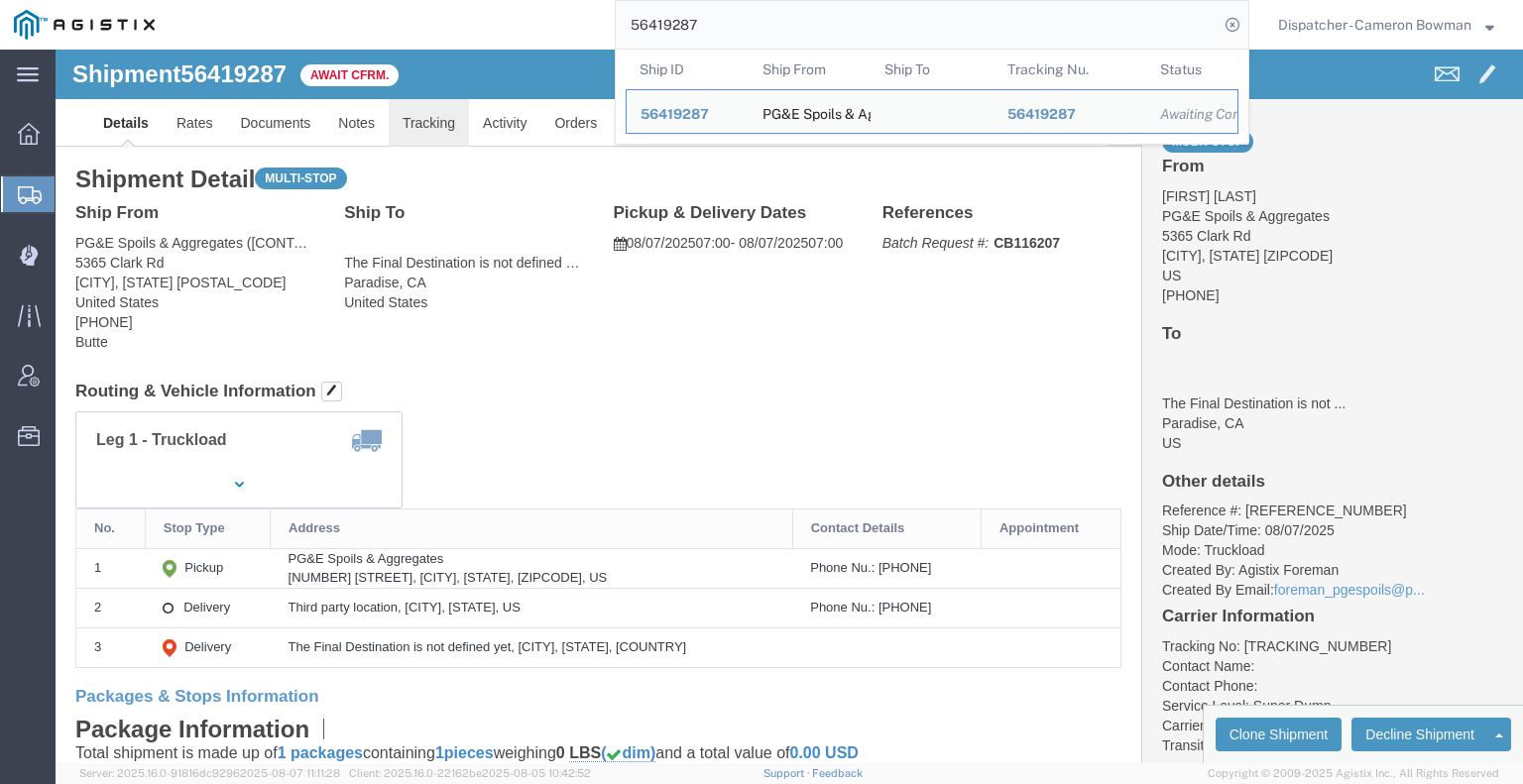 click on "Tracking" 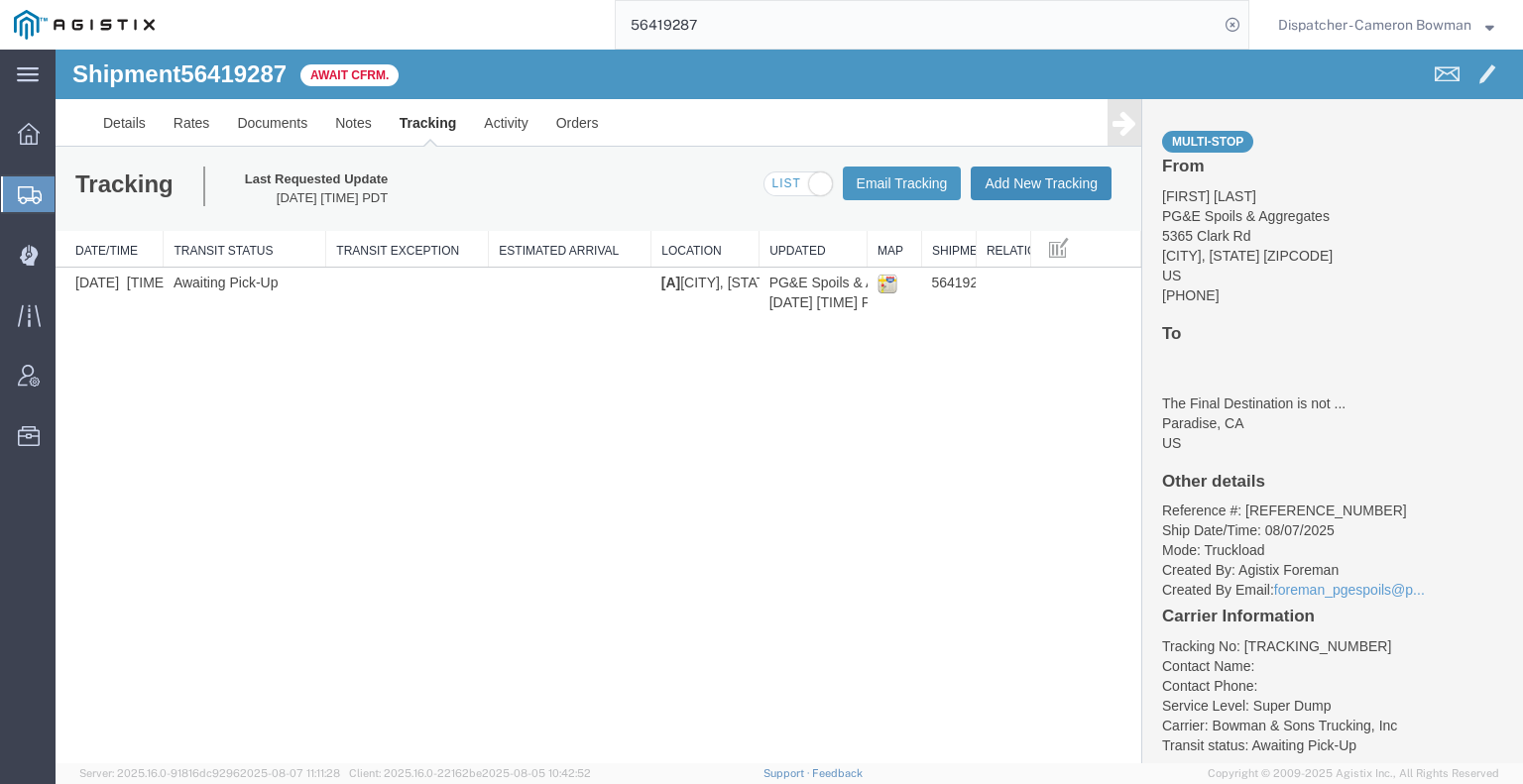 click on "Add New Tracking" at bounding box center (1041, 183) 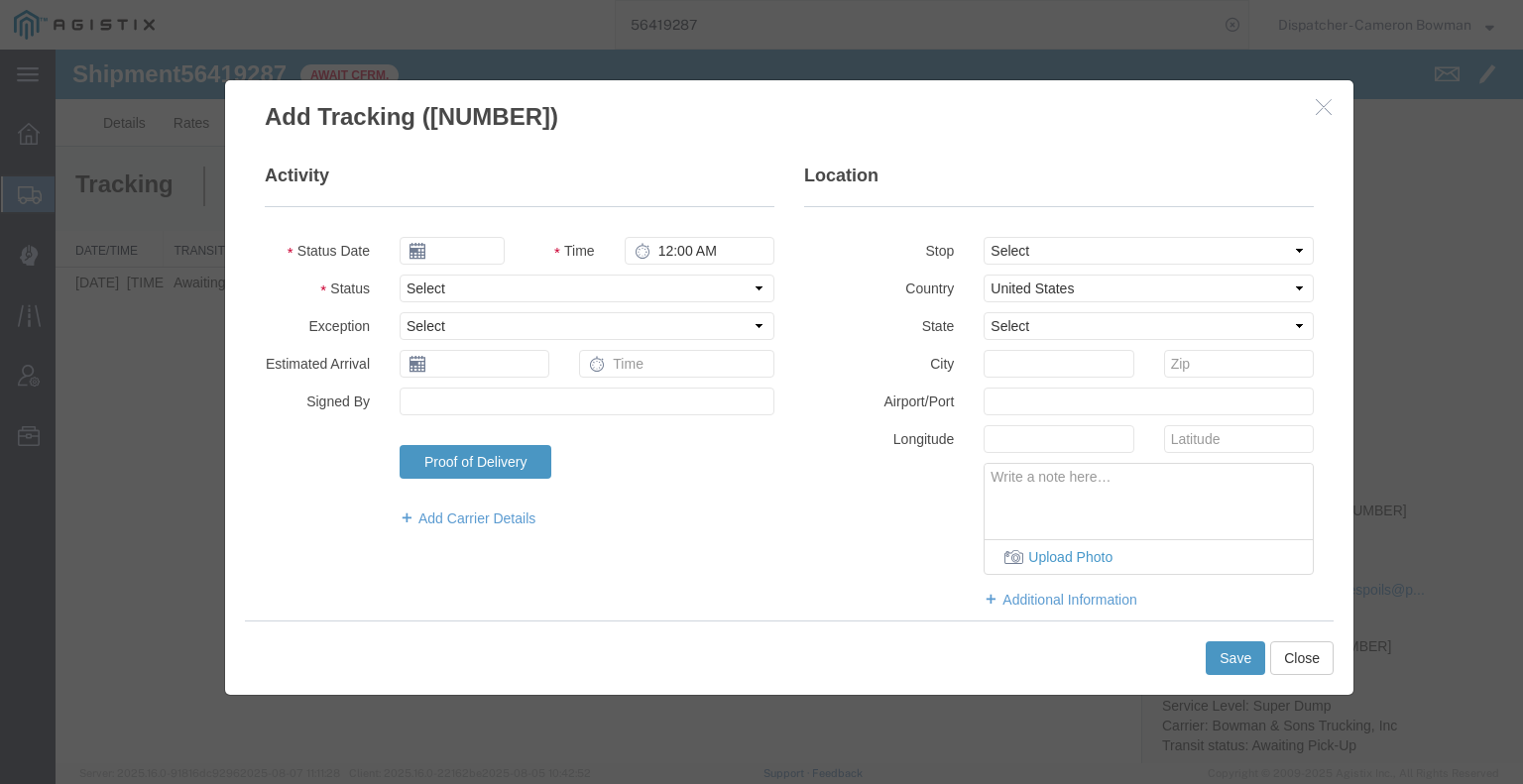 type on "08/08/2025" 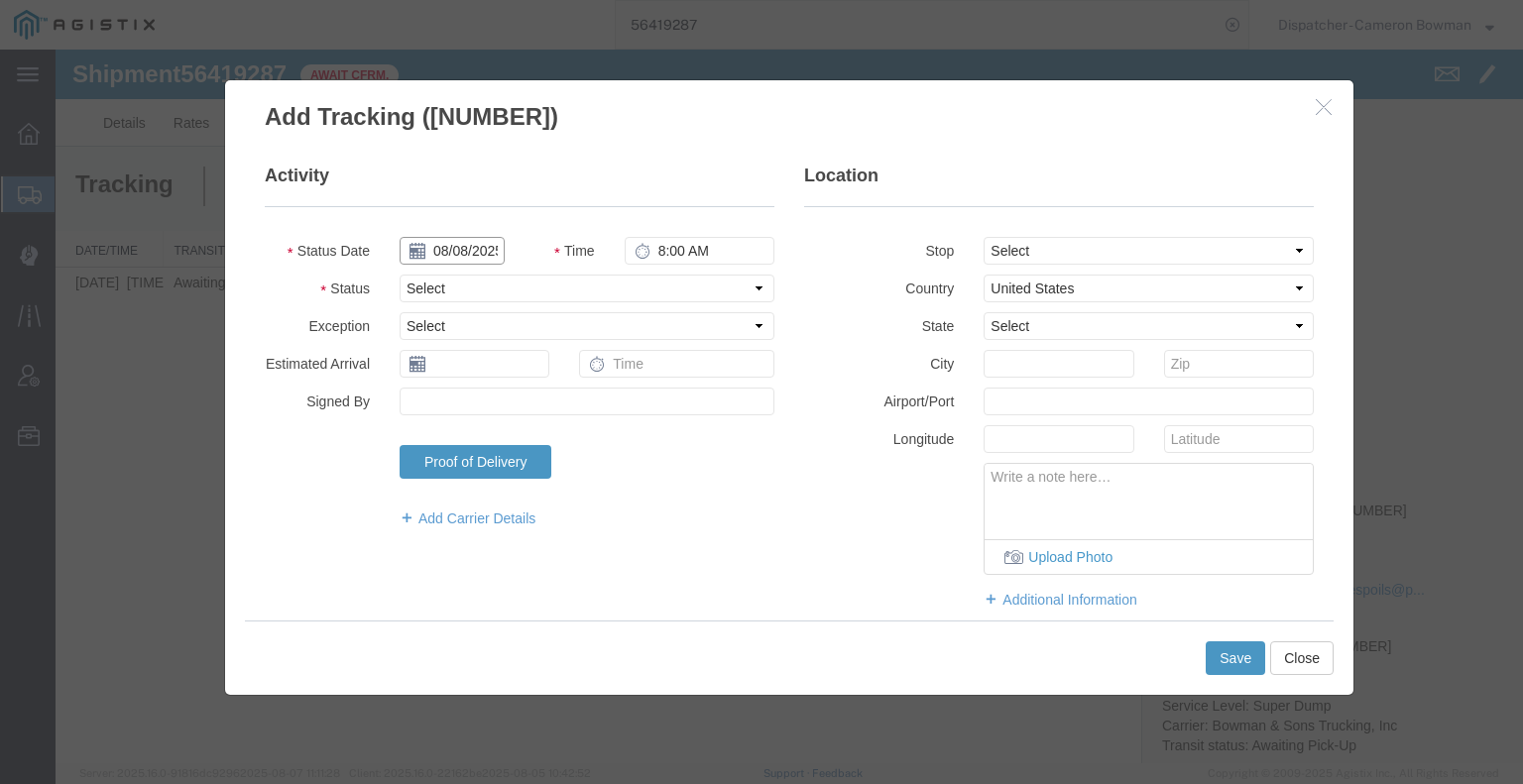 click on "08/08/2025" at bounding box center (452, 251) 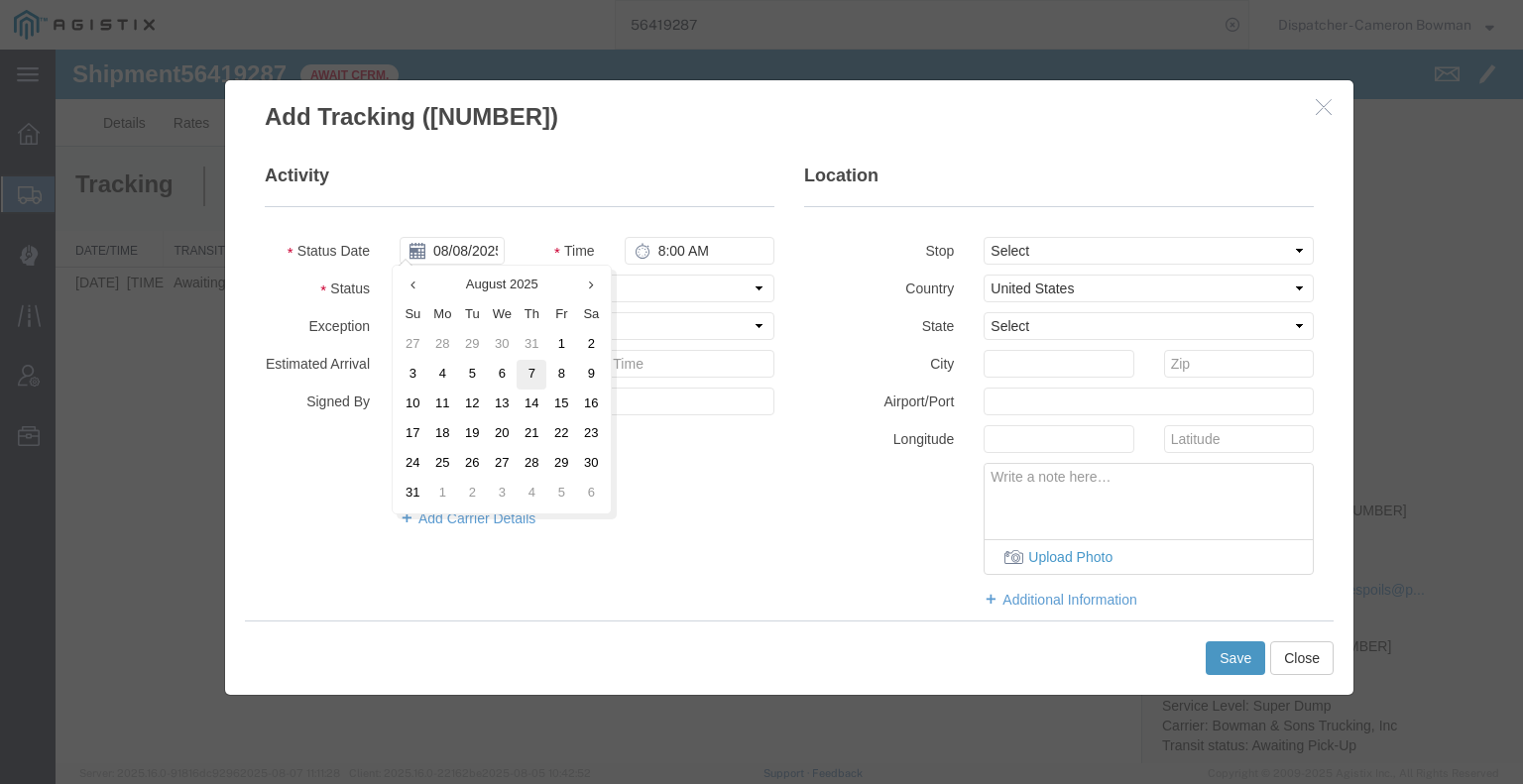 click on "7" at bounding box center (531, 375) 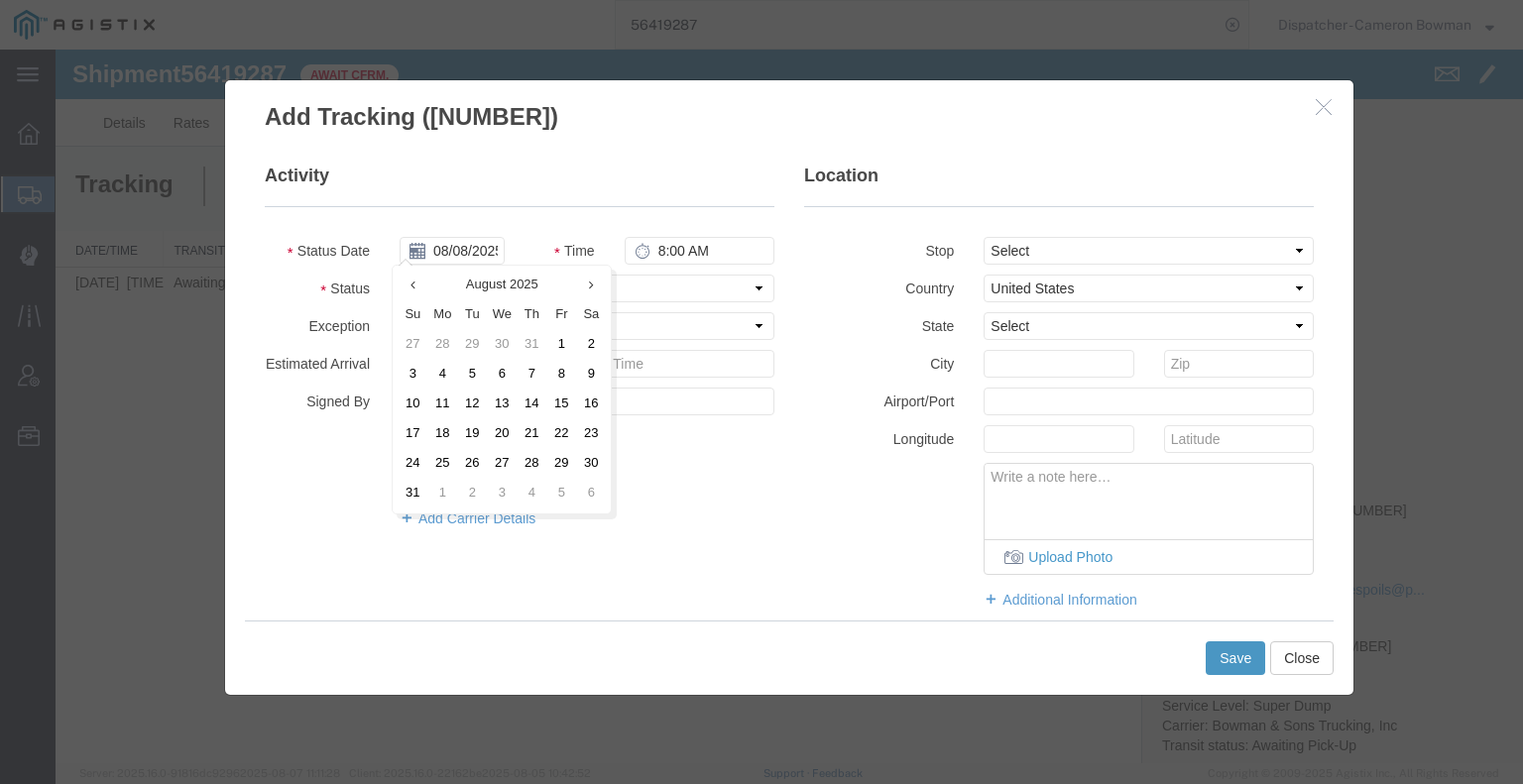 type on "08/07/2025" 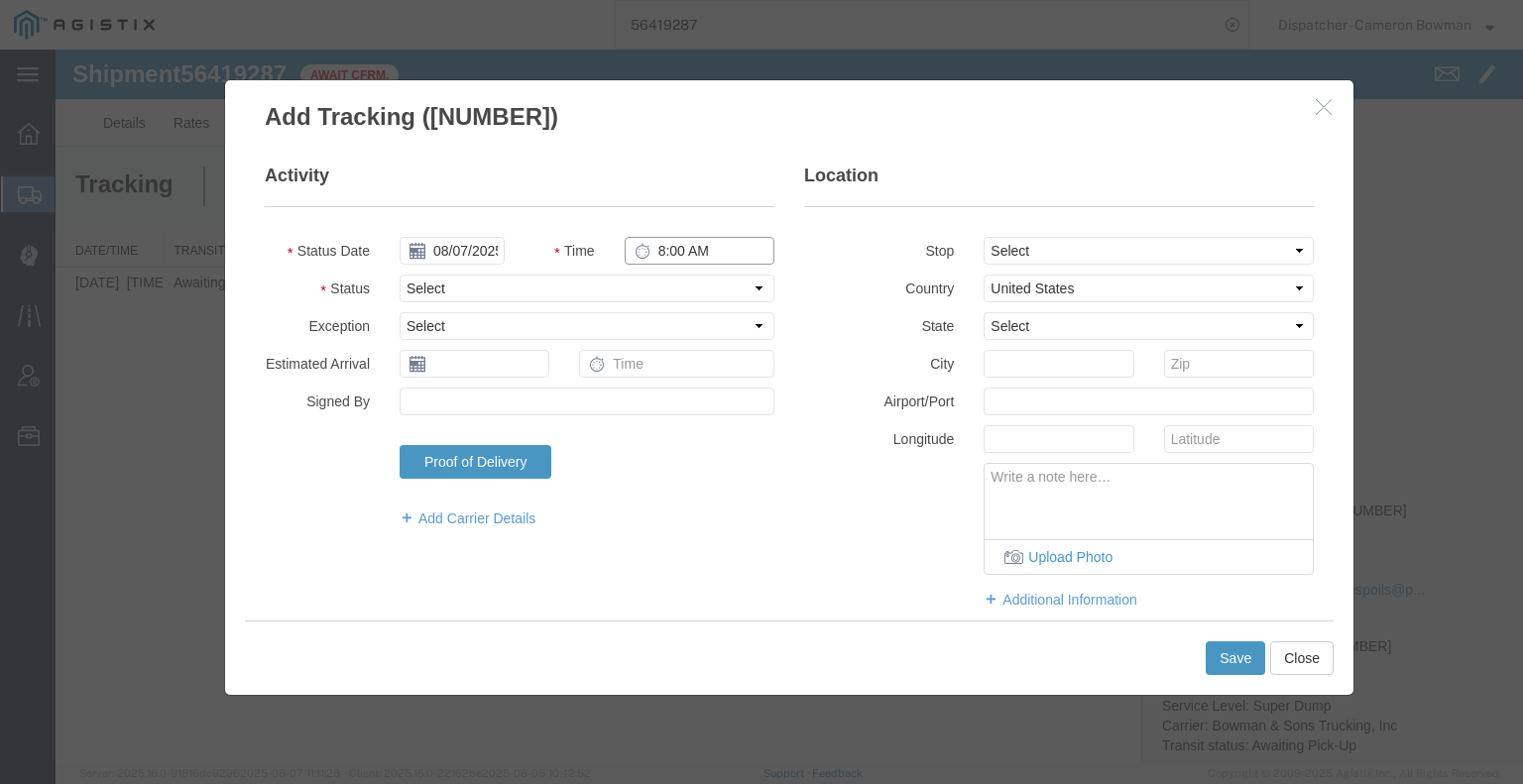 click on "8:00 AM" at bounding box center [699, 251] 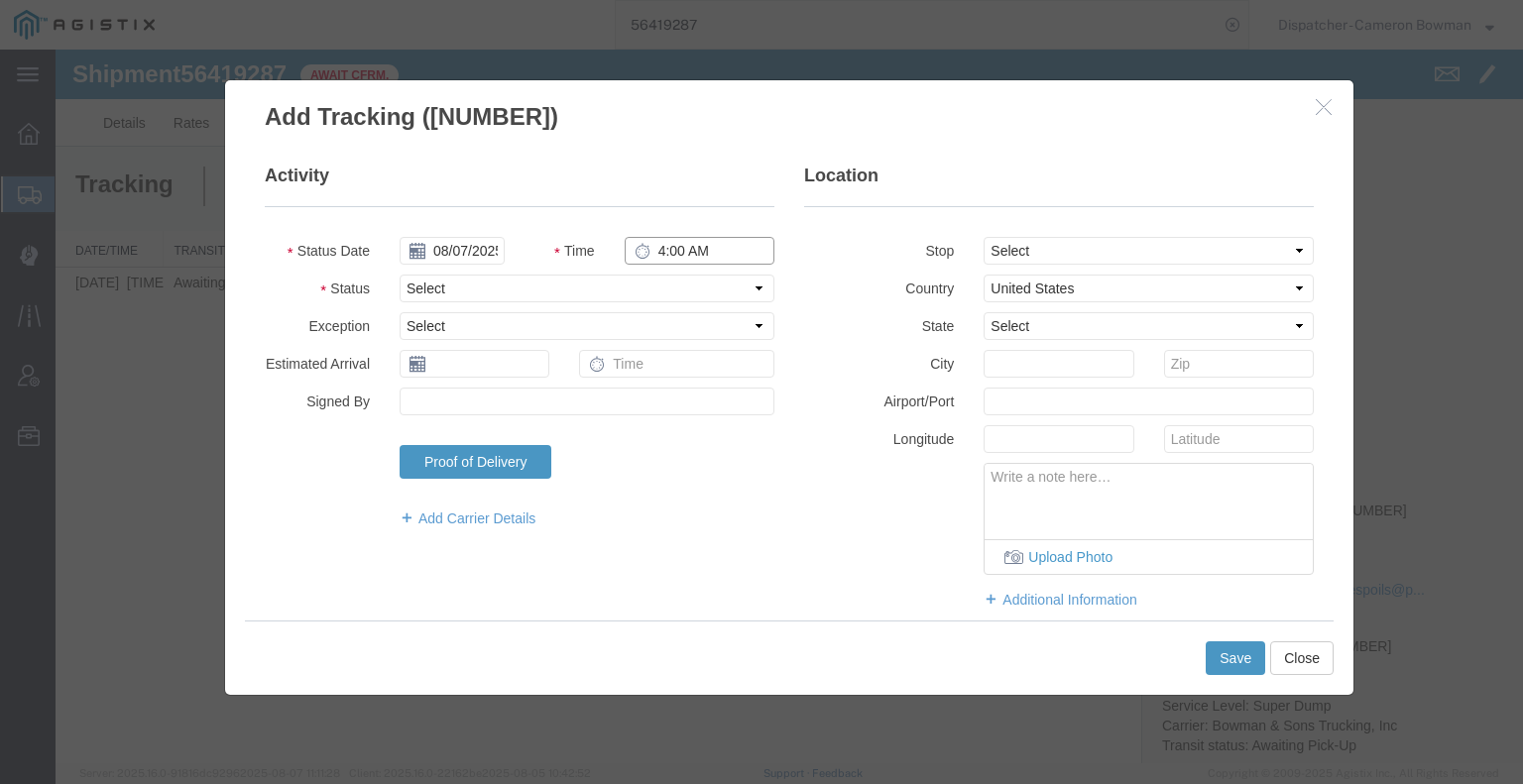 type on "4:00 AM" 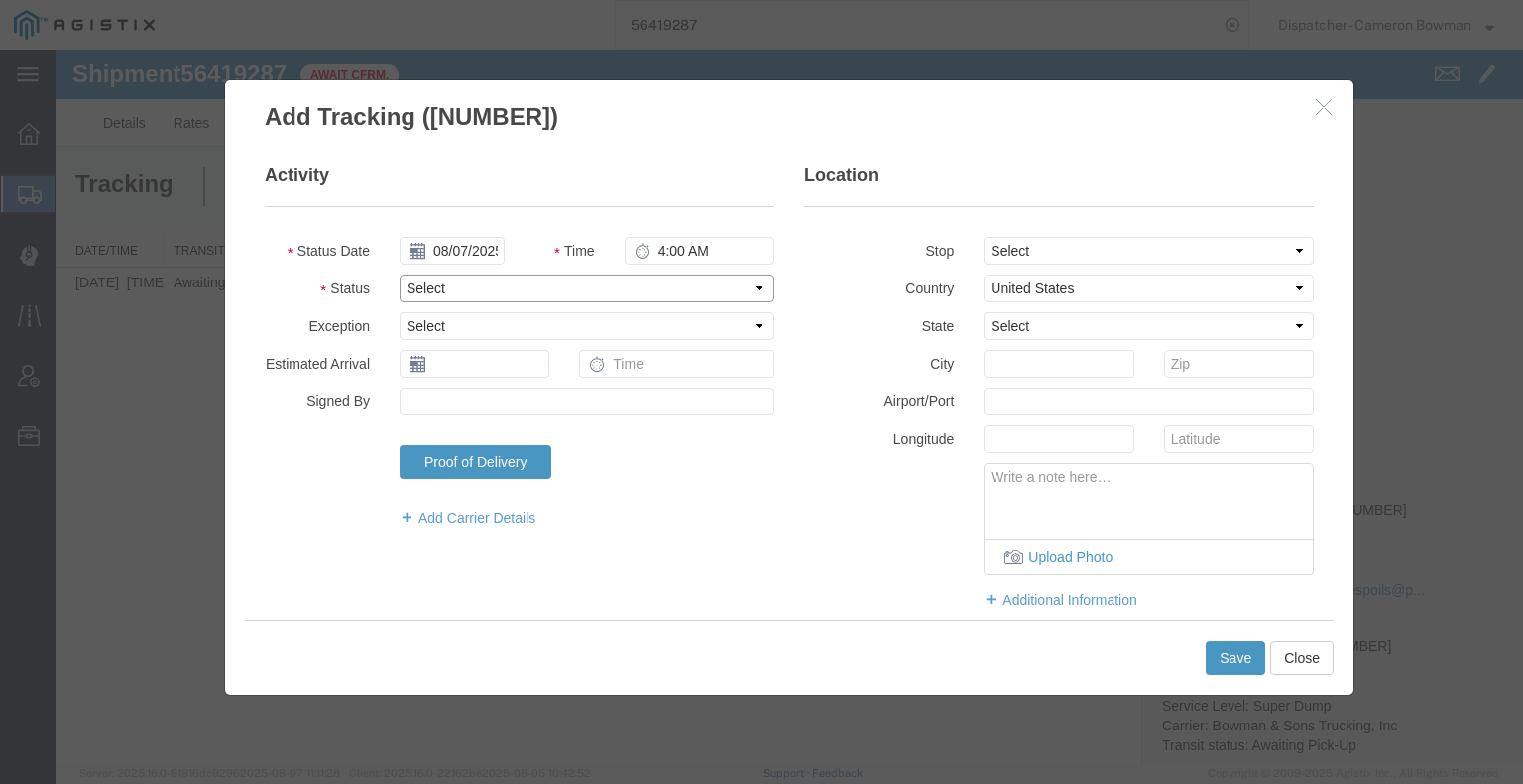click on "Select Arrival Notice Available Arrival Notice Imported Arrive at Delivery Location Arrive at Pick-Up Location Arrive at Terminal Location Attempted Delivery Attempted Pick-Up Awaiting Customs Clearance Awaiting Pick-Up Break Start Break Stop Cargo Damaged Cargo-Offloaded Cleared Customs Confirmed on Board Customs Delay Customs Hold Customs Released DEA Hold Intact DEA Intensive/Exam Delivered Delivery Appointment Scheduled Delivery Confirmation Delivery Dock Closed Delivery Refused Depart Delivery Location Depart Pick-Up Location Depart Terminal Location Documents Uploaded Entry Docs Received Entry Submitted Estimated date / time for ETA Expired Export Customs Cleared Export Customs Sent FDA Documents Sent FDA Exam FDA Hold FDA Released FDA Review Flight Update Forwarded Fully Released Import Customs Cleared In-Transit In-Transit with Partner ISF filed Loaded Loading Started Mechanical Delay Missed Pick-Up Other Delay Out for Delivery Package Available Partial Delivery Partial Pick-Up Picked Up Proof of del" at bounding box center [587, 288] 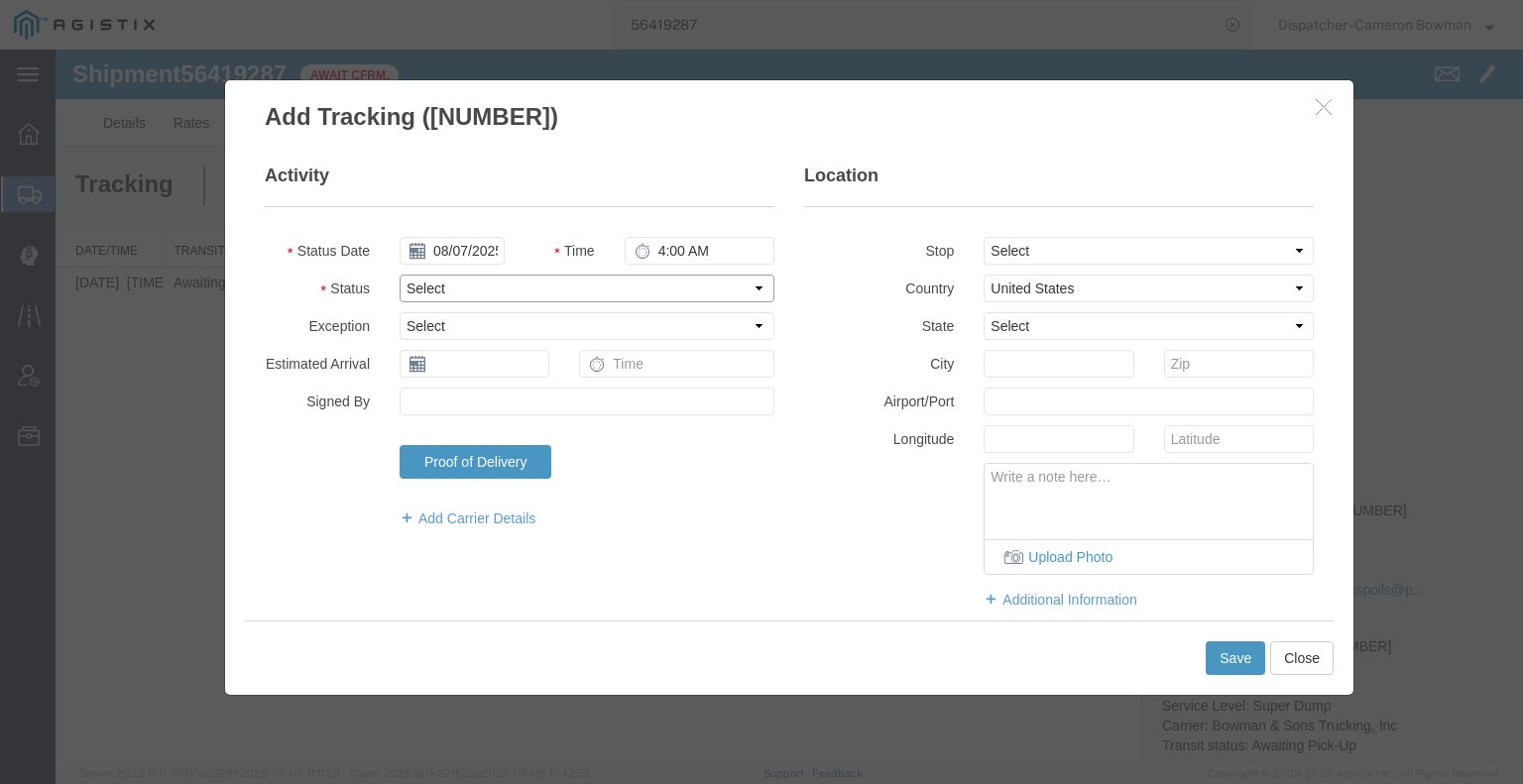 select on "ARVPULOC" 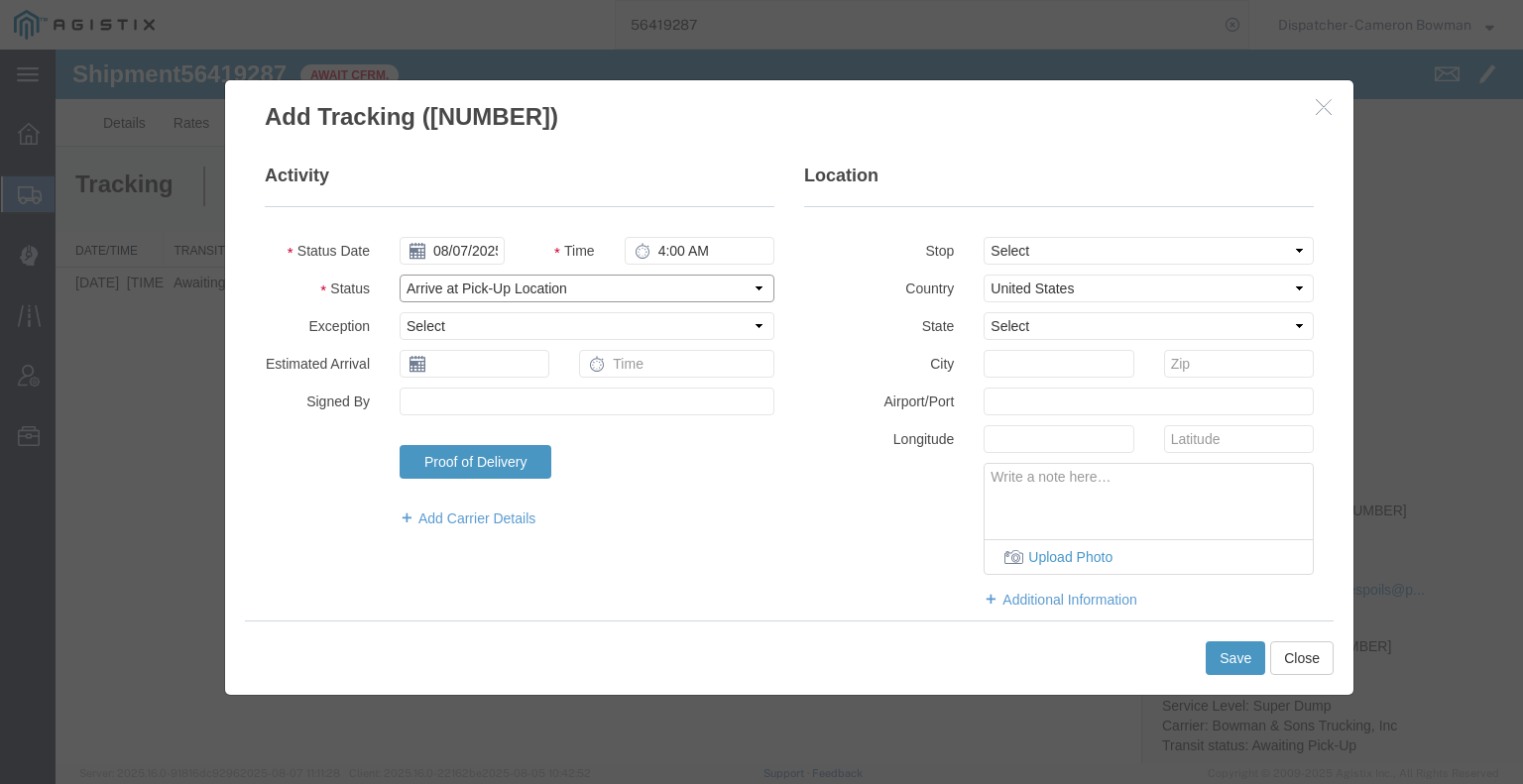 click on "Select Arrival Notice Available Arrival Notice Imported Arrive at Delivery Location Arrive at Pick-Up Location Arrive at Terminal Location Attempted Delivery Attempted Pick-Up Awaiting Customs Clearance Awaiting Pick-Up Break Start Break Stop Cargo Damaged Cargo-Offloaded Cleared Customs Confirmed on Board Customs Delay Customs Hold Customs Released DEA Hold Intact DEA Intensive/Exam Delivered Delivery Appointment Scheduled Delivery Confirmation Delivery Dock Closed Delivery Refused Depart Delivery Location Depart Pick-Up Location Depart Terminal Location Documents Uploaded Entry Docs Received Entry Submitted Estimated date / time for ETA Expired Export Customs Cleared Export Customs Sent FDA Documents Sent FDA Exam FDA Hold FDA Released FDA Review Flight Update Forwarded Fully Released Import Customs Cleared In-Transit In-Transit with Partner ISF filed Loaded Loading Started Mechanical Delay Missed Pick-Up Other Delay Out for Delivery Package Available Partial Delivery Partial Pick-Up Picked Up Proof of del" at bounding box center (587, 288) 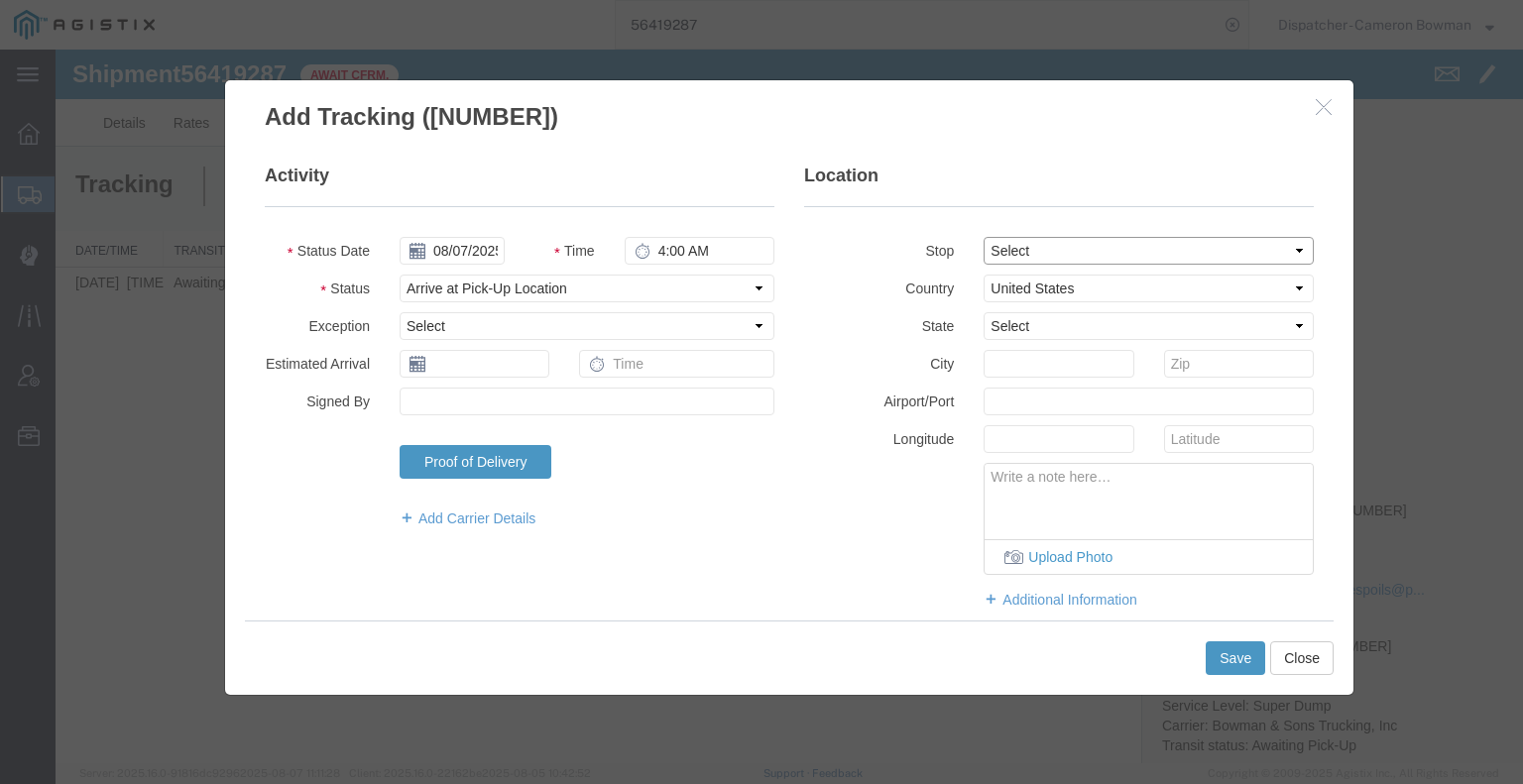 drag, startPoint x: 1046, startPoint y: 249, endPoint x: 1048, endPoint y: 259, distance: 10.198039 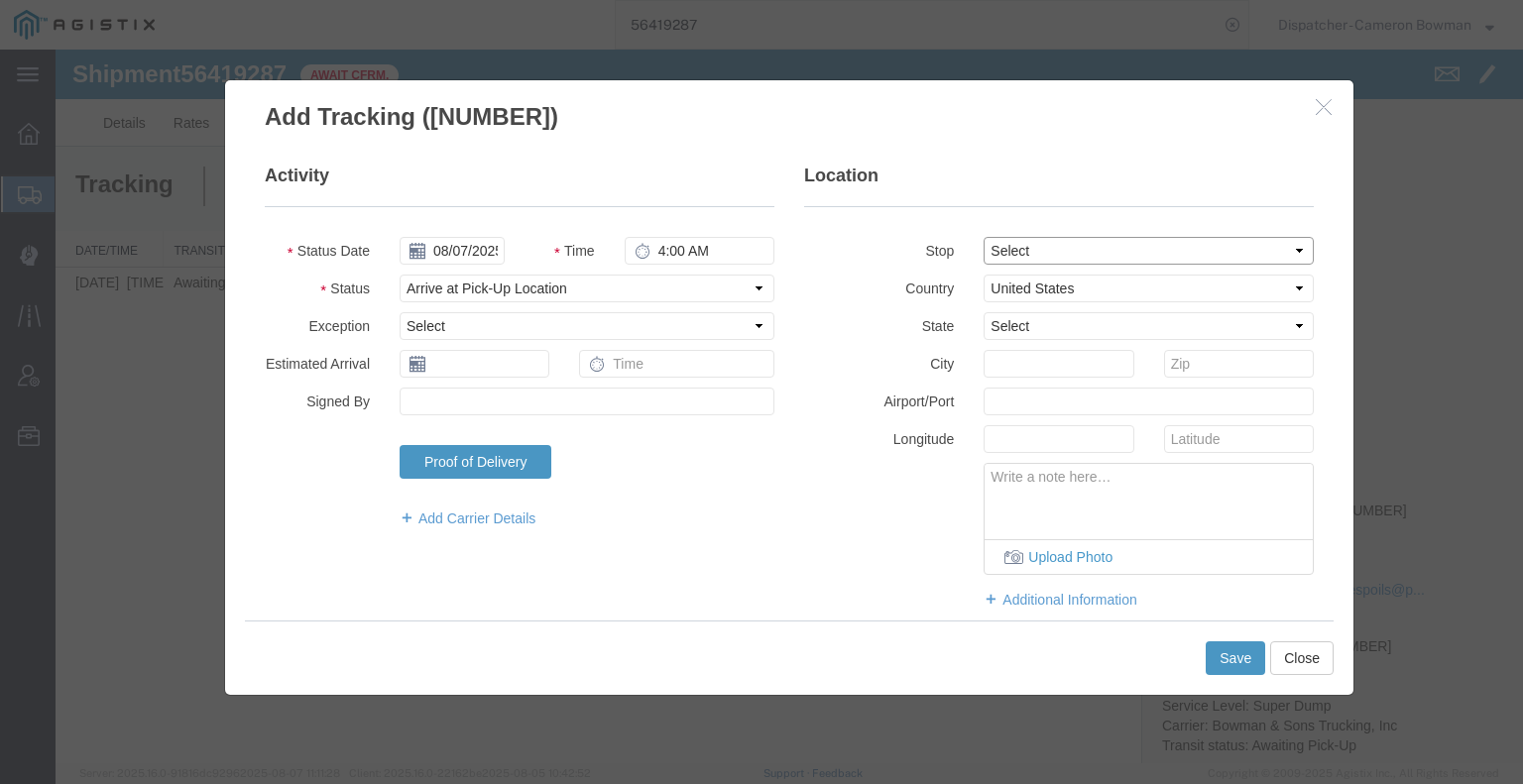 click on "Select From: [NUMBER] [STREET], [CITY], [STATE], [POSTAL_CODE], [COUNTRY] Stop 2: Third party location, [CITY], [COUNTRY] To: The Final Destination is not defined yet, [CITY], [COUNTRY]" at bounding box center (1148, 251) 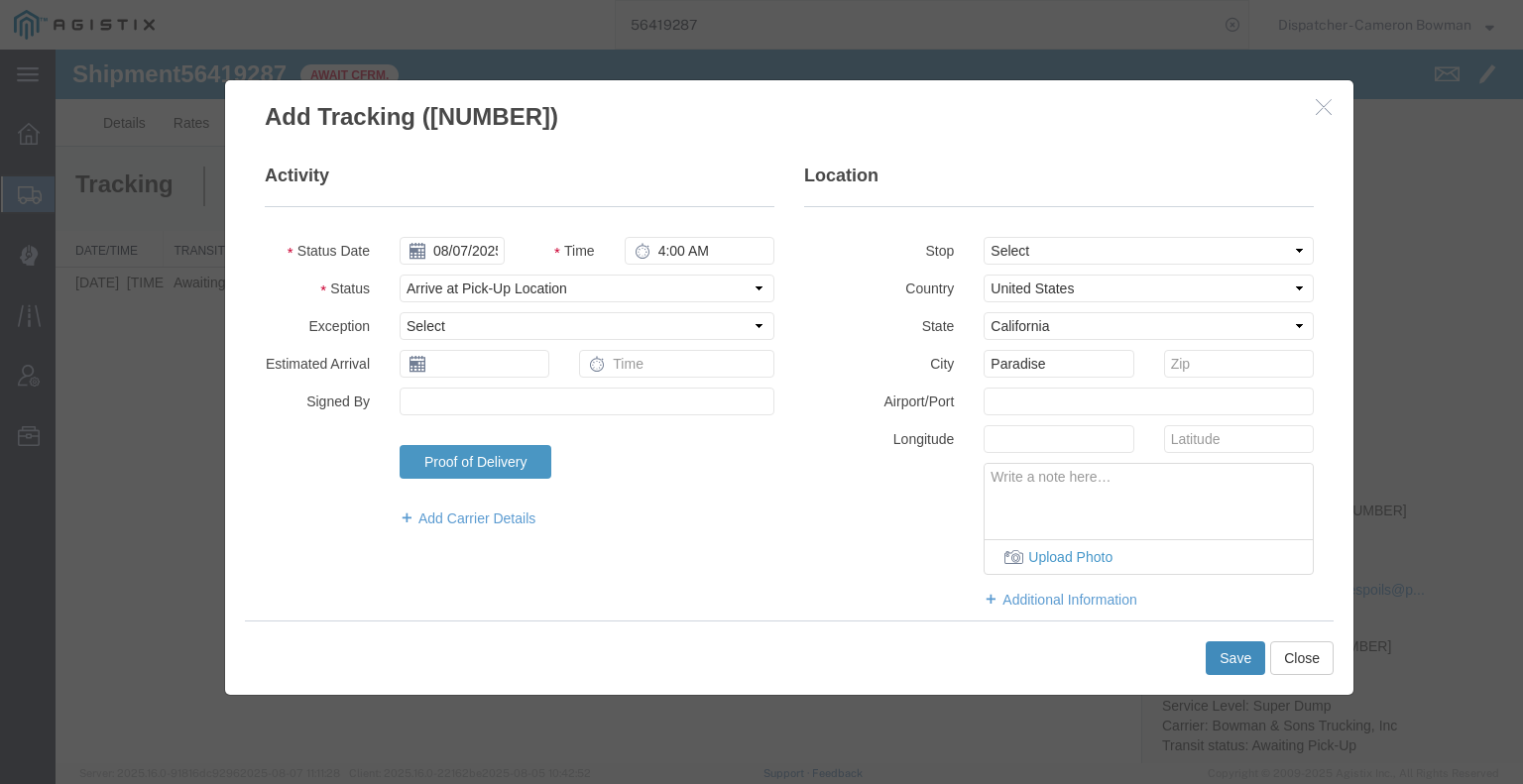 click on "Save" at bounding box center [1235, 658] 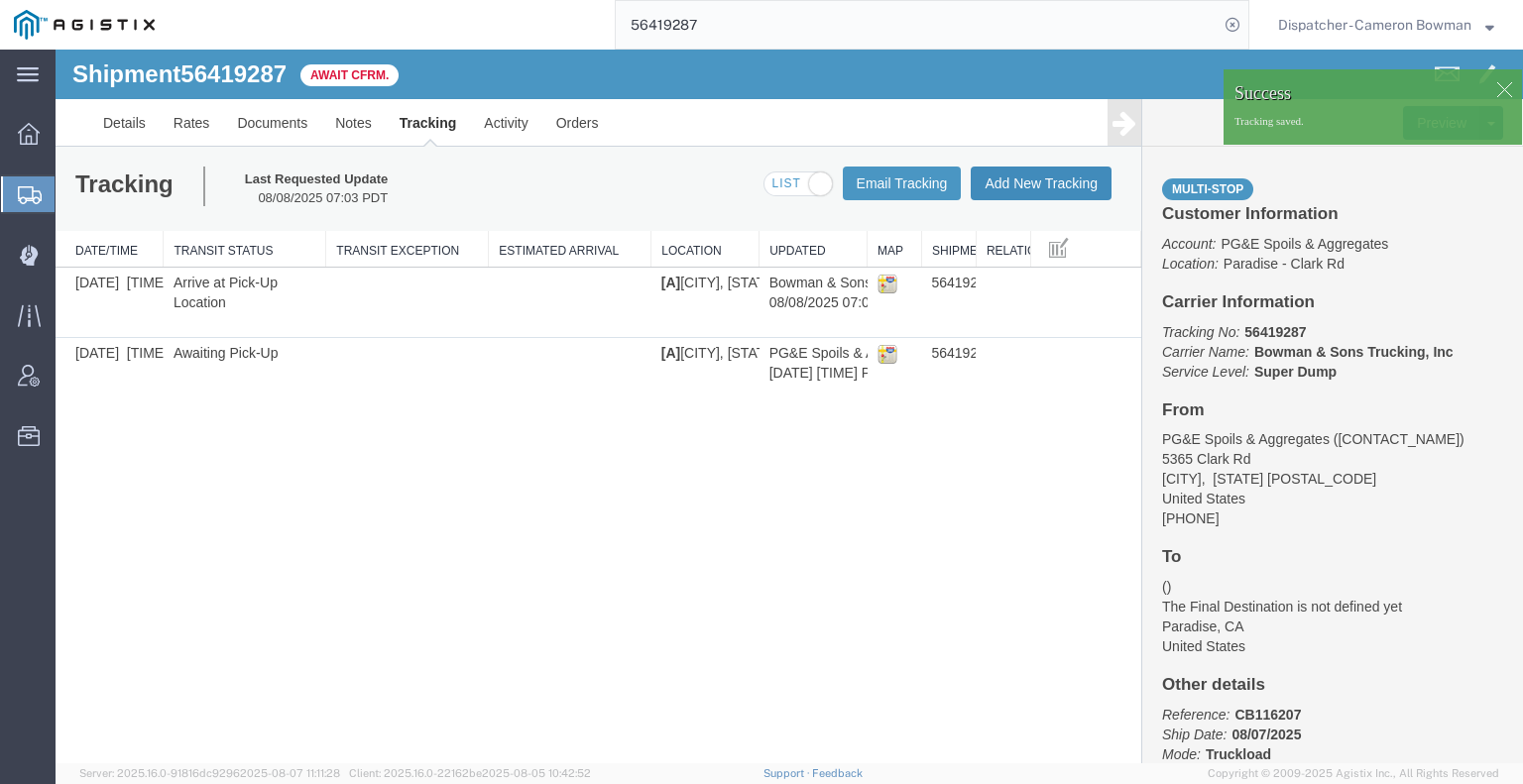 click on "Add New Tracking" at bounding box center [1041, 183] 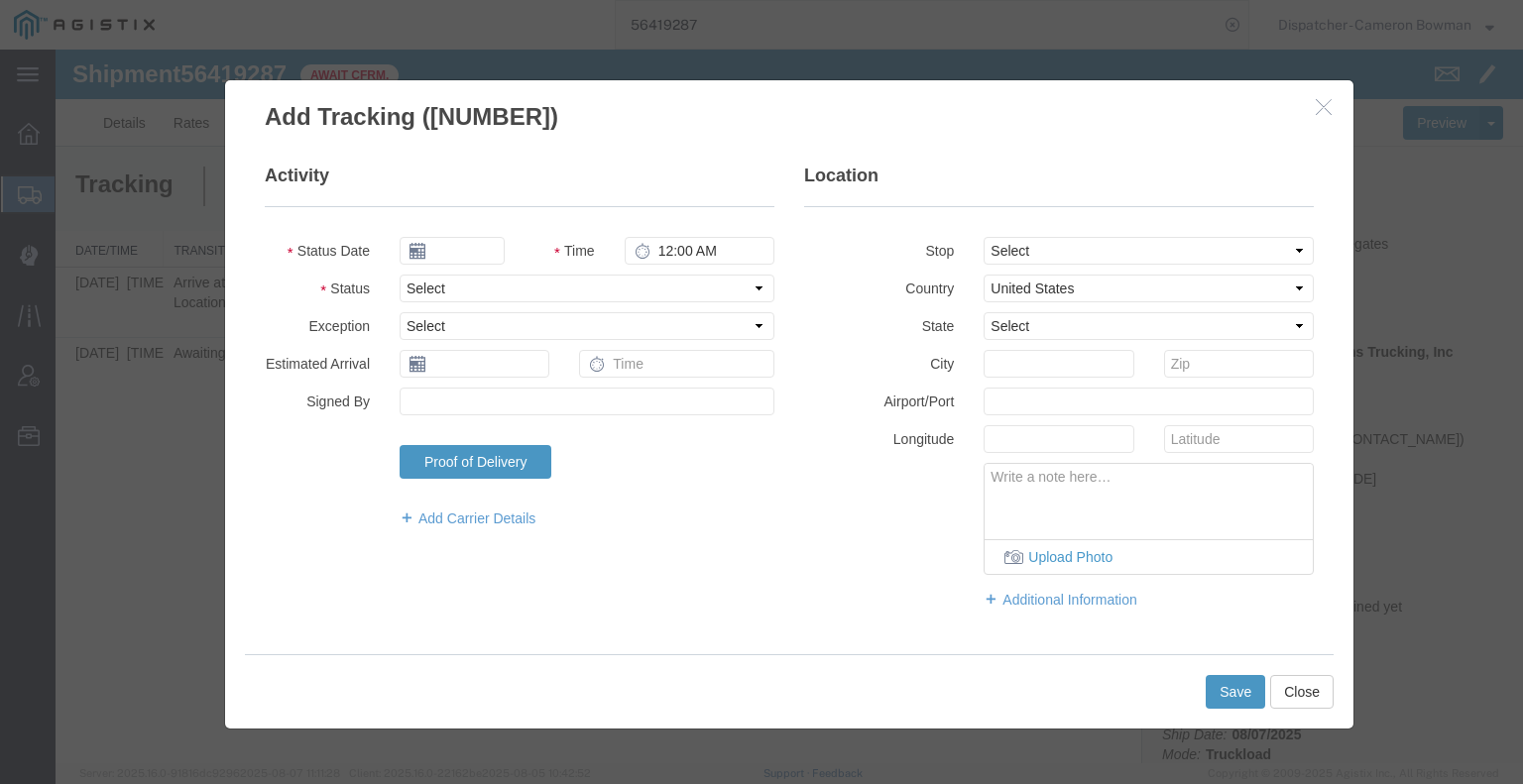 type on "08/08/2025" 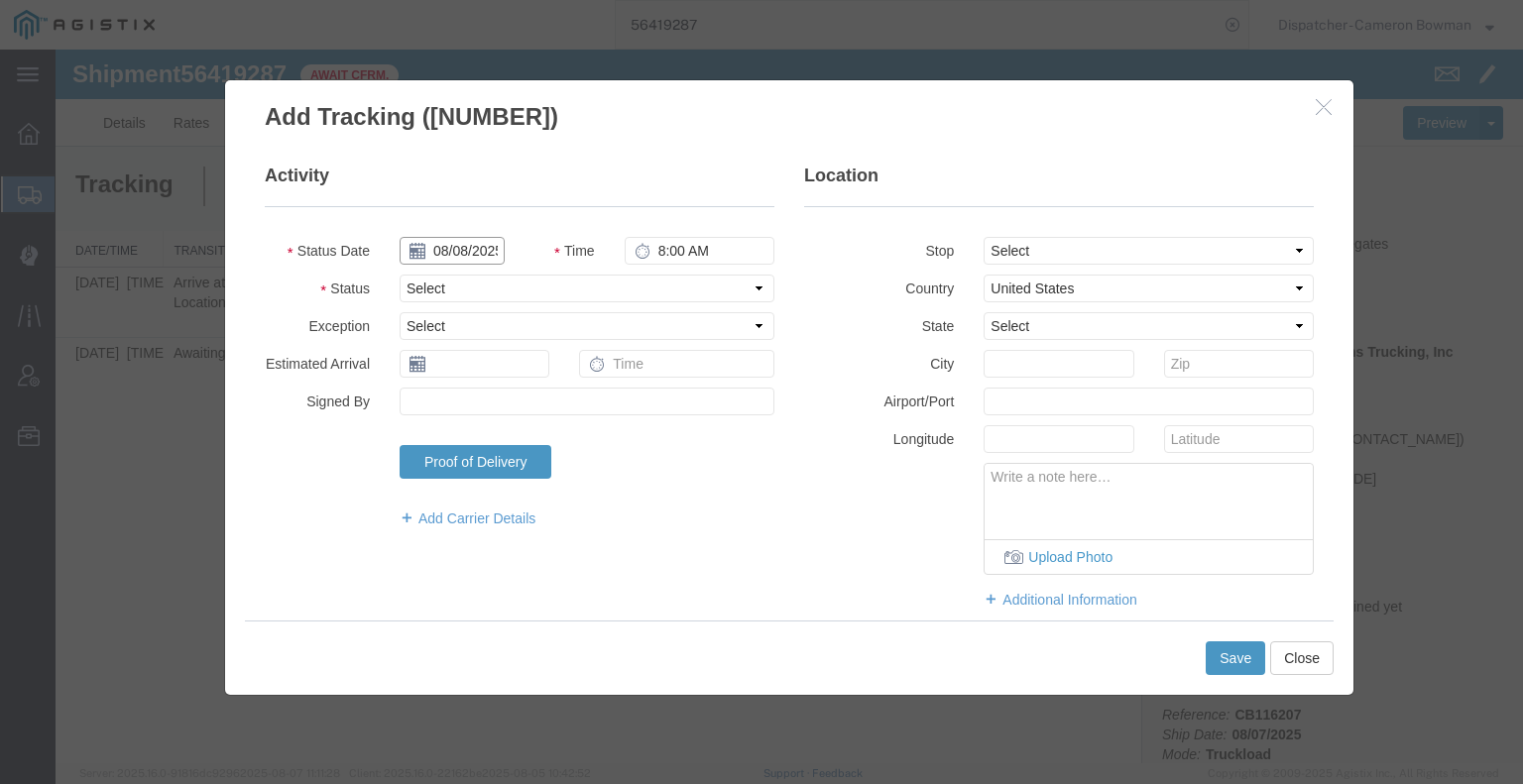 click on "08/08/2025" at bounding box center (452, 251) 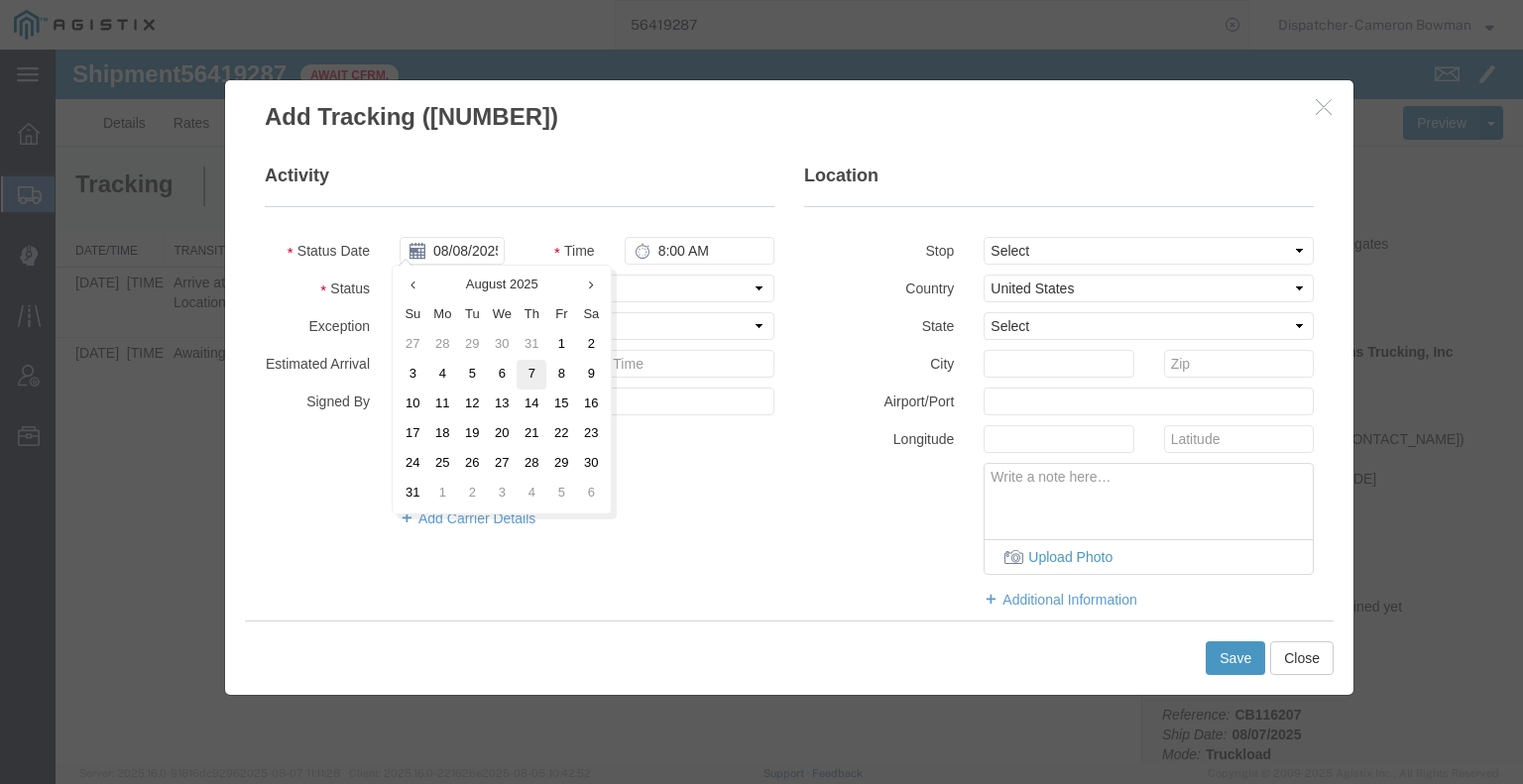 click on "7" at bounding box center (531, 375) 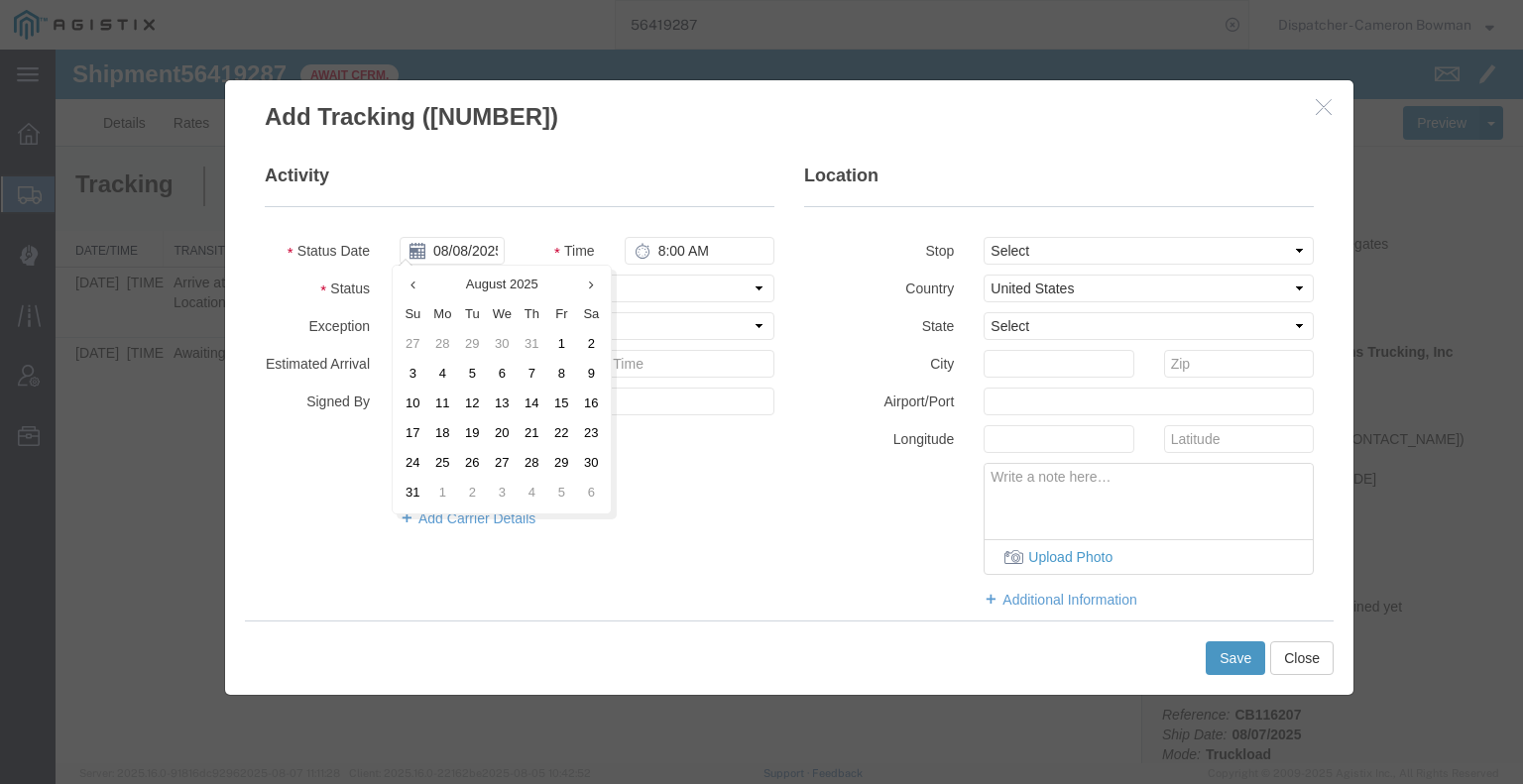 type on "08/07/2025" 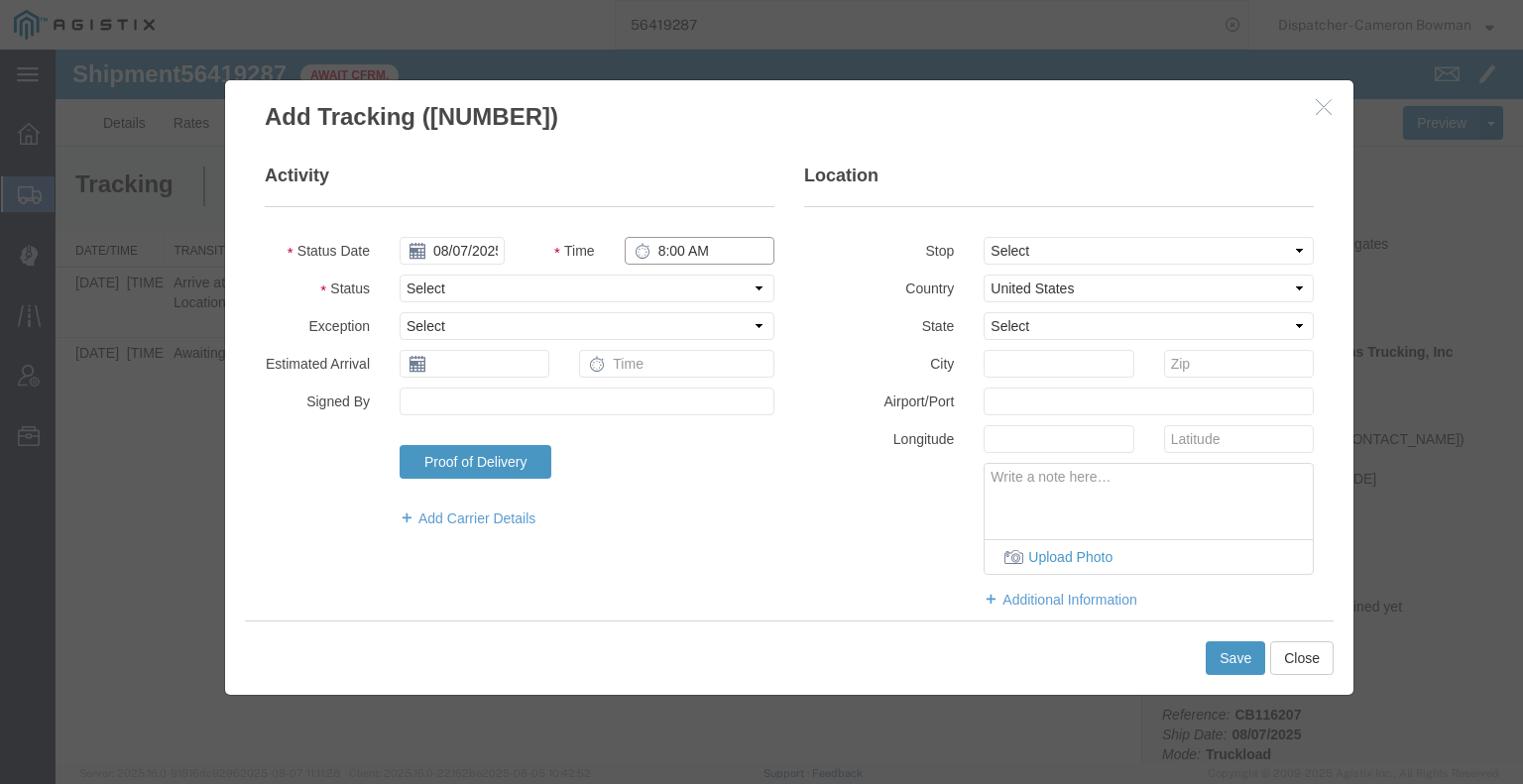 click on "8:00 AM" at bounding box center [699, 251] 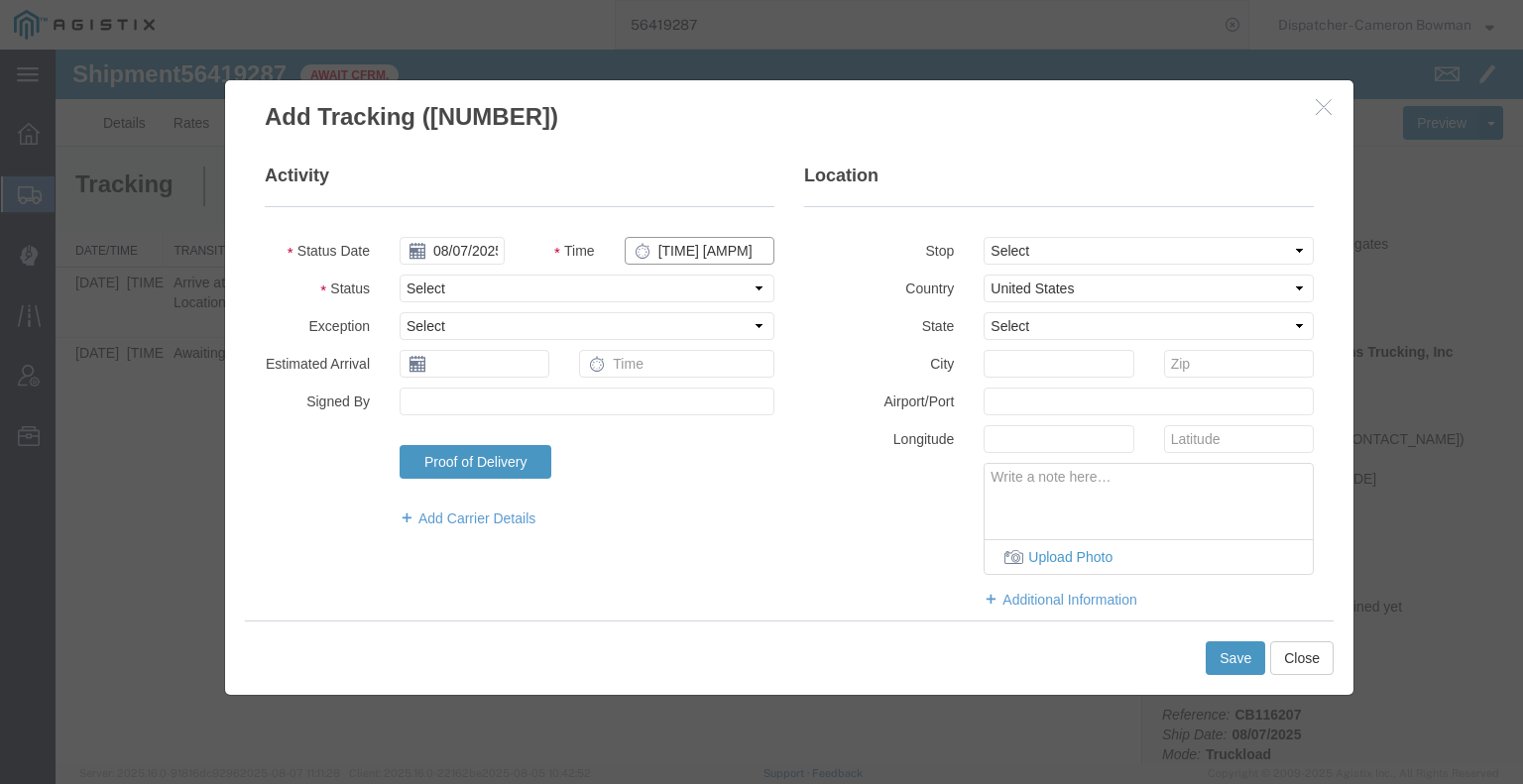 type on "12:20 PM" 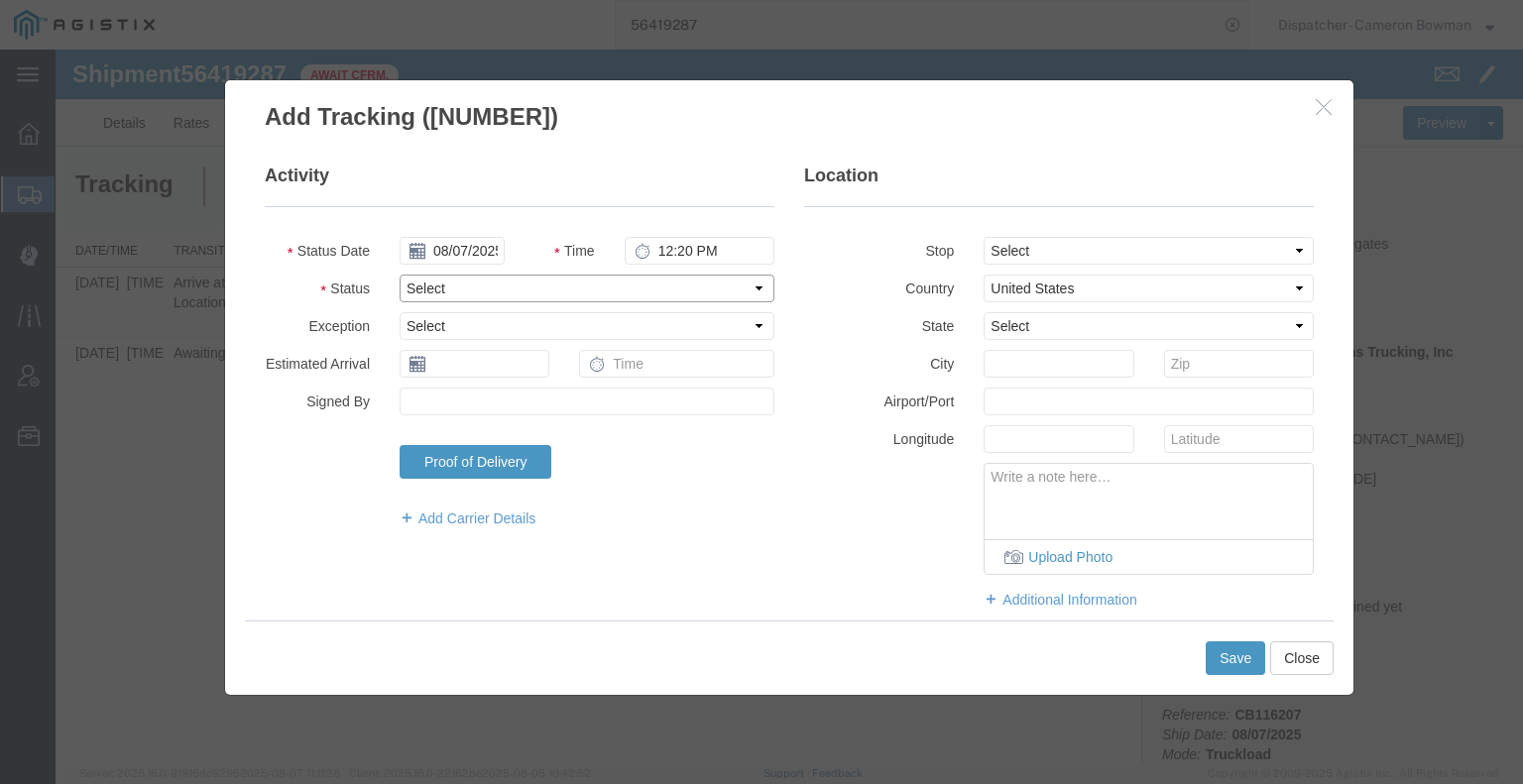 click on "Select Arrival Notice Available Arrival Notice Imported Arrive at Delivery Location Arrive at Pick-Up Location Arrive at Terminal Location Attempted Delivery Attempted Pick-Up Awaiting Customs Clearance Awaiting Pick-Up Break Start Break Stop Cargo Damaged Cargo-Offloaded Cleared Customs Confirmed on Board Customs Delay Customs Hold Customs Released DEA Hold Intact DEA Intensive/Exam Delivered Delivery Appointment Scheduled Delivery Confirmation Delivery Dock Closed Delivery Refused Depart Delivery Location Depart Pick-Up Location Depart Terminal Location Documents Uploaded Entry Docs Received Entry Submitted Estimated date / time for ETA Expired Export Customs Cleared Export Customs Sent FDA Documents Sent FDA Exam FDA Hold FDA Released FDA Review Flight Update Forwarded Fully Released Import Customs Cleared In-Transit In-Transit with Partner ISF filed Loaded Loading Started Mechanical Delay Missed Pick-Up Other Delay Out for Delivery Package Available Partial Delivery Partial Pick-Up Picked Up Proof of del" at bounding box center (587, 288) 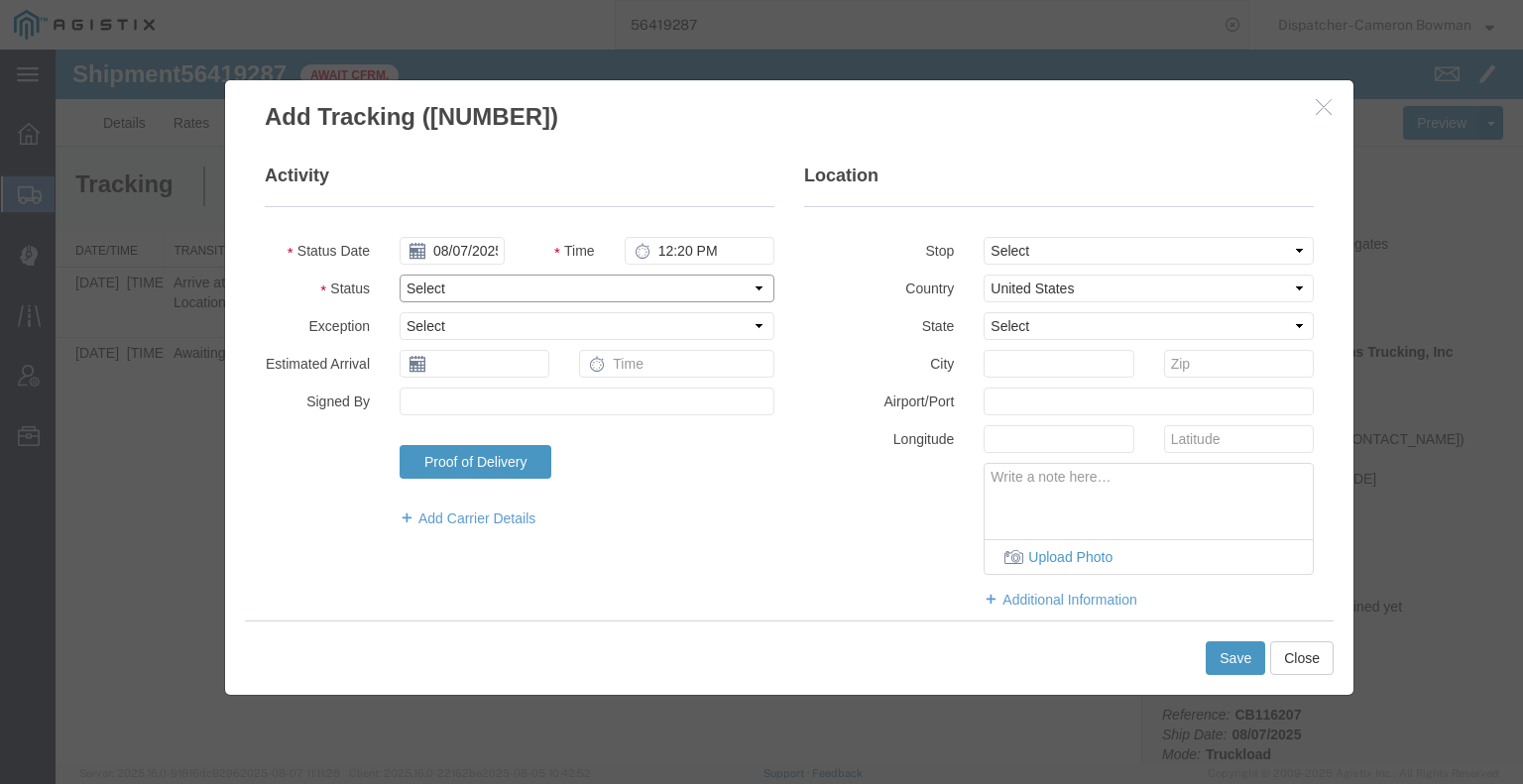 select on "DPTDLVLOC" 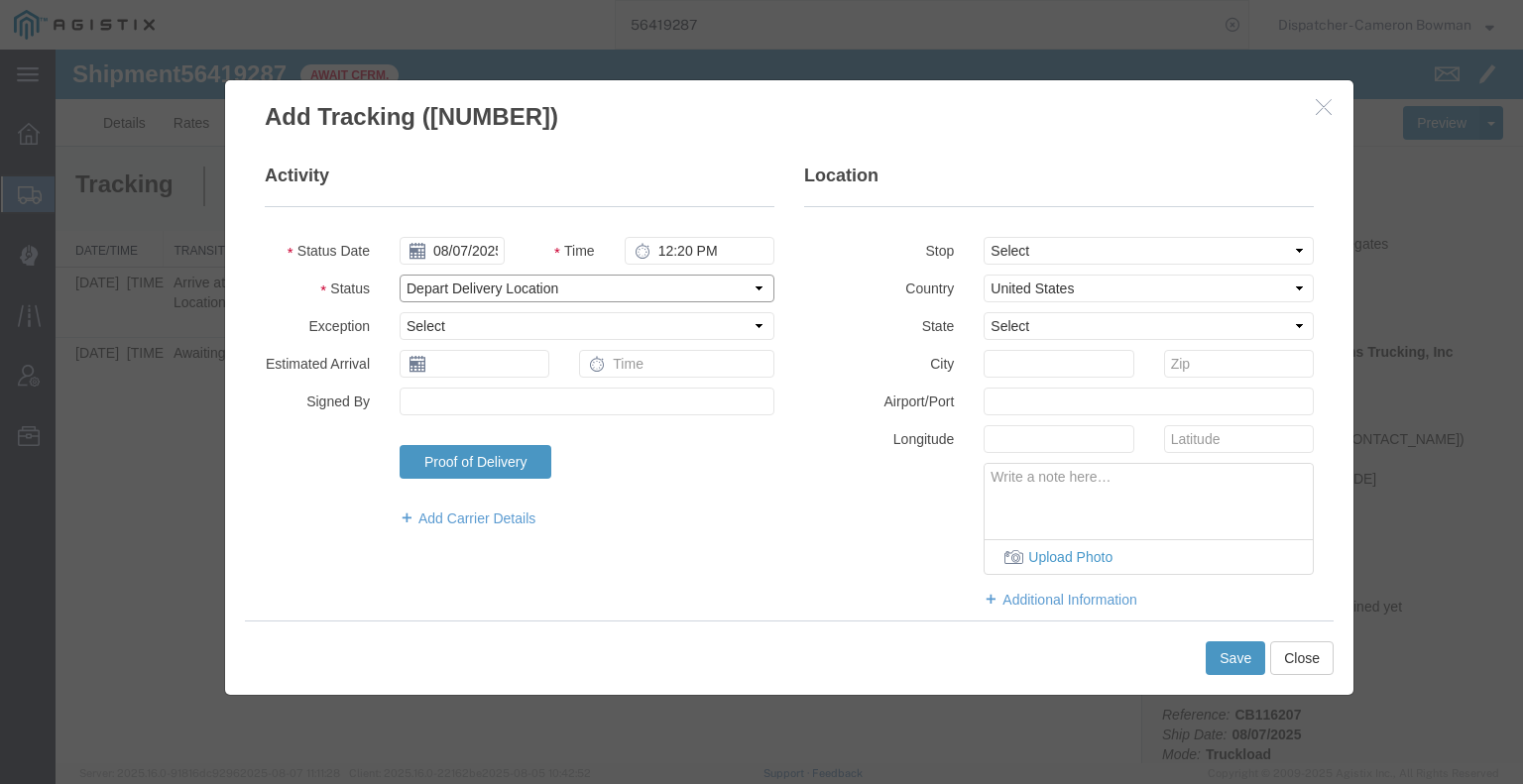 click on "Select Arrival Notice Available Arrival Notice Imported Arrive at Delivery Location Arrive at Pick-Up Location Arrive at Terminal Location Attempted Delivery Attempted Pick-Up Awaiting Customs Clearance Awaiting Pick-Up Break Start Break Stop Cargo Damaged Cargo-Offloaded Cleared Customs Confirmed on Board Customs Delay Customs Hold Customs Released DEA Hold Intact DEA Intensive/Exam Delivered Delivery Appointment Scheduled Delivery Confirmation Delivery Dock Closed Delivery Refused Depart Delivery Location Depart Pick-Up Location Depart Terminal Location Documents Uploaded Entry Docs Received Entry Submitted Estimated date / time for ETA Expired Export Customs Cleared Export Customs Sent FDA Documents Sent FDA Exam FDA Hold FDA Released FDA Review Flight Update Forwarded Fully Released Import Customs Cleared In-Transit In-Transit with Partner ISF filed Loaded Loading Started Mechanical Delay Missed Pick-Up Other Delay Out for Delivery Package Available Partial Delivery Partial Pick-Up Picked Up Proof of del" at bounding box center (587, 288) 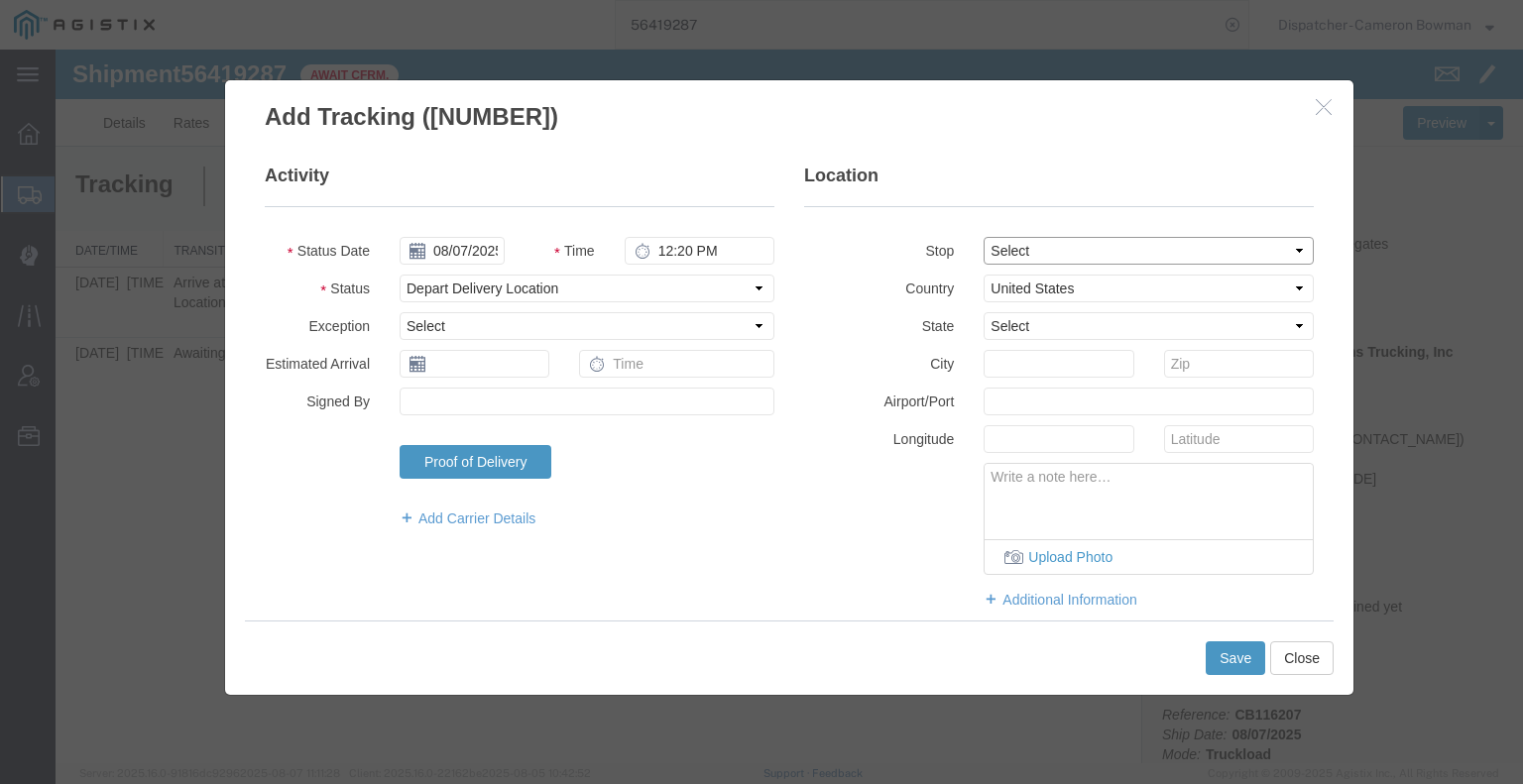 drag, startPoint x: 1031, startPoint y: 249, endPoint x: 1027, endPoint y: 264, distance: 15.524175 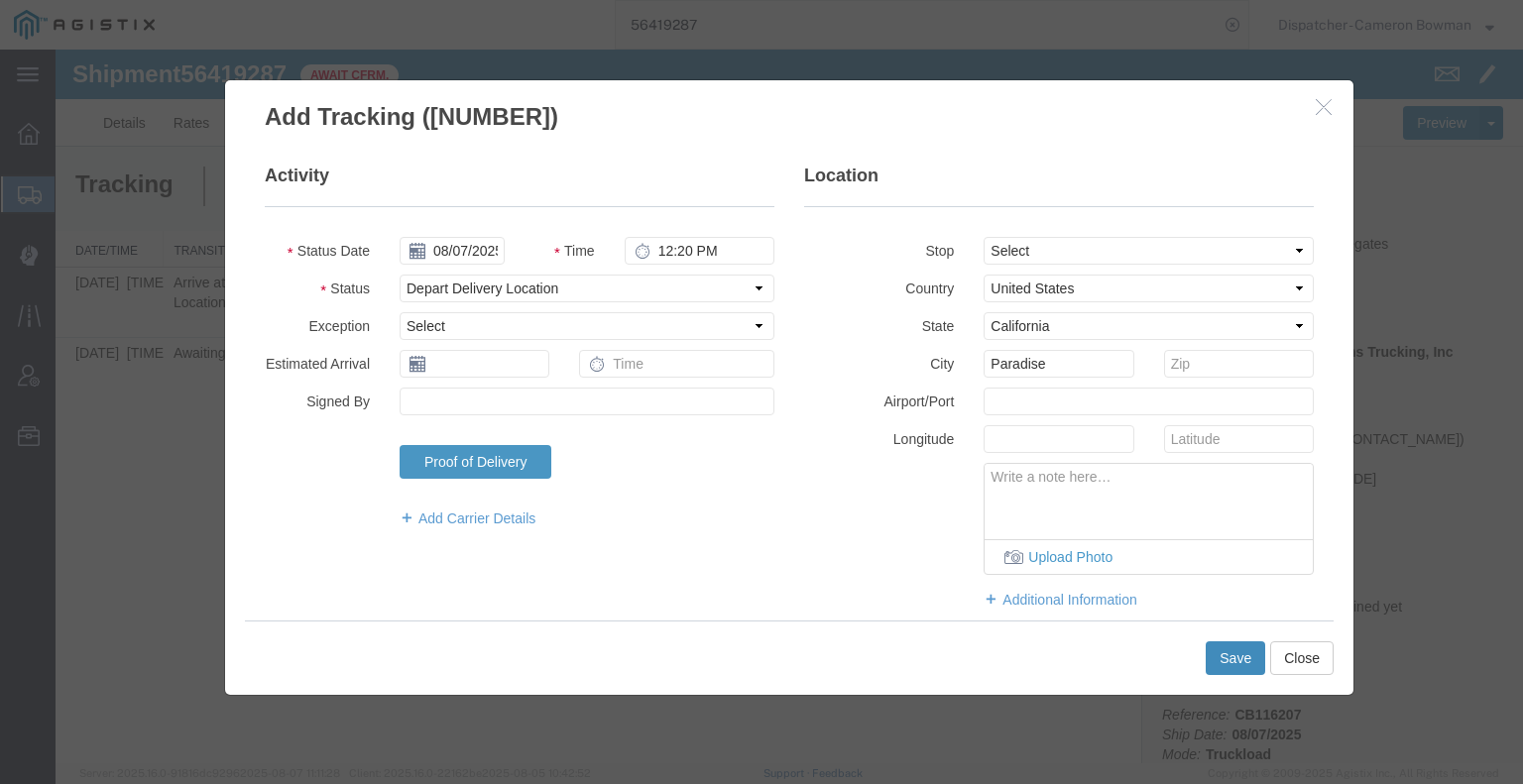 click on "Save" at bounding box center [1235, 658] 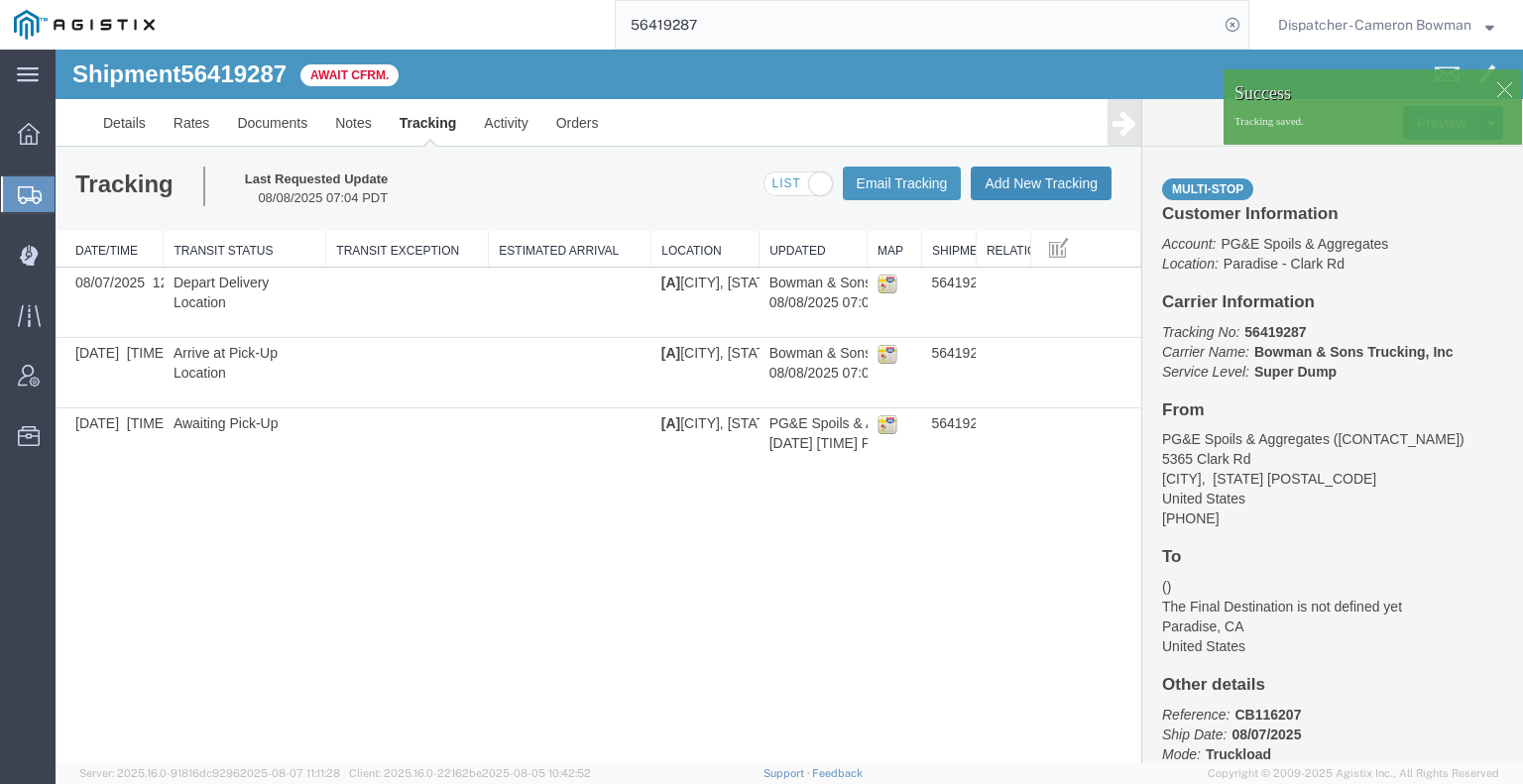 click on "Add New Tracking" at bounding box center [1041, 183] 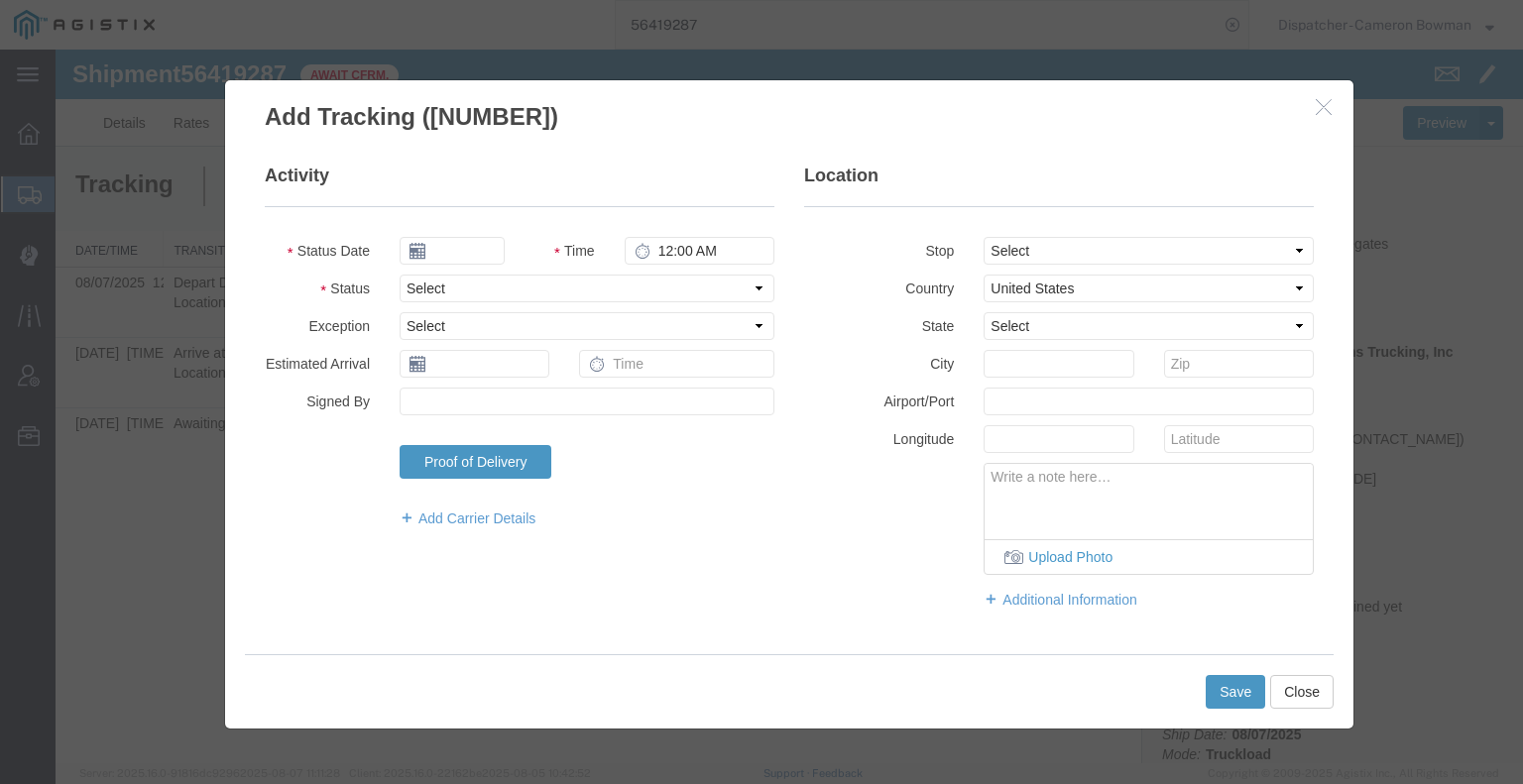 type on "08/08/2025" 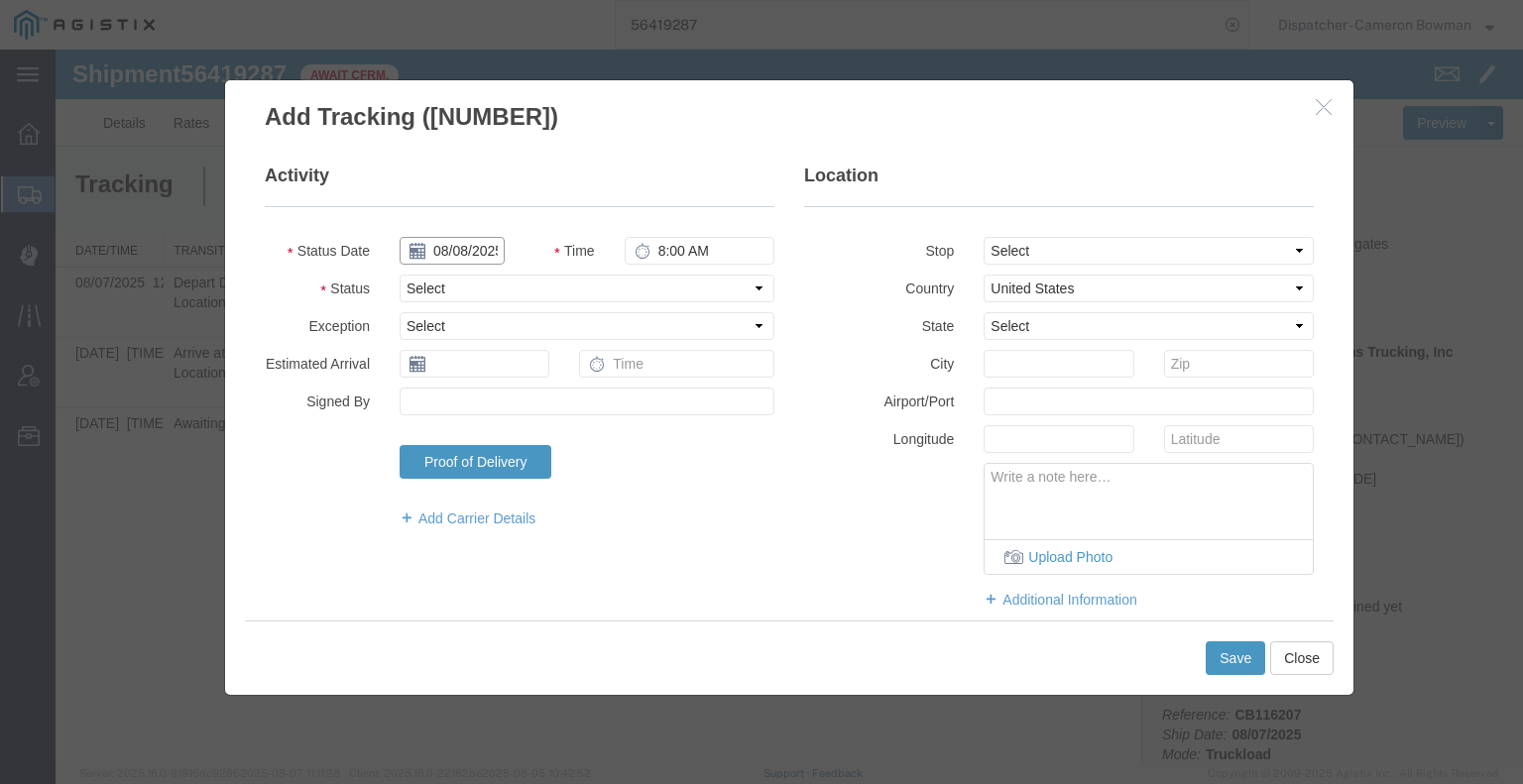 click on "08/08/2025" at bounding box center (452, 251) 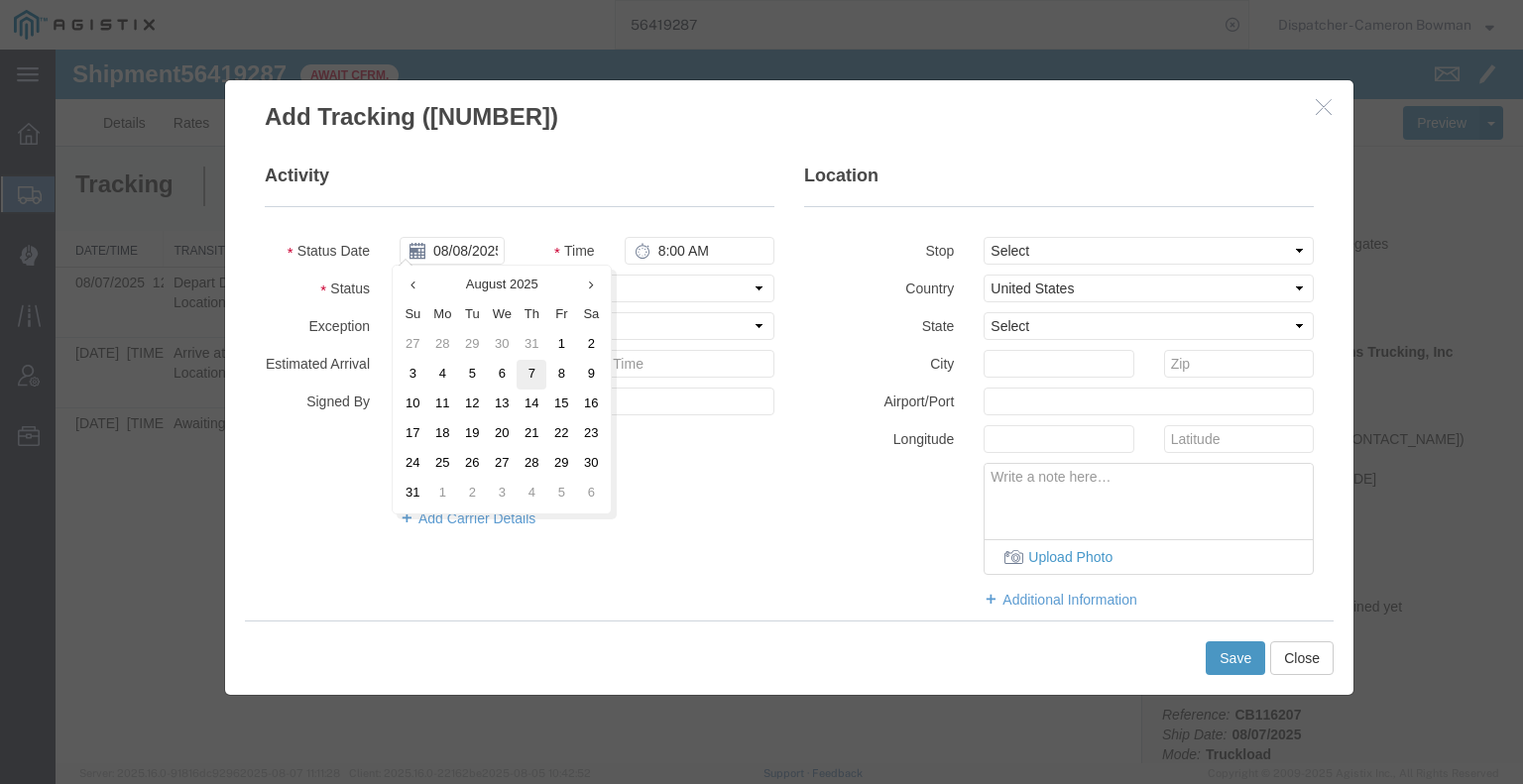 click on "7" at bounding box center (531, 375) 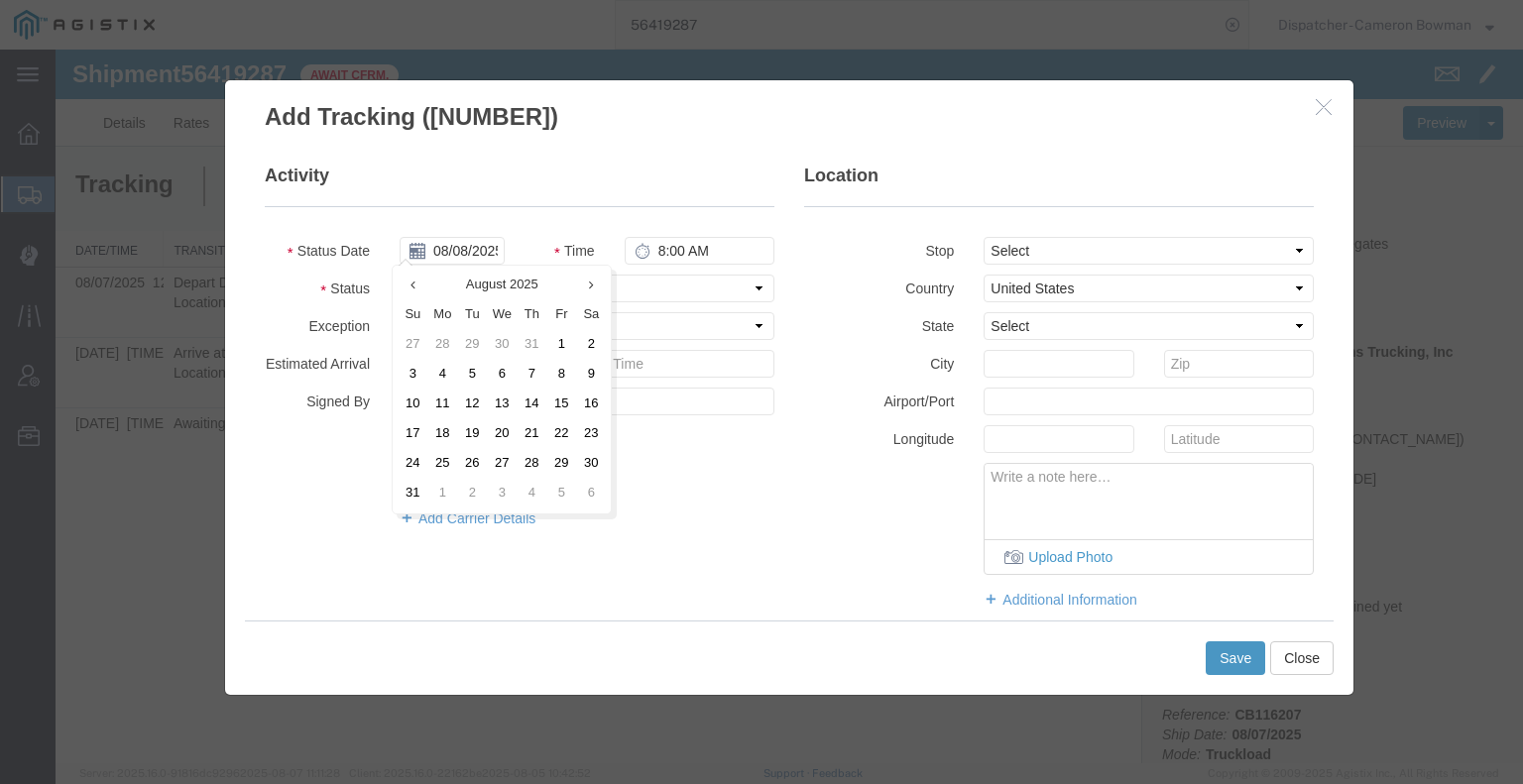 type on "08/07/2025" 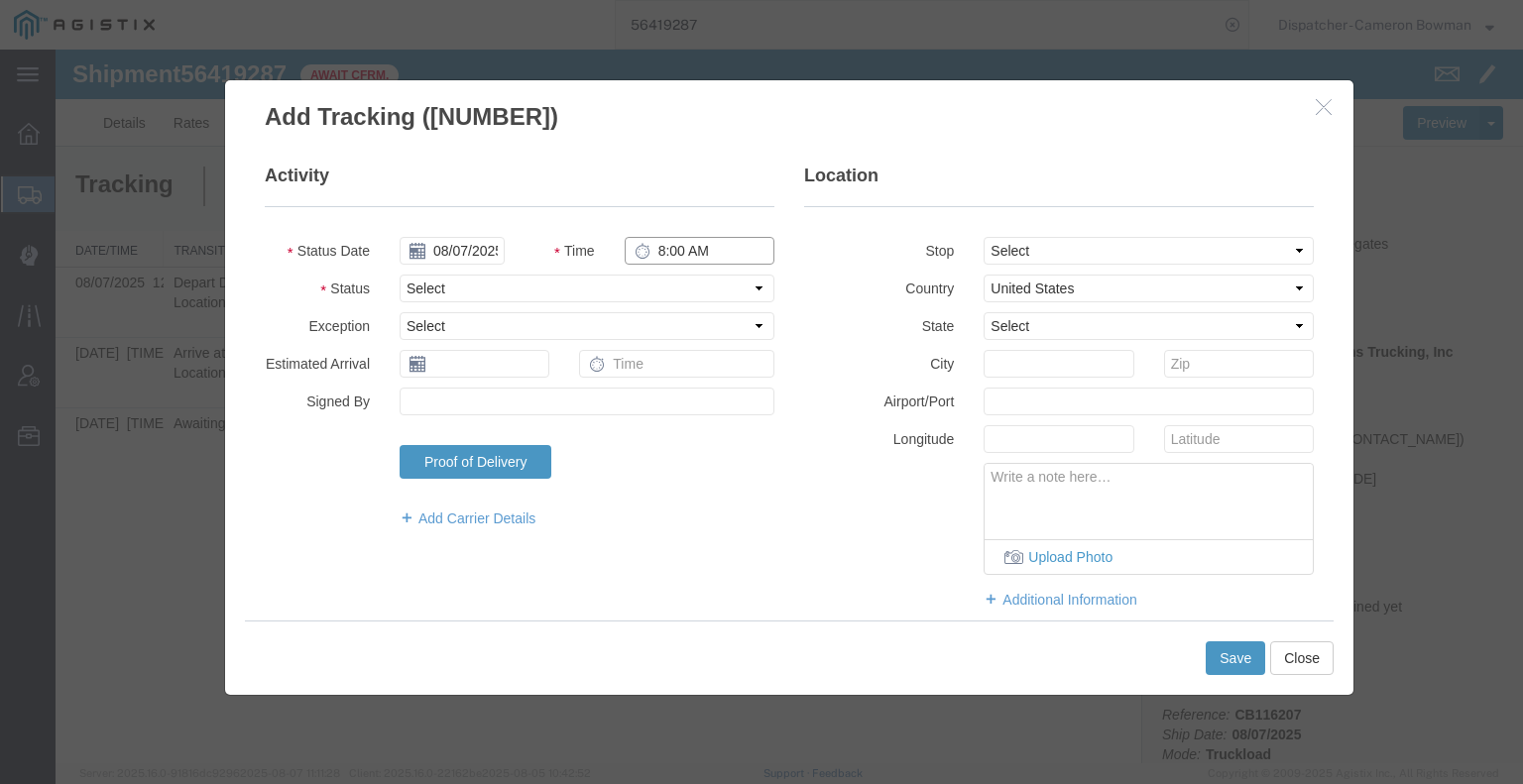 click on "8:00 AM" at bounding box center (699, 251) 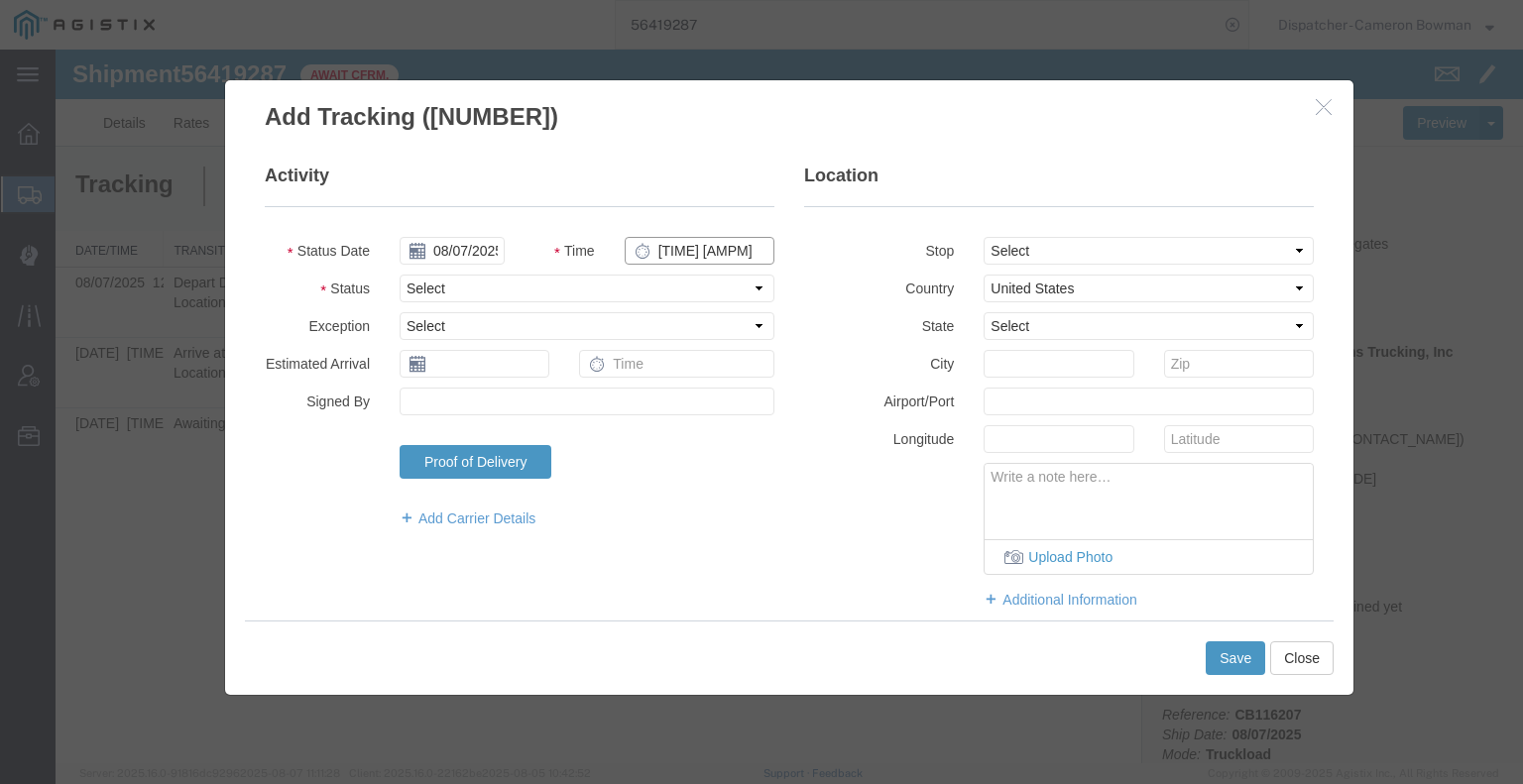 type on "12:20 PM" 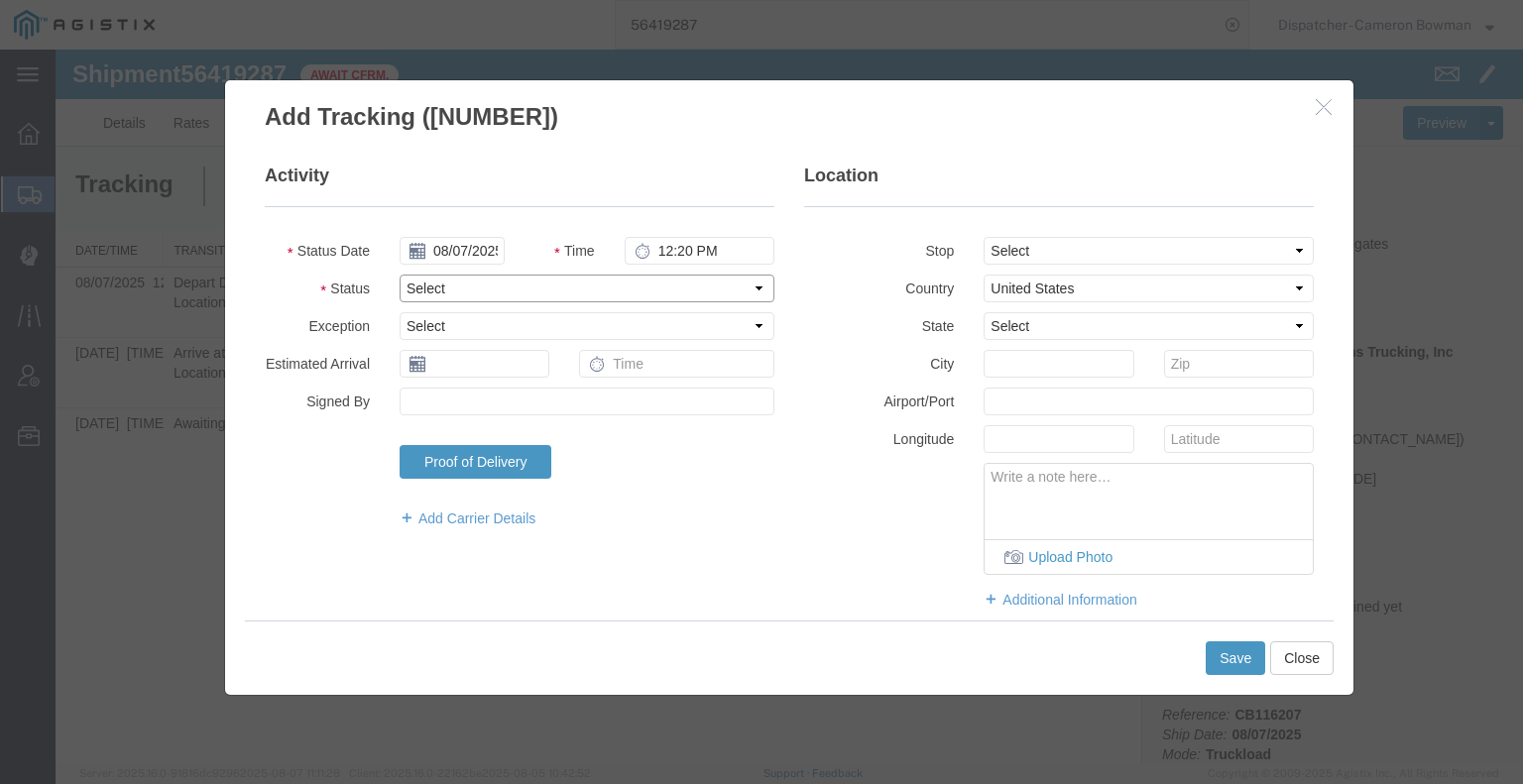click on "Select Arrival Notice Available Arrival Notice Imported Arrive at Delivery Location Arrive at Pick-Up Location Arrive at Terminal Location Attempted Delivery Attempted Pick-Up Awaiting Customs Clearance Awaiting Pick-Up Break Start Break Stop Cargo Damaged Cargo-Offloaded Cleared Customs Confirmed on Board Customs Delay Customs Hold Customs Released DEA Hold Intact DEA Intensive/Exam Delivered Delivery Appointment Scheduled Delivery Confirmation Delivery Dock Closed Delivery Refused Depart Delivery Location Depart Pick-Up Location Depart Terminal Location Documents Uploaded Entry Docs Received Entry Submitted Estimated date / time for ETA Expired Export Customs Cleared Export Customs Sent FDA Documents Sent FDA Exam FDA Hold FDA Released FDA Review Flight Update Forwarded Fully Released Import Customs Cleared In-Transit In-Transit with Partner ISF filed Loaded Loading Started Mechanical Delay Missed Pick-Up Other Delay Out for Delivery Package Available Partial Delivery Partial Pick-Up Picked Up Proof of del" at bounding box center (587, 288) 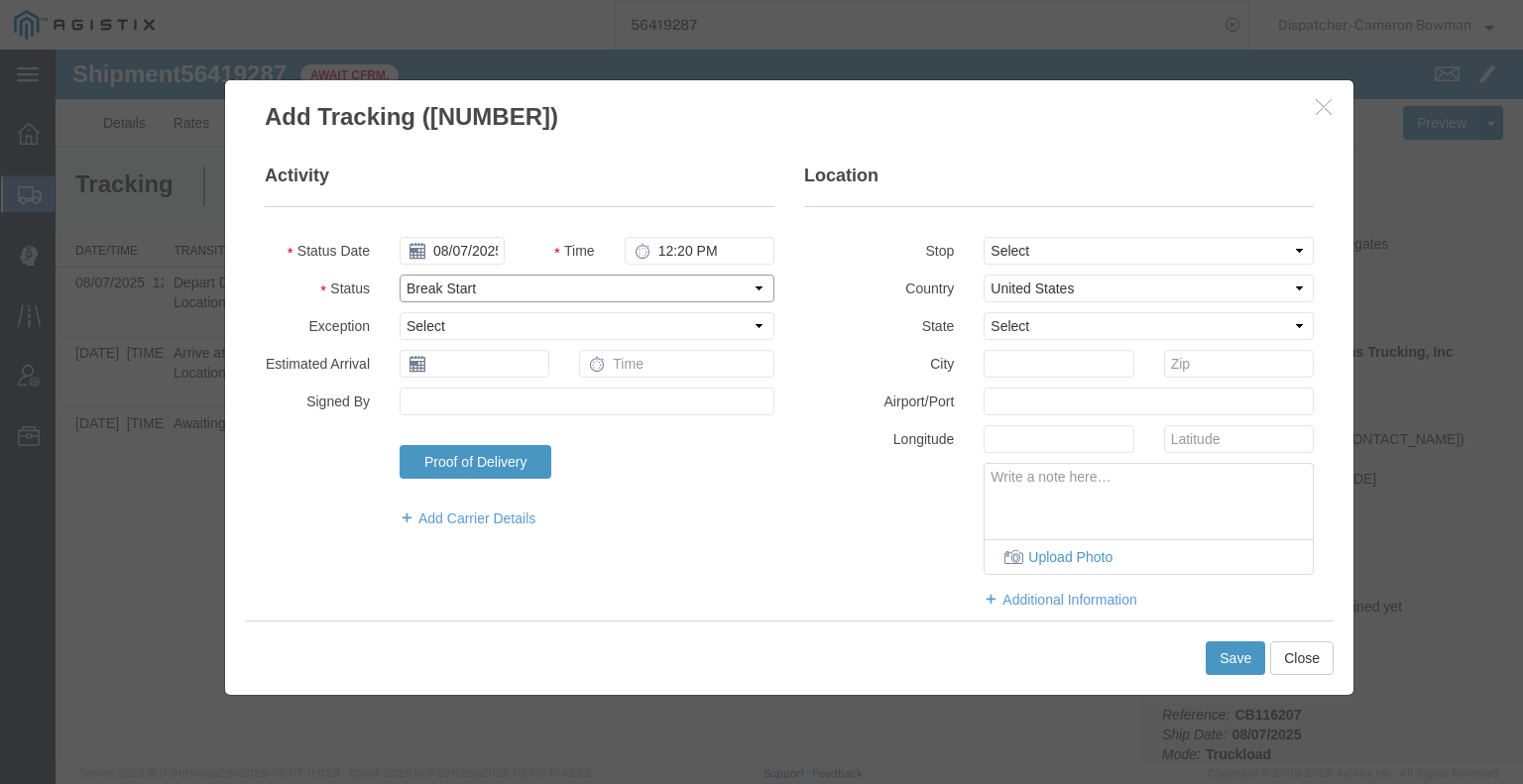 click on "Select Arrival Notice Available Arrival Notice Imported Arrive at Delivery Location Arrive at Pick-Up Location Arrive at Terminal Location Attempted Delivery Attempted Pick-Up Awaiting Customs Clearance Awaiting Pick-Up Break Start Break Stop Cargo Damaged Cargo-Offloaded Cleared Customs Confirmed on Board Customs Delay Customs Hold Customs Released DEA Hold Intact DEA Intensive/Exam Delivered Delivery Appointment Scheduled Delivery Confirmation Delivery Dock Closed Delivery Refused Depart Delivery Location Depart Pick-Up Location Depart Terminal Location Documents Uploaded Entry Docs Received Entry Submitted Estimated date / time for ETA Expired Export Customs Cleared Export Customs Sent FDA Documents Sent FDA Exam FDA Hold FDA Released FDA Review Flight Update Forwarded Fully Released Import Customs Cleared In-Transit In-Transit with Partner ISF filed Loaded Loading Started Mechanical Delay Missed Pick-Up Other Delay Out for Delivery Package Available Partial Delivery Partial Pick-Up Picked Up Proof of del" at bounding box center (587, 288) 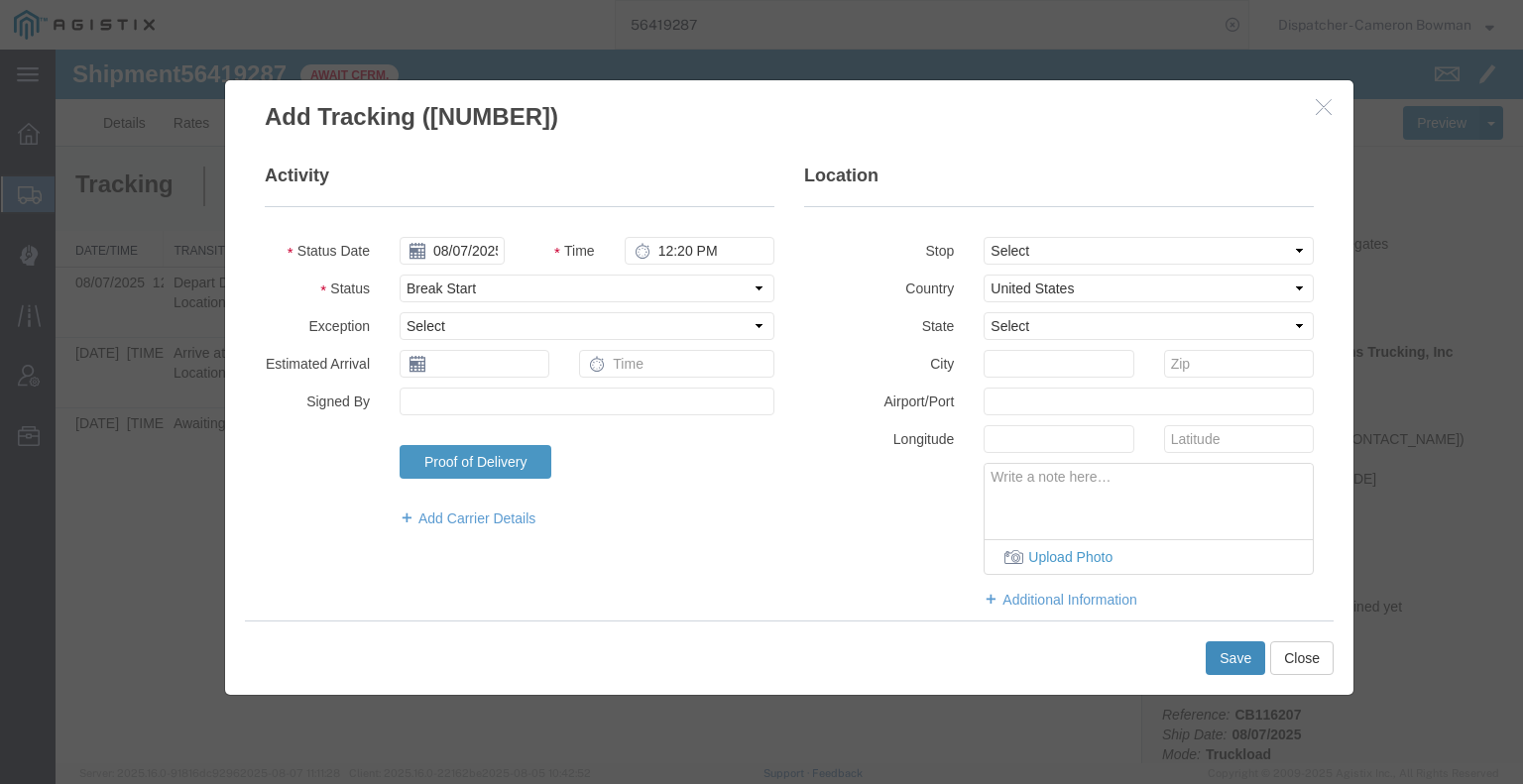 click on "Save" at bounding box center [1235, 658] 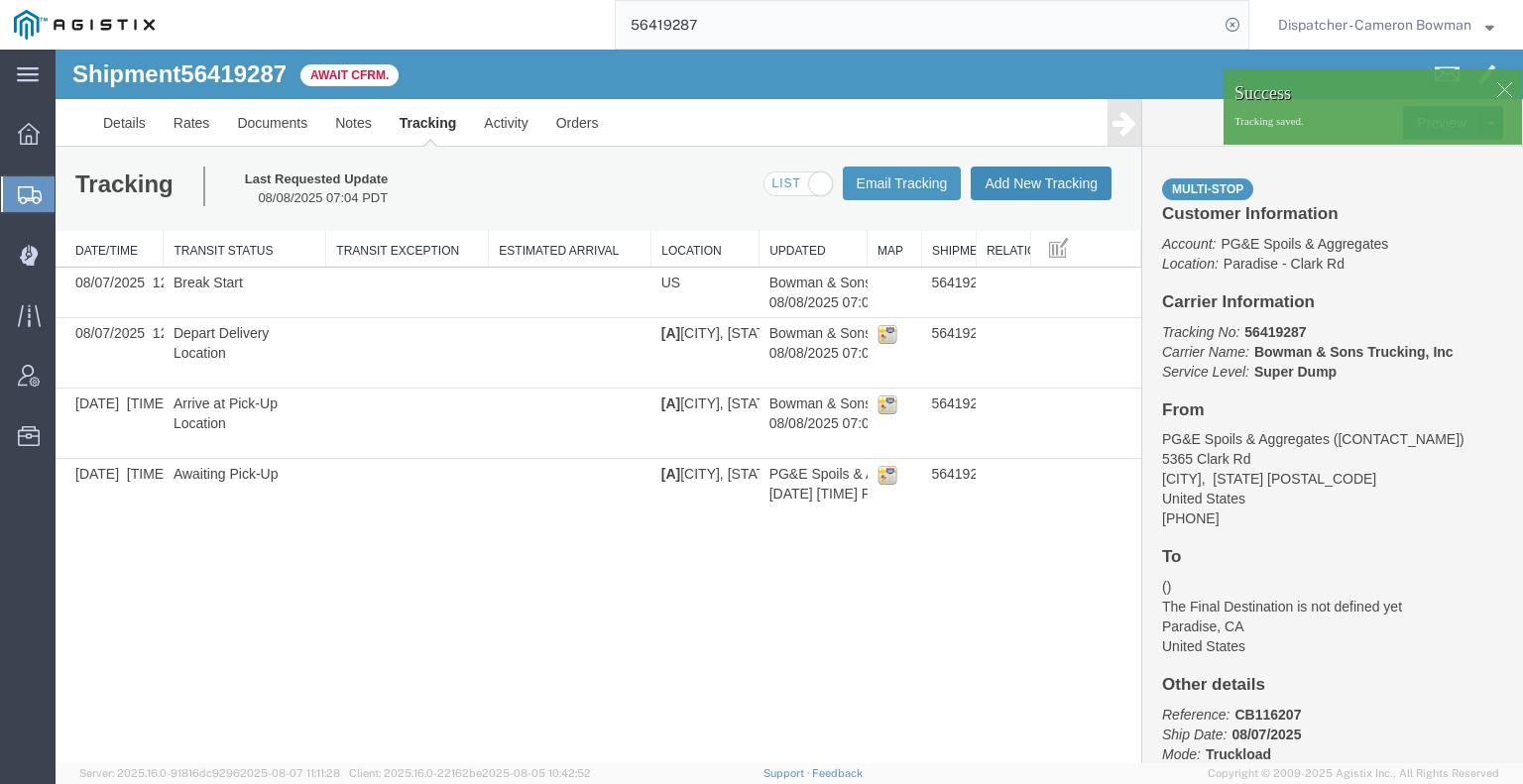 click on "Add New Tracking" at bounding box center (1041, 183) 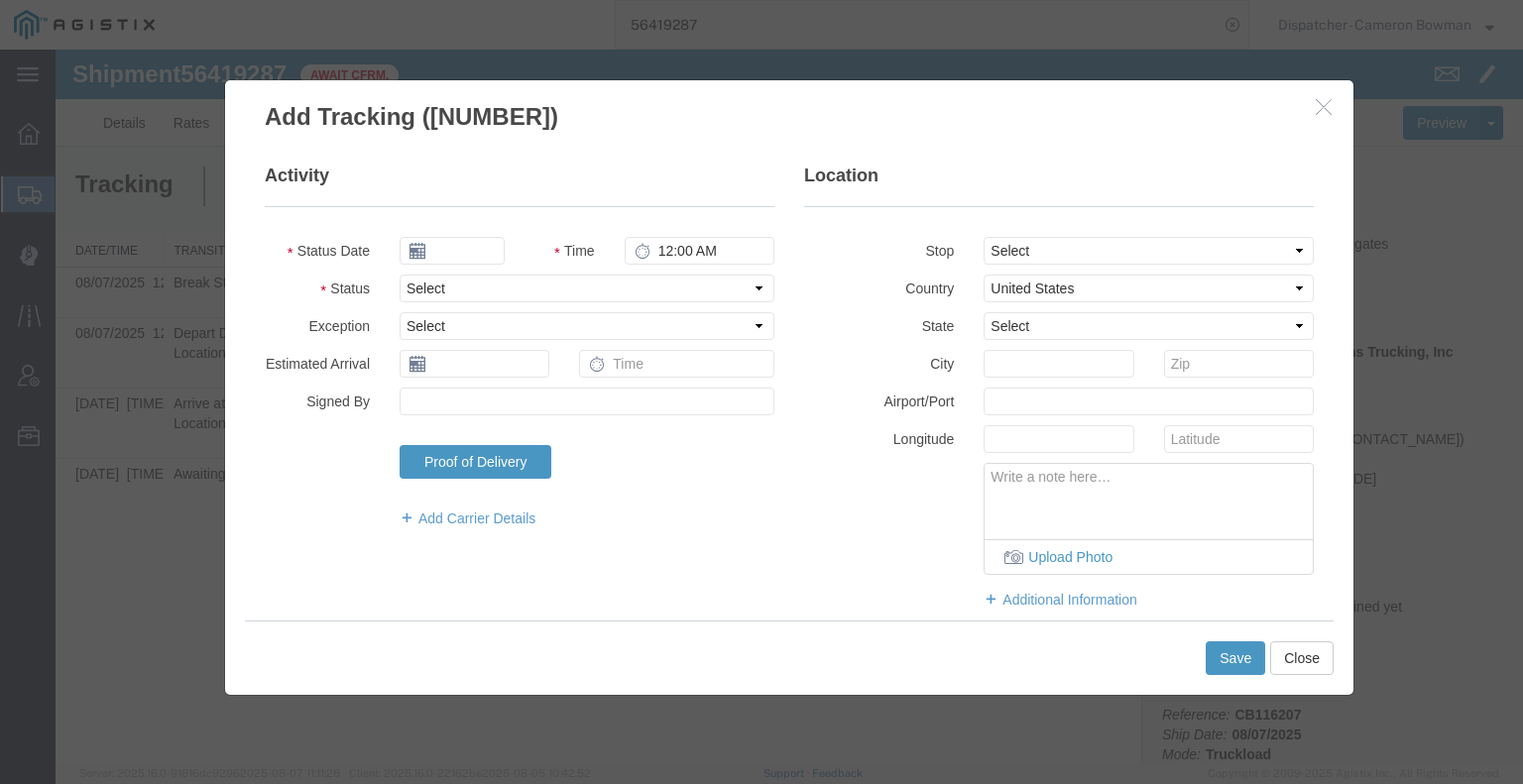 type on "08/08/2025" 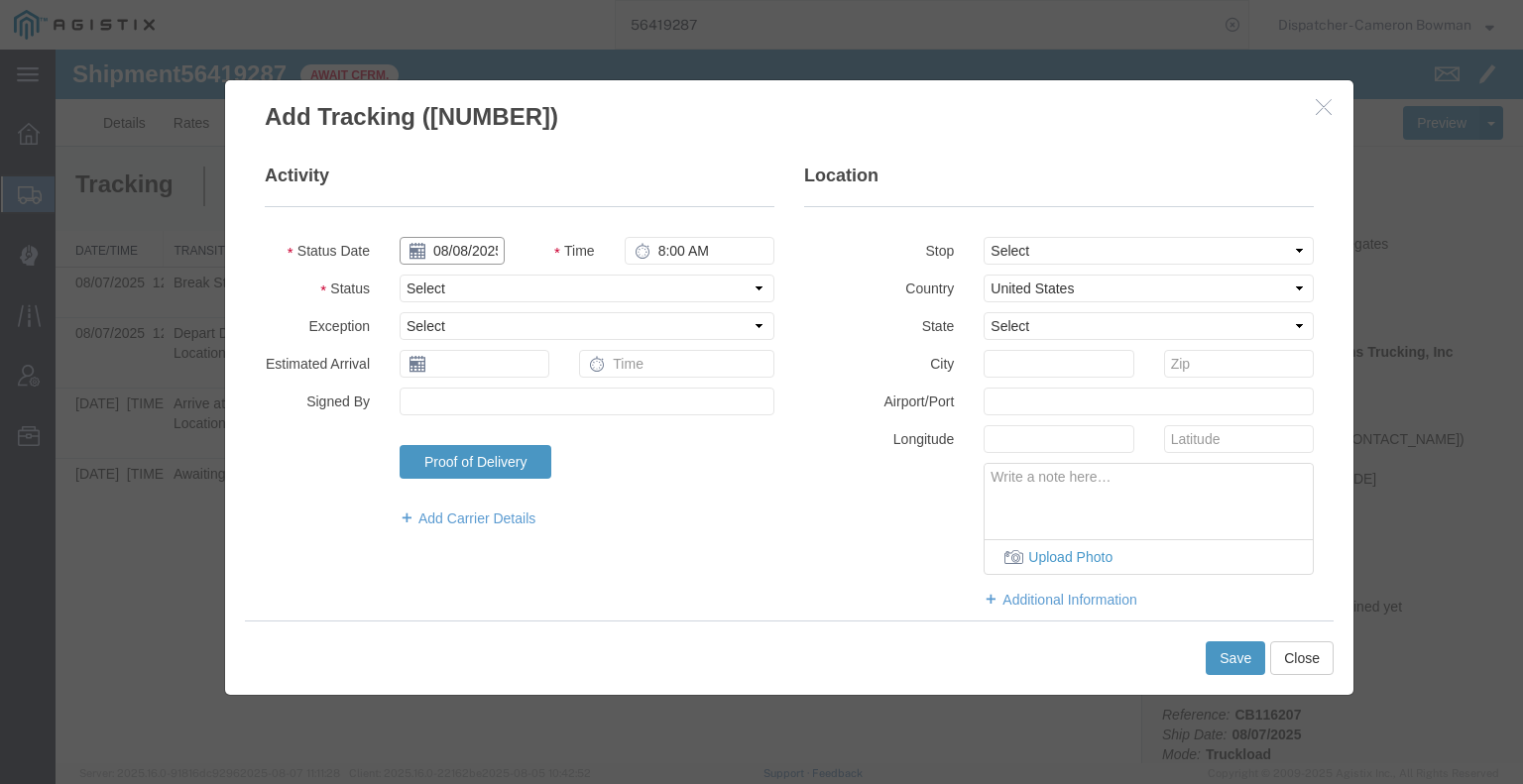click on "08/08/2025" at bounding box center (452, 251) 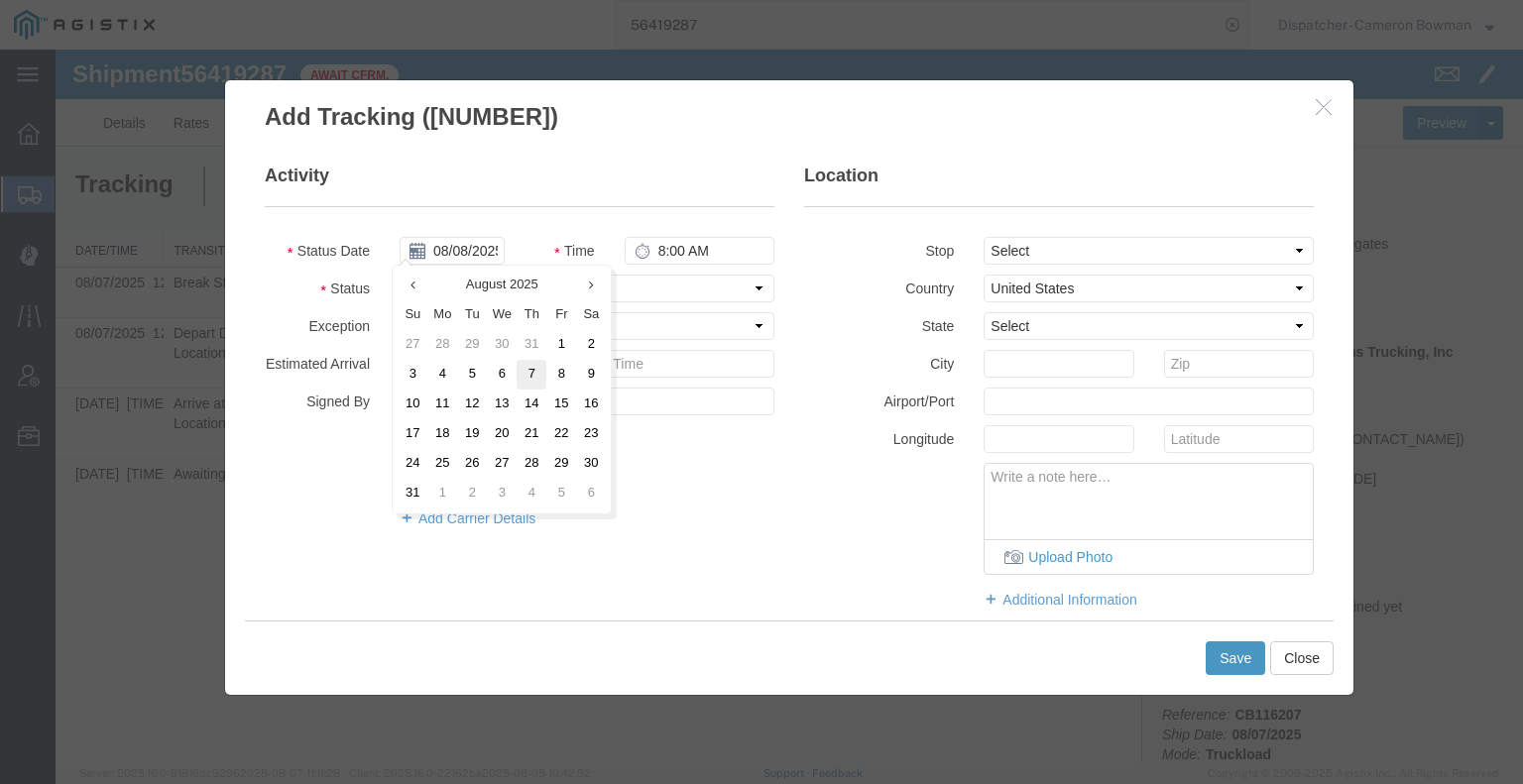 click on "7" at bounding box center (531, 375) 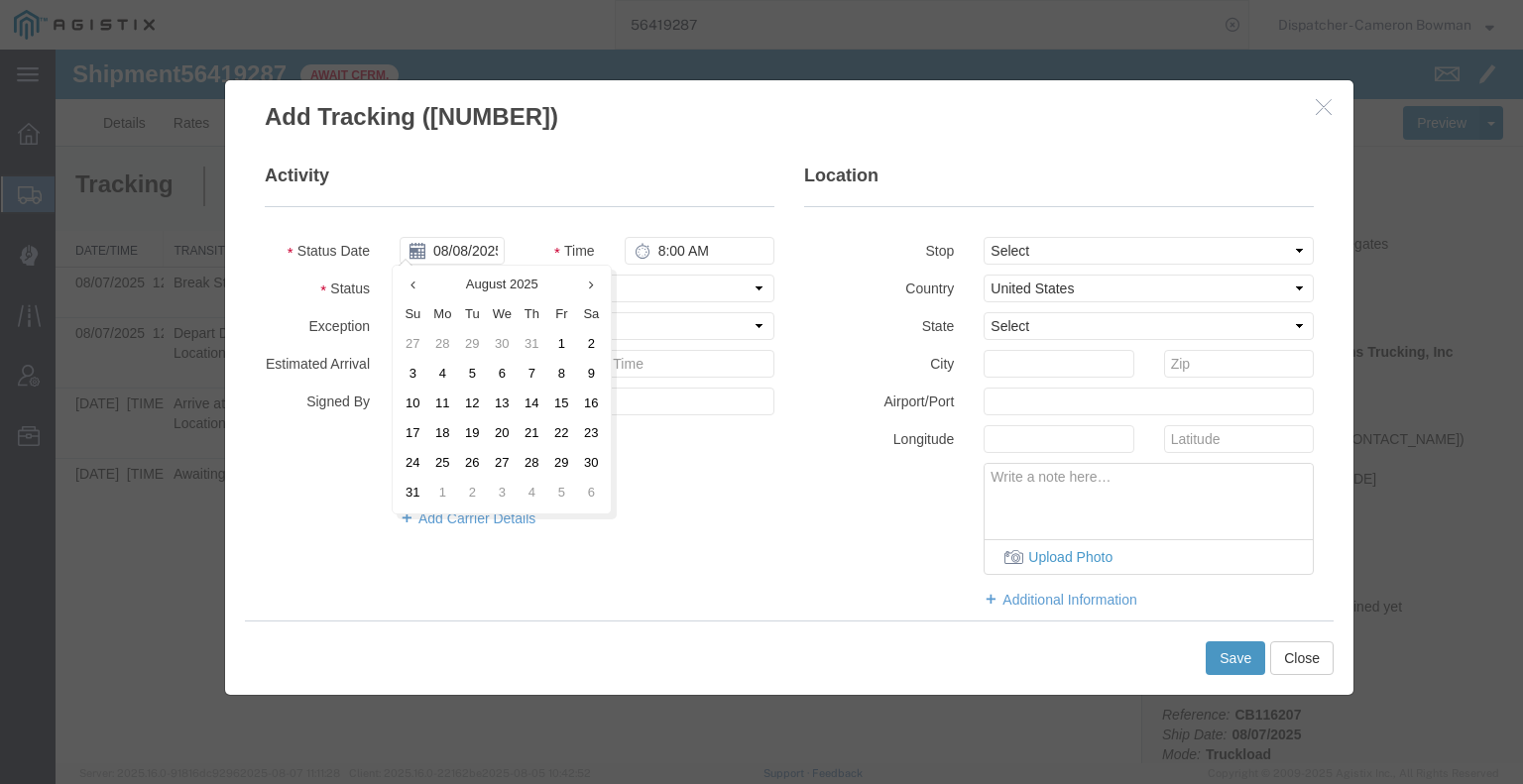 type on "08/07/2025" 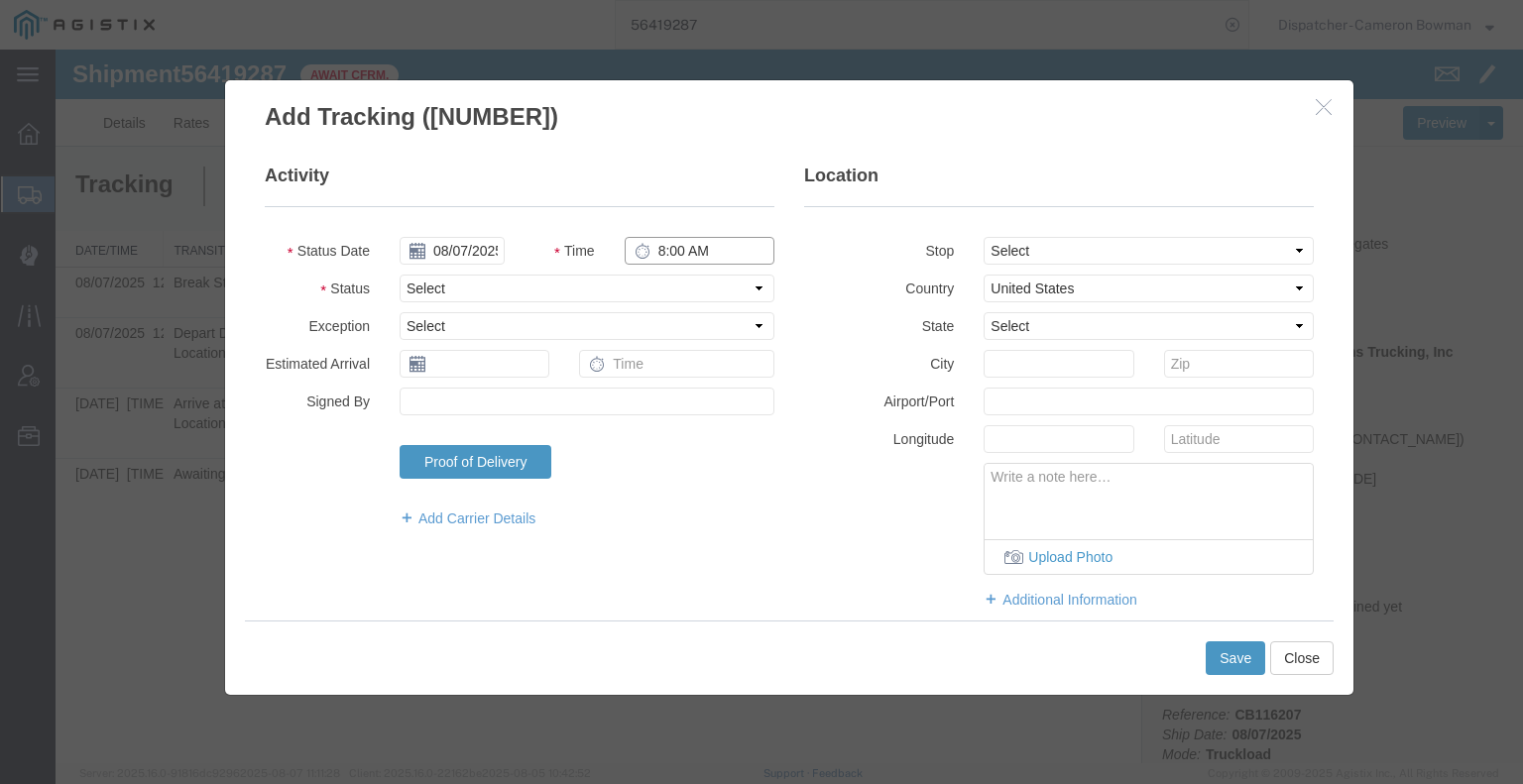 click on "8:00 AM" at bounding box center (699, 251) 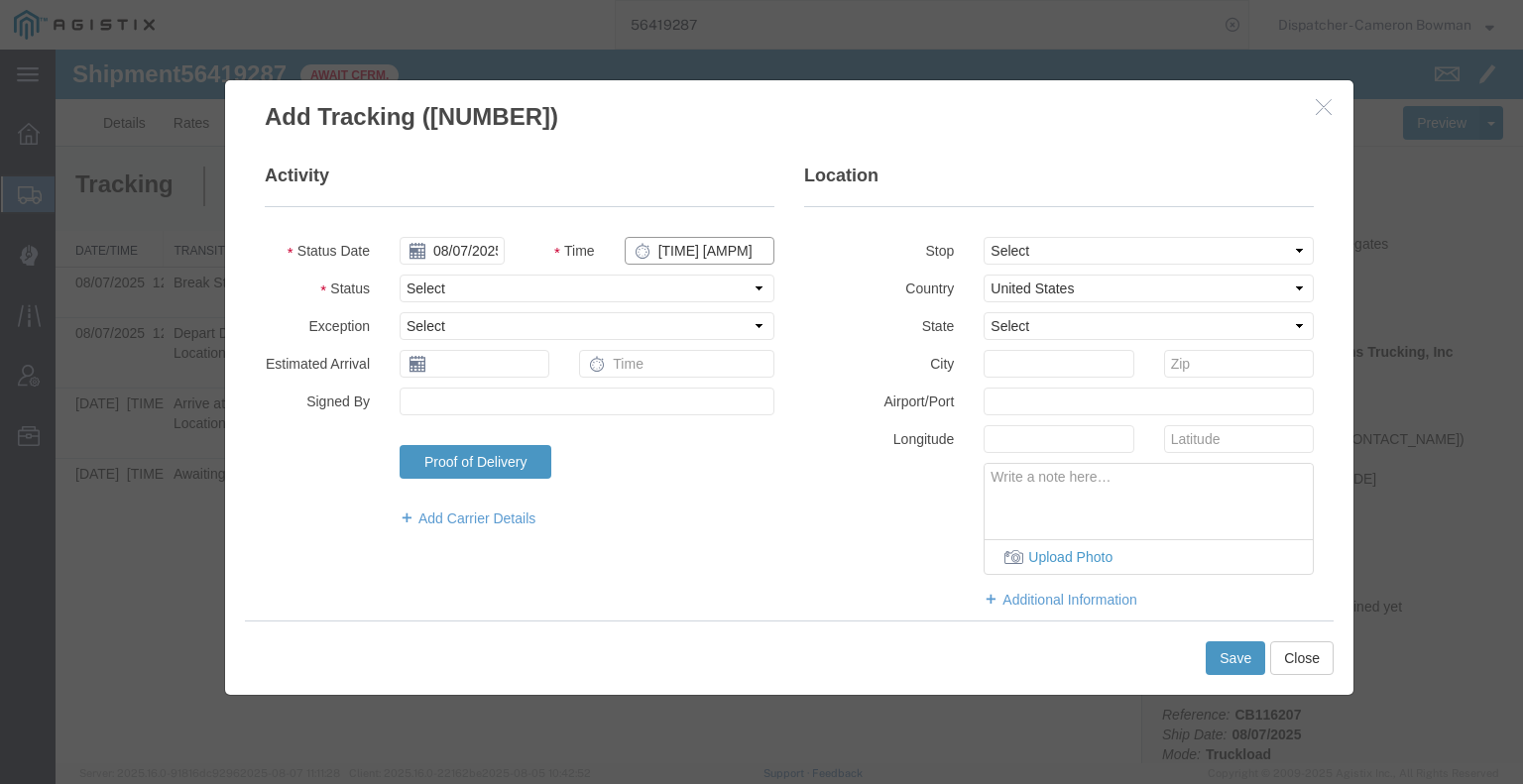 type on "12:50 PM" 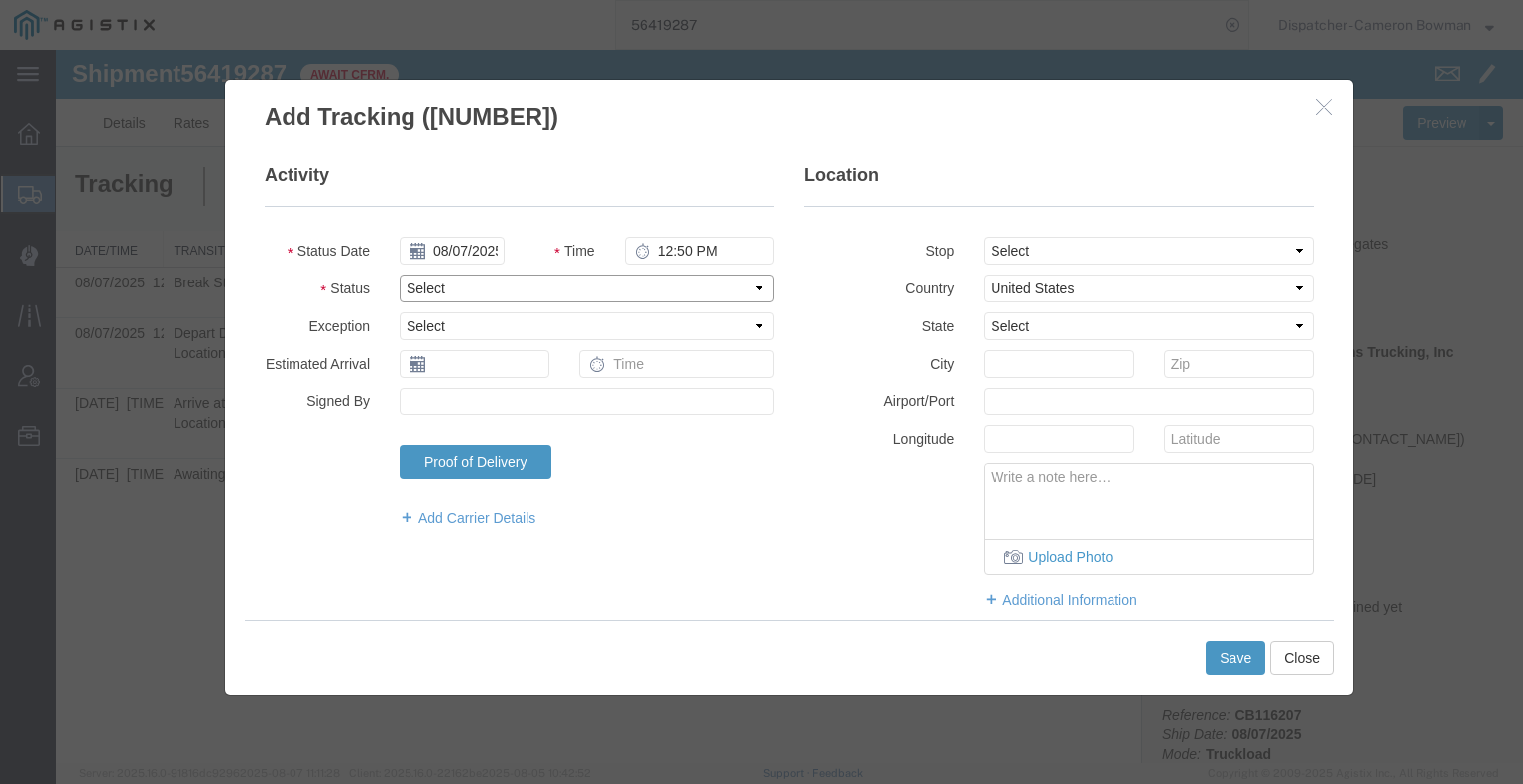 click on "Select Arrival Notice Available Arrival Notice Imported Arrive at Delivery Location Arrive at Pick-Up Location Arrive at Terminal Location Attempted Delivery Attempted Pick-Up Awaiting Customs Clearance Awaiting Pick-Up Break Start Break Stop Cargo Damaged Cargo-Offloaded Cleared Customs Confirmed on Board Customs Delay Customs Hold Customs Released DEA Hold Intact DEA Intensive/Exam Delivered Delivery Appointment Scheduled Delivery Confirmation Delivery Dock Closed Delivery Refused Depart Delivery Location Depart Pick-Up Location Depart Terminal Location Documents Uploaded Entry Docs Received Entry Submitted Estimated date / time for ETA Expired Export Customs Cleared Export Customs Sent FDA Documents Sent FDA Exam FDA Hold FDA Released FDA Review Flight Update Forwarded Fully Released Import Customs Cleared In-Transit In-Transit with Partner ISF filed Loaded Loading Started Mechanical Delay Missed Pick-Up Other Delay Out for Delivery Package Available Partial Delivery Partial Pick-Up Picked Up Proof of del" at bounding box center [587, 288] 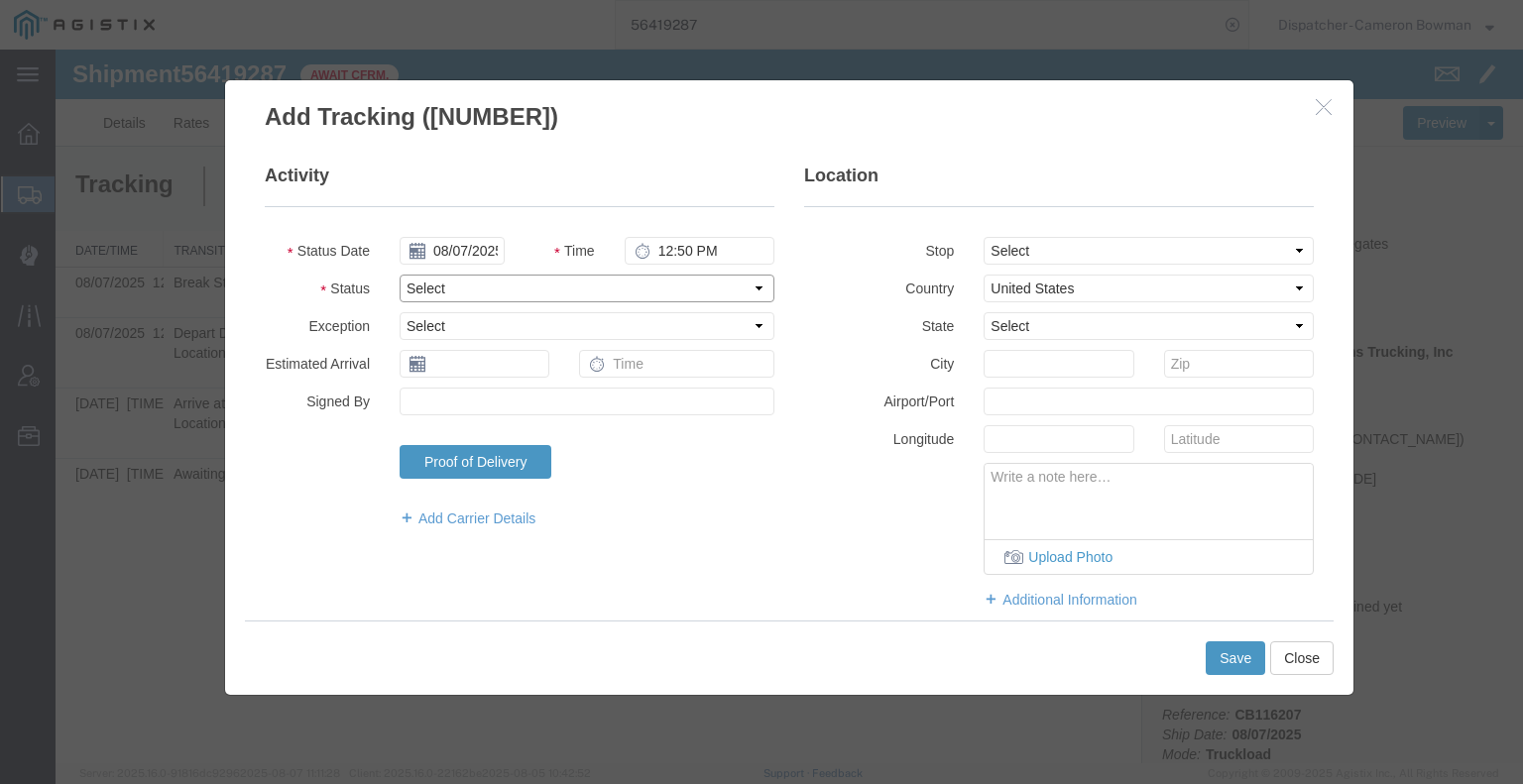 select on "BREAKSTOP" 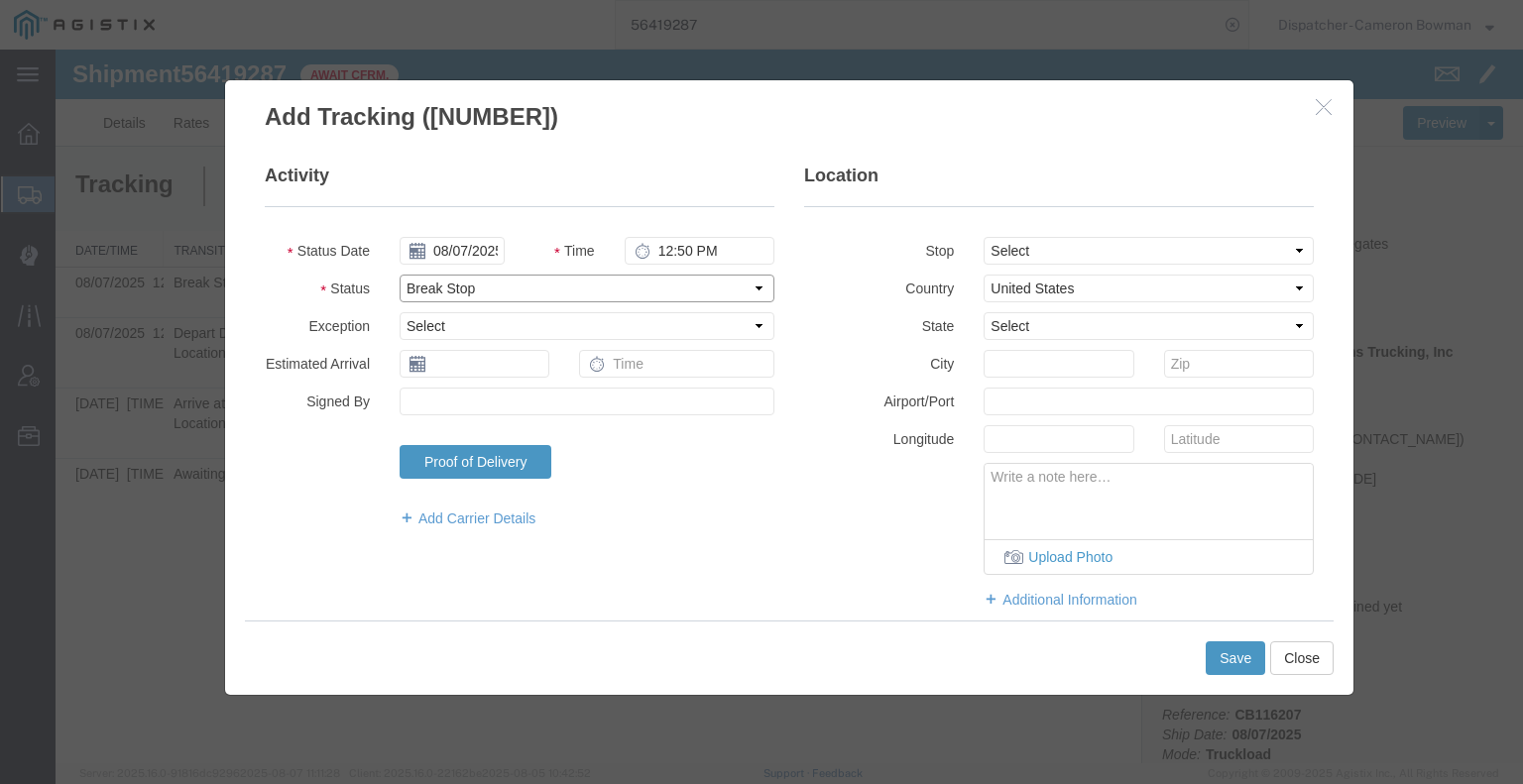click on "Select Arrival Notice Available Arrival Notice Imported Arrive at Delivery Location Arrive at Pick-Up Location Arrive at Terminal Location Attempted Delivery Attempted Pick-Up Awaiting Customs Clearance Awaiting Pick-Up Break Start Break Stop Cargo Damaged Cargo-Offloaded Cleared Customs Confirmed on Board Customs Delay Customs Hold Customs Released DEA Hold Intact DEA Intensive/Exam Delivered Delivery Appointment Scheduled Delivery Confirmation Delivery Dock Closed Delivery Refused Depart Delivery Location Depart Pick-Up Location Depart Terminal Location Documents Uploaded Entry Docs Received Entry Submitted Estimated date / time for ETA Expired Export Customs Cleared Export Customs Sent FDA Documents Sent FDA Exam FDA Hold FDA Released FDA Review Flight Update Forwarded Fully Released Import Customs Cleared In-Transit In-Transit with Partner ISF filed Loaded Loading Started Mechanical Delay Missed Pick-Up Other Delay Out for Delivery Package Available Partial Delivery Partial Pick-Up Picked Up Proof of del" at bounding box center (587, 288) 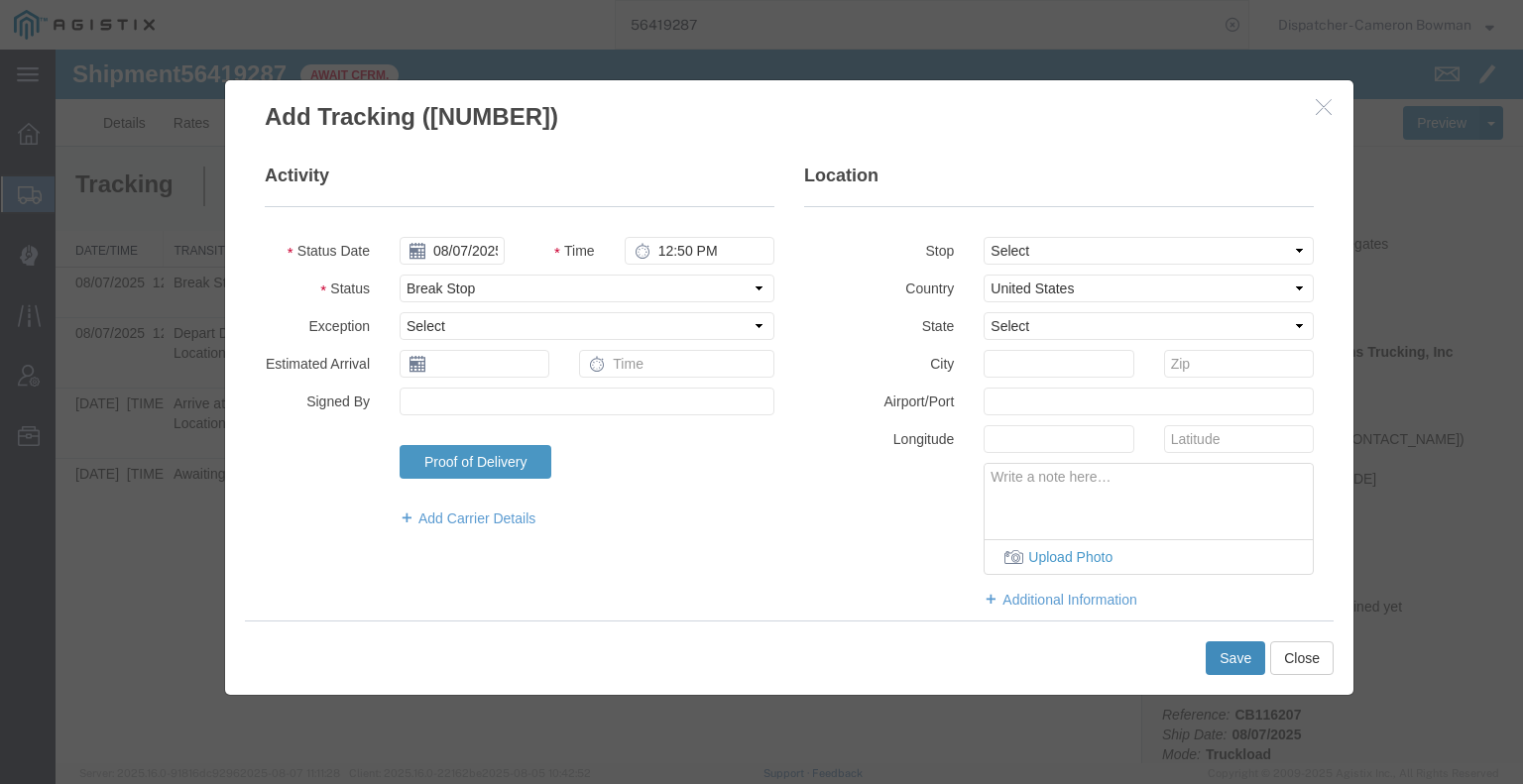 click on "Save" at bounding box center [1235, 658] 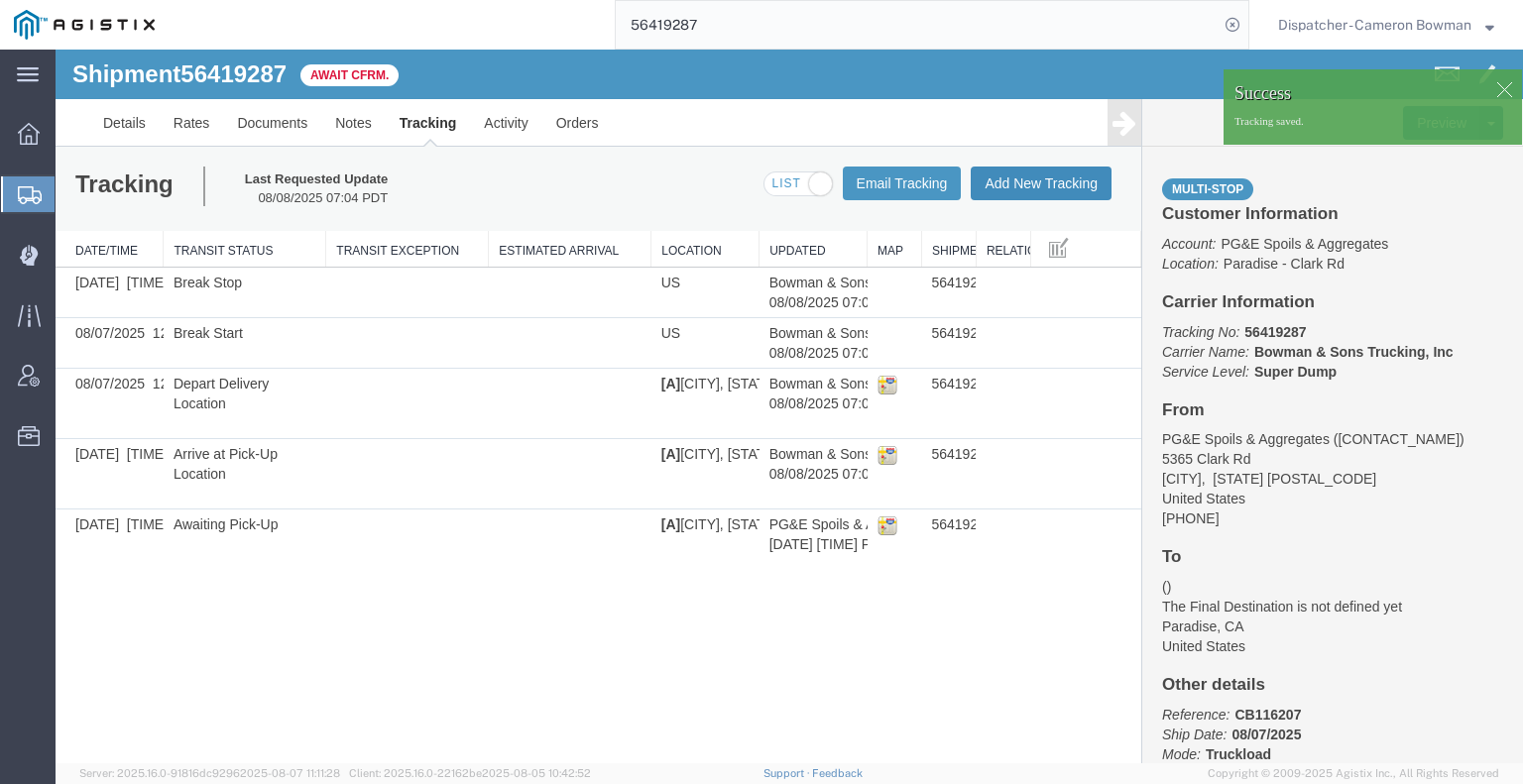 click on "Add New Tracking" at bounding box center (1041, 183) 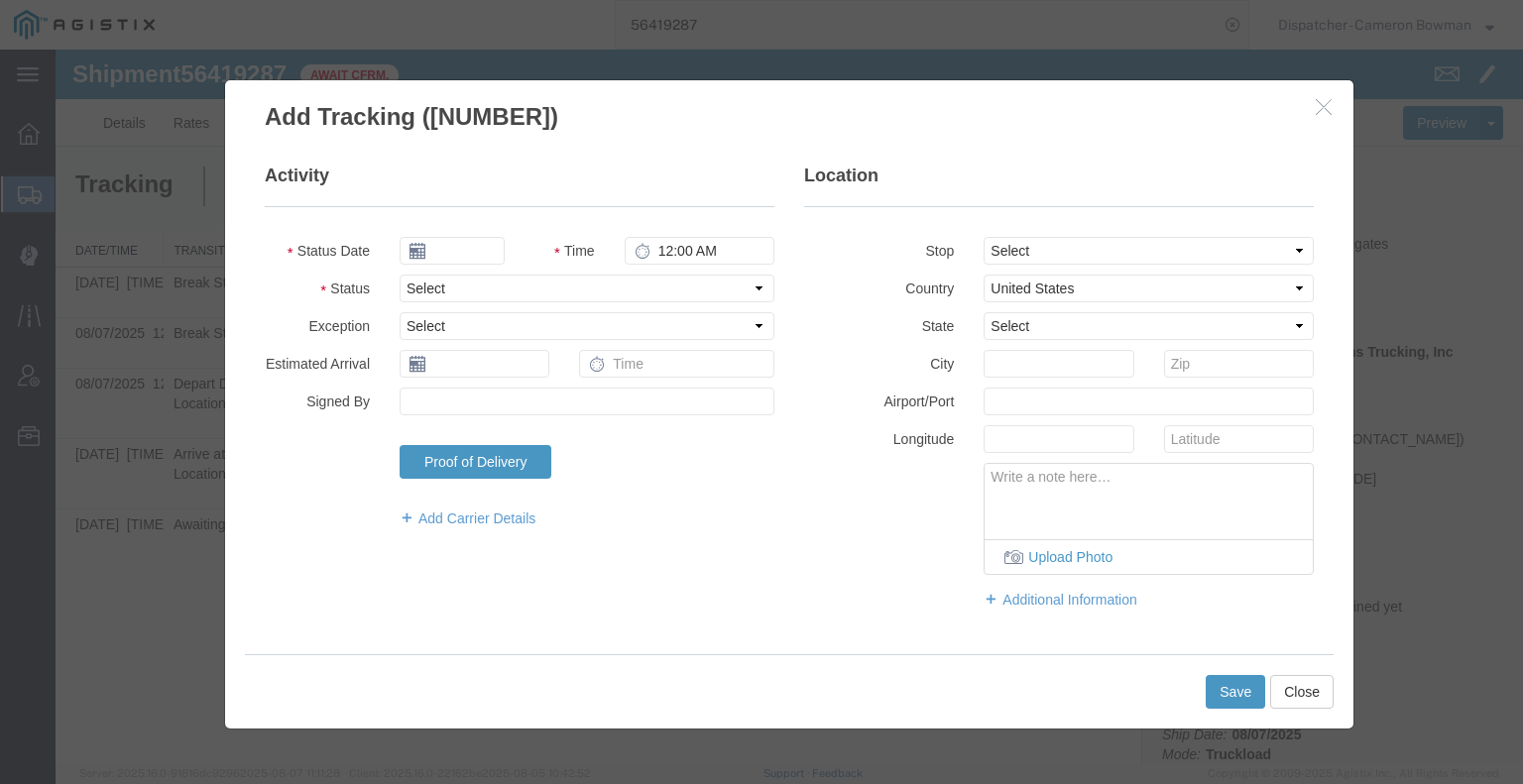type on "08/08/2025" 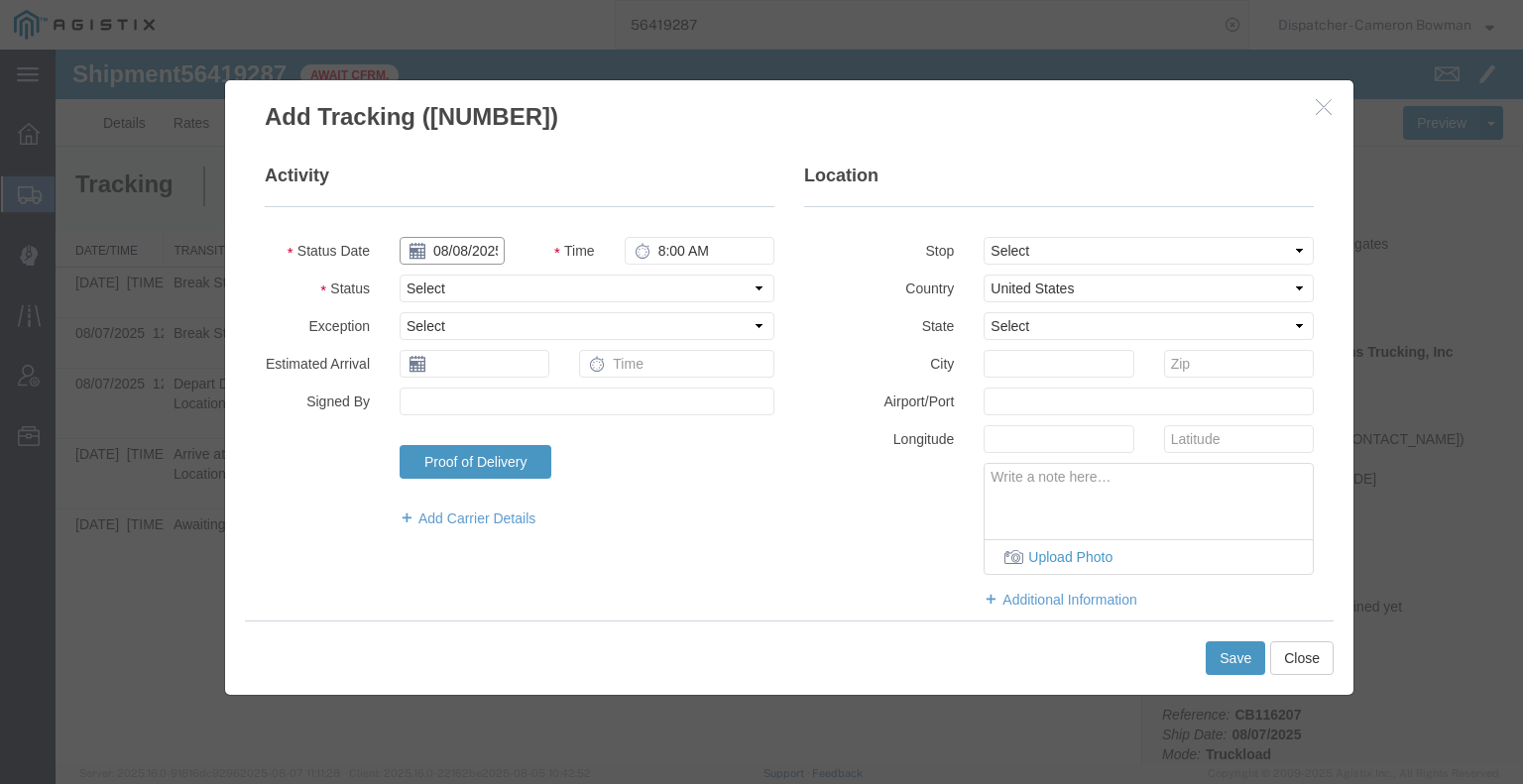 click on "08/08/2025" at bounding box center (452, 251) 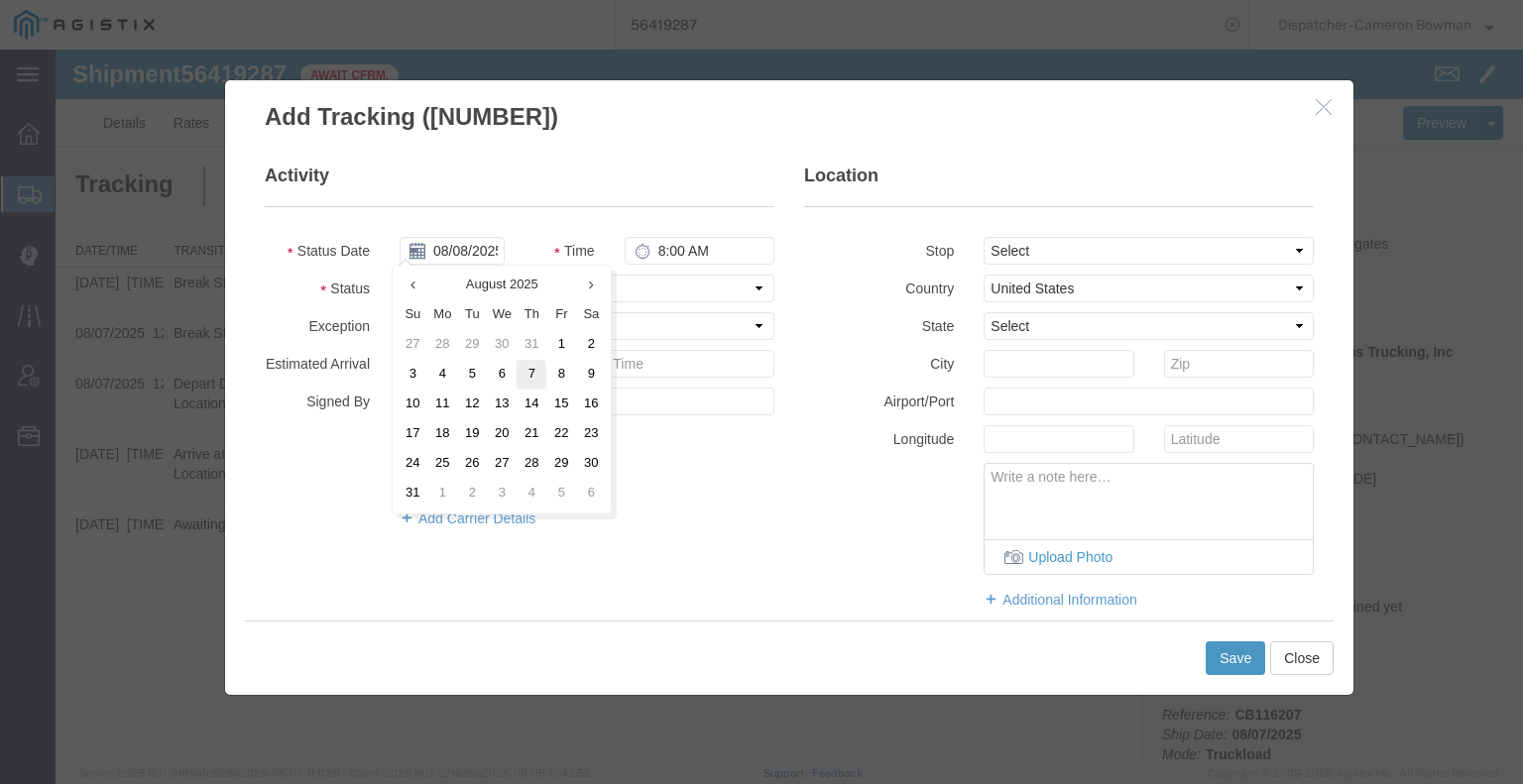 click on "7" at bounding box center (531, 375) 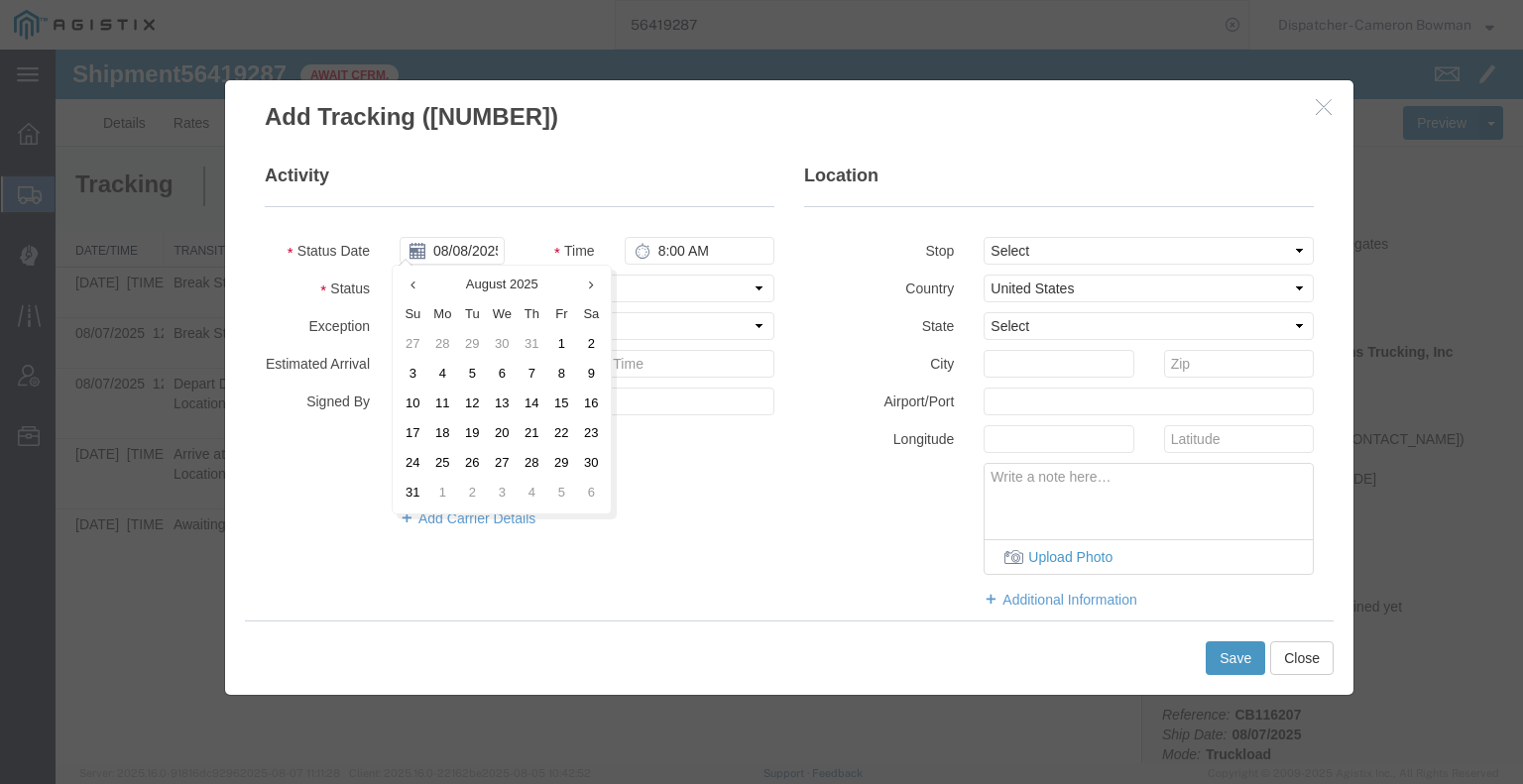 type on "08/07/2025" 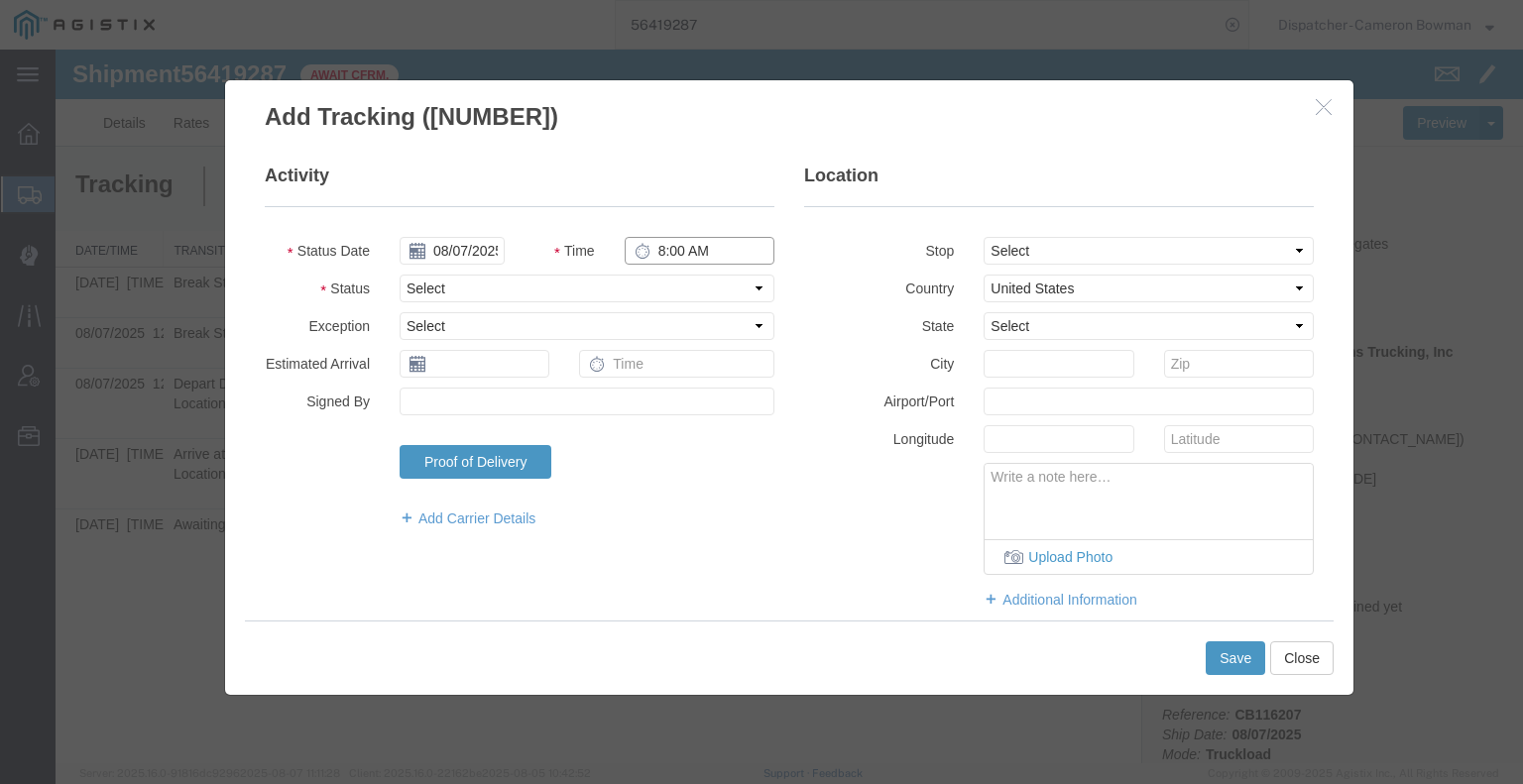 click on "8:00 AM" at bounding box center (699, 251) 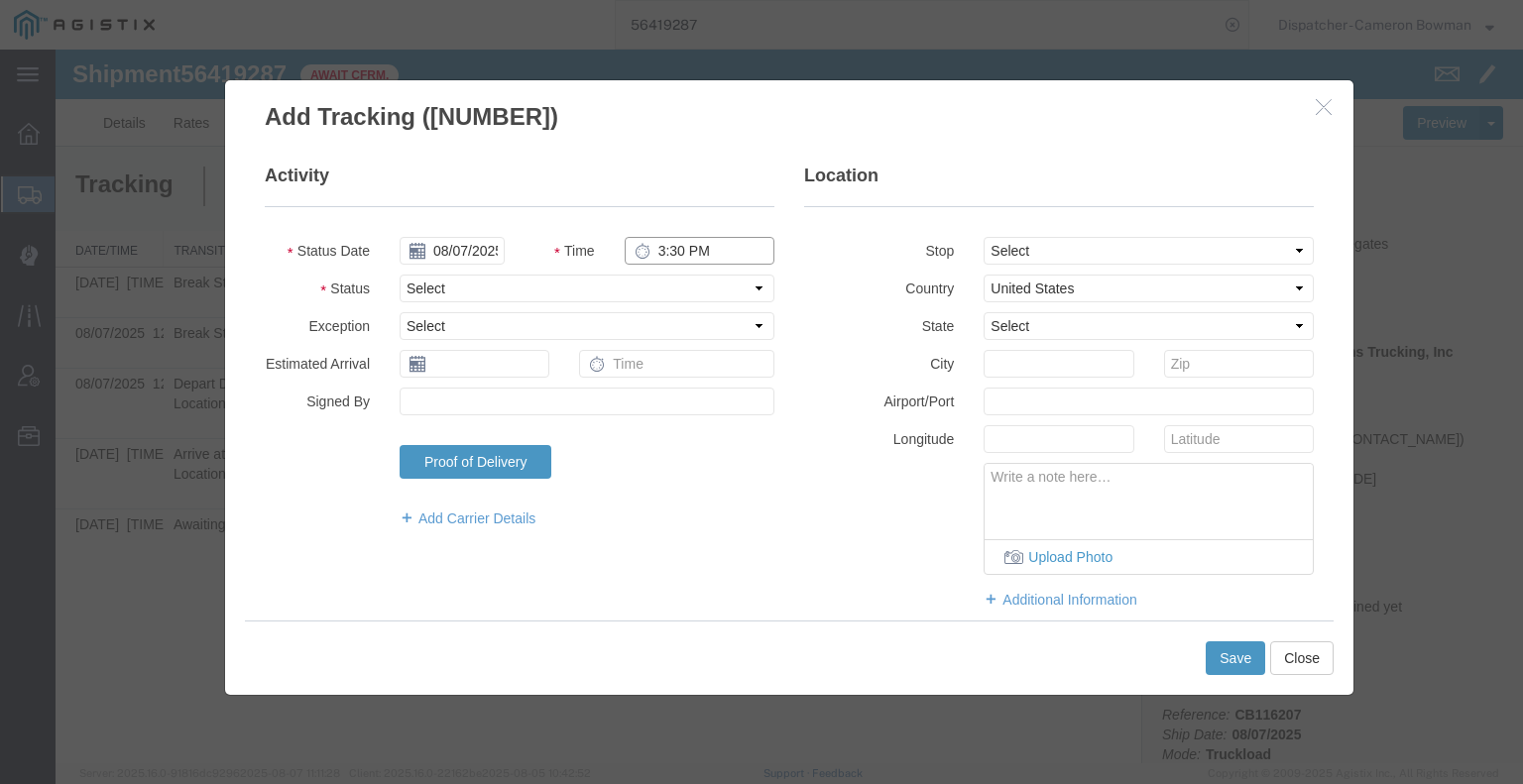type on "3:30 PM" 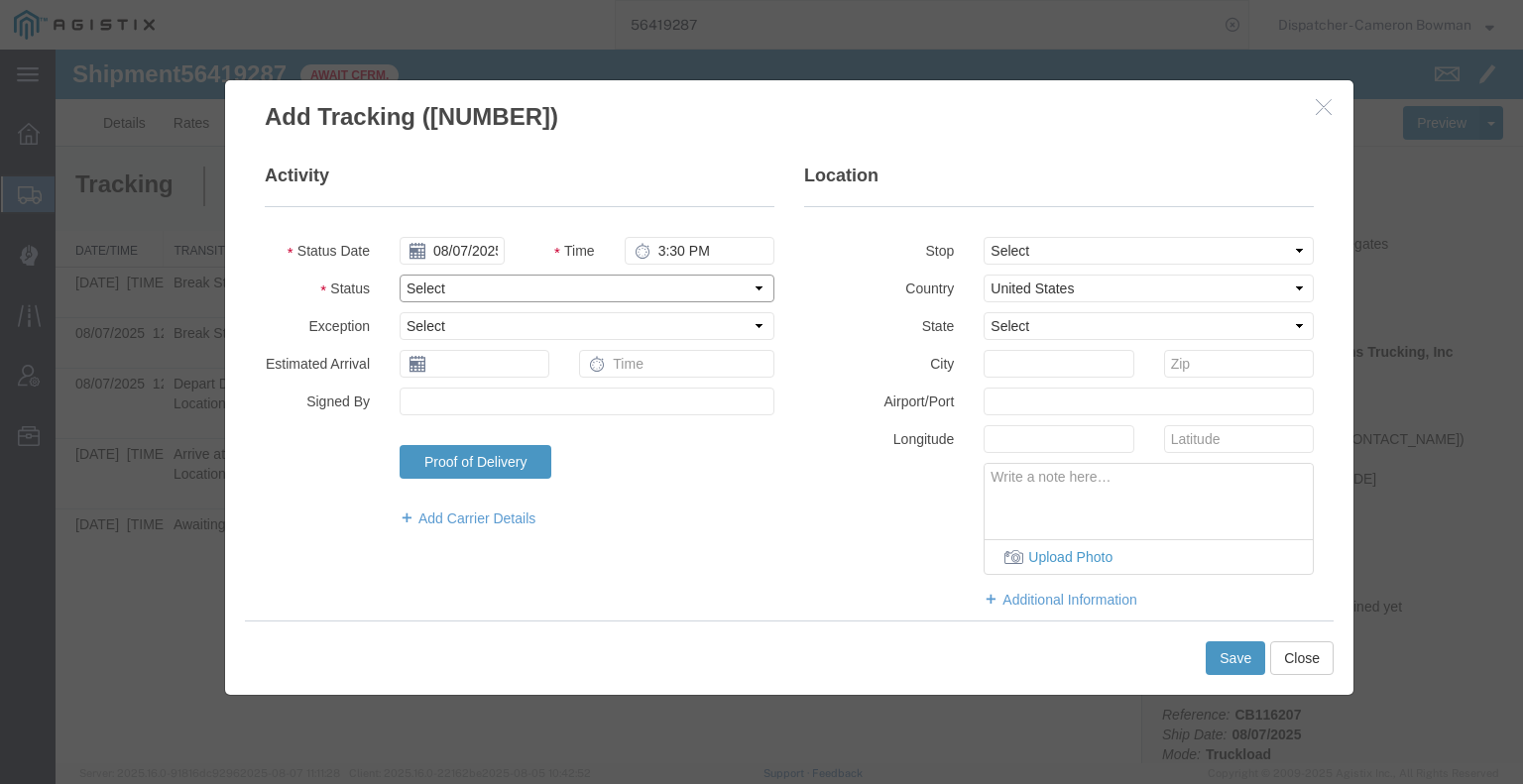 click on "Select Arrival Notice Available Arrival Notice Imported Arrive at Delivery Location Arrive at Pick-Up Location Arrive at Terminal Location Attempted Delivery Attempted Pick-Up Awaiting Customs Clearance Awaiting Pick-Up Break Start Break Stop Cargo Damaged Cargo-Offloaded Cleared Customs Confirmed on Board Customs Delay Customs Hold Customs Released DEA Hold Intact DEA Intensive/Exam Delivered Delivery Appointment Scheduled Delivery Confirmation Delivery Dock Closed Delivery Refused Depart Delivery Location Depart Pick-Up Location Depart Terminal Location Documents Uploaded Entry Docs Received Entry Submitted Estimated date / time for ETA Expired Export Customs Cleared Export Customs Sent FDA Documents Sent FDA Exam FDA Hold FDA Released FDA Review Flight Update Forwarded Fully Released Import Customs Cleared In-Transit In-Transit with Partner ISF filed Loaded Loading Started Mechanical Delay Missed Pick-Up Other Delay Out for Delivery Package Available Partial Delivery Partial Pick-Up Picked Up Proof of del" at bounding box center (587, 288) 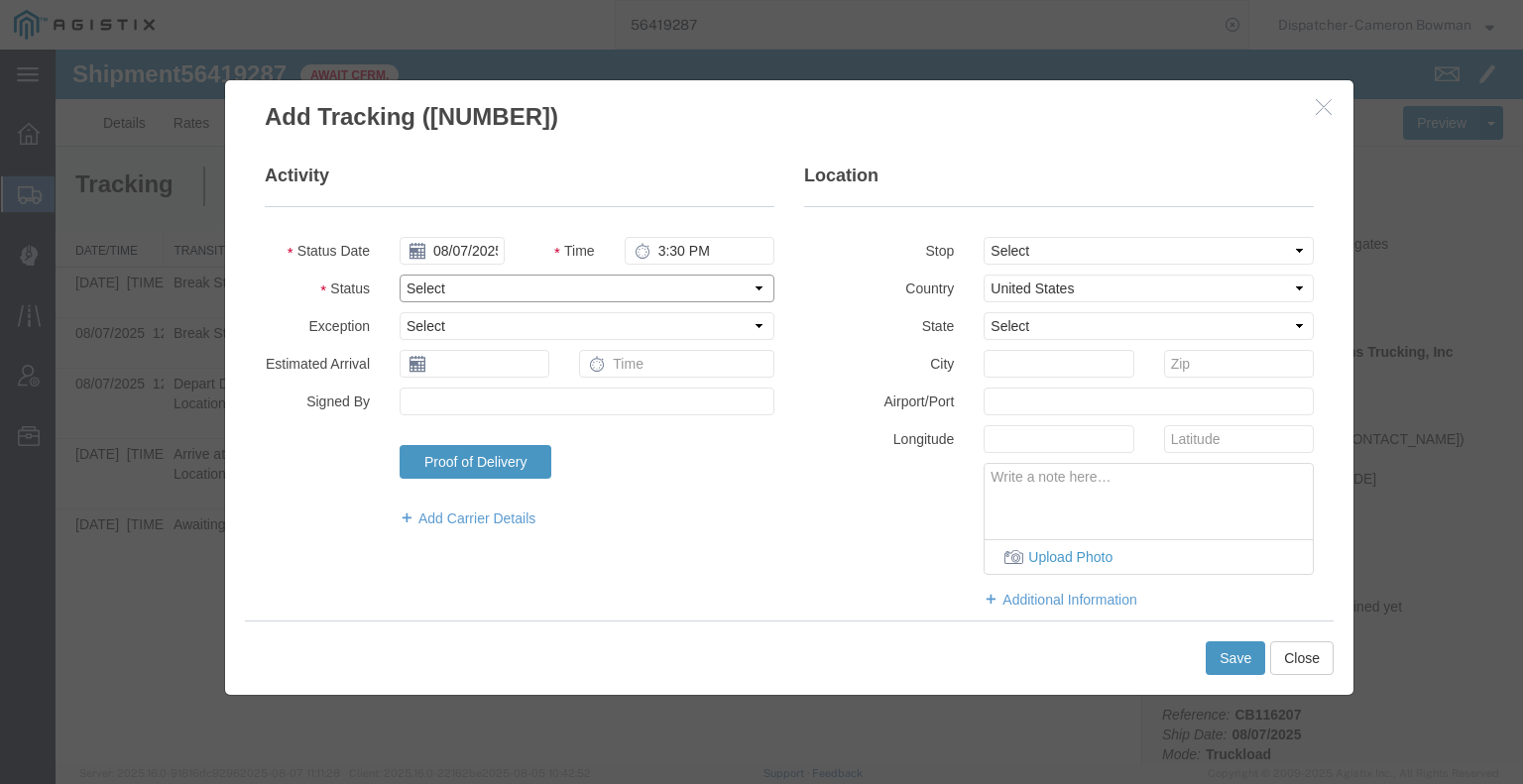select on "DELIVRED" 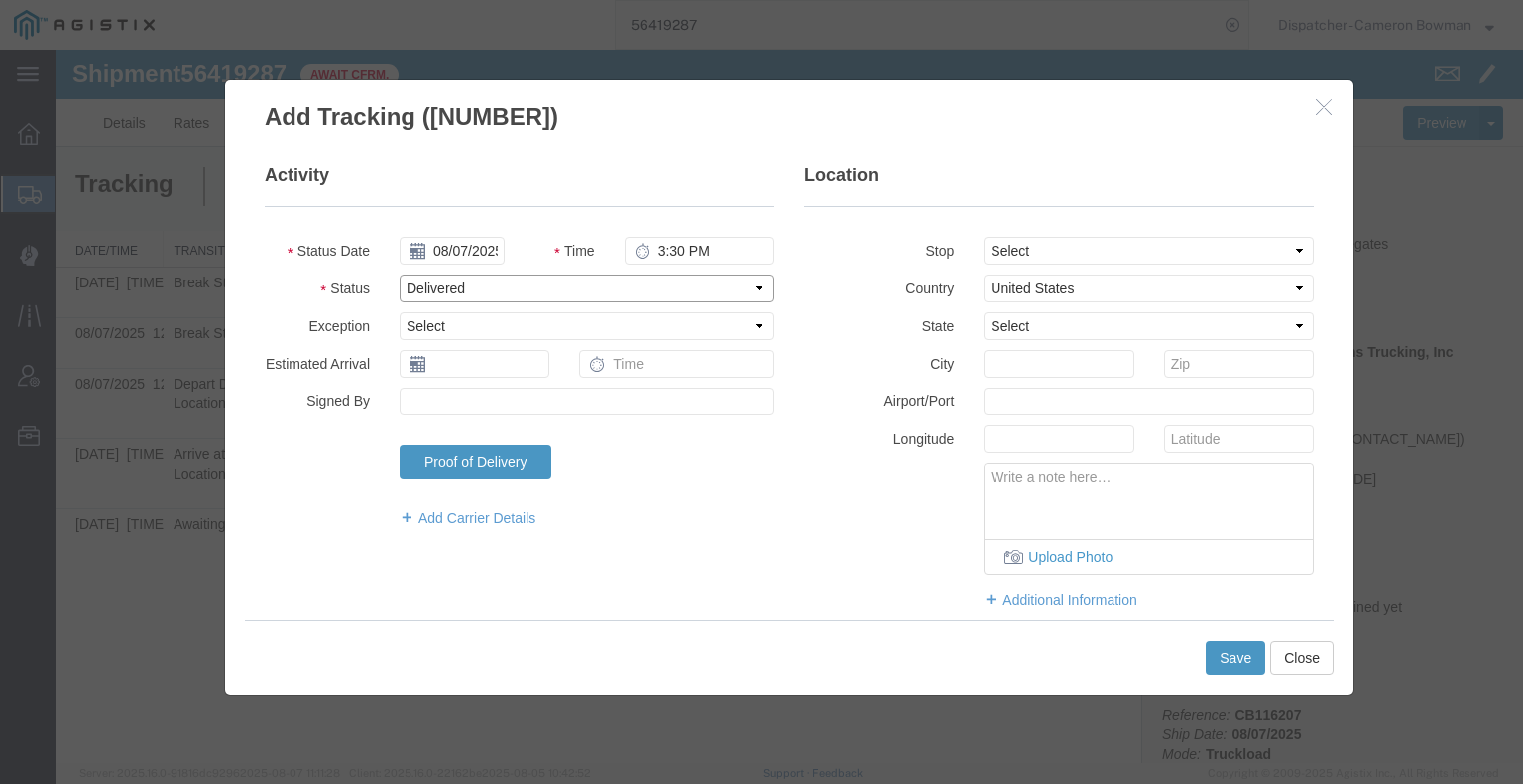 click on "Select Arrival Notice Available Arrival Notice Imported Arrive at Delivery Location Arrive at Pick-Up Location Arrive at Terminal Location Attempted Delivery Attempted Pick-Up Awaiting Customs Clearance Awaiting Pick-Up Break Start Break Stop Cargo Damaged Cargo-Offloaded Cleared Customs Confirmed on Board Customs Delay Customs Hold Customs Released DEA Hold Intact DEA Intensive/Exam Delivered Delivery Appointment Scheduled Delivery Confirmation Delivery Dock Closed Delivery Refused Depart Delivery Location Depart Pick-Up Location Depart Terminal Location Documents Uploaded Entry Docs Received Entry Submitted Estimated date / time for ETA Expired Export Customs Cleared Export Customs Sent FDA Documents Sent FDA Exam FDA Hold FDA Released FDA Review Flight Update Forwarded Fully Released Import Customs Cleared In-Transit In-Transit with Partner ISF filed Loaded Loading Started Mechanical Delay Missed Pick-Up Other Delay Out for Delivery Package Available Partial Delivery Partial Pick-Up Picked Up Proof of del" at bounding box center [587, 288] 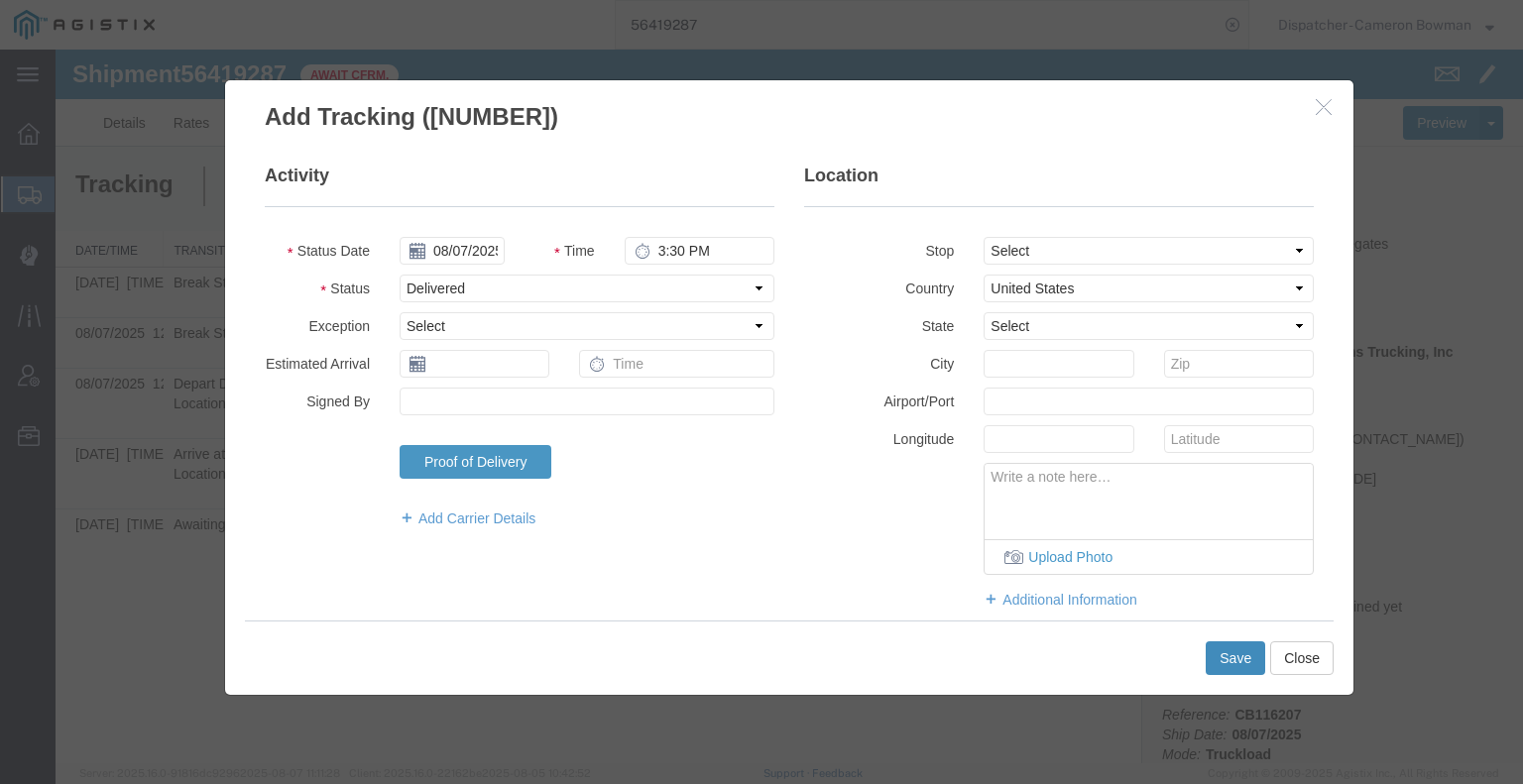 click on "Save" at bounding box center (1235, 658) 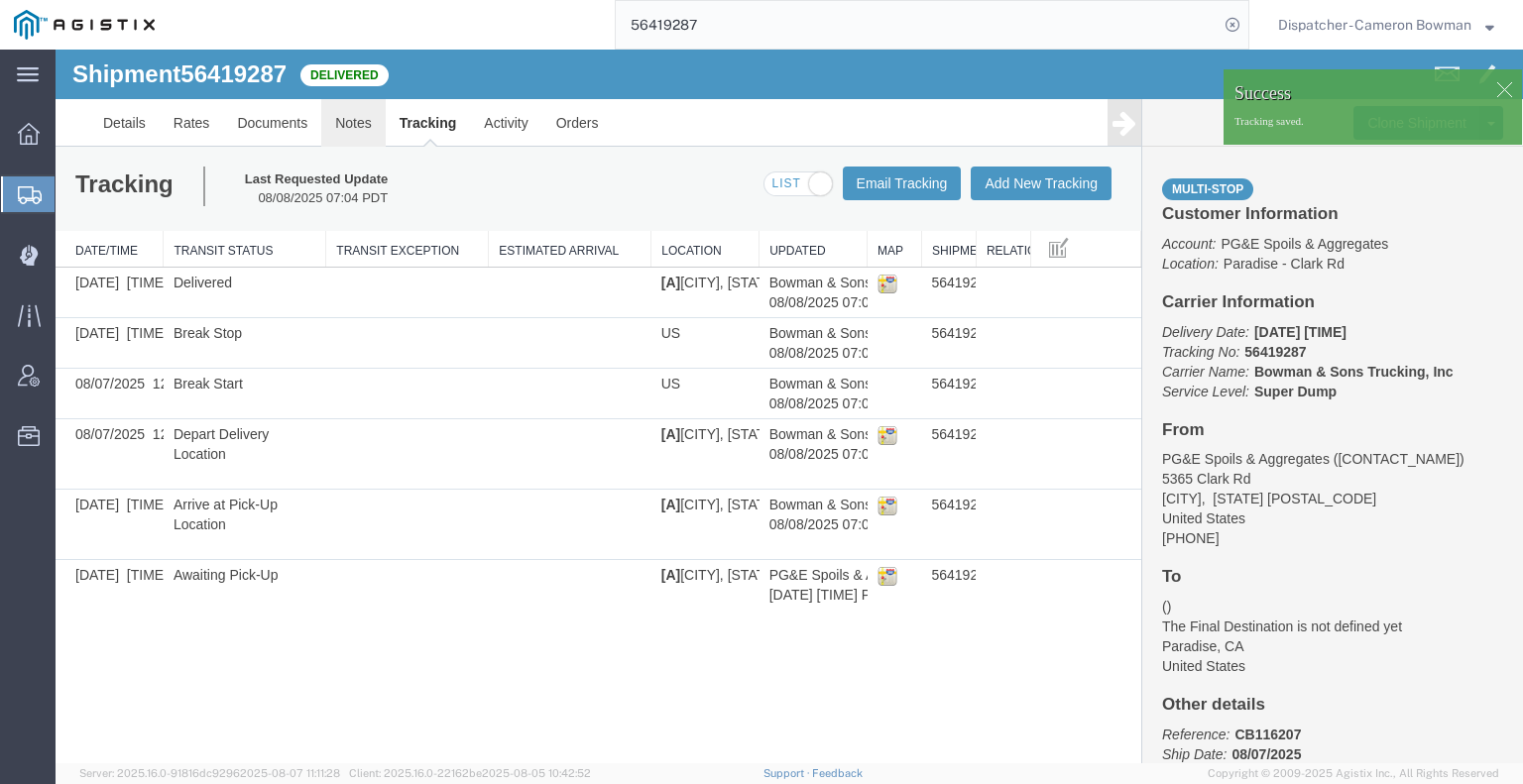 click on "Notes" at bounding box center (353, 123) 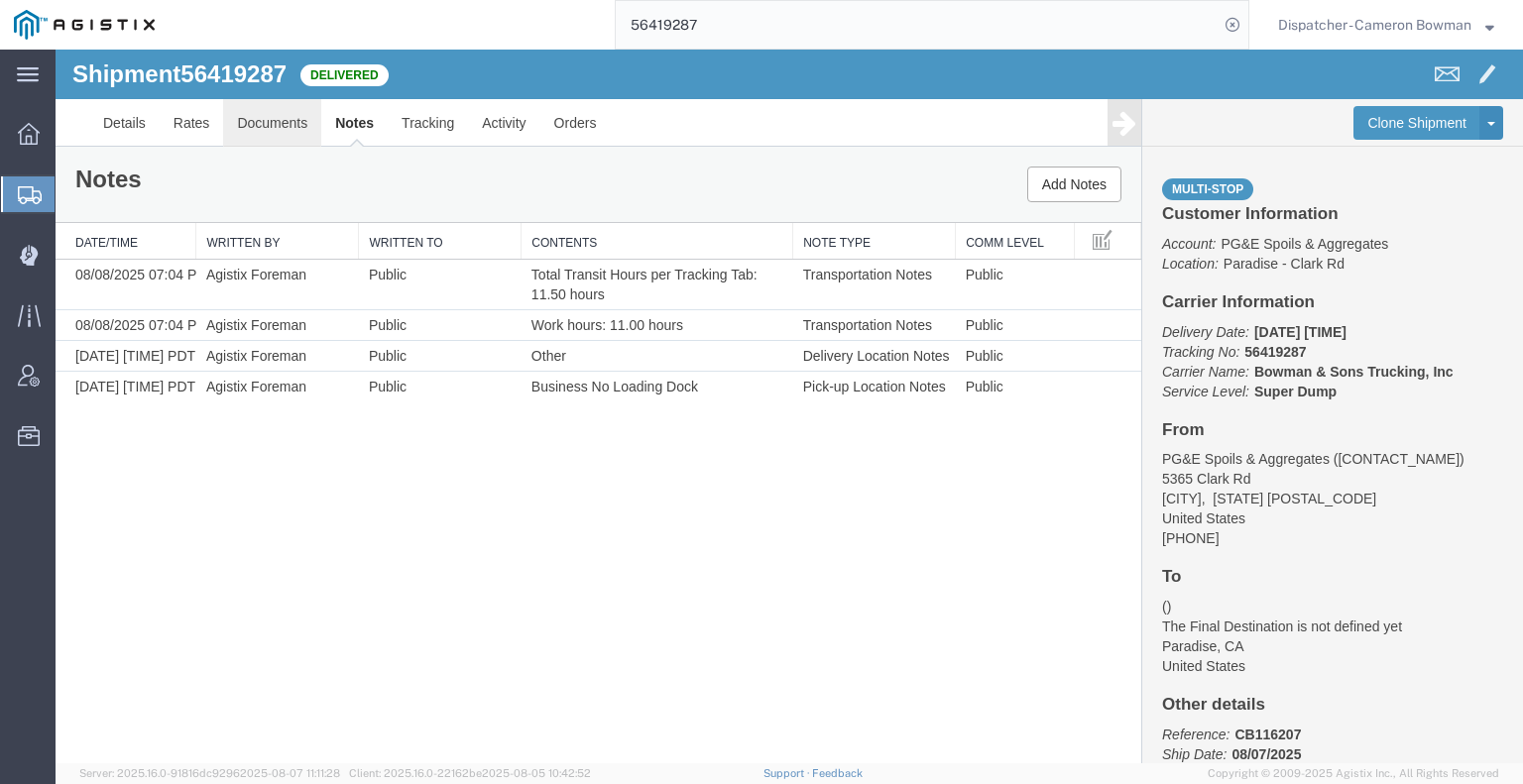 click on "Documents" at bounding box center (272, 123) 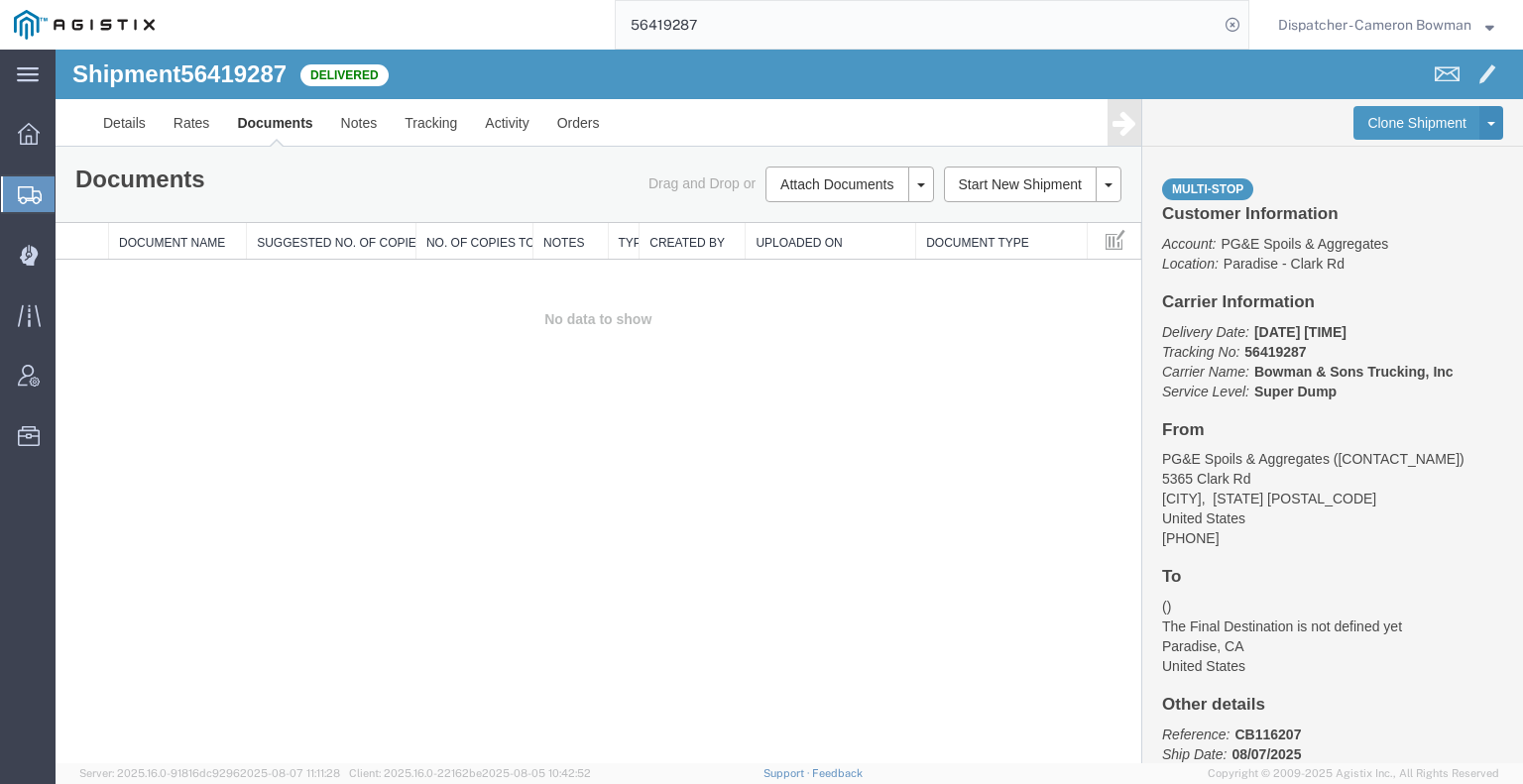 click on "No data to show" at bounding box center (598, 319) 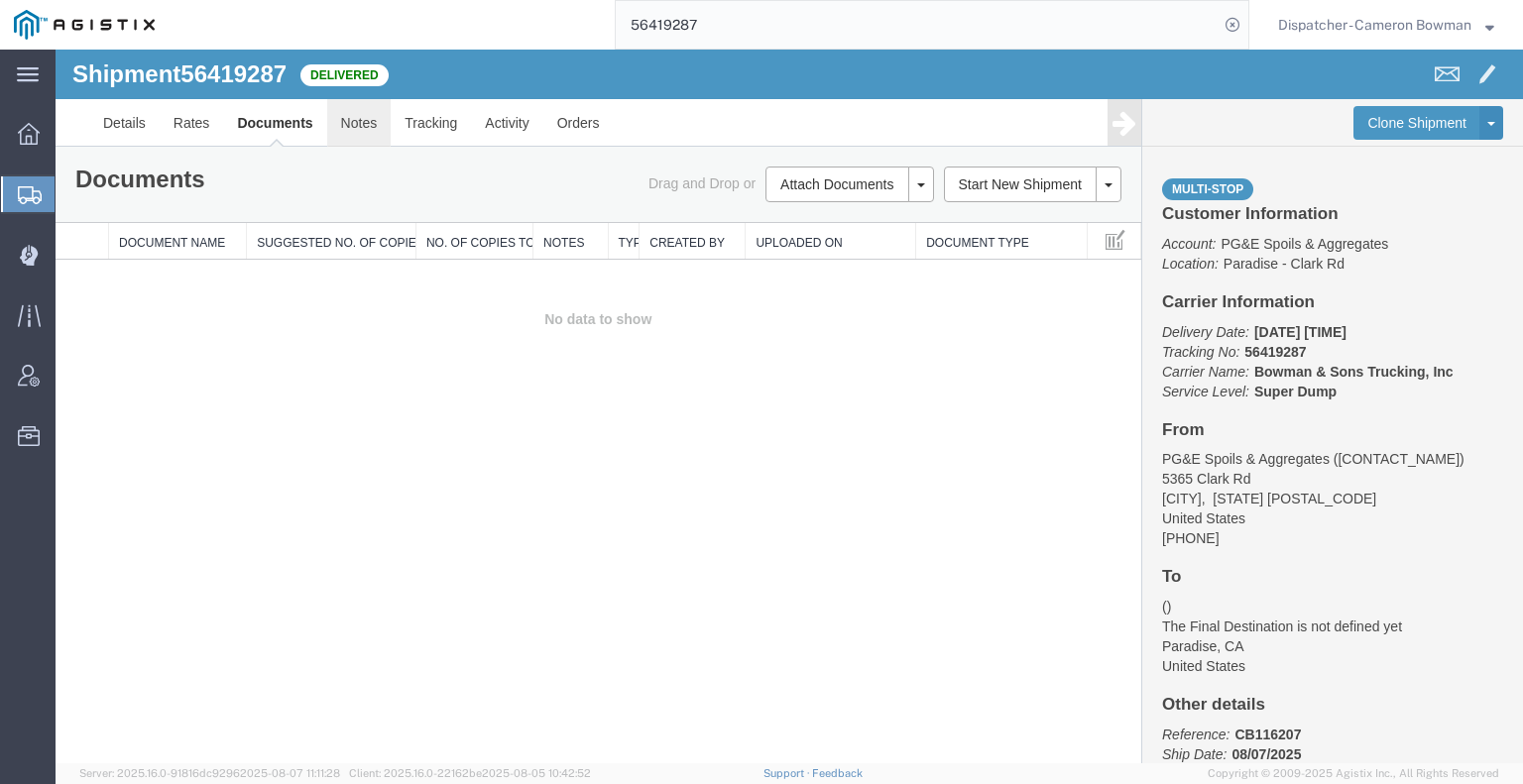 click on "Notes" at bounding box center (359, 123) 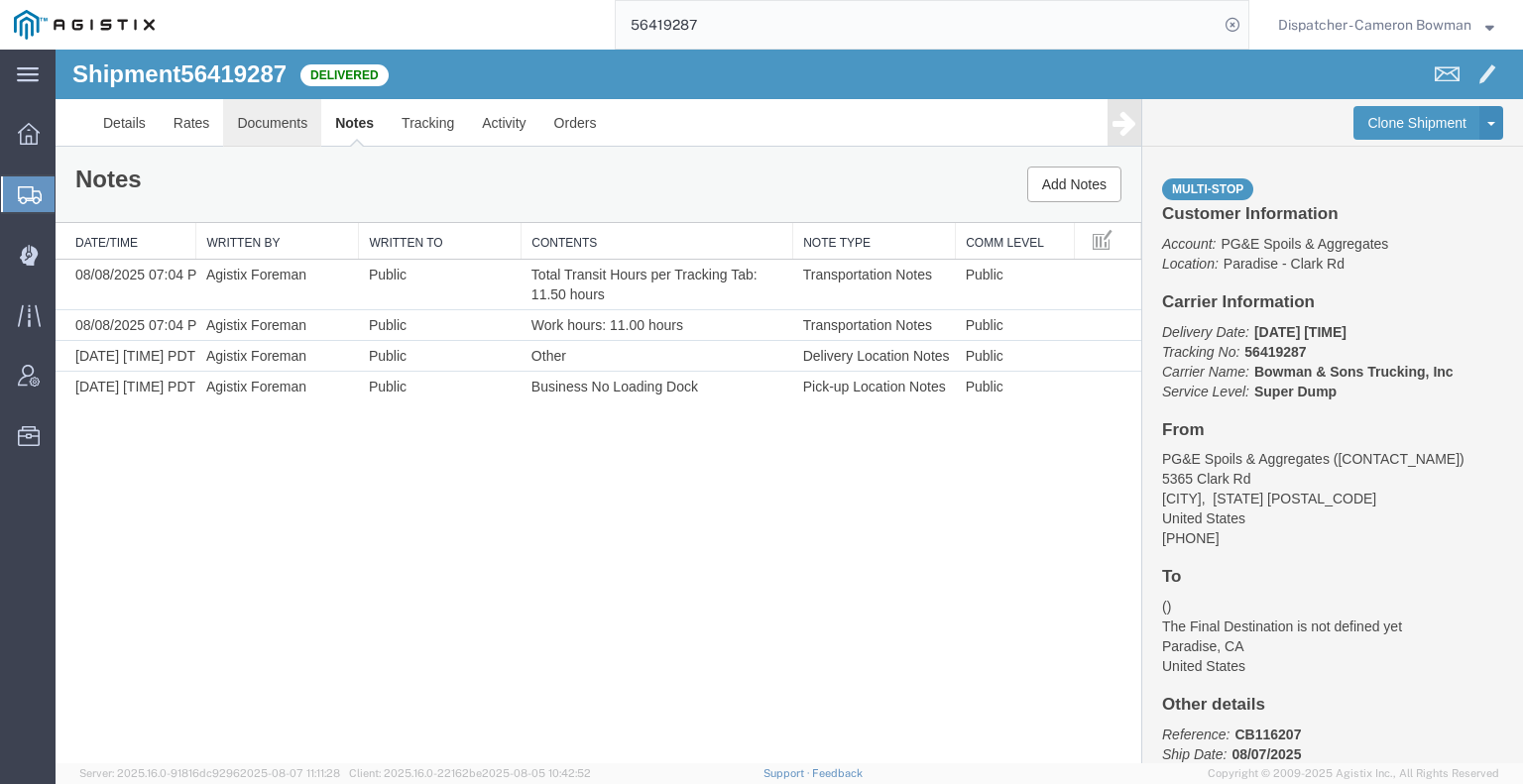 click on "Documents" at bounding box center [272, 123] 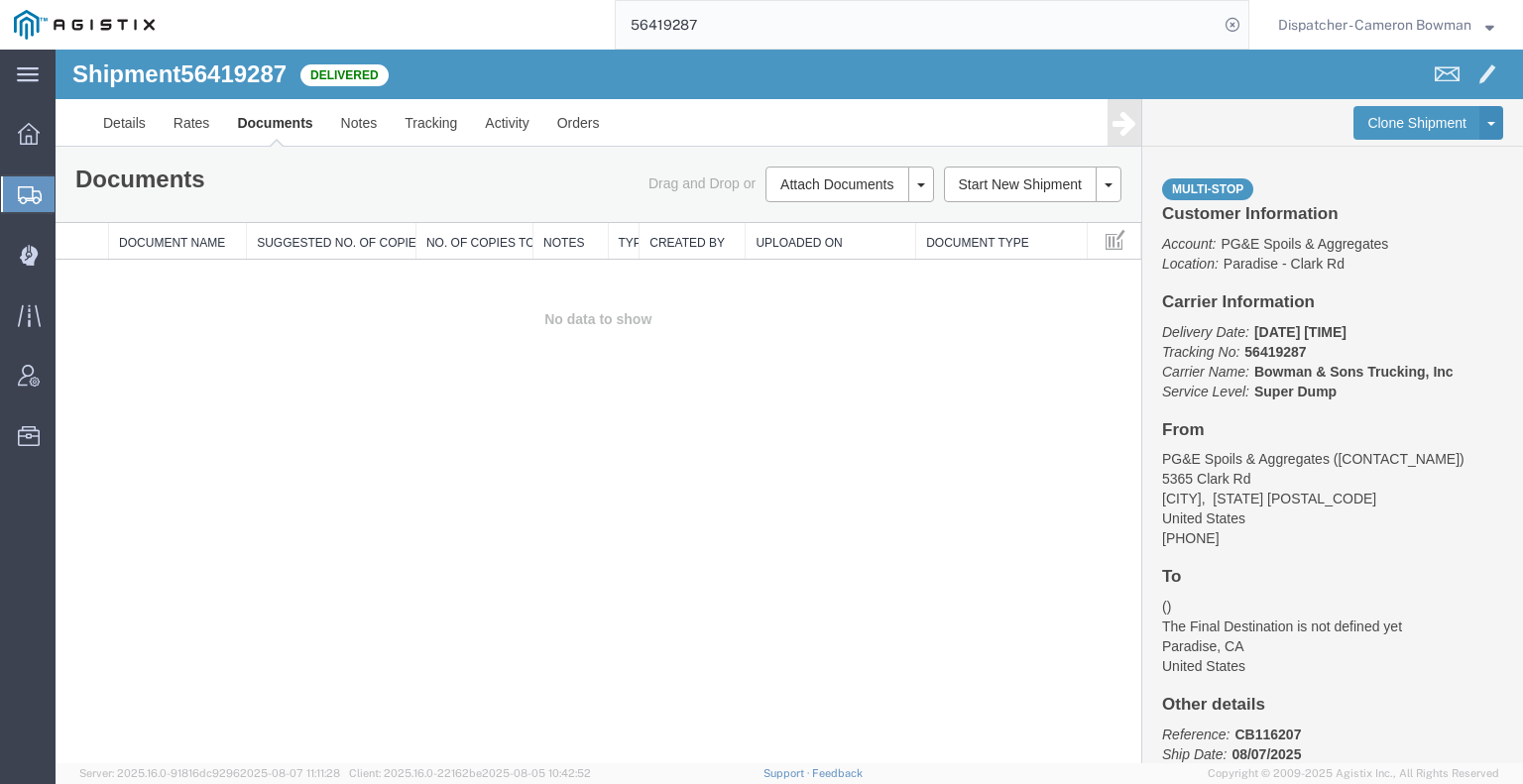 click on "No data to show" at bounding box center [598, 319] 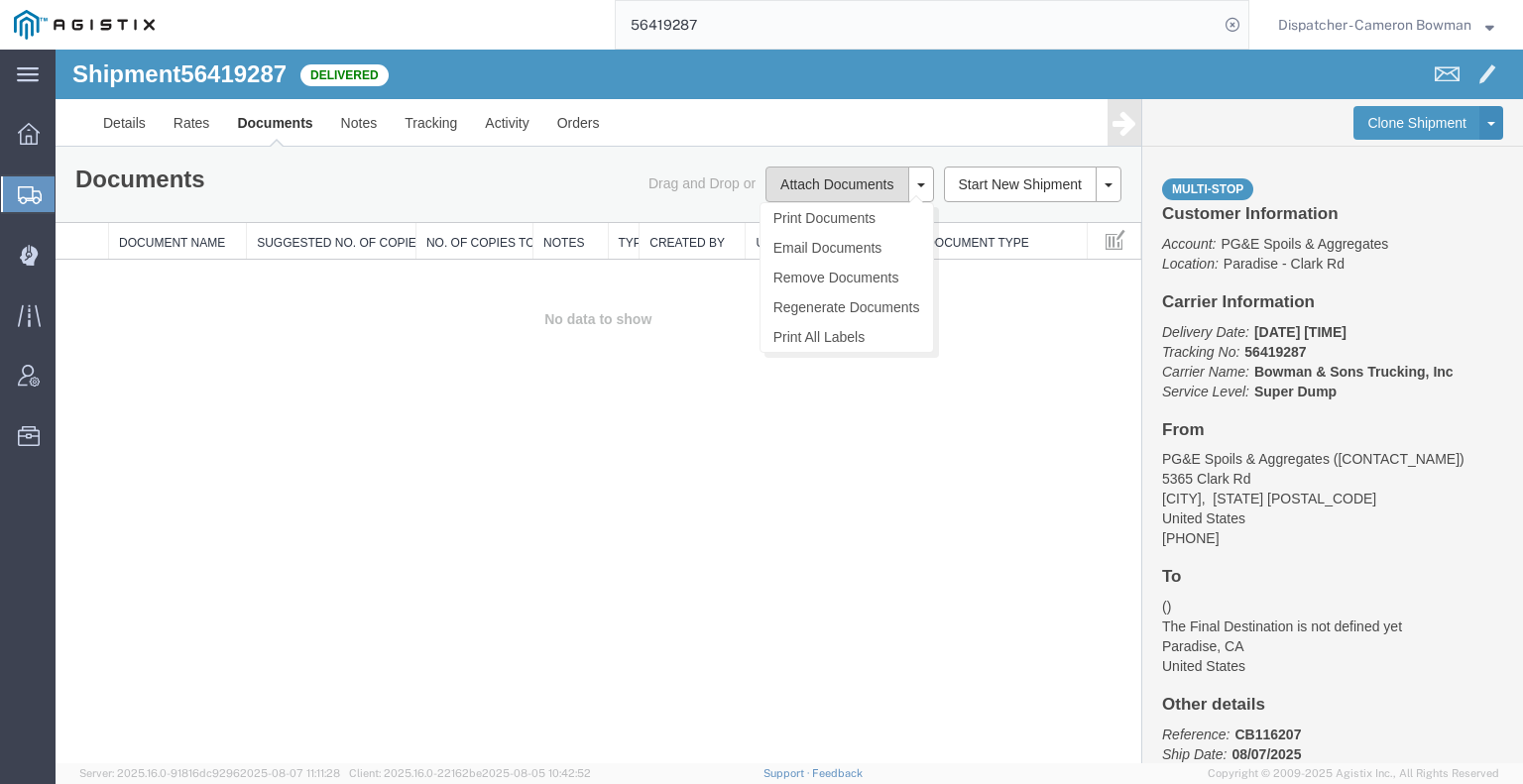 click on "Attach Documents" at bounding box center [837, 184] 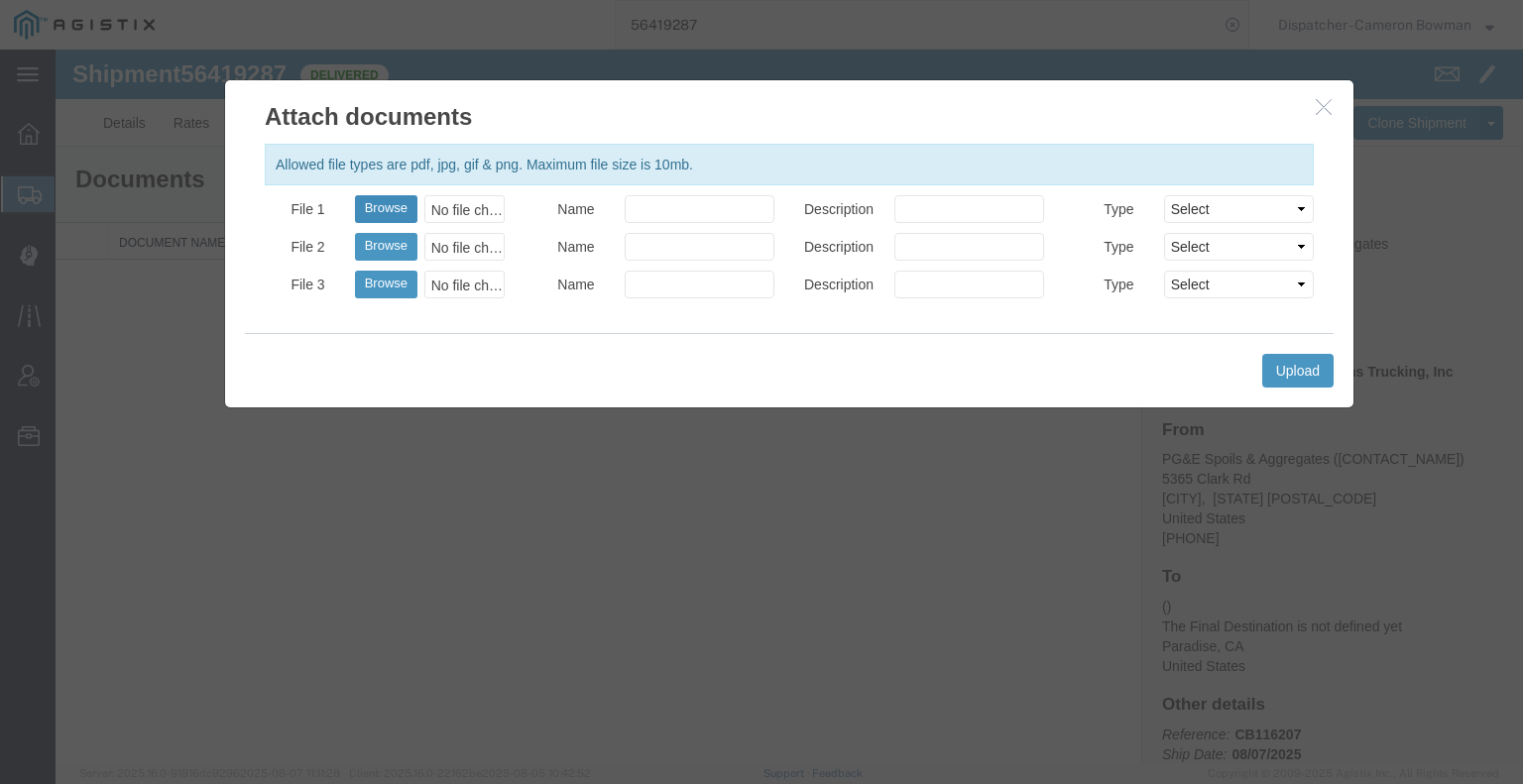 click on "Browse" at bounding box center (386, 209) 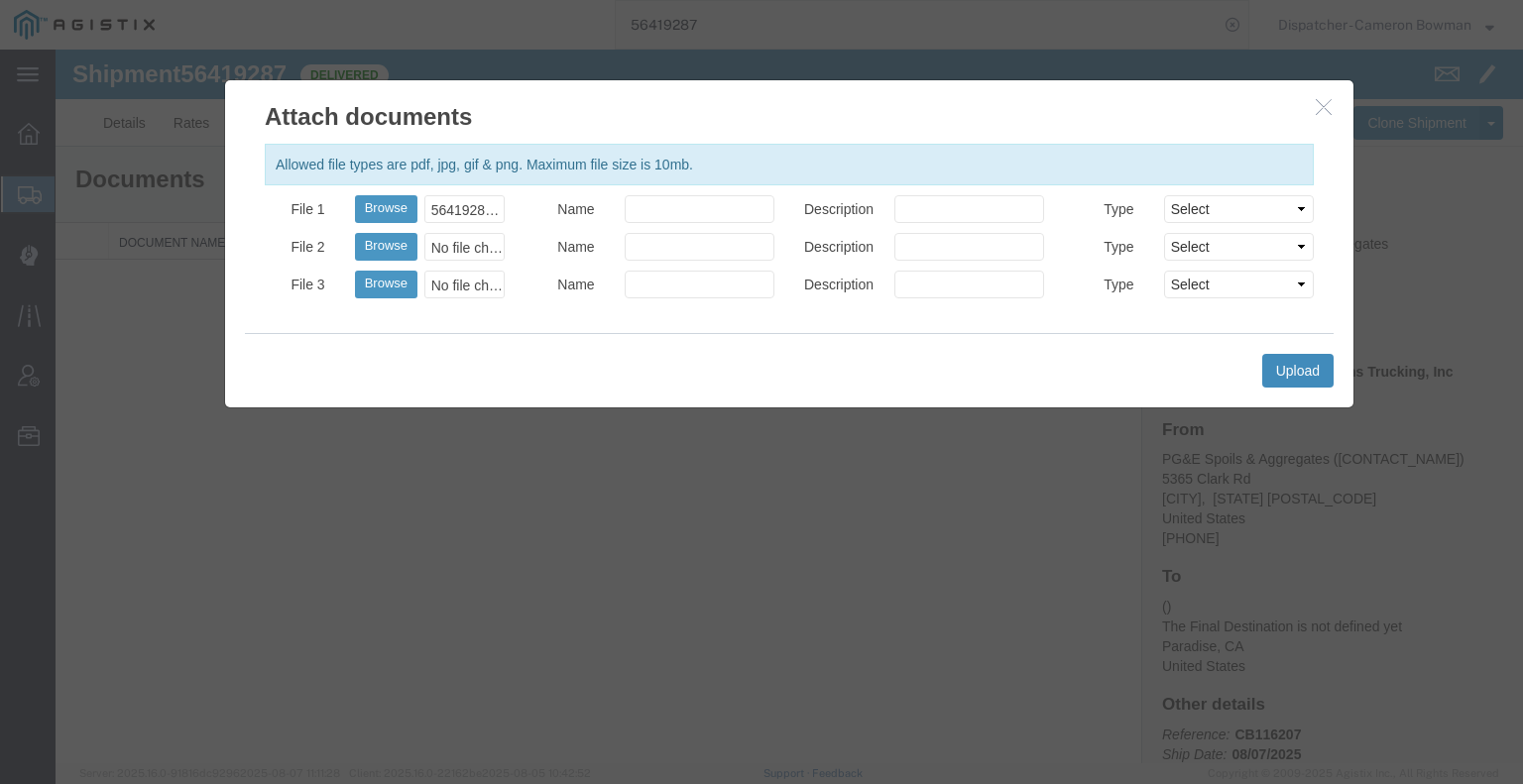 click on "Upload" at bounding box center [1298, 371] 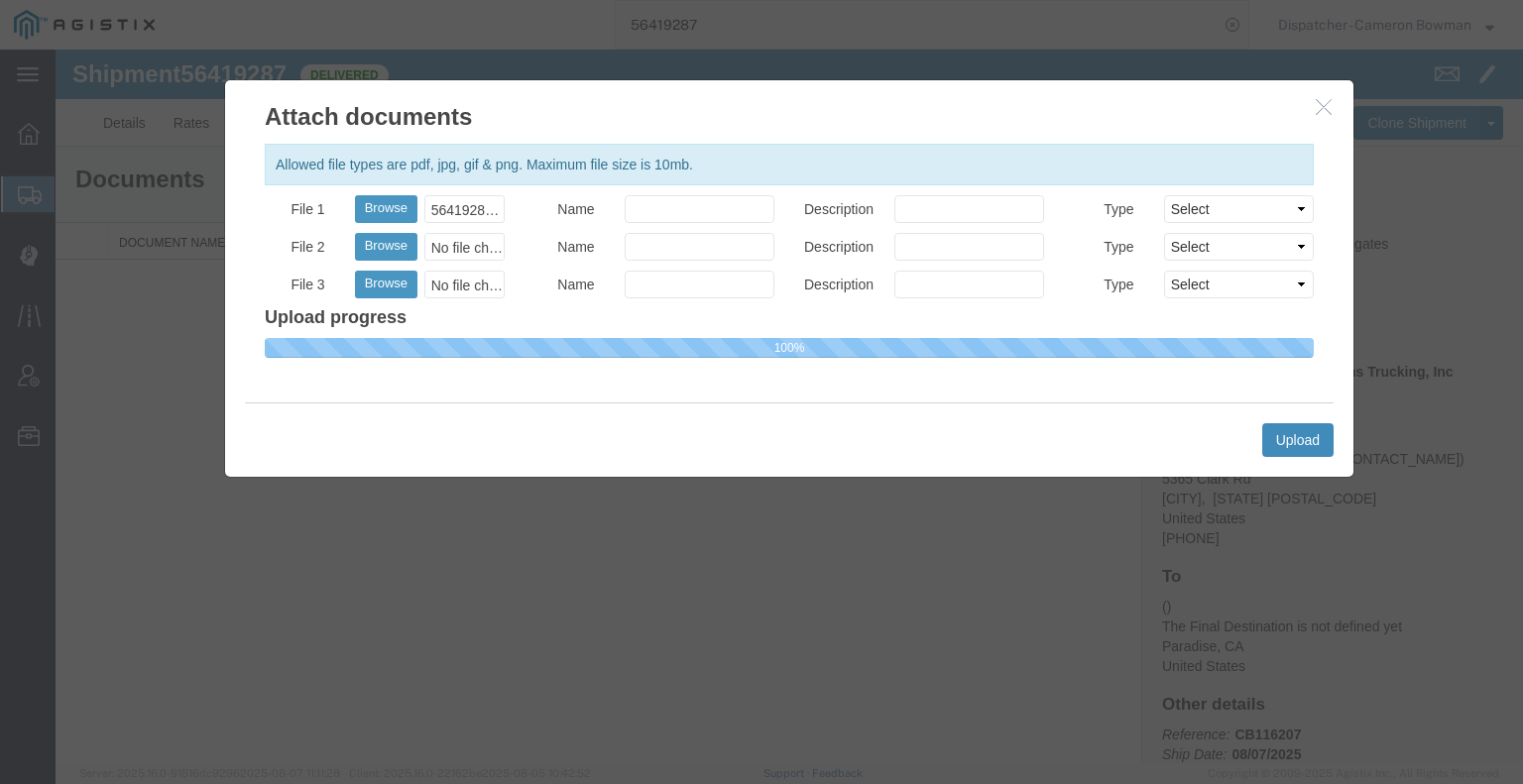 type 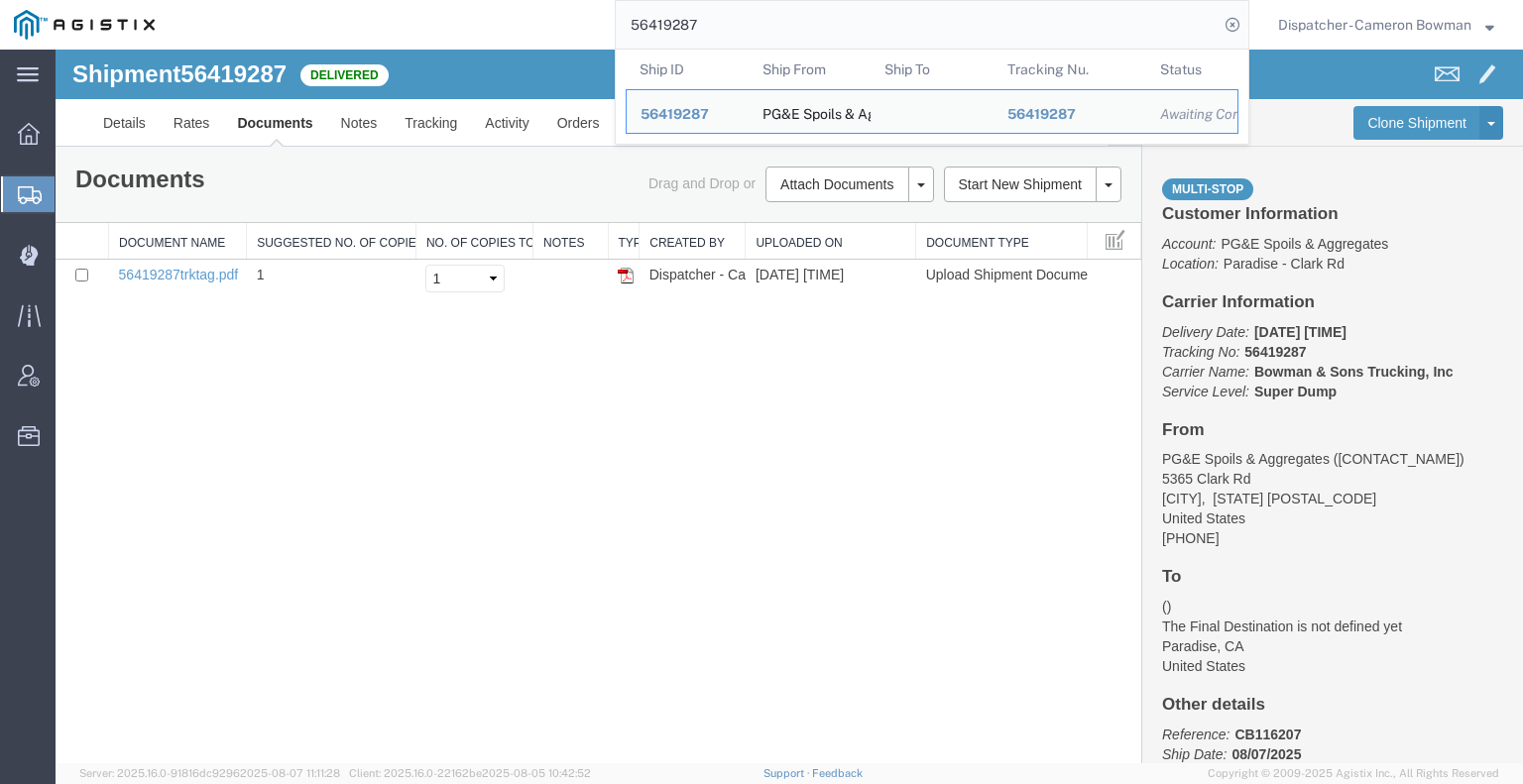 click on "56419287 Ship ID Ship From Ship To Tracking Nu. Status Ship ID 56419287 Ship From PG&E Spoils & Aggregates Ship To Tracking Nu. 56419287 Status Awaiting Confirmation" 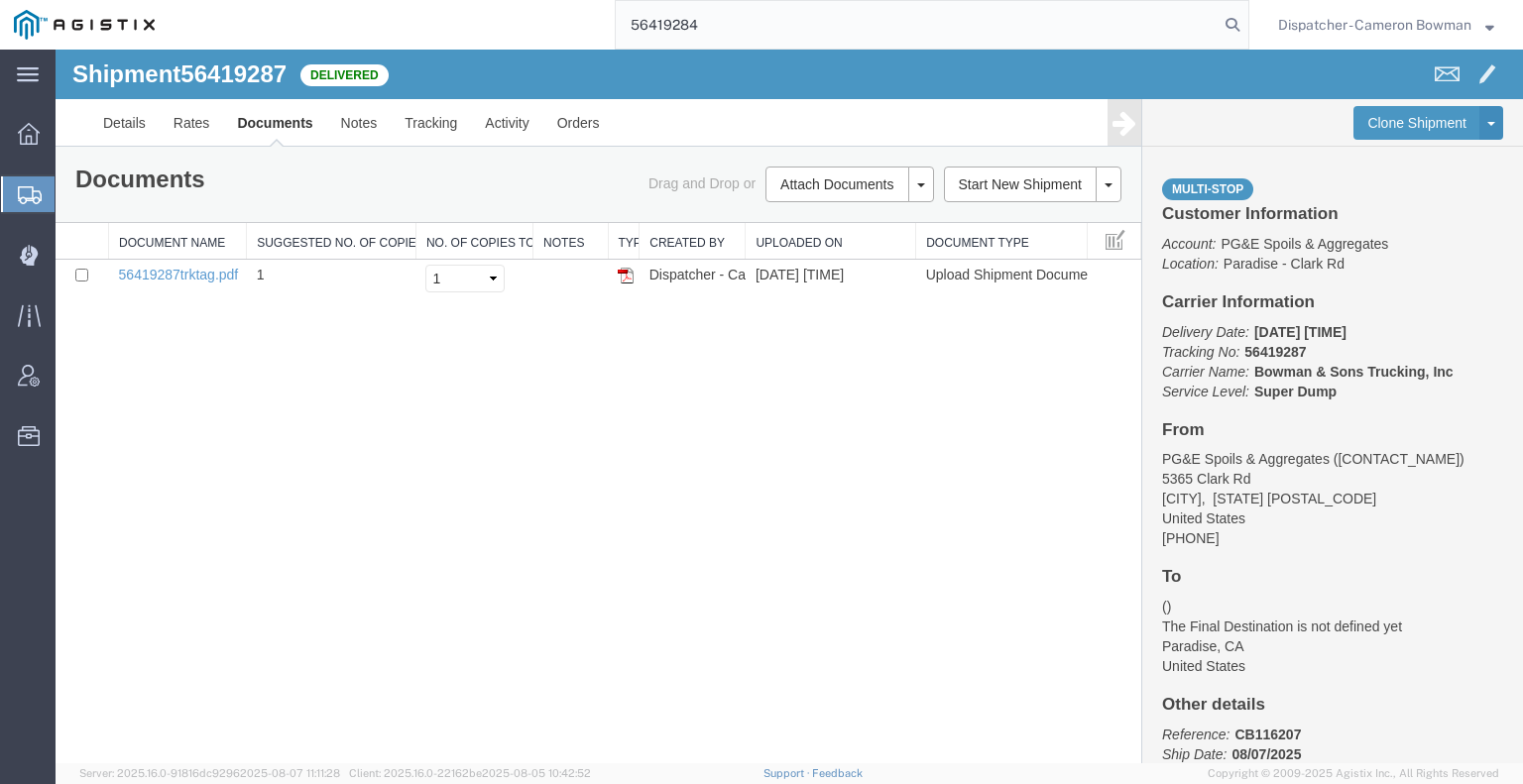 type on "56419284" 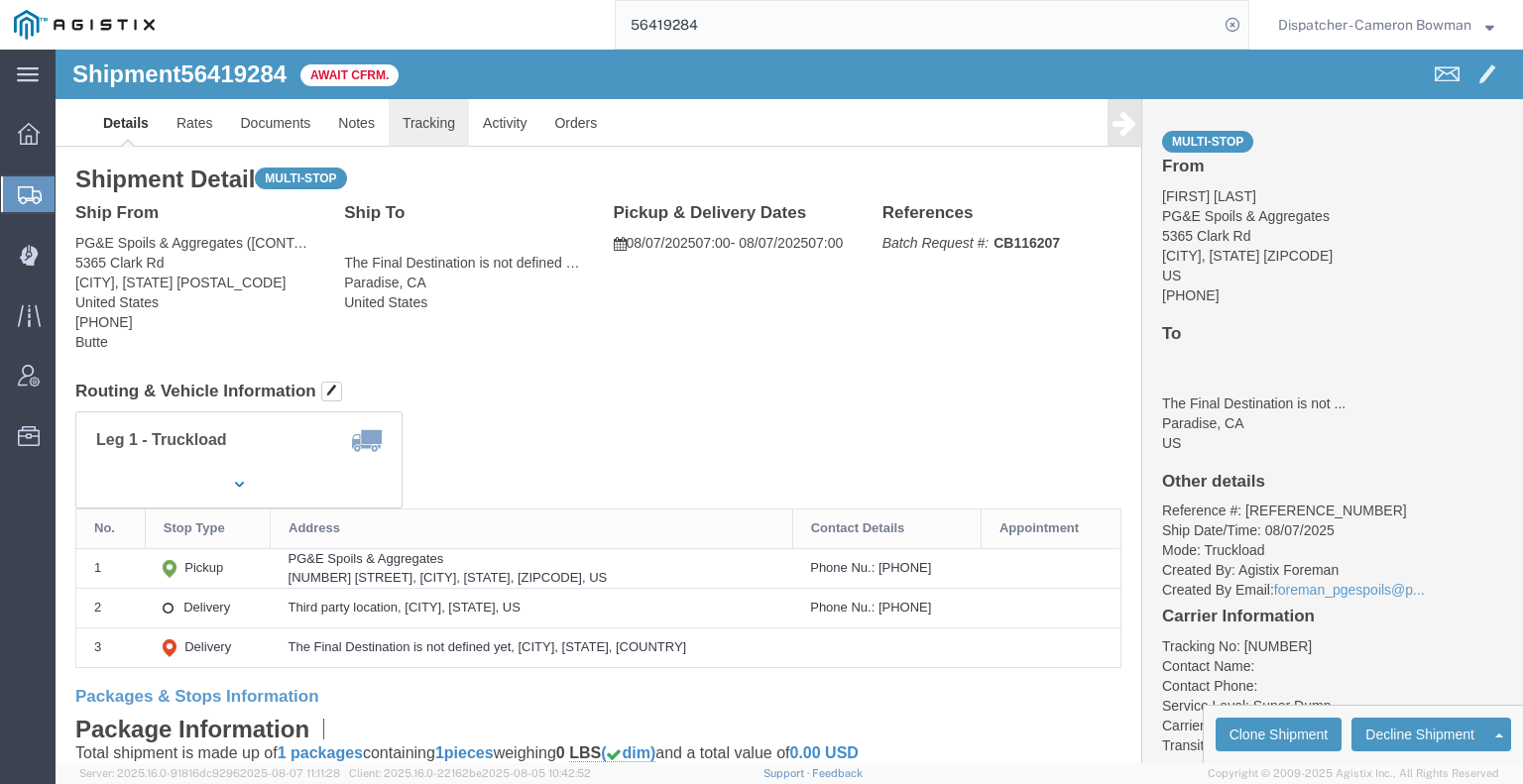 click on "Tracking" 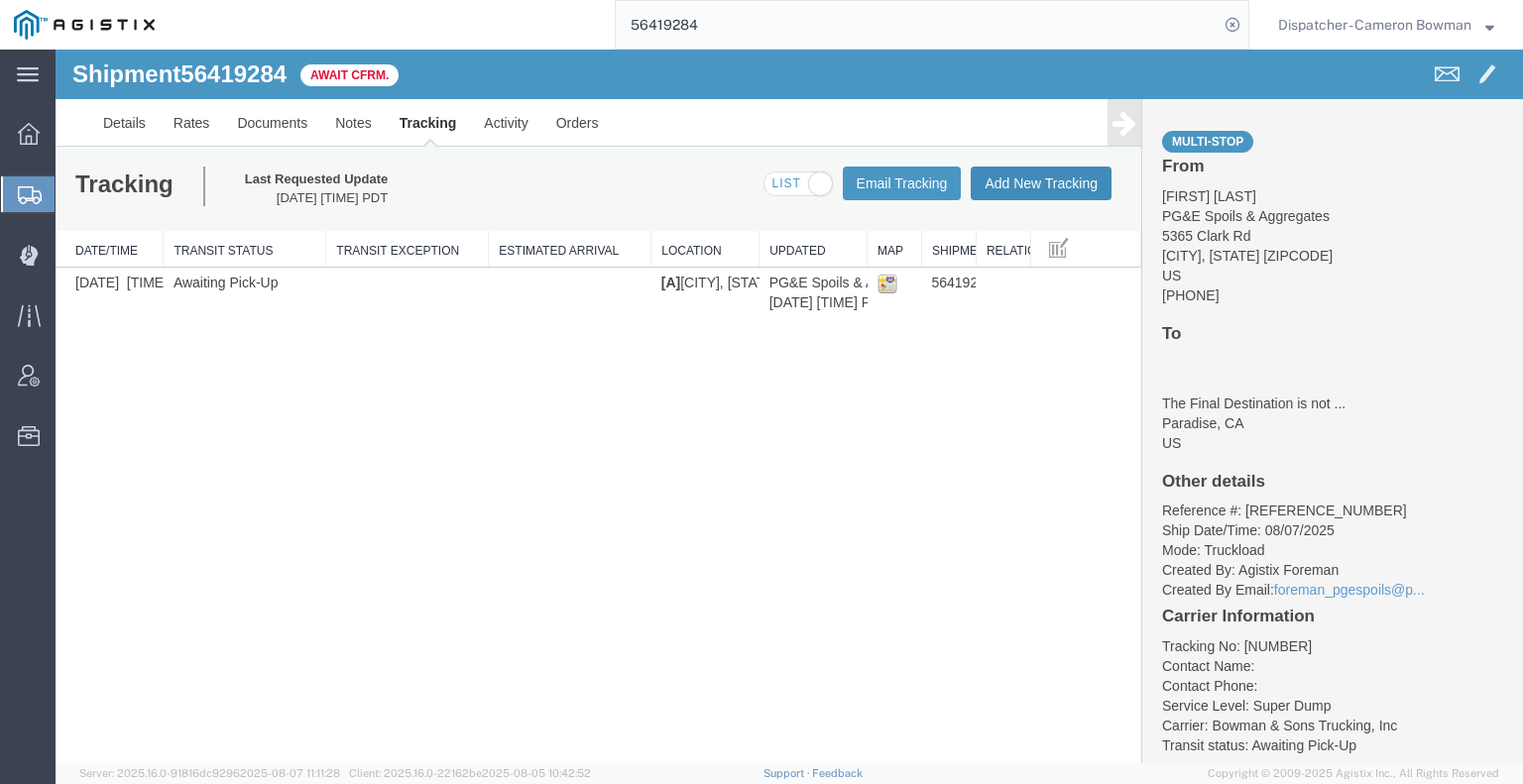 click on "Add New Tracking" at bounding box center (1041, 183) 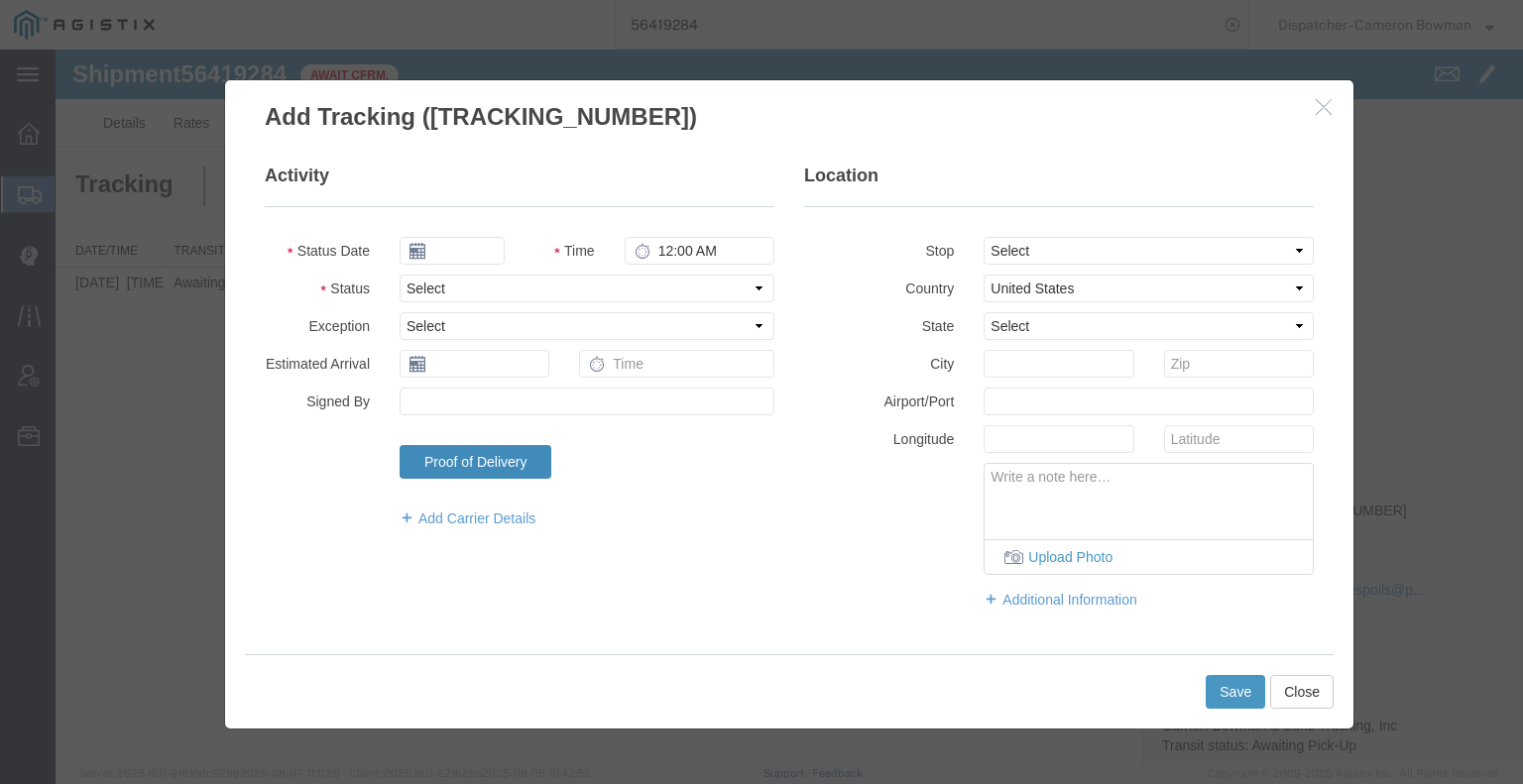 type on "08/08/2025" 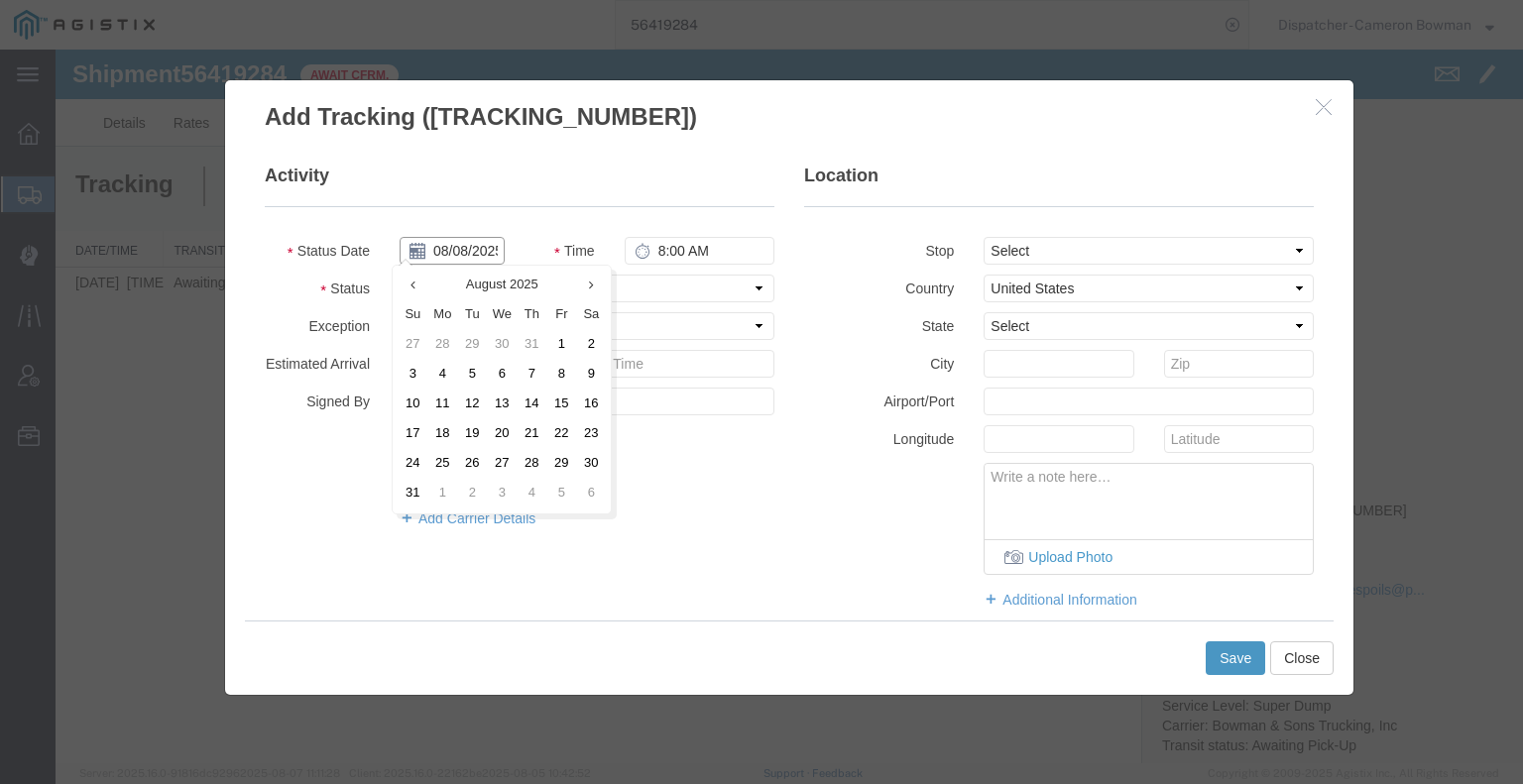 click on "08/08/2025" at bounding box center [452, 251] 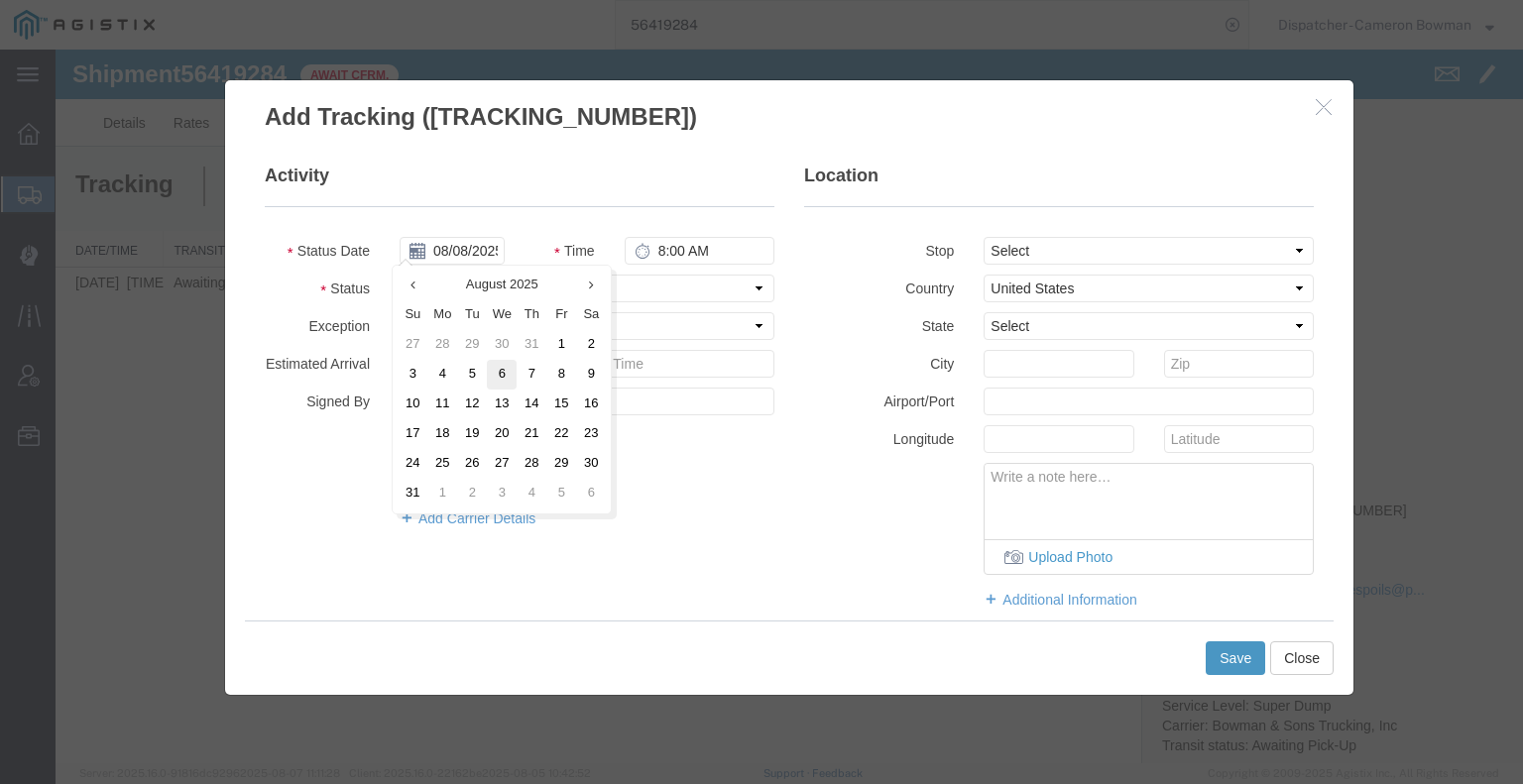 click on "6" at bounding box center (502, 375) 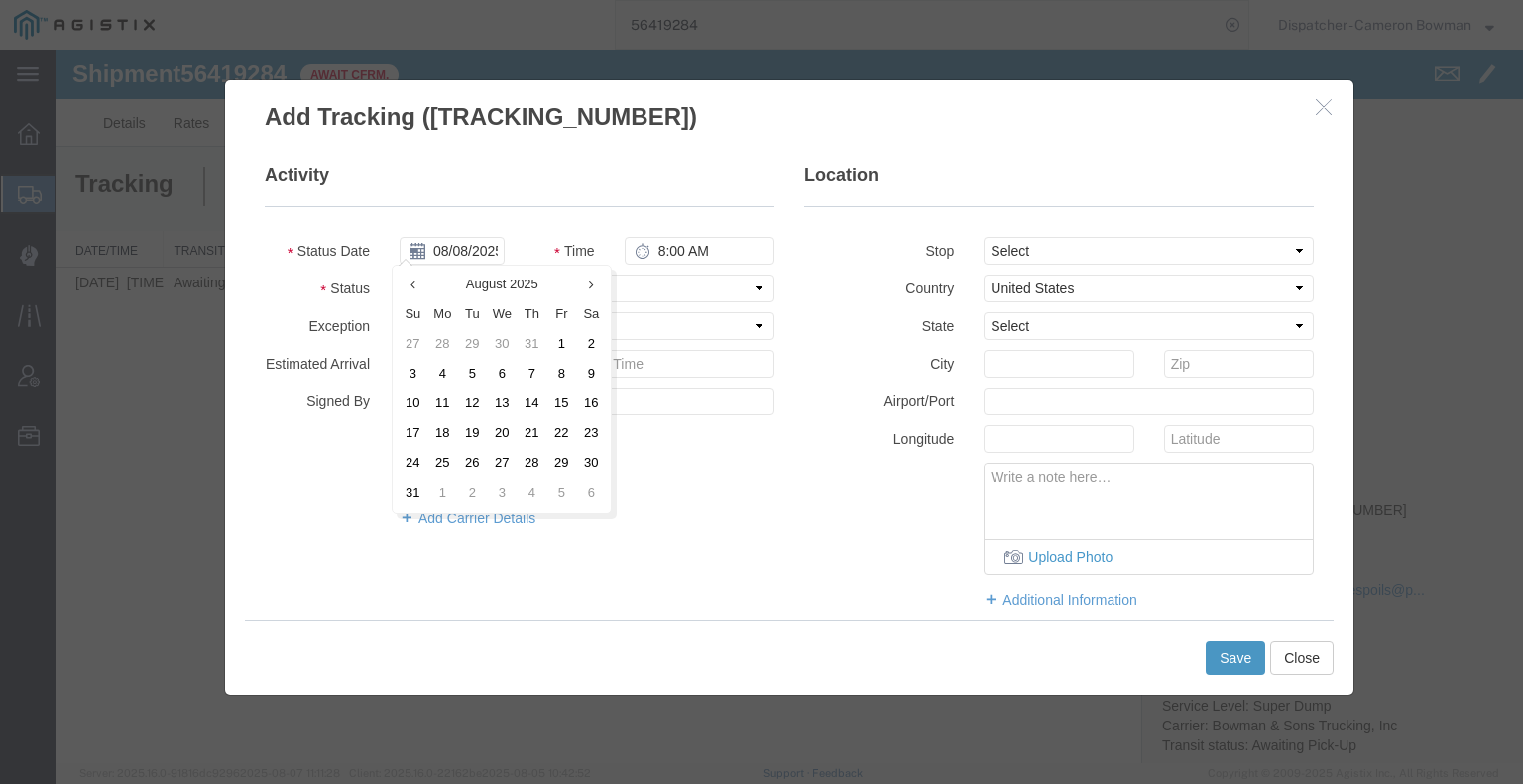 type on "08/06/2025" 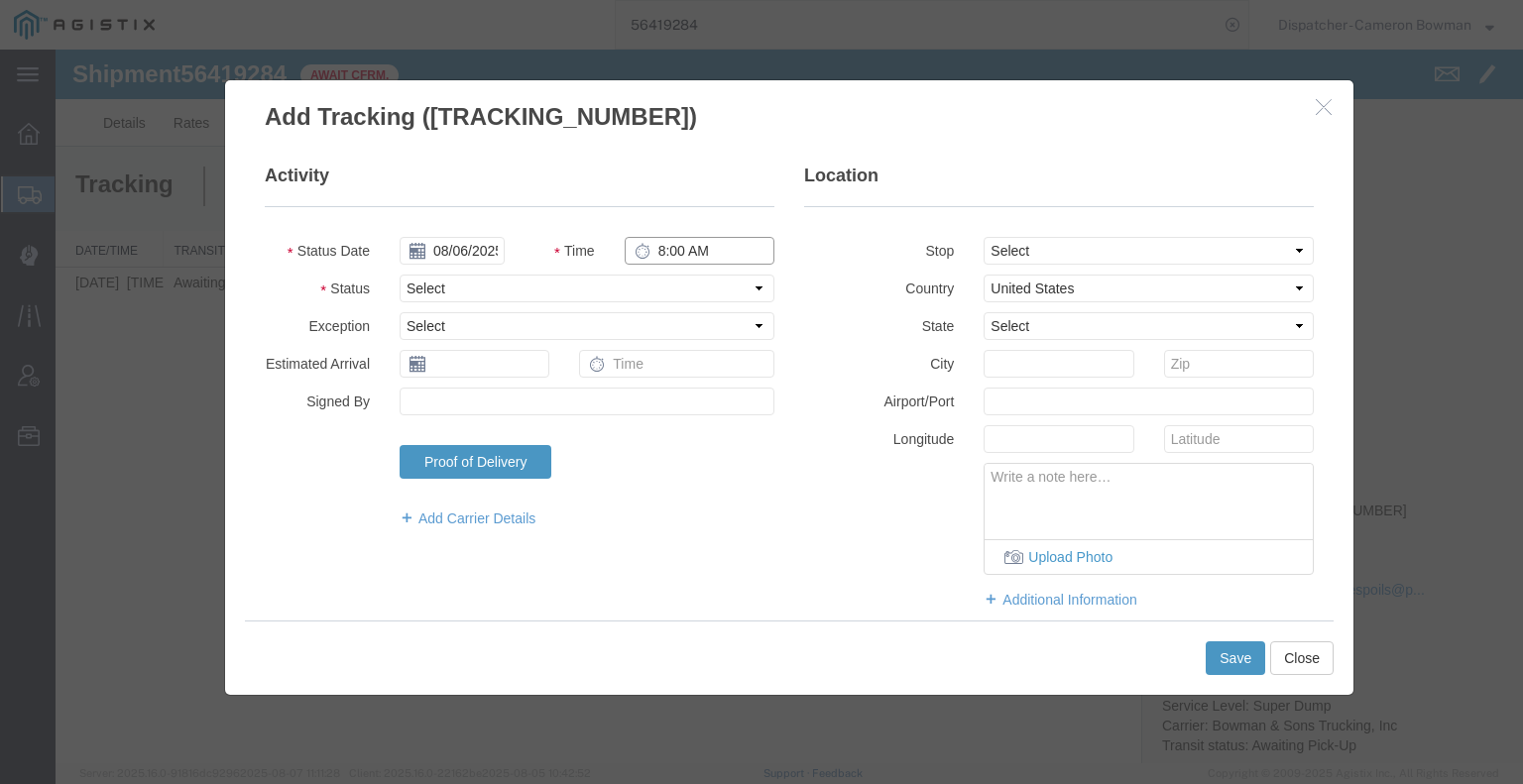 click on "8:00 AM" at bounding box center (699, 251) 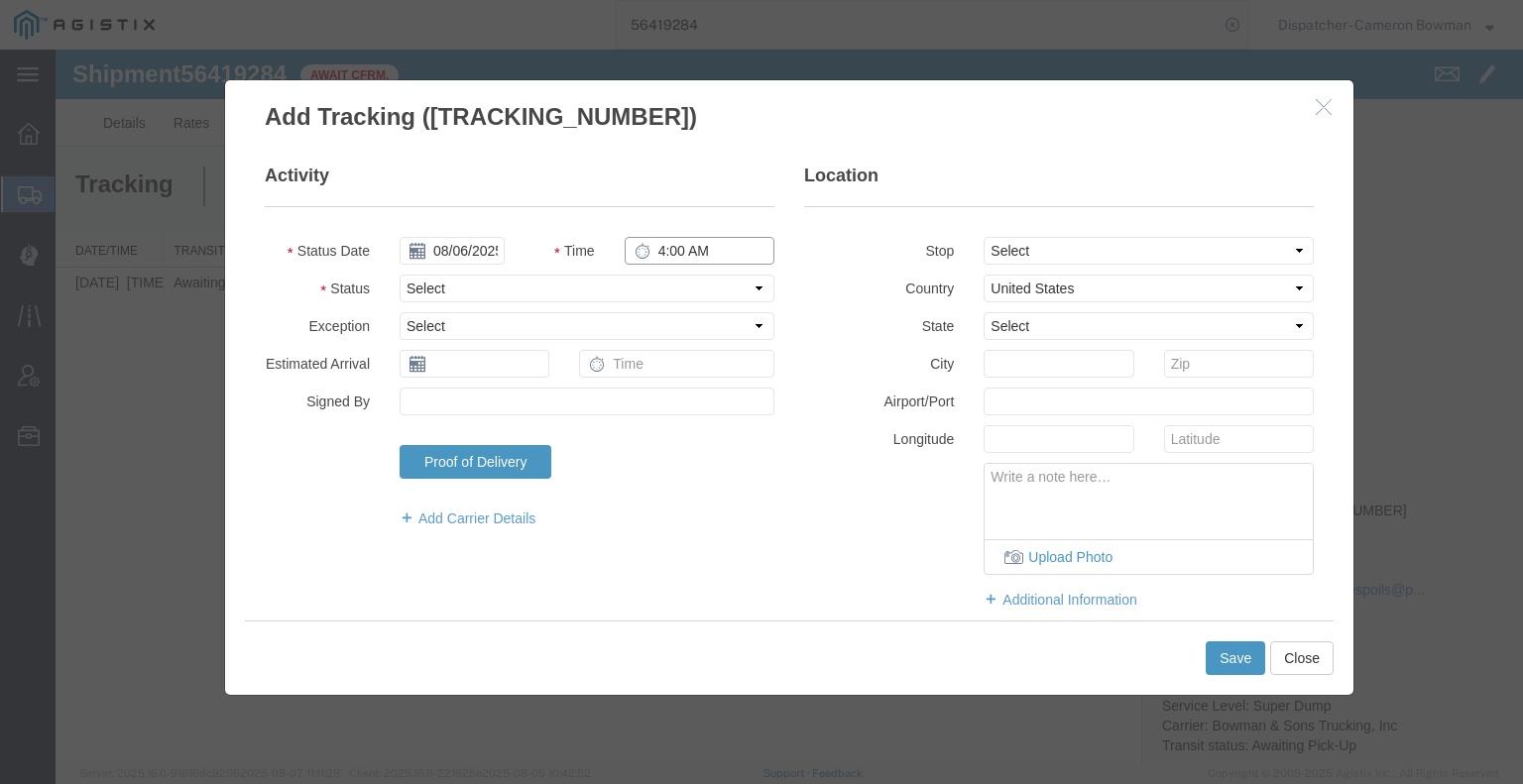 type on "4:00 AM" 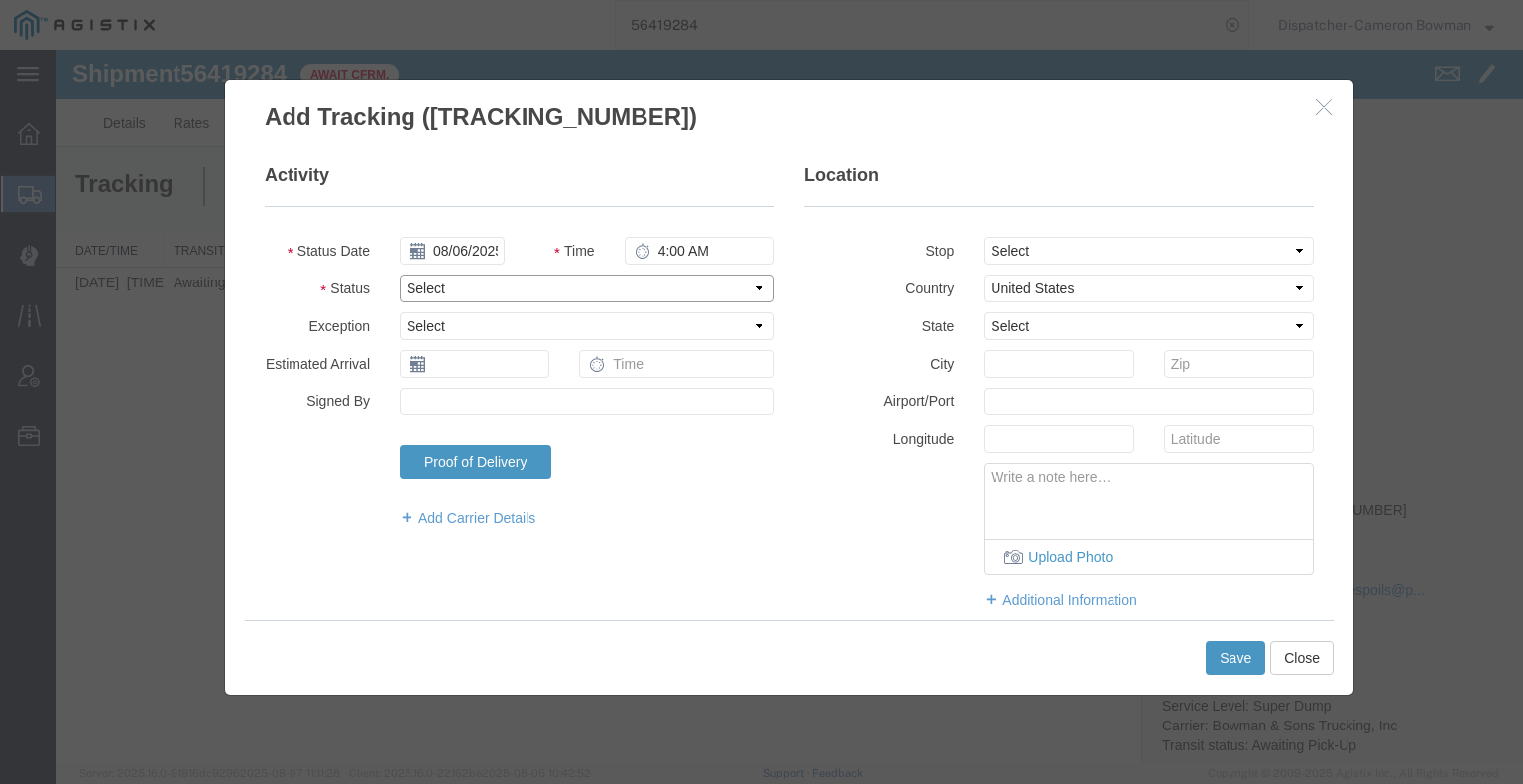 click on "Select Arrival Notice Available Arrival Notice Imported Arrive at Delivery Location Arrive at Pick-Up Location Arrive at Terminal Location Attempted Delivery Attempted Pick-Up Awaiting Customs Clearance Awaiting Pick-Up Break Start Break Stop Cargo Damaged Cargo-Offloaded Cleared Customs Confirmed on Board Customs Delay Customs Hold Customs Released DEA Hold Intact DEA Intensive/Exam Delivered Delivery Appointment Scheduled Delivery Confirmation Delivery Dock Closed Delivery Refused Depart Delivery Location Depart Pick-Up Location Depart Terminal Location Documents Uploaded Entry Docs Received Entry Submitted Estimated date / time for ETA Expired Export Customs Cleared Export Customs Sent FDA Documents Sent FDA Exam FDA Hold FDA Released FDA Review Flight Update Forwarded Fully Released Import Customs Cleared In-Transit In-Transit with Partner ISF filed Loaded Loading Started Mechanical Delay Missed Pick-Up Other Delay Out for Delivery Package Available Partial Delivery Partial Pick-Up Picked Up Proof of del" at bounding box center [587, 288] 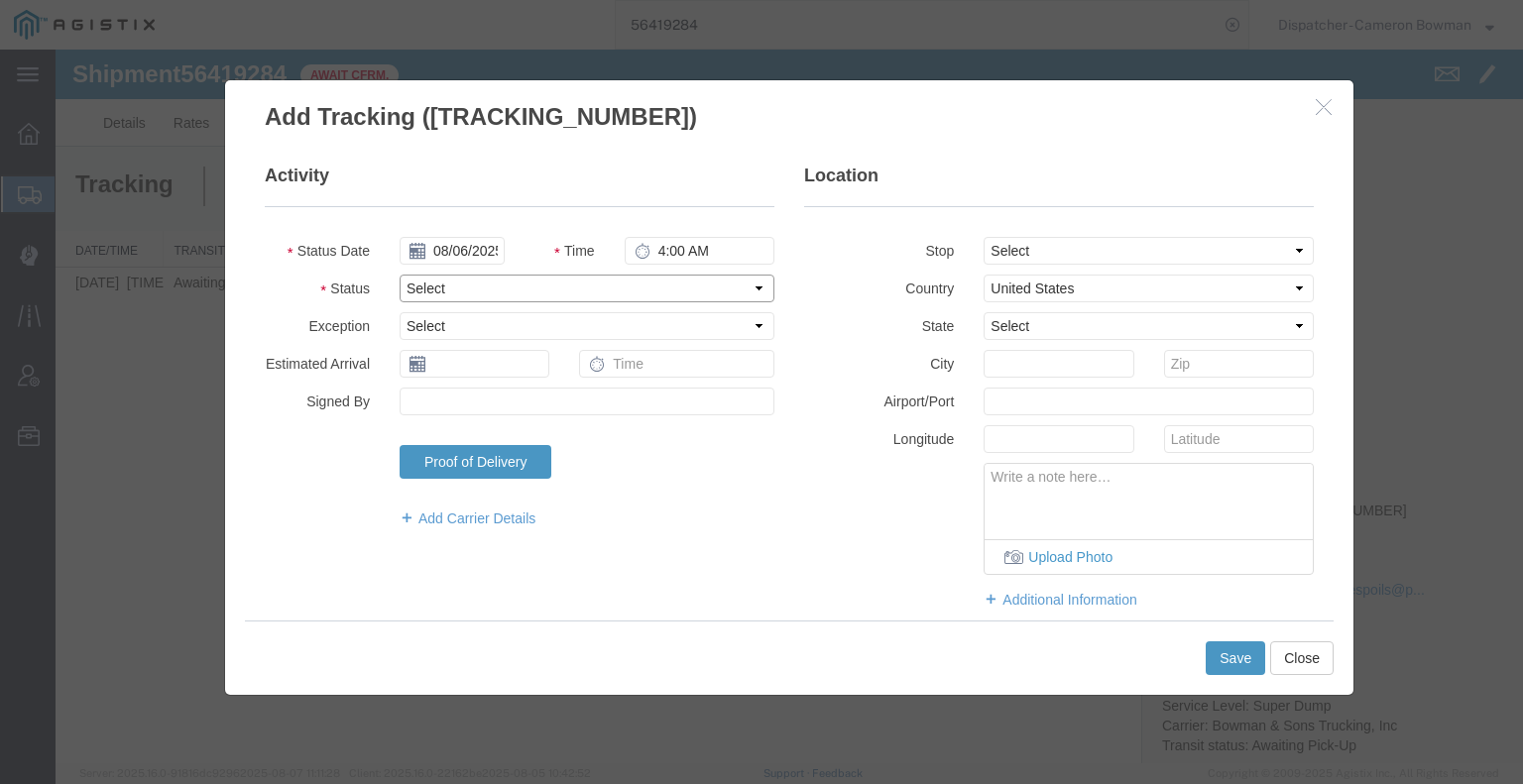 select on "ARVPULOC" 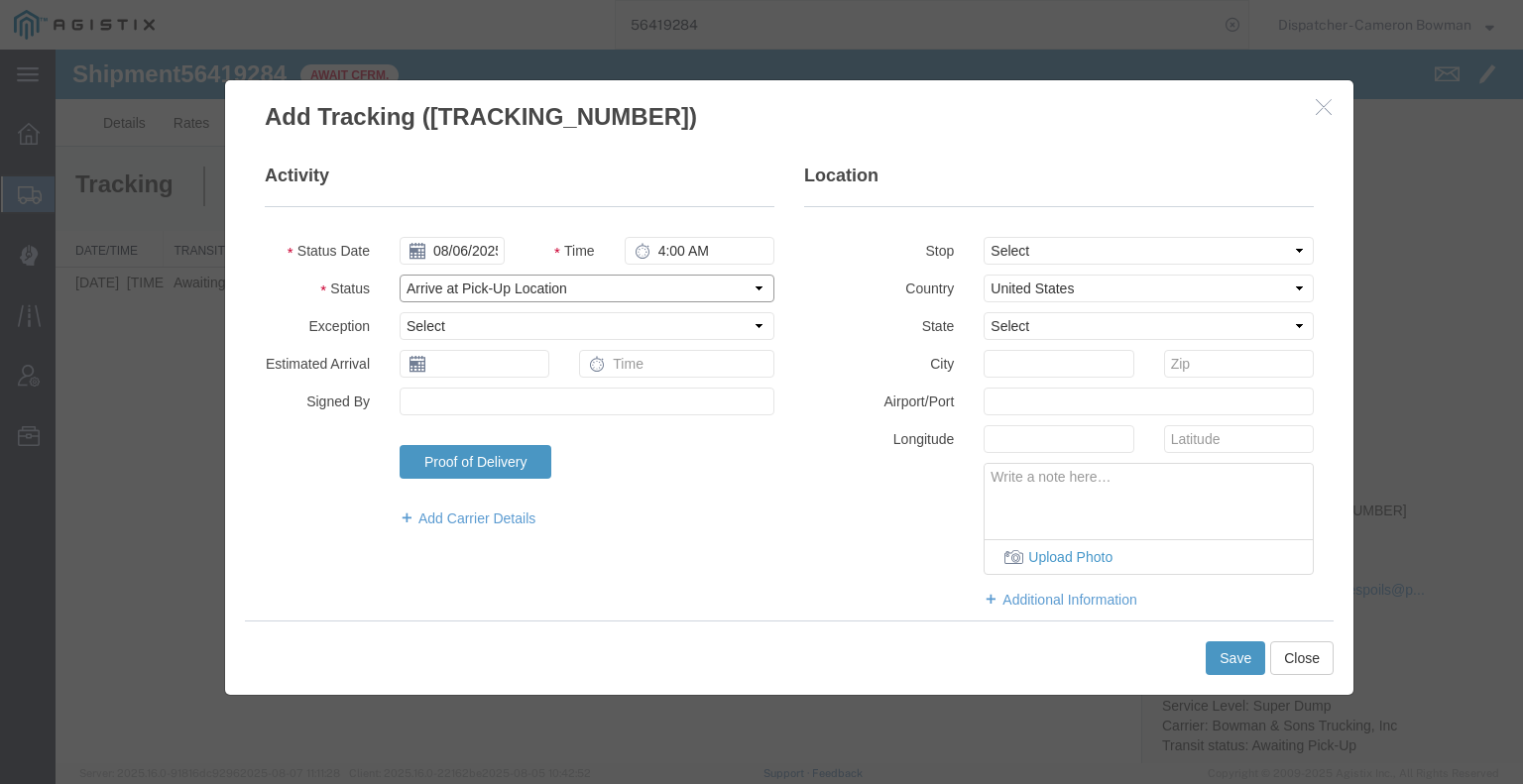click on "Select Arrival Notice Available Arrival Notice Imported Arrive at Delivery Location Arrive at Pick-Up Location Arrive at Terminal Location Attempted Delivery Attempted Pick-Up Awaiting Customs Clearance Awaiting Pick-Up Break Start Break Stop Cargo Damaged Cargo-Offloaded Cleared Customs Confirmed on Board Customs Delay Customs Hold Customs Released DEA Hold Intact DEA Intensive/Exam Delivered Delivery Appointment Scheduled Delivery Confirmation Delivery Dock Closed Delivery Refused Depart Delivery Location Depart Pick-Up Location Depart Terminal Location Documents Uploaded Entry Docs Received Entry Submitted Estimated date / time for ETA Expired Export Customs Cleared Export Customs Sent FDA Documents Sent FDA Exam FDA Hold FDA Released FDA Review Flight Update Forwarded Fully Released Import Customs Cleared In-Transit In-Transit with Partner ISF filed Loaded Loading Started Mechanical Delay Missed Pick-Up Other Delay Out for Delivery Package Available Partial Delivery Partial Pick-Up Picked Up Proof of del" at bounding box center [587, 288] 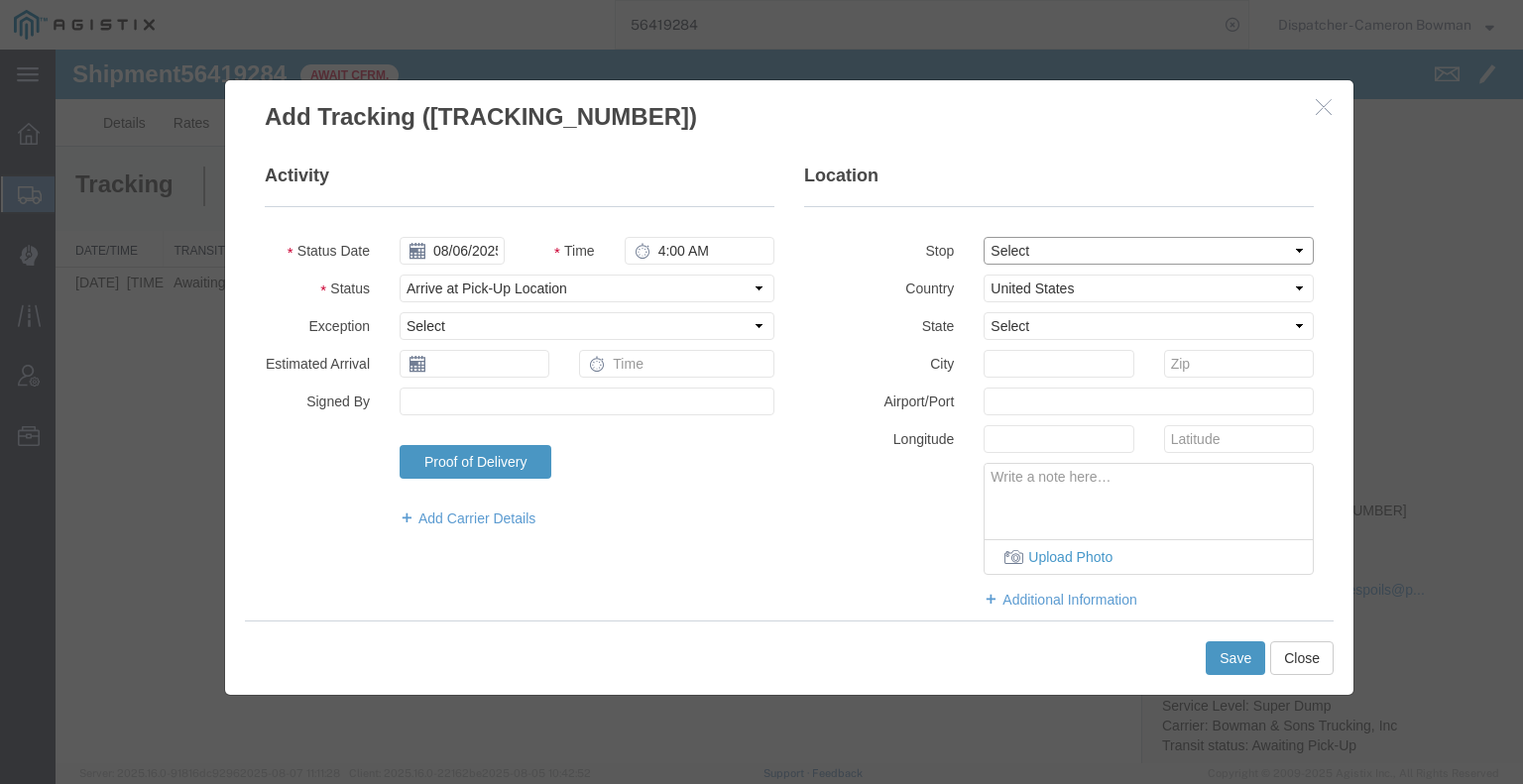 click on "Select From: [NUMBER] [STREET], [CITY], [STATE], [POSTAL_CODE], [COUNTRY] Stop 2: Third party location, [CITY], [COUNTRY] To: The Final Destination is not defined yet, [CITY], [COUNTRY]" at bounding box center (1148, 251) 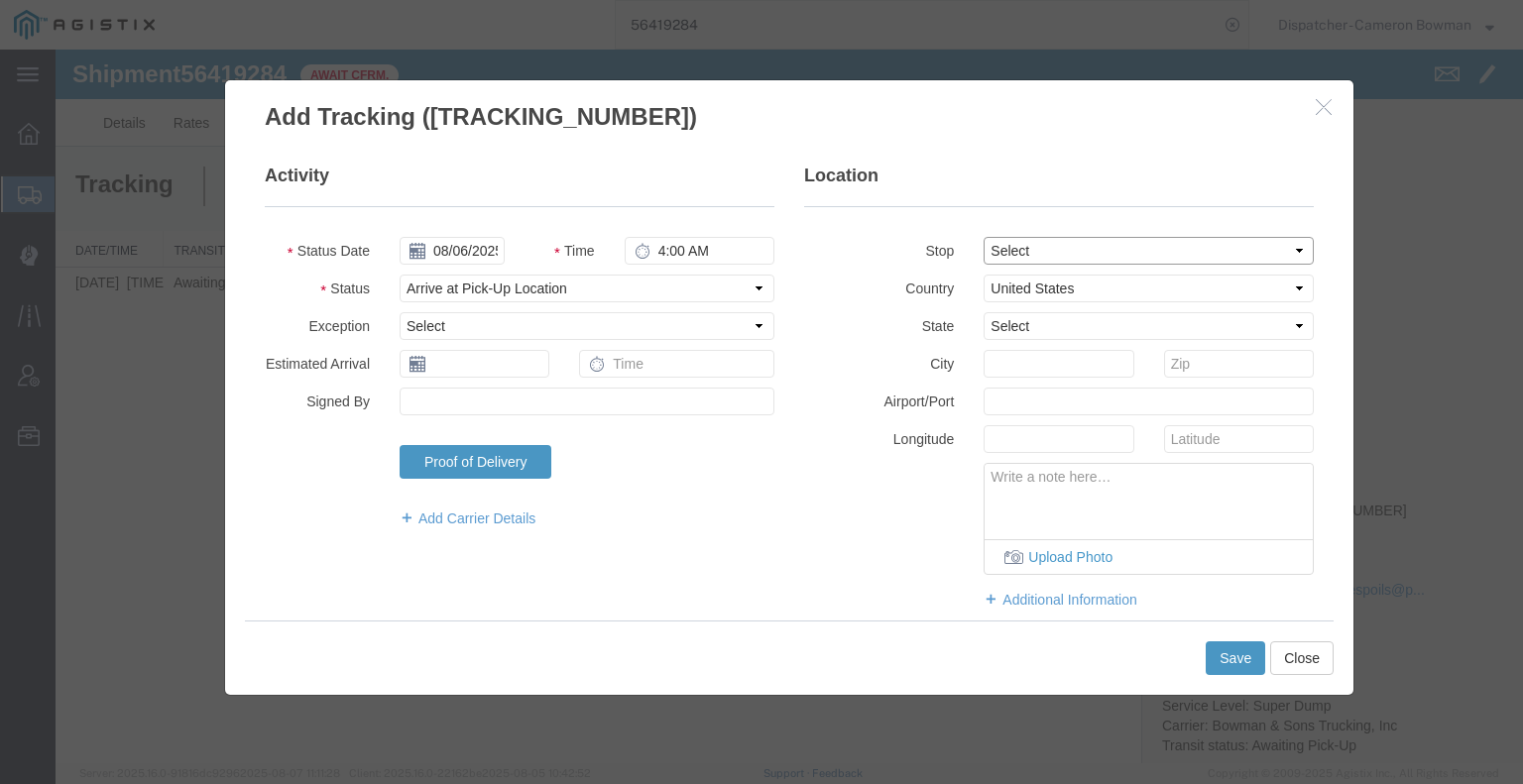 click on "Select From: [NUMBER] [STREET], [CITY], [STATE], [POSTAL_CODE], [COUNTRY] Stop 2: Third party location, [CITY], [COUNTRY] To: The Final Destination is not defined yet, [CITY], [COUNTRY]" at bounding box center [1148, 251] 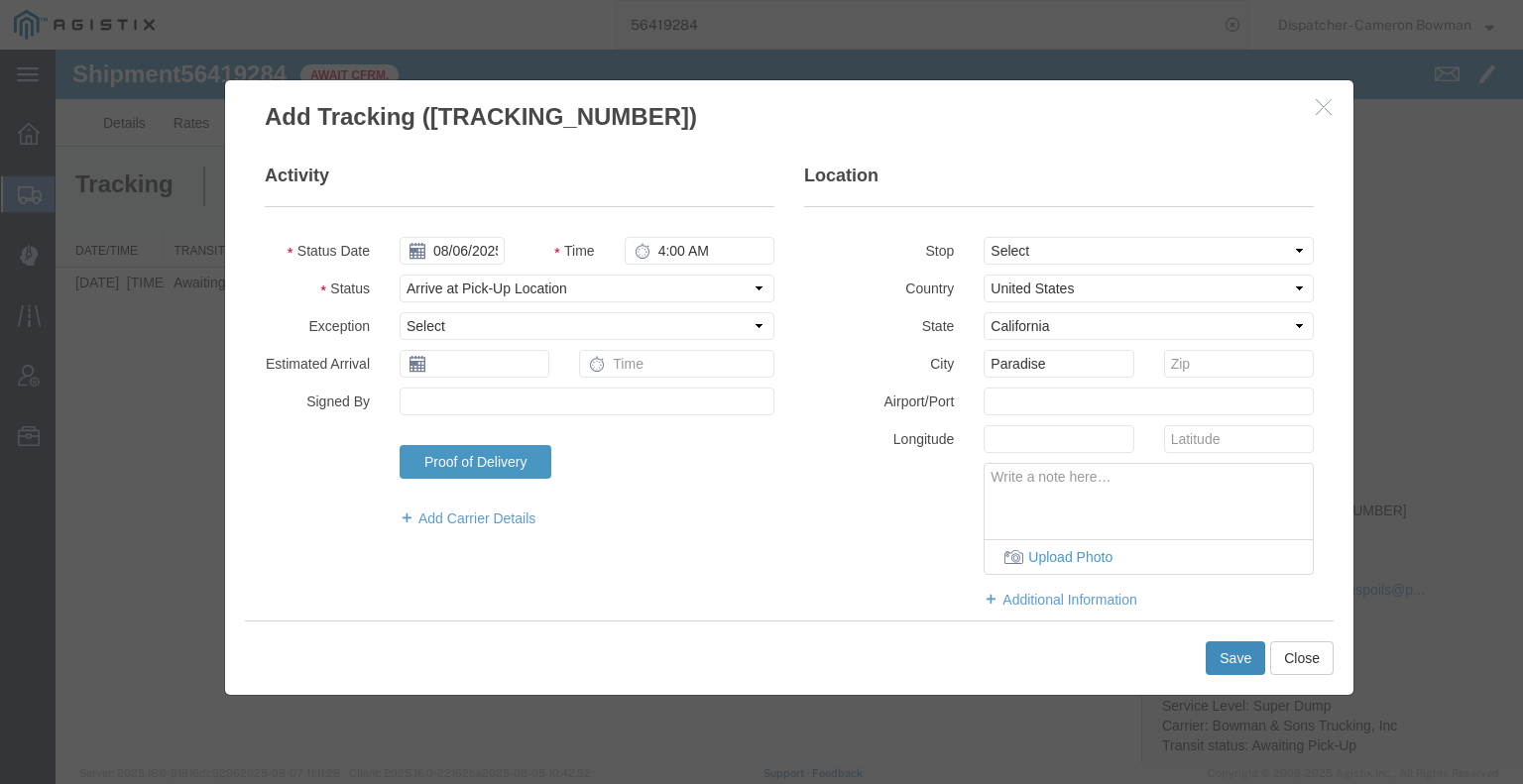 click on "Save" at bounding box center (1235, 658) 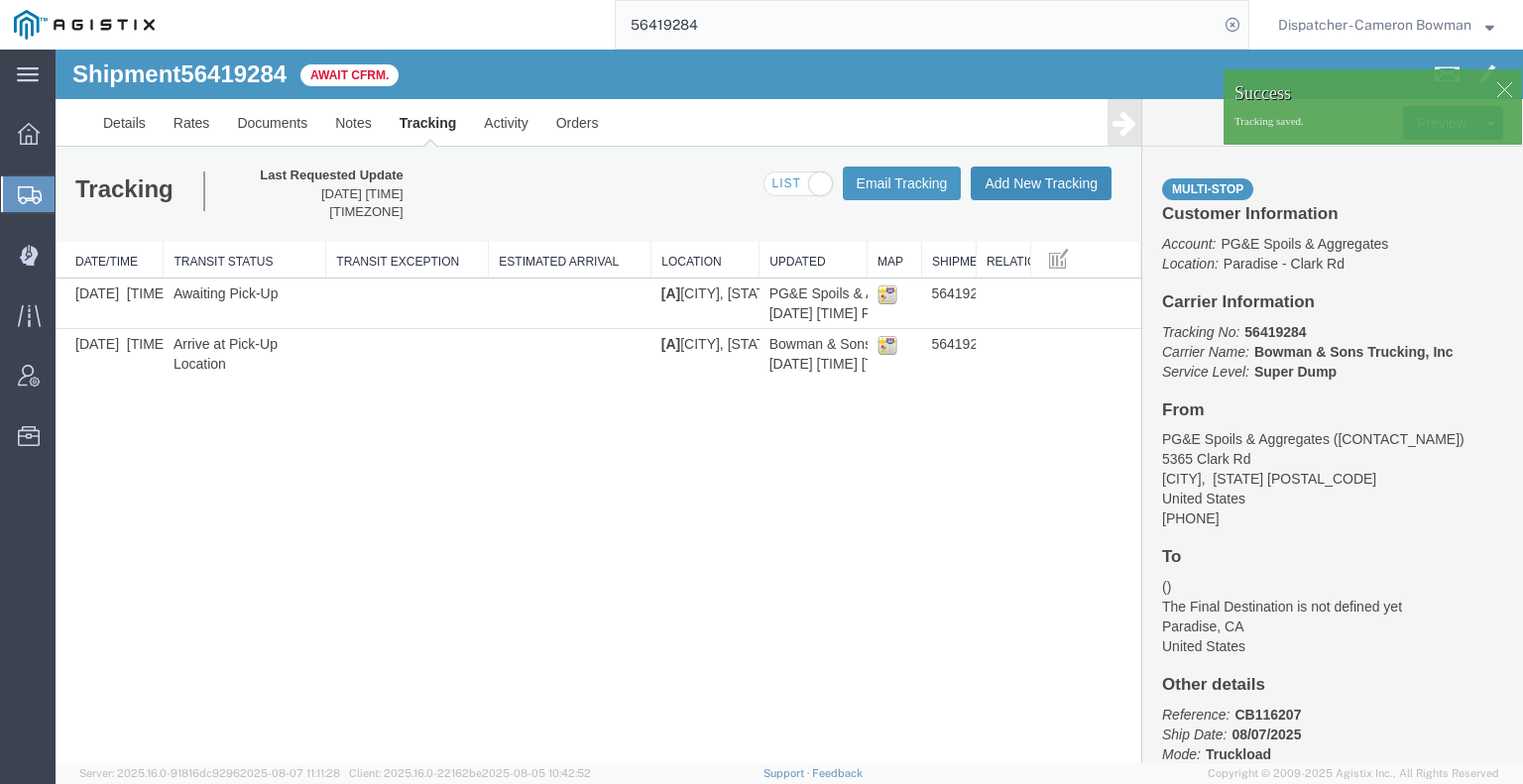 click on "Add New Tracking" at bounding box center [1041, 183] 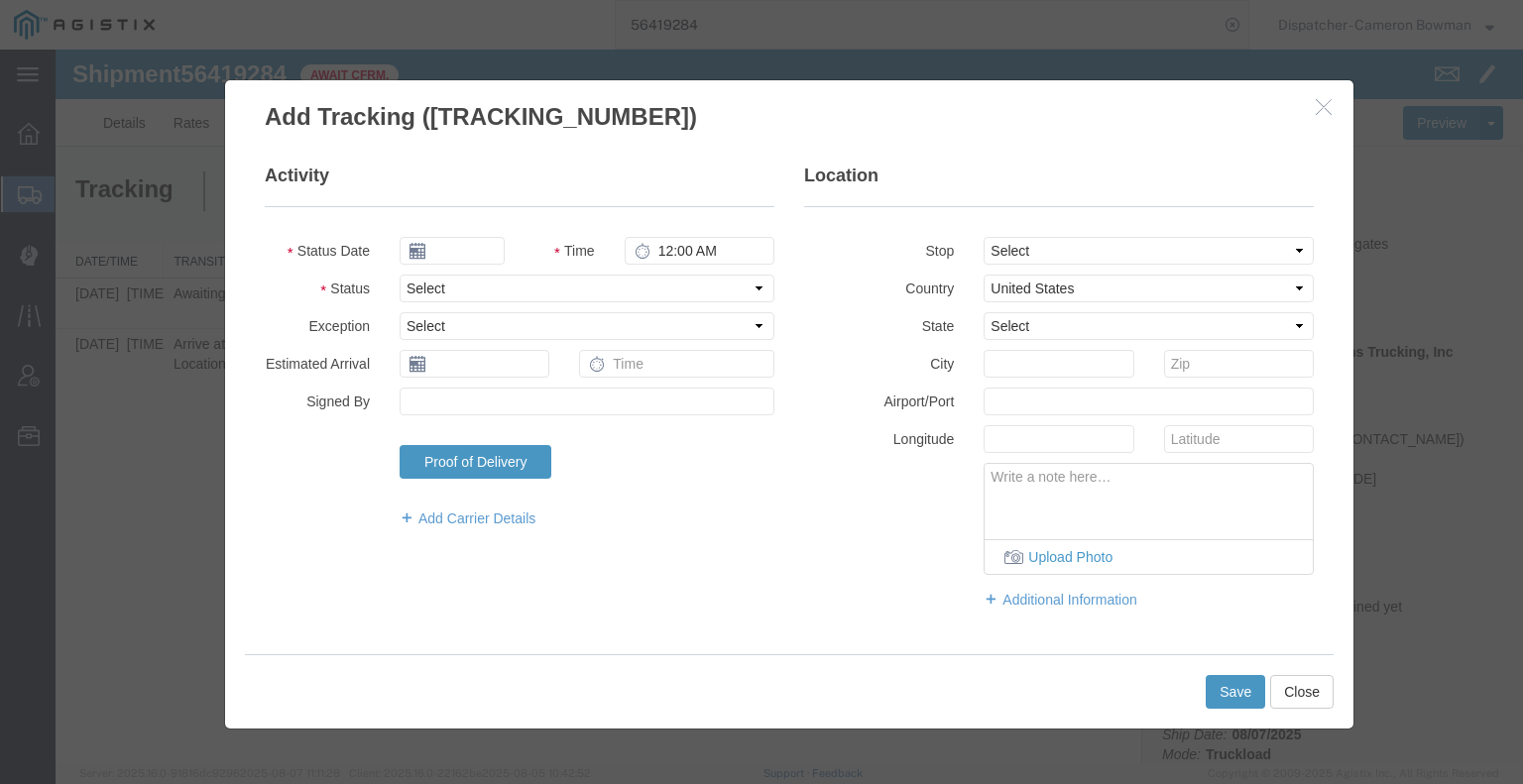 type on "08/08/2025" 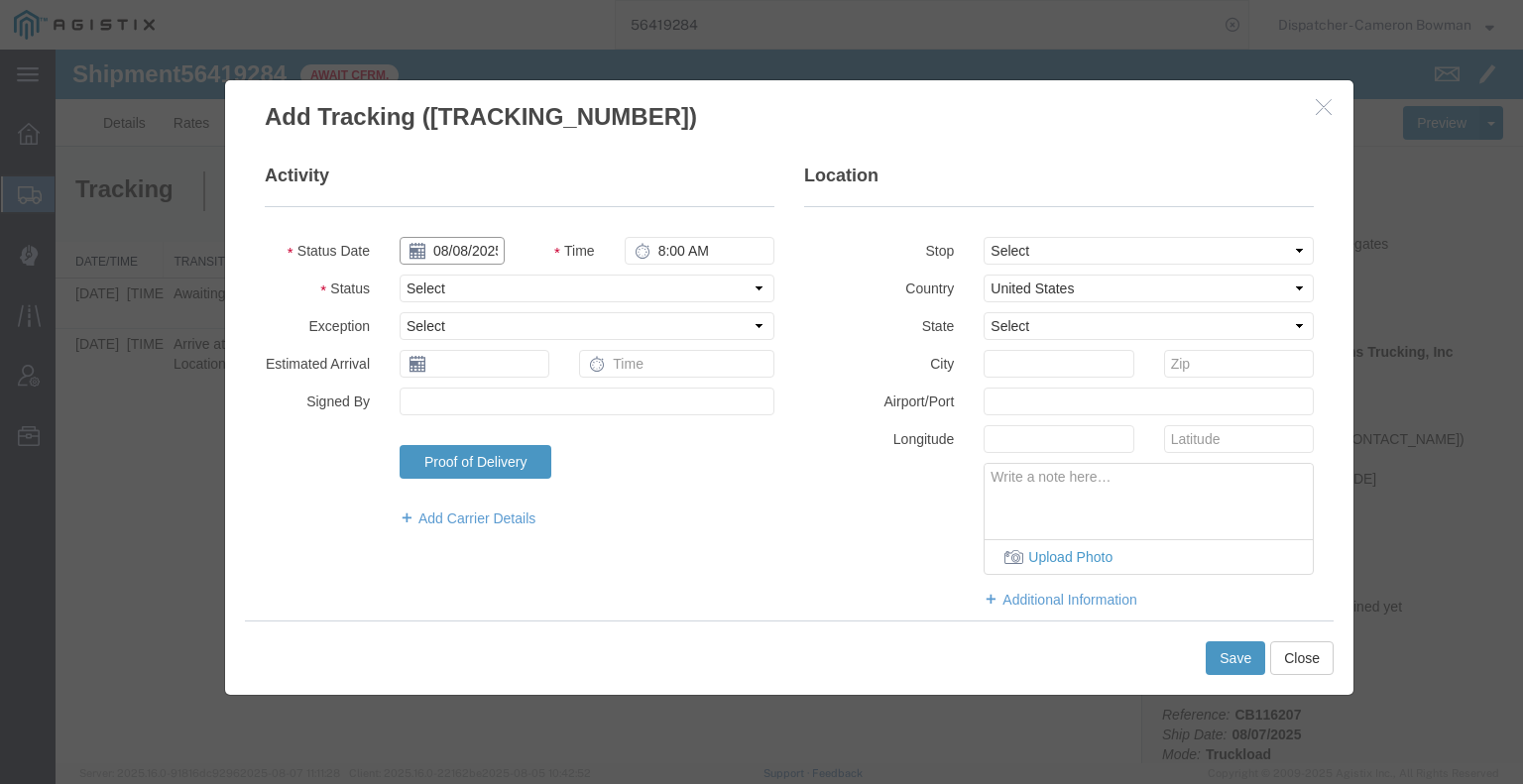 click on "08/08/2025" at bounding box center (452, 251) 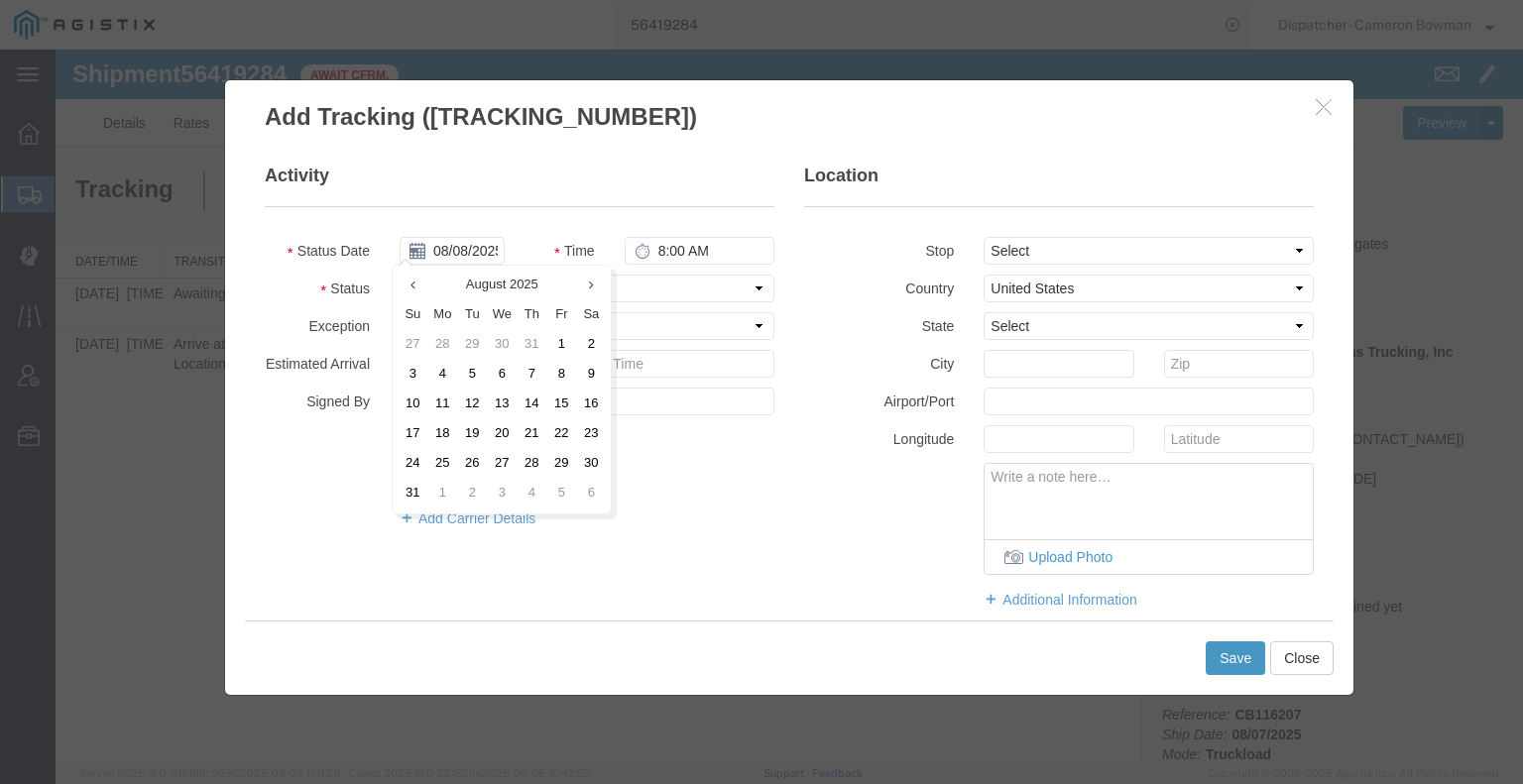 drag, startPoint x: 521, startPoint y: 365, endPoint x: 531, endPoint y: 354, distance: 14.866069 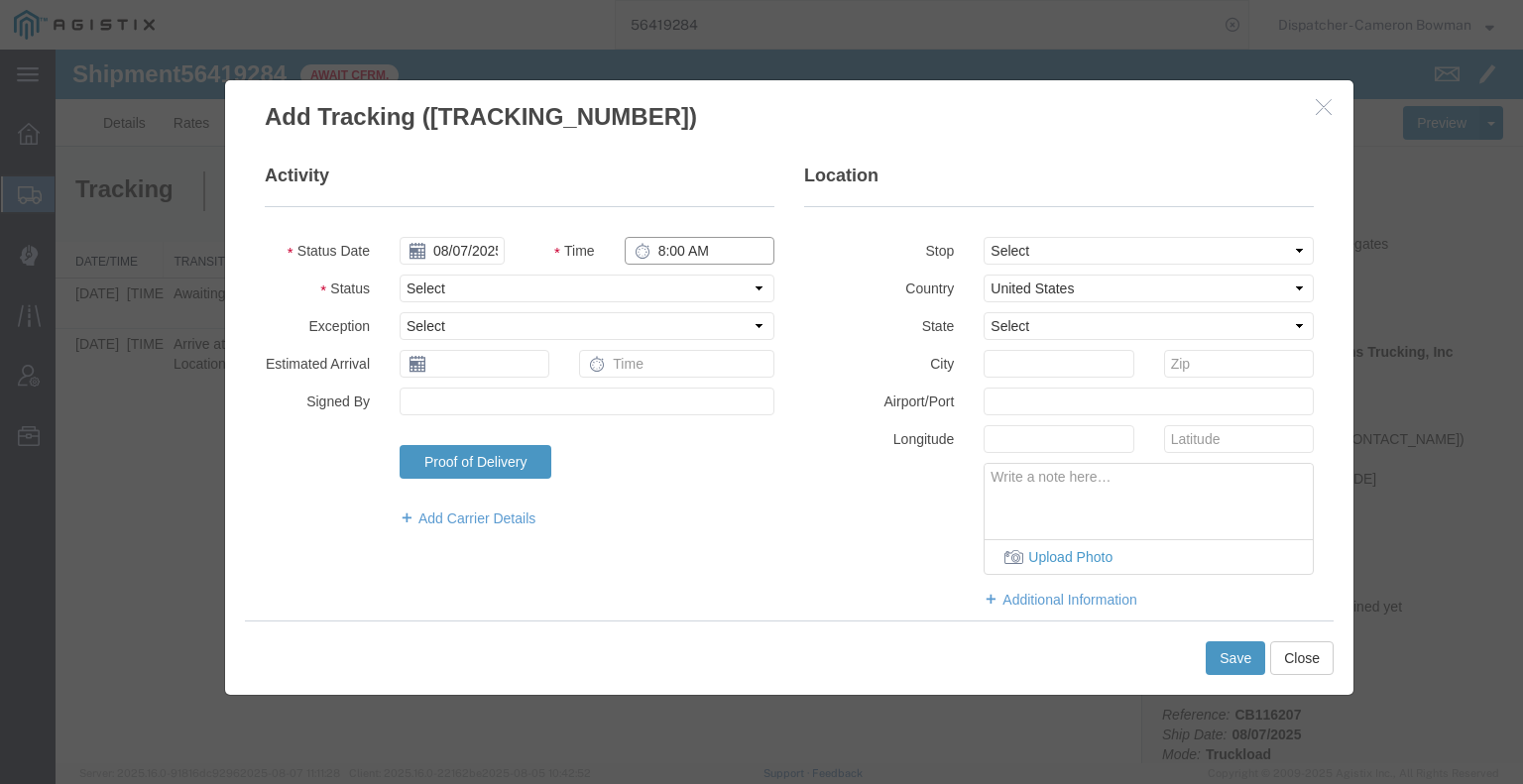 click on "8:00 AM" at bounding box center [699, 251] 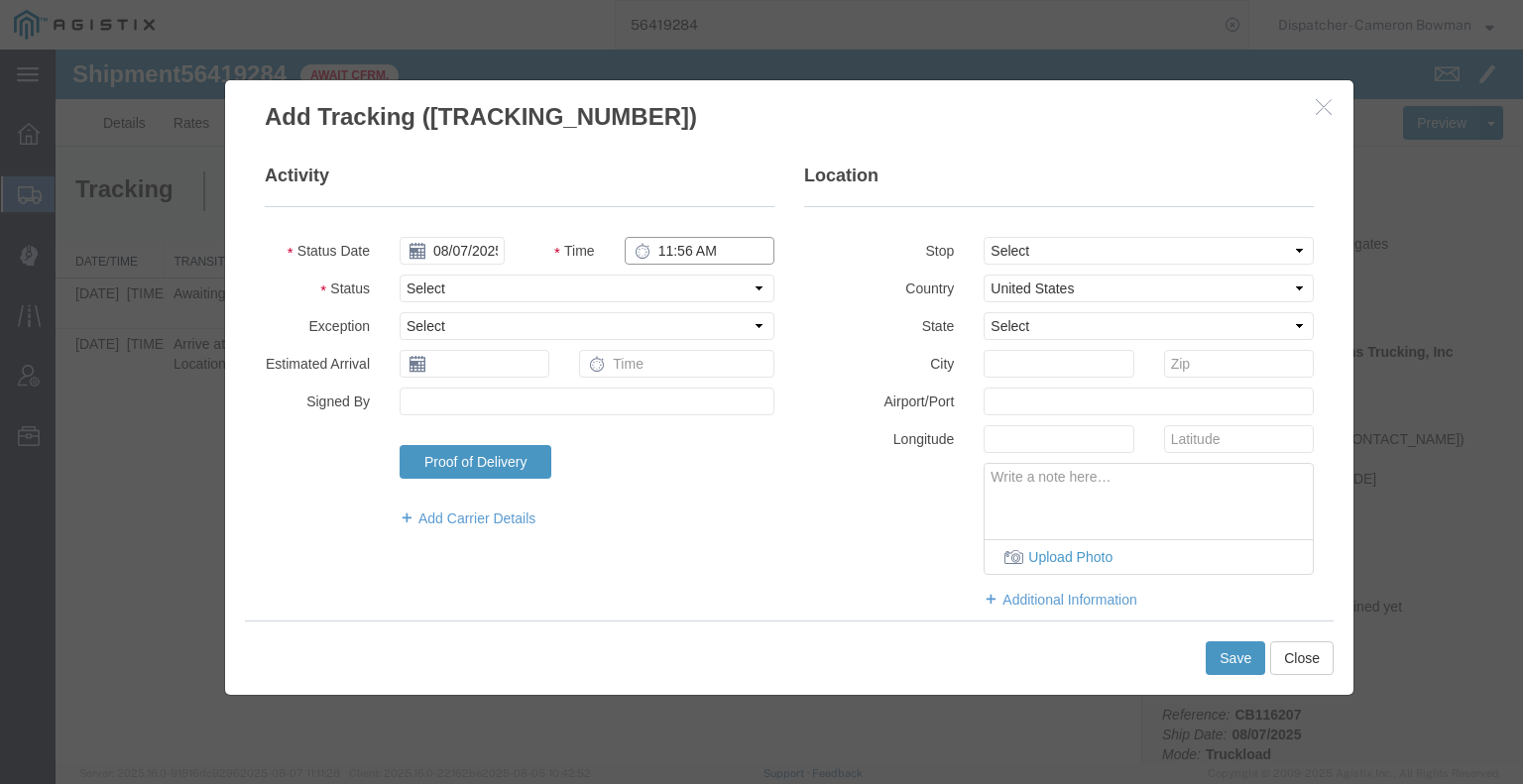 type on "11:56 AM" 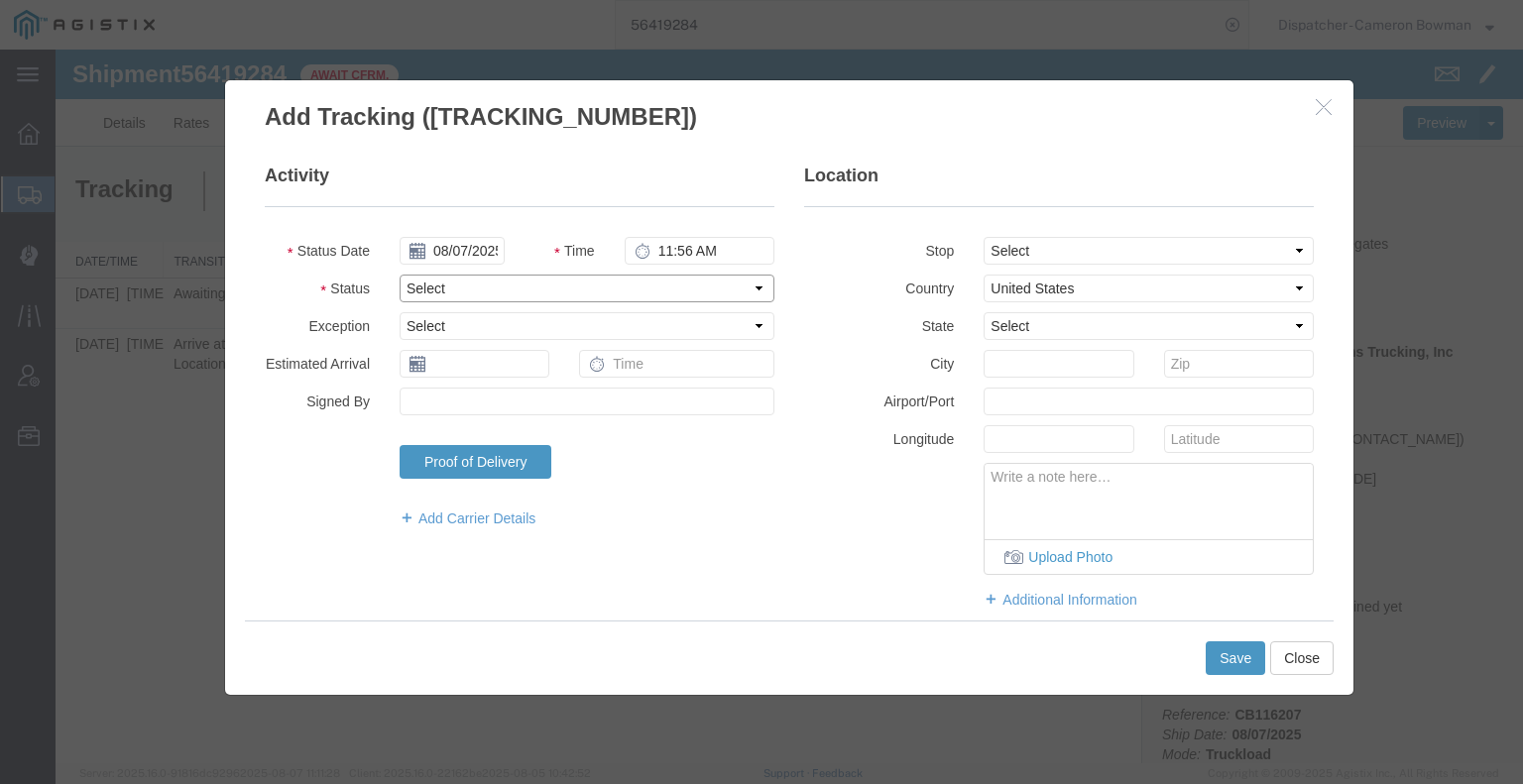 click on "Select Arrival Notice Available Arrival Notice Imported Arrive at Delivery Location Arrive at Pick-Up Location Arrive at Terminal Location Attempted Delivery Attempted Pick-Up Awaiting Customs Clearance Awaiting Pick-Up Break Start Break Stop Cargo Damaged Cargo-Offloaded Cleared Customs Confirmed on Board Customs Delay Customs Hold Customs Released DEA Hold Intact DEA Intensive/Exam Delivered Delivery Appointment Scheduled Delivery Confirmation Delivery Dock Closed Delivery Refused Depart Delivery Location Depart Pick-Up Location Depart Terminal Location Documents Uploaded Entry Docs Received Entry Submitted Estimated date / time for ETA Expired Export Customs Cleared Export Customs Sent FDA Documents Sent FDA Exam FDA Hold FDA Released FDA Review Flight Update Forwarded Fully Released Import Customs Cleared In-Transit In-Transit with Partner ISF filed Loaded Loading Started Mechanical Delay Missed Pick-Up Other Delay Out for Delivery Package Available Partial Delivery Partial Pick-Up Picked Up Proof of del" at bounding box center [587, 288] 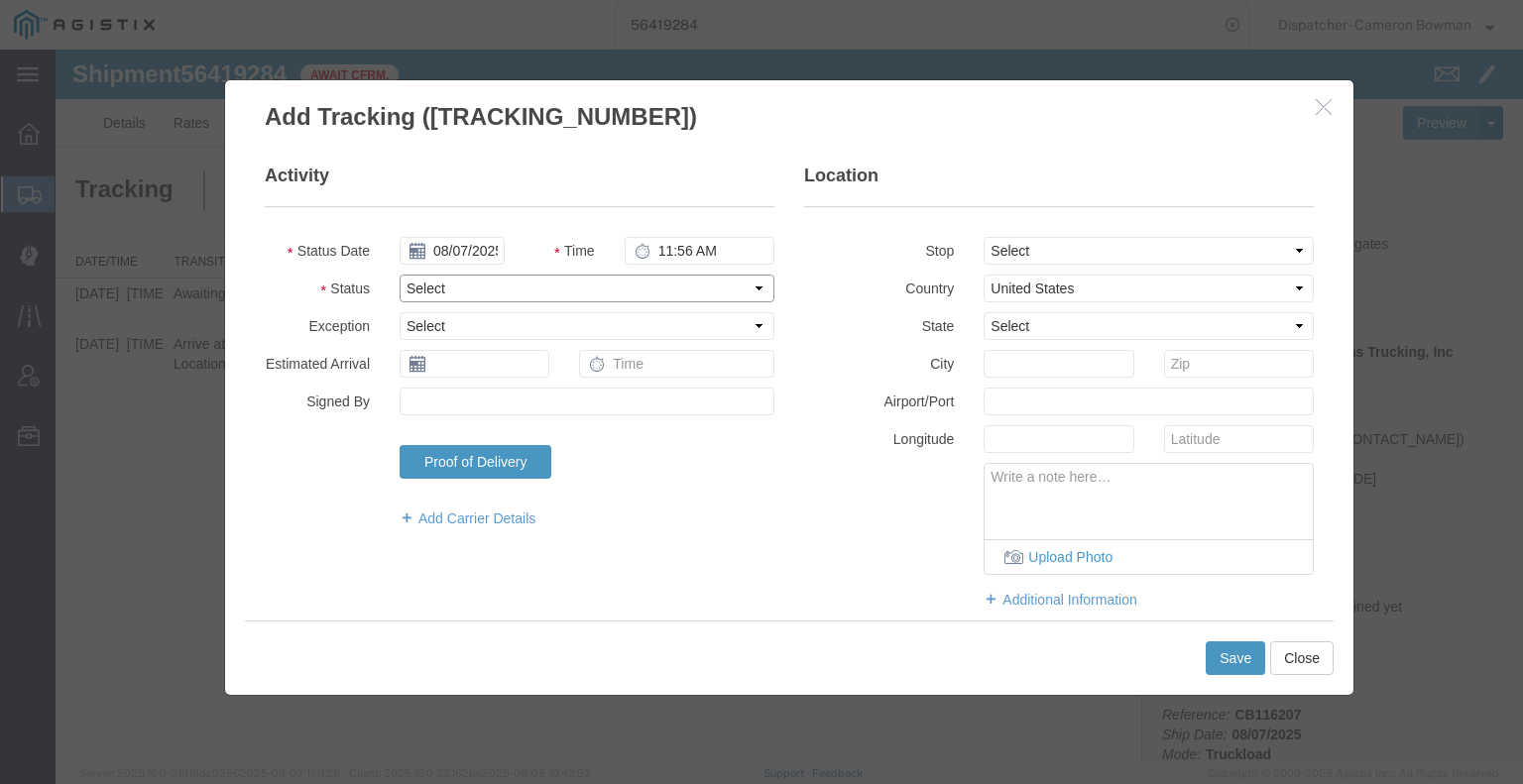 select on "DPTDLVLOC" 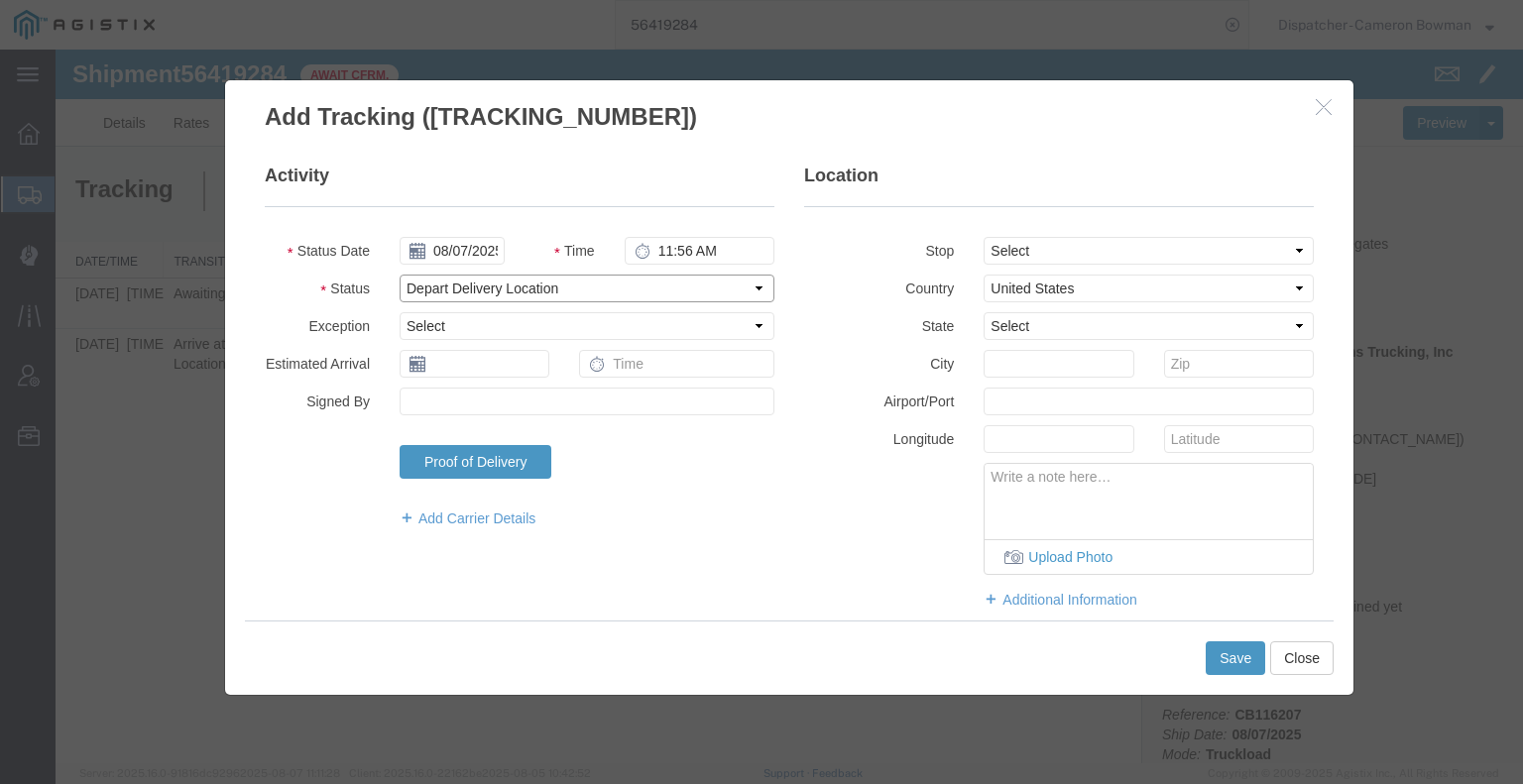 click on "Select Arrival Notice Available Arrival Notice Imported Arrive at Delivery Location Arrive at Pick-Up Location Arrive at Terminal Location Attempted Delivery Attempted Pick-Up Awaiting Customs Clearance Awaiting Pick-Up Break Start Break Stop Cargo Damaged Cargo-Offloaded Cleared Customs Confirmed on Board Customs Delay Customs Hold Customs Released DEA Hold Intact DEA Intensive/Exam Delivered Delivery Appointment Scheduled Delivery Confirmation Delivery Dock Closed Delivery Refused Depart Delivery Location Depart Pick-Up Location Depart Terminal Location Documents Uploaded Entry Docs Received Entry Submitted Estimated date / time for ETA Expired Export Customs Cleared Export Customs Sent FDA Documents Sent FDA Exam FDA Hold FDA Released FDA Review Flight Update Forwarded Fully Released Import Customs Cleared In-Transit In-Transit with Partner ISF filed Loaded Loading Started Mechanical Delay Missed Pick-Up Other Delay Out for Delivery Package Available Partial Delivery Partial Pick-Up Picked Up Proof of del" at bounding box center [587, 288] 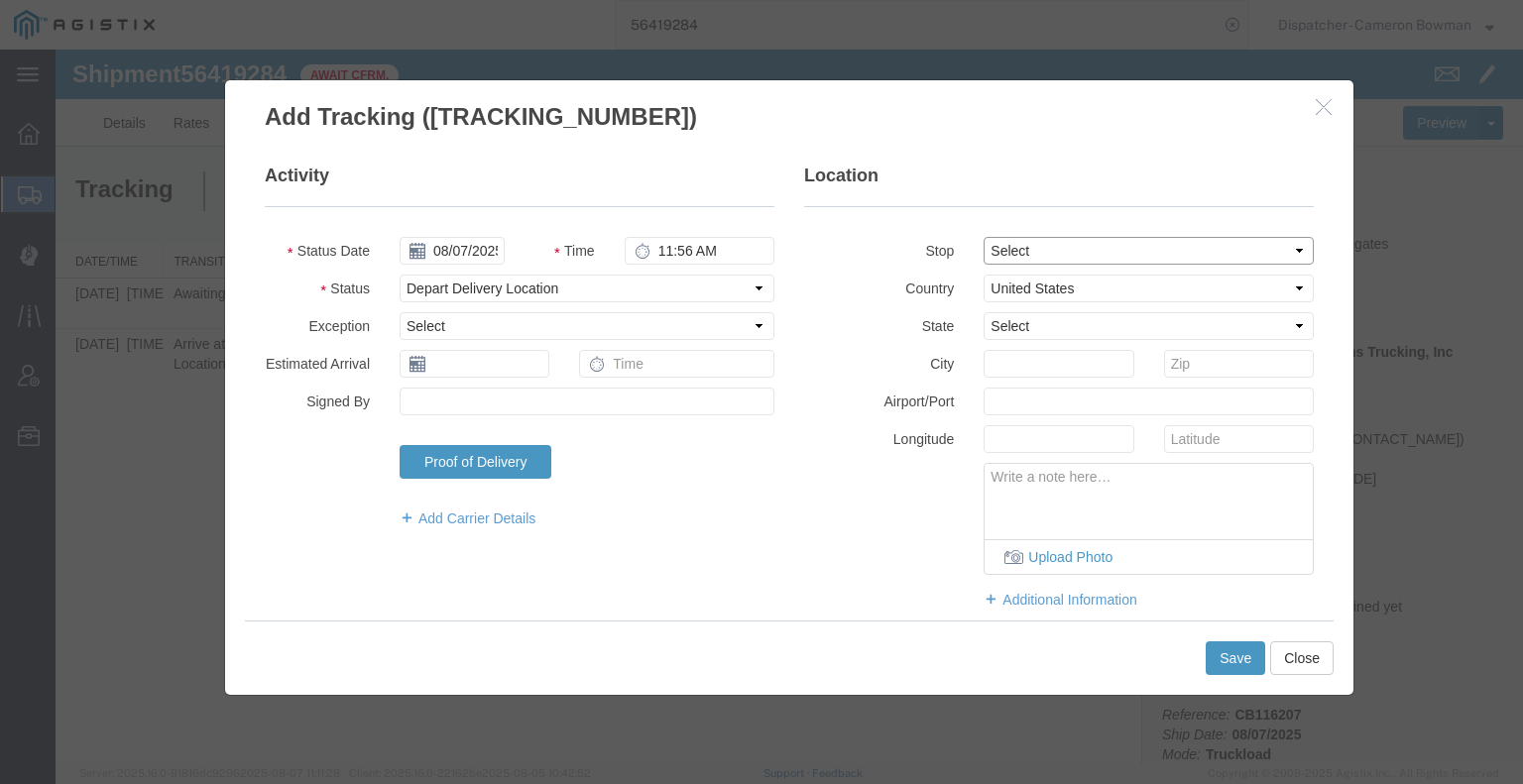 drag, startPoint x: 1079, startPoint y: 249, endPoint x: 1075, endPoint y: 263, distance: 14.56022 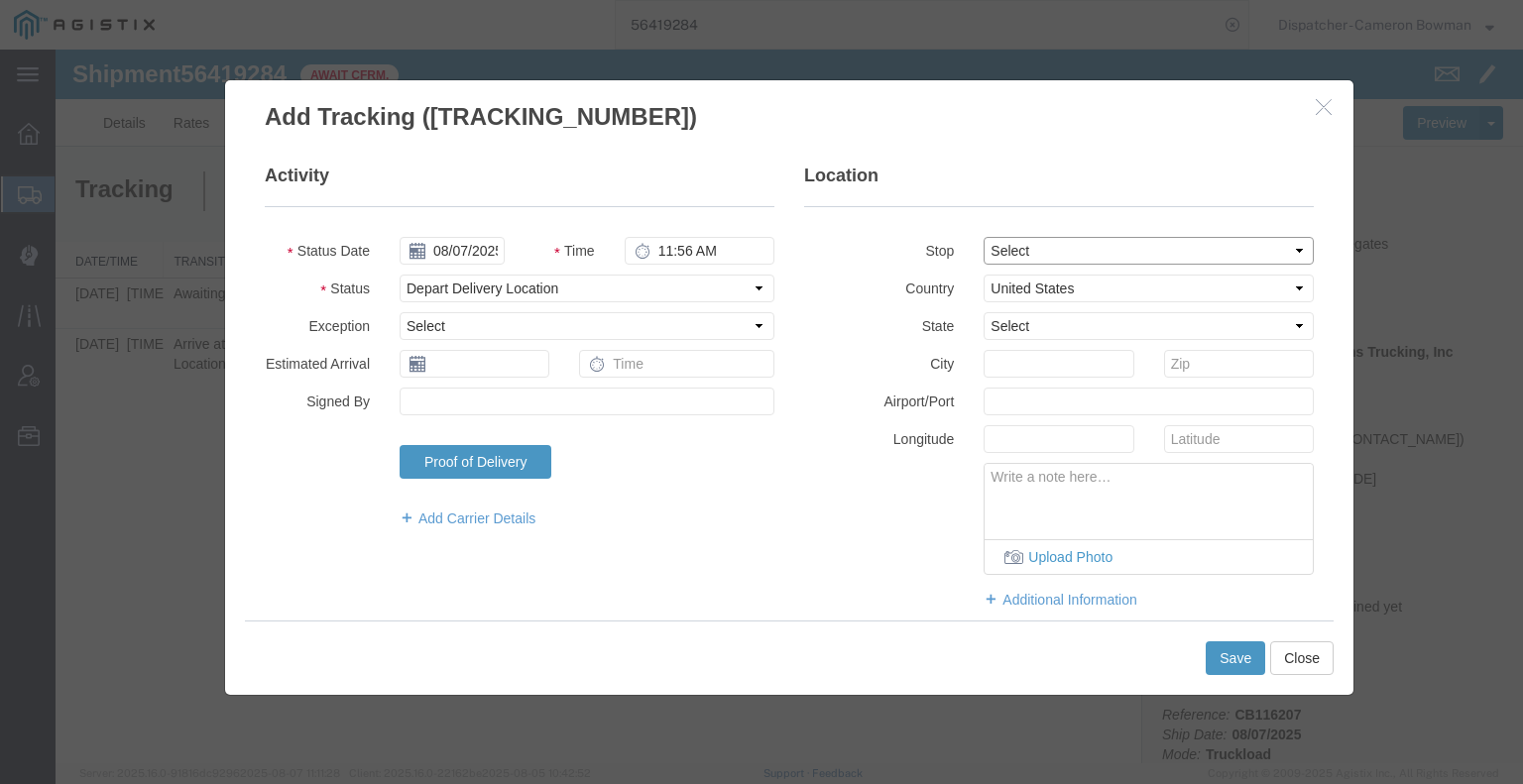 click on "Select From: [NUMBER] [STREET], [CITY], [STATE], [POSTAL_CODE], [COUNTRY] Stop 2: Third party location, [CITY], [COUNTRY] To: The Final Destination is not defined yet, [CITY], [COUNTRY]" at bounding box center (1148, 251) 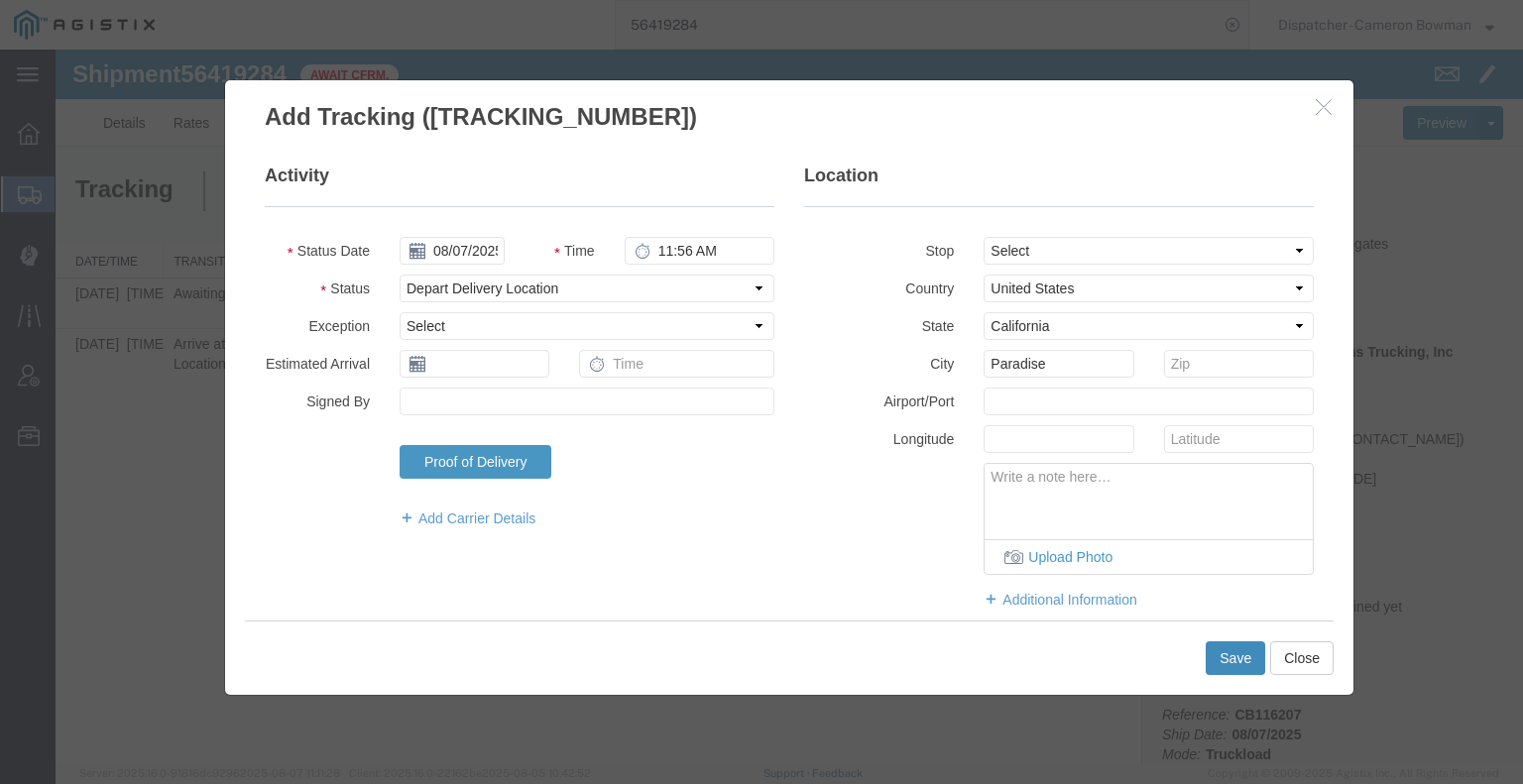 click on "Save" at bounding box center [1235, 658] 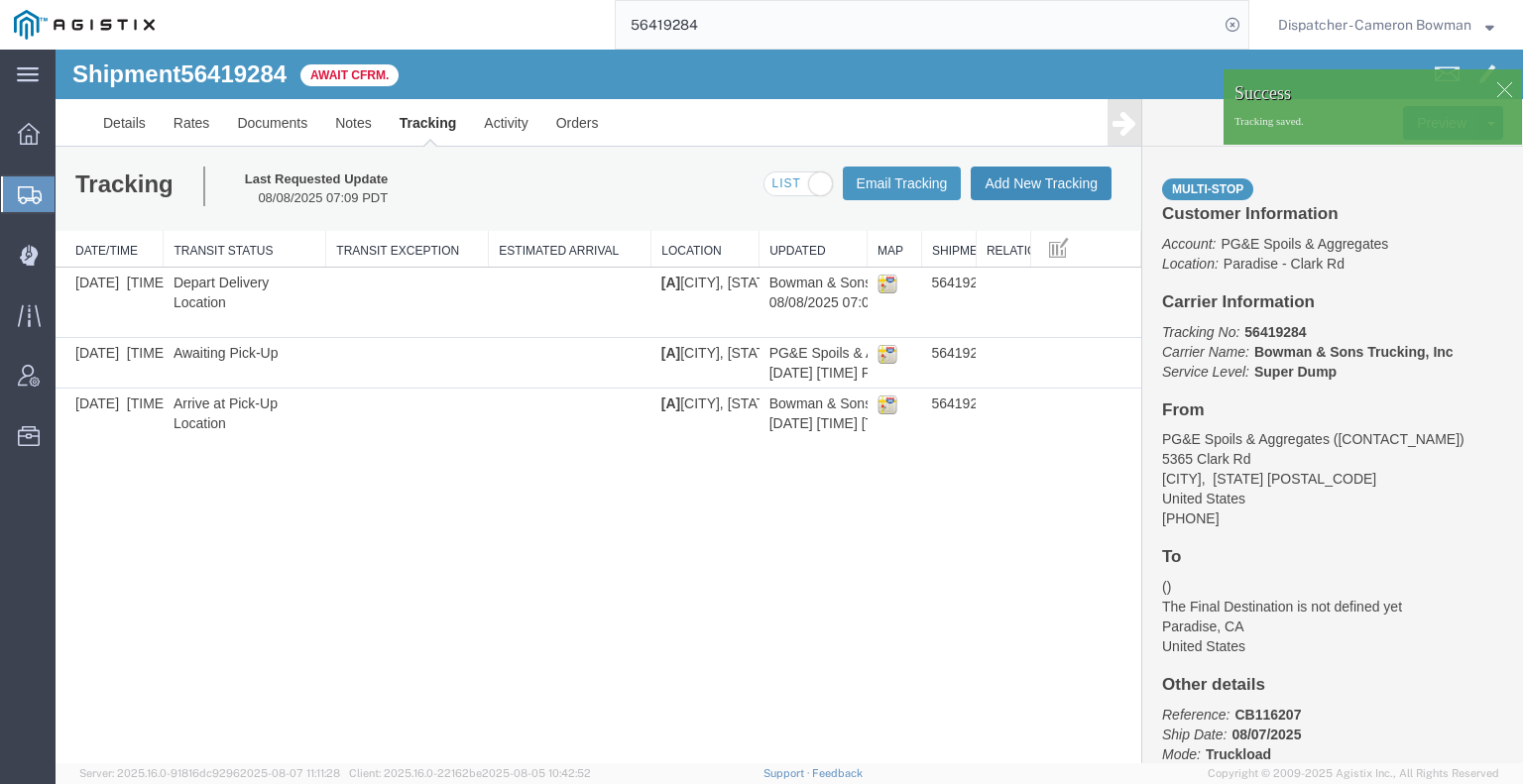 click on "Add New Tracking" at bounding box center (1041, 183) 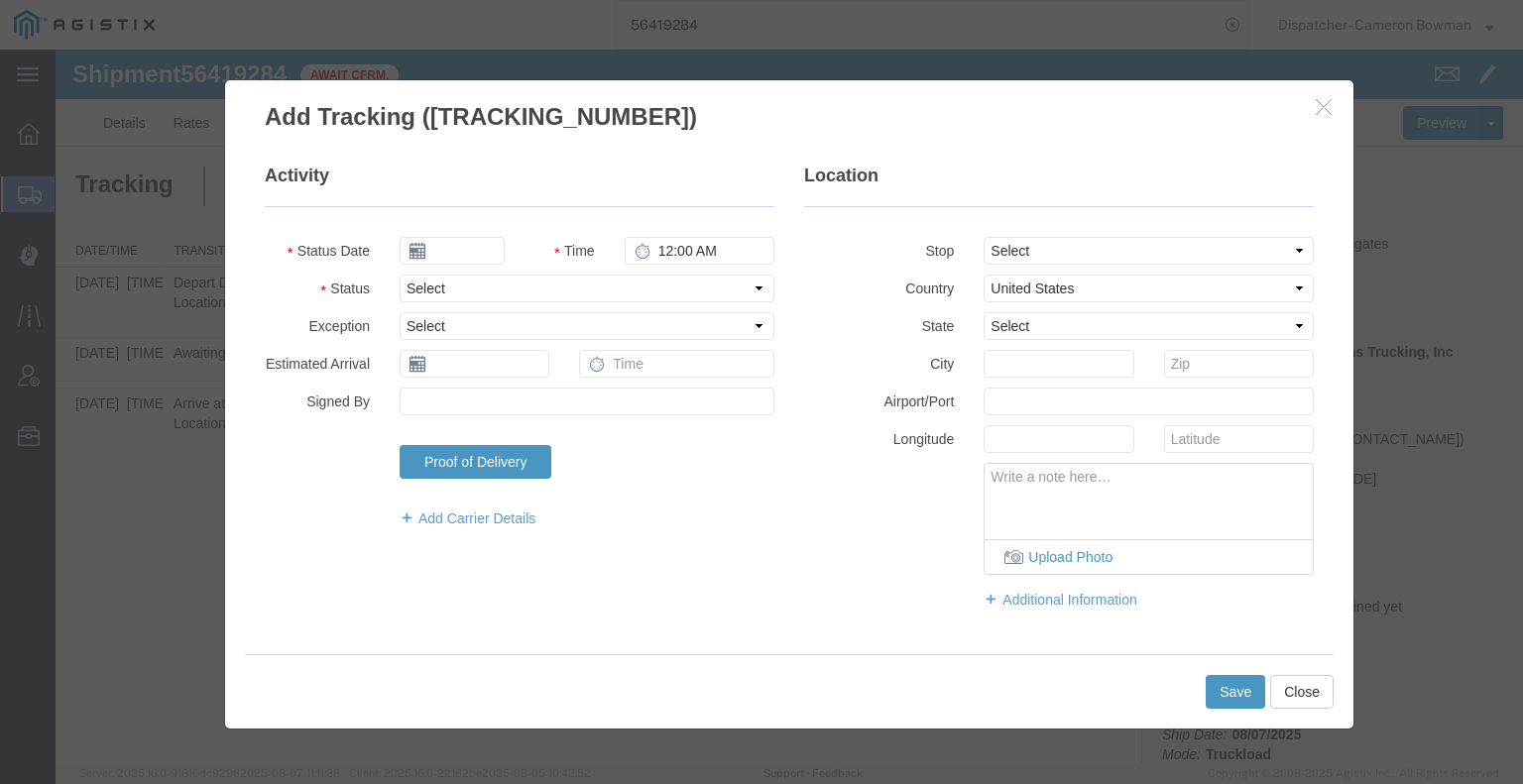 type on "08/08/2025" 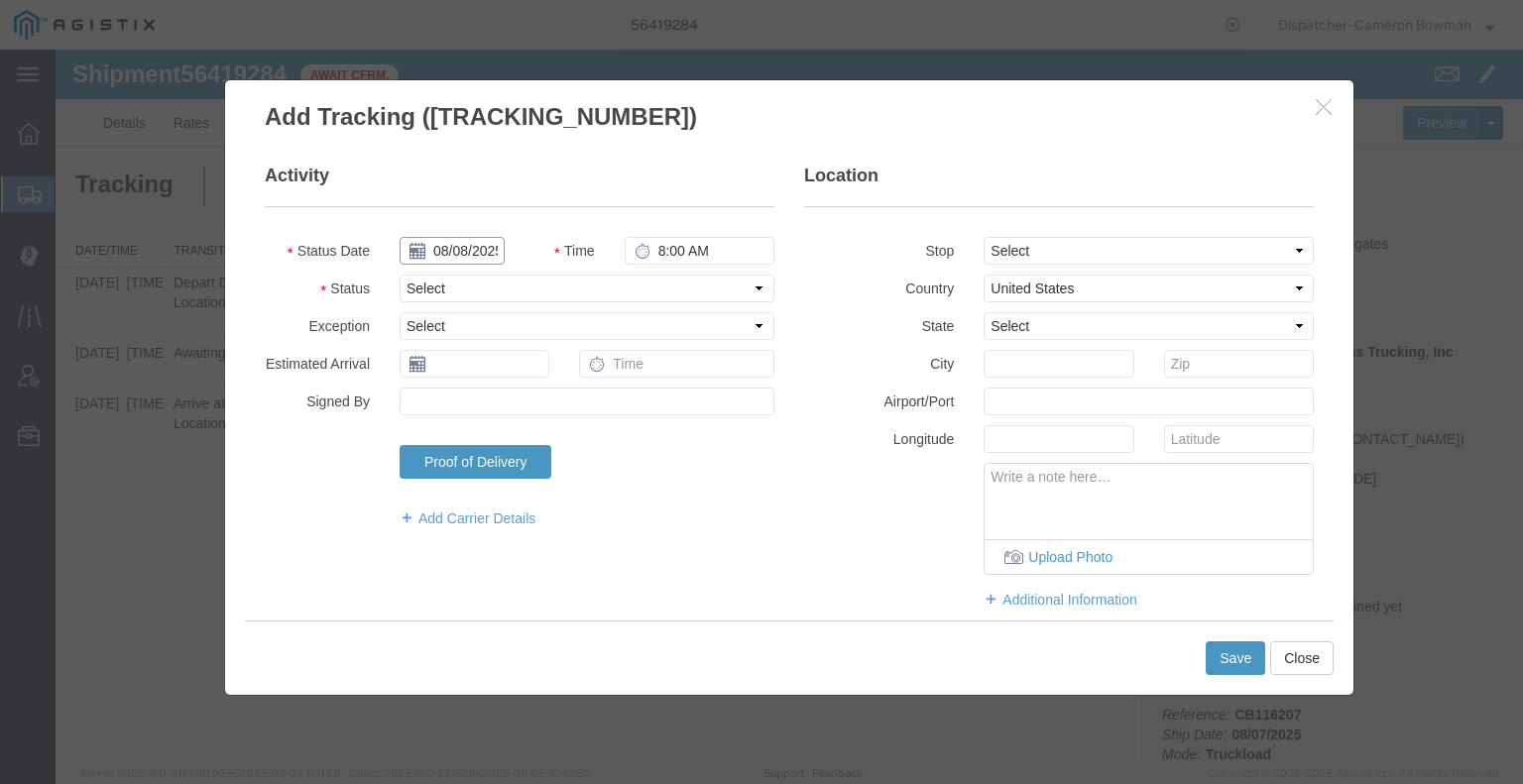 click on "08/08/2025" at bounding box center (452, 251) 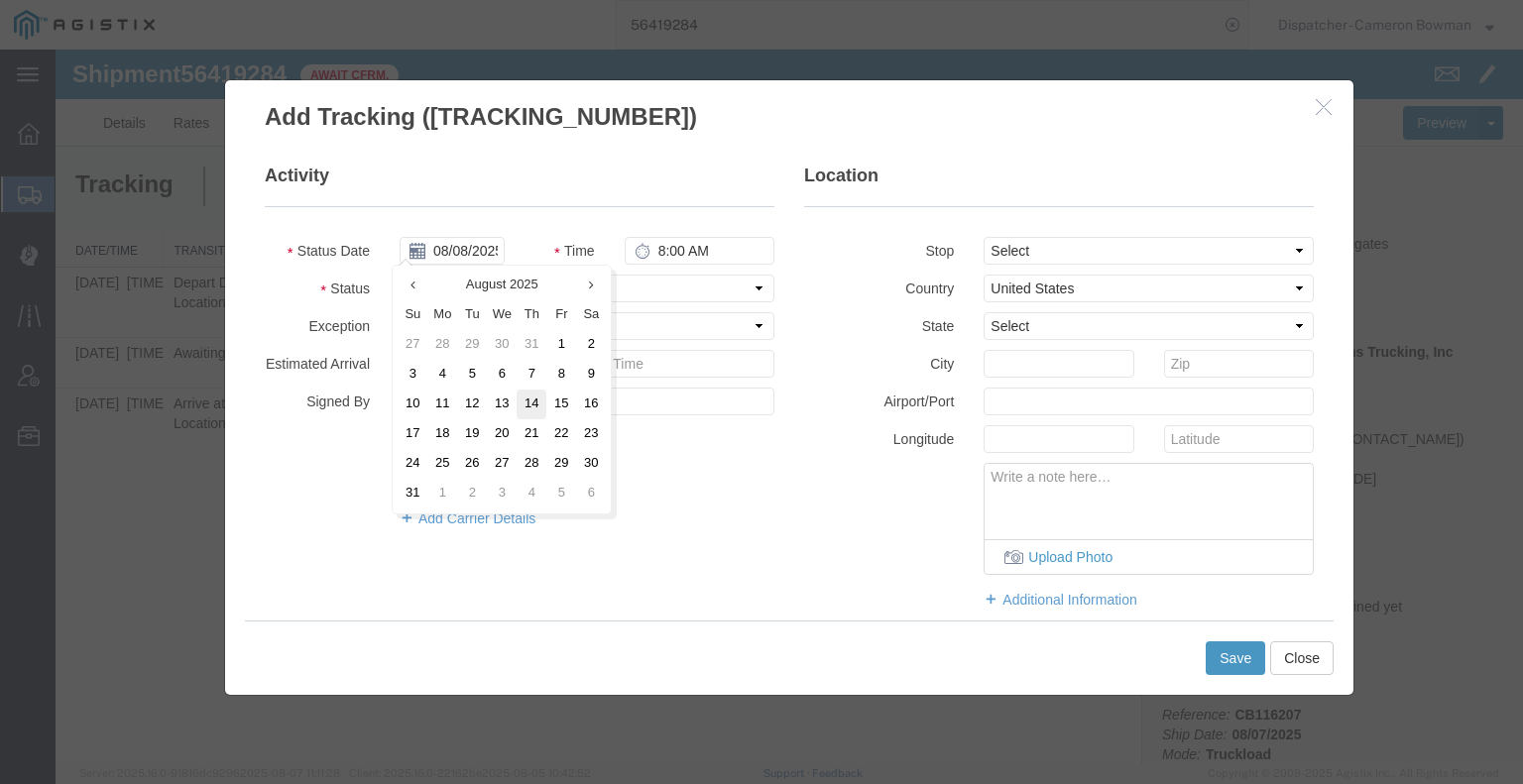 click on "14" at bounding box center (531, 404) 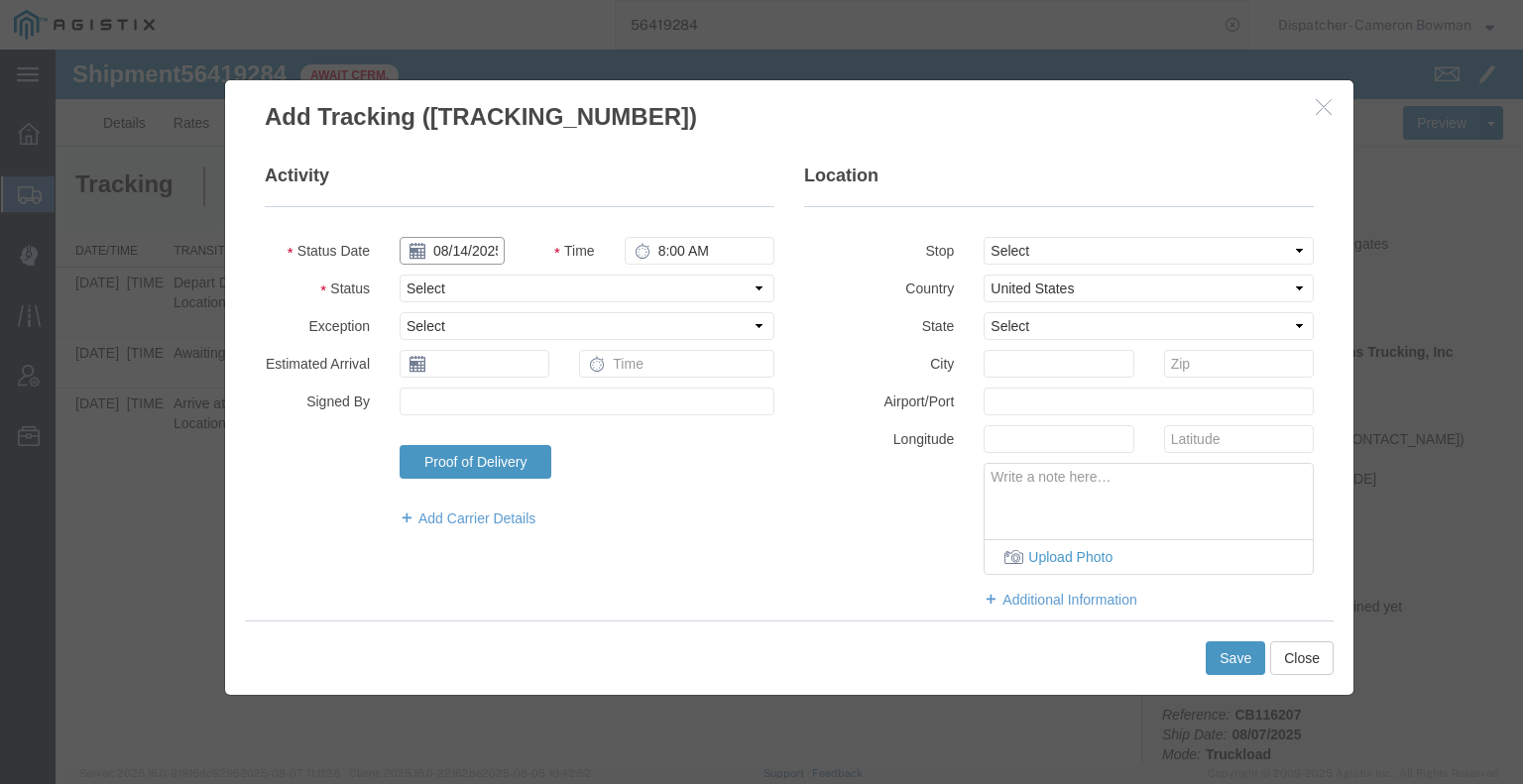 click on "08/14/2025" at bounding box center (452, 251) 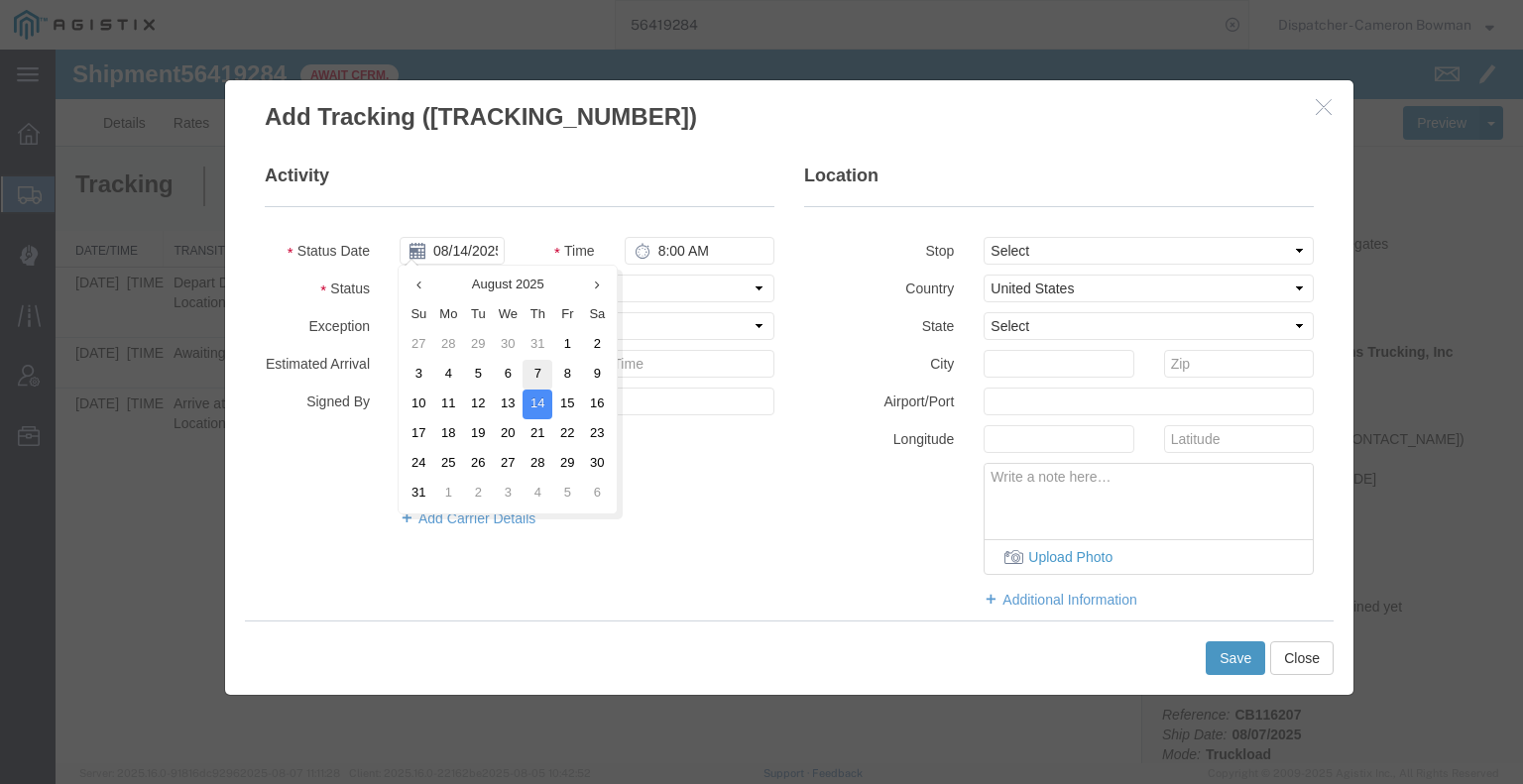 click on "7" at bounding box center [537, 375] 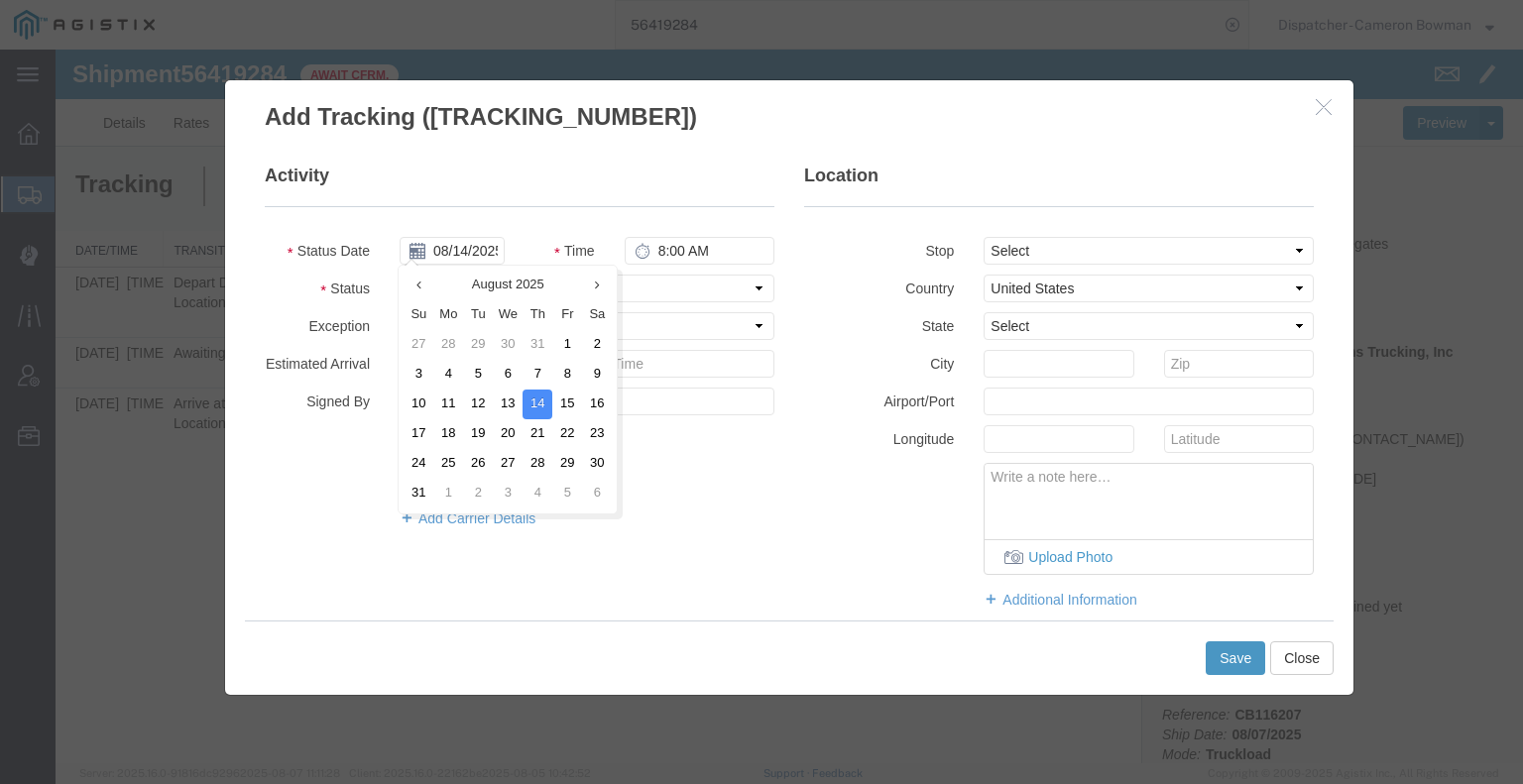 type on "08/07/2025" 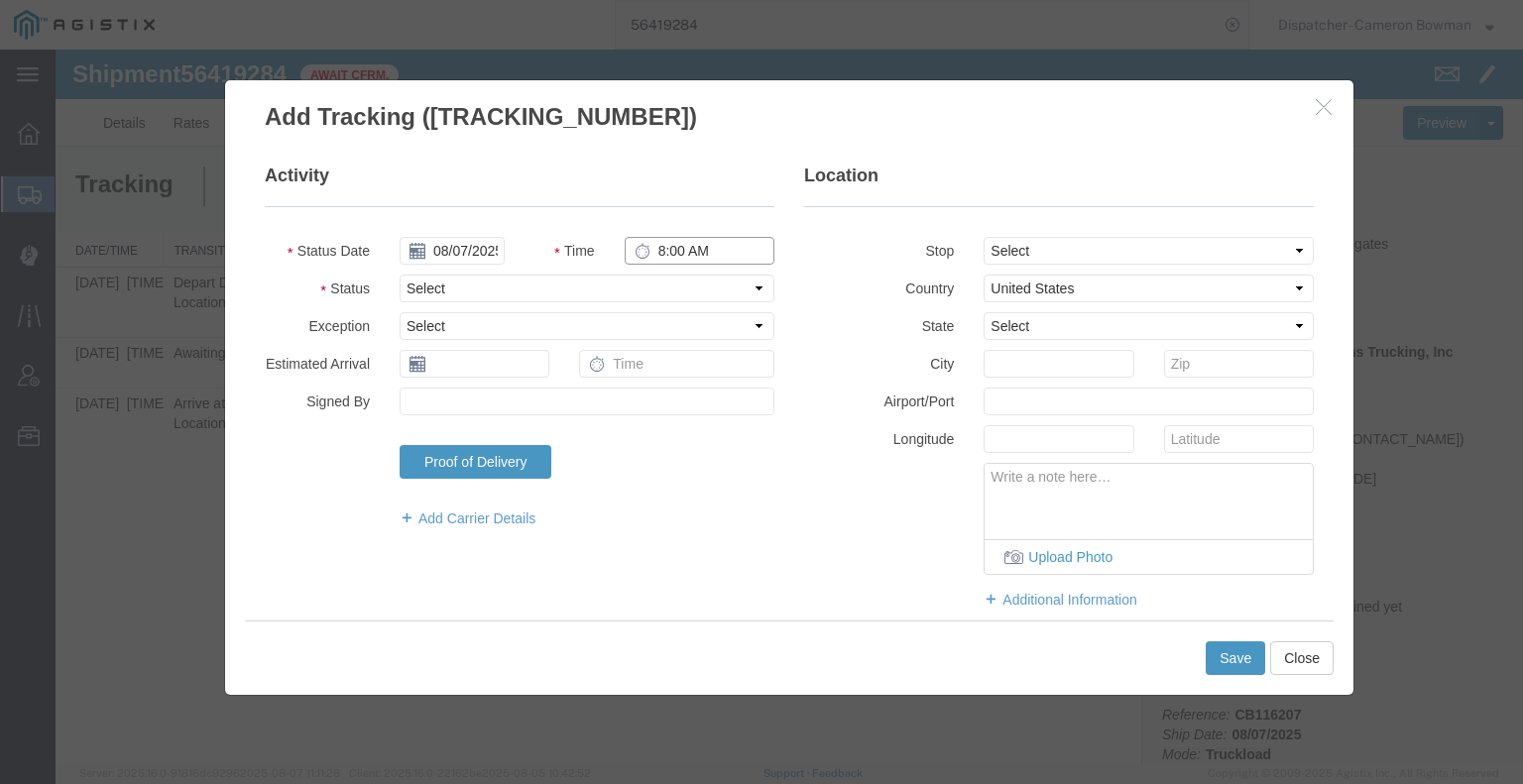 click on "8:00 AM" at bounding box center (699, 251) 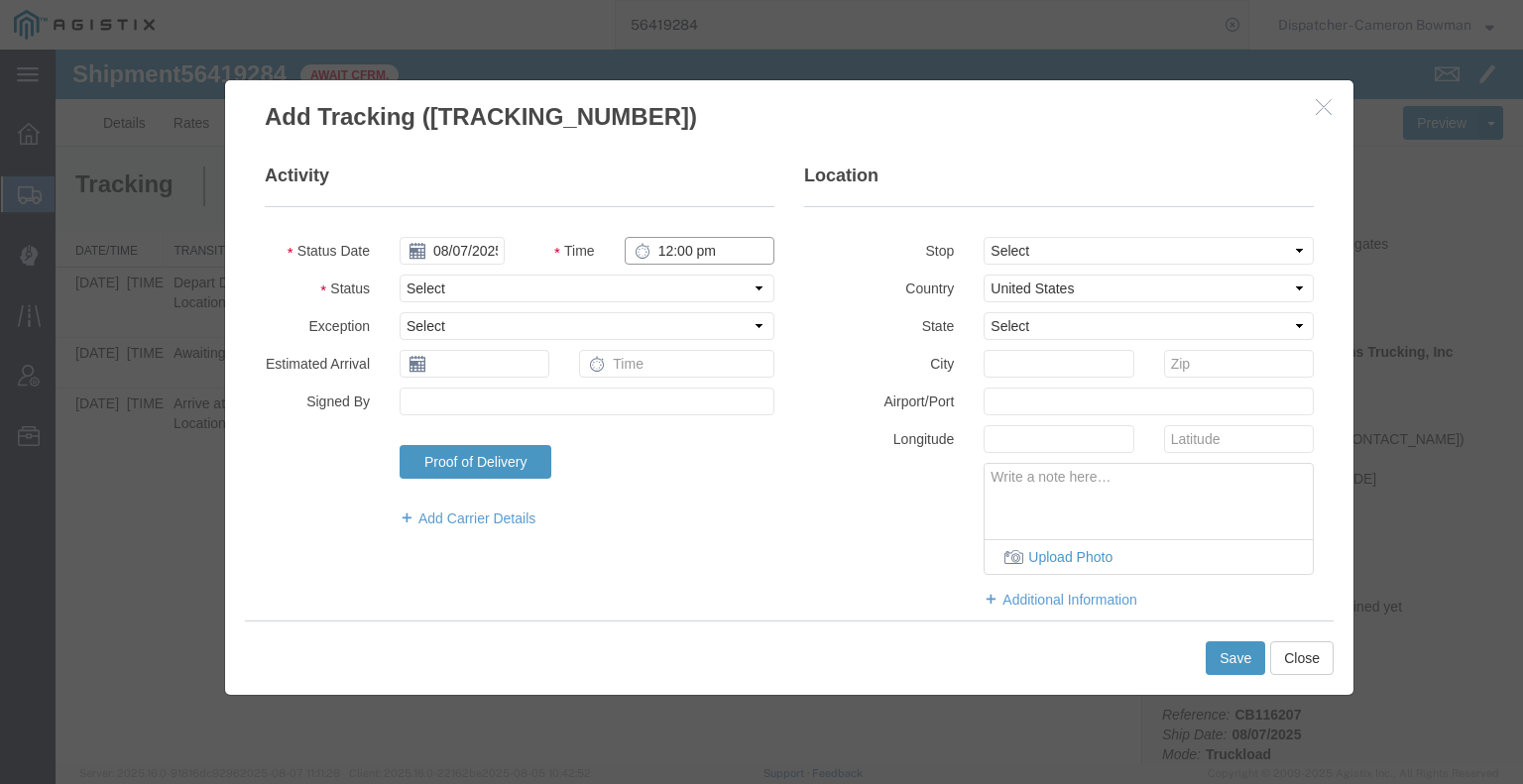 type on "12:00 PM" 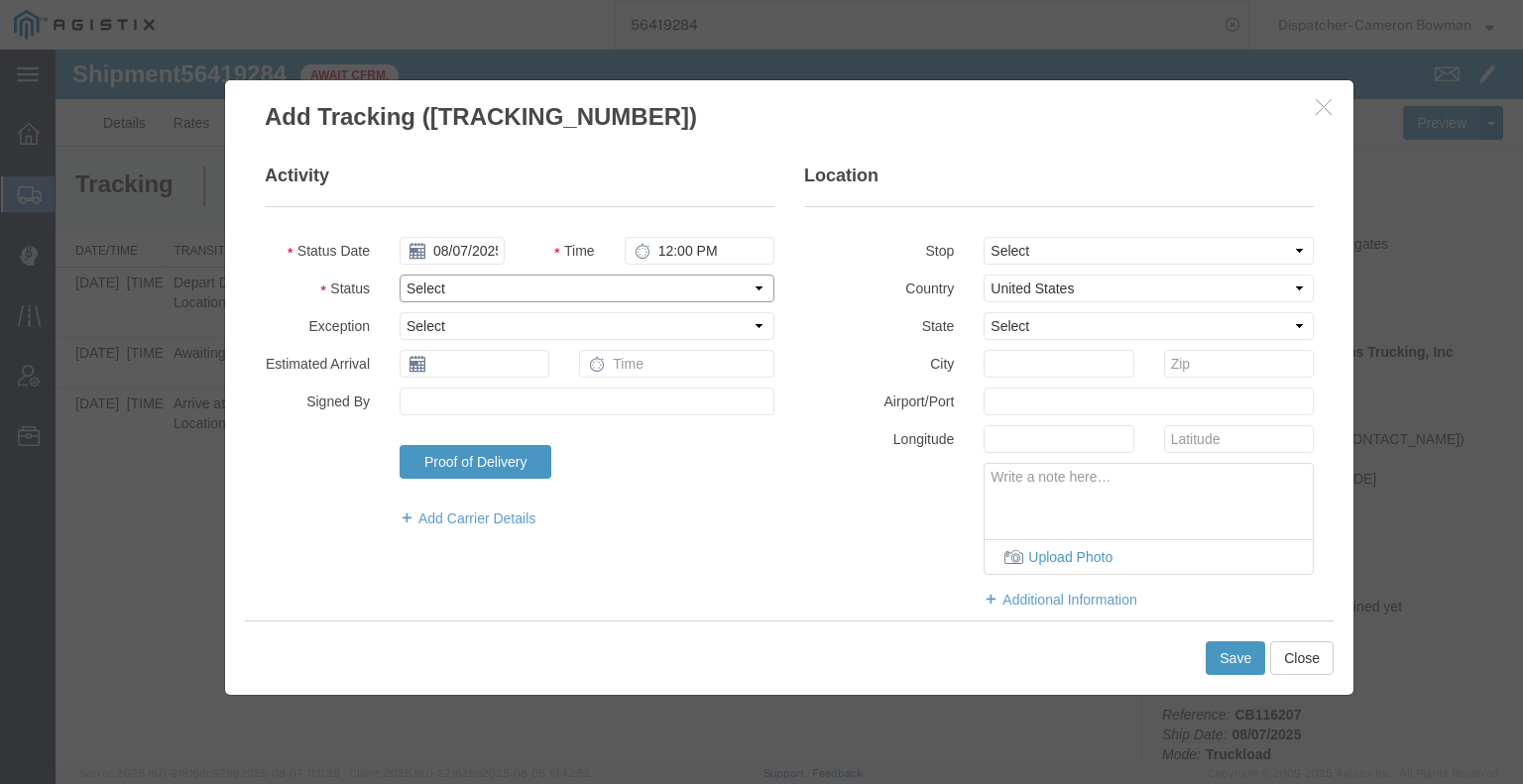click on "Select Arrival Notice Available Arrival Notice Imported Arrive at Delivery Location Arrive at Pick-Up Location Arrive at Terminal Location Attempted Delivery Attempted Pick-Up Awaiting Customs Clearance Awaiting Pick-Up Break Start Break Stop Cargo Damaged Cargo-Offloaded Cleared Customs Confirmed on Board Customs Delay Customs Hold Customs Released DEA Hold Intact DEA Intensive/Exam Delivered Delivery Appointment Scheduled Delivery Confirmation Delivery Dock Closed Delivery Refused Depart Delivery Location Depart Pick-Up Location Depart Terminal Location Documents Uploaded Entry Docs Received Entry Submitted Estimated date / time for ETA Expired Export Customs Cleared Export Customs Sent FDA Documents Sent FDA Exam FDA Hold FDA Released FDA Review Flight Update Forwarded Fully Released Import Customs Cleared In-Transit In-Transit with Partner ISF filed Loaded Loading Started Mechanical Delay Missed Pick-Up Other Delay Out for Delivery Package Available Partial Delivery Partial Pick-Up Picked Up Proof of del" at bounding box center (587, 288) 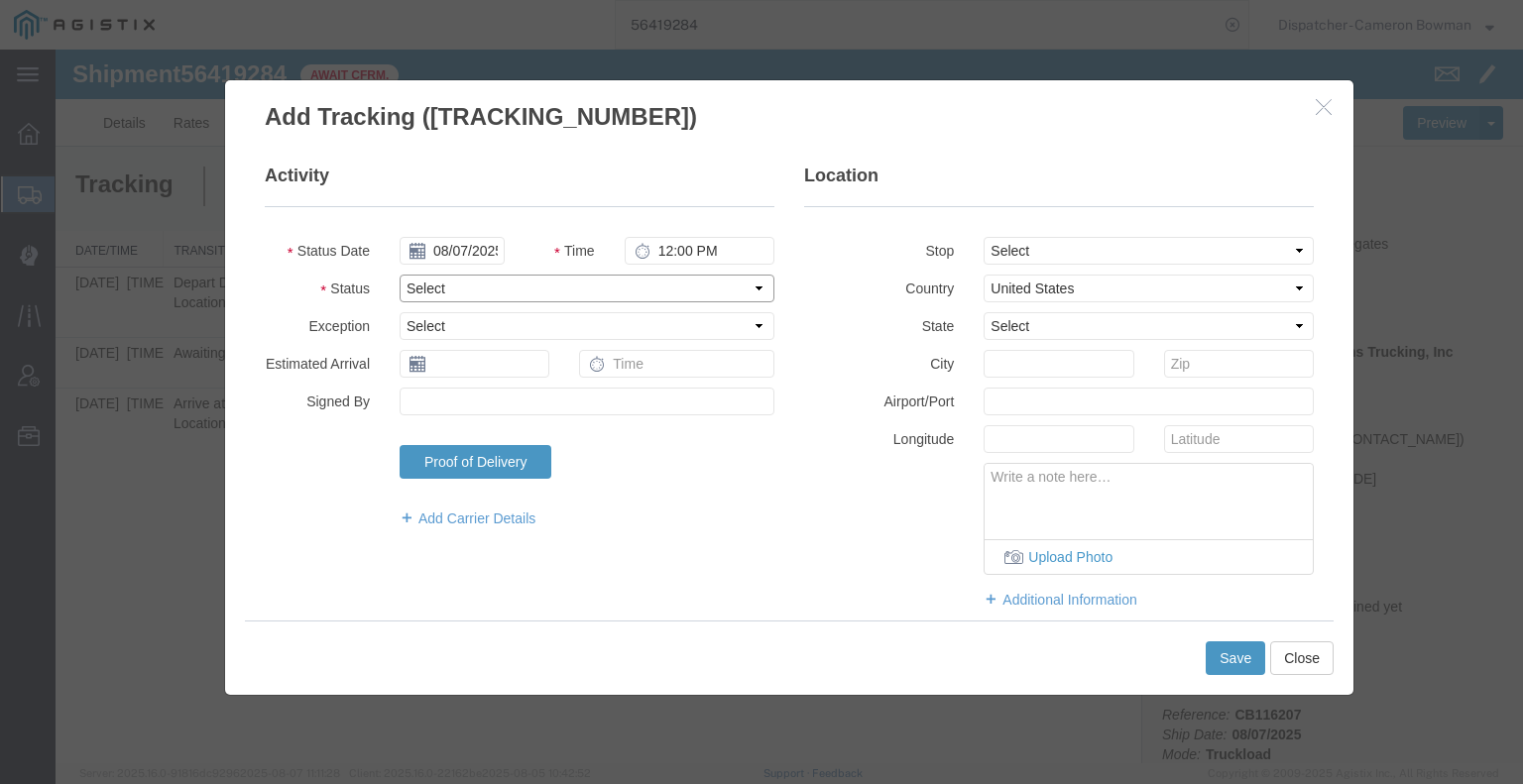 select on "BREAKSTART" 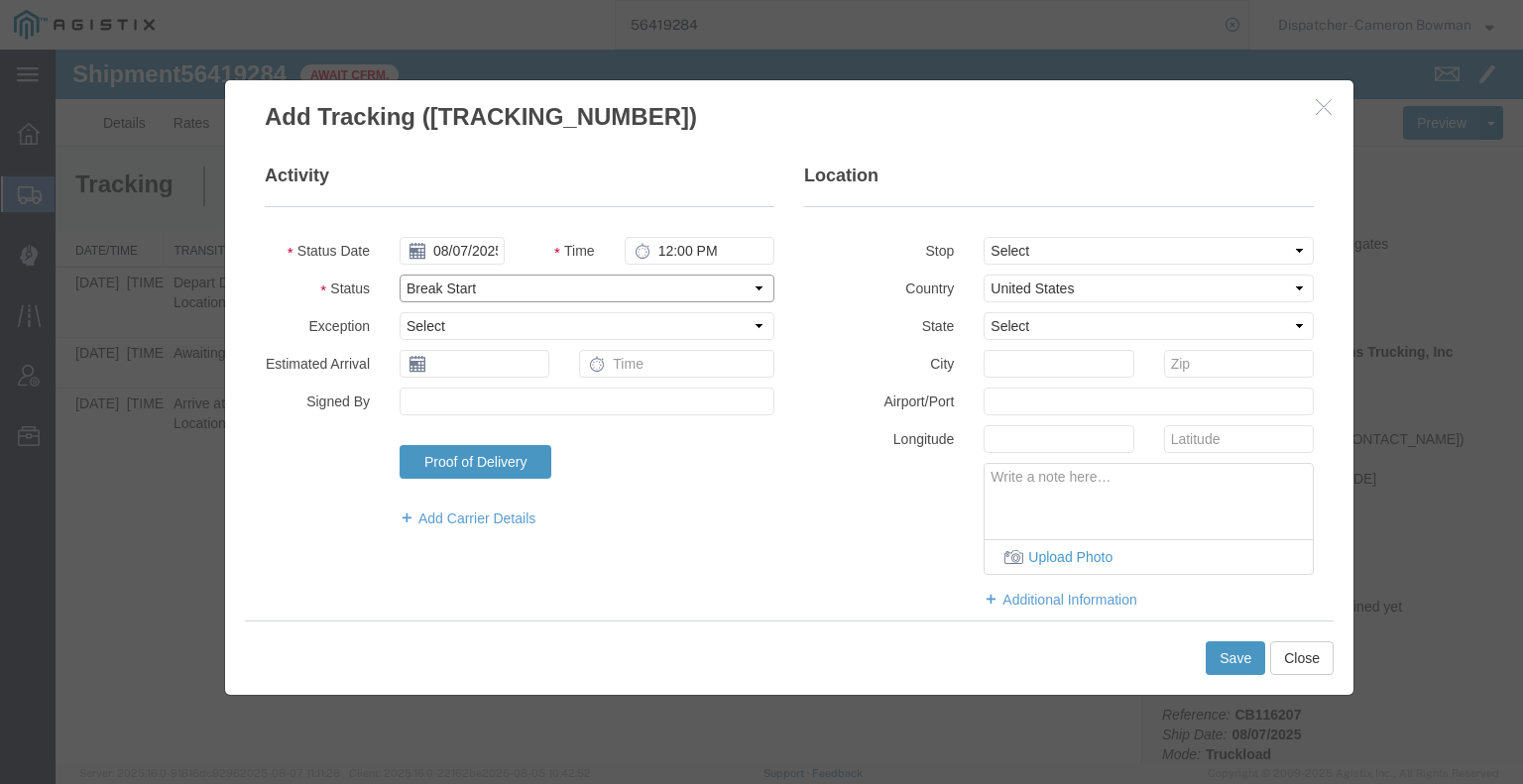 click on "Select Arrival Notice Available Arrival Notice Imported Arrive at Delivery Location Arrive at Pick-Up Location Arrive at Terminal Location Attempted Delivery Attempted Pick-Up Awaiting Customs Clearance Awaiting Pick-Up Break Start Break Stop Cargo Damaged Cargo-Offloaded Cleared Customs Confirmed on Board Customs Delay Customs Hold Customs Released DEA Hold Intact DEA Intensive/Exam Delivered Delivery Appointment Scheduled Delivery Confirmation Delivery Dock Closed Delivery Refused Depart Delivery Location Depart Pick-Up Location Depart Terminal Location Documents Uploaded Entry Docs Received Entry Submitted Estimated date / time for ETA Expired Export Customs Cleared Export Customs Sent FDA Documents Sent FDA Exam FDA Hold FDA Released FDA Review Flight Update Forwarded Fully Released Import Customs Cleared In-Transit In-Transit with Partner ISF filed Loaded Loading Started Mechanical Delay Missed Pick-Up Other Delay Out for Delivery Package Available Partial Delivery Partial Pick-Up Picked Up Proof of del" at bounding box center [587, 288] 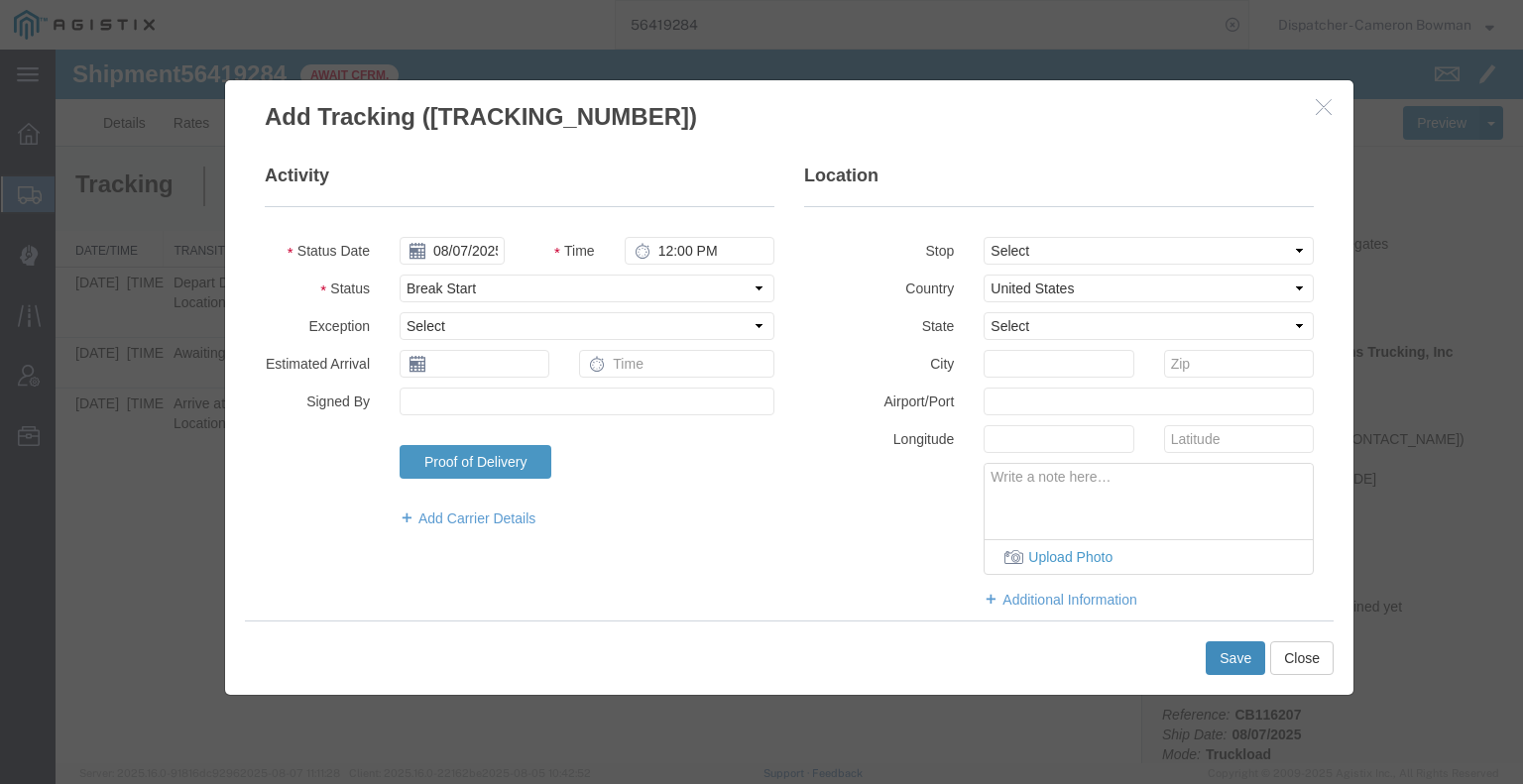 click on "Save" at bounding box center [1235, 658] 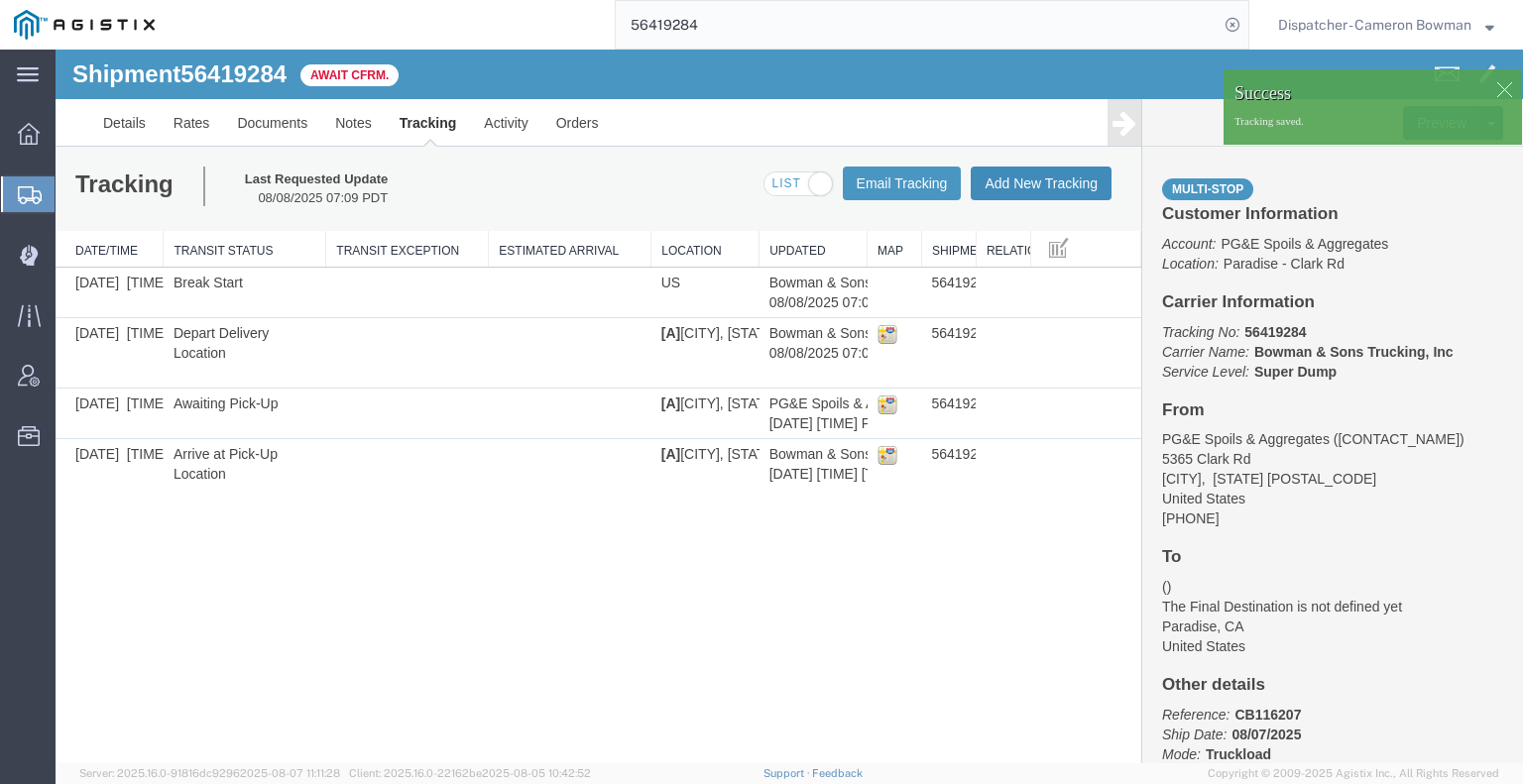 drag, startPoint x: 1099, startPoint y: 241, endPoint x: 1043, endPoint y: 190, distance: 75.74299 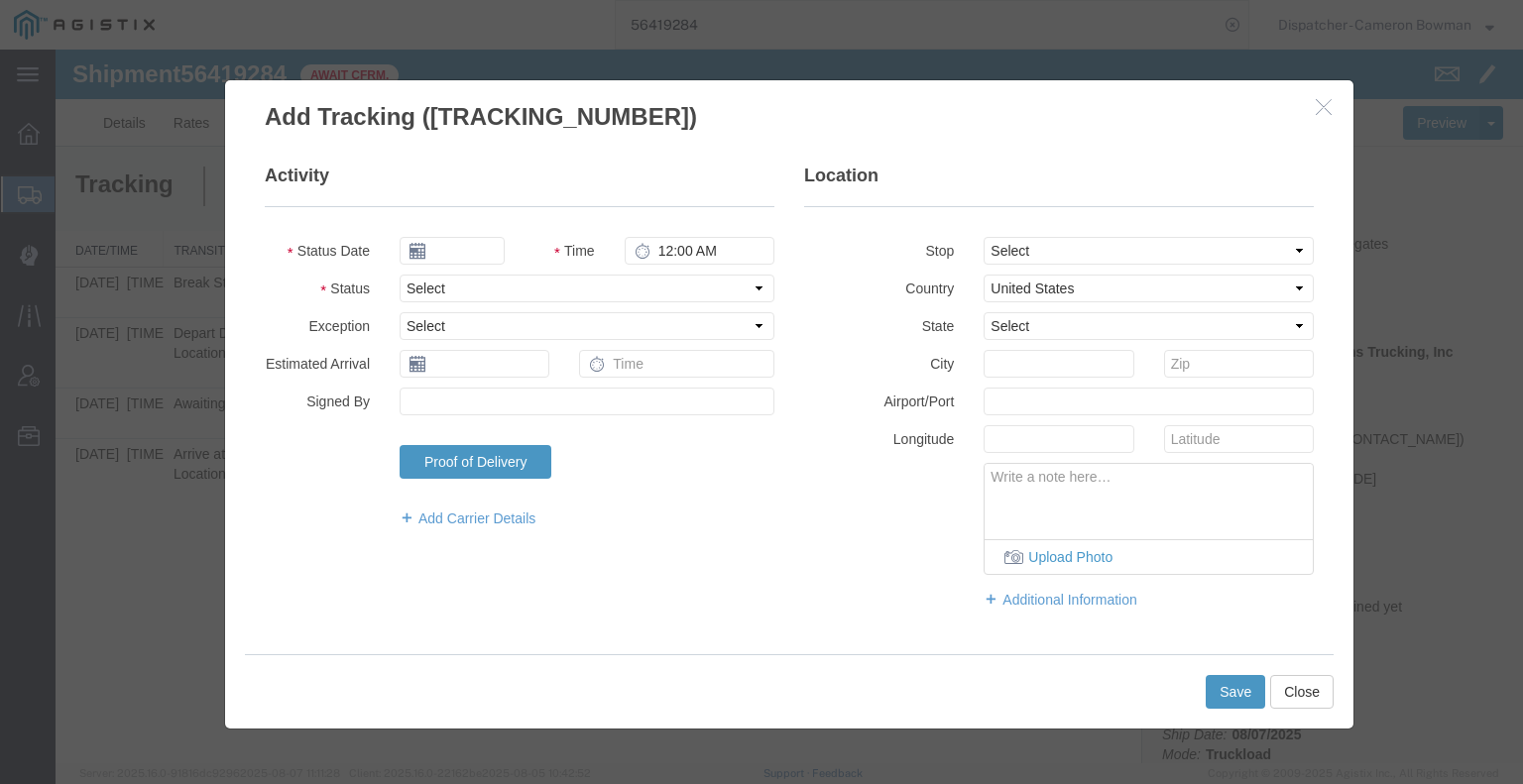 type on "08/08/2025" 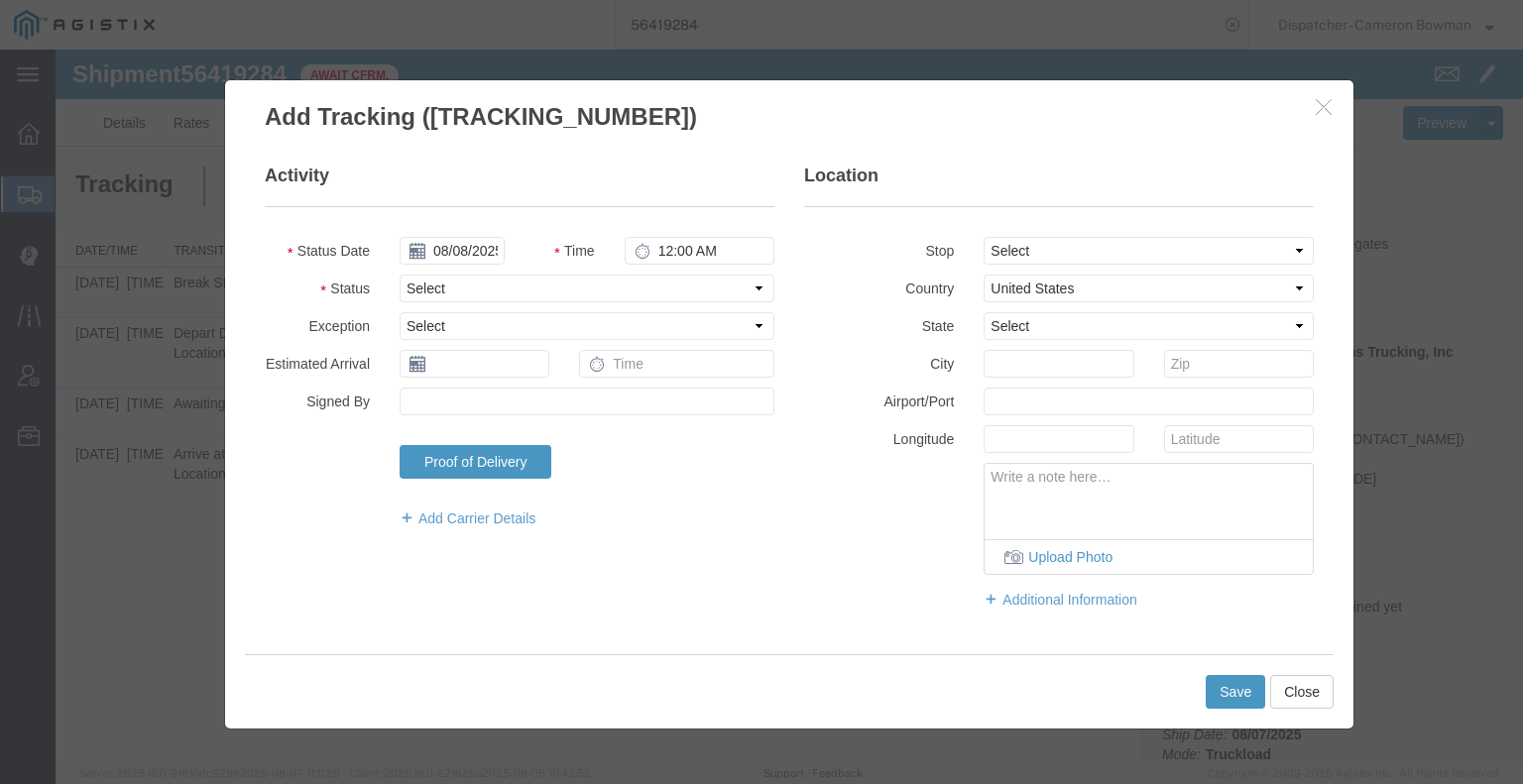 type on "8:00 AM" 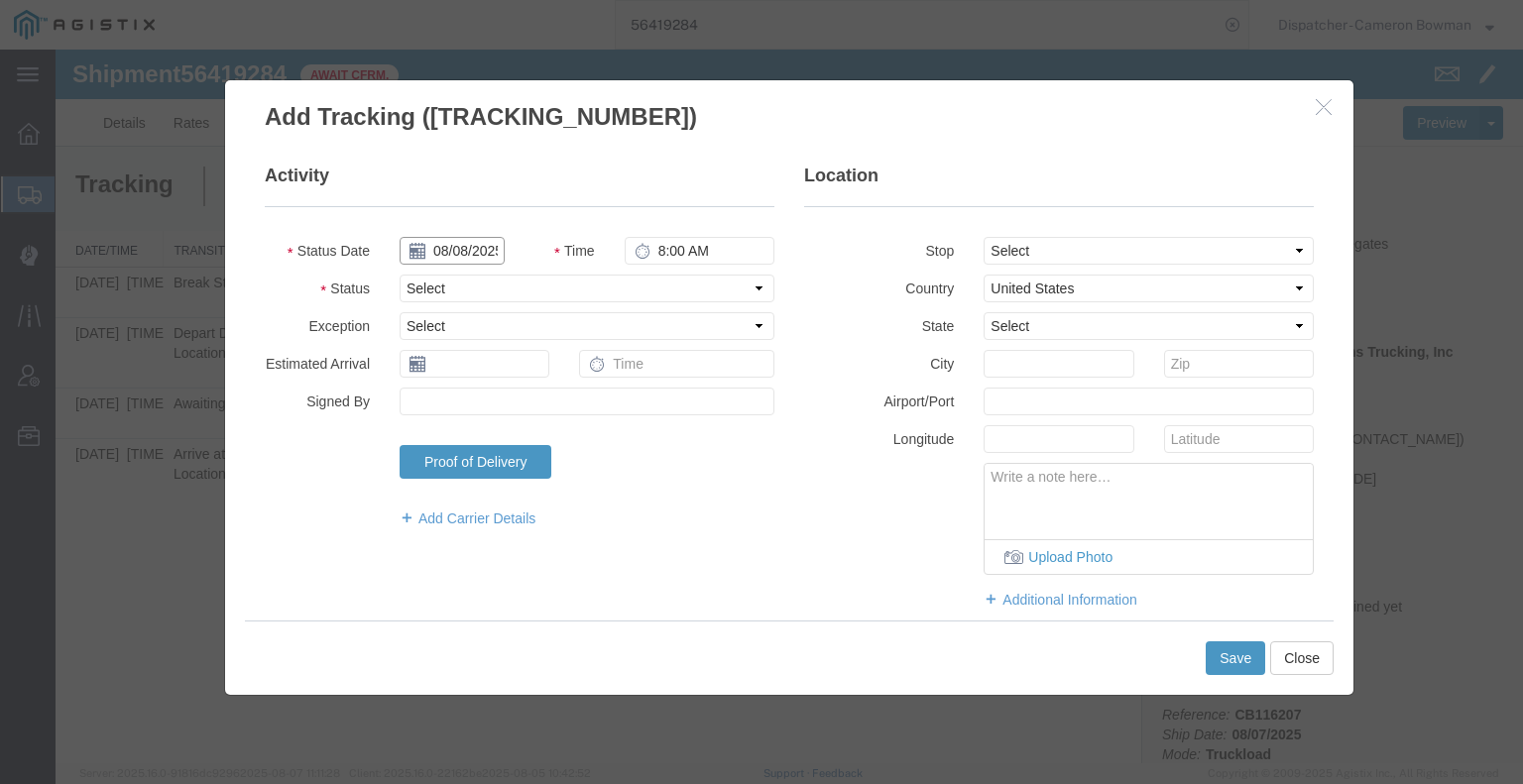 click on "08/08/2025" at bounding box center [452, 251] 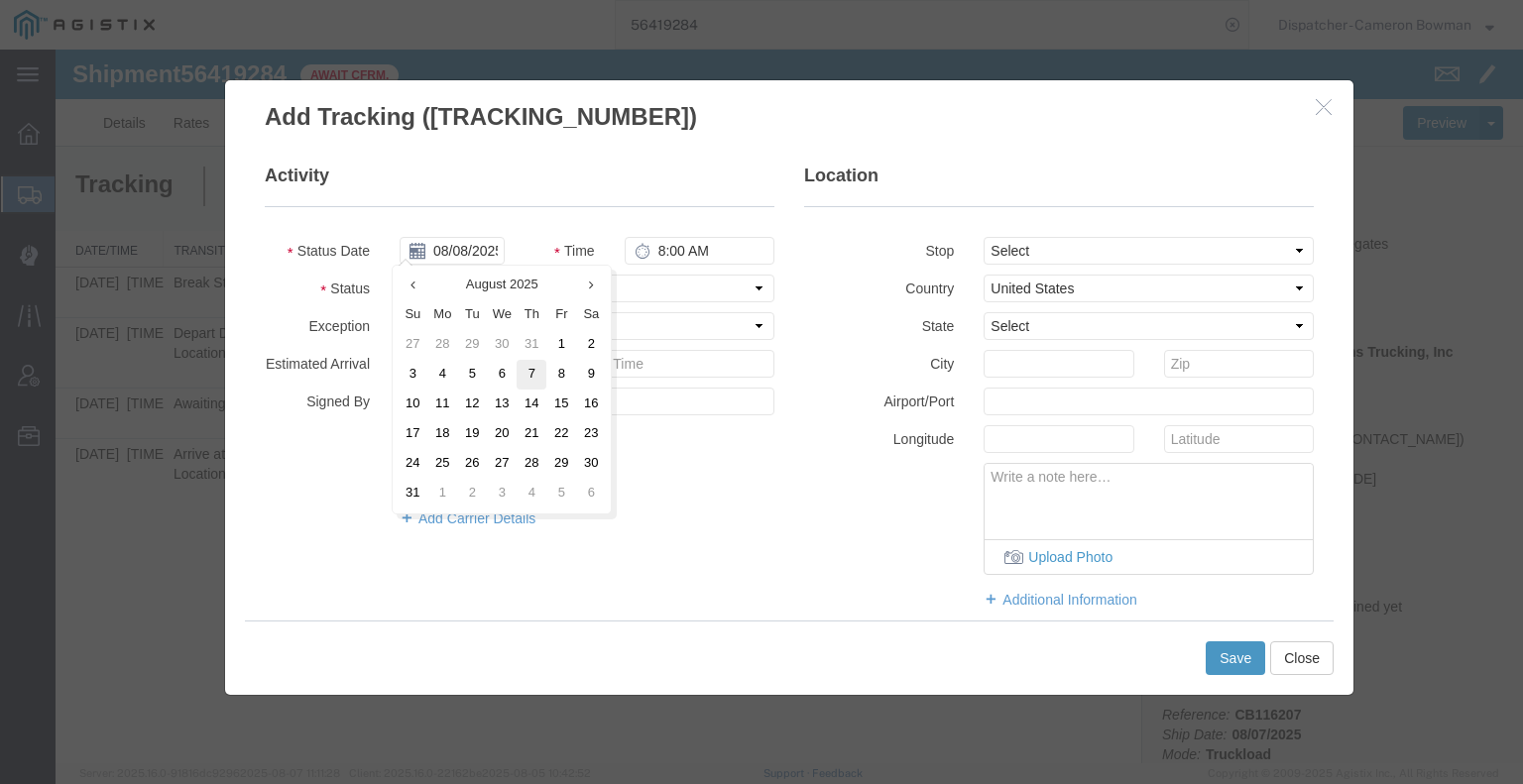 click on "7" at bounding box center [531, 375] 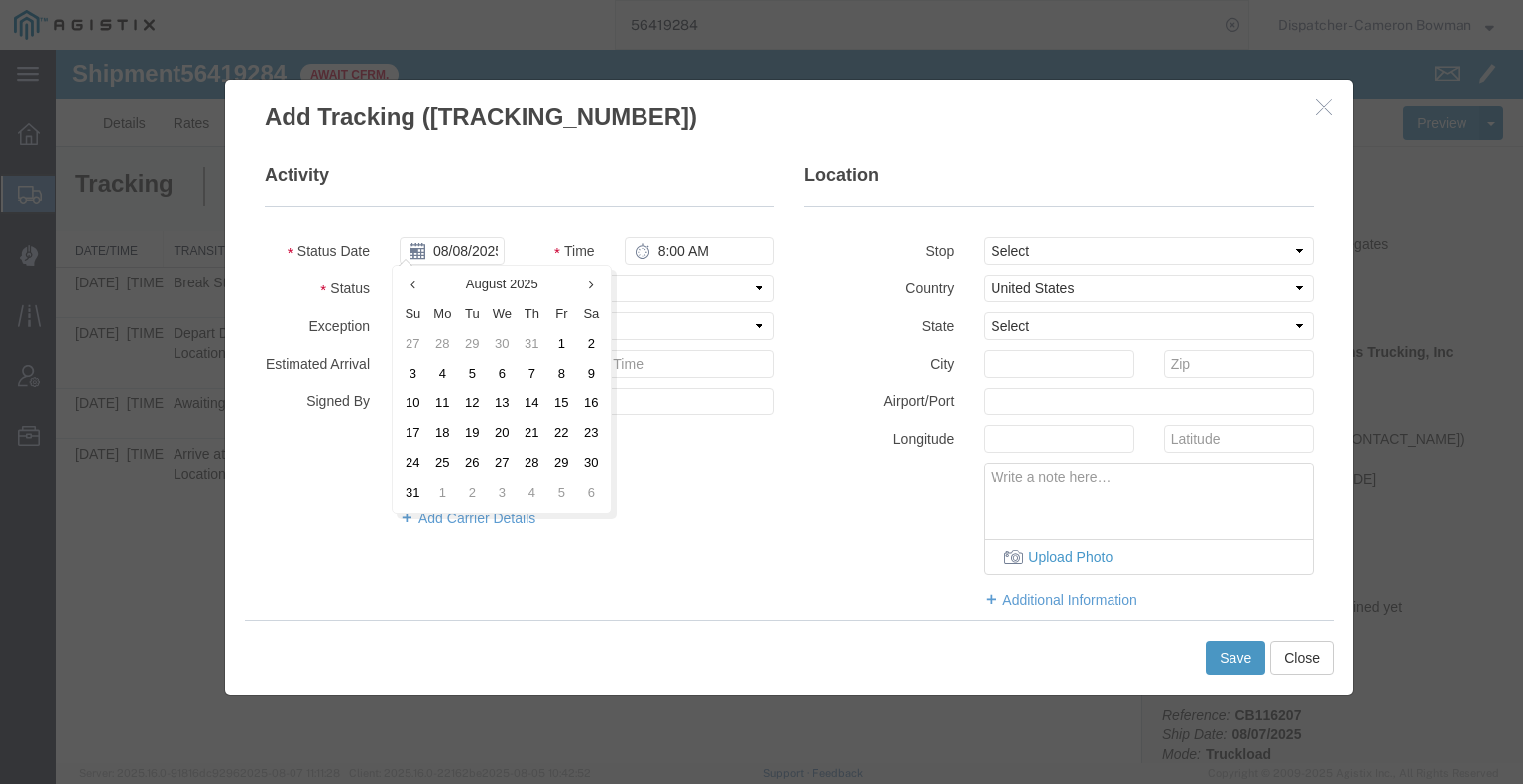 type on "08/07/2025" 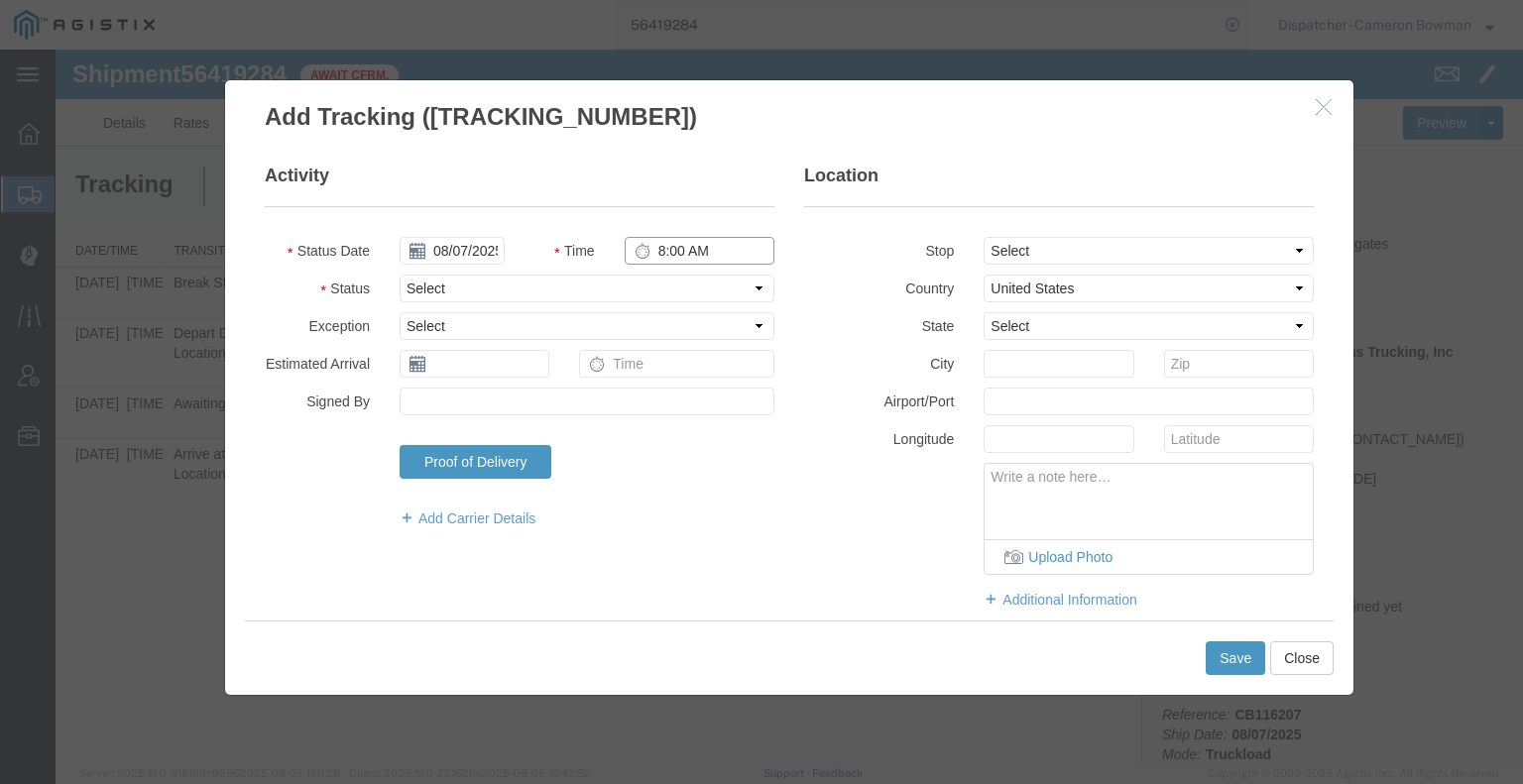 click on "8:00 AM" at bounding box center [699, 251] 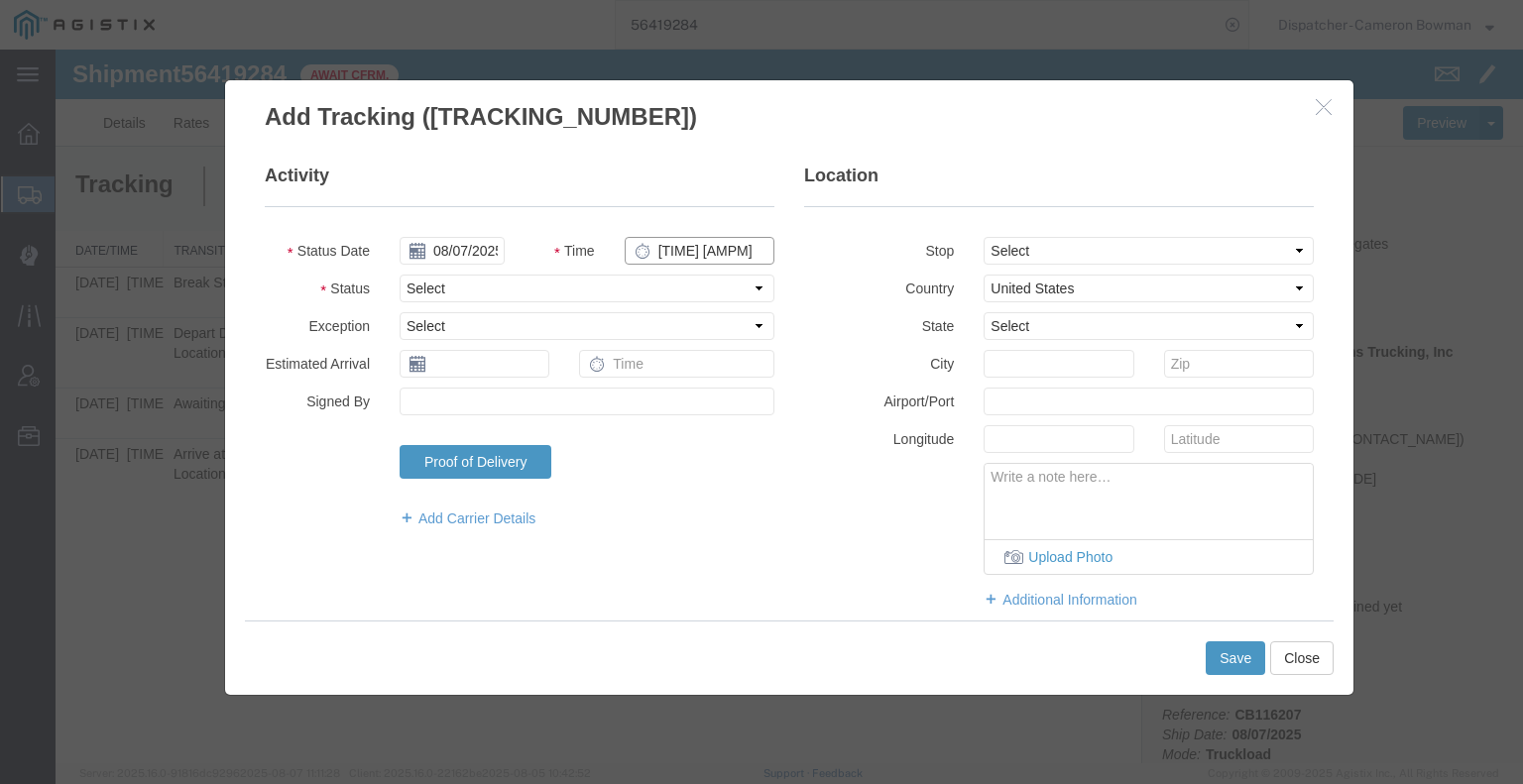 type on "12:30 PM" 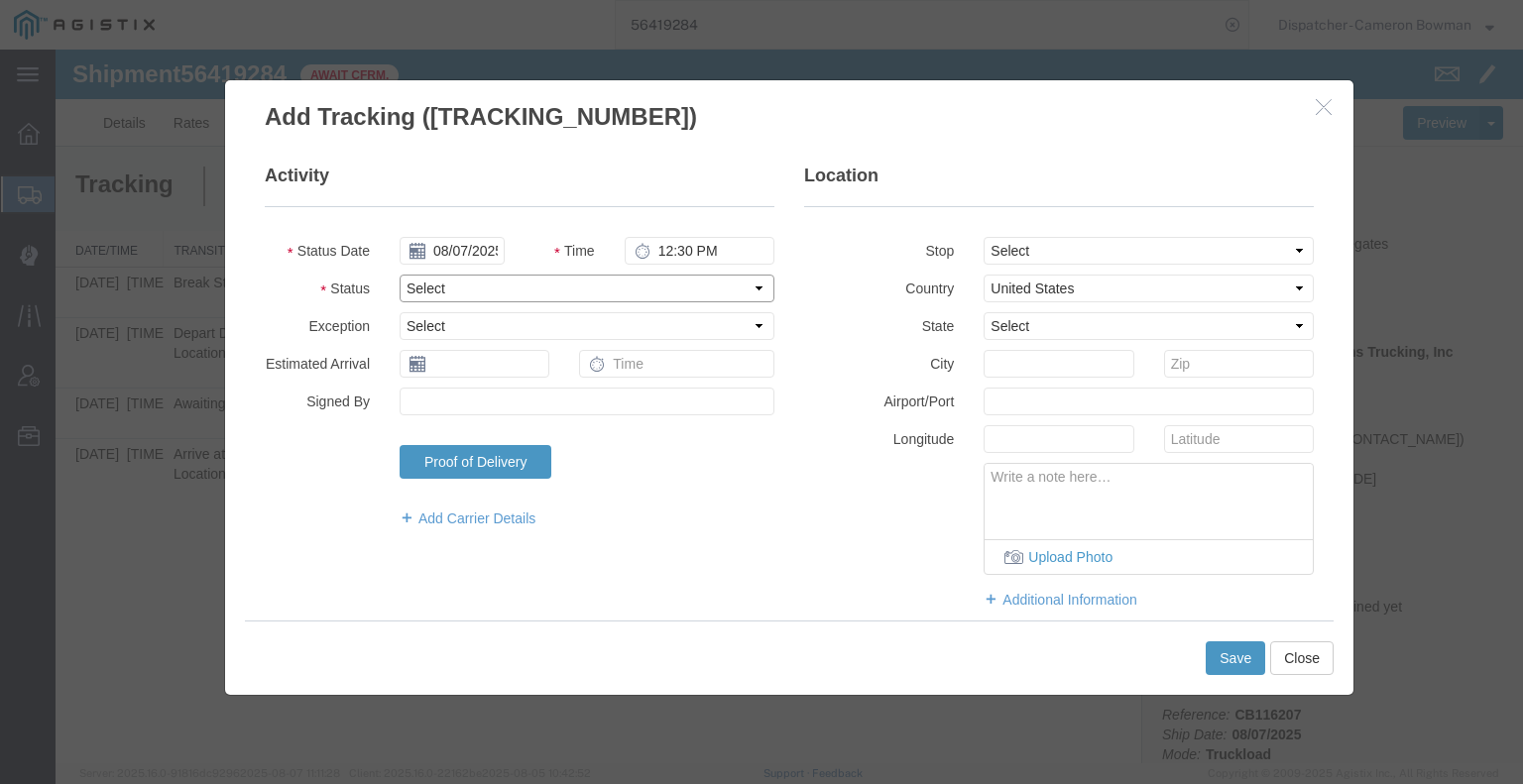 click on "Select Arrival Notice Available Arrival Notice Imported Arrive at Delivery Location Arrive at Pick-Up Location Arrive at Terminal Location Attempted Delivery Attempted Pick-Up Awaiting Customs Clearance Awaiting Pick-Up Break Start Break Stop Cargo Damaged Cargo-Offloaded Cleared Customs Confirmed on Board Customs Delay Customs Hold Customs Released DEA Hold Intact DEA Intensive/Exam Delivered Delivery Appointment Scheduled Delivery Confirmation Delivery Dock Closed Delivery Refused Depart Delivery Location Depart Pick-Up Location Depart Terminal Location Documents Uploaded Entry Docs Received Entry Submitted Estimated date / time for ETA Expired Export Customs Cleared Export Customs Sent FDA Documents Sent FDA Exam FDA Hold FDA Released FDA Review Flight Update Forwarded Fully Released Import Customs Cleared In-Transit In-Transit with Partner ISF filed Loaded Loading Started Mechanical Delay Missed Pick-Up Other Delay Out for Delivery Package Available Partial Delivery Partial Pick-Up Picked Up Proof of del" at bounding box center (587, 288) 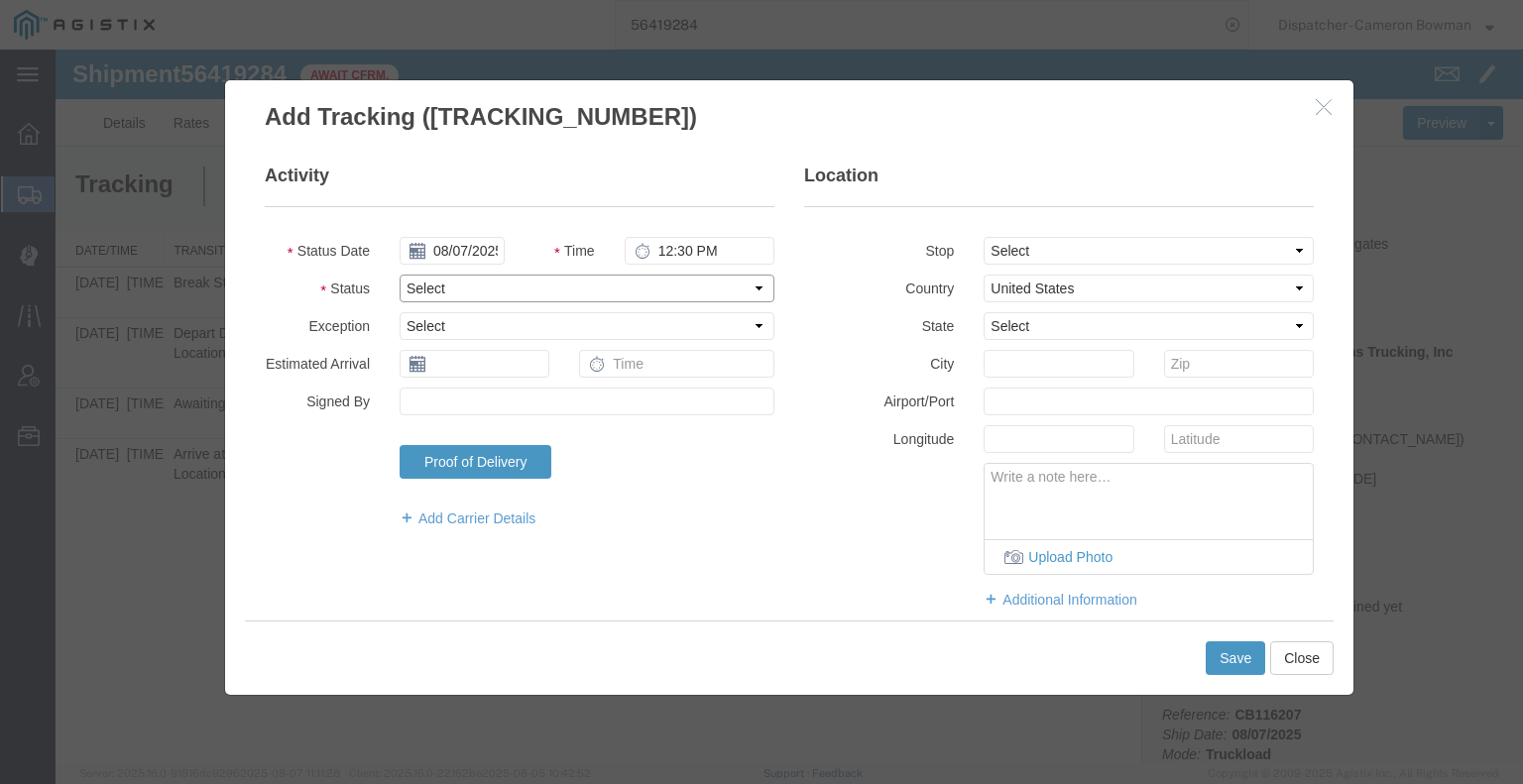 select on "BREAKSTOP" 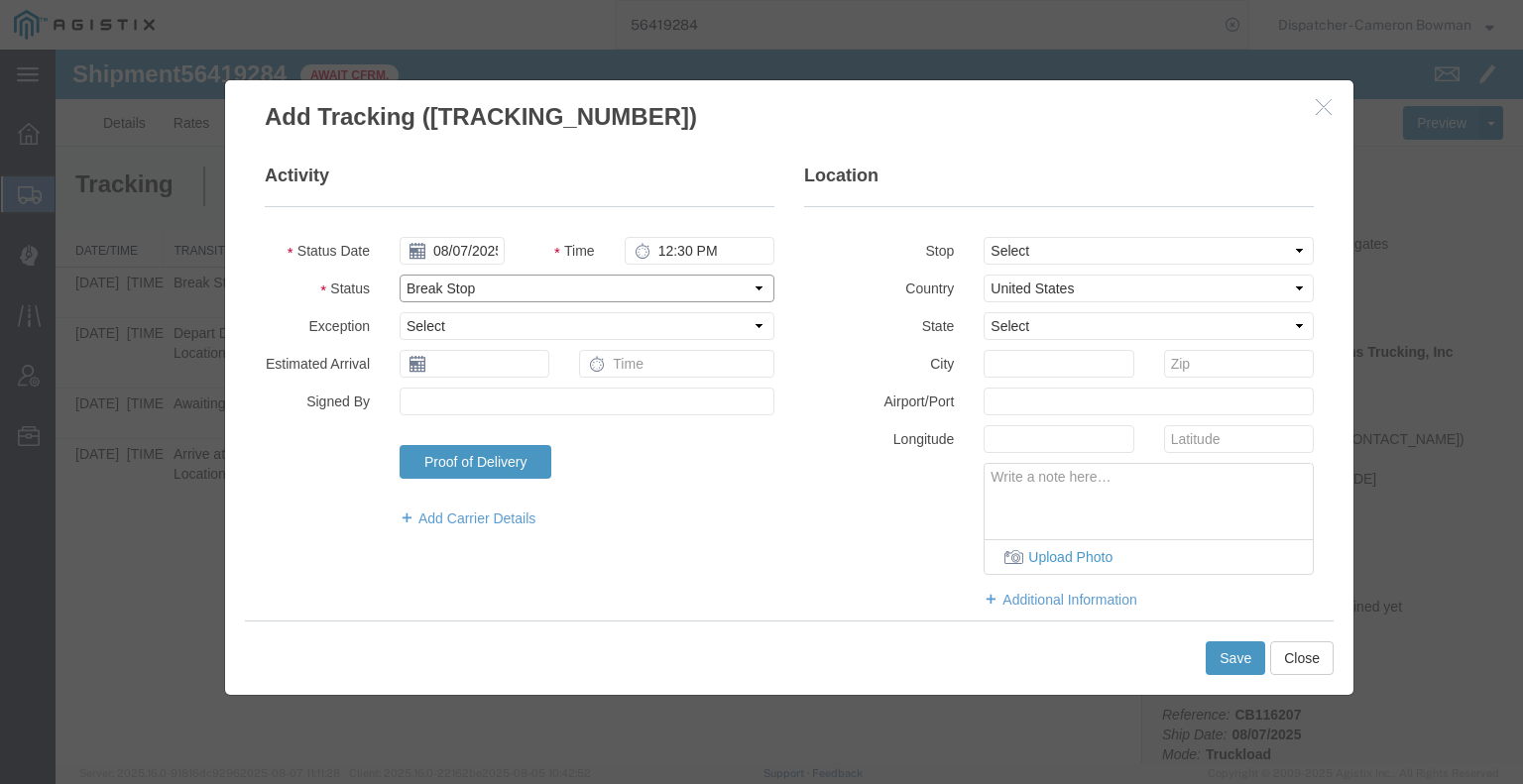 click on "Select Arrival Notice Available Arrival Notice Imported Arrive at Delivery Location Arrive at Pick-Up Location Arrive at Terminal Location Attempted Delivery Attempted Pick-Up Awaiting Customs Clearance Awaiting Pick-Up Break Start Break Stop Cargo Damaged Cargo-Offloaded Cleared Customs Confirmed on Board Customs Delay Customs Hold Customs Released DEA Hold Intact DEA Intensive/Exam Delivered Delivery Appointment Scheduled Delivery Confirmation Delivery Dock Closed Delivery Refused Depart Delivery Location Depart Pick-Up Location Depart Terminal Location Documents Uploaded Entry Docs Received Entry Submitted Estimated date / time for ETA Expired Export Customs Cleared Export Customs Sent FDA Documents Sent FDA Exam FDA Hold FDA Released FDA Review Flight Update Forwarded Fully Released Import Customs Cleared In-Transit In-Transit with Partner ISF filed Loaded Loading Started Mechanical Delay Missed Pick-Up Other Delay Out for Delivery Package Available Partial Delivery Partial Pick-Up Picked Up Proof of del" at bounding box center [587, 288] 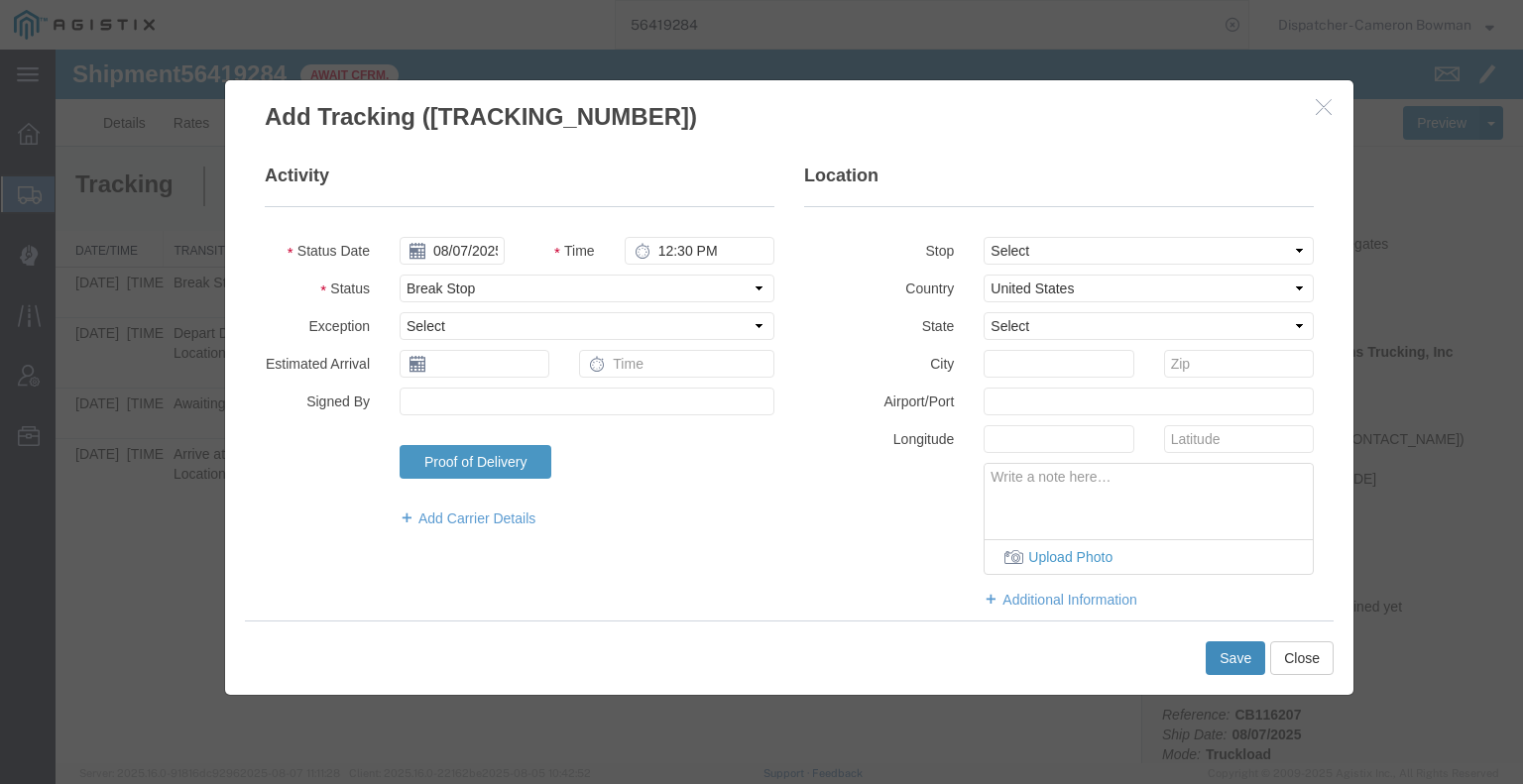 click on "Save" at bounding box center [1235, 658] 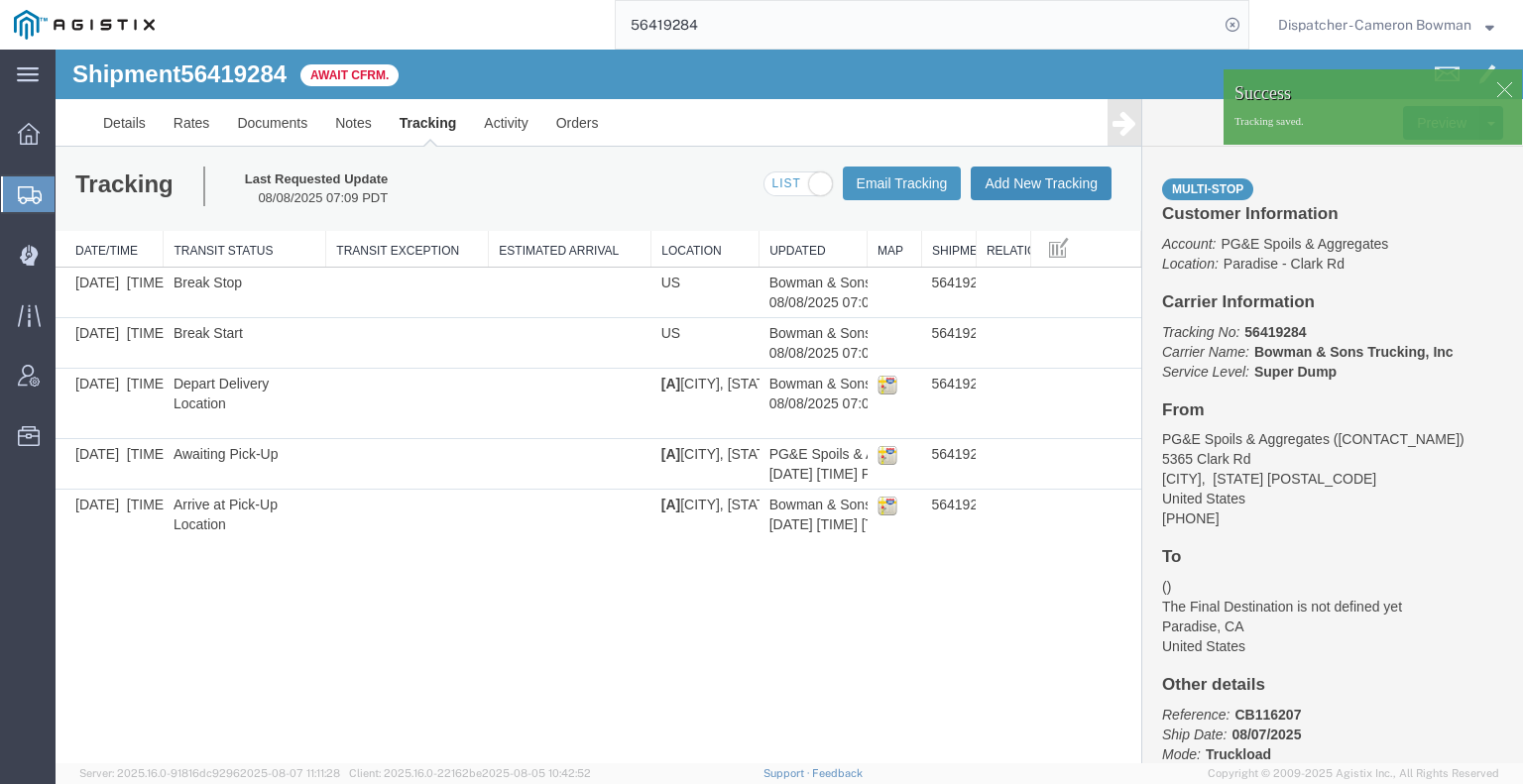 click on "Add New Tracking" at bounding box center (1041, 183) 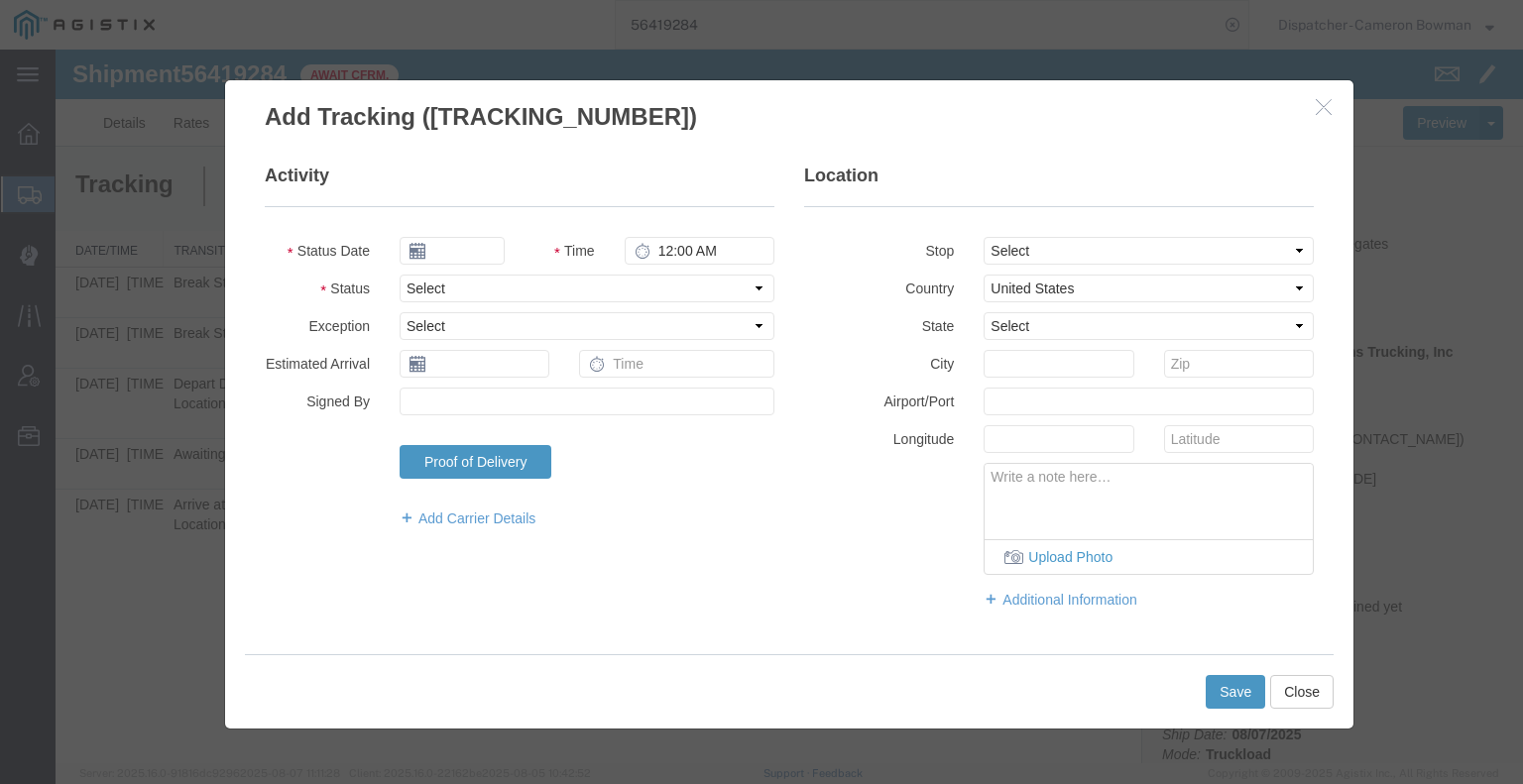 type on "08/08/2025" 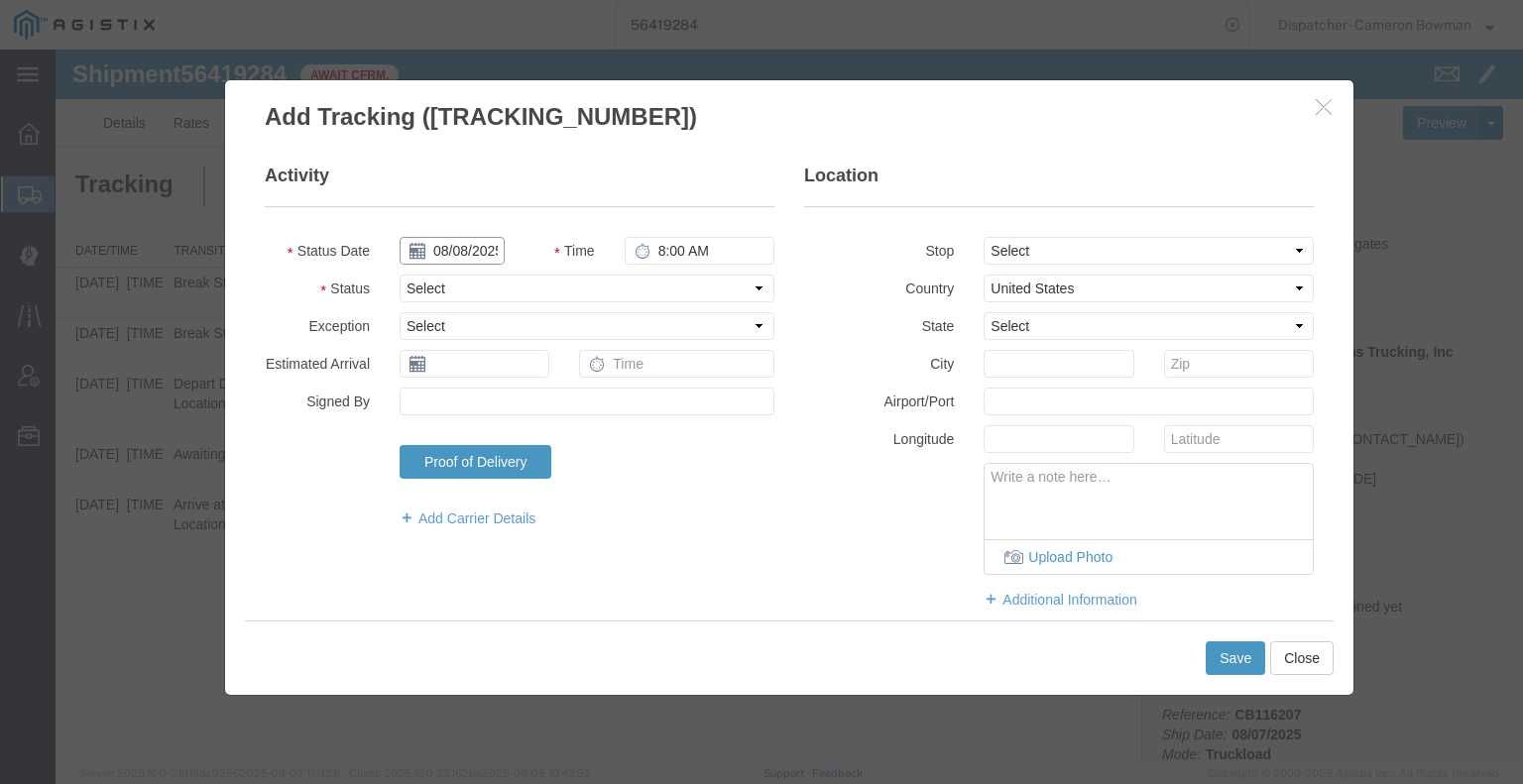click on "08/08/2025" at bounding box center [452, 251] 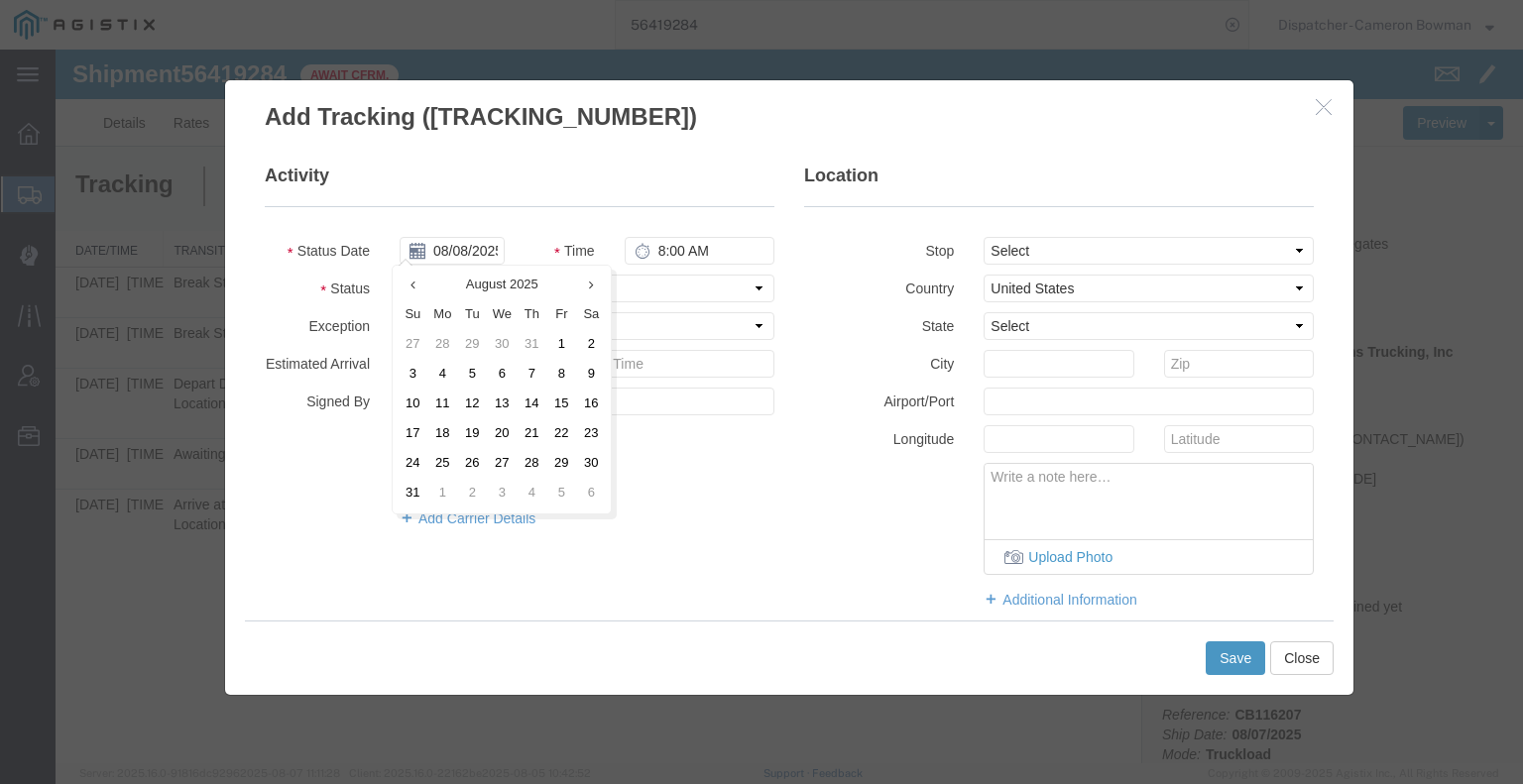 drag, startPoint x: 520, startPoint y: 374, endPoint x: 544, endPoint y: 356, distance: 30 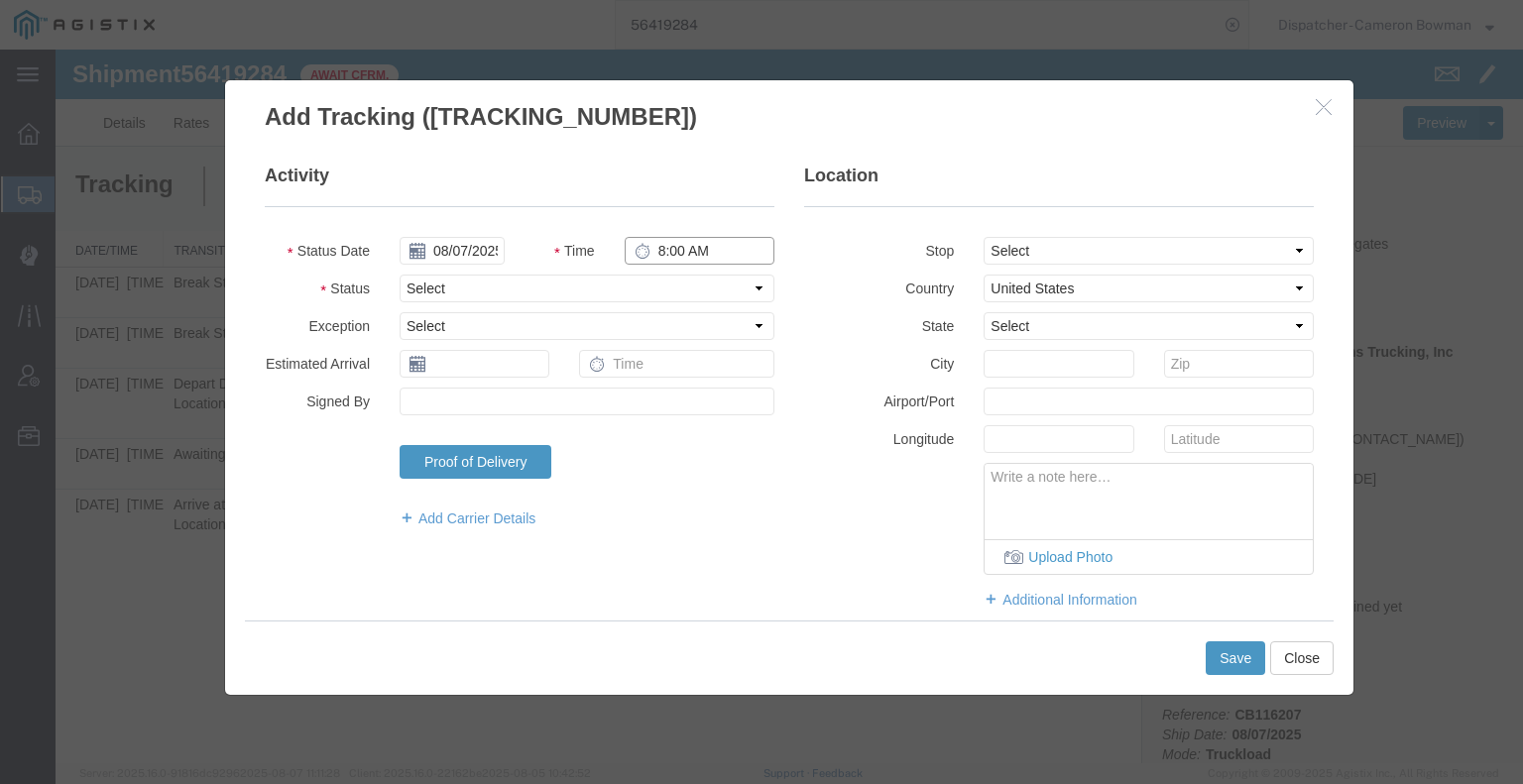 click on "8:00 AM" at bounding box center [699, 251] 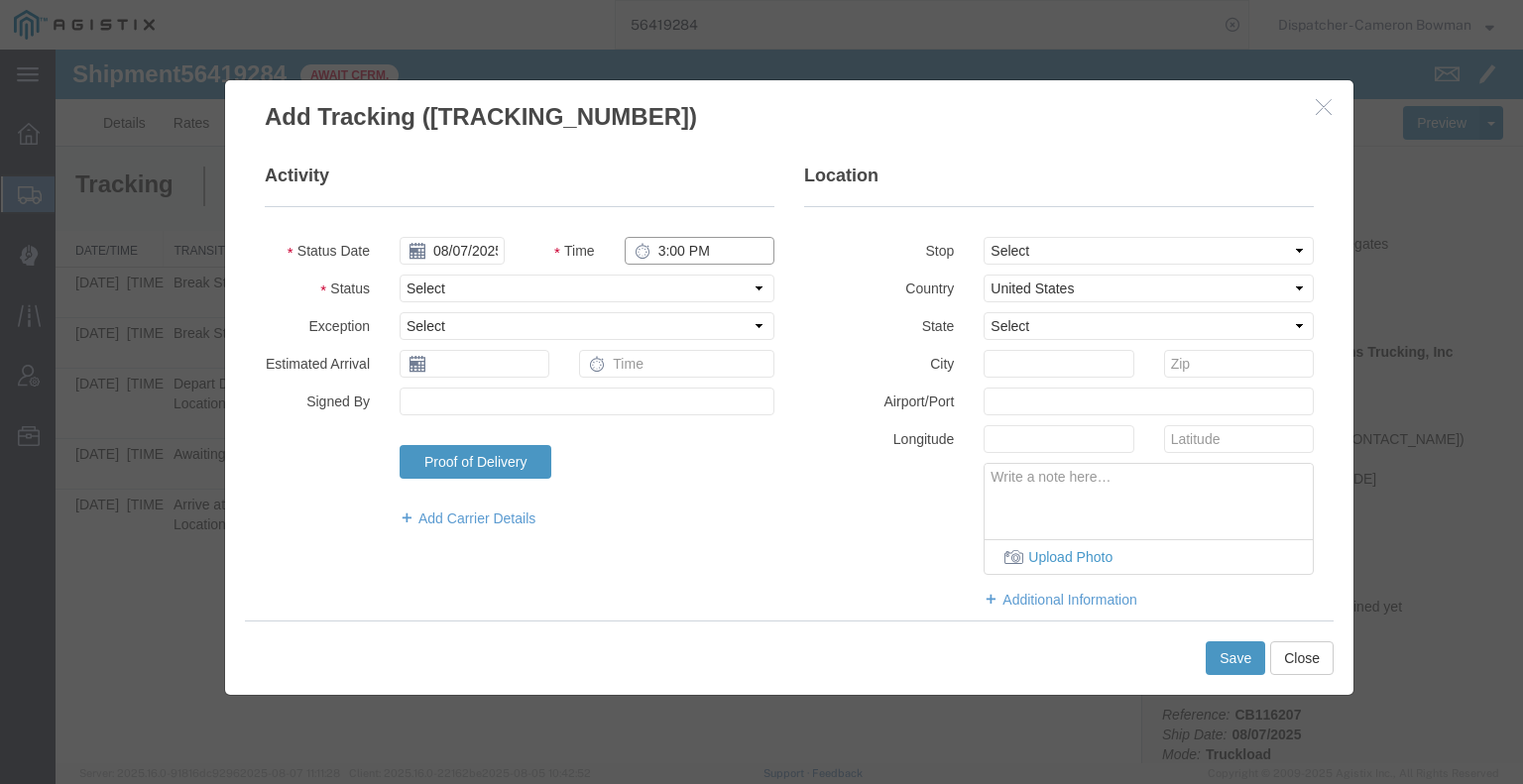 type on "3:00 PM" 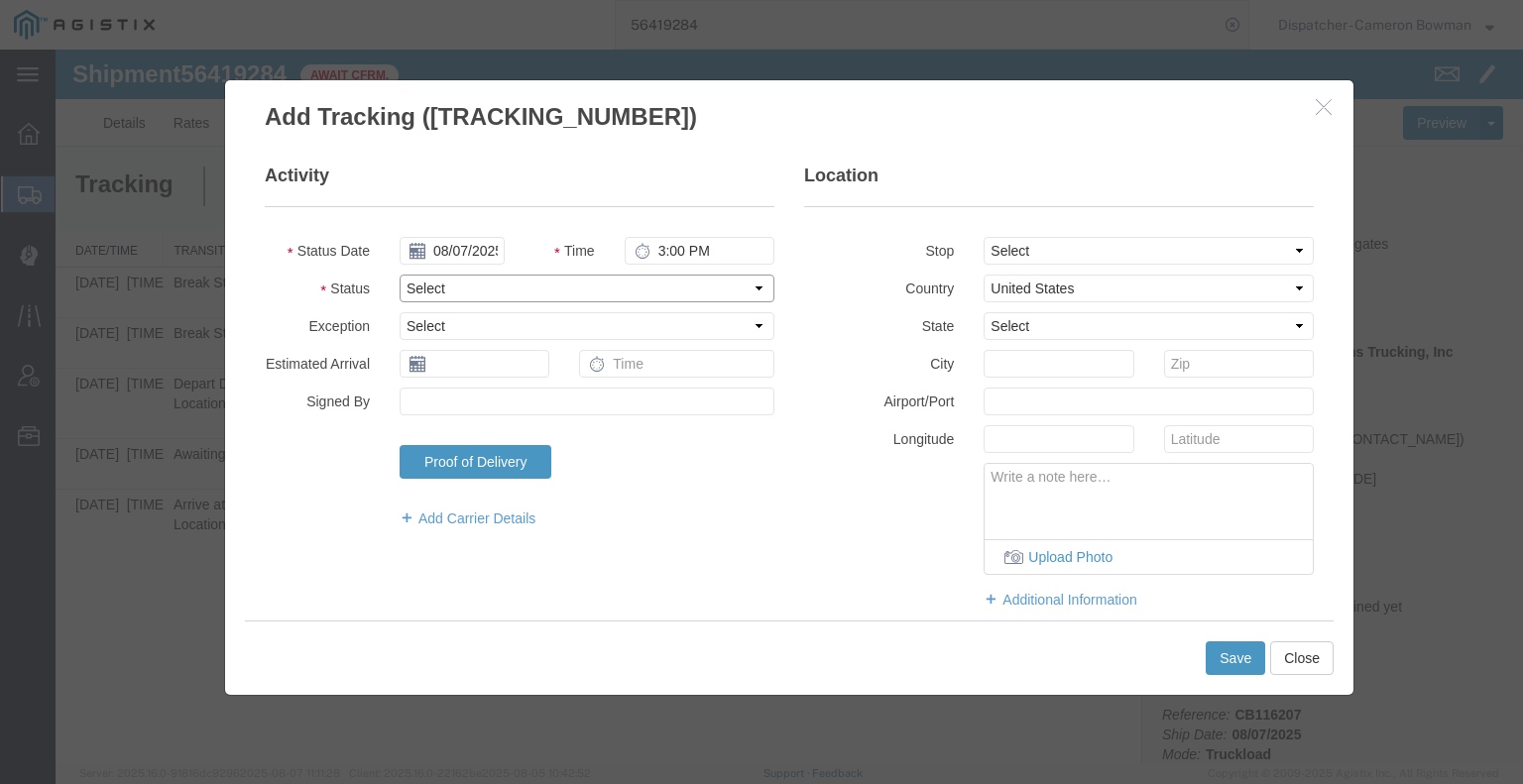click on "Select Arrival Notice Available Arrival Notice Imported Arrive at Delivery Location Arrive at Pick-Up Location Arrive at Terminal Location Attempted Delivery Attempted Pick-Up Awaiting Customs Clearance Awaiting Pick-Up Break Start Break Stop Cargo Damaged Cargo-Offloaded Cleared Customs Confirmed on Board Customs Delay Customs Hold Customs Released DEA Hold Intact DEA Intensive/Exam Delivered Delivery Appointment Scheduled Delivery Confirmation Delivery Dock Closed Delivery Refused Depart Delivery Location Depart Pick-Up Location Depart Terminal Location Documents Uploaded Entry Docs Received Entry Submitted Estimated date / time for ETA Expired Export Customs Cleared Export Customs Sent FDA Documents Sent FDA Exam FDA Hold FDA Released FDA Review Flight Update Forwarded Fully Released Import Customs Cleared In-Transit In-Transit with Partner ISF filed Loaded Loading Started Mechanical Delay Missed Pick-Up Other Delay Out for Delivery Package Available Partial Delivery Partial Pick-Up Picked Up Proof of del" at bounding box center [587, 288] 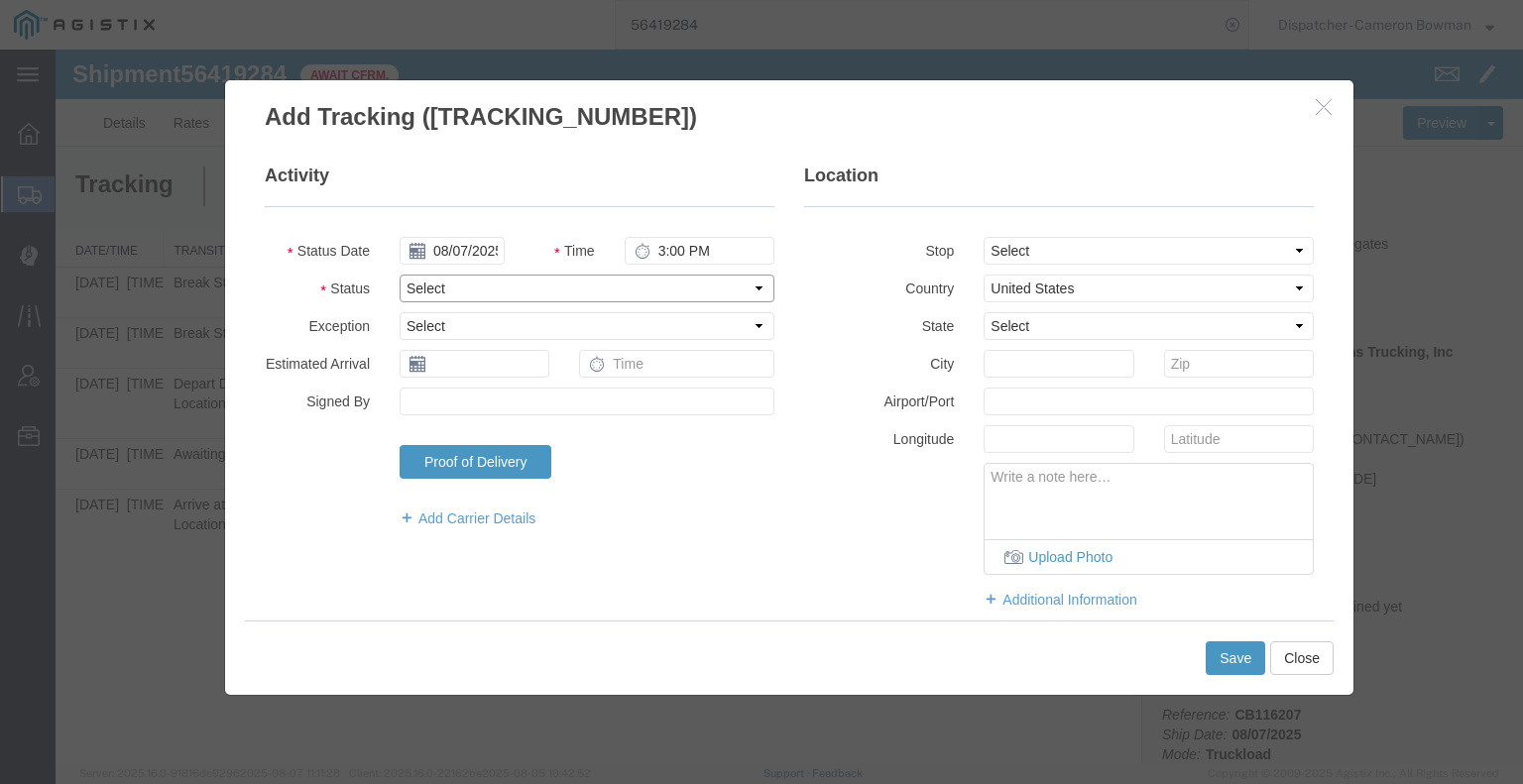 select on "DELIVRED" 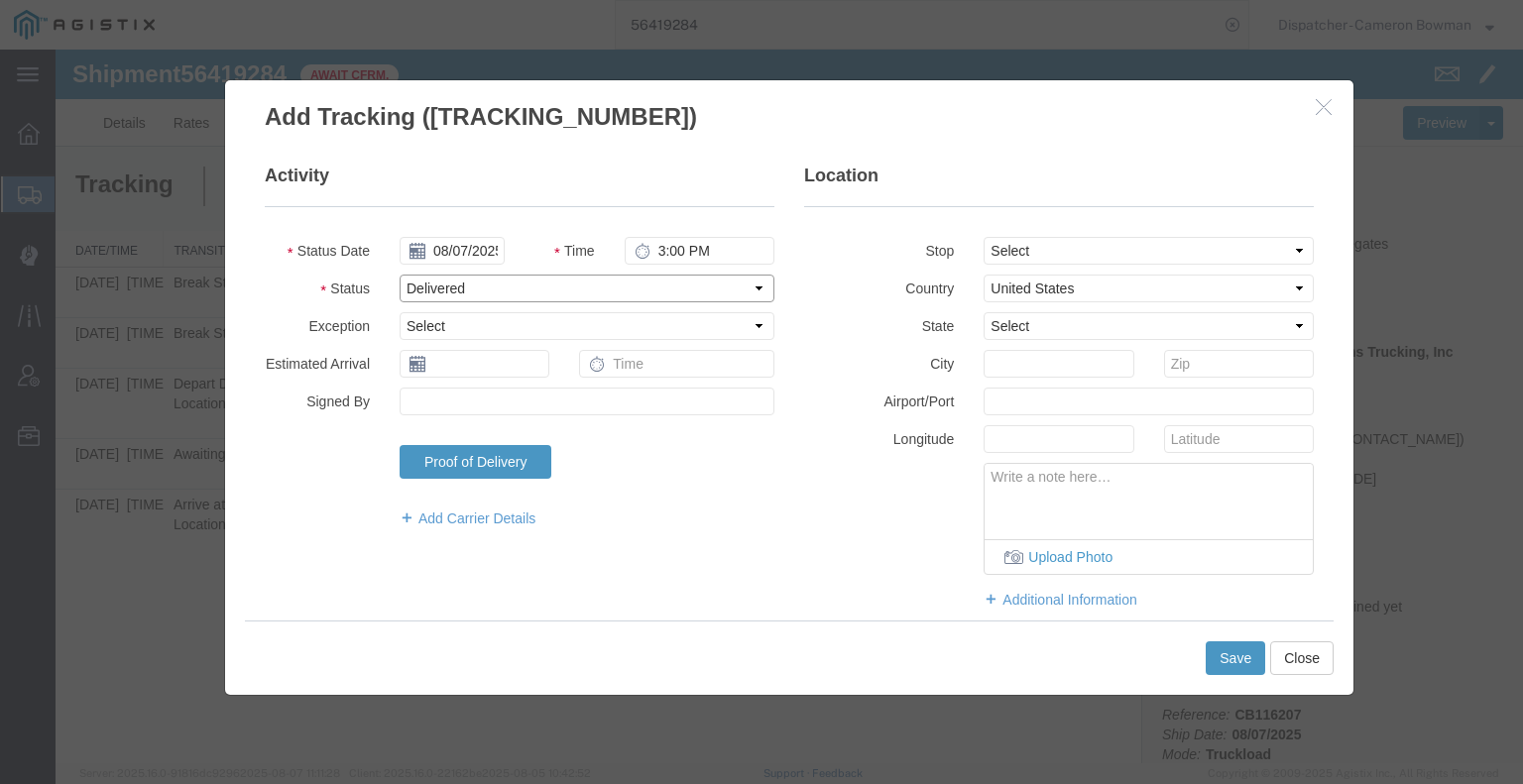 click on "Select Arrival Notice Available Arrival Notice Imported Arrive at Delivery Location Arrive at Pick-Up Location Arrive at Terminal Location Attempted Delivery Attempted Pick-Up Awaiting Customs Clearance Awaiting Pick-Up Break Start Break Stop Cargo Damaged Cargo-Offloaded Cleared Customs Confirmed on Board Customs Delay Customs Hold Customs Released DEA Hold Intact DEA Intensive/Exam Delivered Delivery Appointment Scheduled Delivery Confirmation Delivery Dock Closed Delivery Refused Depart Delivery Location Depart Pick-Up Location Depart Terminal Location Documents Uploaded Entry Docs Received Entry Submitted Estimated date / time for ETA Expired Export Customs Cleared Export Customs Sent FDA Documents Sent FDA Exam FDA Hold FDA Released FDA Review Flight Update Forwarded Fully Released Import Customs Cleared In-Transit In-Transit with Partner ISF filed Loaded Loading Started Mechanical Delay Missed Pick-Up Other Delay Out for Delivery Package Available Partial Delivery Partial Pick-Up Picked Up Proof of del" at bounding box center [587, 288] 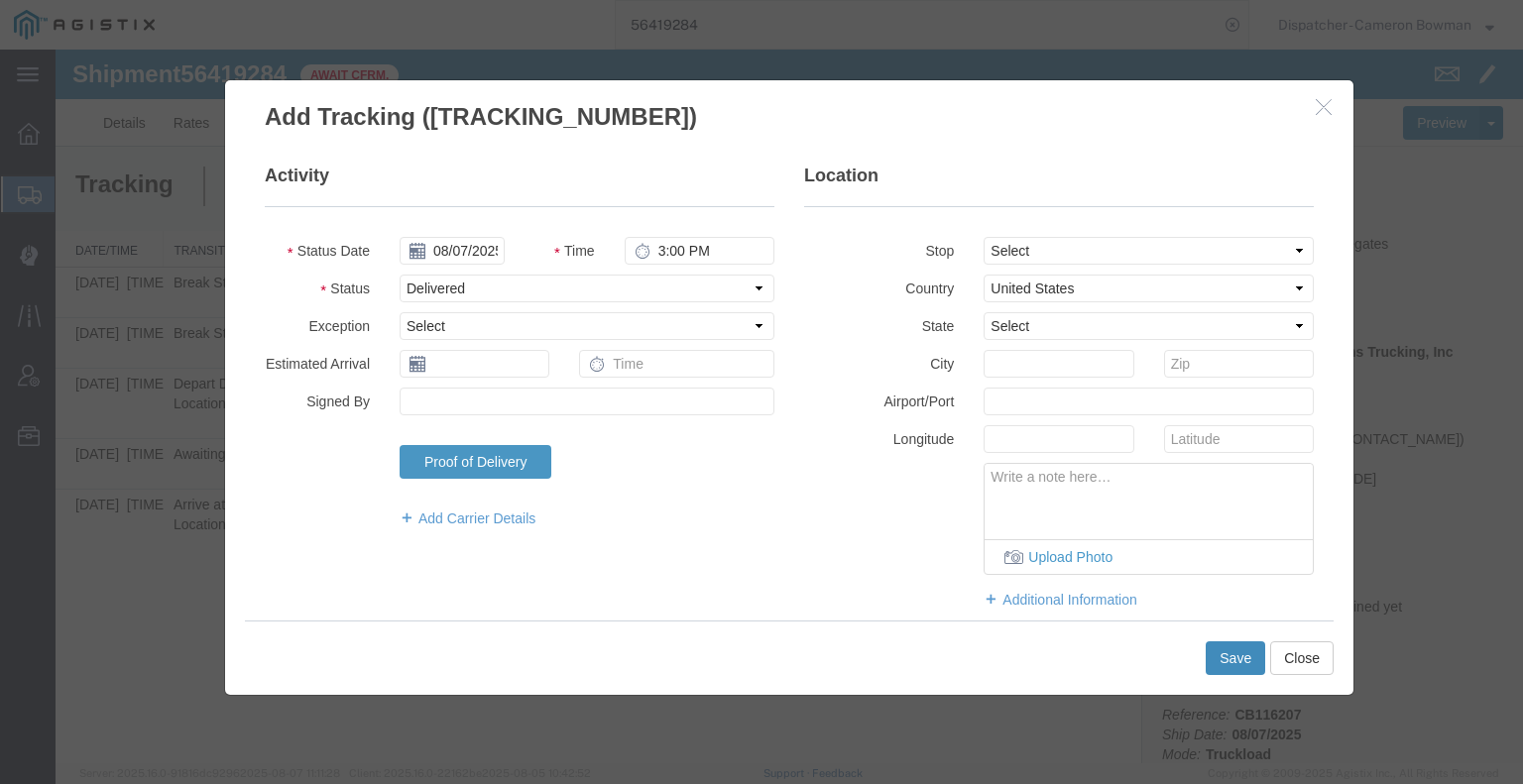 click on "Save" at bounding box center (1235, 658) 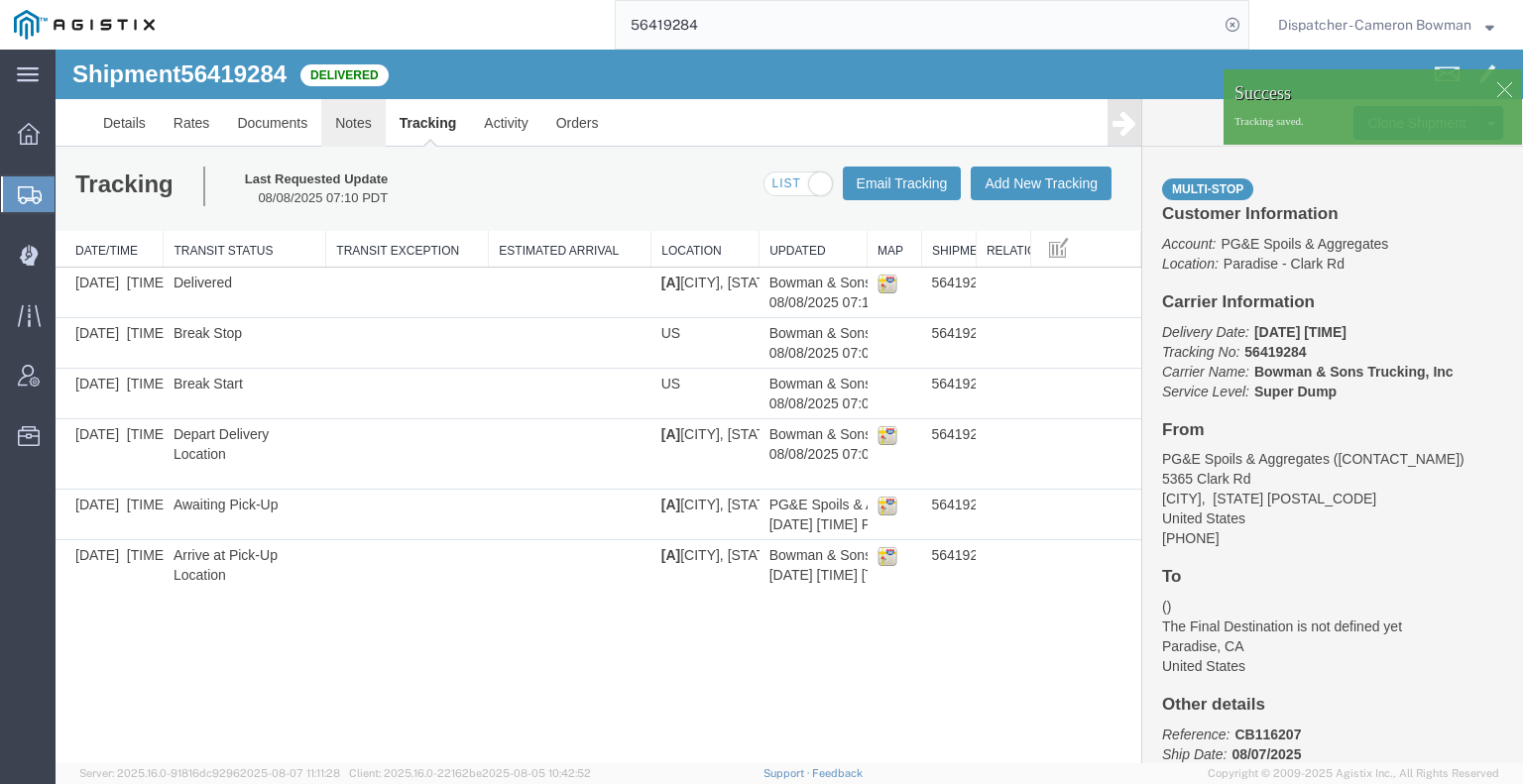 drag, startPoint x: 409, startPoint y: 177, endPoint x: 353, endPoint y: 127, distance: 75.0733 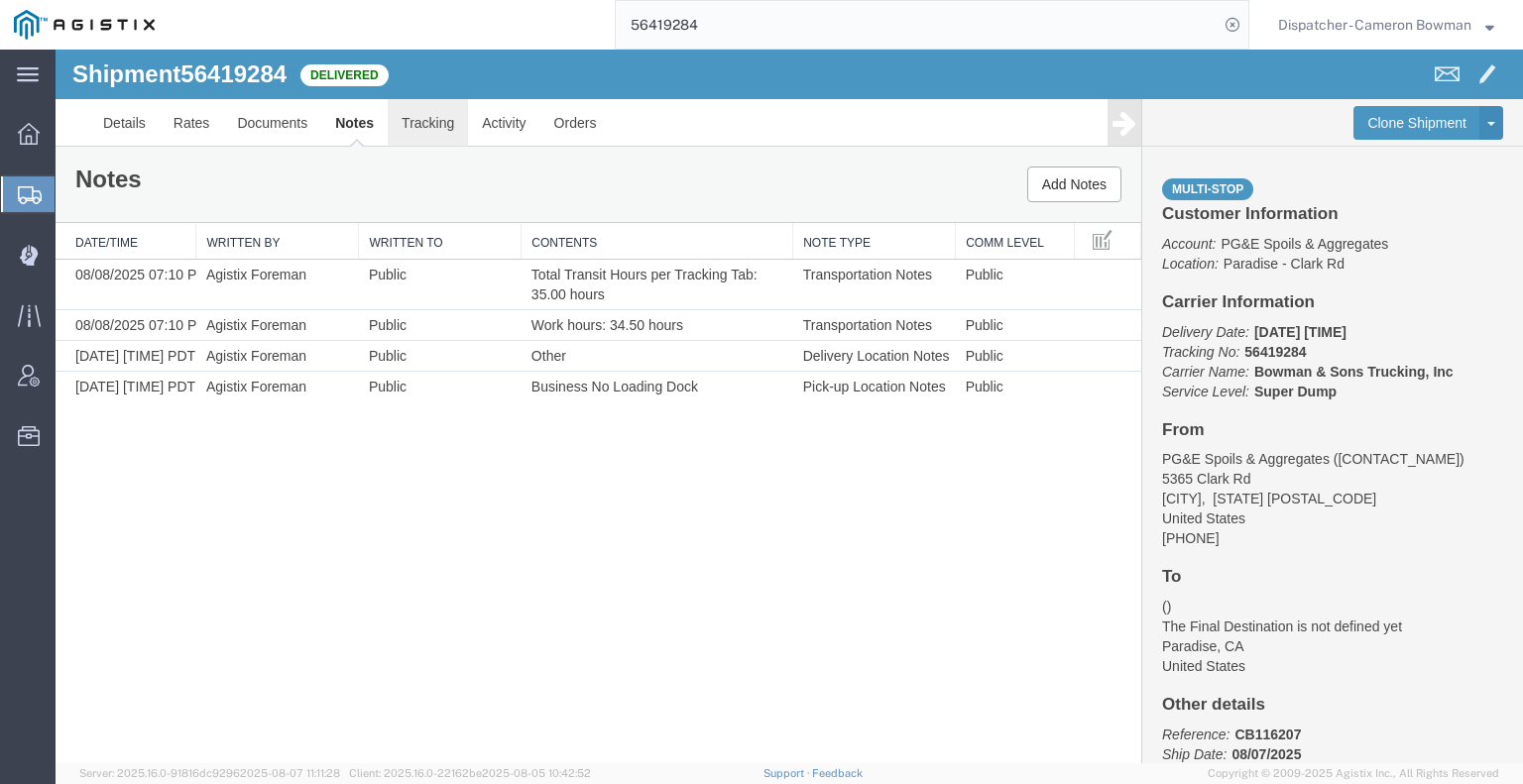 click on "Tracking" at bounding box center [427, 123] 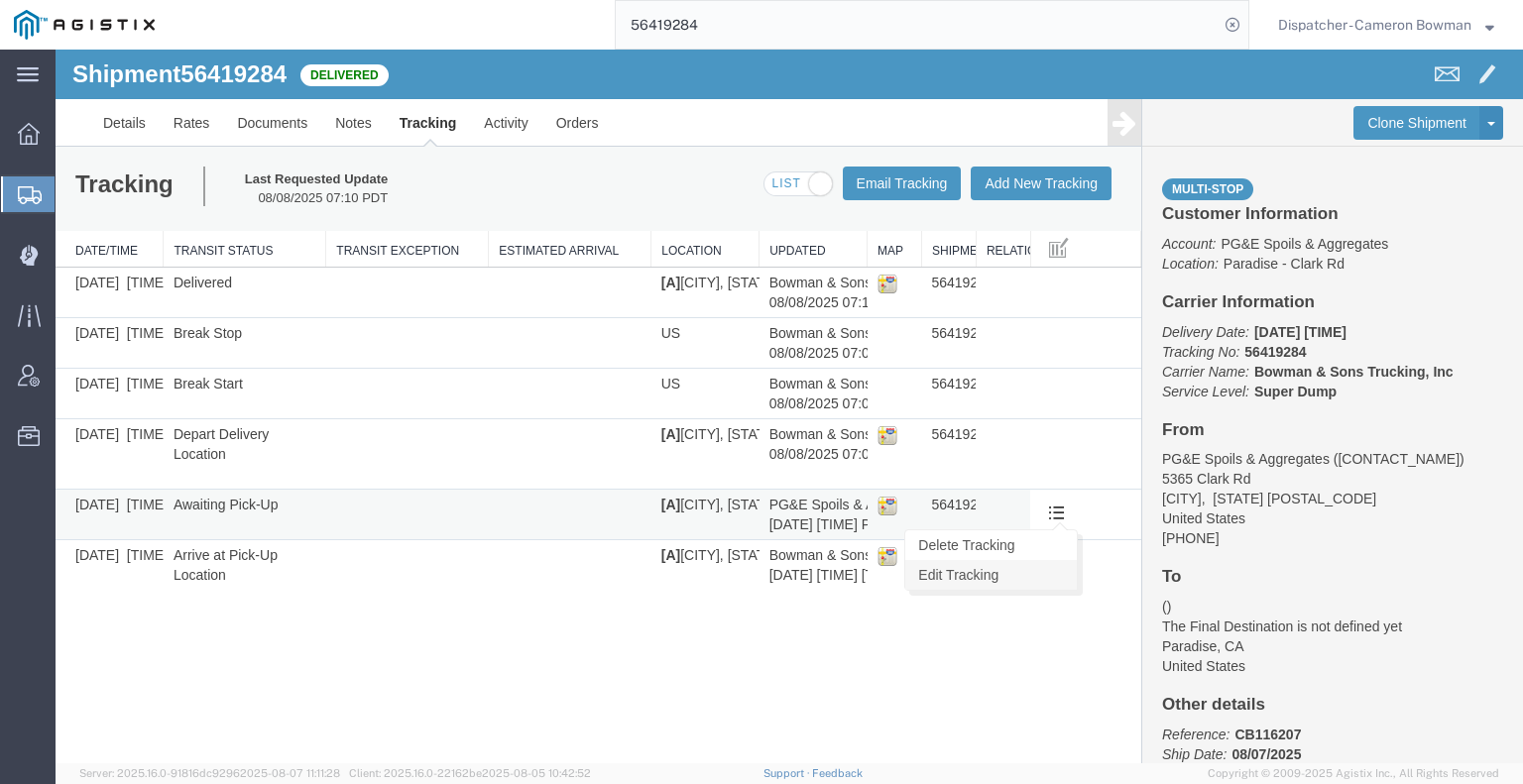 click on "Edit Tracking" at bounding box center (991, 575) 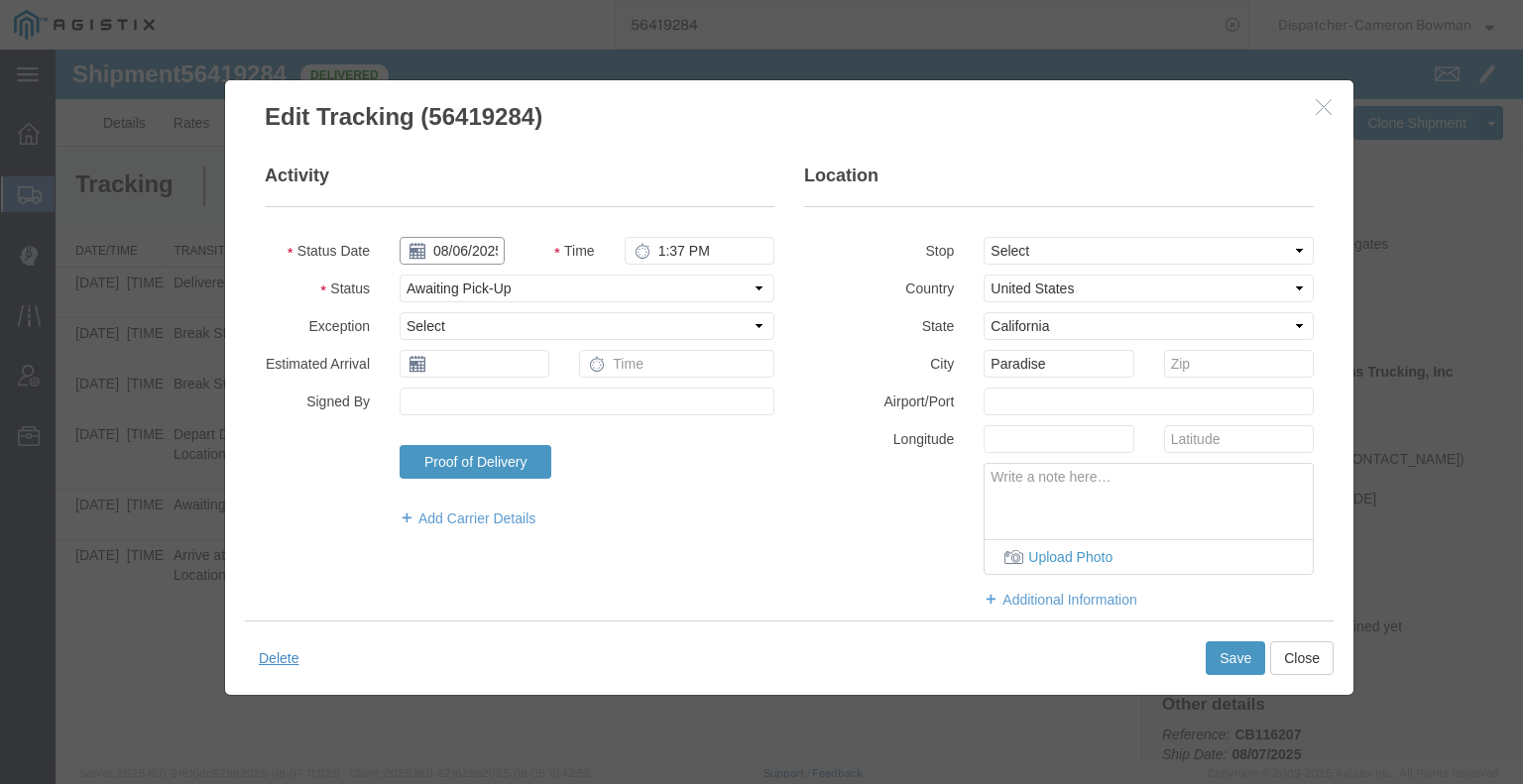 click on "08/06/2025" at bounding box center [452, 251] 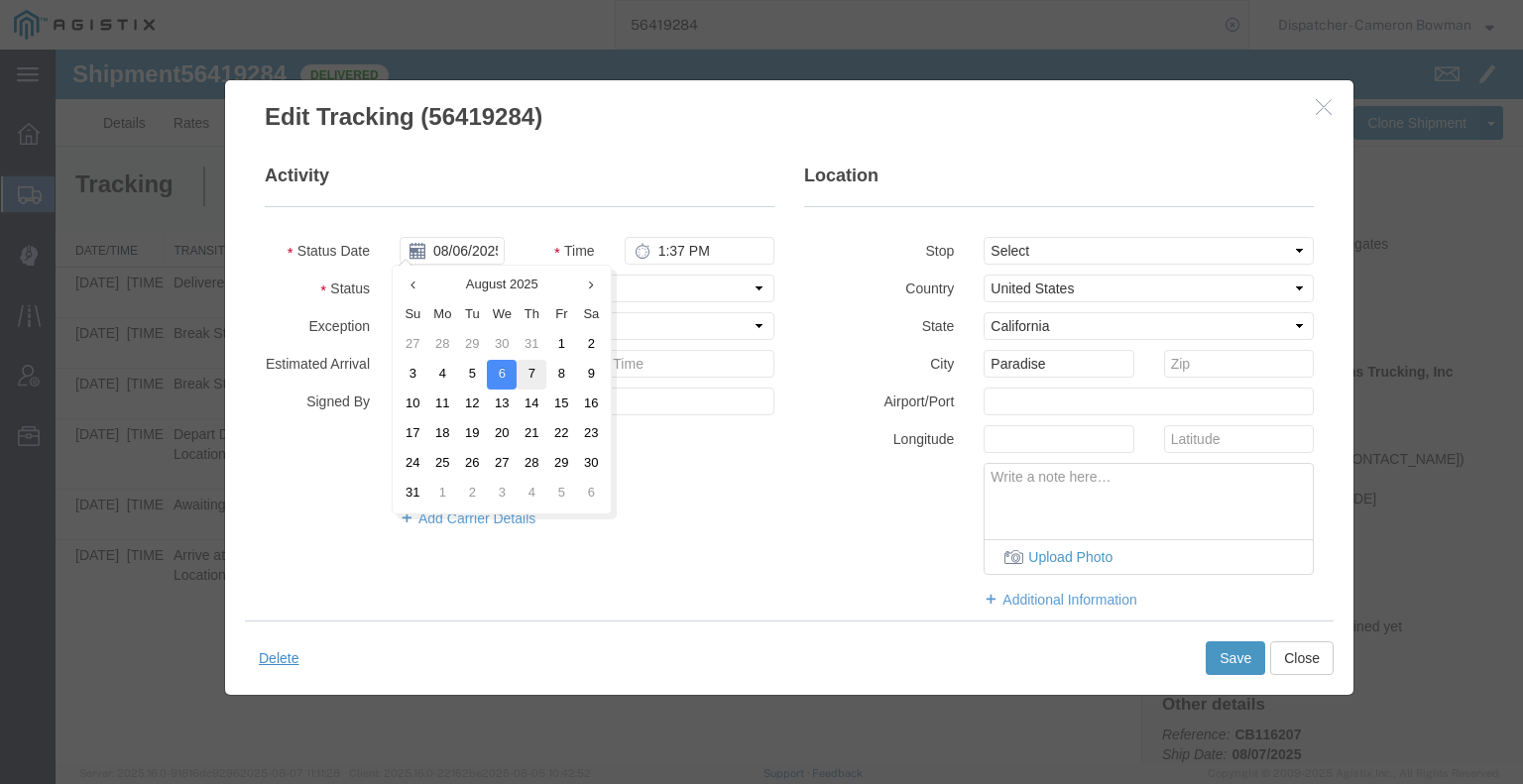 click on "7" at bounding box center (531, 375) 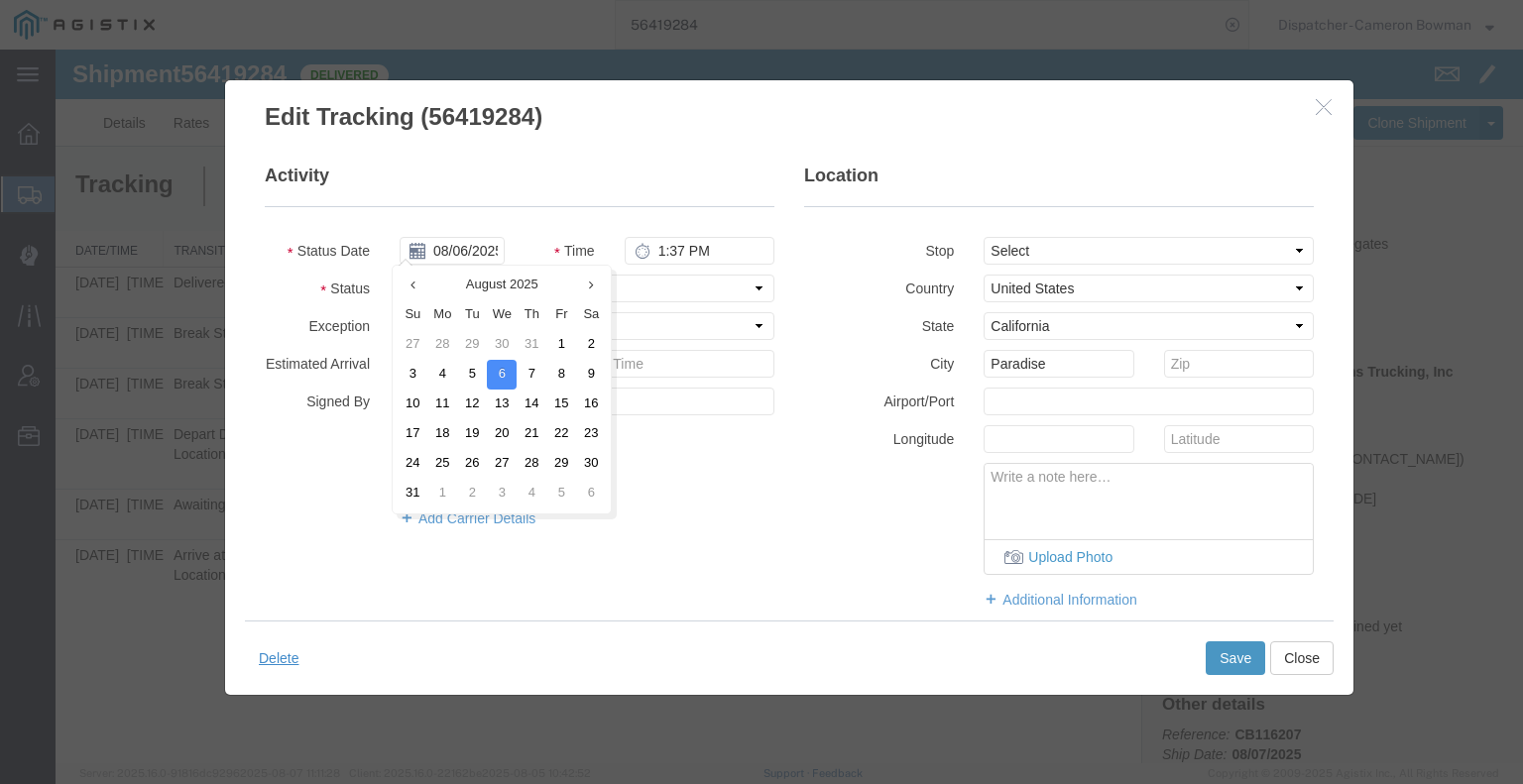 type on "08/07/2025" 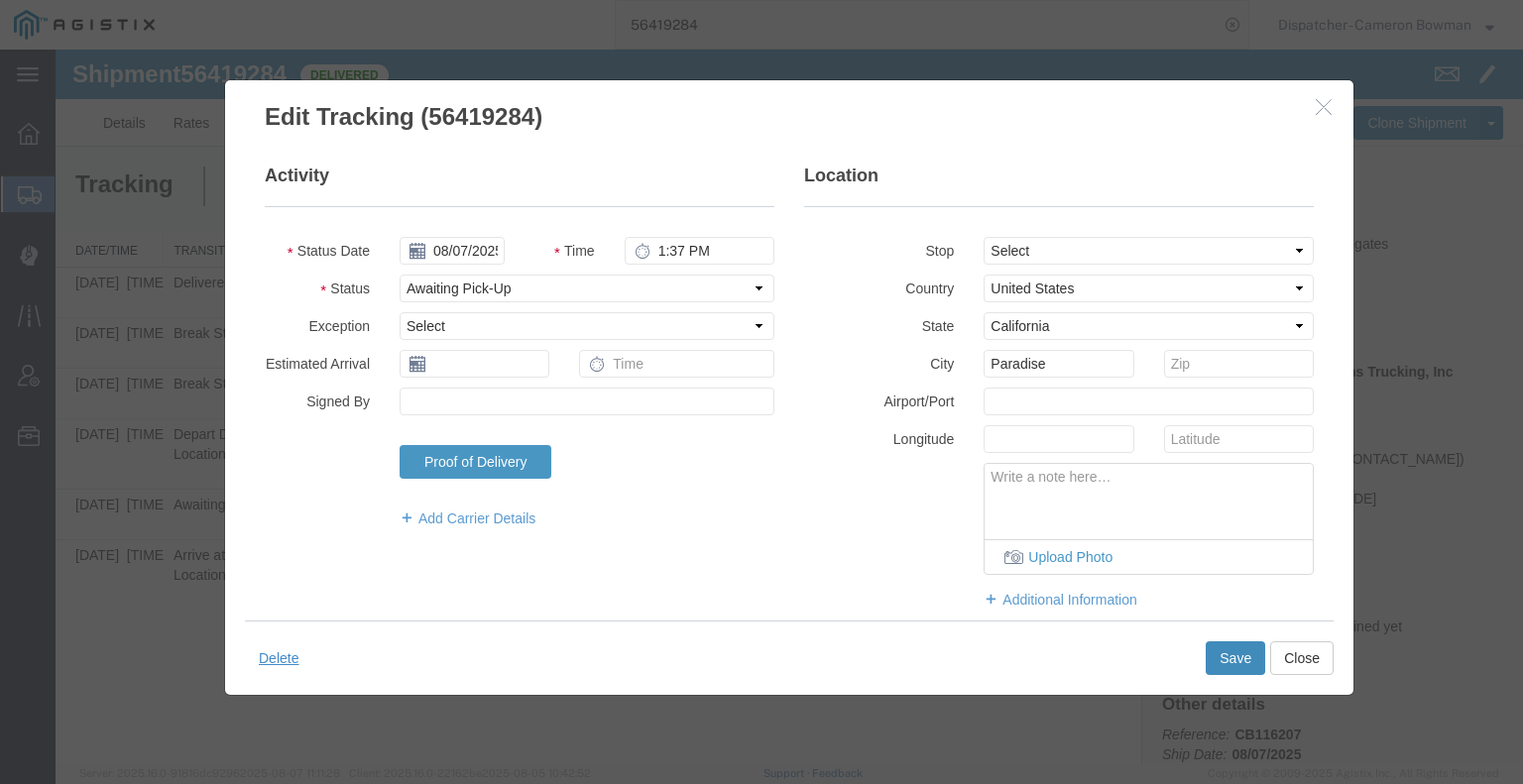 click on "Save" at bounding box center [1235, 658] 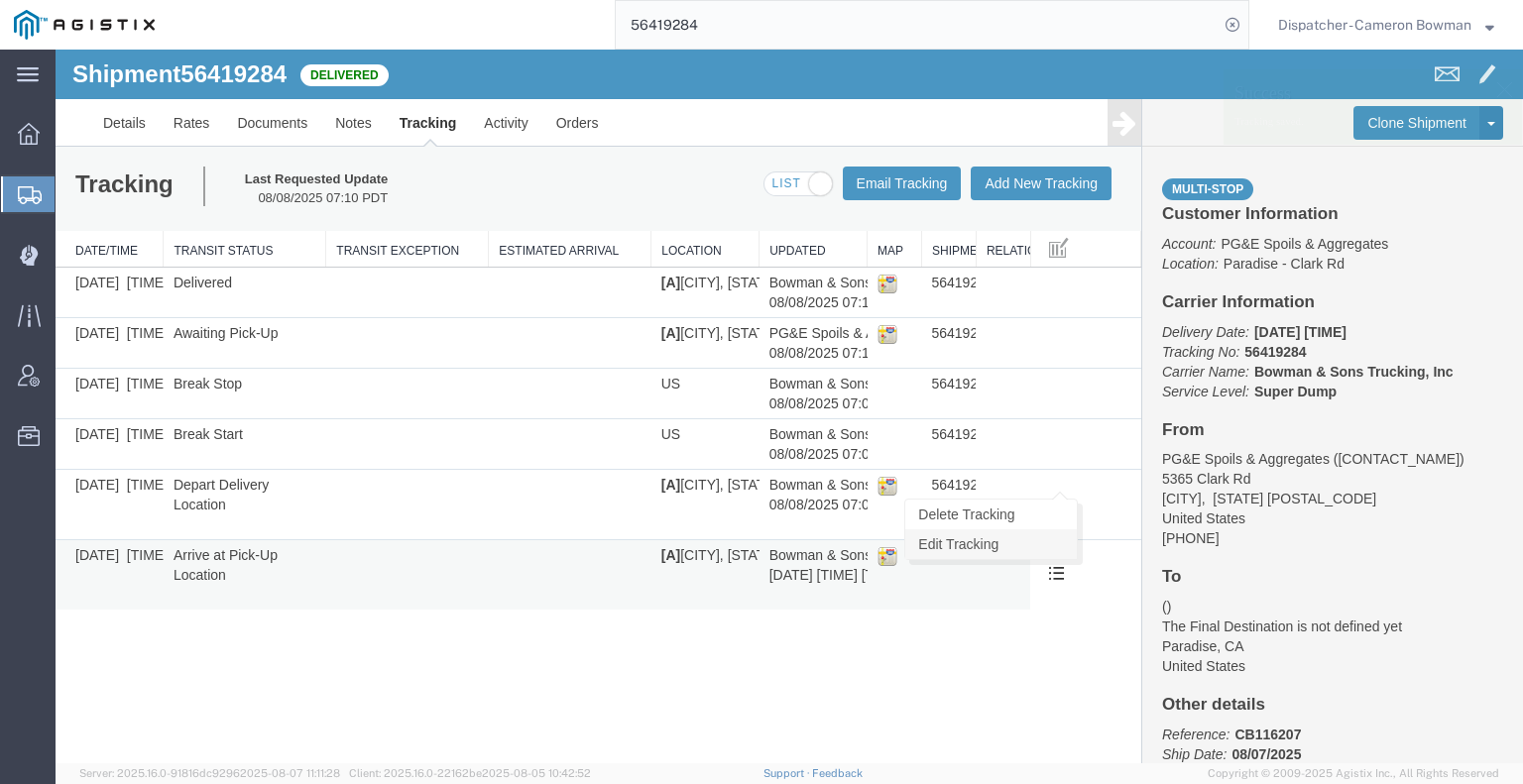 click on "Edit Tracking" at bounding box center (991, 544) 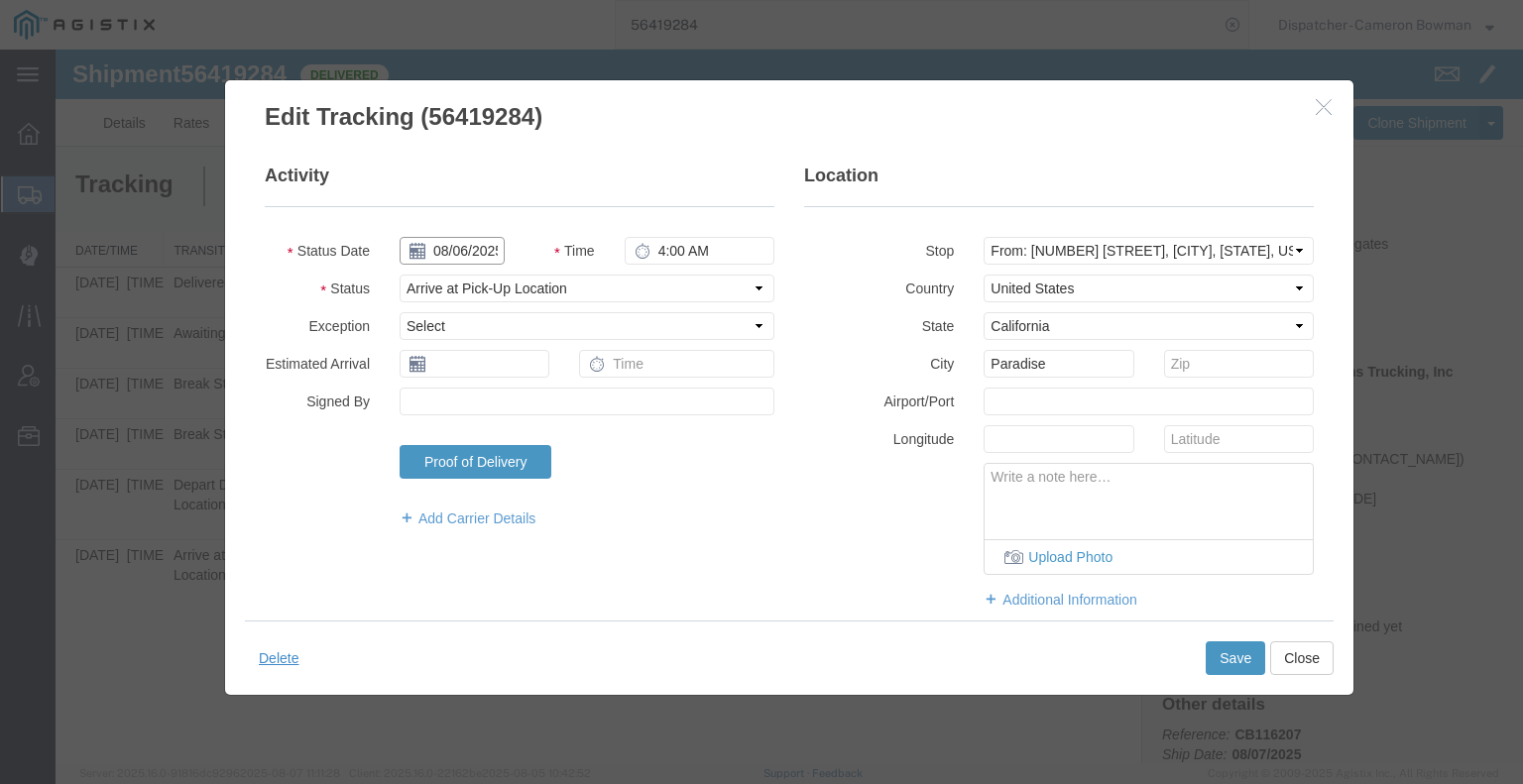 click on "08/06/2025" at bounding box center (452, 251) 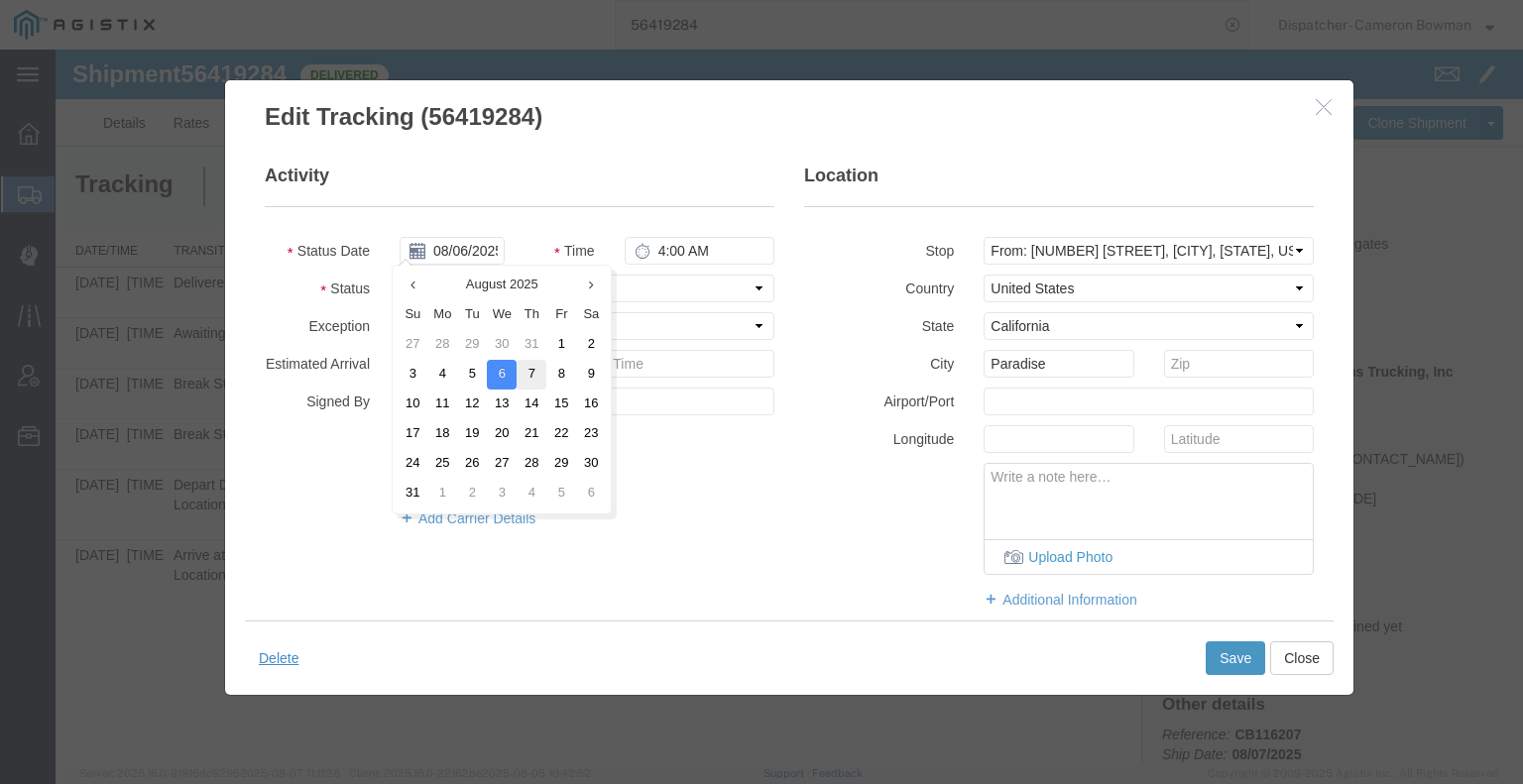 click on "7" at bounding box center [531, 375] 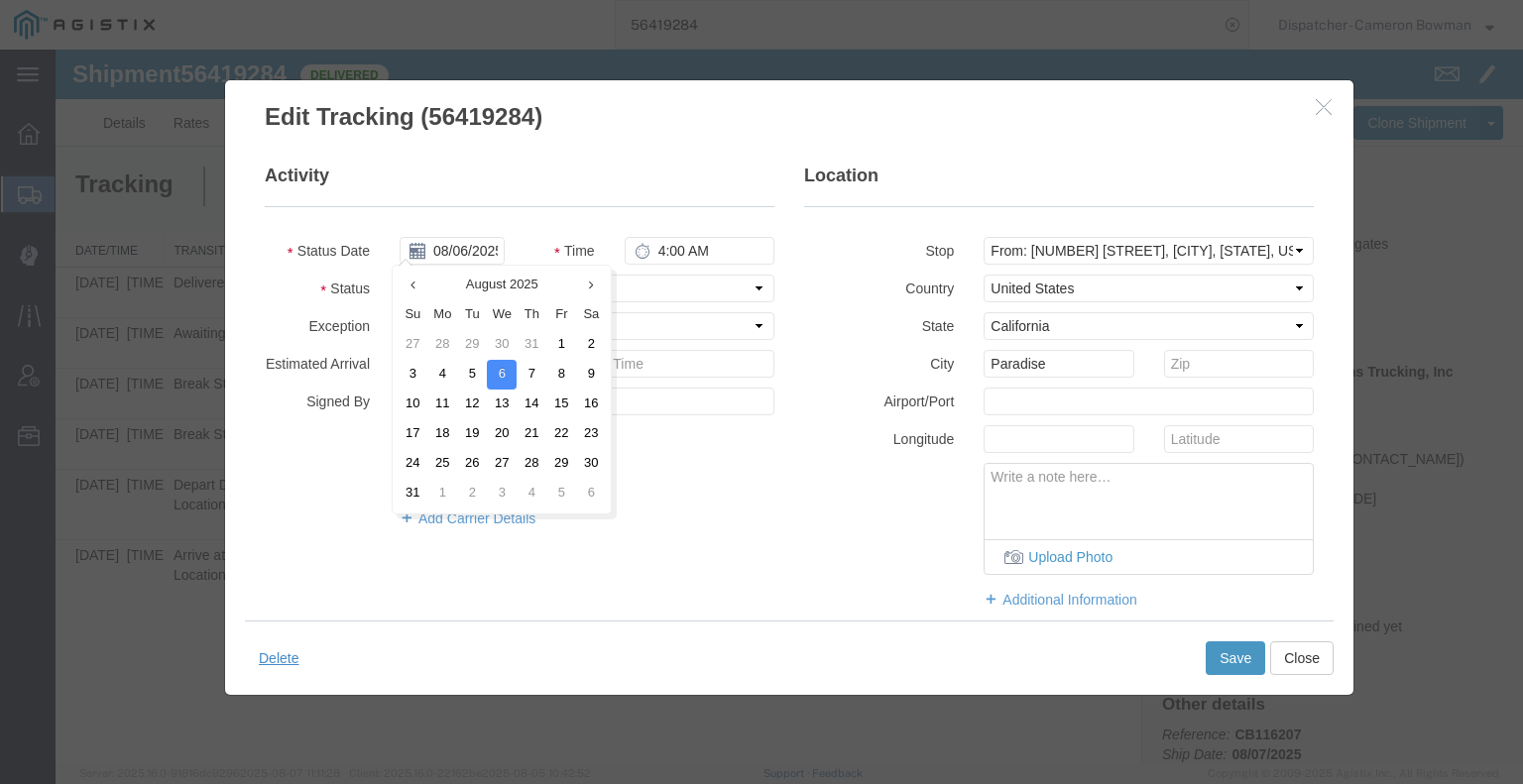 type on "08/07/2025" 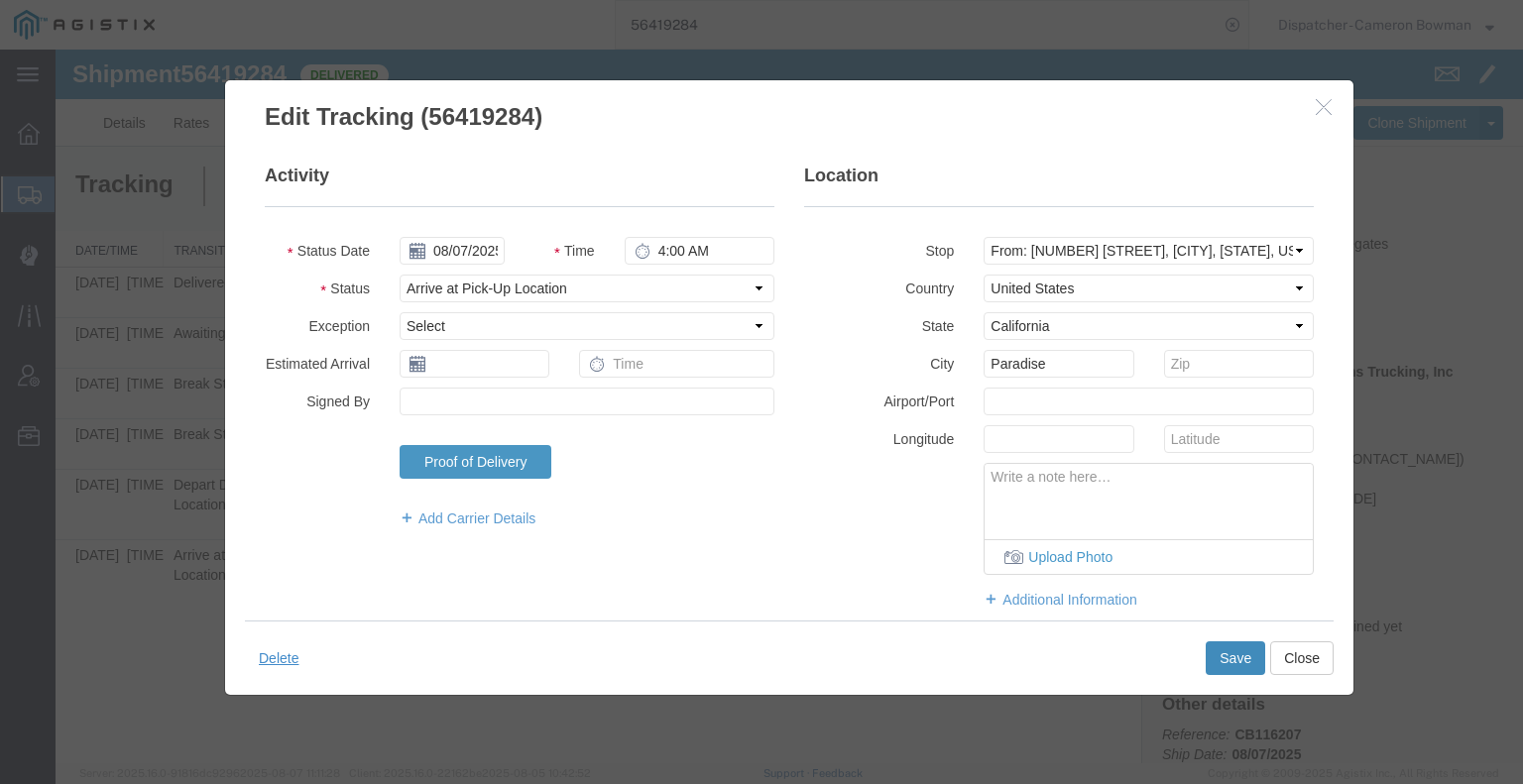 click on "Save" at bounding box center [1235, 658] 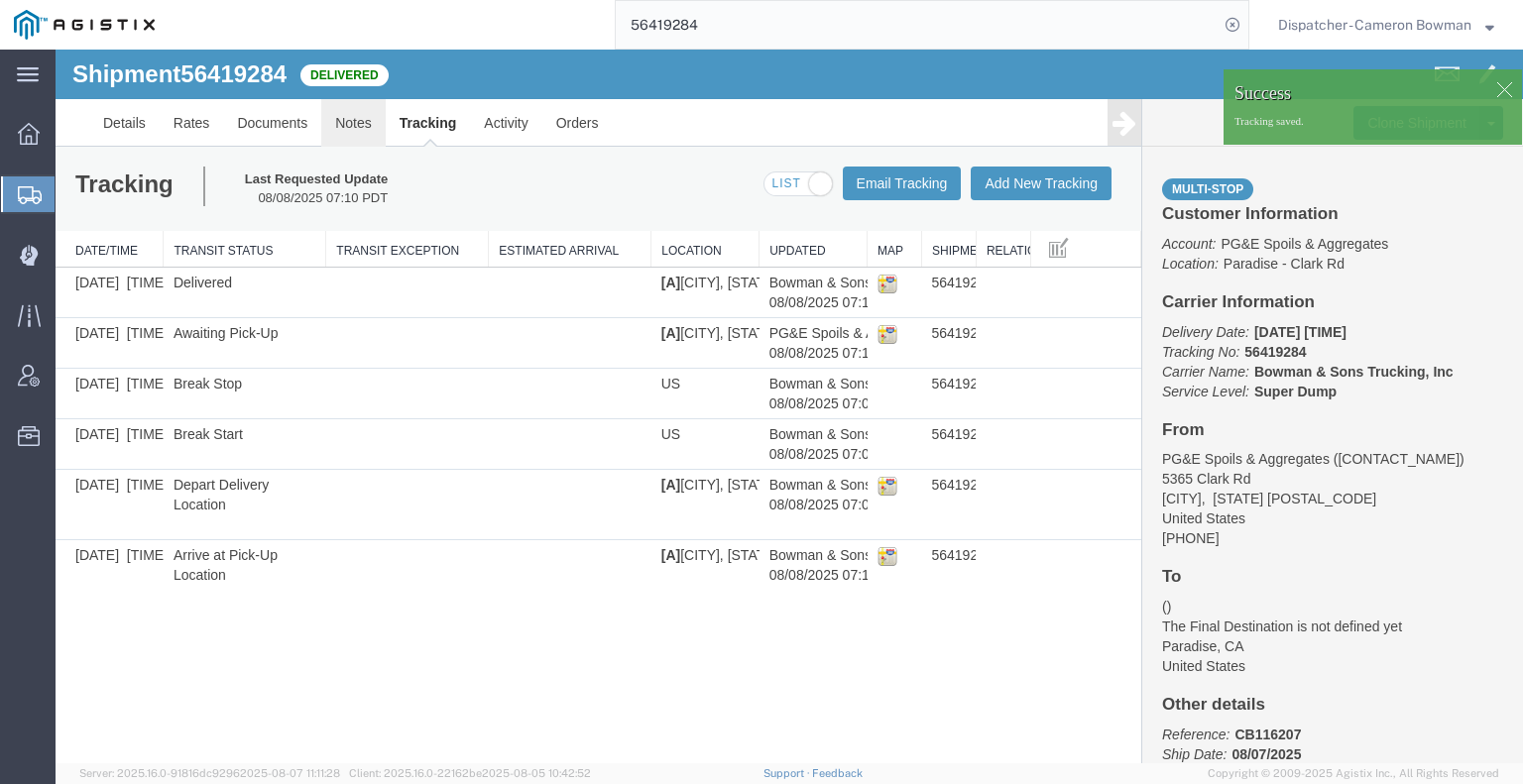 click on "Notes" at bounding box center [353, 123] 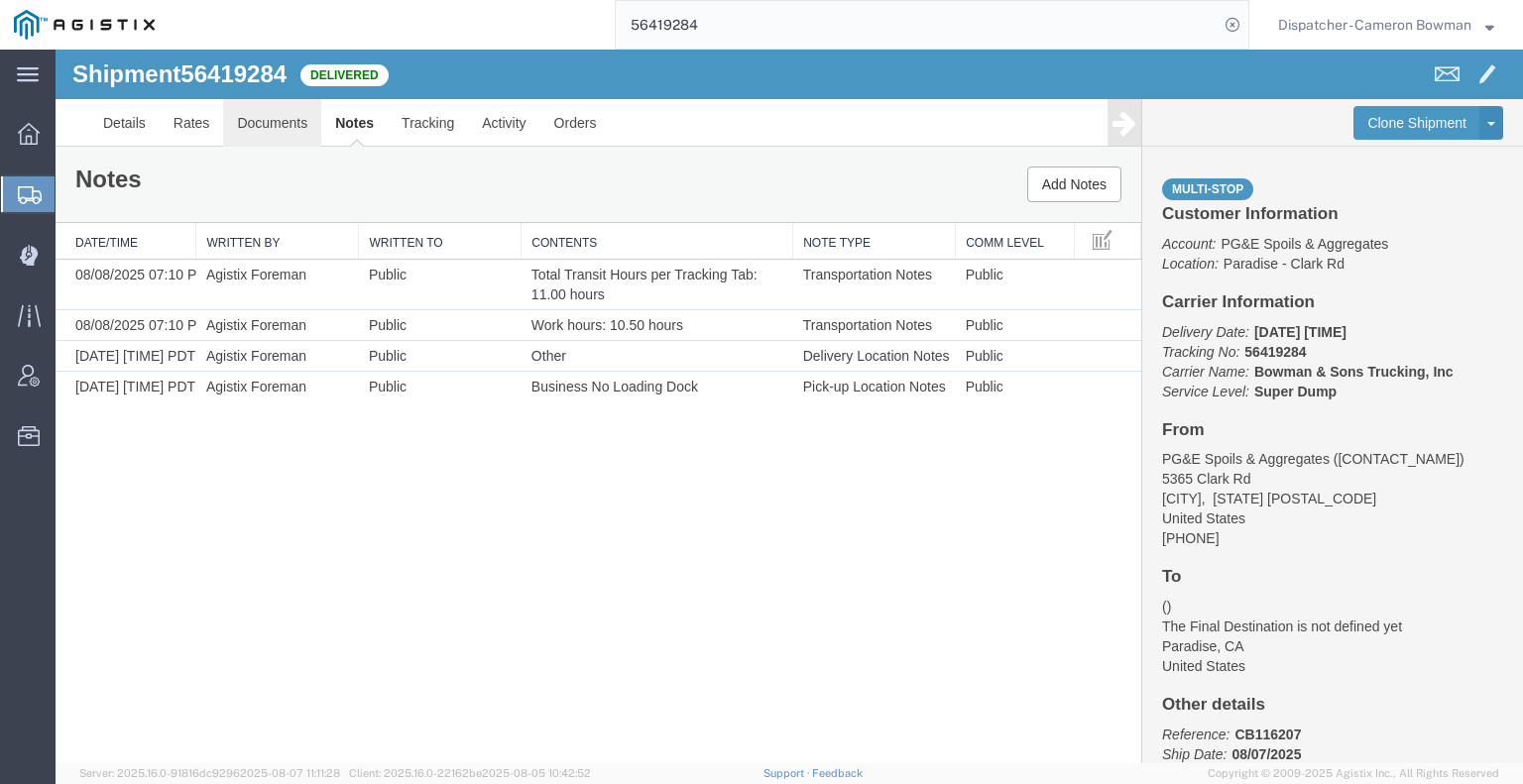 click on "Documents" at bounding box center [272, 123] 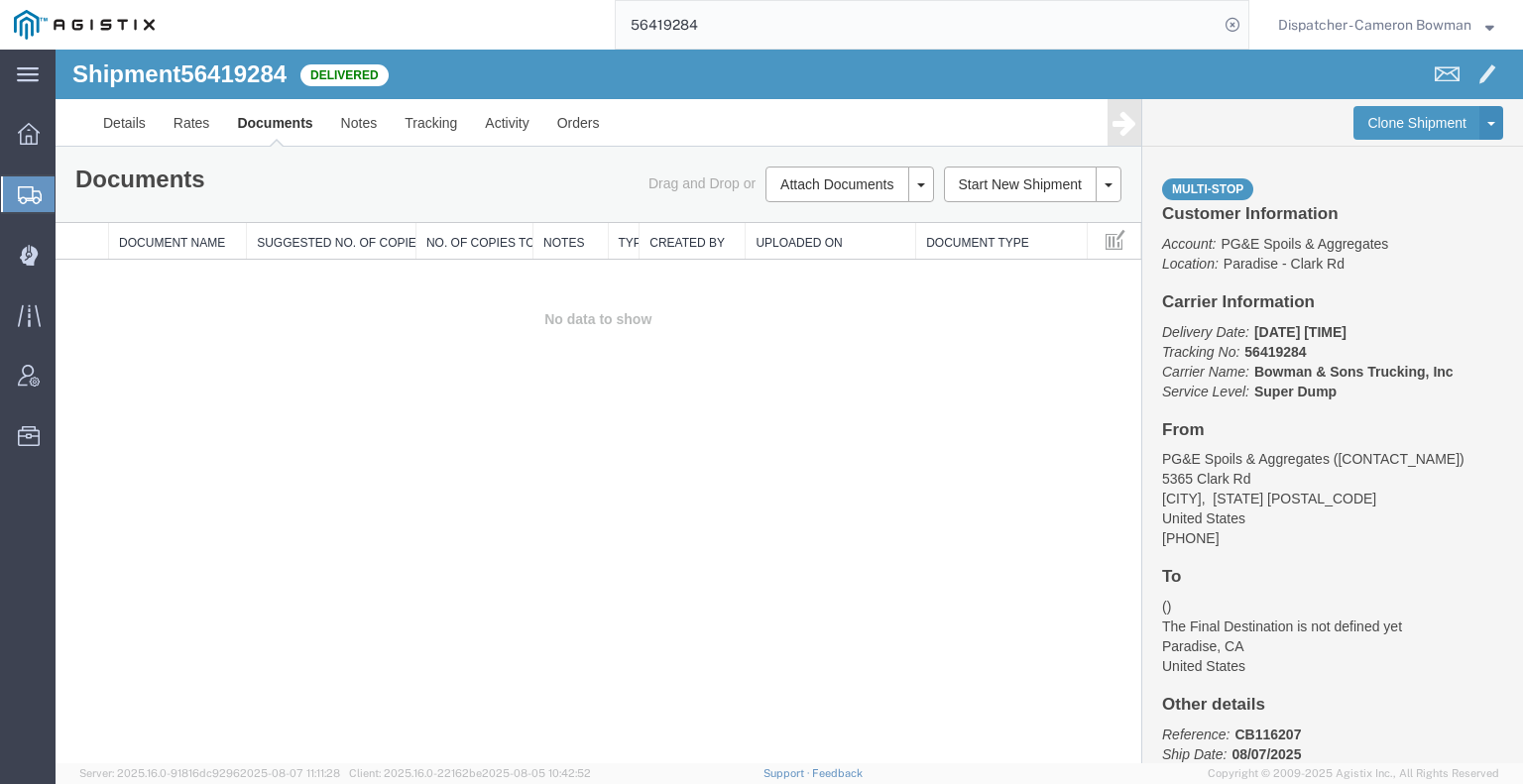 click on "Shipment  [SHIPMENT_ID] 0
of
0   Delivered Details Rates Documents Notes Tracking Activity Orders
Clone Shipment
Save As Template
Multi-stop
Customer Information
Account: PG&E Spoils & Aggregates
Location: Paradise - Clark Rd
Carrier Information
Delivery Date: [DATE] [TIME]
Tracking No: [TRACKING_NUMBER]
Carrier Name: Bowman & Sons Trucking, Inc Bowman & Sons Trucking, Inc
Service Level: Super Dump
From
PG&E Spoils & Aggregates ([CONTACT_NAME])
[NUMBER] [STREET] [CITY],
[STATE] [POSTAL_CODE]
United States
[PHONE]
To
([CONTACT_NAME])
The Final Destination is not defined yet [CITY], [STATE]
United States
Other details
Reference: [REFERENCE_NUMBER]
Ship Date: [DATE]
Mode: Truckload
Creator: Agistix Foreman
Creator: [EMAIL]
Last Saved: [DATE] [TIME] [TIMEZONE]
Please fix the following errors Documents
Ship Label Format:
Plain
Print Documents" at bounding box center [789, 406] 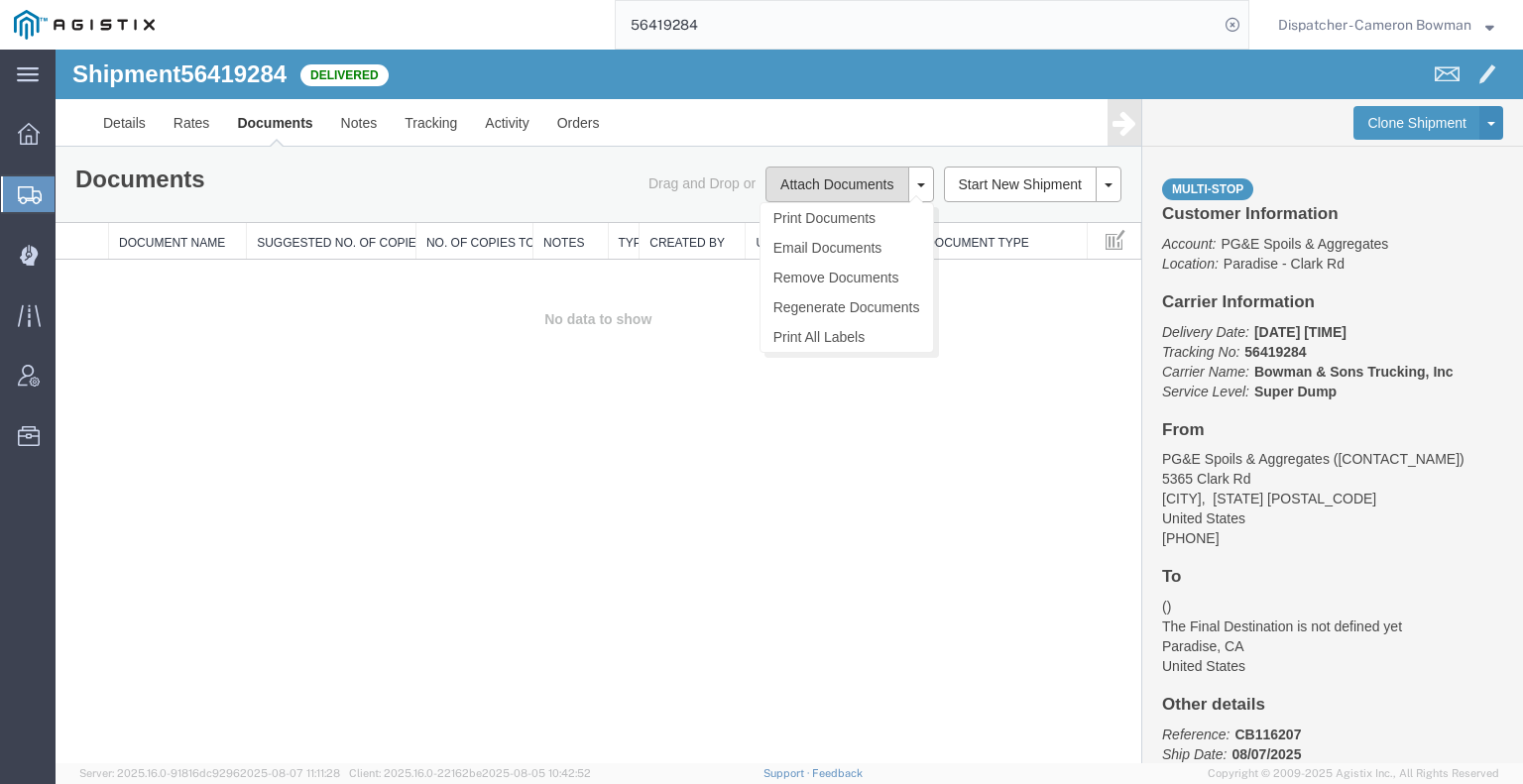 click on "Attach Documents" at bounding box center [837, 184] 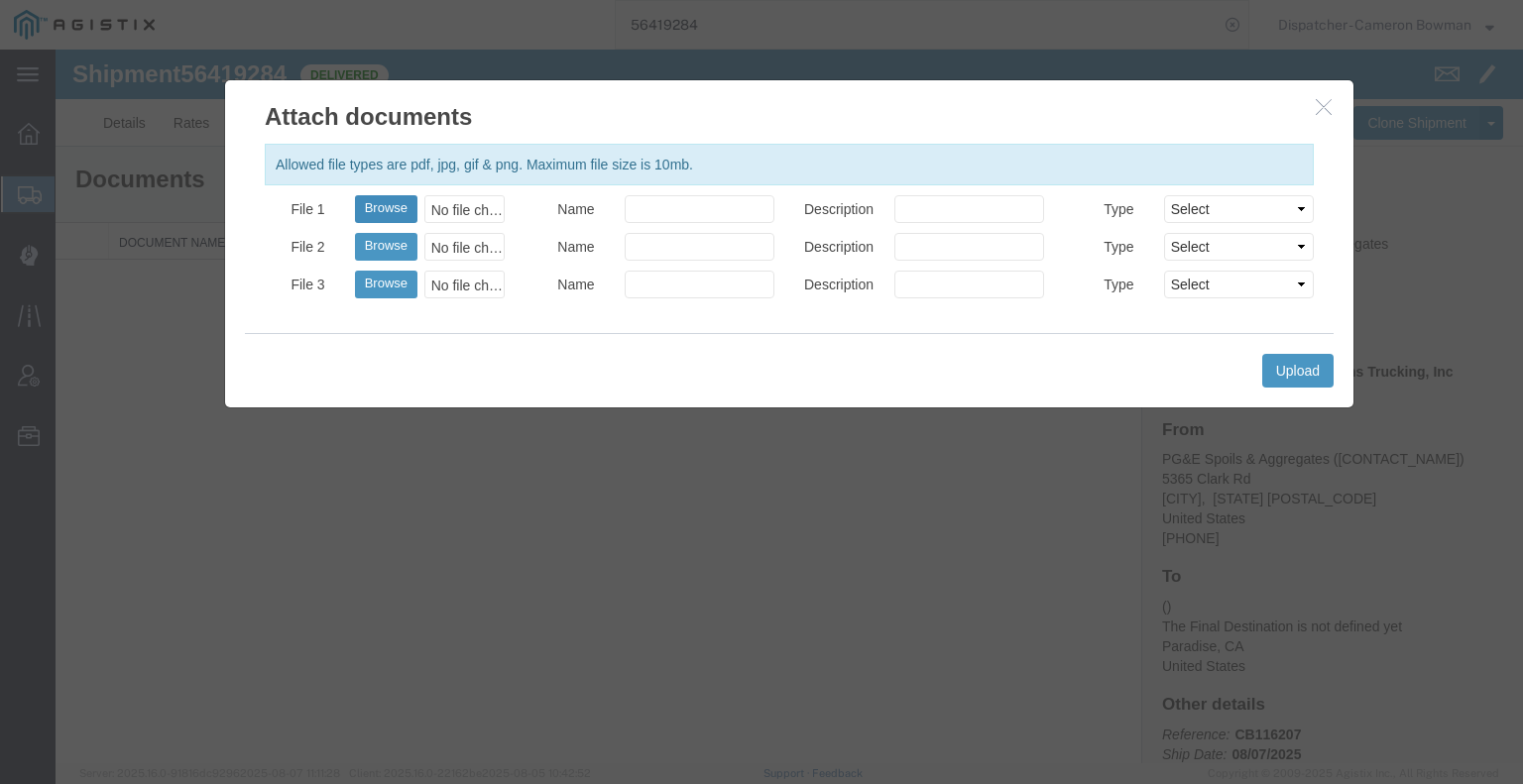 click on "Browse" at bounding box center [386, 209] 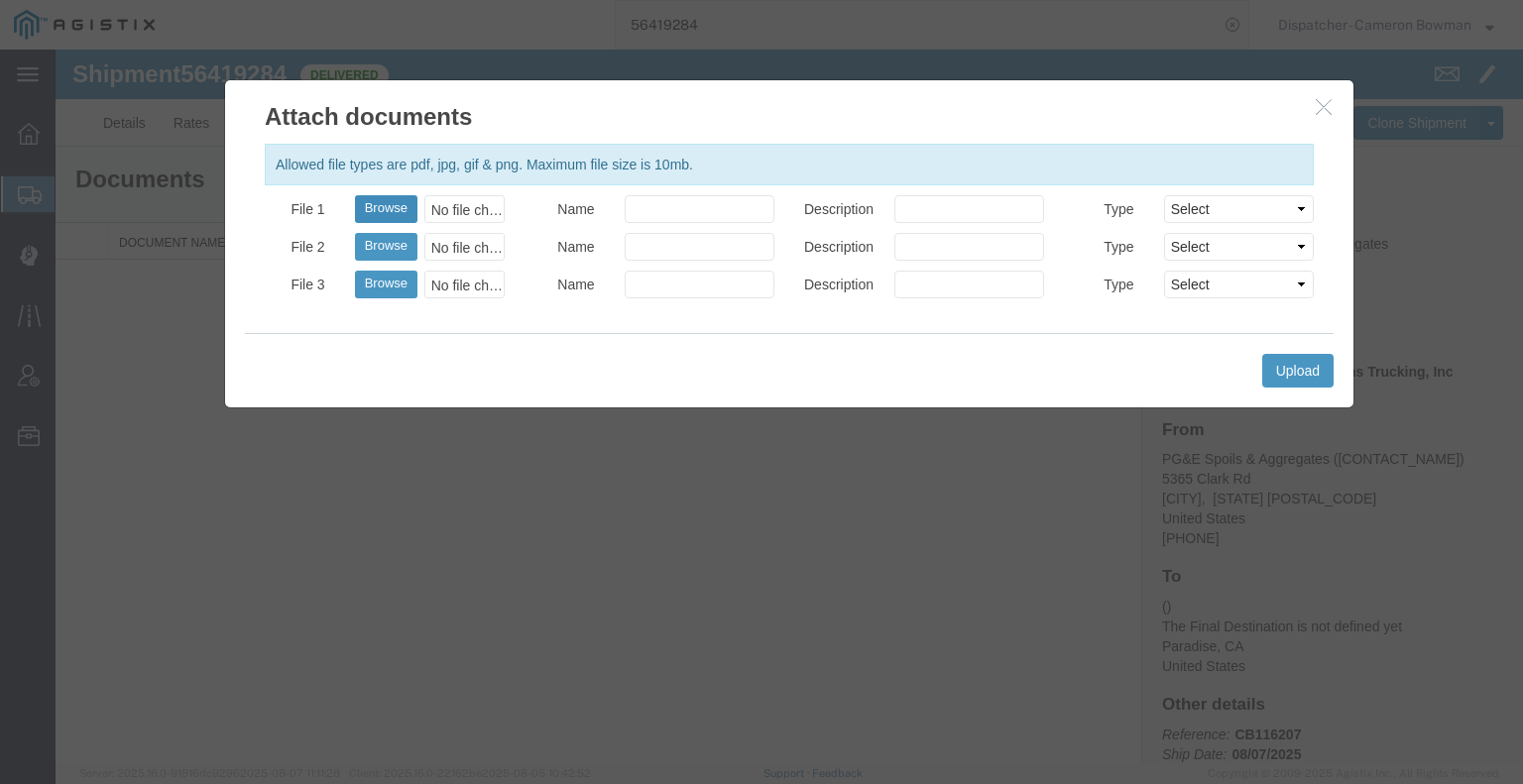 type on "C:\fakepath\[FILENAME].pdf" 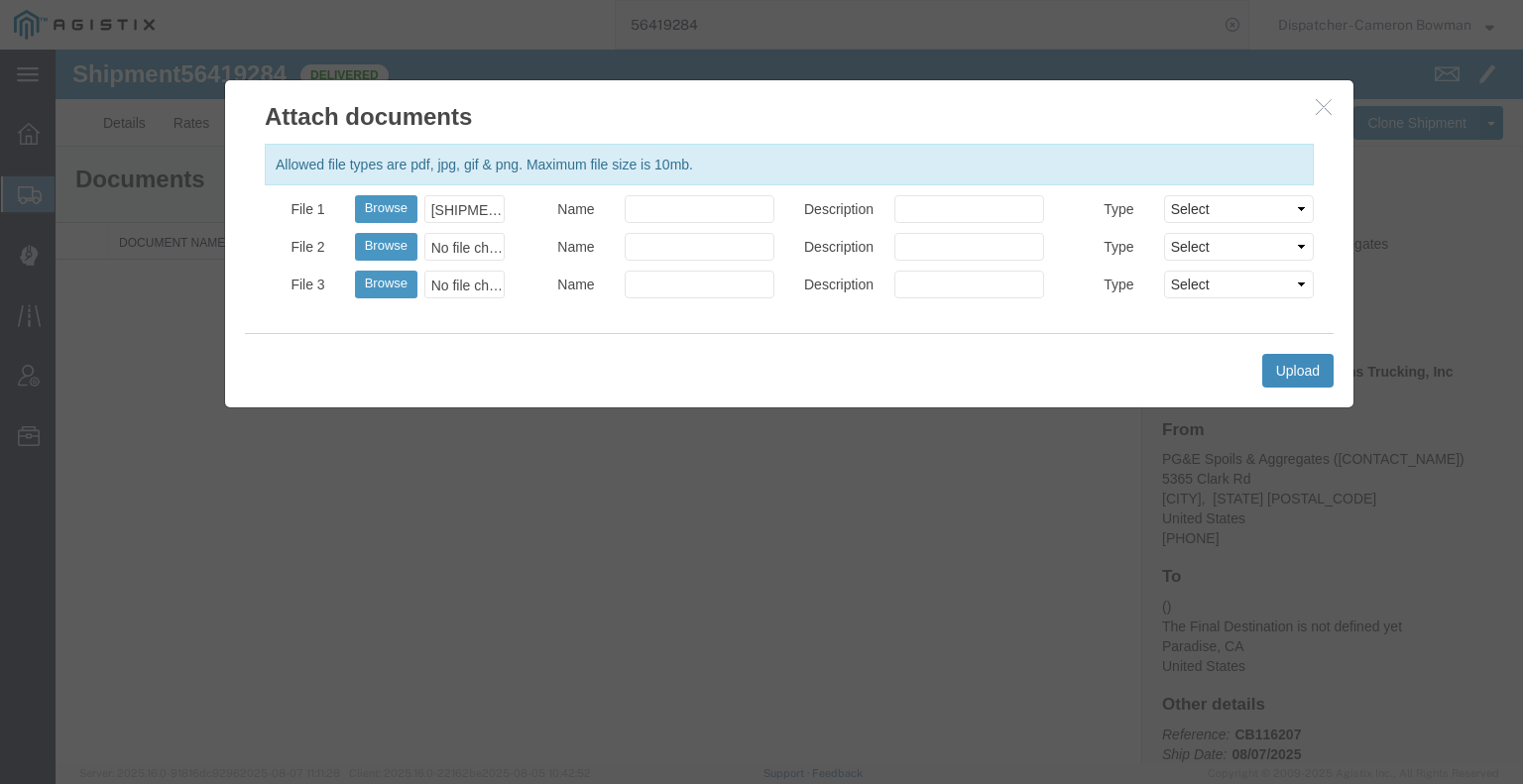 click on "Upload" at bounding box center [1298, 371] 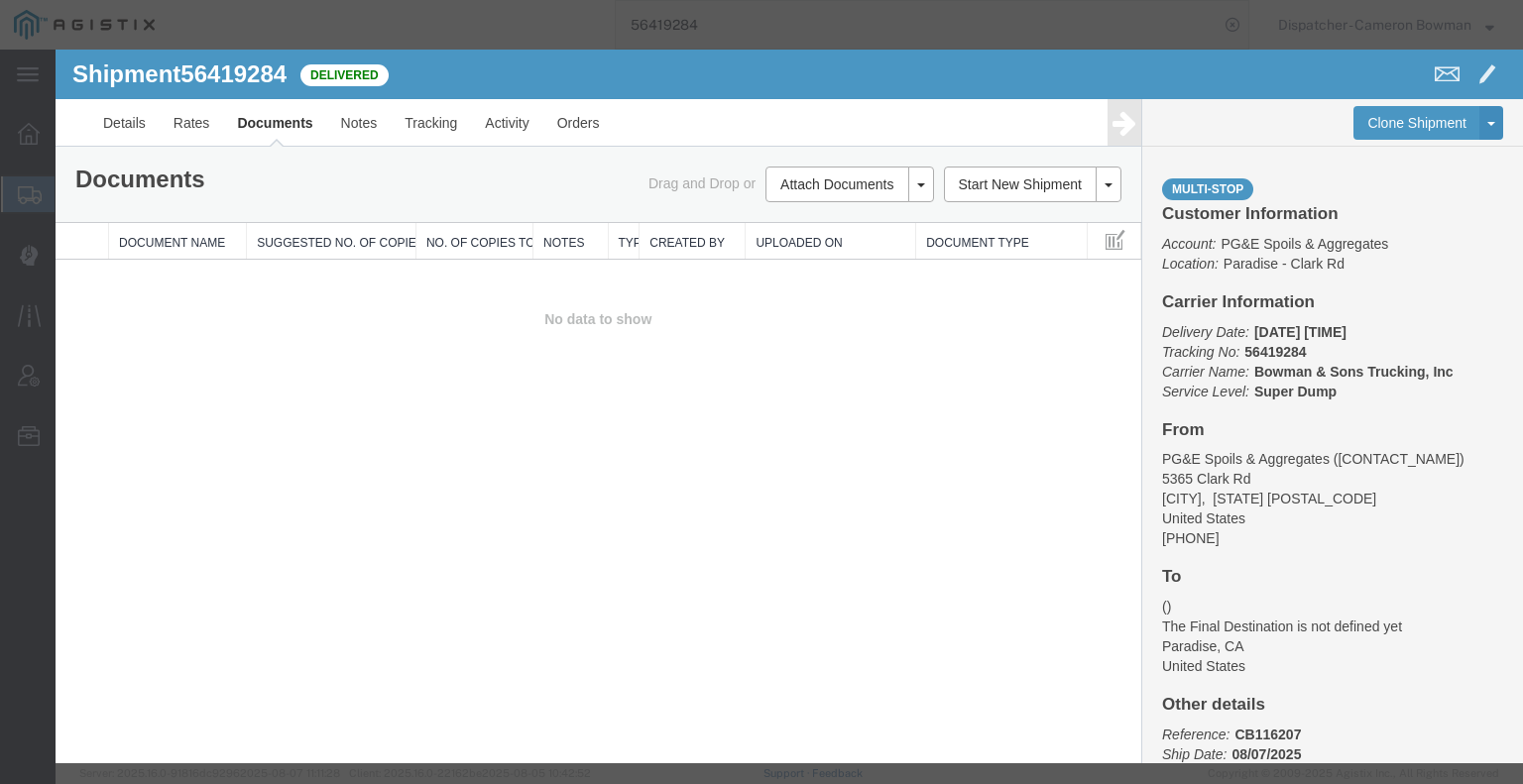 type 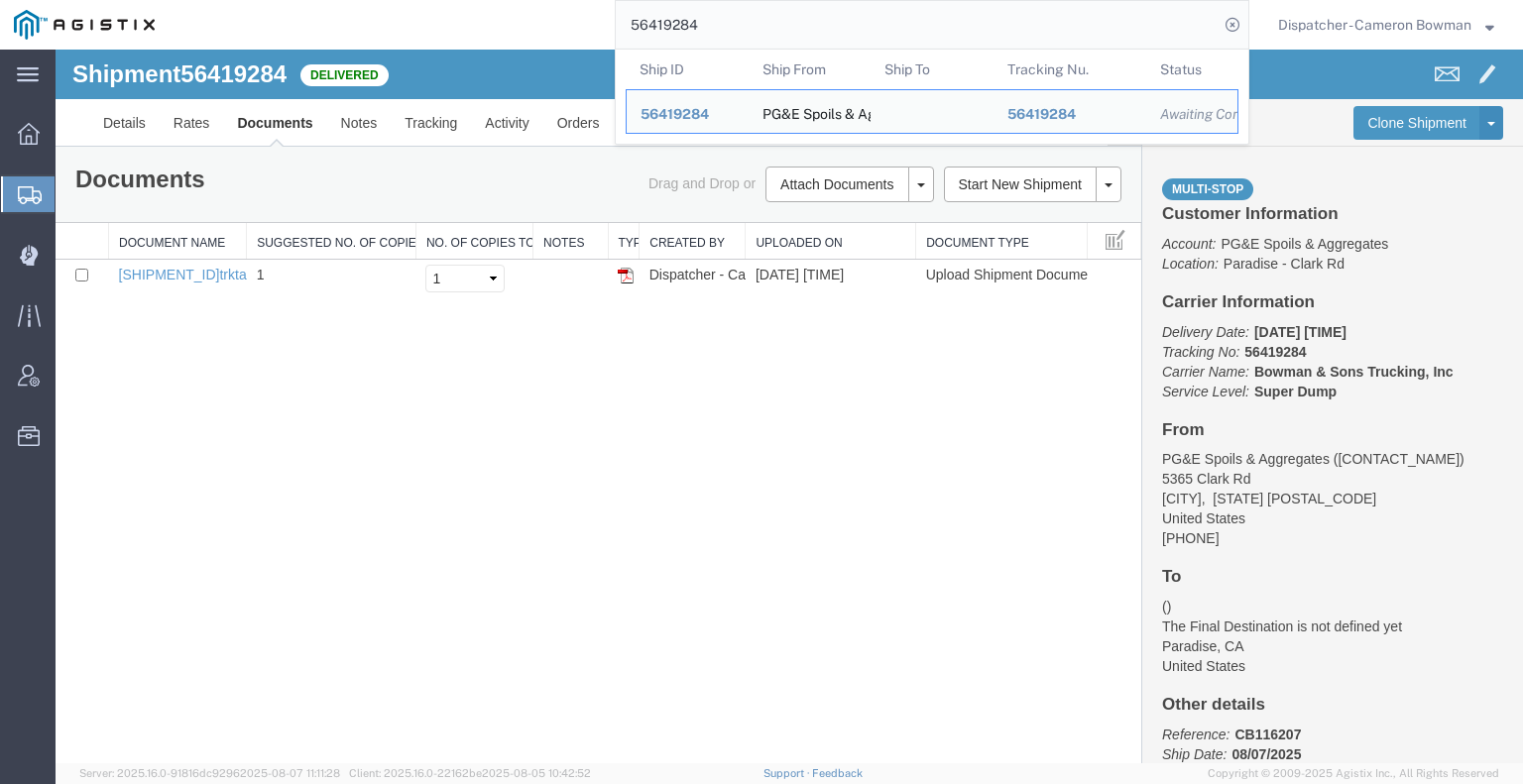 drag, startPoint x: 703, startPoint y: 35, endPoint x: 442, endPoint y: 38, distance: 261.01724 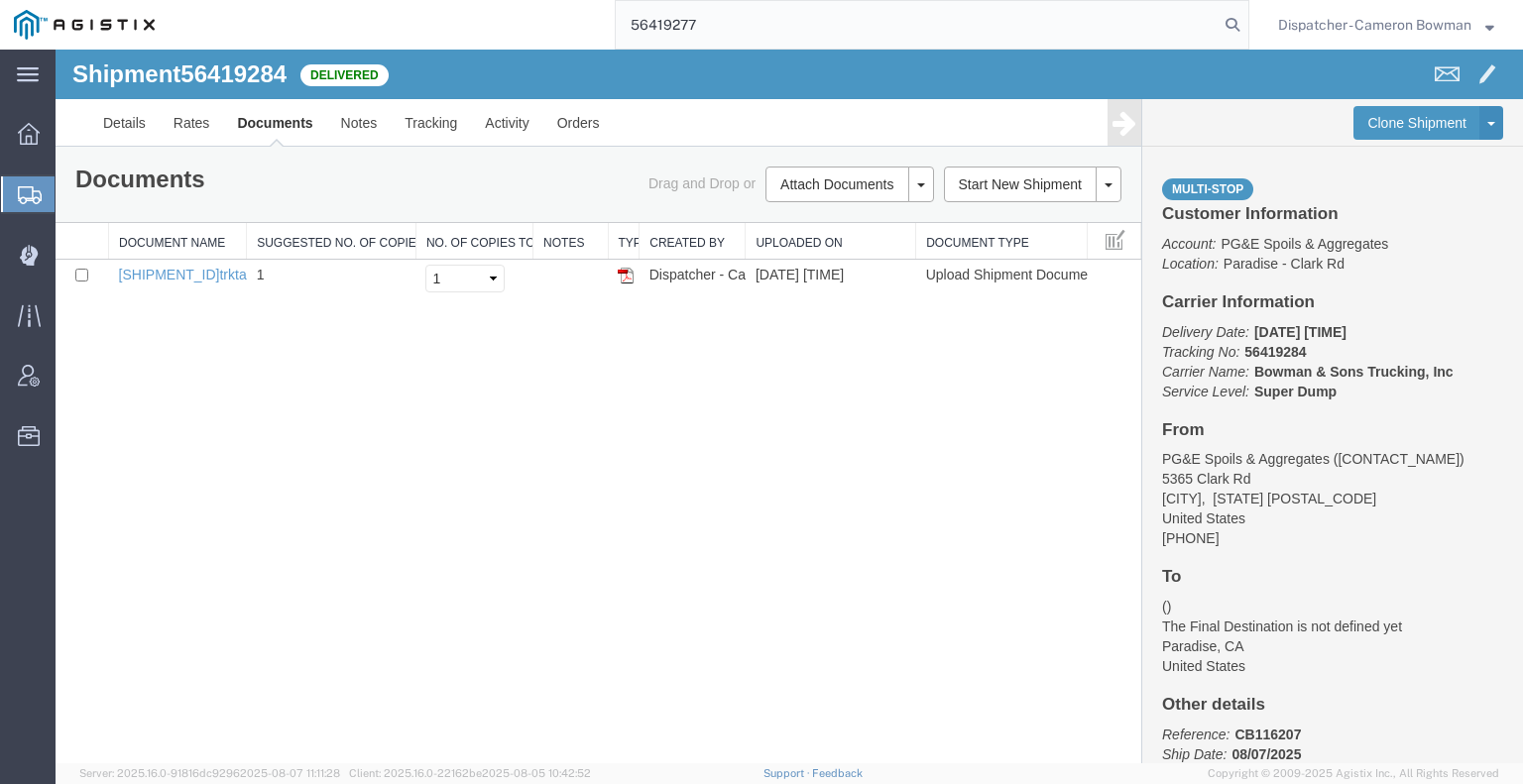 type on "56419277" 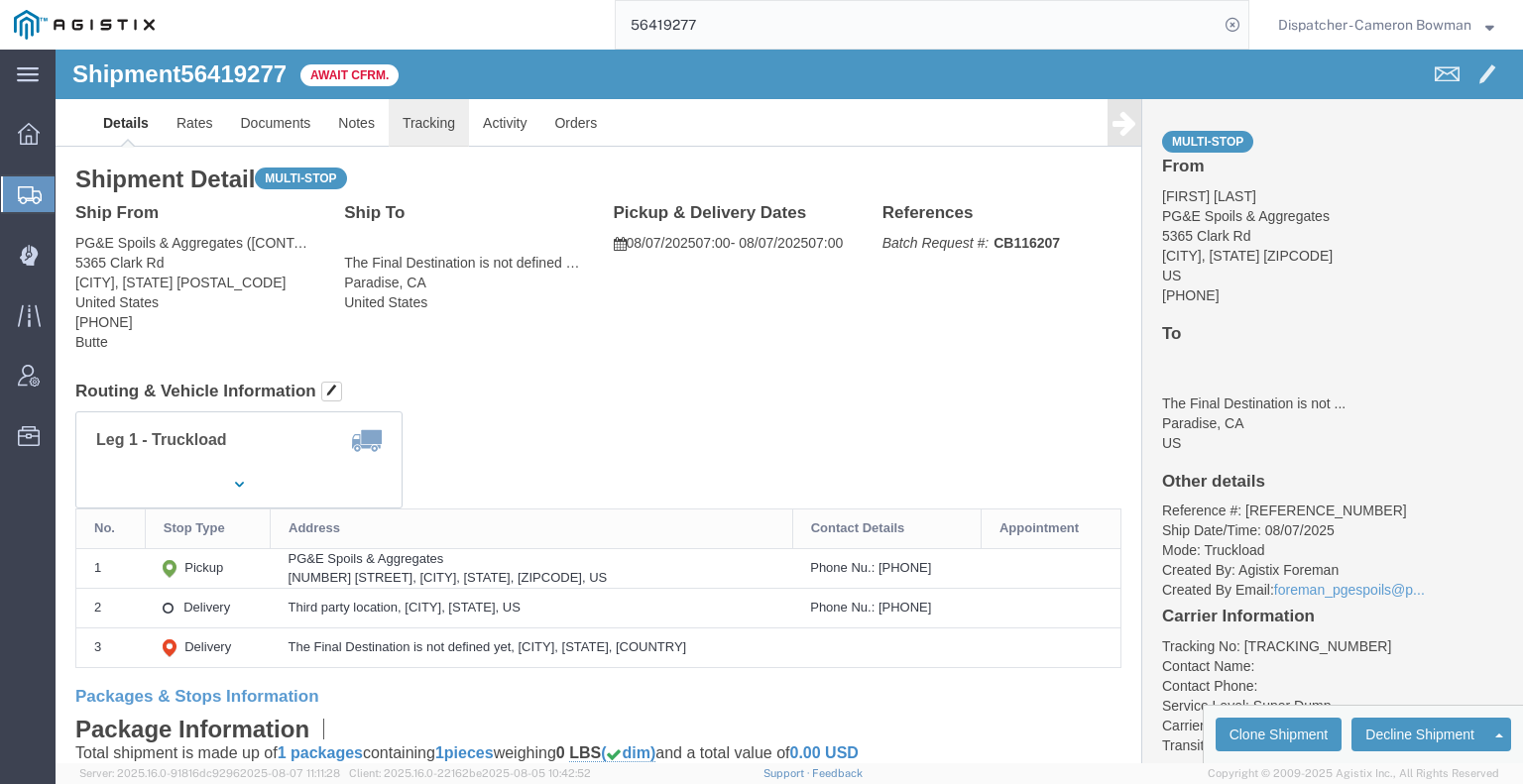 click on "Tracking" 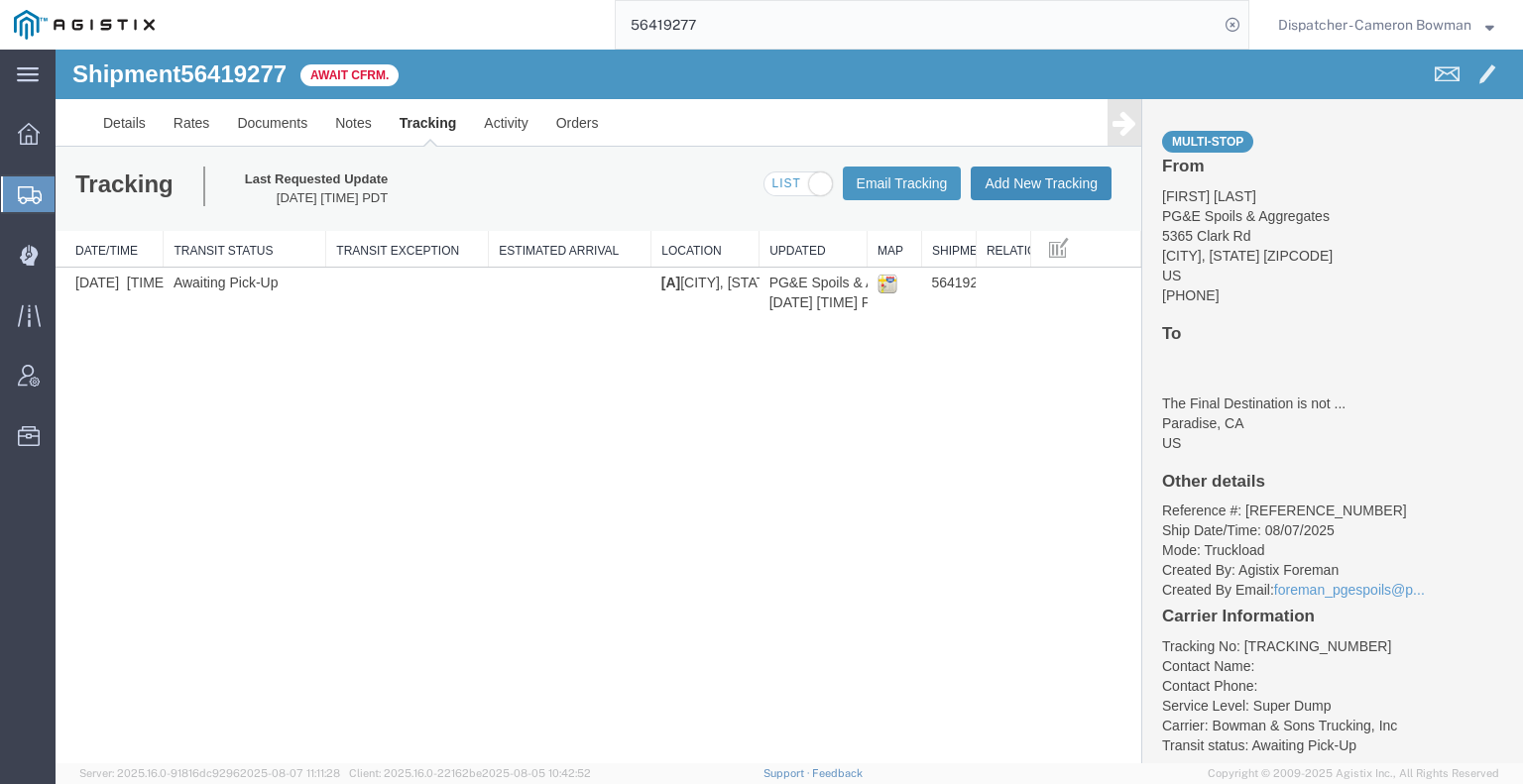 click on "Add New Tracking" at bounding box center (1041, 183) 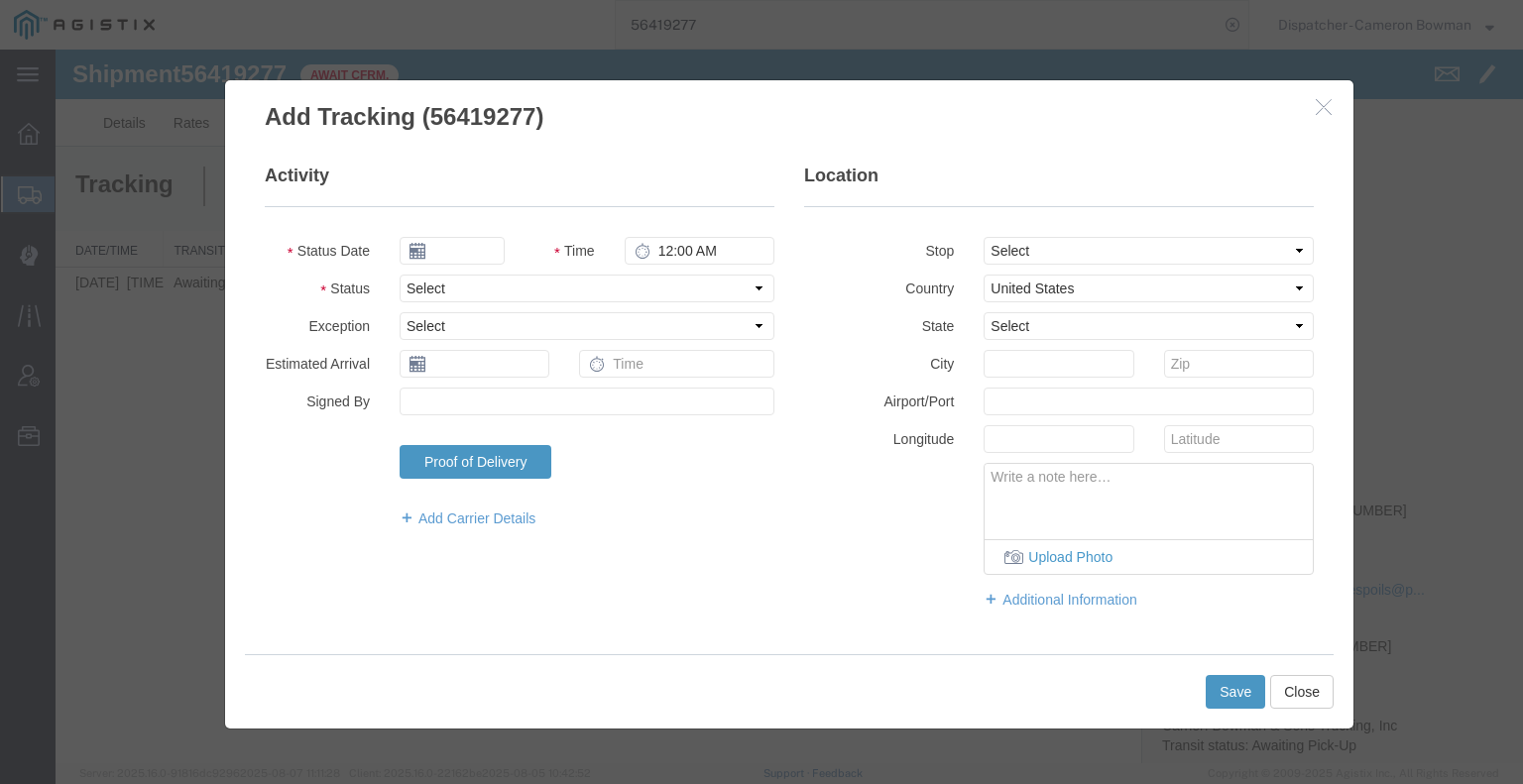 type on "08/08/2025" 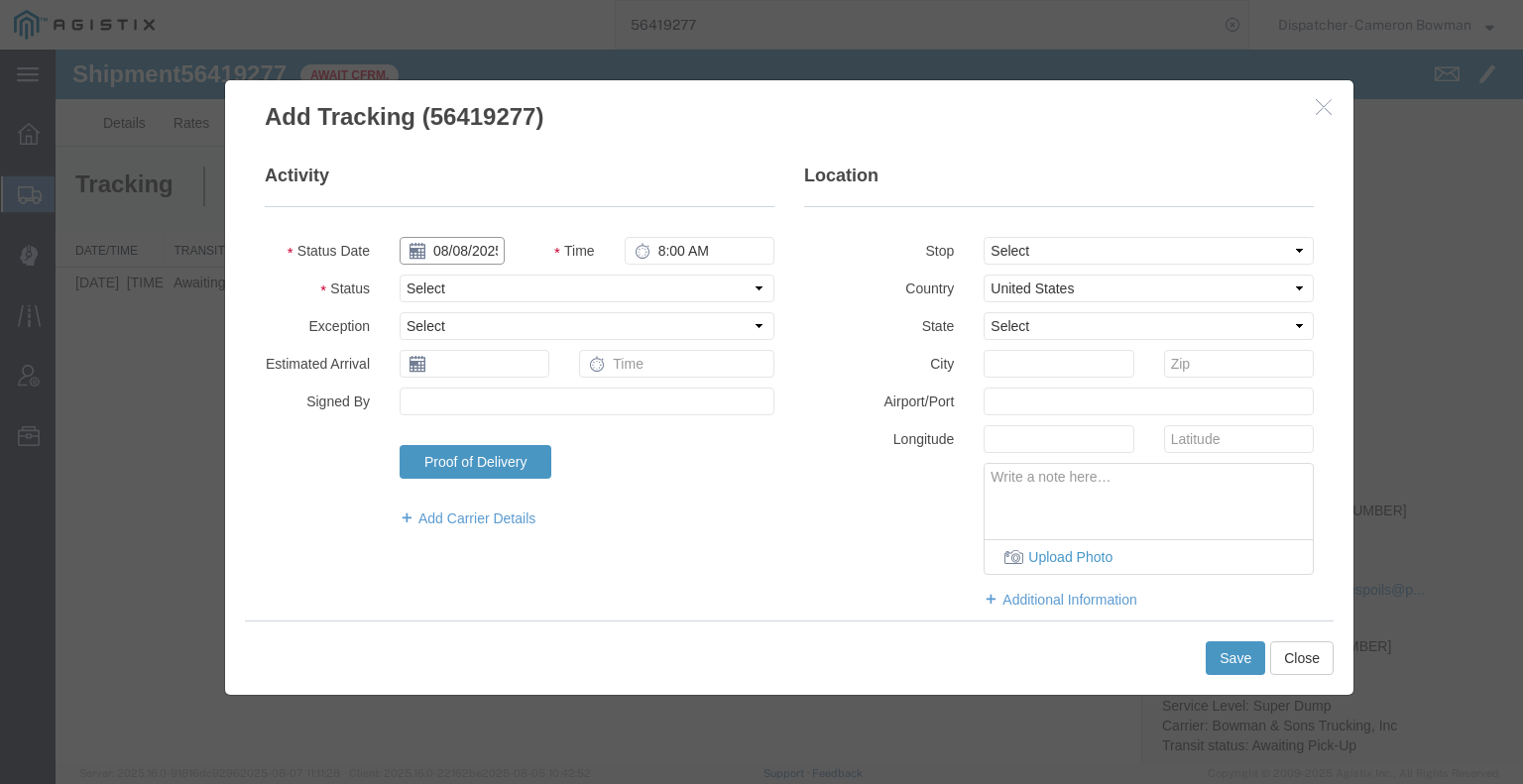 click on "08/08/2025" at bounding box center [452, 251] 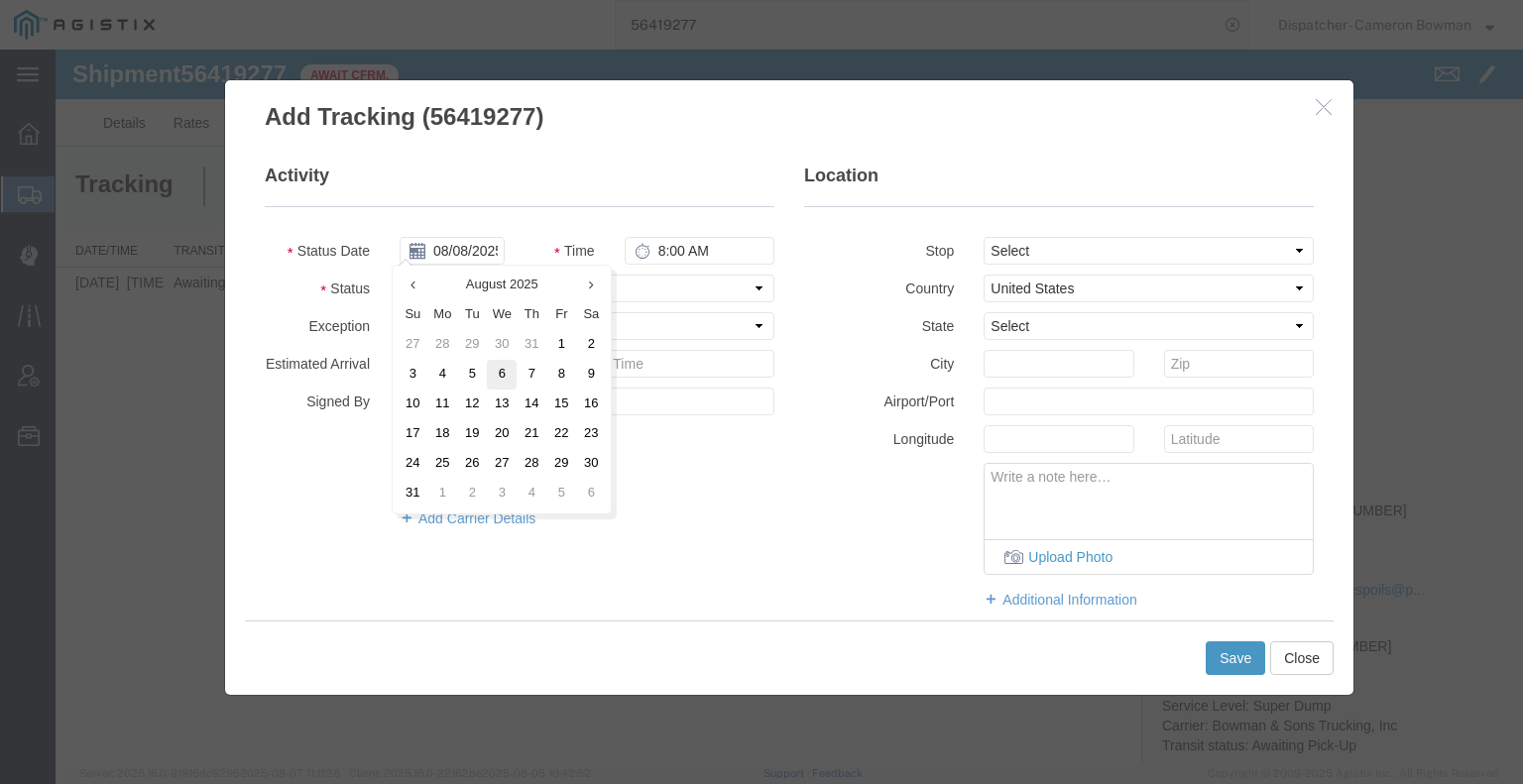 click on "6" at bounding box center (502, 375) 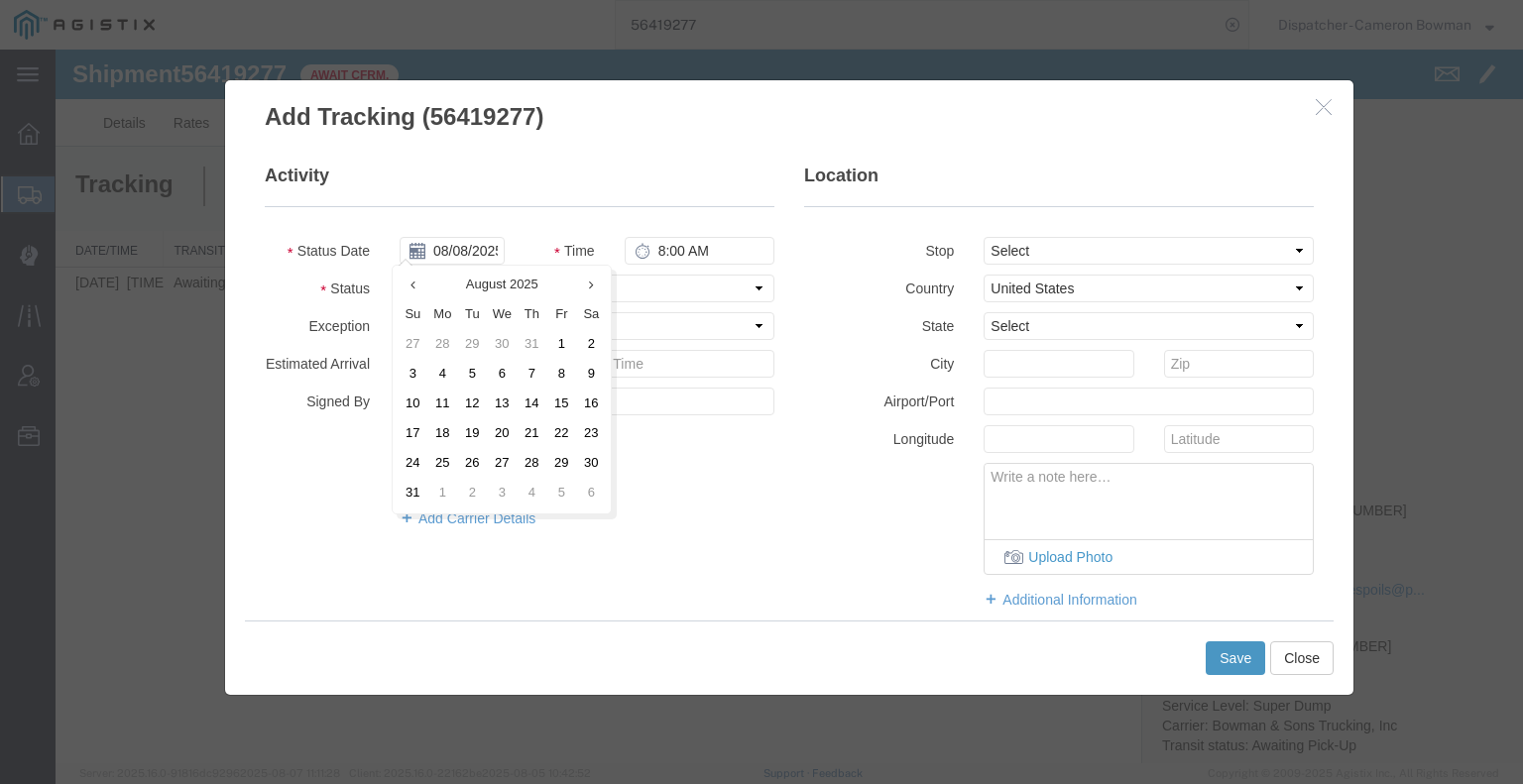 type on "08/06/2025" 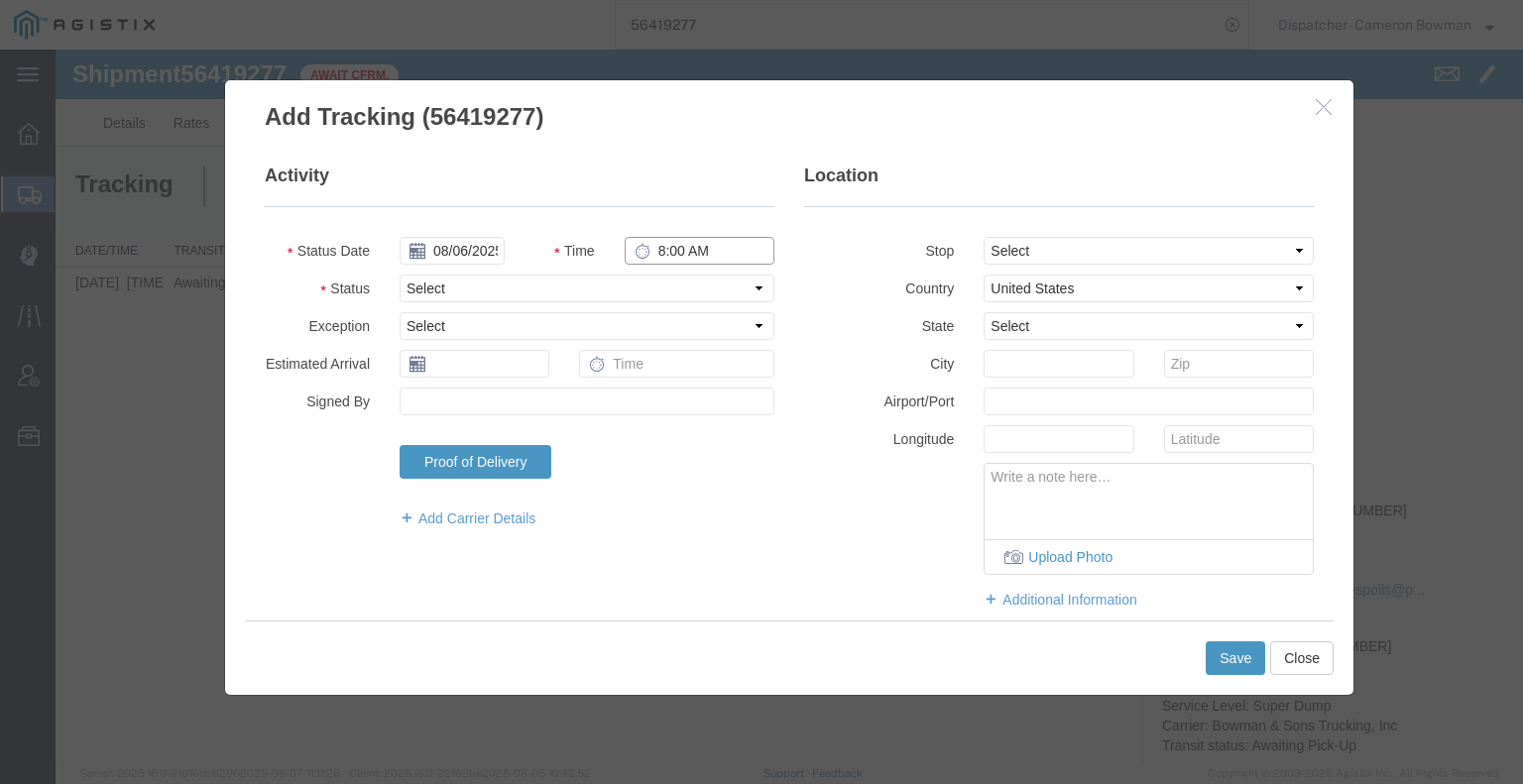 click on "8:00 AM" at bounding box center (699, 251) 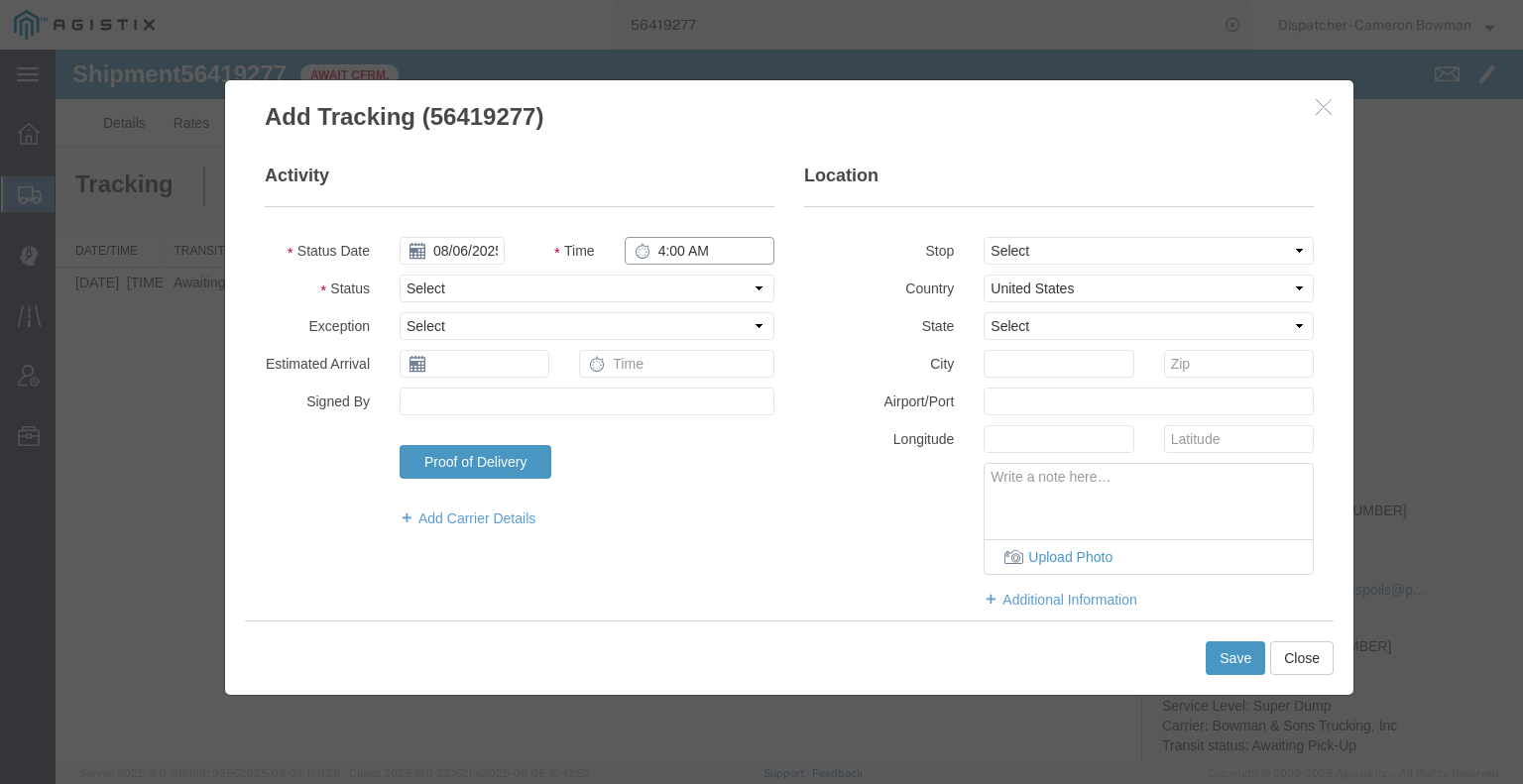type on "4:00 AM" 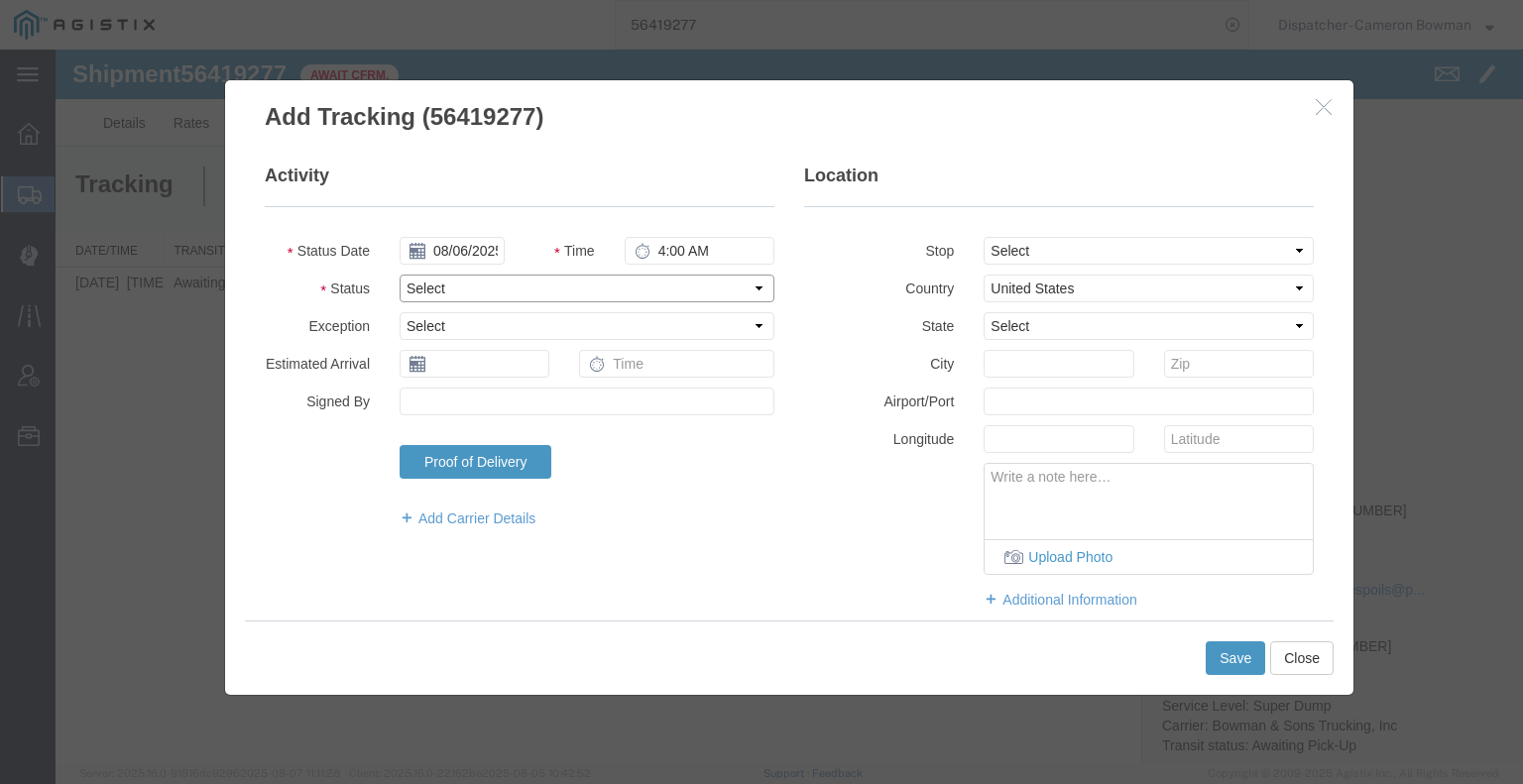 click on "Select Arrival Notice Available Arrival Notice Imported Arrive at Delivery Location Arrive at Pick-Up Location Arrive at Terminal Location Attempted Delivery Attempted Pick-Up Awaiting Customs Clearance Awaiting Pick-Up Break Start Break Stop Cargo Damaged Cargo-Offloaded Cleared Customs Confirmed on Board Customs Delay Customs Hold Customs Released DEA Hold Intact DEA Intensive/Exam Delivered Delivery Appointment Scheduled Delivery Confirmation Delivery Dock Closed Delivery Refused Depart Delivery Location Depart Pick-Up Location Depart Terminal Location Documents Uploaded Entry Docs Received Entry Submitted Estimated date / time for ETA Expired Export Customs Cleared Export Customs Sent FDA Documents Sent FDA Exam FDA Hold FDA Released FDA Review Flight Update Forwarded Fully Released Import Customs Cleared In-Transit In-Transit with Partner ISF filed Loaded Loading Started Mechanical Delay Missed Pick-Up Other Delay Out for Delivery Package Available Partial Delivery Partial Pick-Up Picked Up Proof of del" at bounding box center (587, 288) 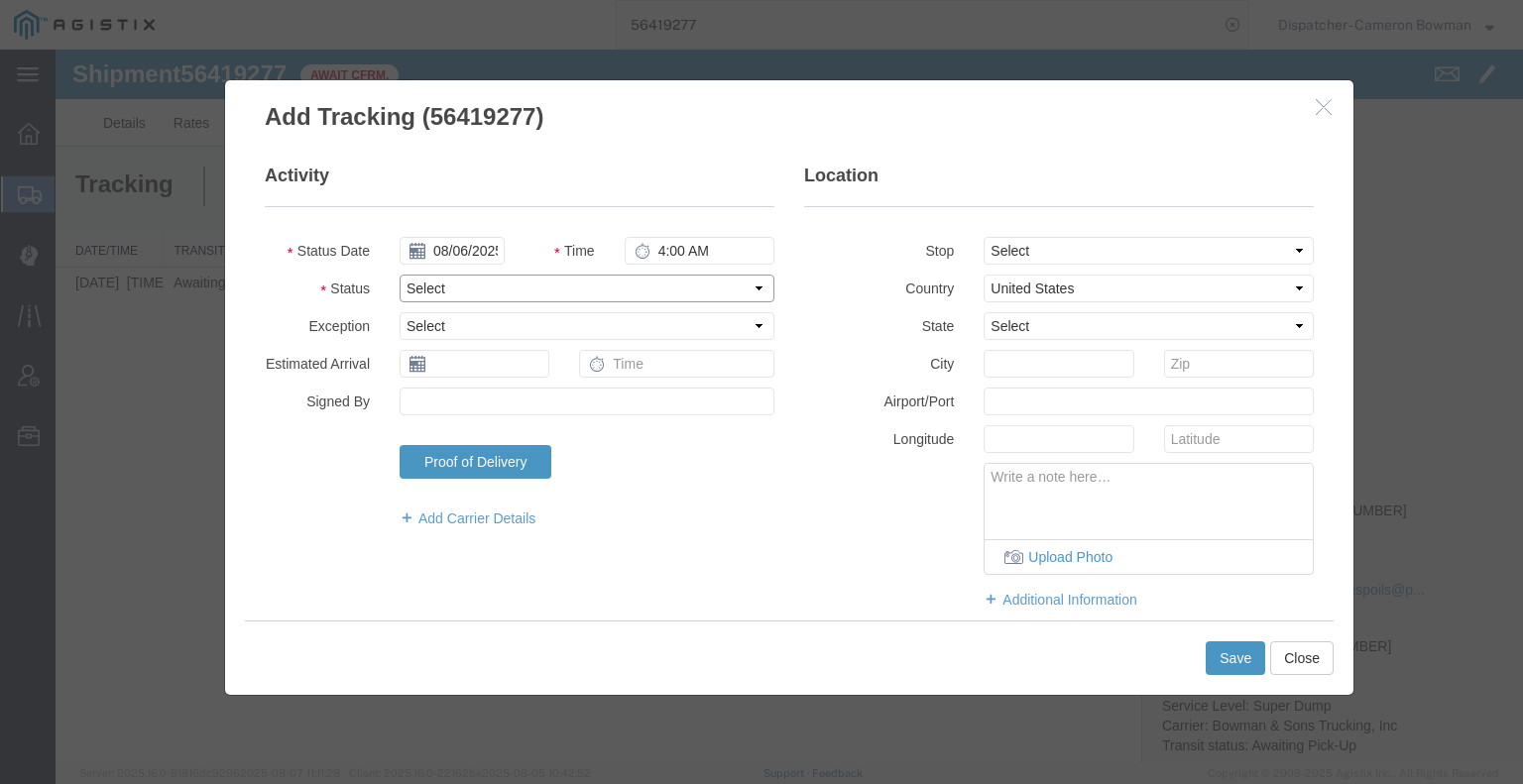 select on "ARVPULOC" 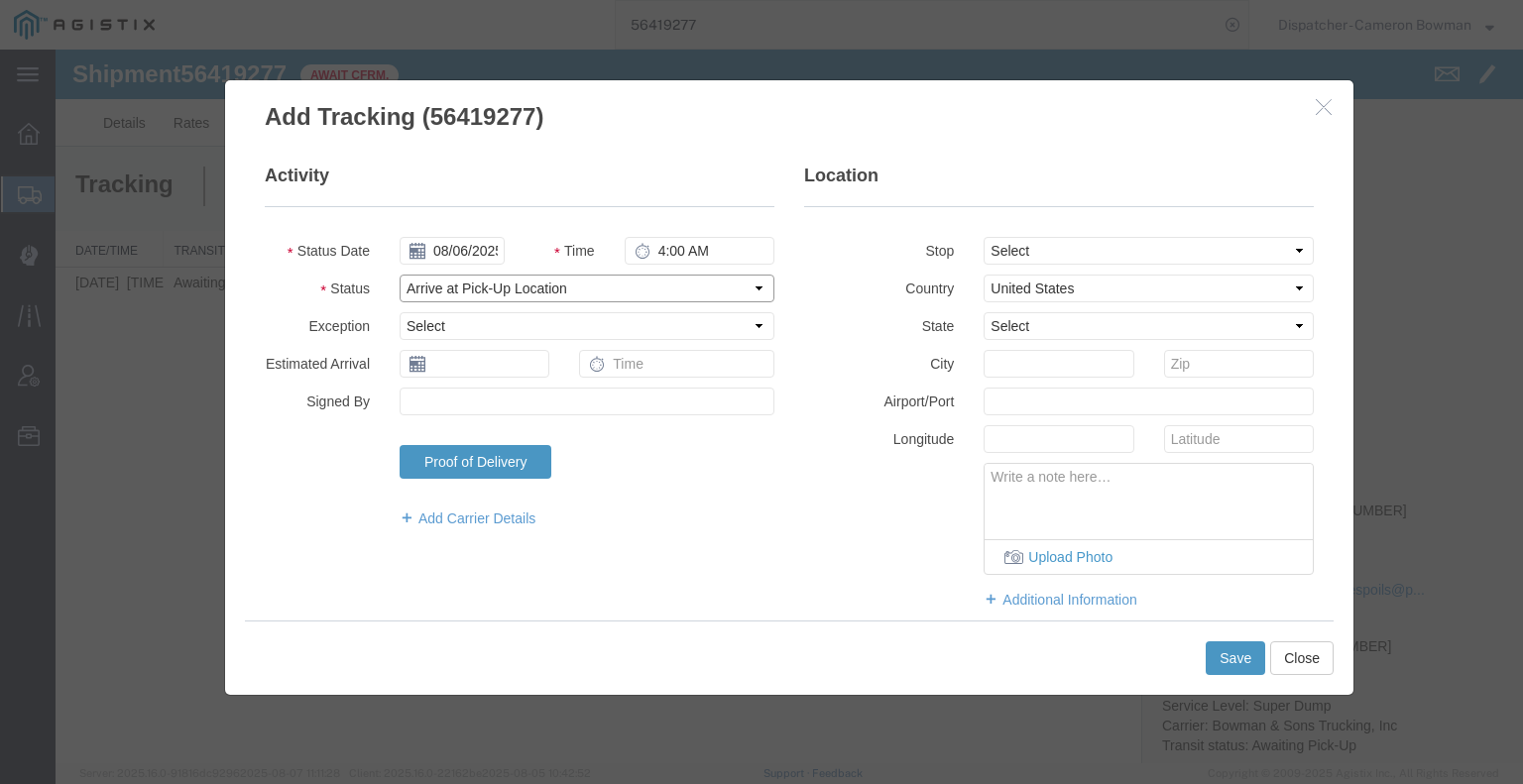 click on "Select Arrival Notice Available Arrival Notice Imported Arrive at Delivery Location Arrive at Pick-Up Location Arrive at Terminal Location Attempted Delivery Attempted Pick-Up Awaiting Customs Clearance Awaiting Pick-Up Break Start Break Stop Cargo Damaged Cargo-Offloaded Cleared Customs Confirmed on Board Customs Delay Customs Hold Customs Released DEA Hold Intact DEA Intensive/Exam Delivered Delivery Appointment Scheduled Delivery Confirmation Delivery Dock Closed Delivery Refused Depart Delivery Location Depart Pick-Up Location Depart Terminal Location Documents Uploaded Entry Docs Received Entry Submitted Estimated date / time for ETA Expired Export Customs Cleared Export Customs Sent FDA Documents Sent FDA Exam FDA Hold FDA Released FDA Review Flight Update Forwarded Fully Released Import Customs Cleared In-Transit In-Transit with Partner ISF filed Loaded Loading Started Mechanical Delay Missed Pick-Up Other Delay Out for Delivery Package Available Partial Delivery Partial Pick-Up Picked Up Proof of del" at bounding box center [587, 288] 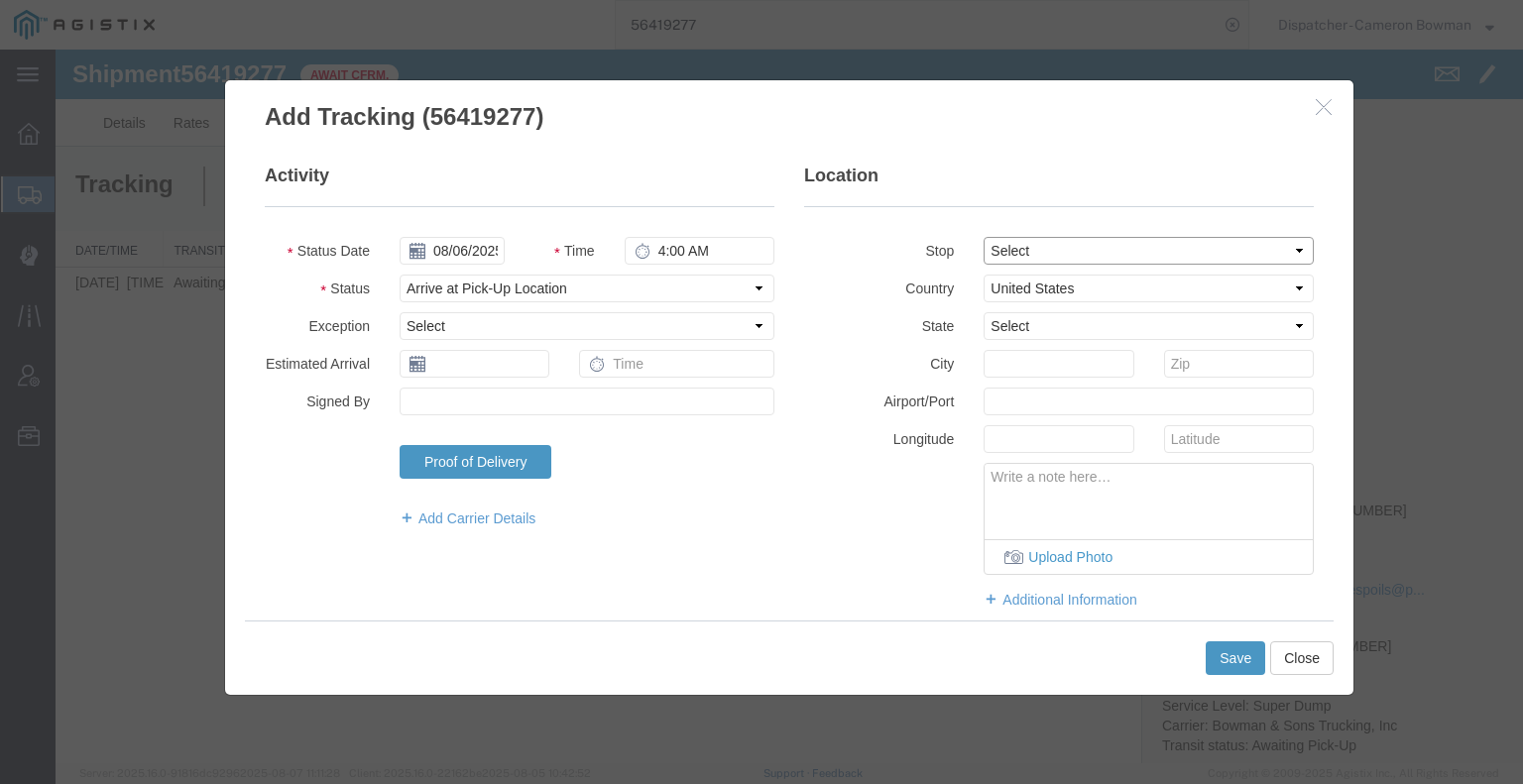 drag, startPoint x: 1023, startPoint y: 250, endPoint x: 1023, endPoint y: 263, distance: 13 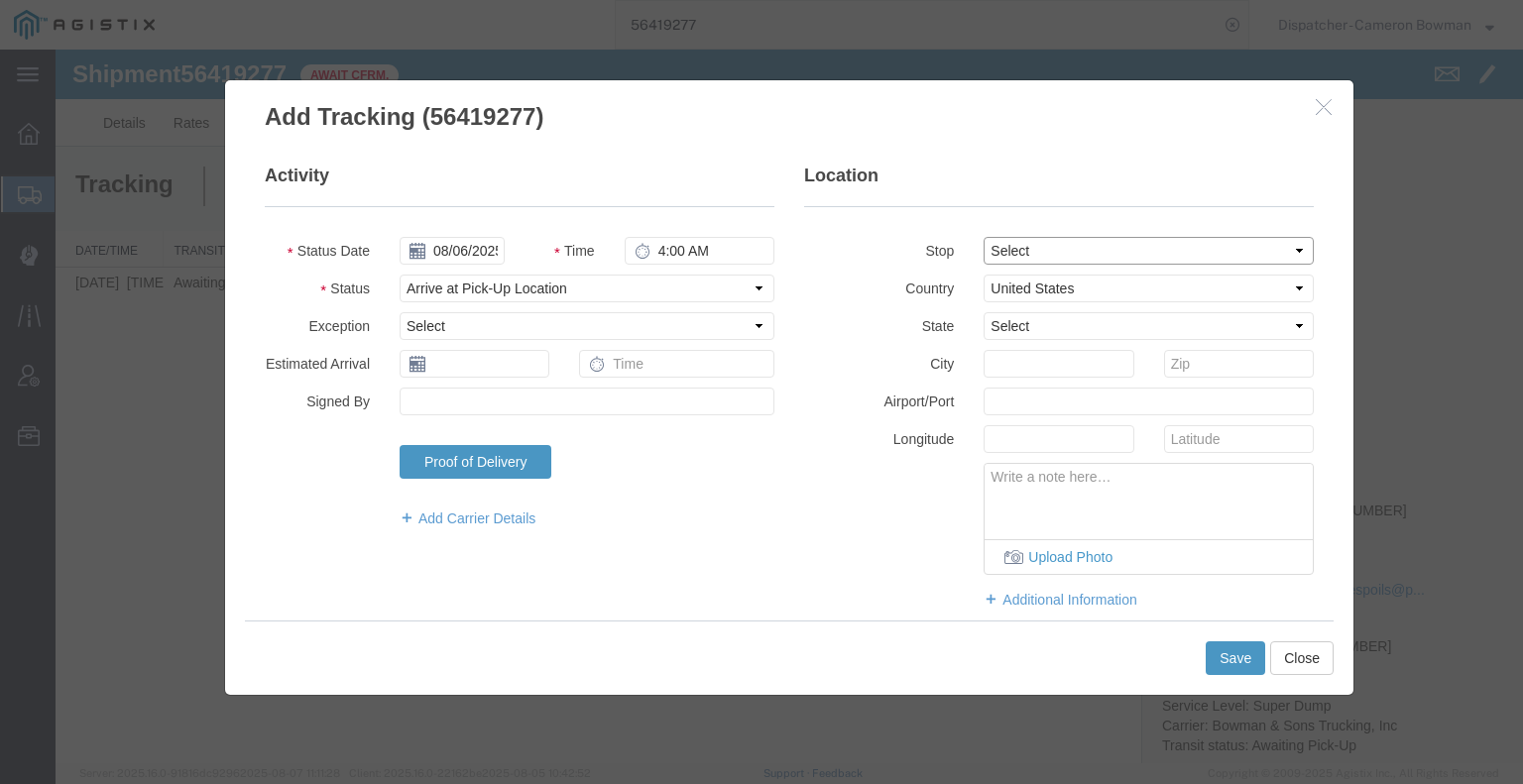 click on "Select From: [NUMBER] [STREET], [CITY], [STATE], [POSTAL_CODE], [COUNTRY] Stop 2: Third party location, [CITY], [COUNTRY] To: The Final Destination is not defined yet, [CITY], [COUNTRY]" at bounding box center (1148, 251) 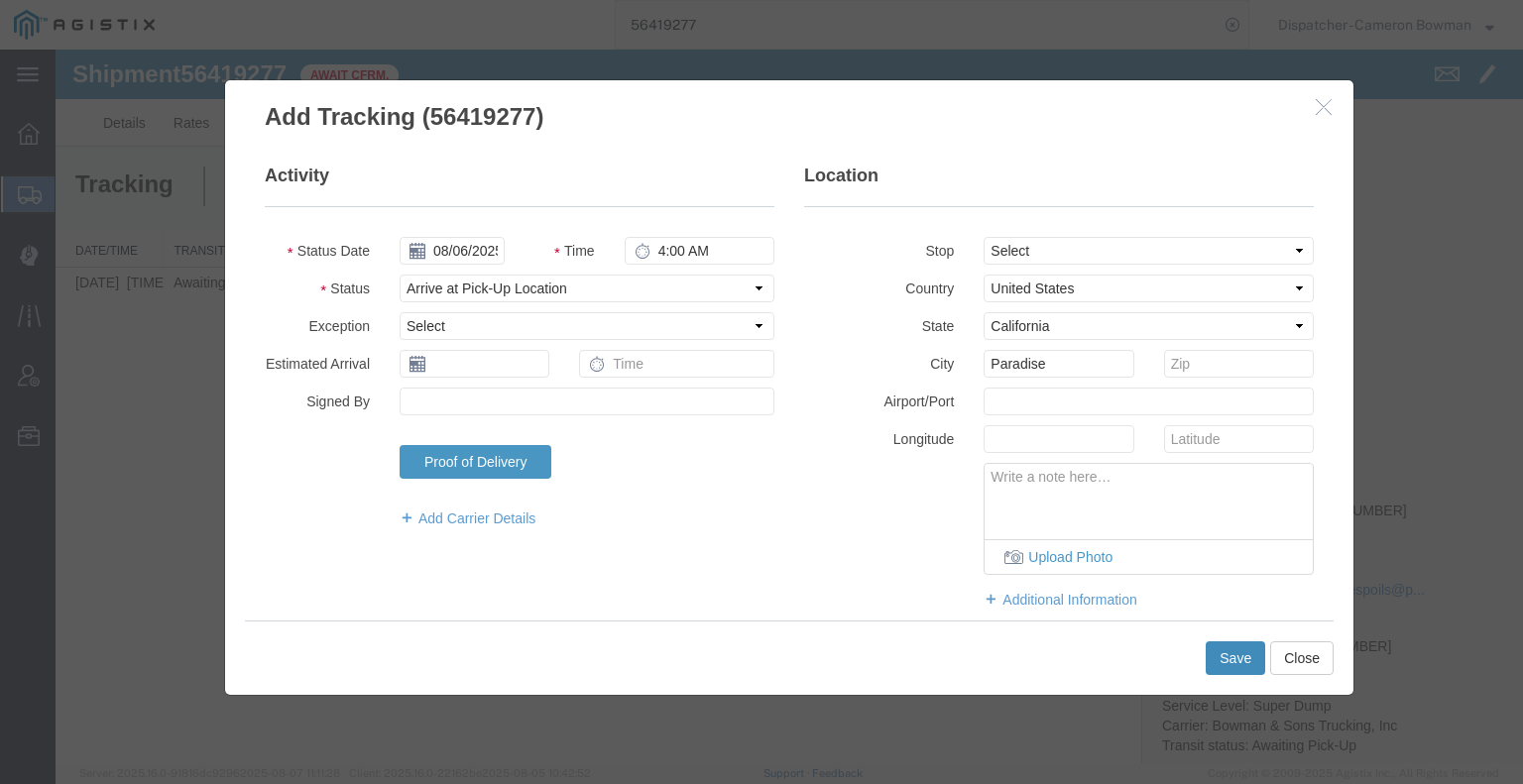 click on "Save" at bounding box center (1235, 658) 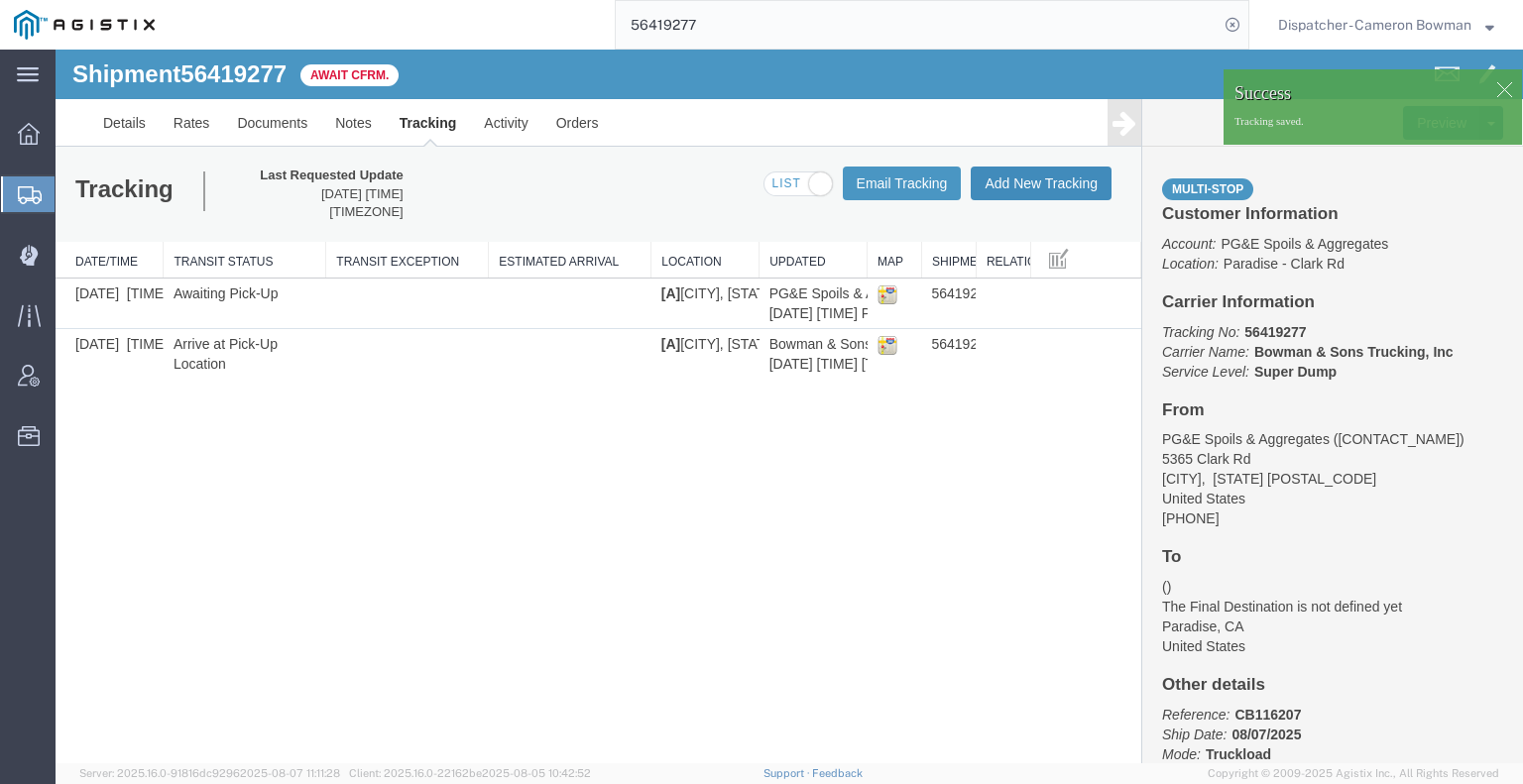 click on "Add New Tracking" at bounding box center [1041, 183] 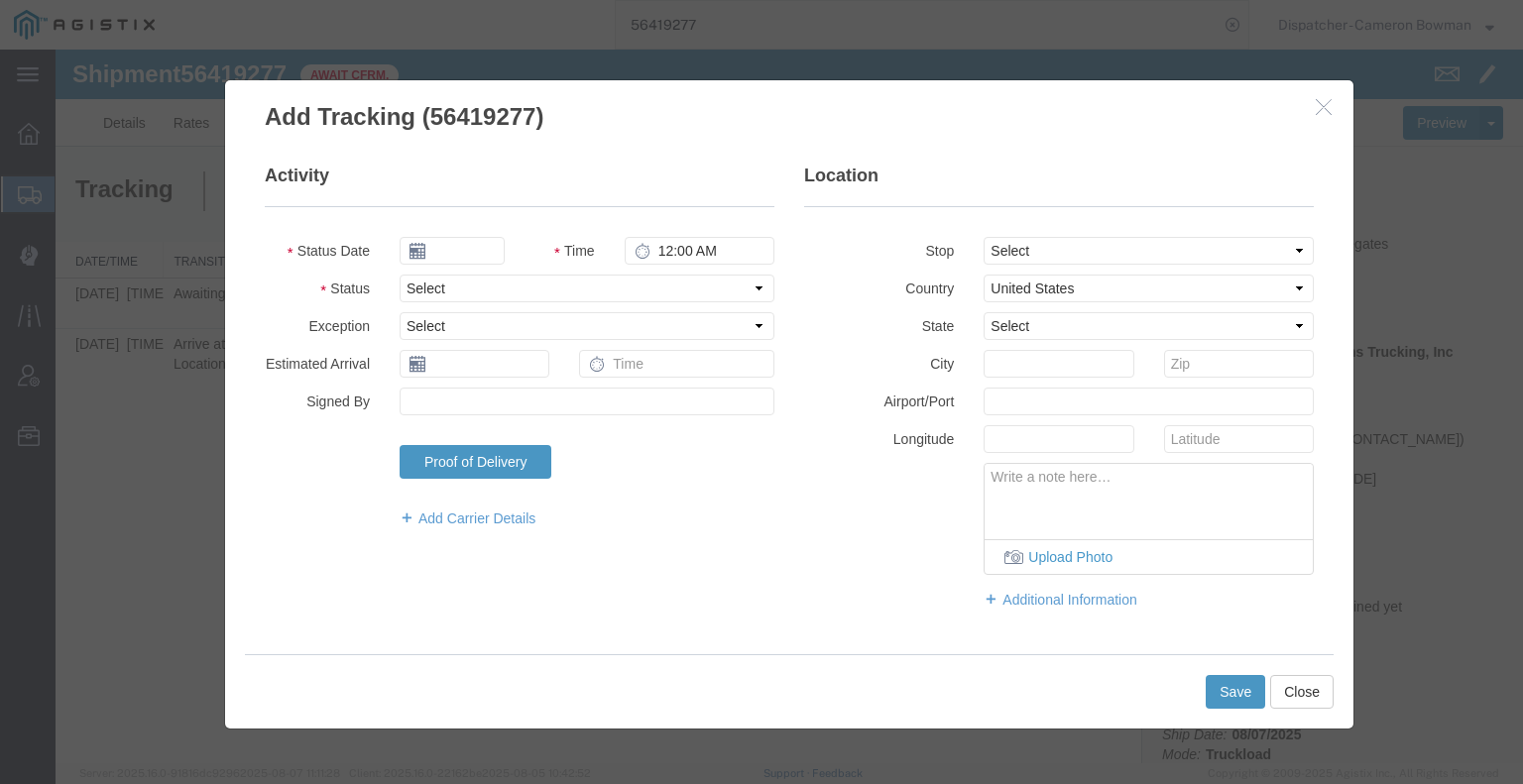 type on "08/08/2025" 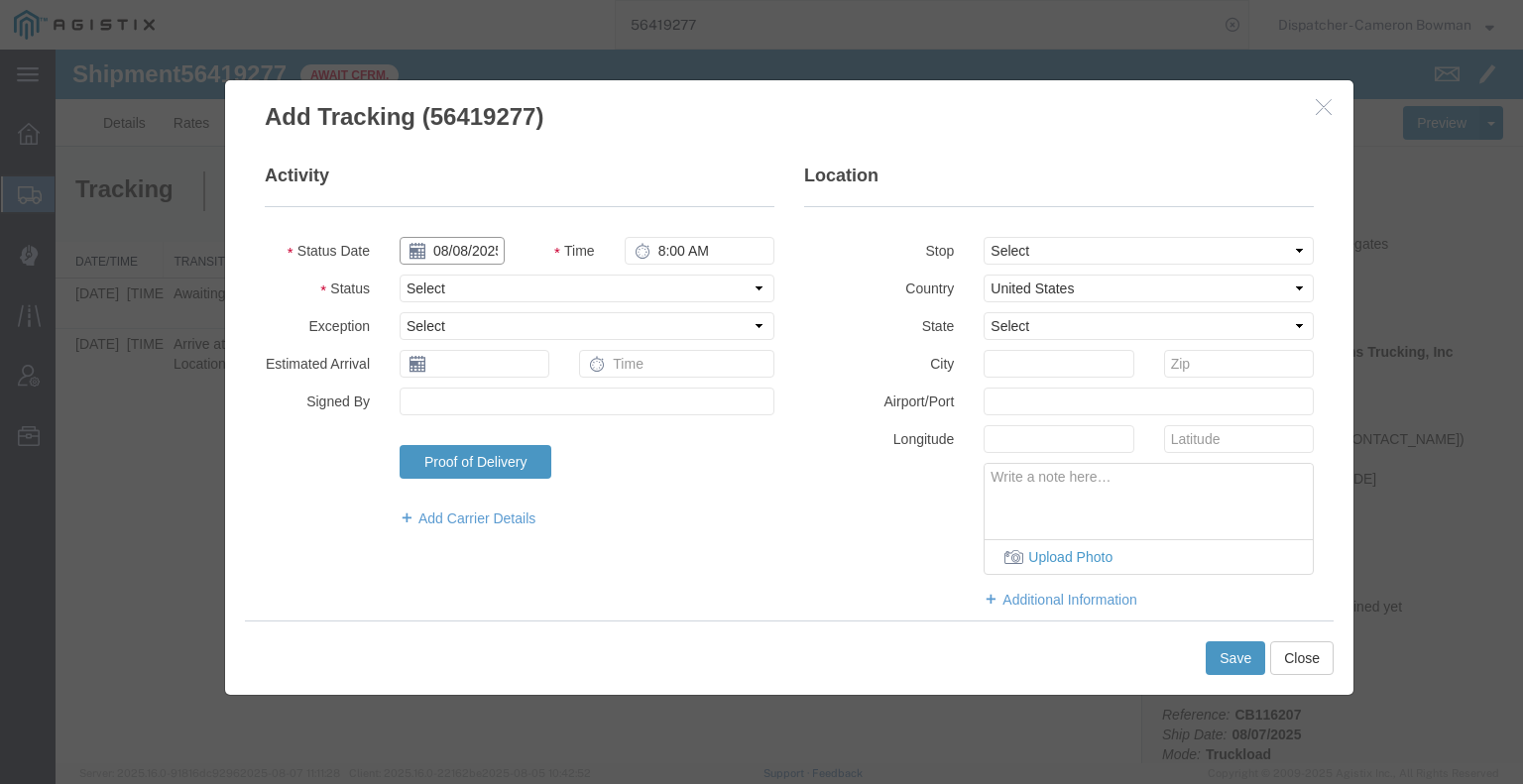 click on "08/08/2025" at bounding box center (452, 251) 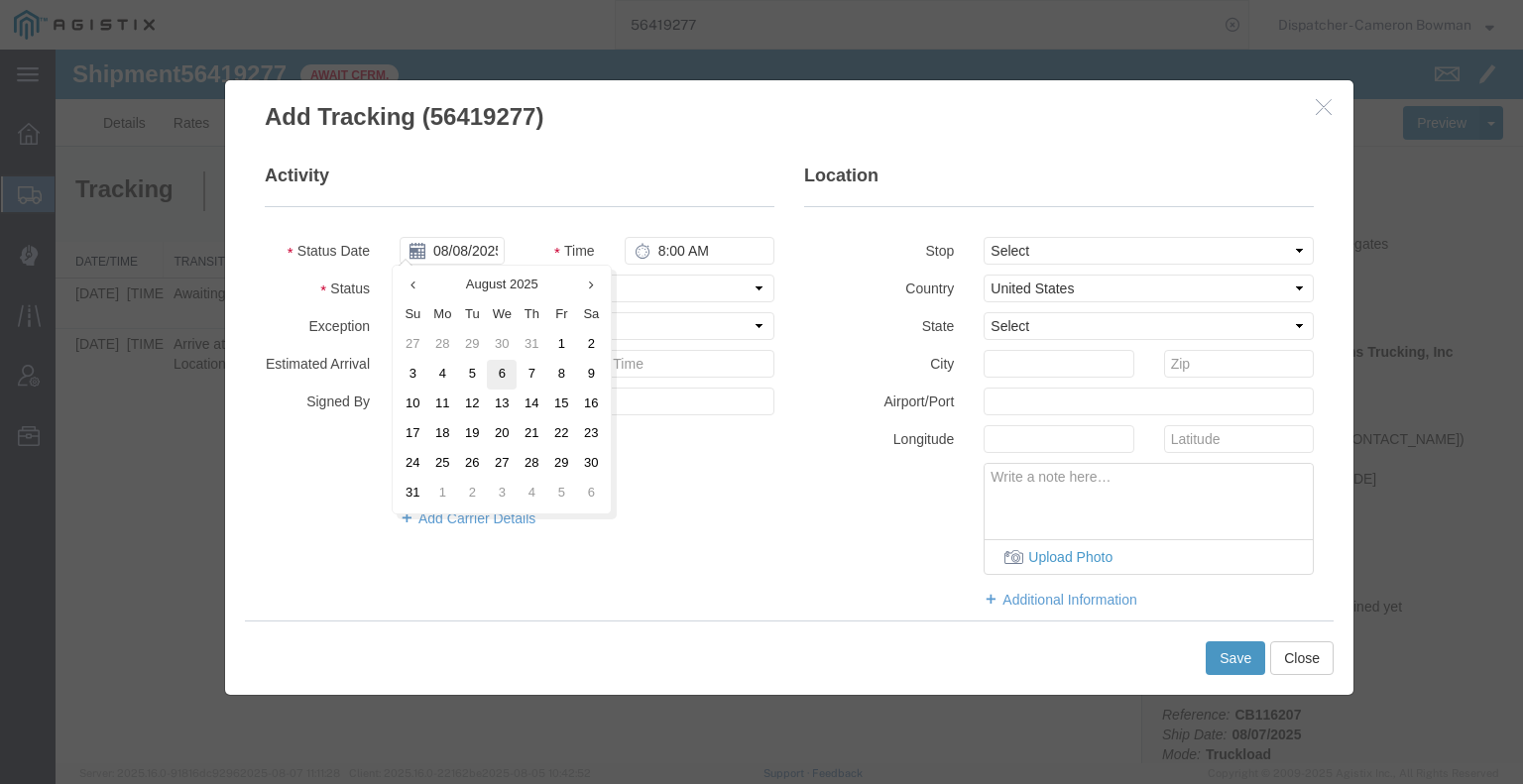 click on "6" at bounding box center (502, 375) 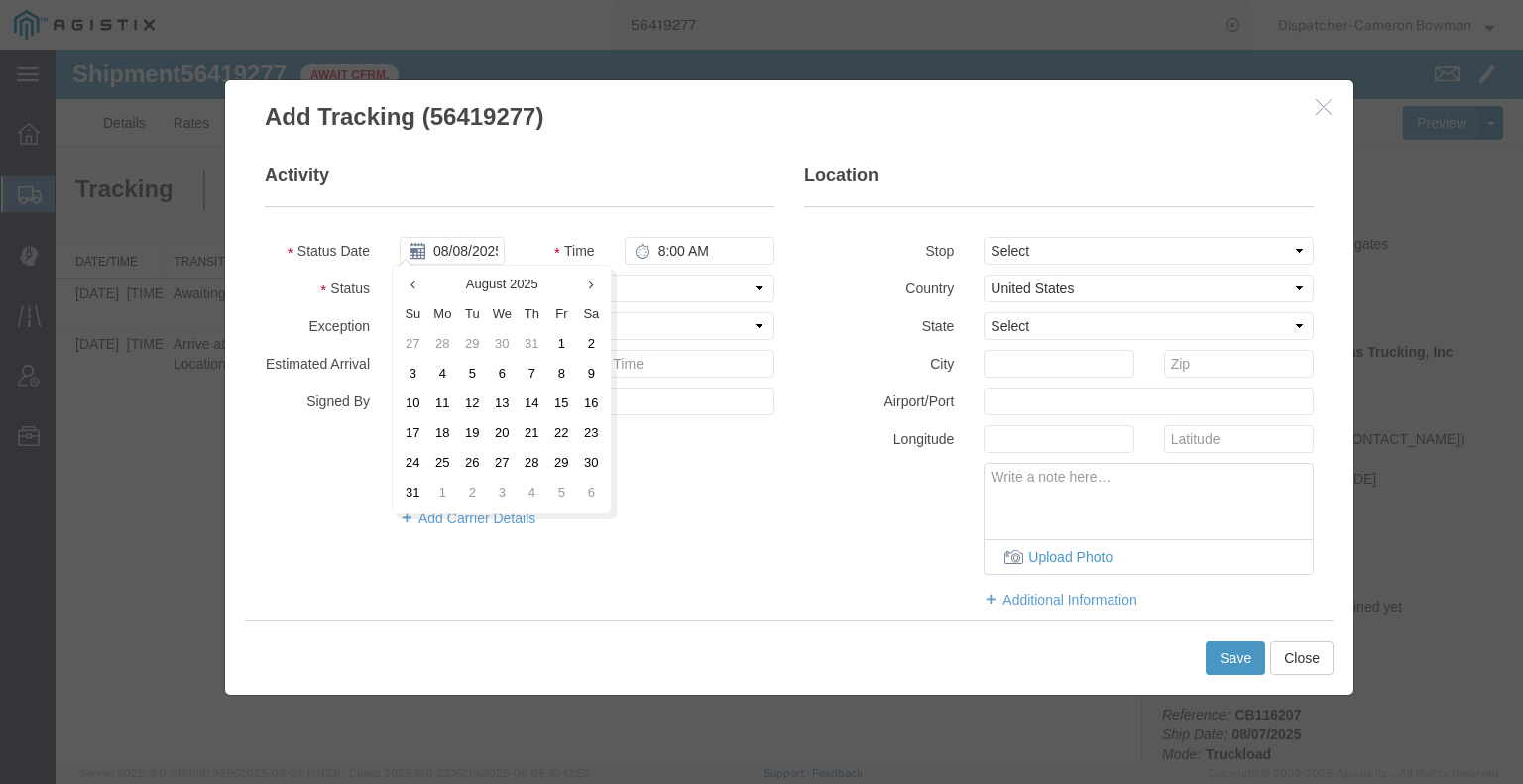 type on "08/06/2025" 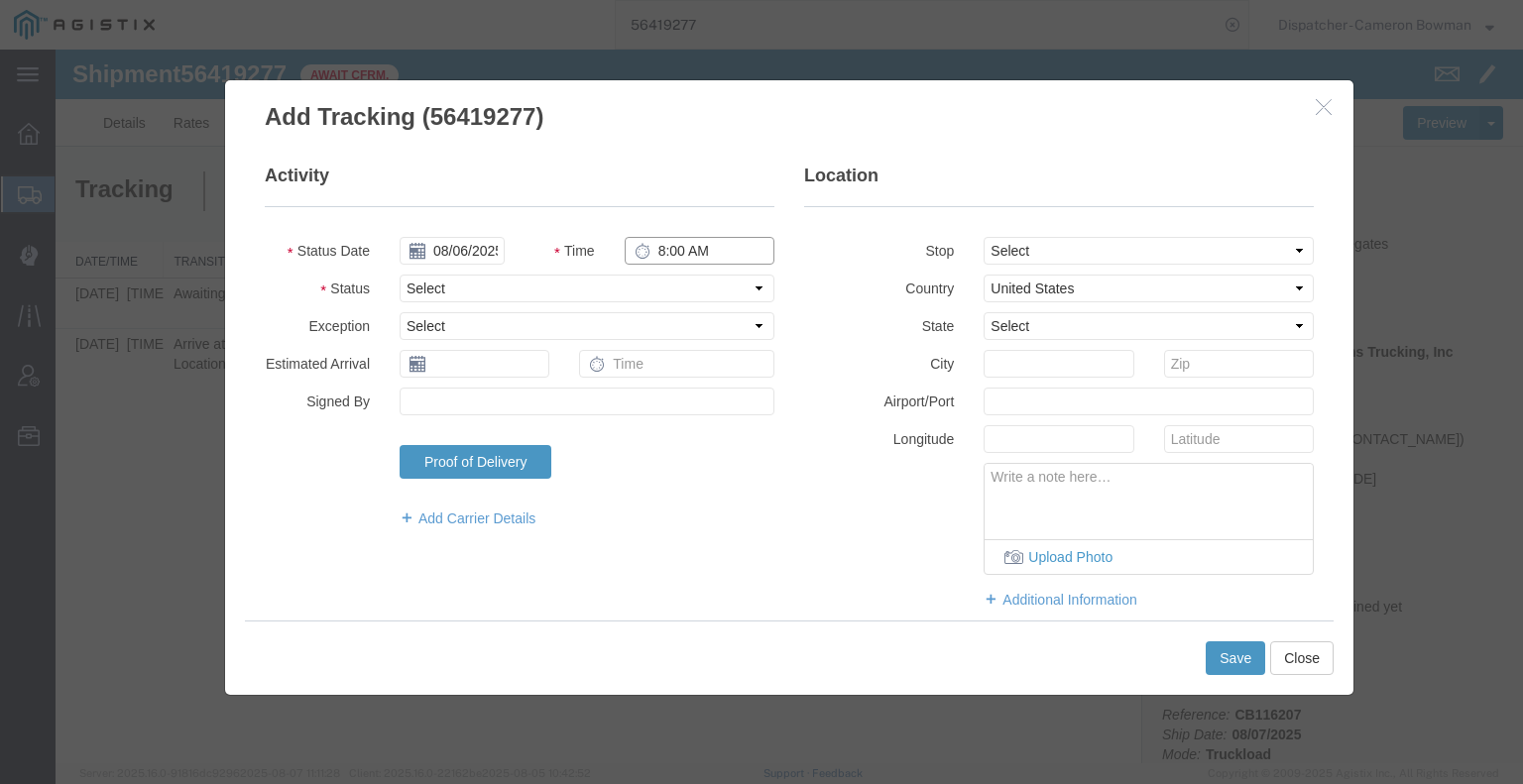 click on "8:00 AM" at bounding box center [699, 251] 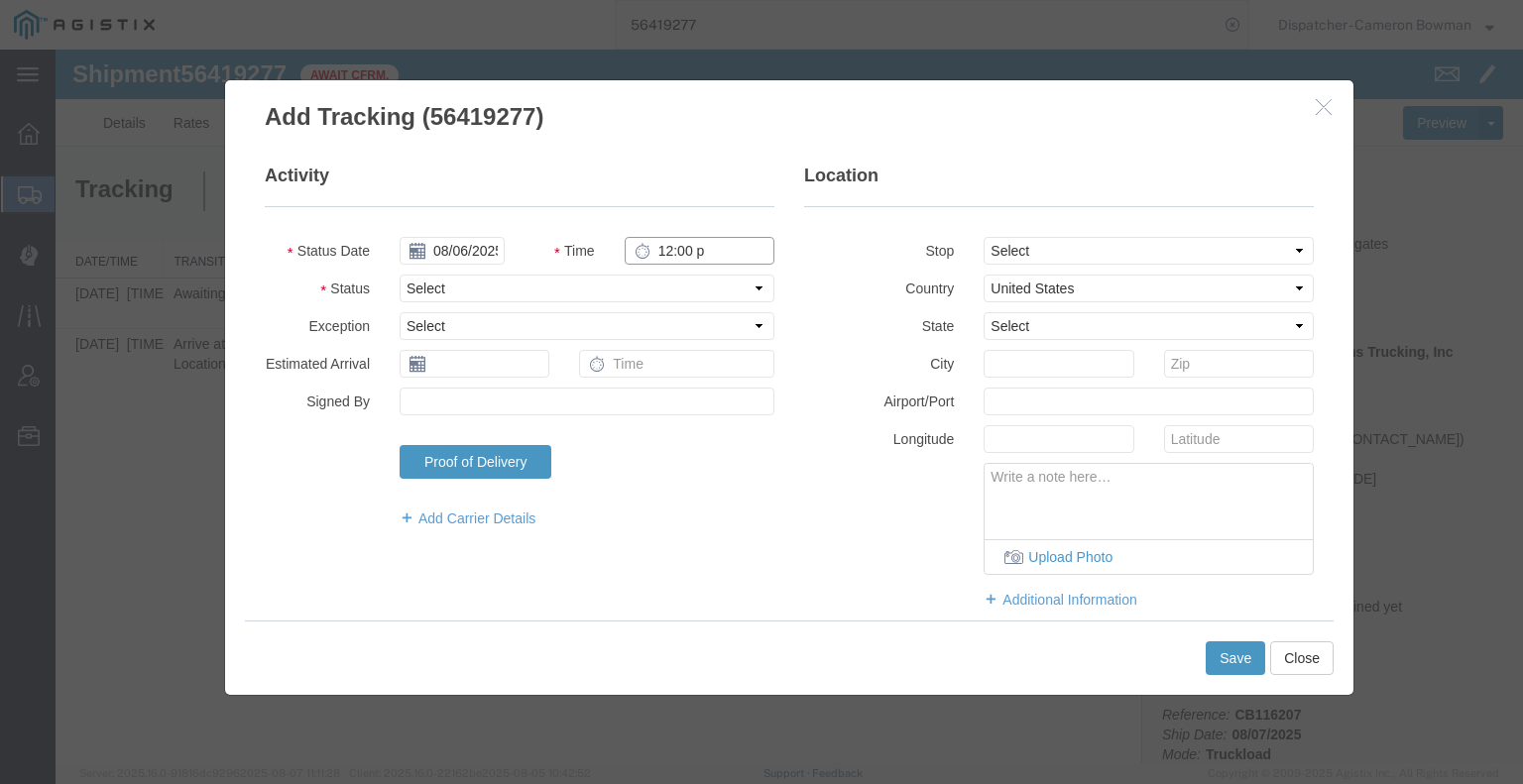 type on "12:00 PM" 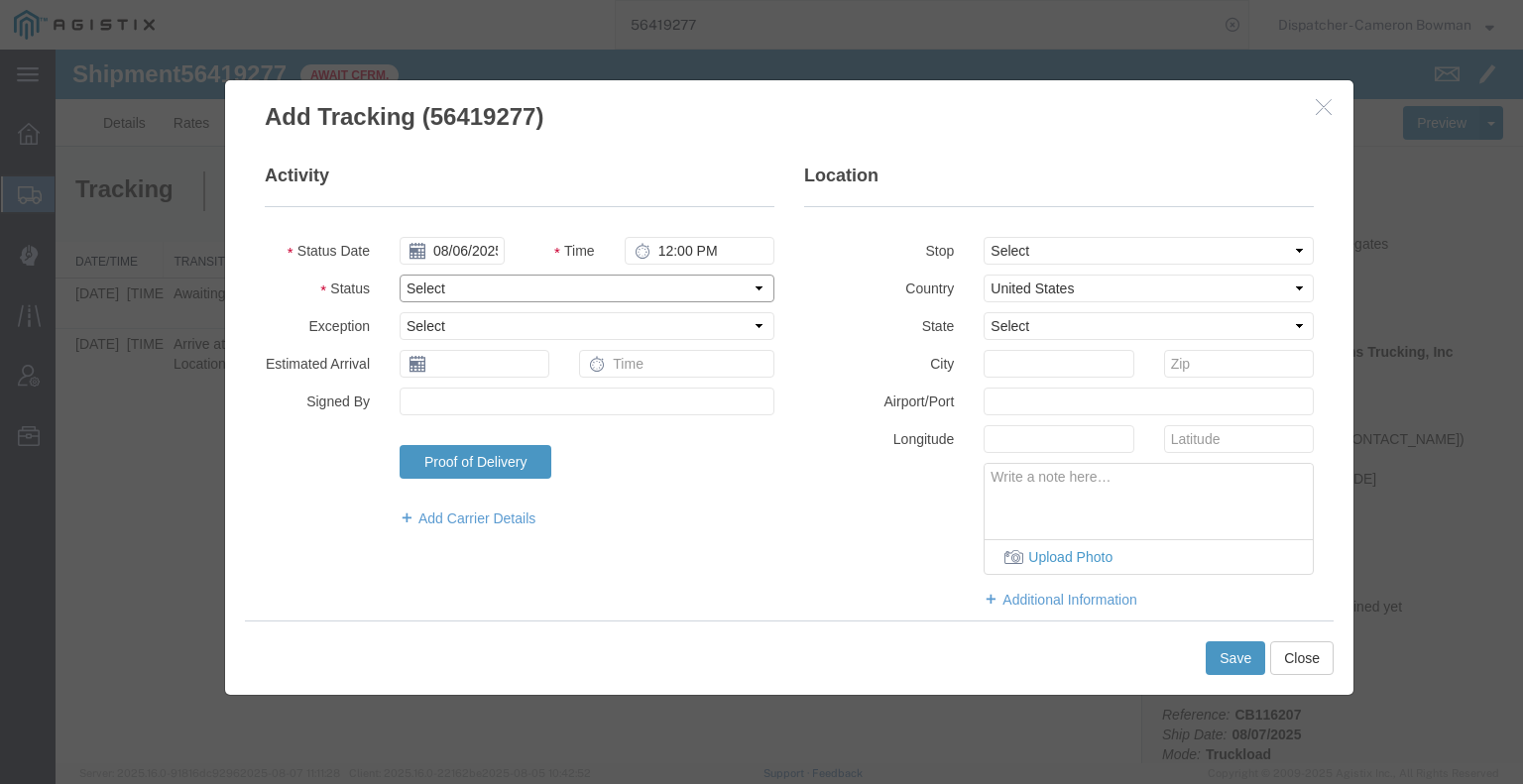 click on "Select Arrival Notice Available Arrival Notice Imported Arrive at Delivery Location Arrive at Pick-Up Location Arrive at Terminal Location Attempted Delivery Attempted Pick-Up Awaiting Customs Clearance Awaiting Pick-Up Break Start Break Stop Cargo Damaged Cargo-Offloaded Cleared Customs Confirmed on Board Customs Delay Customs Hold Customs Released DEA Hold Intact DEA Intensive/Exam Delivered Delivery Appointment Scheduled Delivery Confirmation Delivery Dock Closed Delivery Refused Depart Delivery Location Depart Pick-Up Location Depart Terminal Location Documents Uploaded Entry Docs Received Entry Submitted Estimated date / time for ETA Expired Export Customs Cleared Export Customs Sent FDA Documents Sent FDA Exam FDA Hold FDA Released FDA Review Flight Update Forwarded Fully Released Import Customs Cleared In-Transit In-Transit with Partner ISF filed Loaded Loading Started Mechanical Delay Missed Pick-Up Other Delay Out for Delivery Package Available Partial Delivery Partial Pick-Up Picked Up Proof of del" at bounding box center [587, 288] 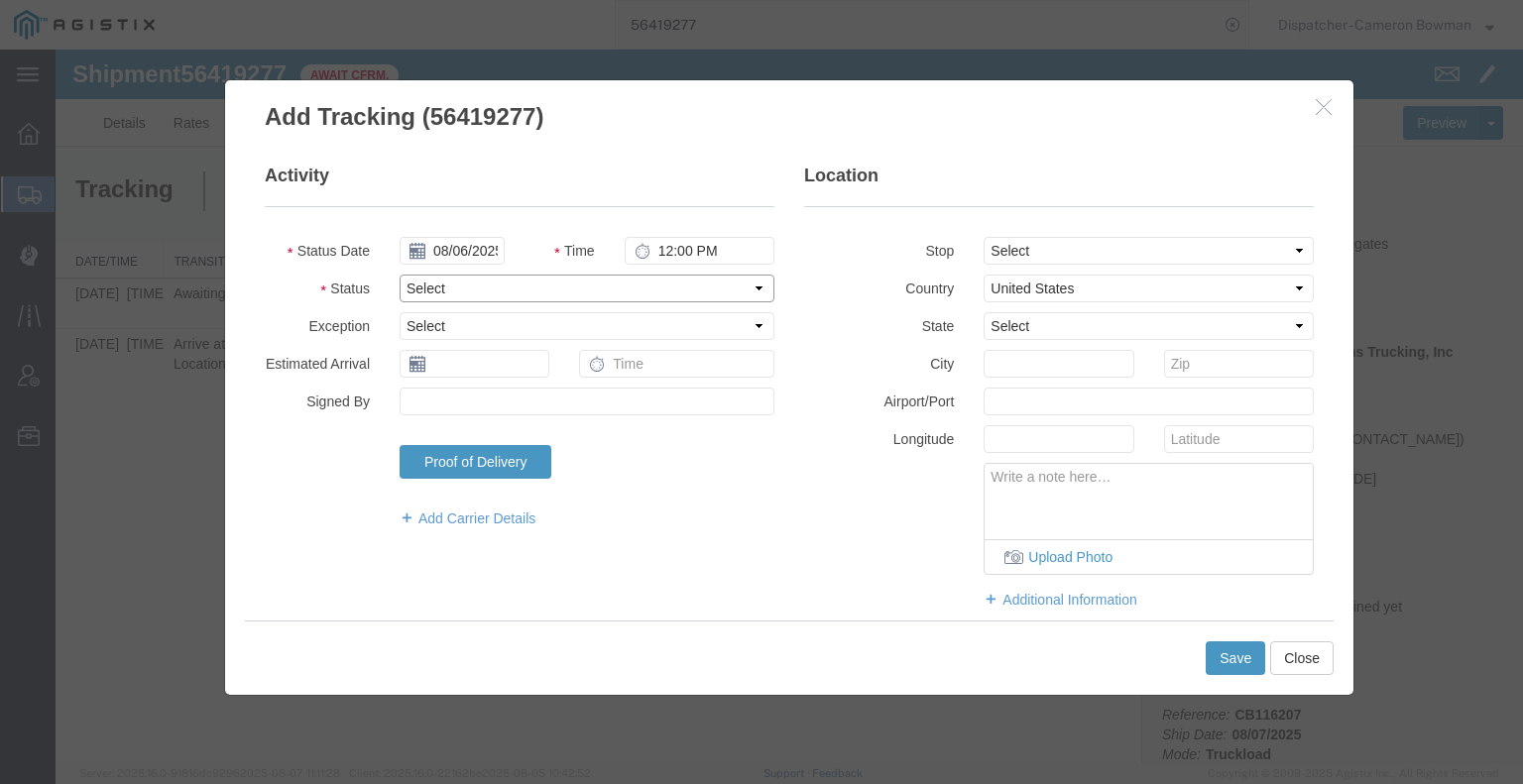 select on "DPTDLVLOC" 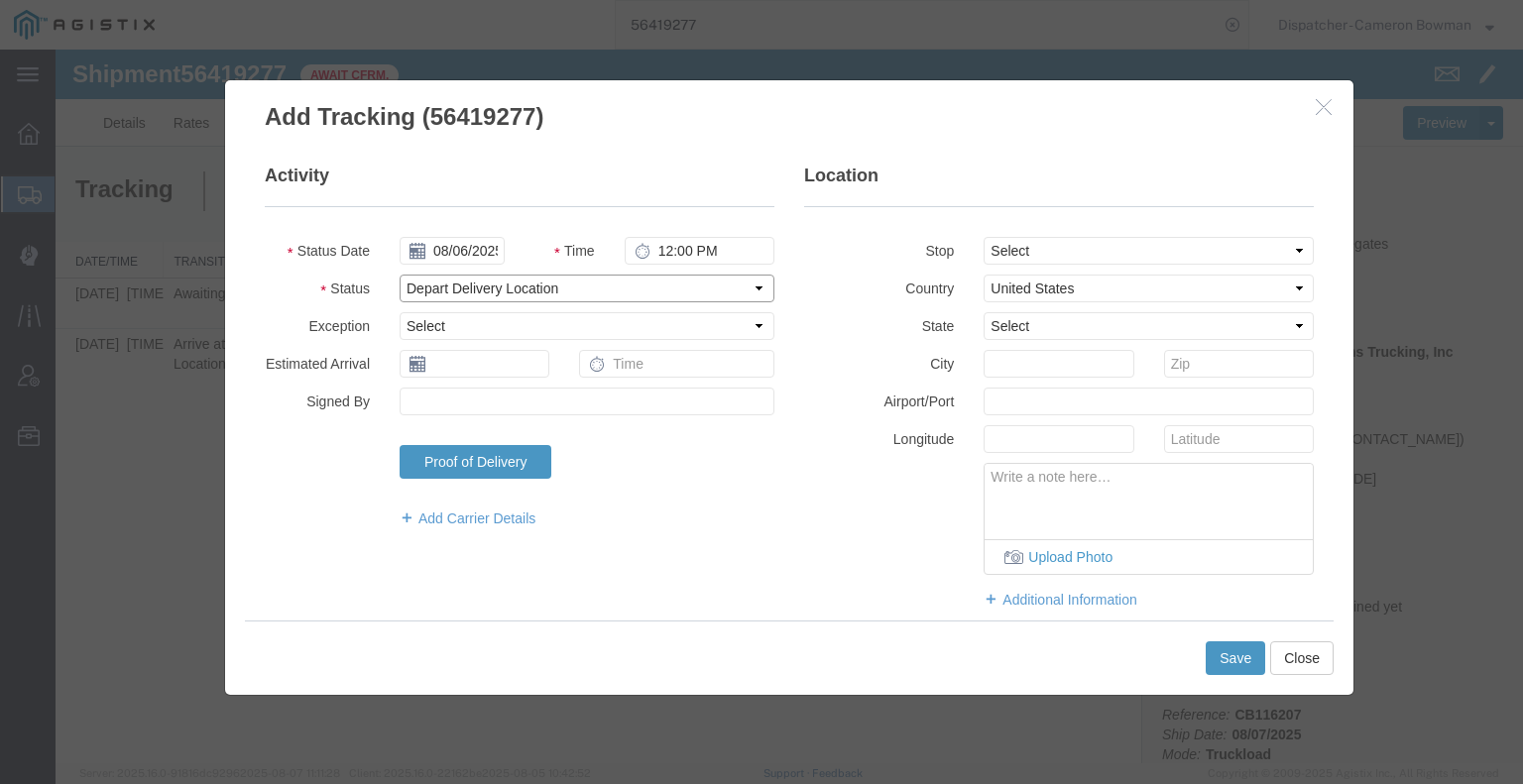 click on "Select Arrival Notice Available Arrival Notice Imported Arrive at Delivery Location Arrive at Pick-Up Location Arrive at Terminal Location Attempted Delivery Attempted Pick-Up Awaiting Customs Clearance Awaiting Pick-Up Break Start Break Stop Cargo Damaged Cargo-Offloaded Cleared Customs Confirmed on Board Customs Delay Customs Hold Customs Released DEA Hold Intact DEA Intensive/Exam Delivered Delivery Appointment Scheduled Delivery Confirmation Delivery Dock Closed Delivery Refused Depart Delivery Location Depart Pick-Up Location Depart Terminal Location Documents Uploaded Entry Docs Received Entry Submitted Estimated date / time for ETA Expired Export Customs Cleared Export Customs Sent FDA Documents Sent FDA Exam FDA Hold FDA Released FDA Review Flight Update Forwarded Fully Released Import Customs Cleared In-Transit In-Transit with Partner ISF filed Loaded Loading Started Mechanical Delay Missed Pick-Up Other Delay Out for Delivery Package Available Partial Delivery Partial Pick-Up Picked Up Proof of del" at bounding box center [587, 288] 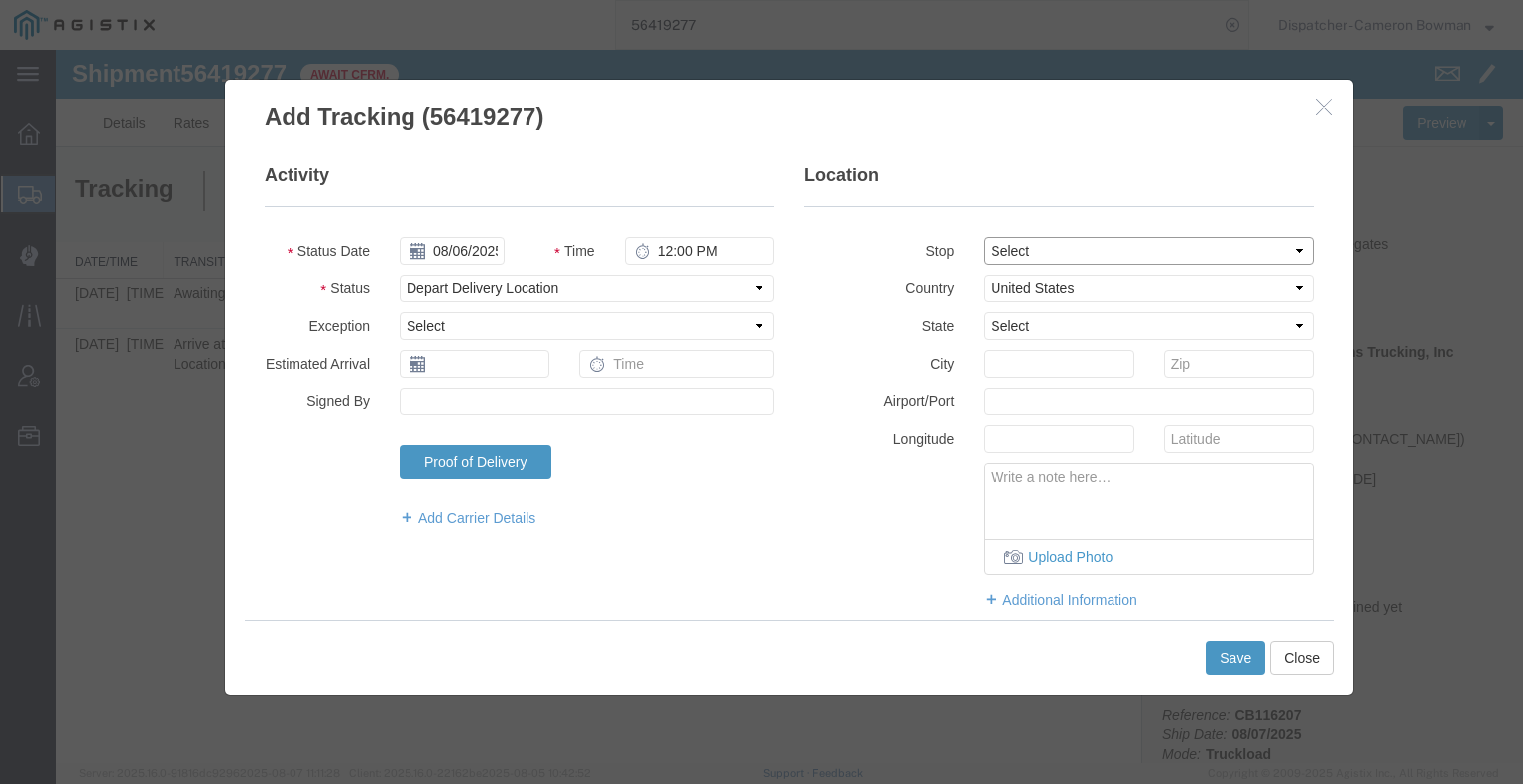 drag, startPoint x: 1042, startPoint y: 246, endPoint x: 1042, endPoint y: 261, distance: 15 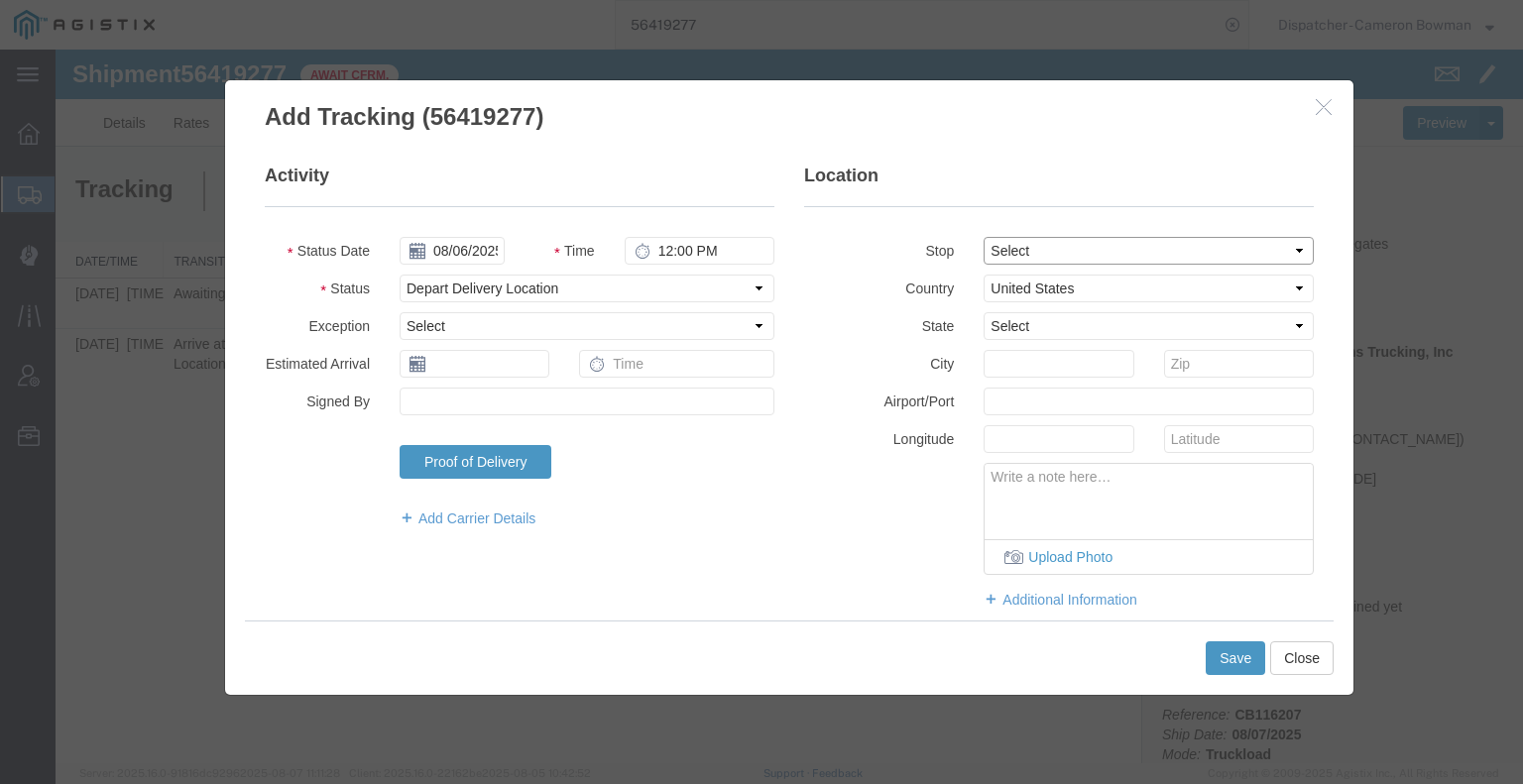 click on "Select From: [NUMBER] [STREET], [CITY], [STATE], [POSTAL_CODE], [COUNTRY] Stop 2: Third party location, [CITY], [COUNTRY] To: The Final Destination is not defined yet, [CITY], [COUNTRY]" at bounding box center [1148, 251] 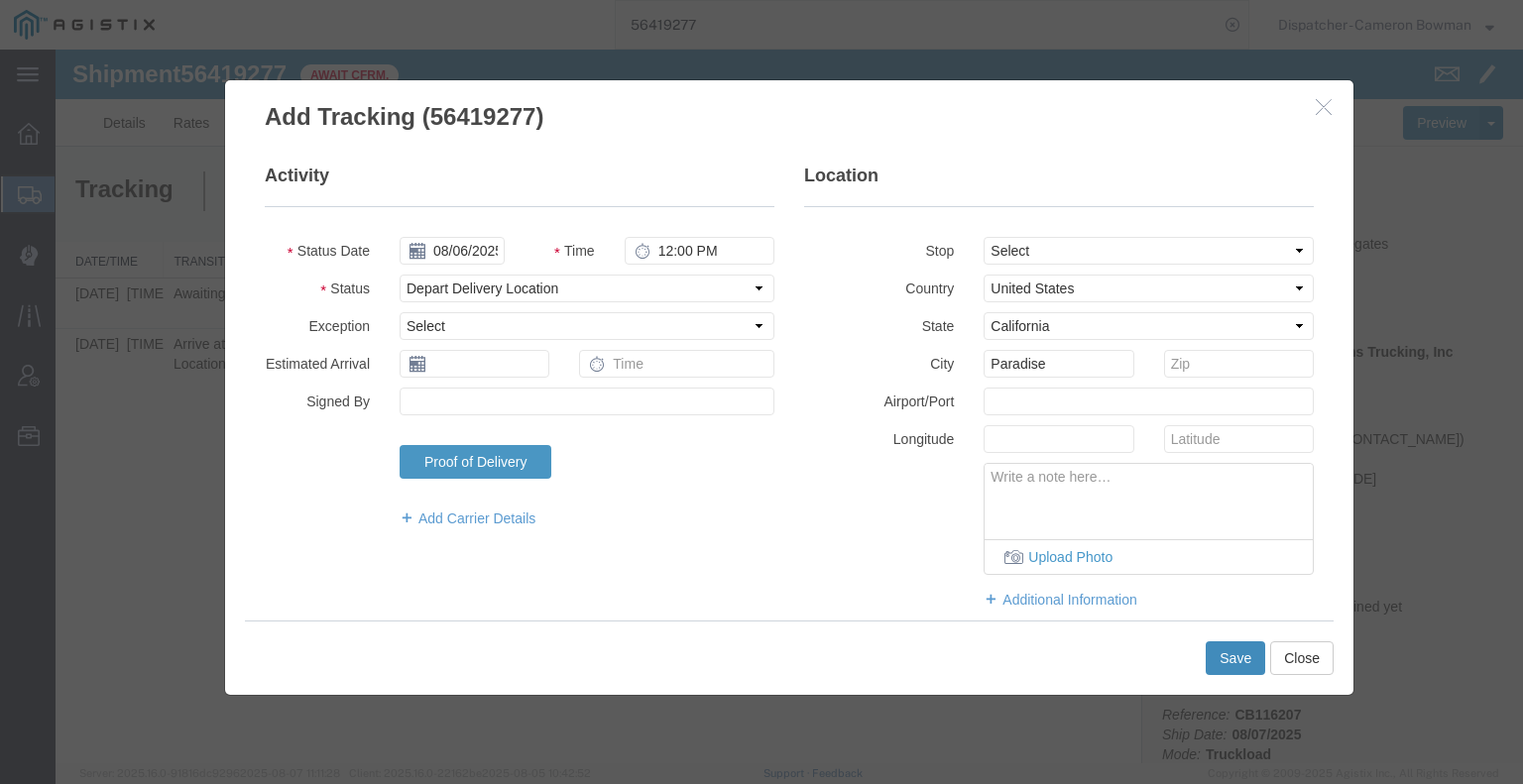 click on "Save" at bounding box center [1235, 658] 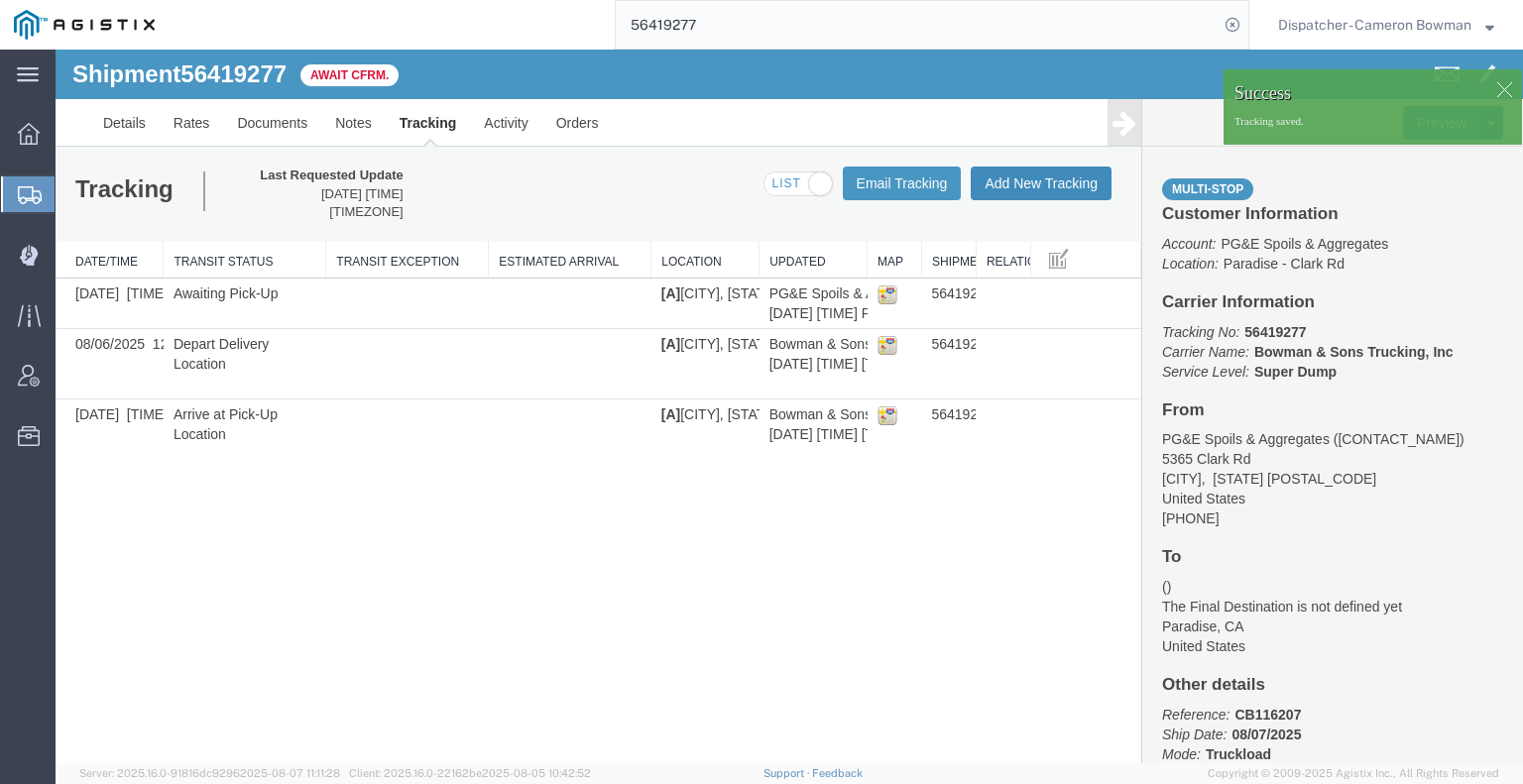 click on "Add New Tracking" at bounding box center (1041, 183) 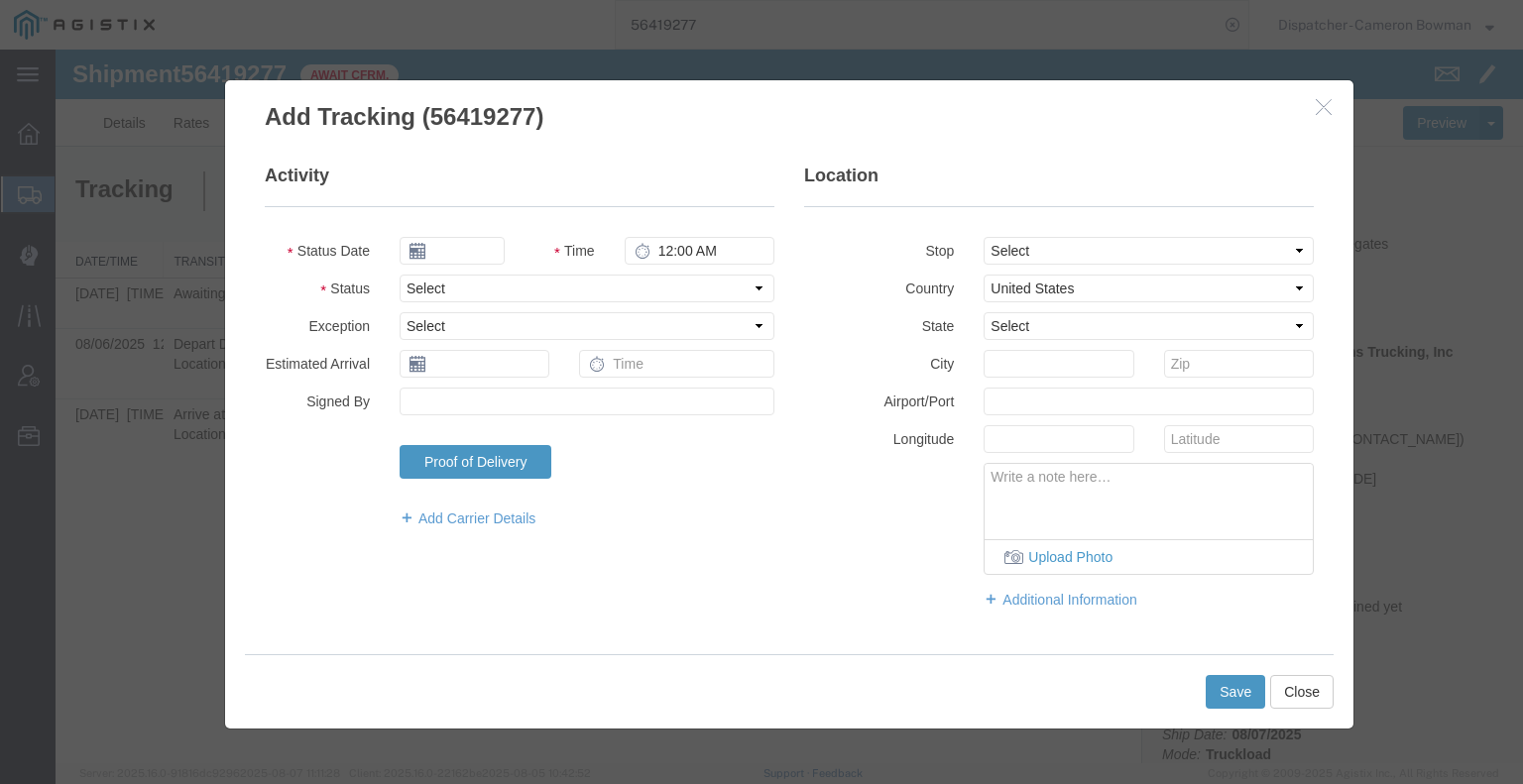 type on "08/08/2025" 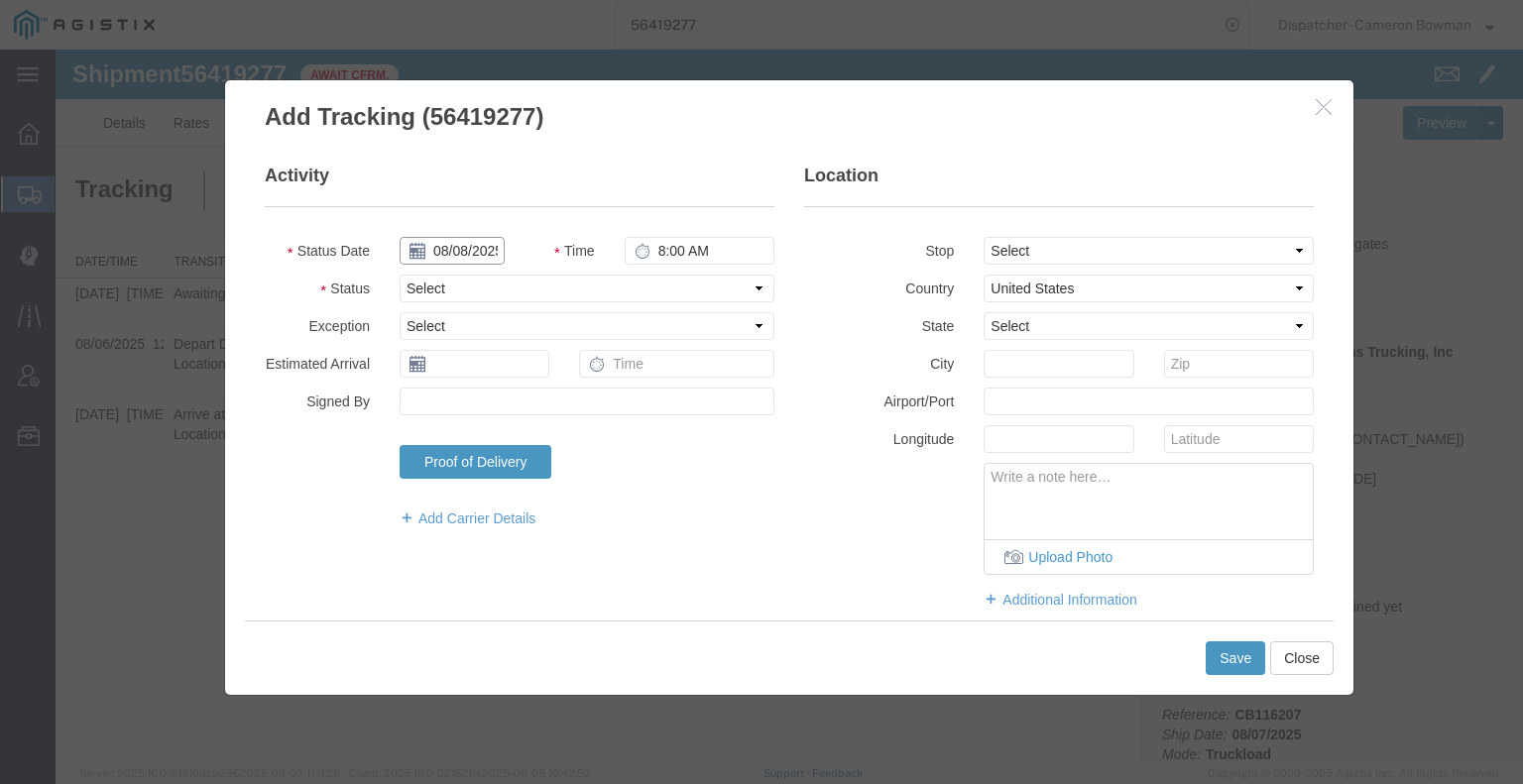 click on "08/08/2025" at bounding box center (452, 251) 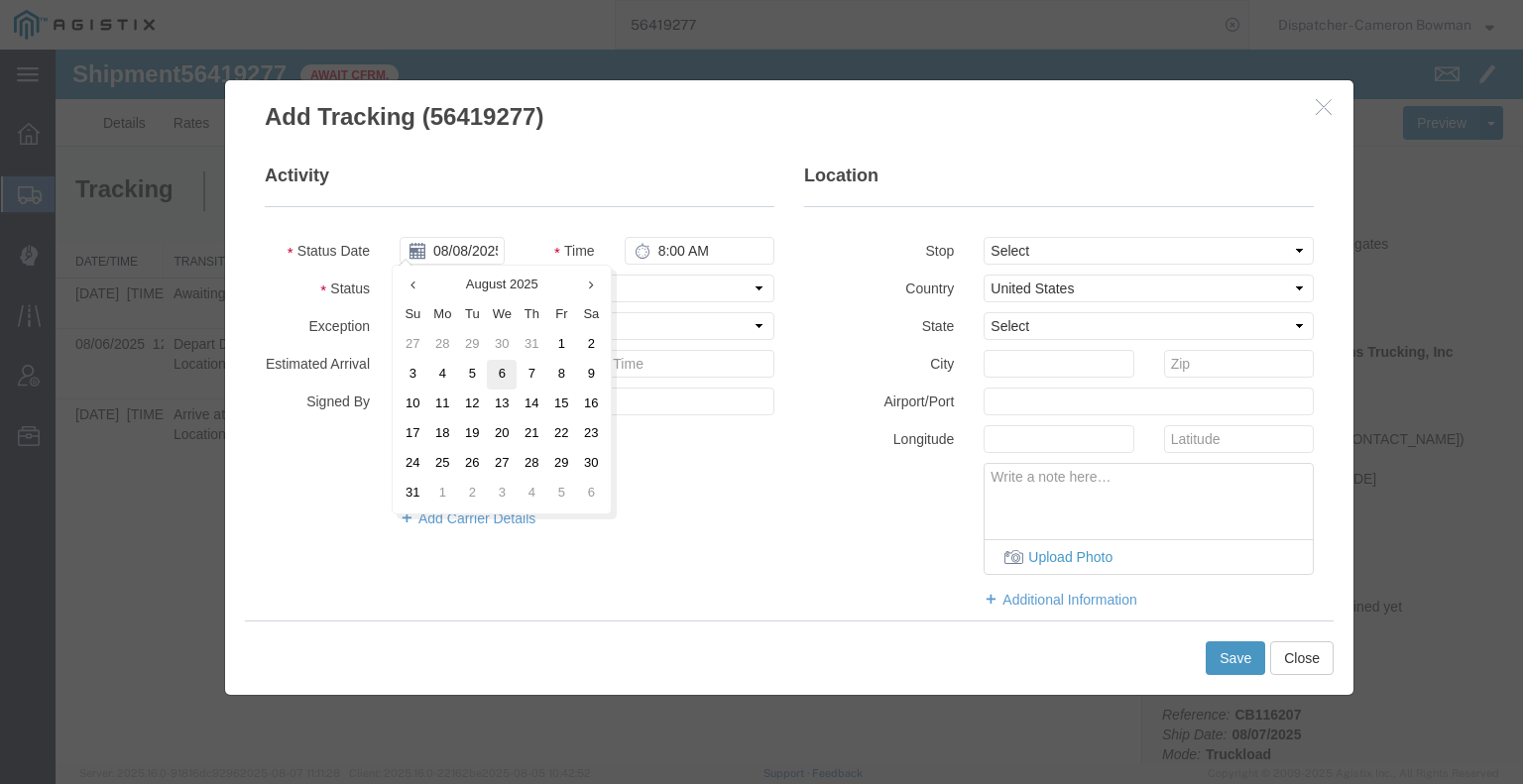 click on "6" at bounding box center [502, 375] 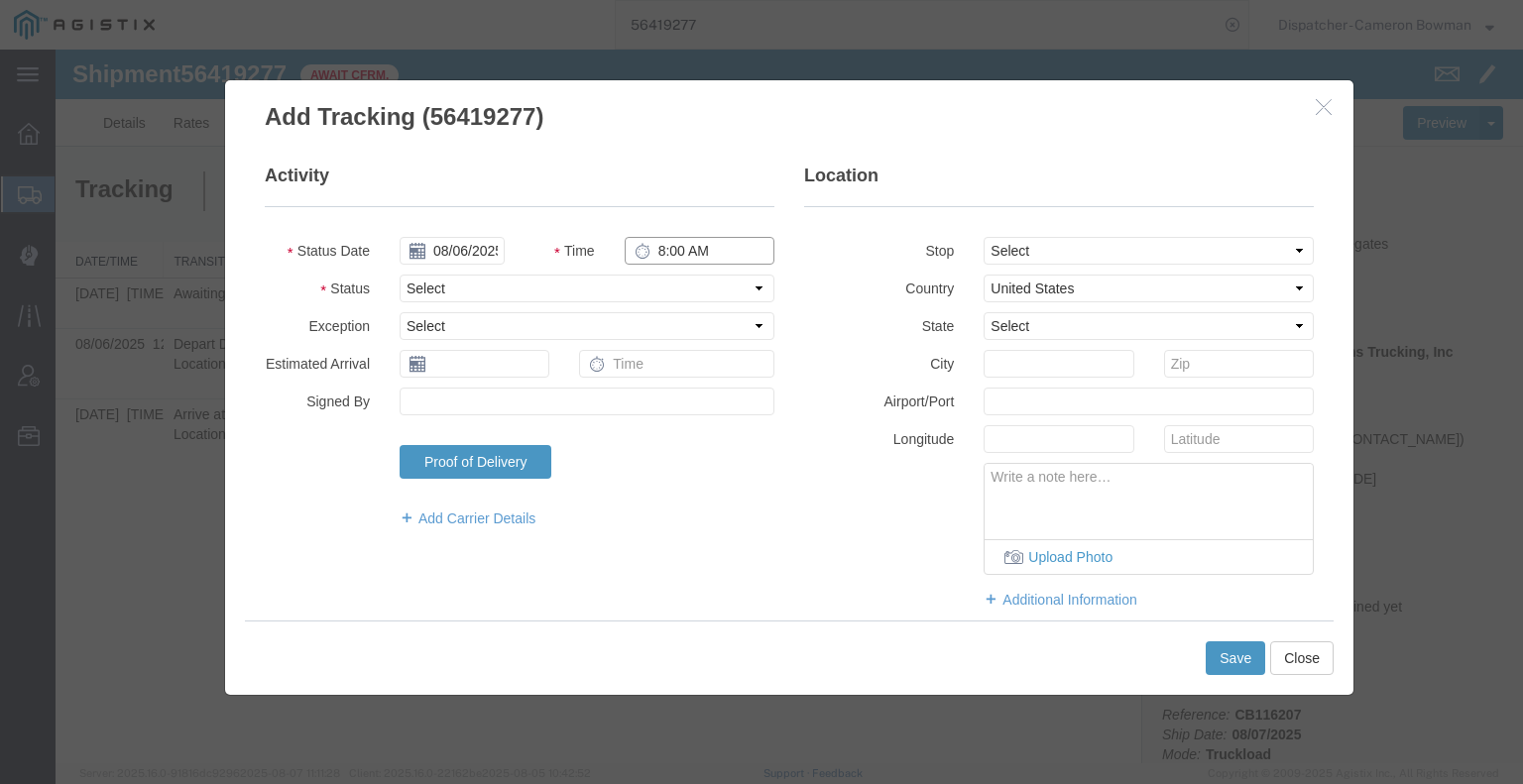 click on "8:00 AM" at bounding box center [699, 251] 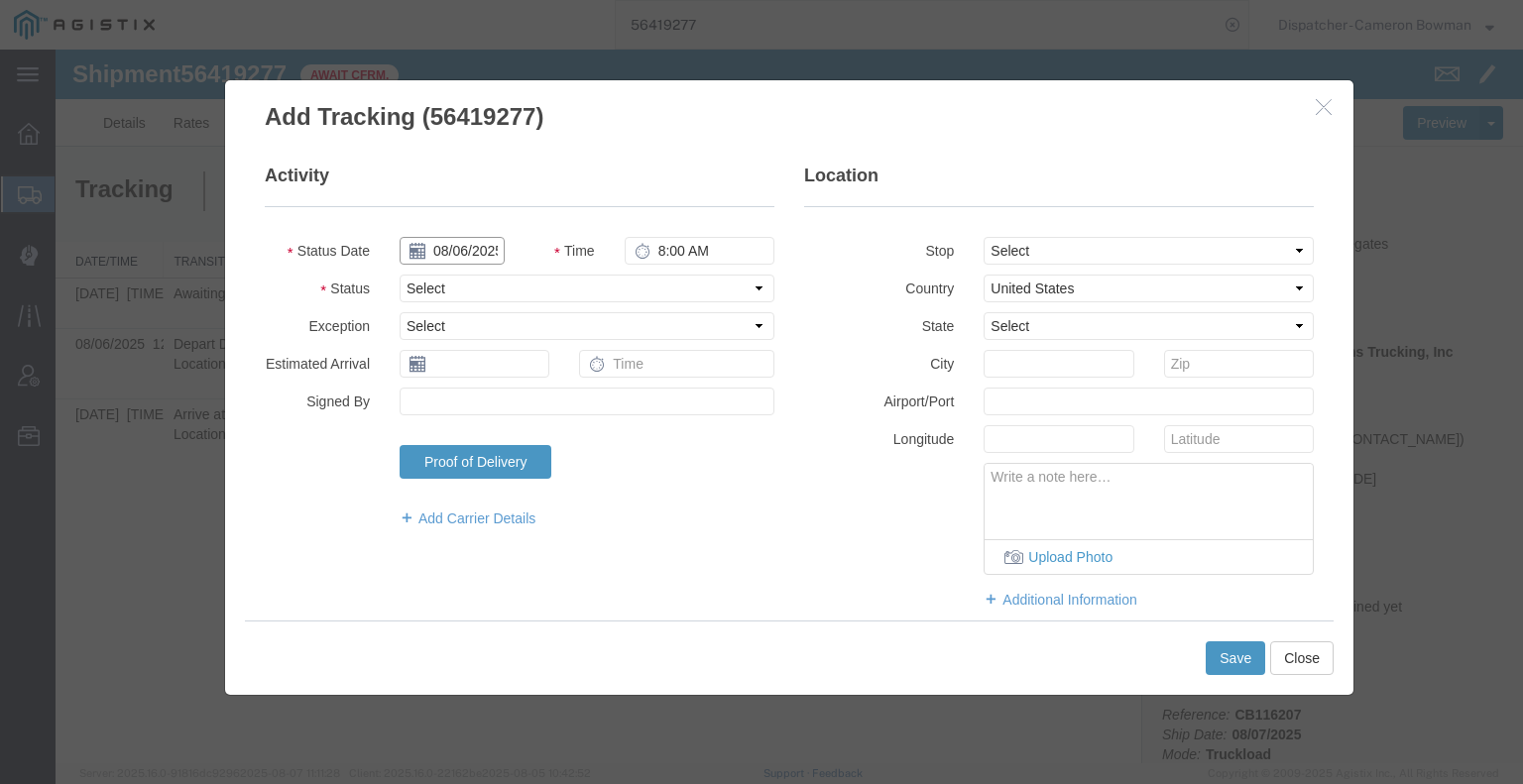 click on "08/06/2025" at bounding box center [452, 251] 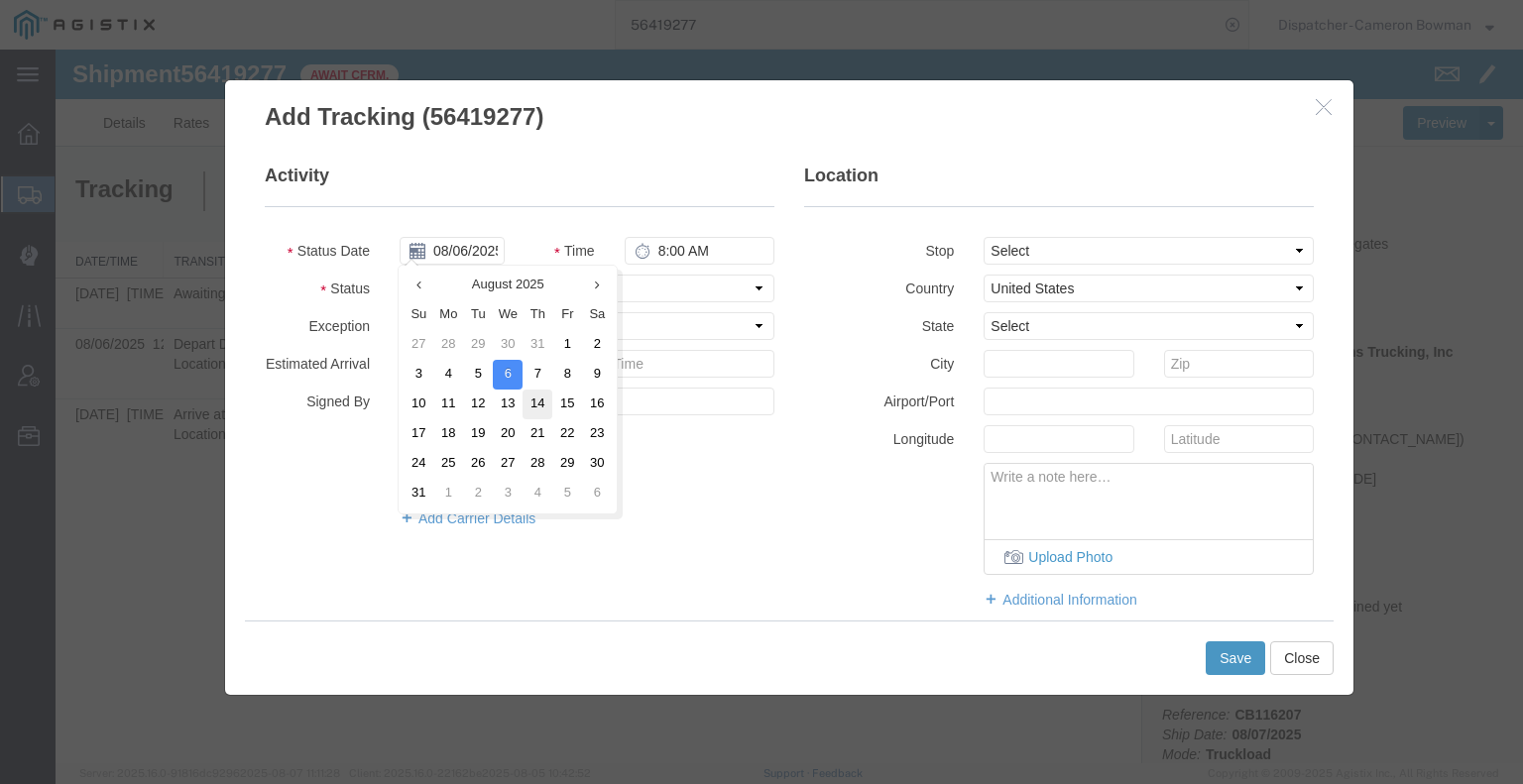 click on "14" at bounding box center [537, 404] 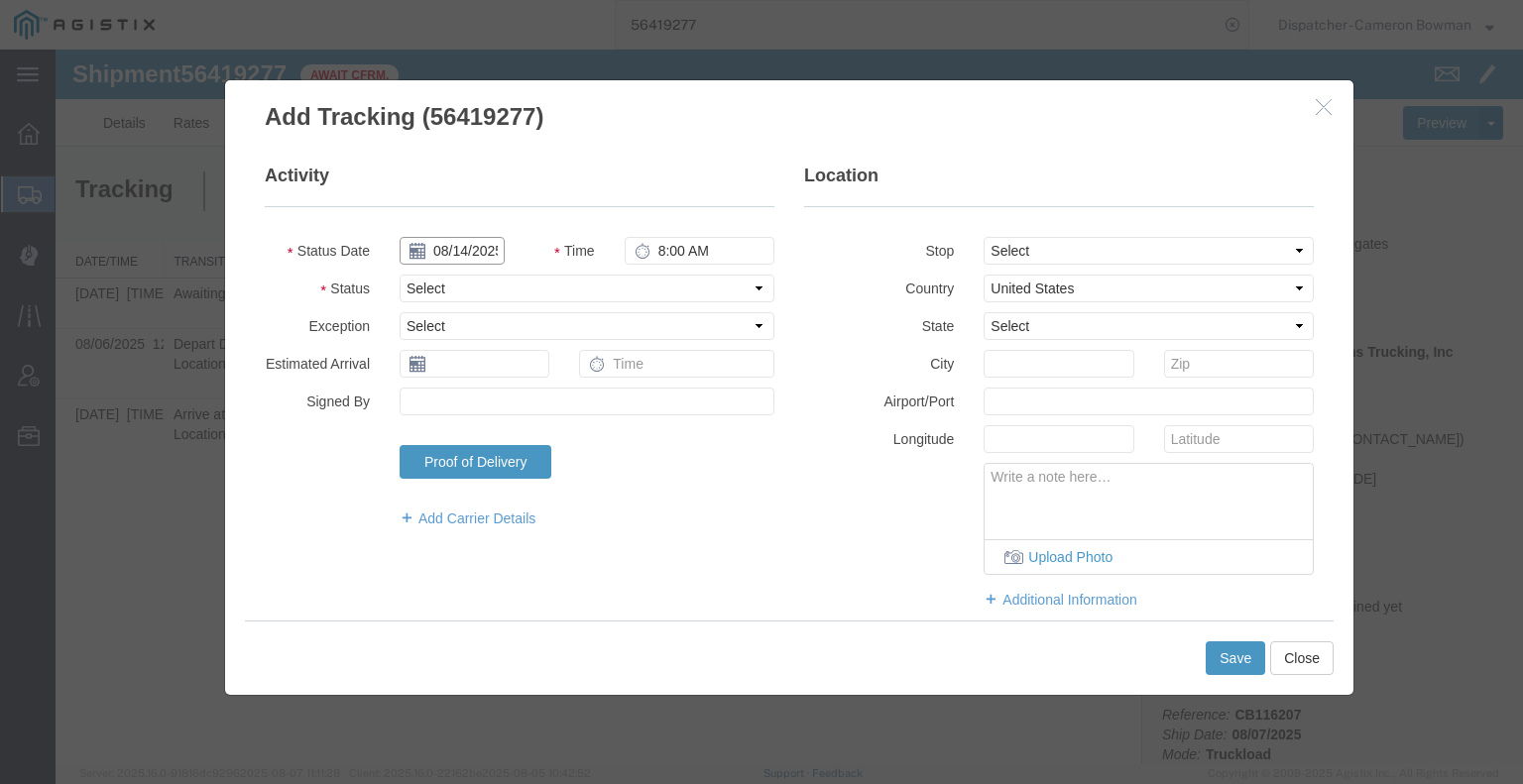 click on "08/14/2025" at bounding box center [452, 251] 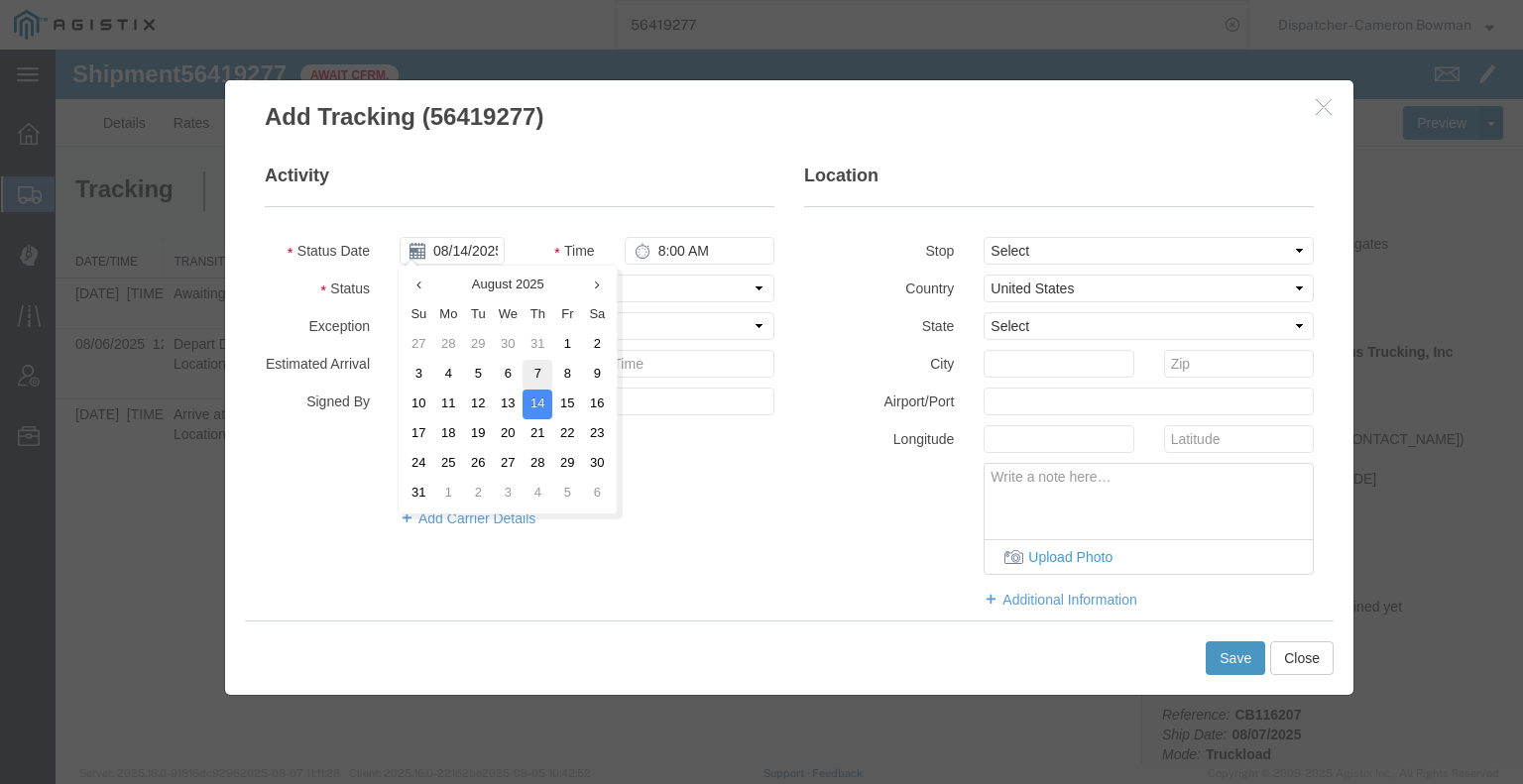 click on "7" at bounding box center (537, 375) 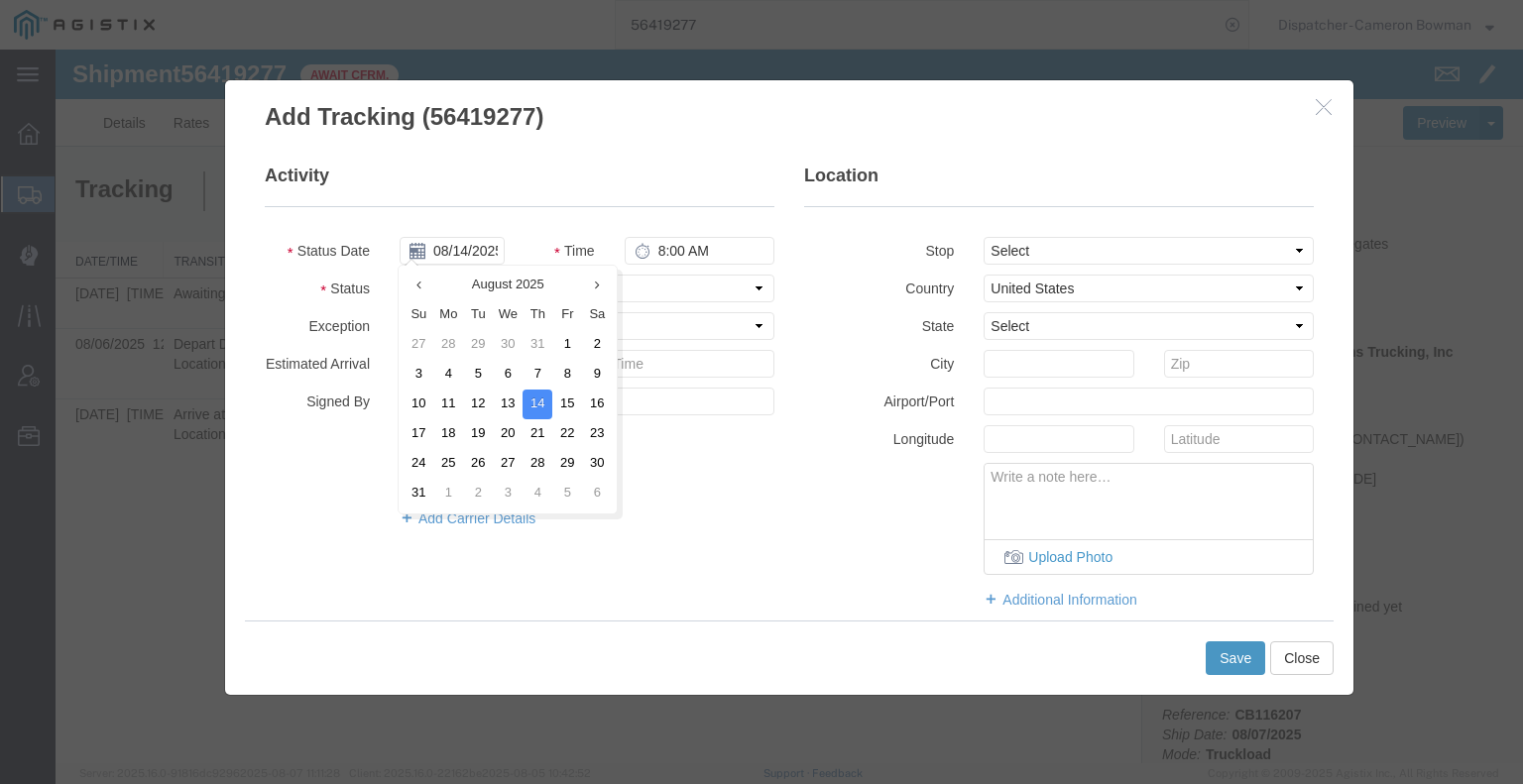 type on "08/07/2025" 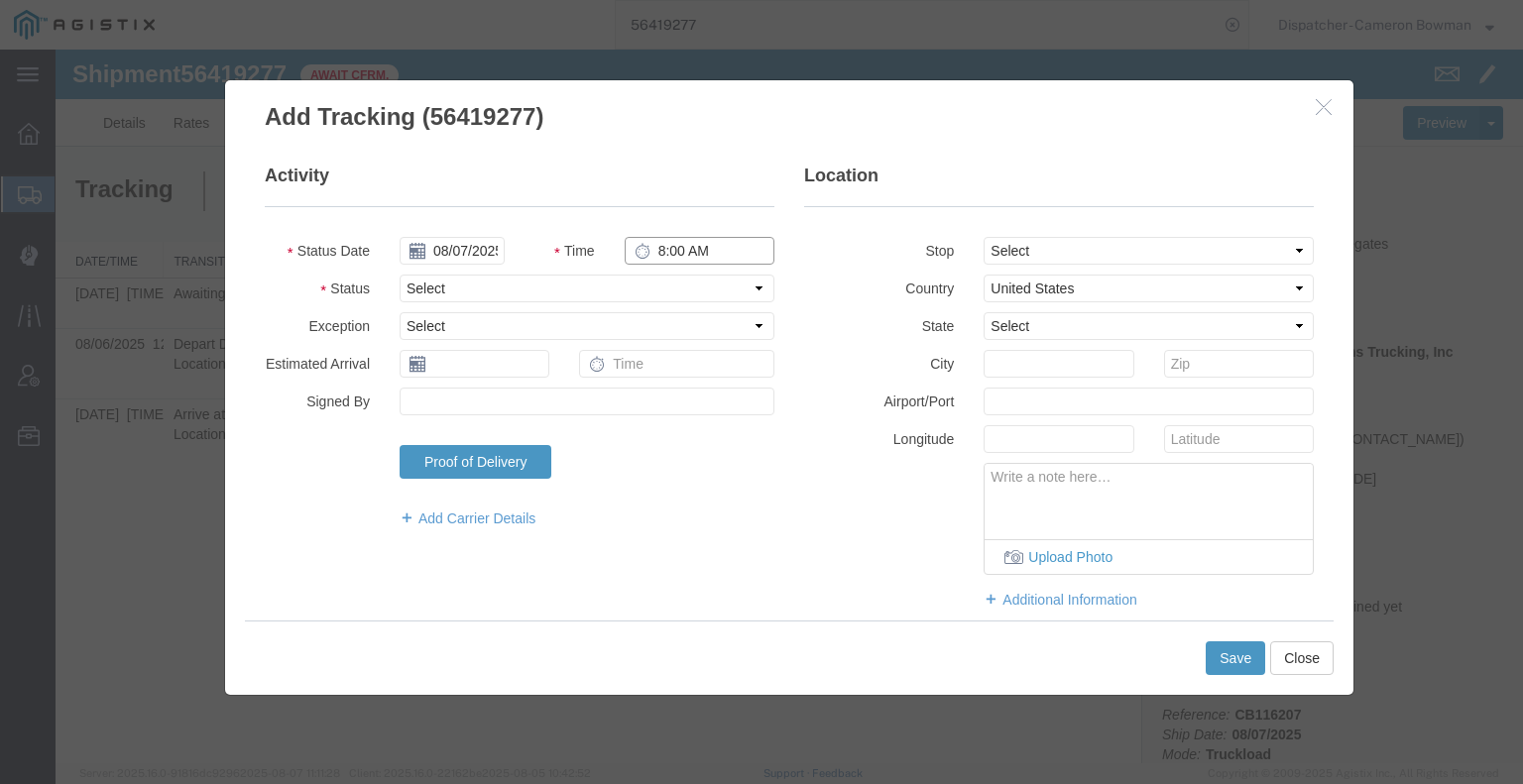 click on "8:00 AM" at bounding box center (699, 251) 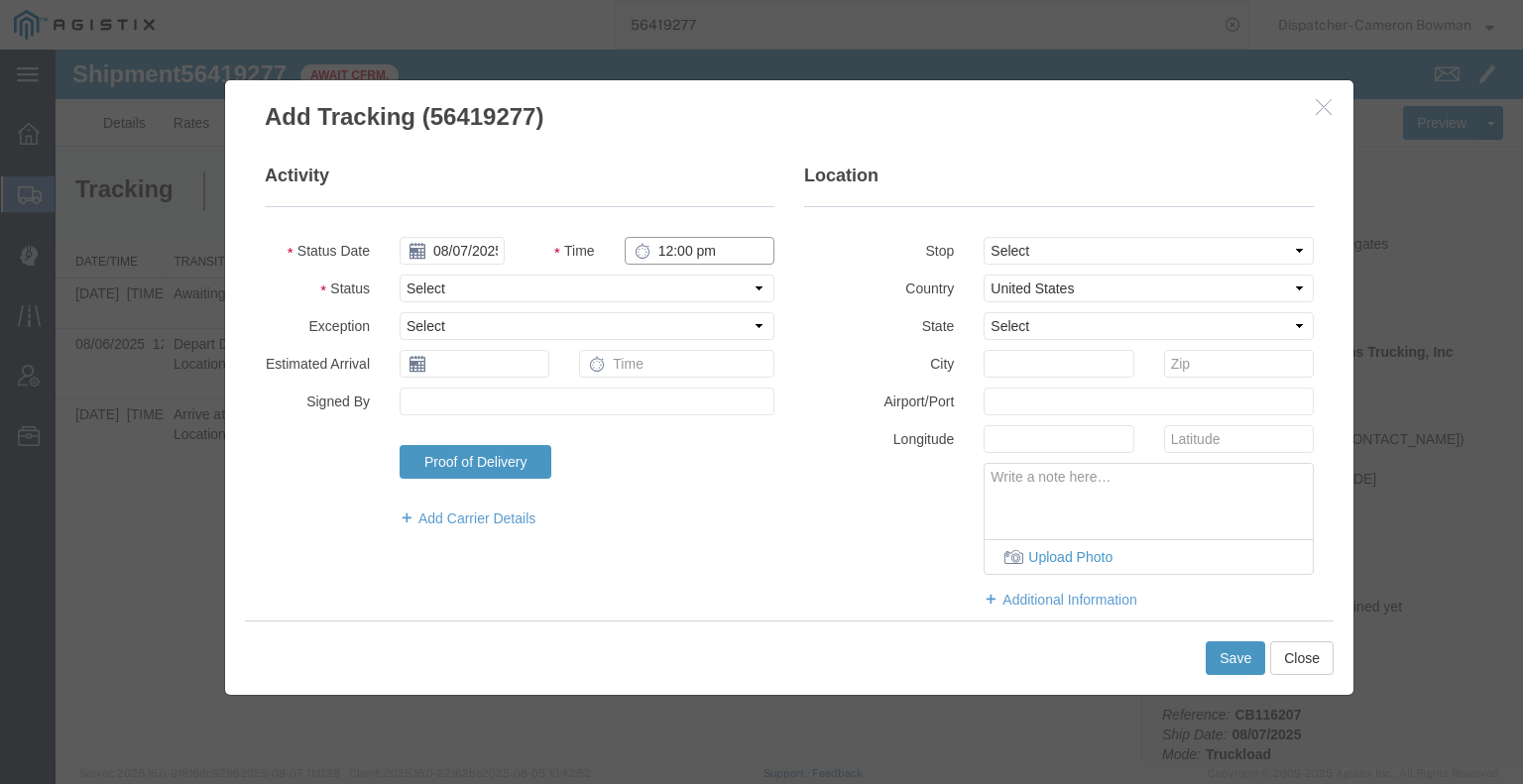 type on "12:00 PM" 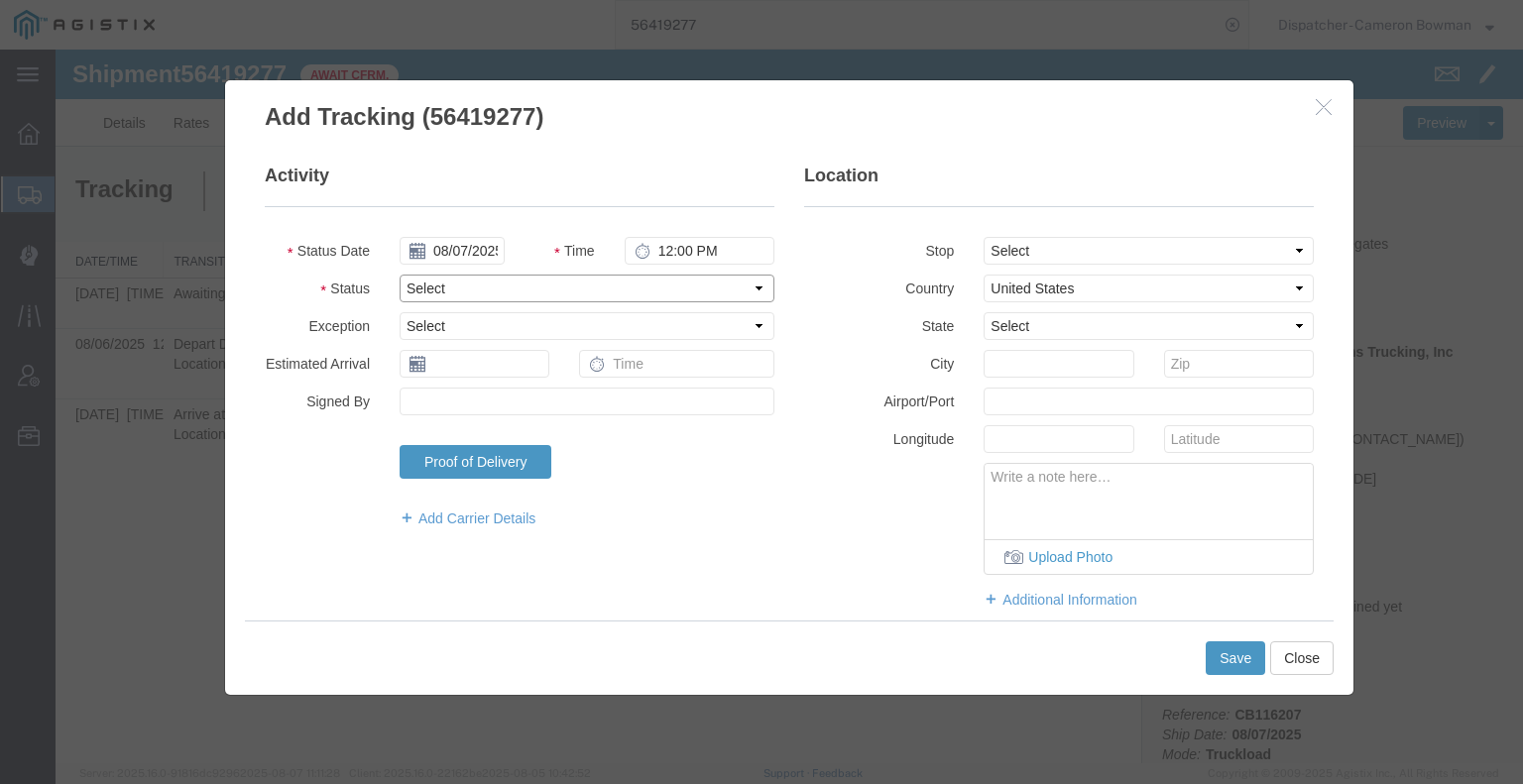 drag, startPoint x: 670, startPoint y: 263, endPoint x: 678, endPoint y: 295, distance: 32.984845 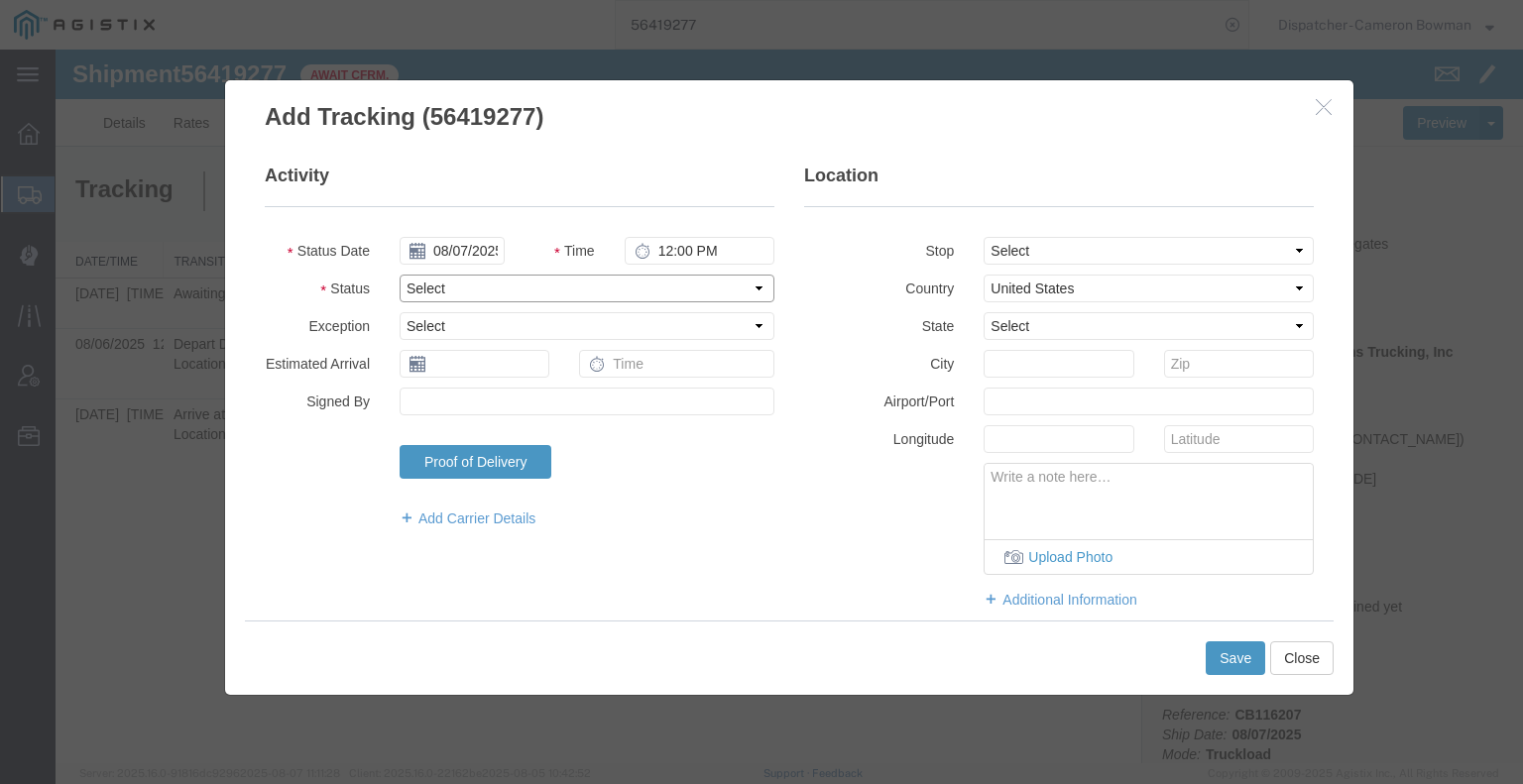 select on "BREAKSTART" 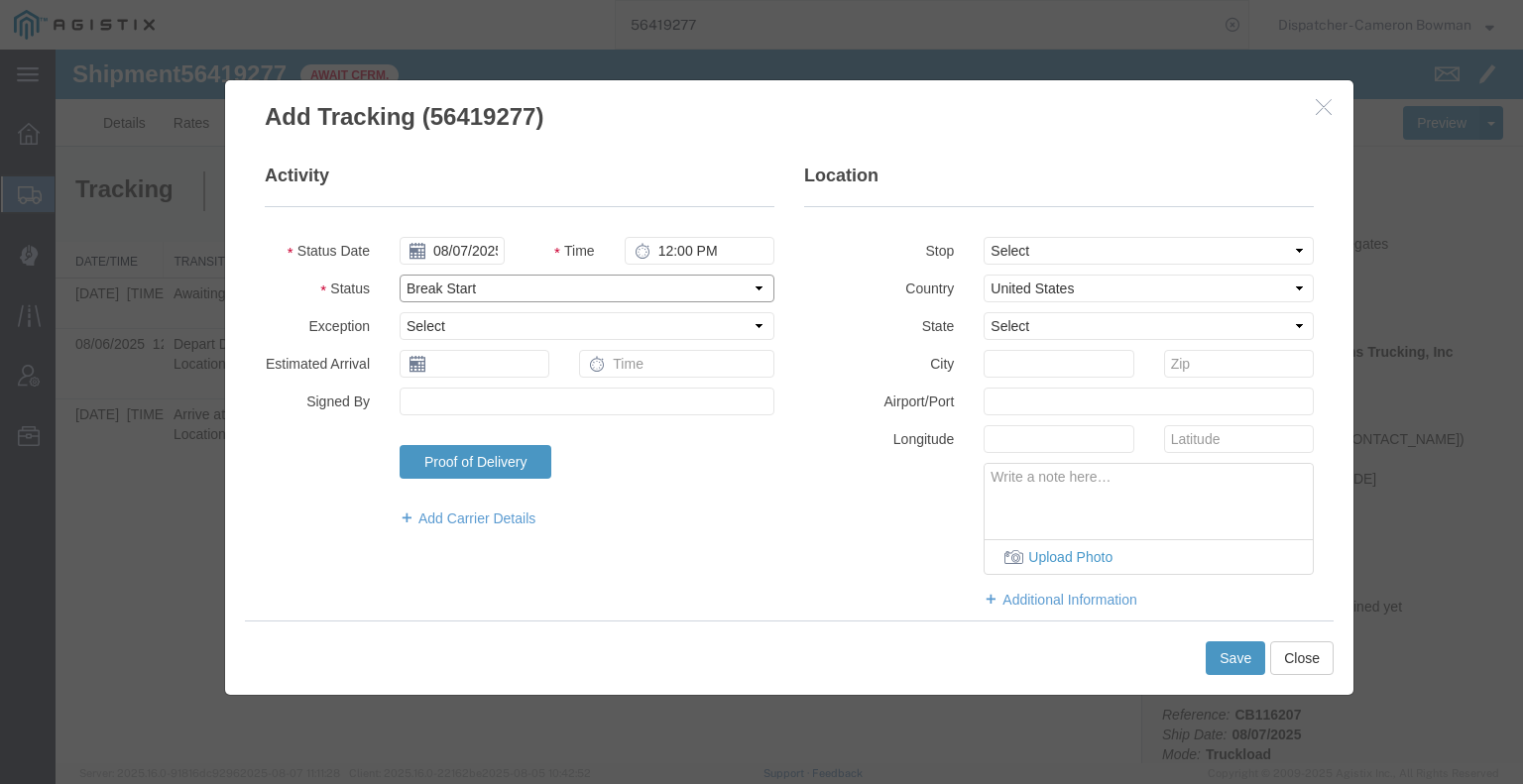 click on "Select Arrival Notice Available Arrival Notice Imported Arrive at Delivery Location Arrive at Pick-Up Location Arrive at Terminal Location Attempted Delivery Attempted Pick-Up Awaiting Customs Clearance Awaiting Pick-Up Break Start Break Stop Cargo Damaged Cargo-Offloaded Cleared Customs Confirmed on Board Customs Delay Customs Hold Customs Released DEA Hold Intact DEA Intensive/Exam Delivered Delivery Appointment Scheduled Delivery Confirmation Delivery Dock Closed Delivery Refused Depart Delivery Location Depart Pick-Up Location Depart Terminal Location Documents Uploaded Entry Docs Received Entry Submitted Estimated date / time for ETA Expired Export Customs Cleared Export Customs Sent FDA Documents Sent FDA Exam FDA Hold FDA Released FDA Review Flight Update Forwarded Fully Released Import Customs Cleared In-Transit In-Transit with Partner ISF filed Loaded Loading Started Mechanical Delay Missed Pick-Up Other Delay Out for Delivery Package Available Partial Delivery Partial Pick-Up Picked Up Proof of del" at bounding box center (587, 288) 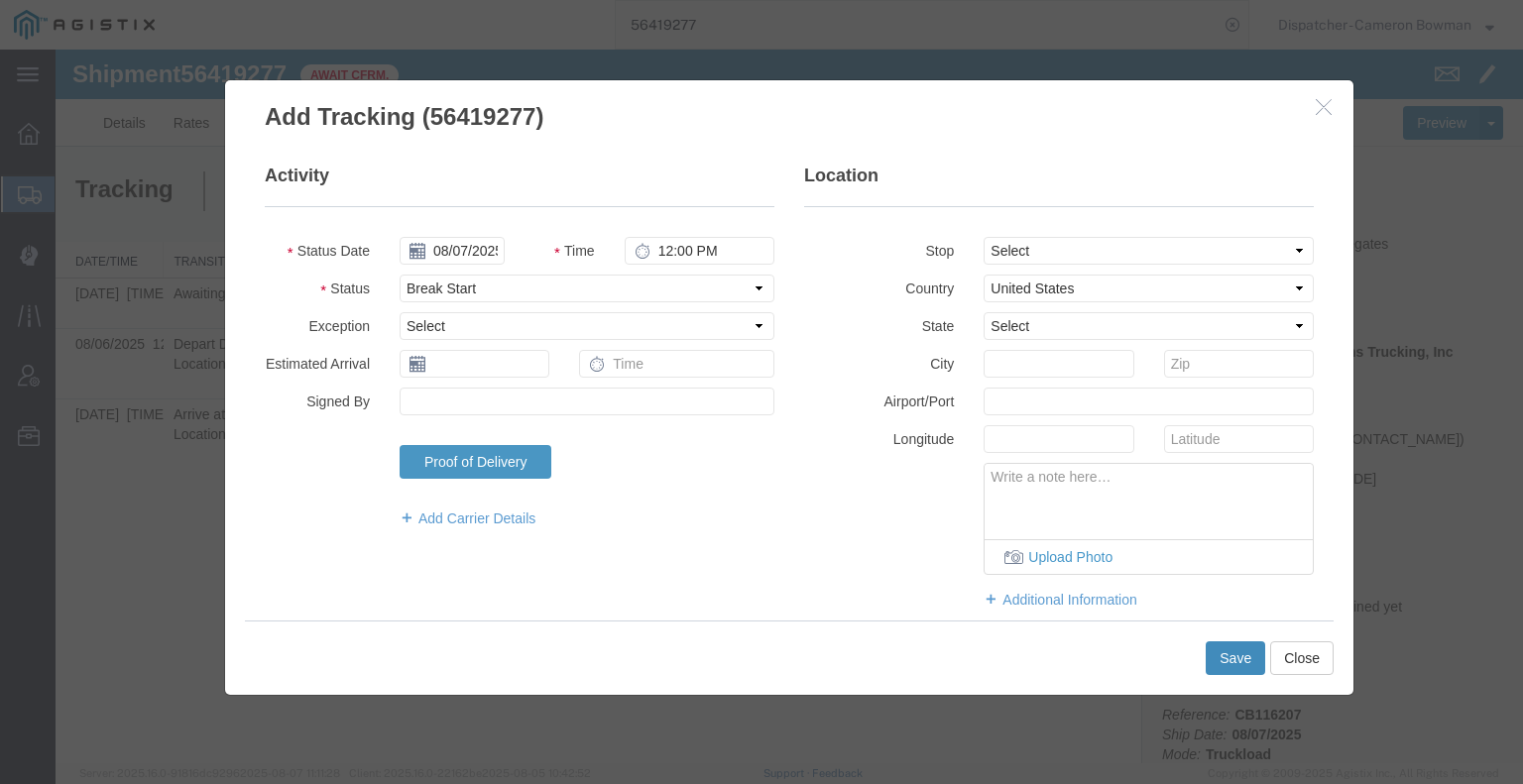 click on "Save" at bounding box center [1235, 658] 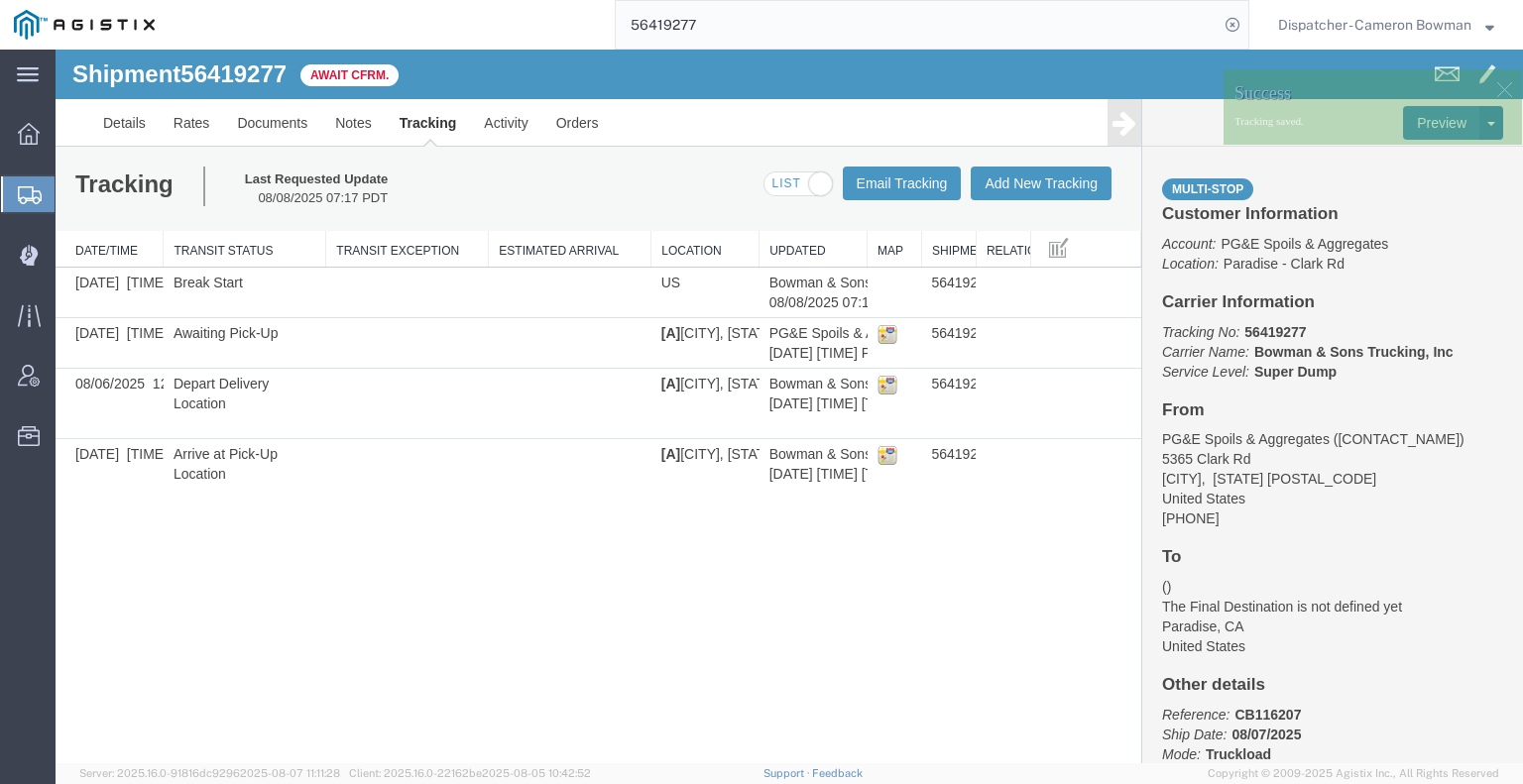 click at bounding box center [1124, 122] 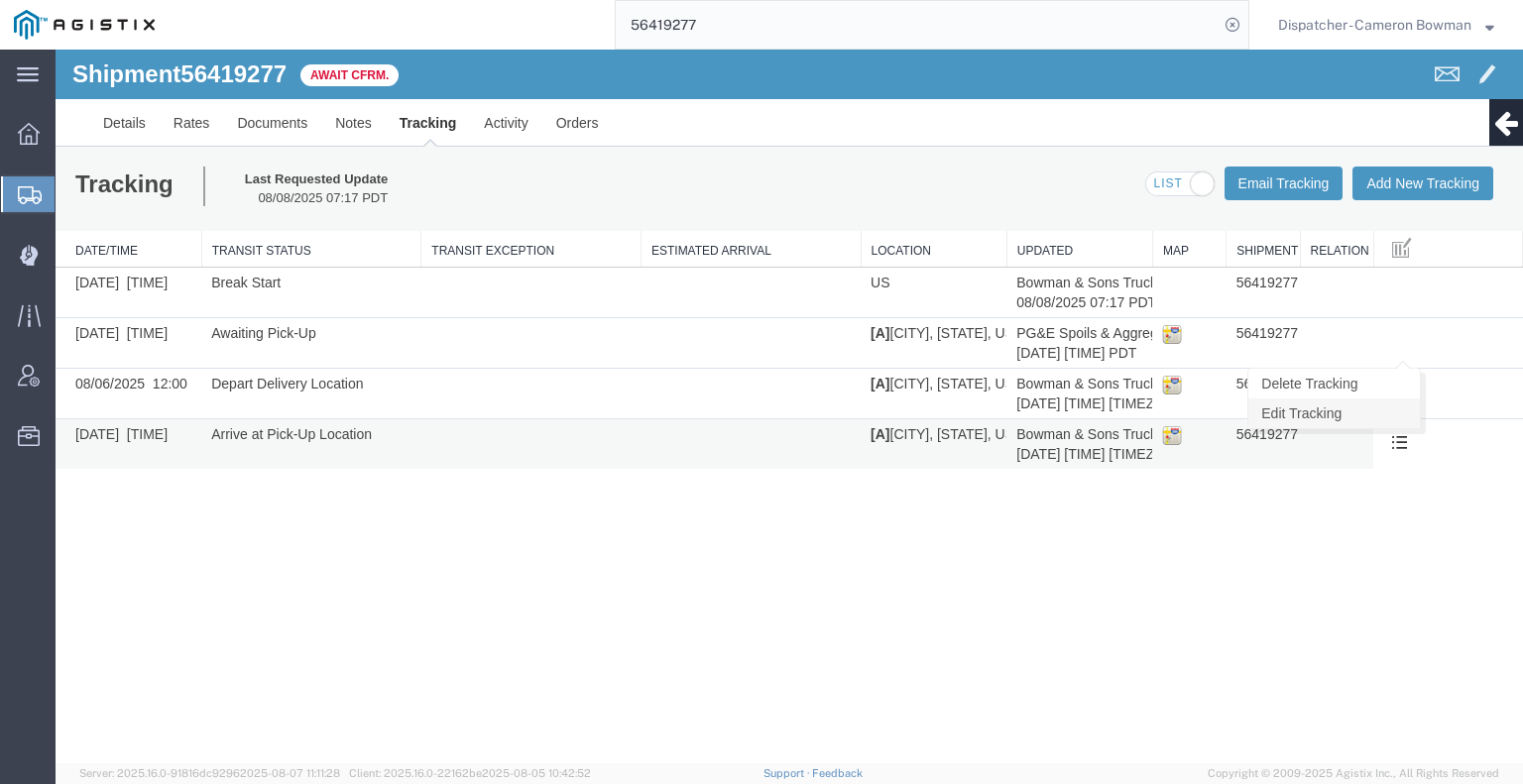 click on "Edit Tracking" at bounding box center (1334, 413) 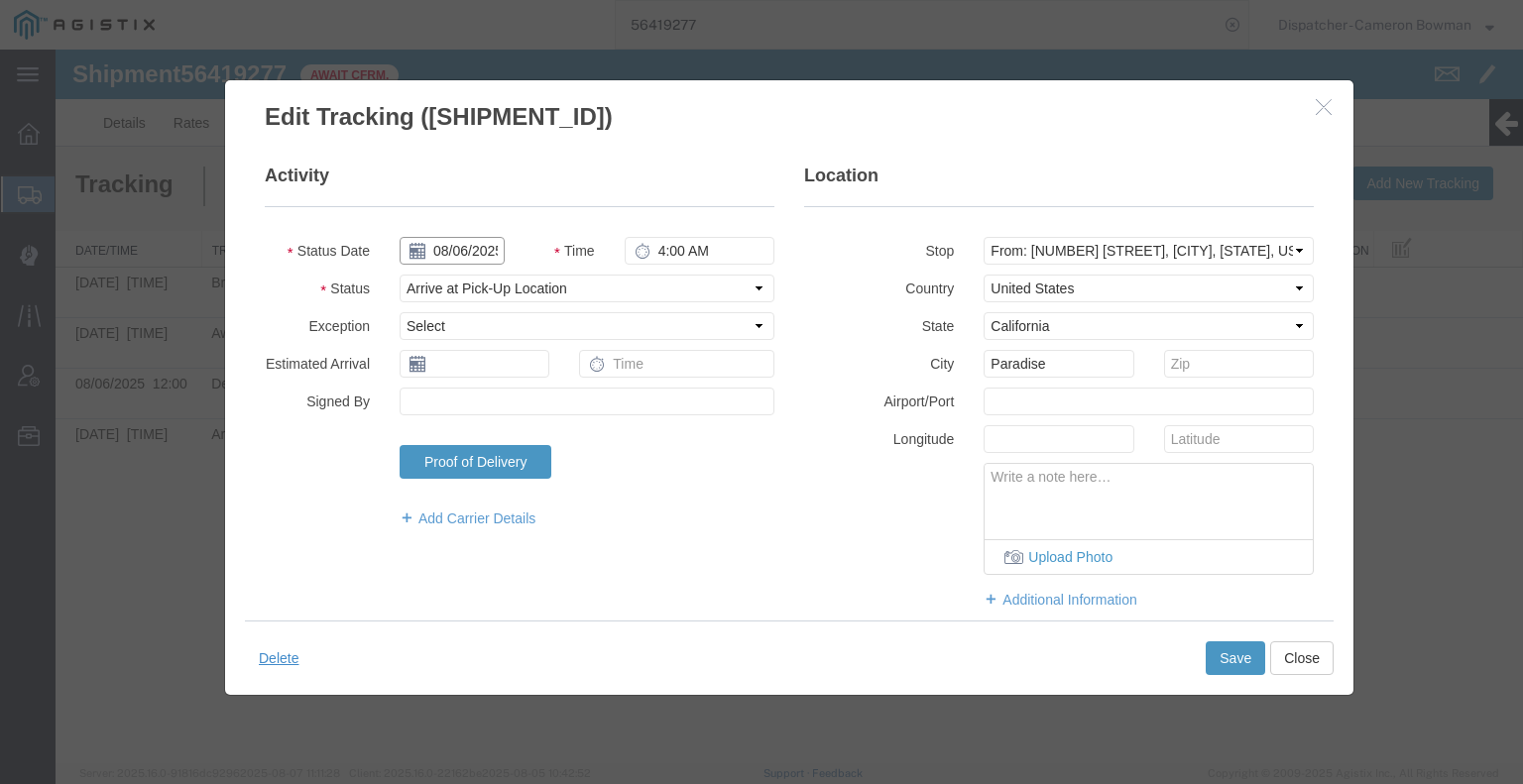 click on "08/06/2025" at bounding box center (452, 251) 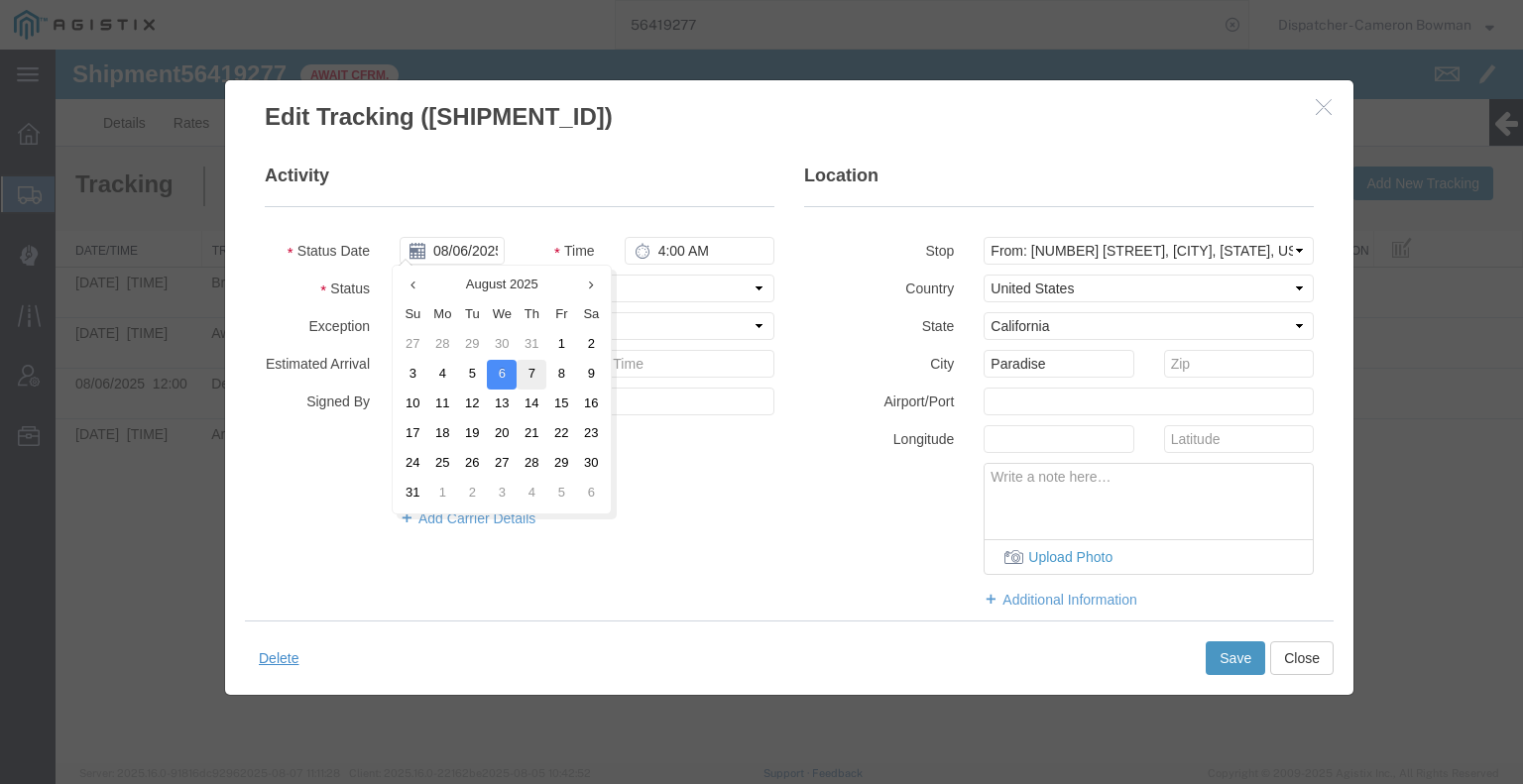 click on "7" at bounding box center [531, 375] 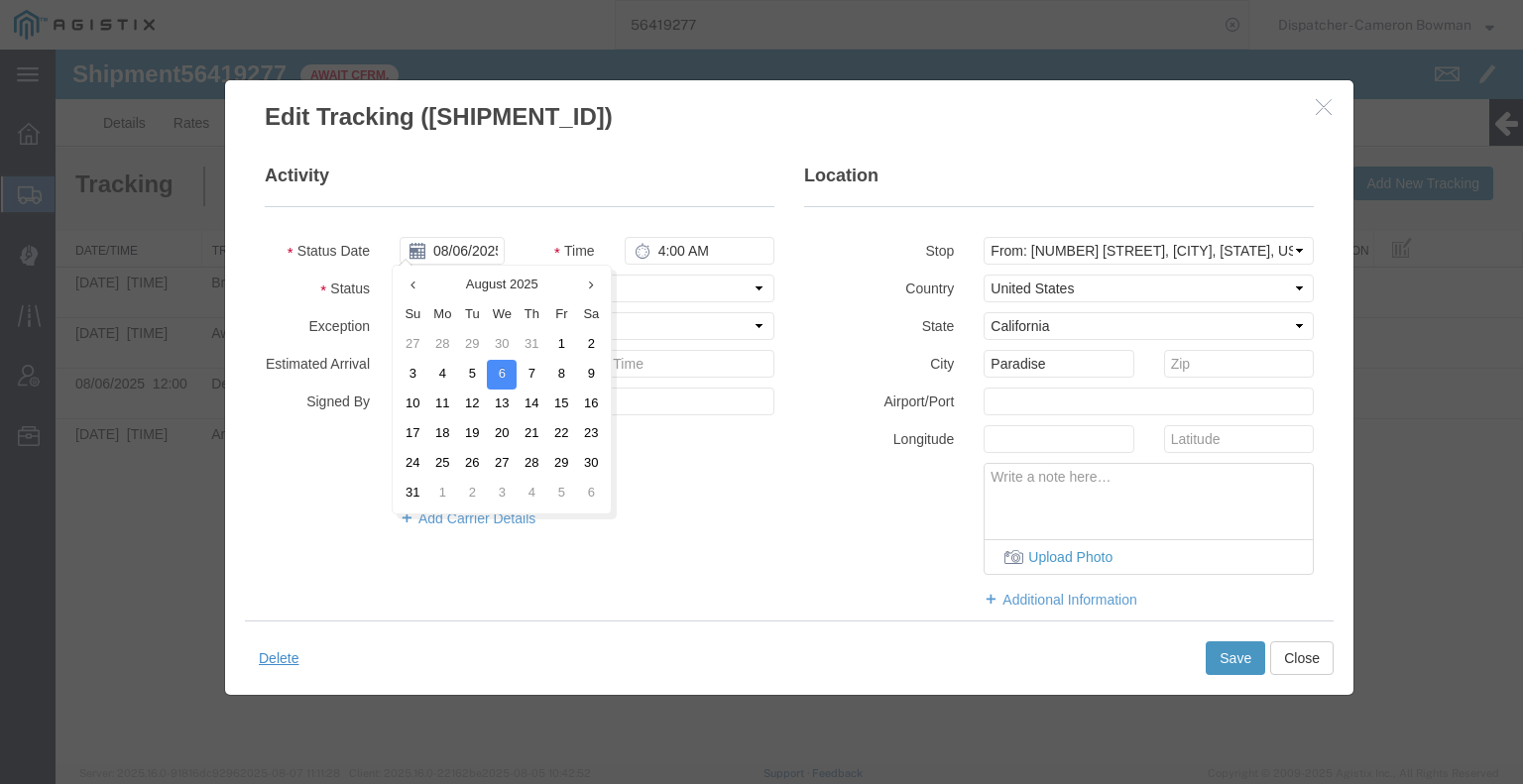 type on "08/07/2025" 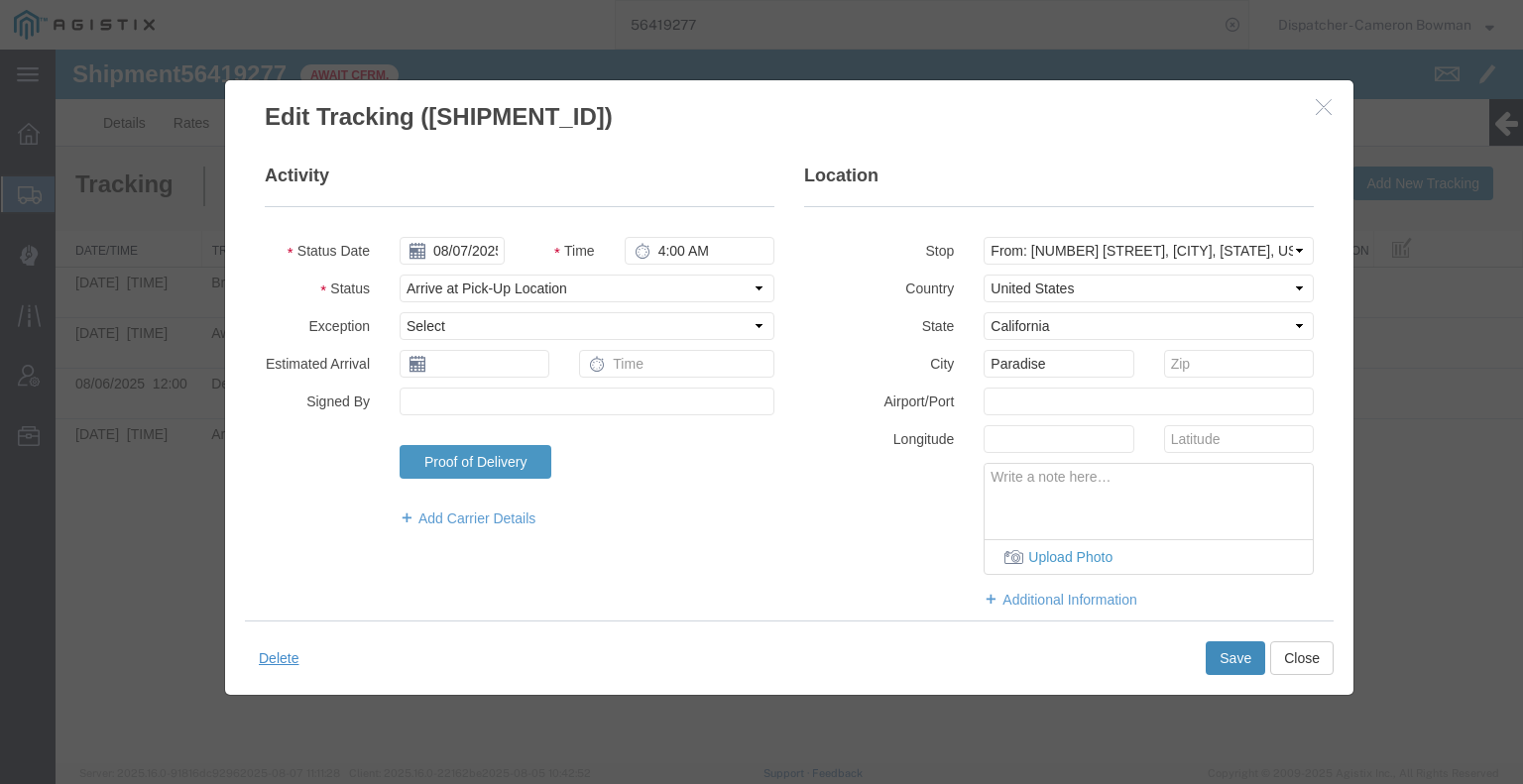click on "Save" at bounding box center (1235, 658) 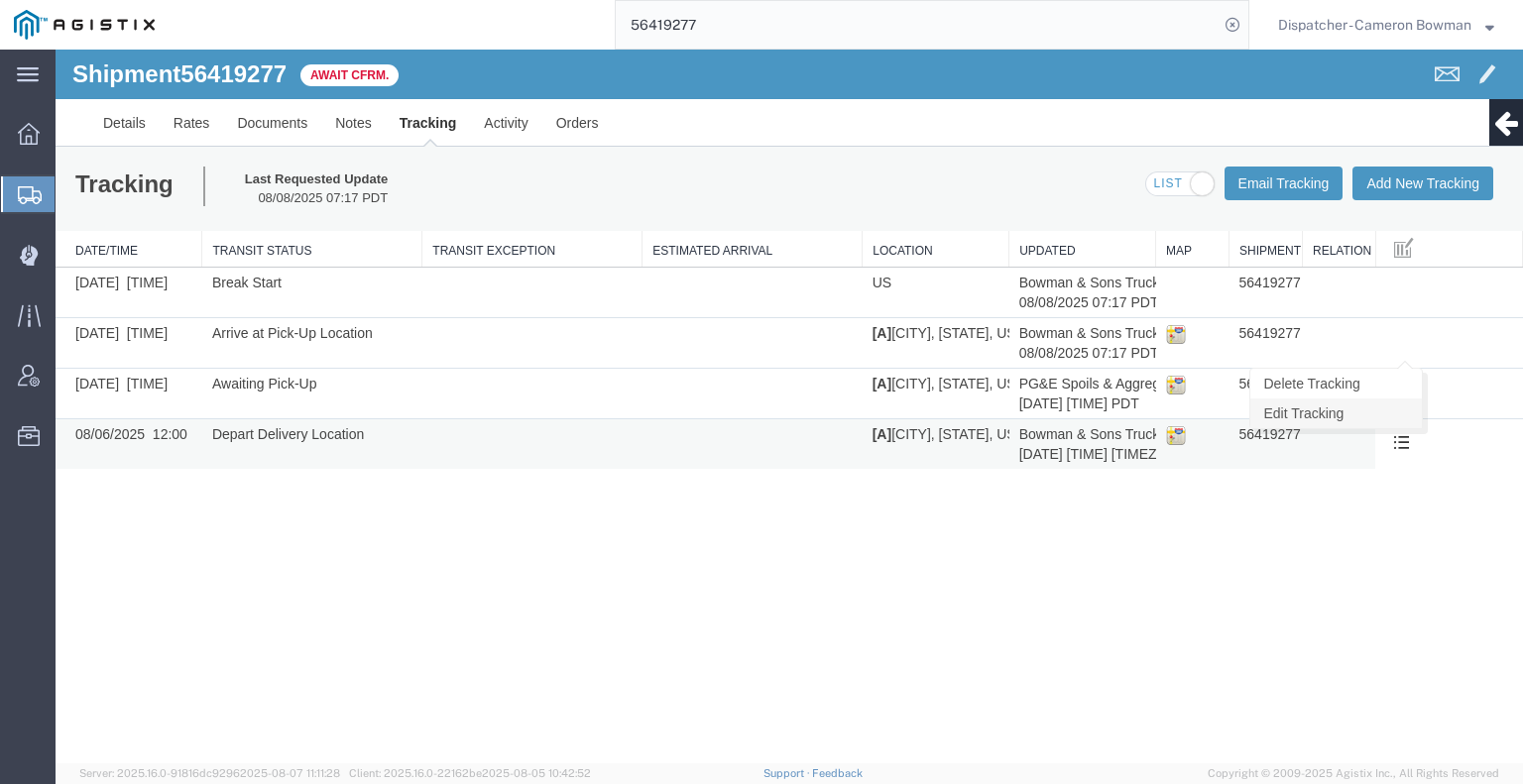 click on "Edit Tracking" at bounding box center [1336, 413] 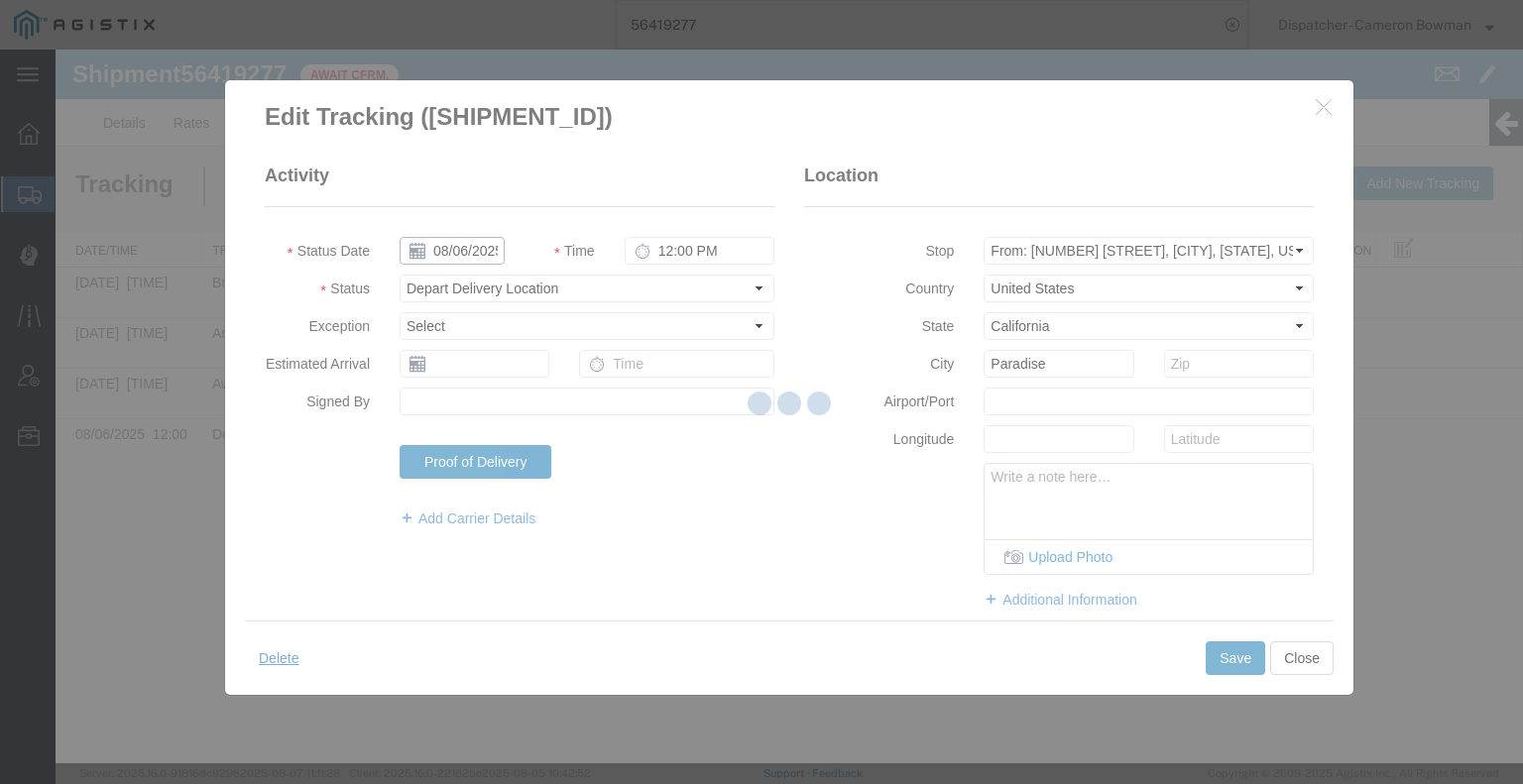 click on "08/06/2025" at bounding box center (452, 251) 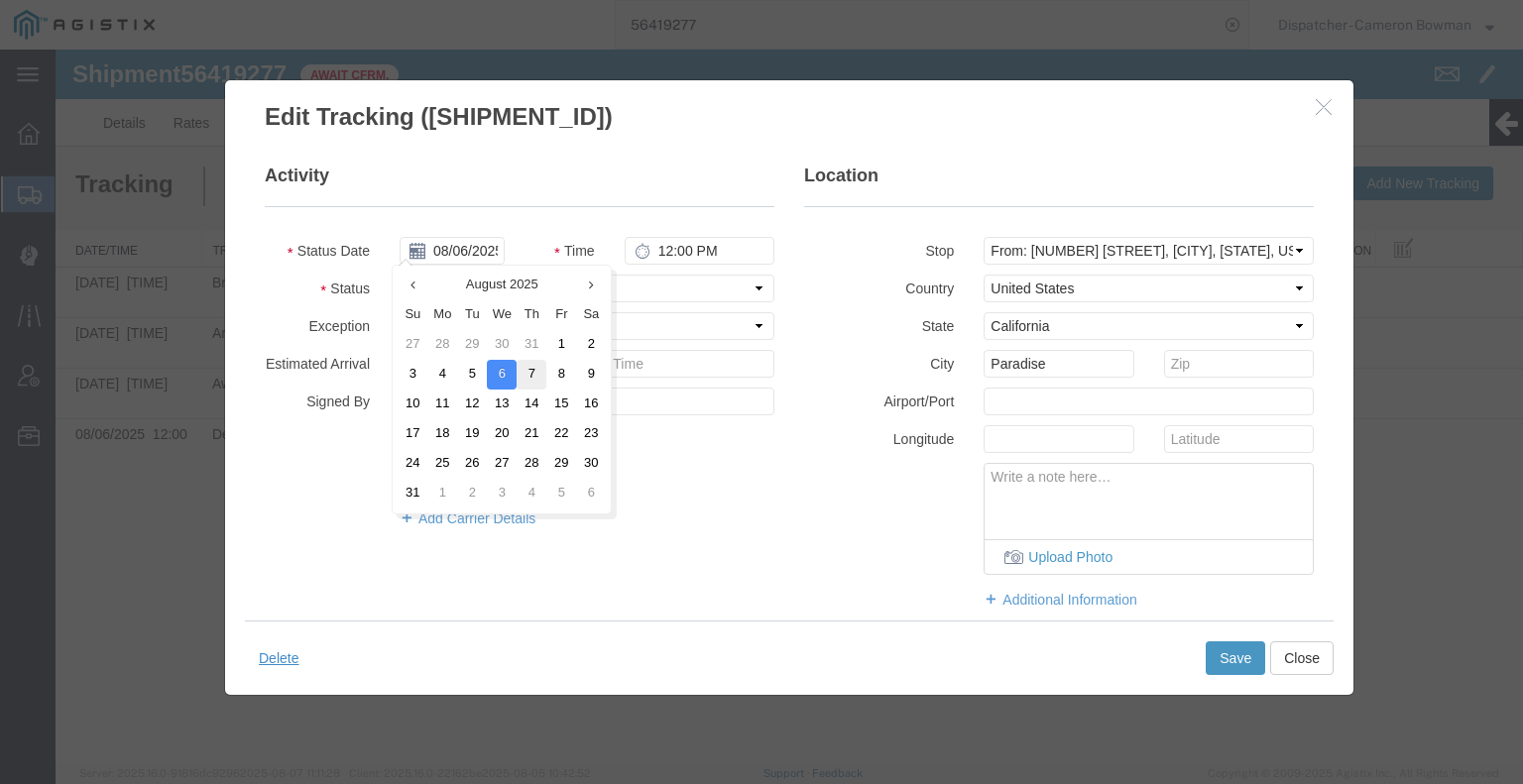 click on "7" at bounding box center (531, 375) 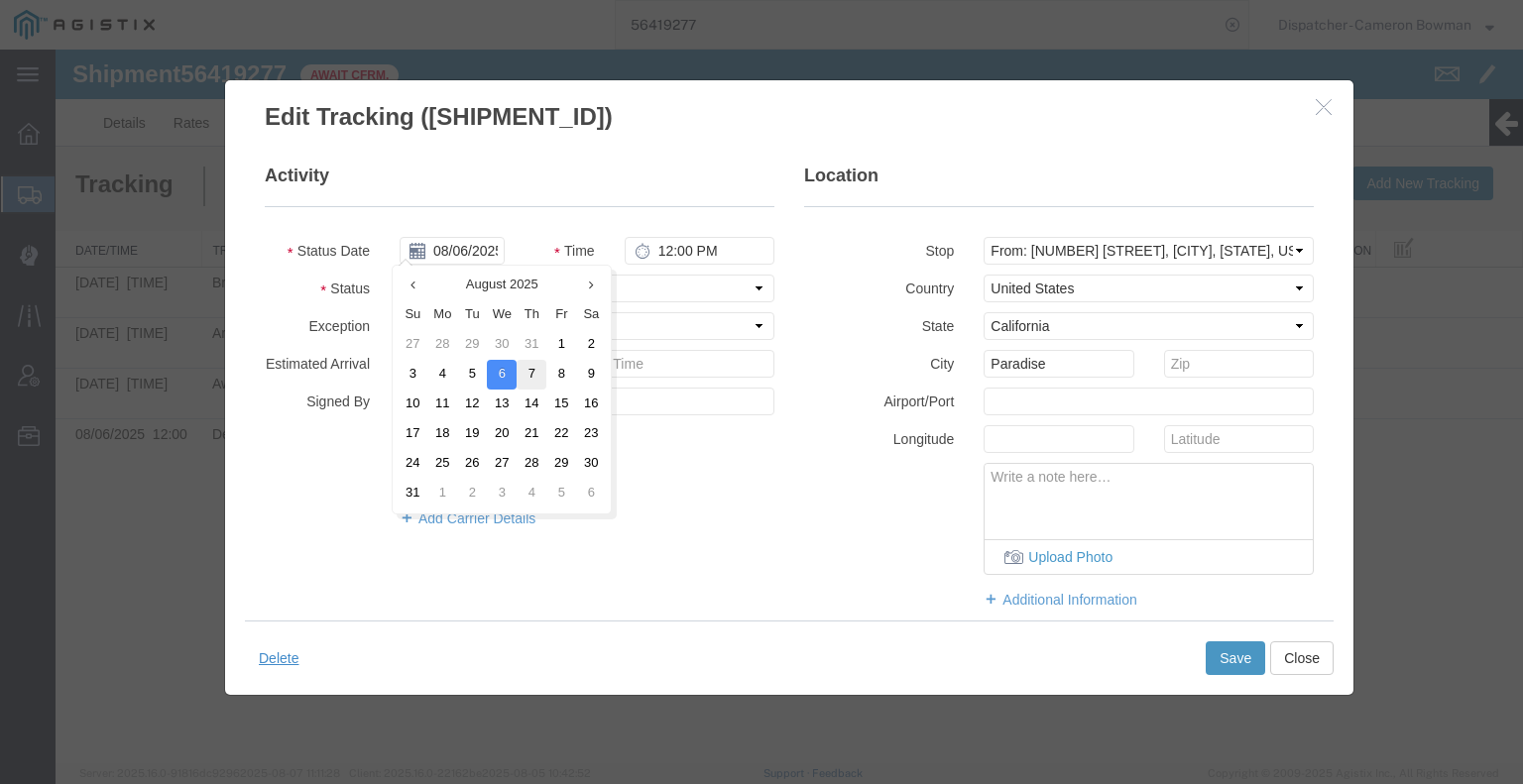 type on "08/07/2025" 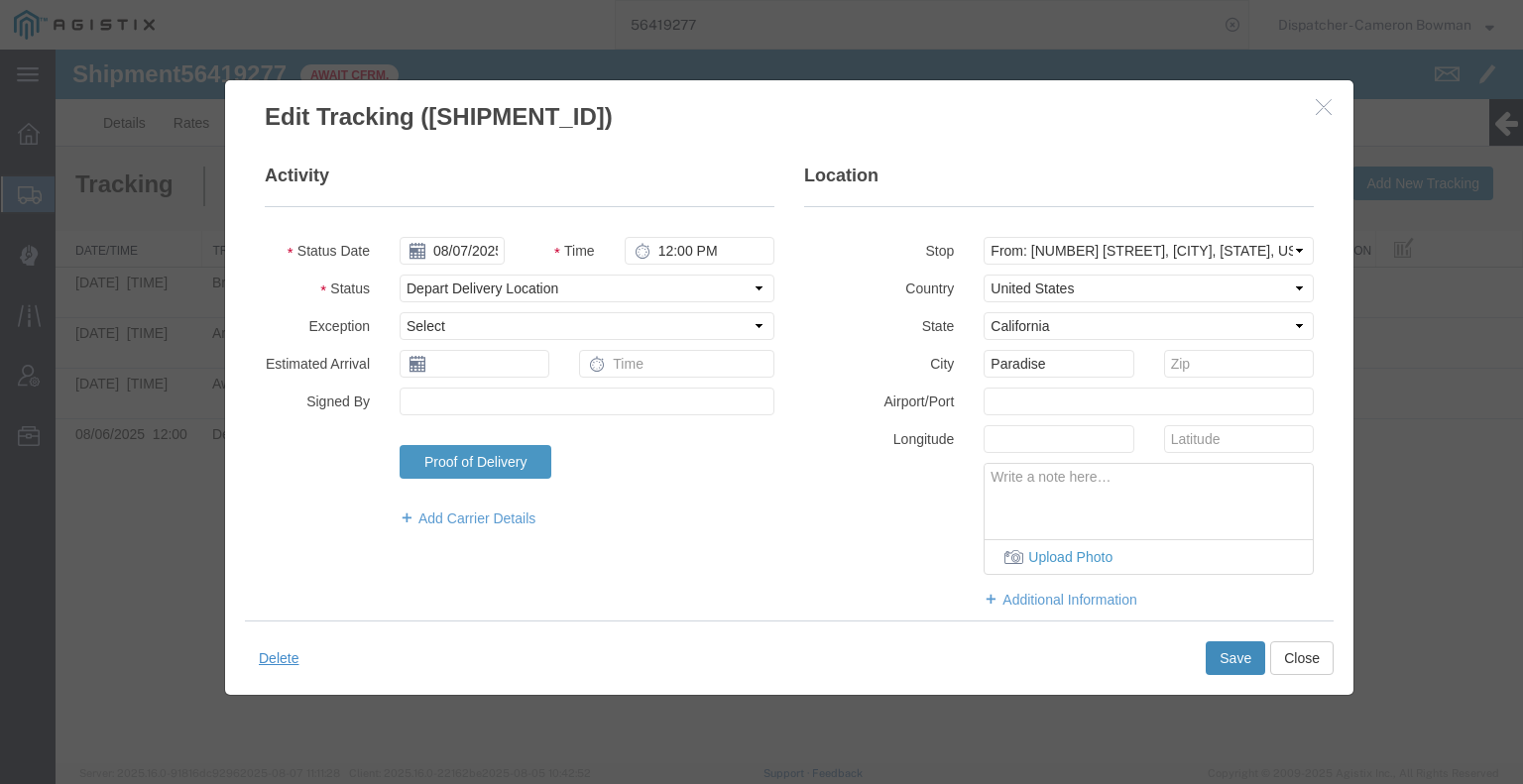 click on "Save" at bounding box center (1235, 658) 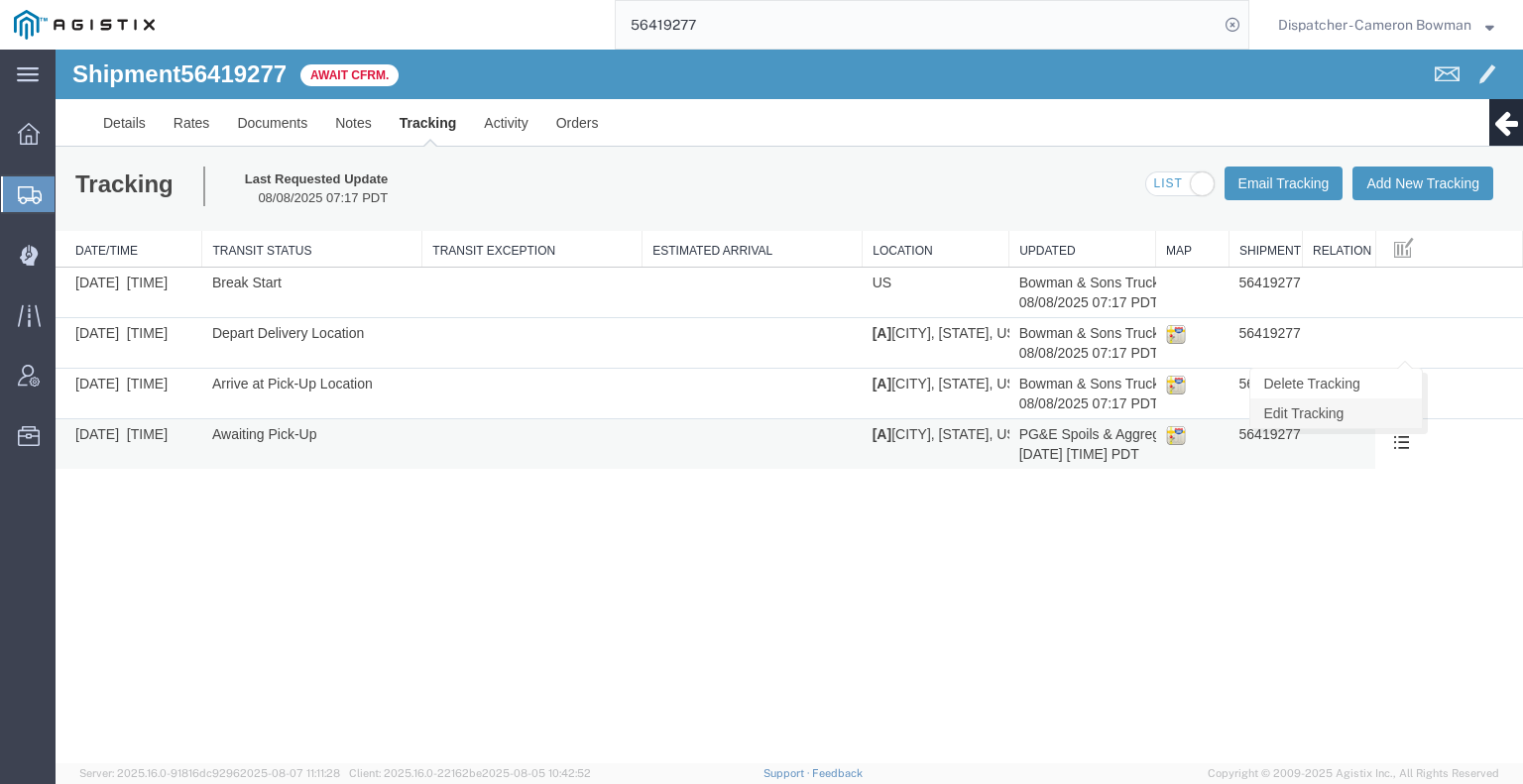 click on "Edit Tracking" at bounding box center (1336, 413) 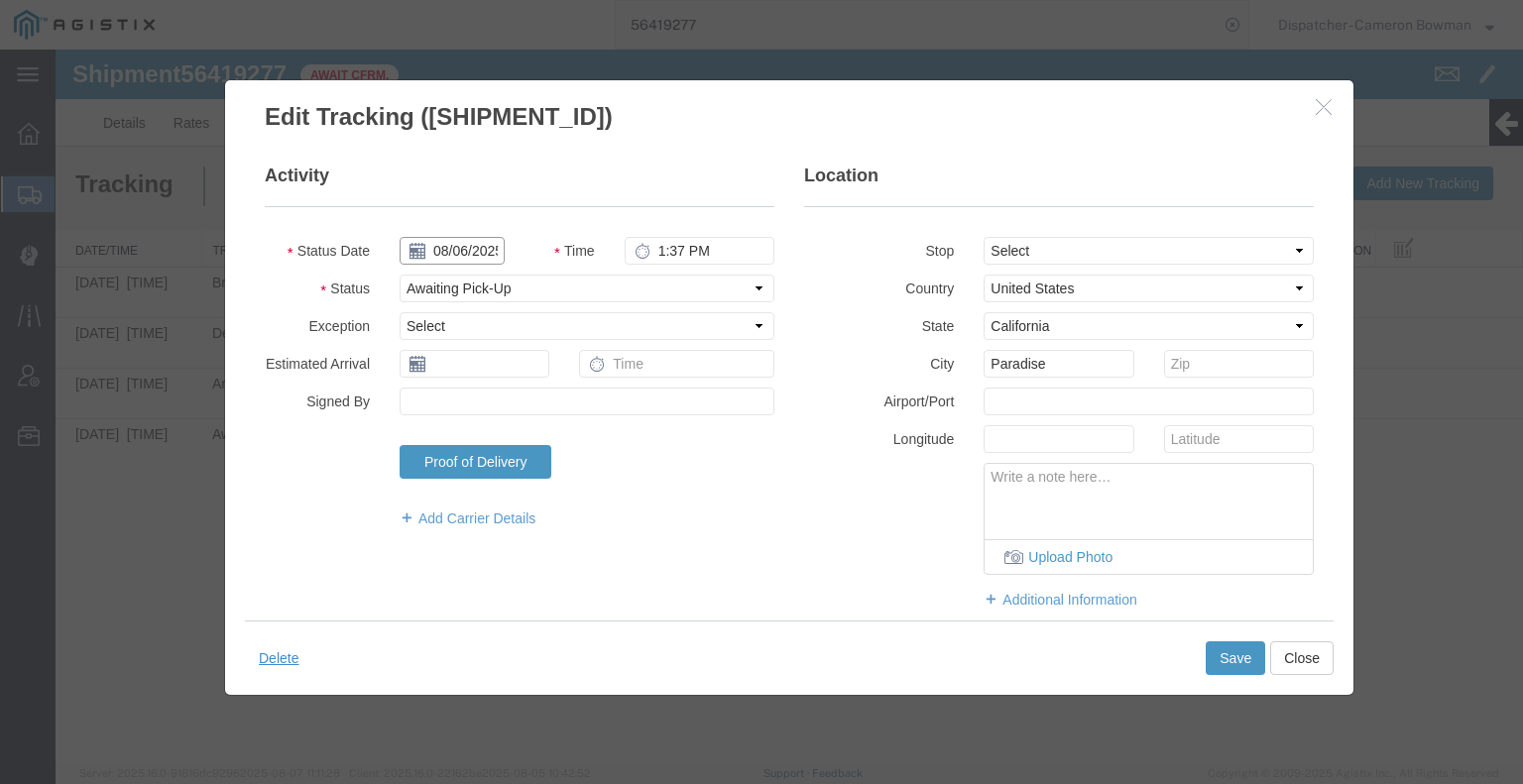 click on "08/06/2025" at bounding box center (452, 251) 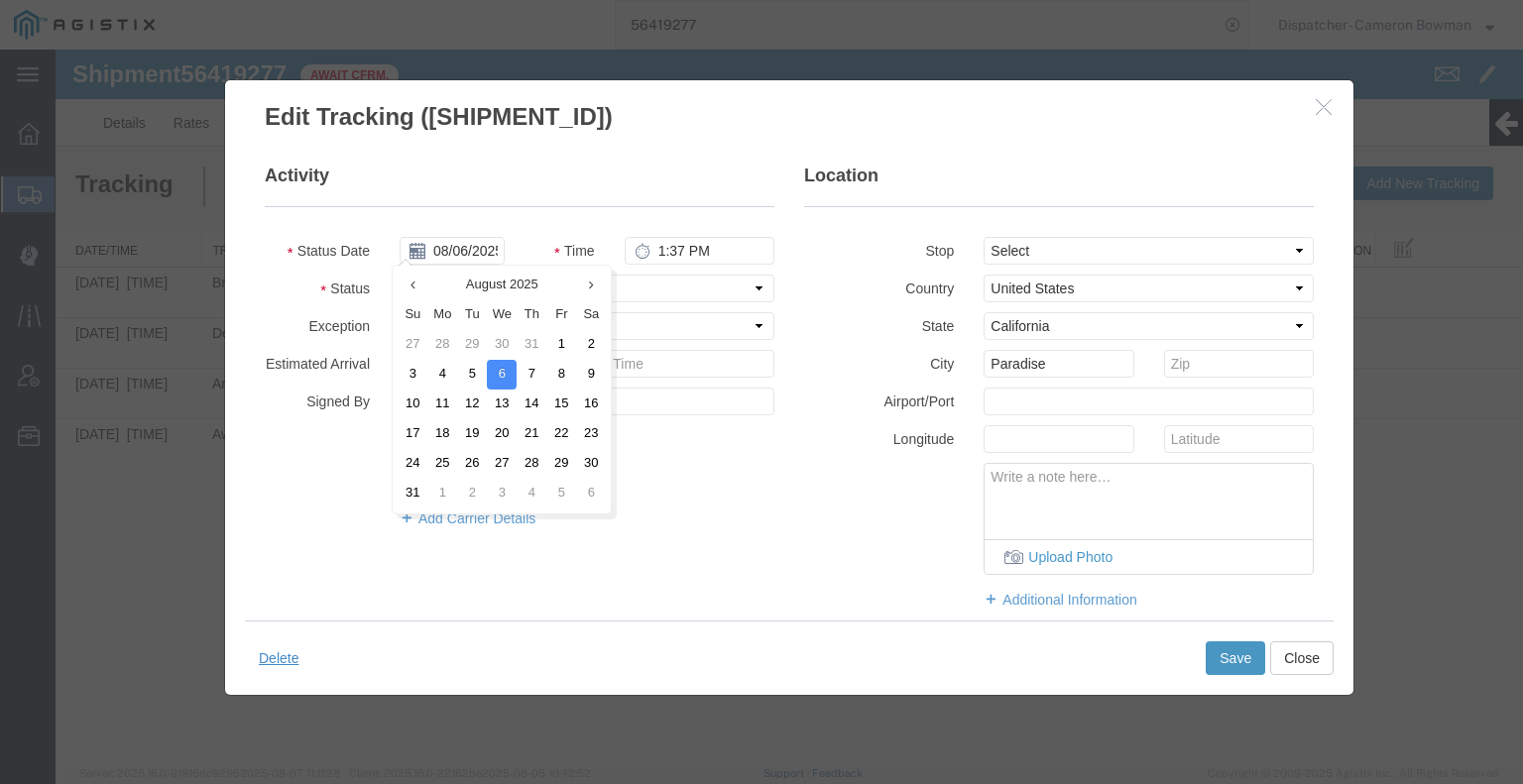 click on "7" at bounding box center [531, 375] 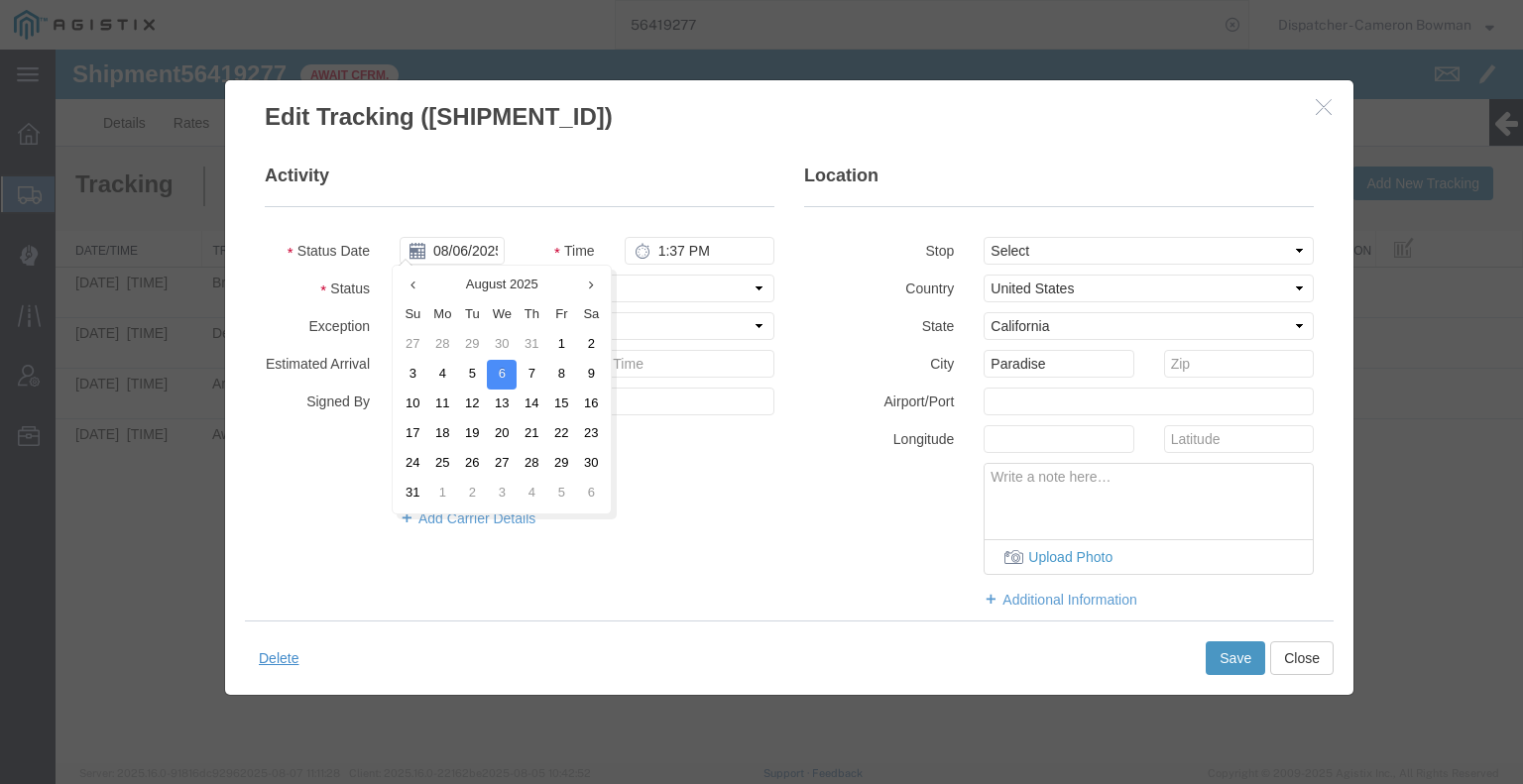 type on "08/07/2025" 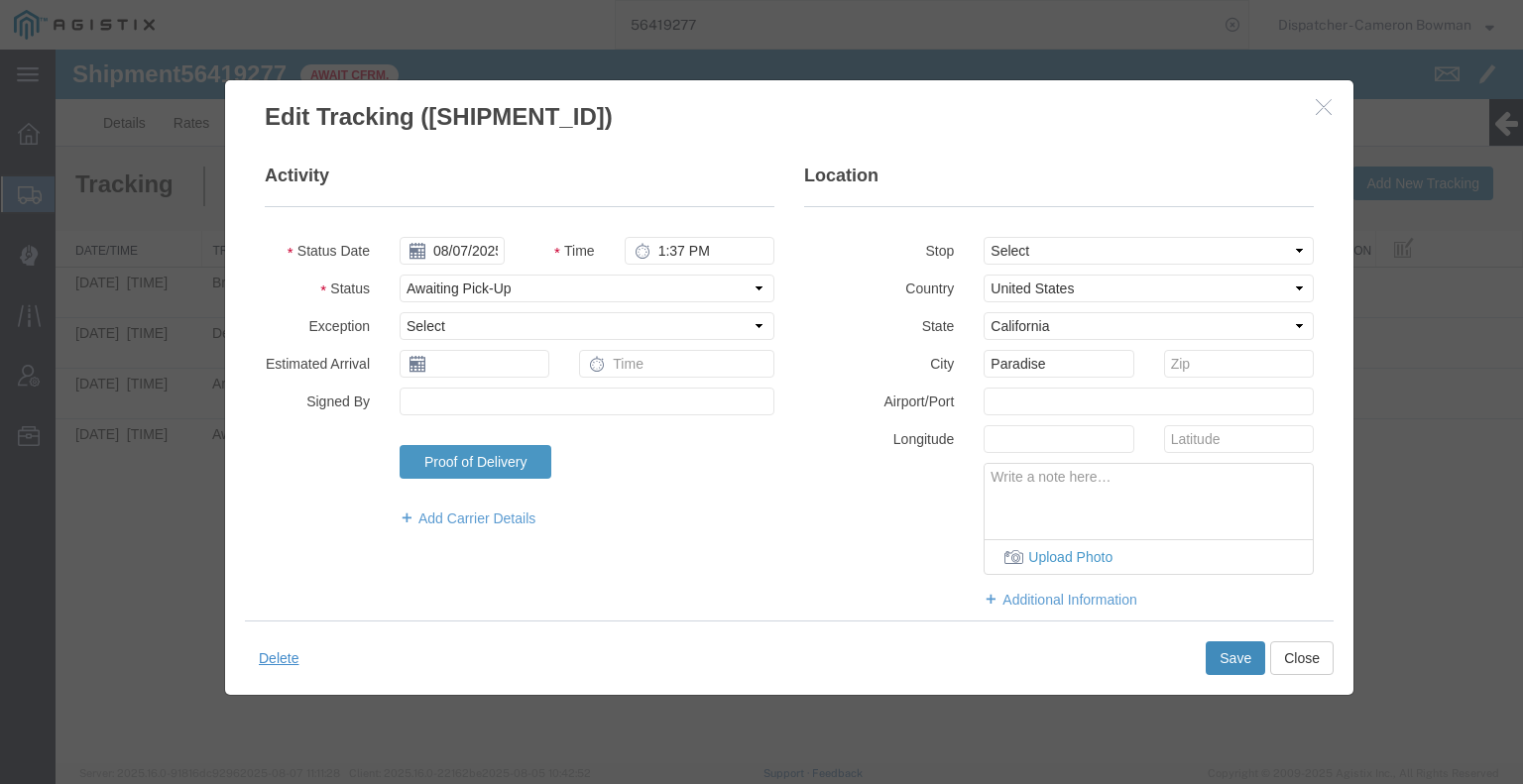 click on "Save" at bounding box center [1235, 658] 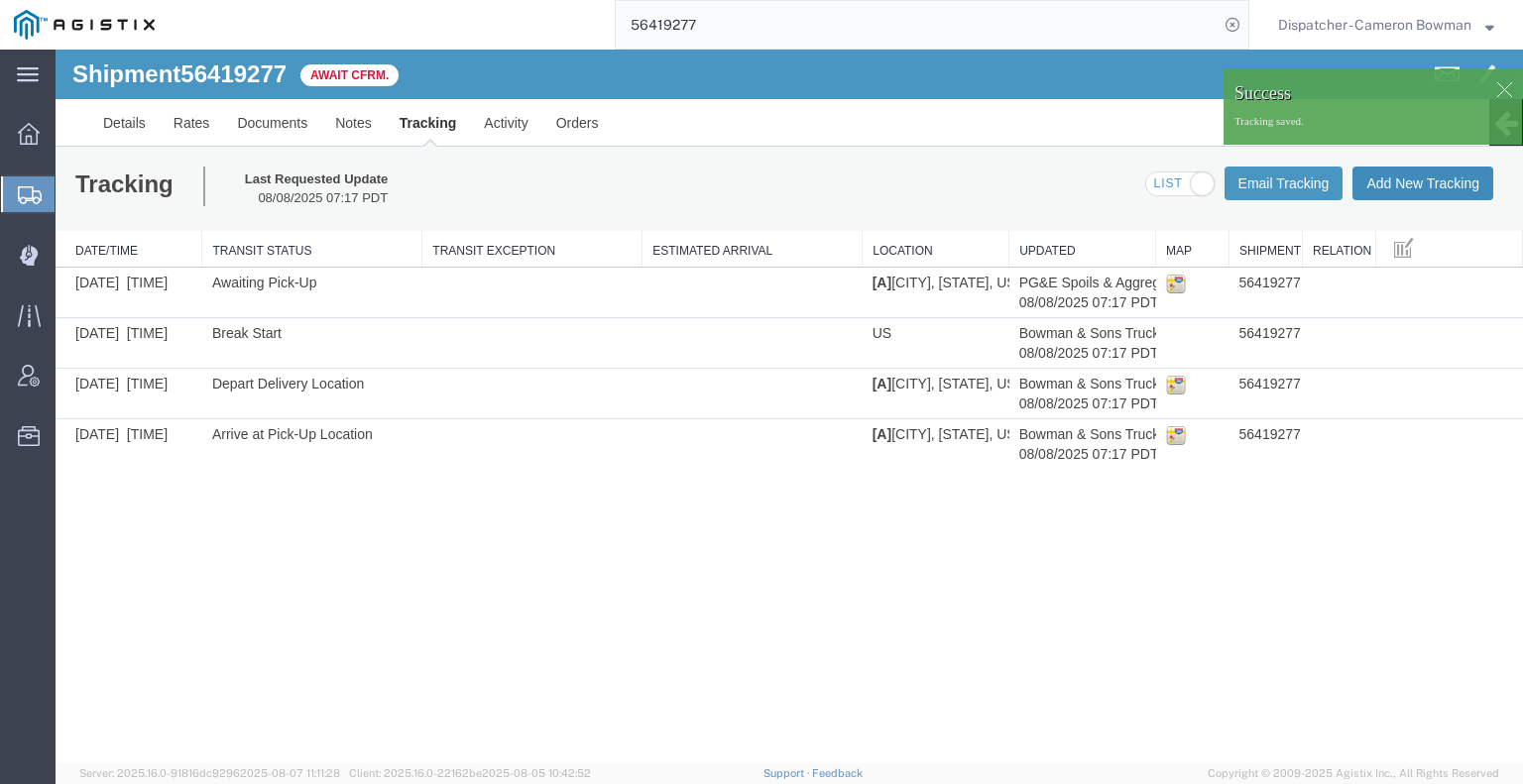 click on "Add New Tracking" at bounding box center [1423, 183] 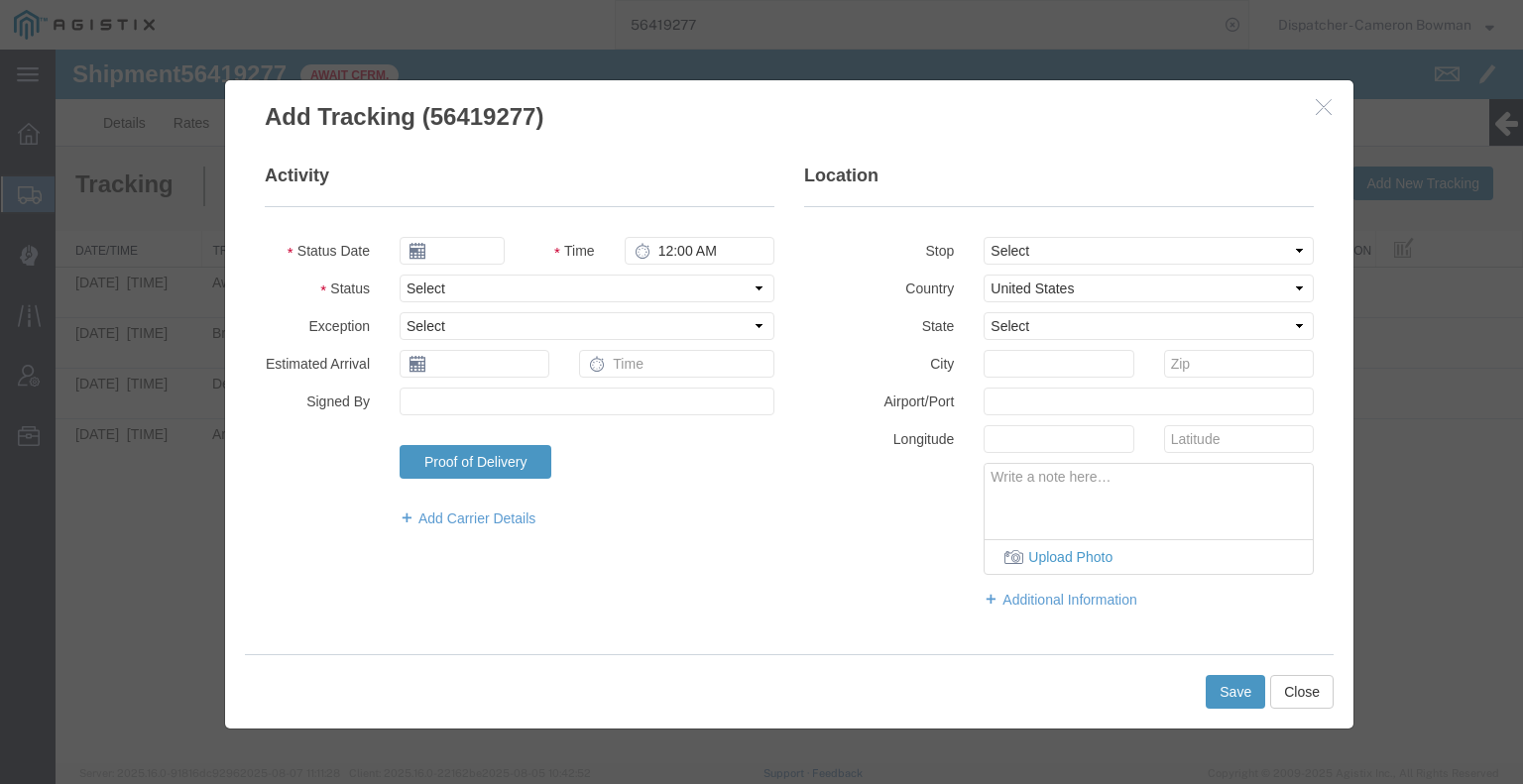 type on "08/08/2025" 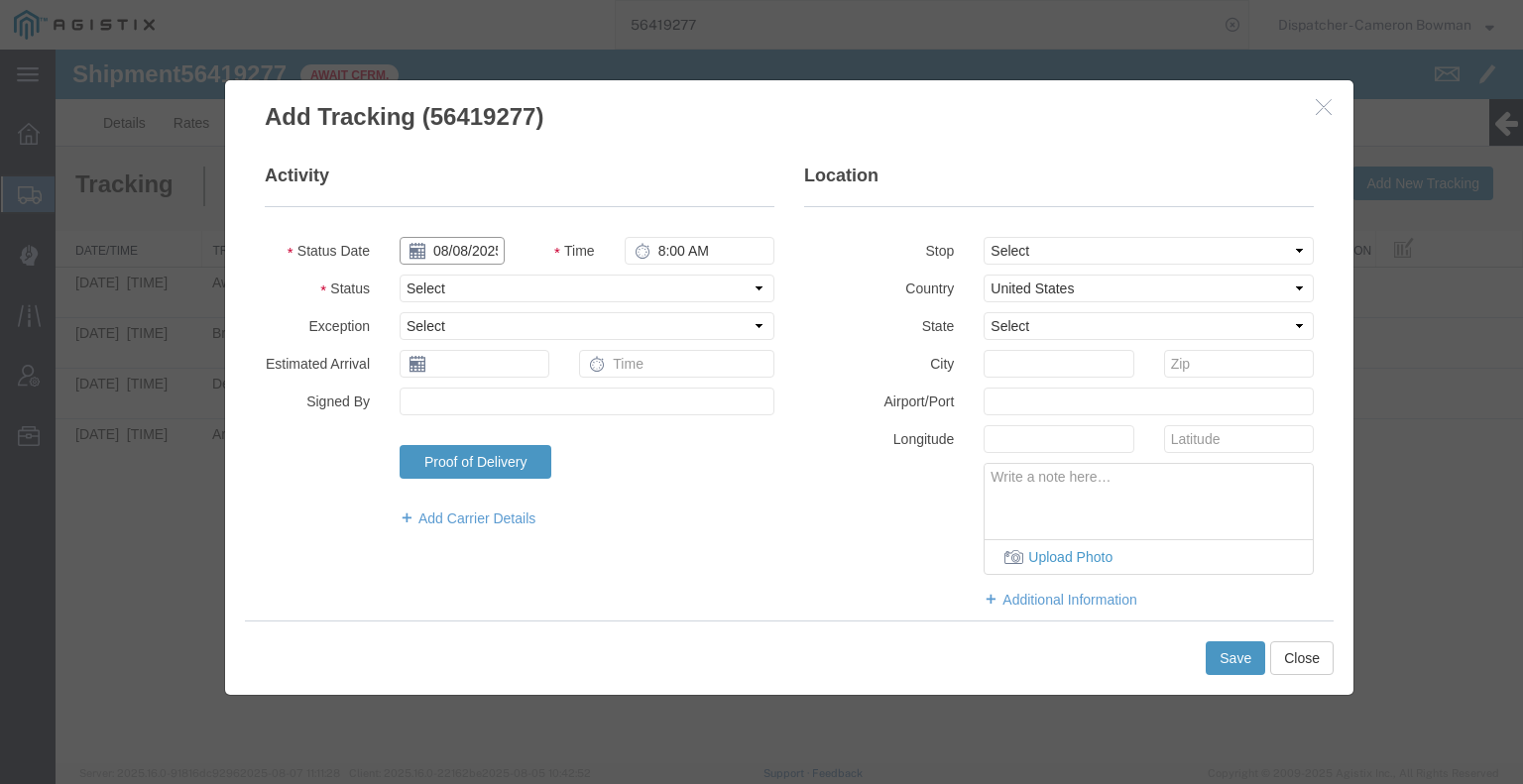 click on "08/08/2025" at bounding box center (452, 251) 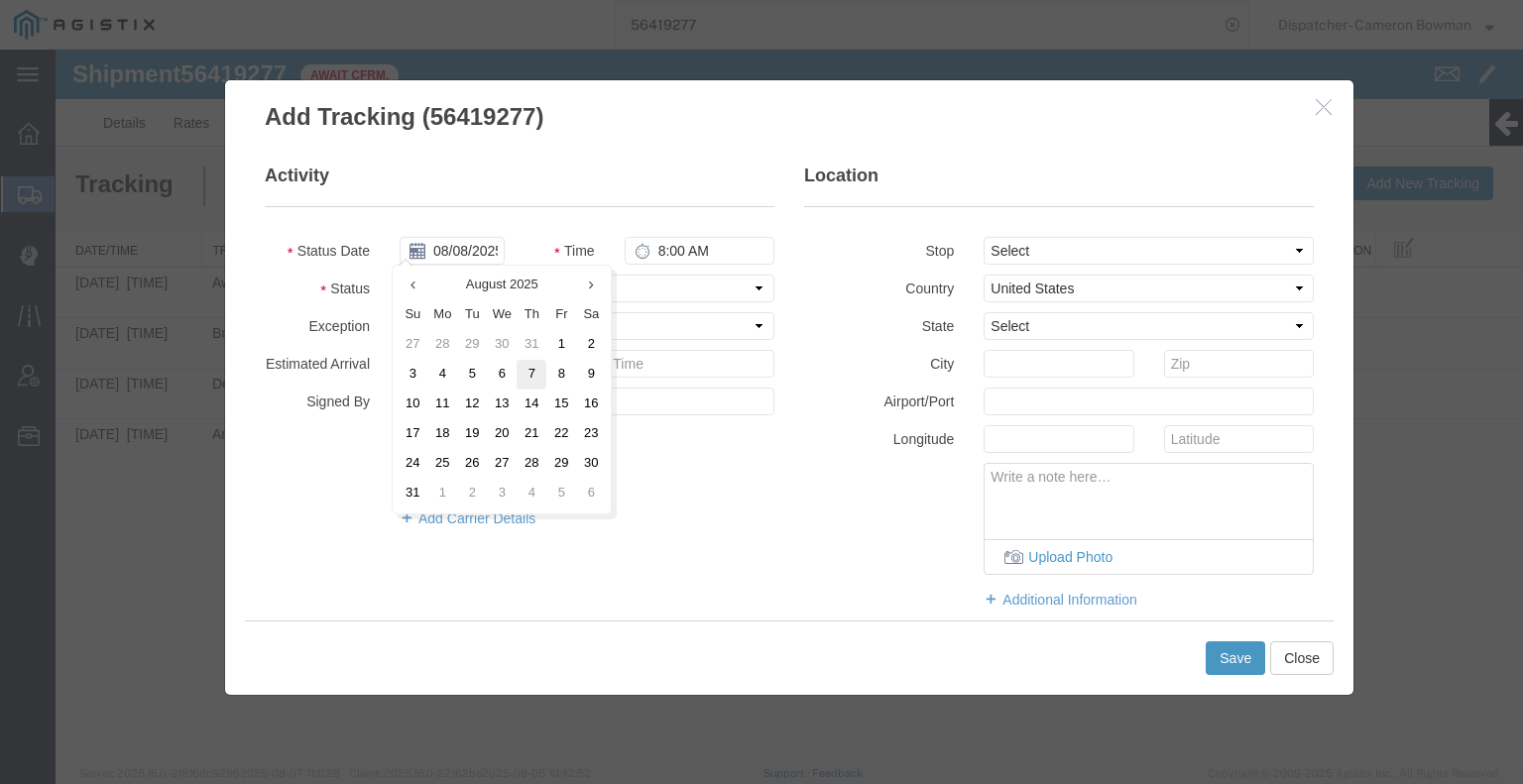click on "7" at bounding box center [531, 375] 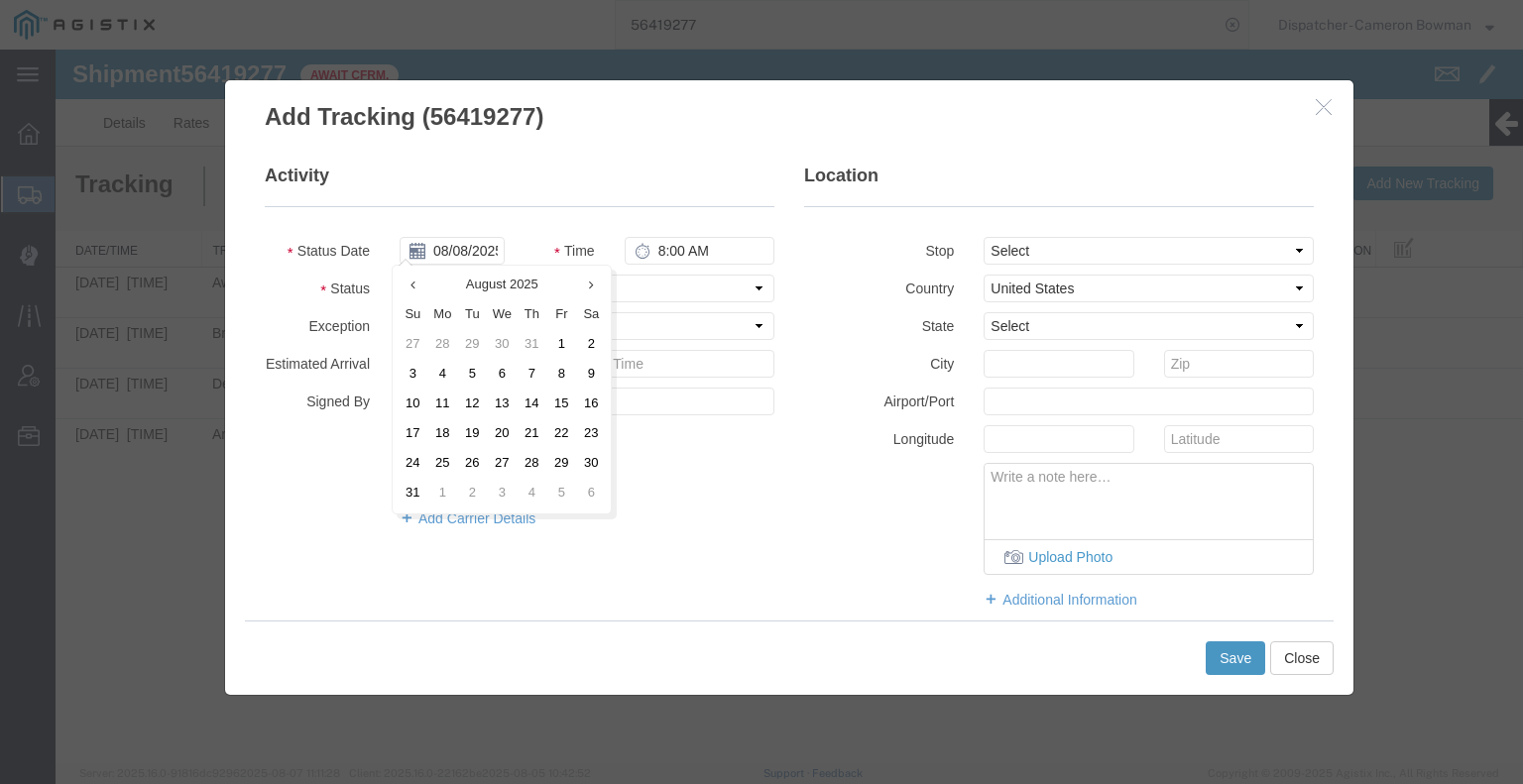 type on "08/07/2025" 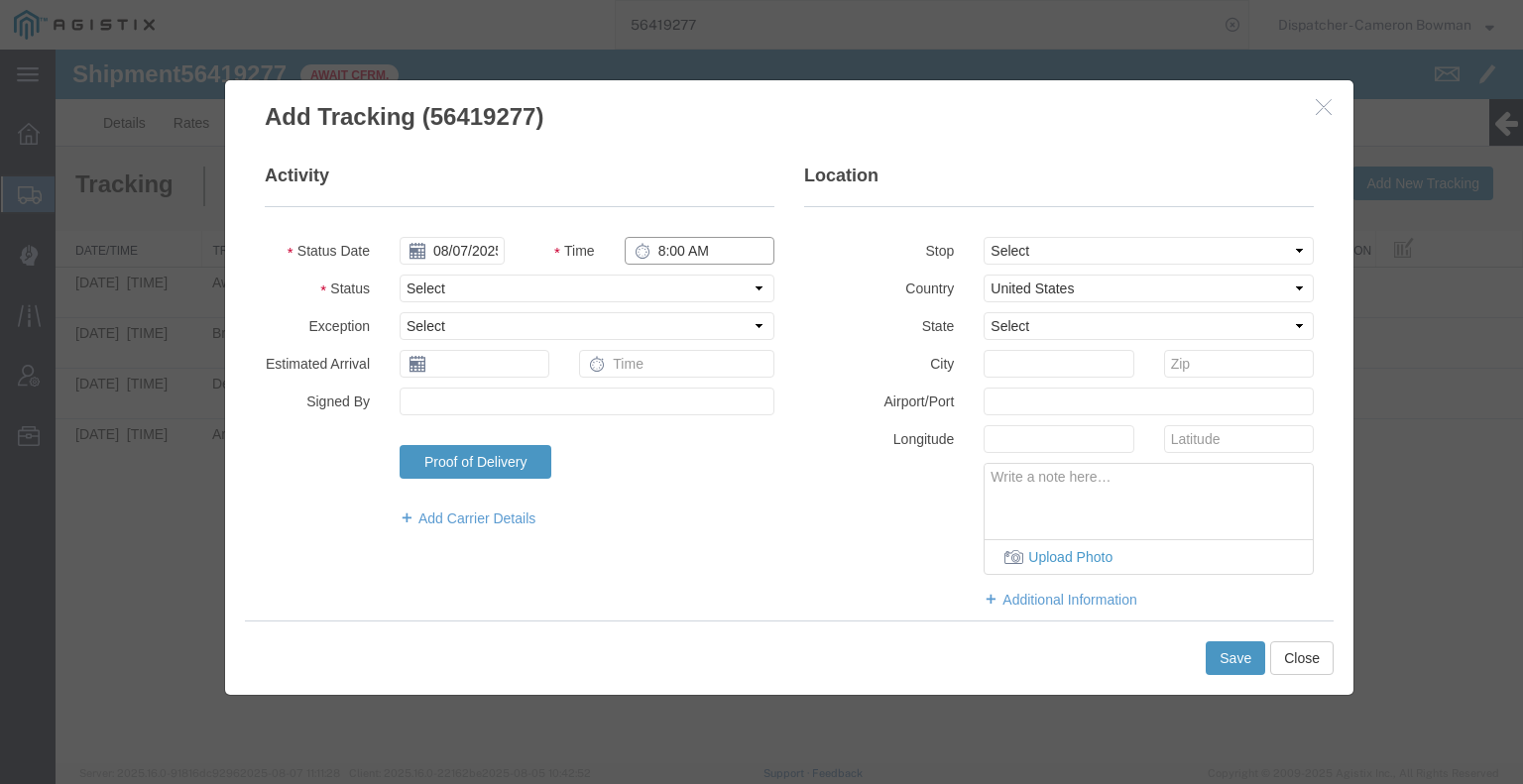 click on "8:00 AM" at bounding box center (699, 251) 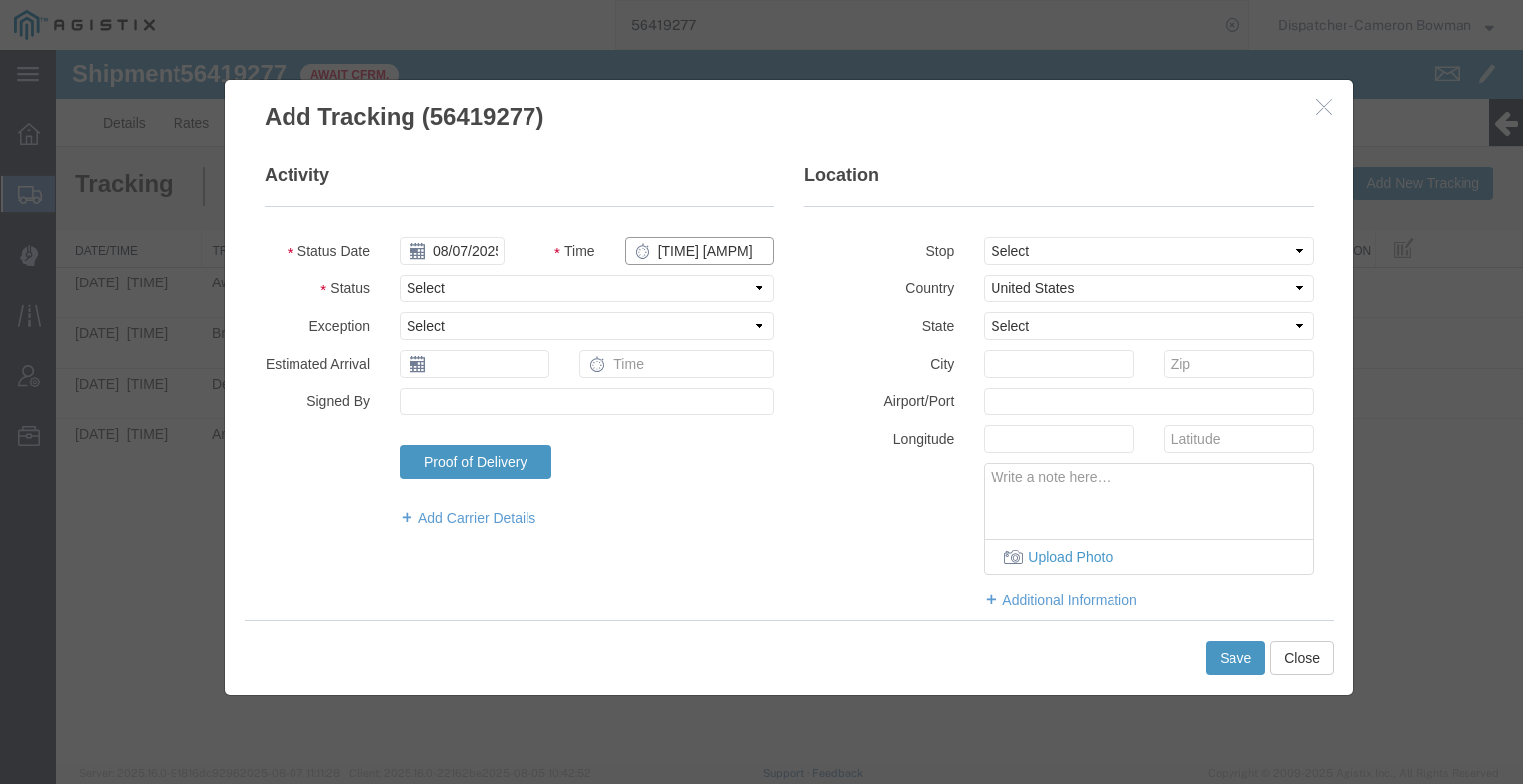 type on "12:30 PM" 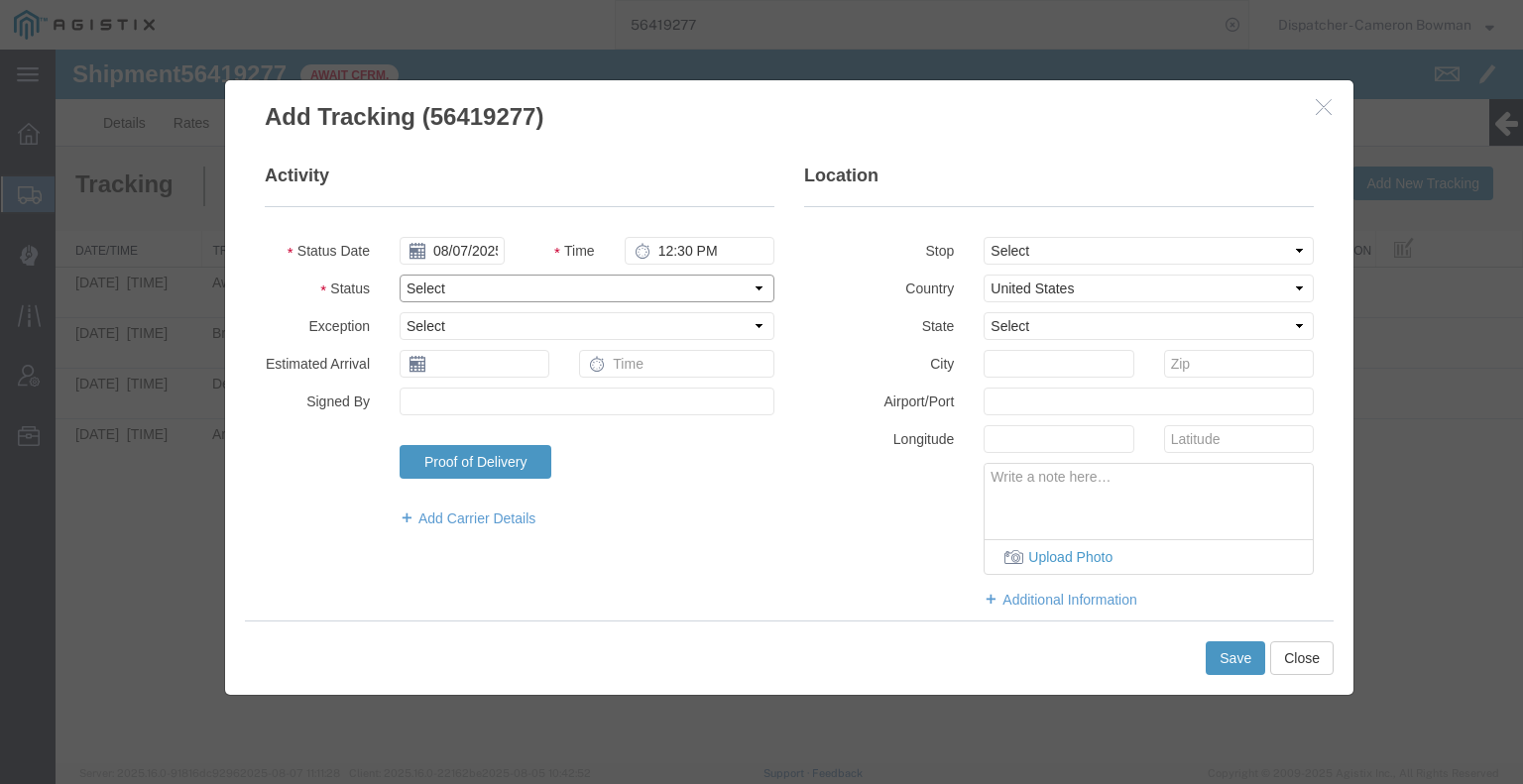 click on "Select Arrival Notice Available Arrival Notice Imported Arrive at Delivery Location Arrive at Pick-Up Location Arrive at Terminal Location Attempted Delivery Attempted Pick-Up Awaiting Customs Clearance Awaiting Pick-Up Break Start Break Stop Cargo Damaged Cargo-Offloaded Cleared Customs Confirmed on Board Customs Delay Customs Hold Customs Released DEA Hold Intact DEA Intensive/Exam Delivered Delivery Appointment Scheduled Delivery Confirmation Delivery Dock Closed Delivery Refused Depart Delivery Location Depart Pick-Up Location Depart Terminal Location Documents Uploaded Entry Docs Received Entry Submitted Estimated date / time for ETA Expired Export Customs Cleared Export Customs Sent FDA Documents Sent FDA Exam FDA Hold FDA Released FDA Review Flight Update Forwarded Fully Released Import Customs Cleared In-Transit In-Transit with Partner ISF filed Loaded Loading Started Mechanical Delay Missed Pick-Up Other Delay Out for Delivery Package Available Partial Delivery Partial Pick-Up Picked Up Proof of del" at bounding box center [587, 288] 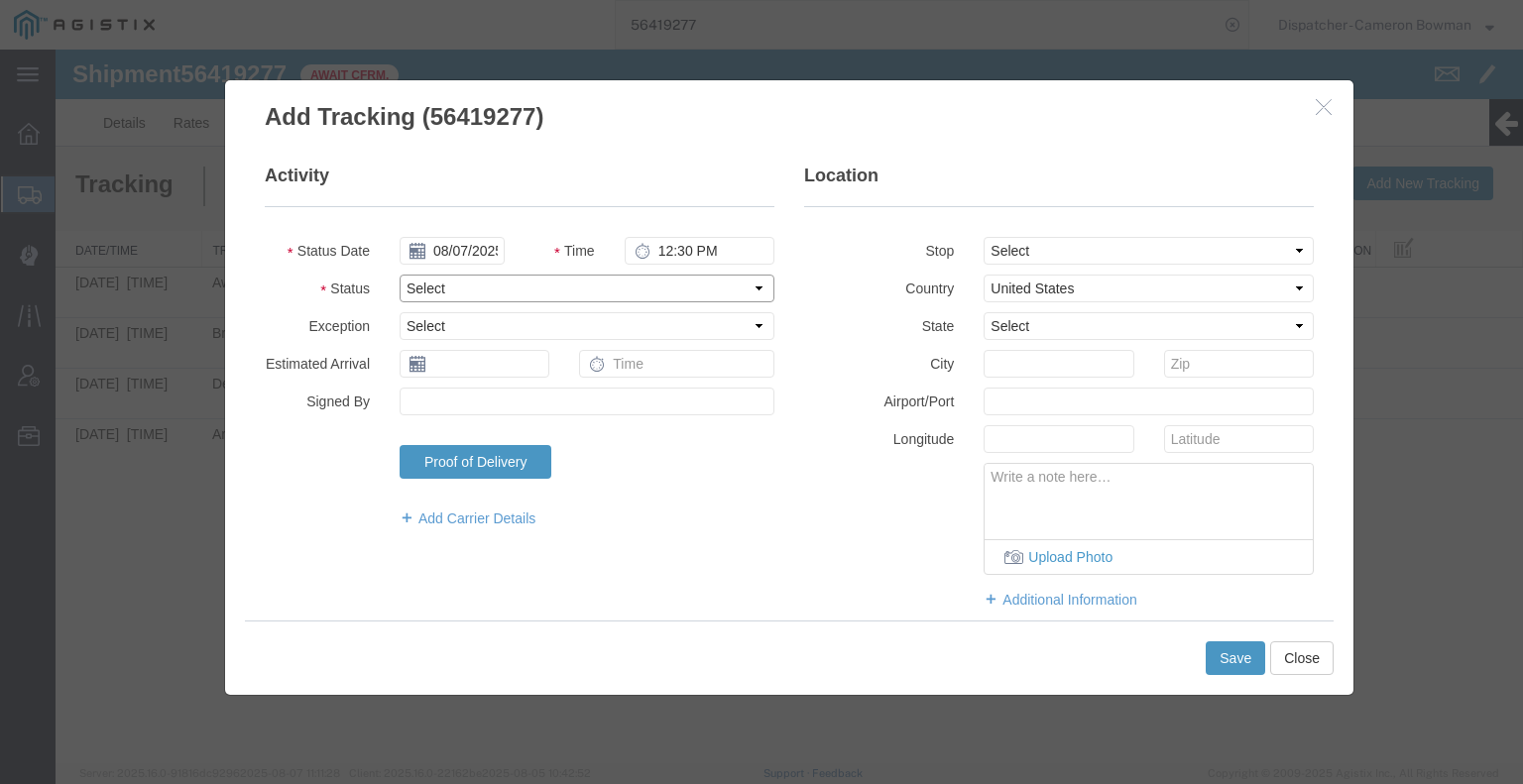 select on "BREAKSTOP" 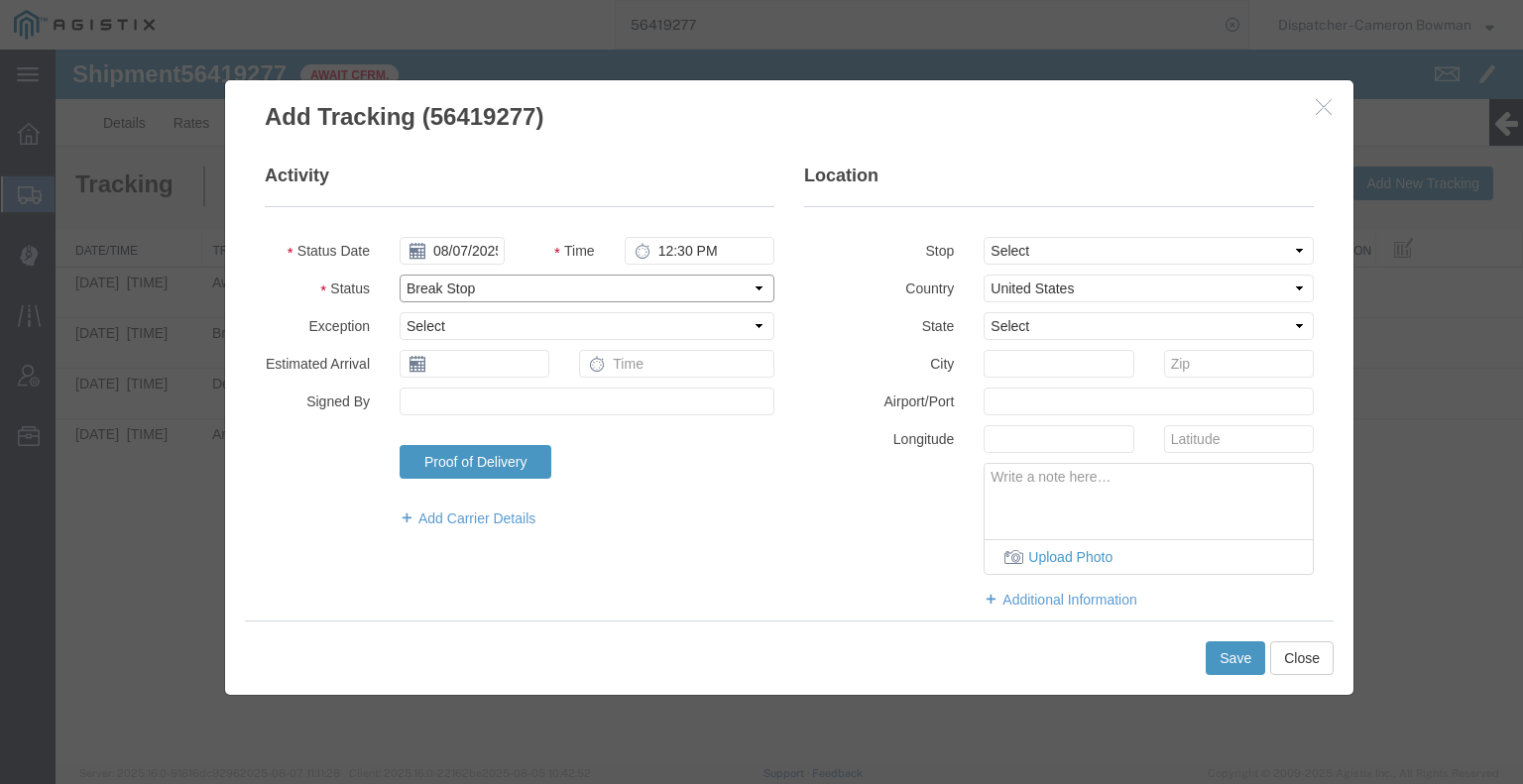 click on "Select Arrival Notice Available Arrival Notice Imported Arrive at Delivery Location Arrive at Pick-Up Location Arrive at Terminal Location Attempted Delivery Attempted Pick-Up Awaiting Customs Clearance Awaiting Pick-Up Break Start Break Stop Cargo Damaged Cargo-Offloaded Cleared Customs Confirmed on Board Customs Delay Customs Hold Customs Released DEA Hold Intact DEA Intensive/Exam Delivered Delivery Appointment Scheduled Delivery Confirmation Delivery Dock Closed Delivery Refused Depart Delivery Location Depart Pick-Up Location Depart Terminal Location Documents Uploaded Entry Docs Received Entry Submitted Estimated date / time for ETA Expired Export Customs Cleared Export Customs Sent FDA Documents Sent FDA Exam FDA Hold FDA Released FDA Review Flight Update Forwarded Fully Released Import Customs Cleared In-Transit In-Transit with Partner ISF filed Loaded Loading Started Mechanical Delay Missed Pick-Up Other Delay Out for Delivery Package Available Partial Delivery Partial Pick-Up Picked Up Proof of del" at bounding box center [587, 288] 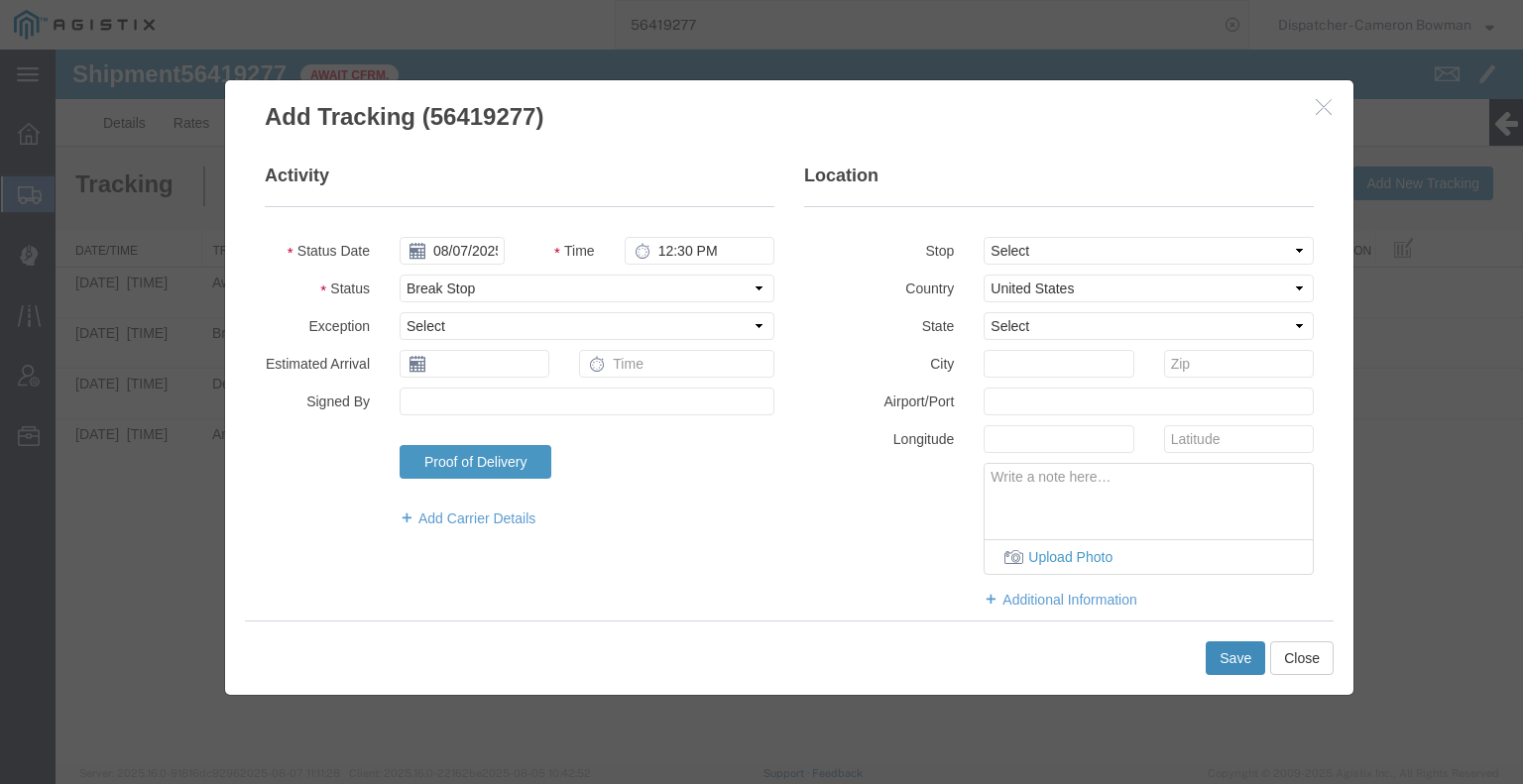 click on "Save" at bounding box center [1235, 658] 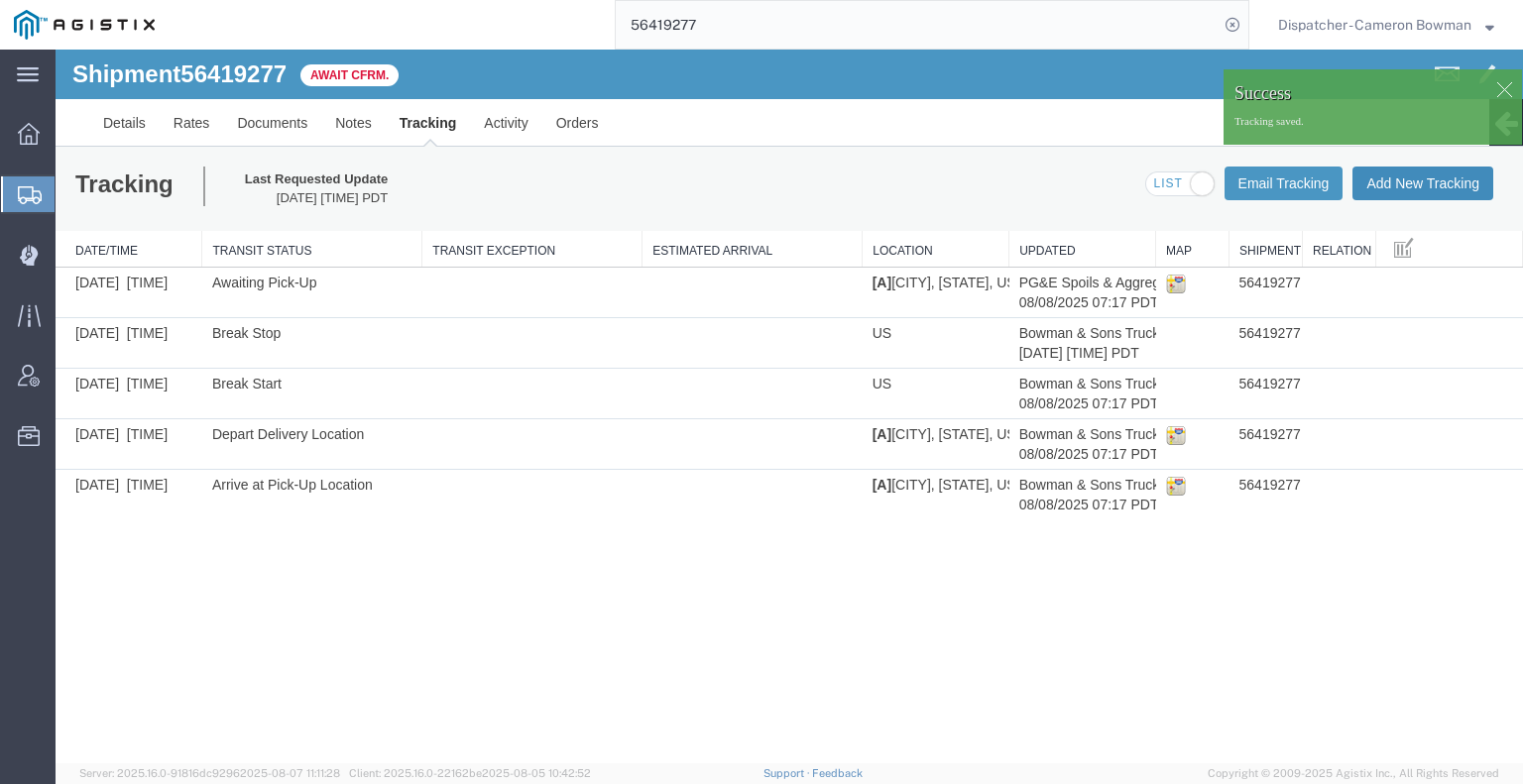 click on "Add New Tracking" at bounding box center [1423, 183] 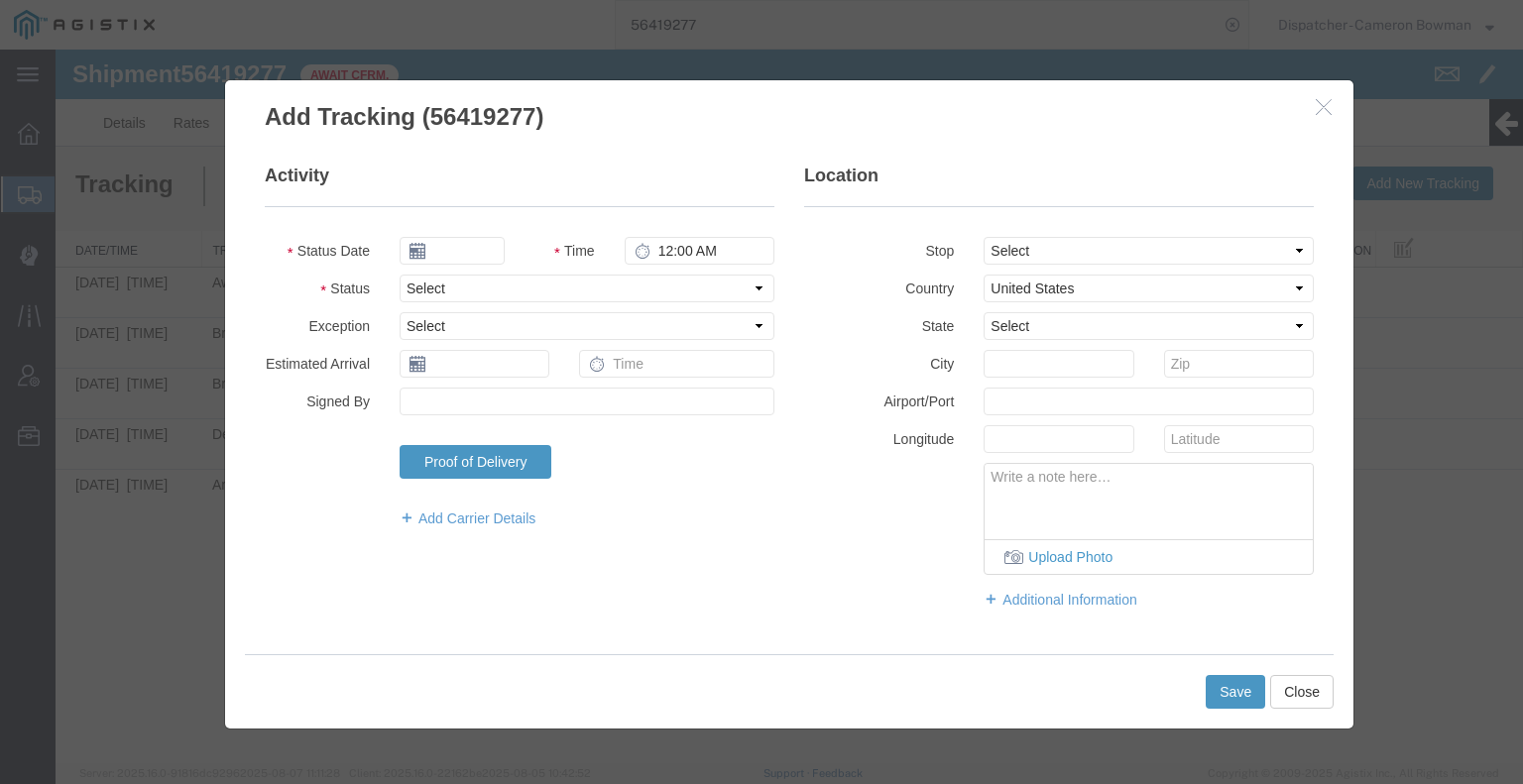 type on "08/08/2025" 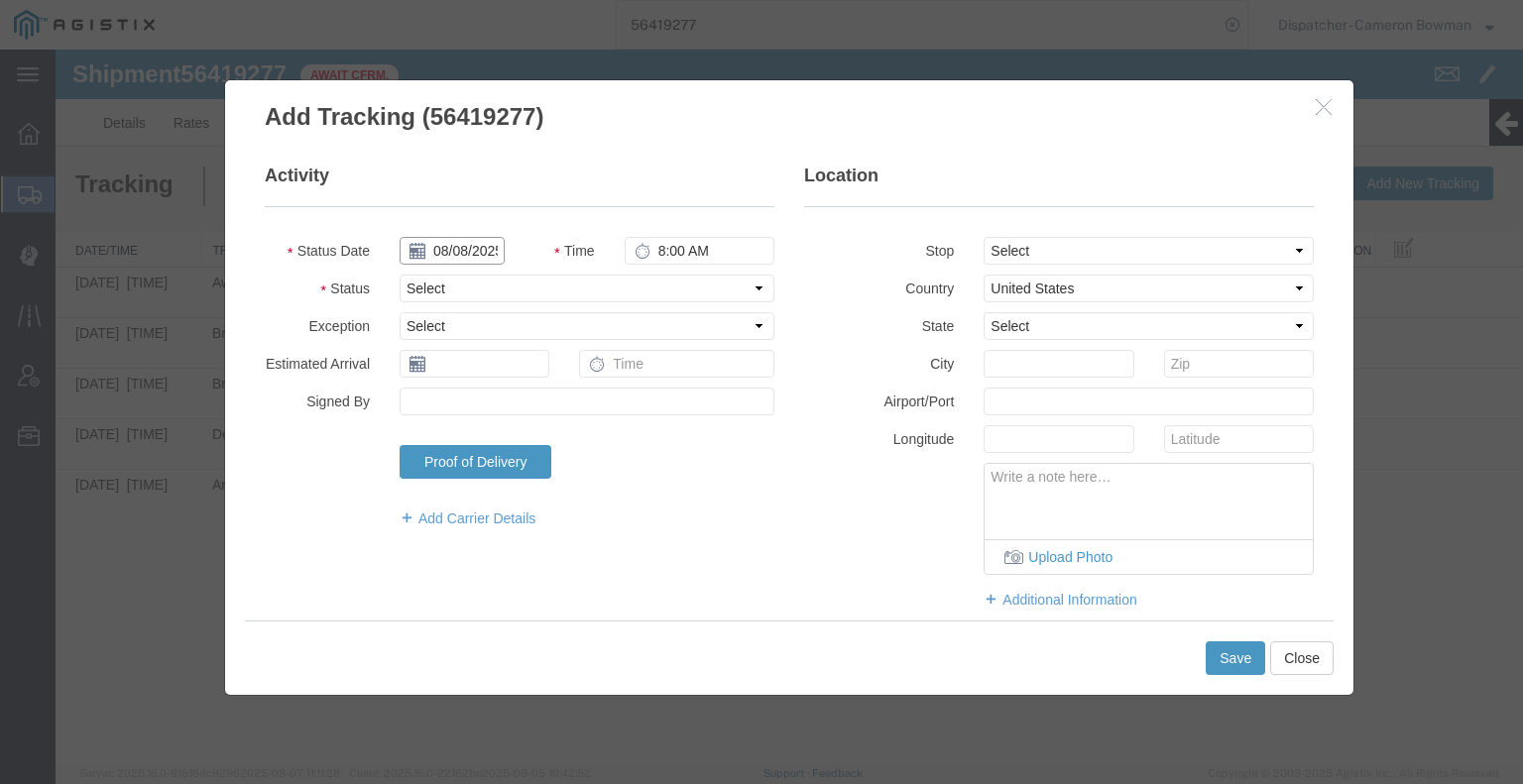 click on "08/08/2025" at bounding box center [452, 251] 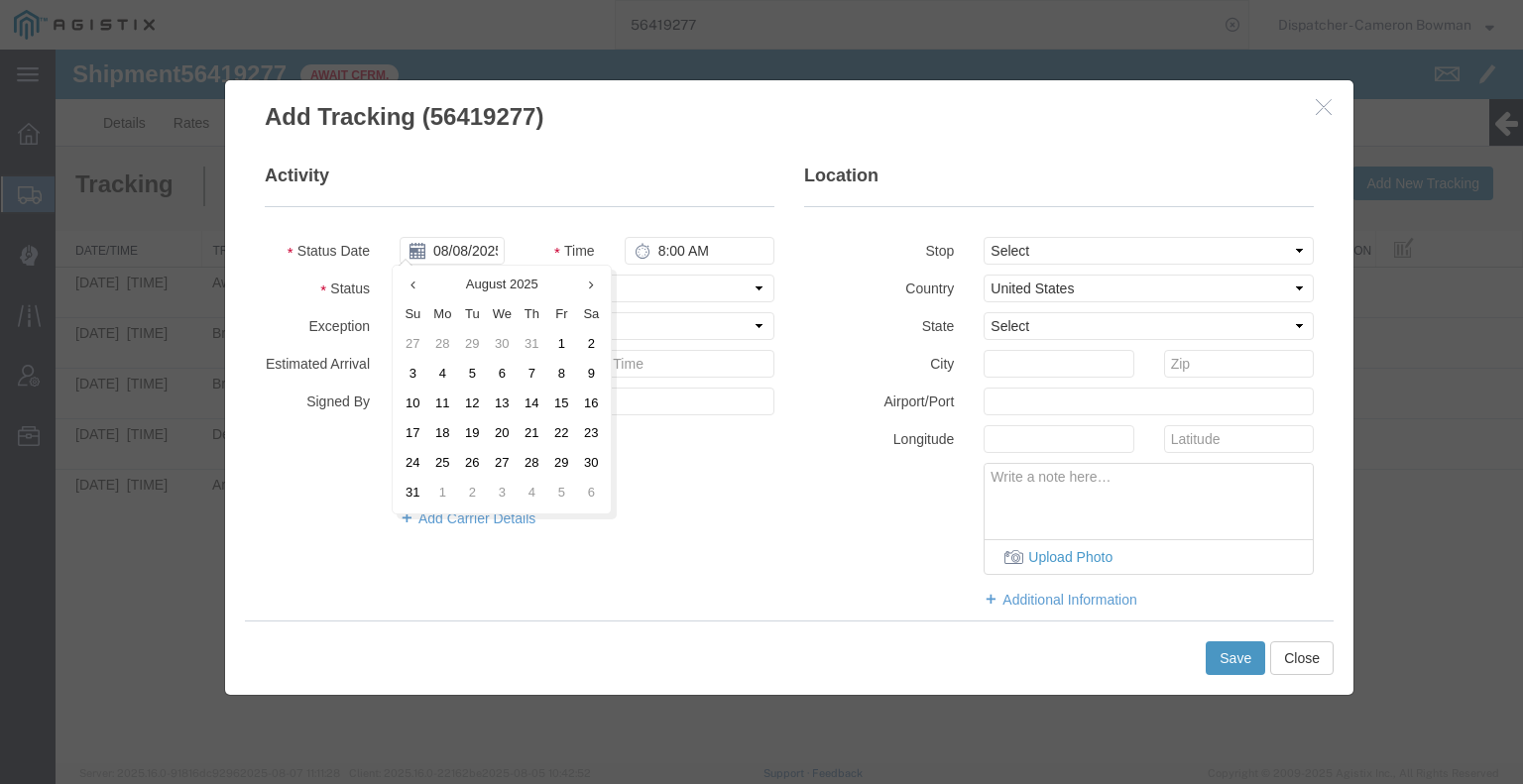 drag, startPoint x: 525, startPoint y: 373, endPoint x: 549, endPoint y: 352, distance: 31.890437 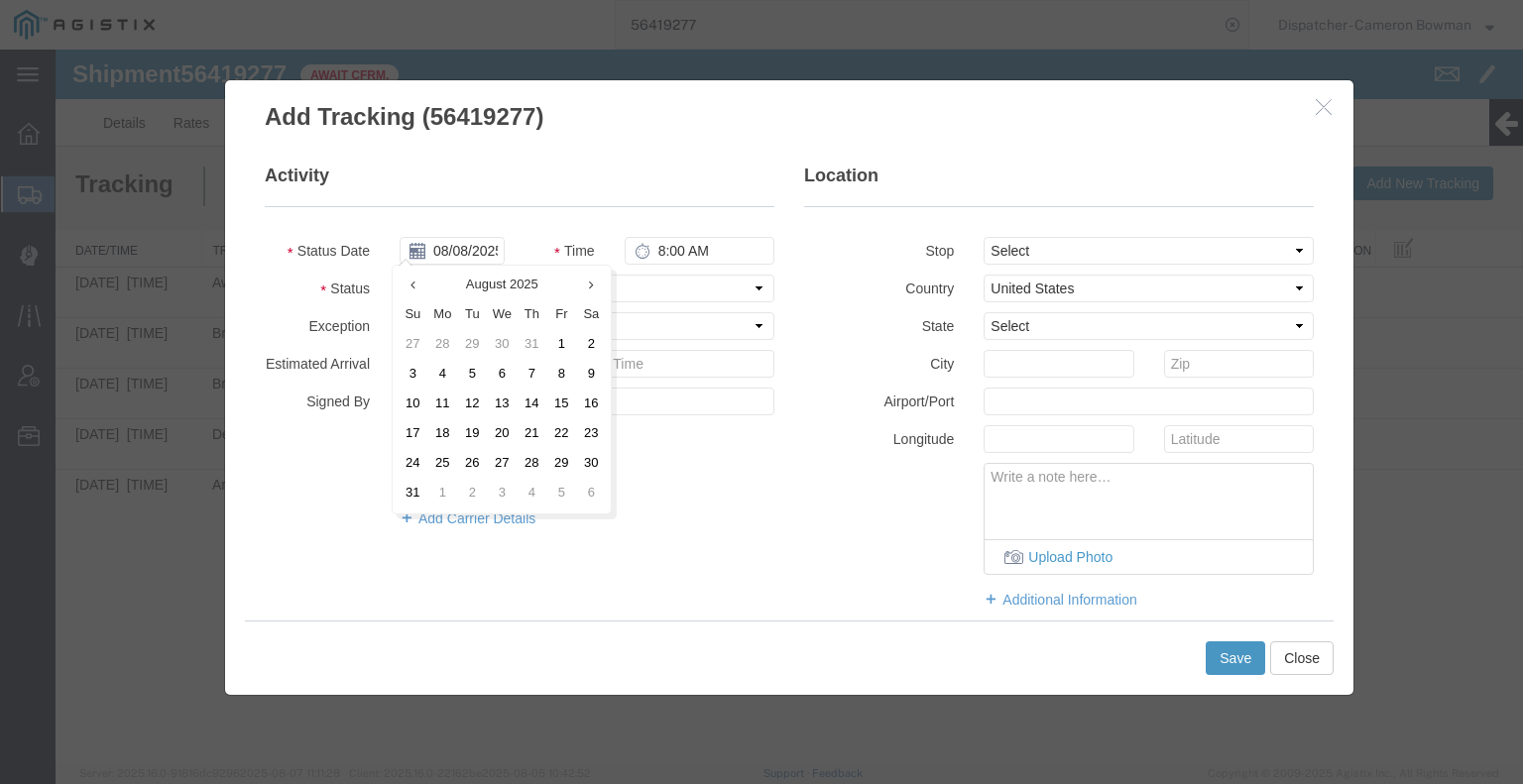 click on "7" at bounding box center [531, 375] 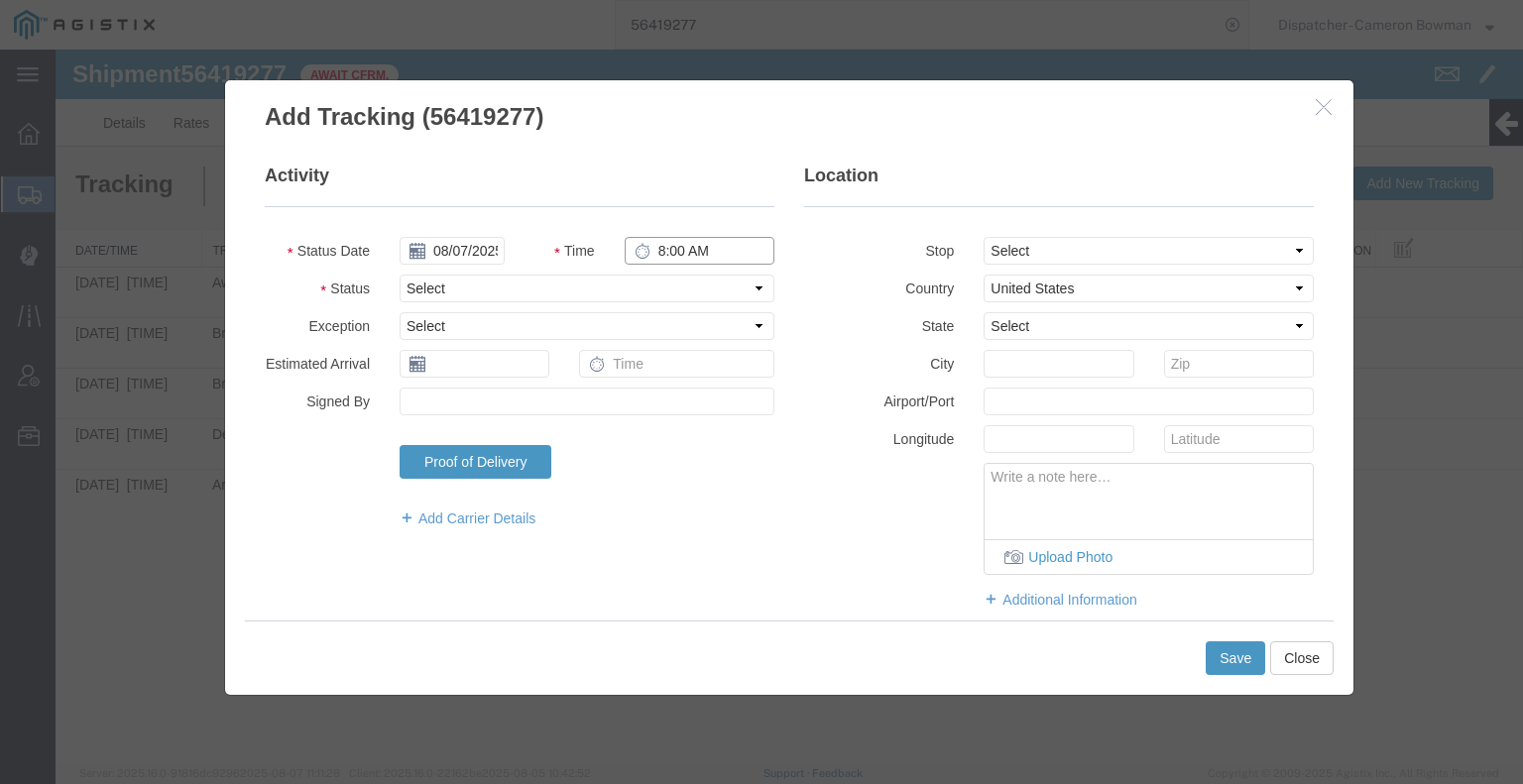 click on "8:00 AM" at bounding box center (699, 251) 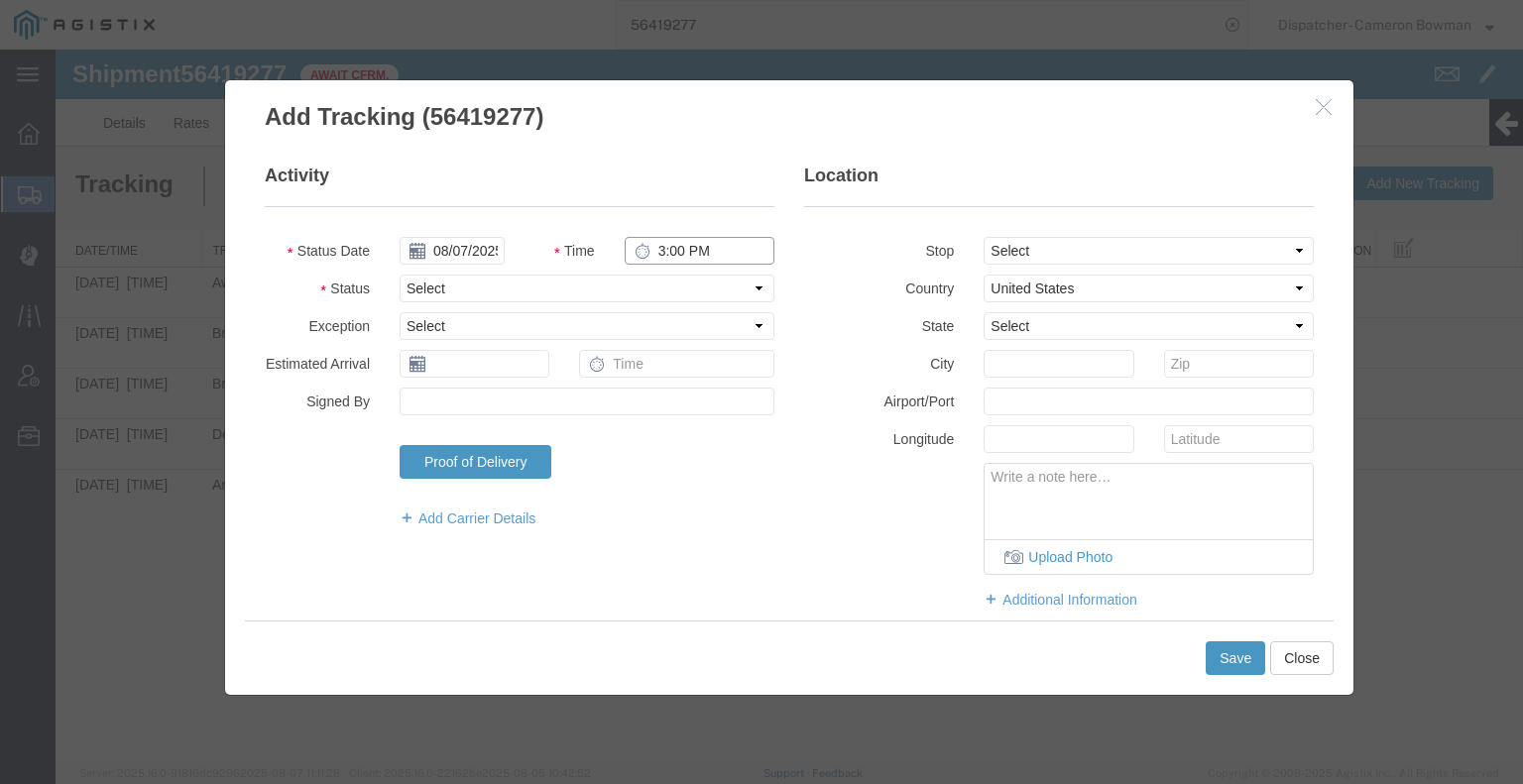 type on "3:00 PM" 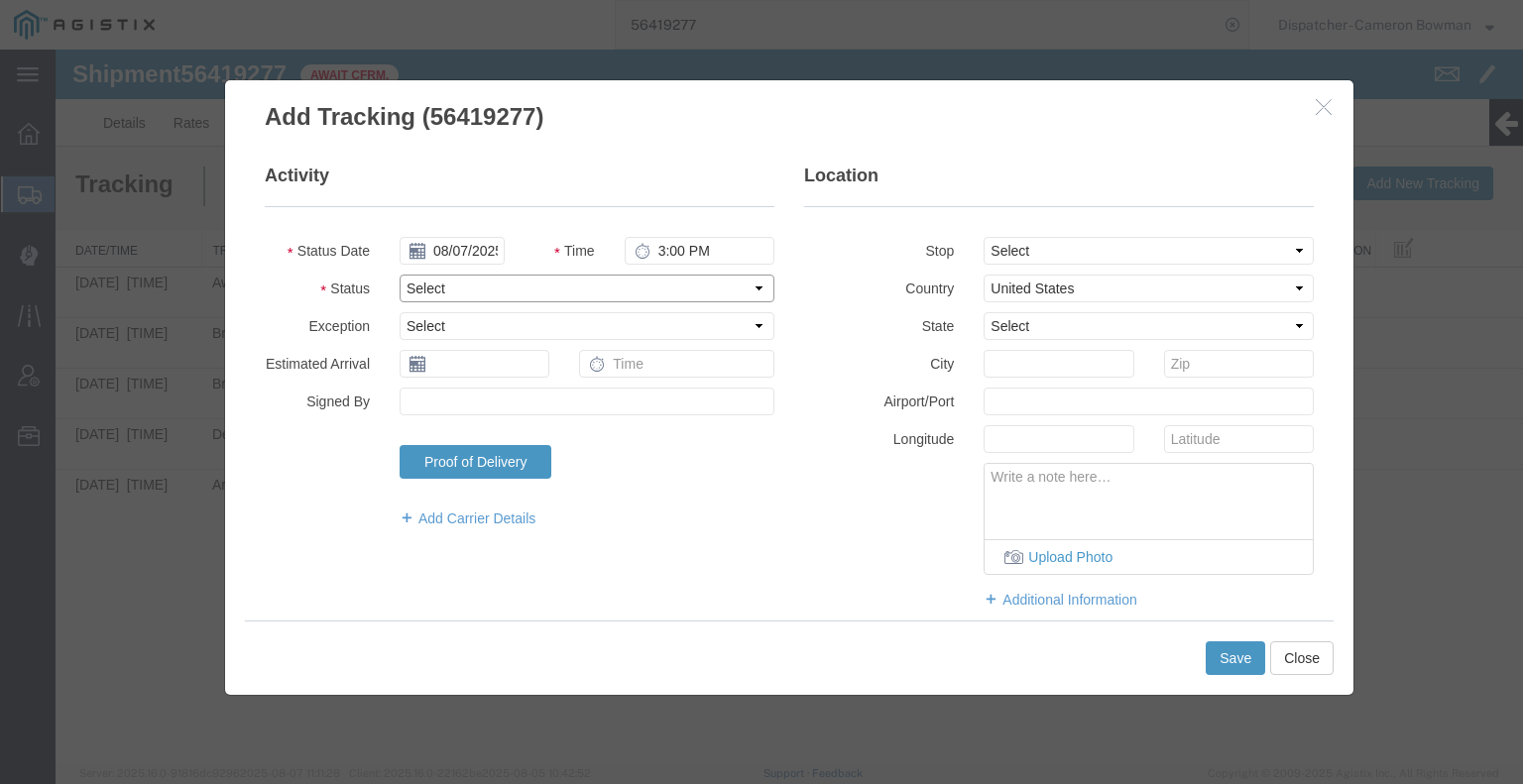 click on "Select Arrival Notice Available Arrival Notice Imported Arrive at Delivery Location Arrive at Pick-Up Location Arrive at Terminal Location Attempted Delivery Attempted Pick-Up Awaiting Customs Clearance Awaiting Pick-Up Break Start Break Stop Cargo Damaged Cargo-Offloaded Cleared Customs Confirmed on Board Customs Delay Customs Hold Customs Released DEA Hold Intact DEA Intensive/Exam Delivered Delivery Appointment Scheduled Delivery Confirmation Delivery Dock Closed Delivery Refused Depart Delivery Location Depart Pick-Up Location Depart Terminal Location Documents Uploaded Entry Docs Received Entry Submitted Estimated date / time for ETA Expired Export Customs Cleared Export Customs Sent FDA Documents Sent FDA Exam FDA Hold FDA Released FDA Review Flight Update Forwarded Fully Released Import Customs Cleared In-Transit In-Transit with Partner ISF filed Loaded Loading Started Mechanical Delay Missed Pick-Up Other Delay Out for Delivery Package Available Partial Delivery Partial Pick-Up Picked Up Proof of del" at bounding box center (587, 288) 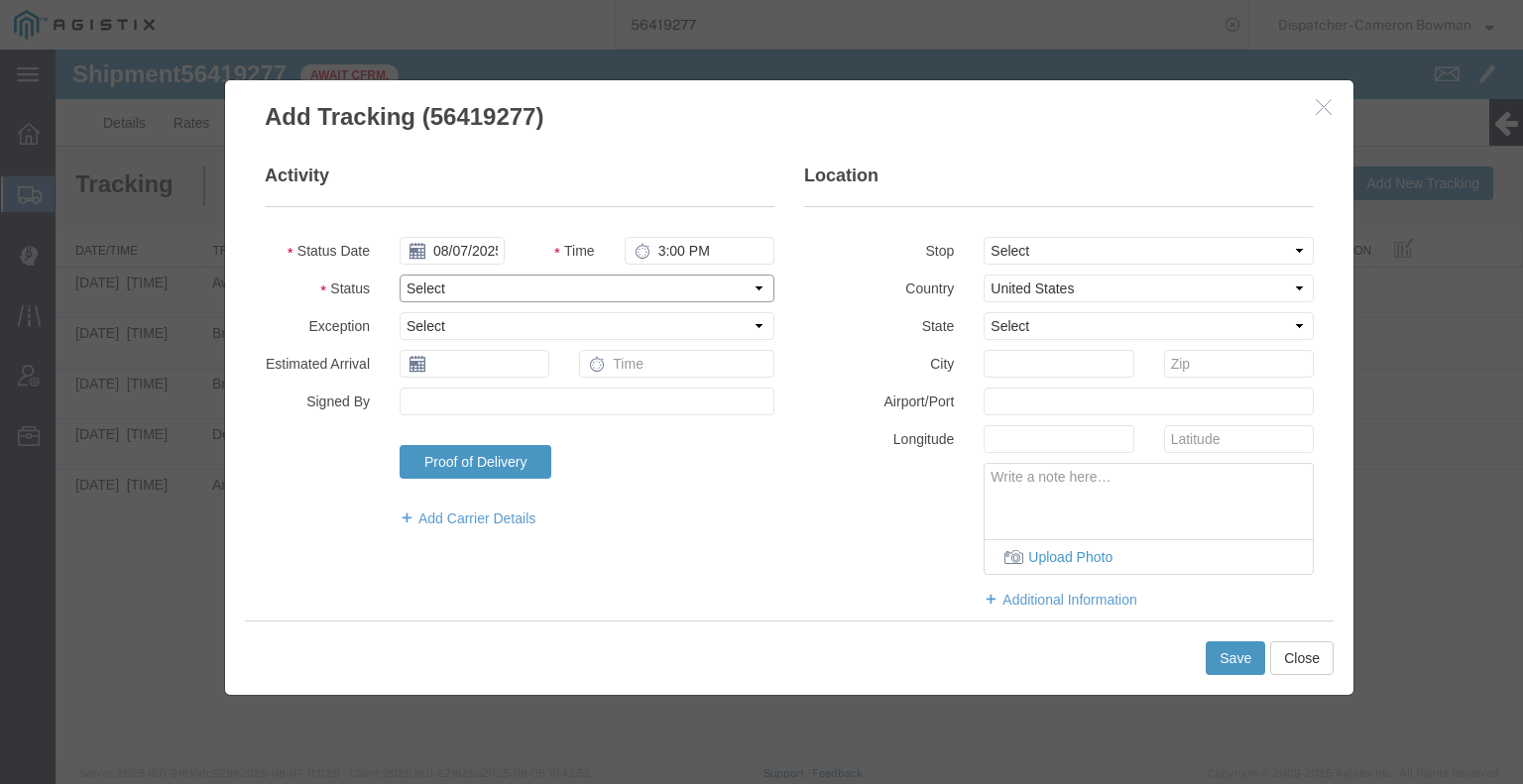 select on "DELIVRED" 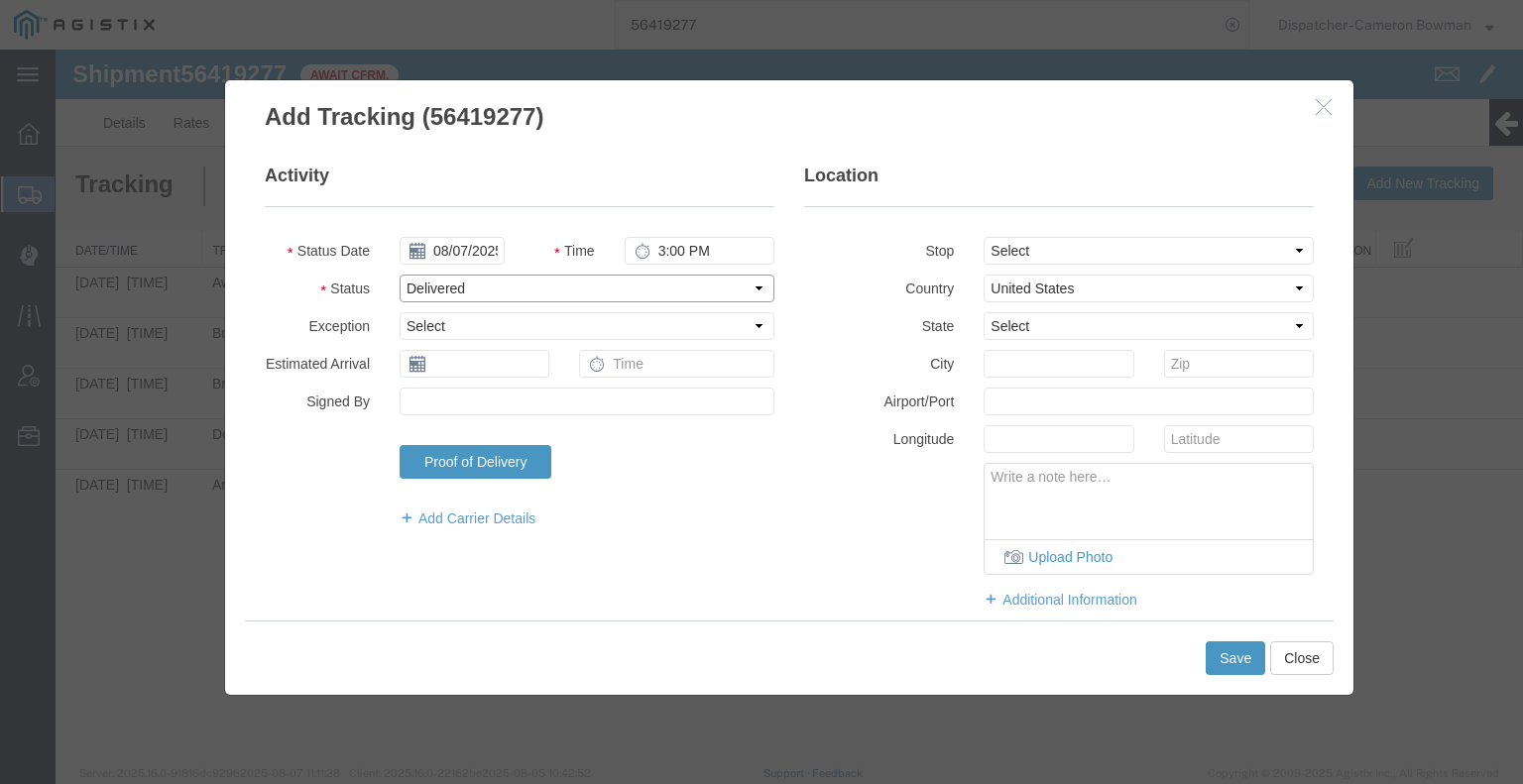 click on "Select Arrival Notice Available Arrival Notice Imported Arrive at Delivery Location Arrive at Pick-Up Location Arrive at Terminal Location Attempted Delivery Attempted Pick-Up Awaiting Customs Clearance Awaiting Pick-Up Break Start Break Stop Cargo Damaged Cargo-Offloaded Cleared Customs Confirmed on Board Customs Delay Customs Hold Customs Released DEA Hold Intact DEA Intensive/Exam Delivered Delivery Appointment Scheduled Delivery Confirmation Delivery Dock Closed Delivery Refused Depart Delivery Location Depart Pick-Up Location Depart Terminal Location Documents Uploaded Entry Docs Received Entry Submitted Estimated date / time for ETA Expired Export Customs Cleared Export Customs Sent FDA Documents Sent FDA Exam FDA Hold FDA Released FDA Review Flight Update Forwarded Fully Released Import Customs Cleared In-Transit In-Transit with Partner ISF filed Loaded Loading Started Mechanical Delay Missed Pick-Up Other Delay Out for Delivery Package Available Partial Delivery Partial Pick-Up Picked Up Proof of del" at bounding box center [587, 288] 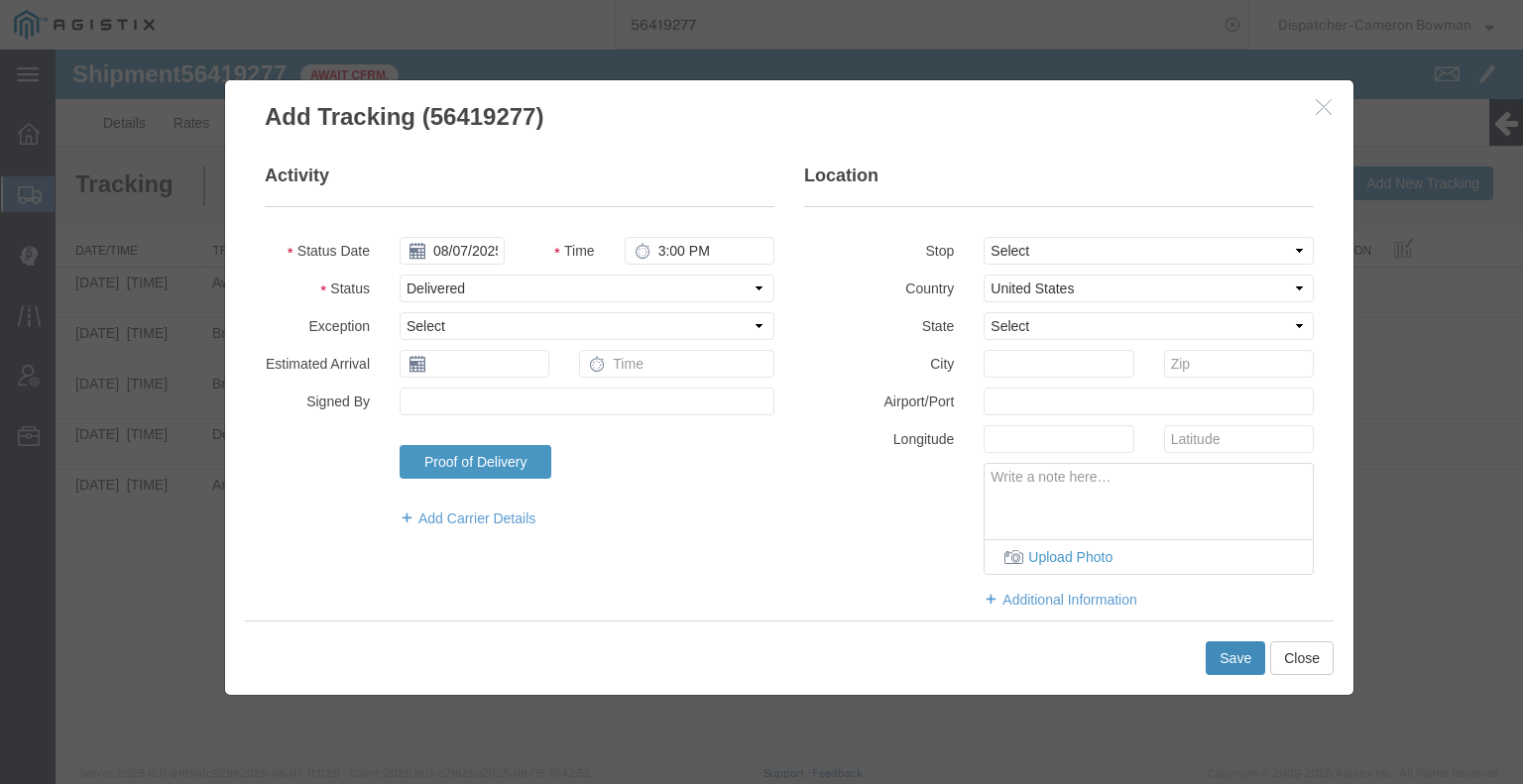 click on "Save" at bounding box center (1235, 658) 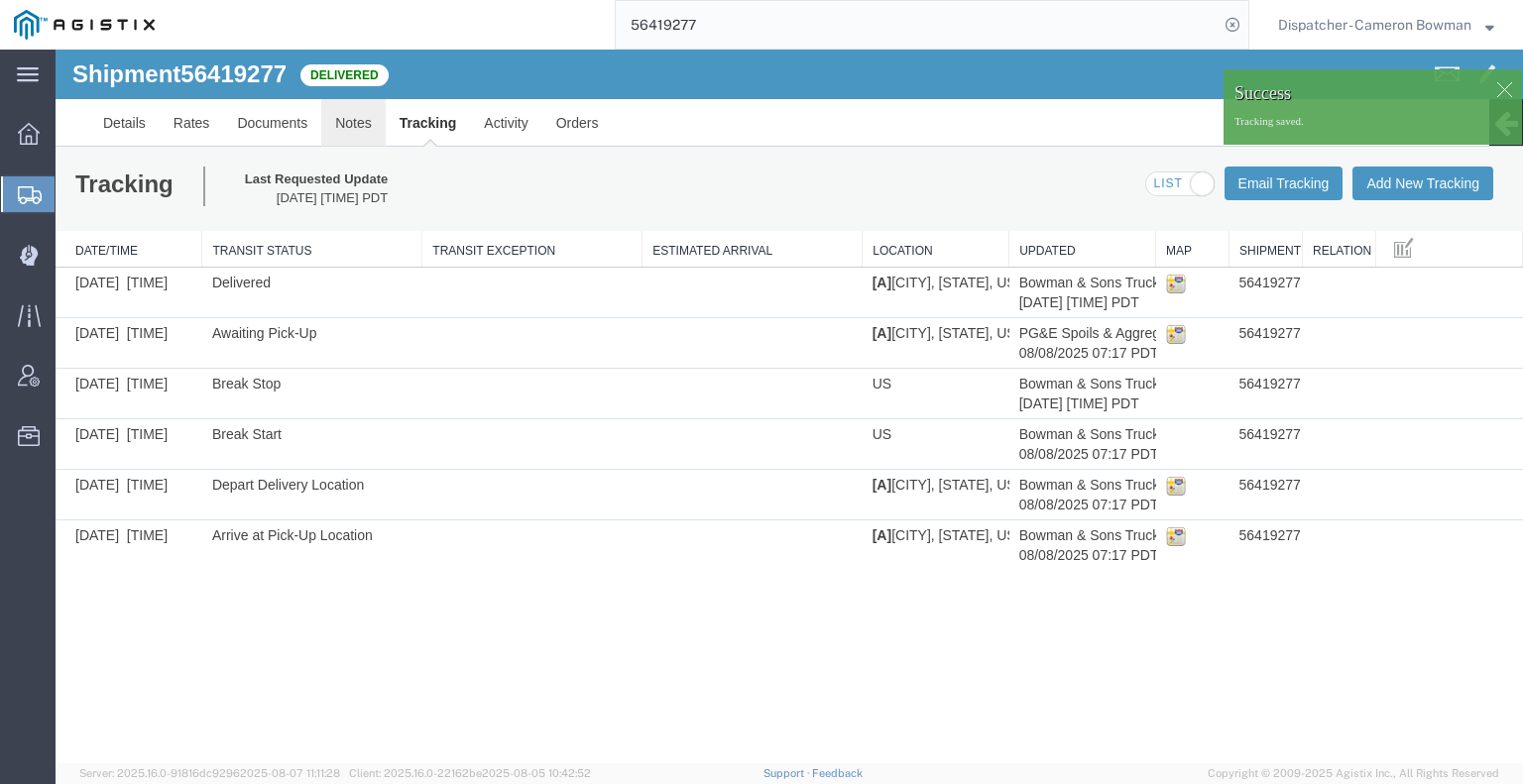 click on "Notes" at bounding box center (353, 123) 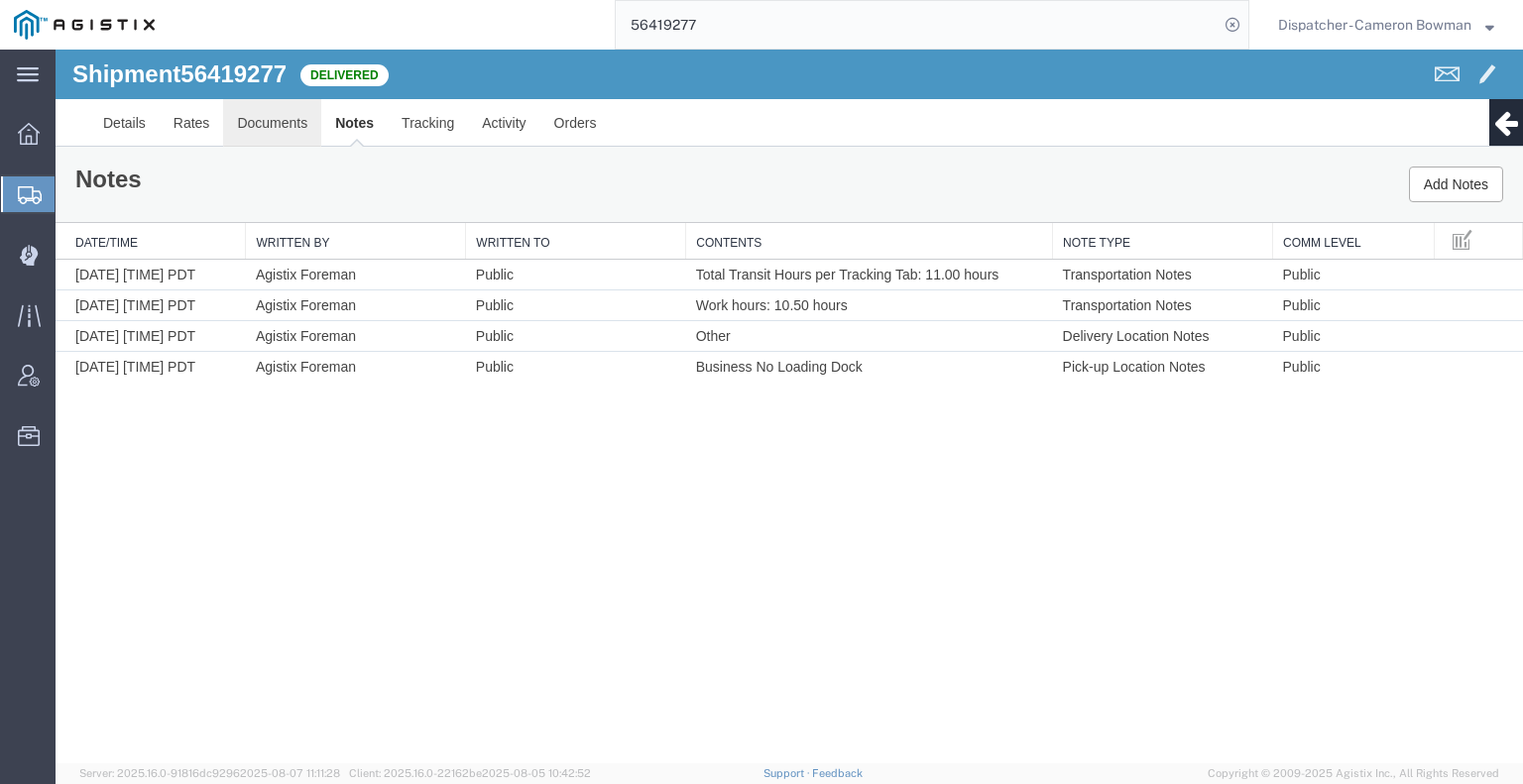 click on "Documents" at bounding box center (272, 123) 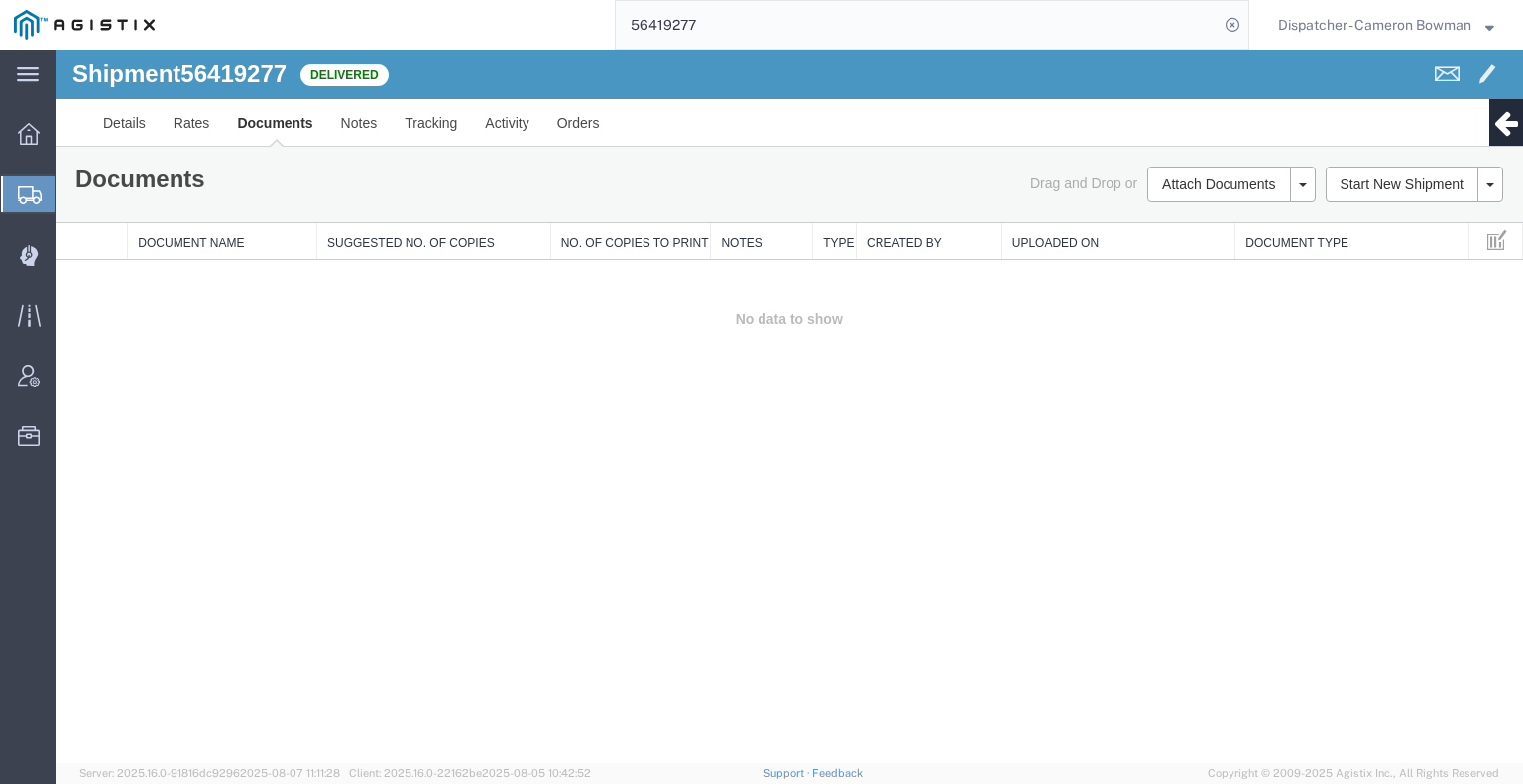 drag, startPoint x: 1296, startPoint y: 363, endPoint x: 1297, endPoint y: 300, distance: 63.007936 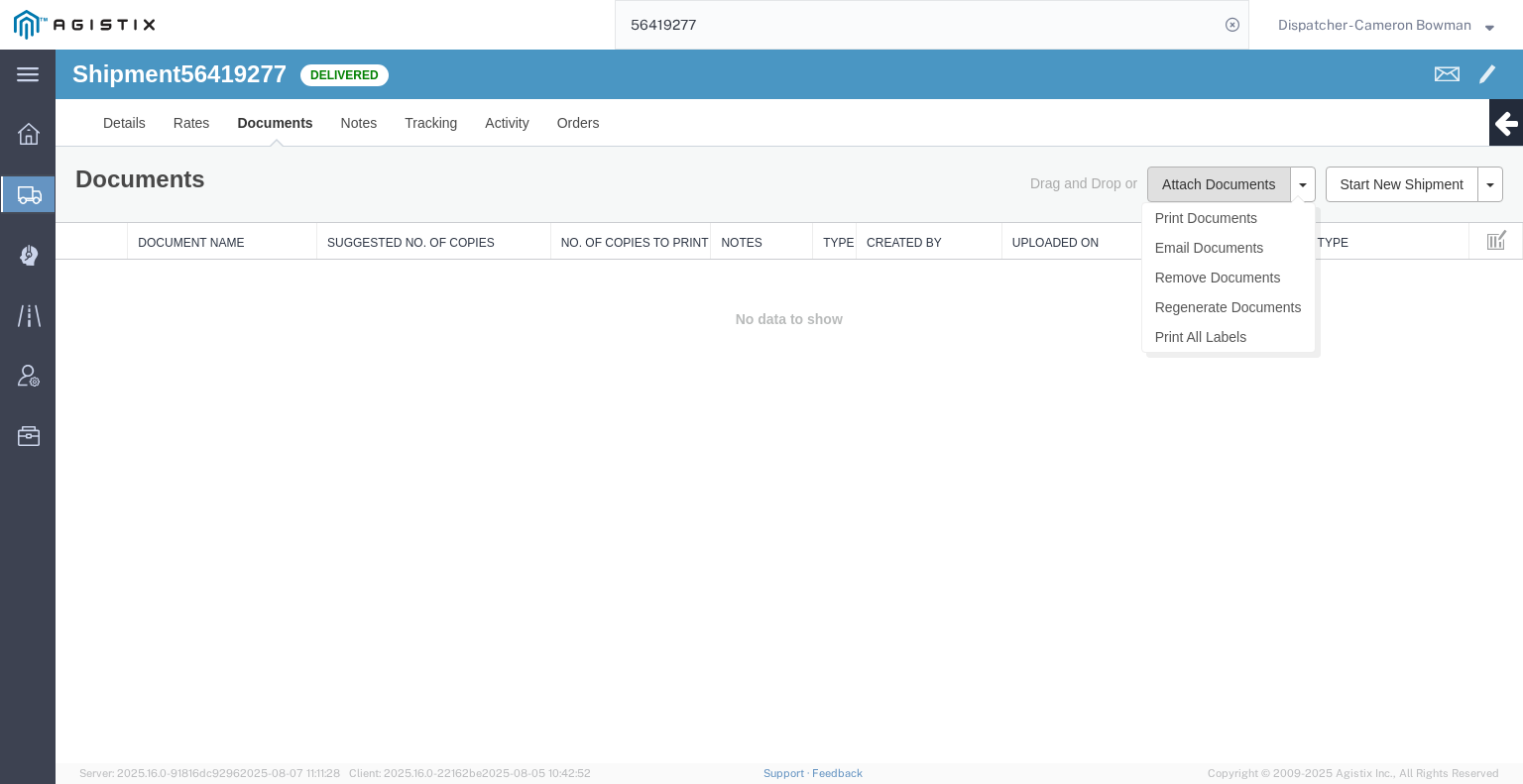 click on "Attach Documents" at bounding box center [1219, 184] 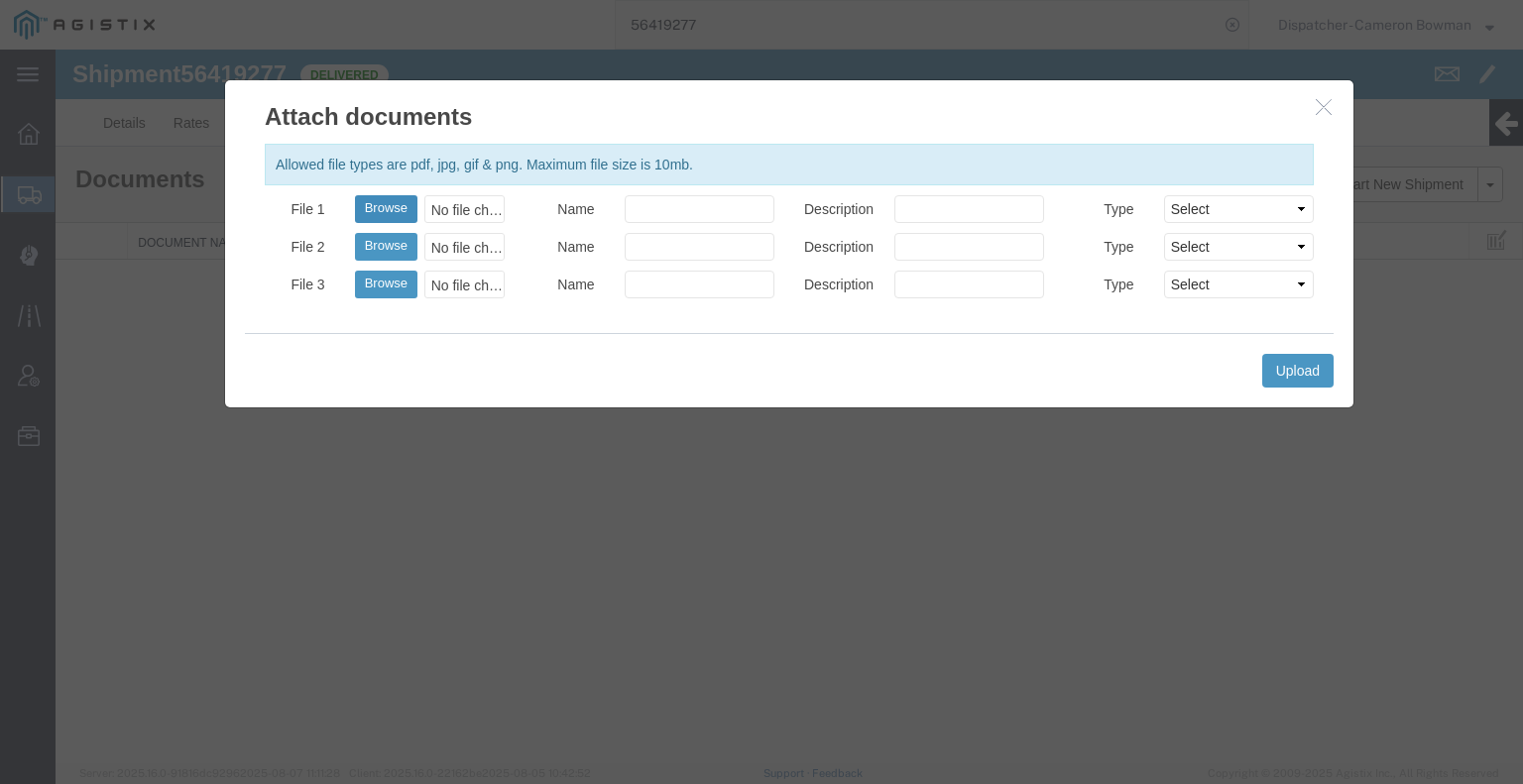 click on "Browse" at bounding box center (386, 209) 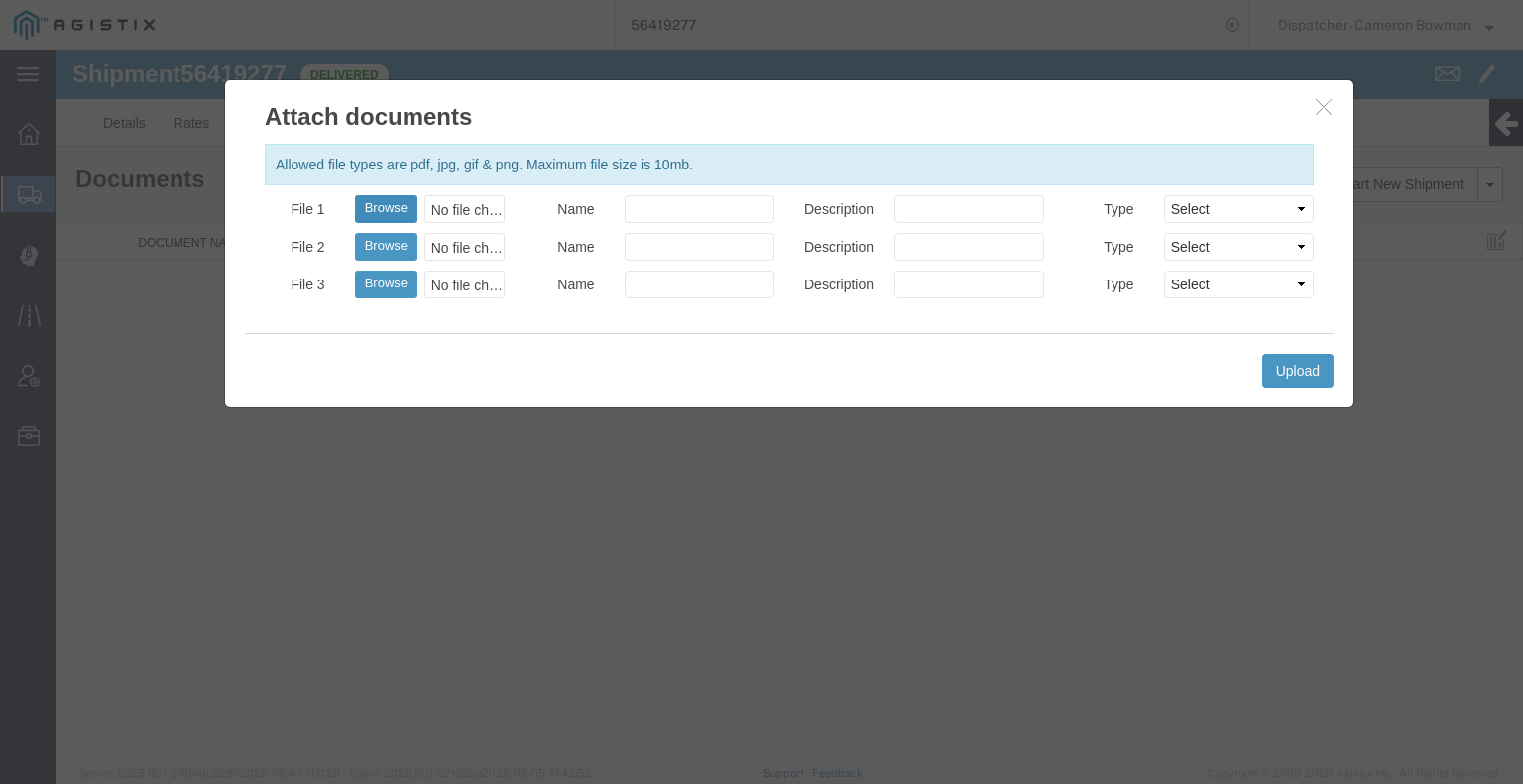 type 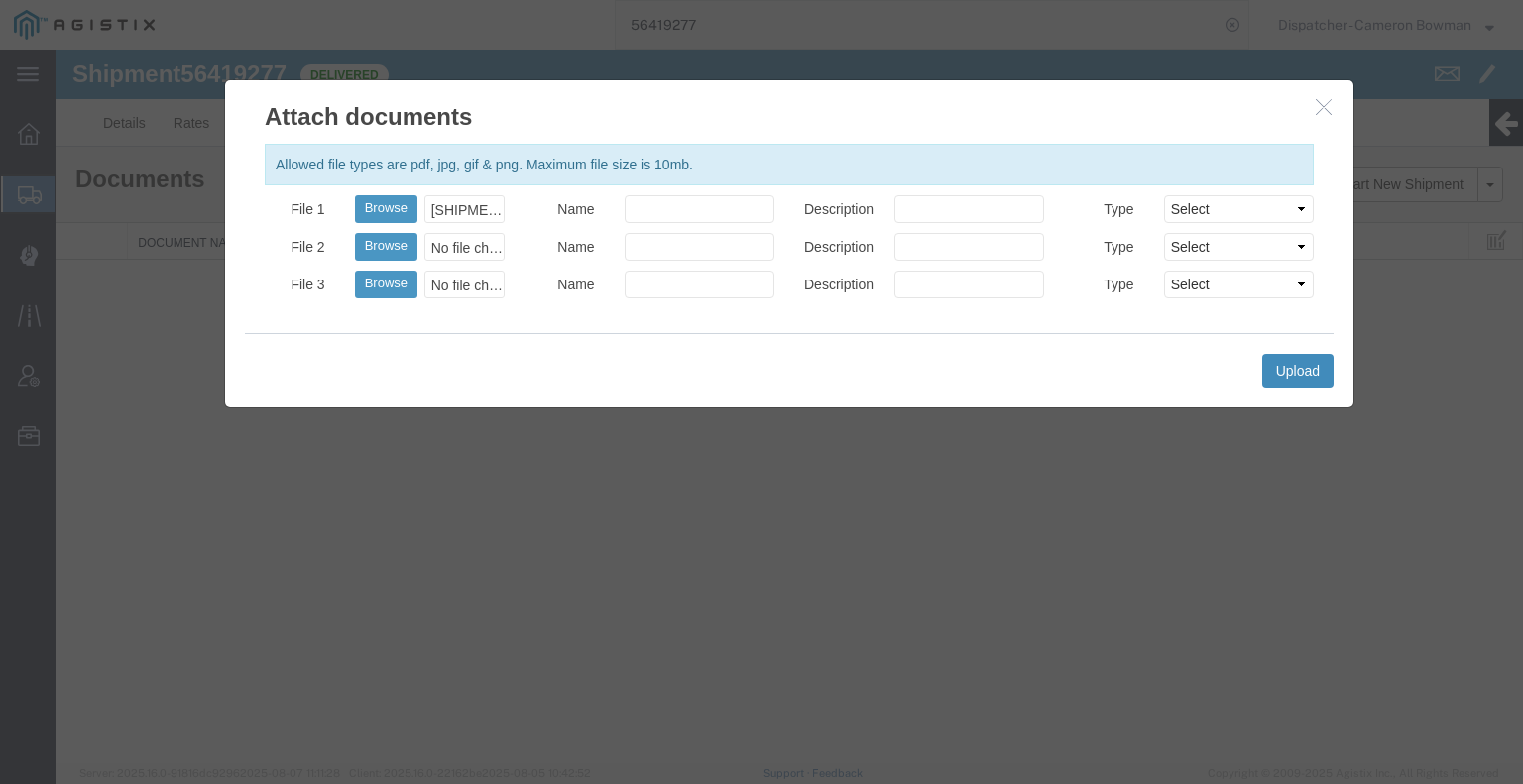 click on "Upload" at bounding box center (1298, 371) 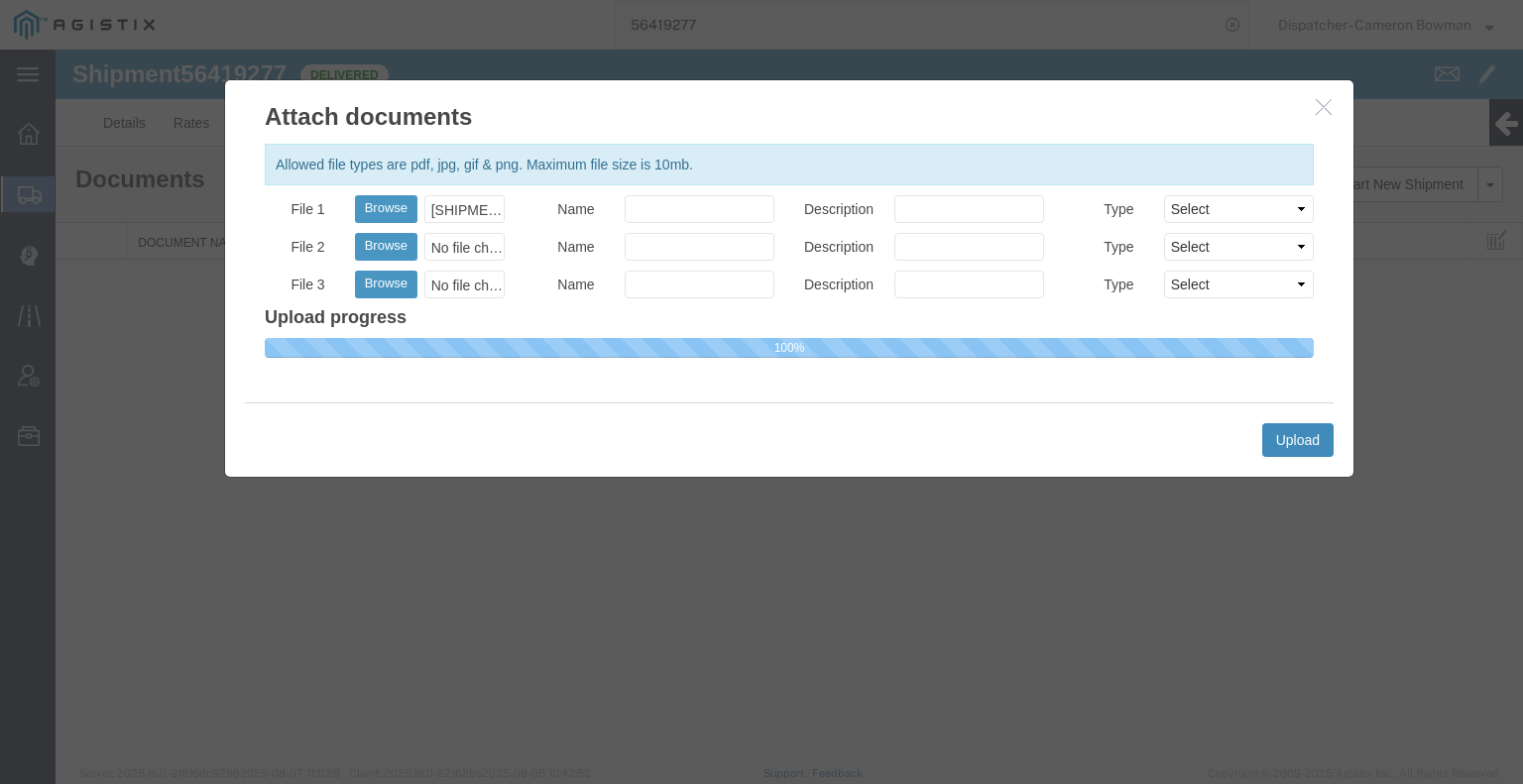 type 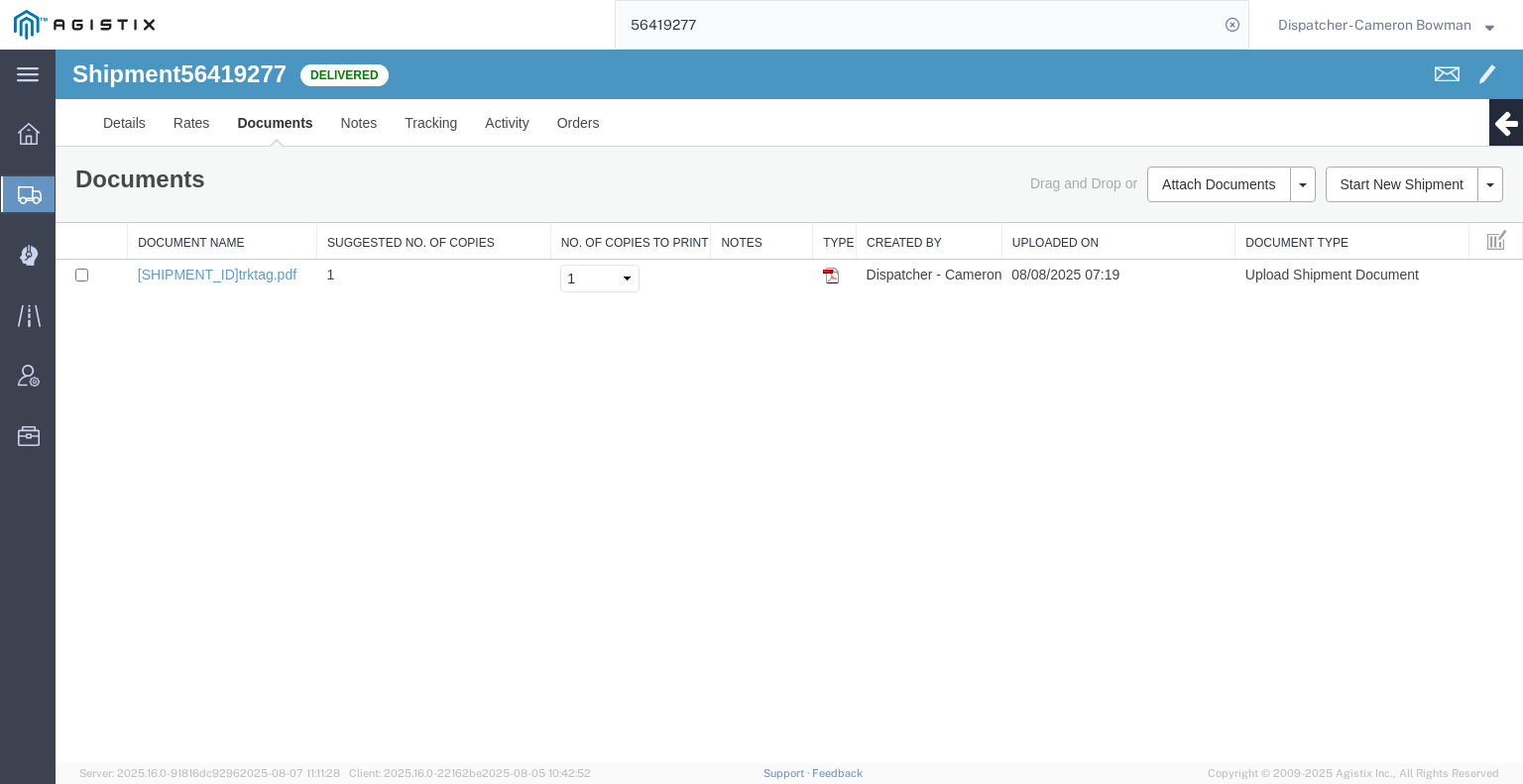 drag, startPoint x: 686, startPoint y: 1, endPoint x: 539, endPoint y: 9, distance: 147.21753 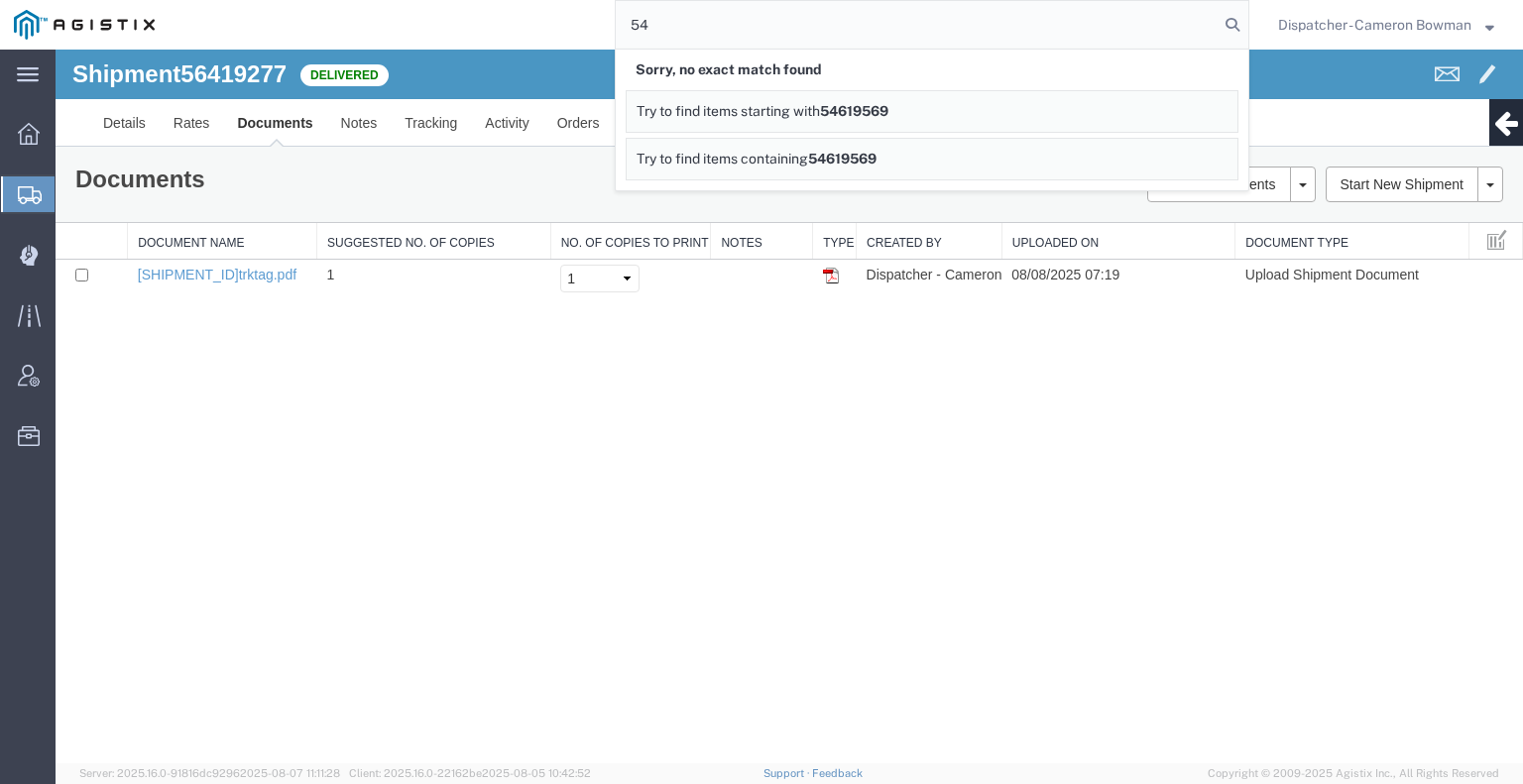 type on "5" 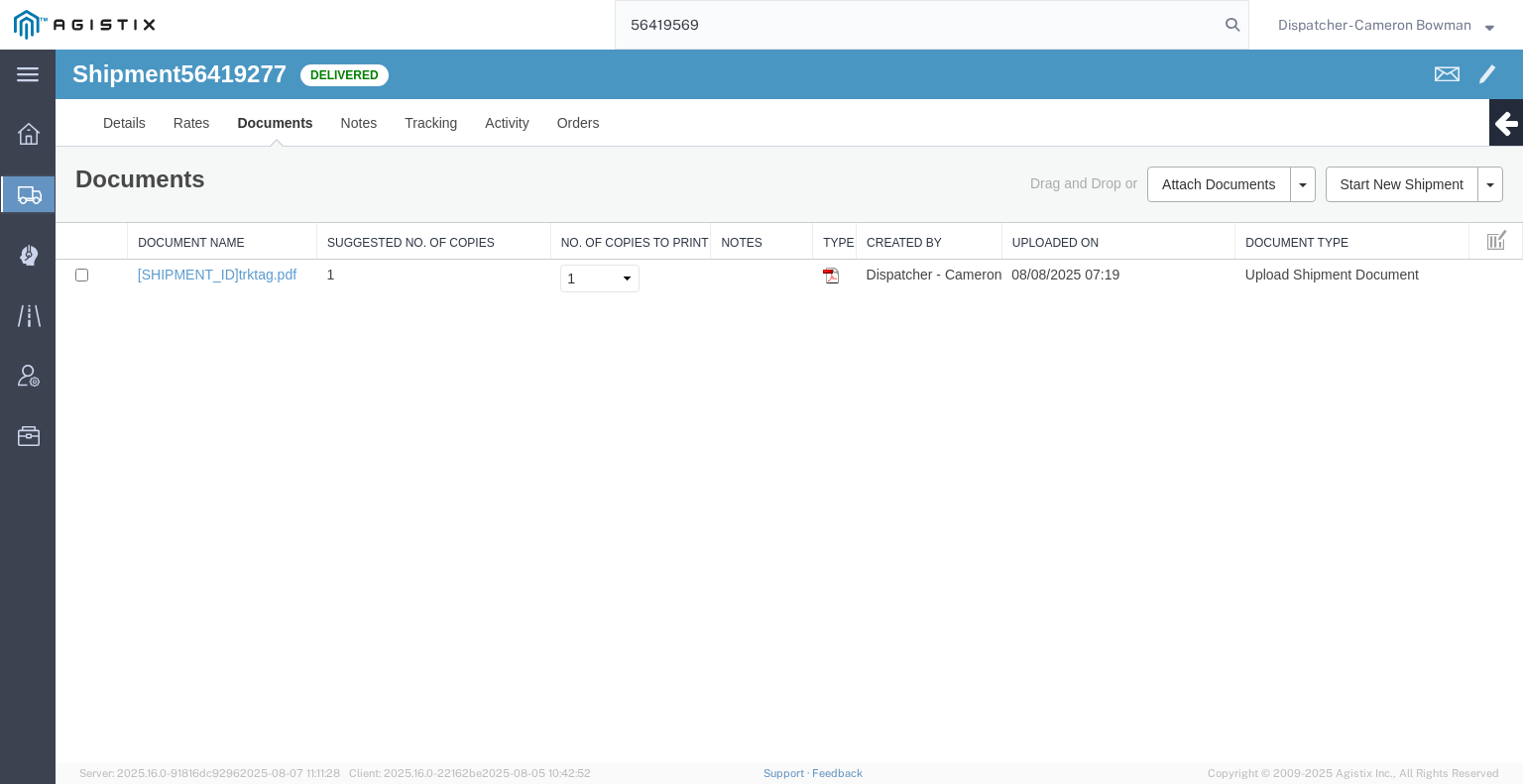 type on "56419569" 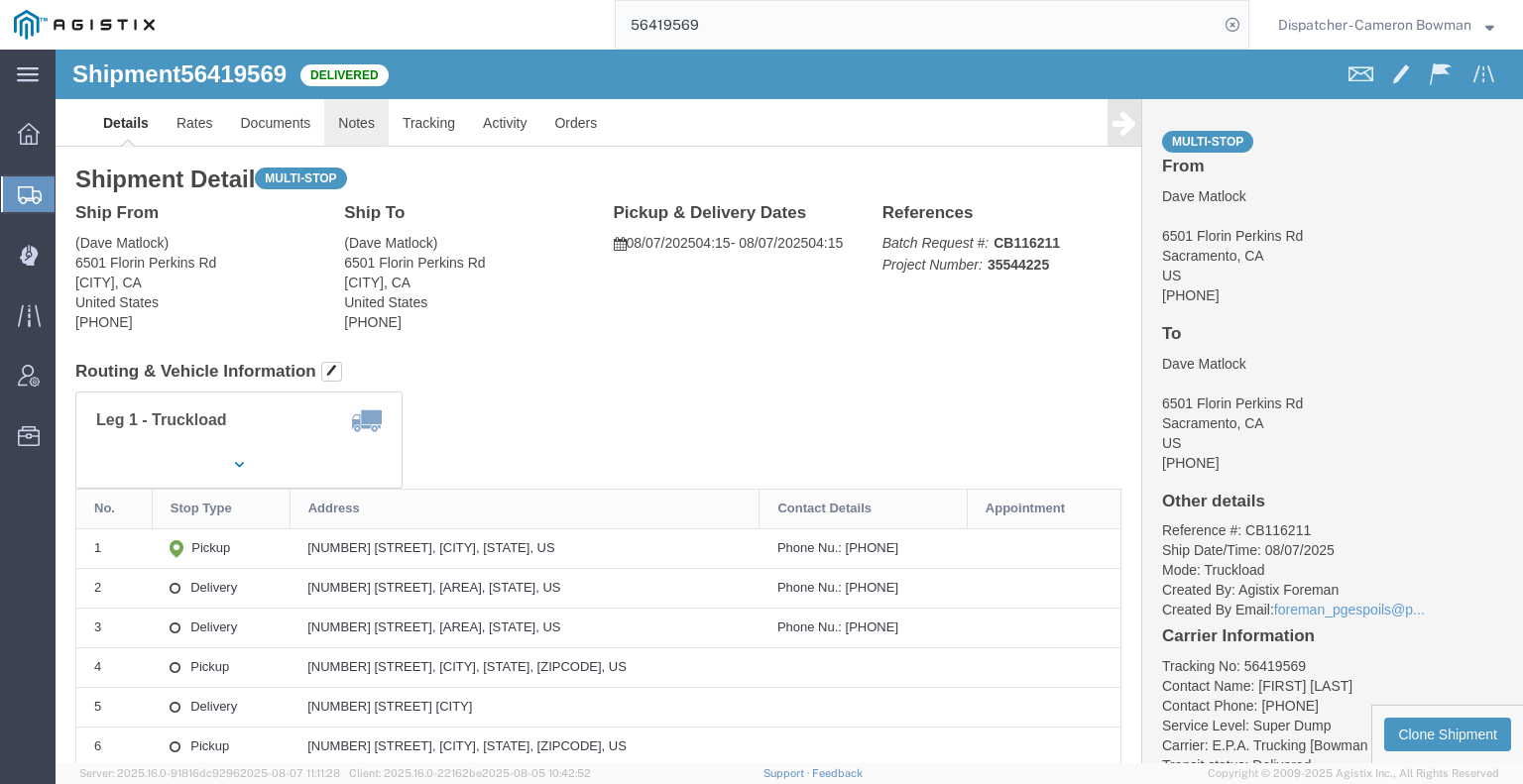 click on "Notes" 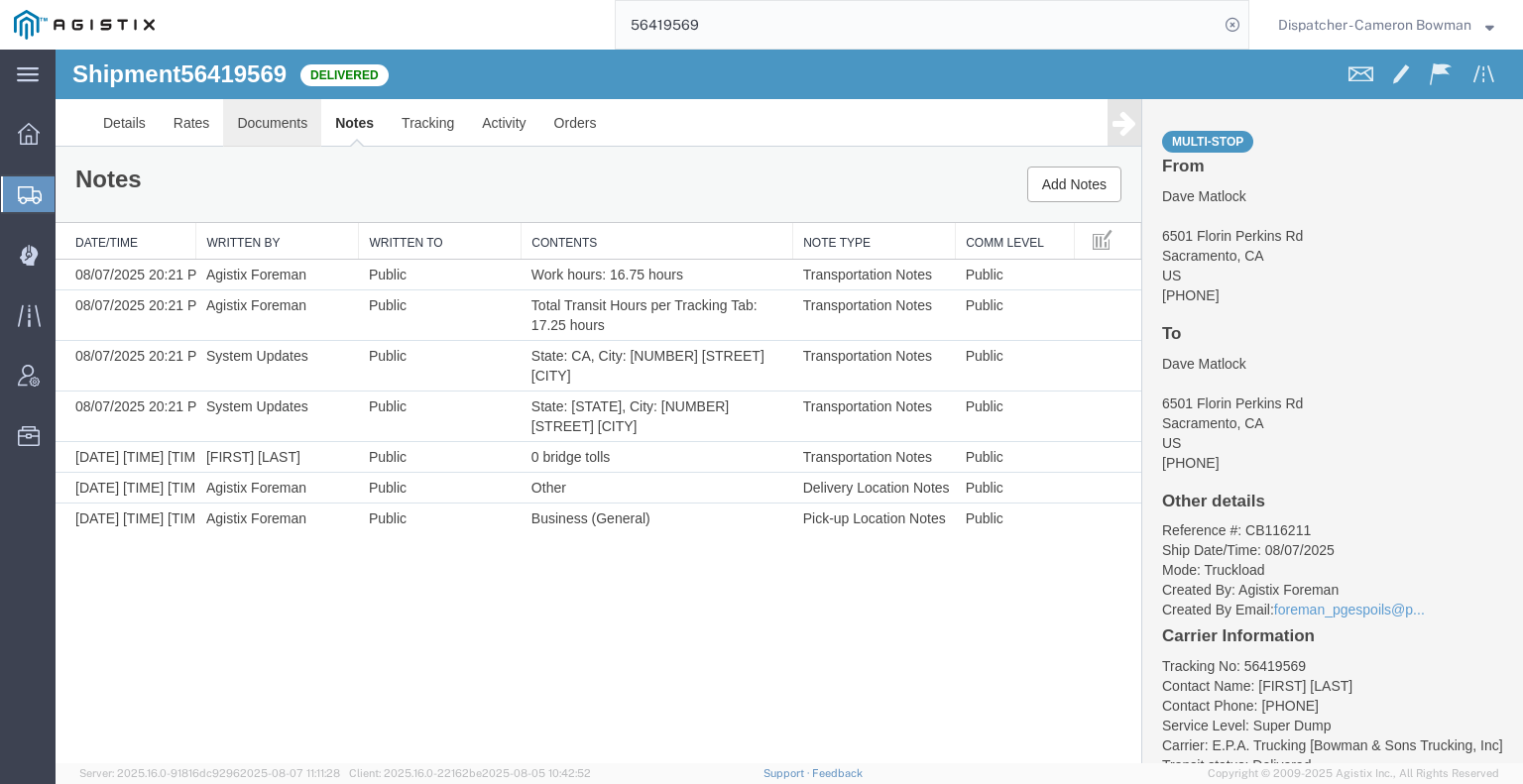 click on "Documents" at bounding box center [272, 123] 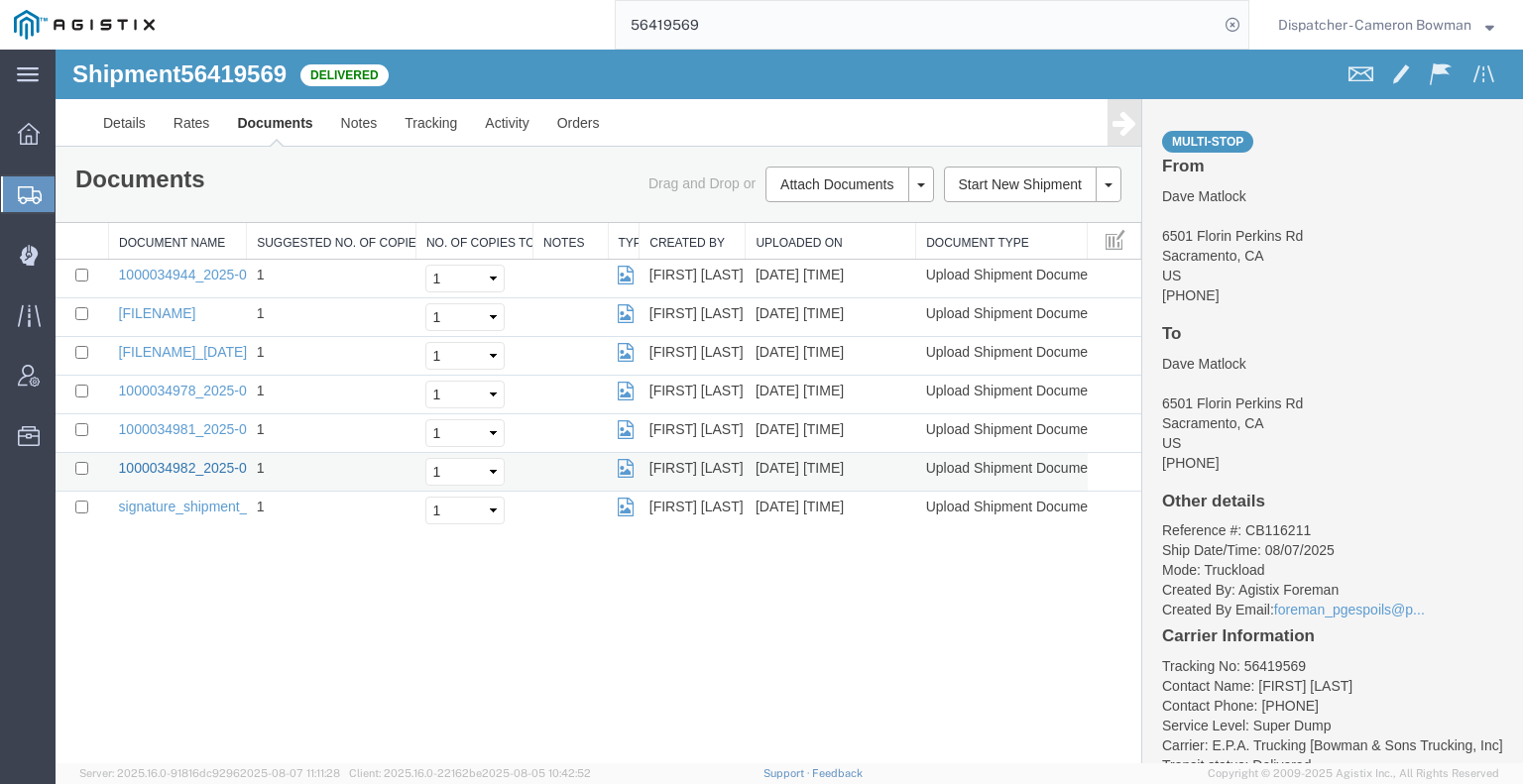 click on "1000034982_2025-08-07_20_21_41.jpg" at bounding box center (243, 468) 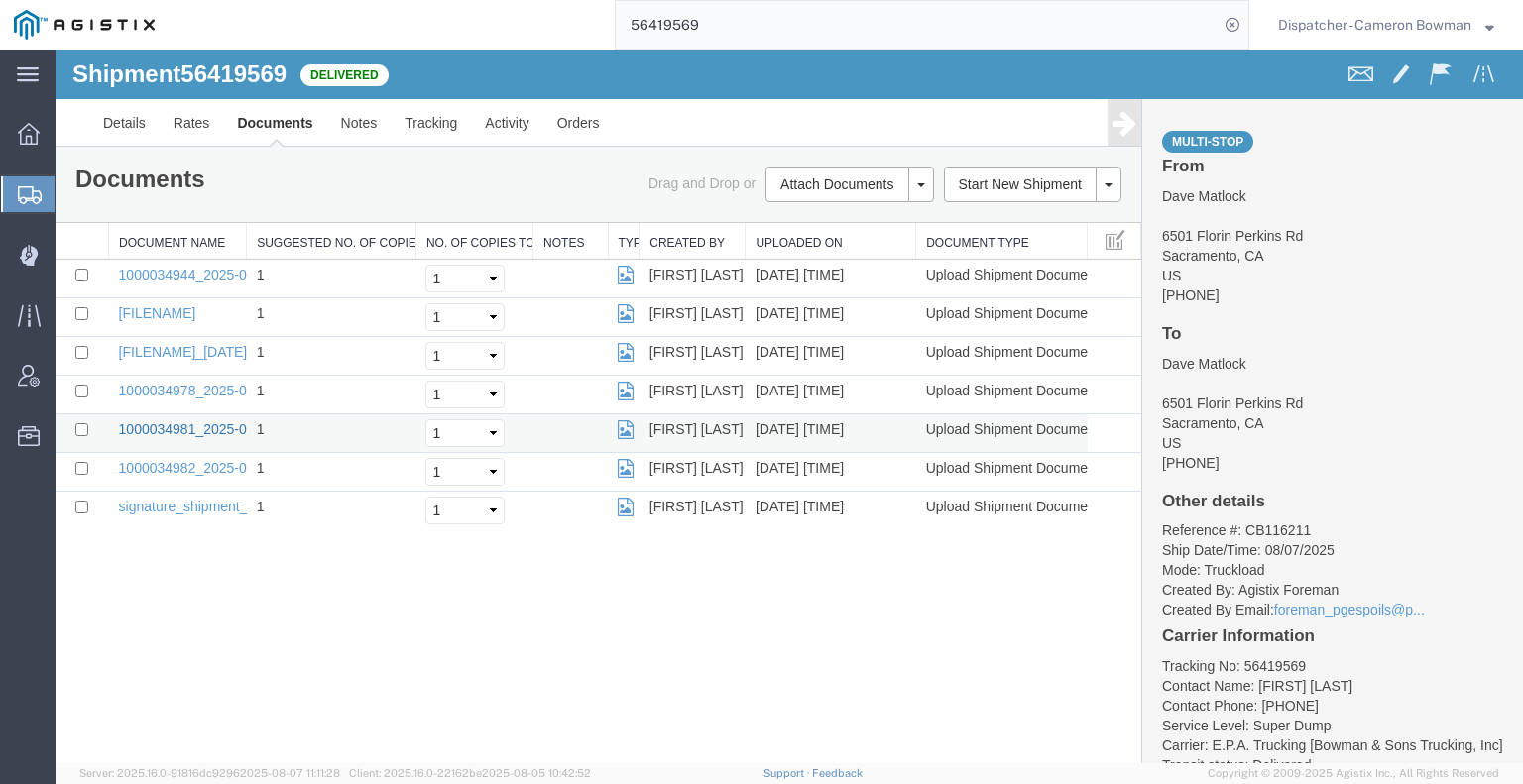 click on "1000034981_2025-08-07_16_11_08.jpg" at bounding box center [243, 429] 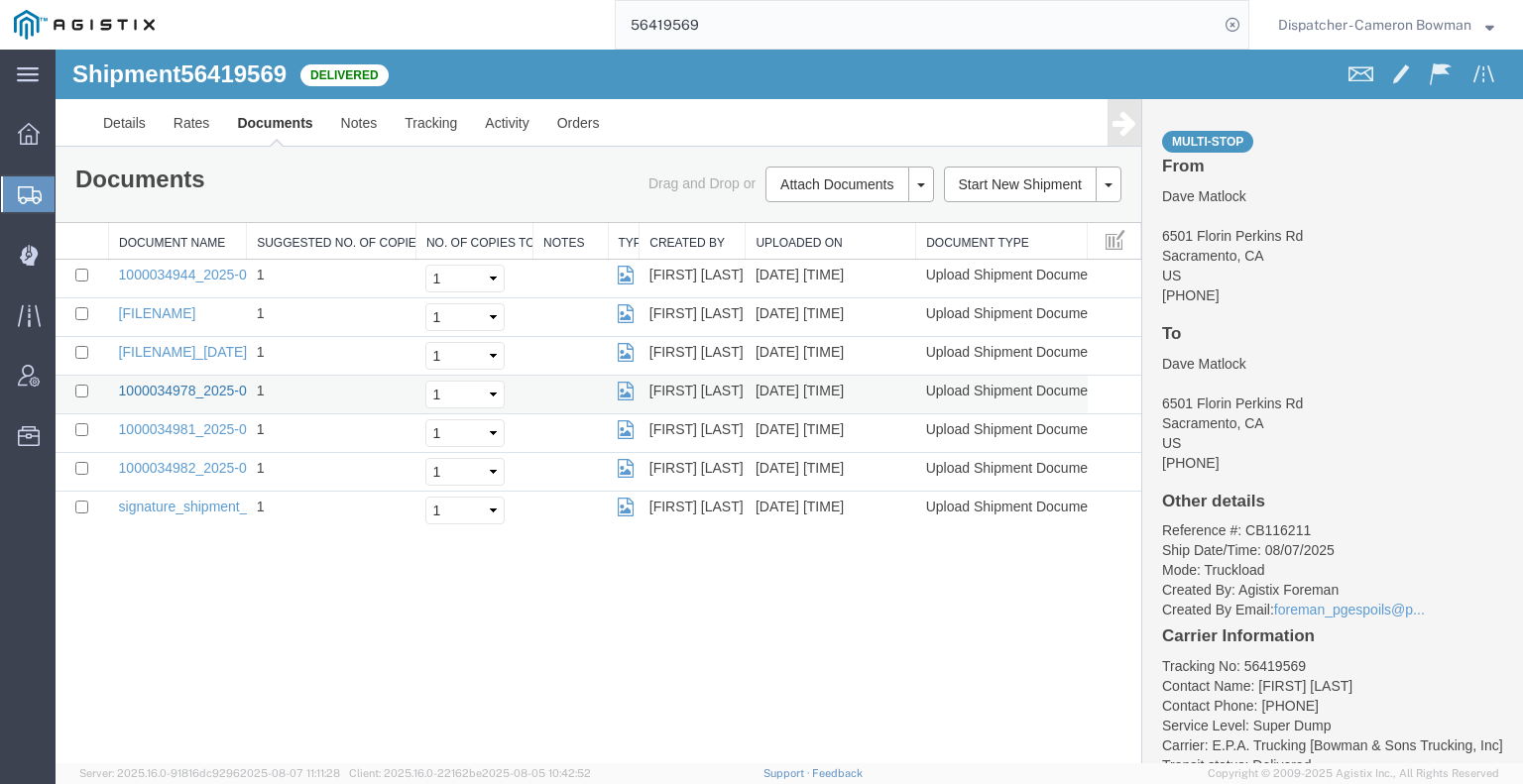 click on "1000034978_2025-08-07_07_48_40.jpg" at bounding box center [243, 391] 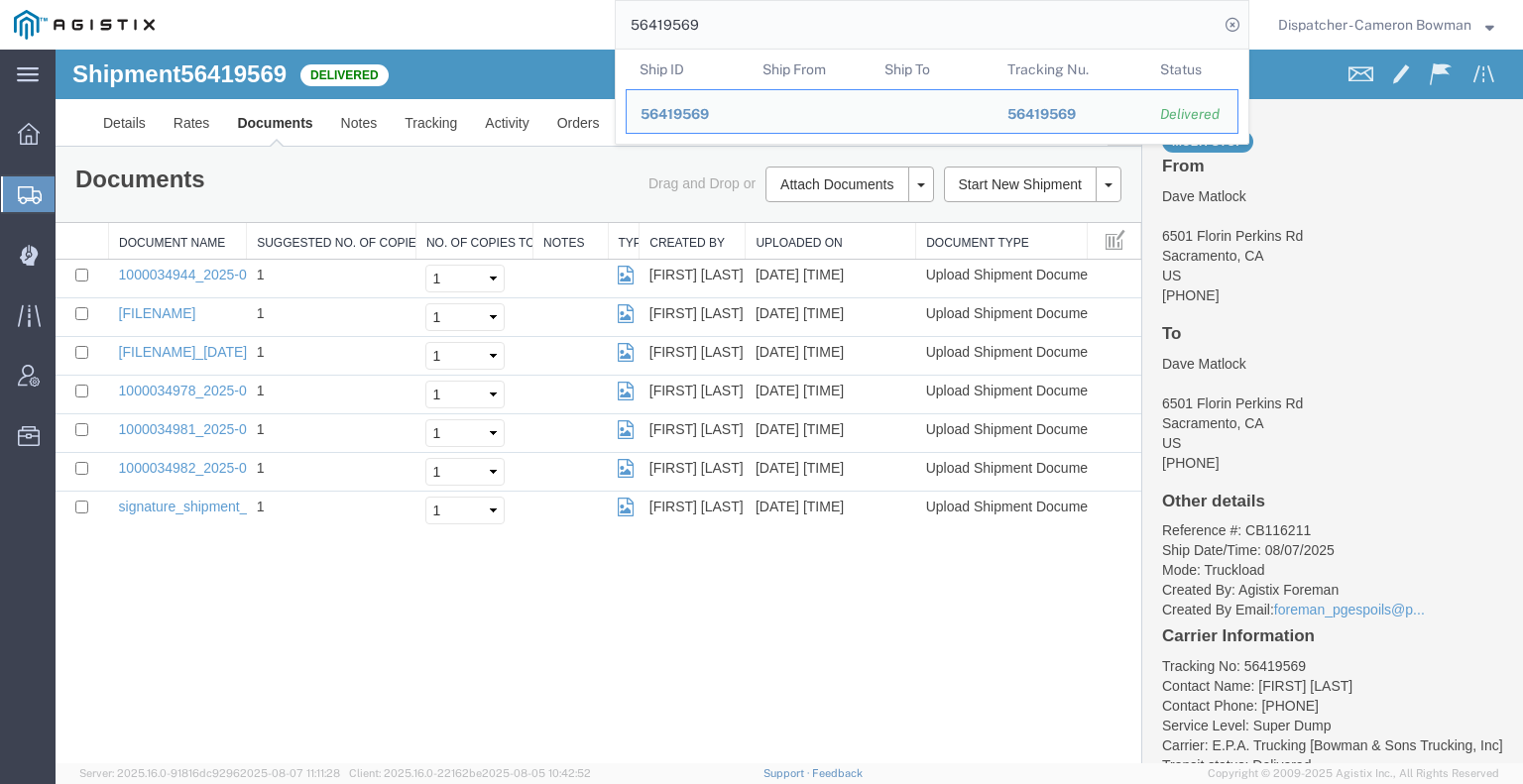 drag, startPoint x: 843, startPoint y: 81, endPoint x: 399, endPoint y: 56, distance: 444.703 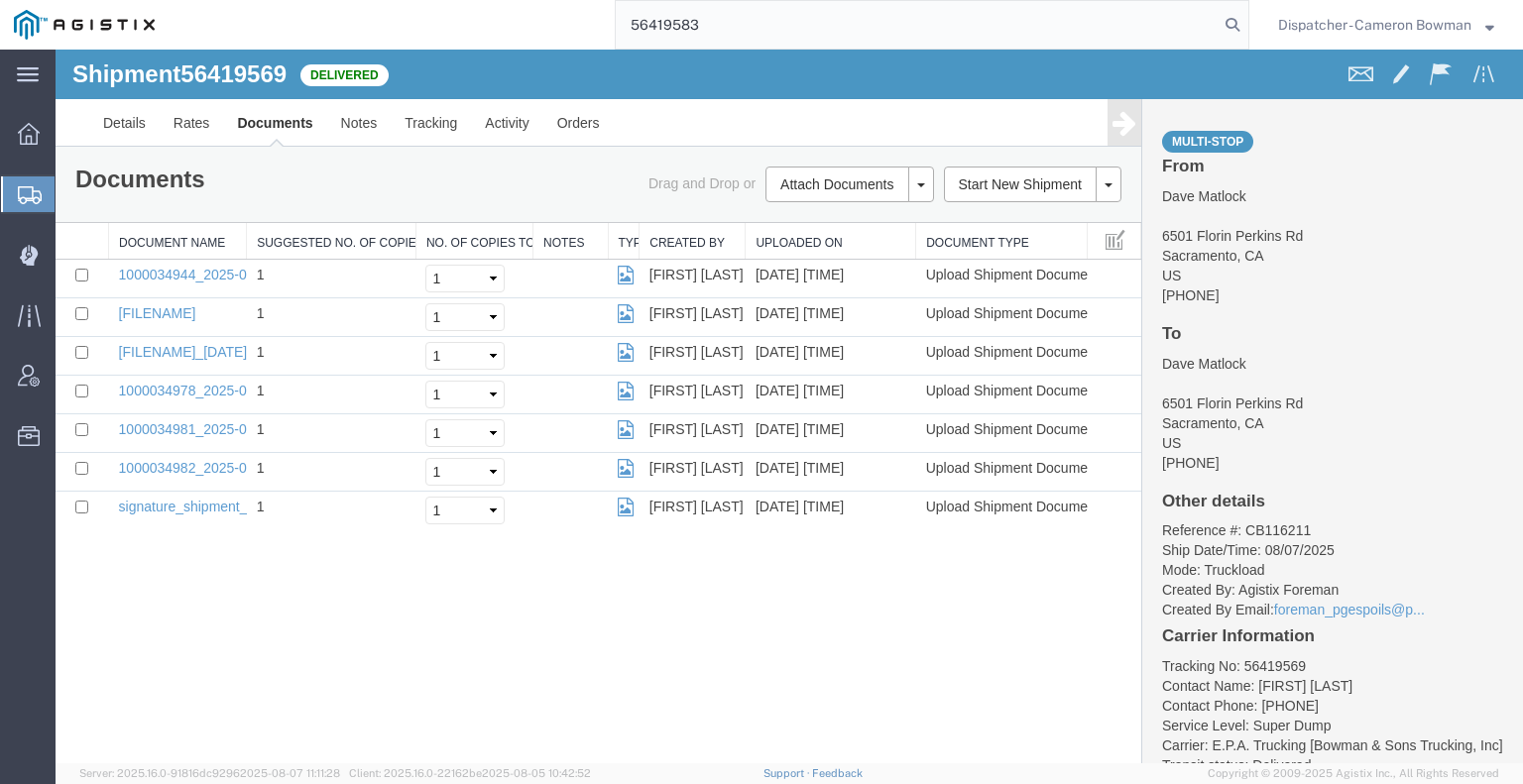 type on "56419583" 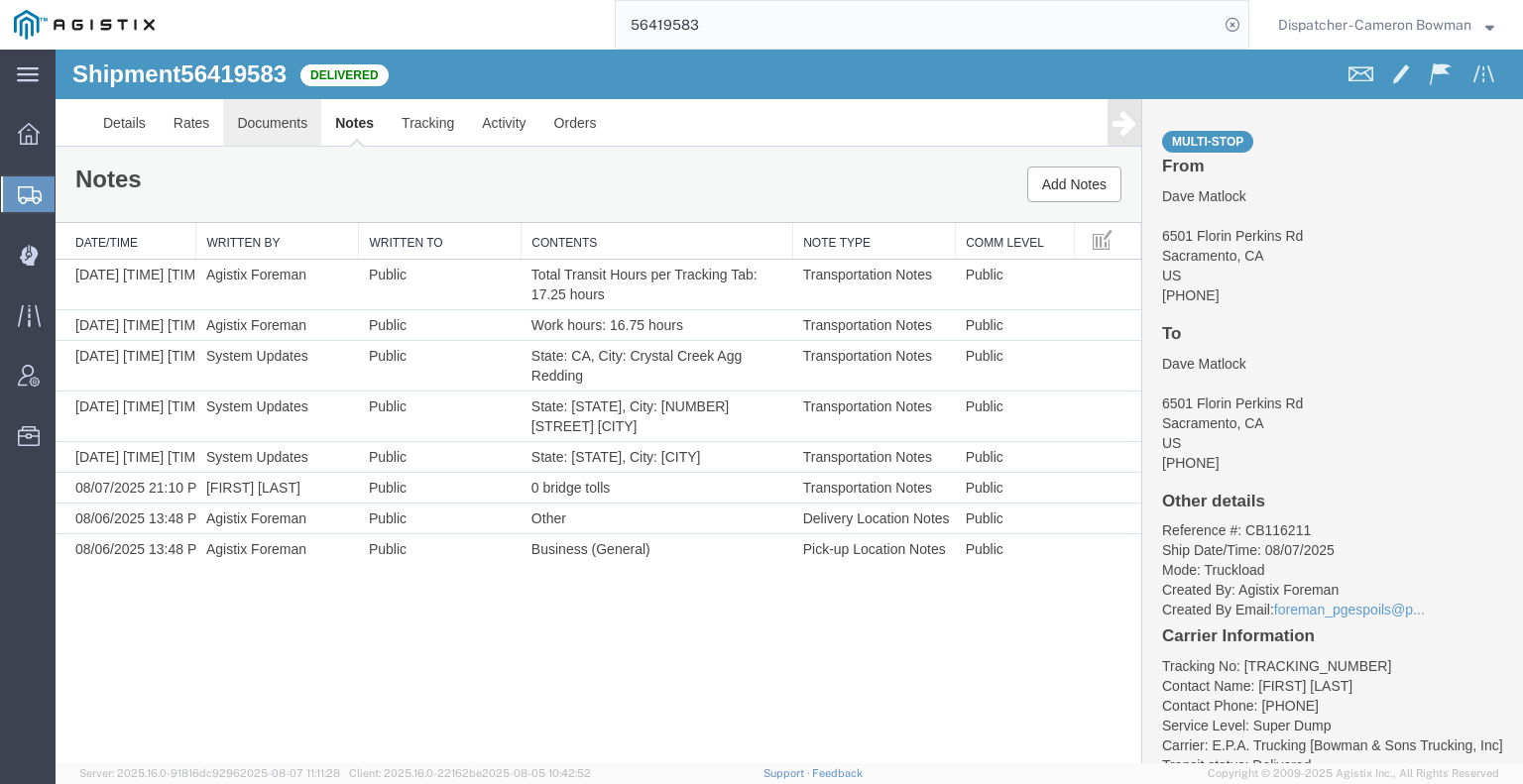 click on "Documents" at bounding box center (272, 123) 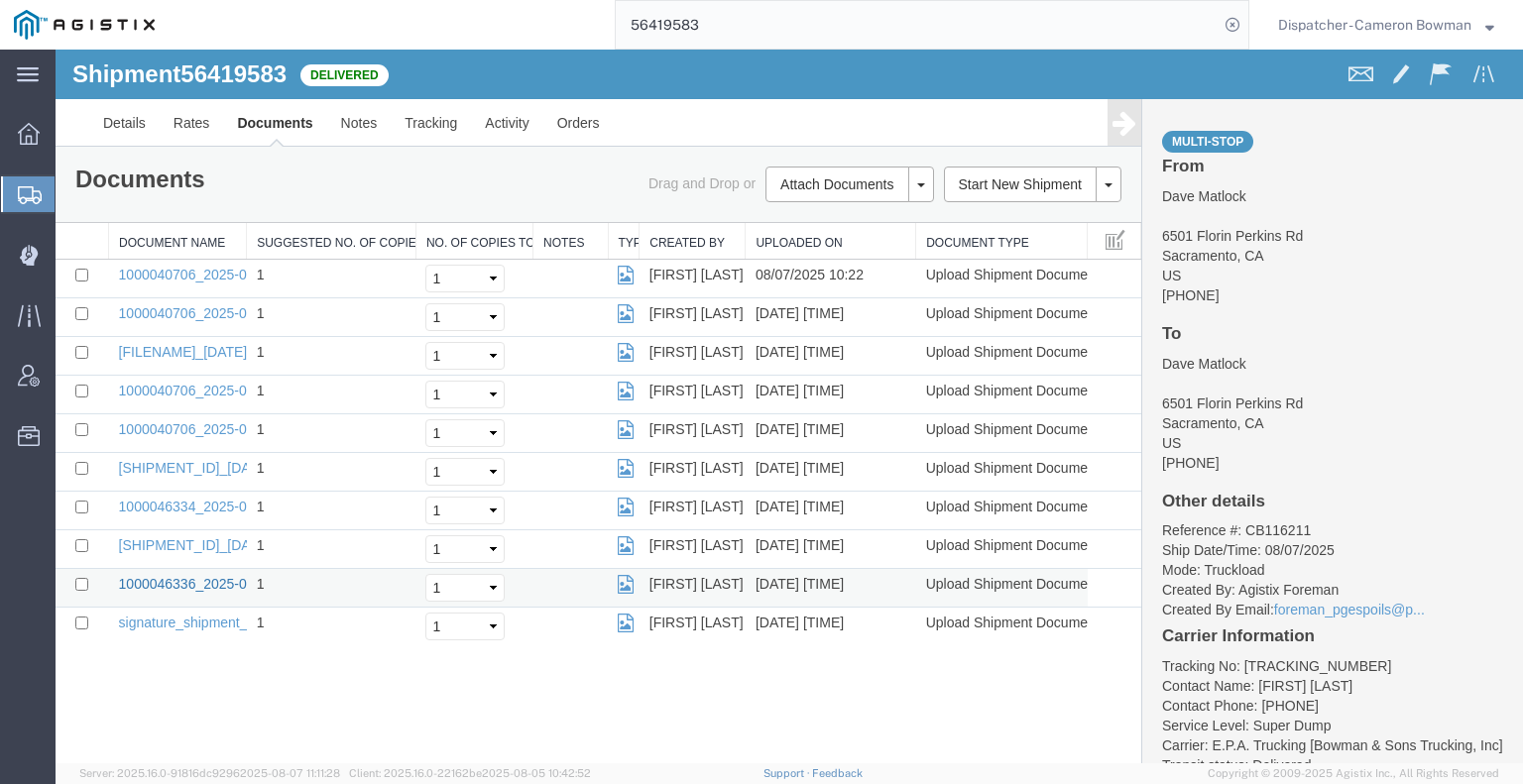 click on "1000046336_2025-08-07_21_11_24.jpg" at bounding box center [243, 584] 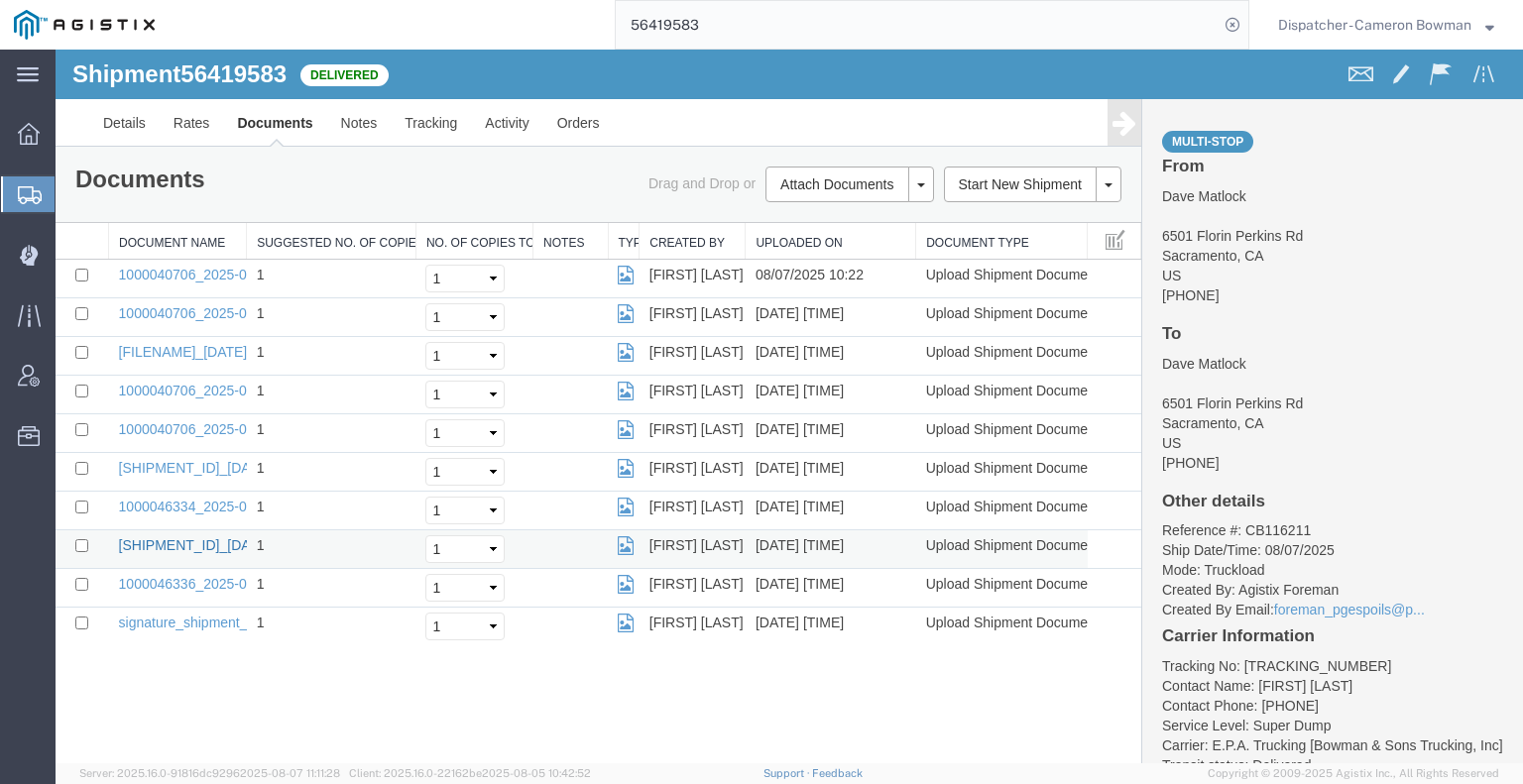 click on "[SHIPMENT_ID]_[DATE]_[TIME]_[TIME]_[TIME].jpg" at bounding box center (279, 545) 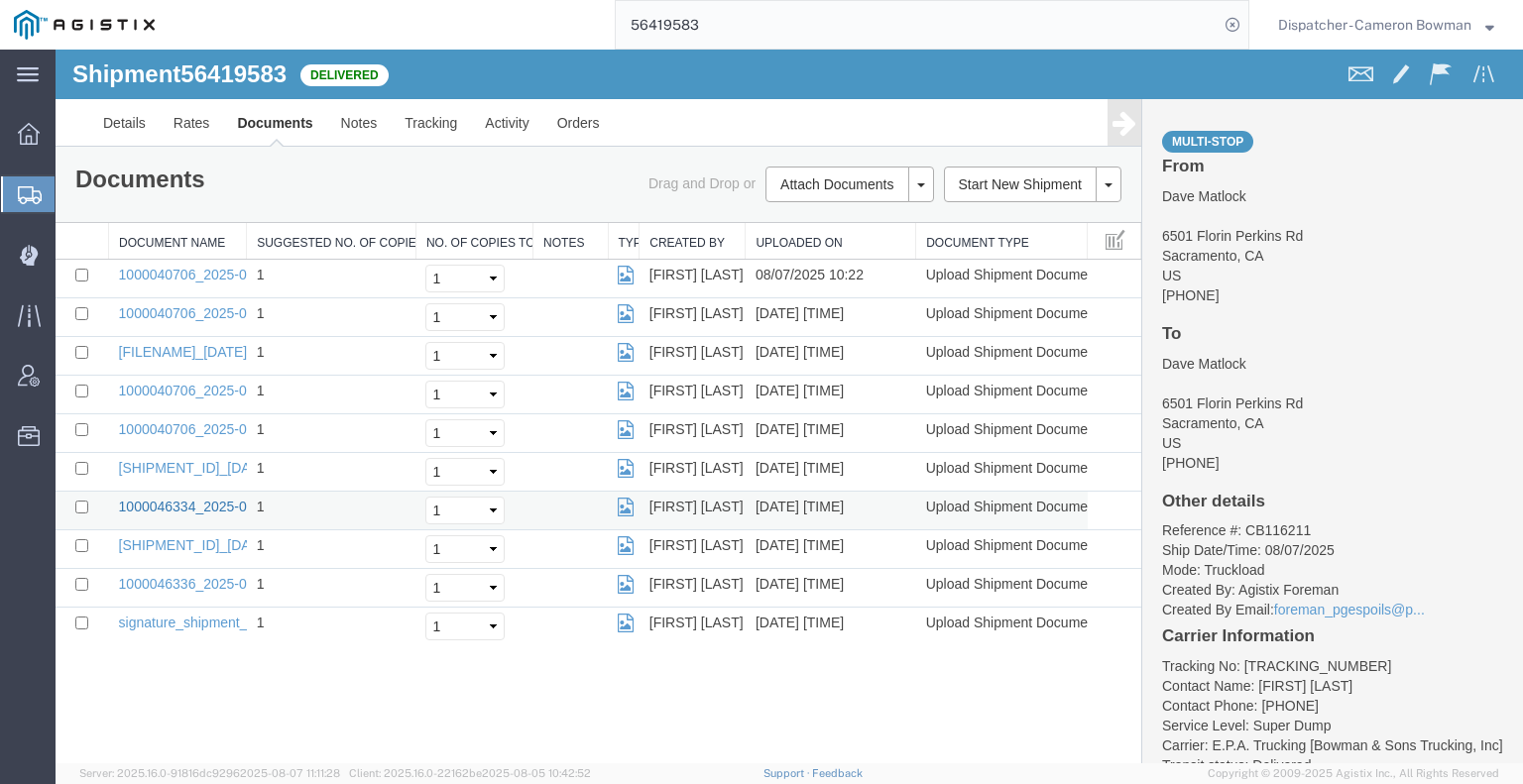 click on "1000046334_2025-08-07_21_06_10.jpg" at bounding box center (243, 506) 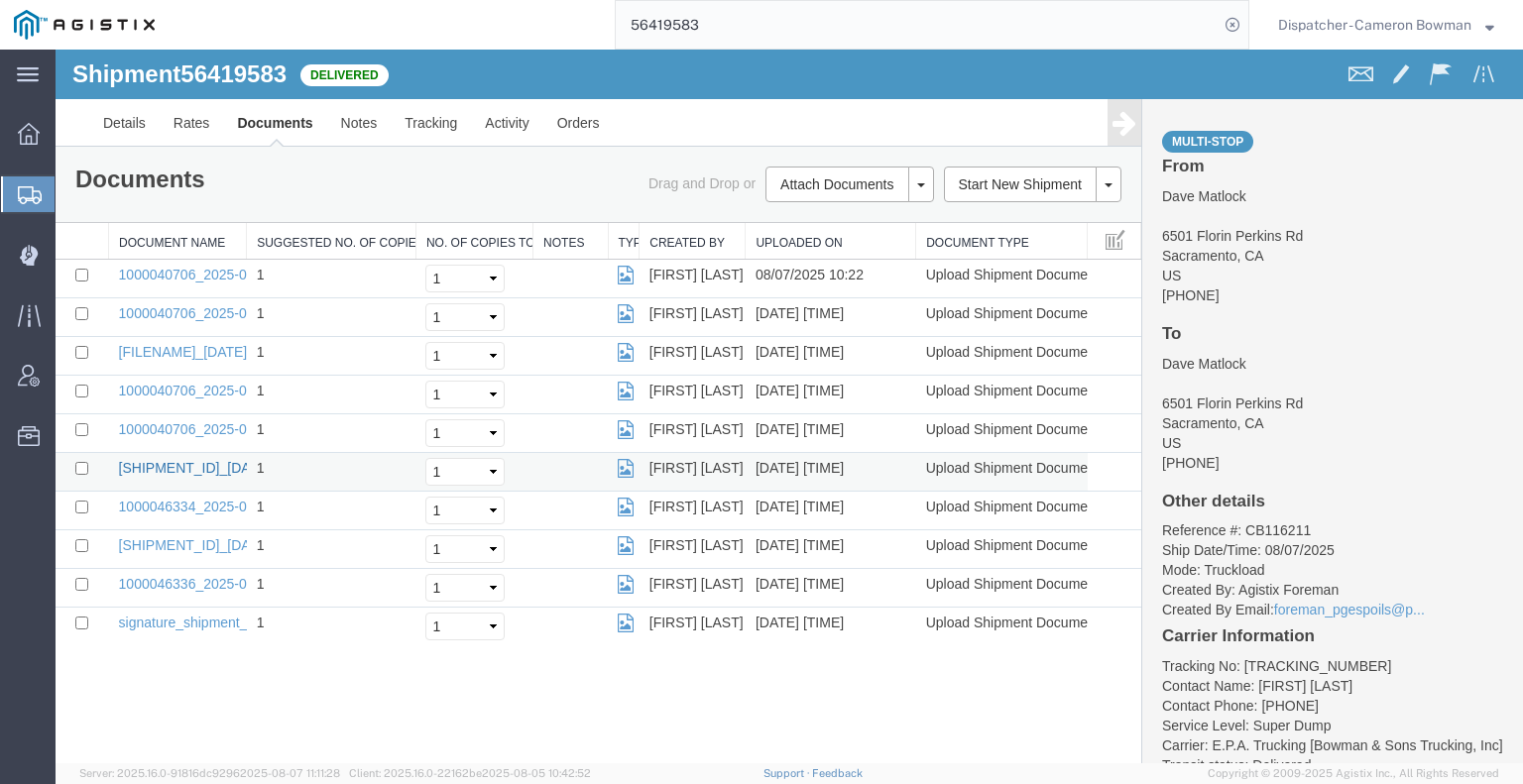 click on "[SHIPMENT_ID]_[DATE]_[TIME]_[TIME]_[TIME].jpg" at bounding box center (279, 468) 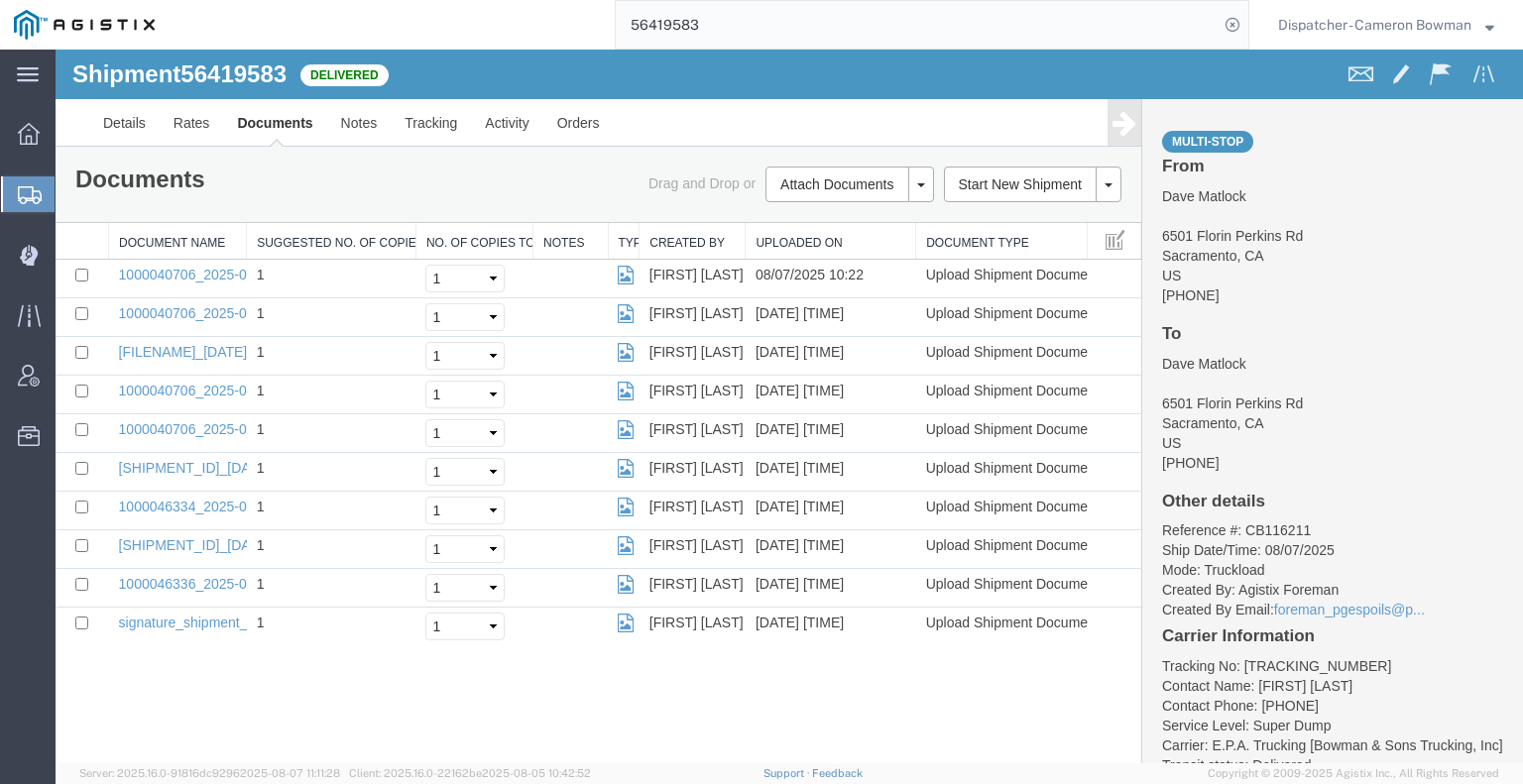 click on "main_menu
Created with Sketch.
Collapse Menu
Dashboard
Shipments Create Shipment Simple Shipment Shipment Manager
Dispatch Manager
Traffic
Vendor Admin
Resources Address Book Drivers Saved Searches [SHIP_ID] Dispatcher - [CONTACT_NAME]  Server: [VERSION]  [DATE] [TIME]      Client: [VERSION]  [DATE] [TIME] Support Feedback  Copyright © [YEAR]-[YEAR] Agistix Inc., All Rights Reserved" at bounding box center (762, 392) 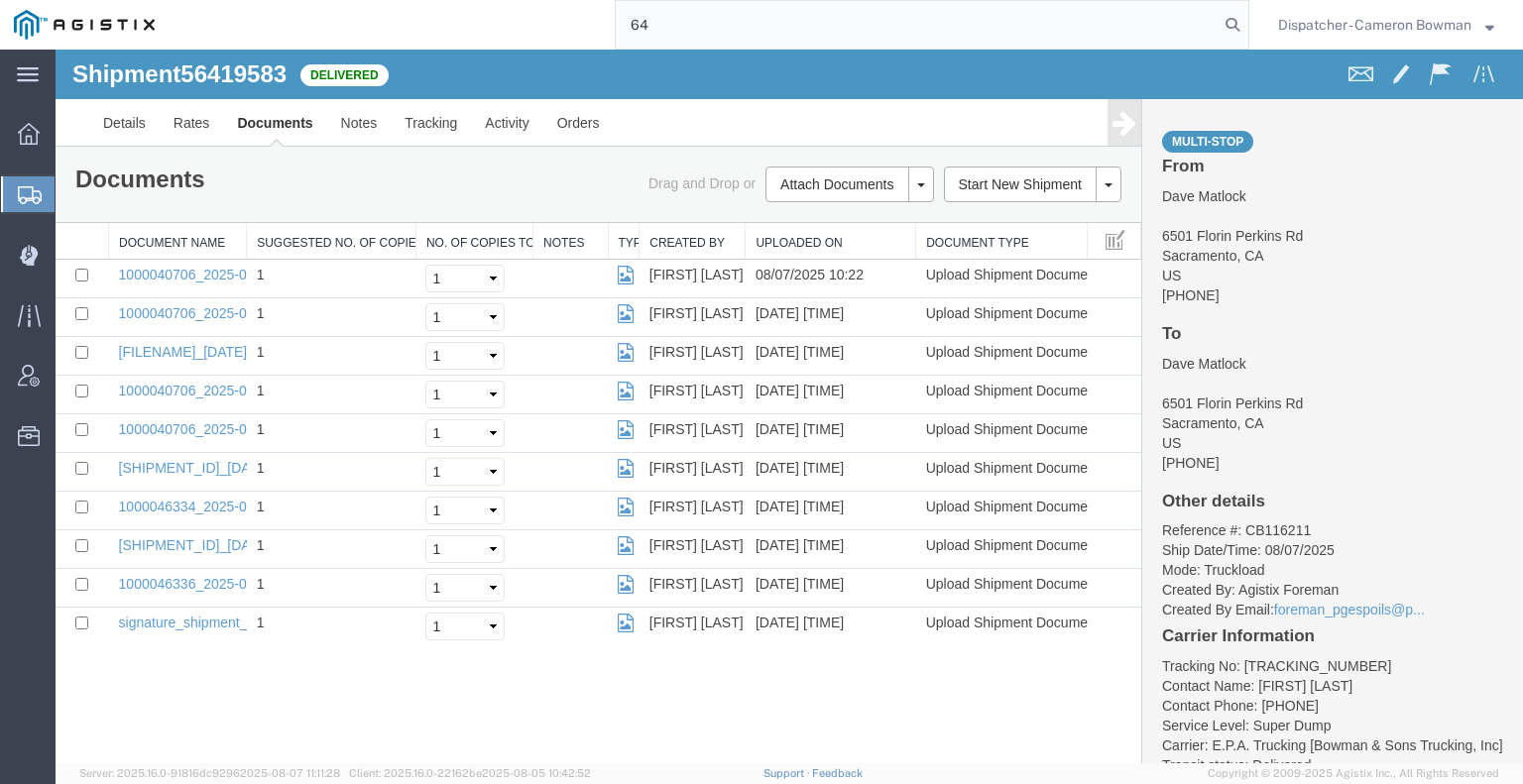 type on "6" 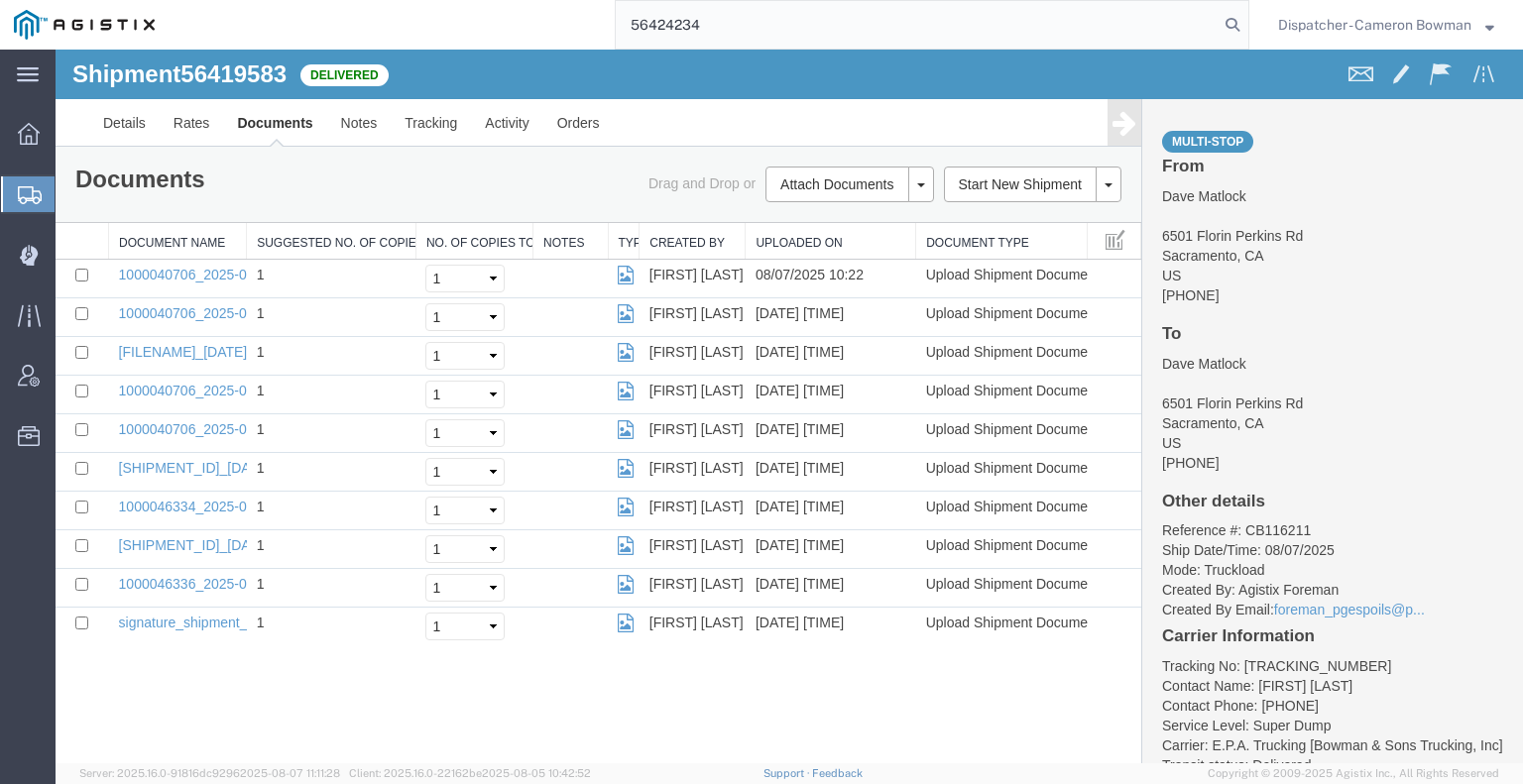 type on "56424234" 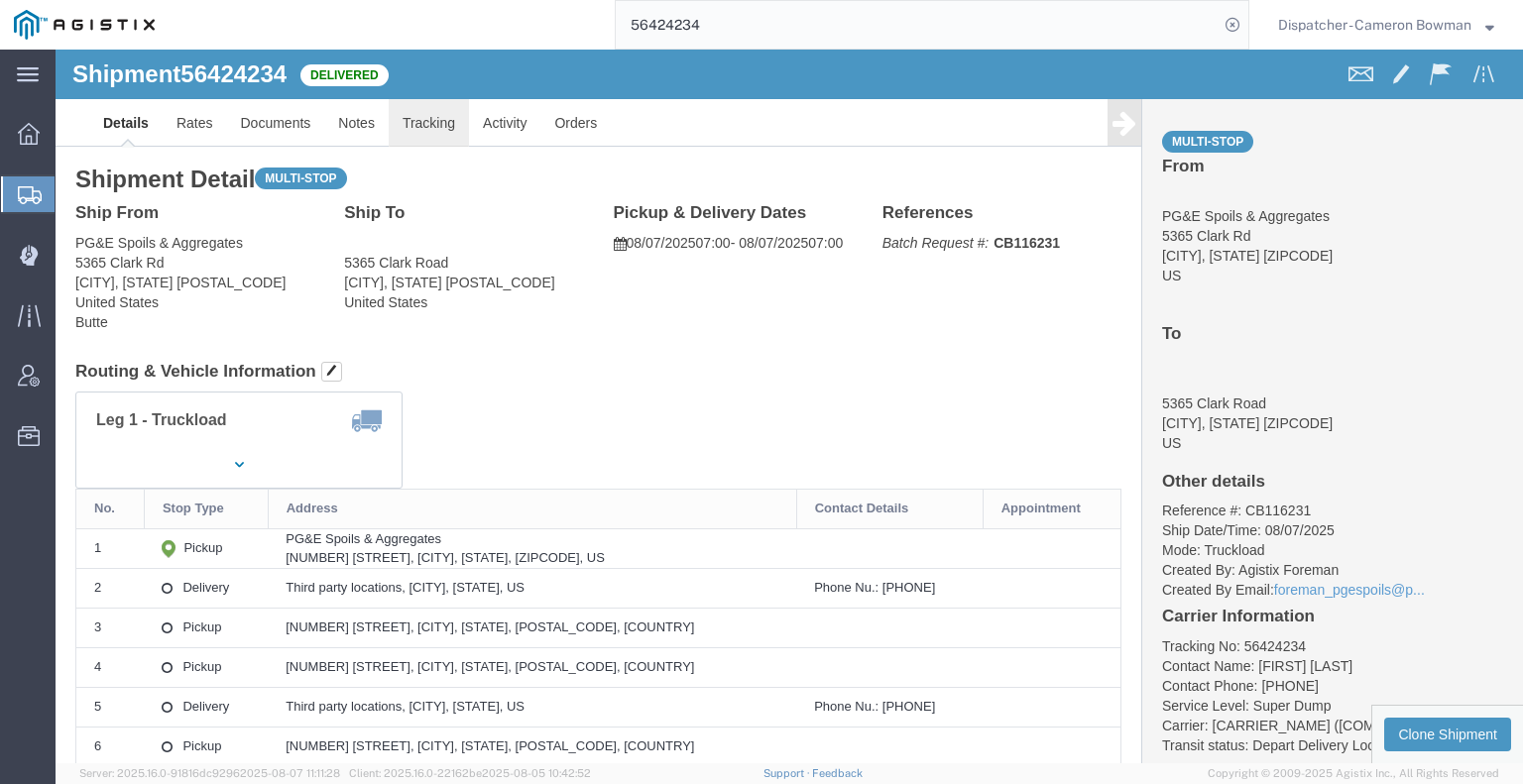 click on "Tracking" 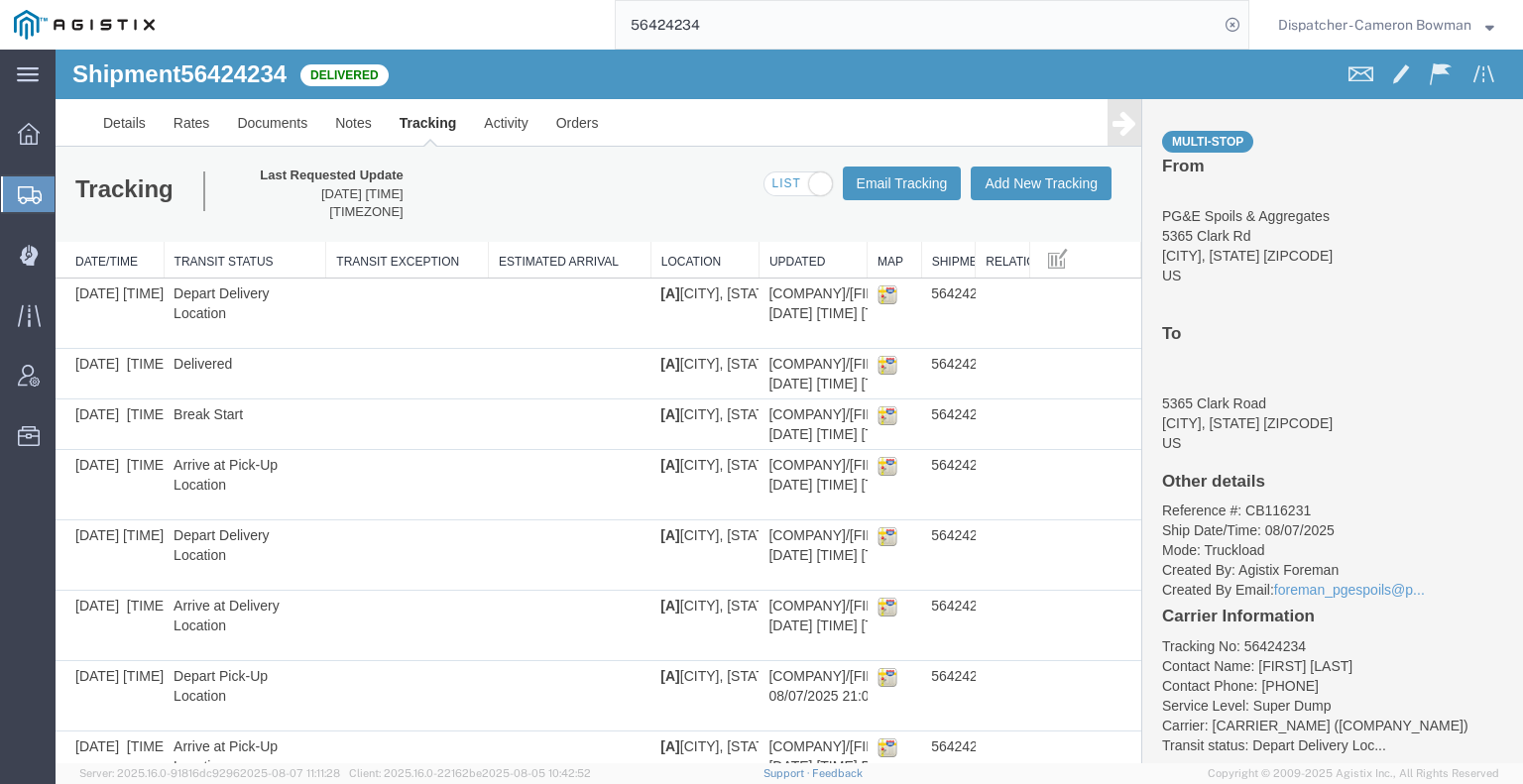 click at bounding box center (1124, 122) 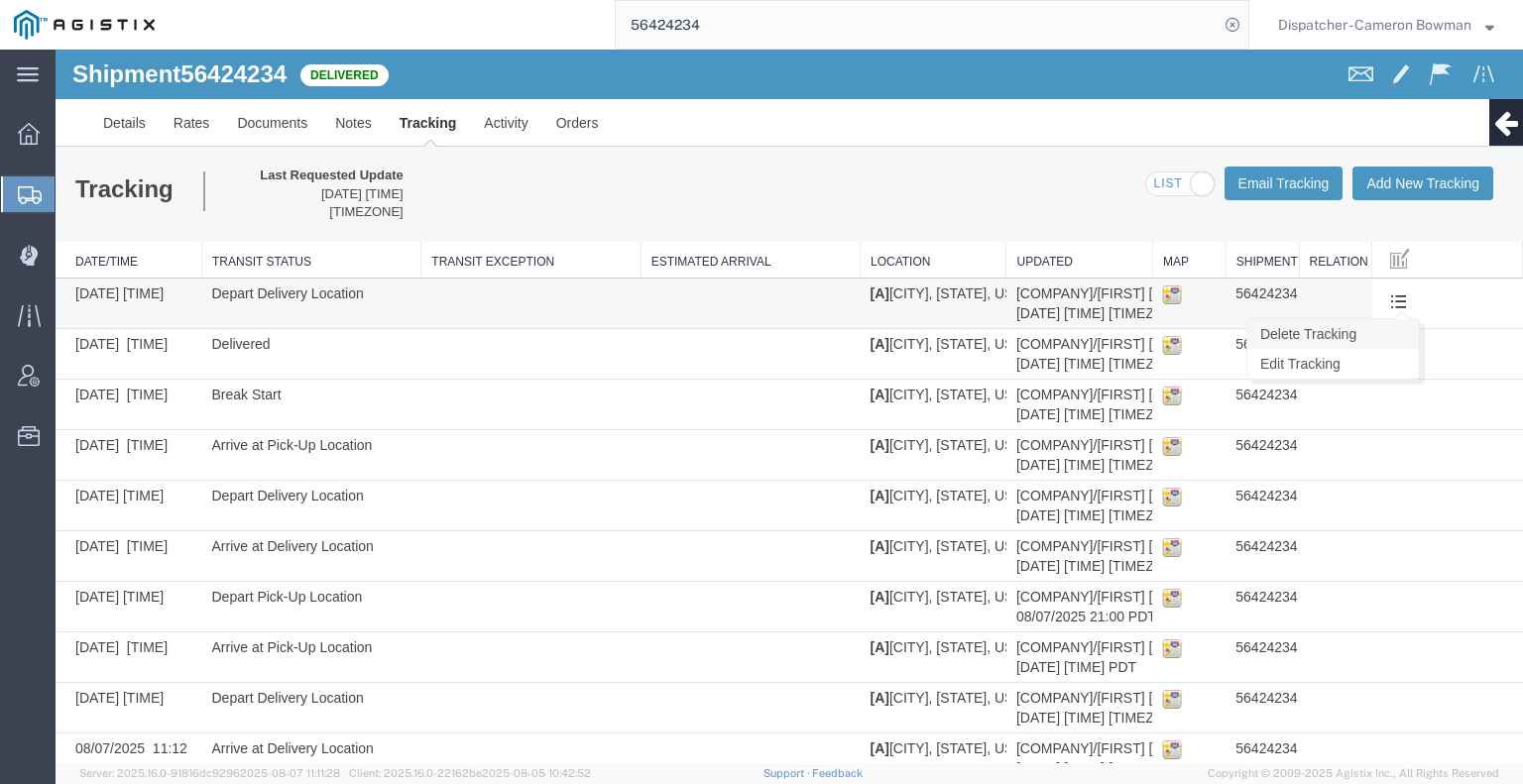 click on "Delete Tracking" at bounding box center (1333, 334) 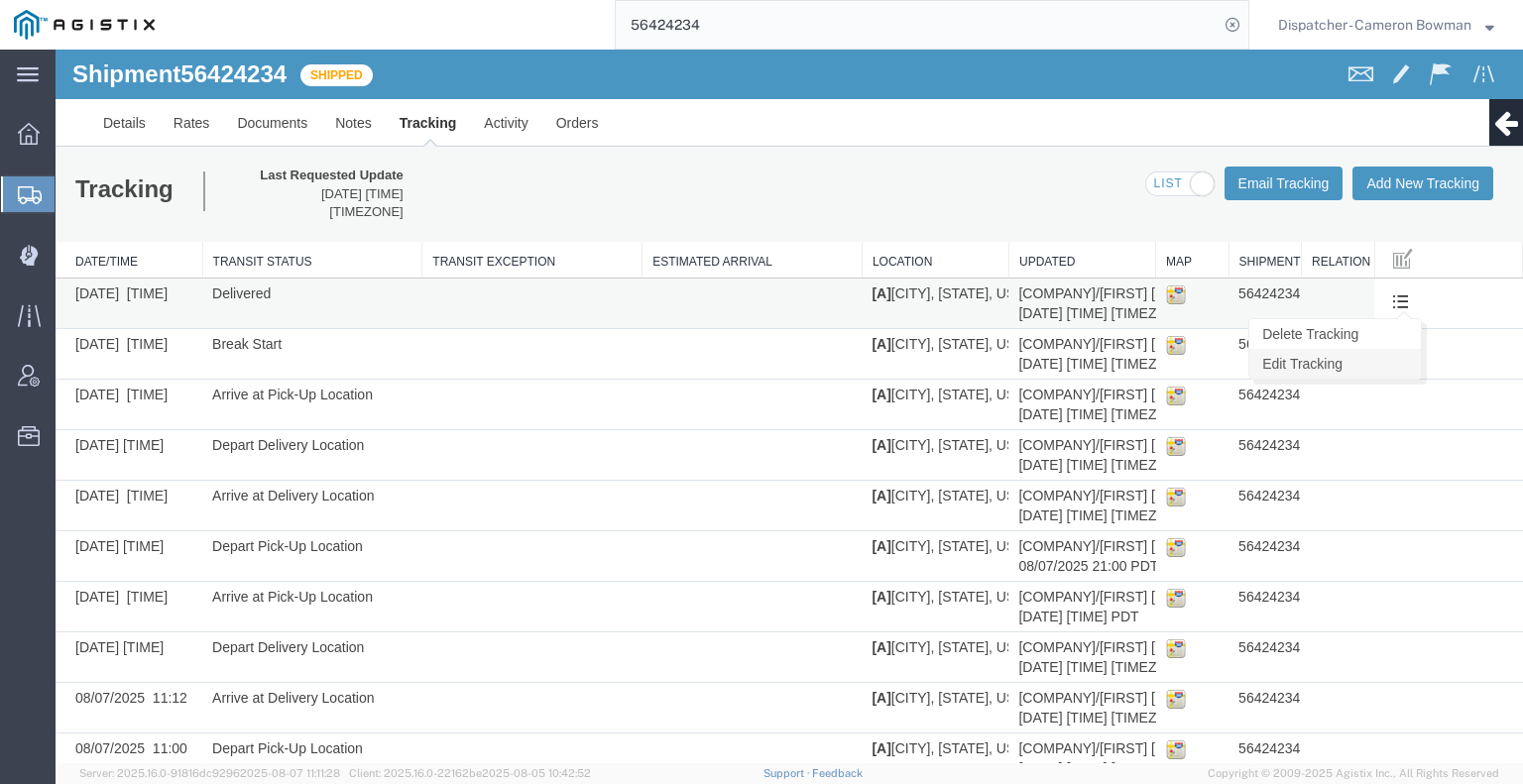 click on "Edit Tracking" at bounding box center (1335, 364) 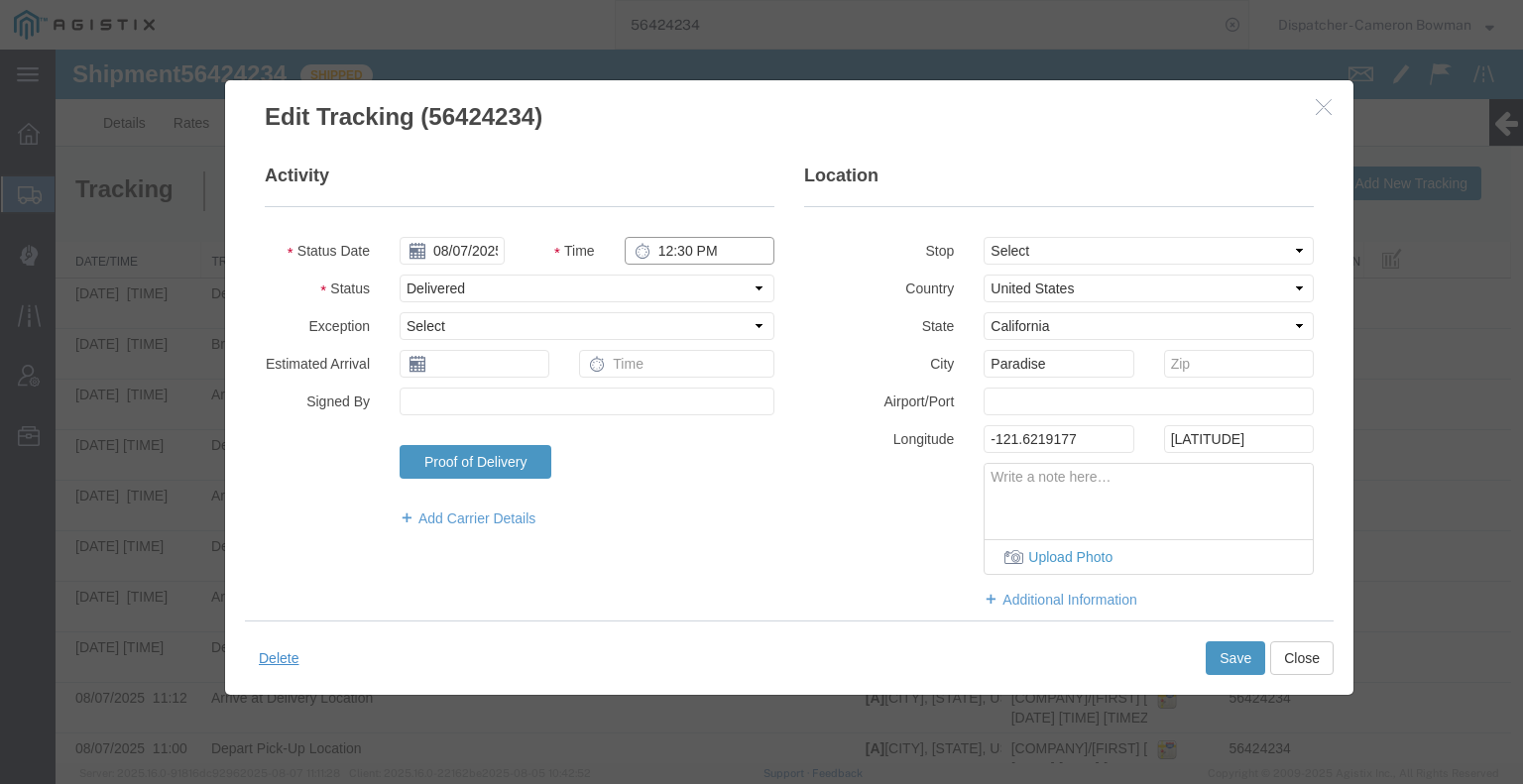 click on "12:30 PM" at bounding box center (699, 251) 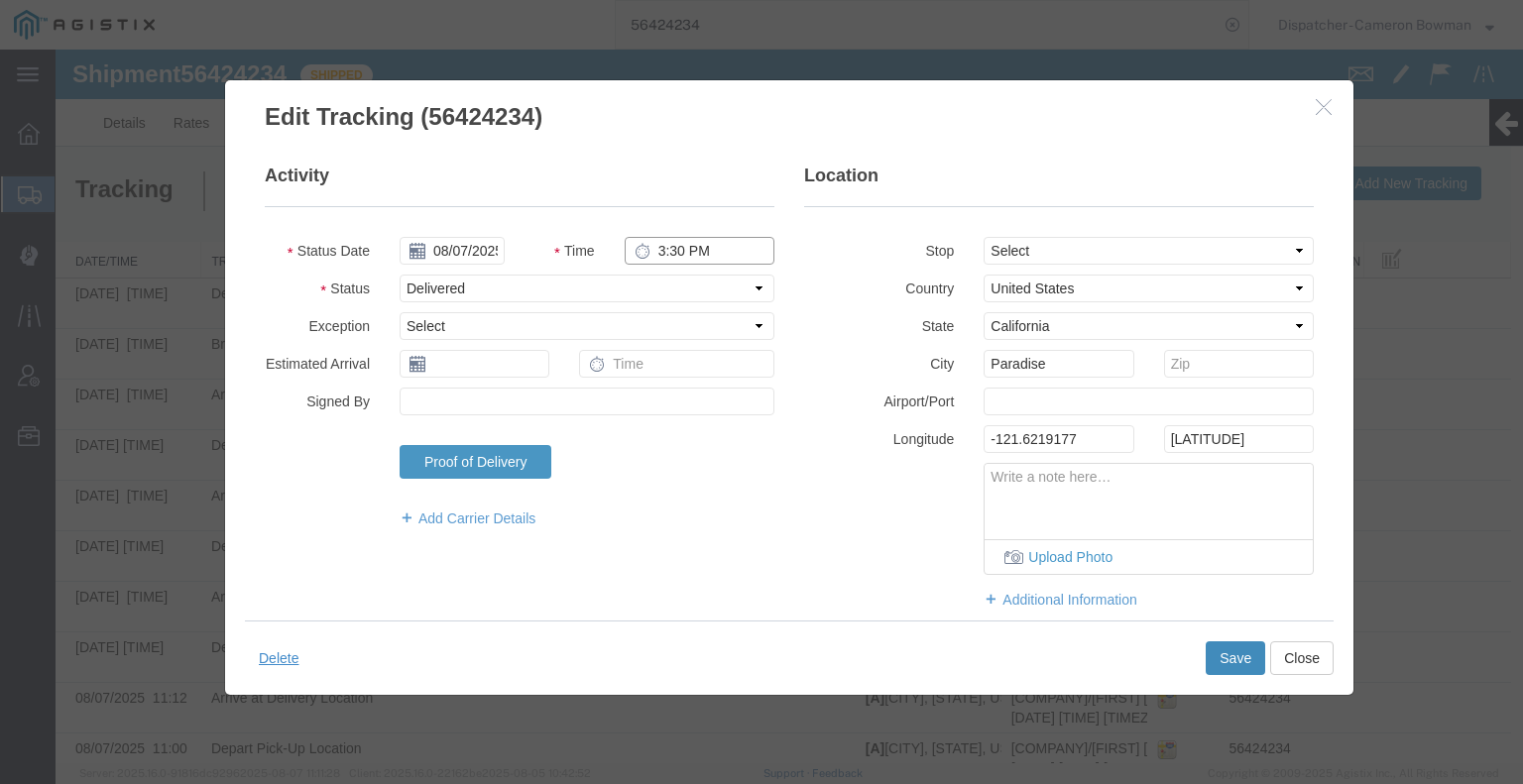 type on "3:30 PM" 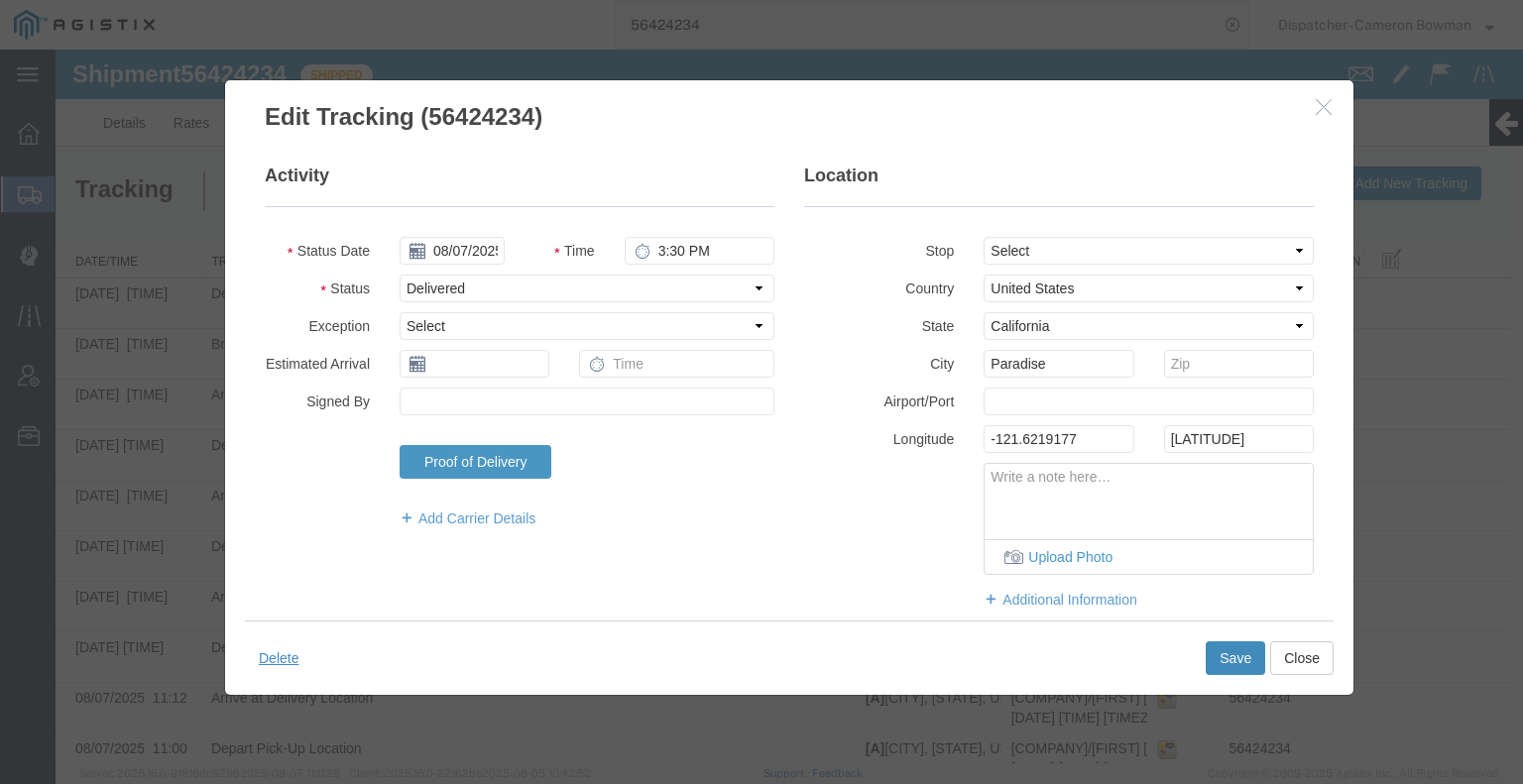 click on "Save" at bounding box center [1235, 658] 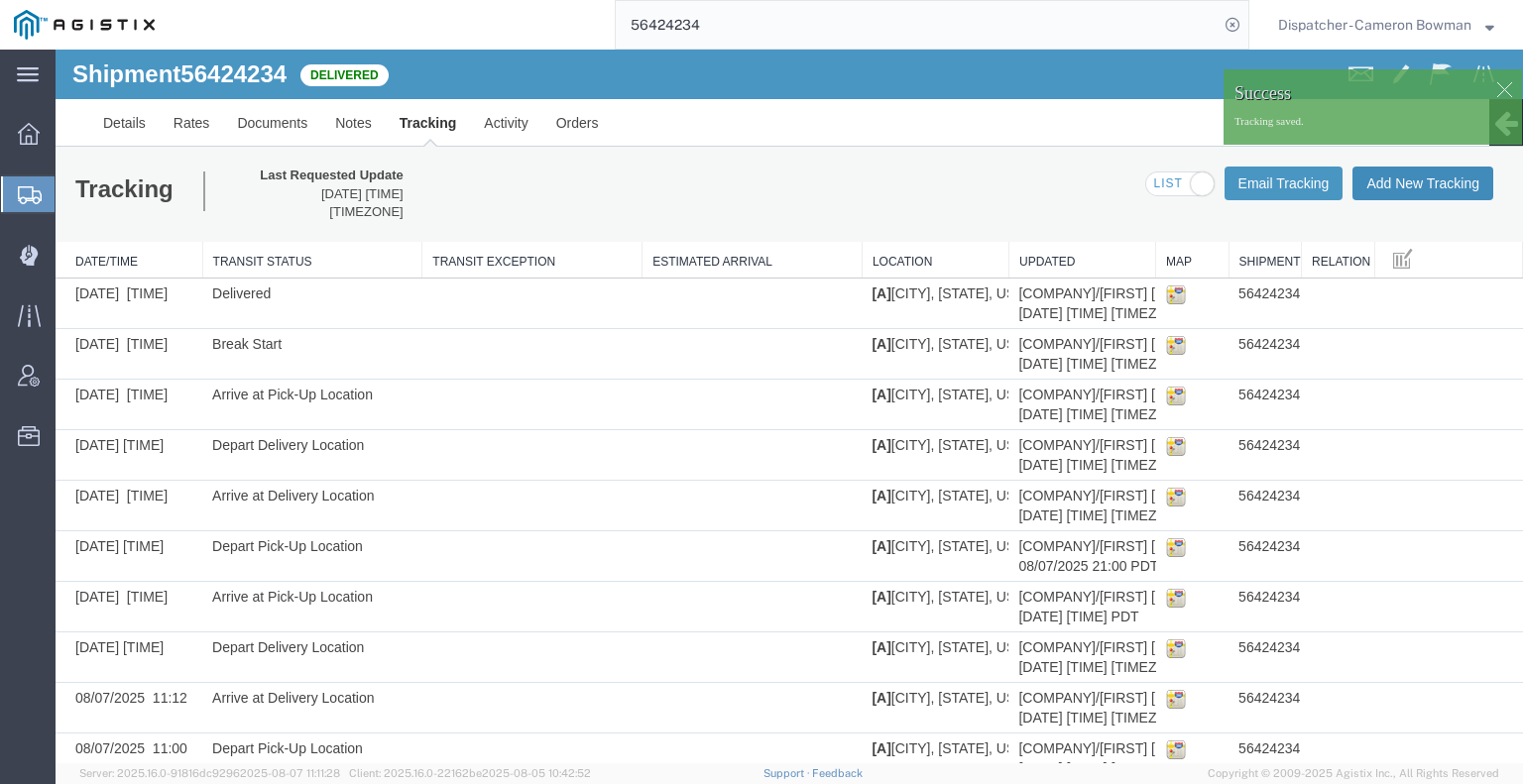 click on "Add New Tracking" at bounding box center [1423, 183] 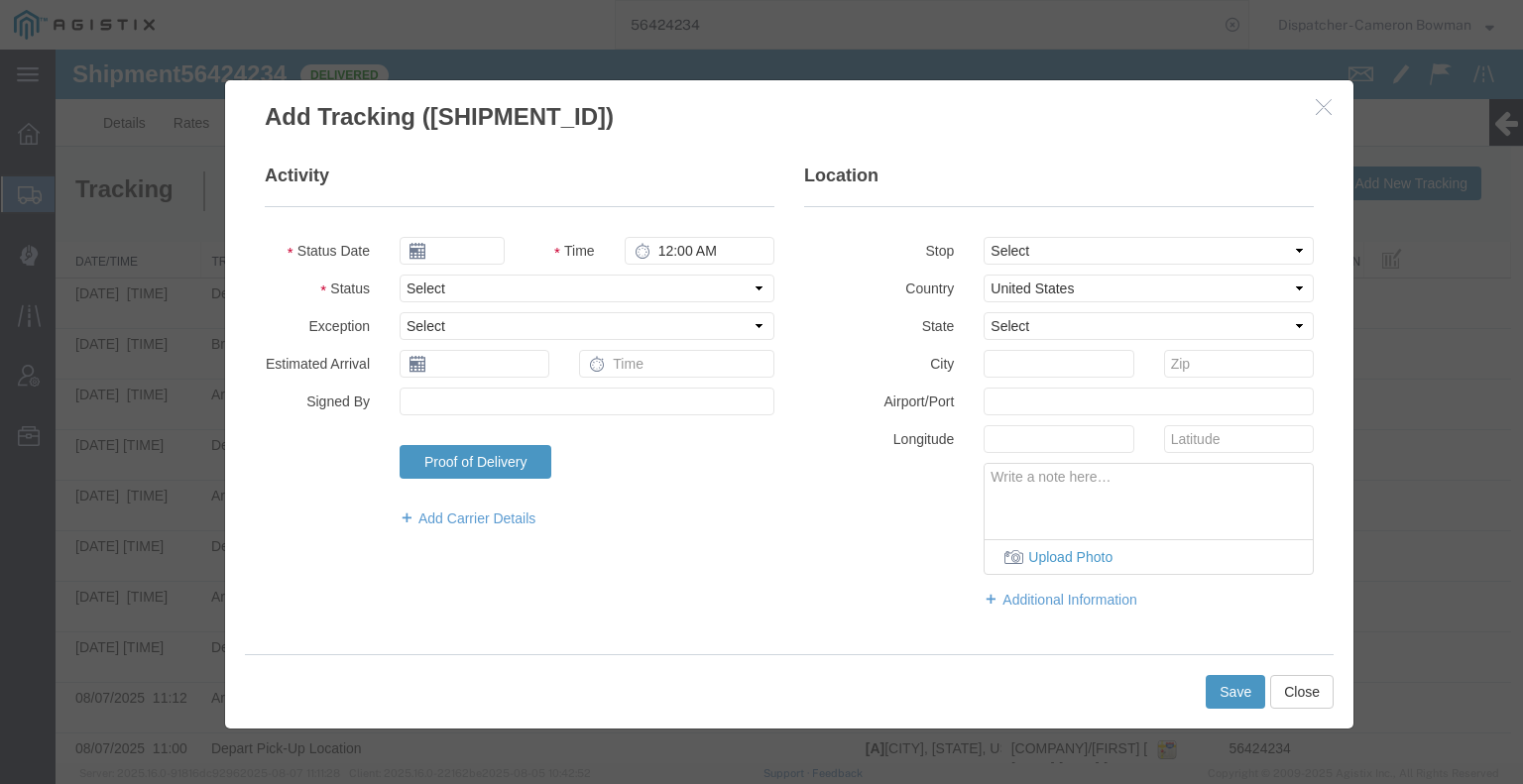type on "08/08/2025" 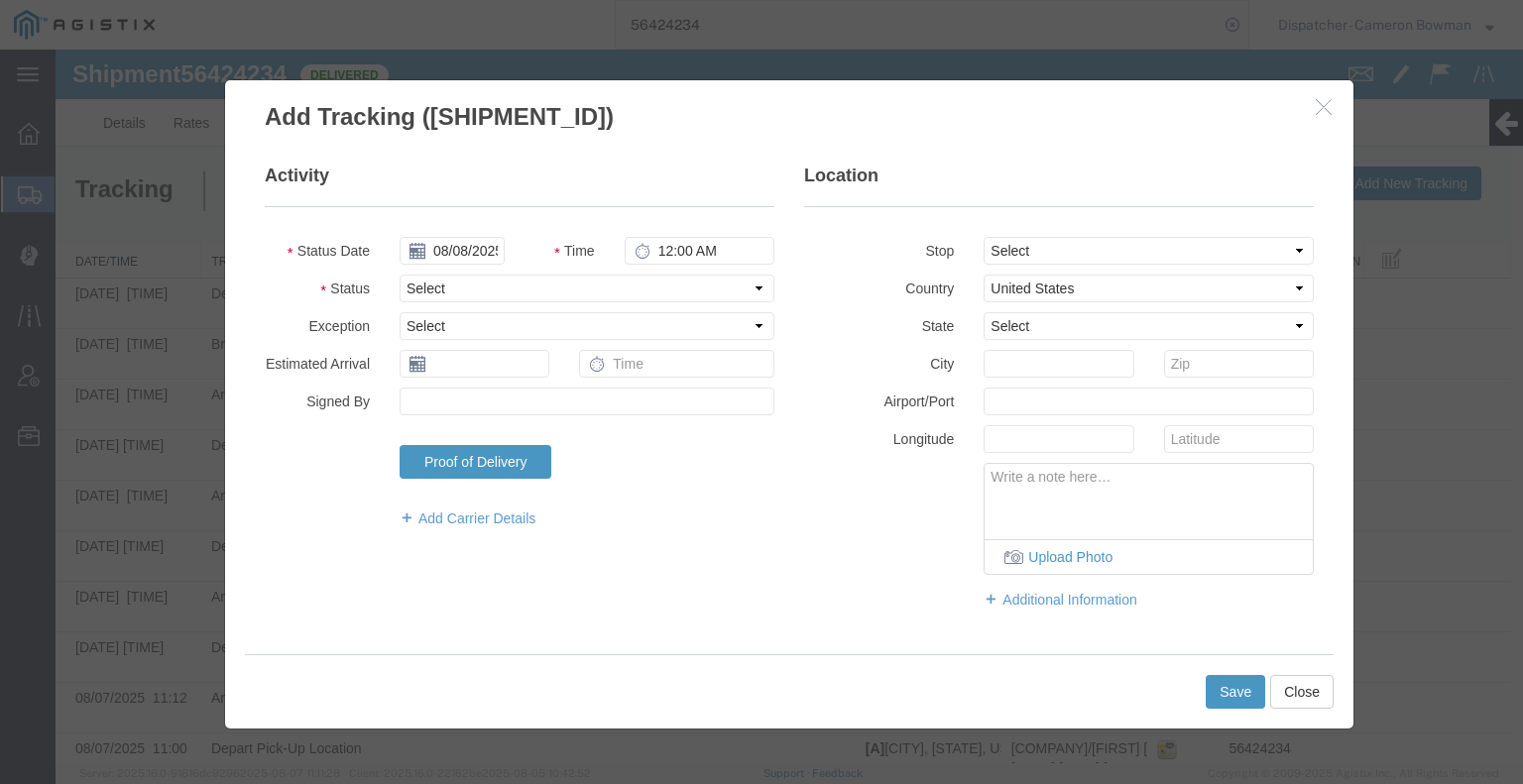 type on "9:00 AM" 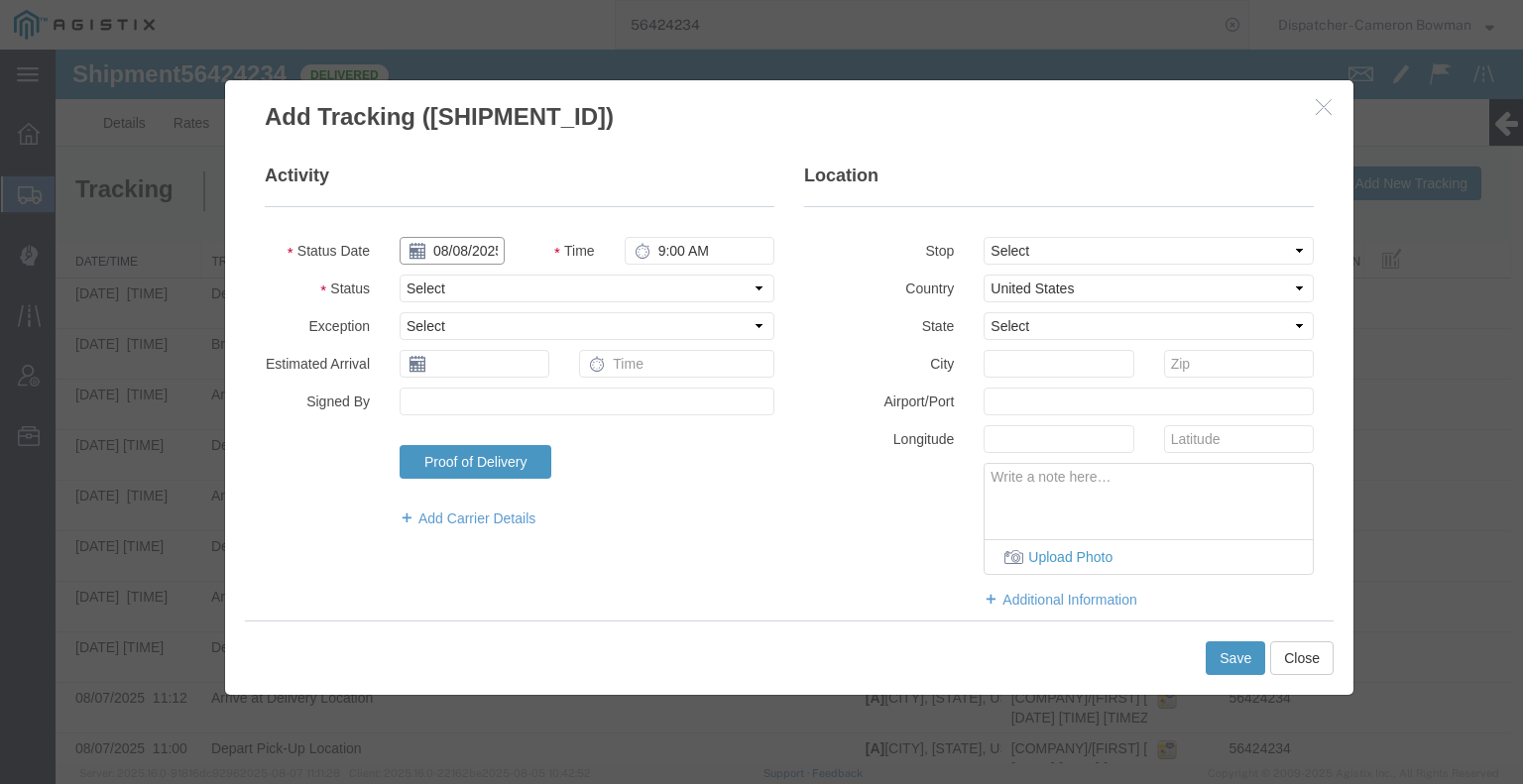 click on "08/08/2025" at bounding box center [452, 251] 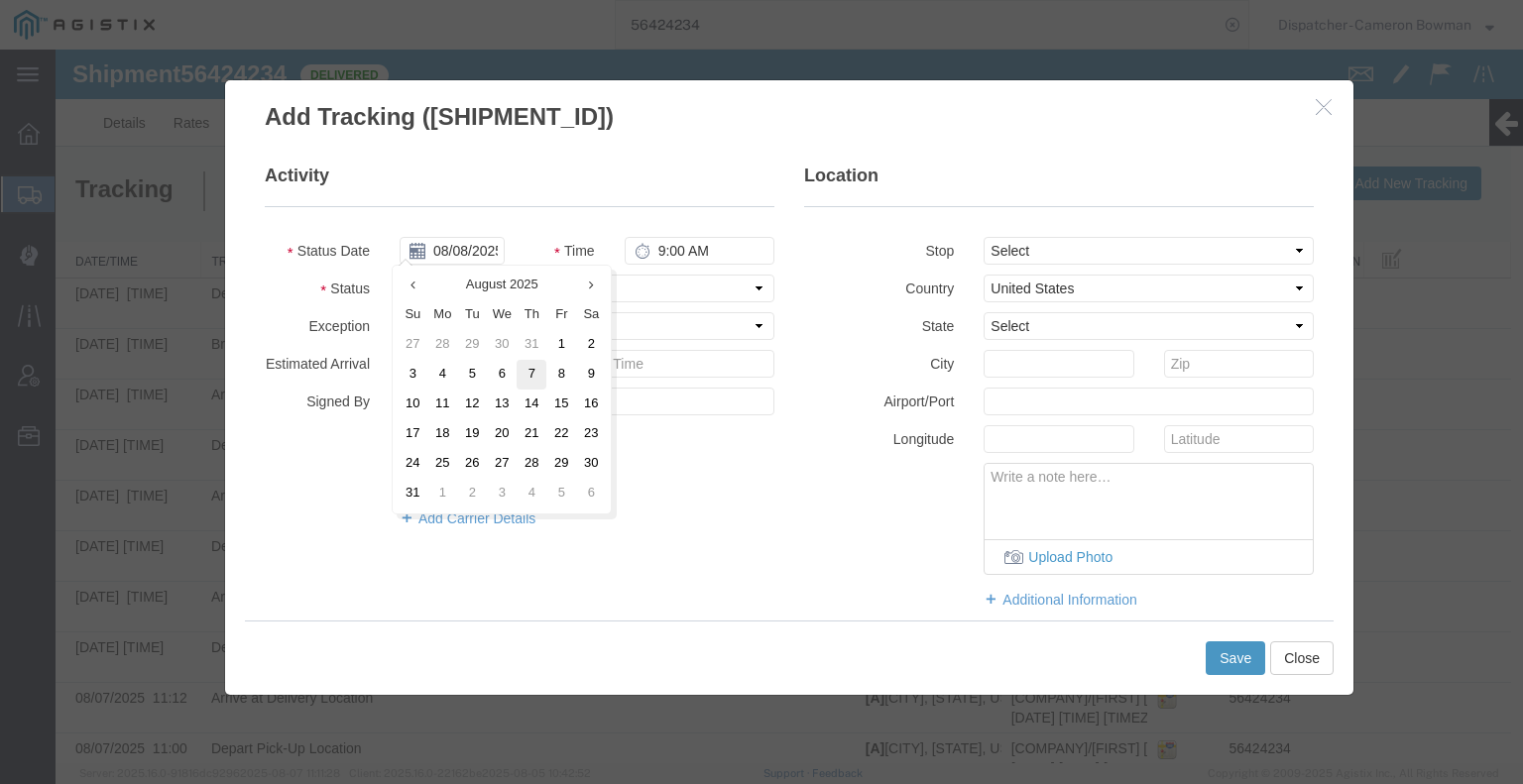 click on "7" at bounding box center [531, 375] 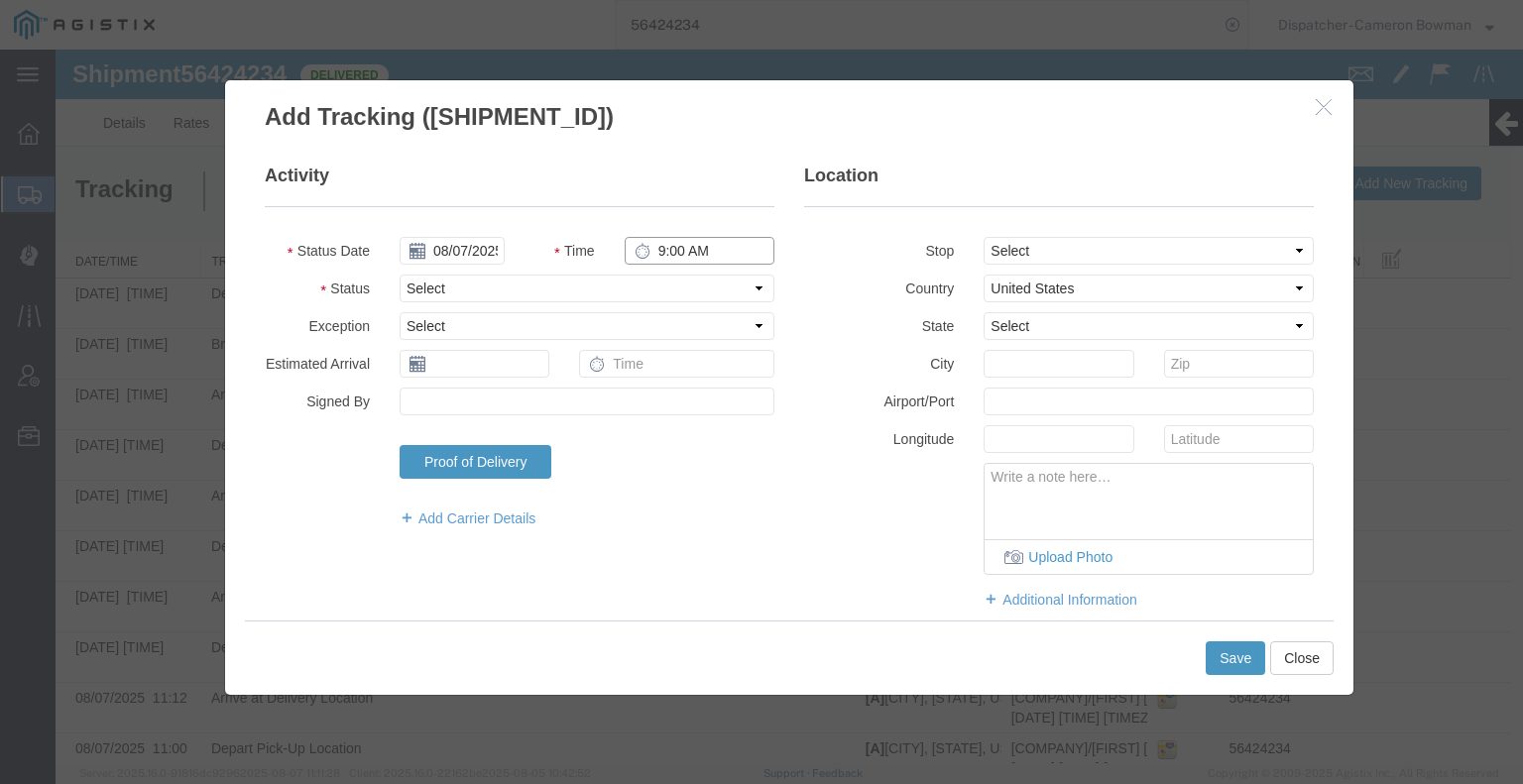 click on "9:00 AM" at bounding box center (699, 251) 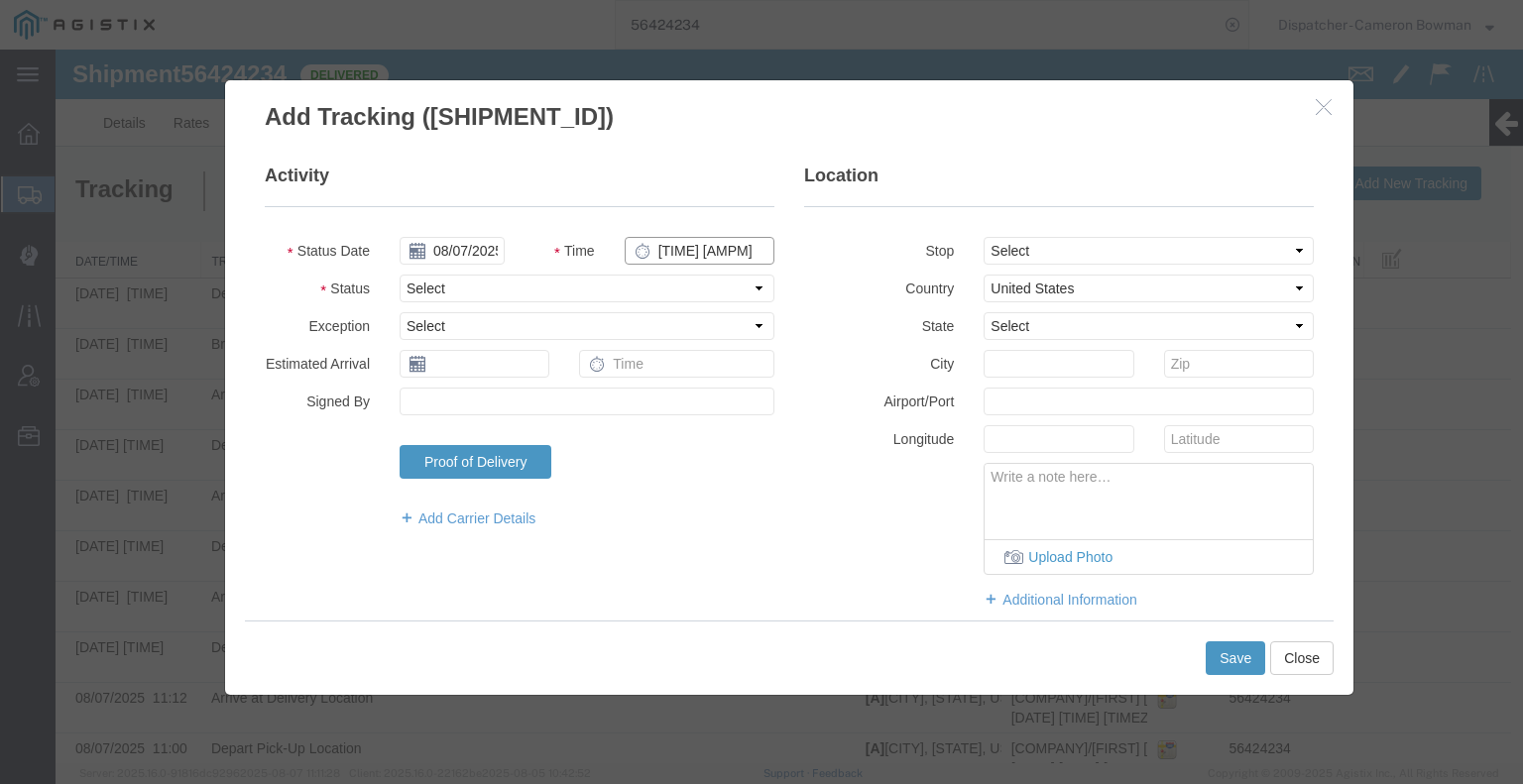 type on "12:30 PM" 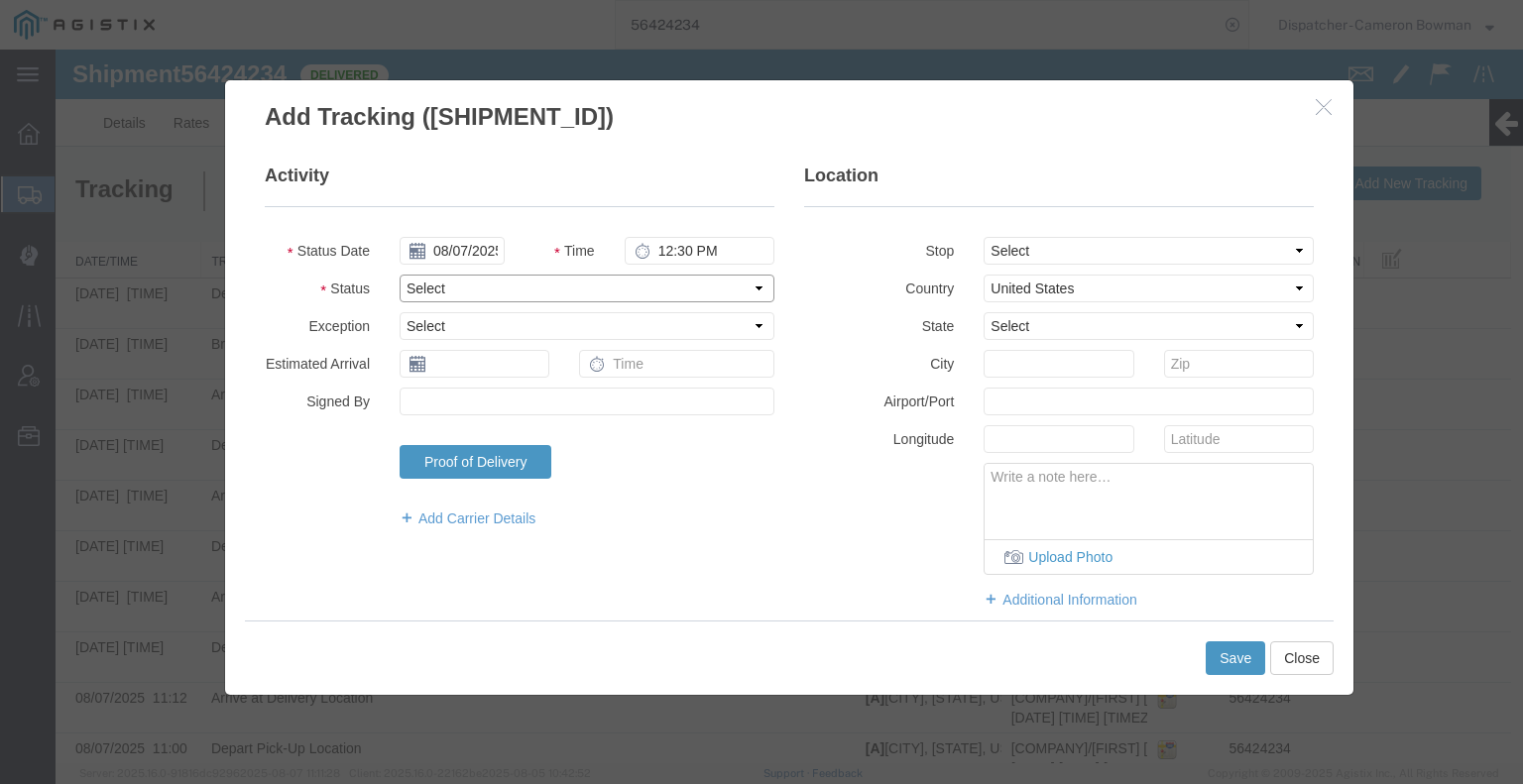 click on "Select Arrival Notice Available Arrival Notice Imported Arrive at Delivery Location Arrive at Pick-Up Location Arrive at Terminal Location Attempted Delivery Attempted Pick-Up Awaiting Customs Clearance Awaiting Pick-Up Break Start Break Stop Cargo Damaged Cargo-Offloaded Cleared Customs Confirmed on Board Customs Delay Customs Hold Customs Released DEA Hold Intact DEA Intensive/Exam Delivered Delivery Appointment Scheduled Delivery Confirmation Delivery Dock Closed Delivery Refused Depart Delivery Location Depart Pick-Up Location Depart Terminal Location Documents Uploaded Entry Docs Received Entry Submitted Estimated date / time for ETA Expired Export Customs Cleared Export Customs Sent FDA Documents Sent FDA Exam FDA Hold FDA Released FDA Review Flight Update Forwarded Fully Released Import Customs Cleared In-Transit In-Transit with Partner ISF filed Loaded Loading Started Mechanical Delay Missed Pick-Up Other Delay Out for Delivery Package Available Partial Delivery Partial Pick-Up Picked Up Proof of del" at bounding box center [587, 288] 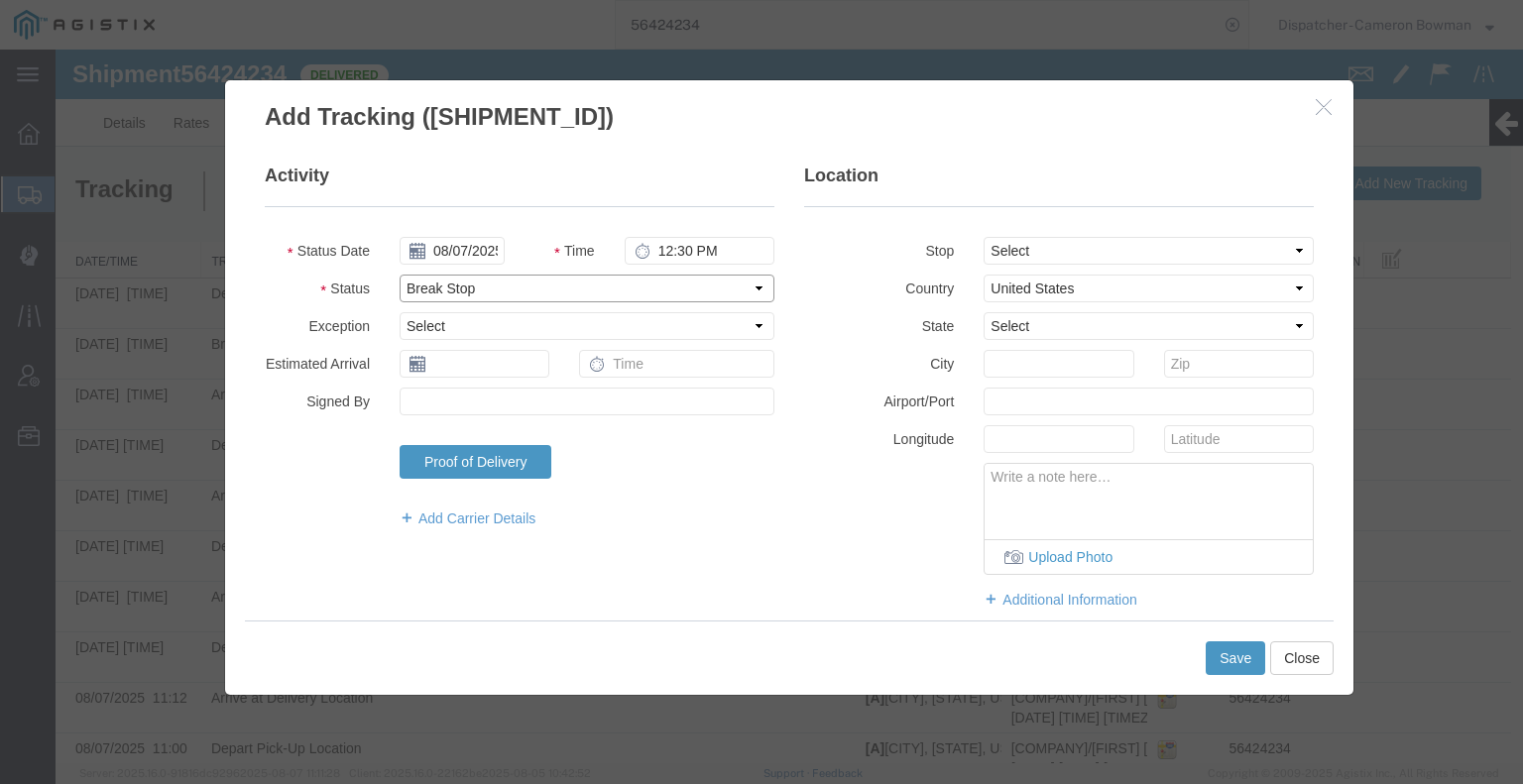 click on "Select Arrival Notice Available Arrival Notice Imported Arrive at Delivery Location Arrive at Pick-Up Location Arrive at Terminal Location Attempted Delivery Attempted Pick-Up Awaiting Customs Clearance Awaiting Pick-Up Break Start Break Stop Cargo Damaged Cargo-Offloaded Cleared Customs Confirmed on Board Customs Delay Customs Hold Customs Released DEA Hold Intact DEA Intensive/Exam Delivered Delivery Appointment Scheduled Delivery Confirmation Delivery Dock Closed Delivery Refused Depart Delivery Location Depart Pick-Up Location Depart Terminal Location Documents Uploaded Entry Docs Received Entry Submitted Estimated date / time for ETA Expired Export Customs Cleared Export Customs Sent FDA Documents Sent FDA Exam FDA Hold FDA Released FDA Review Flight Update Forwarded Fully Released Import Customs Cleared In-Transit In-Transit with Partner ISF filed Loaded Loading Started Mechanical Delay Missed Pick-Up Other Delay Out for Delivery Package Available Partial Delivery Partial Pick-Up Picked Up Proof of del" at bounding box center [587, 288] 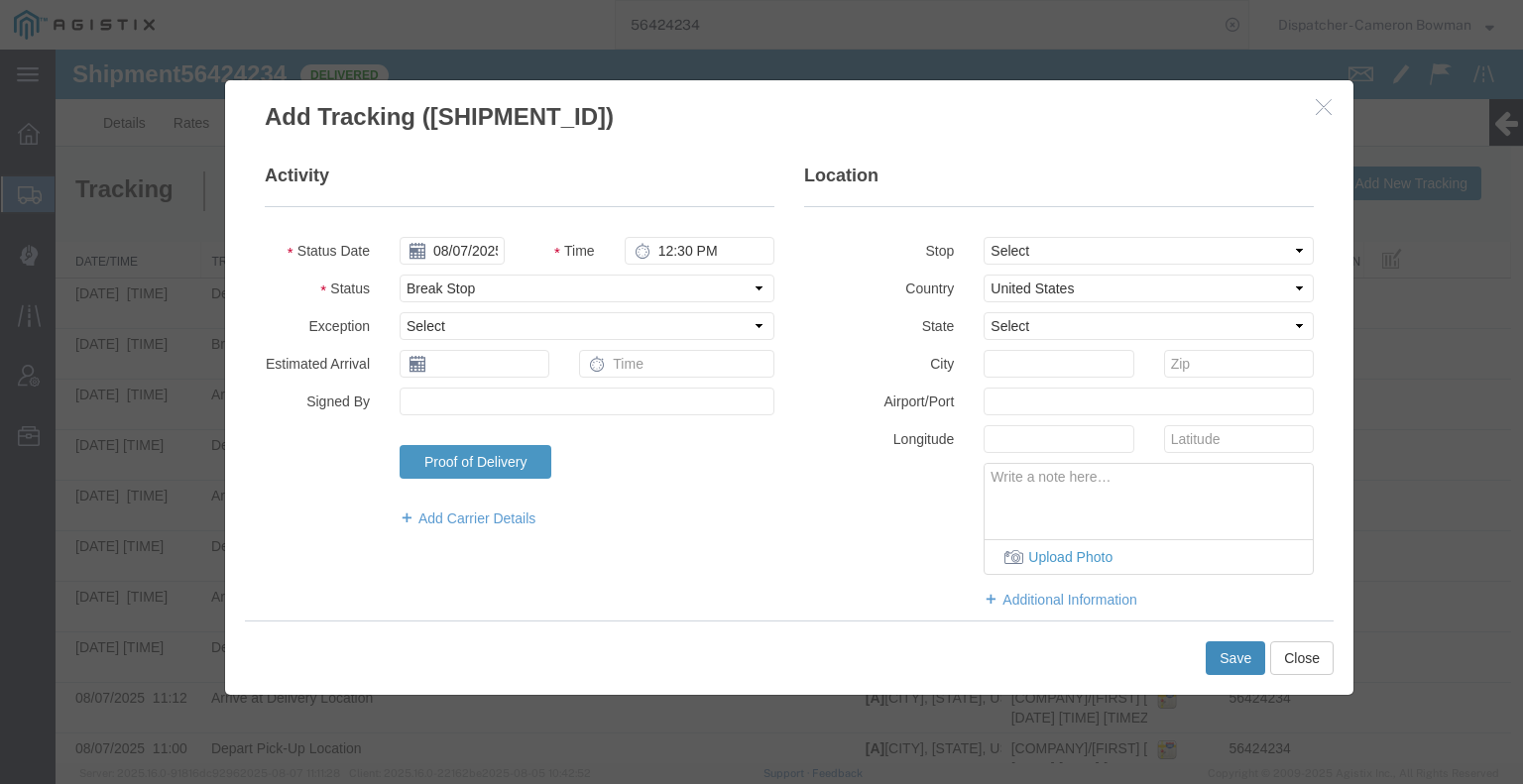 click on "Save" at bounding box center (1235, 658) 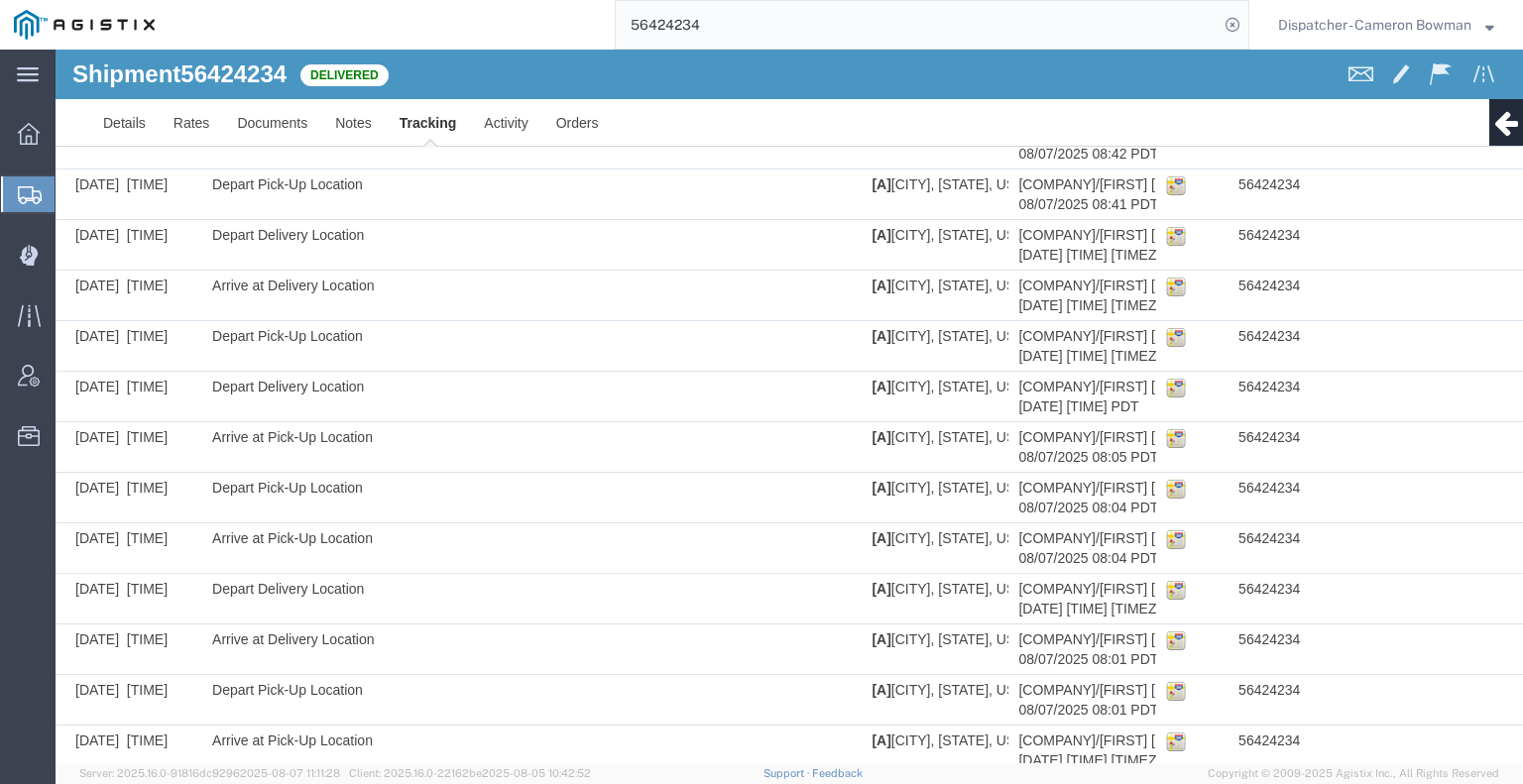 scroll, scrollTop: 1790, scrollLeft: 0, axis: vertical 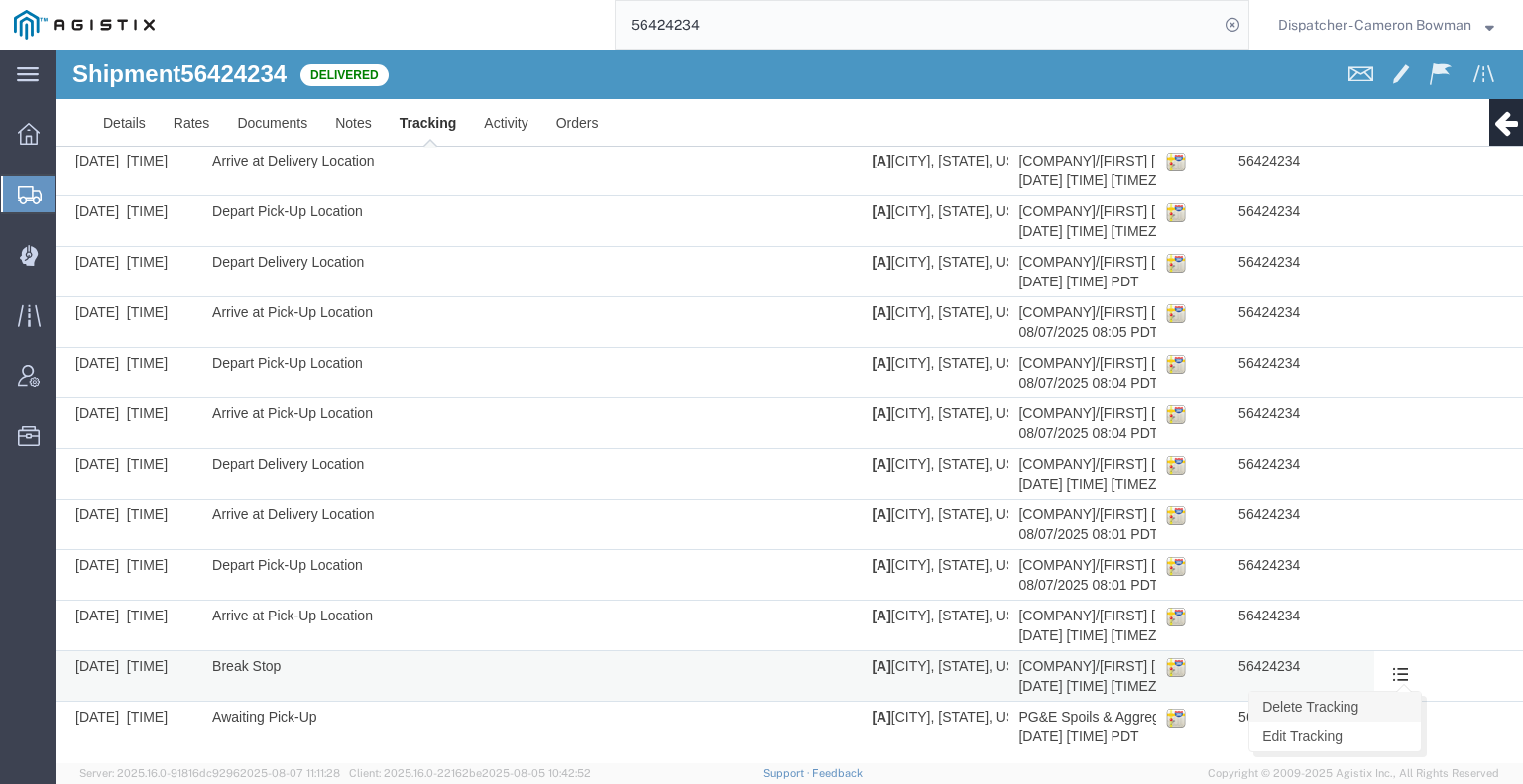 click on "Delete Tracking" at bounding box center [1335, 707] 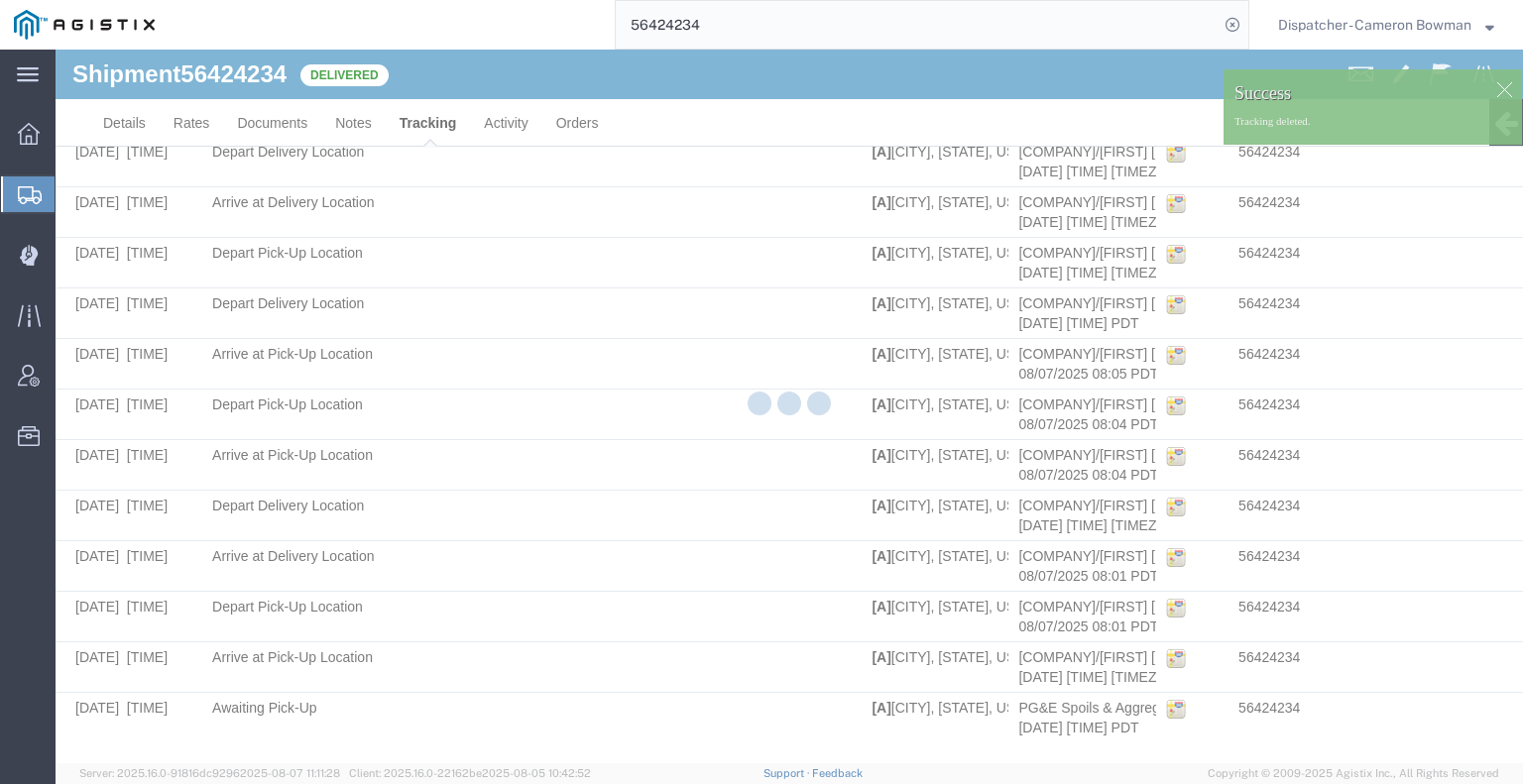 scroll, scrollTop: 1739, scrollLeft: 0, axis: vertical 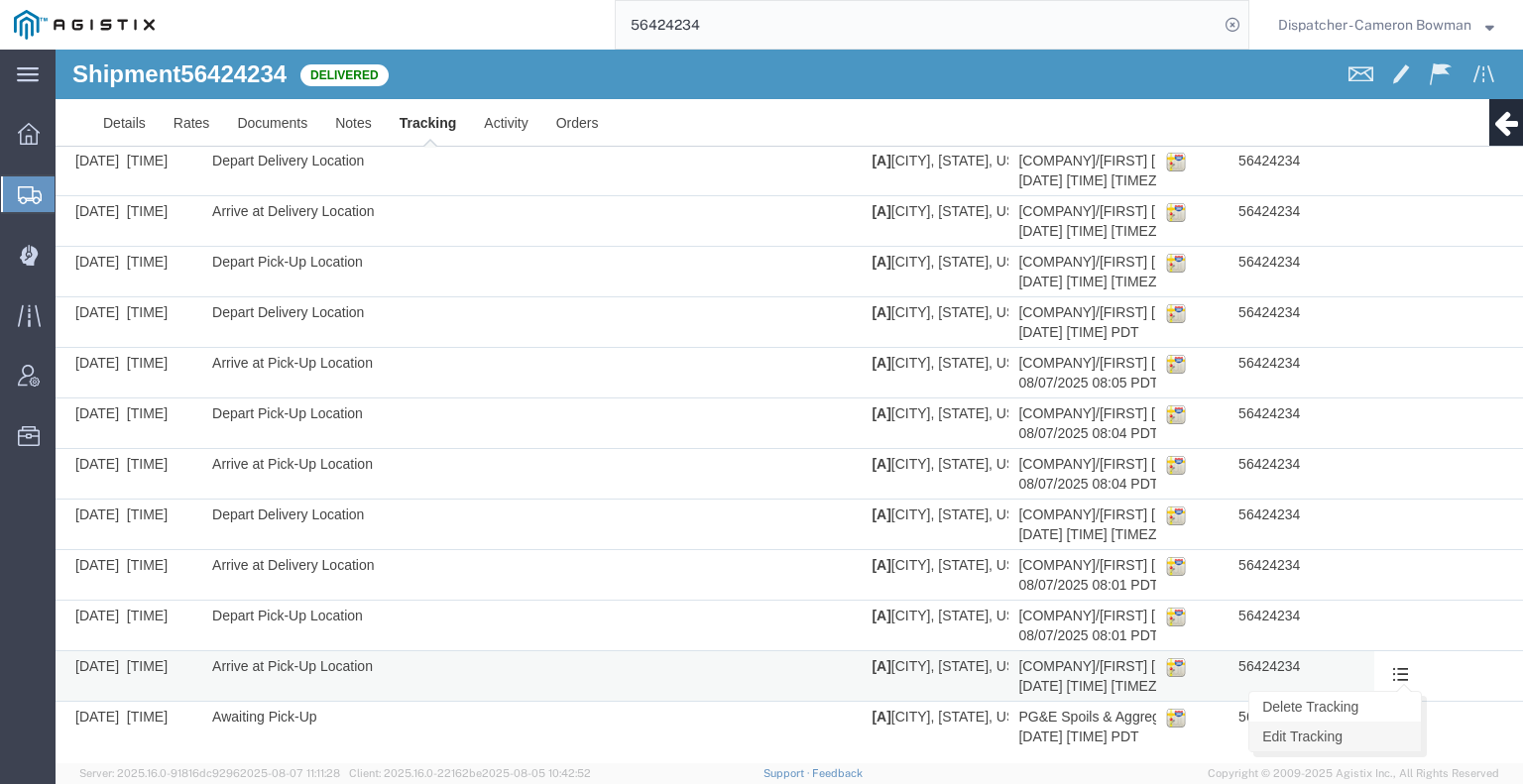 click on "Edit Tracking" at bounding box center (1335, 736) 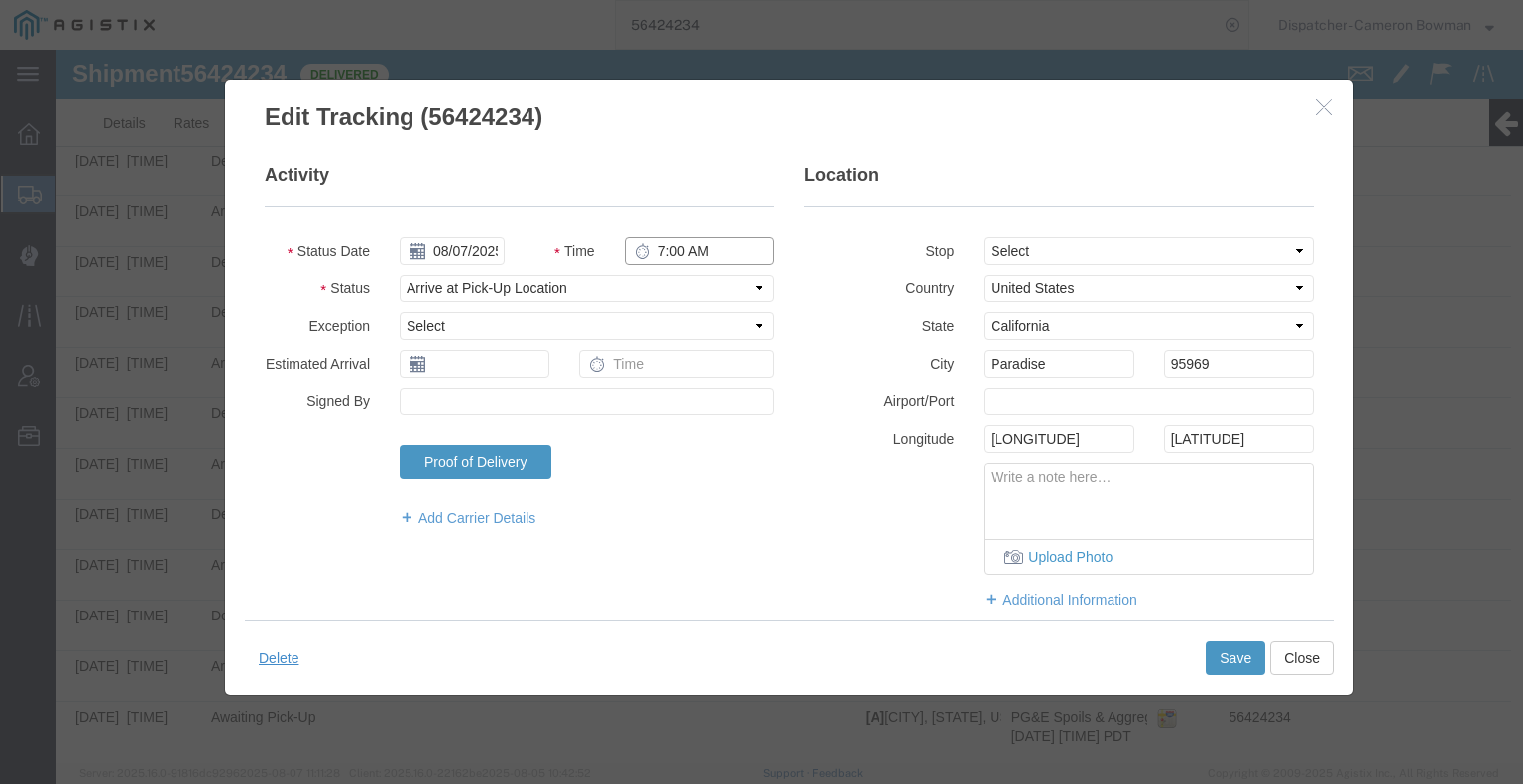click on "7:00 AM" at bounding box center (699, 251) 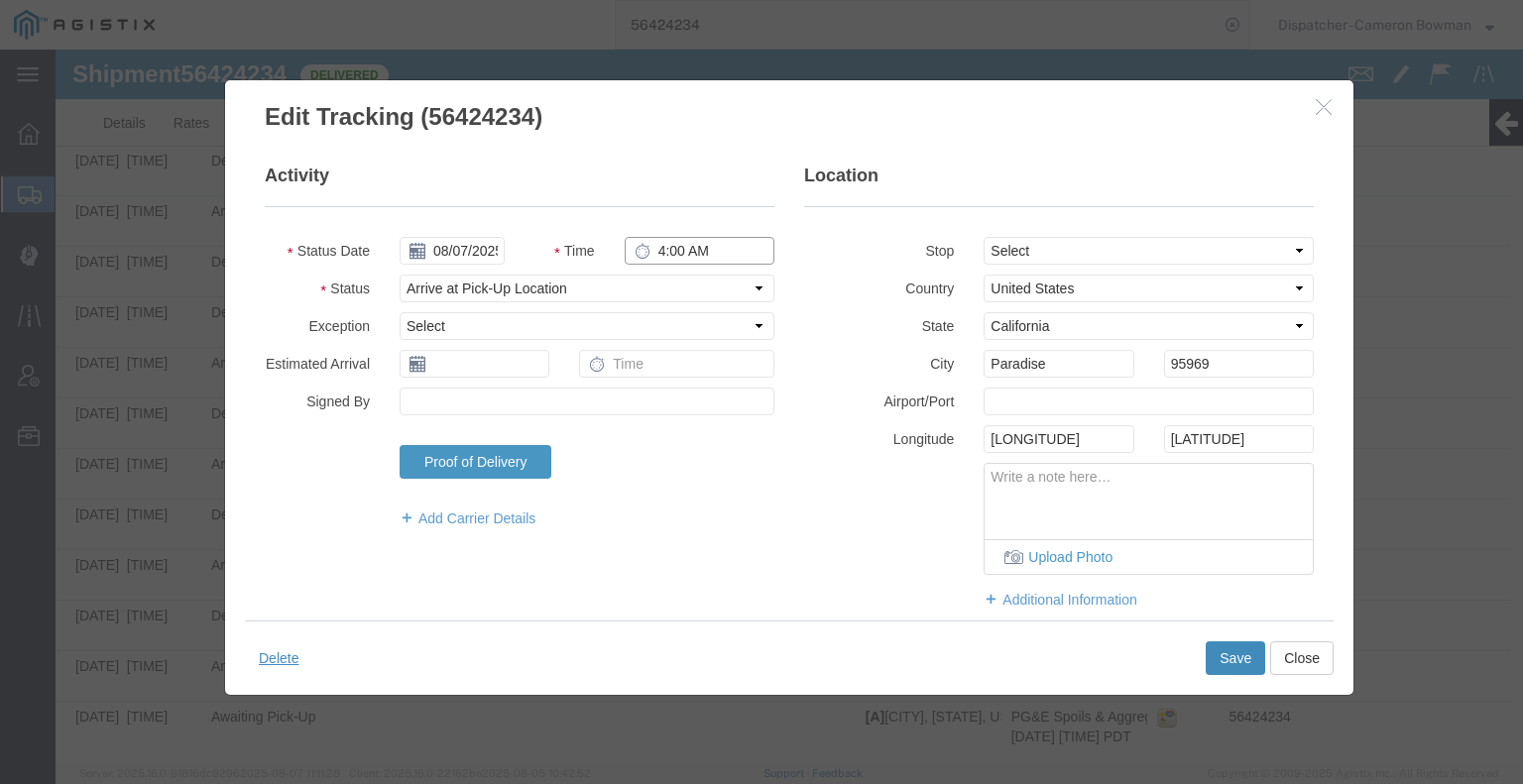 type on "4:00 AM" 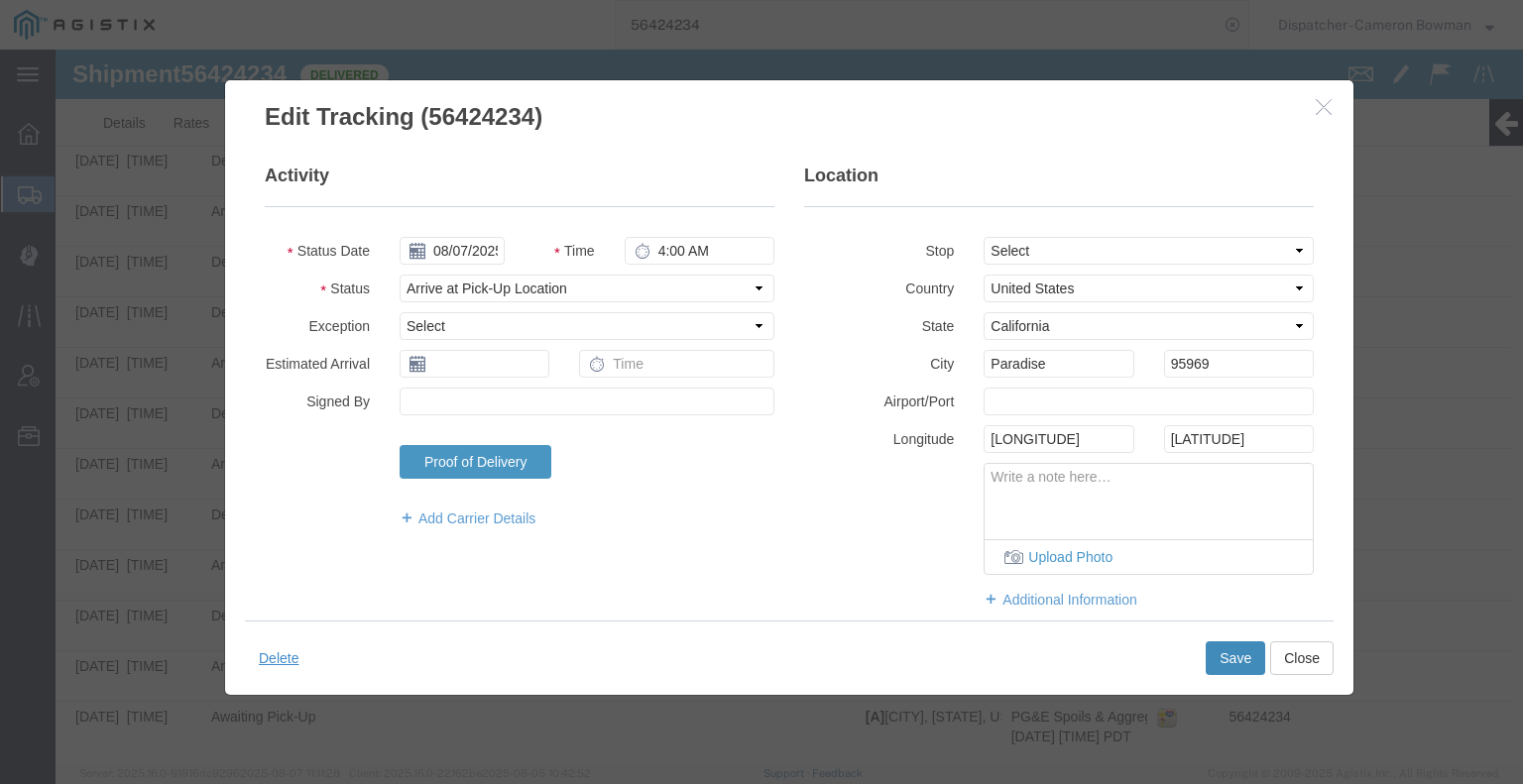 click on "Save" at bounding box center [1235, 658] 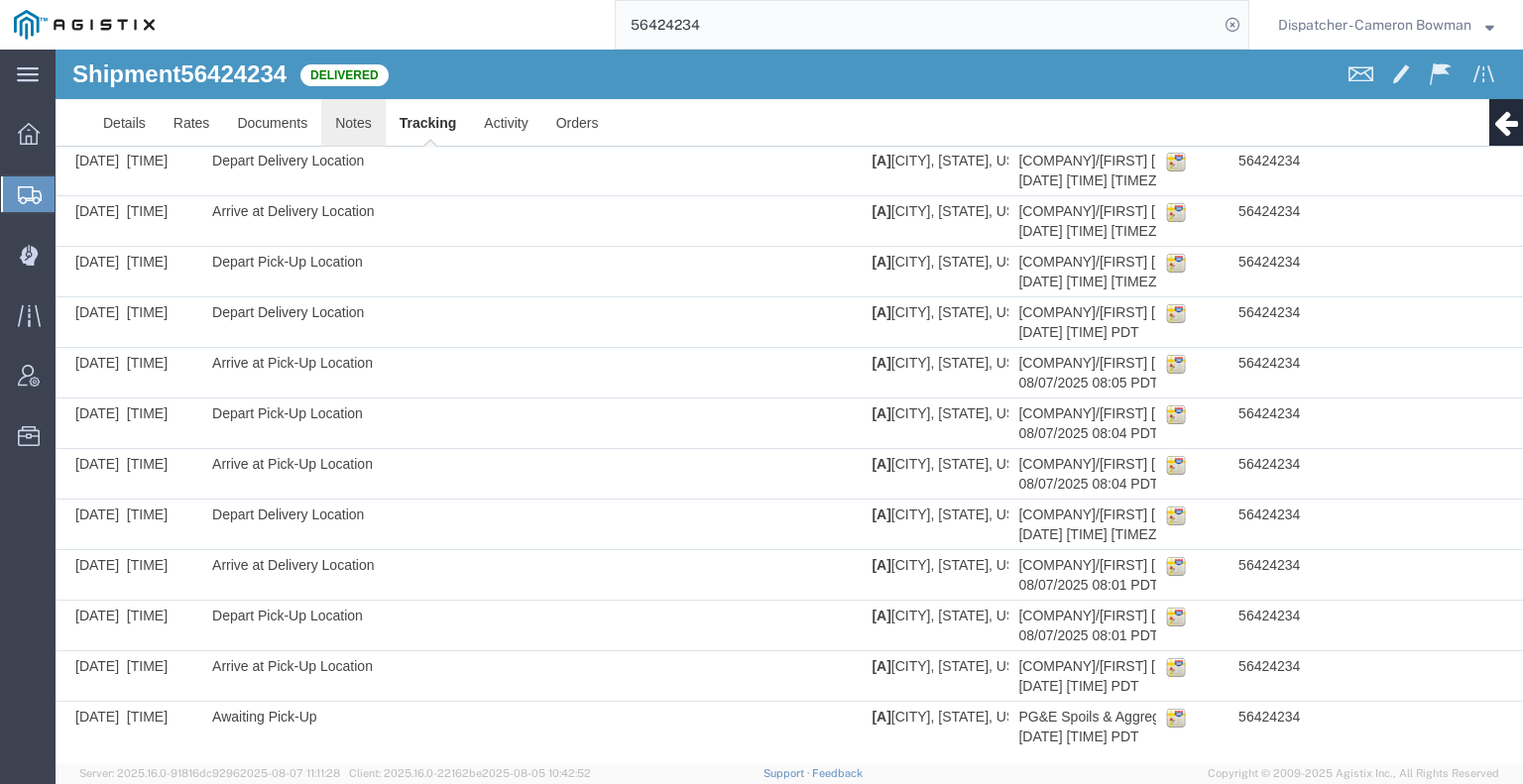 click on "Notes" at bounding box center [353, 123] 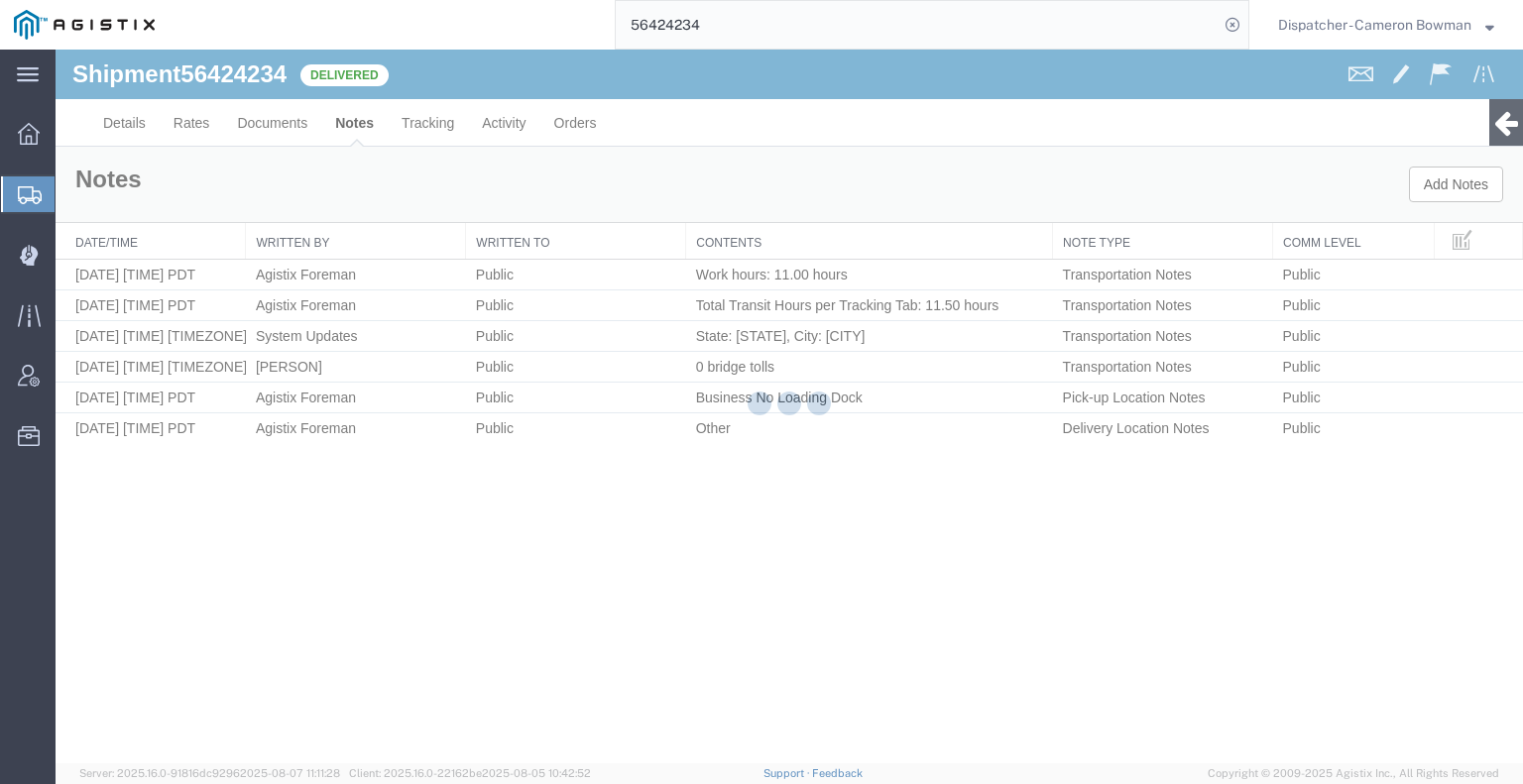 scroll, scrollTop: 0, scrollLeft: 0, axis: both 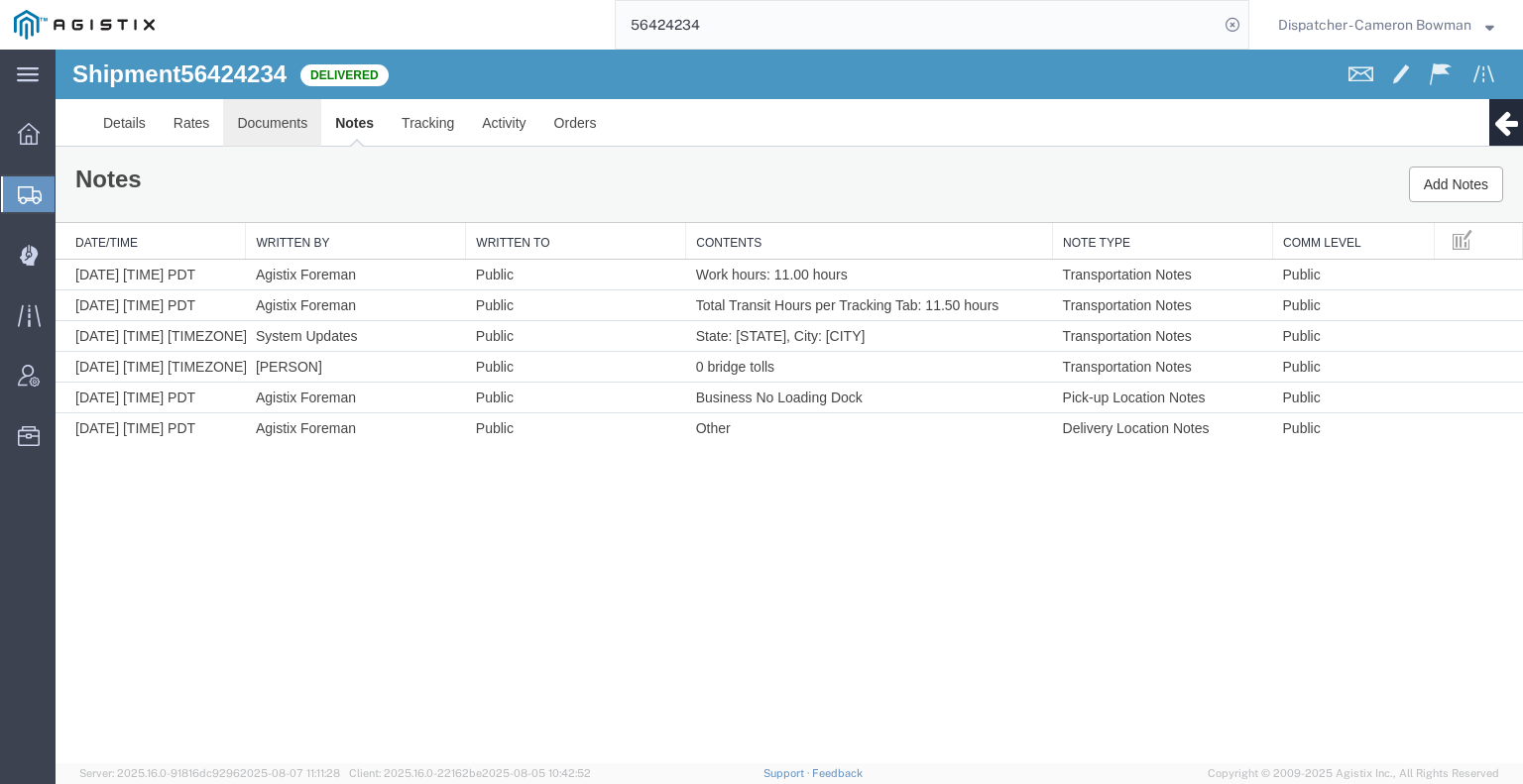 click on "Documents" at bounding box center (272, 123) 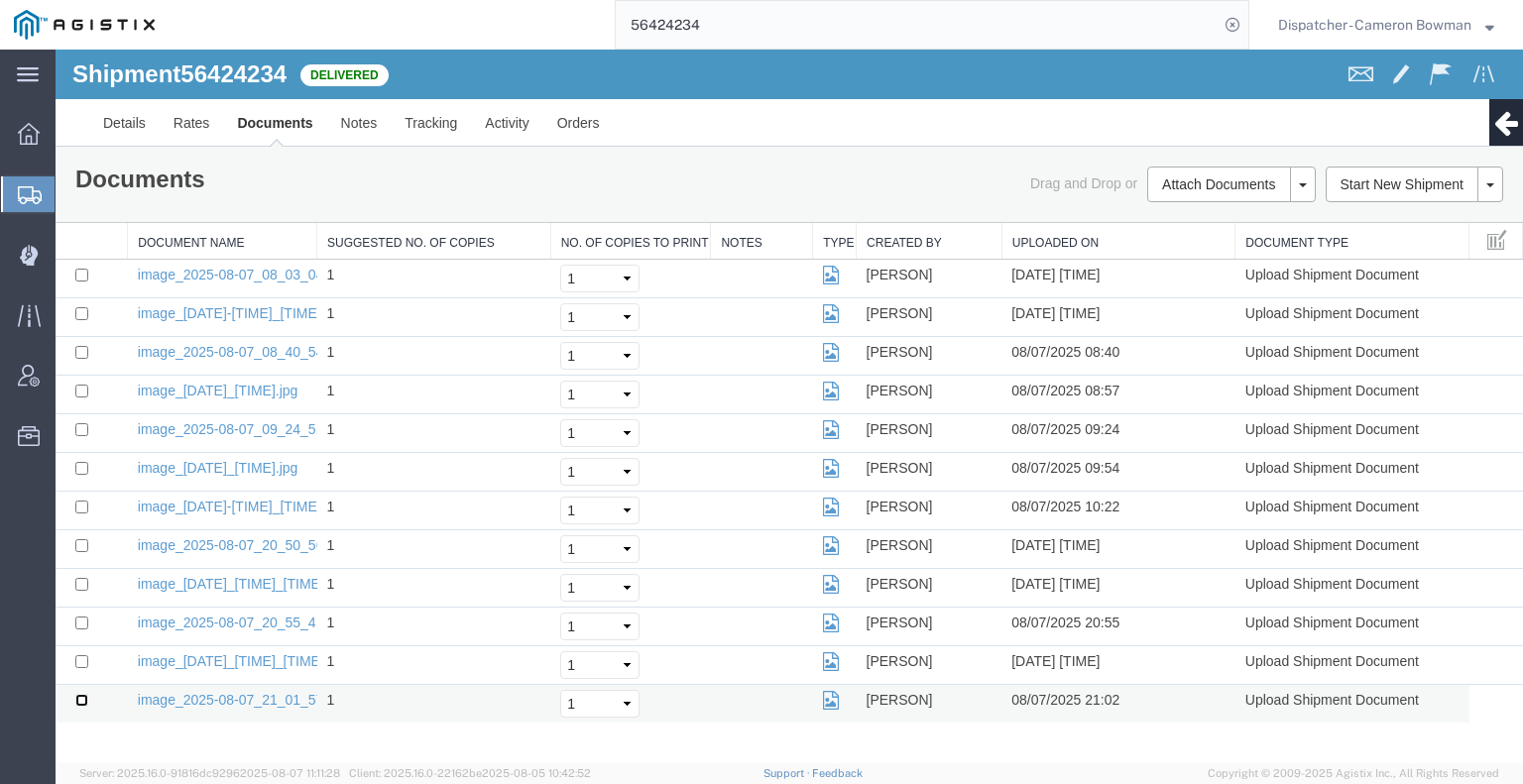 click at bounding box center (81, 700) 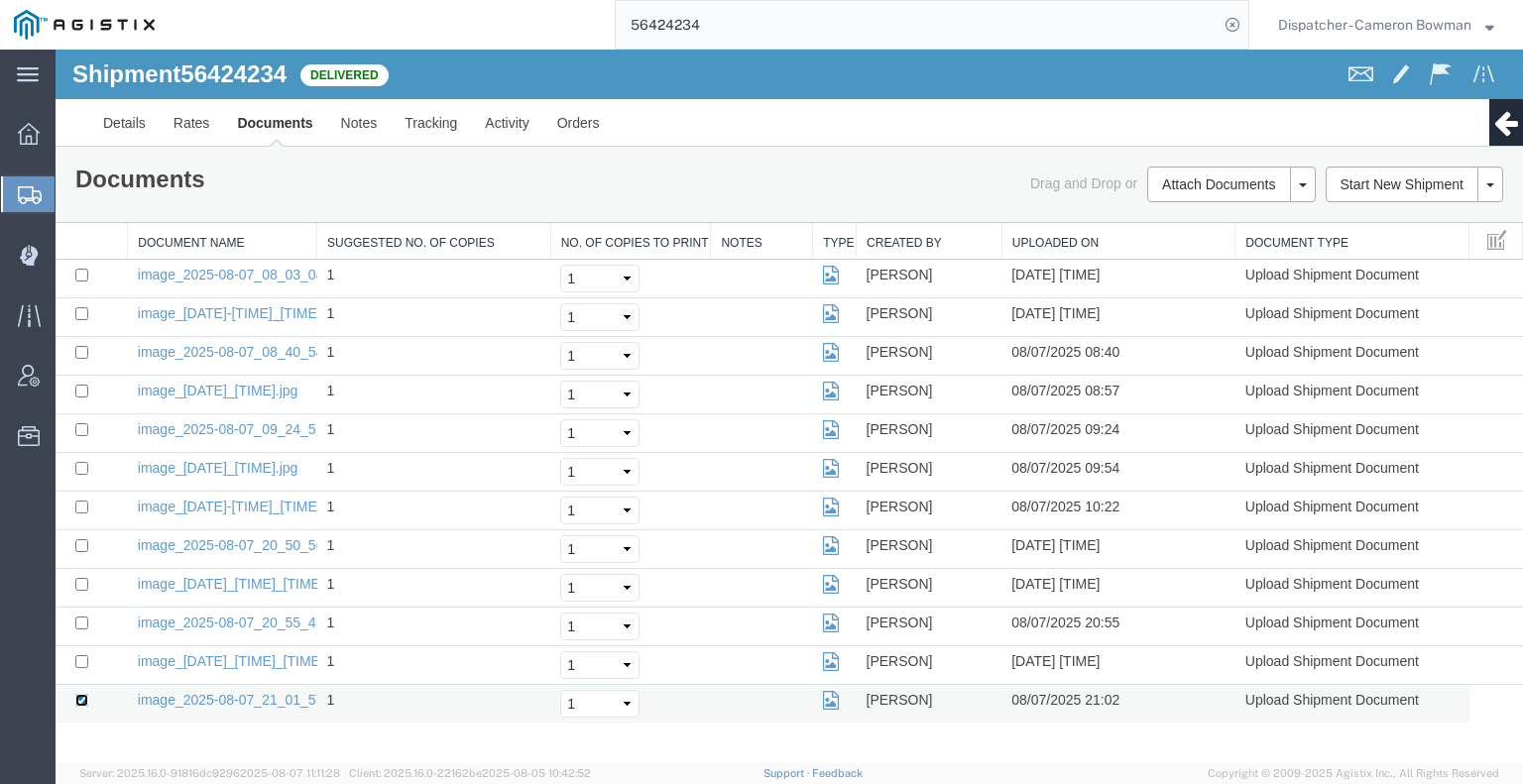 click at bounding box center [81, 700] 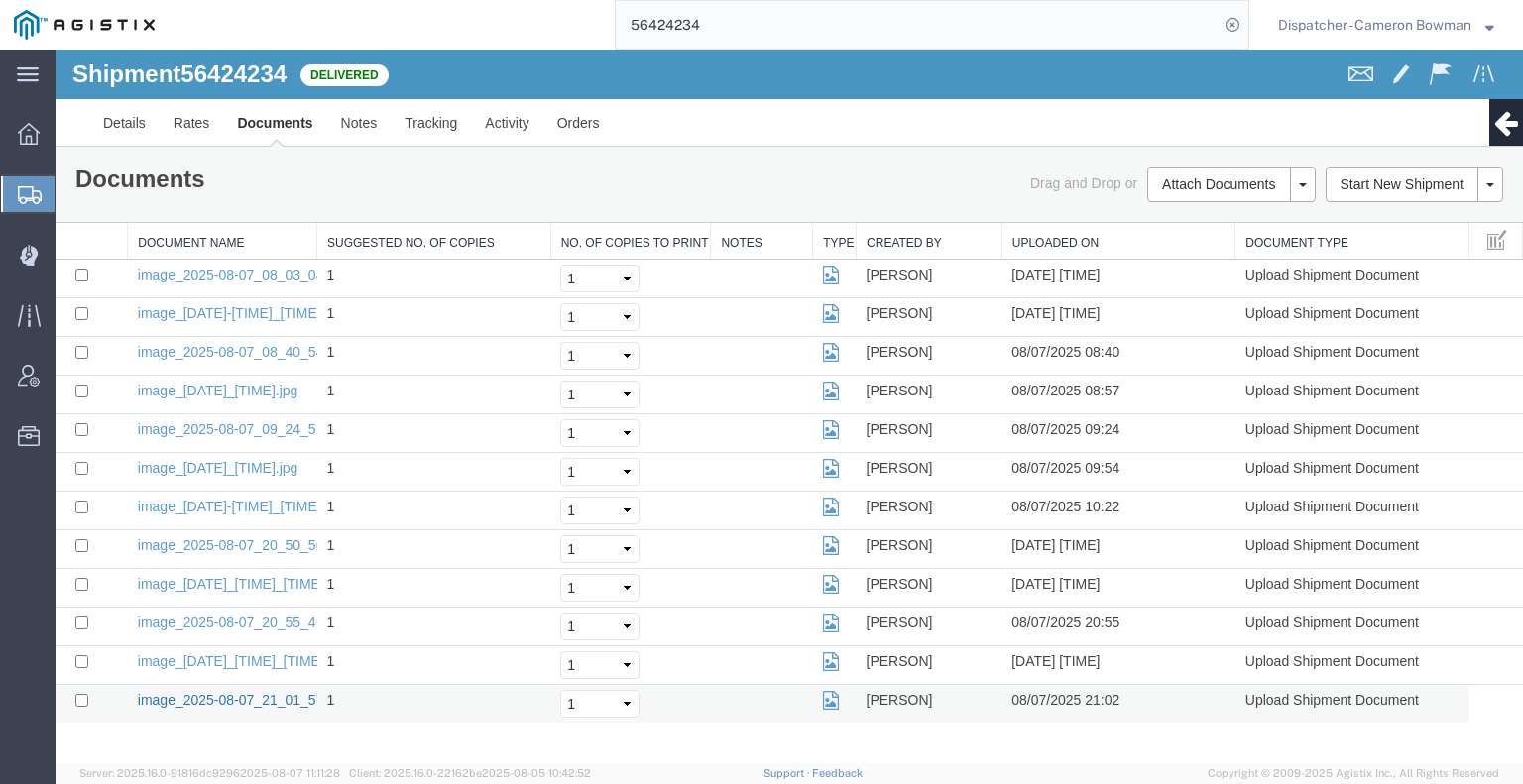 click on "image_2025-08-07_21_01_57.jpg" at bounding box center (242, 700) 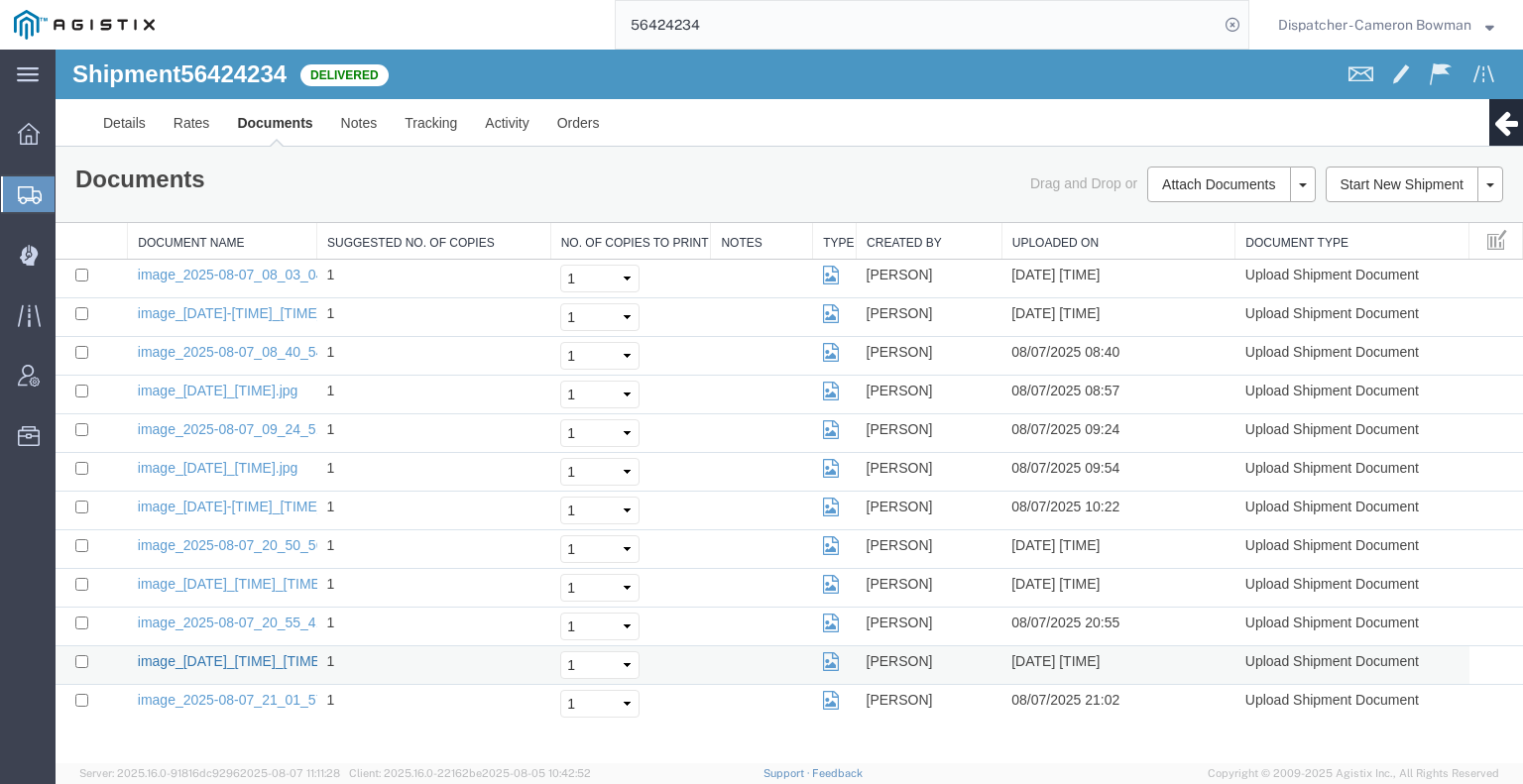 click on "image_[DATE]_[TIME]_[TIME]_[TIME].jpg" at bounding box center (267, 661) 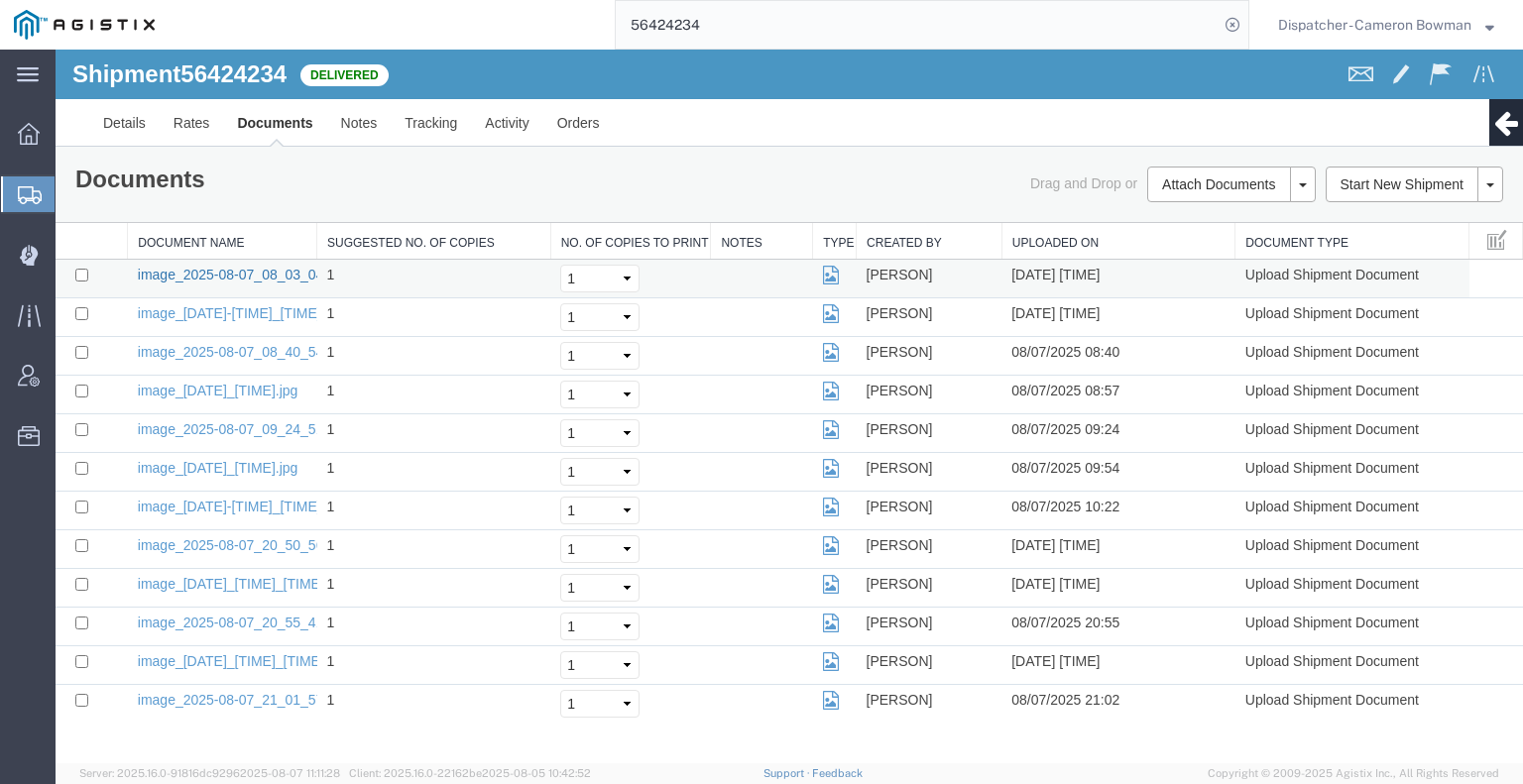 click on "image_2025-08-07_08_03_04.jpg" at bounding box center (242, 275) 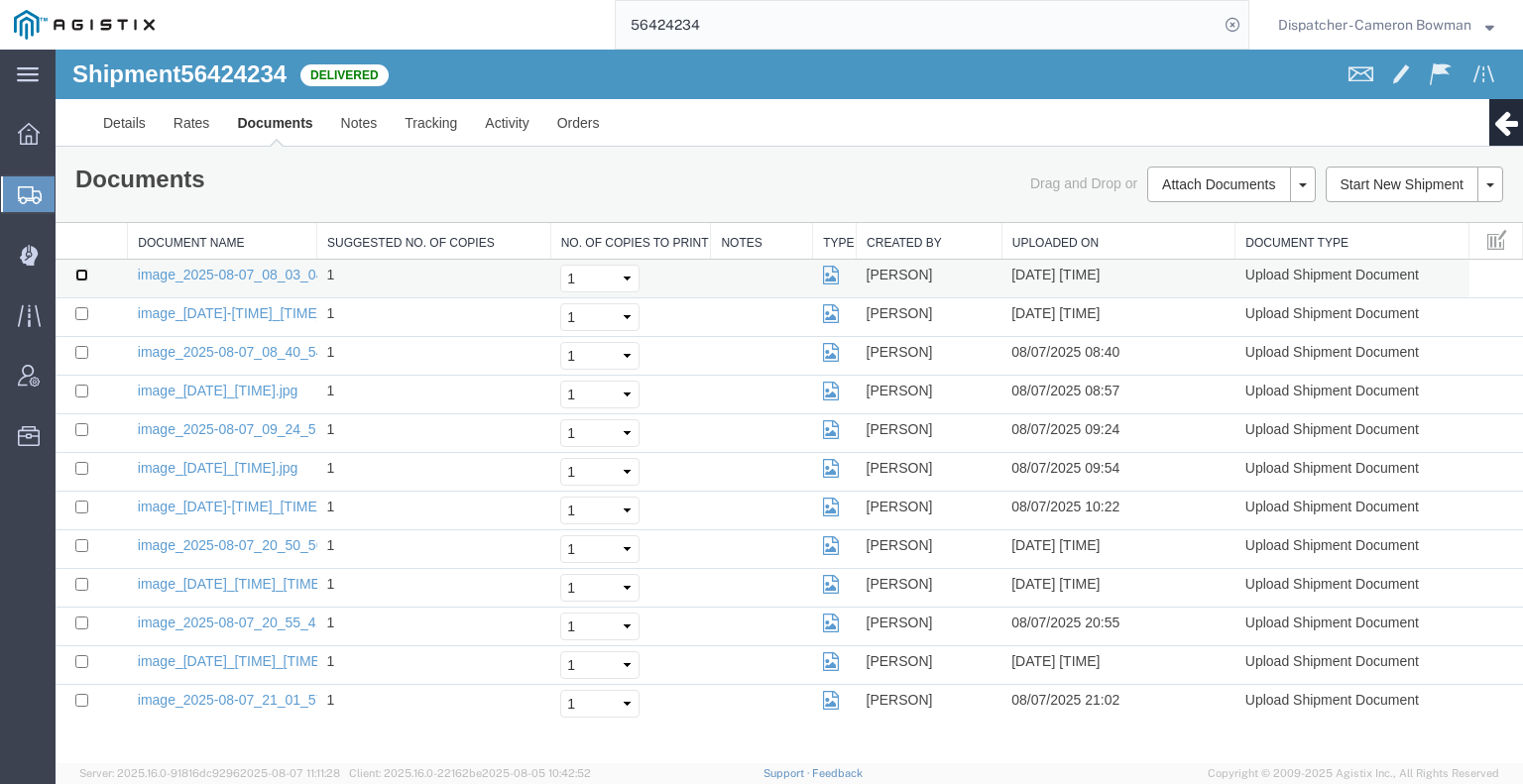 click at bounding box center (81, 275) 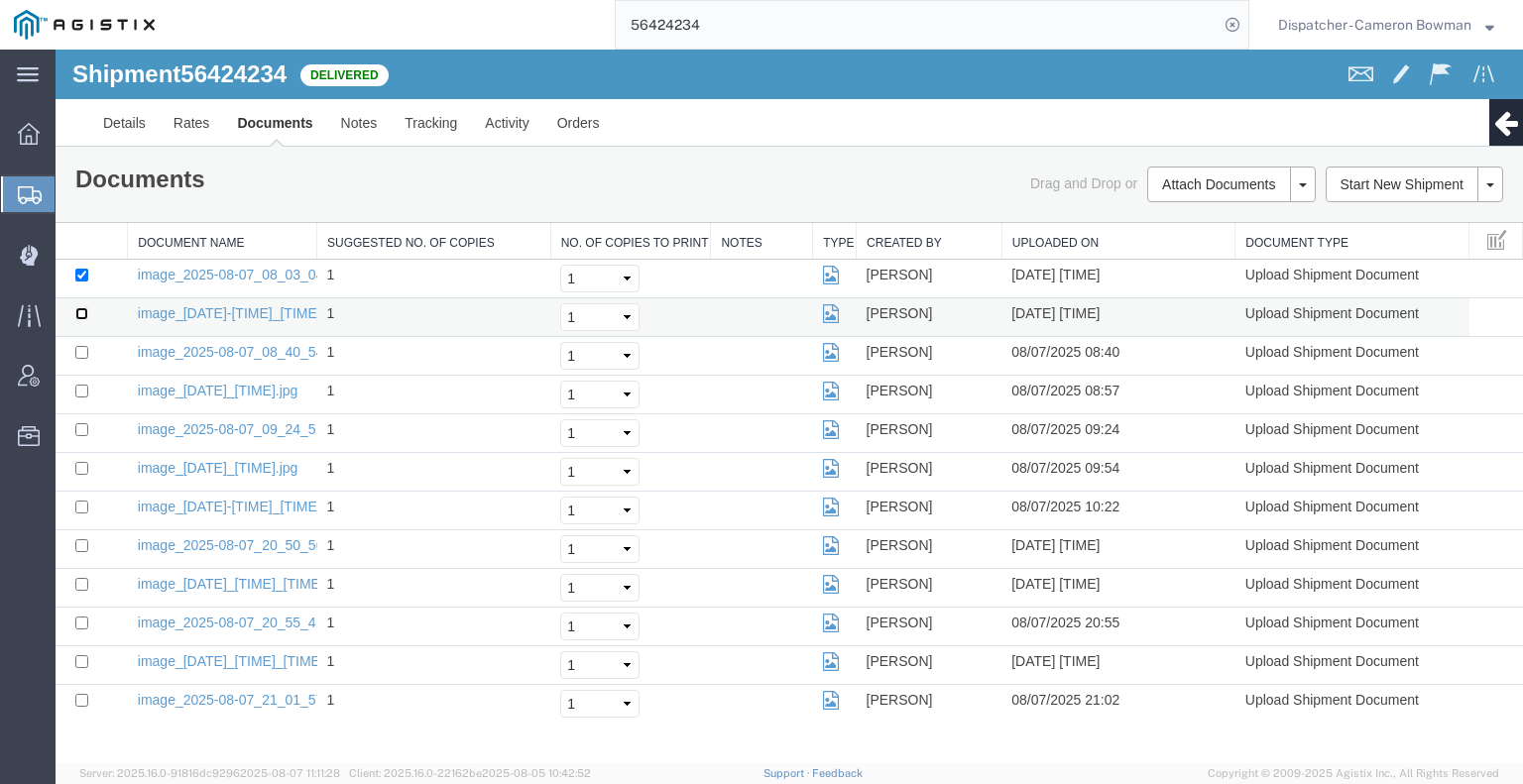 click at bounding box center [81, 313] 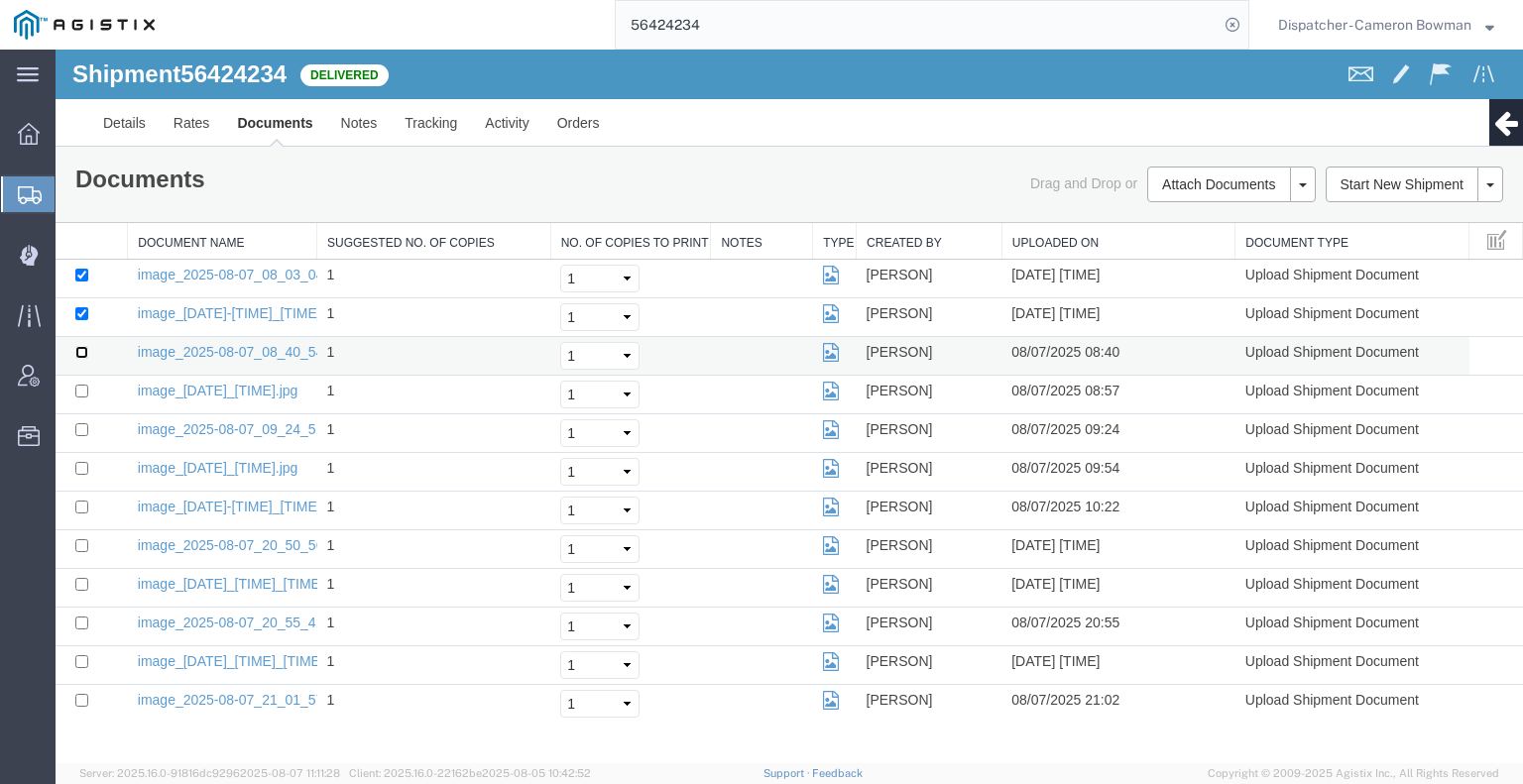 click at bounding box center (81, 352) 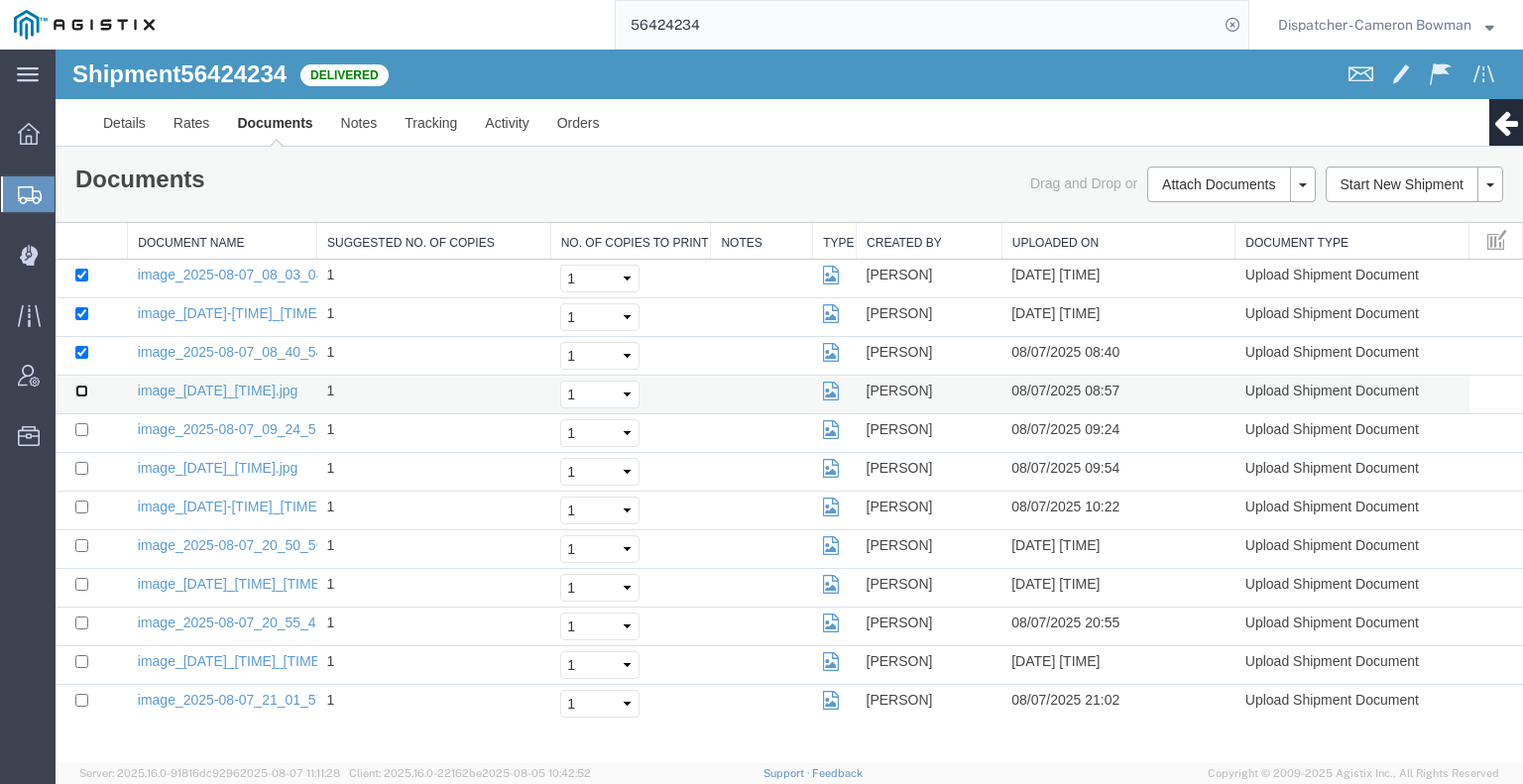 click at bounding box center [81, 391] 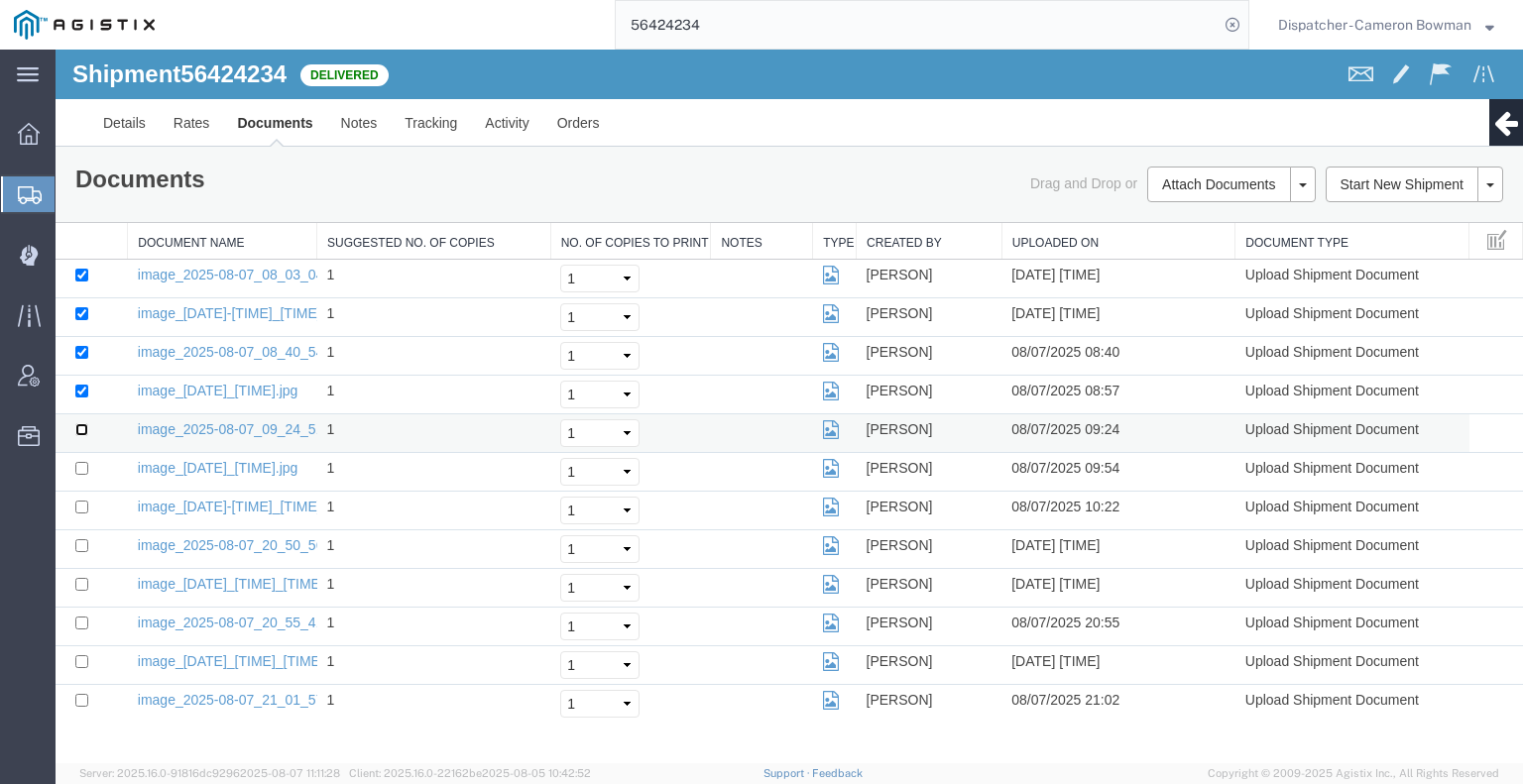 click at bounding box center (81, 429) 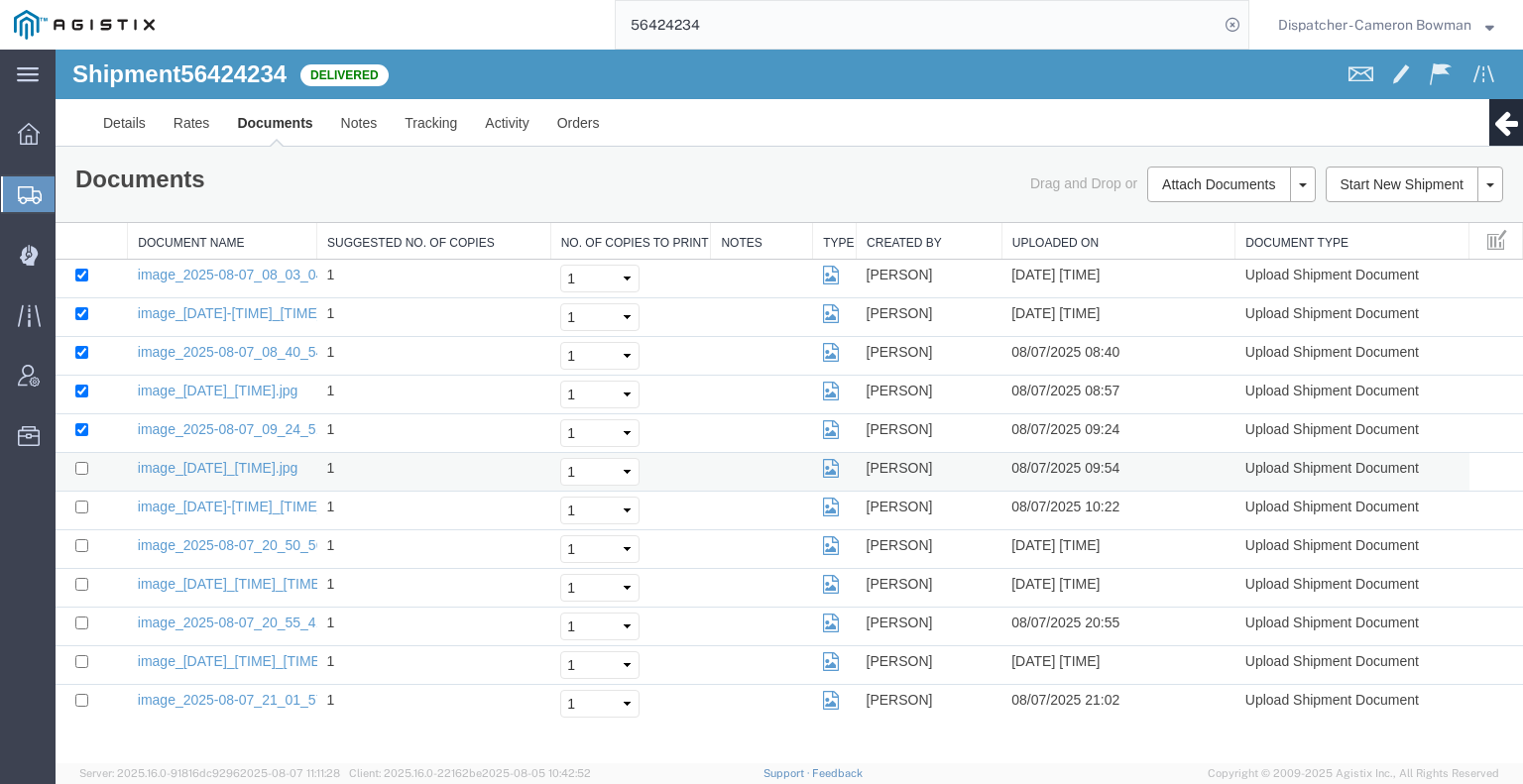 click at bounding box center (91, 472) 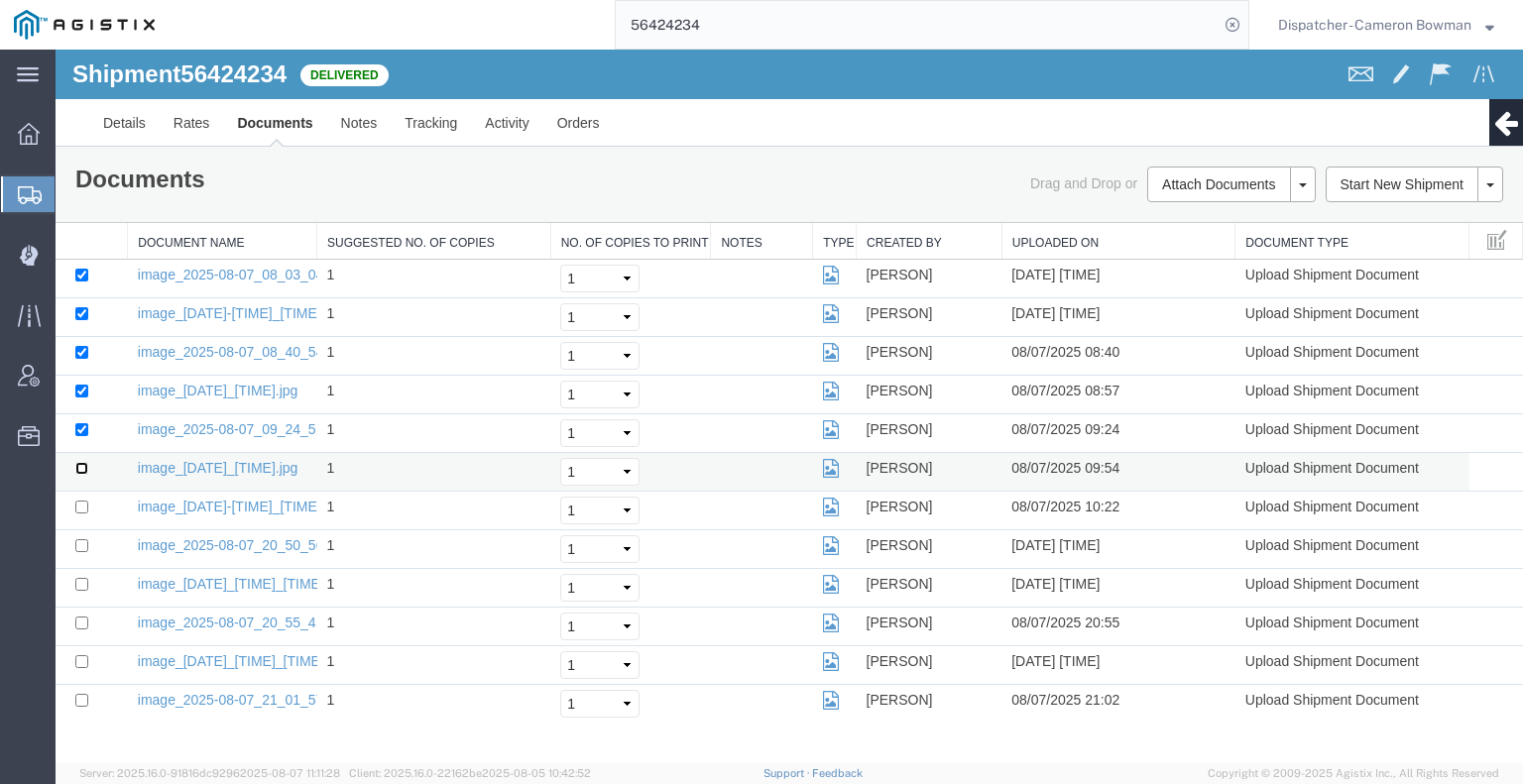 click at bounding box center [81, 468] 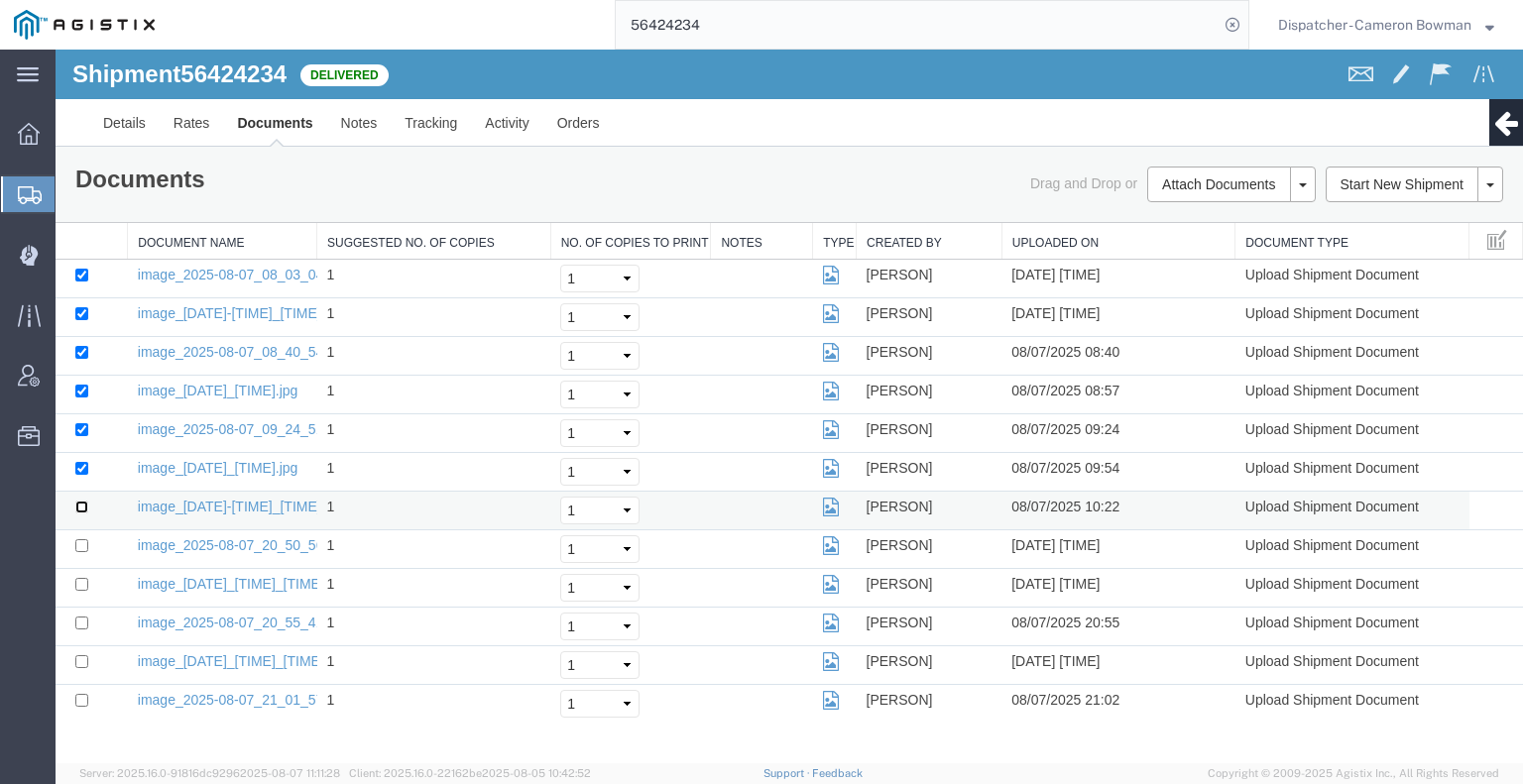 click at bounding box center (81, 506) 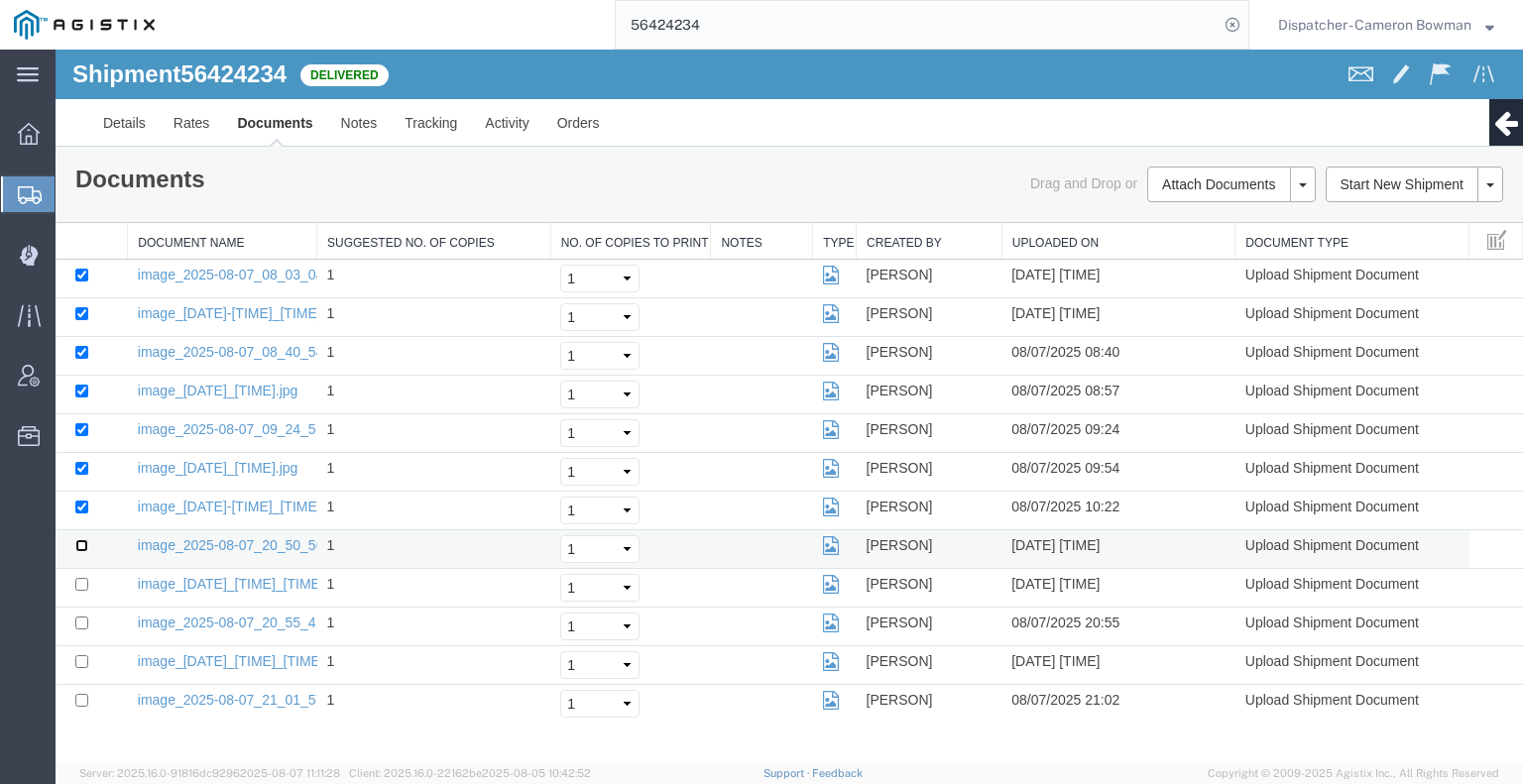 click at bounding box center (81, 545) 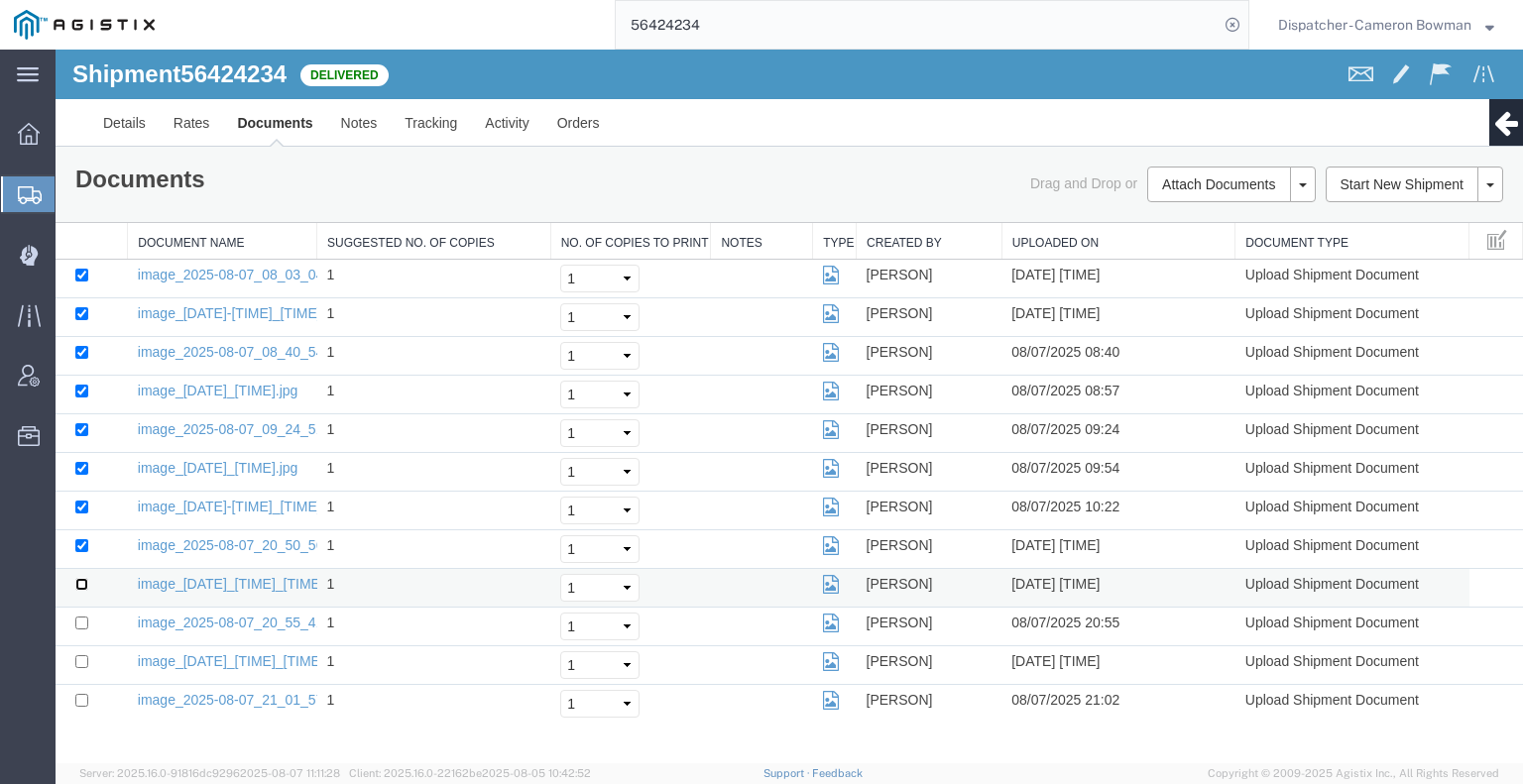 click at bounding box center (81, 584) 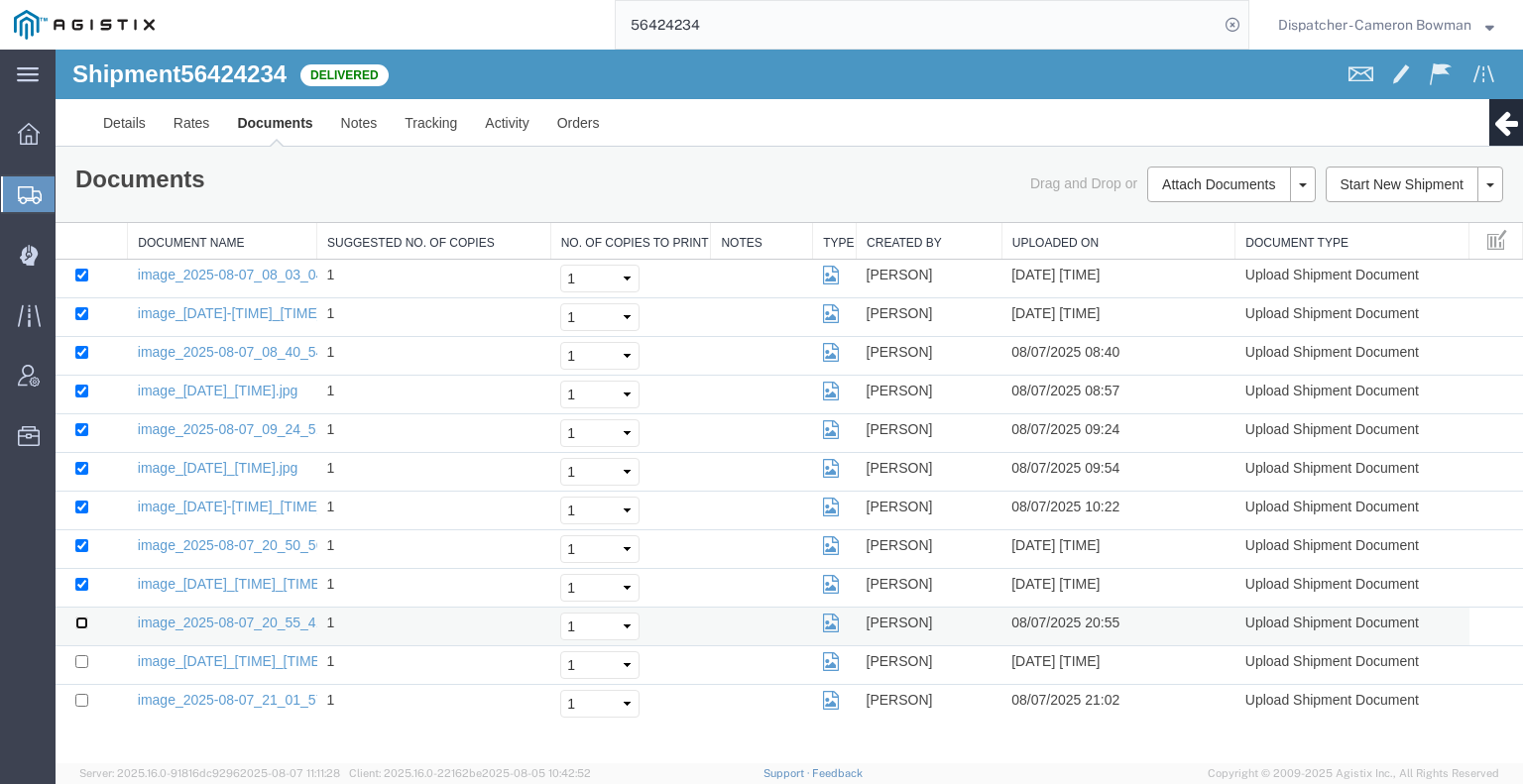 click at bounding box center (81, 622) 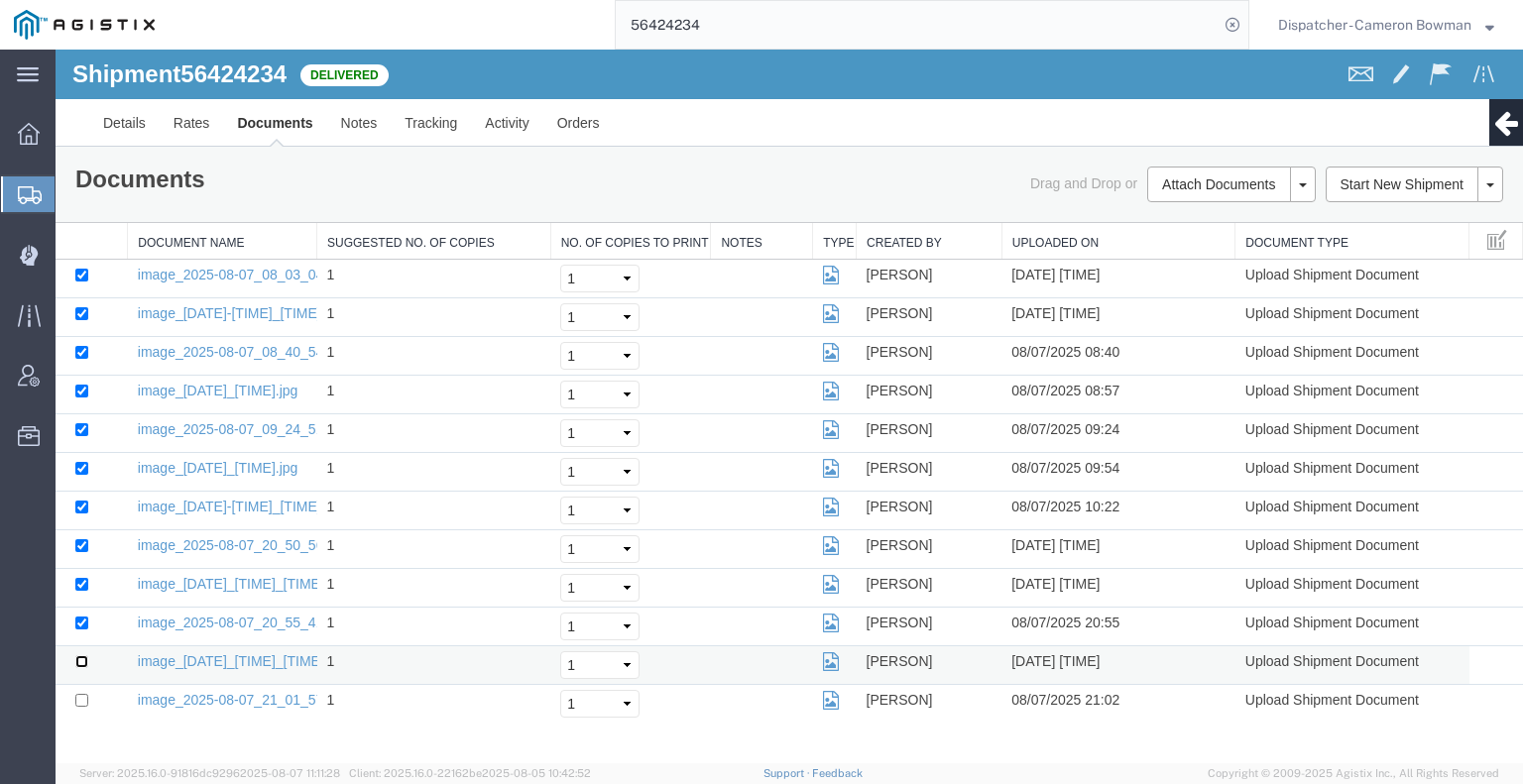 click at bounding box center [81, 661] 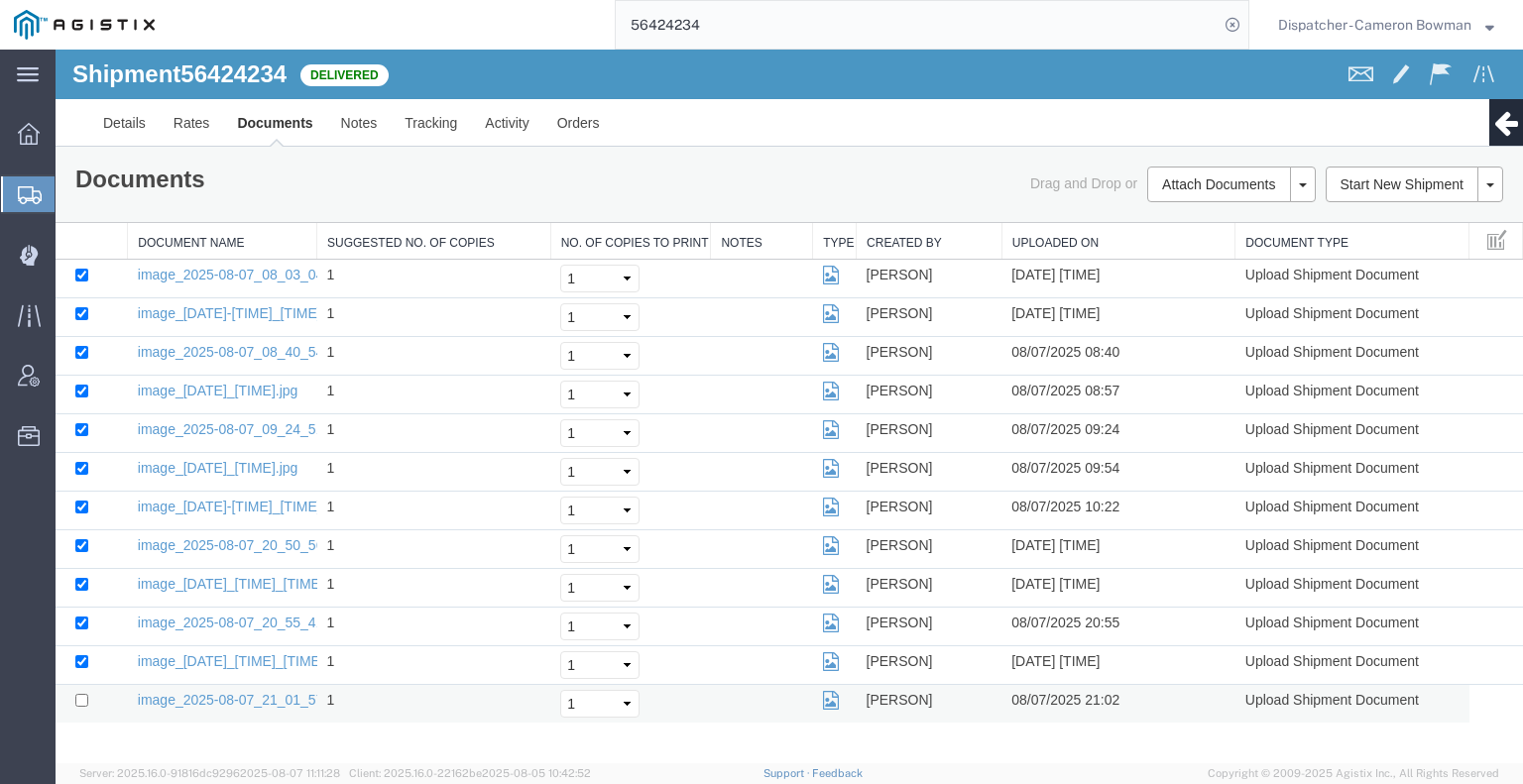 click at bounding box center [91, 704] 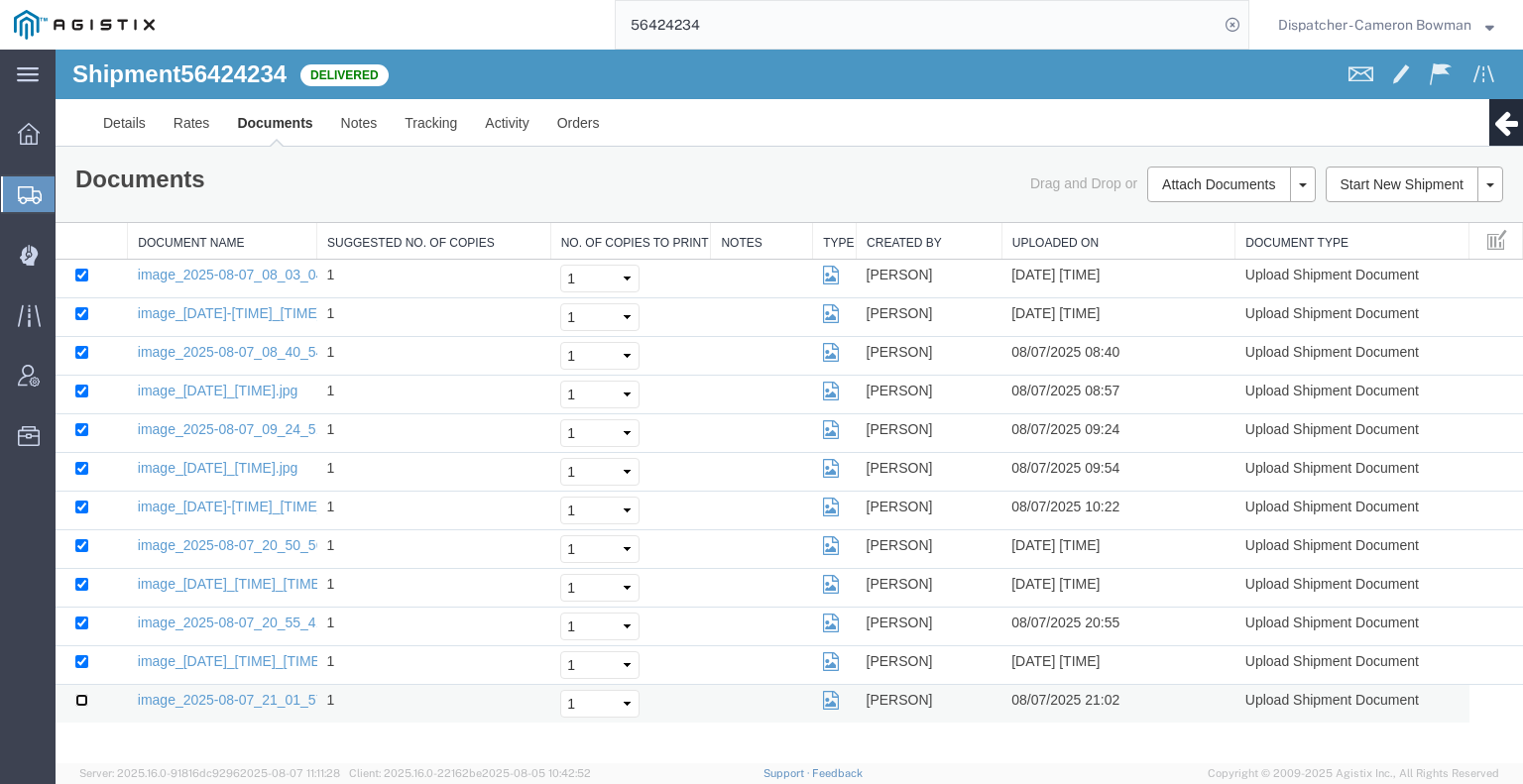 click at bounding box center [81, 700] 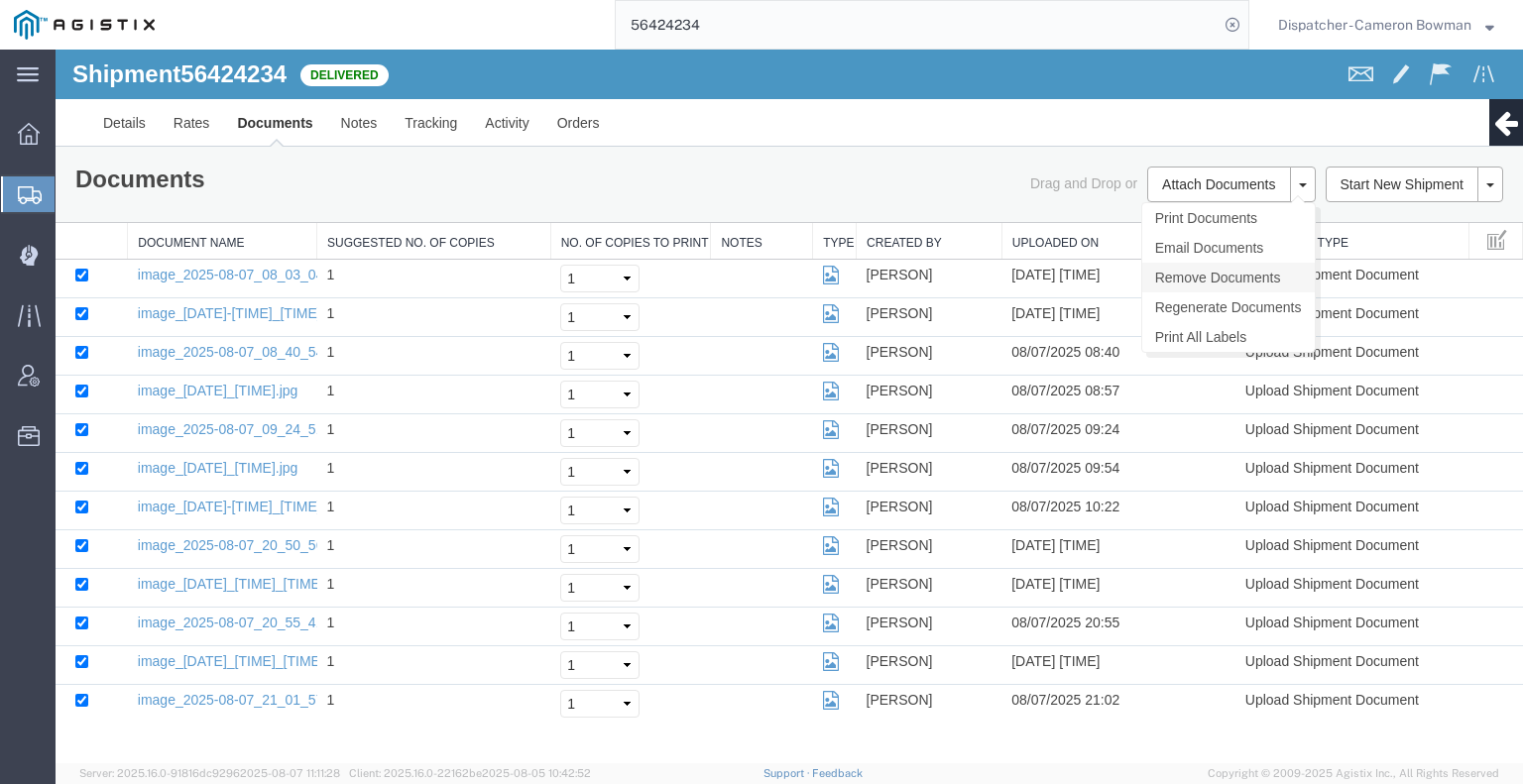 click on "Remove Documents" at bounding box center (1229, 278) 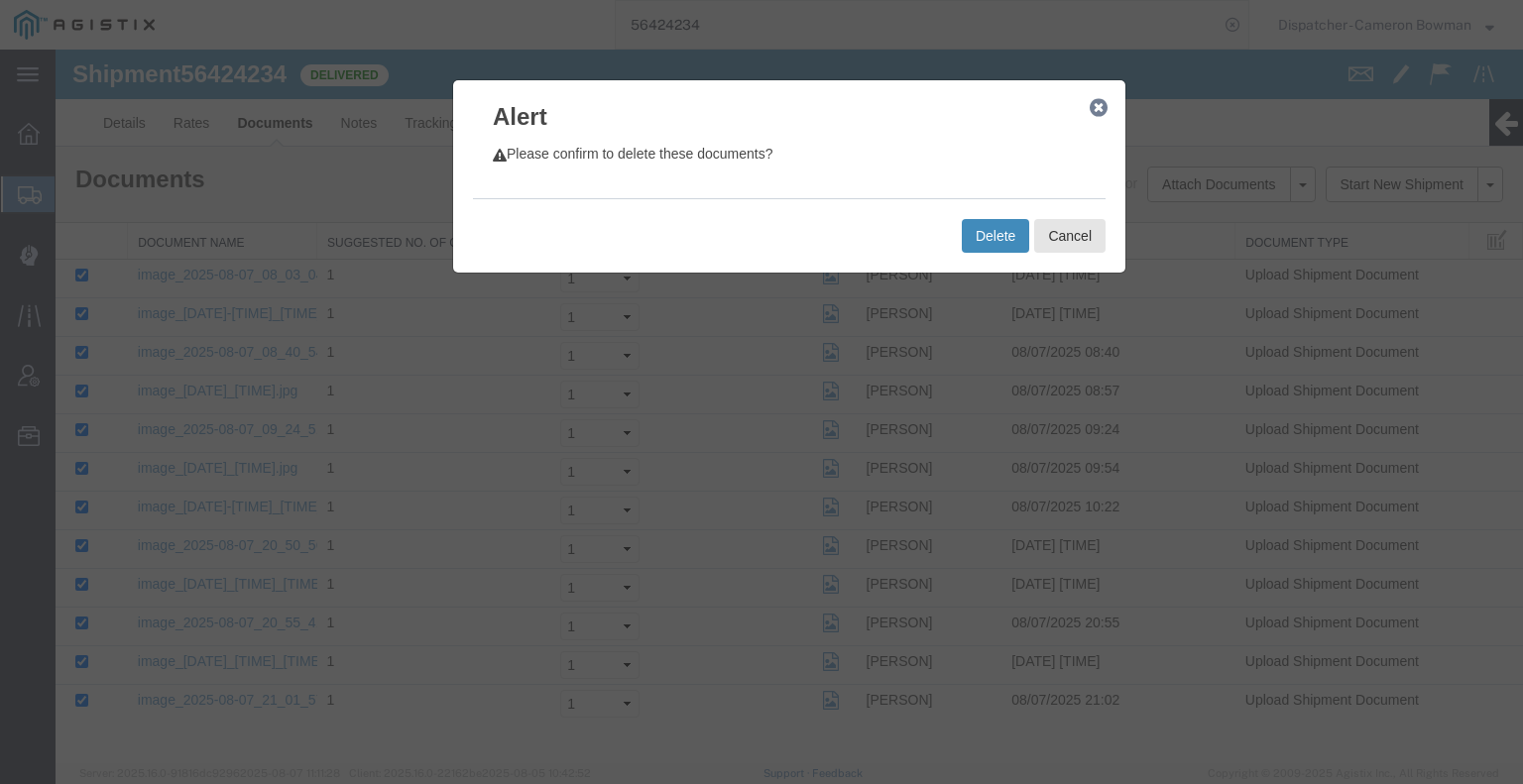 click on "Delete" at bounding box center [996, 236] 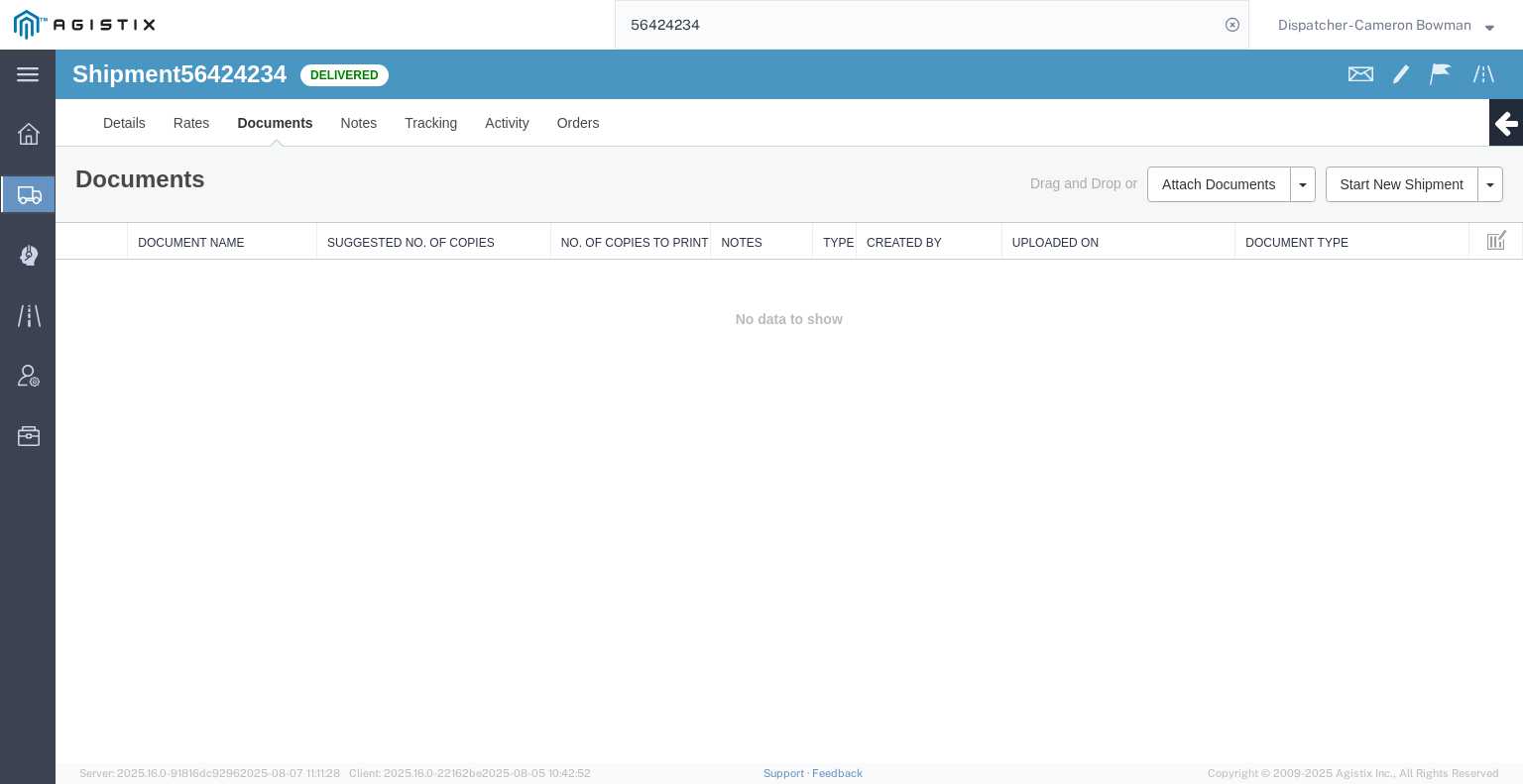 drag, startPoint x: 1401, startPoint y: 443, endPoint x: 1378, endPoint y: 413, distance: 37.802116 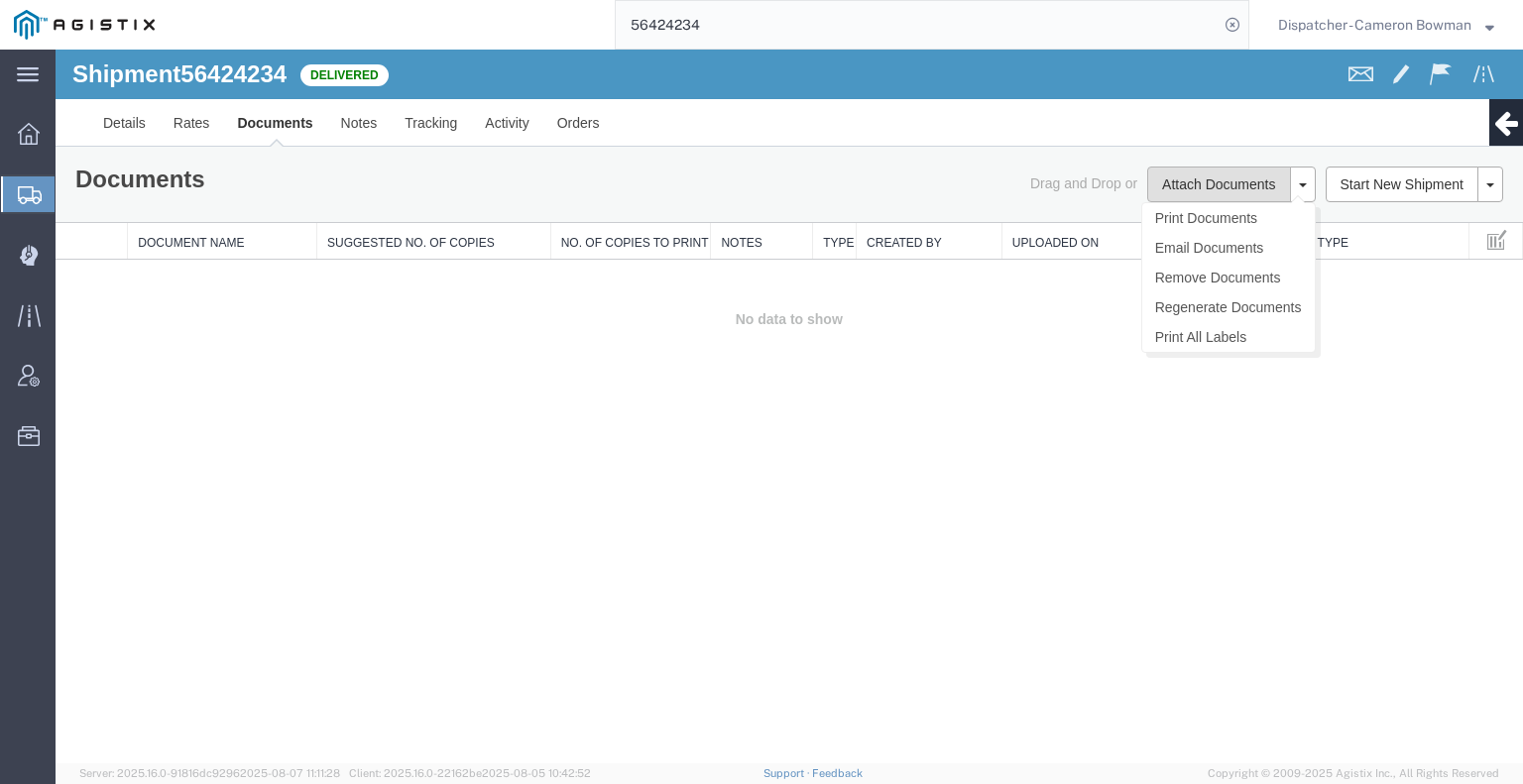 click on "Documents
Ship Label Format:
Plain
Thermal
Drag and Drop or Attach Documents Print Documents Email Documents Remove Documents Regenerate Documents Print All Labels Start New Shipment Clone Shipment" at bounding box center [789, 184] 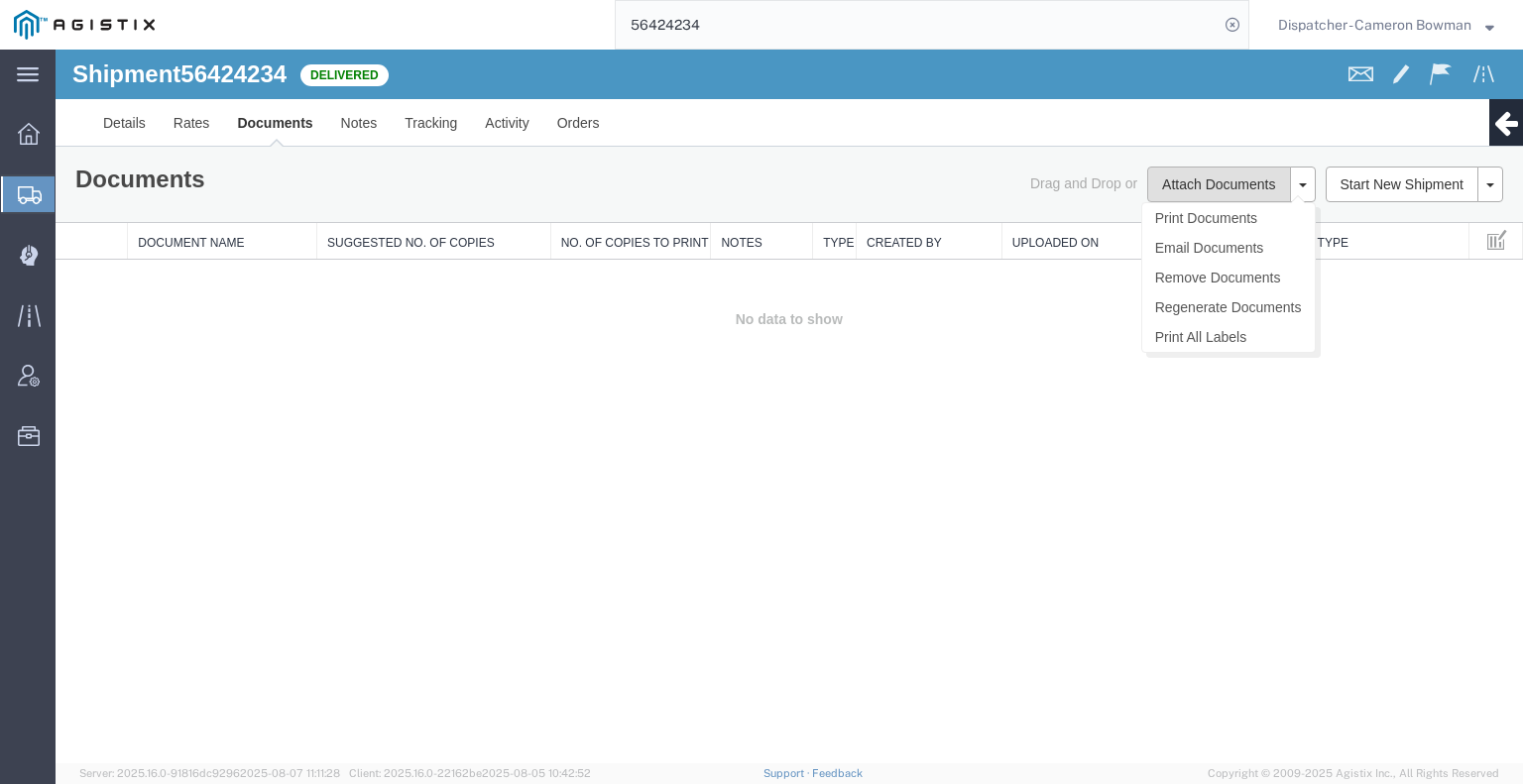 click on "Attach Documents" at bounding box center [1219, 184] 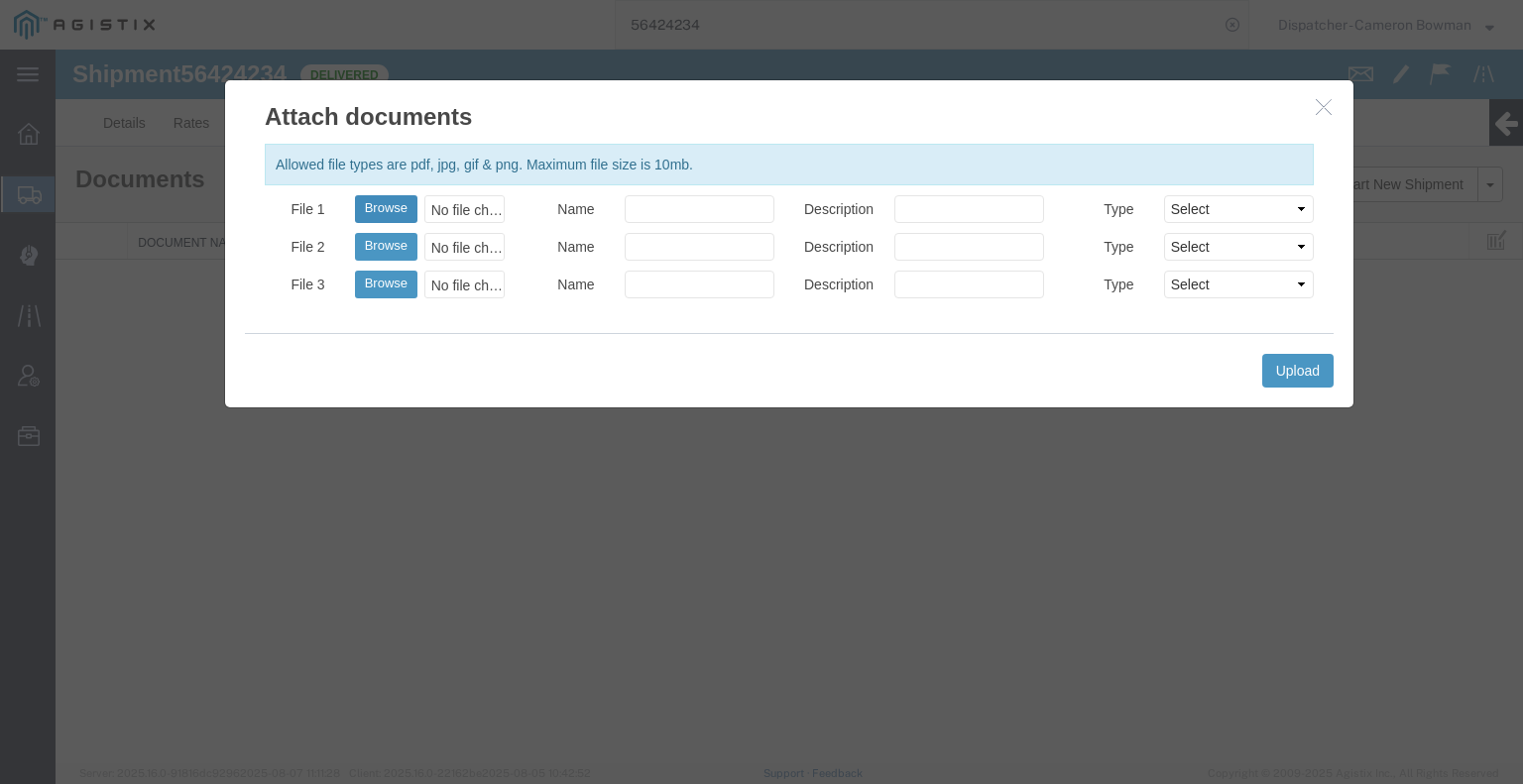 click on "Browse" at bounding box center (386, 209) 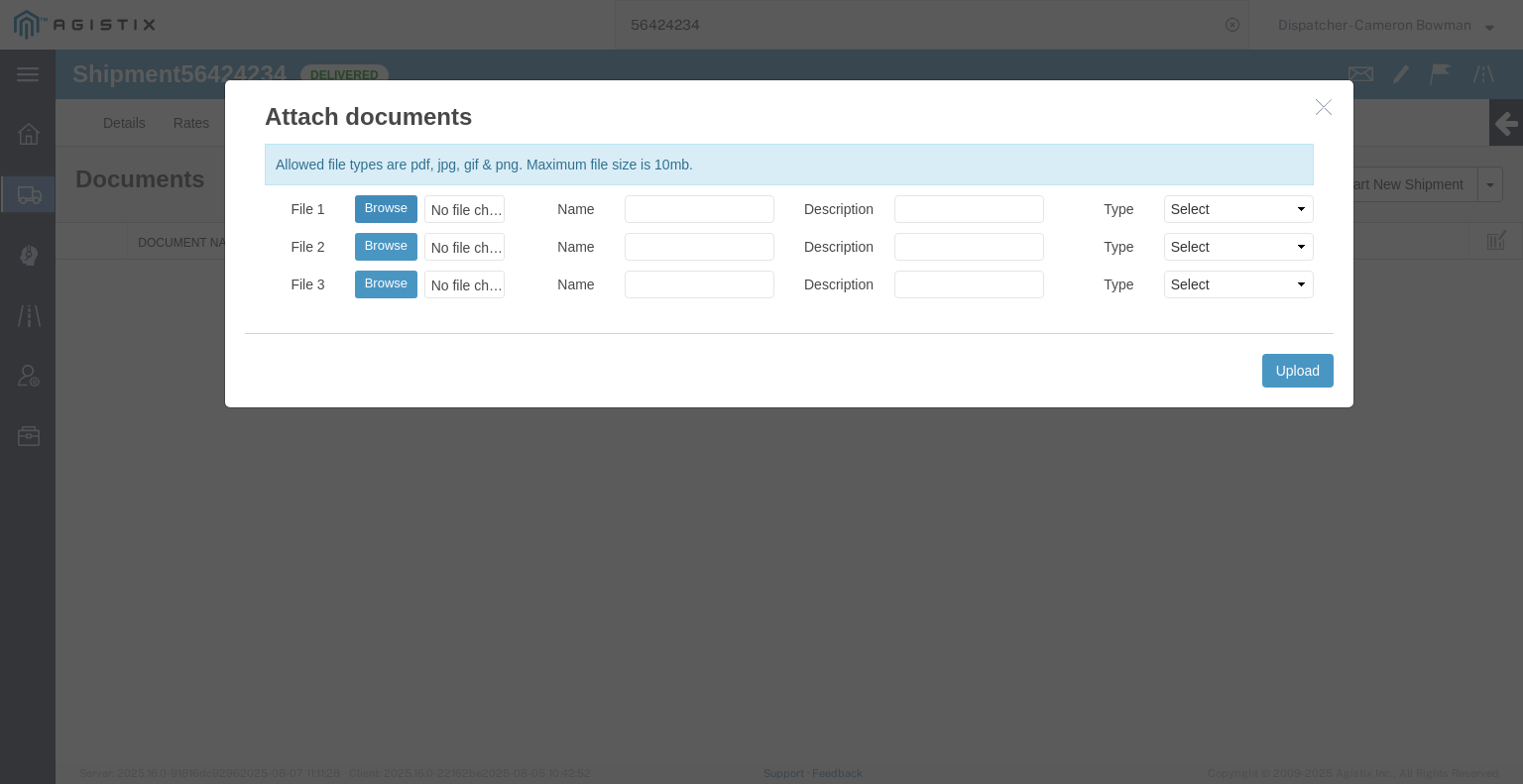 type on "C:\fakepath\56424234trktag.pdf" 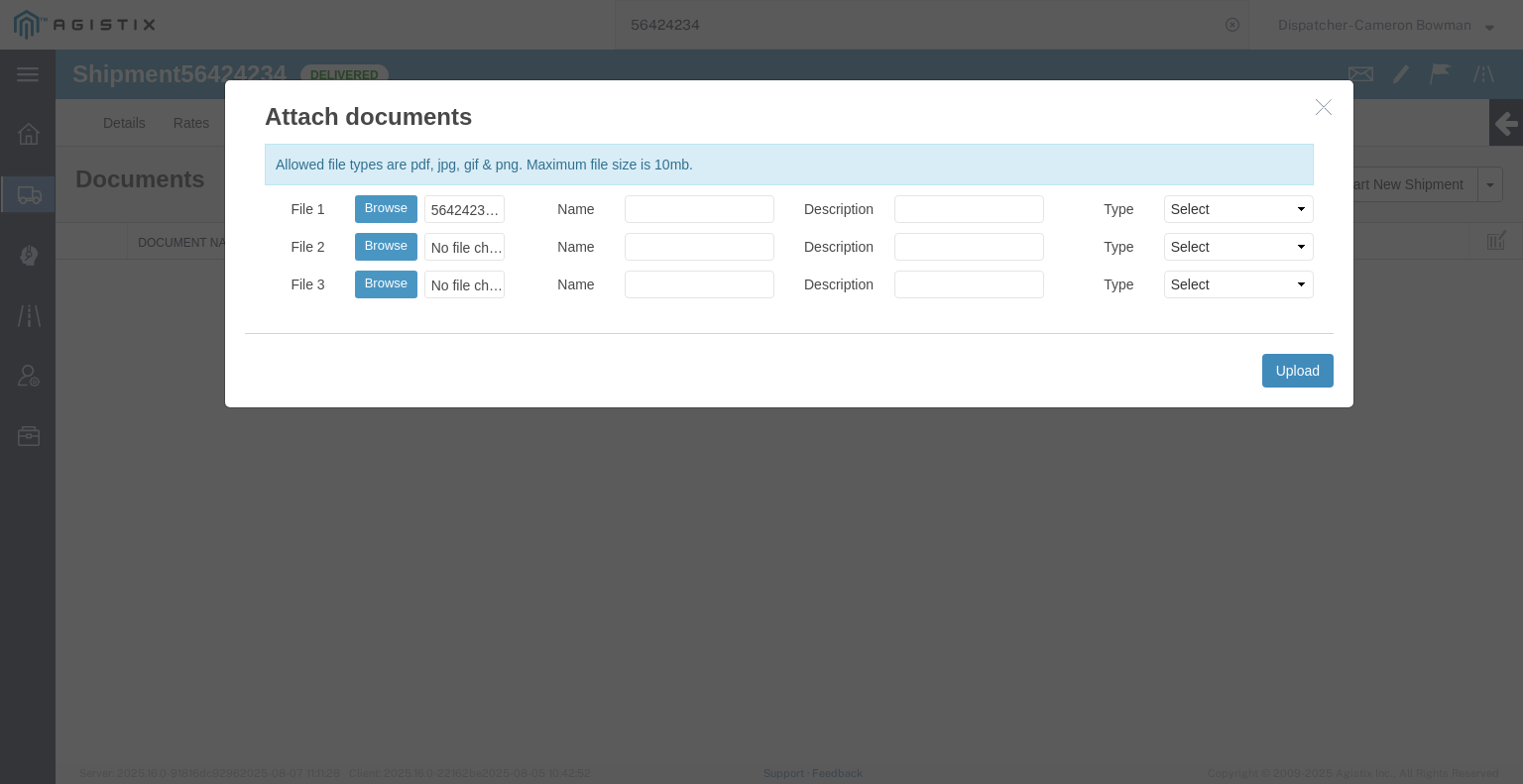 click on "Upload" at bounding box center (1298, 371) 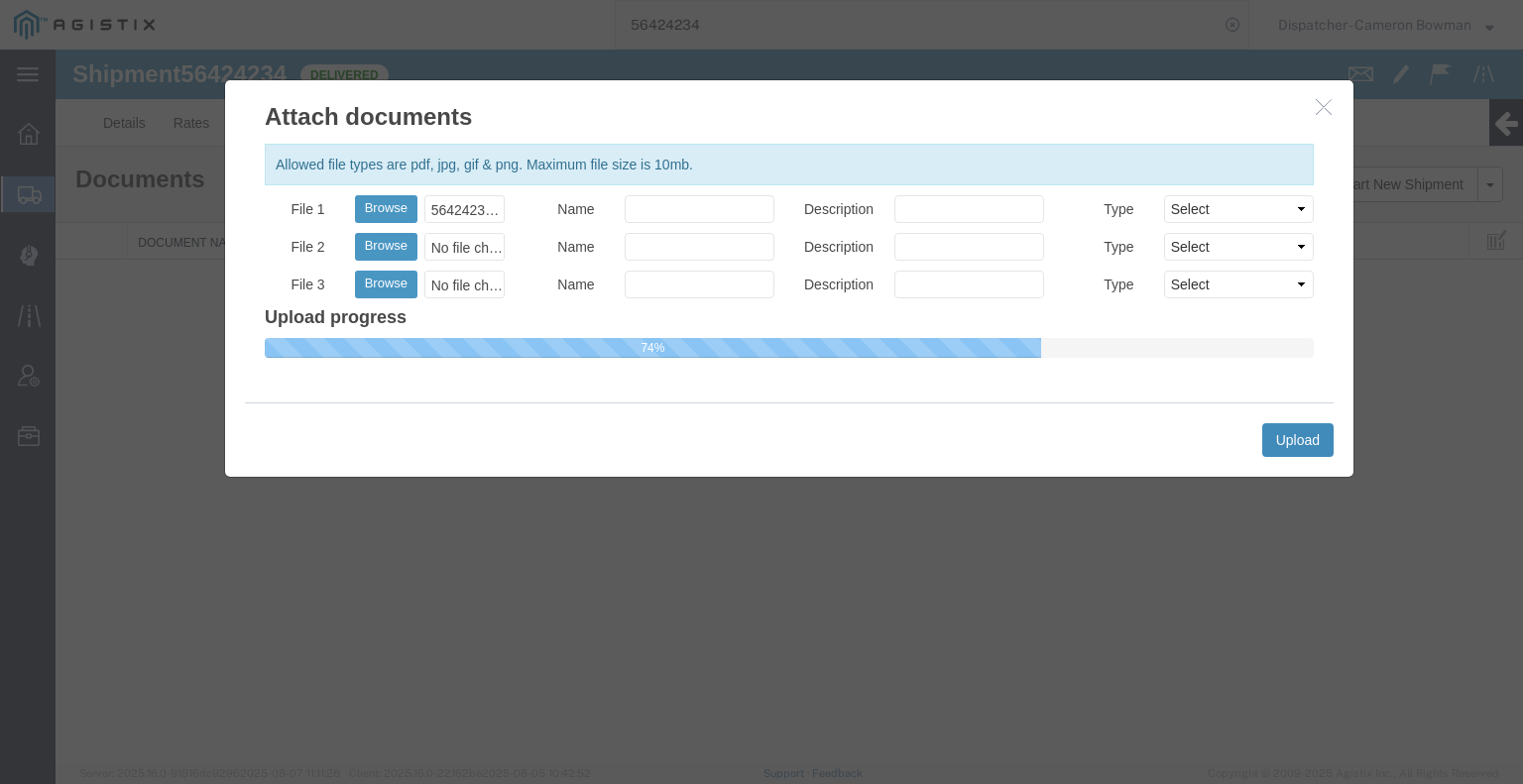 type 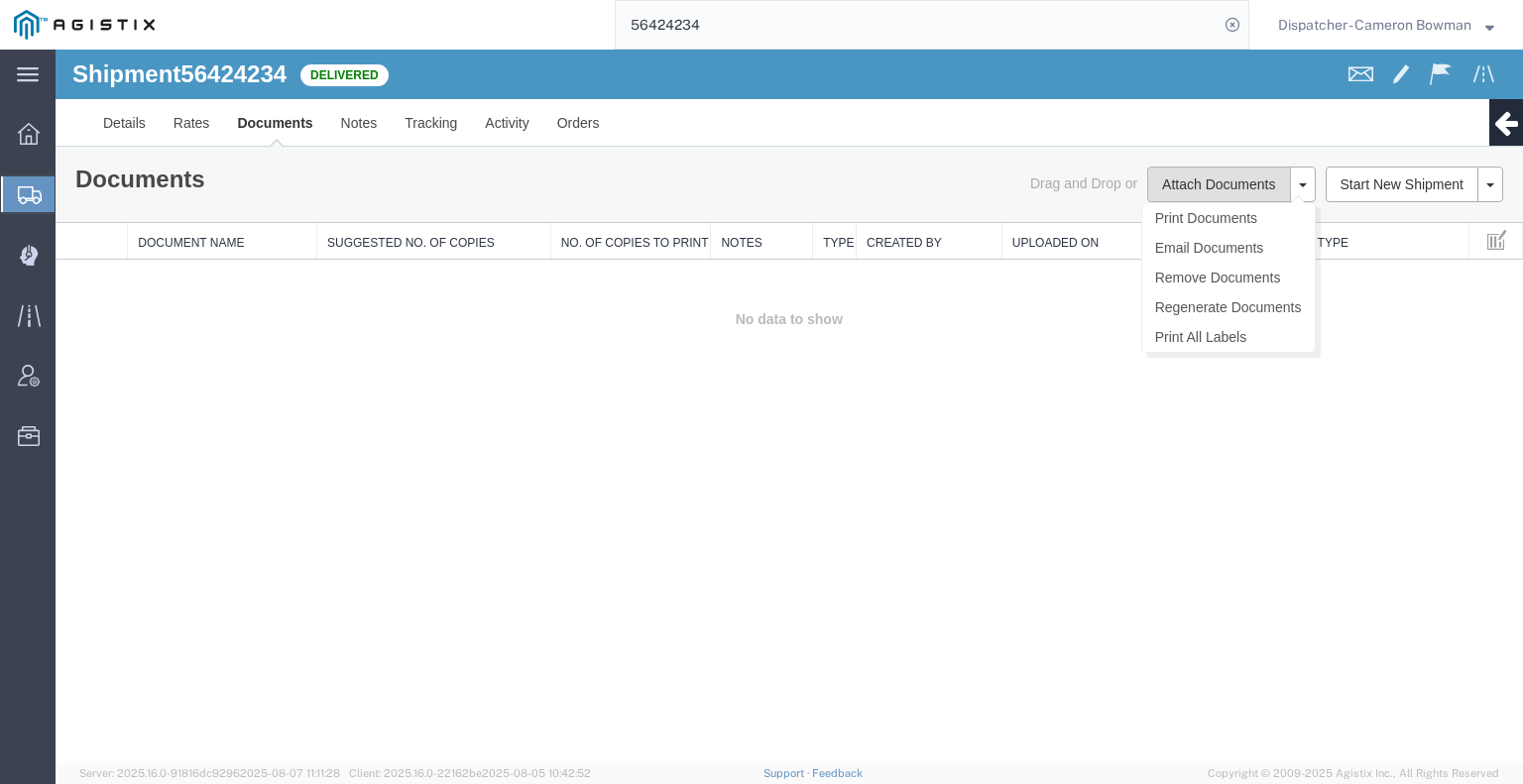 click on "Attach Documents" at bounding box center [1219, 184] 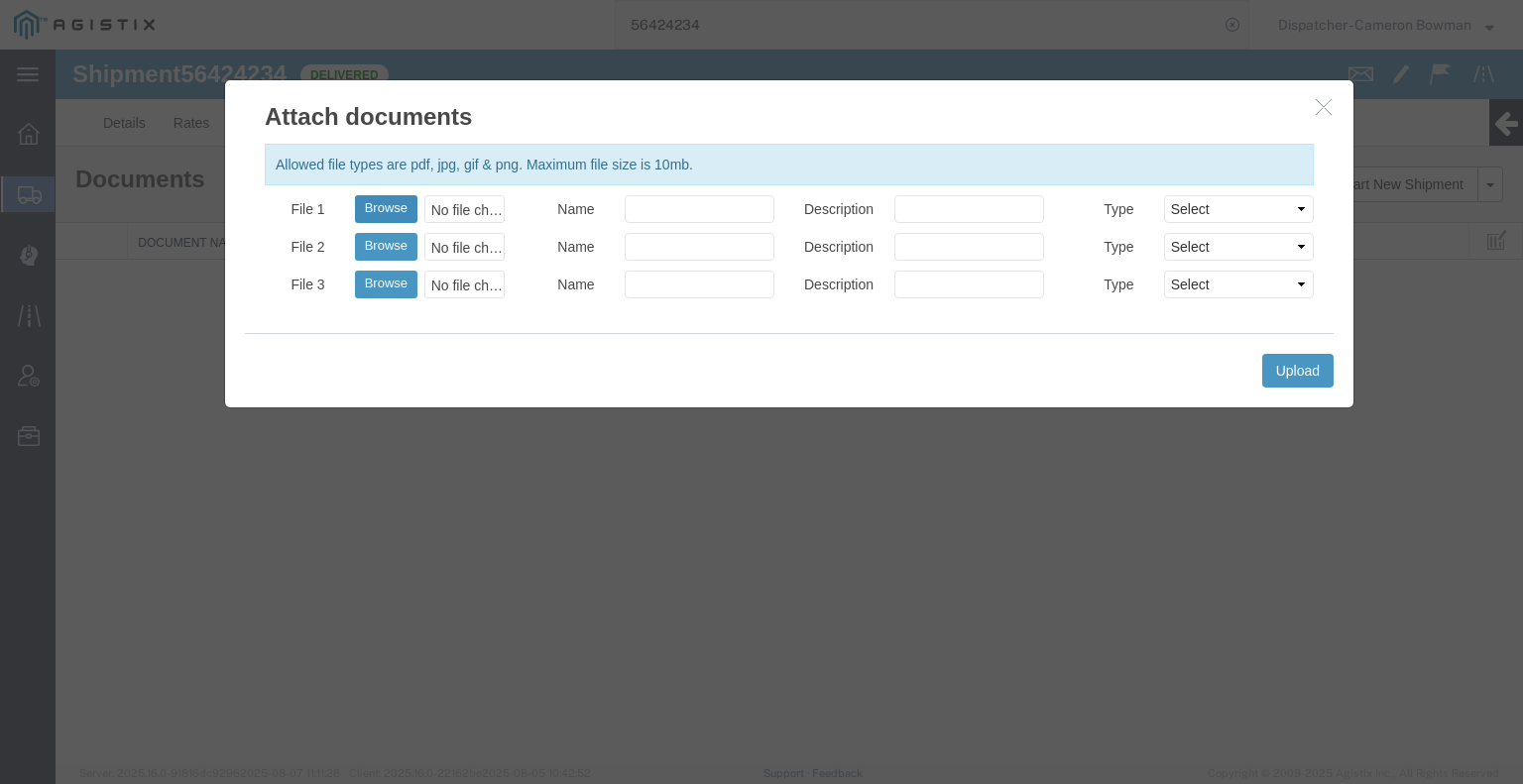 click on "Browse" at bounding box center [386, 209] 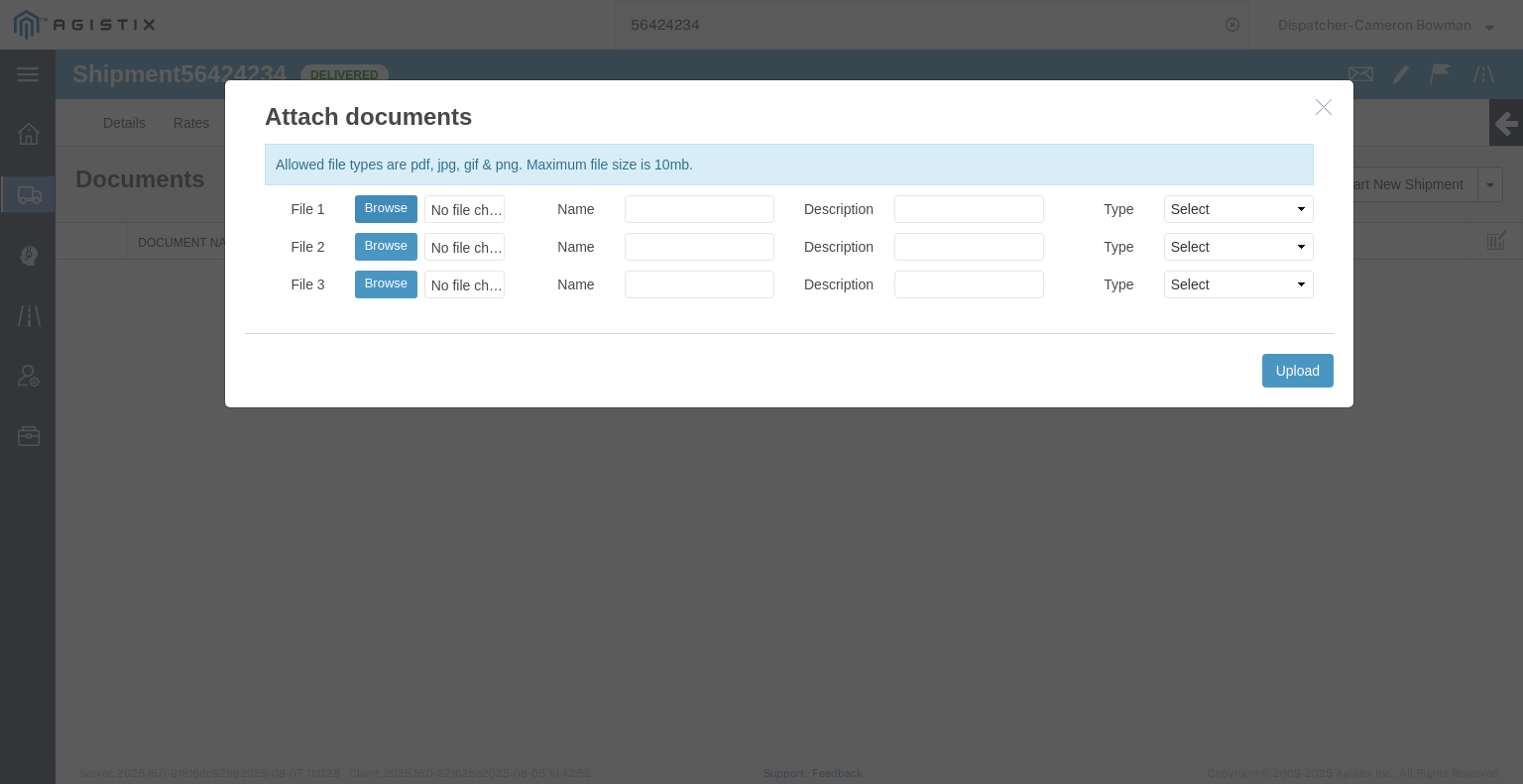 type on "C:\fakepath\56424234trktag.pdf" 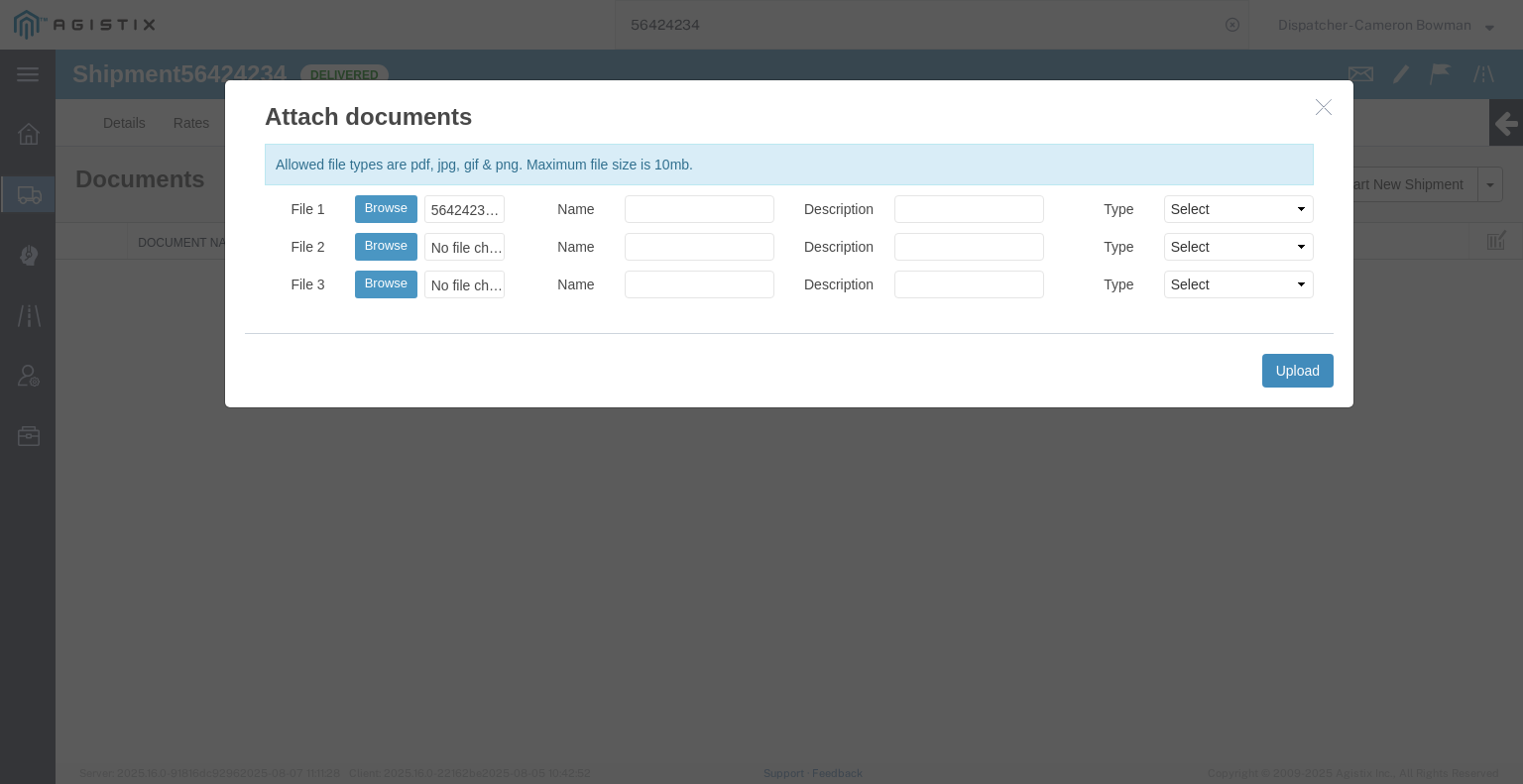 click on "Upload" at bounding box center (1298, 371) 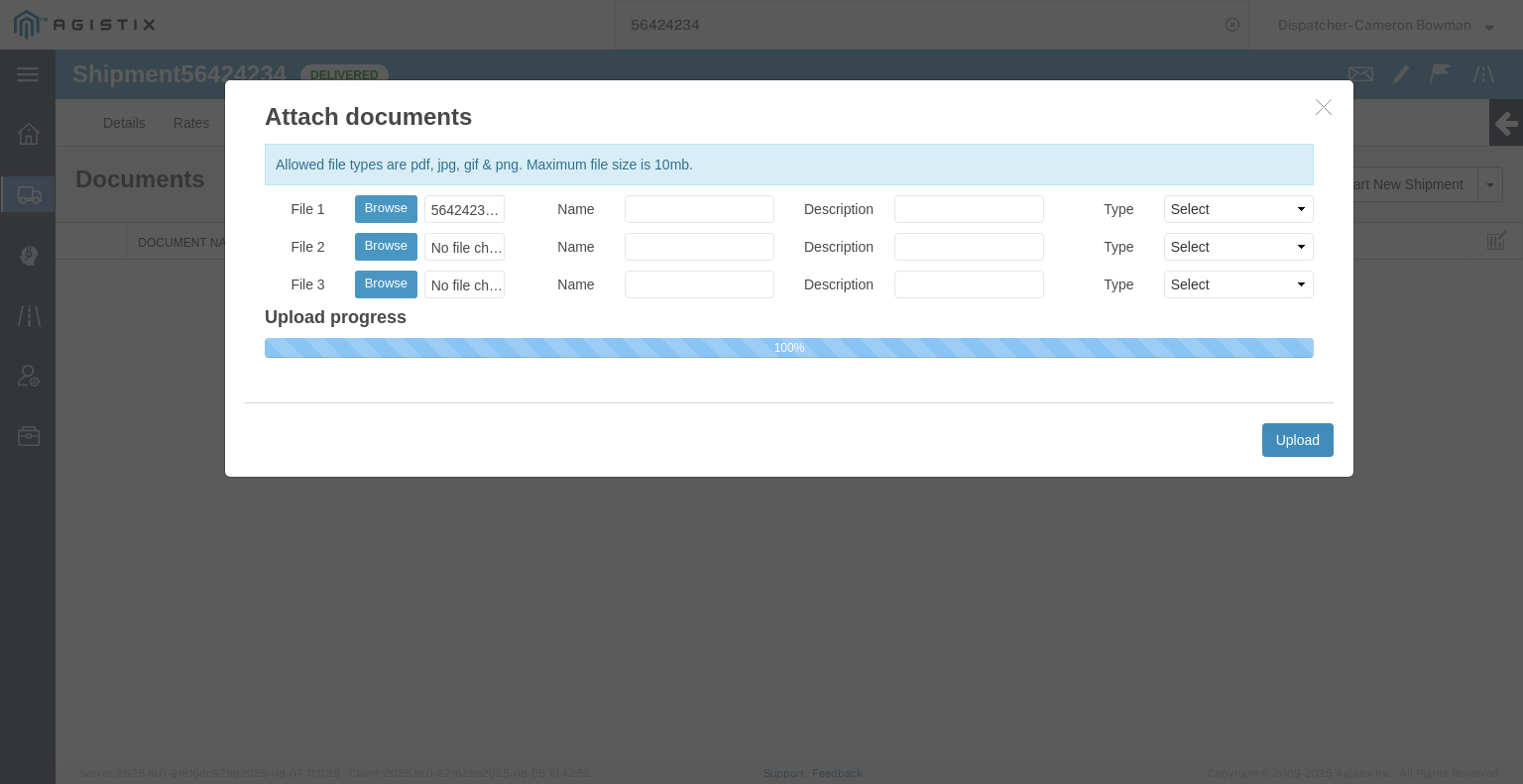 type 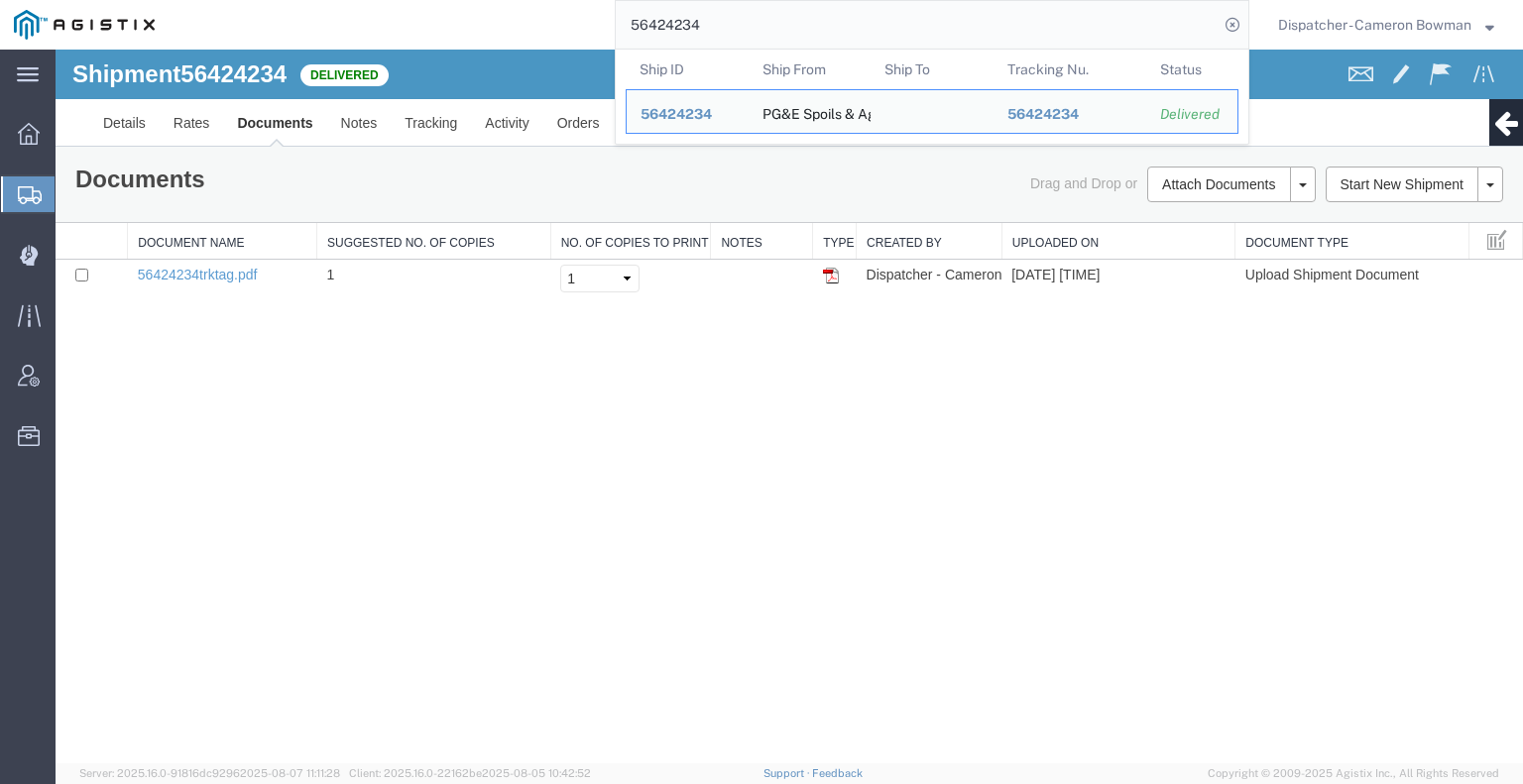 drag, startPoint x: 709, startPoint y: 23, endPoint x: 453, endPoint y: 27, distance: 256.031 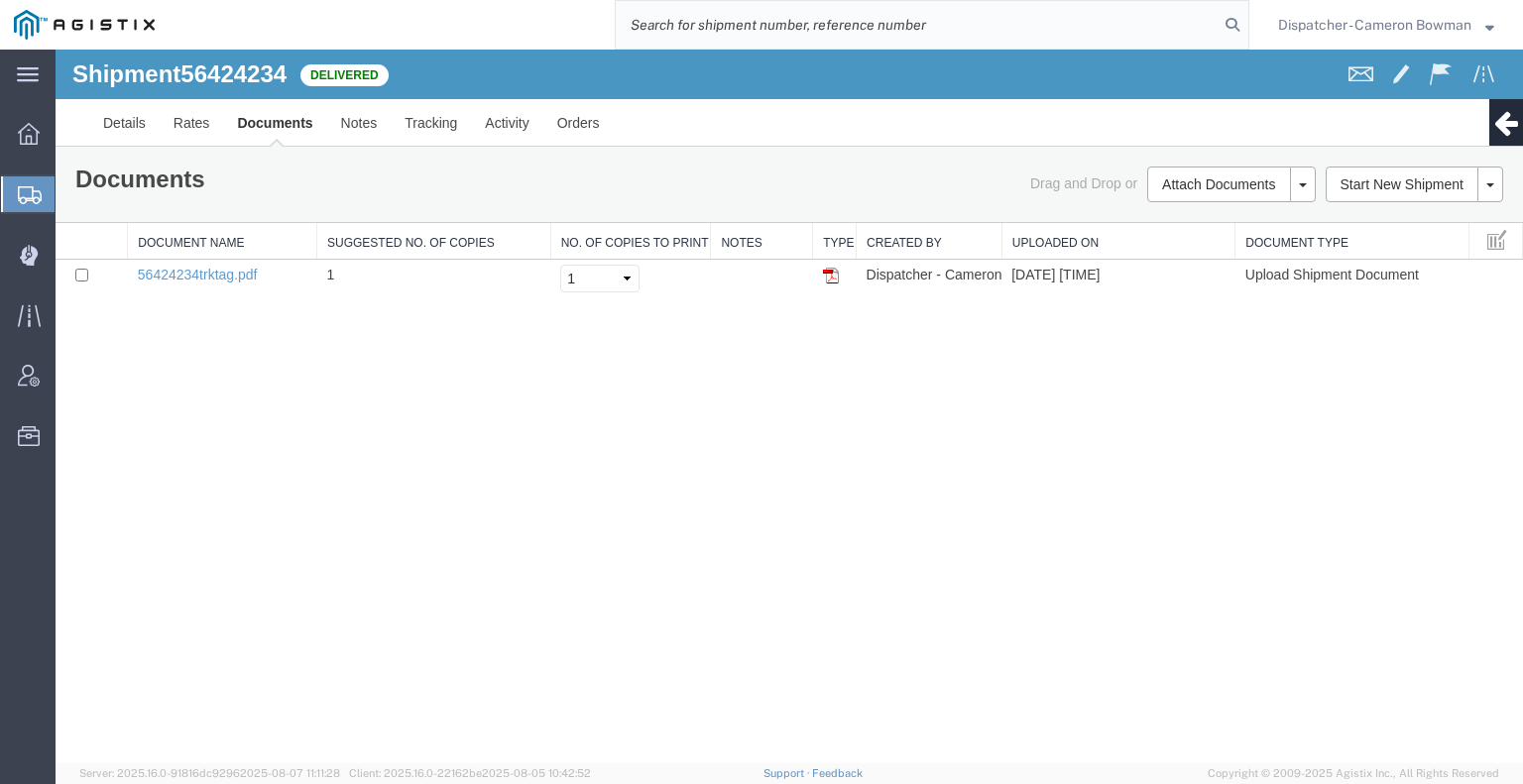 type on "6" 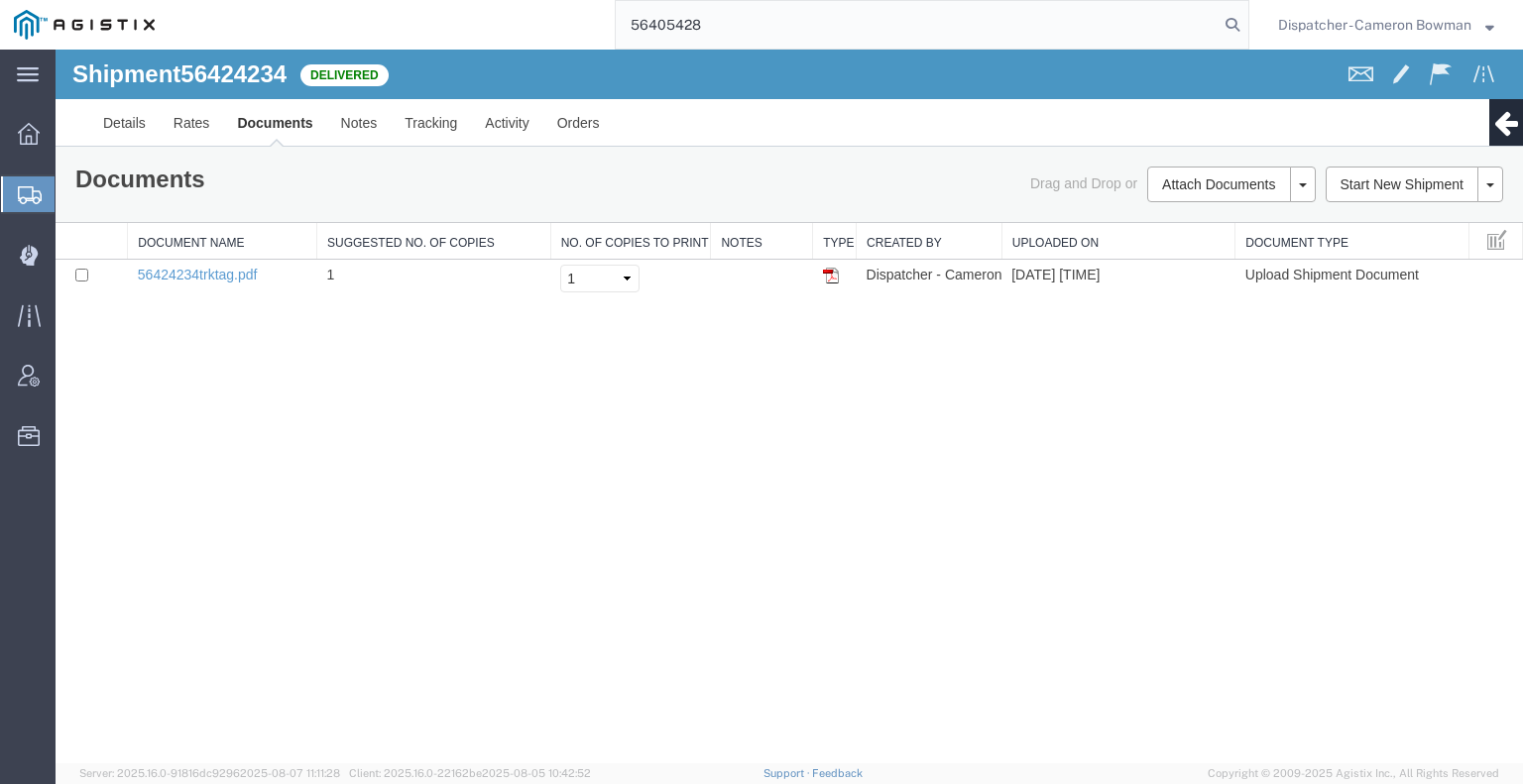 type on "56405428" 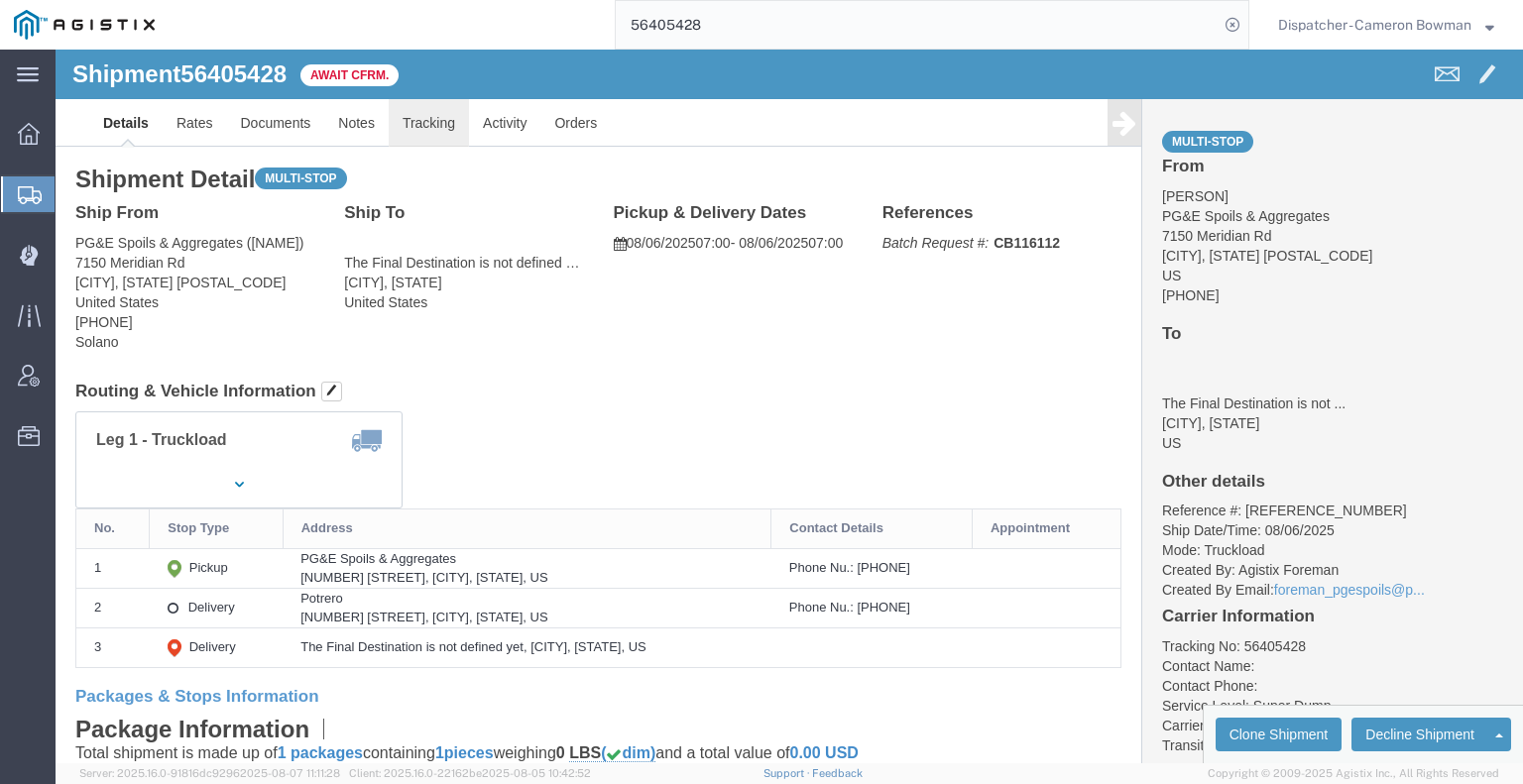 click on "Tracking" 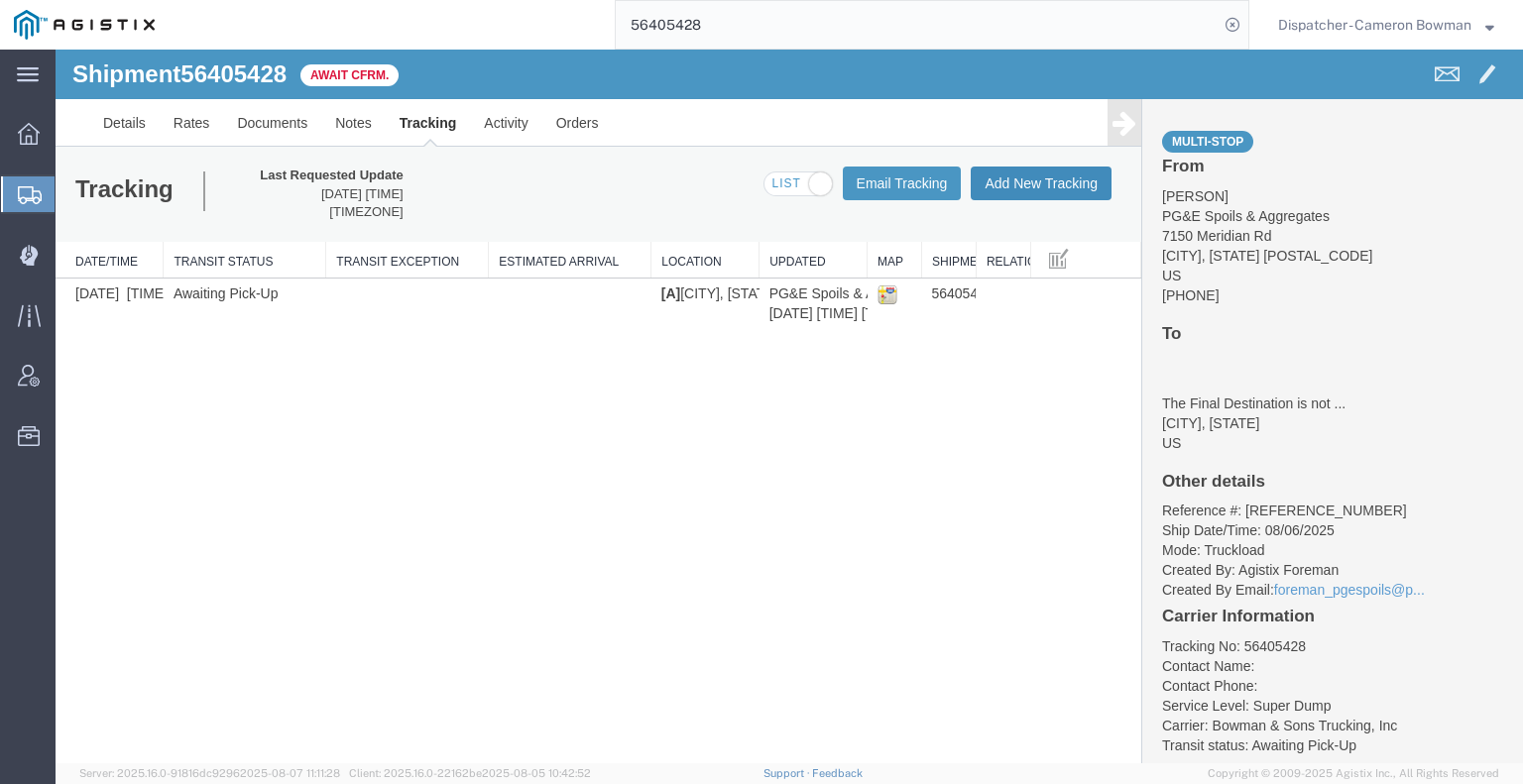 click on "Add New Tracking" at bounding box center (1041, 183) 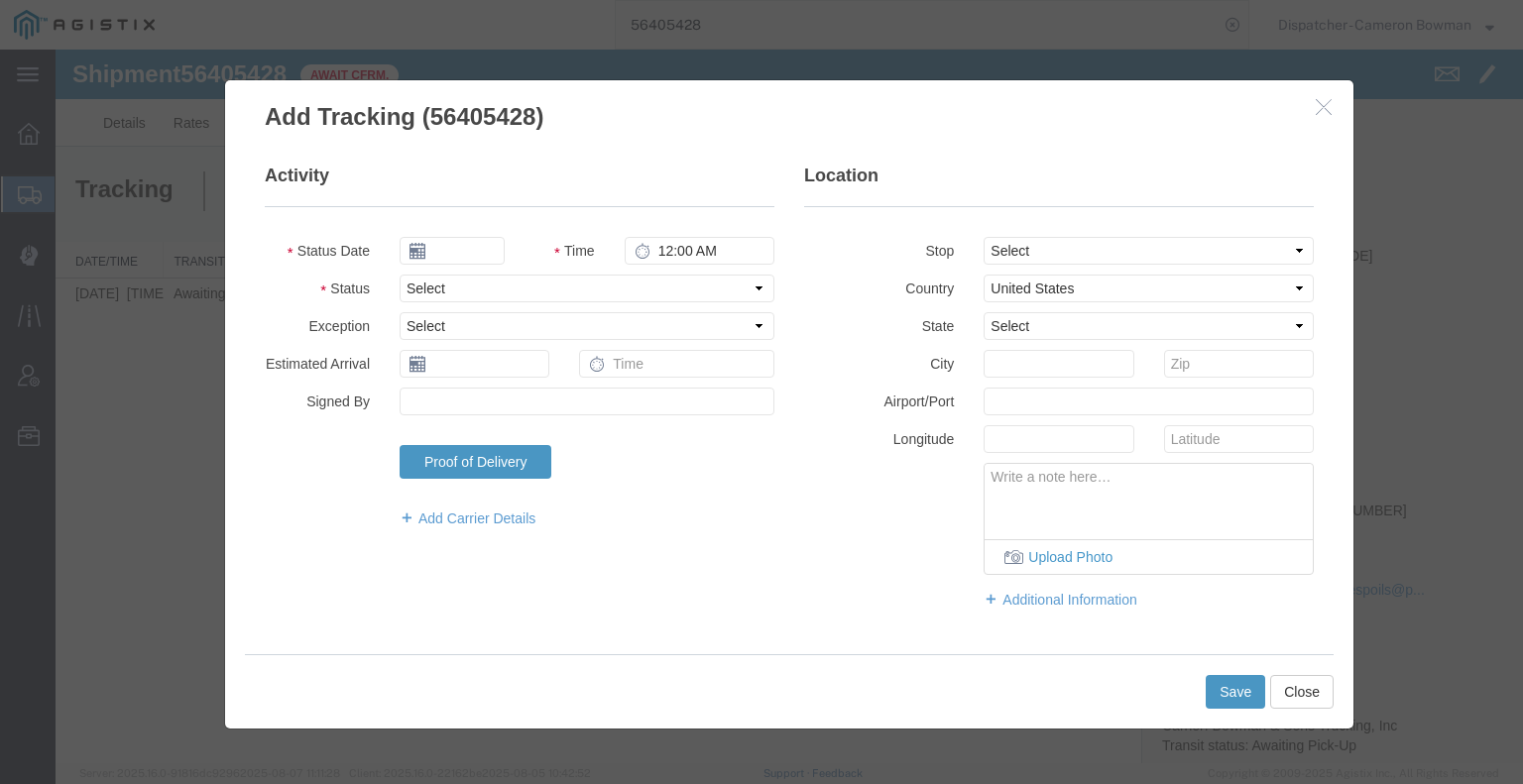 type on "08/08/2025" 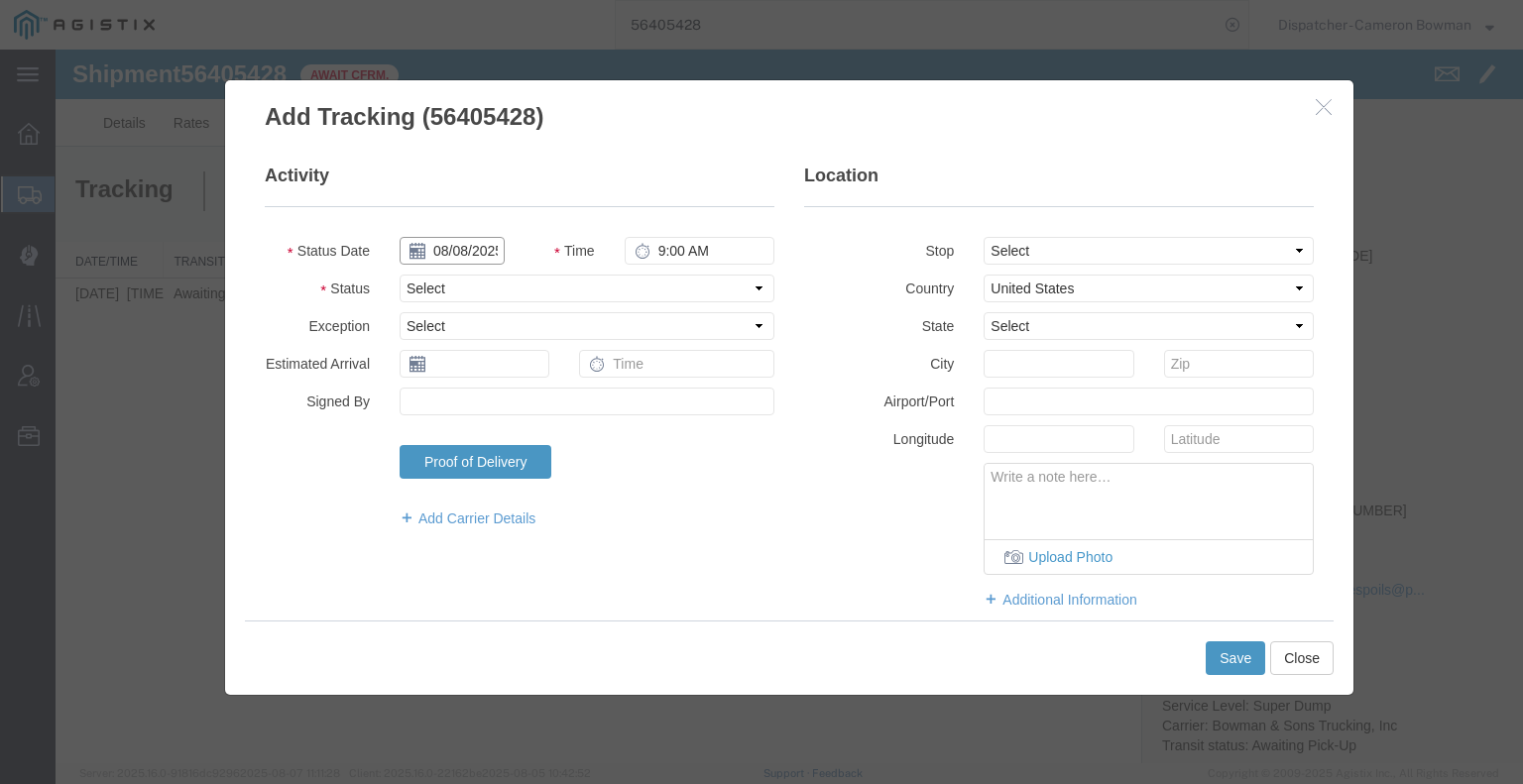 click on "08/08/2025" at bounding box center (452, 251) 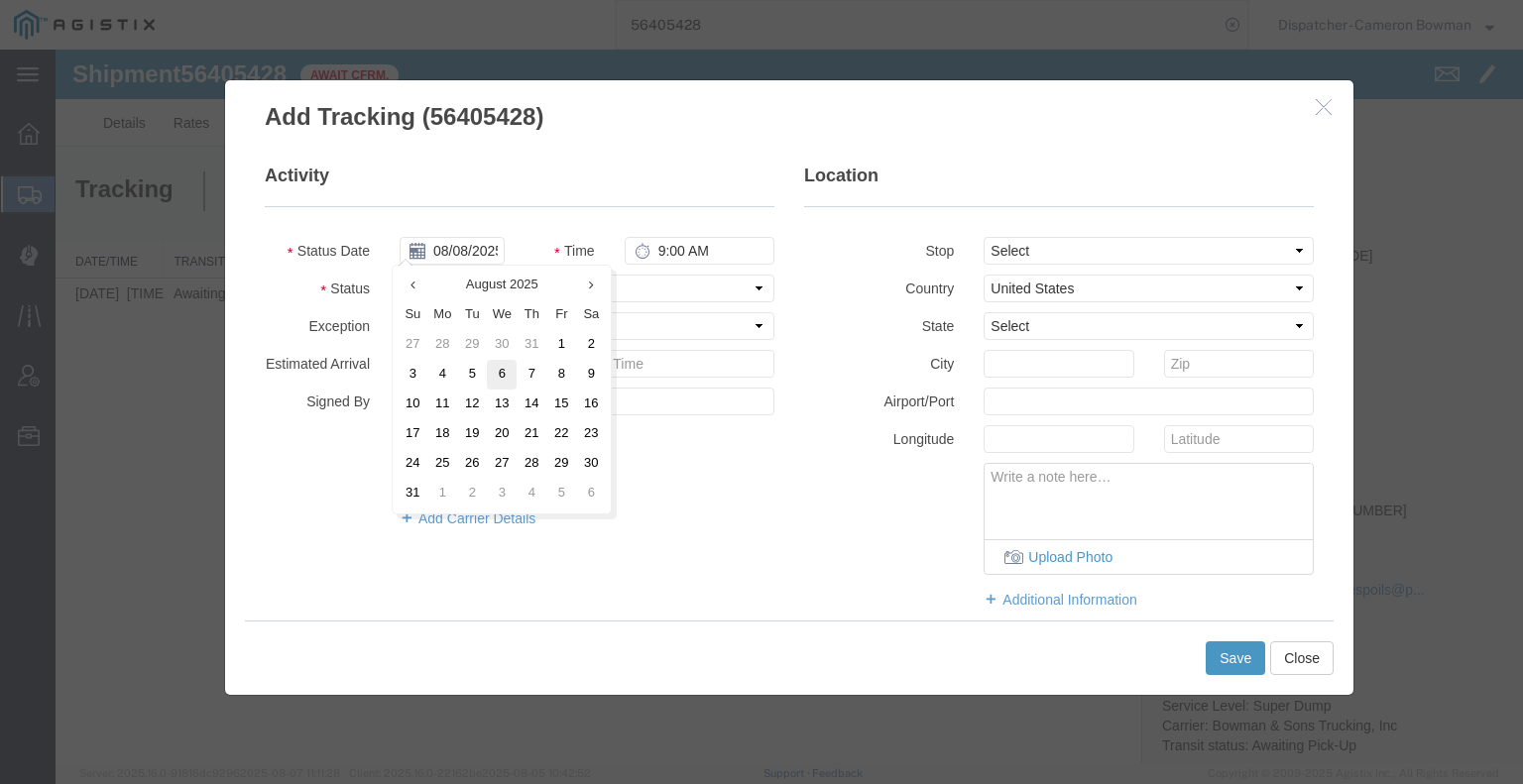click on "6" at bounding box center [502, 375] 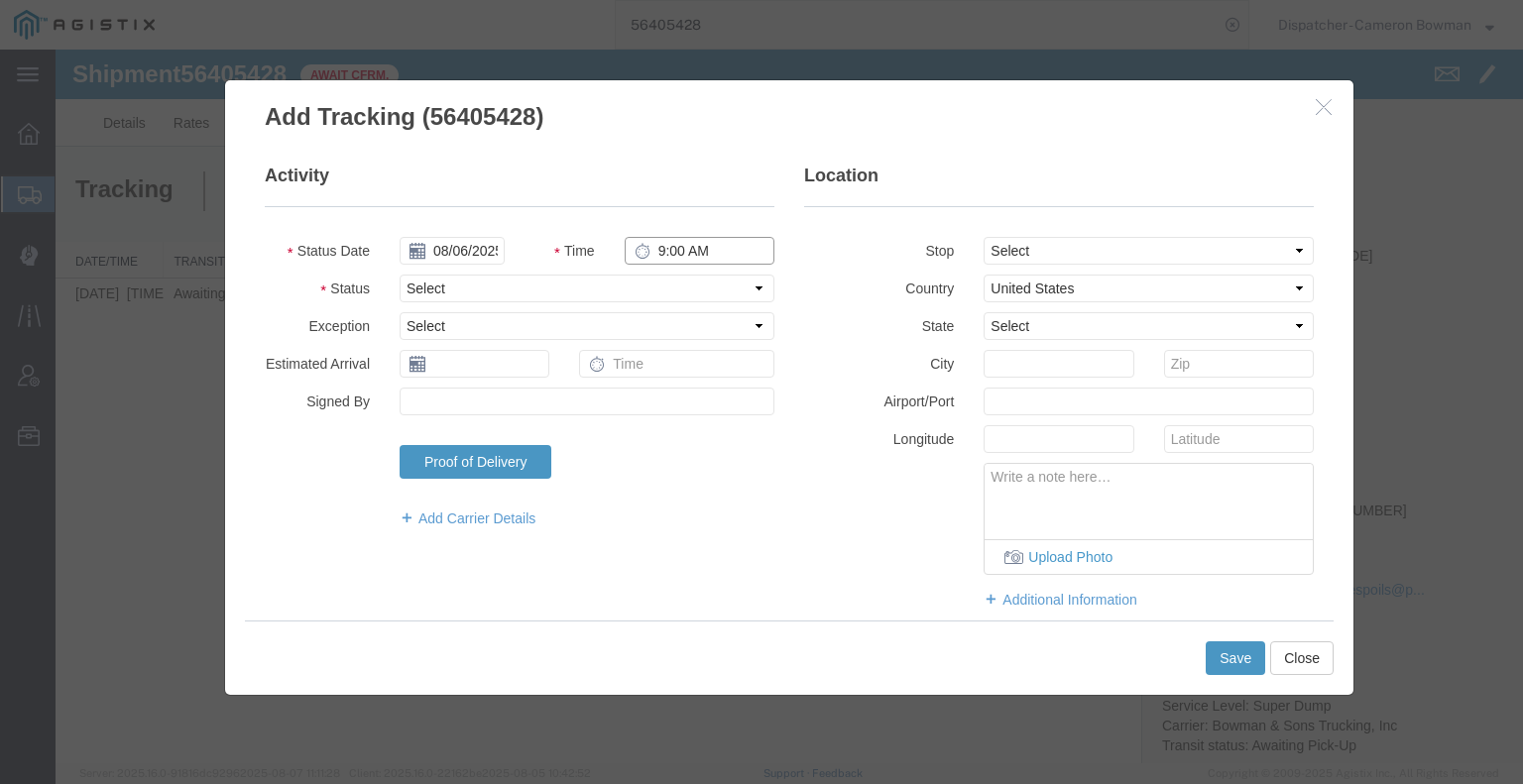 click on "9:00 AM" at bounding box center [699, 251] 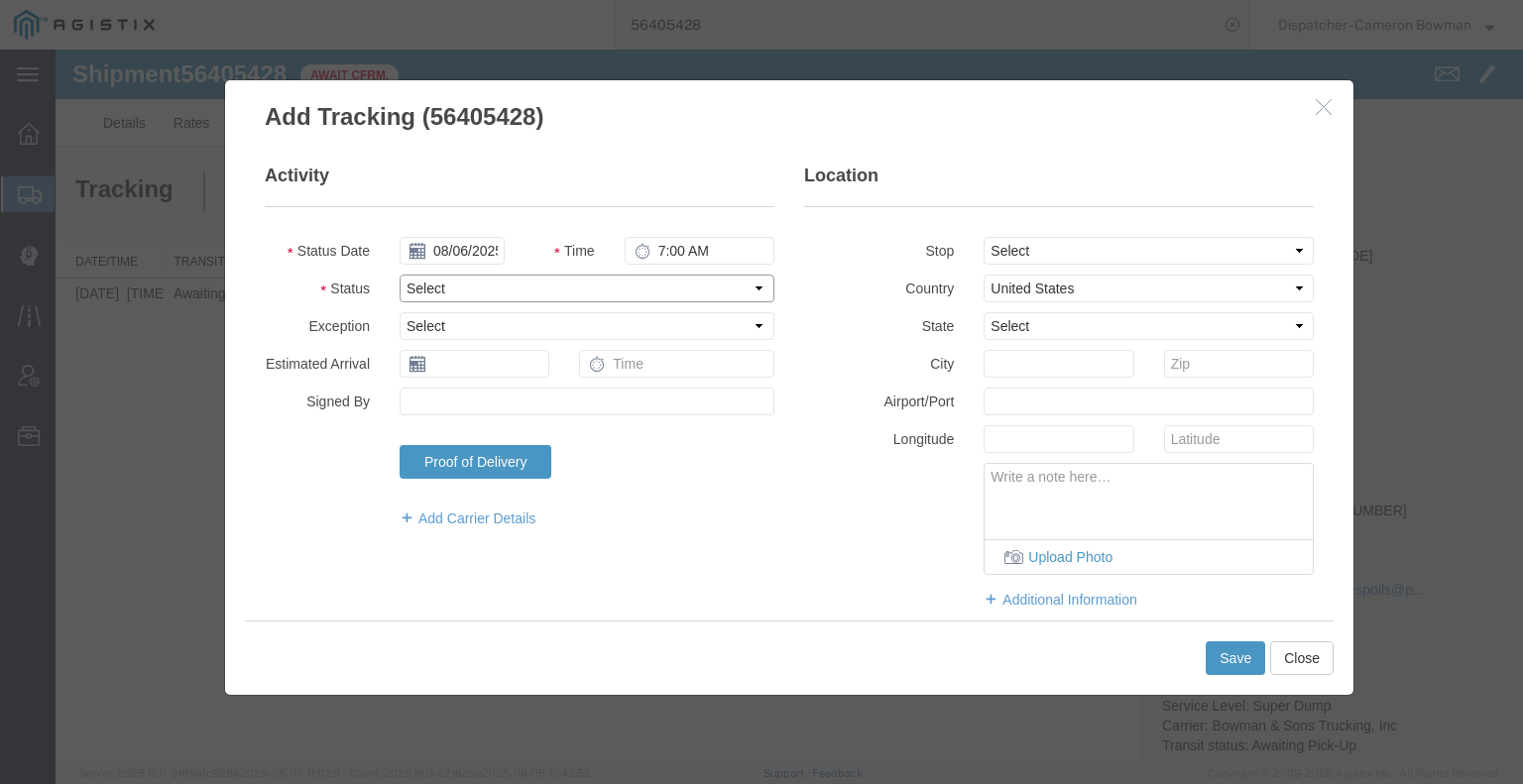 click on "Select Arrival Notice Available Arrival Notice Imported Arrive at Delivery Location Arrive at Pick-Up Location Arrive at Terminal Location Attempted Delivery Attempted Pick-Up Awaiting Customs Clearance Awaiting Pick-Up Break Start Break Stop Cargo Damaged Cargo-Offloaded Cleared Customs Confirmed on Board Customs Delay Customs Hold Customs Released DEA Hold Intact DEA Intensive/Exam Delivered Delivery Appointment Scheduled Delivery Confirmation Delivery Dock Closed Delivery Refused Depart Delivery Location Depart Pick-Up Location Depart Terminal Location Documents Uploaded Entry Docs Received Entry Submitted Estimated date / time for ETA Expired Export Customs Cleared Export Customs Sent FDA Documents Sent FDA Exam FDA Hold FDA Released FDA Review Flight Update Forwarded Fully Released Import Customs Cleared In-Transit In-Transit with Partner ISF filed Loaded Loading Started Mechanical Delay Missed Pick-Up Other Delay Out for Delivery Package Available Partial Delivery Partial Pick-Up Picked Up Proof of del" at bounding box center (587, 288) 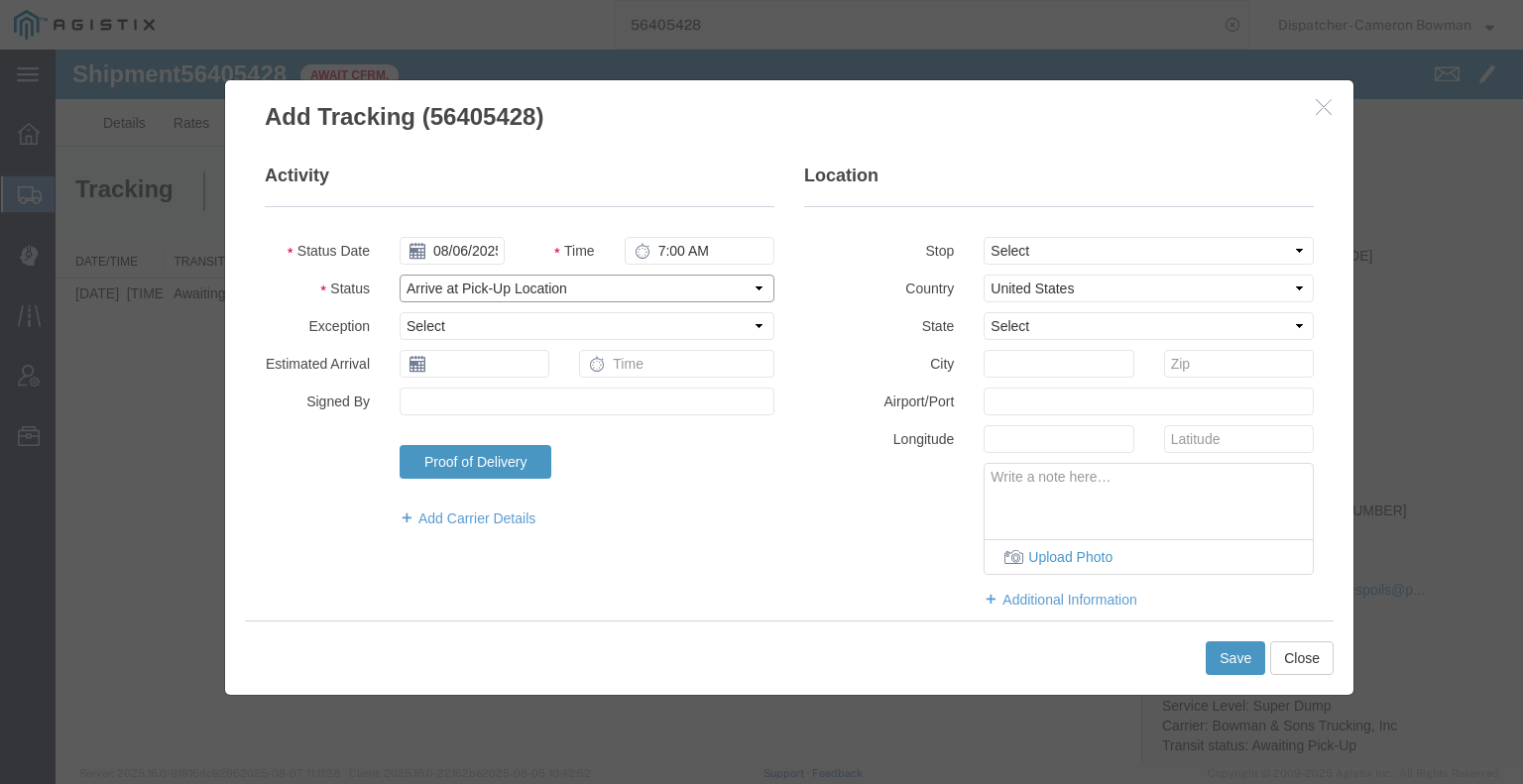 click on "Select Arrival Notice Available Arrival Notice Imported Arrive at Delivery Location Arrive at Pick-Up Location Arrive at Terminal Location Attempted Delivery Attempted Pick-Up Awaiting Customs Clearance Awaiting Pick-Up Break Start Break Stop Cargo Damaged Cargo-Offloaded Cleared Customs Confirmed on Board Customs Delay Customs Hold Customs Released DEA Hold Intact DEA Intensive/Exam Delivered Delivery Appointment Scheduled Delivery Confirmation Delivery Dock Closed Delivery Refused Depart Delivery Location Depart Pick-Up Location Depart Terminal Location Documents Uploaded Entry Docs Received Entry Submitted Estimated date / time for ETA Expired Export Customs Cleared Export Customs Sent FDA Documents Sent FDA Exam FDA Hold FDA Released FDA Review Flight Update Forwarded Fully Released Import Customs Cleared In-Transit In-Transit with Partner ISF filed Loaded Loading Started Mechanical Delay Missed Pick-Up Other Delay Out for Delivery Package Available Partial Delivery Partial Pick-Up Picked Up Proof of del" at bounding box center [587, 288] 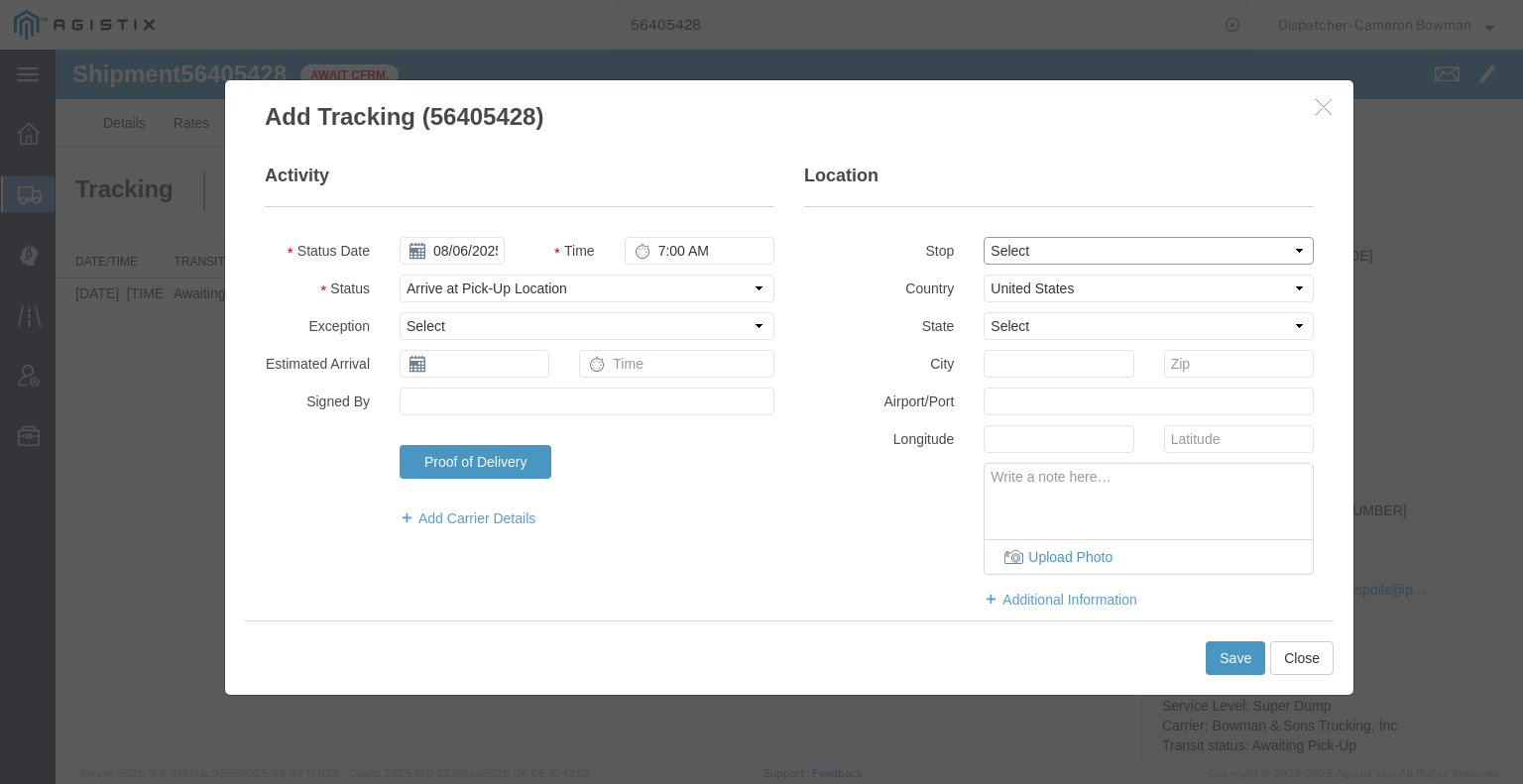 click on "Select From: 7150 Meridian Rd, [CITY], [STATE], [ZIPCODE], US Stop 2: 3675 Potrero Hills Ln, [CITY], [STATE], [ZIPCODE], US To: The Final Destination is not defined yet, [CITY], [STATE], US" at bounding box center [1148, 251] 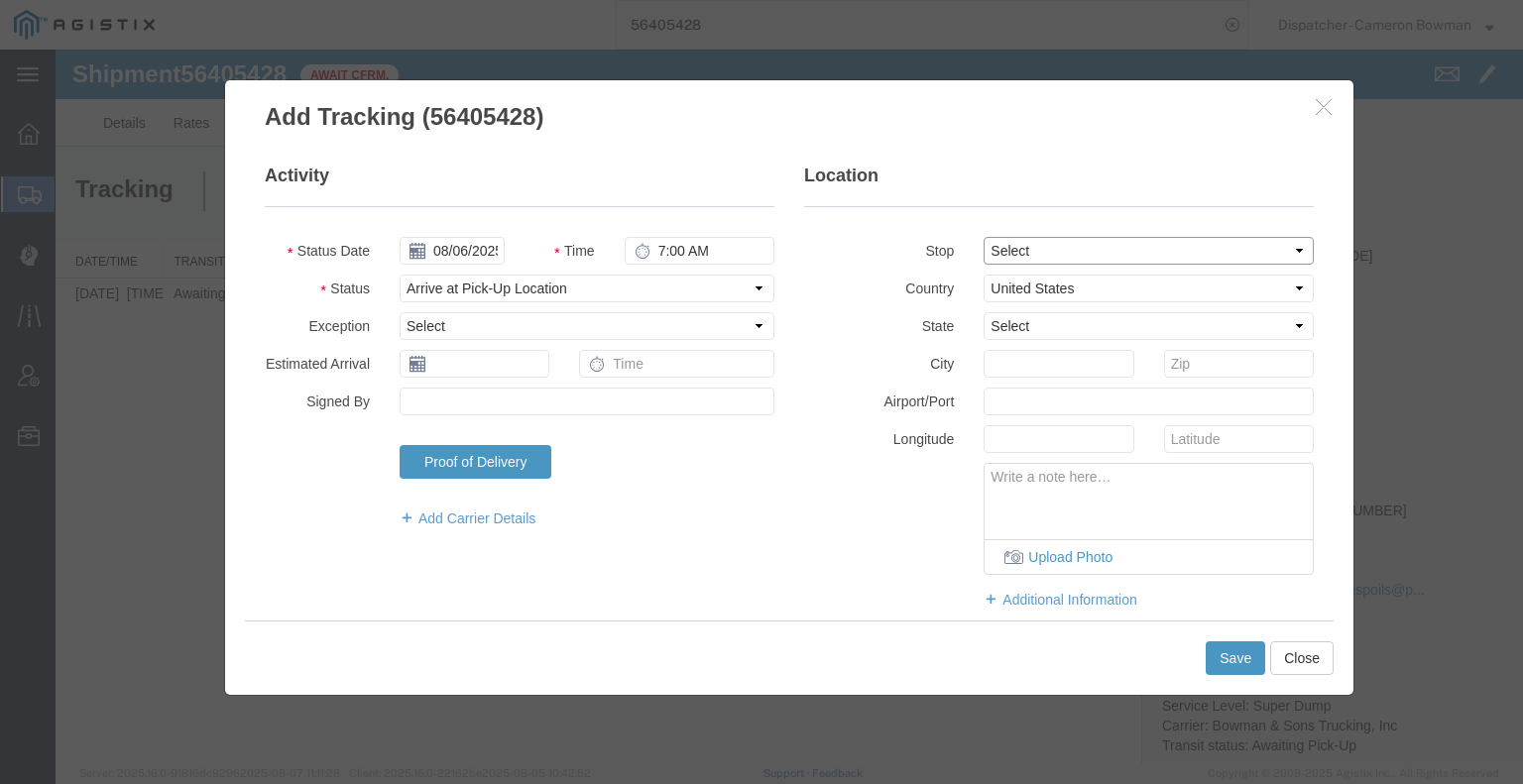 click on "Select From: 7150 Meridian Rd, [CITY], [STATE], [ZIPCODE], US Stop 2: 3675 Potrero Hills Ln, [CITY], [STATE], [ZIPCODE], US To: The Final Destination is not defined yet, [CITY], [STATE], US" at bounding box center [1148, 251] 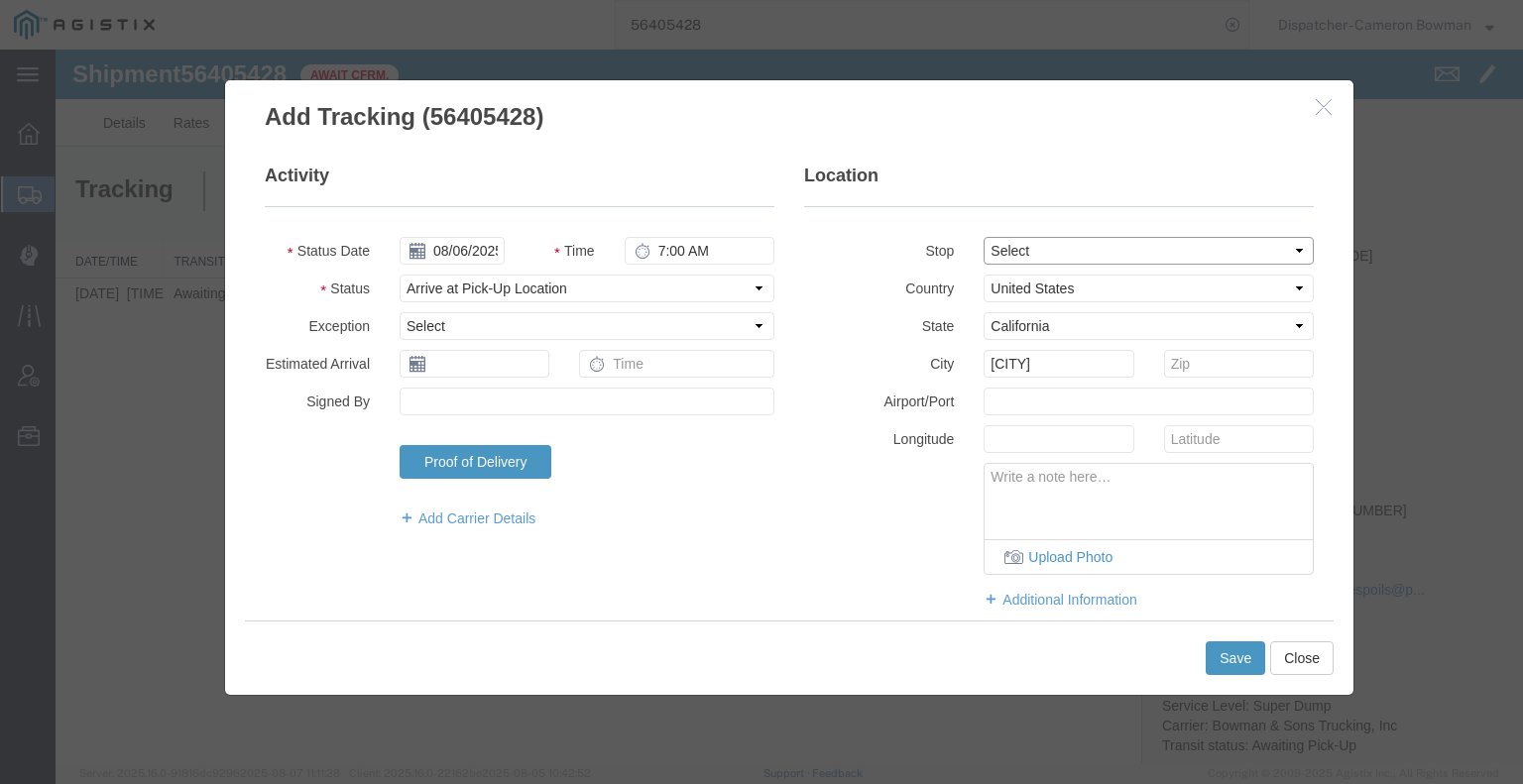 click on "Select From: 7150 Meridian Rd, [CITY], [STATE], [ZIPCODE], US Stop 2: 3675 Potrero Hills Ln, [CITY], [STATE], [ZIPCODE], US To: The Final Destination is not defined yet, [CITY], [STATE], US" at bounding box center (1148, 251) 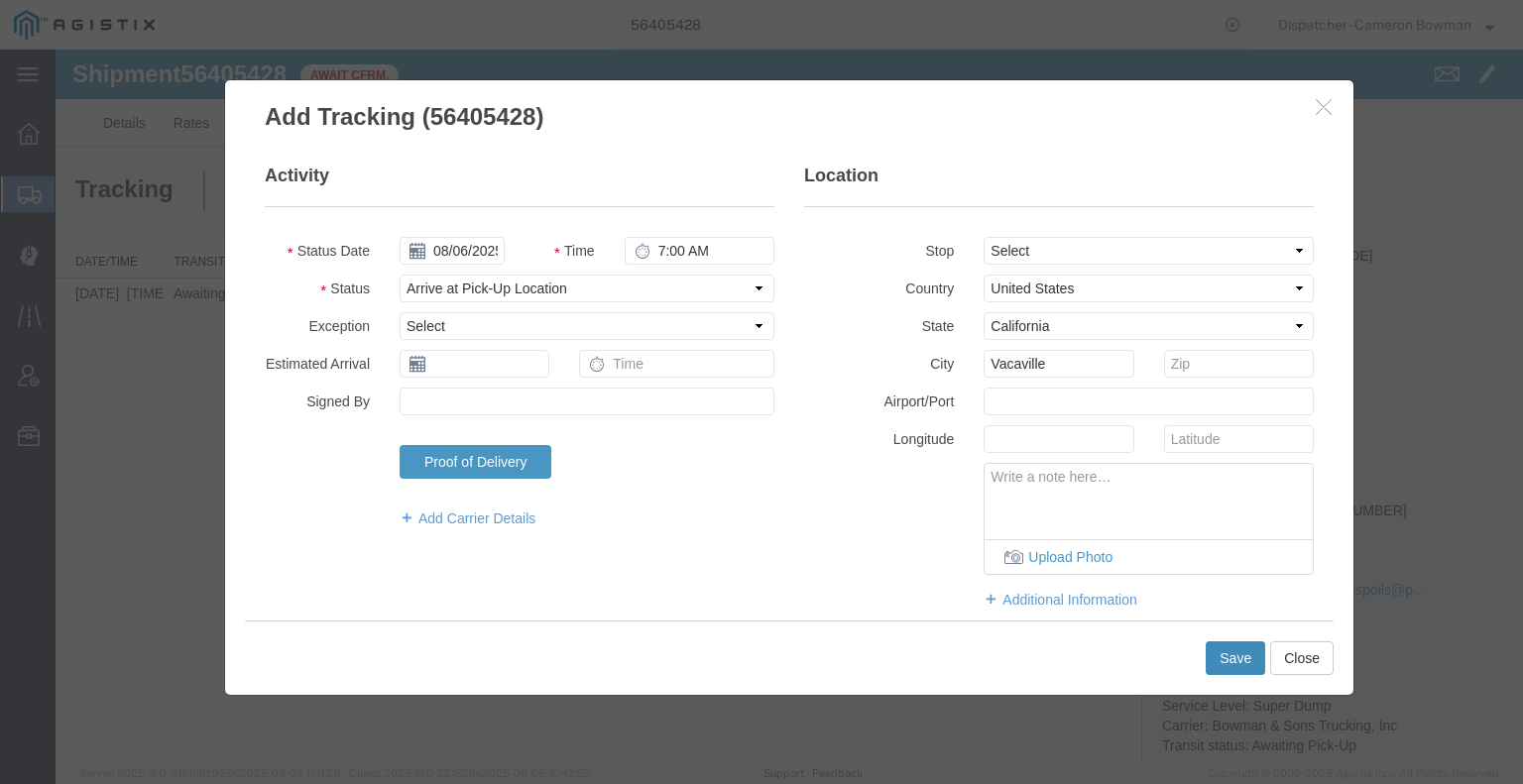 click on "Save" at bounding box center (1235, 658) 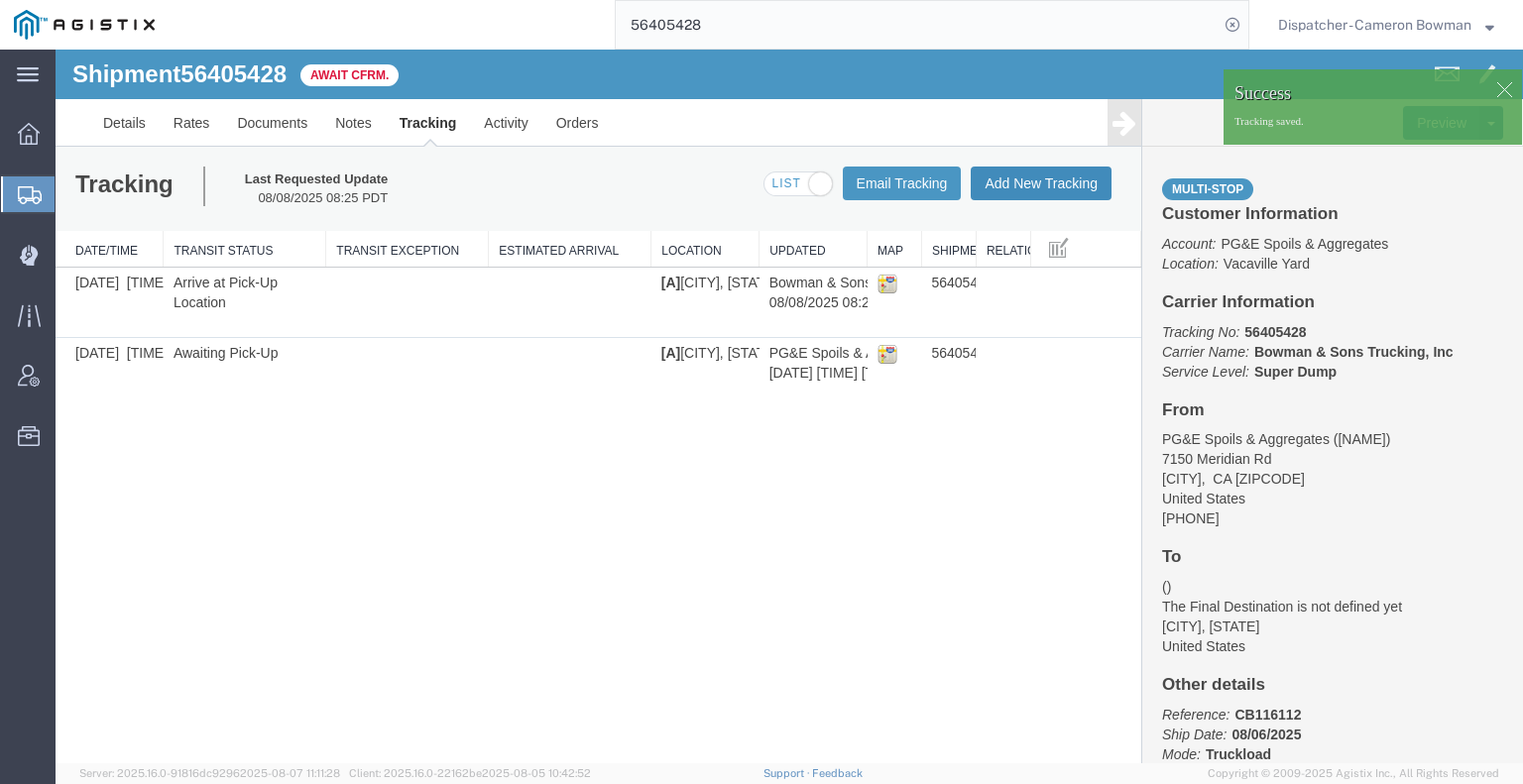 click on "Add New Tracking" at bounding box center (1041, 183) 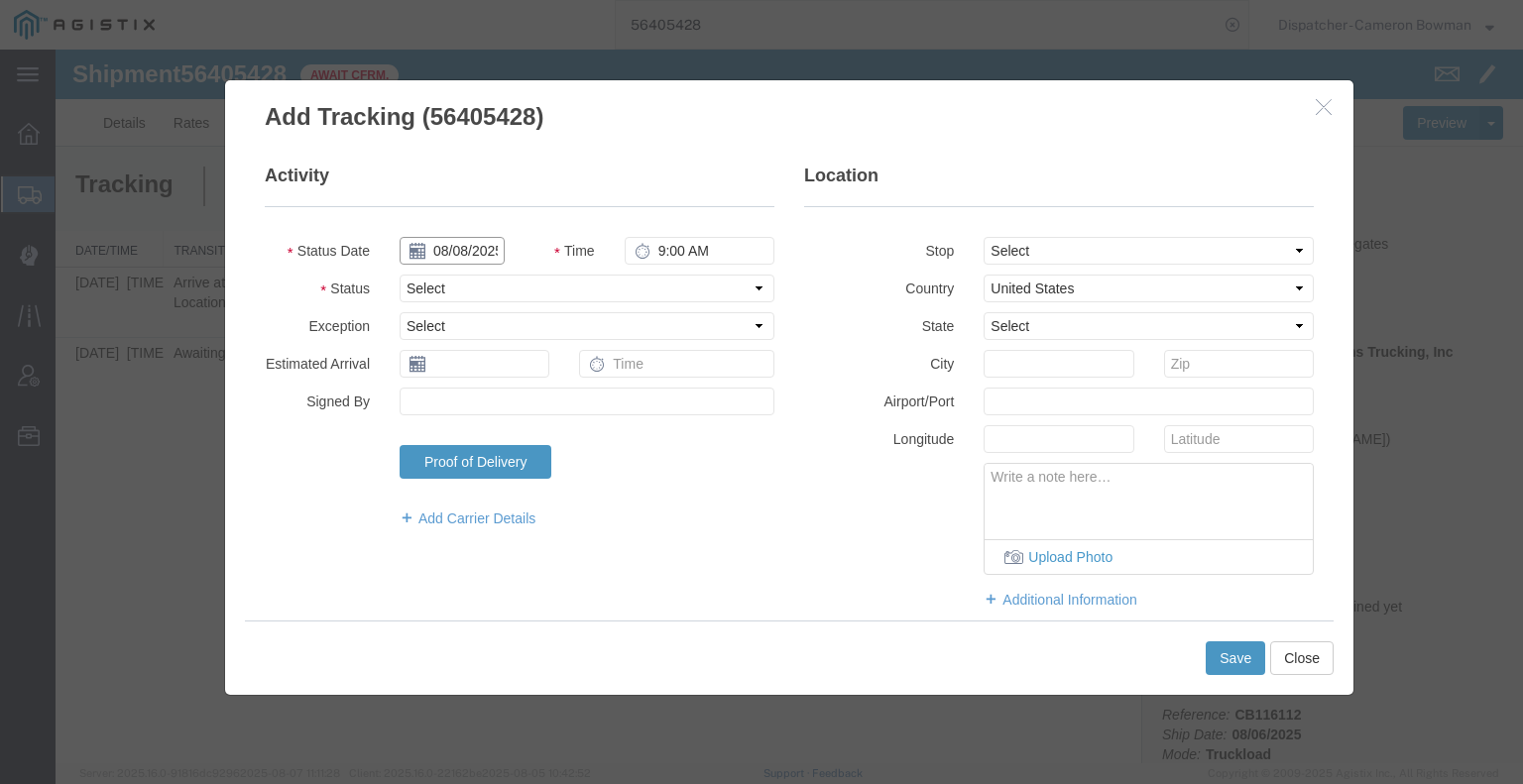 click on "08/08/2025" at bounding box center (452, 251) 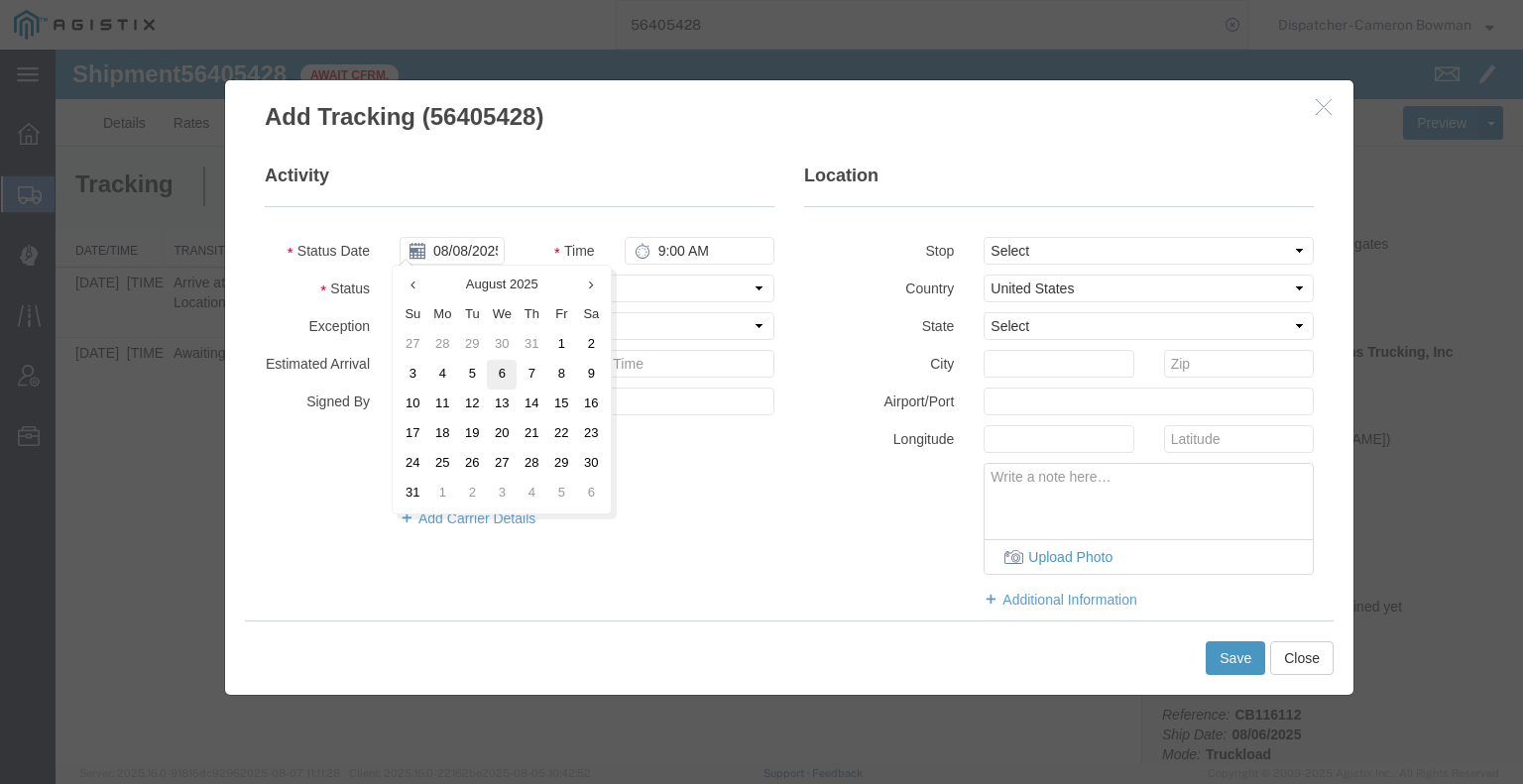 click on "6" at bounding box center [502, 375] 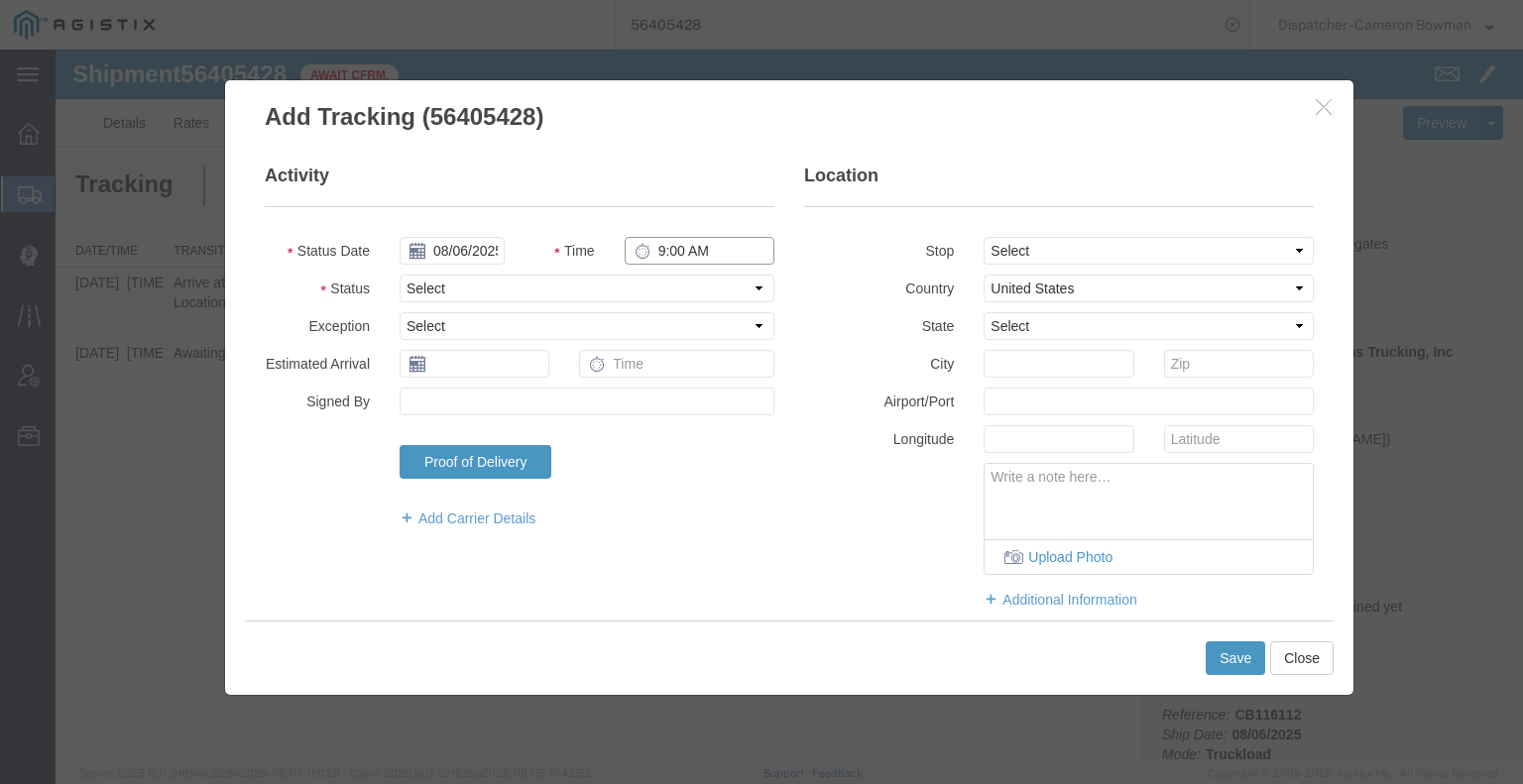 click on "9:00 AM" at bounding box center (699, 251) 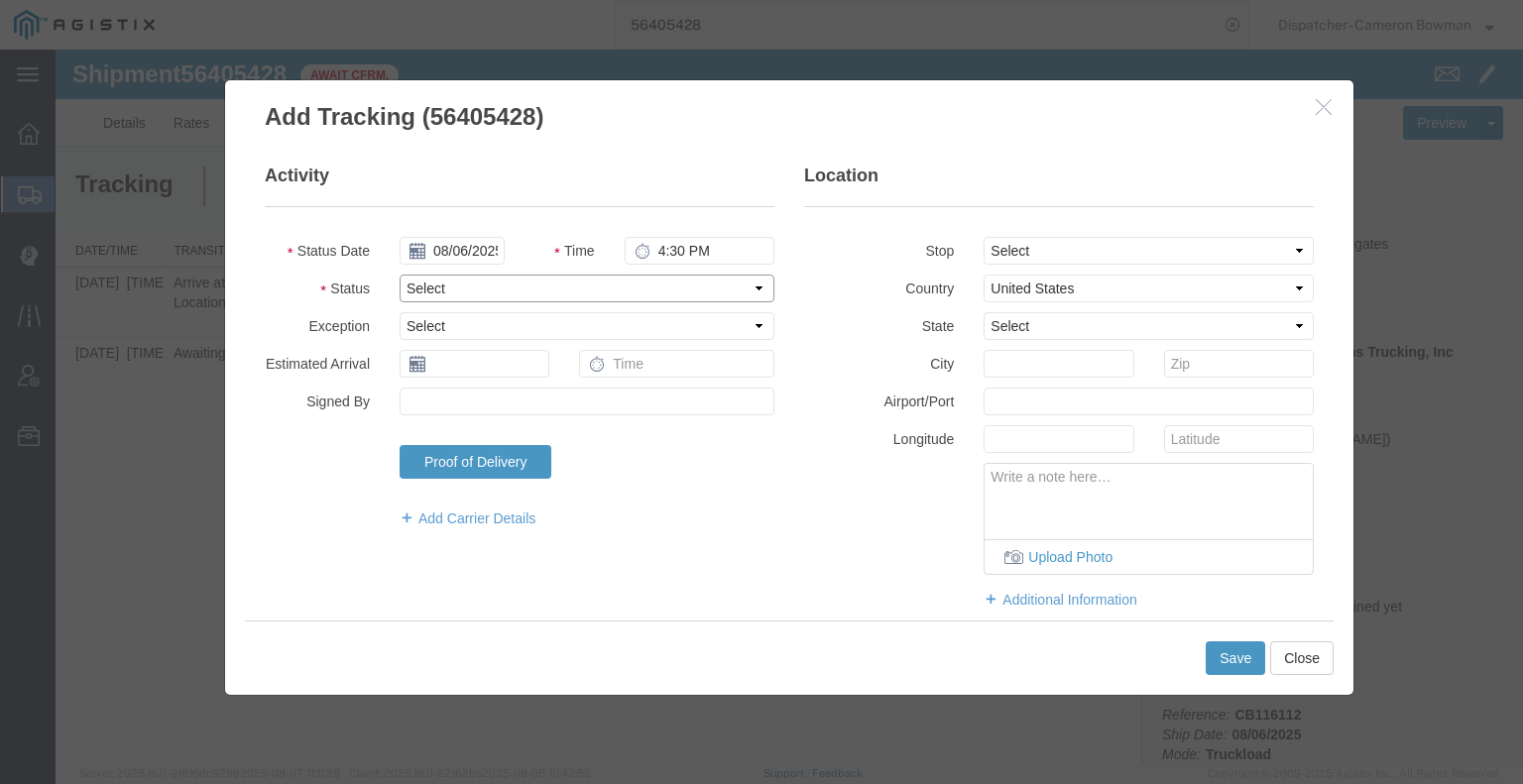 click on "Select Arrival Notice Available Arrival Notice Imported Arrive at Delivery Location Arrive at Pick-Up Location Arrive at Terminal Location Attempted Delivery Attempted Pick-Up Awaiting Customs Clearance Awaiting Pick-Up Break Start Break Stop Cargo Damaged Cargo-Offloaded Cleared Customs Confirmed on Board Customs Delay Customs Hold Customs Released DEA Hold Intact DEA Intensive/Exam Delivered Delivery Appointment Scheduled Delivery Confirmation Delivery Dock Closed Delivery Refused Depart Delivery Location Depart Pick-Up Location Depart Terminal Location Documents Uploaded Entry Docs Received Entry Submitted Estimated date / time for ETA Expired Export Customs Cleared Export Customs Sent FDA Documents Sent FDA Exam FDA Hold FDA Released FDA Review Flight Update Forwarded Fully Released Import Customs Cleared In-Transit In-Transit with Partner ISF filed Loaded Loading Started Mechanical Delay Missed Pick-Up Other Delay Out for Delivery Package Available Partial Delivery Partial Pick-Up Picked Up Proof of del" at bounding box center (587, 288) 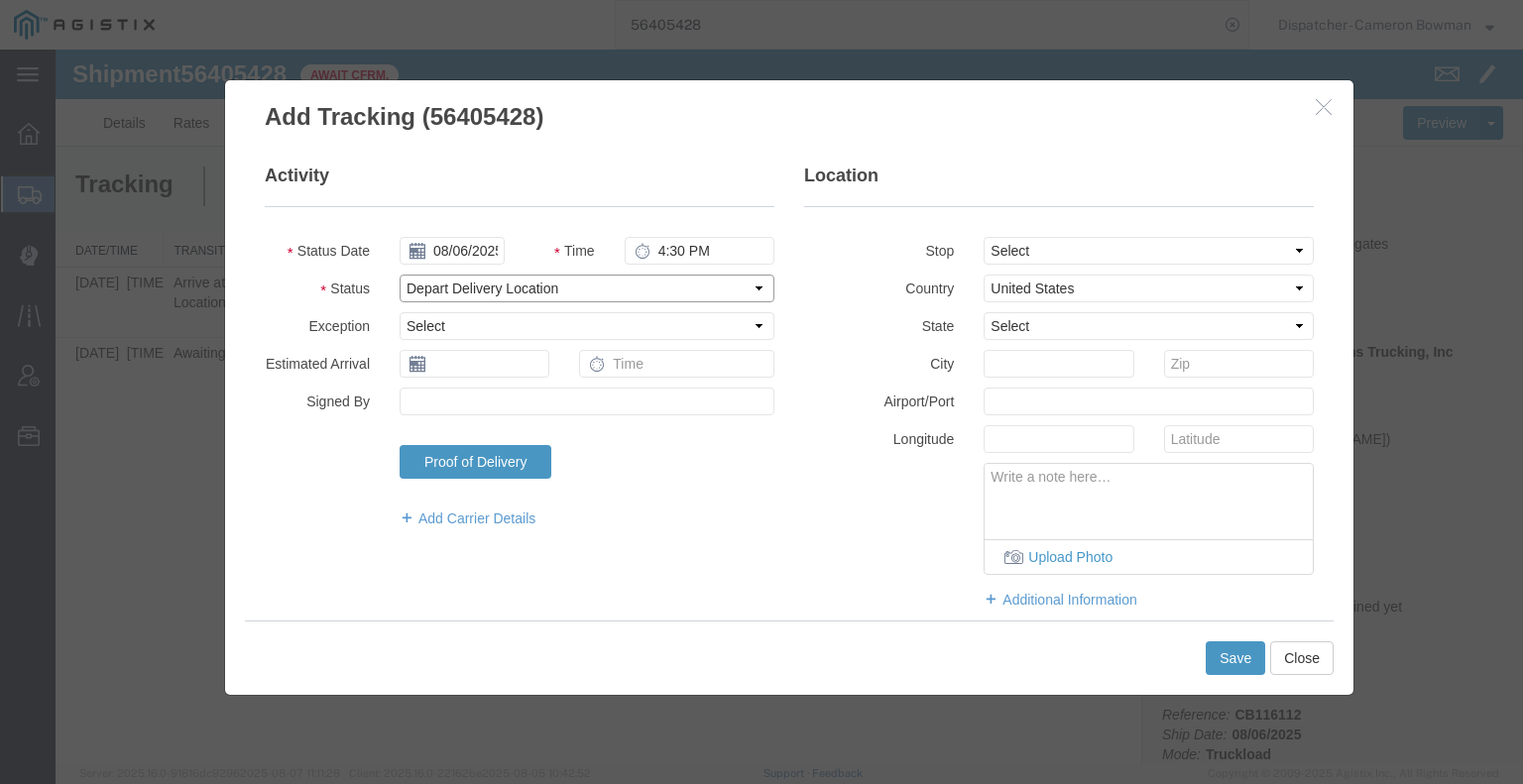 click on "Select Arrival Notice Available Arrival Notice Imported Arrive at Delivery Location Arrive at Pick-Up Location Arrive at Terminal Location Attempted Delivery Attempted Pick-Up Awaiting Customs Clearance Awaiting Pick-Up Break Start Break Stop Cargo Damaged Cargo-Offloaded Cleared Customs Confirmed on Board Customs Delay Customs Hold Customs Released DEA Hold Intact DEA Intensive/Exam Delivered Delivery Appointment Scheduled Delivery Confirmation Delivery Dock Closed Delivery Refused Depart Delivery Location Depart Pick-Up Location Depart Terminal Location Documents Uploaded Entry Docs Received Entry Submitted Estimated date / time for ETA Expired Export Customs Cleared Export Customs Sent FDA Documents Sent FDA Exam FDA Hold FDA Released FDA Review Flight Update Forwarded Fully Released Import Customs Cleared In-Transit In-Transit with Partner ISF filed Loaded Loading Started Mechanical Delay Missed Pick-Up Other Delay Out for Delivery Package Available Partial Delivery Partial Pick-Up Picked Up Proof of del" at bounding box center (587, 288) 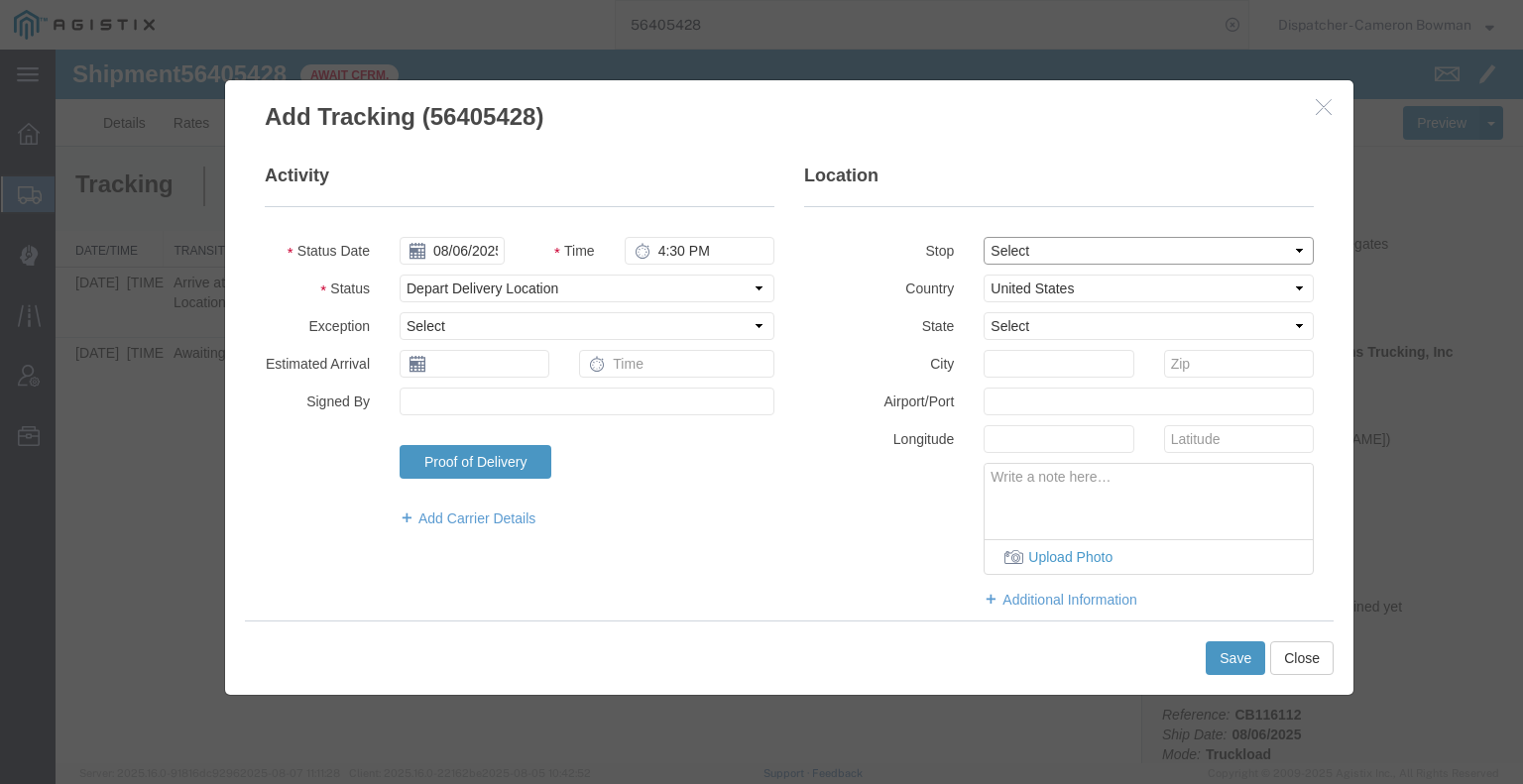 click on "Select From: 7150 Meridian Rd, [CITY], [STATE], [ZIPCODE], US Stop 2: 3675 Potrero Hills Ln, [CITY], [STATE], [ZIPCODE], US To: The Final Destination is not defined yet, [CITY], [STATE], US" at bounding box center (1148, 251) 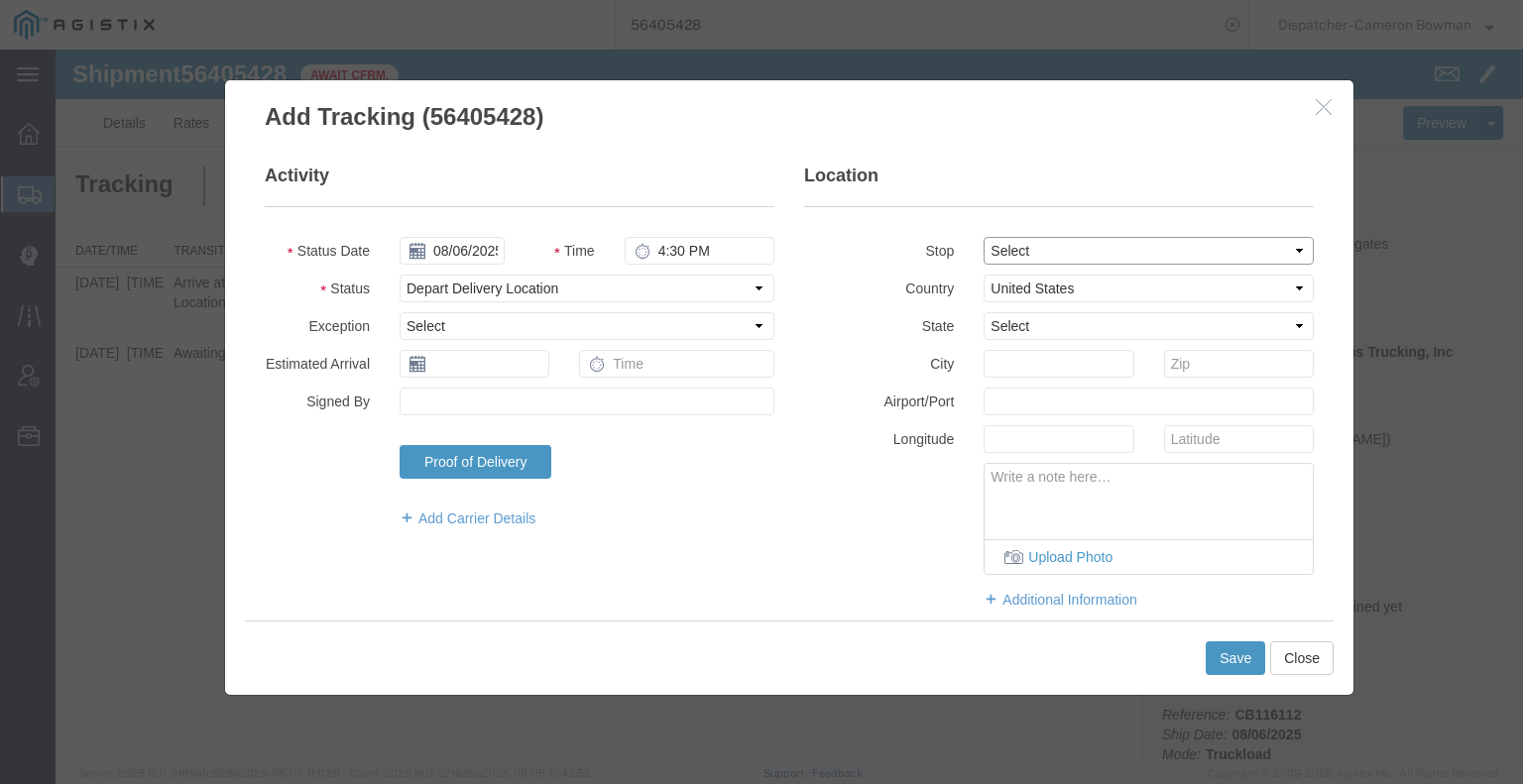 click on "Select From: 7150 Meridian Rd, [CITY], [STATE], [ZIPCODE], US Stop 2: 3675 Potrero Hills Ln, [CITY], [STATE], [ZIPCODE], US To: The Final Destination is not defined yet, [CITY], [STATE], US" at bounding box center [1148, 251] 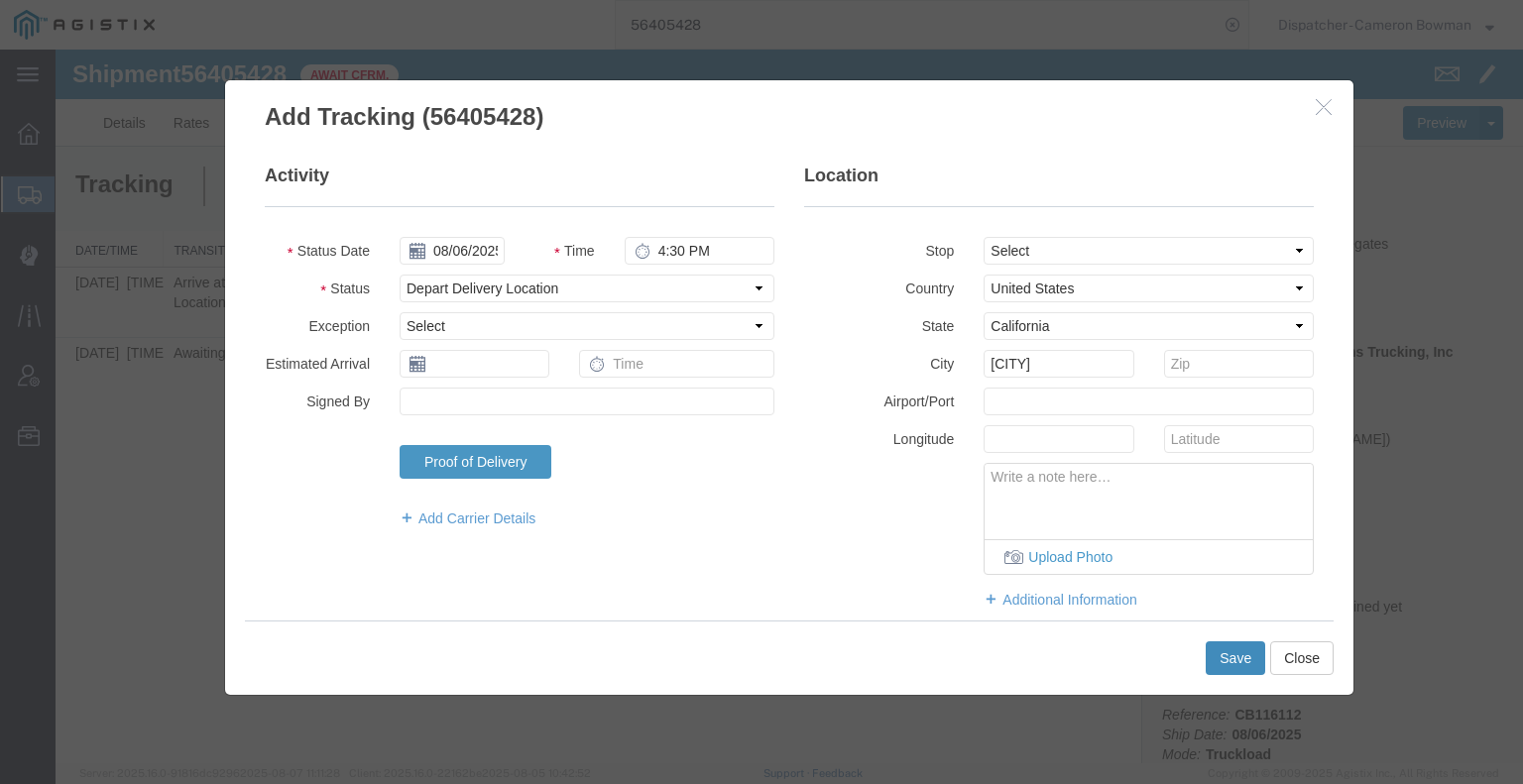 click on "Save" at bounding box center [1235, 658] 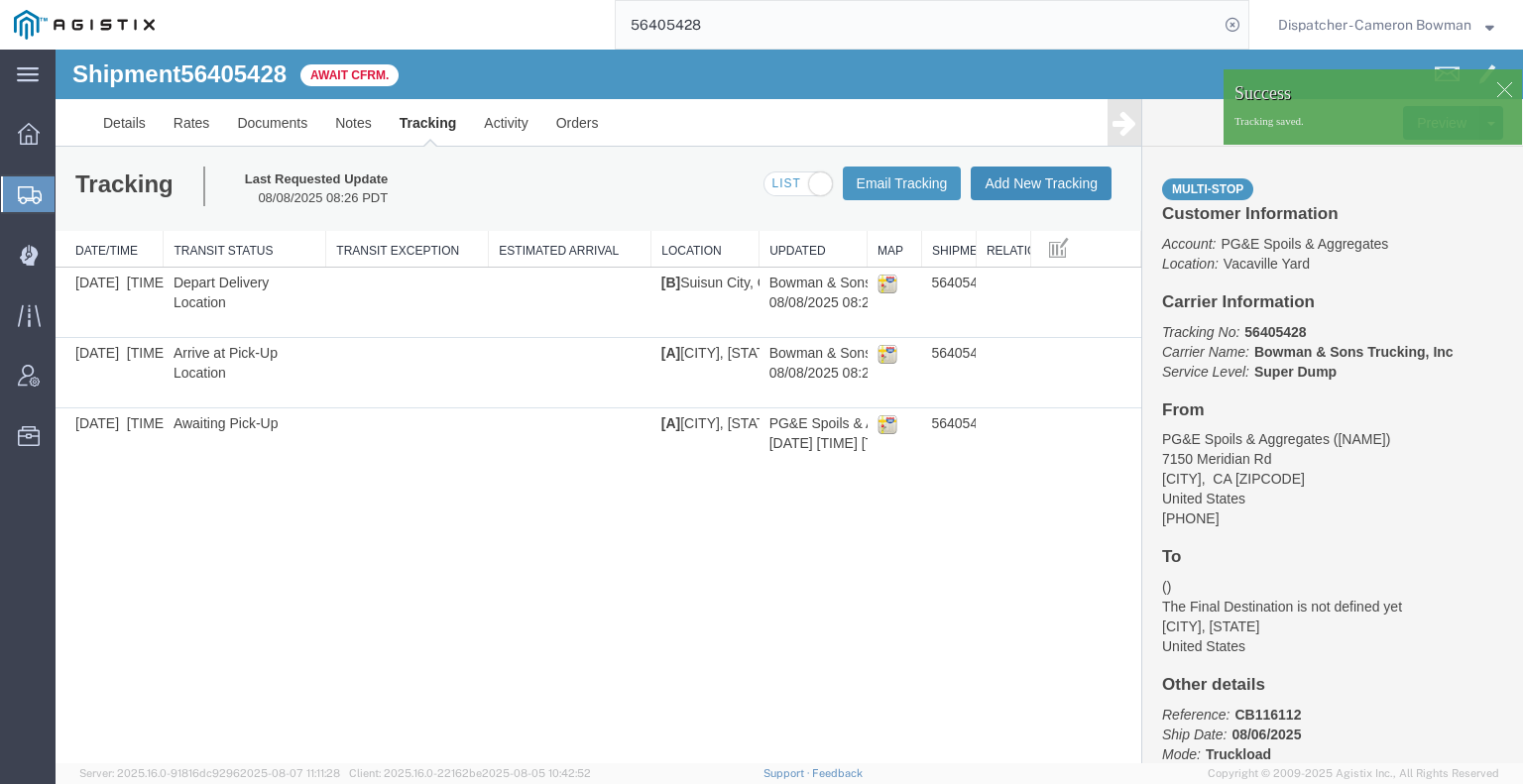 click on "Add New Tracking" at bounding box center [1041, 183] 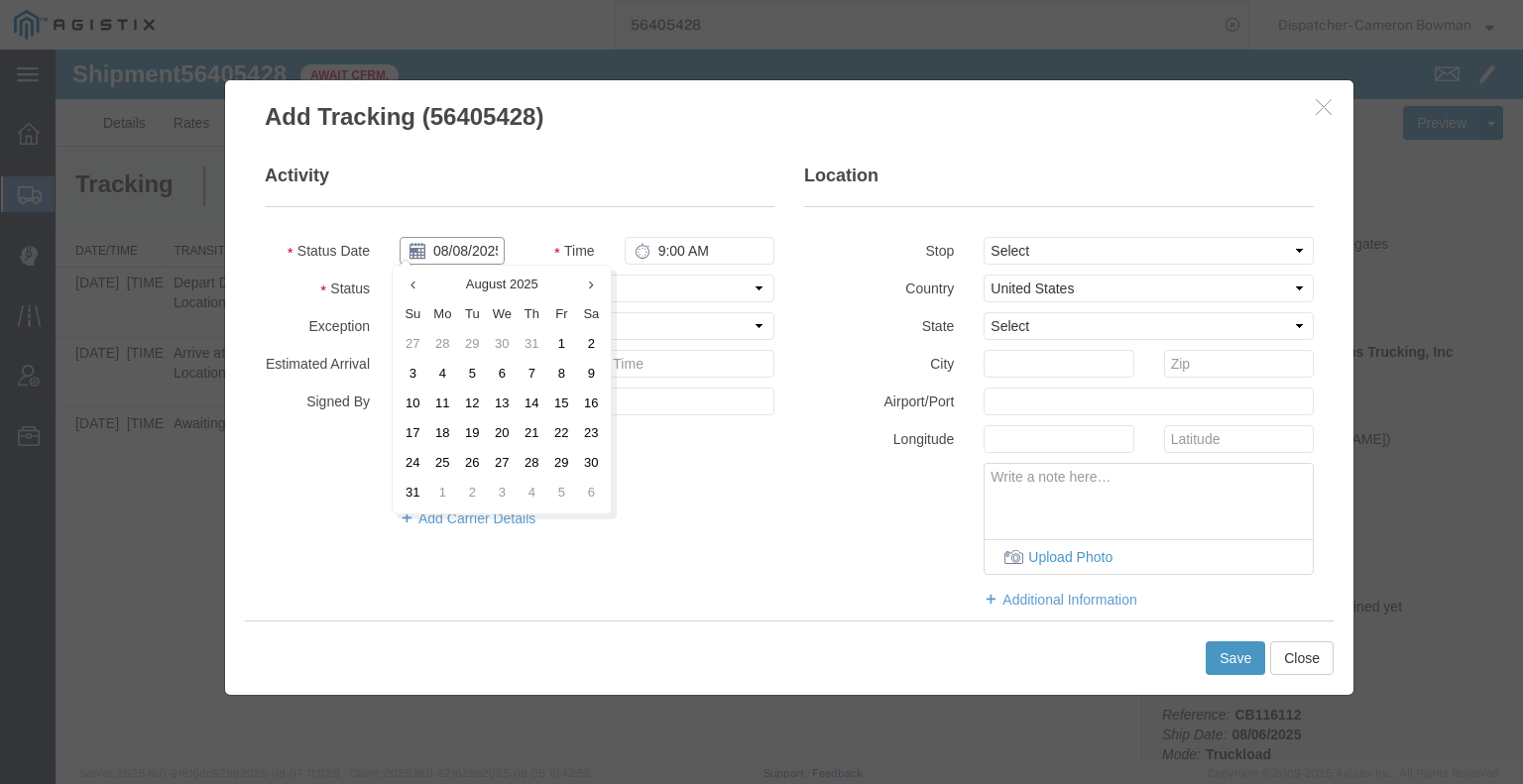 click on "08/08/2025" at bounding box center (452, 251) 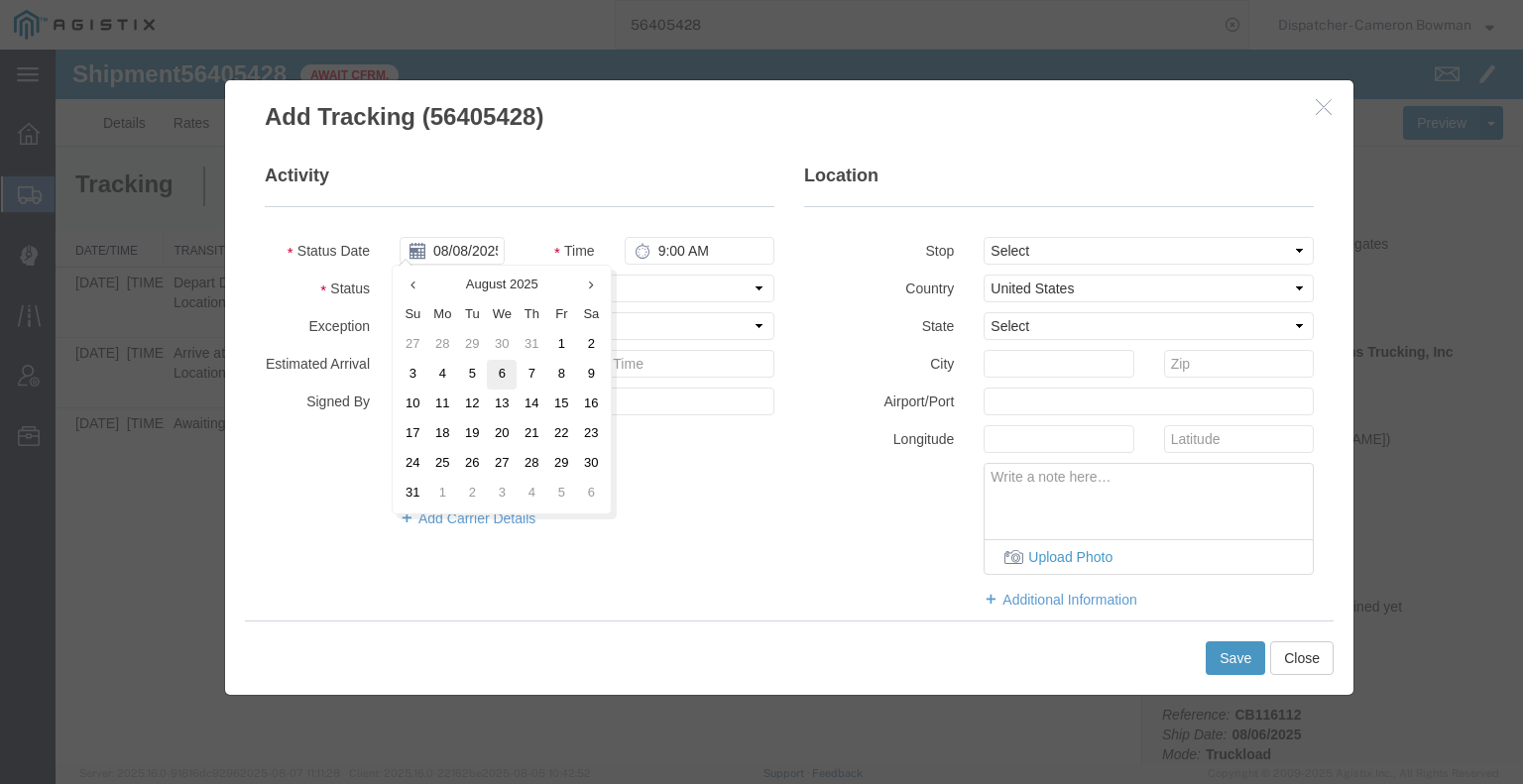 click on "6" at bounding box center (502, 375) 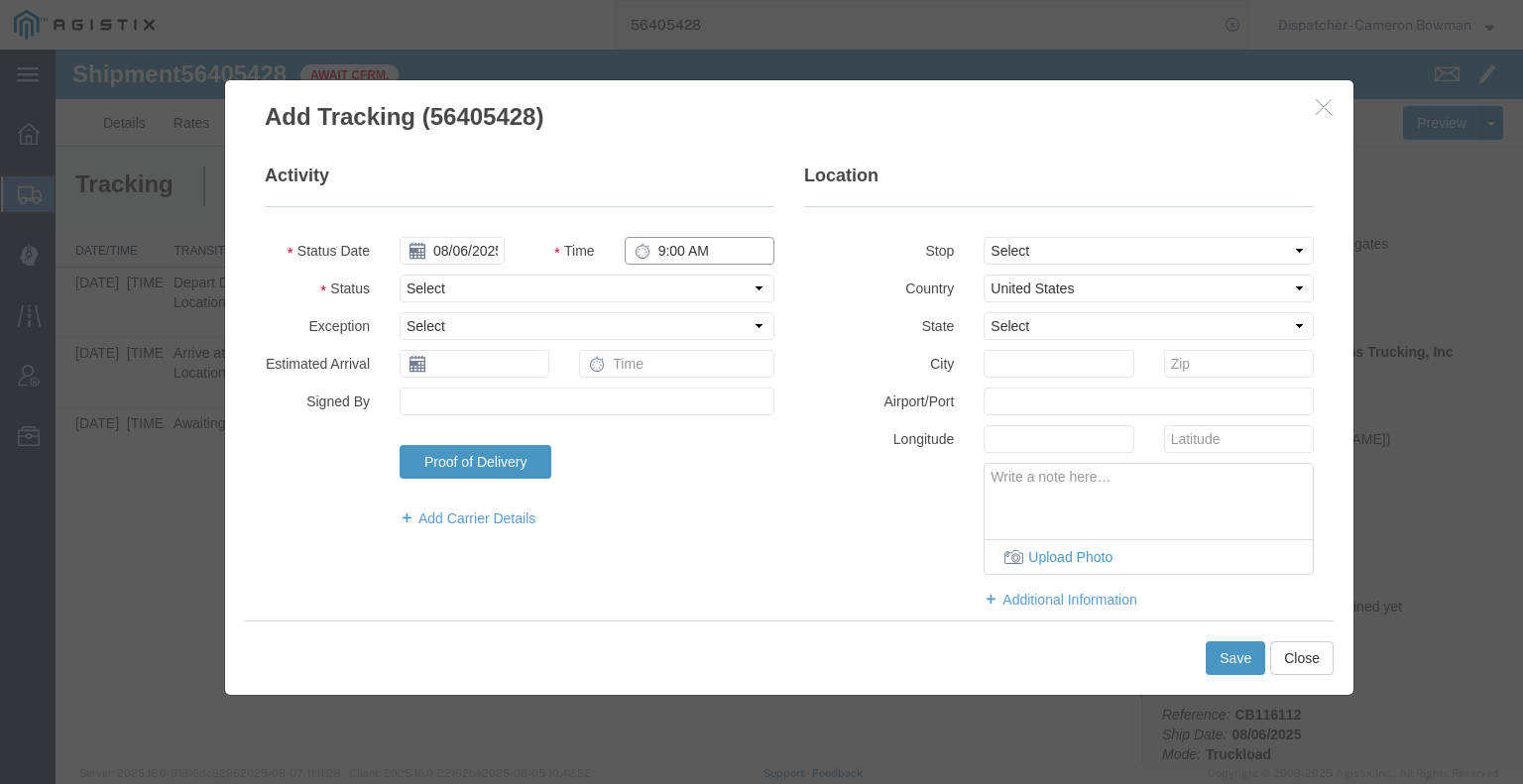 click on "9:00 AM" at bounding box center [699, 251] 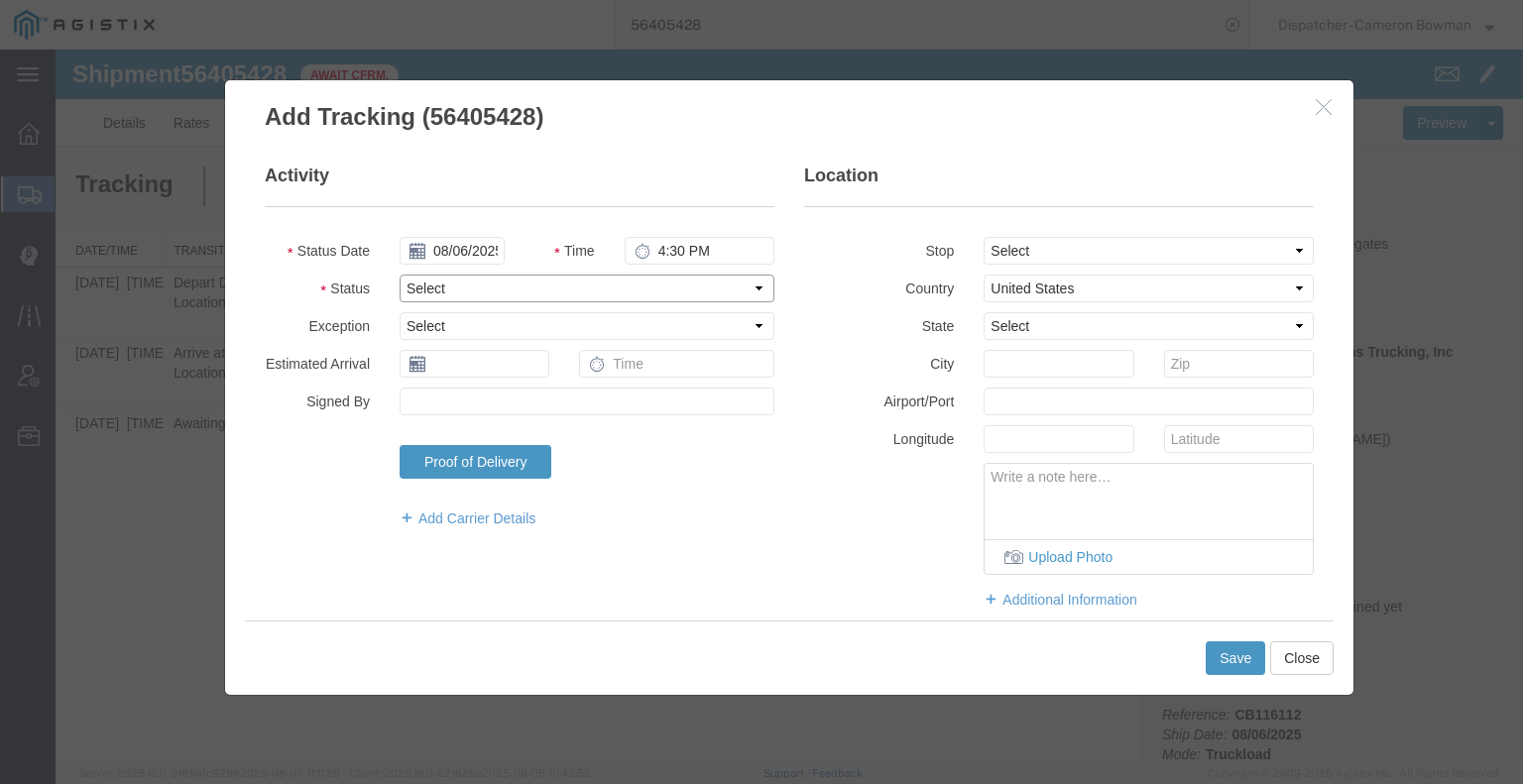 click on "Select Arrival Notice Available Arrival Notice Imported Arrive at Delivery Location Arrive at Pick-Up Location Arrive at Terminal Location Attempted Delivery Attempted Pick-Up Awaiting Customs Clearance Awaiting Pick-Up Break Start Break Stop Cargo Damaged Cargo-Offloaded Cleared Customs Confirmed on Board Customs Delay Customs Hold Customs Released DEA Hold Intact DEA Intensive/Exam Delivered Delivery Appointment Scheduled Delivery Confirmation Delivery Dock Closed Delivery Refused Depart Delivery Location Depart Pick-Up Location Depart Terminal Location Documents Uploaded Entry Docs Received Entry Submitted Estimated date / time for ETA Expired Export Customs Cleared Export Customs Sent FDA Documents Sent FDA Exam FDA Hold FDA Released FDA Review Flight Update Forwarded Fully Released Import Customs Cleared In-Transit In-Transit with Partner ISF filed Loaded Loading Started Mechanical Delay Missed Pick-Up Other Delay Out for Delivery Package Available Partial Delivery Partial Pick-Up Picked Up Proof of del" at bounding box center [587, 288] 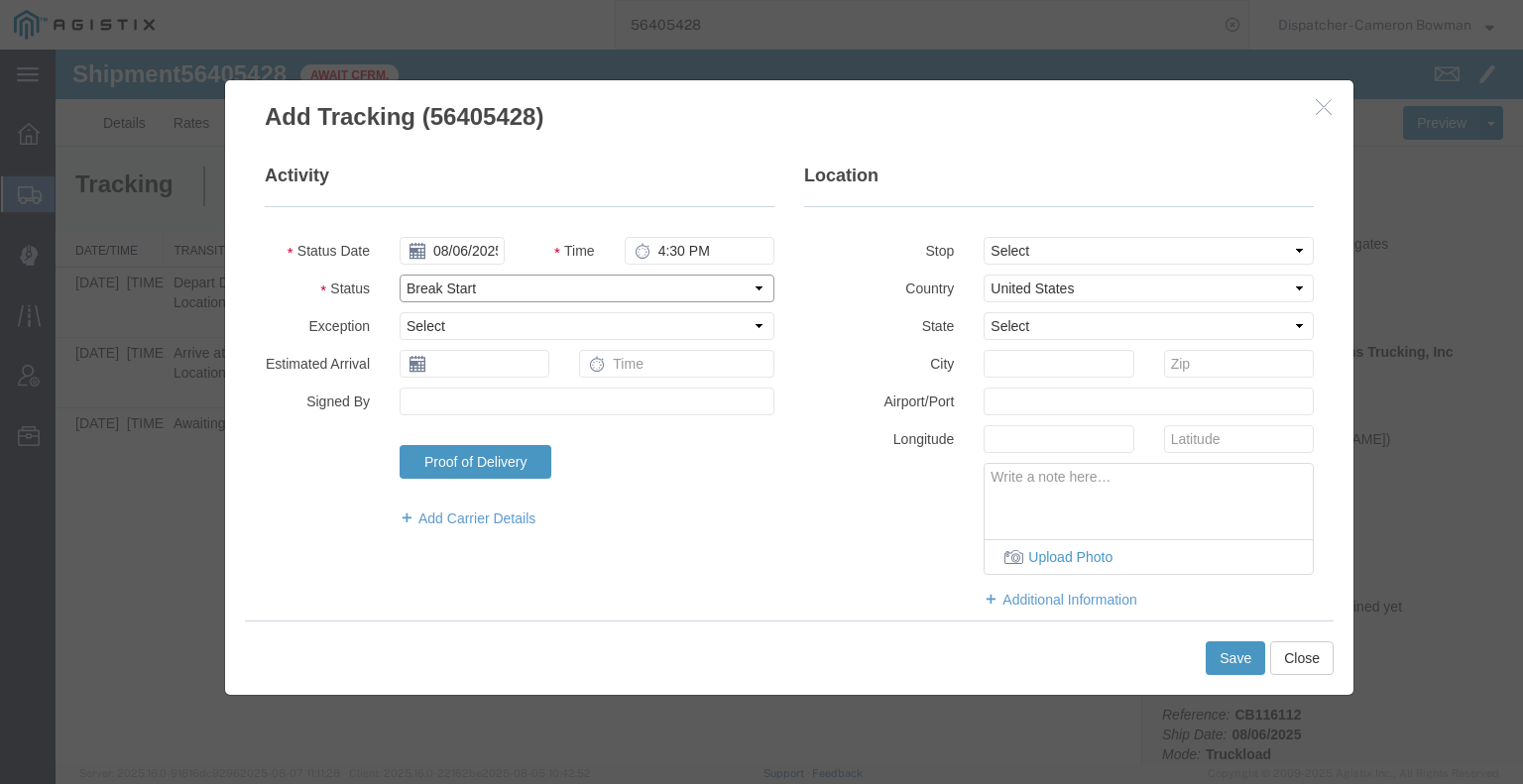 click on "Select Arrival Notice Available Arrival Notice Imported Arrive at Delivery Location Arrive at Pick-Up Location Arrive at Terminal Location Attempted Delivery Attempted Pick-Up Awaiting Customs Clearance Awaiting Pick-Up Break Start Break Stop Cargo Damaged Cargo-Offloaded Cleared Customs Confirmed on Board Customs Delay Customs Hold Customs Released DEA Hold Intact DEA Intensive/Exam Delivered Delivery Appointment Scheduled Delivery Confirmation Delivery Dock Closed Delivery Refused Depart Delivery Location Depart Pick-Up Location Depart Terminal Location Documents Uploaded Entry Docs Received Entry Submitted Estimated date / time for ETA Expired Export Customs Cleared Export Customs Sent FDA Documents Sent FDA Exam FDA Hold FDA Released FDA Review Flight Update Forwarded Fully Released Import Customs Cleared In-Transit In-Transit with Partner ISF filed Loaded Loading Started Mechanical Delay Missed Pick-Up Other Delay Out for Delivery Package Available Partial Delivery Partial Pick-Up Picked Up Proof of del" at bounding box center (587, 288) 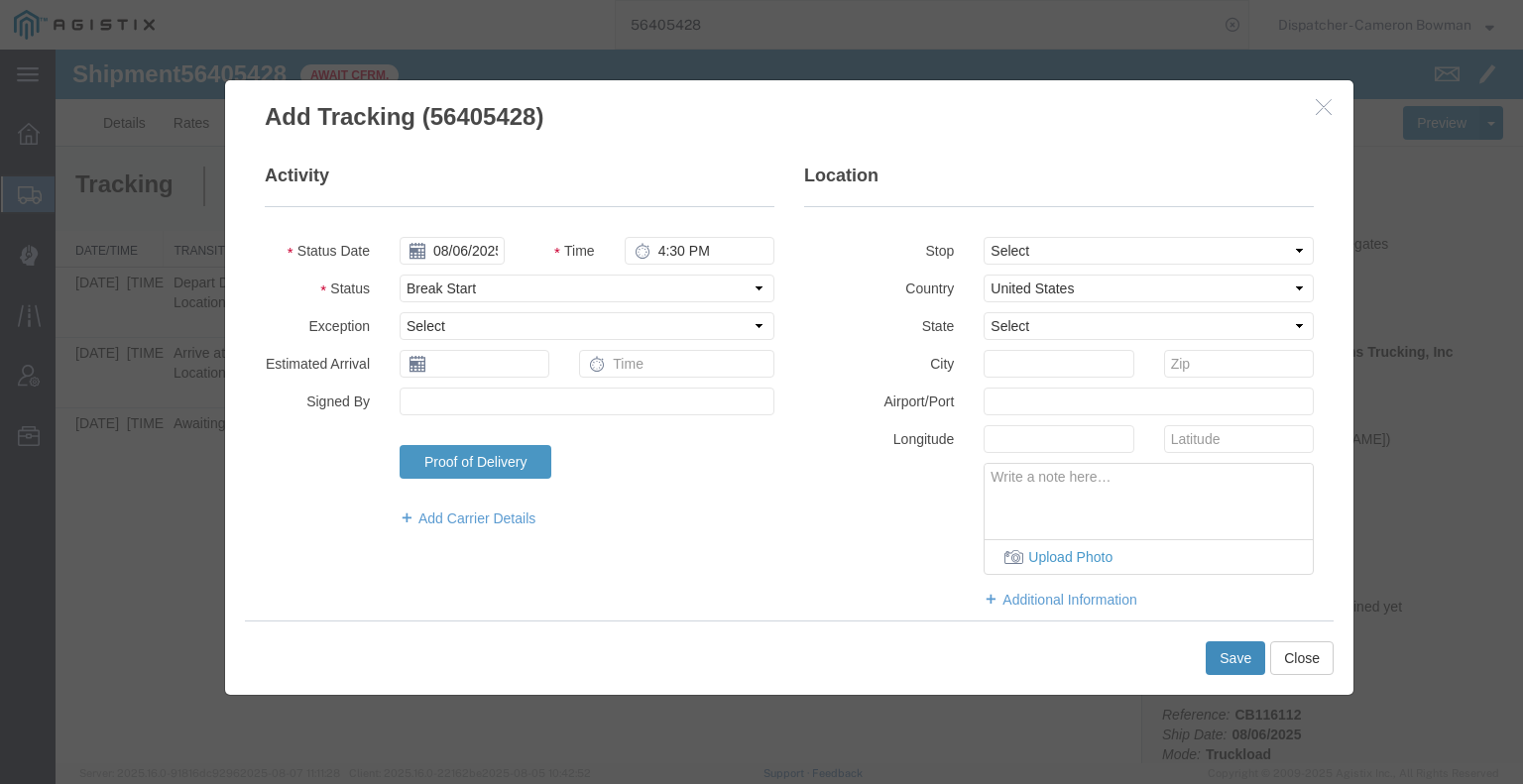 click on "Save" at bounding box center (1235, 658) 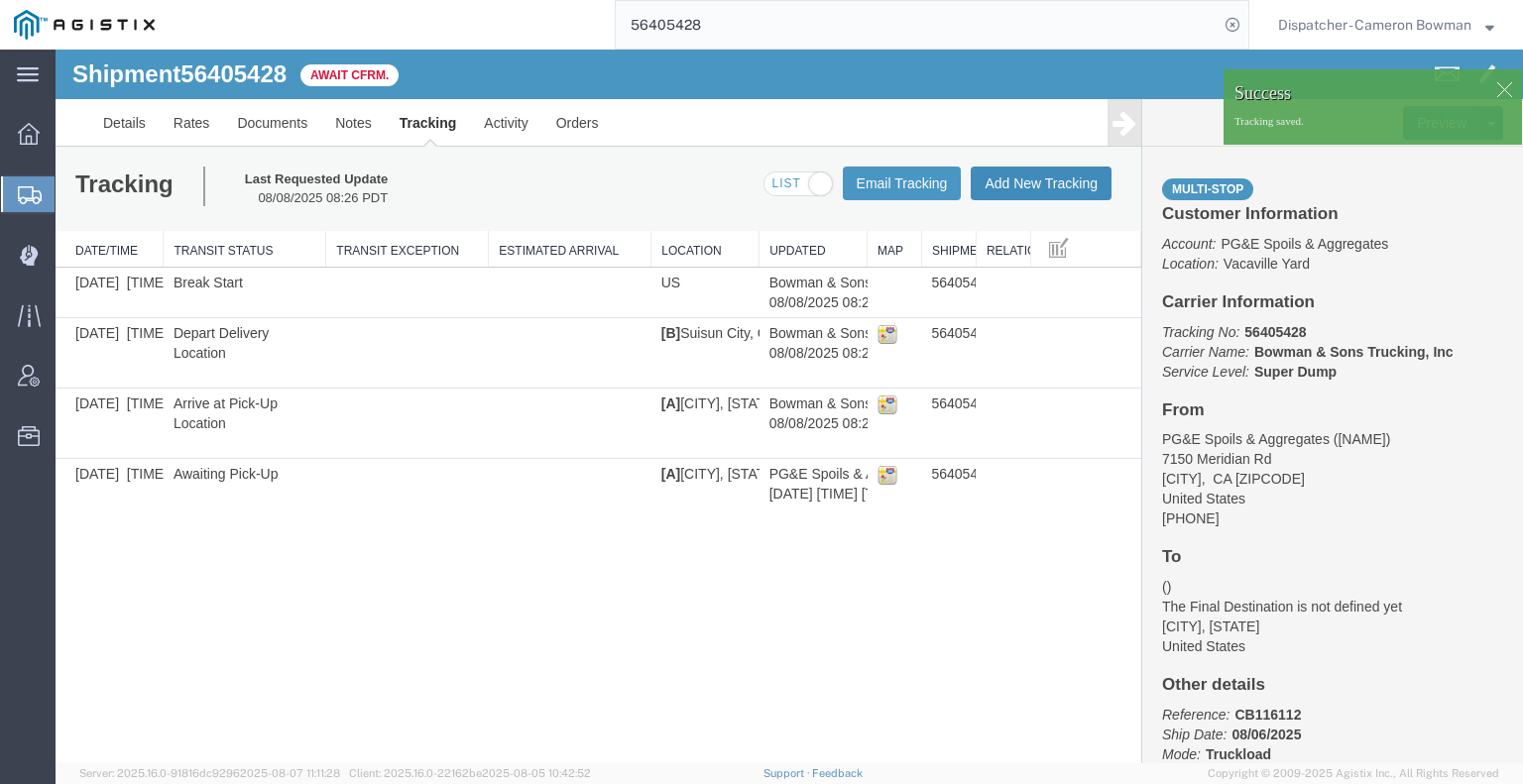 click on "Add New Tracking" at bounding box center [1041, 183] 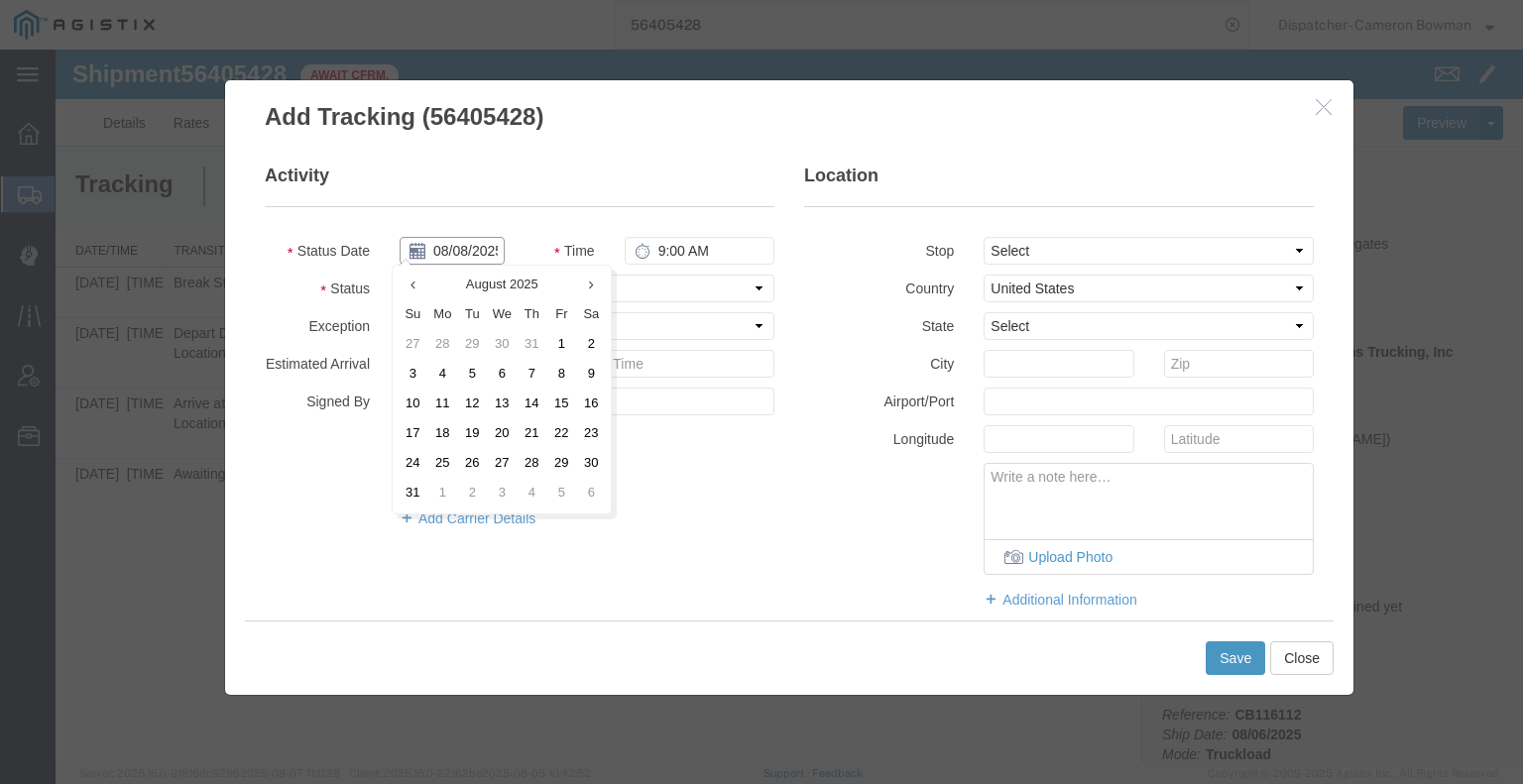 click on "08/08/2025" at bounding box center [452, 251] 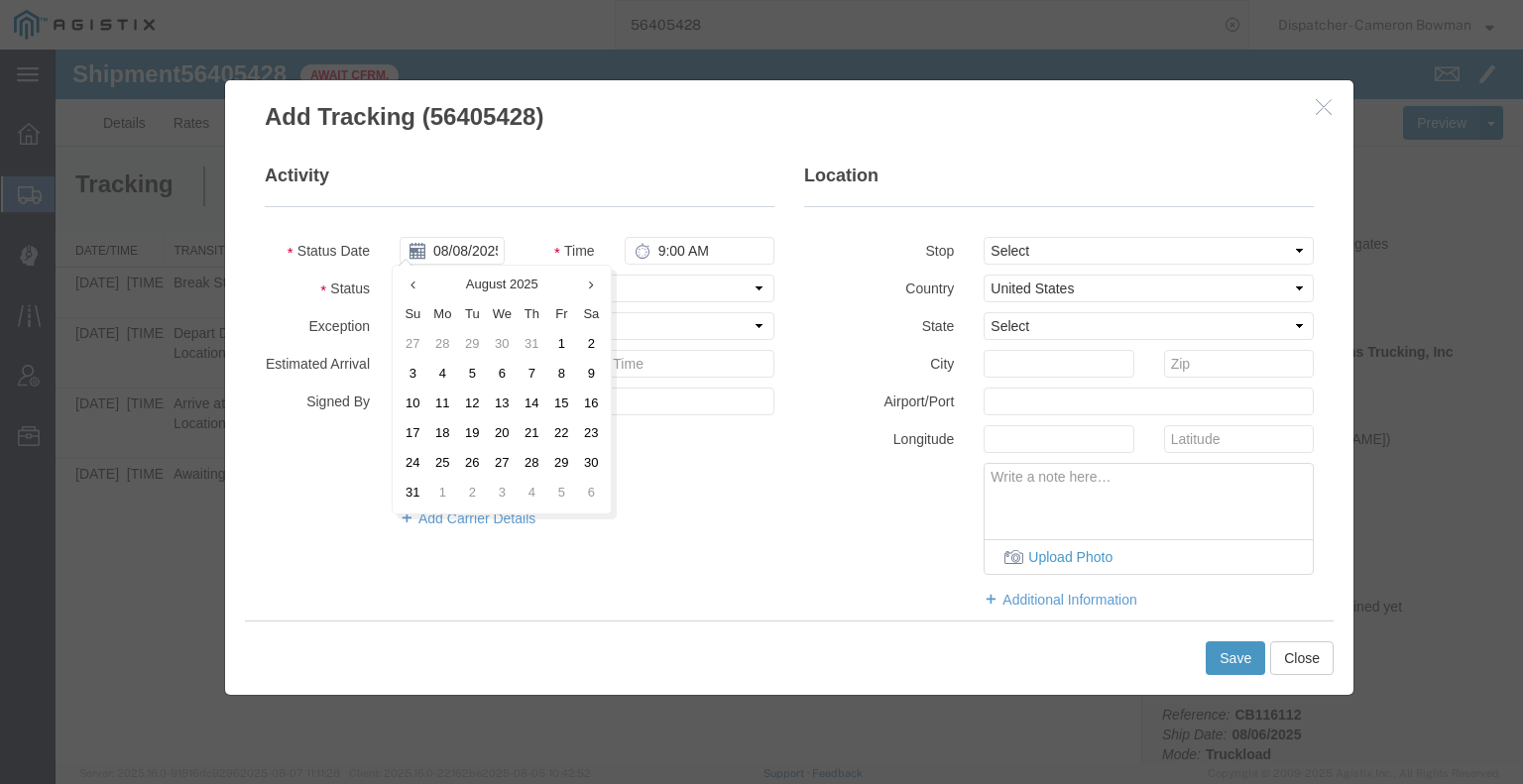 drag, startPoint x: 493, startPoint y: 382, endPoint x: 591, endPoint y: 308, distance: 122.80065 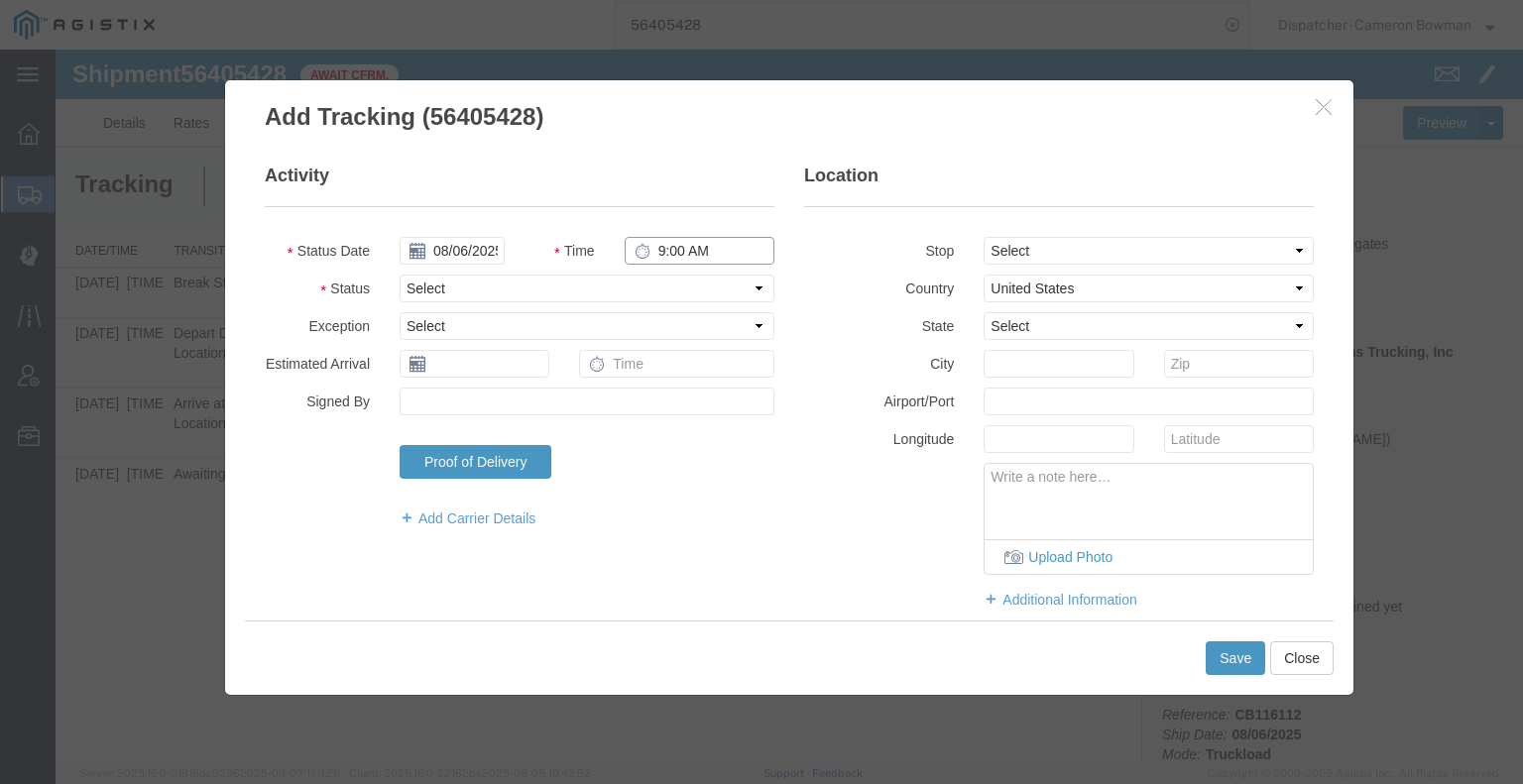 click on "9:00 AM" at bounding box center [699, 251] 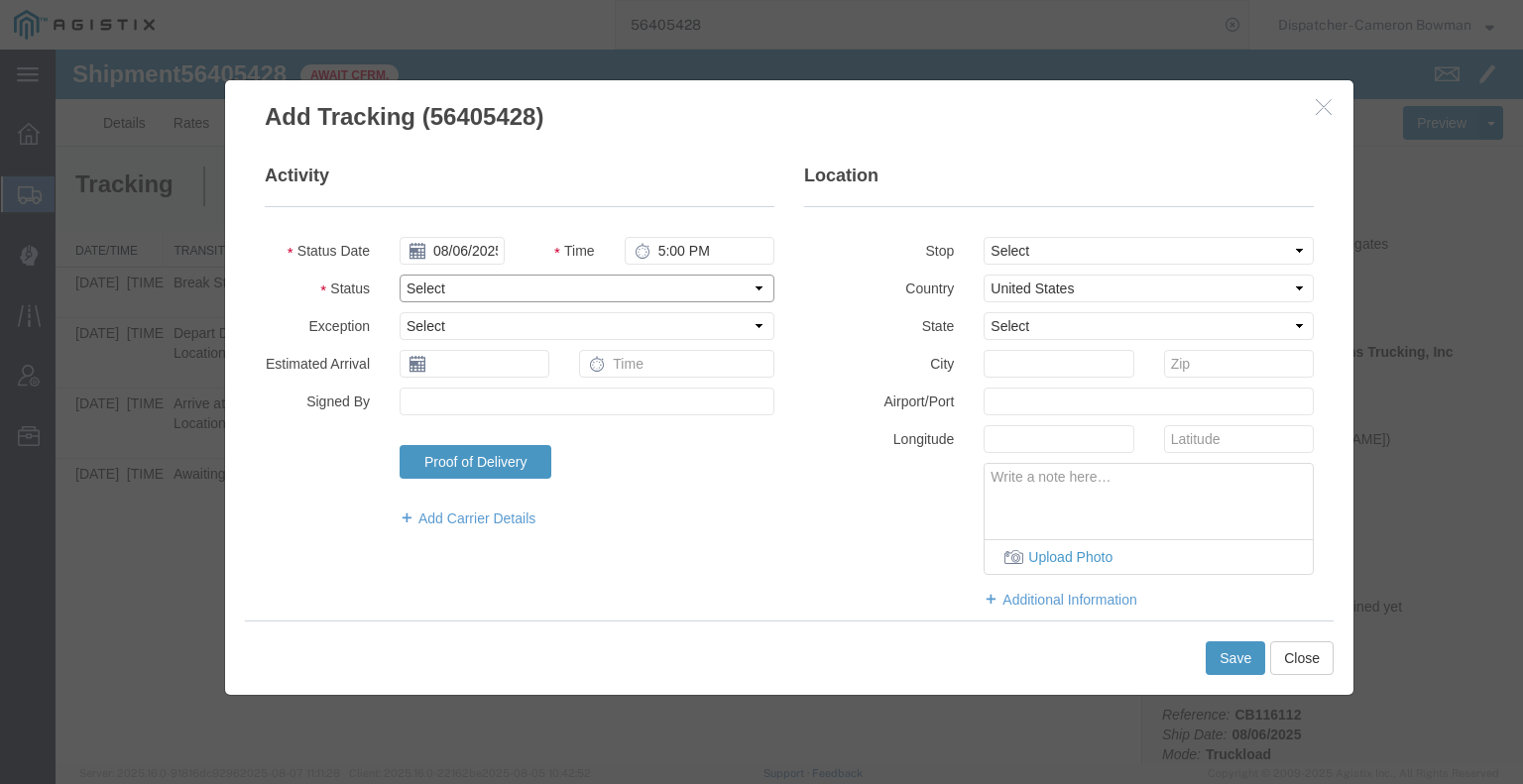 click on "Select Arrival Notice Available Arrival Notice Imported Arrive at Delivery Location Arrive at Pick-Up Location Arrive at Terminal Location Attempted Delivery Attempted Pick-Up Awaiting Customs Clearance Awaiting Pick-Up Break Start Break Stop Cargo Damaged Cargo-Offloaded Cleared Customs Confirmed on Board Customs Delay Customs Hold Customs Released DEA Hold Intact DEA Intensive/Exam Delivered Delivery Appointment Scheduled Delivery Confirmation Delivery Dock Closed Delivery Refused Depart Delivery Location Depart Pick-Up Location Depart Terminal Location Documents Uploaded Entry Docs Received Entry Submitted Estimated date / time for ETA Expired Export Customs Cleared Export Customs Sent FDA Documents Sent FDA Exam FDA Hold FDA Released FDA Review Flight Update Forwarded Fully Released Import Customs Cleared In-Transit In-Transit with Partner ISF filed Loaded Loading Started Mechanical Delay Missed Pick-Up Other Delay Out for Delivery Package Available Partial Delivery Partial Pick-Up Picked Up Proof of del" at bounding box center (587, 288) 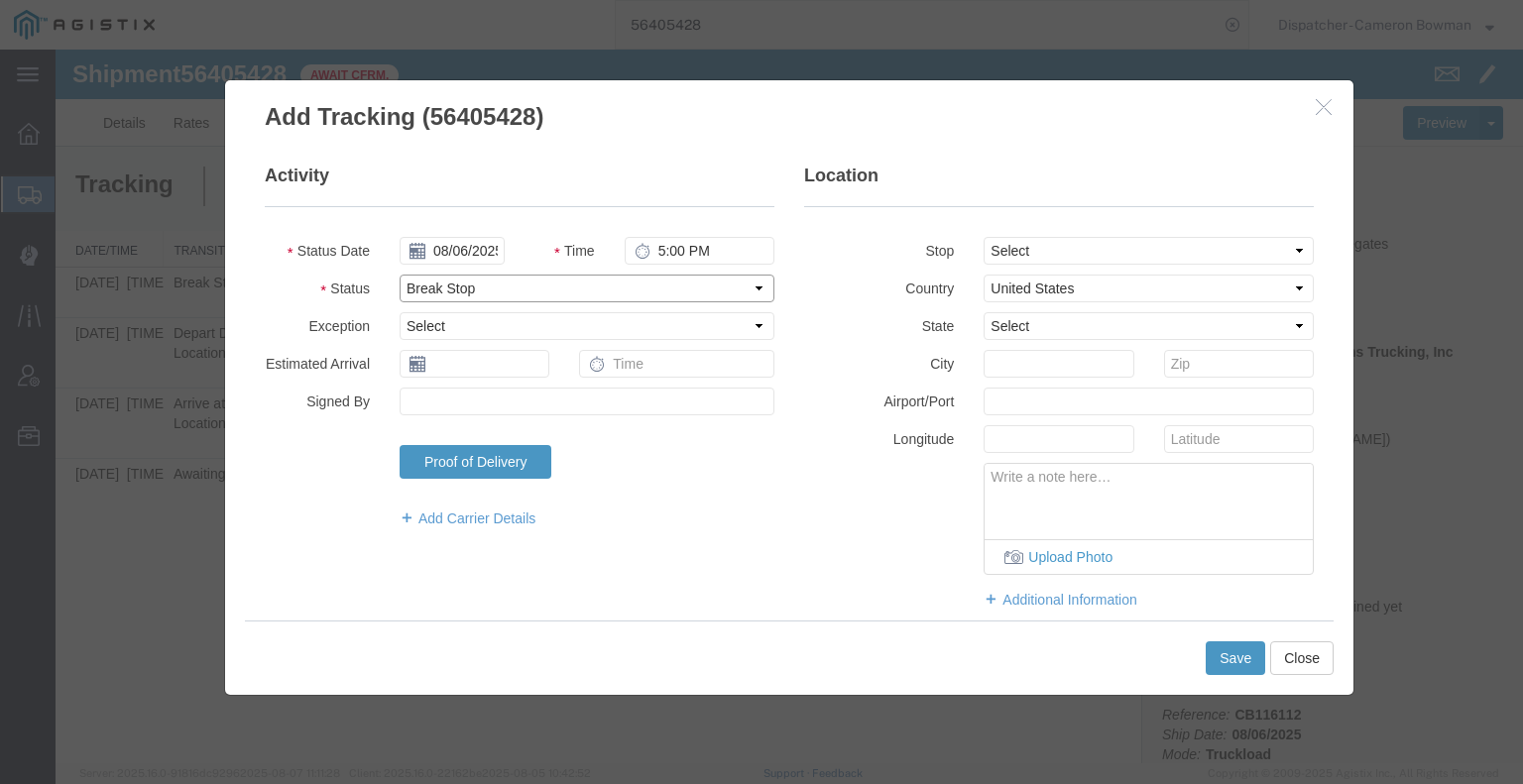 click on "Select Arrival Notice Available Arrival Notice Imported Arrive at Delivery Location Arrive at Pick-Up Location Arrive at Terminal Location Attempted Delivery Attempted Pick-Up Awaiting Customs Clearance Awaiting Pick-Up Break Start Break Stop Cargo Damaged Cargo-Offloaded Cleared Customs Confirmed on Board Customs Delay Customs Hold Customs Released DEA Hold Intact DEA Intensive/Exam Delivered Delivery Appointment Scheduled Delivery Confirmation Delivery Dock Closed Delivery Refused Depart Delivery Location Depart Pick-Up Location Depart Terminal Location Documents Uploaded Entry Docs Received Entry Submitted Estimated date / time for ETA Expired Export Customs Cleared Export Customs Sent FDA Documents Sent FDA Exam FDA Hold FDA Released FDA Review Flight Update Forwarded Fully Released Import Customs Cleared In-Transit In-Transit with Partner ISF filed Loaded Loading Started Mechanical Delay Missed Pick-Up Other Delay Out for Delivery Package Available Partial Delivery Partial Pick-Up Picked Up Proof of del" at bounding box center [587, 288] 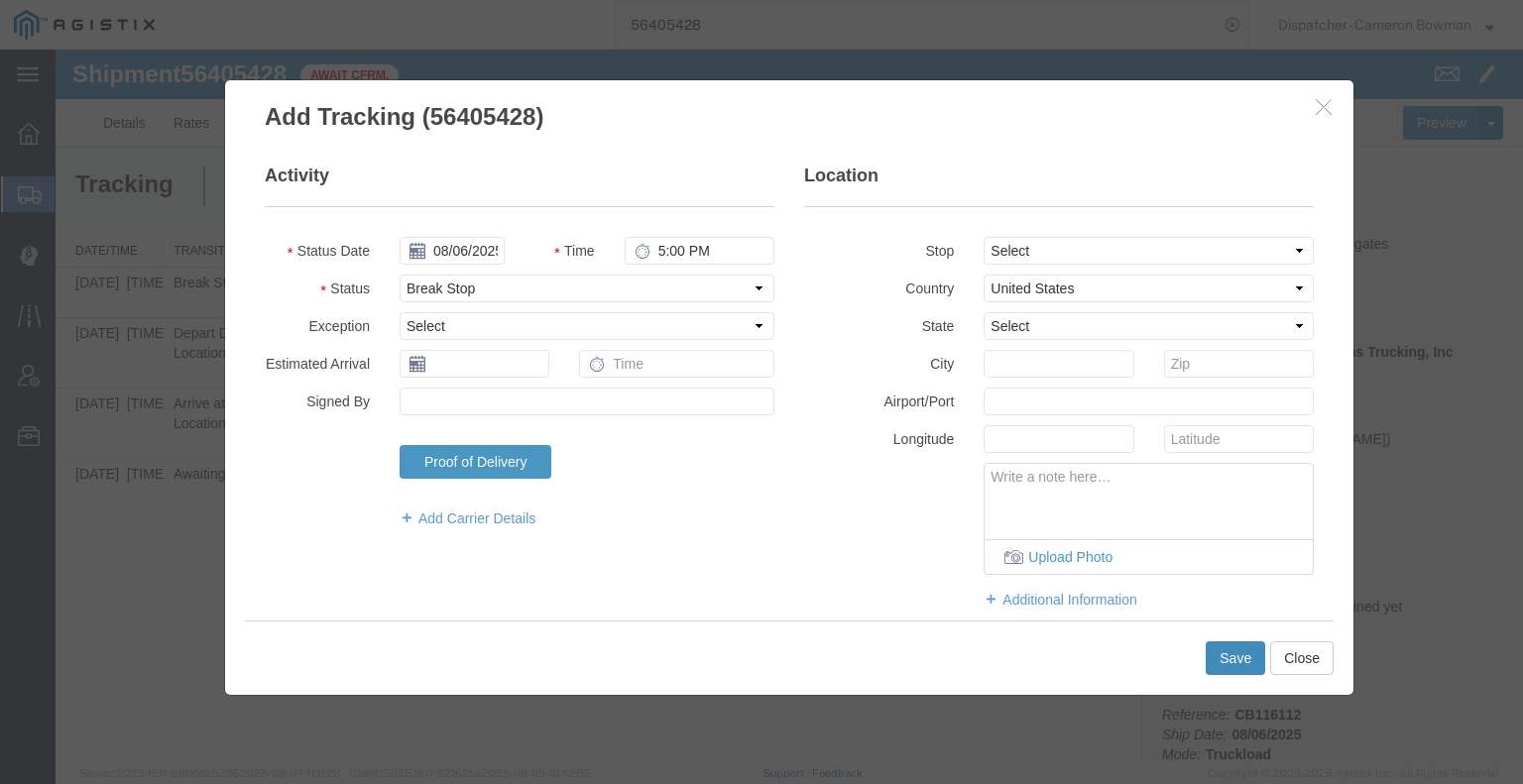 click on "Save" at bounding box center [1235, 658] 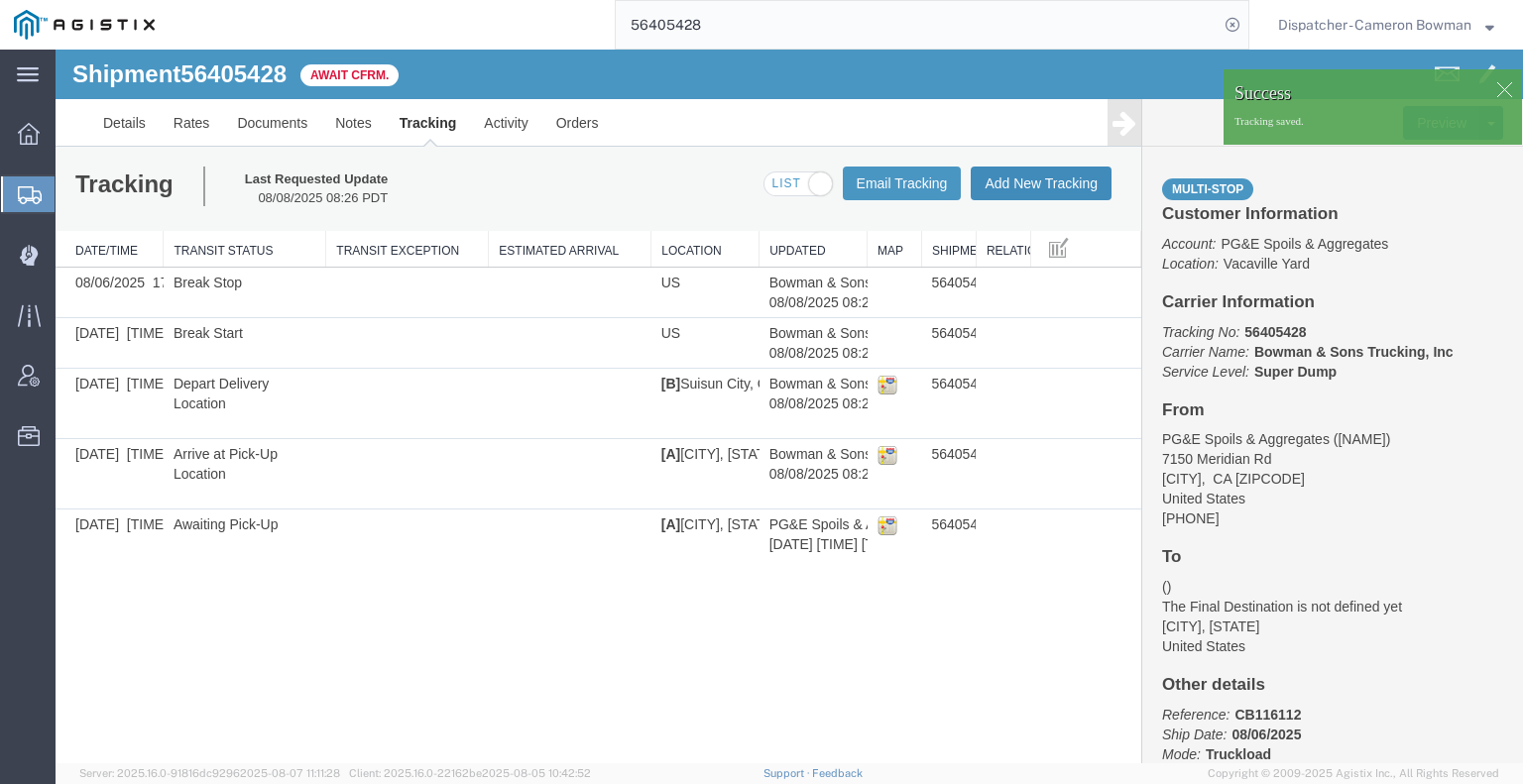 click on "Add New Tracking" at bounding box center (1041, 183) 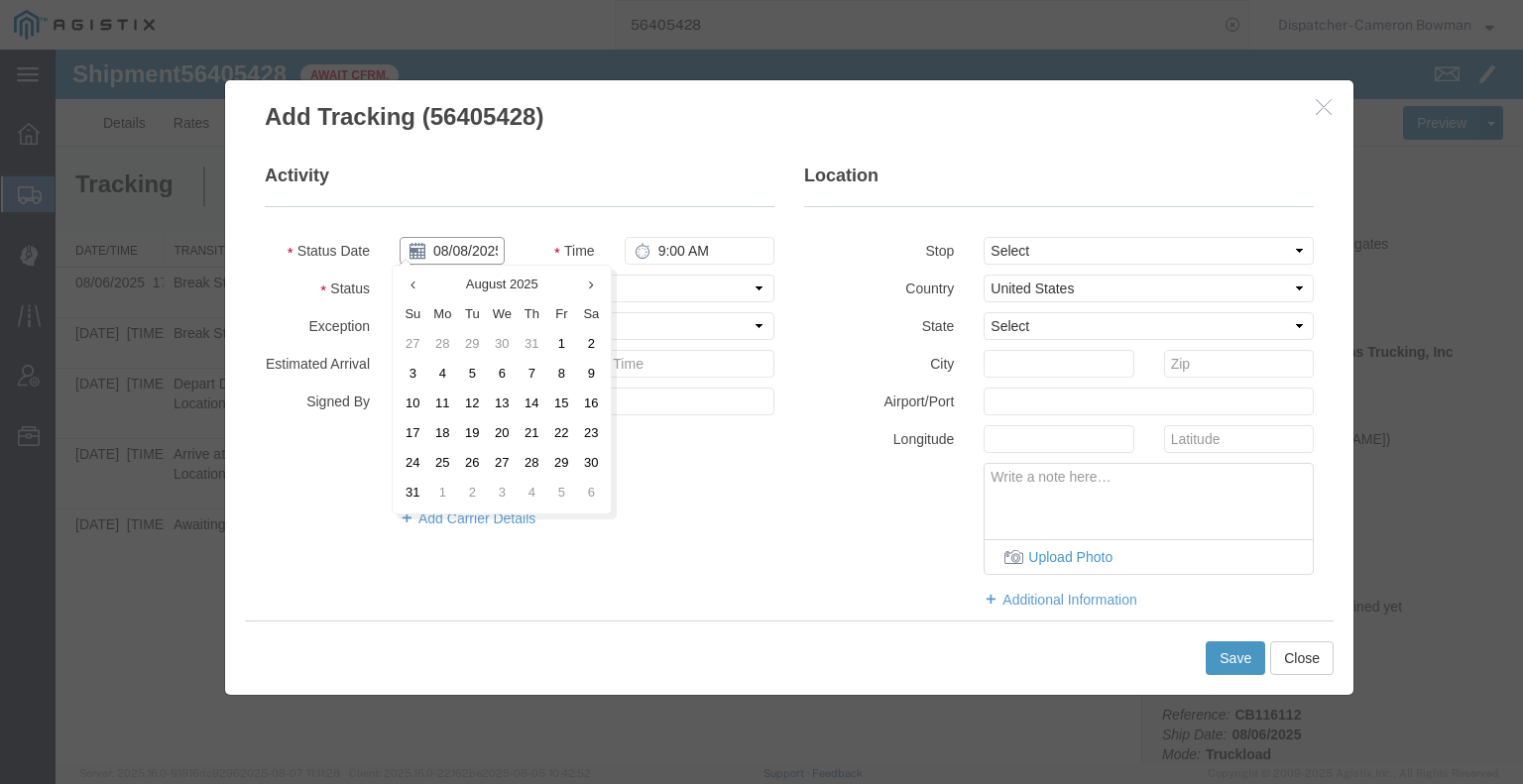 click on "08/08/2025" at bounding box center (452, 251) 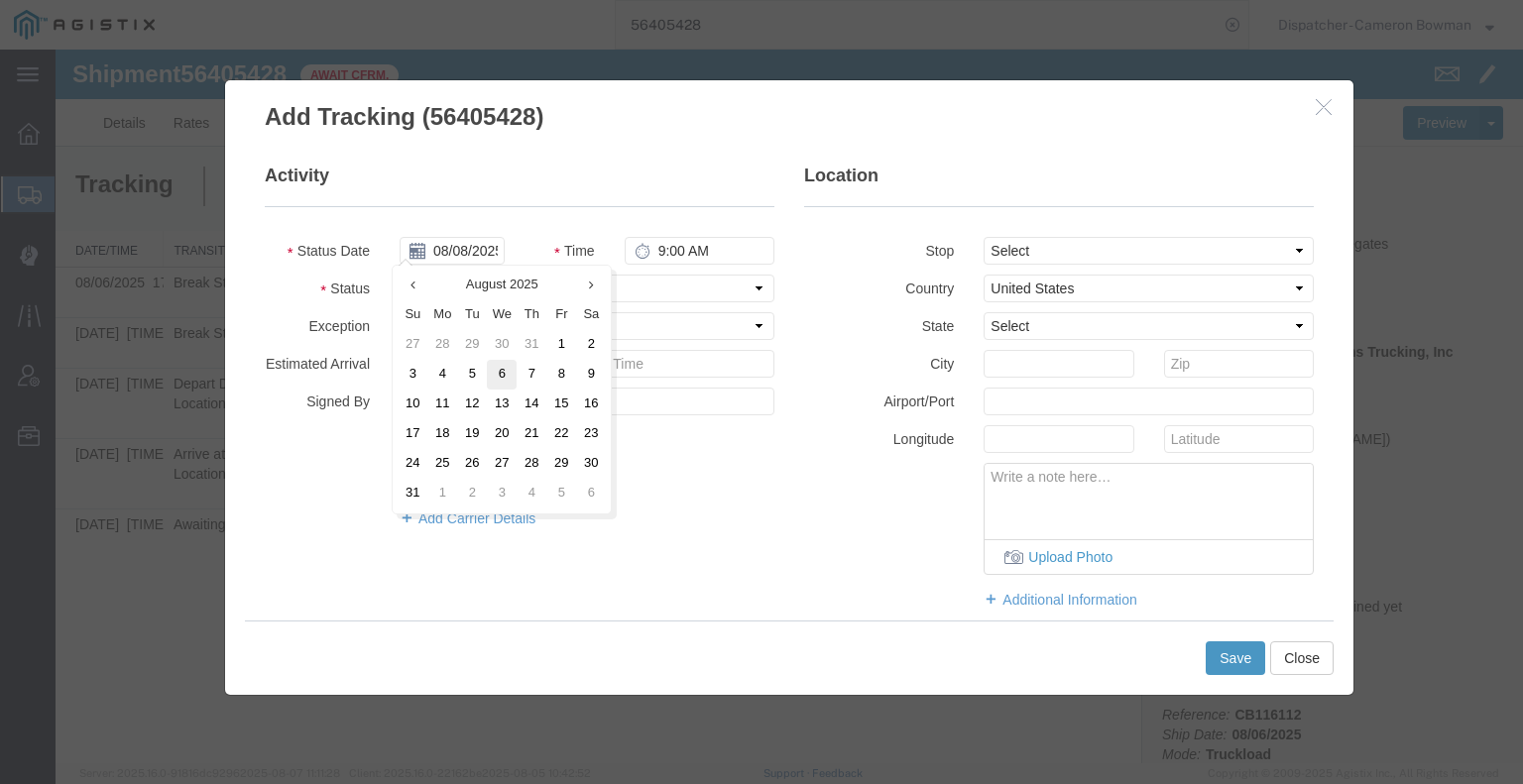 click on "6" at bounding box center (502, 375) 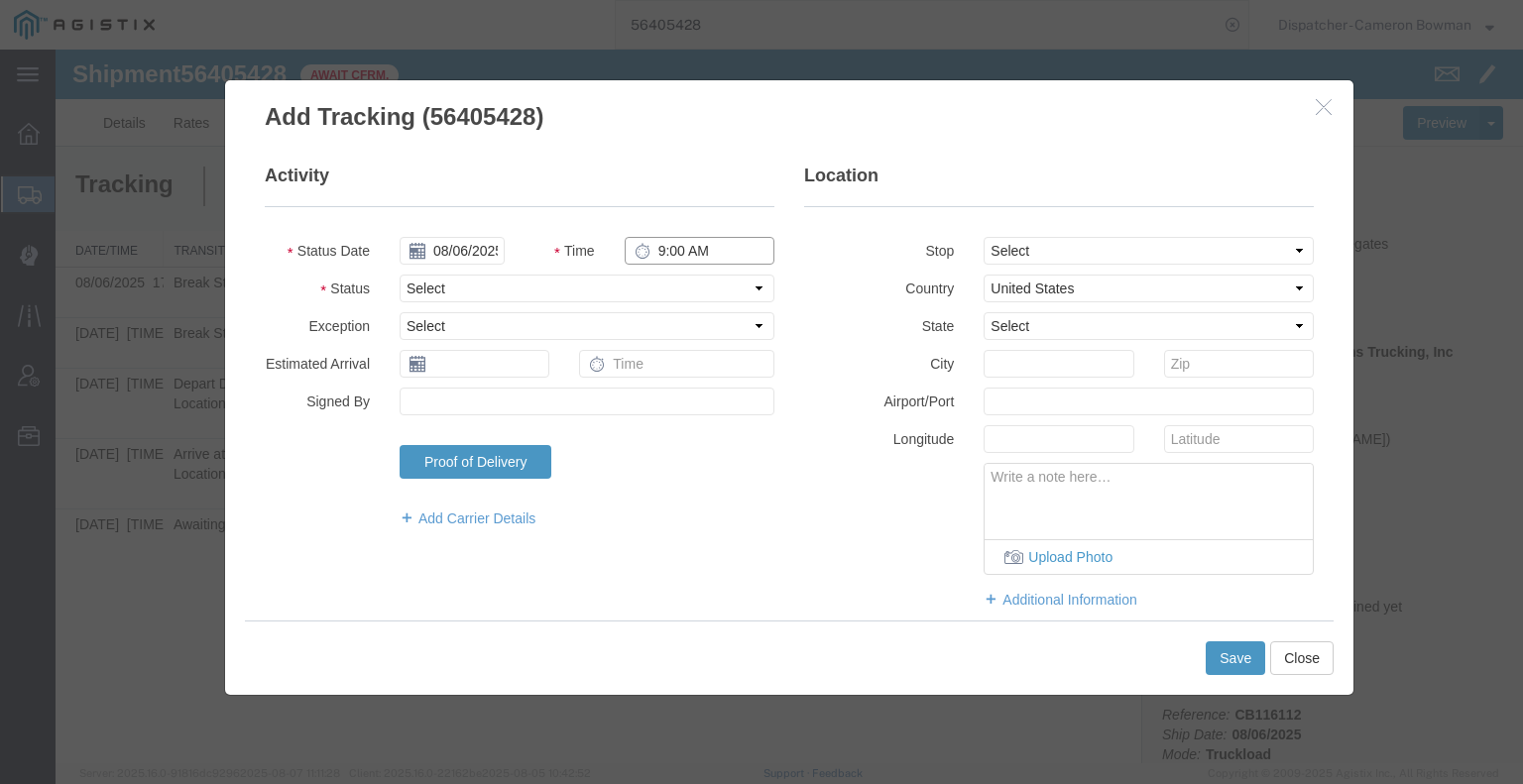 click on "9:00 AM" at bounding box center (699, 251) 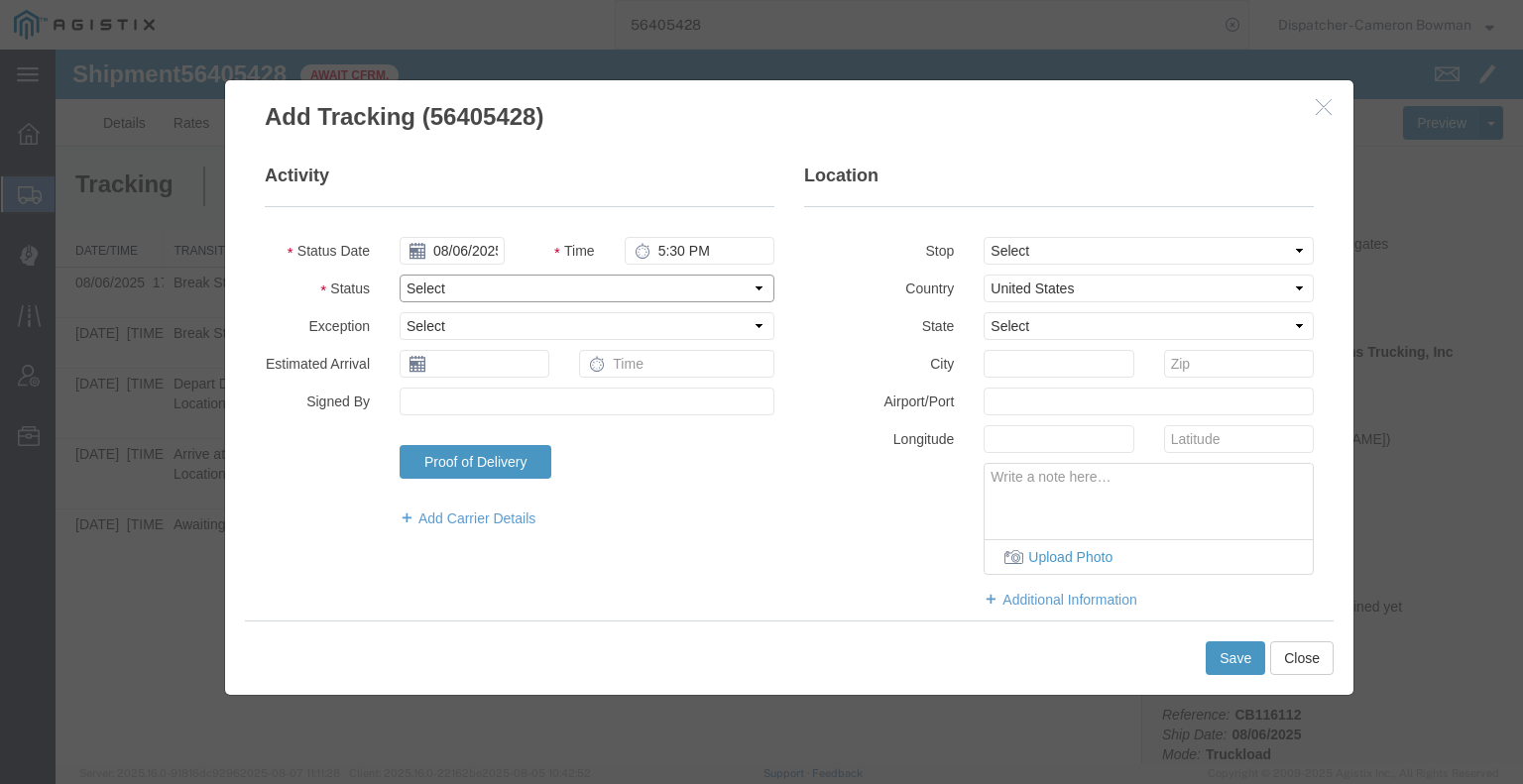 click on "Select Arrival Notice Available Arrival Notice Imported Arrive at Delivery Location Arrive at Pick-Up Location Arrive at Terminal Location Attempted Delivery Attempted Pick-Up Awaiting Customs Clearance Awaiting Pick-Up Break Start Break Stop Cargo Damaged Cargo-Offloaded Cleared Customs Confirmed on Board Customs Delay Customs Hold Customs Released DEA Hold Intact DEA Intensive/Exam Delivered Delivery Appointment Scheduled Delivery Confirmation Delivery Dock Closed Delivery Refused Depart Delivery Location Depart Pick-Up Location Depart Terminal Location Documents Uploaded Entry Docs Received Entry Submitted Estimated date / time for ETA Expired Export Customs Cleared Export Customs Sent FDA Documents Sent FDA Exam FDA Hold FDA Released FDA Review Flight Update Forwarded Fully Released Import Customs Cleared In-Transit In-Transit with Partner ISF filed Loaded Loading Started Mechanical Delay Missed Pick-Up Other Delay Out for Delivery Package Available Partial Delivery Partial Pick-Up Picked Up Proof of del" at bounding box center [587, 288] 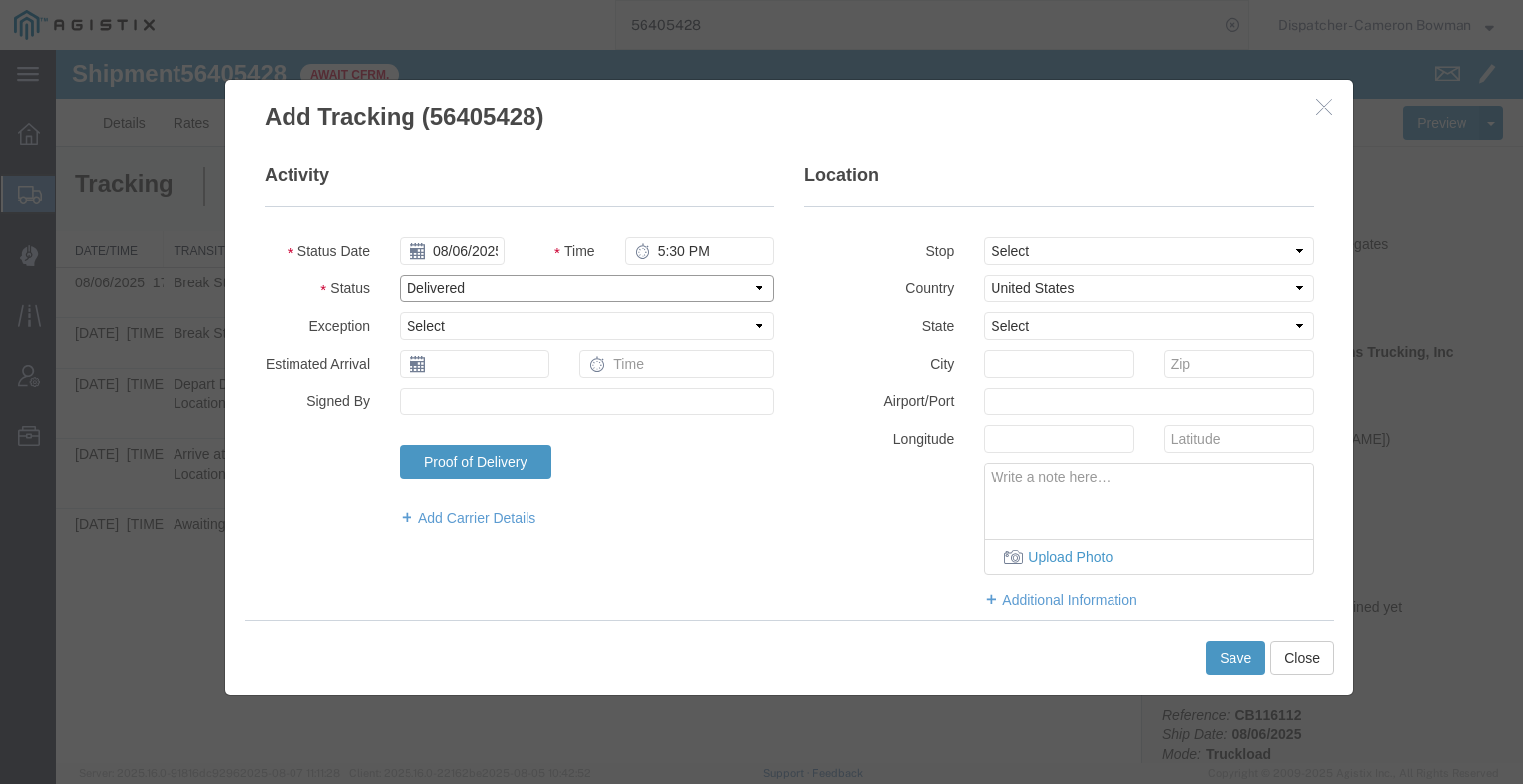 click on "Select Arrival Notice Available Arrival Notice Imported Arrive at Delivery Location Arrive at Pick-Up Location Arrive at Terminal Location Attempted Delivery Attempted Pick-Up Awaiting Customs Clearance Awaiting Pick-Up Break Start Break Stop Cargo Damaged Cargo-Offloaded Cleared Customs Confirmed on Board Customs Delay Customs Hold Customs Released DEA Hold Intact DEA Intensive/Exam Delivered Delivery Appointment Scheduled Delivery Confirmation Delivery Dock Closed Delivery Refused Depart Delivery Location Depart Pick-Up Location Depart Terminal Location Documents Uploaded Entry Docs Received Entry Submitted Estimated date / time for ETA Expired Export Customs Cleared Export Customs Sent FDA Documents Sent FDA Exam FDA Hold FDA Released FDA Review Flight Update Forwarded Fully Released Import Customs Cleared In-Transit In-Transit with Partner ISF filed Loaded Loading Started Mechanical Delay Missed Pick-Up Other Delay Out for Delivery Package Available Partial Delivery Partial Pick-Up Picked Up Proof of del" at bounding box center [587, 288] 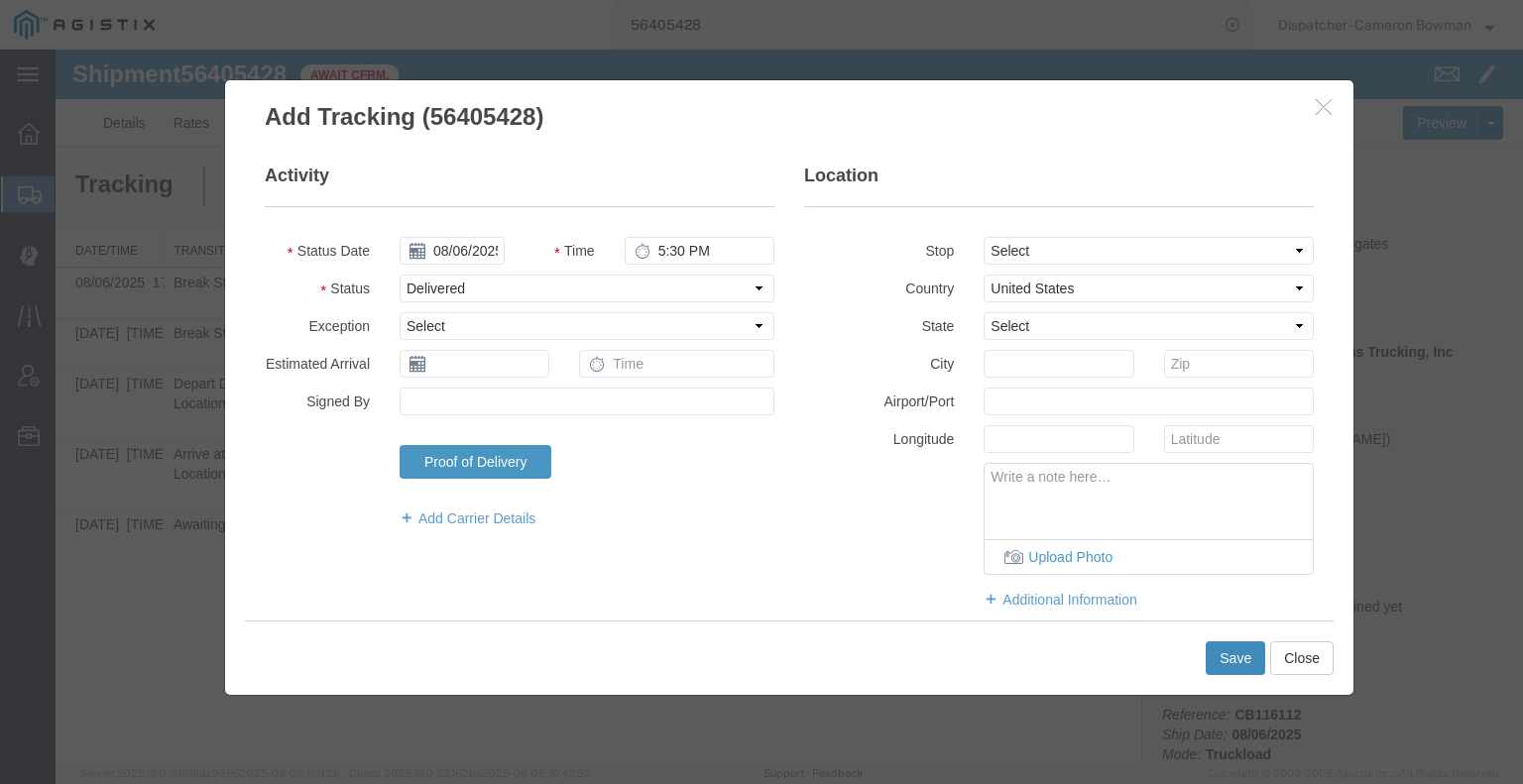 click on "Save" at bounding box center [1235, 658] 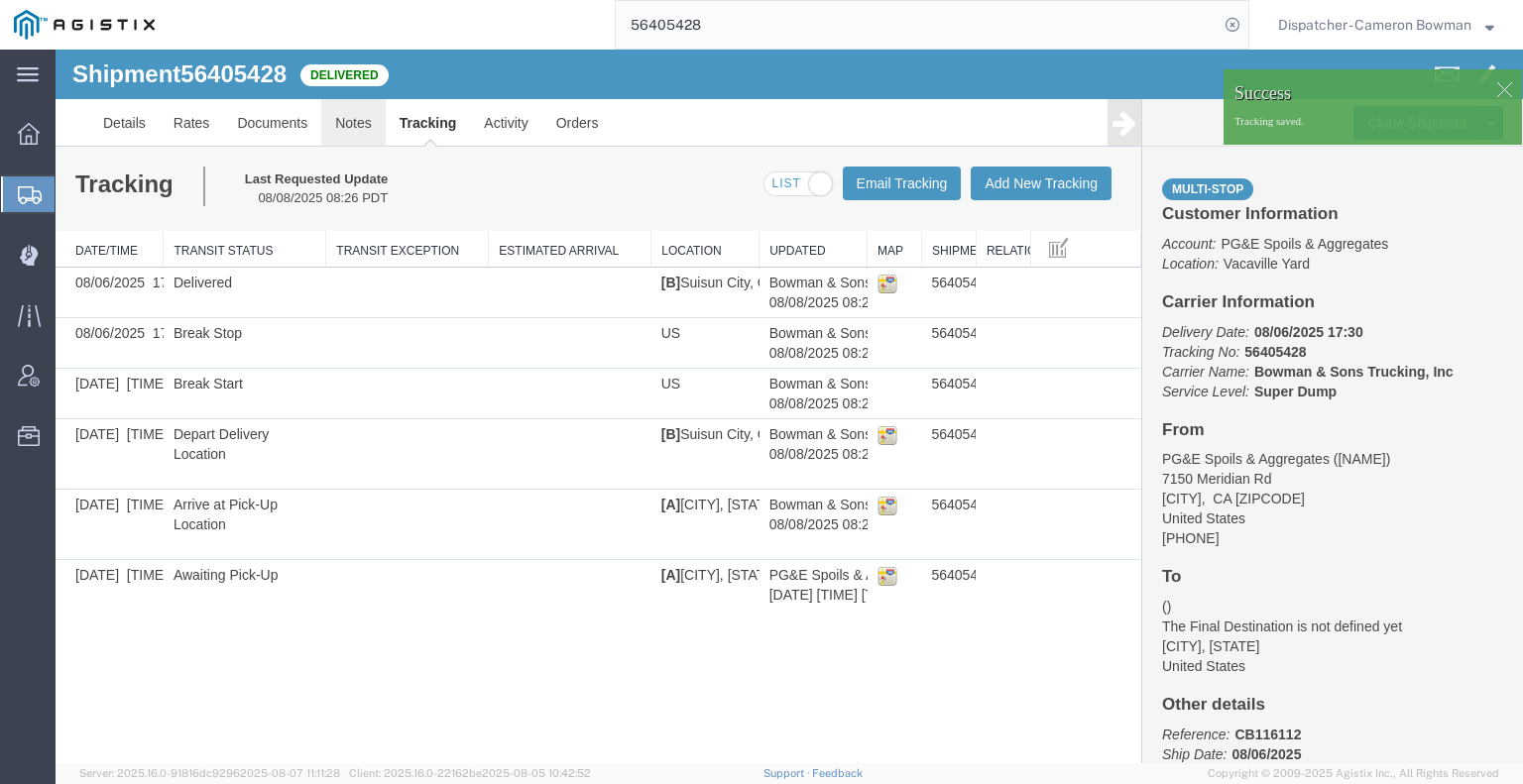 click on "Notes" at bounding box center [353, 123] 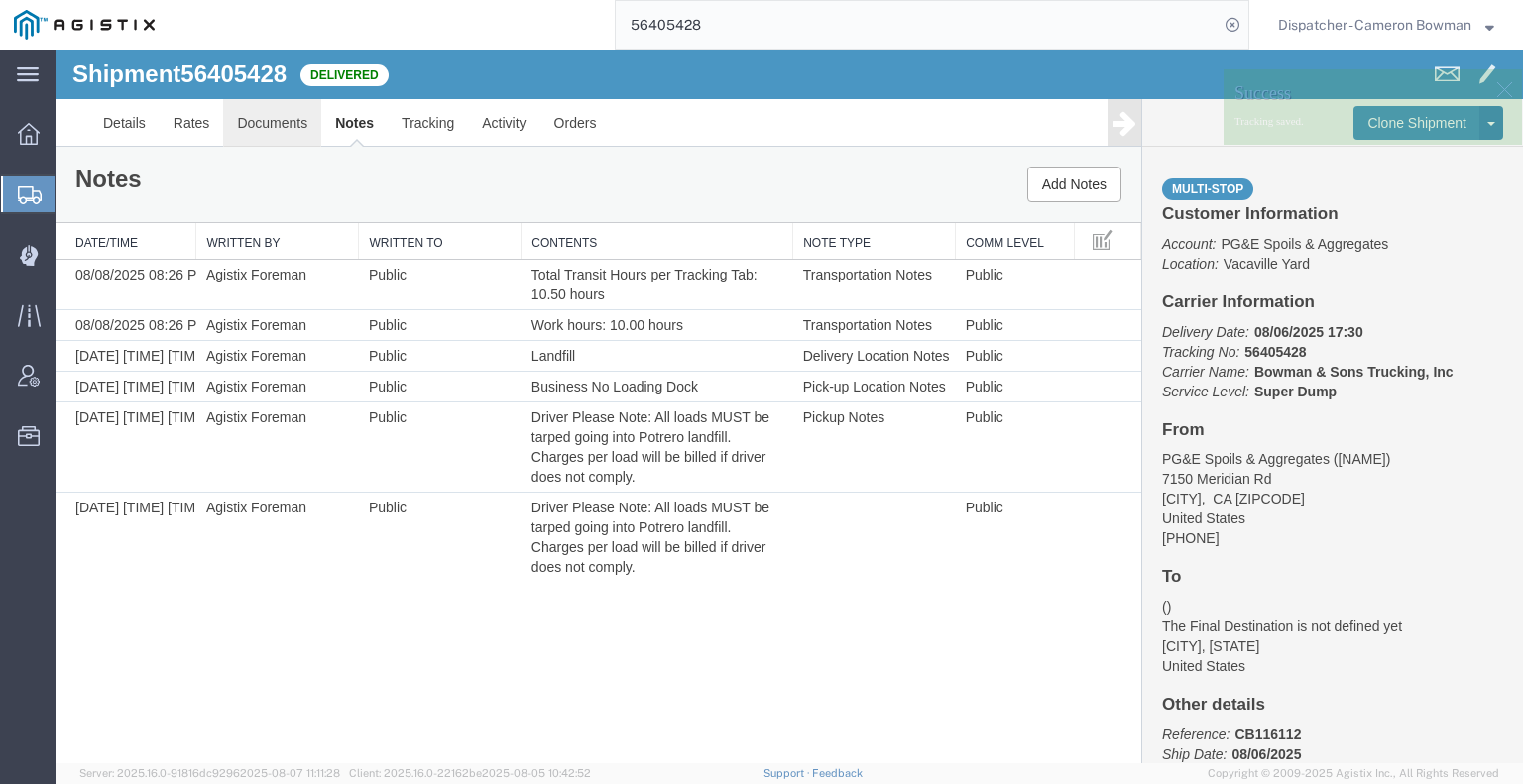 click on "Documents" at bounding box center [272, 123] 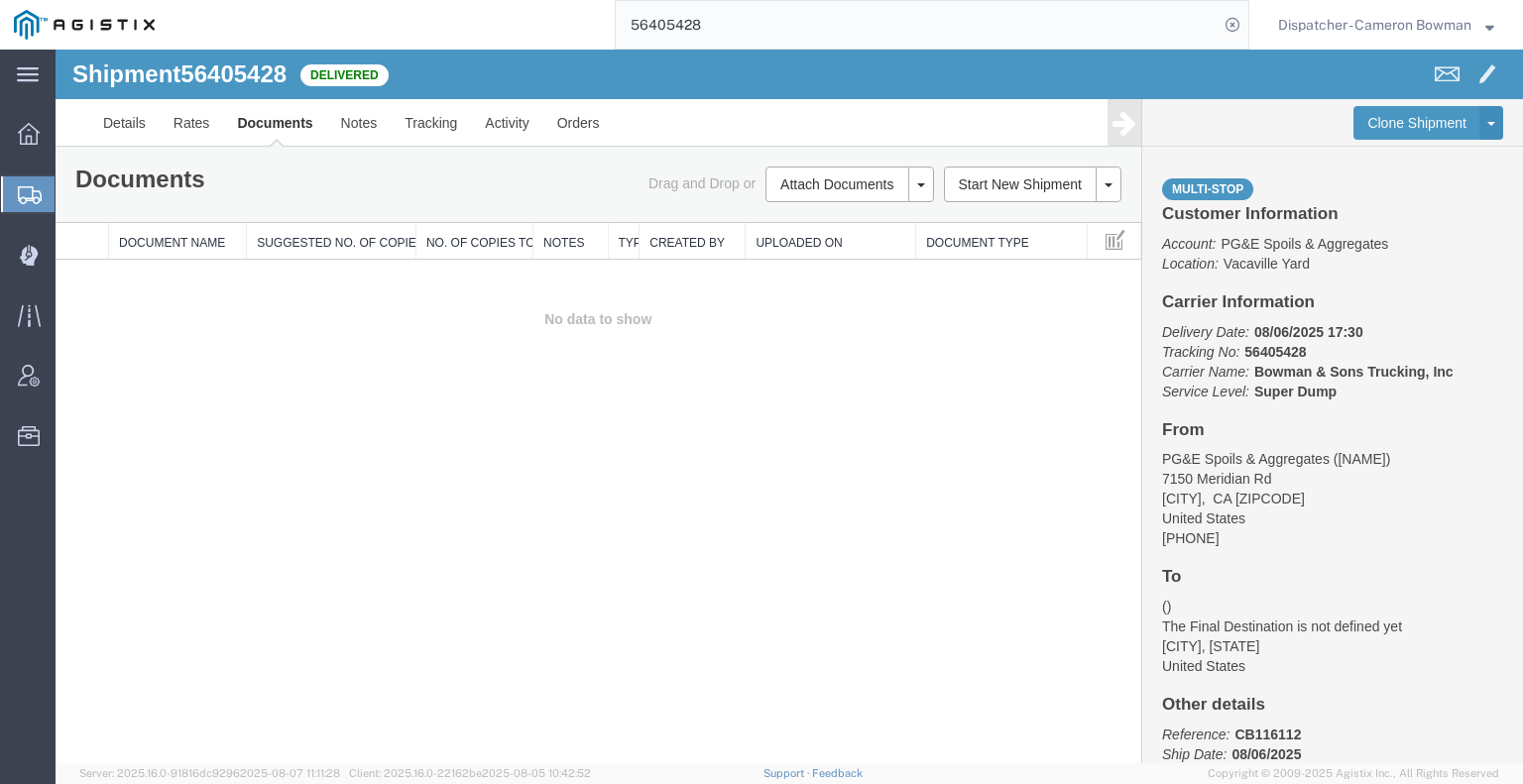 click on "Shipment  [SHIPMENT_ID] 0
of
0   Delivered Details Rates Documents Notes Tracking Activity Orders
Clone Shipment
Save As Template
Multi-stop
Customer Information
Account: PG&E Spoils & Aggregates
Location: Vacaville Yard
Carrier Information
Delivery Date: [DATE] [TIME]
Tracking No: [TRACKING_NUMBER]
Carrier Name: Bowman & Sons Trucking, Inc Bowman & Sons Trucking, Inc
Service Level: Super Dump
From
PG&E Spoils & Aggregates ([CONTACT_NAME])
[NUMBER] [STREET] [CITY],
[STATE] [POSTAL_CODE]
United States
[PHONE]
To
([CONTACT_NAME])
[NUMBER] [STREET] [CITY], [STATE] [POSTAL_CODE]
United States
Other details
Reference: [REFERENCE_NUMBER]
Ship Date: [DATE]
Mode: Truckload
Creator: Agistix Foreman
Creator: [EMAIL]
Last Saved: [DATE] [TIME] [TIMEZONE]
Documents Notes" at bounding box center (789, 406) 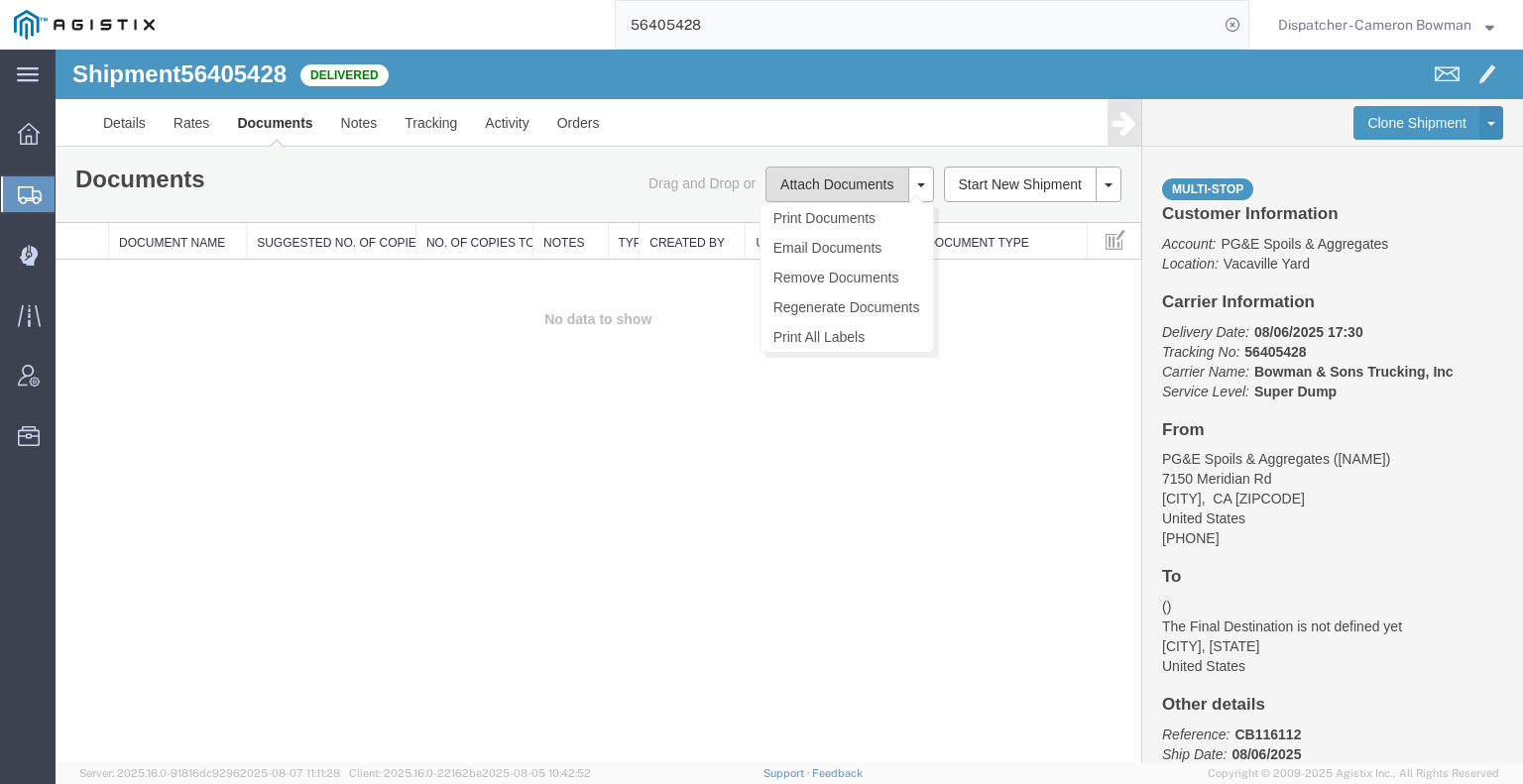 click on "Attach Documents" at bounding box center (837, 184) 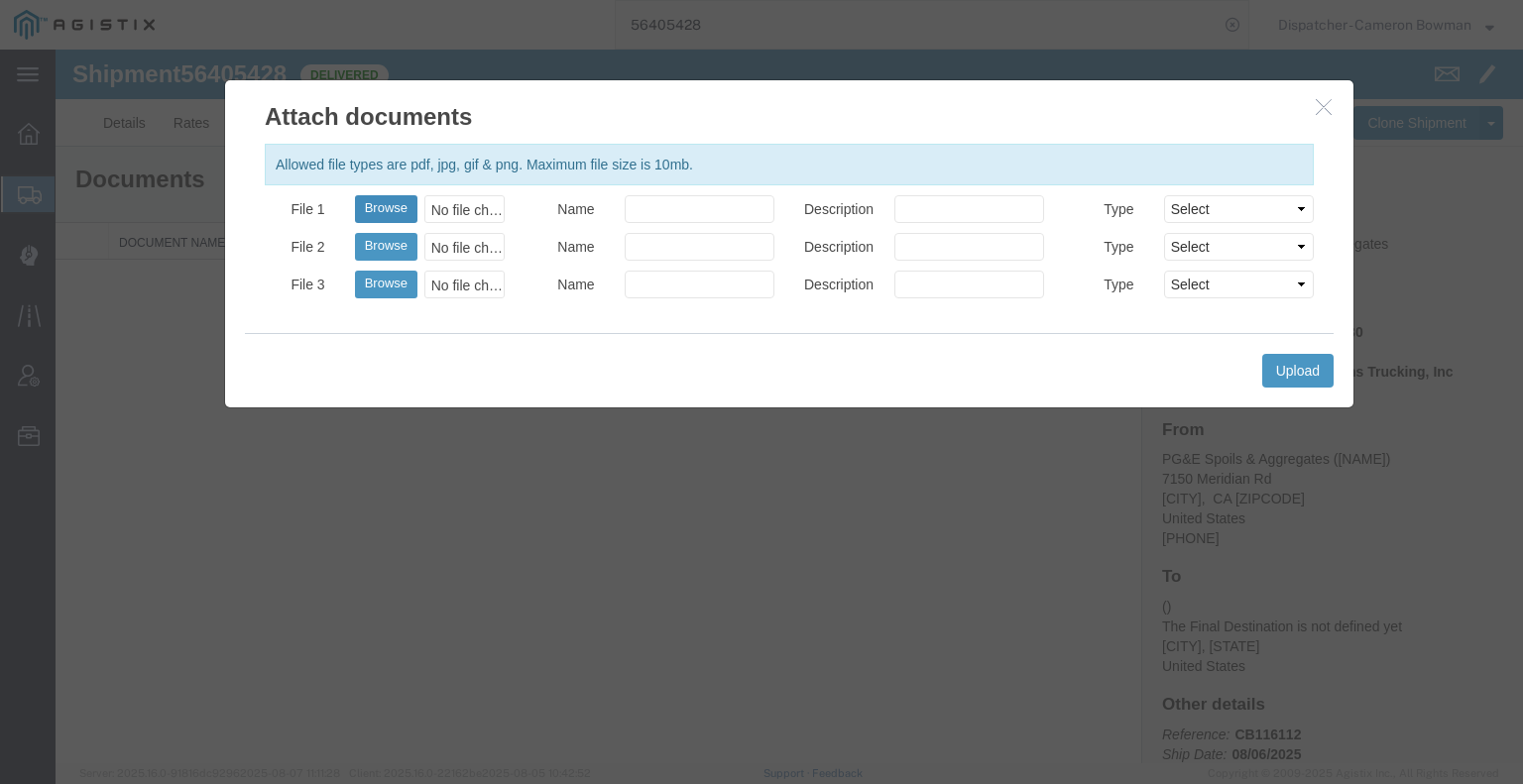 click on "Browse" at bounding box center [386, 209] 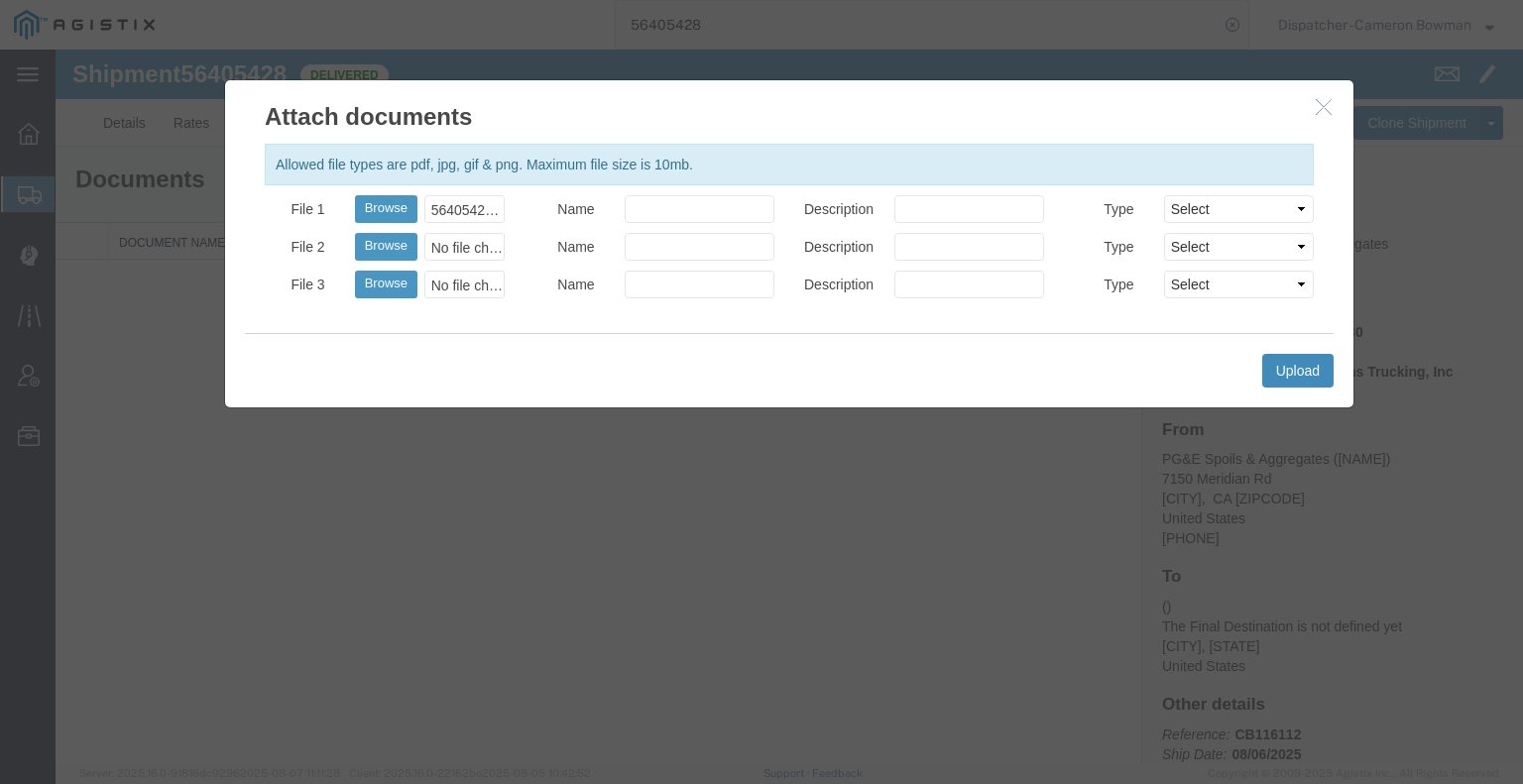 click on "Upload" at bounding box center [1298, 371] 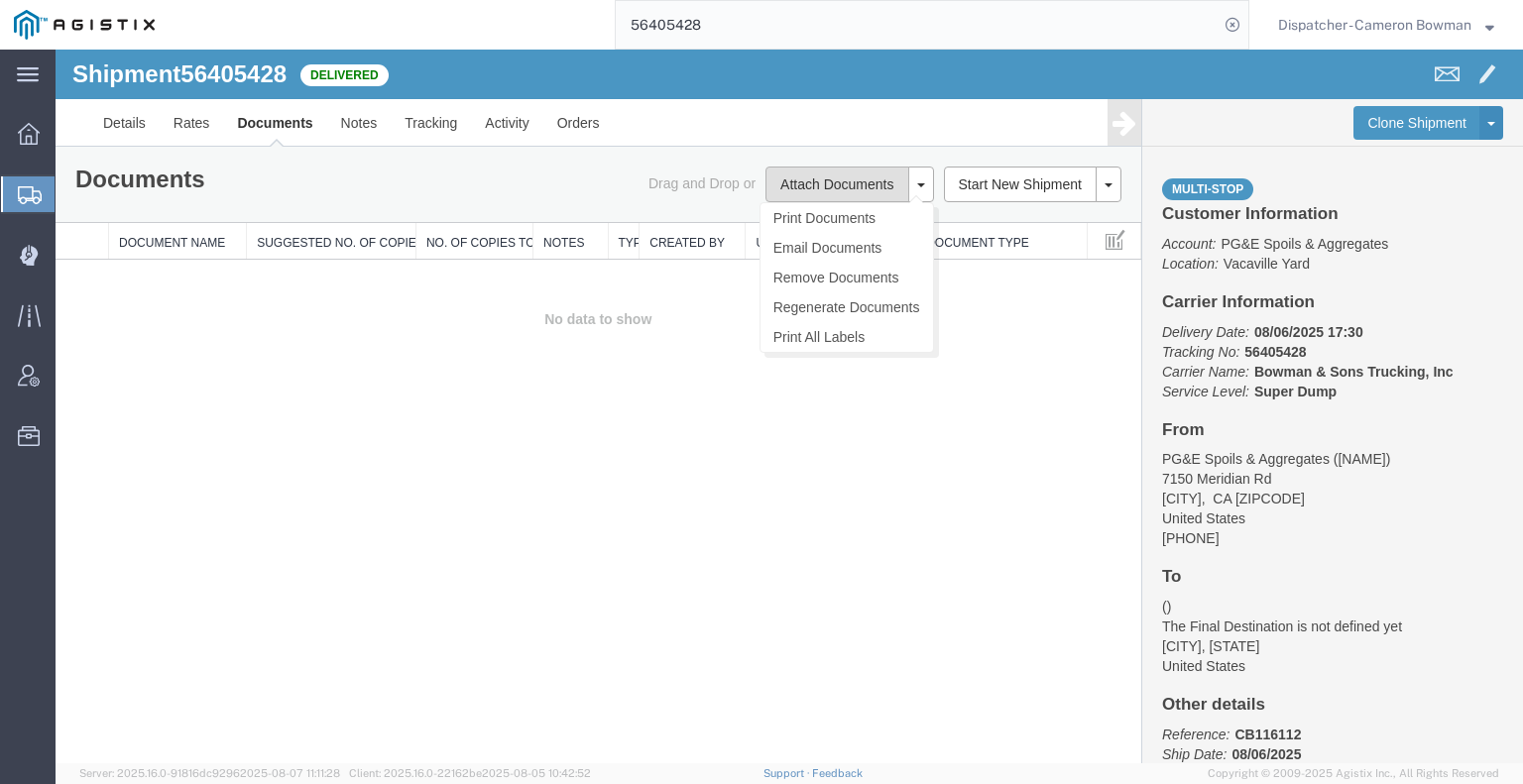 click on "Attach Documents" at bounding box center [837, 184] 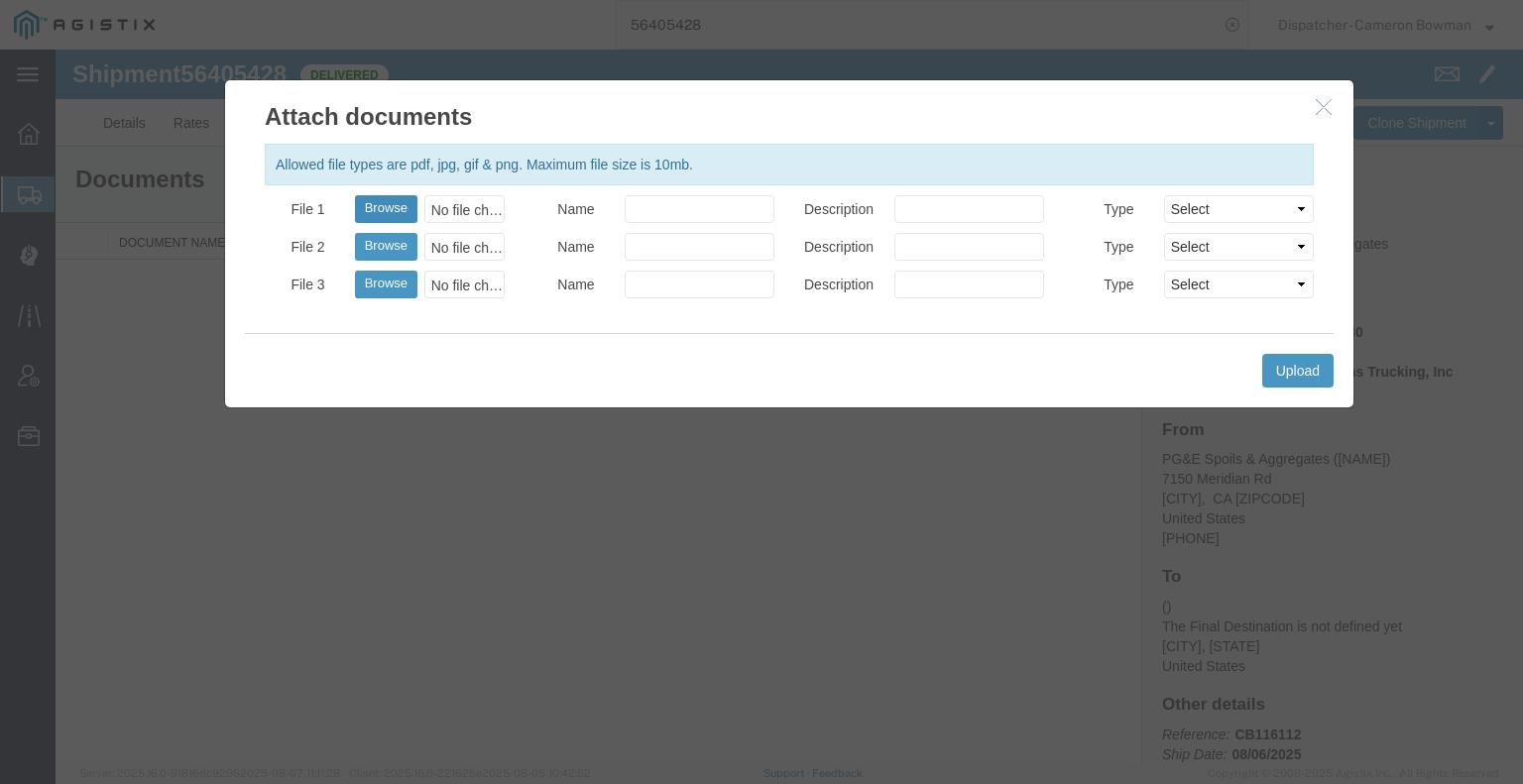 click on "Browse" at bounding box center [386, 209] 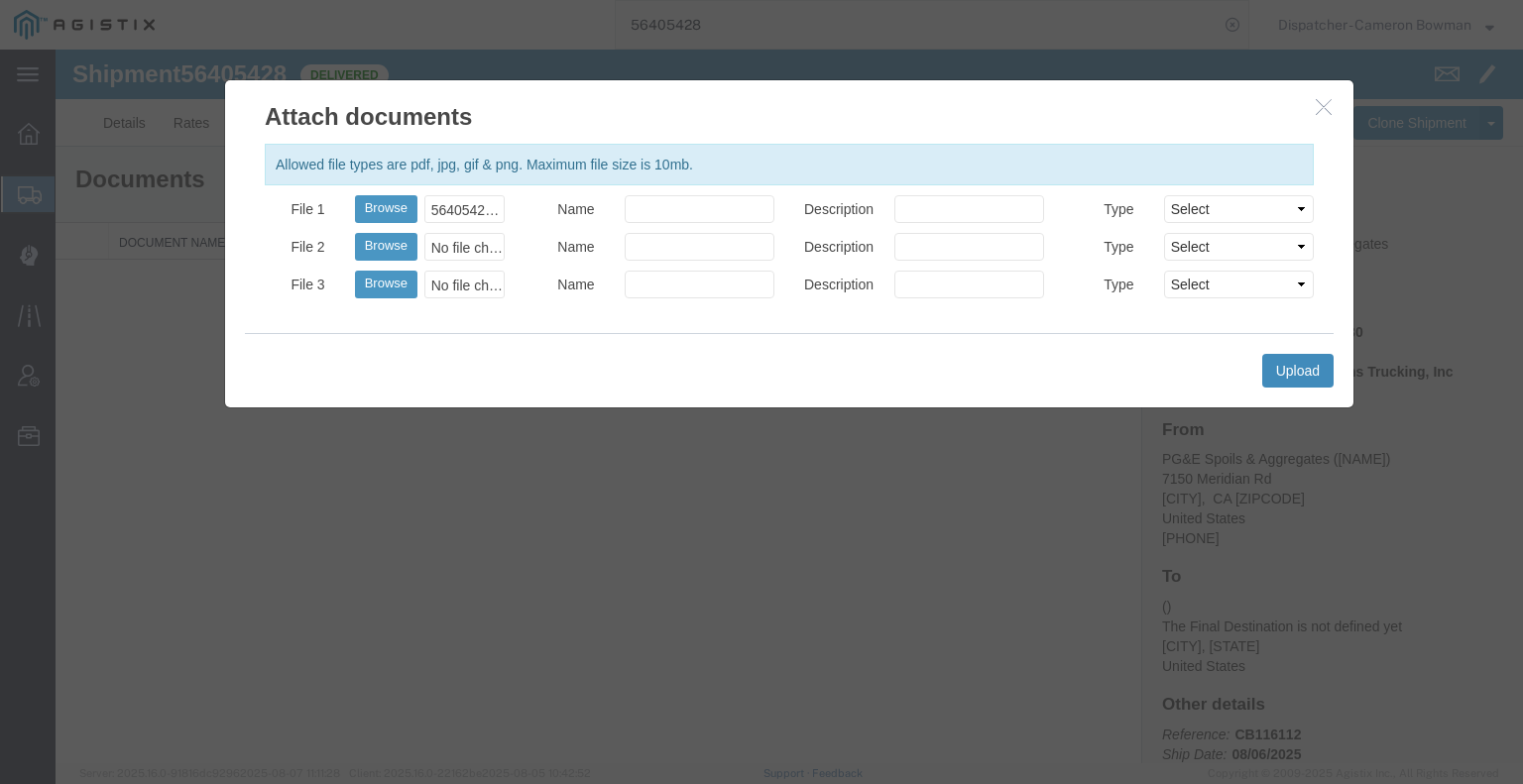 click on "Upload" at bounding box center [1298, 371] 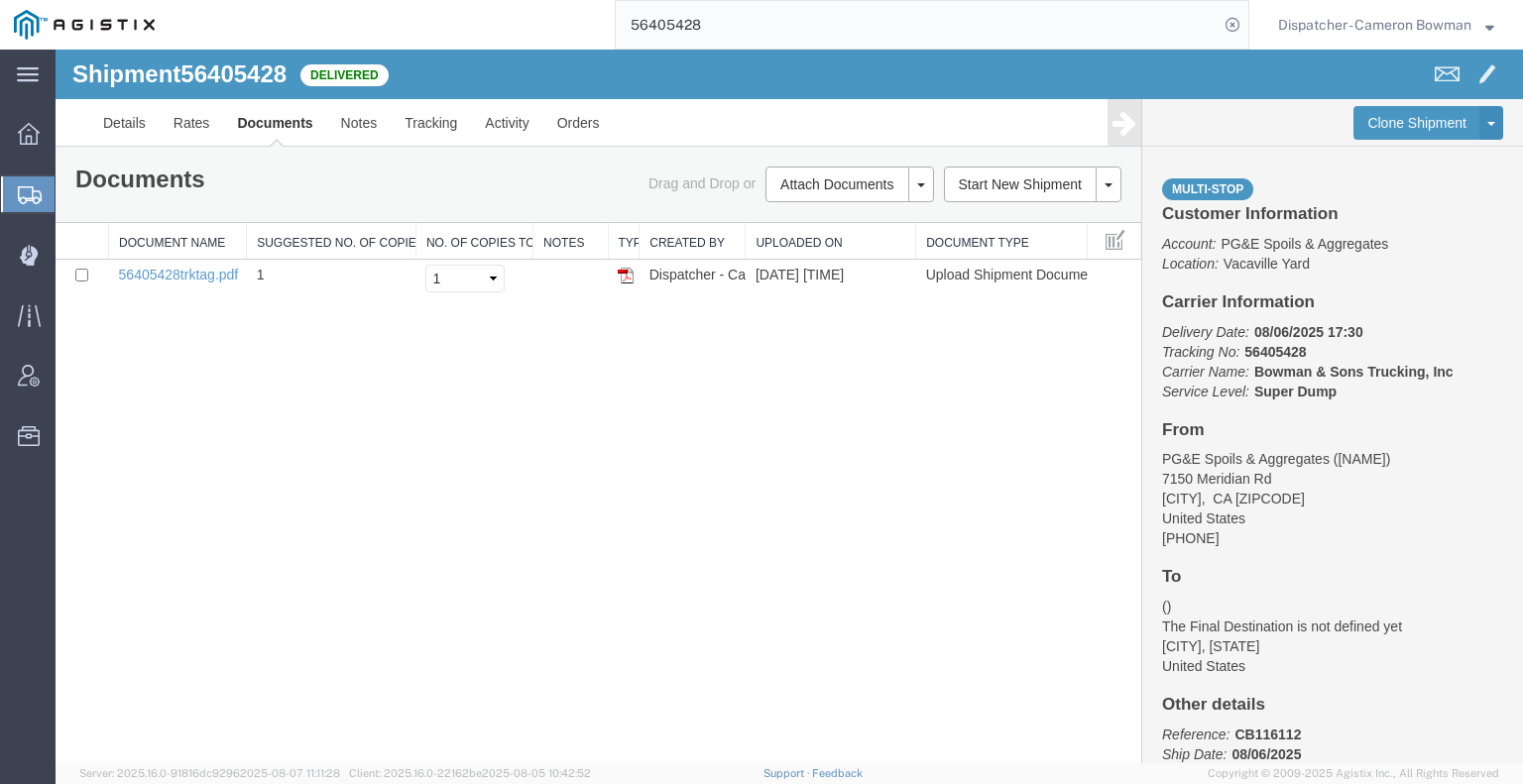 drag, startPoint x: 695, startPoint y: 61, endPoint x: 371, endPoint y: 68, distance: 324.07561 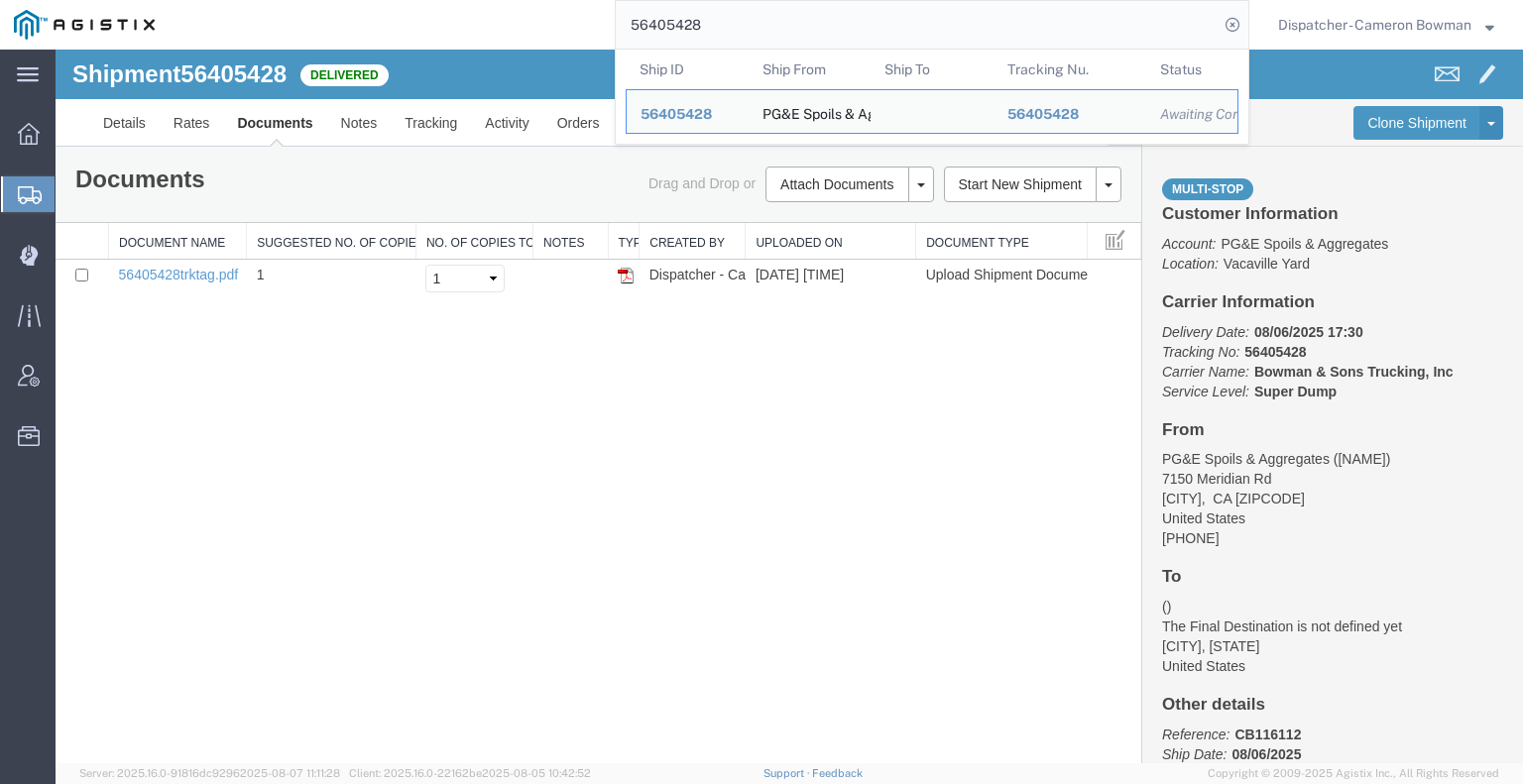 drag, startPoint x: 750, startPoint y: 25, endPoint x: 498, endPoint y: 46, distance: 252.87349 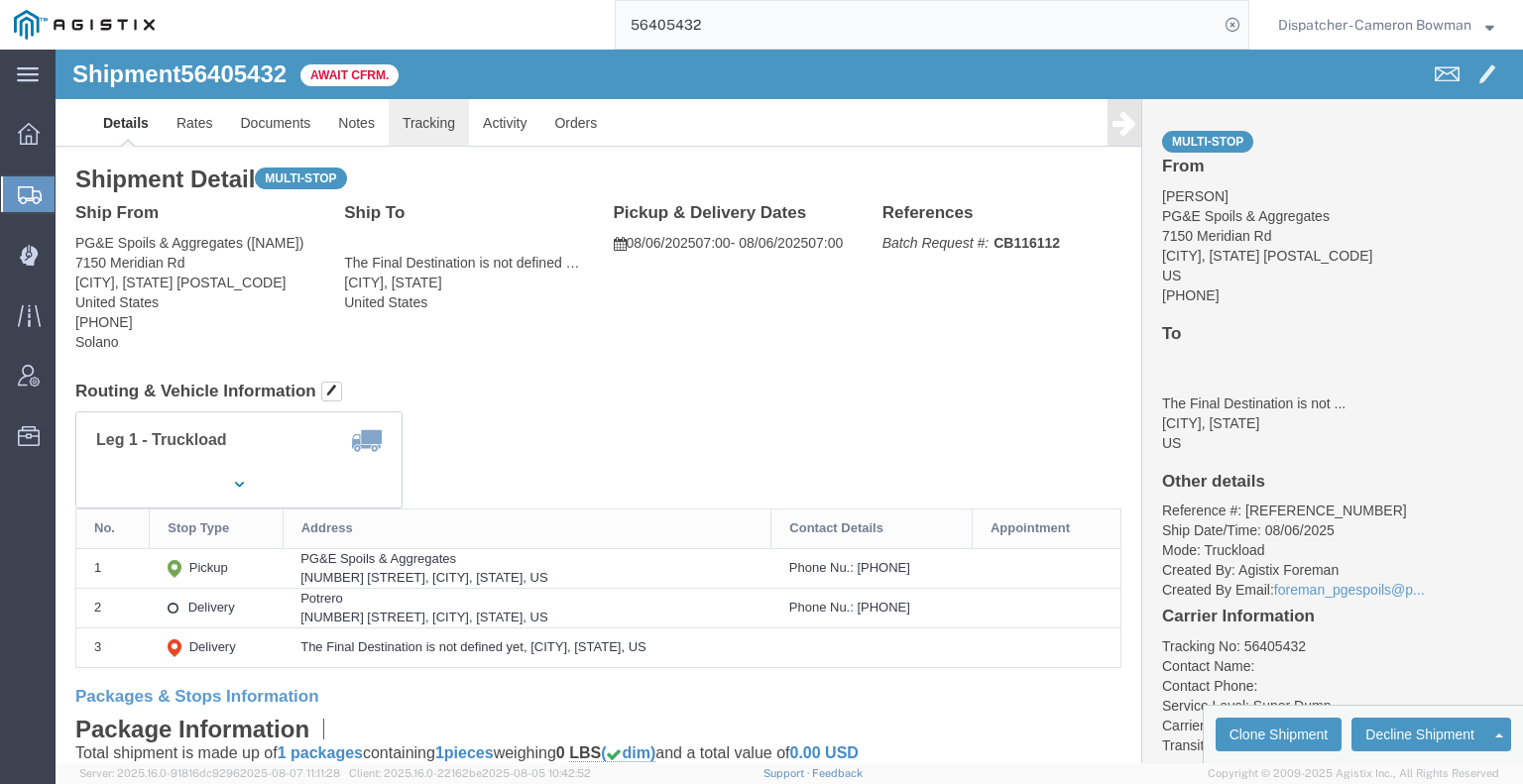 click on "Tracking" 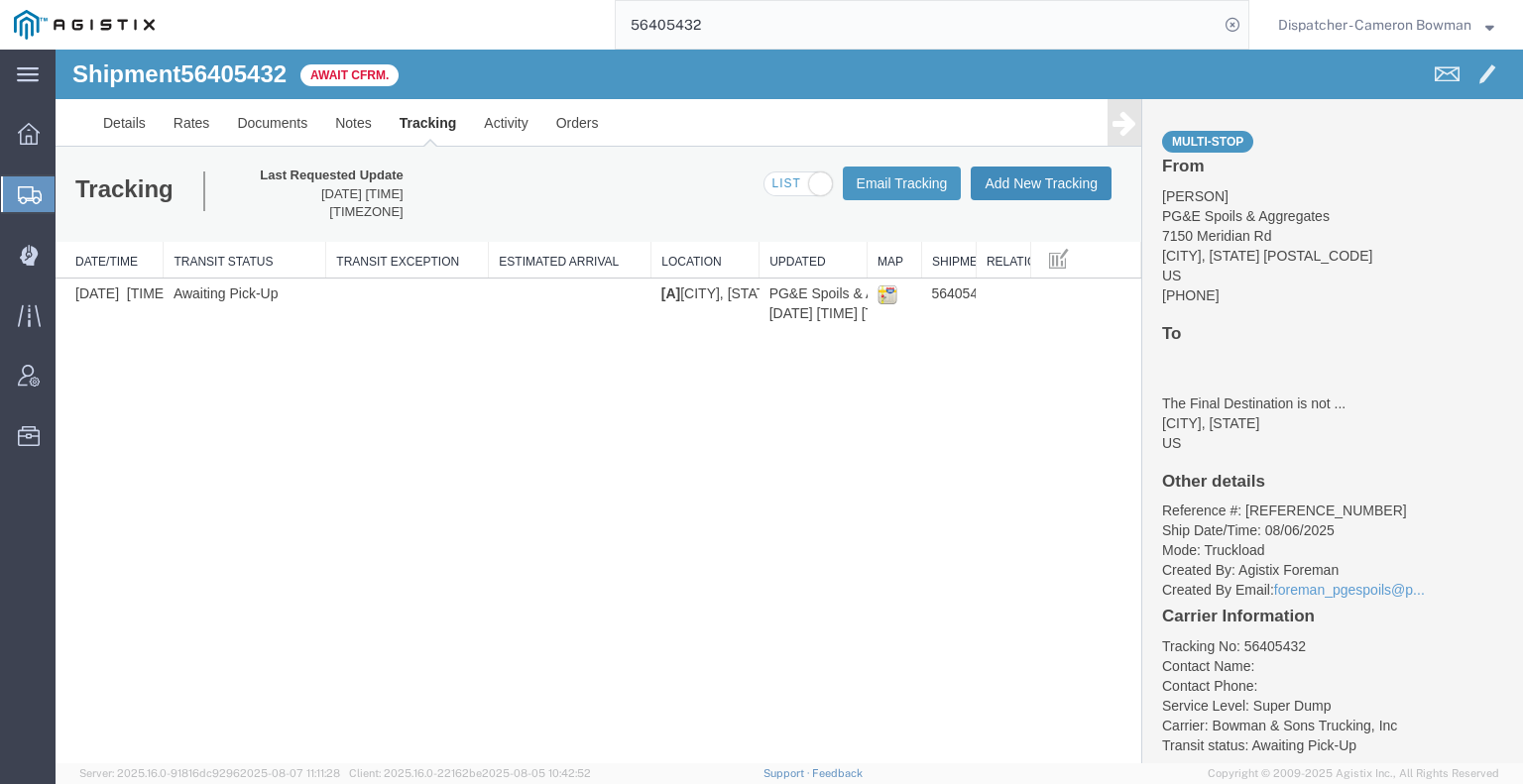 click on "Add New Tracking" at bounding box center (1041, 183) 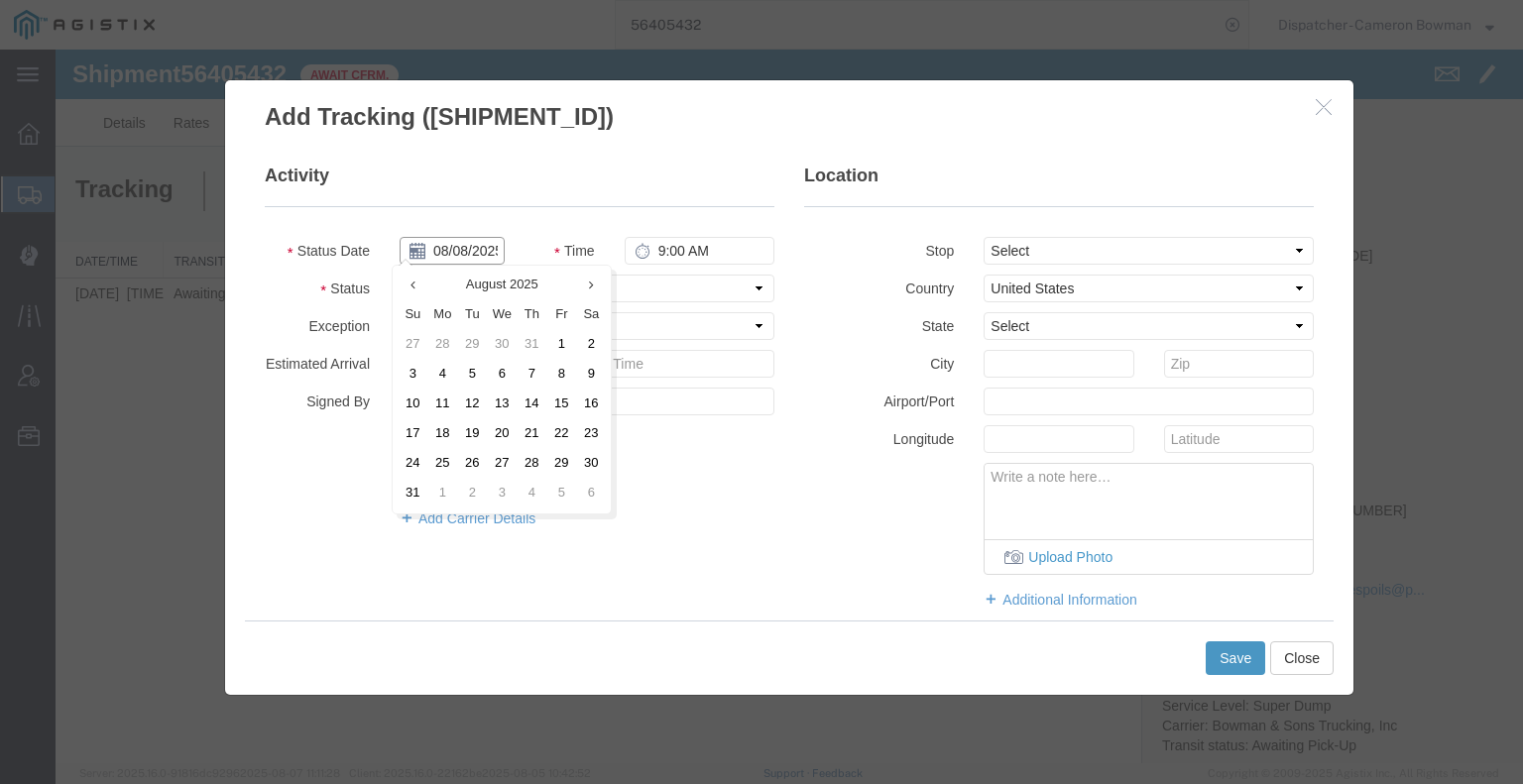 click on "08/08/2025" at bounding box center (452, 251) 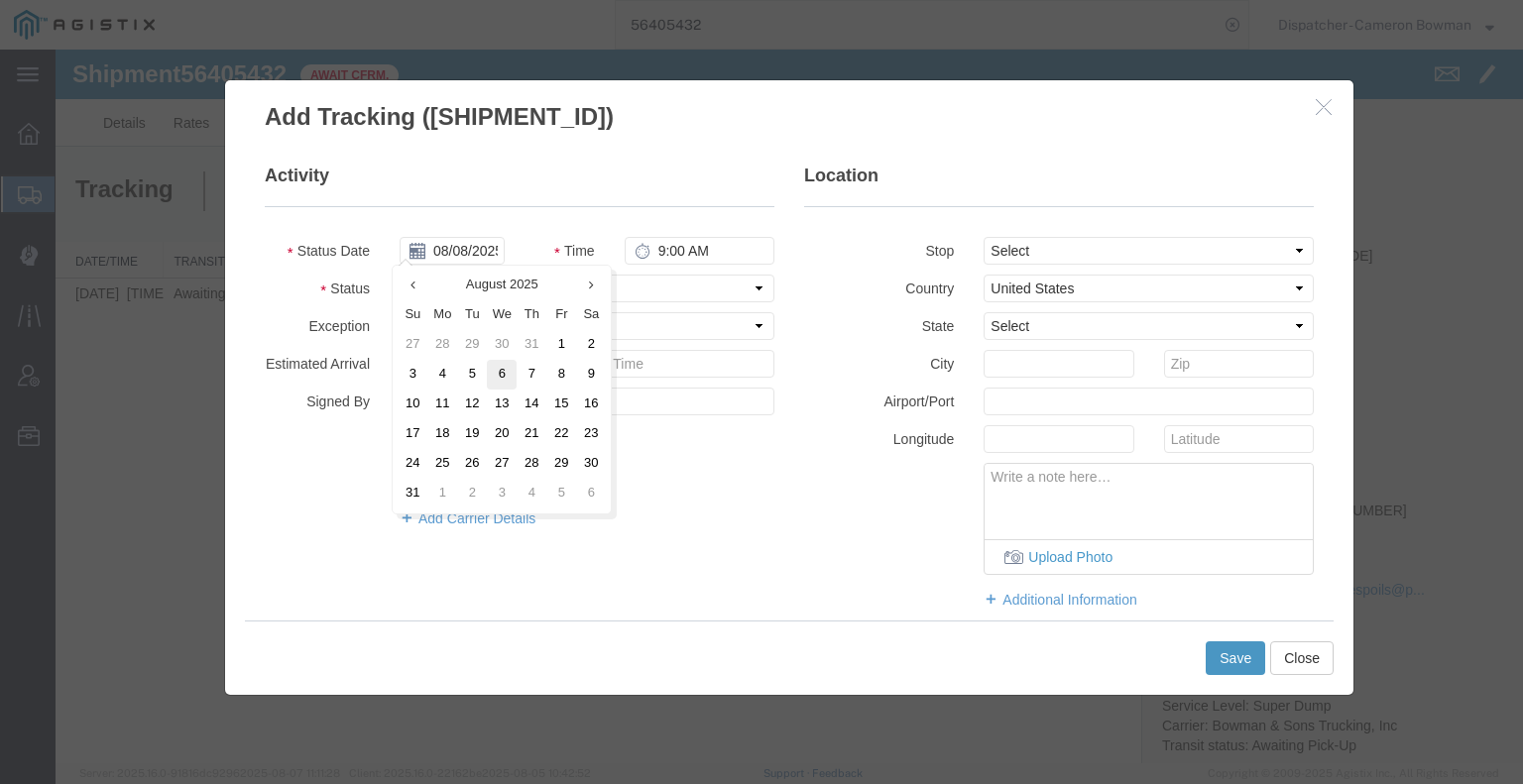 click on "6" at bounding box center (502, 375) 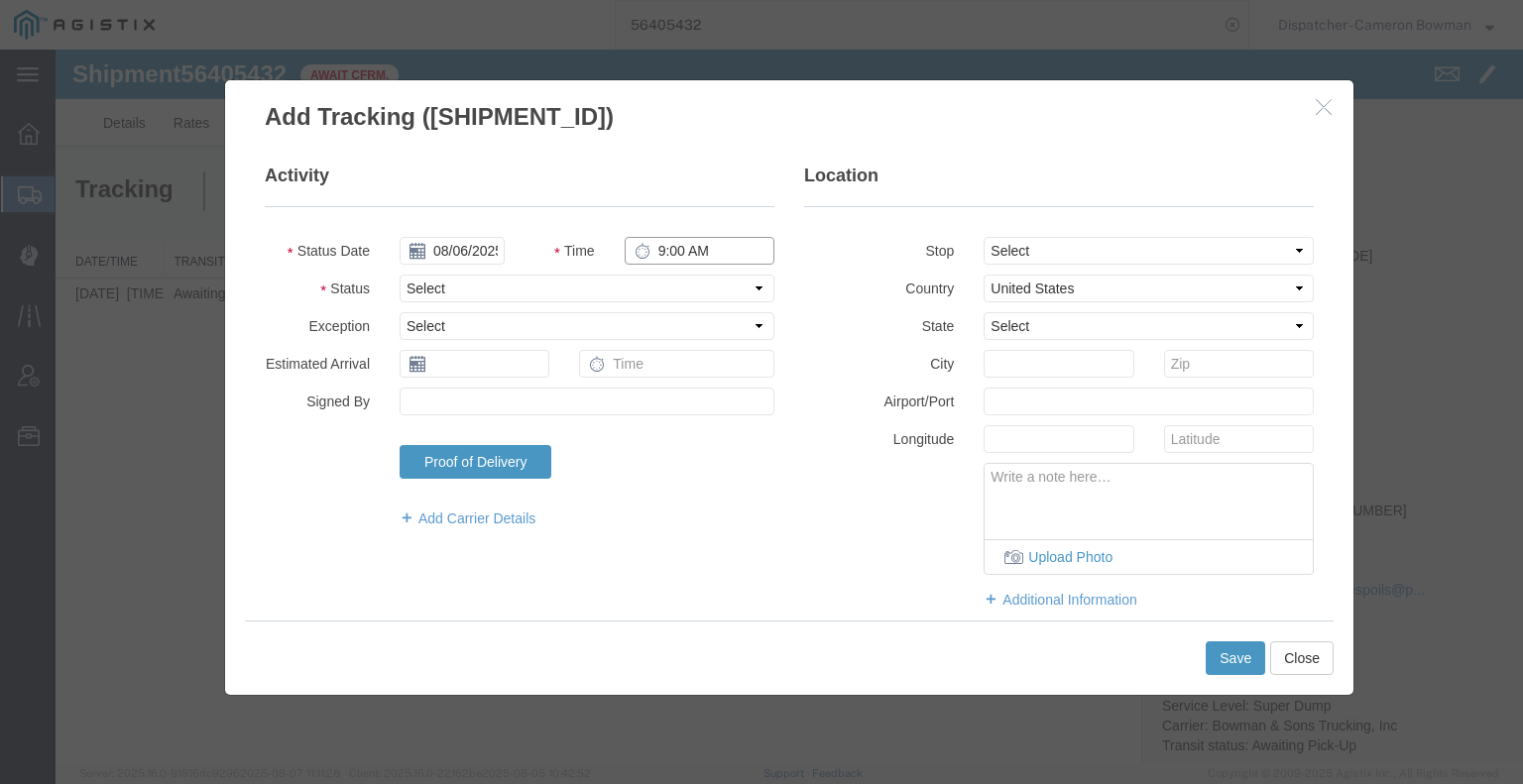 click on "9:00 AM" at bounding box center [699, 251] 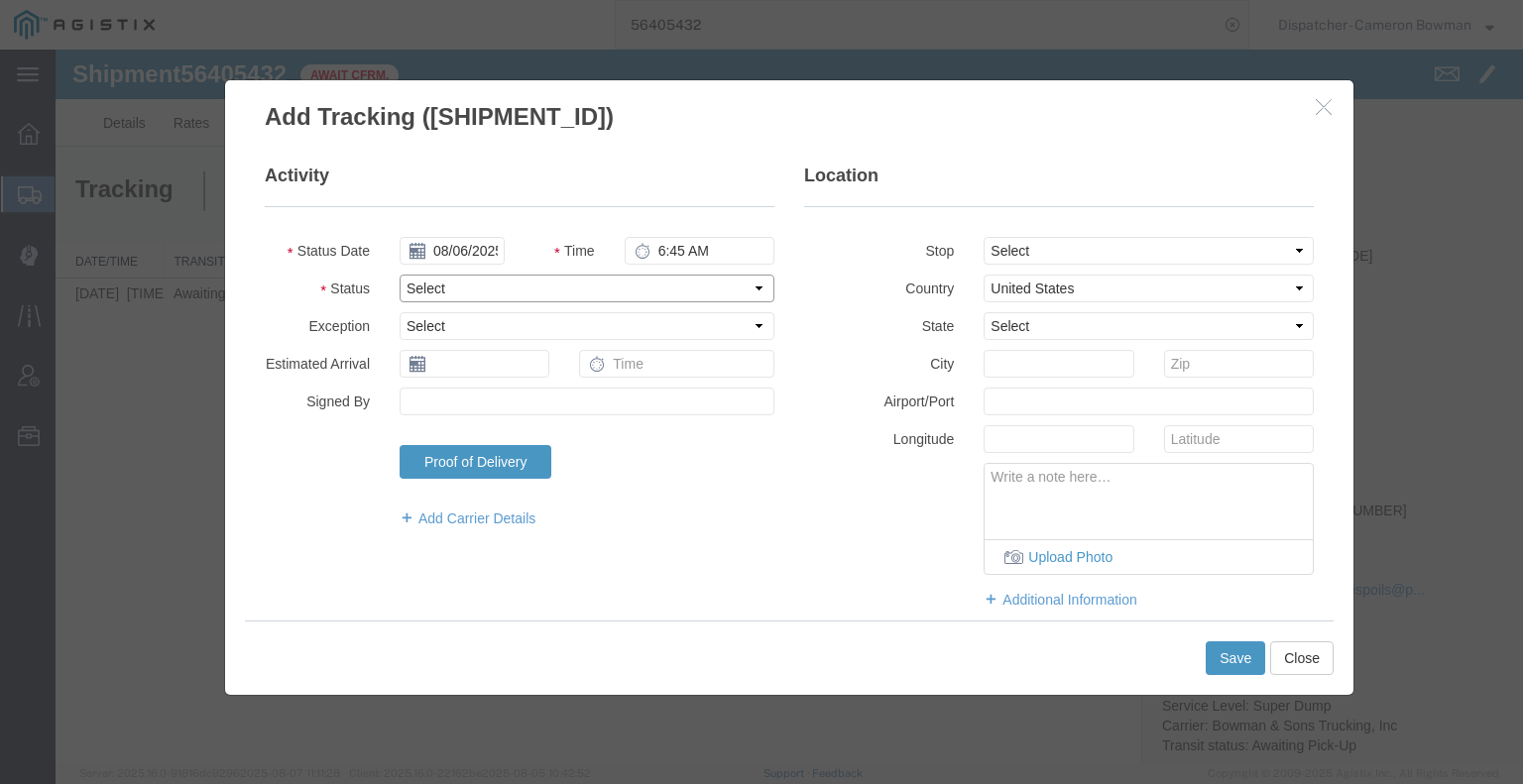 click on "Select Arrival Notice Available Arrival Notice Imported Arrive at Delivery Location Arrive at Pick-Up Location Arrive at Terminal Location Attempted Delivery Attempted Pick-Up Awaiting Customs Clearance Awaiting Pick-Up Break Start Break Stop Cargo Damaged Cargo-Offloaded Cleared Customs Confirmed on Board Customs Delay Customs Hold Customs Released DEA Hold Intact DEA Intensive/Exam Delivered Delivery Appointment Scheduled Delivery Confirmation Delivery Dock Closed Delivery Refused Depart Delivery Location Depart Pick-Up Location Depart Terminal Location Documents Uploaded Entry Docs Received Entry Submitted Estimated date / time for ETA Expired Export Customs Cleared Export Customs Sent FDA Documents Sent FDA Exam FDA Hold FDA Released FDA Review Flight Update Forwarded Fully Released Import Customs Cleared In-Transit In-Transit with Partner ISF filed Loaded Loading Started Mechanical Delay Missed Pick-Up Other Delay Out for Delivery Package Available Partial Delivery Partial Pick-Up Picked Up Proof of del" at bounding box center [587, 288] 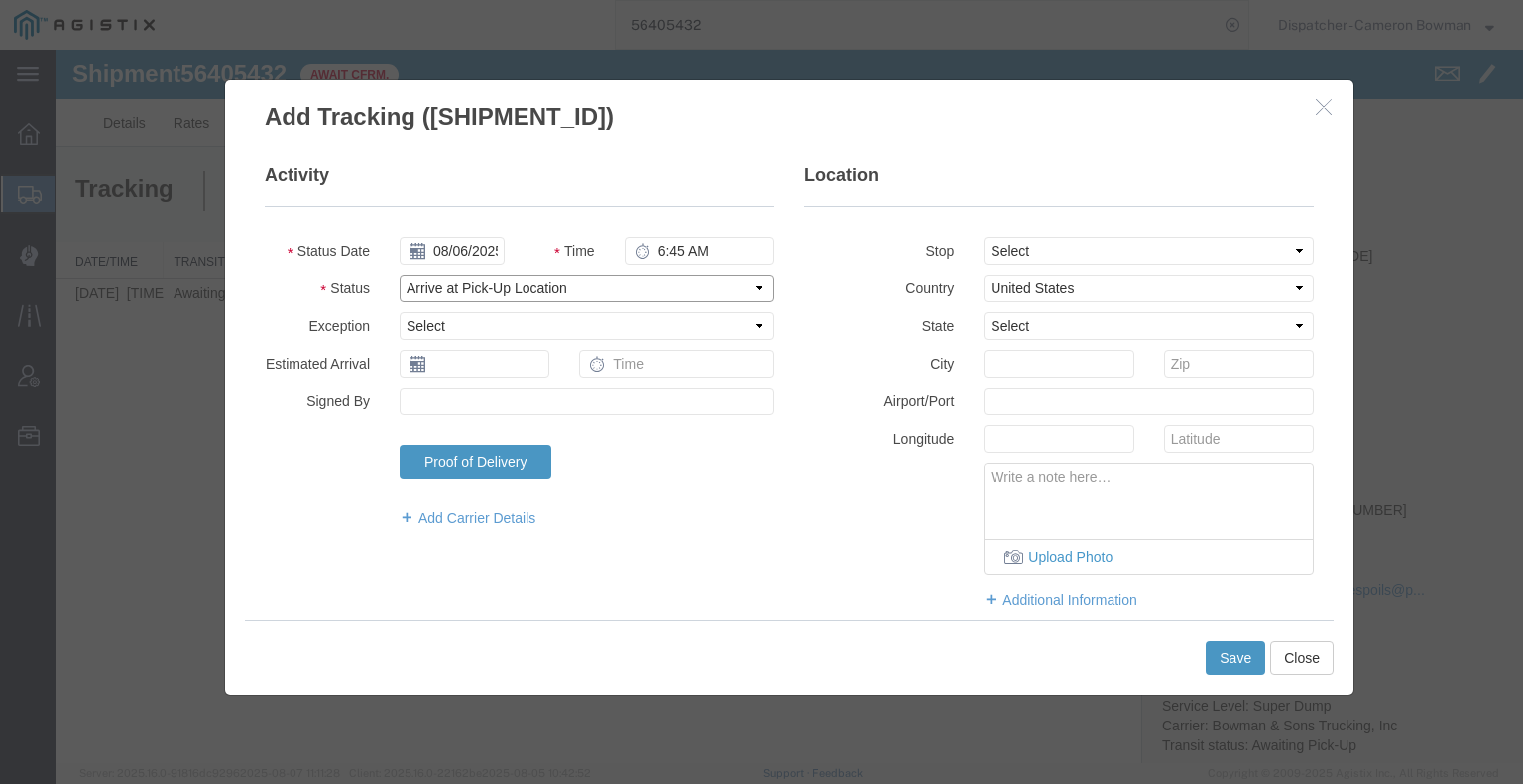 click on "Select Arrival Notice Available Arrival Notice Imported Arrive at Delivery Location Arrive at Pick-Up Location Arrive at Terminal Location Attempted Delivery Attempted Pick-Up Awaiting Customs Clearance Awaiting Pick-Up Break Start Break Stop Cargo Damaged Cargo-Offloaded Cleared Customs Confirmed on Board Customs Delay Customs Hold Customs Released DEA Hold Intact DEA Intensive/Exam Delivered Delivery Appointment Scheduled Delivery Confirmation Delivery Dock Closed Delivery Refused Depart Delivery Location Depart Pick-Up Location Depart Terminal Location Documents Uploaded Entry Docs Received Entry Submitted Estimated date / time for ETA Expired Export Customs Cleared Export Customs Sent FDA Documents Sent FDA Exam FDA Hold FDA Released FDA Review Flight Update Forwarded Fully Released Import Customs Cleared In-Transit In-Transit with Partner ISF filed Loaded Loading Started Mechanical Delay Missed Pick-Up Other Delay Out for Delivery Package Available Partial Delivery Partial Pick-Up Picked Up Proof of del" at bounding box center (587, 288) 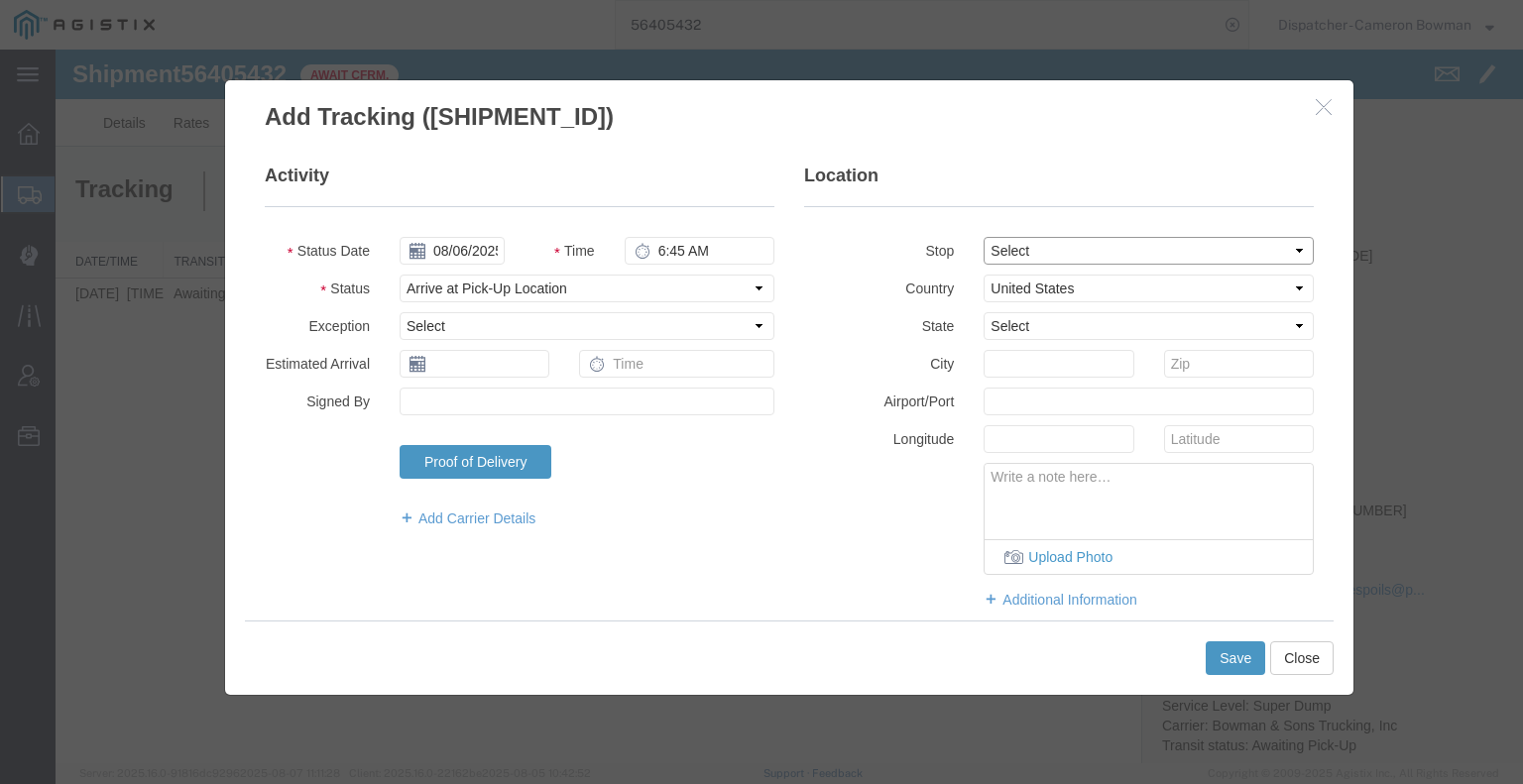 drag, startPoint x: 1052, startPoint y: 251, endPoint x: 1051, endPoint y: 264, distance: 13.038405 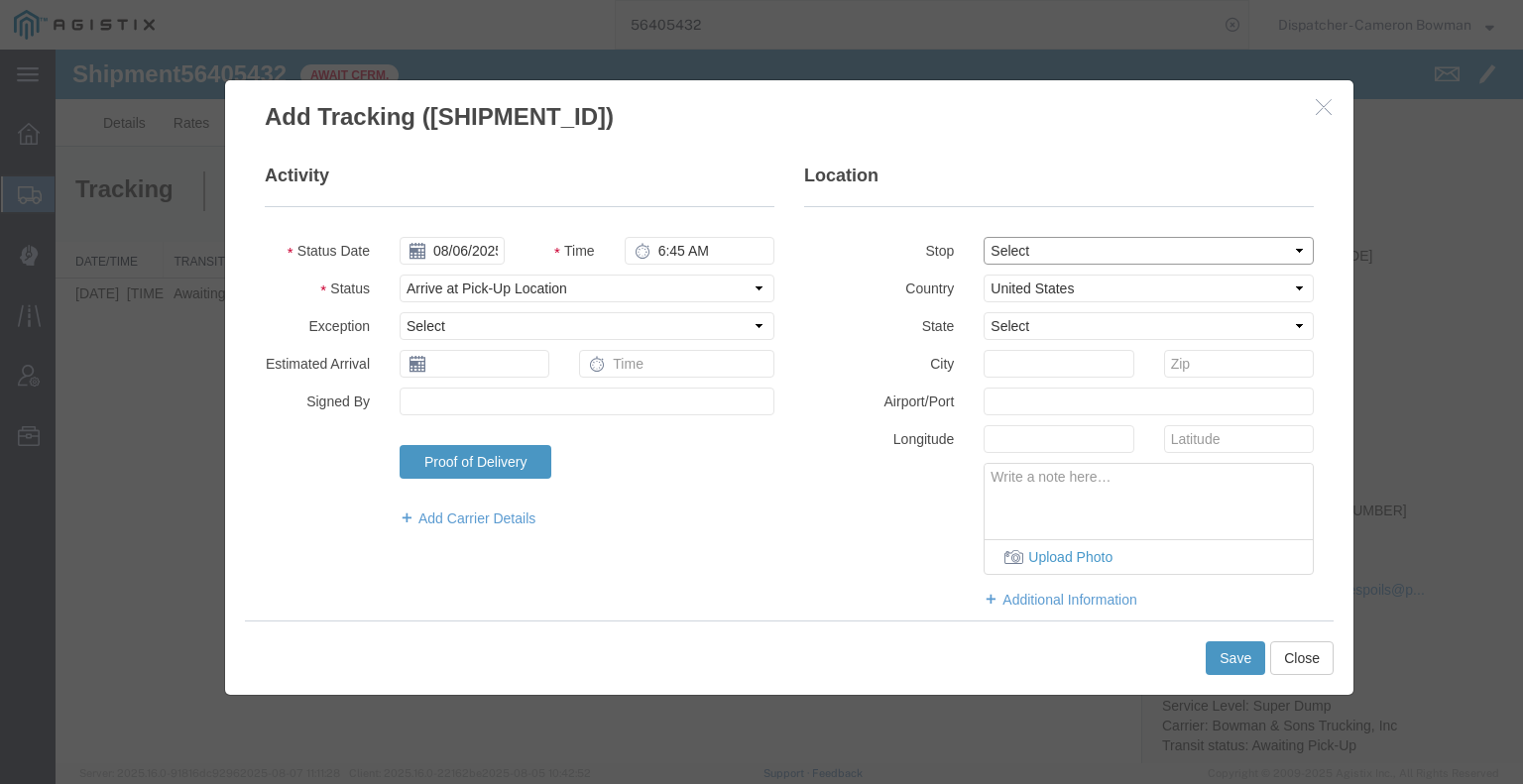 click on "Select From: 7150 Meridian Rd, [CITY], [STATE], [ZIPCODE], US Stop 2: 3675 Potrero Hills Ln, [CITY], [STATE], [ZIPCODE], US To: The Final Destination is not defined yet, [CITY], [STATE], US" at bounding box center (1148, 251) 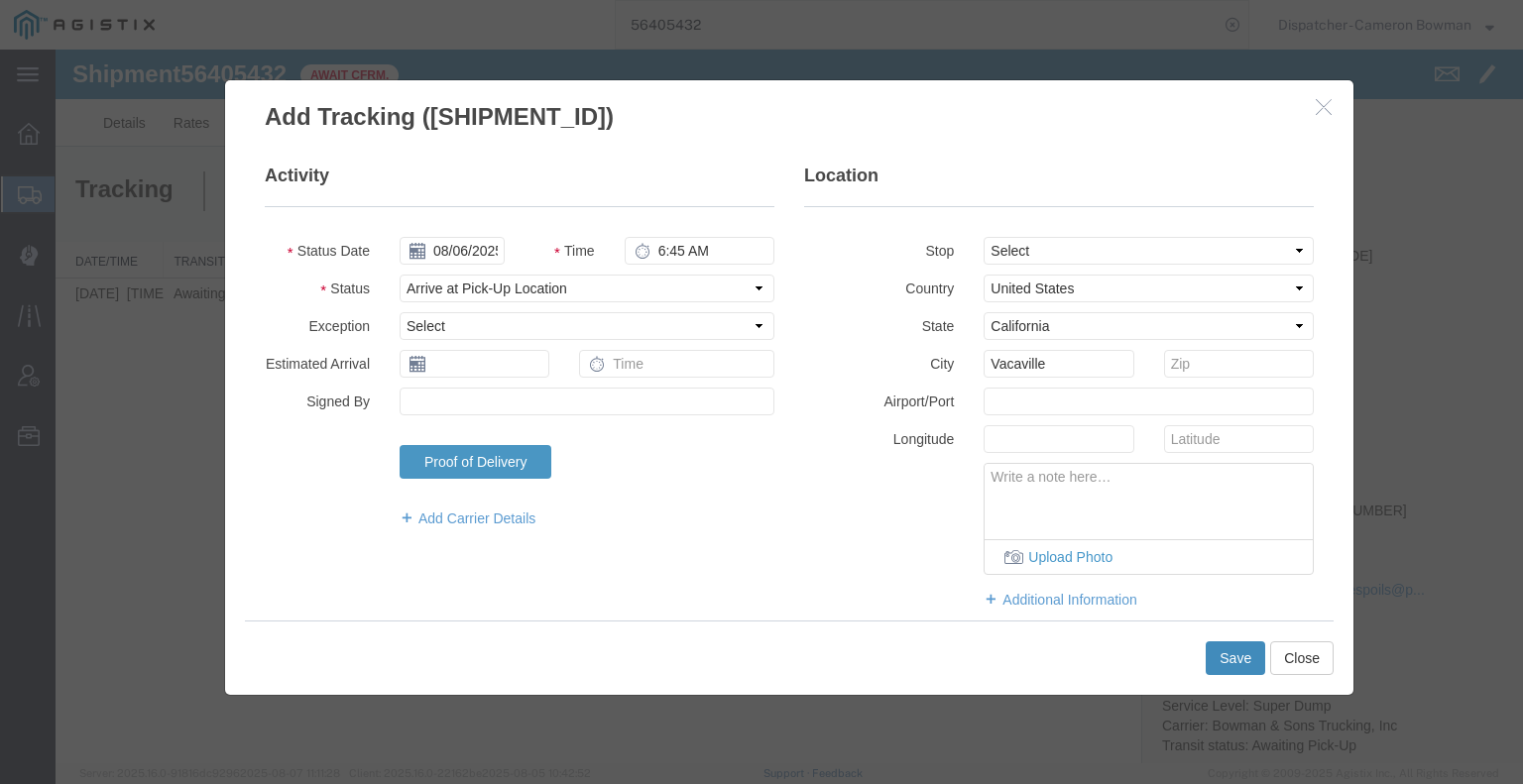 click on "Save" at bounding box center [1235, 658] 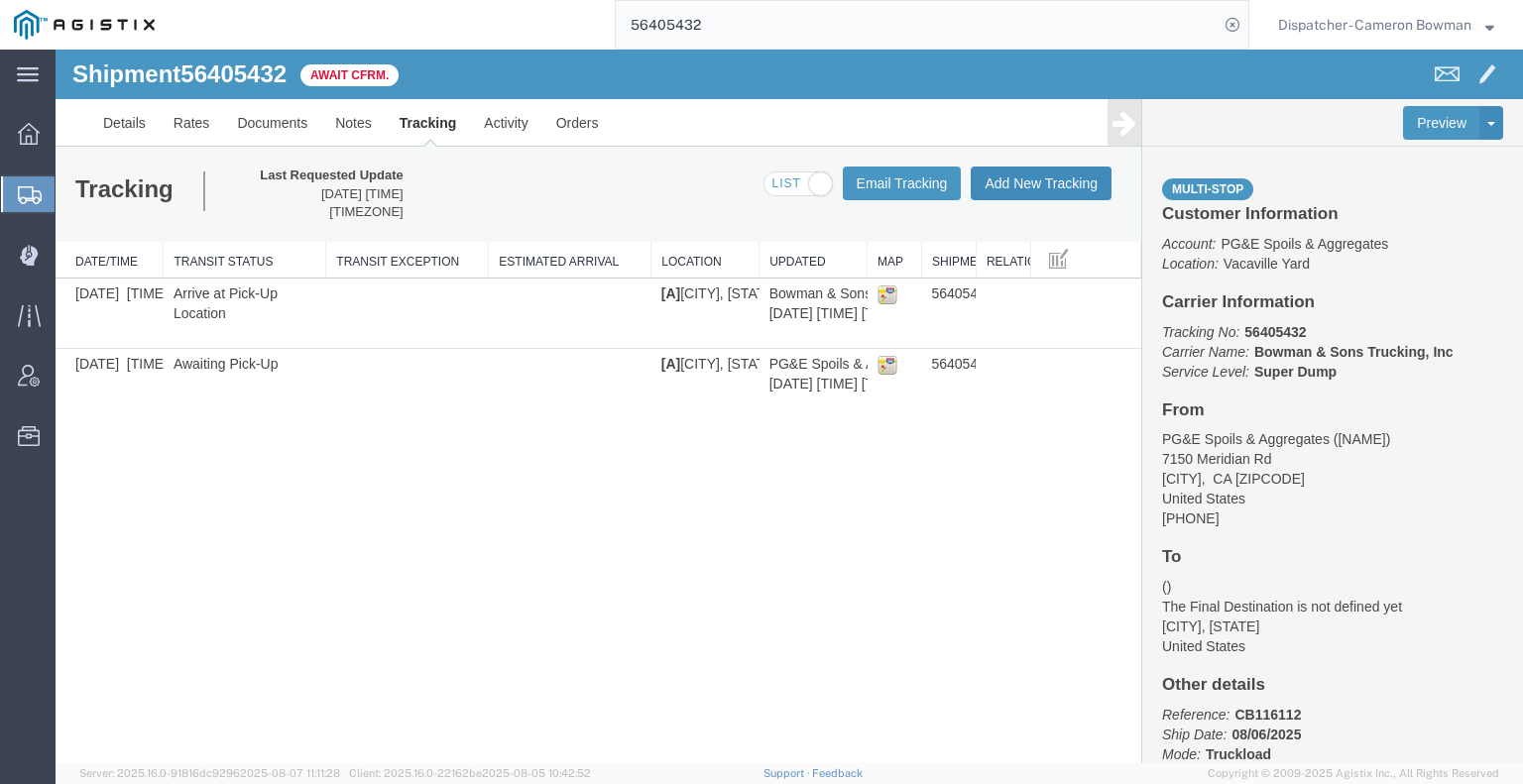 click on "Add New Tracking" at bounding box center [1041, 183] 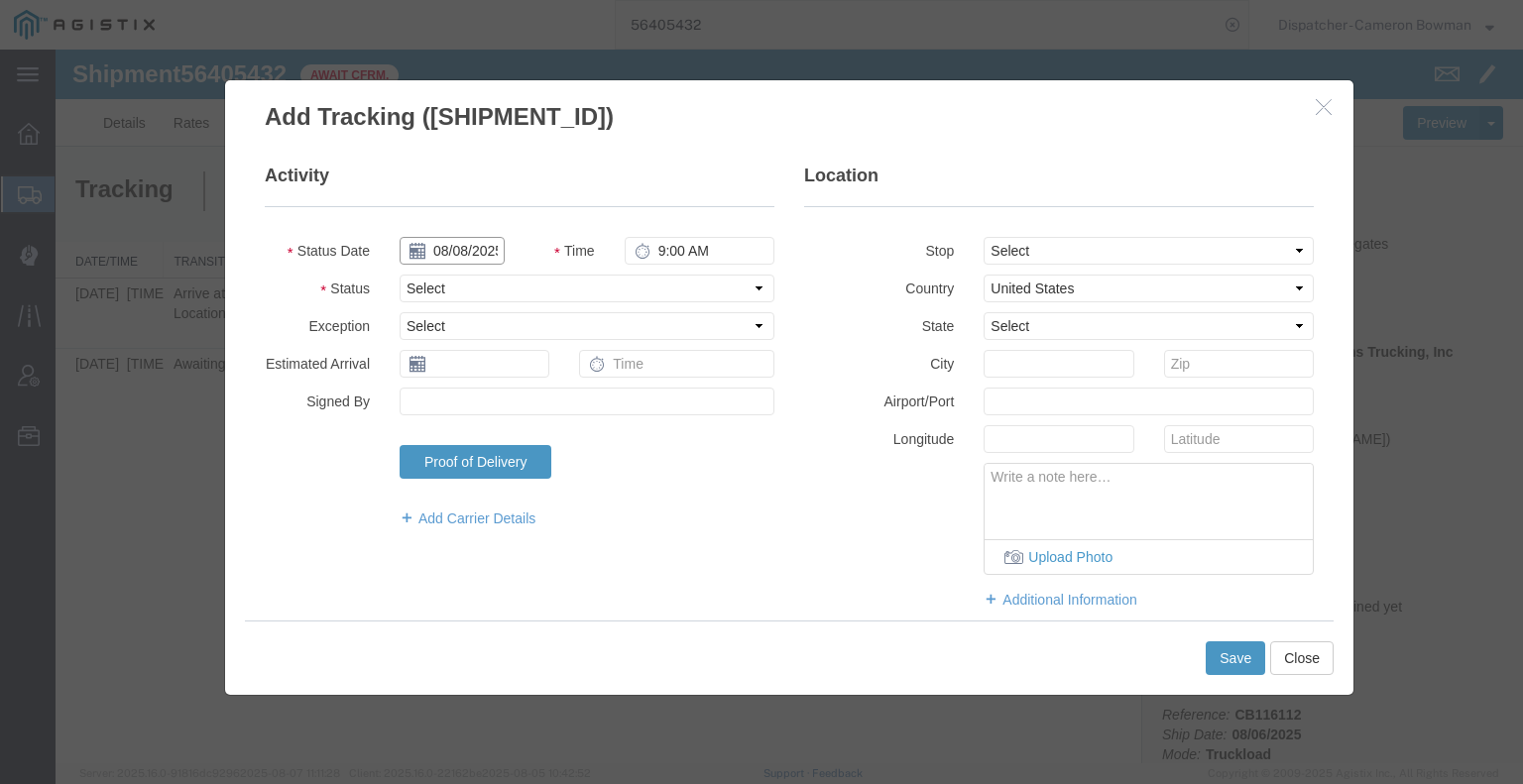 click on "08/08/2025" at bounding box center (452, 251) 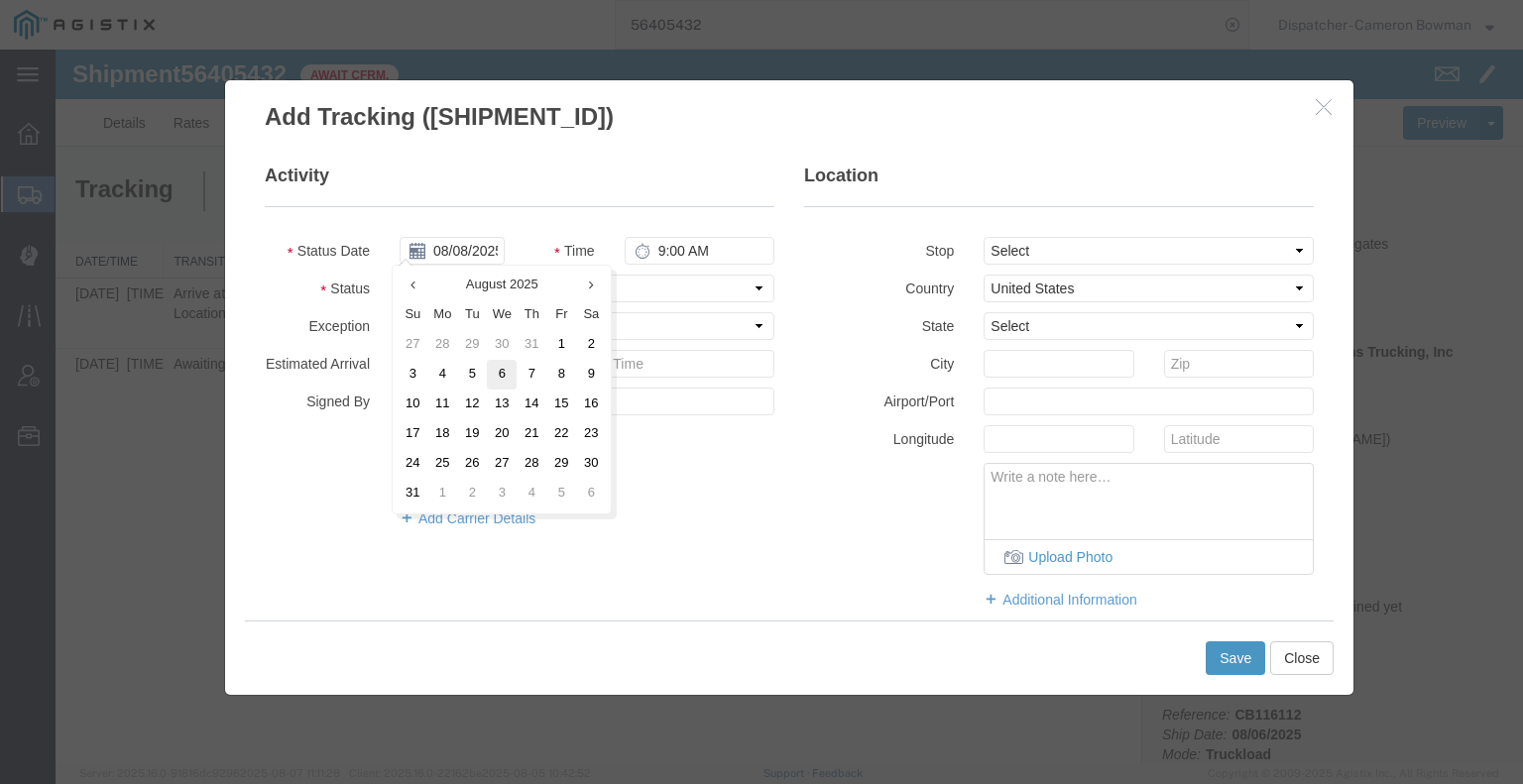 click on "6" at bounding box center [502, 375] 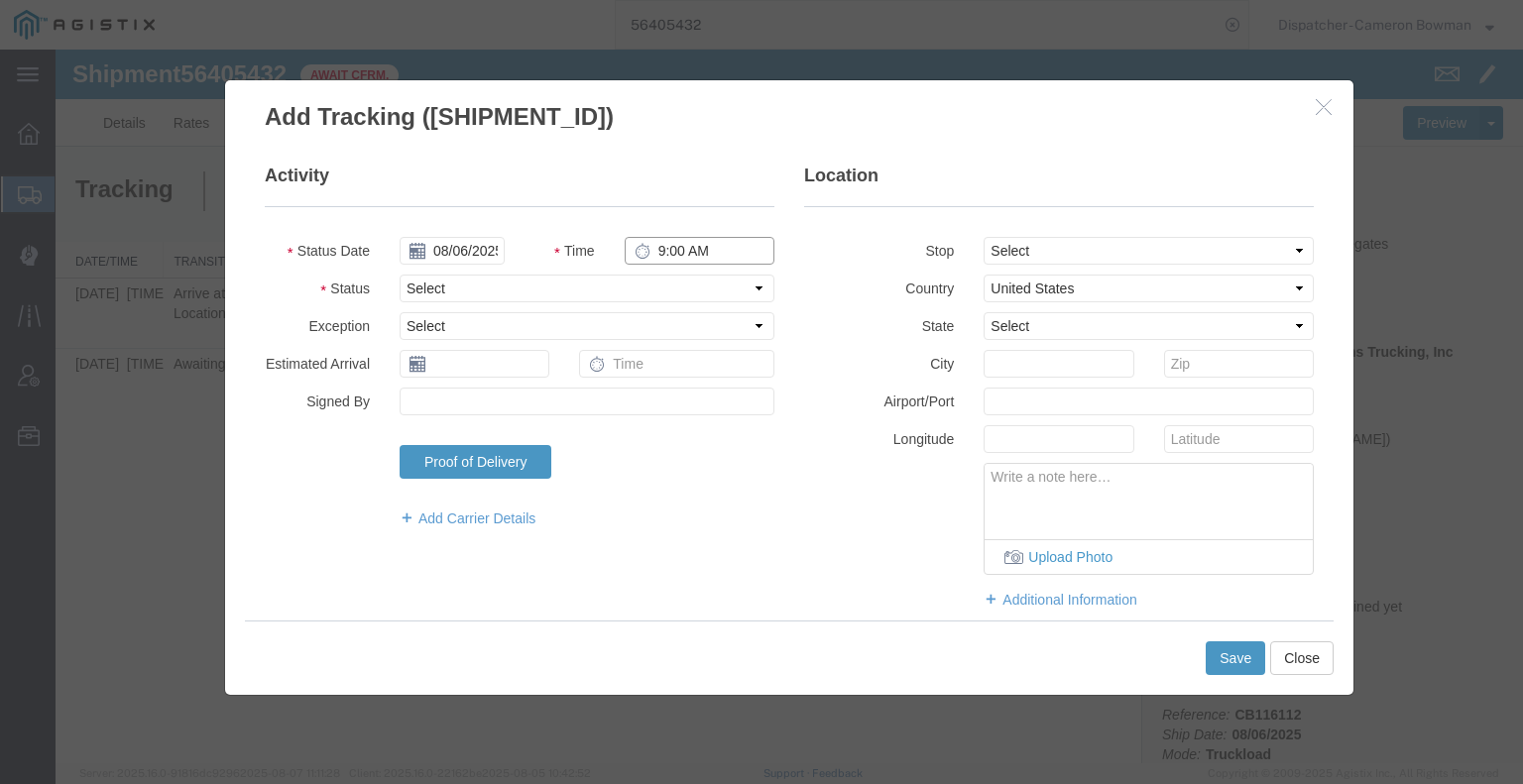 click on "9:00 AM" at bounding box center [699, 251] 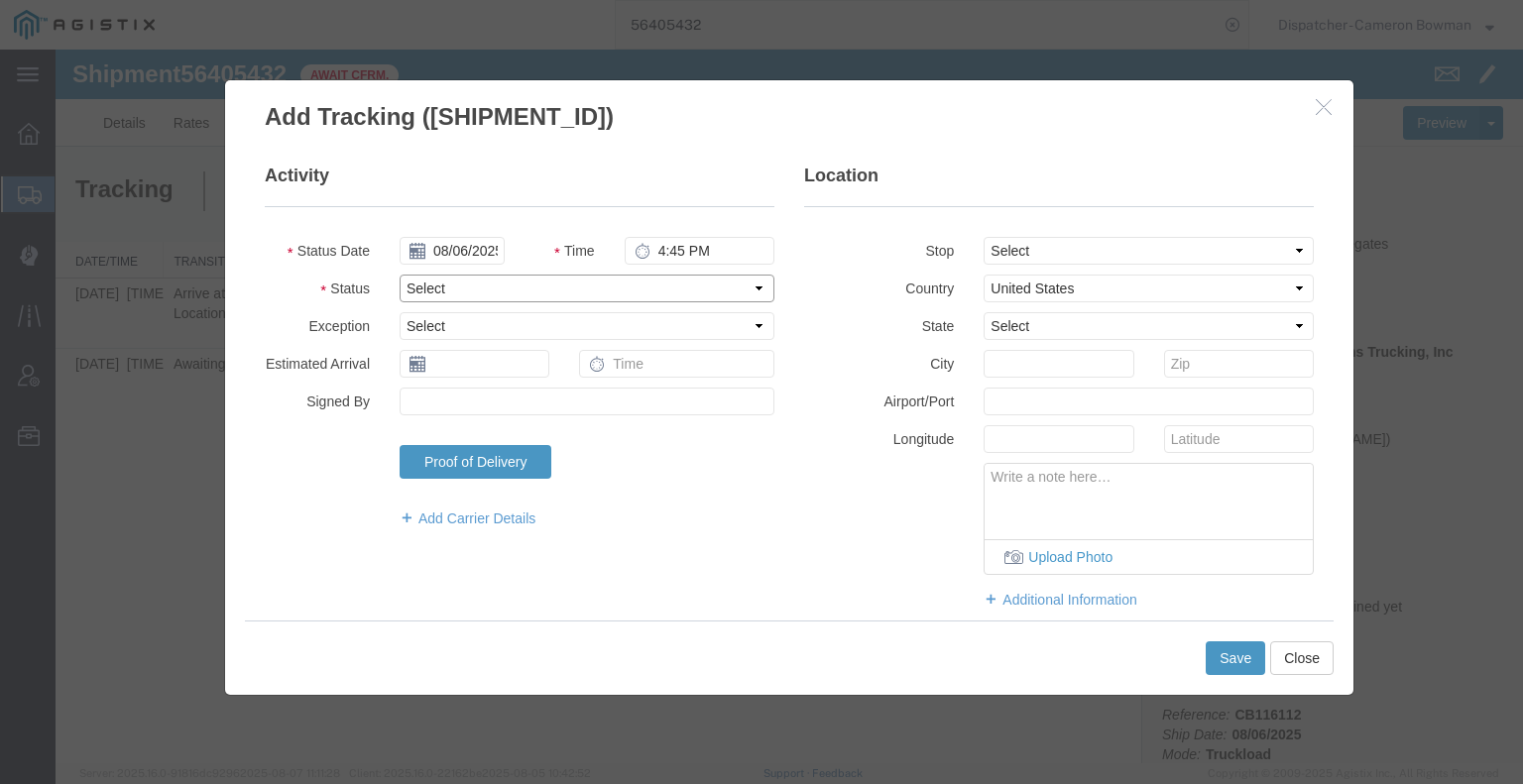 click on "Select Arrival Notice Available Arrival Notice Imported Arrive at Delivery Location Arrive at Pick-Up Location Arrive at Terminal Location Attempted Delivery Attempted Pick-Up Awaiting Customs Clearance Awaiting Pick-Up Break Start Break Stop Cargo Damaged Cargo-Offloaded Cleared Customs Confirmed on Board Customs Delay Customs Hold Customs Released DEA Hold Intact DEA Intensive/Exam Delivered Delivery Appointment Scheduled Delivery Confirmation Delivery Dock Closed Delivery Refused Depart Delivery Location Depart Pick-Up Location Depart Terminal Location Documents Uploaded Entry Docs Received Entry Submitted Estimated date / time for ETA Expired Export Customs Cleared Export Customs Sent FDA Documents Sent FDA Exam FDA Hold FDA Released FDA Review Flight Update Forwarded Fully Released Import Customs Cleared In-Transit In-Transit with Partner ISF filed Loaded Loading Started Mechanical Delay Missed Pick-Up Other Delay Out for Delivery Package Available Partial Delivery Partial Pick-Up Picked Up Proof of del" at bounding box center [587, 288] 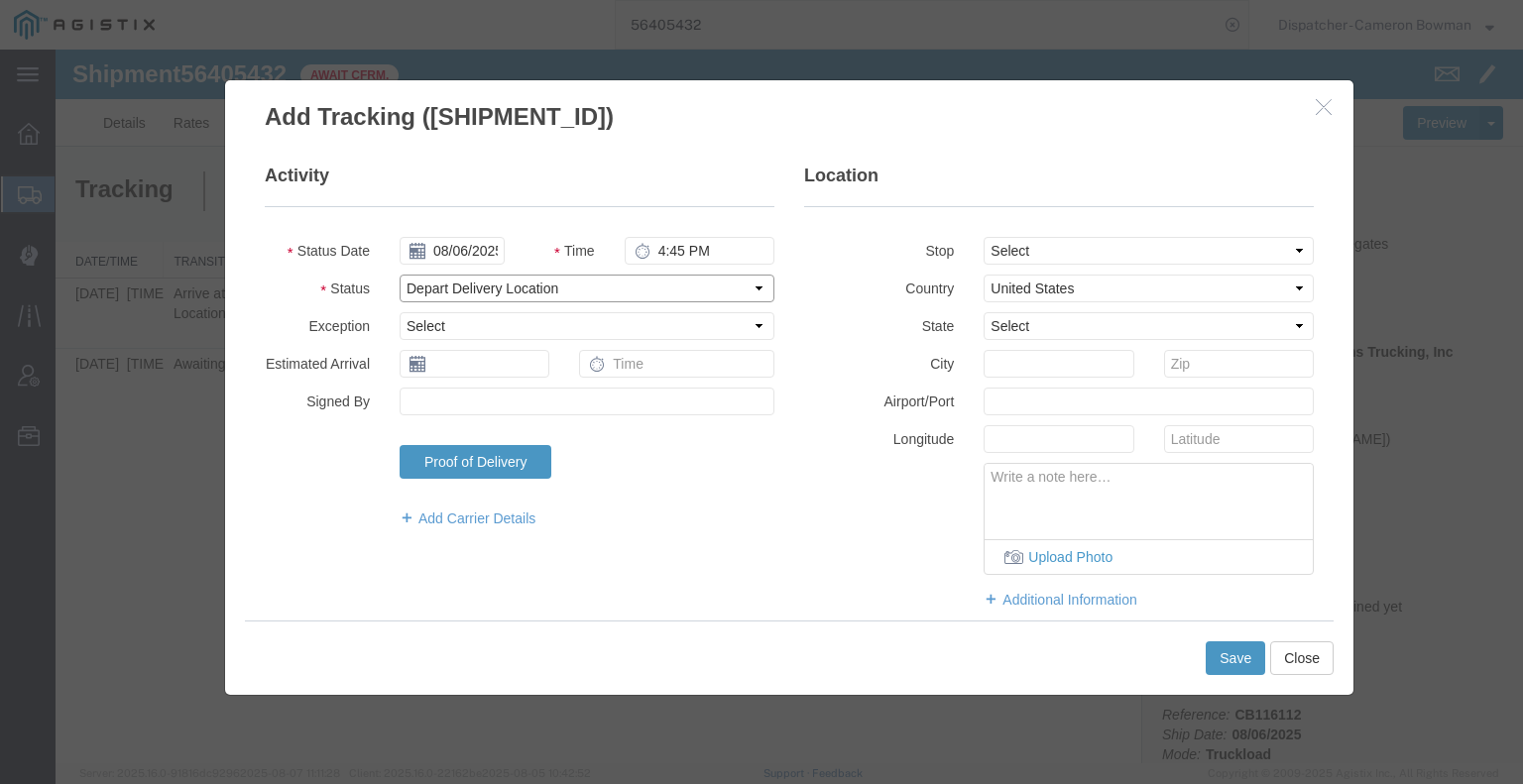 click on "Select Arrival Notice Available Arrival Notice Imported Arrive at Delivery Location Arrive at Pick-Up Location Arrive at Terminal Location Attempted Delivery Attempted Pick-Up Awaiting Customs Clearance Awaiting Pick-Up Break Start Break Stop Cargo Damaged Cargo-Offloaded Cleared Customs Confirmed on Board Customs Delay Customs Hold Customs Released DEA Hold Intact DEA Intensive/Exam Delivered Delivery Appointment Scheduled Delivery Confirmation Delivery Dock Closed Delivery Refused Depart Delivery Location Depart Pick-Up Location Depart Terminal Location Documents Uploaded Entry Docs Received Entry Submitted Estimated date / time for ETA Expired Export Customs Cleared Export Customs Sent FDA Documents Sent FDA Exam FDA Hold FDA Released FDA Review Flight Update Forwarded Fully Released Import Customs Cleared In-Transit In-Transit with Partner ISF filed Loaded Loading Started Mechanical Delay Missed Pick-Up Other Delay Out for Delivery Package Available Partial Delivery Partial Pick-Up Picked Up Proof of del" at bounding box center [587, 288] 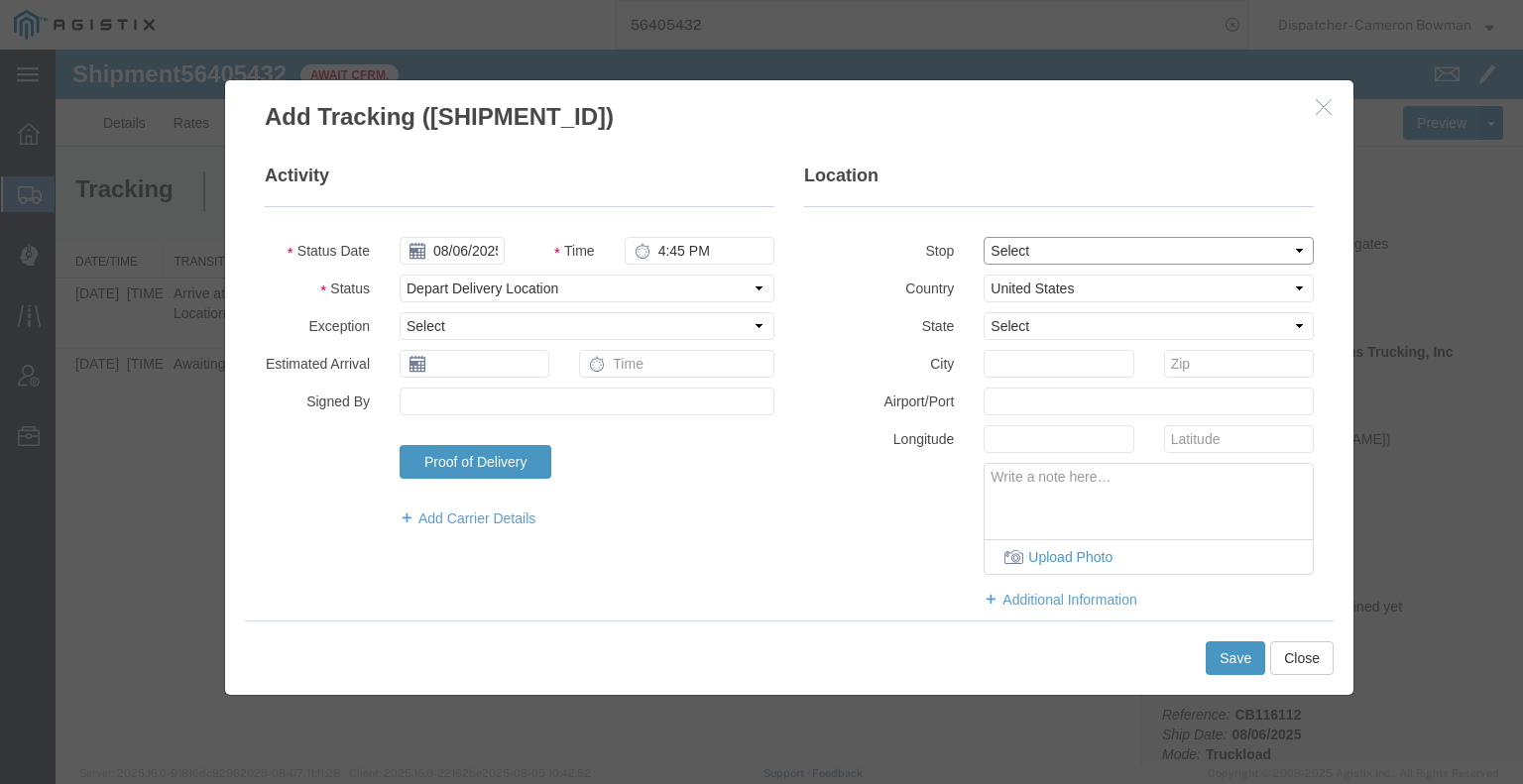 click on "Select From: 7150 Meridian Rd, [CITY], [STATE], [ZIPCODE], US Stop 2: 3675 Potrero Hills Ln, [CITY], [STATE], [ZIPCODE], US To: The Final Destination is not defined yet, [CITY], [STATE], US" at bounding box center (1148, 251) 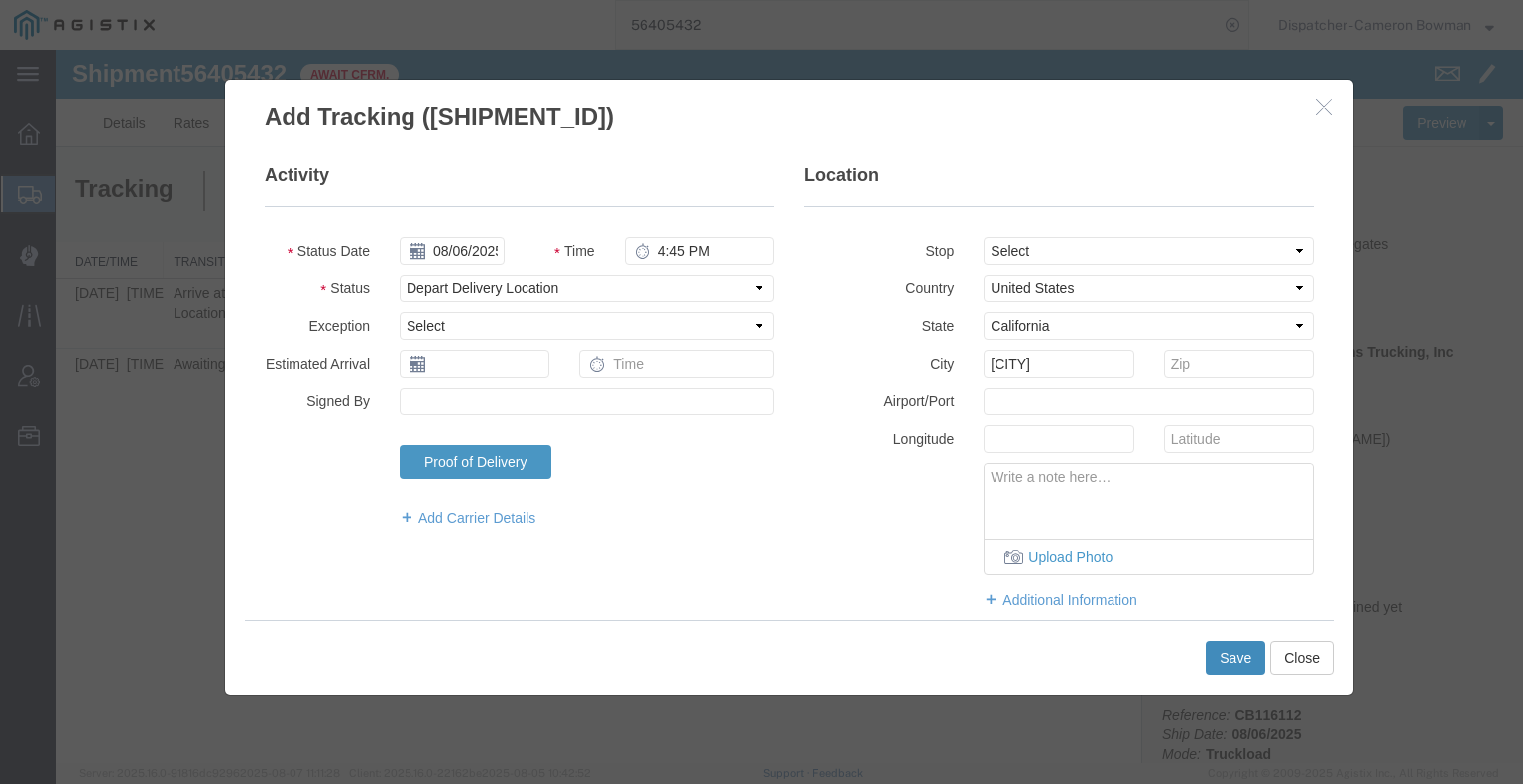 click on "Save" at bounding box center [1235, 658] 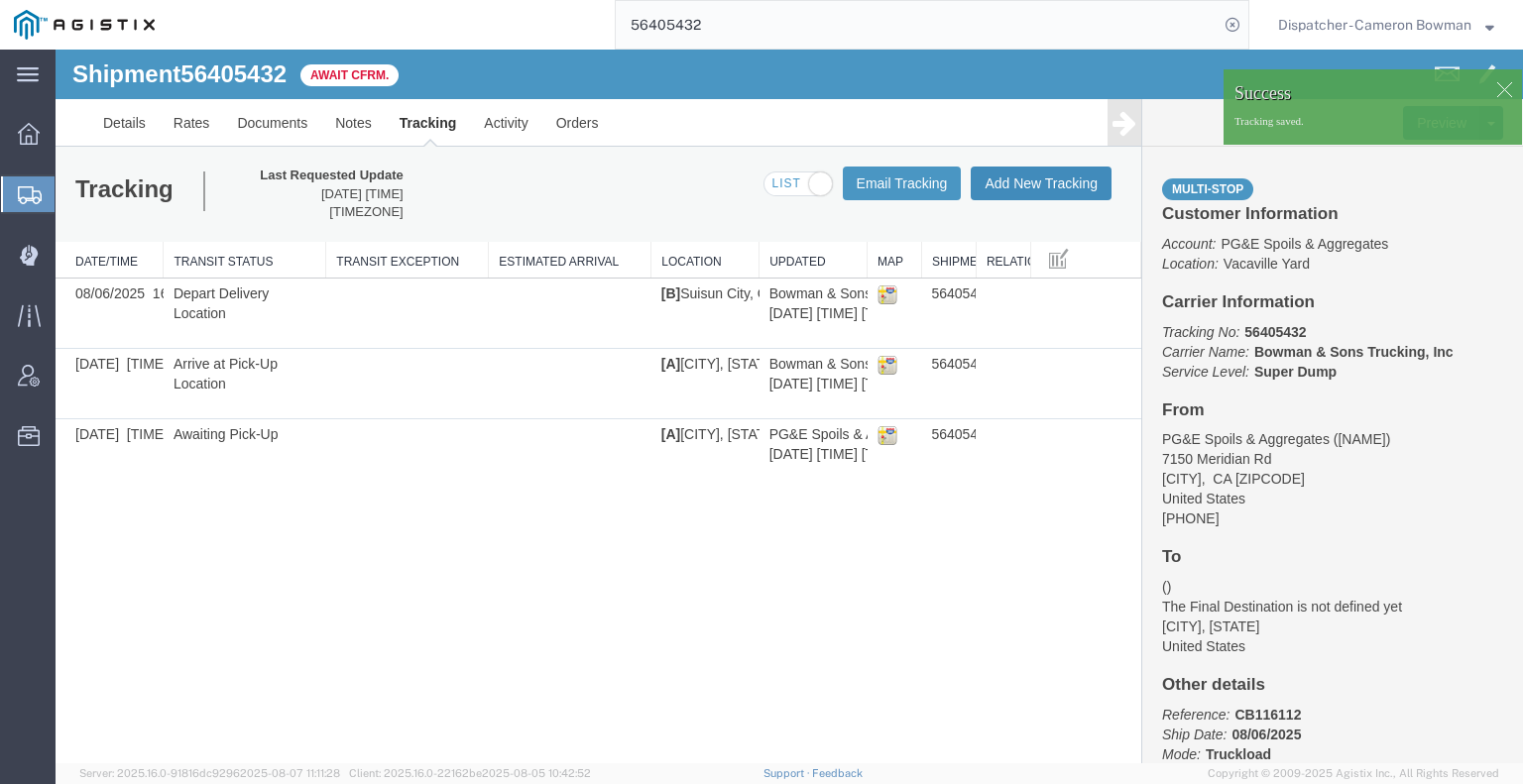 click on "Add New Tracking" at bounding box center [1041, 183] 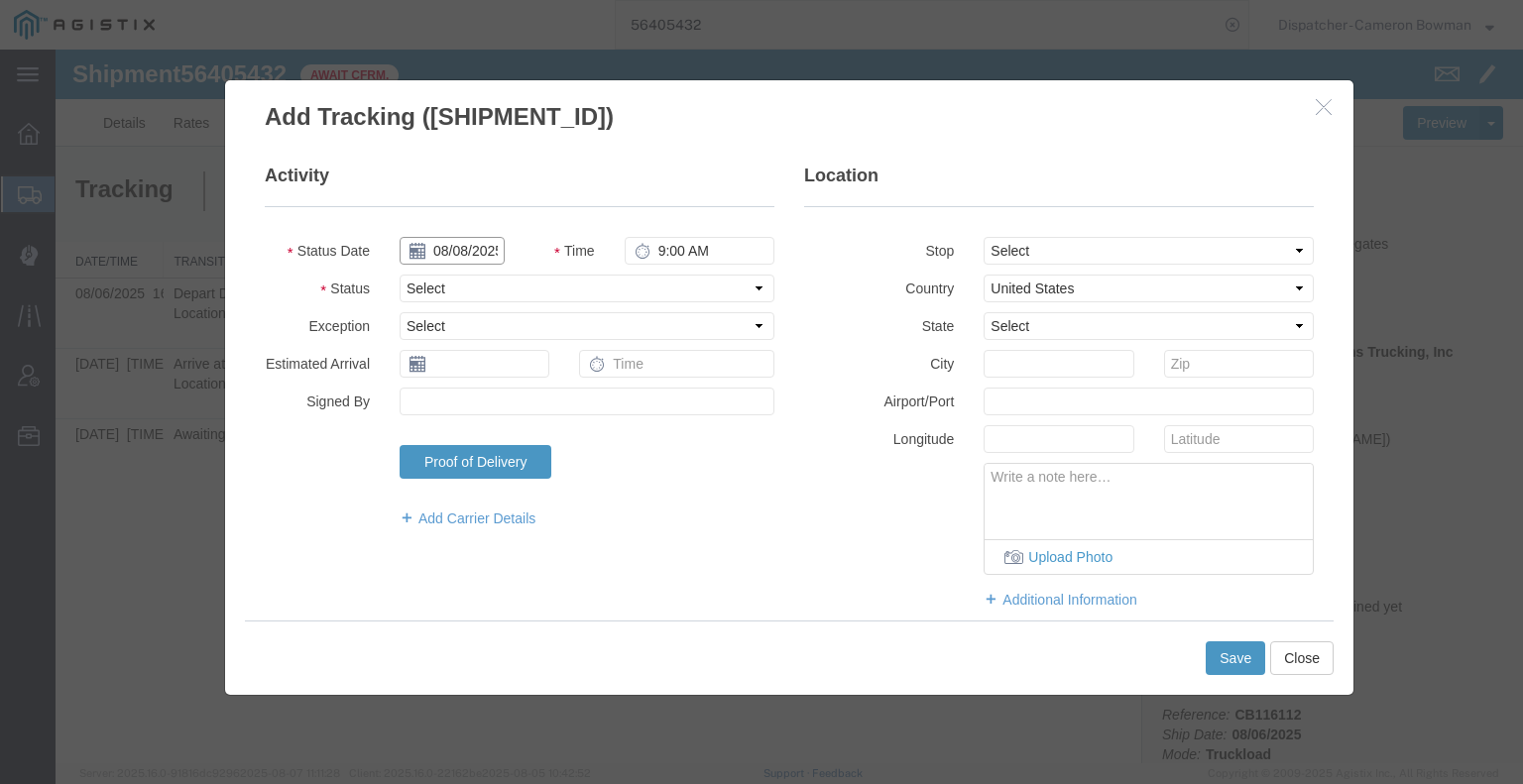 click on "08/08/2025" at bounding box center (452, 251) 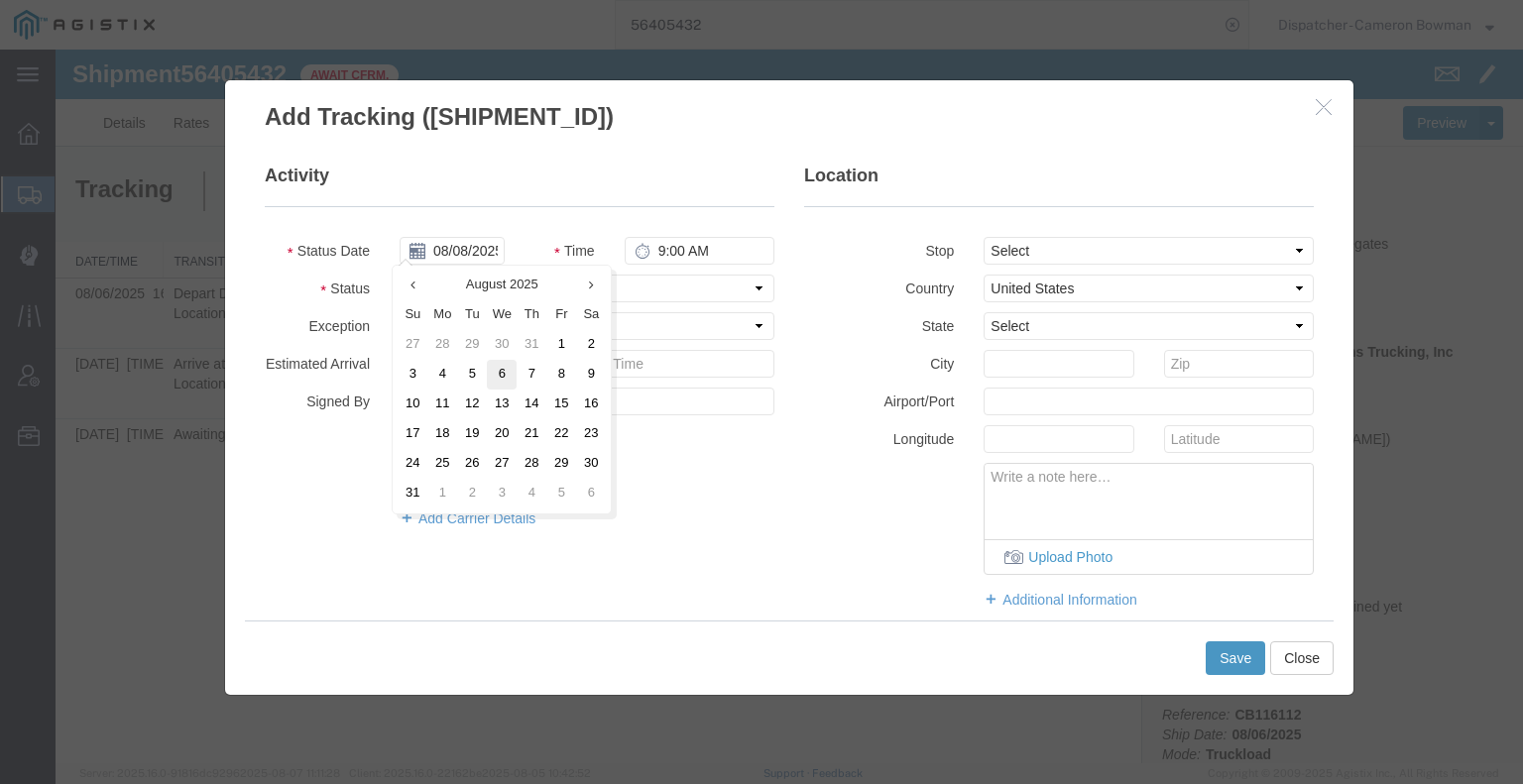 click on "6" at bounding box center (502, 375) 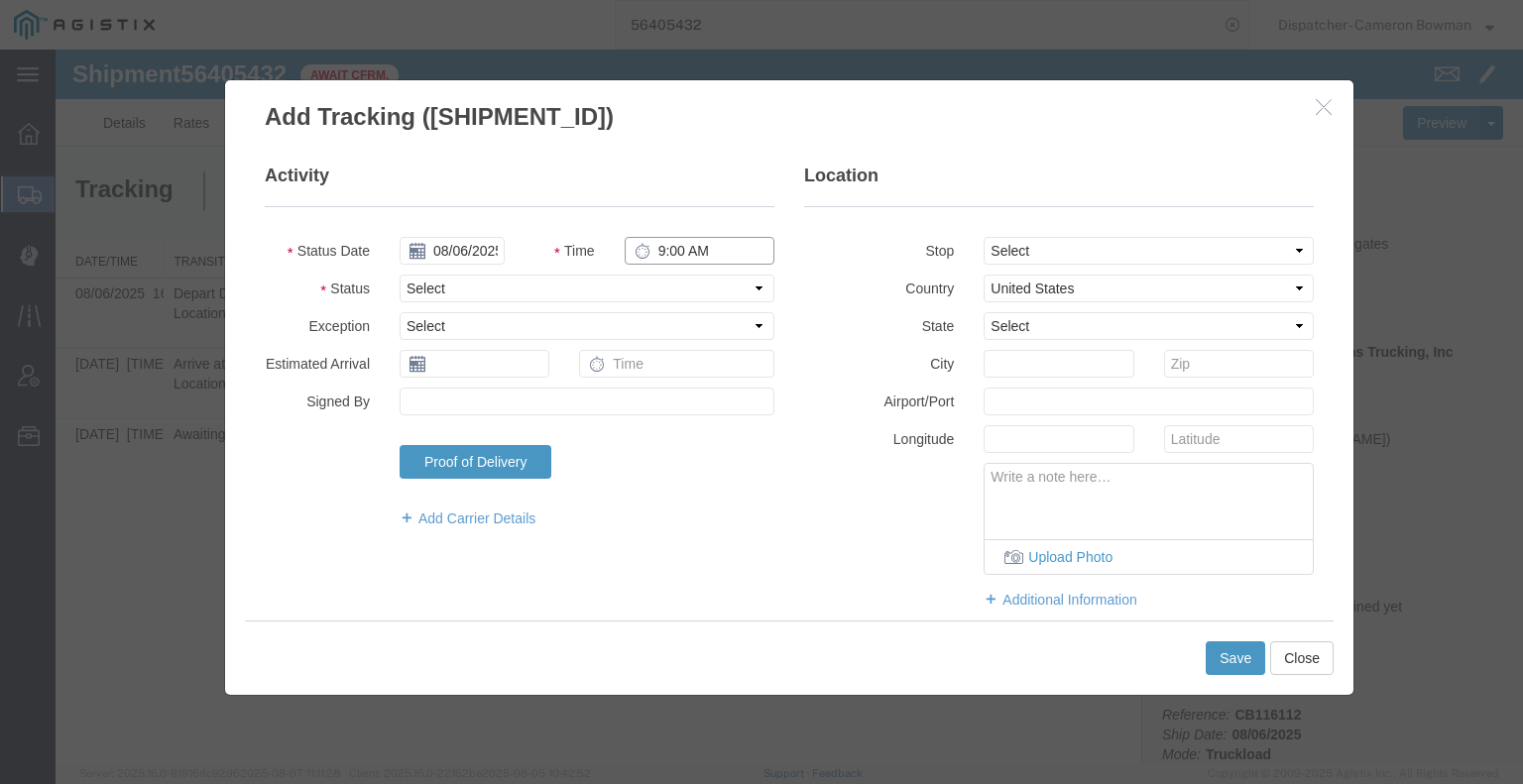click on "9:00 AM" at bounding box center [699, 251] 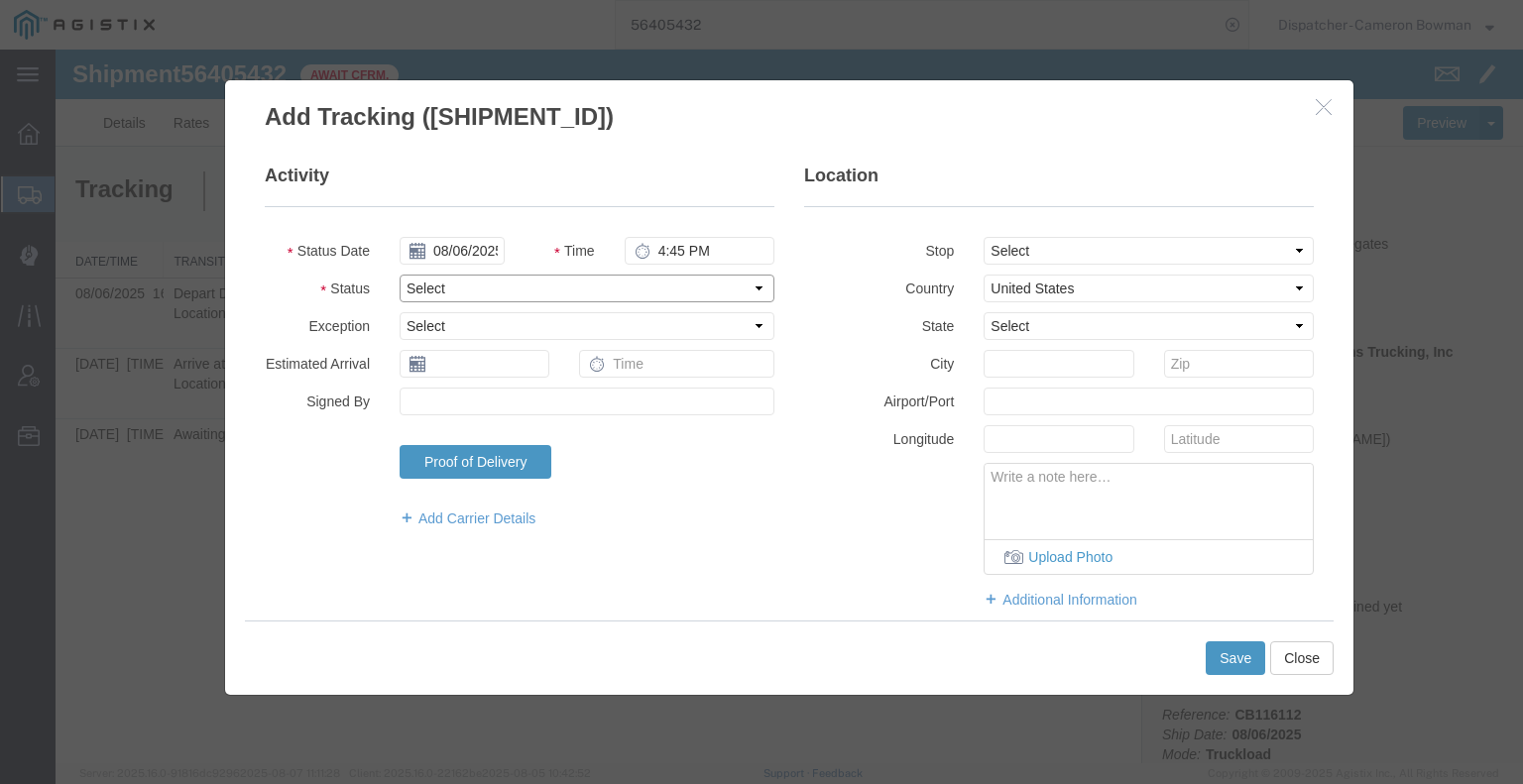 click on "Select Arrival Notice Available Arrival Notice Imported Arrive at Delivery Location Arrive at Pick-Up Location Arrive at Terminal Location Attempted Delivery Attempted Pick-Up Awaiting Customs Clearance Awaiting Pick-Up Break Start Break Stop Cargo Damaged Cargo-Offloaded Cleared Customs Confirmed on Board Customs Delay Customs Hold Customs Released DEA Hold Intact DEA Intensive/Exam Delivered Delivery Appointment Scheduled Delivery Confirmation Delivery Dock Closed Delivery Refused Depart Delivery Location Depart Pick-Up Location Depart Terminal Location Documents Uploaded Entry Docs Received Entry Submitted Estimated date / time for ETA Expired Export Customs Cleared Export Customs Sent FDA Documents Sent FDA Exam FDA Hold FDA Released FDA Review Flight Update Forwarded Fully Released Import Customs Cleared In-Transit In-Transit with Partner ISF filed Loaded Loading Started Mechanical Delay Missed Pick-Up Other Delay Out for Delivery Package Available Partial Delivery Partial Pick-Up Picked Up Proof of del" at bounding box center (587, 288) 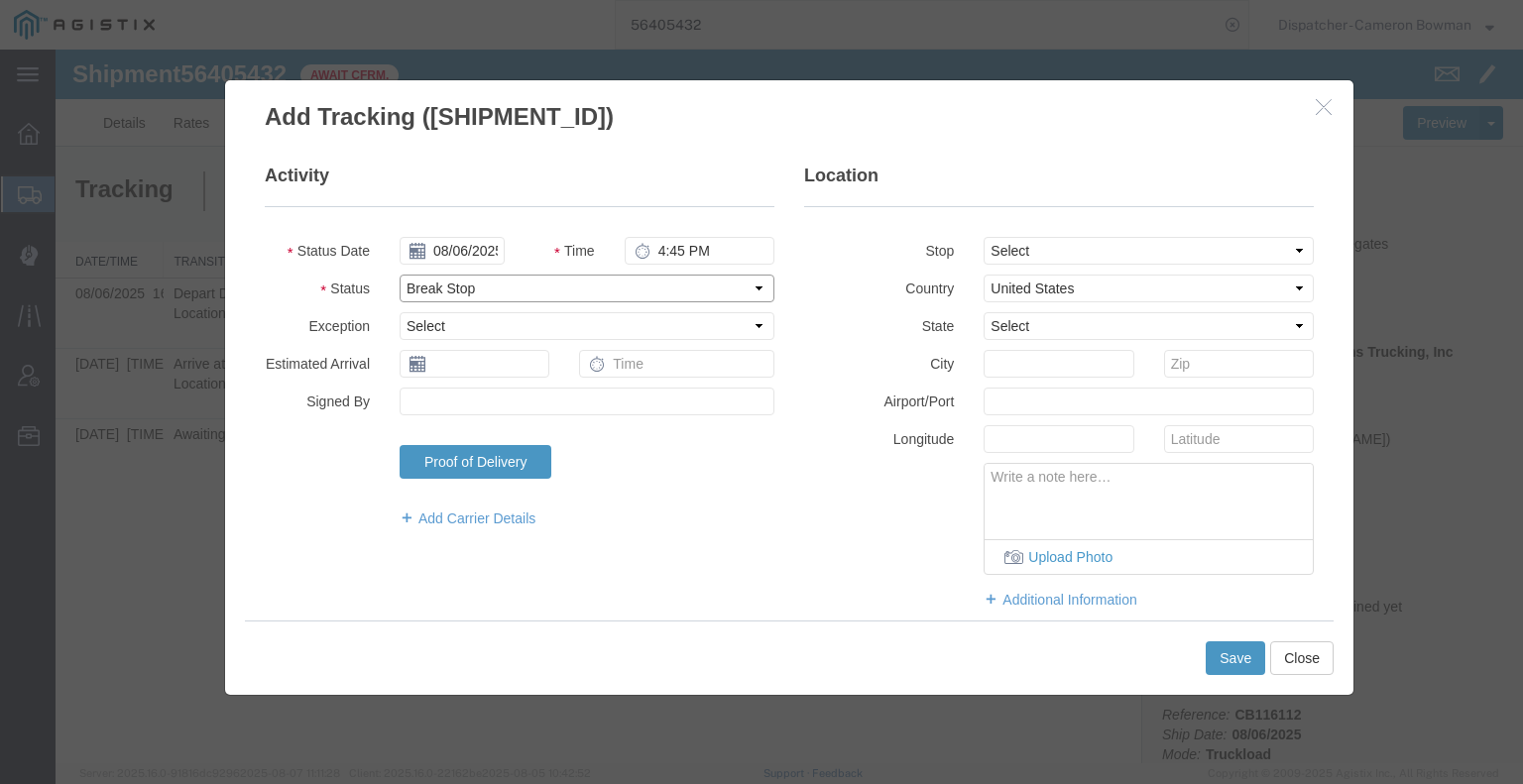 click on "Select Arrival Notice Available Arrival Notice Imported Arrive at Delivery Location Arrive at Pick-Up Location Arrive at Terminal Location Attempted Delivery Attempted Pick-Up Awaiting Customs Clearance Awaiting Pick-Up Break Start Break Stop Cargo Damaged Cargo-Offloaded Cleared Customs Confirmed on Board Customs Delay Customs Hold Customs Released DEA Hold Intact DEA Intensive/Exam Delivered Delivery Appointment Scheduled Delivery Confirmation Delivery Dock Closed Delivery Refused Depart Delivery Location Depart Pick-Up Location Depart Terminal Location Documents Uploaded Entry Docs Received Entry Submitted Estimated date / time for ETA Expired Export Customs Cleared Export Customs Sent FDA Documents Sent FDA Exam FDA Hold FDA Released FDA Review Flight Update Forwarded Fully Released Import Customs Cleared In-Transit In-Transit with Partner ISF filed Loaded Loading Started Mechanical Delay Missed Pick-Up Other Delay Out for Delivery Package Available Partial Delivery Partial Pick-Up Picked Up Proof of del" at bounding box center [587, 288] 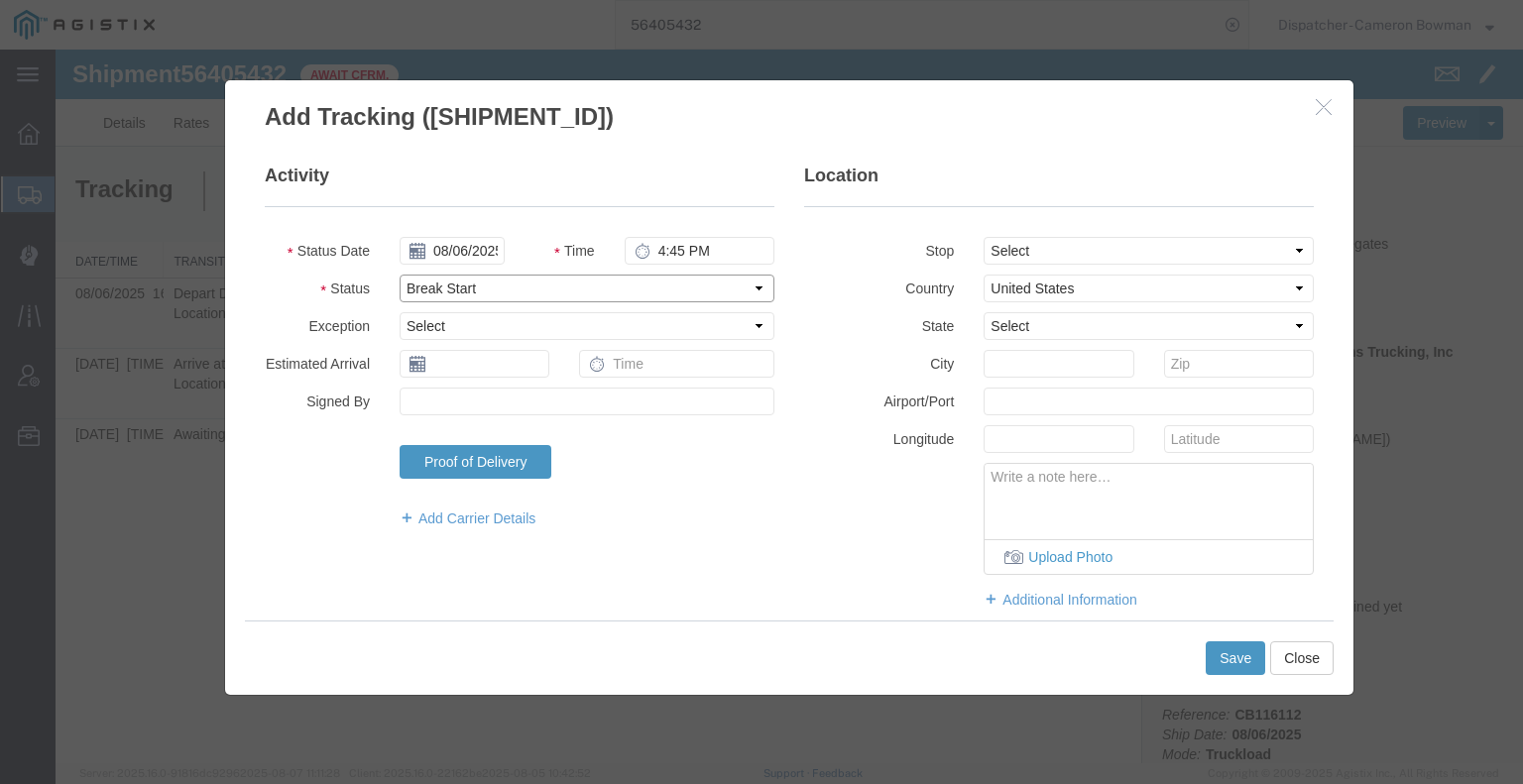 click on "Select Arrival Notice Available Arrival Notice Imported Arrive at Delivery Location Arrive at Pick-Up Location Arrive at Terminal Location Attempted Delivery Attempted Pick-Up Awaiting Customs Clearance Awaiting Pick-Up Break Start Break Stop Cargo Damaged Cargo-Offloaded Cleared Customs Confirmed on Board Customs Delay Customs Hold Customs Released DEA Hold Intact DEA Intensive/Exam Delivered Delivery Appointment Scheduled Delivery Confirmation Delivery Dock Closed Delivery Refused Depart Delivery Location Depart Pick-Up Location Depart Terminal Location Documents Uploaded Entry Docs Received Entry Submitted Estimated date / time for ETA Expired Export Customs Cleared Export Customs Sent FDA Documents Sent FDA Exam FDA Hold FDA Released FDA Review Flight Update Forwarded Fully Released Import Customs Cleared In-Transit In-Transit with Partner ISF filed Loaded Loading Started Mechanical Delay Missed Pick-Up Other Delay Out for Delivery Package Available Partial Delivery Partial Pick-Up Picked Up Proof of del" at bounding box center (587, 288) 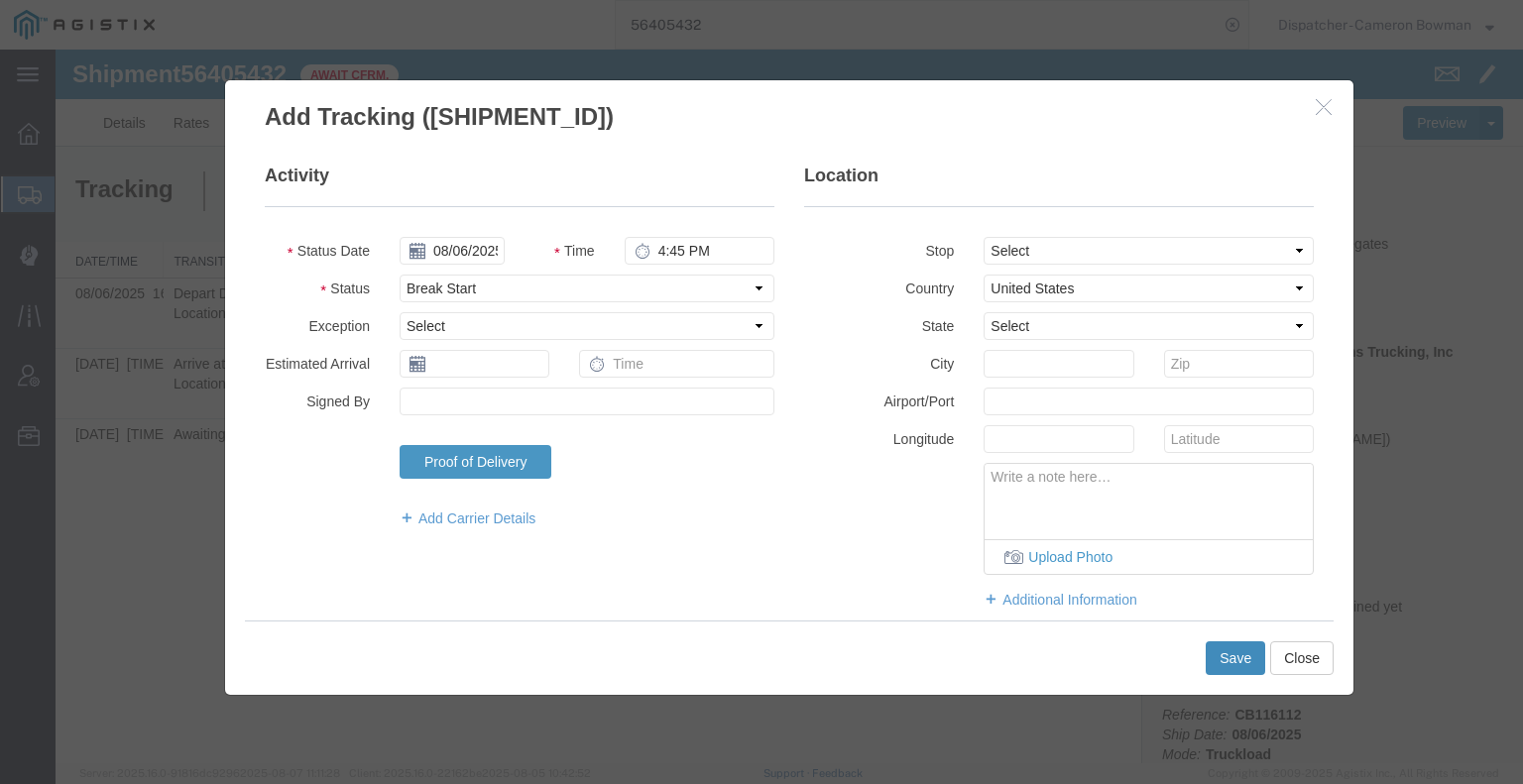 click on "Save" at bounding box center [1235, 658] 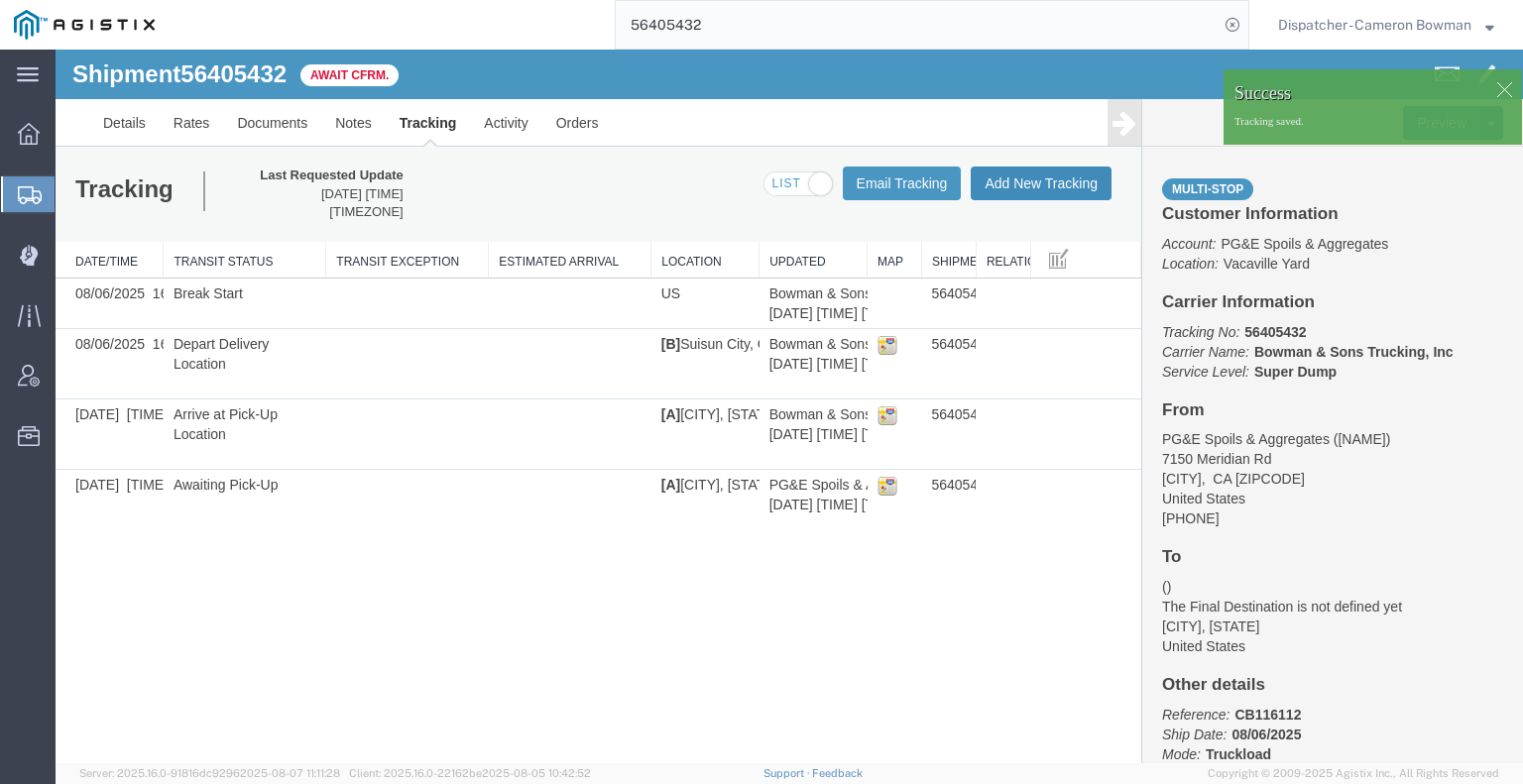 click on "Add New Tracking" at bounding box center [1041, 183] 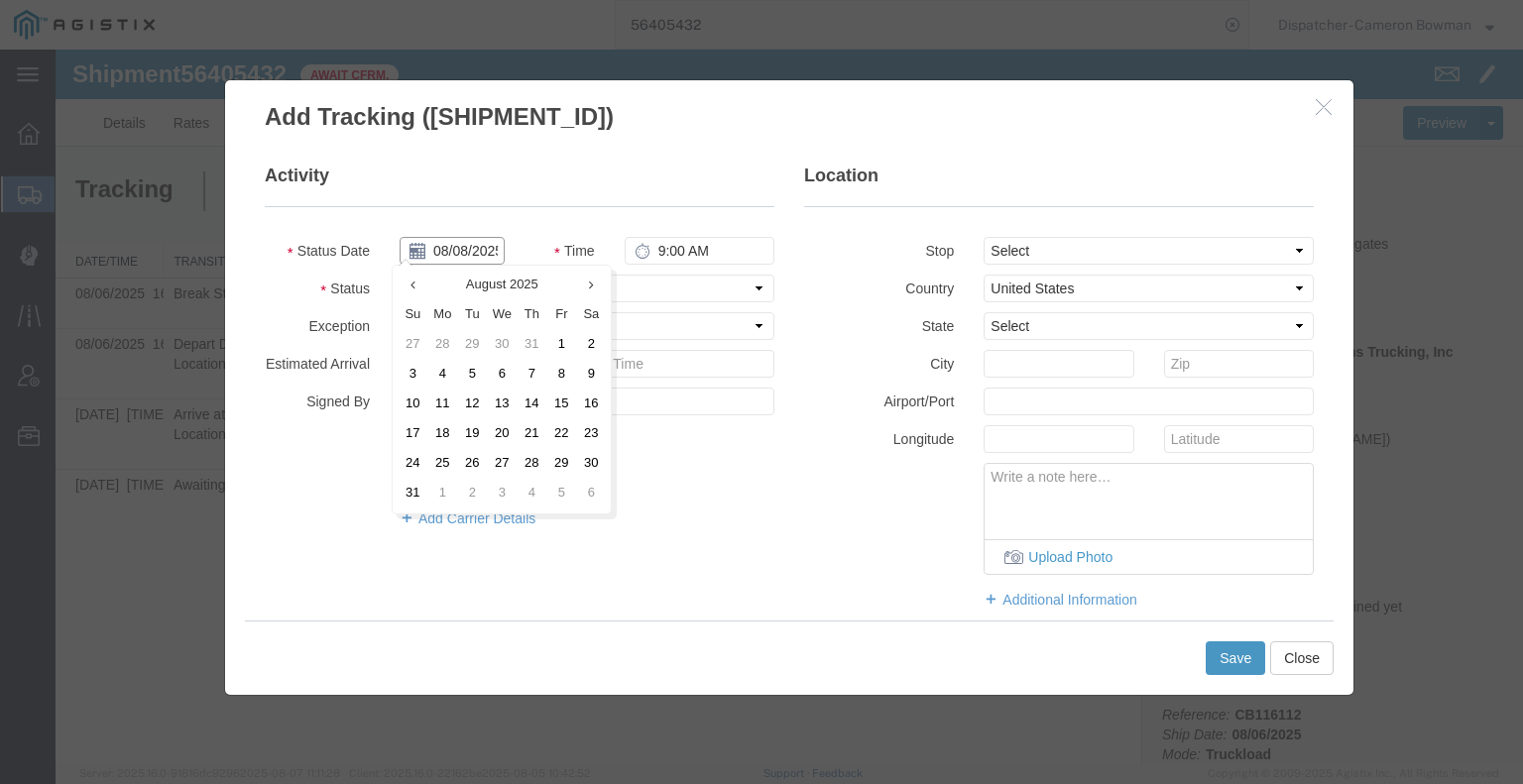 click on "08/08/2025" at bounding box center (452, 251) 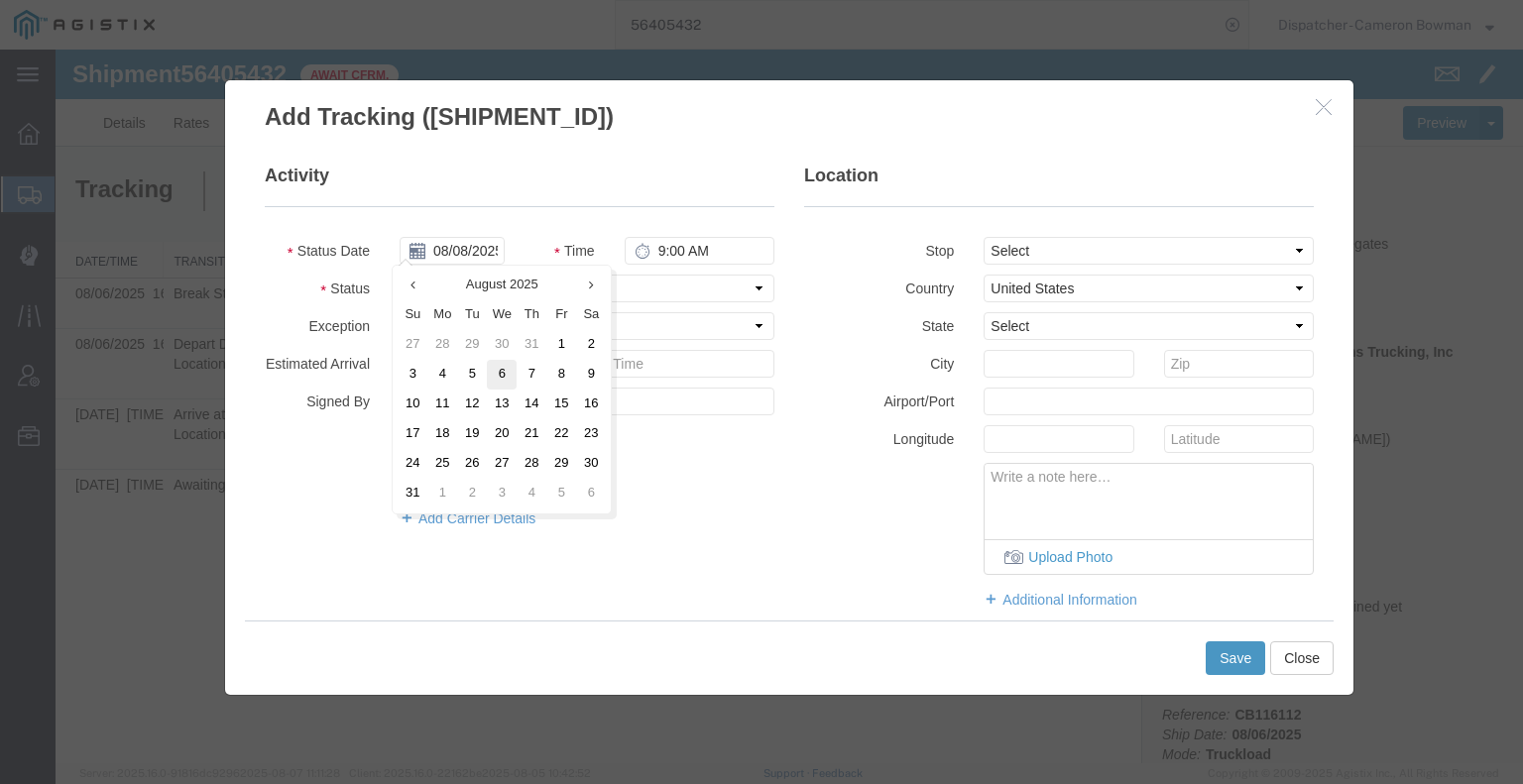 click on "6" at bounding box center (502, 375) 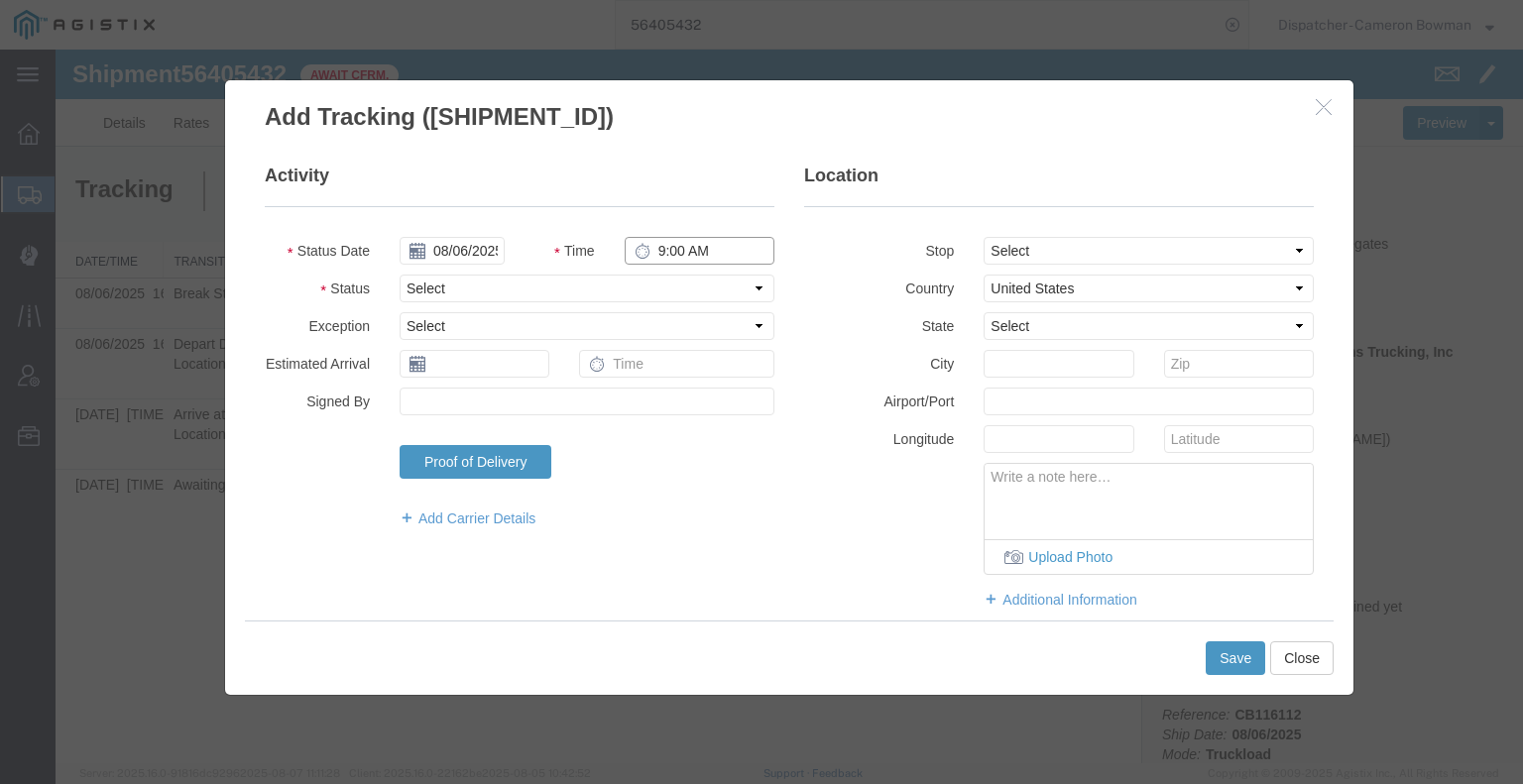 click on "9:00 AM" at bounding box center [699, 251] 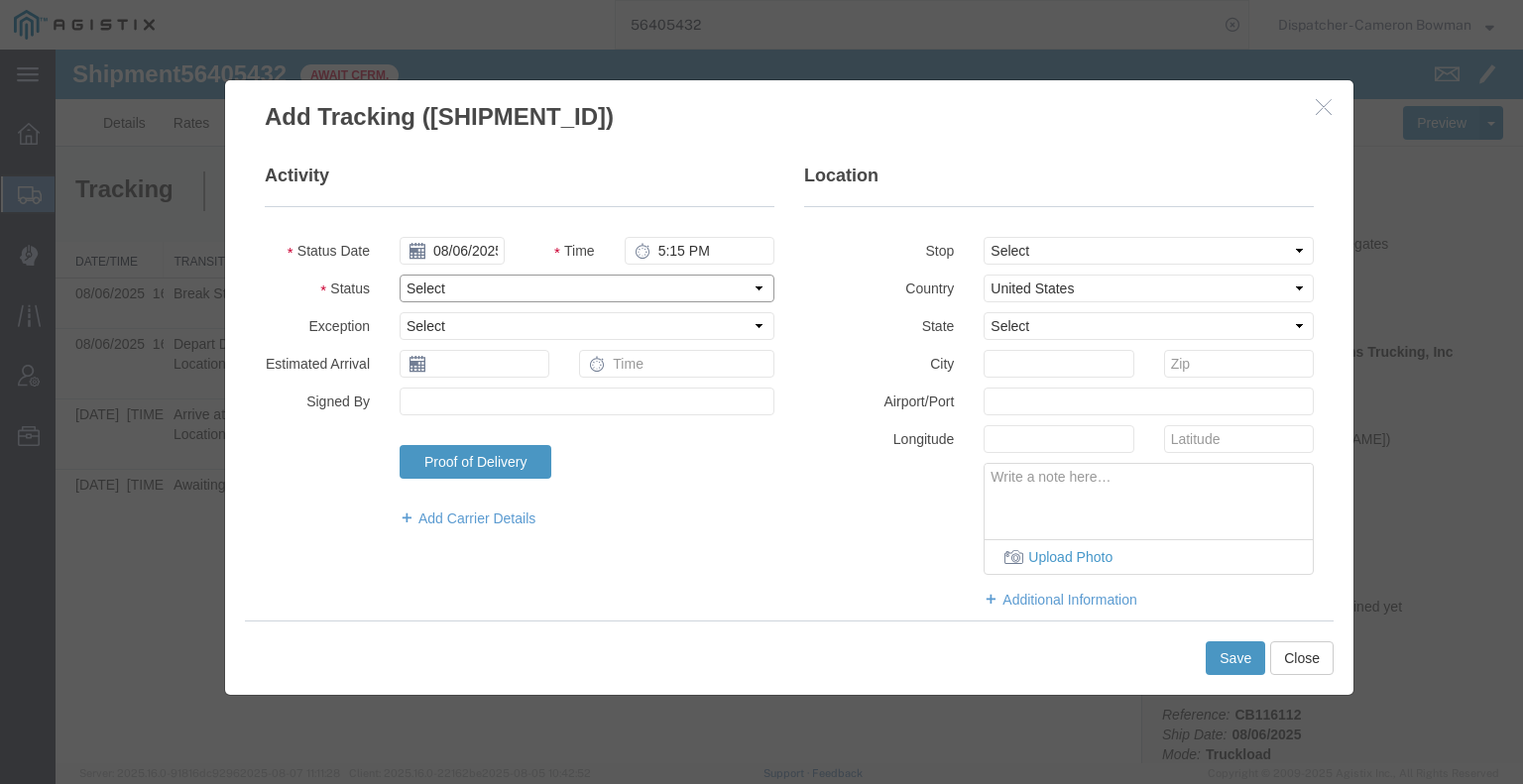 click on "Select Arrival Notice Available Arrival Notice Imported Arrive at Delivery Location Arrive at Pick-Up Location Arrive at Terminal Location Attempted Delivery Attempted Pick-Up Awaiting Customs Clearance Awaiting Pick-Up Break Start Break Stop Cargo Damaged Cargo-Offloaded Cleared Customs Confirmed on Board Customs Delay Customs Hold Customs Released DEA Hold Intact DEA Intensive/Exam Delivered Delivery Appointment Scheduled Delivery Confirmation Delivery Dock Closed Delivery Refused Depart Delivery Location Depart Pick-Up Location Depart Terminal Location Documents Uploaded Entry Docs Received Entry Submitted Estimated date / time for ETA Expired Export Customs Cleared Export Customs Sent FDA Documents Sent FDA Exam FDA Hold FDA Released FDA Review Flight Update Forwarded Fully Released Import Customs Cleared In-Transit In-Transit with Partner ISF filed Loaded Loading Started Mechanical Delay Missed Pick-Up Other Delay Out for Delivery Package Available Partial Delivery Partial Pick-Up Picked Up Proof of del" at bounding box center (587, 288) 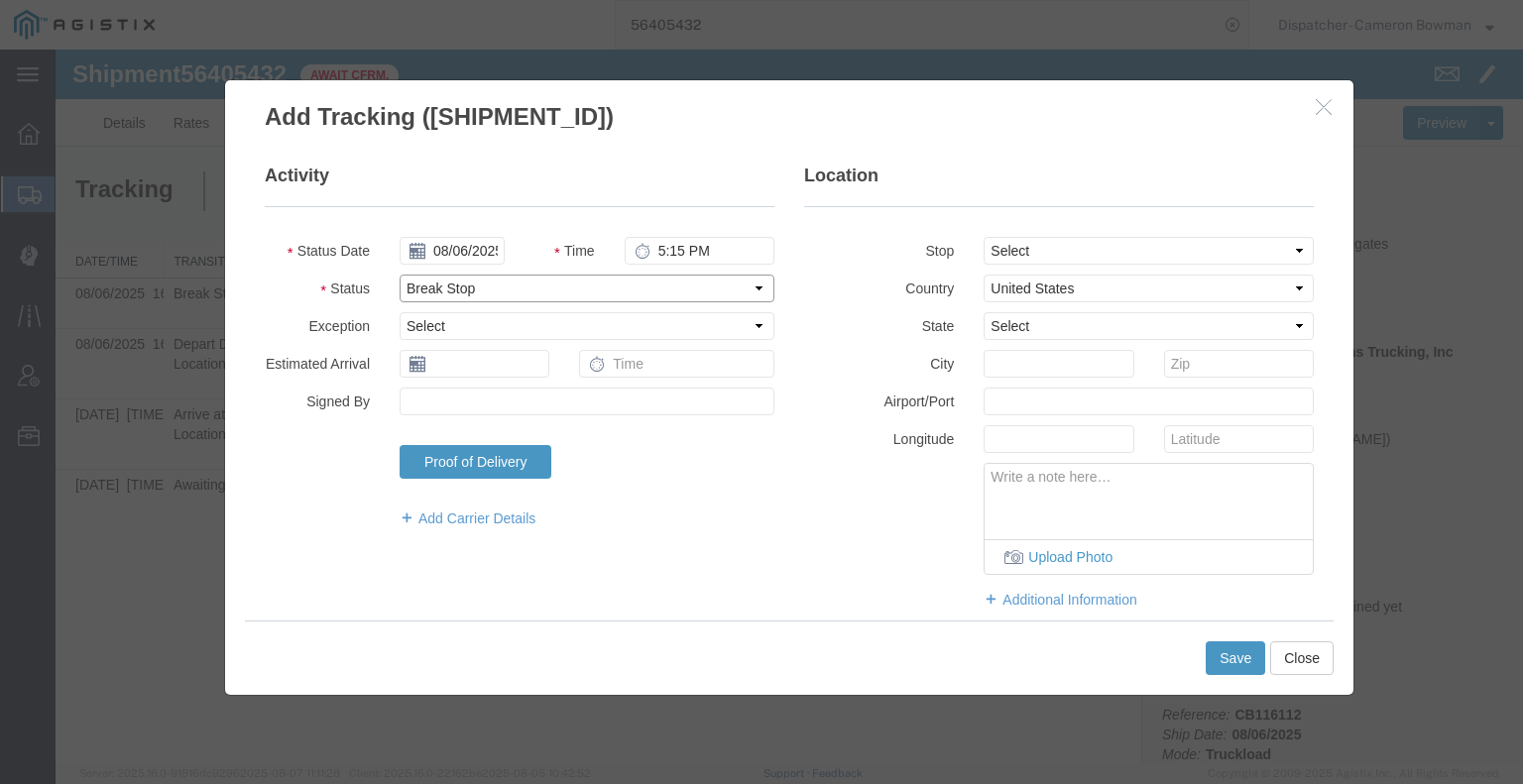 click on "Select Arrival Notice Available Arrival Notice Imported Arrive at Delivery Location Arrive at Pick-Up Location Arrive at Terminal Location Attempted Delivery Attempted Pick-Up Awaiting Customs Clearance Awaiting Pick-Up Break Start Break Stop Cargo Damaged Cargo-Offloaded Cleared Customs Confirmed on Board Customs Delay Customs Hold Customs Released DEA Hold Intact DEA Intensive/Exam Delivered Delivery Appointment Scheduled Delivery Confirmation Delivery Dock Closed Delivery Refused Depart Delivery Location Depart Pick-Up Location Depart Terminal Location Documents Uploaded Entry Docs Received Entry Submitted Estimated date / time for ETA Expired Export Customs Cleared Export Customs Sent FDA Documents Sent FDA Exam FDA Hold FDA Released FDA Review Flight Update Forwarded Fully Released Import Customs Cleared In-Transit In-Transit with Partner ISF filed Loaded Loading Started Mechanical Delay Missed Pick-Up Other Delay Out for Delivery Package Available Partial Delivery Partial Pick-Up Picked Up Proof of del" at bounding box center [587, 288] 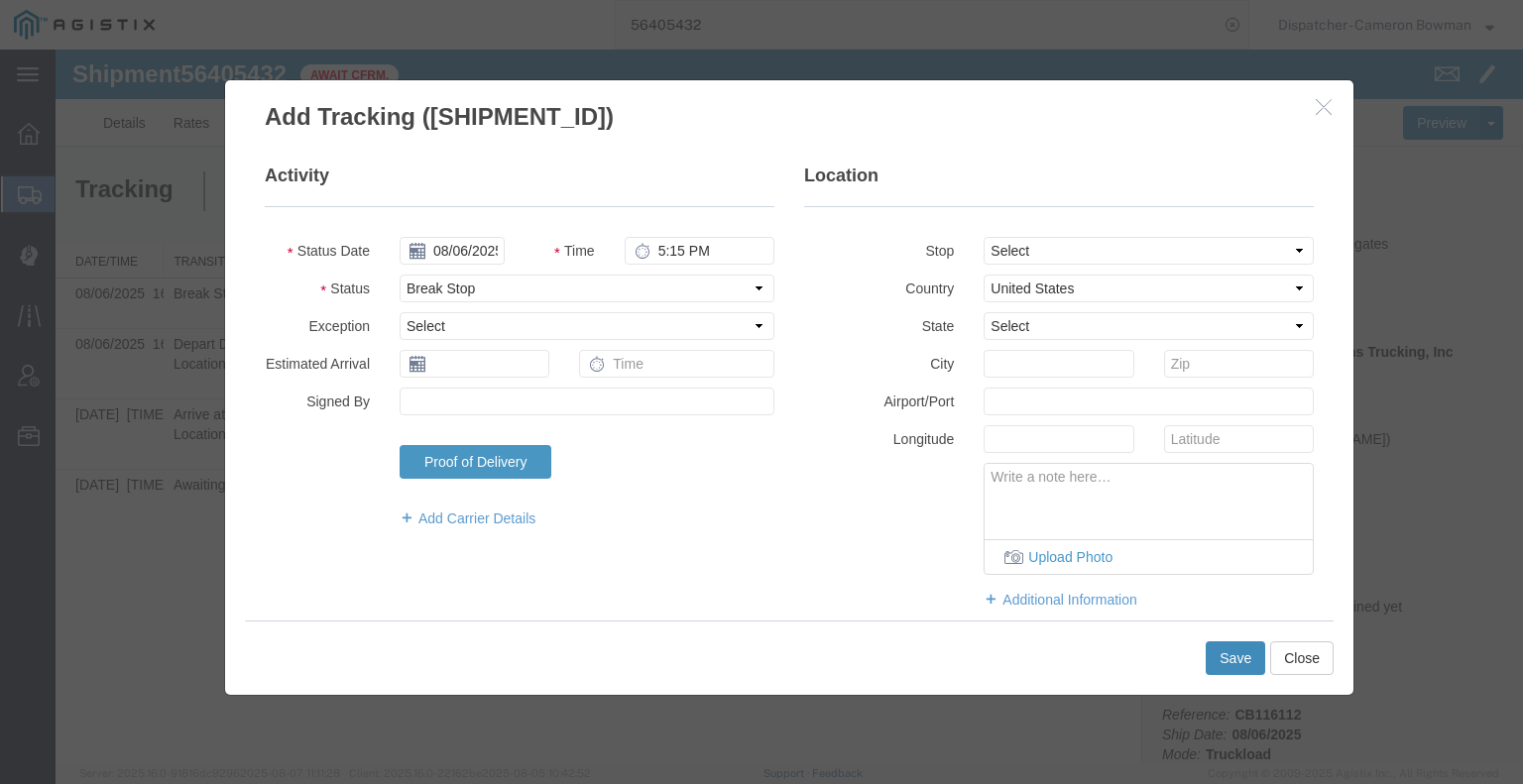 click on "Save" at bounding box center [1235, 658] 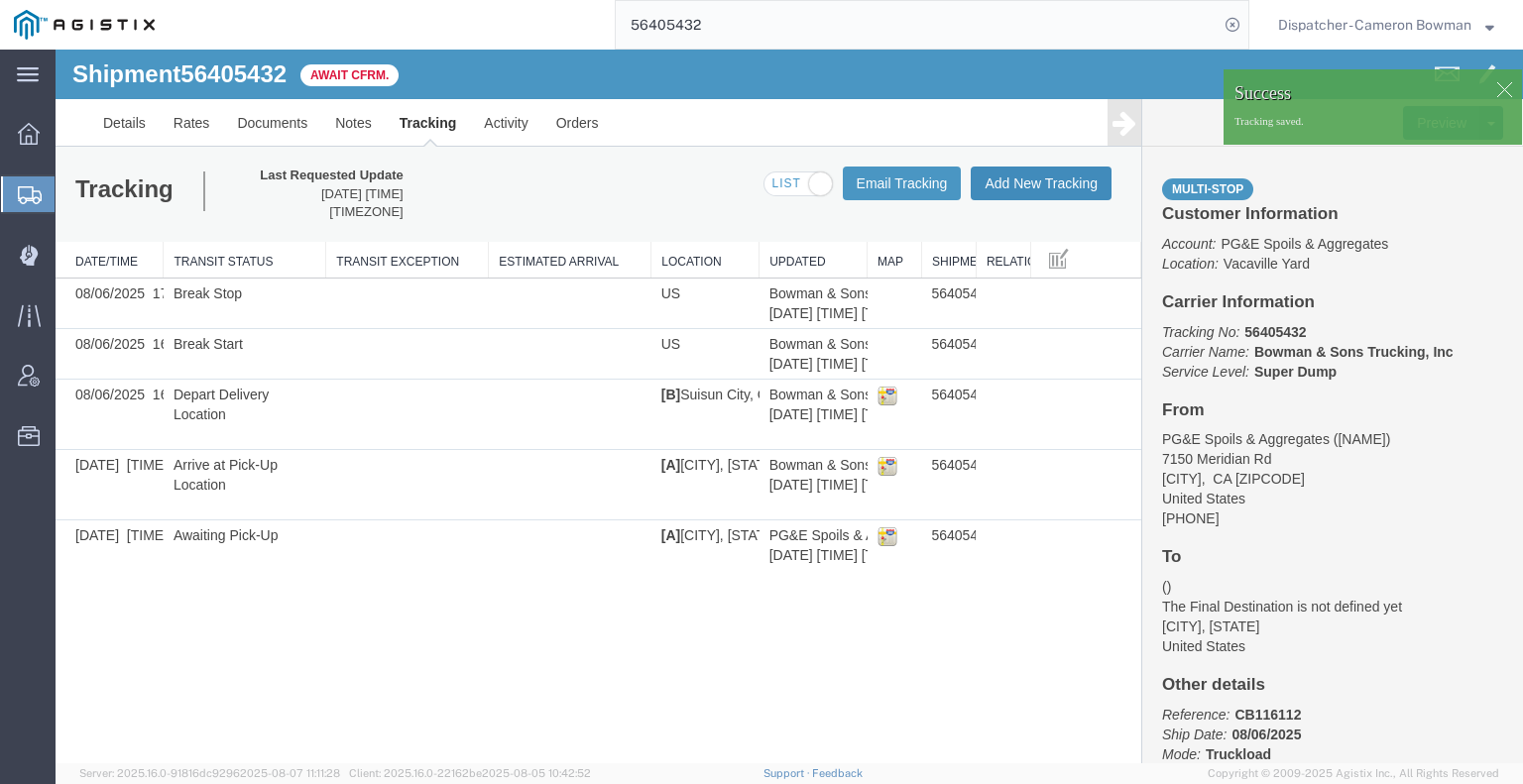click on "Add New Tracking" at bounding box center [1041, 183] 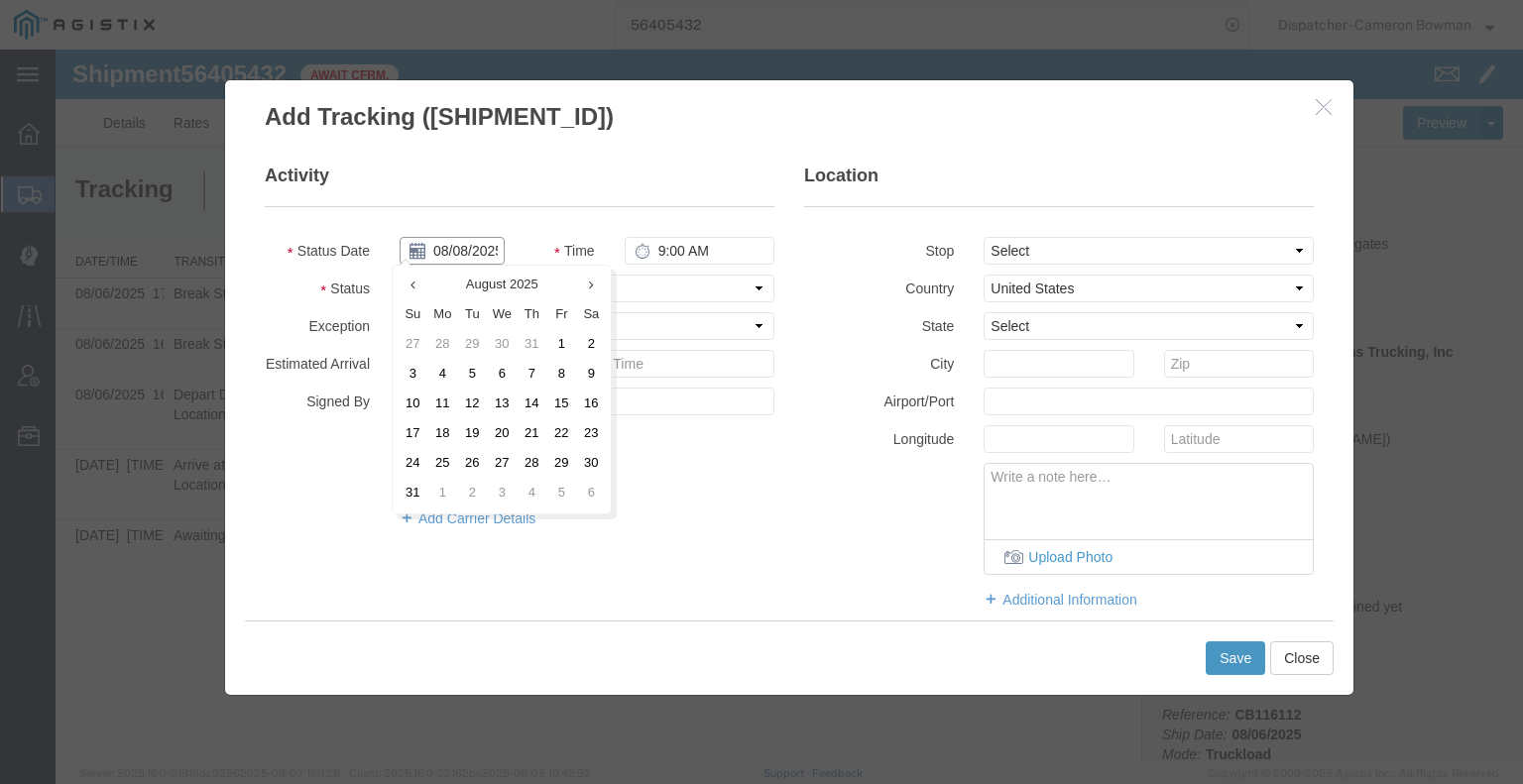 click on "08/08/2025" at bounding box center [452, 251] 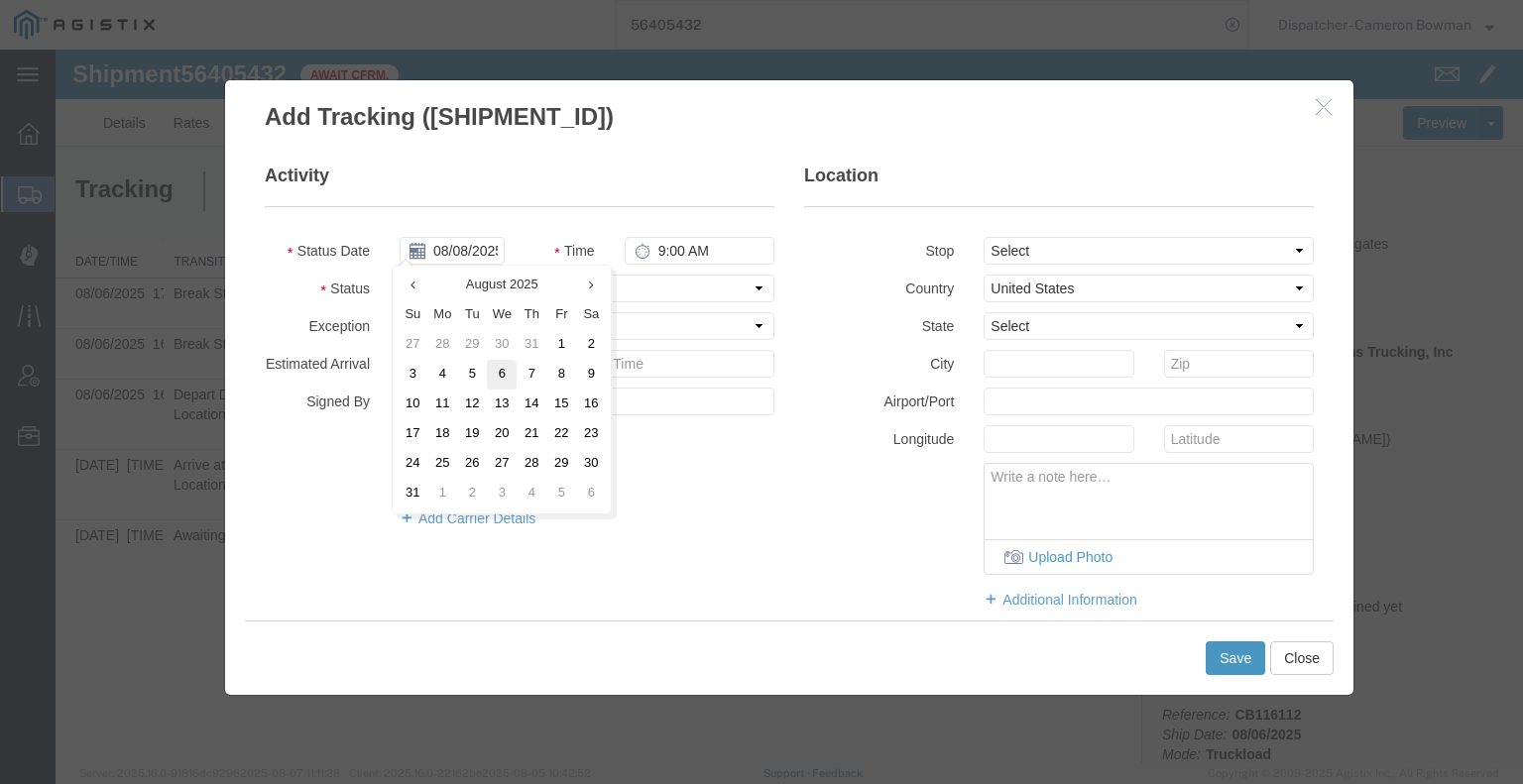 click on "6" at bounding box center [502, 375] 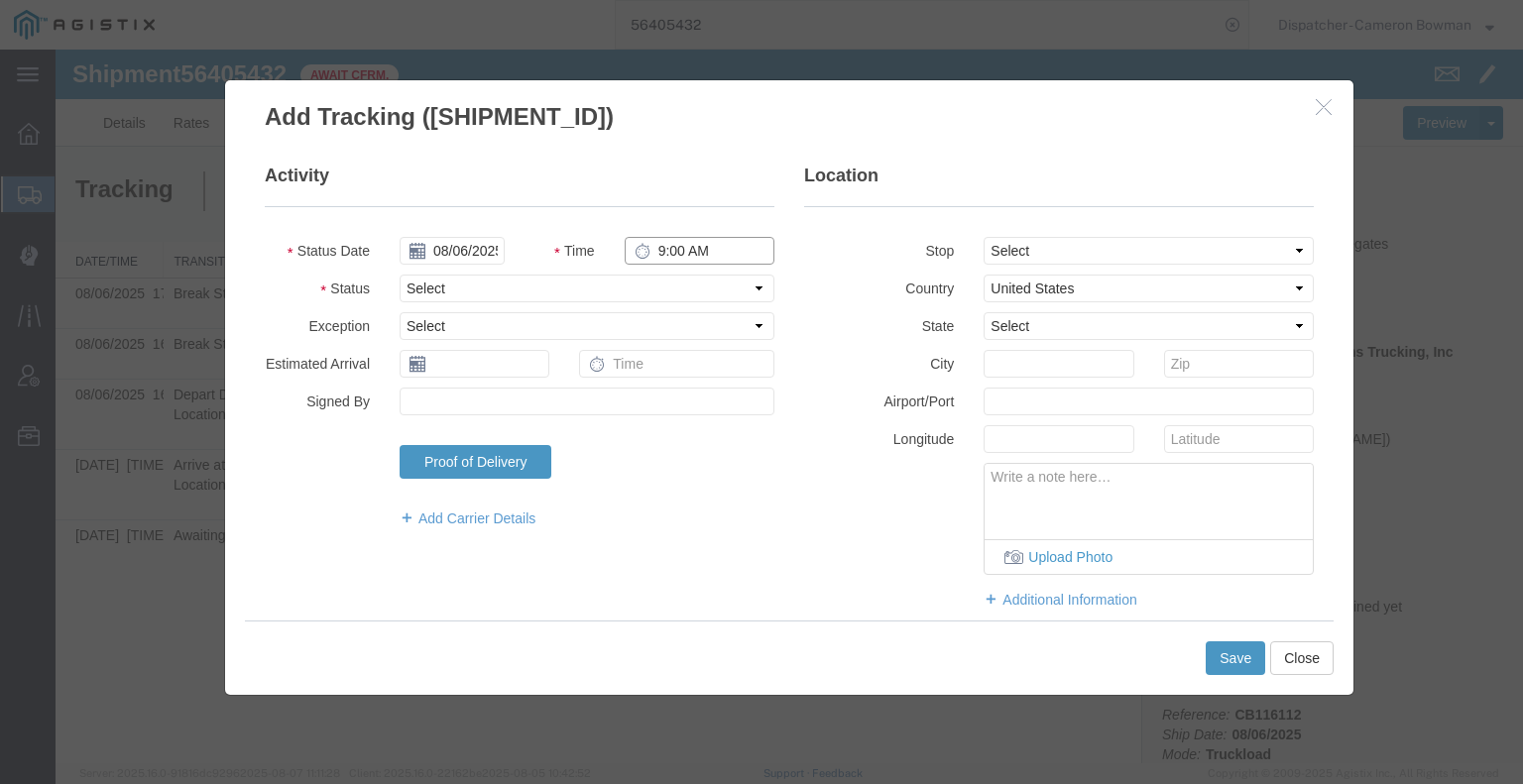 click on "9:00 AM" at bounding box center [699, 251] 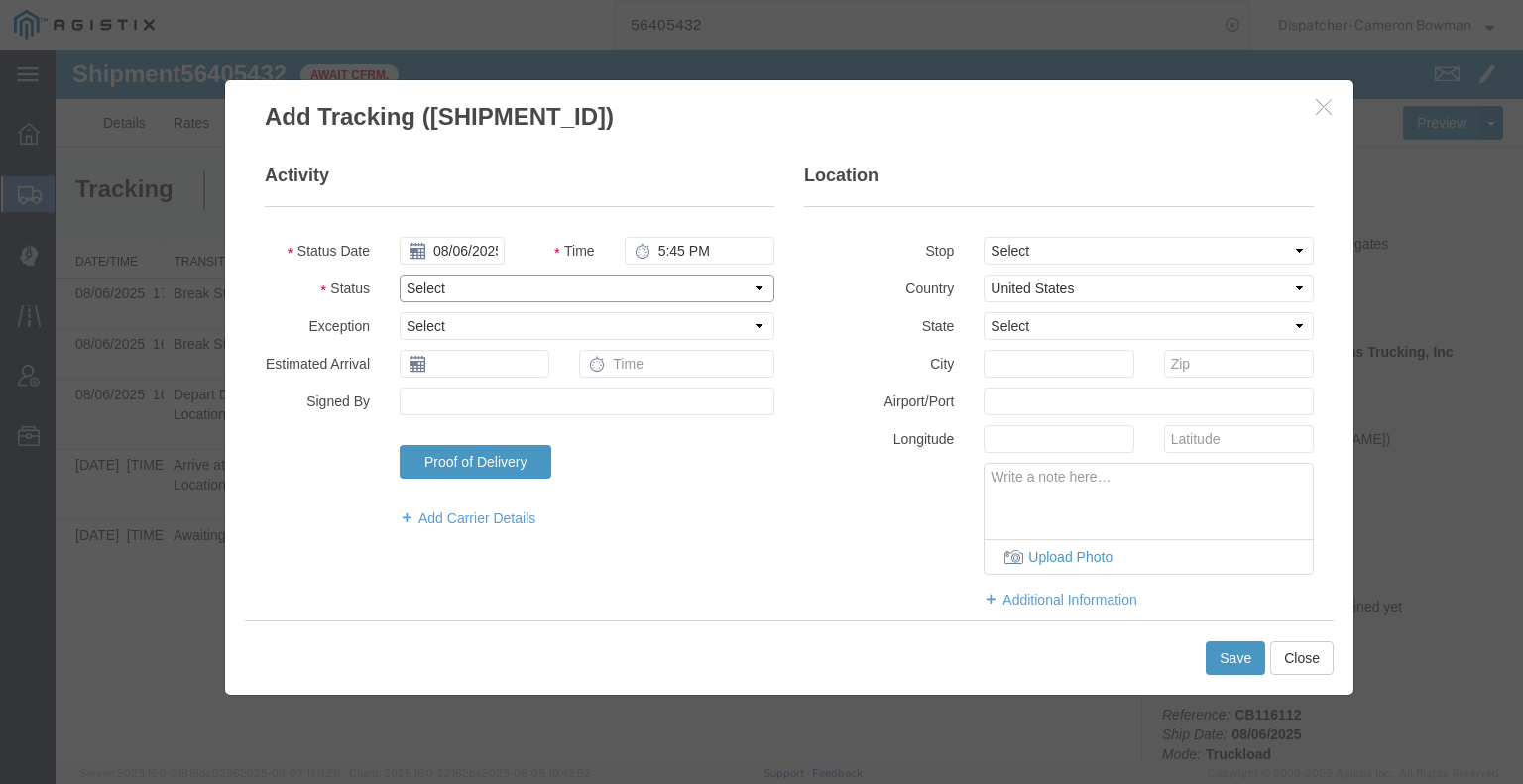 click on "Select Arrival Notice Available Arrival Notice Imported Arrive at Delivery Location Arrive at Pick-Up Location Arrive at Terminal Location Attempted Delivery Attempted Pick-Up Awaiting Customs Clearance Awaiting Pick-Up Break Start Break Stop Cargo Damaged Cargo-Offloaded Cleared Customs Confirmed on Board Customs Delay Customs Hold Customs Released DEA Hold Intact DEA Intensive/Exam Delivered Delivery Appointment Scheduled Delivery Confirmation Delivery Dock Closed Delivery Refused Depart Delivery Location Depart Pick-Up Location Depart Terminal Location Documents Uploaded Entry Docs Received Entry Submitted Estimated date / time for ETA Expired Export Customs Cleared Export Customs Sent FDA Documents Sent FDA Exam FDA Hold FDA Released FDA Review Flight Update Forwarded Fully Released Import Customs Cleared In-Transit In-Transit with Partner ISF filed Loaded Loading Started Mechanical Delay Missed Pick-Up Other Delay Out for Delivery Package Available Partial Delivery Partial Pick-Up Picked Up Proof of del" at bounding box center (587, 288) 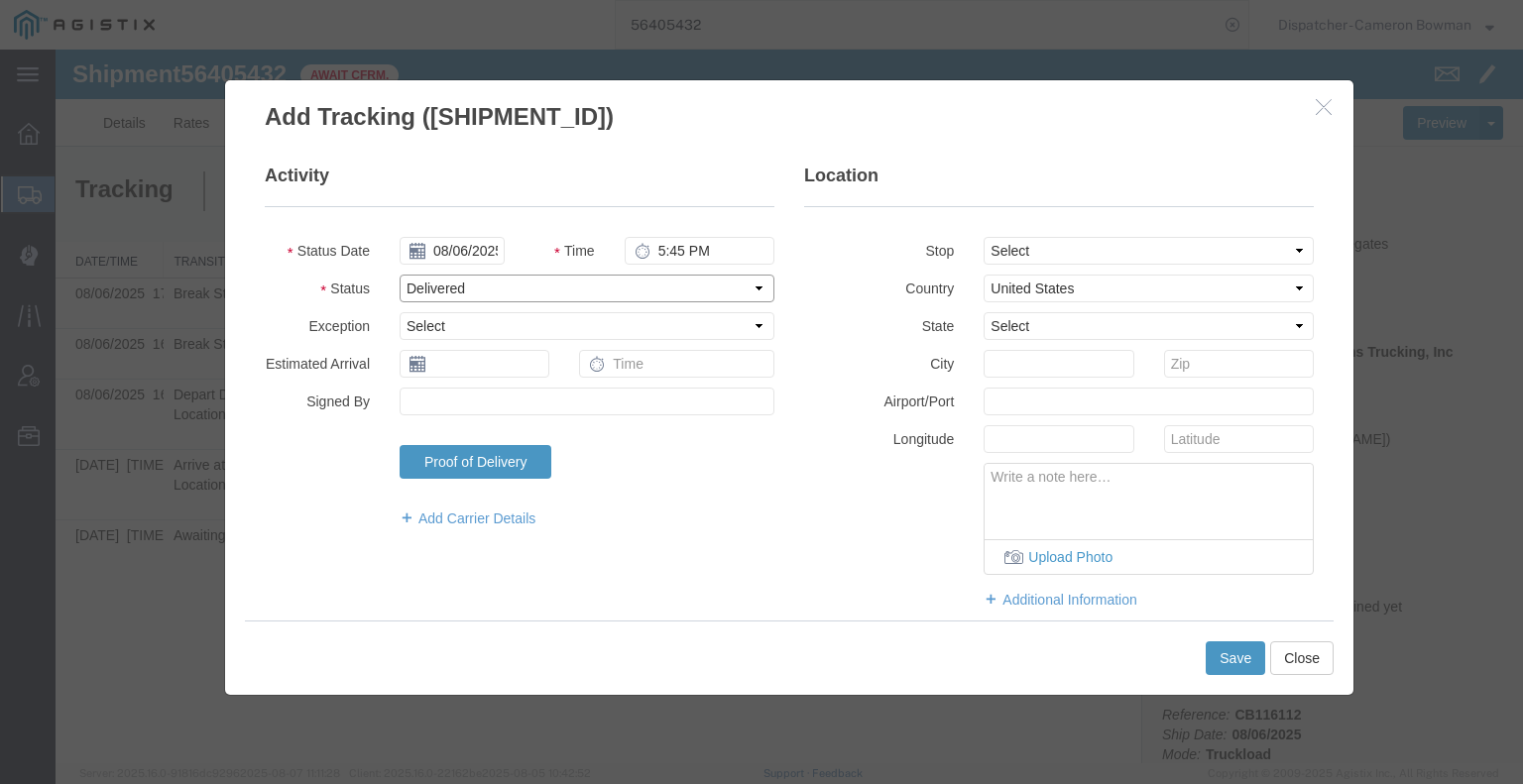 click on "Select Arrival Notice Available Arrival Notice Imported Arrive at Delivery Location Arrive at Pick-Up Location Arrive at Terminal Location Attempted Delivery Attempted Pick-Up Awaiting Customs Clearance Awaiting Pick-Up Break Start Break Stop Cargo Damaged Cargo-Offloaded Cleared Customs Confirmed on Board Customs Delay Customs Hold Customs Released DEA Hold Intact DEA Intensive/Exam Delivered Delivery Appointment Scheduled Delivery Confirmation Delivery Dock Closed Delivery Refused Depart Delivery Location Depart Pick-Up Location Depart Terminal Location Documents Uploaded Entry Docs Received Entry Submitted Estimated date / time for ETA Expired Export Customs Cleared Export Customs Sent FDA Documents Sent FDA Exam FDA Hold FDA Released FDA Review Flight Update Forwarded Fully Released Import Customs Cleared In-Transit In-Transit with Partner ISF filed Loaded Loading Started Mechanical Delay Missed Pick-Up Other Delay Out for Delivery Package Available Partial Delivery Partial Pick-Up Picked Up Proof of del" at bounding box center [587, 288] 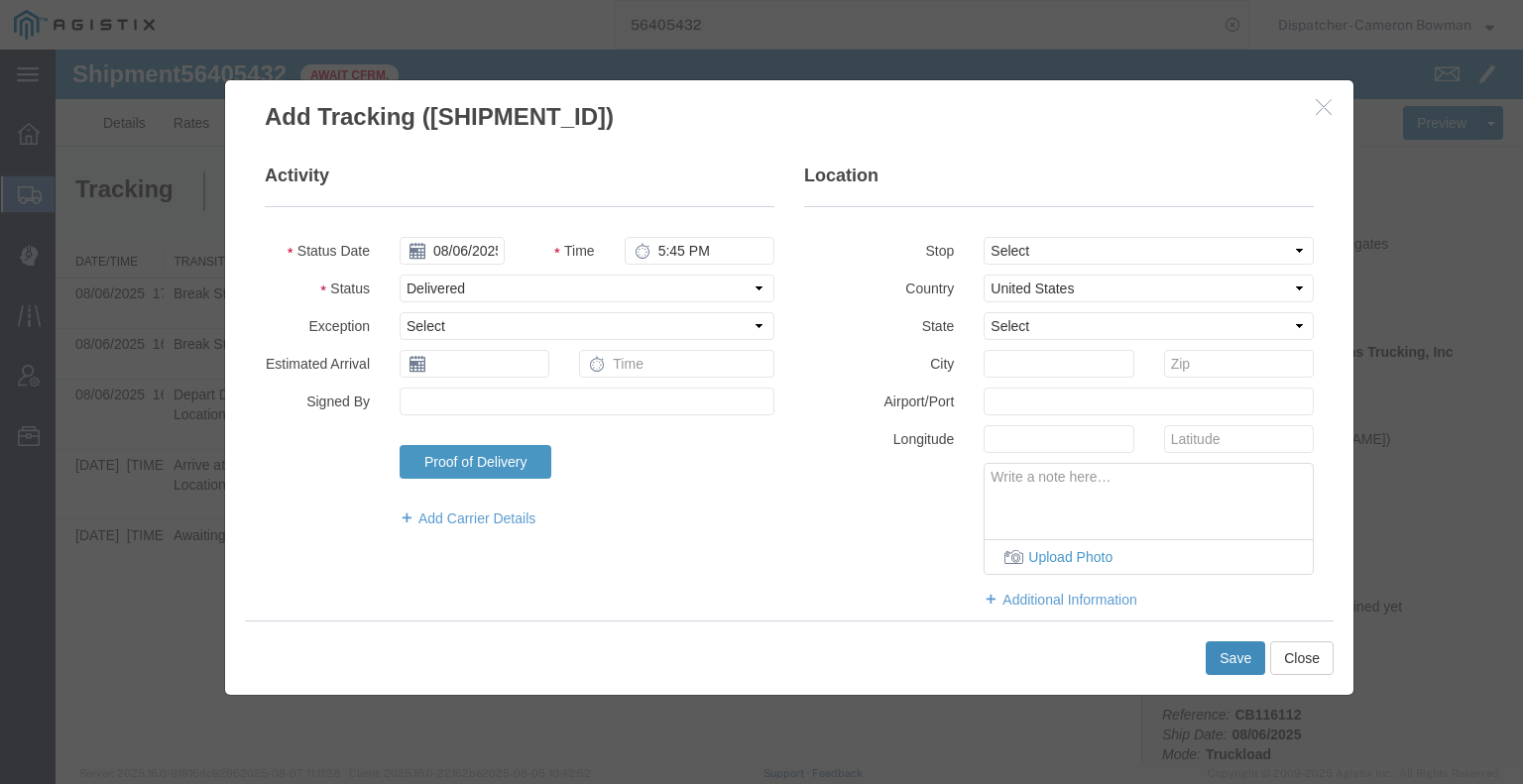 click on "Save" at bounding box center (1235, 658) 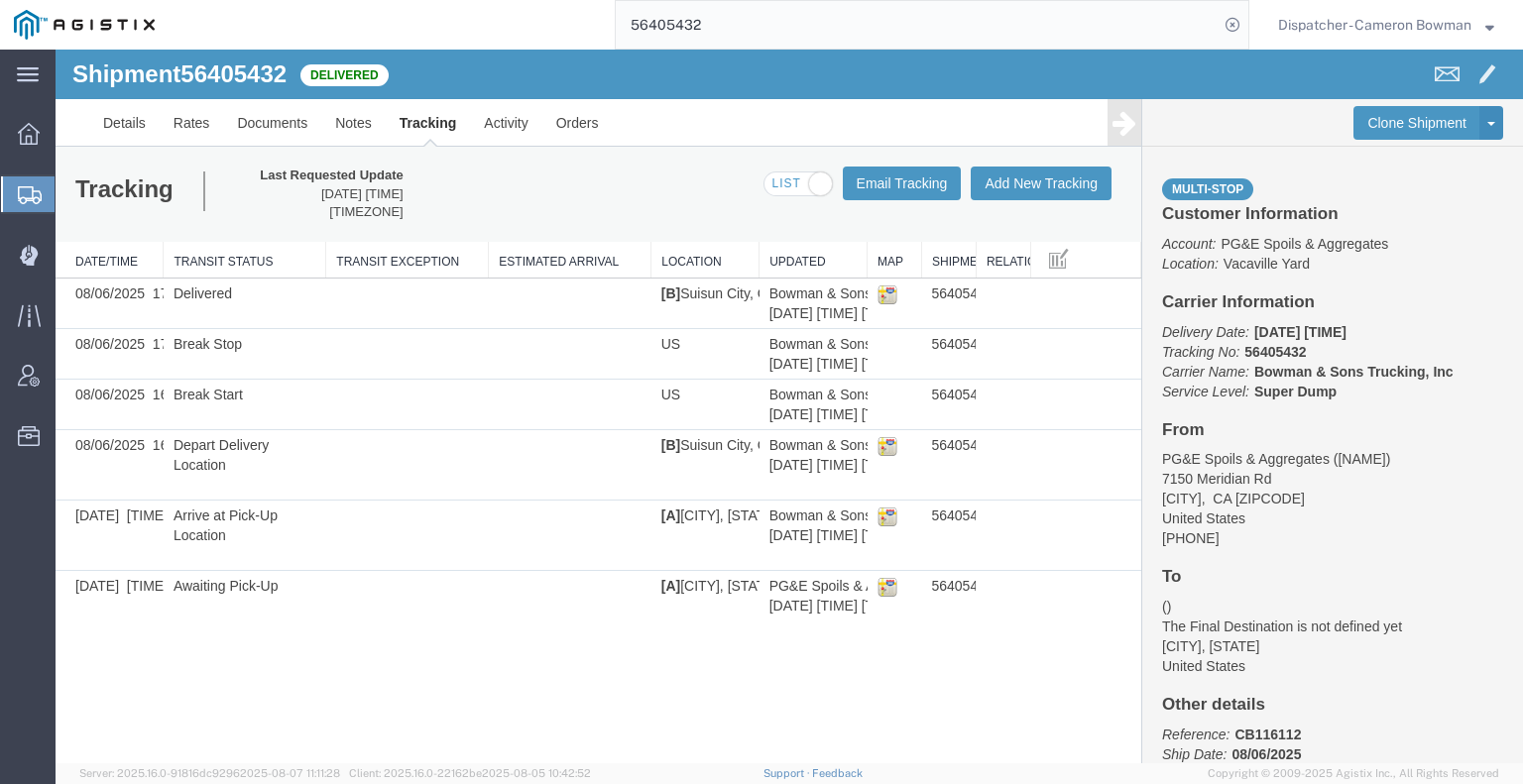 click on "Shipment [SHIP_ID]
6
of
6
Delivered Details Rates Documents Notes Tracking Activity Orders
Clone Shipment
Save As Template
Multi-stop
Customer Information
Account: PG&E Spoils & Aggregates
Location: [CITY] Yard
Carrier Information
Delivery Date: [DATE] [TIME]
Tracking No: [TRACKING_NUMBER]
Carrier Name: [COMPANY_NAME] [COMPANY_NAME]
Service Level: Super Dump
From
PG&E Spoils & Aggregates ([CONTACT_NAME])
[NUMBER] [STREET] [CITY],
[STATE]
United States
[PHONE]
To
([CONTACT_NAME])
The Final Destination is not defined yet [CITY], [STATE]
United States
Other details
Reference: [REFERENCE_NUMBER]
Ship Date: [DATE]
Mode: Truckload
Creator: Agistix Foreman
Creator: [EMAIL]
Last Saved: [DATE] [TIME] [TIMEZONE]
Please fix the following errors
Tracking
Last Requested Update [DATE] [TIME] [TIMEZONE] Tracking Map" at bounding box center [789, 406] 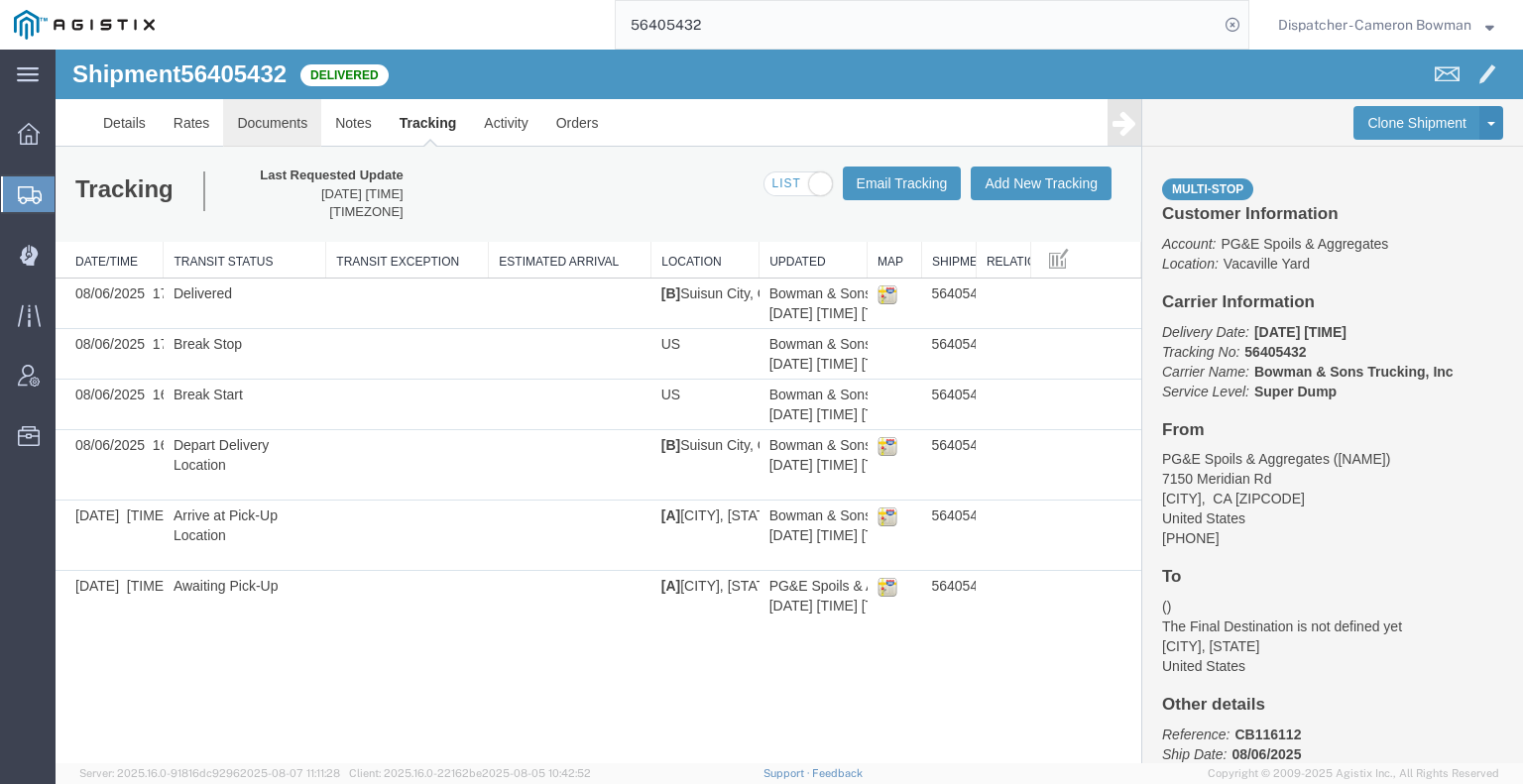click on "Documents" at bounding box center [272, 123] 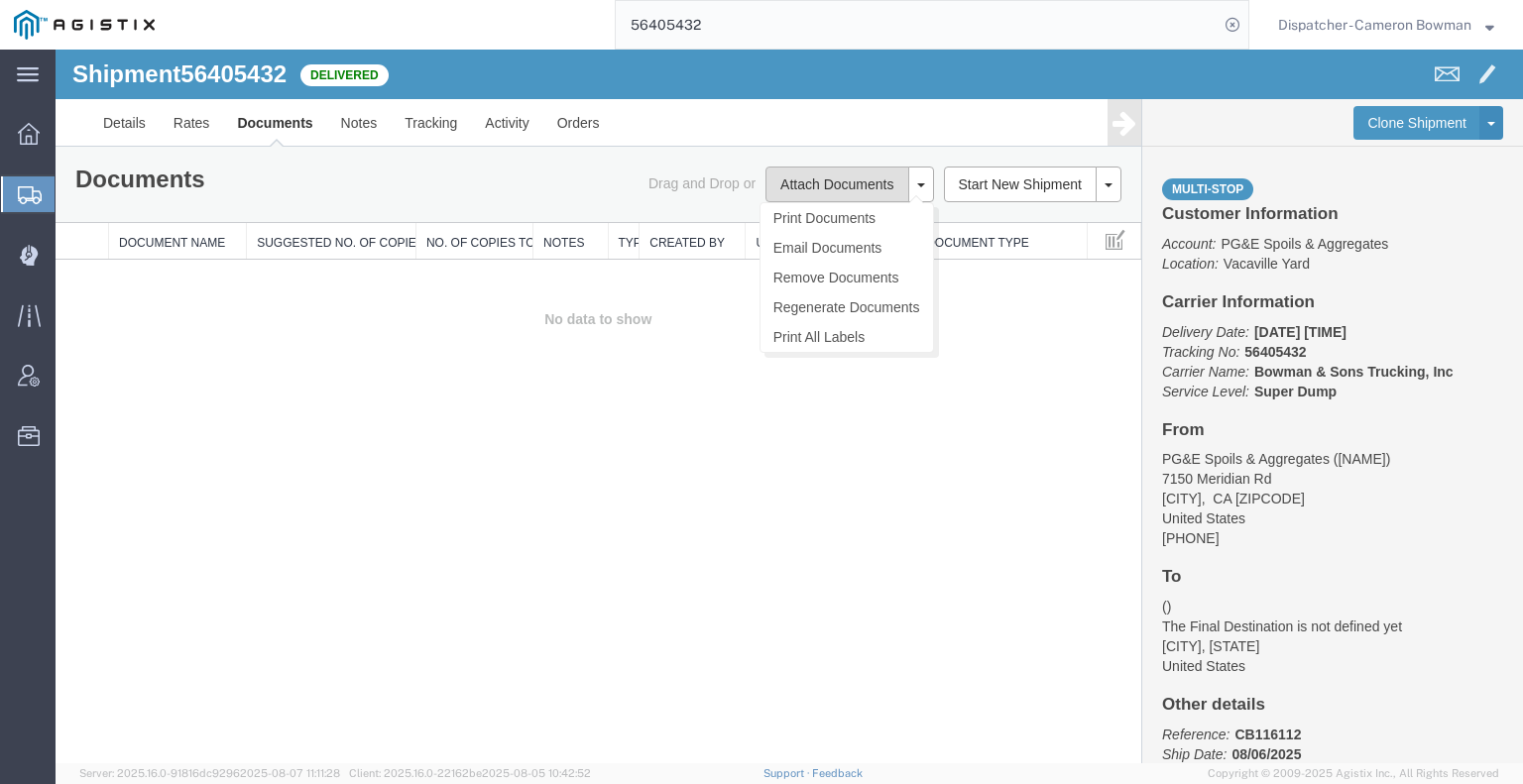 click on "Attach Documents" at bounding box center [837, 184] 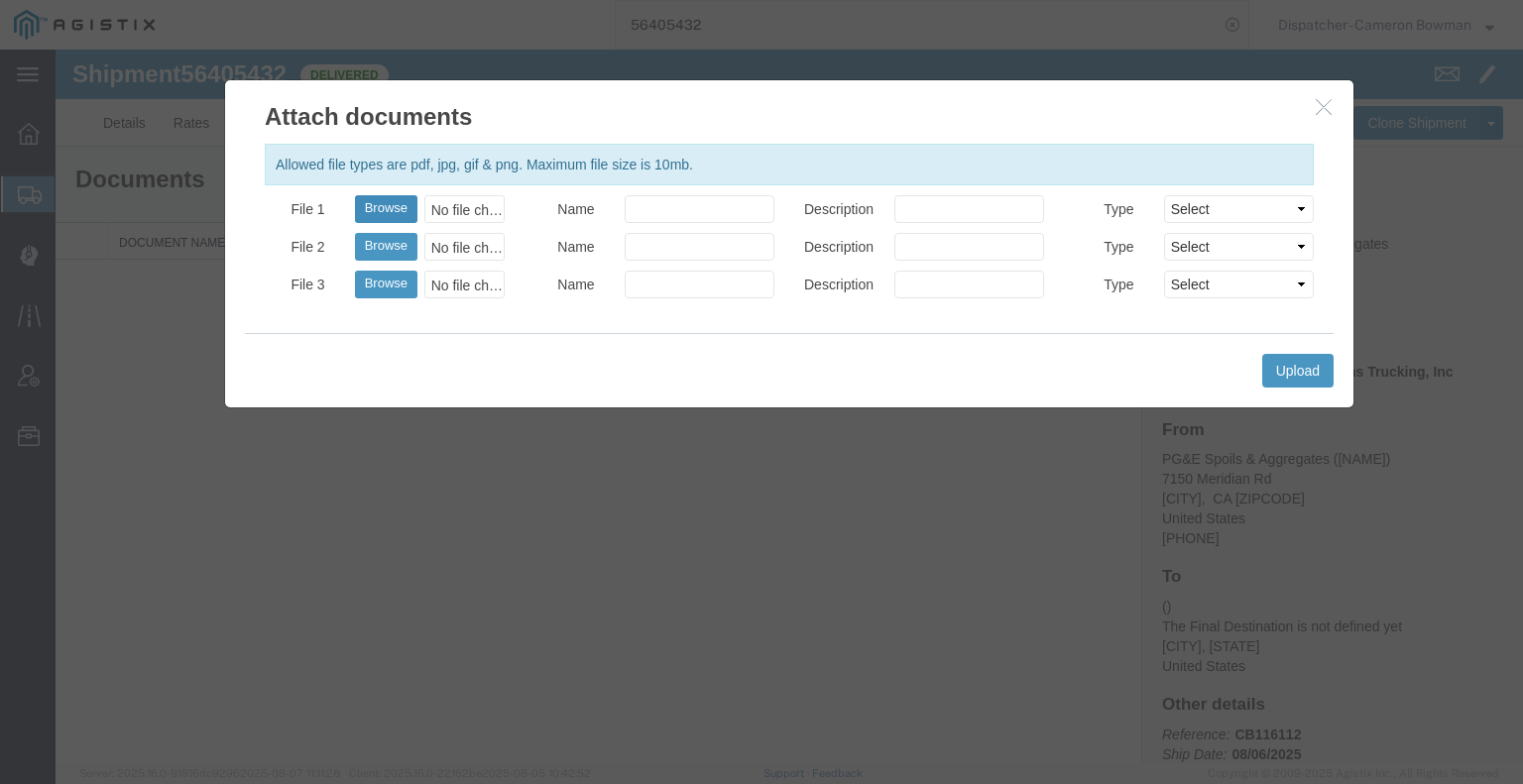 click on "Browse" at bounding box center (386, 209) 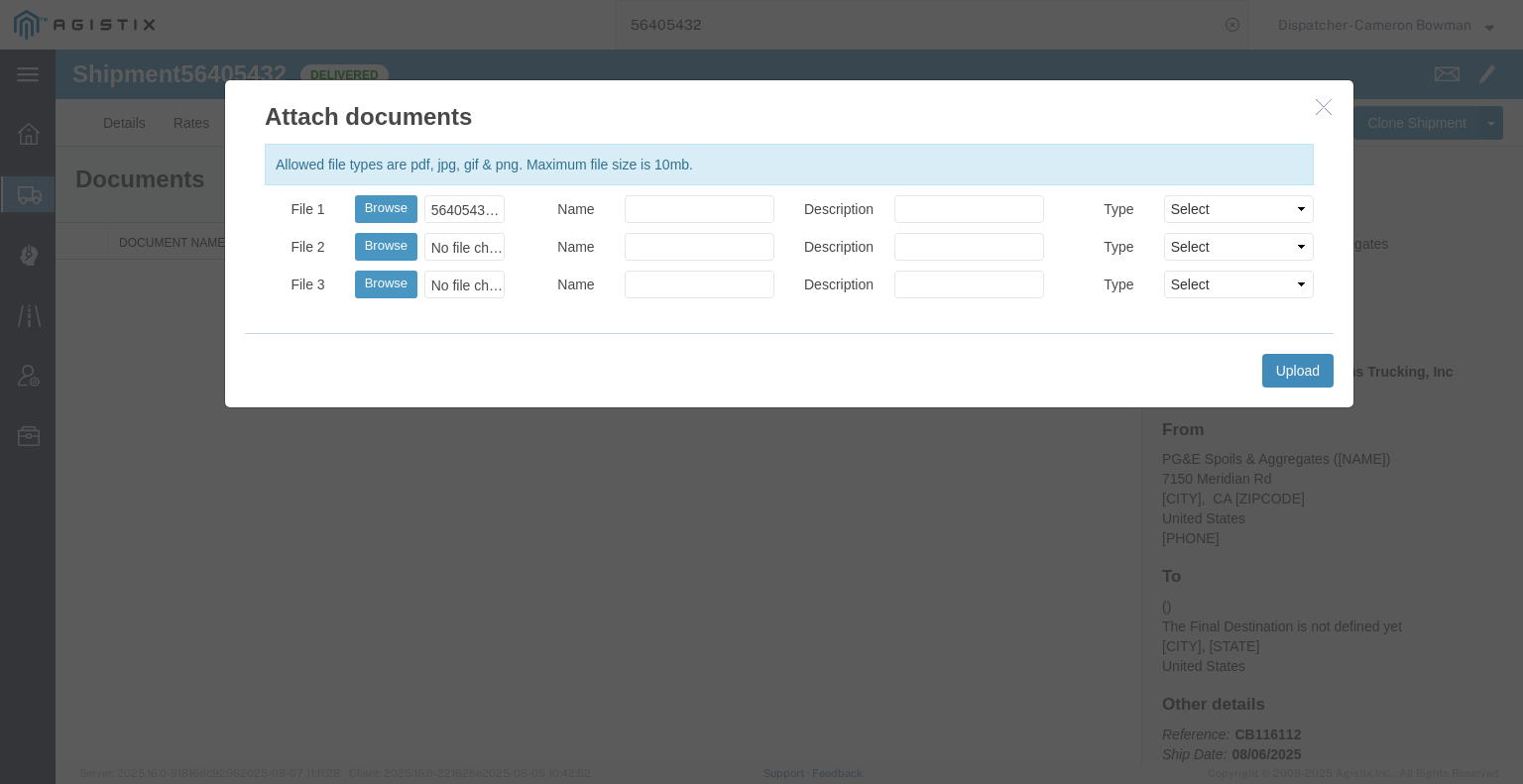 click on "Upload" at bounding box center [1298, 371] 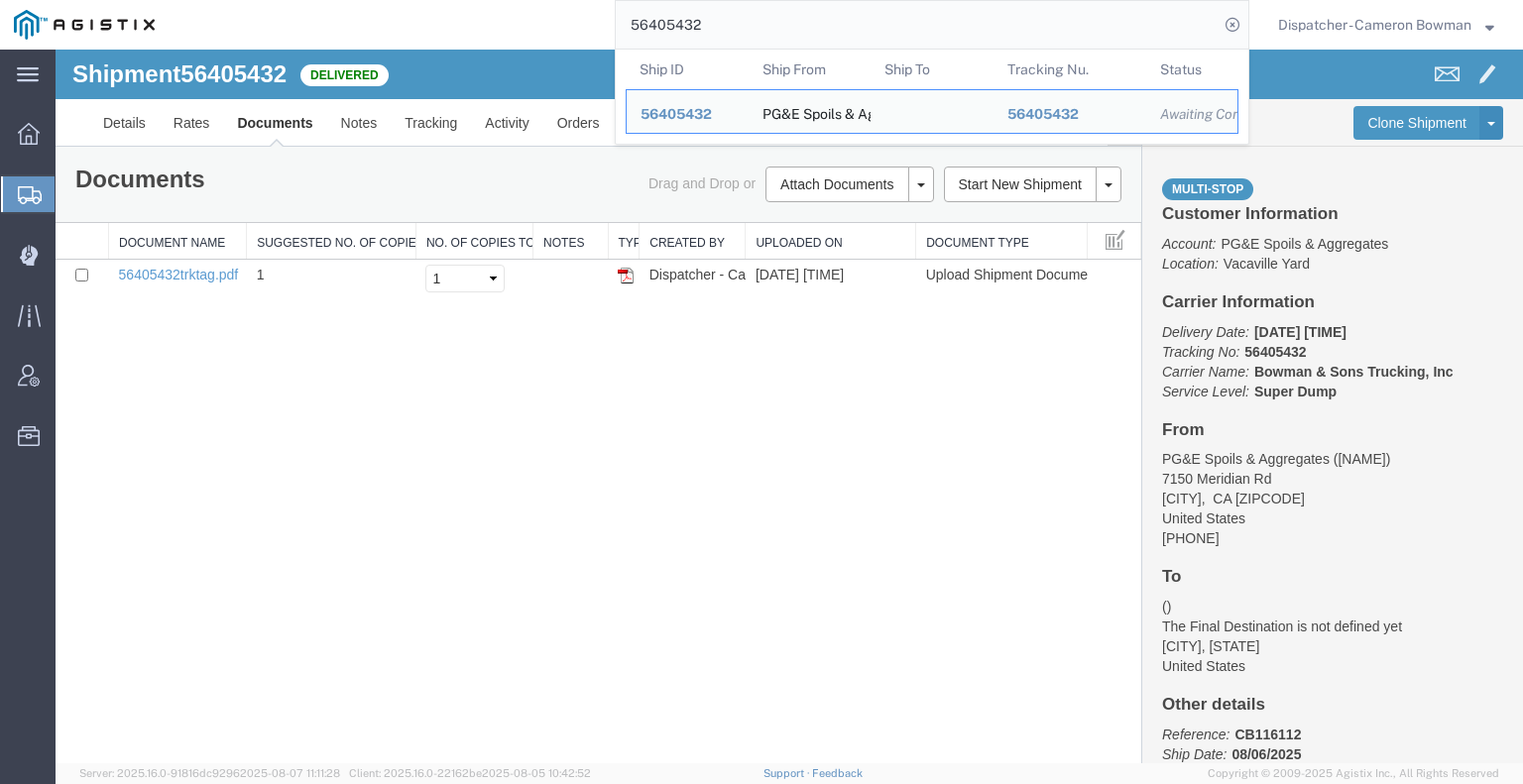 drag, startPoint x: 718, startPoint y: 25, endPoint x: 544, endPoint y: 23, distance: 174.01149 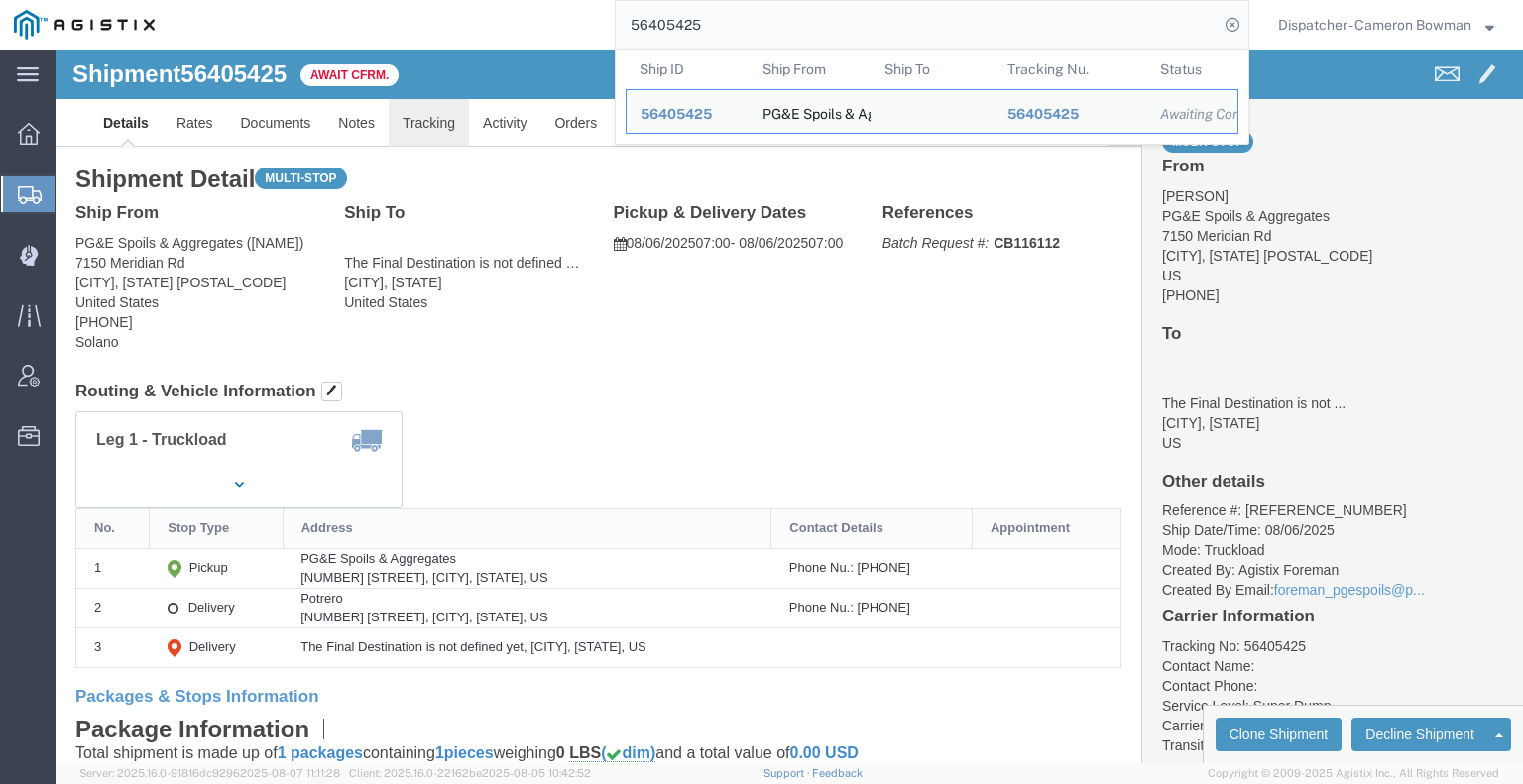 click on "Tracking" 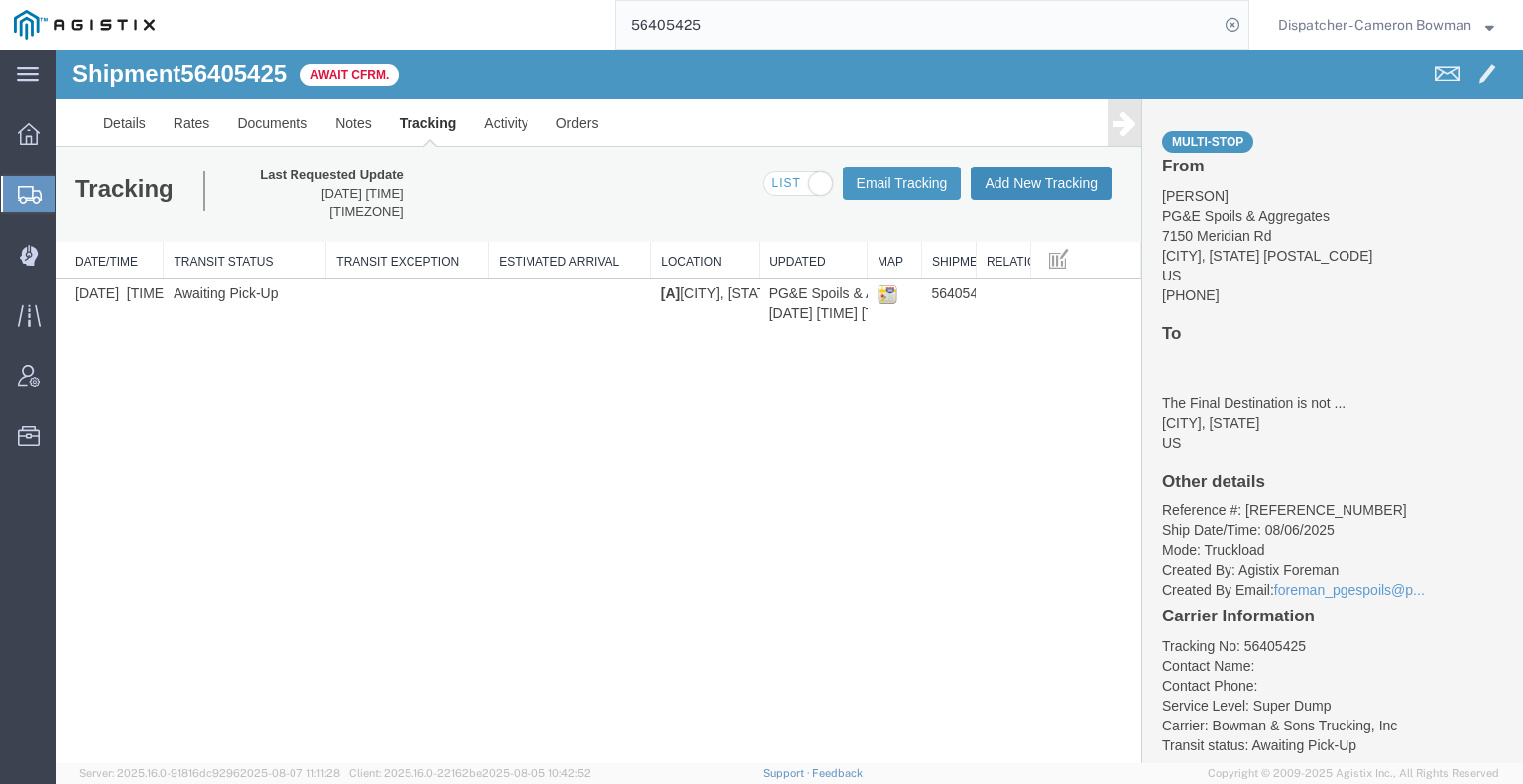 click on "Add New Tracking" at bounding box center [1041, 183] 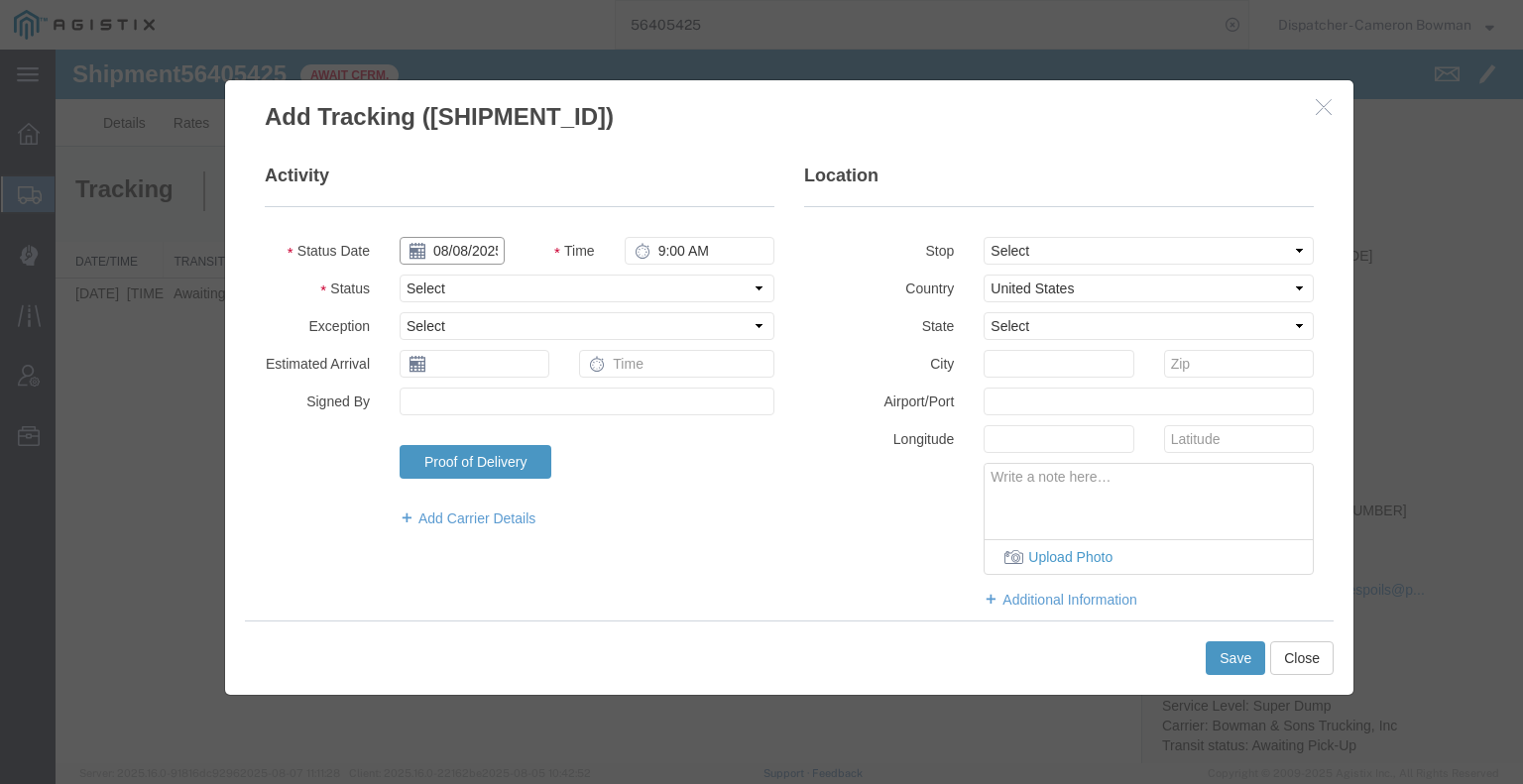 click on "08/08/2025" at bounding box center [452, 251] 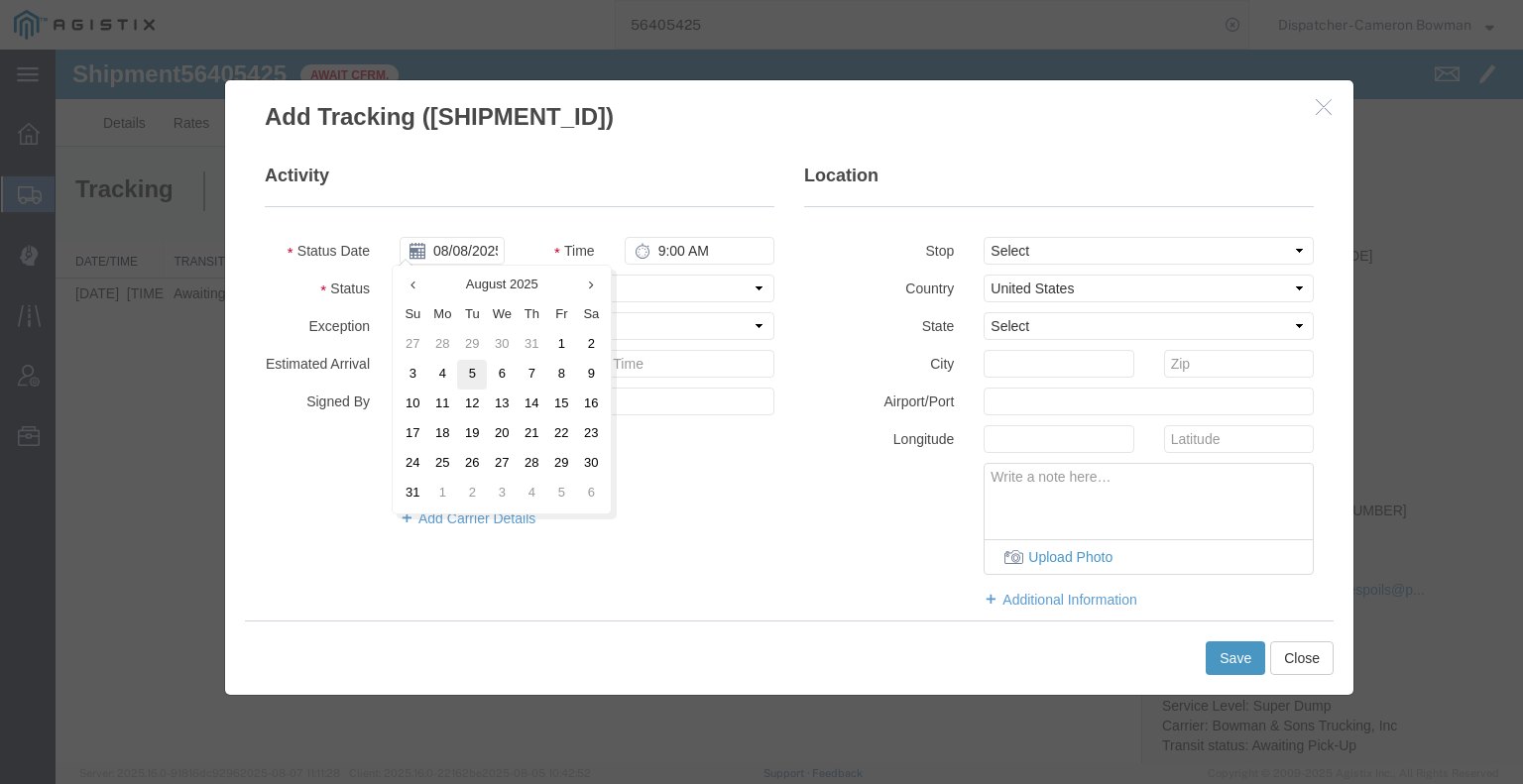 click on "5" at bounding box center (472, 375) 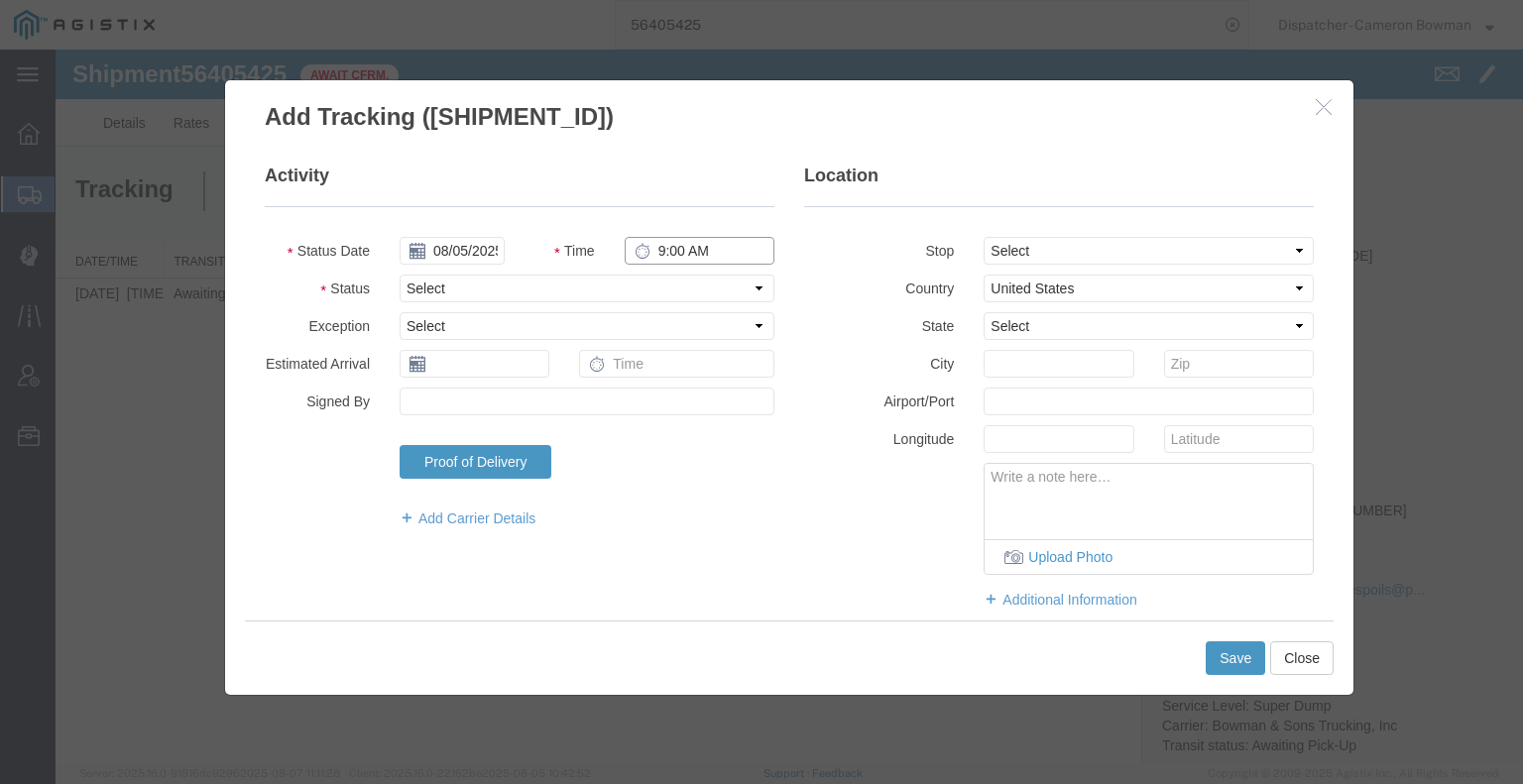 click on "9:00 AM" at bounding box center (699, 251) 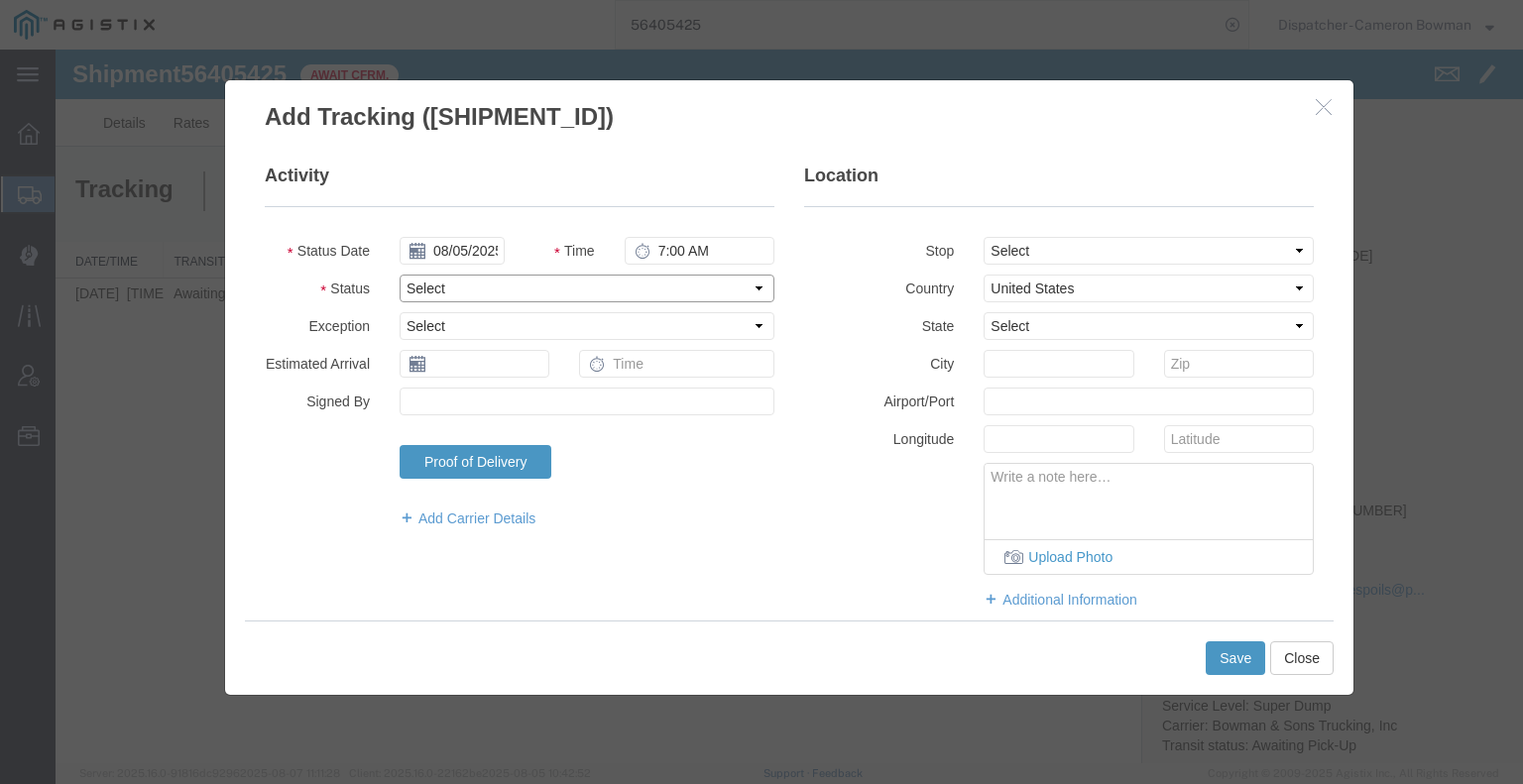 click on "Select Arrival Notice Available Arrival Notice Imported Arrive at Delivery Location Arrive at Pick-Up Location Arrive at Terminal Location Attempted Delivery Attempted Pick-Up Awaiting Customs Clearance Awaiting Pick-Up Break Start Break Stop Cargo Damaged Cargo-Offloaded Cleared Customs Confirmed on Board Customs Delay Customs Hold Customs Released DEA Hold Intact DEA Intensive/Exam Delivered Delivery Appointment Scheduled Delivery Confirmation Delivery Dock Closed Delivery Refused Depart Delivery Location Depart Pick-Up Location Depart Terminal Location Documents Uploaded Entry Docs Received Entry Submitted Estimated date / time for ETA Expired Export Customs Cleared Export Customs Sent FDA Documents Sent FDA Exam FDA Hold FDA Released FDA Review Flight Update Forwarded Fully Released Import Customs Cleared In-Transit In-Transit with Partner ISF filed Loaded Loading Started Mechanical Delay Missed Pick-Up Other Delay Out for Delivery Package Available Partial Delivery Partial Pick-Up Picked Up Proof of del" at bounding box center (587, 288) 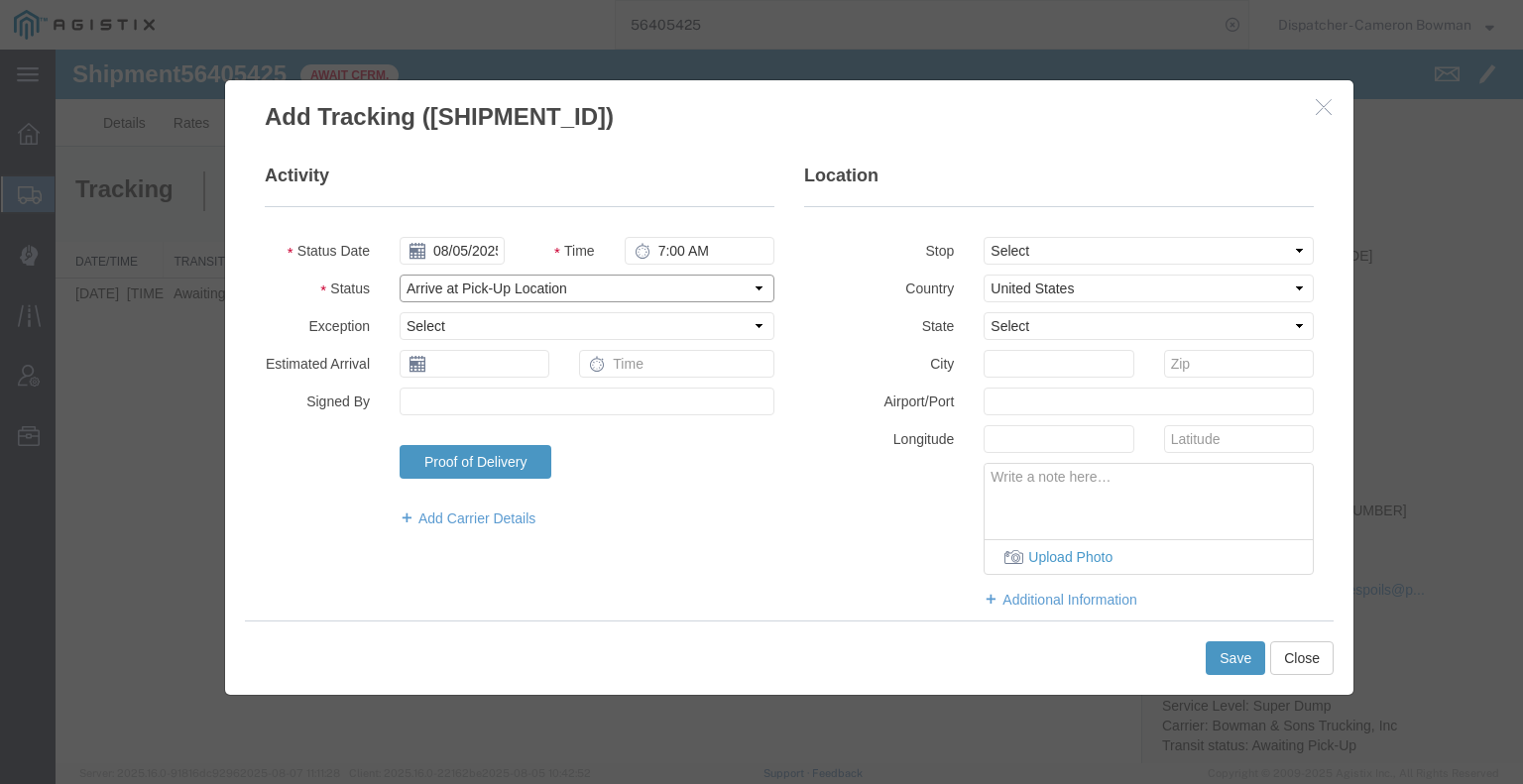click on "Select Arrival Notice Available Arrival Notice Imported Arrive at Delivery Location Arrive at Pick-Up Location Arrive at Terminal Location Attempted Delivery Attempted Pick-Up Awaiting Customs Clearance Awaiting Pick-Up Break Start Break Stop Cargo Damaged Cargo-Offloaded Cleared Customs Confirmed on Board Customs Delay Customs Hold Customs Released DEA Hold Intact DEA Intensive/Exam Delivered Delivery Appointment Scheduled Delivery Confirmation Delivery Dock Closed Delivery Refused Depart Delivery Location Depart Pick-Up Location Depart Terminal Location Documents Uploaded Entry Docs Received Entry Submitted Estimated date / time for ETA Expired Export Customs Cleared Export Customs Sent FDA Documents Sent FDA Exam FDA Hold FDA Released FDA Review Flight Update Forwarded Fully Released Import Customs Cleared In-Transit In-Transit with Partner ISF filed Loaded Loading Started Mechanical Delay Missed Pick-Up Other Delay Out for Delivery Package Available Partial Delivery Partial Pick-Up Picked Up Proof of del" at bounding box center [587, 288] 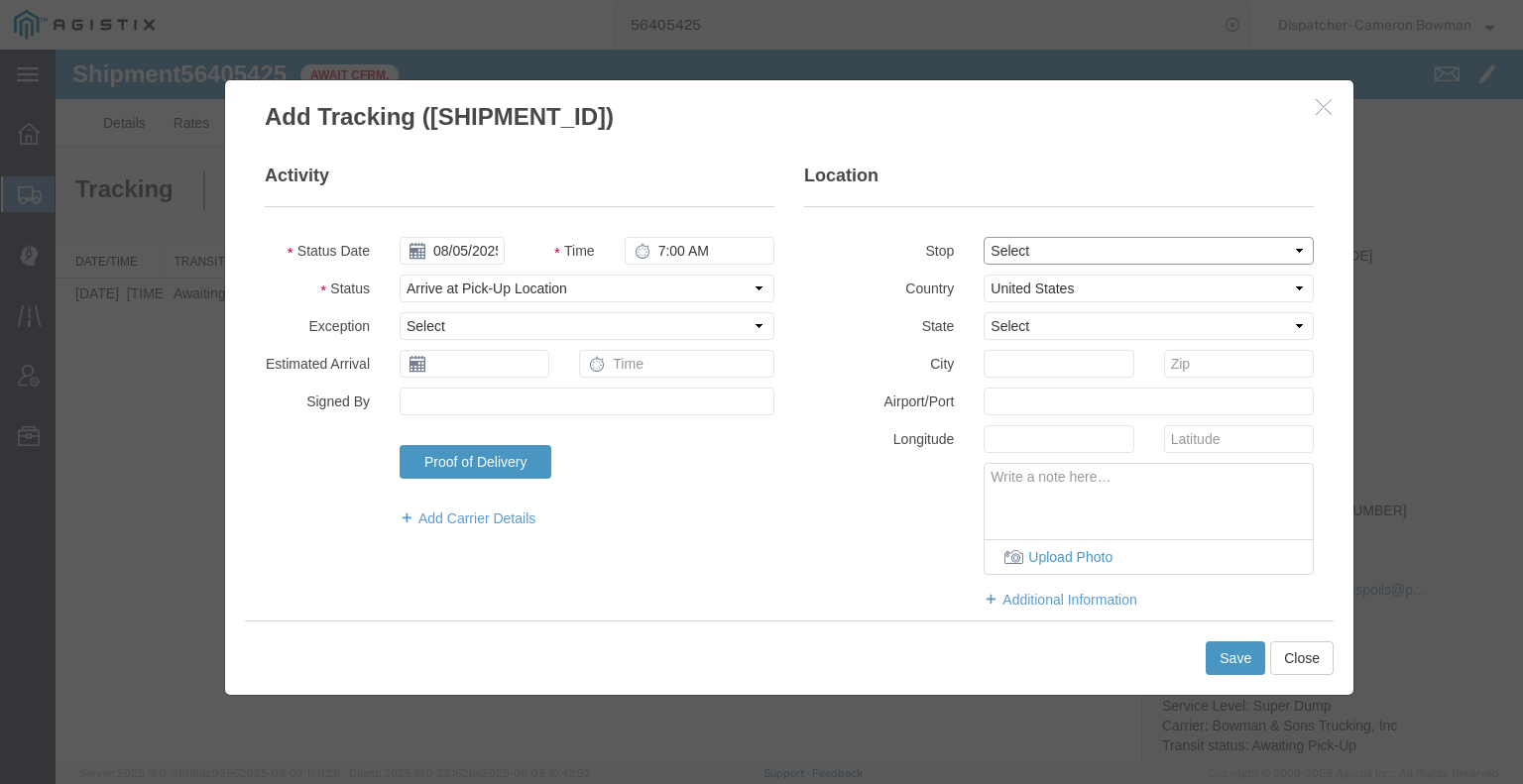 click on "Select From: 7150 Meridian Rd, [CITY], [STATE], [ZIPCODE], US Stop 2: 3675 Potrero Hills Ln, [CITY], [STATE], [ZIPCODE], US To: The Final Destination is not defined yet, [CITY], [STATE], US" at bounding box center [1148, 251] 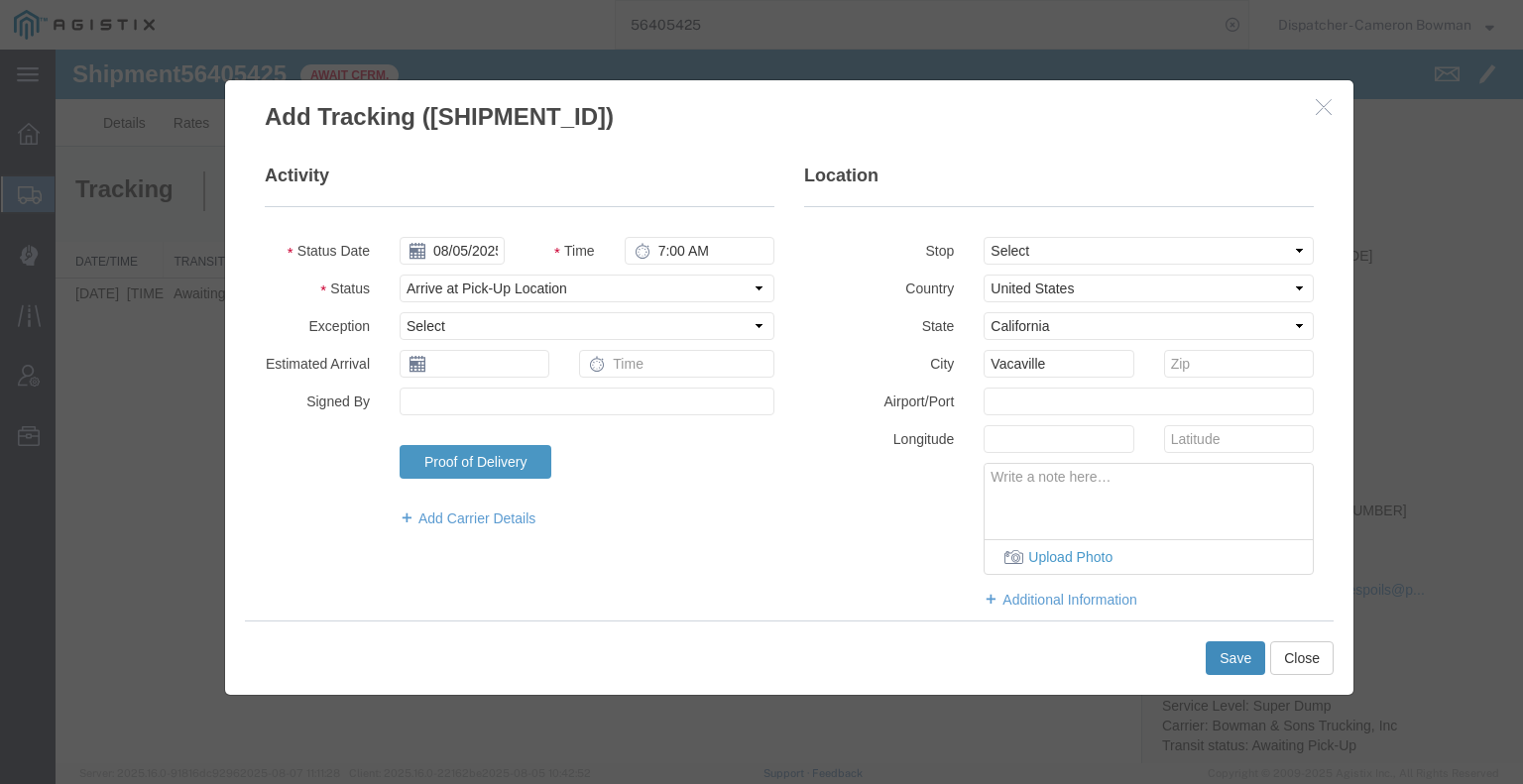 click on "Save" at bounding box center [1235, 658] 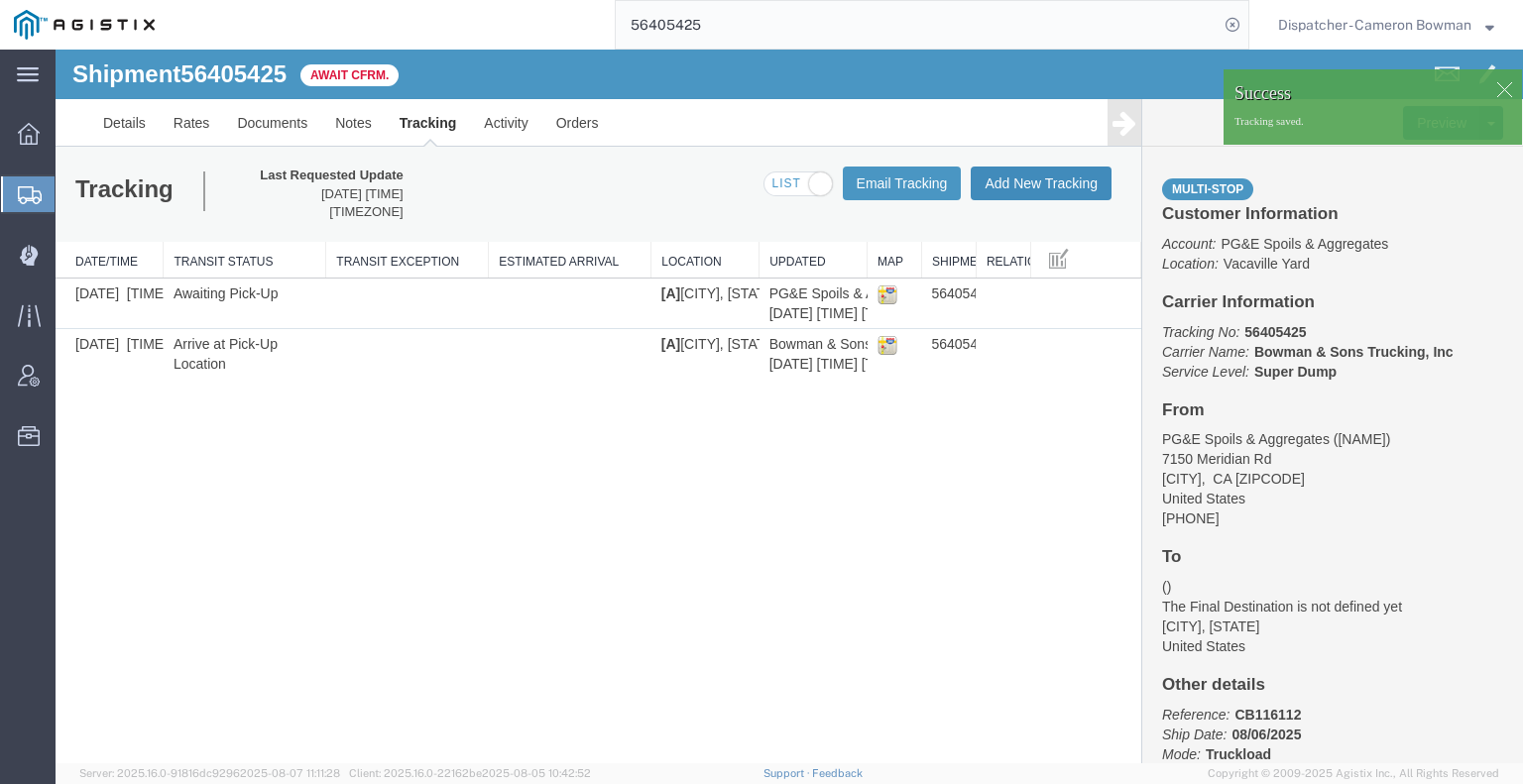 click on "Add New Tracking" at bounding box center [1041, 183] 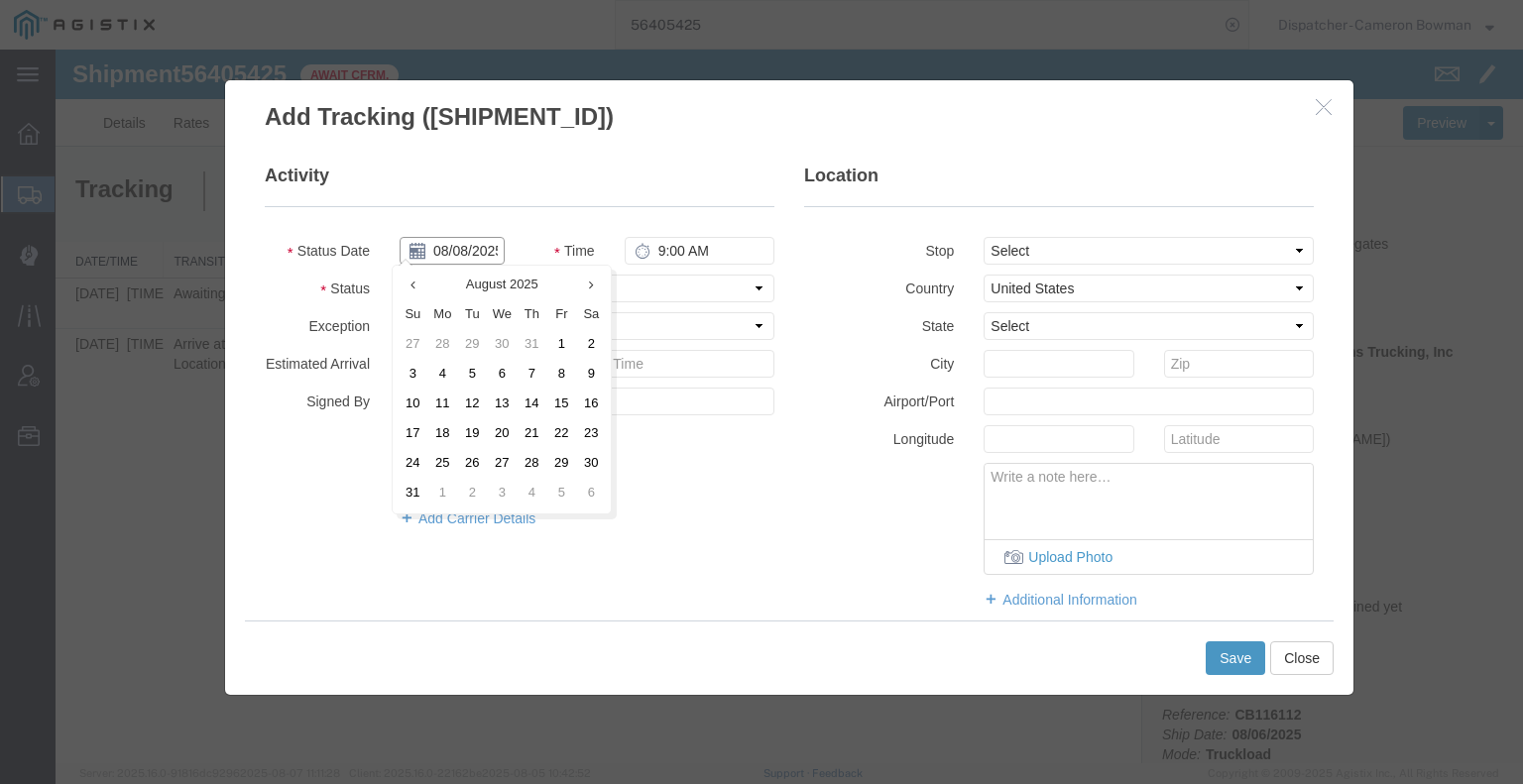 click on "08/08/2025" at bounding box center (452, 251) 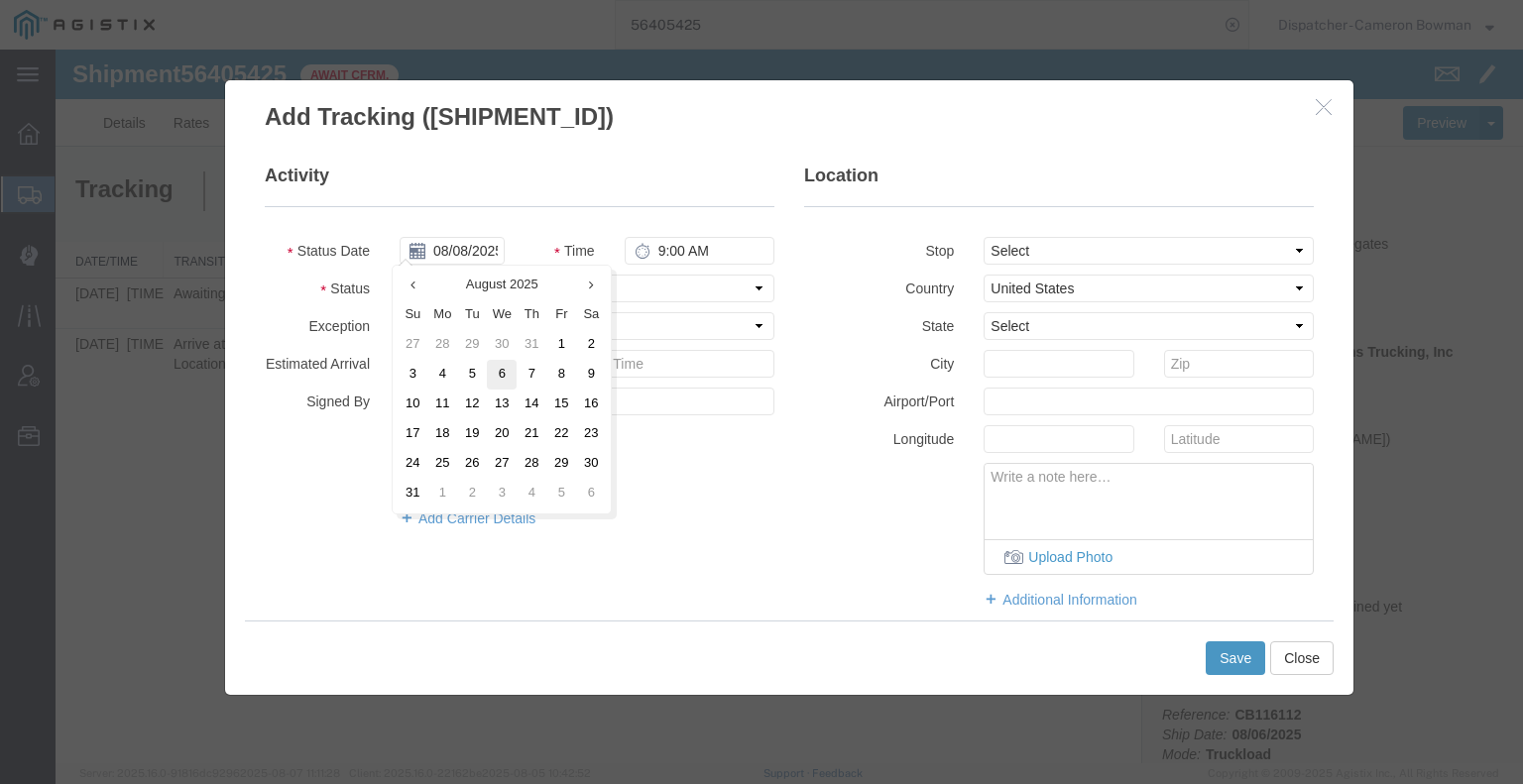 click on "6" at bounding box center (502, 375) 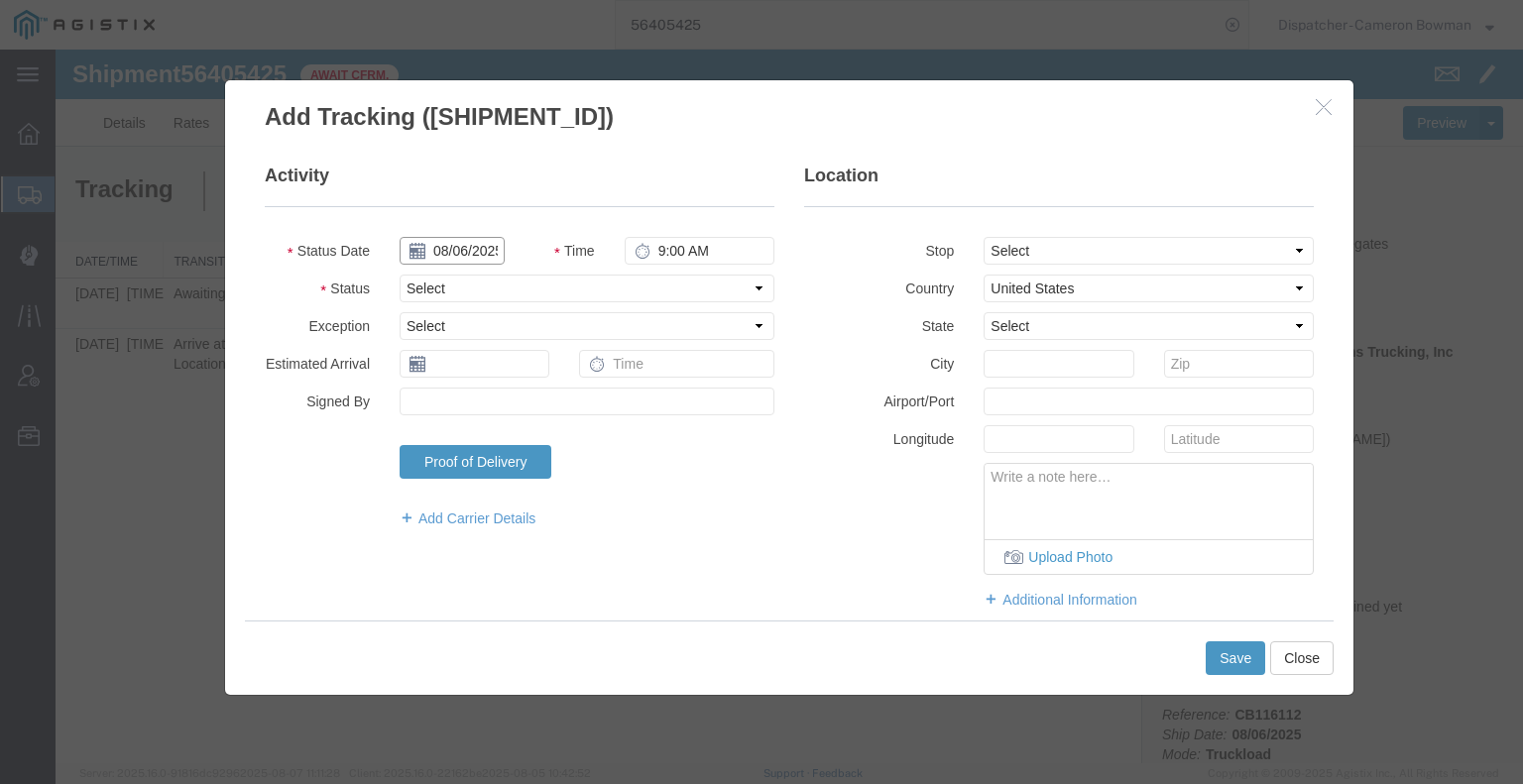 click on "08/06/2025" at bounding box center (452, 251) 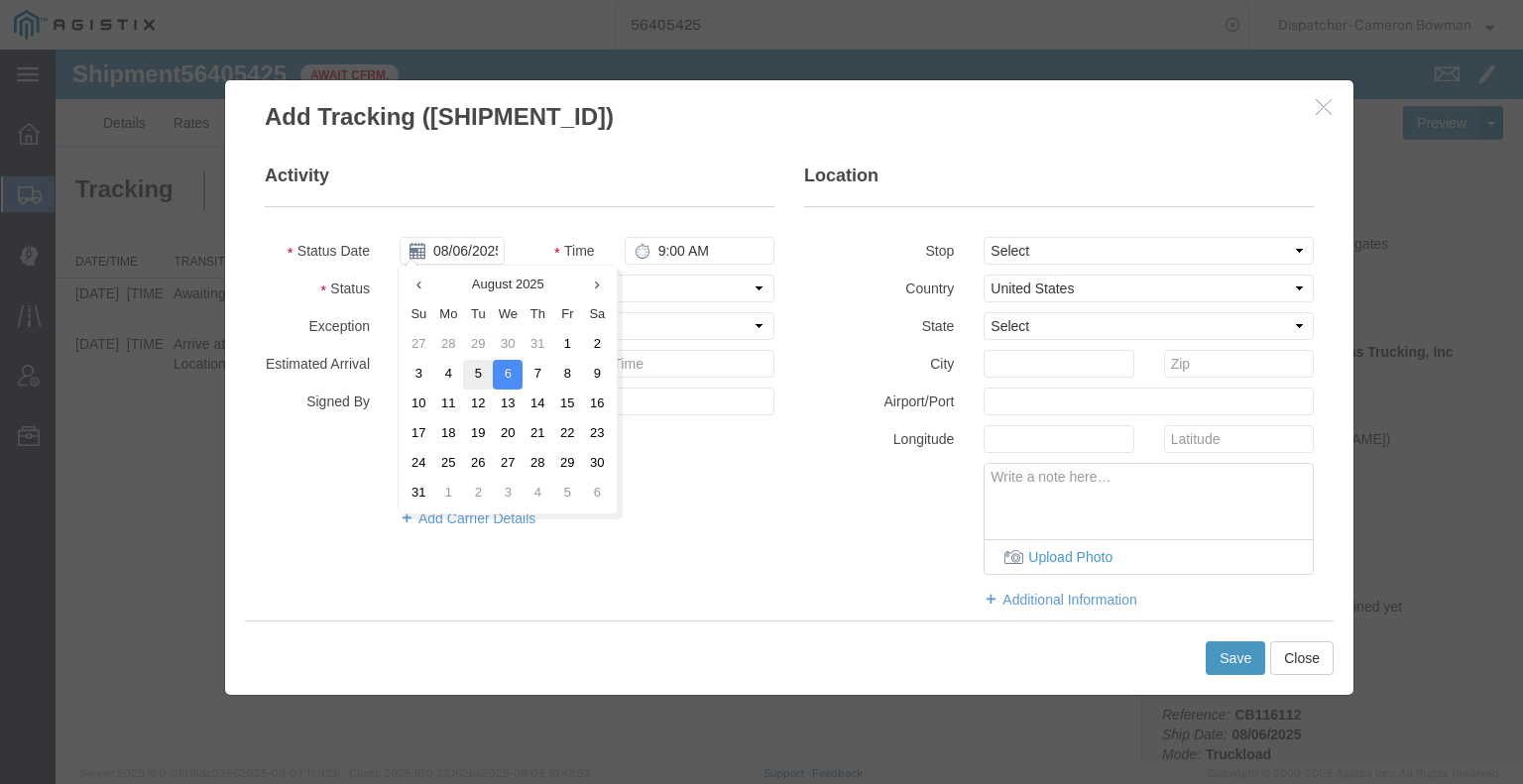 click on "5" at bounding box center [478, 375] 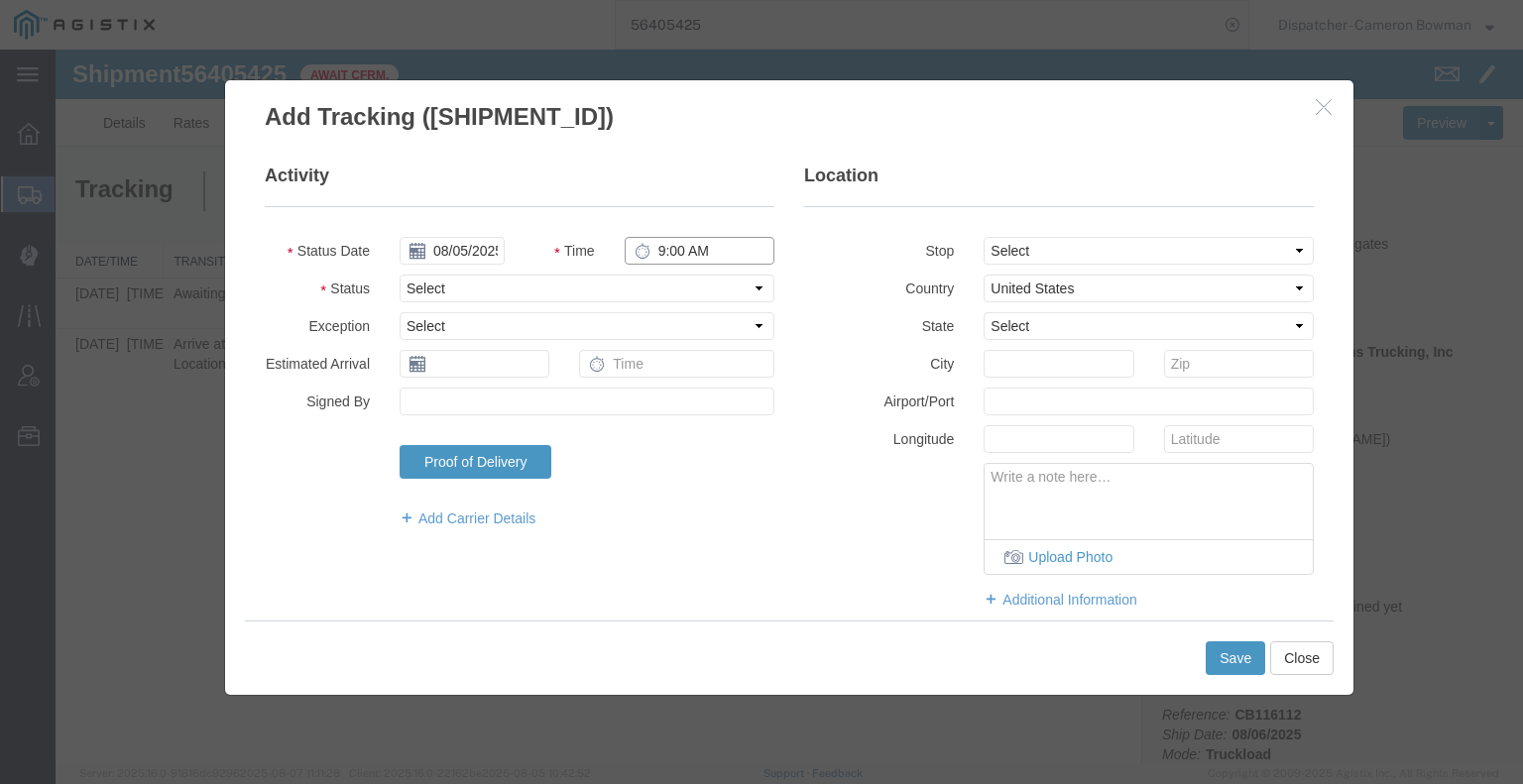 click on "9:00 AM" at bounding box center [699, 251] 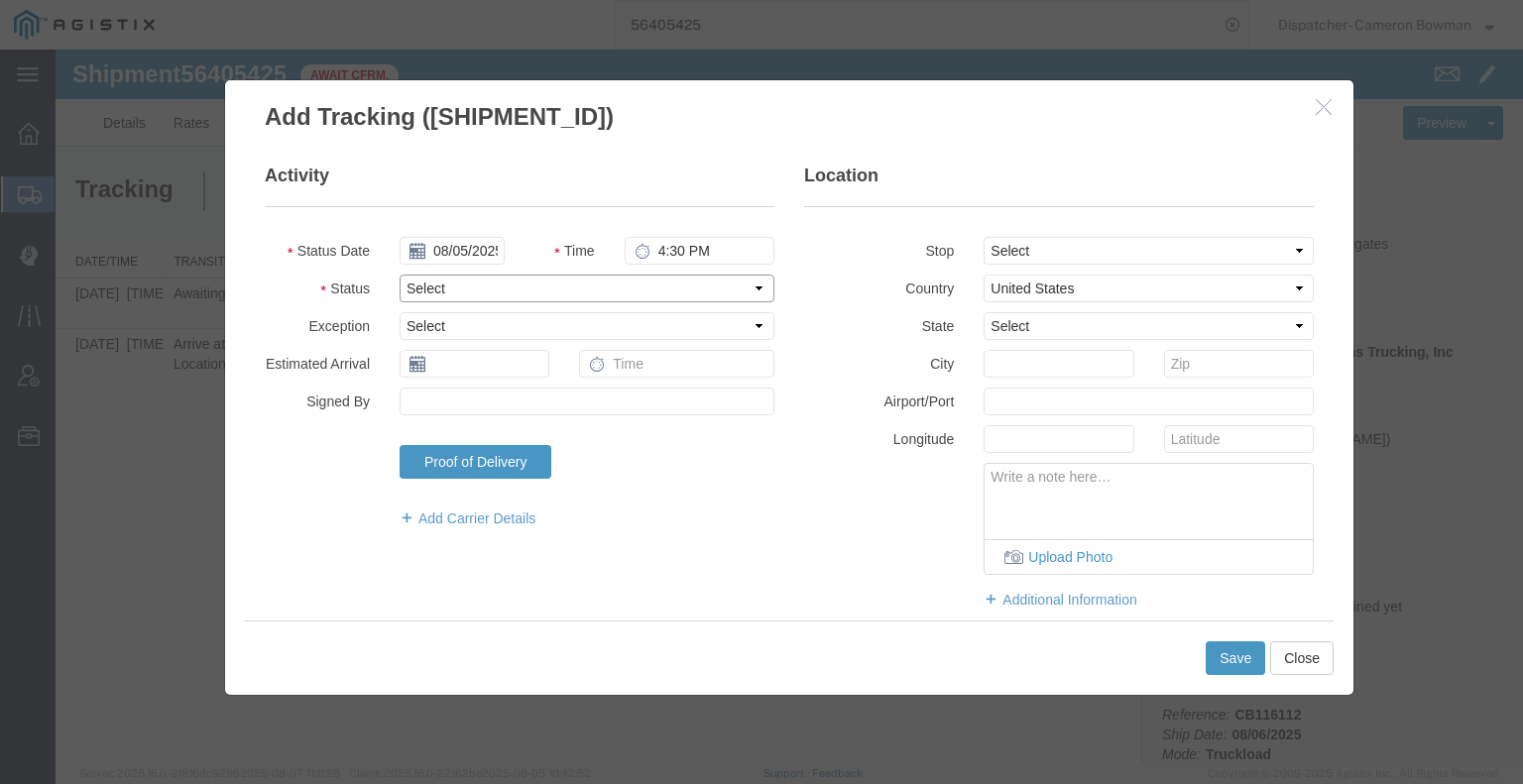 click on "Select Arrival Notice Available Arrival Notice Imported Arrive at Delivery Location Arrive at Pick-Up Location Arrive at Terminal Location Attempted Delivery Attempted Pick-Up Awaiting Customs Clearance Awaiting Pick-Up Break Start Break Stop Cargo Damaged Cargo-Offloaded Cleared Customs Confirmed on Board Customs Delay Customs Hold Customs Released DEA Hold Intact DEA Intensive/Exam Delivered Delivery Appointment Scheduled Delivery Confirmation Delivery Dock Closed Delivery Refused Depart Delivery Location Depart Pick-Up Location Depart Terminal Location Documents Uploaded Entry Docs Received Entry Submitted Estimated date / time for ETA Expired Export Customs Cleared Export Customs Sent FDA Documents Sent FDA Exam FDA Hold FDA Released FDA Review Flight Update Forwarded Fully Released Import Customs Cleared In-Transit In-Transit with Partner ISF filed Loaded Loading Started Mechanical Delay Missed Pick-Up Other Delay Out for Delivery Package Available Partial Delivery Partial Pick-Up Picked Up Proof of del" at bounding box center (587, 288) 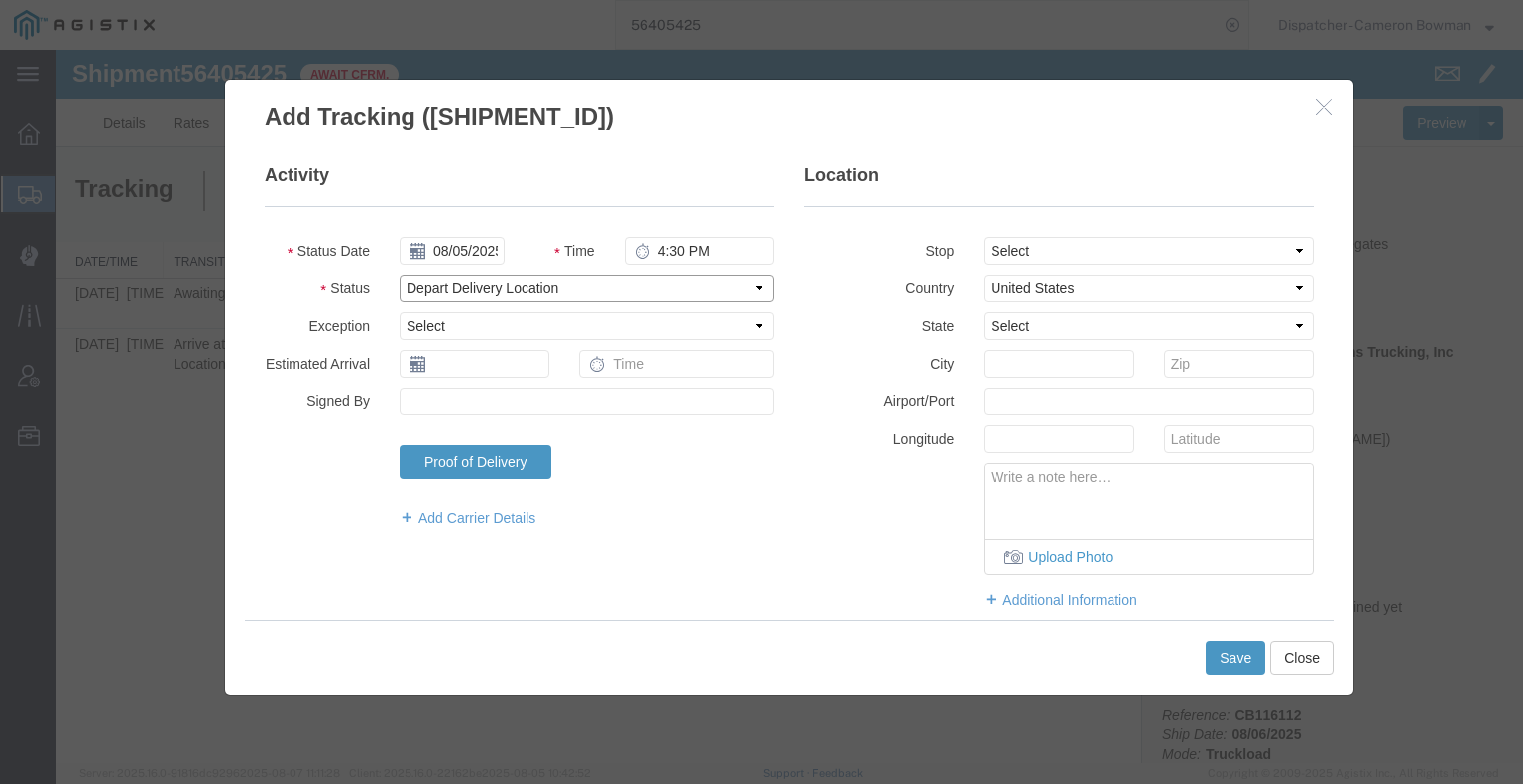 click on "Select Arrival Notice Available Arrival Notice Imported Arrive at Delivery Location Arrive at Pick-Up Location Arrive at Terminal Location Attempted Delivery Attempted Pick-Up Awaiting Customs Clearance Awaiting Pick-Up Break Start Break Stop Cargo Damaged Cargo-Offloaded Cleared Customs Confirmed on Board Customs Delay Customs Hold Customs Released DEA Hold Intact DEA Intensive/Exam Delivered Delivery Appointment Scheduled Delivery Confirmation Delivery Dock Closed Delivery Refused Depart Delivery Location Depart Pick-Up Location Depart Terminal Location Documents Uploaded Entry Docs Received Entry Submitted Estimated date / time for ETA Expired Export Customs Cleared Export Customs Sent FDA Documents Sent FDA Exam FDA Hold FDA Released FDA Review Flight Update Forwarded Fully Released Import Customs Cleared In-Transit In-Transit with Partner ISF filed Loaded Loading Started Mechanical Delay Missed Pick-Up Other Delay Out for Delivery Package Available Partial Delivery Partial Pick-Up Picked Up Proof of del" at bounding box center [587, 288] 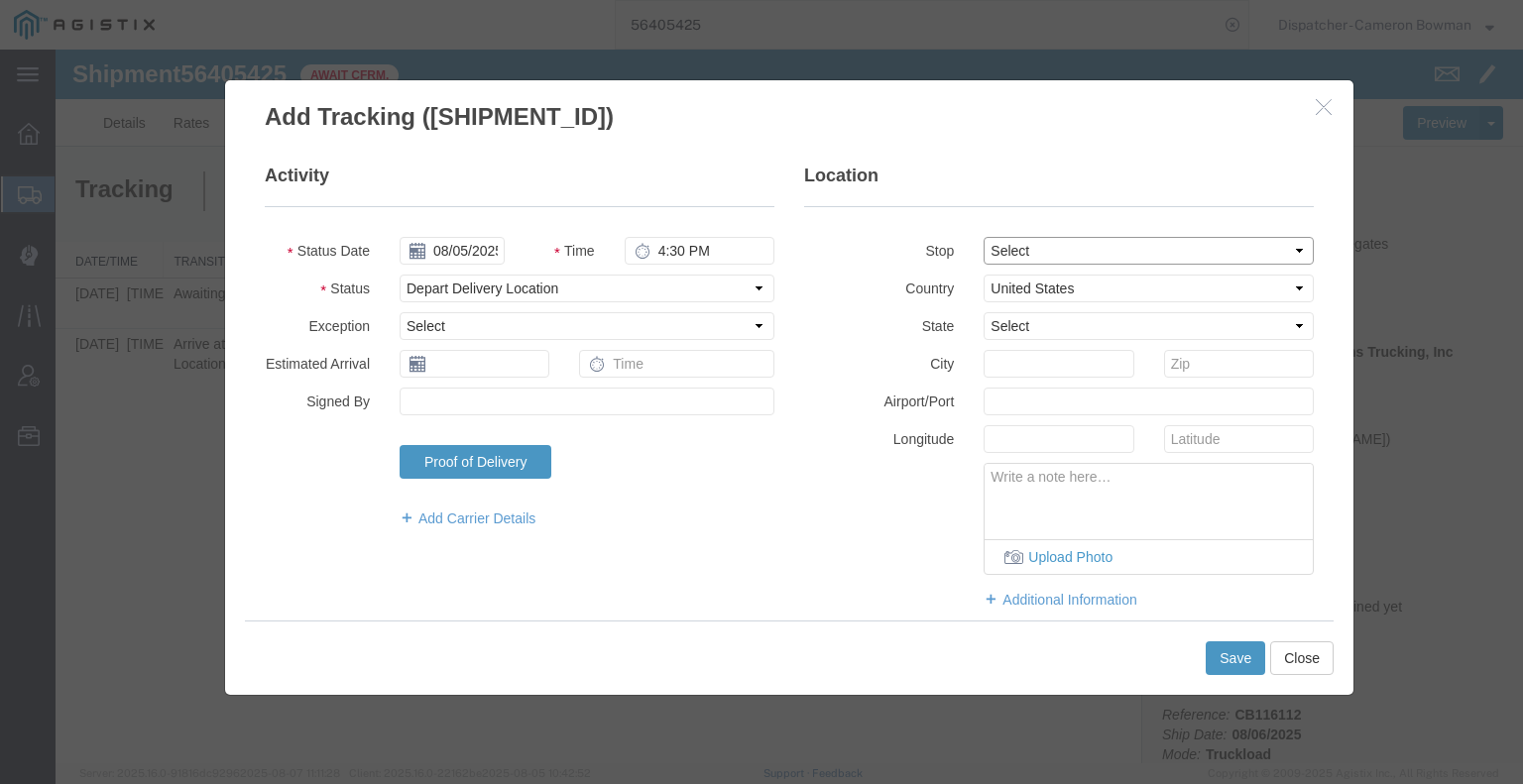 click on "Select From: 7150 Meridian Rd, [CITY], [STATE], [ZIPCODE], US Stop 2: 3675 Potrero Hills Ln, [CITY], [STATE], [ZIPCODE], US To: The Final Destination is not defined yet, [CITY], [STATE], US" at bounding box center (1148, 251) 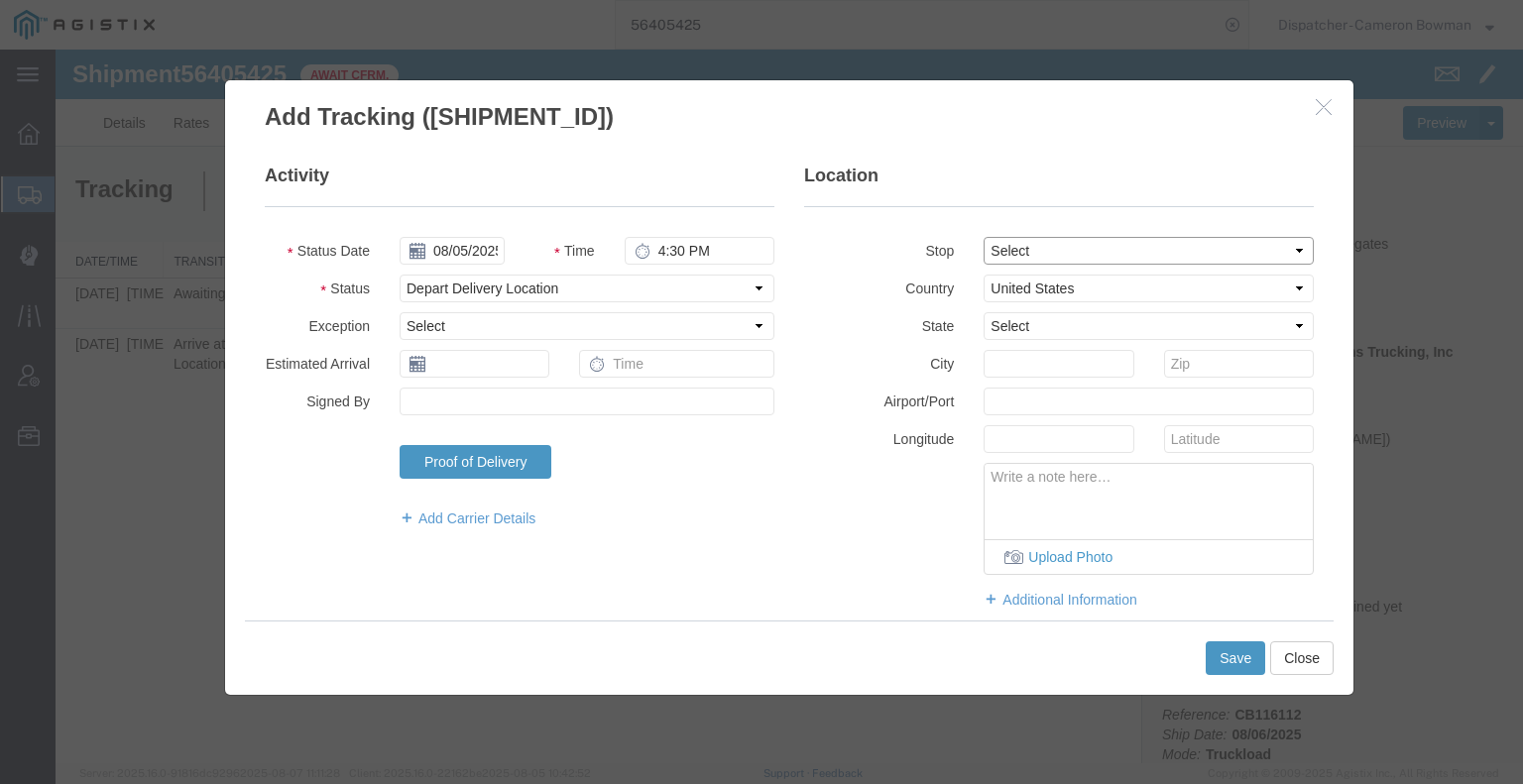 click on "Select From: 7150 Meridian Rd, [CITY], [STATE], [ZIPCODE], US Stop 2: 3675 Potrero Hills Ln, [CITY], [STATE], [ZIPCODE], US To: The Final Destination is not defined yet, [CITY], [STATE], US" at bounding box center [1148, 251] 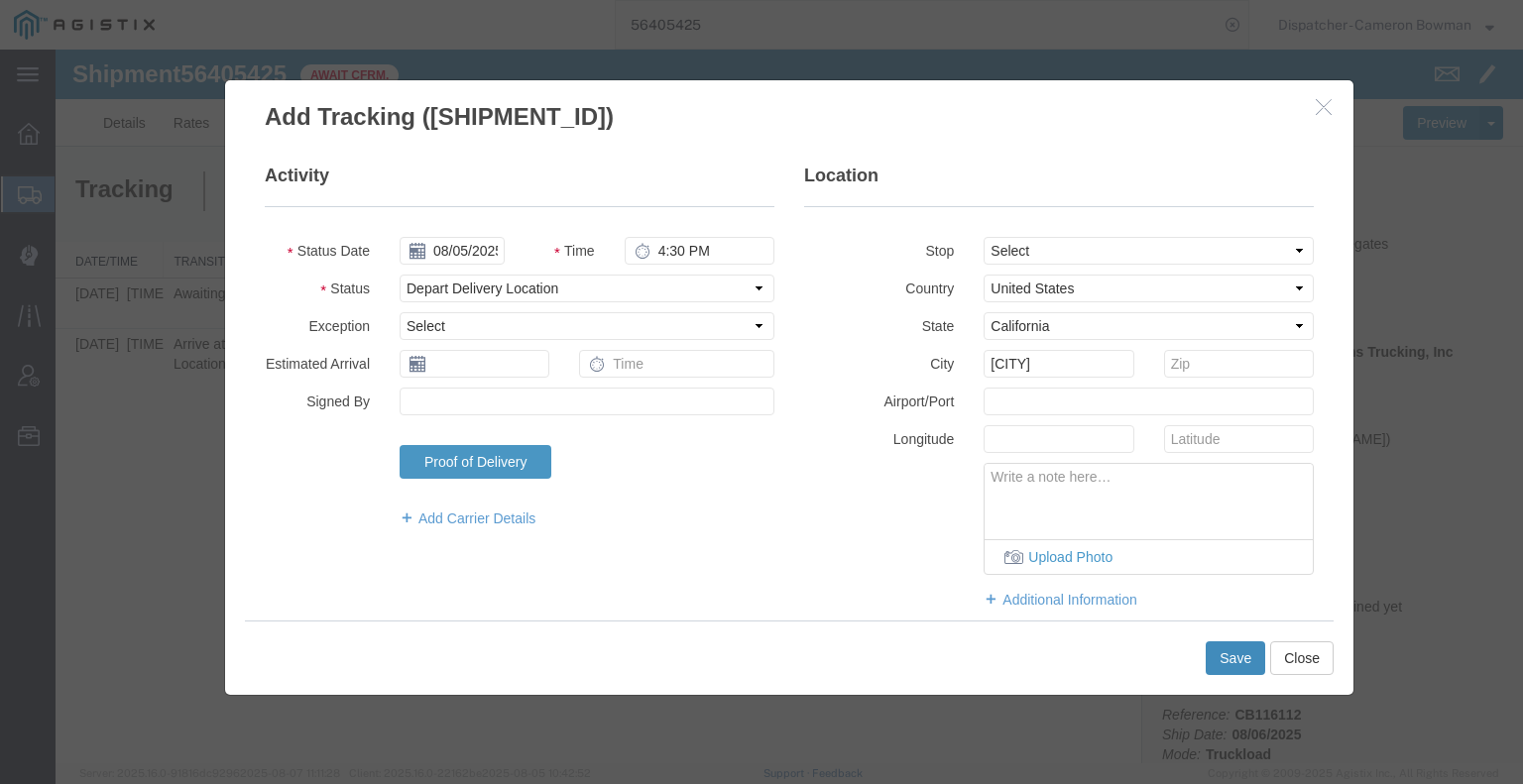 click on "Save" at bounding box center (1235, 658) 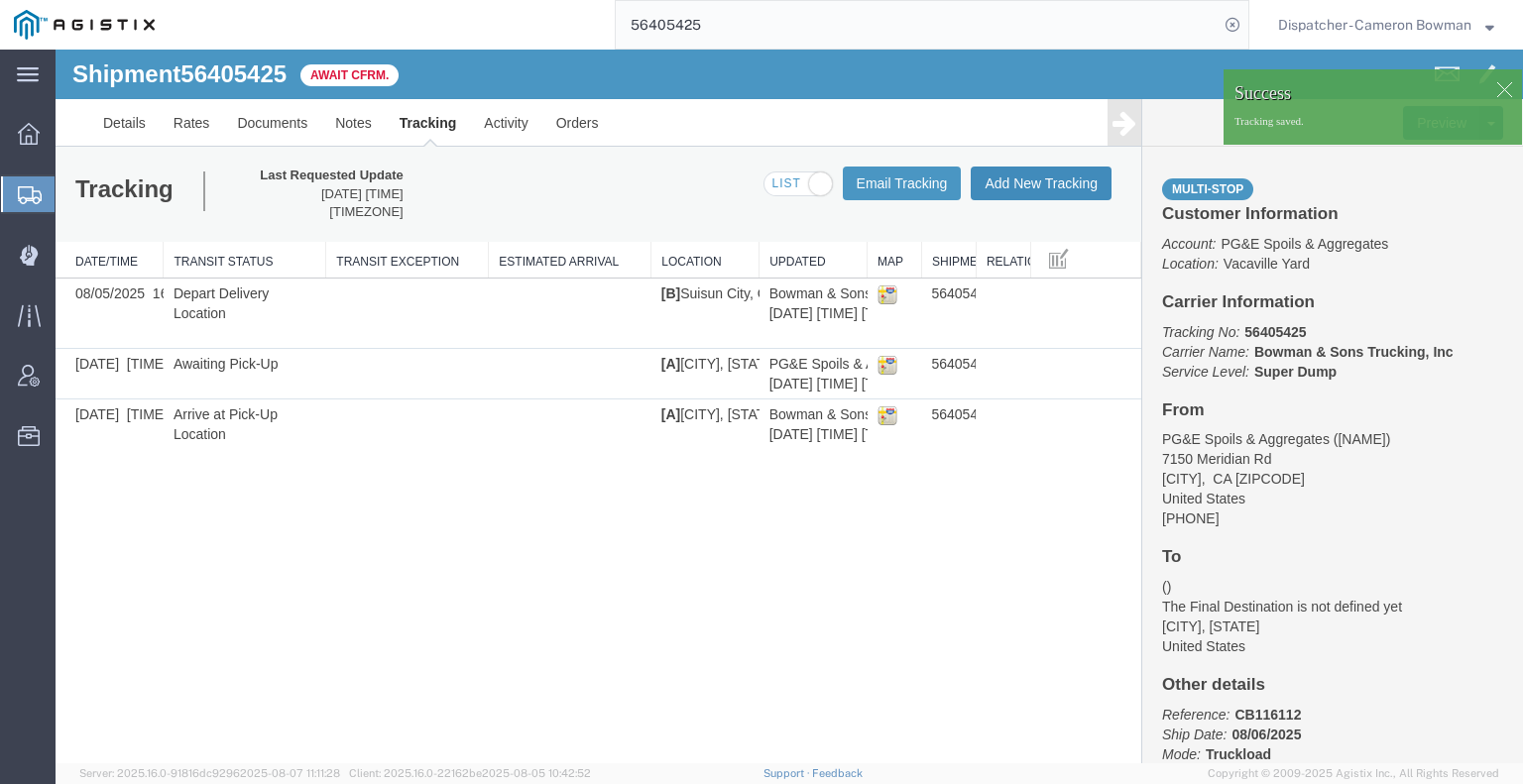 click on "Add New Tracking" at bounding box center [1041, 183] 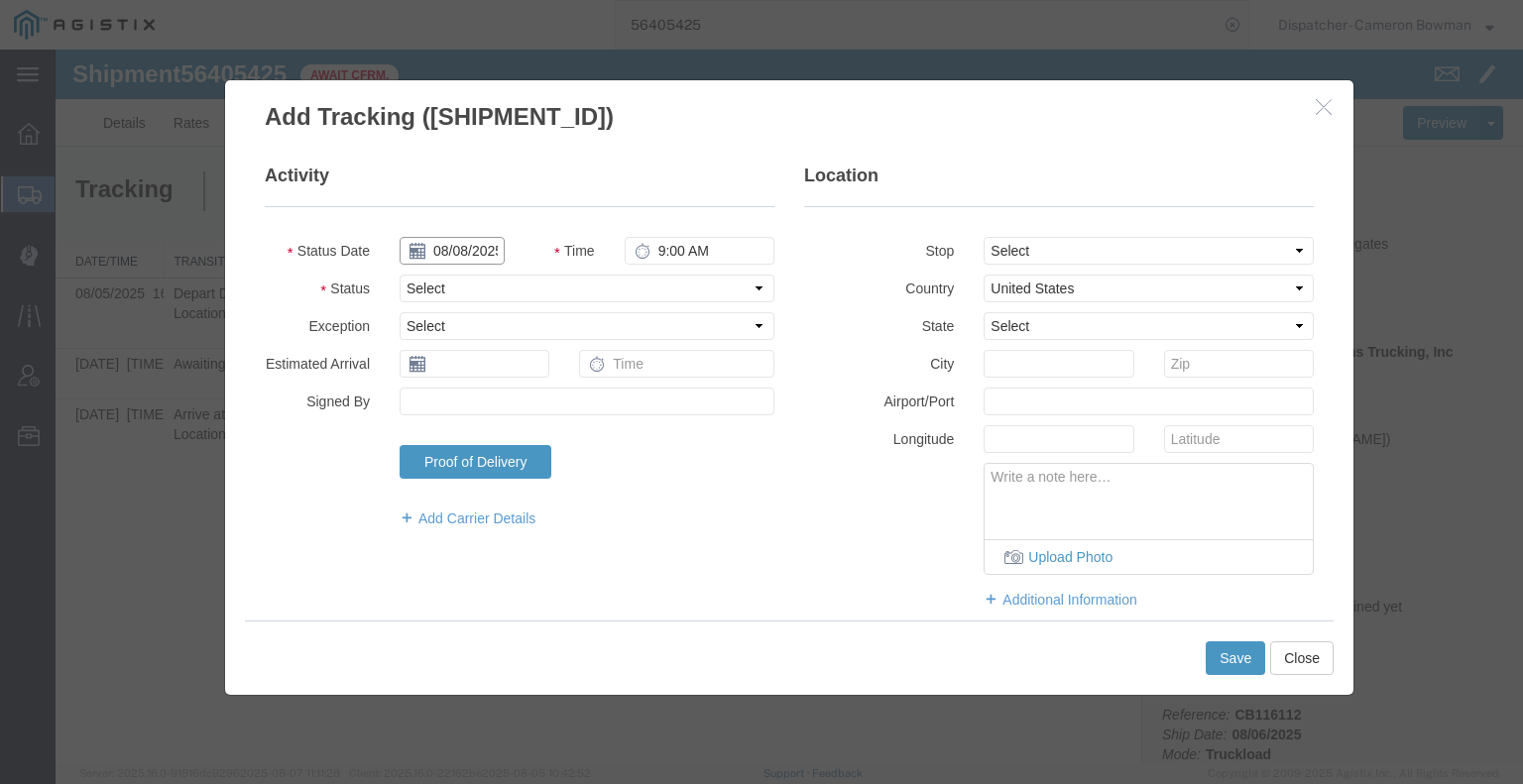 click on "08/08/2025" at bounding box center [452, 251] 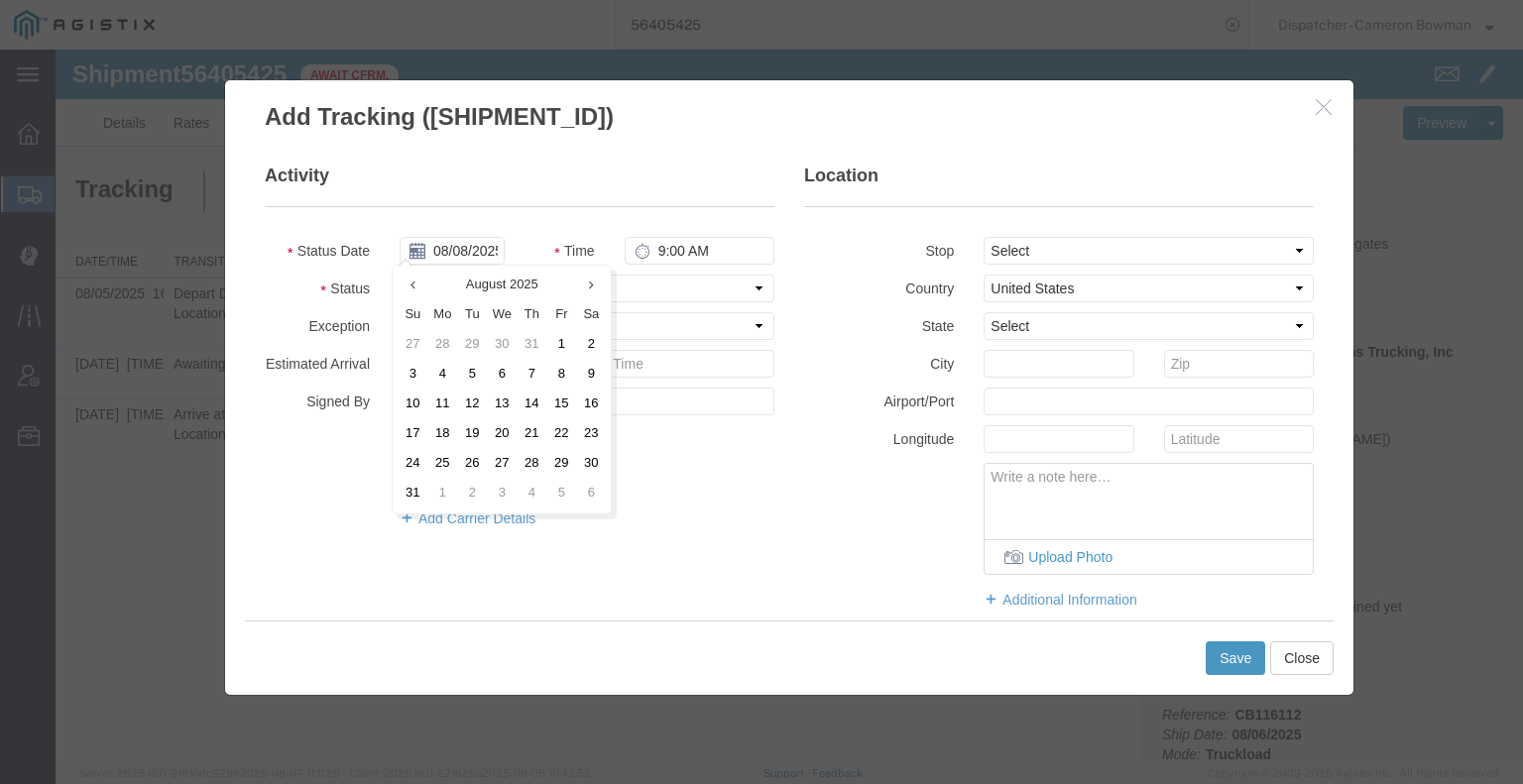 click on "5" at bounding box center [472, 375] 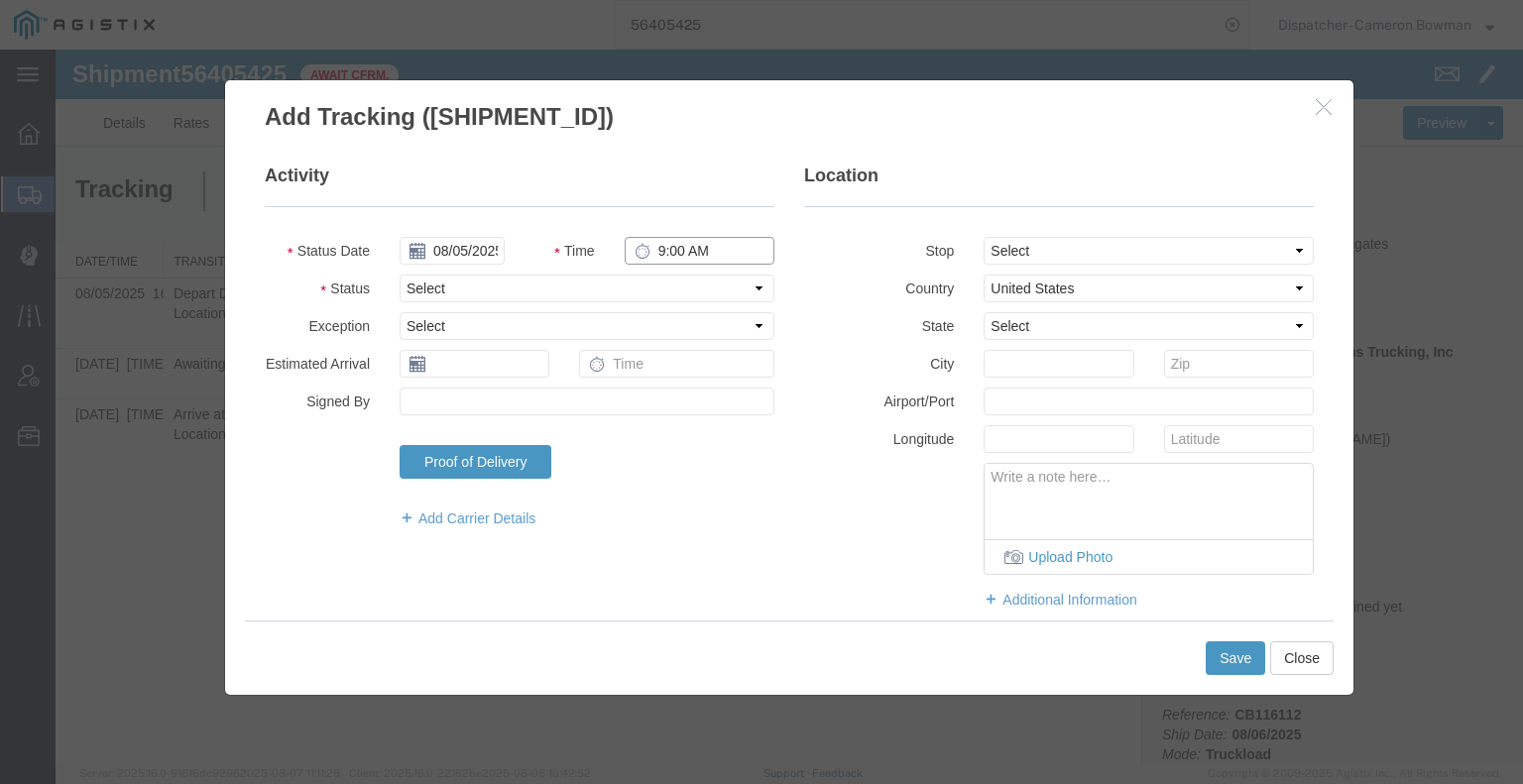 click on "9:00 AM" at bounding box center [699, 251] 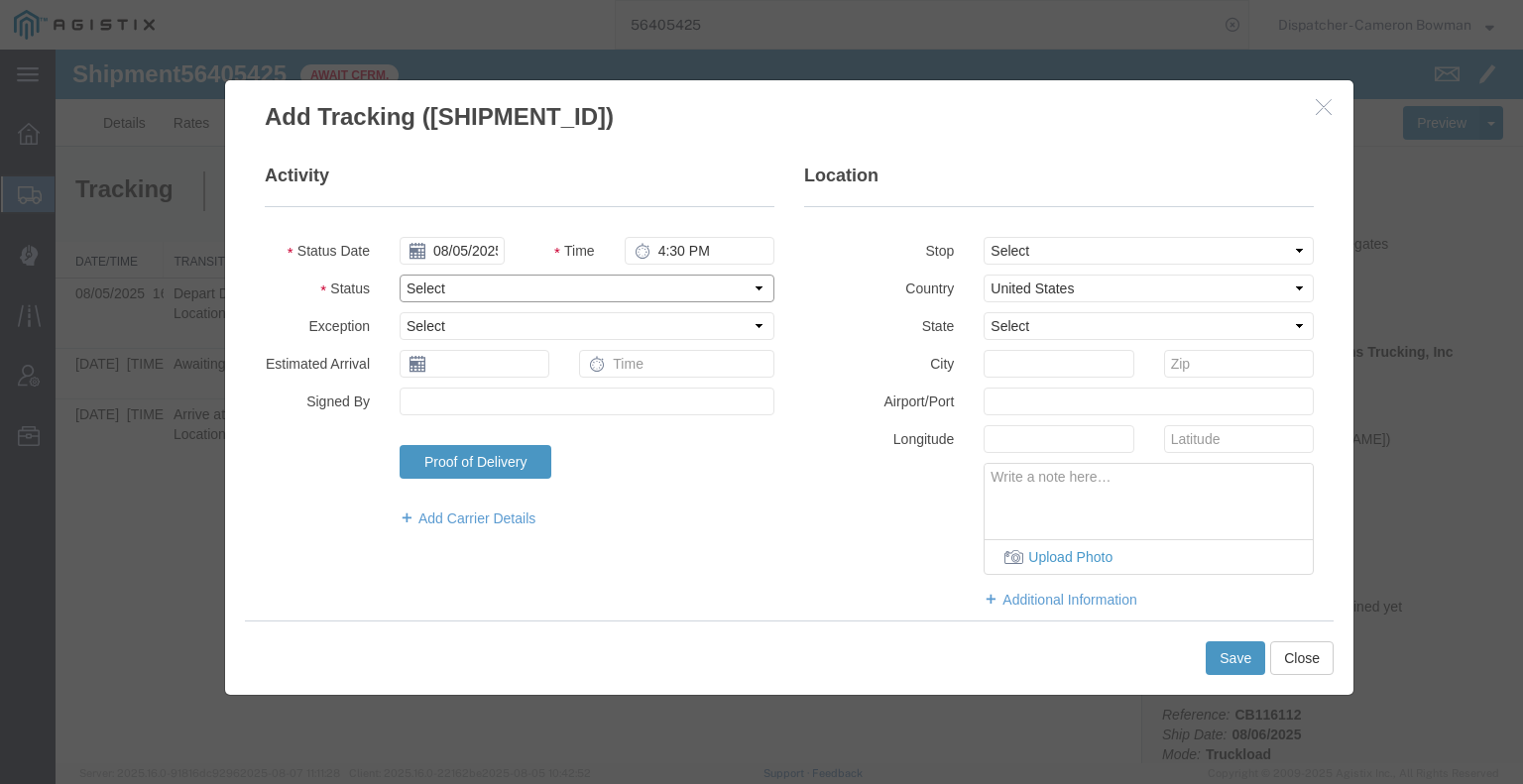 click on "Select Arrival Notice Available Arrival Notice Imported Arrive at Delivery Location Arrive at Pick-Up Location Arrive at Terminal Location Attempted Delivery Attempted Pick-Up Awaiting Customs Clearance Awaiting Pick-Up Break Start Break Stop Cargo Damaged Cargo-Offloaded Cleared Customs Confirmed on Board Customs Delay Customs Hold Customs Released DEA Hold Intact DEA Intensive/Exam Delivered Delivery Appointment Scheduled Delivery Confirmation Delivery Dock Closed Delivery Refused Depart Delivery Location Depart Pick-Up Location Depart Terminal Location Documents Uploaded Entry Docs Received Entry Submitted Estimated date / time for ETA Expired Export Customs Cleared Export Customs Sent FDA Documents Sent FDA Exam FDA Hold FDA Released FDA Review Flight Update Forwarded Fully Released Import Customs Cleared In-Transit In-Transit with Partner ISF filed Loaded Loading Started Mechanical Delay Missed Pick-Up Other Delay Out for Delivery Package Available Partial Delivery Partial Pick-Up Picked Up Proof of del" at bounding box center [587, 288] 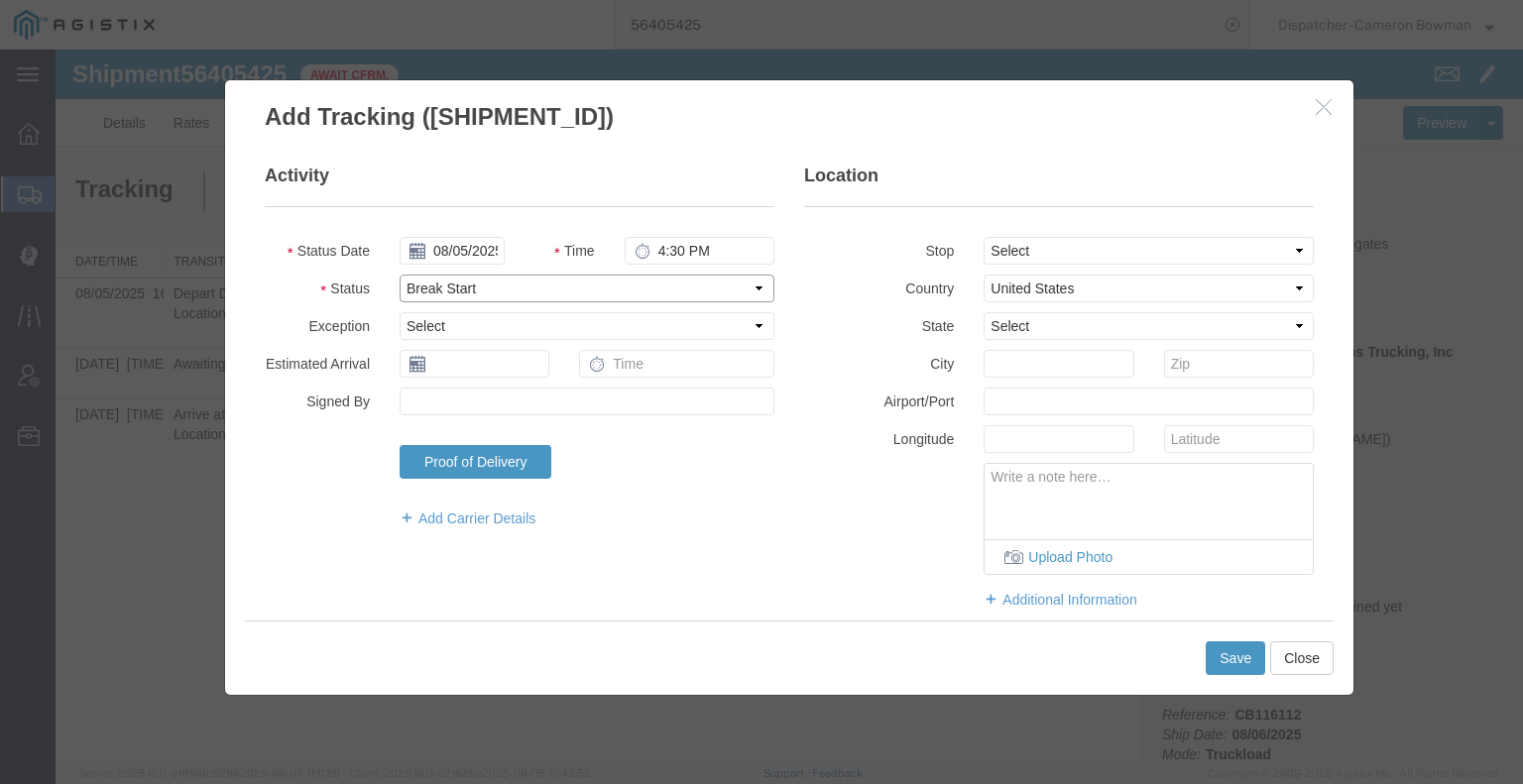 click on "Select Arrival Notice Available Arrival Notice Imported Arrive at Delivery Location Arrive at Pick-Up Location Arrive at Terminal Location Attempted Delivery Attempted Pick-Up Awaiting Customs Clearance Awaiting Pick-Up Break Start Break Stop Cargo Damaged Cargo-Offloaded Cleared Customs Confirmed on Board Customs Delay Customs Hold Customs Released DEA Hold Intact DEA Intensive/Exam Delivered Delivery Appointment Scheduled Delivery Confirmation Delivery Dock Closed Delivery Refused Depart Delivery Location Depart Pick-Up Location Depart Terminal Location Documents Uploaded Entry Docs Received Entry Submitted Estimated date / time for ETA Expired Export Customs Cleared Export Customs Sent FDA Documents Sent FDA Exam FDA Hold FDA Released FDA Review Flight Update Forwarded Fully Released Import Customs Cleared In-Transit In-Transit with Partner ISF filed Loaded Loading Started Mechanical Delay Missed Pick-Up Other Delay Out for Delivery Package Available Partial Delivery Partial Pick-Up Picked Up Proof of del" at bounding box center [587, 288] 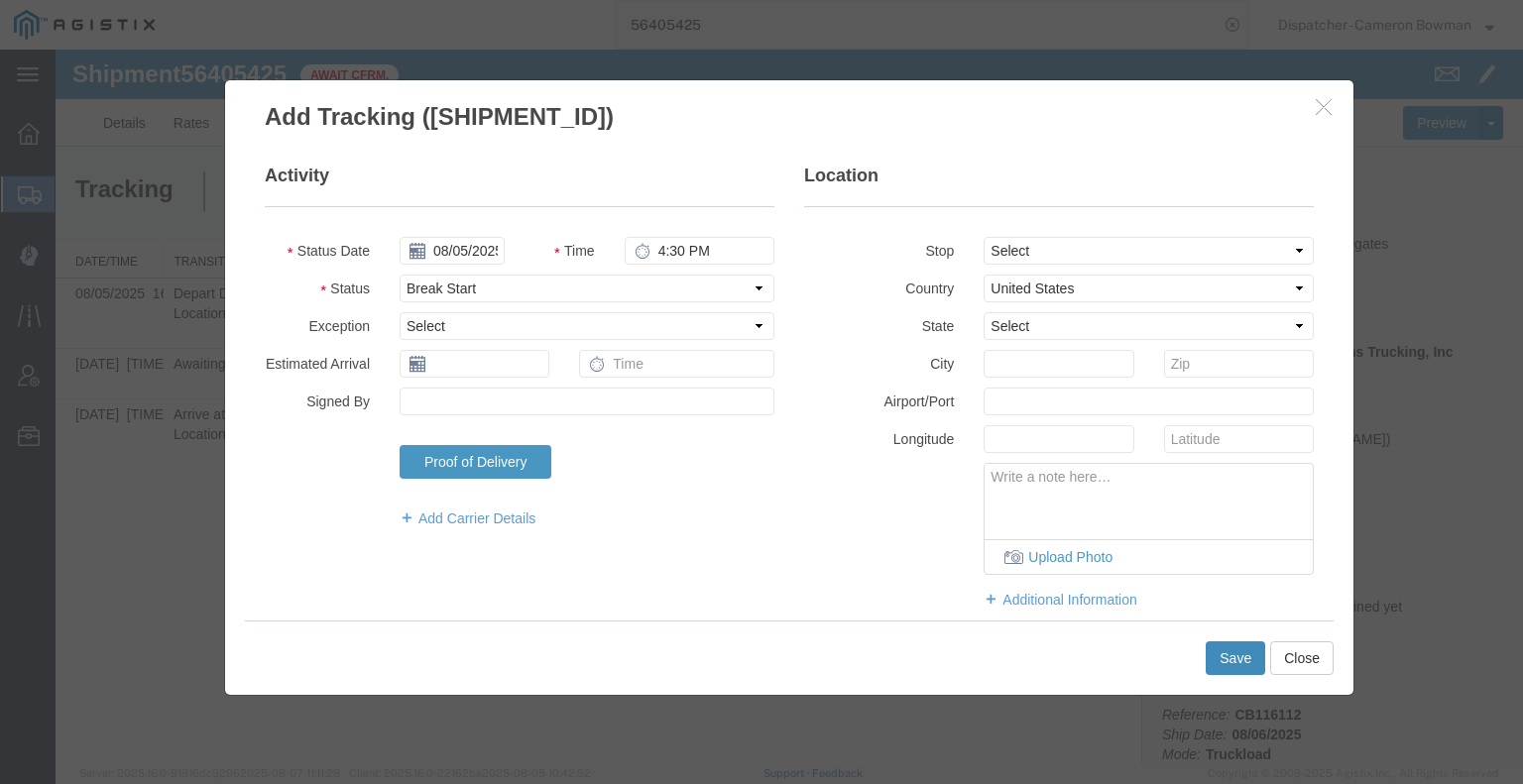 click on "Save" at bounding box center [1235, 658] 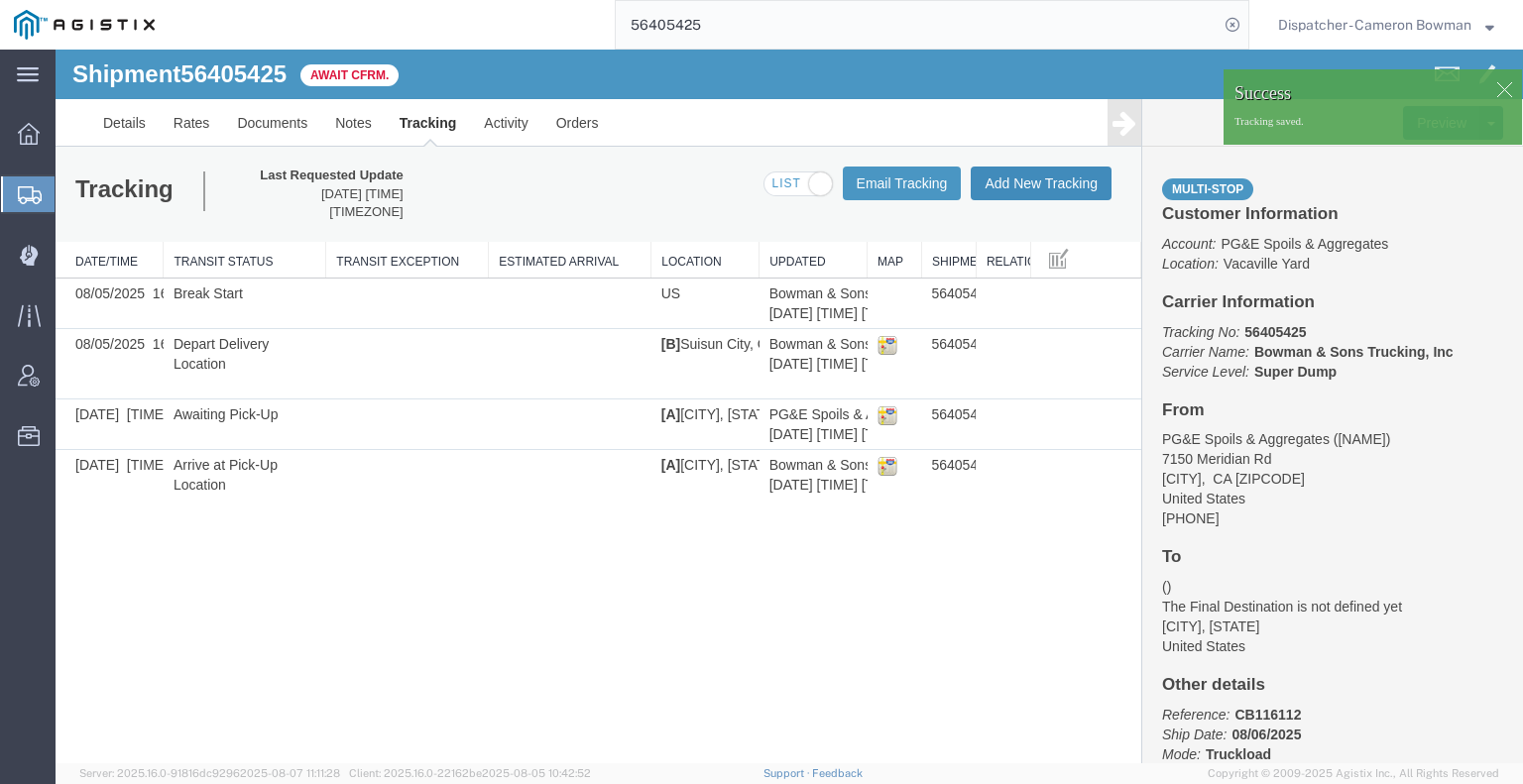 click on "Add New Tracking" at bounding box center (1041, 183) 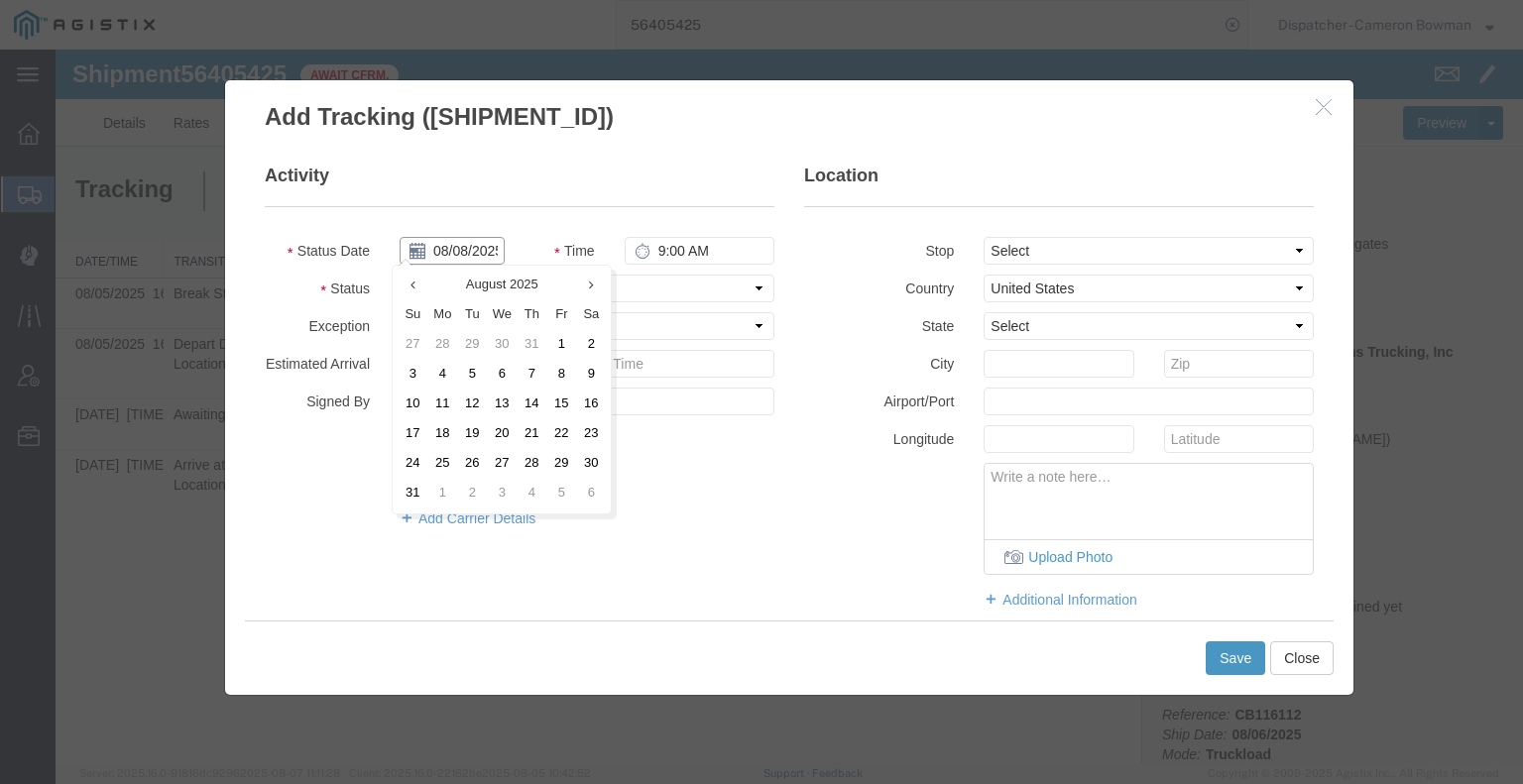 click on "08/08/2025" at bounding box center [452, 251] 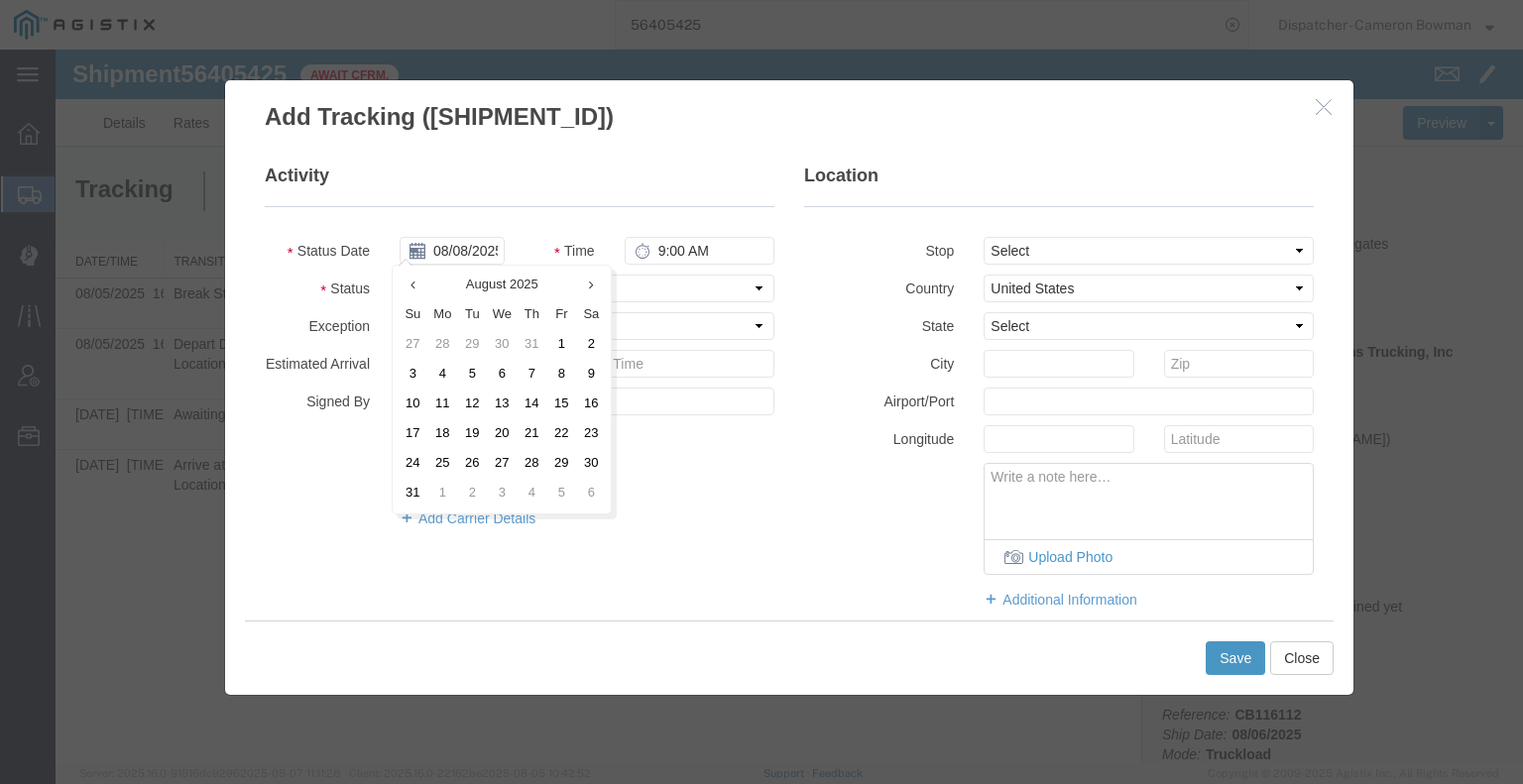 click on "5" at bounding box center [472, 375] 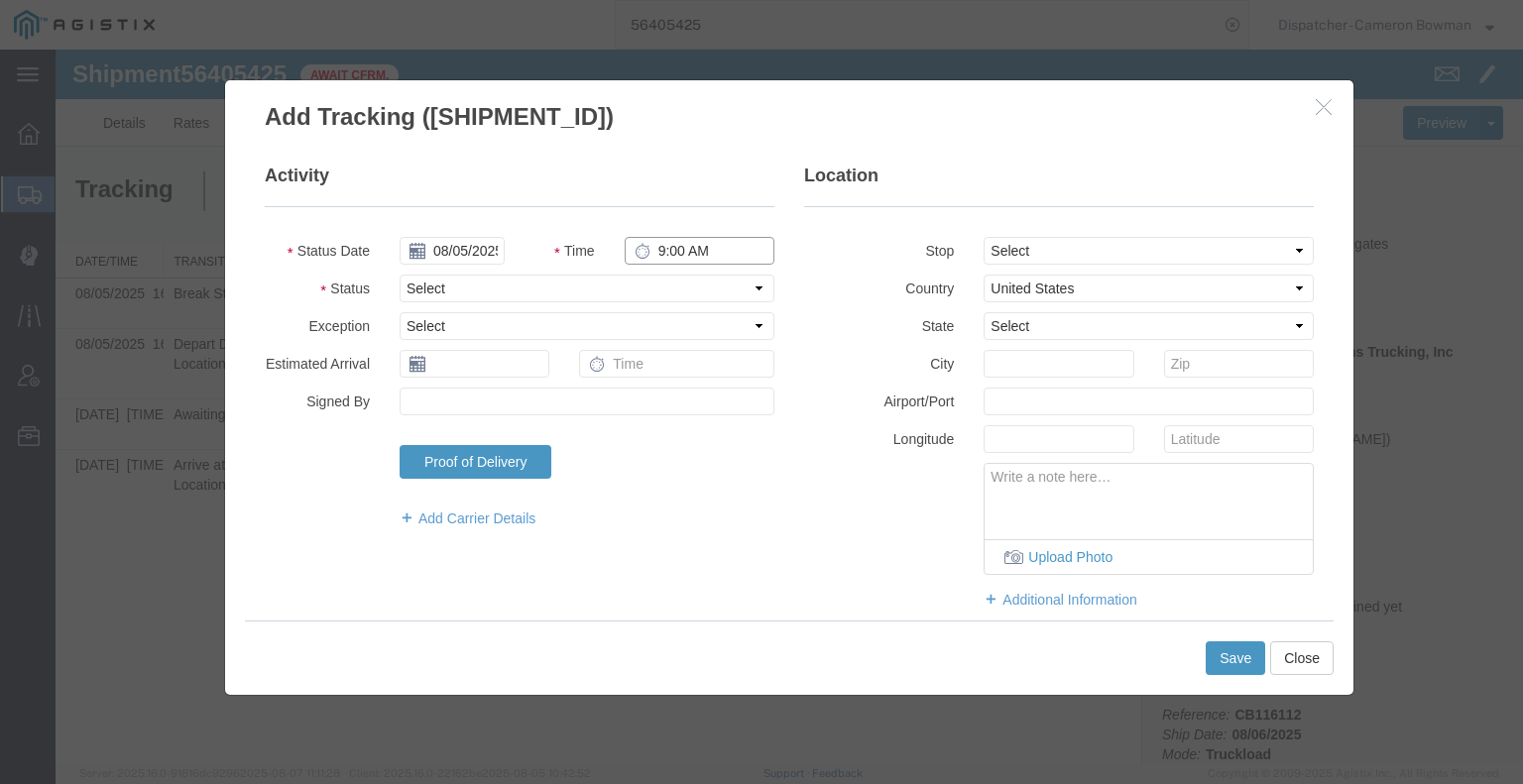click on "9:00 AM" at bounding box center [699, 251] 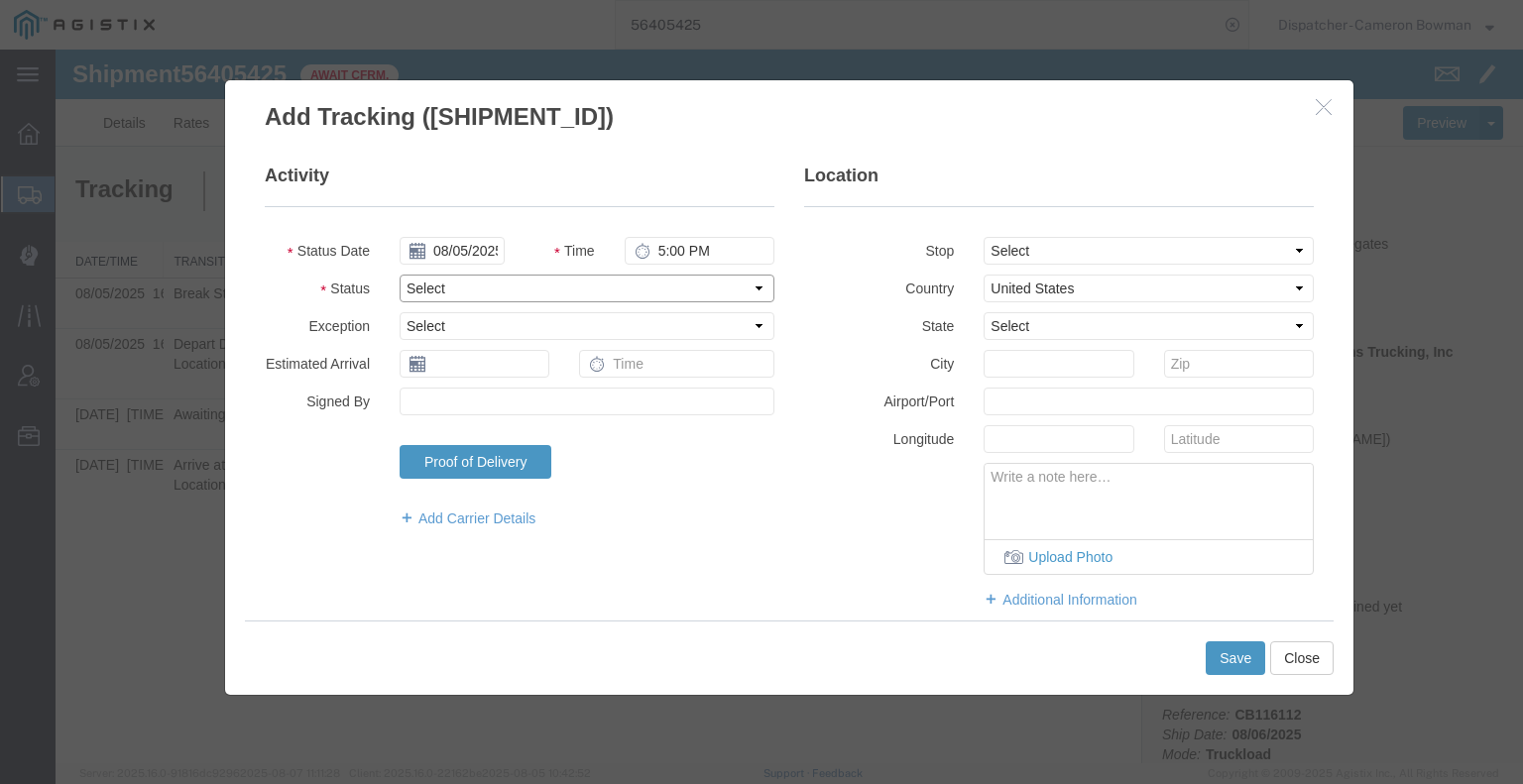 click on "Select Arrival Notice Available Arrival Notice Imported Arrive at Delivery Location Arrive at Pick-Up Location Arrive at Terminal Location Attempted Delivery Attempted Pick-Up Awaiting Customs Clearance Awaiting Pick-Up Break Start Break Stop Cargo Damaged Cargo-Offloaded Cleared Customs Confirmed on Board Customs Delay Customs Hold Customs Released DEA Hold Intact DEA Intensive/Exam Delivered Delivery Appointment Scheduled Delivery Confirmation Delivery Dock Closed Delivery Refused Depart Delivery Location Depart Pick-Up Location Depart Terminal Location Documents Uploaded Entry Docs Received Entry Submitted Estimated date / time for ETA Expired Export Customs Cleared Export Customs Sent FDA Documents Sent FDA Exam FDA Hold FDA Released FDA Review Flight Update Forwarded Fully Released Import Customs Cleared In-Transit In-Transit with Partner ISF filed Loaded Loading Started Mechanical Delay Missed Pick-Up Other Delay Out for Delivery Package Available Partial Delivery Partial Pick-Up Picked Up Proof of del" at bounding box center [587, 288] 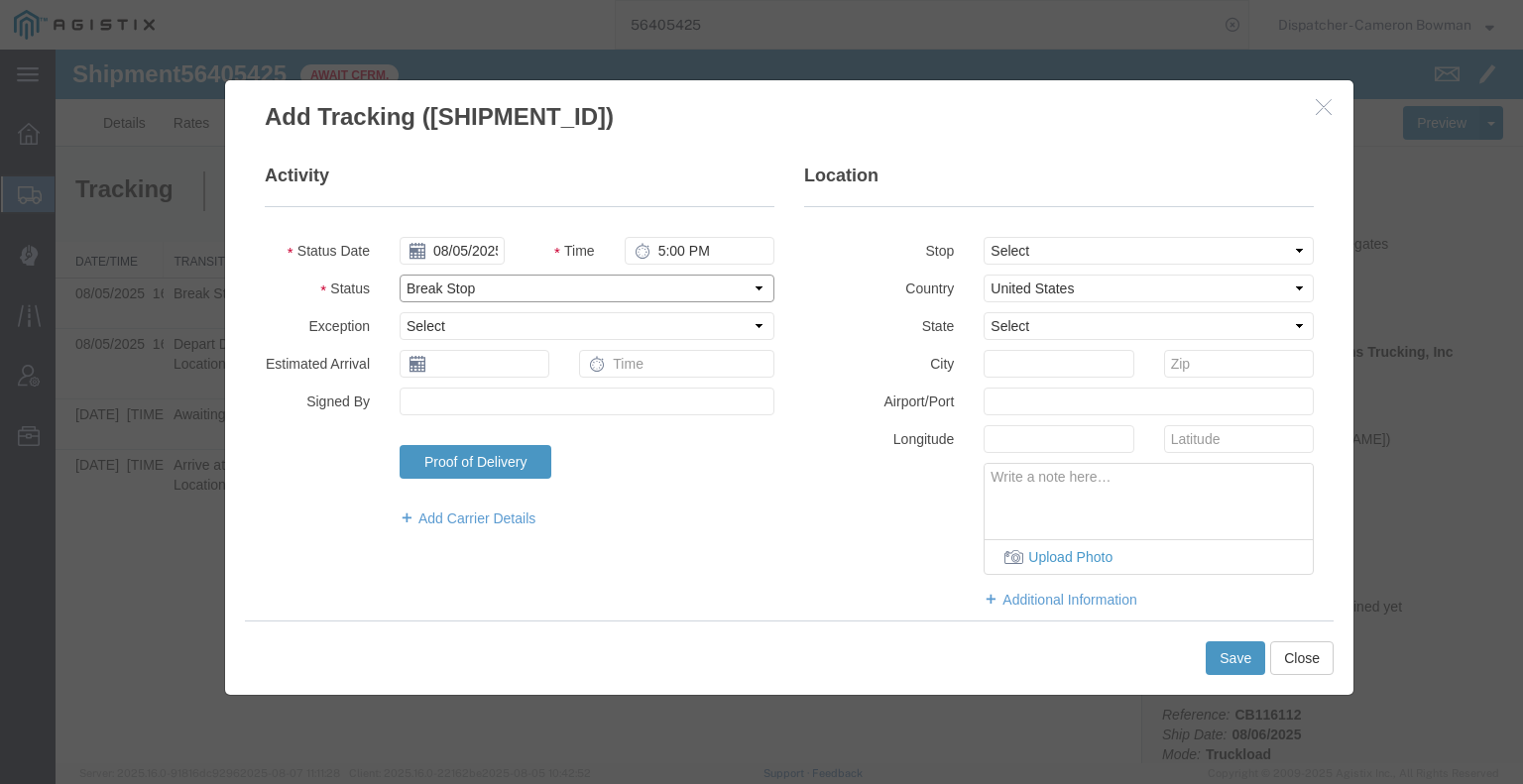 click on "Select Arrival Notice Available Arrival Notice Imported Arrive at Delivery Location Arrive at Pick-Up Location Arrive at Terminal Location Attempted Delivery Attempted Pick-Up Awaiting Customs Clearance Awaiting Pick-Up Break Start Break Stop Cargo Damaged Cargo-Offloaded Cleared Customs Confirmed on Board Customs Delay Customs Hold Customs Released DEA Hold Intact DEA Intensive/Exam Delivered Delivery Appointment Scheduled Delivery Confirmation Delivery Dock Closed Delivery Refused Depart Delivery Location Depart Pick-Up Location Depart Terminal Location Documents Uploaded Entry Docs Received Entry Submitted Estimated date / time for ETA Expired Export Customs Cleared Export Customs Sent FDA Documents Sent FDA Exam FDA Hold FDA Released FDA Review Flight Update Forwarded Fully Released Import Customs Cleared In-Transit In-Transit with Partner ISF filed Loaded Loading Started Mechanical Delay Missed Pick-Up Other Delay Out for Delivery Package Available Partial Delivery Partial Pick-Up Picked Up Proof of del" at bounding box center (587, 288) 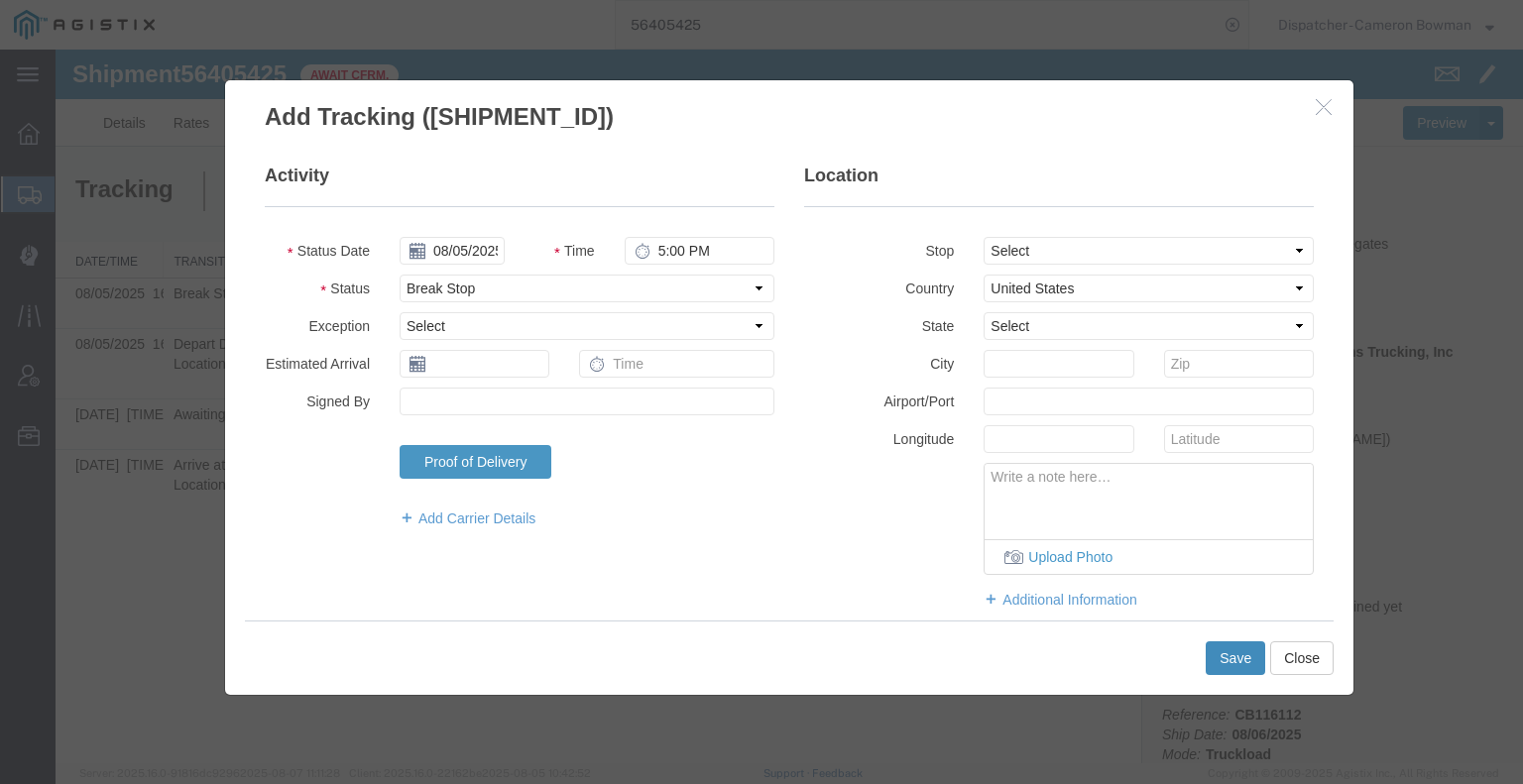 click on "Save" at bounding box center [1235, 658] 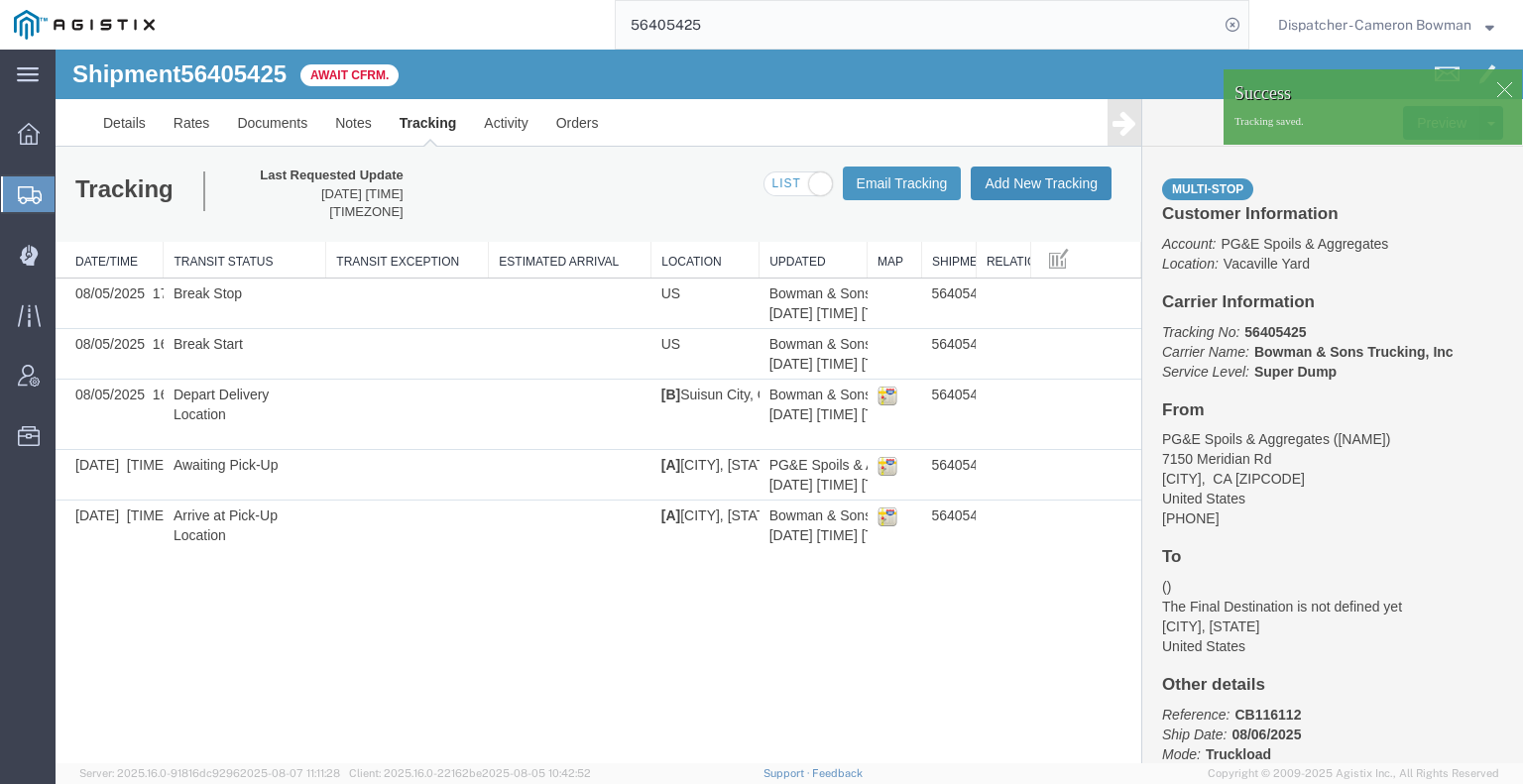 click on "Add New Tracking" at bounding box center [1041, 183] 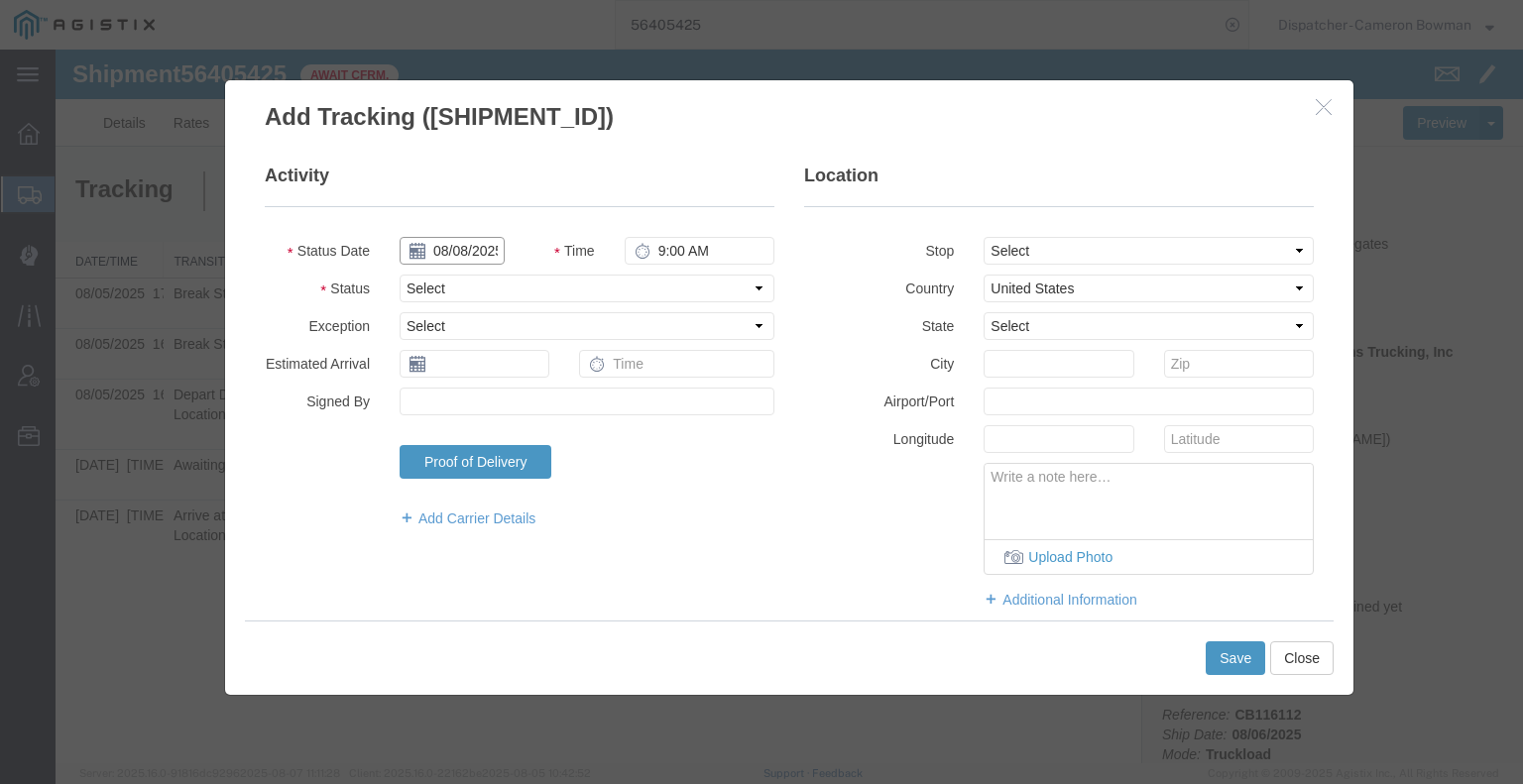 click on "08/08/2025" at bounding box center [452, 251] 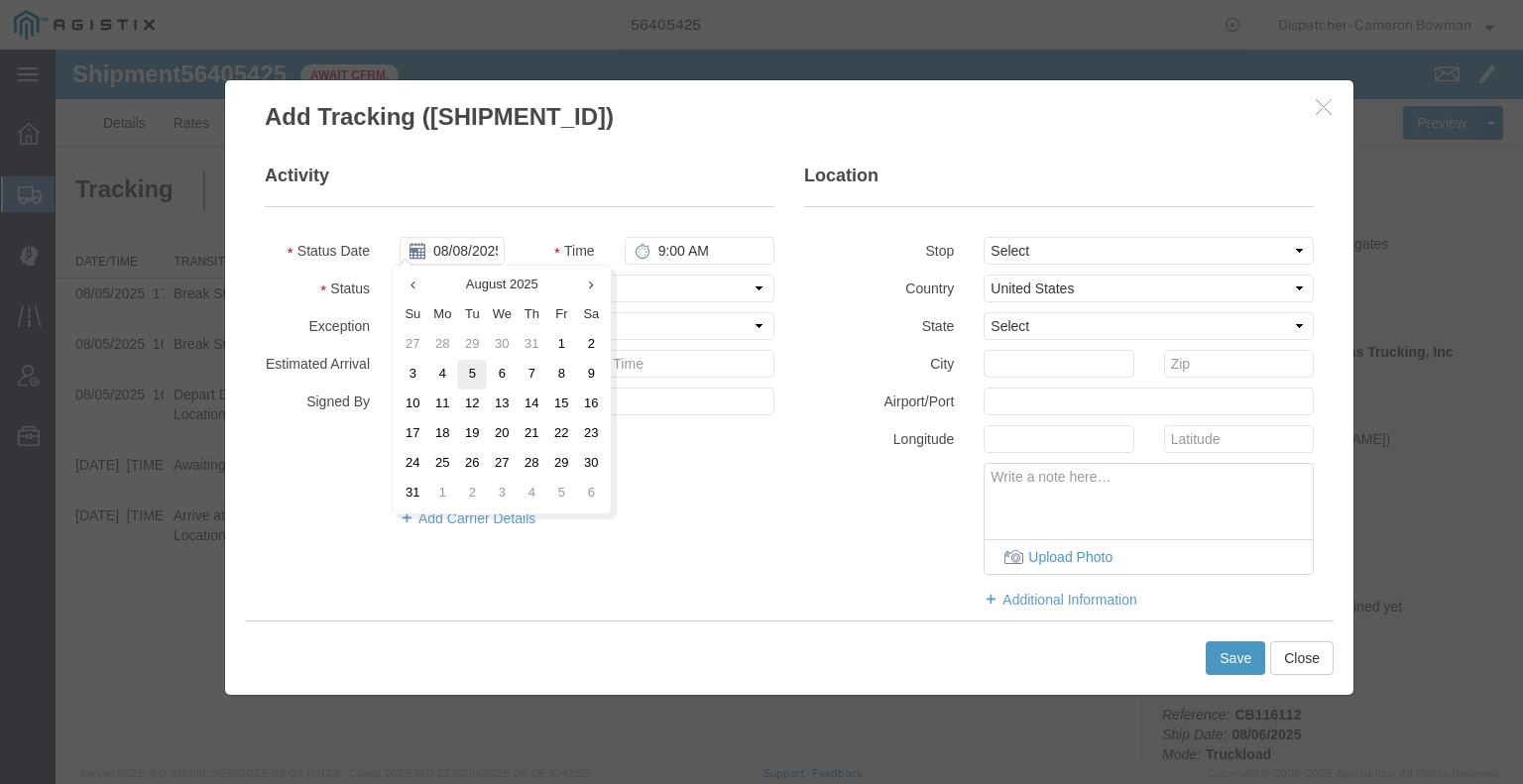click on "5" at bounding box center (472, 375) 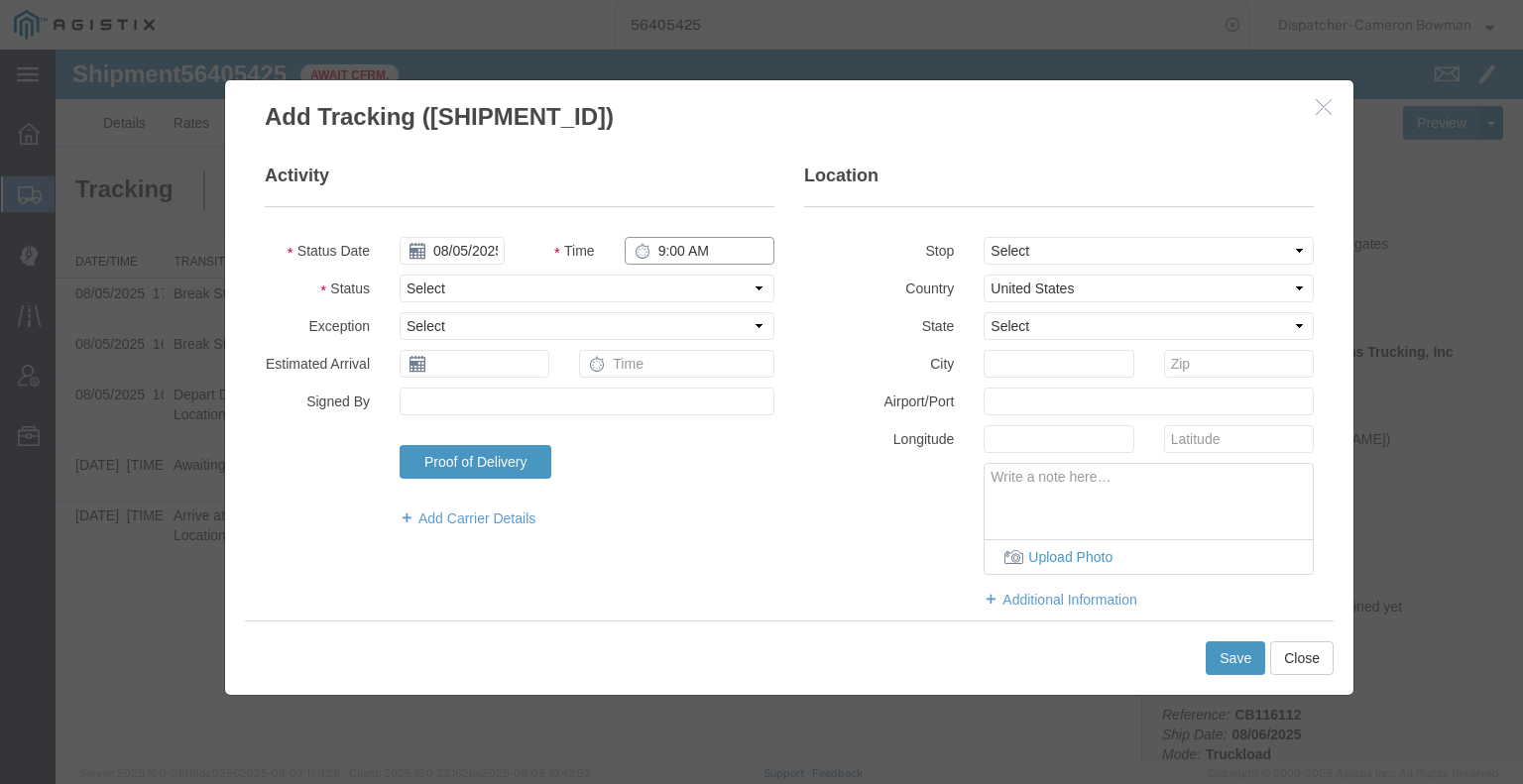 click on "9:00 AM" at bounding box center [699, 251] 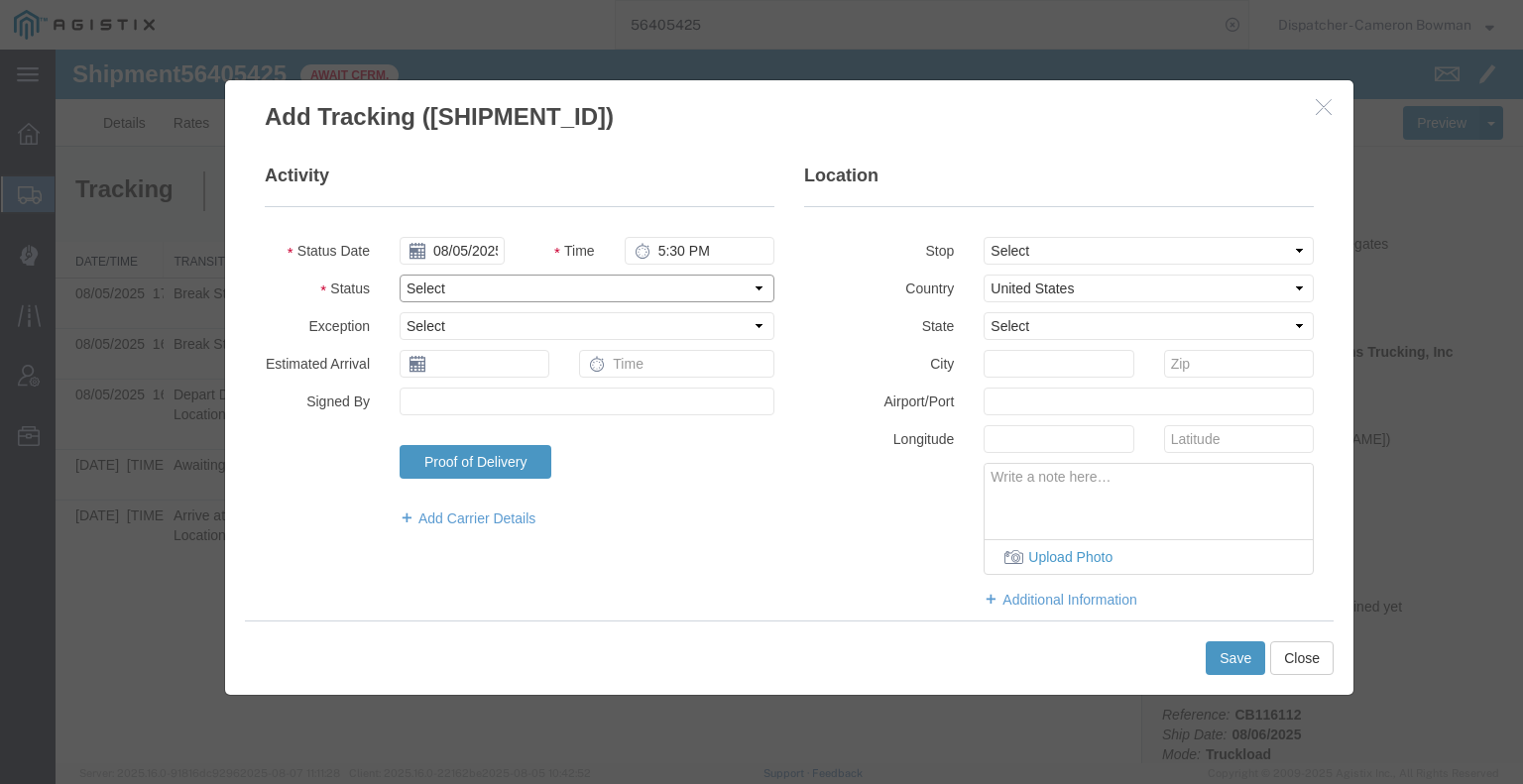 click on "Select Arrival Notice Available Arrival Notice Imported Arrive at Delivery Location Arrive at Pick-Up Location Arrive at Terminal Location Attempted Delivery Attempted Pick-Up Awaiting Customs Clearance Awaiting Pick-Up Break Start Break Stop Cargo Damaged Cargo-Offloaded Cleared Customs Confirmed on Board Customs Delay Customs Hold Customs Released DEA Hold Intact DEA Intensive/Exam Delivered Delivery Appointment Scheduled Delivery Confirmation Delivery Dock Closed Delivery Refused Depart Delivery Location Depart Pick-Up Location Depart Terminal Location Documents Uploaded Entry Docs Received Entry Submitted Estimated date / time for ETA Expired Export Customs Cleared Export Customs Sent FDA Documents Sent FDA Exam FDA Hold FDA Released FDA Review Flight Update Forwarded Fully Released Import Customs Cleared In-Transit In-Transit with Partner ISF filed Loaded Loading Started Mechanical Delay Missed Pick-Up Other Delay Out for Delivery Package Available Partial Delivery Partial Pick-Up Picked Up Proof of del" at bounding box center (587, 288) 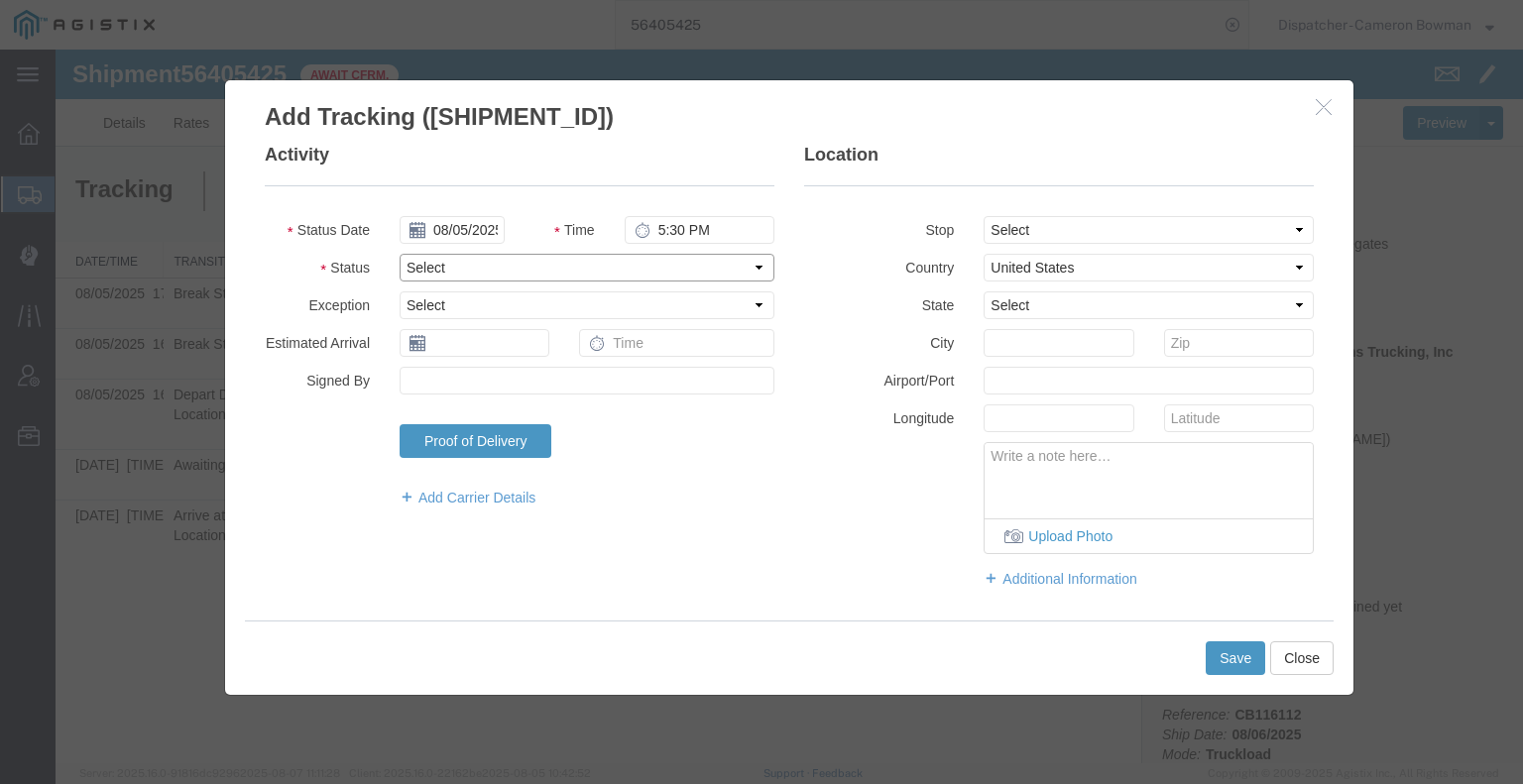 scroll, scrollTop: 32, scrollLeft: 0, axis: vertical 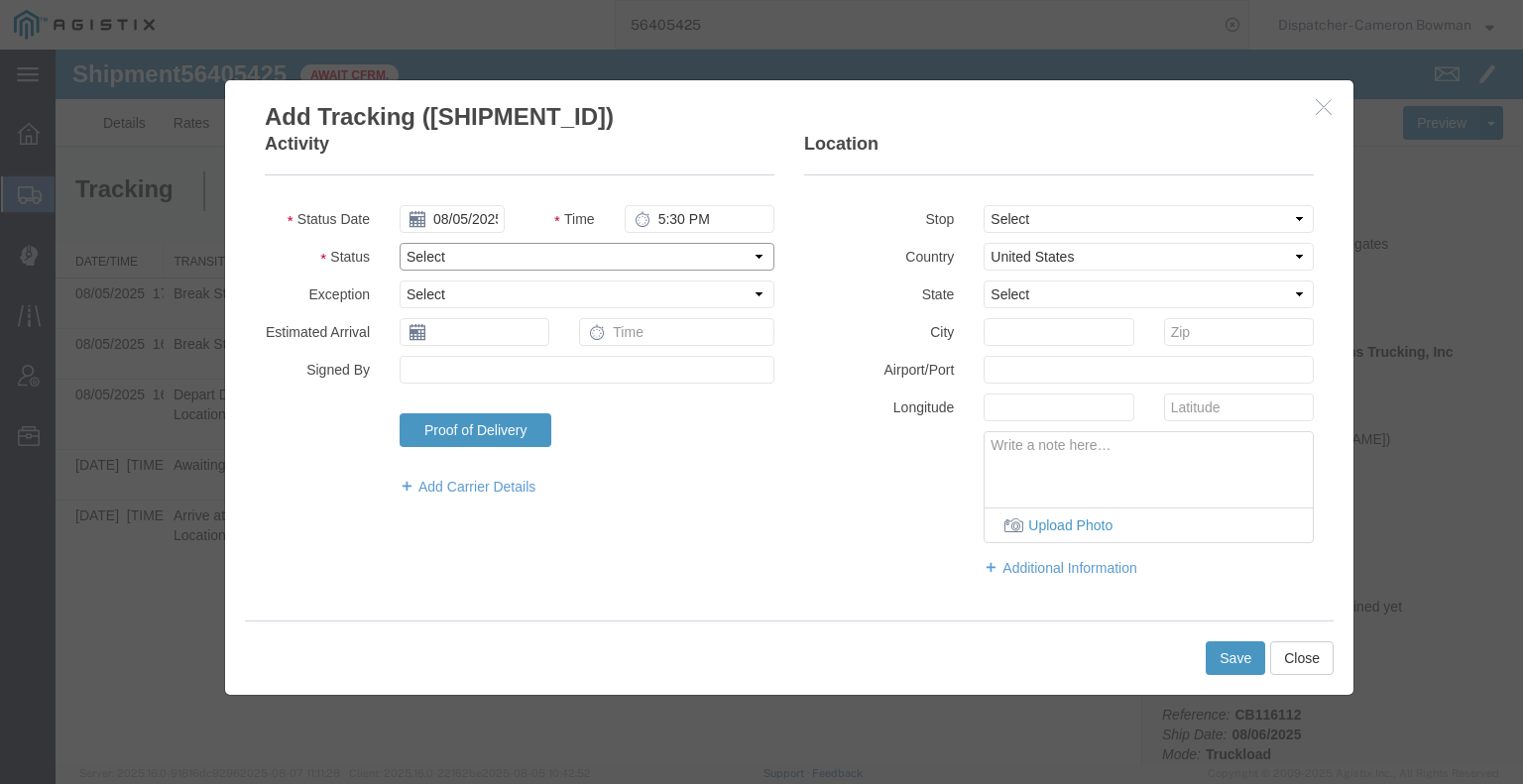 click on "Select Arrival Notice Available Arrival Notice Imported Arrive at Delivery Location Arrive at Pick-Up Location Arrive at Terminal Location Attempted Delivery Attempted Pick-Up Awaiting Customs Clearance Awaiting Pick-Up Break Start Break Stop Cargo Damaged Cargo-Offloaded Cleared Customs Confirmed on Board Customs Delay Customs Hold Customs Released DEA Hold Intact DEA Intensive/Exam Delivered Delivery Appointment Scheduled Delivery Confirmation Delivery Dock Closed Delivery Refused Depart Delivery Location Depart Pick-Up Location Depart Terminal Location Documents Uploaded Entry Docs Received Entry Submitted Estimated date / time for ETA Expired Export Customs Cleared Export Customs Sent FDA Documents Sent FDA Exam FDA Hold FDA Released FDA Review Flight Update Forwarded Fully Released Import Customs Cleared In-Transit In-Transit with Partner ISF filed Loaded Loading Started Mechanical Delay Missed Pick-Up Other Delay Out for Delivery Package Available Partial Delivery Partial Pick-Up Picked Up Proof of del" at bounding box center (587, 257) 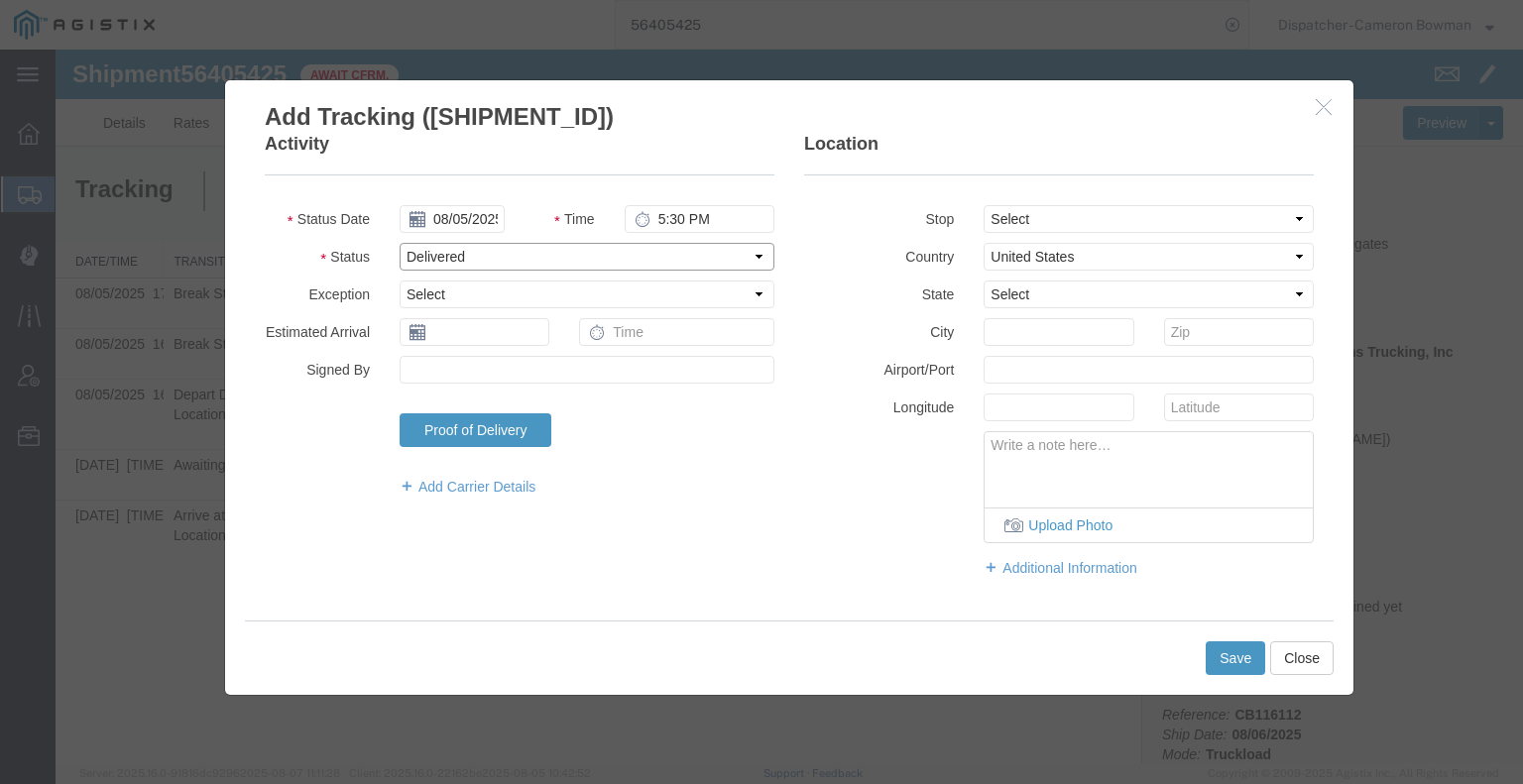 click on "Select Arrival Notice Available Arrival Notice Imported Arrive at Delivery Location Arrive at Pick-Up Location Arrive at Terminal Location Attempted Delivery Attempted Pick-Up Awaiting Customs Clearance Awaiting Pick-Up Break Start Break Stop Cargo Damaged Cargo-Offloaded Cleared Customs Confirmed on Board Customs Delay Customs Hold Customs Released DEA Hold Intact DEA Intensive/Exam Delivered Delivery Appointment Scheduled Delivery Confirmation Delivery Dock Closed Delivery Refused Depart Delivery Location Depart Pick-Up Location Depart Terminal Location Documents Uploaded Entry Docs Received Entry Submitted Estimated date / time for ETA Expired Export Customs Cleared Export Customs Sent FDA Documents Sent FDA Exam FDA Hold FDA Released FDA Review Flight Update Forwarded Fully Released Import Customs Cleared In-Transit In-Transit with Partner ISF filed Loaded Loading Started Mechanical Delay Missed Pick-Up Other Delay Out for Delivery Package Available Partial Delivery Partial Pick-Up Picked Up Proof of del" at bounding box center (587, 257) 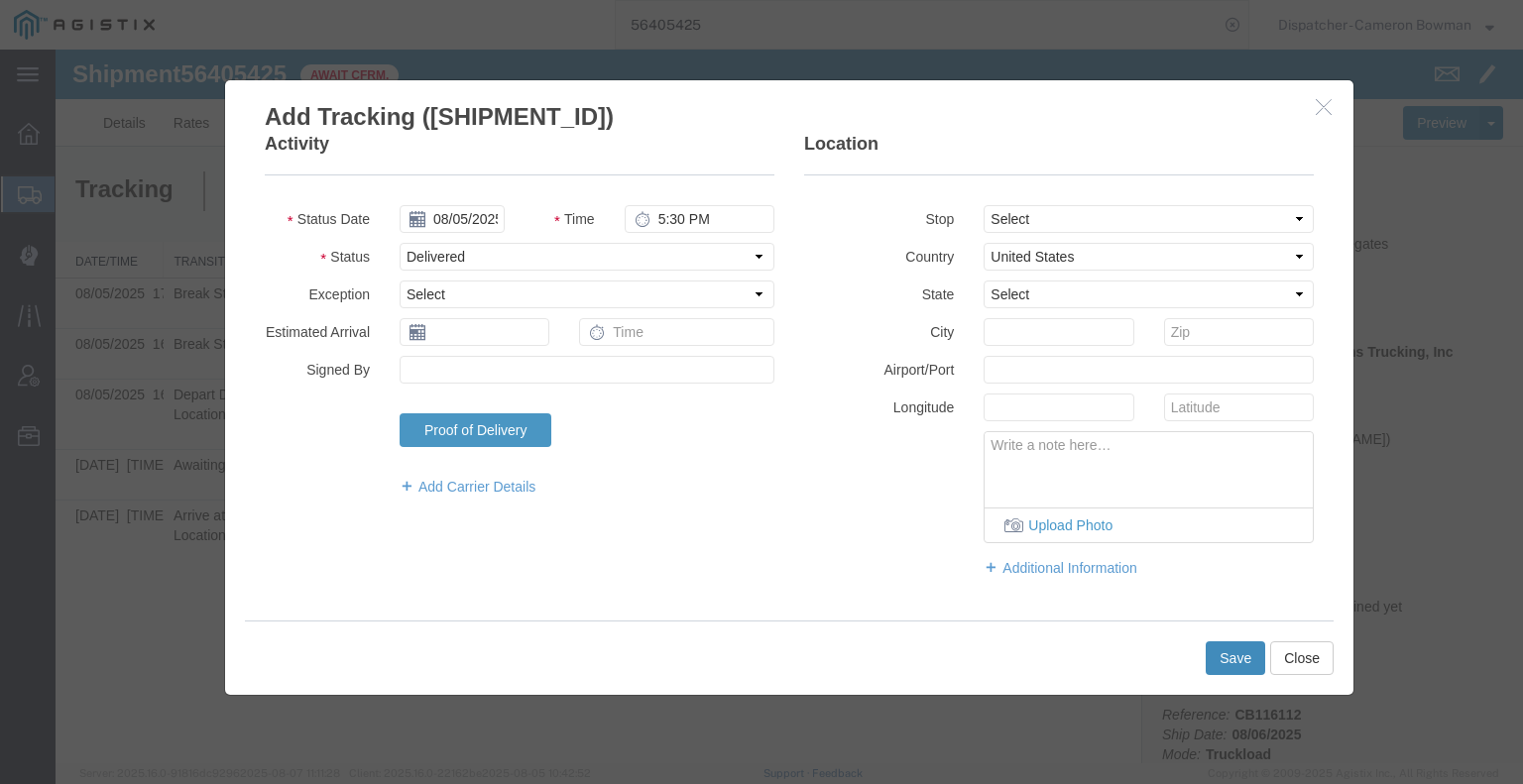 click on "Save" at bounding box center (1235, 658) 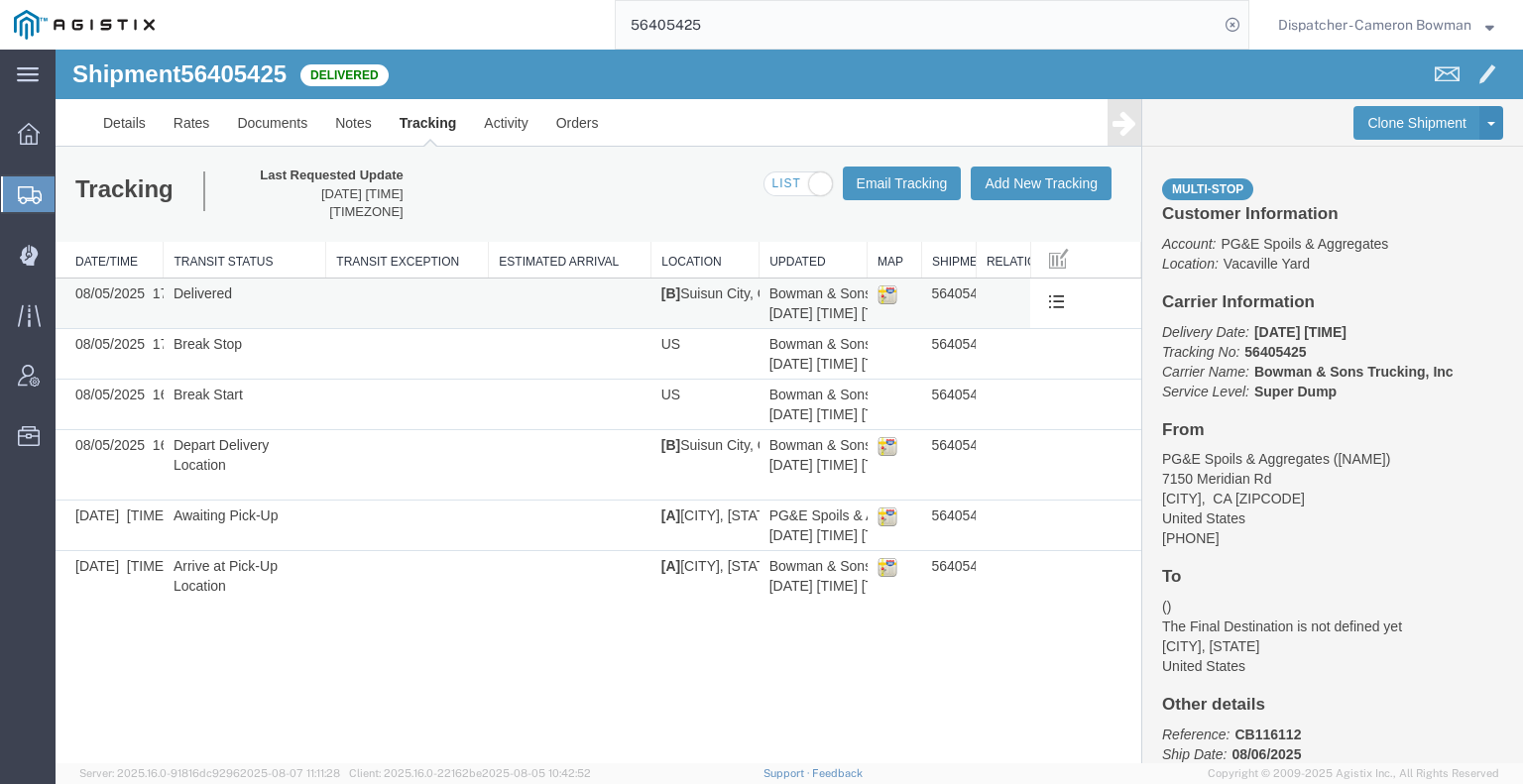 drag, startPoint x: 130, startPoint y: 630, endPoint x: 290, endPoint y: 314, distance: 354.19768 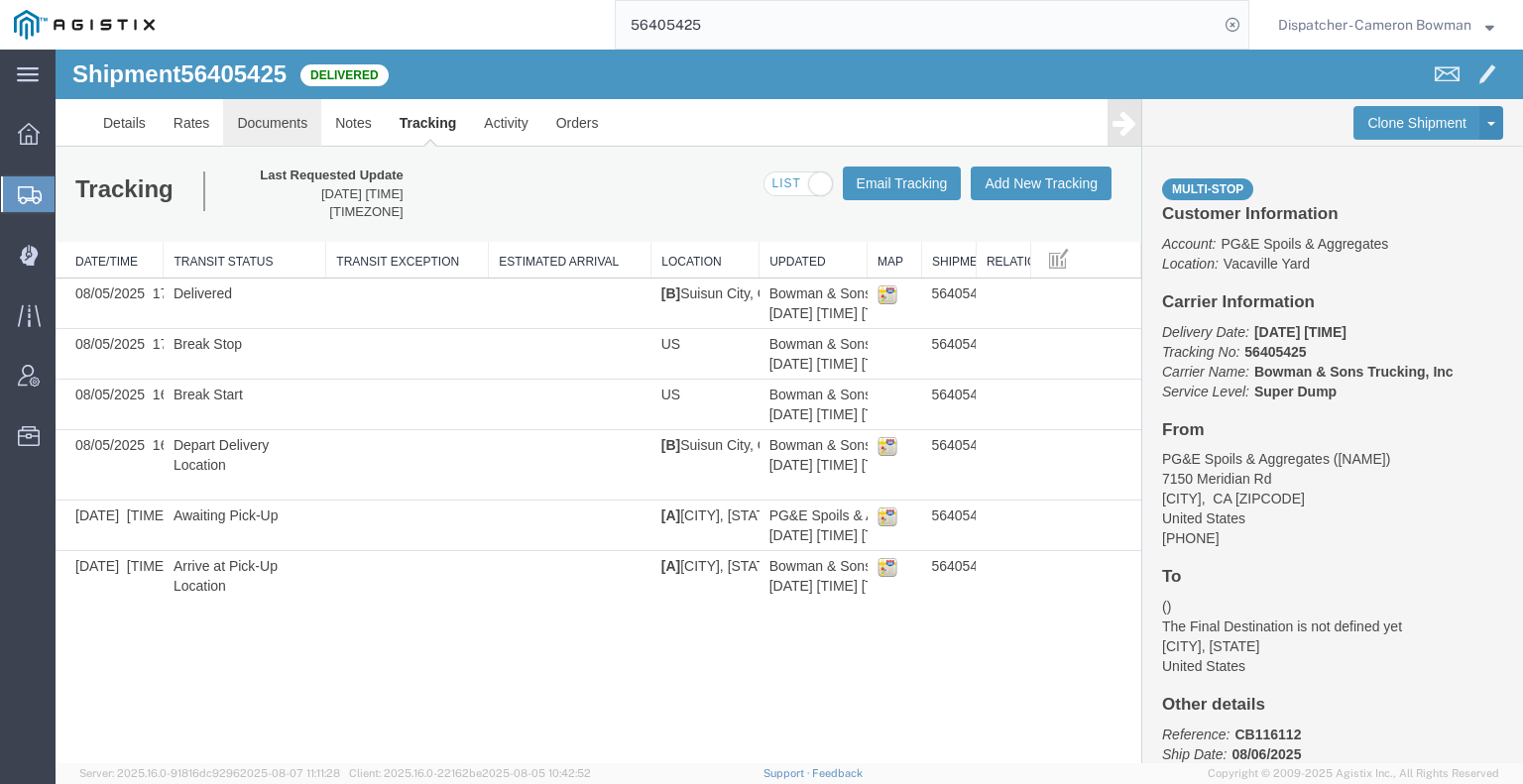click on "Documents" at bounding box center [272, 123] 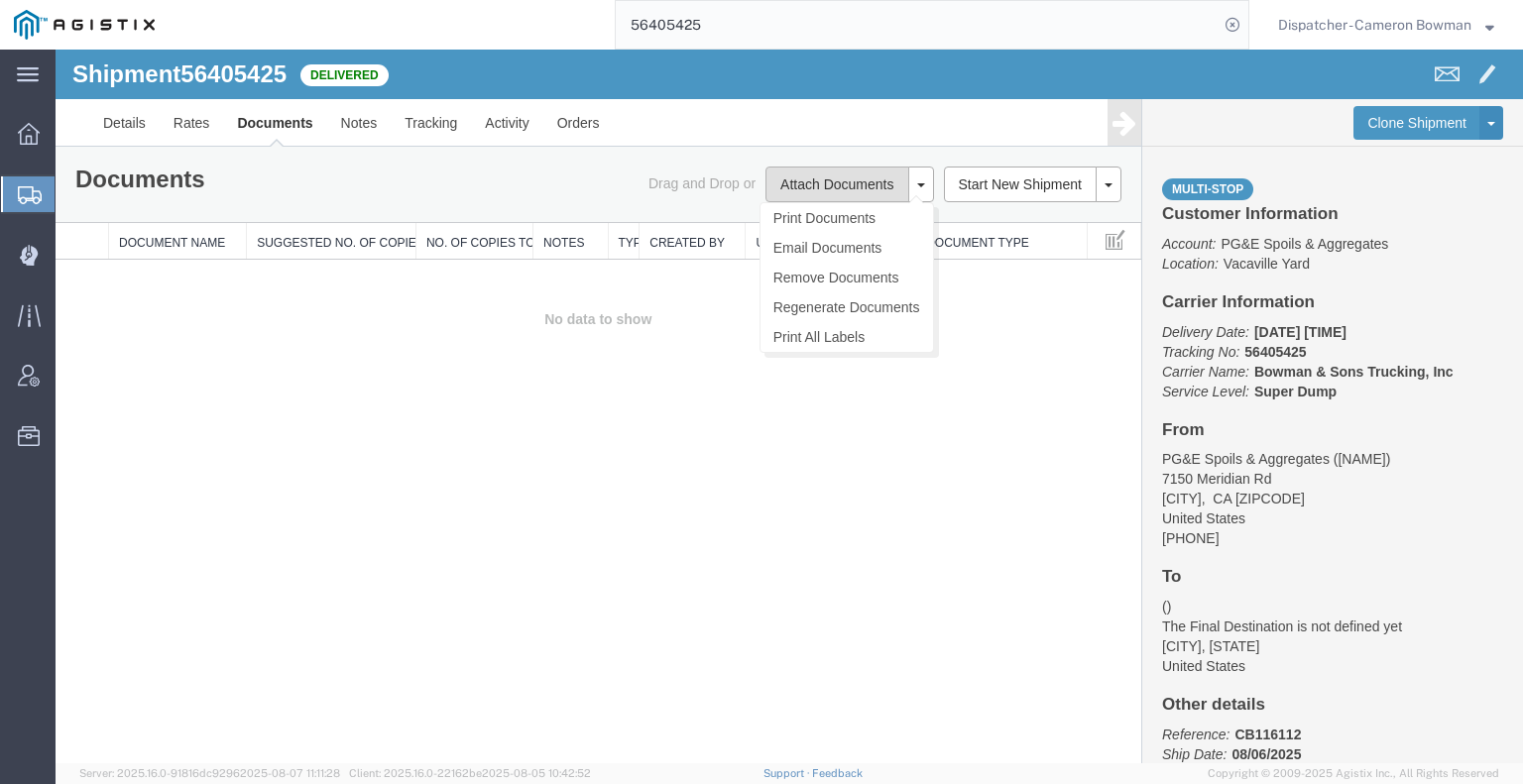 click on "Attach Documents" at bounding box center (837, 184) 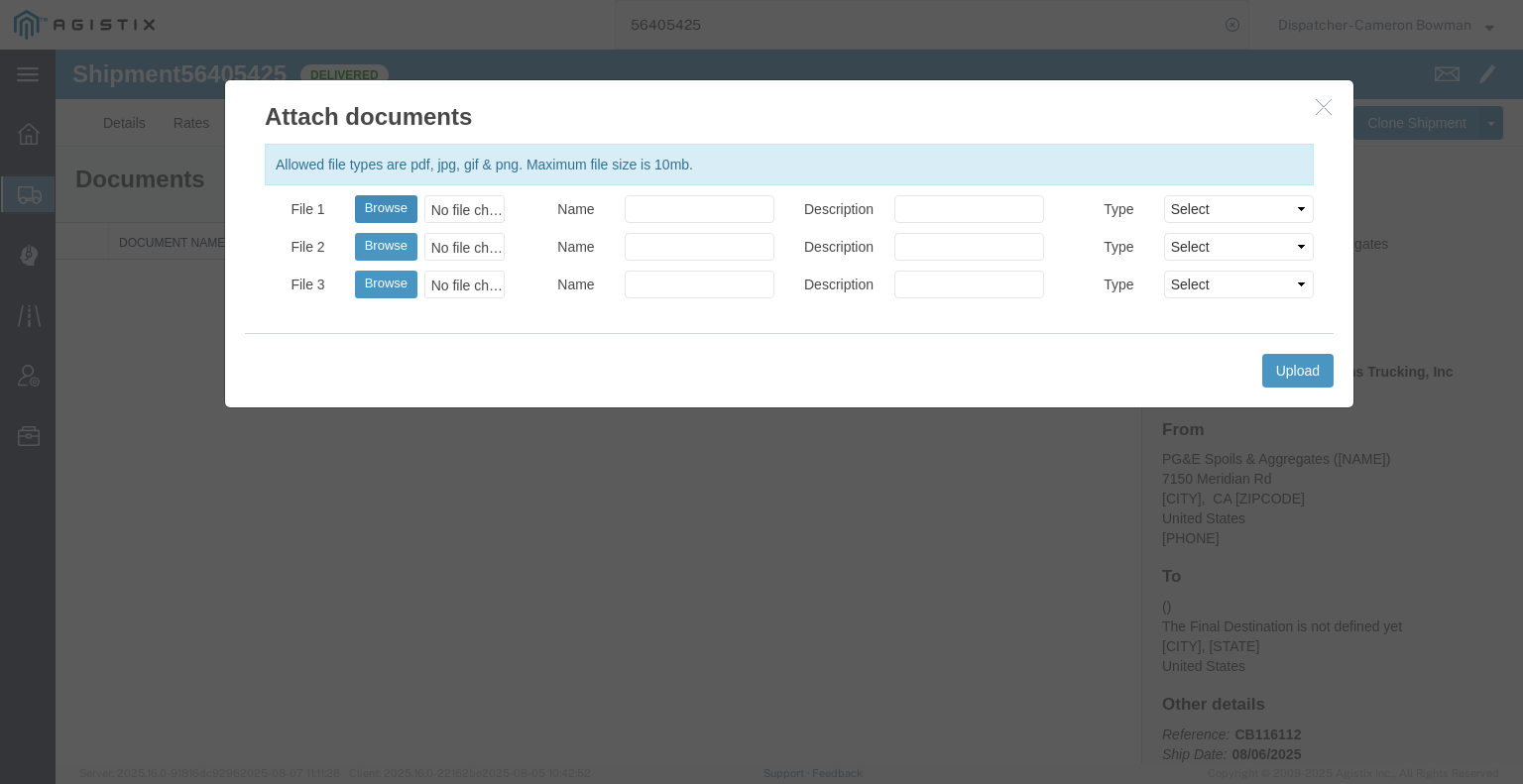click on "Browse" at bounding box center [386, 209] 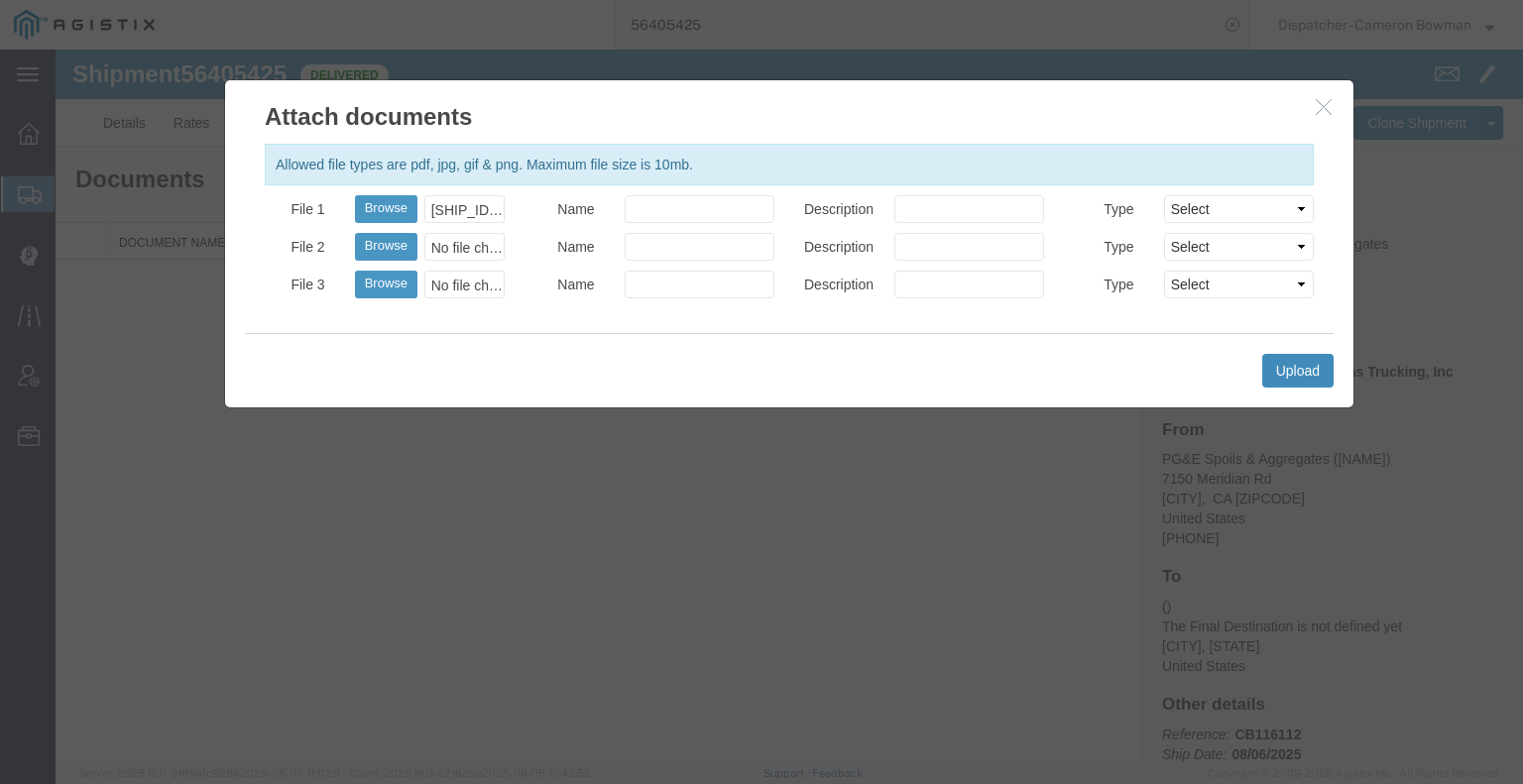 click on "Upload" at bounding box center (1298, 371) 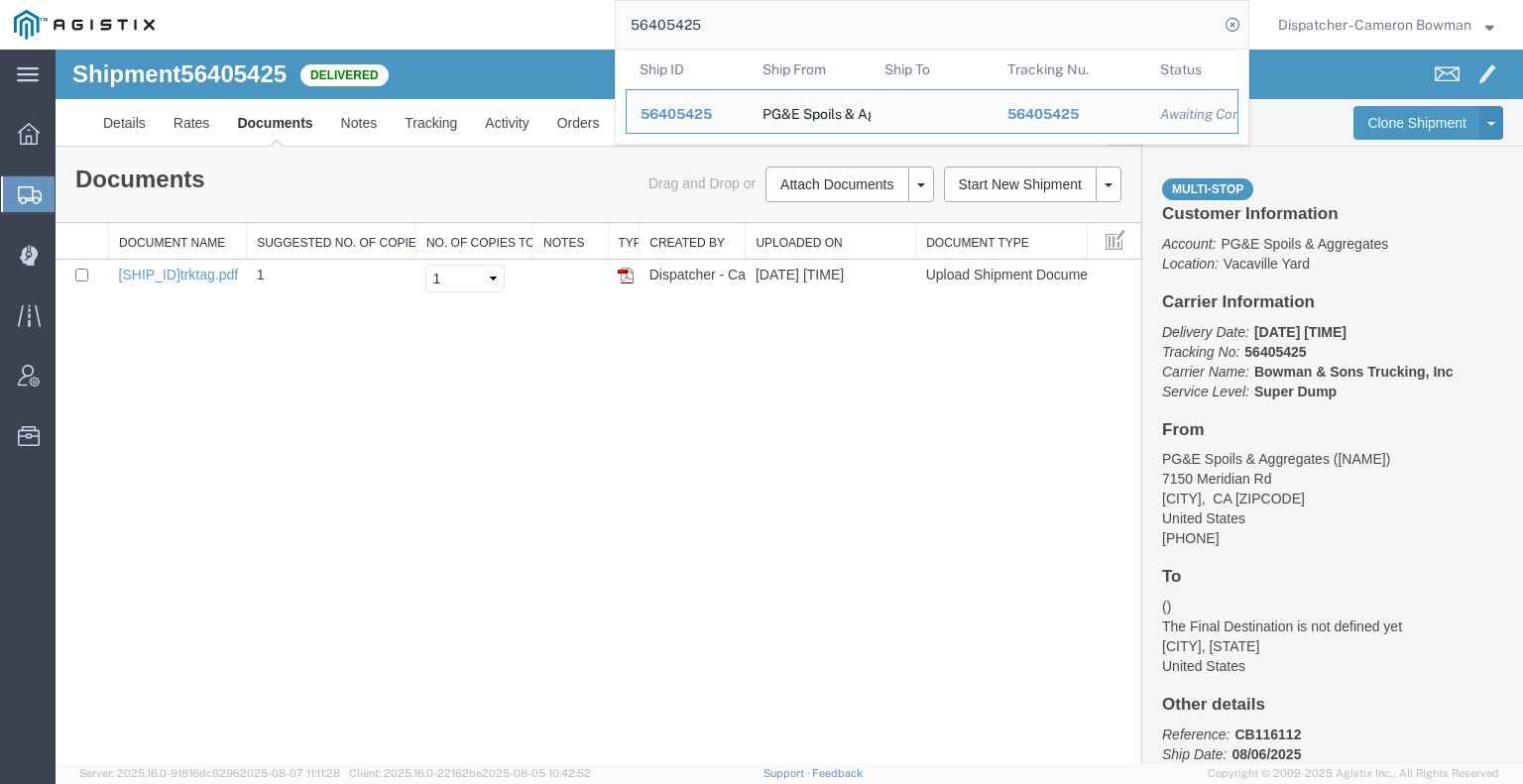 drag, startPoint x: 750, startPoint y: 22, endPoint x: 484, endPoint y: 17, distance: 266.04699 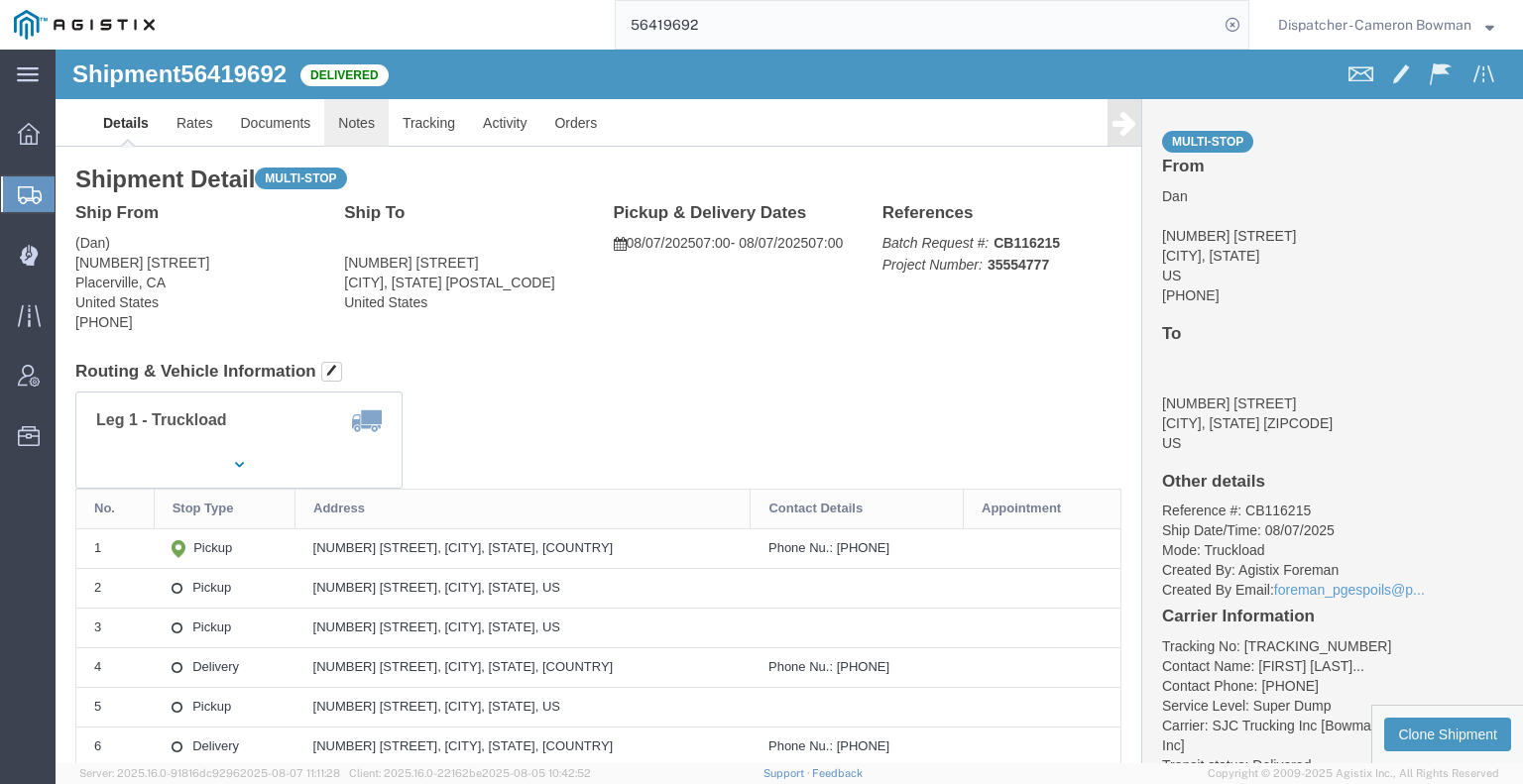 click on "Notes" 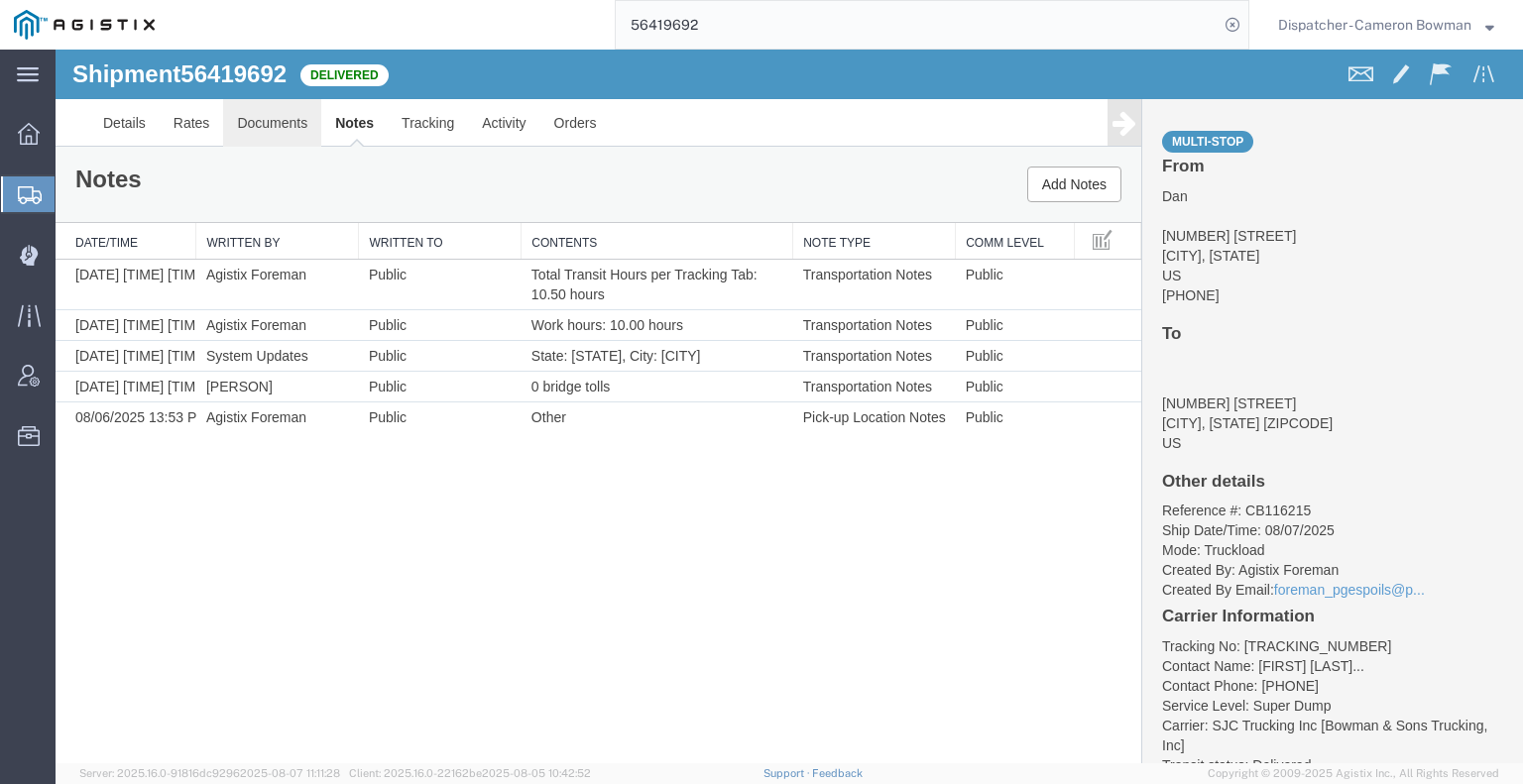 click on "Documents" at bounding box center [272, 123] 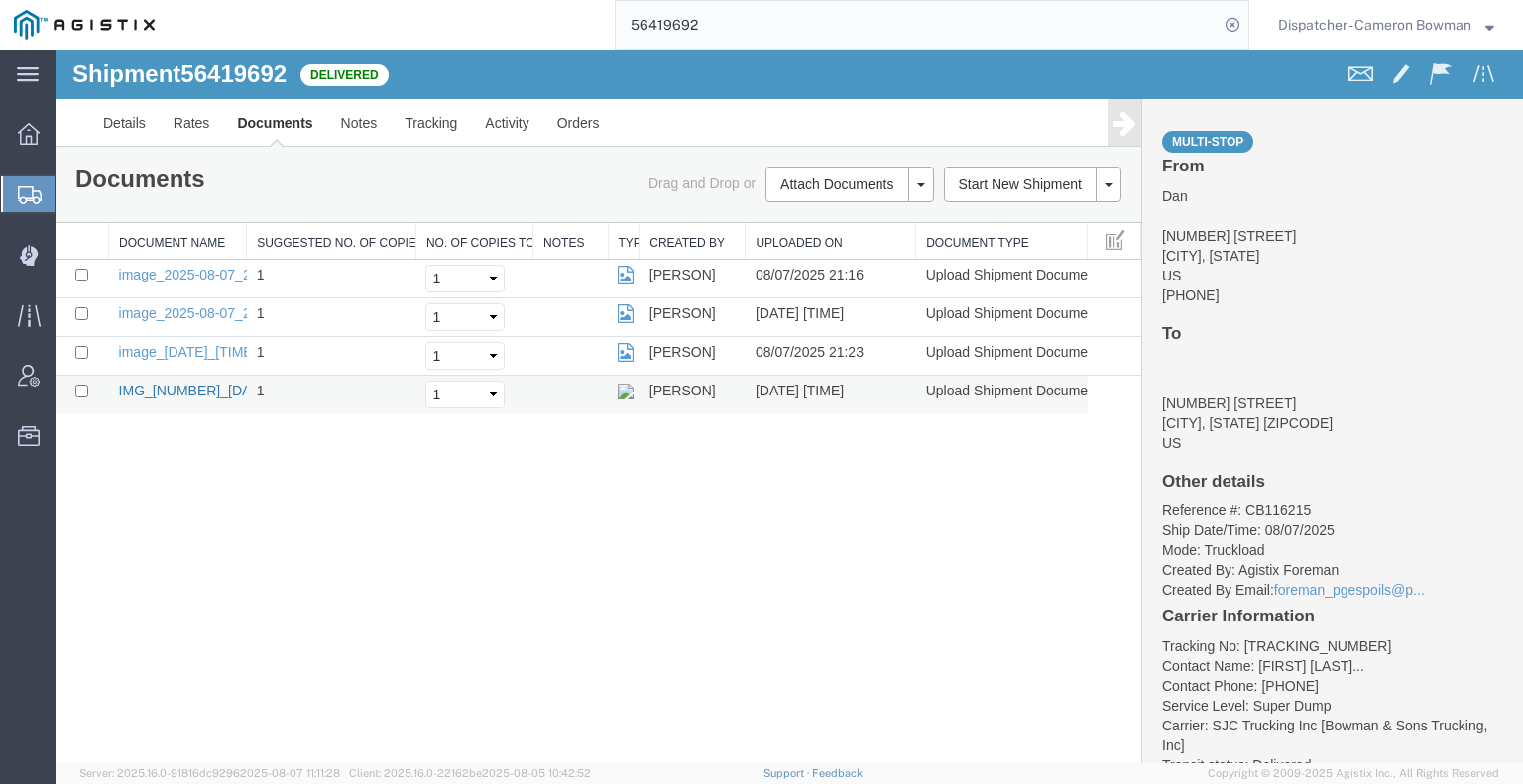 click on "IMG_[NUMBER]_[DATE]_[TIME]_[TIME]_[TIME].jpeg" at bounding box center [284, 391] 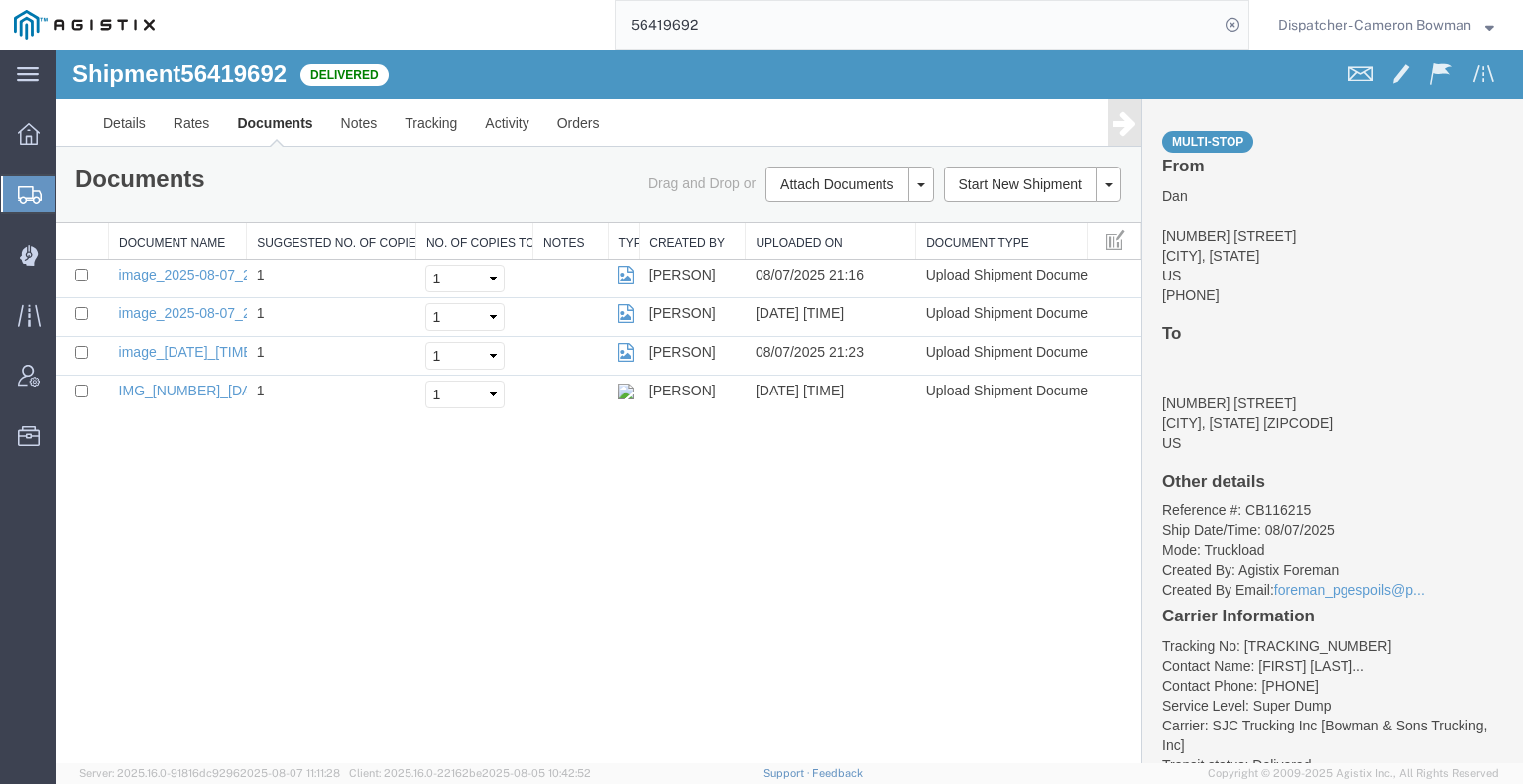 drag, startPoint x: 806, startPoint y: 25, endPoint x: 588, endPoint y: 33, distance: 218.1467 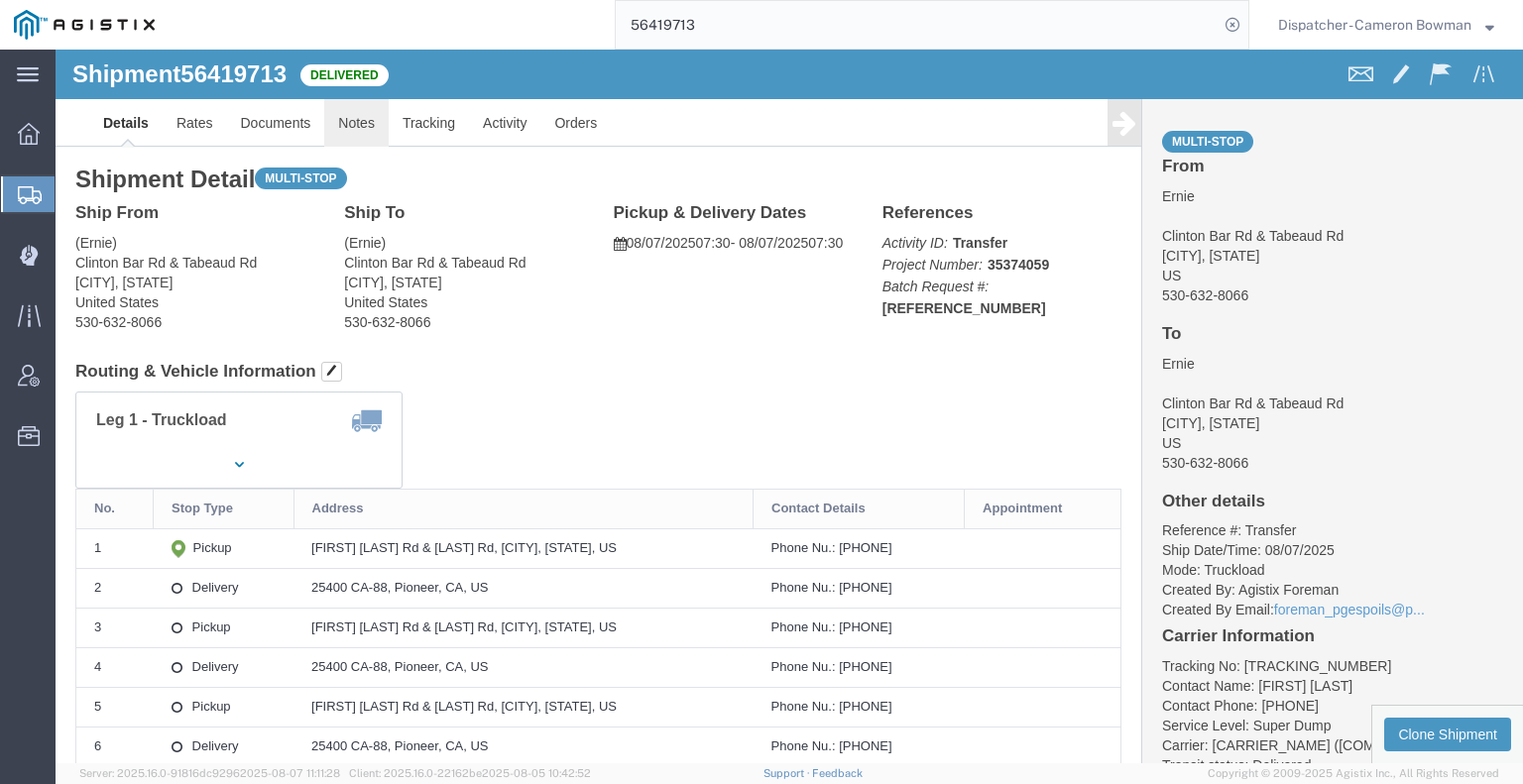 click on "Notes" 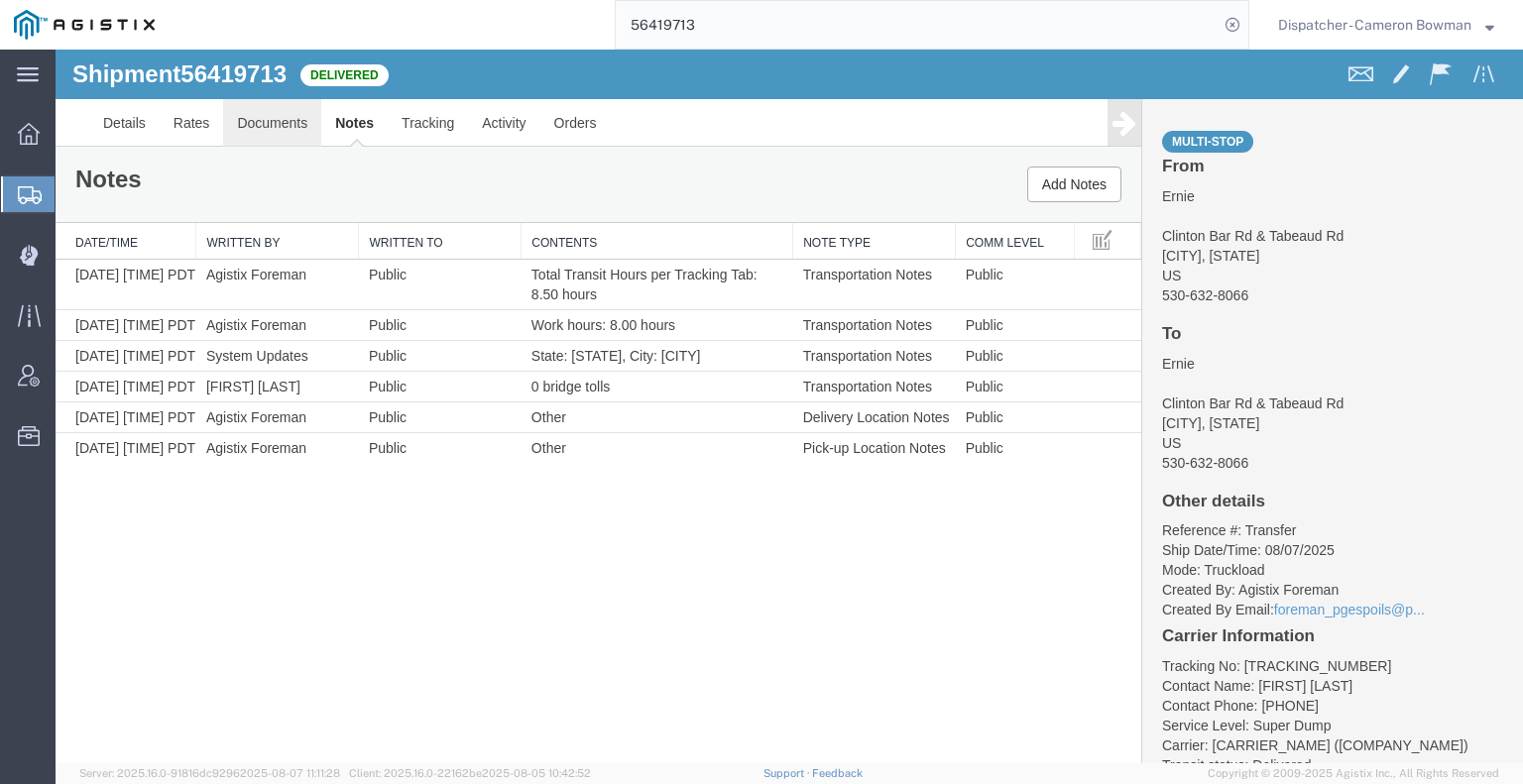 click on "Documents" at bounding box center [272, 123] 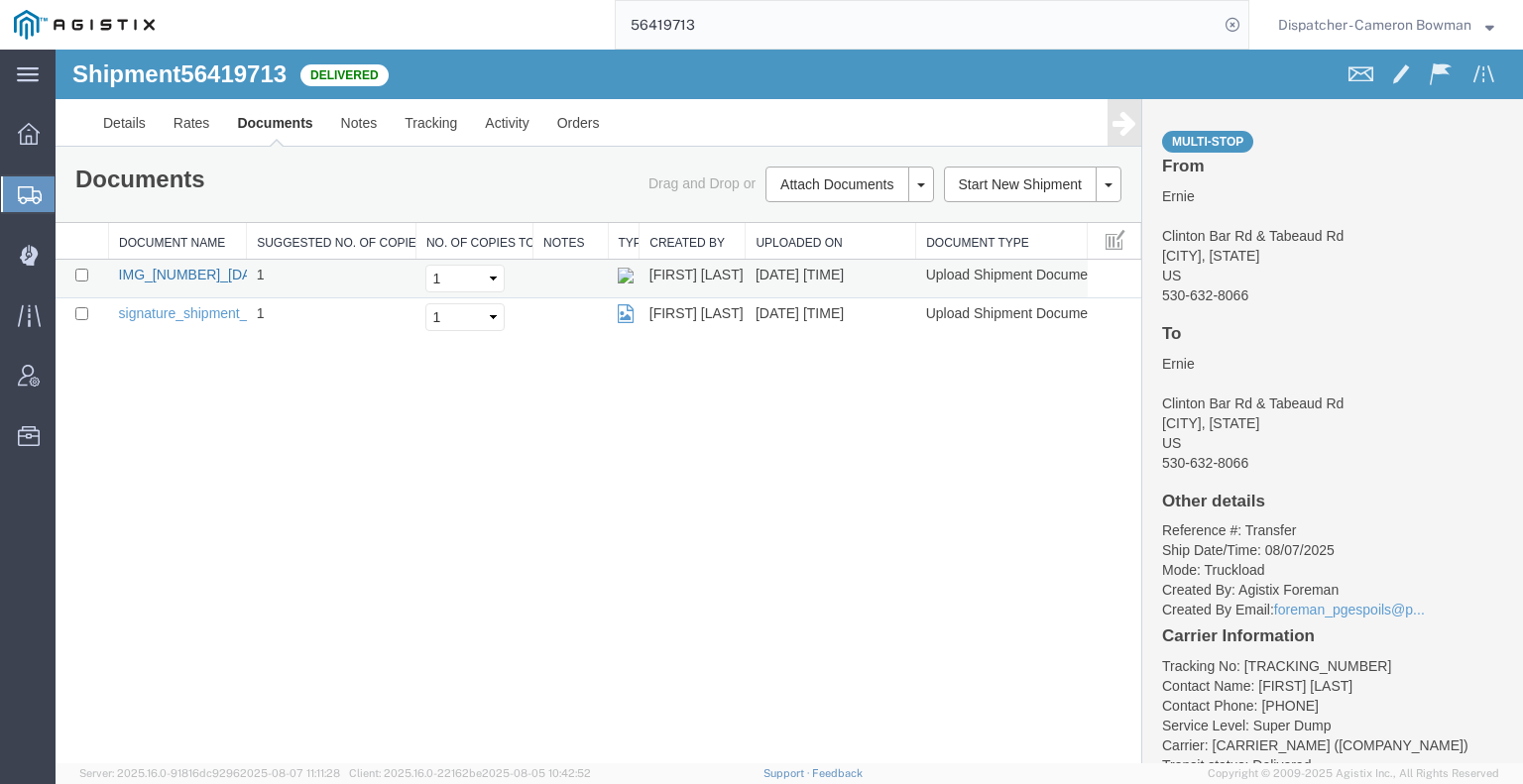 click on "IMG_[NUMBER]_[DATE]_[TIME]_[TIME]_[TIME].jpeg" at bounding box center (284, 275) 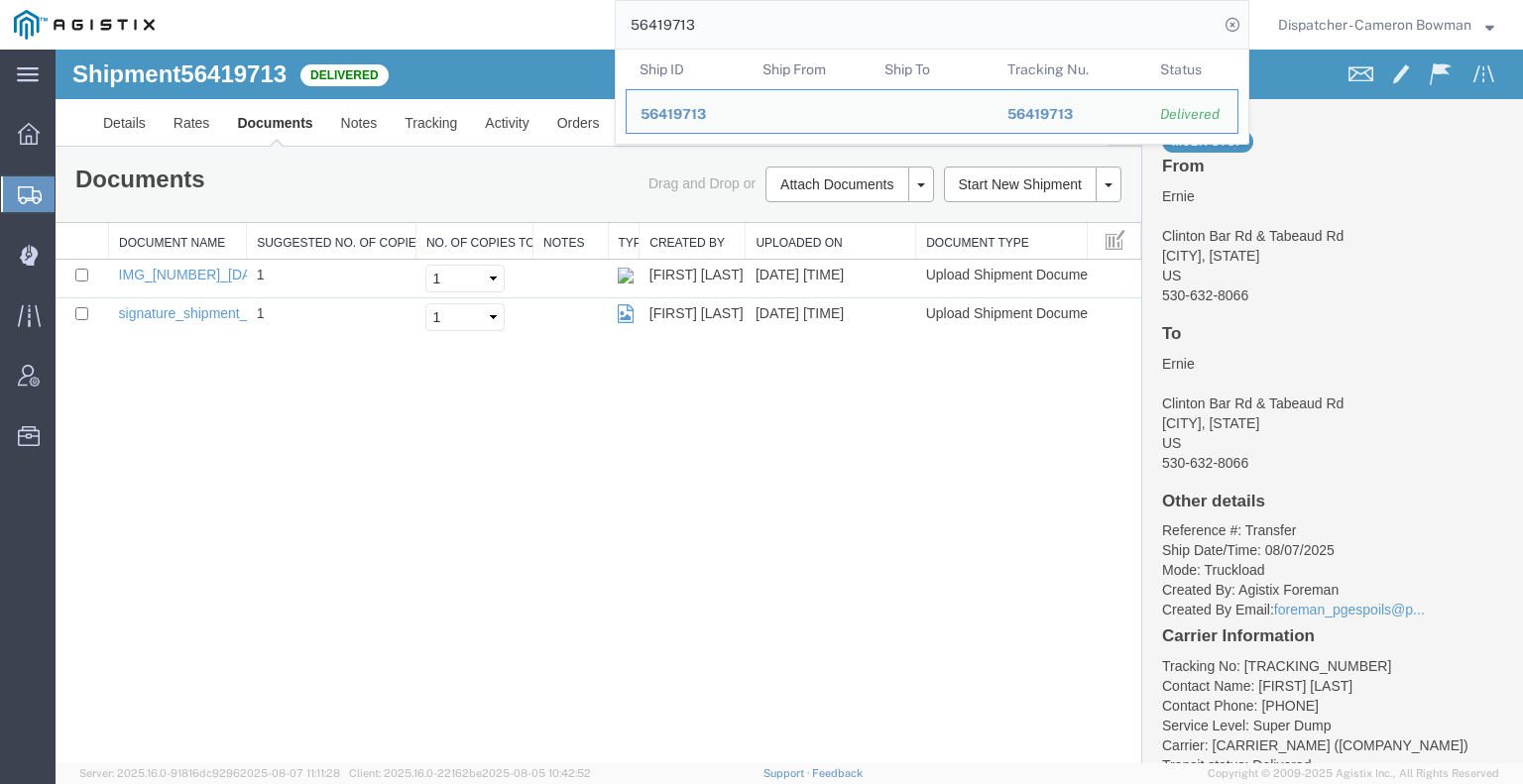 drag, startPoint x: 710, startPoint y: 1, endPoint x: 531, endPoint y: 35, distance: 182.20044 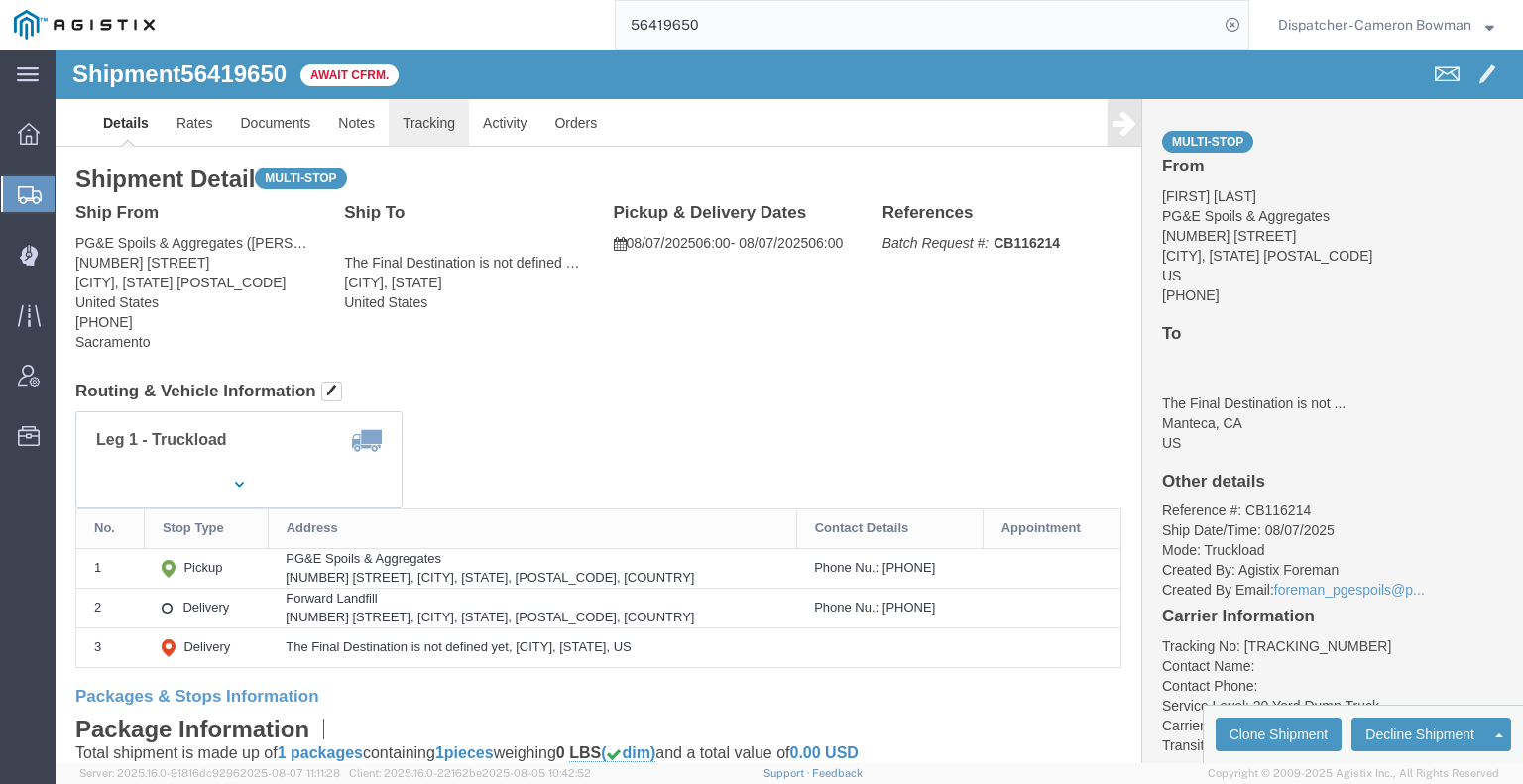 click on "Tracking" 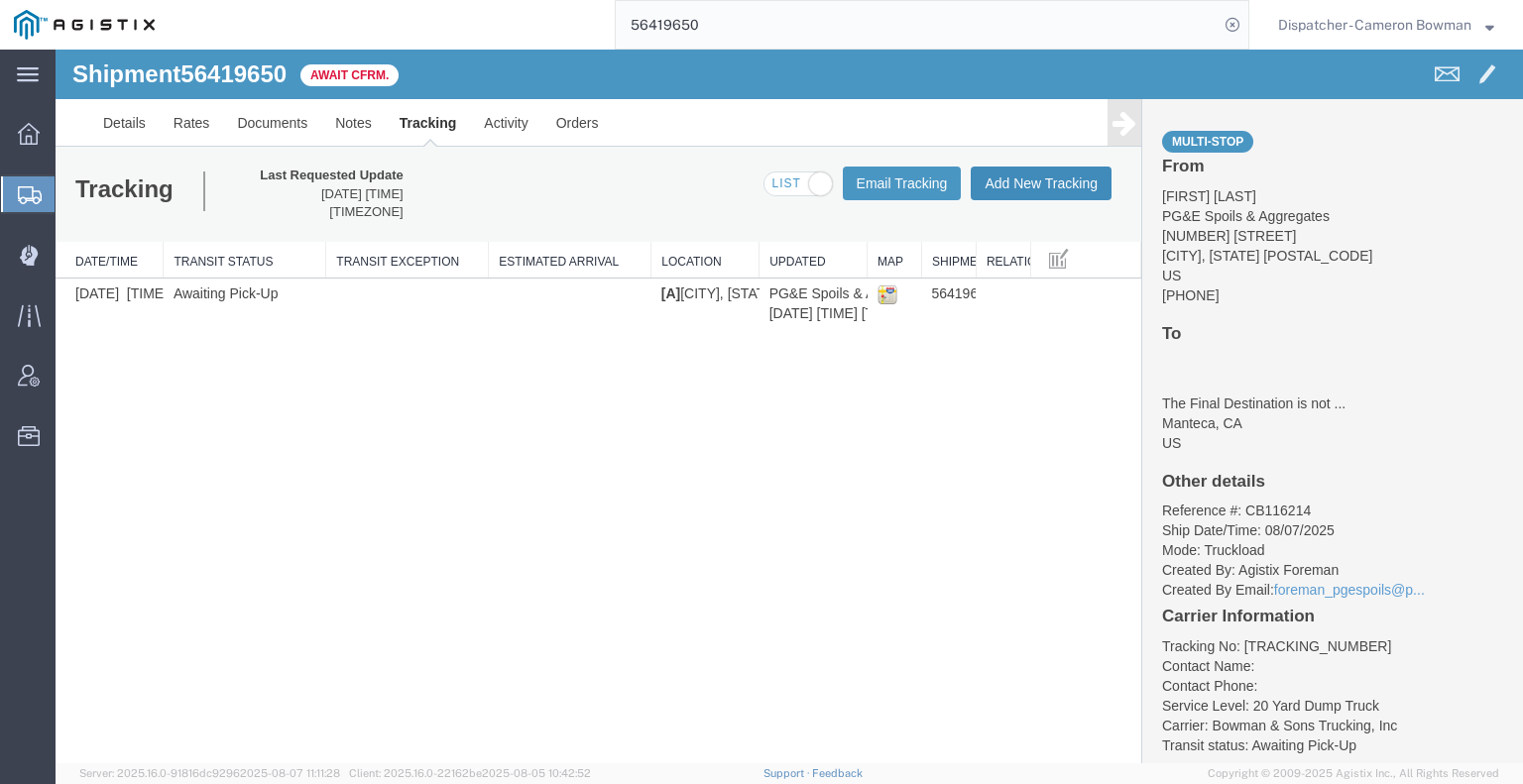 click on "Add New Tracking" at bounding box center [1041, 183] 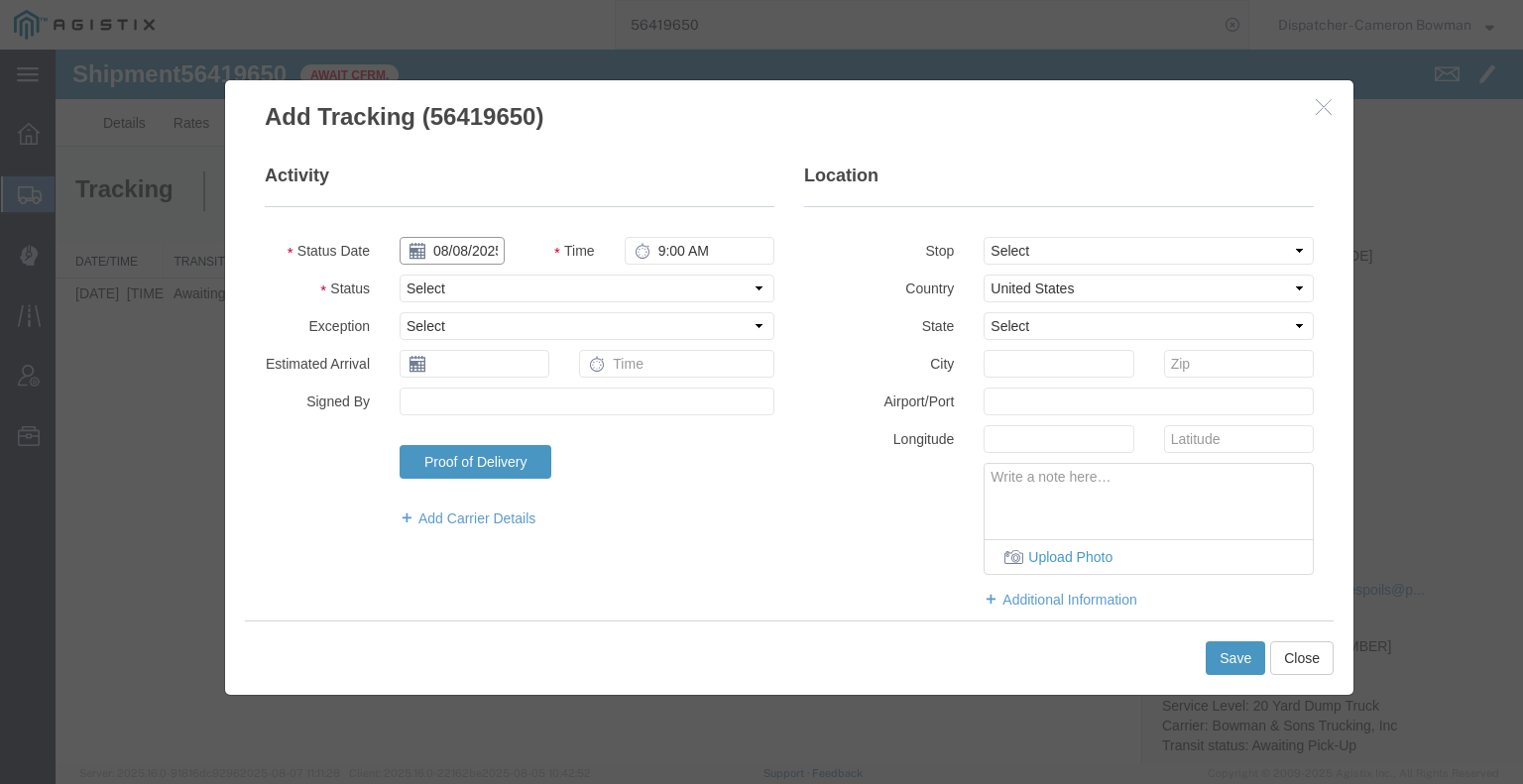 click on "08/08/2025" at bounding box center [452, 251] 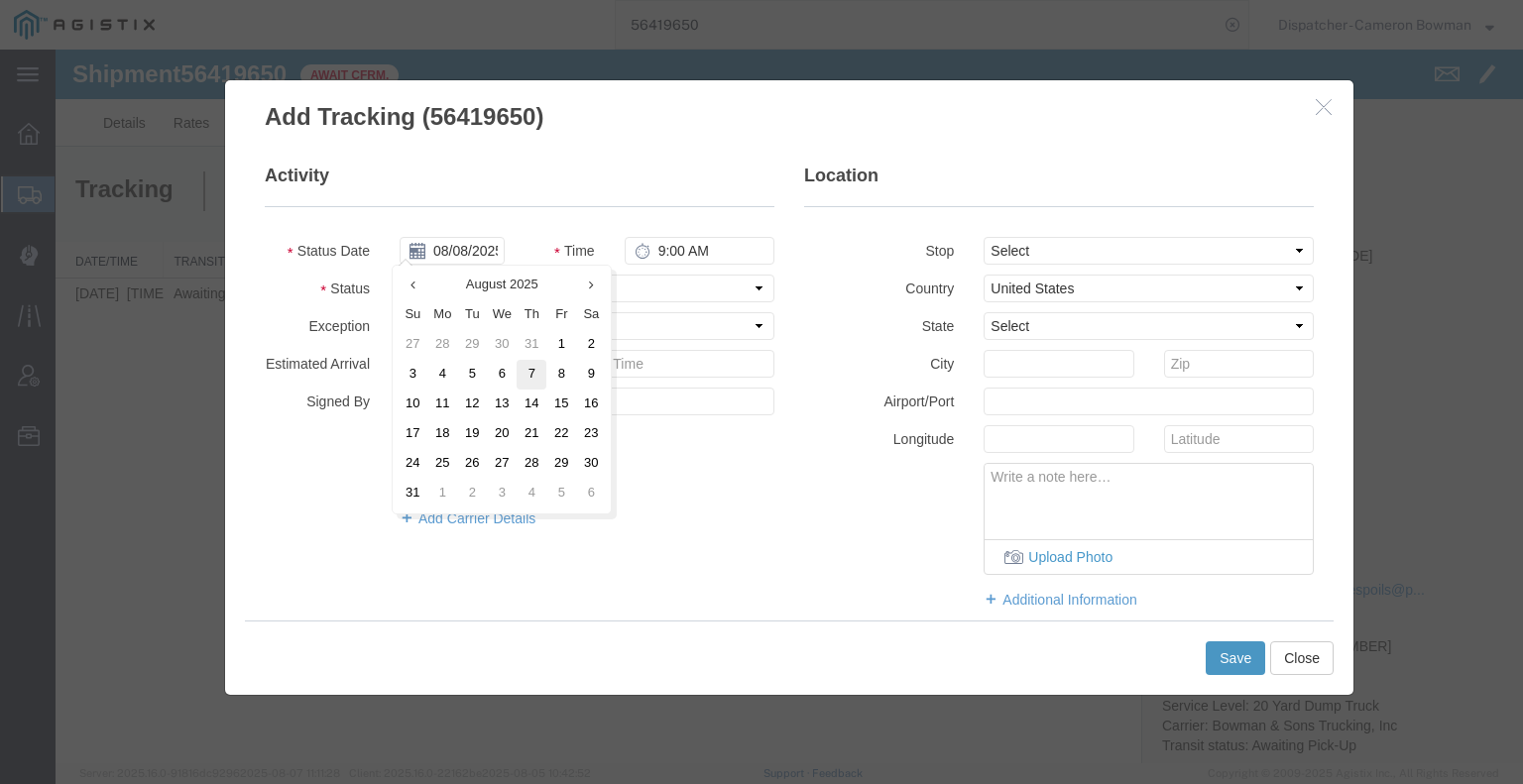 click on "7" at bounding box center (531, 375) 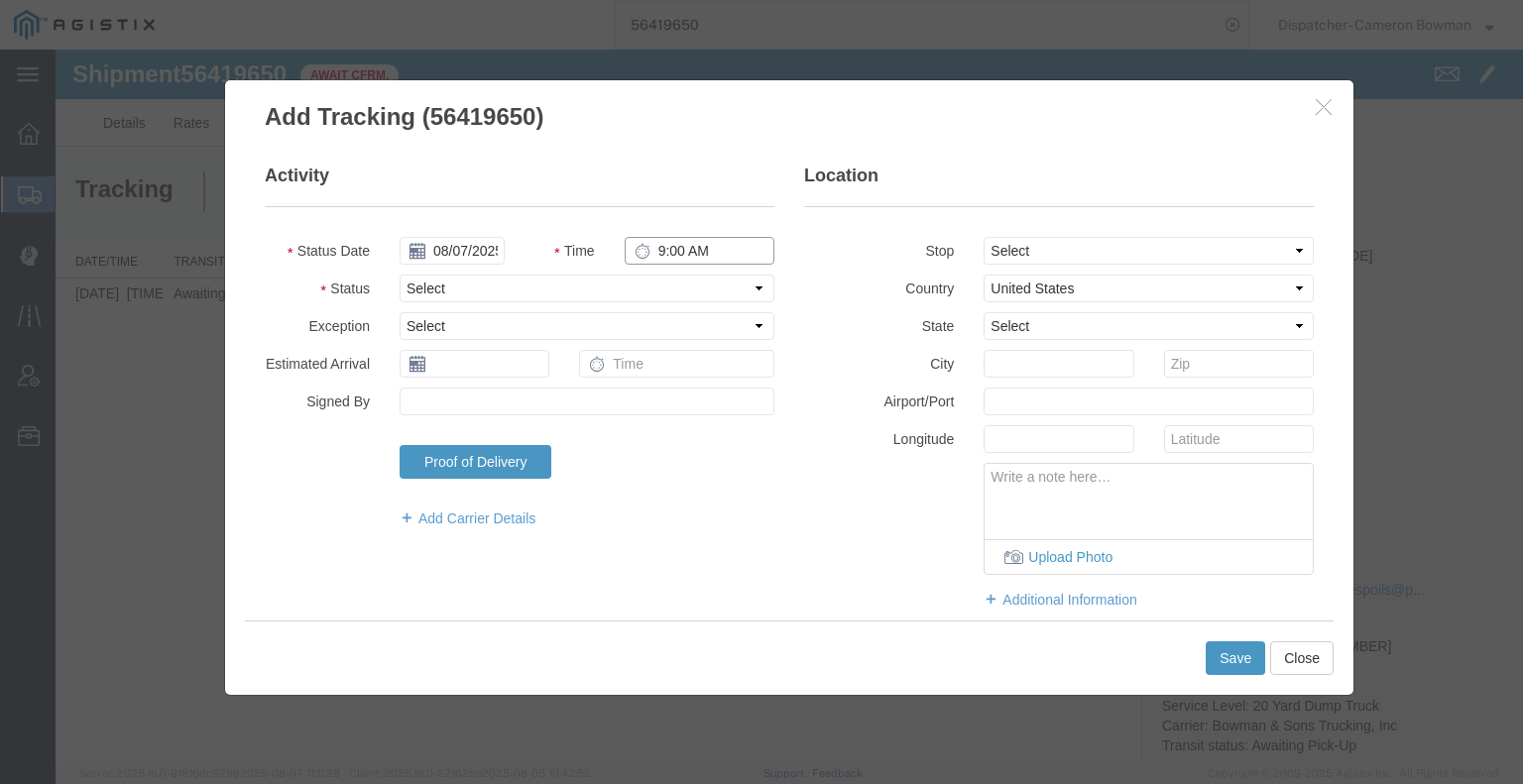click on "9:00 AM" at bounding box center [699, 251] 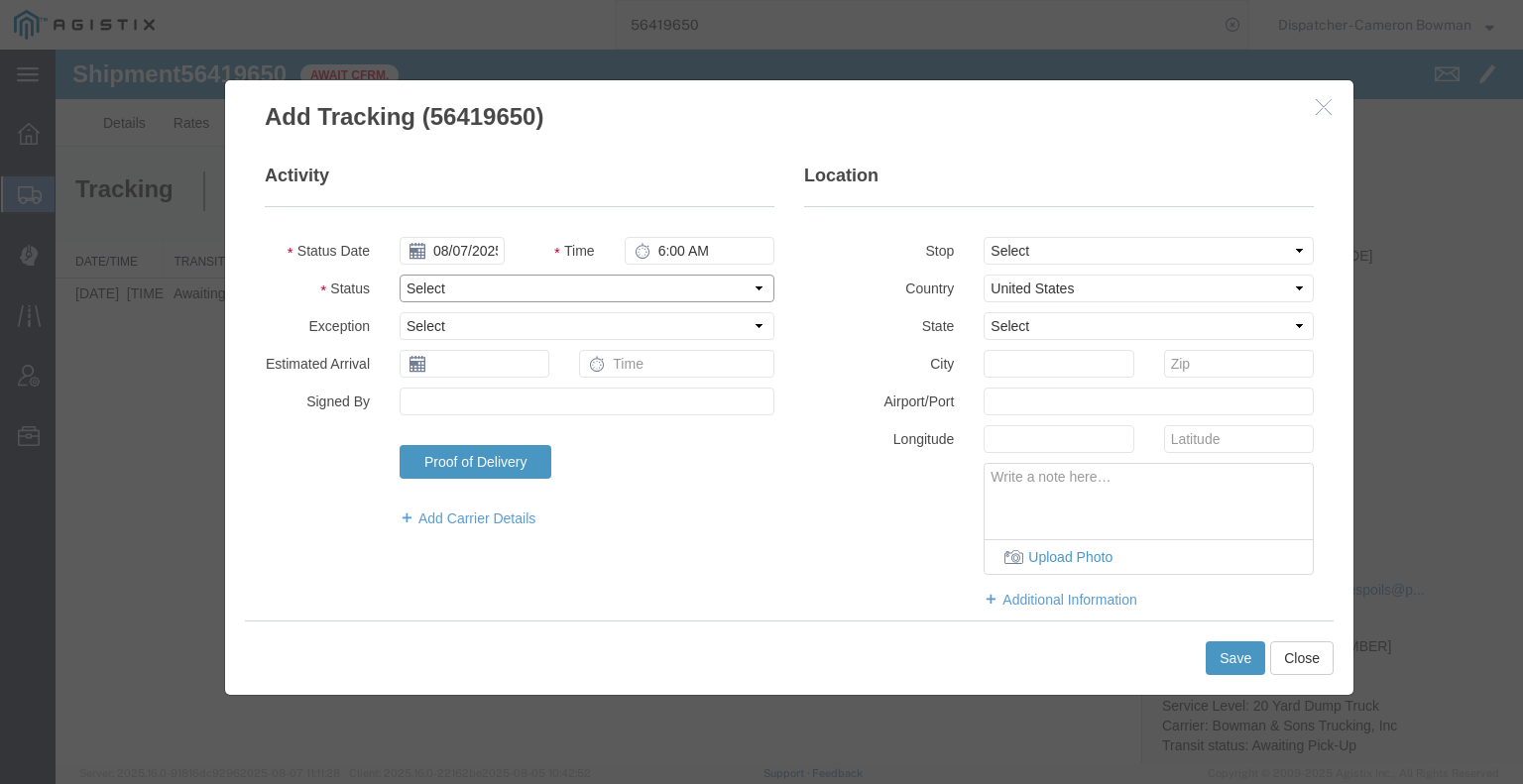 click on "Select Arrival Notice Available Arrival Notice Imported Arrive at Delivery Location Arrive at Pick-Up Location Arrive at Terminal Location Attempted Delivery Attempted Pick-Up Awaiting Customs Clearance Awaiting Pick-Up Break Start Break Stop Cargo Damaged Cargo-Offloaded Cleared Customs Confirmed on Board Customs Delay Customs Hold Customs Released DEA Hold Intact DEA Intensive/Exam Delivered Delivery Appointment Scheduled Delivery Confirmation Delivery Dock Closed Delivery Refused Depart Delivery Location Depart Pick-Up Location Depart Terminal Location Documents Uploaded Entry Docs Received Entry Submitted Estimated date / time for ETA Expired Export Customs Cleared Export Customs Sent FDA Documents Sent FDA Exam FDA Hold FDA Released FDA Review Flight Update Forwarded Fully Released Import Customs Cleared In-Transit In-Transit with Partner ISF filed Loaded Loading Started Mechanical Delay Missed Pick-Up Other Delay Out for Delivery Package Available Partial Delivery Partial Pick-Up Picked Up Proof of del" at bounding box center (587, 288) 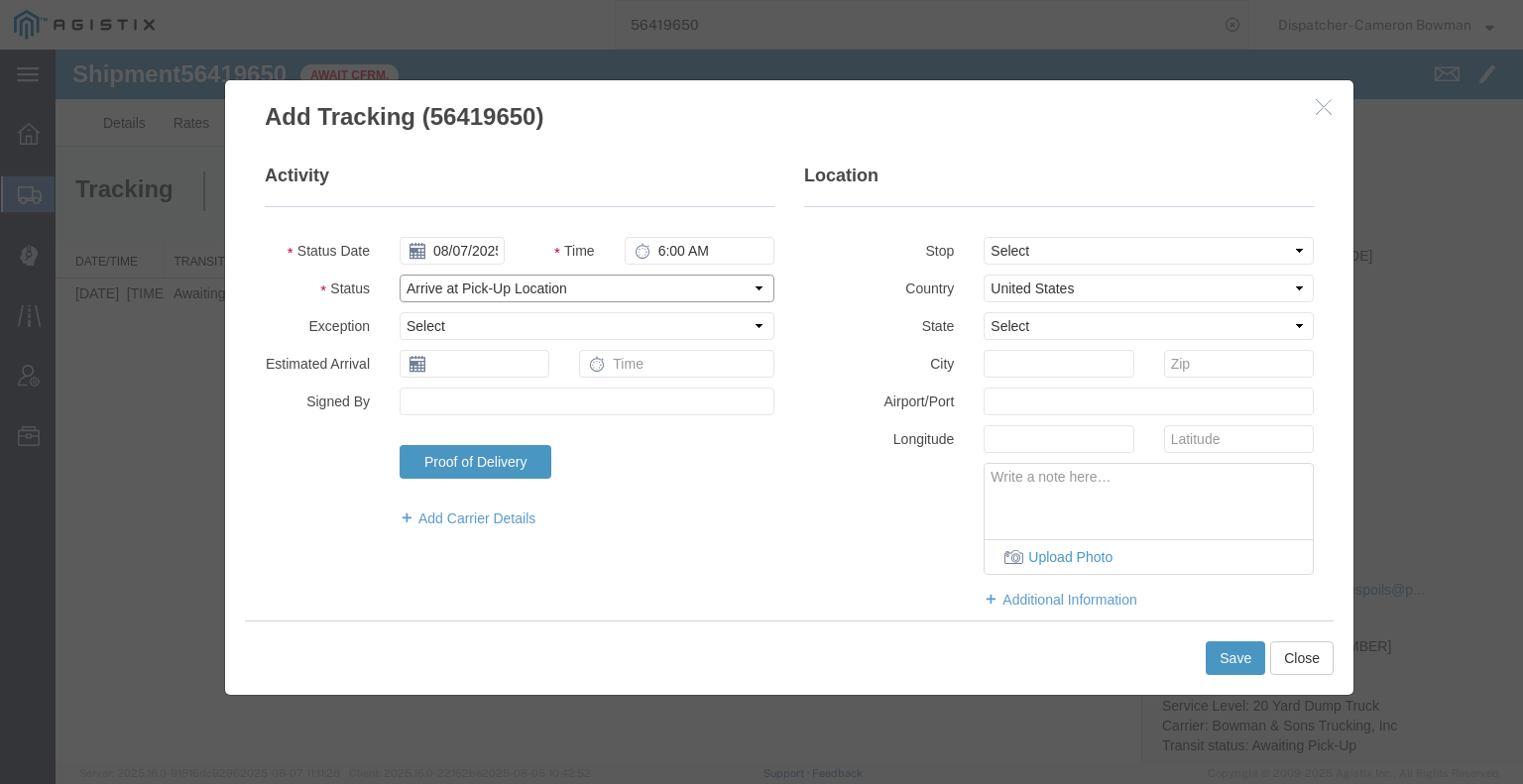 click on "Select Arrival Notice Available Arrival Notice Imported Arrive at Delivery Location Arrive at Pick-Up Location Arrive at Terminal Location Attempted Delivery Attempted Pick-Up Awaiting Customs Clearance Awaiting Pick-Up Break Start Break Stop Cargo Damaged Cargo-Offloaded Cleared Customs Confirmed on Board Customs Delay Customs Hold Customs Released DEA Hold Intact DEA Intensive/Exam Delivered Delivery Appointment Scheduled Delivery Confirmation Delivery Dock Closed Delivery Refused Depart Delivery Location Depart Pick-Up Location Depart Terminal Location Documents Uploaded Entry Docs Received Entry Submitted Estimated date / time for ETA Expired Export Customs Cleared Export Customs Sent FDA Documents Sent FDA Exam FDA Hold FDA Released FDA Review Flight Update Forwarded Fully Released Import Customs Cleared In-Transit In-Transit with Partner ISF filed Loaded Loading Started Mechanical Delay Missed Pick-Up Other Delay Out for Delivery Package Available Partial Delivery Partial Pick-Up Picked Up Proof of del" at bounding box center (587, 288) 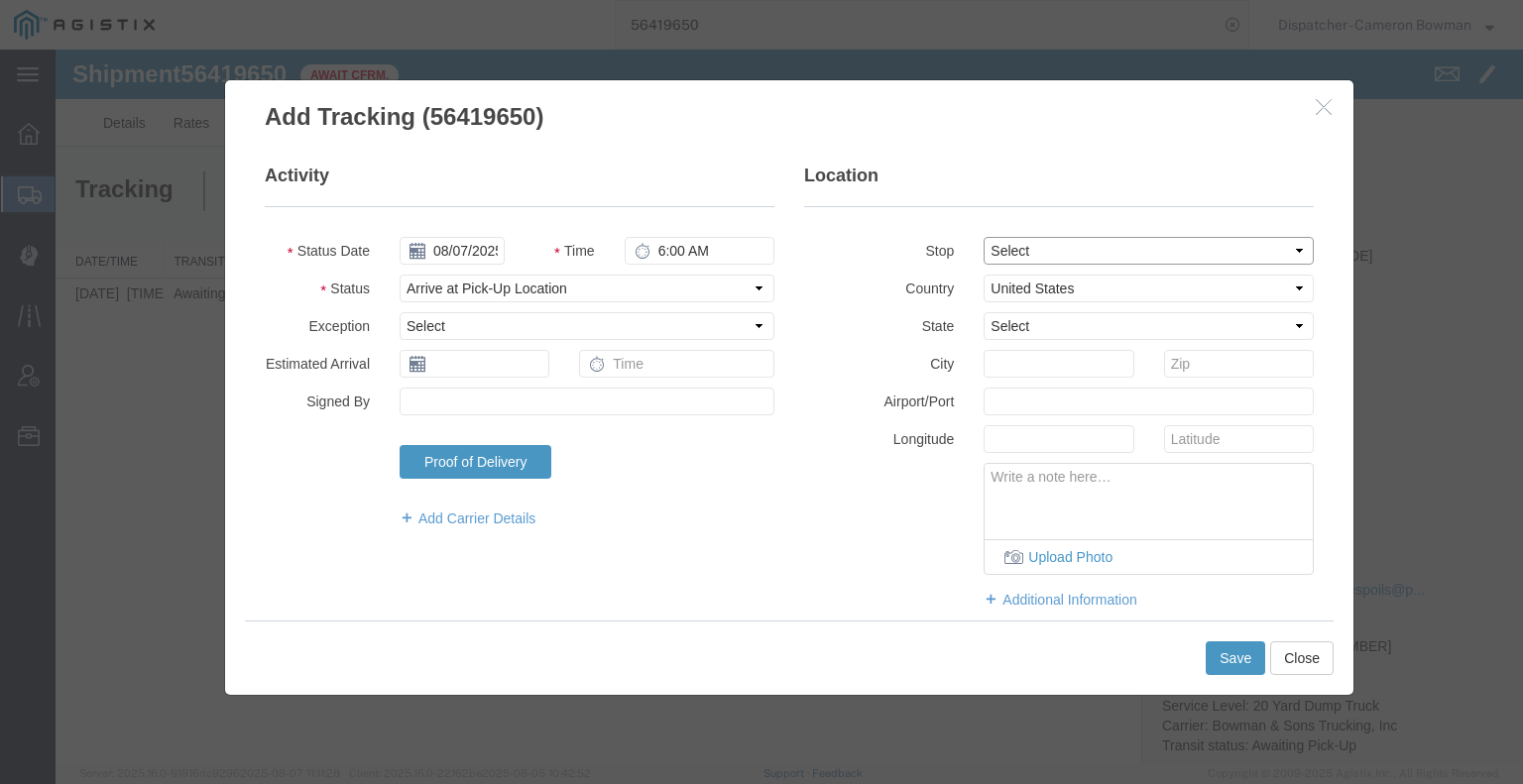 click on "Select From: [NUMBER] [STREET], [CITY], [STATE], [POSTAL_CODE], [COUNTRY] Stop 2: [NUMBER] [STREET], [CITY], [STATE], [POSTAL_CODE], [COUNTRY] To: The Final Destination is not defined yet, [CITY], [STATE], [COUNTRY]" at bounding box center [1148, 251] 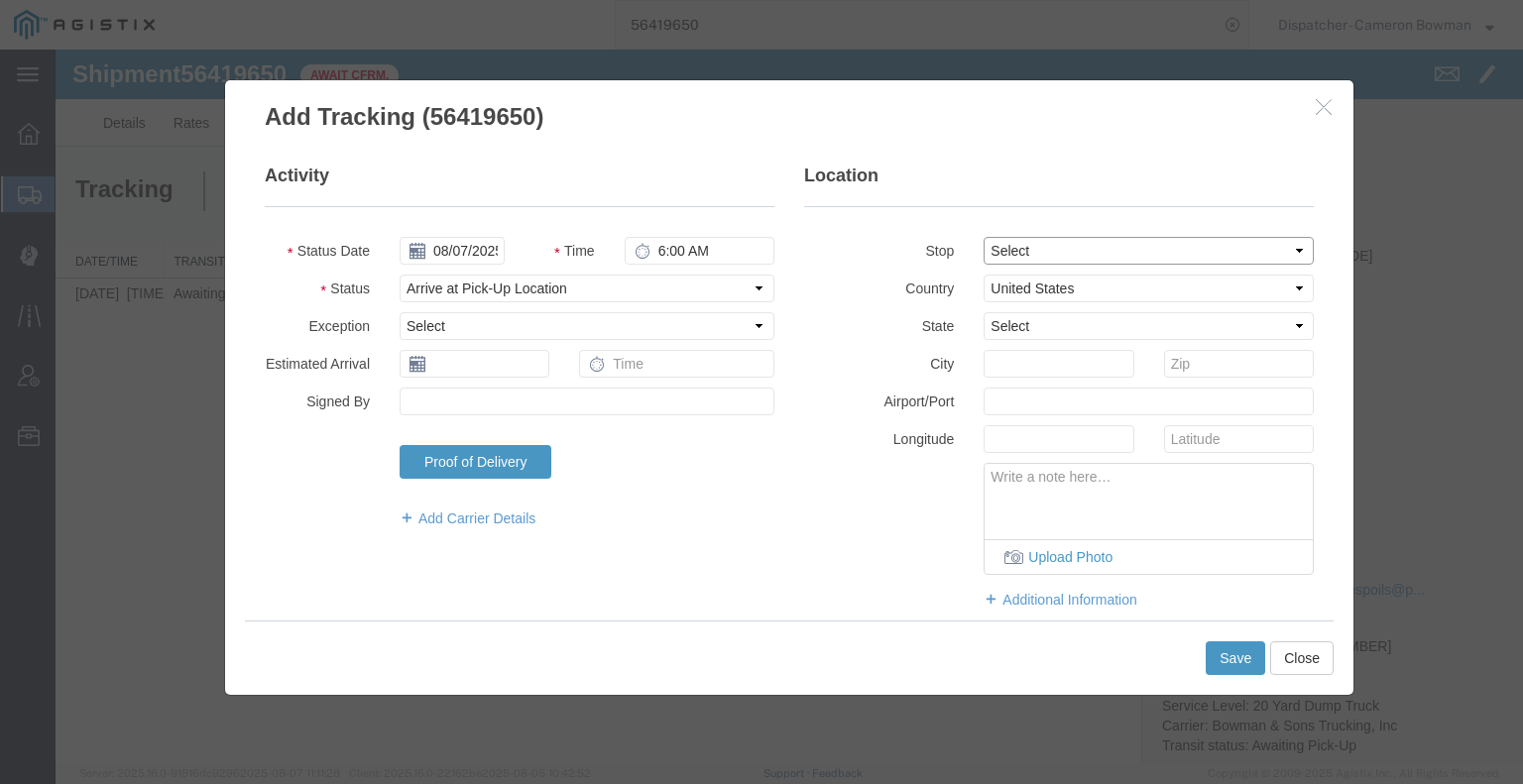 click on "Select From: [NUMBER] [STREET], [CITY], [STATE], [POSTAL_CODE], [COUNTRY] Stop 2: [NUMBER] [STREET], [CITY], [STATE], [POSTAL_CODE], [COUNTRY] To: The Final Destination is not defined yet, [CITY], [STATE], [COUNTRY]" at bounding box center (1148, 251) 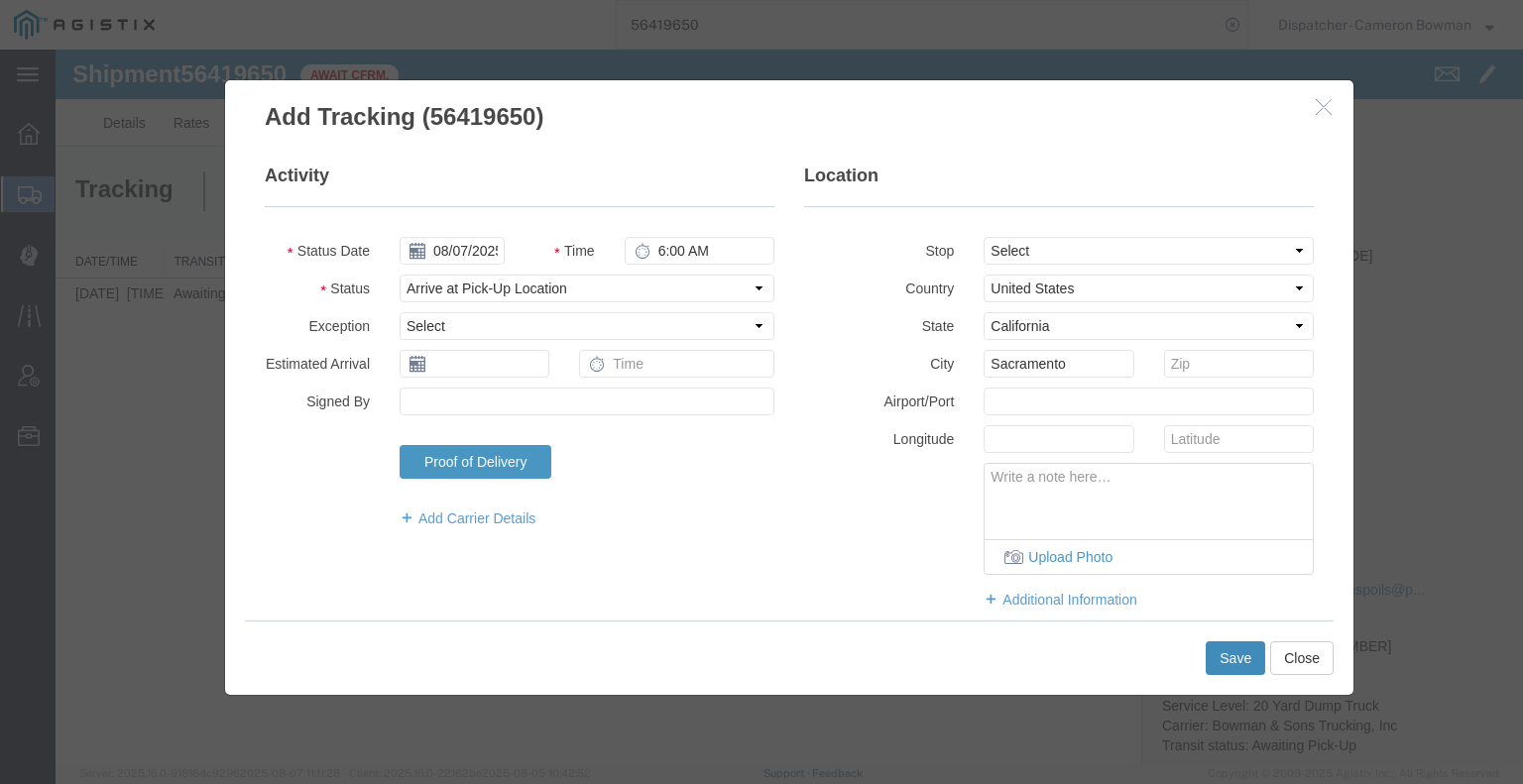 click on "Save" at bounding box center (1235, 658) 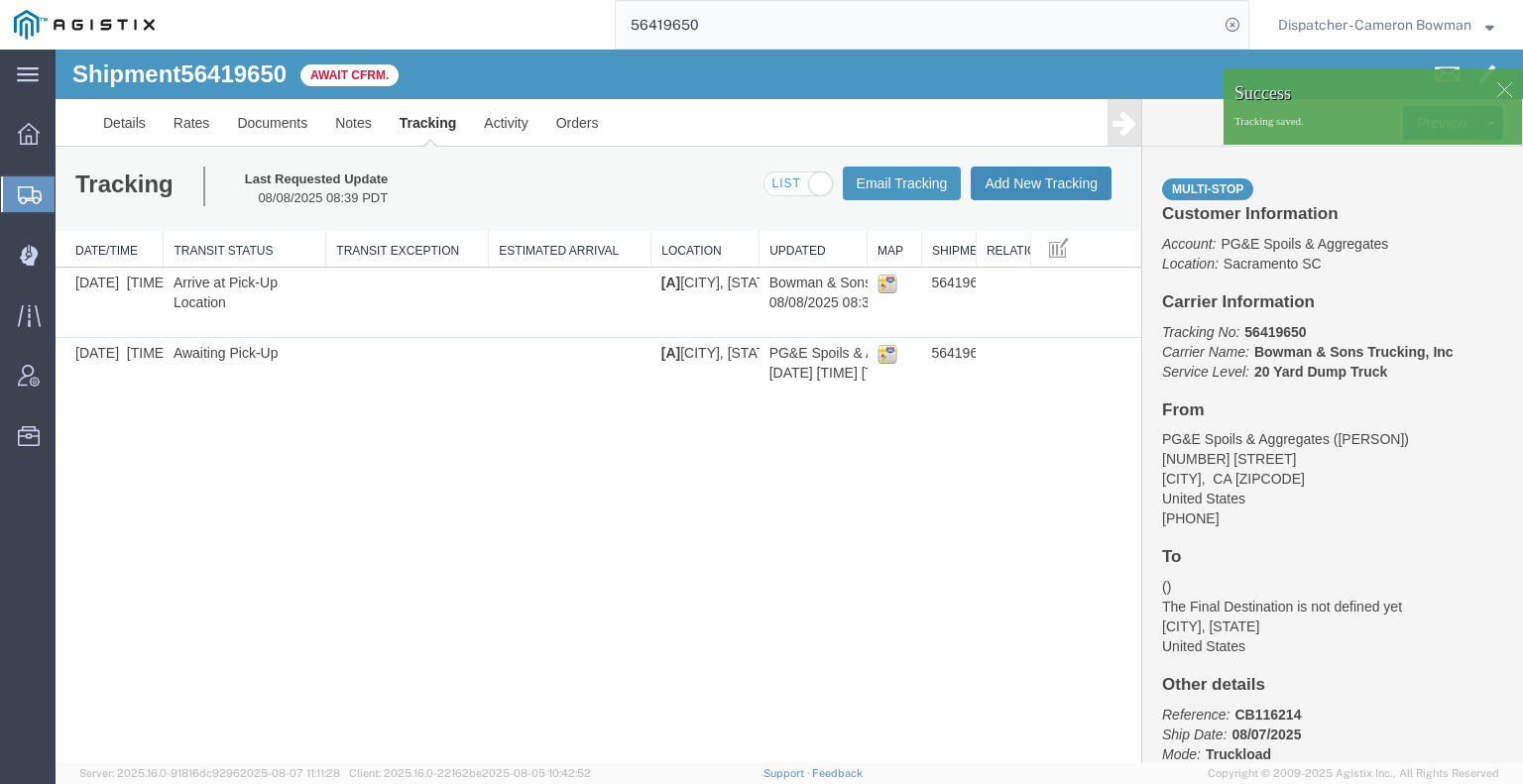 click on "Add New Tracking" at bounding box center [1041, 183] 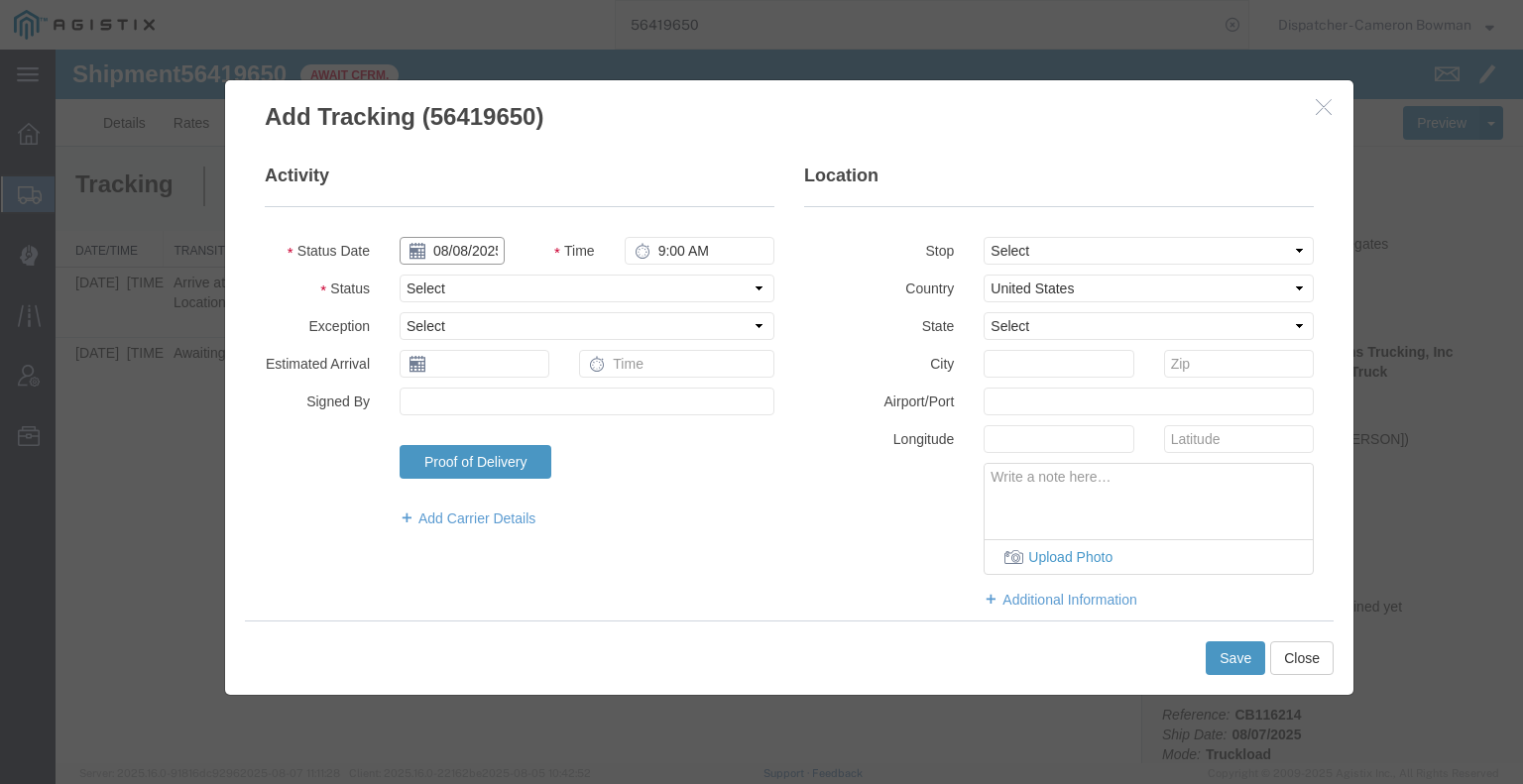 click on "08/08/2025" at bounding box center [452, 251] 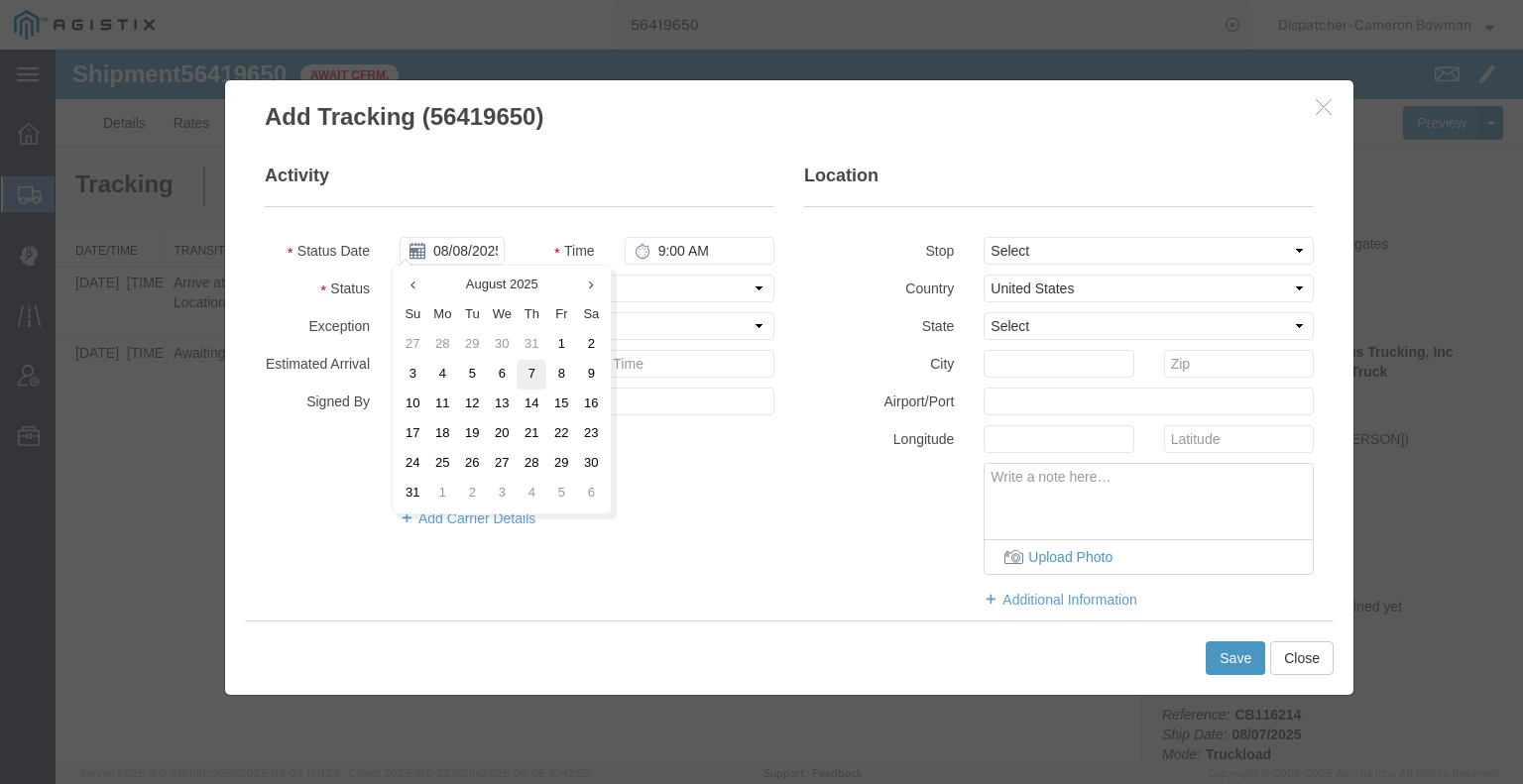 click on "7" at bounding box center [531, 375] 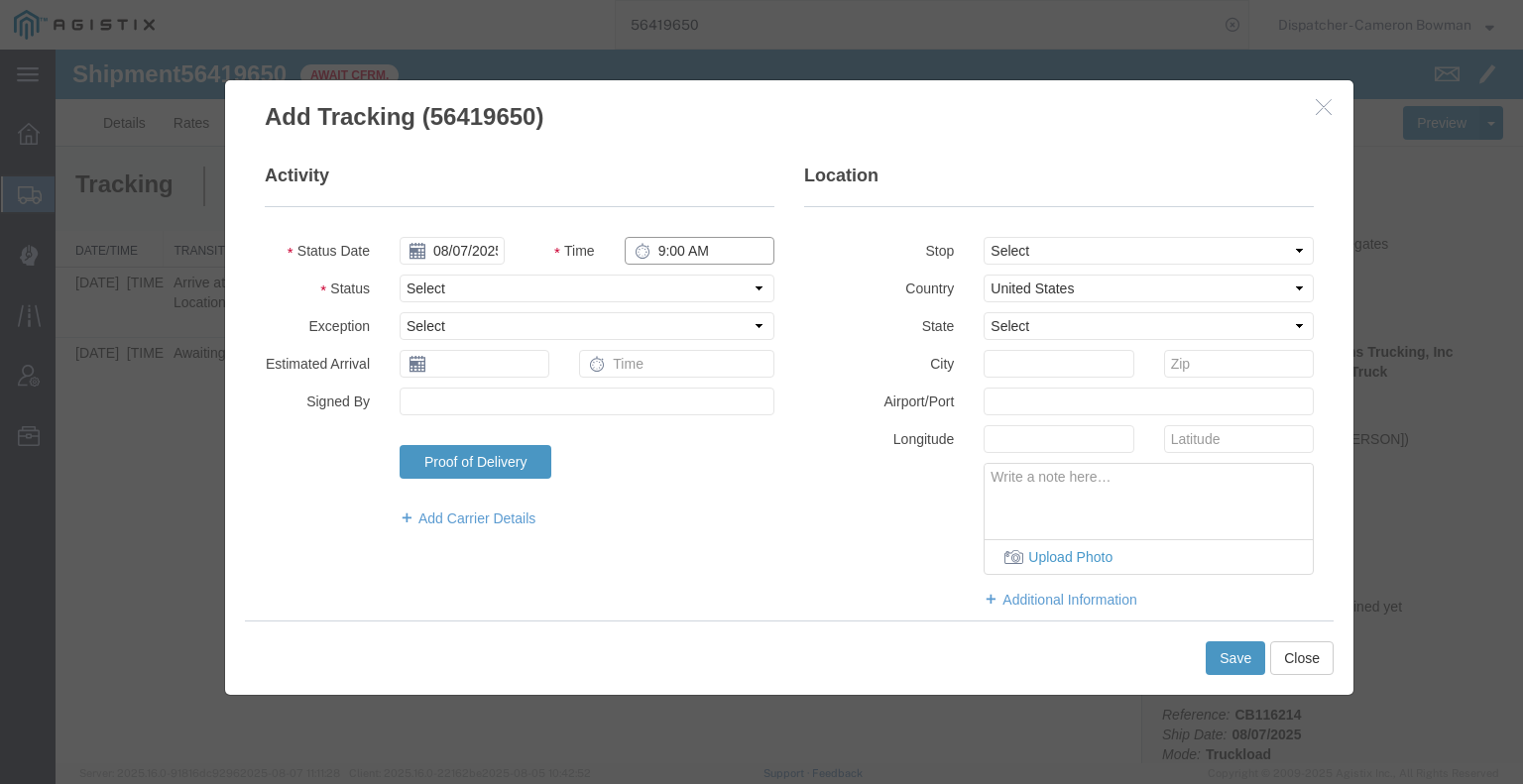 click on "9:00 AM" at bounding box center (699, 251) 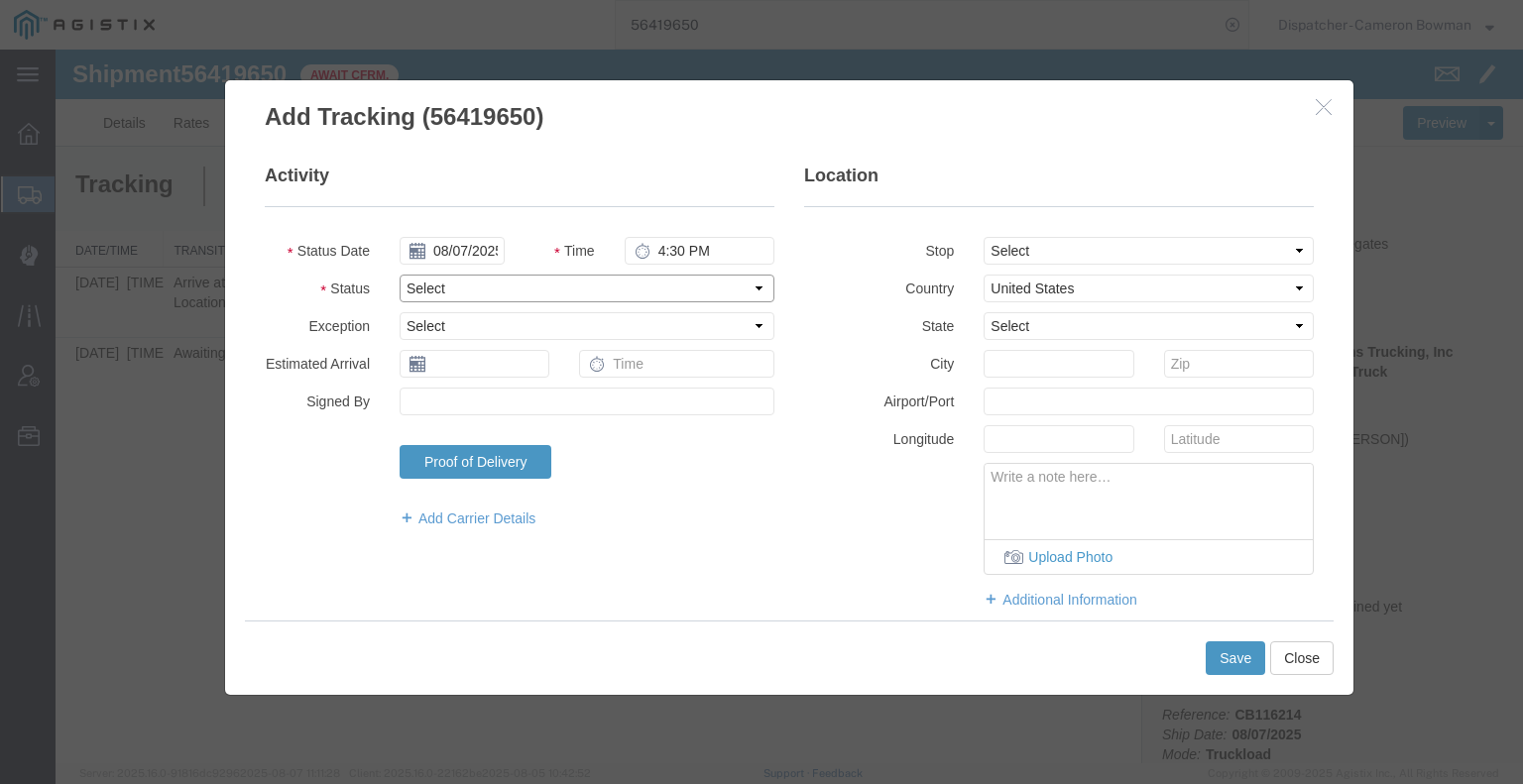click on "Select Arrival Notice Available Arrival Notice Imported Arrive at Delivery Location Arrive at Pick-Up Location Arrive at Terminal Location Attempted Delivery Attempted Pick-Up Awaiting Customs Clearance Awaiting Pick-Up Break Start Break Stop Cargo Damaged Cargo-Offloaded Cleared Customs Confirmed on Board Customs Delay Customs Hold Customs Released DEA Hold Intact DEA Intensive/Exam Delivered Delivery Appointment Scheduled Delivery Confirmation Delivery Dock Closed Delivery Refused Depart Delivery Location Depart Pick-Up Location Depart Terminal Location Documents Uploaded Entry Docs Received Entry Submitted Estimated date / time for ETA Expired Export Customs Cleared Export Customs Sent FDA Documents Sent FDA Exam FDA Hold FDA Released FDA Review Flight Update Forwarded Fully Released Import Customs Cleared In-Transit In-Transit with Partner ISF filed Loaded Loading Started Mechanical Delay Missed Pick-Up Other Delay Out for Delivery Package Available Partial Delivery Partial Pick-Up Picked Up Proof of del" at bounding box center (587, 288) 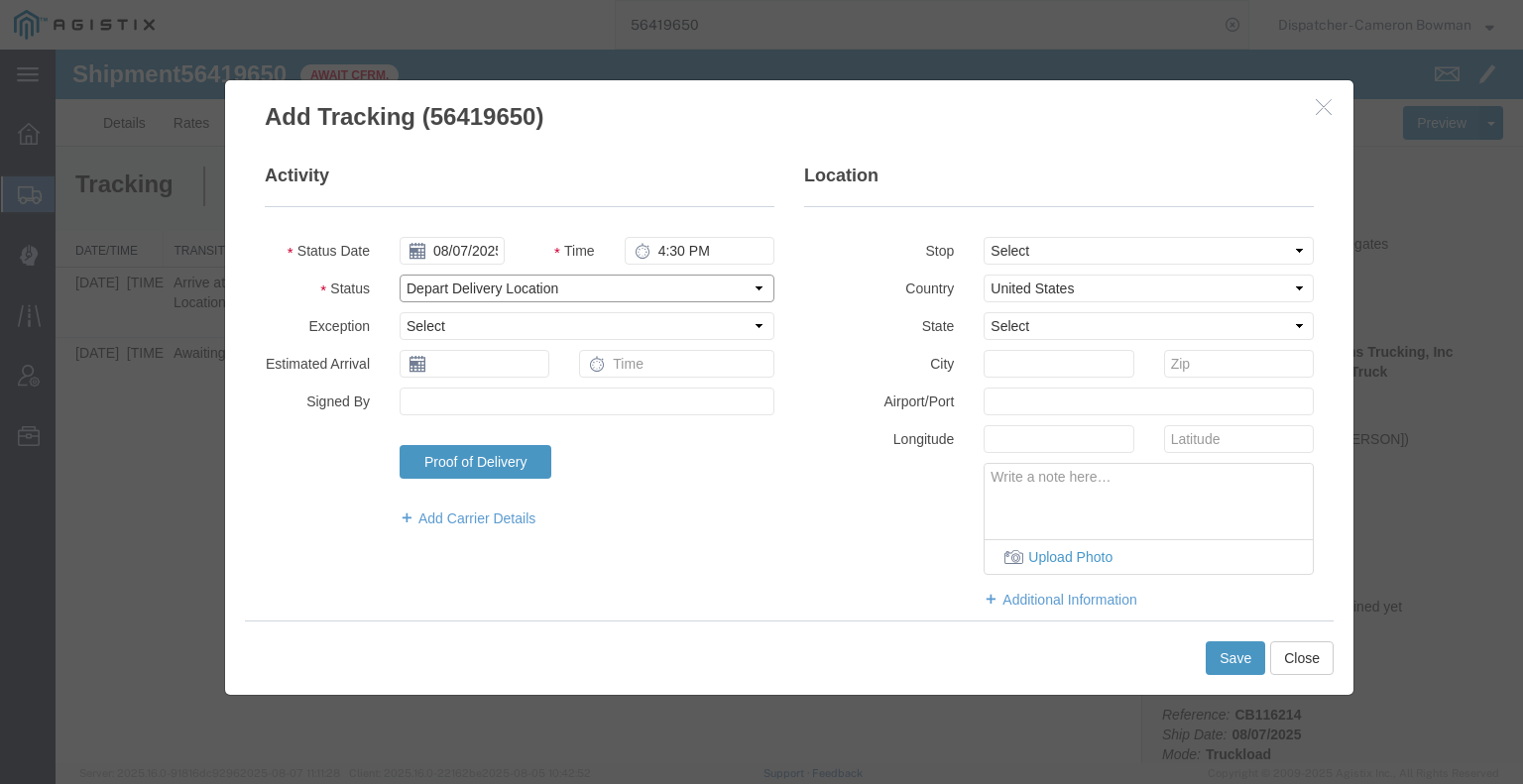 click on "Select Arrival Notice Available Arrival Notice Imported Arrive at Delivery Location Arrive at Pick-Up Location Arrive at Terminal Location Attempted Delivery Attempted Pick-Up Awaiting Customs Clearance Awaiting Pick-Up Break Start Break Stop Cargo Damaged Cargo-Offloaded Cleared Customs Confirmed on Board Customs Delay Customs Hold Customs Released DEA Hold Intact DEA Intensive/Exam Delivered Delivery Appointment Scheduled Delivery Confirmation Delivery Dock Closed Delivery Refused Depart Delivery Location Depart Pick-Up Location Depart Terminal Location Documents Uploaded Entry Docs Received Entry Submitted Estimated date / time for ETA Expired Export Customs Cleared Export Customs Sent FDA Documents Sent FDA Exam FDA Hold FDA Released FDA Review Flight Update Forwarded Fully Released Import Customs Cleared In-Transit In-Transit with Partner ISF filed Loaded Loading Started Mechanical Delay Missed Pick-Up Other Delay Out for Delivery Package Available Partial Delivery Partial Pick-Up Picked Up Proof of del" at bounding box center (587, 288) 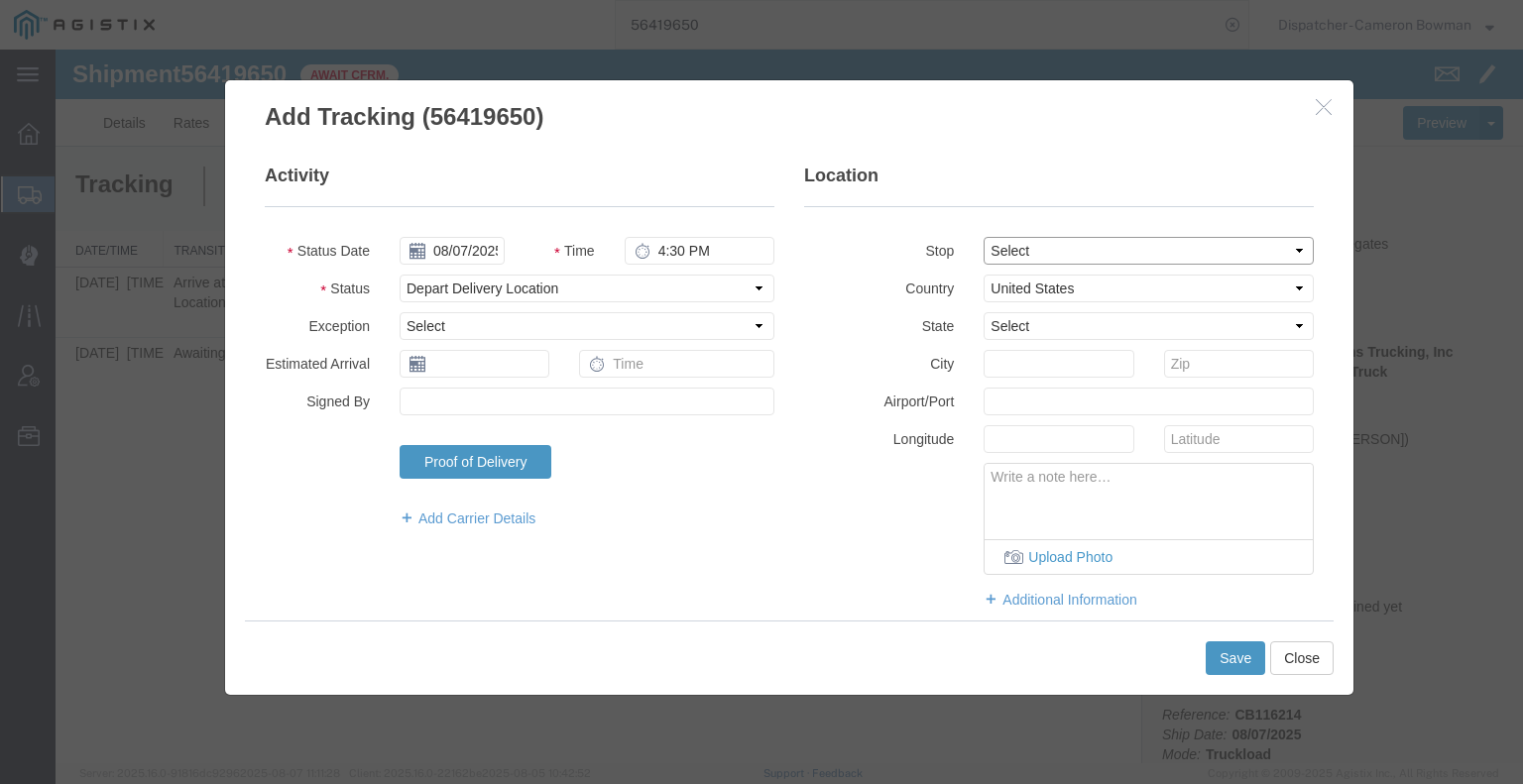 click on "Select From: [NUMBER] [STREET], [CITY], [STATE], [POSTAL_CODE], [COUNTRY] Stop 2: [NUMBER] [STREET], [CITY], [STATE], [POSTAL_CODE], [COUNTRY] To: The Final Destination is not defined yet, [CITY], [STATE], [COUNTRY]" at bounding box center (1148, 251) 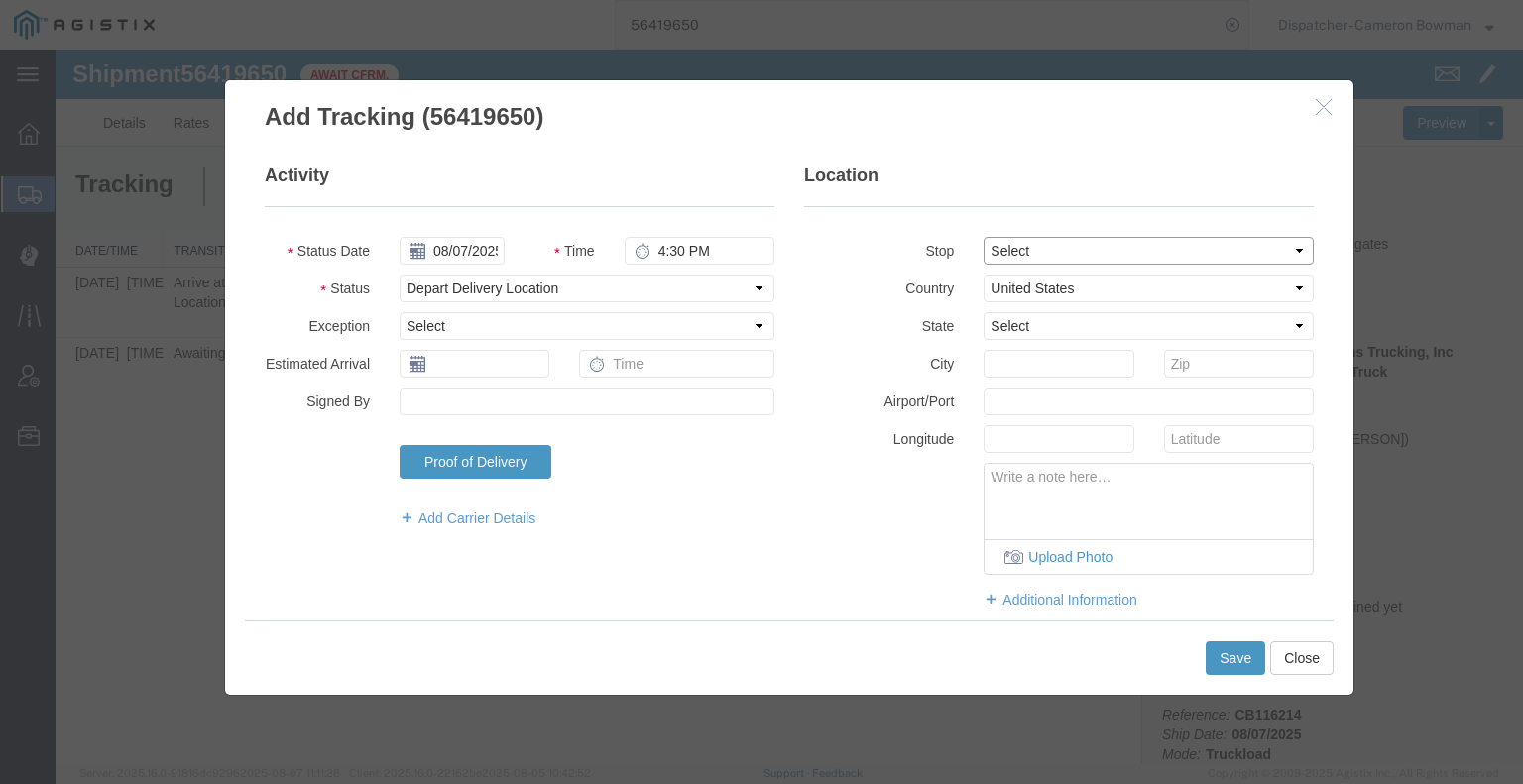 click on "Select From: [NUMBER] [STREET], [CITY], [STATE], [POSTAL_CODE], [COUNTRY] Stop 2: [NUMBER] [STREET], [CITY], [STATE], [POSTAL_CODE], [COUNTRY] To: The Final Destination is not defined yet, [CITY], [STATE], [COUNTRY]" at bounding box center [1148, 251] 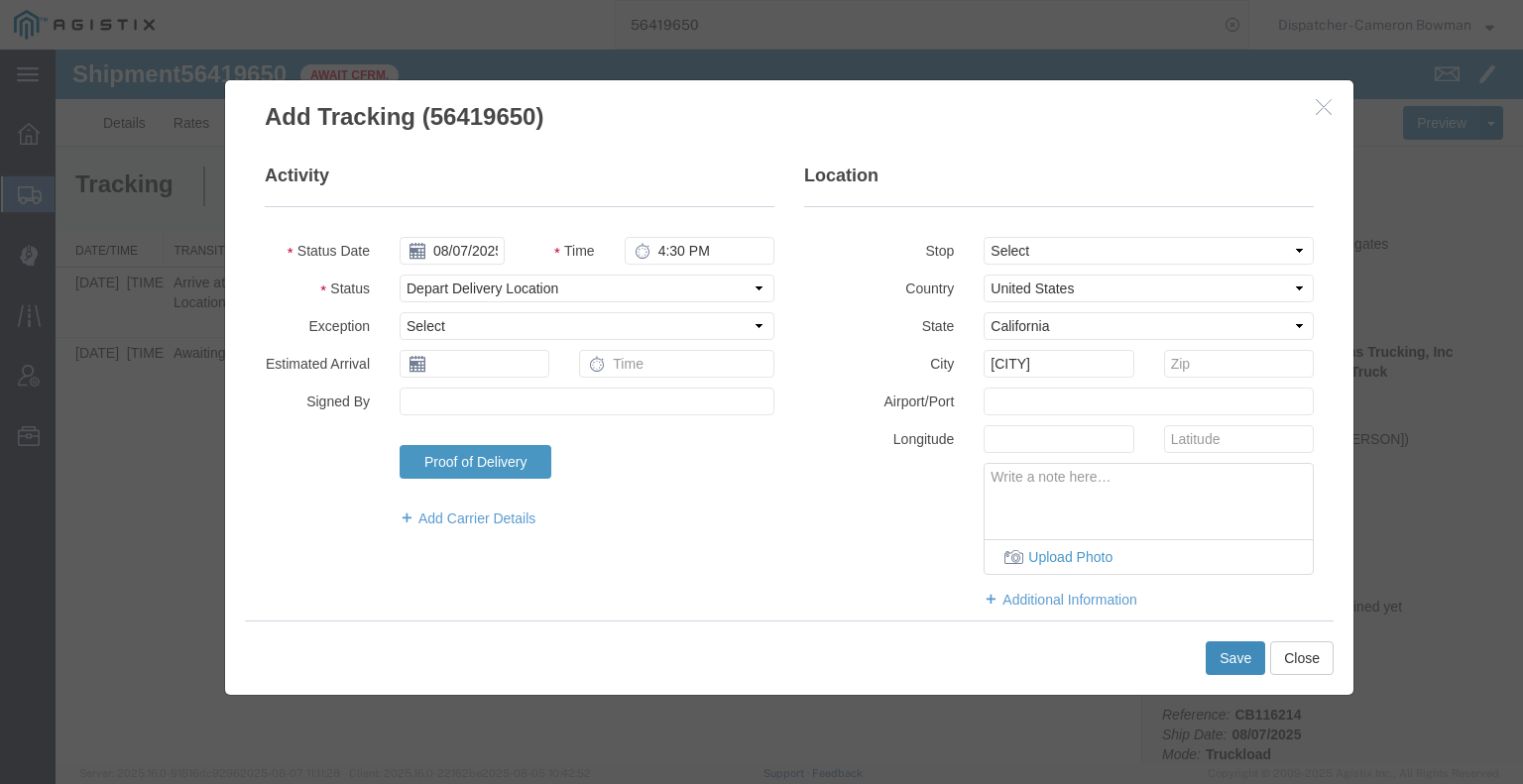 click on "Save" at bounding box center (1235, 658) 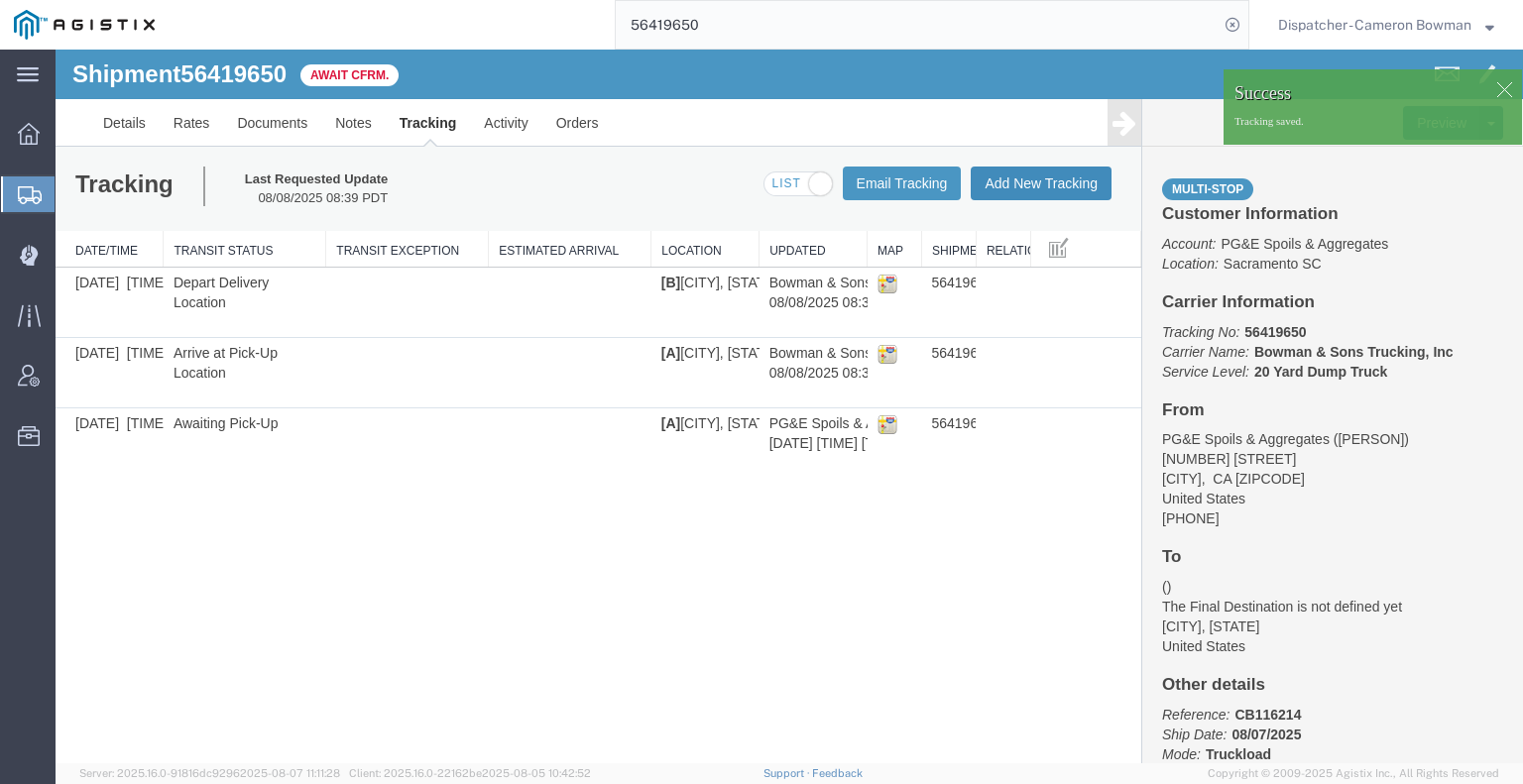 click on "Add New Tracking" at bounding box center (1041, 183) 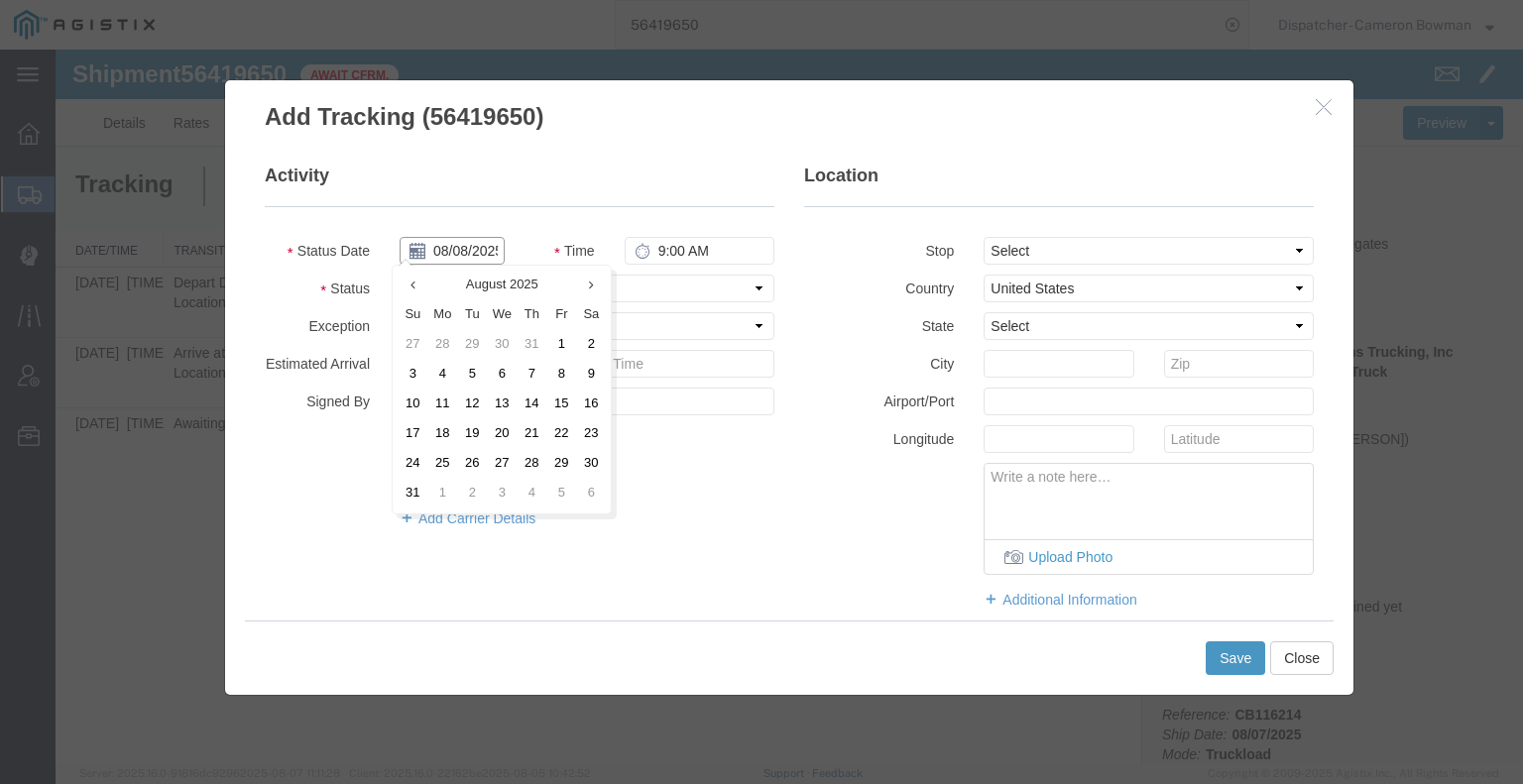 click on "08/08/2025" at bounding box center [452, 251] 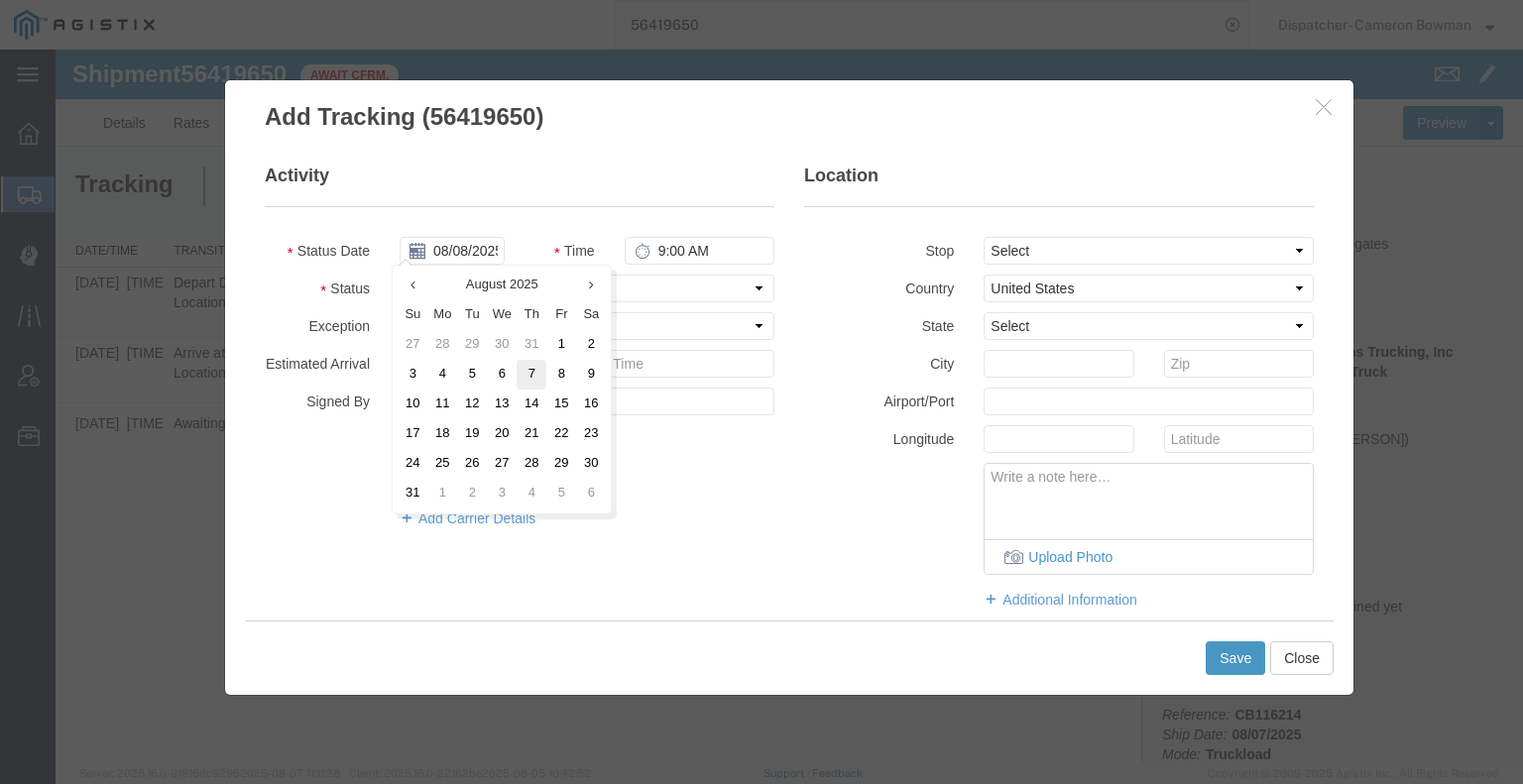 click on "7" at bounding box center [531, 375] 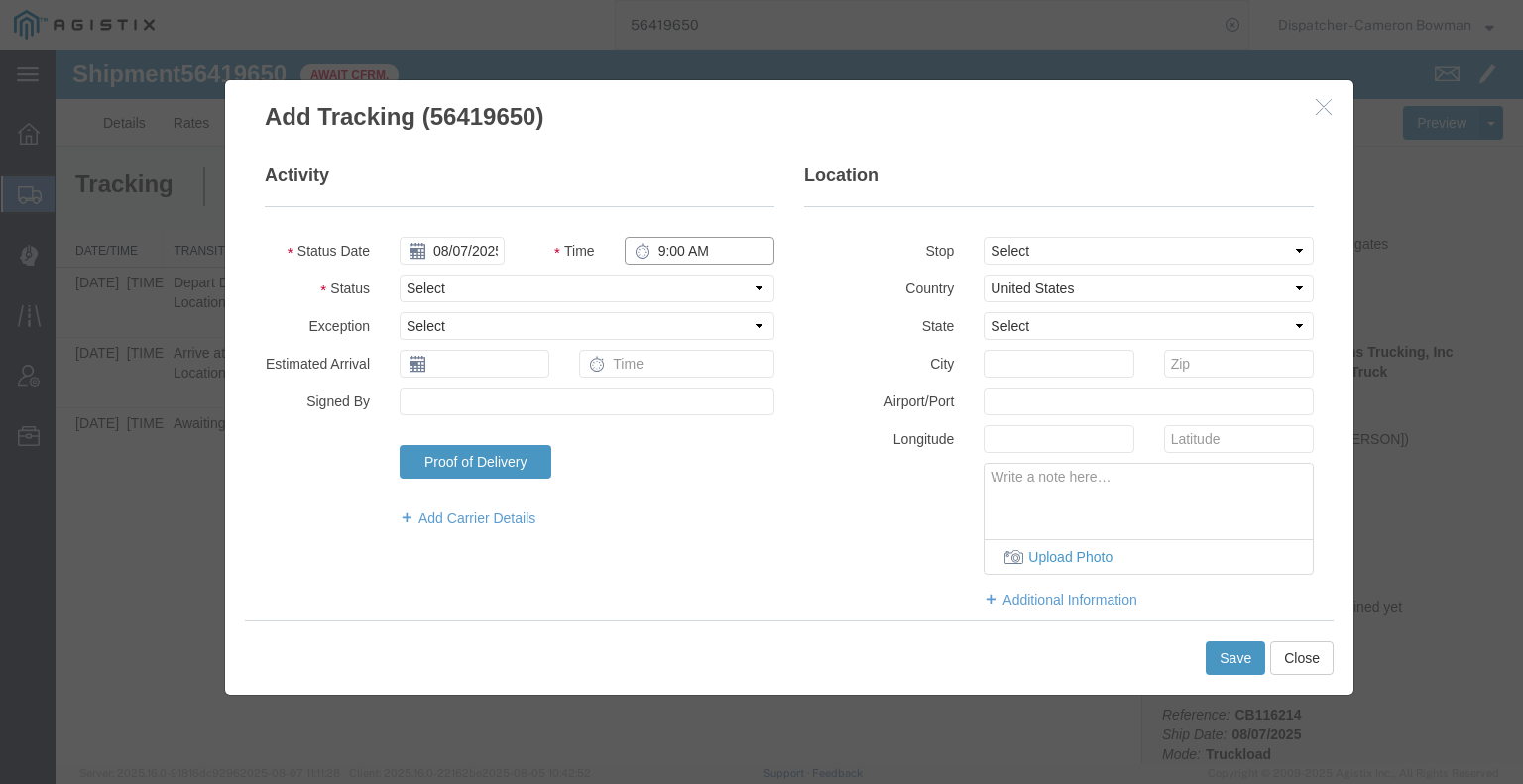 click on "9:00 AM" at bounding box center (699, 251) 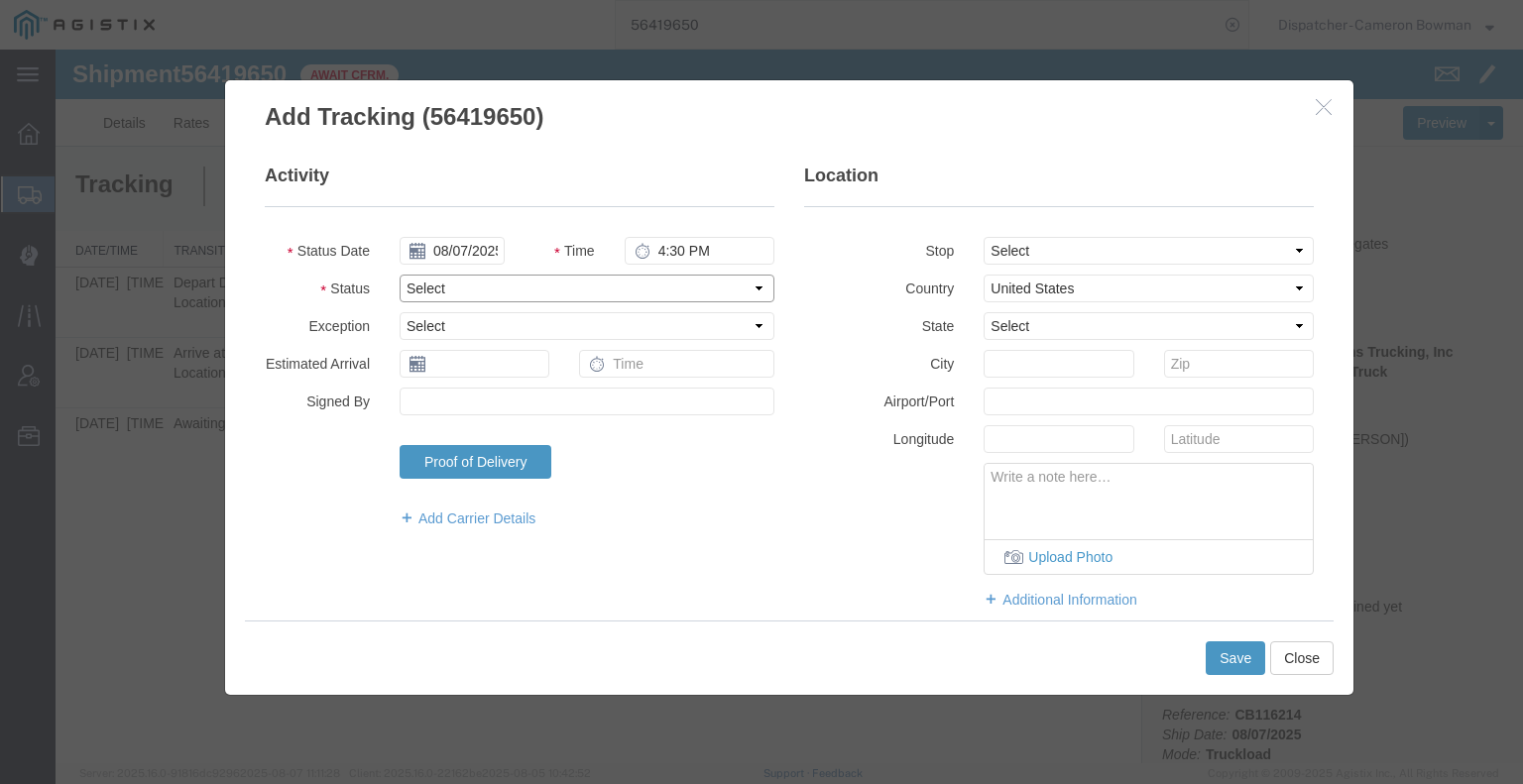 click on "Select Arrival Notice Available Arrival Notice Imported Arrive at Delivery Location Arrive at Pick-Up Location Arrive at Terminal Location Attempted Delivery Attempted Pick-Up Awaiting Customs Clearance Awaiting Pick-Up Break Start Break Stop Cargo Damaged Cargo-Offloaded Cleared Customs Confirmed on Board Customs Delay Customs Hold Customs Released DEA Hold Intact DEA Intensive/Exam Delivered Delivery Appointment Scheduled Delivery Confirmation Delivery Dock Closed Delivery Refused Depart Delivery Location Depart Pick-Up Location Depart Terminal Location Documents Uploaded Entry Docs Received Entry Submitted Estimated date / time for ETA Expired Export Customs Cleared Export Customs Sent FDA Documents Sent FDA Exam FDA Hold FDA Released FDA Review Flight Update Forwarded Fully Released Import Customs Cleared In-Transit In-Transit with Partner ISF filed Loaded Loading Started Mechanical Delay Missed Pick-Up Other Delay Out for Delivery Package Available Partial Delivery Partial Pick-Up Picked Up Proof of del" at bounding box center [587, 288] 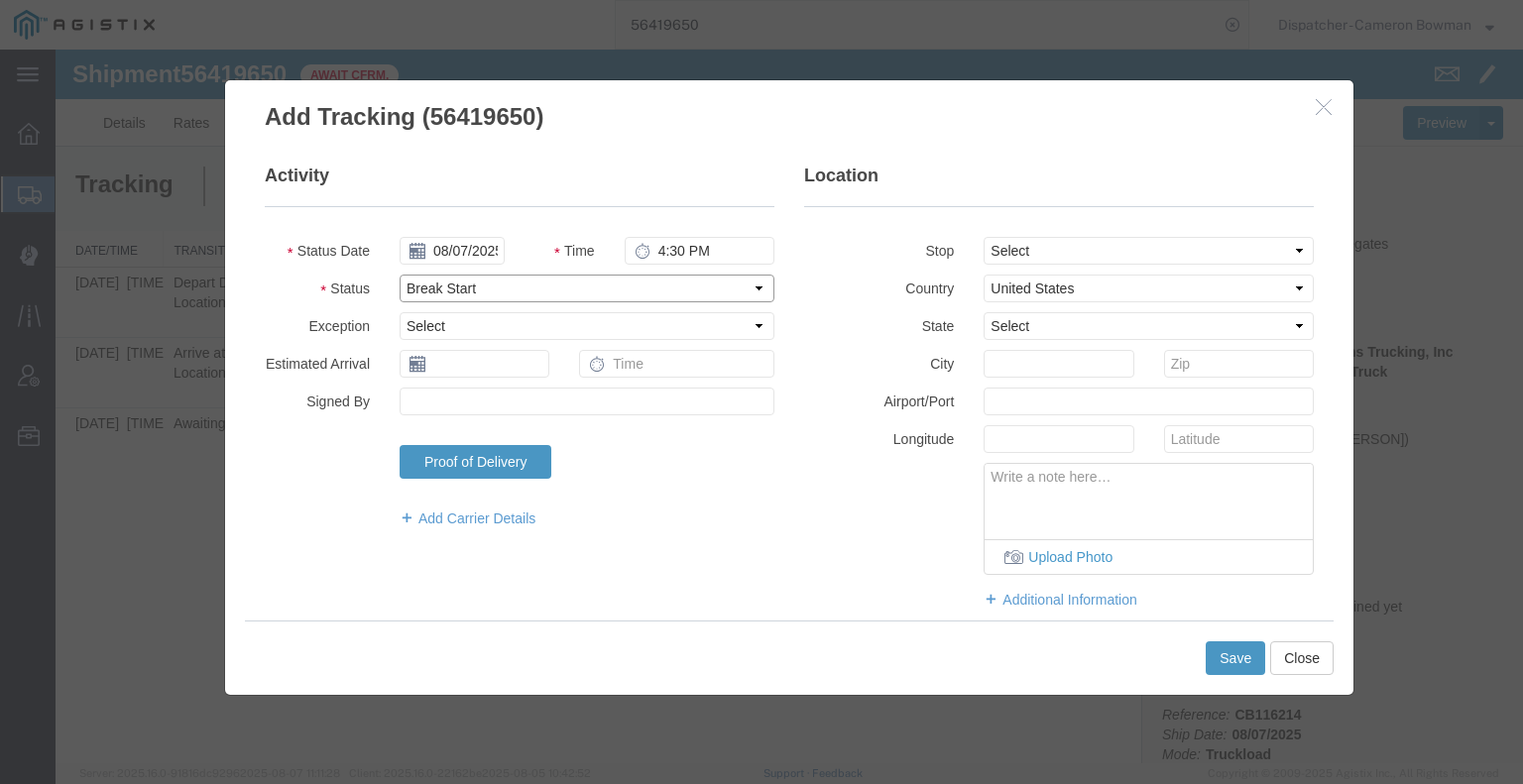 click on "Select Arrival Notice Available Arrival Notice Imported Arrive at Delivery Location Arrive at Pick-Up Location Arrive at Terminal Location Attempted Delivery Attempted Pick-Up Awaiting Customs Clearance Awaiting Pick-Up Break Start Break Stop Cargo Damaged Cargo-Offloaded Cleared Customs Confirmed on Board Customs Delay Customs Hold Customs Released DEA Hold Intact DEA Intensive/Exam Delivered Delivery Appointment Scheduled Delivery Confirmation Delivery Dock Closed Delivery Refused Depart Delivery Location Depart Pick-Up Location Depart Terminal Location Documents Uploaded Entry Docs Received Entry Submitted Estimated date / time for ETA Expired Export Customs Cleared Export Customs Sent FDA Documents Sent FDA Exam FDA Hold FDA Released FDA Review Flight Update Forwarded Fully Released Import Customs Cleared In-Transit In-Transit with Partner ISF filed Loaded Loading Started Mechanical Delay Missed Pick-Up Other Delay Out for Delivery Package Available Partial Delivery Partial Pick-Up Picked Up Proof of del" at bounding box center [587, 288] 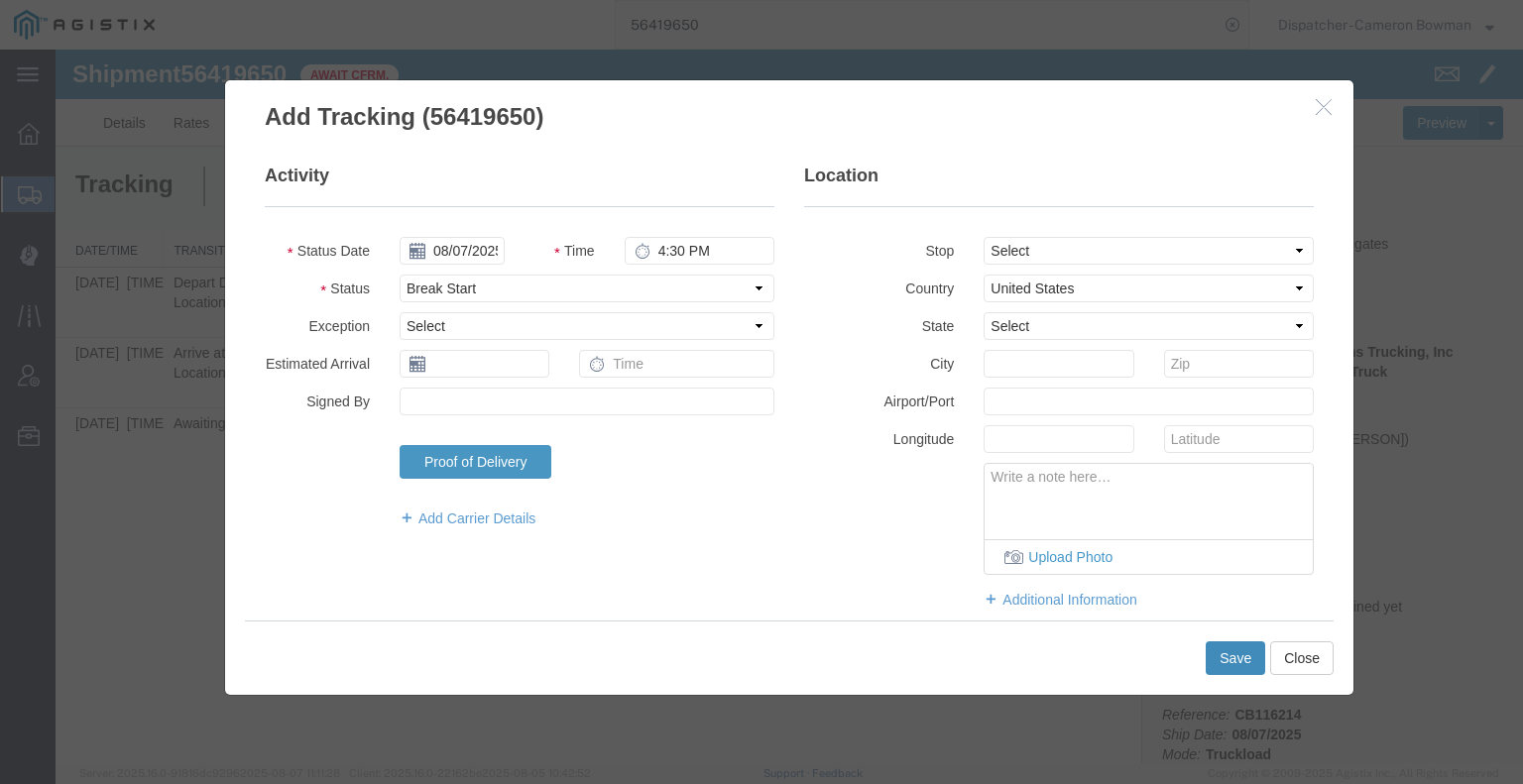 click on "Save" at bounding box center [1235, 658] 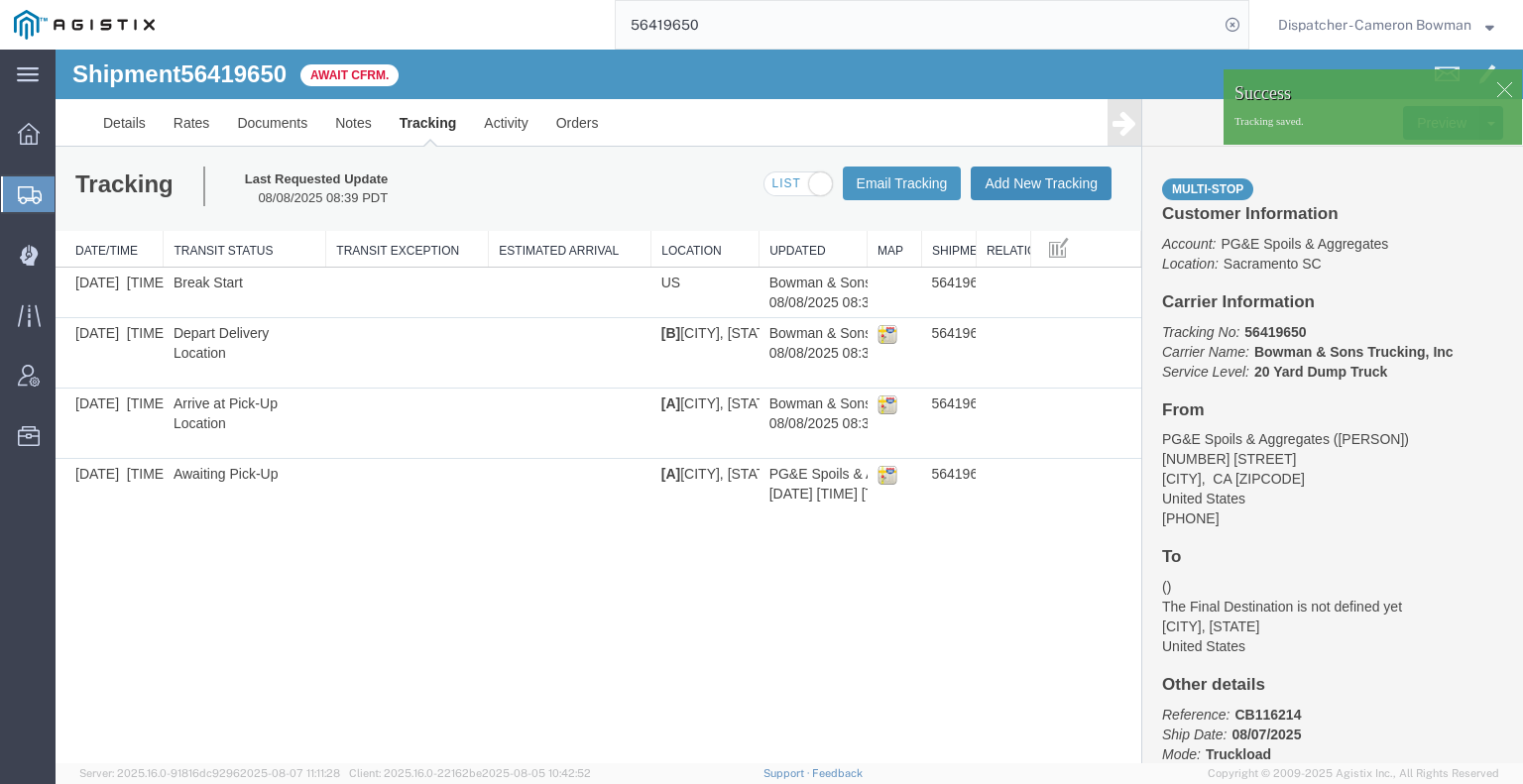 click on "Add New Tracking" at bounding box center [1041, 183] 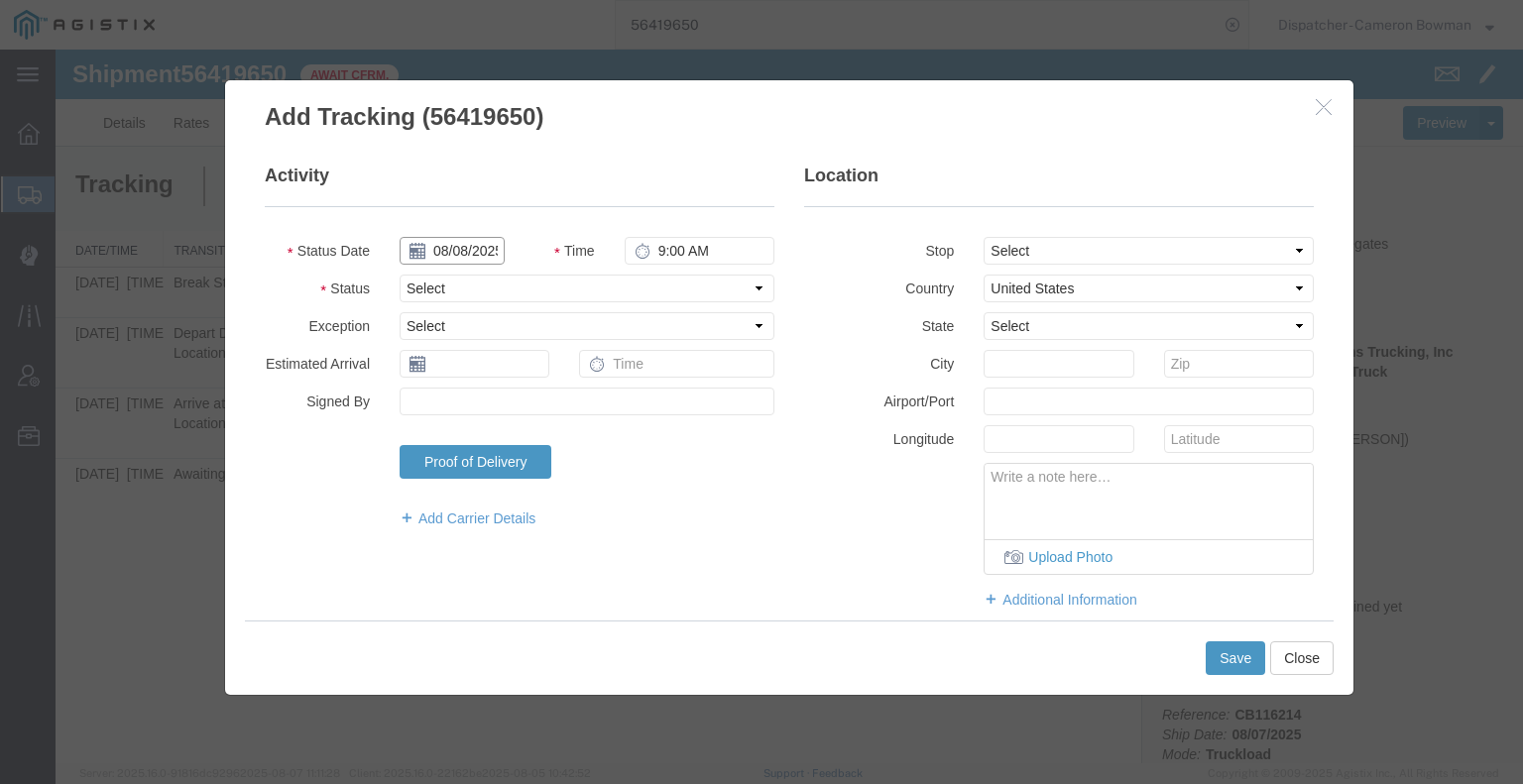 click on "08/08/2025" at bounding box center (452, 251) 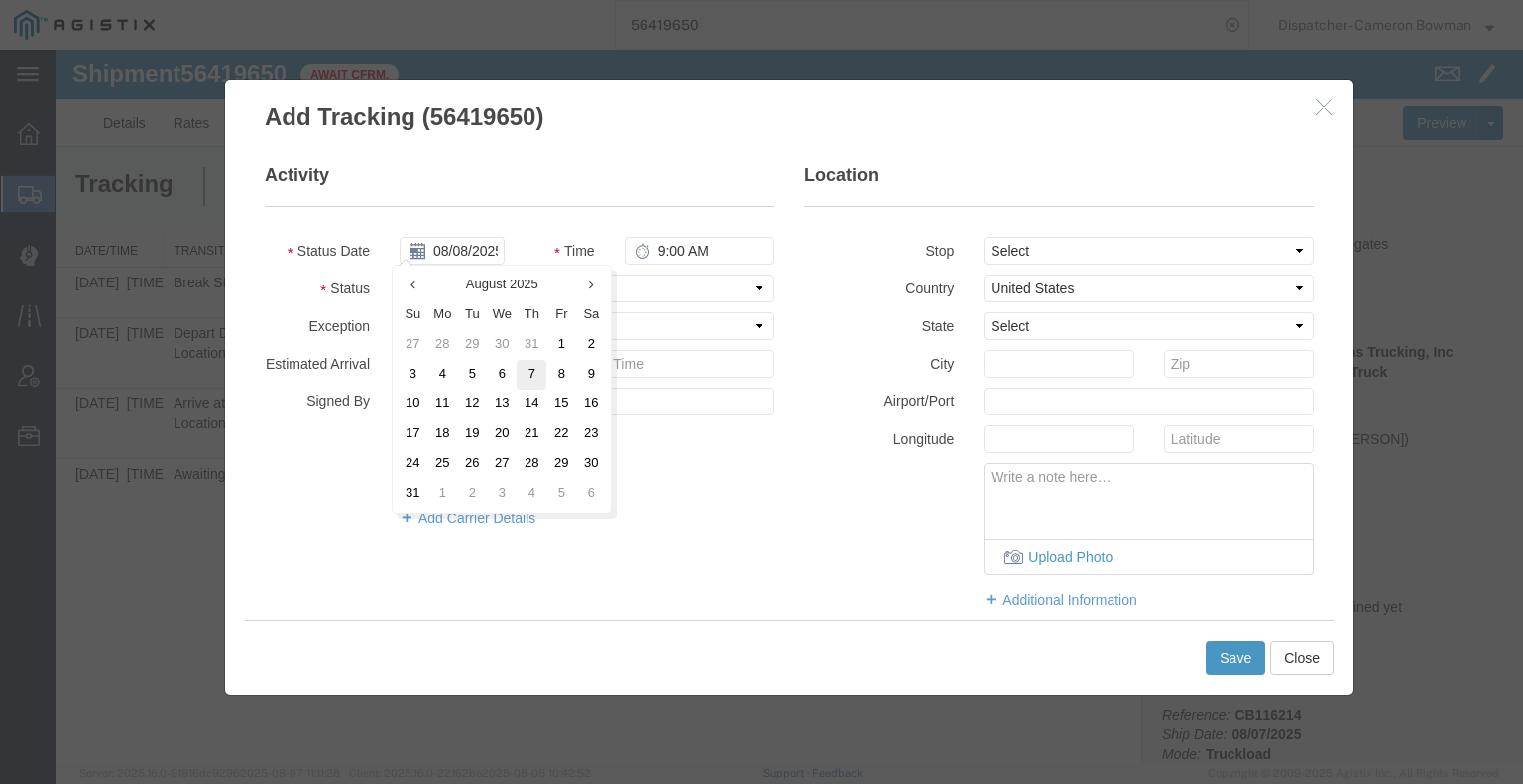 click on "7" at bounding box center (531, 375) 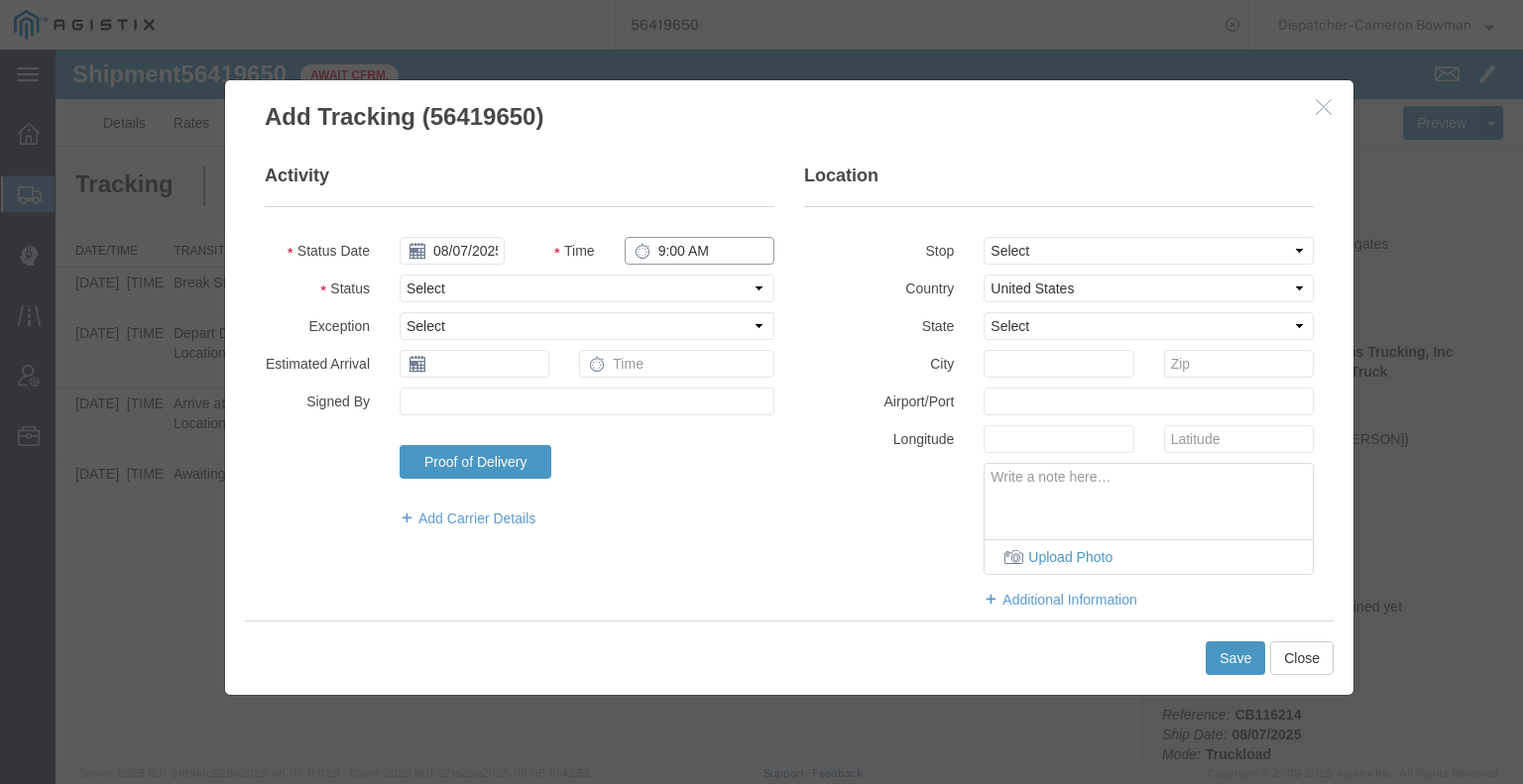 click on "9:00 AM" at bounding box center [699, 251] 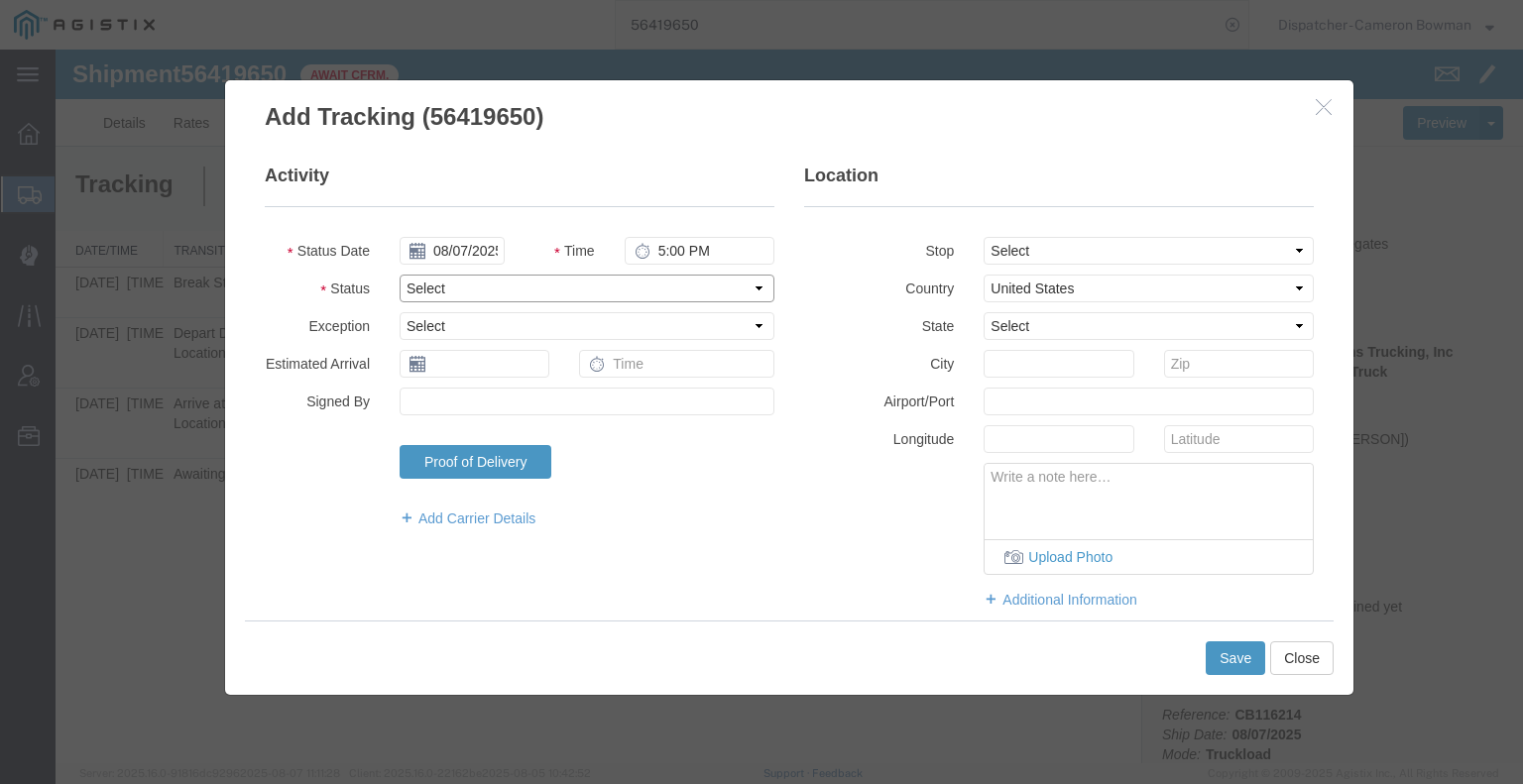 click on "Select Arrival Notice Available Arrival Notice Imported Arrive at Delivery Location Arrive at Pick-Up Location Arrive at Terminal Location Attempted Delivery Attempted Pick-Up Awaiting Customs Clearance Awaiting Pick-Up Break Start Break Stop Cargo Damaged Cargo-Offloaded Cleared Customs Confirmed on Board Customs Delay Customs Hold Customs Released DEA Hold Intact DEA Intensive/Exam Delivered Delivery Appointment Scheduled Delivery Confirmation Delivery Dock Closed Delivery Refused Depart Delivery Location Depart Pick-Up Location Depart Terminal Location Documents Uploaded Entry Docs Received Entry Submitted Estimated date / time for ETA Expired Export Customs Cleared Export Customs Sent FDA Documents Sent FDA Exam FDA Hold FDA Released FDA Review Flight Update Forwarded Fully Released Import Customs Cleared In-Transit In-Transit with Partner ISF filed Loaded Loading Started Mechanical Delay Missed Pick-Up Other Delay Out for Delivery Package Available Partial Delivery Partial Pick-Up Picked Up Proof of del" at bounding box center [587, 288] 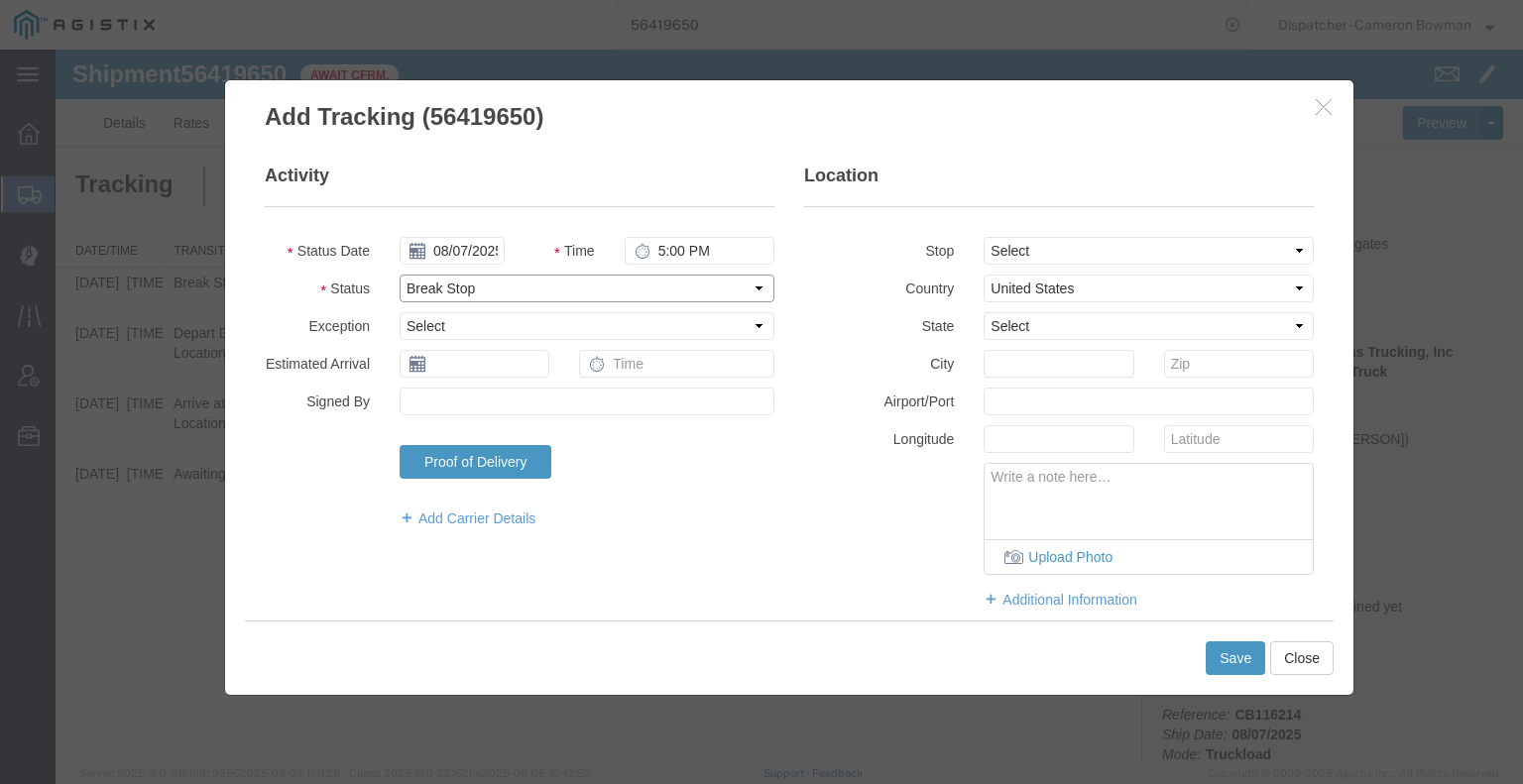 click on "Select Arrival Notice Available Arrival Notice Imported Arrive at Delivery Location Arrive at Pick-Up Location Arrive at Terminal Location Attempted Delivery Attempted Pick-Up Awaiting Customs Clearance Awaiting Pick-Up Break Start Break Stop Cargo Damaged Cargo-Offloaded Cleared Customs Confirmed on Board Customs Delay Customs Hold Customs Released DEA Hold Intact DEA Intensive/Exam Delivered Delivery Appointment Scheduled Delivery Confirmation Delivery Dock Closed Delivery Refused Depart Delivery Location Depart Pick-Up Location Depart Terminal Location Documents Uploaded Entry Docs Received Entry Submitted Estimated date / time for ETA Expired Export Customs Cleared Export Customs Sent FDA Documents Sent FDA Exam FDA Hold FDA Released FDA Review Flight Update Forwarded Fully Released Import Customs Cleared In-Transit In-Transit with Partner ISF filed Loaded Loading Started Mechanical Delay Missed Pick-Up Other Delay Out for Delivery Package Available Partial Delivery Partial Pick-Up Picked Up Proof of del" at bounding box center (587, 288) 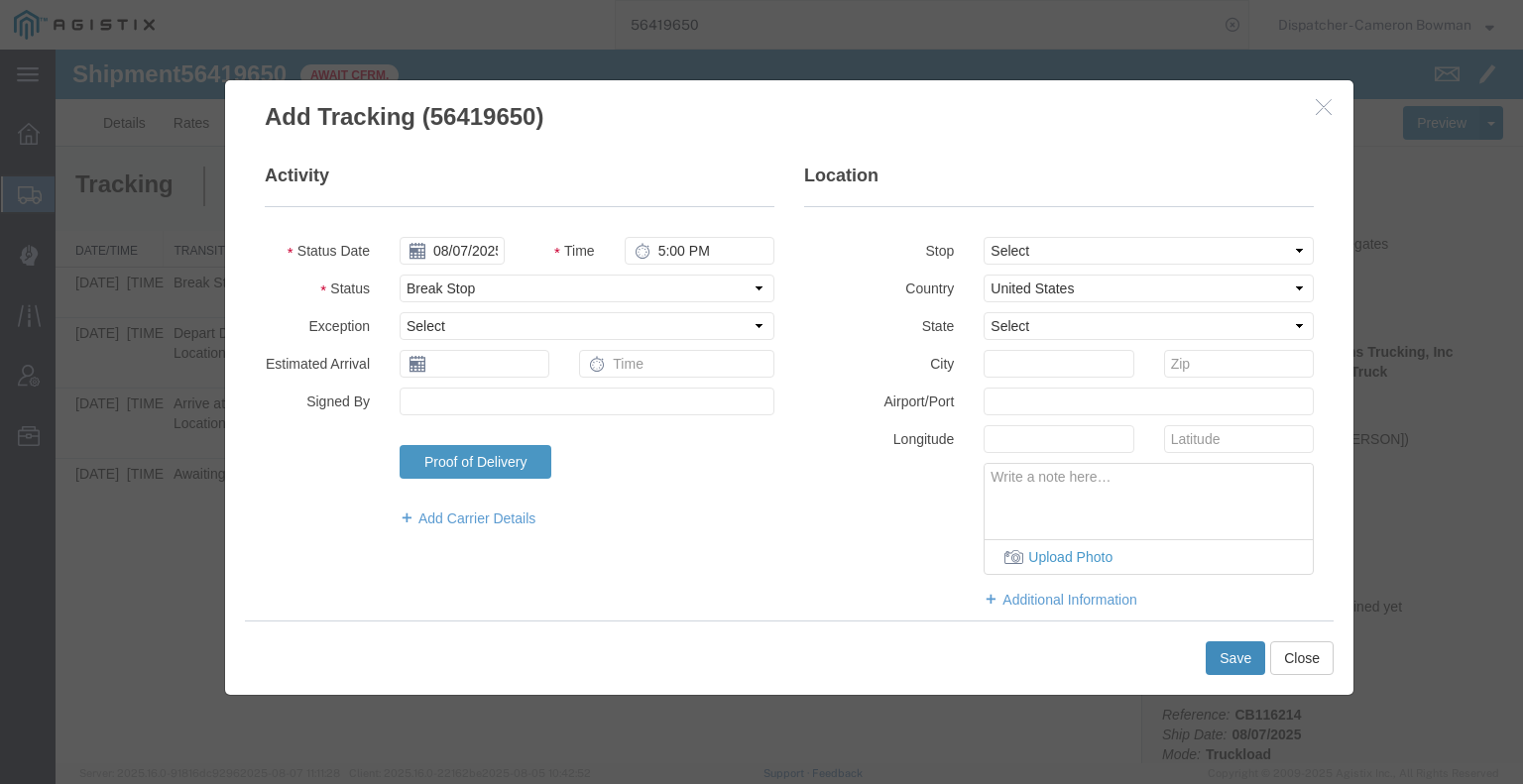 click on "Save" at bounding box center (1235, 658) 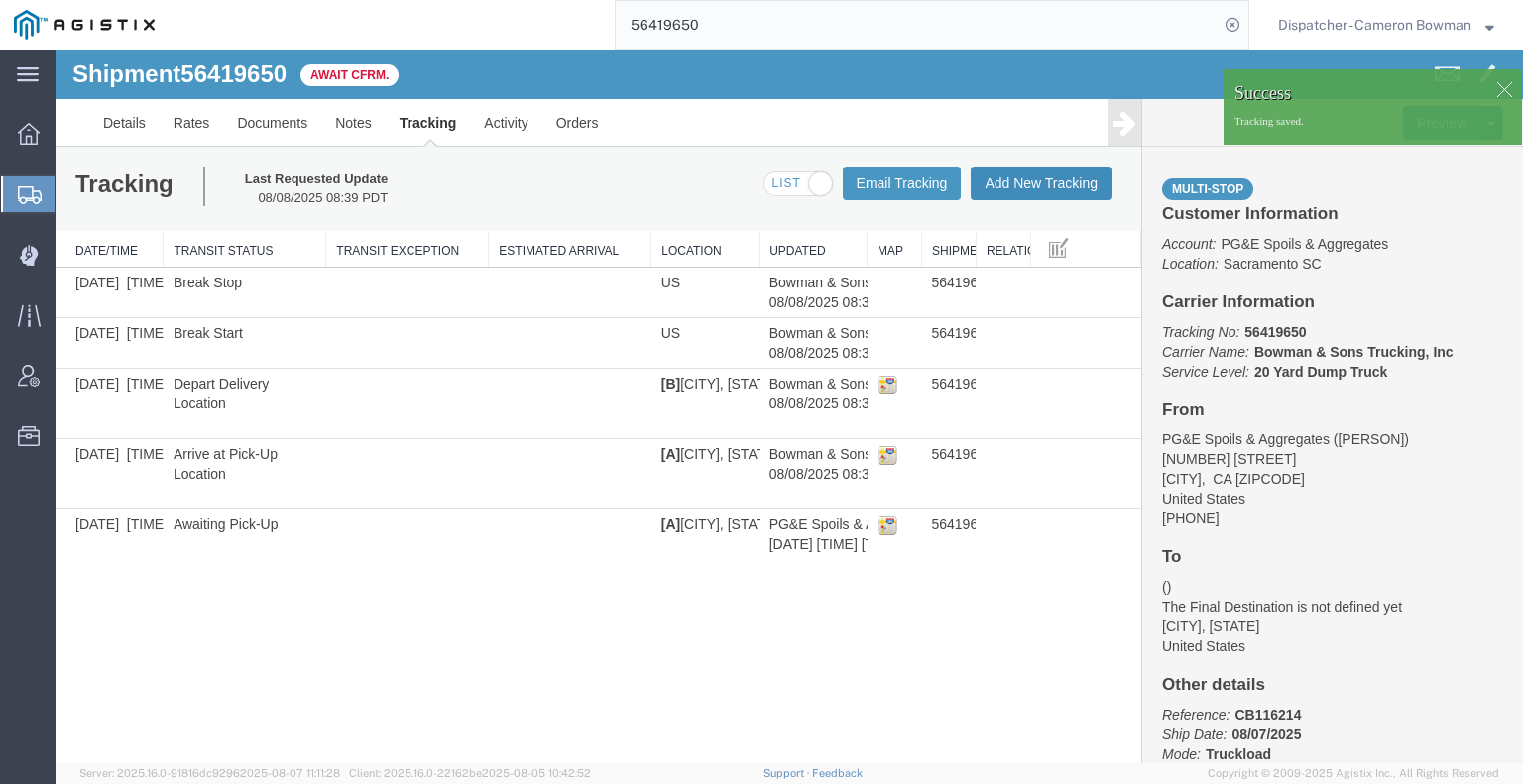 click on "Add New Tracking" at bounding box center (1041, 183) 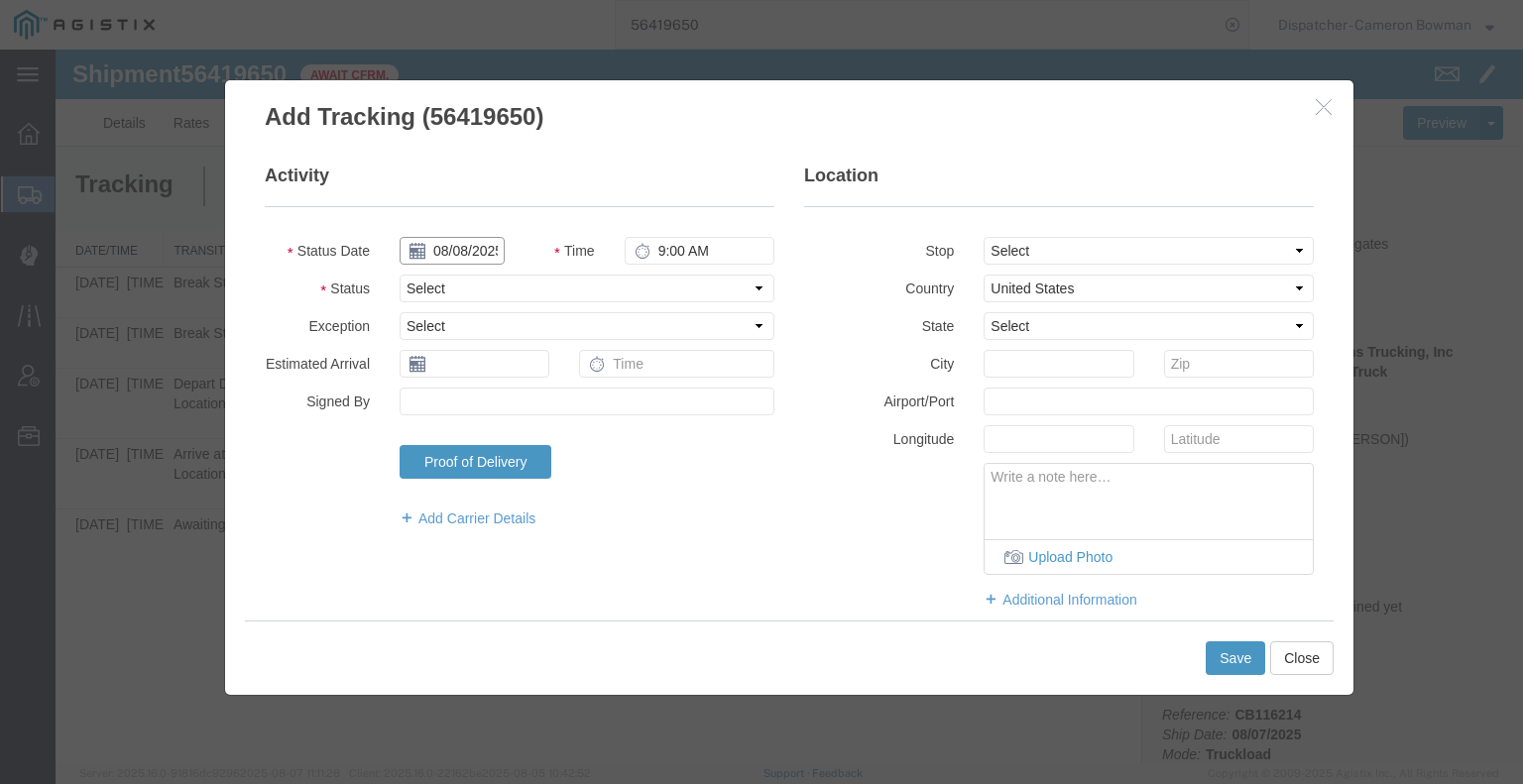 click on "08/08/2025" at bounding box center [452, 251] 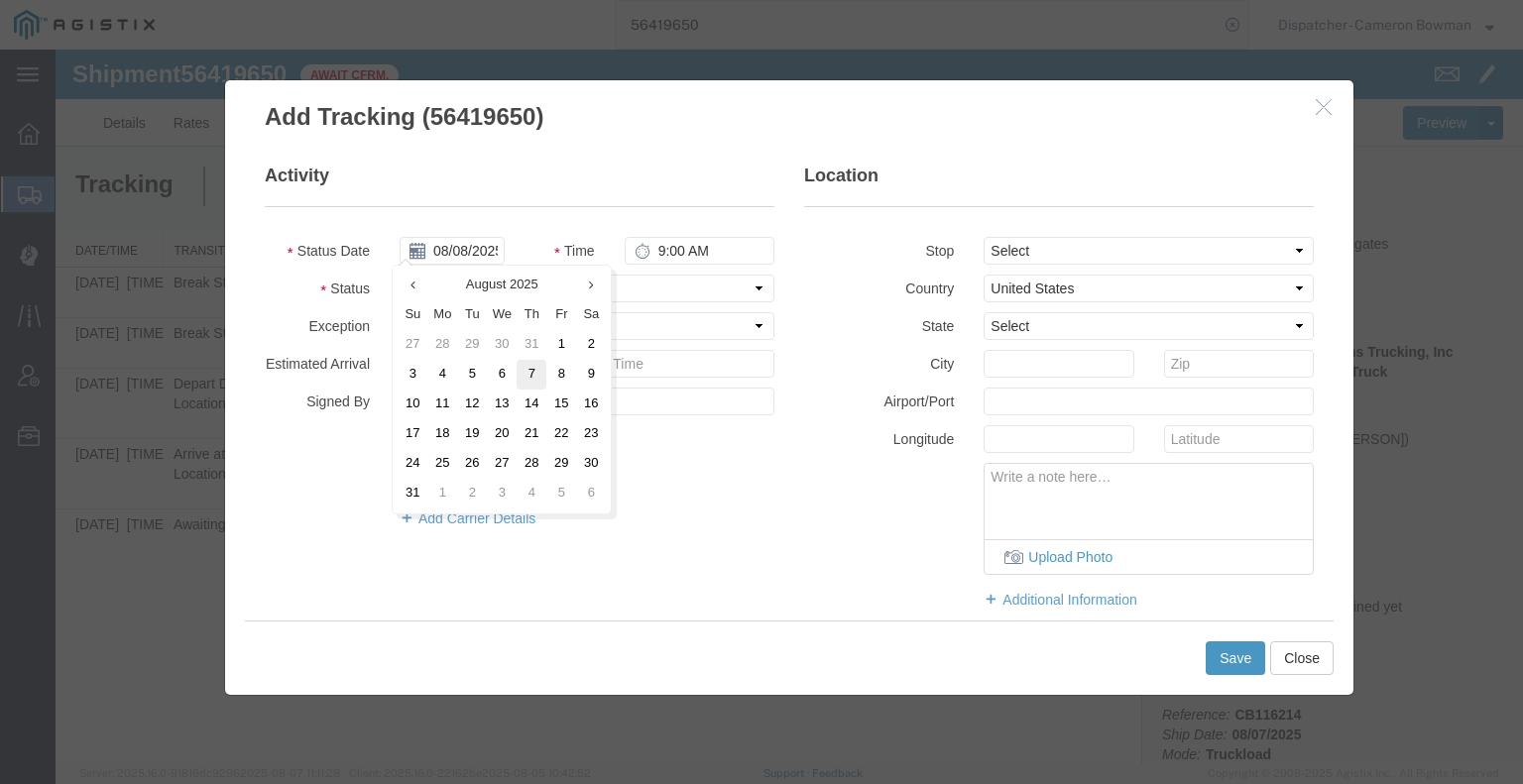 click on "7" at bounding box center [531, 375] 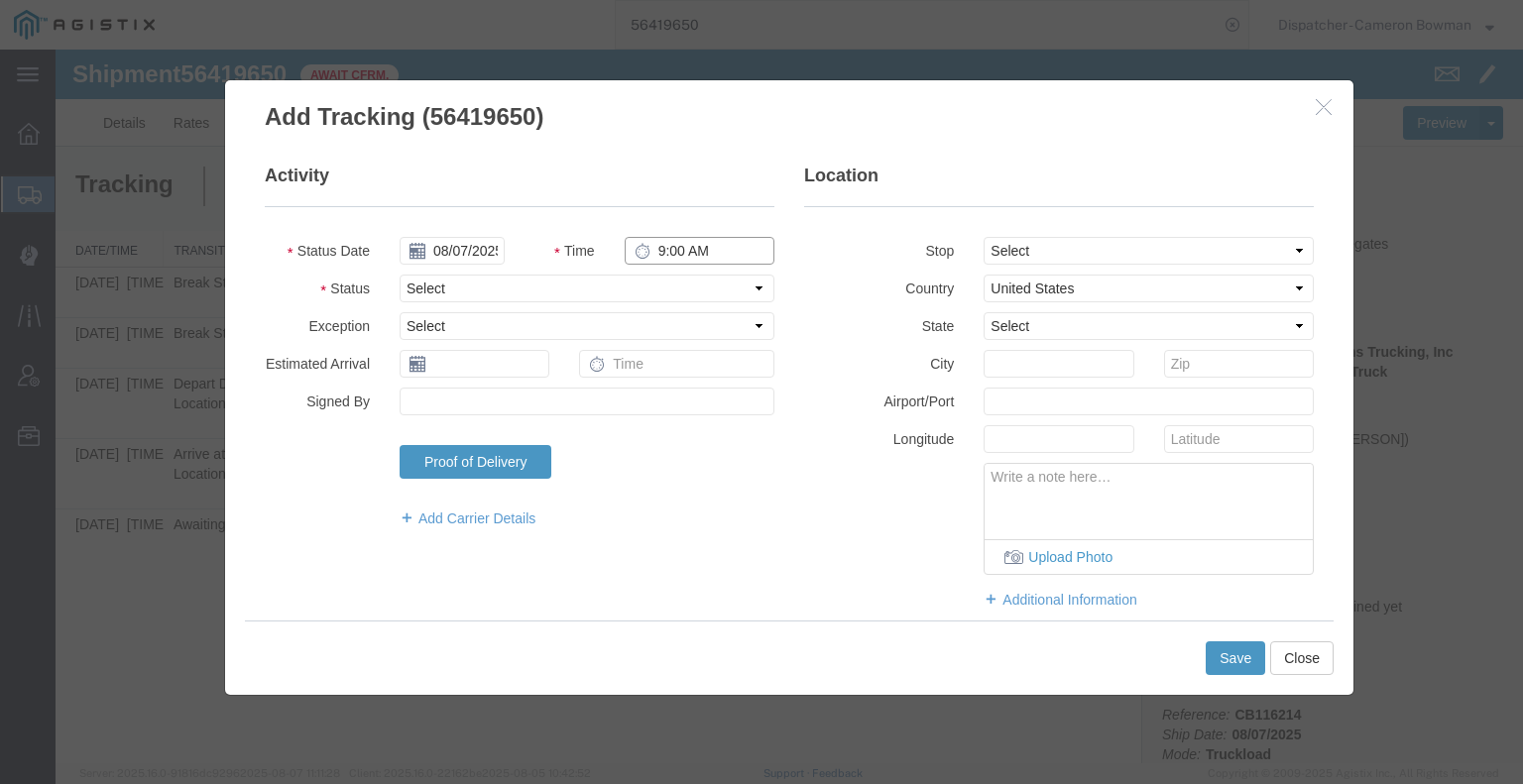 click on "9:00 AM" at bounding box center (699, 251) 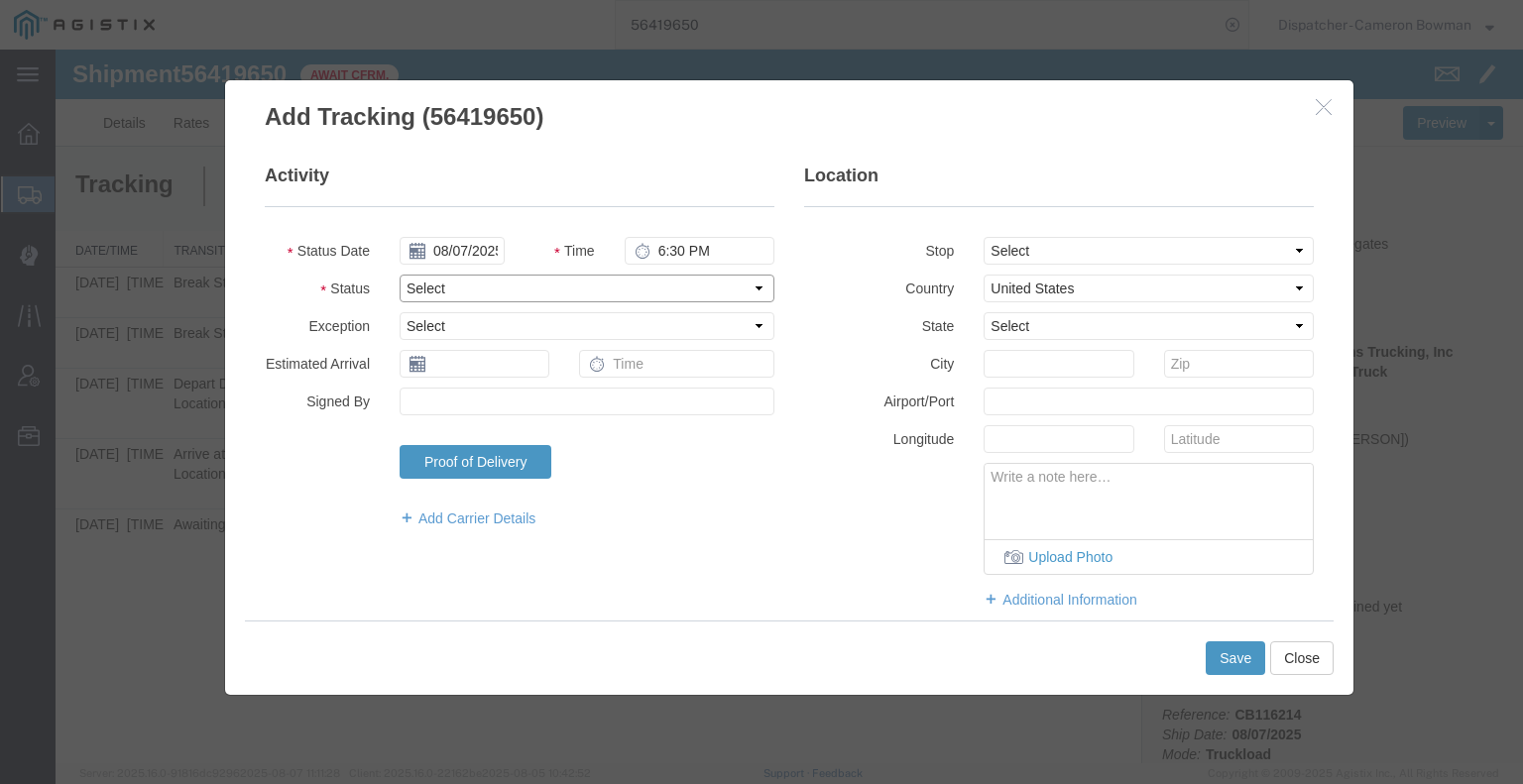 click on "Select Arrival Notice Available Arrival Notice Imported Arrive at Delivery Location Arrive at Pick-Up Location Arrive at Terminal Location Attempted Delivery Attempted Pick-Up Awaiting Customs Clearance Awaiting Pick-Up Break Start Break Stop Cargo Damaged Cargo-Offloaded Cleared Customs Confirmed on Board Customs Delay Customs Hold Customs Released DEA Hold Intact DEA Intensive/Exam Delivered Delivery Appointment Scheduled Delivery Confirmation Delivery Dock Closed Delivery Refused Depart Delivery Location Depart Pick-Up Location Depart Terminal Location Documents Uploaded Entry Docs Received Entry Submitted Estimated date / time for ETA Expired Export Customs Cleared Export Customs Sent FDA Documents Sent FDA Exam FDA Hold FDA Released FDA Review Flight Update Forwarded Fully Released Import Customs Cleared In-Transit In-Transit with Partner ISF filed Loaded Loading Started Mechanical Delay Missed Pick-Up Other Delay Out for Delivery Package Available Partial Delivery Partial Pick-Up Picked Up Proof of del" at bounding box center (587, 288) 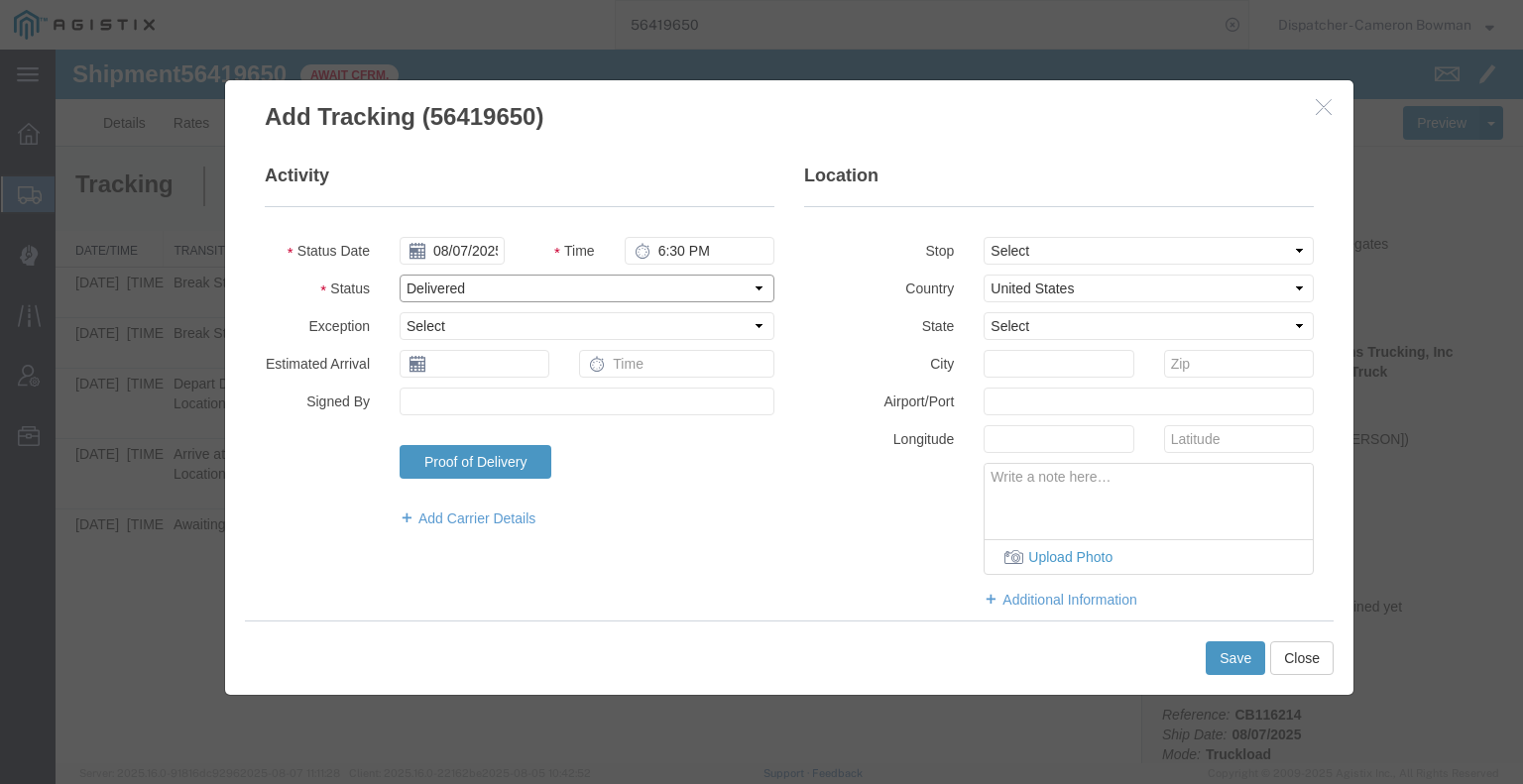 click on "Select Arrival Notice Available Arrival Notice Imported Arrive at Delivery Location Arrive at Pick-Up Location Arrive at Terminal Location Attempted Delivery Attempted Pick-Up Awaiting Customs Clearance Awaiting Pick-Up Break Start Break Stop Cargo Damaged Cargo-Offloaded Cleared Customs Confirmed on Board Customs Delay Customs Hold Customs Released DEA Hold Intact DEA Intensive/Exam Delivered Delivery Appointment Scheduled Delivery Confirmation Delivery Dock Closed Delivery Refused Depart Delivery Location Depart Pick-Up Location Depart Terminal Location Documents Uploaded Entry Docs Received Entry Submitted Estimated date / time for ETA Expired Export Customs Cleared Export Customs Sent FDA Documents Sent FDA Exam FDA Hold FDA Released FDA Review Flight Update Forwarded Fully Released Import Customs Cleared In-Transit In-Transit with Partner ISF filed Loaded Loading Started Mechanical Delay Missed Pick-Up Other Delay Out for Delivery Package Available Partial Delivery Partial Pick-Up Picked Up Proof of del" at bounding box center [587, 288] 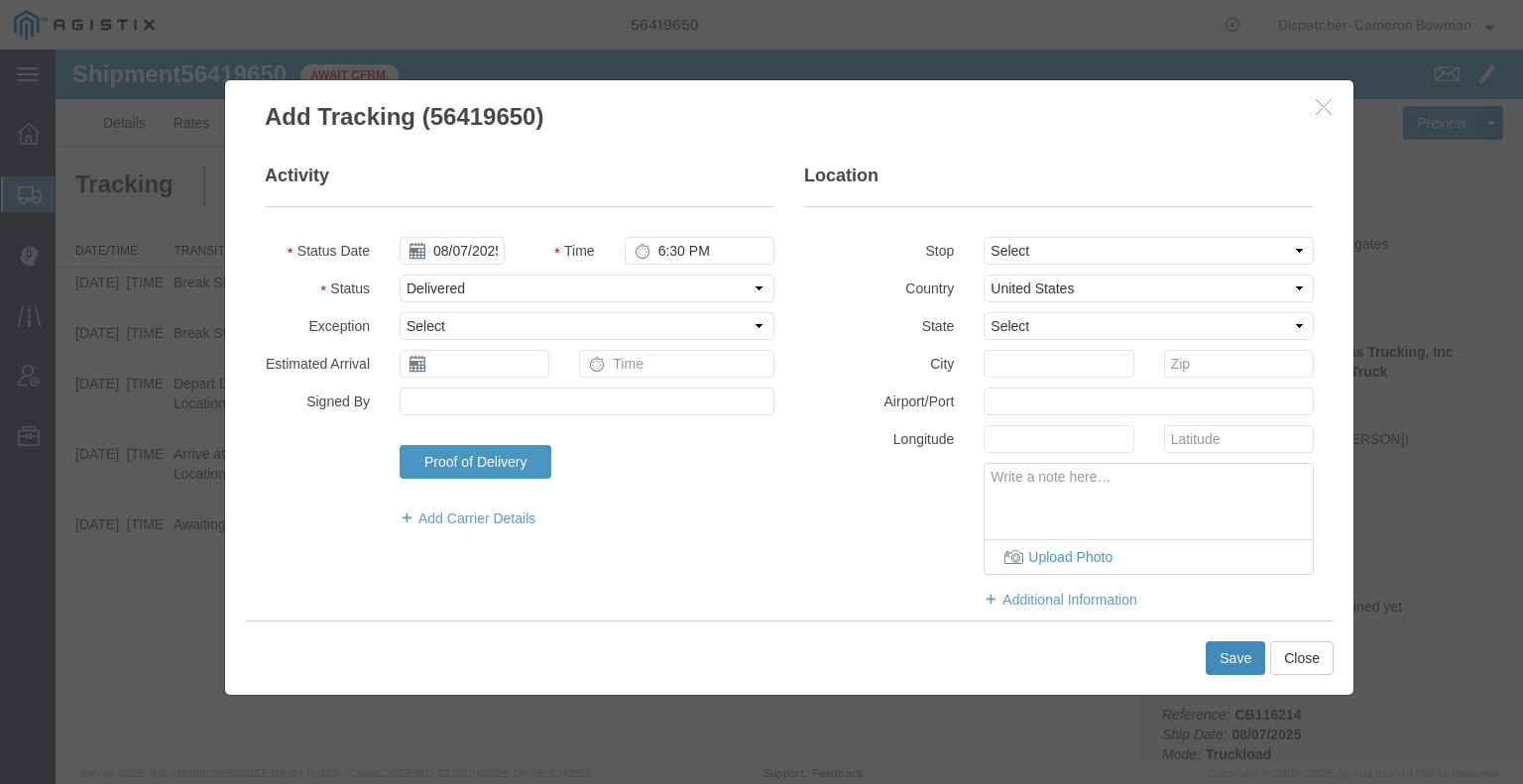 click on "Save" at bounding box center (1235, 658) 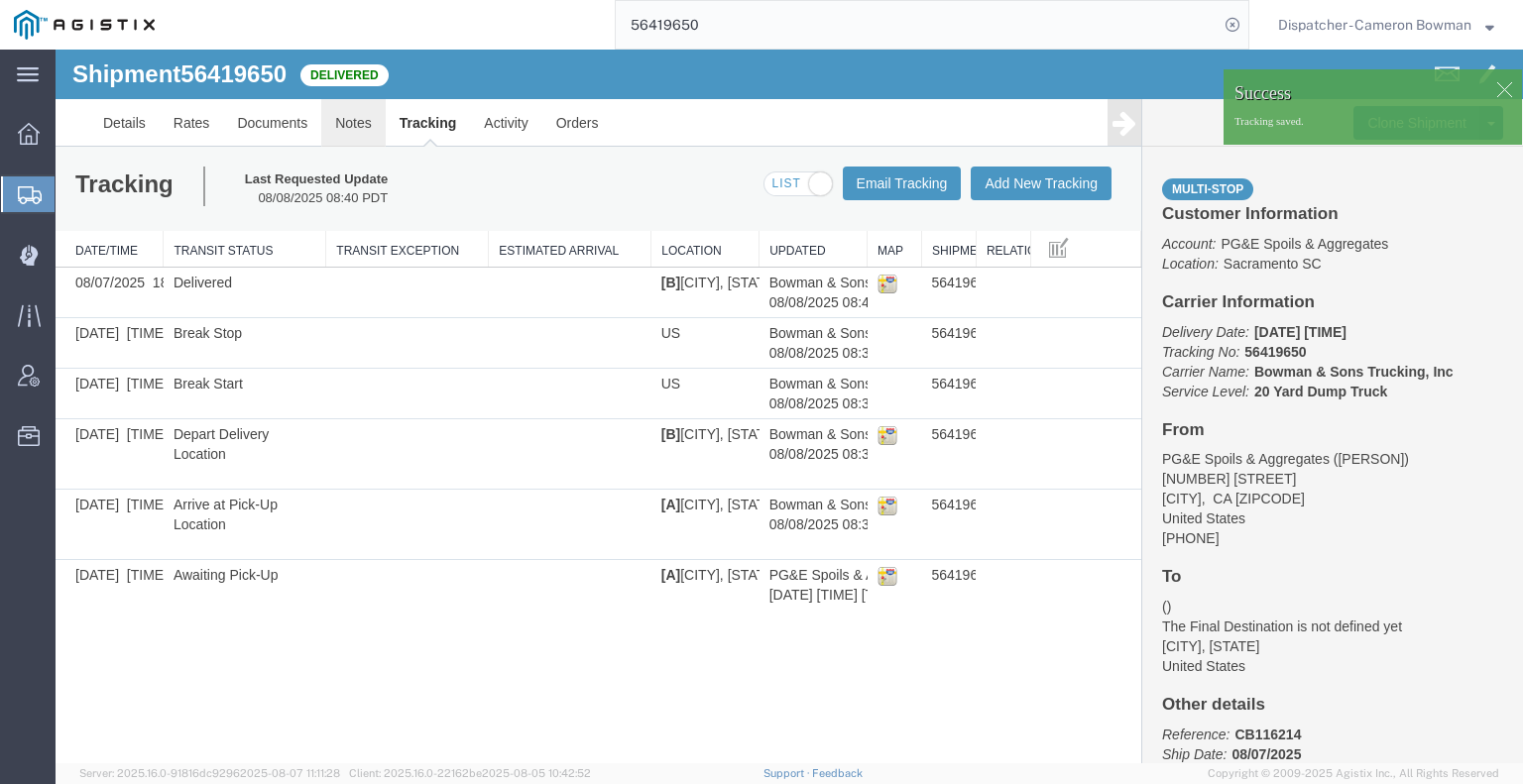 click on "Notes" at bounding box center [353, 123] 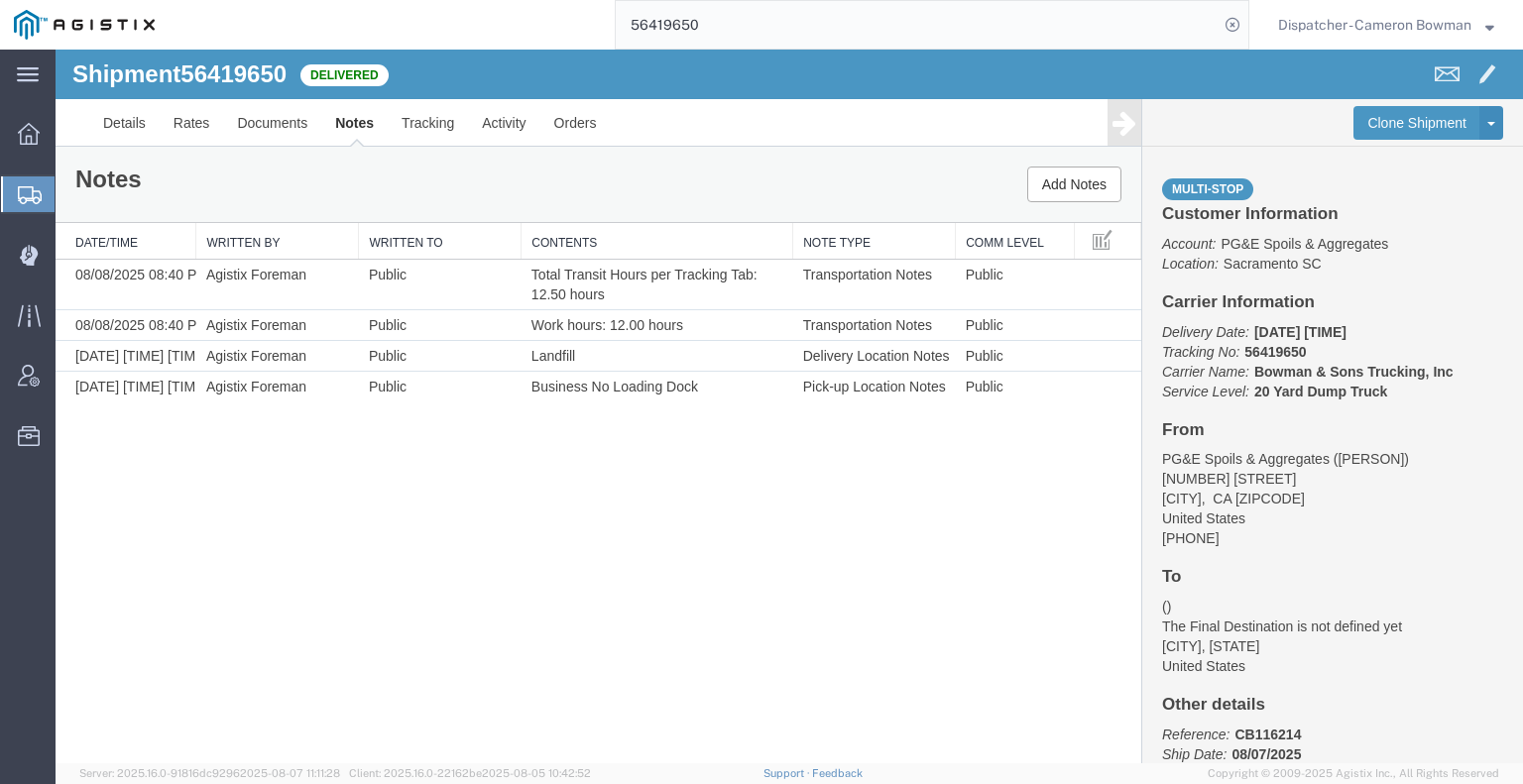 click on "Shipment  56419650 4
of
4   Delivered Details Rates Documents Notes Tracking Activity Orders
Clone Shipment
Save As Template
Multi-stop
Customer Information
Account: PG&E Spoils & Aggregates
Location: [CITY] SC
Carrier Information
Delivery Date: [DATE] [TIME]
Tracking No: 56419650
Carrier Name: Bowman & Sons Trucking, Inc Bowman & Sons Trucking, Inc
Service Level: 20 Yard Dump Truck
From
PG&E Spoils & Aggregates ([PERSON])
[NUMBER] [STREET], [CITY],
CA [ZIPCODE]
United States
[PHONE]
To
([PERSON])
The Final Destination is not defined yet [CITY], CA
United States
Other details
Reference: CB116214
Ship Date: [DATE]
Mode: Truckload
Creator: Agistix Foreman
Creator: foreman_pgespoils@example.com
Last Saved: [DATE] [TIME] PDT
Please fix the following errors Notes Add Notes Date/Time Written By Written To Contents Note Type" at bounding box center (789, 406) 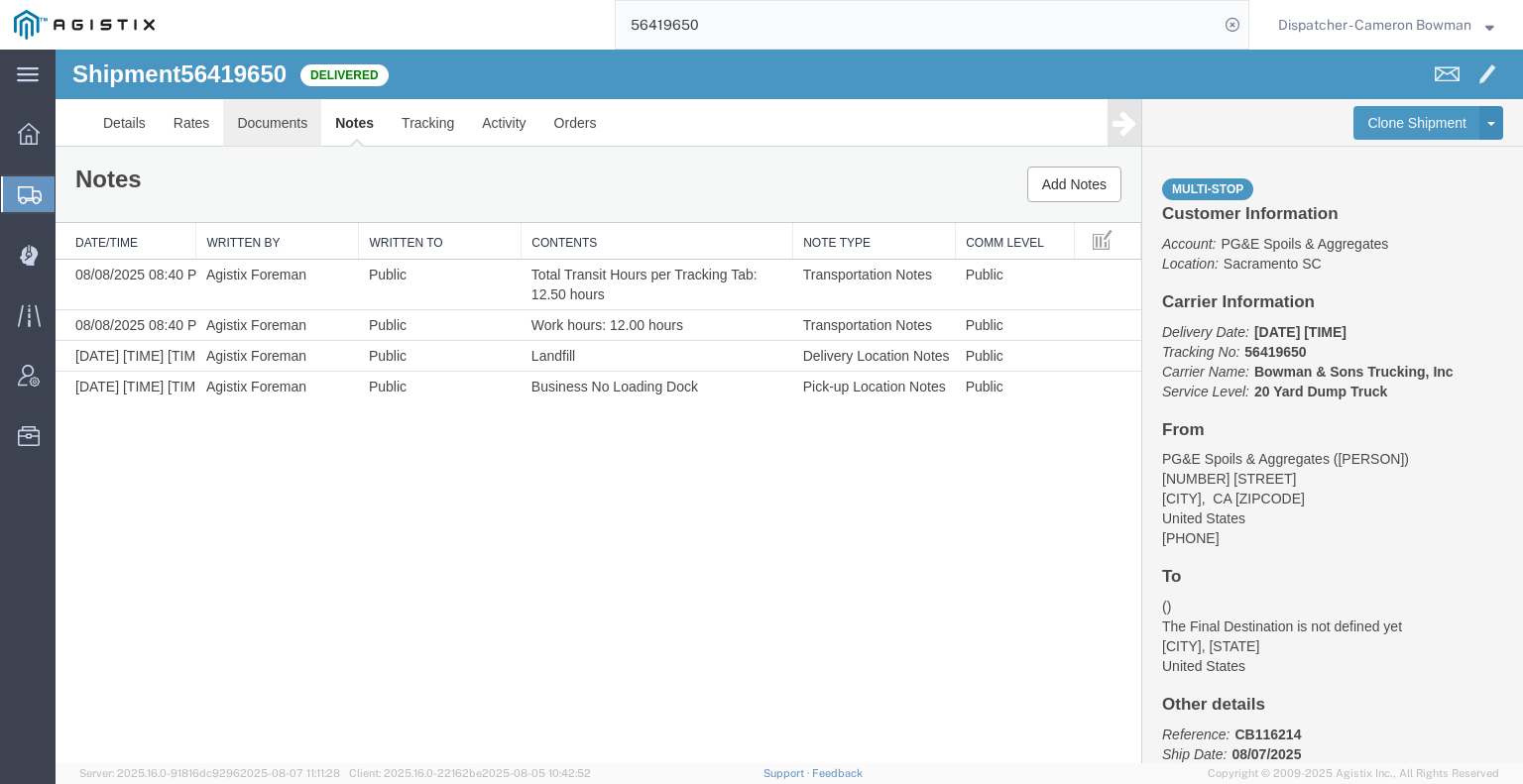 click on "Documents" at bounding box center [272, 123] 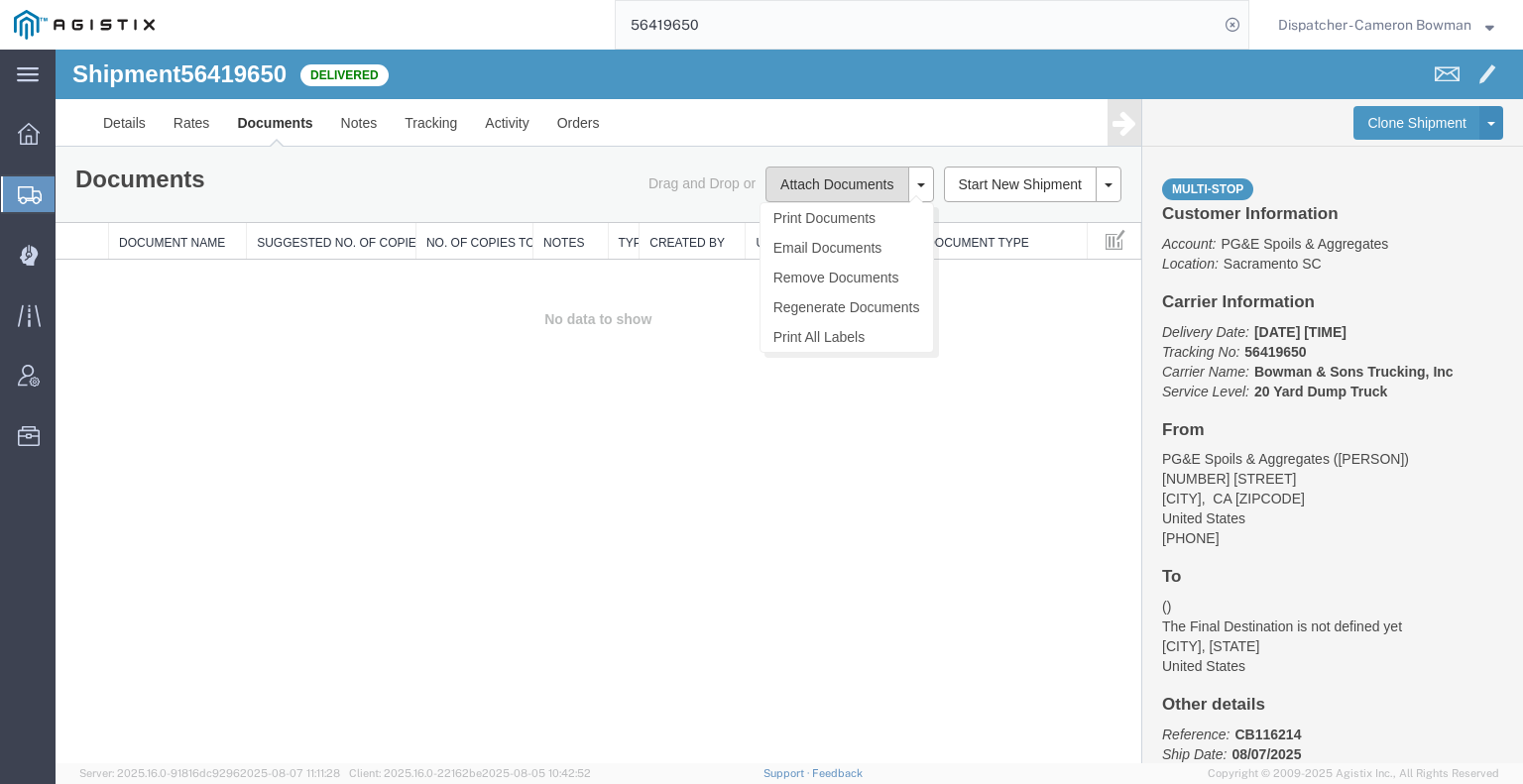 click on "Attach Documents" at bounding box center (837, 184) 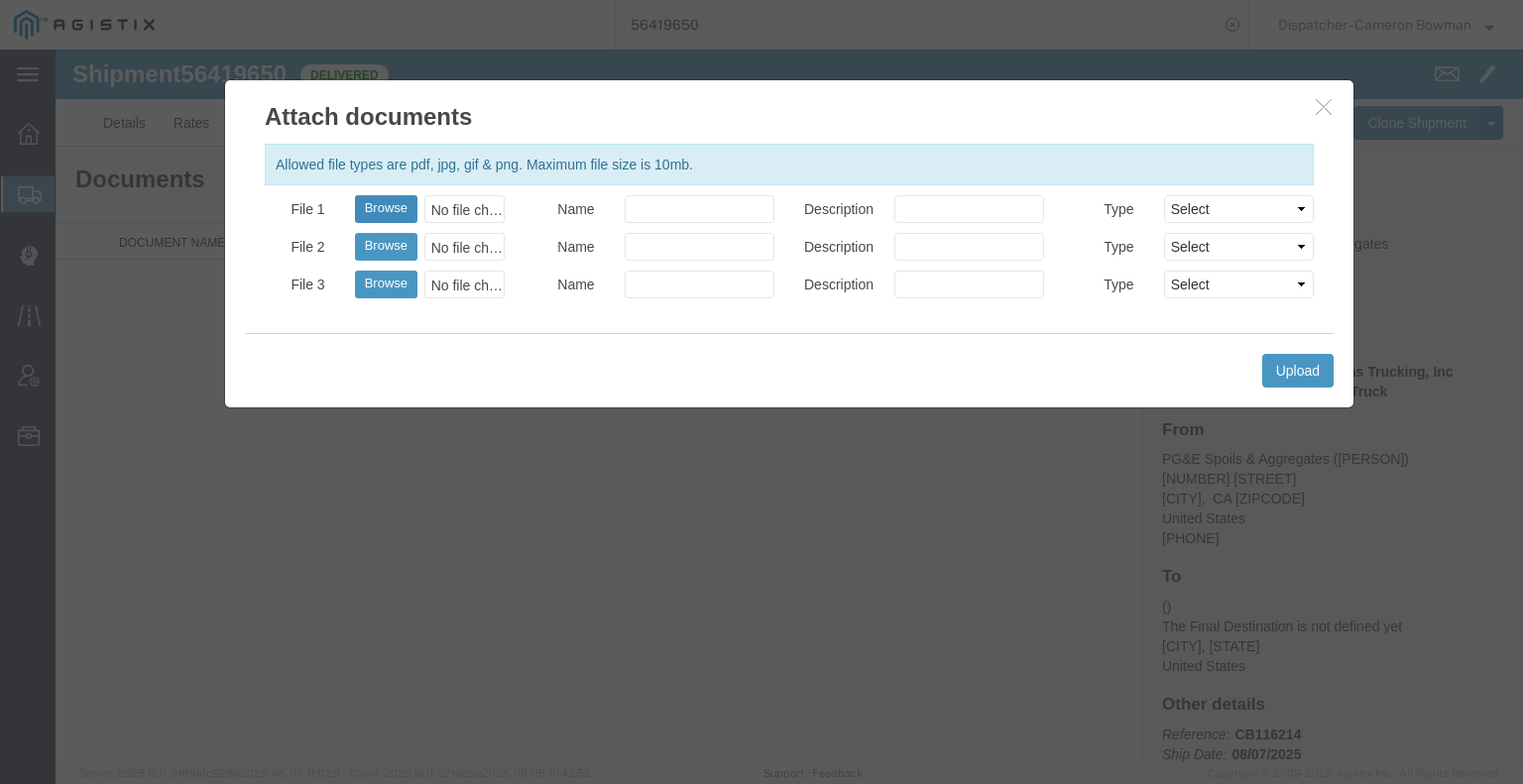 click on "Browse" at bounding box center [386, 209] 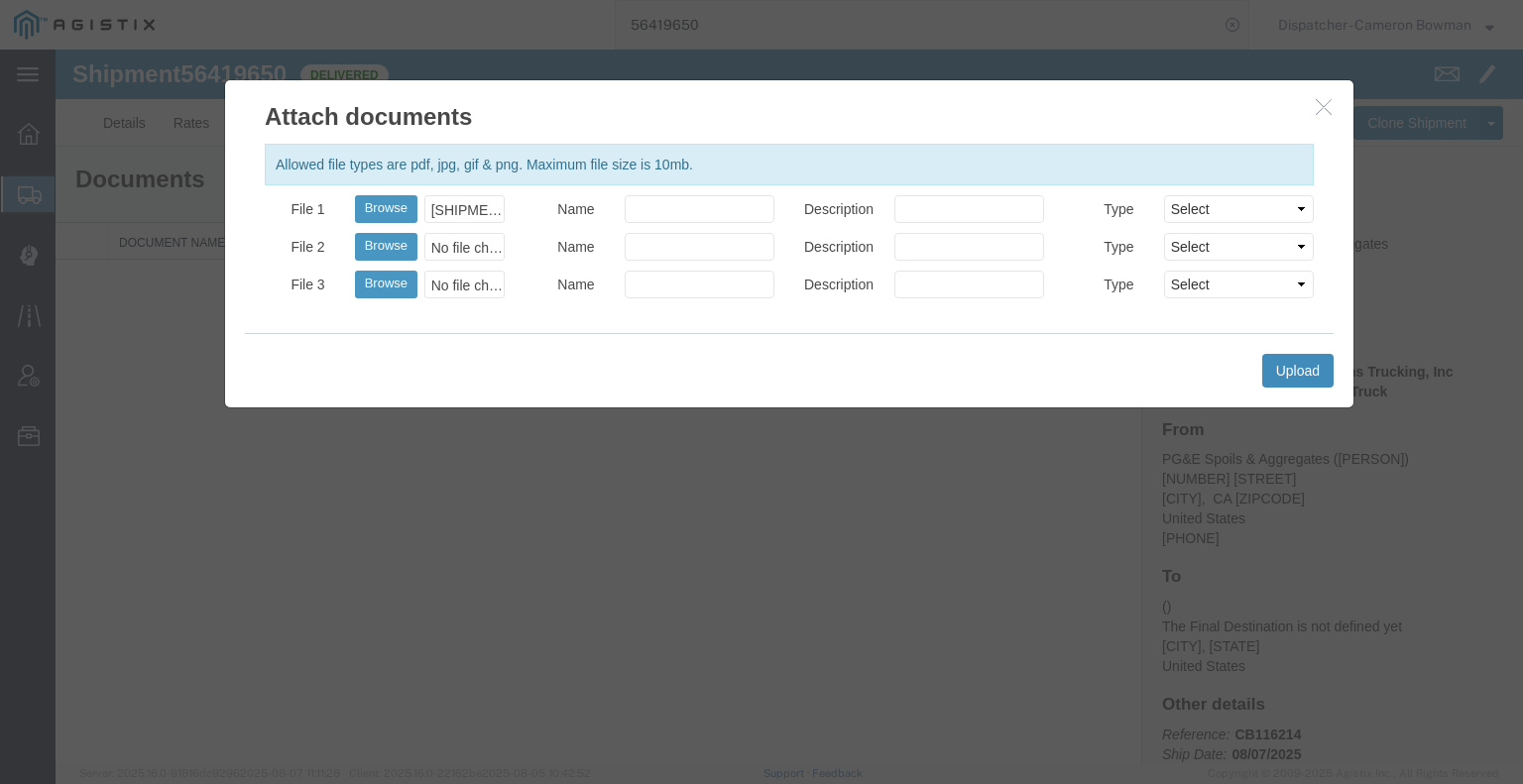 click on "Upload" at bounding box center (1298, 371) 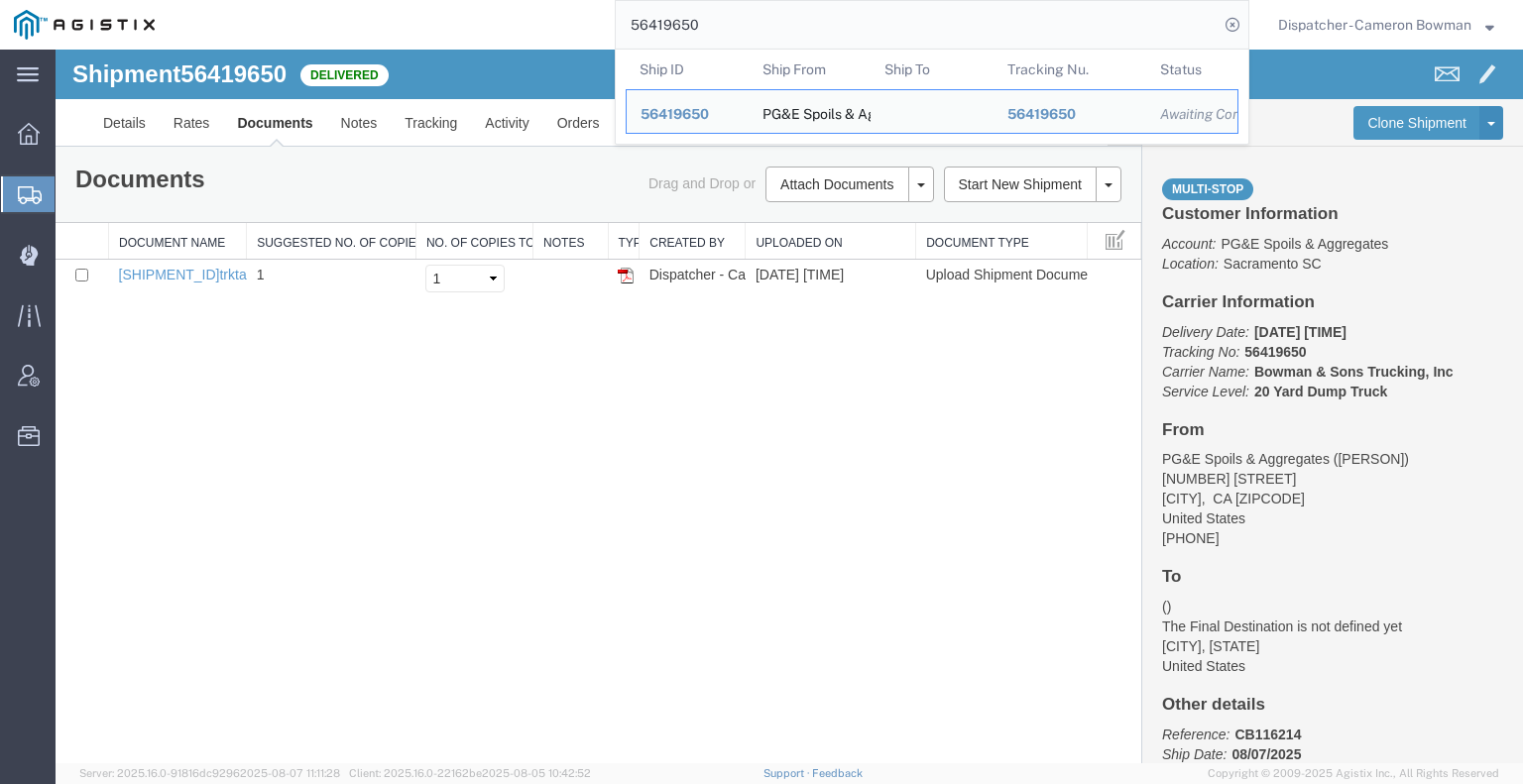 drag, startPoint x: 697, startPoint y: 13, endPoint x: 580, endPoint y: 30, distance: 118.228592 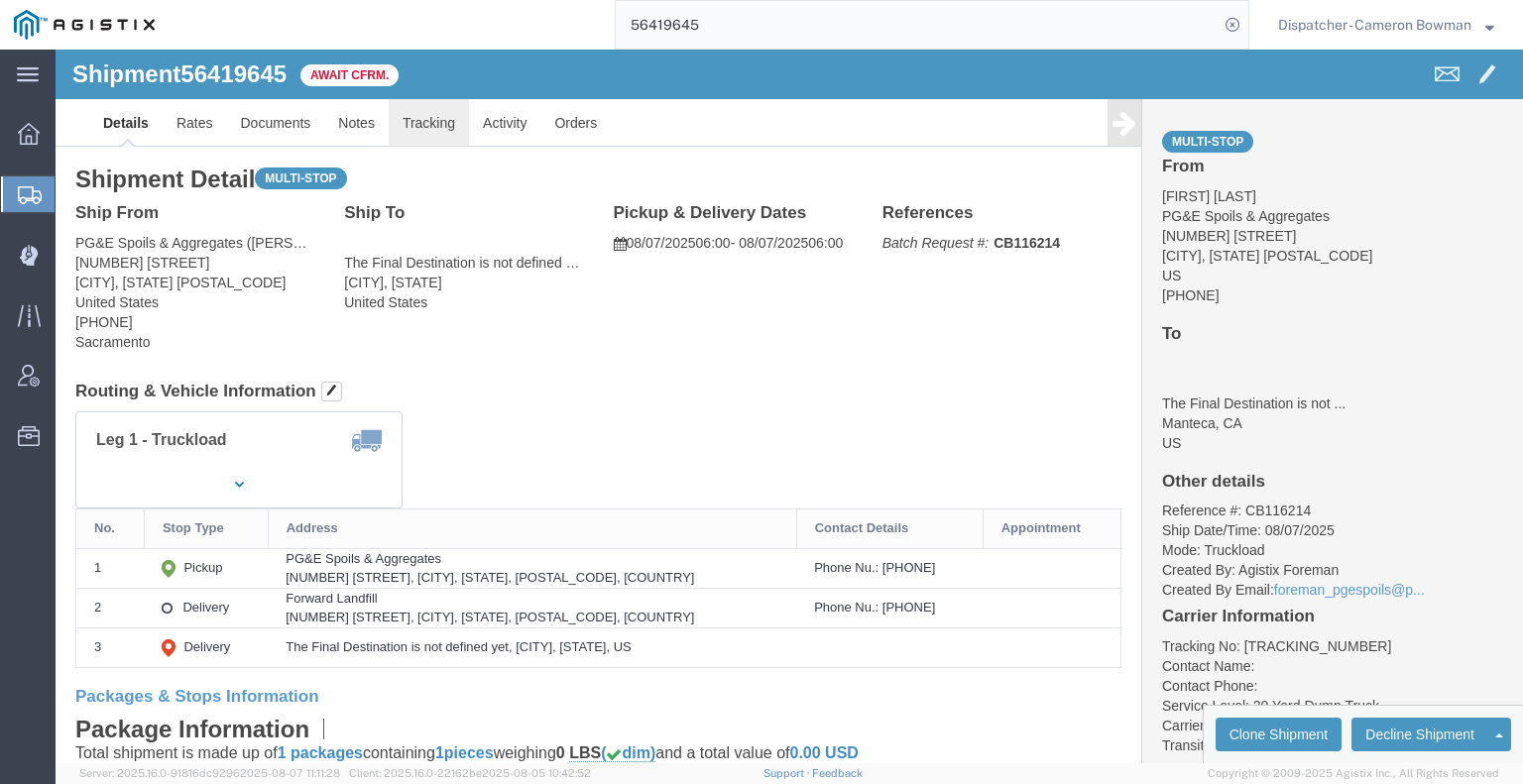 click on "Tracking" 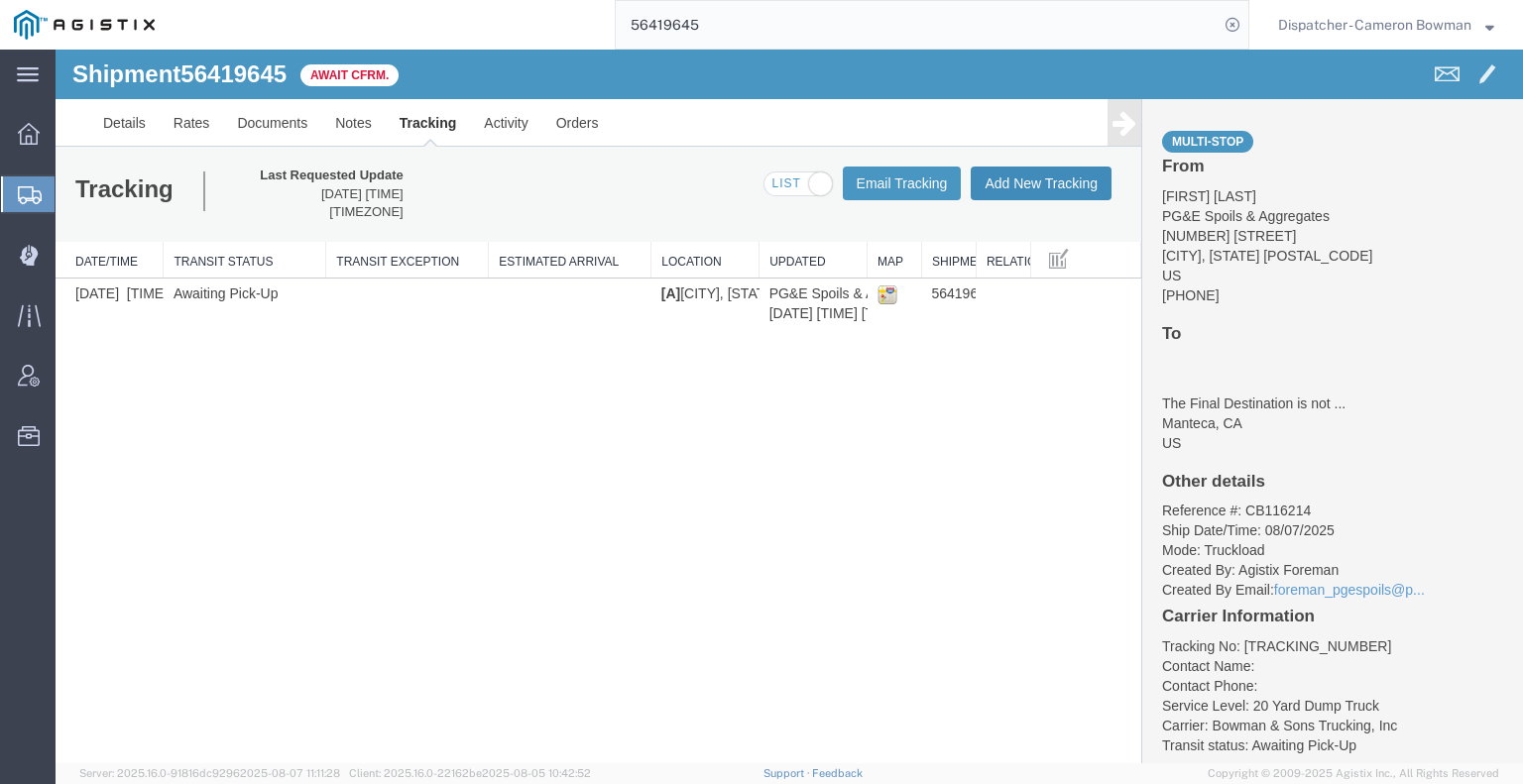 click on "Add New Tracking" at bounding box center (1041, 183) 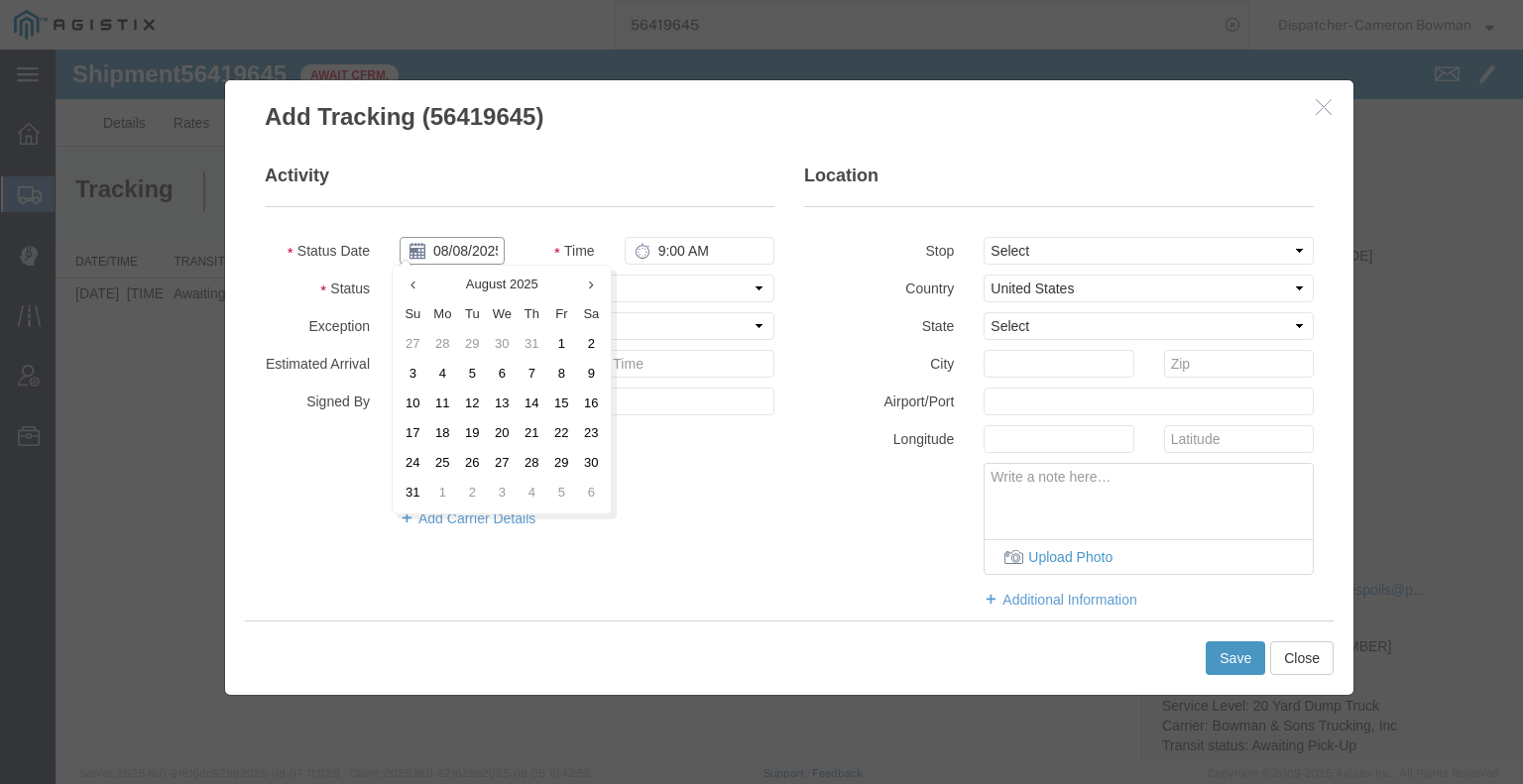 click on "08/08/2025" at bounding box center [452, 251] 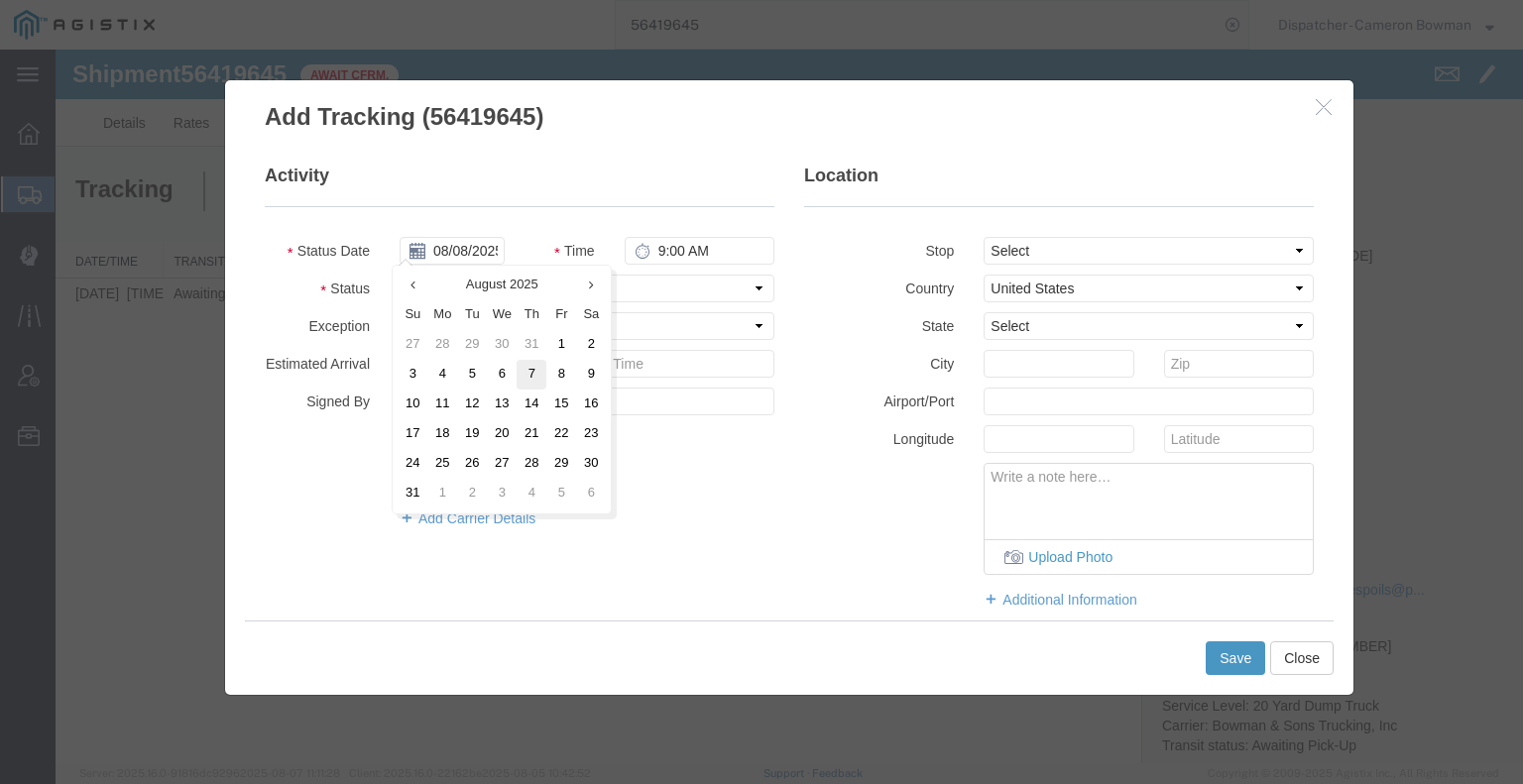 click on "7" at bounding box center [531, 375] 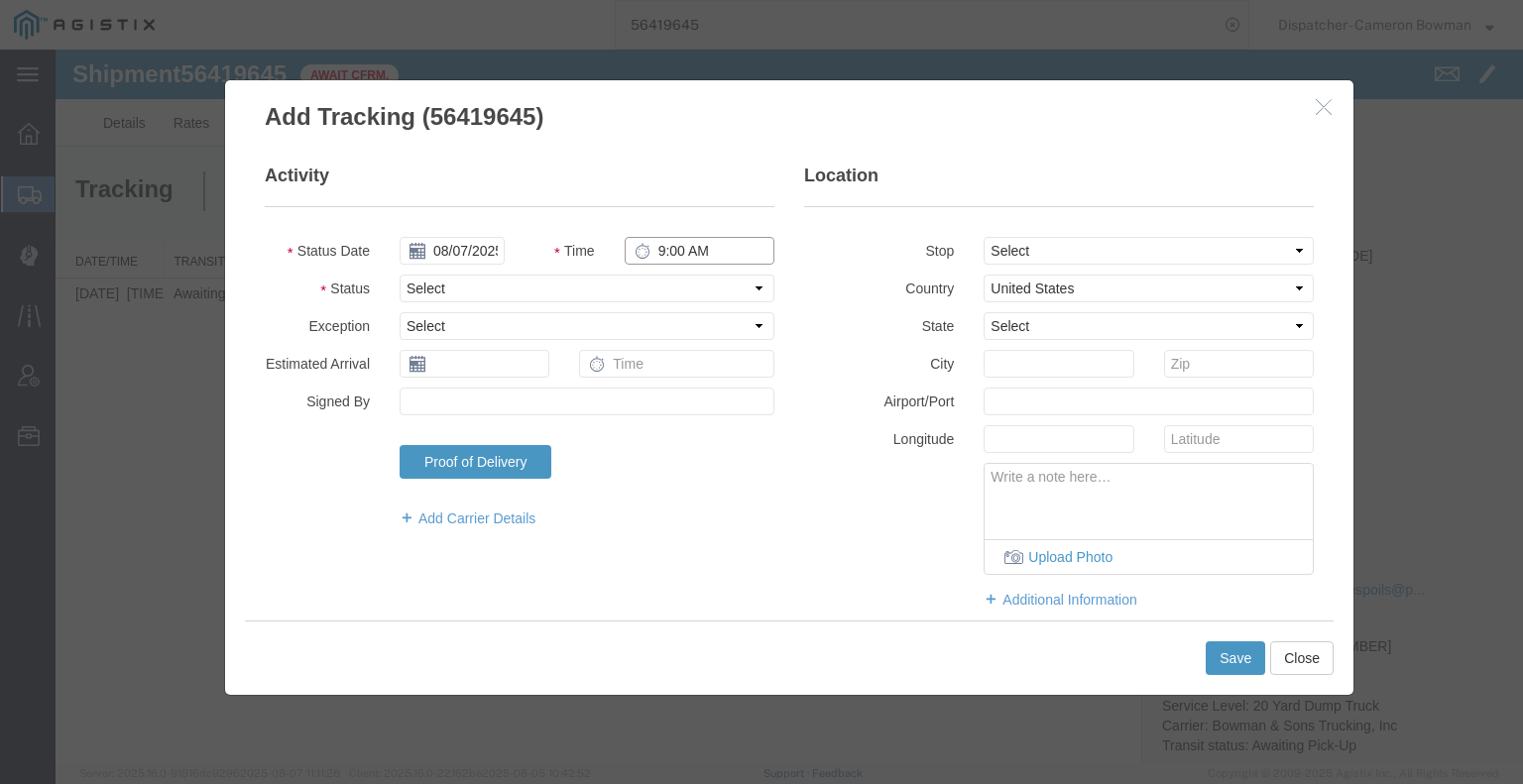click on "9:00 AM" at bounding box center [699, 251] 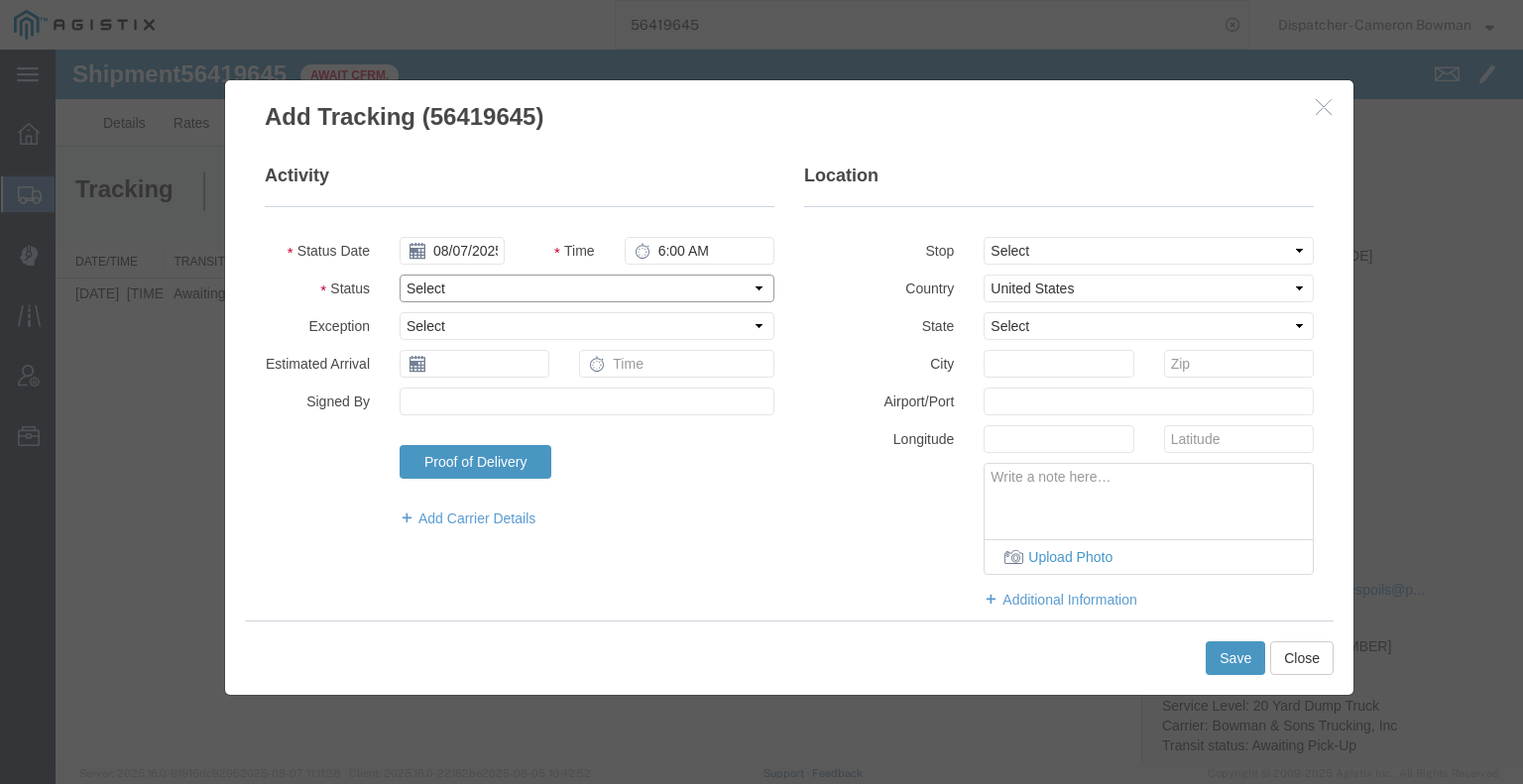 click on "Select Arrival Notice Available Arrival Notice Imported Arrive at Delivery Location Arrive at Pick-Up Location Arrive at Terminal Location Attempted Delivery Attempted Pick-Up Awaiting Customs Clearance Awaiting Pick-Up Break Start Break Stop Cargo Damaged Cargo-Offloaded Cleared Customs Confirmed on Board Customs Delay Customs Hold Customs Released DEA Hold Intact DEA Intensive/Exam Delivered Delivery Appointment Scheduled Delivery Confirmation Delivery Dock Closed Delivery Refused Depart Delivery Location Depart Pick-Up Location Depart Terminal Location Documents Uploaded Entry Docs Received Entry Submitted Estimated date / time for ETA Expired Export Customs Cleared Export Customs Sent FDA Documents Sent FDA Exam FDA Hold FDA Released FDA Review Flight Update Forwarded Fully Released Import Customs Cleared In-Transit In-Transit with Partner ISF filed Loaded Loading Started Mechanical Delay Missed Pick-Up Other Delay Out for Delivery Package Available Partial Delivery Partial Pick-Up Picked Up Proof of del" at bounding box center (587, 288) 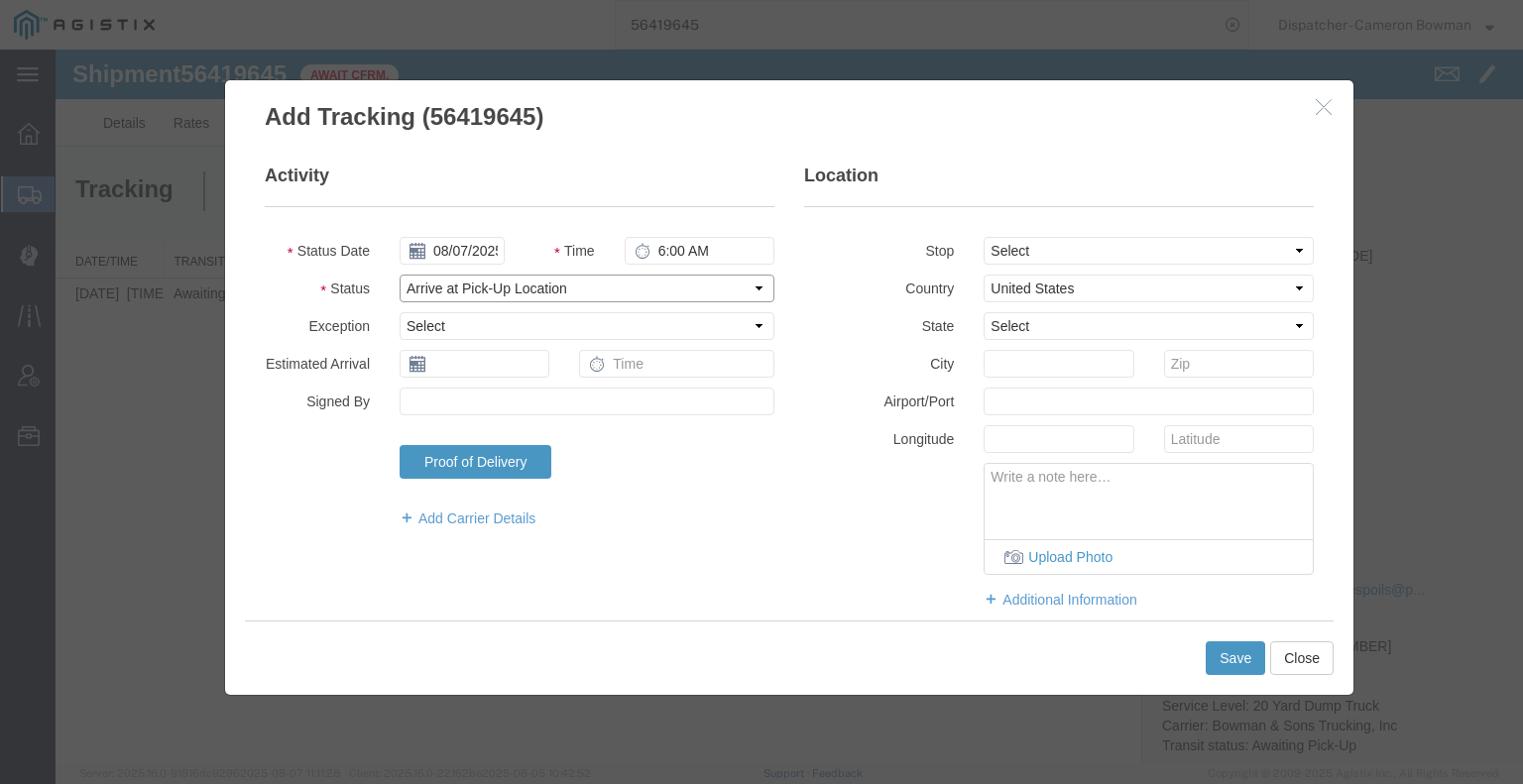 click on "Select Arrival Notice Available Arrival Notice Imported Arrive at Delivery Location Arrive at Pick-Up Location Arrive at Terminal Location Attempted Delivery Attempted Pick-Up Awaiting Customs Clearance Awaiting Pick-Up Break Start Break Stop Cargo Damaged Cargo-Offloaded Cleared Customs Confirmed on Board Customs Delay Customs Hold Customs Released DEA Hold Intact DEA Intensive/Exam Delivered Delivery Appointment Scheduled Delivery Confirmation Delivery Dock Closed Delivery Refused Depart Delivery Location Depart Pick-Up Location Depart Terminal Location Documents Uploaded Entry Docs Received Entry Submitted Estimated date / time for ETA Expired Export Customs Cleared Export Customs Sent FDA Documents Sent FDA Exam FDA Hold FDA Released FDA Review Flight Update Forwarded Fully Released Import Customs Cleared In-Transit In-Transit with Partner ISF filed Loaded Loading Started Mechanical Delay Missed Pick-Up Other Delay Out for Delivery Package Available Partial Delivery Partial Pick-Up Picked Up Proof of del" at bounding box center [587, 288] 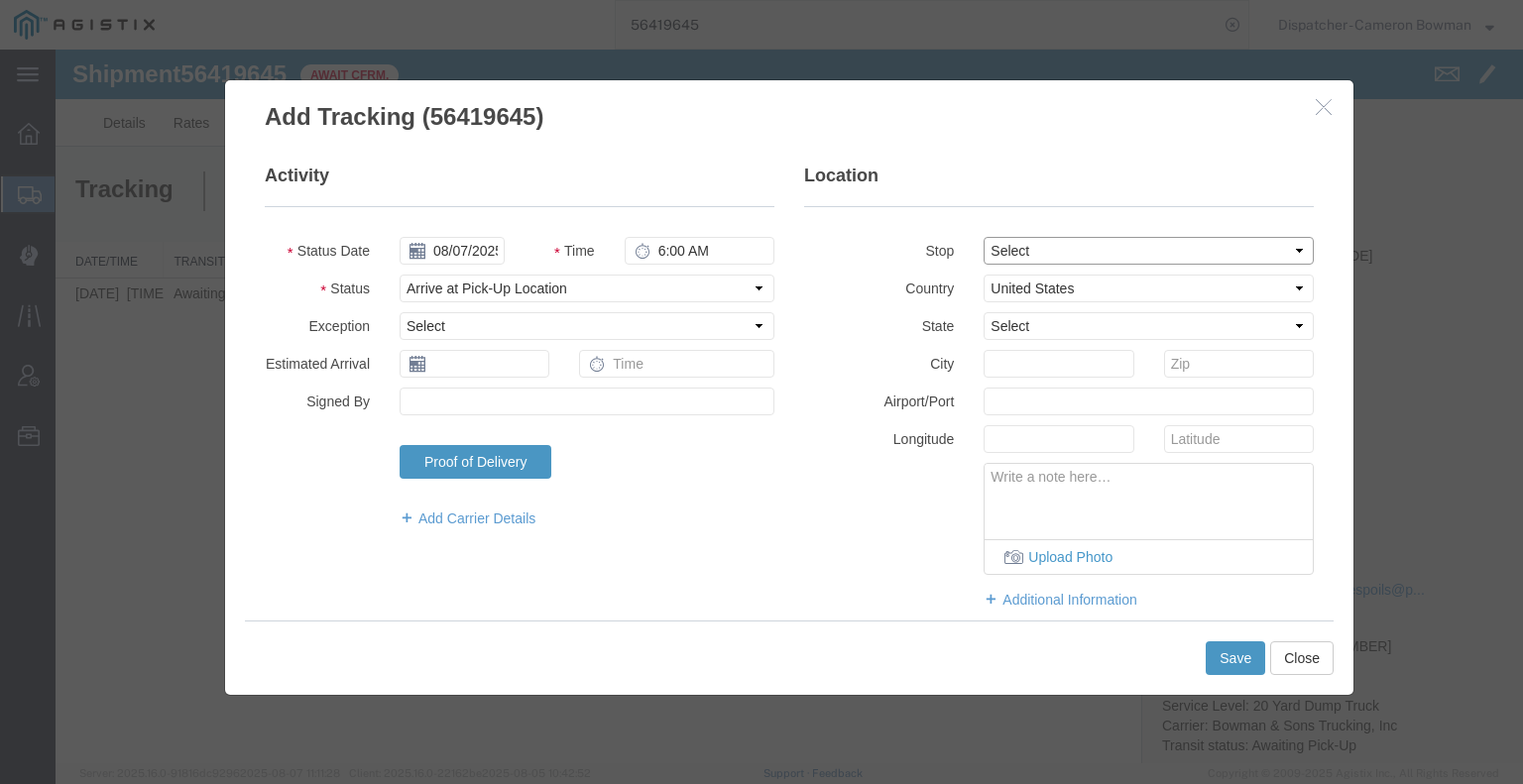 click on "Select From: [NUMBER] [STREET], [CITY], [STATE], [POSTAL_CODE], [COUNTRY] Stop 2: [NUMBER] [STREET], [CITY], [STATE], [POSTAL_CODE], [COUNTRY] To: The Final Destination is not defined yet, [CITY], [STATE], [COUNTRY]" at bounding box center (1148, 251) 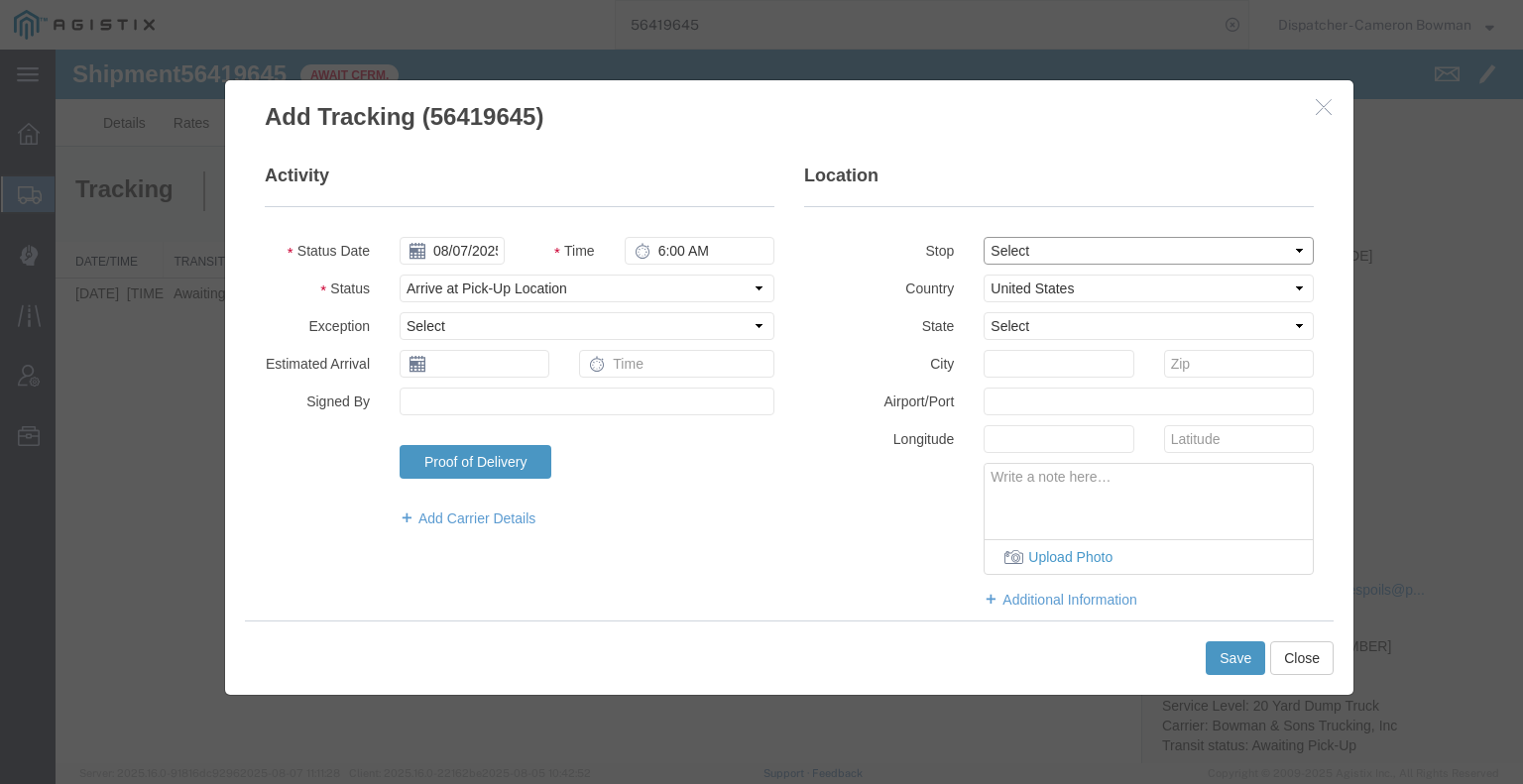 click on "Select From: [NUMBER] [STREET], [CITY], [STATE], [POSTAL_CODE], [COUNTRY] Stop 2: [NUMBER] [STREET], [CITY], [STATE], [POSTAL_CODE], [COUNTRY] To: The Final Destination is not defined yet, [CITY], [STATE], [COUNTRY]" at bounding box center [1148, 251] 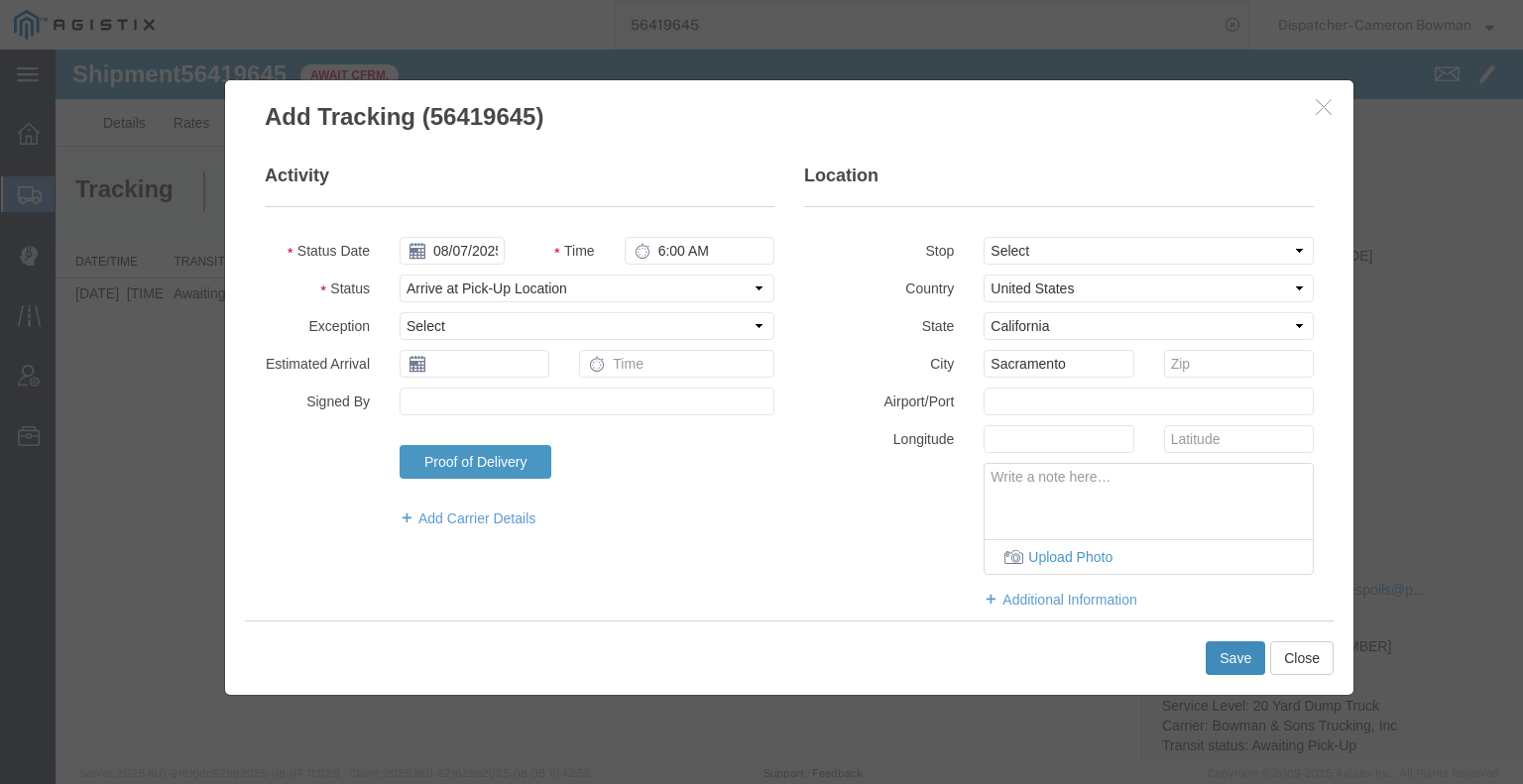 click on "Save" at bounding box center [1235, 658] 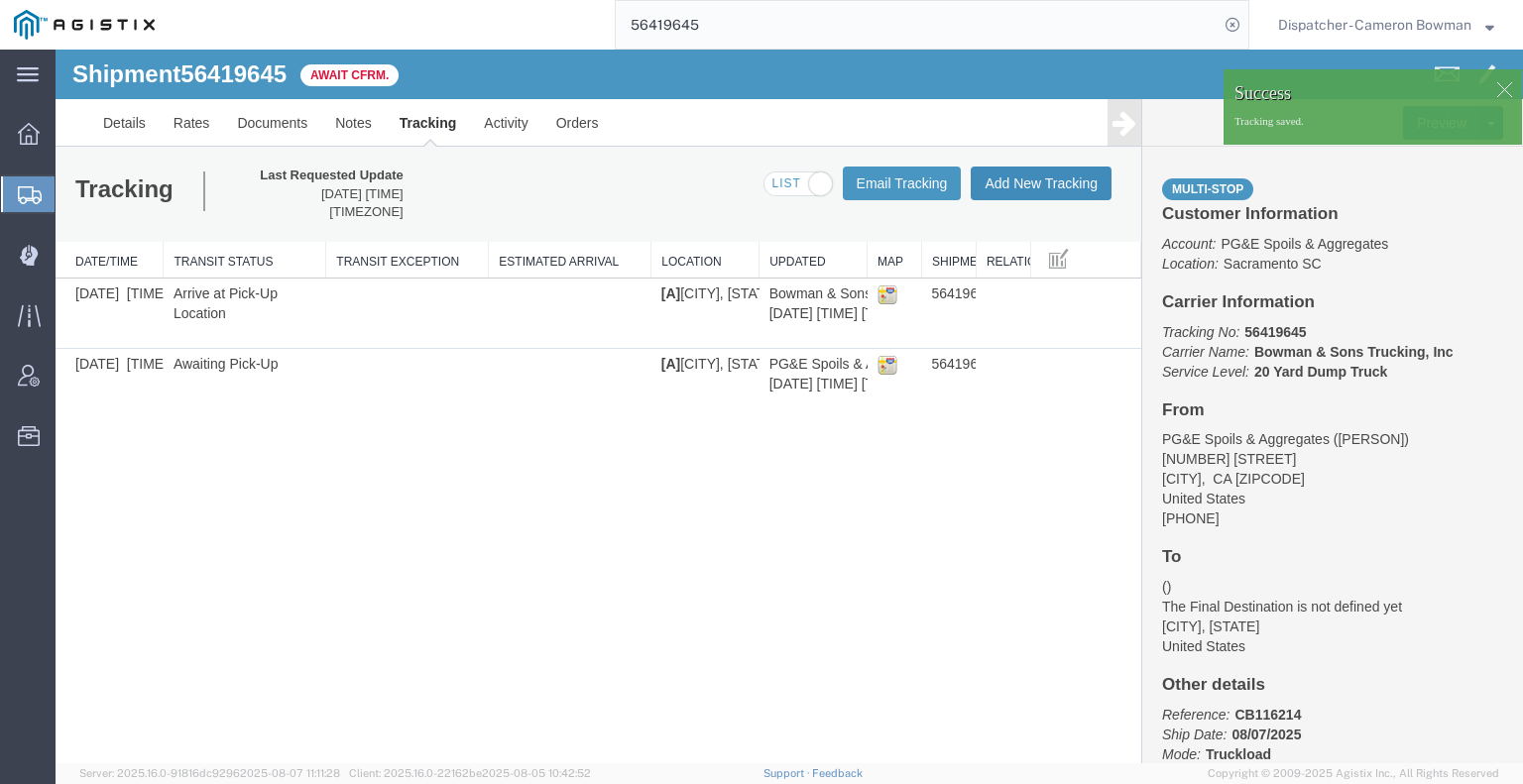 click on "Add New Tracking" at bounding box center (1041, 183) 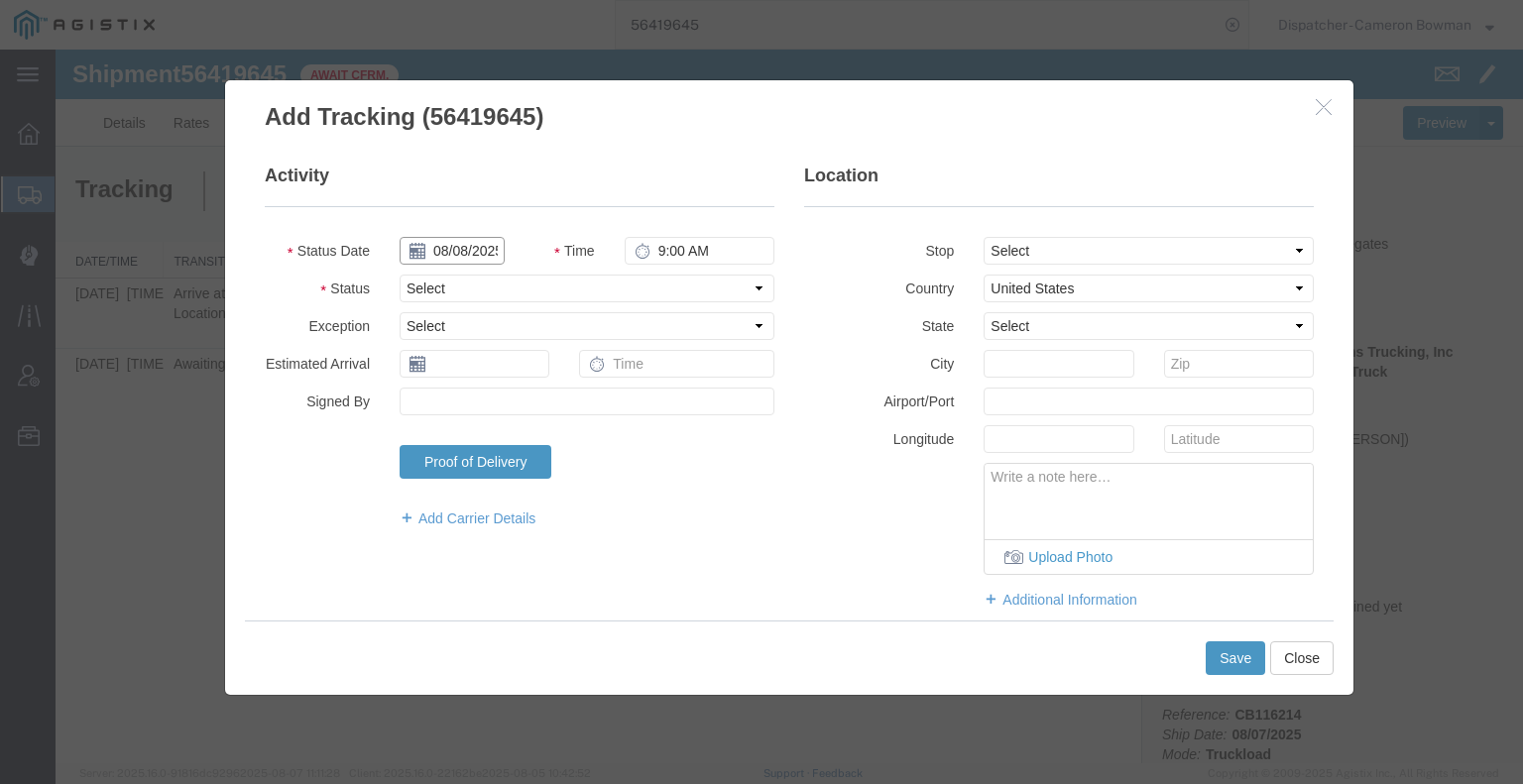 click on "08/08/2025" at bounding box center [452, 251] 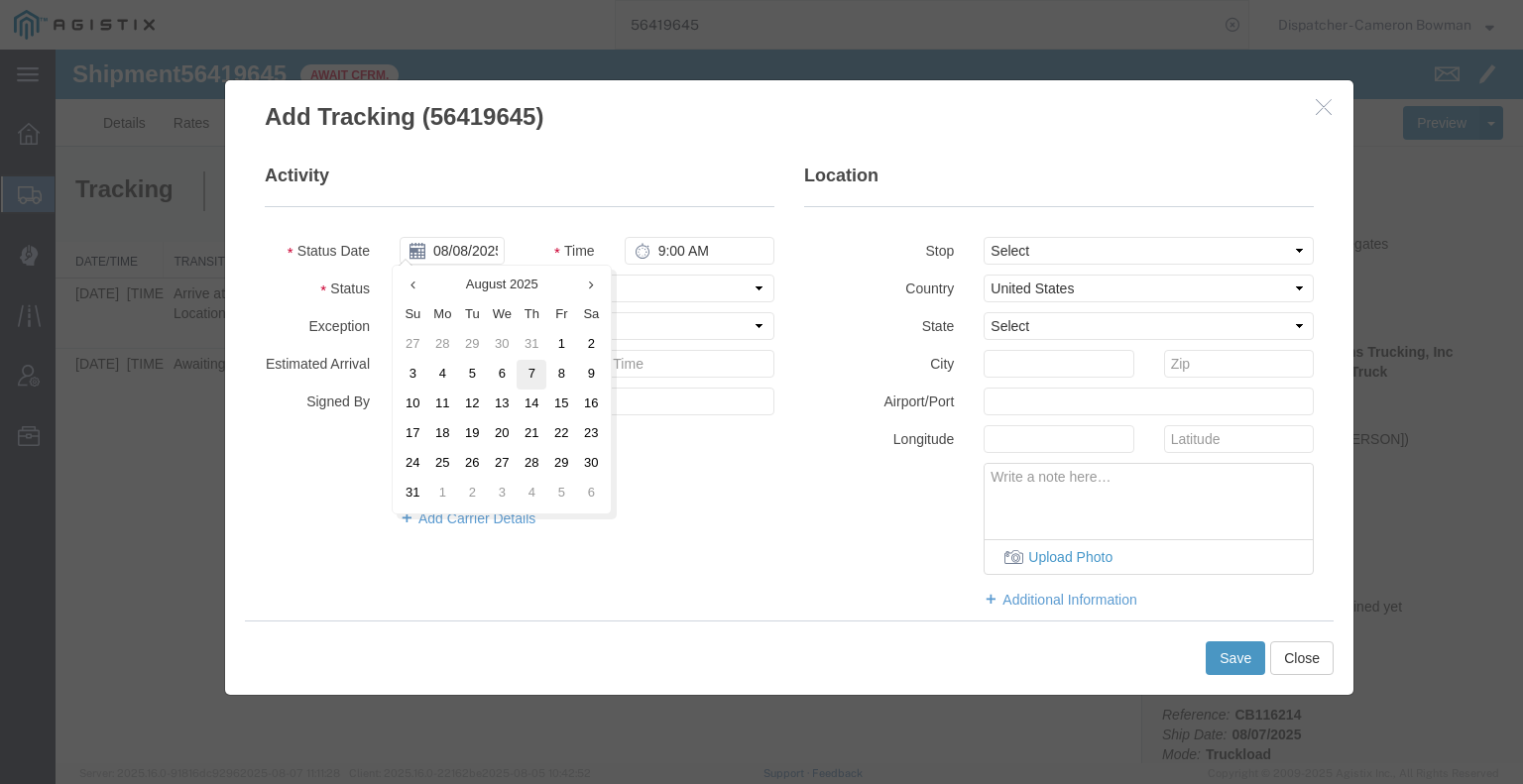 click on "7" at bounding box center [531, 375] 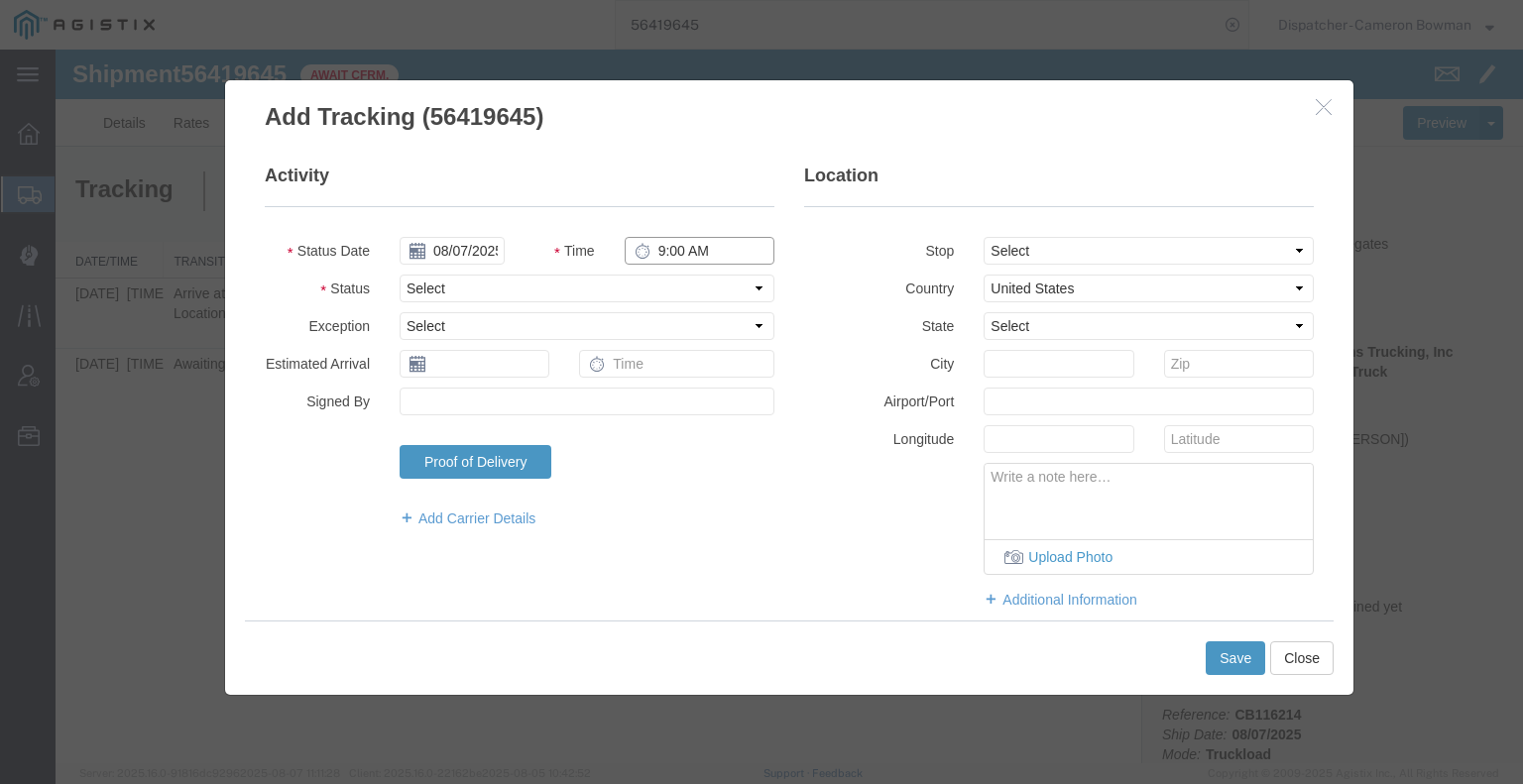 click on "9:00 AM" at bounding box center (699, 251) 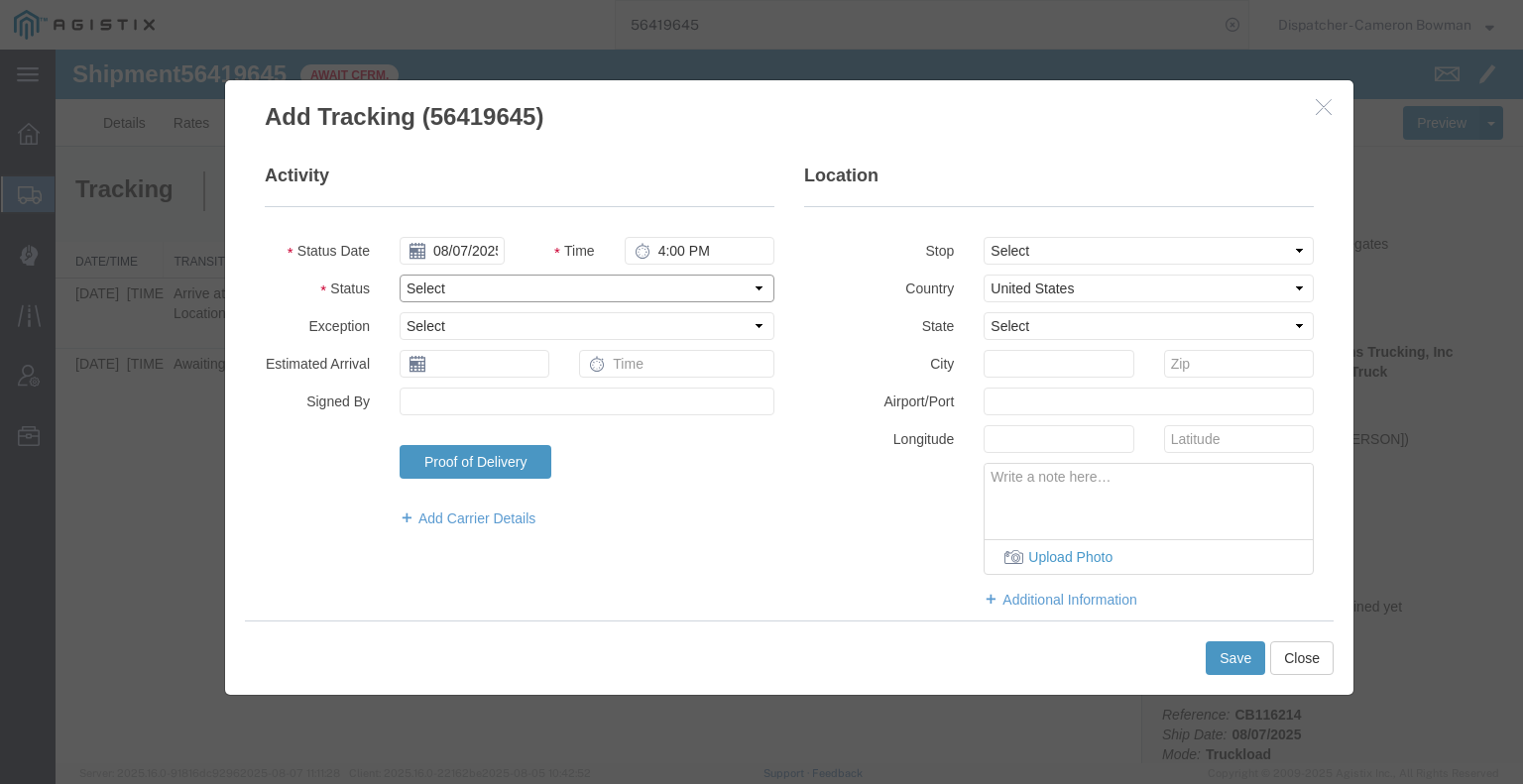 click on "Select Arrival Notice Available Arrival Notice Imported Arrive at Delivery Location Arrive at Pick-Up Location Arrive at Terminal Location Attempted Delivery Attempted Pick-Up Awaiting Customs Clearance Awaiting Pick-Up Break Start Break Stop Cargo Damaged Cargo-Offloaded Cleared Customs Confirmed on Board Customs Delay Customs Hold Customs Released DEA Hold Intact DEA Intensive/Exam Delivered Delivery Appointment Scheduled Delivery Confirmation Delivery Dock Closed Delivery Refused Depart Delivery Location Depart Pick-Up Location Depart Terminal Location Documents Uploaded Entry Docs Received Entry Submitted Estimated date / time for ETA Expired Export Customs Cleared Export Customs Sent FDA Documents Sent FDA Exam FDA Hold FDA Released FDA Review Flight Update Forwarded Fully Released Import Customs Cleared In-Transit In-Transit with Partner ISF filed Loaded Loading Started Mechanical Delay Missed Pick-Up Other Delay Out for Delivery Package Available Partial Delivery Partial Pick-Up Picked Up Proof of del" at bounding box center (587, 288) 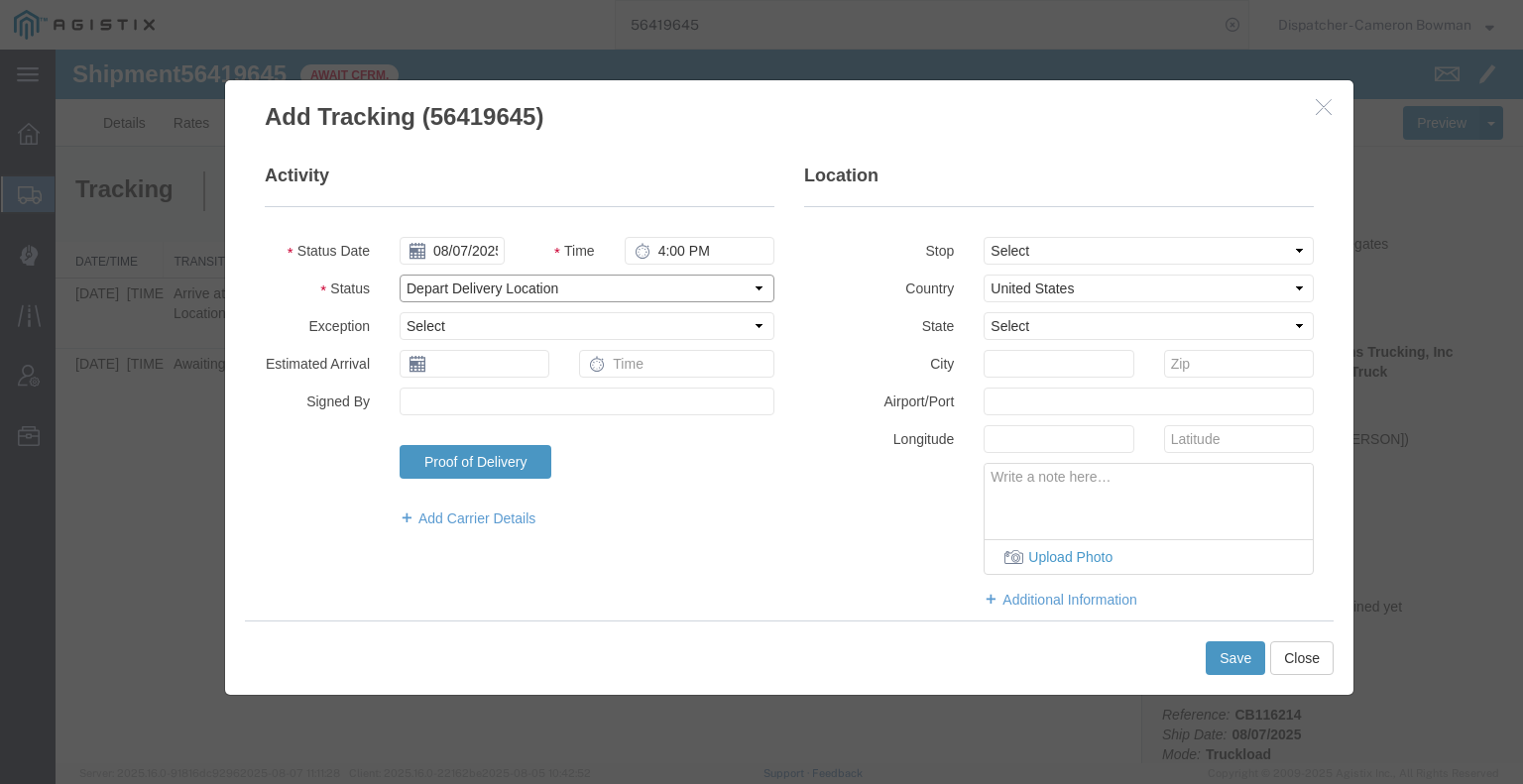 click on "Select Arrival Notice Available Arrival Notice Imported Arrive at Delivery Location Arrive at Pick-Up Location Arrive at Terminal Location Attempted Delivery Attempted Pick-Up Awaiting Customs Clearance Awaiting Pick-Up Break Start Break Stop Cargo Damaged Cargo-Offloaded Cleared Customs Confirmed on Board Customs Delay Customs Hold Customs Released DEA Hold Intact DEA Intensive/Exam Delivered Delivery Appointment Scheduled Delivery Confirmation Delivery Dock Closed Delivery Refused Depart Delivery Location Depart Pick-Up Location Depart Terminal Location Documents Uploaded Entry Docs Received Entry Submitted Estimated date / time for ETA Expired Export Customs Cleared Export Customs Sent FDA Documents Sent FDA Exam FDA Hold FDA Released FDA Review Flight Update Forwarded Fully Released Import Customs Cleared In-Transit In-Transit with Partner ISF filed Loaded Loading Started Mechanical Delay Missed Pick-Up Other Delay Out for Delivery Package Available Partial Delivery Partial Pick-Up Picked Up Proof of del" at bounding box center [587, 288] 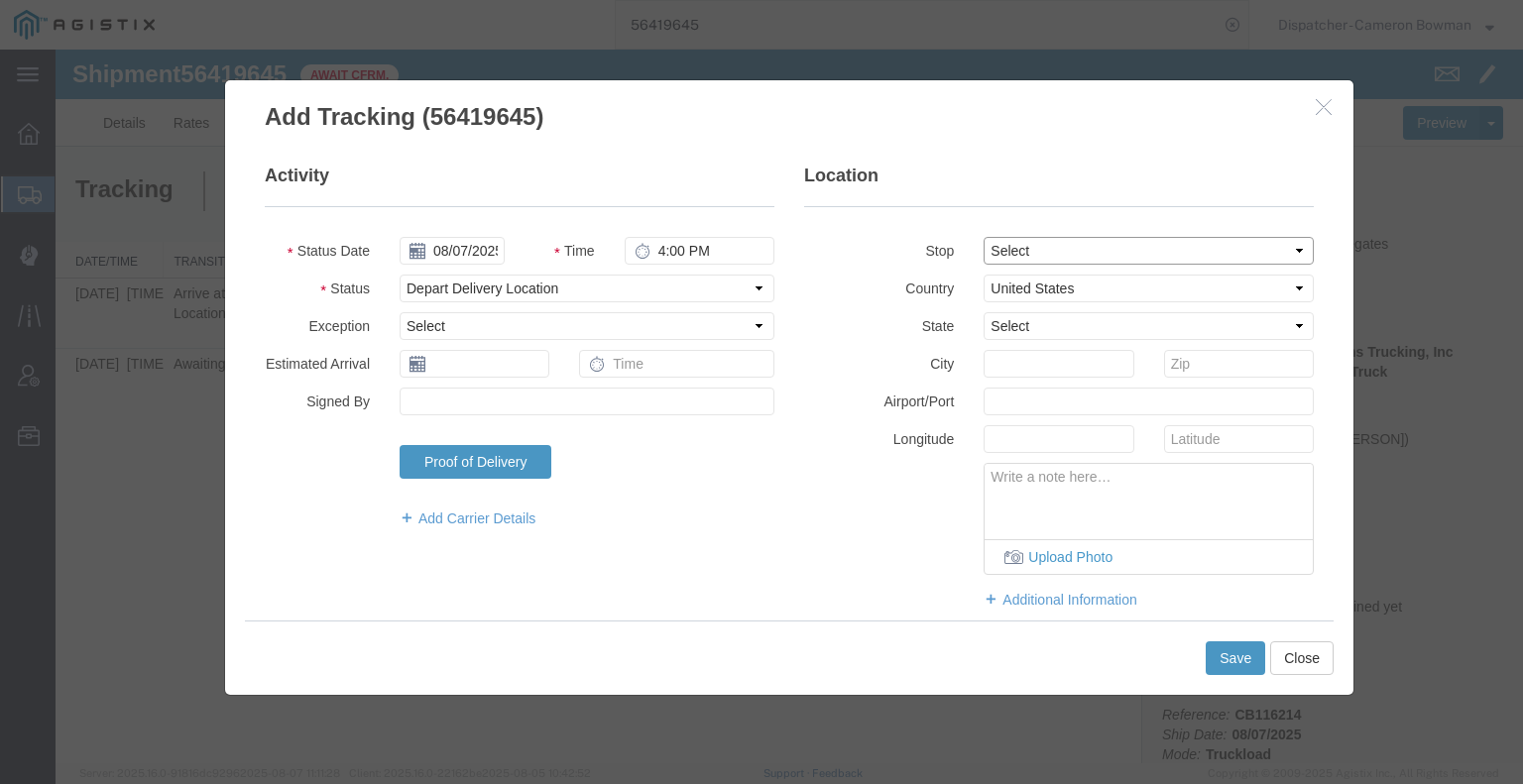 drag, startPoint x: 1015, startPoint y: 248, endPoint x: 1015, endPoint y: 264, distance: 16 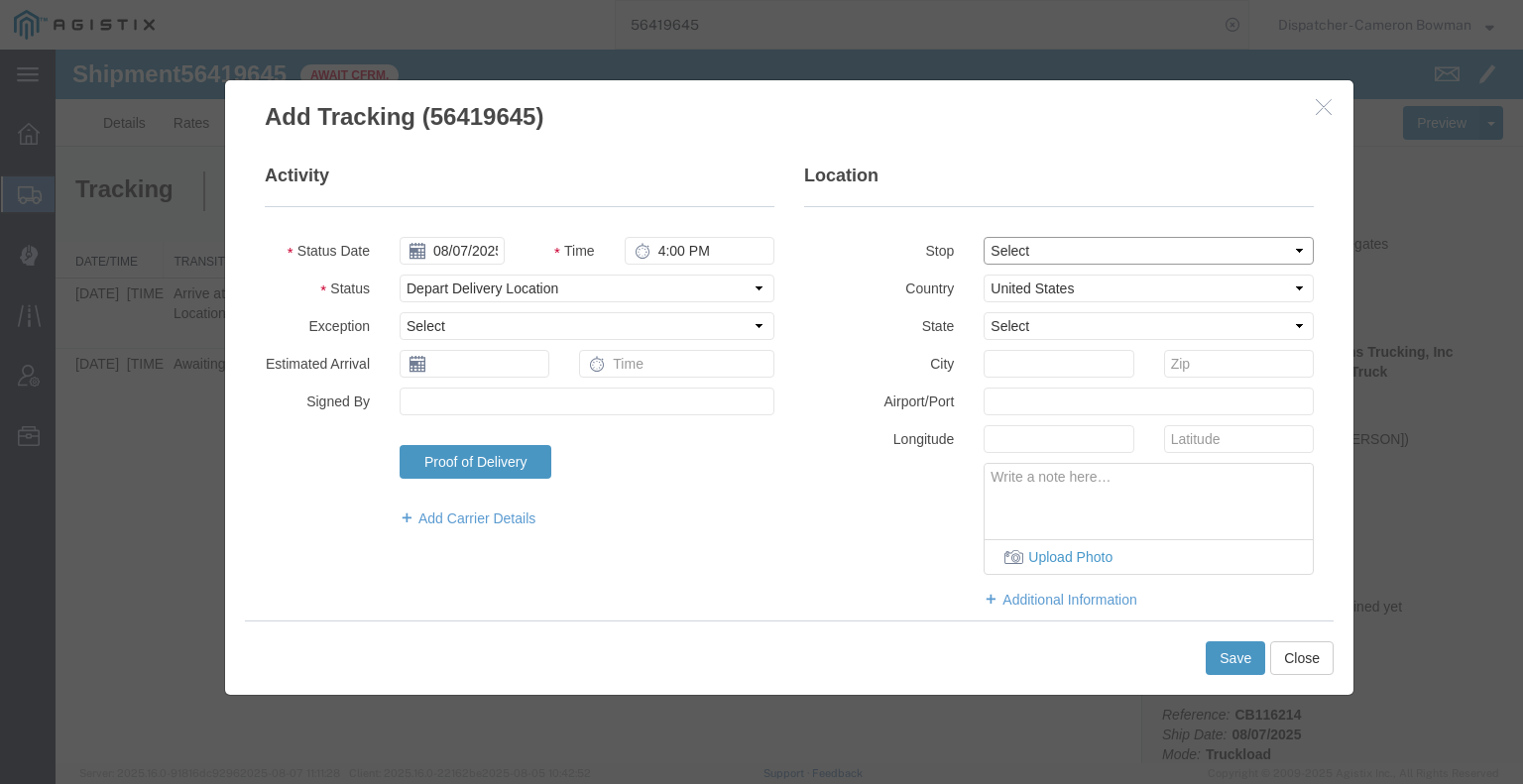 click on "Select From: [NUMBER] [STREET], [CITY], [STATE], [POSTAL_CODE], [COUNTRY] Stop 2: [NUMBER] [STREET], [CITY], [STATE], [POSTAL_CODE], [COUNTRY] To: The Final Destination is not defined yet, [CITY], [STATE], [COUNTRY]" at bounding box center (1148, 251) 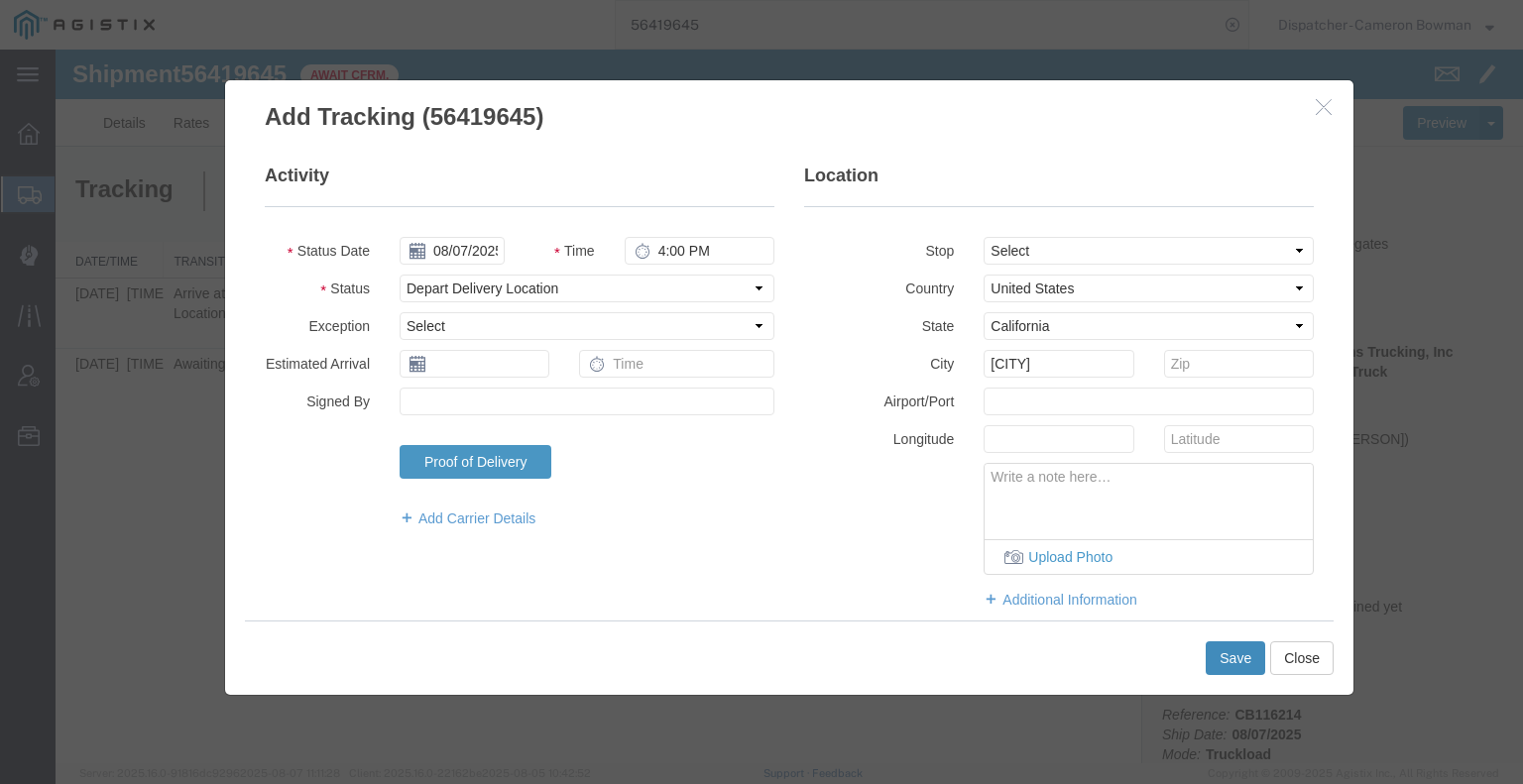 click on "Save" at bounding box center [1235, 658] 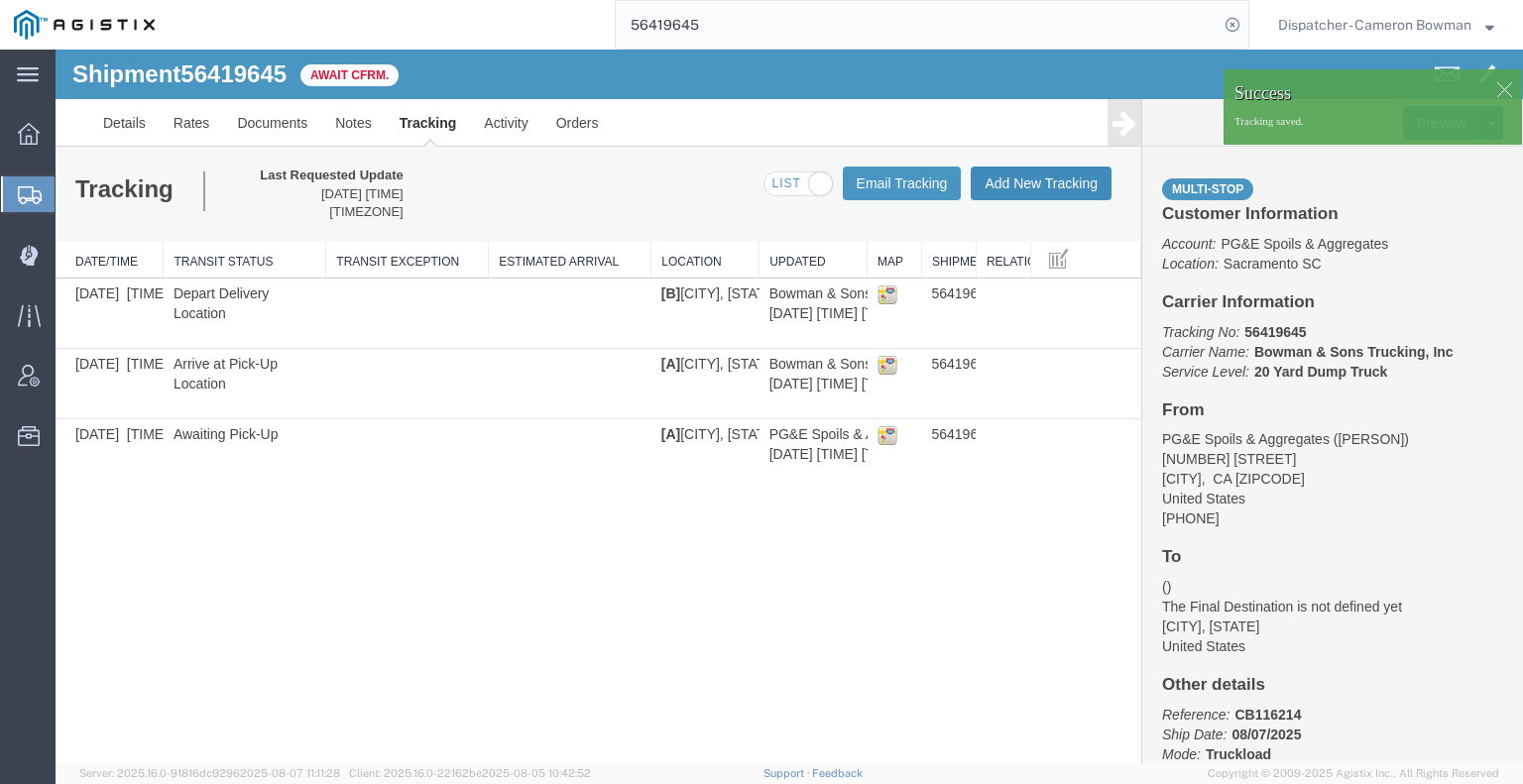 click on "Add New Tracking" at bounding box center [1041, 183] 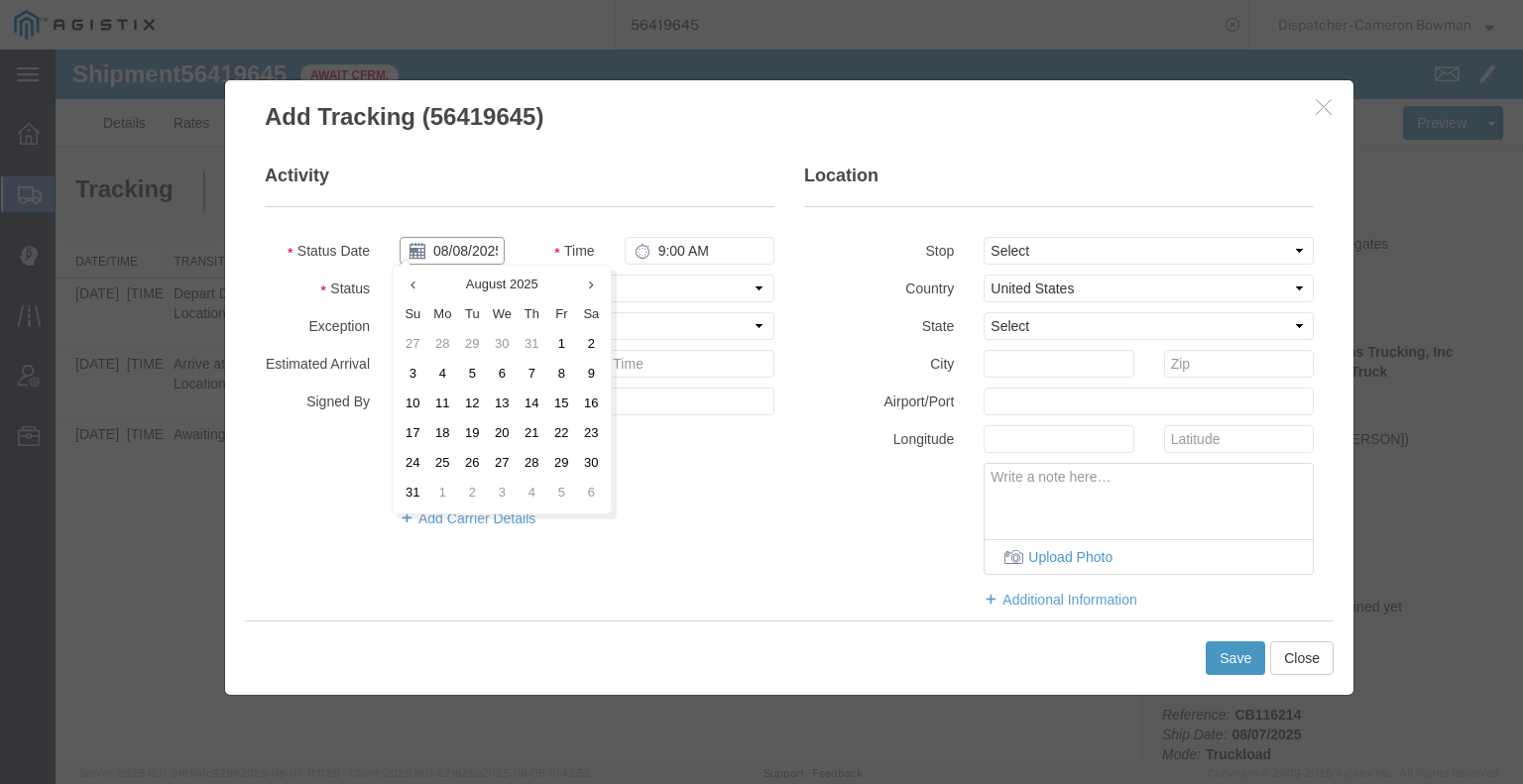 click on "08/08/2025" at bounding box center [452, 251] 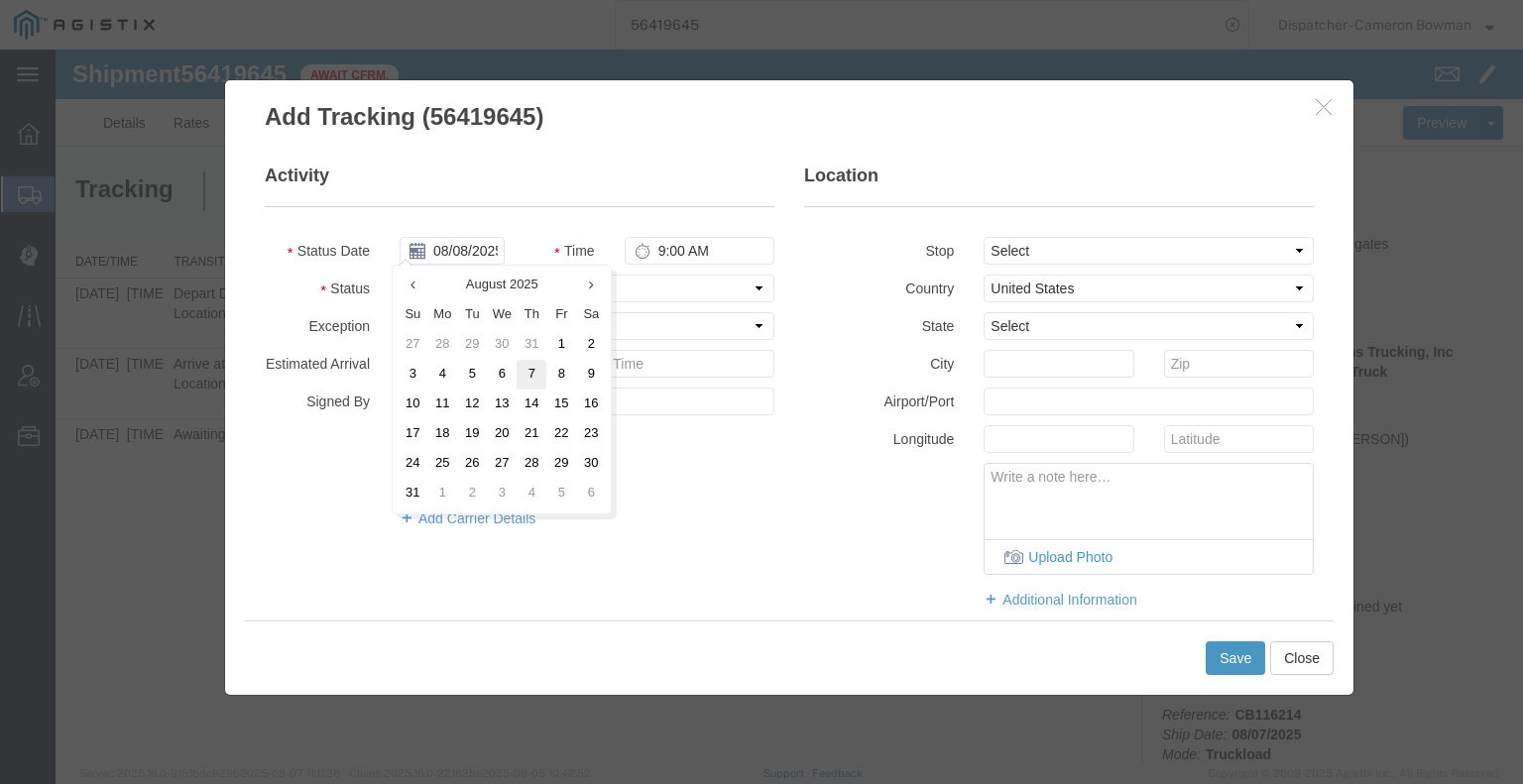 click on "7" at bounding box center [531, 375] 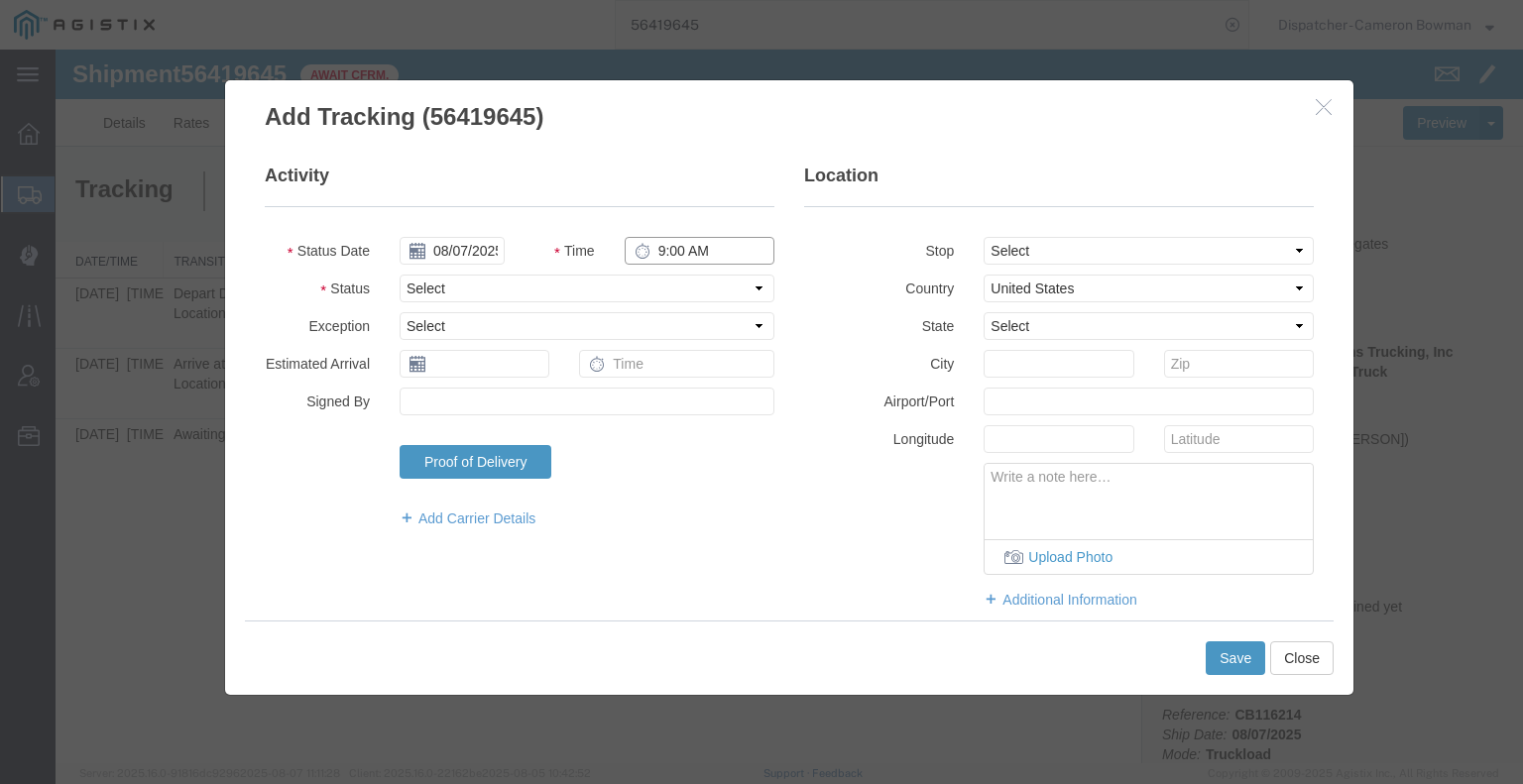 click on "9:00 AM" at bounding box center [699, 251] 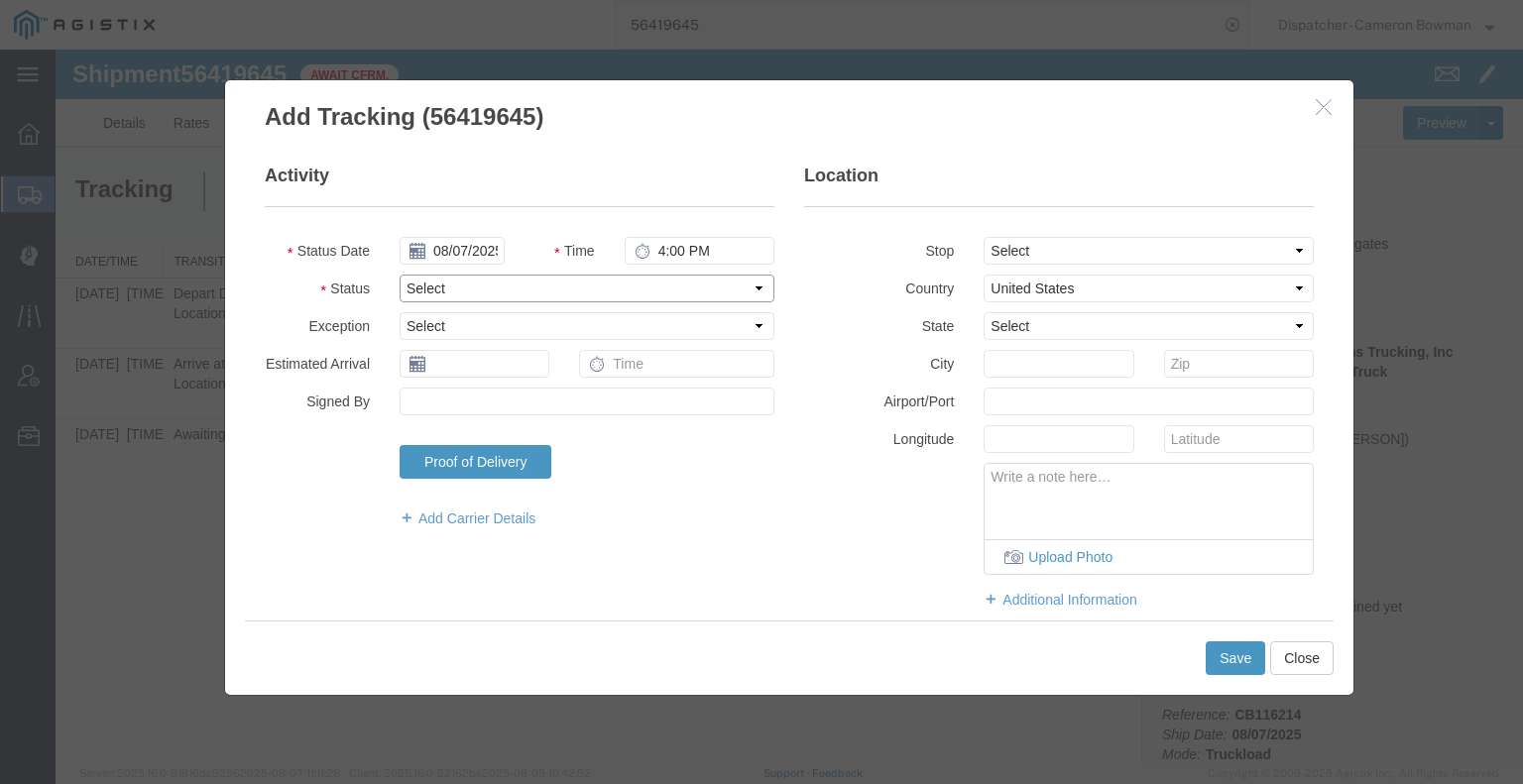 click on "Select Arrival Notice Available Arrival Notice Imported Arrive at Delivery Location Arrive at Pick-Up Location Arrive at Terminal Location Attempted Delivery Attempted Pick-Up Awaiting Customs Clearance Awaiting Pick-Up Break Start Break Stop Cargo Damaged Cargo-Offloaded Cleared Customs Confirmed on Board Customs Delay Customs Hold Customs Released DEA Hold Intact DEA Intensive/Exam Delivered Delivery Appointment Scheduled Delivery Confirmation Delivery Dock Closed Delivery Refused Depart Delivery Location Depart Pick-Up Location Depart Terminal Location Documents Uploaded Entry Docs Received Entry Submitted Estimated date / time for ETA Expired Export Customs Cleared Export Customs Sent FDA Documents Sent FDA Exam FDA Hold FDA Released FDA Review Flight Update Forwarded Fully Released Import Customs Cleared In-Transit In-Transit with Partner ISF filed Loaded Loading Started Mechanical Delay Missed Pick-Up Other Delay Out for Delivery Package Available Partial Delivery Partial Pick-Up Picked Up Proof of del" at bounding box center [587, 288] 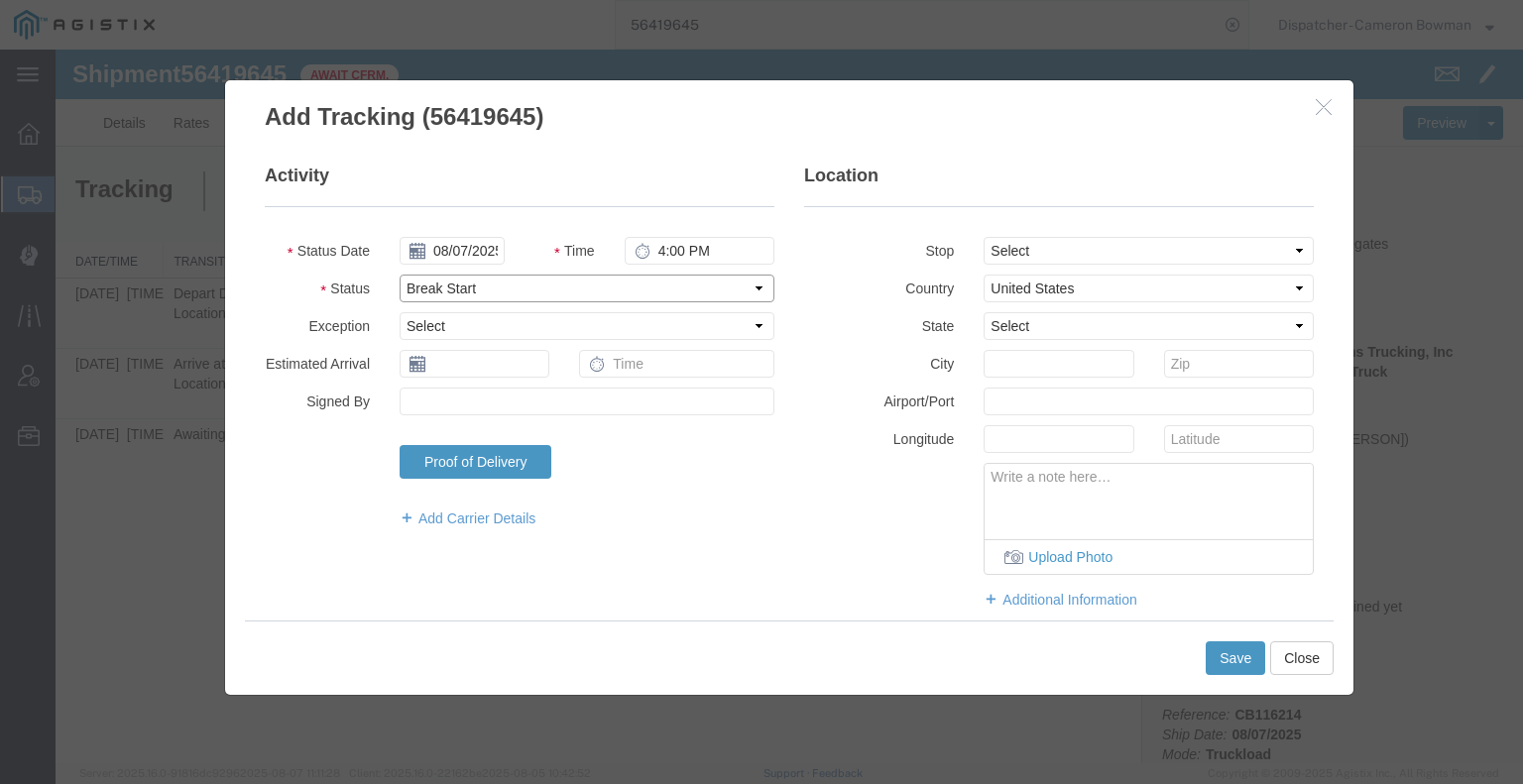 click on "Select Arrival Notice Available Arrival Notice Imported Arrive at Delivery Location Arrive at Pick-Up Location Arrive at Terminal Location Attempted Delivery Attempted Pick-Up Awaiting Customs Clearance Awaiting Pick-Up Break Start Break Stop Cargo Damaged Cargo-Offloaded Cleared Customs Confirmed on Board Customs Delay Customs Hold Customs Released DEA Hold Intact DEA Intensive/Exam Delivered Delivery Appointment Scheduled Delivery Confirmation Delivery Dock Closed Delivery Refused Depart Delivery Location Depart Pick-Up Location Depart Terminal Location Documents Uploaded Entry Docs Received Entry Submitted Estimated date / time for ETA Expired Export Customs Cleared Export Customs Sent FDA Documents Sent FDA Exam FDA Hold FDA Released FDA Review Flight Update Forwarded Fully Released Import Customs Cleared In-Transit In-Transit with Partner ISF filed Loaded Loading Started Mechanical Delay Missed Pick-Up Other Delay Out for Delivery Package Available Partial Delivery Partial Pick-Up Picked Up Proof of del" at bounding box center [587, 288] 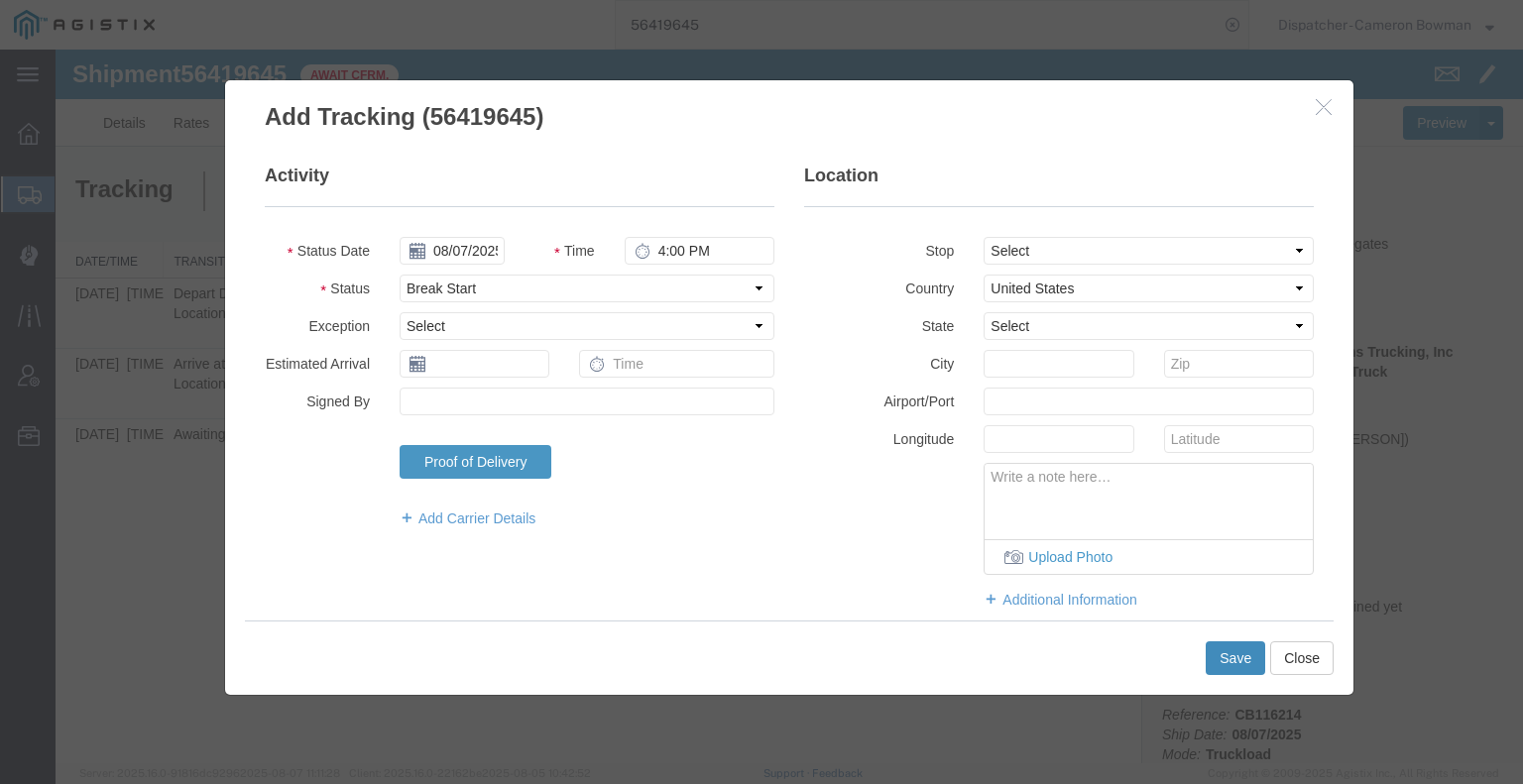 click on "Save" at bounding box center (1235, 658) 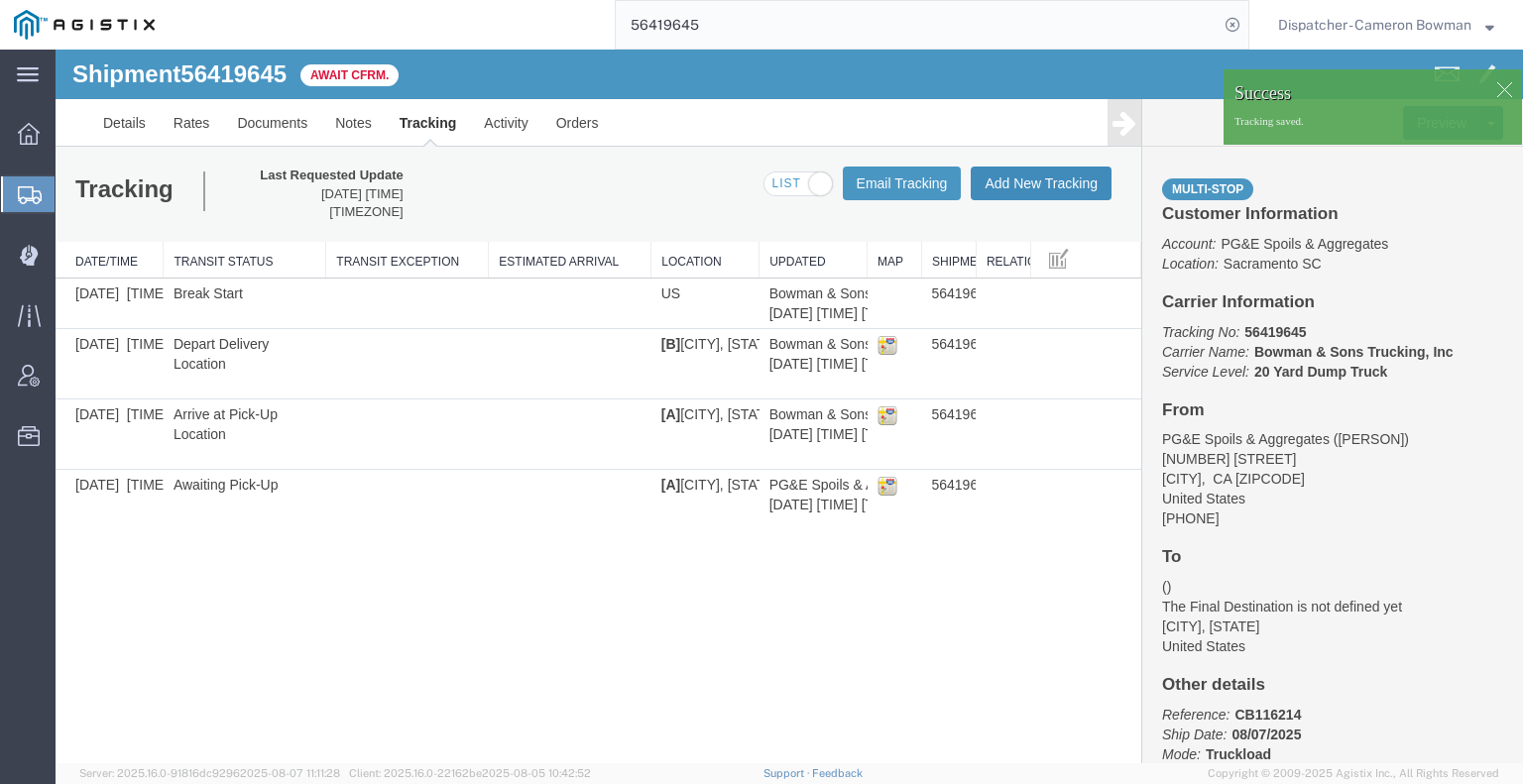 click on "Add New Tracking" at bounding box center (1041, 183) 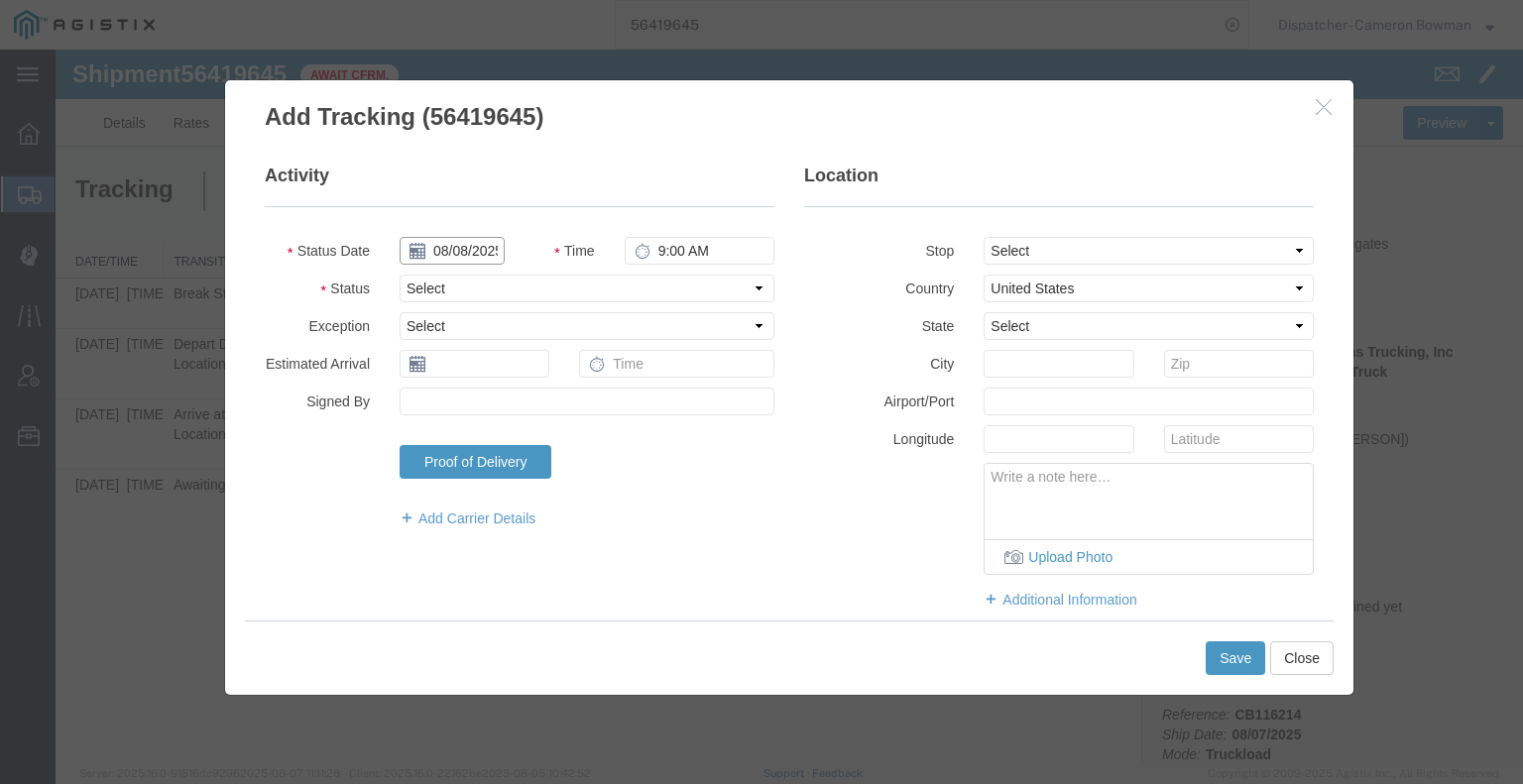 click on "08/08/2025" at bounding box center (452, 251) 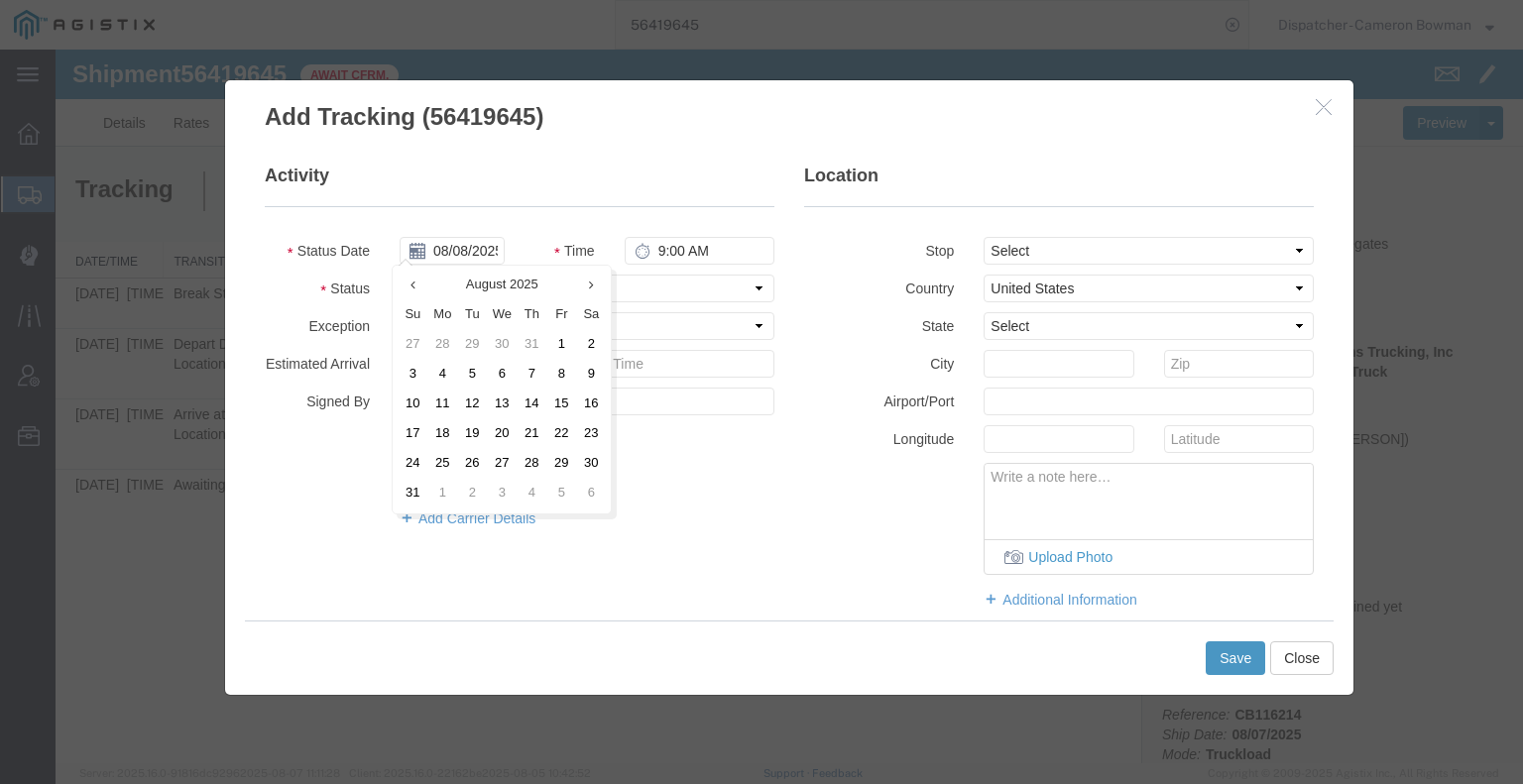 click on "7" at bounding box center [531, 375] 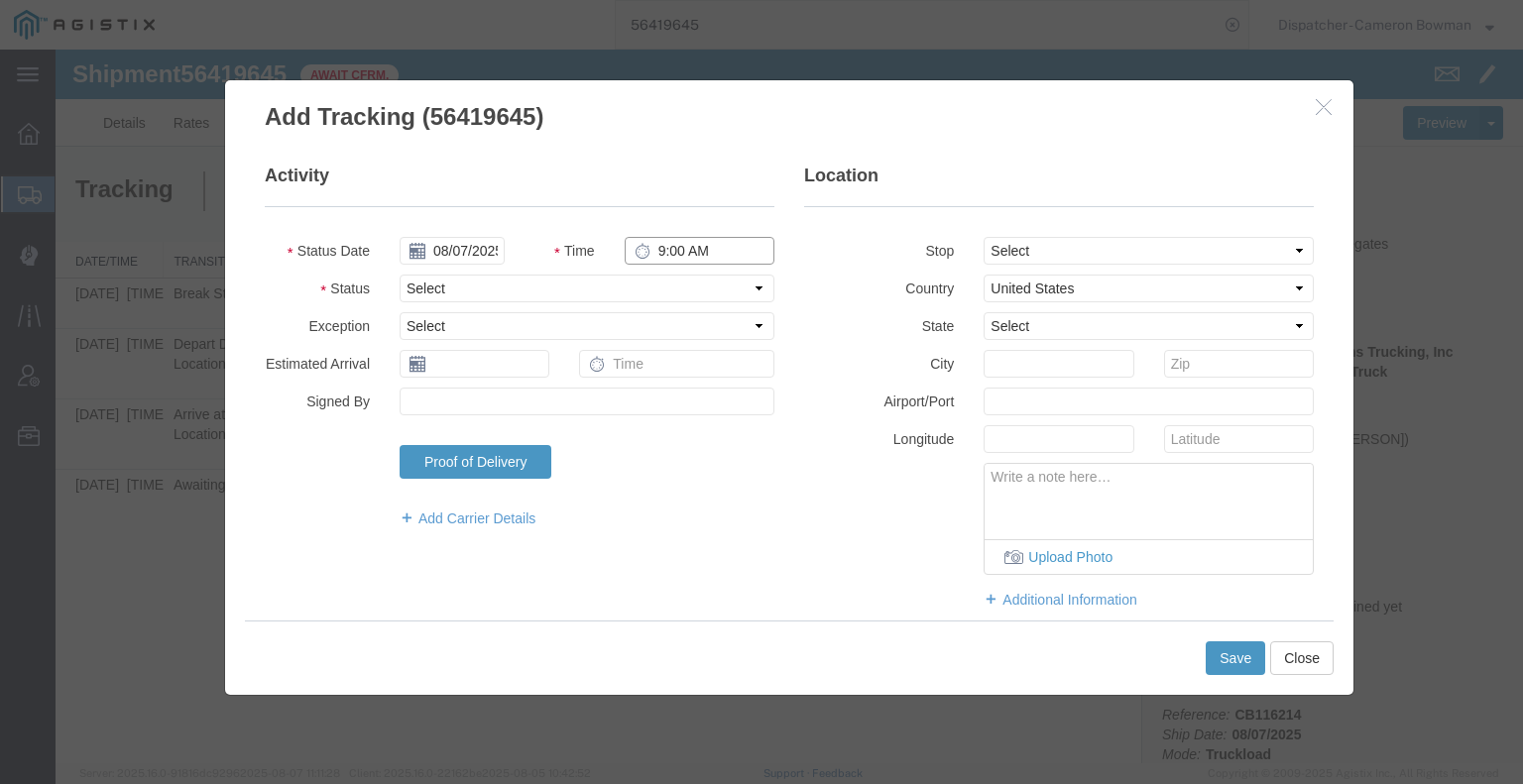click on "9:00 AM" at bounding box center (699, 251) 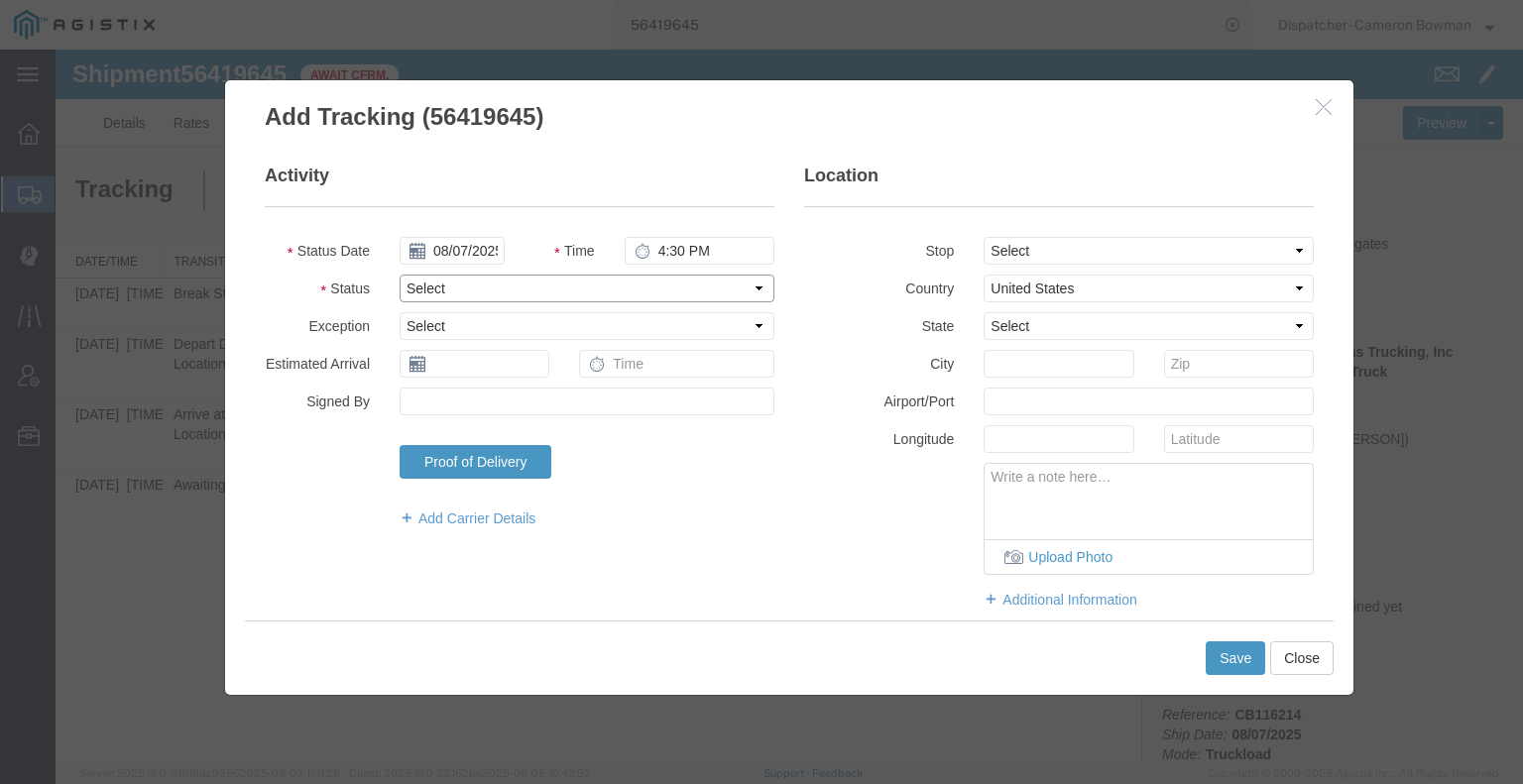 click on "Select Arrival Notice Available Arrival Notice Imported Arrive at Delivery Location Arrive at Pick-Up Location Arrive at Terminal Location Attempted Delivery Attempted Pick-Up Awaiting Customs Clearance Awaiting Pick-Up Break Start Break Stop Cargo Damaged Cargo-Offloaded Cleared Customs Confirmed on Board Customs Delay Customs Hold Customs Released DEA Hold Intact DEA Intensive/Exam Delivered Delivery Appointment Scheduled Delivery Confirmation Delivery Dock Closed Delivery Refused Depart Delivery Location Depart Pick-Up Location Depart Terminal Location Documents Uploaded Entry Docs Received Entry Submitted Estimated date / time for ETA Expired Export Customs Cleared Export Customs Sent FDA Documents Sent FDA Exam FDA Hold FDA Released FDA Review Flight Update Forwarded Fully Released Import Customs Cleared In-Transit In-Transit with Partner ISF filed Loaded Loading Started Mechanical Delay Missed Pick-Up Other Delay Out for Delivery Package Available Partial Delivery Partial Pick-Up Picked Up Proof of del" at bounding box center [587, 288] 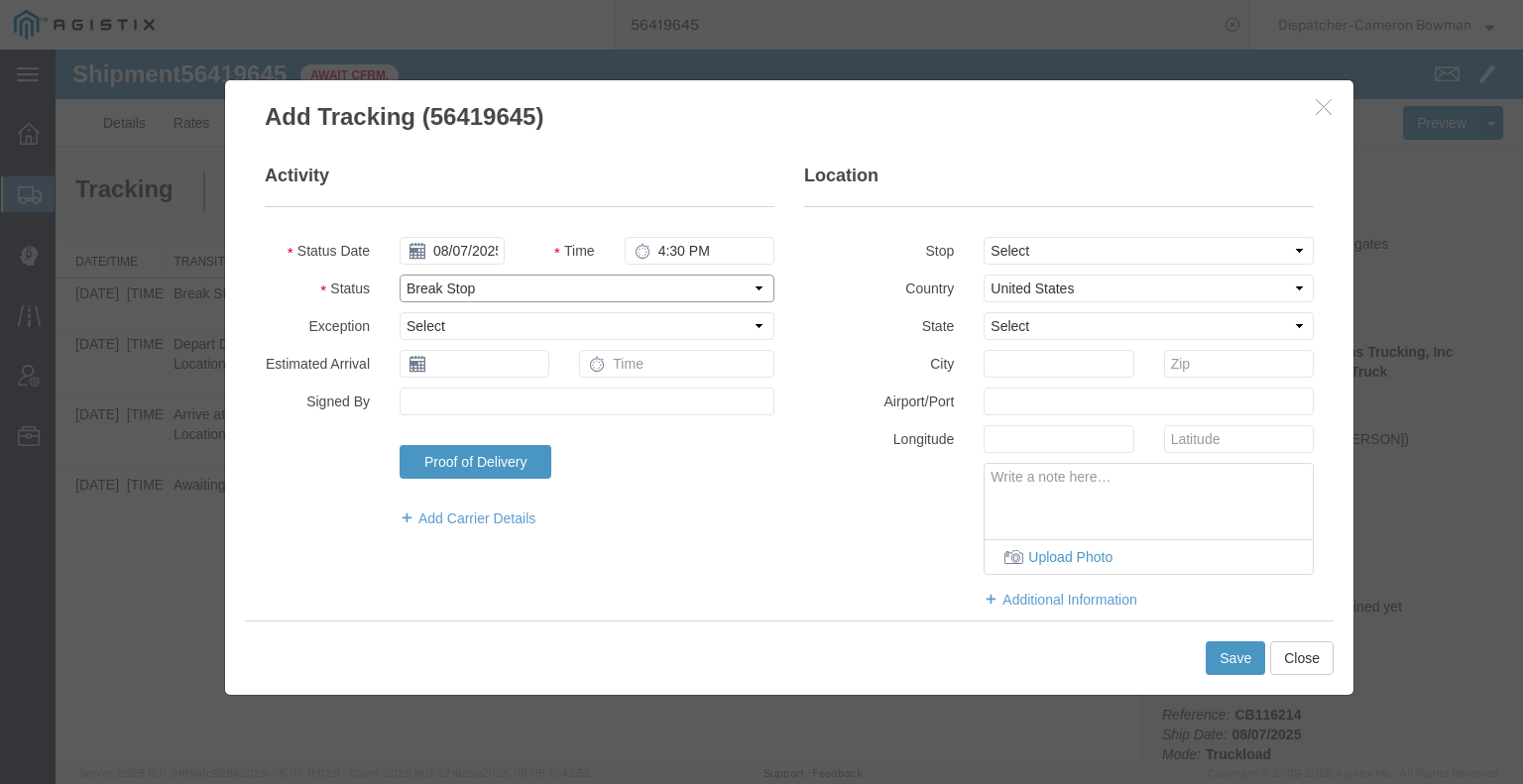 click on "Select Arrival Notice Available Arrival Notice Imported Arrive at Delivery Location Arrive at Pick-Up Location Arrive at Terminal Location Attempted Delivery Attempted Pick-Up Awaiting Customs Clearance Awaiting Pick-Up Break Start Break Stop Cargo Damaged Cargo-Offloaded Cleared Customs Confirmed on Board Customs Delay Customs Hold Customs Released DEA Hold Intact DEA Intensive/Exam Delivered Delivery Appointment Scheduled Delivery Confirmation Delivery Dock Closed Delivery Refused Depart Delivery Location Depart Pick-Up Location Depart Terminal Location Documents Uploaded Entry Docs Received Entry Submitted Estimated date / time for ETA Expired Export Customs Cleared Export Customs Sent FDA Documents Sent FDA Exam FDA Hold FDA Released FDA Review Flight Update Forwarded Fully Released Import Customs Cleared In-Transit In-Transit with Partner ISF filed Loaded Loading Started Mechanical Delay Missed Pick-Up Other Delay Out for Delivery Package Available Partial Delivery Partial Pick-Up Picked Up Proof of del" at bounding box center (587, 288) 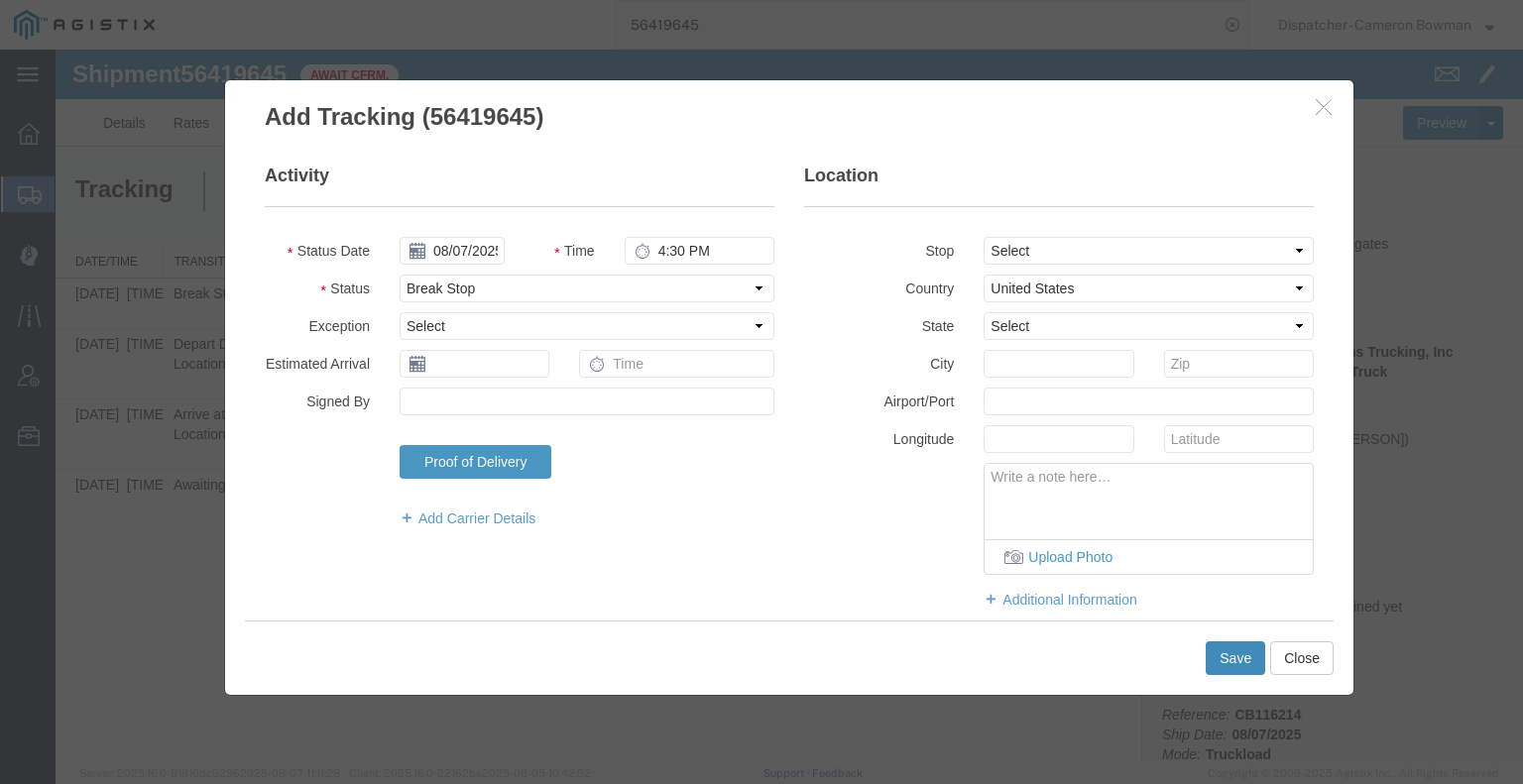 click on "Save" at bounding box center [1235, 658] 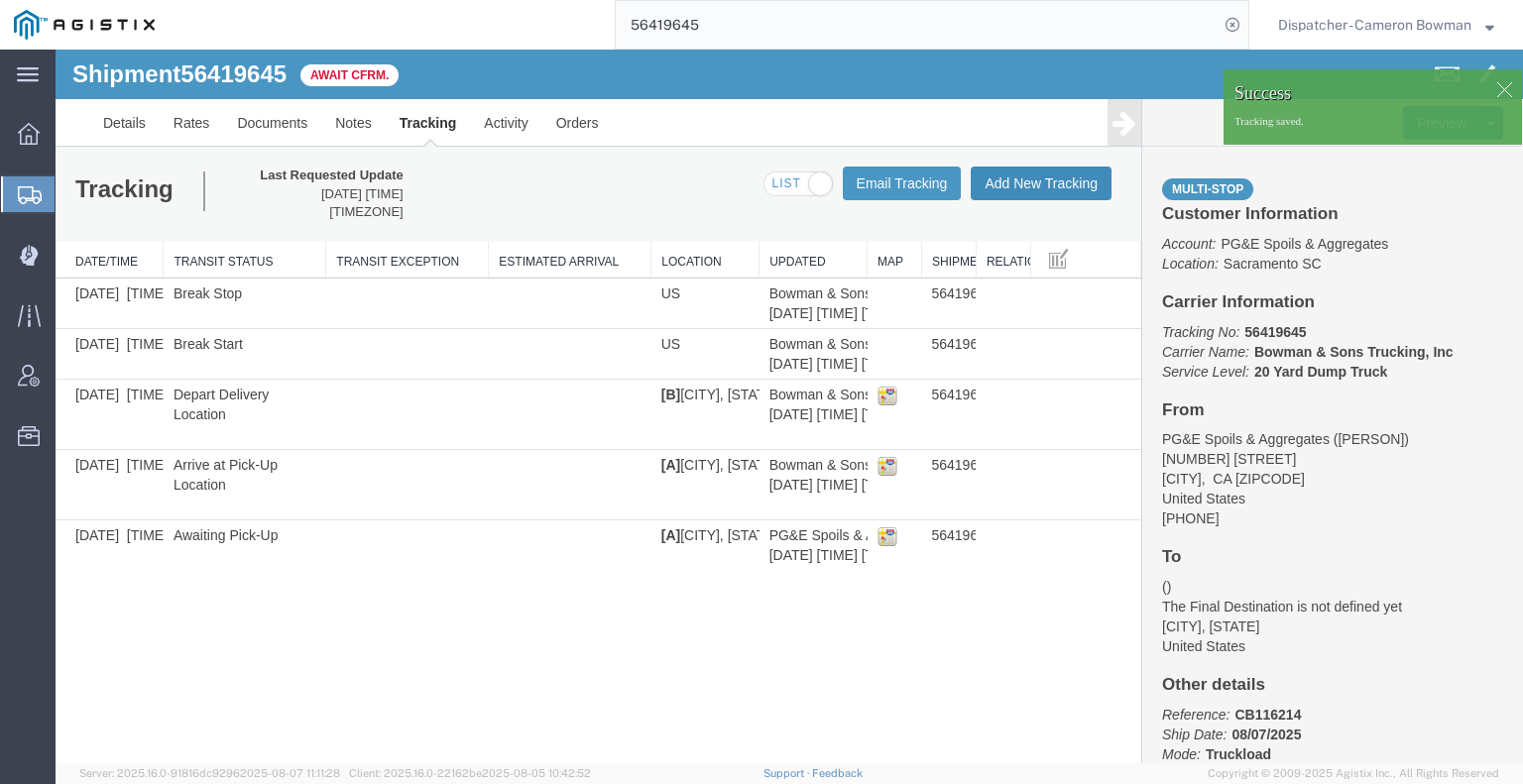 click on "Add New Tracking" at bounding box center (1041, 183) 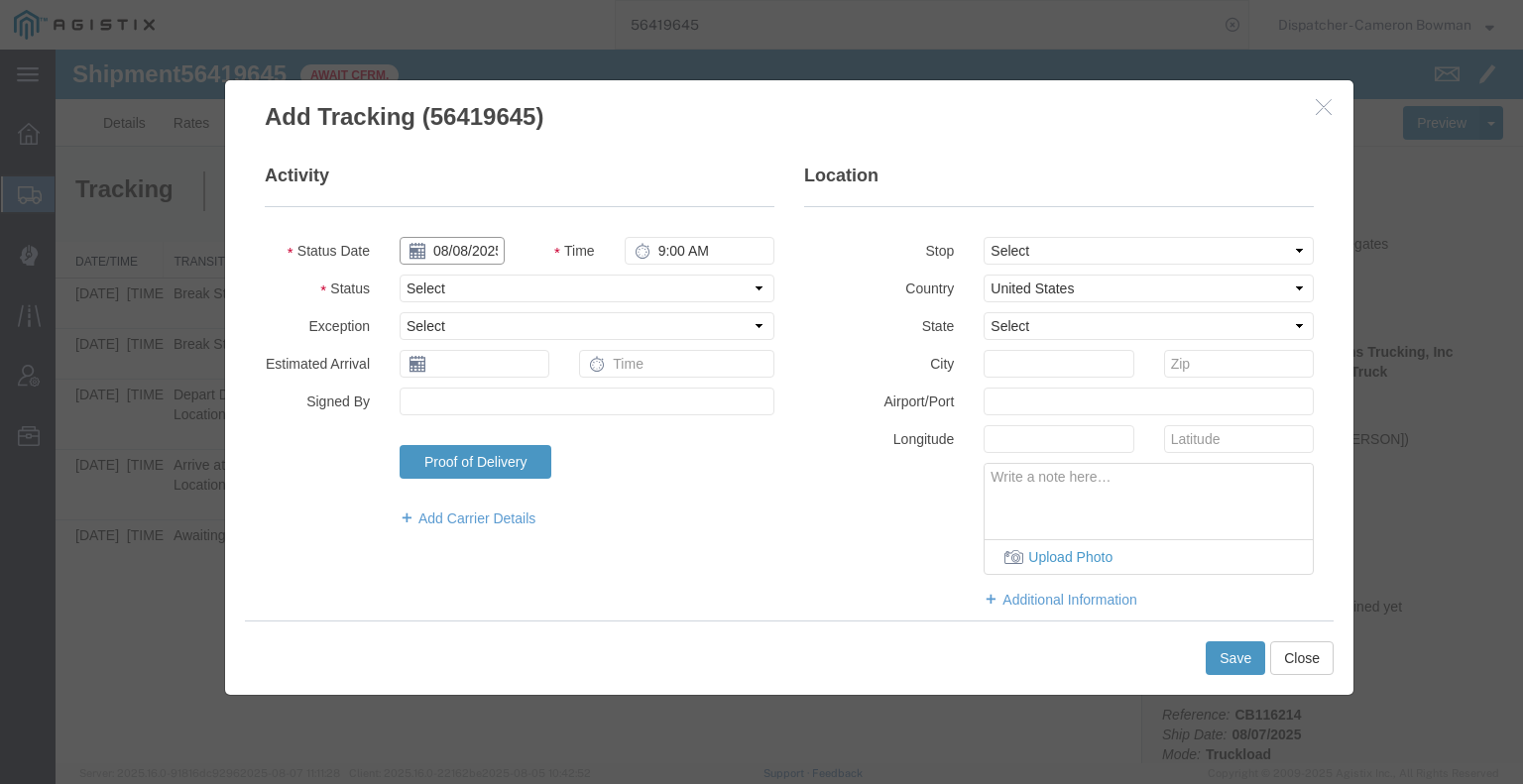 click on "08/08/2025" at bounding box center [452, 251] 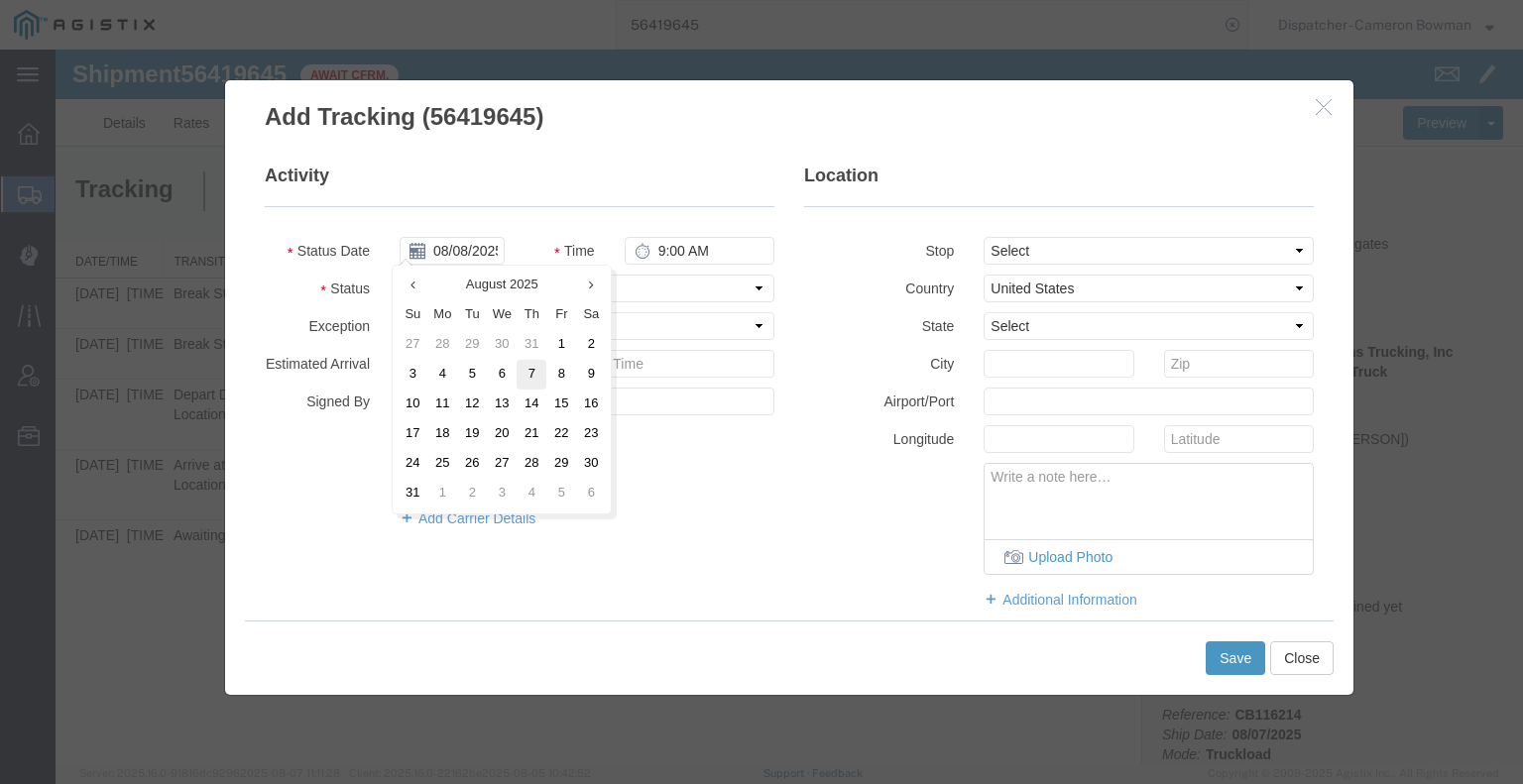 click on "7" at bounding box center (531, 375) 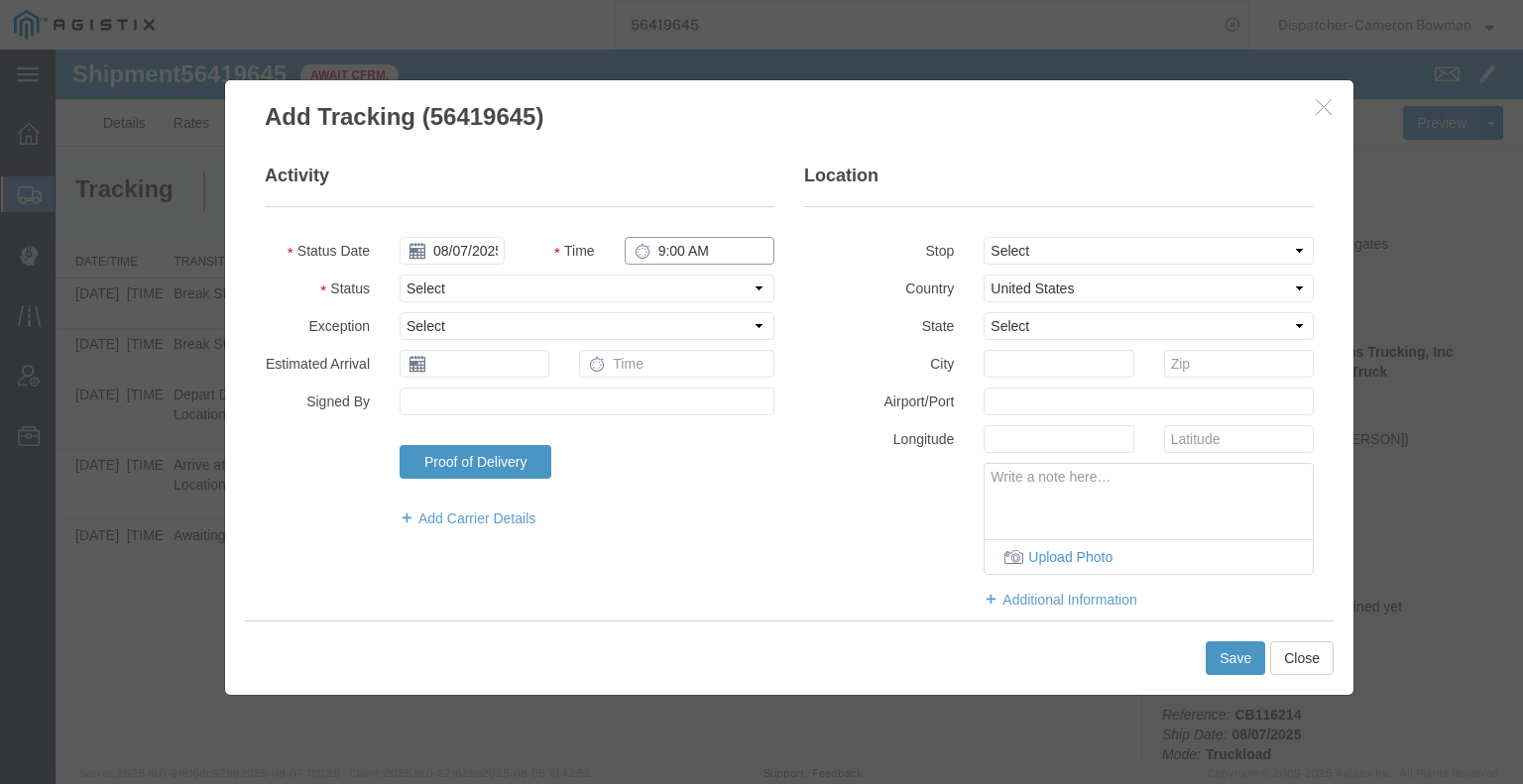 click on "9:00 AM" at bounding box center (699, 251) 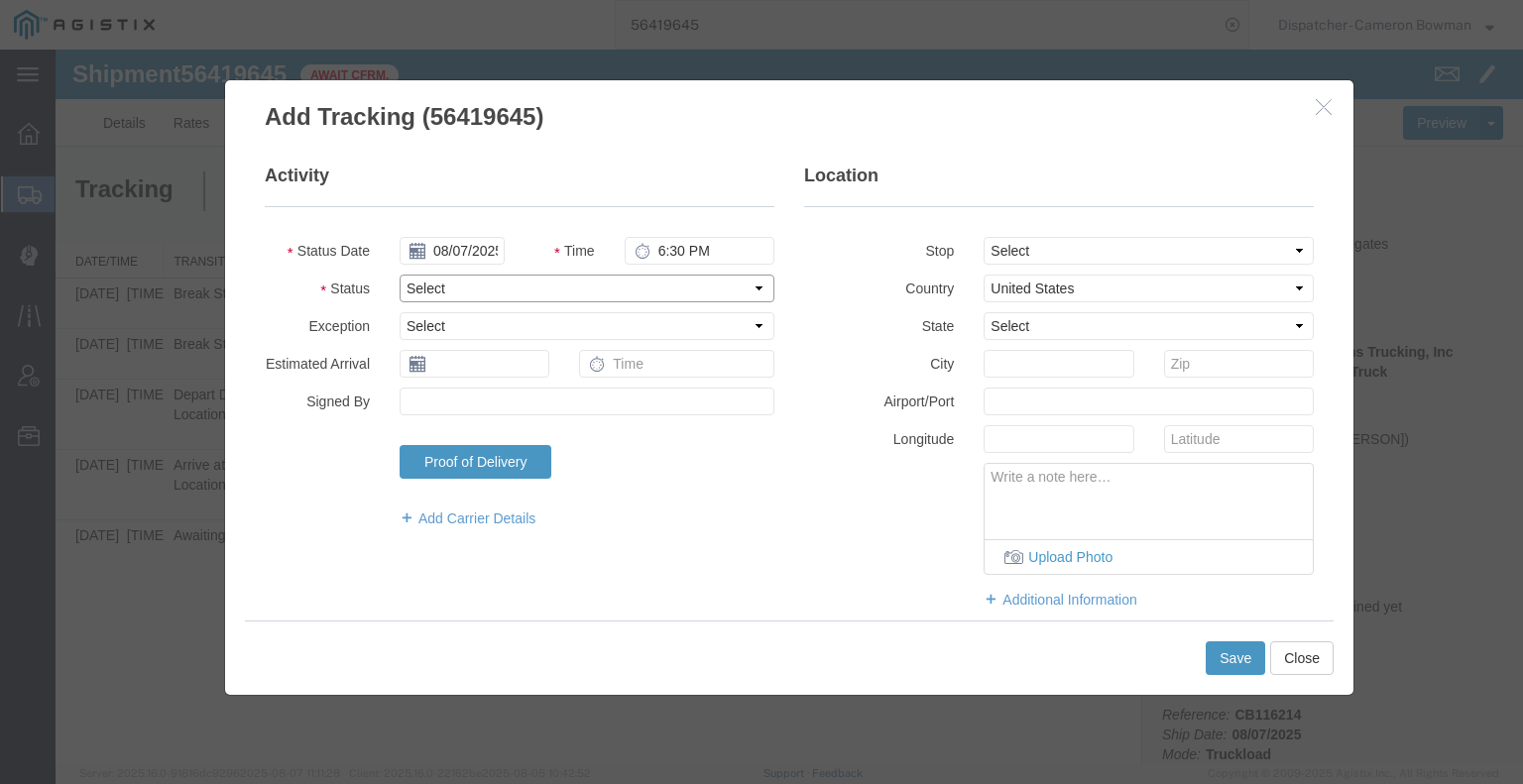 click on "Select Arrival Notice Available Arrival Notice Imported Arrive at Delivery Location Arrive at Pick-Up Location Arrive at Terminal Location Attempted Delivery Attempted Pick-Up Awaiting Customs Clearance Awaiting Pick-Up Break Start Break Stop Cargo Damaged Cargo-Offloaded Cleared Customs Confirmed on Board Customs Delay Customs Hold Customs Released DEA Hold Intact DEA Intensive/Exam Delivered Delivery Appointment Scheduled Delivery Confirmation Delivery Dock Closed Delivery Refused Depart Delivery Location Depart Pick-Up Location Depart Terminal Location Documents Uploaded Entry Docs Received Entry Submitted Estimated date / time for ETA Expired Export Customs Cleared Export Customs Sent FDA Documents Sent FDA Exam FDA Hold FDA Released FDA Review Flight Update Forwarded Fully Released Import Customs Cleared In-Transit In-Transit with Partner ISF filed Loaded Loading Started Mechanical Delay Missed Pick-Up Other Delay Out for Delivery Package Available Partial Delivery Partial Pick-Up Picked Up Proof of del" at bounding box center (587, 288) 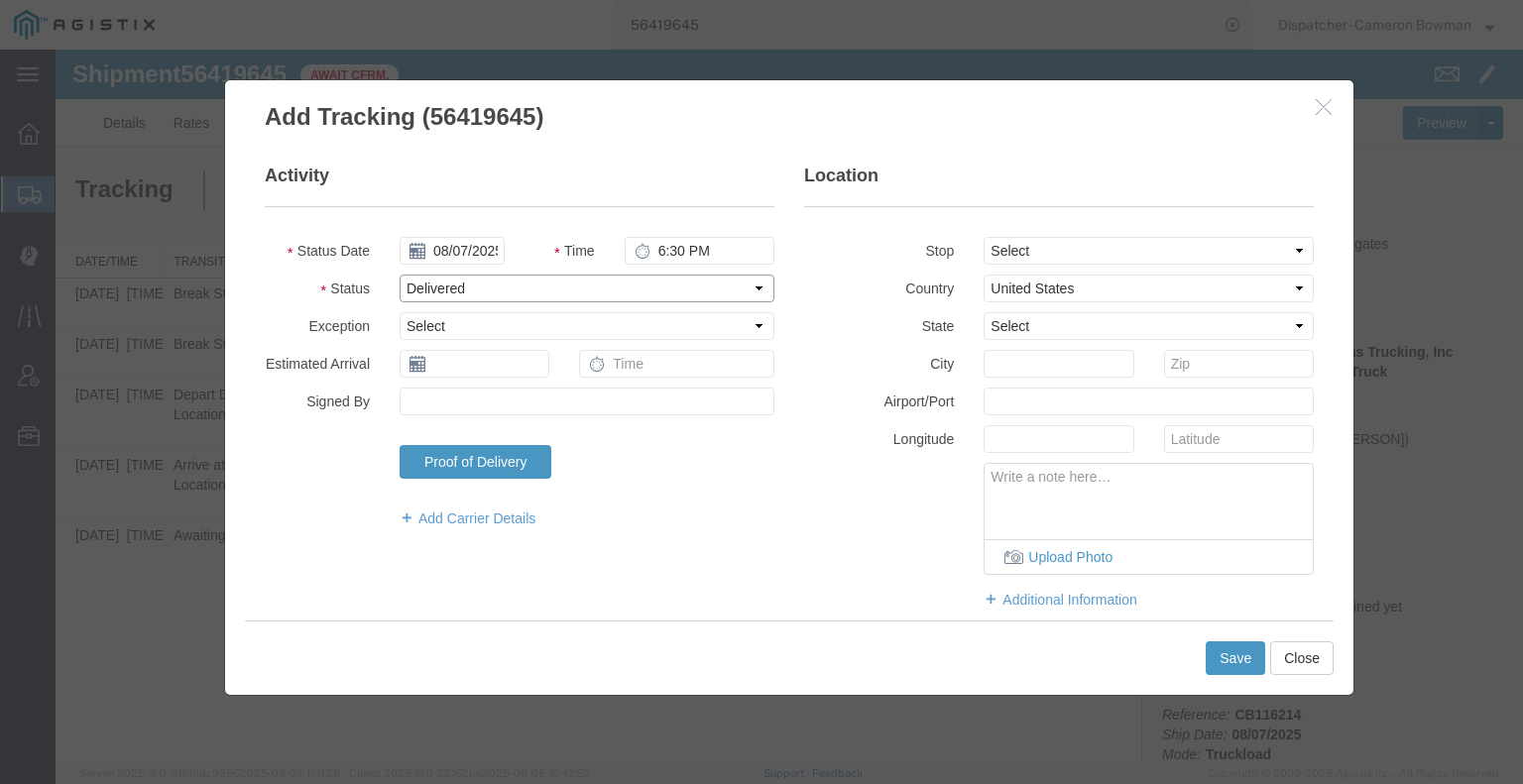 click on "Select Arrival Notice Available Arrival Notice Imported Arrive at Delivery Location Arrive at Pick-Up Location Arrive at Terminal Location Attempted Delivery Attempted Pick-Up Awaiting Customs Clearance Awaiting Pick-Up Break Start Break Stop Cargo Damaged Cargo-Offloaded Cleared Customs Confirmed on Board Customs Delay Customs Hold Customs Released DEA Hold Intact DEA Intensive/Exam Delivered Delivery Appointment Scheduled Delivery Confirmation Delivery Dock Closed Delivery Refused Depart Delivery Location Depart Pick-Up Location Depart Terminal Location Documents Uploaded Entry Docs Received Entry Submitted Estimated date / time for ETA Expired Export Customs Cleared Export Customs Sent FDA Documents Sent FDA Exam FDA Hold FDA Released FDA Review Flight Update Forwarded Fully Released Import Customs Cleared In-Transit In-Transit with Partner ISF filed Loaded Loading Started Mechanical Delay Missed Pick-Up Other Delay Out for Delivery Package Available Partial Delivery Partial Pick-Up Picked Up Proof of del" at bounding box center [587, 288] 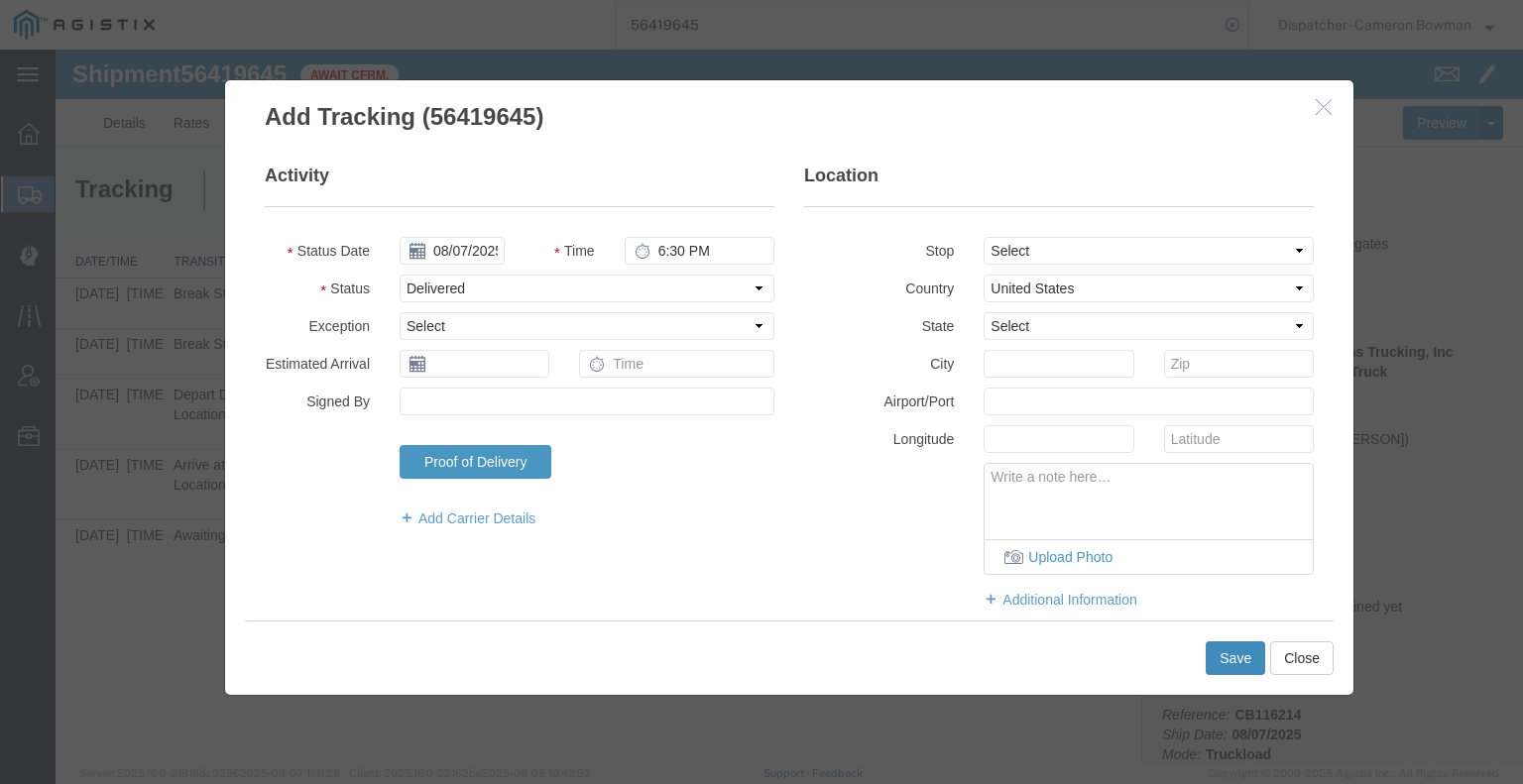 click on "Save" at bounding box center (1235, 658) 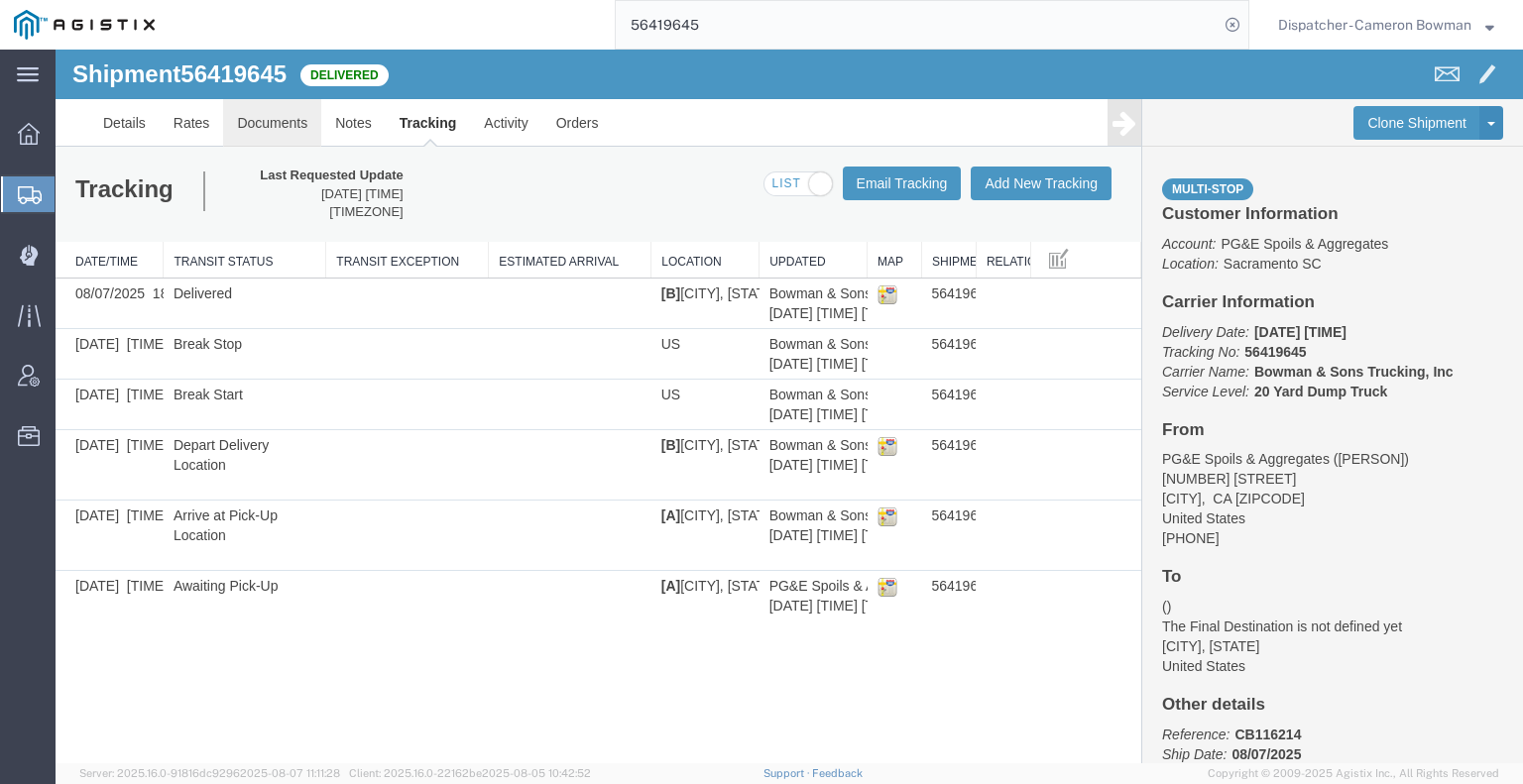 click on "Documents" at bounding box center [272, 123] 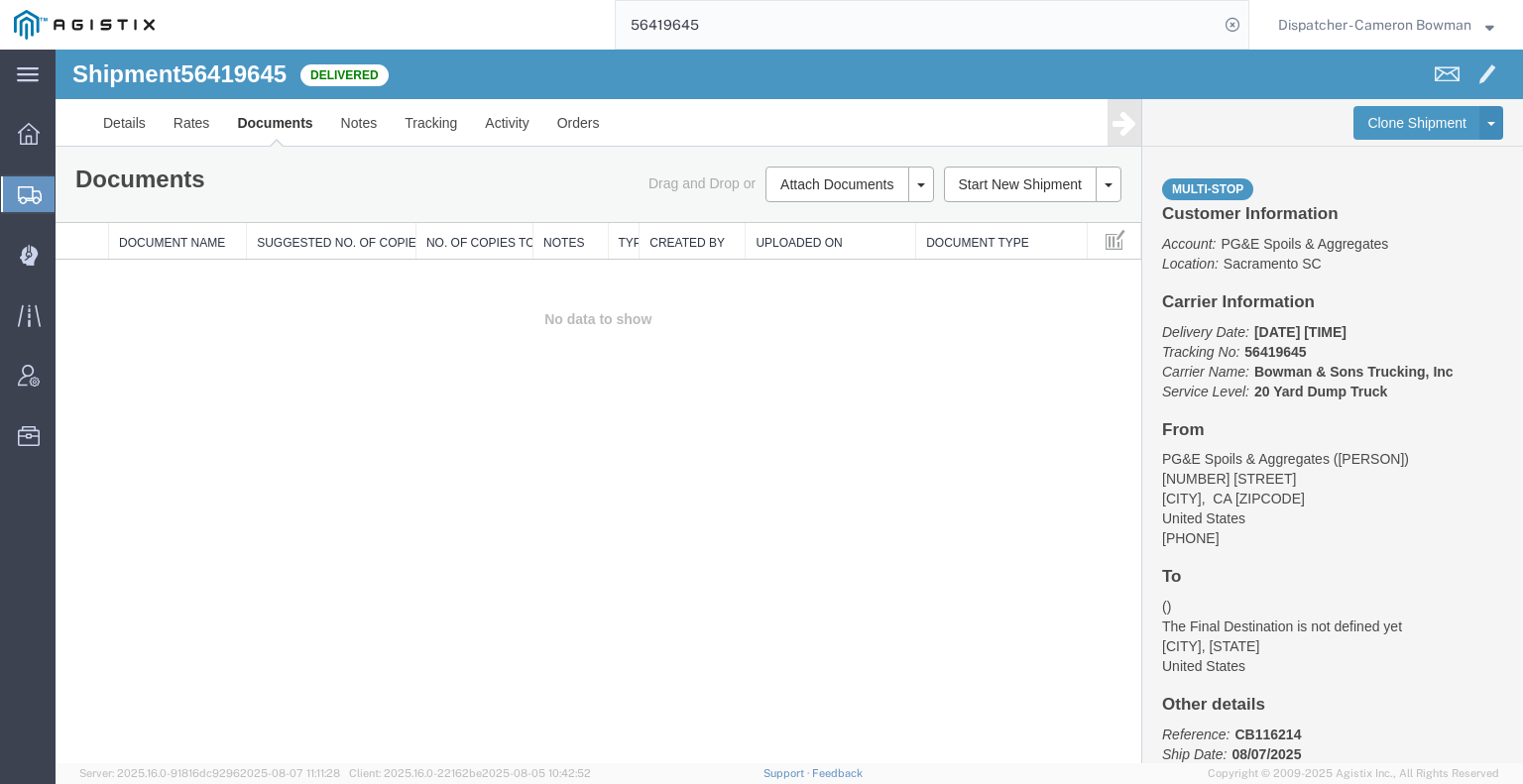 drag, startPoint x: 206, startPoint y: 462, endPoint x: 249, endPoint y: 431, distance: 53.009433 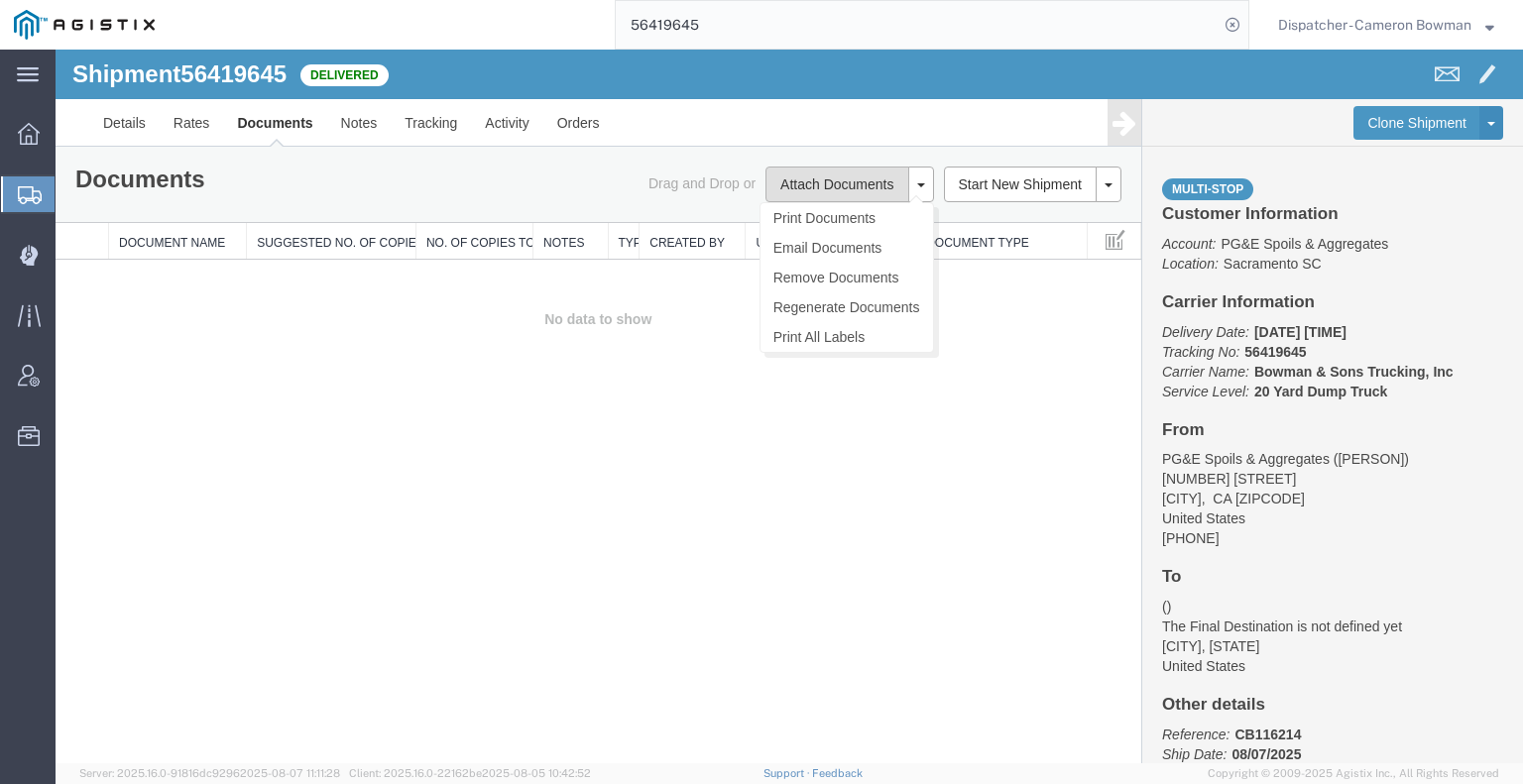 click on "Attach Documents" at bounding box center [837, 184] 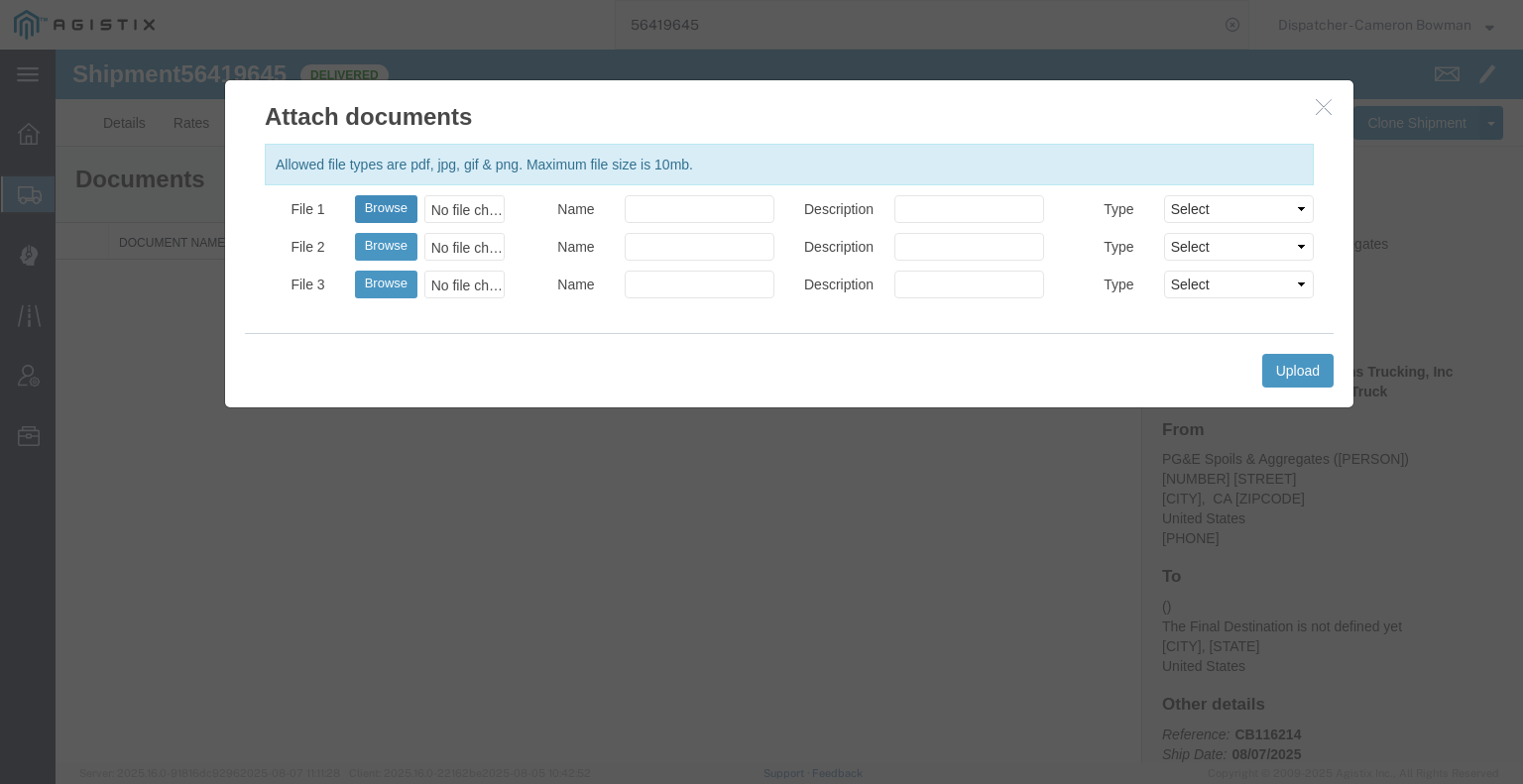 click on "Browse" at bounding box center (386, 209) 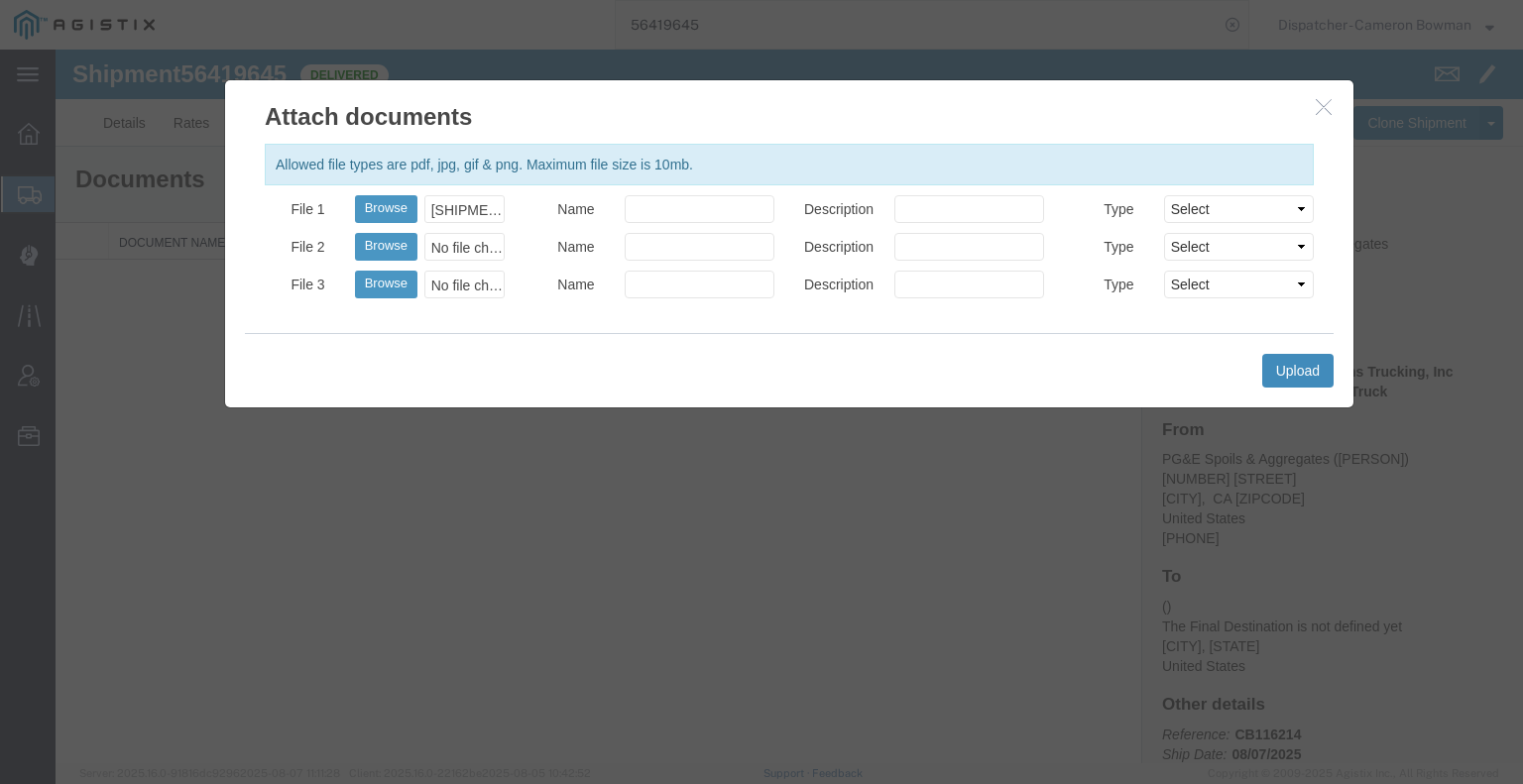 click on "Upload" at bounding box center (1298, 371) 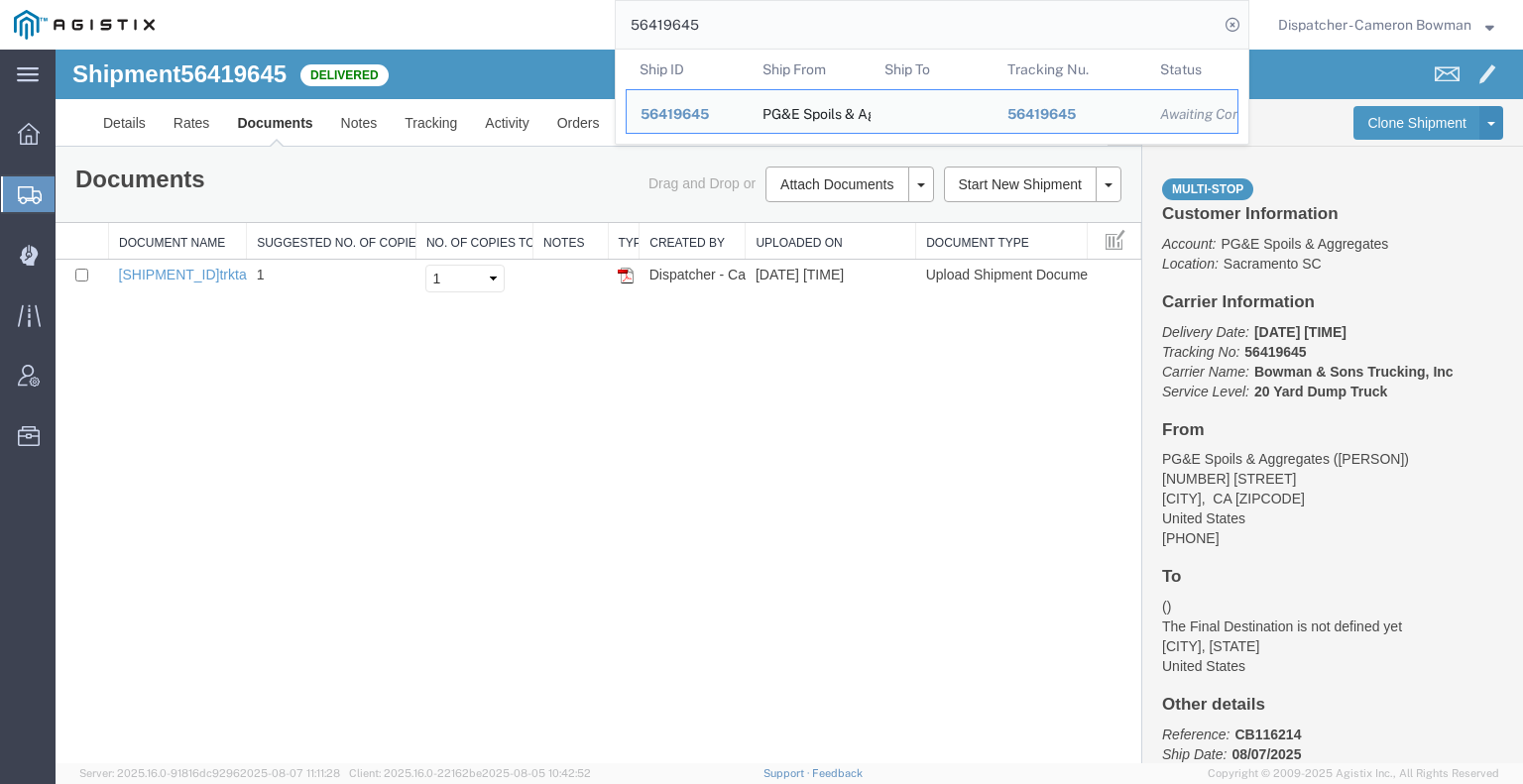 drag, startPoint x: 808, startPoint y: 75, endPoint x: 456, endPoint y: 53, distance: 352.6868 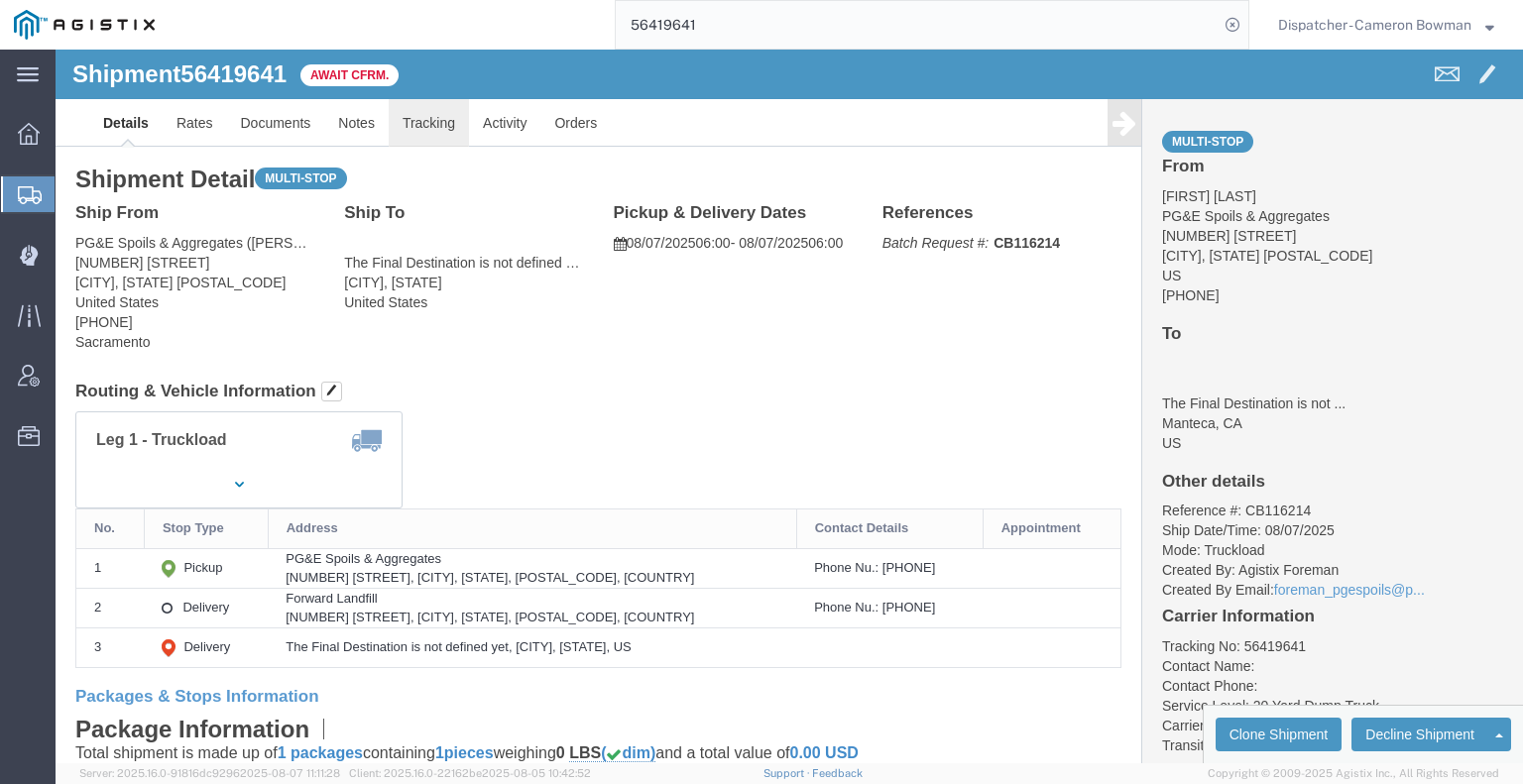 click on "Tracking" 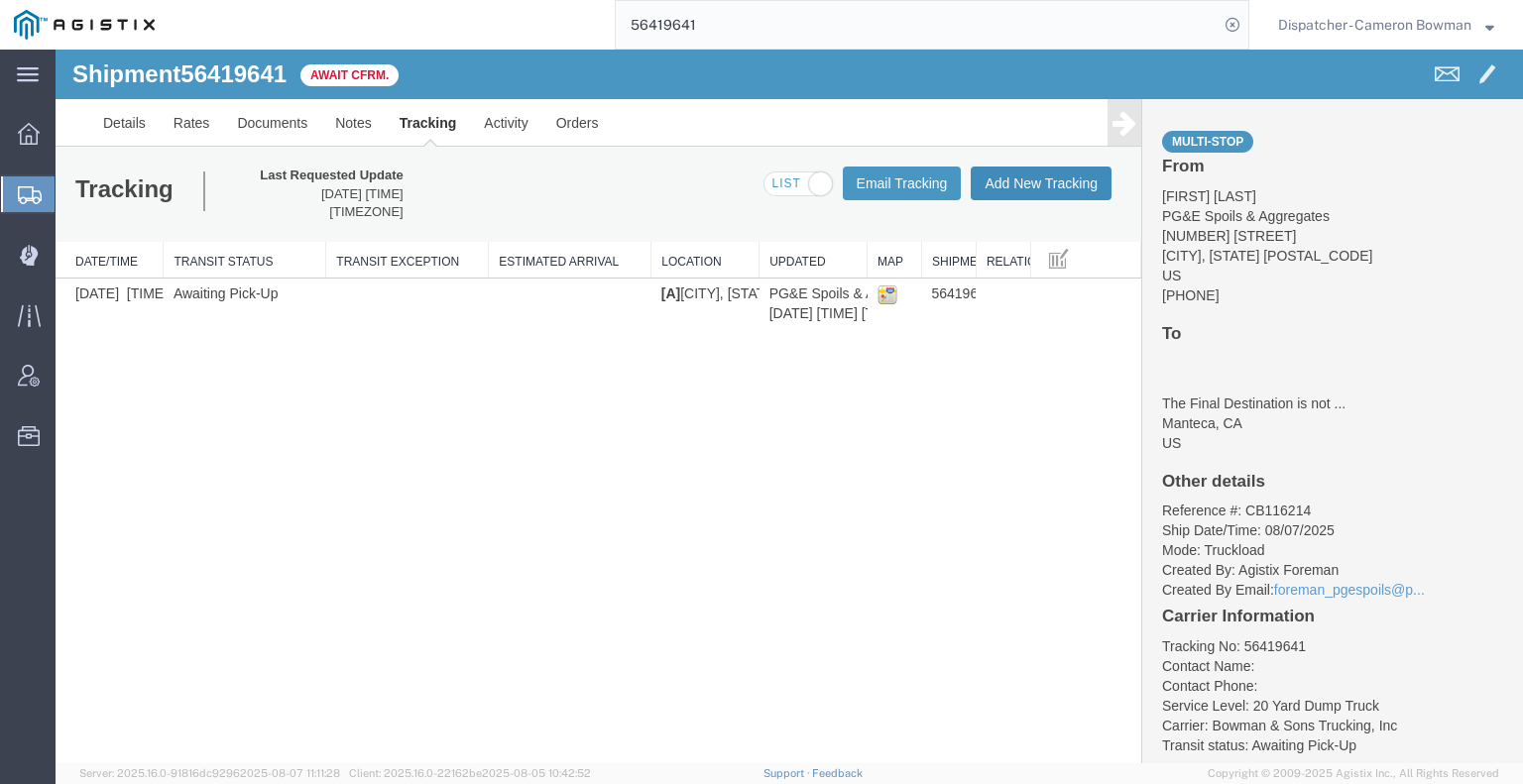 click on "Add New Tracking" at bounding box center [1041, 183] 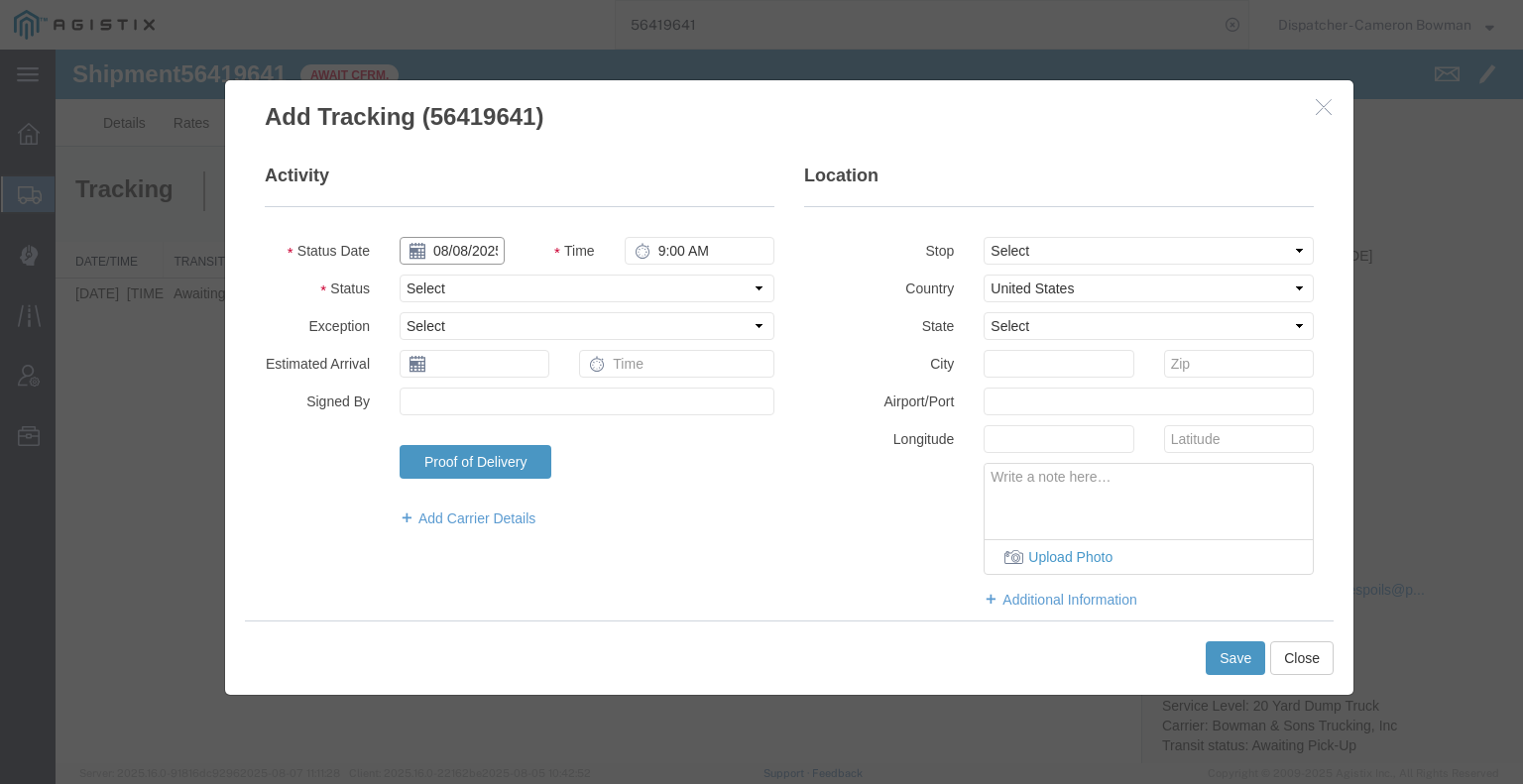 click on "08/08/2025" at bounding box center (452, 251) 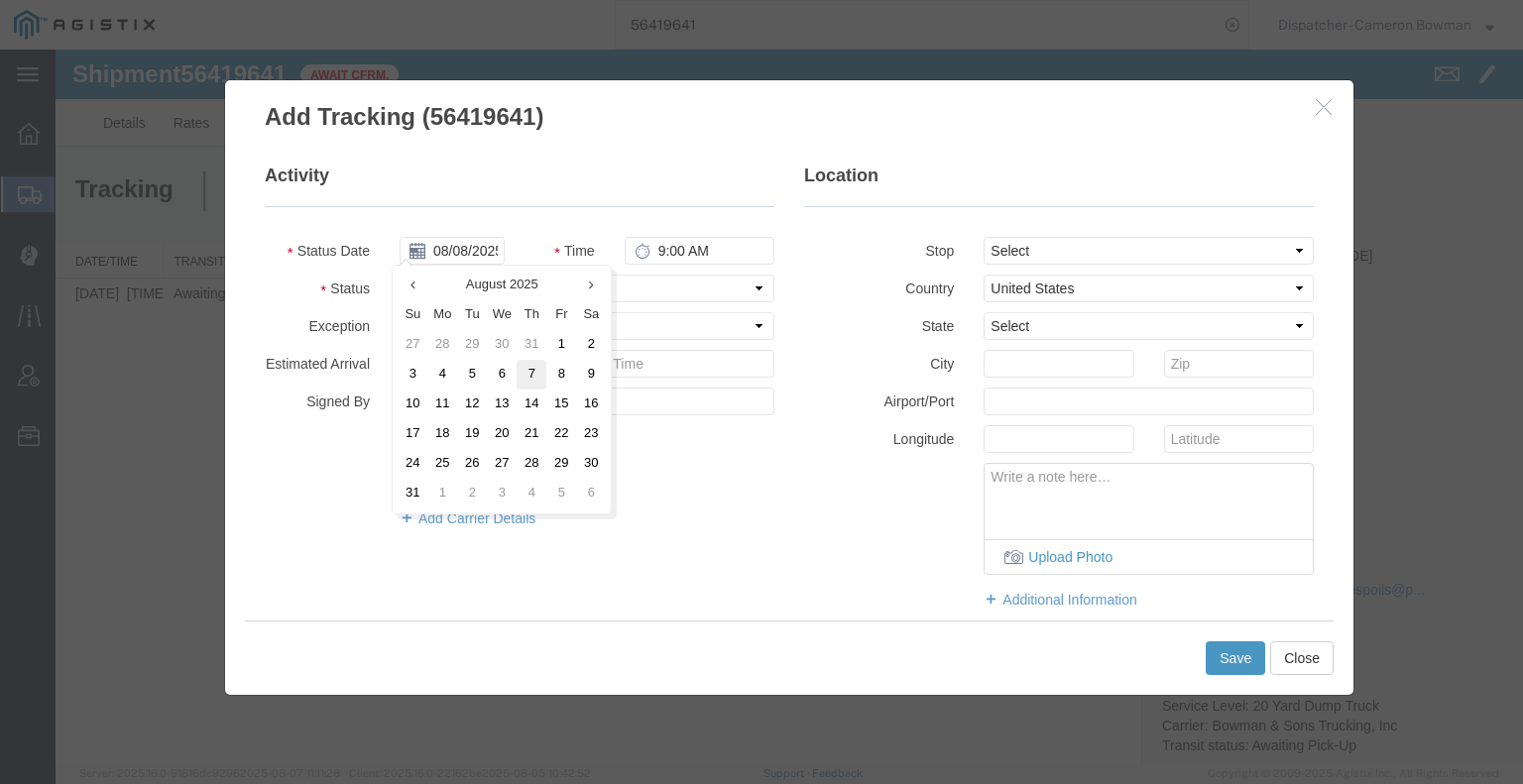 click on "7" at bounding box center (531, 375) 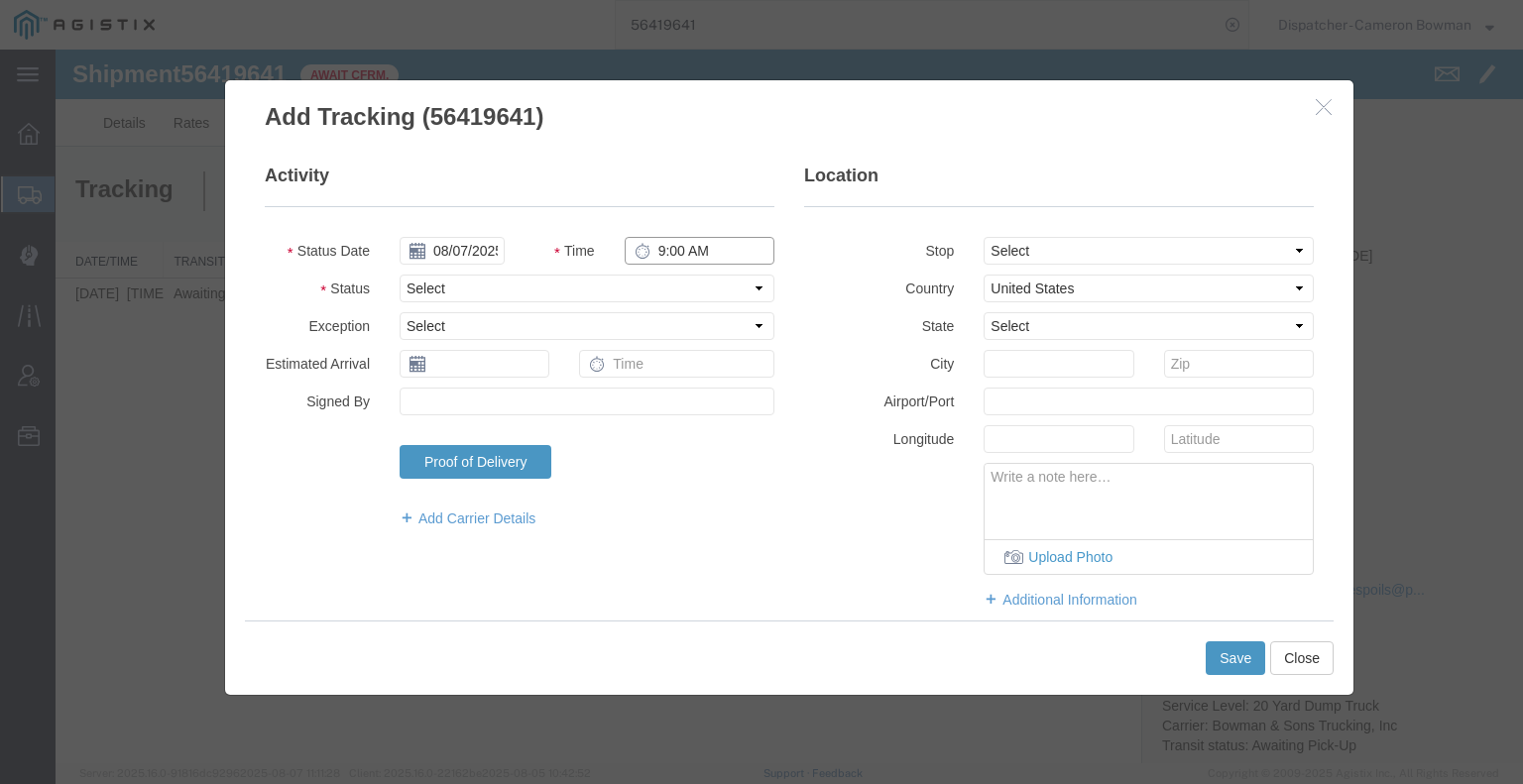 click on "9:00 AM" at bounding box center [699, 251] 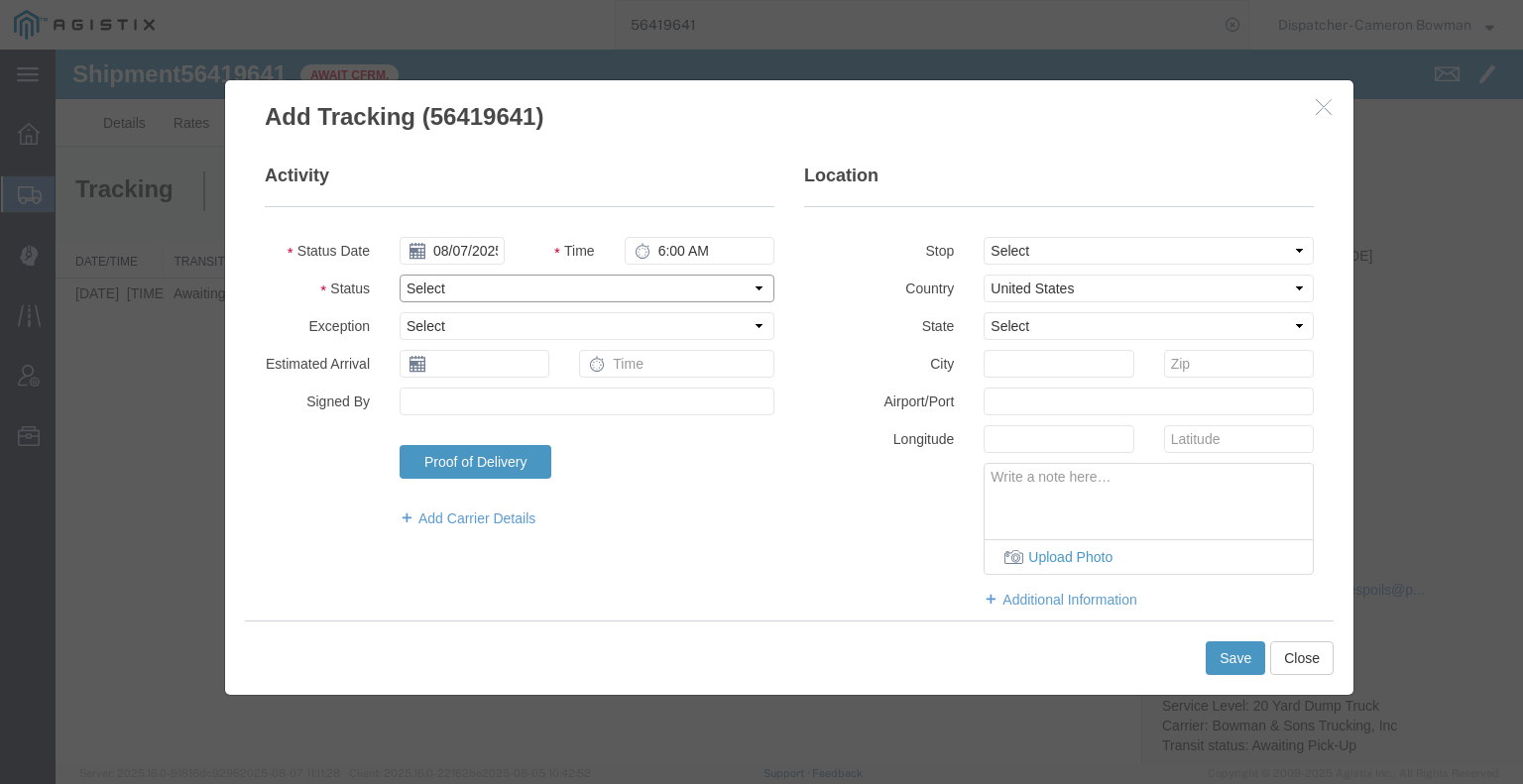 click on "Select Arrival Notice Available Arrival Notice Imported Arrive at Delivery Location Arrive at Pick-Up Location Arrive at Terminal Location Attempted Delivery Attempted Pick-Up Awaiting Customs Clearance Awaiting Pick-Up Break Start Break Stop Cargo Damaged Cargo-Offloaded Cleared Customs Confirmed on Board Customs Delay Customs Hold Customs Released DEA Hold Intact DEA Intensive/Exam Delivered Delivery Appointment Scheduled Delivery Confirmation Delivery Dock Closed Delivery Refused Depart Delivery Location Depart Pick-Up Location Depart Terminal Location Documents Uploaded Entry Docs Received Entry Submitted Estimated date / time for ETA Expired Export Customs Cleared Export Customs Sent FDA Documents Sent FDA Exam FDA Hold FDA Released FDA Review Flight Update Forwarded Fully Released Import Customs Cleared In-Transit In-Transit with Partner ISF filed Loaded Loading Started Mechanical Delay Missed Pick-Up Other Delay Out for Delivery Package Available Partial Delivery Partial Pick-Up Picked Up Proof of del" at bounding box center (587, 288) 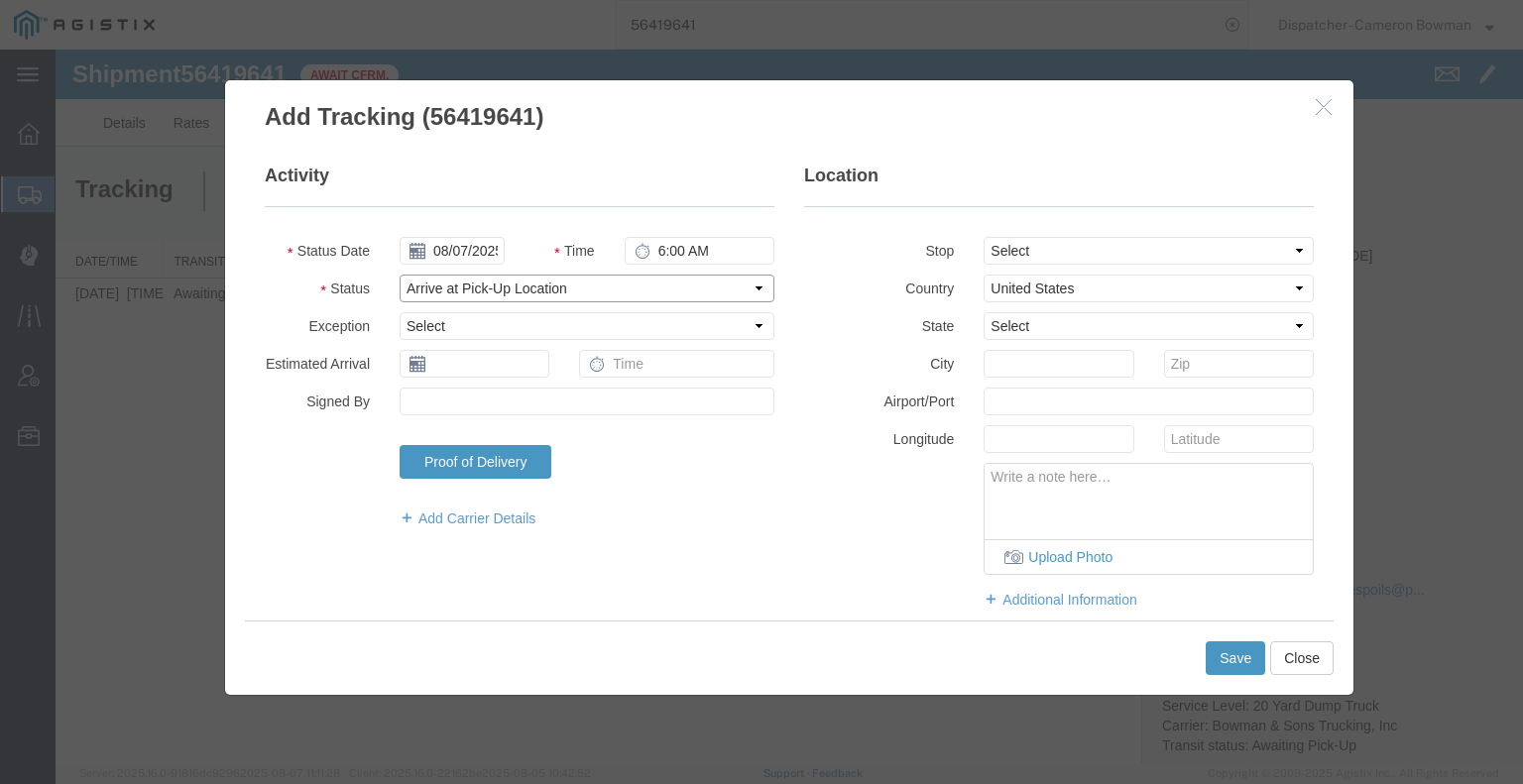 click on "Select Arrival Notice Available Arrival Notice Imported Arrive at Delivery Location Arrive at Pick-Up Location Arrive at Terminal Location Attempted Delivery Attempted Pick-Up Awaiting Customs Clearance Awaiting Pick-Up Break Start Break Stop Cargo Damaged Cargo-Offloaded Cleared Customs Confirmed on Board Customs Delay Customs Hold Customs Released DEA Hold Intact DEA Intensive/Exam Delivered Delivery Appointment Scheduled Delivery Confirmation Delivery Dock Closed Delivery Refused Depart Delivery Location Depart Pick-Up Location Depart Terminal Location Documents Uploaded Entry Docs Received Entry Submitted Estimated date / time for ETA Expired Export Customs Cleared Export Customs Sent FDA Documents Sent FDA Exam FDA Hold FDA Released FDA Review Flight Update Forwarded Fully Released Import Customs Cleared In-Transit In-Transit with Partner ISF filed Loaded Loading Started Mechanical Delay Missed Pick-Up Other Delay Out for Delivery Package Available Partial Delivery Partial Pick-Up Picked Up Proof of del" at bounding box center (587, 288) 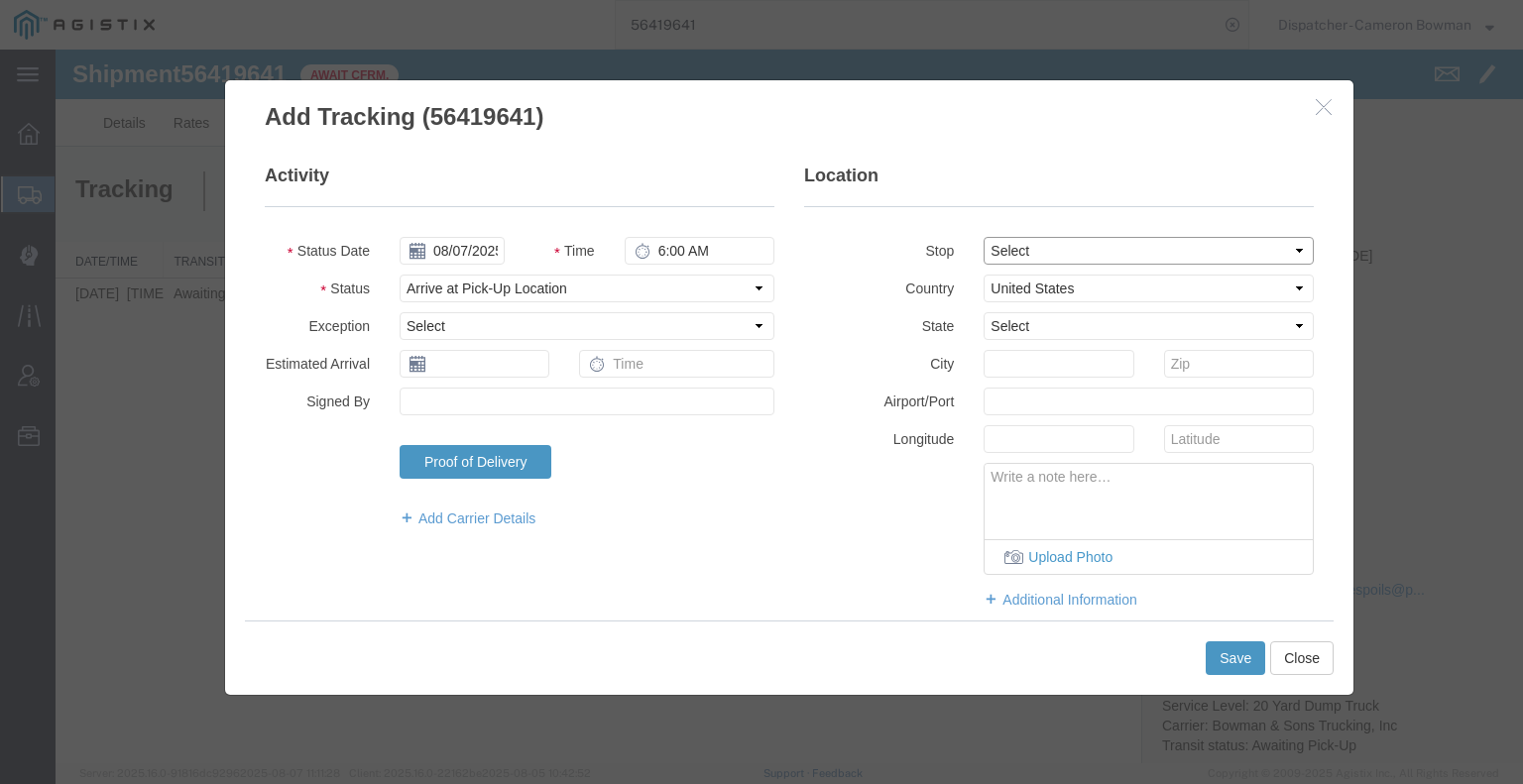 click on "Select From: [NUMBER] [STREET], [CITY], [STATE], [POSTAL_CODE], [COUNTRY] Stop 2: [NUMBER] [STREET], [CITY], [STATE], [POSTAL_CODE], [COUNTRY] To: The Final Destination is not defined yet, [CITY], [STATE], [COUNTRY]" at bounding box center (1148, 251) 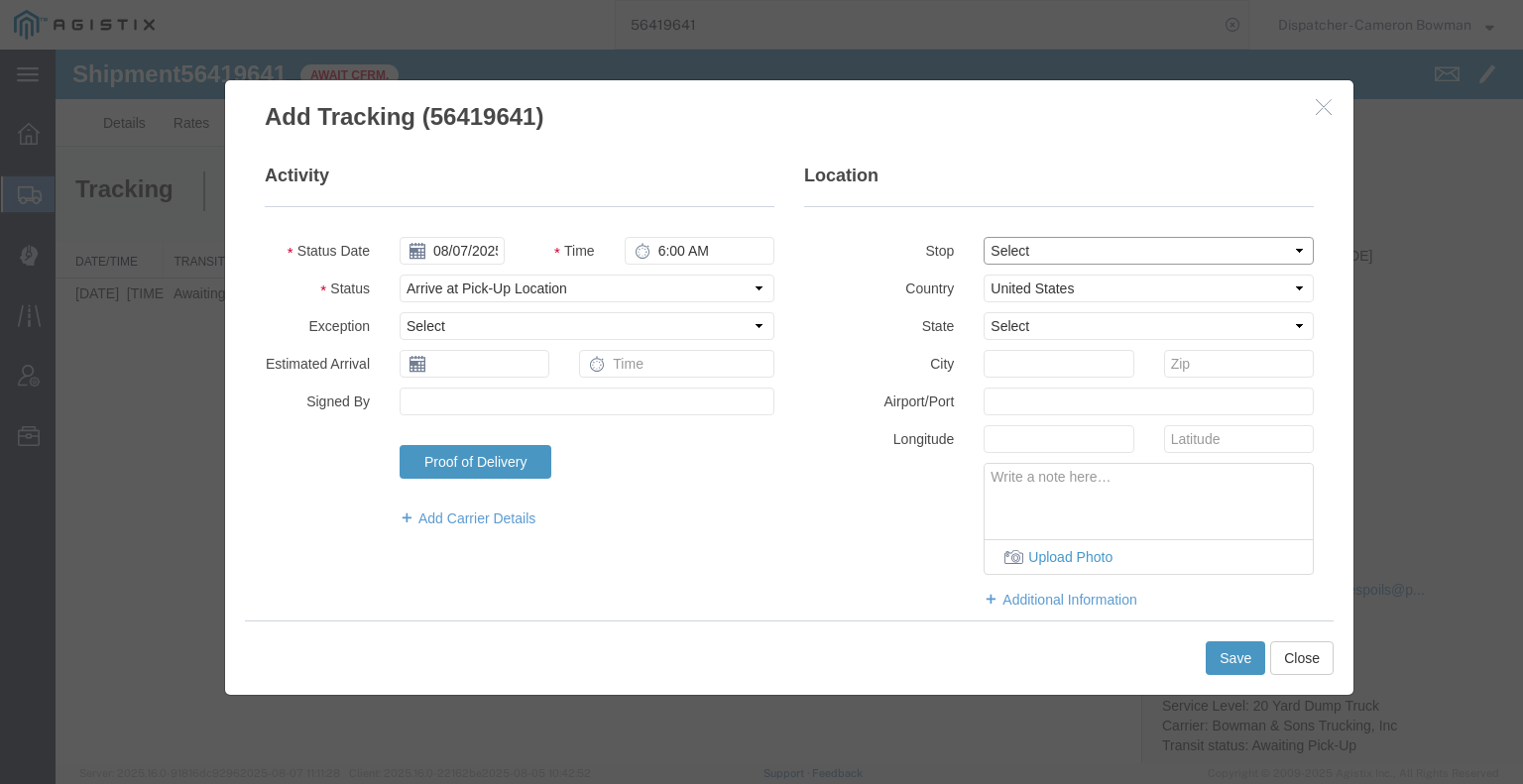 click on "Select From: [NUMBER] [STREET], [CITY], [STATE], [POSTAL_CODE], [COUNTRY] Stop 2: [NUMBER] [STREET], [CITY], [STATE], [POSTAL_CODE], [COUNTRY] To: The Final Destination is not defined yet, [CITY], [STATE], [COUNTRY]" at bounding box center (1148, 251) 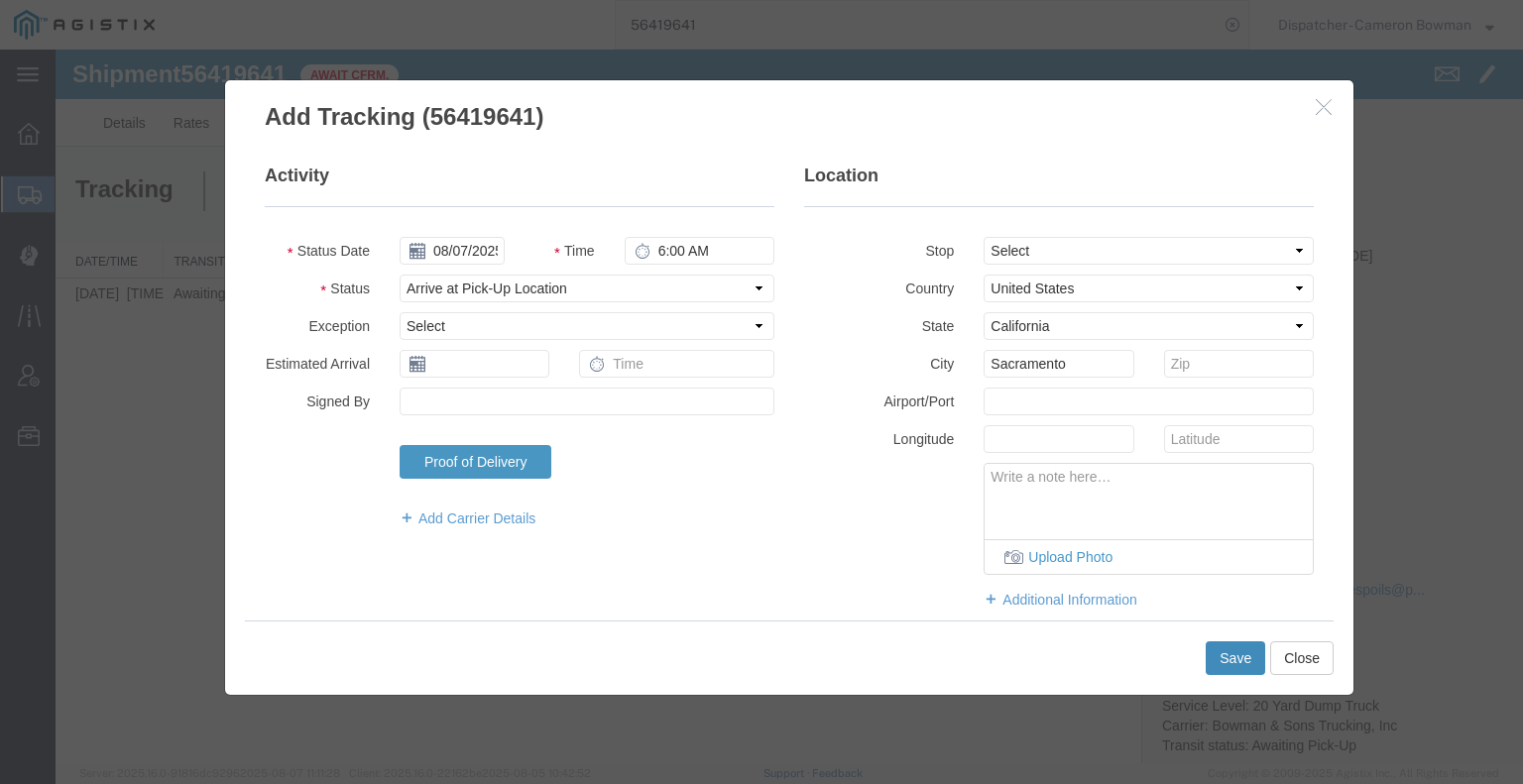click on "Save" at bounding box center (1235, 658) 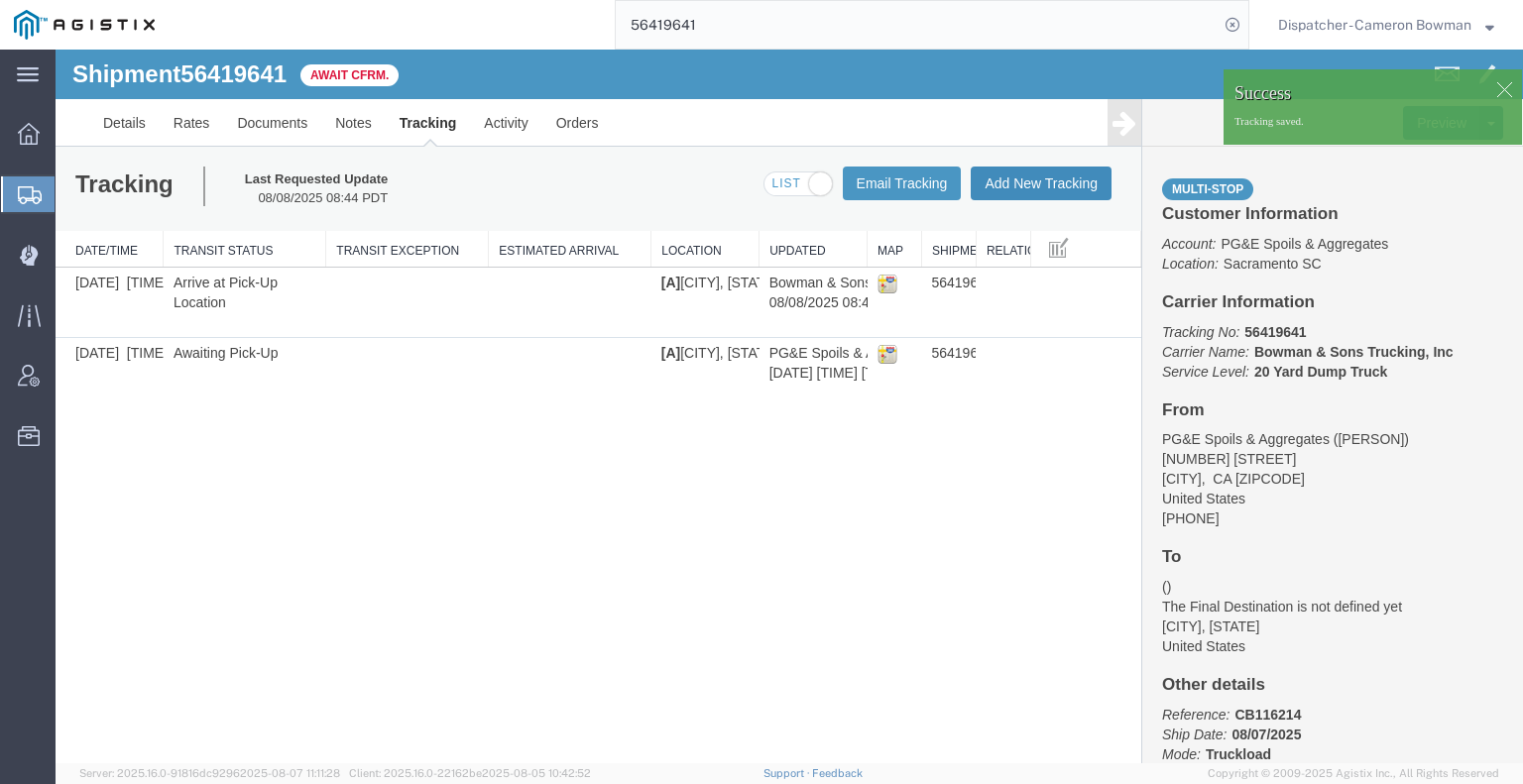 click on "Add New Tracking" at bounding box center (1041, 183) 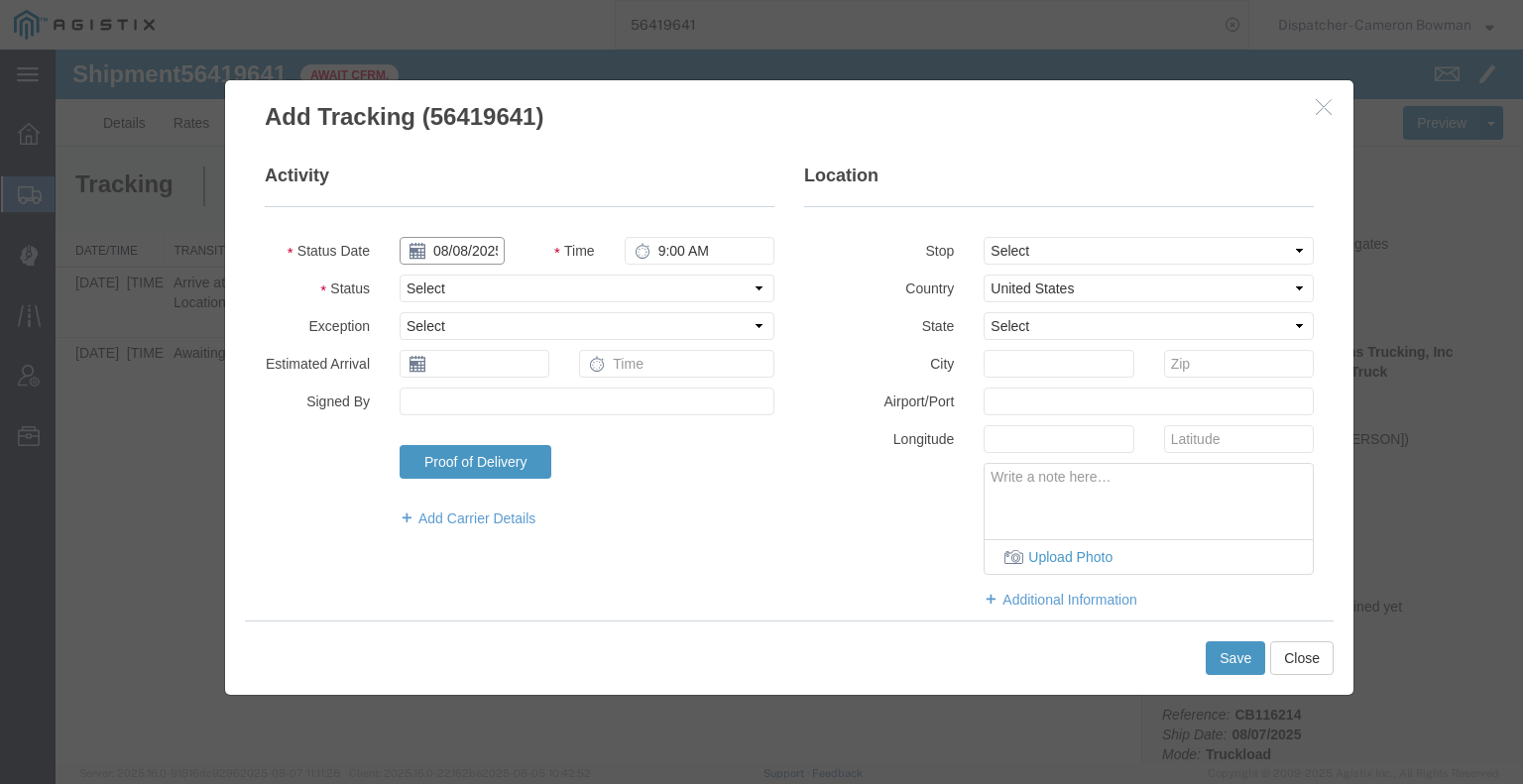 click on "08/08/2025" at bounding box center (452, 251) 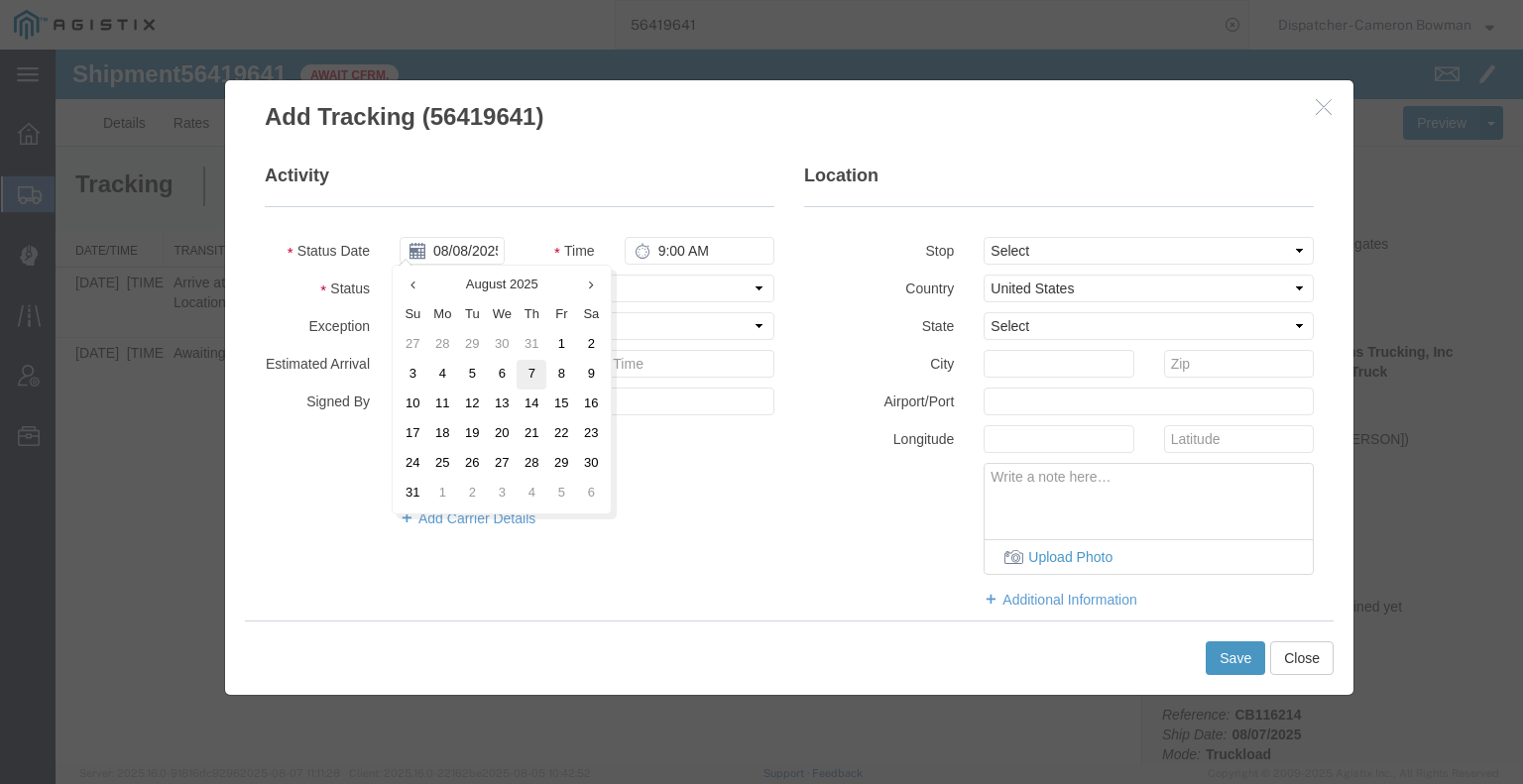 click on "7" at bounding box center [531, 375] 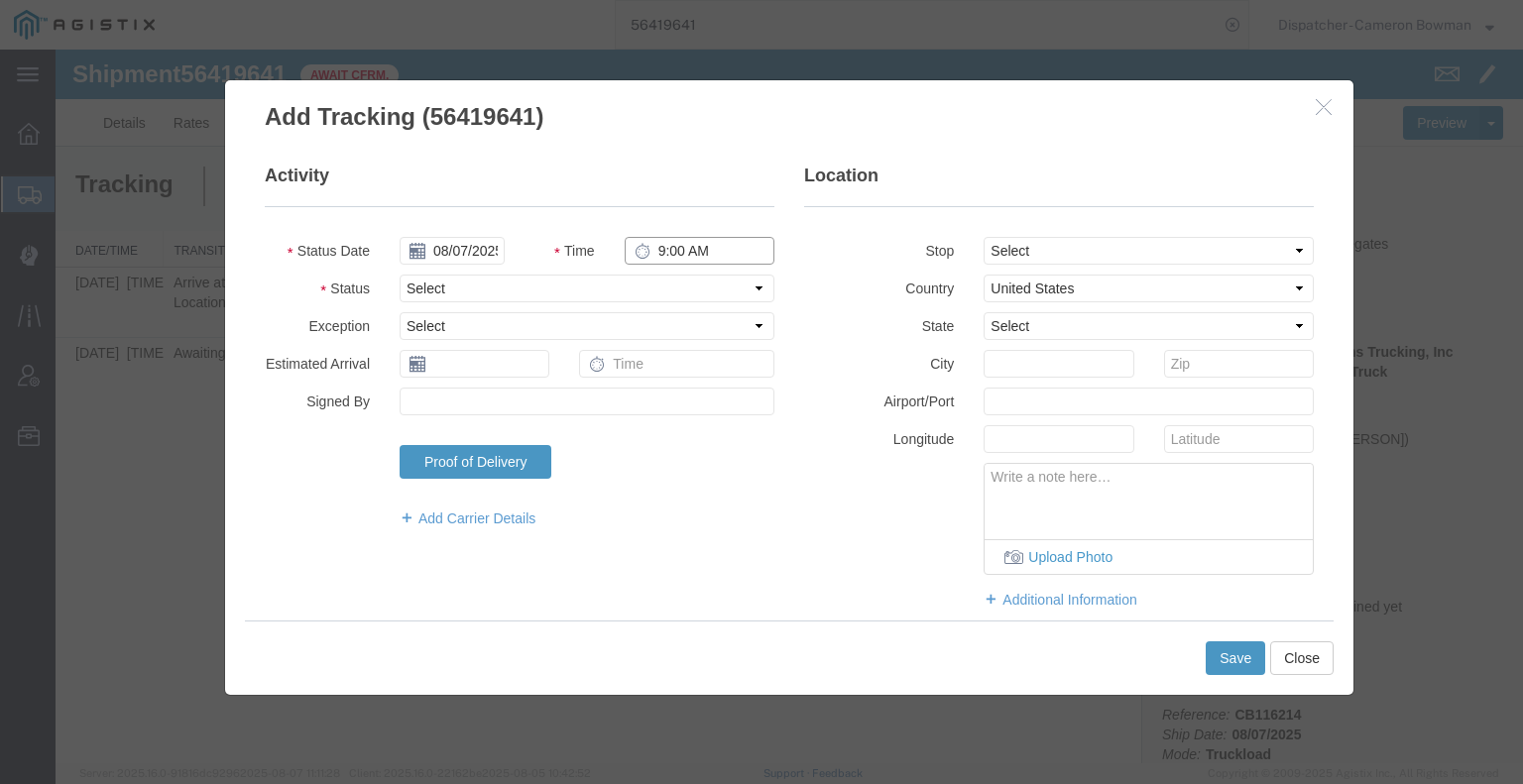 click on "9:00 AM" at bounding box center (699, 251) 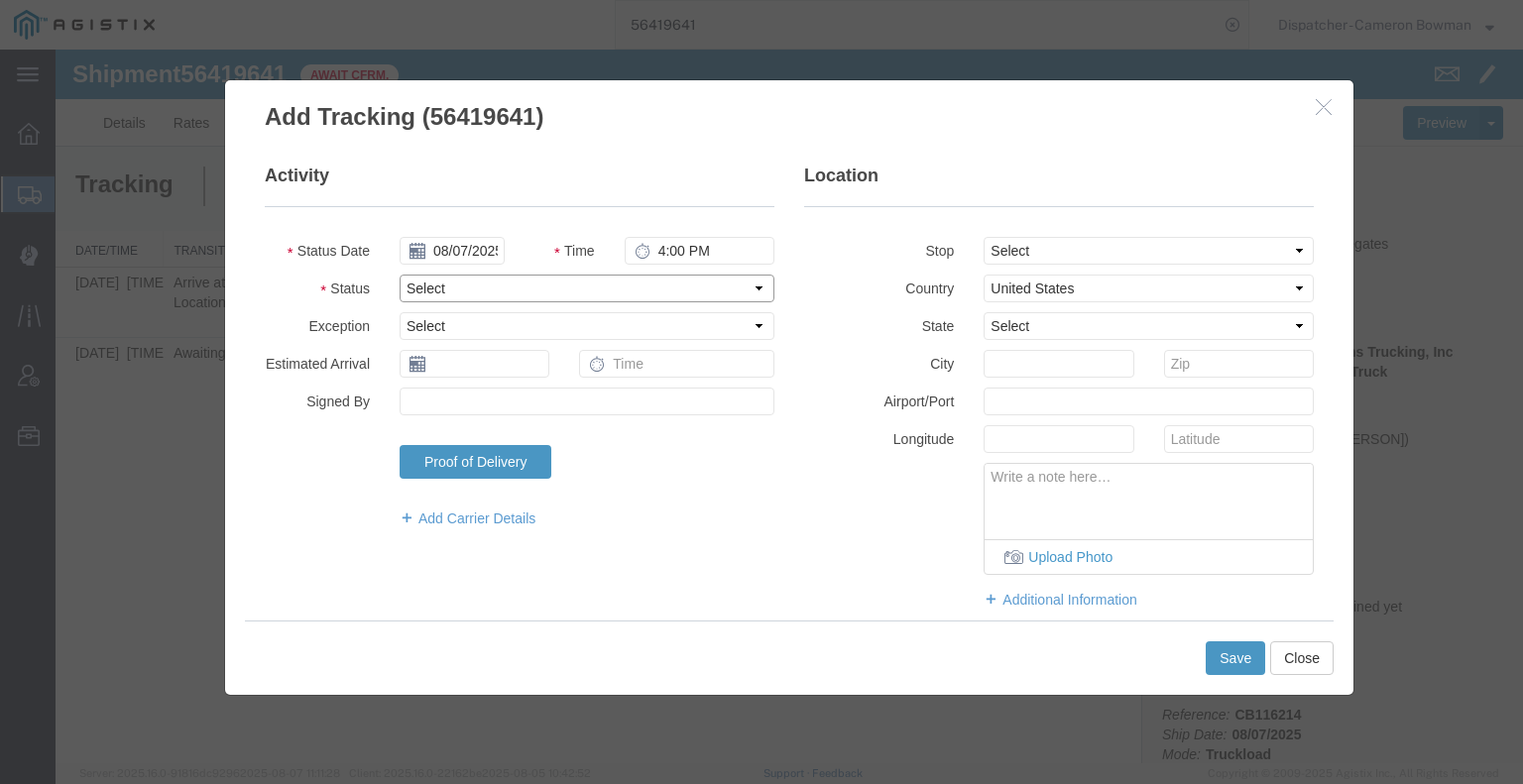 click on "Select Arrival Notice Available Arrival Notice Imported Arrive at Delivery Location Arrive at Pick-Up Location Arrive at Terminal Location Attempted Delivery Attempted Pick-Up Awaiting Customs Clearance Awaiting Pick-Up Break Start Break Stop Cargo Damaged Cargo-Offloaded Cleared Customs Confirmed on Board Customs Delay Customs Hold Customs Released DEA Hold Intact DEA Intensive/Exam Delivered Delivery Appointment Scheduled Delivery Confirmation Delivery Dock Closed Delivery Refused Depart Delivery Location Depart Pick-Up Location Depart Terminal Location Documents Uploaded Entry Docs Received Entry Submitted Estimated date / time for ETA Expired Export Customs Cleared Export Customs Sent FDA Documents Sent FDA Exam FDA Hold FDA Released FDA Review Flight Update Forwarded Fully Released Import Customs Cleared In-Transit In-Transit with Partner ISF filed Loaded Loading Started Mechanical Delay Missed Pick-Up Other Delay Out for Delivery Package Available Partial Delivery Partial Pick-Up Picked Up Proof of del" at bounding box center [587, 288] 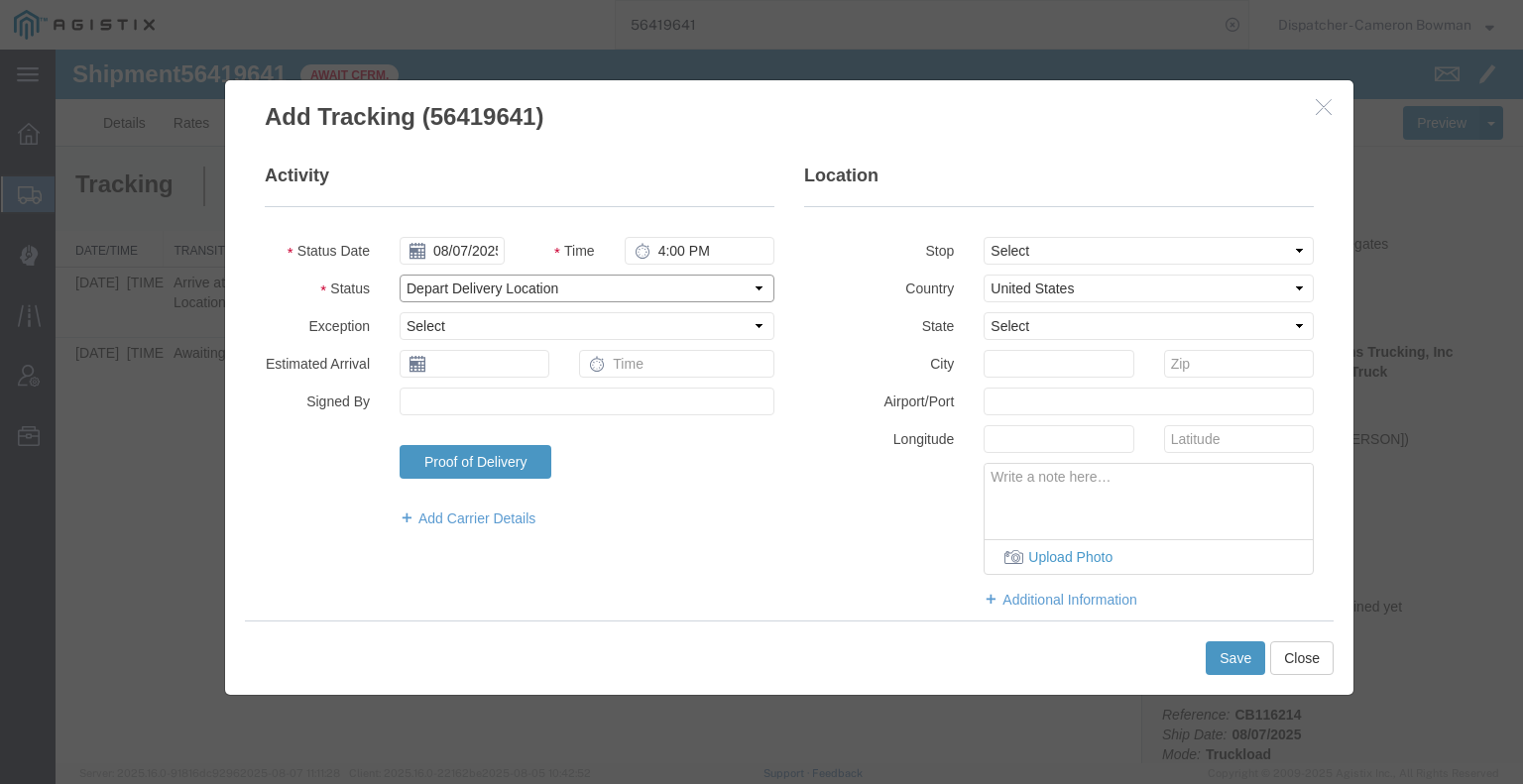 click on "Select Arrival Notice Available Arrival Notice Imported Arrive at Delivery Location Arrive at Pick-Up Location Arrive at Terminal Location Attempted Delivery Attempted Pick-Up Awaiting Customs Clearance Awaiting Pick-Up Break Start Break Stop Cargo Damaged Cargo-Offloaded Cleared Customs Confirmed on Board Customs Delay Customs Hold Customs Released DEA Hold Intact DEA Intensive/Exam Delivered Delivery Appointment Scheduled Delivery Confirmation Delivery Dock Closed Delivery Refused Depart Delivery Location Depart Pick-Up Location Depart Terminal Location Documents Uploaded Entry Docs Received Entry Submitted Estimated date / time for ETA Expired Export Customs Cleared Export Customs Sent FDA Documents Sent FDA Exam FDA Hold FDA Released FDA Review Flight Update Forwarded Fully Released Import Customs Cleared In-Transit In-Transit with Partner ISF filed Loaded Loading Started Mechanical Delay Missed Pick-Up Other Delay Out for Delivery Package Available Partial Delivery Partial Pick-Up Picked Up Proof of del" at bounding box center (587, 288) 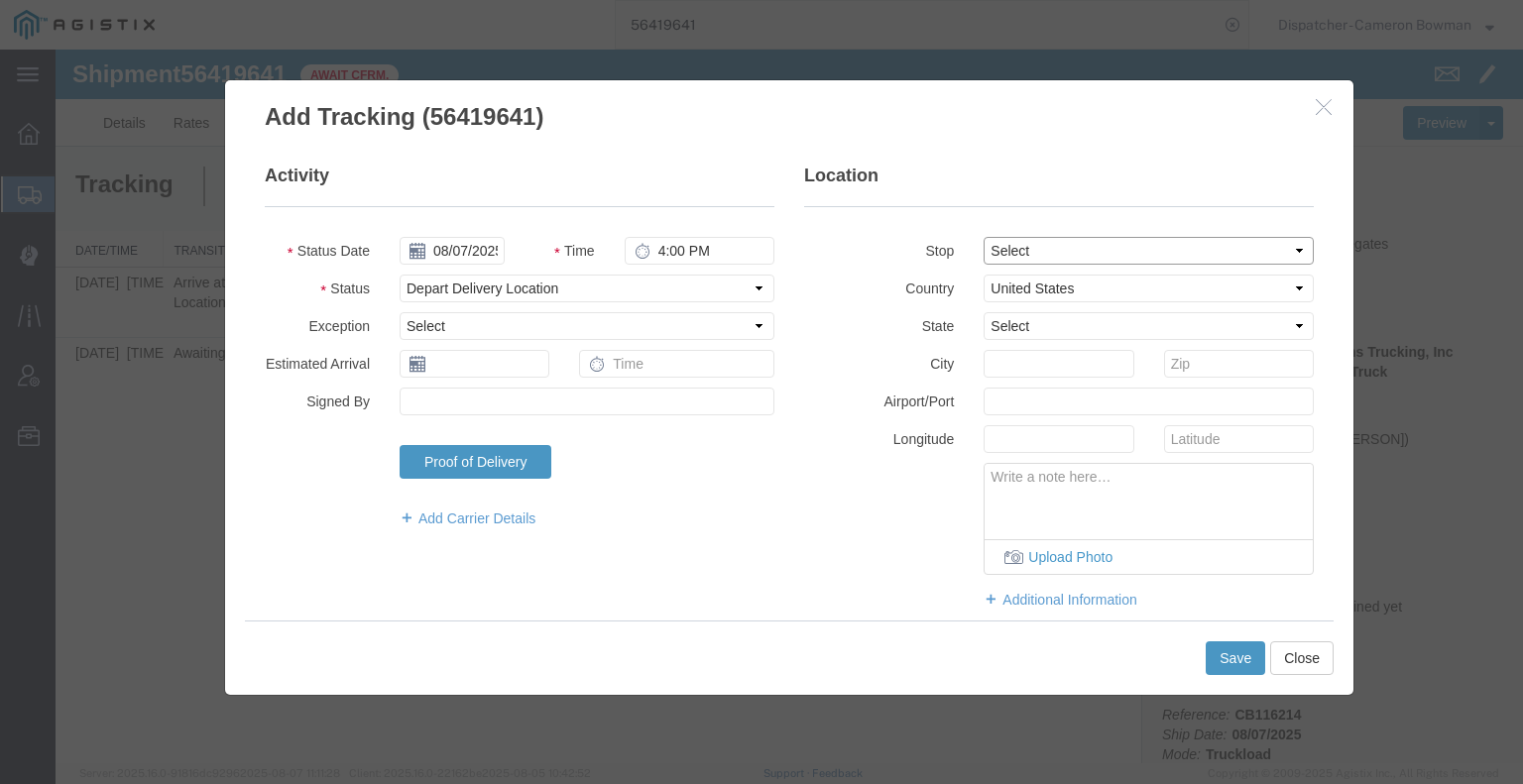click on "Select From: [NUMBER] [STREET], [CITY], [STATE], [POSTAL_CODE], [COUNTRY] Stop 2: [NUMBER] [STREET], [CITY], [STATE], [POSTAL_CODE], [COUNTRY] To: The Final Destination is not defined yet, [CITY], [STATE], [COUNTRY]" at bounding box center [1148, 251] 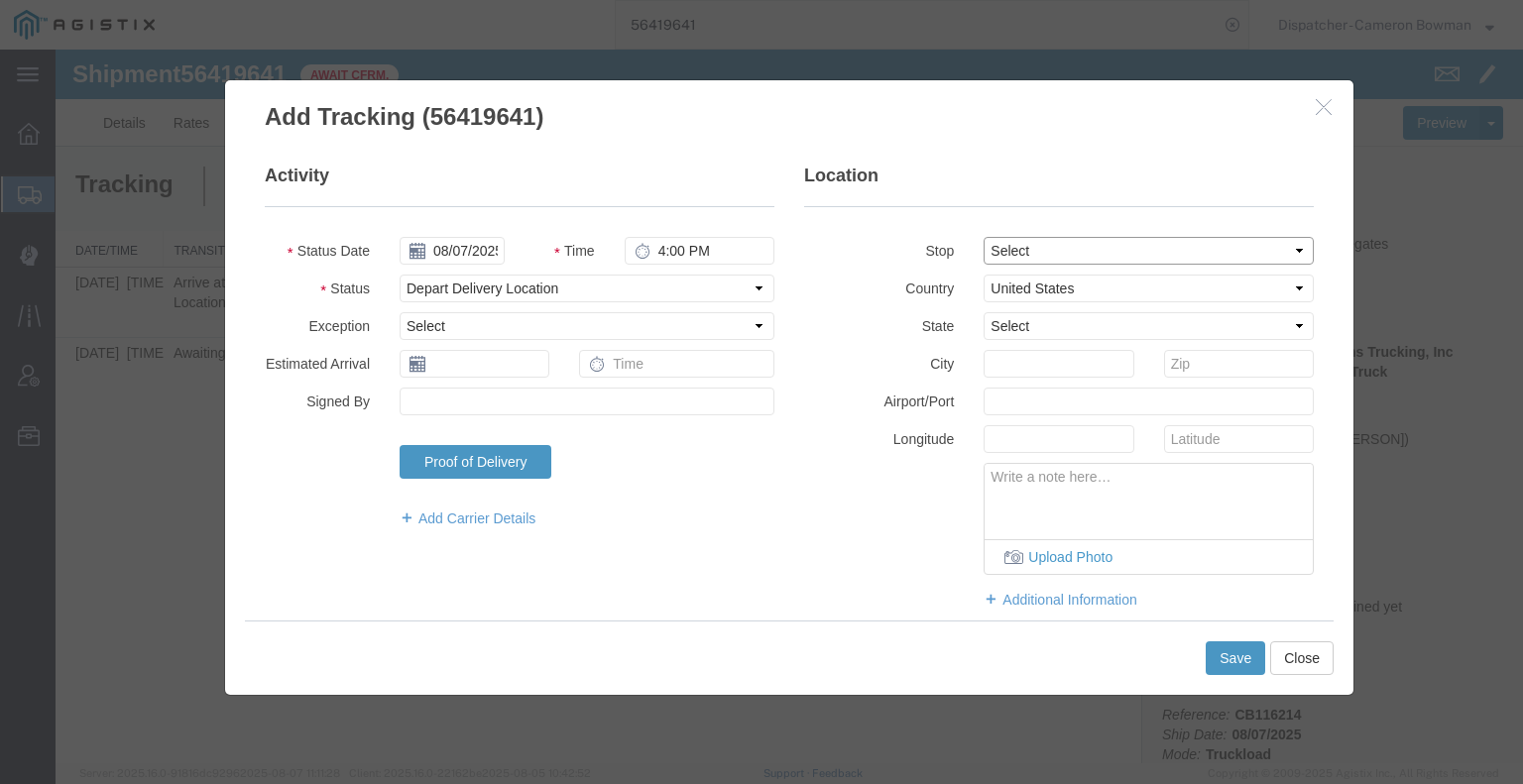 click on "Select From: [NUMBER] [STREET], [CITY], [STATE], [POSTAL_CODE], [COUNTRY] Stop 2: [NUMBER] [STREET], [CITY], [STATE], [POSTAL_CODE], [COUNTRY] To: The Final Destination is not defined yet, [CITY], [STATE], [COUNTRY]" at bounding box center (1148, 251) 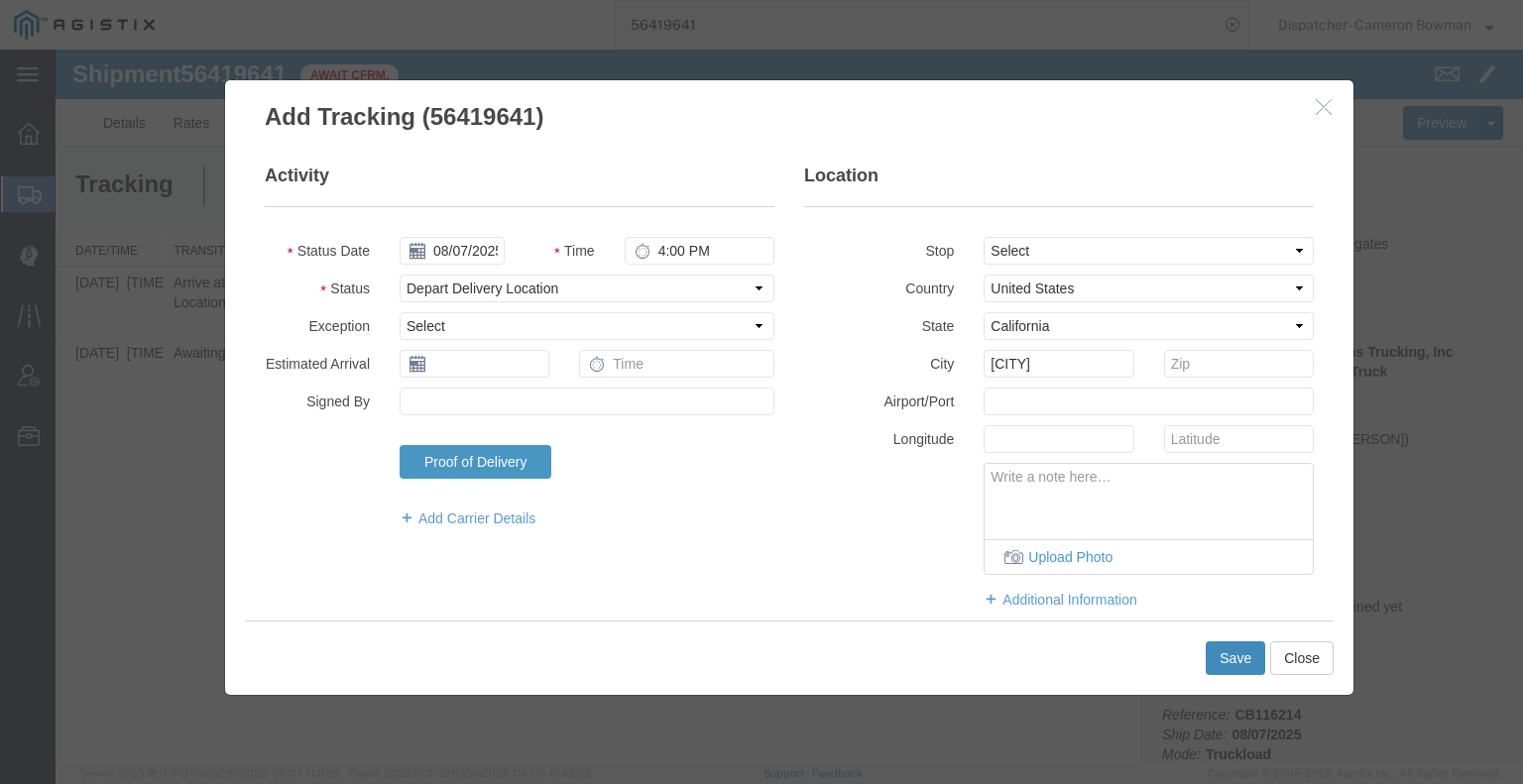 click on "Save" at bounding box center (1235, 658) 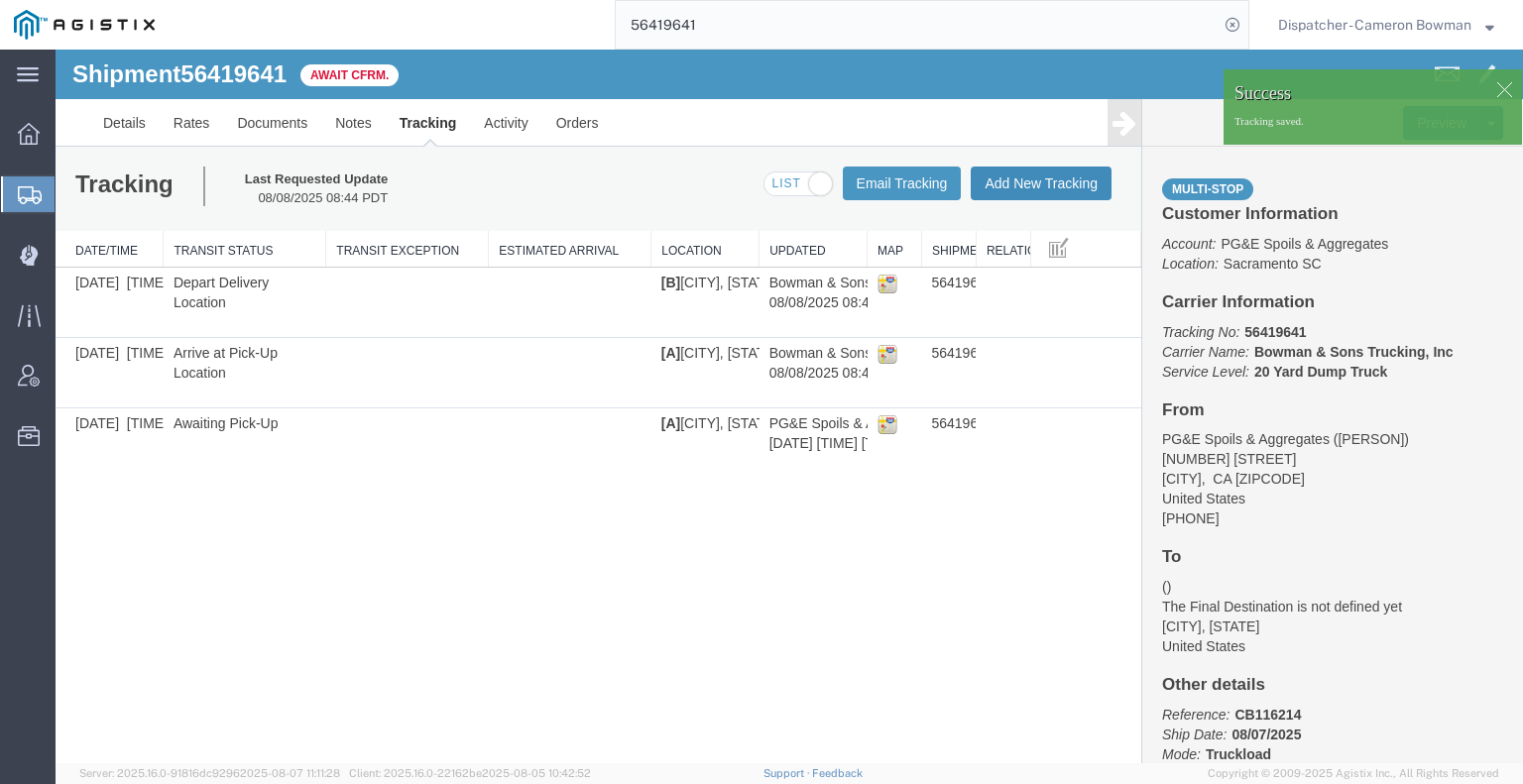 click on "Add New Tracking" at bounding box center (1041, 183) 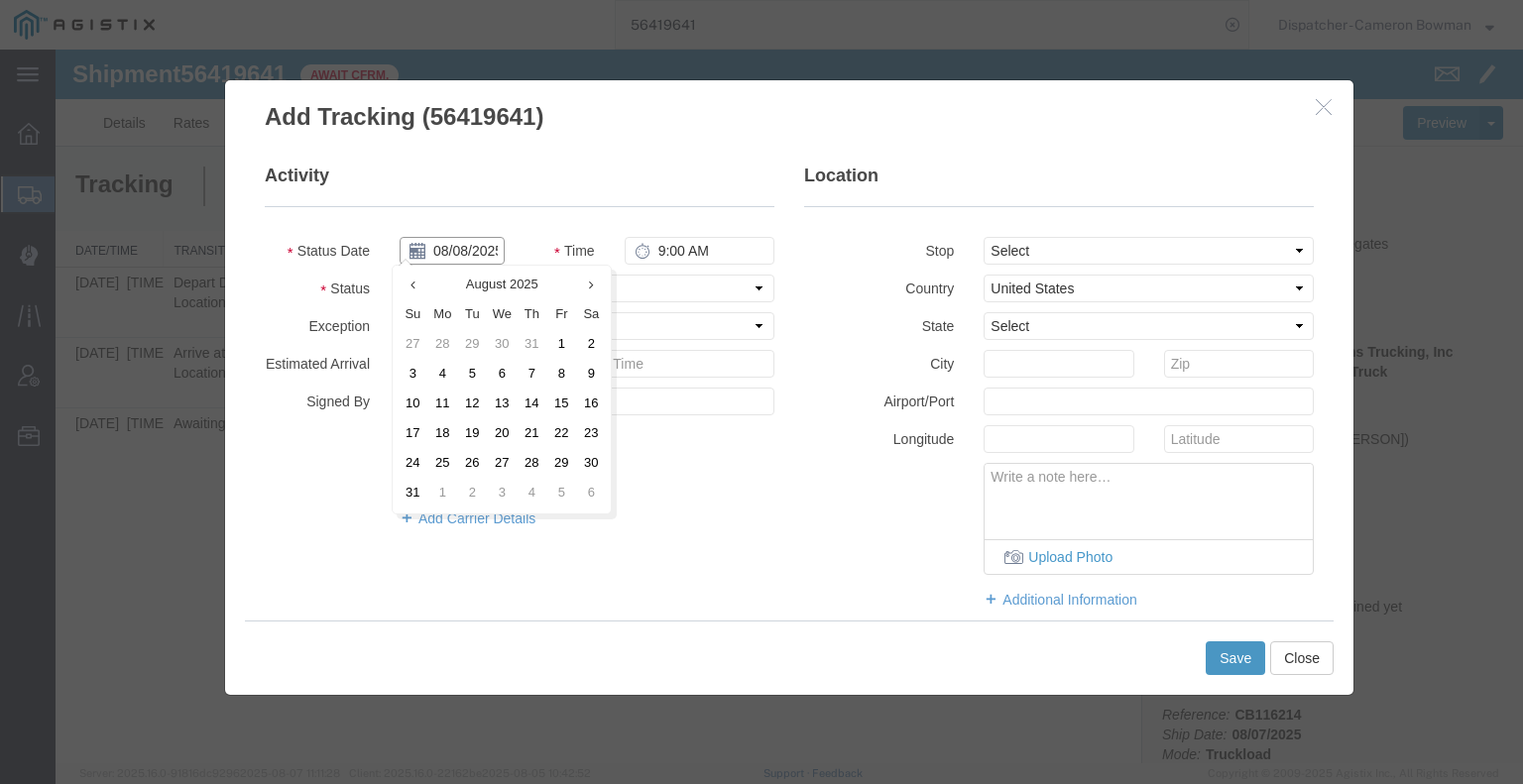 click on "08/08/2025" at bounding box center (452, 251) 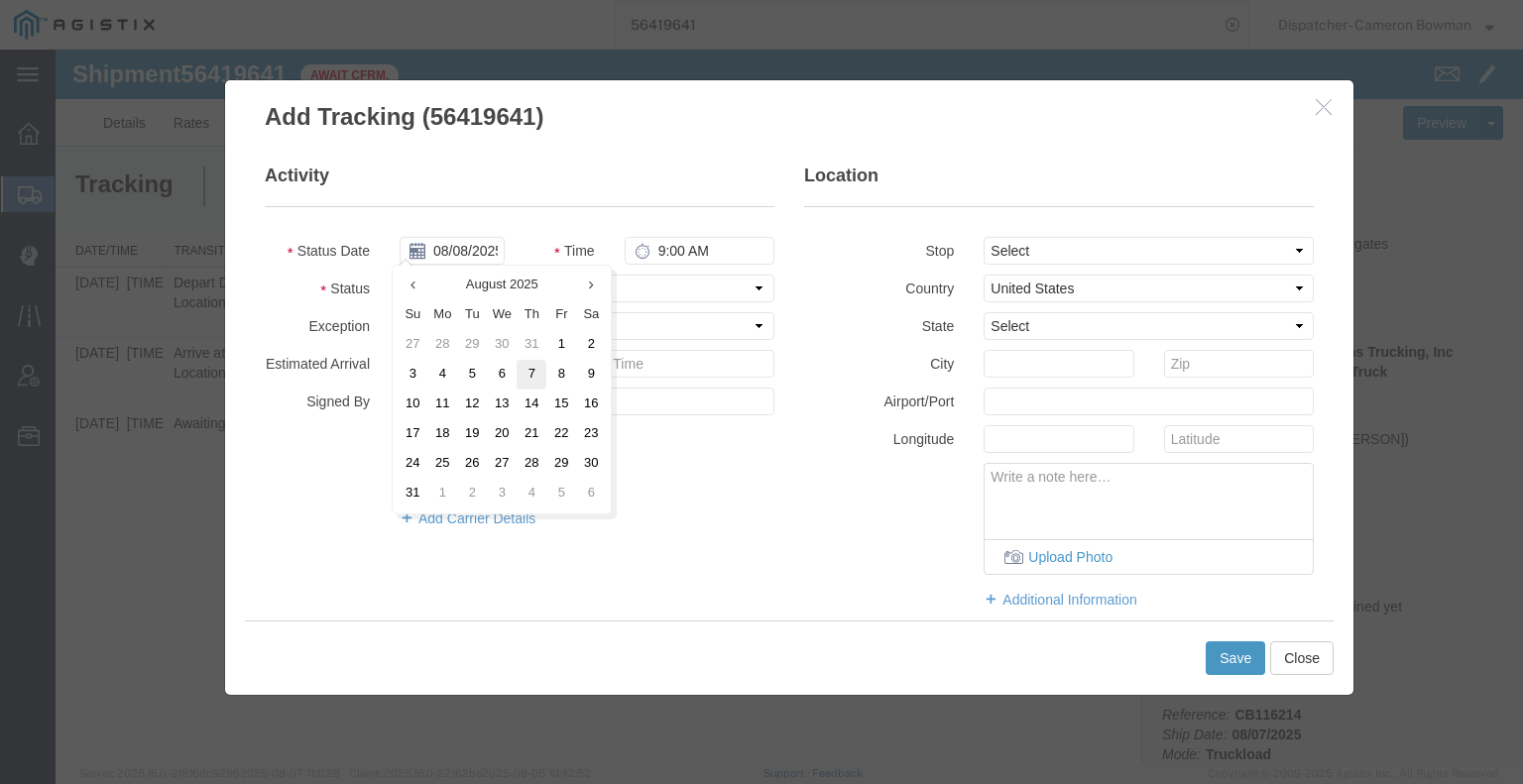click on "7" at bounding box center (531, 375) 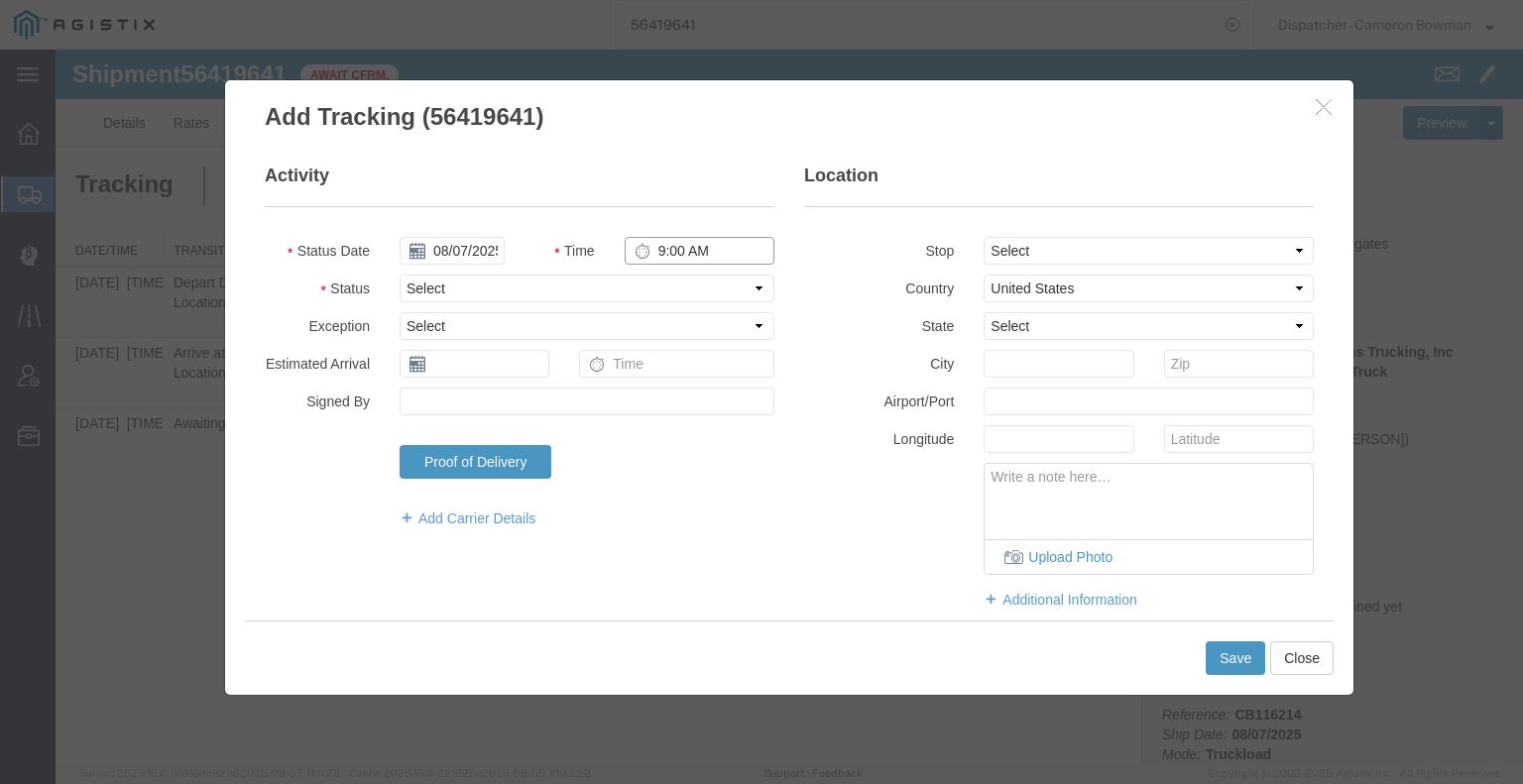 click on "9:00 AM" at bounding box center [699, 251] 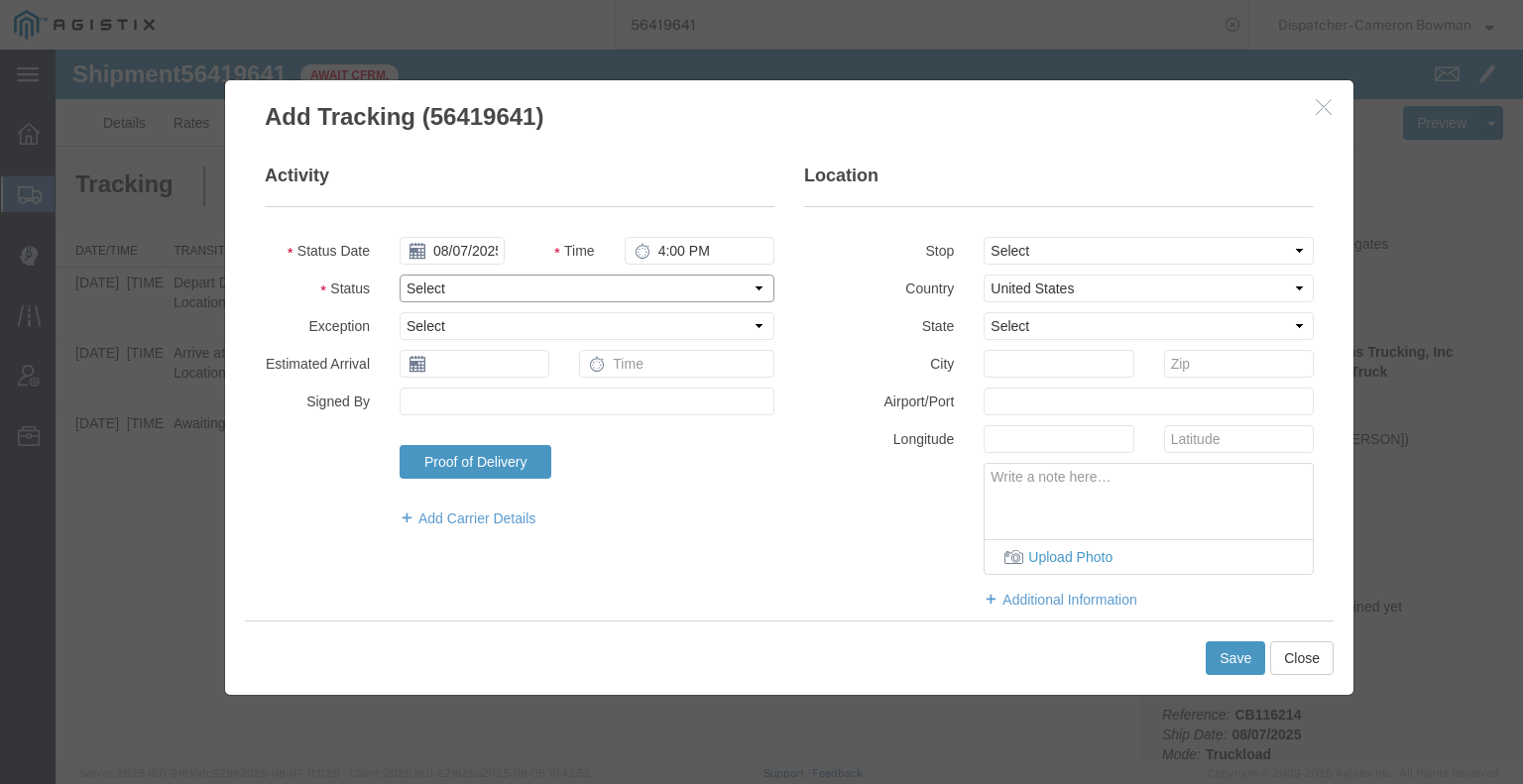 click on "Select Arrival Notice Available Arrival Notice Imported Arrive at Delivery Location Arrive at Pick-Up Location Arrive at Terminal Location Attempted Delivery Attempted Pick-Up Awaiting Customs Clearance Awaiting Pick-Up Break Start Break Stop Cargo Damaged Cargo-Offloaded Cleared Customs Confirmed on Board Customs Delay Customs Hold Customs Released DEA Hold Intact DEA Intensive/Exam Delivered Delivery Appointment Scheduled Delivery Confirmation Delivery Dock Closed Delivery Refused Depart Delivery Location Depart Pick-Up Location Depart Terminal Location Documents Uploaded Entry Docs Received Entry Submitted Estimated date / time for ETA Expired Export Customs Cleared Export Customs Sent FDA Documents Sent FDA Exam FDA Hold FDA Released FDA Review Flight Update Forwarded Fully Released Import Customs Cleared In-Transit In-Transit with Partner ISF filed Loaded Loading Started Mechanical Delay Missed Pick-Up Other Delay Out for Delivery Package Available Partial Delivery Partial Pick-Up Picked Up Proof of del" at bounding box center [587, 288] 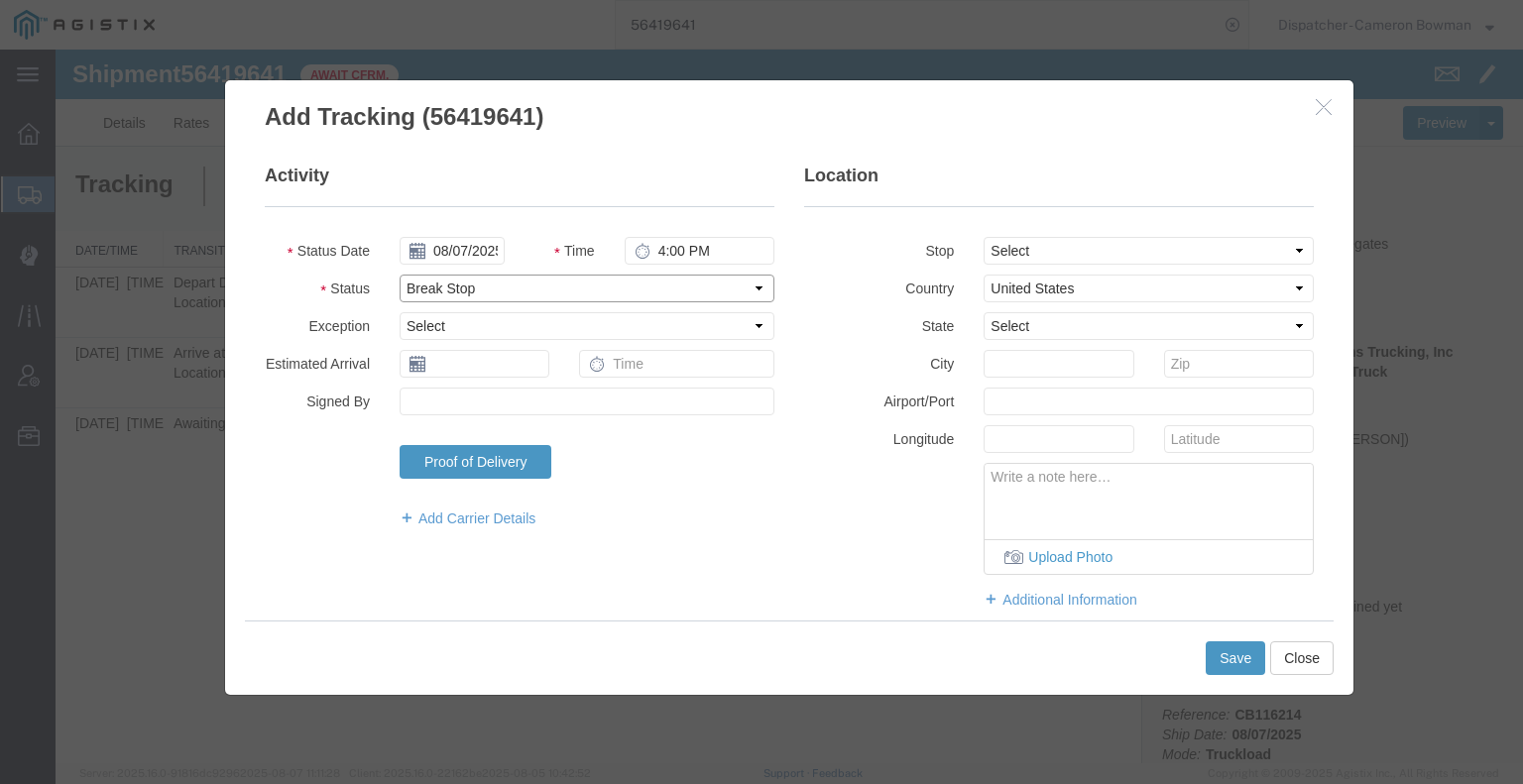 click on "Select Arrival Notice Available Arrival Notice Imported Arrive at Delivery Location Arrive at Pick-Up Location Arrive at Terminal Location Attempted Delivery Attempted Pick-Up Awaiting Customs Clearance Awaiting Pick-Up Break Start Break Stop Cargo Damaged Cargo-Offloaded Cleared Customs Confirmed on Board Customs Delay Customs Hold Customs Released DEA Hold Intact DEA Intensive/Exam Delivered Delivery Appointment Scheduled Delivery Confirmation Delivery Dock Closed Delivery Refused Depart Delivery Location Depart Pick-Up Location Depart Terminal Location Documents Uploaded Entry Docs Received Entry Submitted Estimated date / time for ETA Expired Export Customs Cleared Export Customs Sent FDA Documents Sent FDA Exam FDA Hold FDA Released FDA Review Flight Update Forwarded Fully Released Import Customs Cleared In-Transit In-Transit with Partner ISF filed Loaded Loading Started Mechanical Delay Missed Pick-Up Other Delay Out for Delivery Package Available Partial Delivery Partial Pick-Up Picked Up Proof of del" at bounding box center [587, 288] 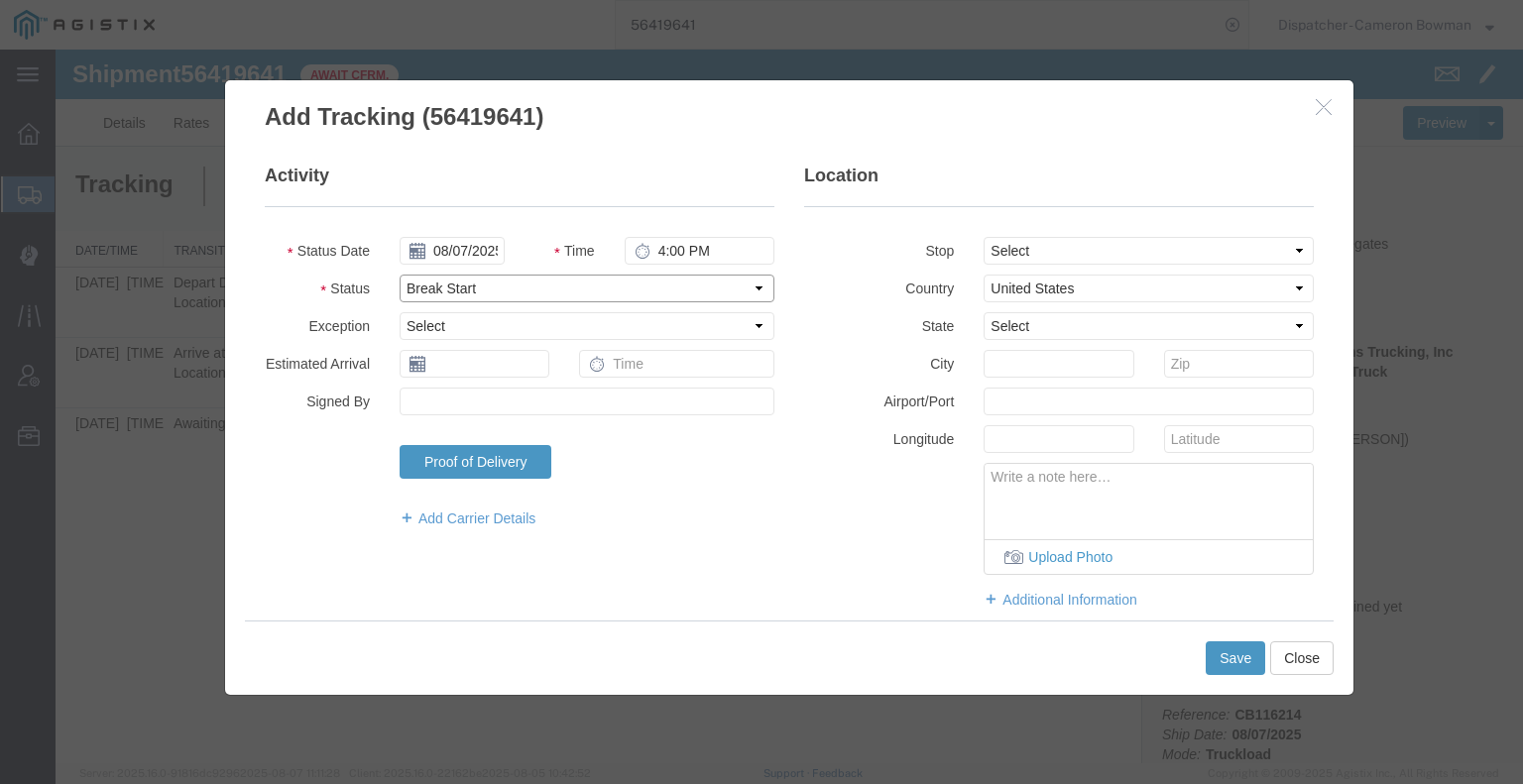 click on "Select Arrival Notice Available Arrival Notice Imported Arrive at Delivery Location Arrive at Pick-Up Location Arrive at Terminal Location Attempted Delivery Attempted Pick-Up Awaiting Customs Clearance Awaiting Pick-Up Break Start Break Stop Cargo Damaged Cargo-Offloaded Cleared Customs Confirmed on Board Customs Delay Customs Hold Customs Released DEA Hold Intact DEA Intensive/Exam Delivered Delivery Appointment Scheduled Delivery Confirmation Delivery Dock Closed Delivery Refused Depart Delivery Location Depart Pick-Up Location Depart Terminal Location Documents Uploaded Entry Docs Received Entry Submitted Estimated date / time for ETA Expired Export Customs Cleared Export Customs Sent FDA Documents Sent FDA Exam FDA Hold FDA Released FDA Review Flight Update Forwarded Fully Released Import Customs Cleared In-Transit In-Transit with Partner ISF filed Loaded Loading Started Mechanical Delay Missed Pick-Up Other Delay Out for Delivery Package Available Partial Delivery Partial Pick-Up Picked Up Proof of del" at bounding box center [587, 288] 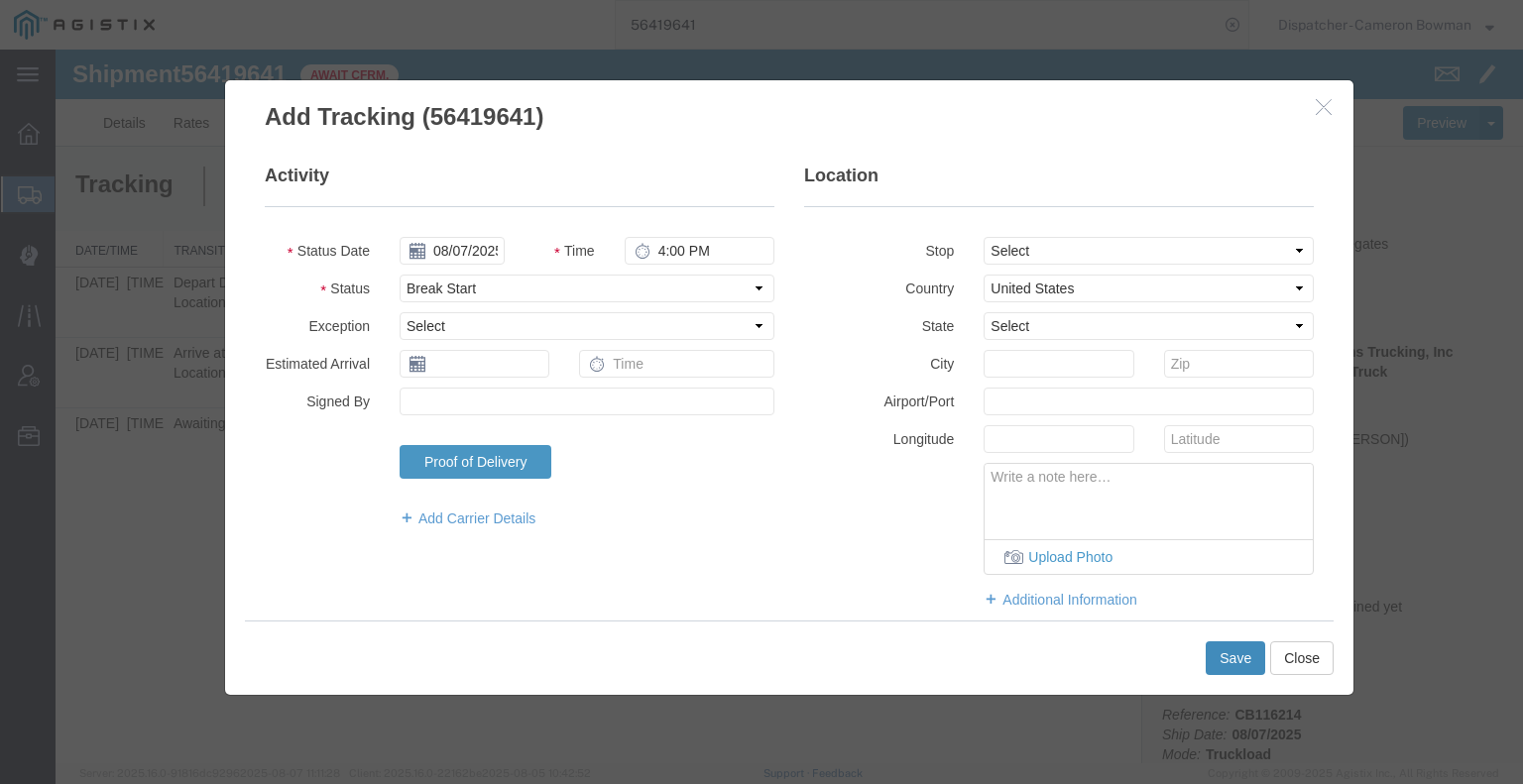 click on "Save" at bounding box center (1235, 658) 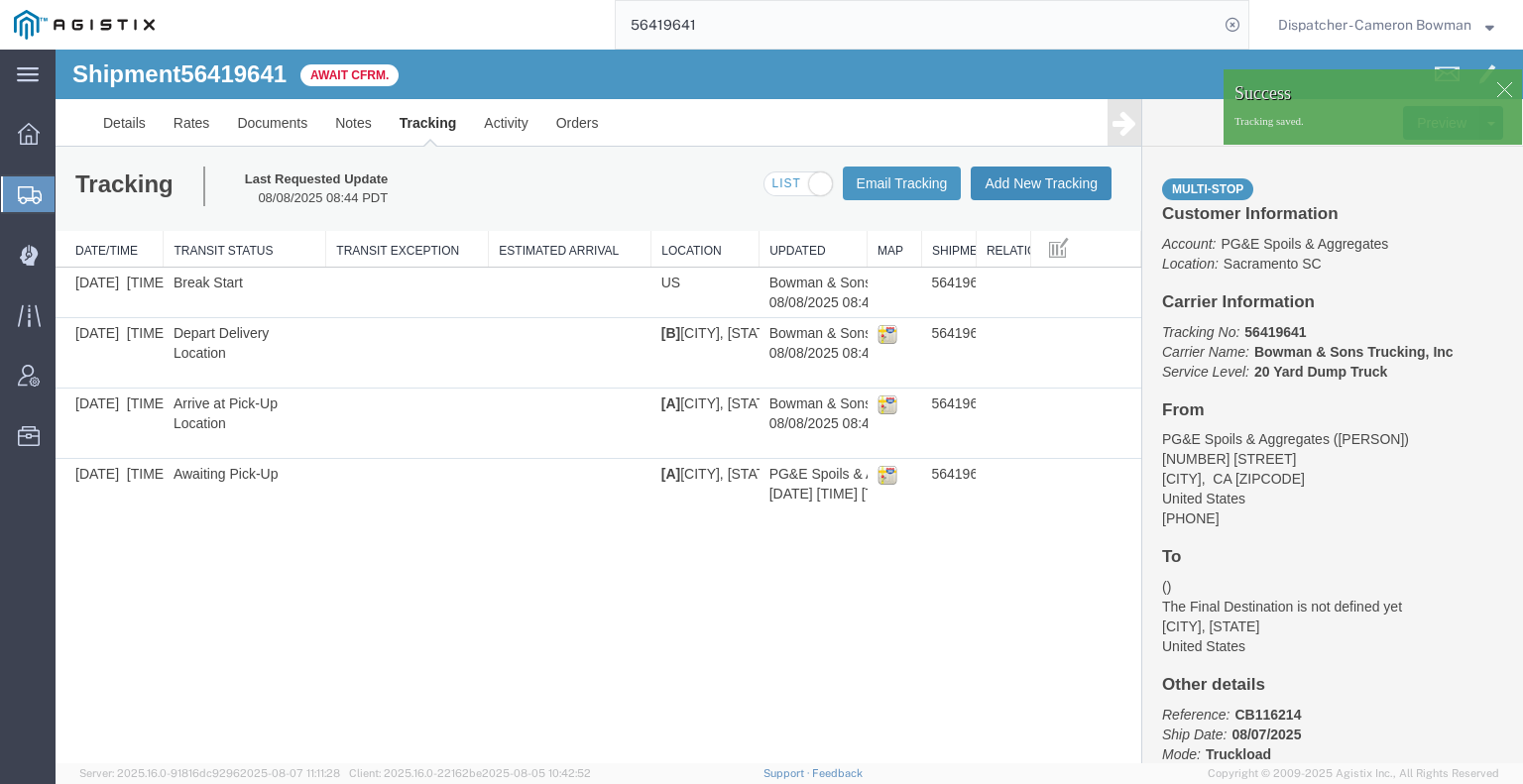 click on "Add New Tracking" at bounding box center (1041, 183) 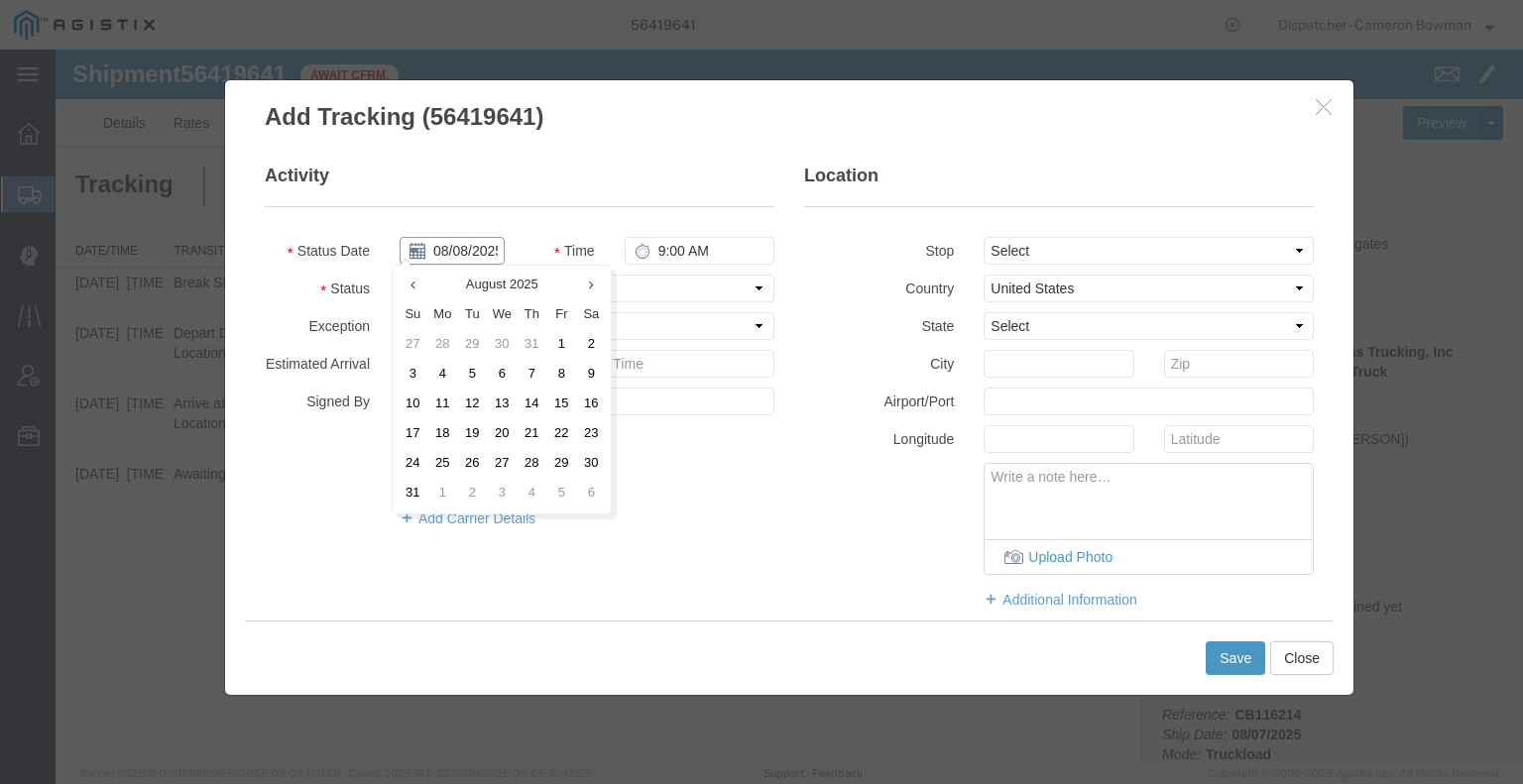 click on "08/08/2025" at bounding box center (452, 251) 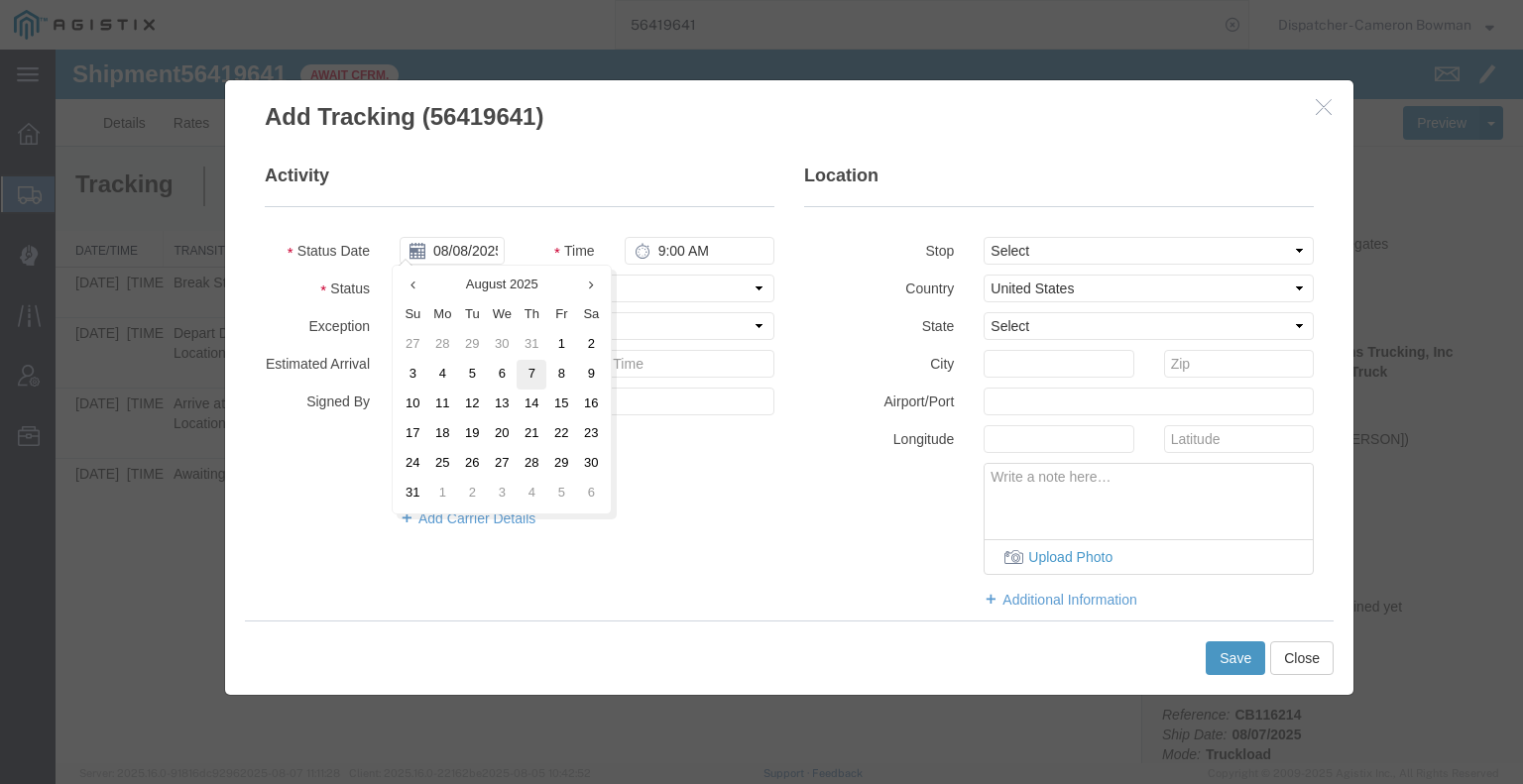 click on "7" at bounding box center (531, 375) 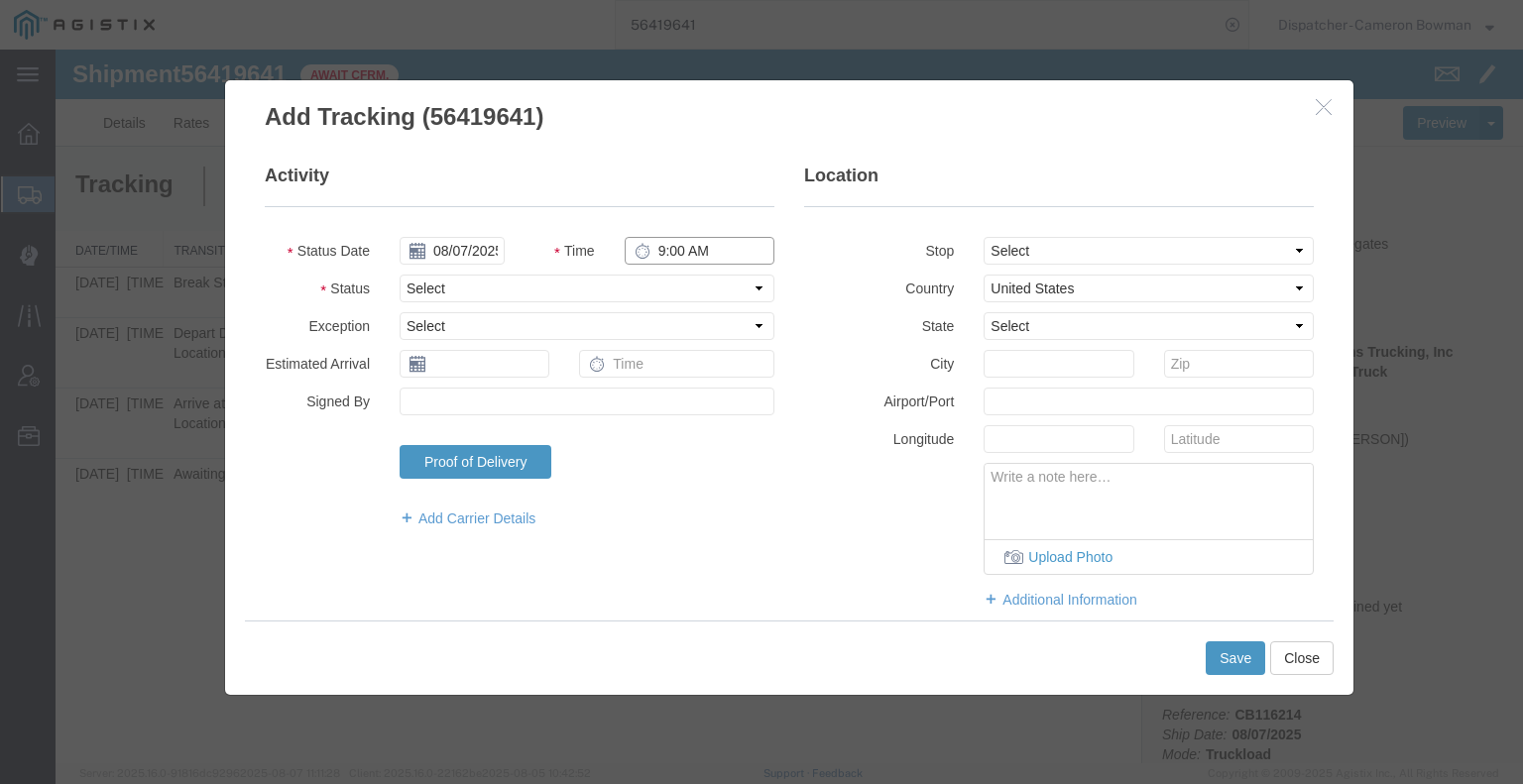 click on "9:00 AM" at bounding box center [699, 251] 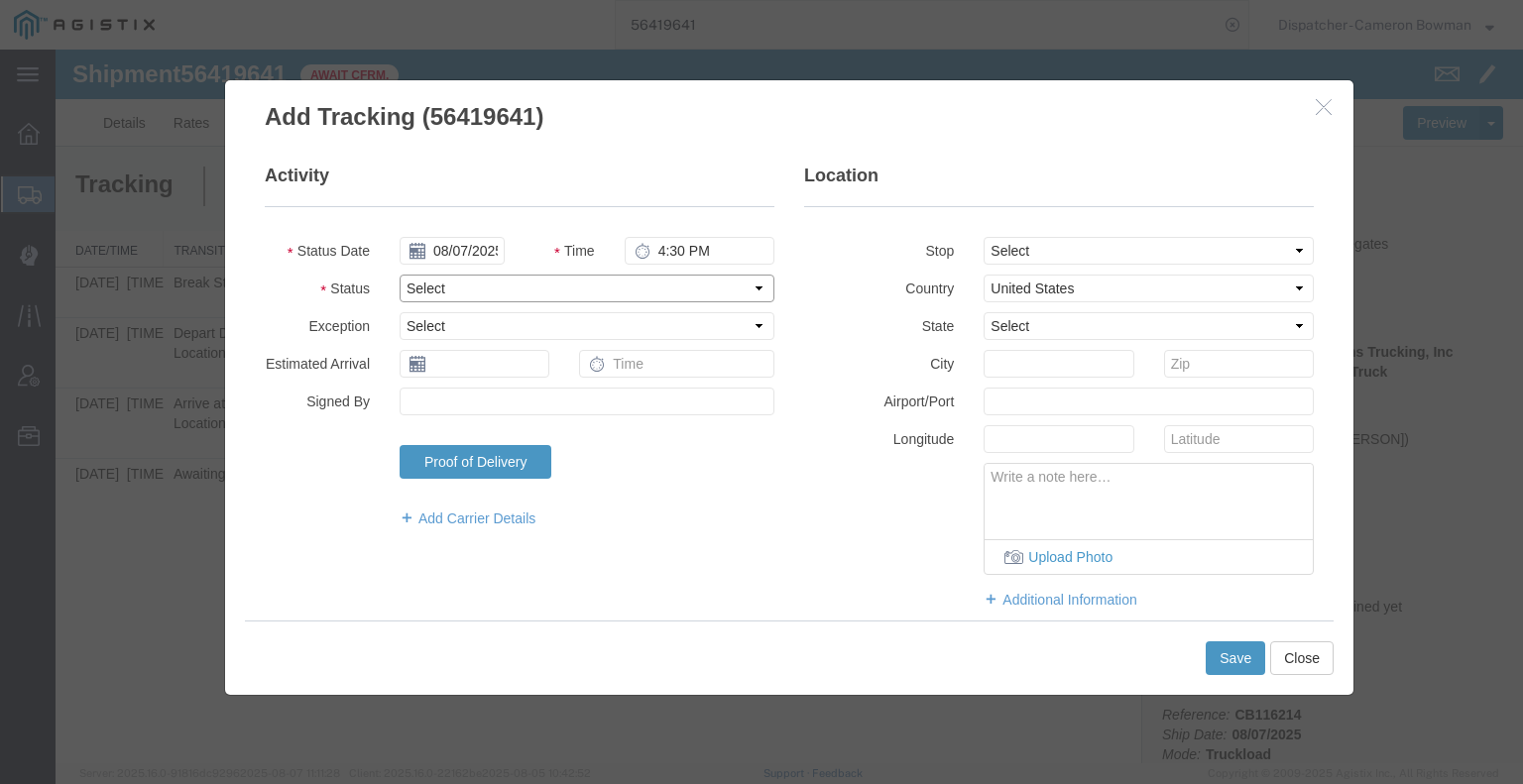 click on "Select Arrival Notice Available Arrival Notice Imported Arrive at Delivery Location Arrive at Pick-Up Location Arrive at Terminal Location Attempted Delivery Attempted Pick-Up Awaiting Customs Clearance Awaiting Pick-Up Break Start Break Stop Cargo Damaged Cargo-Offloaded Cleared Customs Confirmed on Board Customs Delay Customs Hold Customs Released DEA Hold Intact DEA Intensive/Exam Delivered Delivery Appointment Scheduled Delivery Confirmation Delivery Dock Closed Delivery Refused Depart Delivery Location Depart Pick-Up Location Depart Terminal Location Documents Uploaded Entry Docs Received Entry Submitted Estimated date / time for ETA Expired Export Customs Cleared Export Customs Sent FDA Documents Sent FDA Exam FDA Hold FDA Released FDA Review Flight Update Forwarded Fully Released Import Customs Cleared In-Transit In-Transit with Partner ISF filed Loaded Loading Started Mechanical Delay Missed Pick-Up Other Delay Out for Delivery Package Available Partial Delivery Partial Pick-Up Picked Up Proof of del" at bounding box center (587, 288) 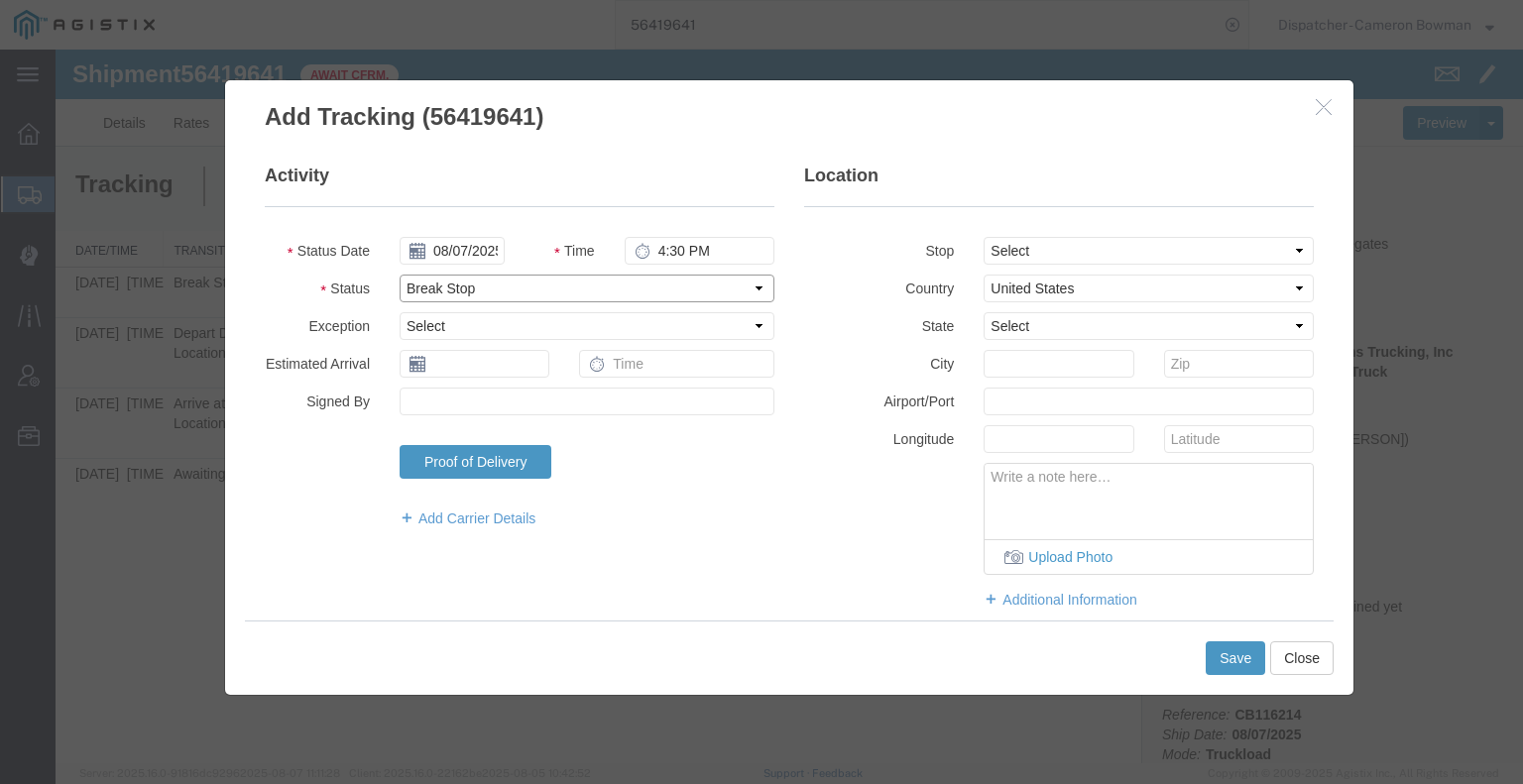 click on "Select Arrival Notice Available Arrival Notice Imported Arrive at Delivery Location Arrive at Pick-Up Location Arrive at Terminal Location Attempted Delivery Attempted Pick-Up Awaiting Customs Clearance Awaiting Pick-Up Break Start Break Stop Cargo Damaged Cargo-Offloaded Cleared Customs Confirmed on Board Customs Delay Customs Hold Customs Released DEA Hold Intact DEA Intensive/Exam Delivered Delivery Appointment Scheduled Delivery Confirmation Delivery Dock Closed Delivery Refused Depart Delivery Location Depart Pick-Up Location Depart Terminal Location Documents Uploaded Entry Docs Received Entry Submitted Estimated date / time for ETA Expired Export Customs Cleared Export Customs Sent FDA Documents Sent FDA Exam FDA Hold FDA Released FDA Review Flight Update Forwarded Fully Released Import Customs Cleared In-Transit In-Transit with Partner ISF filed Loaded Loading Started Mechanical Delay Missed Pick-Up Other Delay Out for Delivery Package Available Partial Delivery Partial Pick-Up Picked Up Proof of del" at bounding box center [587, 288] 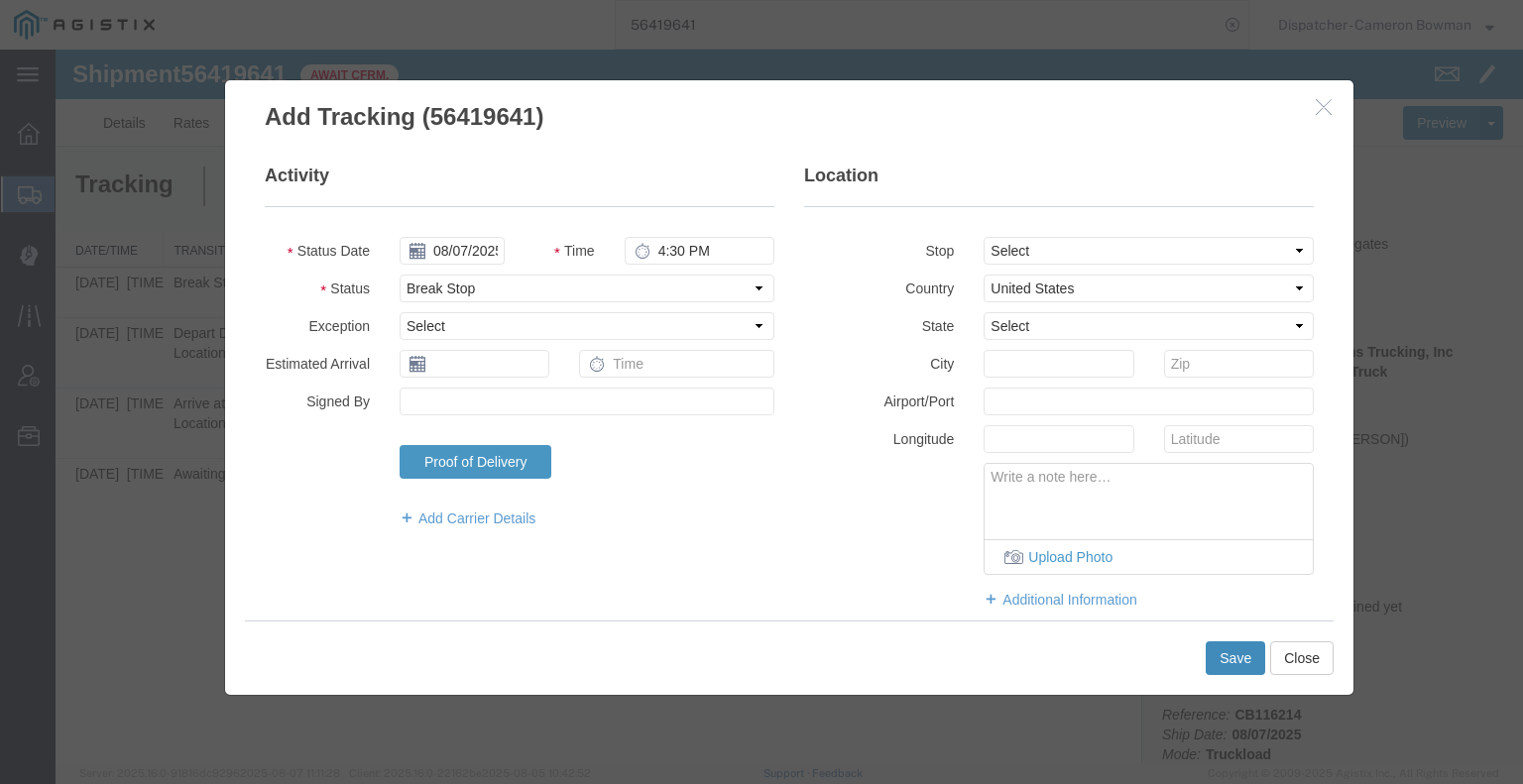 click on "Save" at bounding box center [1235, 658] 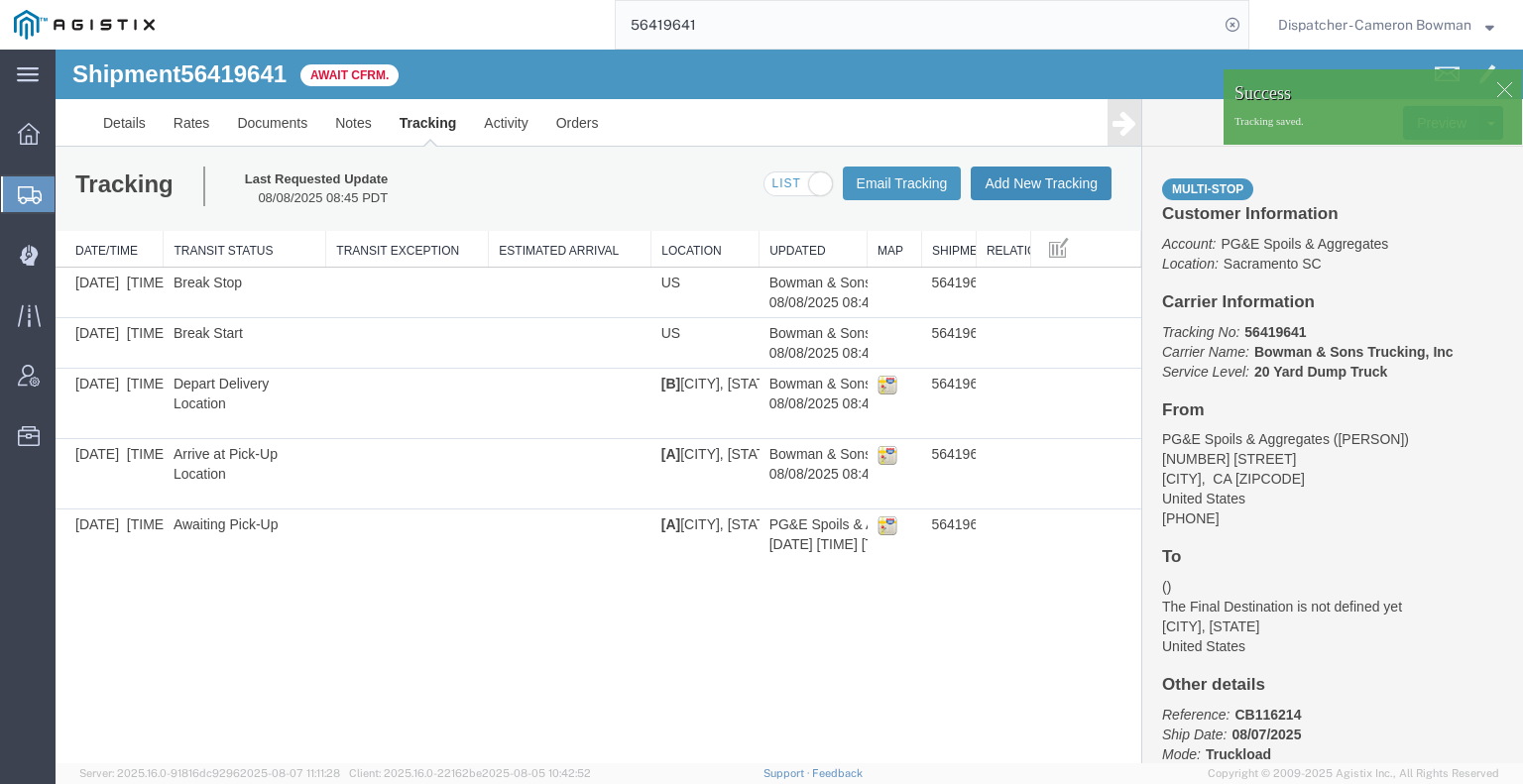 click on "Add New Tracking" at bounding box center (1041, 183) 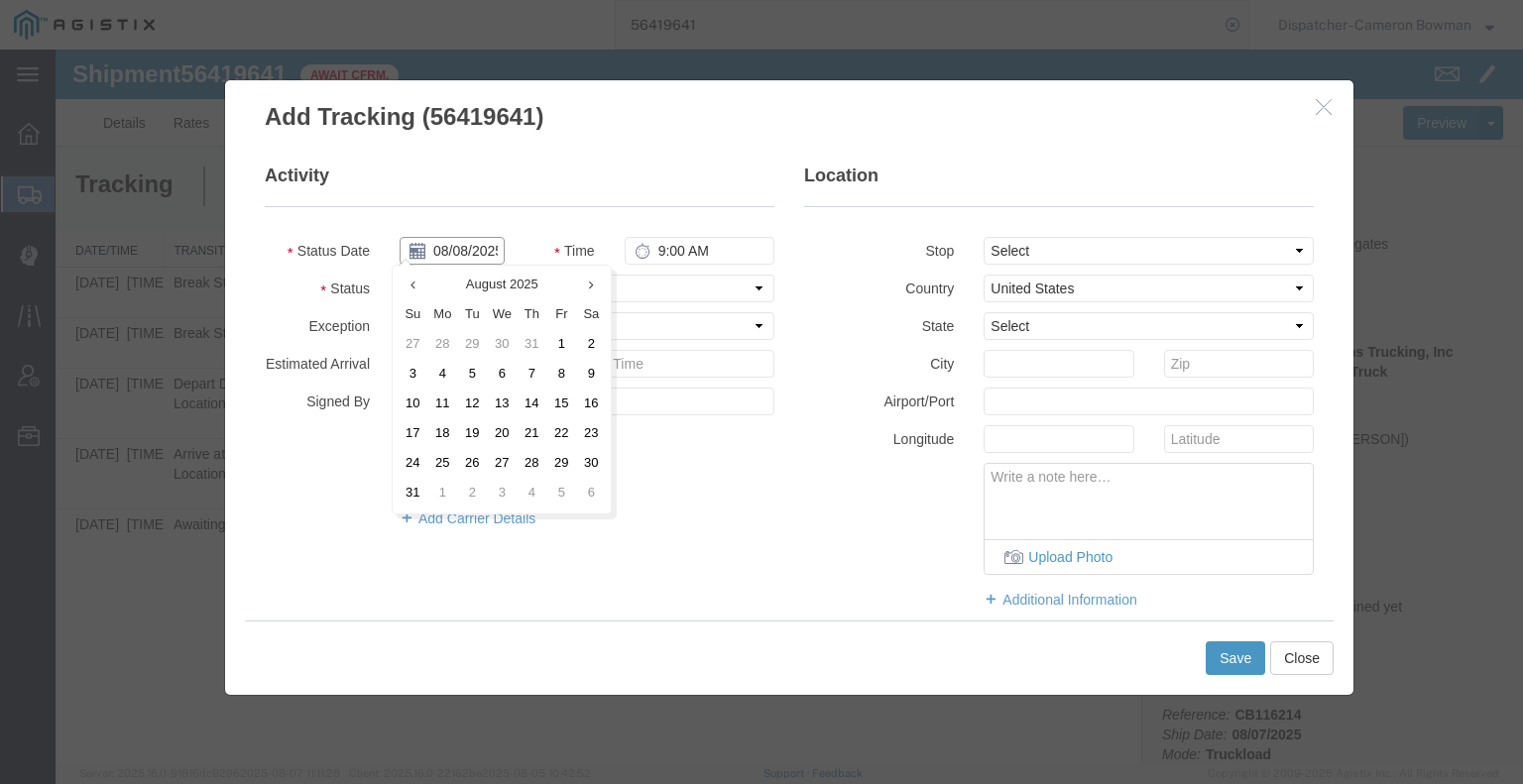 click on "08/08/2025" at bounding box center (452, 251) 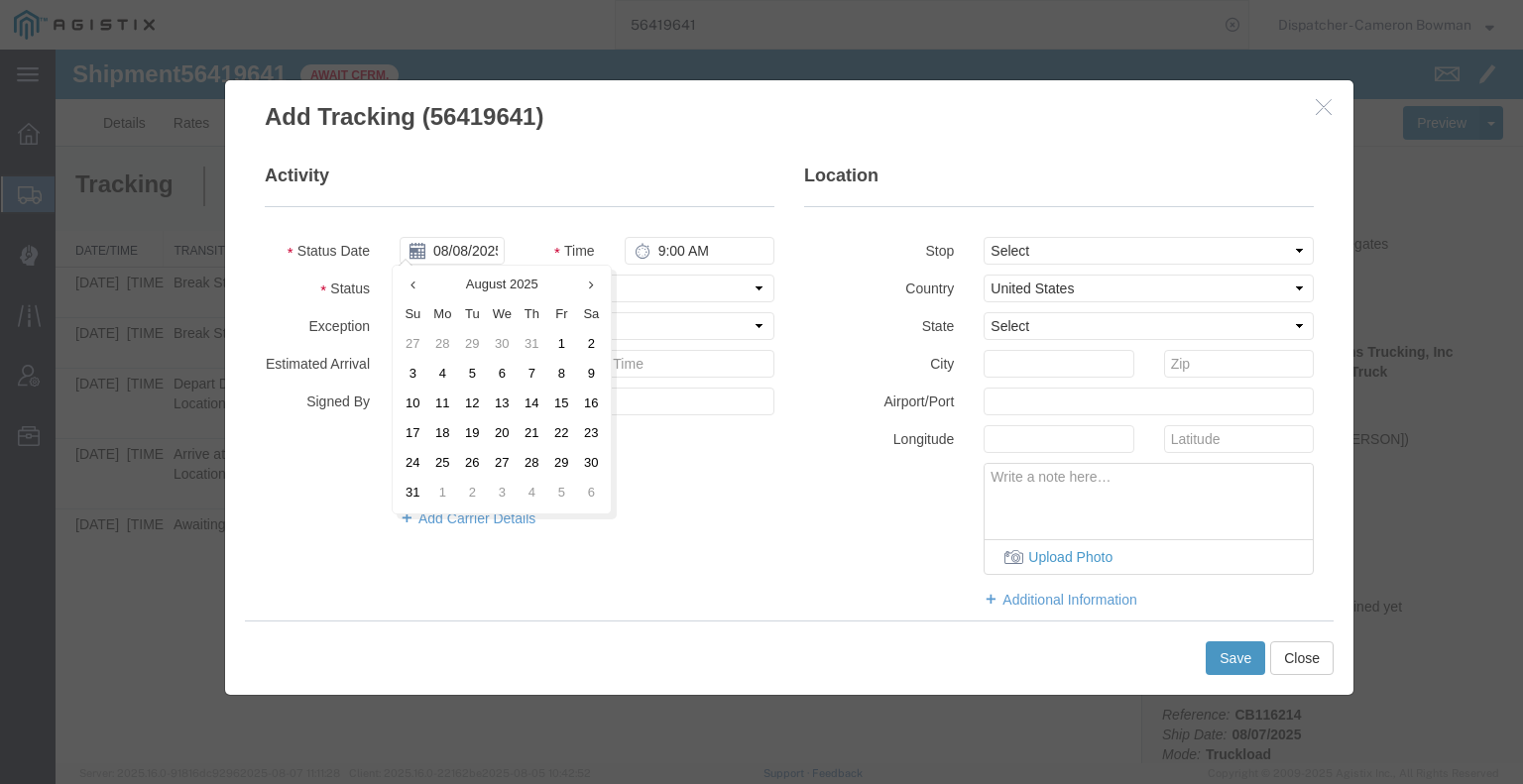 drag, startPoint x: 527, startPoint y: 363, endPoint x: 548, endPoint y: 348, distance: 25.806976 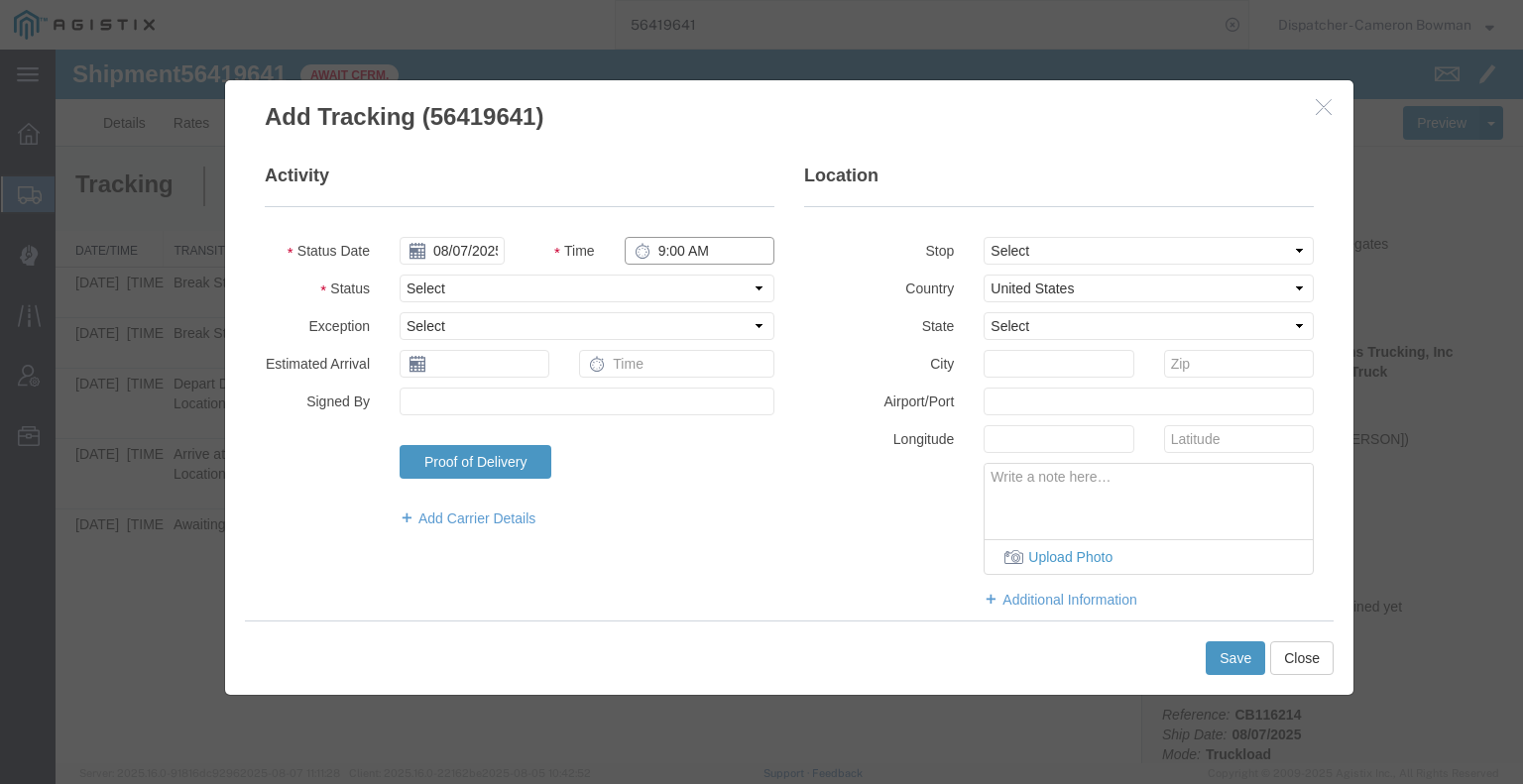 click on "9:00 AM" at bounding box center [699, 251] 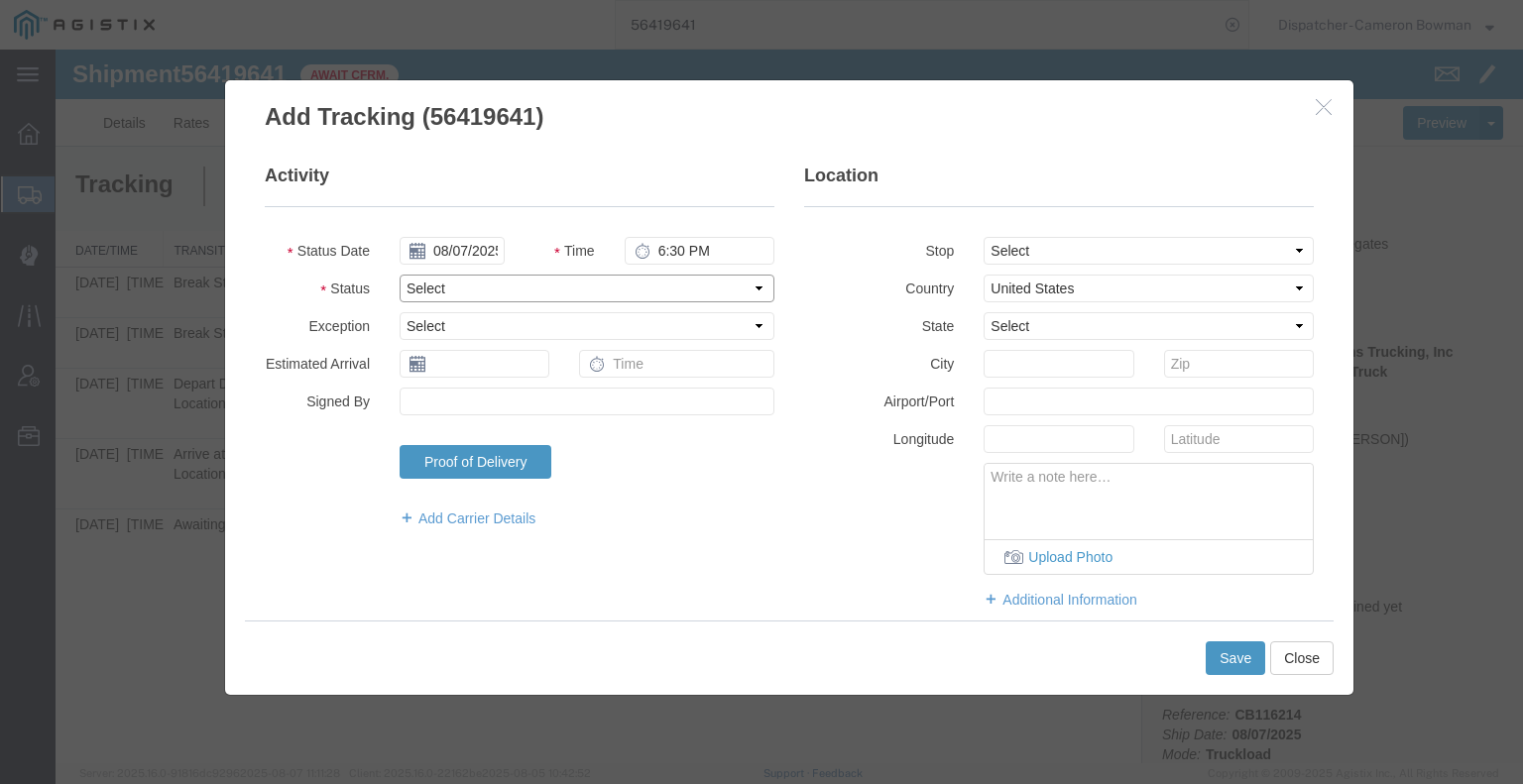 click on "Select Arrival Notice Available Arrival Notice Imported Arrive at Delivery Location Arrive at Pick-Up Location Arrive at Terminal Location Attempted Delivery Attempted Pick-Up Awaiting Customs Clearance Awaiting Pick-Up Break Start Break Stop Cargo Damaged Cargo-Offloaded Cleared Customs Confirmed on Board Customs Delay Customs Hold Customs Released DEA Hold Intact DEA Intensive/Exam Delivered Delivery Appointment Scheduled Delivery Confirmation Delivery Dock Closed Delivery Refused Depart Delivery Location Depart Pick-Up Location Depart Terminal Location Documents Uploaded Entry Docs Received Entry Submitted Estimated date / time for ETA Expired Export Customs Cleared Export Customs Sent FDA Documents Sent FDA Exam FDA Hold FDA Released FDA Review Flight Update Forwarded Fully Released Import Customs Cleared In-Transit In-Transit with Partner ISF filed Loaded Loading Started Mechanical Delay Missed Pick-Up Other Delay Out for Delivery Package Available Partial Delivery Partial Pick-Up Picked Up Proof of del" at bounding box center (587, 288) 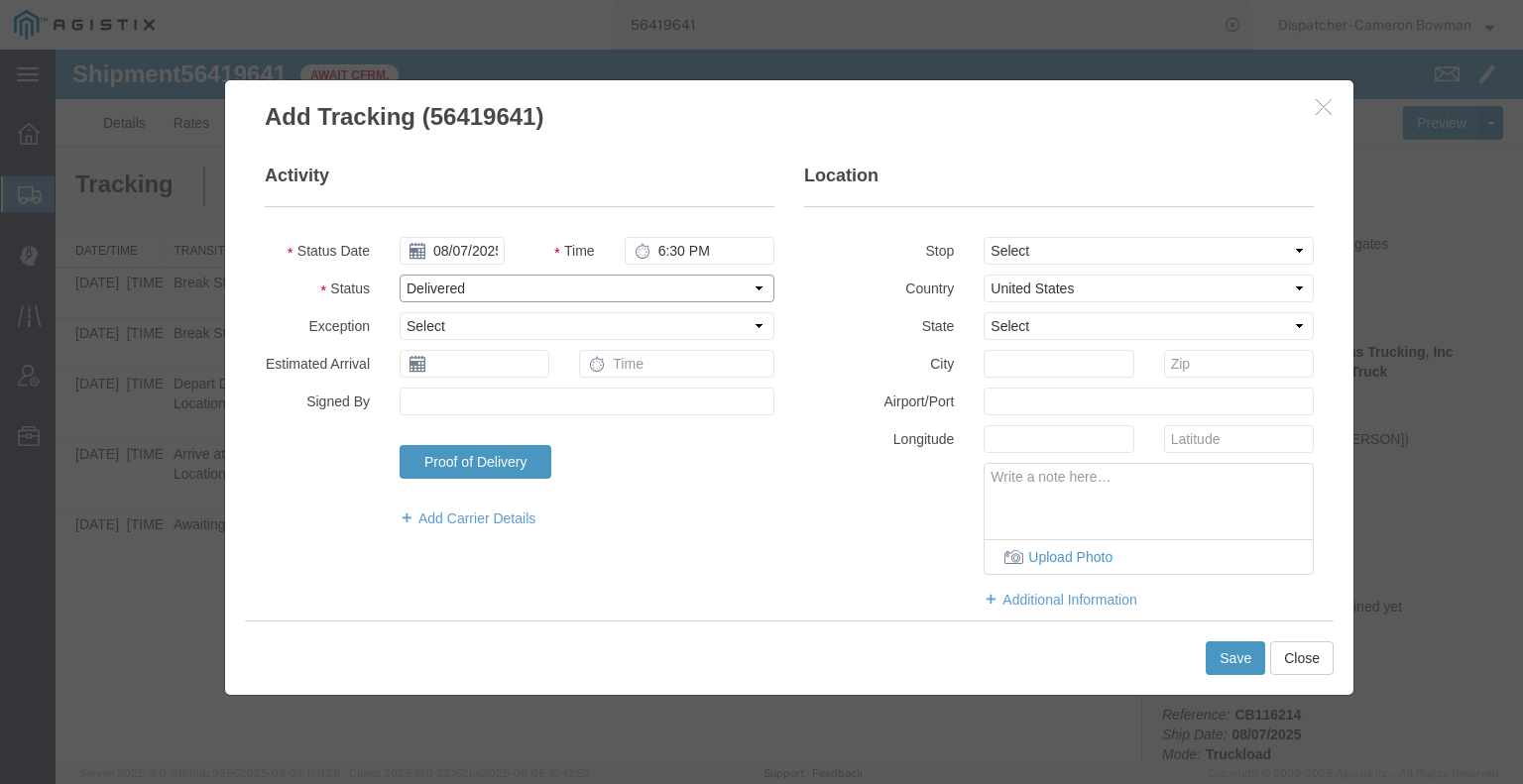 click on "Select Arrival Notice Available Arrival Notice Imported Arrive at Delivery Location Arrive at Pick-Up Location Arrive at Terminal Location Attempted Delivery Attempted Pick-Up Awaiting Customs Clearance Awaiting Pick-Up Break Start Break Stop Cargo Damaged Cargo-Offloaded Cleared Customs Confirmed on Board Customs Delay Customs Hold Customs Released DEA Hold Intact DEA Intensive/Exam Delivered Delivery Appointment Scheduled Delivery Confirmation Delivery Dock Closed Delivery Refused Depart Delivery Location Depart Pick-Up Location Depart Terminal Location Documents Uploaded Entry Docs Received Entry Submitted Estimated date / time for ETA Expired Export Customs Cleared Export Customs Sent FDA Documents Sent FDA Exam FDA Hold FDA Released FDA Review Flight Update Forwarded Fully Released Import Customs Cleared In-Transit In-Transit with Partner ISF filed Loaded Loading Started Mechanical Delay Missed Pick-Up Other Delay Out for Delivery Package Available Partial Delivery Partial Pick-Up Picked Up Proof of del" at bounding box center (587, 288) 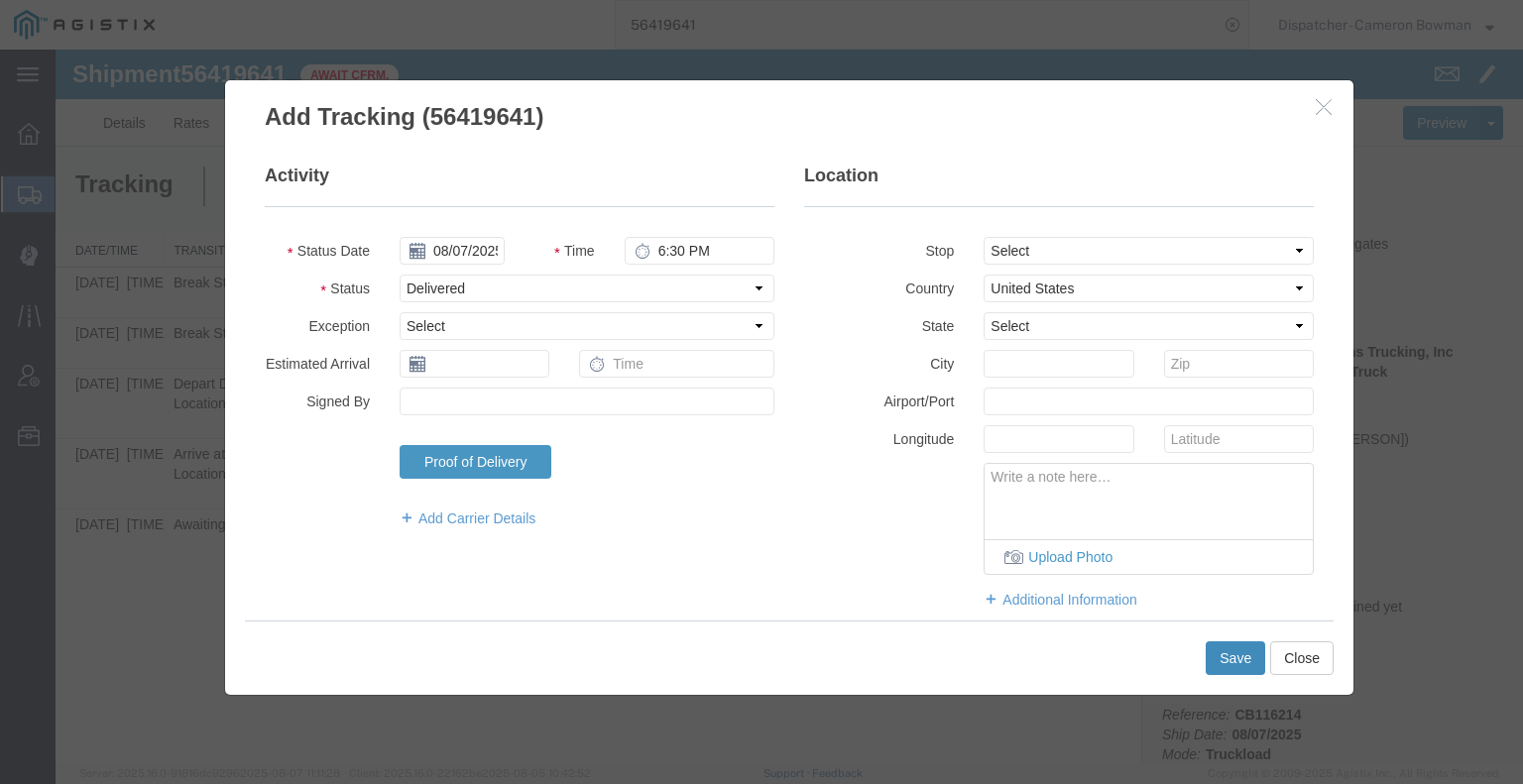 click on "Save" at bounding box center (1235, 658) 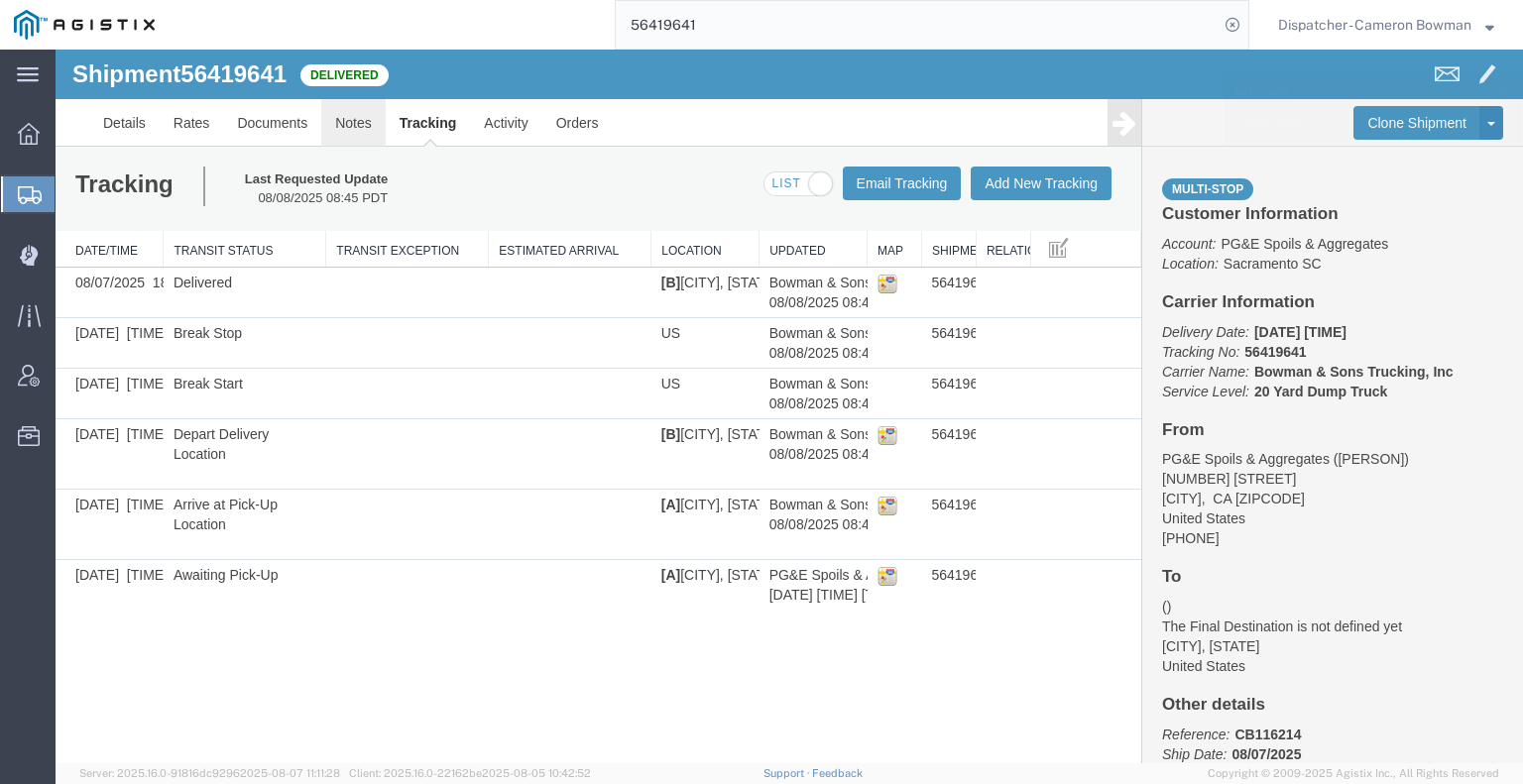 click on "Notes" at bounding box center [353, 123] 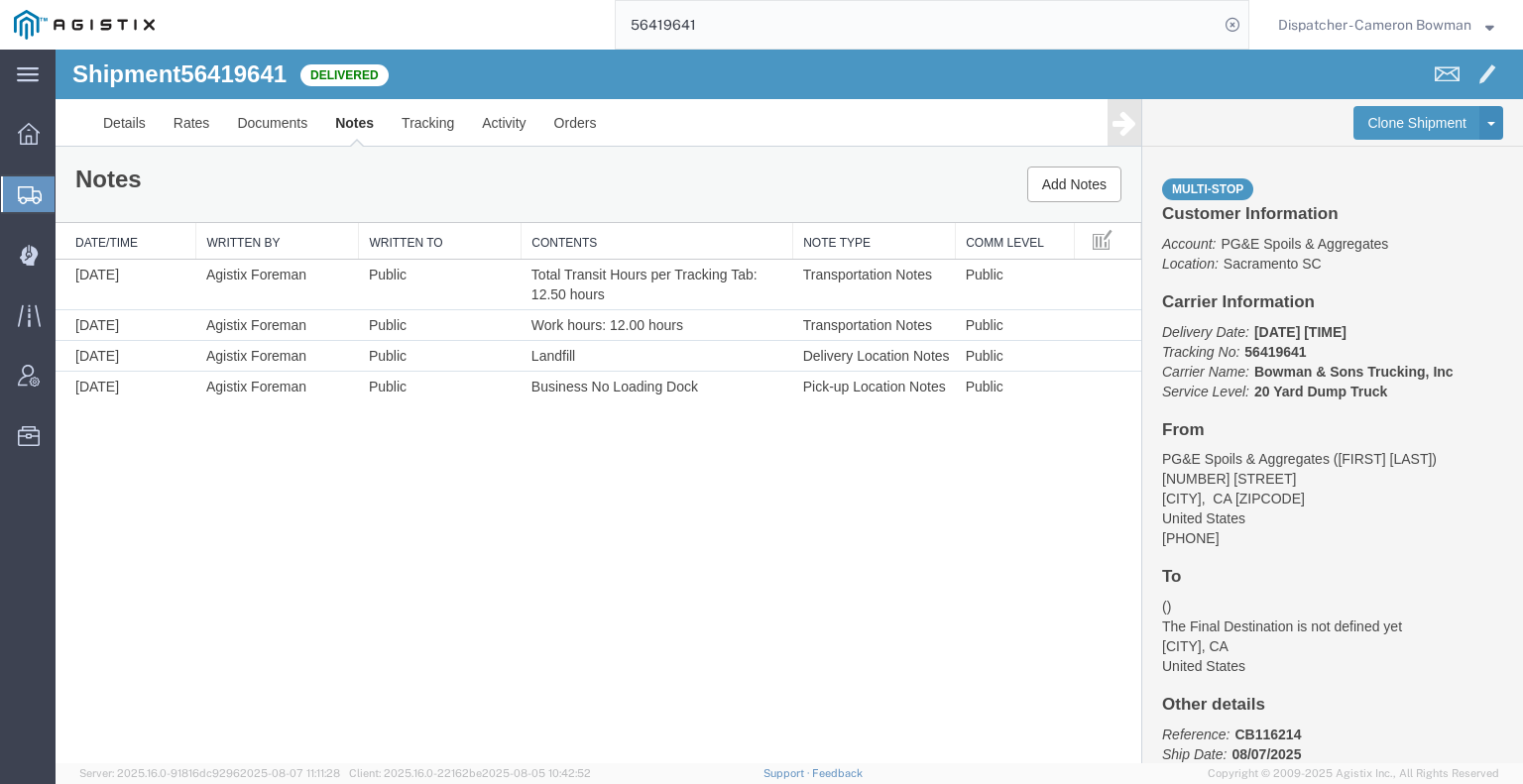 scroll, scrollTop: 0, scrollLeft: 0, axis: both 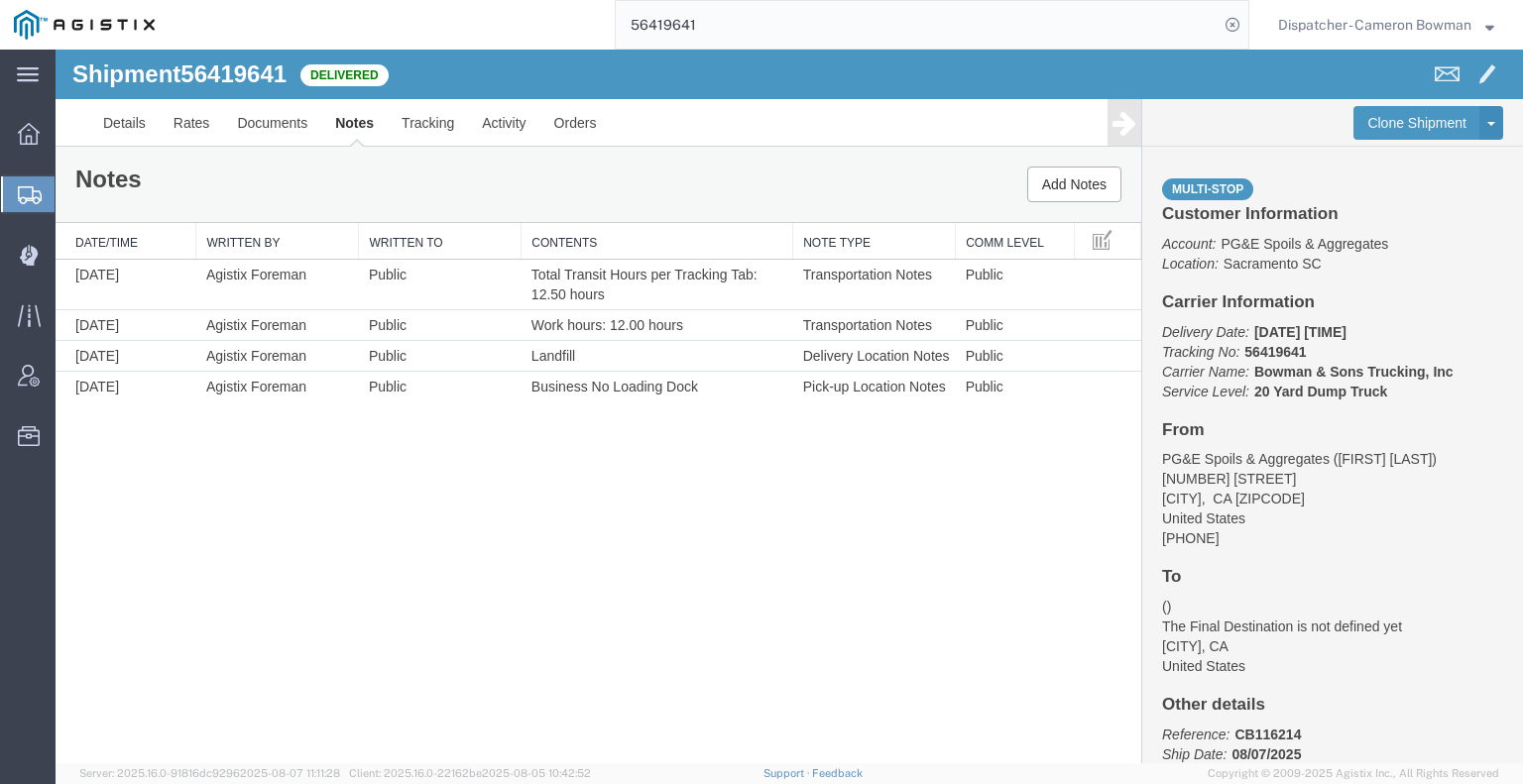 click on "Shipment  56419641 4
of
4   Delivered Details Rates Documents Notes Tracking Activity Orders
Clone Shipment
Save As Template
Multi-stop
Customer Information
Account: PG&E Spoils & Aggregates
Location: [CITY] SC
Carrier Information
Delivery Date: [DATE] [TIME]
Tracking No: 56419641
Carrier Name: Bowman & Sons Trucking, Inc Bowman & Sons Trucking, Inc
Service Level: 20 Yard Dump Truck
From
PG&E Spoils & Aggregates ([FIRST] [LAST])
[NUMBER] [STREET] [CITY],
CA [ZIPCODE]
United States
[PHONE]
To
()
The Final Destination is not defined yet [CITY], CA
United States
Other details
Reference: CB116214
Ship Date: [DATE]
Mode: Truckload
Creator: Agistix Foreman
Creator: foreman_pgespoils@example.com
Last Saved: [DATE] [TIME]
Please fix the following errors Notes Add Notes Date/Time Written By Written To Contents Note Type" at bounding box center [789, 406] 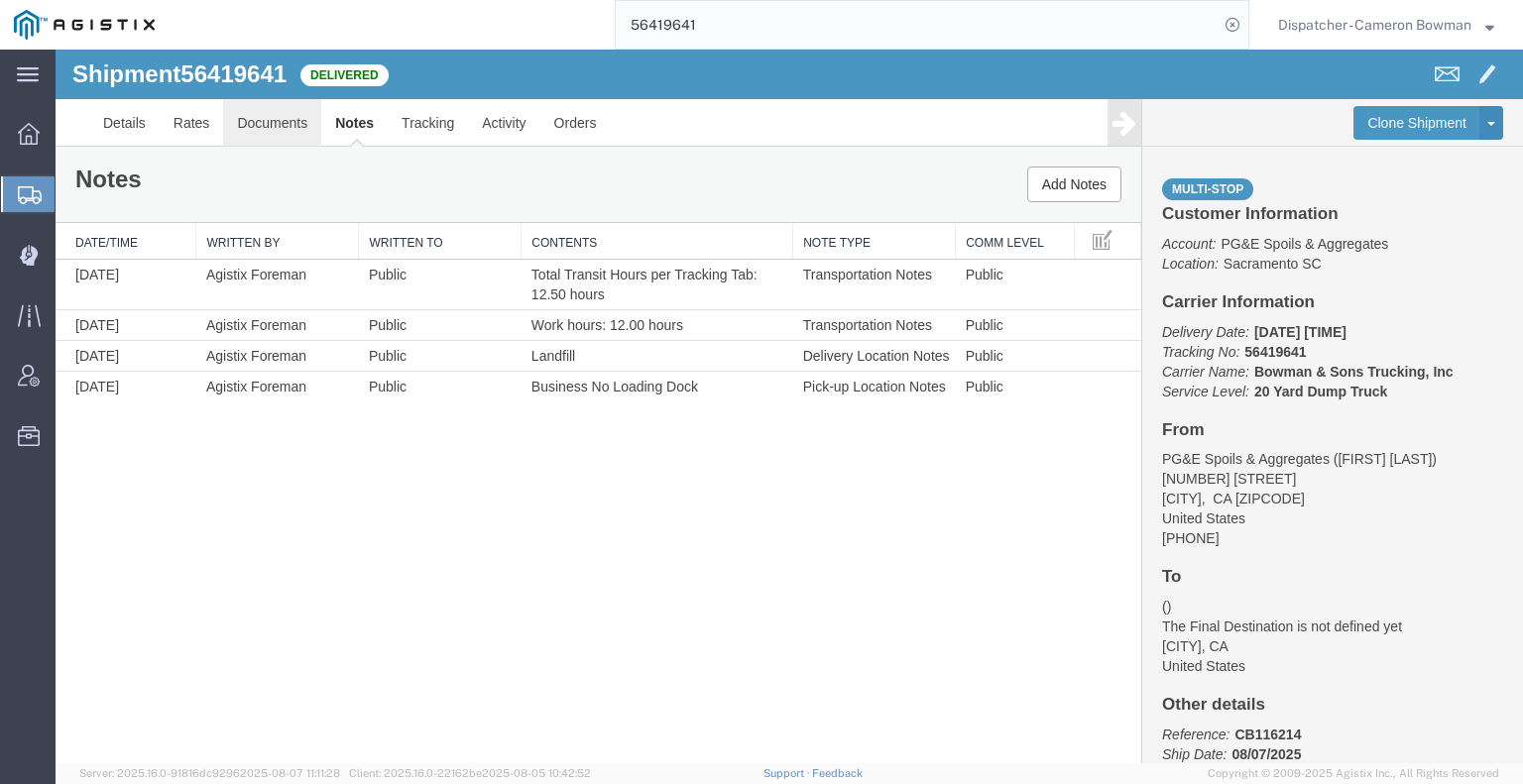 click on "Documents" at bounding box center [272, 123] 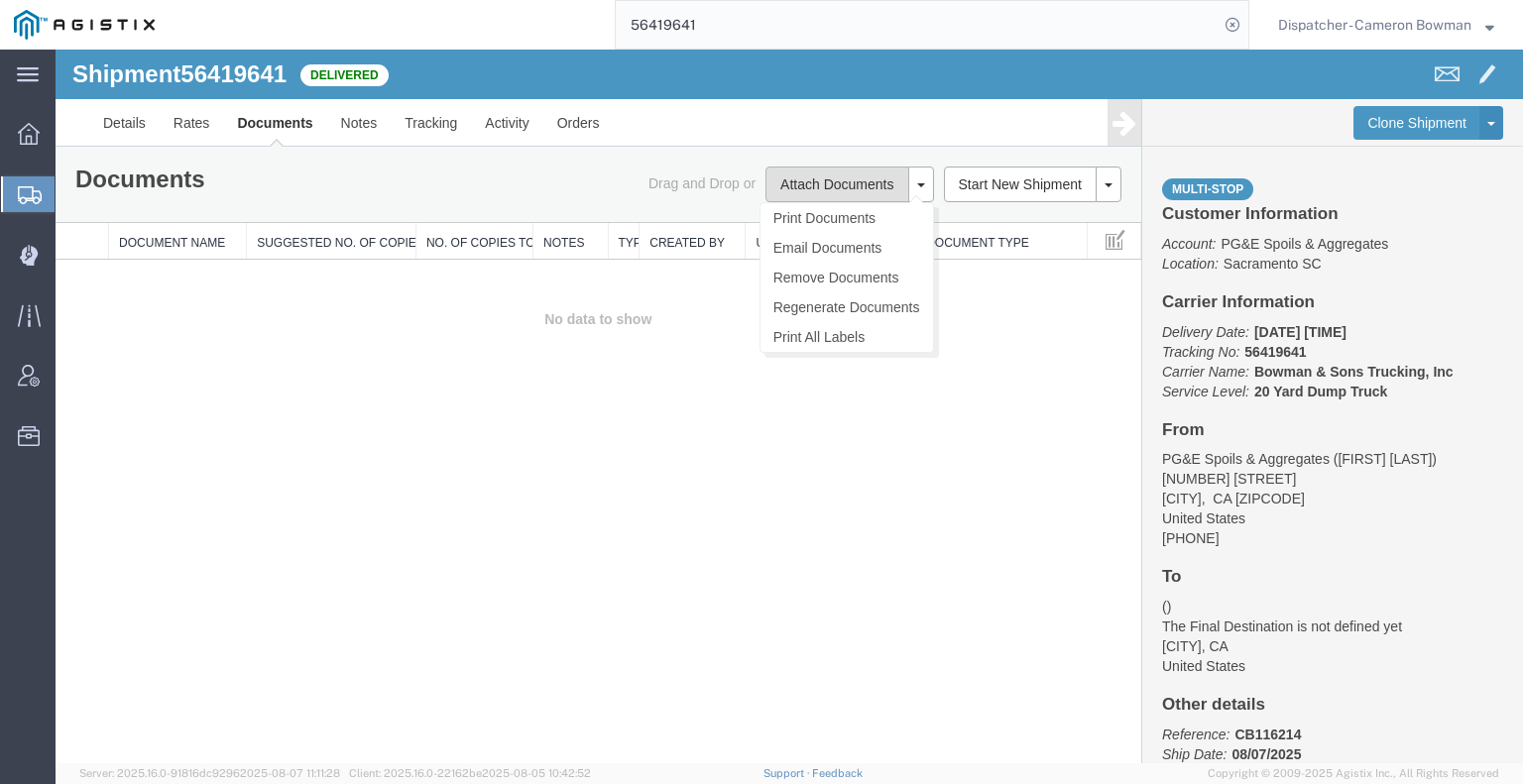 click on "Attach Documents" at bounding box center (837, 184) 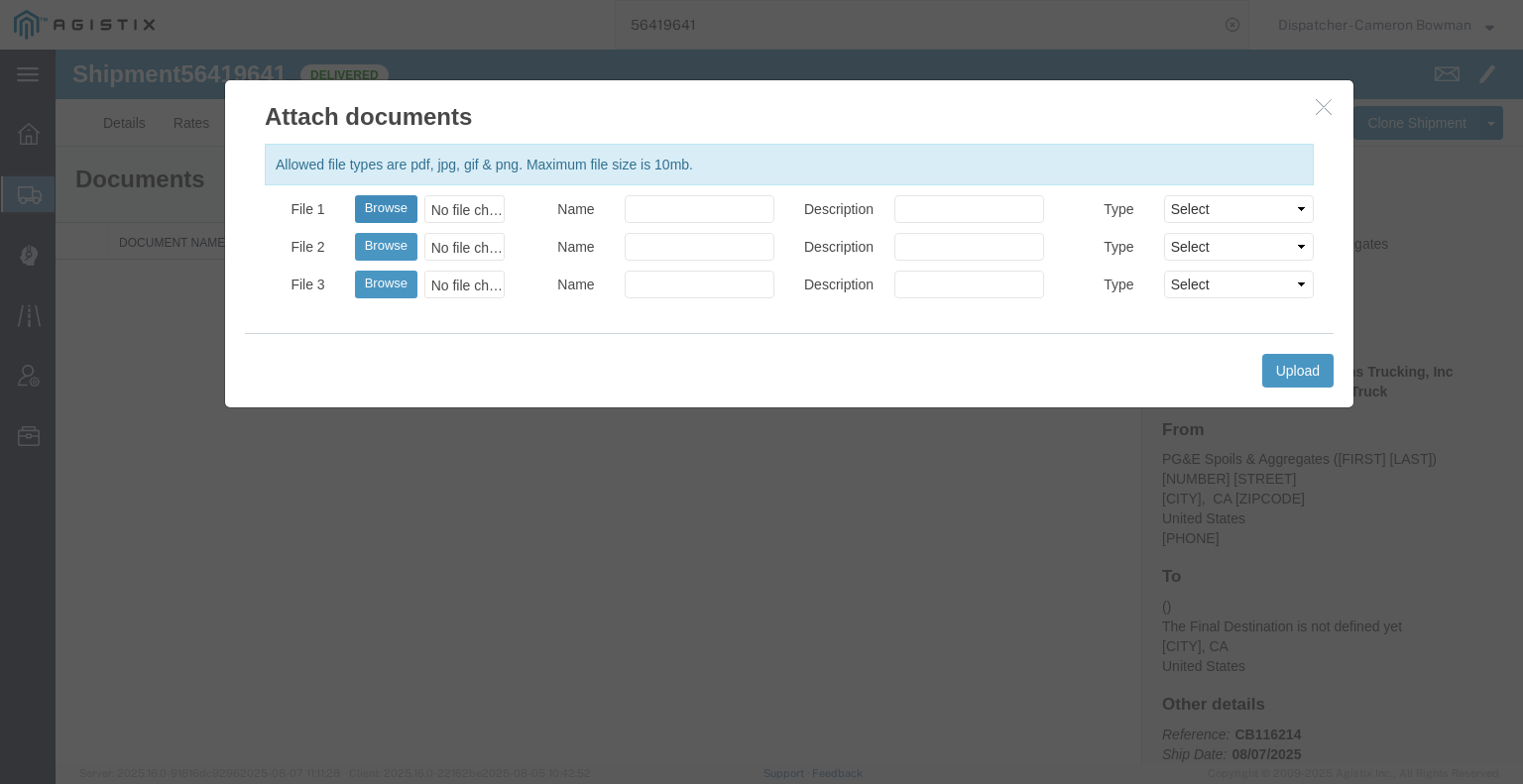 click on "Browse" at bounding box center [386, 209] 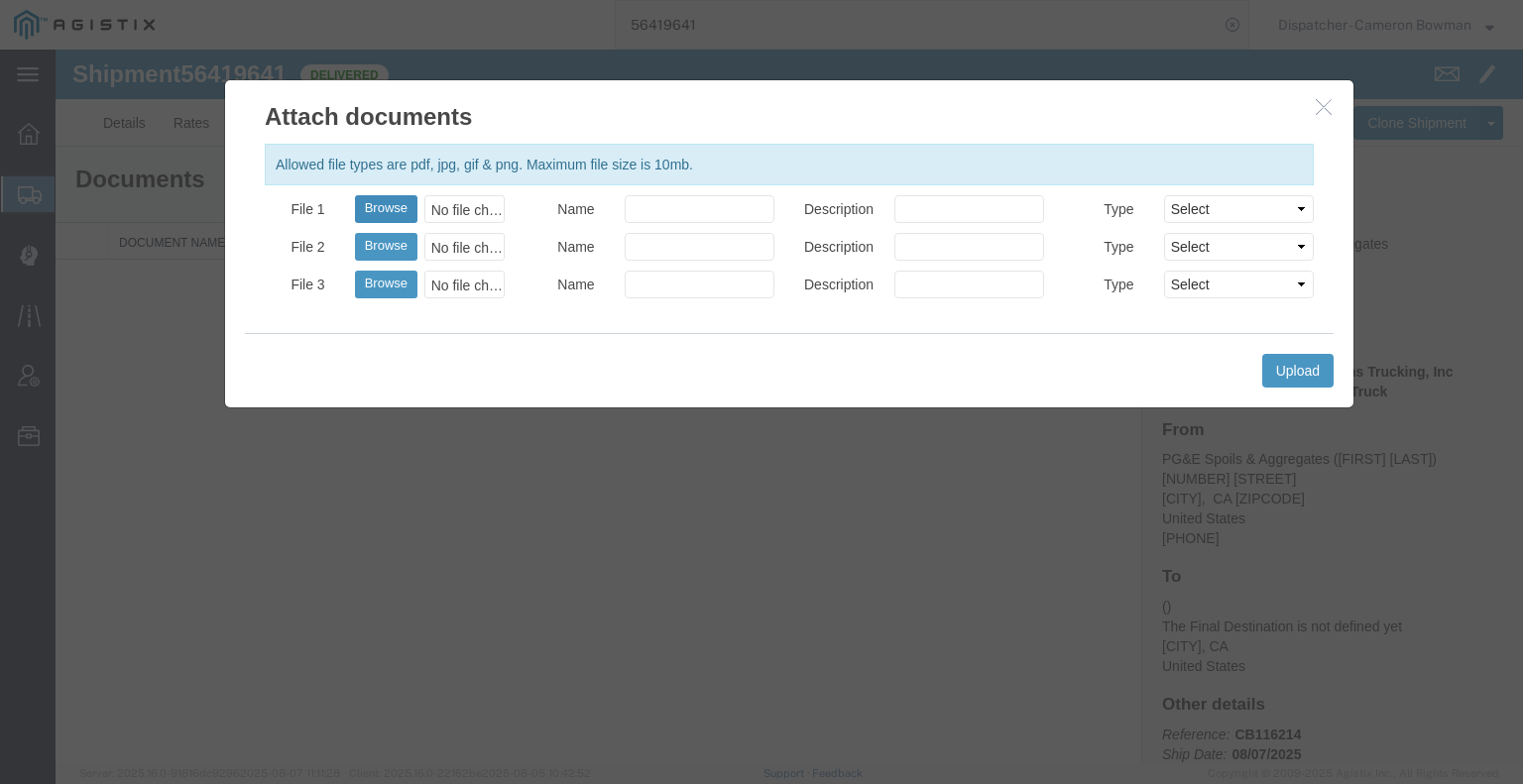 type on "C:\fakepath\56419641trktag.pdf" 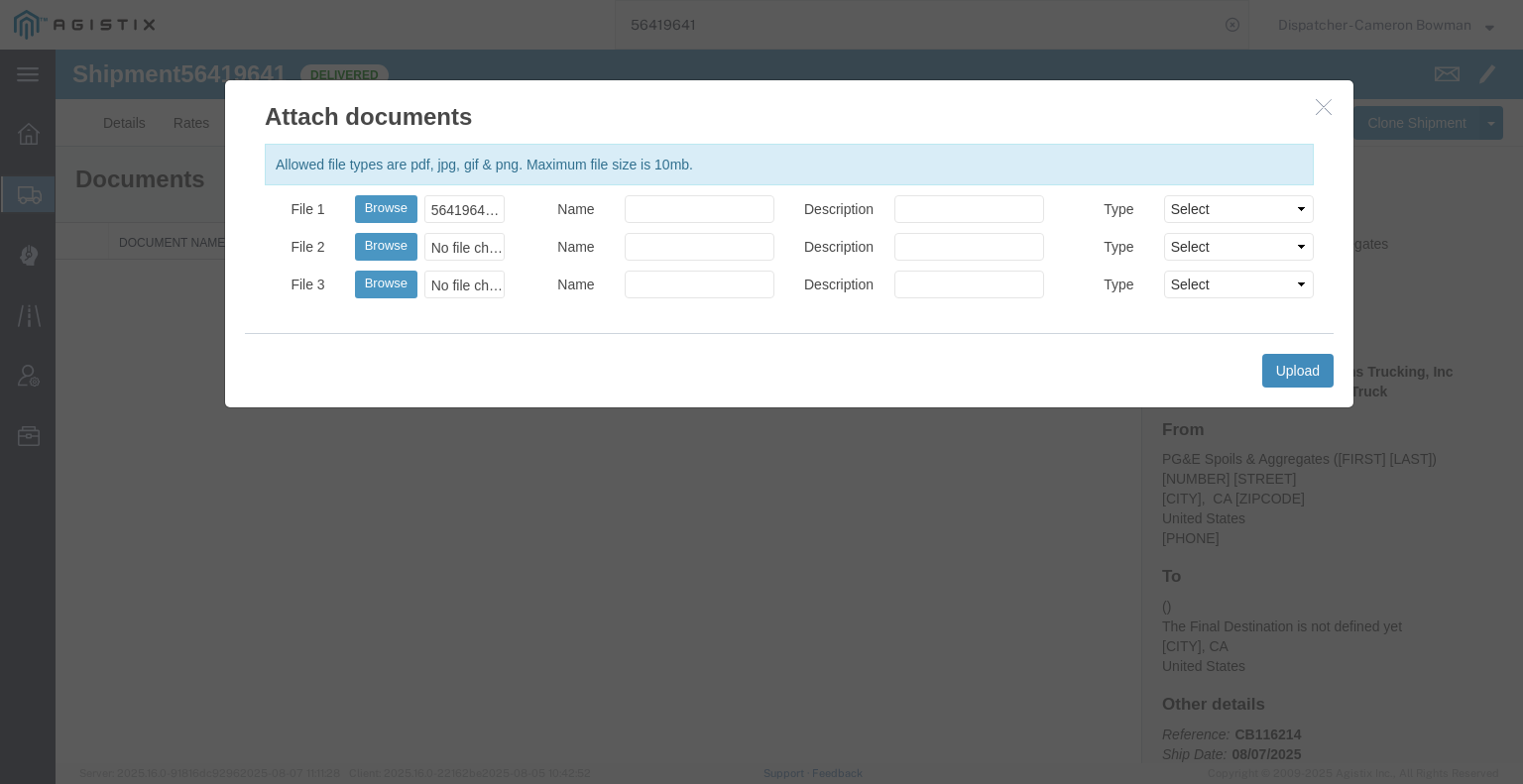 click on "Upload" at bounding box center (1298, 371) 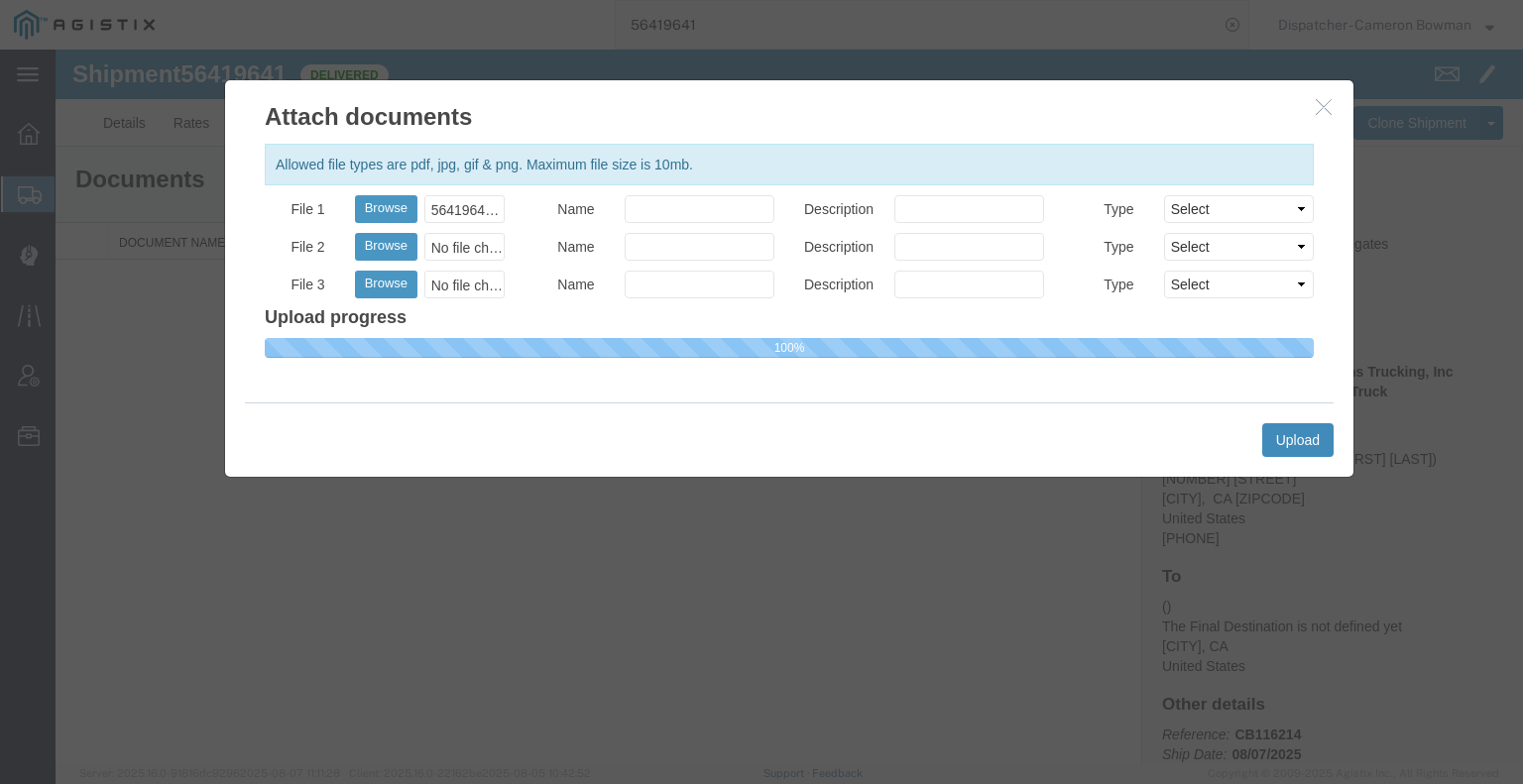 type 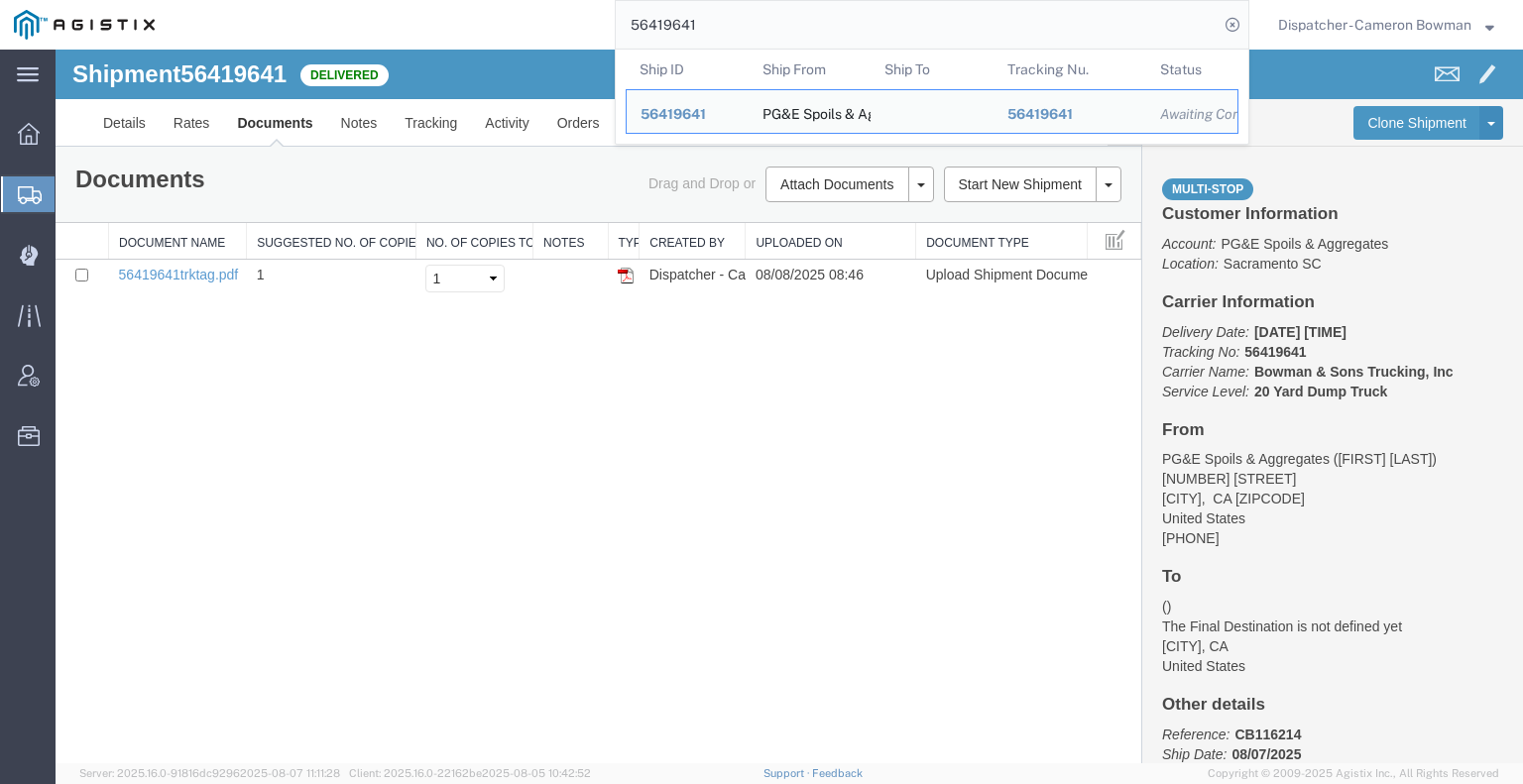 drag, startPoint x: 767, startPoint y: 28, endPoint x: 309, endPoint y: 31, distance: 458.00983 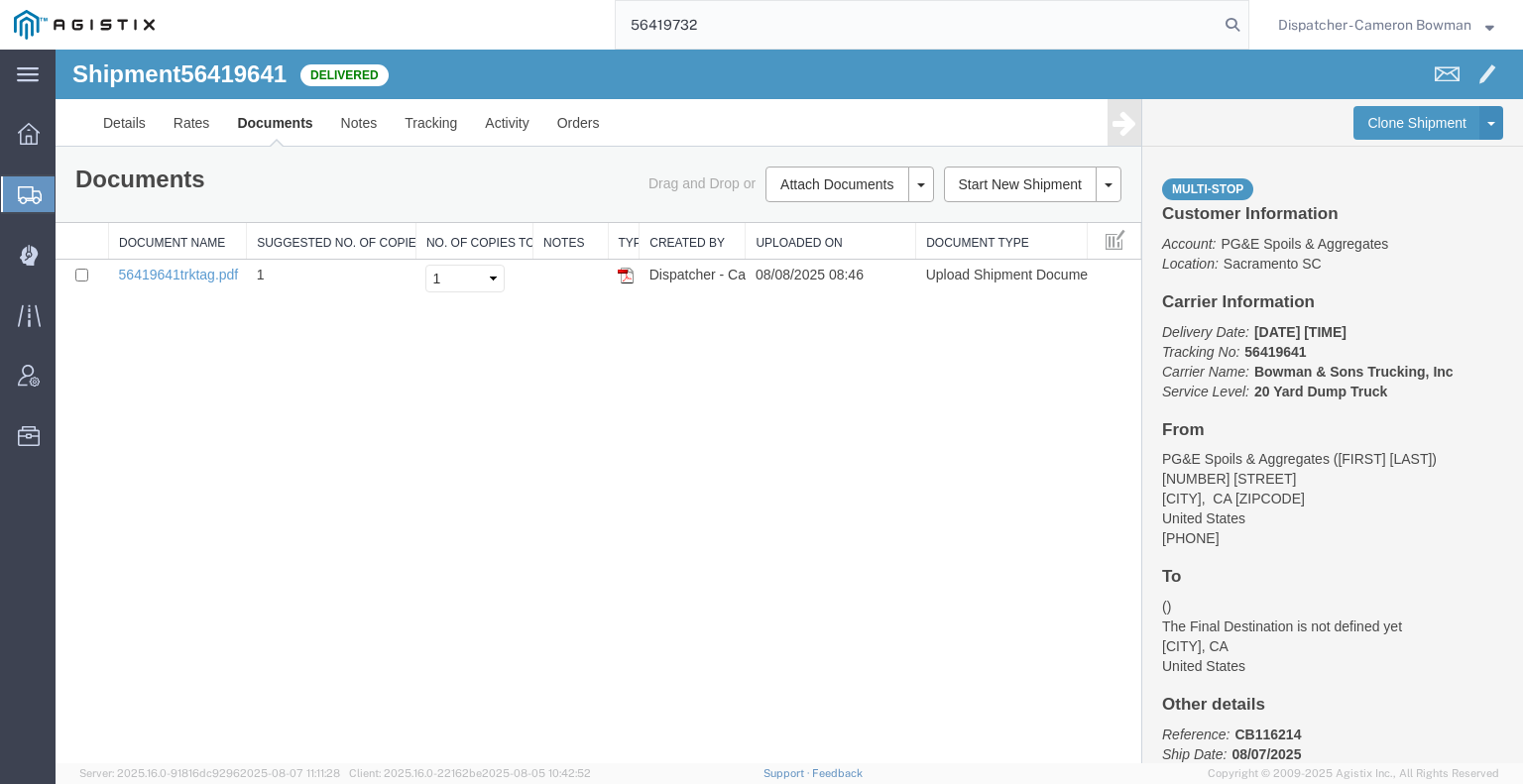 type on "56419732" 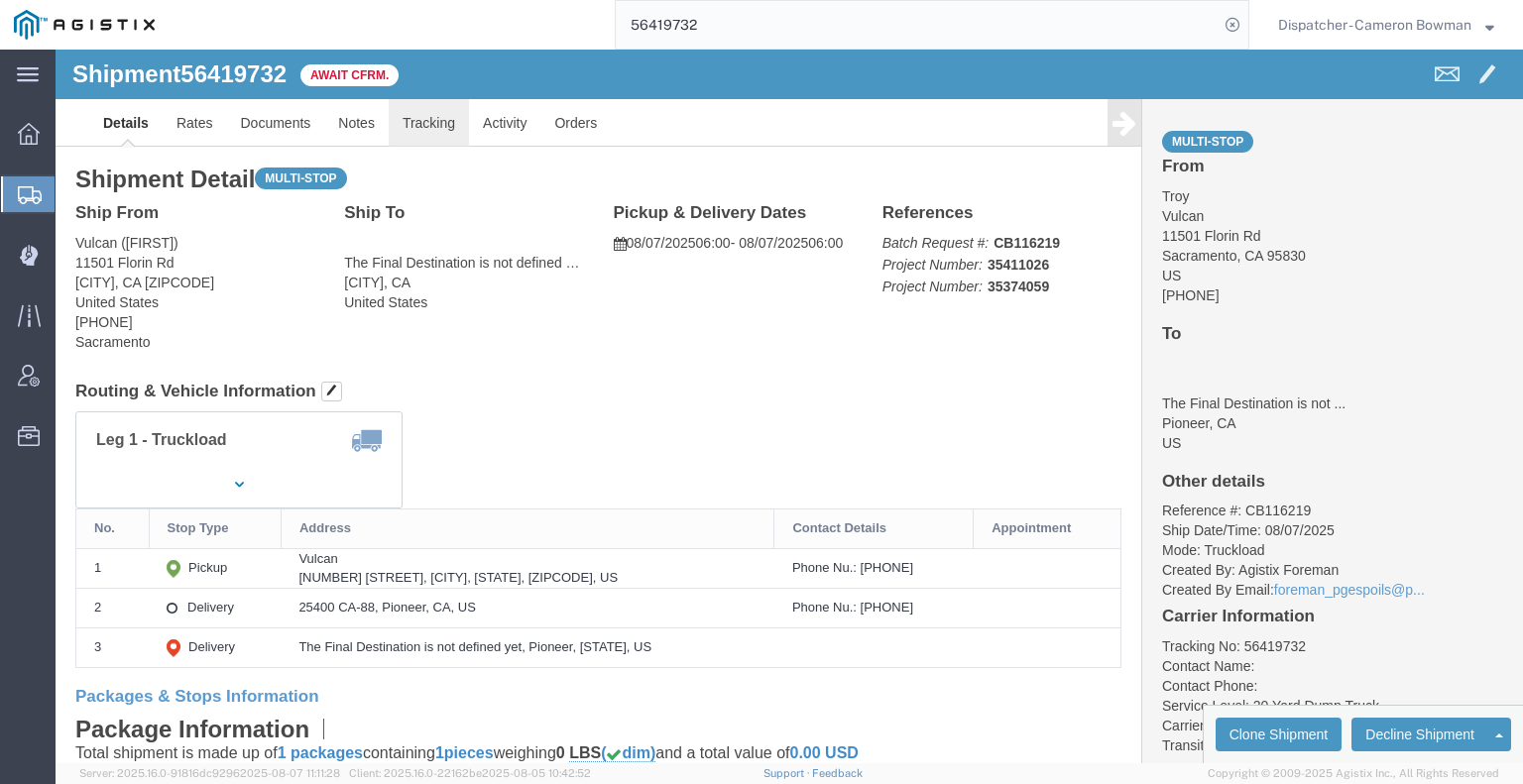 click on "Tracking" 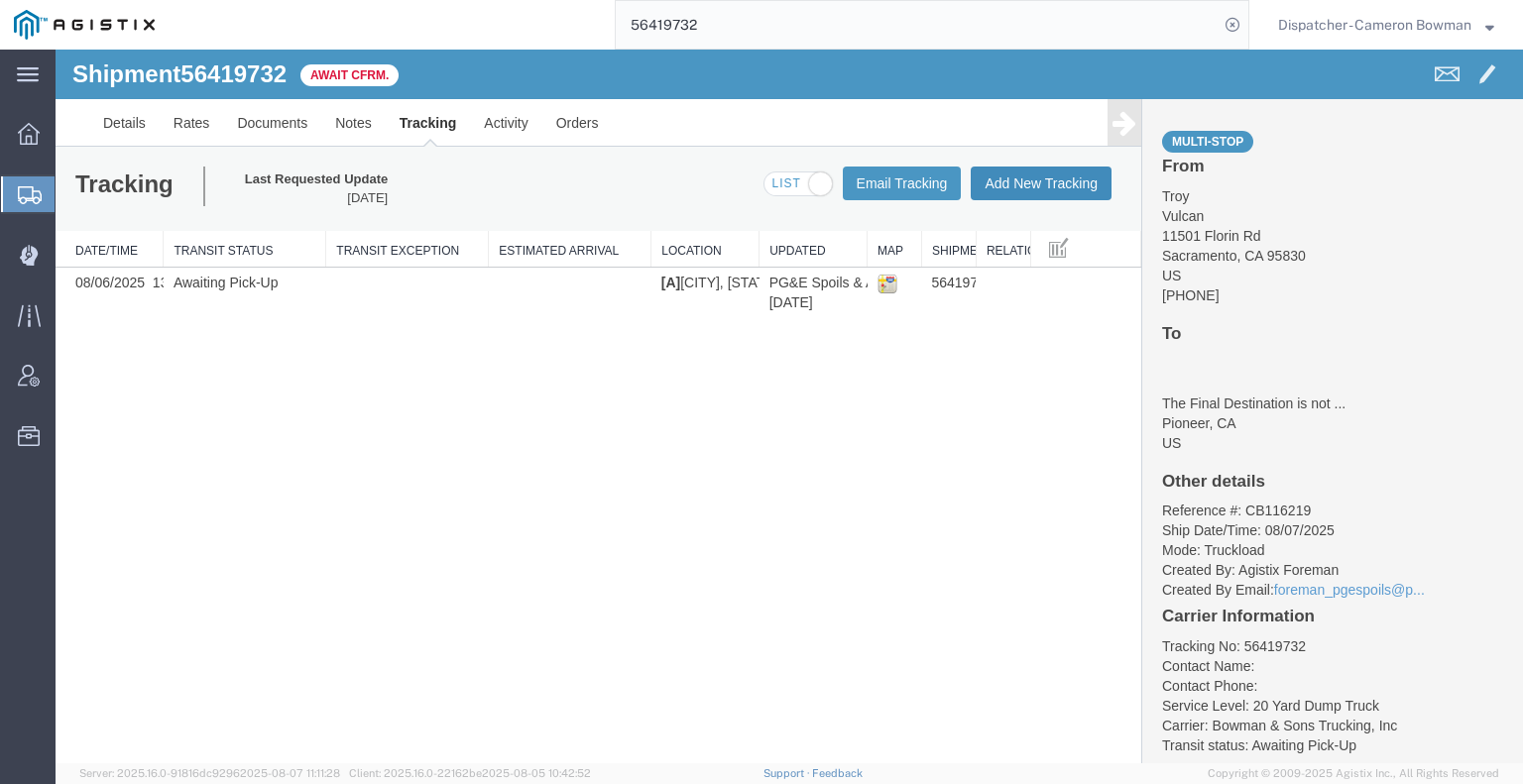 click on "Add New Tracking" at bounding box center (1041, 183) 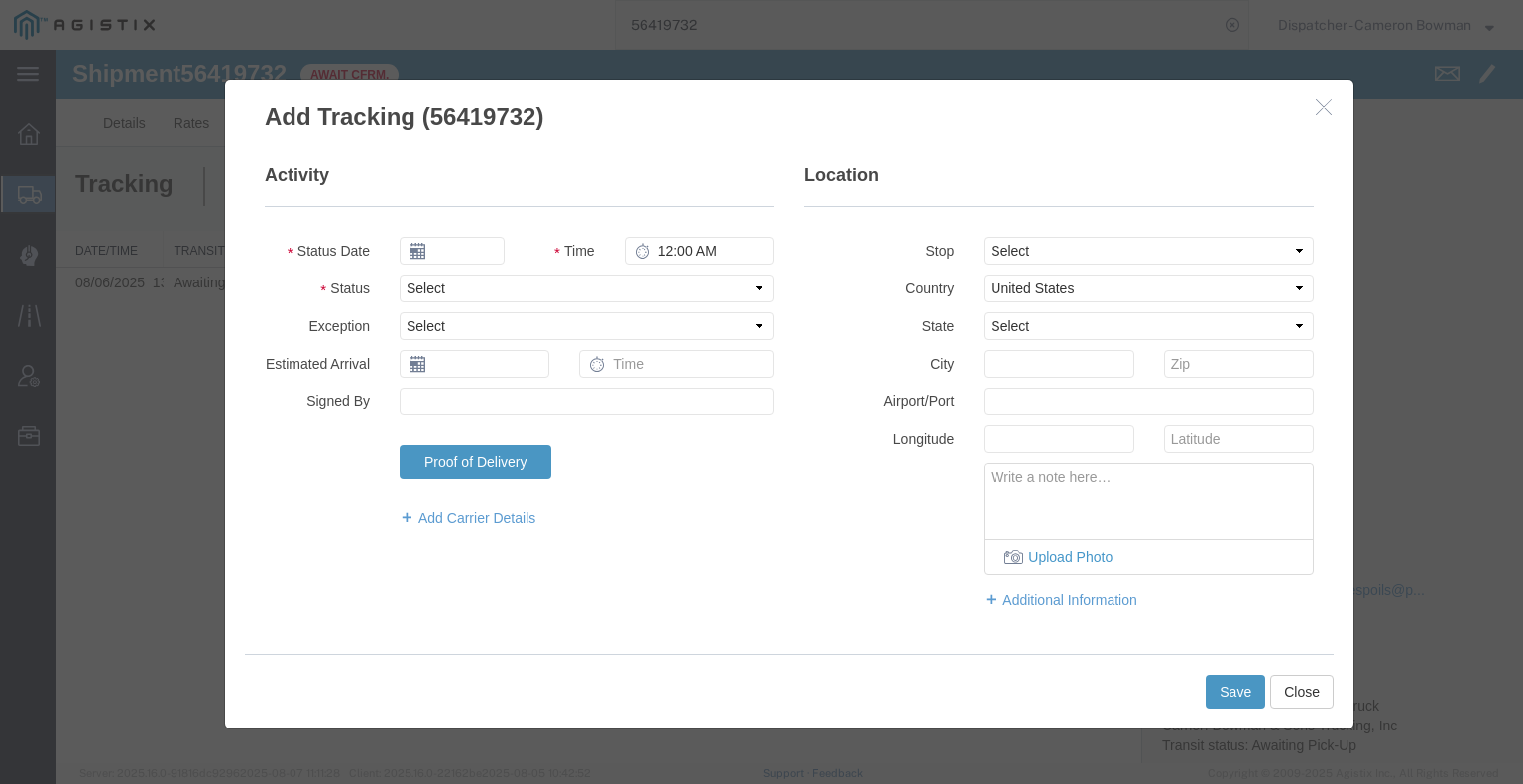 type on "08/08/2025" 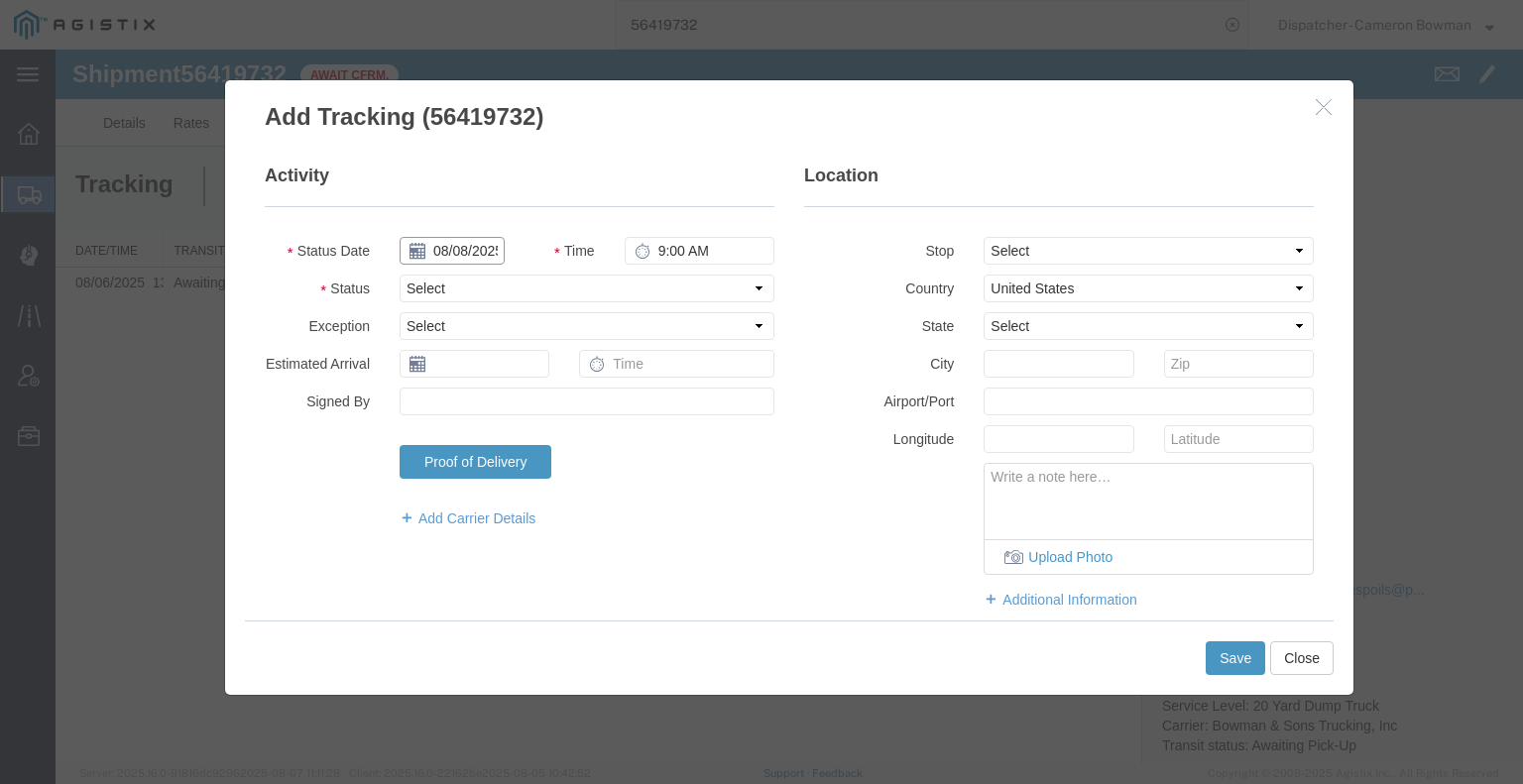 click on "08/08/2025" at bounding box center (452, 251) 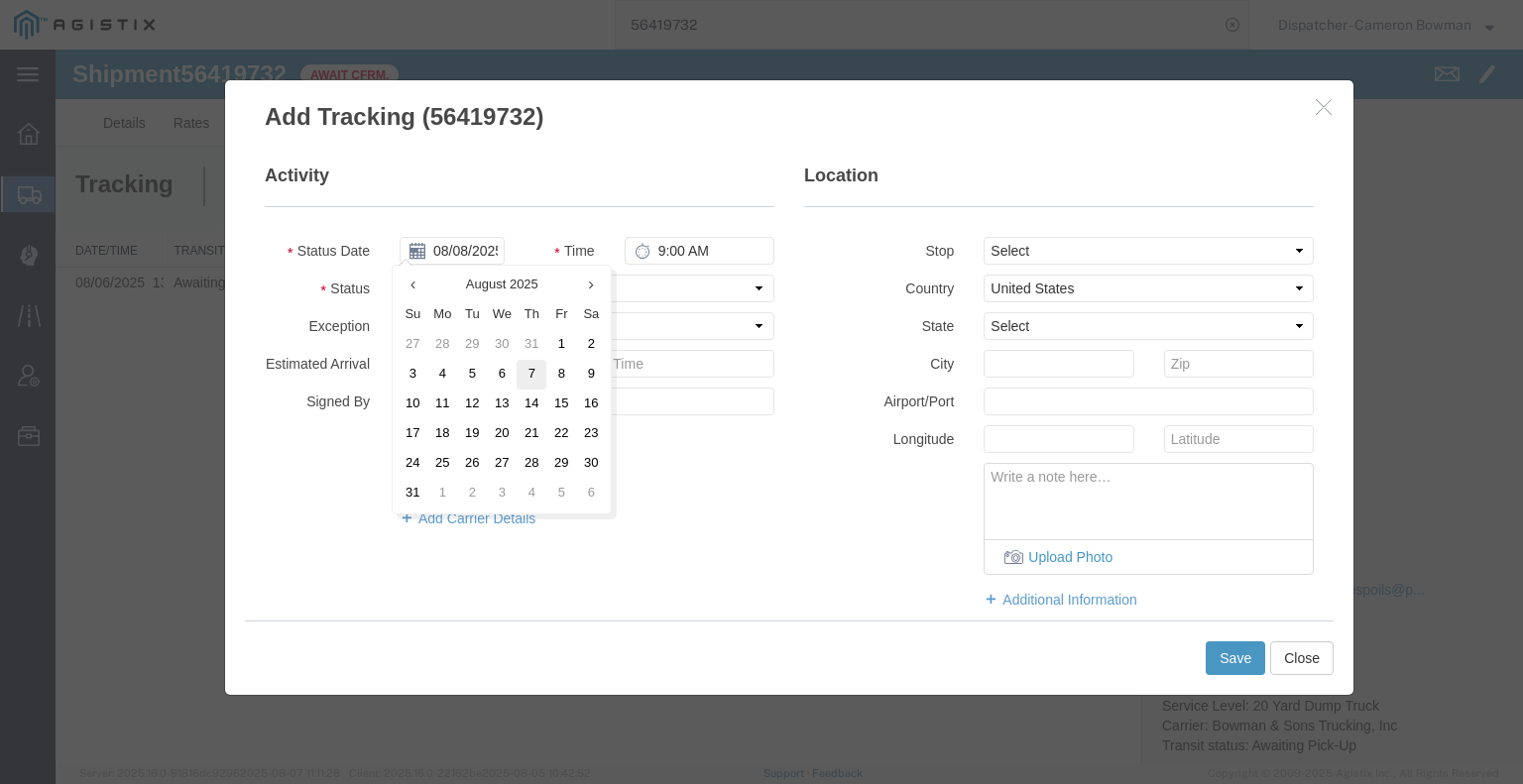 click on "7" at bounding box center (531, 375) 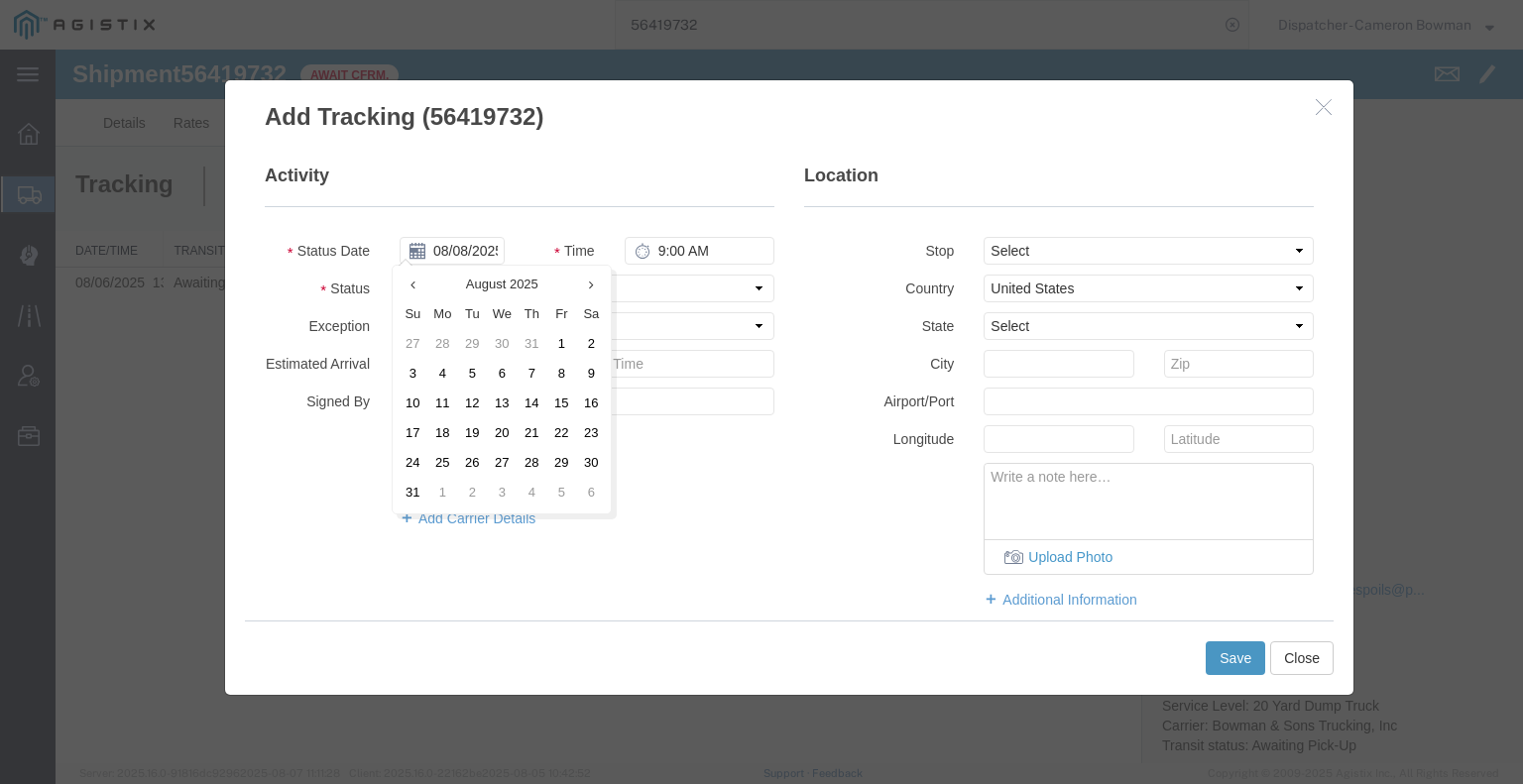 type on "08/07/2025" 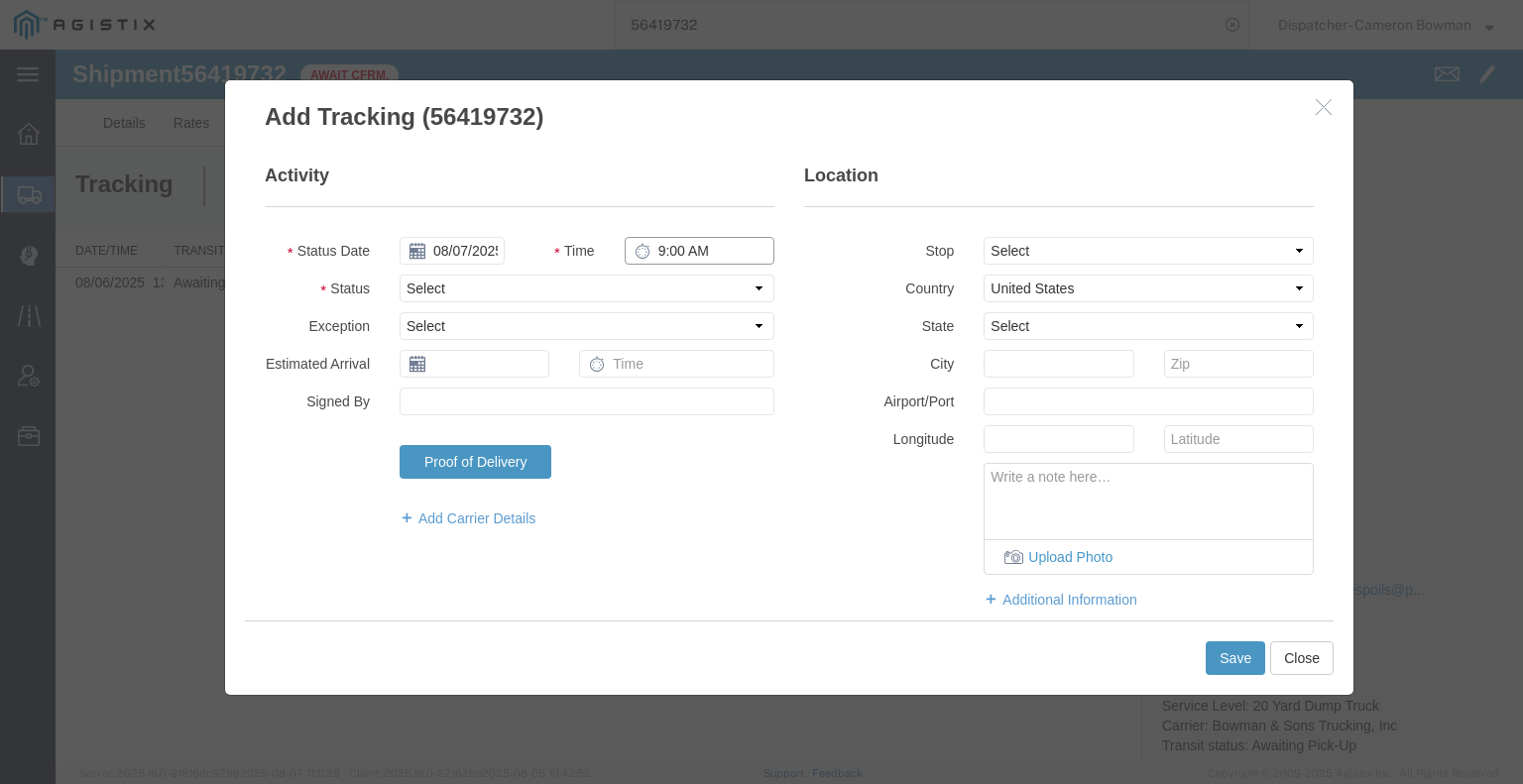 click on "9:00 AM" at bounding box center [699, 251] 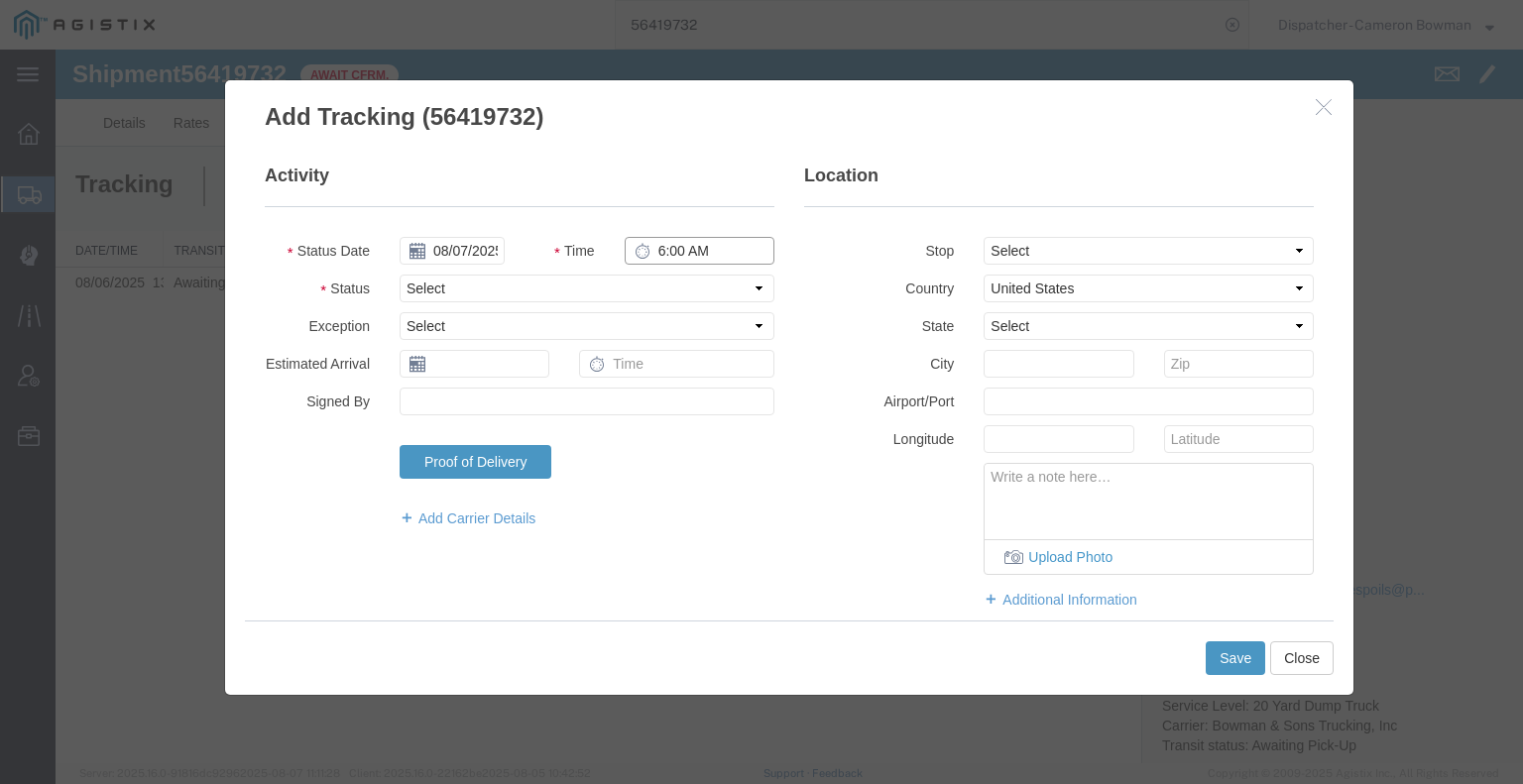 type on "6:00 AM" 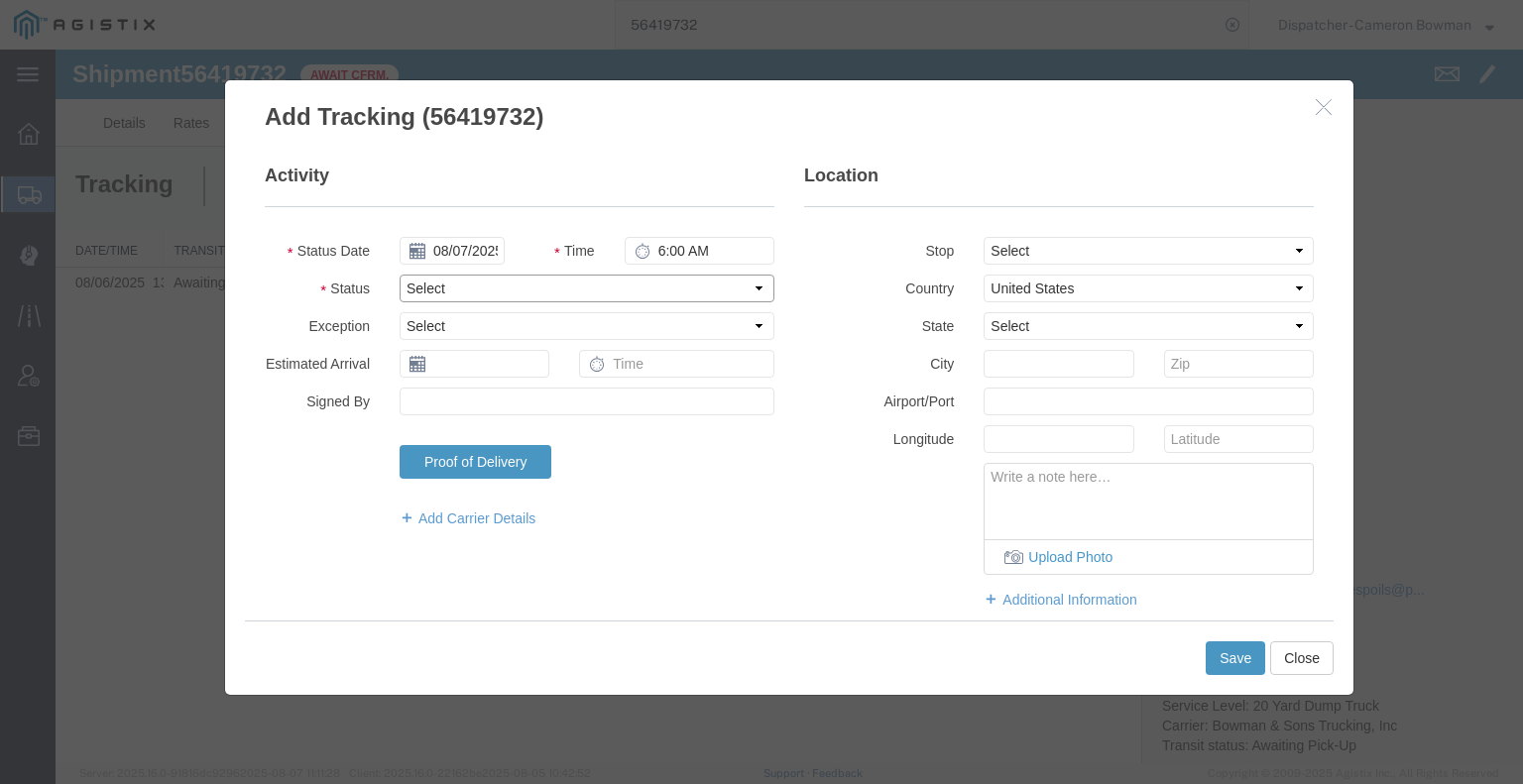 click on "Select Arrival Notice Available Arrival Notice Imported Arrive at Delivery Location Arrive at Pick-Up Location Arrive at Terminal Location Attempted Delivery Attempted Pick-Up Awaiting Customs Clearance Awaiting Pick-Up Break Start Break Stop Cargo Damaged Cargo-Offloaded Cleared Customs Confirmed on Board Customs Delay Customs Hold Customs Released DEA Hold Intact DEA Intensive/Exam Delivered Delivery Appointment Scheduled Delivery Confirmation Delivery Dock Closed Delivery Refused Depart Delivery Location Depart Pick-Up Location Depart Terminal Location Documents Uploaded Entry Docs Received Entry Submitted Estimated date / time for ETA Expired Export Customs Cleared Export Customs Sent FDA Documents Sent FDA Exam FDA Hold FDA Released FDA Review Flight Update Forwarded Fully Released Import Customs Cleared In-Transit In-Transit with Partner ISF filed Loaded Loading Started Mechanical Delay Missed Pick-Up Other Delay Out for Delivery Package Available Partial Delivery Partial Pick-Up Picked Up Proof of del" at bounding box center [587, 288] 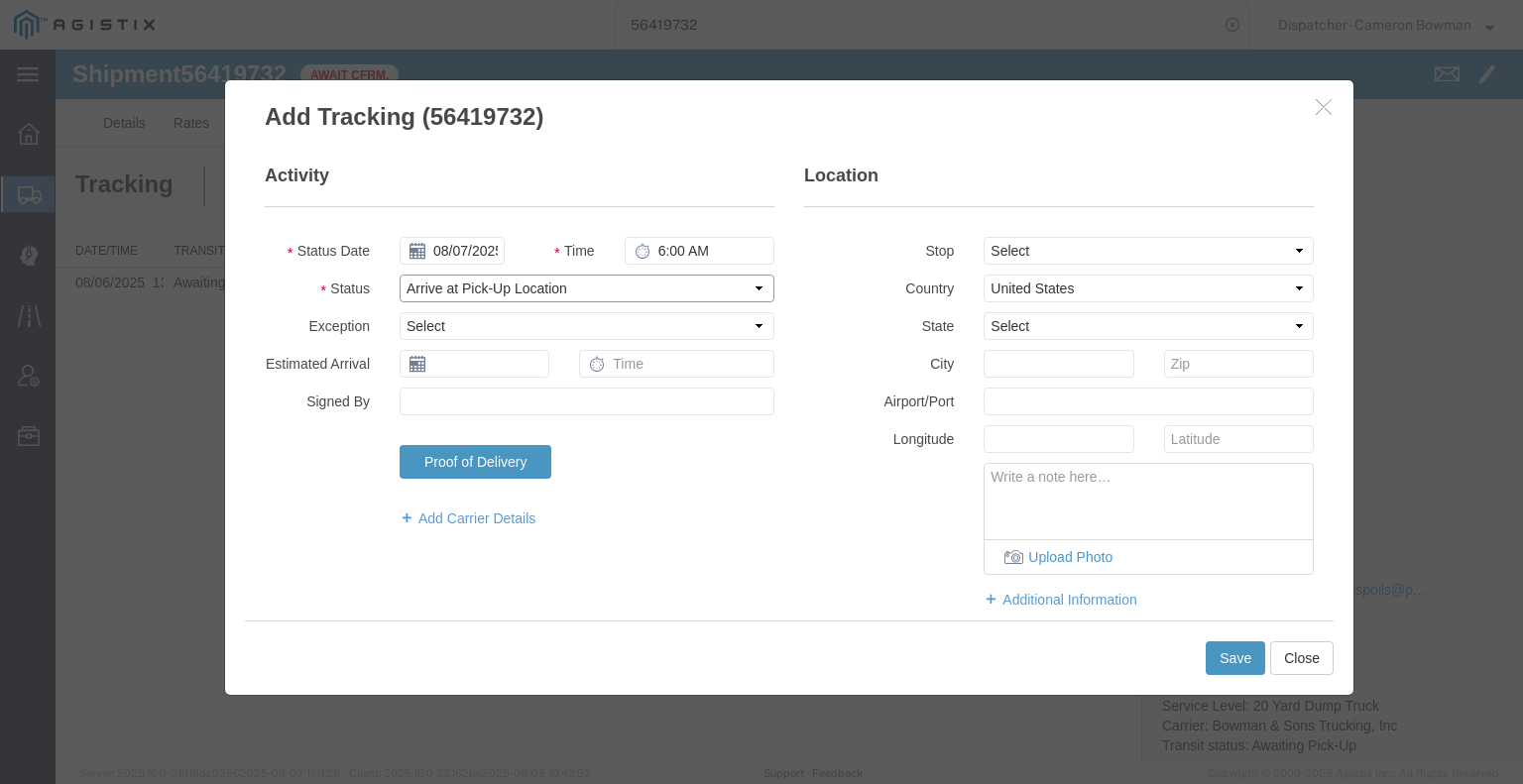 click on "Select Arrival Notice Available Arrival Notice Imported Arrive at Delivery Location Arrive at Pick-Up Location Arrive at Terminal Location Attempted Delivery Attempted Pick-Up Awaiting Customs Clearance Awaiting Pick-Up Break Start Break Stop Cargo Damaged Cargo-Offloaded Cleared Customs Confirmed on Board Customs Delay Customs Hold Customs Released DEA Hold Intact DEA Intensive/Exam Delivered Delivery Appointment Scheduled Delivery Confirmation Delivery Dock Closed Delivery Refused Depart Delivery Location Depart Pick-Up Location Depart Terminal Location Documents Uploaded Entry Docs Received Entry Submitted Estimated date / time for ETA Expired Export Customs Cleared Export Customs Sent FDA Documents Sent FDA Exam FDA Hold FDA Released FDA Review Flight Update Forwarded Fully Released Import Customs Cleared In-Transit In-Transit with Partner ISF filed Loaded Loading Started Mechanical Delay Missed Pick-Up Other Delay Out for Delivery Package Available Partial Delivery Partial Pick-Up Picked Up Proof of del" at bounding box center (587, 288) 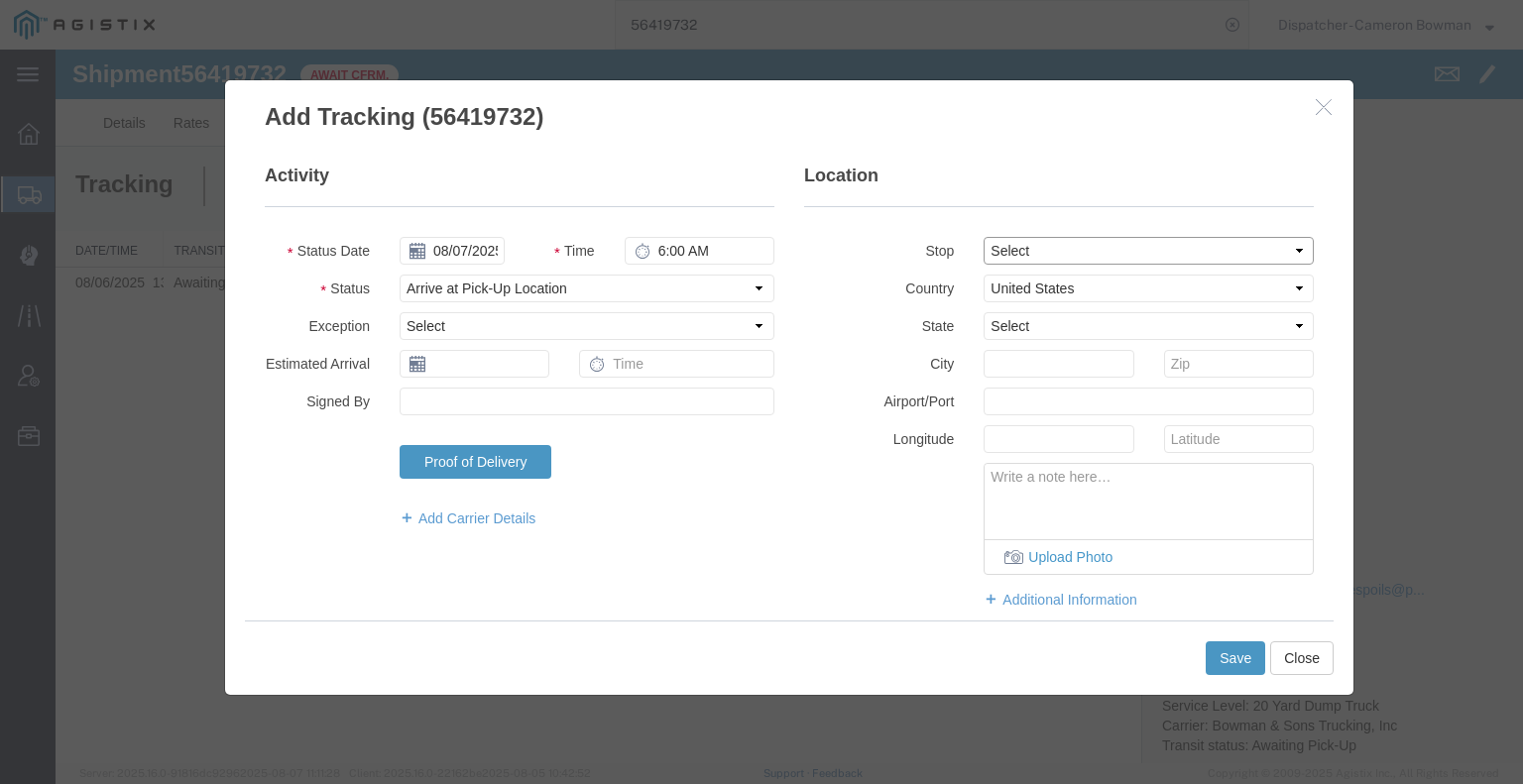 click on "Select From: 11501 Florin Rd, Sacramento, CA, 95830, US Stop 2: 25400 CA-88, Pioneer, CA, US To: The Final Destination is not defined yet, Pioneer, CA, US" at bounding box center [1148, 251] 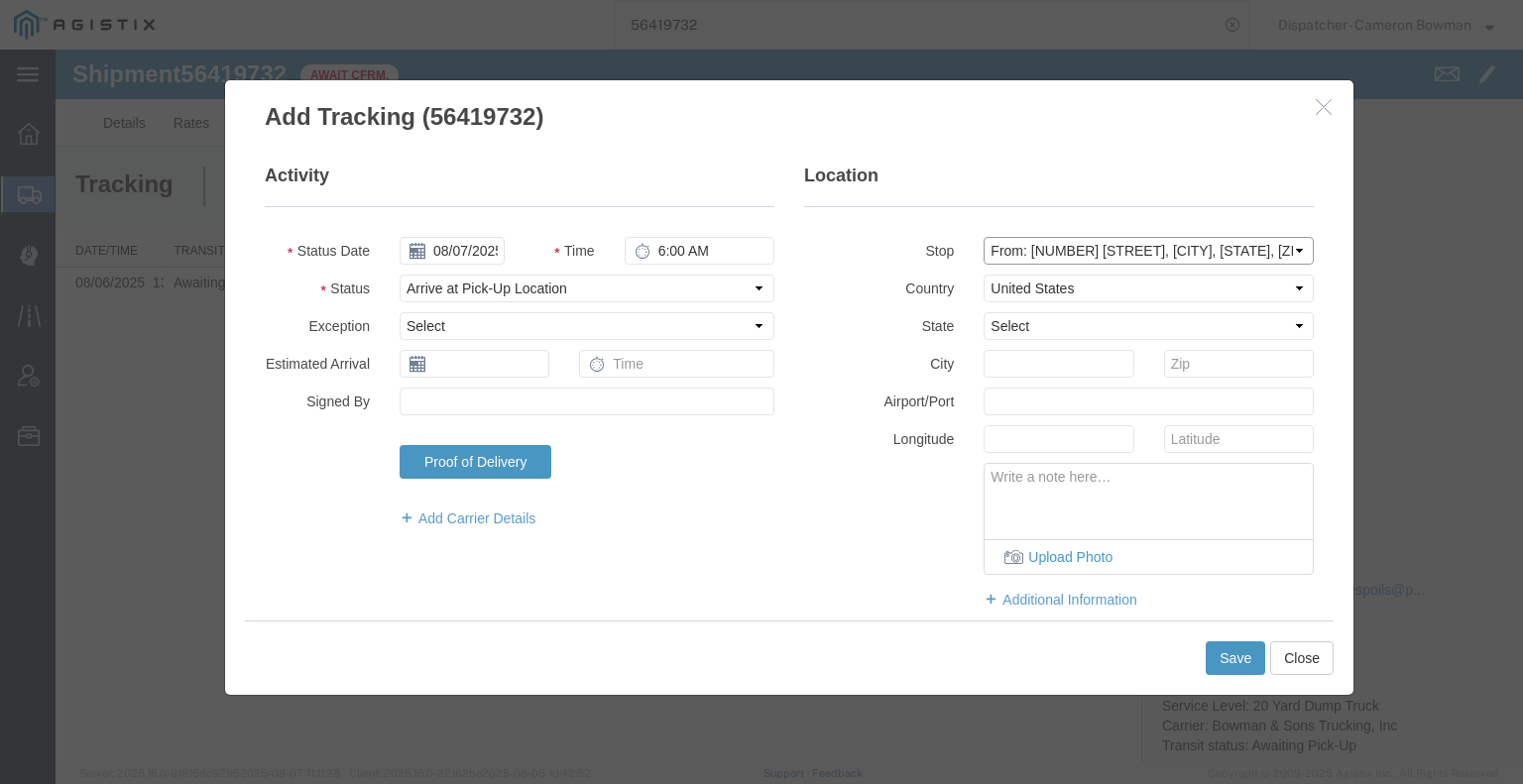 click on "Select From: 11501 Florin Rd, Sacramento, CA, 95830, US Stop 2: 25400 CA-88, Pioneer, CA, US To: The Final Destination is not defined yet, Pioneer, CA, US" at bounding box center [1148, 251] 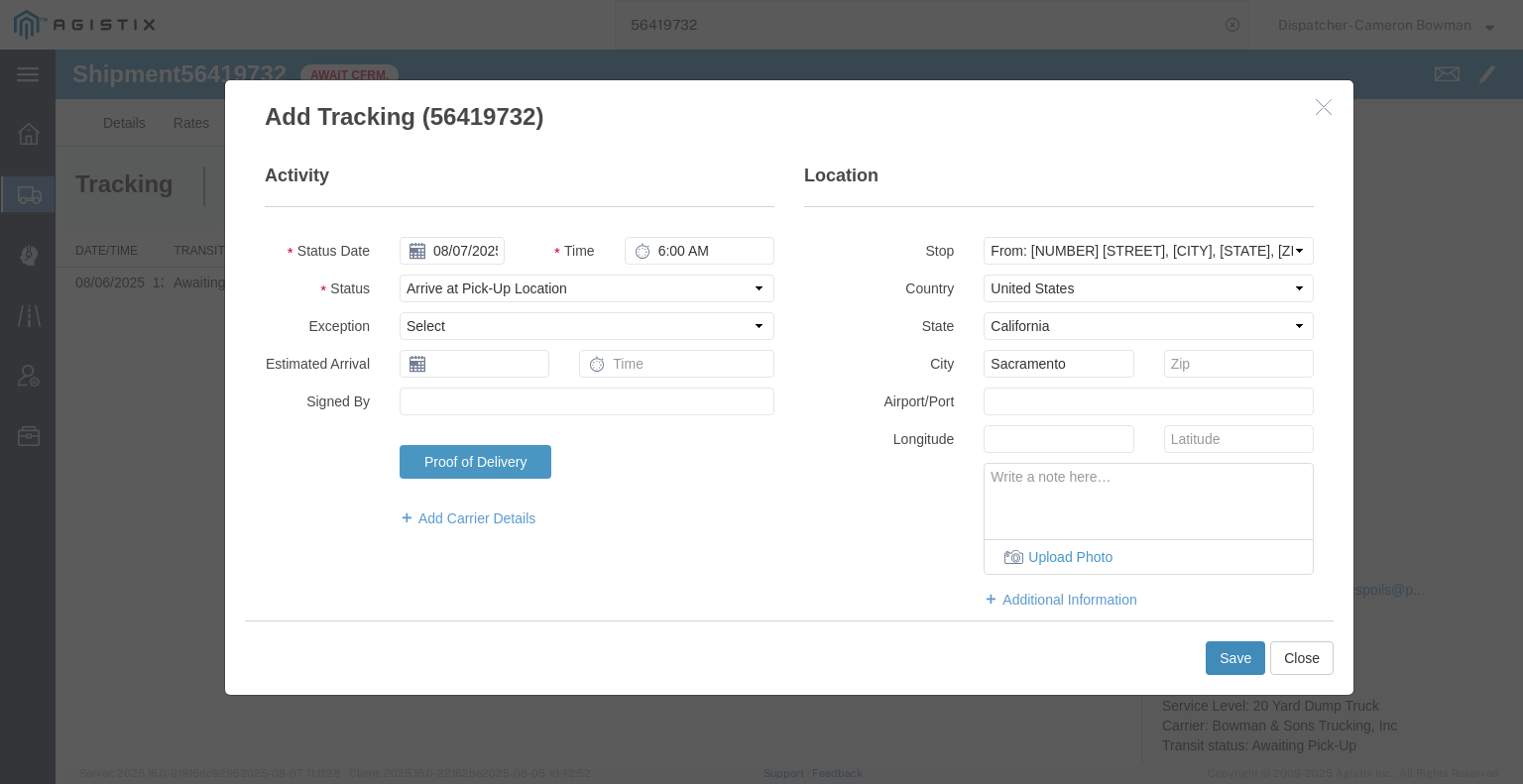 click on "Save" at bounding box center (1235, 658) 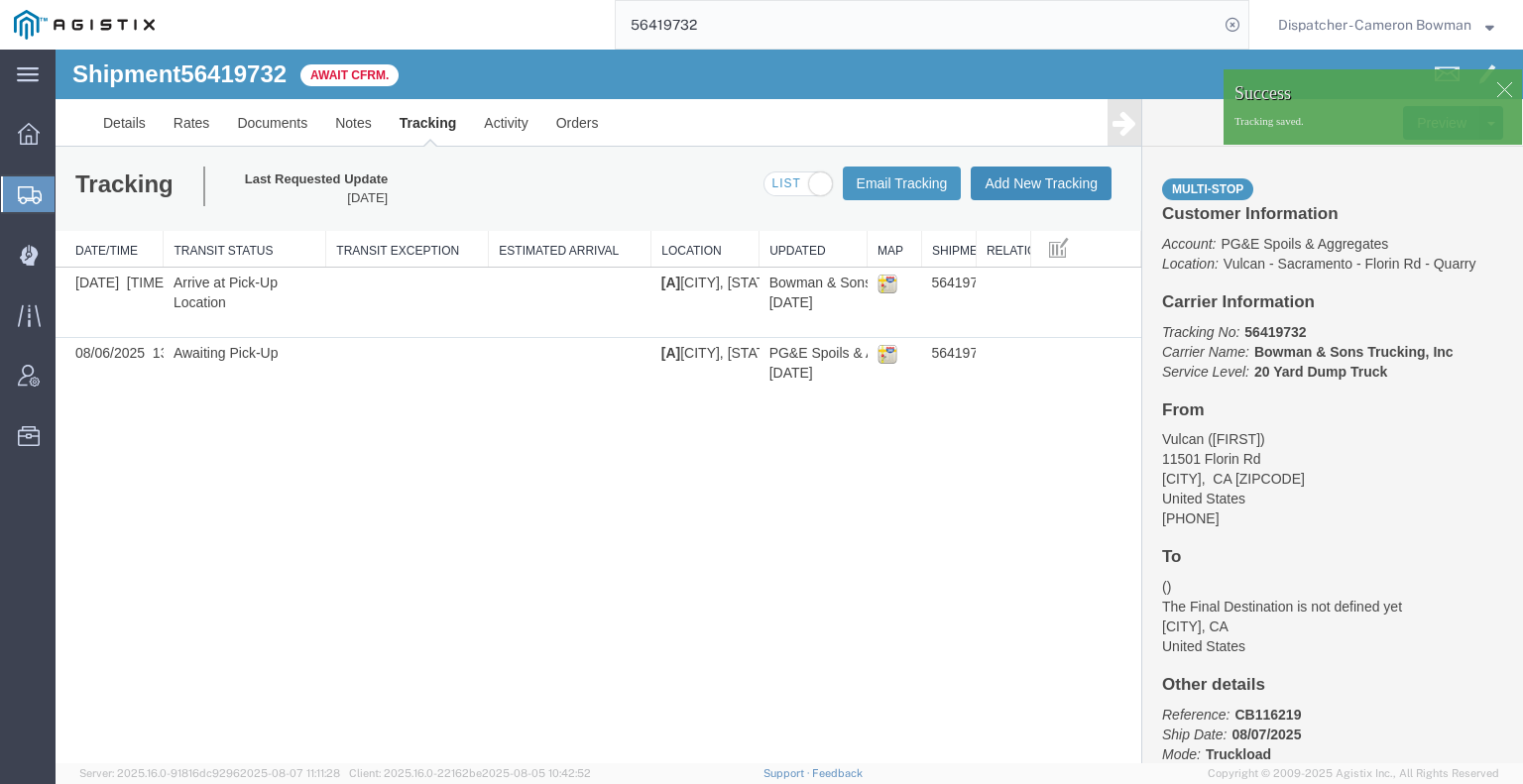 click on "Add New Tracking" at bounding box center (1041, 183) 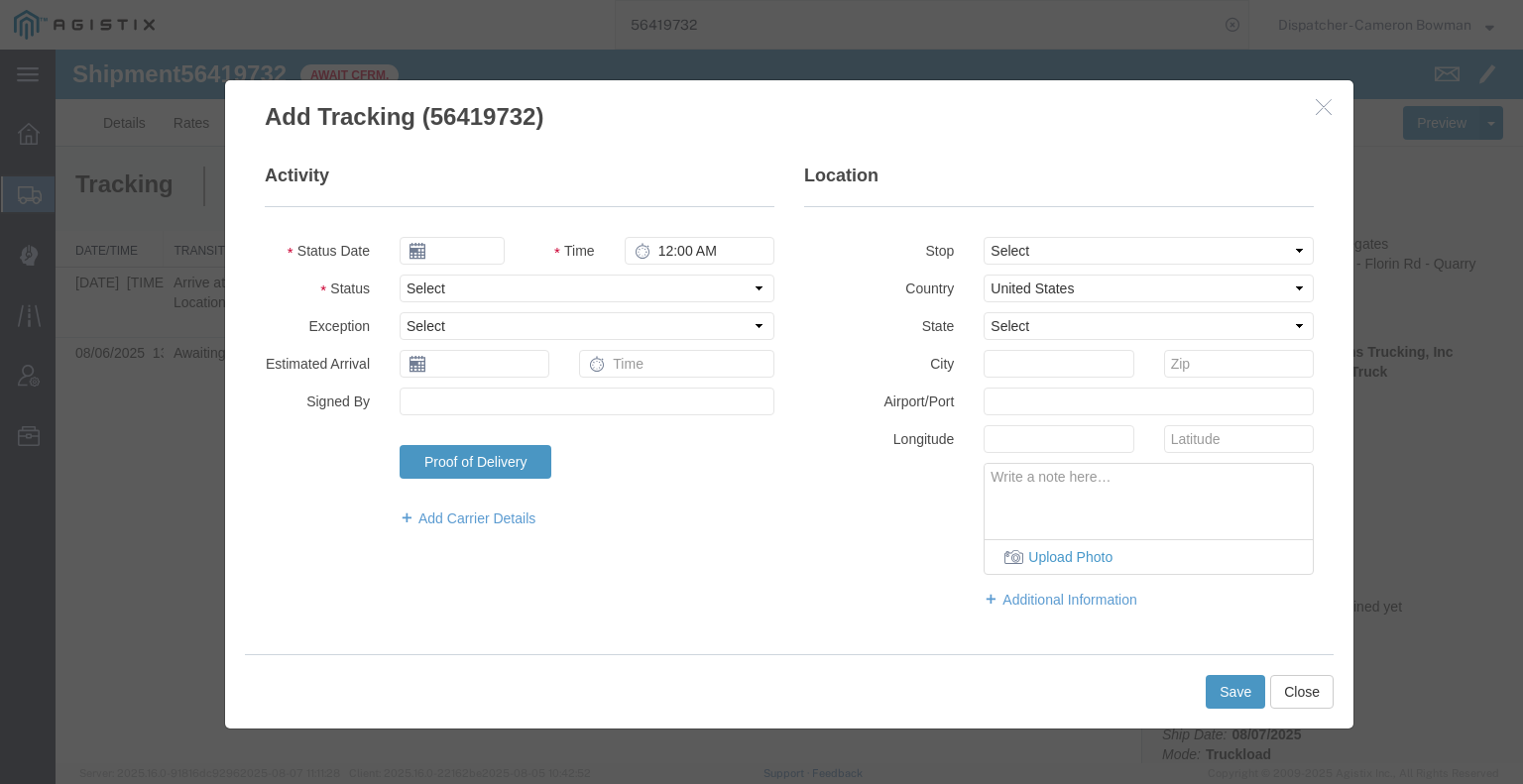 type on "08/08/2025" 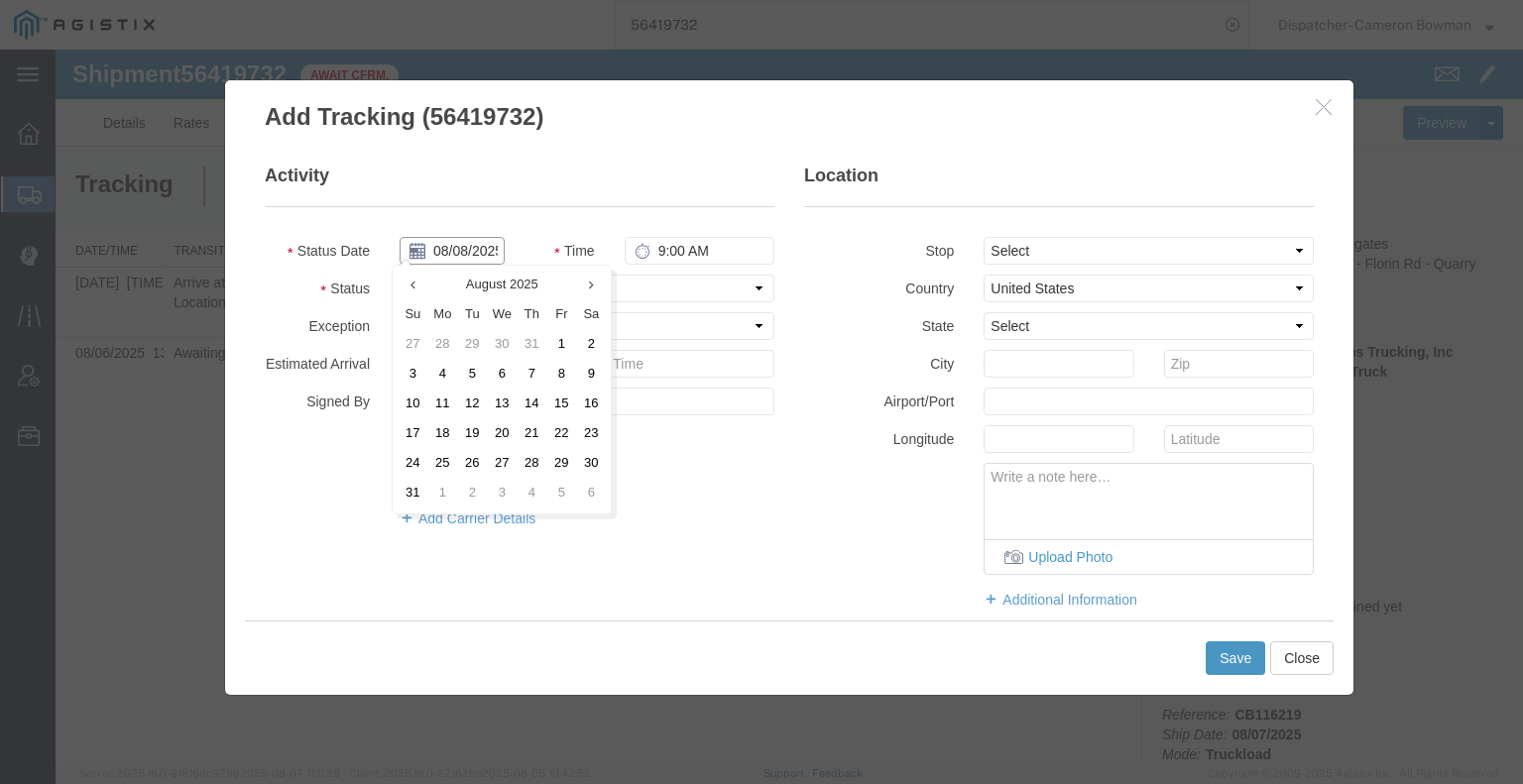 click on "08/08/2025" at bounding box center [452, 251] 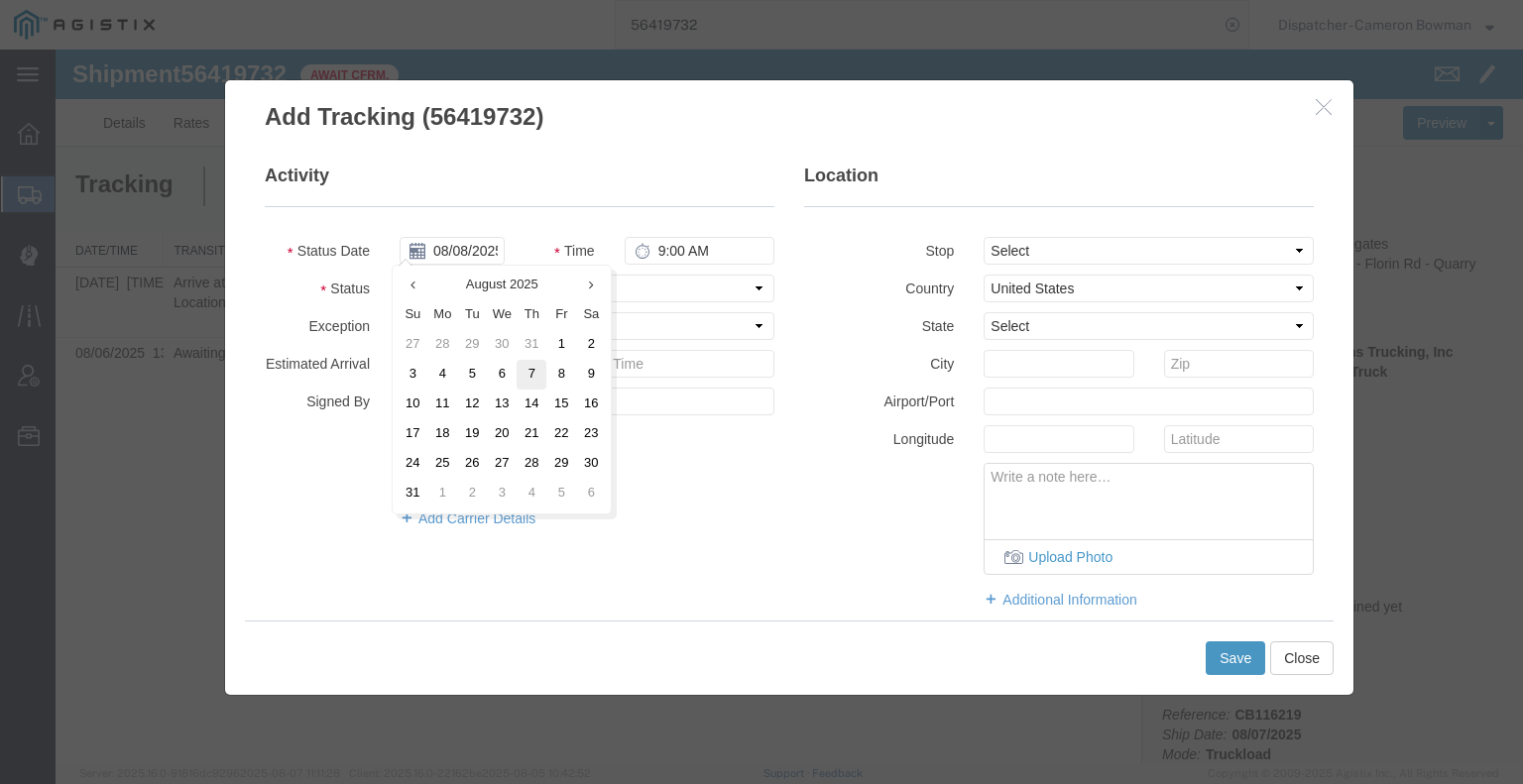 click on "7" at bounding box center (531, 375) 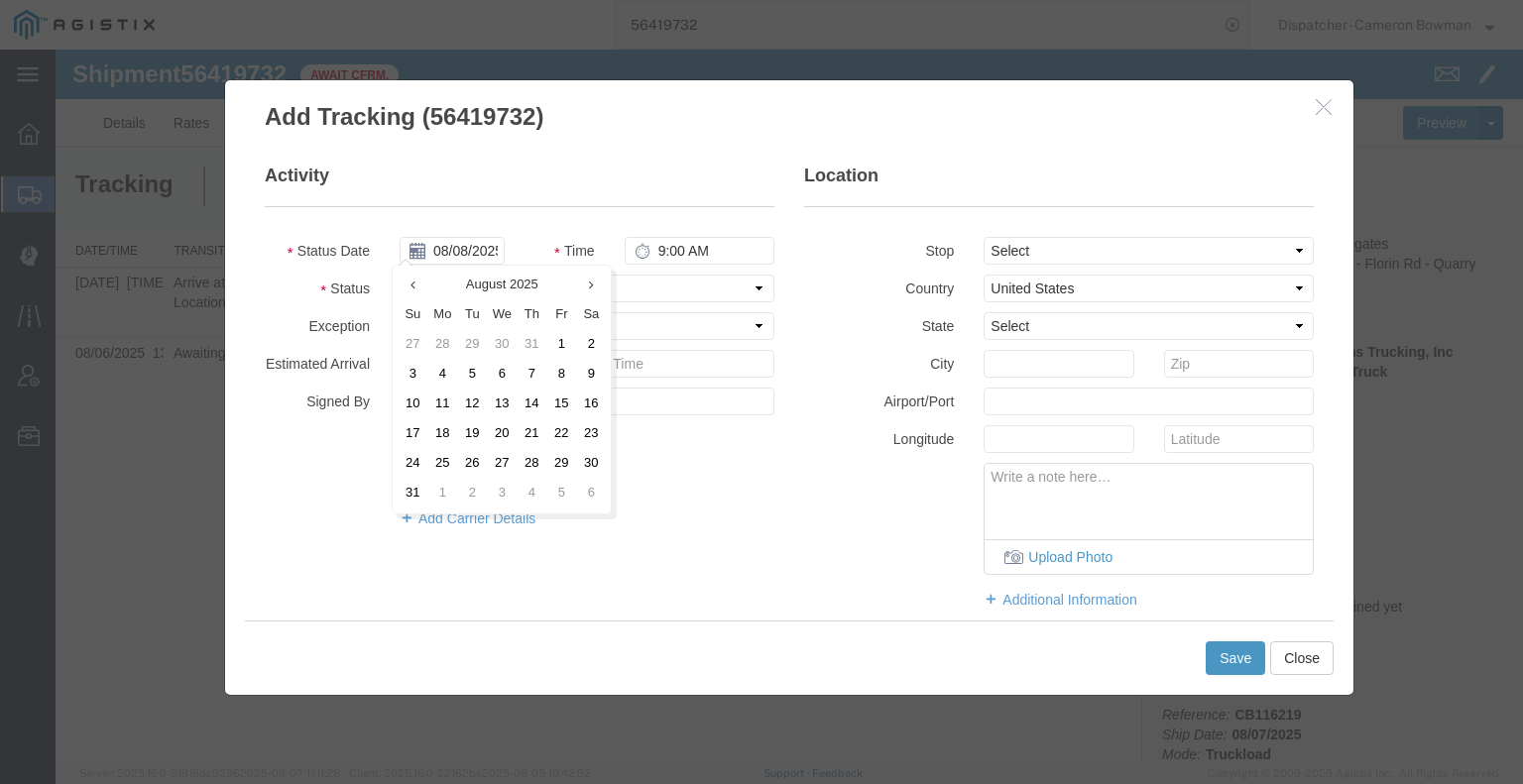 type on "08/07/2025" 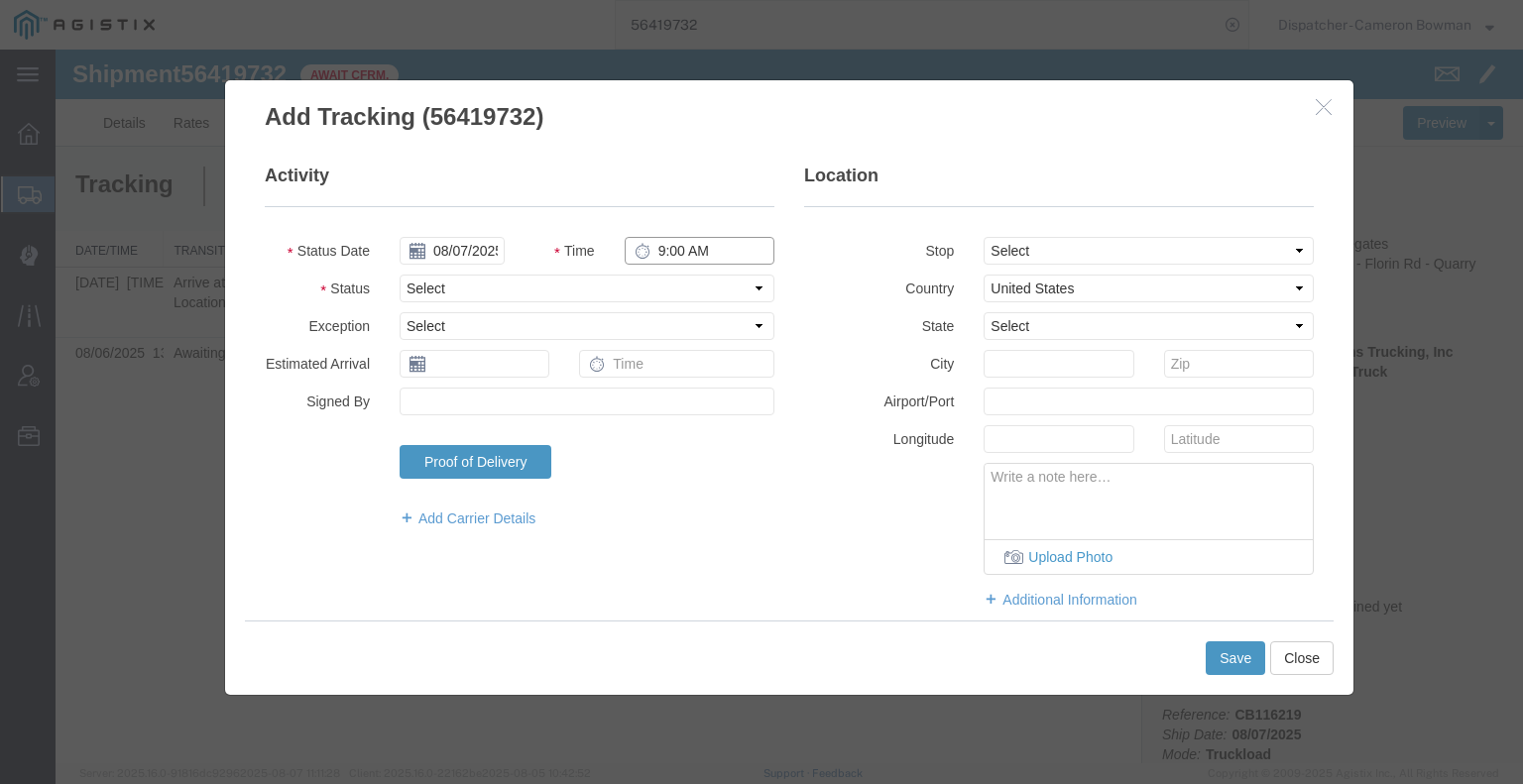 click on "9:00 AM" at bounding box center [699, 251] 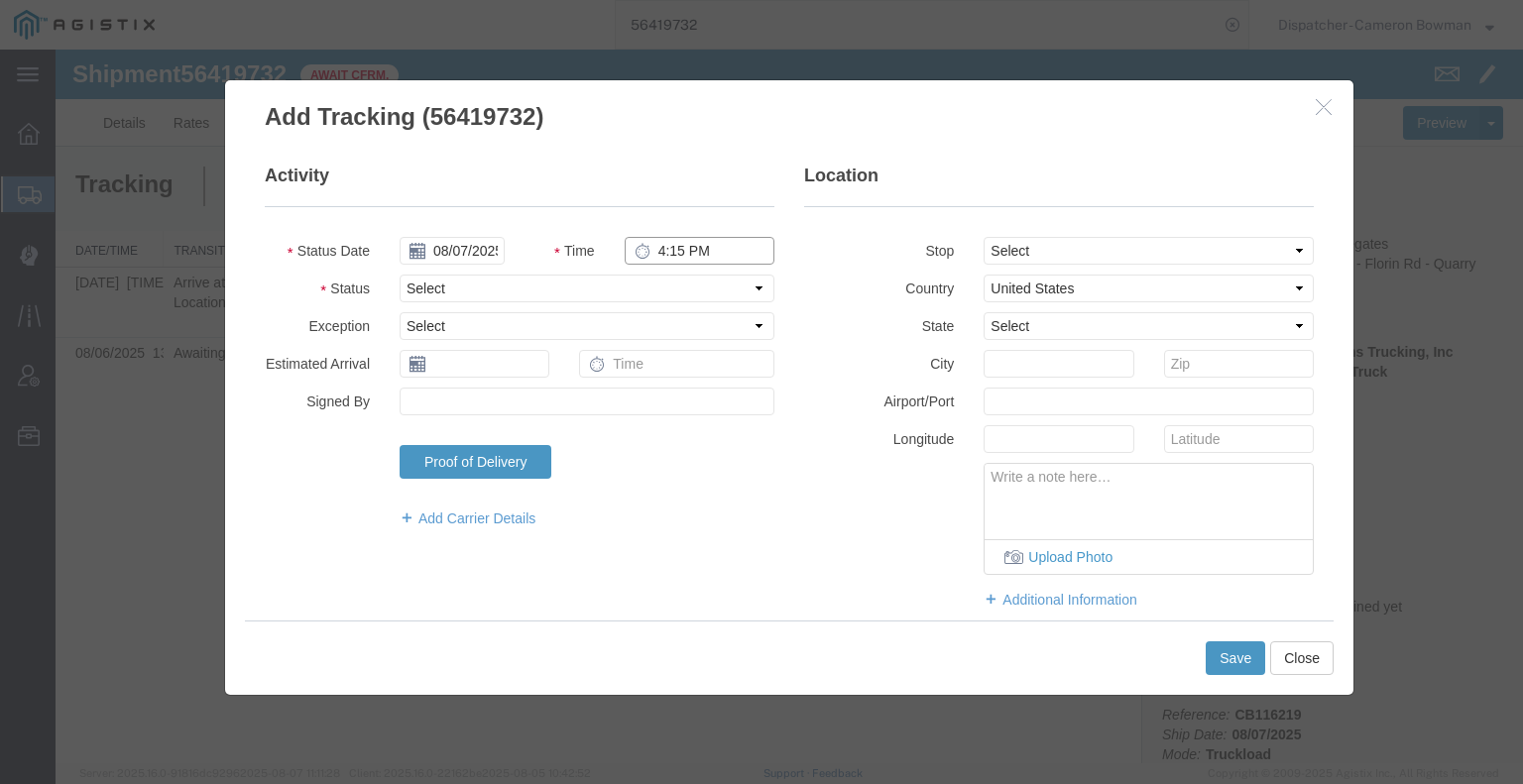type on "4:15 PM" 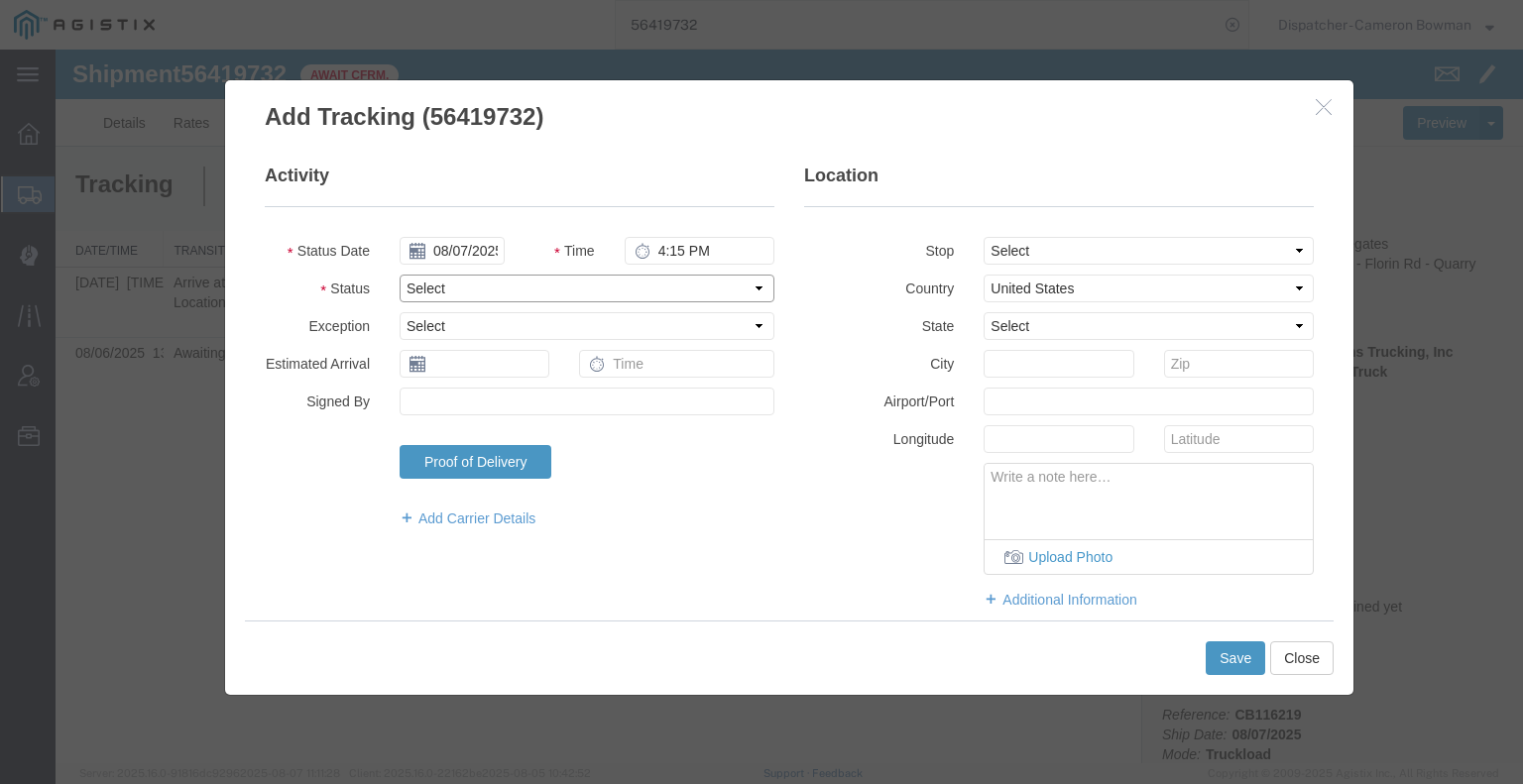 click on "Select Arrival Notice Available Arrival Notice Imported Arrive at Delivery Location Arrive at Pick-Up Location Arrive at Terminal Location Attempted Delivery Attempted Pick-Up Awaiting Customs Clearance Awaiting Pick-Up Break Start Break Stop Cargo Damaged Cargo-Offloaded Cleared Customs Confirmed on Board Customs Delay Customs Hold Customs Released DEA Hold Intact DEA Intensive/Exam Delivered Delivery Appointment Scheduled Delivery Confirmation Delivery Dock Closed Delivery Refused Depart Delivery Location Depart Pick-Up Location Depart Terminal Location Documents Uploaded Entry Docs Received Entry Submitted Estimated date / time for ETA Expired Export Customs Cleared Export Customs Sent FDA Documents Sent FDA Exam FDA Hold FDA Released FDA Review Flight Update Forwarded Fully Released Import Customs Cleared In-Transit In-Transit with Partner ISF filed Loaded Loading Started Mechanical Delay Missed Pick-Up Other Delay Out for Delivery Package Available Partial Delivery Partial Pick-Up Picked Up Proof of del" at bounding box center [587, 288] 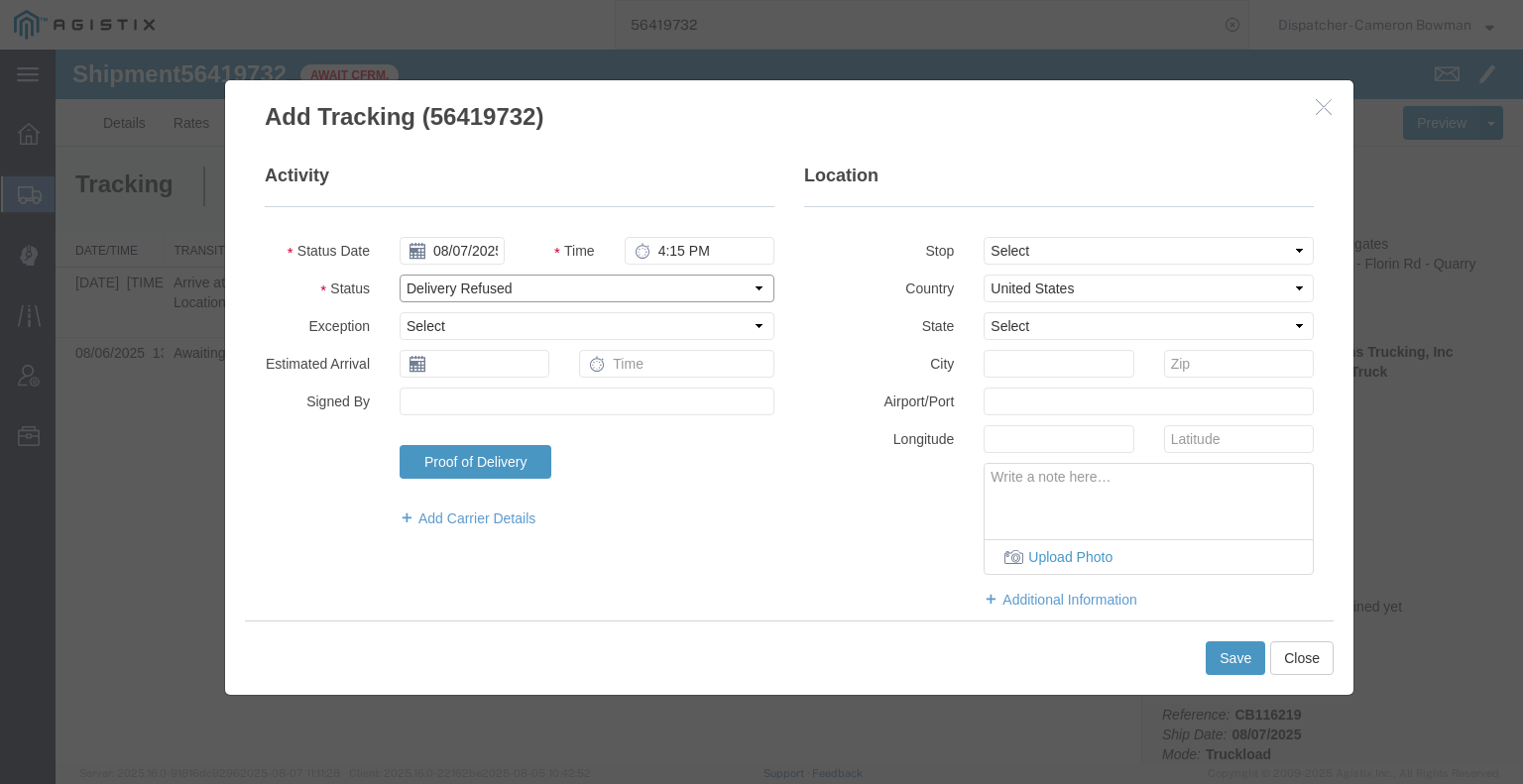 click on "Select Arrival Notice Available Arrival Notice Imported Arrive at Delivery Location Arrive at Pick-Up Location Arrive at Terminal Location Attempted Delivery Attempted Pick-Up Awaiting Customs Clearance Awaiting Pick-Up Break Start Break Stop Cargo Damaged Cargo-Offloaded Cleared Customs Confirmed on Board Customs Delay Customs Hold Customs Released DEA Hold Intact DEA Intensive/Exam Delivered Delivery Appointment Scheduled Delivery Confirmation Delivery Dock Closed Delivery Refused Depart Delivery Location Depart Pick-Up Location Depart Terminal Location Documents Uploaded Entry Docs Received Entry Submitted Estimated date / time for ETA Expired Export Customs Cleared Export Customs Sent FDA Documents Sent FDA Exam FDA Hold FDA Released FDA Review Flight Update Forwarded Fully Released Import Customs Cleared In-Transit In-Transit with Partner ISF filed Loaded Loading Started Mechanical Delay Missed Pick-Up Other Delay Out for Delivery Package Available Partial Delivery Partial Pick-Up Picked Up Proof of del" at bounding box center (587, 288) 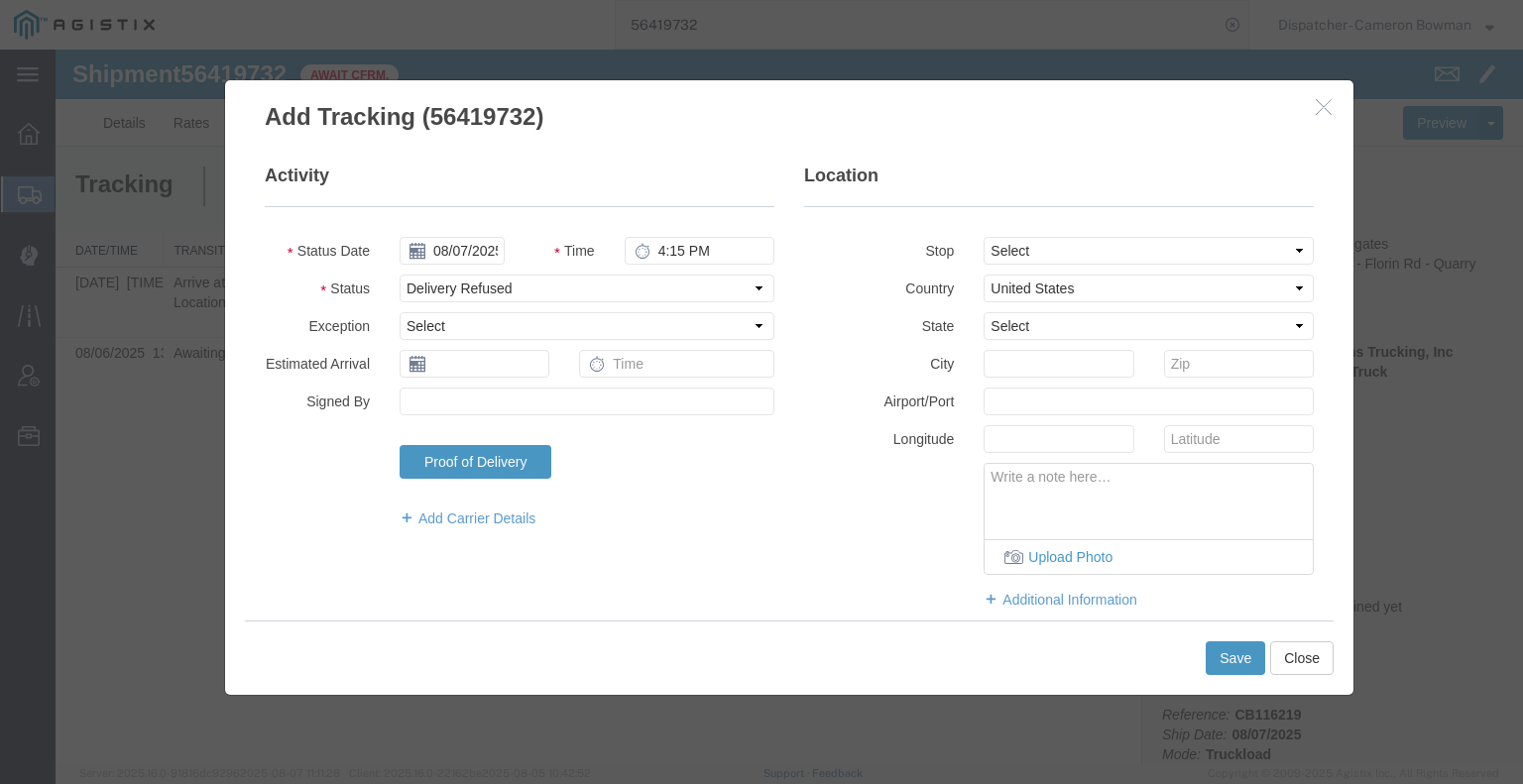 click on "Time
4:15 PM" at bounding box center [654, 251] 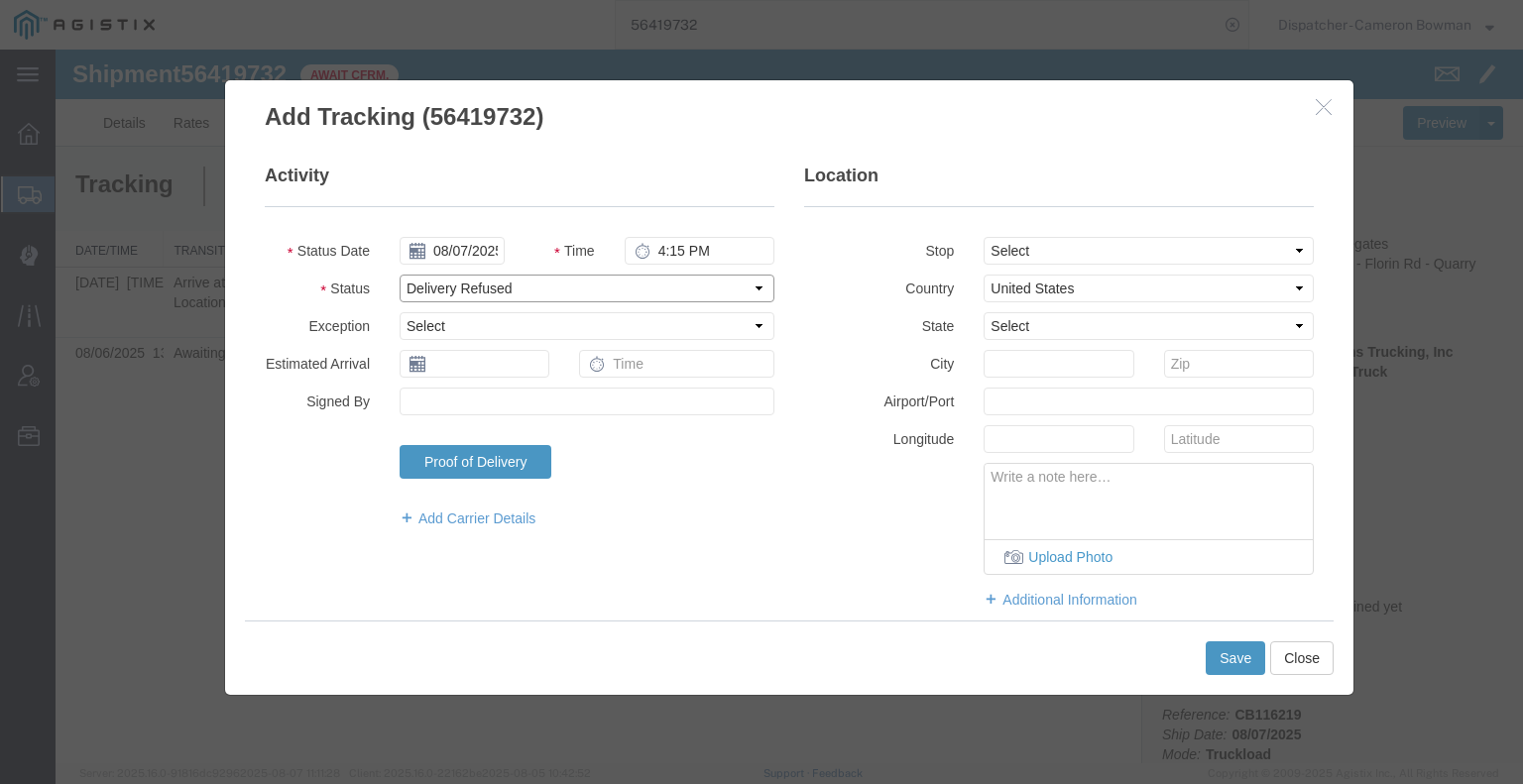 click on "Select Arrival Notice Available Arrival Notice Imported Arrive at Delivery Location Arrive at Pick-Up Location Arrive at Terminal Location Attempted Delivery Attempted Pick-Up Awaiting Customs Clearance Awaiting Pick-Up Break Start Break Stop Cargo Damaged Cargo-Offloaded Cleared Customs Confirmed on Board Customs Delay Customs Hold Customs Released DEA Hold Intact DEA Intensive/Exam Delivered Delivery Appointment Scheduled Delivery Confirmation Delivery Dock Closed Delivery Refused Depart Delivery Location Depart Pick-Up Location Depart Terminal Location Documents Uploaded Entry Docs Received Entry Submitted Estimated date / time for ETA Expired Export Customs Cleared Export Customs Sent FDA Documents Sent FDA Exam FDA Hold FDA Released FDA Review Flight Update Forwarded Fully Released Import Customs Cleared In-Transit In-Transit with Partner ISF filed Loaded Loading Started Mechanical Delay Missed Pick-Up Other Delay Out for Delivery Package Available Partial Delivery Partial Pick-Up Picked Up Proof of del" at bounding box center (587, 288) 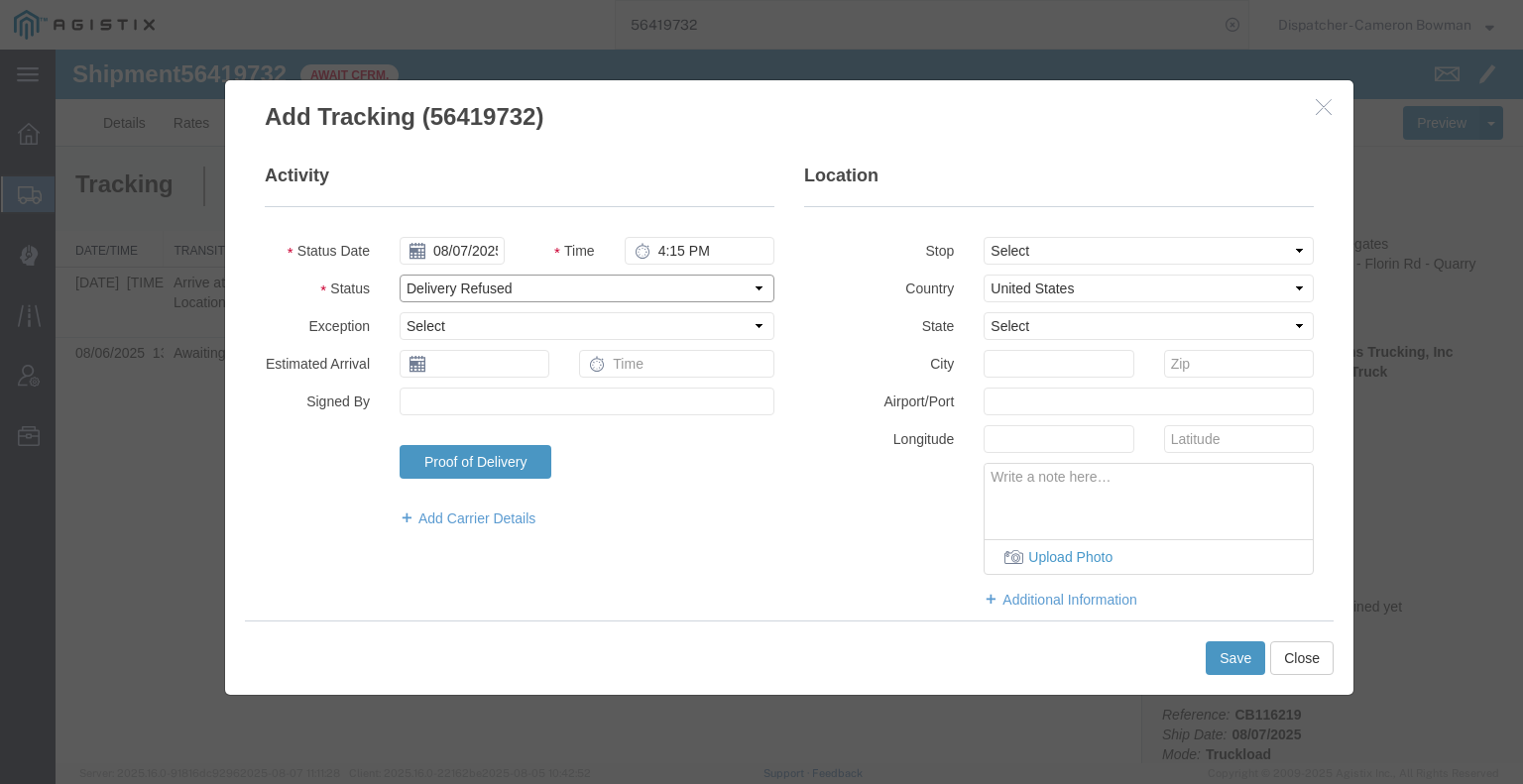select on "DPTDLVLOC" 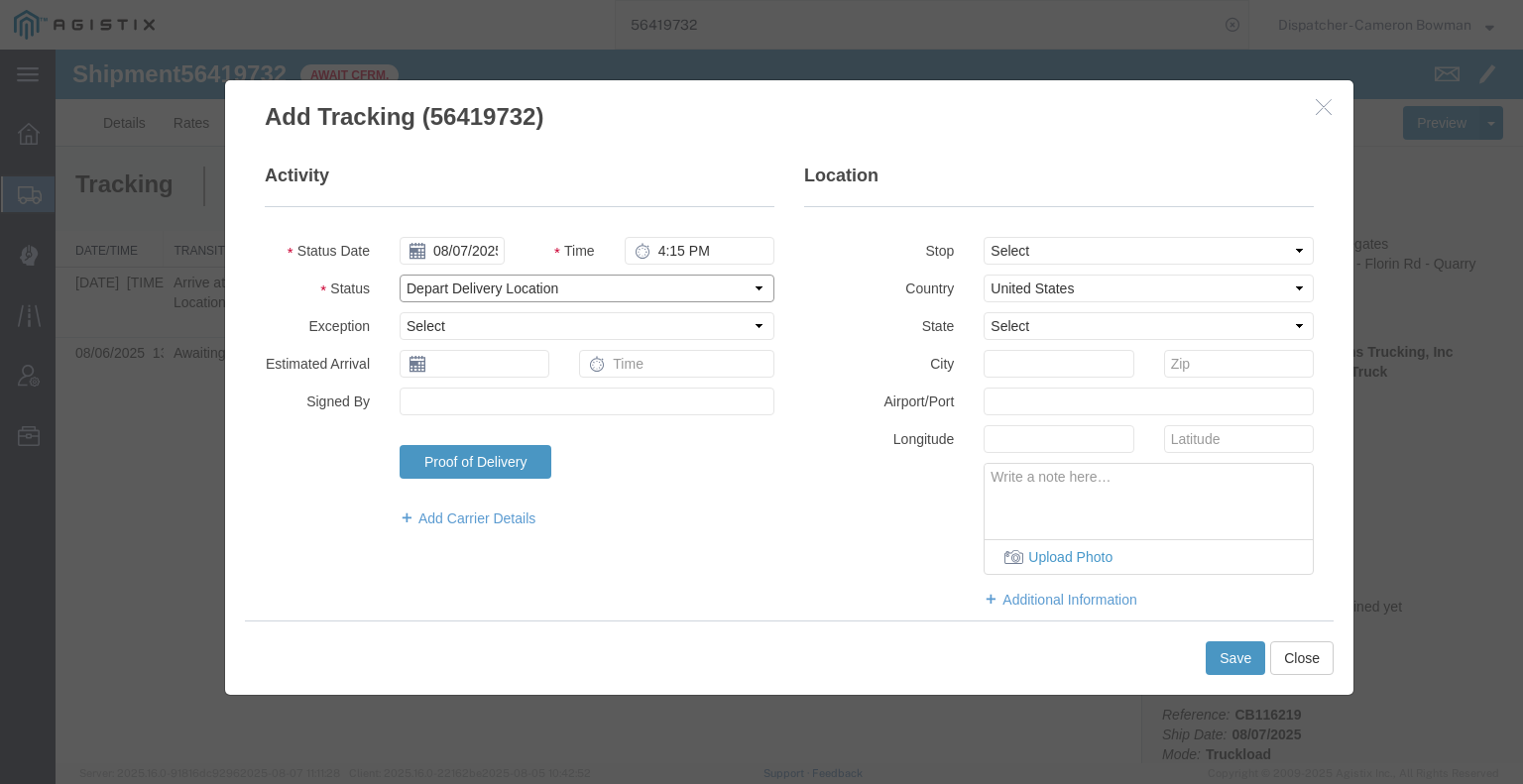 click on "Select Arrival Notice Available Arrival Notice Imported Arrive at Delivery Location Arrive at Pick-Up Location Arrive at Terminal Location Attempted Delivery Attempted Pick-Up Awaiting Customs Clearance Awaiting Pick-Up Break Start Break Stop Cargo Damaged Cargo-Offloaded Cleared Customs Confirmed on Board Customs Delay Customs Hold Customs Released DEA Hold Intact DEA Intensive/Exam Delivered Delivery Appointment Scheduled Delivery Confirmation Delivery Dock Closed Delivery Refused Depart Delivery Location Depart Pick-Up Location Depart Terminal Location Documents Uploaded Entry Docs Received Entry Submitted Estimated date / time for ETA Expired Export Customs Cleared Export Customs Sent FDA Documents Sent FDA Exam FDA Hold FDA Released FDA Review Flight Update Forwarded Fully Released Import Customs Cleared In-Transit In-Transit with Partner ISF filed Loaded Loading Started Mechanical Delay Missed Pick-Up Other Delay Out for Delivery Package Available Partial Delivery Partial Pick-Up Picked Up Proof of del" at bounding box center [587, 288] 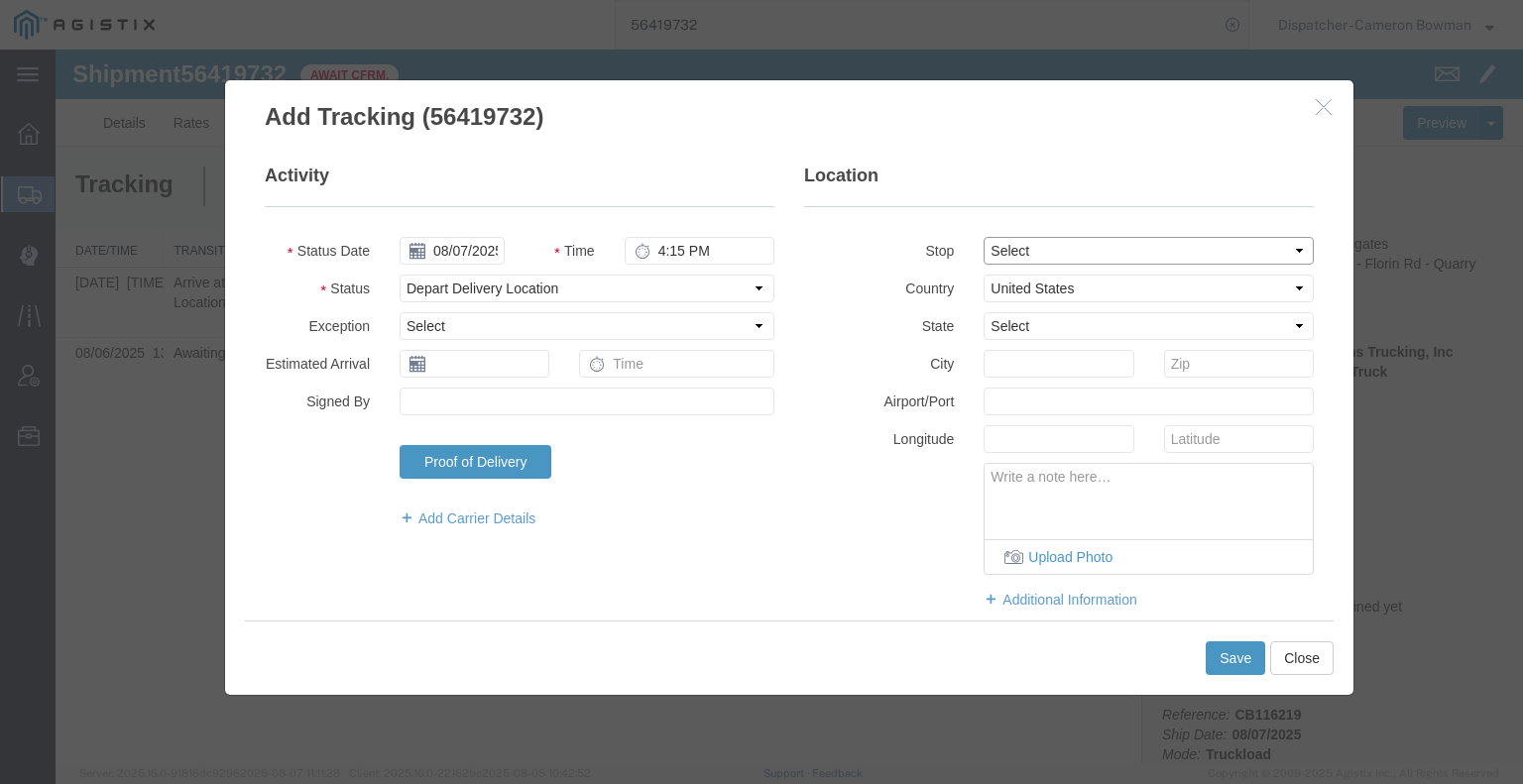 click on "Select From: 11501 Florin Rd, Sacramento, CA, 95830, US Stop 2: 25400 CA-88, Pioneer, CA, US To: The Final Destination is not defined yet, Pioneer, CA, US" at bounding box center [1148, 251] 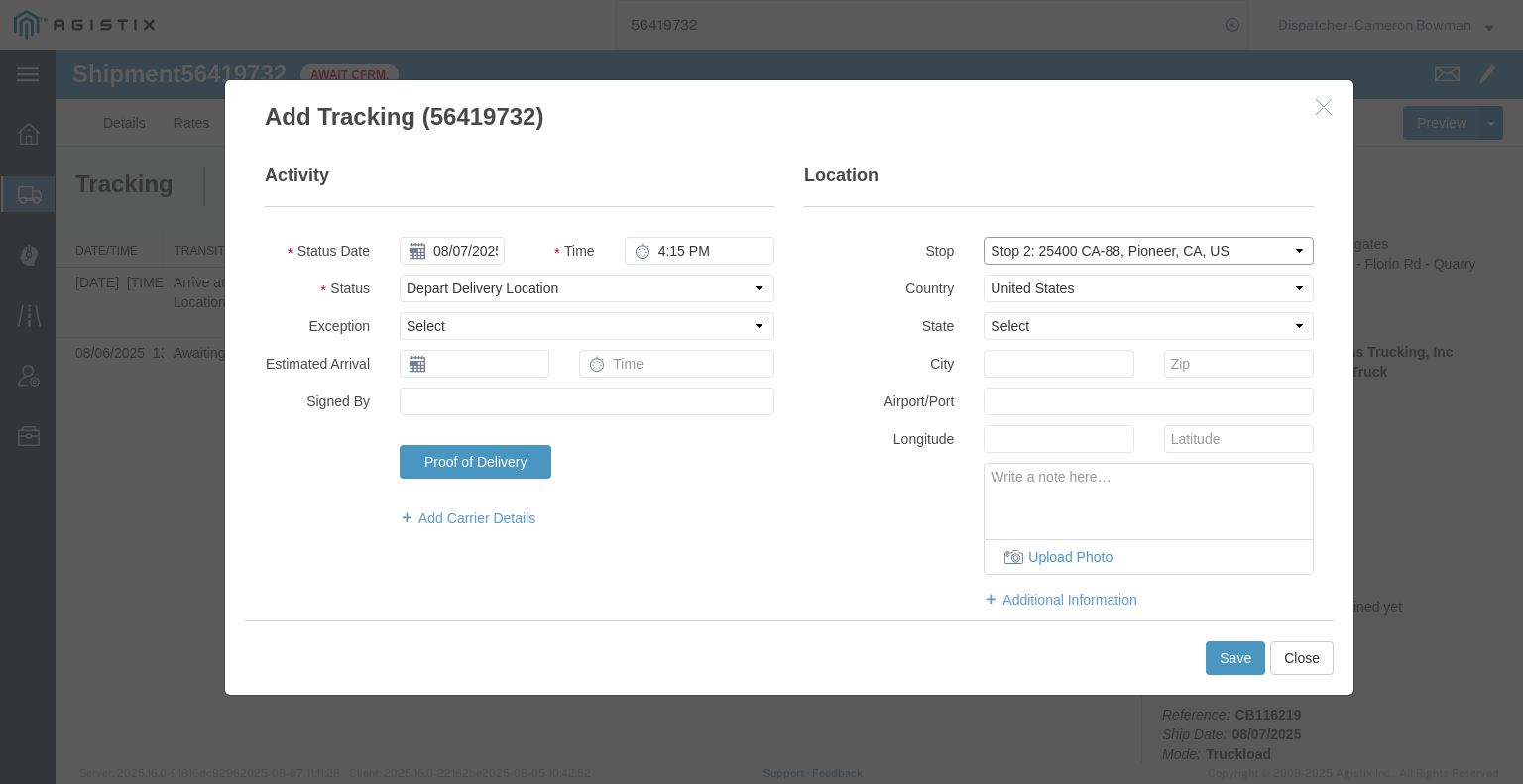 click on "Select From: 11501 Florin Rd, Sacramento, CA, 95830, US Stop 2: 25400 CA-88, Pioneer, CA, US To: The Final Destination is not defined yet, Pioneer, CA, US" at bounding box center (1148, 251) 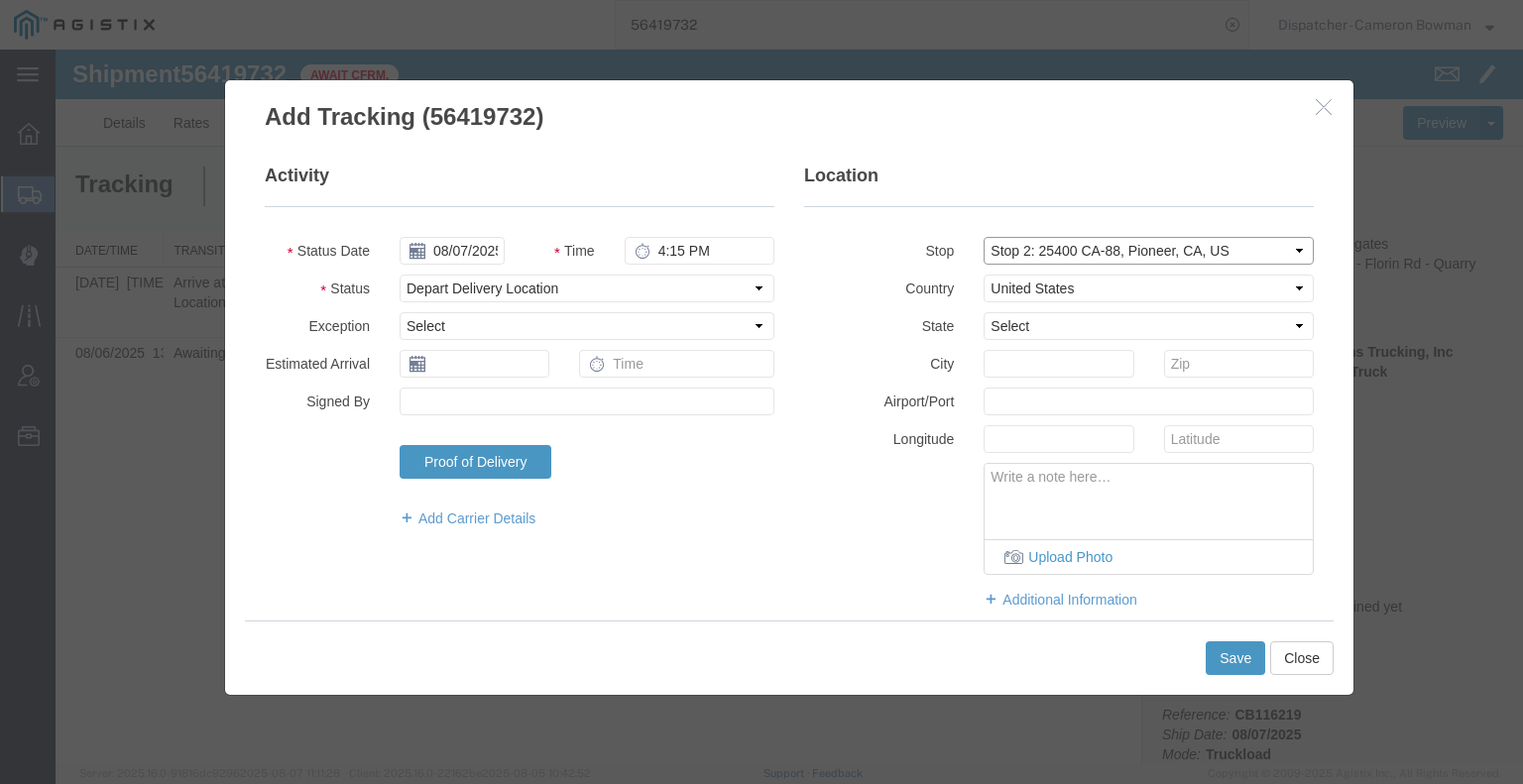 select on "CA" 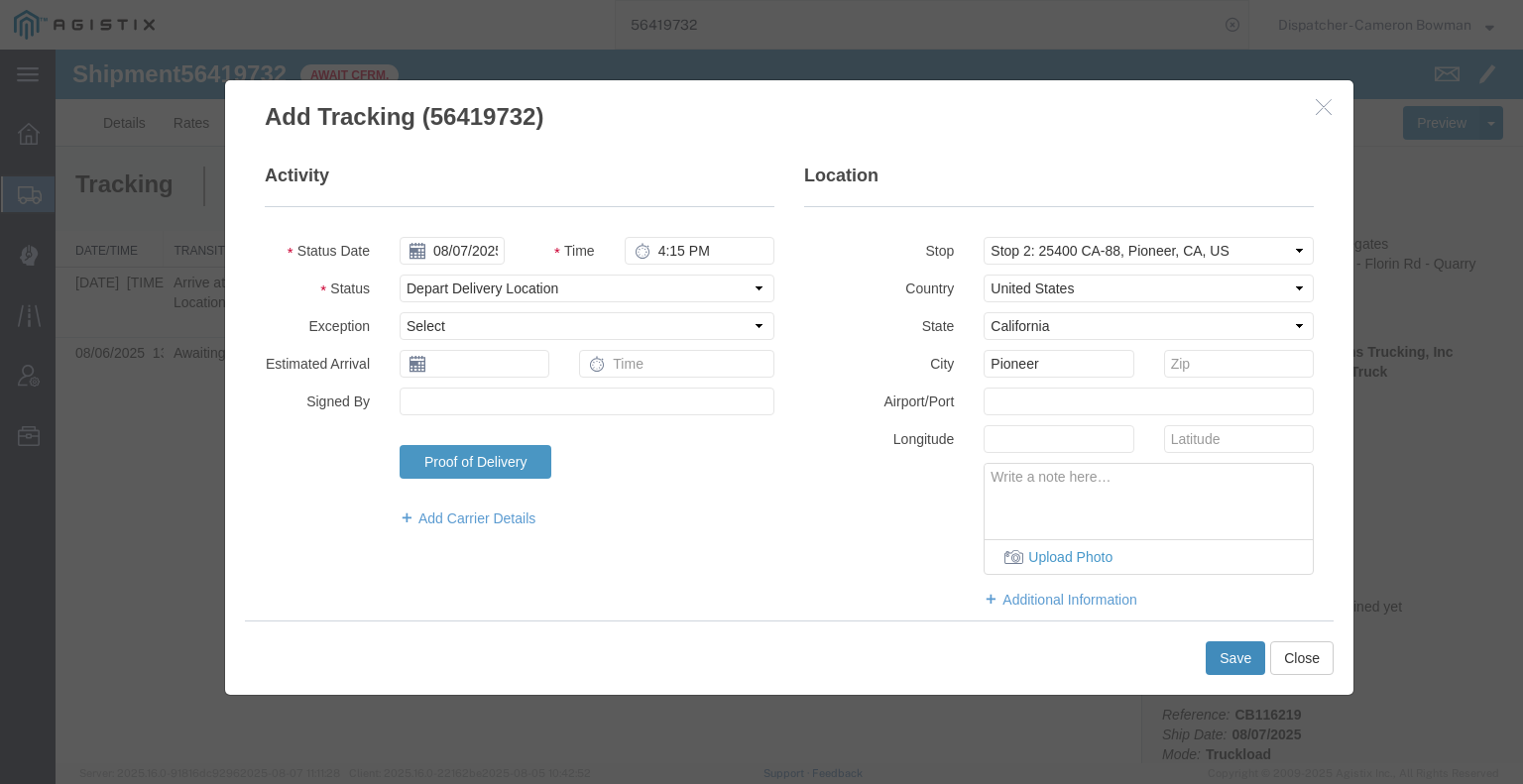click on "Save" at bounding box center [1235, 658] 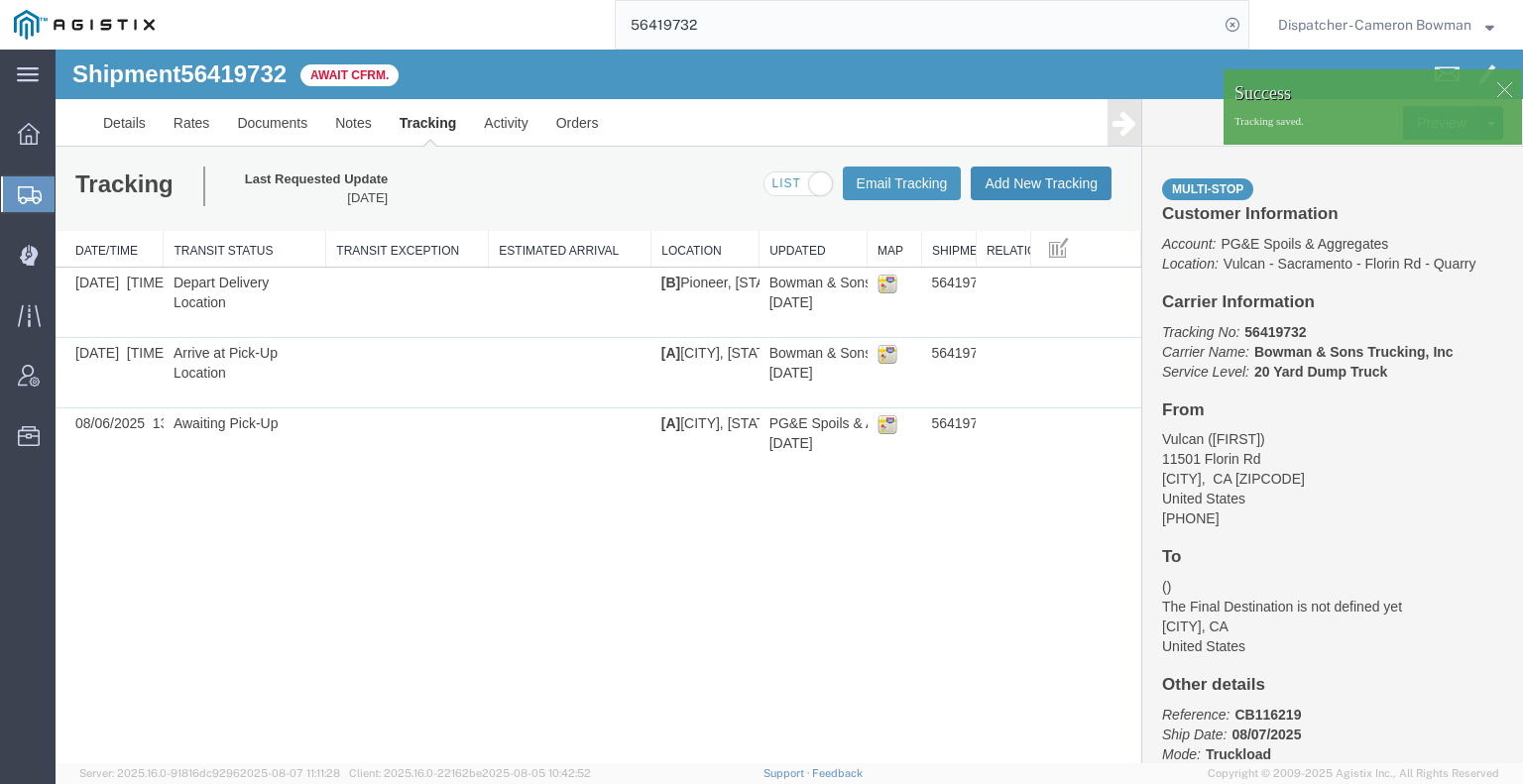 click on "Add New Tracking" at bounding box center [1041, 183] 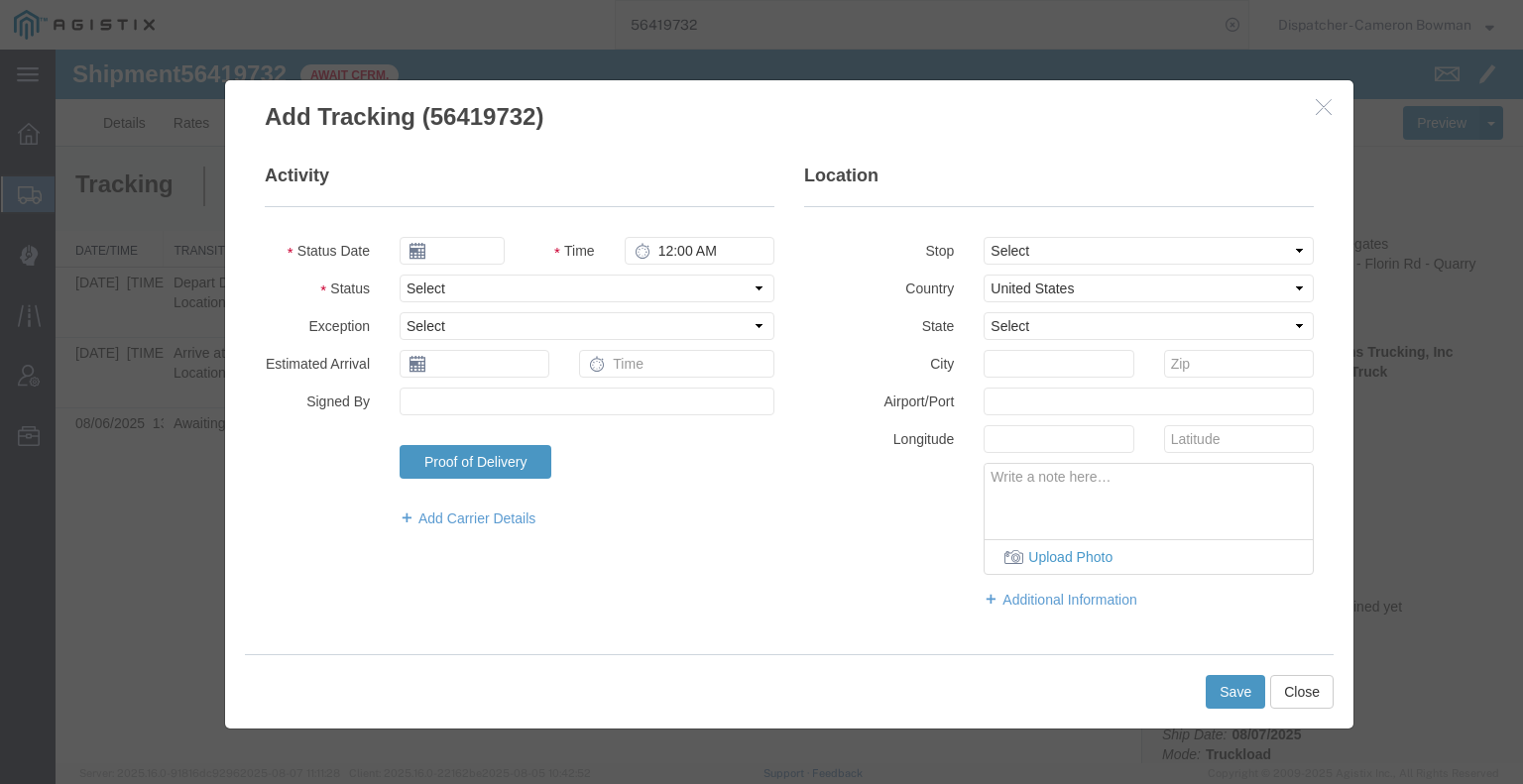 type on "08/08/2025" 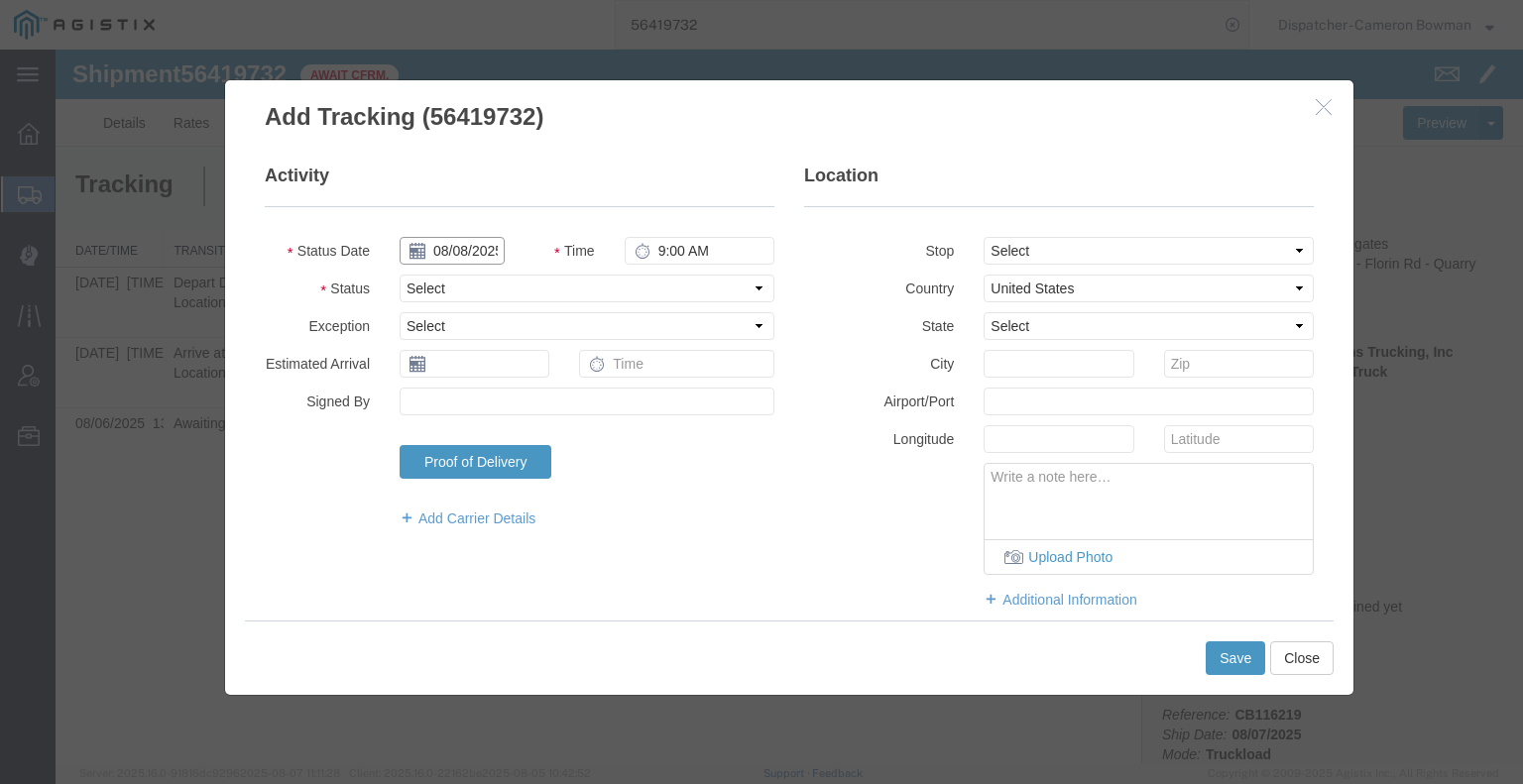 click on "08/08/2025" at bounding box center [452, 251] 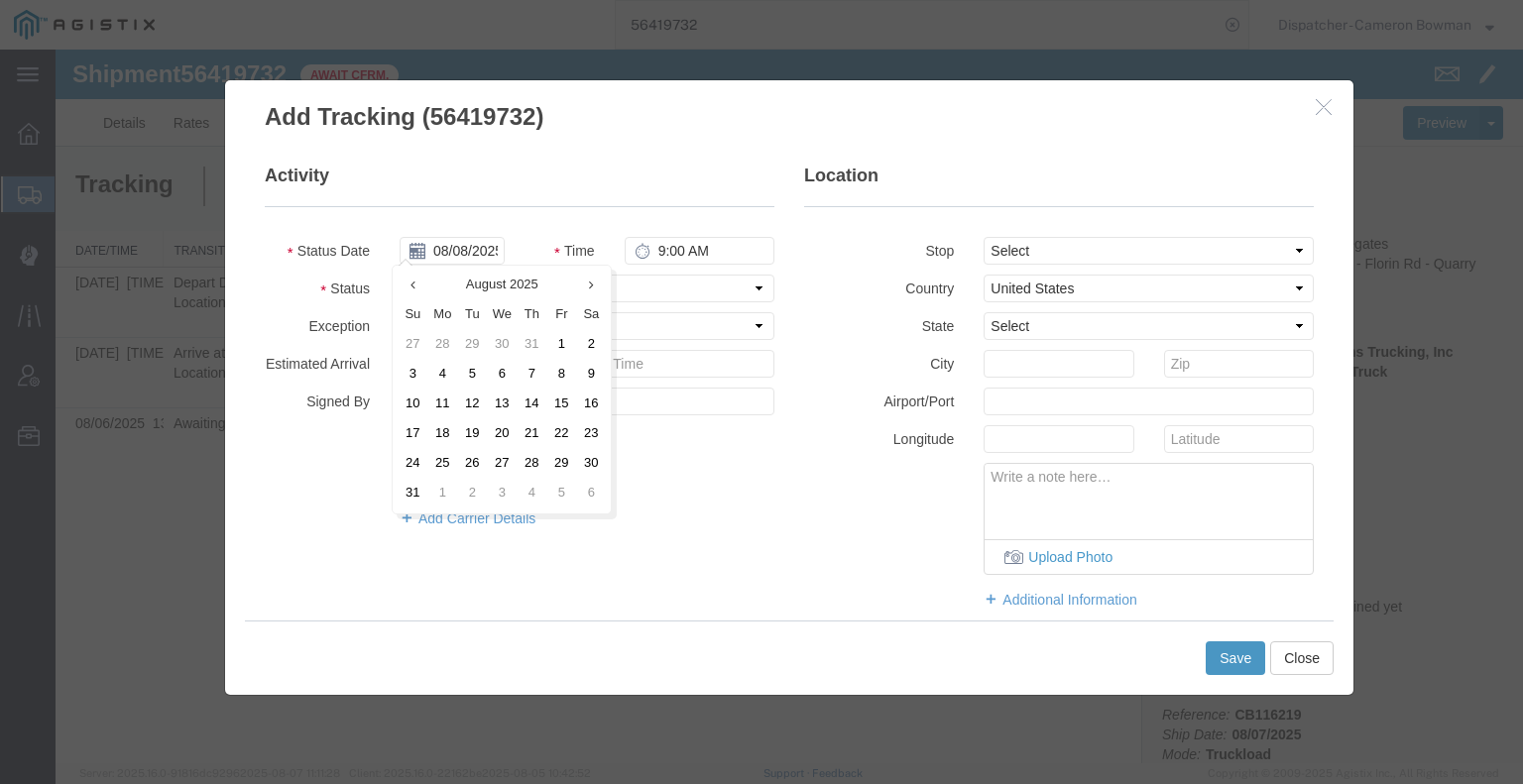 click on "7" at bounding box center [531, 375] 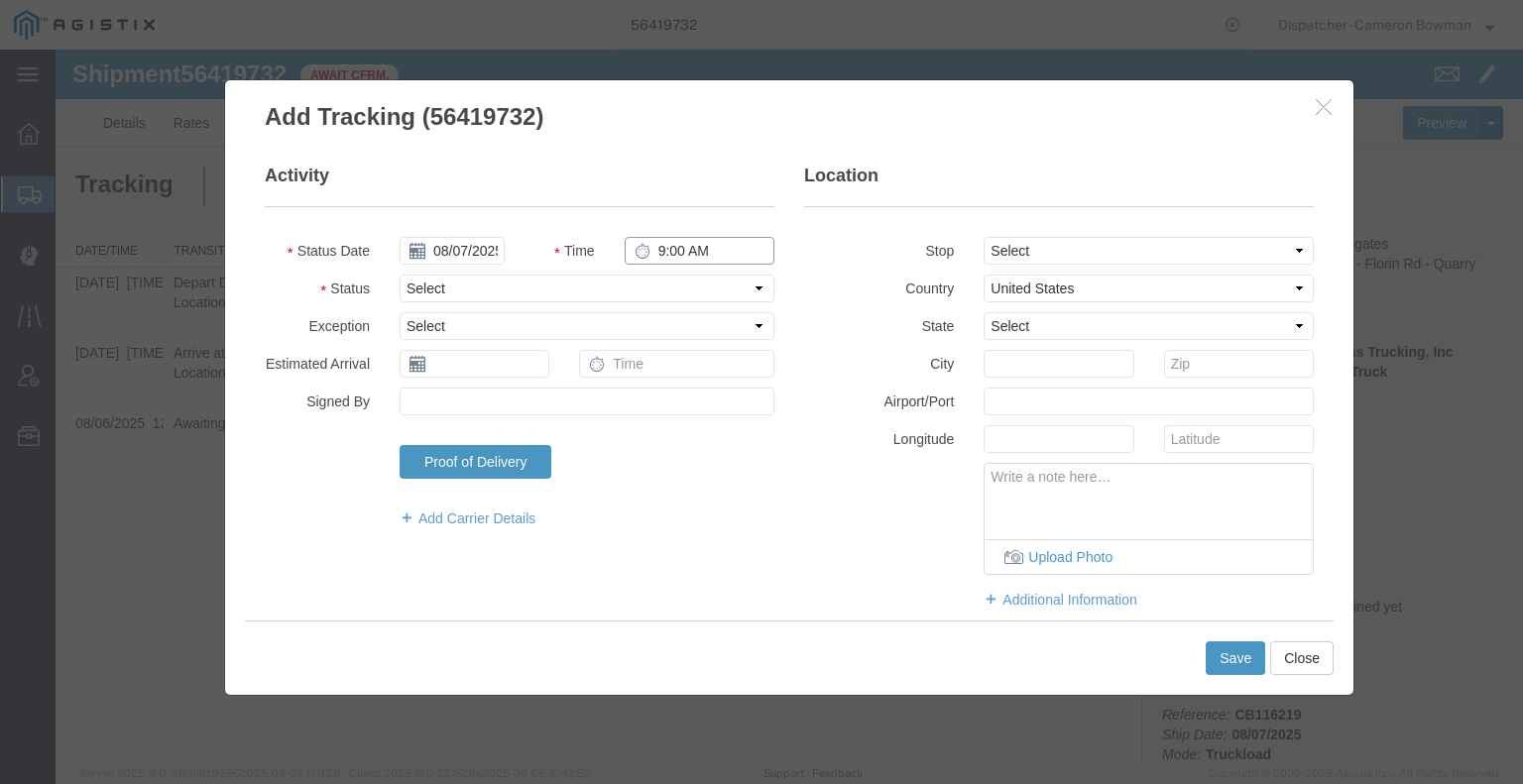 click on "9:00 AM" at bounding box center (699, 251) 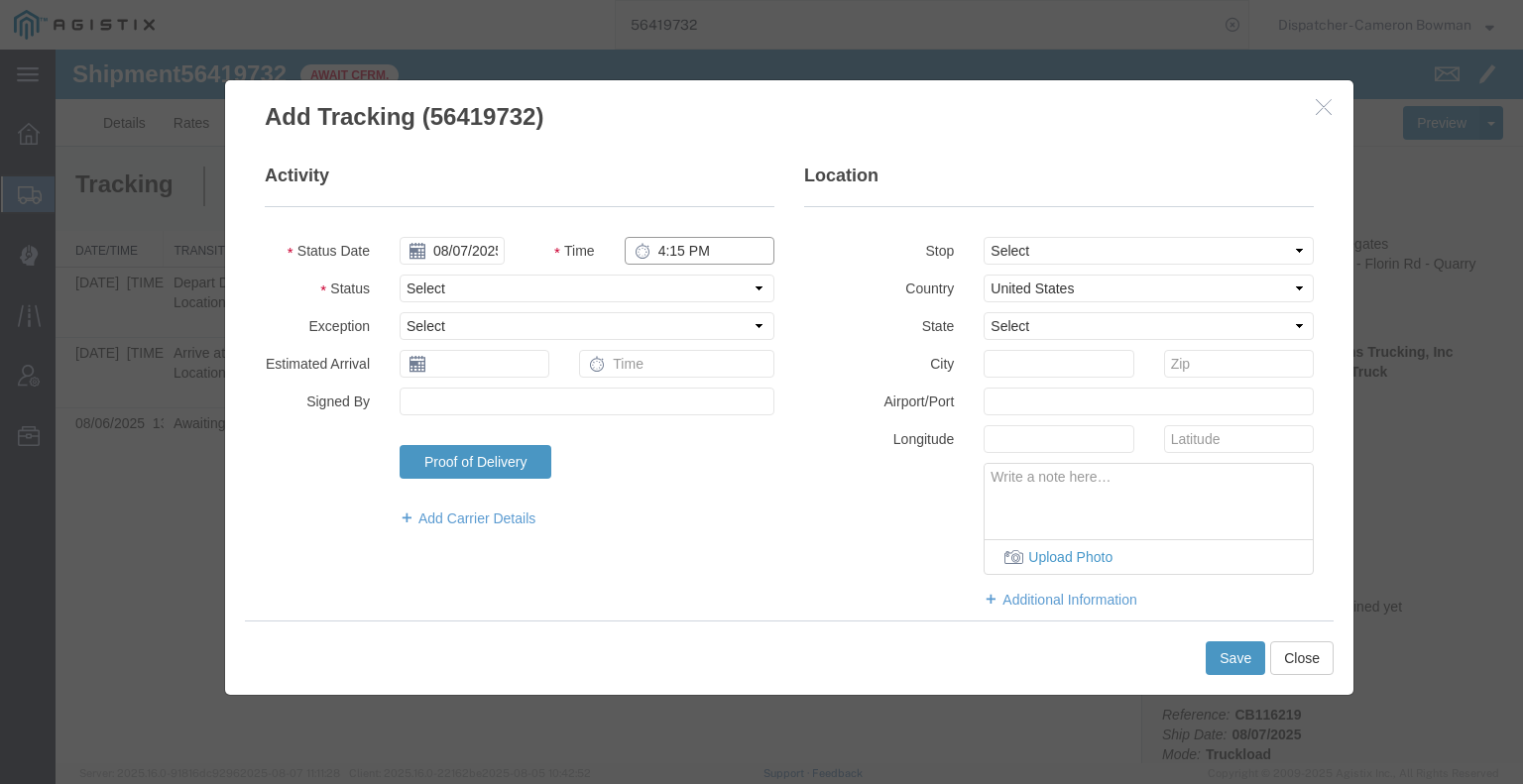 type on "4:15 PM" 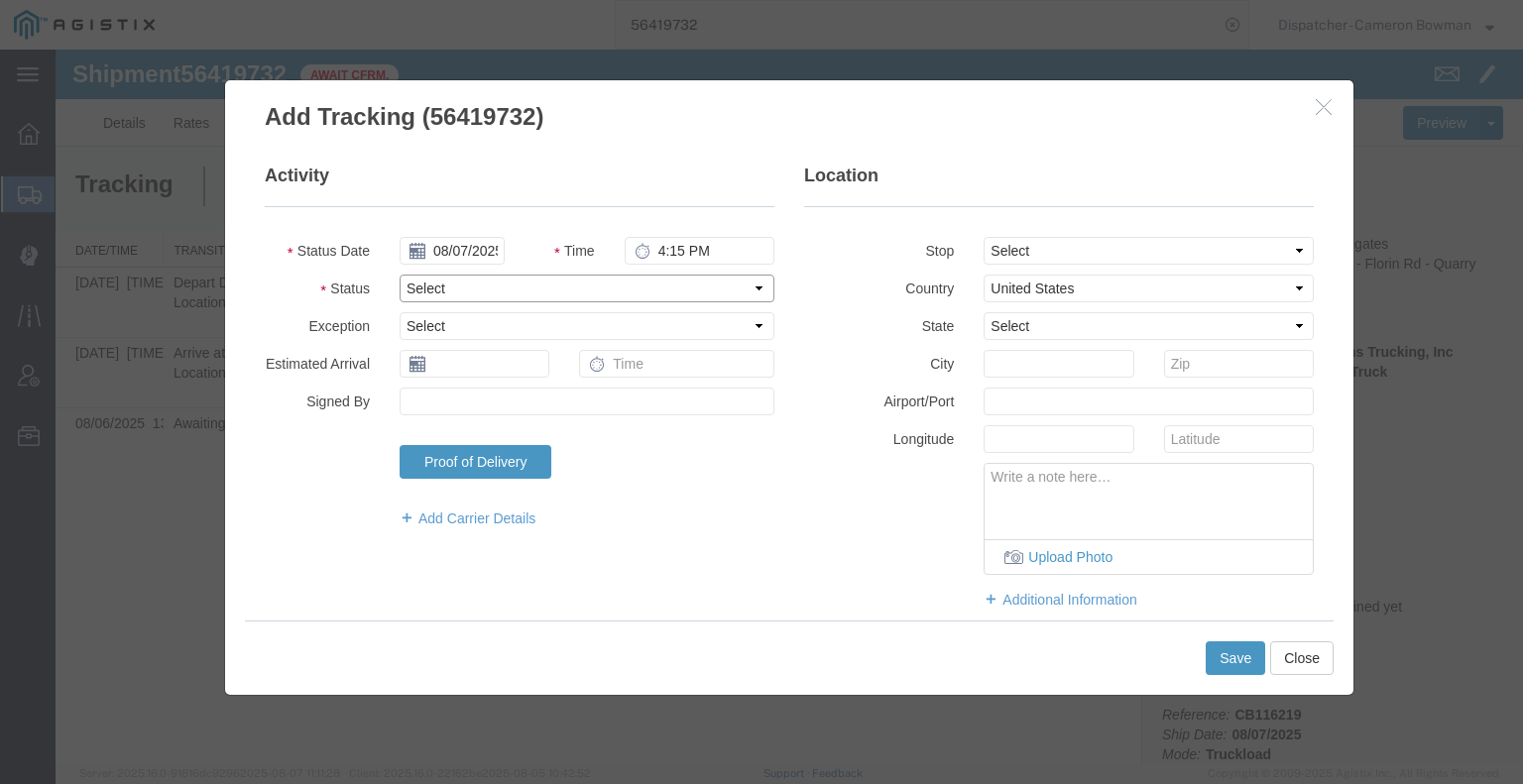 click on "Select Arrival Notice Available Arrival Notice Imported Arrive at Delivery Location Arrive at Pick-Up Location Arrive at Terminal Location Attempted Delivery Attempted Pick-Up Awaiting Customs Clearance Awaiting Pick-Up Break Start Break Stop Cargo Damaged Cargo-Offloaded Cleared Customs Confirmed on Board Customs Delay Customs Hold Customs Released DEA Hold Intact DEA Intensive/Exam Delivered Delivery Appointment Scheduled Delivery Confirmation Delivery Dock Closed Delivery Refused Depart Delivery Location Depart Pick-Up Location Depart Terminal Location Documents Uploaded Entry Docs Received Entry Submitted Estimated date / time for ETA Expired Export Customs Cleared Export Customs Sent FDA Documents Sent FDA Exam FDA Hold FDA Released FDA Review Flight Update Forwarded Fully Released Import Customs Cleared In-Transit In-Transit with Partner ISF filed Loaded Loading Started Mechanical Delay Missed Pick-Up Other Delay Out for Delivery Package Available Partial Delivery Partial Pick-Up Picked Up Proof of del" at bounding box center (587, 288) 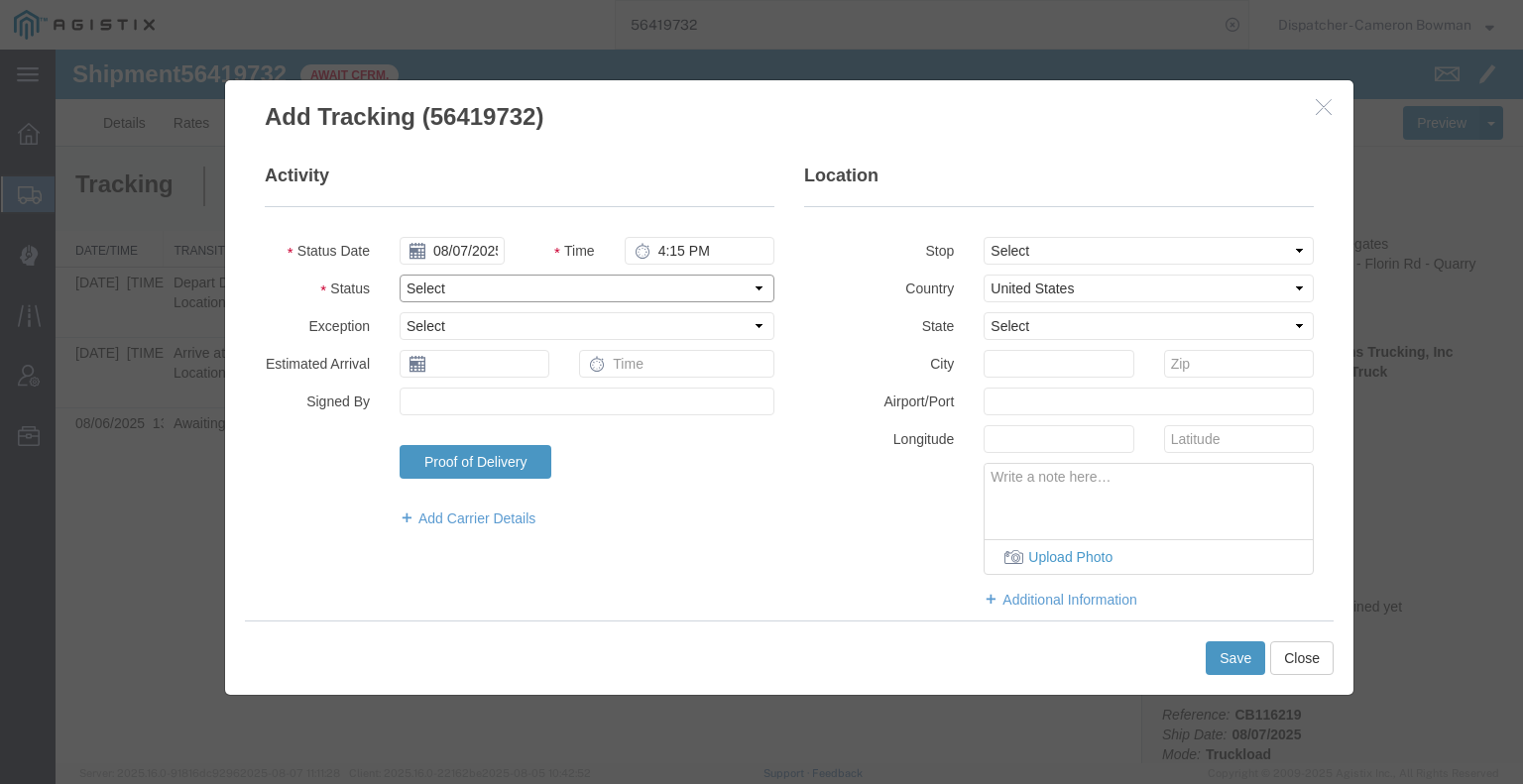 select on "BREAKSTART" 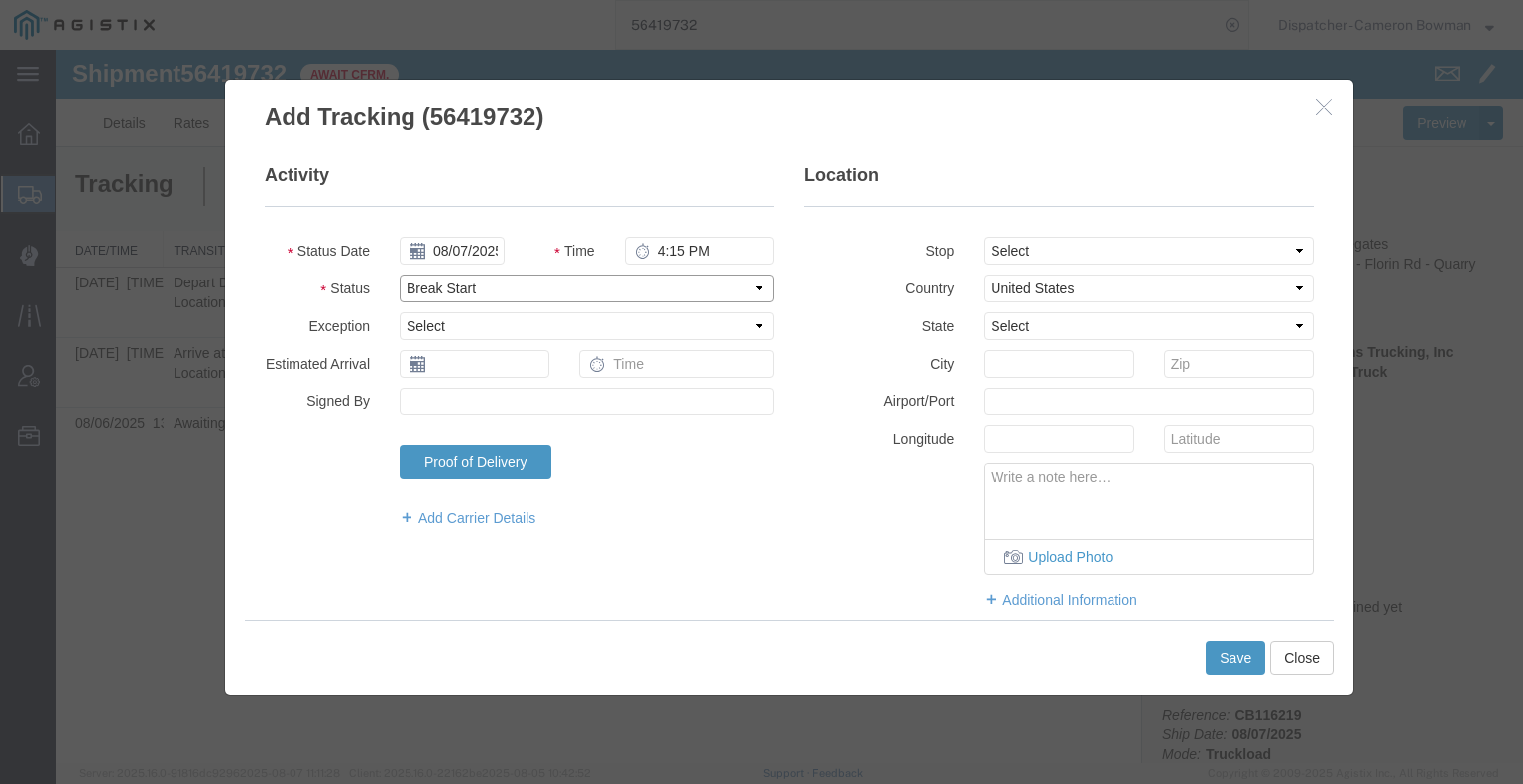 click on "Select Arrival Notice Available Arrival Notice Imported Arrive at Delivery Location Arrive at Pick-Up Location Arrive at Terminal Location Attempted Delivery Attempted Pick-Up Awaiting Customs Clearance Awaiting Pick-Up Break Start Break Stop Cargo Damaged Cargo-Offloaded Cleared Customs Confirmed on Board Customs Delay Customs Hold Customs Released DEA Hold Intact DEA Intensive/Exam Delivered Delivery Appointment Scheduled Delivery Confirmation Delivery Dock Closed Delivery Refused Depart Delivery Location Depart Pick-Up Location Depart Terminal Location Documents Uploaded Entry Docs Received Entry Submitted Estimated date / time for ETA Expired Export Customs Cleared Export Customs Sent FDA Documents Sent FDA Exam FDA Hold FDA Released FDA Review Flight Update Forwarded Fully Released Import Customs Cleared In-Transit In-Transit with Partner ISF filed Loaded Loading Started Mechanical Delay Missed Pick-Up Other Delay Out for Delivery Package Available Partial Delivery Partial Pick-Up Picked Up Proof of del" at bounding box center (587, 288) 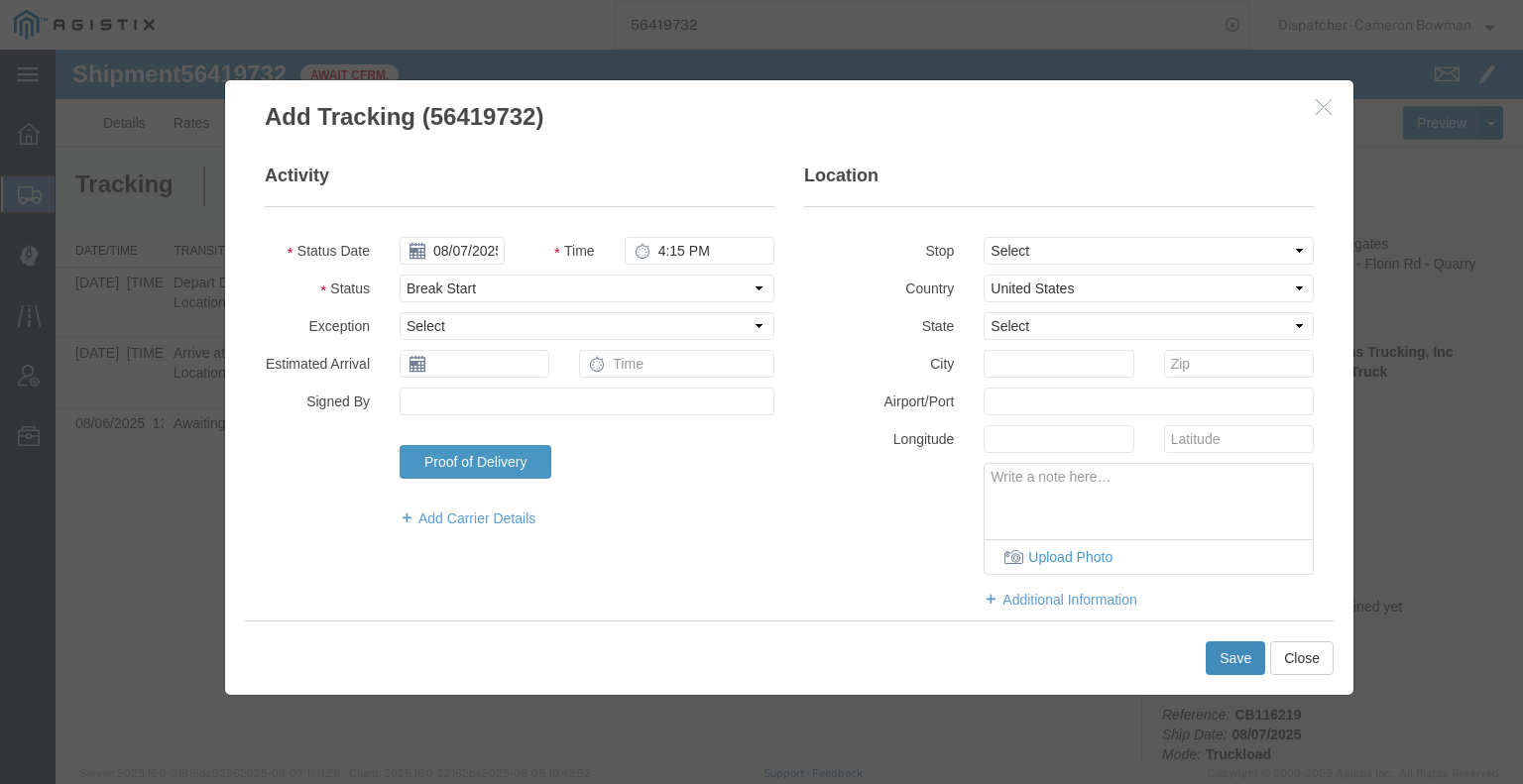 click on "Save" at bounding box center [1235, 658] 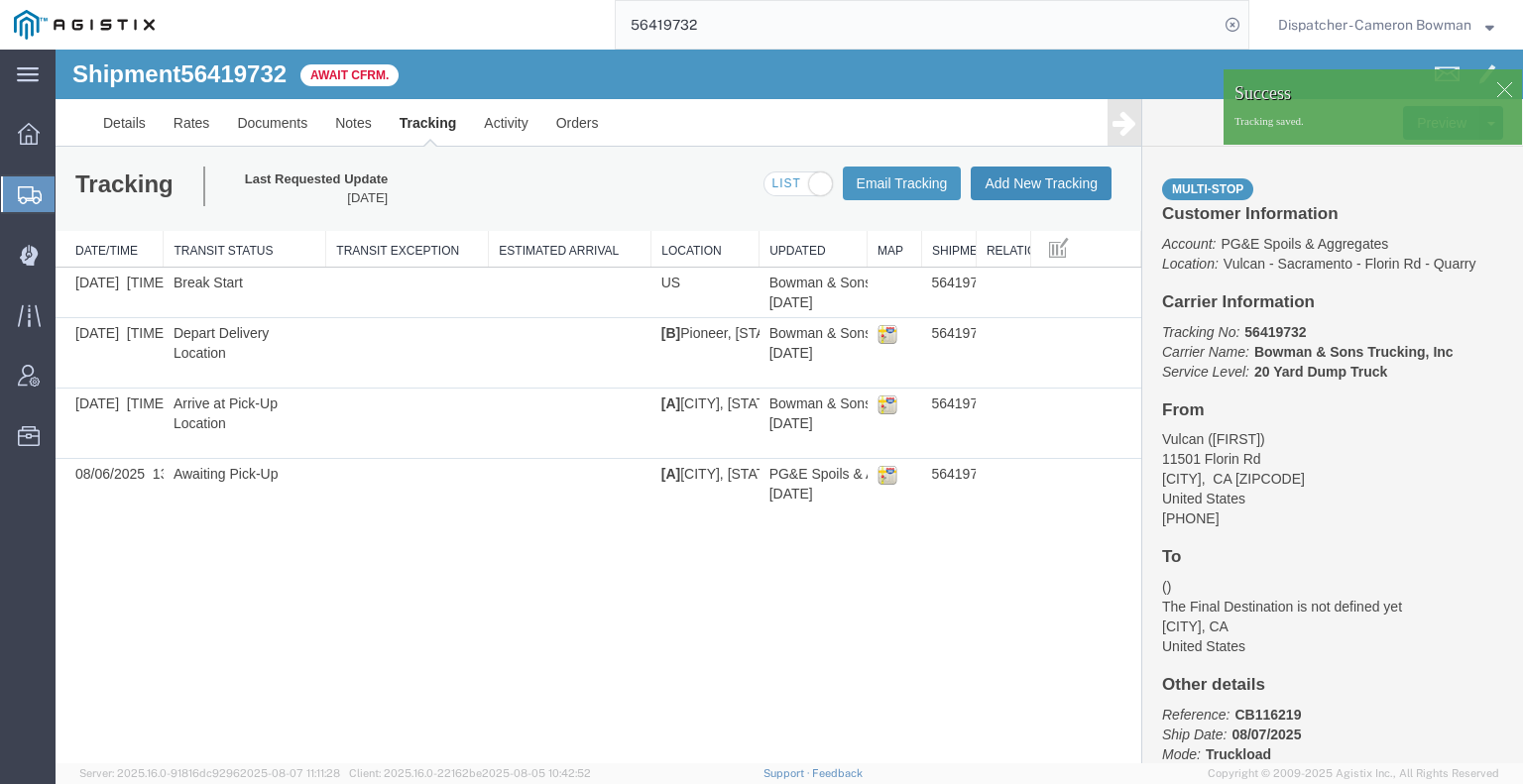 click on "Add New Tracking" at bounding box center (1041, 183) 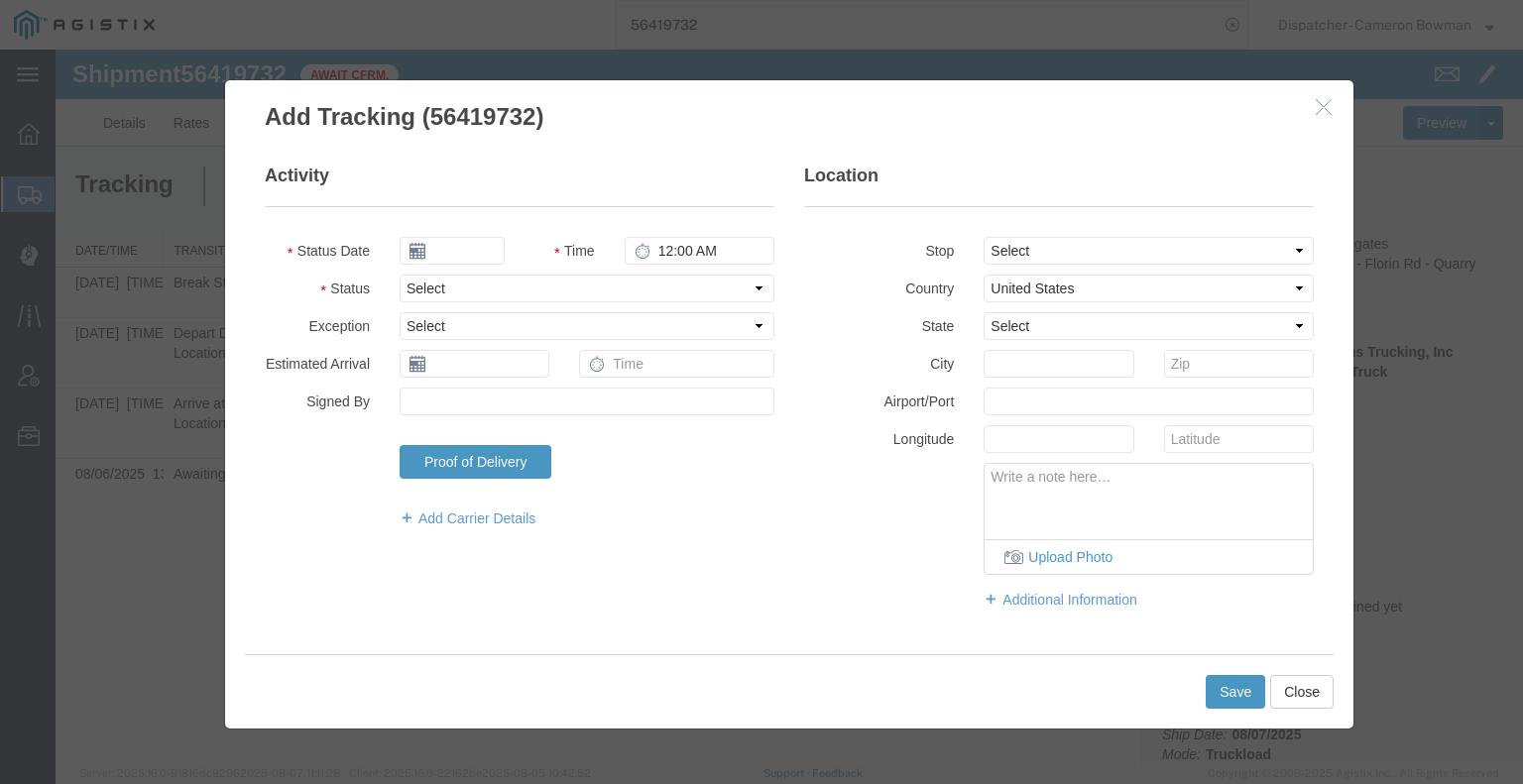 type on "08/08/2025" 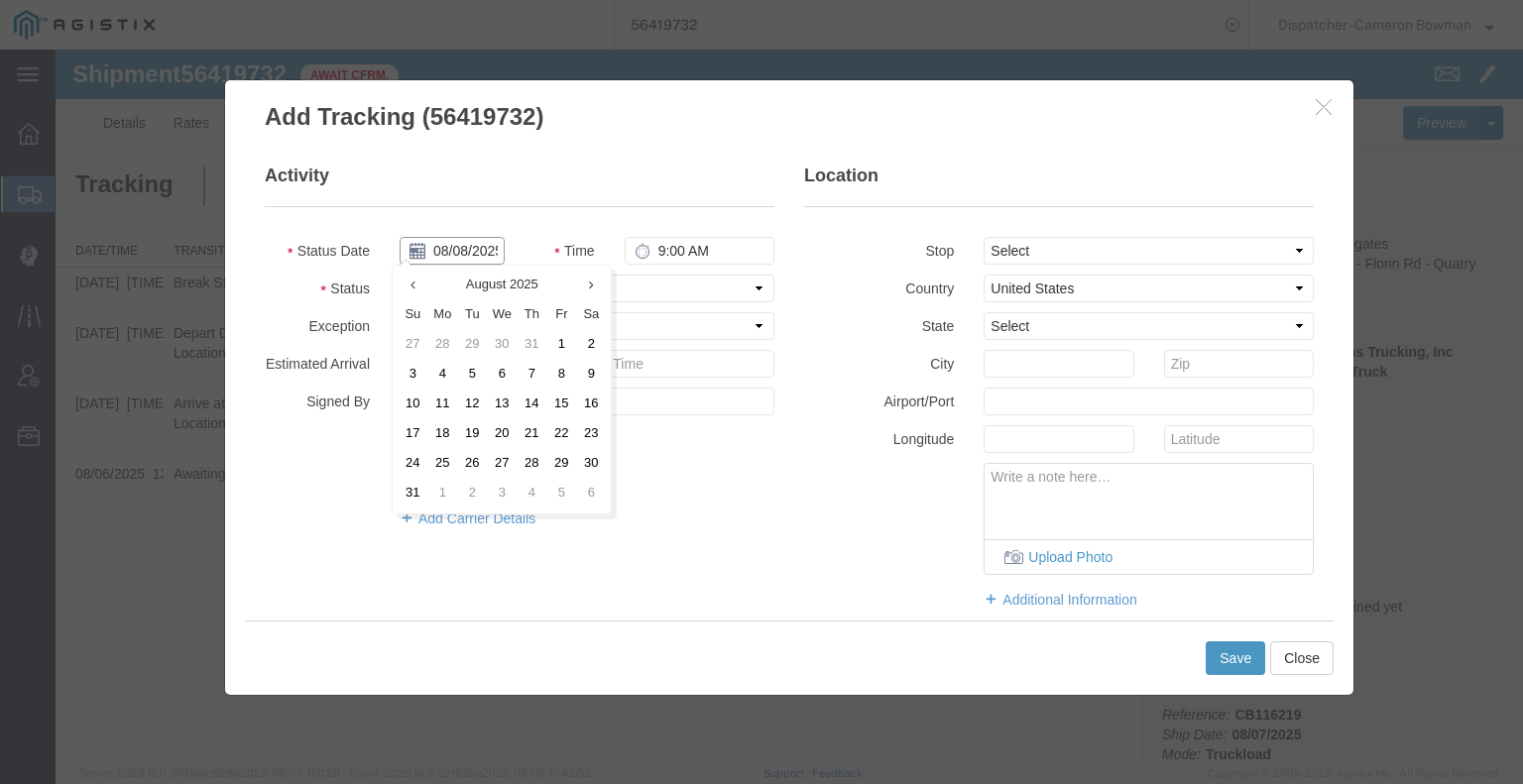 click on "08/08/2025" at bounding box center [452, 251] 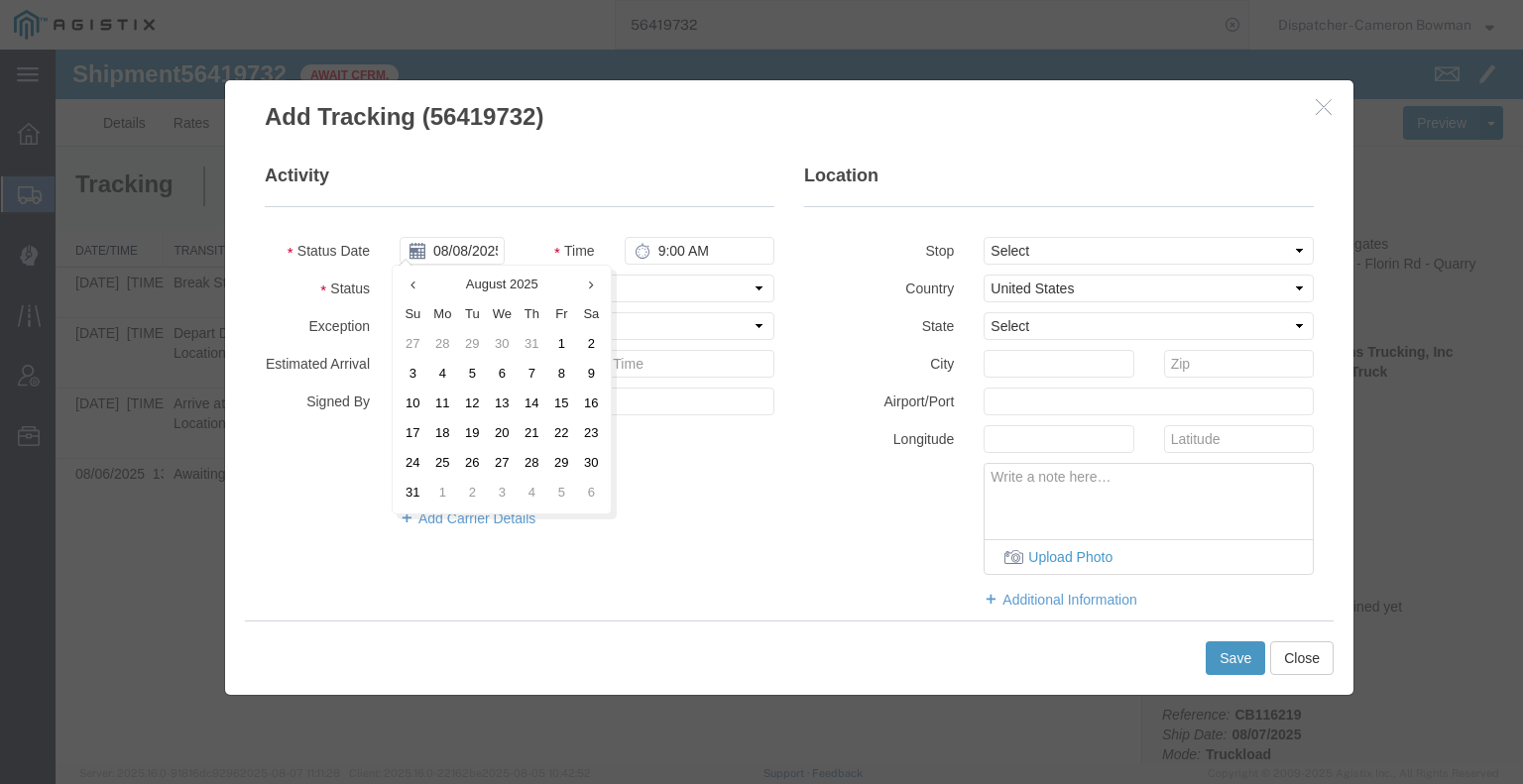 drag, startPoint x: 531, startPoint y: 376, endPoint x: 619, endPoint y: 292, distance: 121.65525 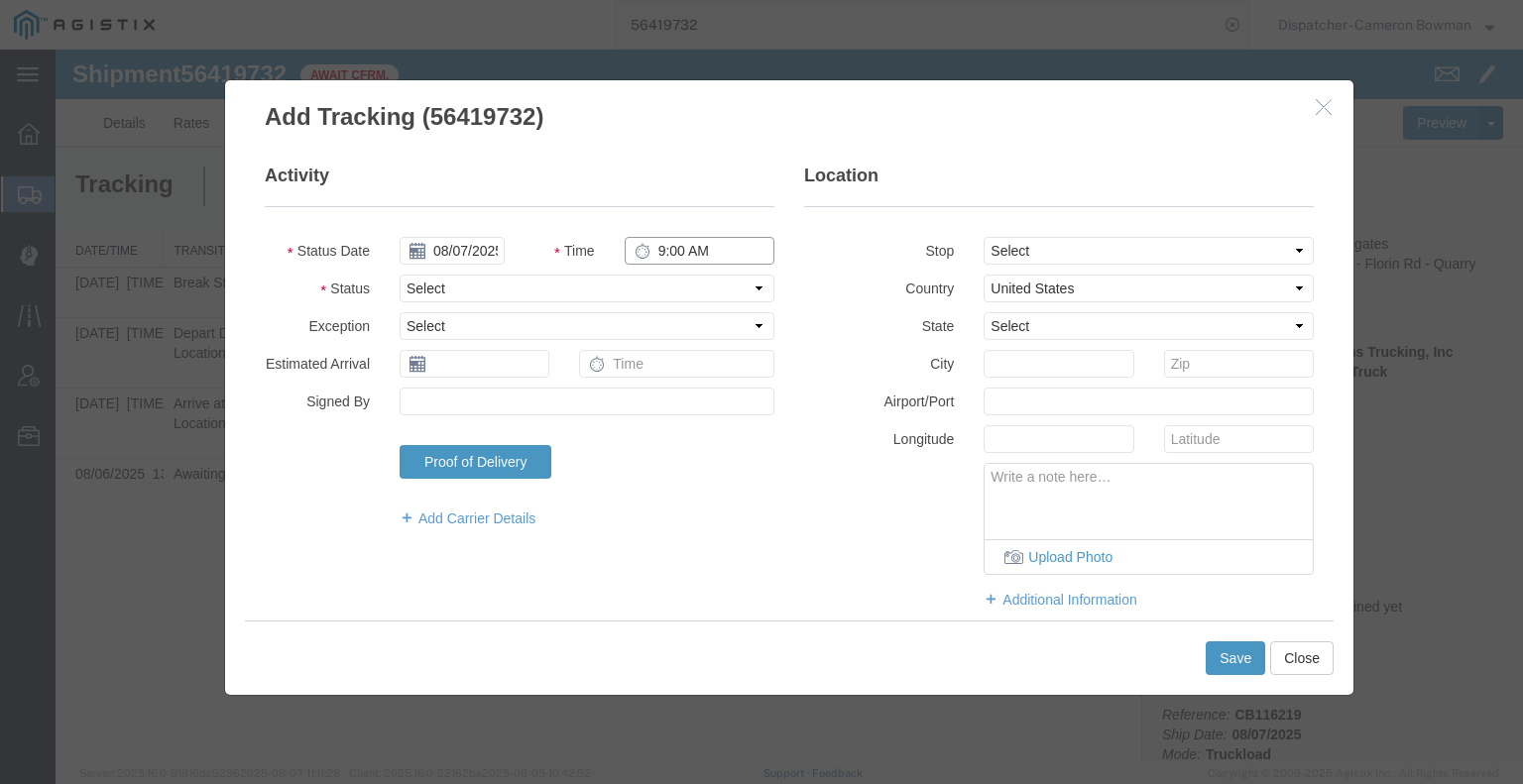 click on "9:00 AM" at bounding box center (699, 251) 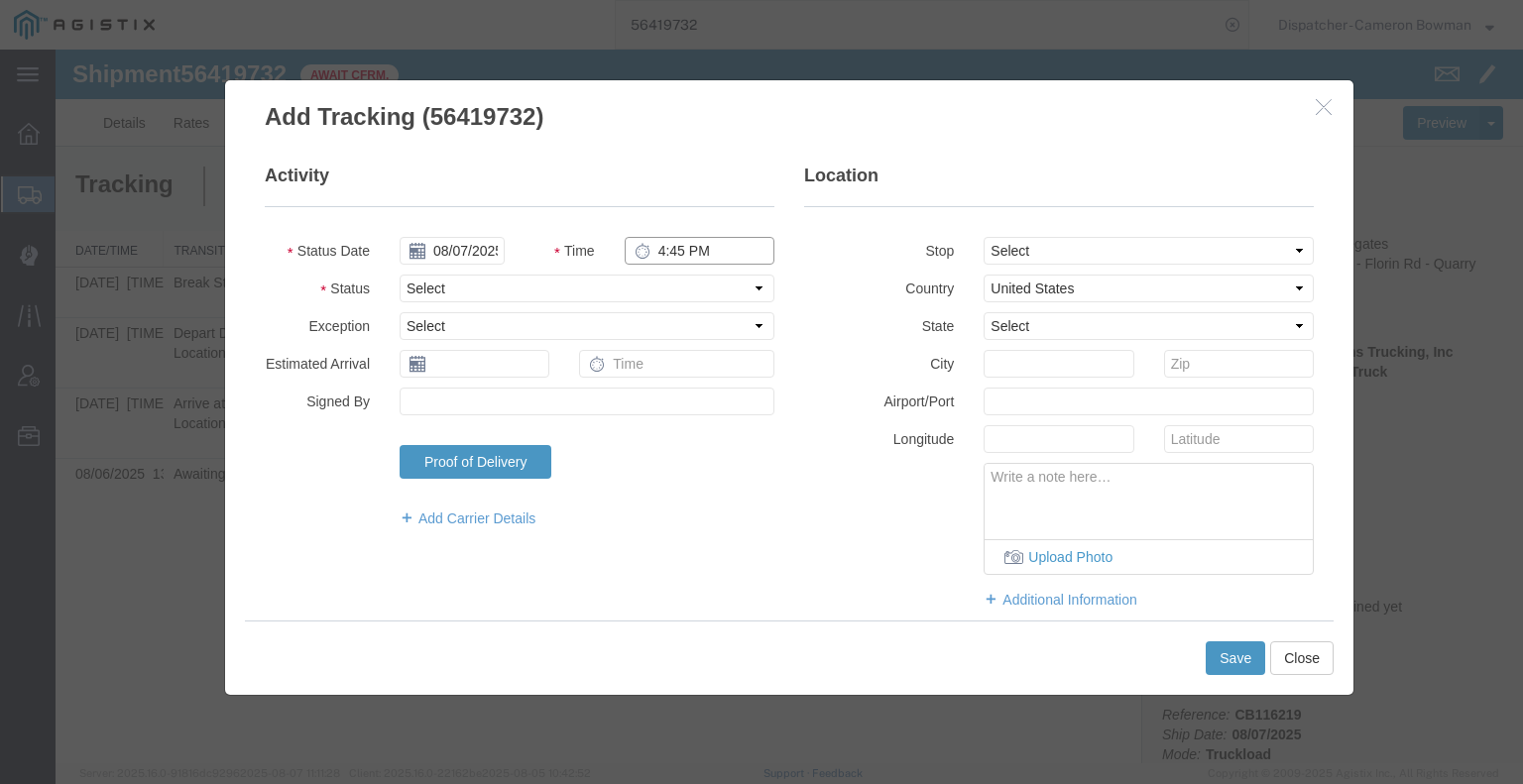 type on "4:45 PM" 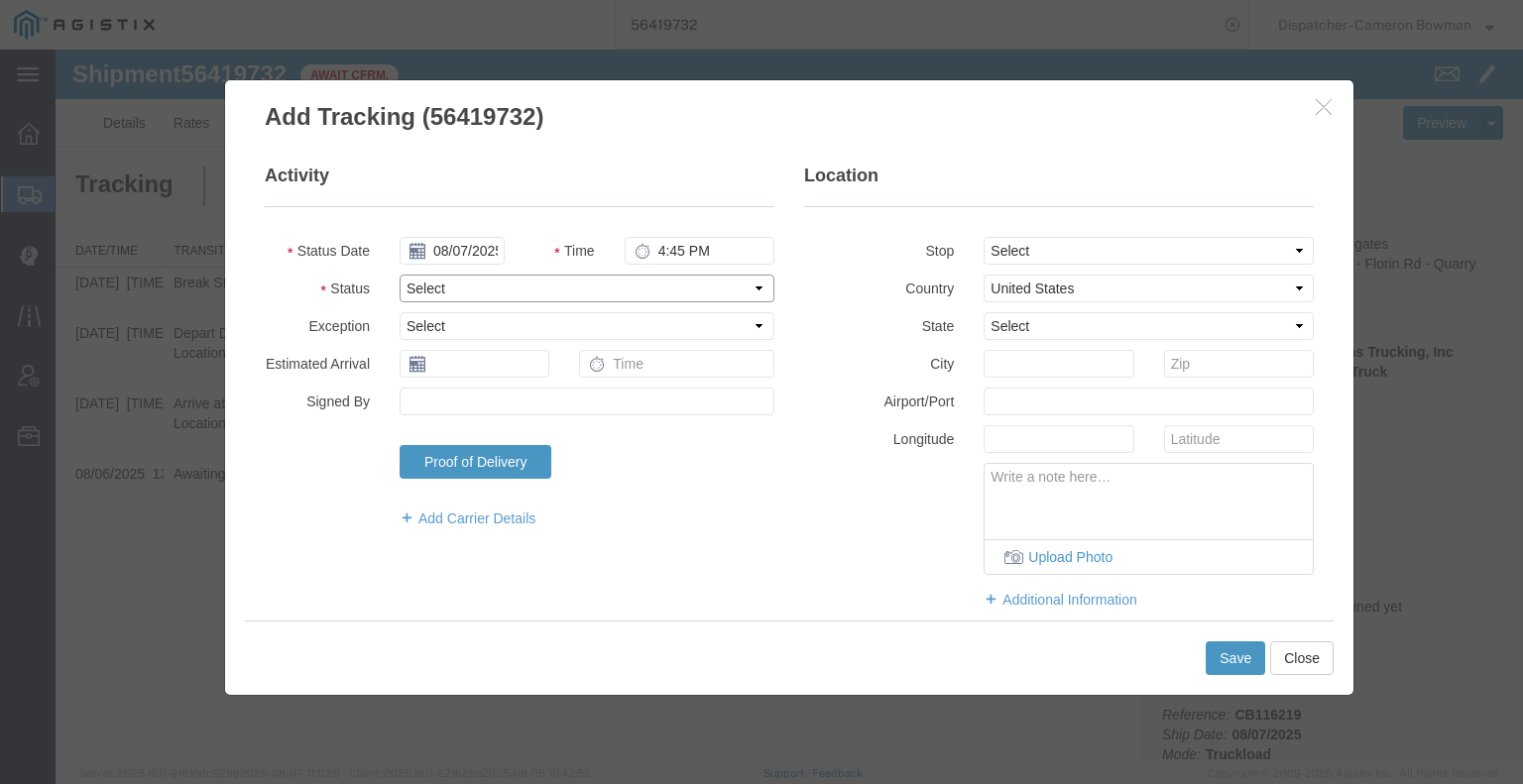 click on "Select Arrival Notice Available Arrival Notice Imported Arrive at Delivery Location Arrive at Pick-Up Location Arrive at Terminal Location Attempted Delivery Attempted Pick-Up Awaiting Customs Clearance Awaiting Pick-Up Break Start Break Stop Cargo Damaged Cargo-Offloaded Cleared Customs Confirmed on Board Customs Delay Customs Hold Customs Released DEA Hold Intact DEA Intensive/Exam Delivered Delivery Appointment Scheduled Delivery Confirmation Delivery Dock Closed Delivery Refused Depart Delivery Location Depart Pick-Up Location Depart Terminal Location Documents Uploaded Entry Docs Received Entry Submitted Estimated date / time for ETA Expired Export Customs Cleared Export Customs Sent FDA Documents Sent FDA Exam FDA Hold FDA Released FDA Review Flight Update Forwarded Fully Released Import Customs Cleared In-Transit In-Transit with Partner ISF filed Loaded Loading Started Mechanical Delay Missed Pick-Up Other Delay Out for Delivery Package Available Partial Delivery Partial Pick-Up Picked Up Proof of del" at bounding box center (587, 288) 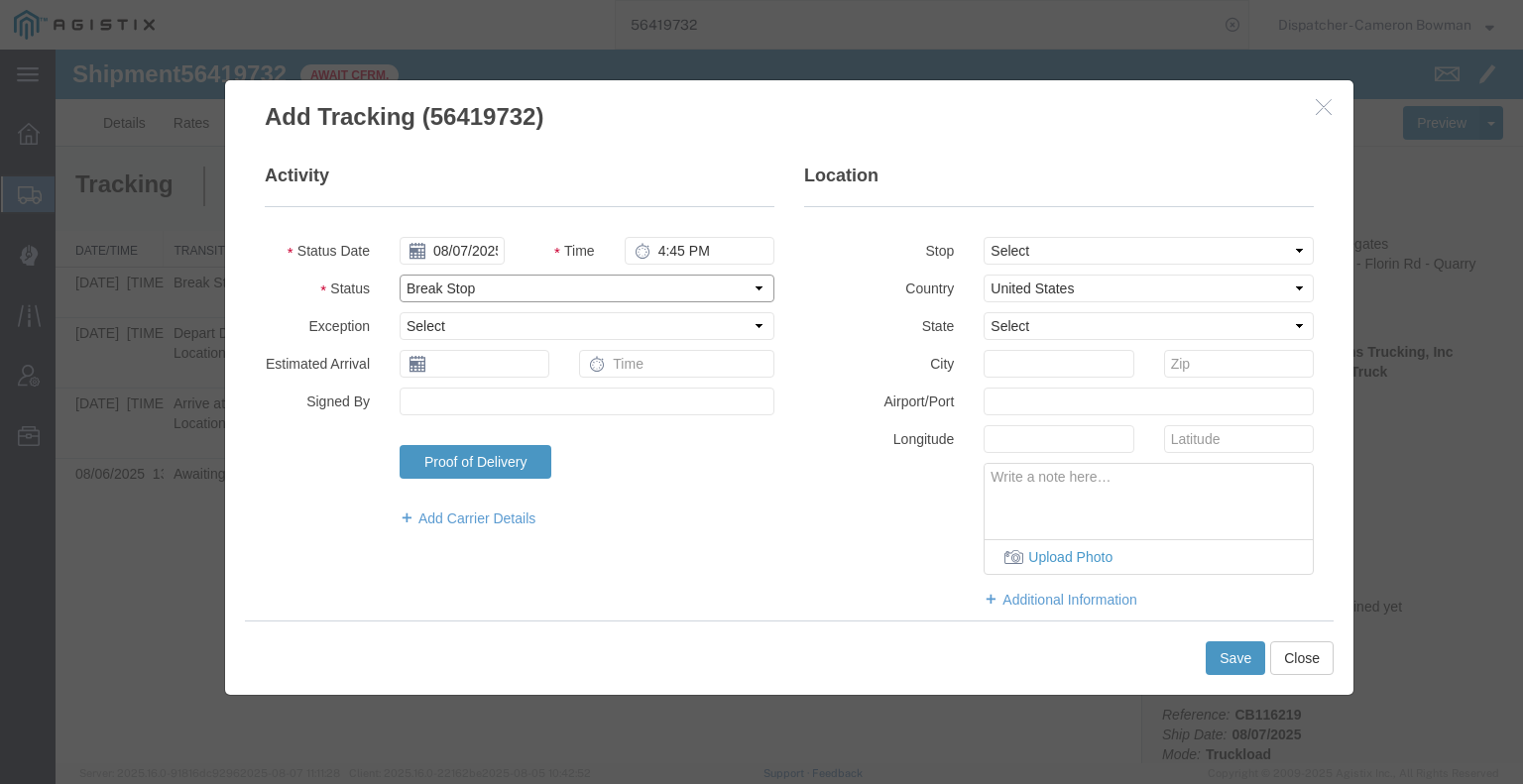 click on "Select Arrival Notice Available Arrival Notice Imported Arrive at Delivery Location Arrive at Pick-Up Location Arrive at Terminal Location Attempted Delivery Attempted Pick-Up Awaiting Customs Clearance Awaiting Pick-Up Break Start Break Stop Cargo Damaged Cargo-Offloaded Cleared Customs Confirmed on Board Customs Delay Customs Hold Customs Released DEA Hold Intact DEA Intensive/Exam Delivered Delivery Appointment Scheduled Delivery Confirmation Delivery Dock Closed Delivery Refused Depart Delivery Location Depart Pick-Up Location Depart Terminal Location Documents Uploaded Entry Docs Received Entry Submitted Estimated date / time for ETA Expired Export Customs Cleared Export Customs Sent FDA Documents Sent FDA Exam FDA Hold FDA Released FDA Review Flight Update Forwarded Fully Released Import Customs Cleared In-Transit In-Transit with Partner ISF filed Loaded Loading Started Mechanical Delay Missed Pick-Up Other Delay Out for Delivery Package Available Partial Delivery Partial Pick-Up Picked Up Proof of del" at bounding box center (587, 288) 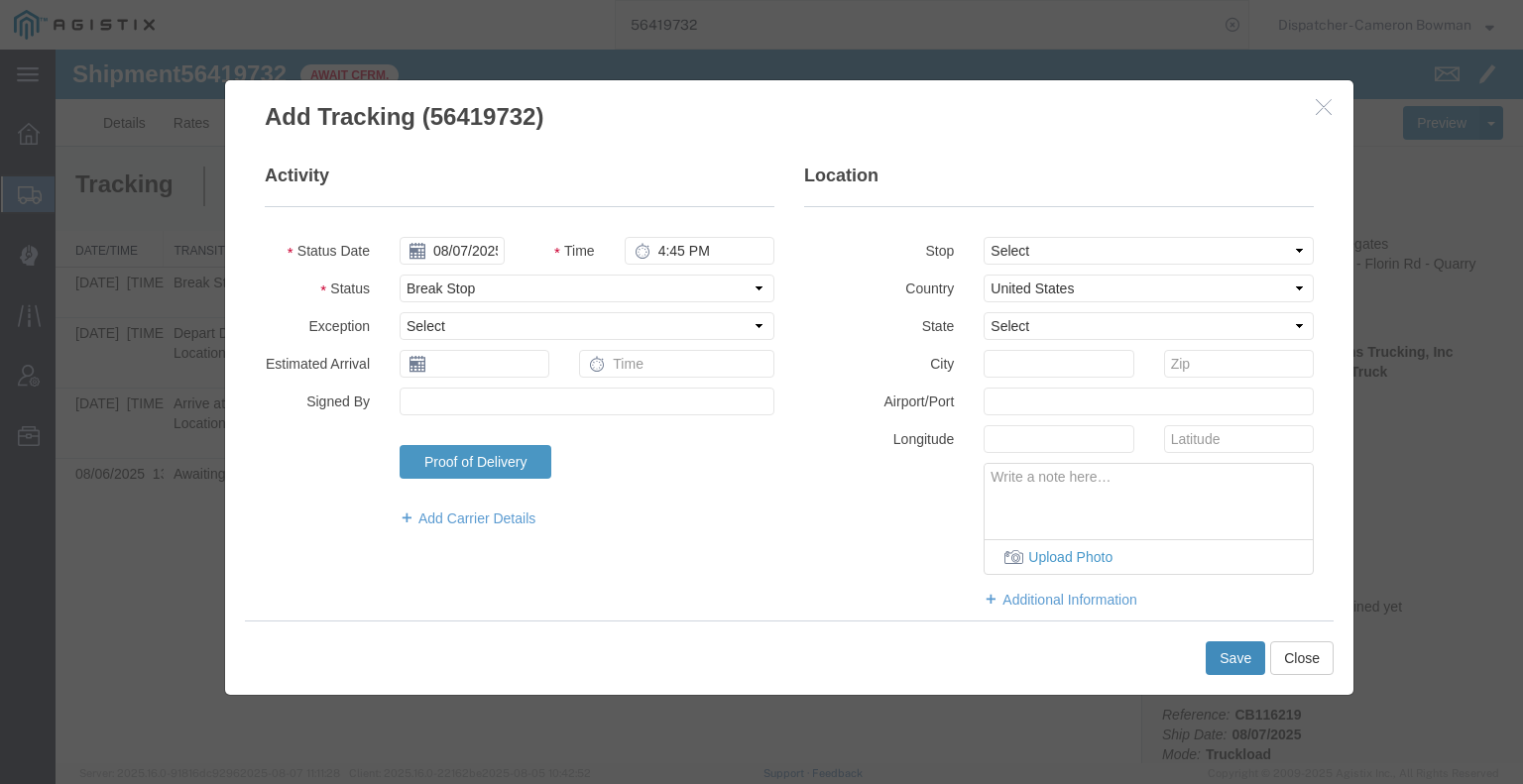 click on "Save" at bounding box center (1235, 658) 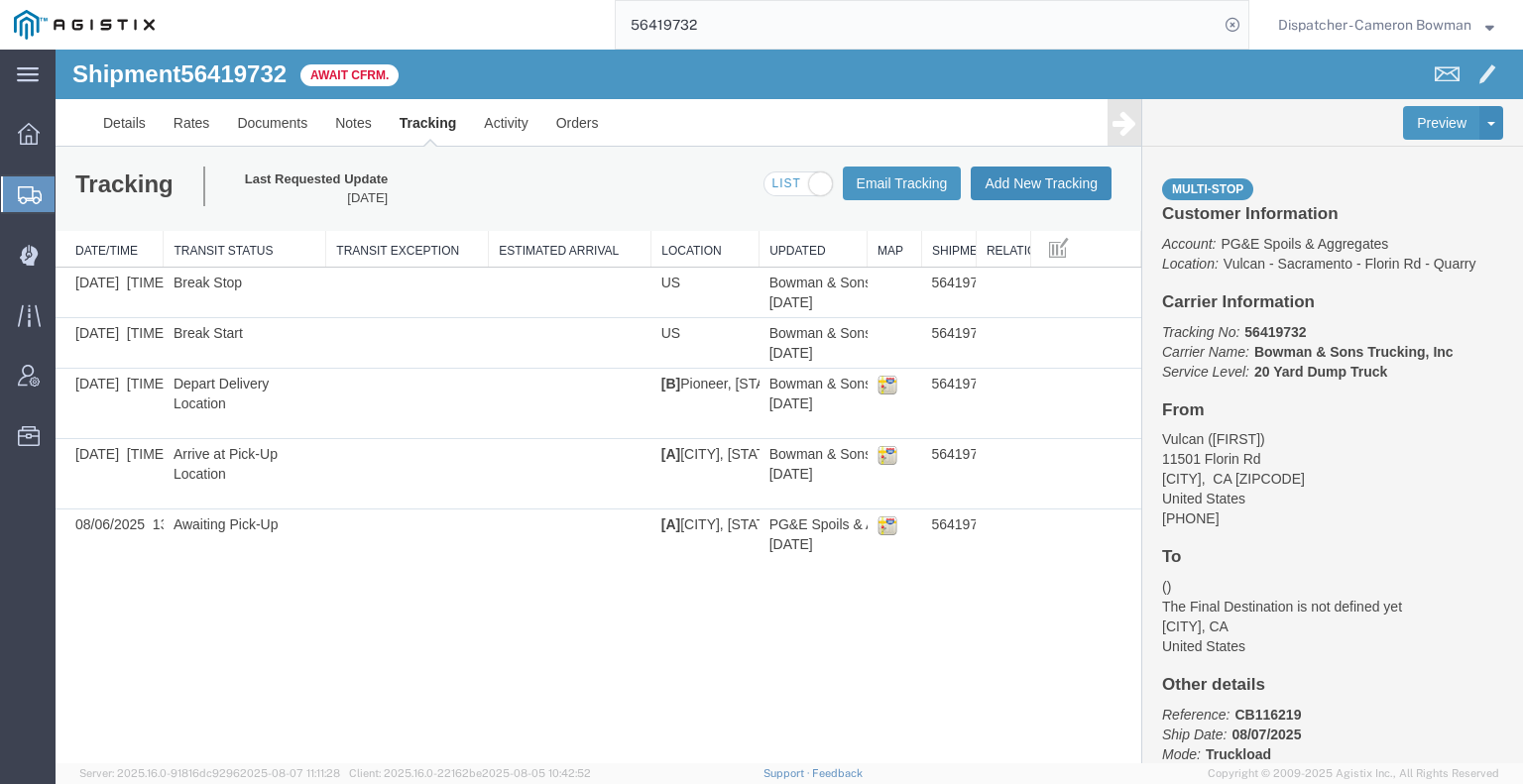 click on "Add New Tracking" at bounding box center [1041, 183] 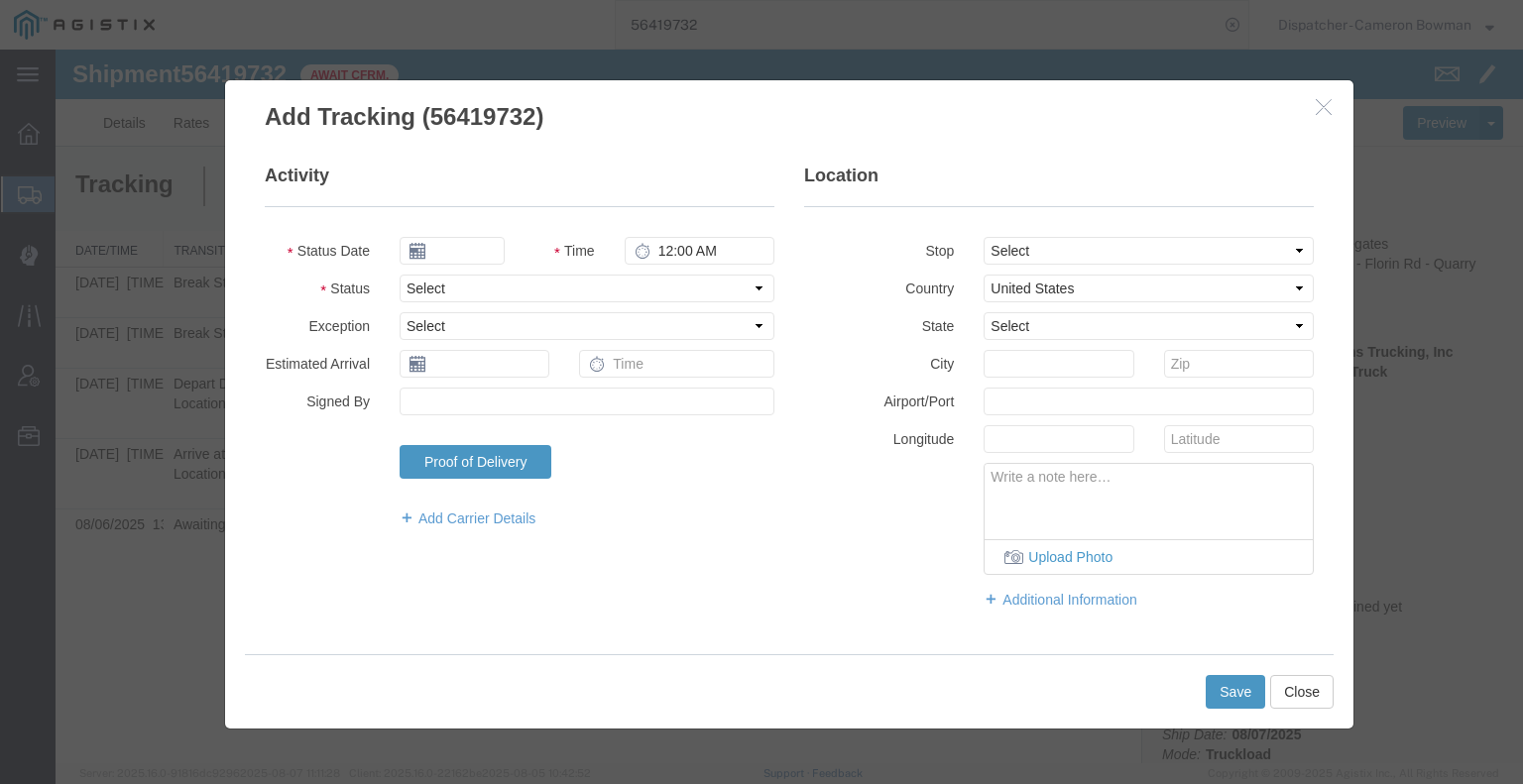 type on "08/08/2025" 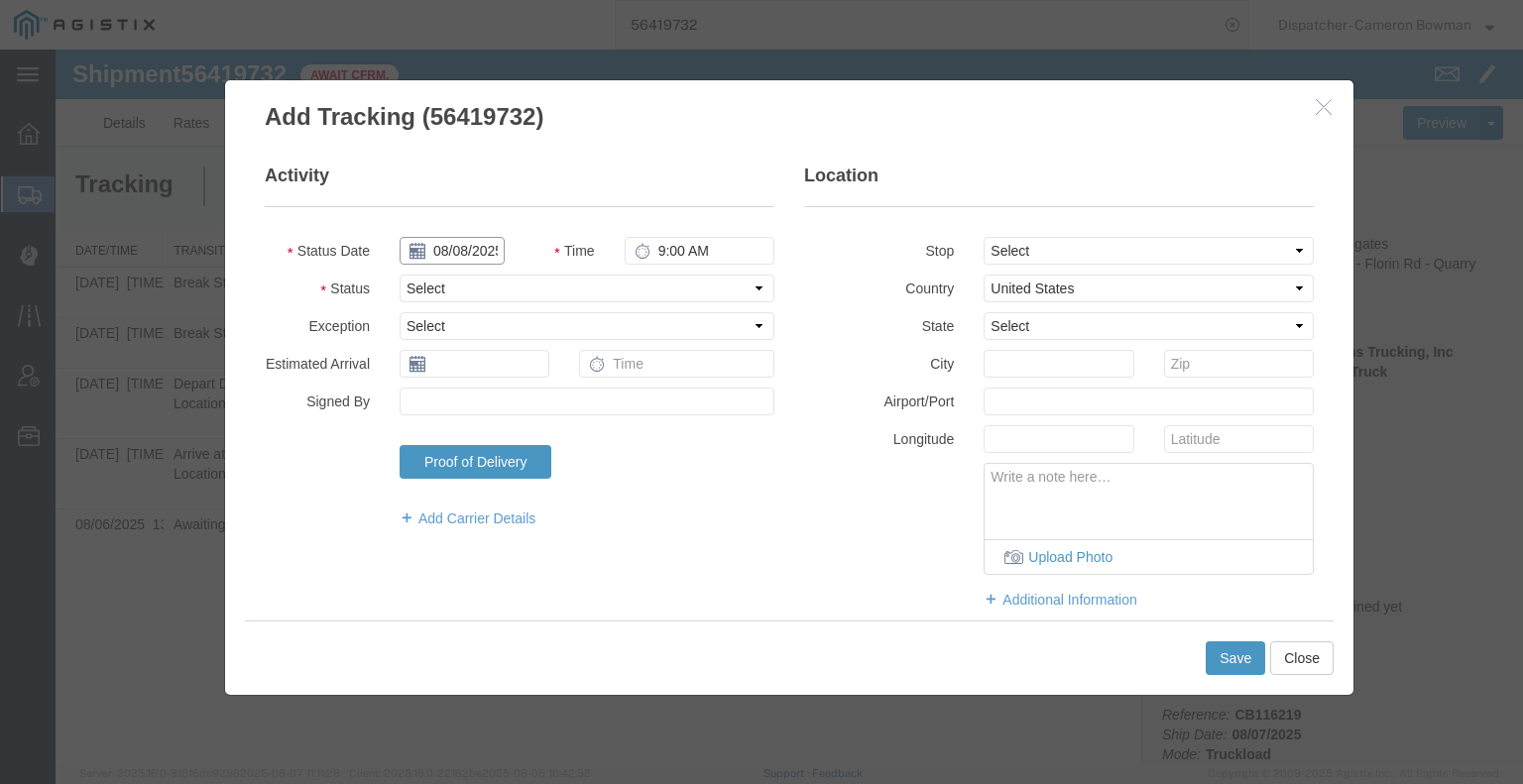 click on "08/08/2025" at bounding box center [452, 251] 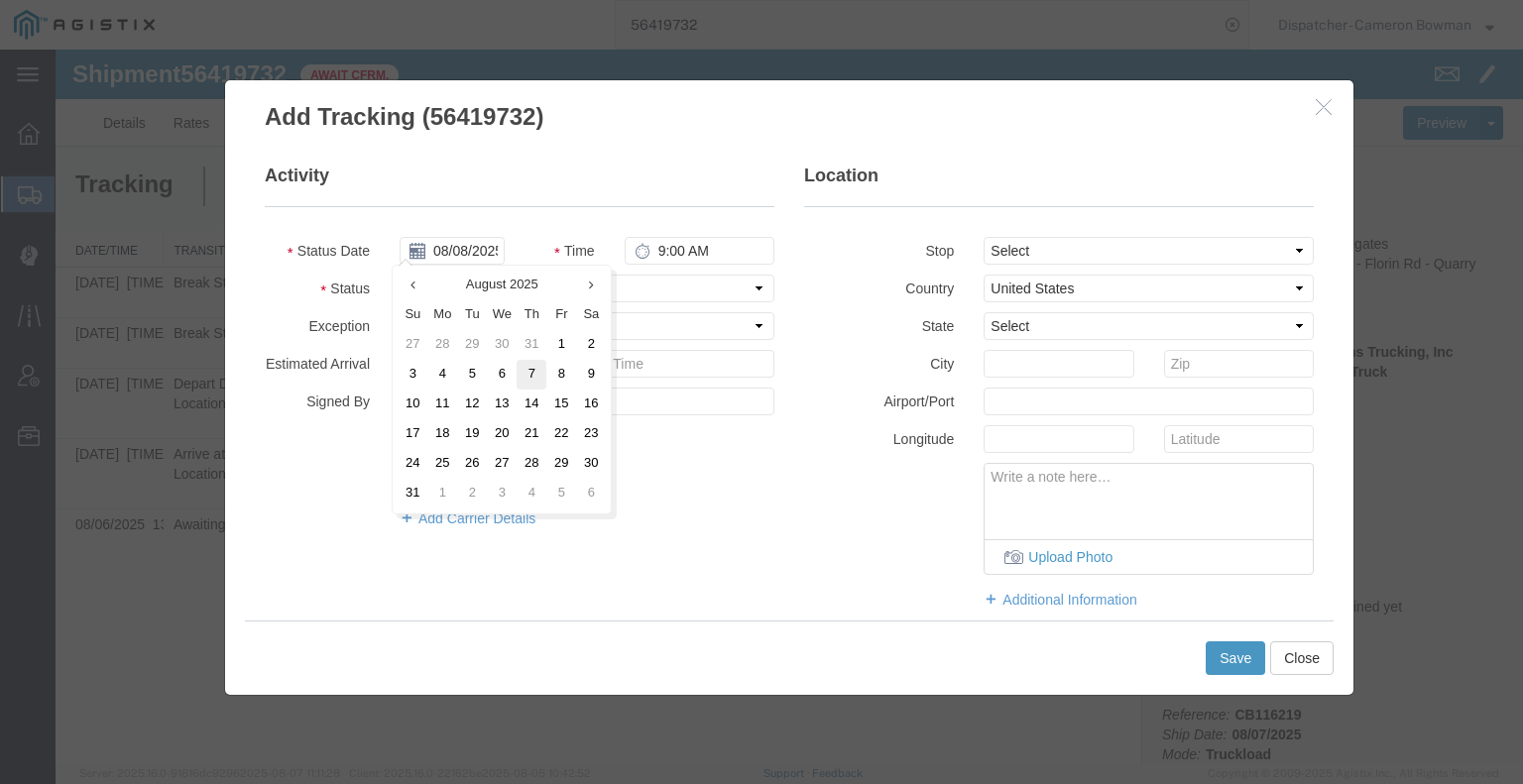 click on "7" at bounding box center [531, 375] 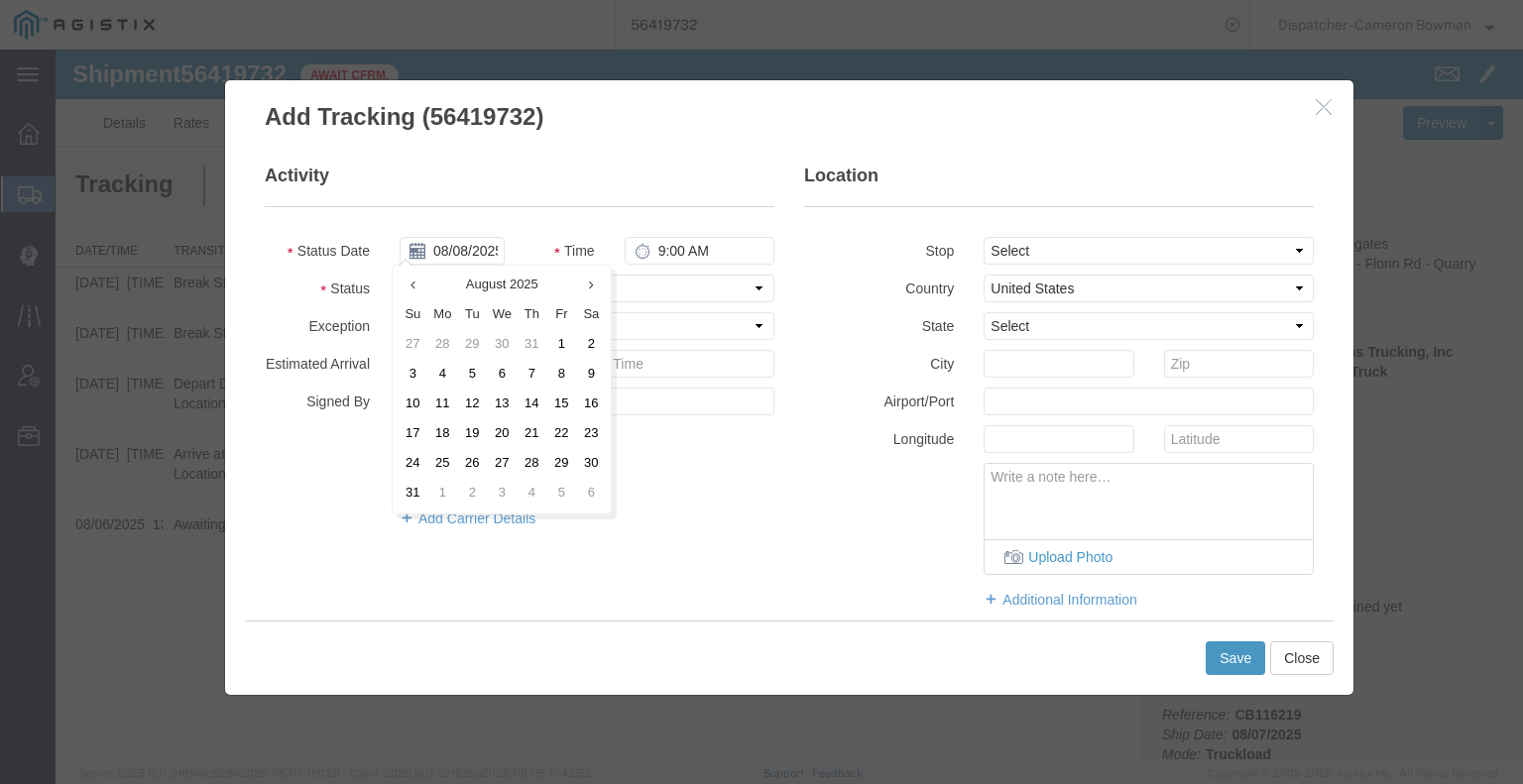 type on "08/07/2025" 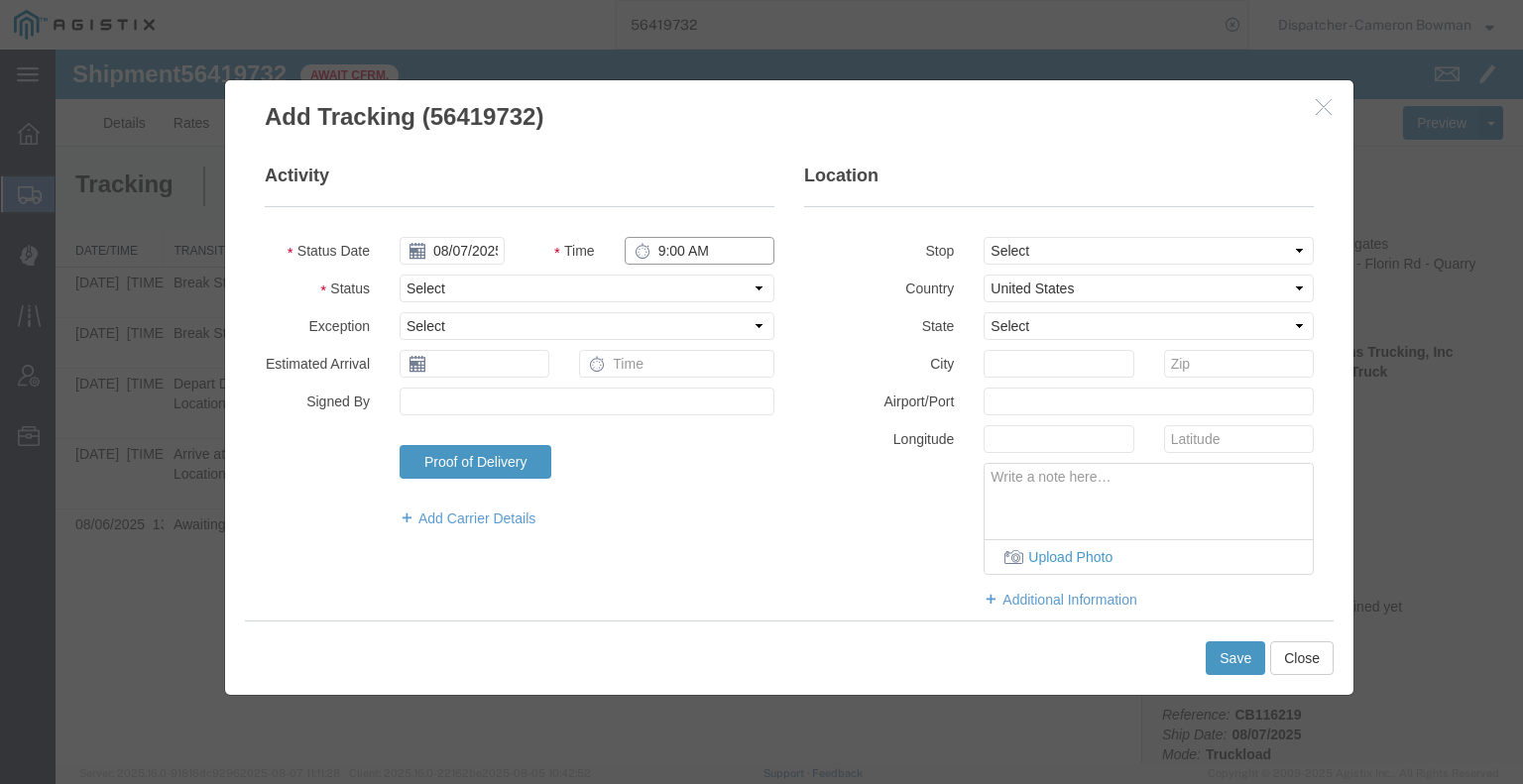 click on "9:00 AM" at bounding box center [699, 251] 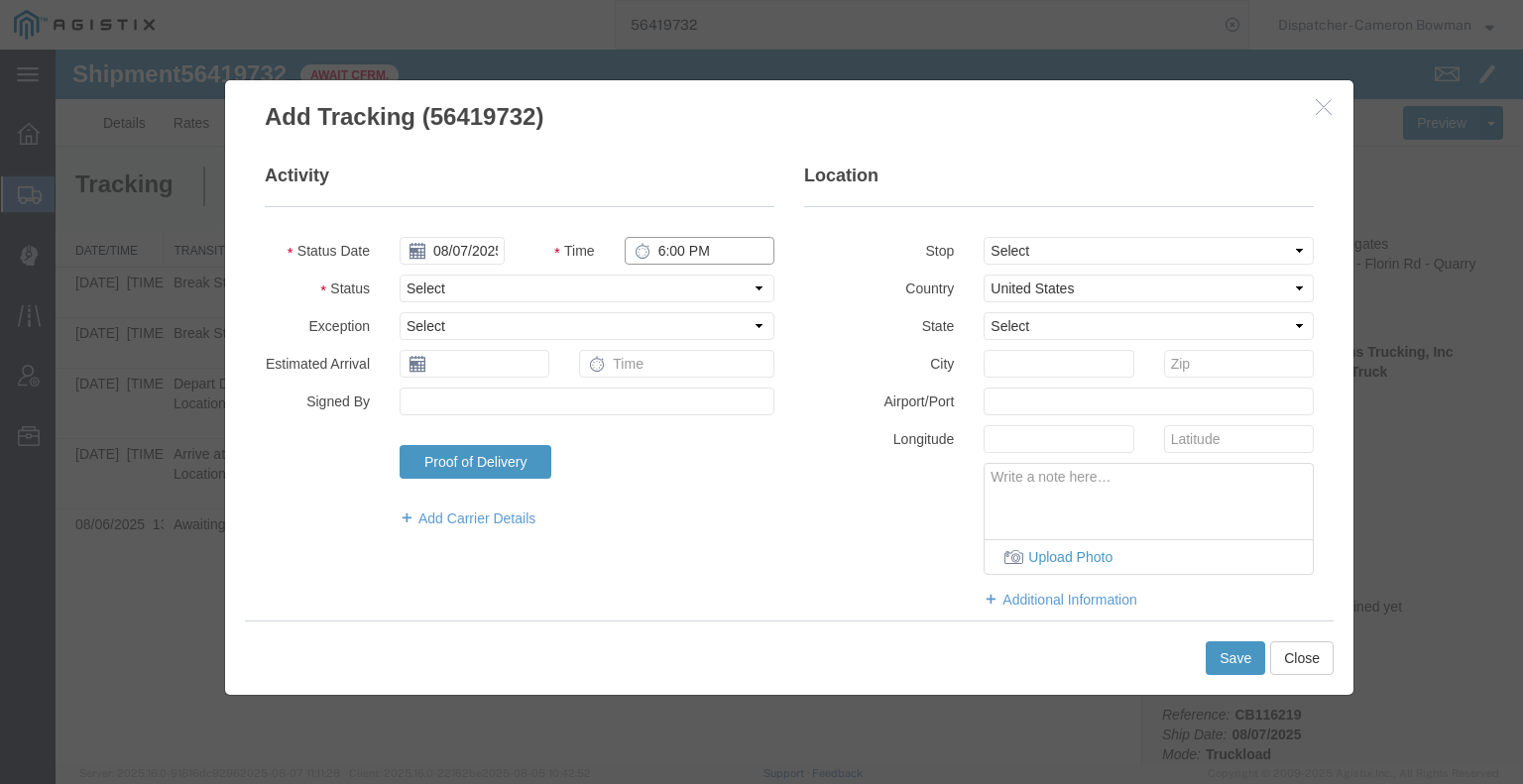 type on "6:00 PM" 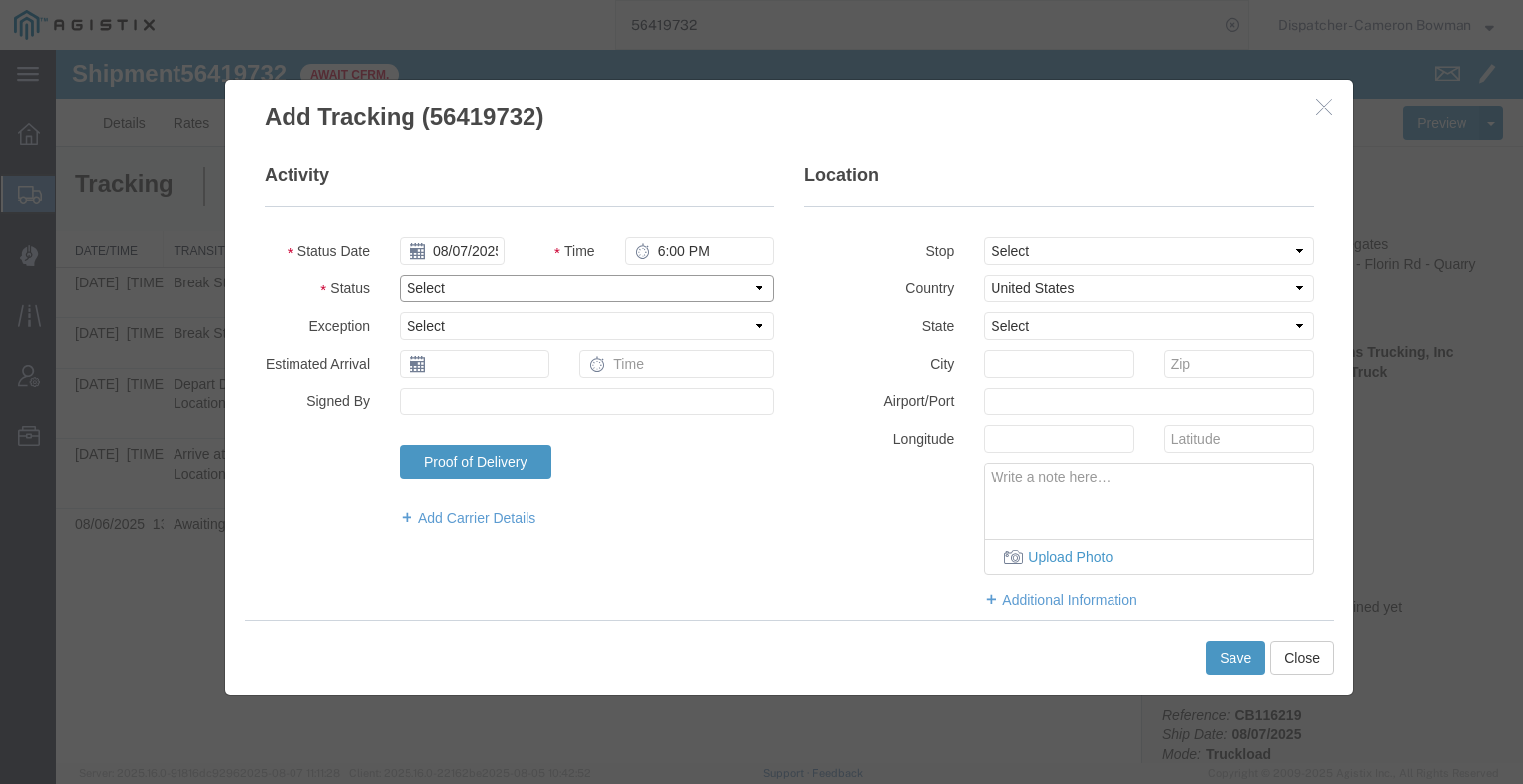 click on "Select Arrival Notice Available Arrival Notice Imported Arrive at Delivery Location Arrive at Pick-Up Location Arrive at Terminal Location Attempted Delivery Attempted Pick-Up Awaiting Customs Clearance Awaiting Pick-Up Break Start Break Stop Cargo Damaged Cargo-Offloaded Cleared Customs Confirmed on Board Customs Delay Customs Hold Customs Released DEA Hold Intact DEA Intensive/Exam Delivered Delivery Appointment Scheduled Delivery Confirmation Delivery Dock Closed Delivery Refused Depart Delivery Location Depart Pick-Up Location Depart Terminal Location Documents Uploaded Entry Docs Received Entry Submitted Estimated date / time for ETA Expired Export Customs Cleared Export Customs Sent FDA Documents Sent FDA Exam FDA Hold FDA Released FDA Review Flight Update Forwarded Fully Released Import Customs Cleared In-Transit In-Transit with Partner ISF filed Loaded Loading Started Mechanical Delay Missed Pick-Up Other Delay Out for Delivery Package Available Partial Delivery Partial Pick-Up Picked Up Proof of del" at bounding box center (587, 288) 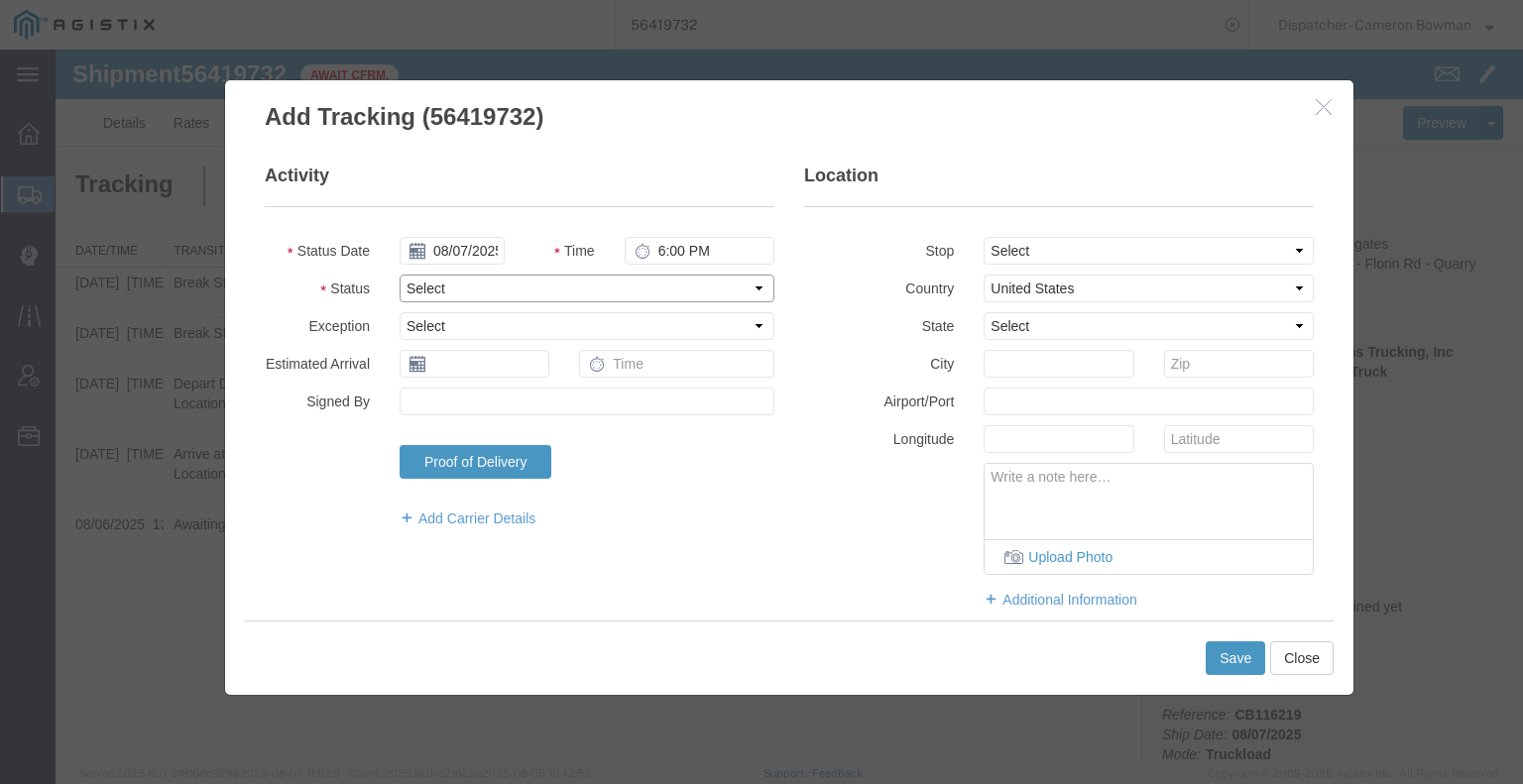 select on "DELIVRED" 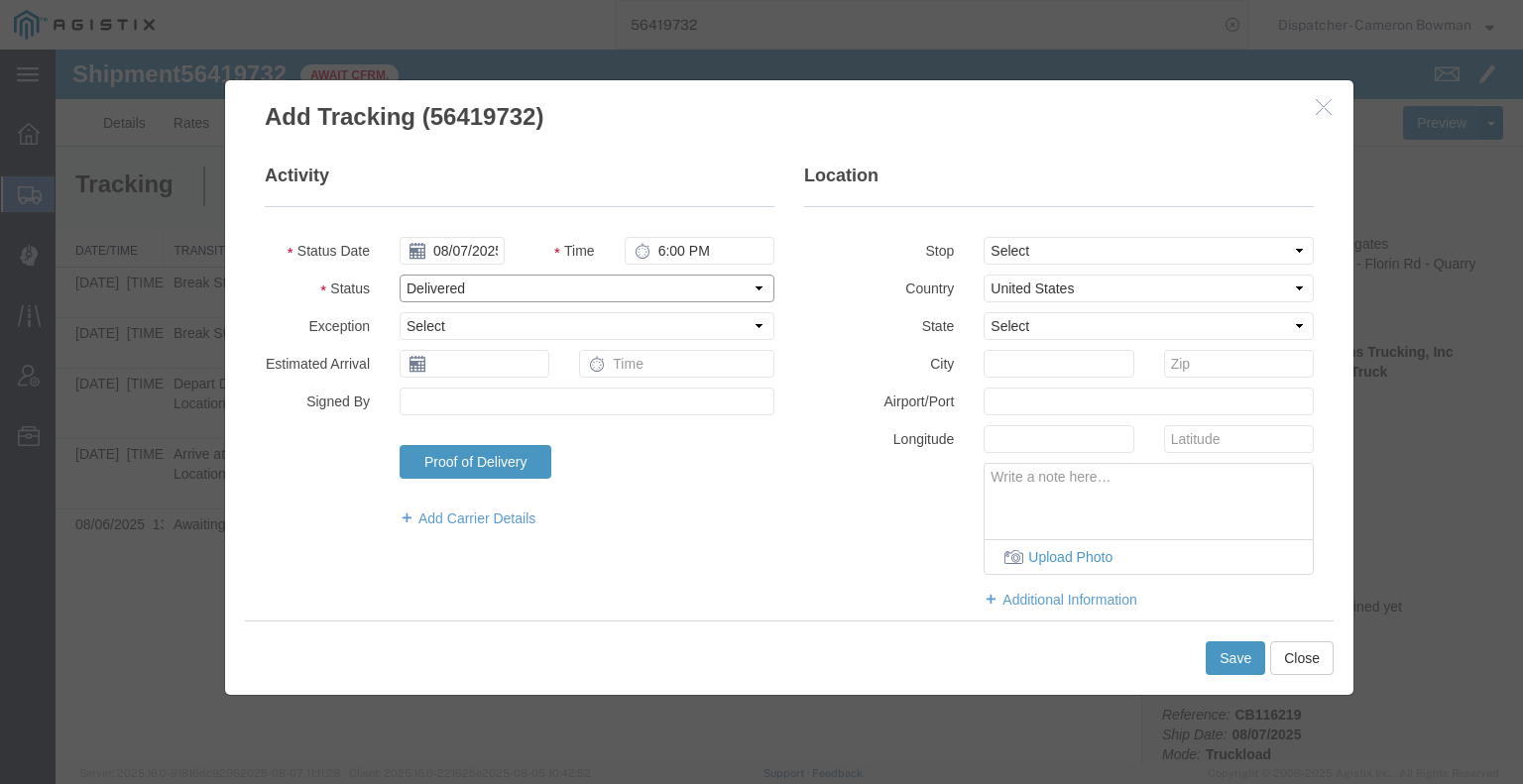 click on "Select Arrival Notice Available Arrival Notice Imported Arrive at Delivery Location Arrive at Pick-Up Location Arrive at Terminal Location Attempted Delivery Attempted Pick-Up Awaiting Customs Clearance Awaiting Pick-Up Break Start Break Stop Cargo Damaged Cargo-Offloaded Cleared Customs Confirmed on Board Customs Delay Customs Hold Customs Released DEA Hold Intact DEA Intensive/Exam Delivered Delivery Appointment Scheduled Delivery Confirmation Delivery Dock Closed Delivery Refused Depart Delivery Location Depart Pick-Up Location Depart Terminal Location Documents Uploaded Entry Docs Received Entry Submitted Estimated date / time for ETA Expired Export Customs Cleared Export Customs Sent FDA Documents Sent FDA Exam FDA Hold FDA Released FDA Review Flight Update Forwarded Fully Released Import Customs Cleared In-Transit In-Transit with Partner ISF filed Loaded Loading Started Mechanical Delay Missed Pick-Up Other Delay Out for Delivery Package Available Partial Delivery Partial Pick-Up Picked Up Proof of del" at bounding box center (587, 288) 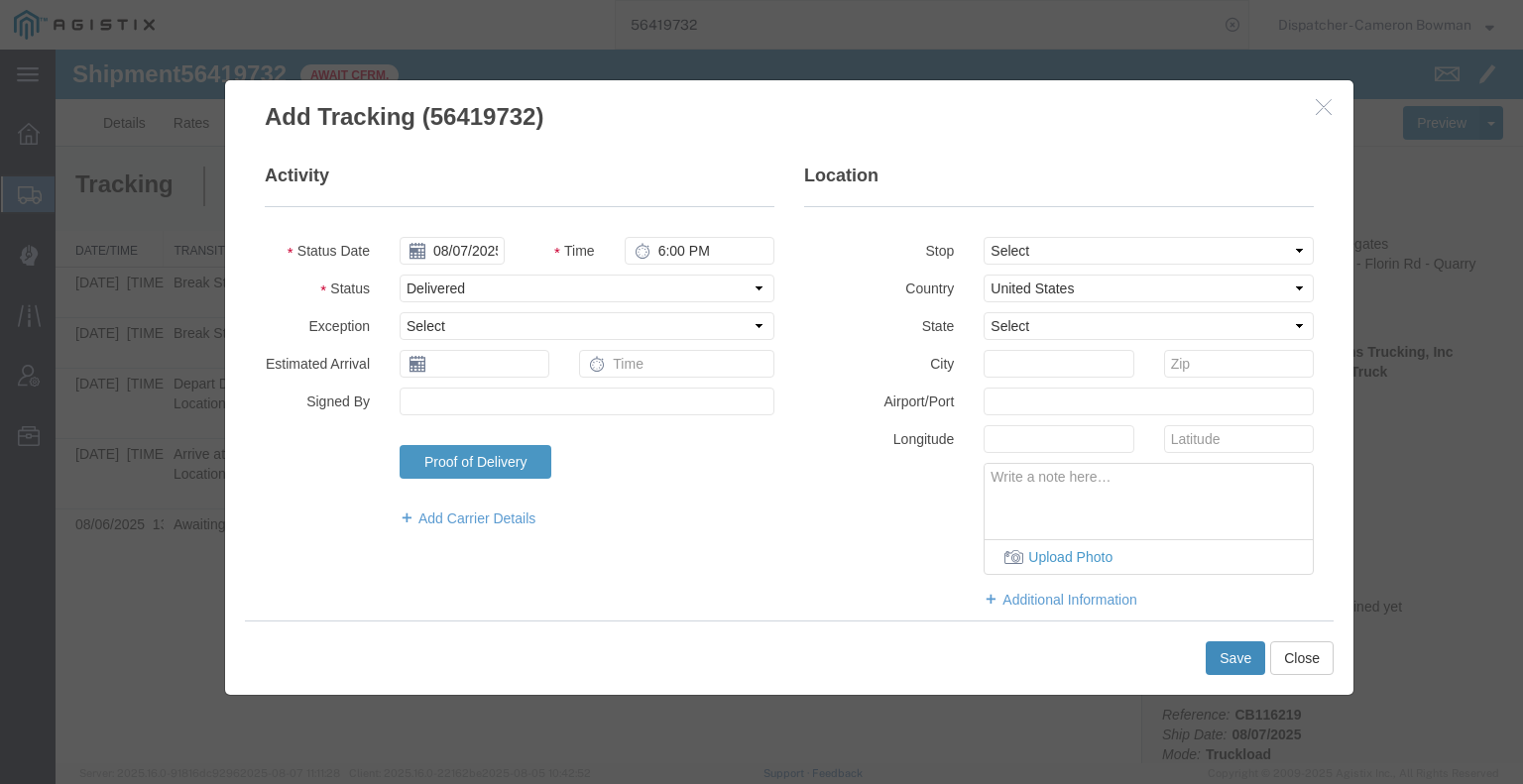 click on "Save" at bounding box center [1235, 658] 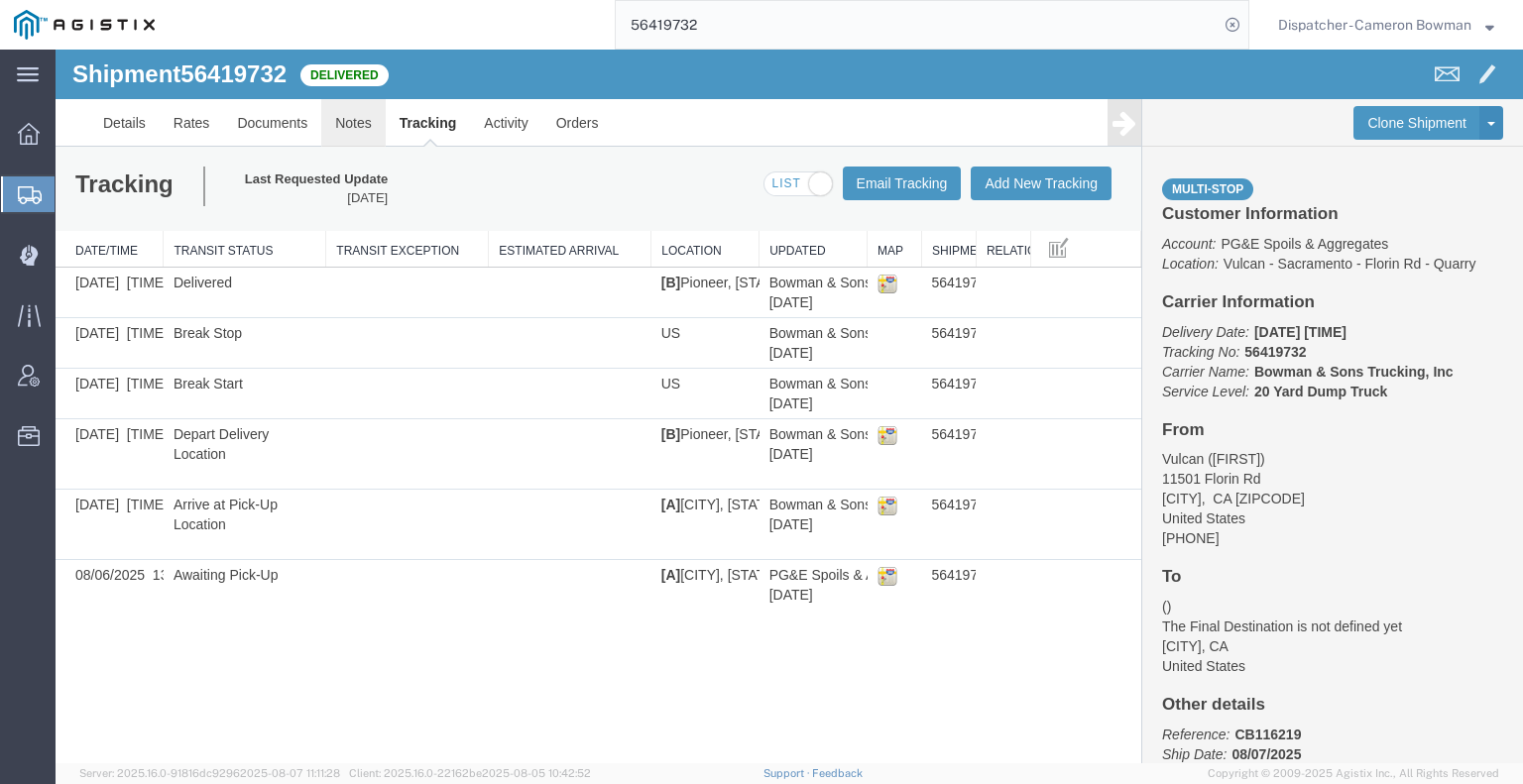 click on "Notes" at bounding box center [353, 123] 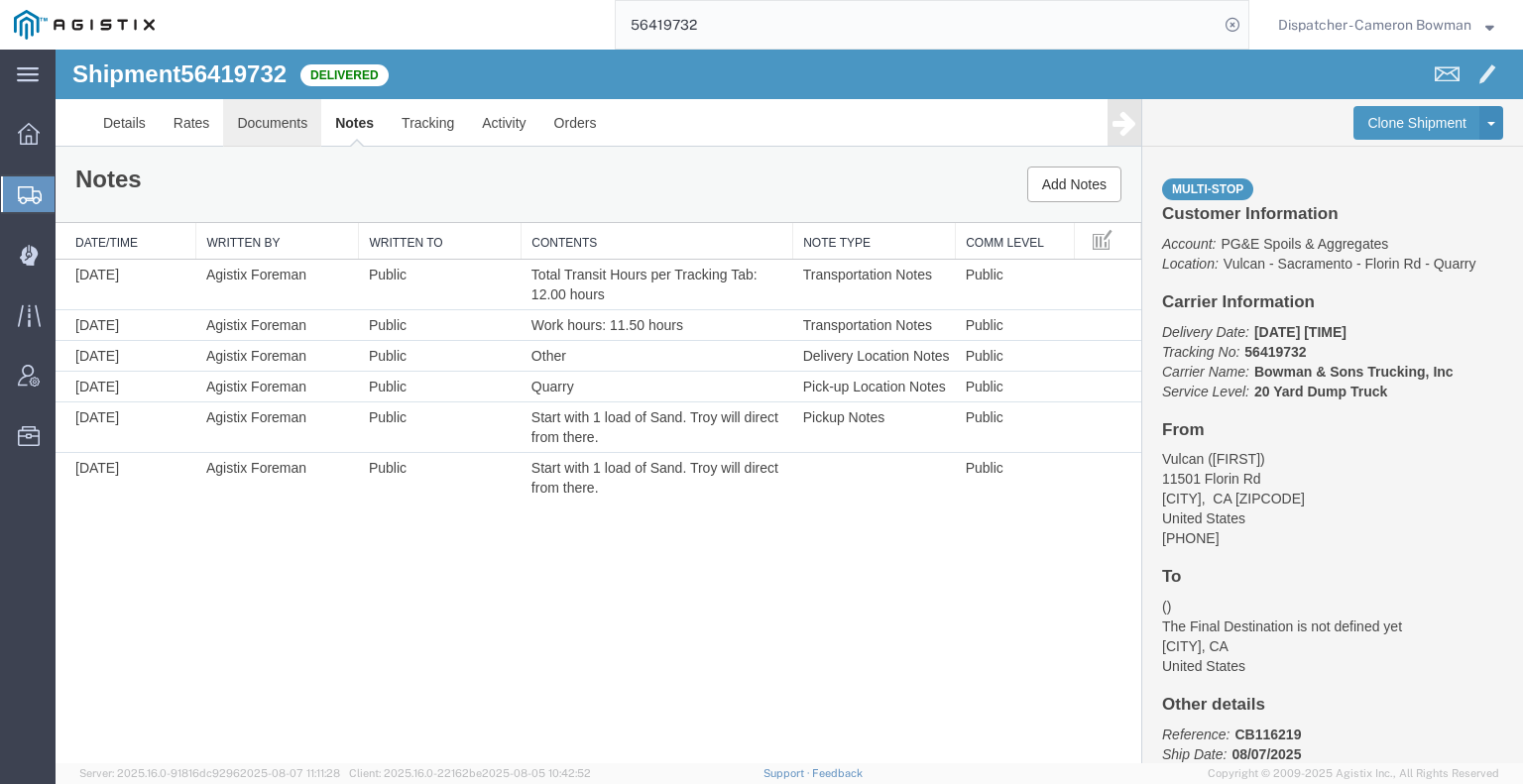 click on "Documents" at bounding box center (272, 123) 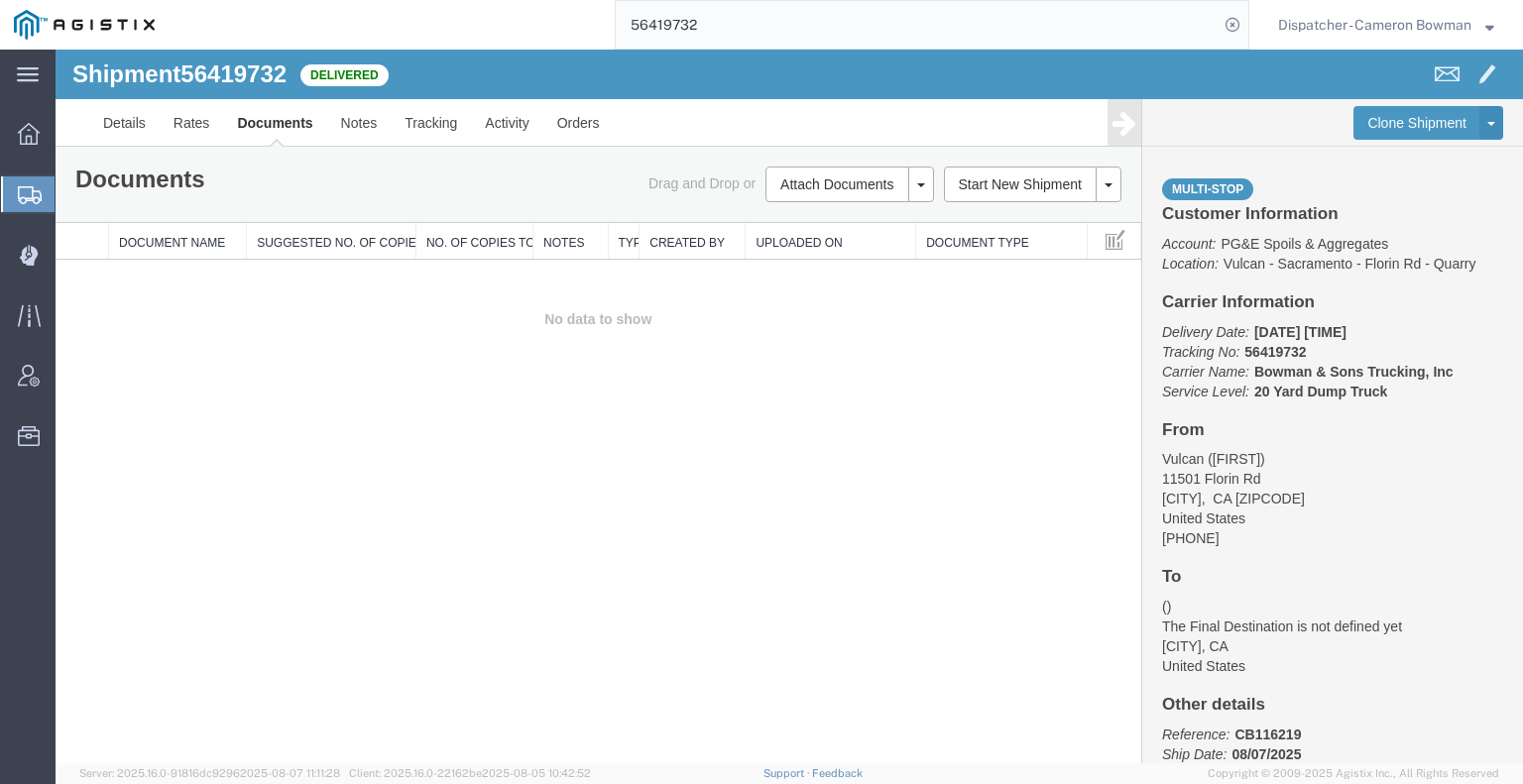 drag, startPoint x: 156, startPoint y: 364, endPoint x: 176, endPoint y: 352, distance: 23.323808 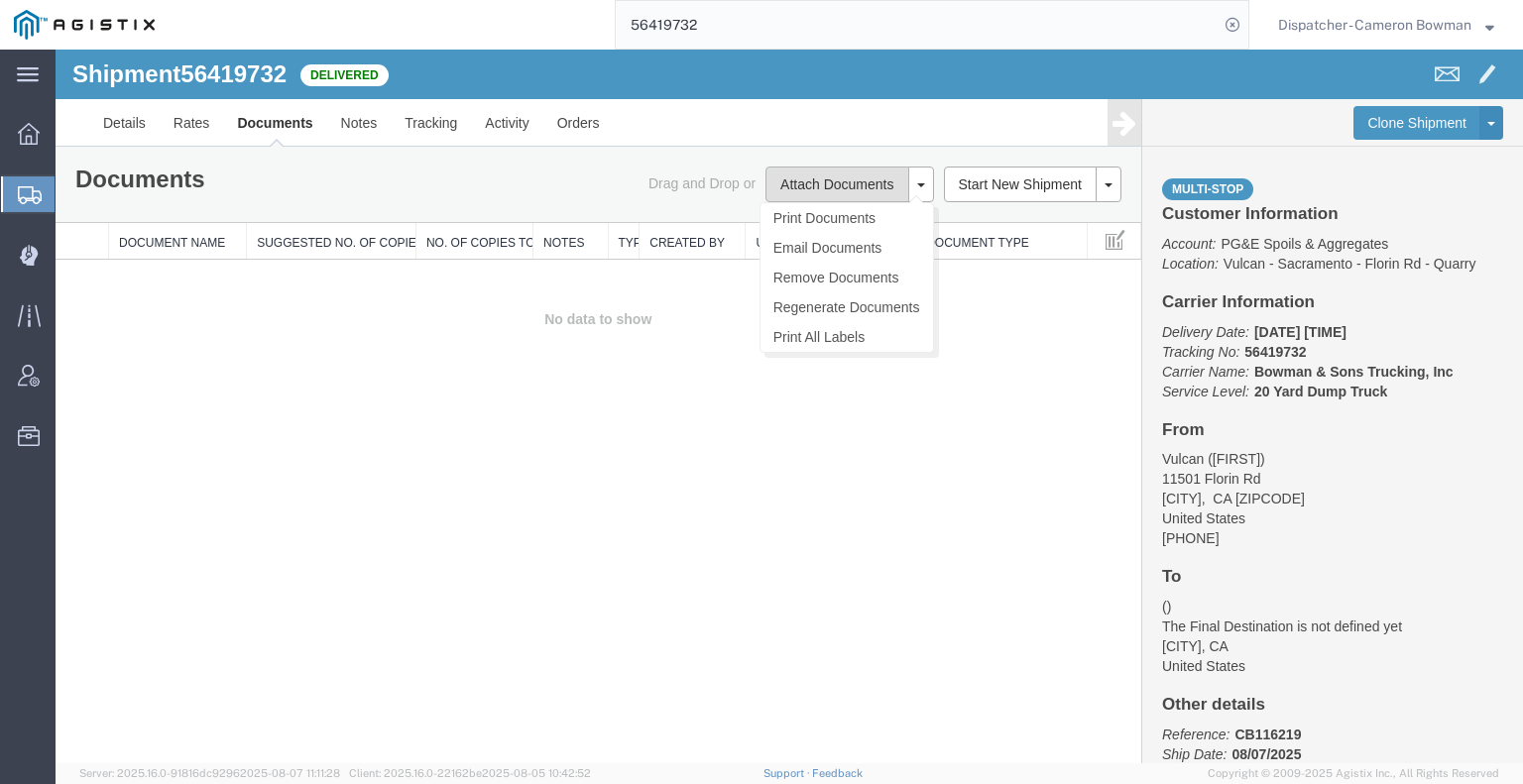 click on "Attach Documents" at bounding box center (837, 184) 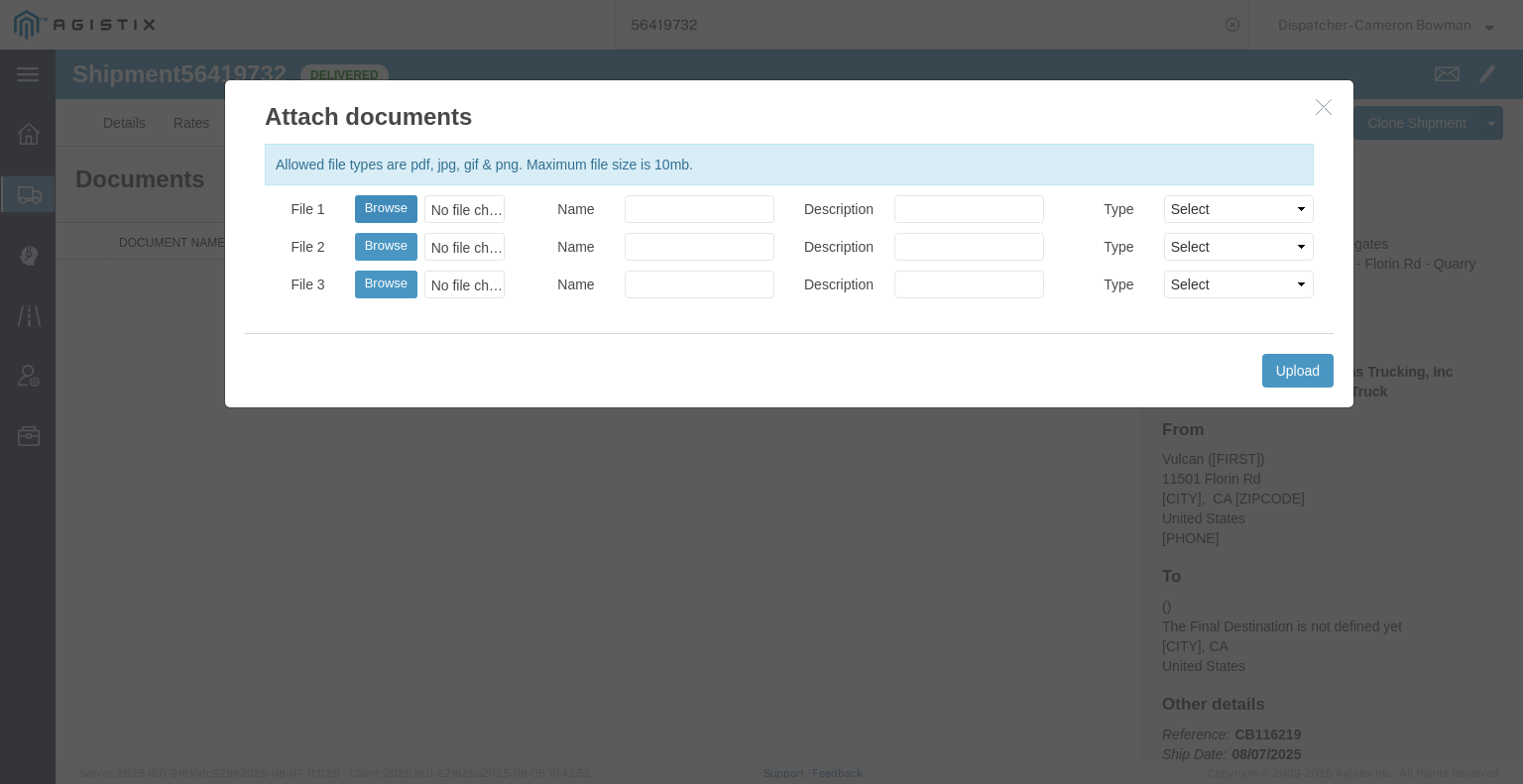 click on "Browse" at bounding box center [386, 209] 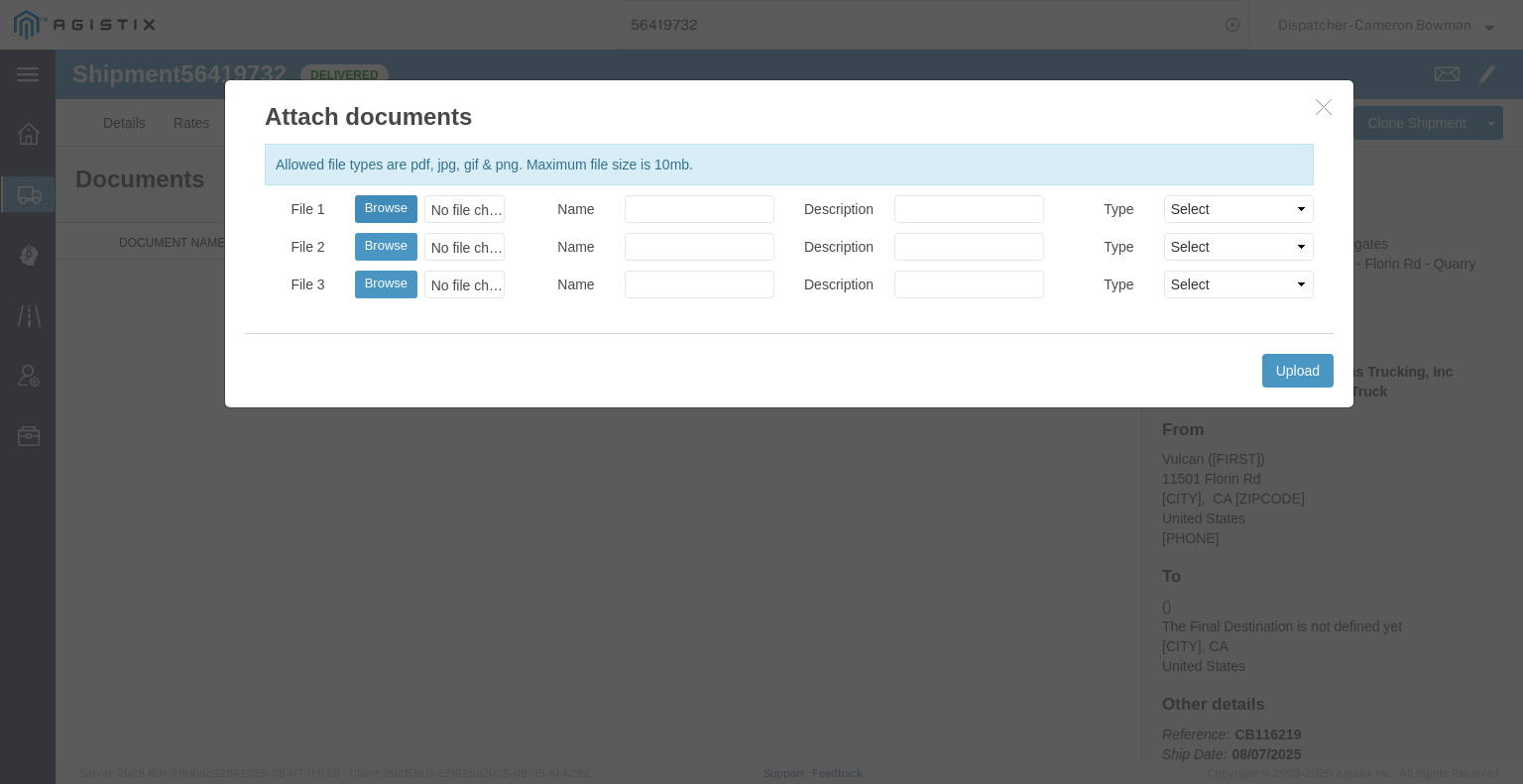 type on "C:\fakepath\56419732trktag.pdf" 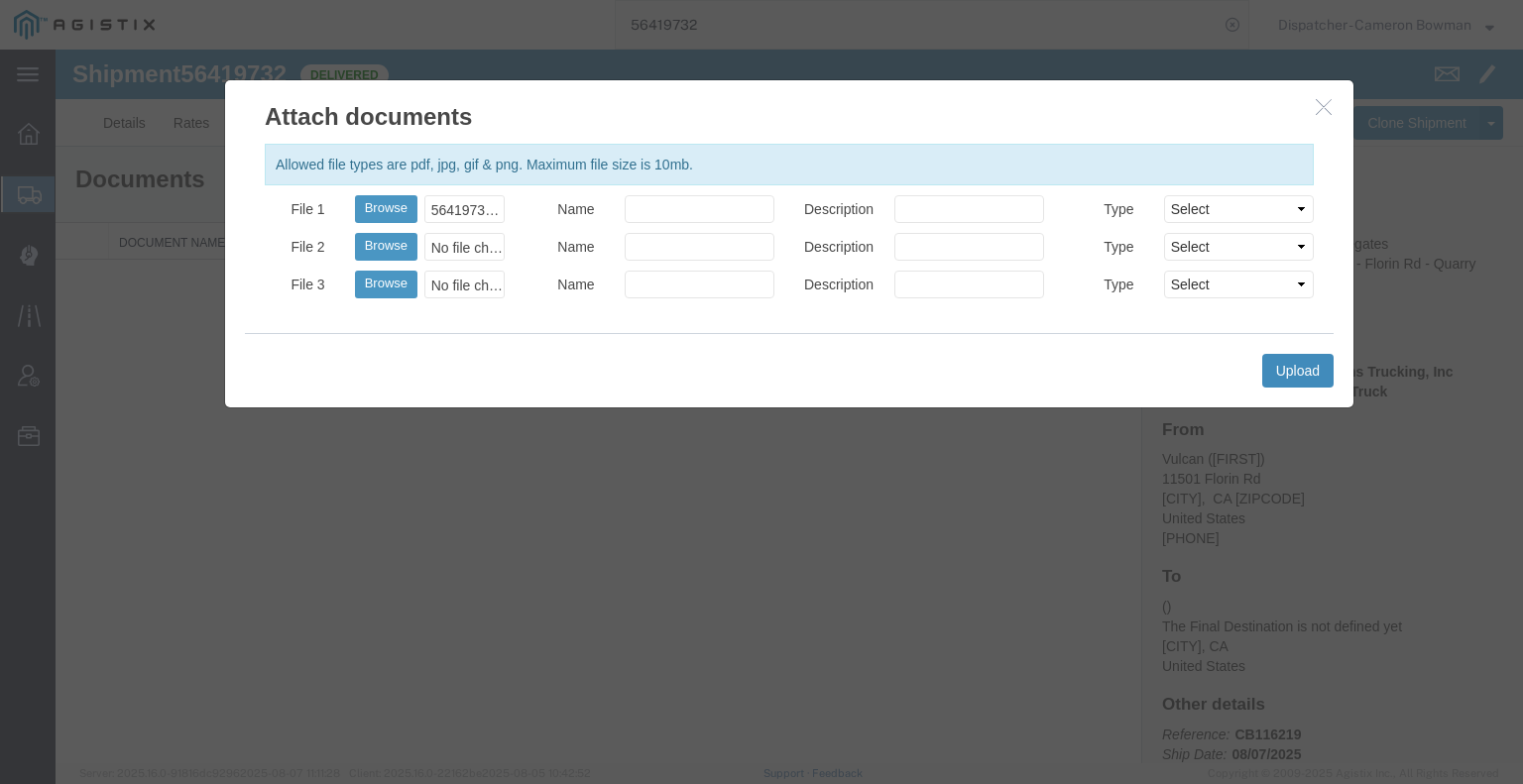 click on "Upload" at bounding box center (1298, 371) 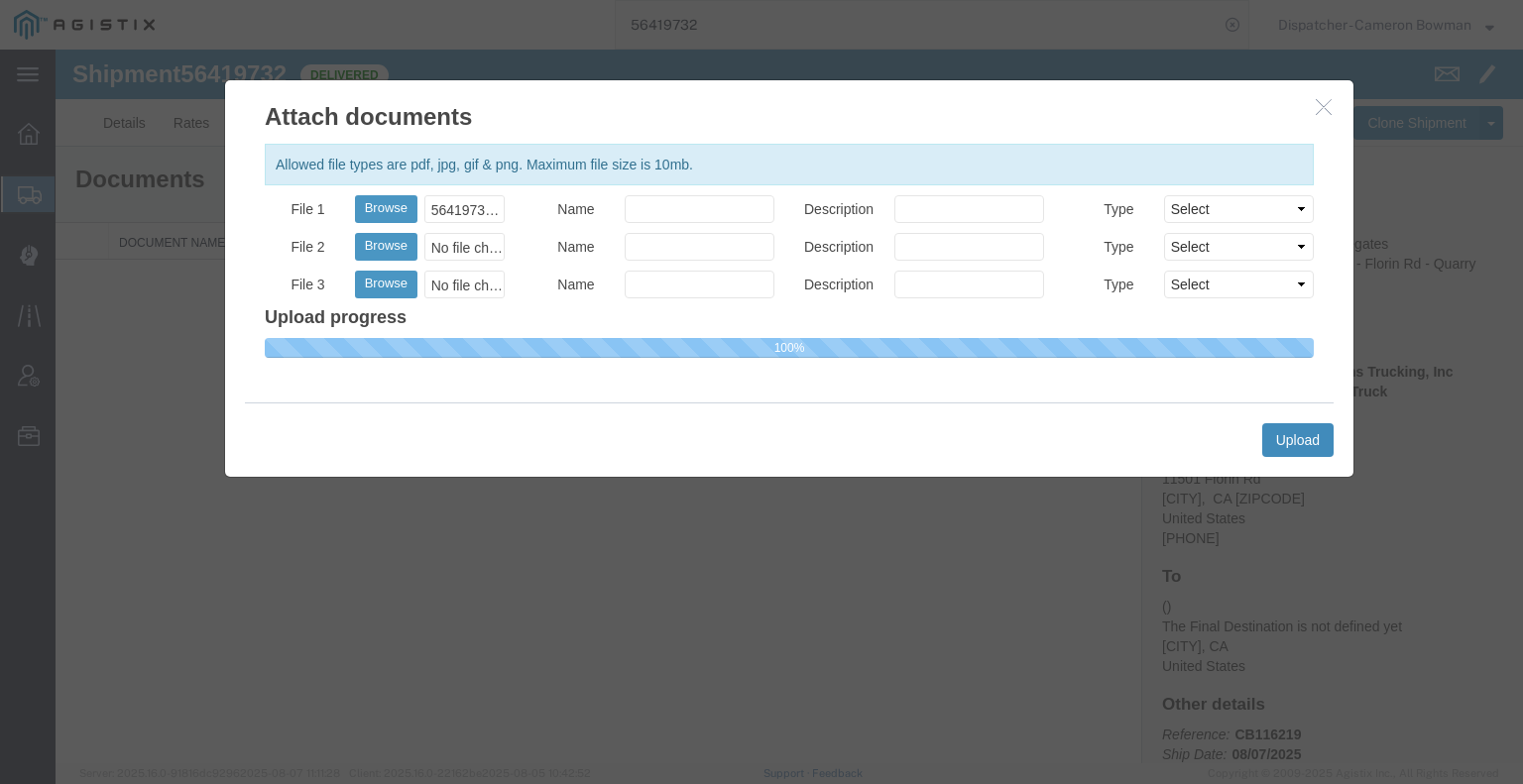 type 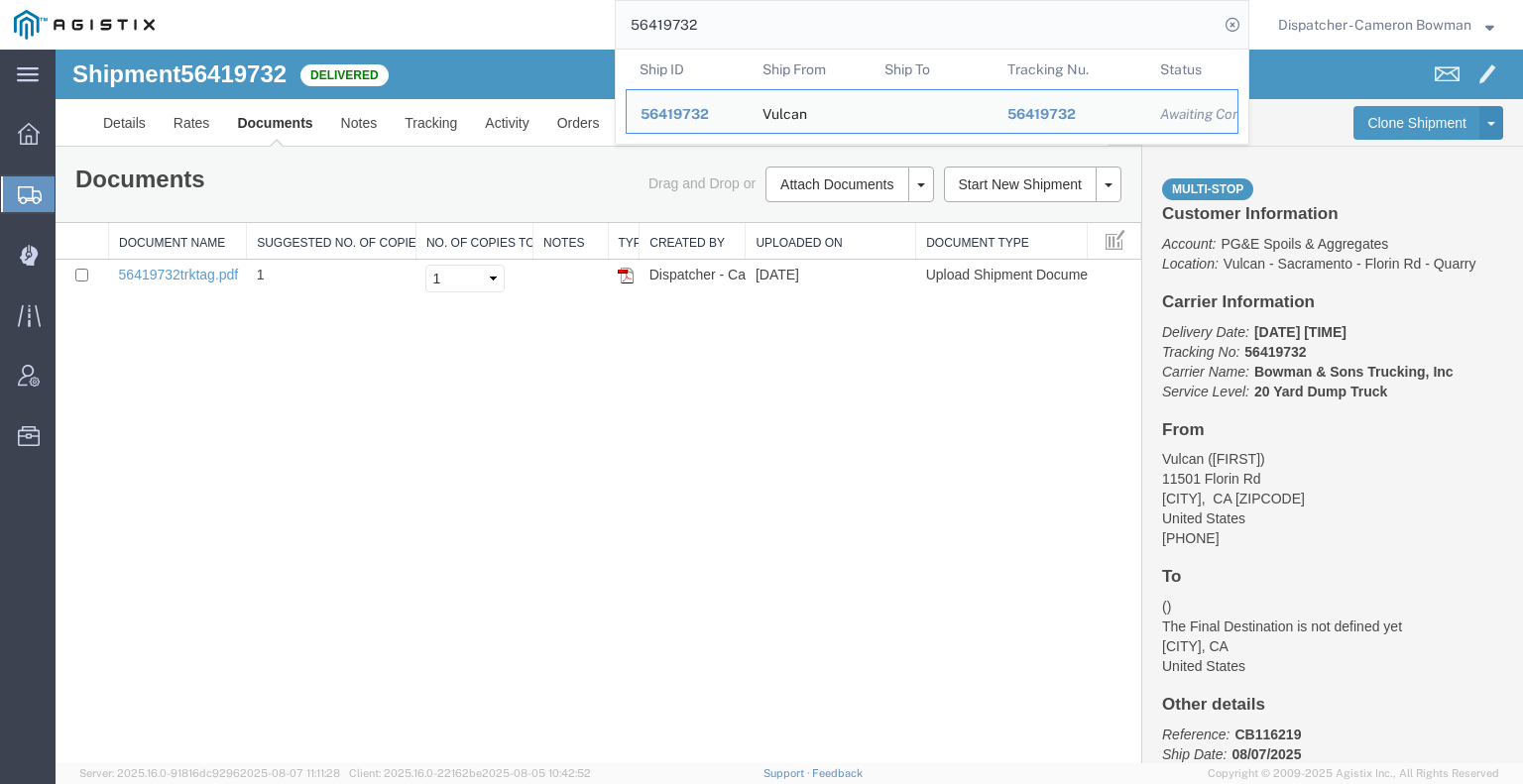 drag, startPoint x: 715, startPoint y: 25, endPoint x: 492, endPoint y: 29, distance: 223.03587 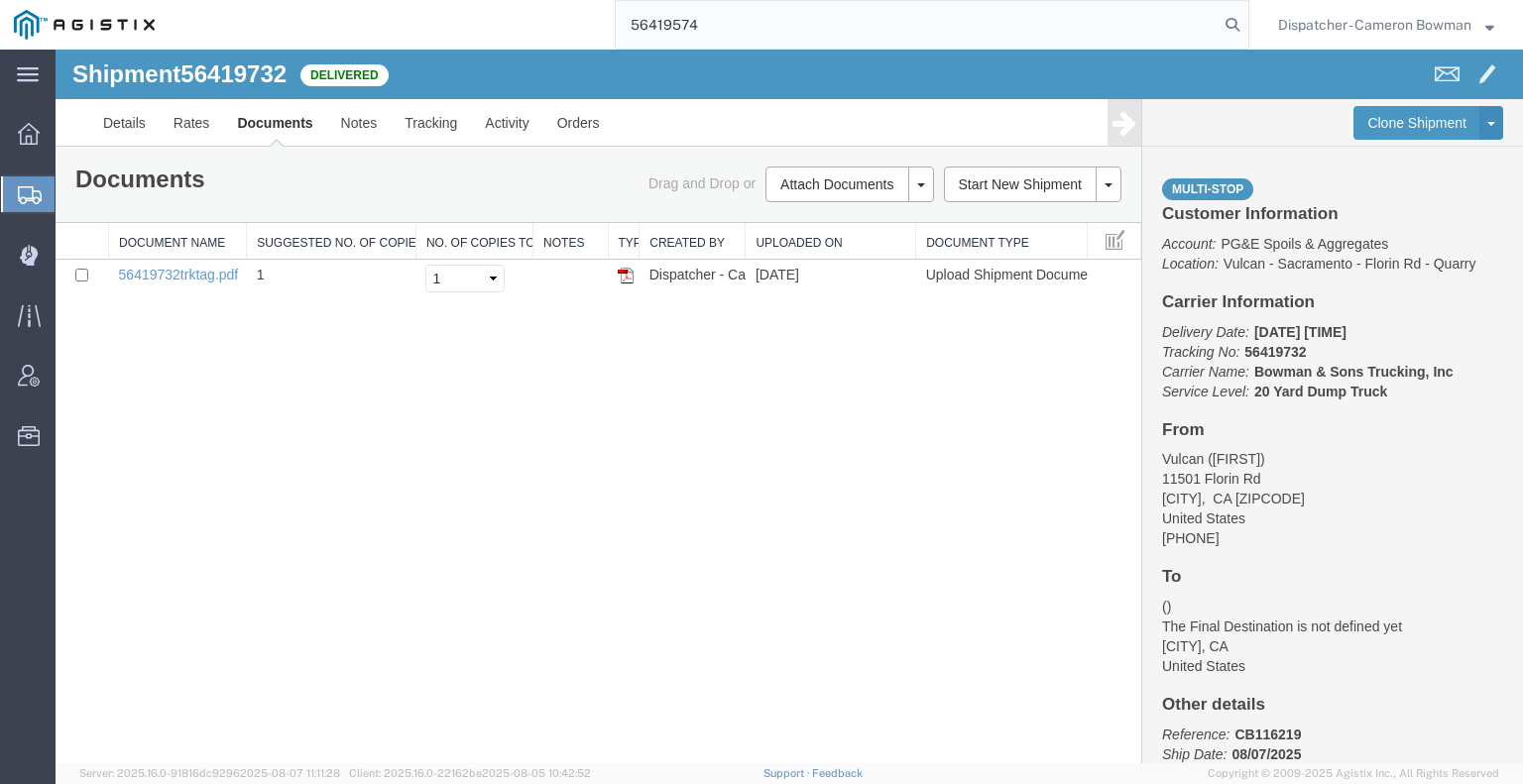type on "56419574" 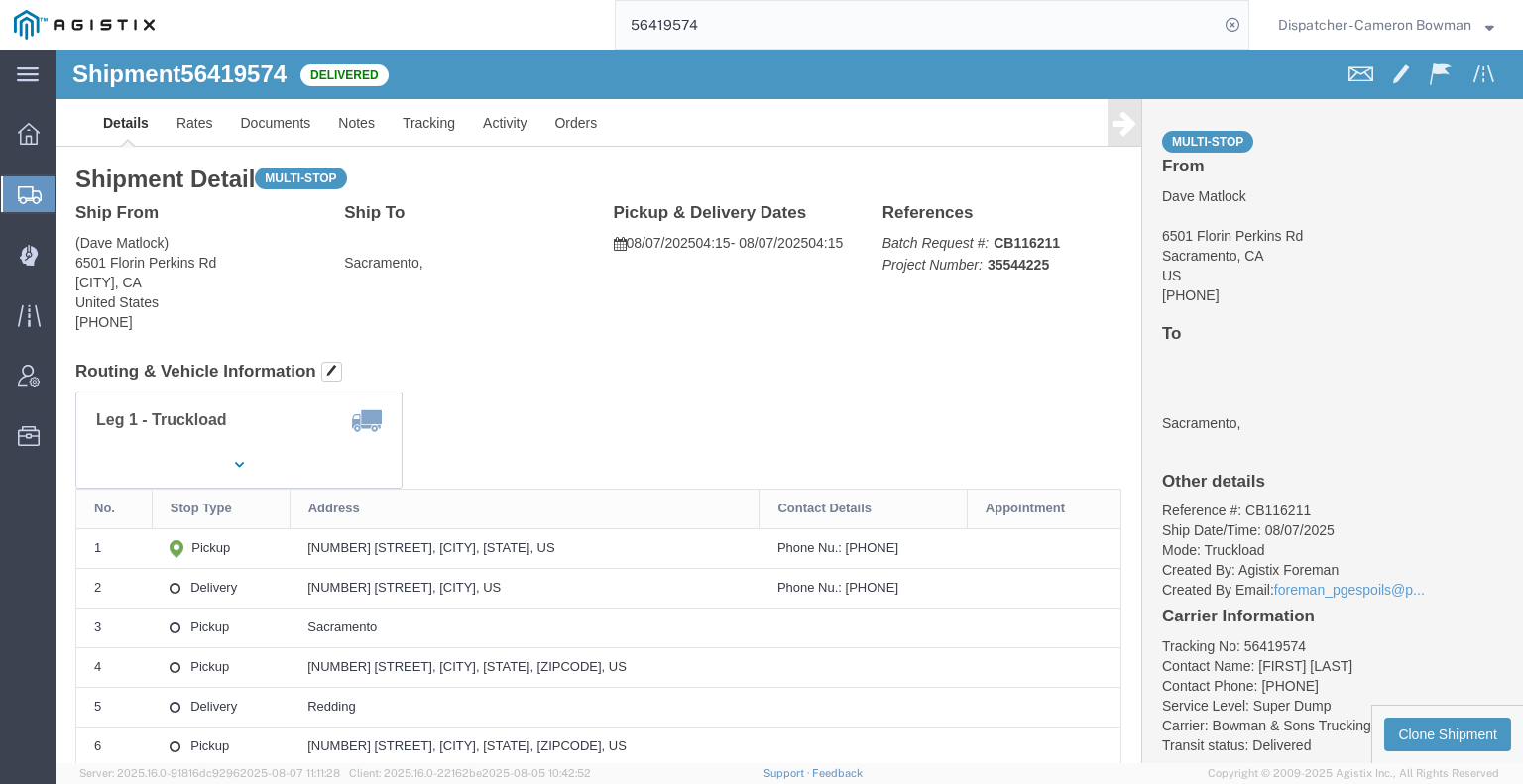 click 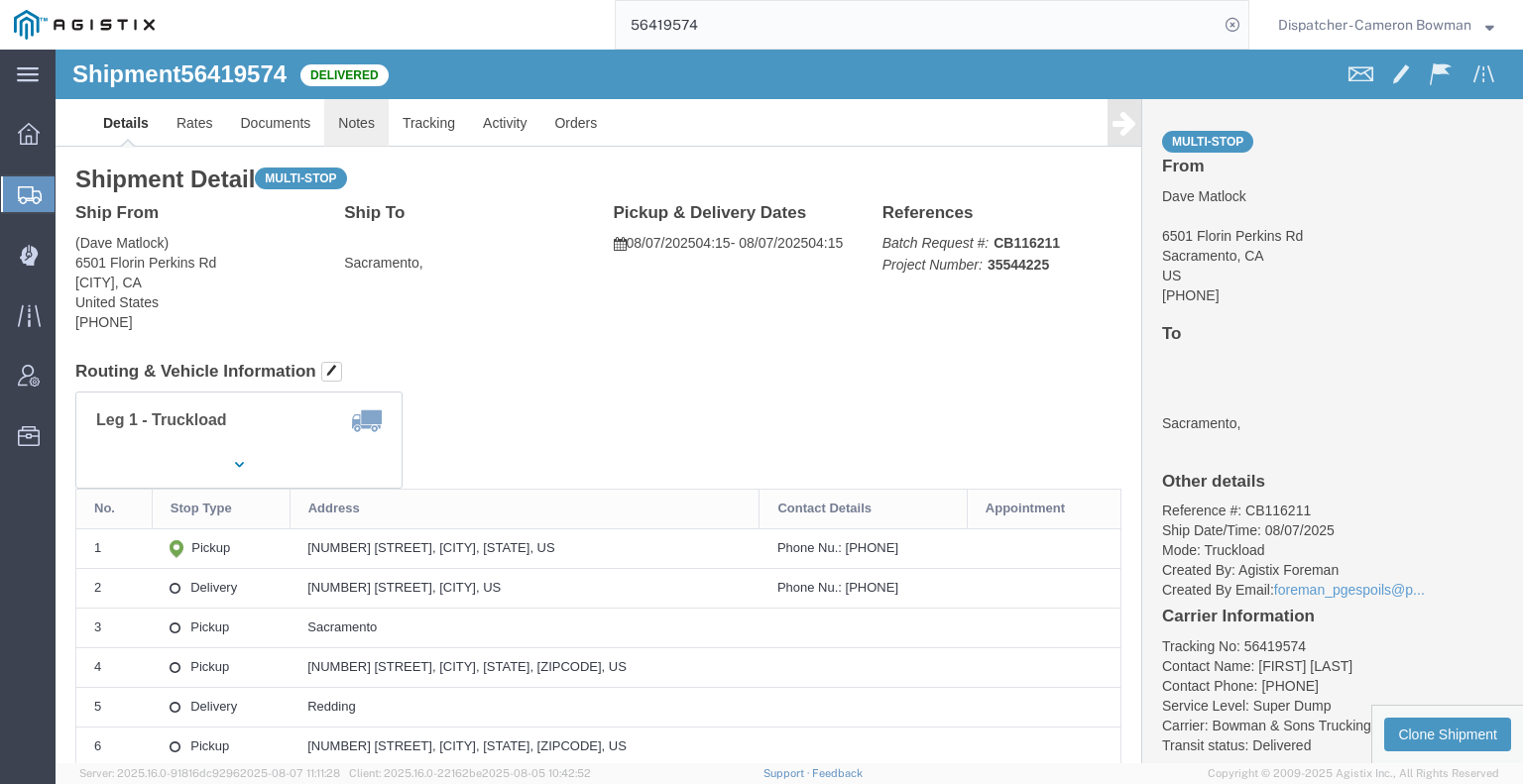 click on "Notes" 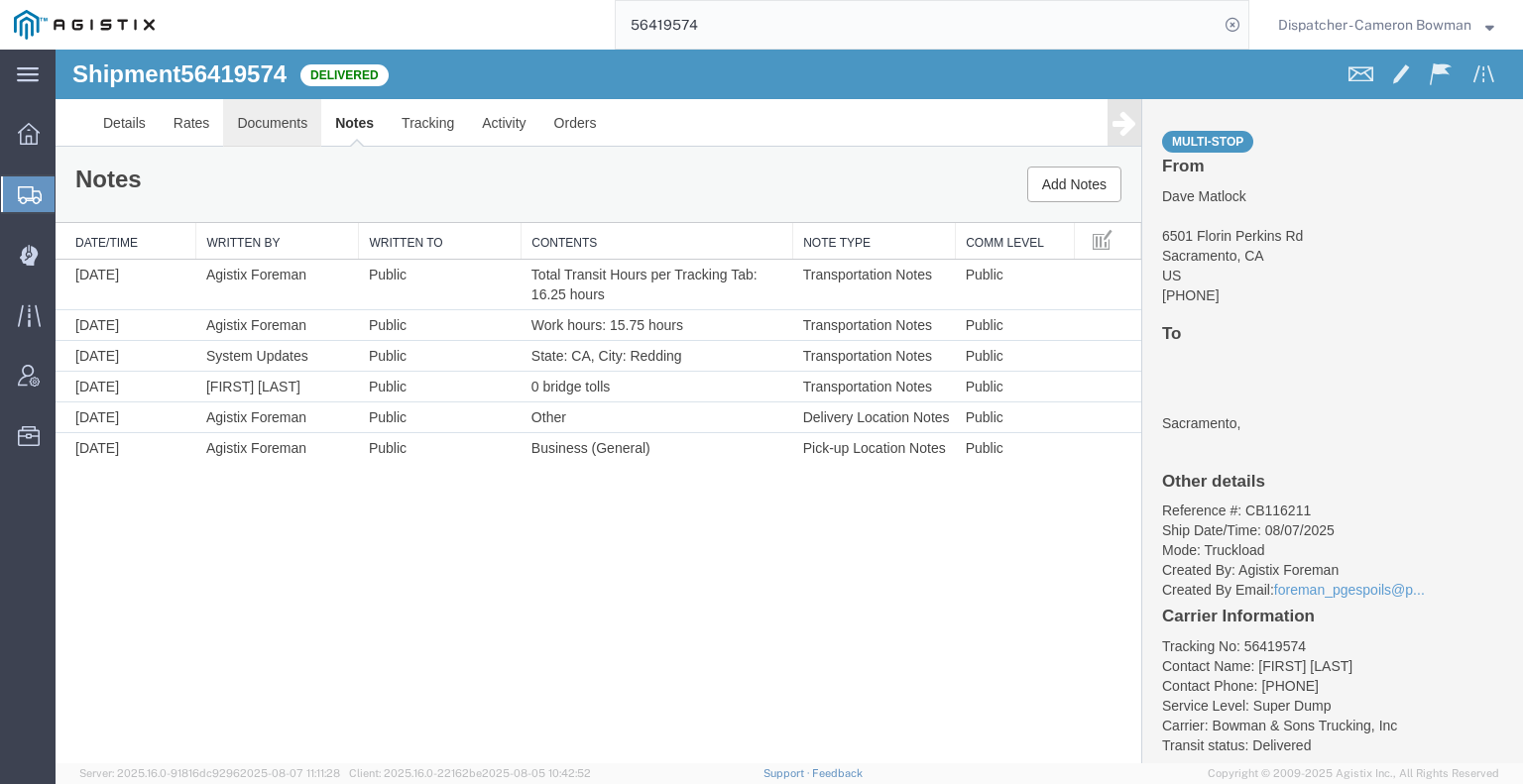 click on "Documents" at bounding box center [272, 123] 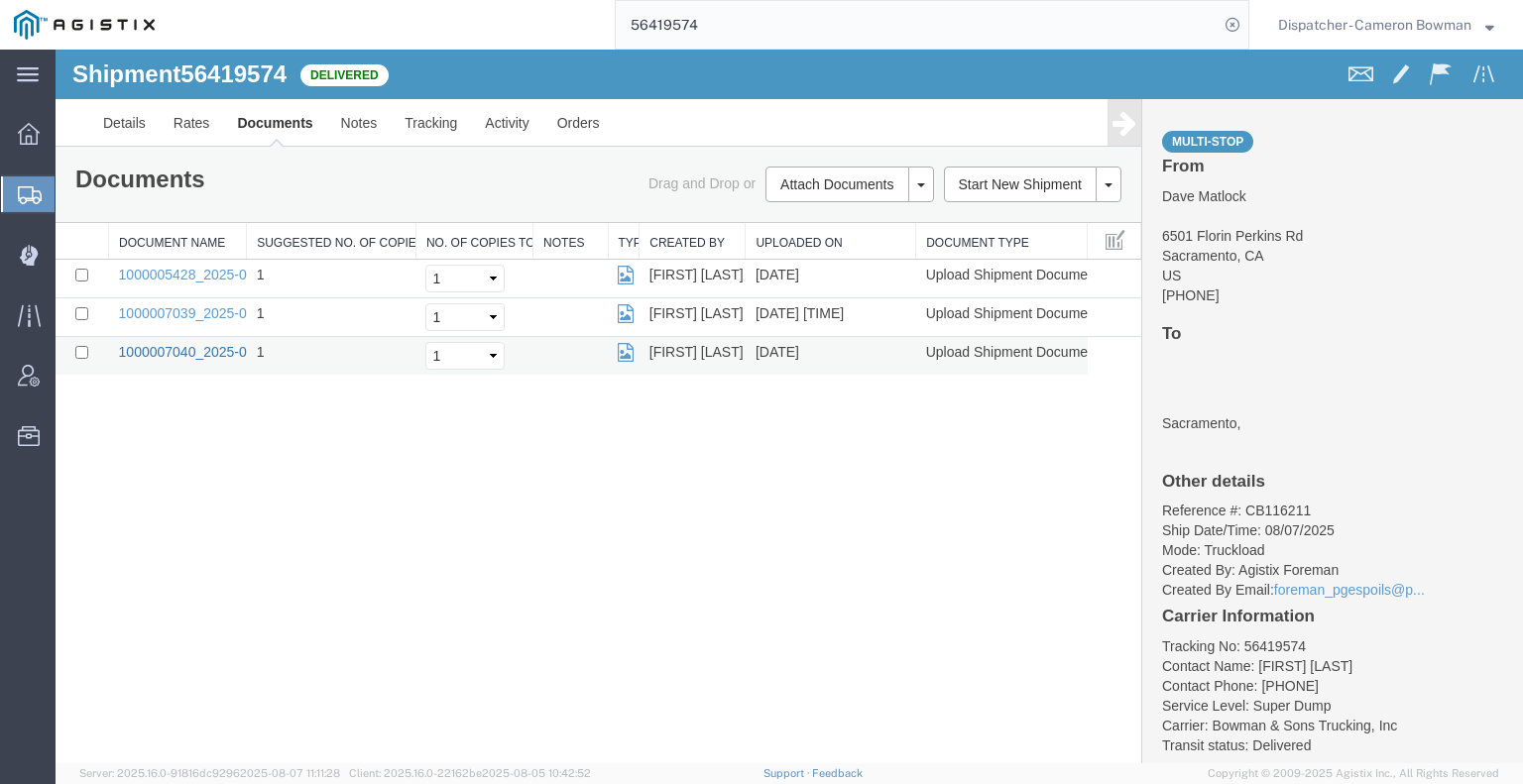 click on "1000007040_2025-08-07_15_27_02.jpg" at bounding box center [243, 352] 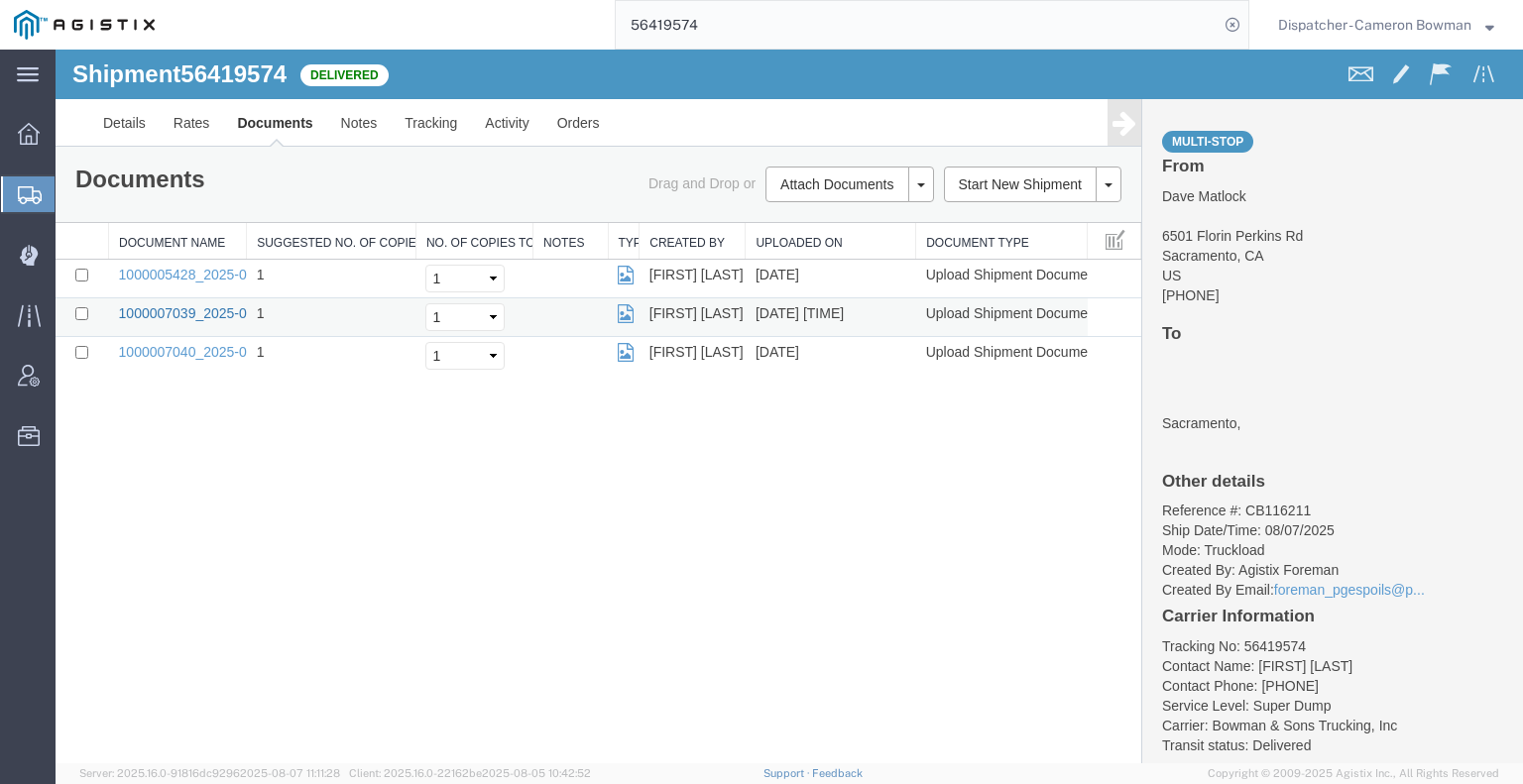 click on "1000007039_2025-08-07_07_44_14.jpg" at bounding box center [243, 313] 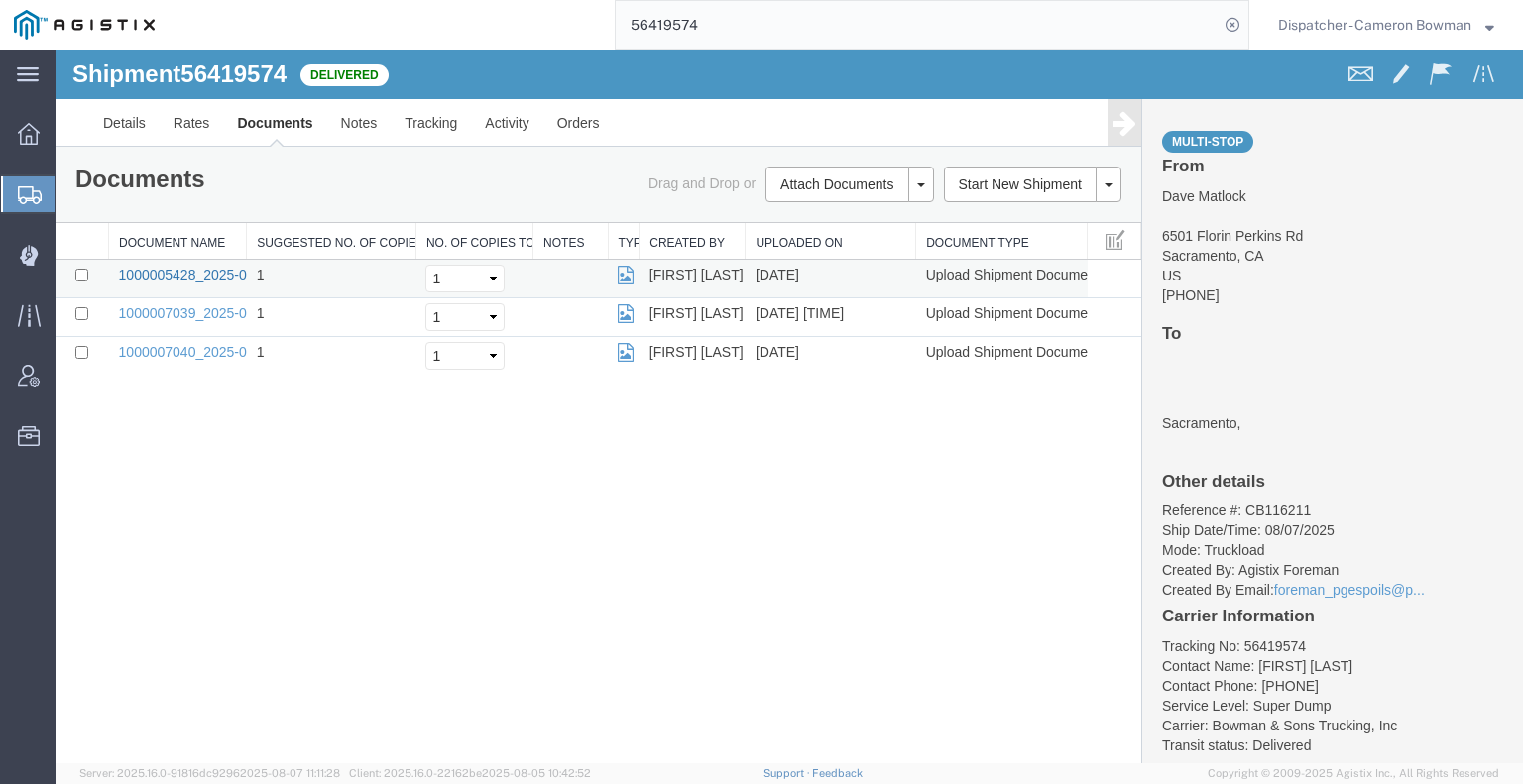 click on "1000005428_2025-08-07_14_30_34.jpg" at bounding box center [243, 275] 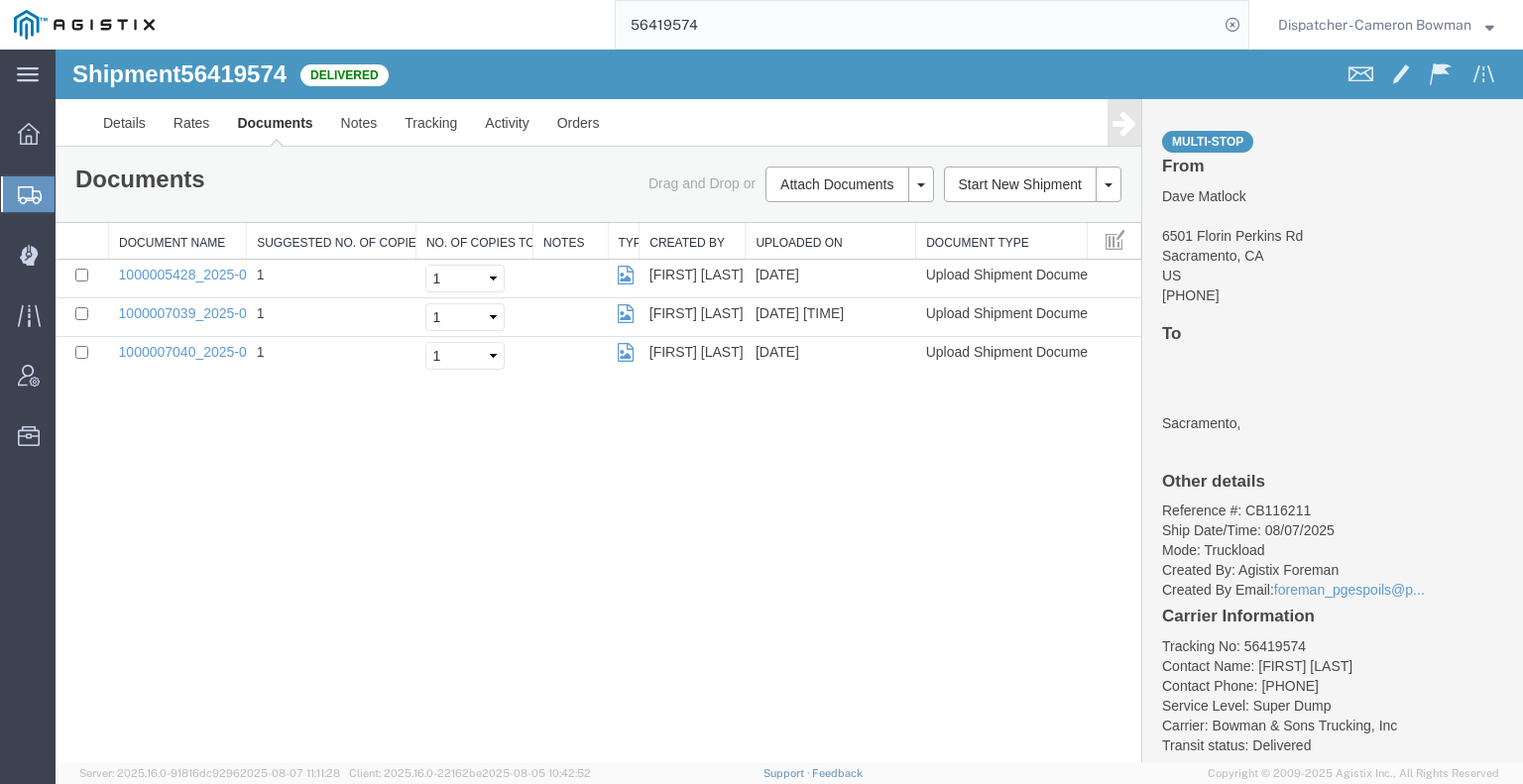 click on "Shipment  56419574 3
of
3   Delivered Details Rates Documents Notes Tracking Activity Orders Multi-stop From Dave Matlock 6501 Florin Perkins Rd Sacramento, CA  US 707-349-8263 To Sacramento,   Other details Reference #: CB116211 Ship Date/Time: 08/07/2025 Mode: Truckload Created By: Agistix Foreman Created By Email:
foreman_pgespoils@p...
Carrier Information Tracking No: 56419574 Contact Name: Timothy Eure Contact Phone: 2096295517 Service Level: Super Dump Carrier: Bowman & Sons Trucking, Inc Transit status: Delivered Please fix the following errors Documents
Ship Label Format:
Plain
Thermal
Drag and Drop or Attach Documents Print Documents Email Documents Remove Documents Regenerate Documents Print All Labels Start New Shipment Clone Shipment Document Name Suggested No. of Copies No. of Copies to Print Notes Type Created by Uploaded On Document Type    1000005428_2025-08-07_14_30_34.jpg   1  1 2" at bounding box center (789, 406) 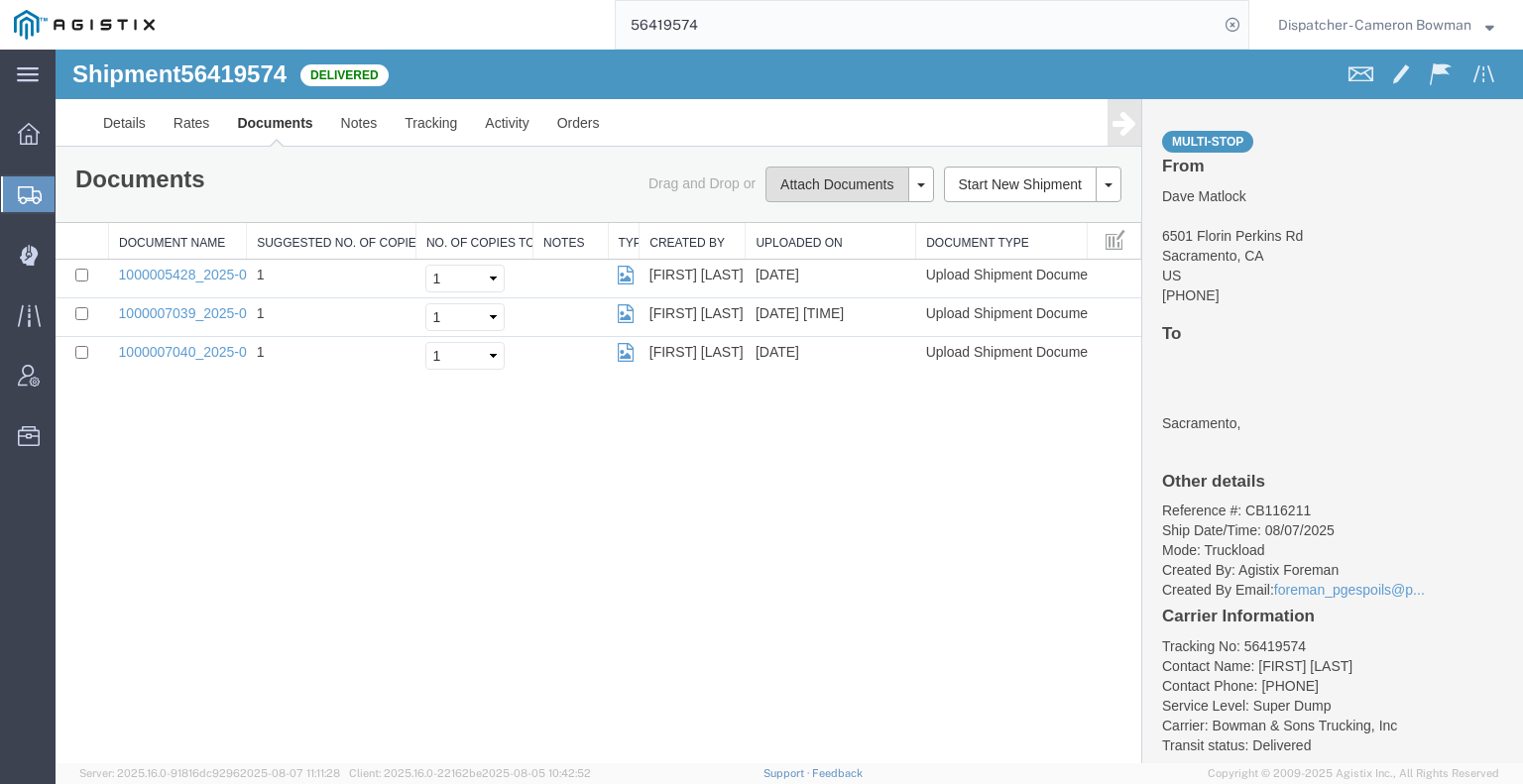 click on "Attach Documents" at bounding box center [837, 184] 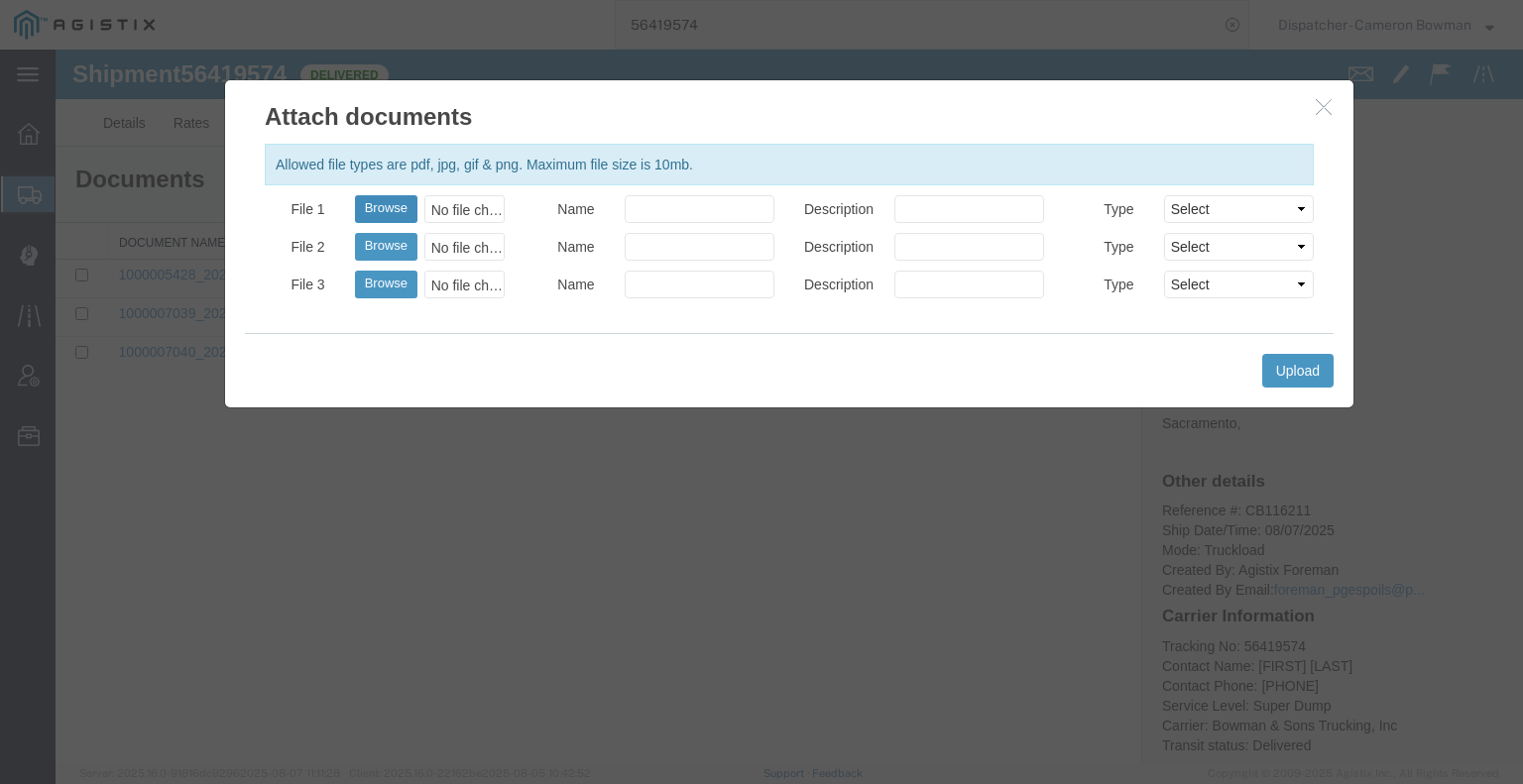 click on "Browse" at bounding box center (386, 209) 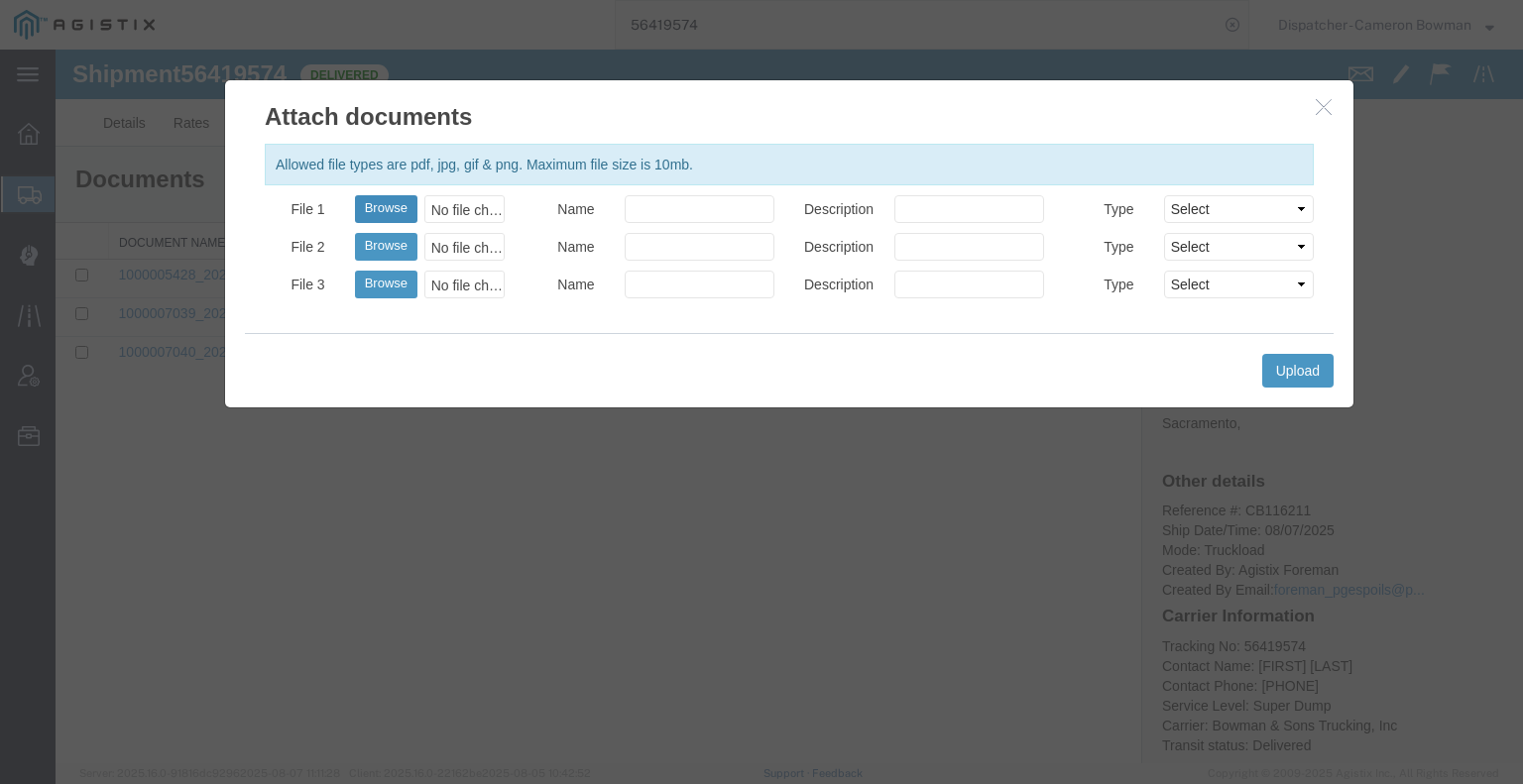 type 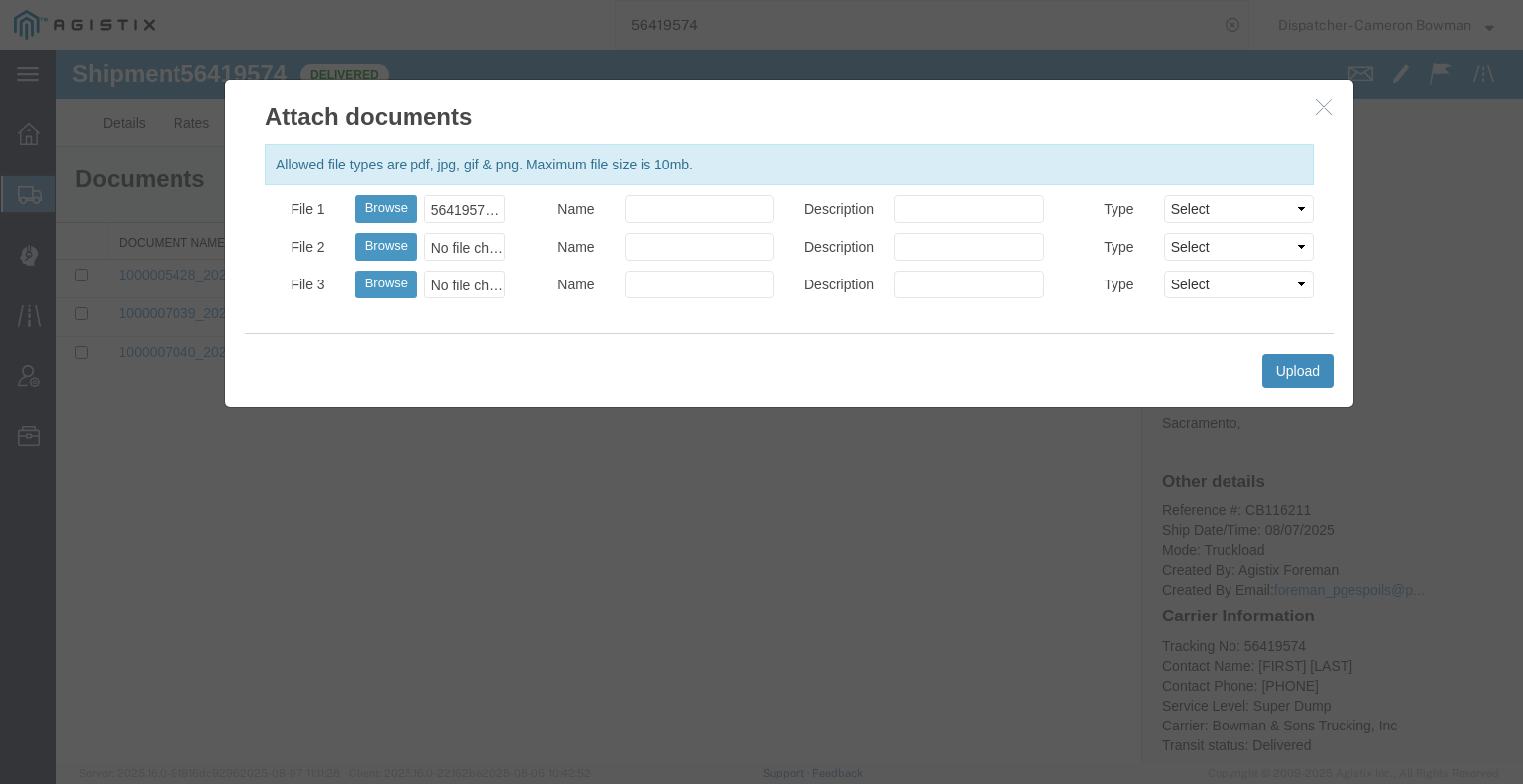 click on "Upload" at bounding box center (1298, 371) 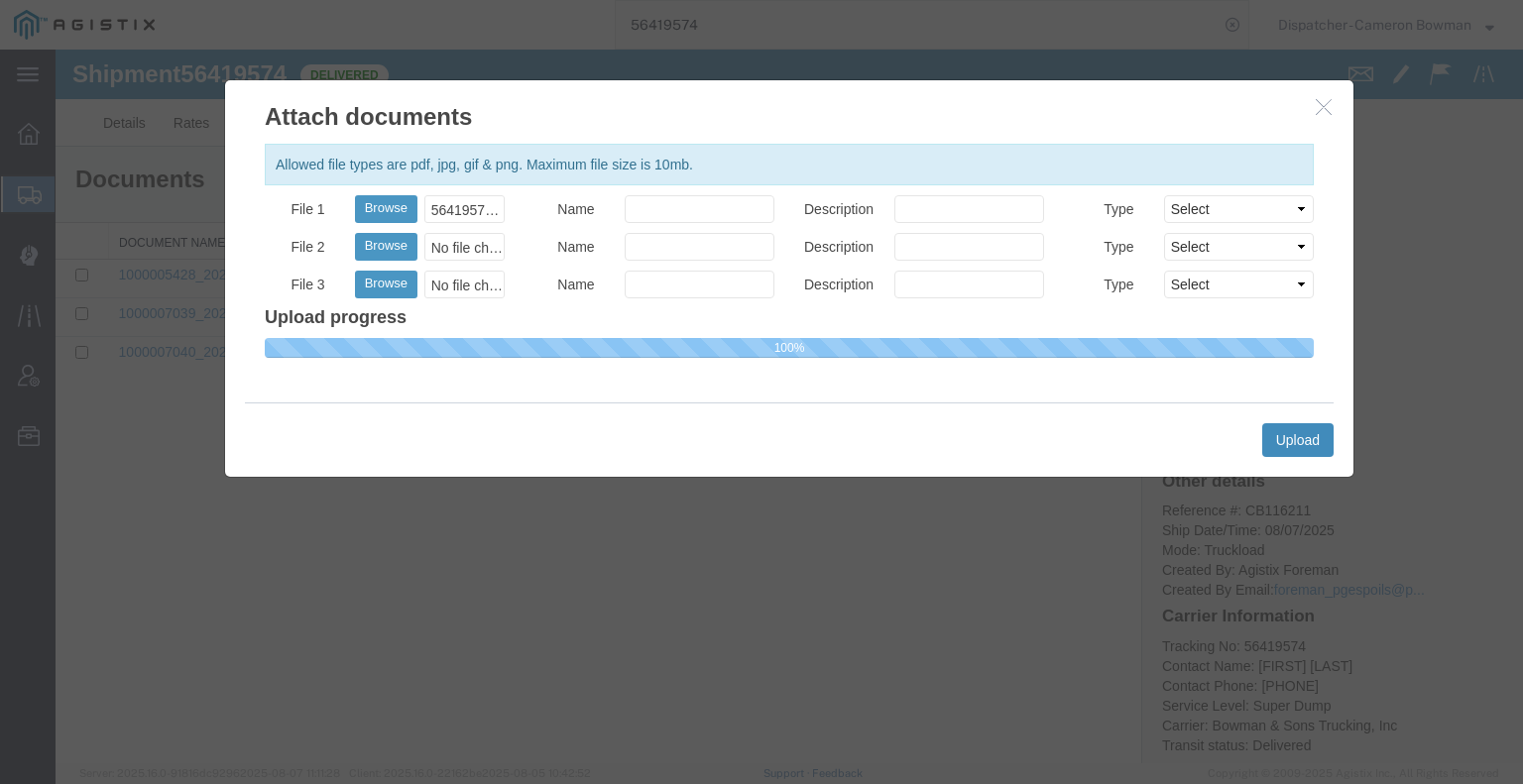type 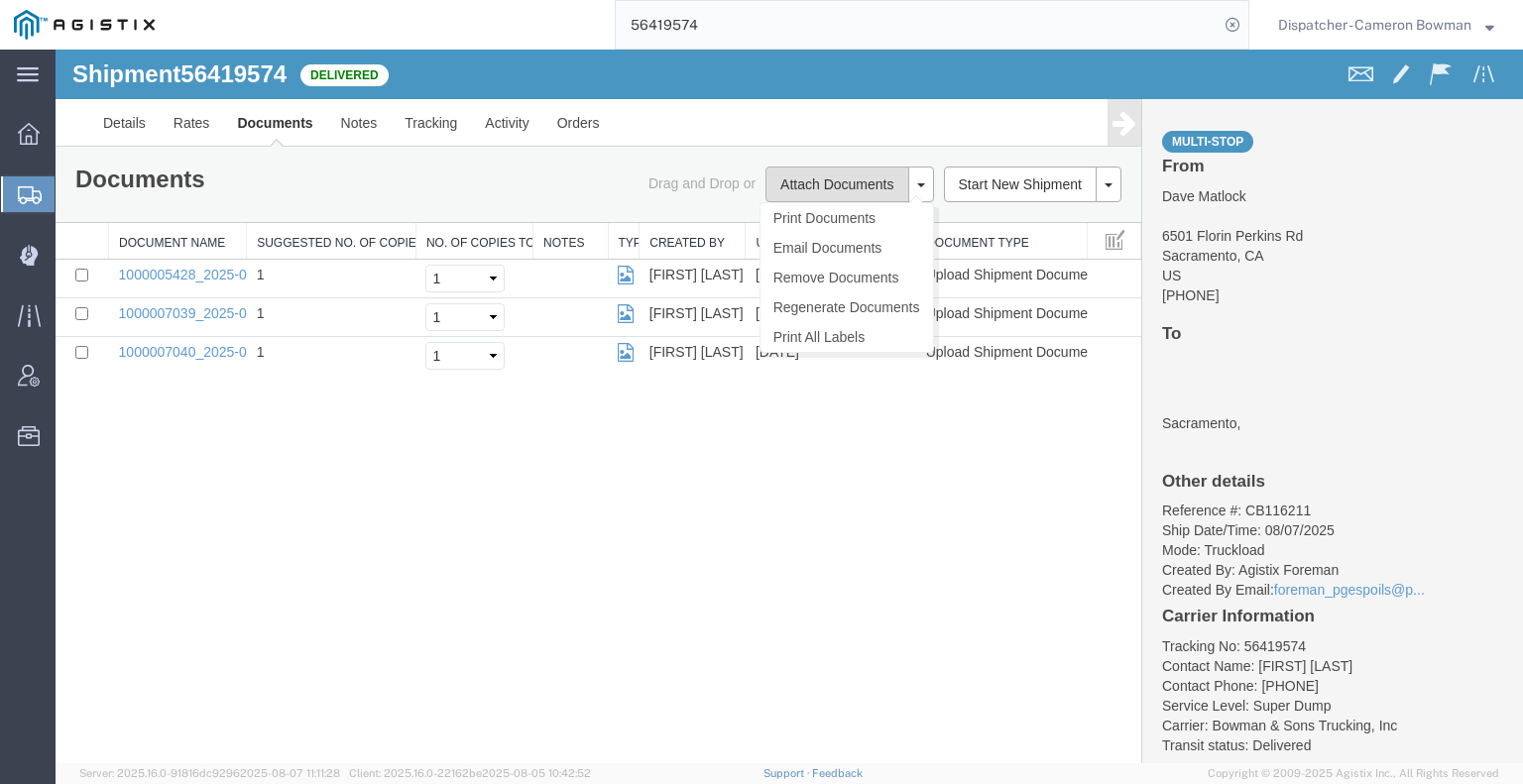 click on "Attach Documents" at bounding box center [837, 184] 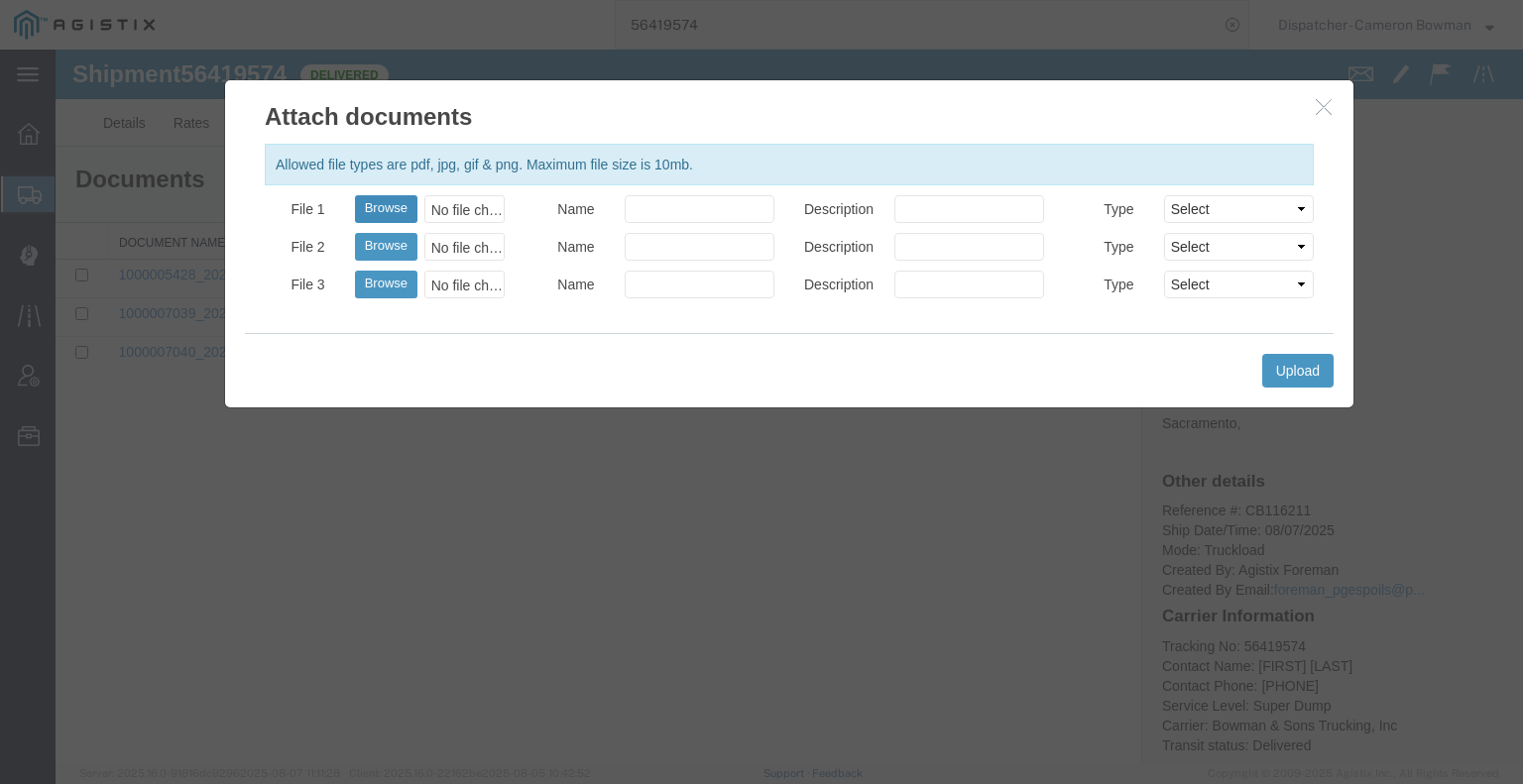 click on "Browse" at bounding box center (386, 209) 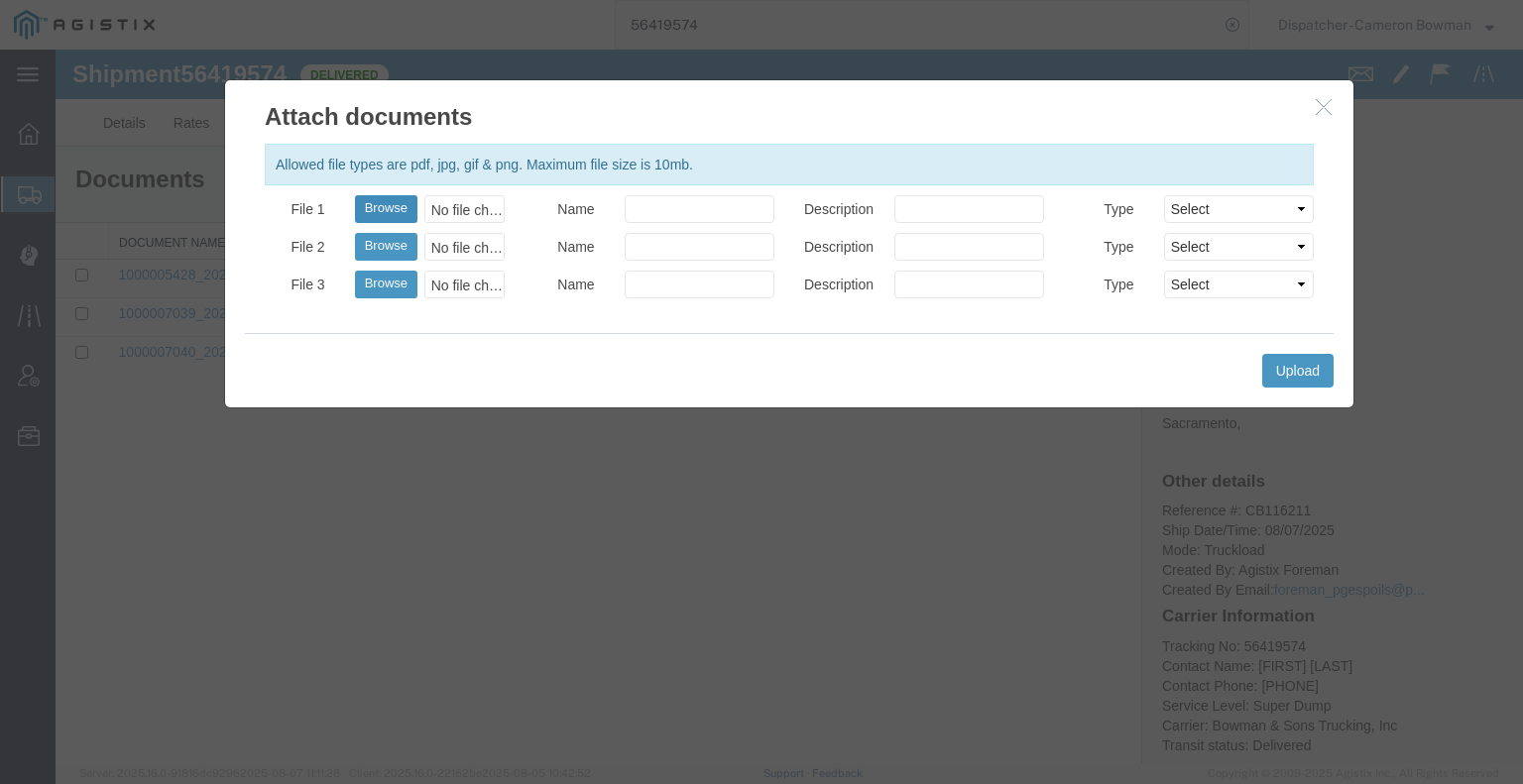 type 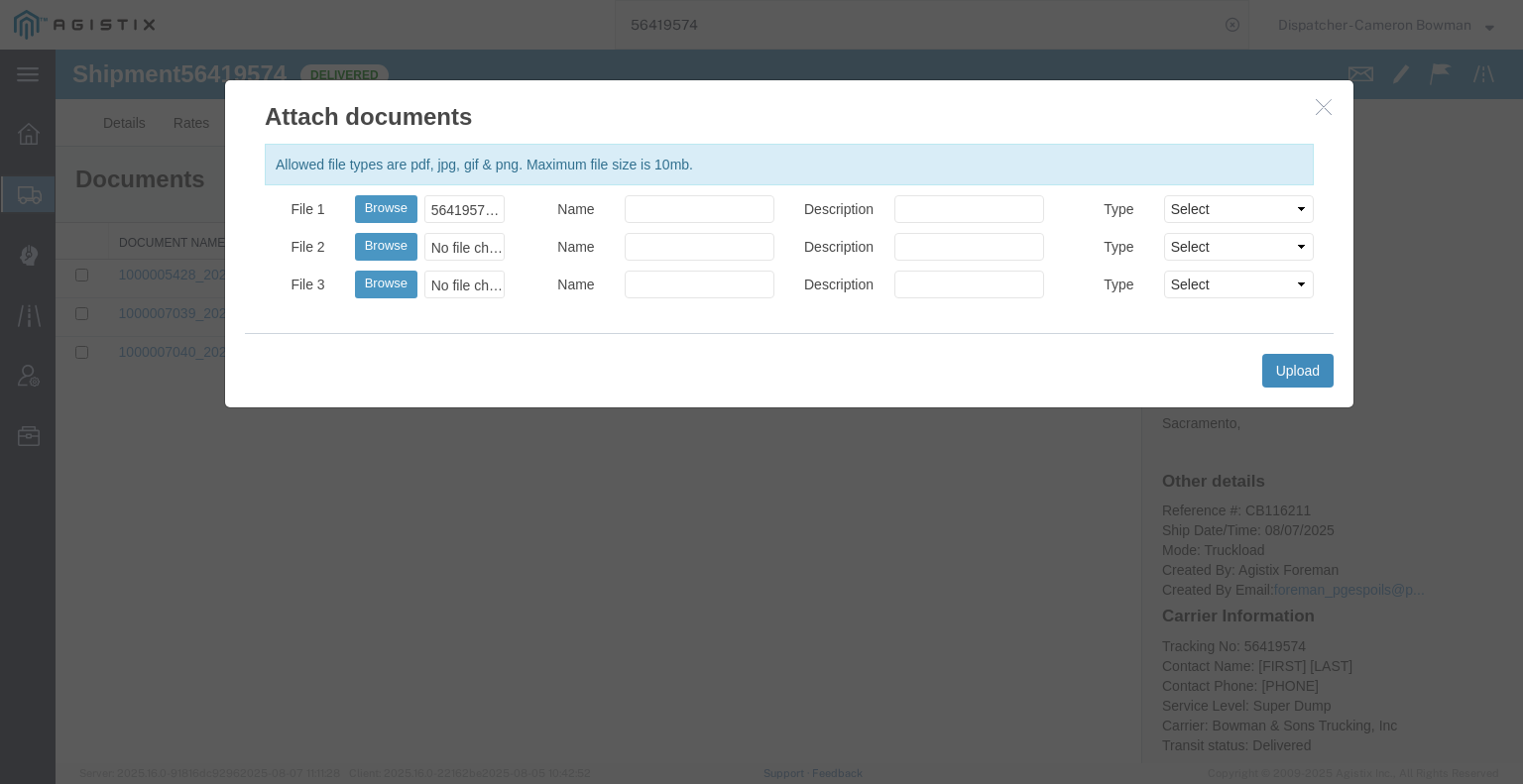 click on "Upload" at bounding box center (1298, 371) 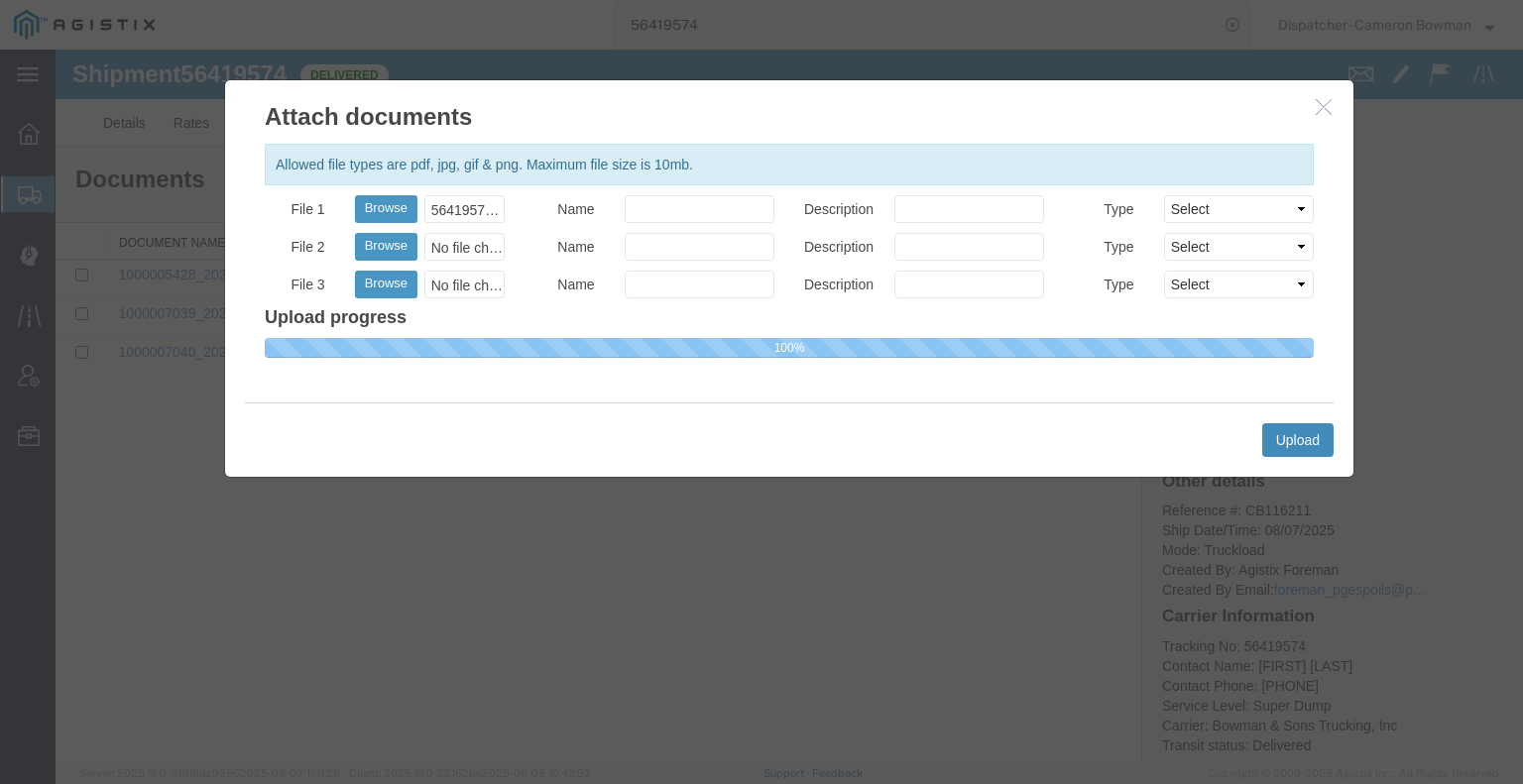 type 